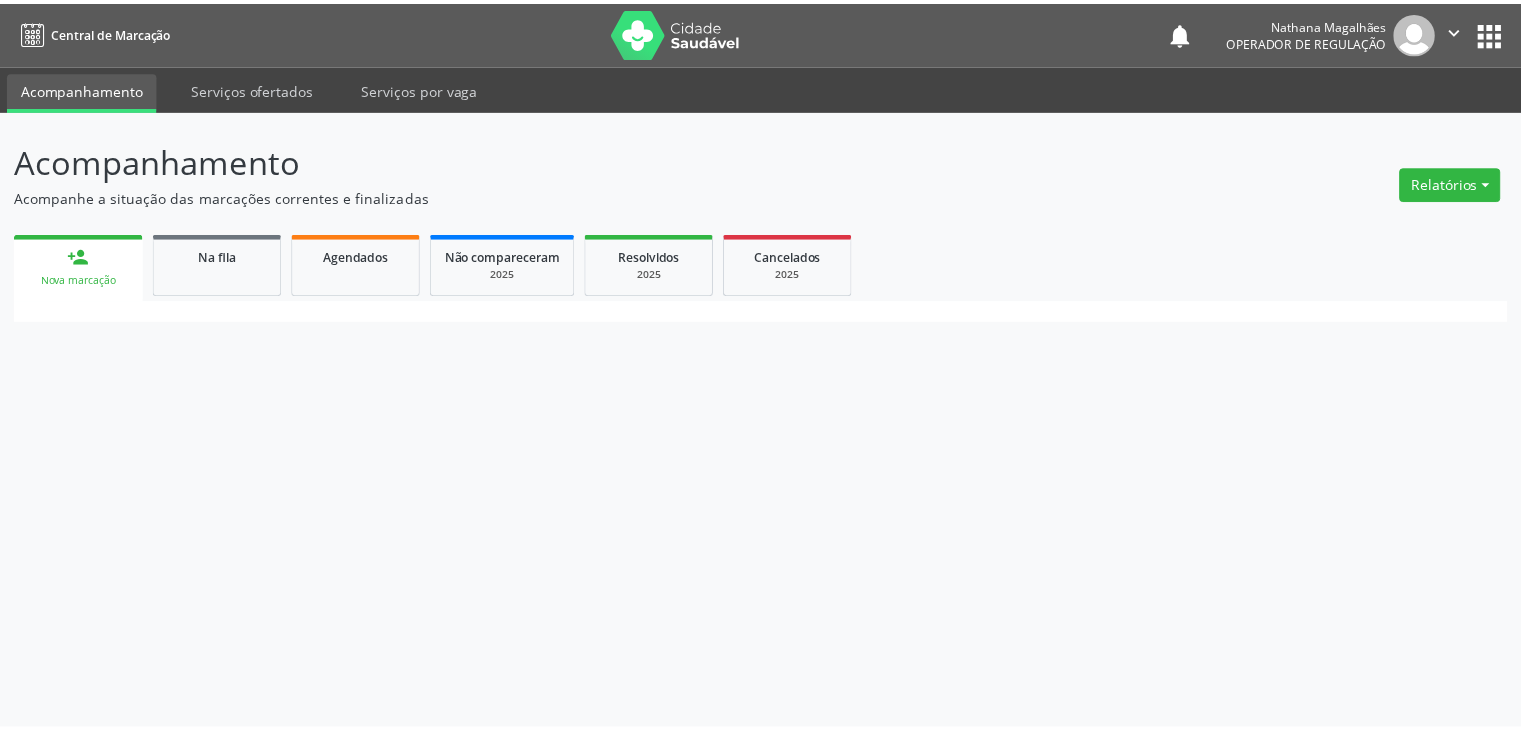 scroll, scrollTop: 0, scrollLeft: 0, axis: both 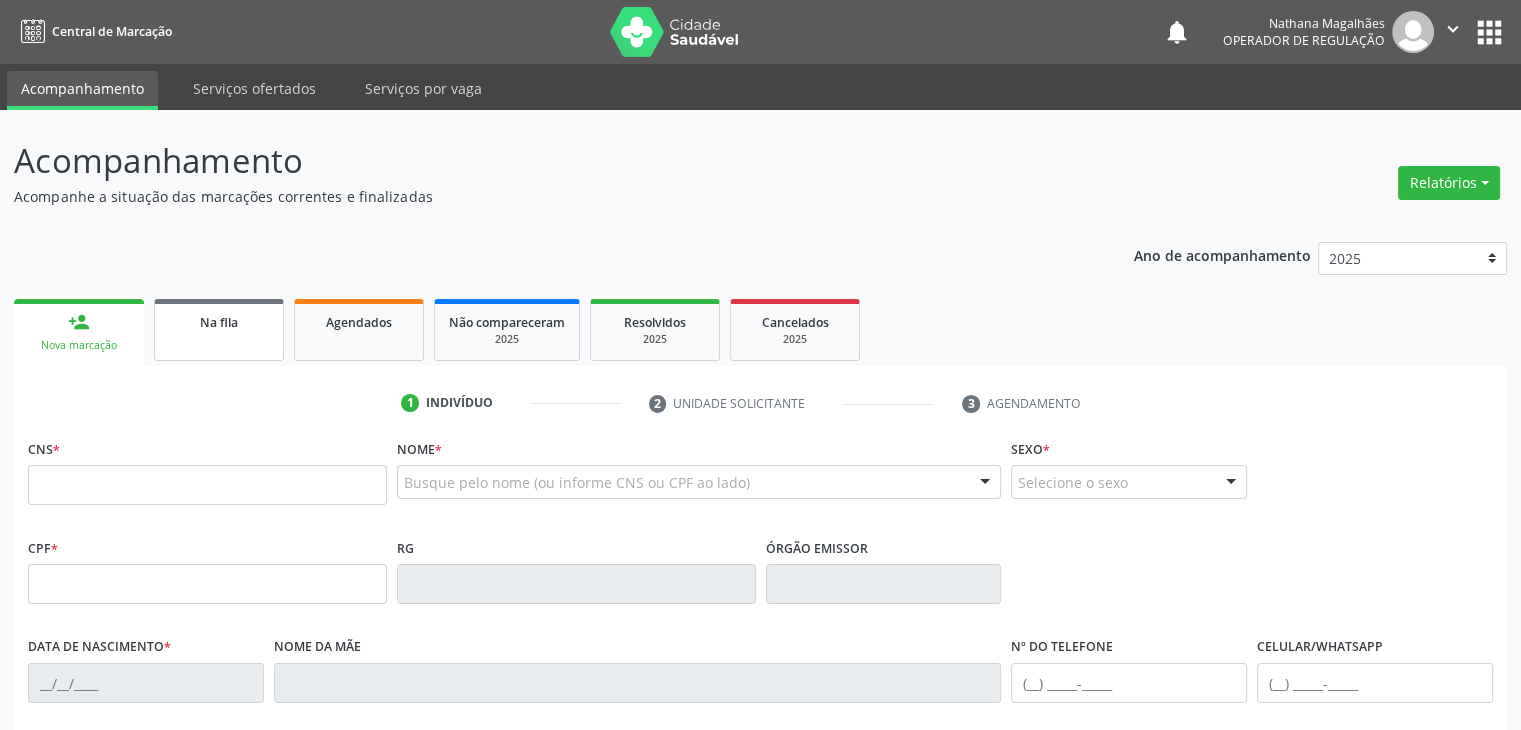 click on "Na fila" at bounding box center [219, 330] 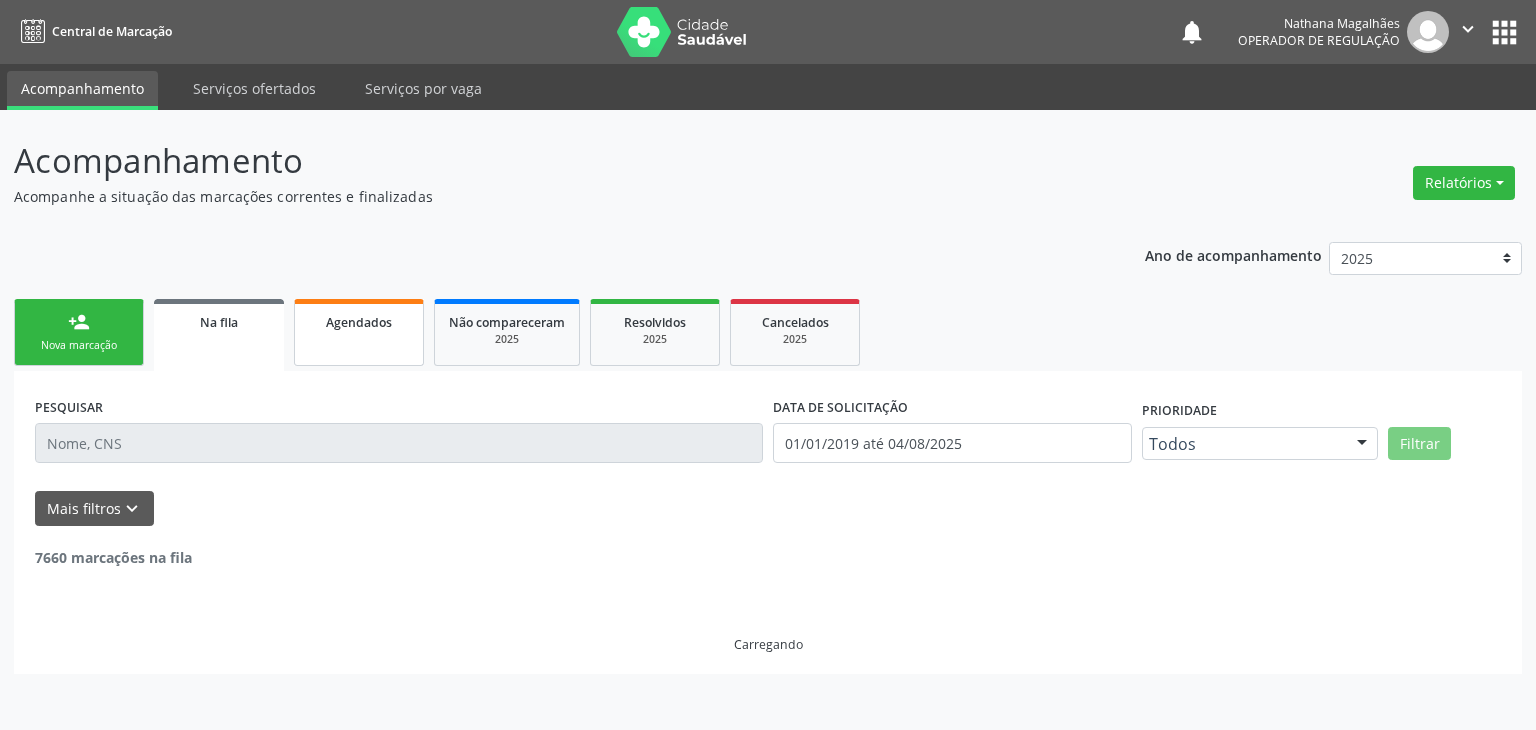 click on "Agendados" at bounding box center (359, 332) 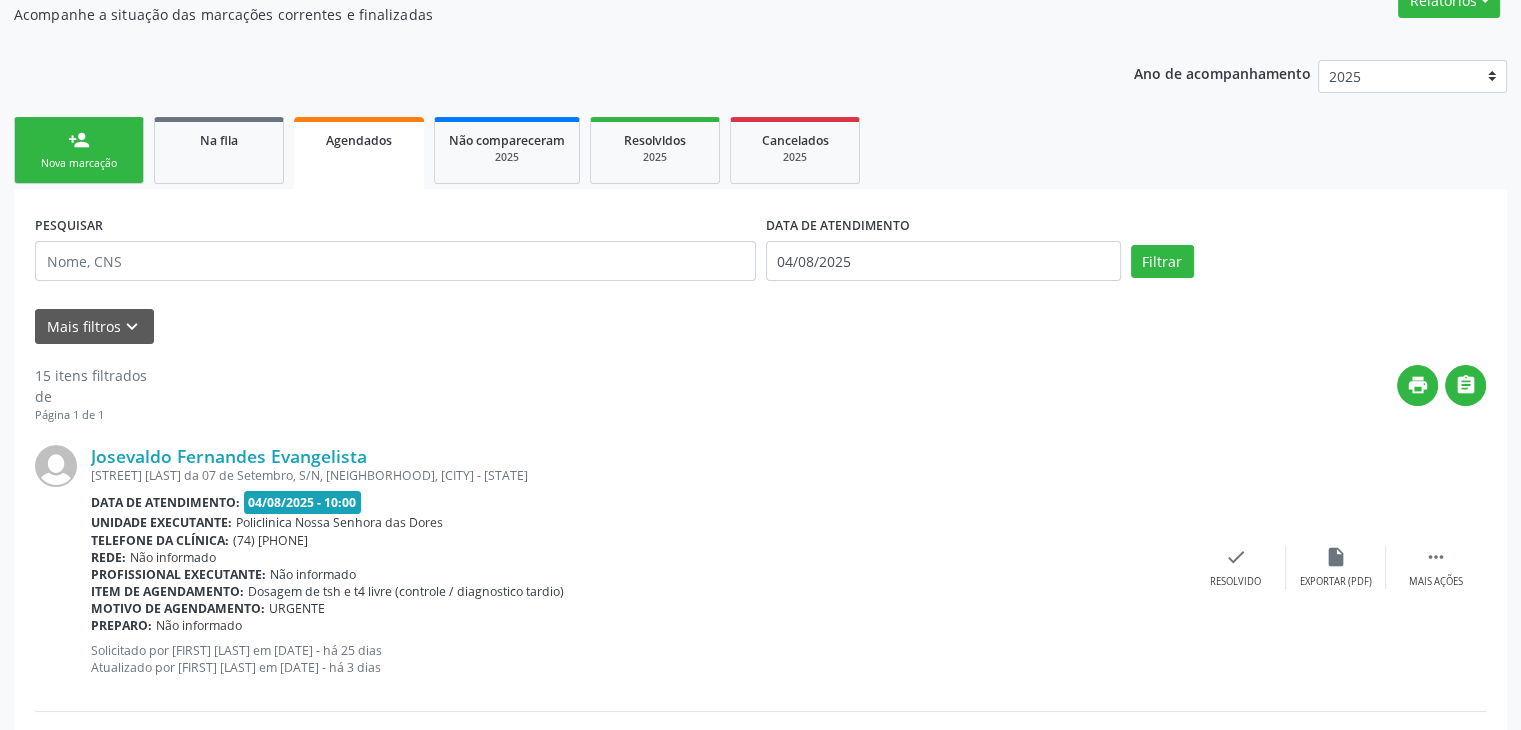 scroll, scrollTop: 0, scrollLeft: 0, axis: both 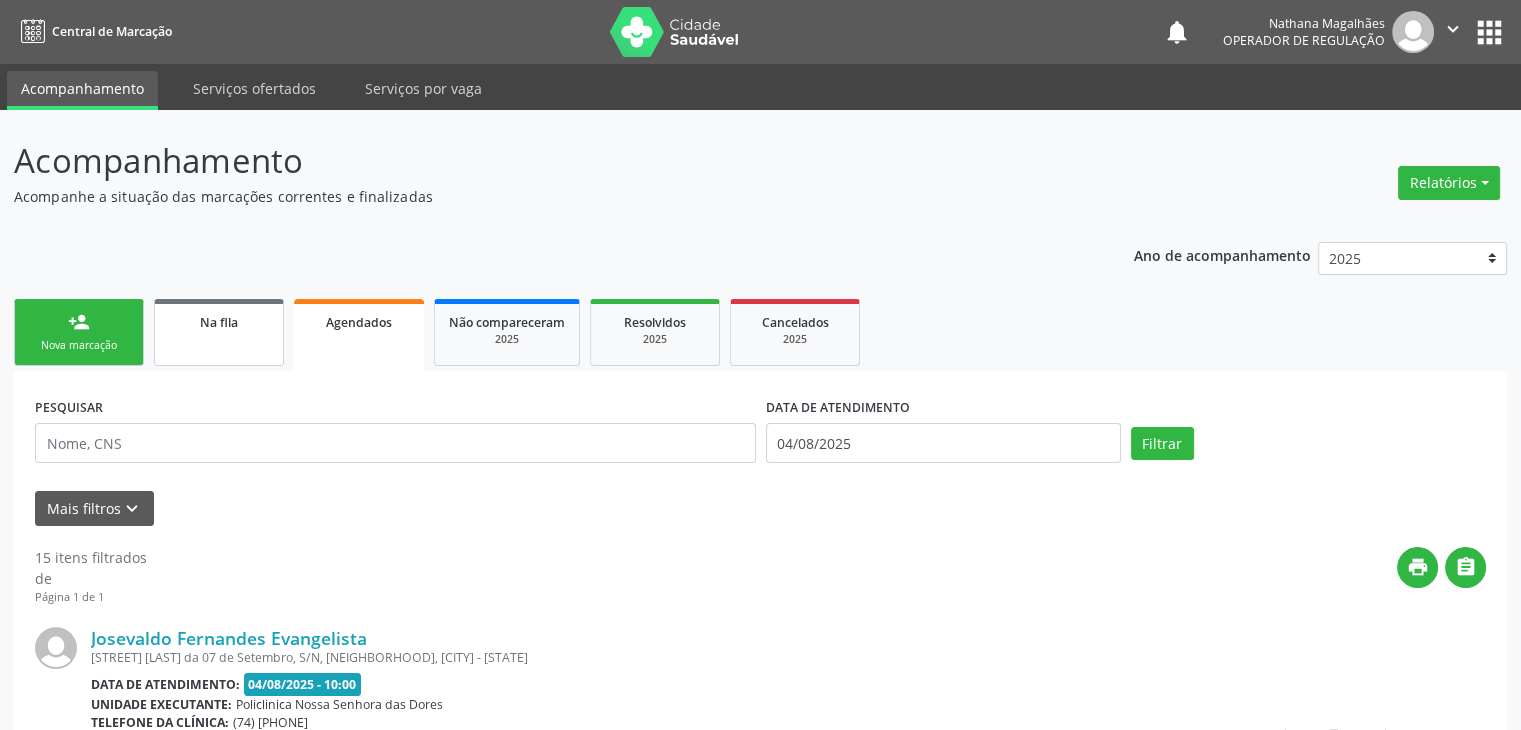 click on "Na fila" at bounding box center [219, 321] 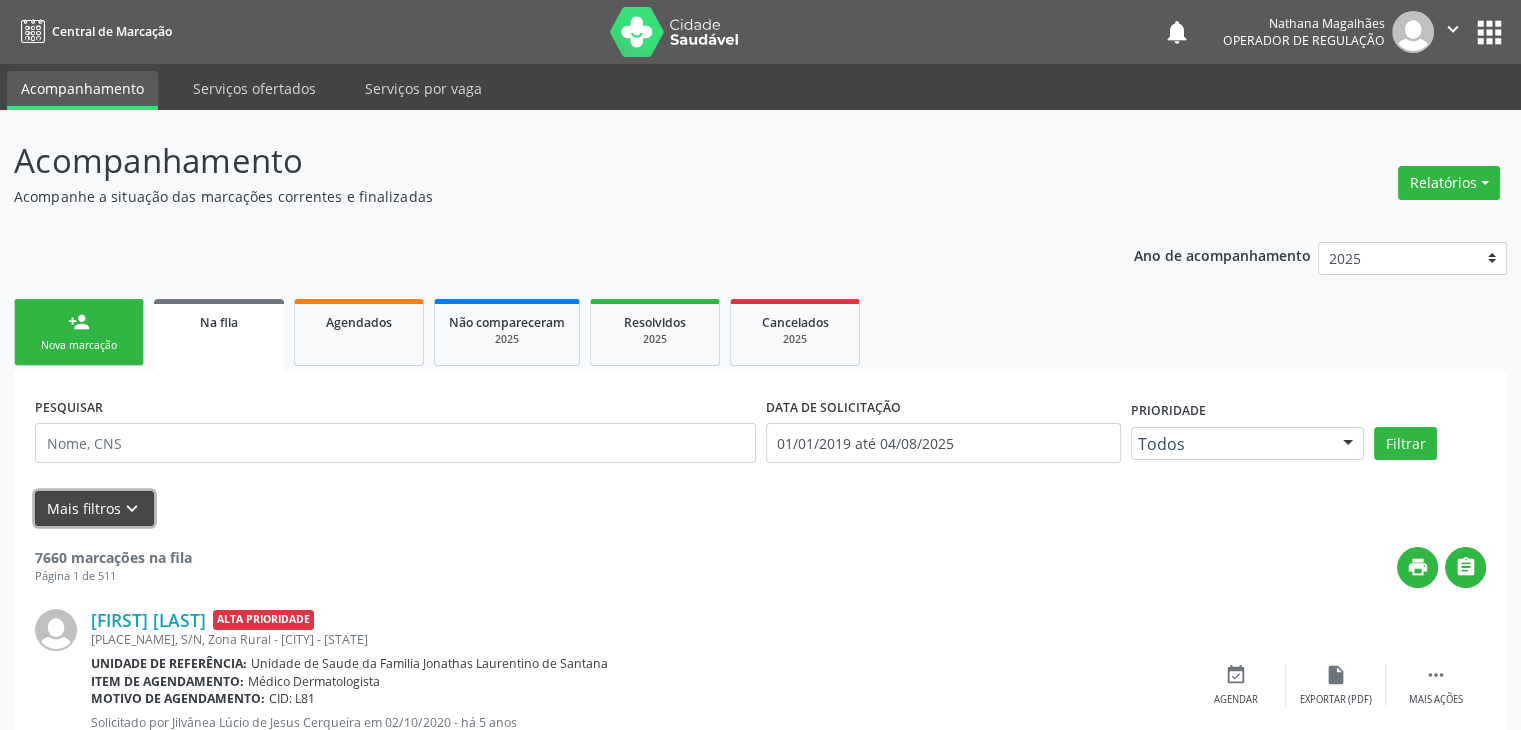 click on "keyboard_arrow_down" at bounding box center (132, 509) 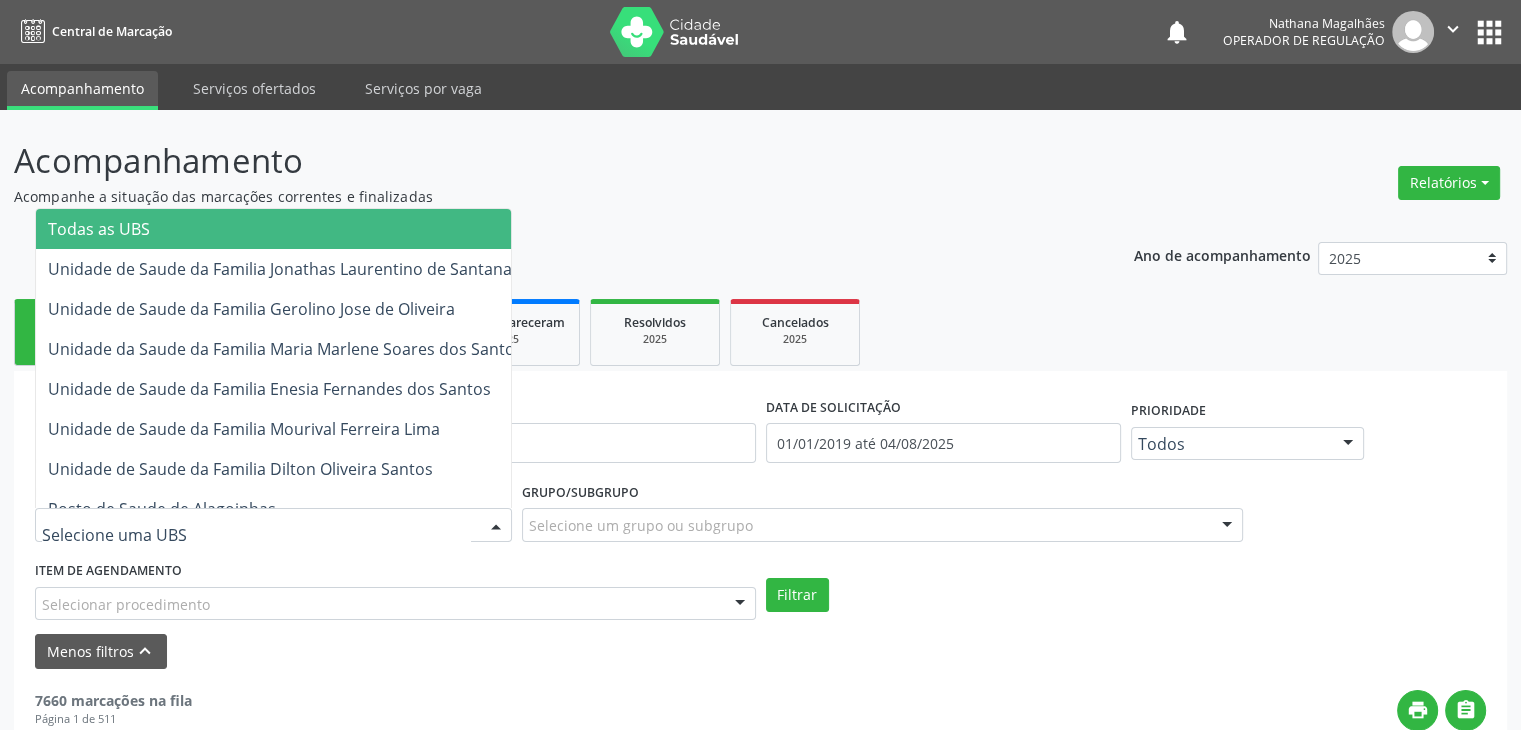 click at bounding box center [273, 525] 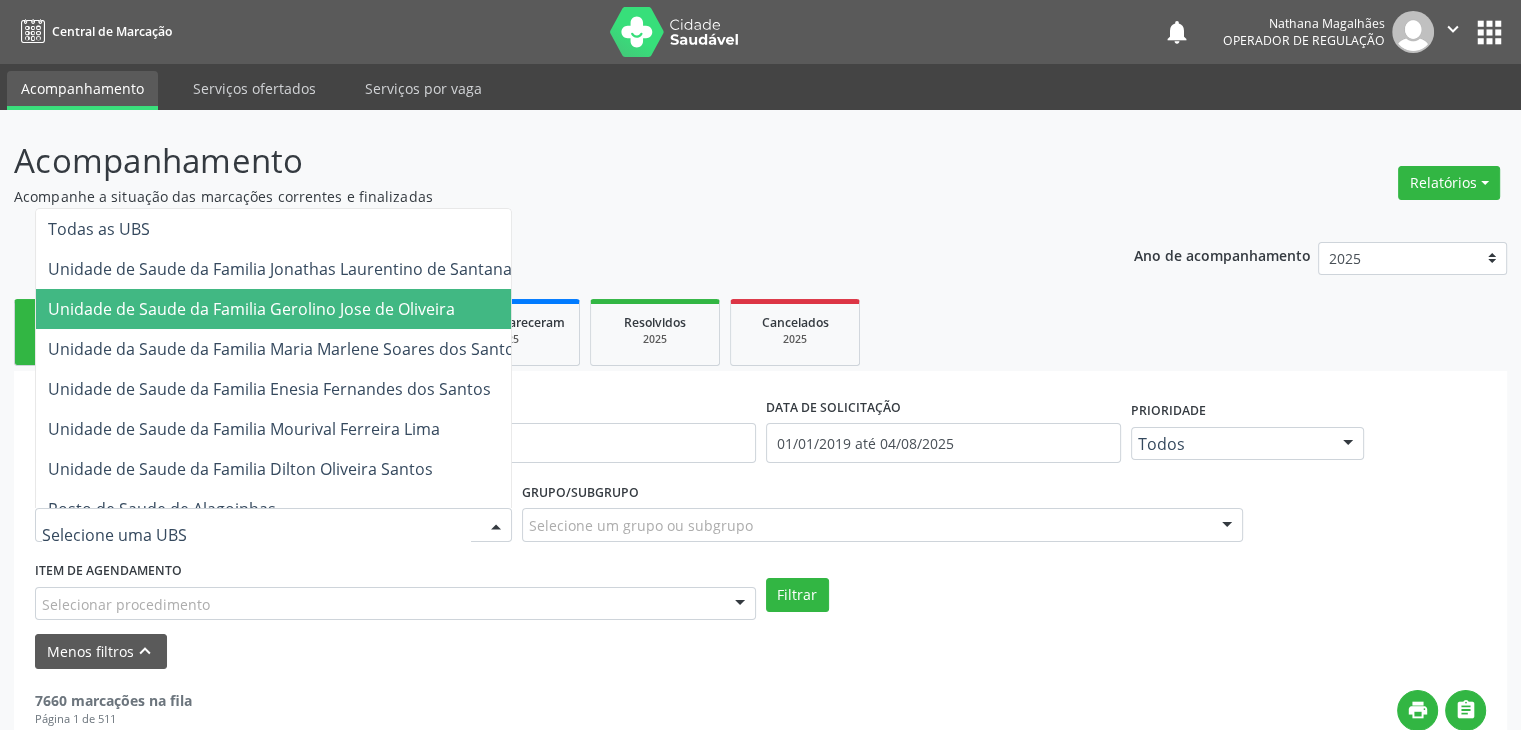 click on "Unidade de Saude da Familia Gerolino Jose de Oliveira" at bounding box center [251, 309] 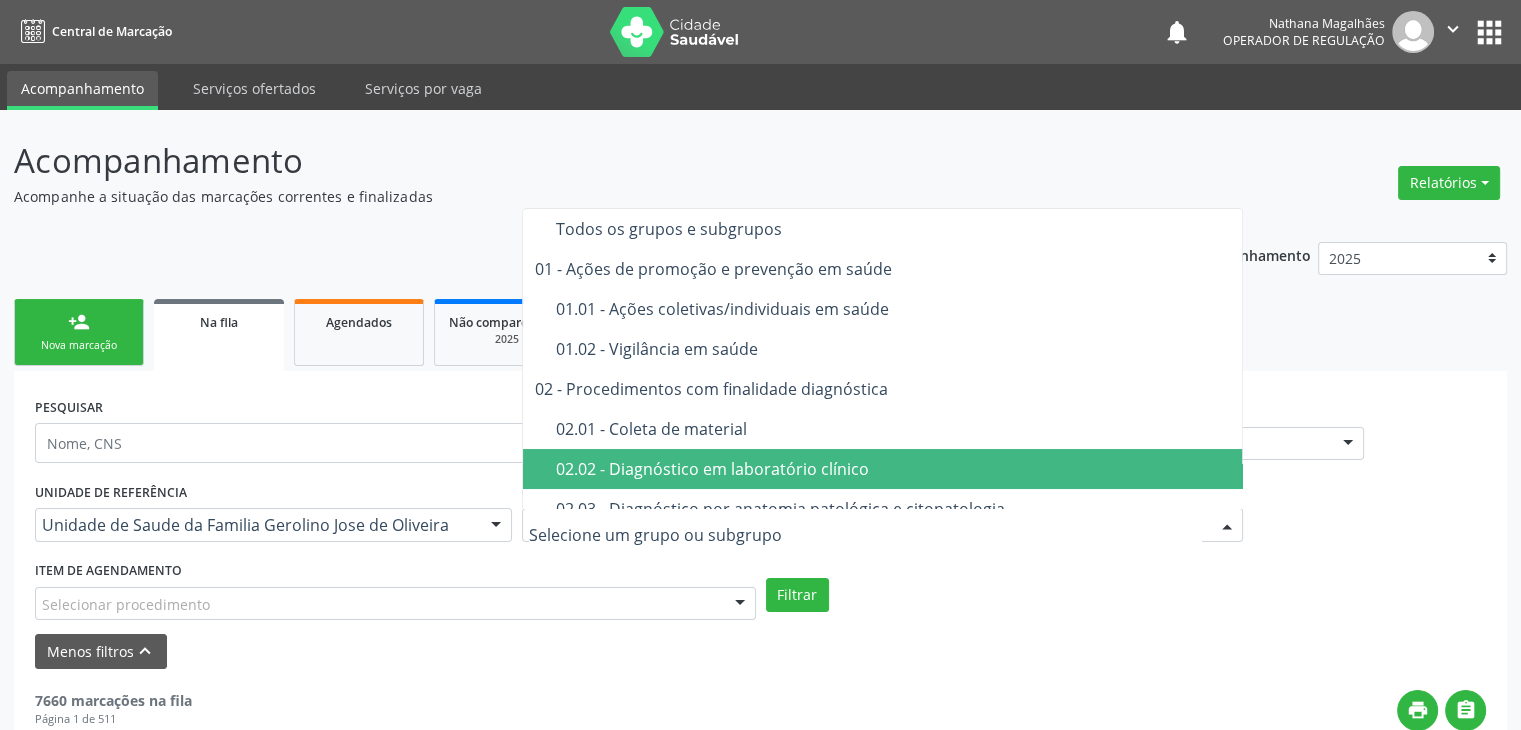click on "02.02 - Diagnóstico em laboratório clínico" at bounding box center [894, 469] 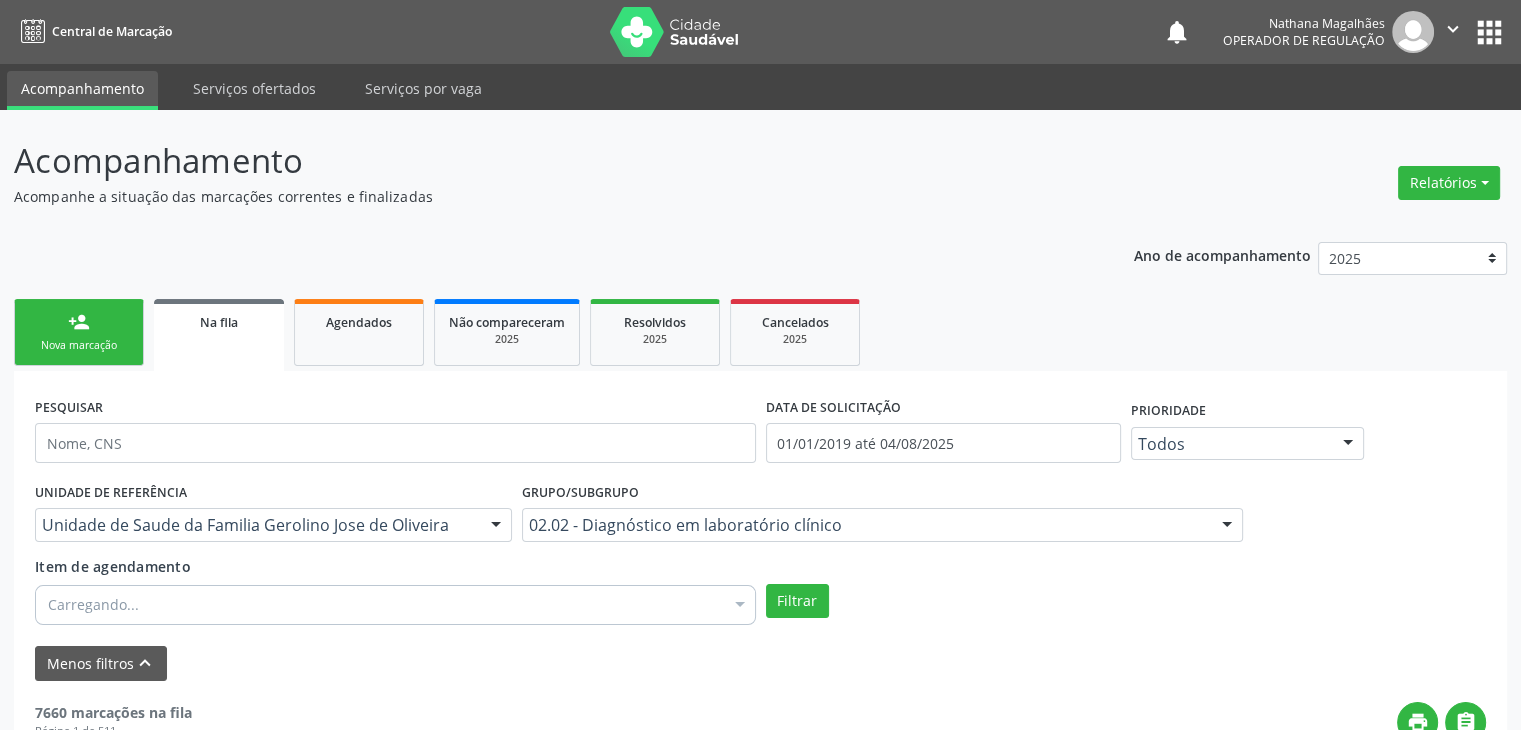 click on "Carregando..." at bounding box center [395, 605] 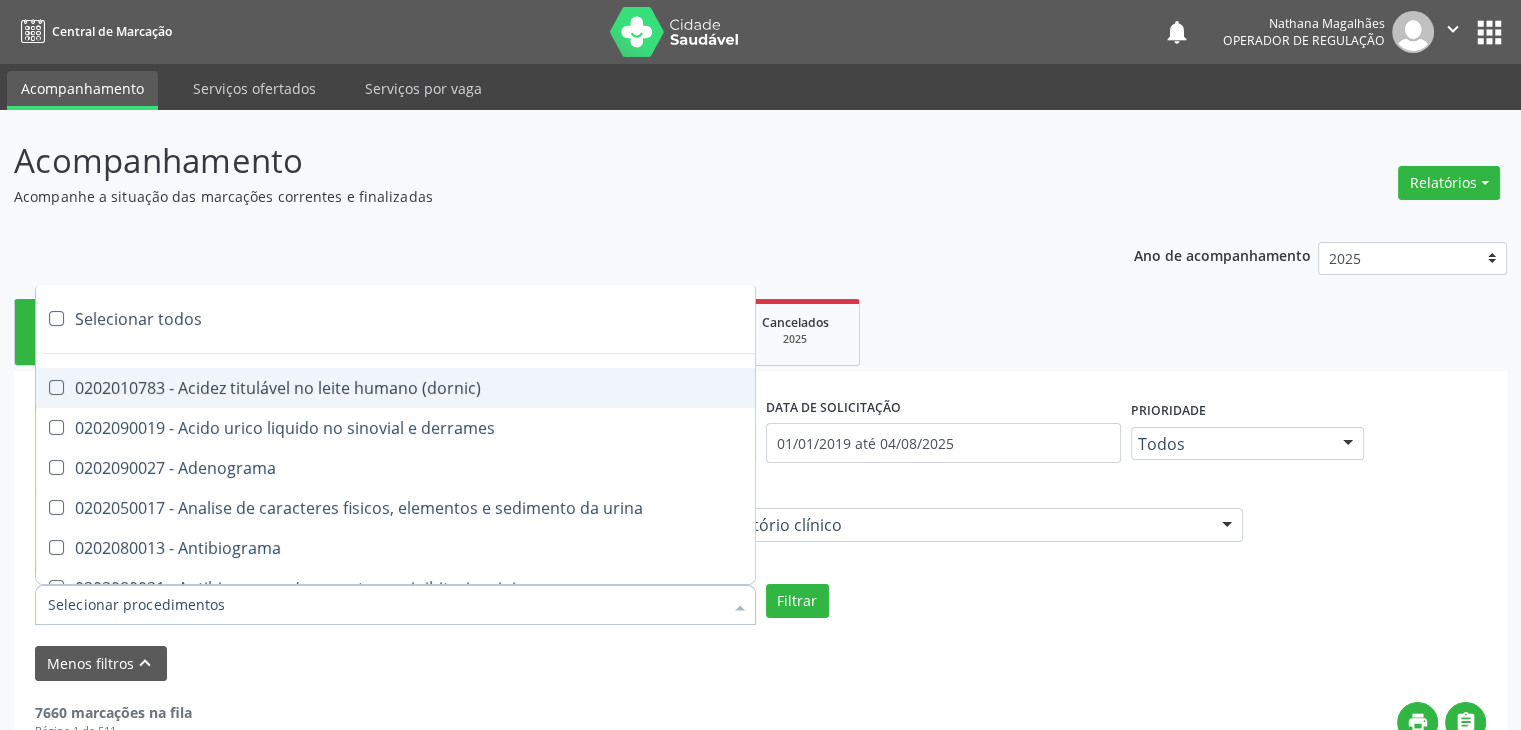 click on "Selecionar todos" at bounding box center [580, 319] 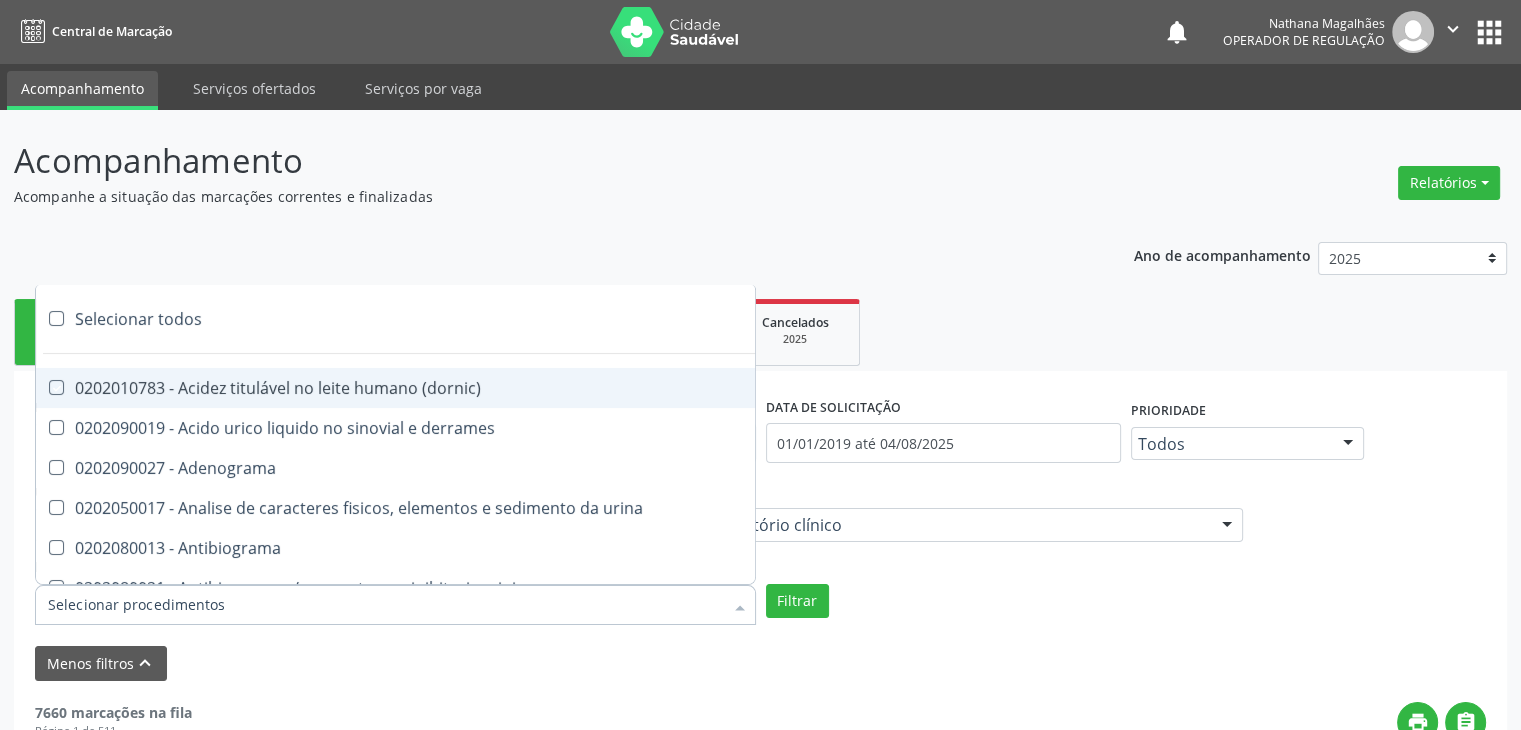 checkbox on "true" 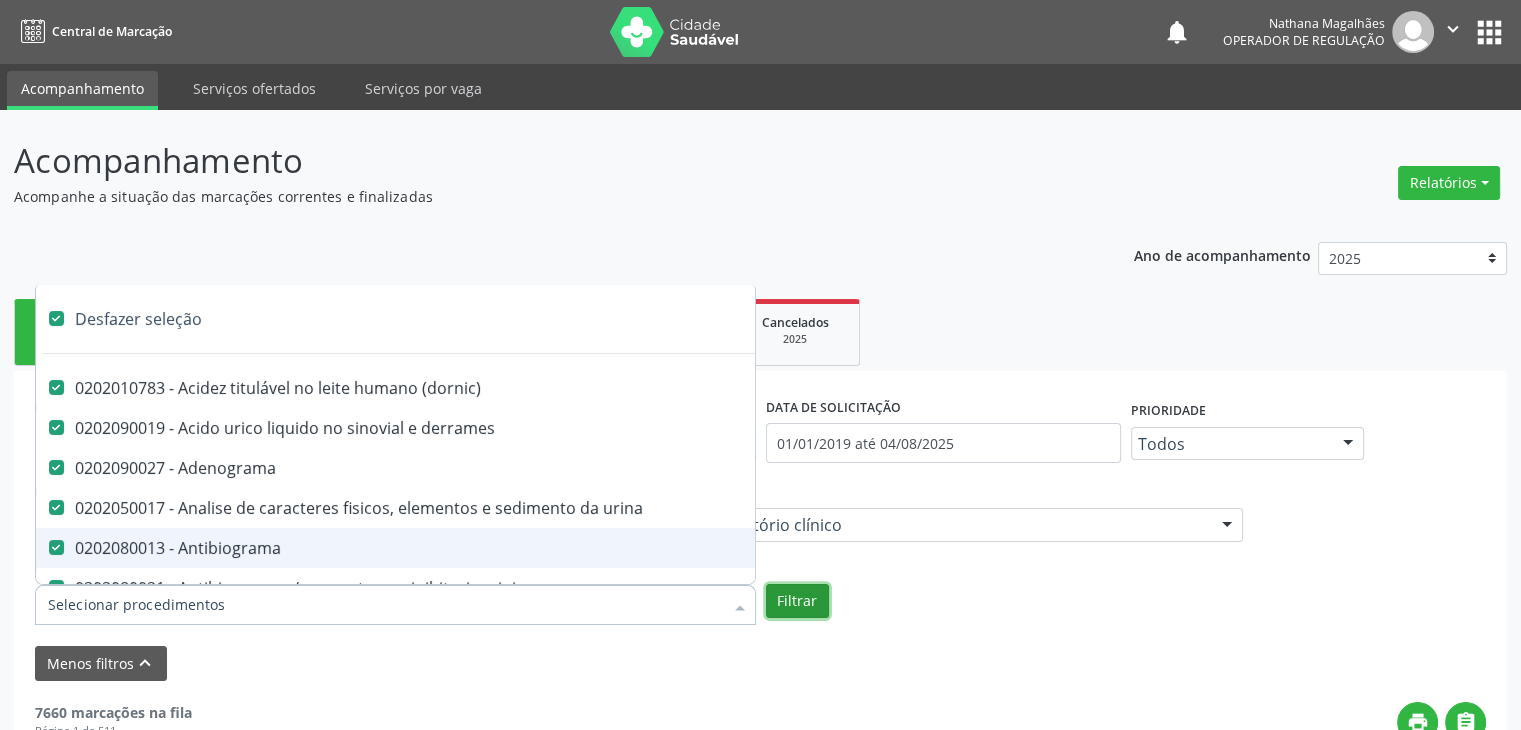 click on "Filtrar" at bounding box center [797, 601] 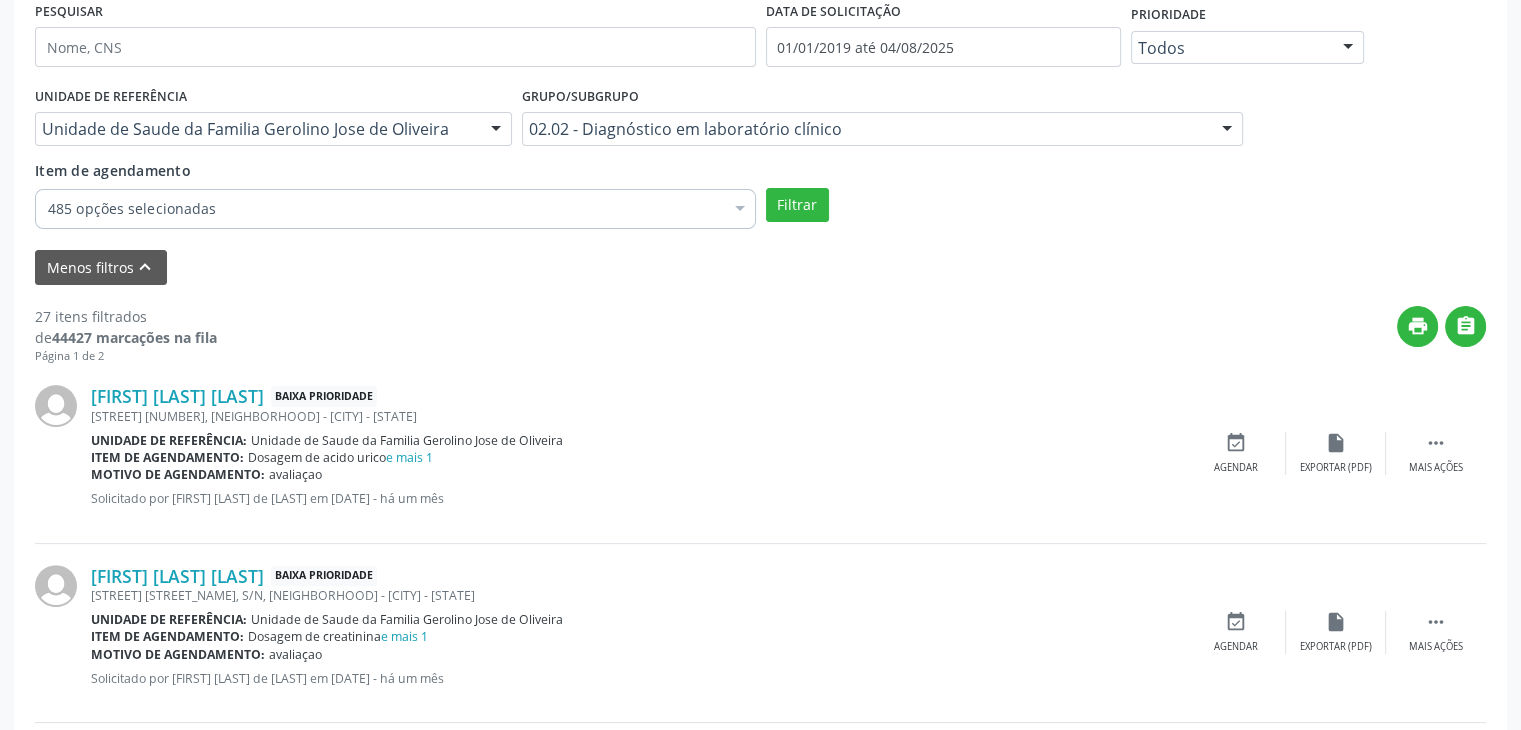 scroll, scrollTop: 412, scrollLeft: 0, axis: vertical 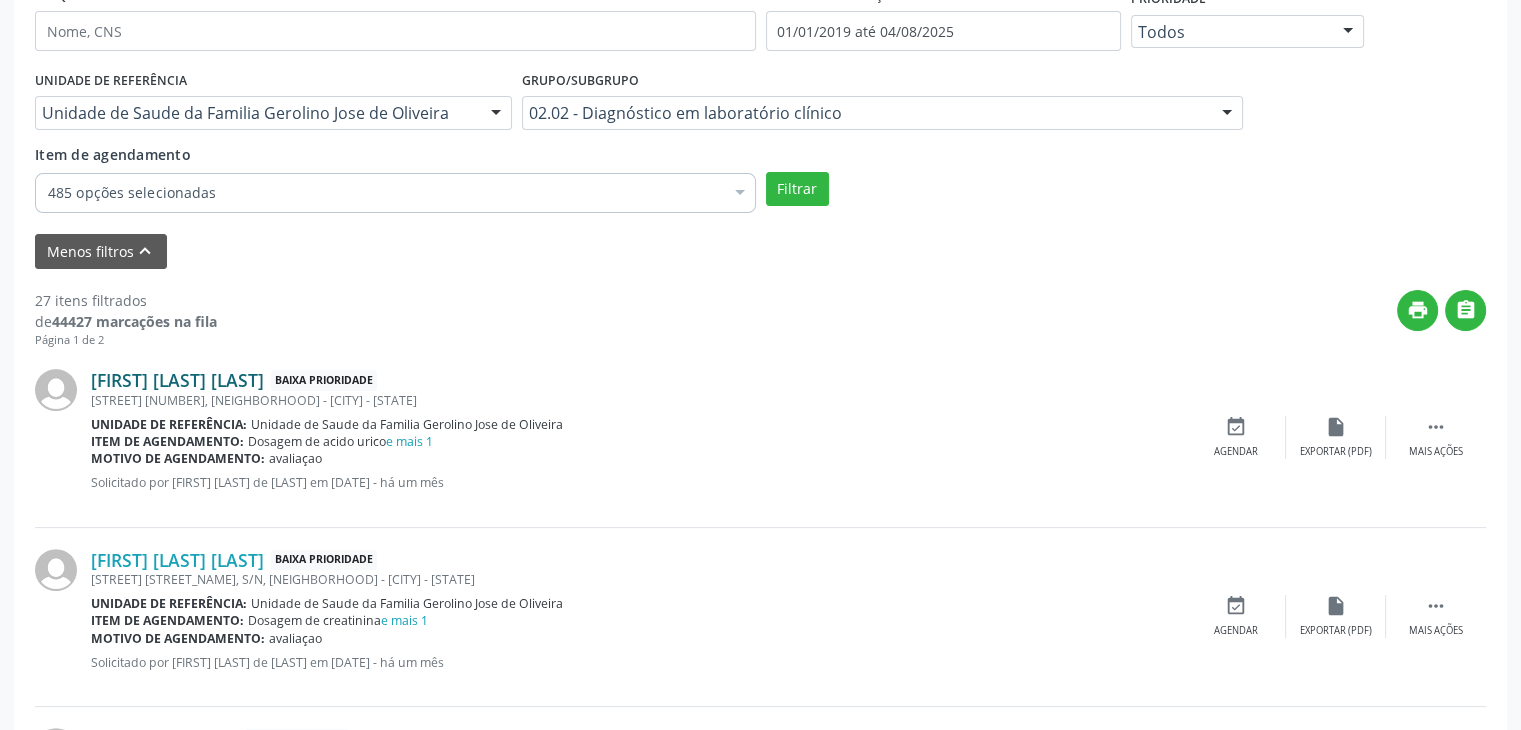 click on "[FIRST] [LAST] [LAST]" at bounding box center [177, 380] 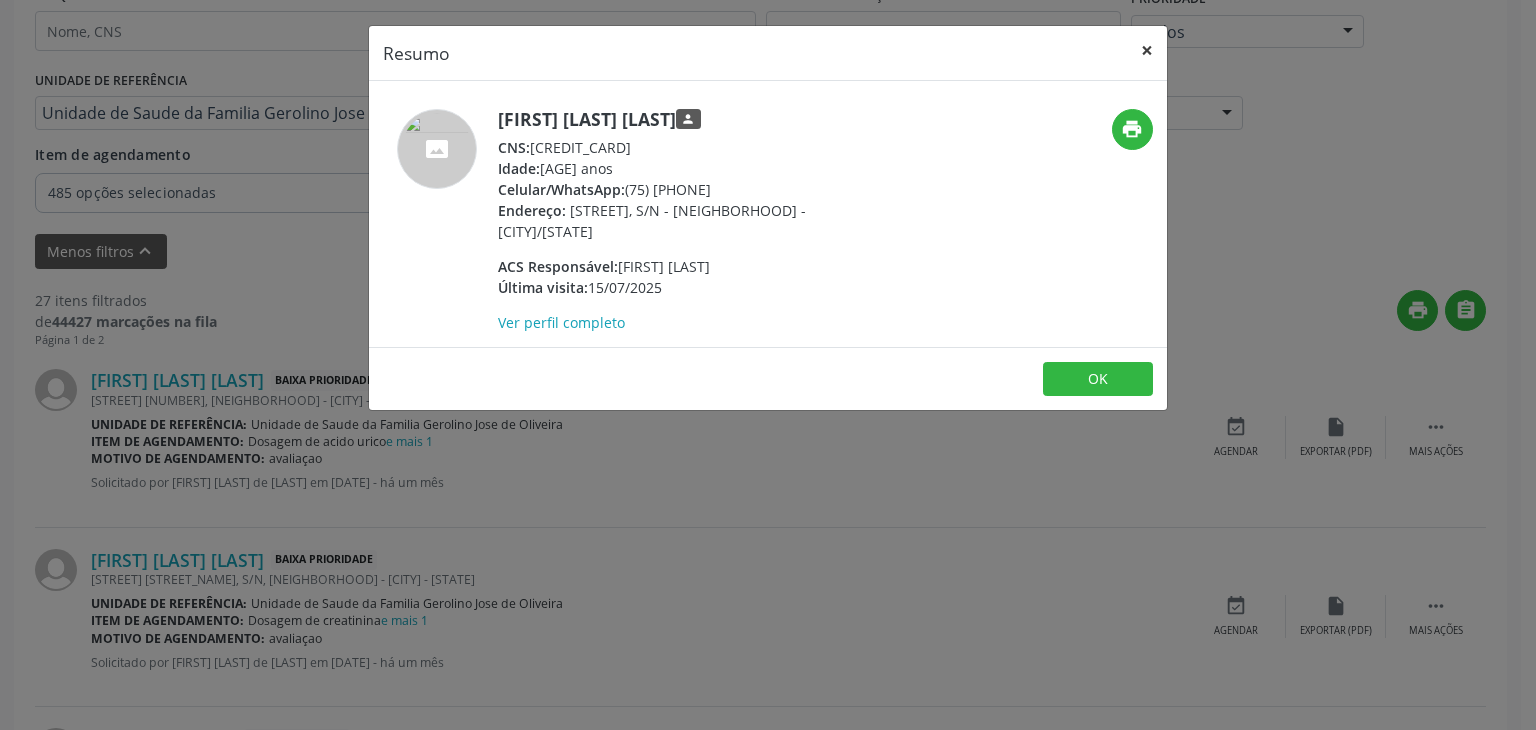 click on "×" at bounding box center [1147, 50] 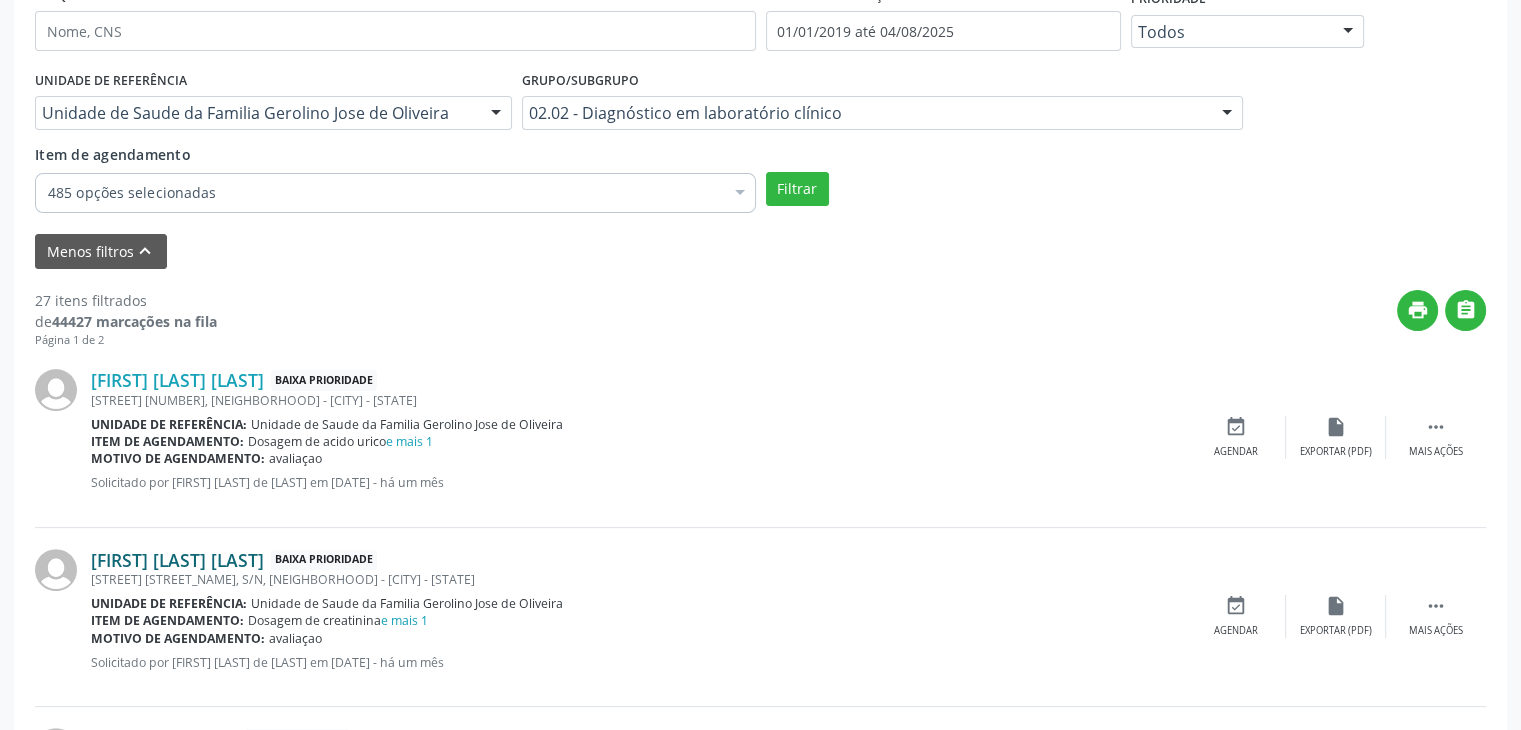 click on "[FIRST] [LAST] [LAST]" at bounding box center [177, 560] 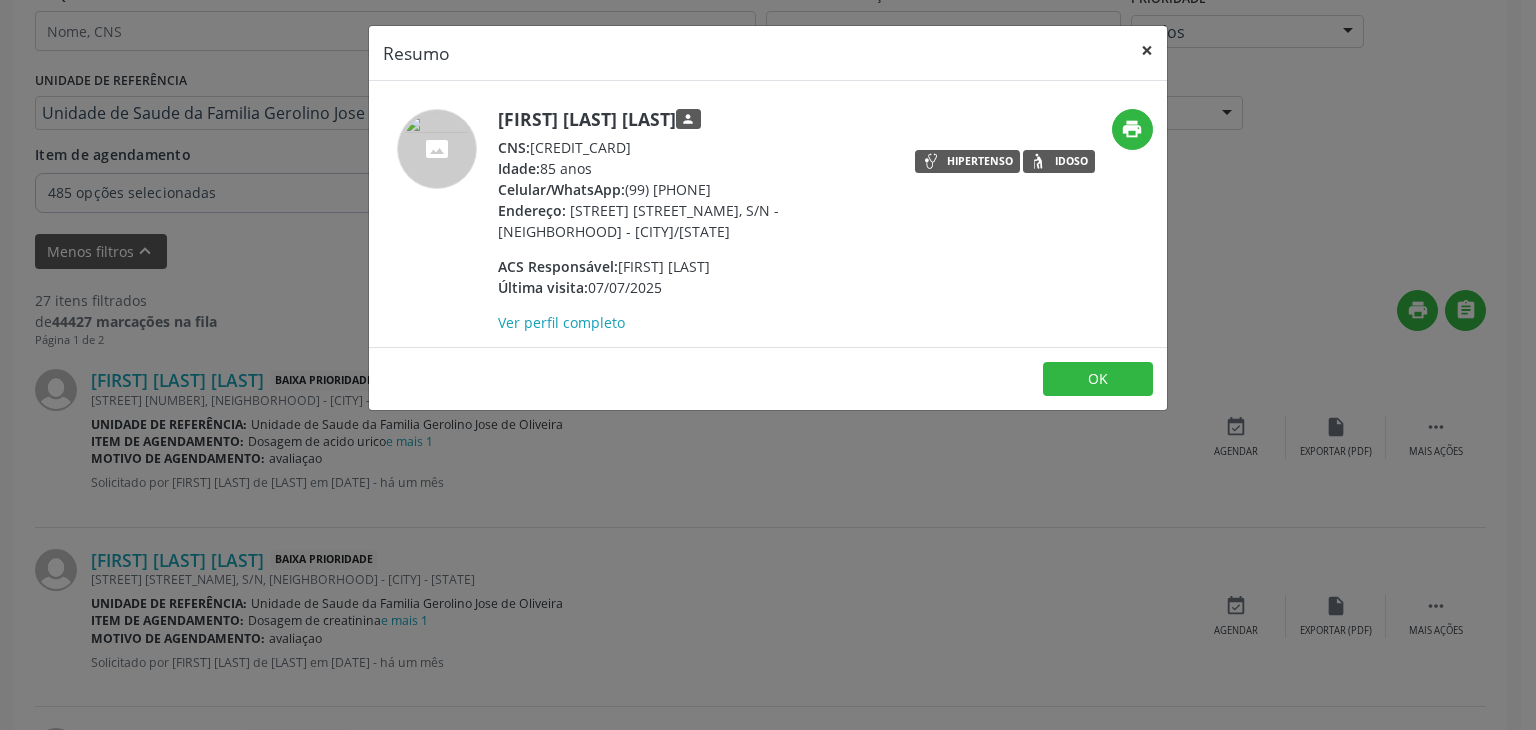 click on "×" at bounding box center (1147, 50) 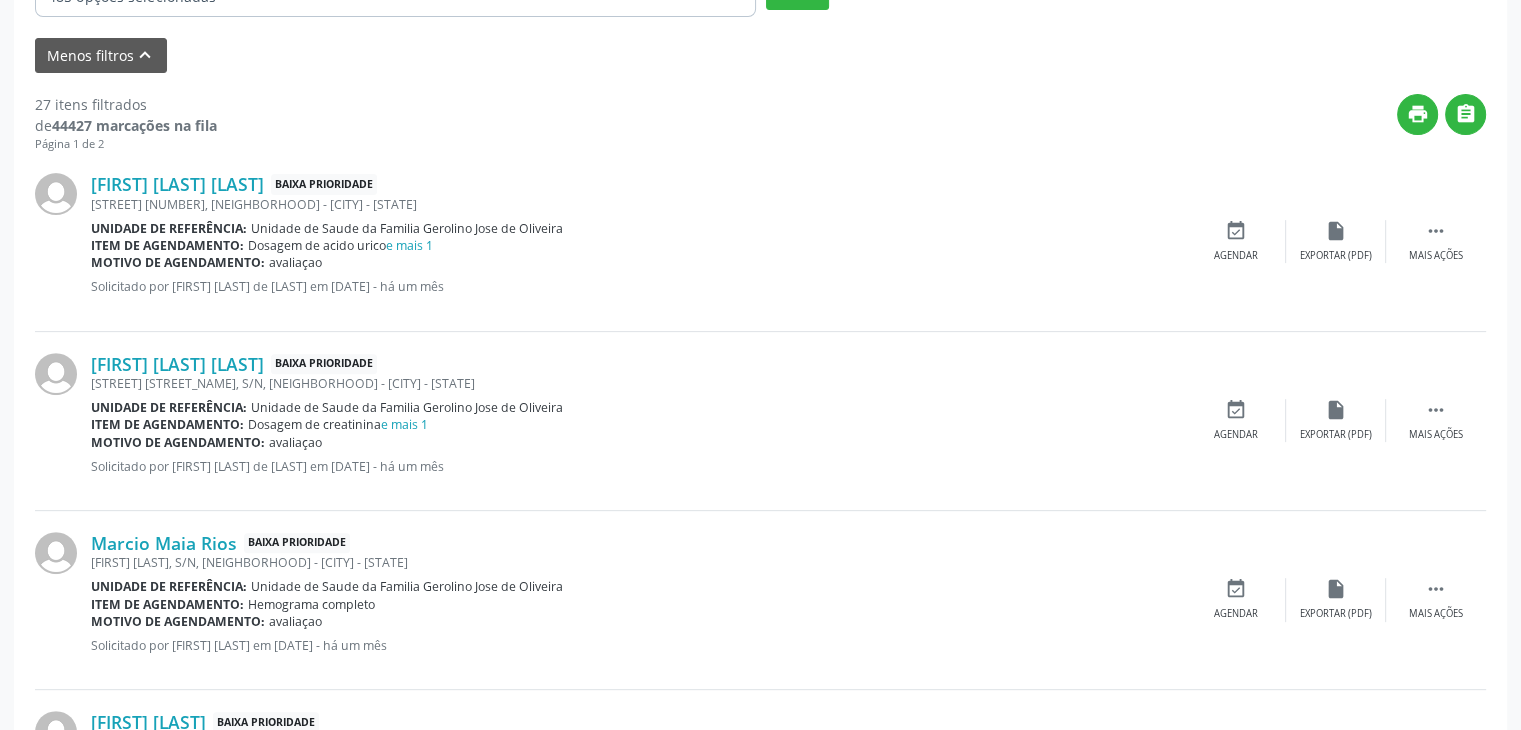 scroll, scrollTop: 612, scrollLeft: 0, axis: vertical 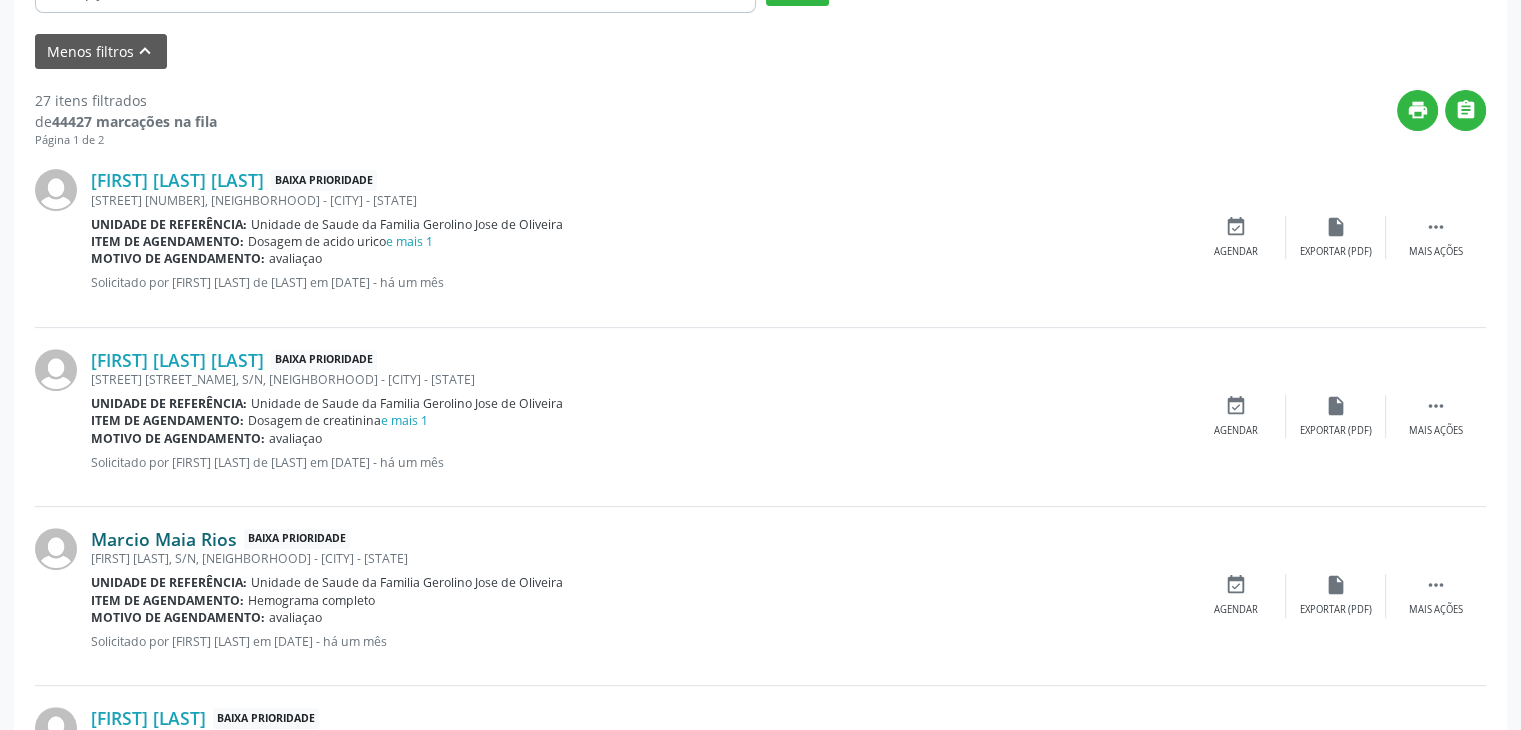 click on "Marcio Maia Rios" at bounding box center [164, 539] 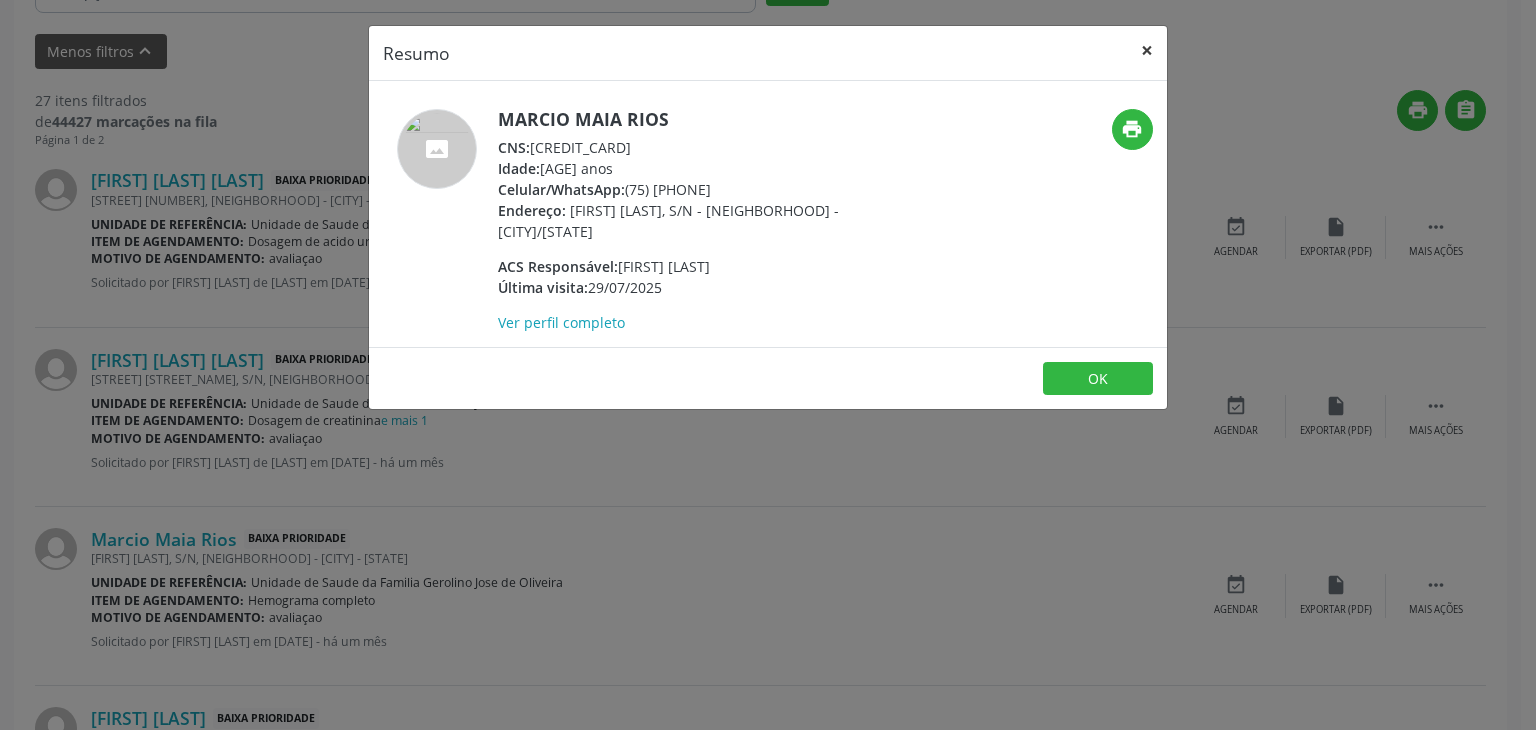 click on "×" at bounding box center (1147, 50) 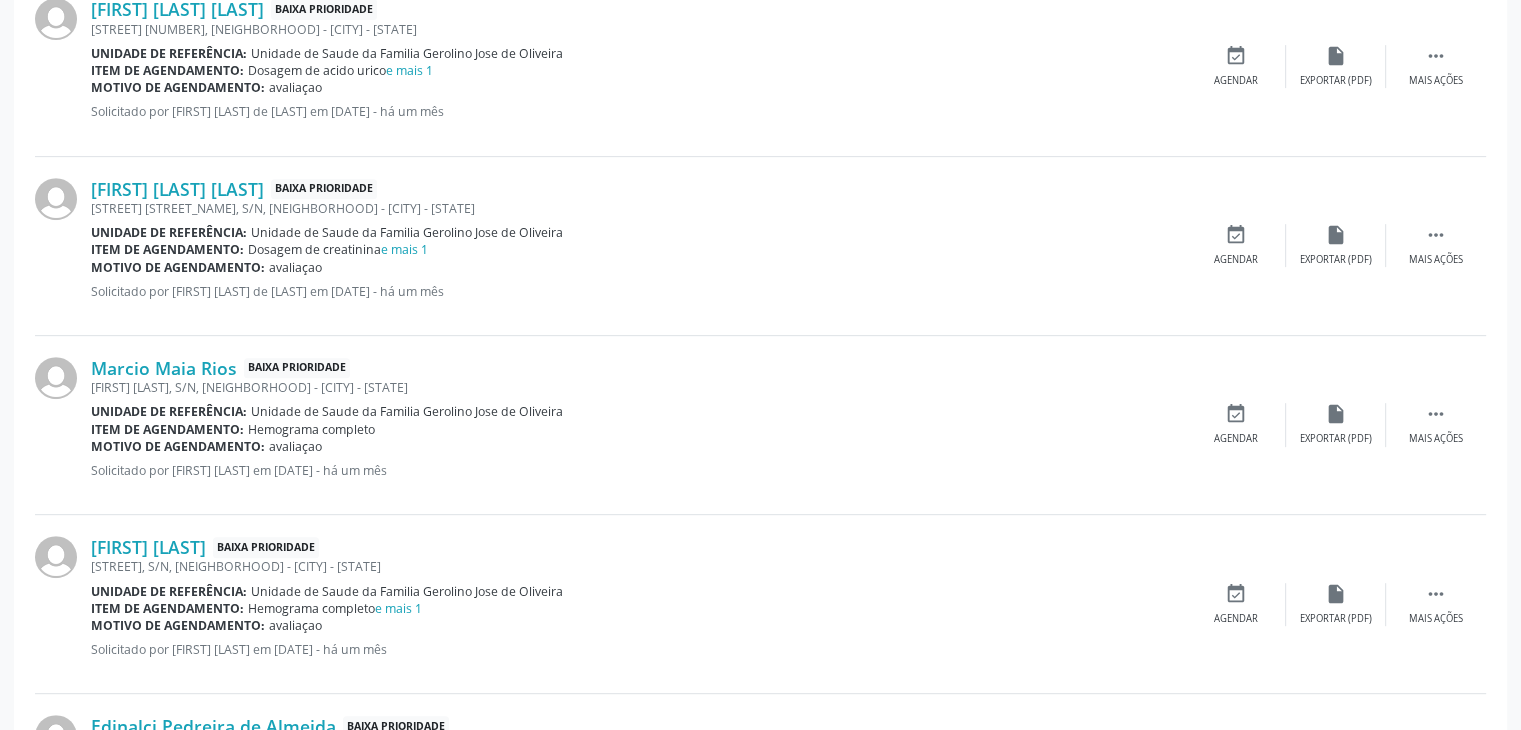 scroll, scrollTop: 1012, scrollLeft: 0, axis: vertical 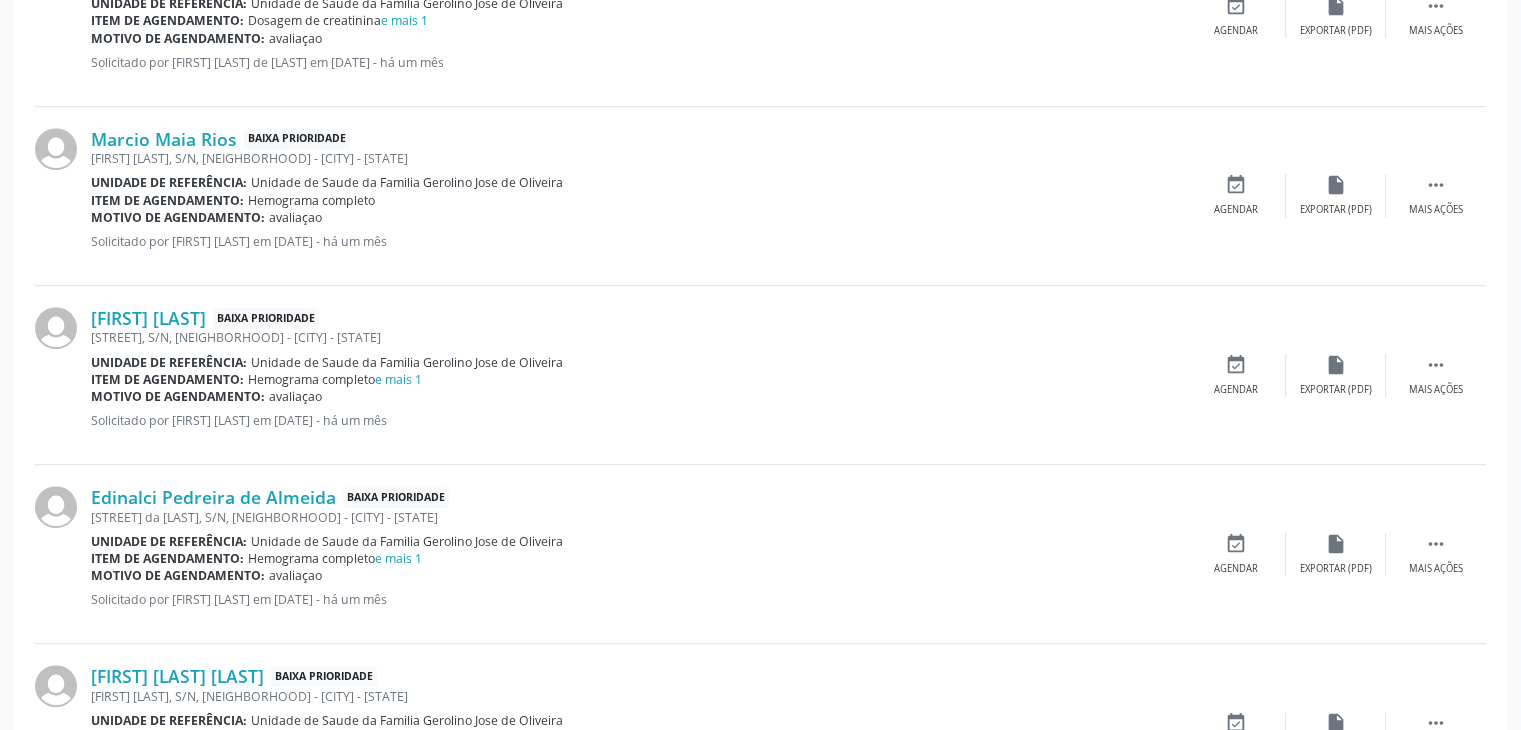 click on "[STREET], S/N, [NEIGHBORHOOD] - [CITY] - [STATE]" at bounding box center (638, 337) 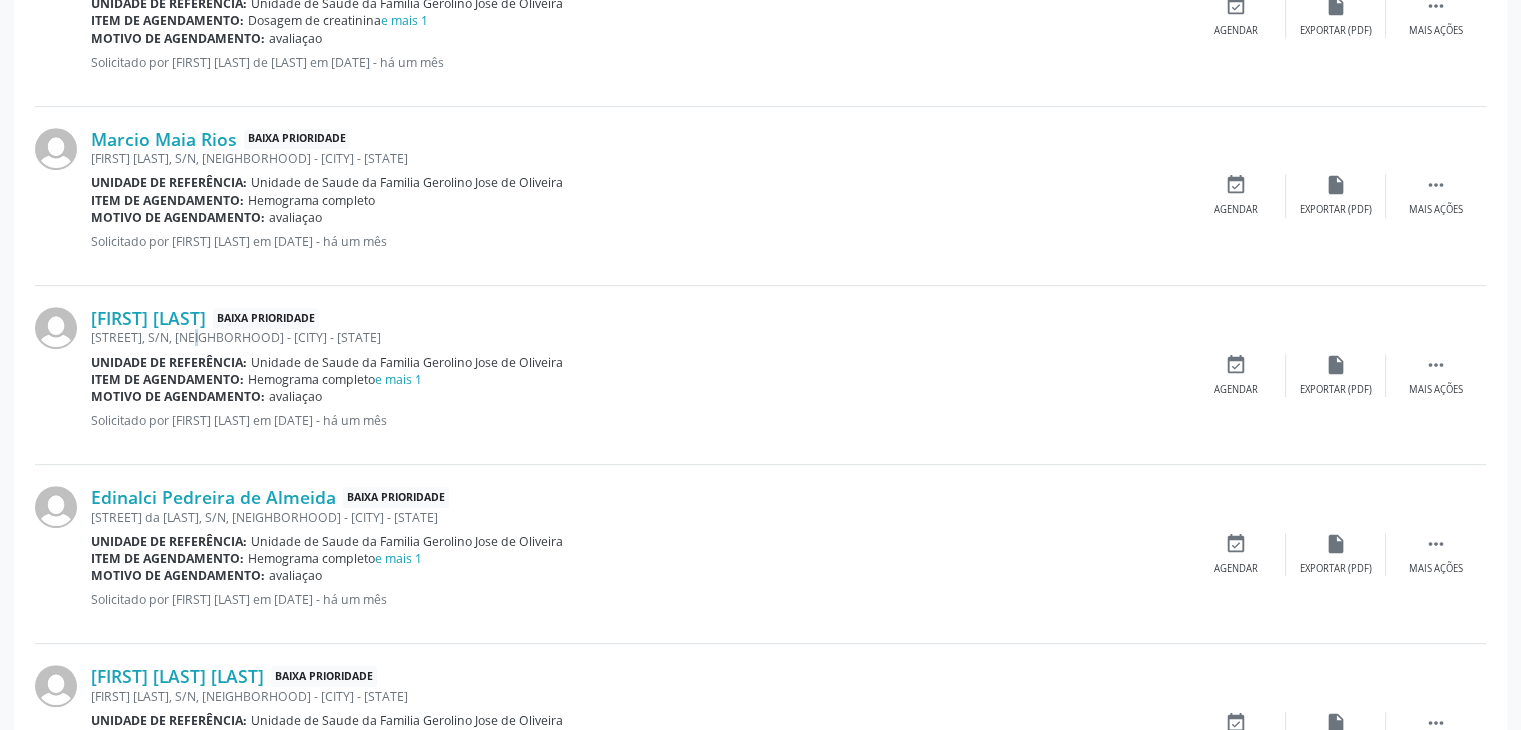 click on "[STREET], S/N, [NEIGHBORHOOD] - [CITY] - [STATE]" at bounding box center (638, 337) 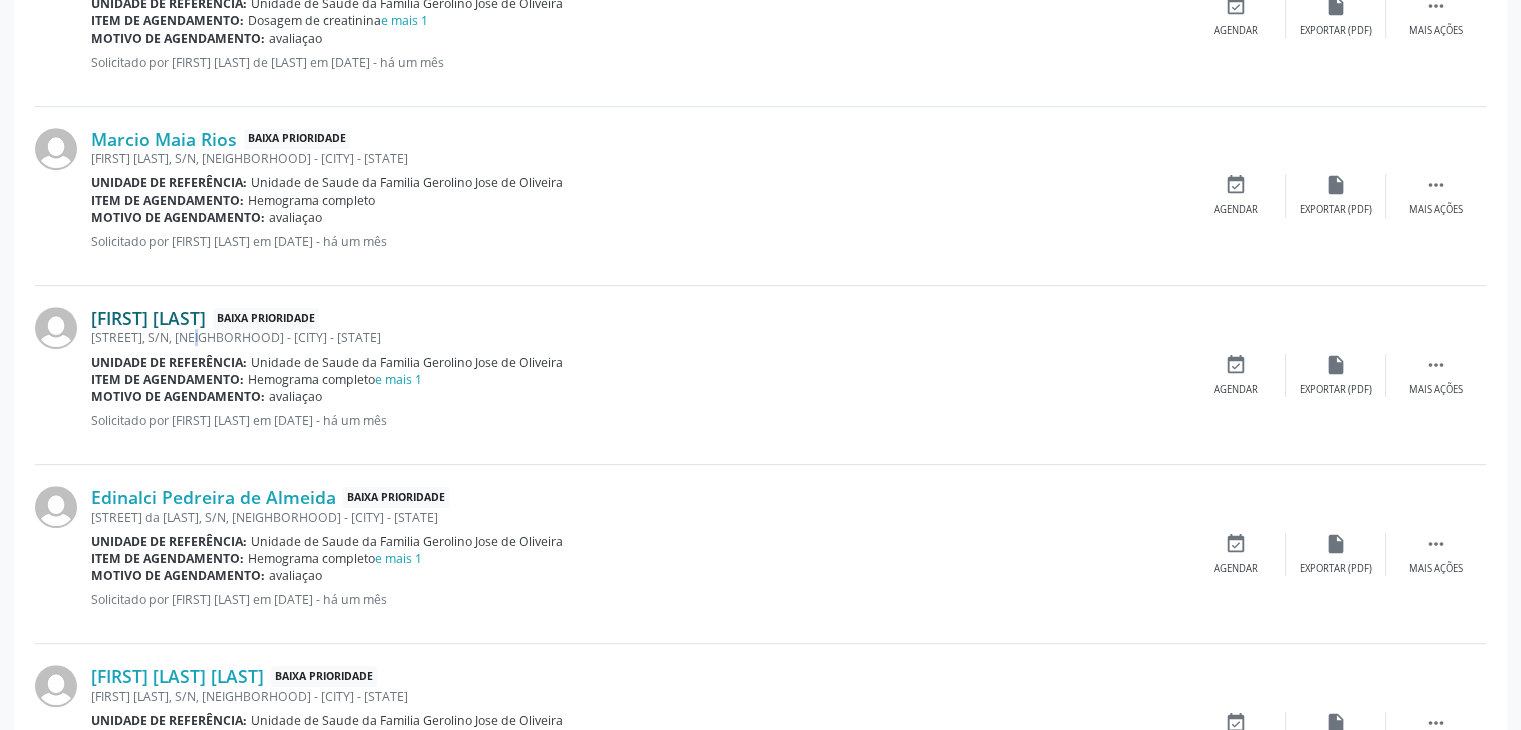 click on "[FIRST] [LAST]" at bounding box center (148, 318) 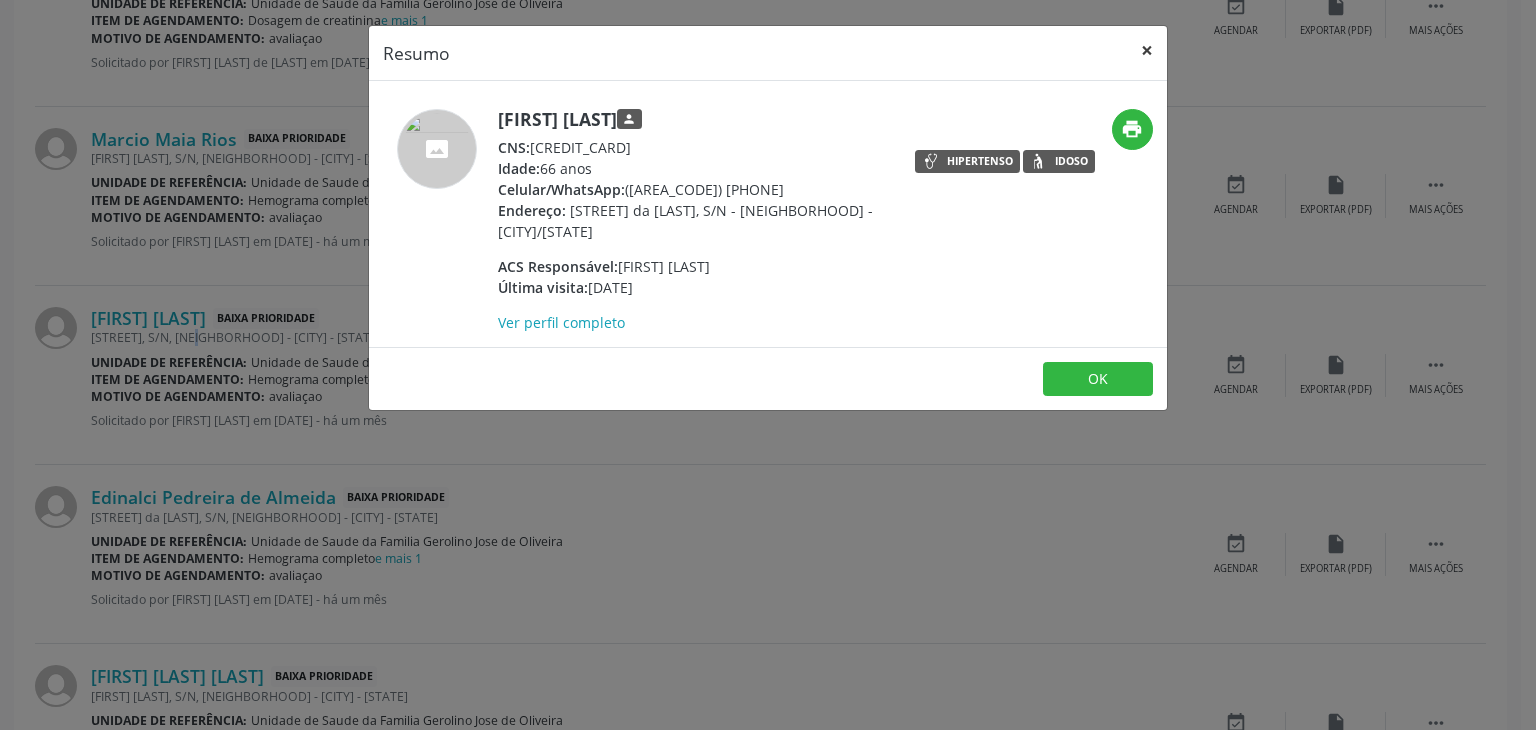 click on "×" at bounding box center [1147, 50] 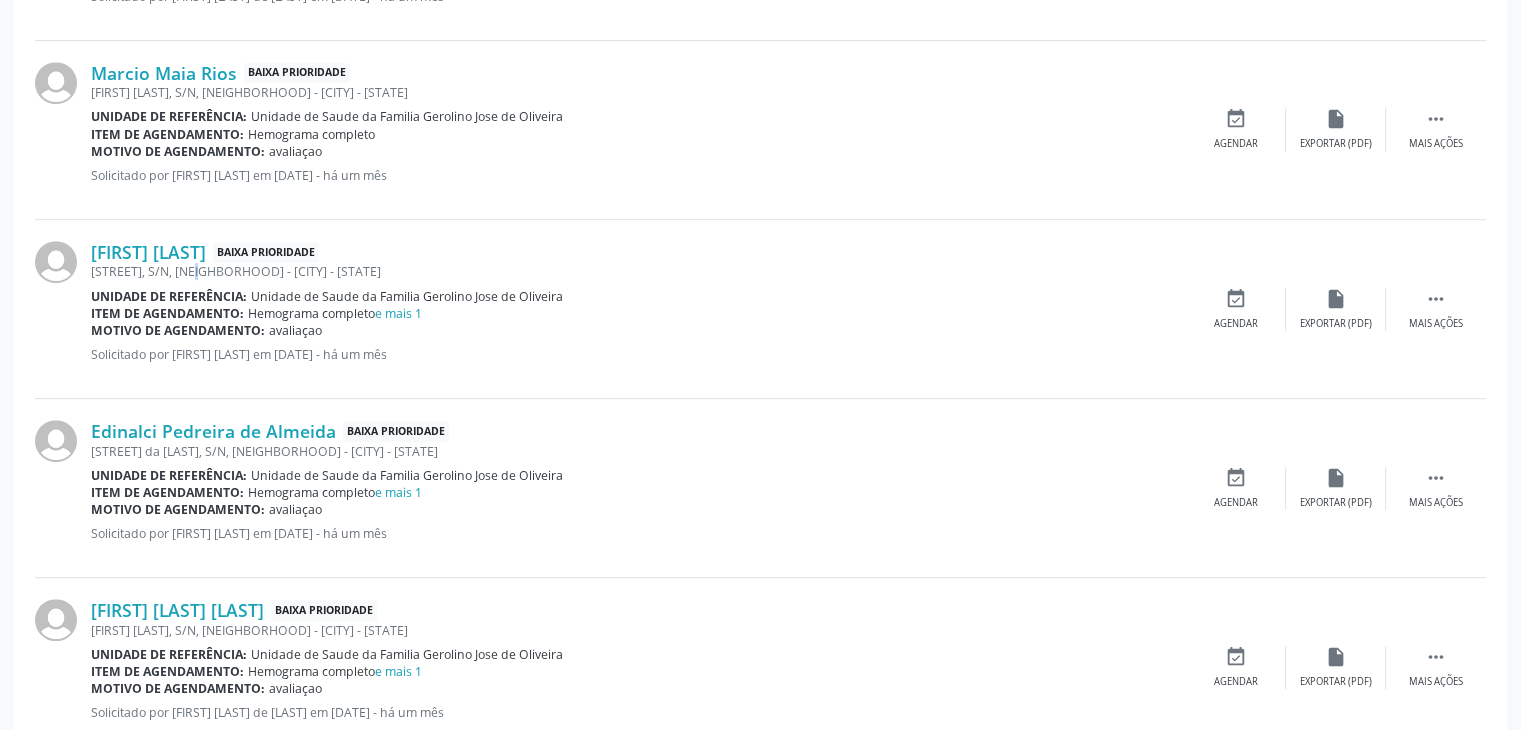 scroll, scrollTop: 1112, scrollLeft: 0, axis: vertical 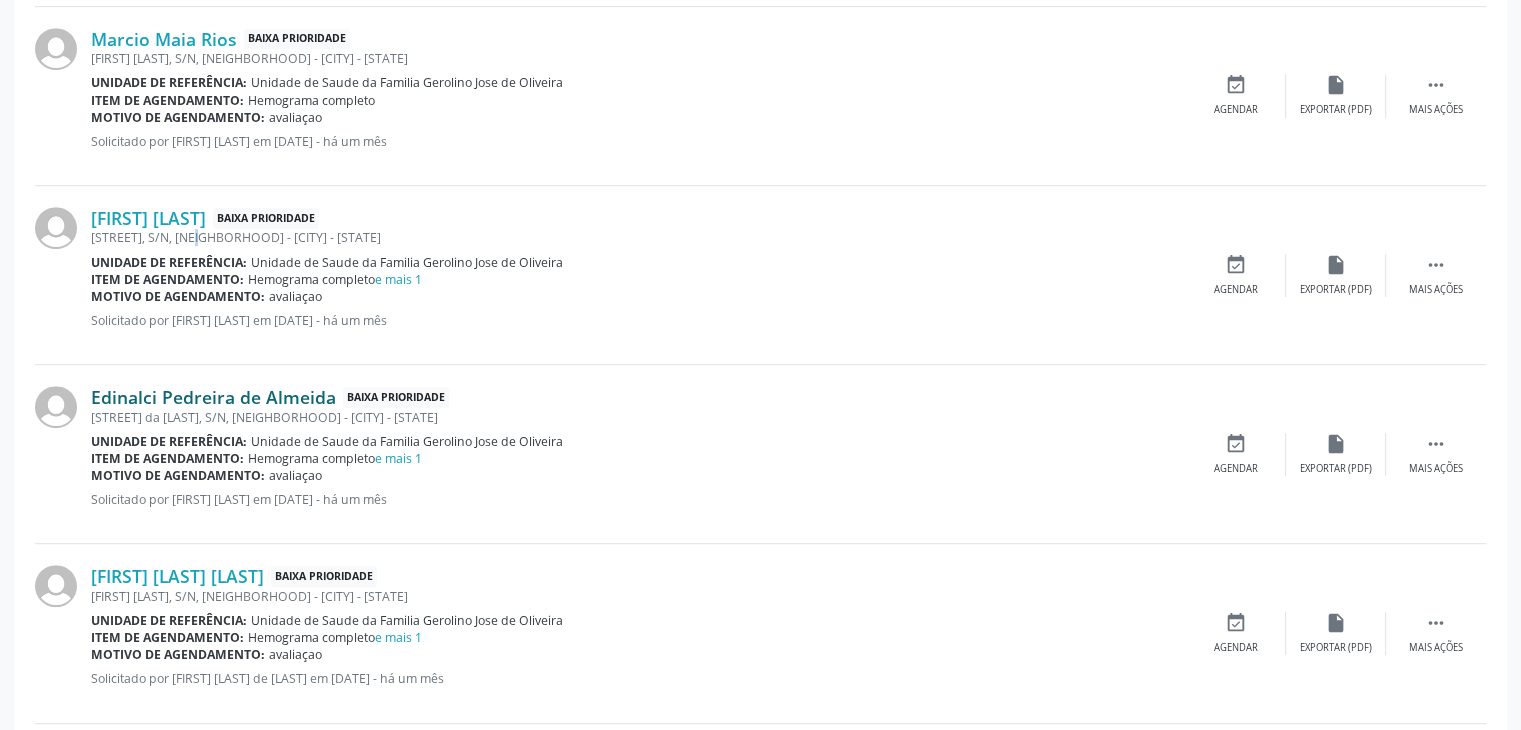click on "Edinalci Pedreira de Almeida" at bounding box center [213, 397] 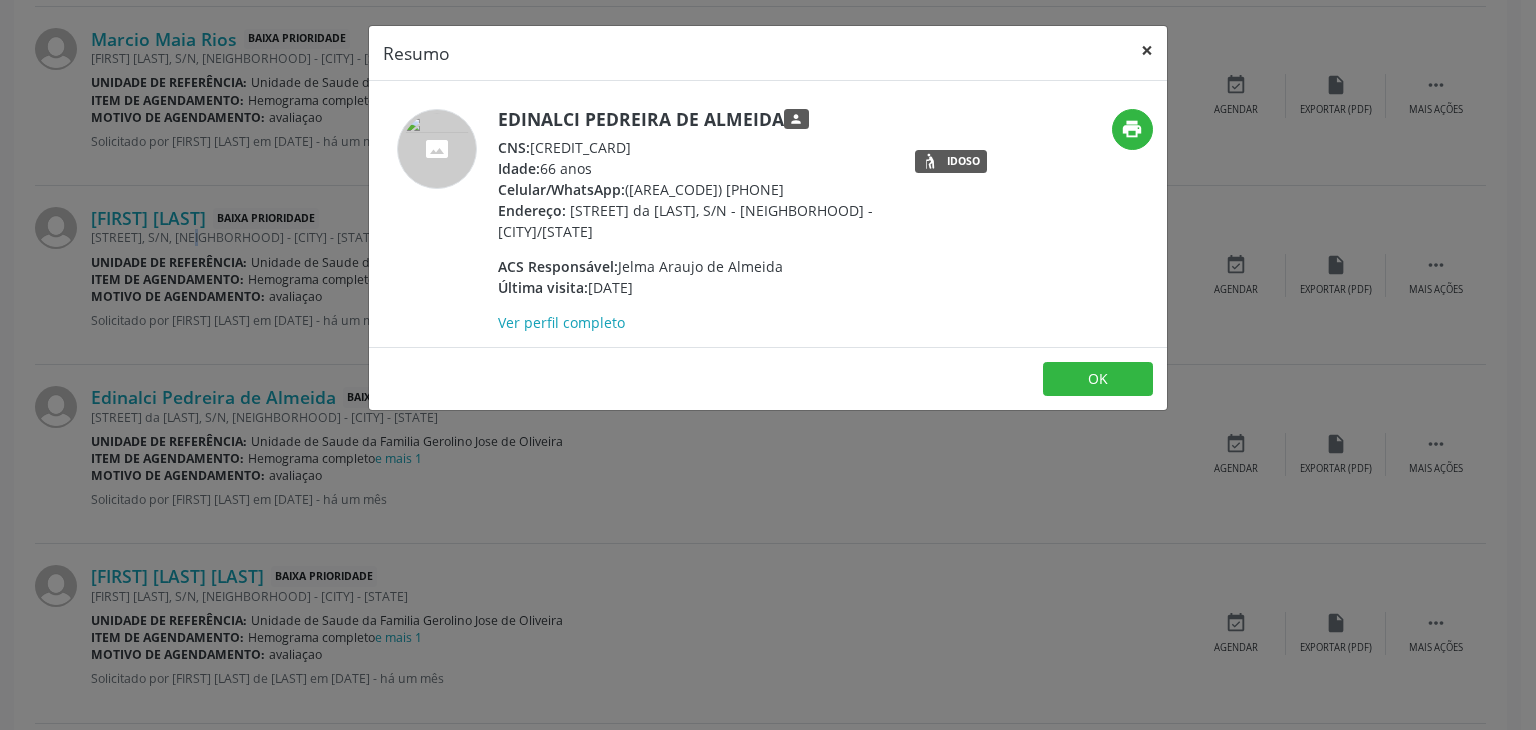 click on "×" at bounding box center [1147, 50] 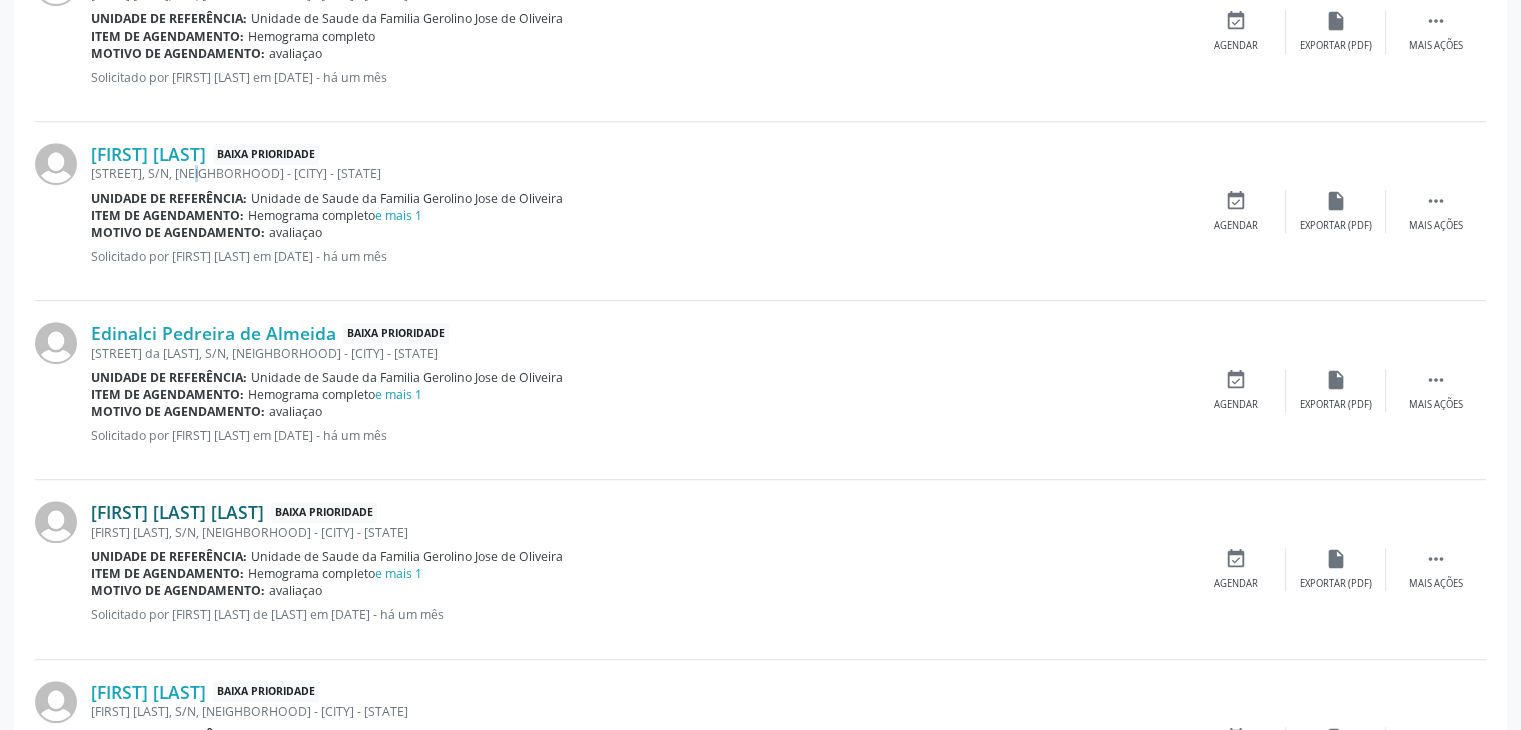 scroll, scrollTop: 1212, scrollLeft: 0, axis: vertical 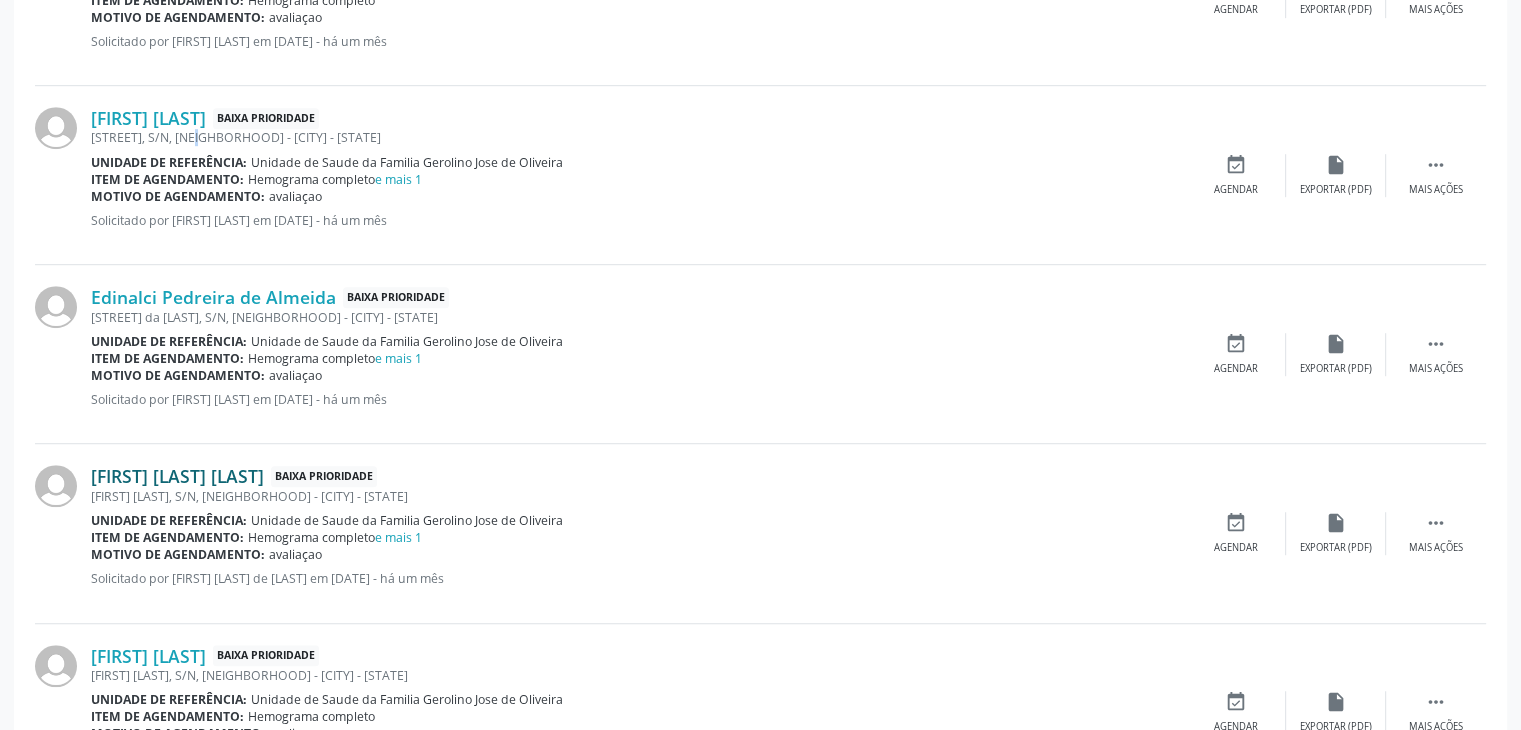click on "[FIRST] [LAST] [LAST]" at bounding box center (177, 476) 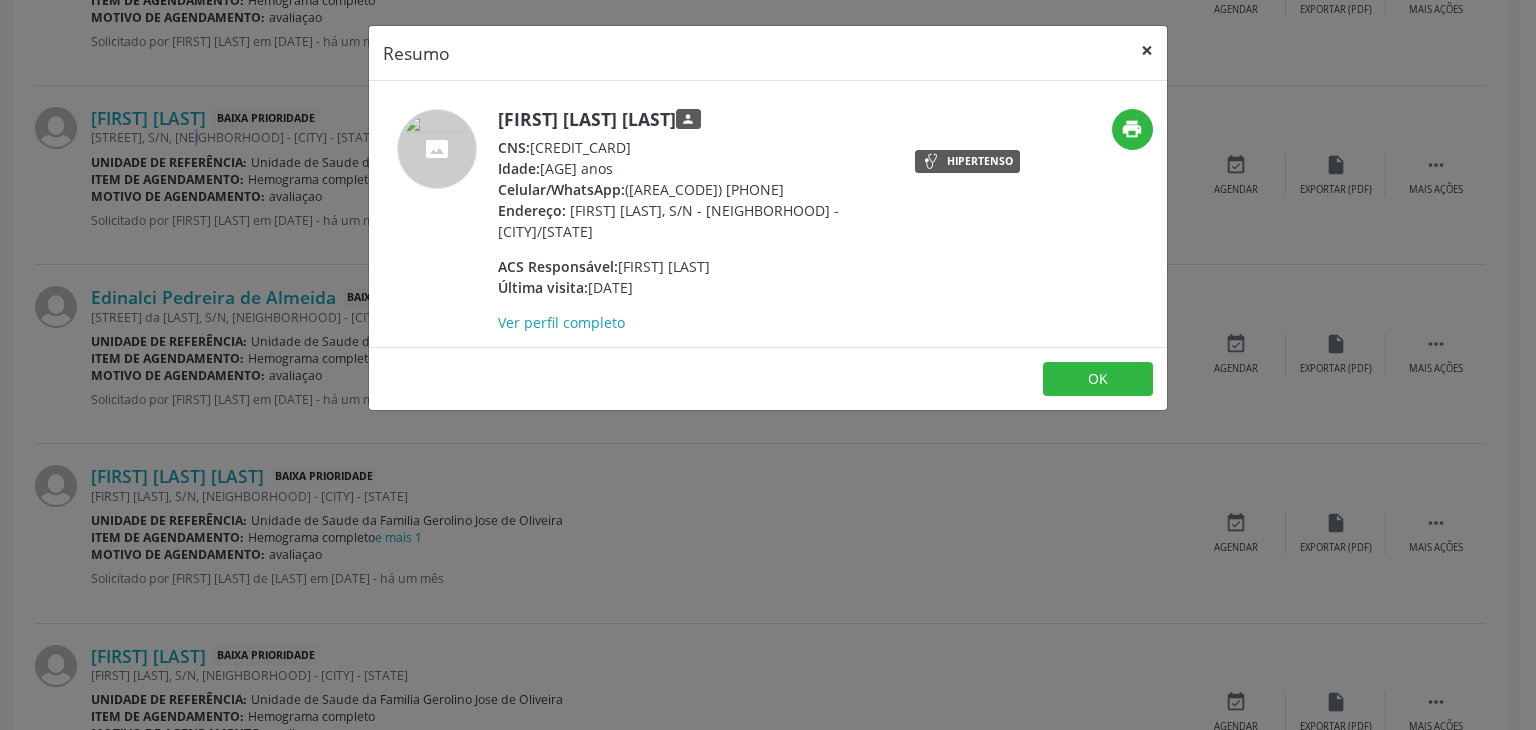 click on "×" at bounding box center (1147, 50) 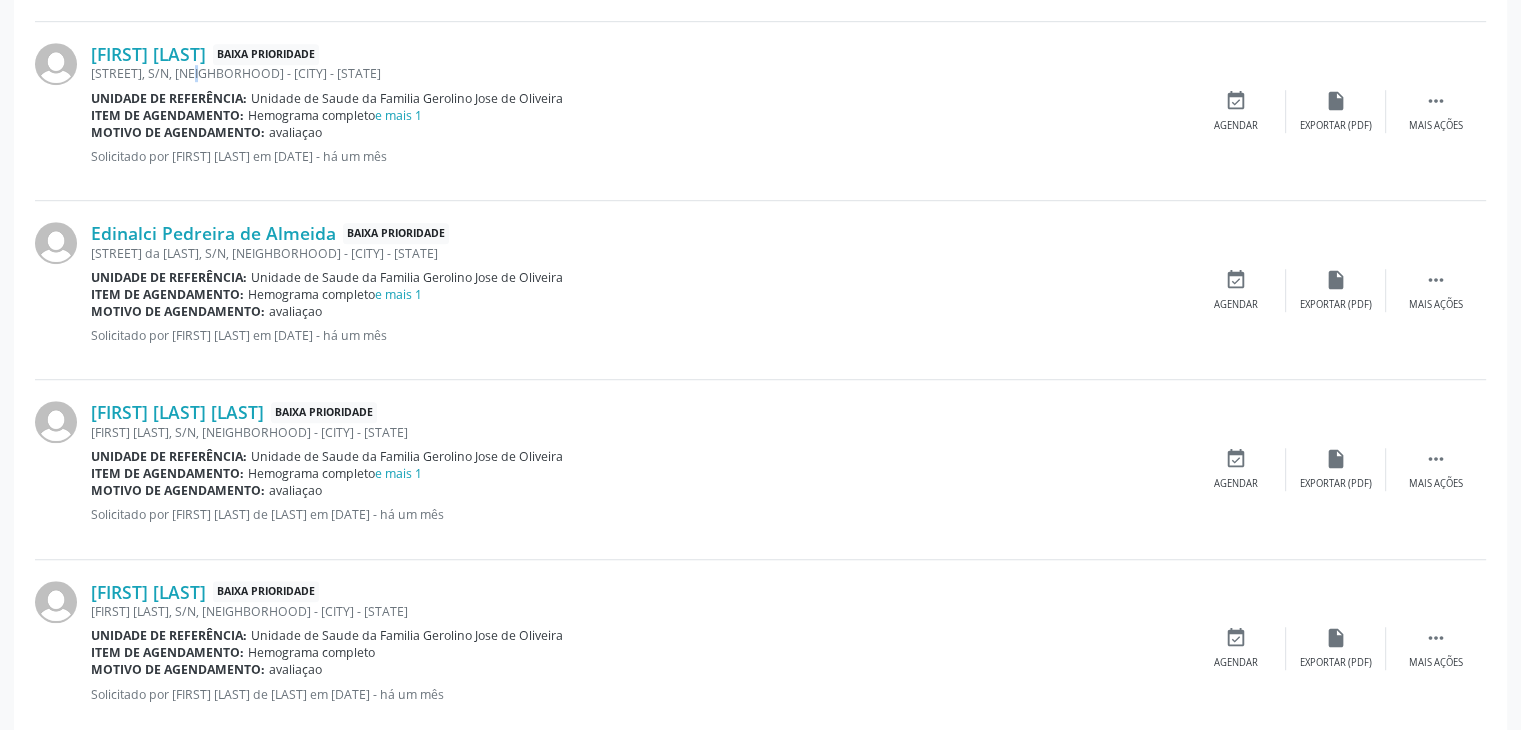 scroll, scrollTop: 1312, scrollLeft: 0, axis: vertical 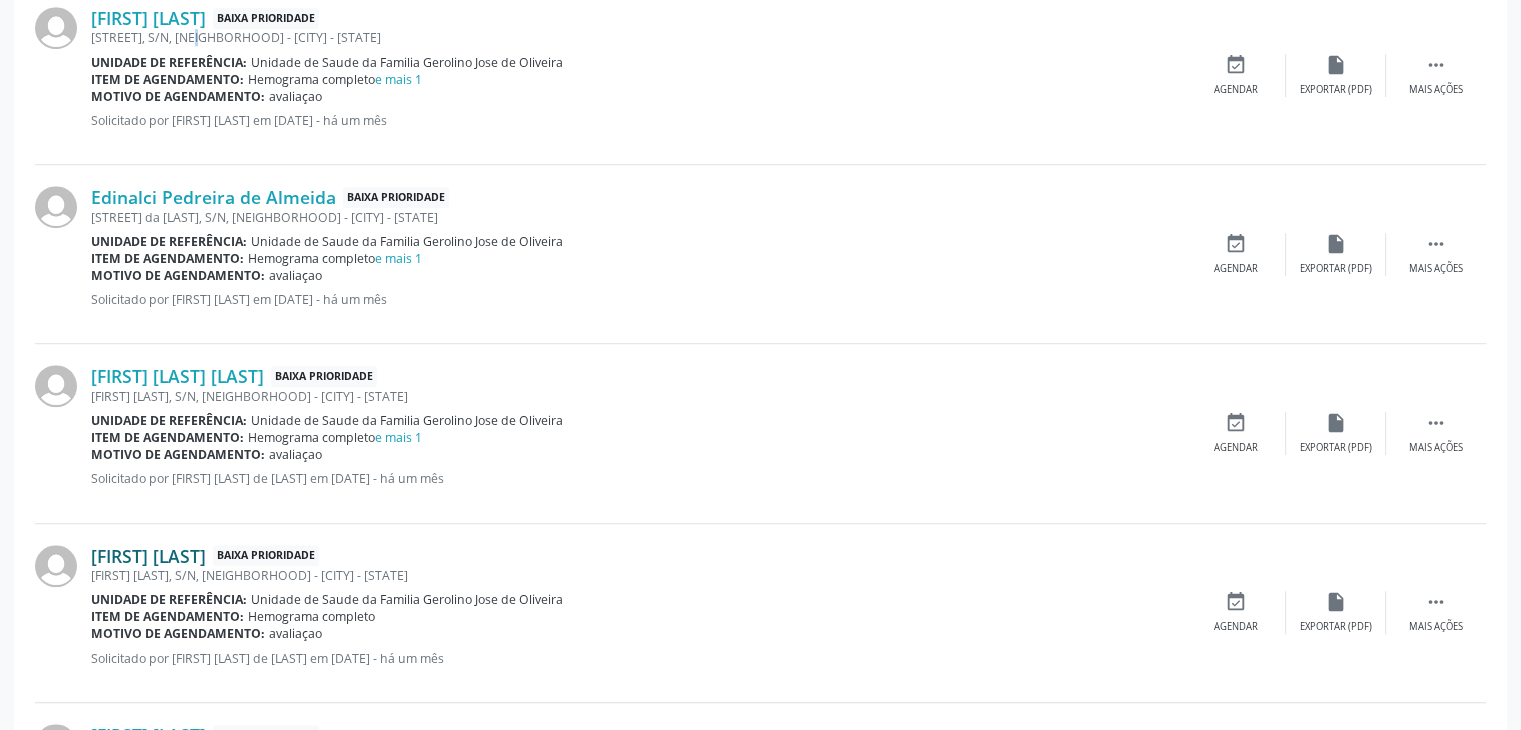click on "[FIRST] [LAST]" at bounding box center [148, 556] 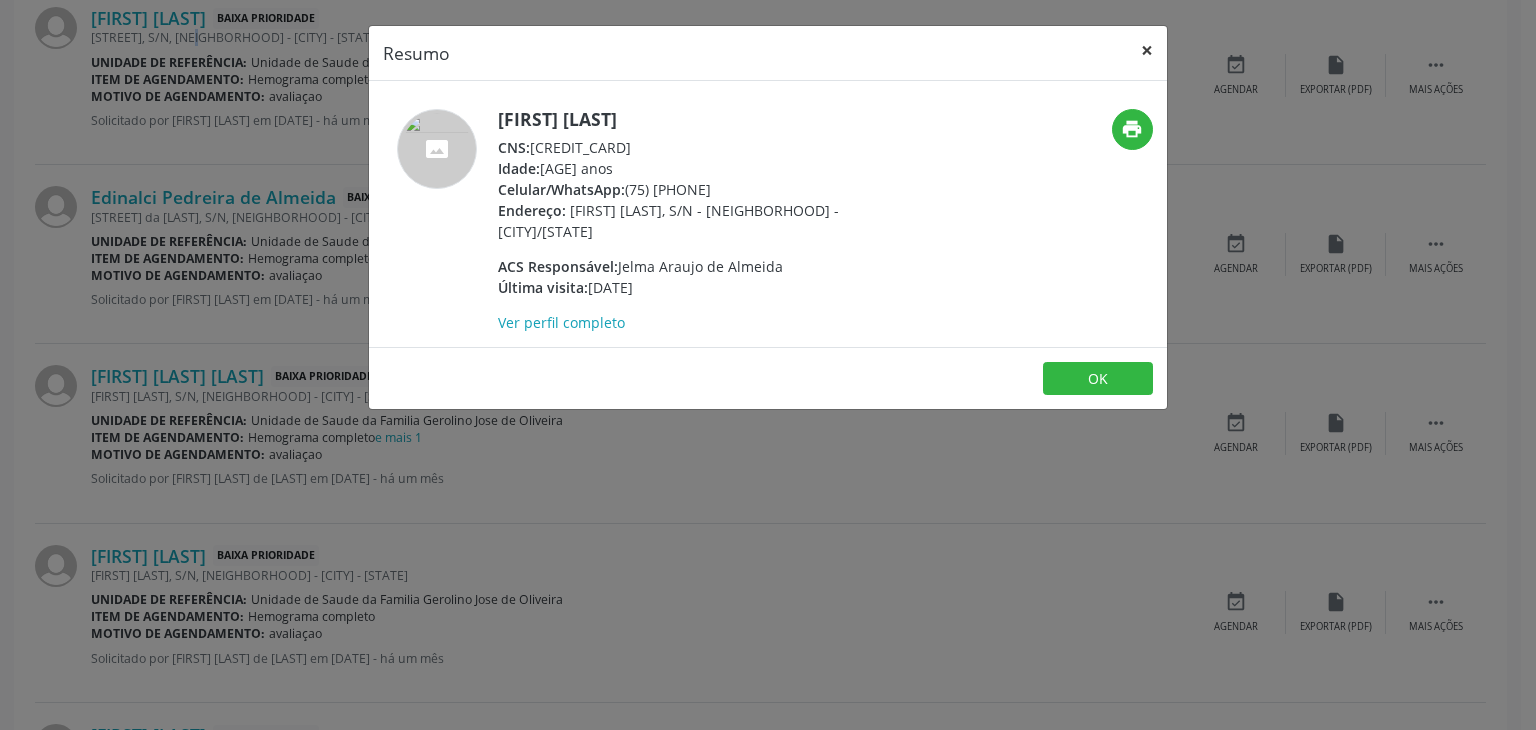 click on "×" at bounding box center (1147, 50) 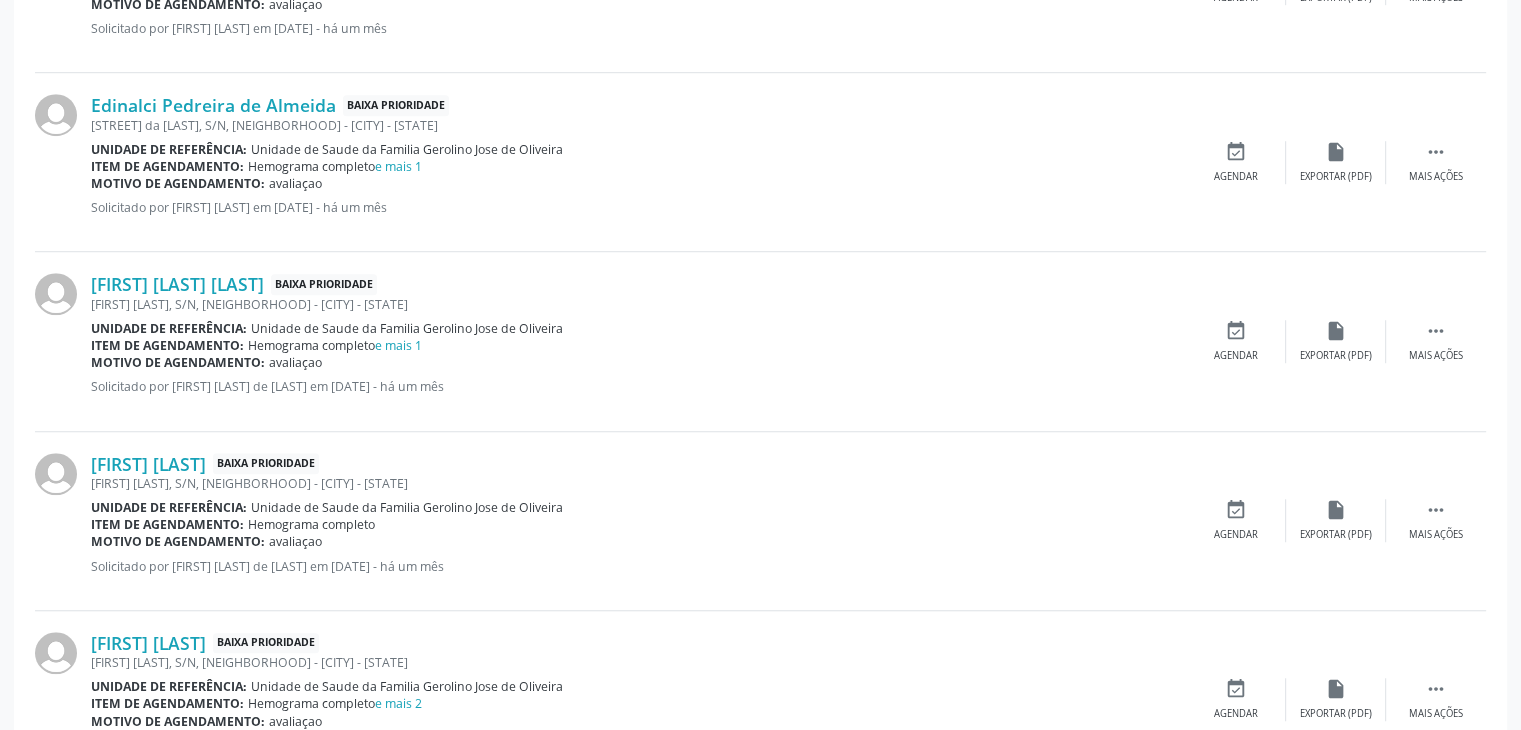 scroll, scrollTop: 1512, scrollLeft: 0, axis: vertical 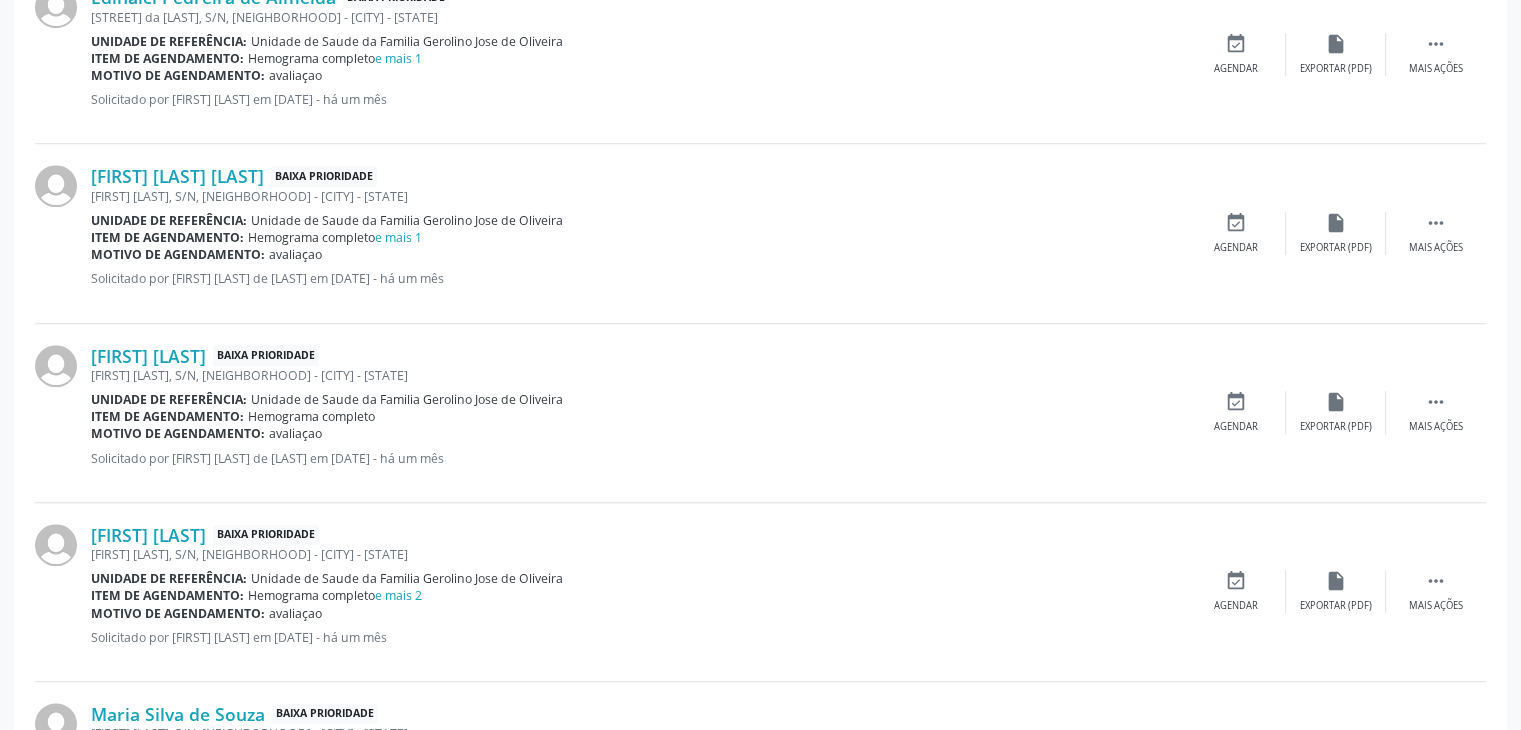 click on "[FIRST] [LAST], S/N, [NEIGHBORHOOD] - [CITY] - [STATE]" at bounding box center (638, 554) 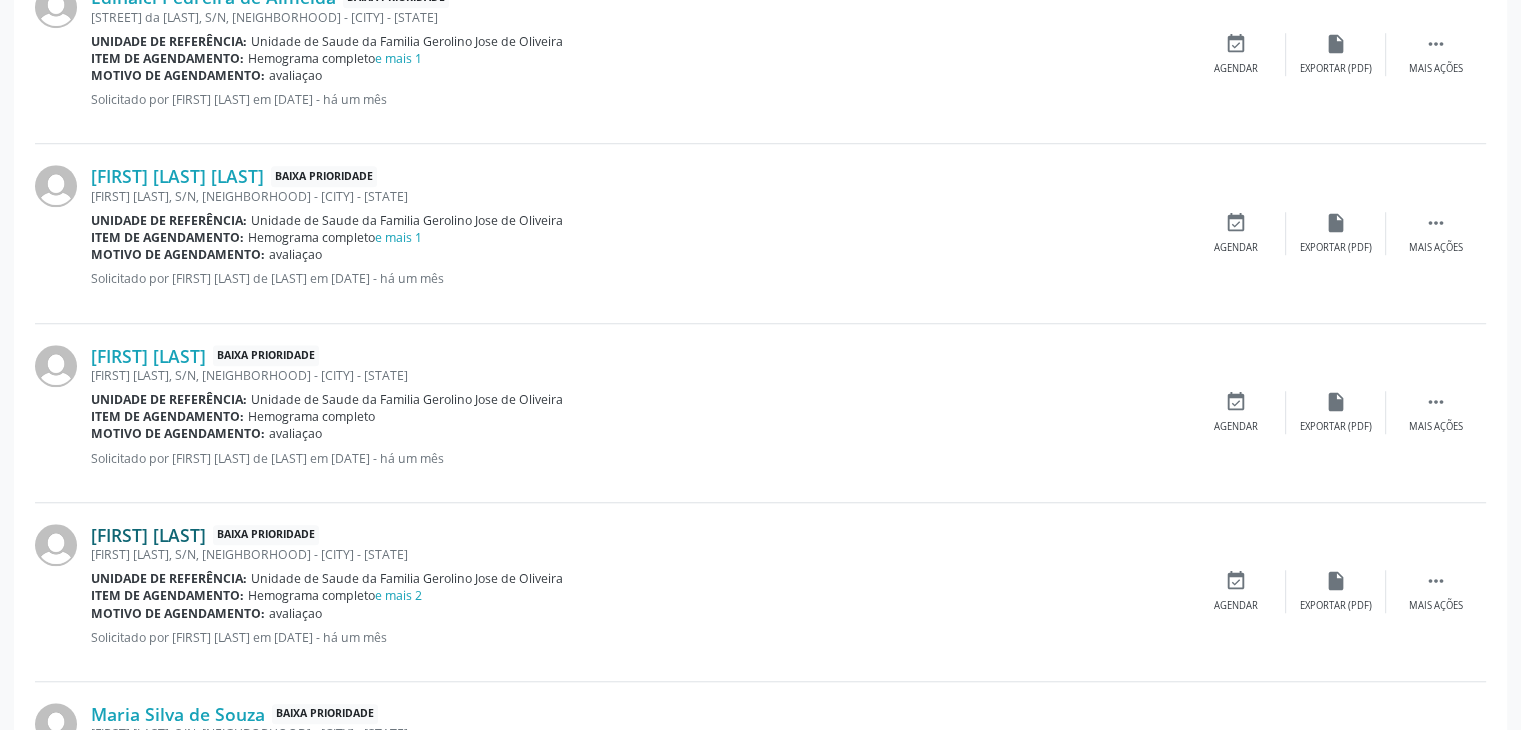 click on "[FIRST] [LAST]" at bounding box center [148, 535] 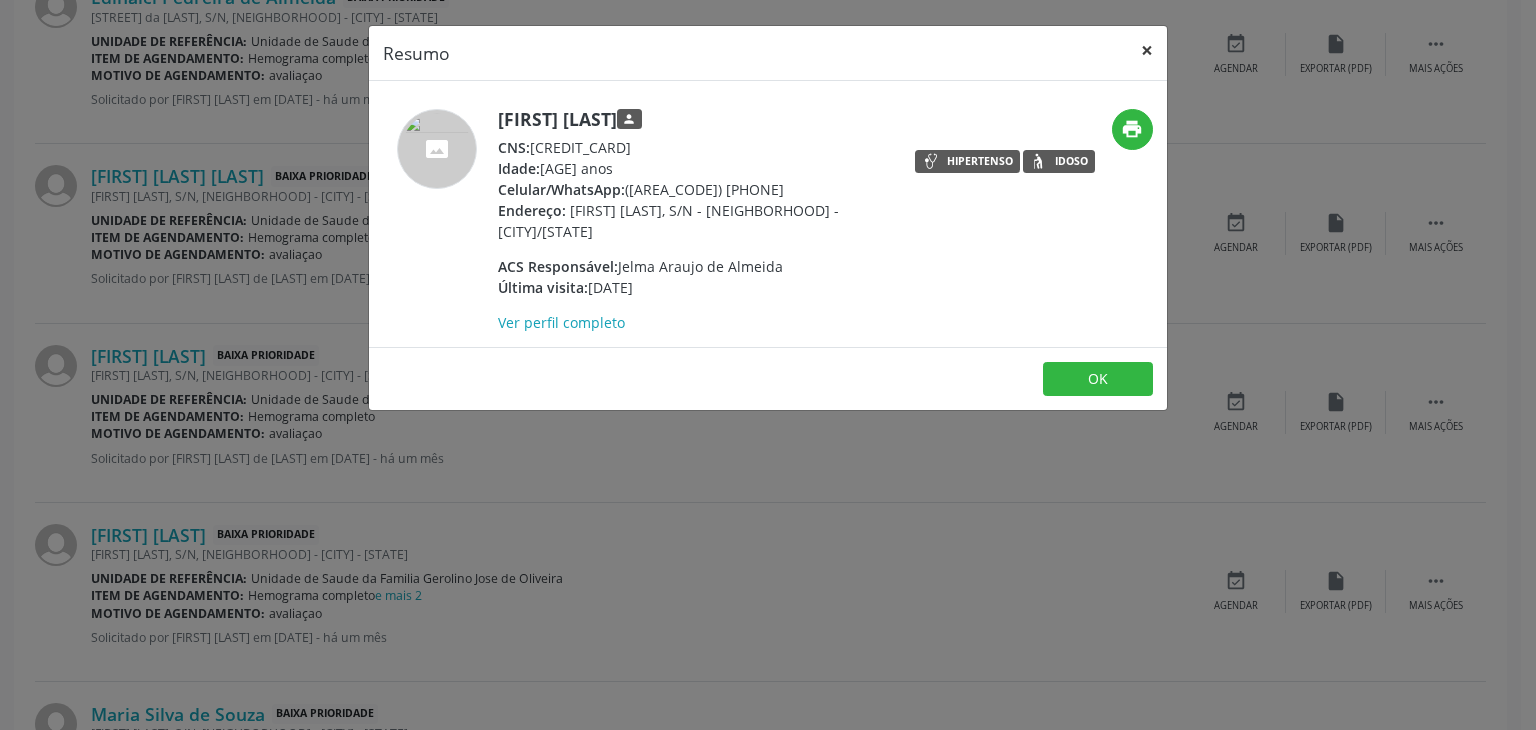 click on "×" at bounding box center (1147, 50) 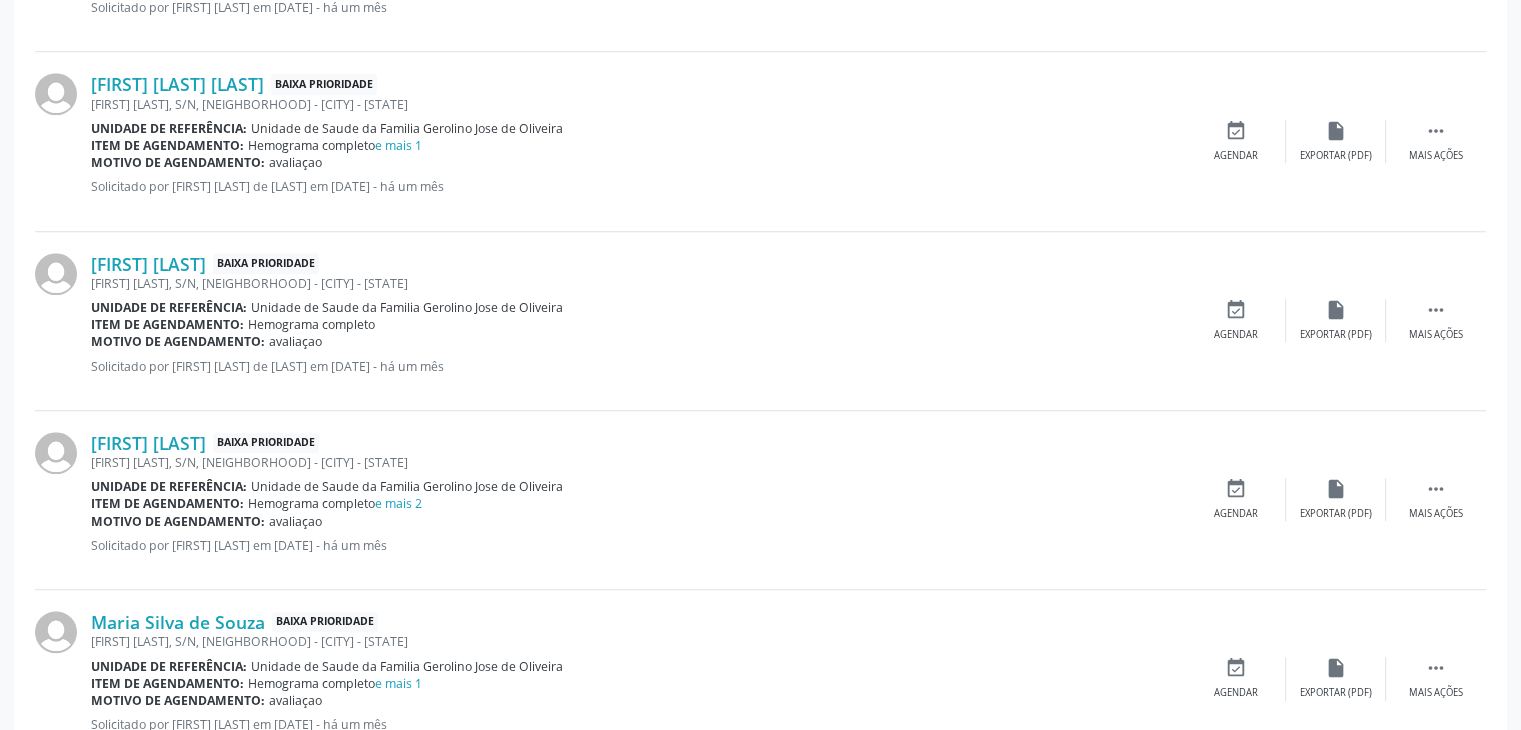 scroll, scrollTop: 1712, scrollLeft: 0, axis: vertical 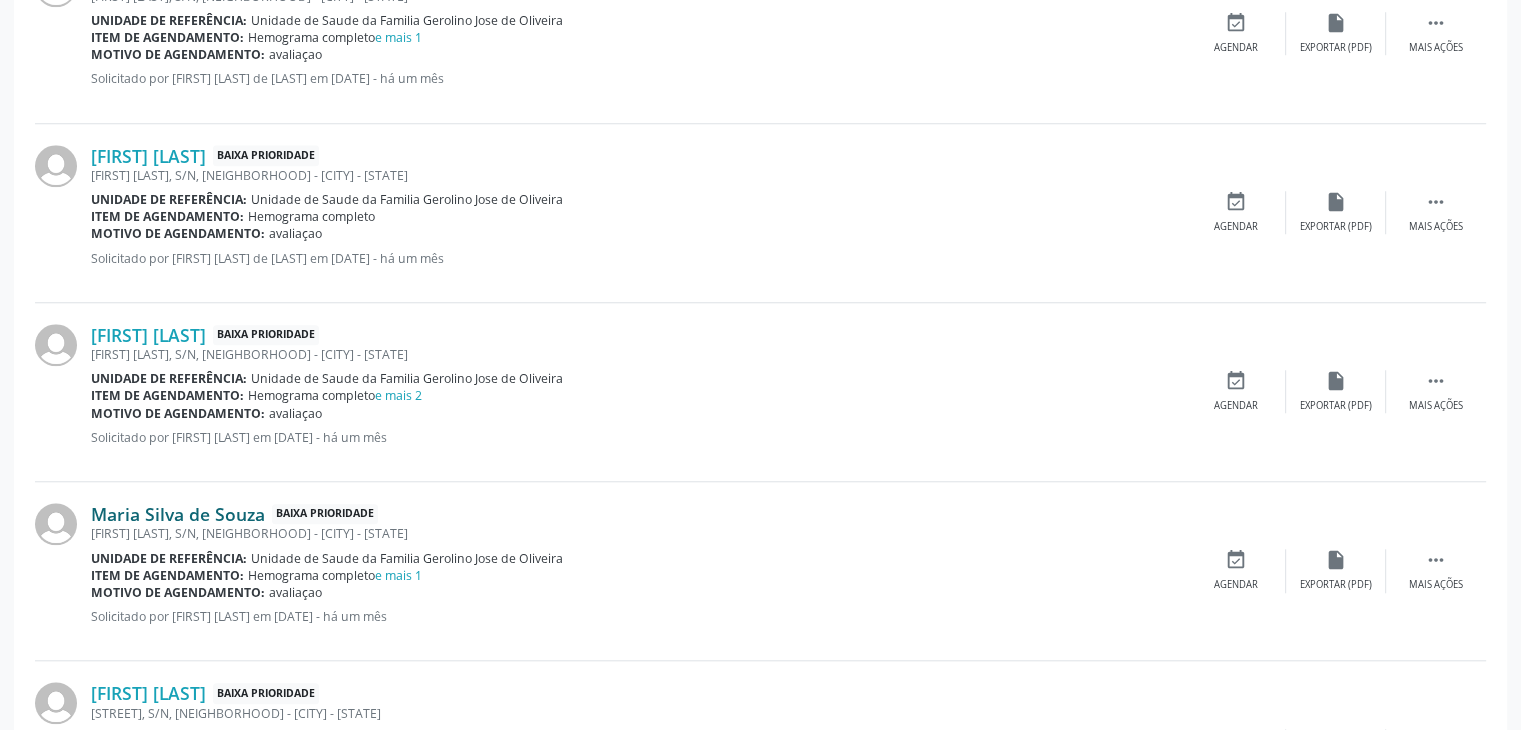 click on "Maria Silva de Souza" at bounding box center [178, 514] 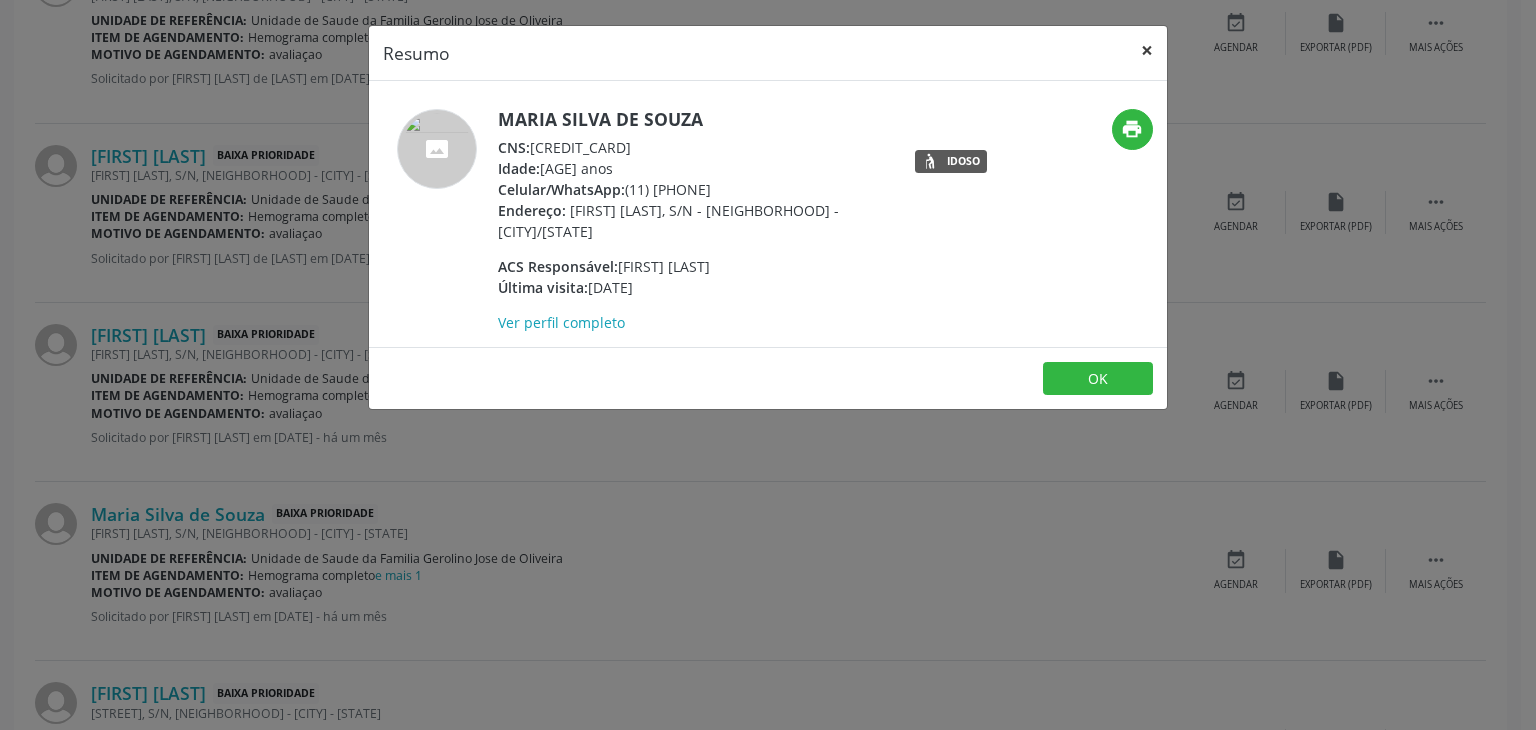 click on "×" at bounding box center [1147, 50] 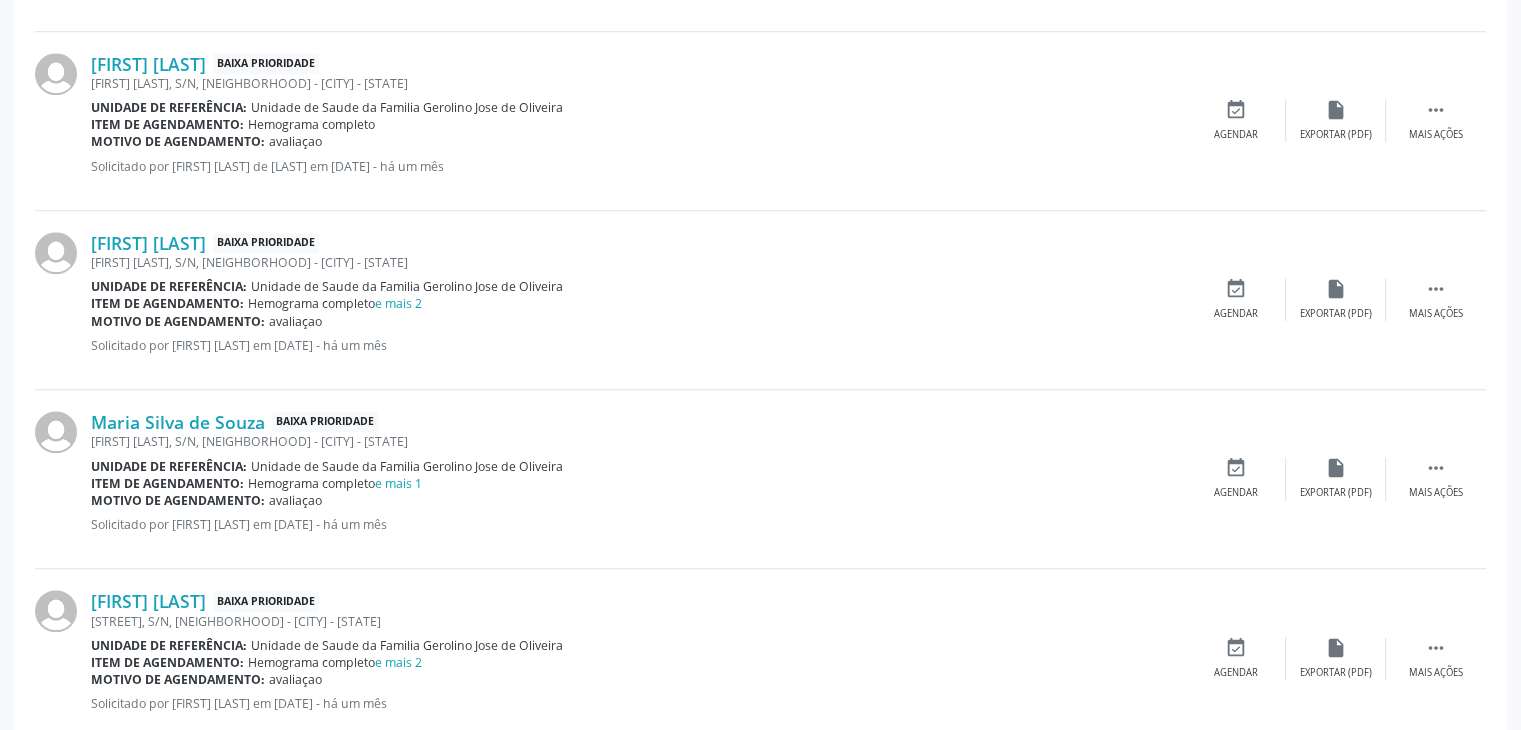 scroll, scrollTop: 1912, scrollLeft: 0, axis: vertical 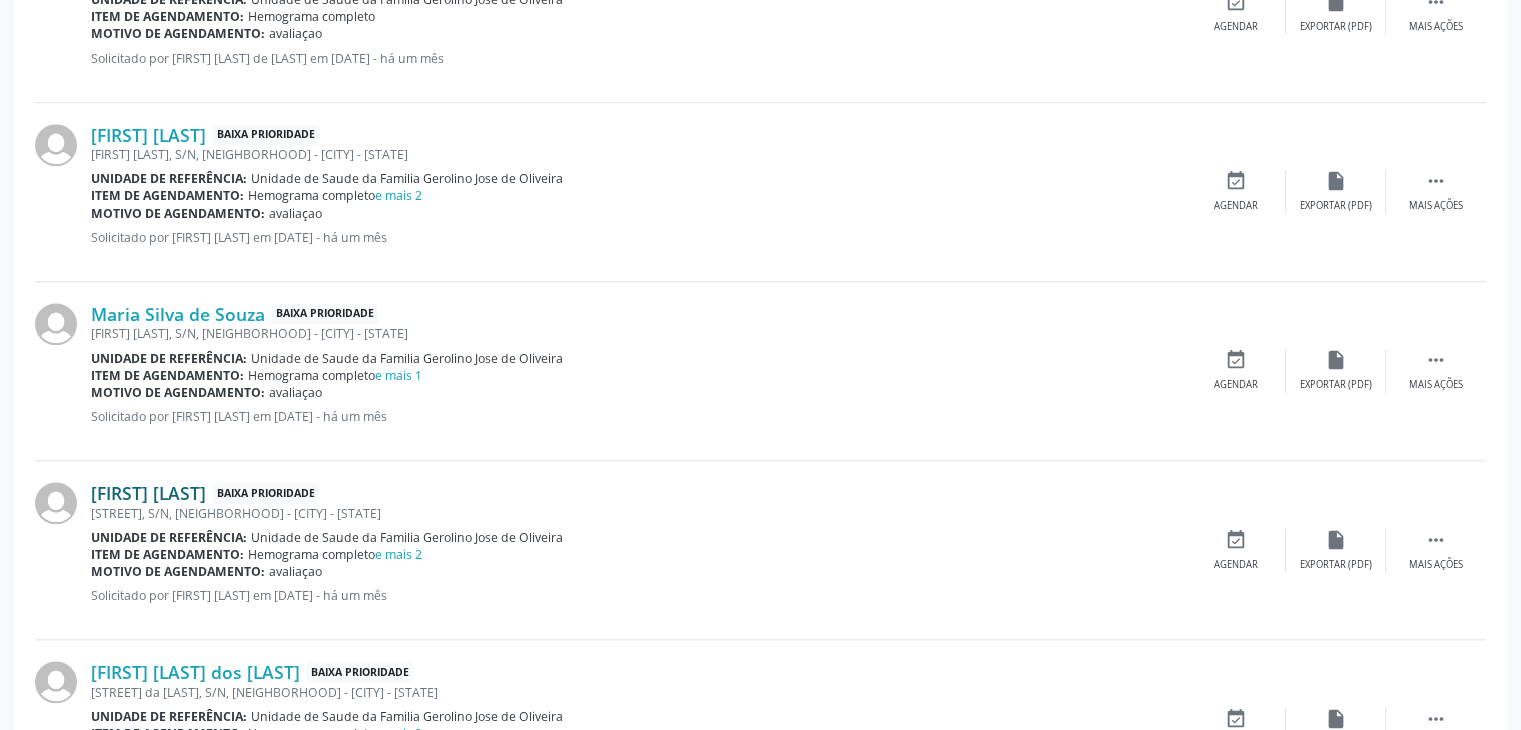 click on "[FIRST] [LAST]" at bounding box center [148, 493] 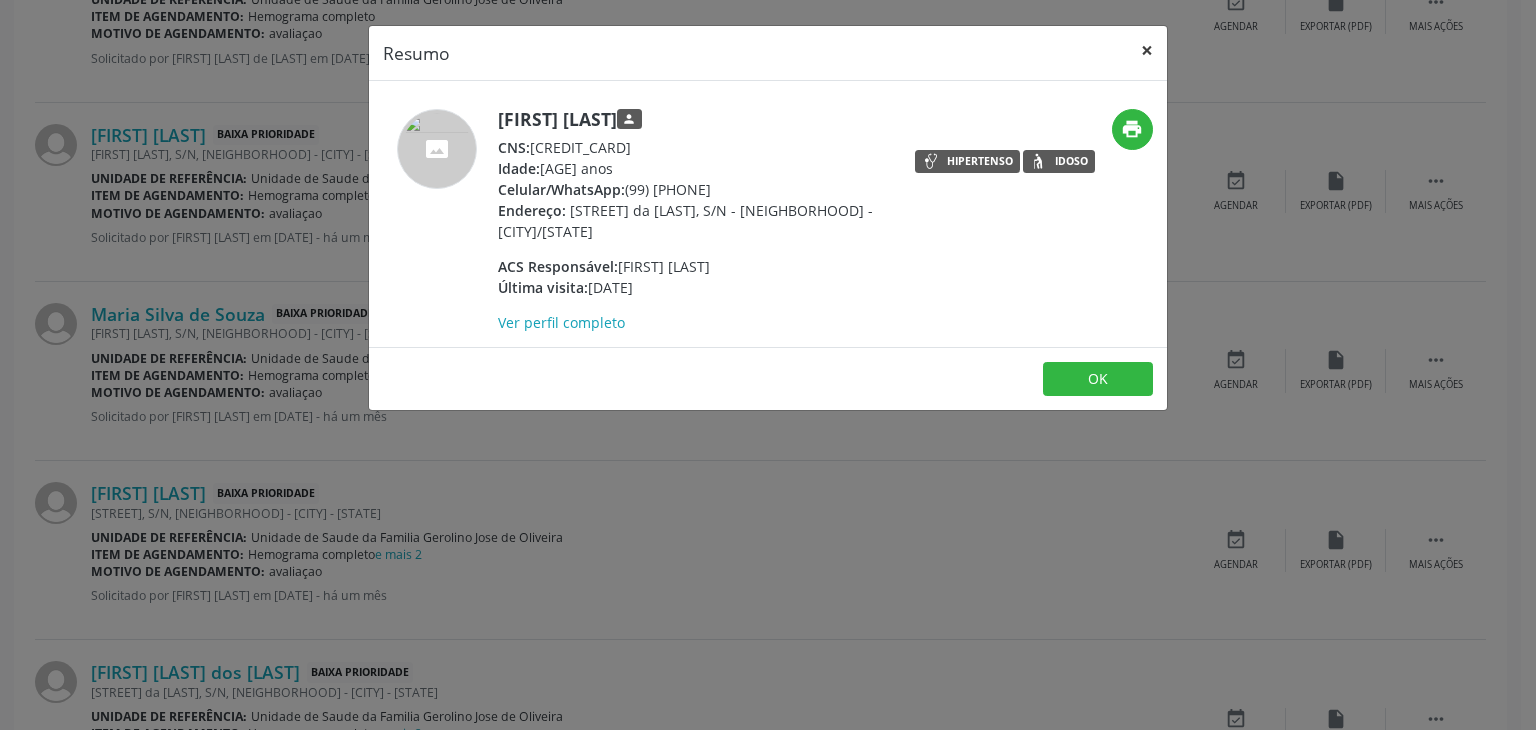 click on "×" at bounding box center [1147, 50] 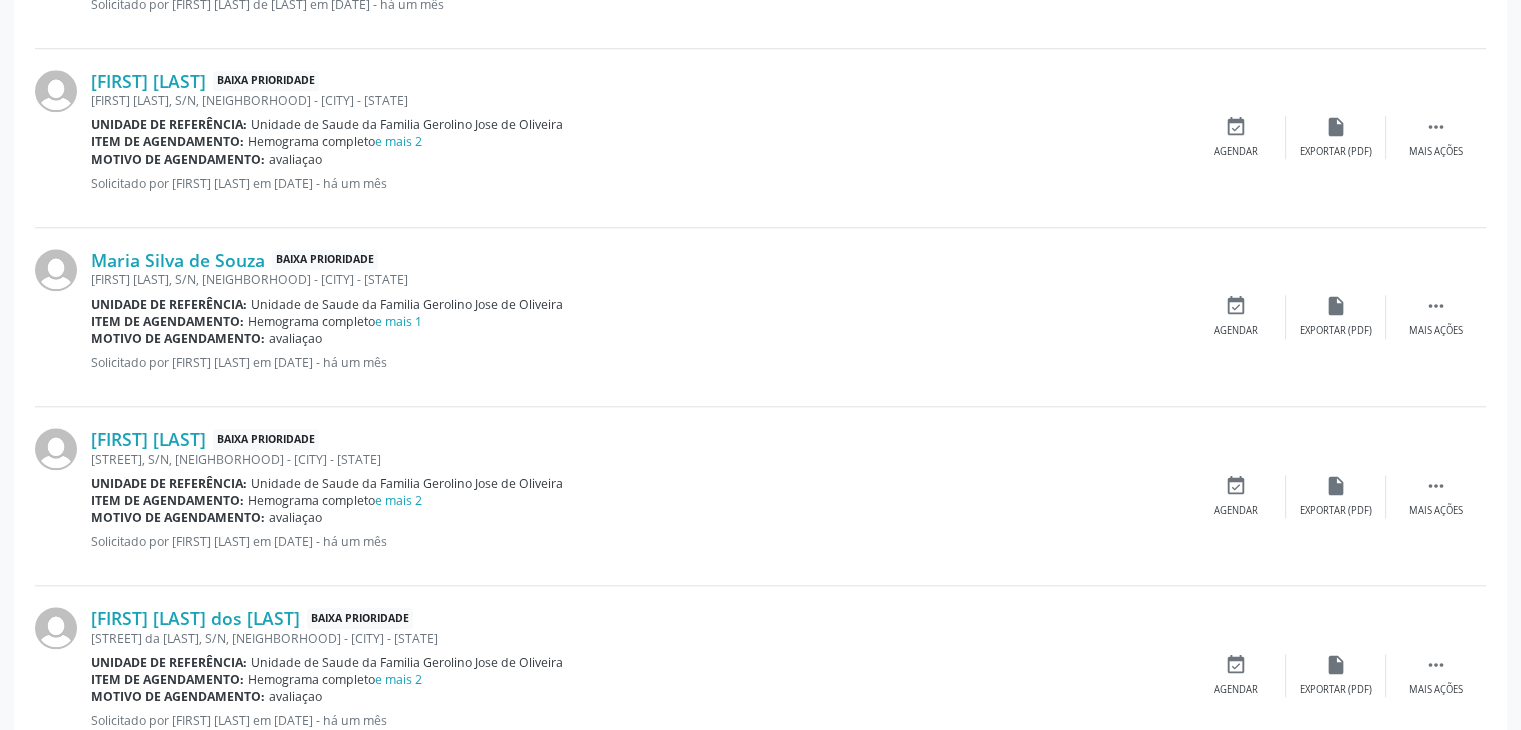 scroll, scrollTop: 2012, scrollLeft: 0, axis: vertical 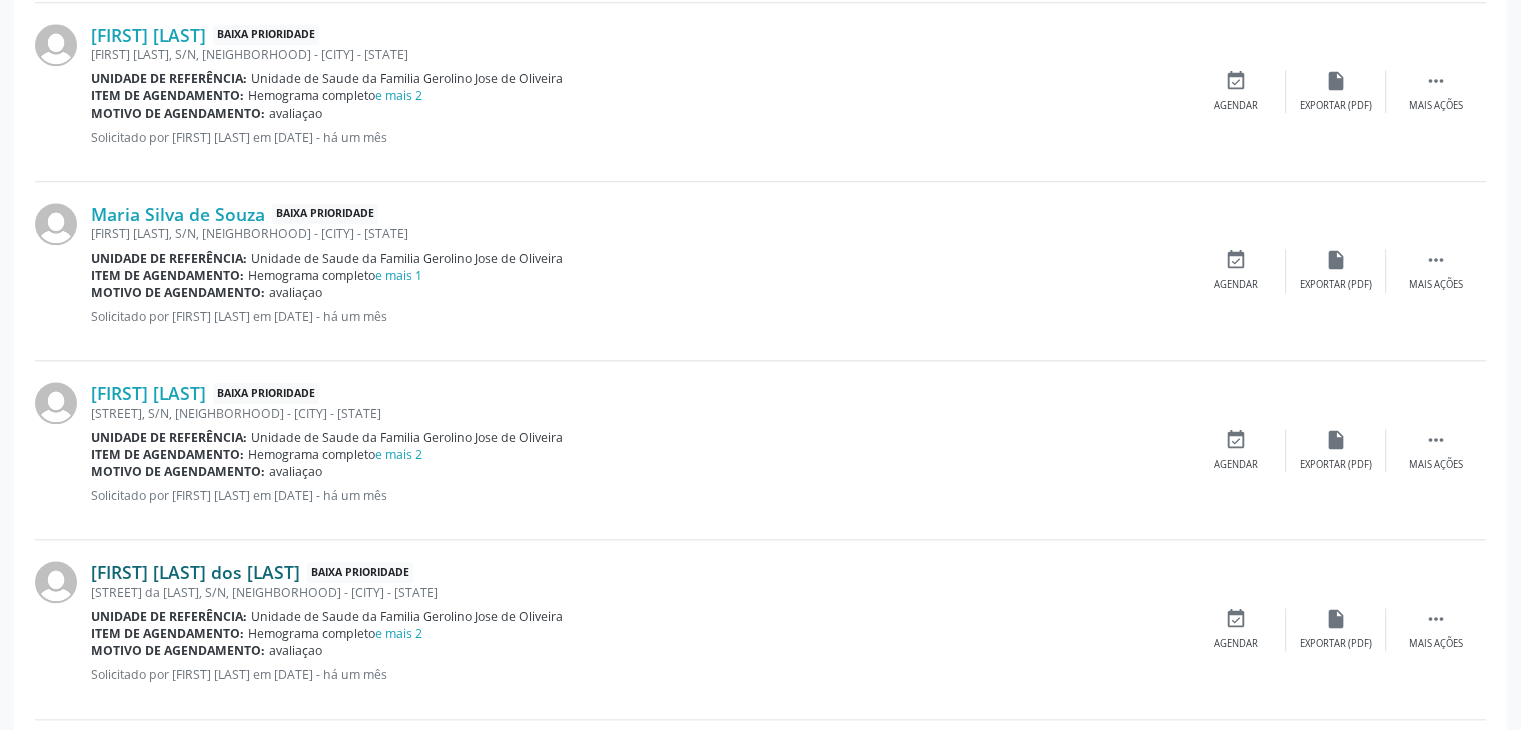 click on "[FIRST] [LAST] dos [LAST]" at bounding box center (195, 572) 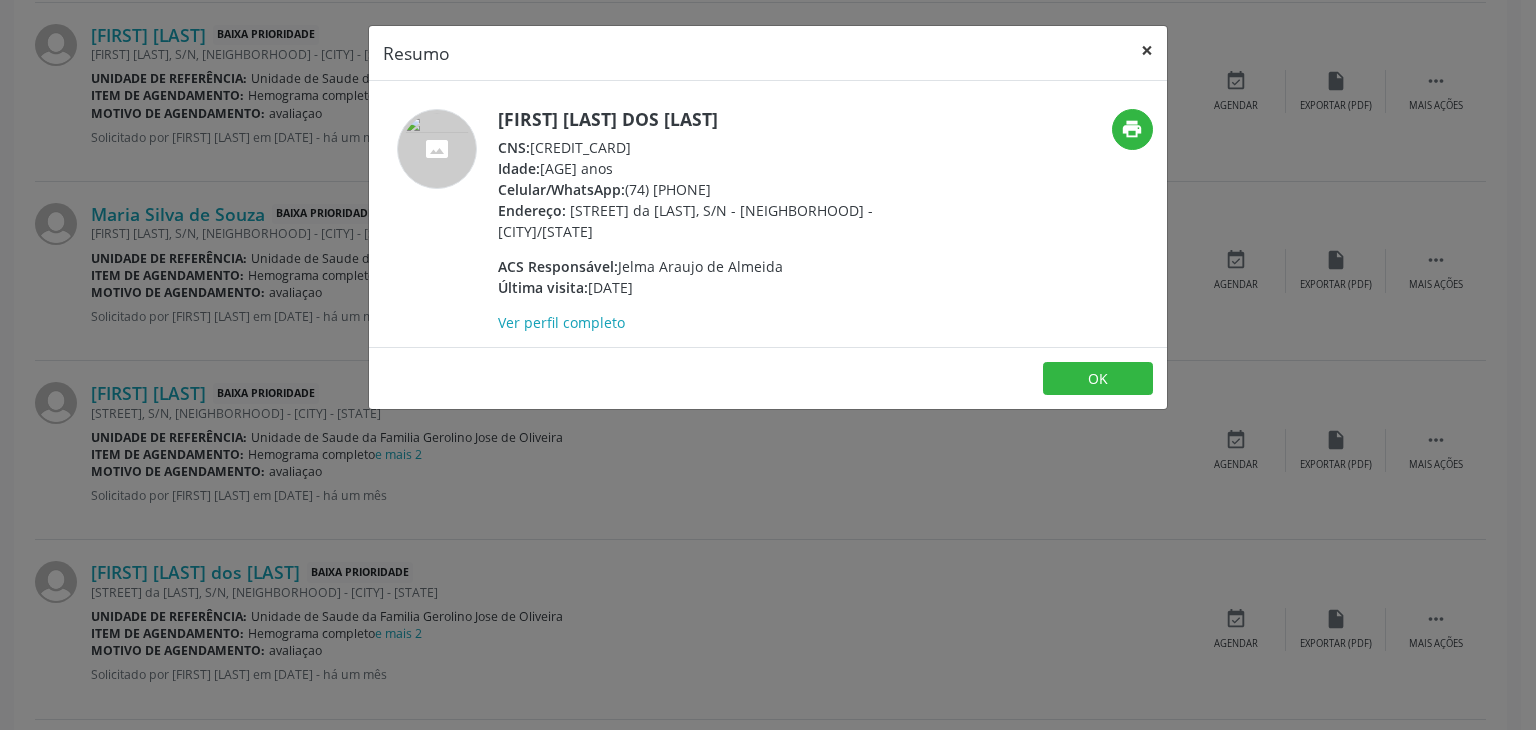 click on "×" at bounding box center (1147, 50) 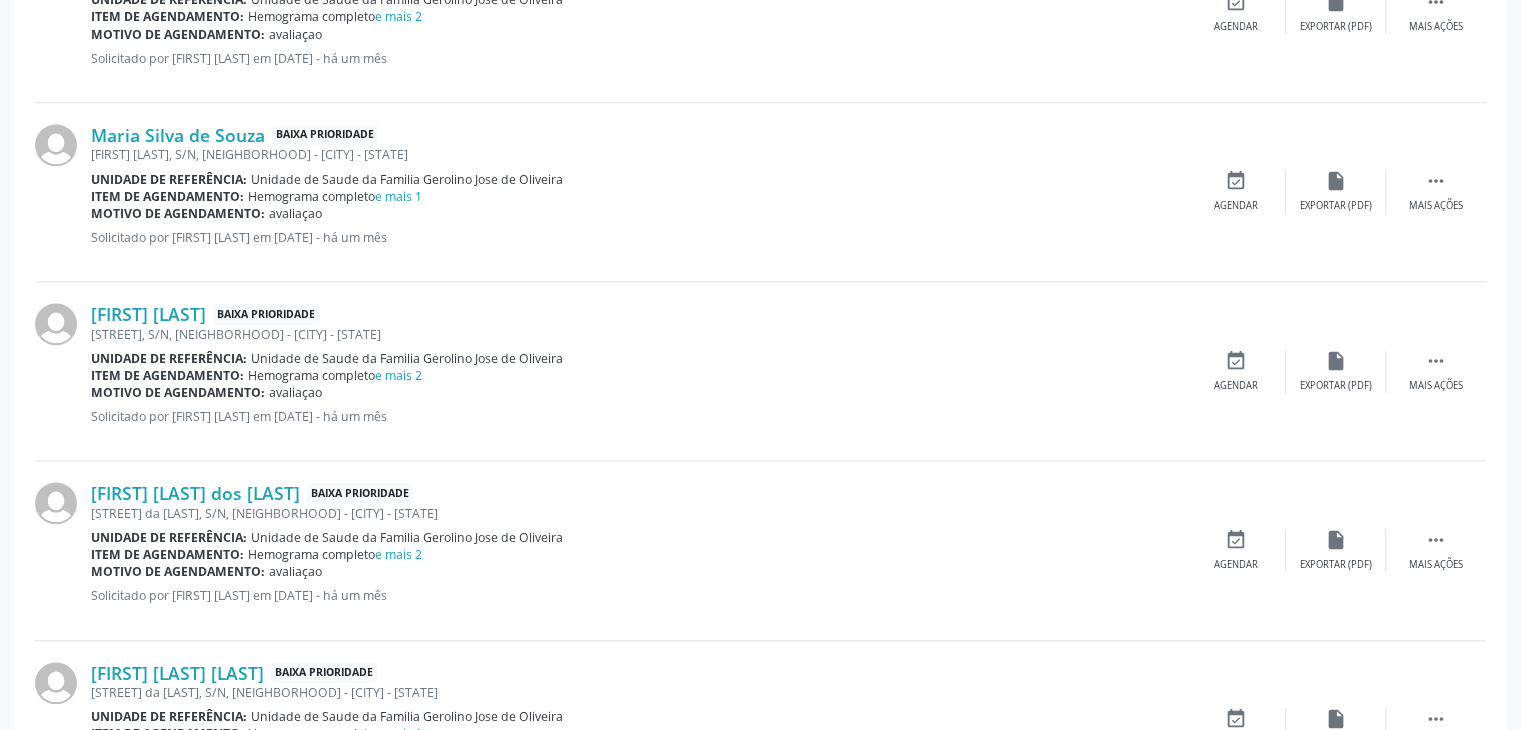 scroll, scrollTop: 2212, scrollLeft: 0, axis: vertical 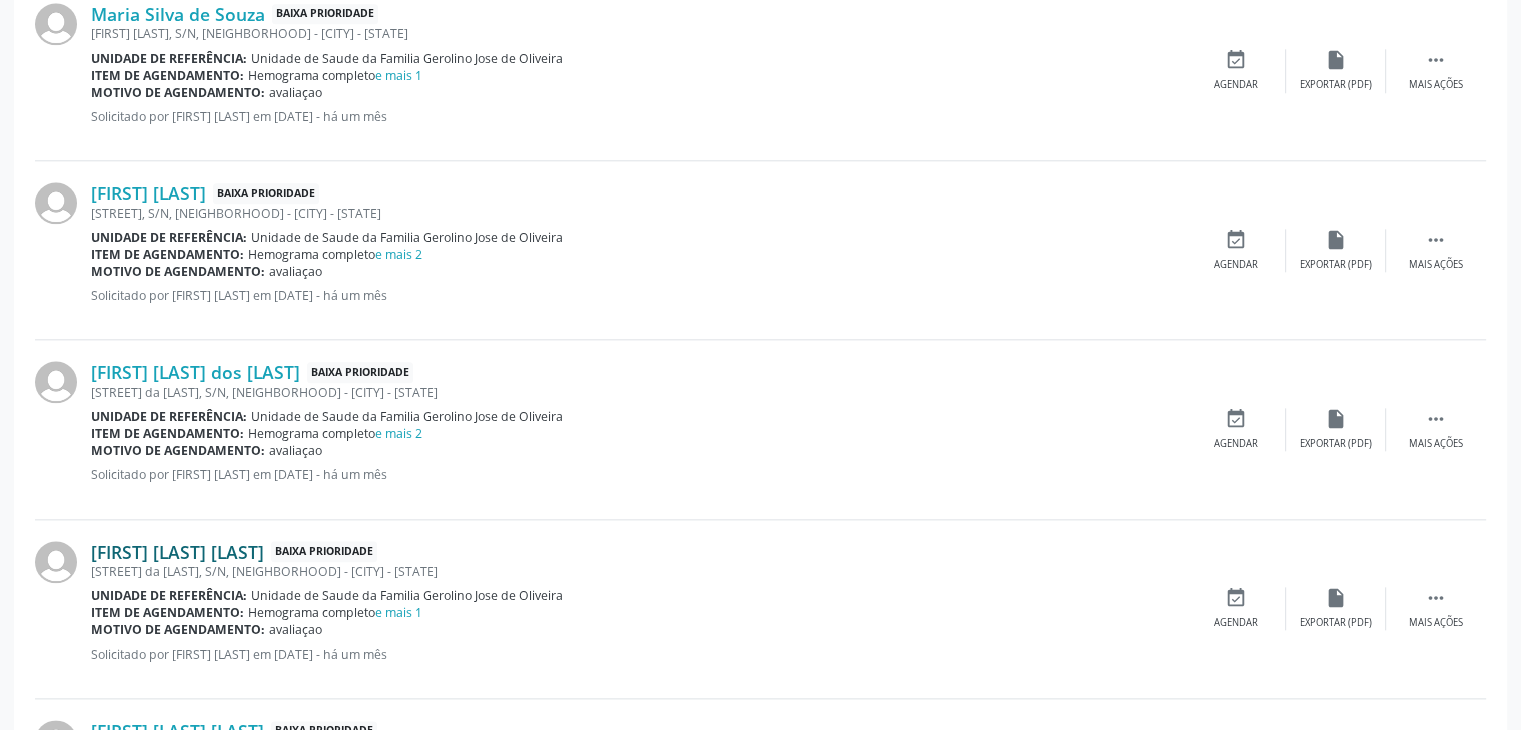 click on "[FIRST] [LAST] [LAST]" at bounding box center [177, 552] 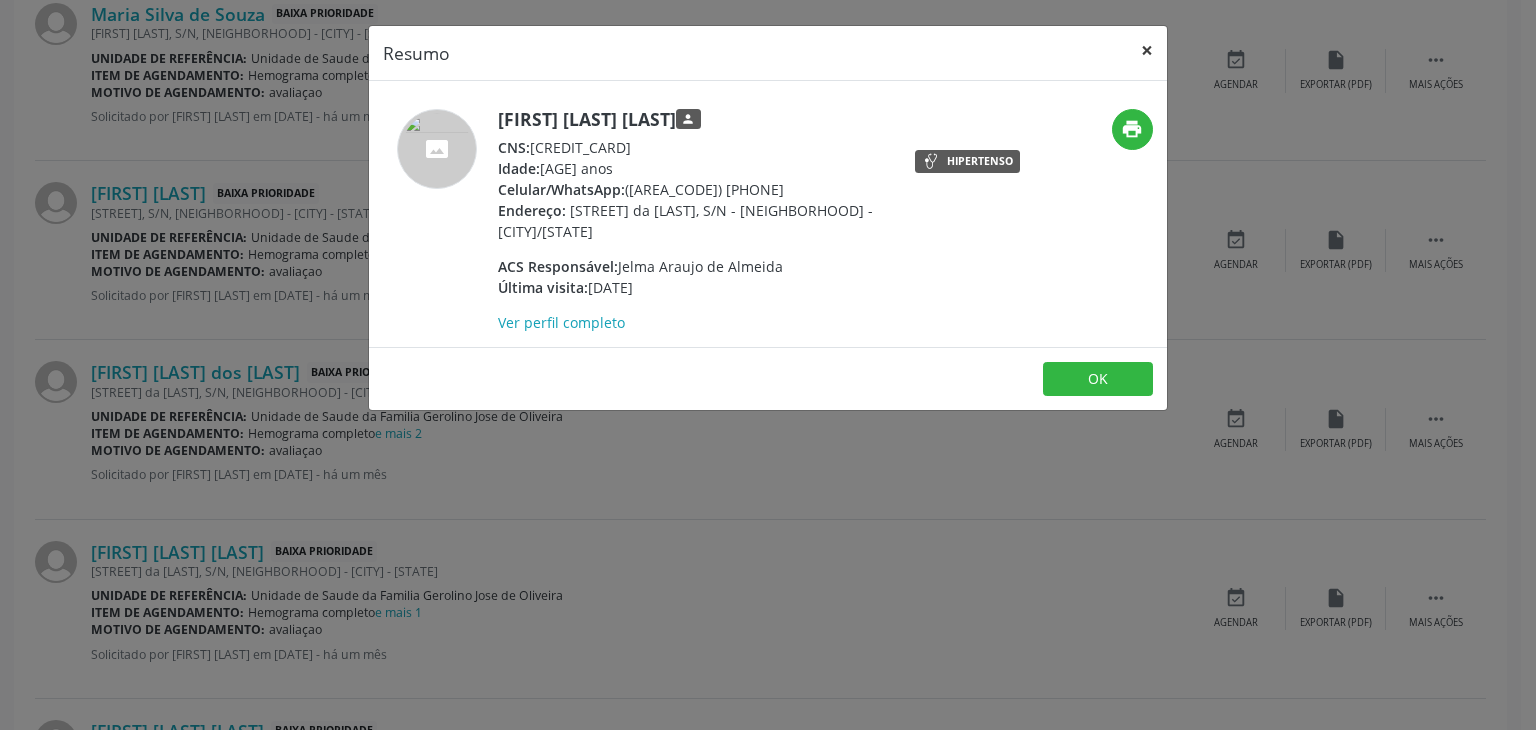 click on "×" at bounding box center (1147, 50) 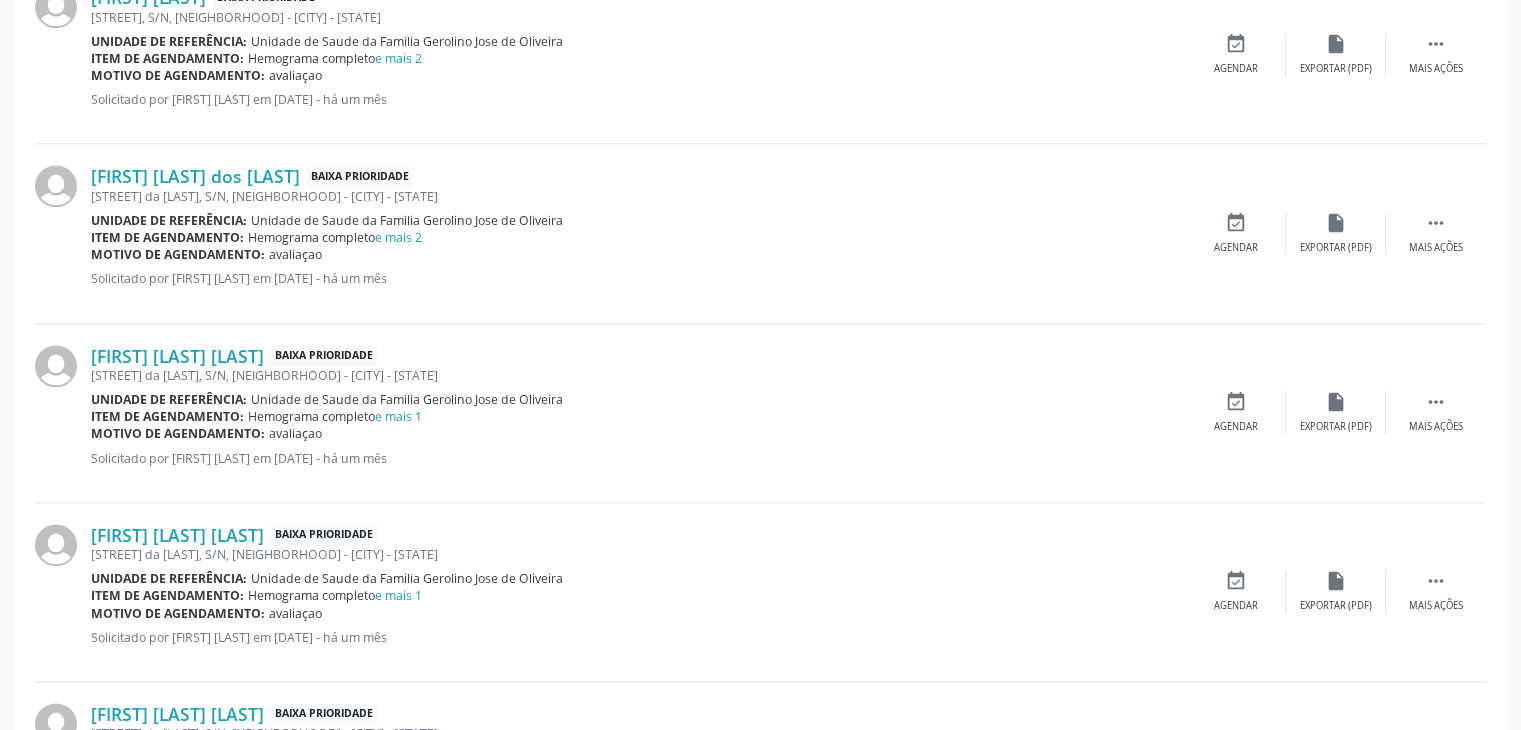scroll, scrollTop: 2412, scrollLeft: 0, axis: vertical 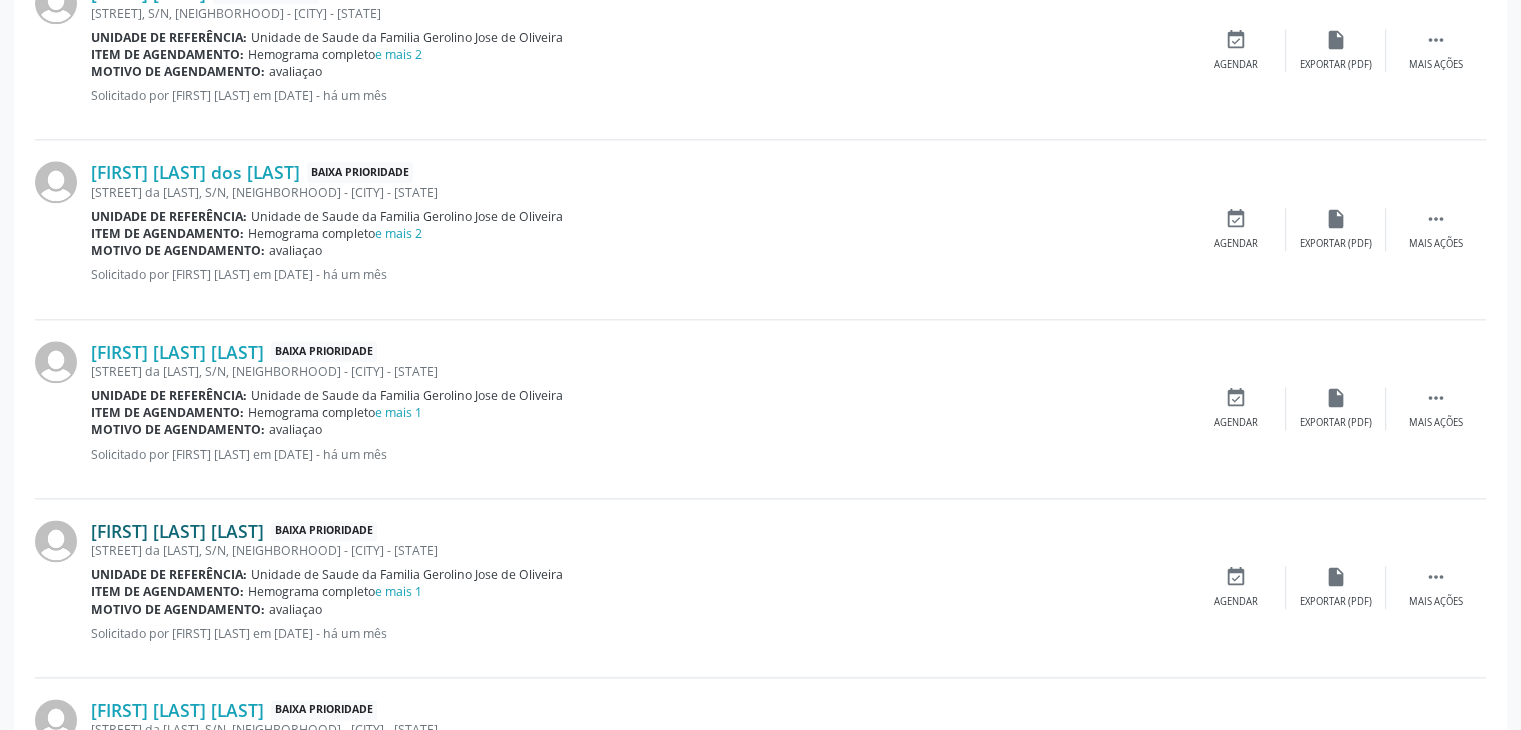 click on "[FIRST] [LAST] [LAST]" at bounding box center [177, 531] 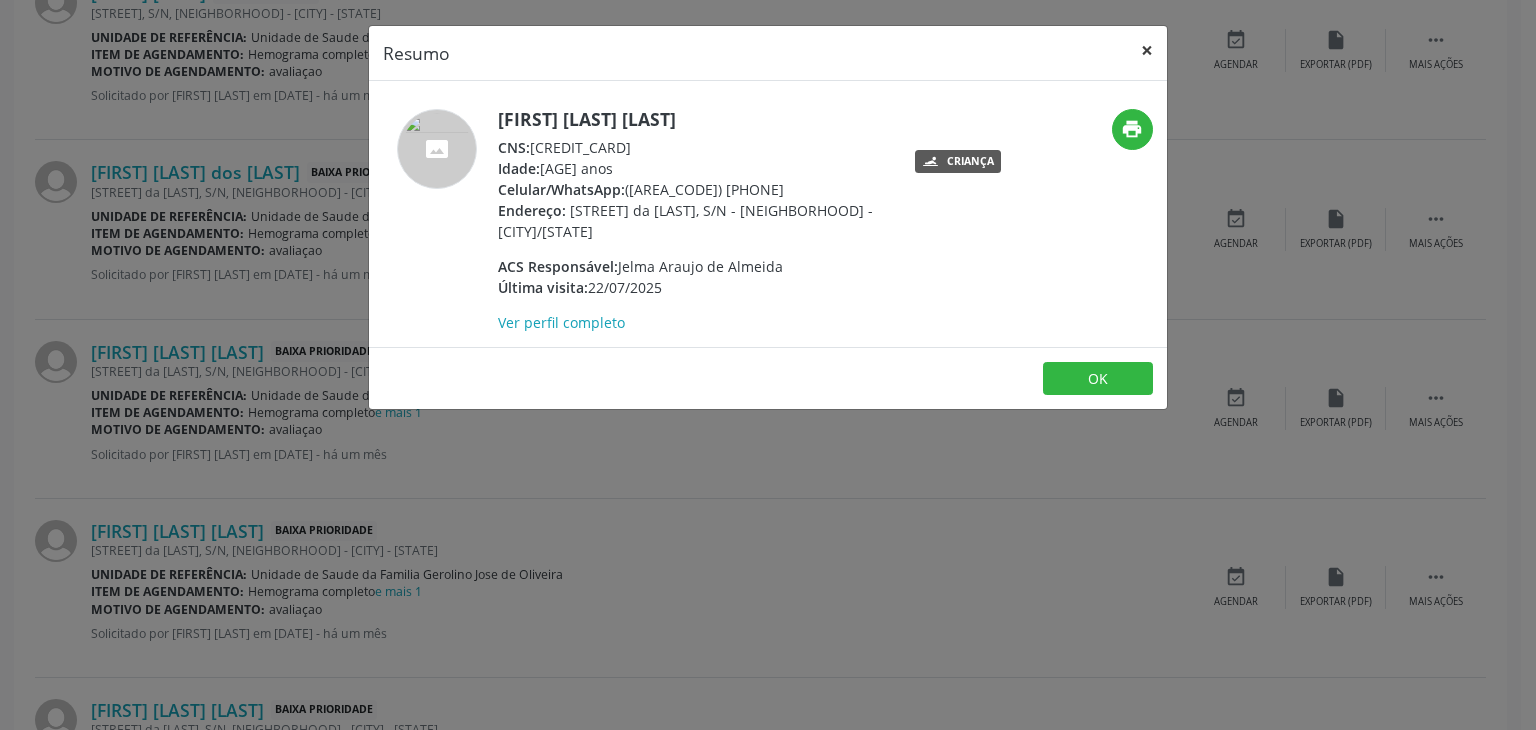 click on "×" at bounding box center (1147, 50) 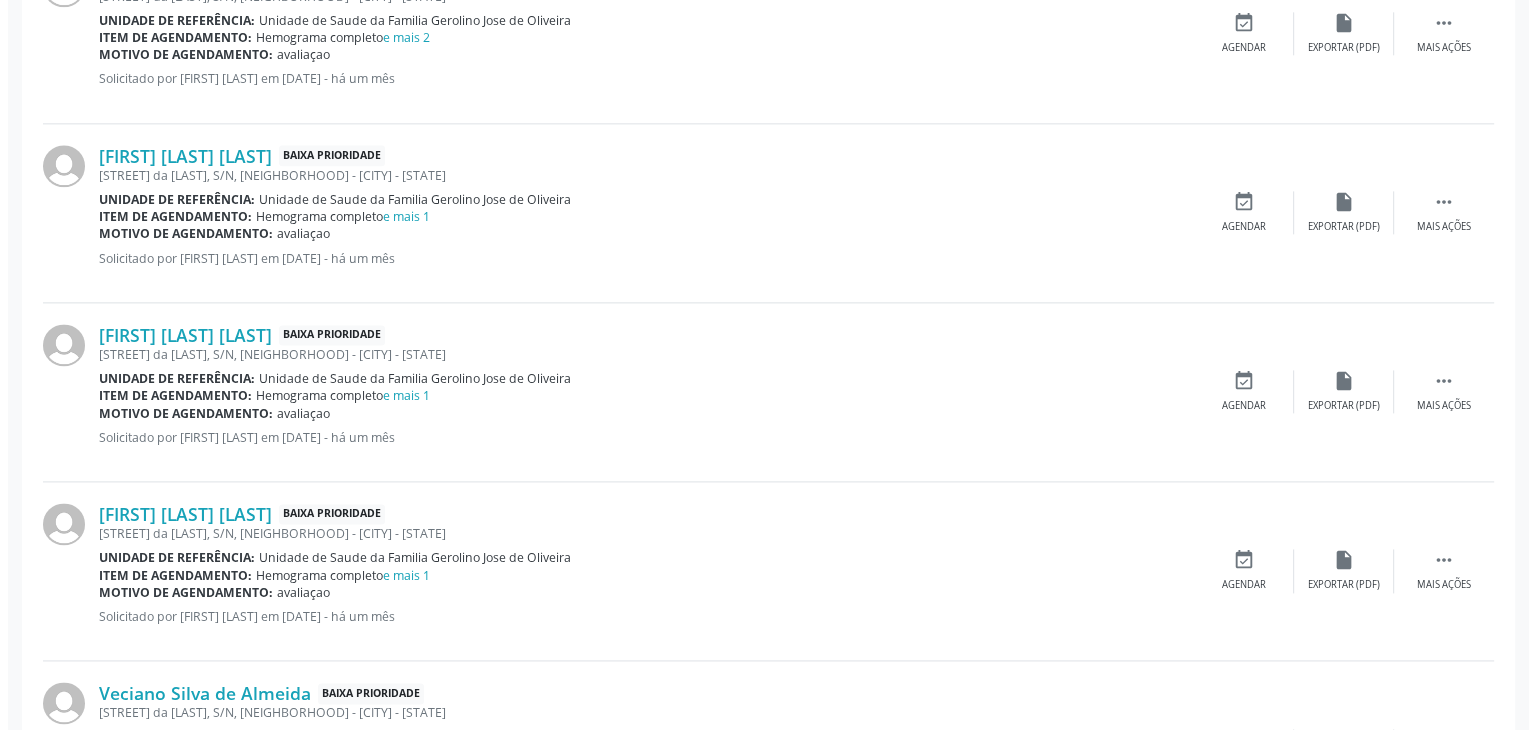scroll, scrollTop: 2612, scrollLeft: 0, axis: vertical 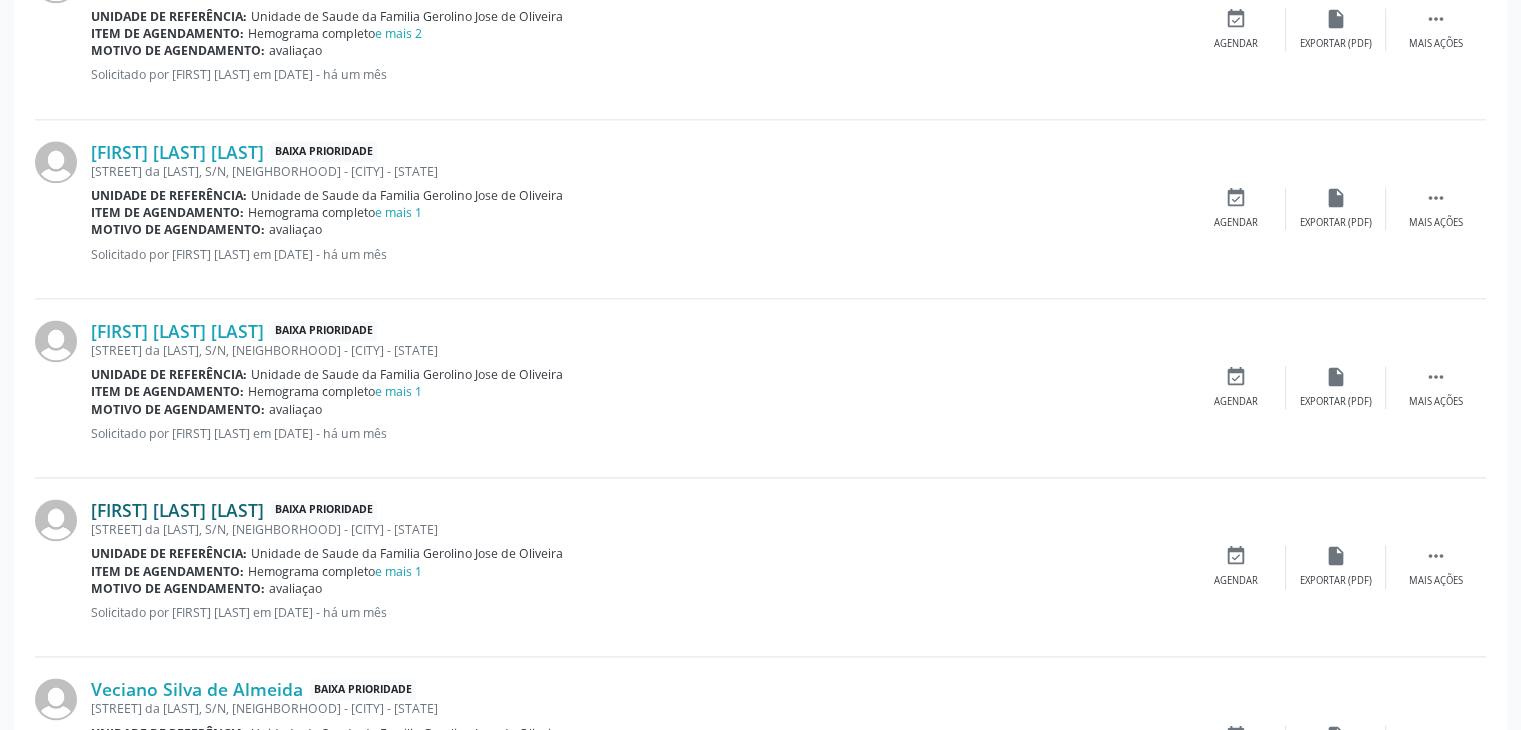 click on "[FIRST] [LAST] [LAST]" at bounding box center [177, 510] 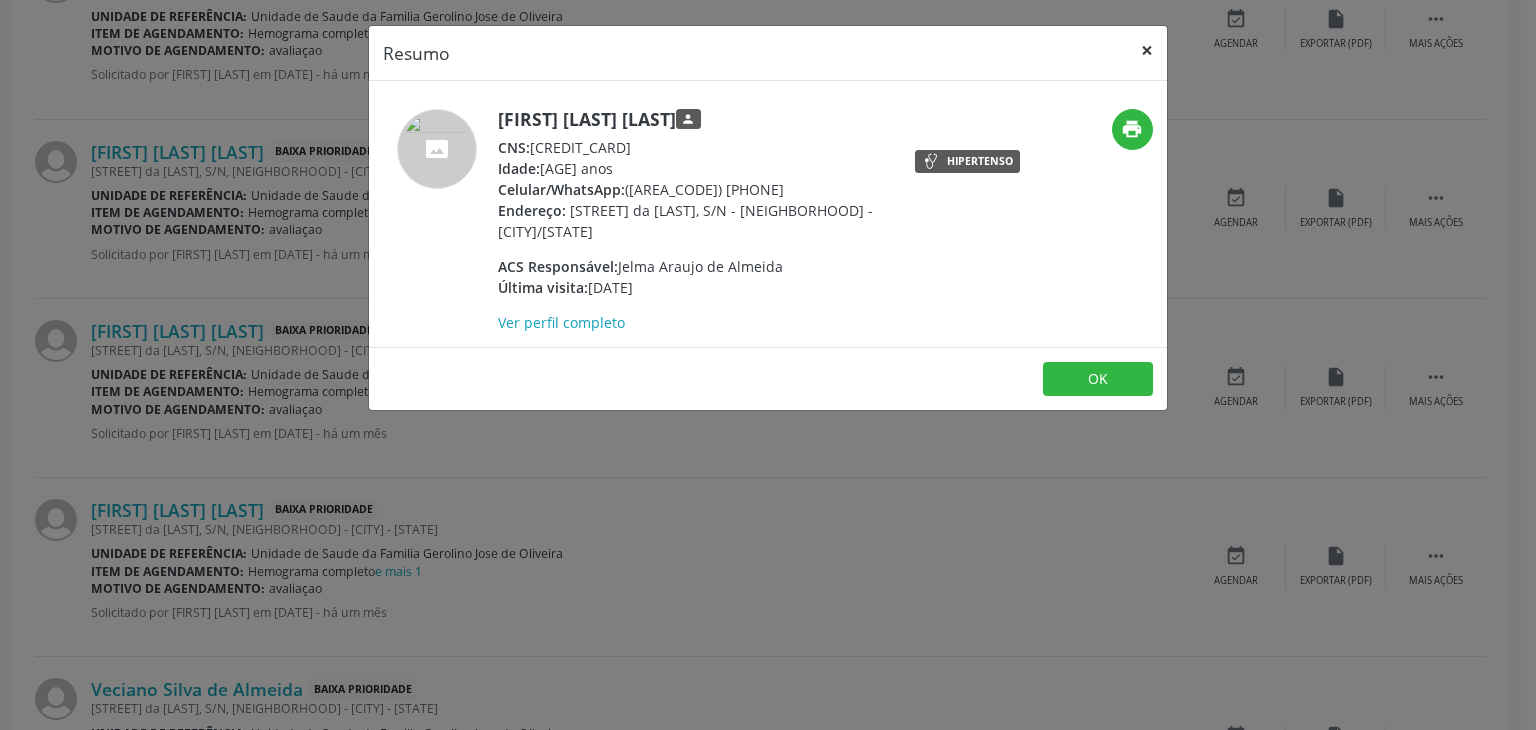 click on "×" at bounding box center [1147, 50] 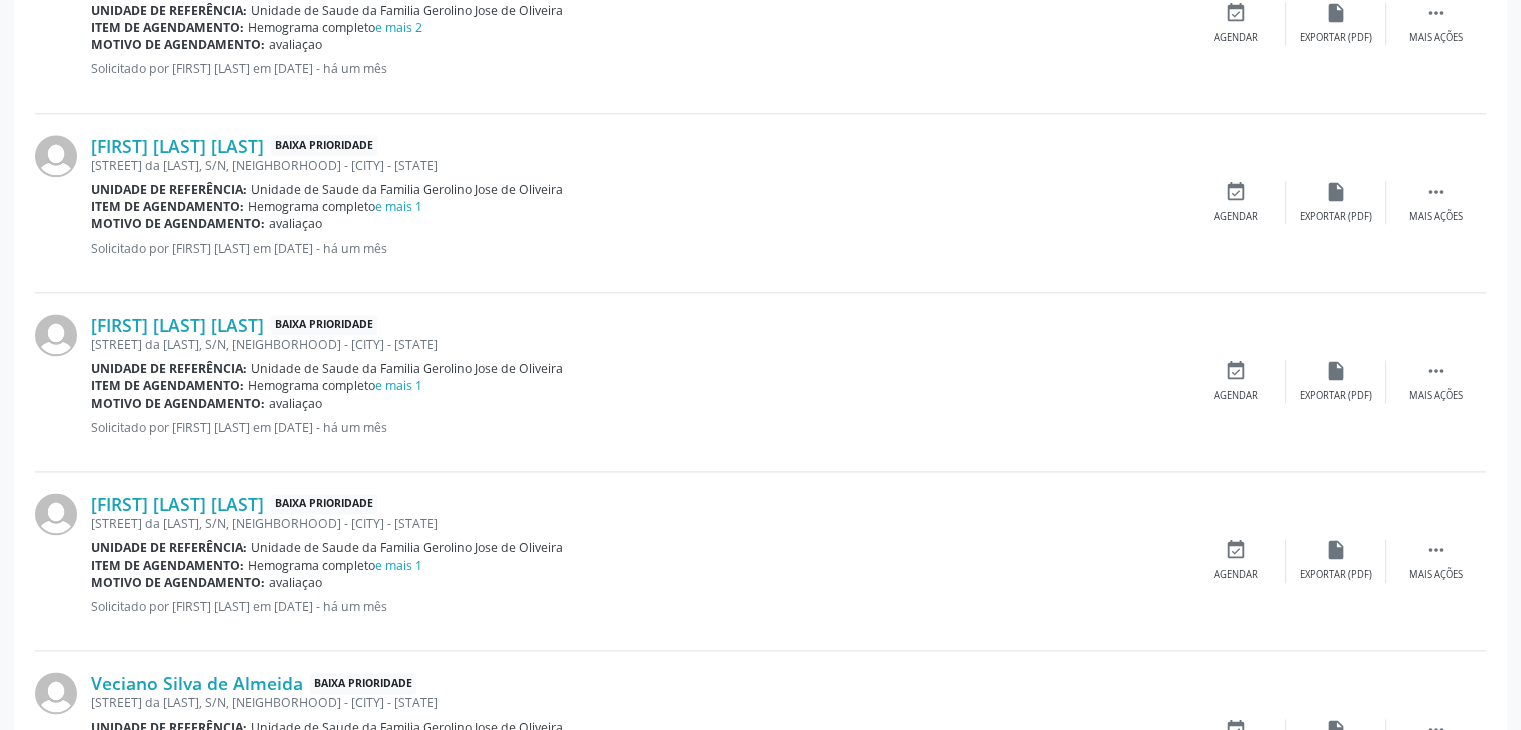scroll, scrollTop: 2805, scrollLeft: 0, axis: vertical 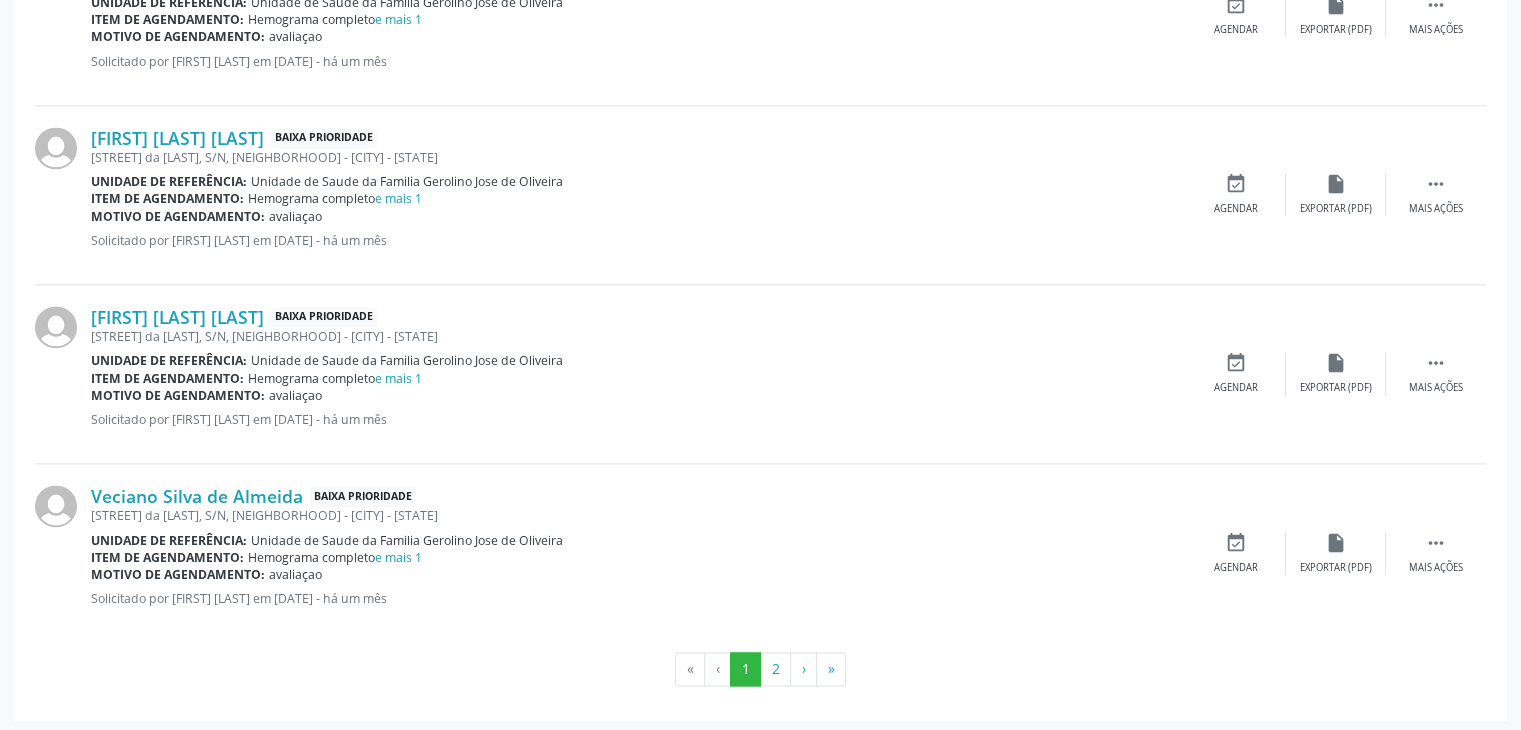 click on "[STREET] da [LAST], S/N, [NEIGHBORHOOD] - [CITY] - [STATE]" at bounding box center [638, 515] 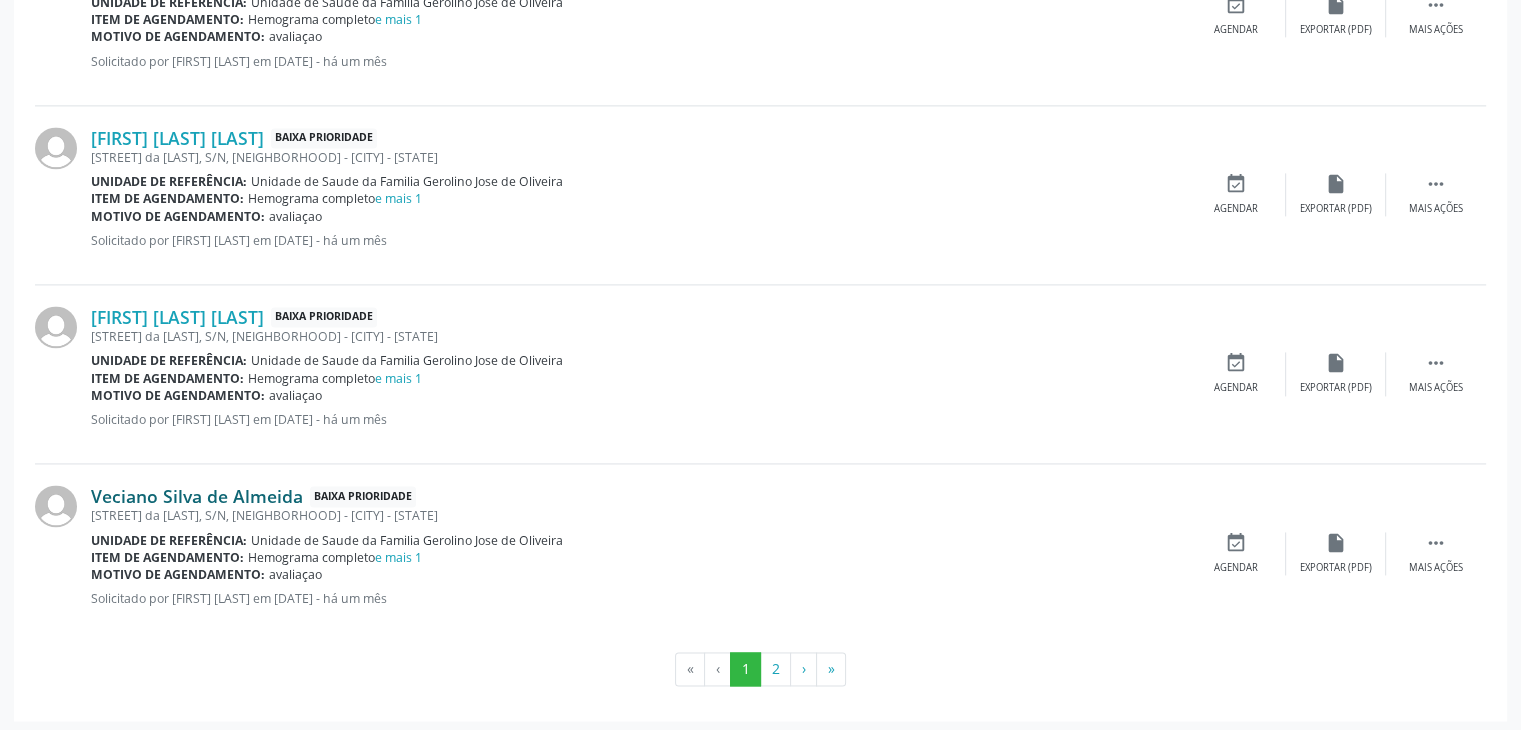 click on "Veciano Silva de Almeida" at bounding box center [197, 496] 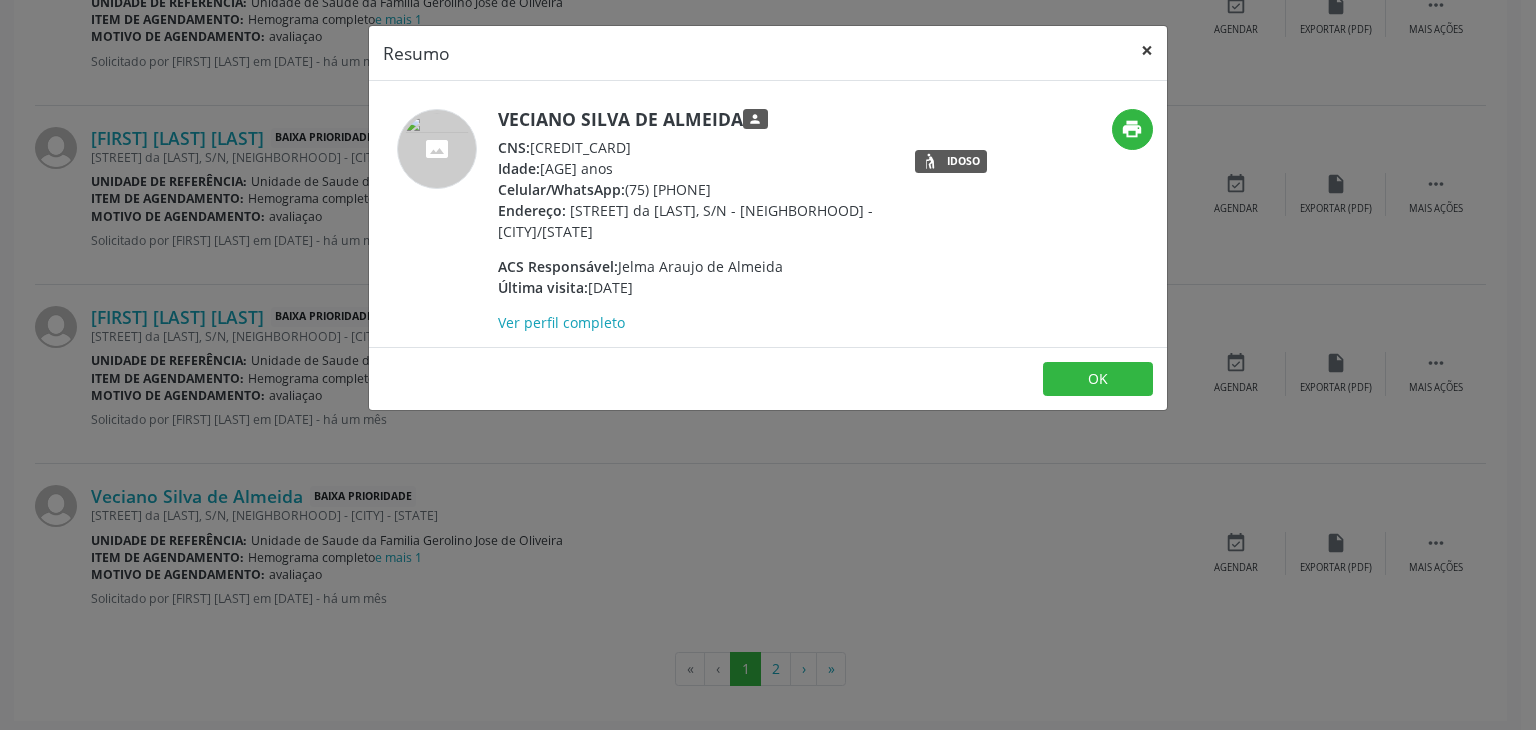 click on "×" at bounding box center (1147, 50) 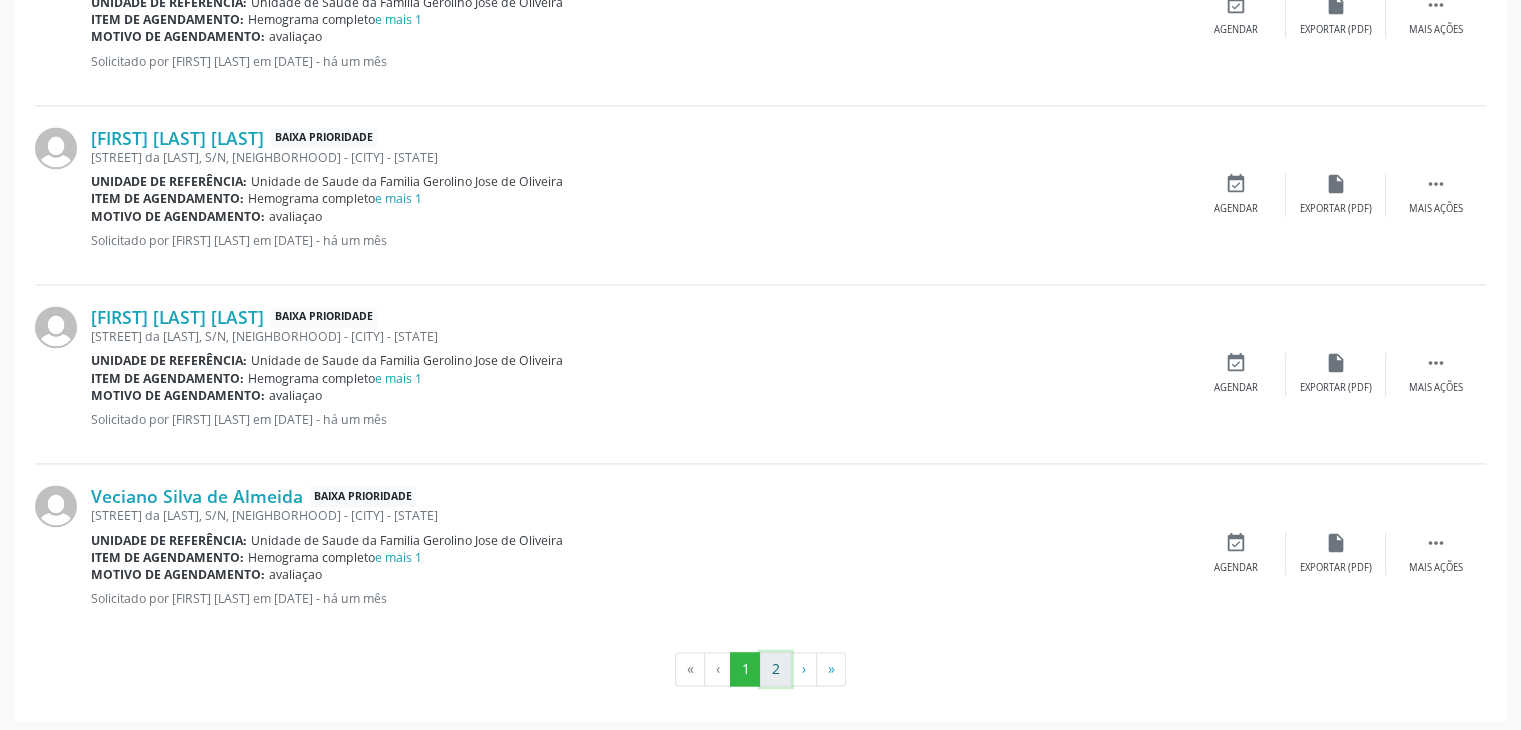 click on "2" at bounding box center [775, 669] 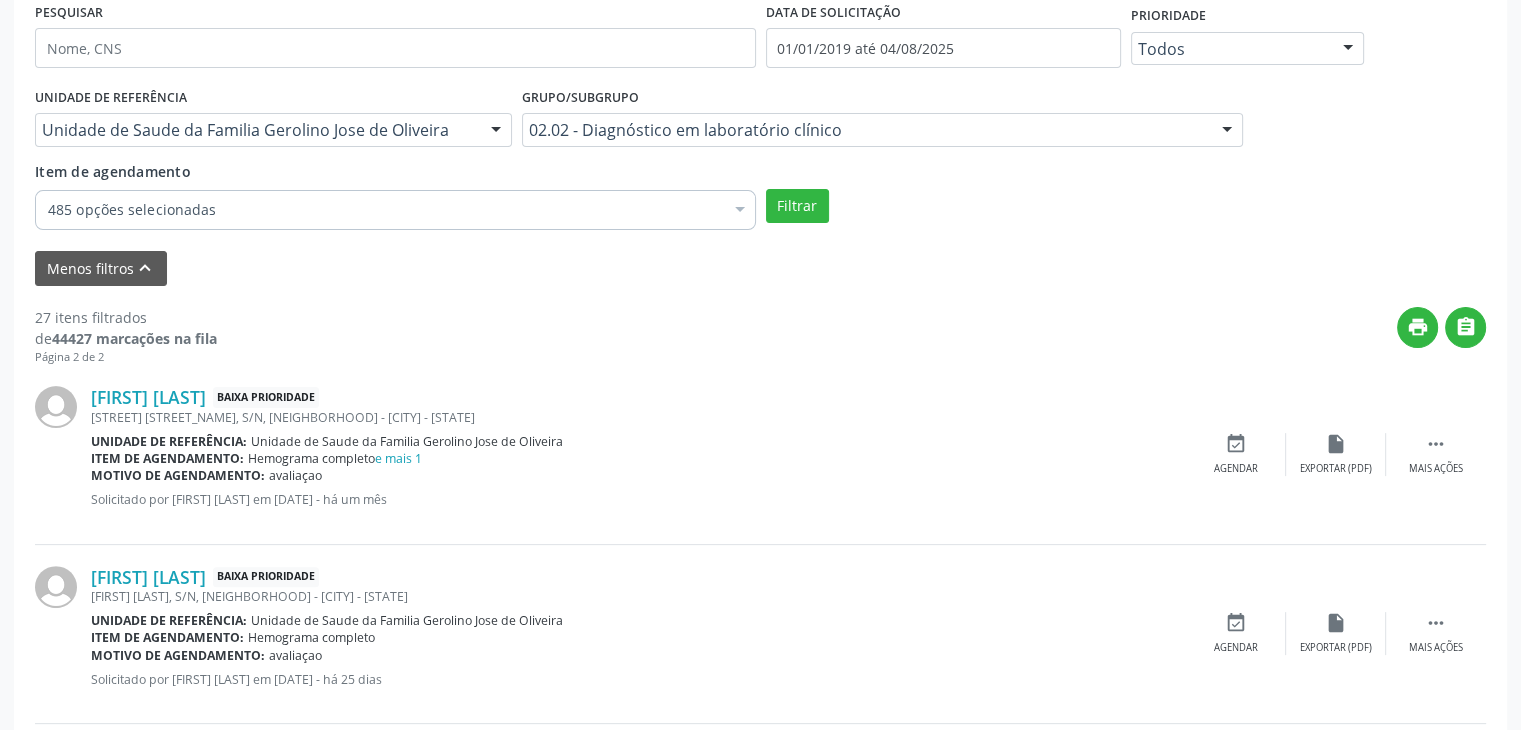 scroll, scrollTop: 268, scrollLeft: 0, axis: vertical 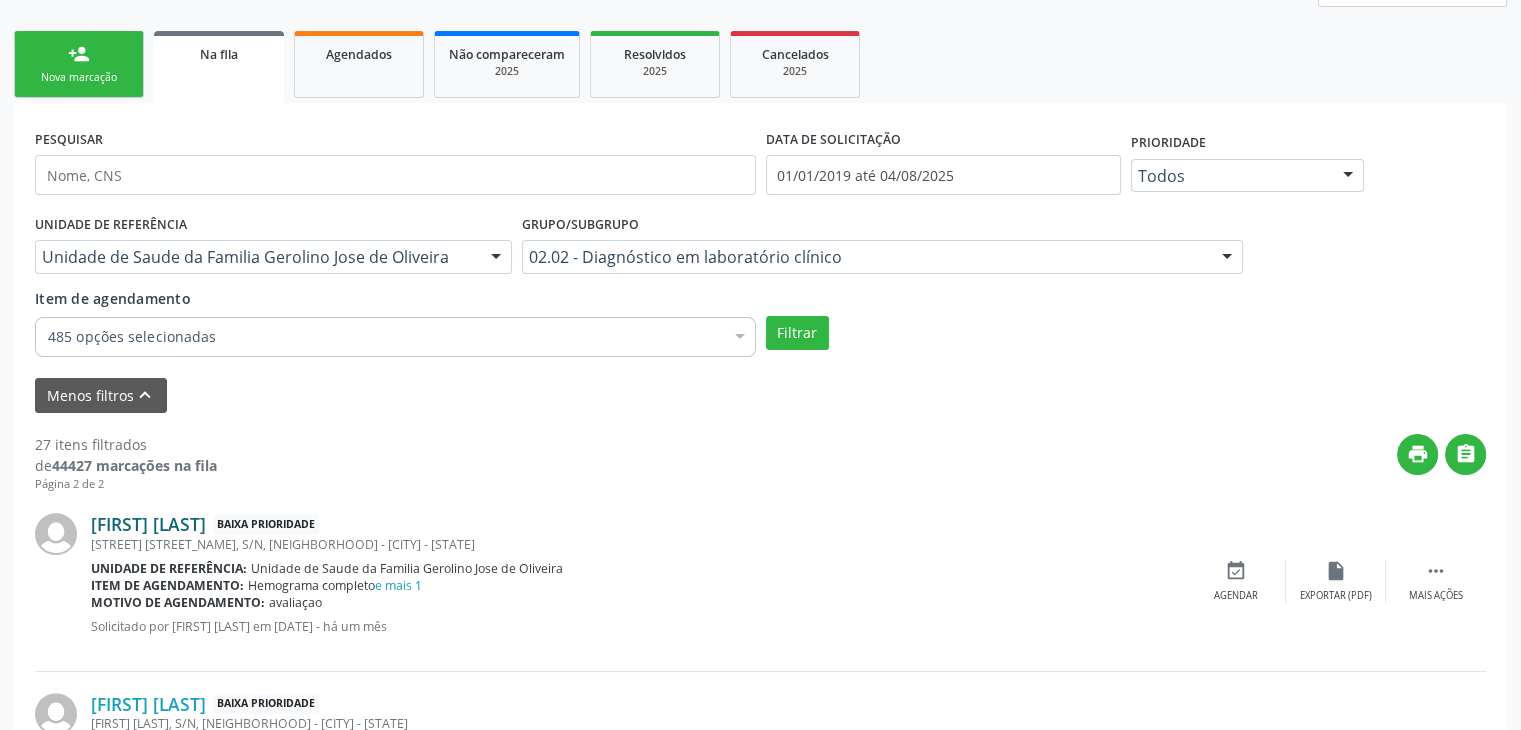 click on "[FIRST] [LAST]" at bounding box center [148, 524] 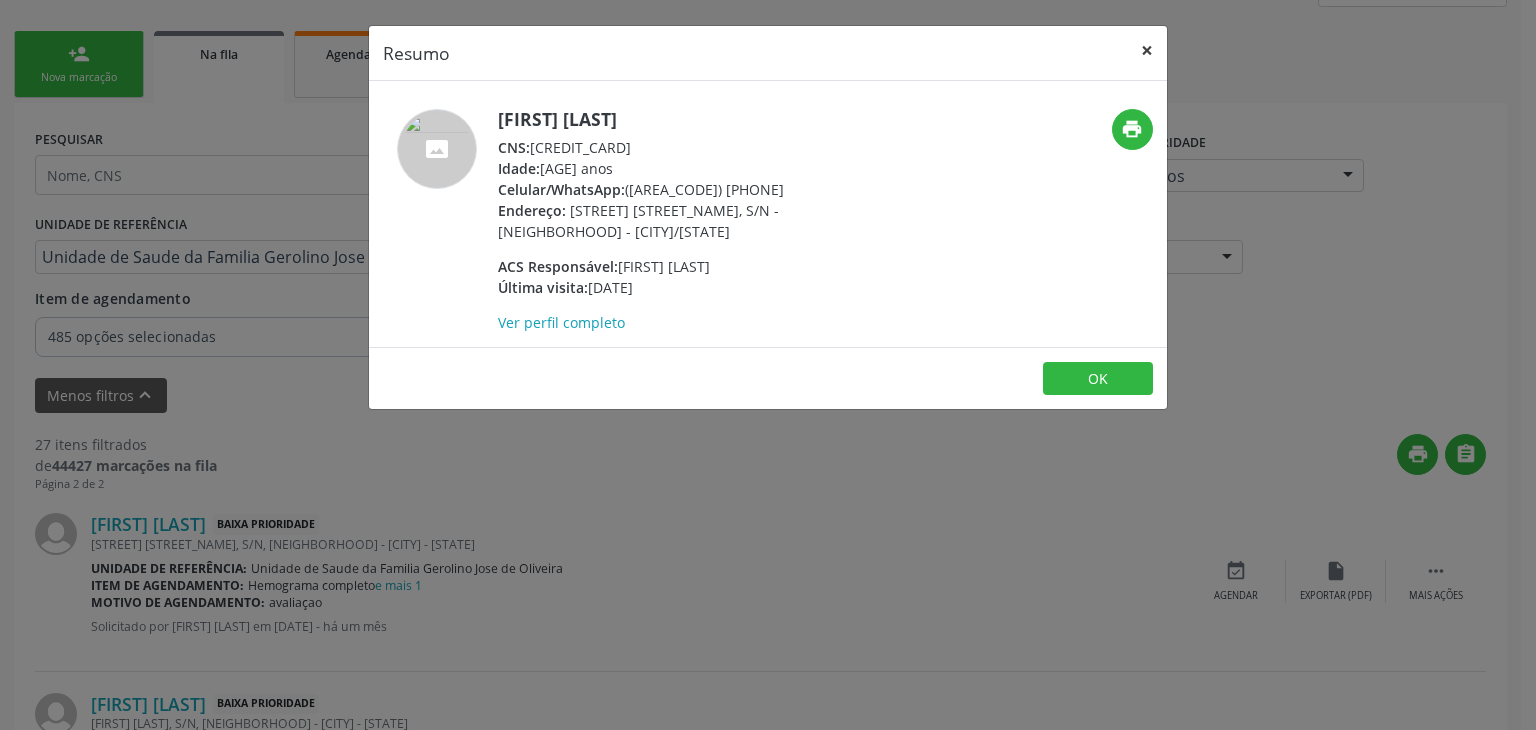 click on "×" at bounding box center [1147, 50] 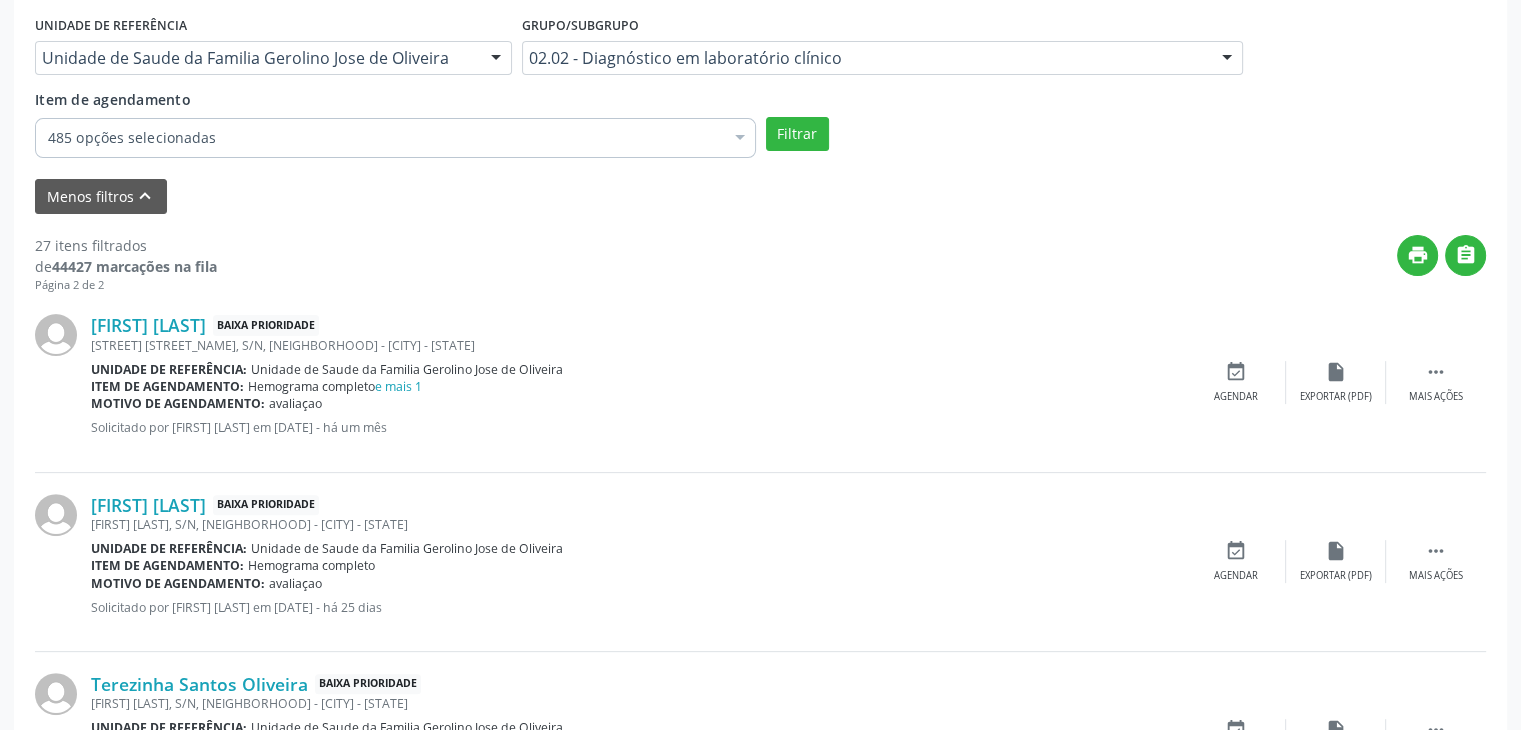 scroll, scrollTop: 468, scrollLeft: 0, axis: vertical 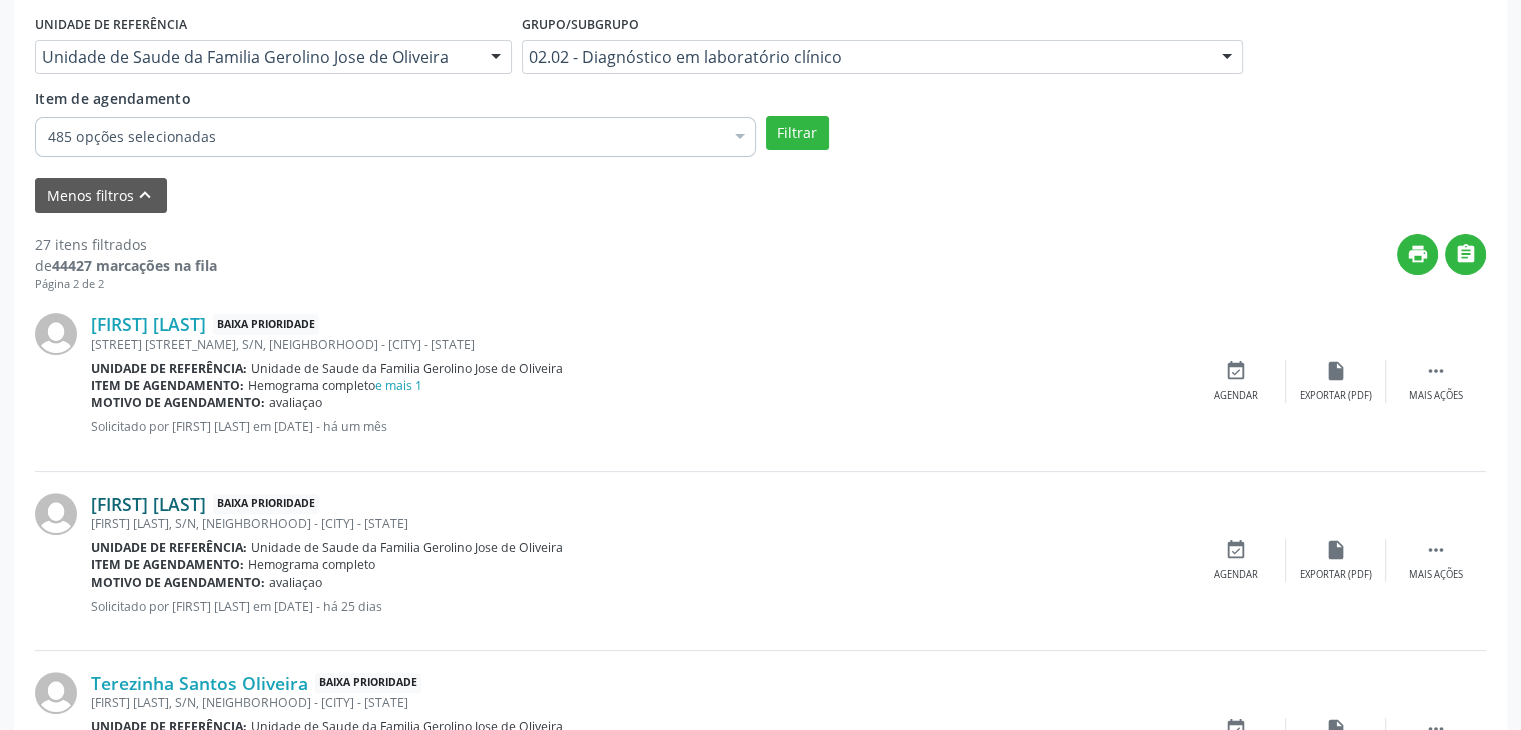 click on "[FIRST] [LAST]" at bounding box center (148, 504) 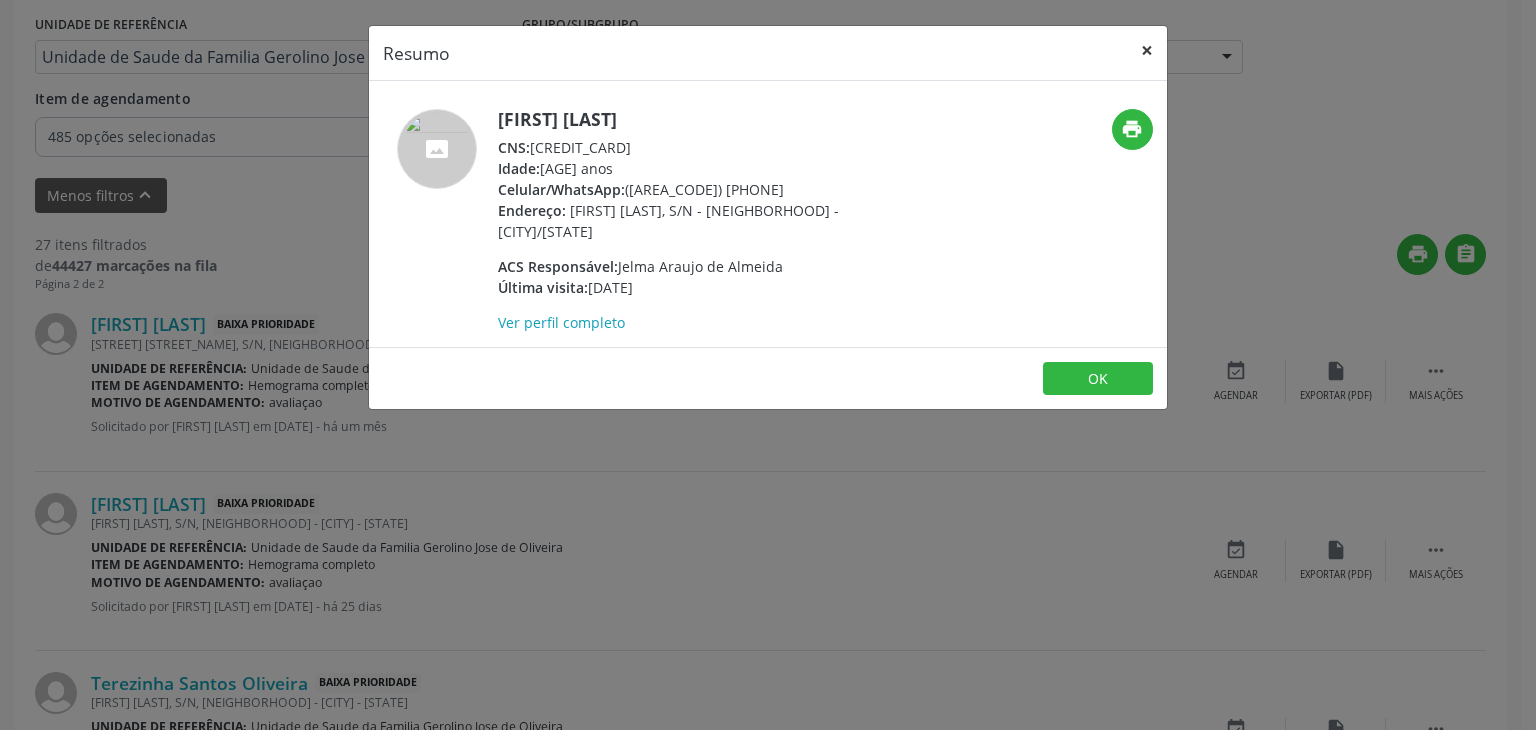 click on "×" at bounding box center (1147, 50) 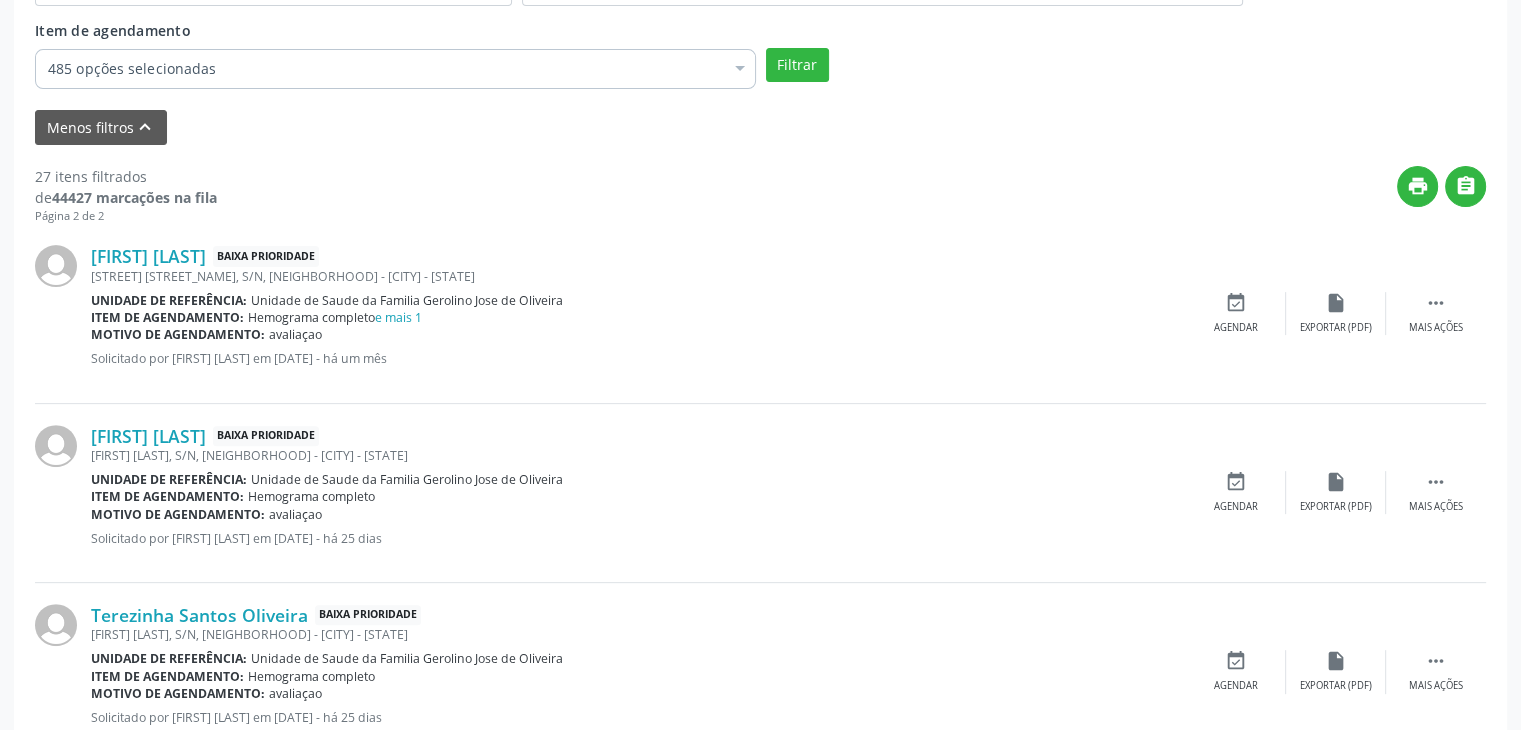 scroll, scrollTop: 568, scrollLeft: 0, axis: vertical 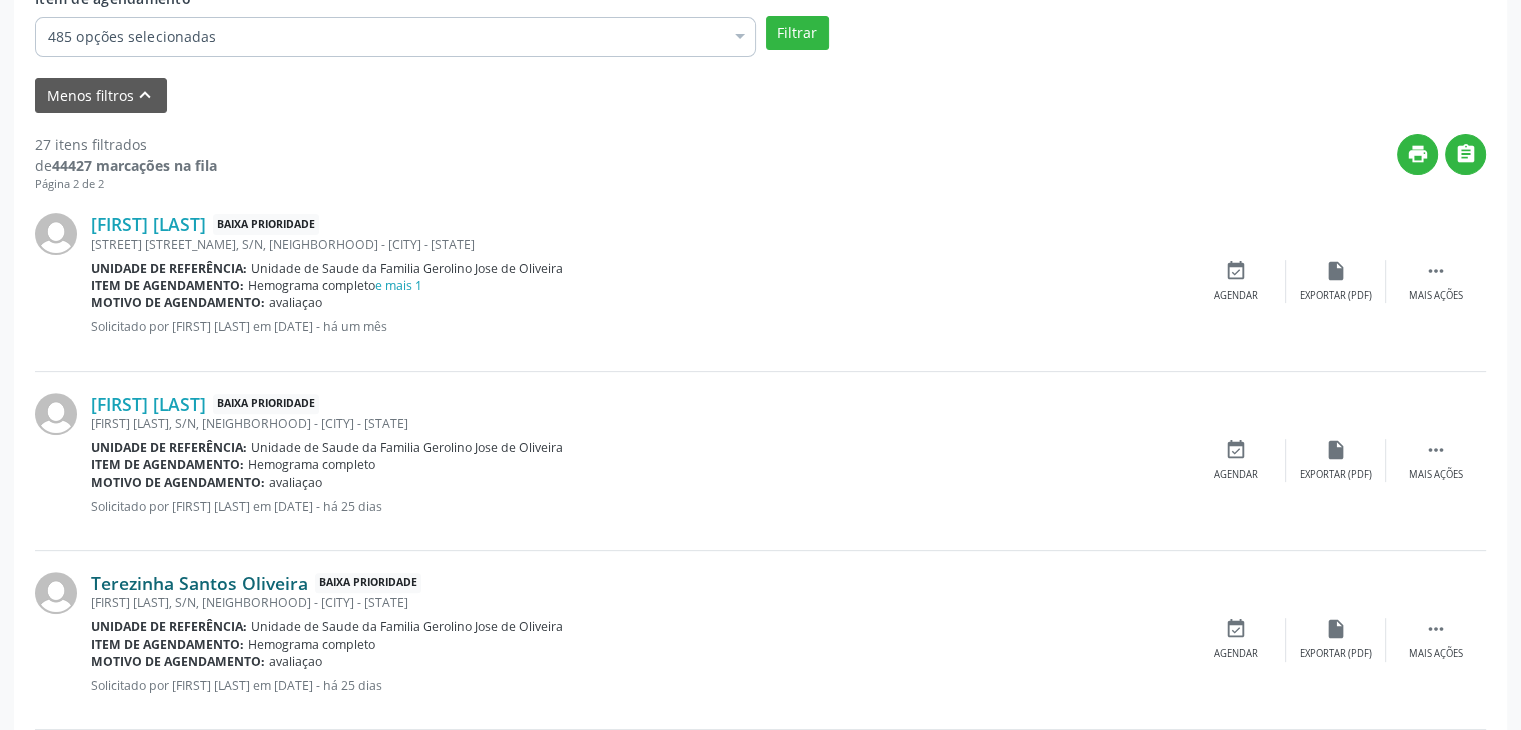 click on "Terezinha Santos Oliveira" at bounding box center [199, 583] 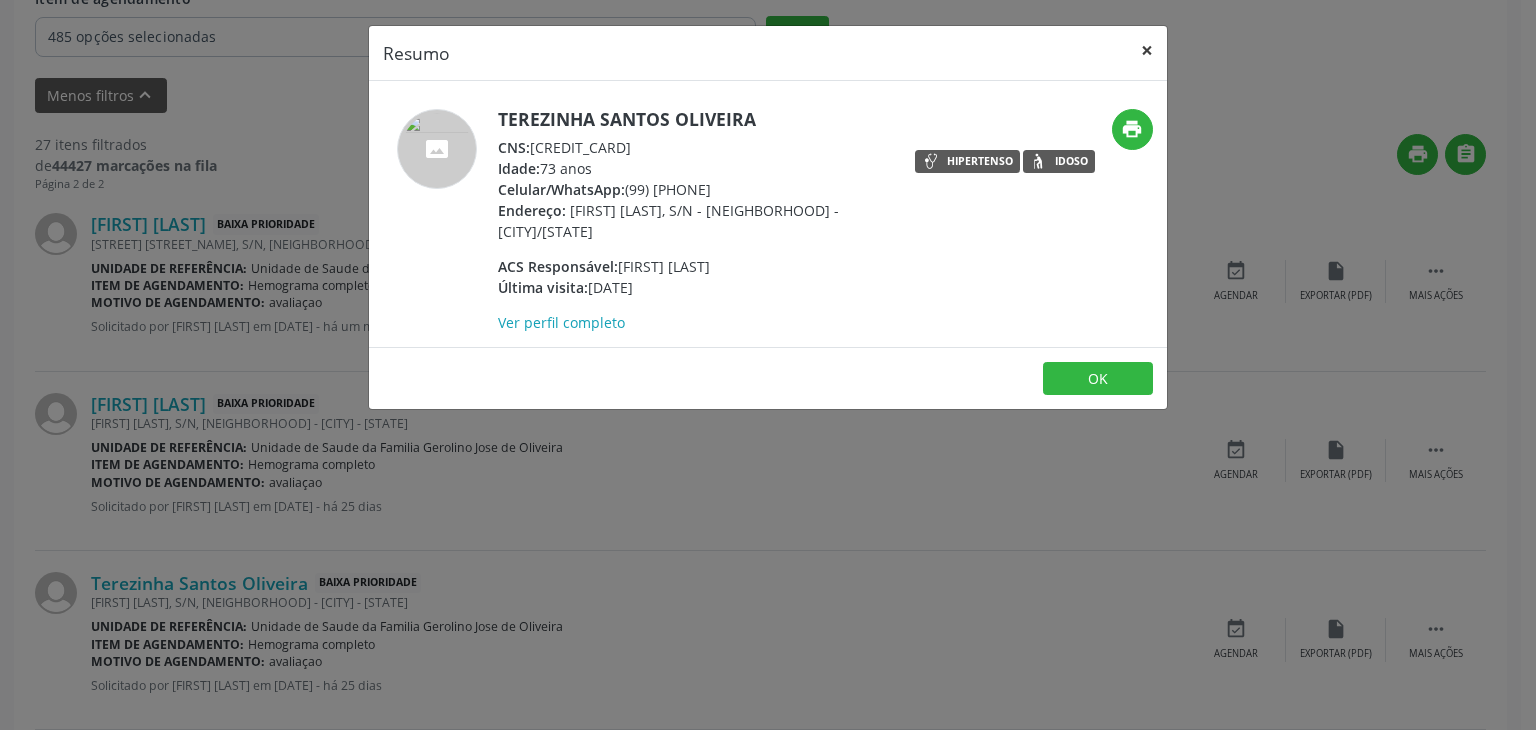 click on "×" at bounding box center (1147, 50) 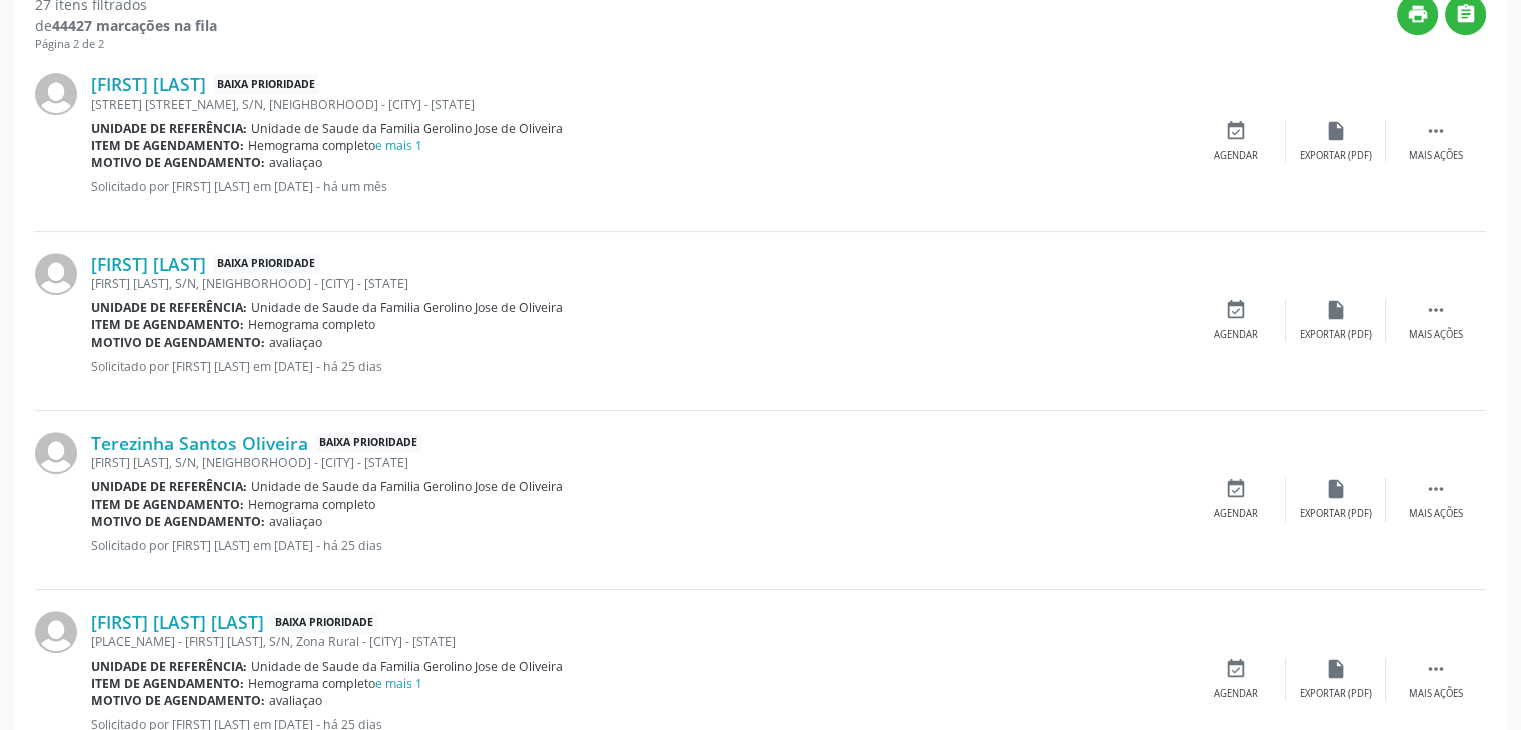 scroll, scrollTop: 768, scrollLeft: 0, axis: vertical 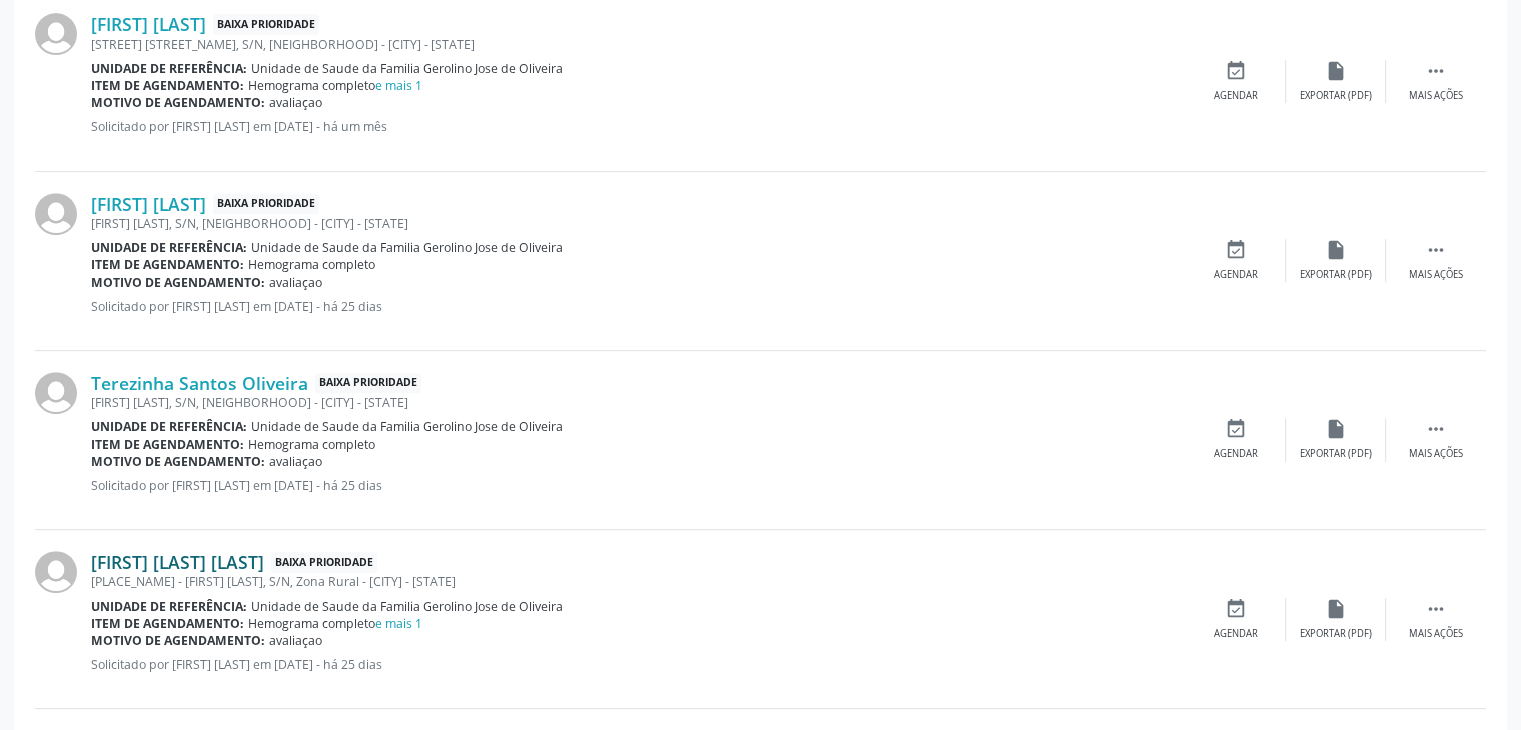 click on "[FIRST] [LAST] Gomes
Baixa Prioridade
[CITY] - [LAST], S/N, Zona Rural - [CITY] - [STATE]
Unidade de referência:
Unidade de Saude da Familia Gerolino Jose de Oliveira
Item de agendamento:
Hemograma completo
e mais 1
Motivo de agendamento:
avaliaçao
Solicitado por [FIRST] [LAST] de [LAST] em [DATE] - há 25 dias" at bounding box center [638, 619] 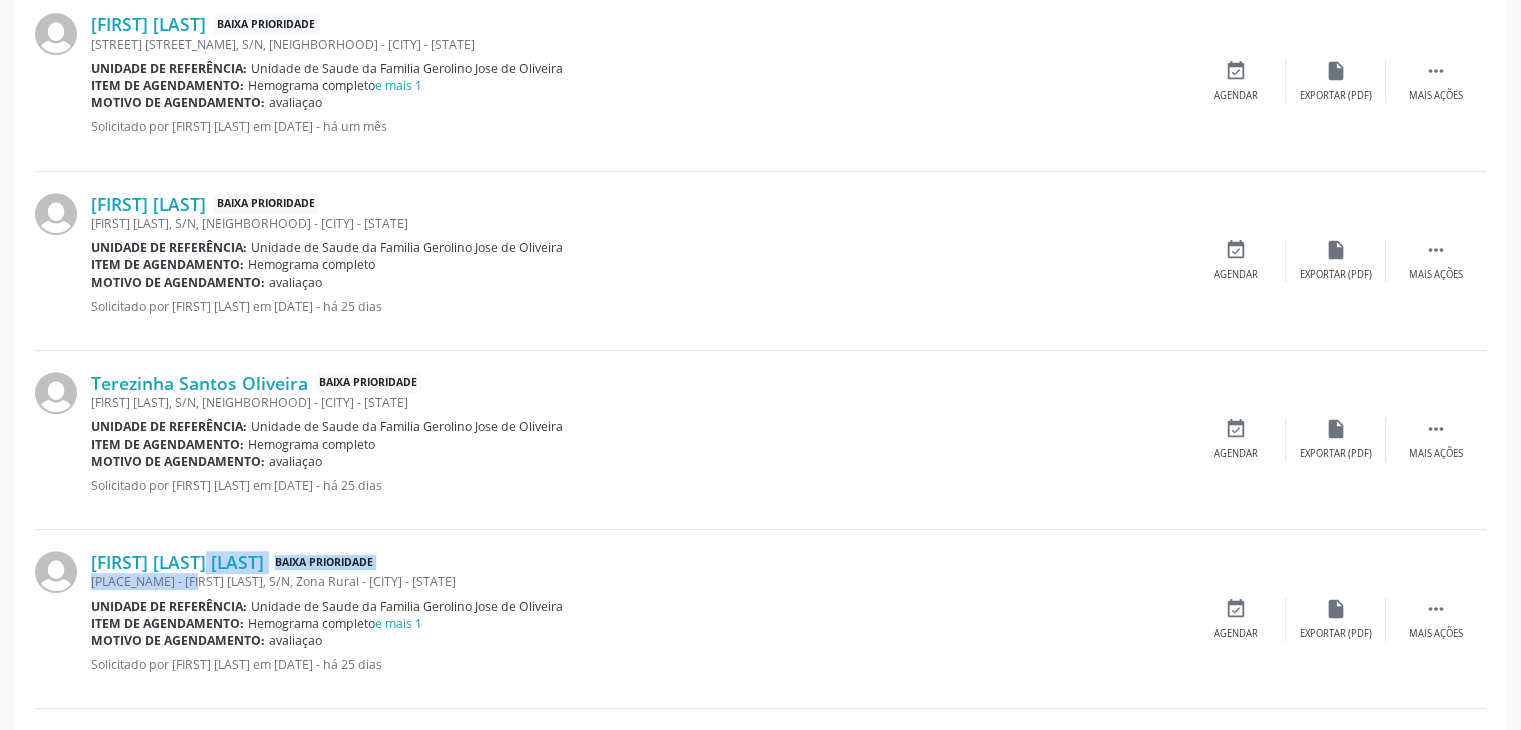 click on "[FIRST] [LAST] Gomes
Baixa Prioridade
[CITY] - [LAST], S/N, Zona Rural - [CITY] - [STATE]
Unidade de referência:
Unidade de Saude da Familia Gerolino Jose de Oliveira
Item de agendamento:
Hemograma completo
e mais 1
Motivo de agendamento:
avaliaçao
Solicitado por [FIRST] [LAST] de [LAST] em [DATE] - há 25 dias

Mais ações
insert_drive_file
Exportar (PDF)
event_available
Agendar" at bounding box center (760, 619) 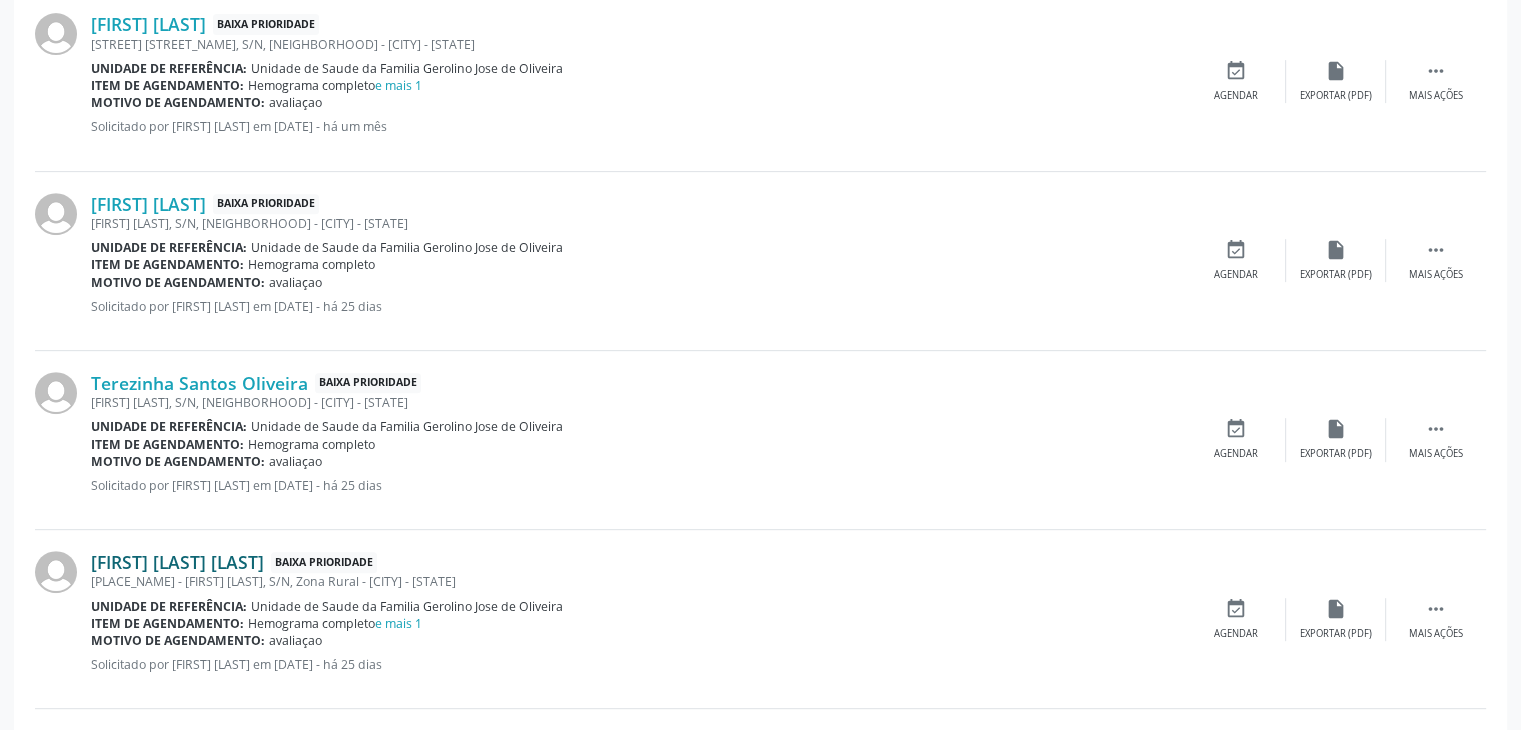 click on "[FIRST] [LAST] [LAST]" at bounding box center (177, 562) 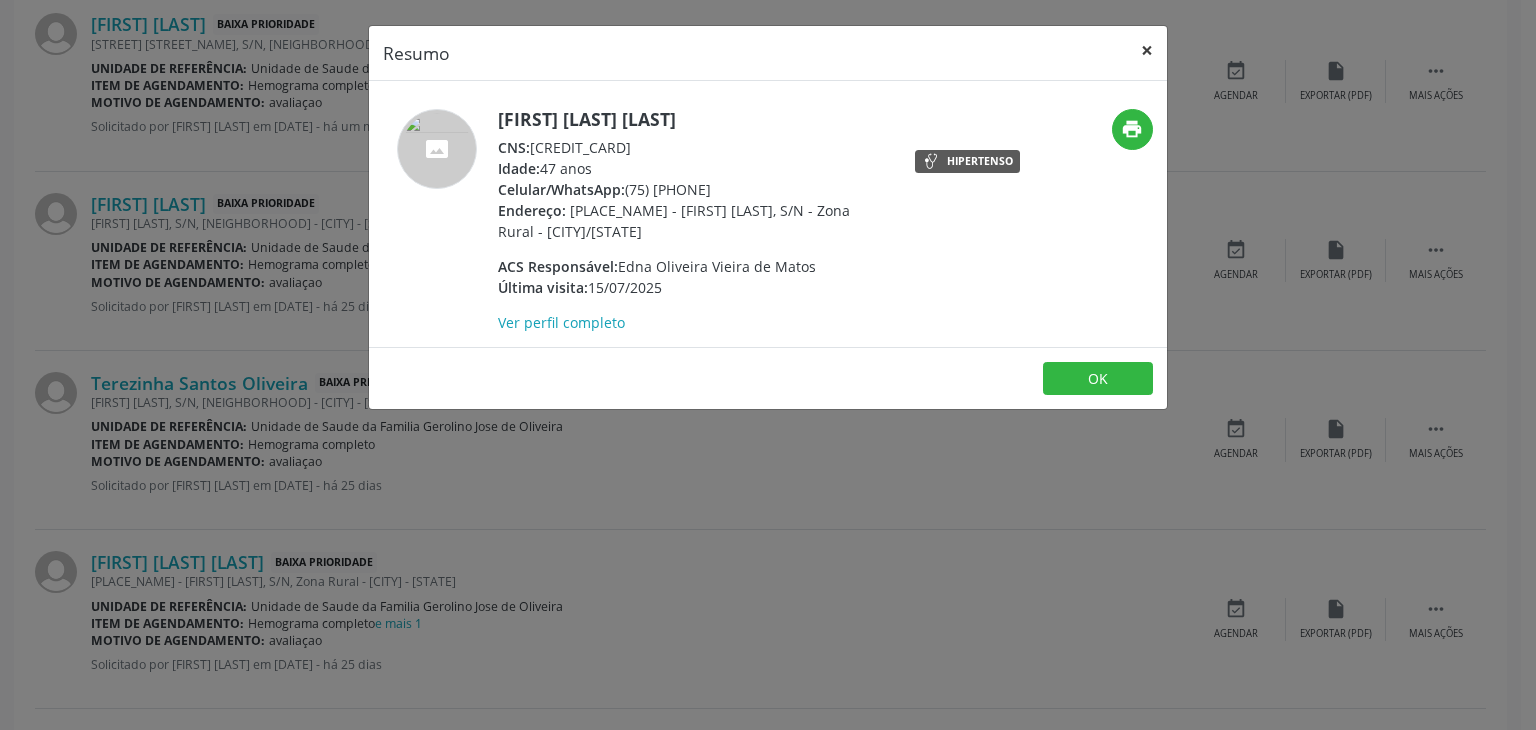 click on "×" at bounding box center [1147, 50] 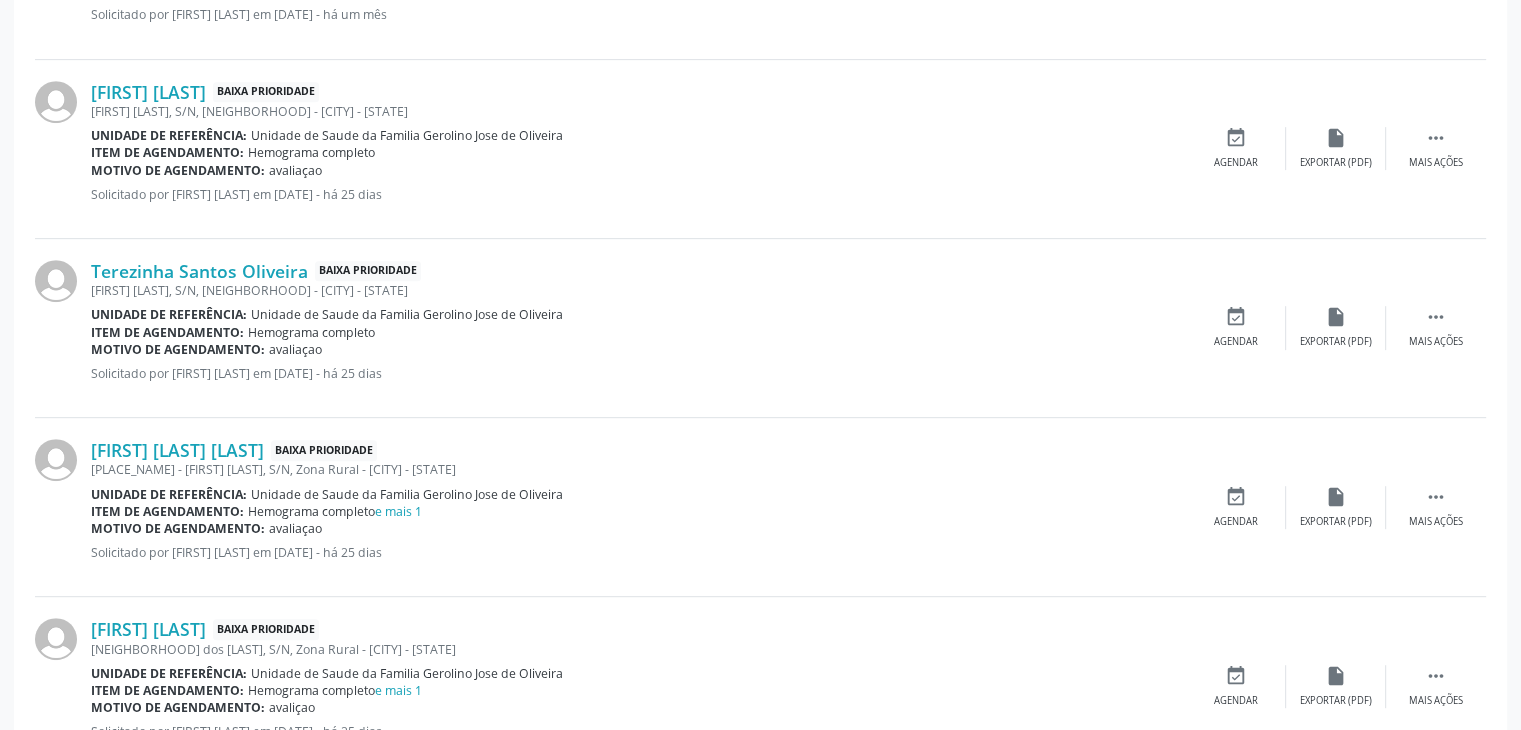scroll, scrollTop: 968, scrollLeft: 0, axis: vertical 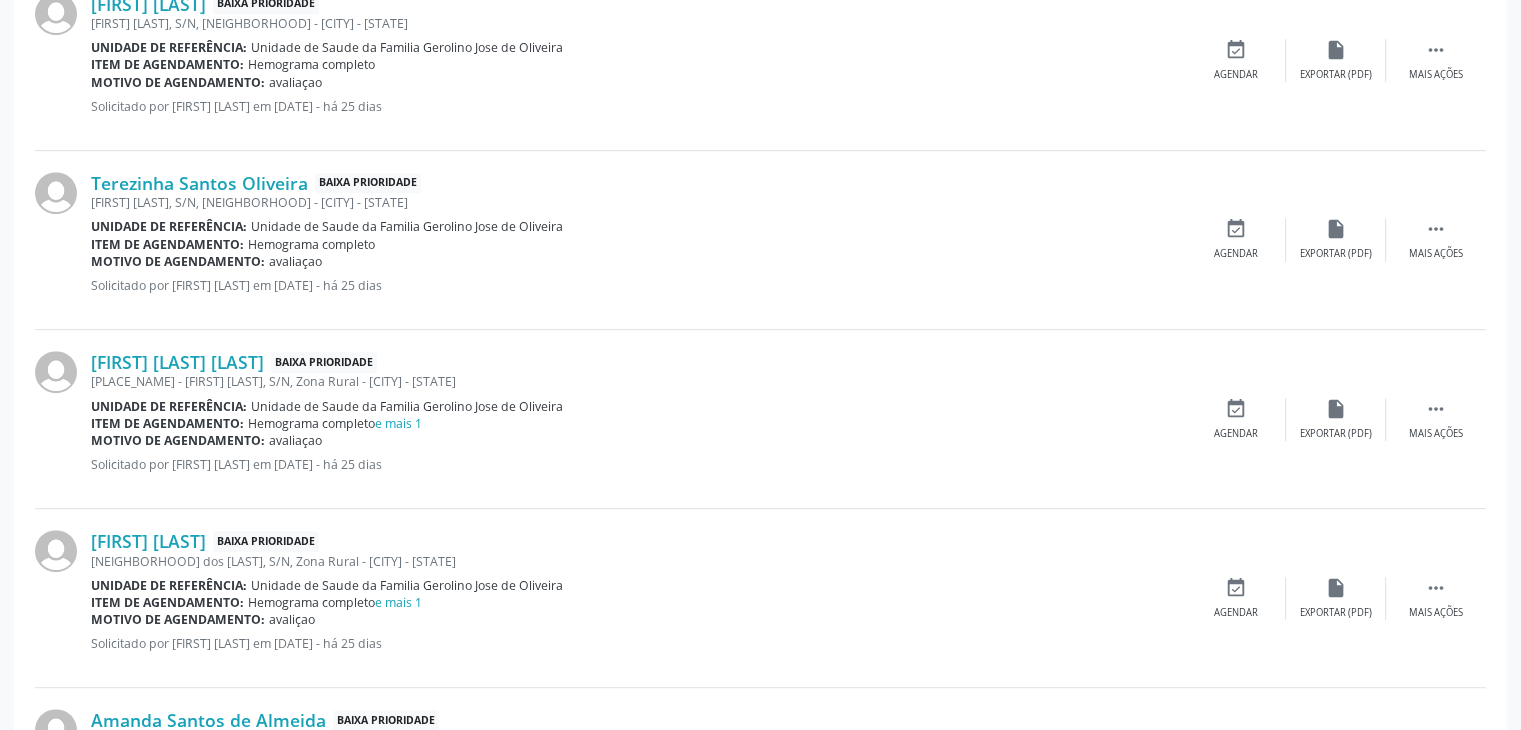 click on "[FIRST] [LAST] [LAST]
Baixa Prioridade
[NEIGHBORHOOD] dos [LAST], S/N, Zona Rural - [CITY] - [STATE]
Unidade de referência:
Unidade de Saude da Familia Gerolino Jose de Oliveira
Item de agendamento:
Hemograma completo
e mais 1
Motivo de agendamento:
avaliçao
Solicitado por [FIRST] [LAST] de [LAST] em [DATE] - há 25 dias

Mais ações
insert_drive_file
Exportar (PDF)
event_available
Agendar" at bounding box center (760, 598) 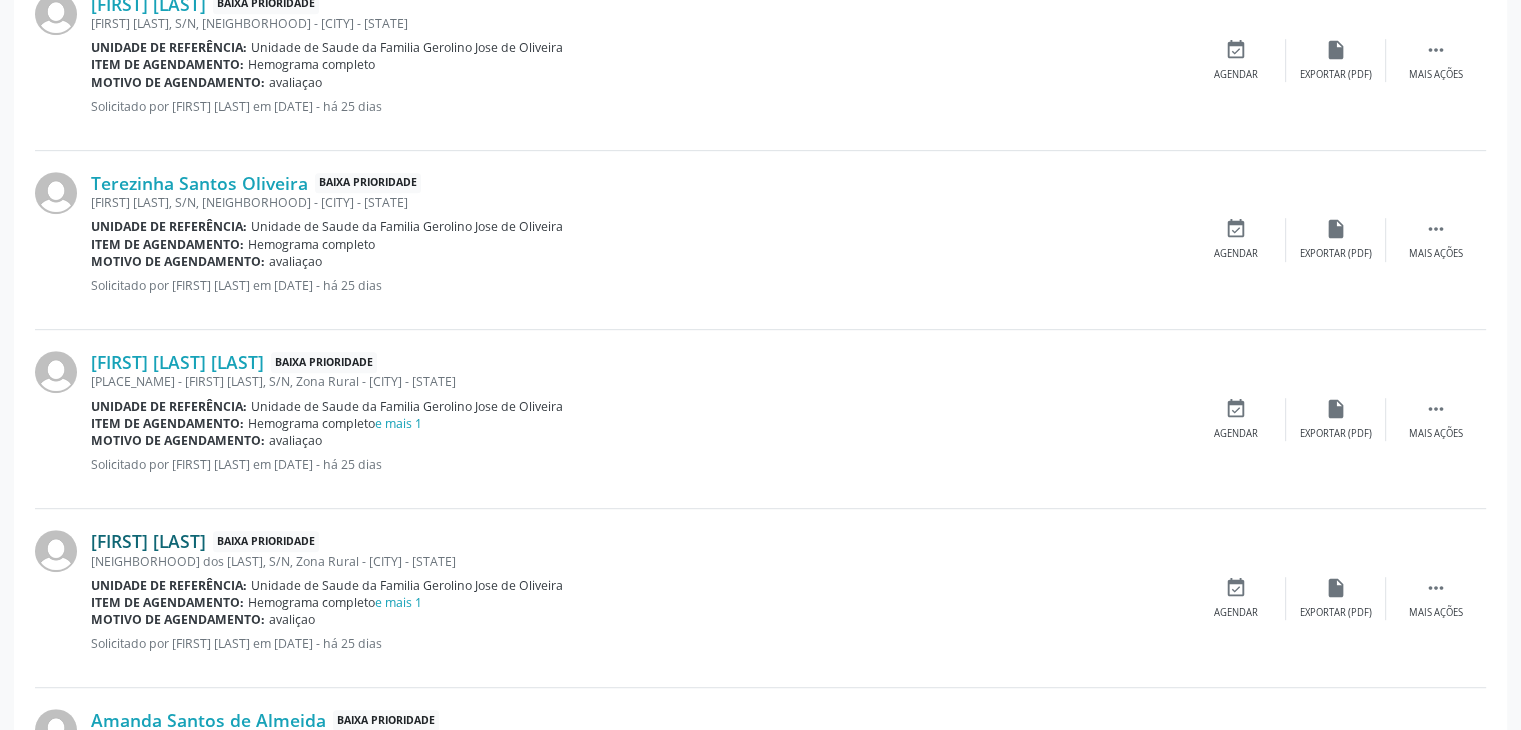 click on "[FIRST] [LAST]" at bounding box center [148, 541] 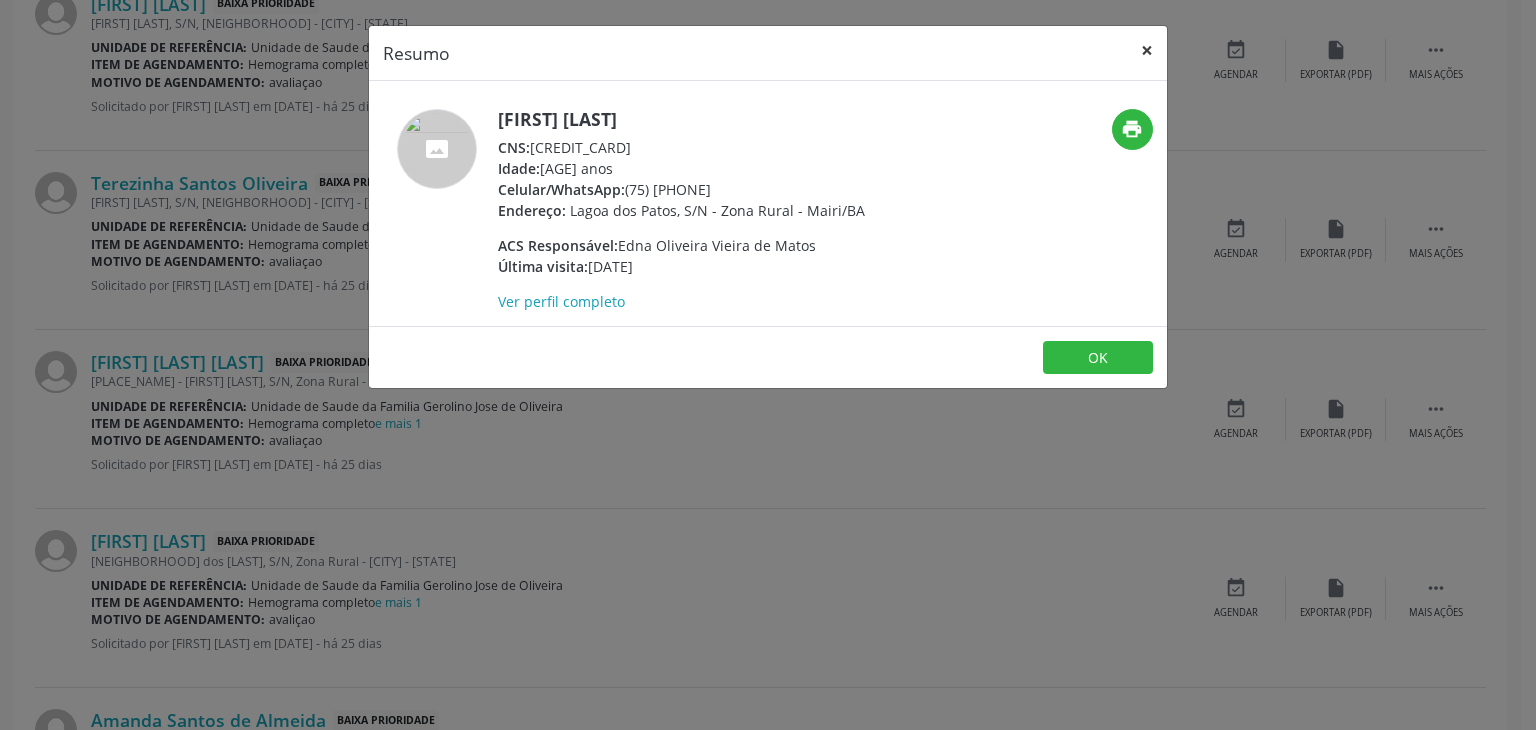 click on "×" at bounding box center (1147, 50) 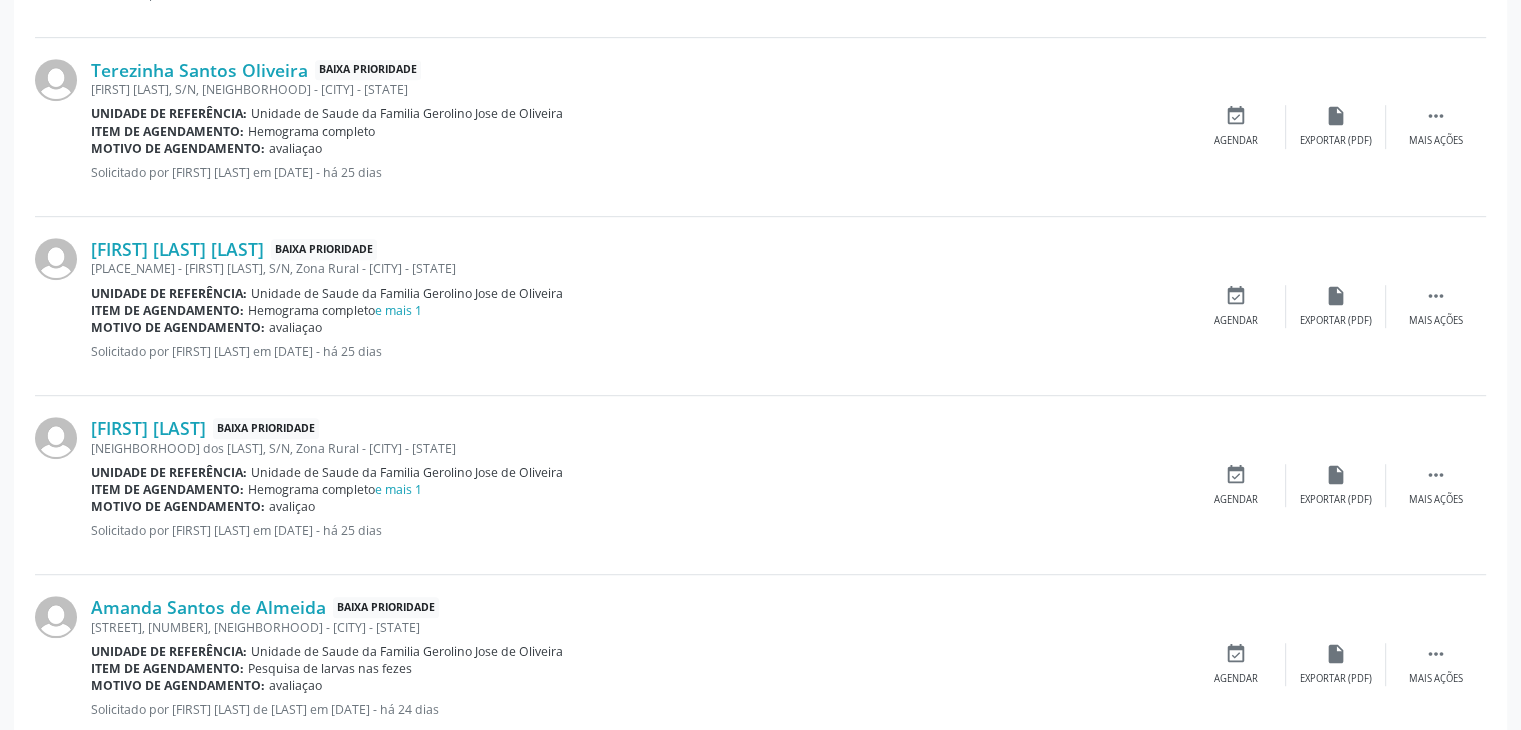 scroll, scrollTop: 1168, scrollLeft: 0, axis: vertical 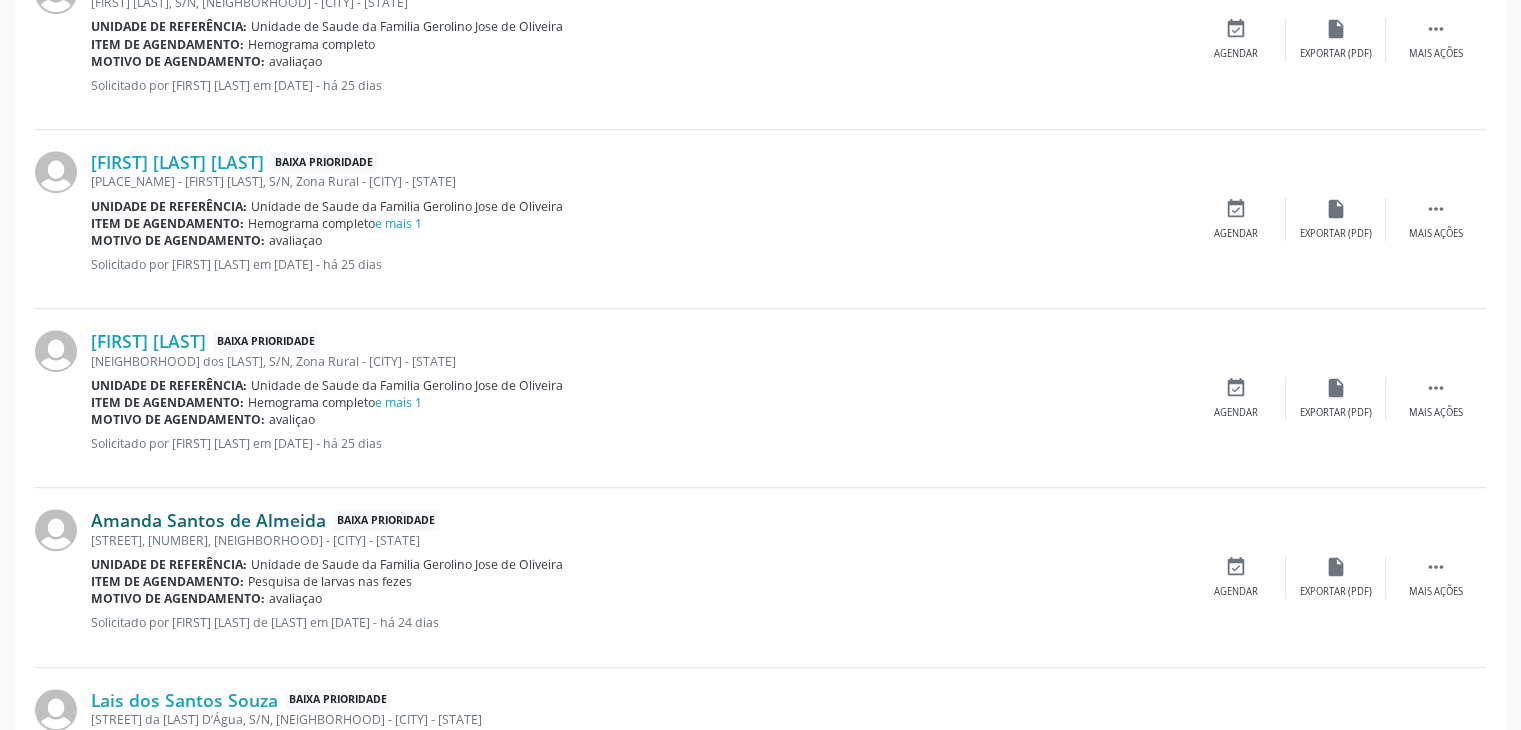 click on "Amanda Santos de Almeida" at bounding box center [208, 520] 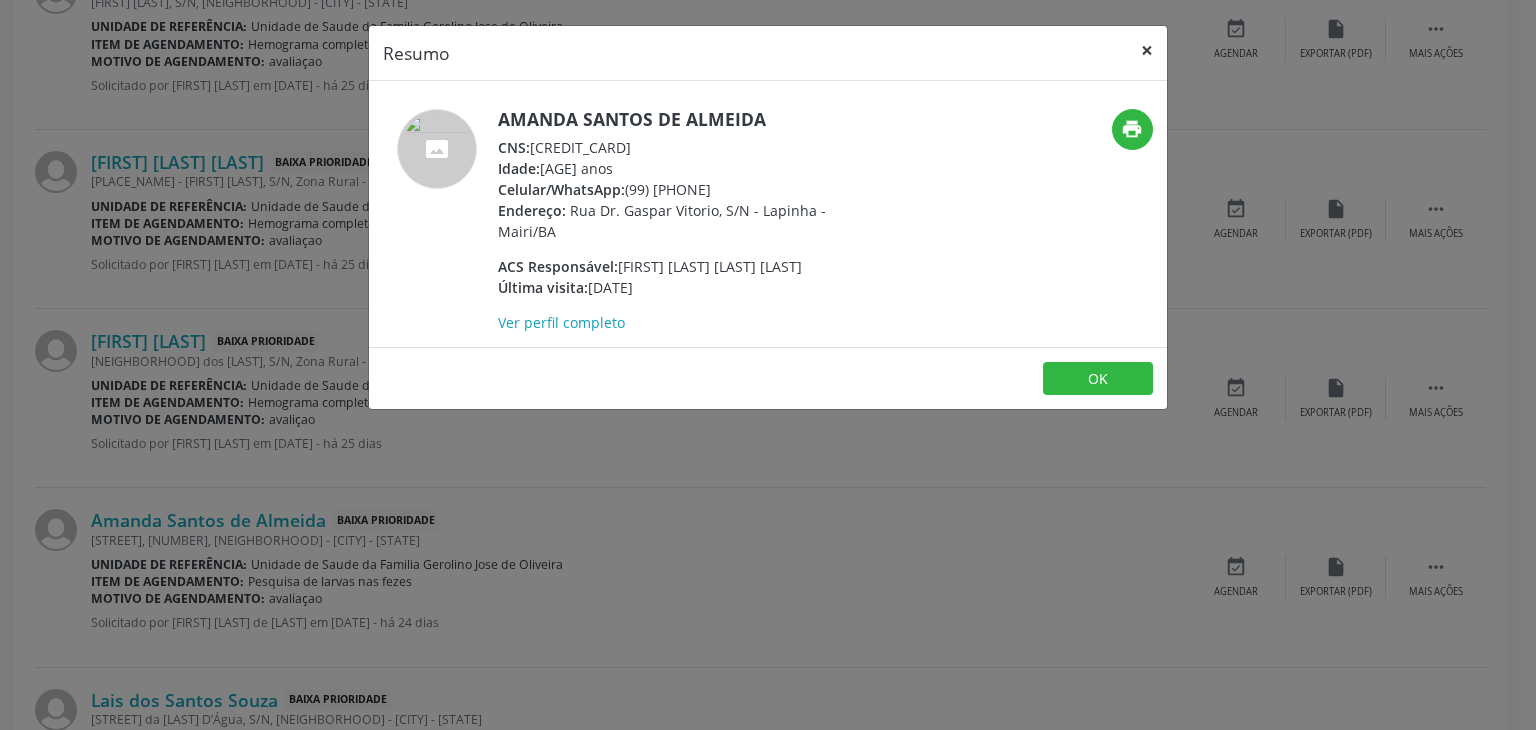 click on "×" at bounding box center [1147, 50] 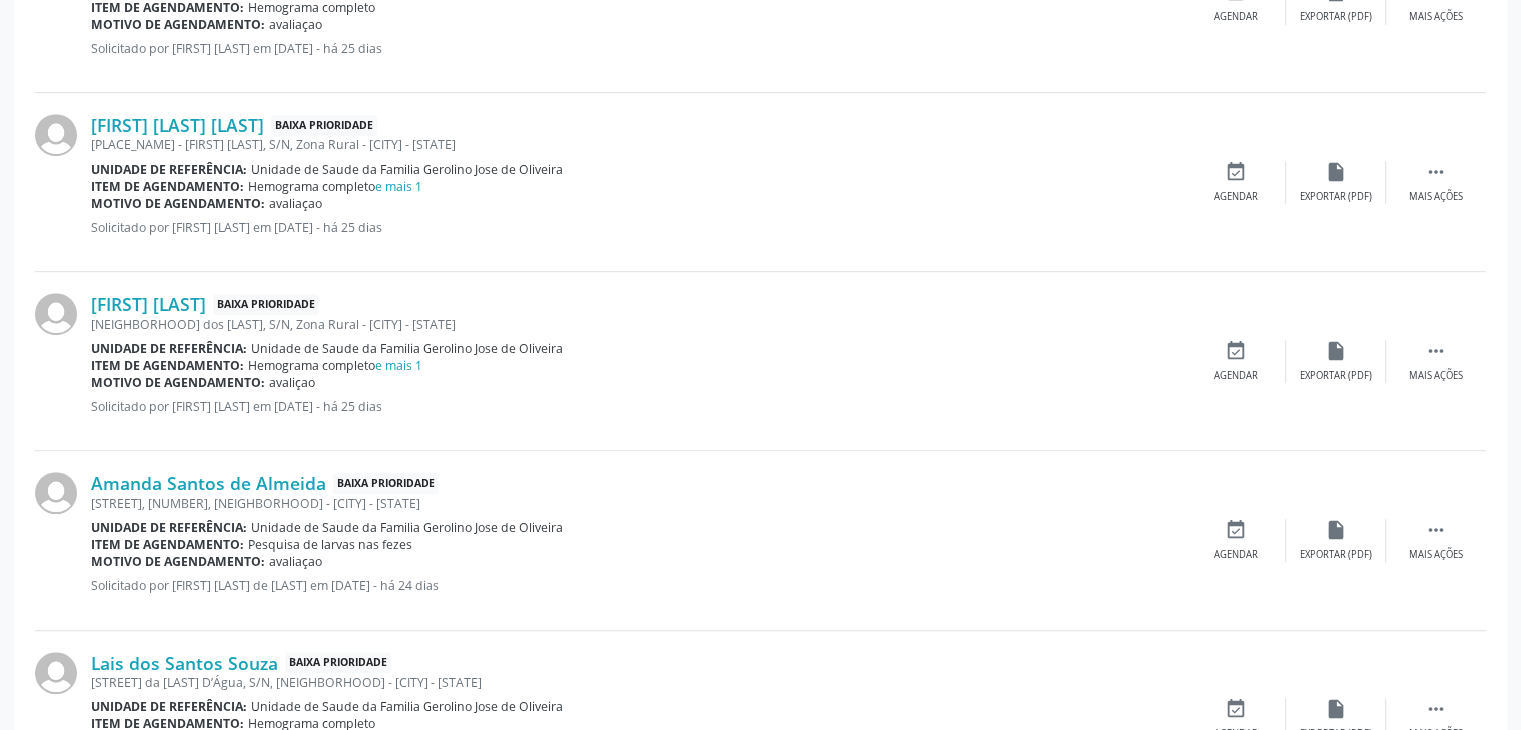 scroll, scrollTop: 1268, scrollLeft: 0, axis: vertical 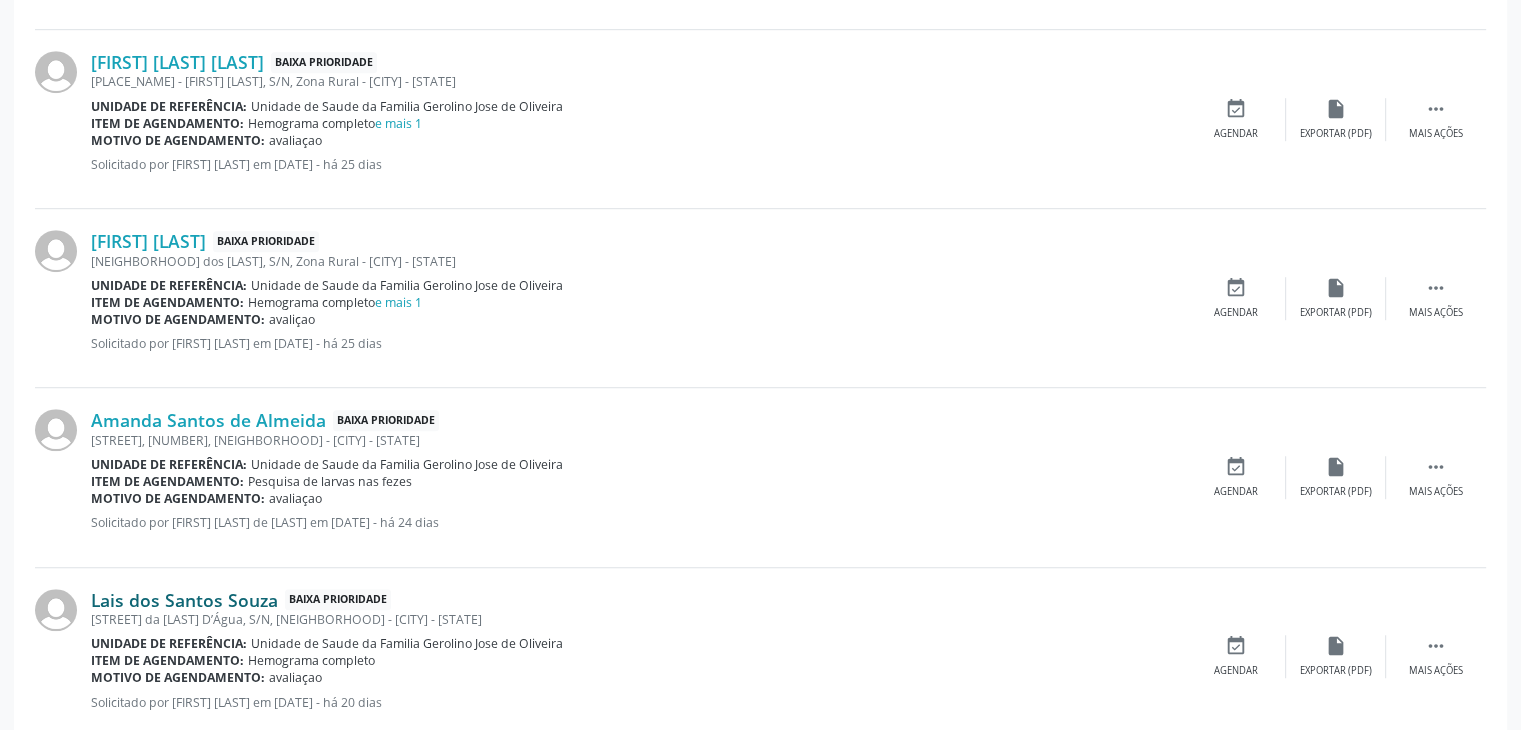 click on "Lais dos Santos Souza" at bounding box center (184, 600) 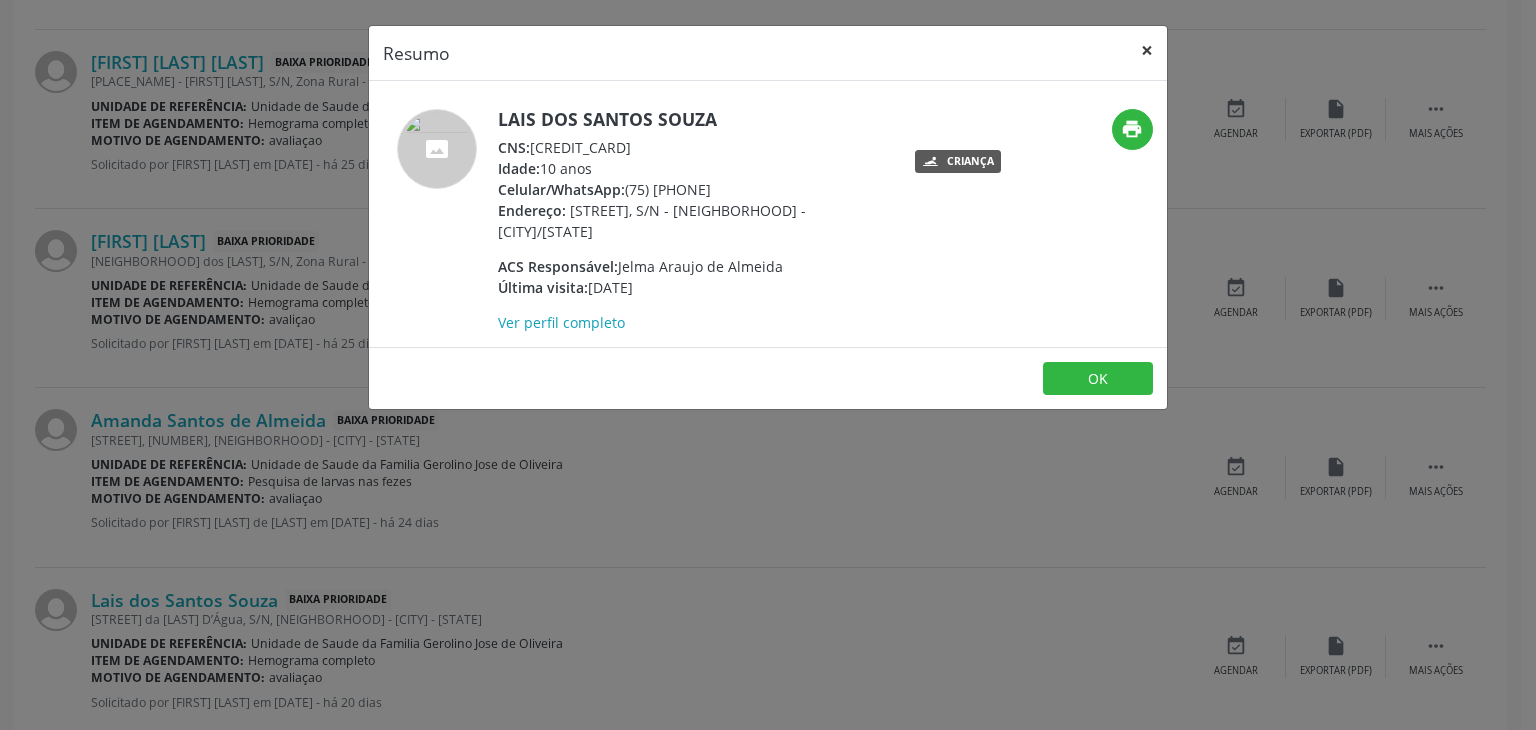 click on "×" at bounding box center [1147, 50] 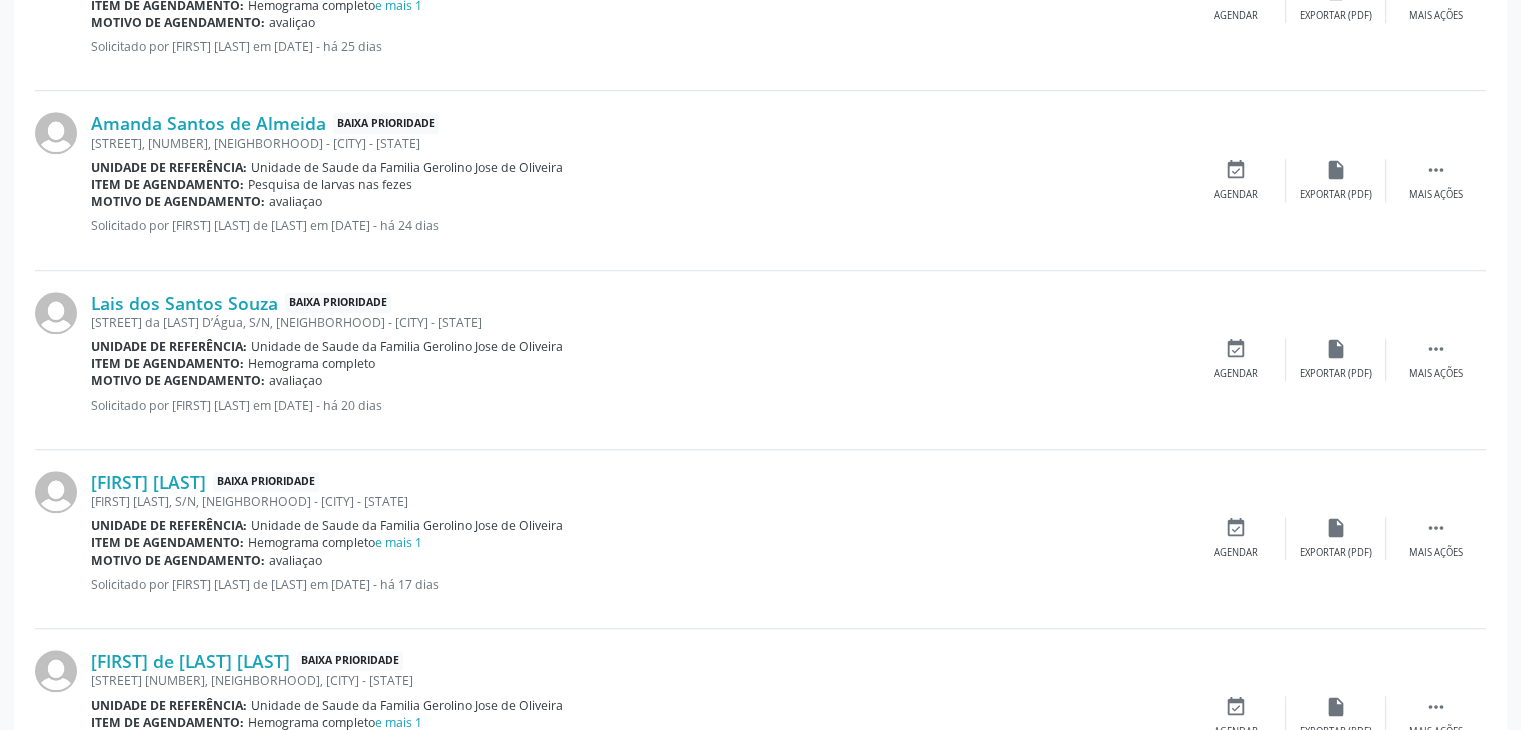 scroll, scrollTop: 1568, scrollLeft: 0, axis: vertical 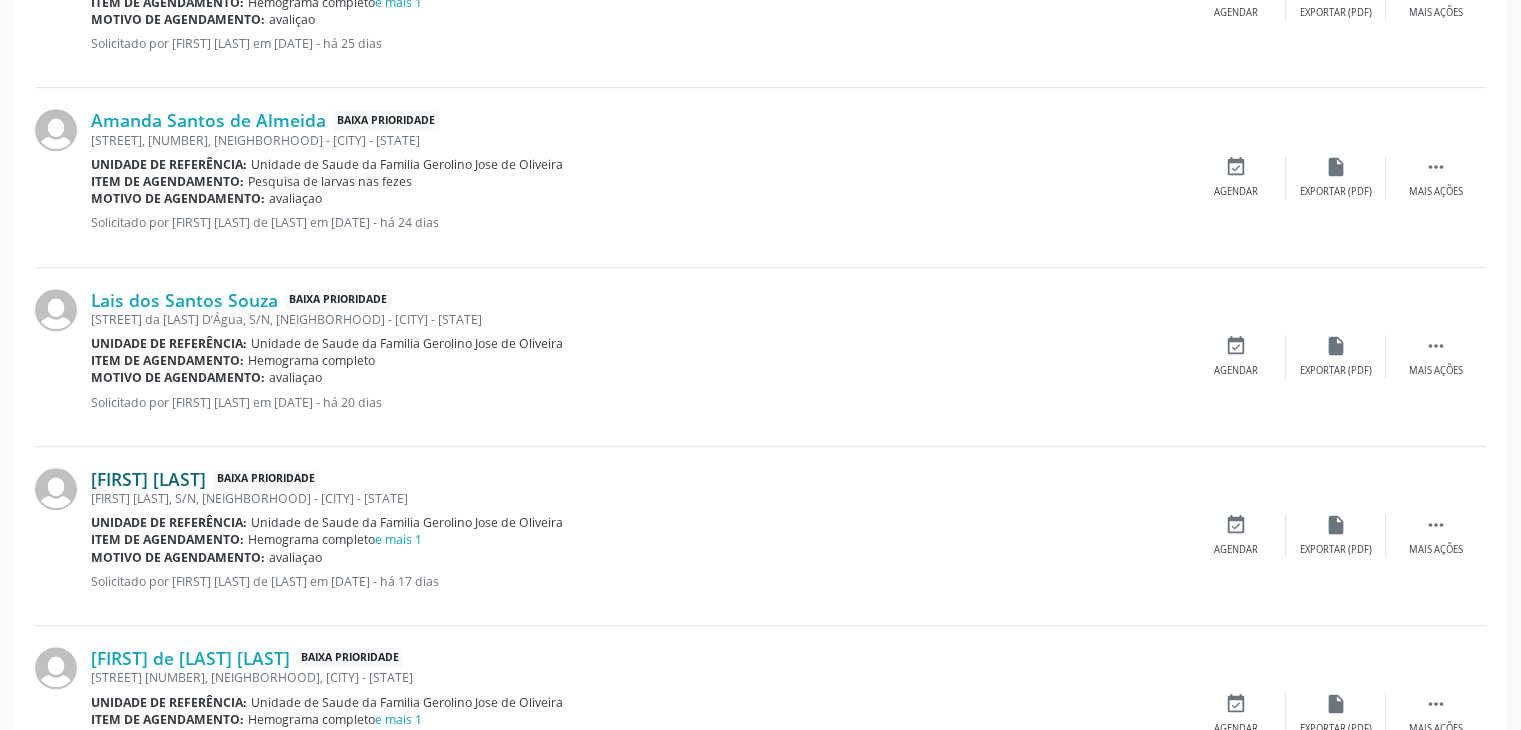 click on "[FIRST] [LAST]" at bounding box center (148, 479) 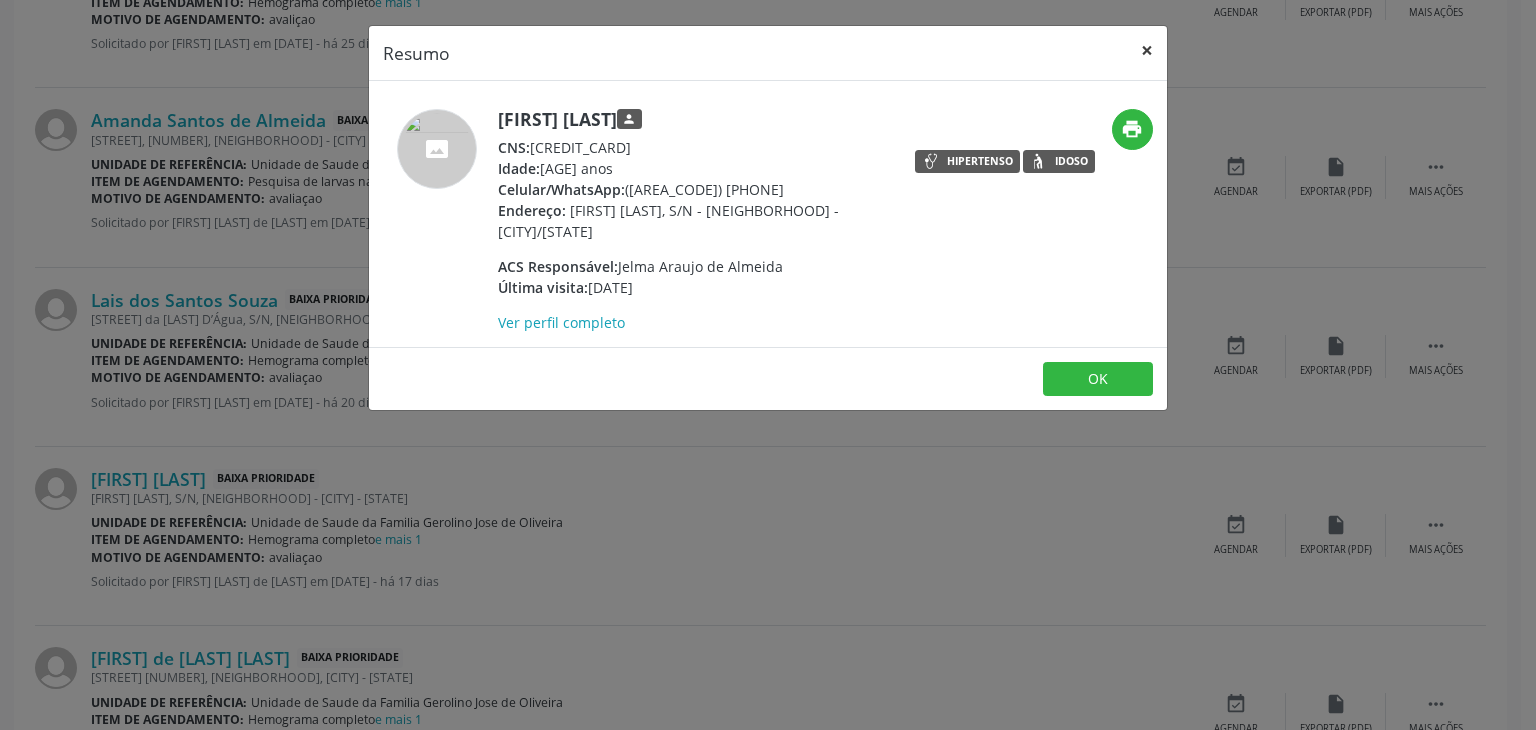 click on "×" at bounding box center (1147, 50) 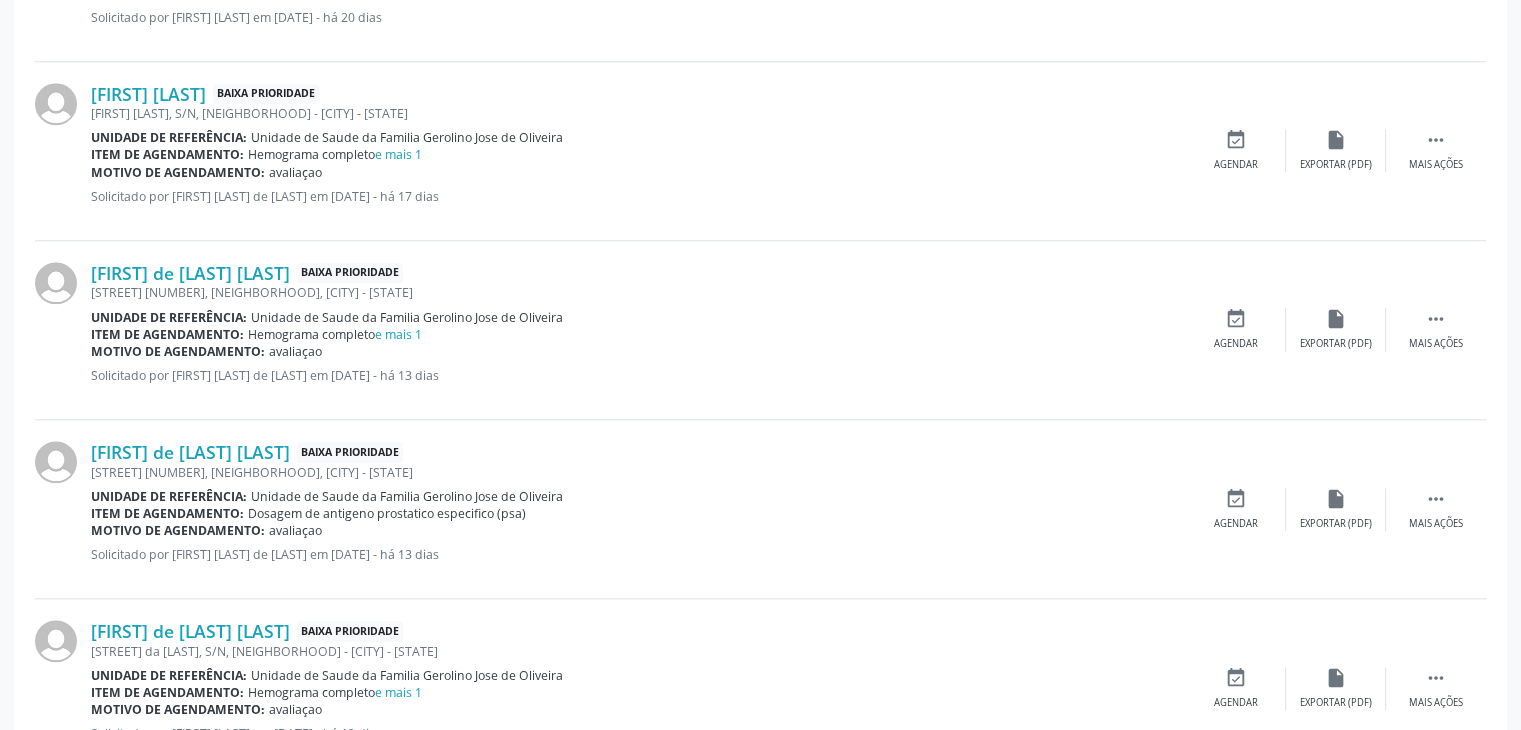 scroll, scrollTop: 1968, scrollLeft: 0, axis: vertical 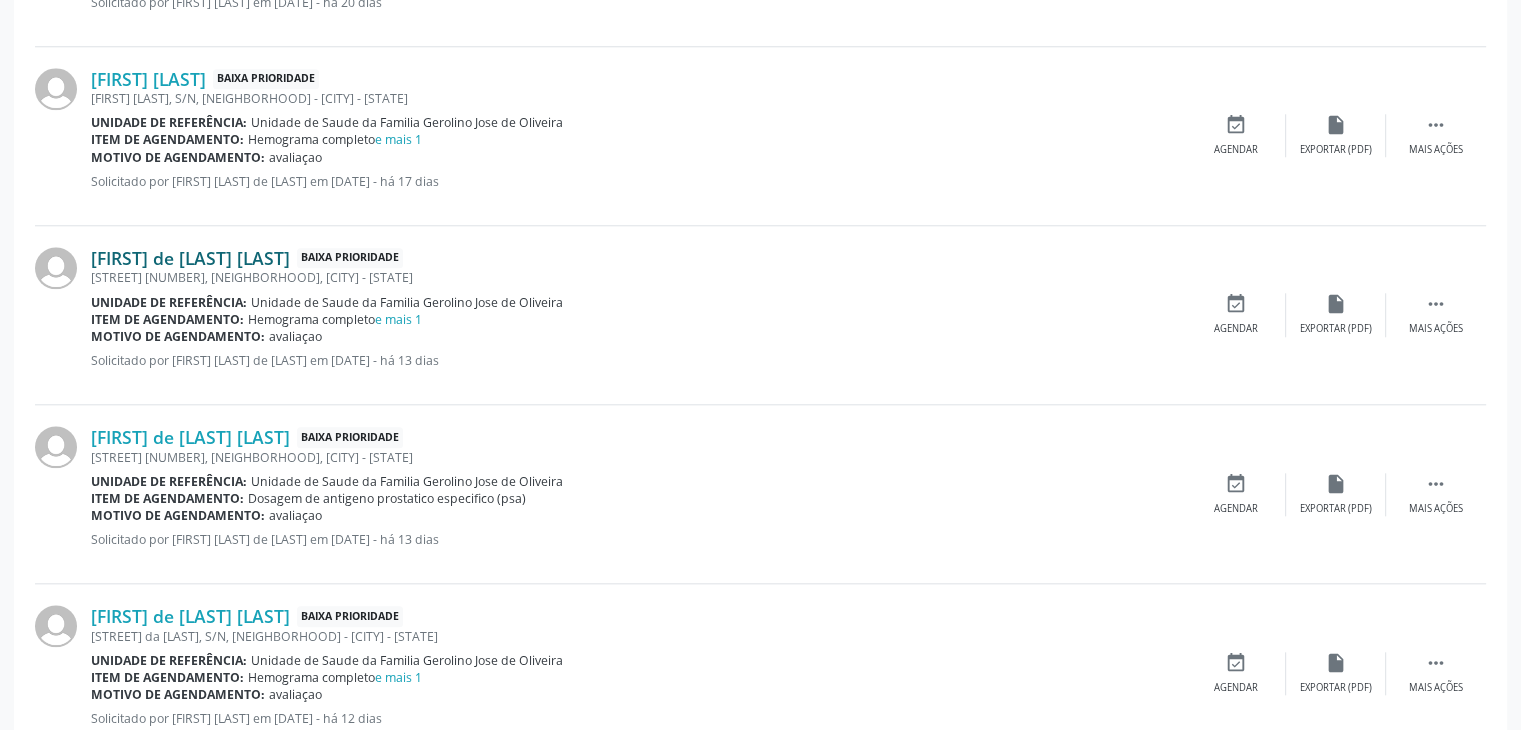 click on "[FIRST] de [LAST] [LAST]" at bounding box center [190, 258] 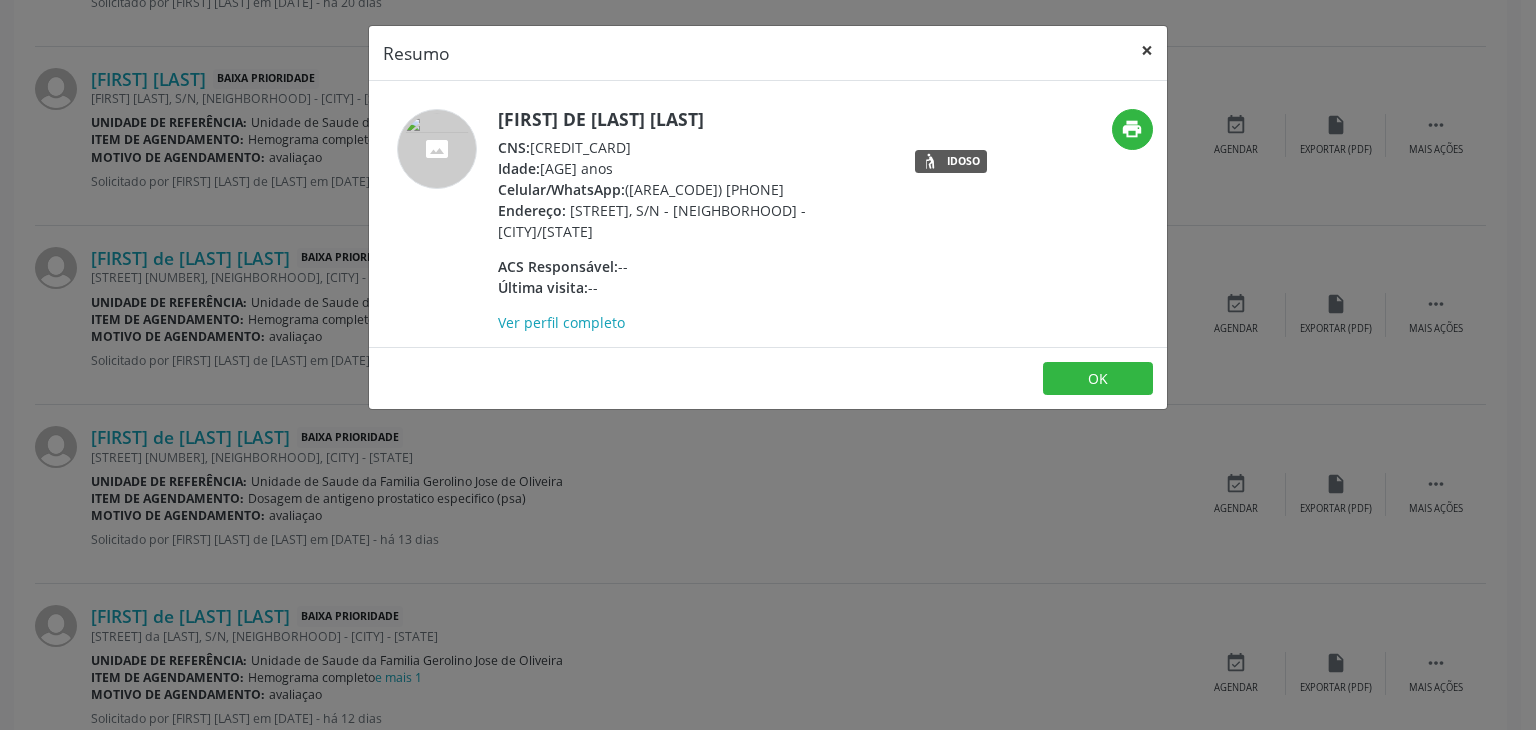 click on "×" at bounding box center [1147, 50] 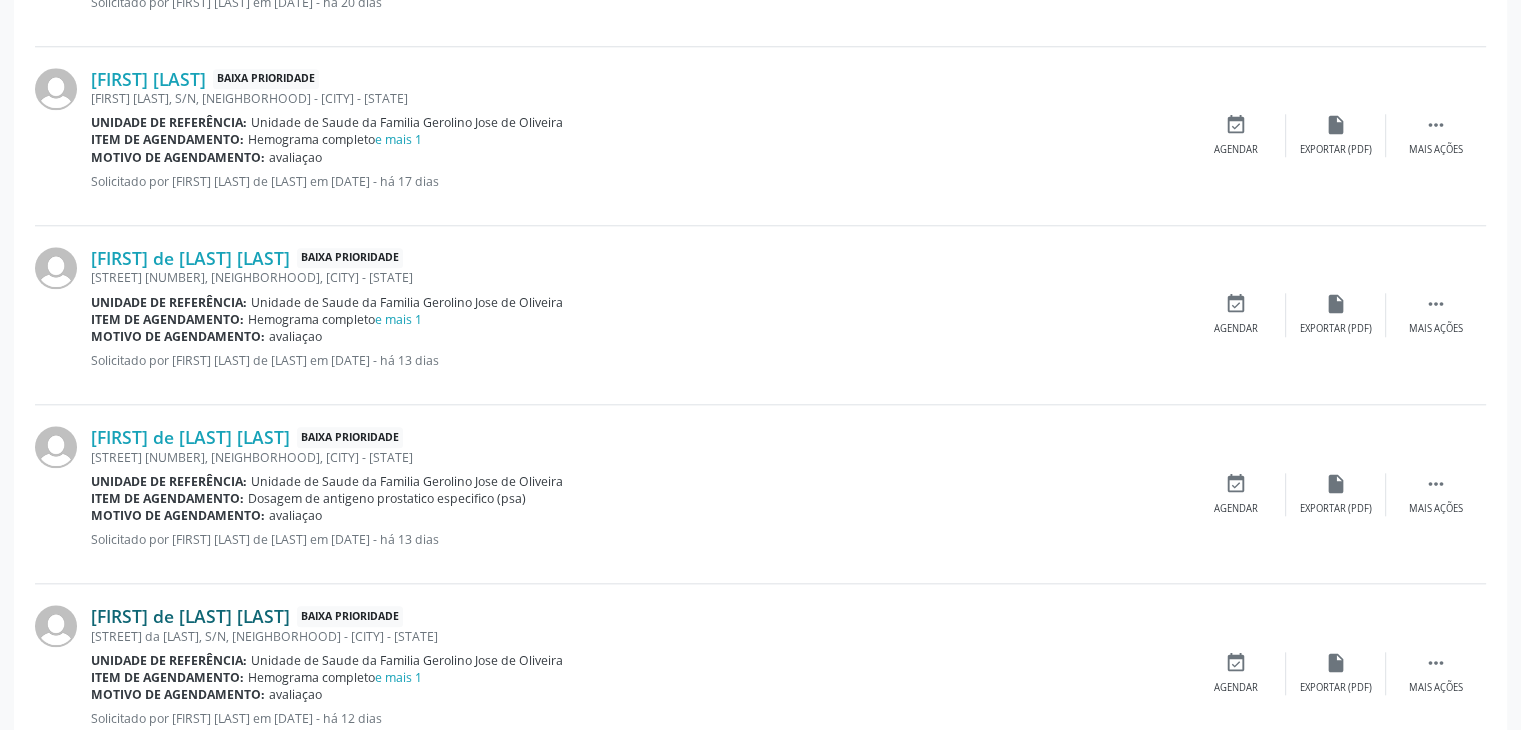 click on "[FIRST] de [LAST] [LAST]" at bounding box center (190, 616) 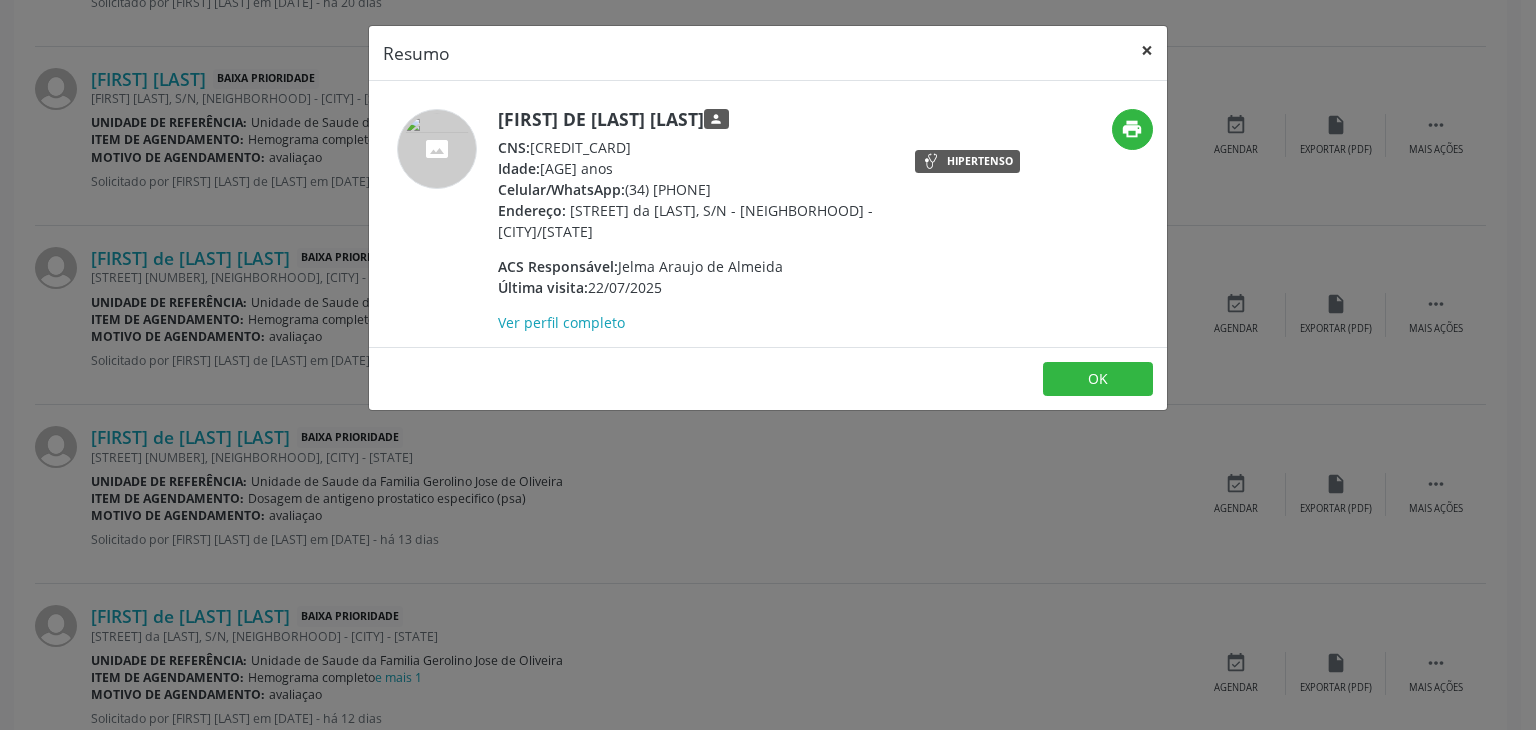 click on "×" at bounding box center (1147, 50) 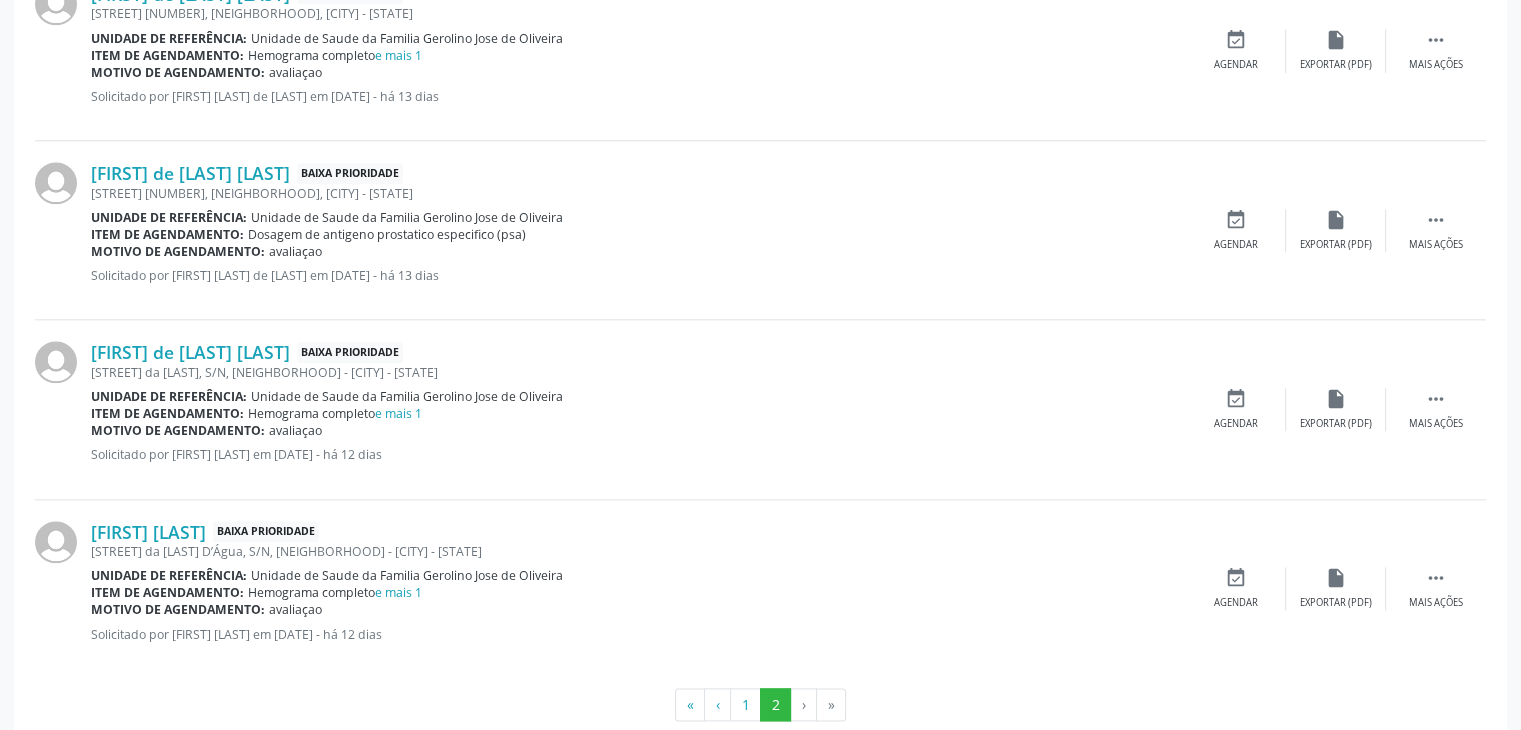 scroll, scrollTop: 2268, scrollLeft: 0, axis: vertical 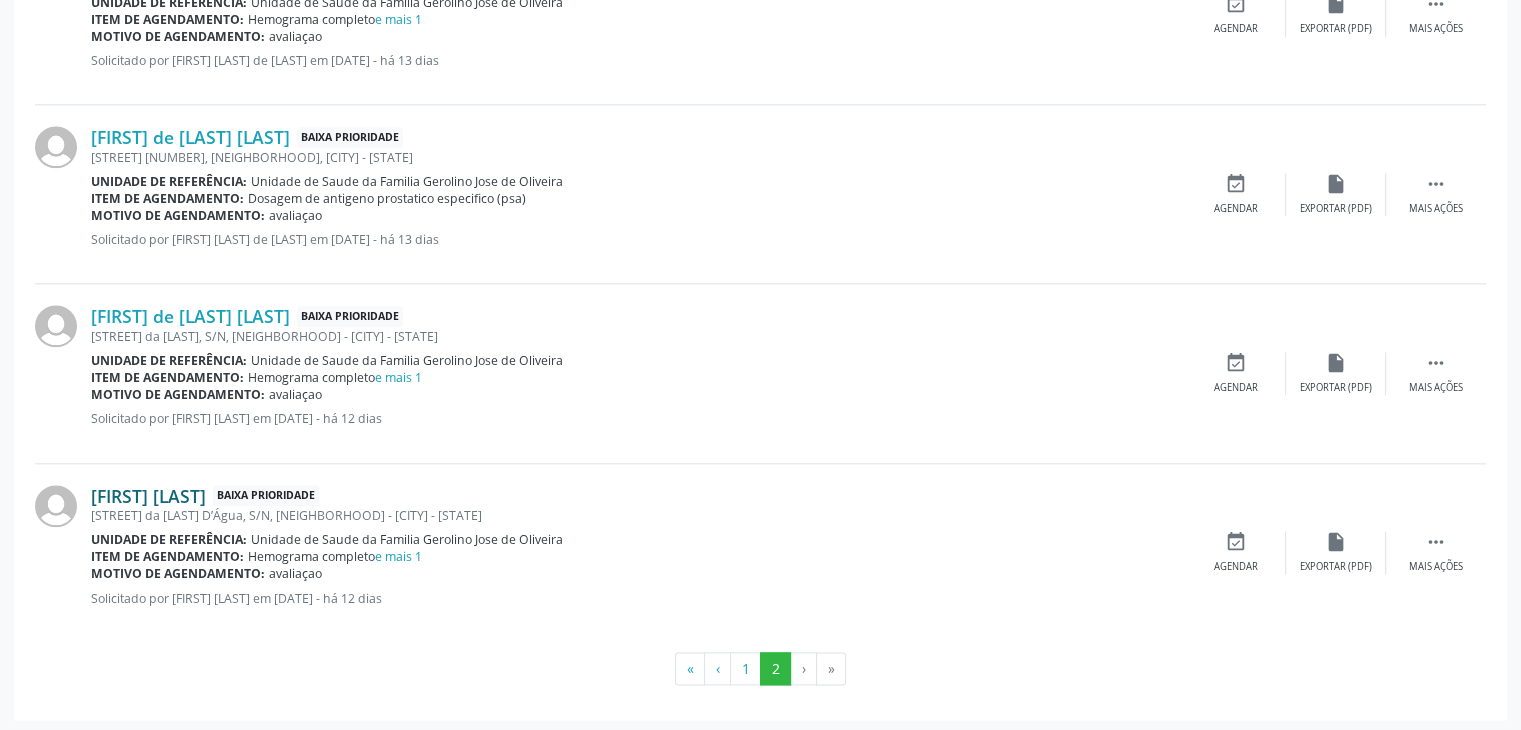 click on "[FIRST] [LAST]" at bounding box center [148, 496] 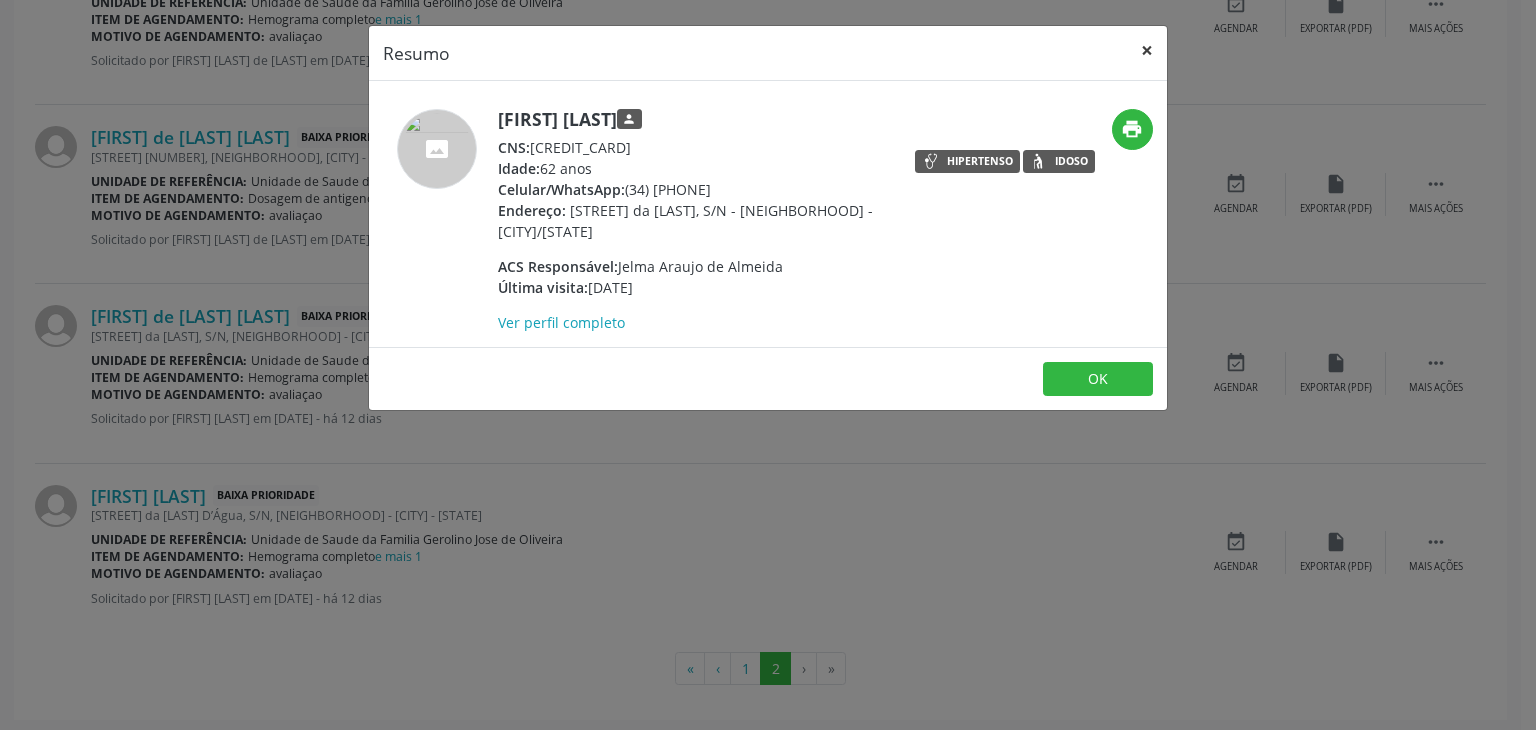click on "×" at bounding box center [1147, 50] 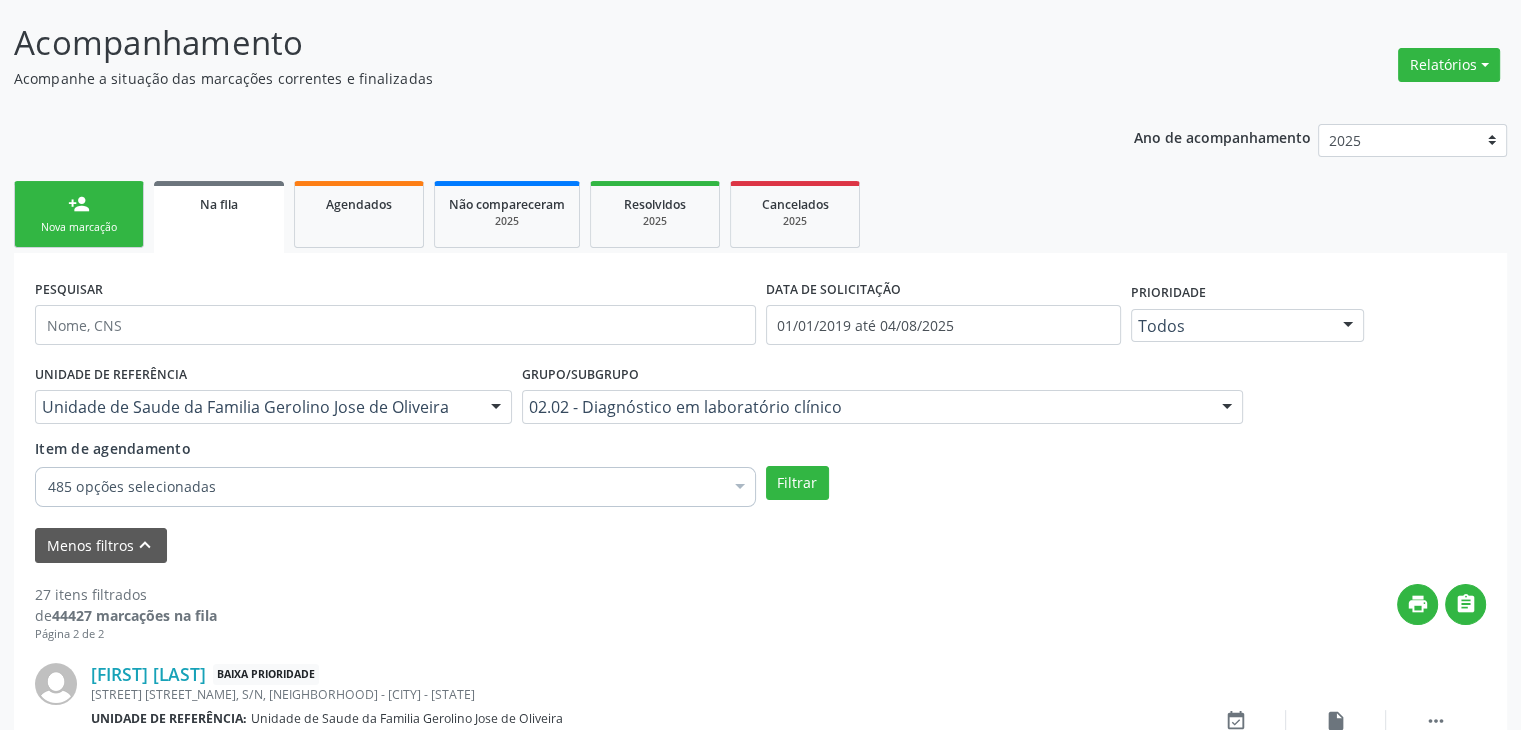 scroll, scrollTop: 300, scrollLeft: 0, axis: vertical 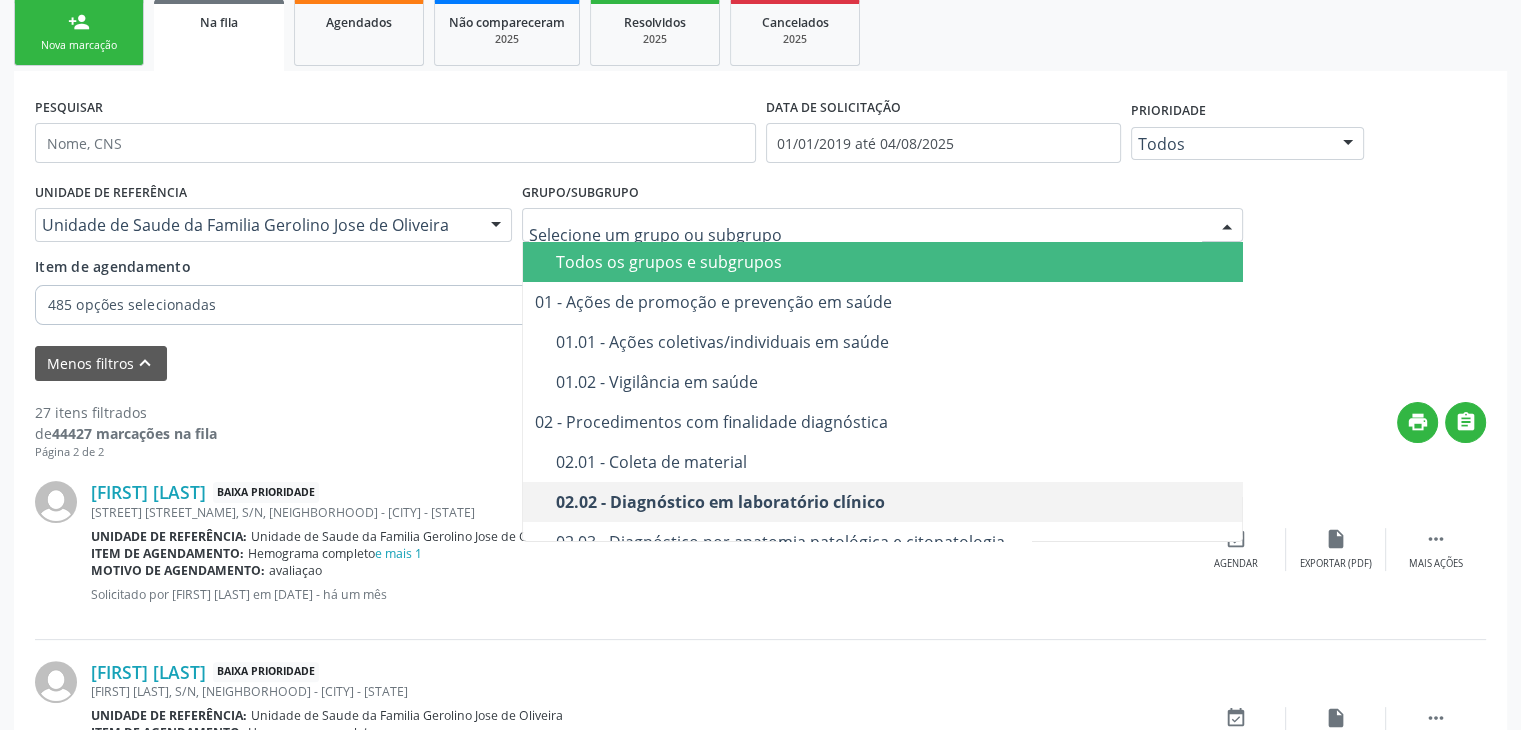 click on "Todos os grupos e subgrupos" at bounding box center [894, 262] 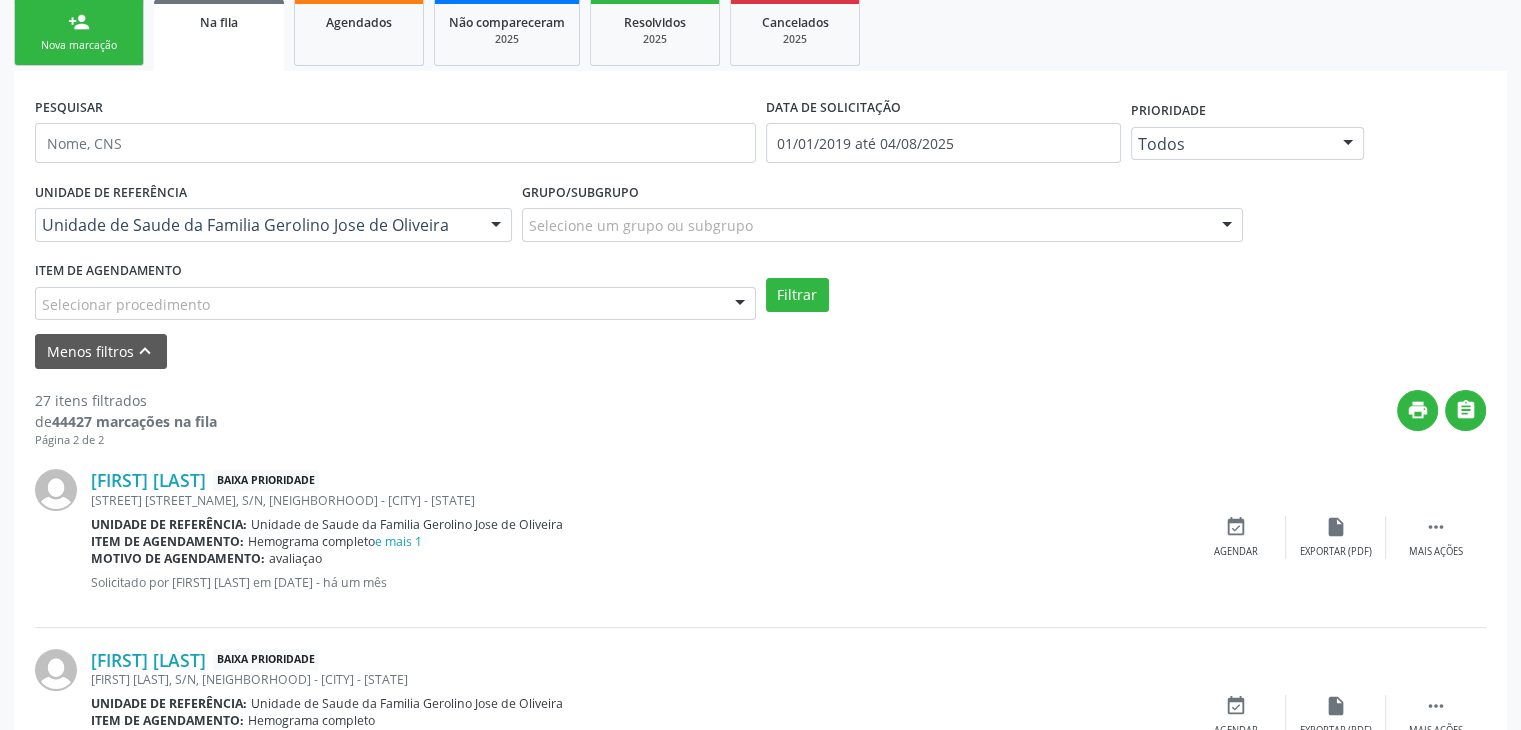 click on "Selecionar procedimento" at bounding box center [395, 304] 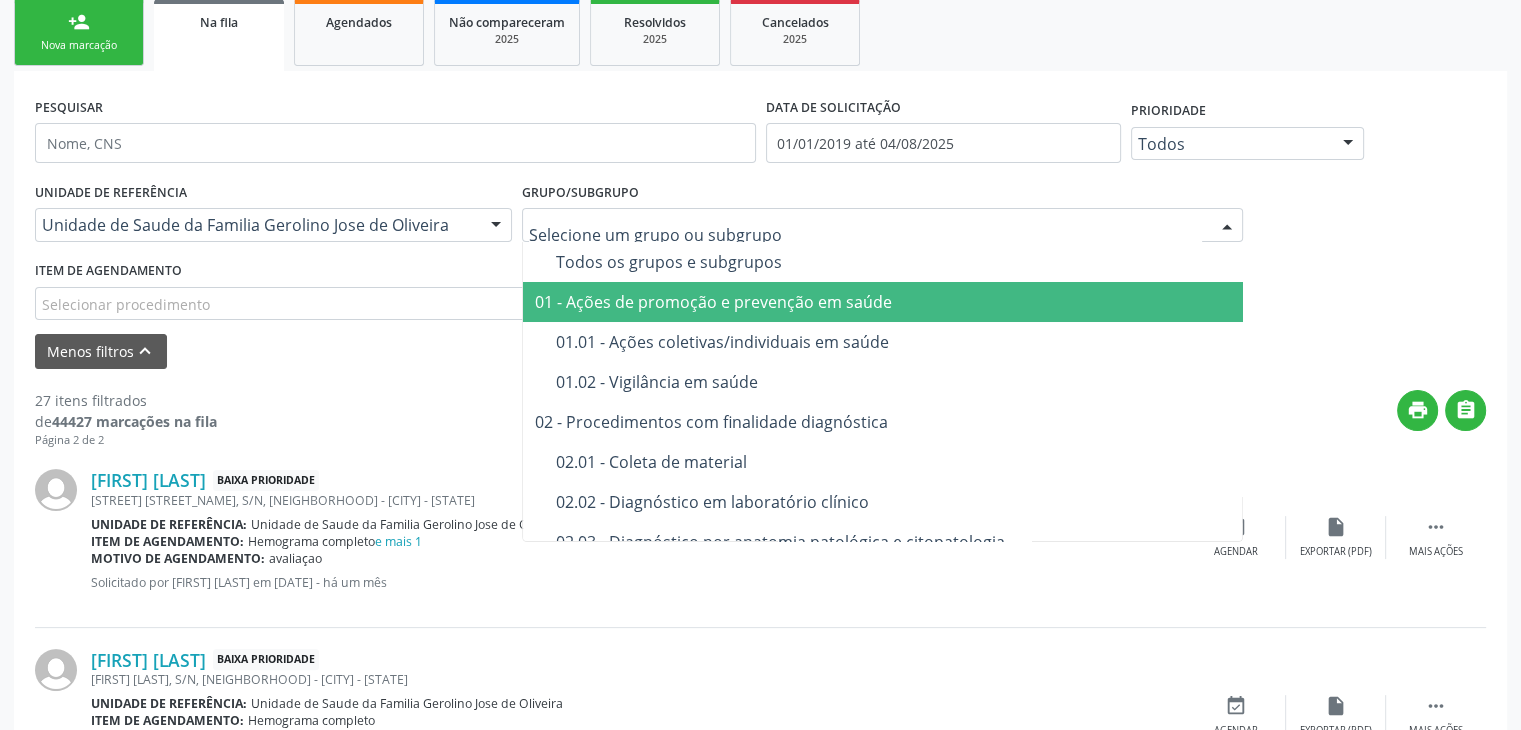 click on "Todos os grupos e subgrupos" at bounding box center [894, 262] 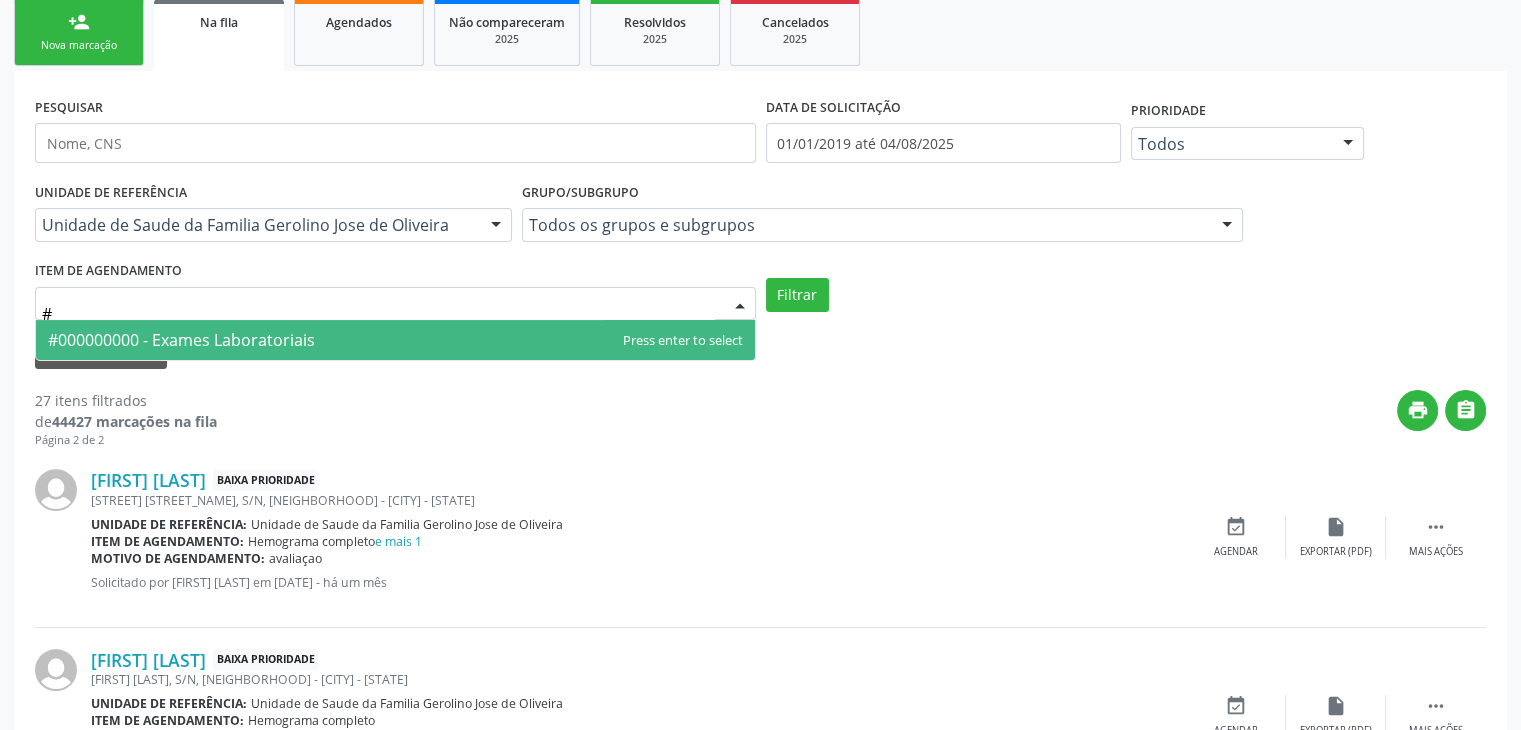 click on "#000000000 - Exames Laboratoriais" at bounding box center [395, 340] 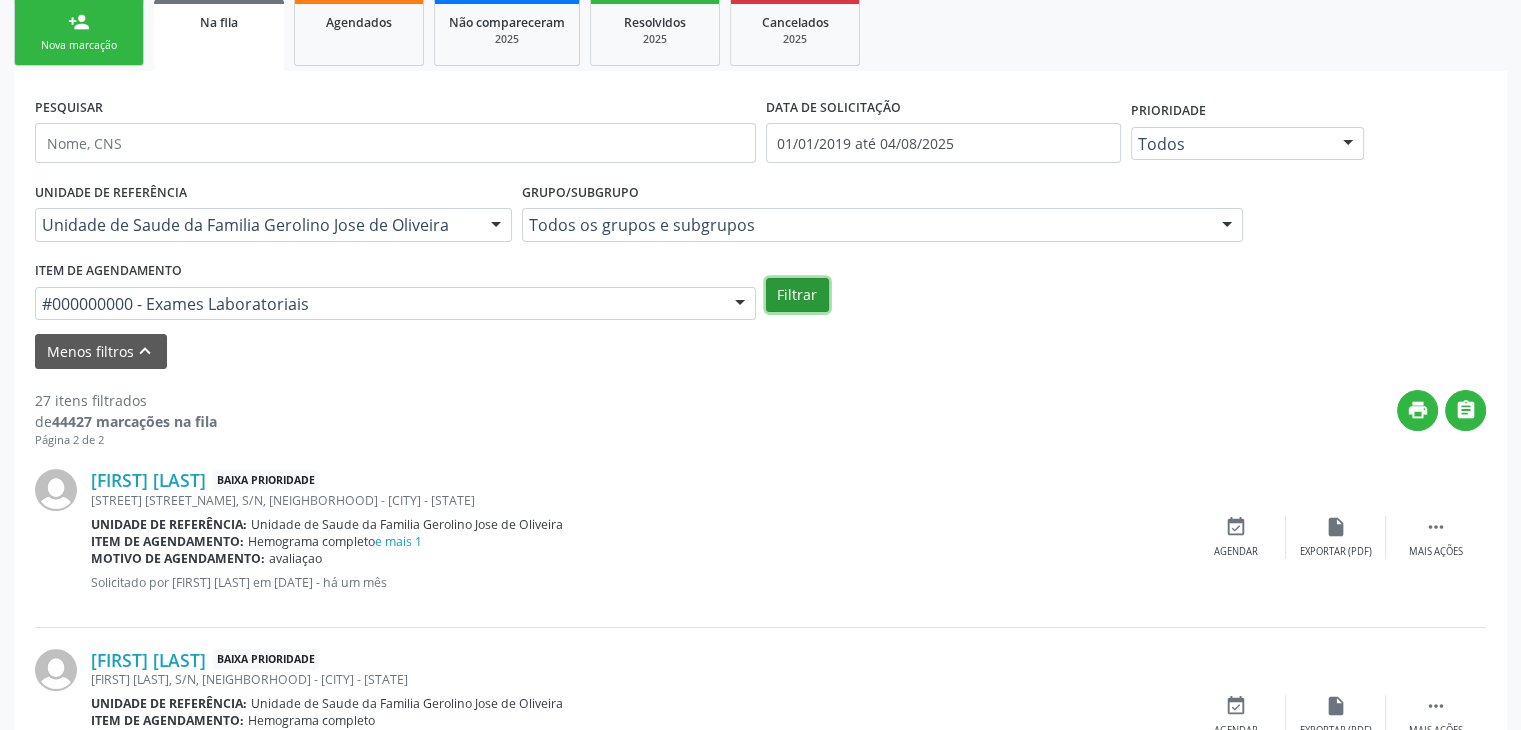 click on "Filtrar" at bounding box center (797, 295) 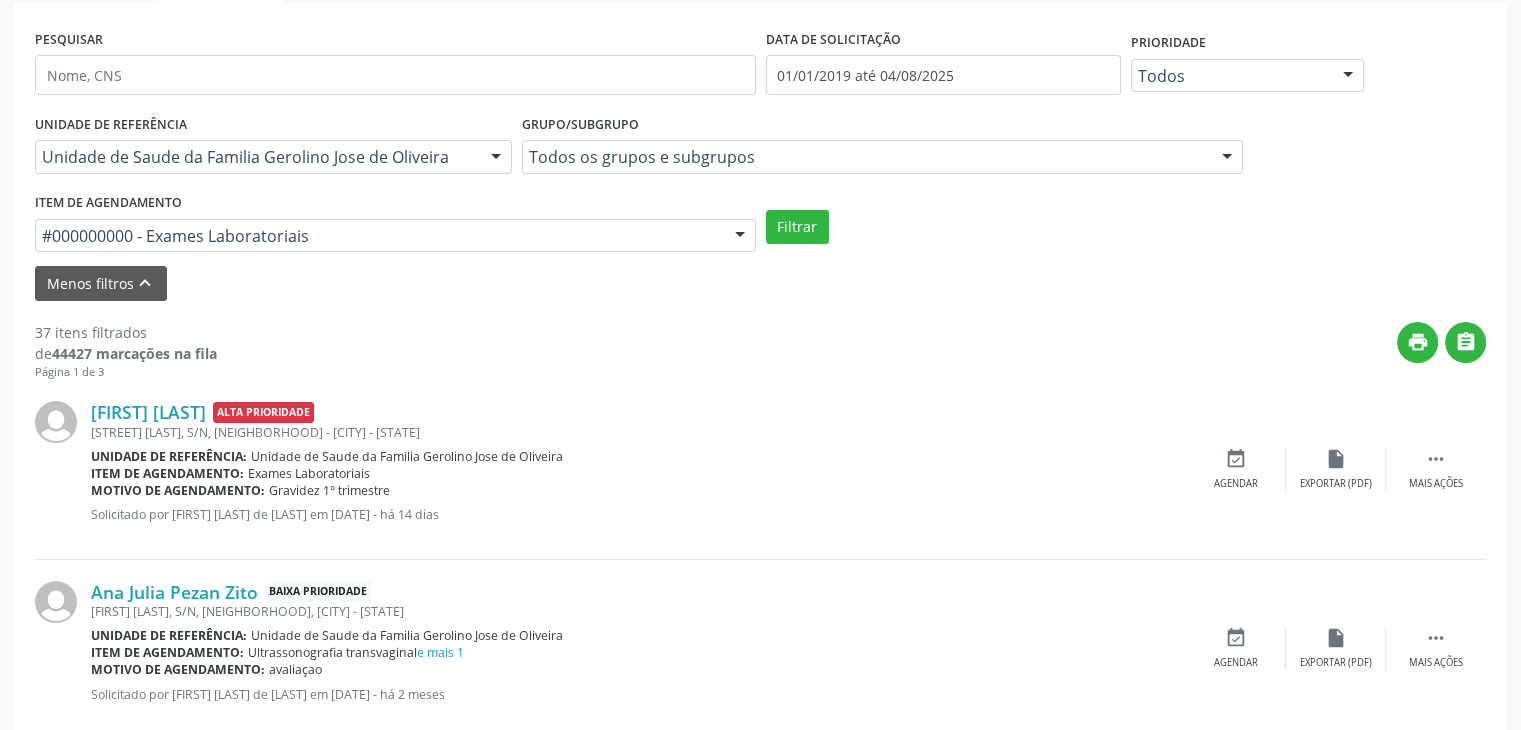 scroll, scrollTop: 400, scrollLeft: 0, axis: vertical 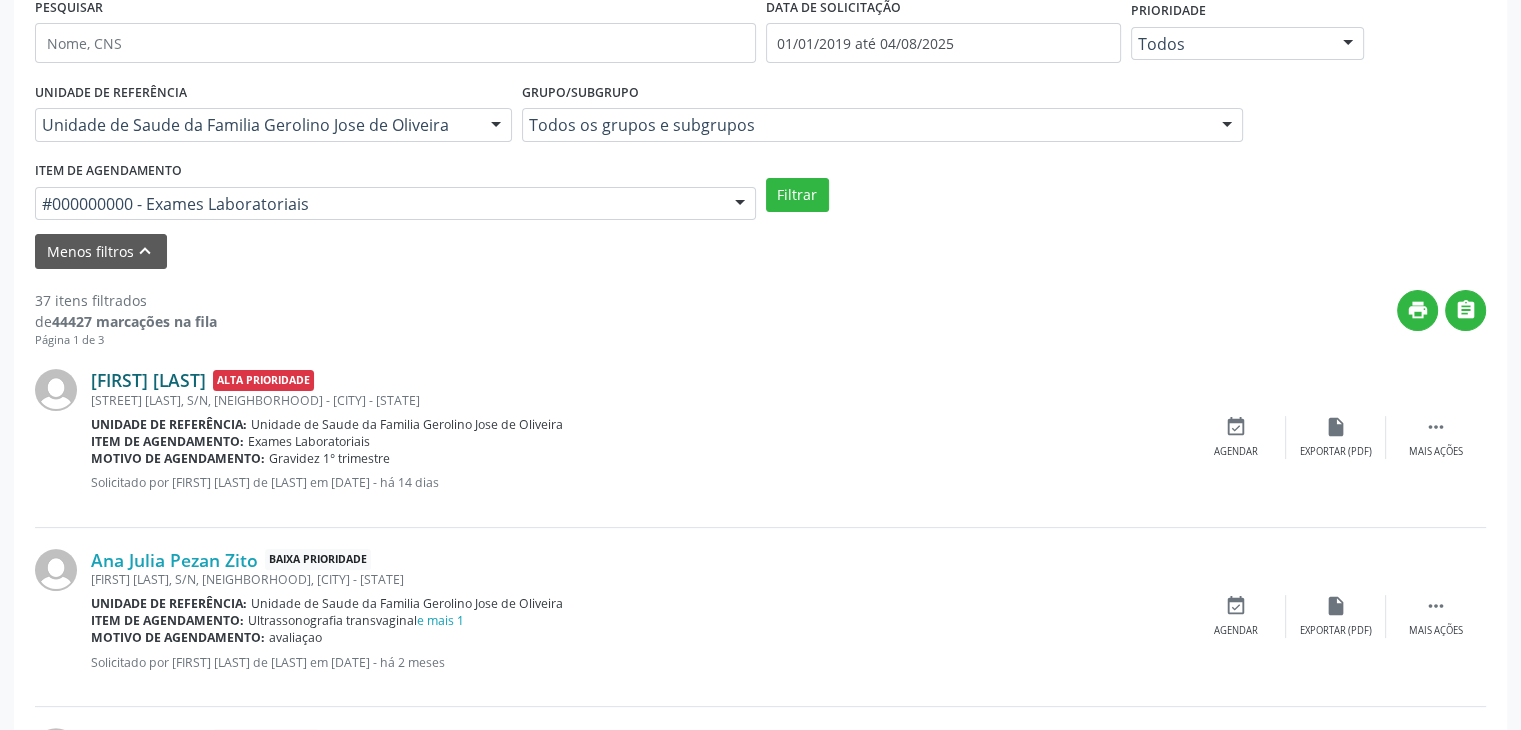 click on "[FIRST] [LAST]" at bounding box center [148, 380] 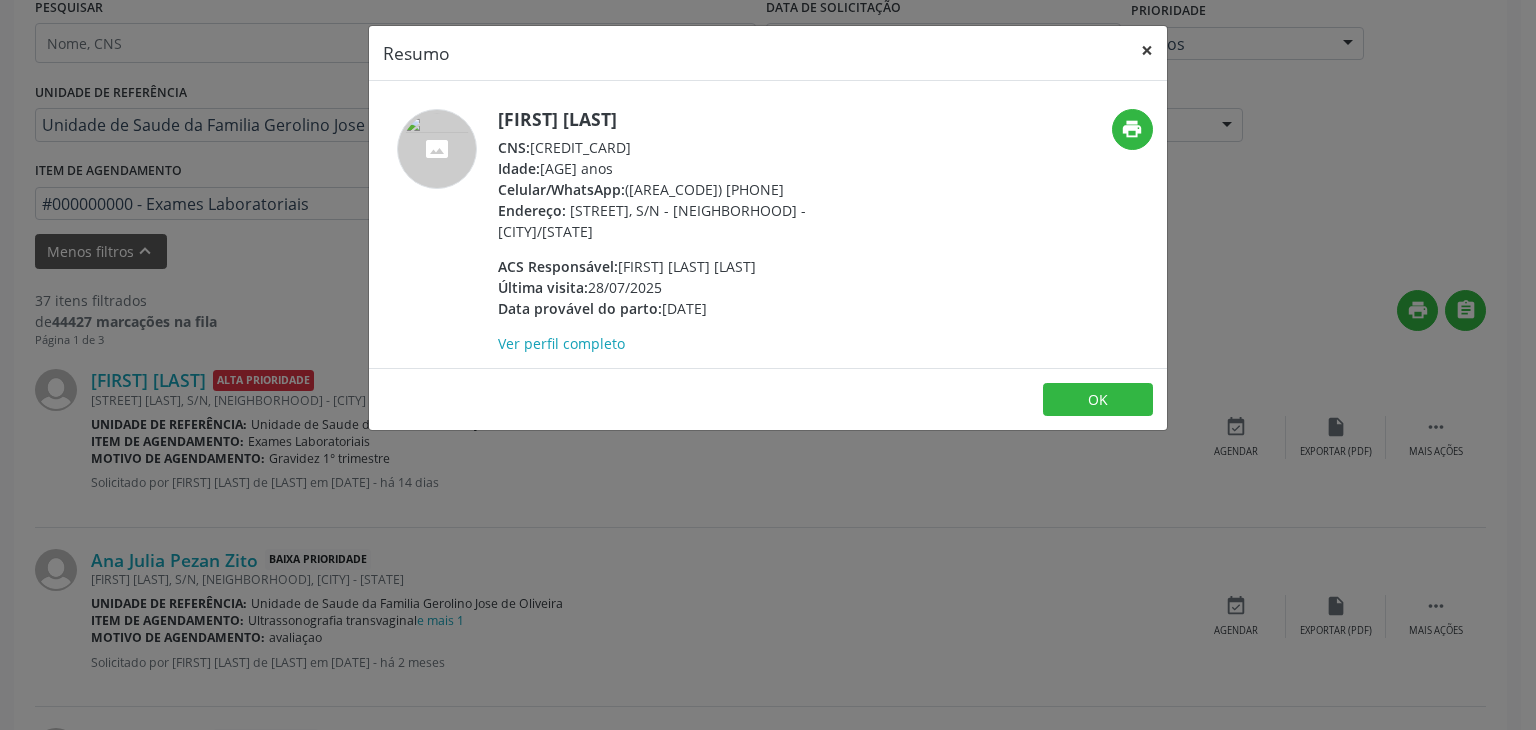 click on "×" at bounding box center [1147, 50] 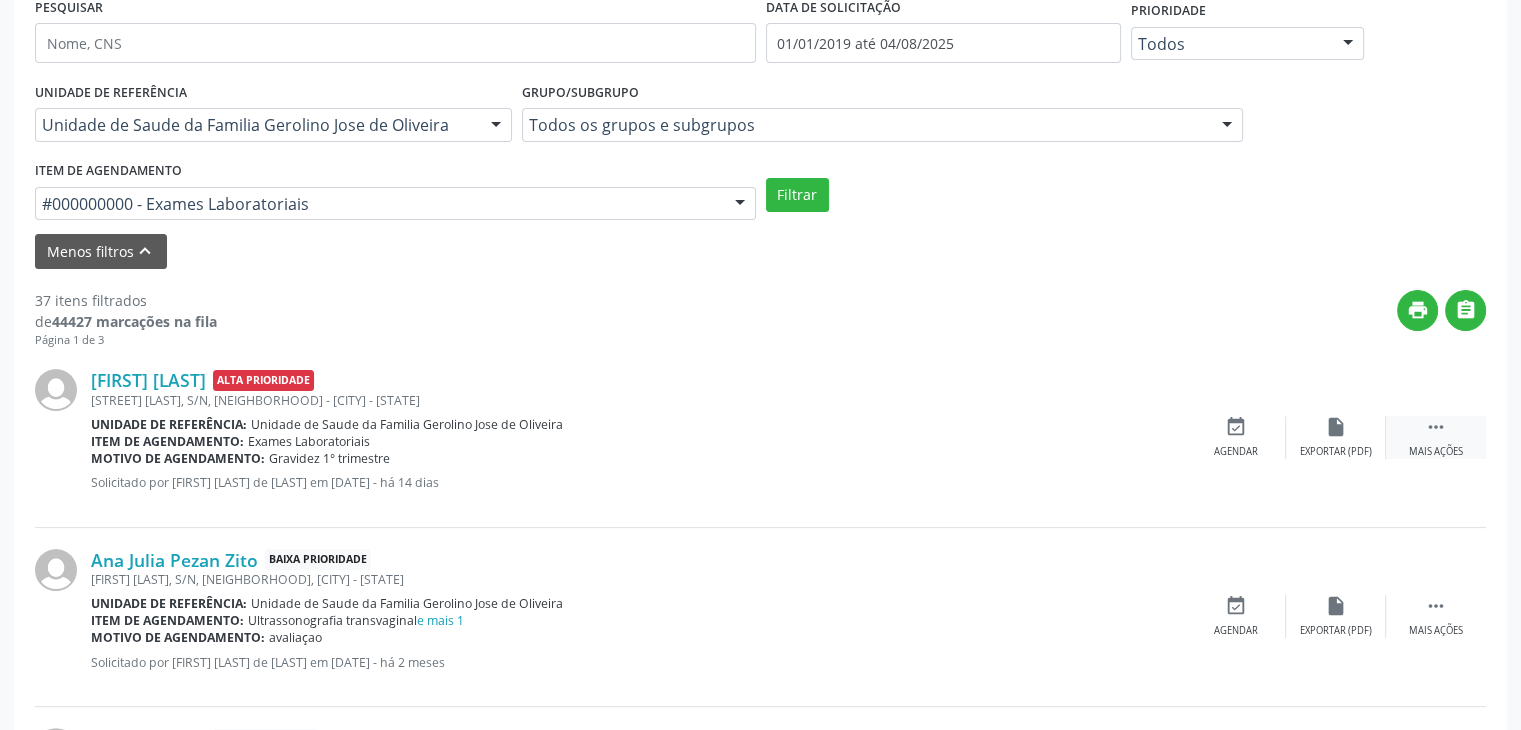 click on "Mais ações" at bounding box center (1436, 452) 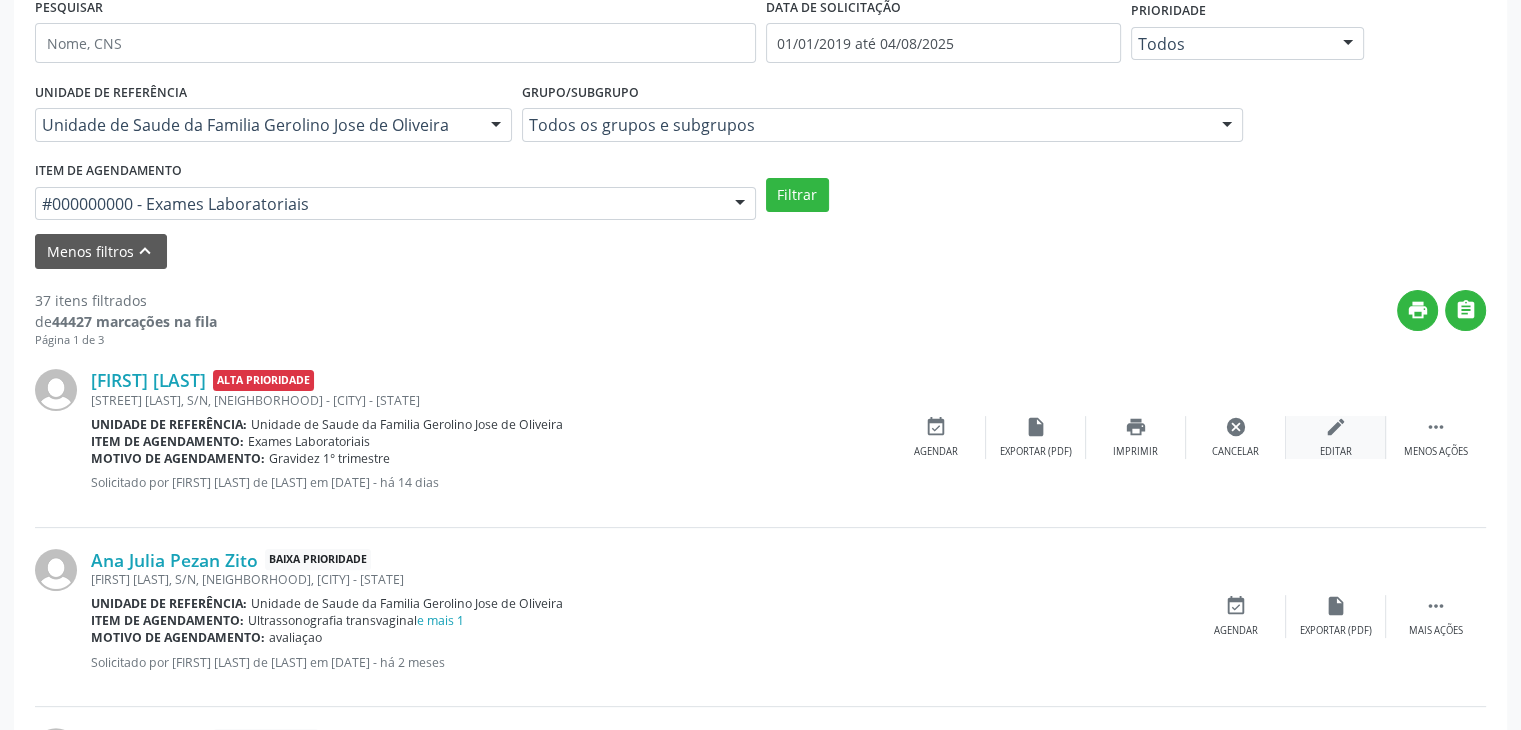 click on "Editar" at bounding box center [1336, 452] 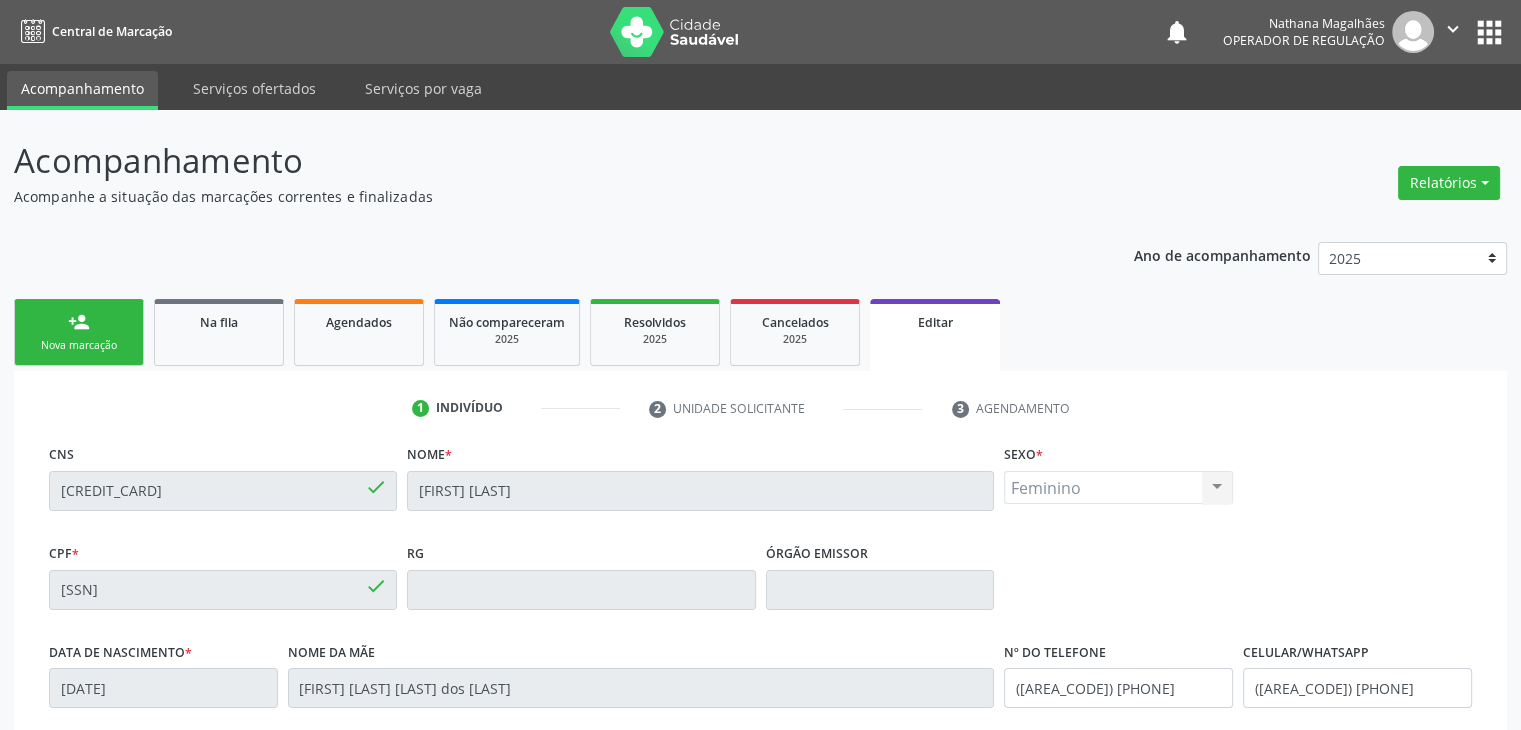scroll, scrollTop: 380, scrollLeft: 0, axis: vertical 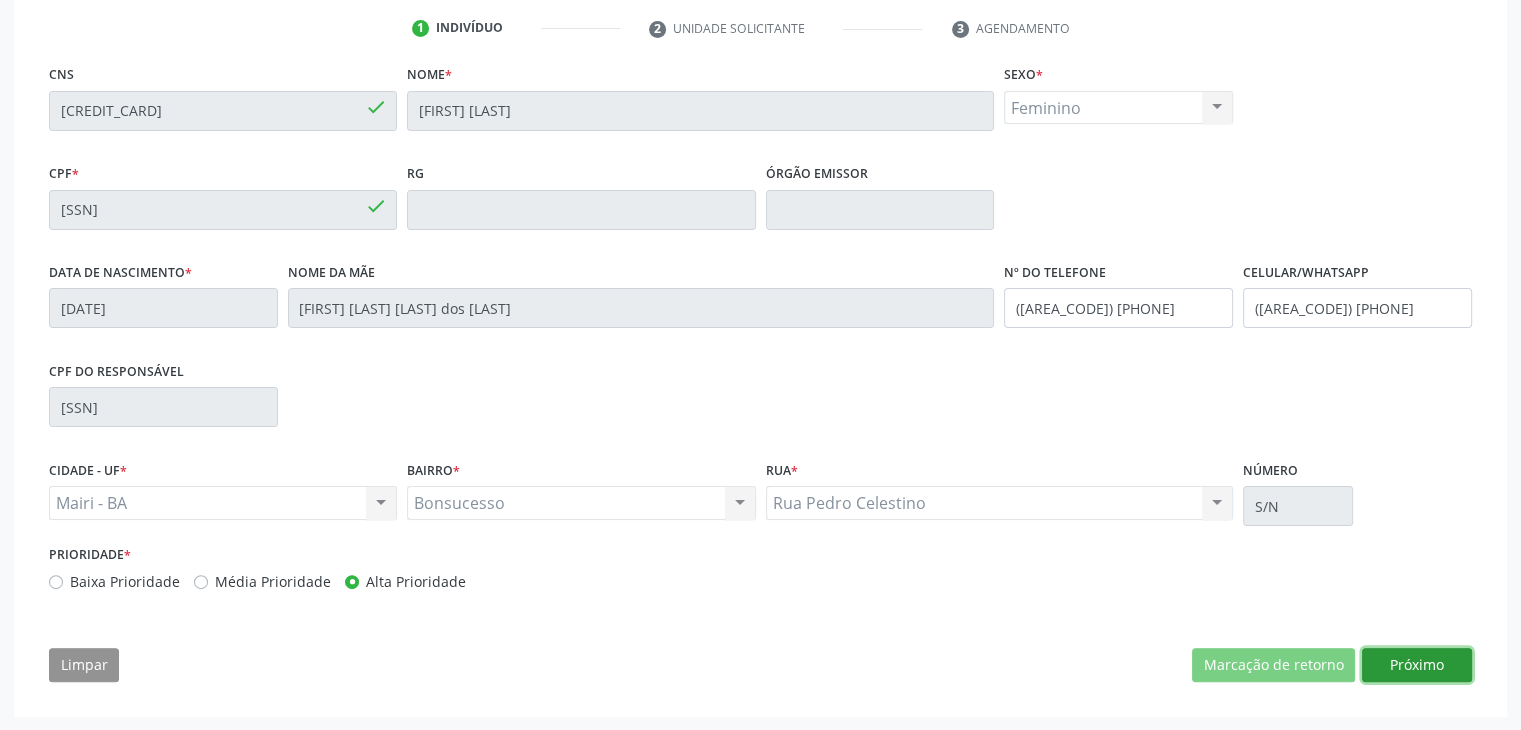 click on "Próximo" at bounding box center (1417, 665) 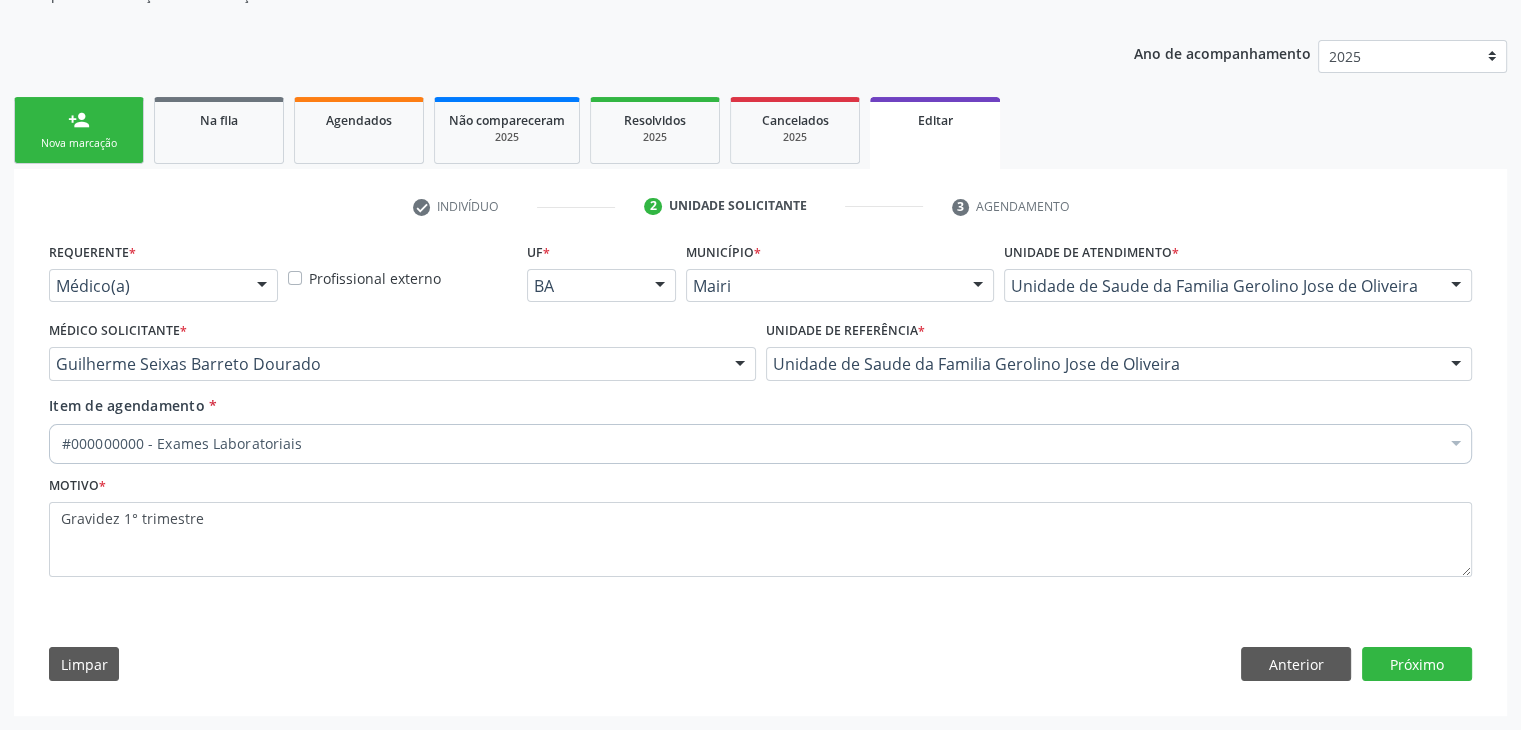 scroll, scrollTop: 200, scrollLeft: 0, axis: vertical 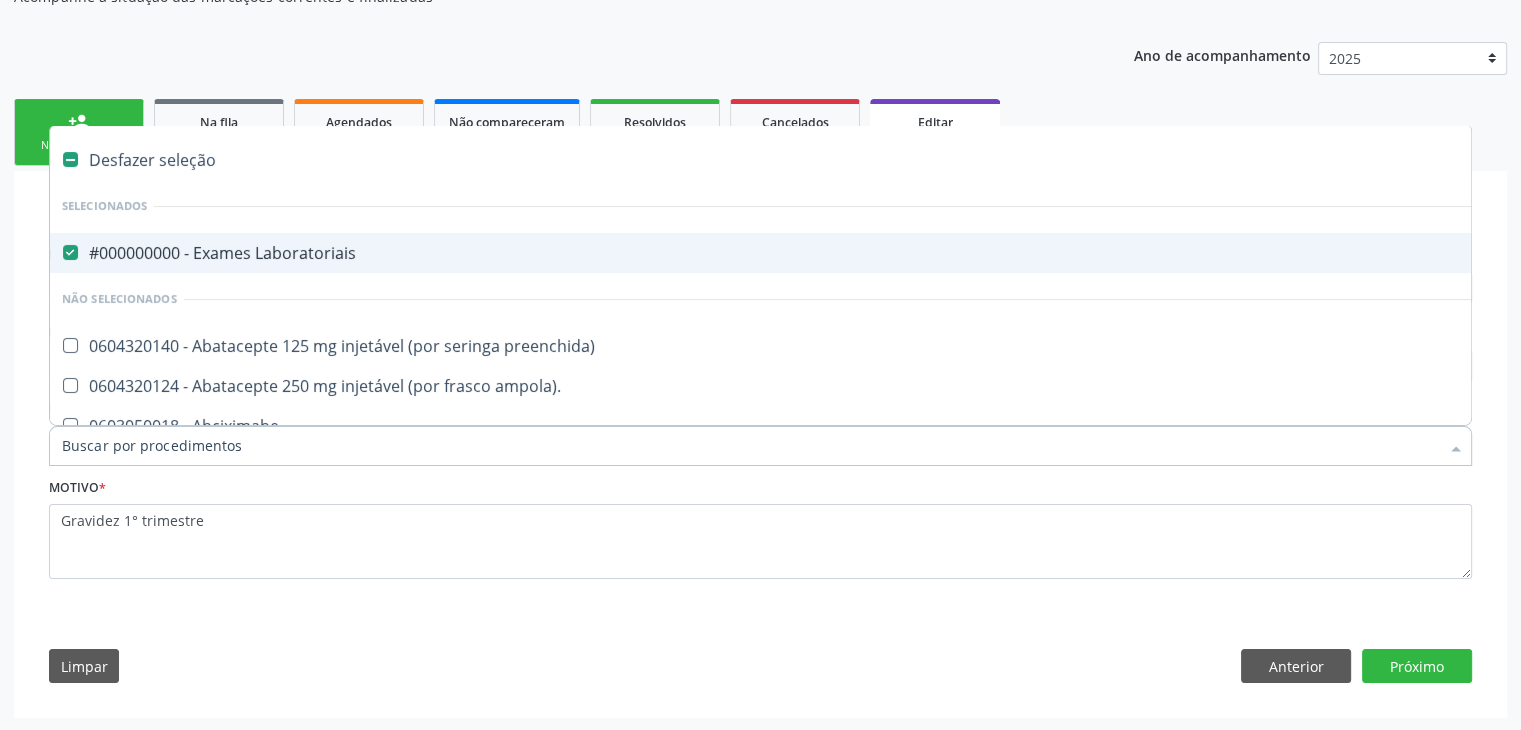 click on "#000000000 - Exames Laboratoriais" at bounding box center (831, 253) 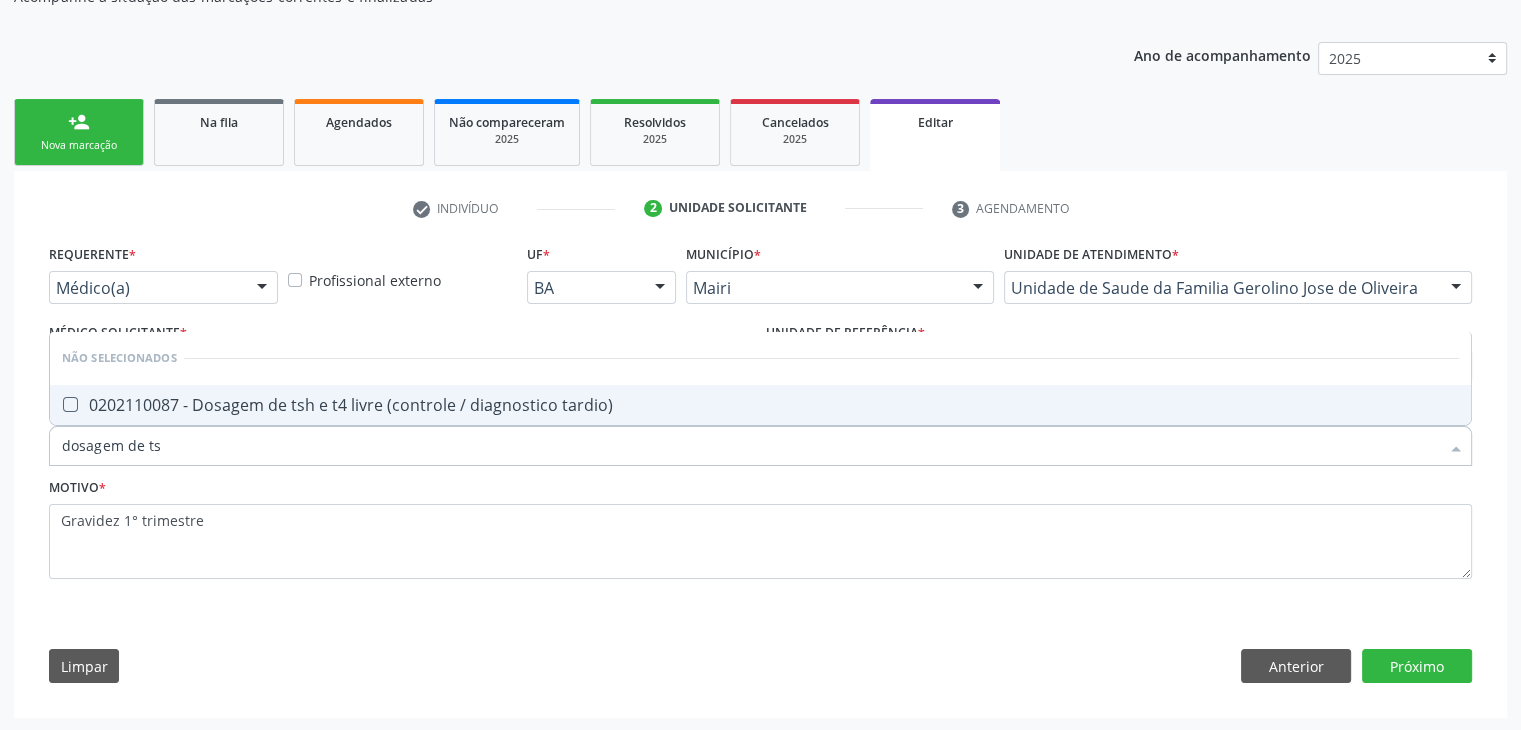 click on "Não selecionados" at bounding box center [760, 358] 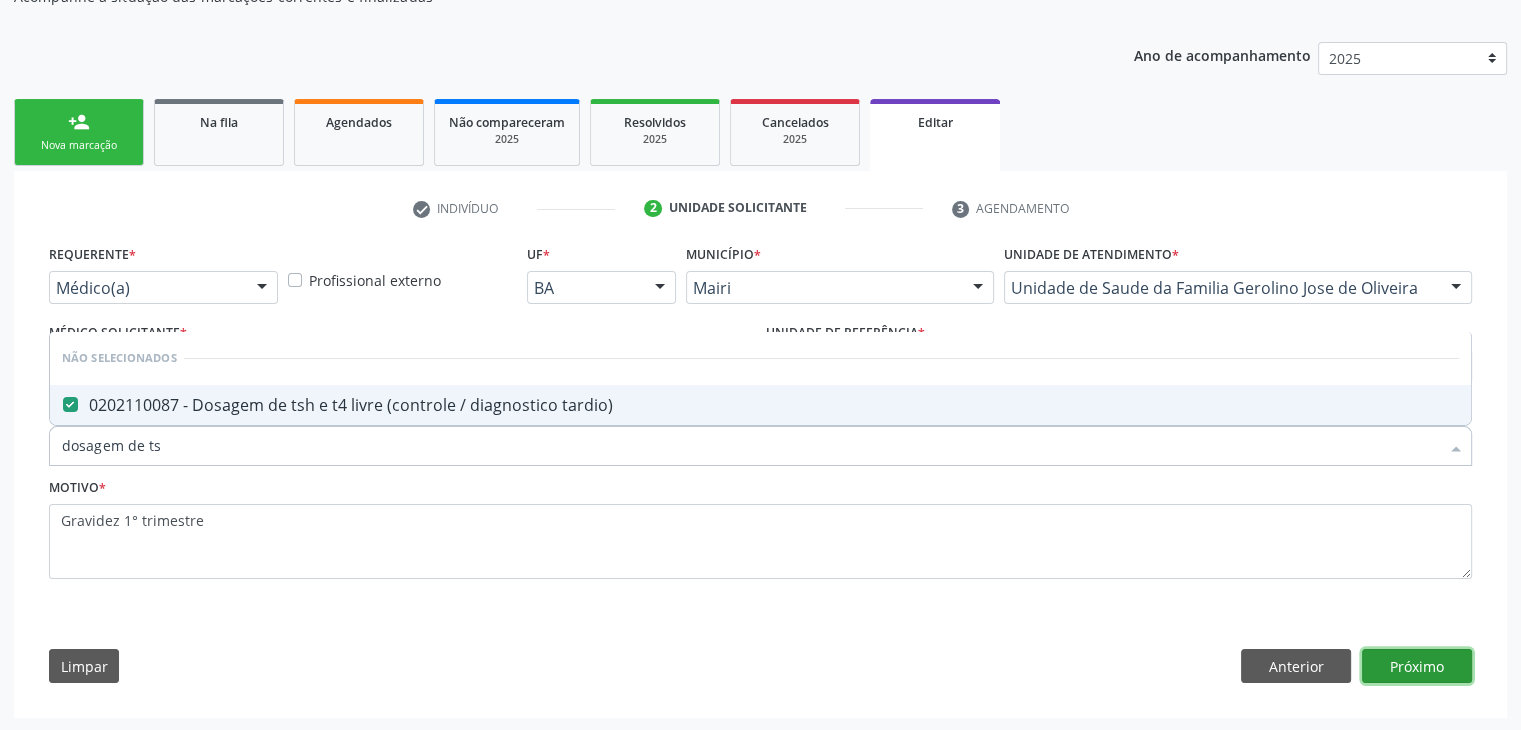 click on "Próximo" at bounding box center [1417, 666] 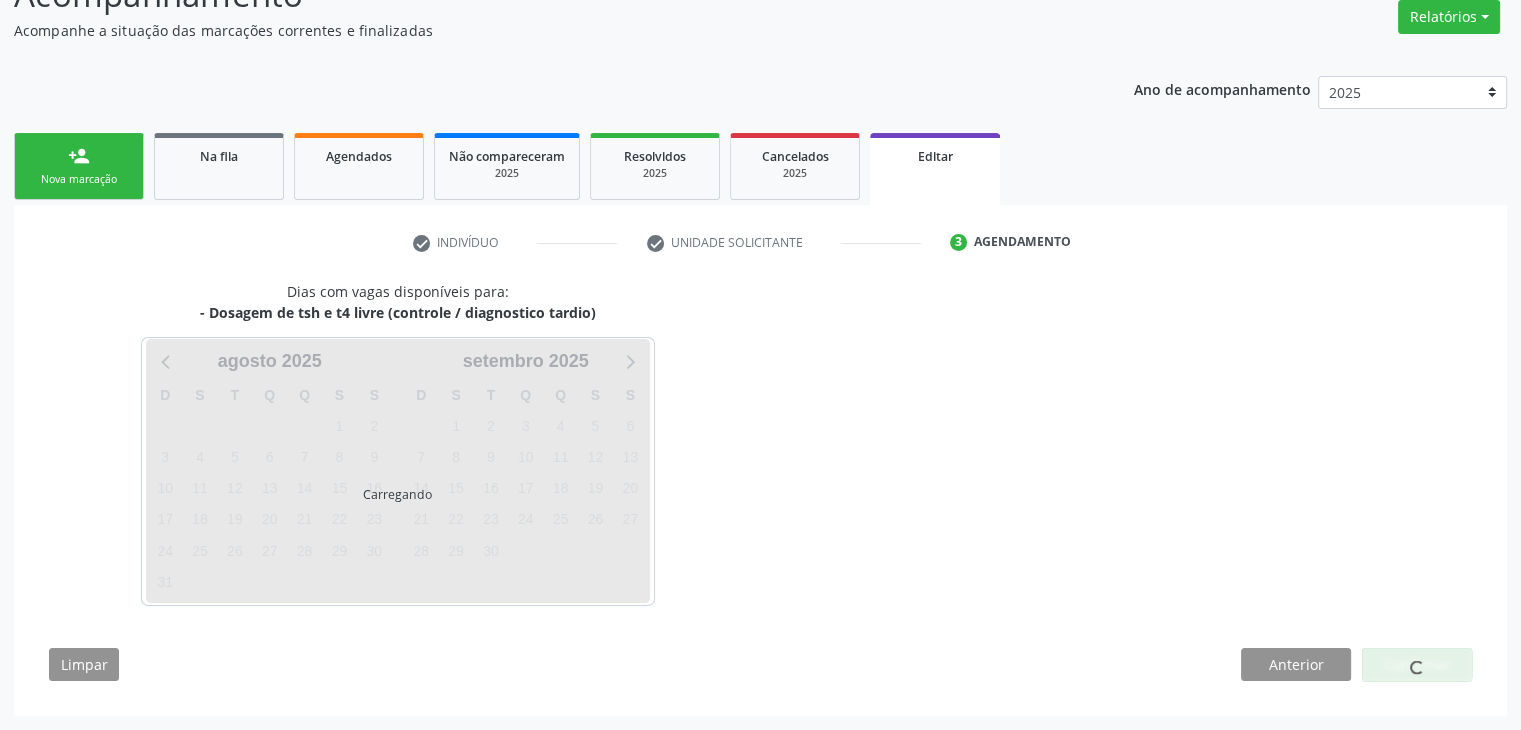 scroll, scrollTop: 165, scrollLeft: 0, axis: vertical 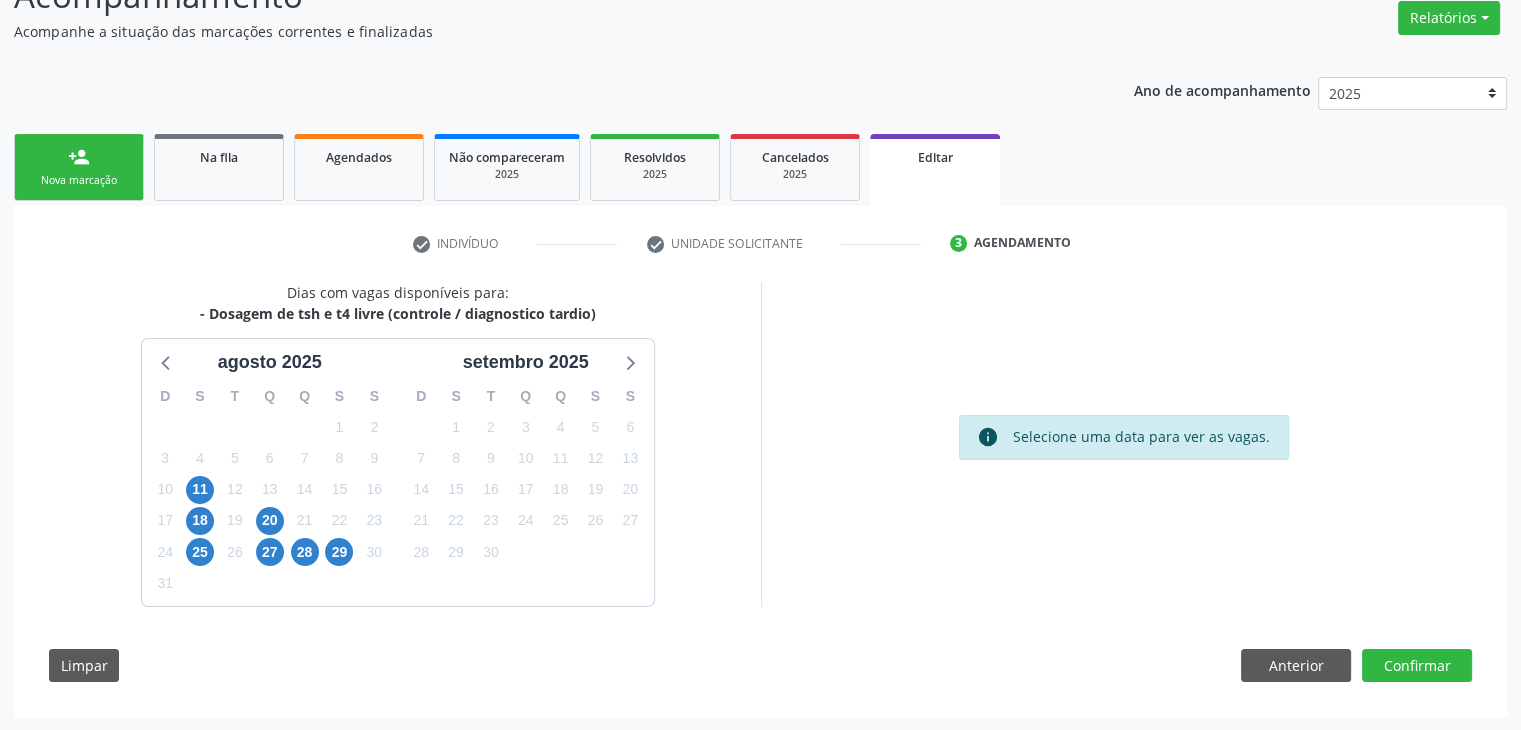 click on "Dias com vagas disponíveis para:
- Dosagem de tsh e t4 livre (controle / diagnostico tardio)
agosto 2025 D S T Q Q S S 27 28 29 30 31 1 2 3 4 5 6 7 8 9 10 11 12 13 14 15 16 17 18 19 20 21 22 23 24 25 26 27 28 29 30 31 1 2 3 4 5 6 setembro 2025 D S T Q Q S S 31 1 2 3 4 5 6 7 8 9 10 11 12 13 14 15 16 17 18 19 20 21 22 23 24 25 26 27 28 29 30 1 2 3 4 5 6 7 8 9 10 11" at bounding box center [398, 444] 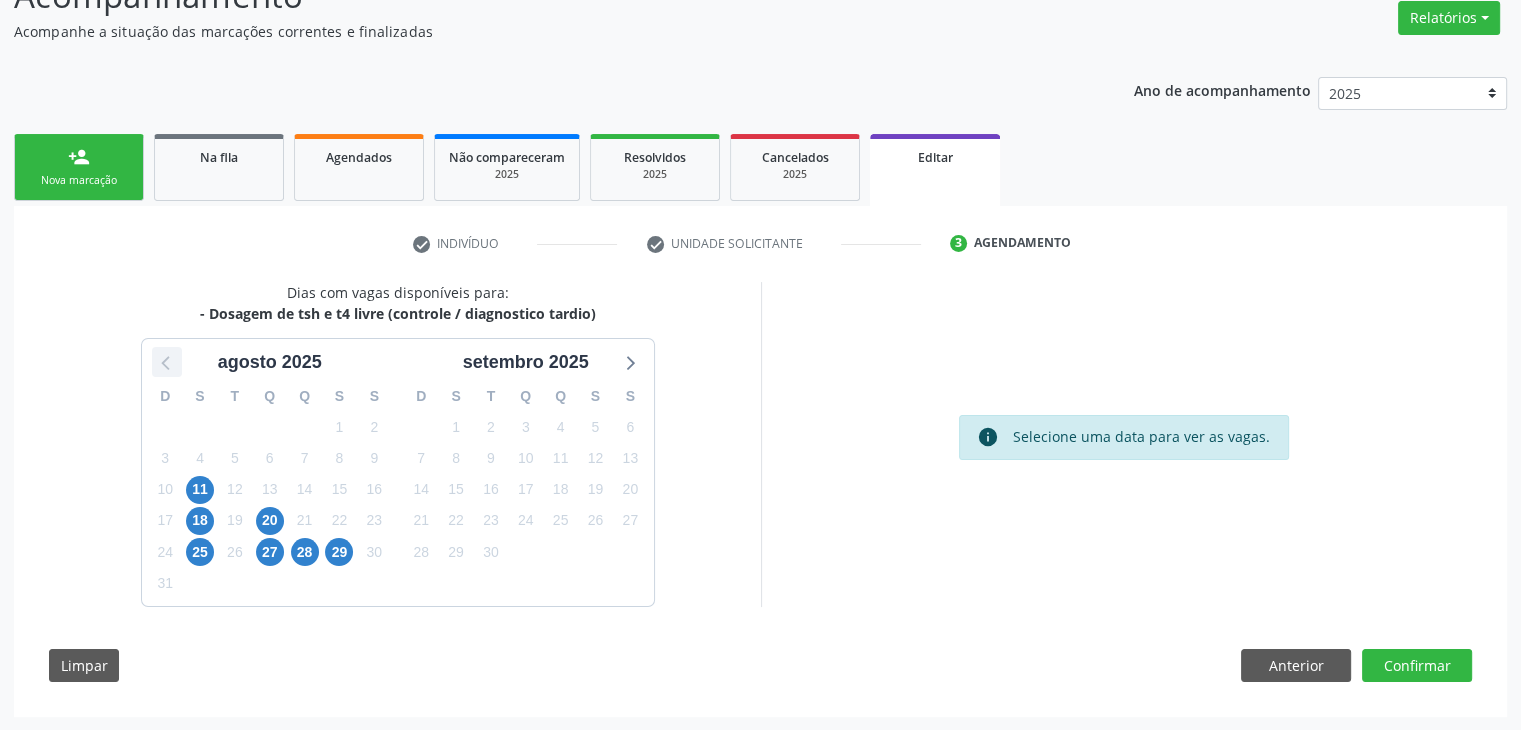 click 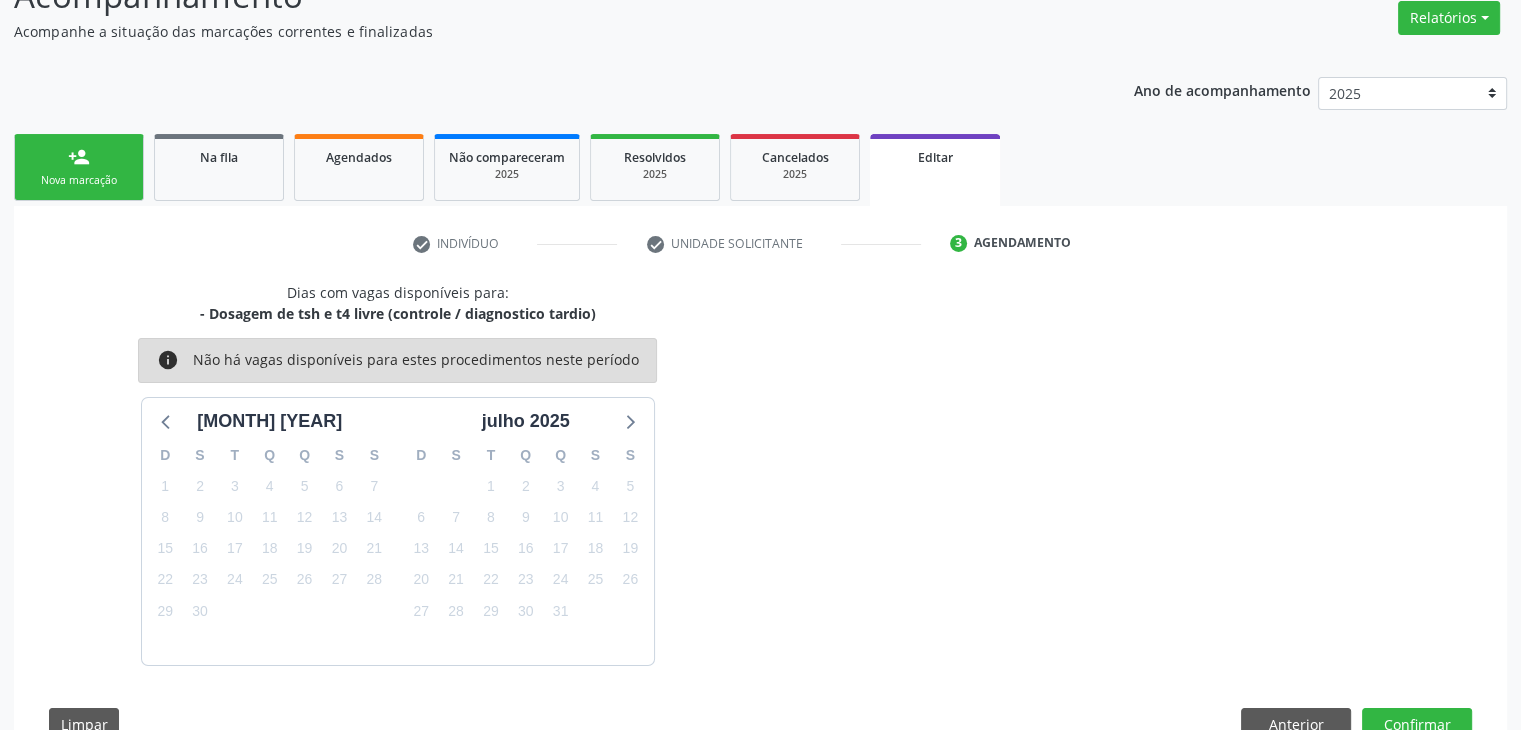 scroll, scrollTop: 200, scrollLeft: 0, axis: vertical 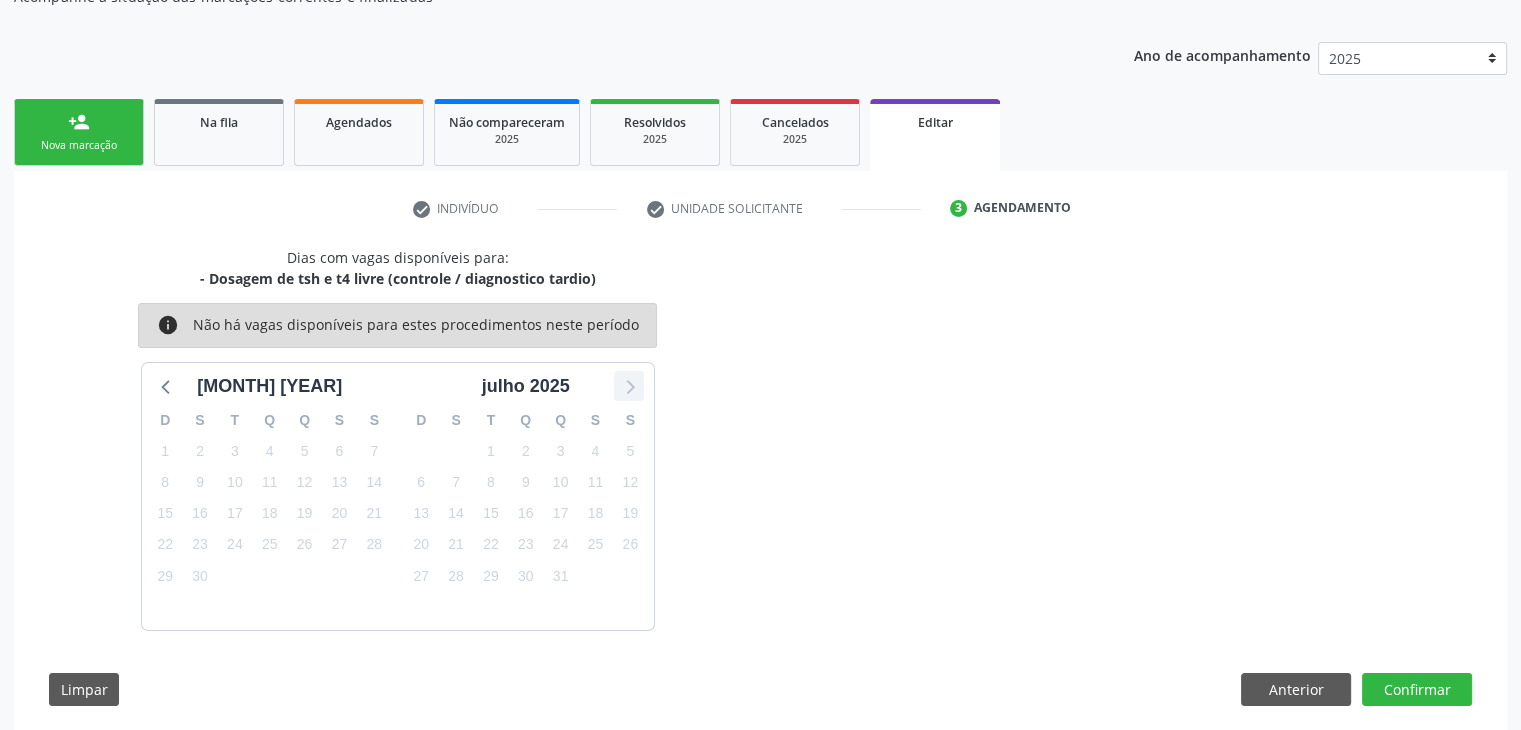 click 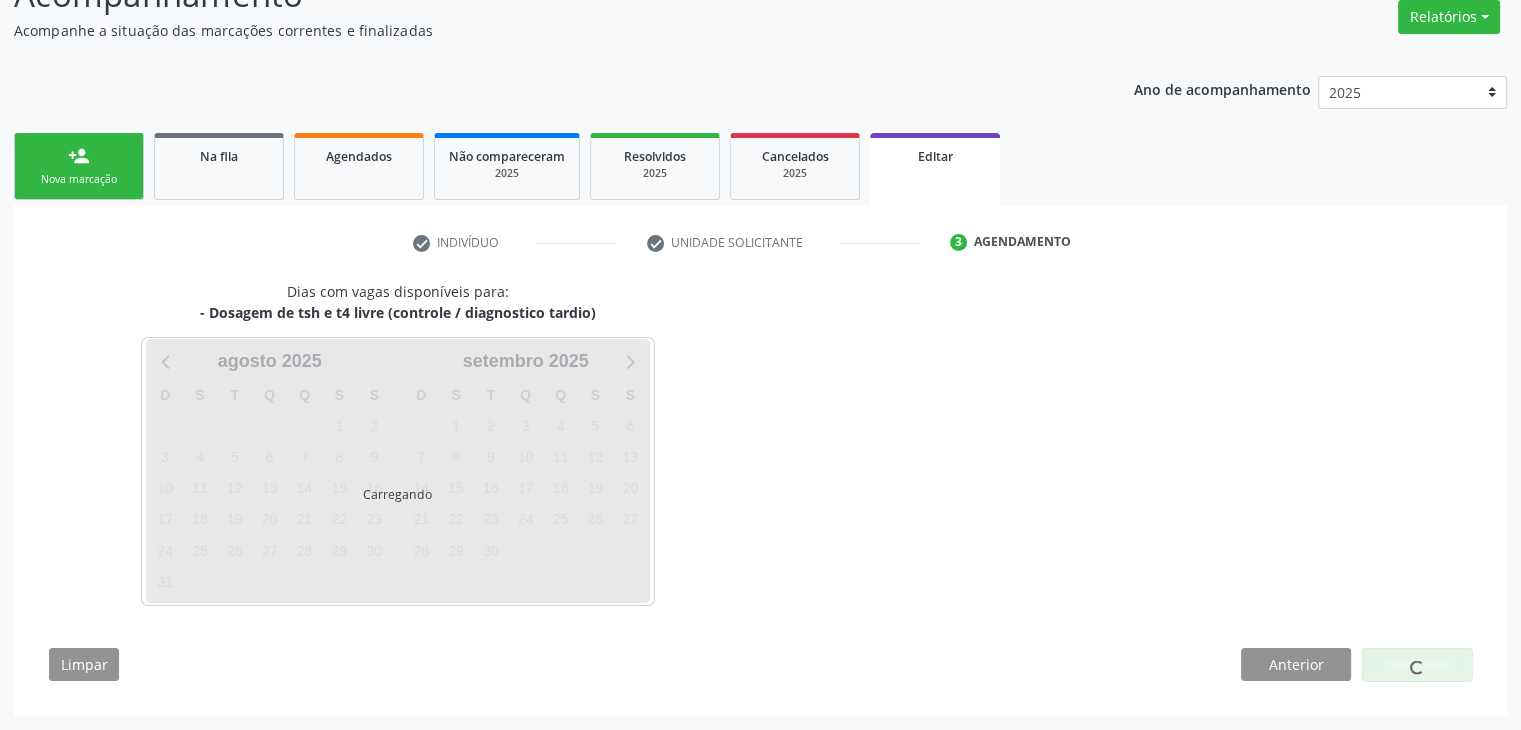 scroll, scrollTop: 165, scrollLeft: 0, axis: vertical 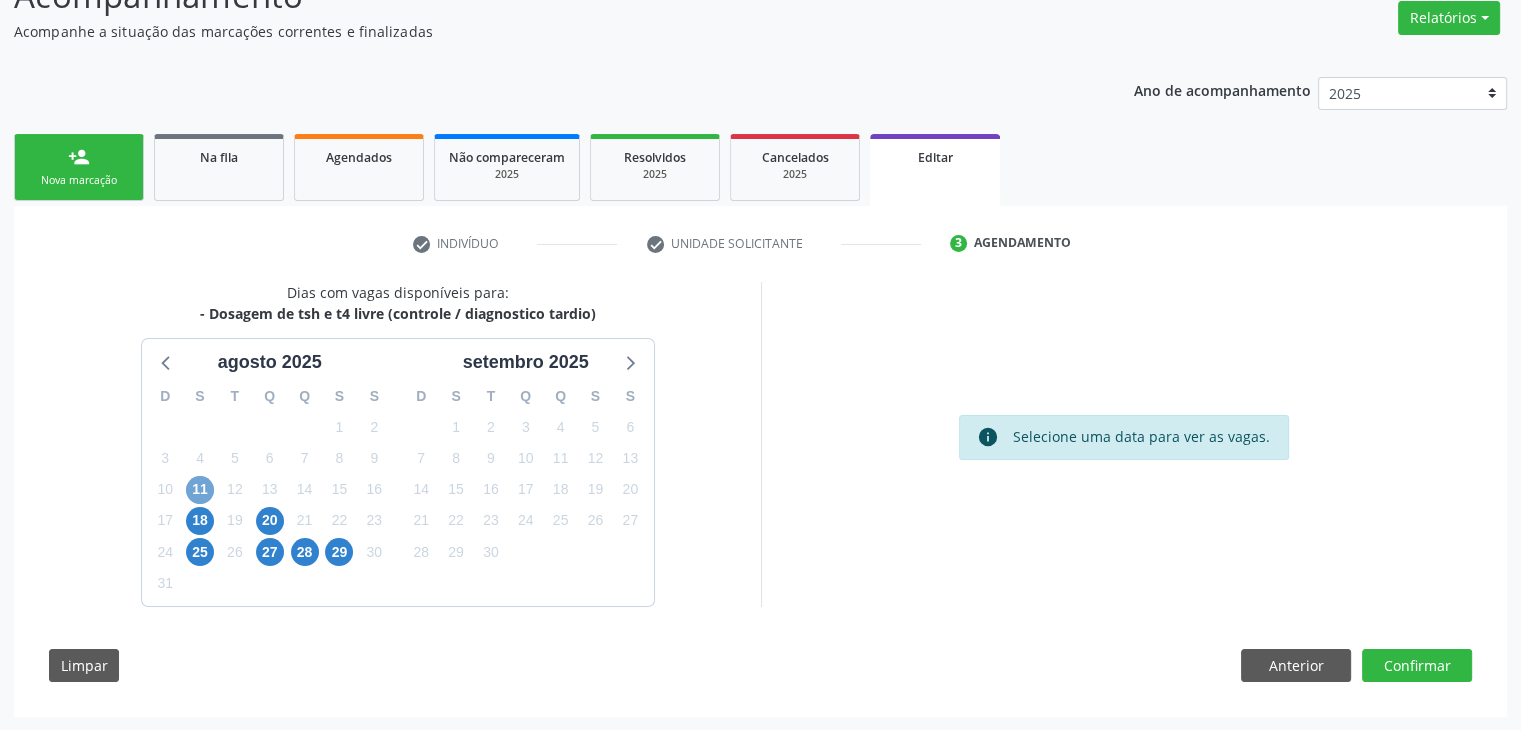 click on "11" at bounding box center [200, 490] 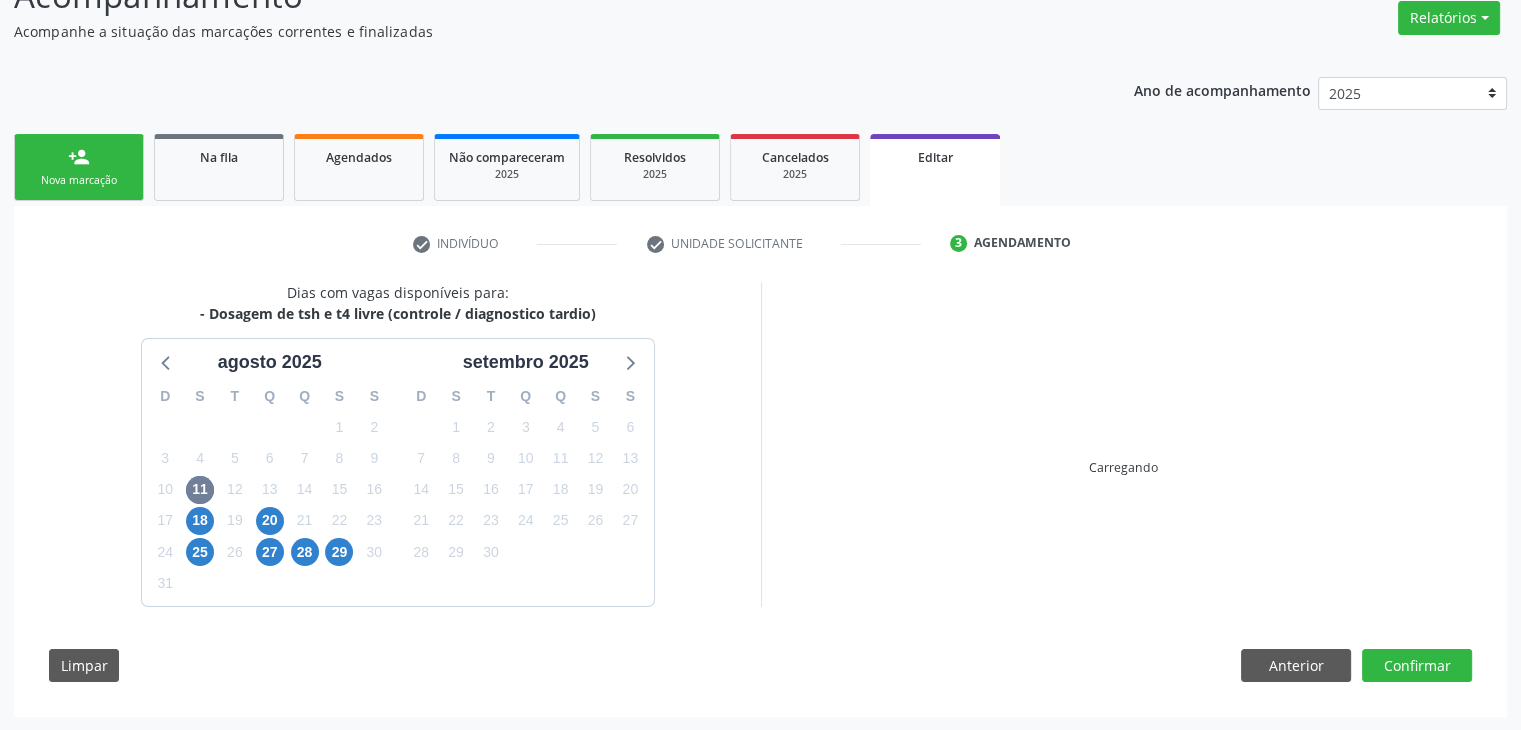click on "Dias com vagas disponíveis para:
- Dosagem de tsh e t4 livre (controle / diagnostico tardio)
agosto 2025 D S T Q Q S S 27 28 29 30 31 1 2 3 4 5 6 7 8 9 10 11 12 13 14 15 16 17 18 19 20 21 22 23 24 25 26 27 28 29 30 31 1 2 3 4 5 6 setembro 2025 D S T Q Q S S 31 1 2 3 4 5 6 7 8 9 10 11 12 13 14 15 16 17 18 19 20 21 22 23 24 25 26 27 28 29 30 1 2 3 4 5 6 7 8 9 10 11
Carregando
Limpar
Anterior
Confirmar" at bounding box center (760, 489) 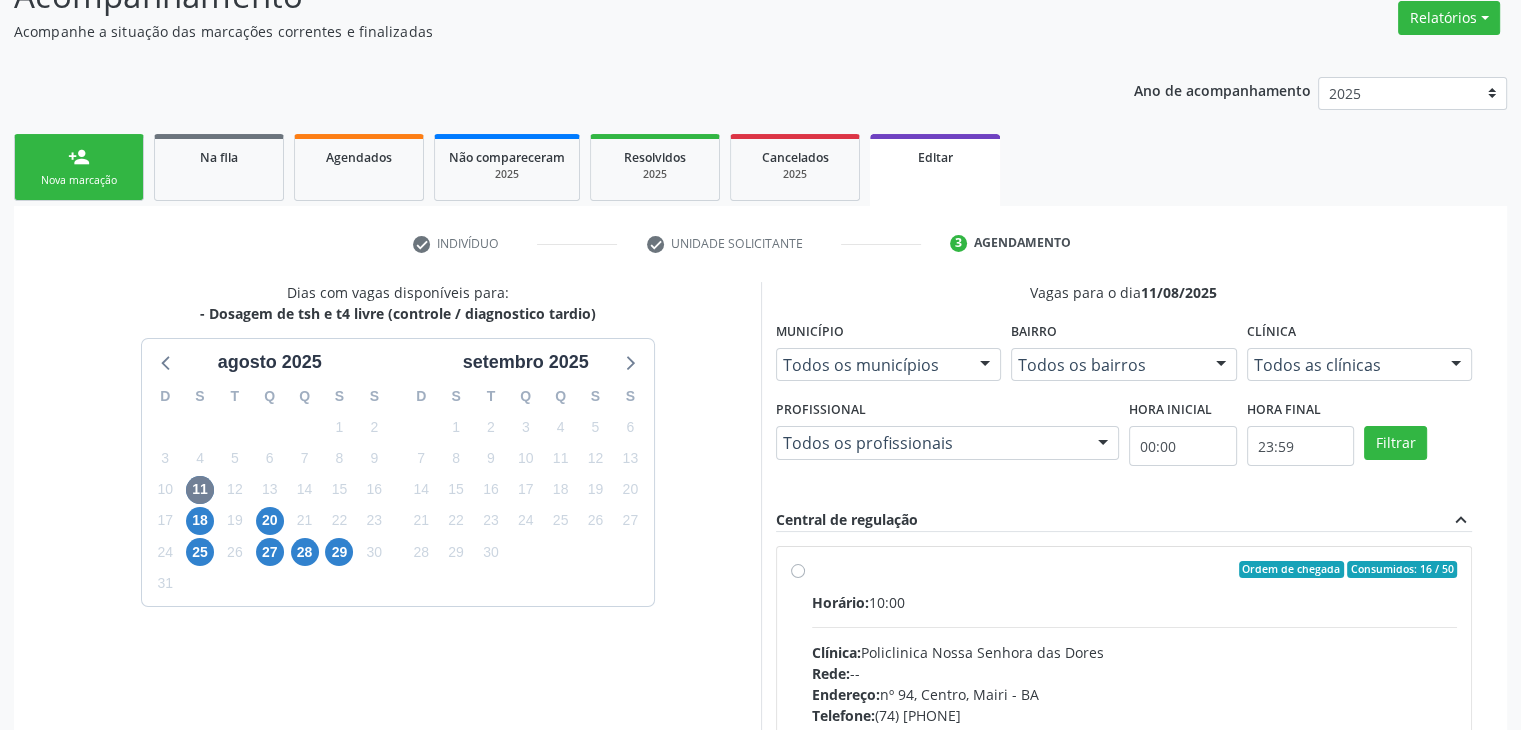 click on "Horário:   10:00
Clínica:  Policlinica Nossa Senhora das Dores
Rede:
--
Endereço:   nº 94, [CITY], [CITY] - [STATE]
Telefone:   ([AREA_CODE]) [PHONE]
Profissional:
--
Informações adicionais sobre o atendimento
Idade de atendimento:
Sem restrição
Gênero(s) atendido(s):
Sem restrição
Informações adicionais:
--" at bounding box center (1135, 729) 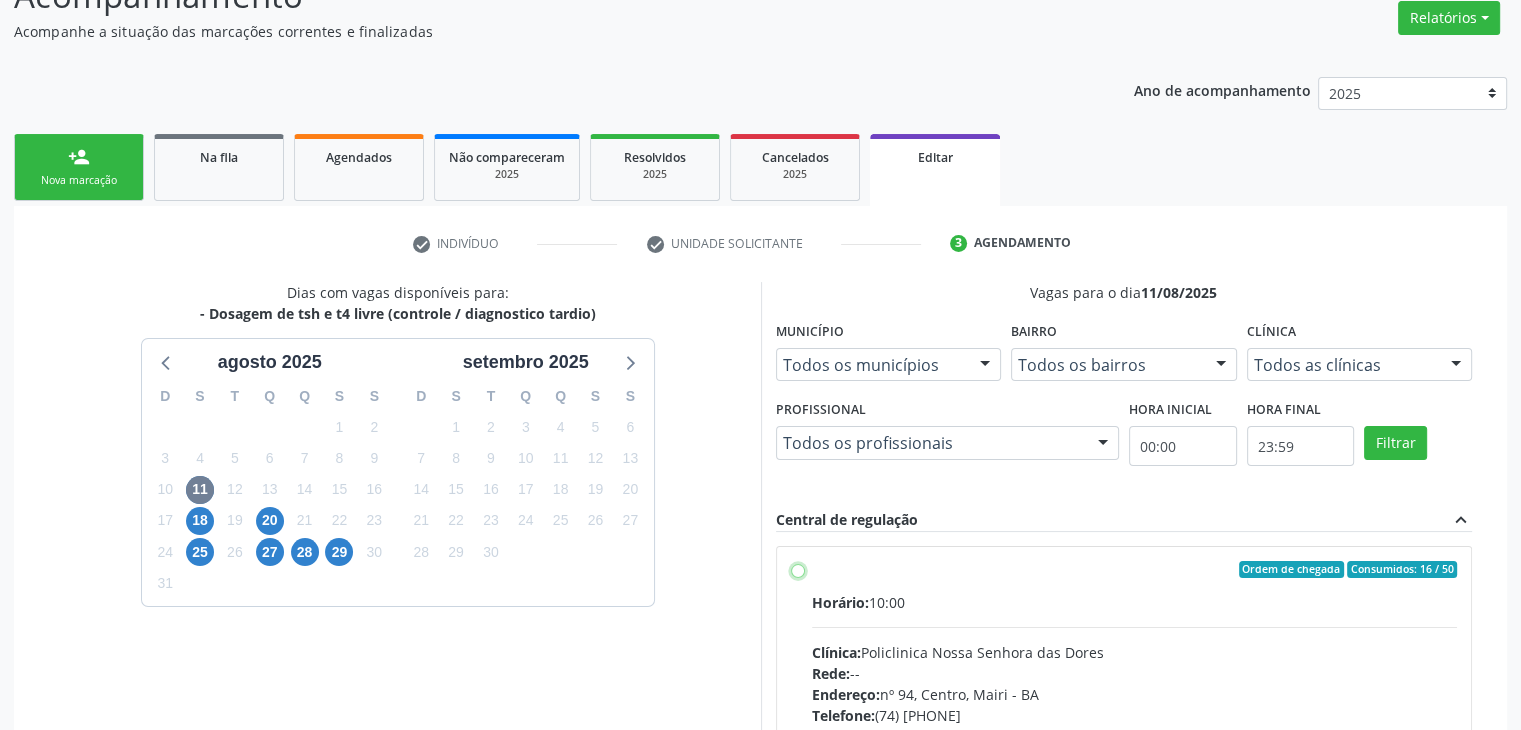 click on "Ordem de chegada
Consumidos: 16 / 50
Horário:   10:00
Clínica:  Policlinica Nossa Senhora das Dores
Rede:
--
Endereço:   nº 94, [NEIGHBORHOOD], [CITY] - [STATE]
Telefone:   (74) [PHONE]
Profissional:
--
Informações adicionais sobre o atendimento
Idade de atendimento:
Sem restrição
Gênero(s) atendido(s):
Sem restrição
Informações adicionais:
--" at bounding box center [798, 570] 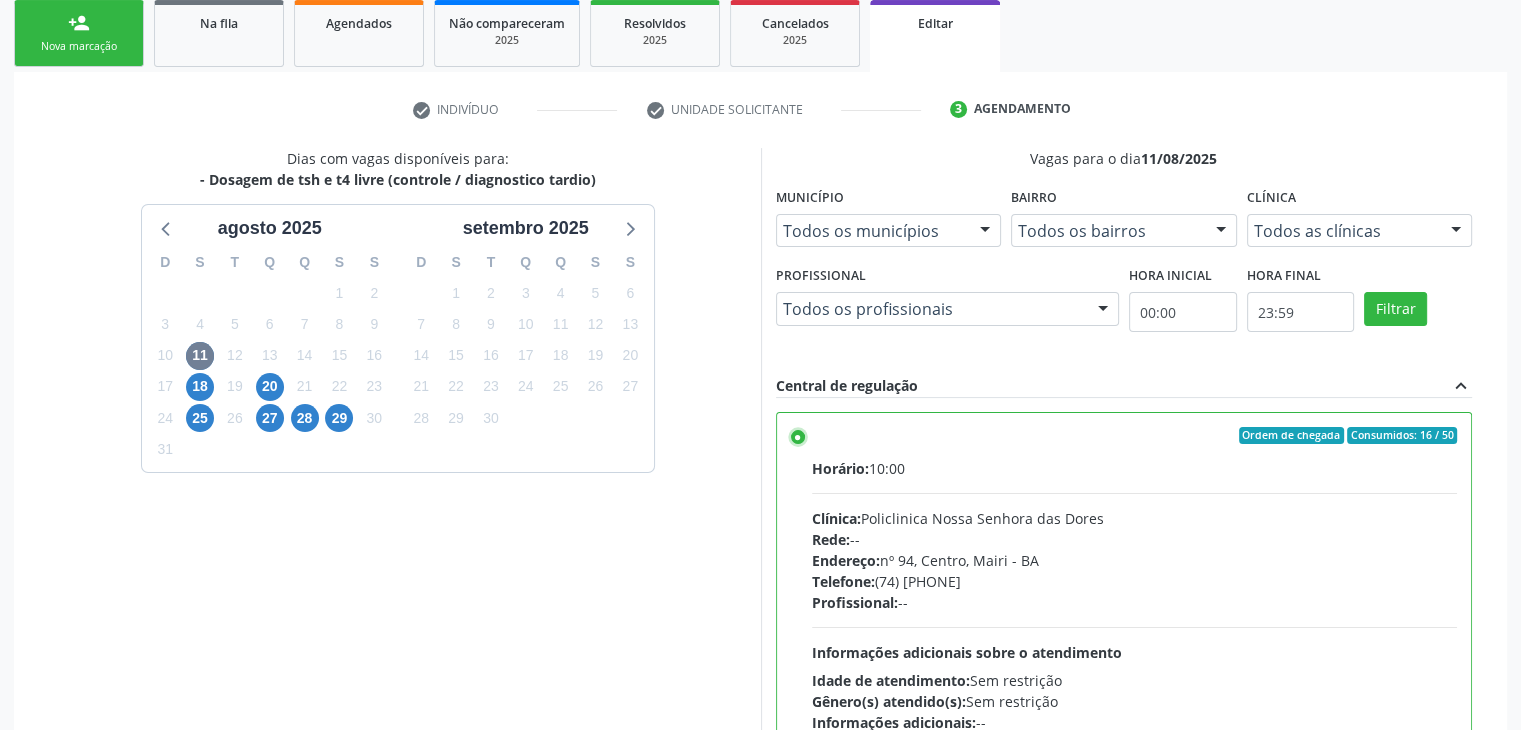 scroll, scrollTop: 490, scrollLeft: 0, axis: vertical 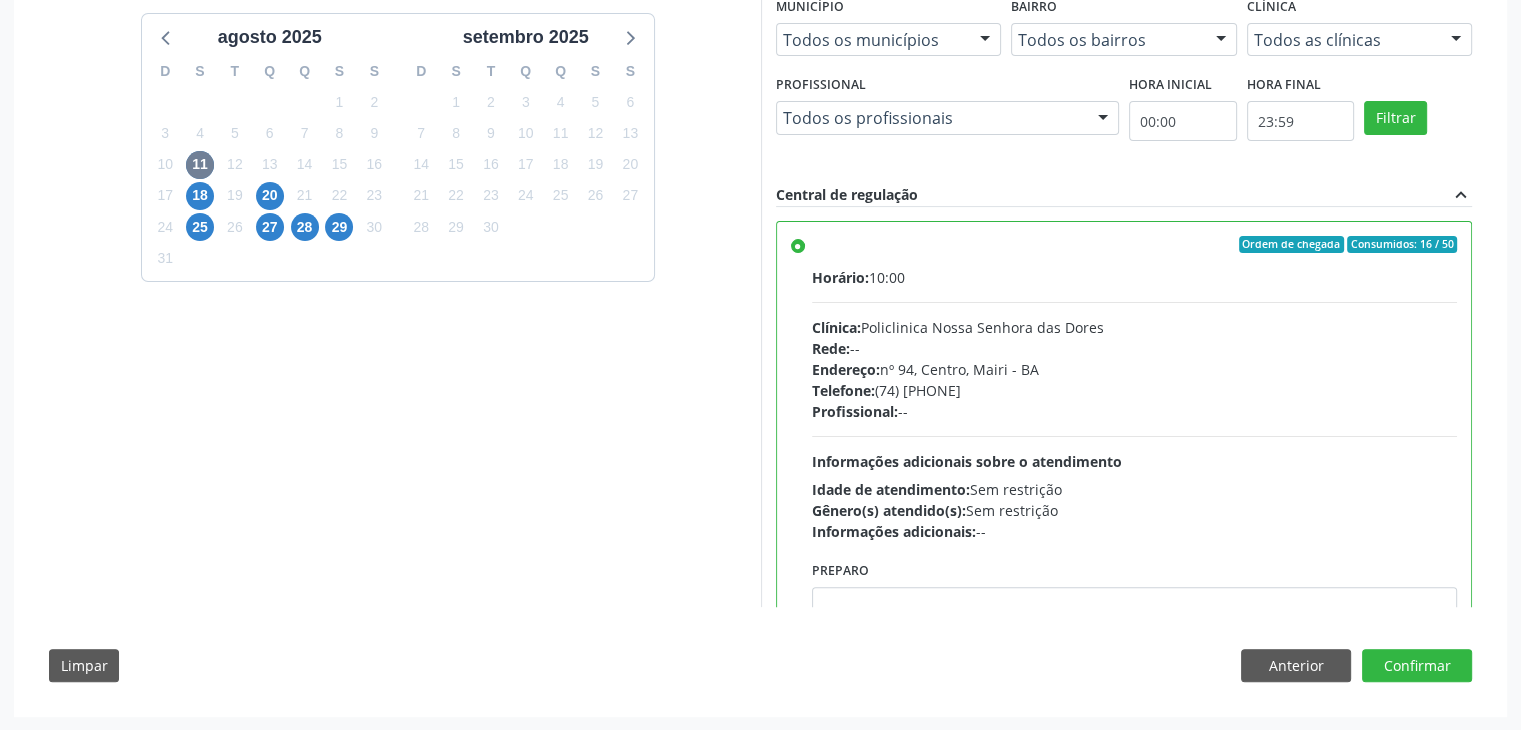 click on "Dias com vagas disponíveis para:
- Dosagem de tsh e t4 livre (controle / diagnostico tardio)
agosto 2025 D S T Q Q S S 27 28 29 30 31 1 2 3 4 5 6 7 8 9 10 11 12 13 14 15 16 17 18 19 20 21 22 23 24 25 26 27 28 29 30 31 1 2 3 4 5 6 setembro 2025 D S T Q Q S S 31 1 2 3 4 5 6 7 8 9 10 11 12 13 14 15 16 17 18 19 20 21 22 23 24 25 26 27 28 29 30 1 2 3 4 5 6 7 8 9 10 11
Vagas para o dia
11/08/2025
Município
Todos os municípios         Todos os municípios   [CITY] - [STATE]
Nenhum resultado encontrado para: "   "
Não há nenhuma opção para ser exibida.
Bairro
Todos os bairros         Todos os bairros   [NEIGHBORHOOD]
Nenhum resultado encontrado para: "   "
Não há nenhuma opção para ser exibida.
Clínica
Todos as clínicas         Todos as clínicas   Policlinica Nossa Senhora das Dores
Nenhum resultado encontrado para: "   "" at bounding box center (760, 326) 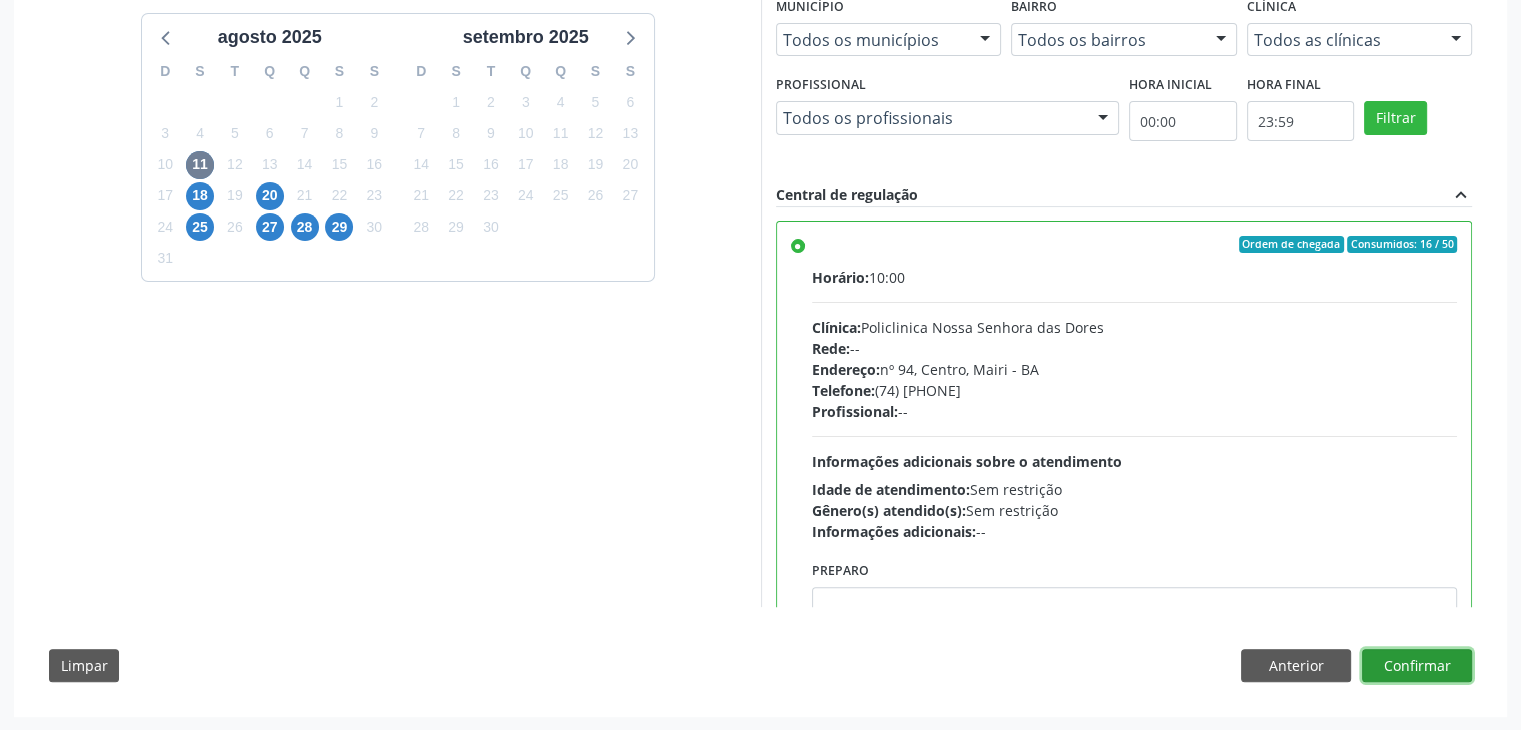 click on "Confirmar" at bounding box center (1417, 666) 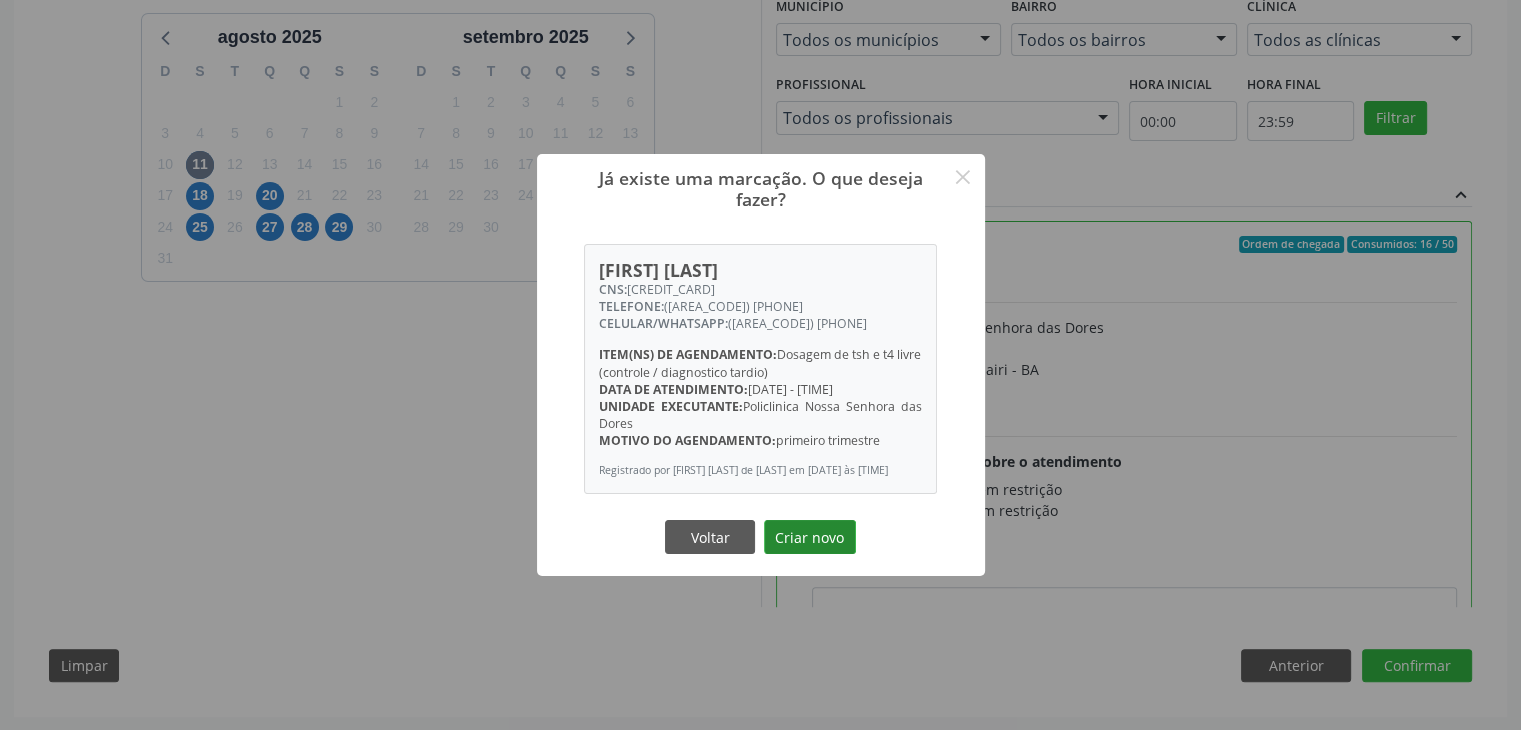 click on "Criar novo" at bounding box center (810, 537) 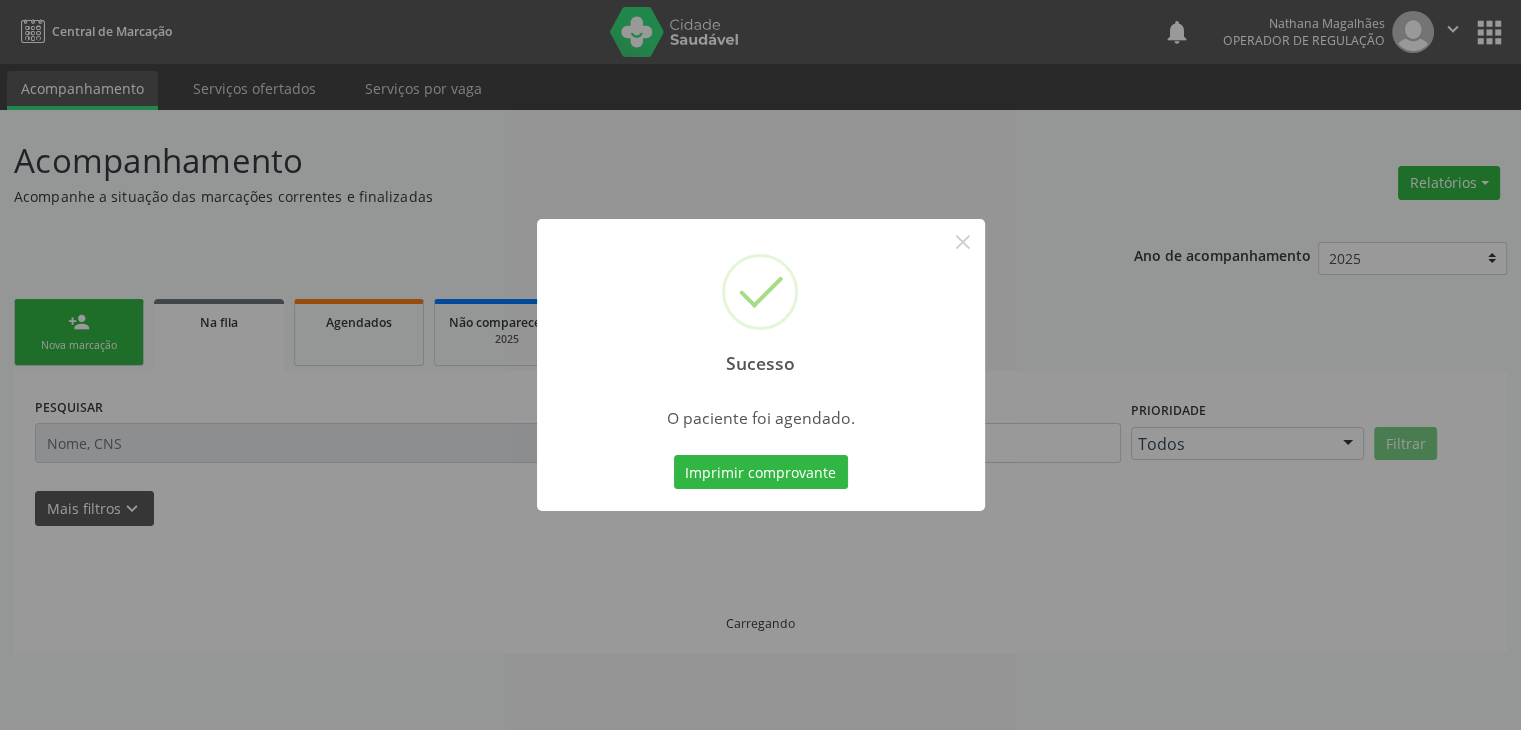 scroll, scrollTop: 0, scrollLeft: 0, axis: both 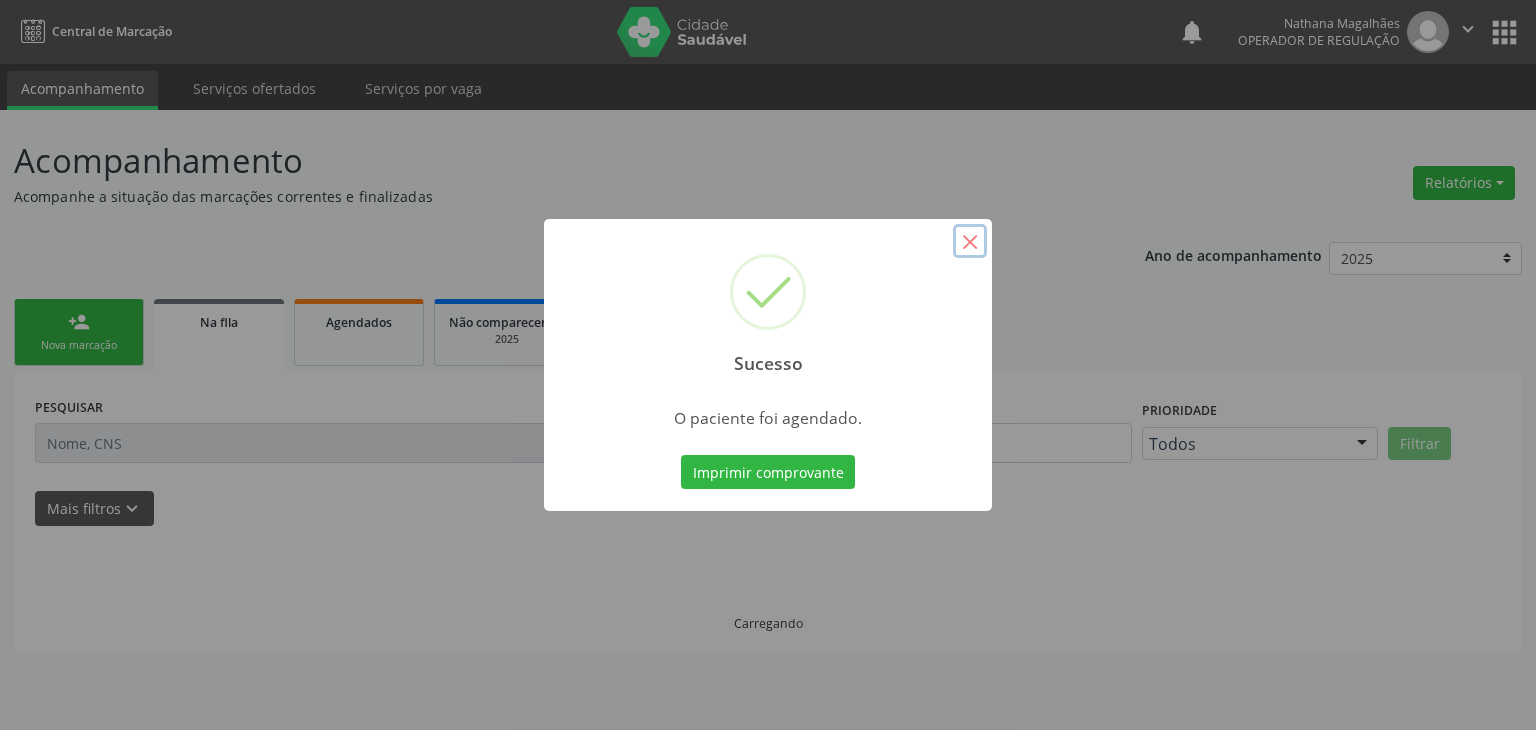 click on "×" at bounding box center [970, 241] 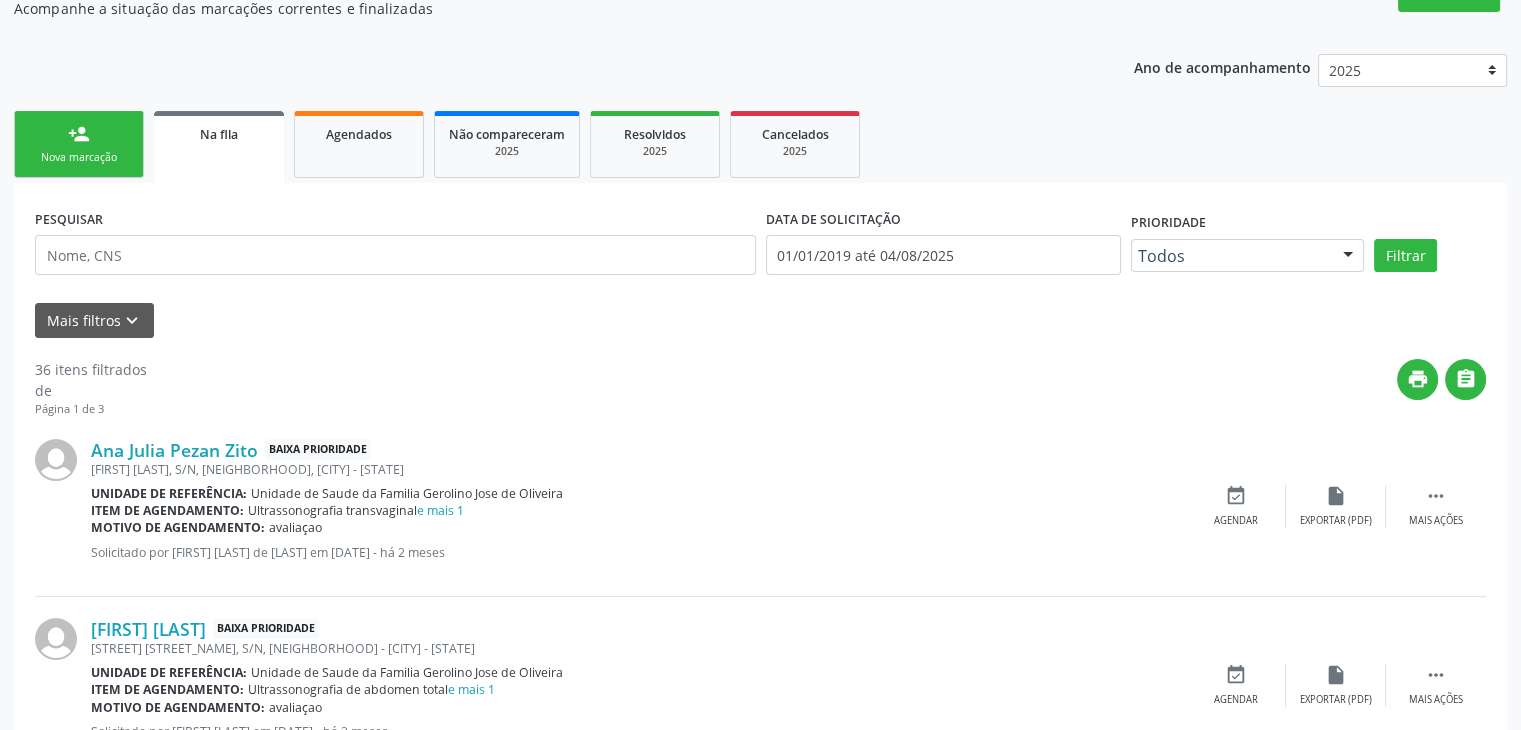 scroll, scrollTop: 500, scrollLeft: 0, axis: vertical 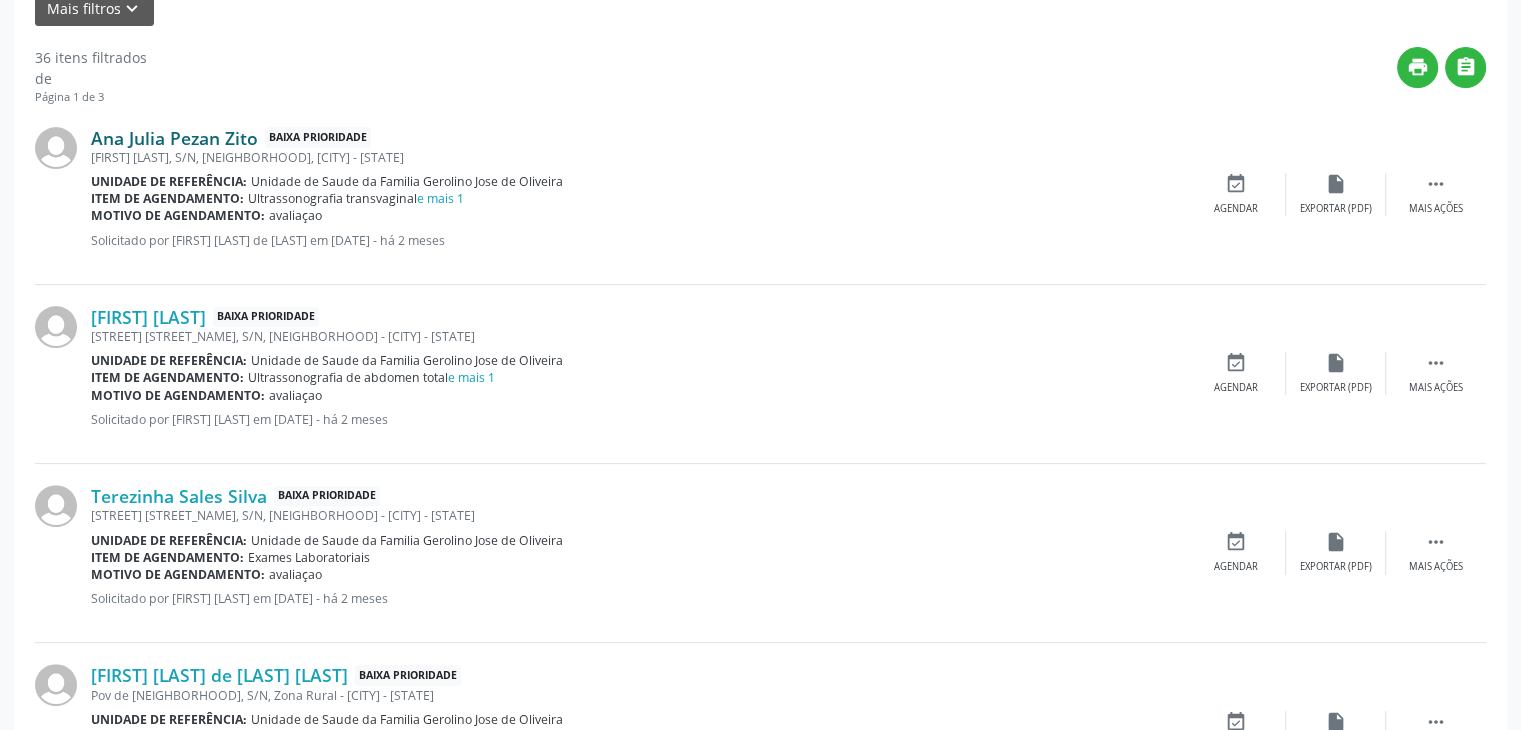 click on "Ana Julia Pezan Zito" at bounding box center [174, 138] 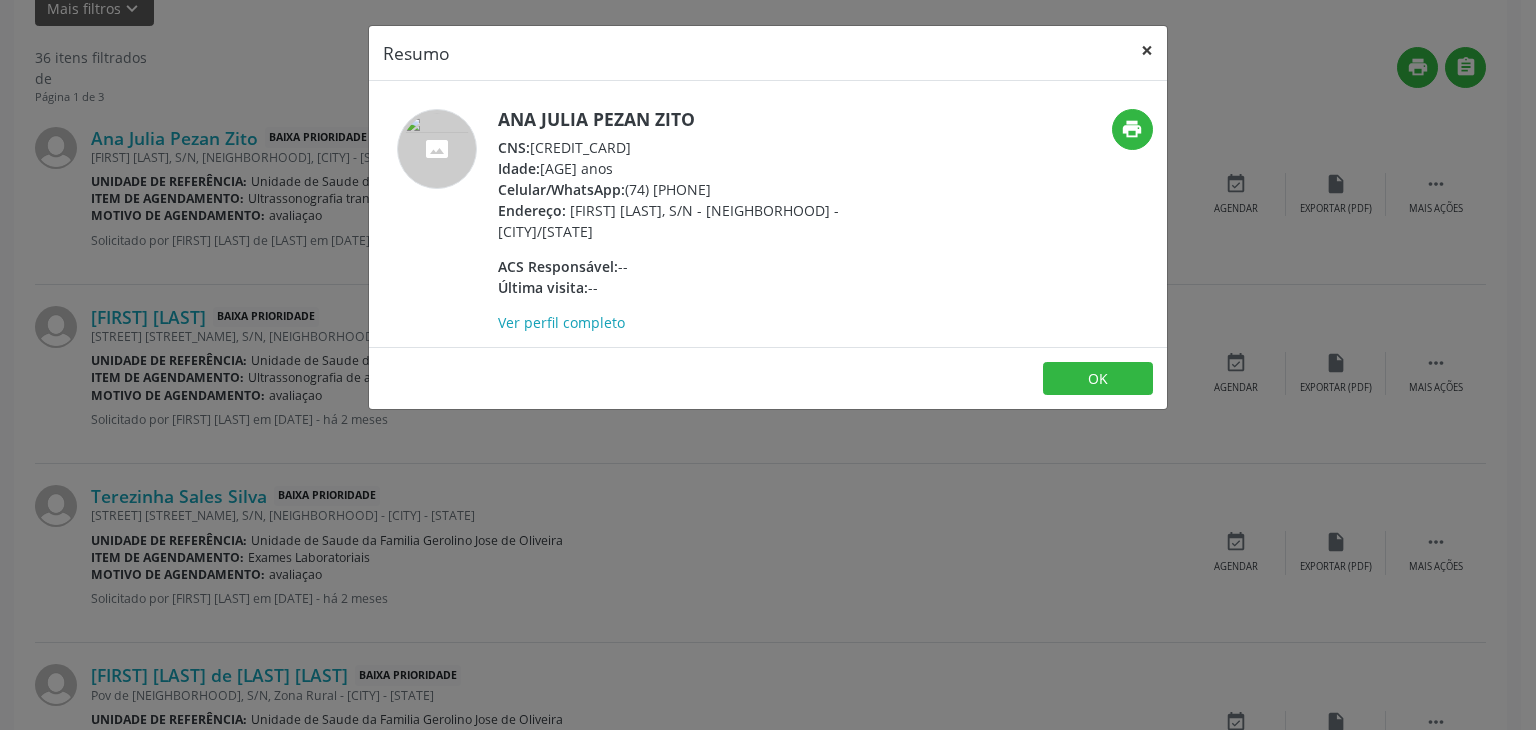 click on "×" at bounding box center [1147, 50] 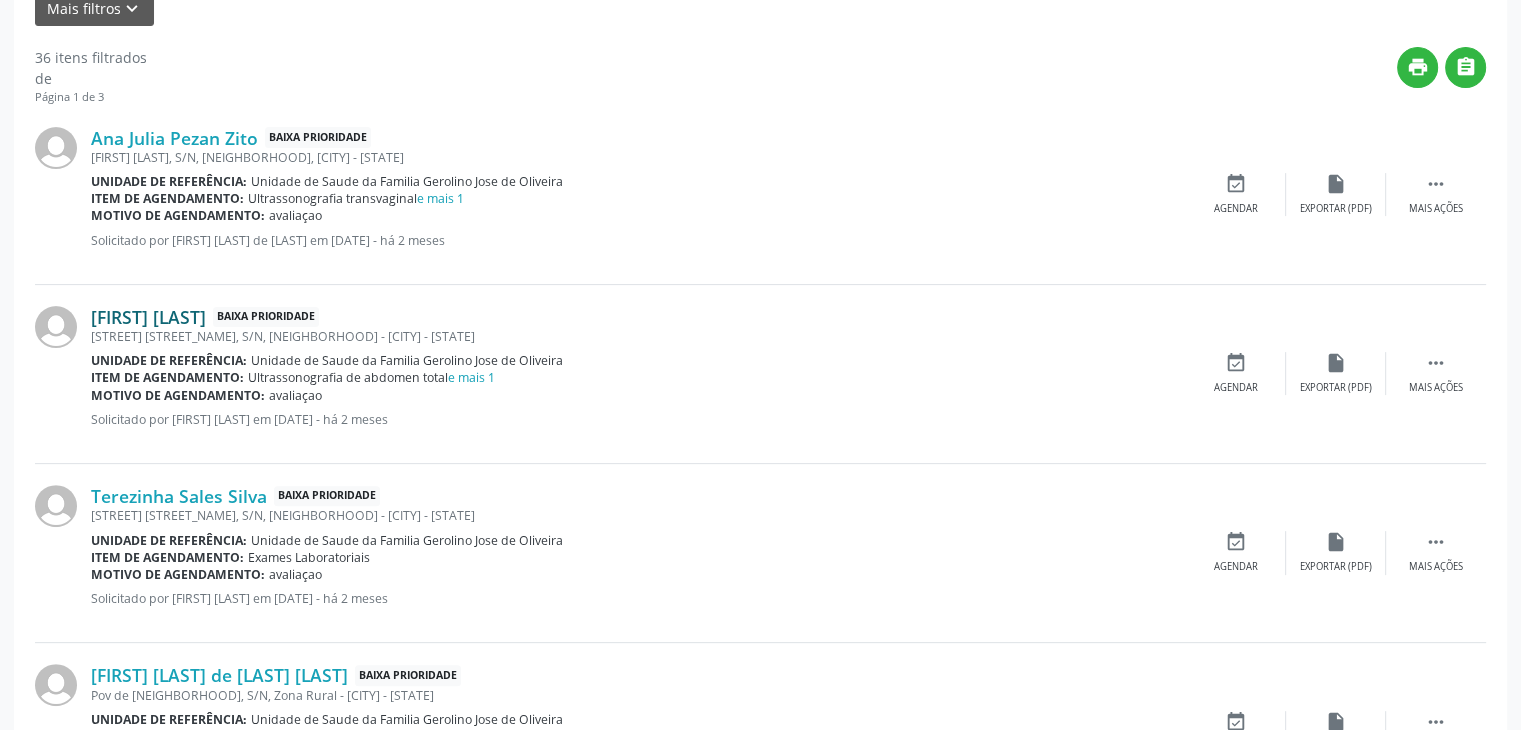 click on "[FIRST] [LAST]" at bounding box center [148, 317] 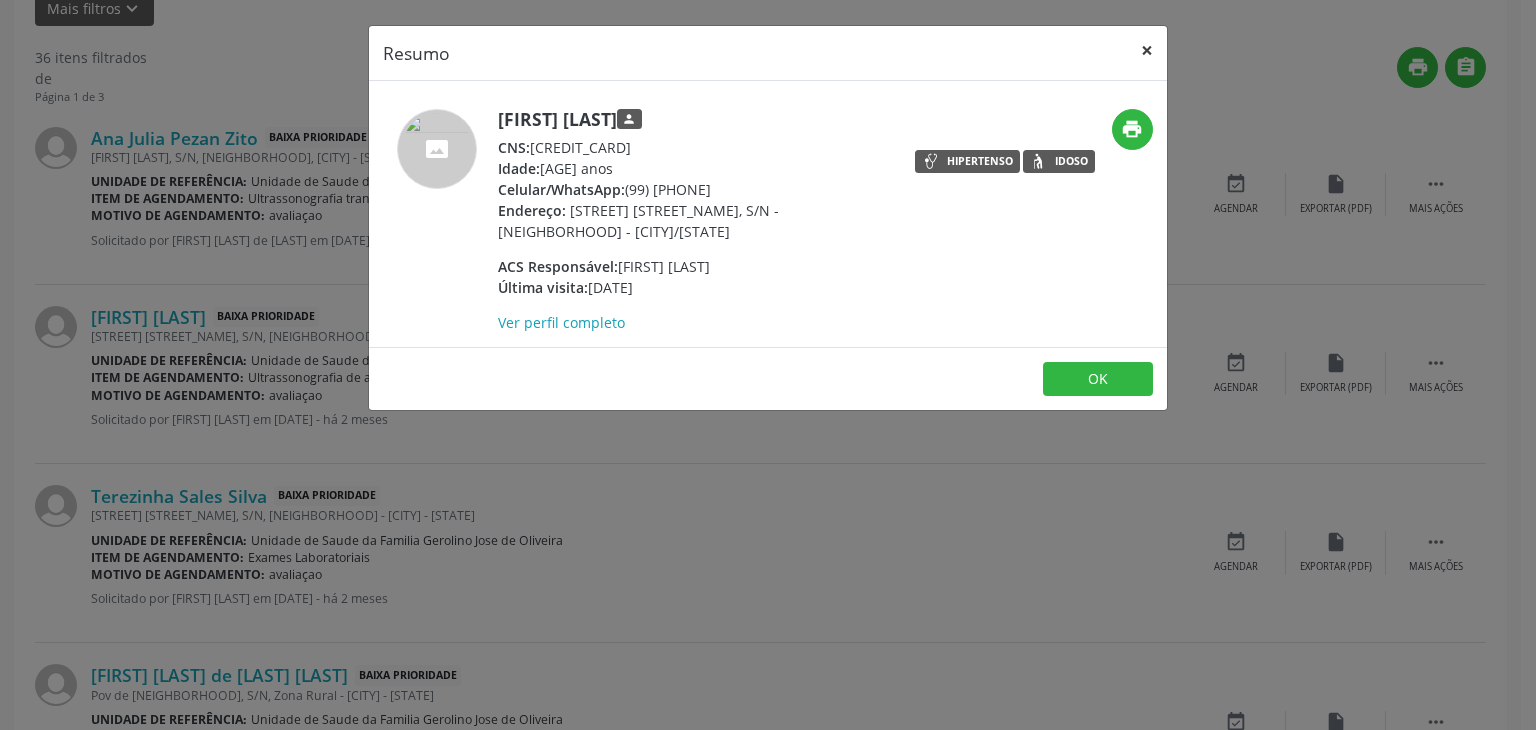 click on "×" at bounding box center (1147, 50) 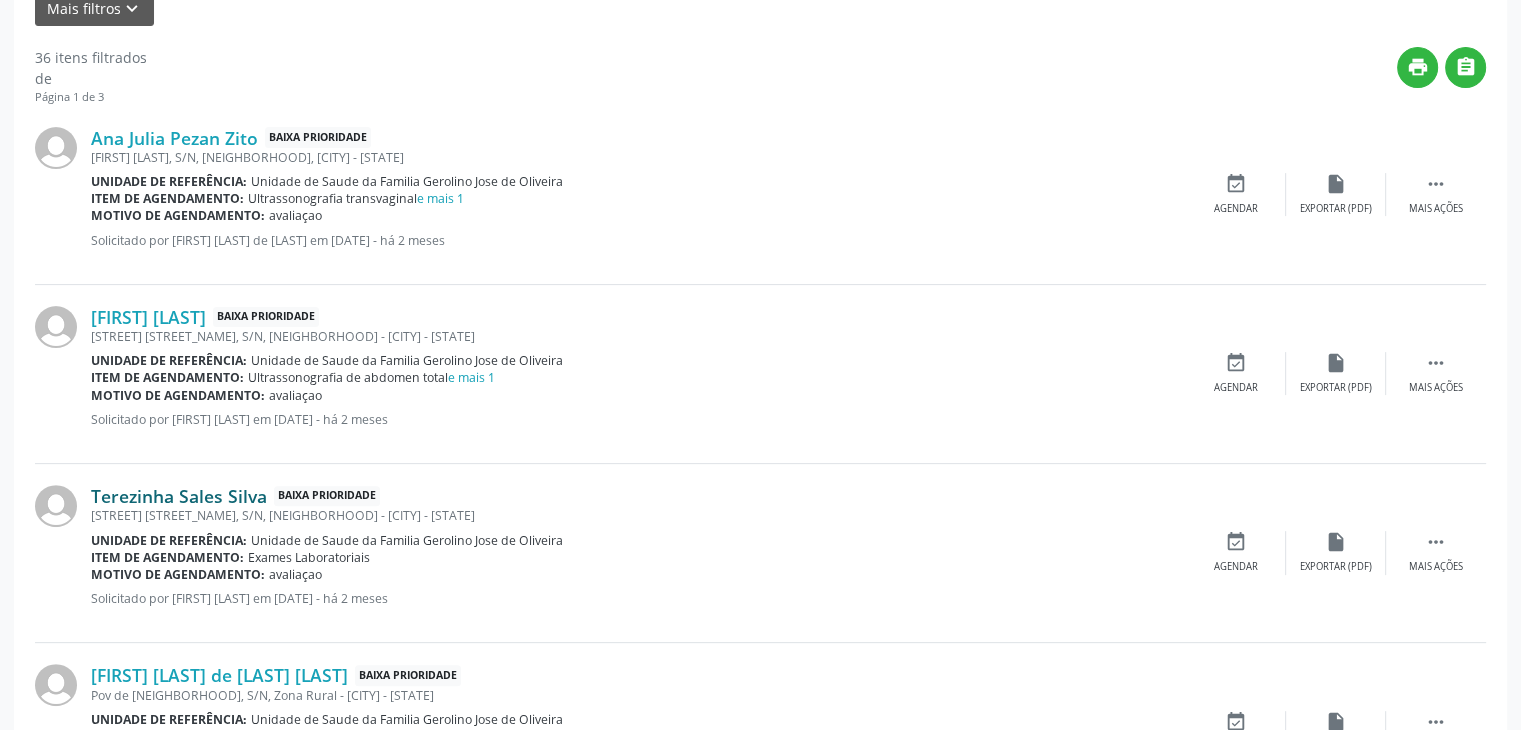 click on "Terezinha Sales Silva" at bounding box center (179, 496) 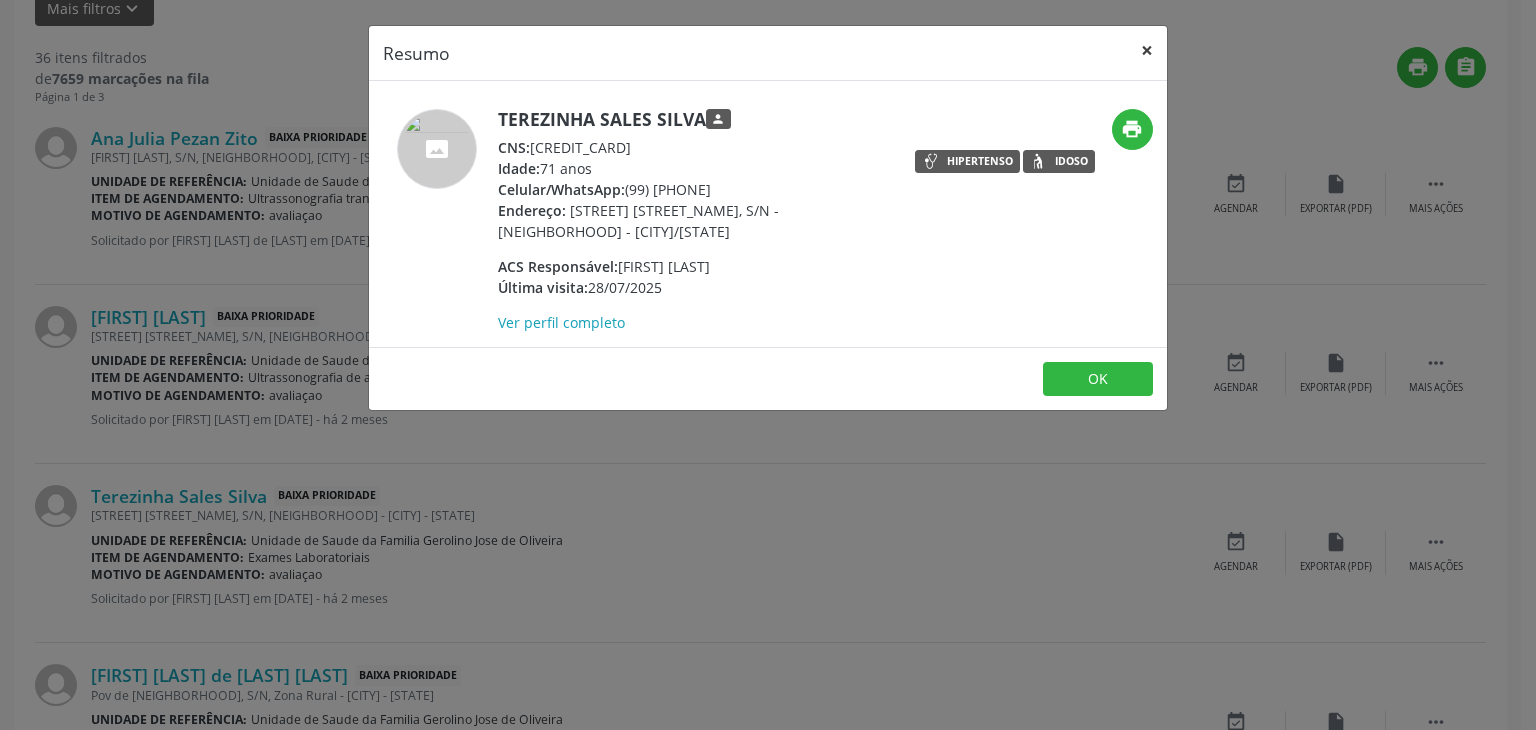 click on "×" at bounding box center (1147, 50) 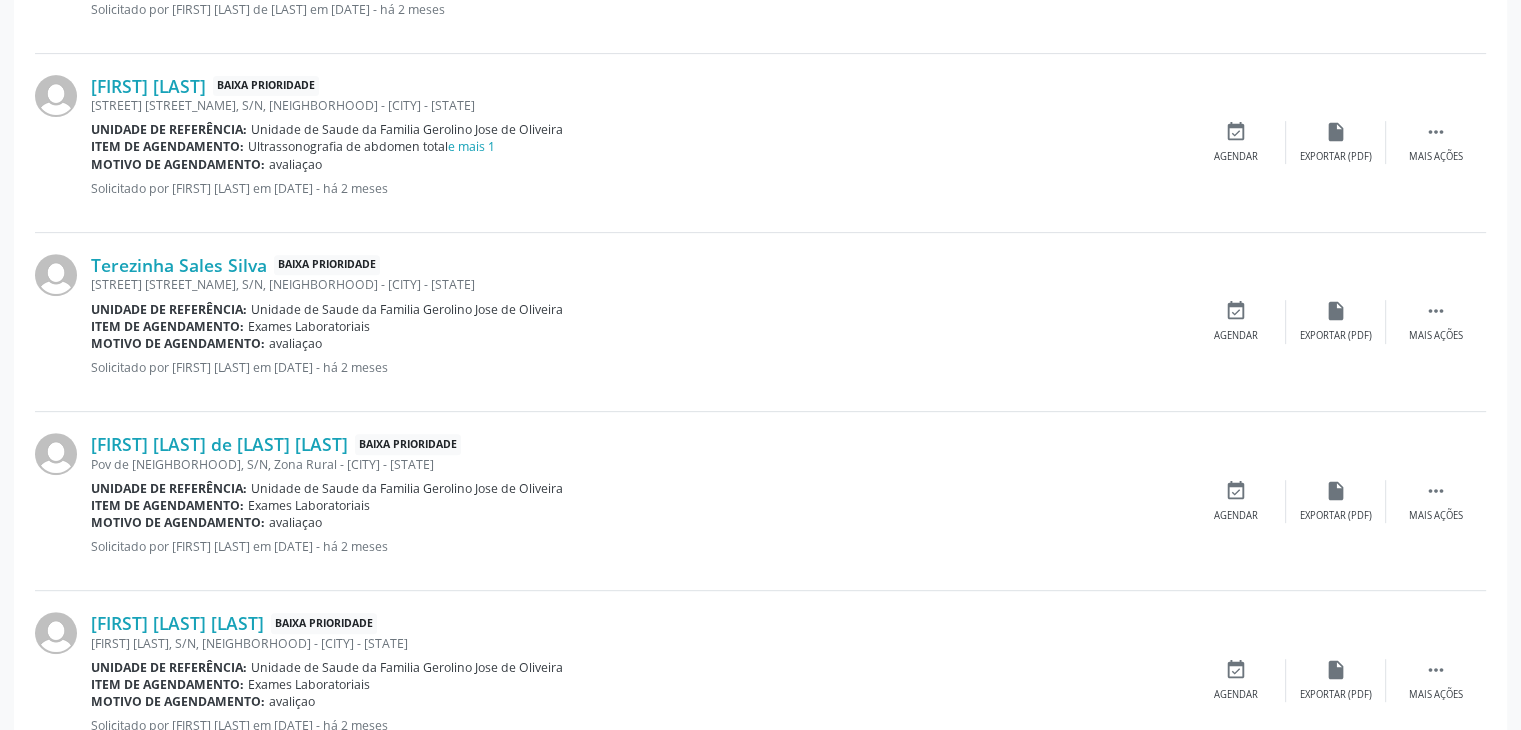 scroll, scrollTop: 900, scrollLeft: 0, axis: vertical 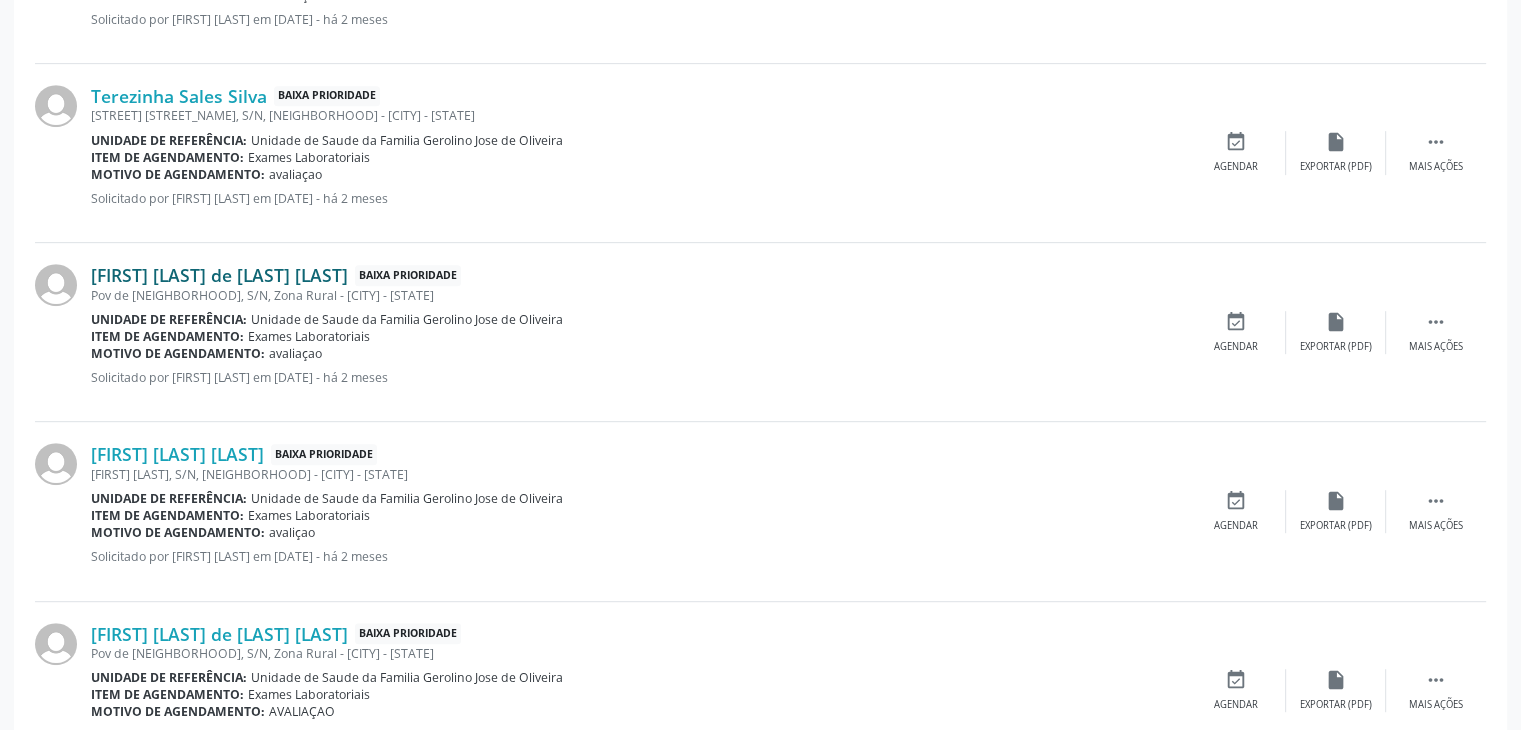 click on "[FIRST] [LAST] de [LAST] [LAST]" at bounding box center (219, 275) 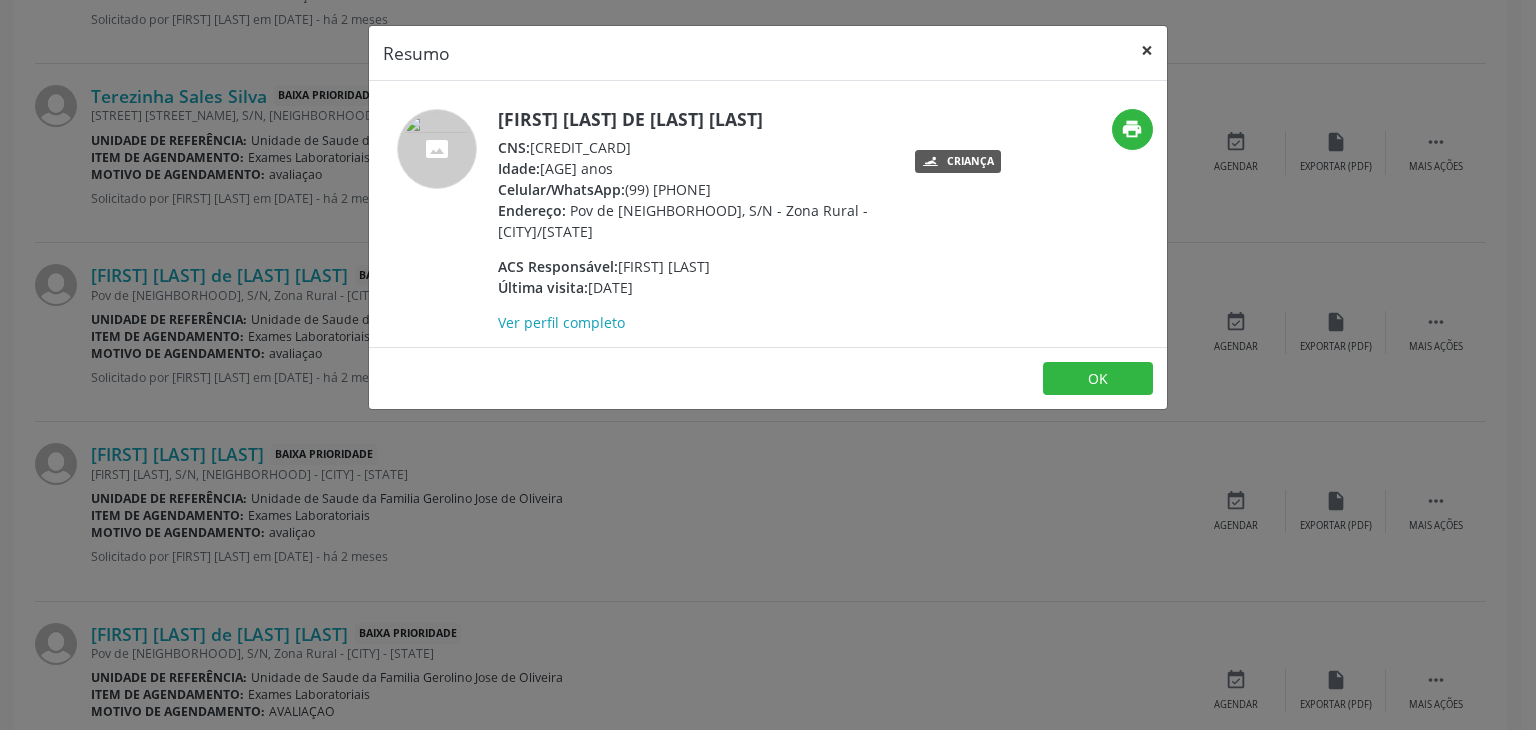 click on "×" at bounding box center [1147, 50] 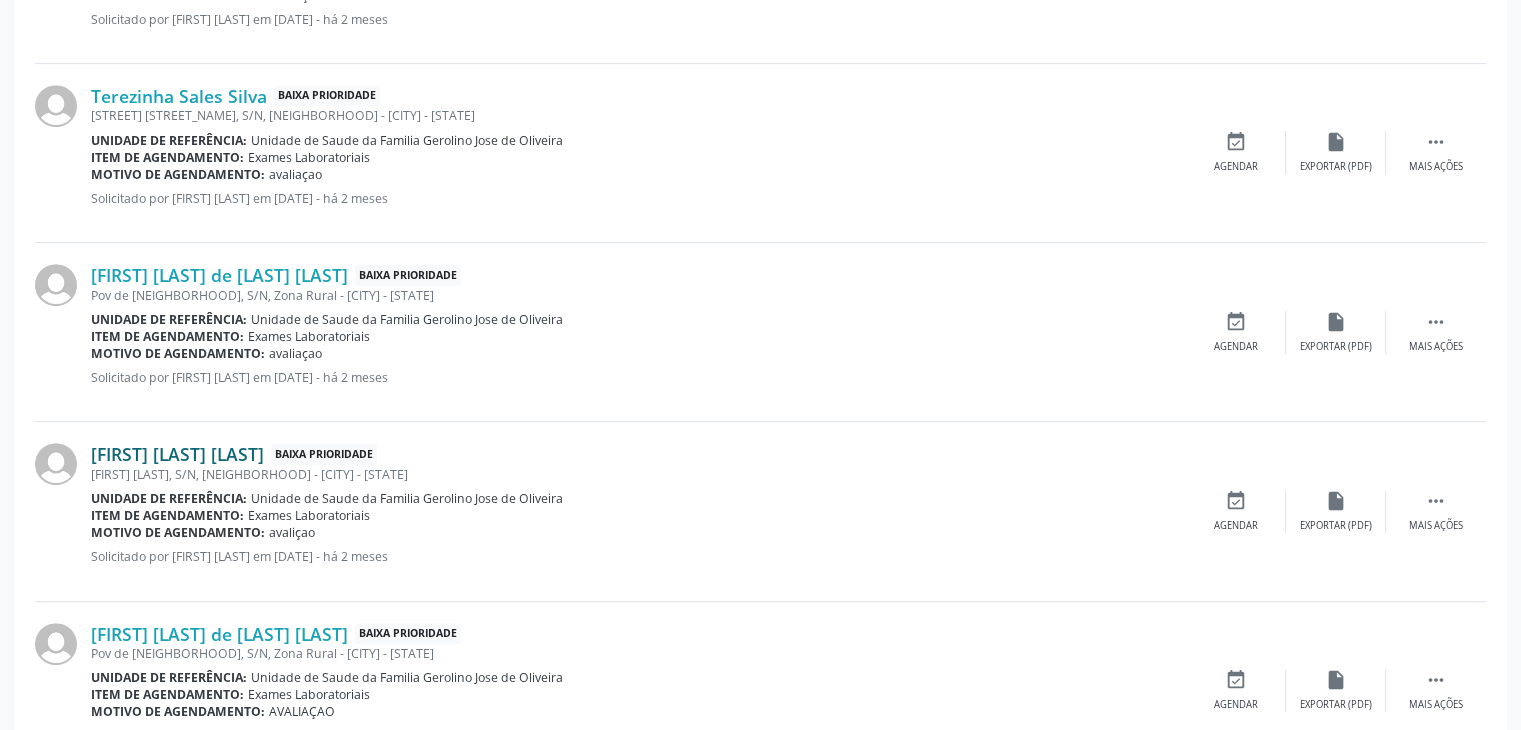 click on "[FIRST] [LAST] [LAST]" at bounding box center (177, 454) 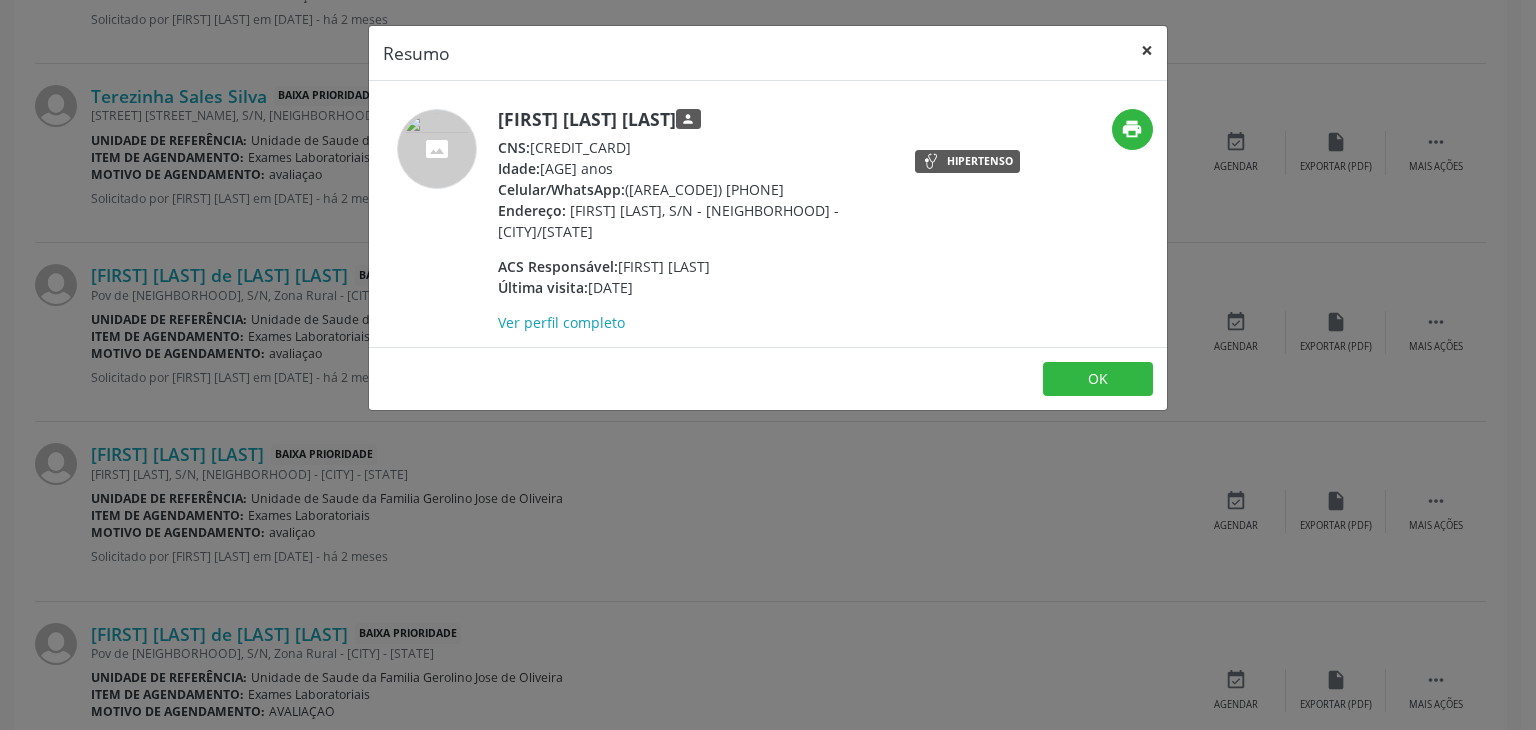 click on "×" at bounding box center (1147, 50) 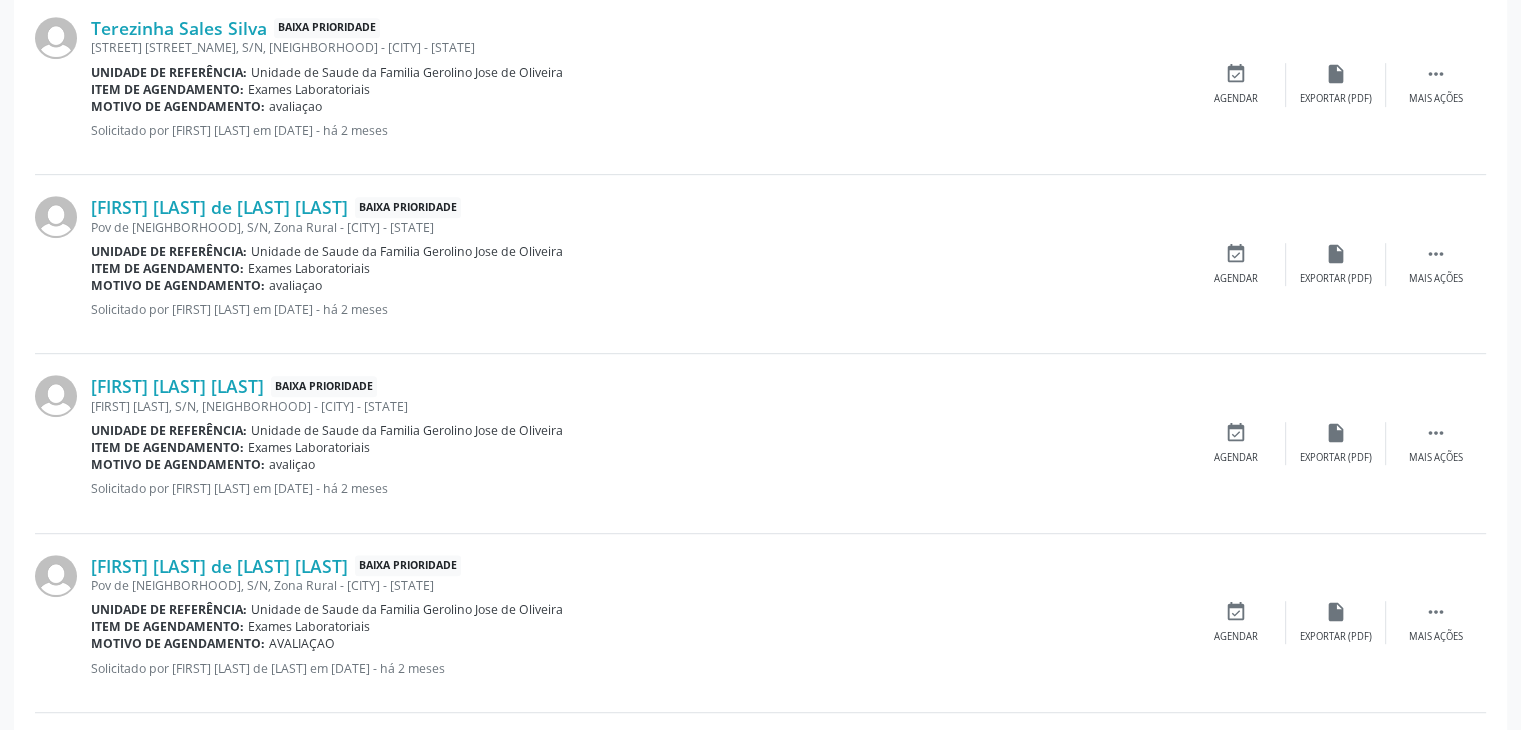 scroll, scrollTop: 1000, scrollLeft: 0, axis: vertical 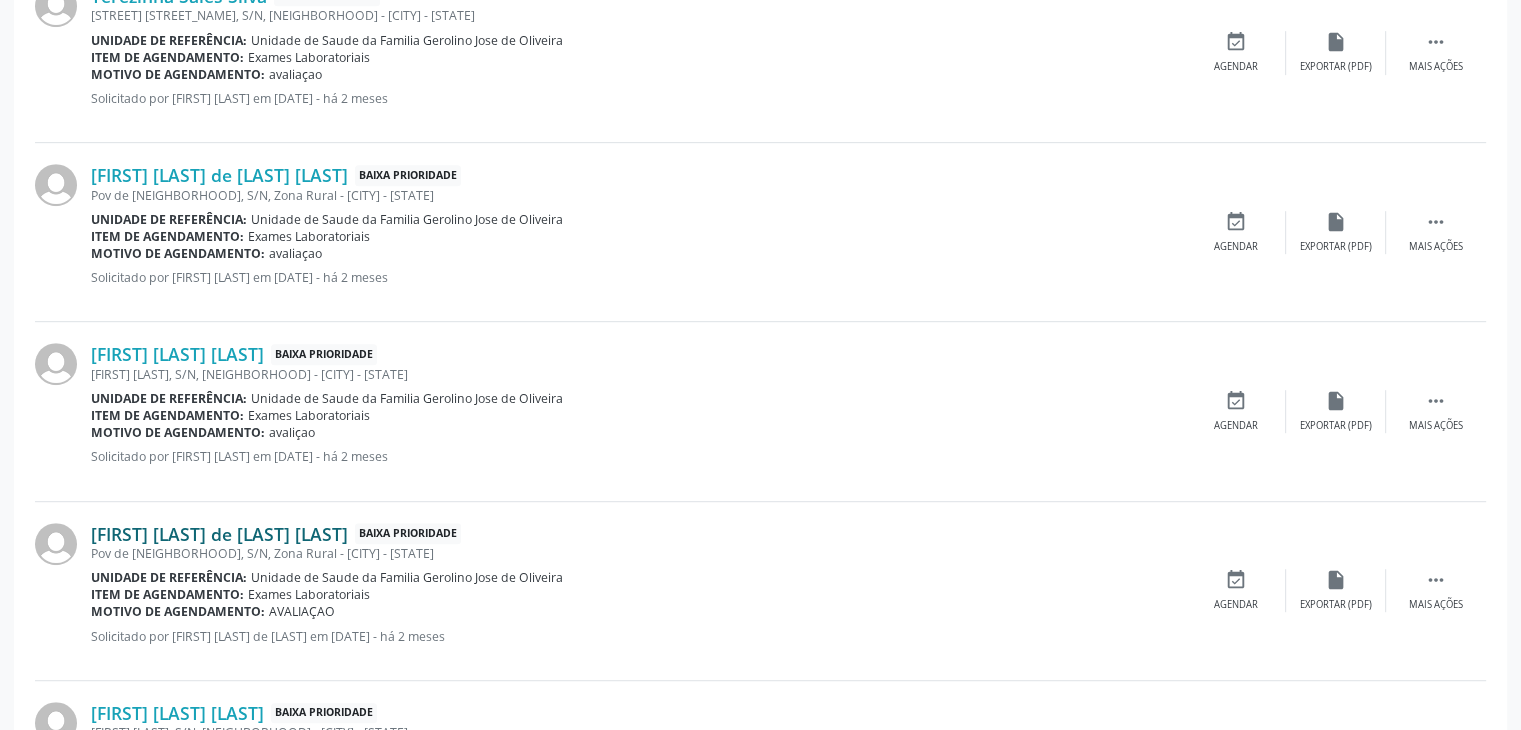 click on "[FIRST] [LAST] de [LAST] [LAST]" at bounding box center (219, 534) 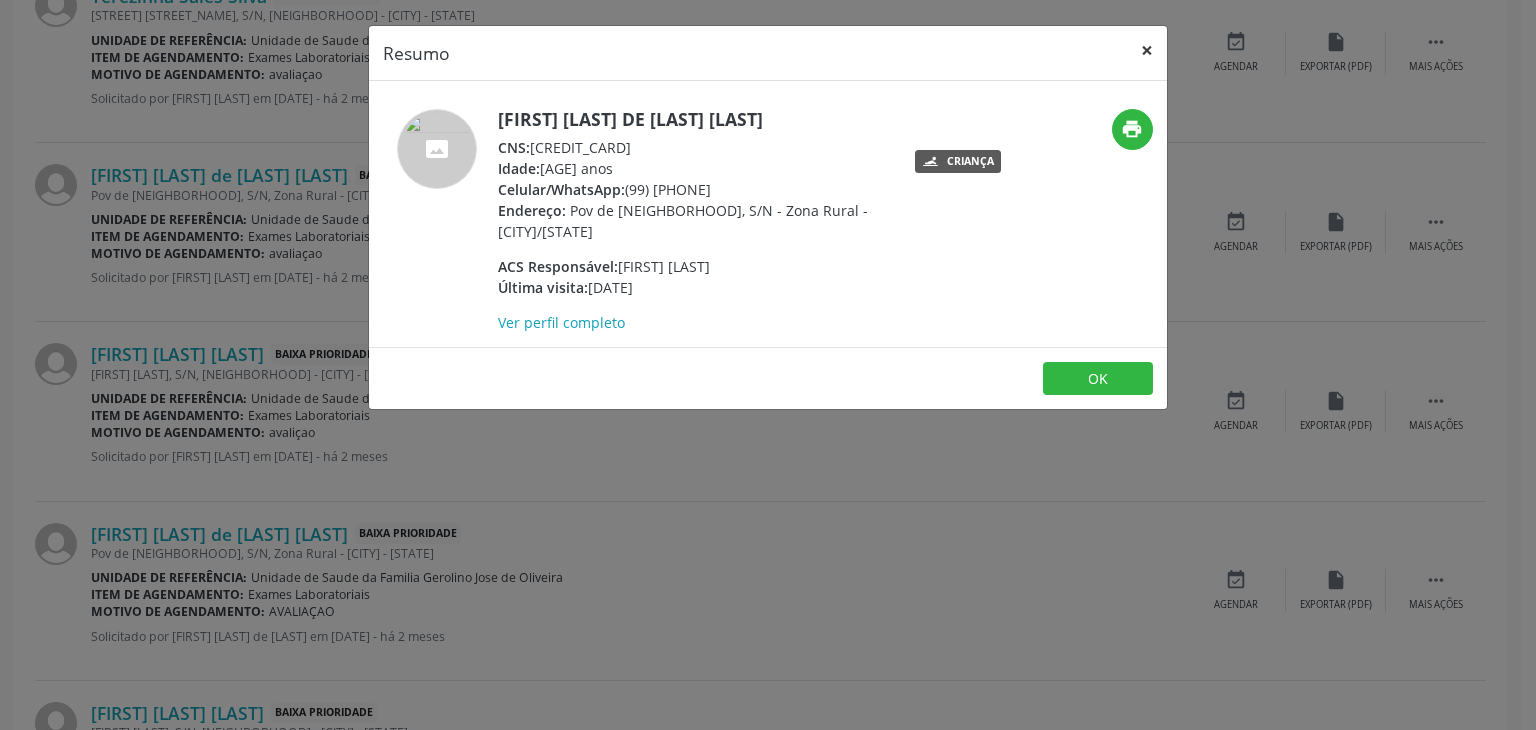 click on "×" at bounding box center (1147, 50) 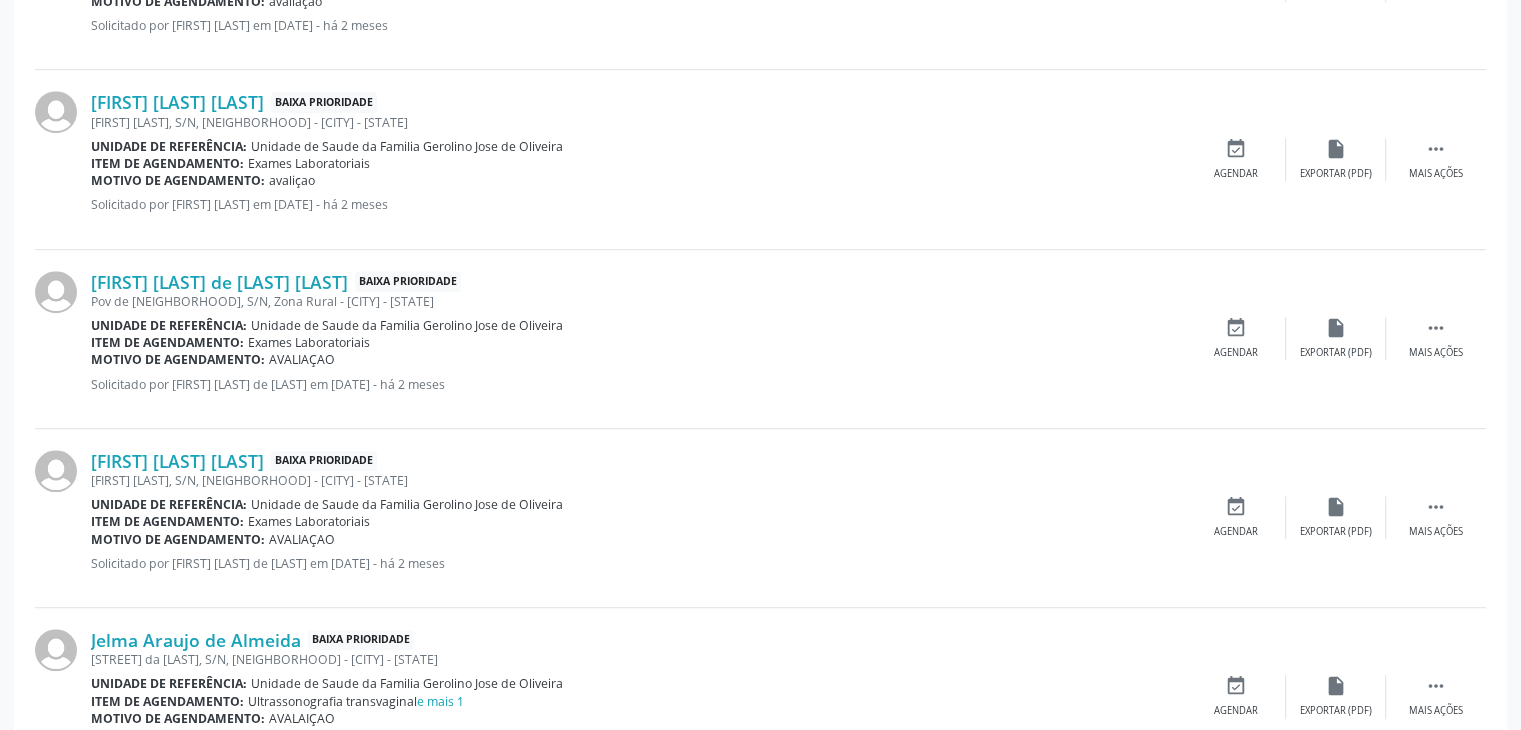 scroll, scrollTop: 1300, scrollLeft: 0, axis: vertical 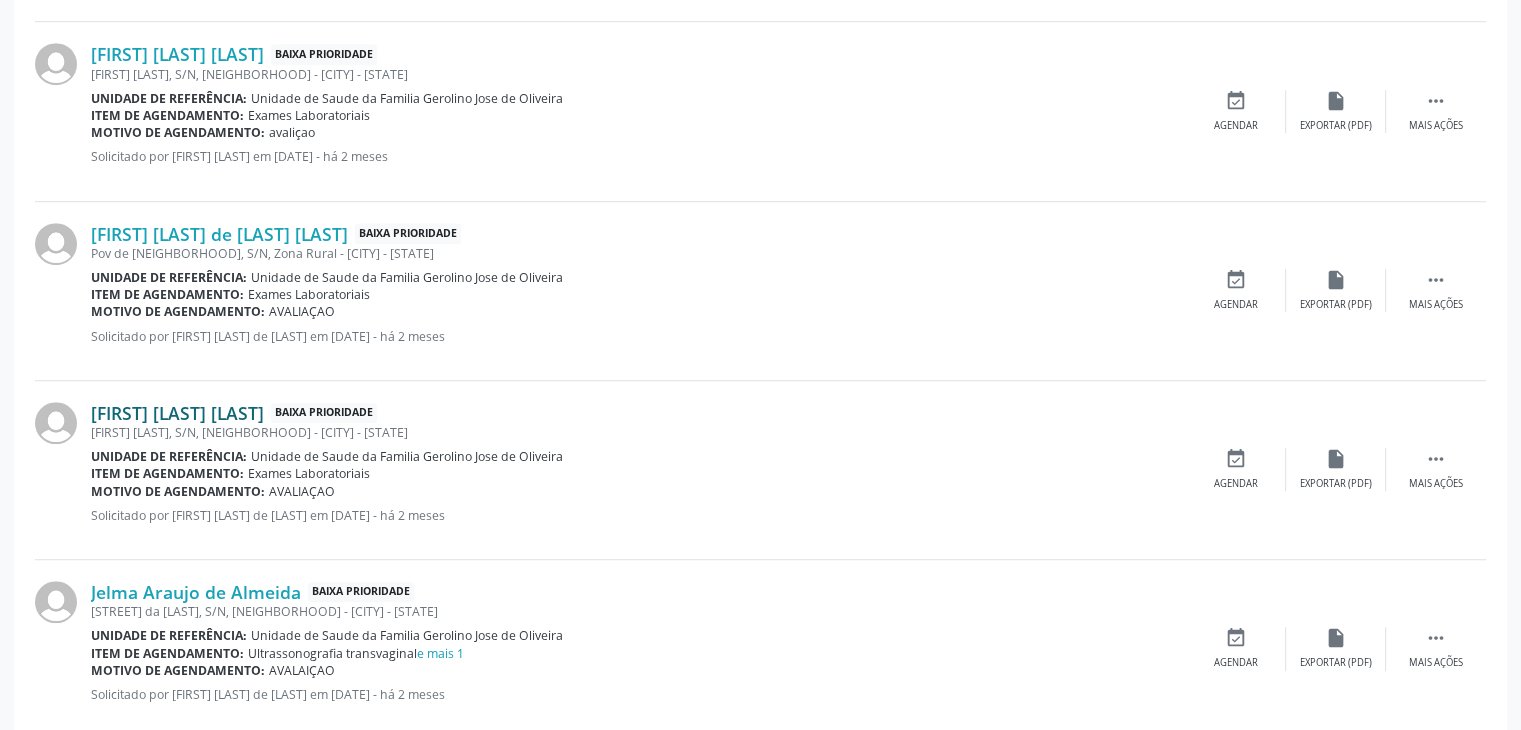 click on "[FIRST] [LAST] [LAST]" at bounding box center [177, 413] 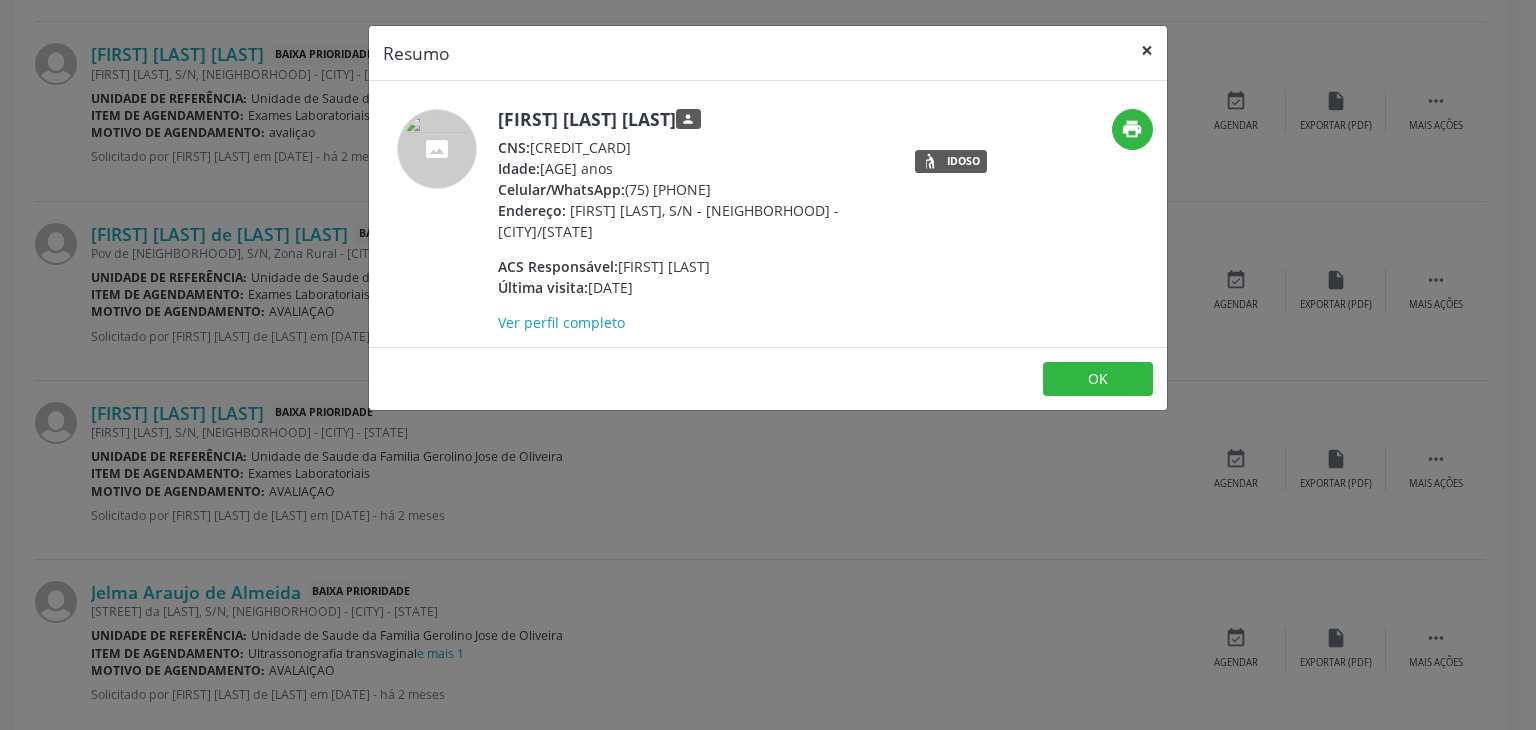 click on "×" at bounding box center [1147, 50] 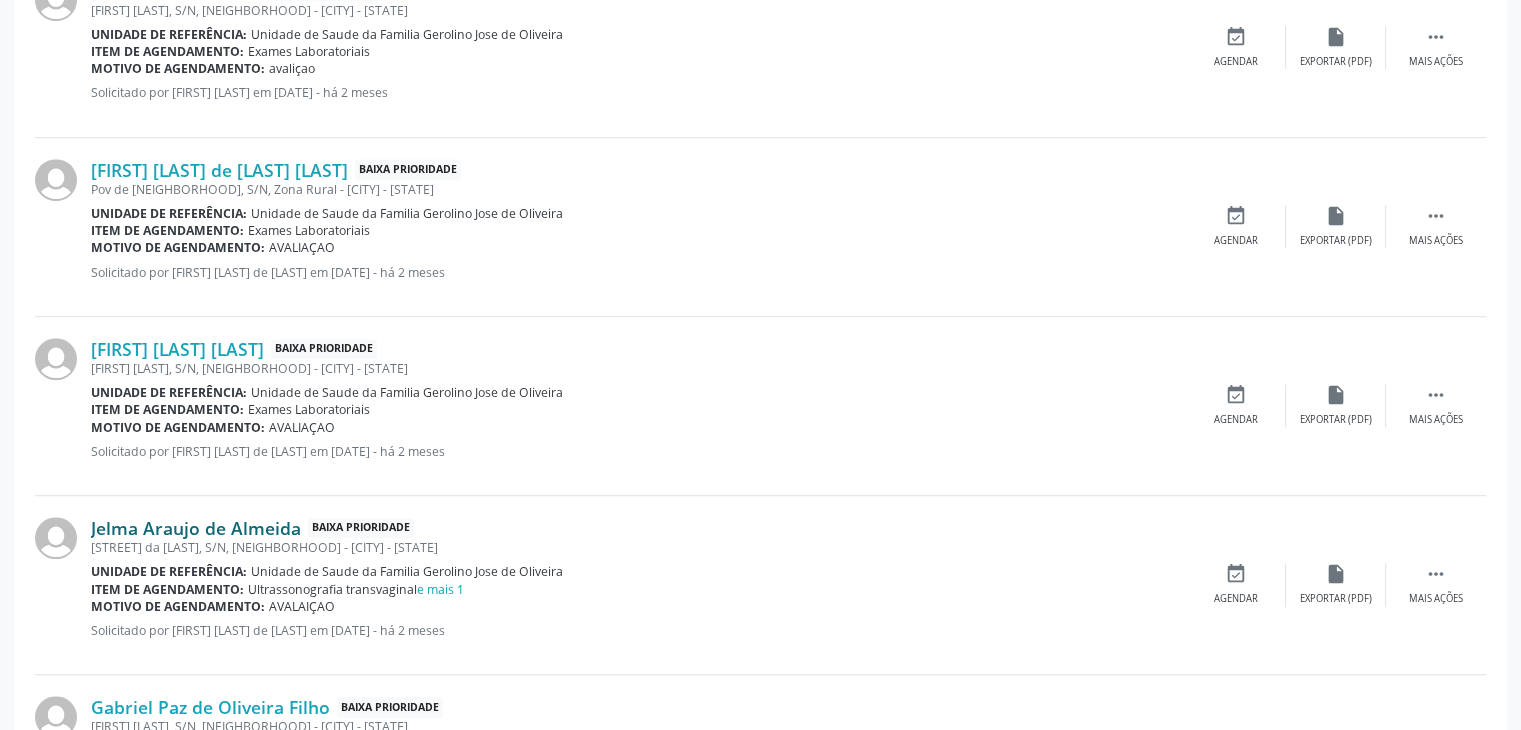 scroll, scrollTop: 1400, scrollLeft: 0, axis: vertical 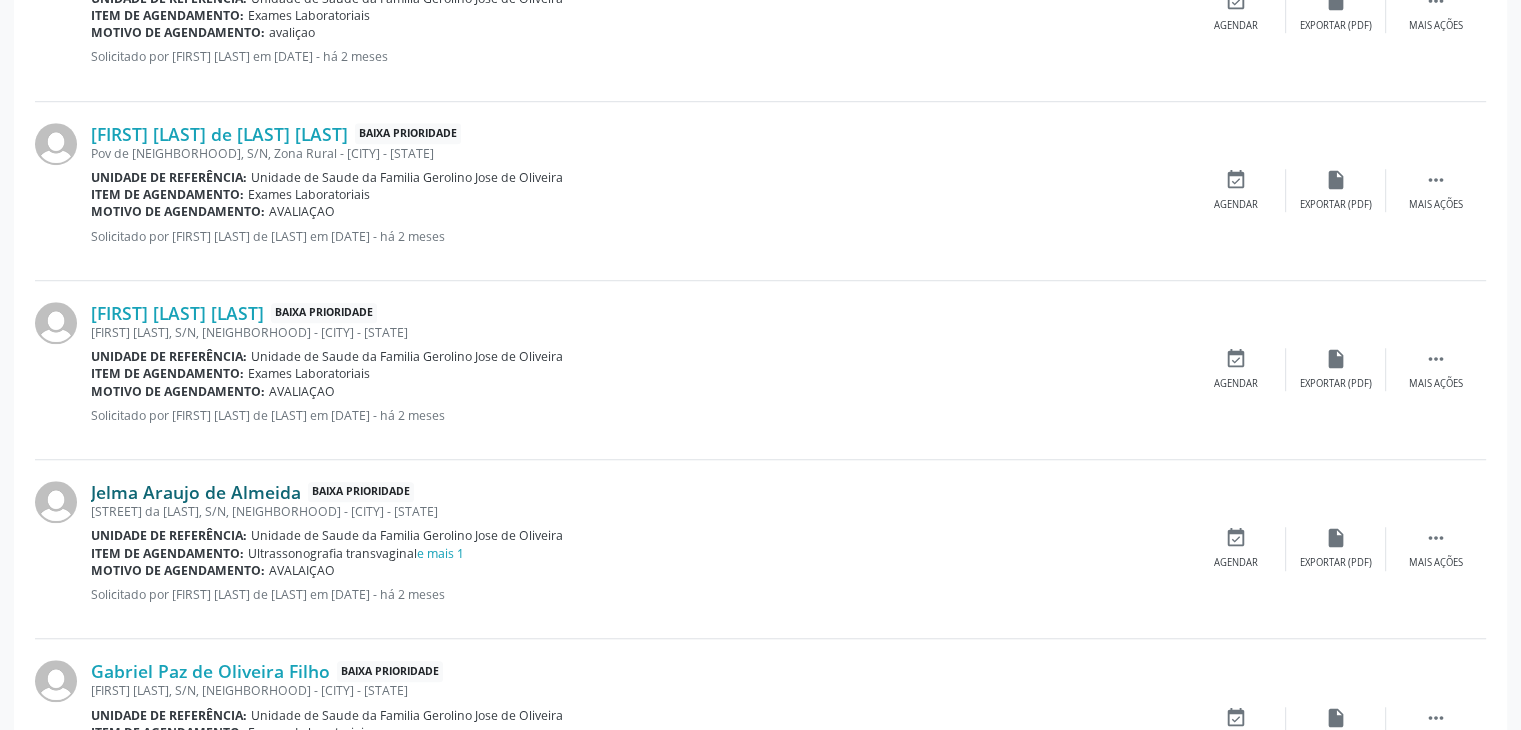click on "Jelma Araujo de Almeida" at bounding box center (196, 492) 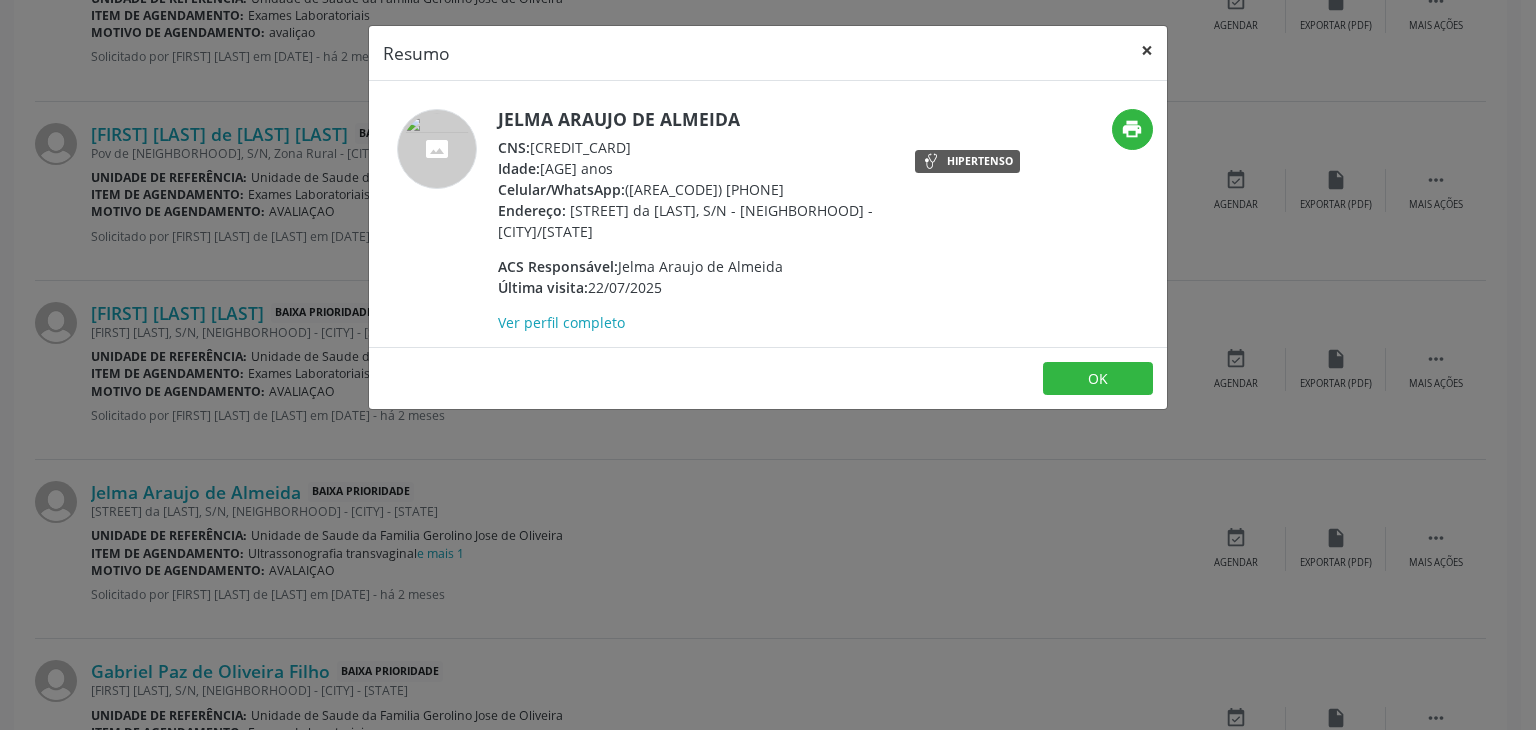 click on "×" at bounding box center [1147, 50] 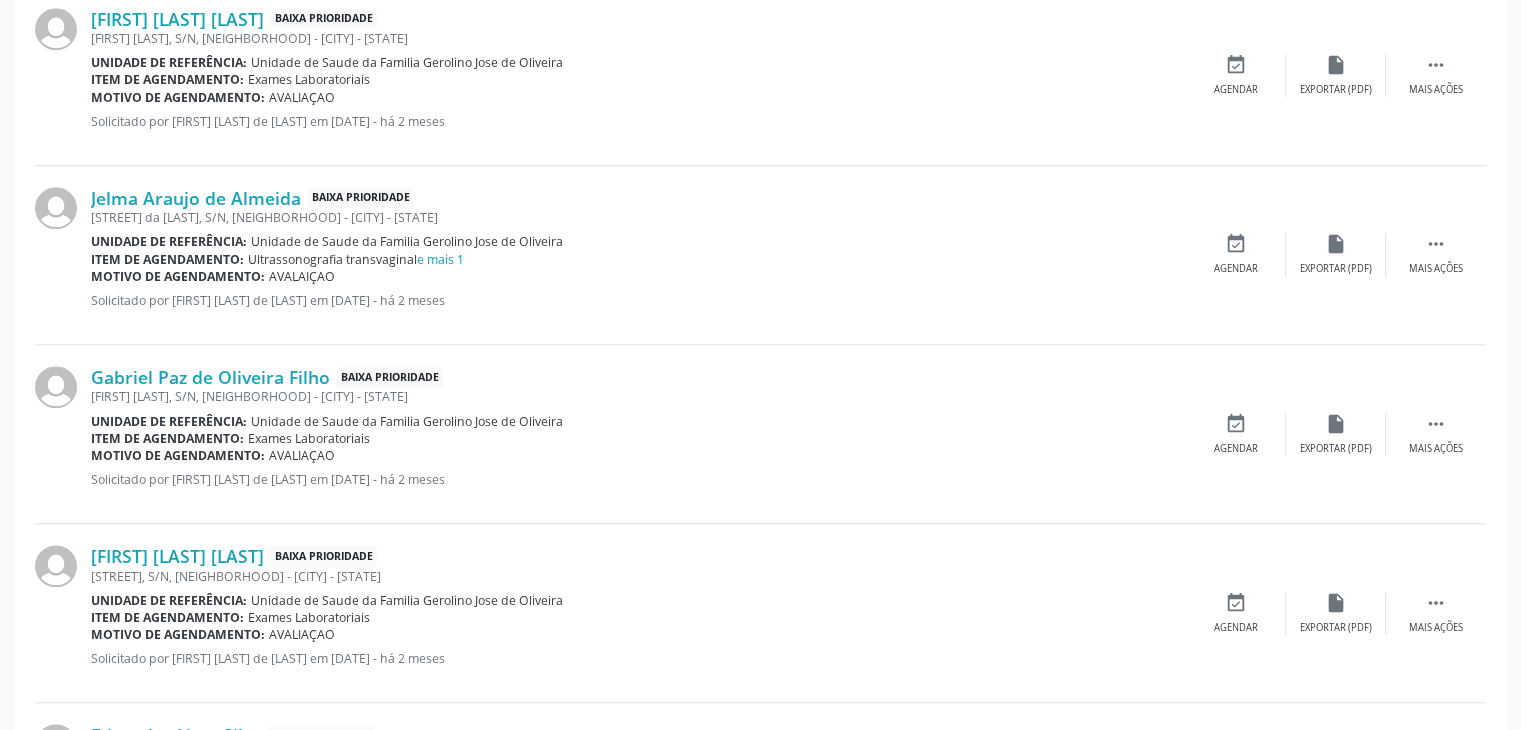 scroll, scrollTop: 1700, scrollLeft: 0, axis: vertical 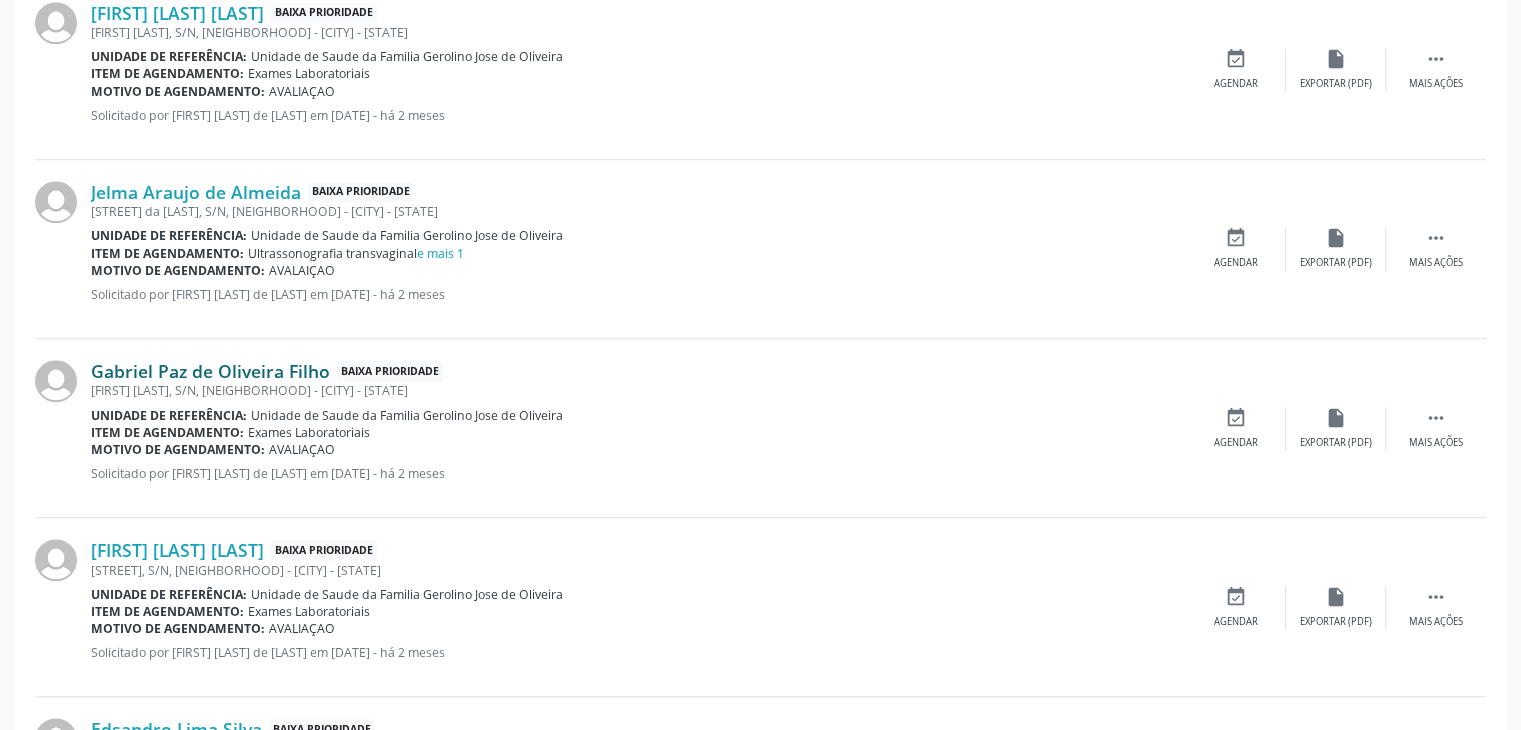 click on "Gabriel Paz de Oliveira Filho" at bounding box center (210, 371) 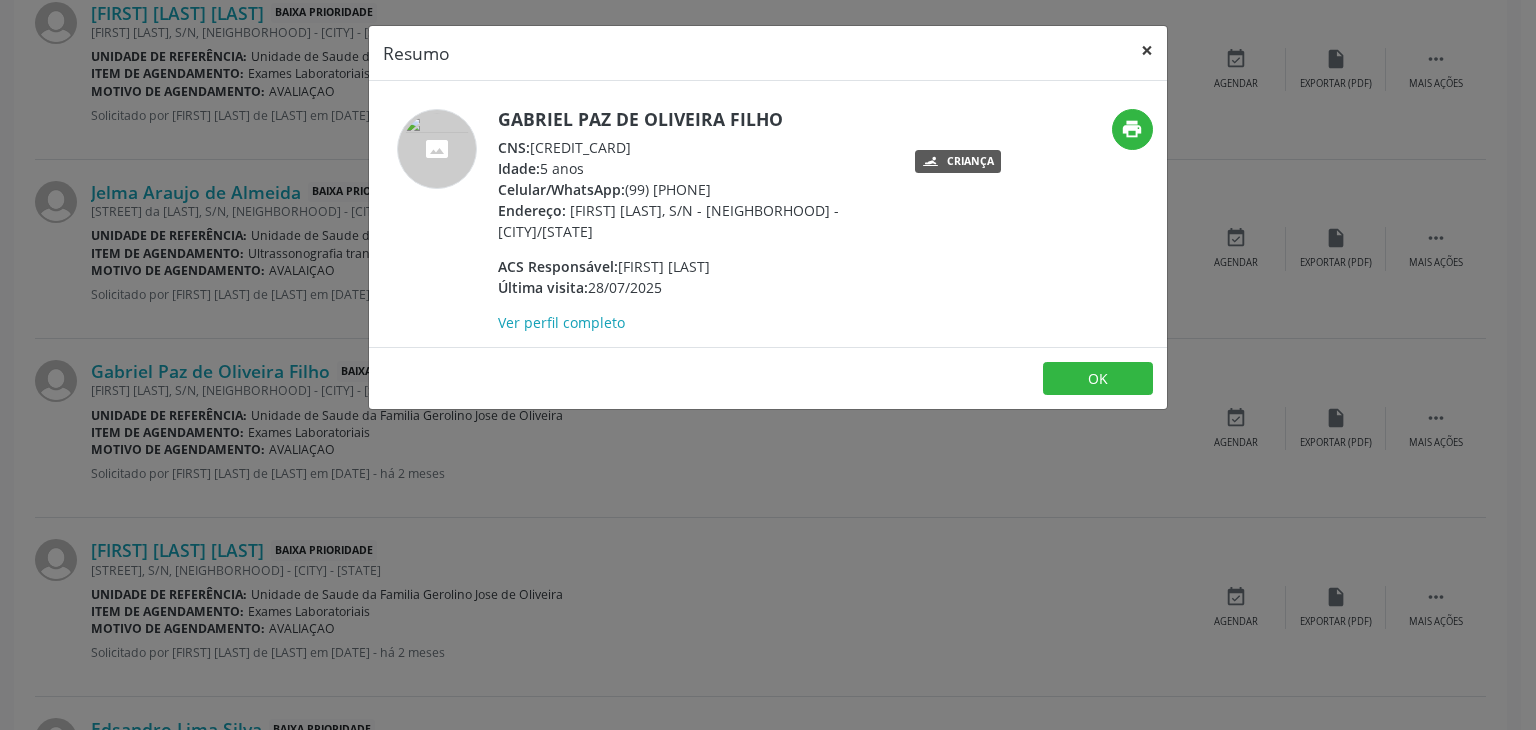 click on "×" at bounding box center (1147, 50) 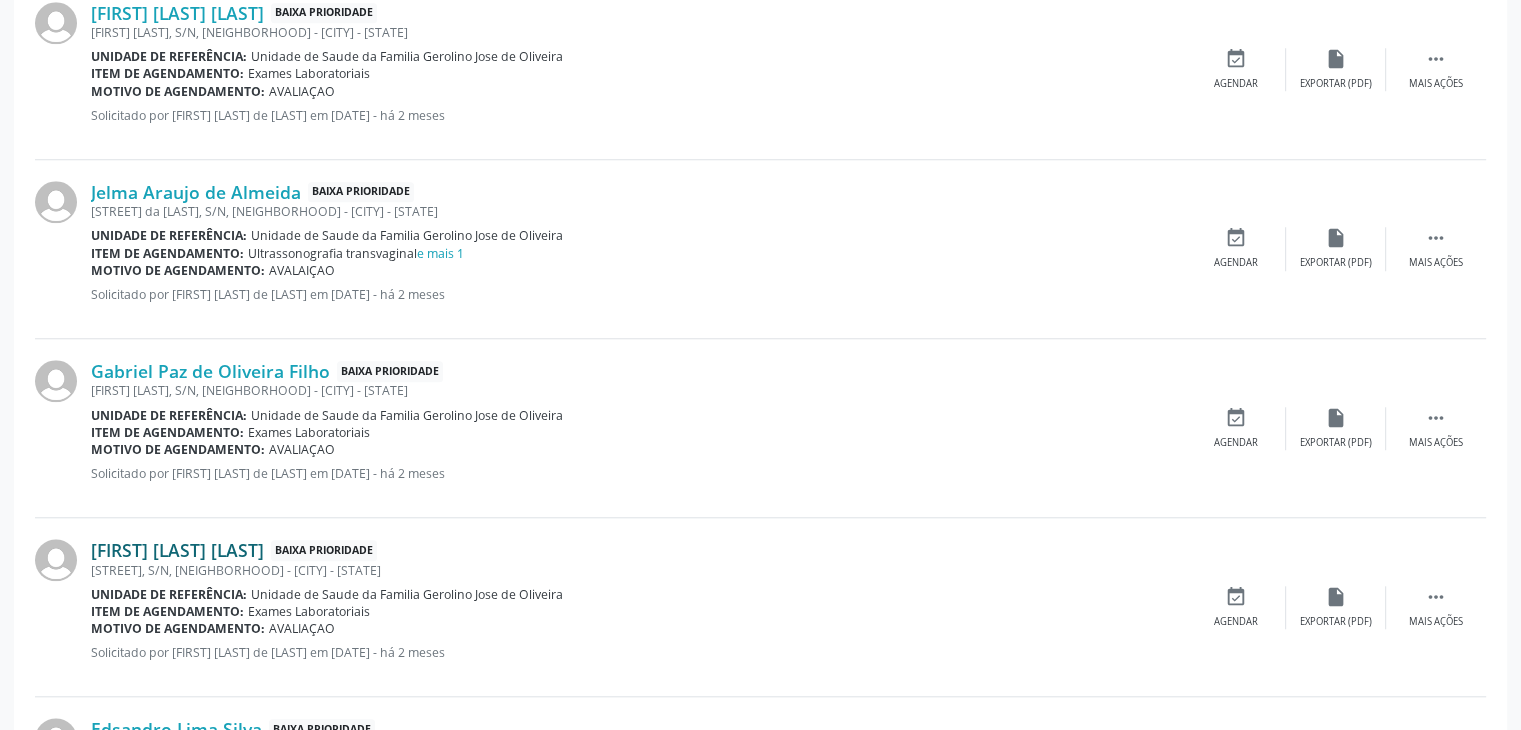 click on "[FIRST] [LAST] [LAST]" at bounding box center (177, 550) 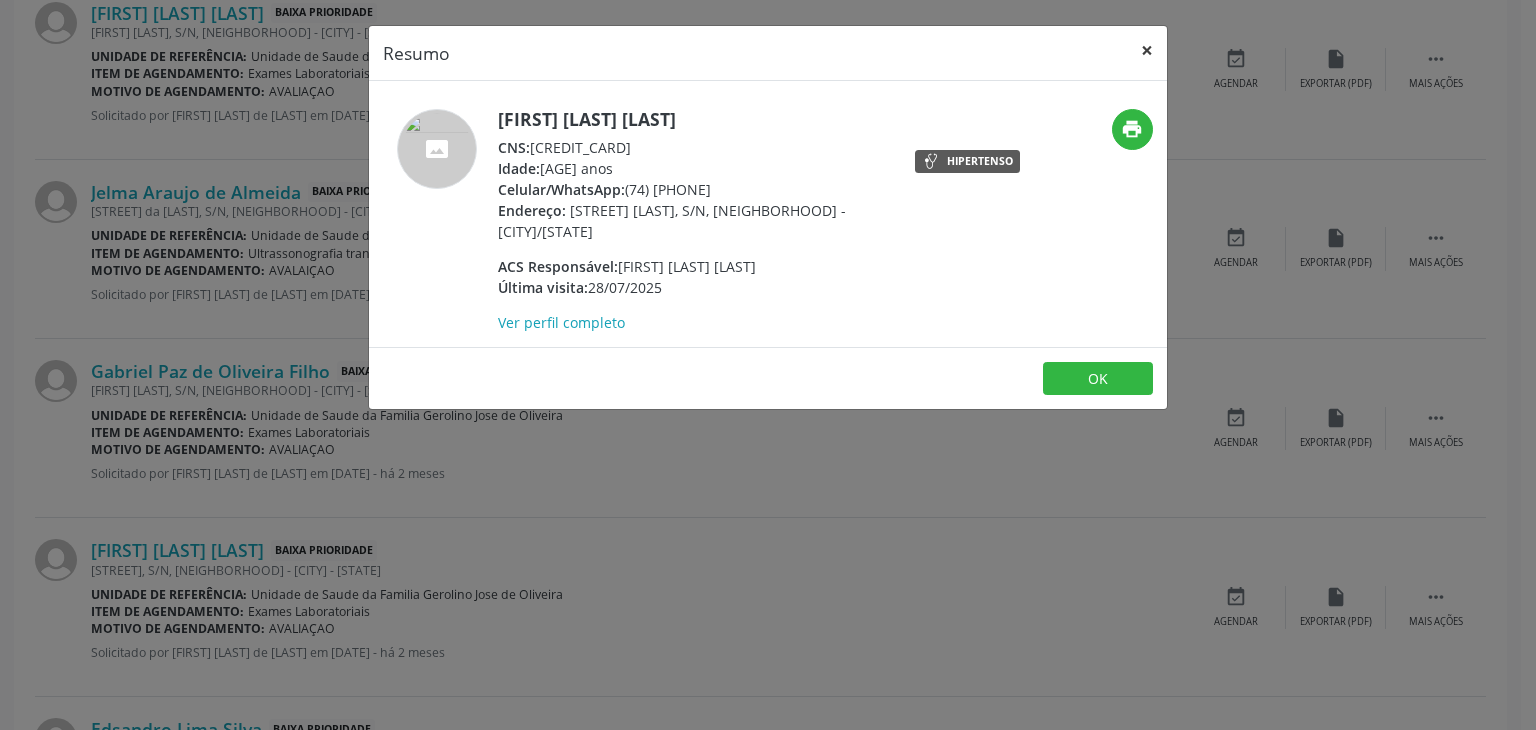 click on "×" at bounding box center [1147, 50] 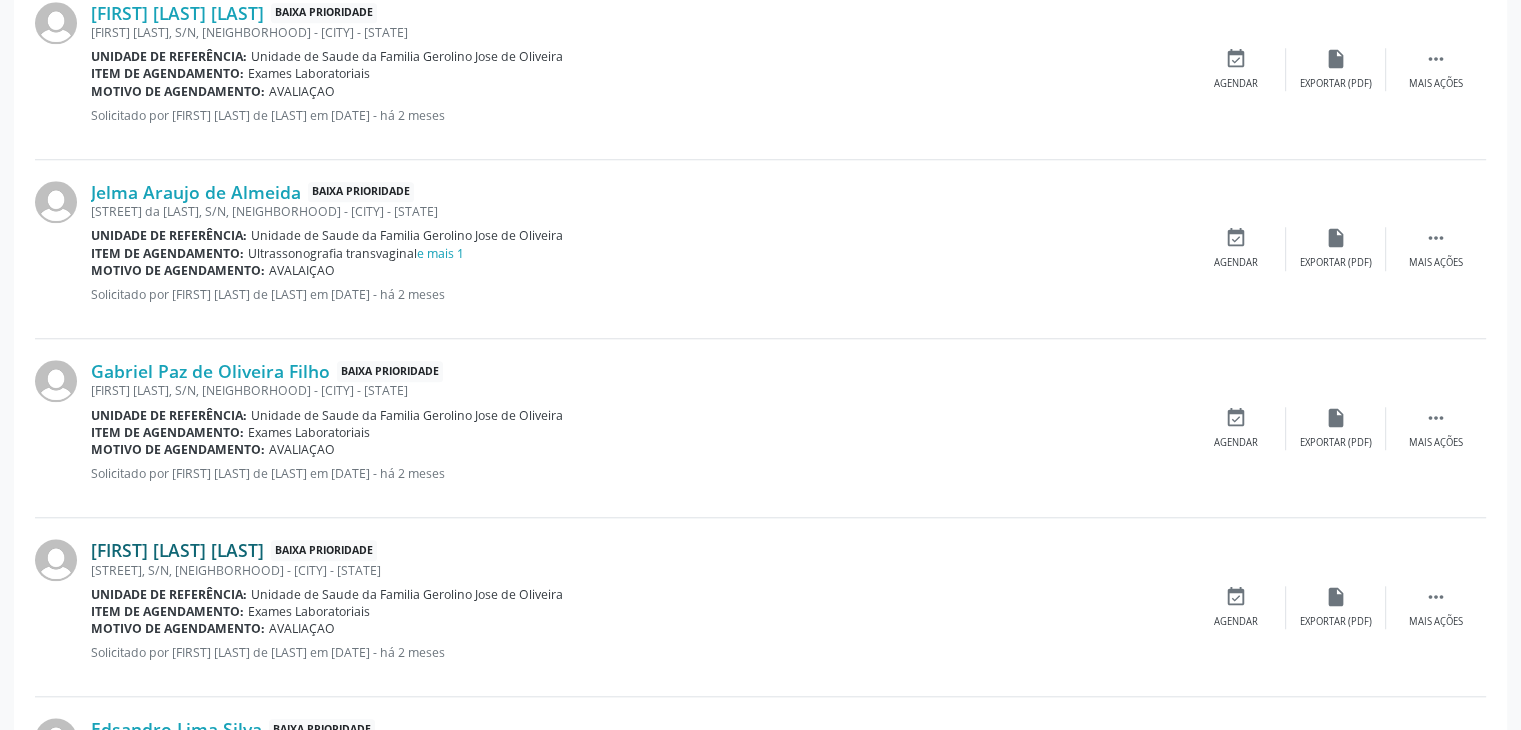 click on "[FIRST] [LAST] [LAST]" at bounding box center [177, 550] 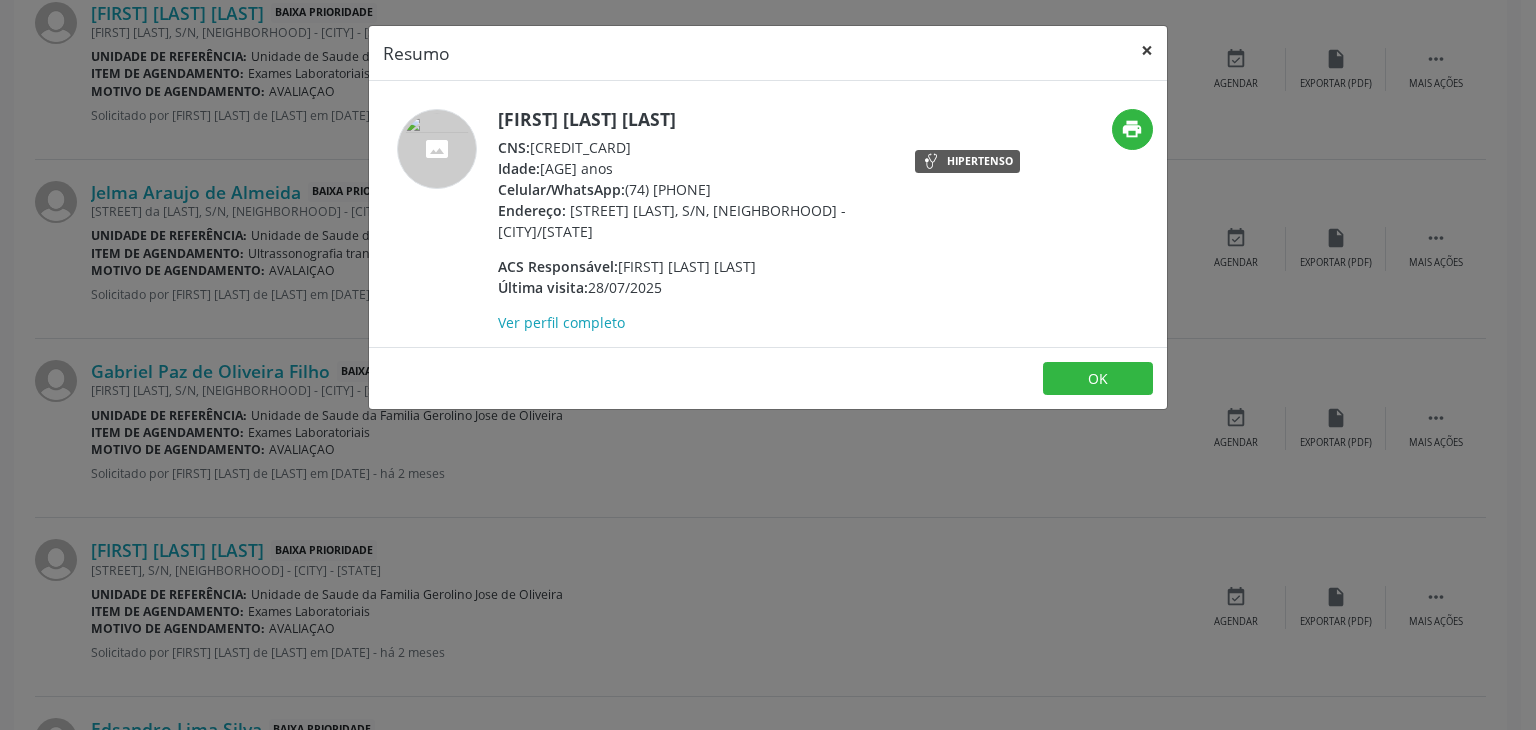 click on "×" at bounding box center (1147, 50) 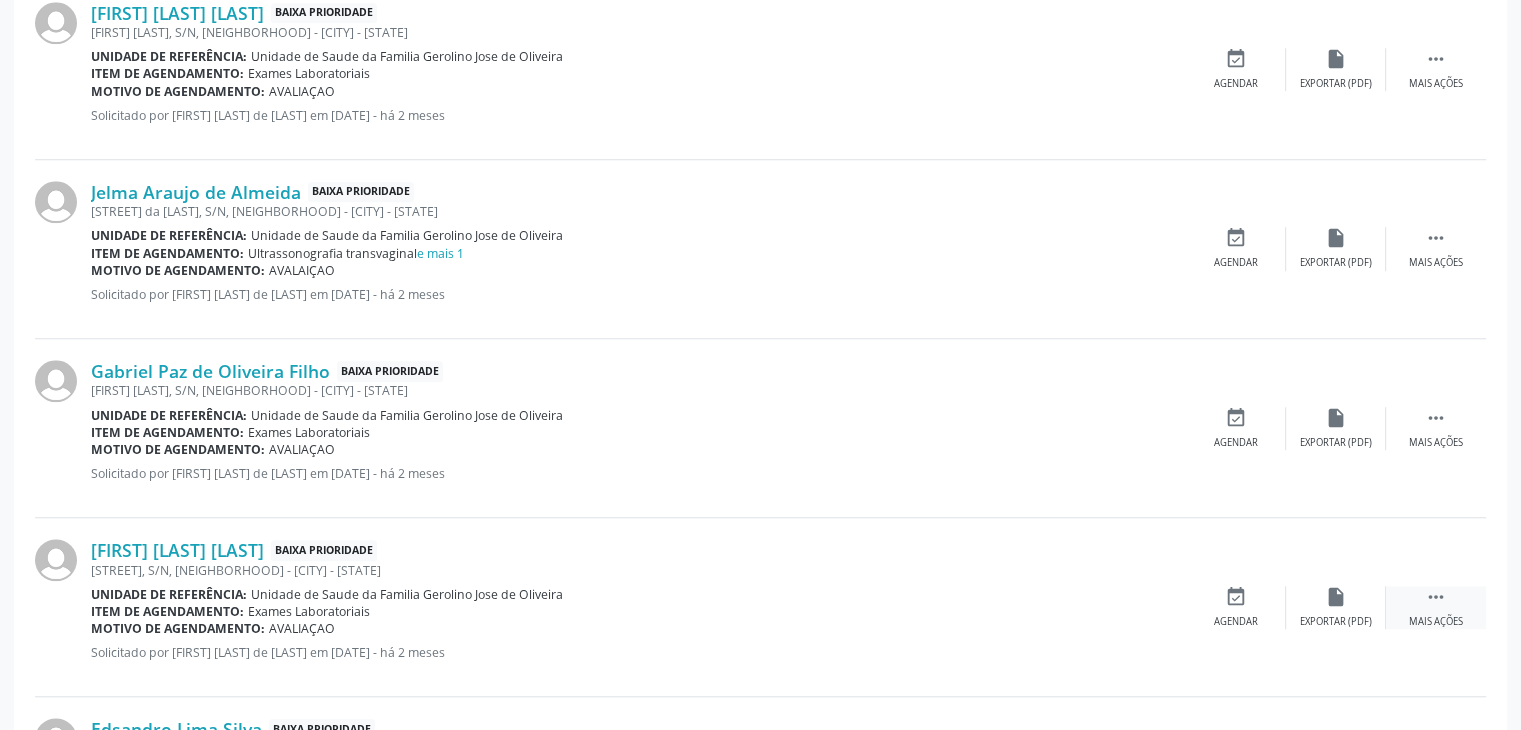 click on "Mais ações" at bounding box center (1436, 622) 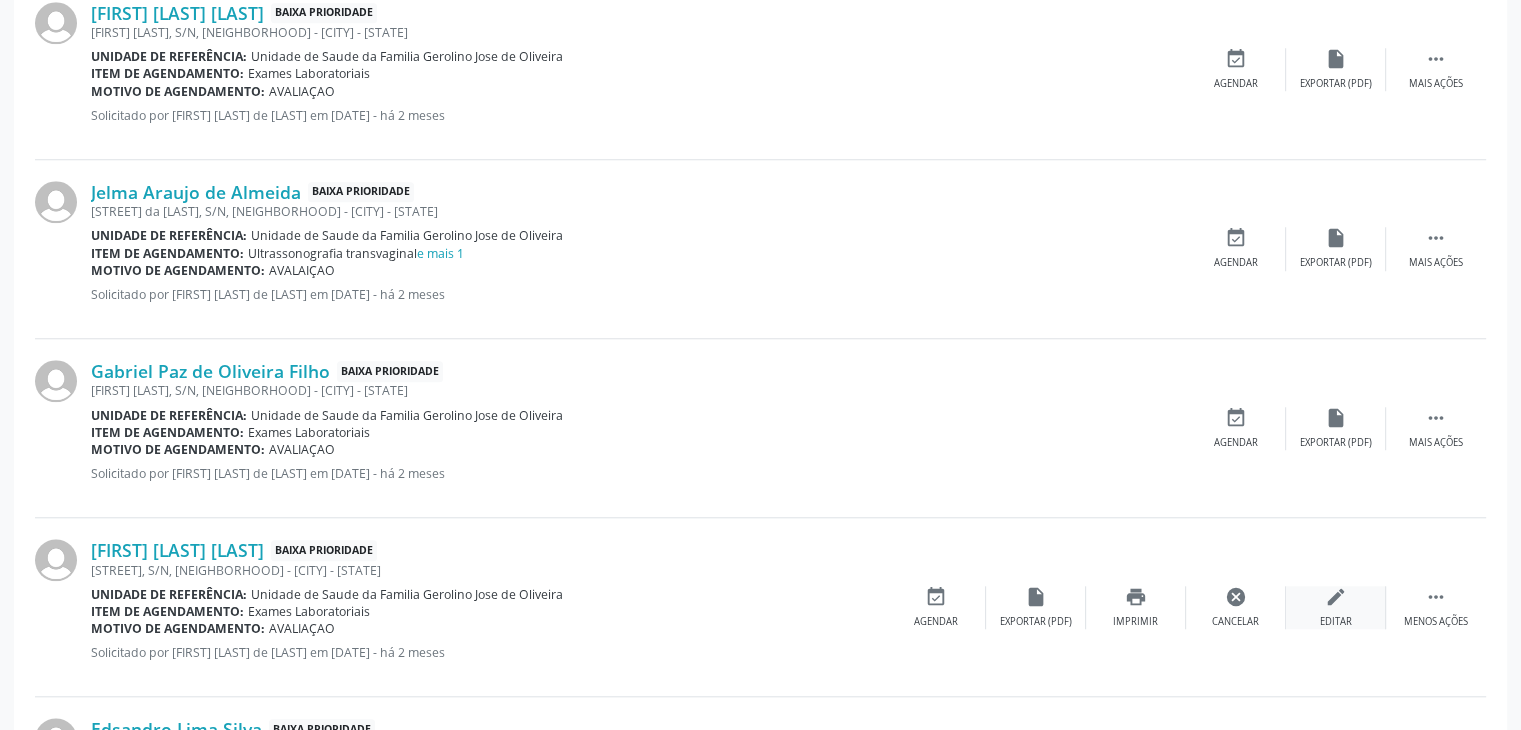 click on "Editar" at bounding box center (1336, 622) 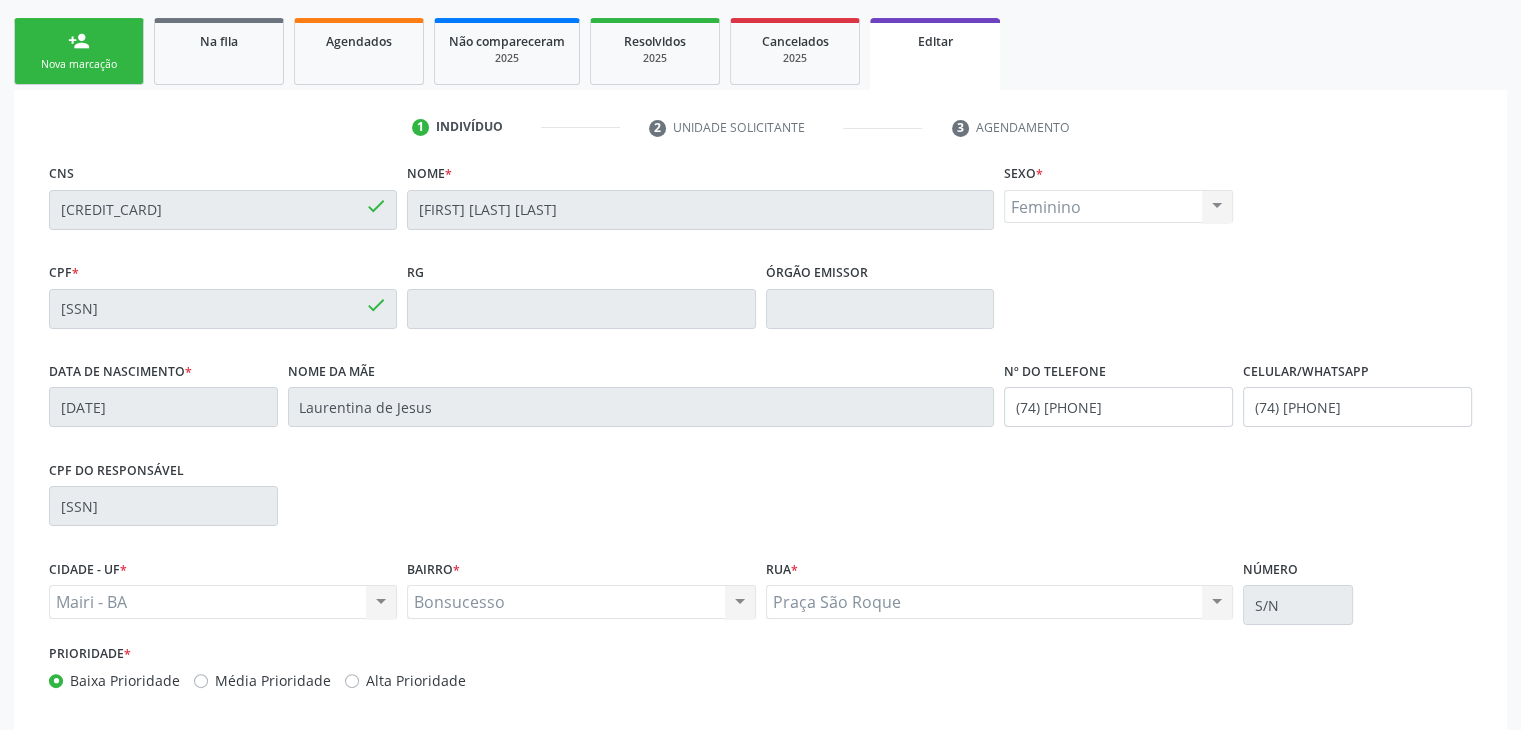 scroll, scrollTop: 380, scrollLeft: 0, axis: vertical 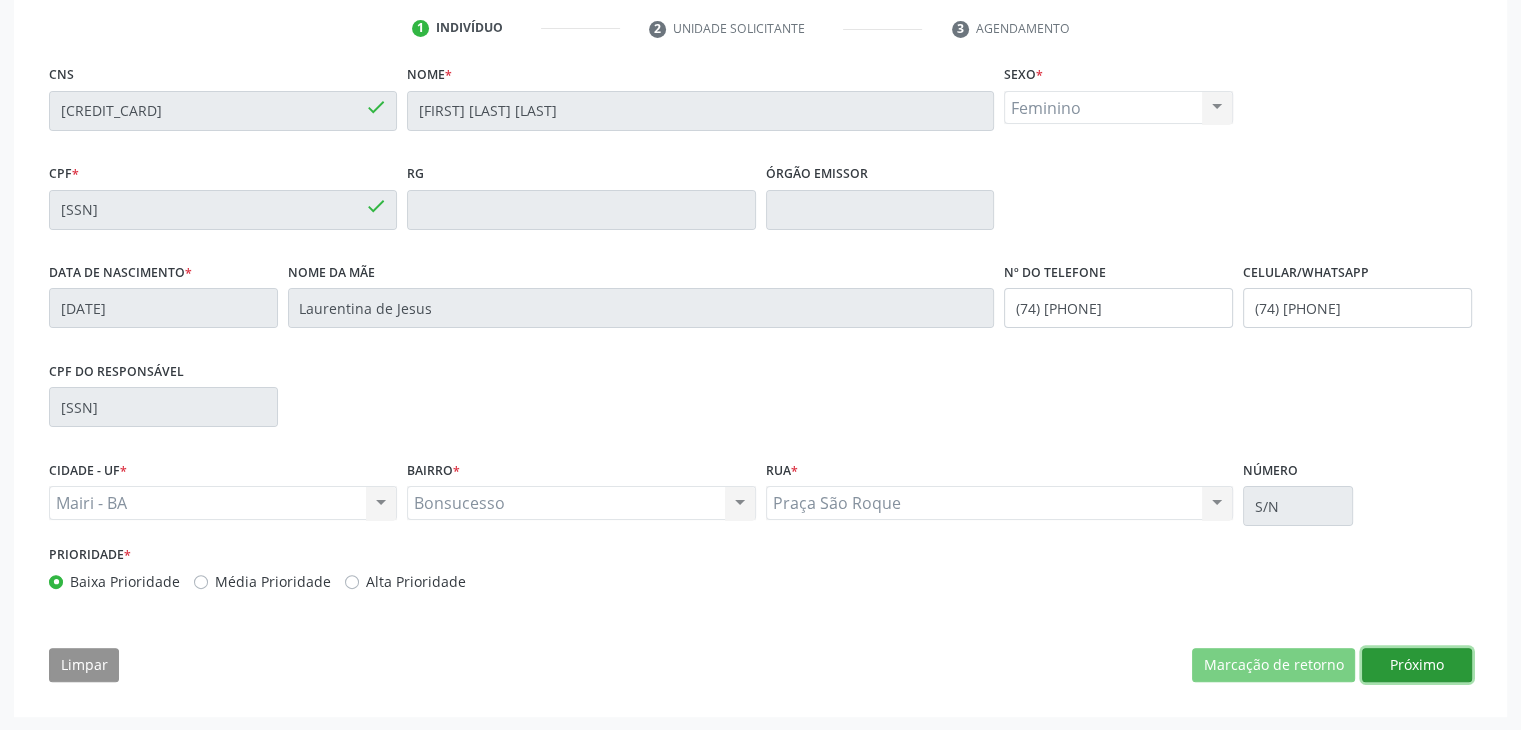 click on "Próximo" at bounding box center (1417, 665) 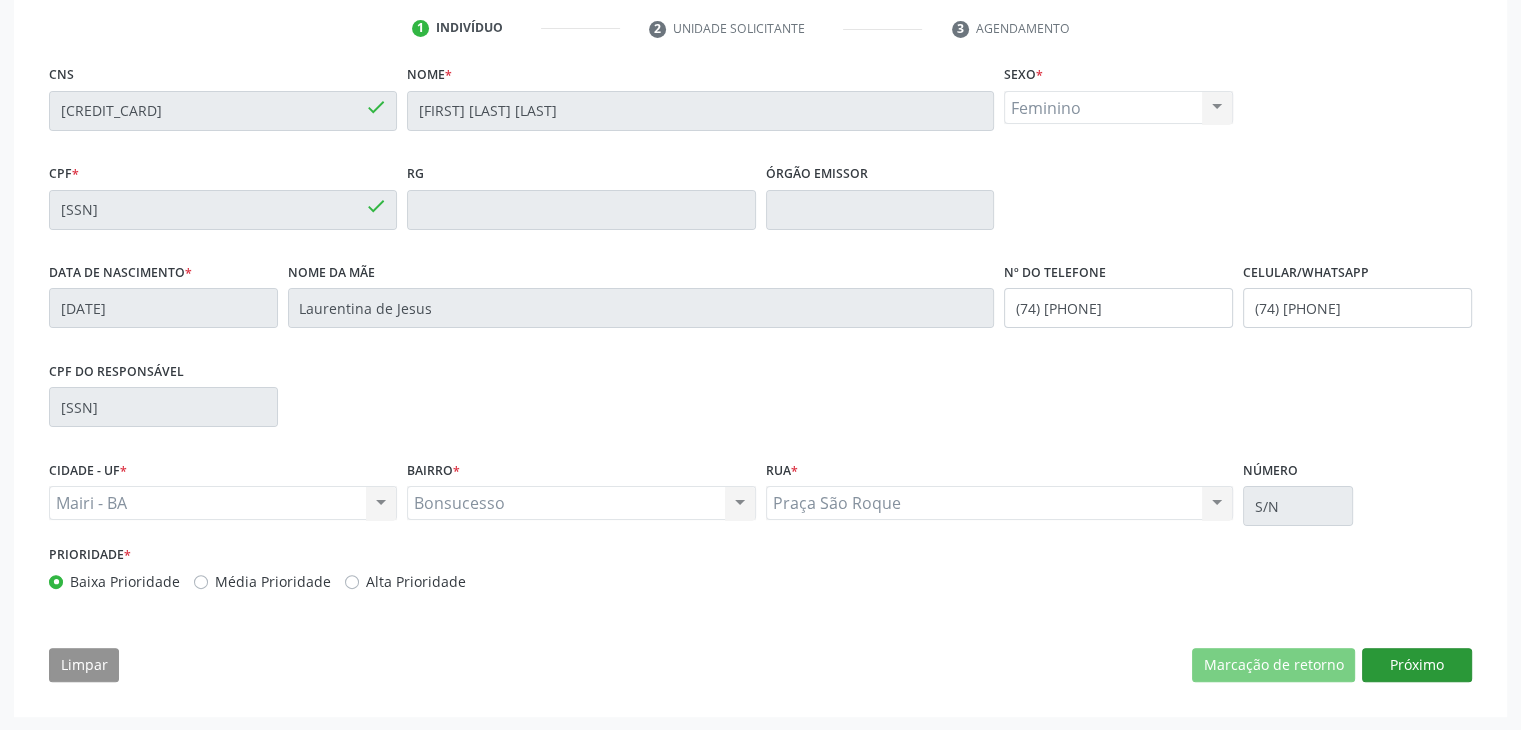 scroll, scrollTop: 200, scrollLeft: 0, axis: vertical 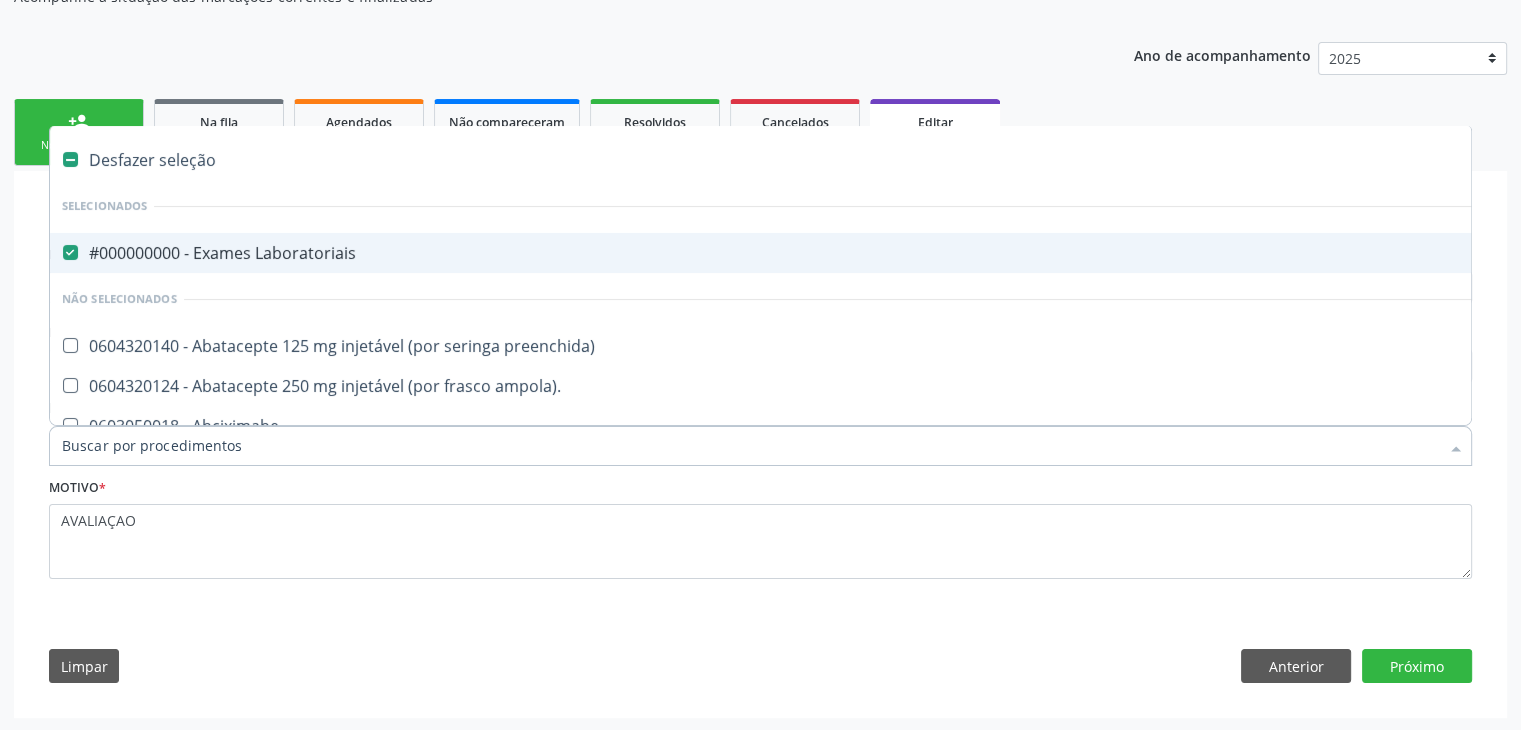 click on "#000000000 - Exames Laboratoriais" at bounding box center (831, 253) 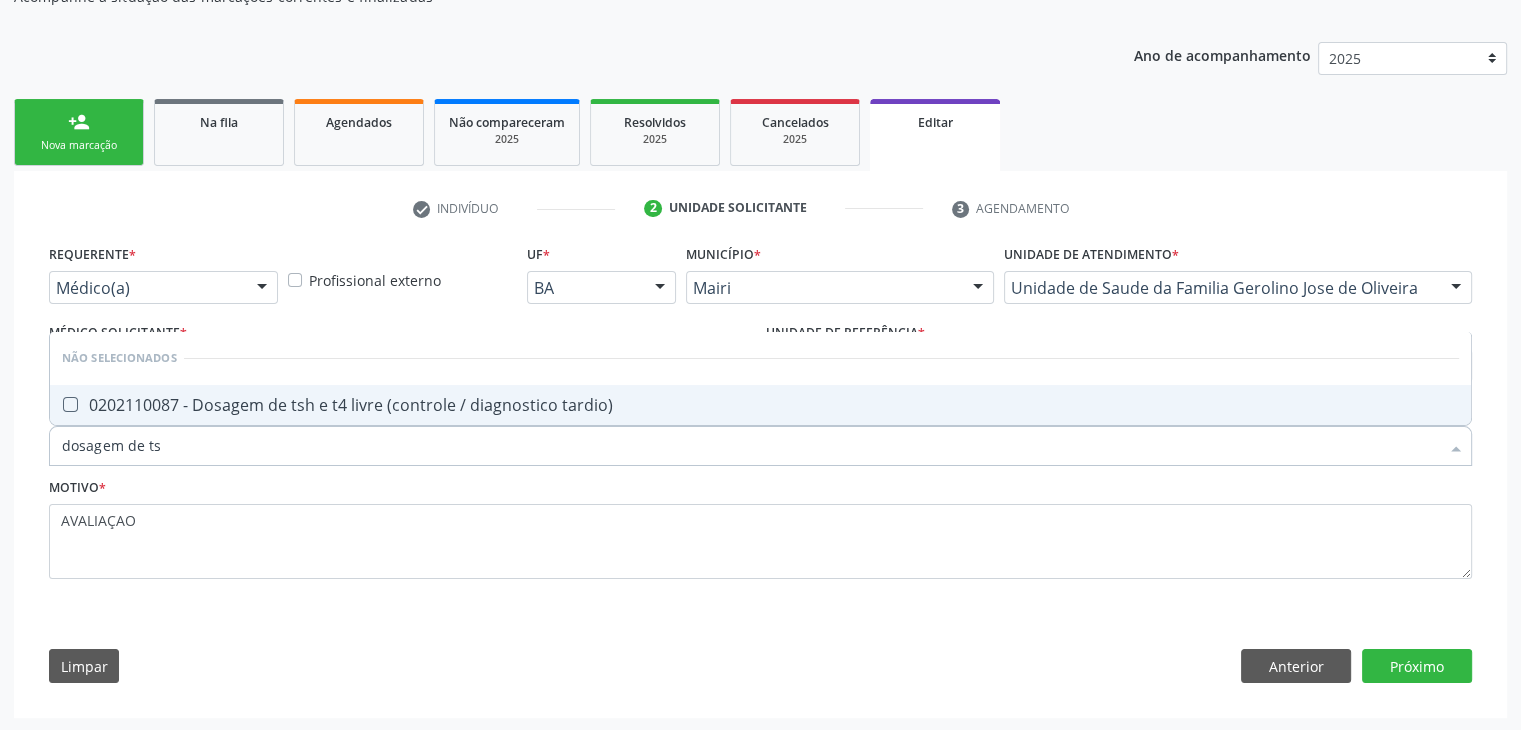 click on "0202110087 - Dosagem de tsh e t4 livre (controle / diagnostico tardio)" at bounding box center [760, 405] 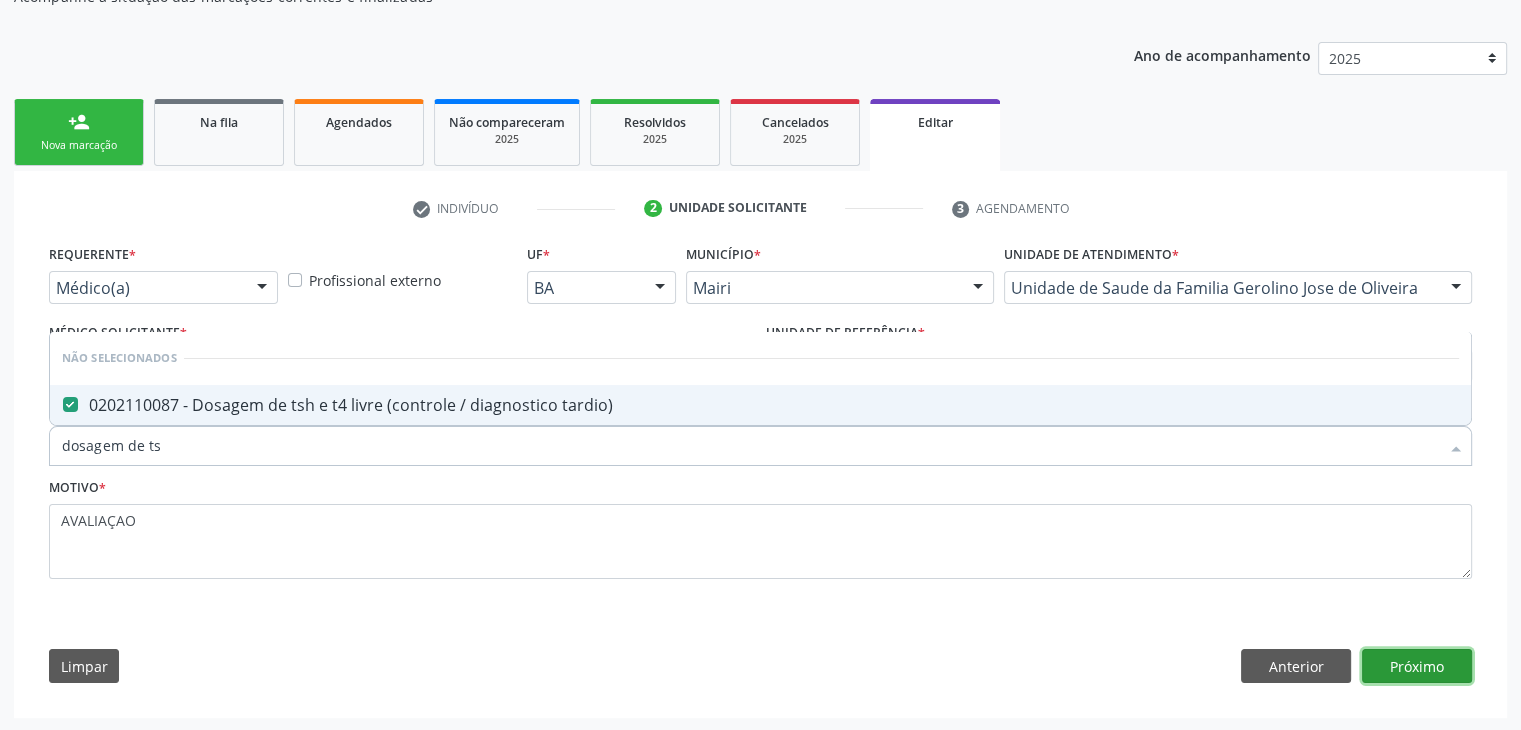 click on "Próximo" at bounding box center (1417, 666) 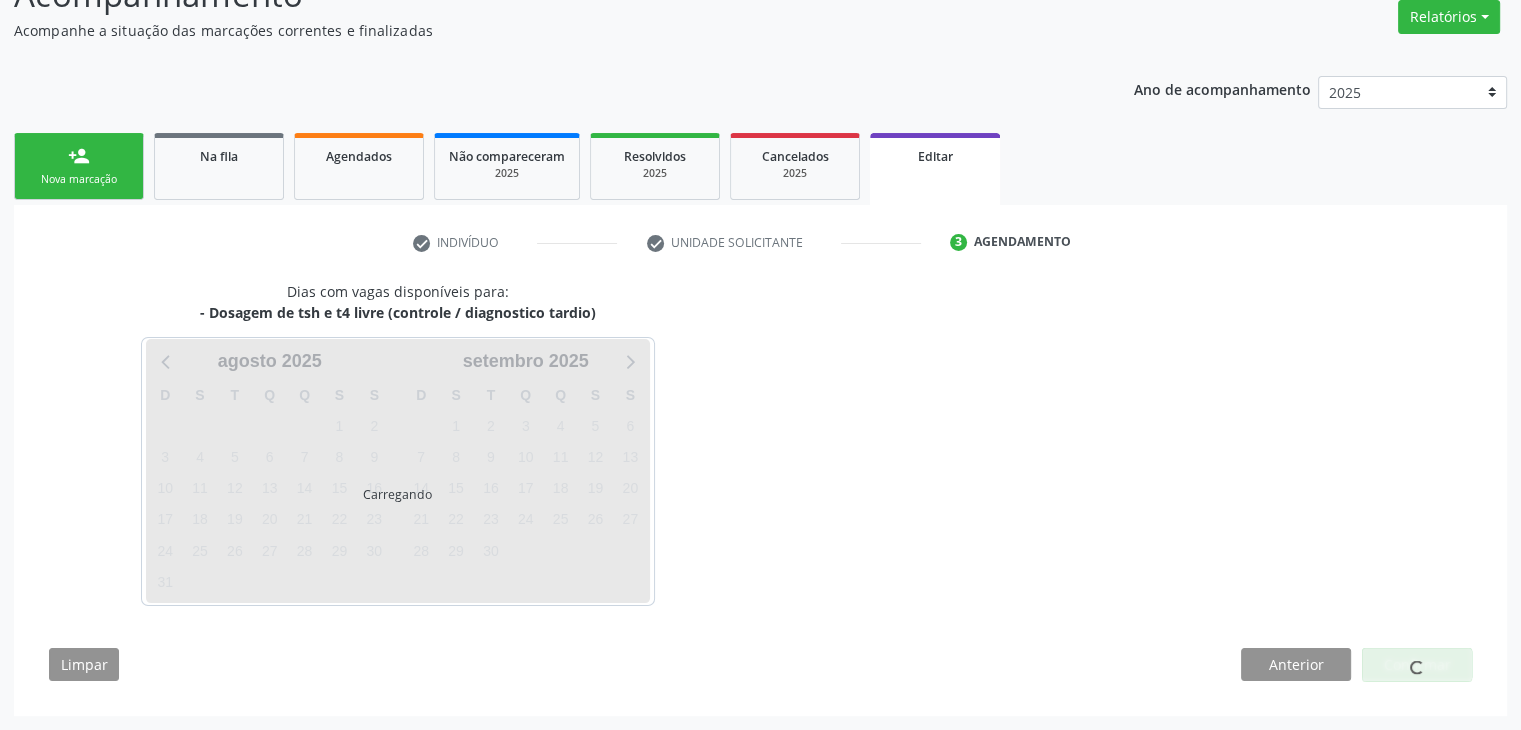 scroll, scrollTop: 165, scrollLeft: 0, axis: vertical 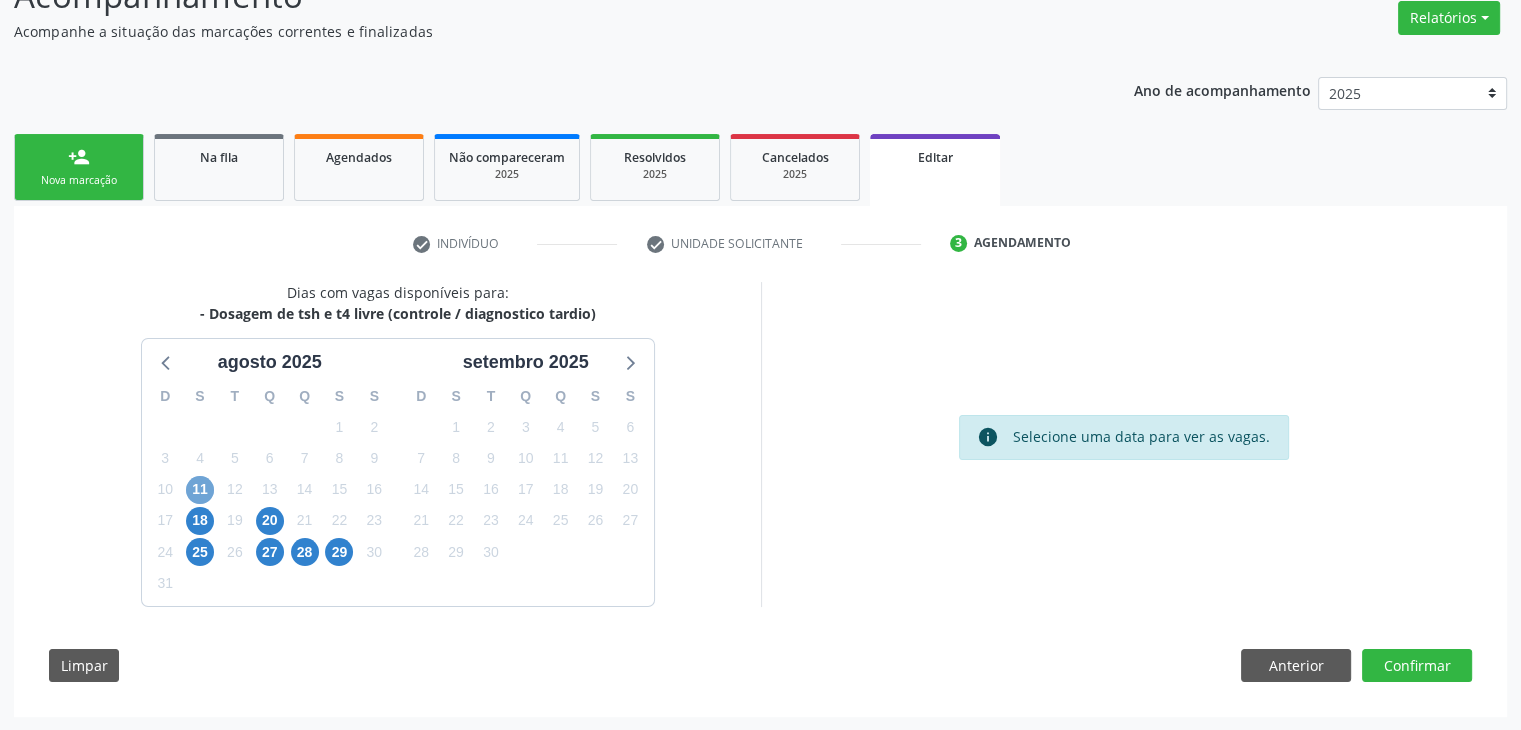 click on "11" at bounding box center [200, 490] 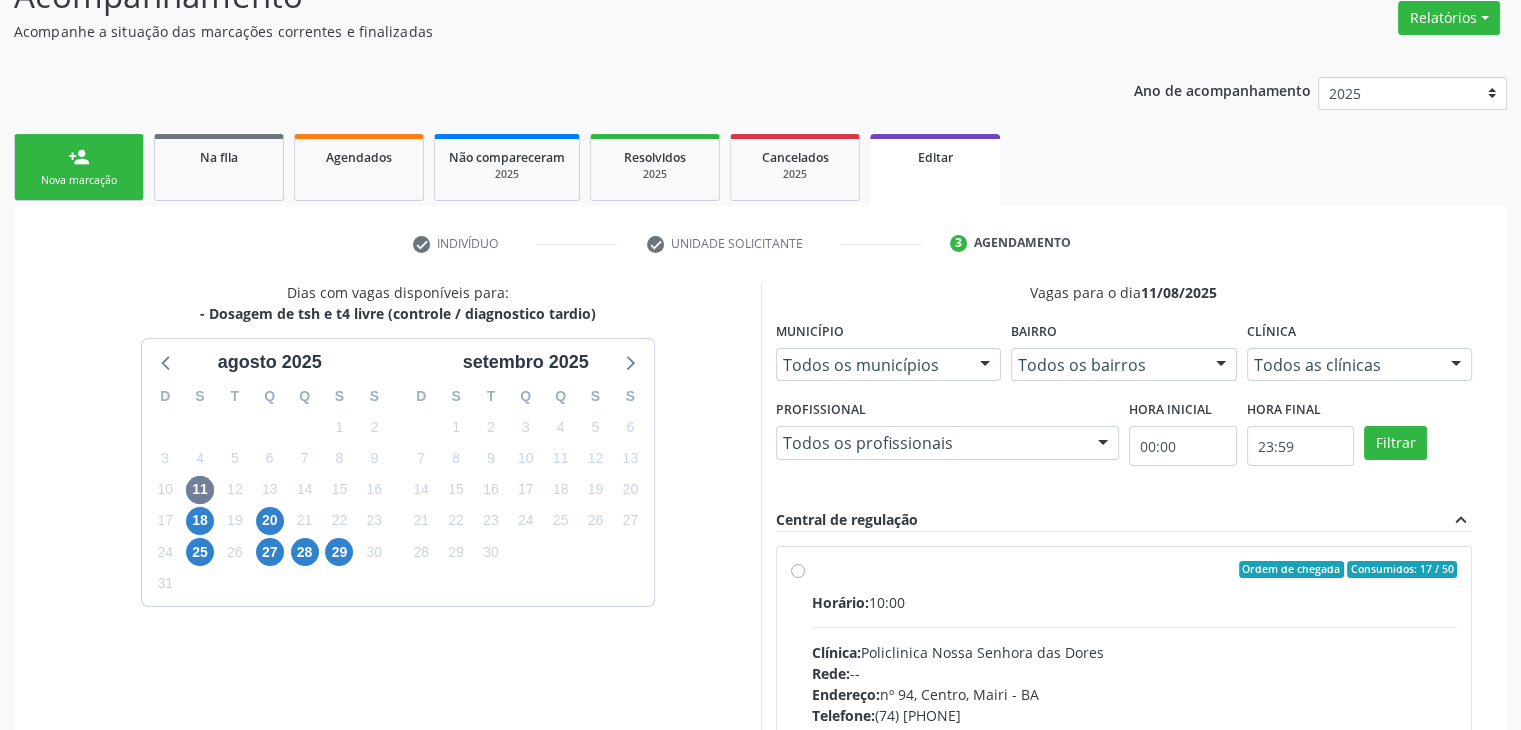 click on "Horário:   10:00
Clínica:  Policlinica Nossa Senhora das Dores
Rede:
--
Endereço:   nº 94, [CITY], [CITY] - [STATE]
Telefone:   ([AREA_CODE]) [PHONE]
Profissional:
--
Informações adicionais sobre o atendimento
Idade de atendimento:
Sem restrição
Gênero(s) atendido(s):
Sem restrição
Informações adicionais:
--" at bounding box center (1135, 729) 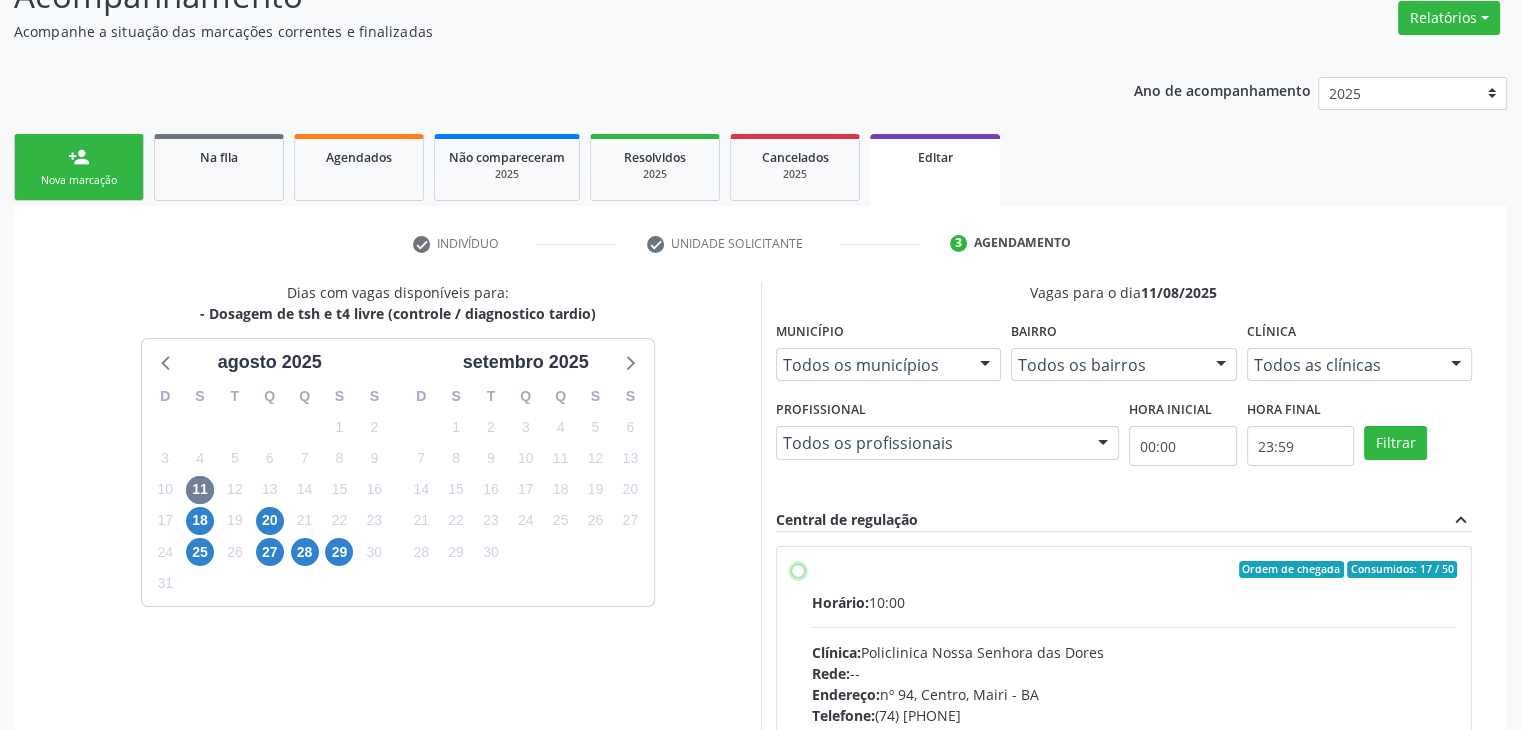 click on "Ordem de chegada
Consumidos: 17 / 50
Horário:   10:00
Clínica:  Policlinica Nossa Senhora das Dores
Rede:
--
Endereço:   nº 94, [NEIGHBORHOOD], [CITY] - [STATE]
Telefone:   (74) [PHONE]
Profissional:
--
Informações adicionais sobre o atendimento
Idade de atendimento:
Sem restrição
Gênero(s) atendido(s):
Sem restrição
Informações adicionais:
--" at bounding box center [798, 570] 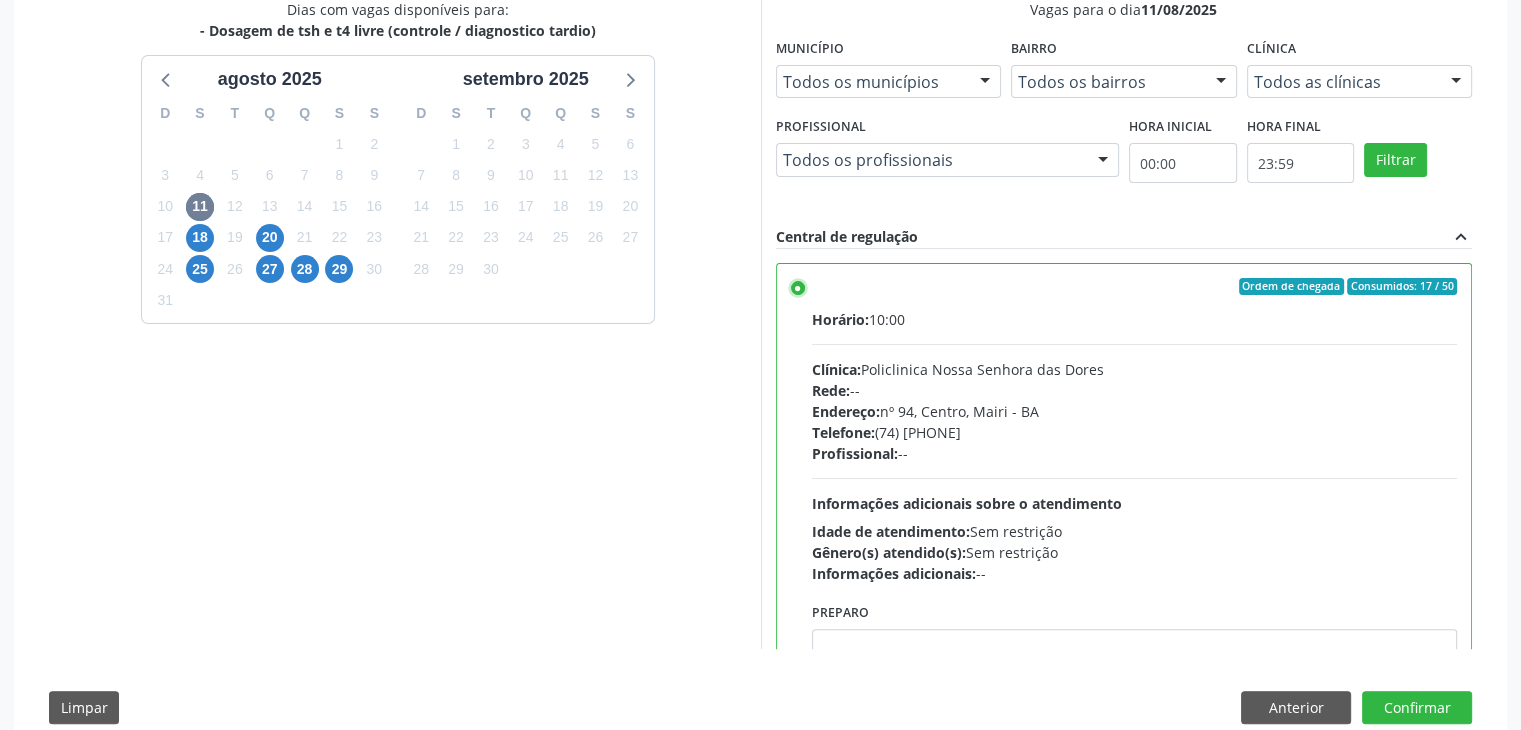 scroll, scrollTop: 490, scrollLeft: 0, axis: vertical 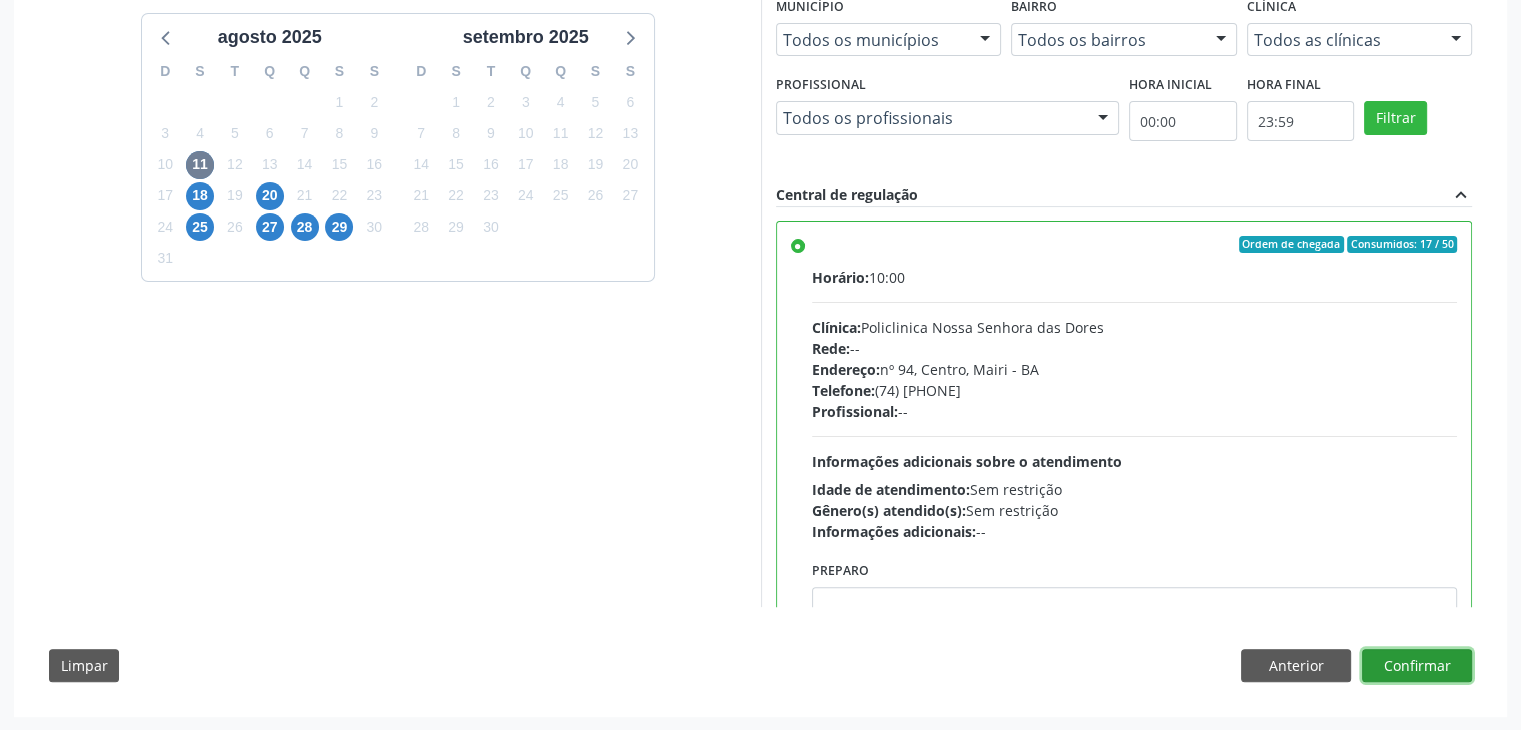 click on "Confirmar" at bounding box center (1417, 666) 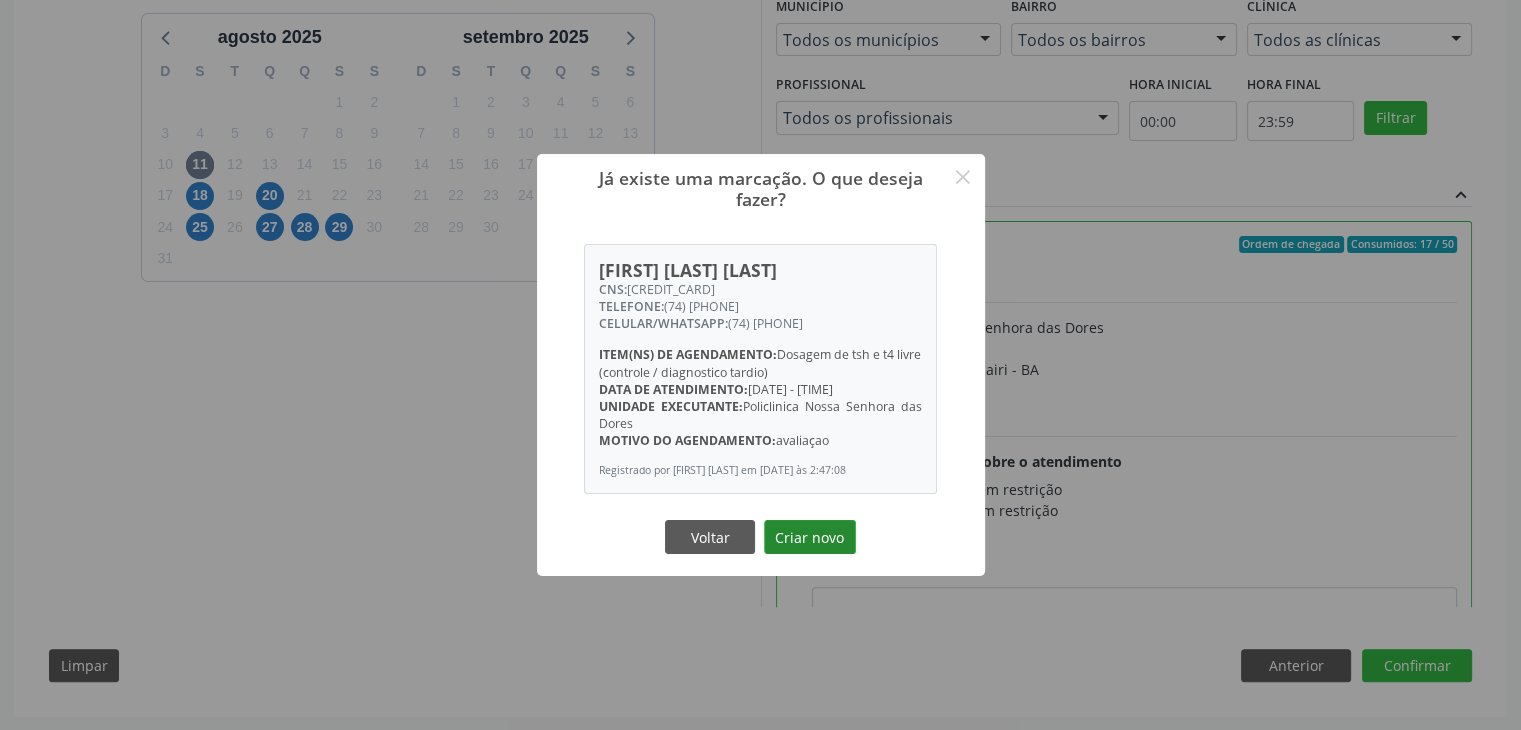 click on "Criar novo" at bounding box center (810, 537) 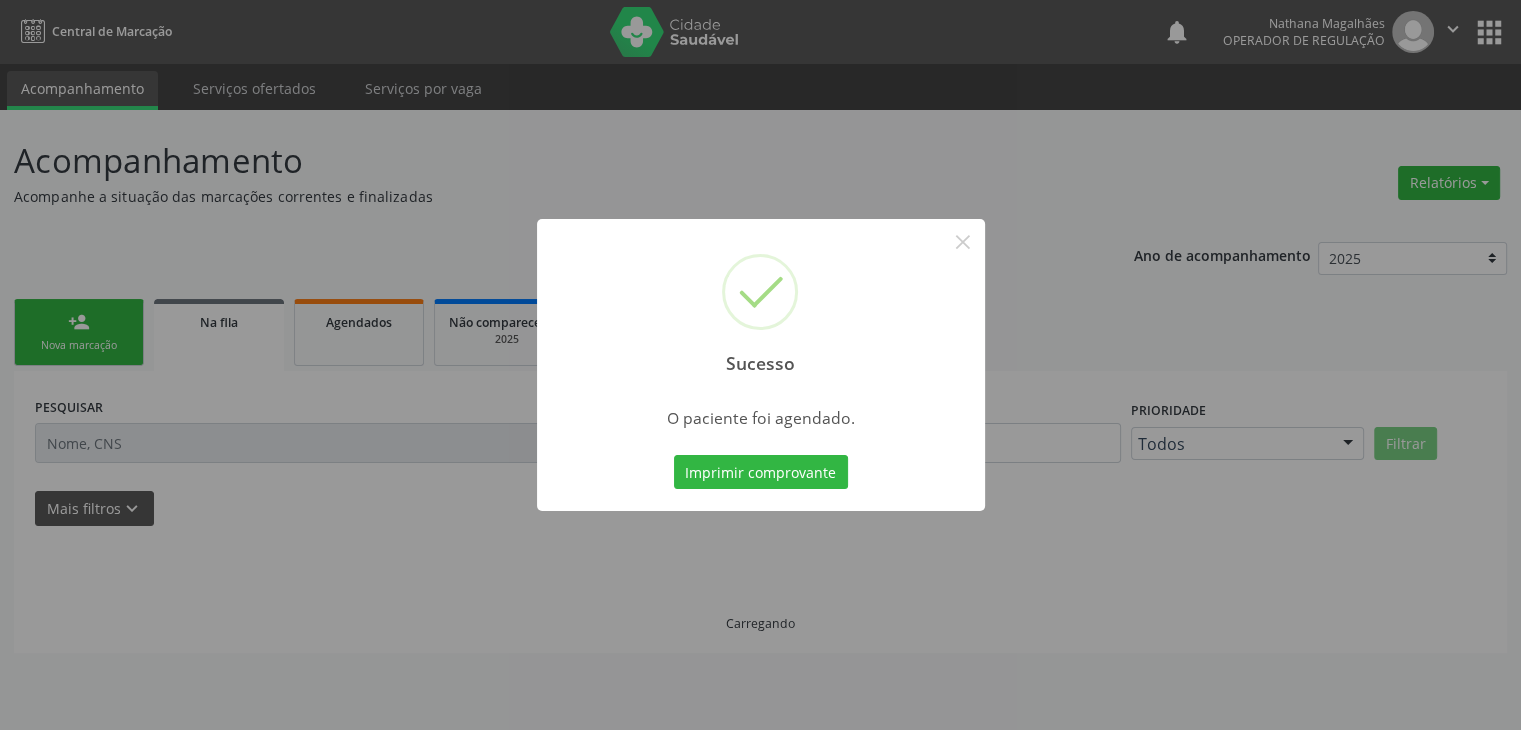 scroll, scrollTop: 0, scrollLeft: 0, axis: both 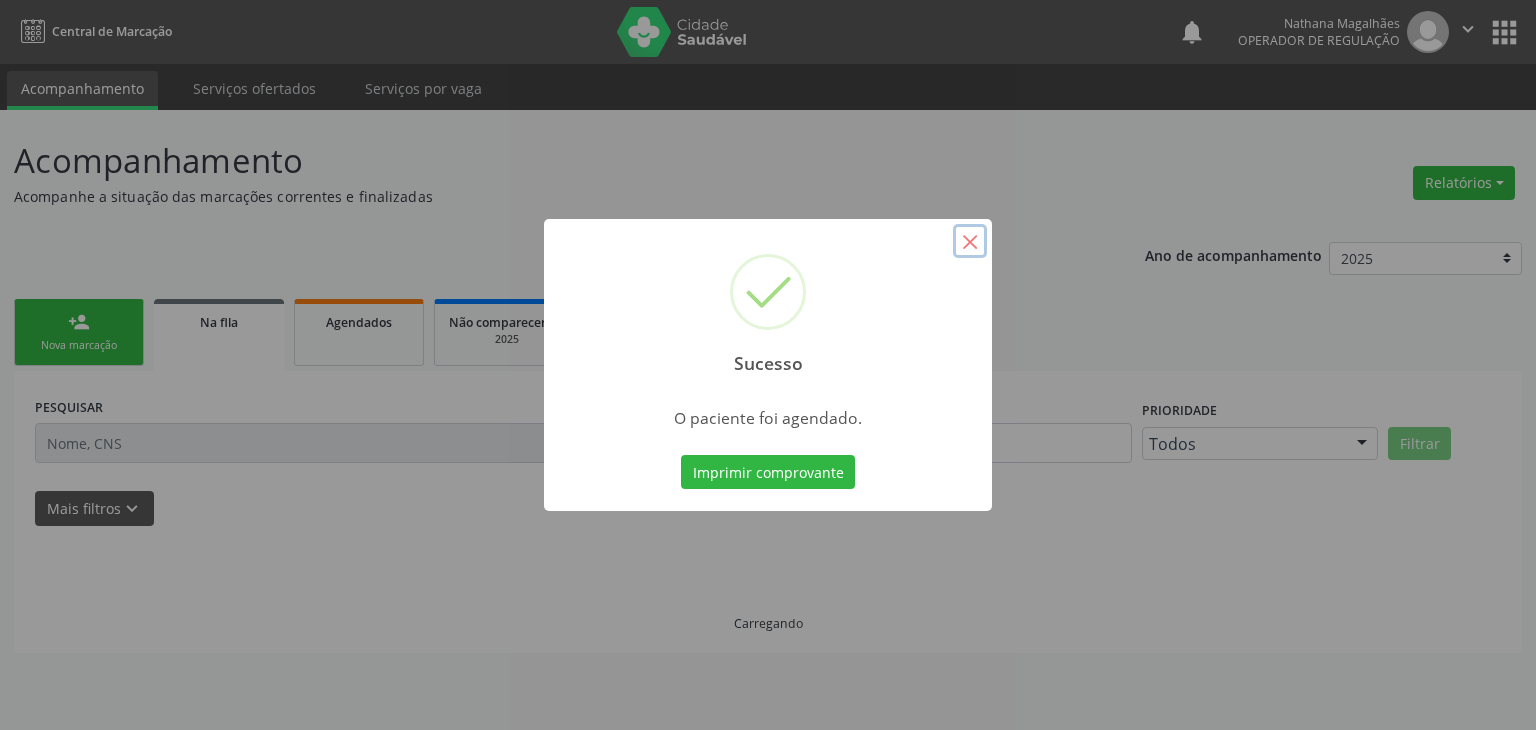 click on "×" at bounding box center [970, 241] 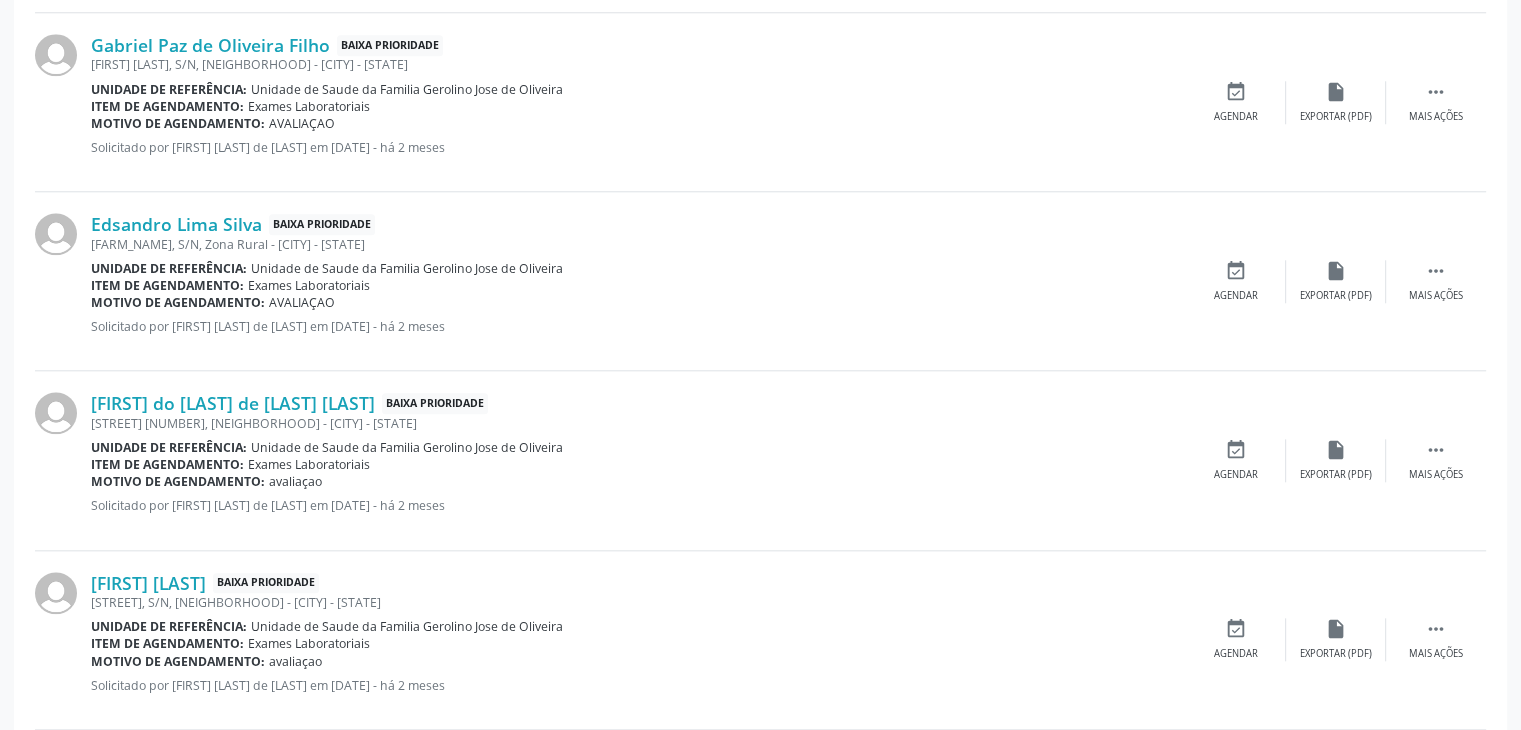 scroll, scrollTop: 2100, scrollLeft: 0, axis: vertical 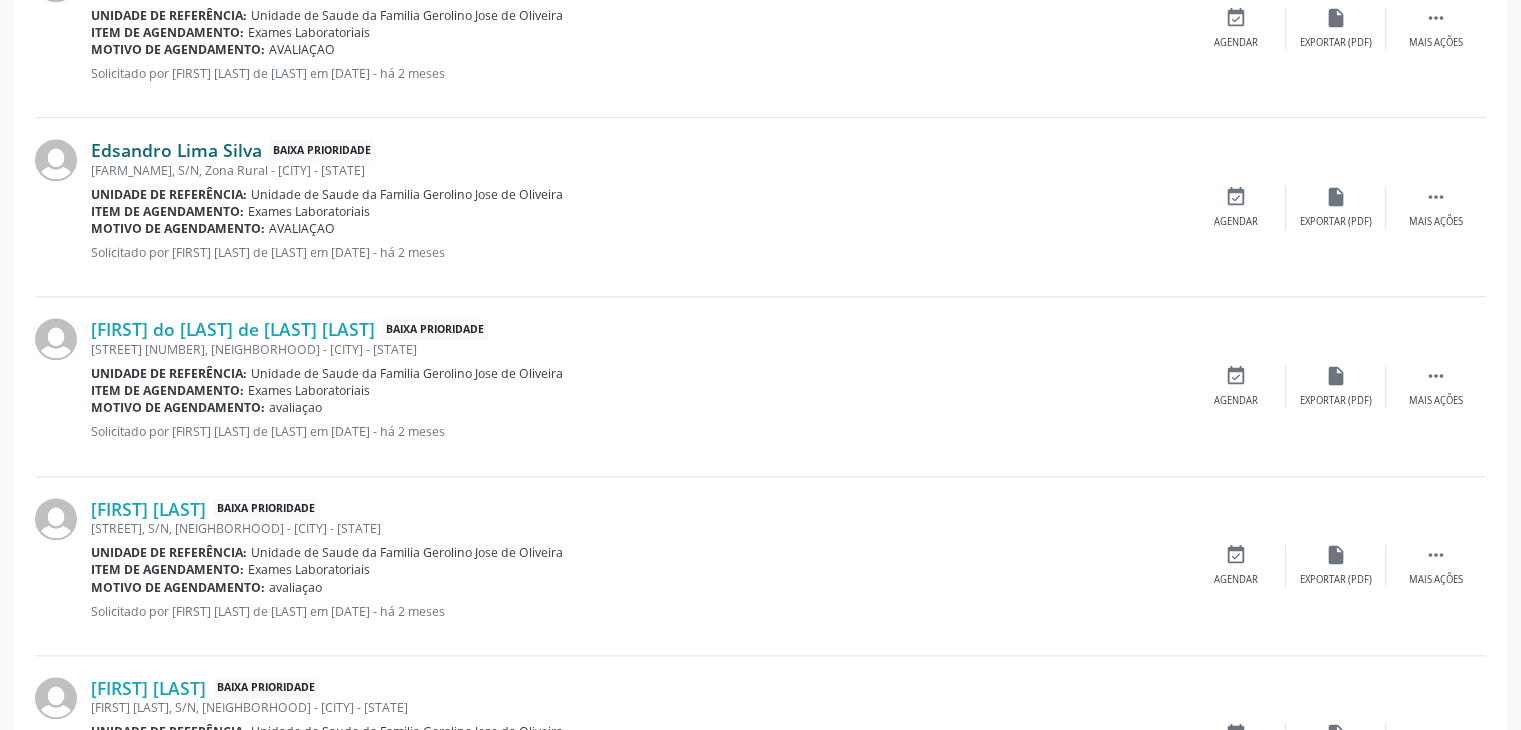 click on "Edsandro Lima Silva" at bounding box center (176, 150) 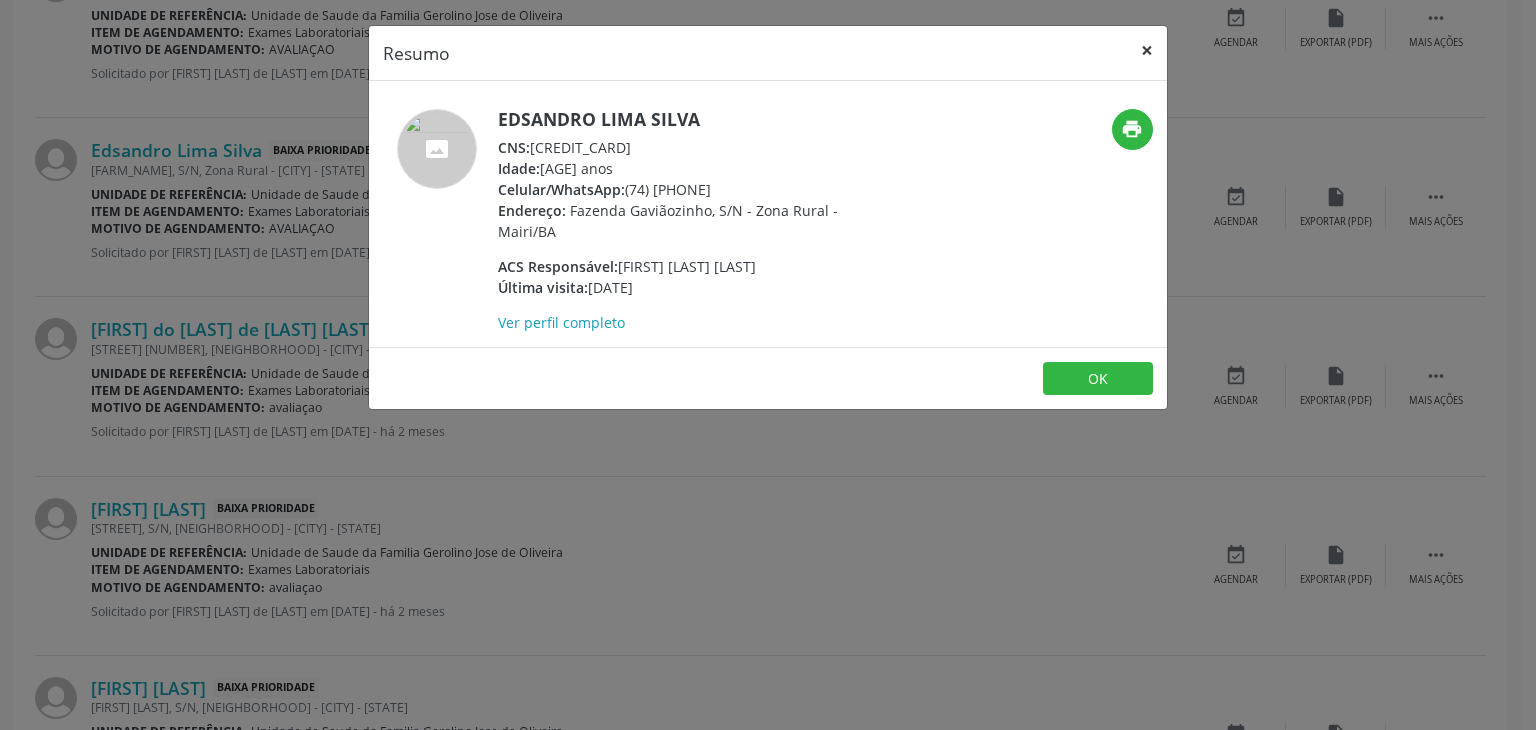 click on "×" at bounding box center [1147, 50] 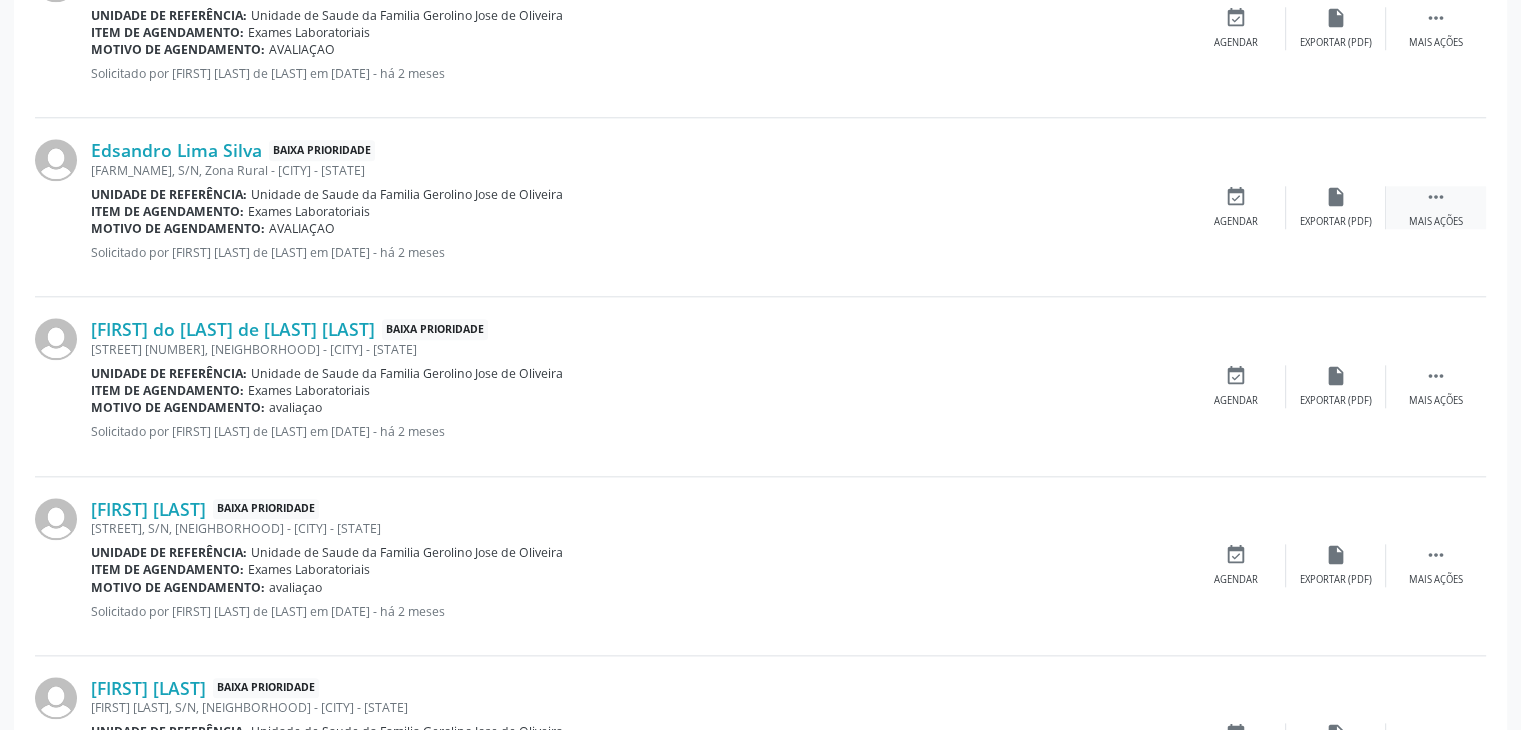 click on "
Mais ações" at bounding box center (1436, 207) 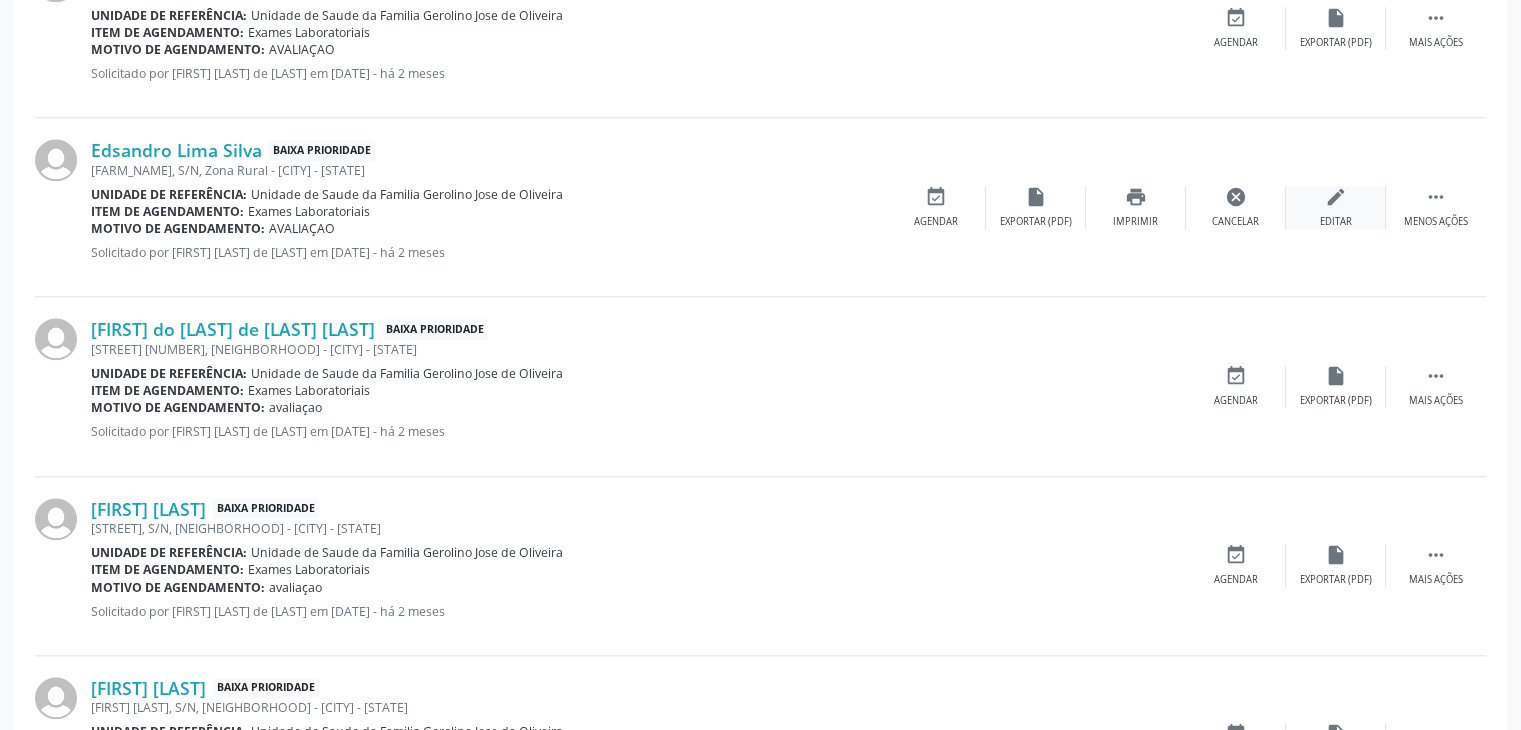 click on "edit
Editar" at bounding box center [1336, 207] 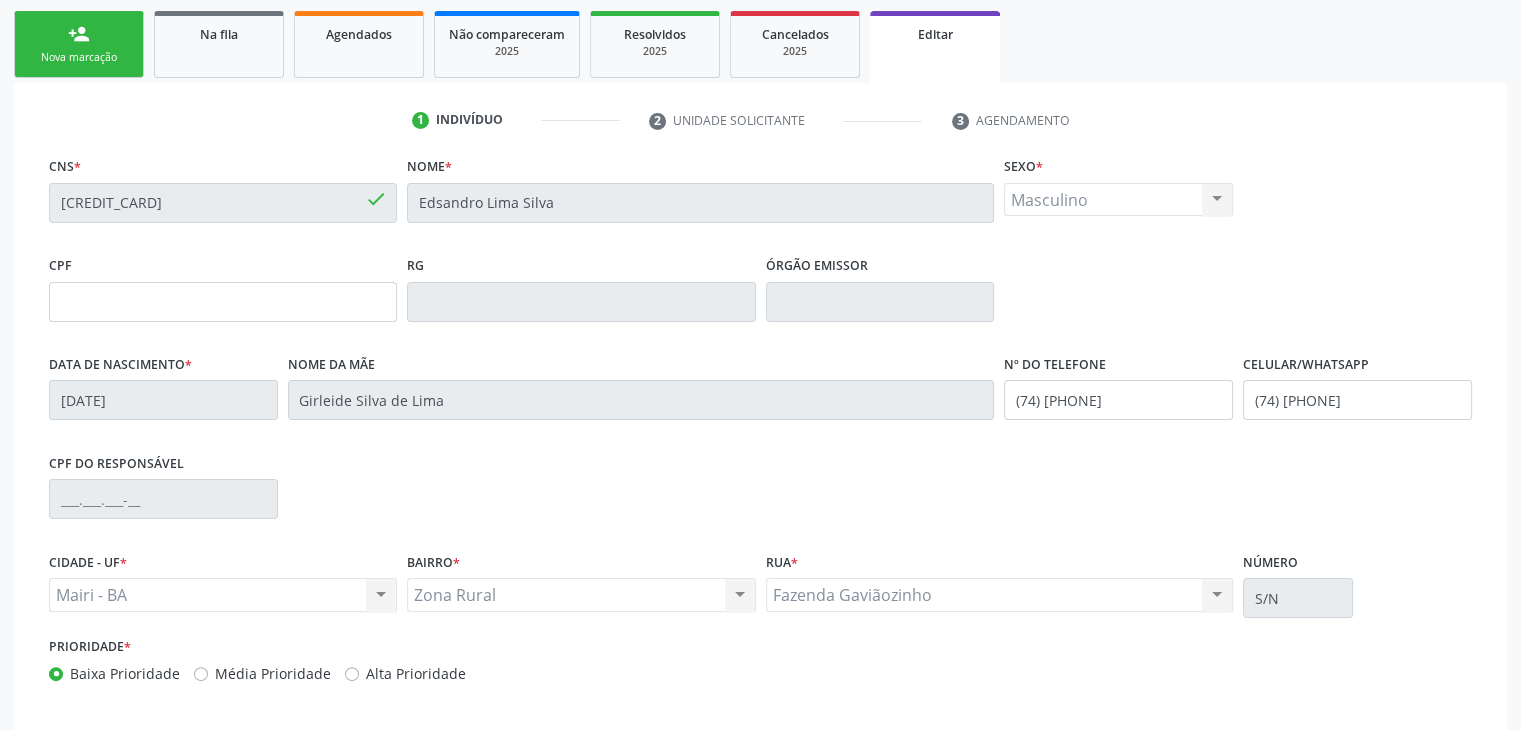 scroll, scrollTop: 380, scrollLeft: 0, axis: vertical 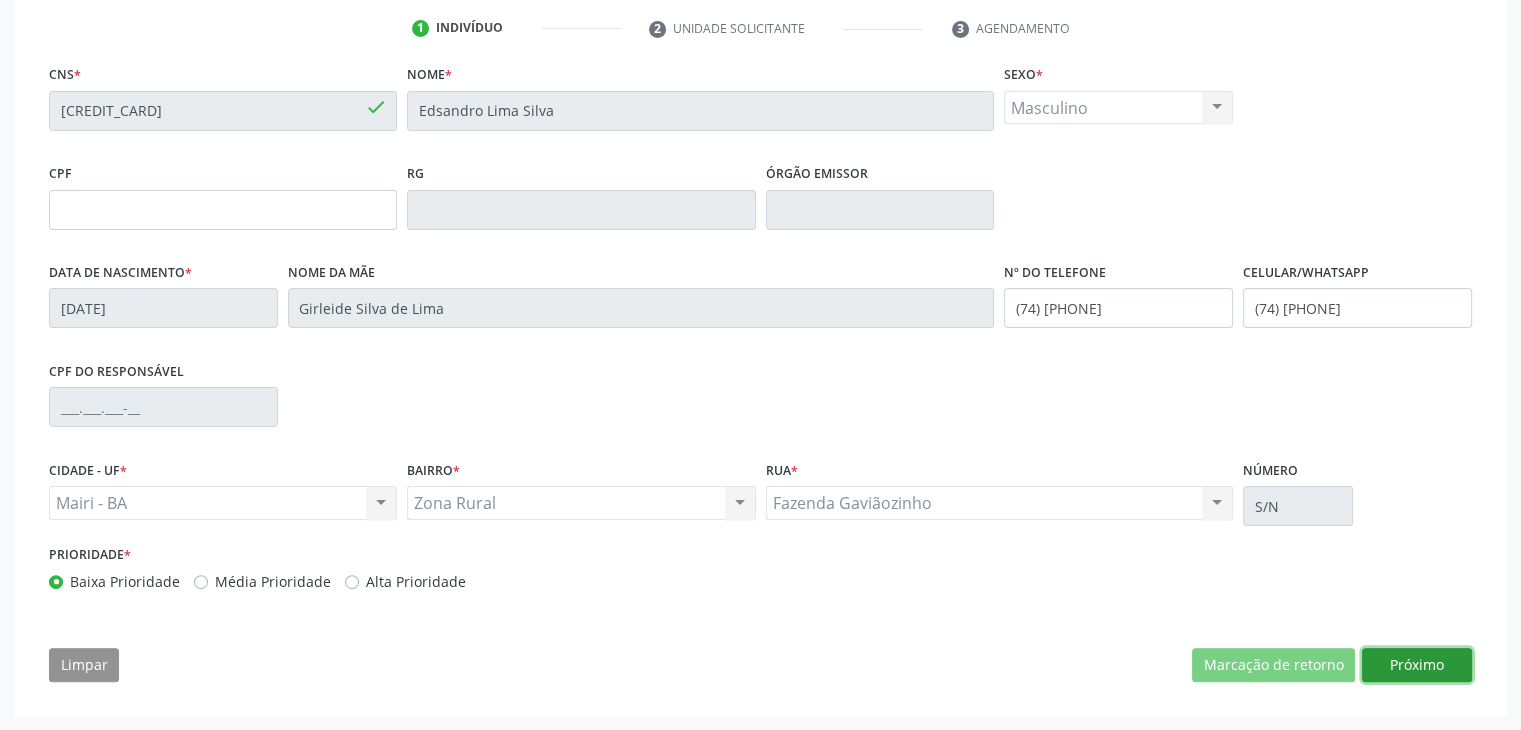 click on "Próximo" at bounding box center [1417, 665] 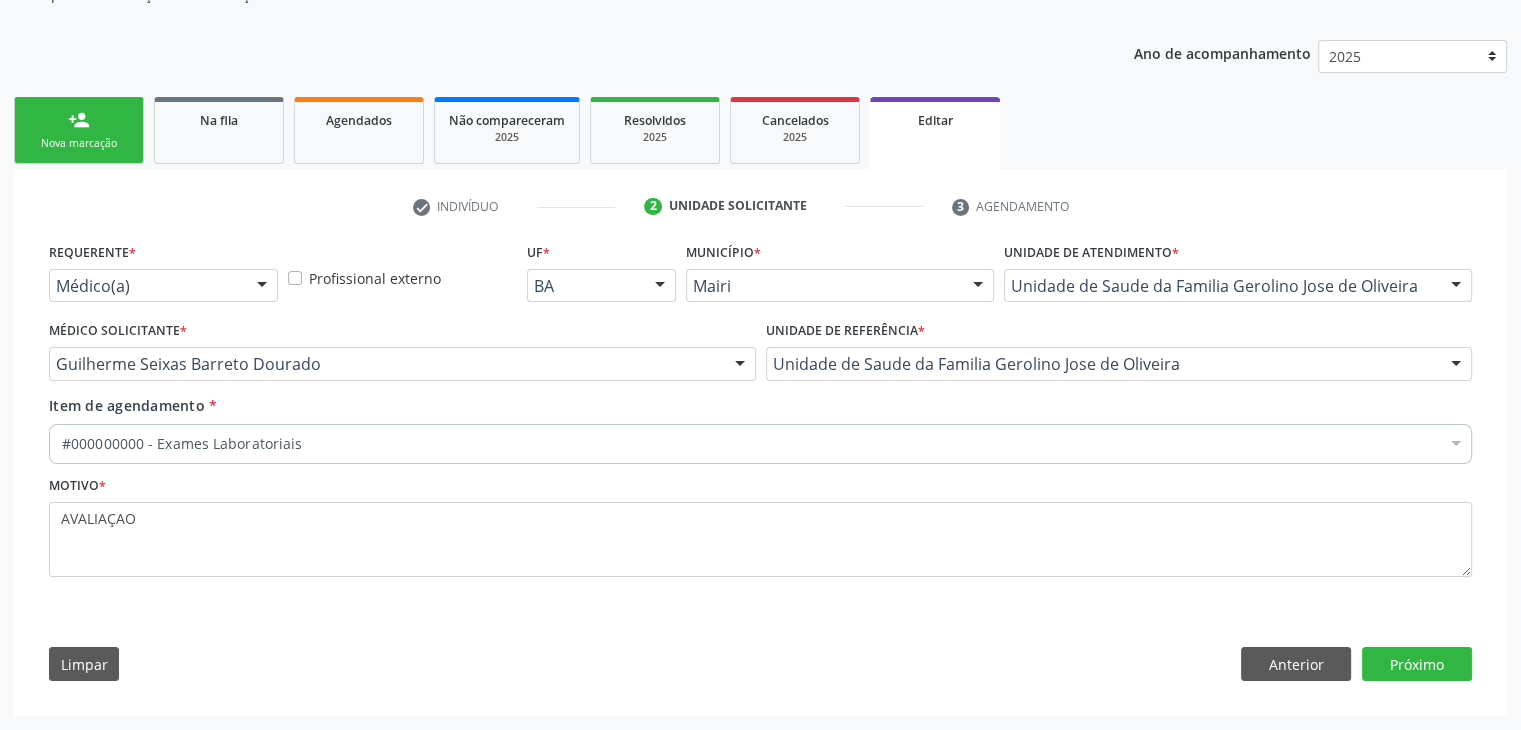 scroll, scrollTop: 200, scrollLeft: 0, axis: vertical 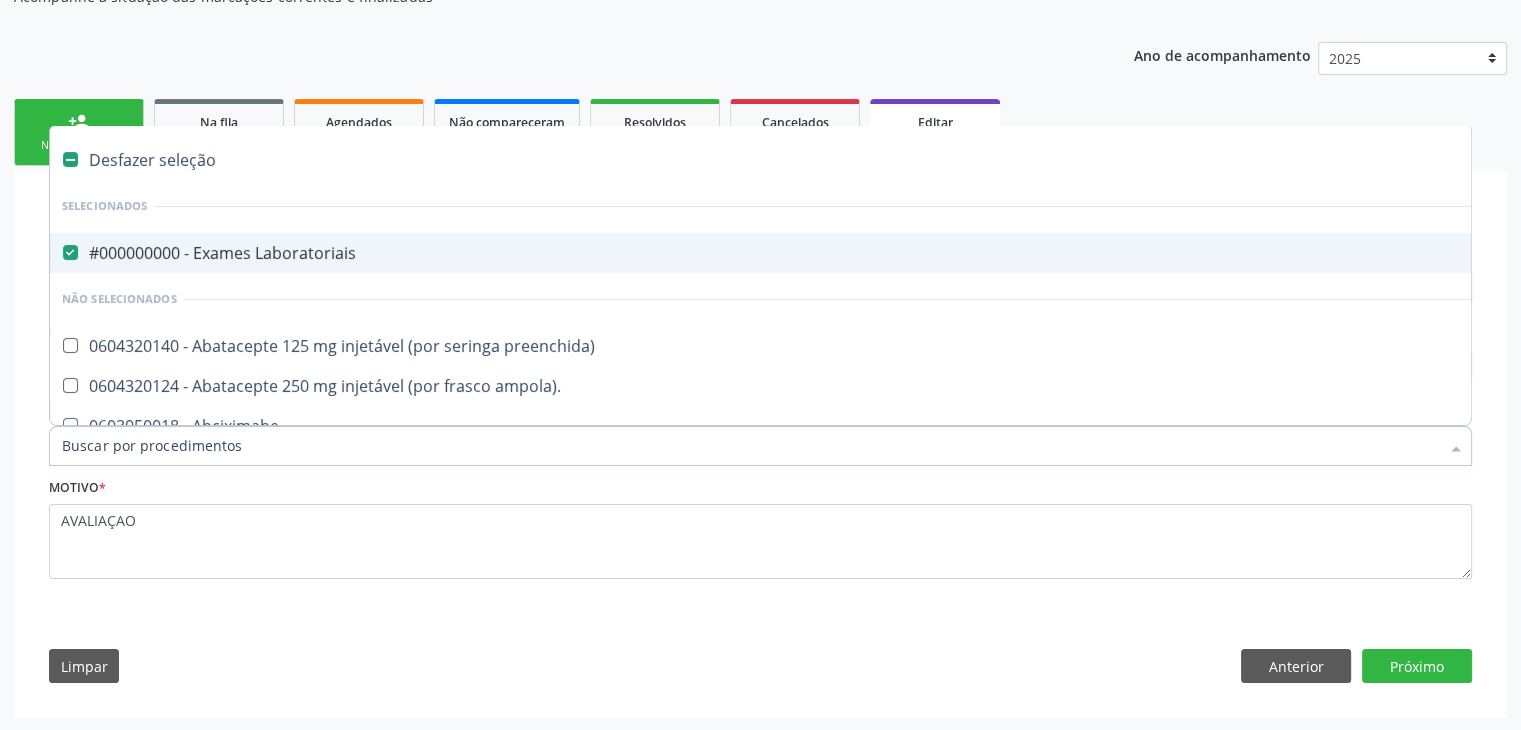 click on "#000000000 - Exames Laboratoriais" at bounding box center (831, 253) 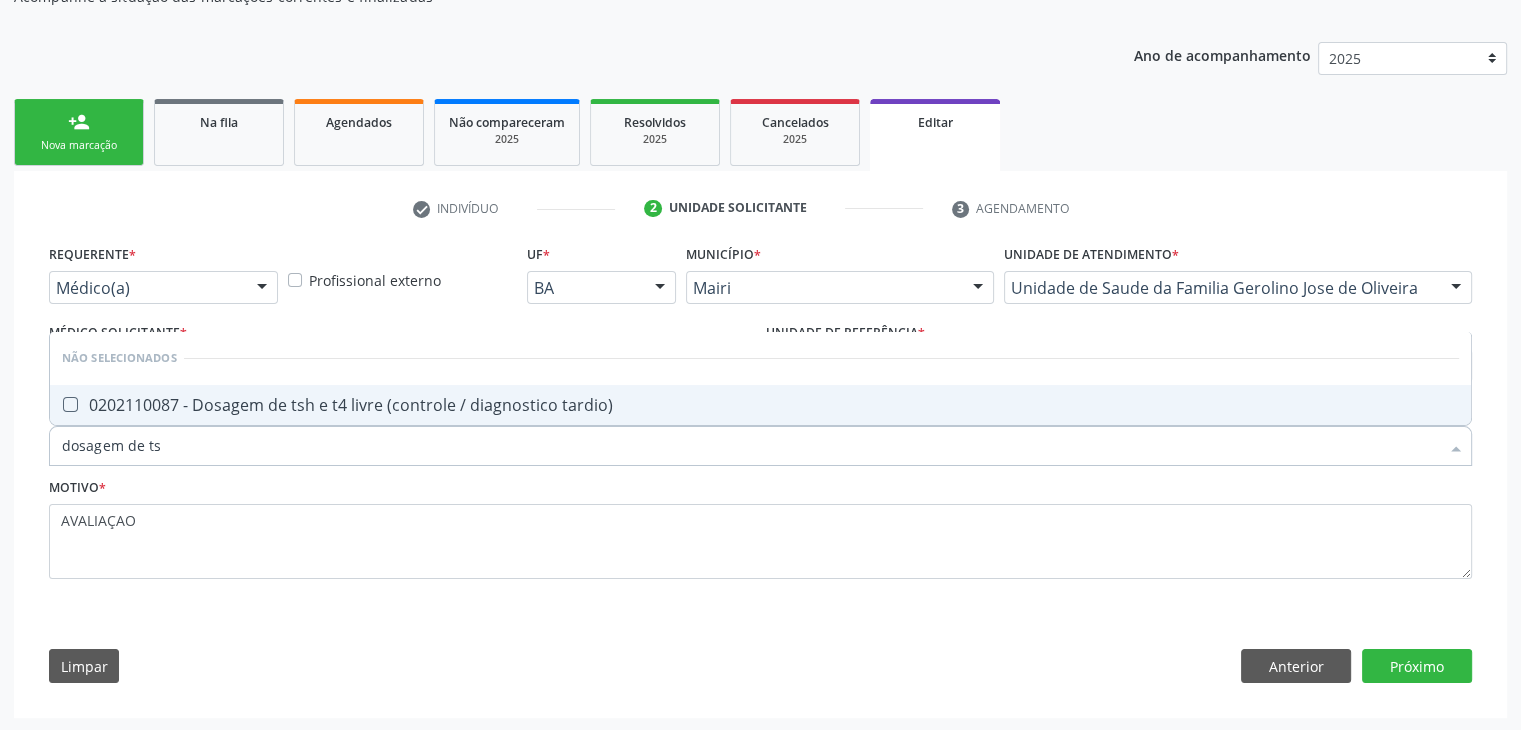click on "0202110087 - Dosagem de tsh e t4 livre (controle / diagnostico tardio)" at bounding box center [760, 405] 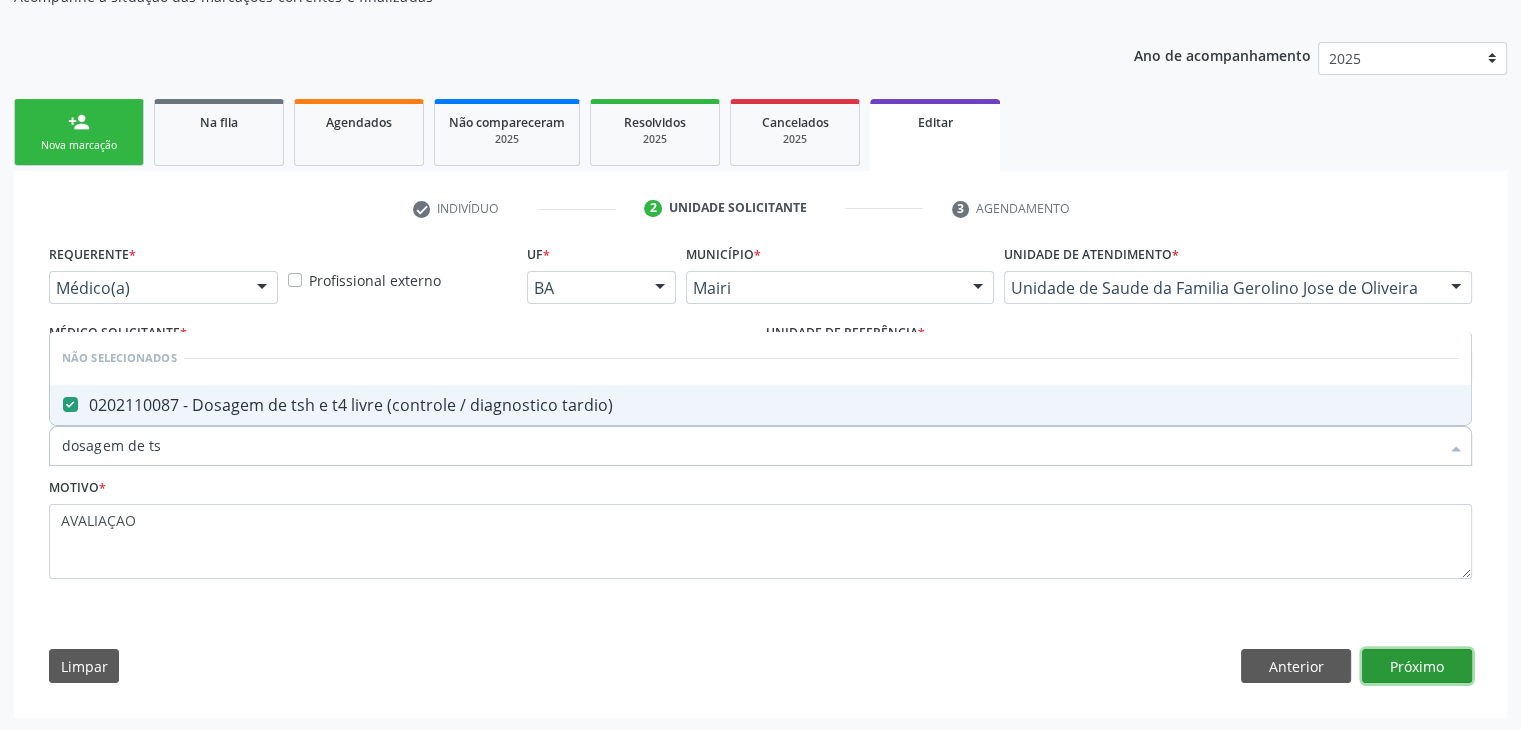 click on "Próximo" at bounding box center [1417, 666] 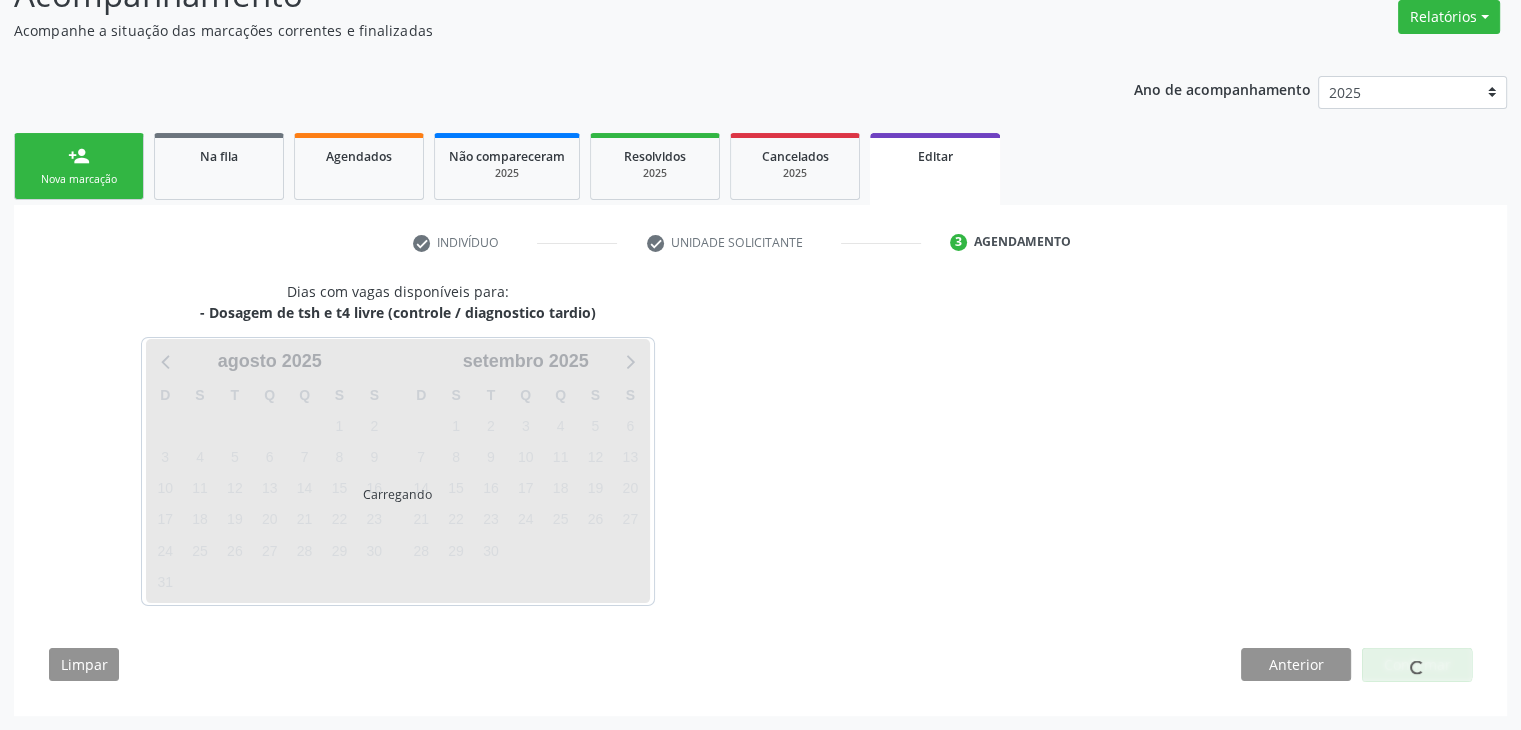 scroll, scrollTop: 165, scrollLeft: 0, axis: vertical 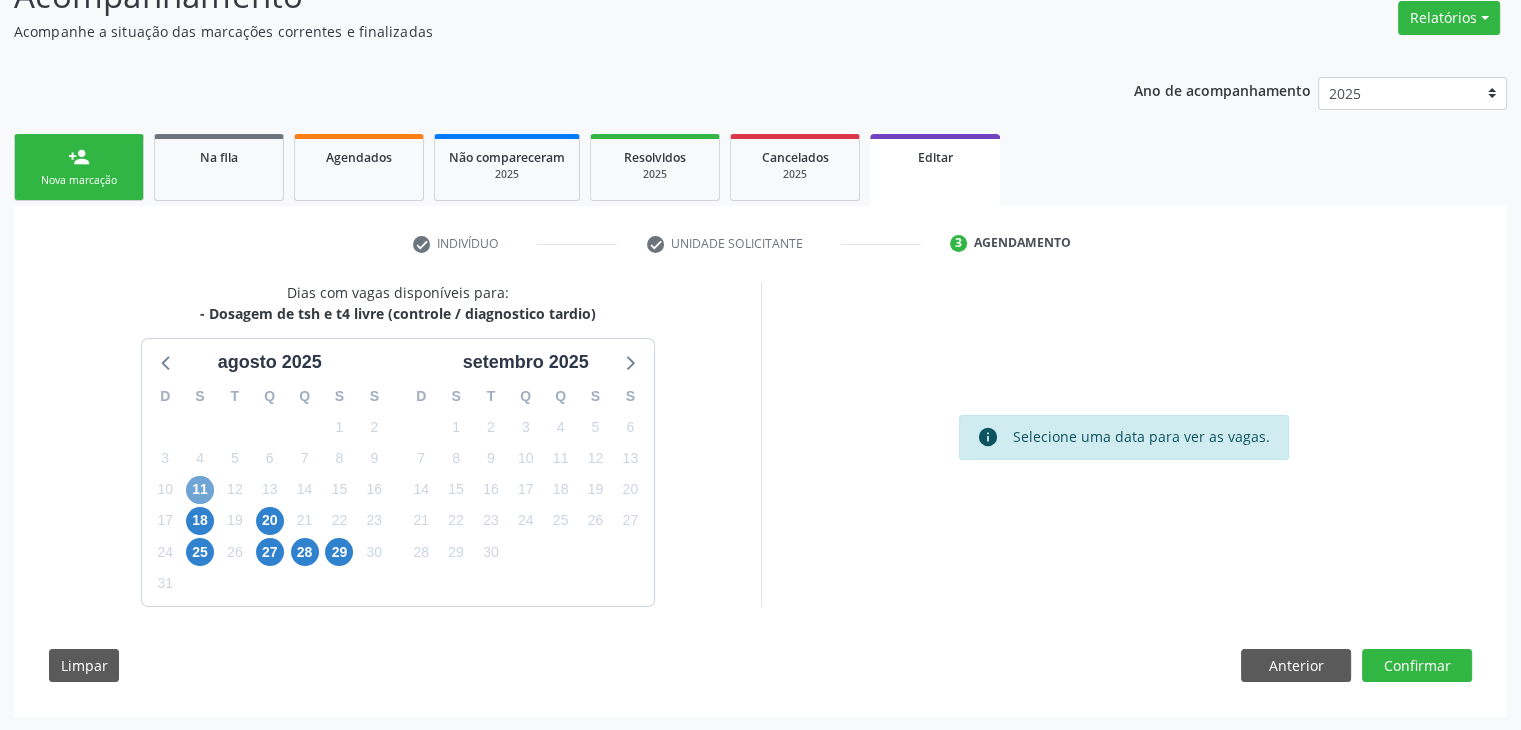 click on "11" at bounding box center (200, 490) 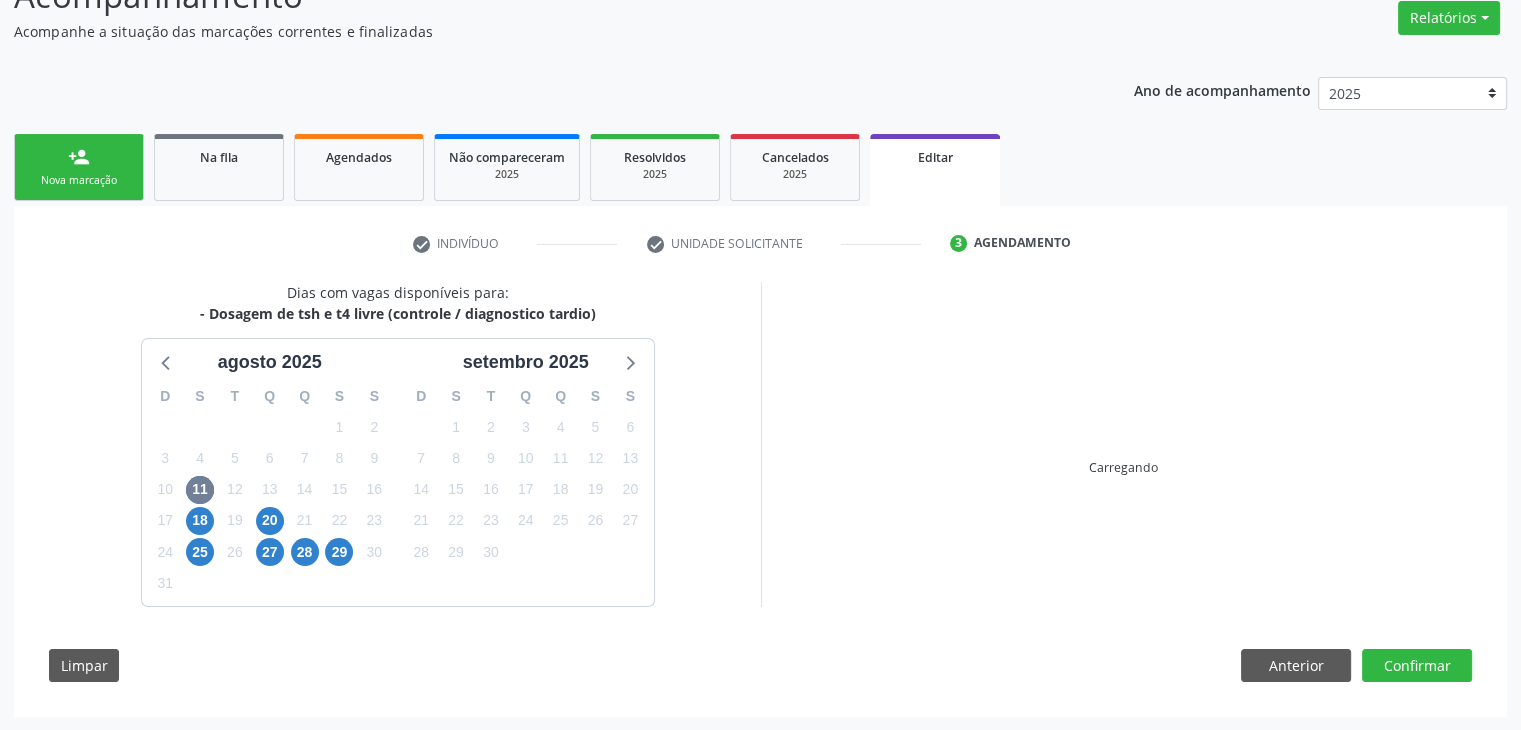 click on "Dias com vagas disponíveis para:
- Dosagem de tsh e t4 livre (controle / diagnostico tardio)
agosto 2025 D S T Q Q S S 27 28 29 30 31 1 2 3 4 5 6 7 8 9 10 11 12 13 14 15 16 17 18 19 20 21 22 23 24 25 26 27 28 29 30 31 1 2 3 4 5 6 setembro 2025 D S T Q Q S S 31 1 2 3 4 5 6 7 8 9 10 11 12 13 14 15 16 17 18 19 20 21 22 23 24 25 26 27 28 29 30 1 2 3 4 5 6 7 8 9 10 11
Carregando
Limpar
Anterior
Confirmar" at bounding box center [760, 489] 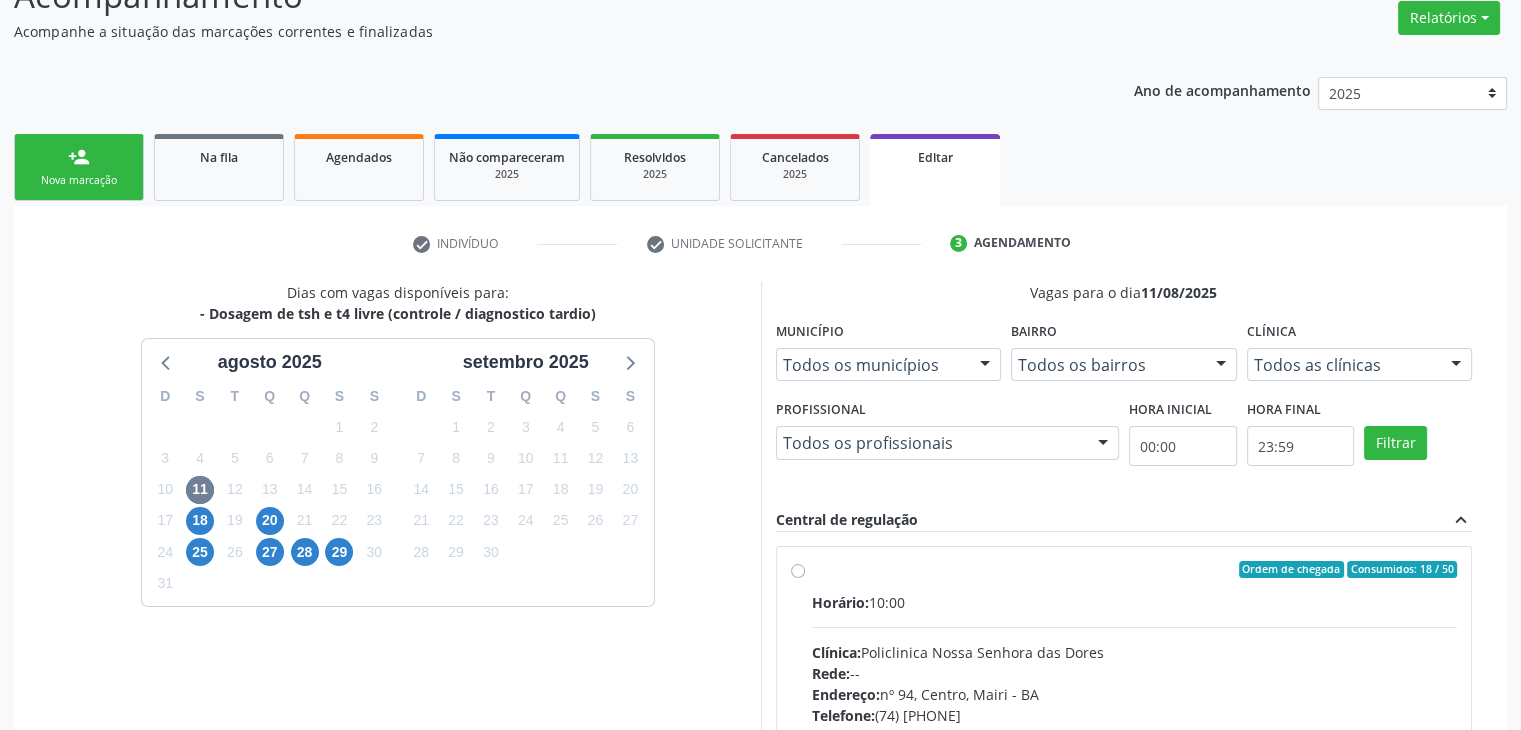 click on "Horário:   10:00
Clínica:  Policlinica Nossa Senhora das Dores
Rede:
--
Endereço:   nº 94, [CITY], [CITY] - [STATE]
Telefone:   ([AREA_CODE]) [PHONE]
Profissional:
--
Informações adicionais sobre o atendimento
Idade de atendimento:
Sem restrição
Gênero(s) atendido(s):
Sem restrição
Informações adicionais:
--" at bounding box center [1135, 729] 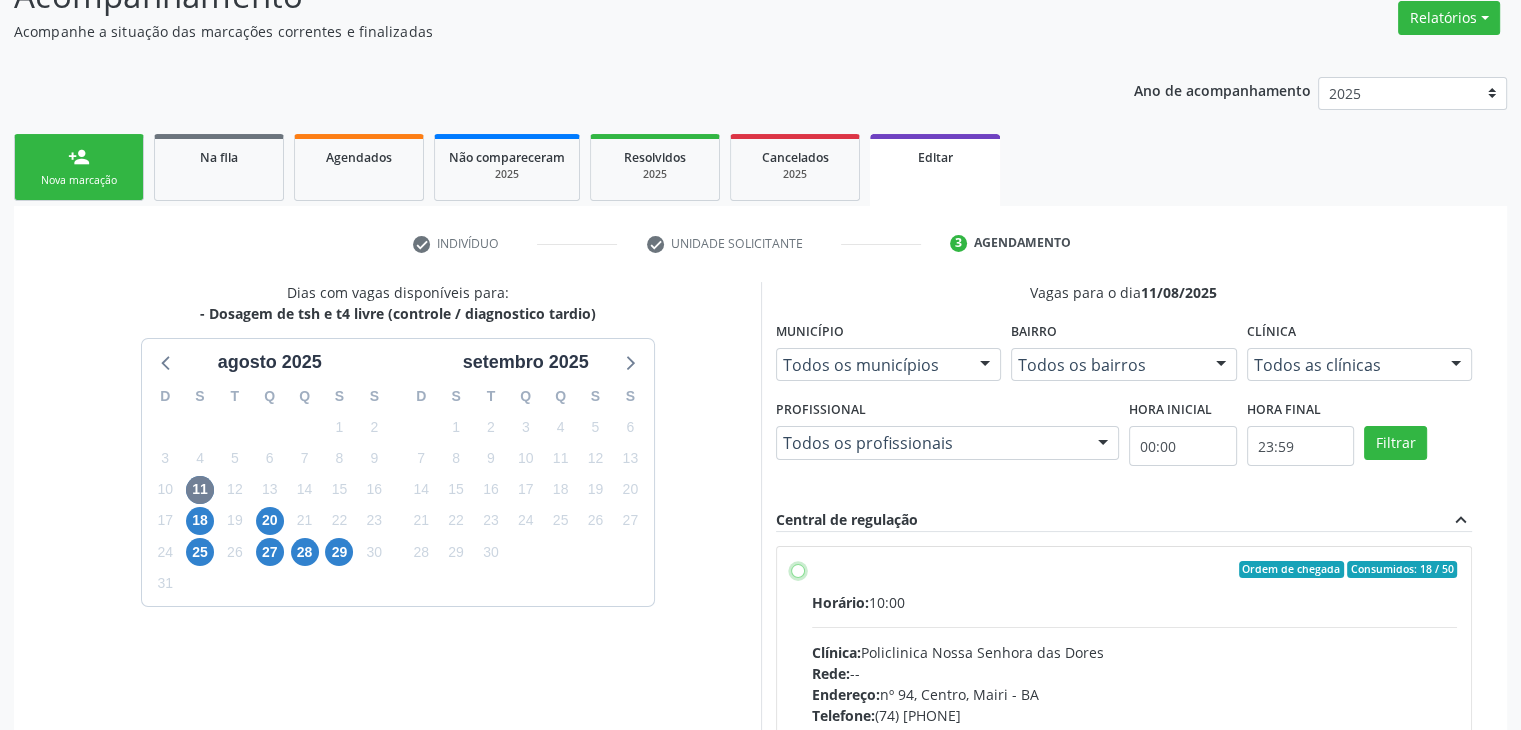 click on "Ordem de chegada
Consumidos: 18 / 50
Horário:   10:00
Clínica:  Policlinica Nossa Senhora das Dores
Rede:
--
Endereço:   nº 94, [NEIGHBORHOOD], [CITY] - [STATE]
Telefone:   (74) [PHONE]
Profissional:
--
Informações adicionais sobre o atendimento
Idade de atendimento:
Sem restrição
Gênero(s) atendido(s):
Sem restrição
Informações adicionais:
--" at bounding box center (798, 570) 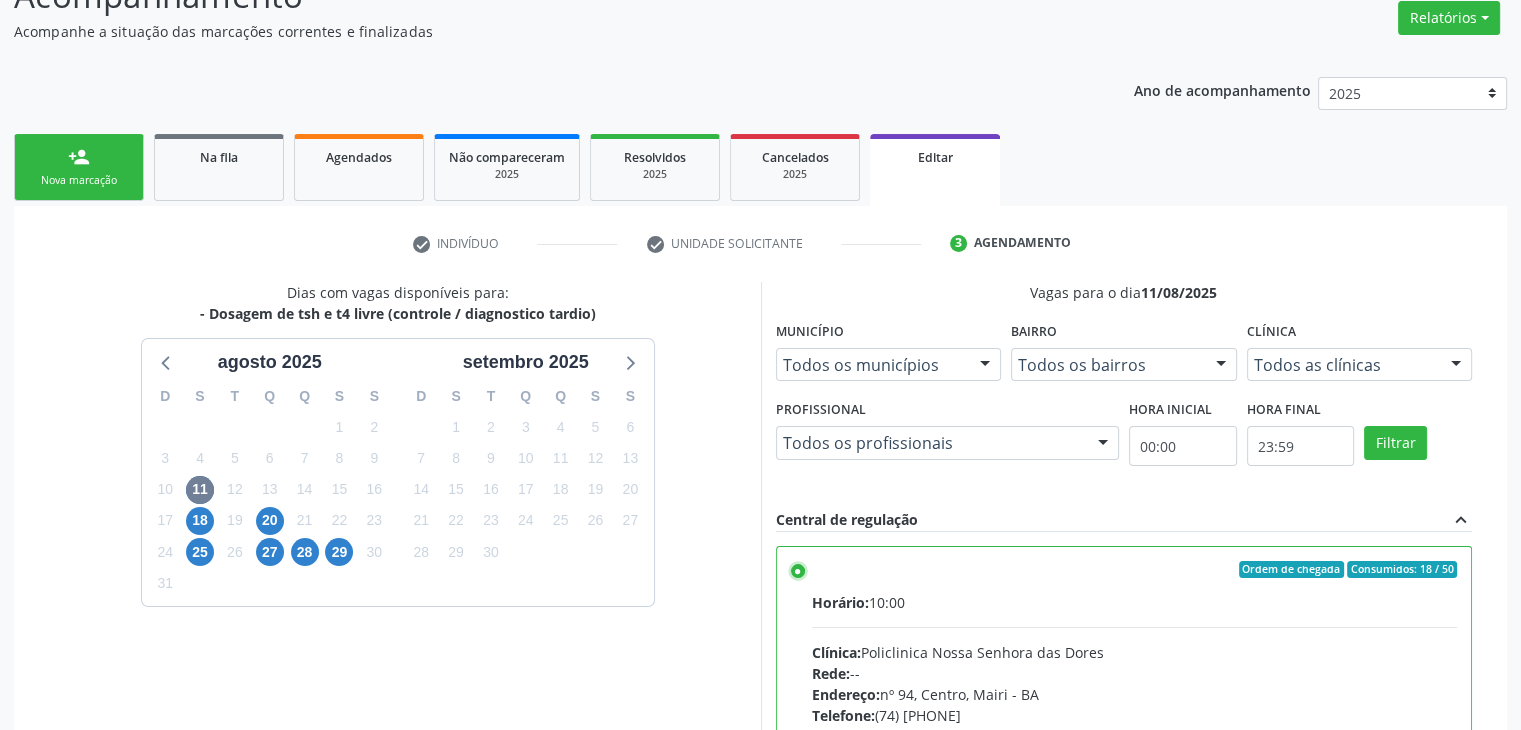 scroll, scrollTop: 490, scrollLeft: 0, axis: vertical 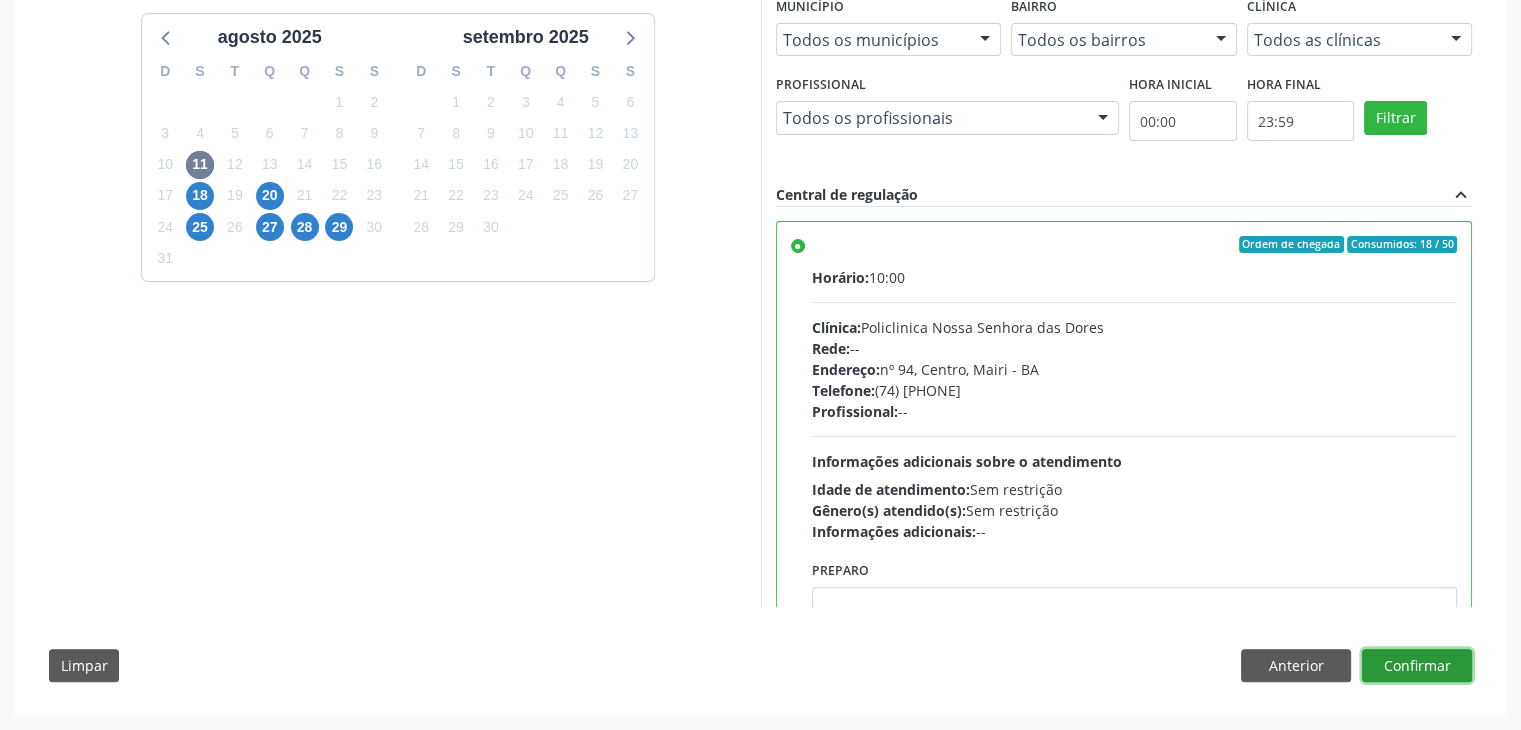 click on "Confirmar" at bounding box center (1417, 666) 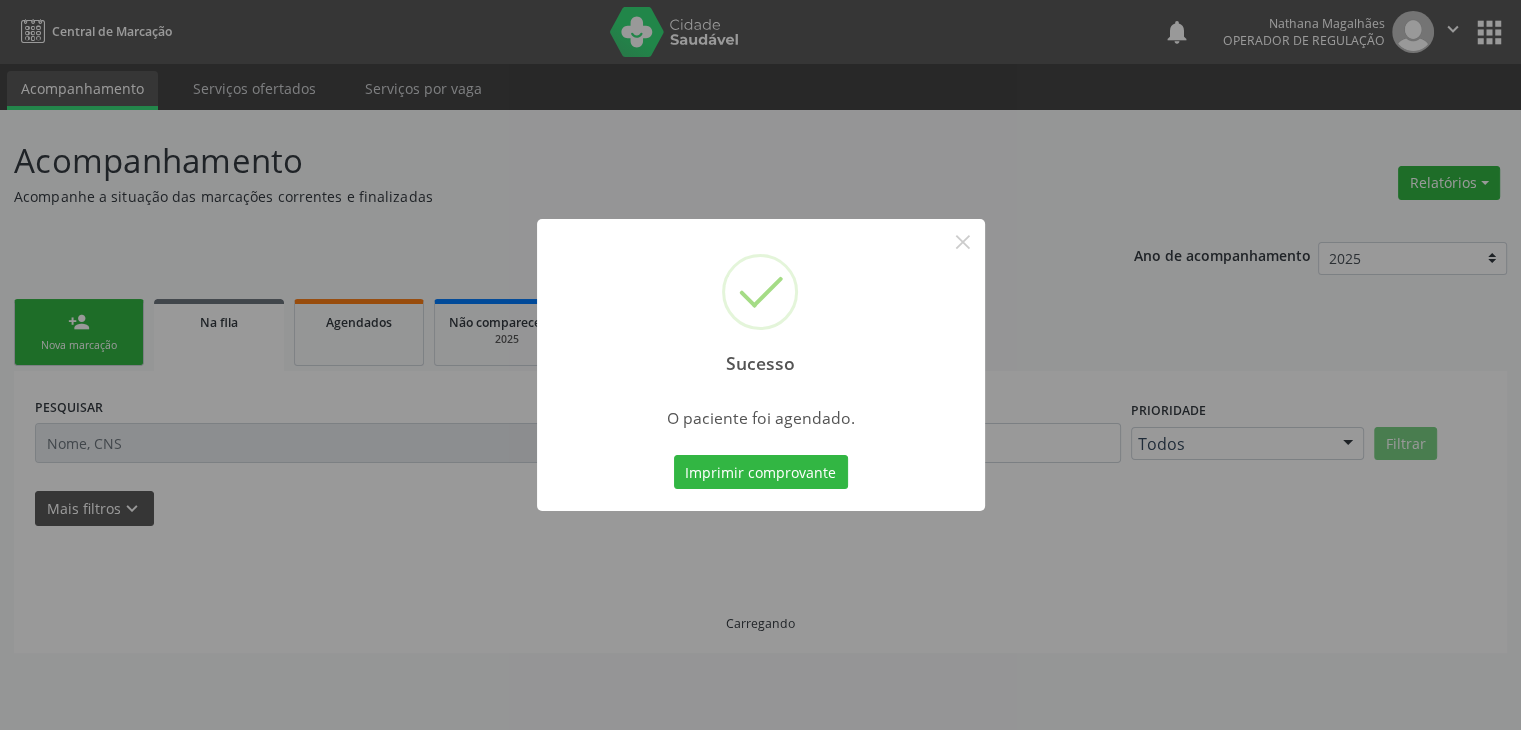 scroll, scrollTop: 0, scrollLeft: 0, axis: both 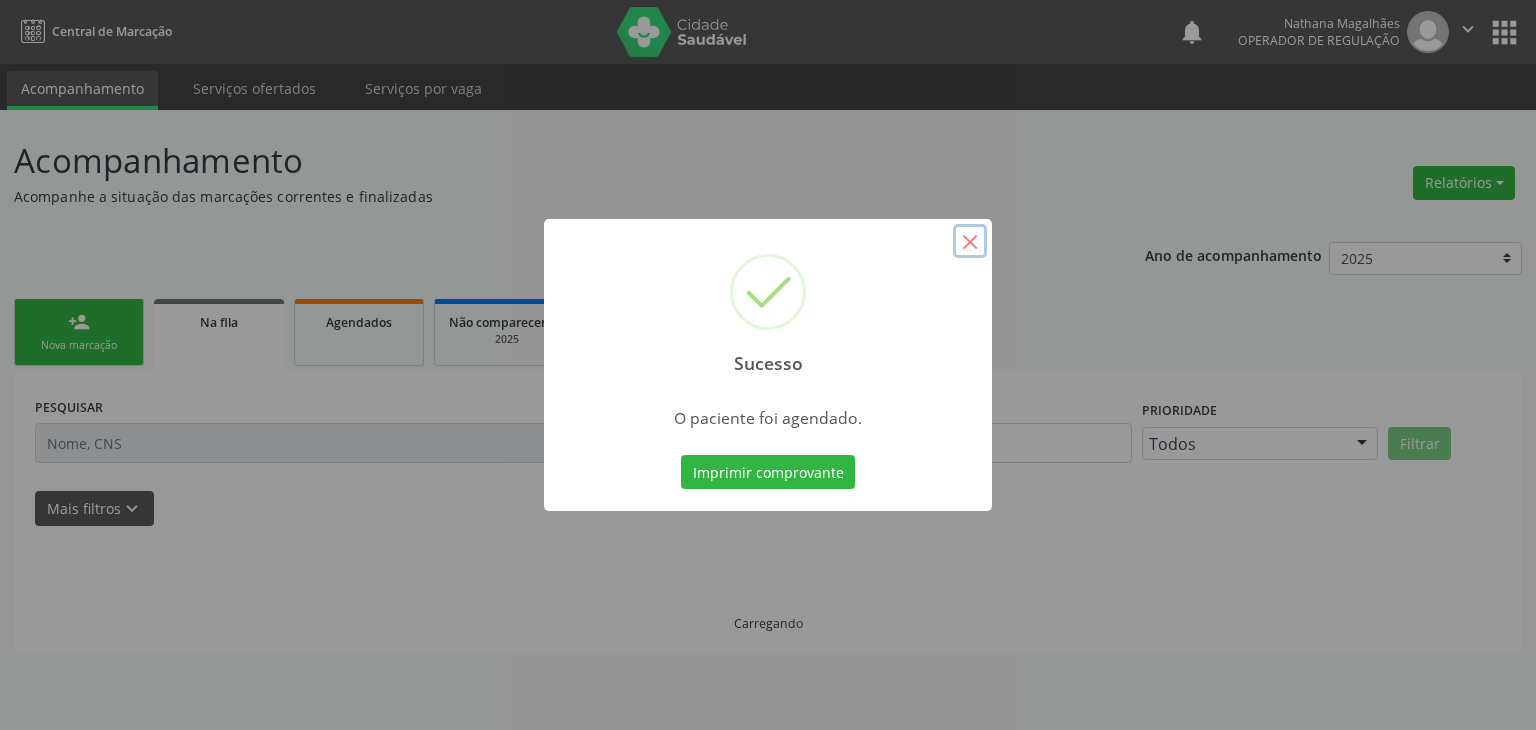 click on "×" at bounding box center (970, 241) 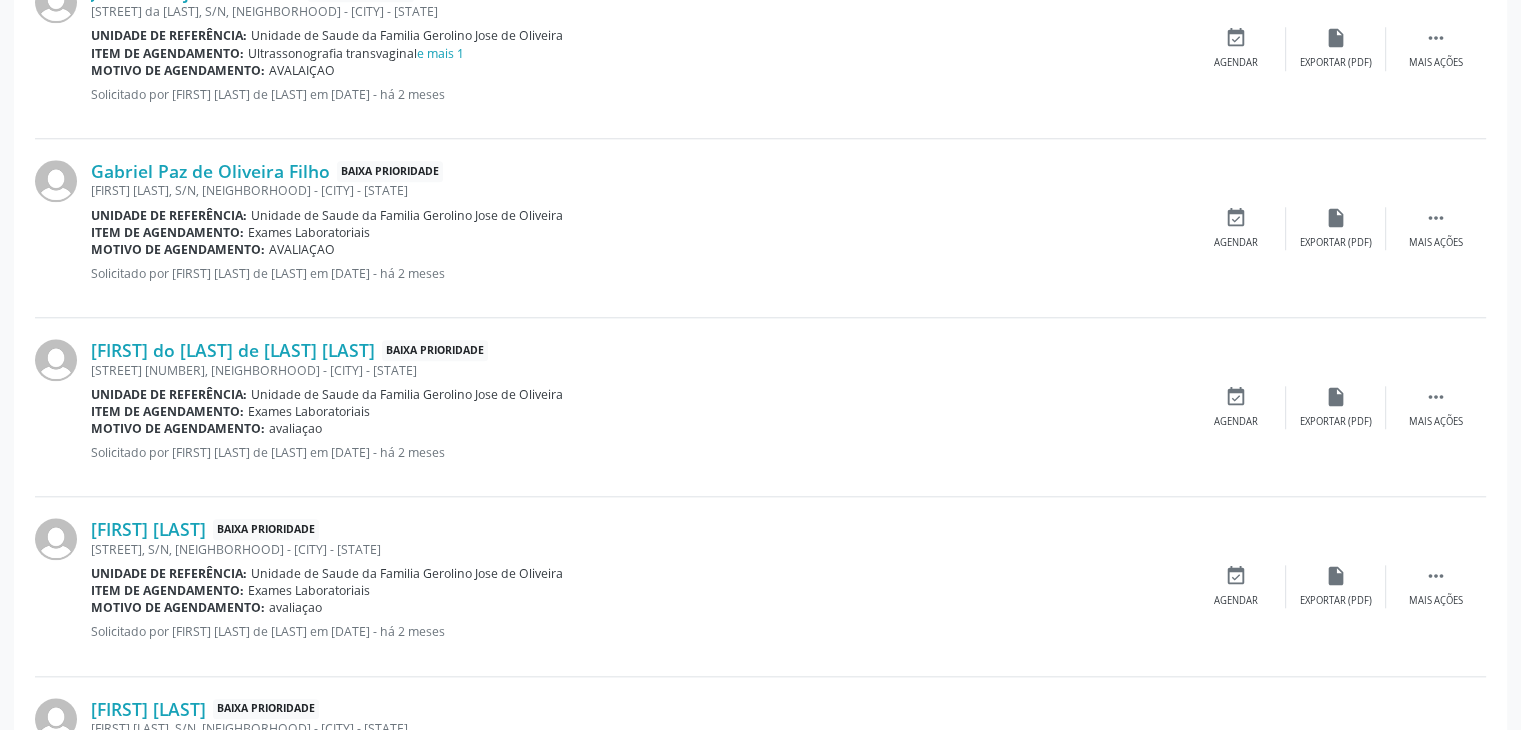 scroll, scrollTop: 1700, scrollLeft: 0, axis: vertical 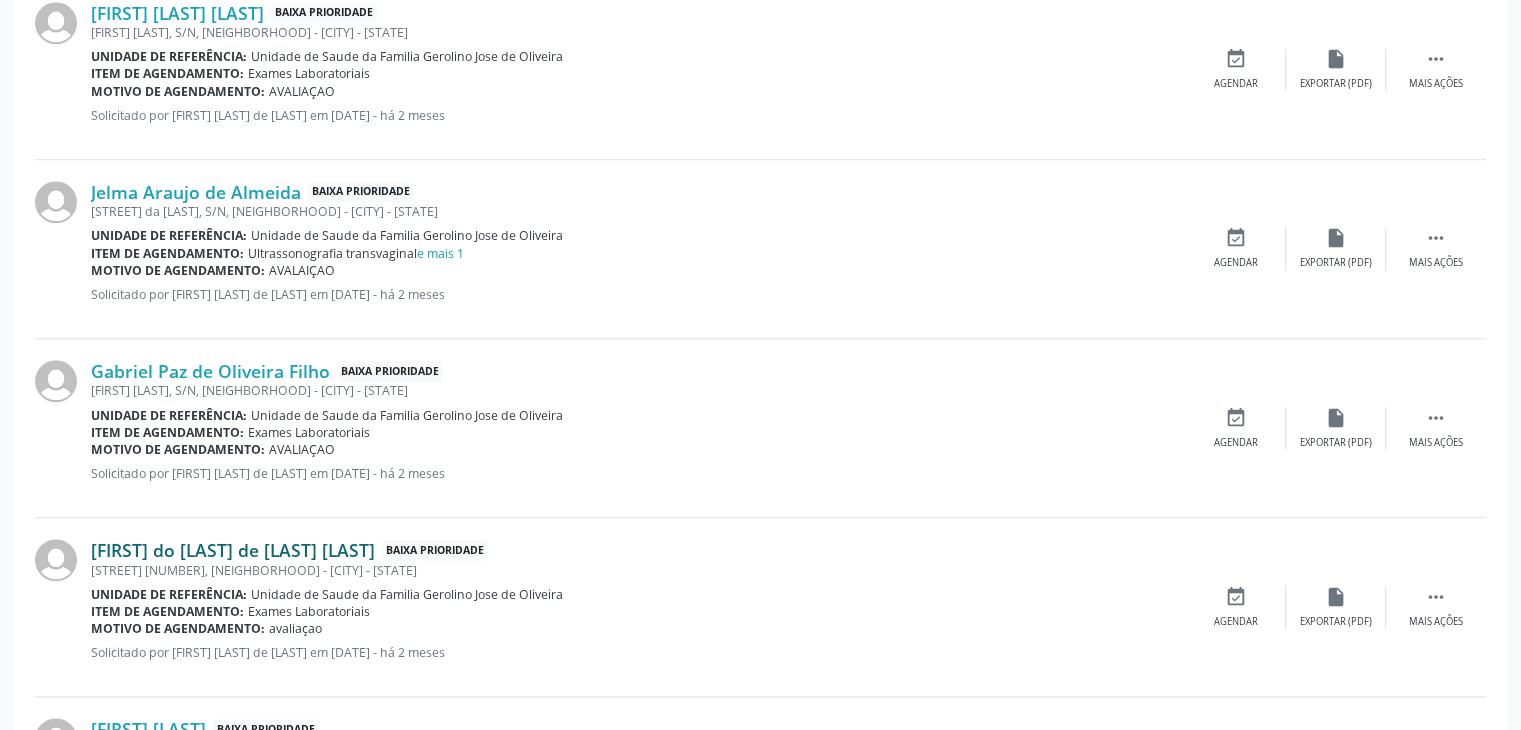 click on "[FIRST] do [LAST] de [LAST] [LAST]" at bounding box center [233, 550] 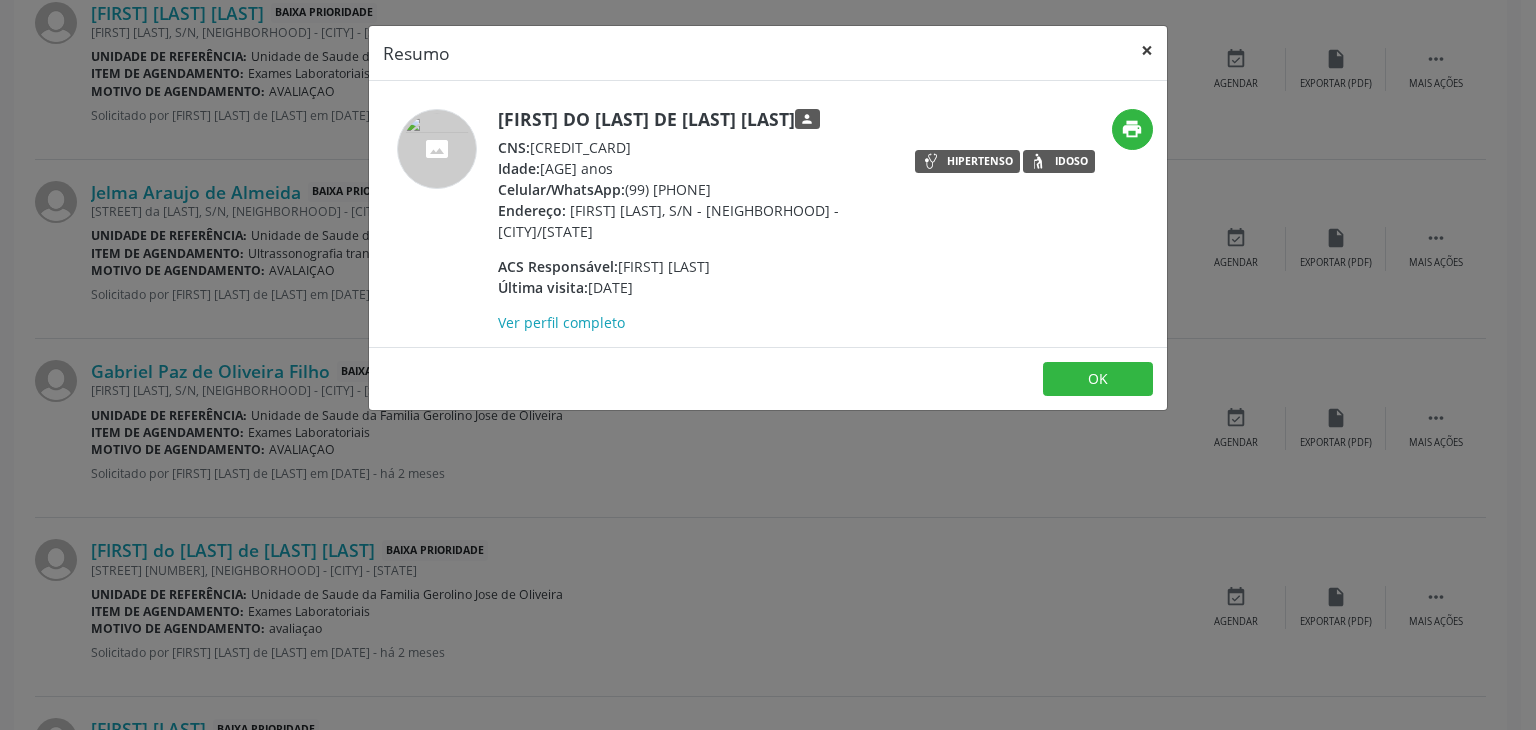 click on "×" at bounding box center (1147, 50) 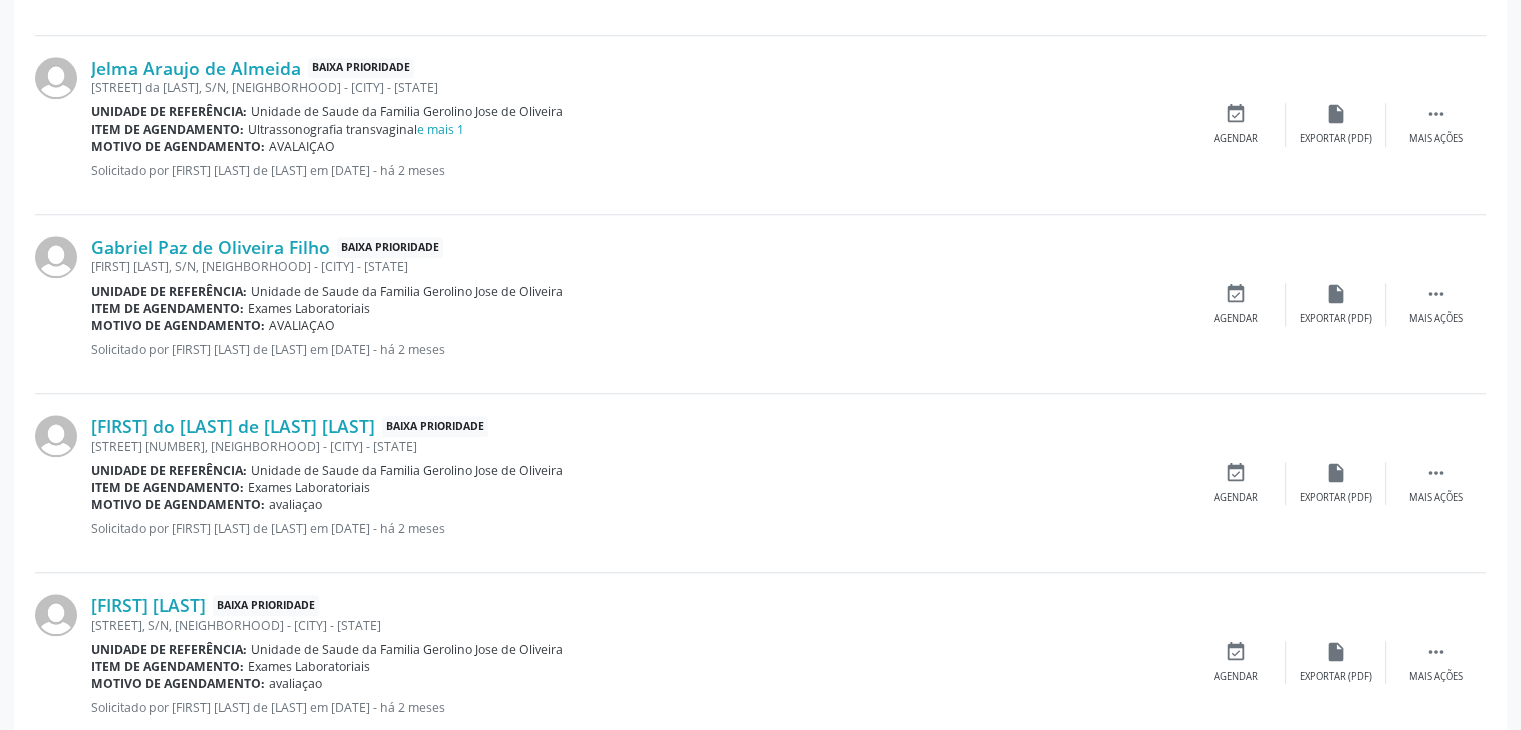 scroll, scrollTop: 2000, scrollLeft: 0, axis: vertical 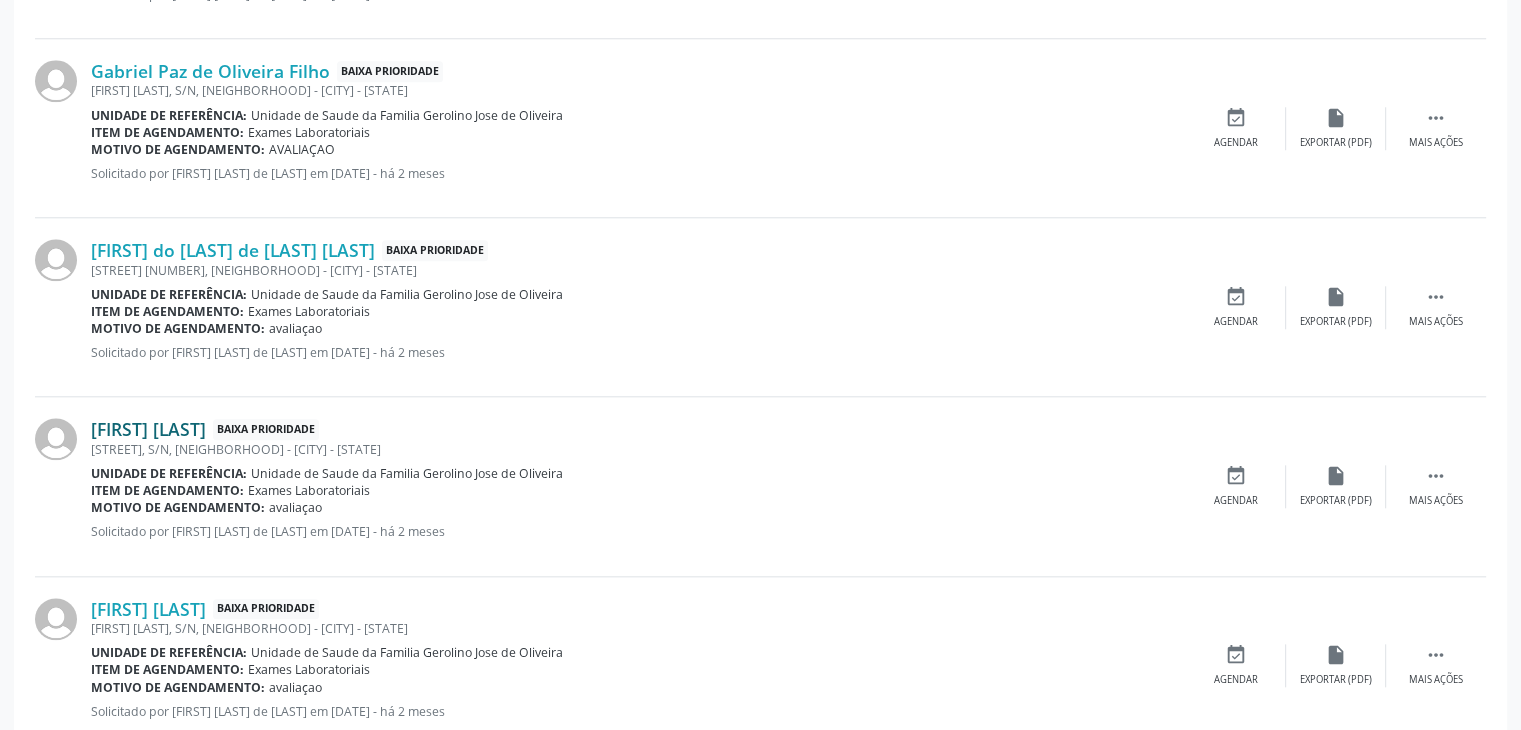 click on "[FIRST] [LAST]" at bounding box center [148, 429] 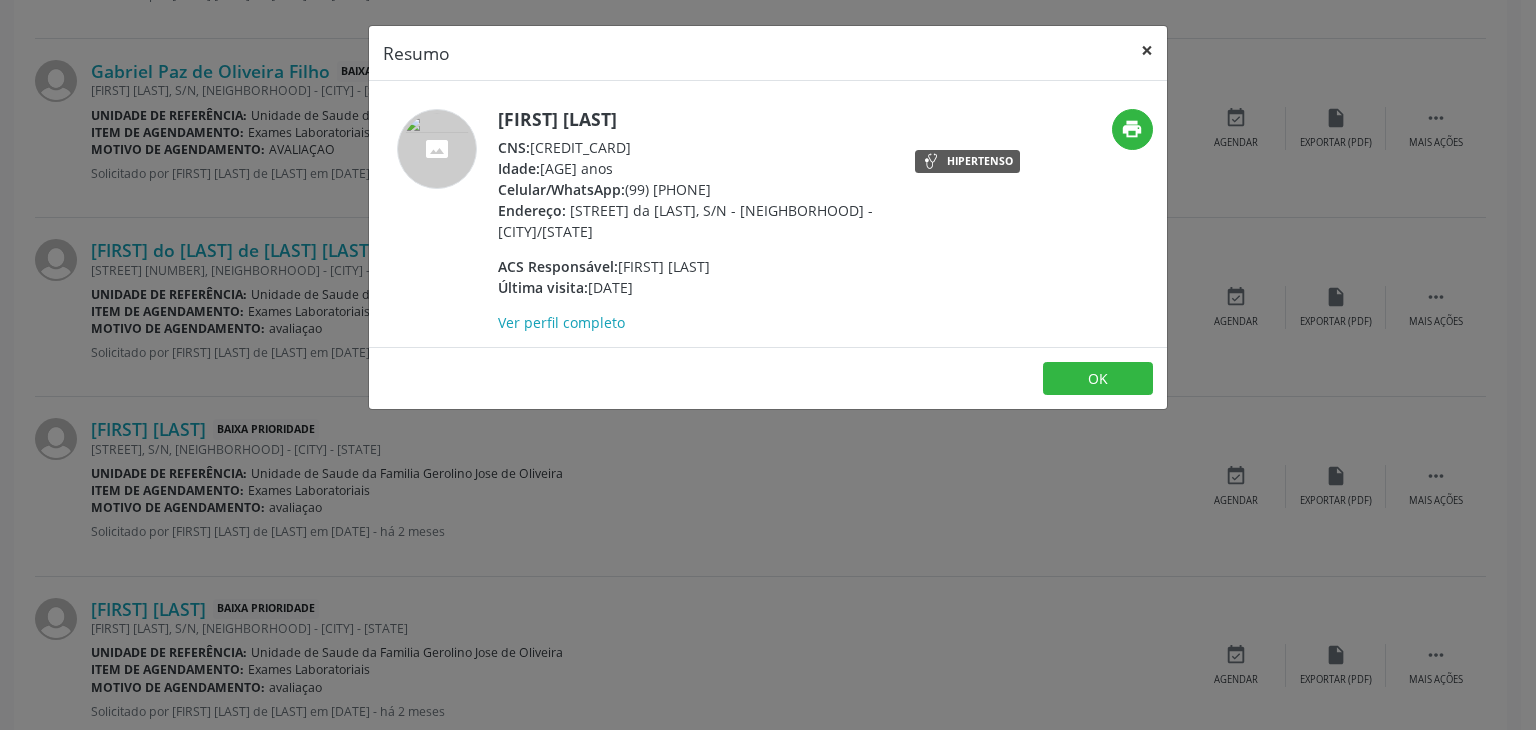 click on "×" at bounding box center (1147, 50) 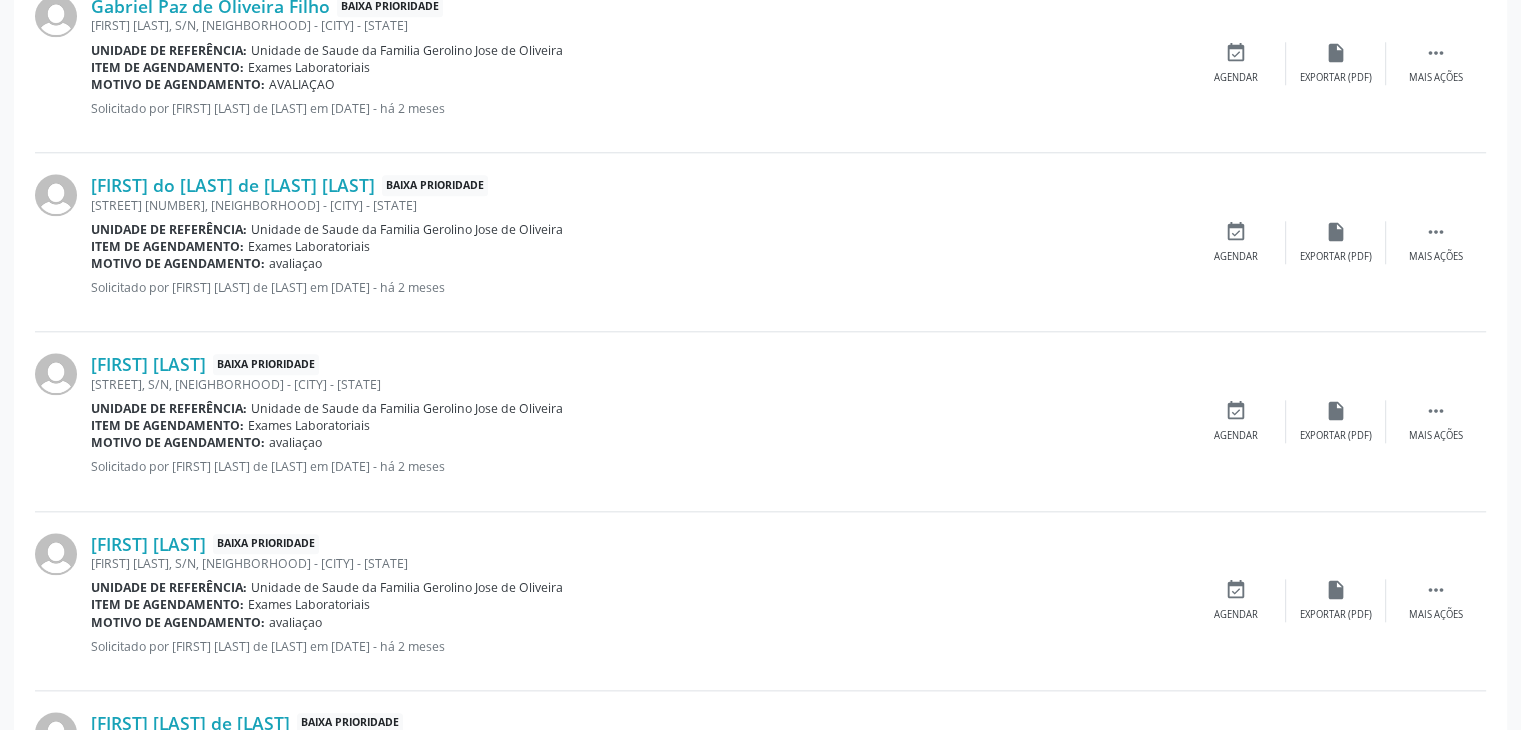 scroll, scrollTop: 2100, scrollLeft: 0, axis: vertical 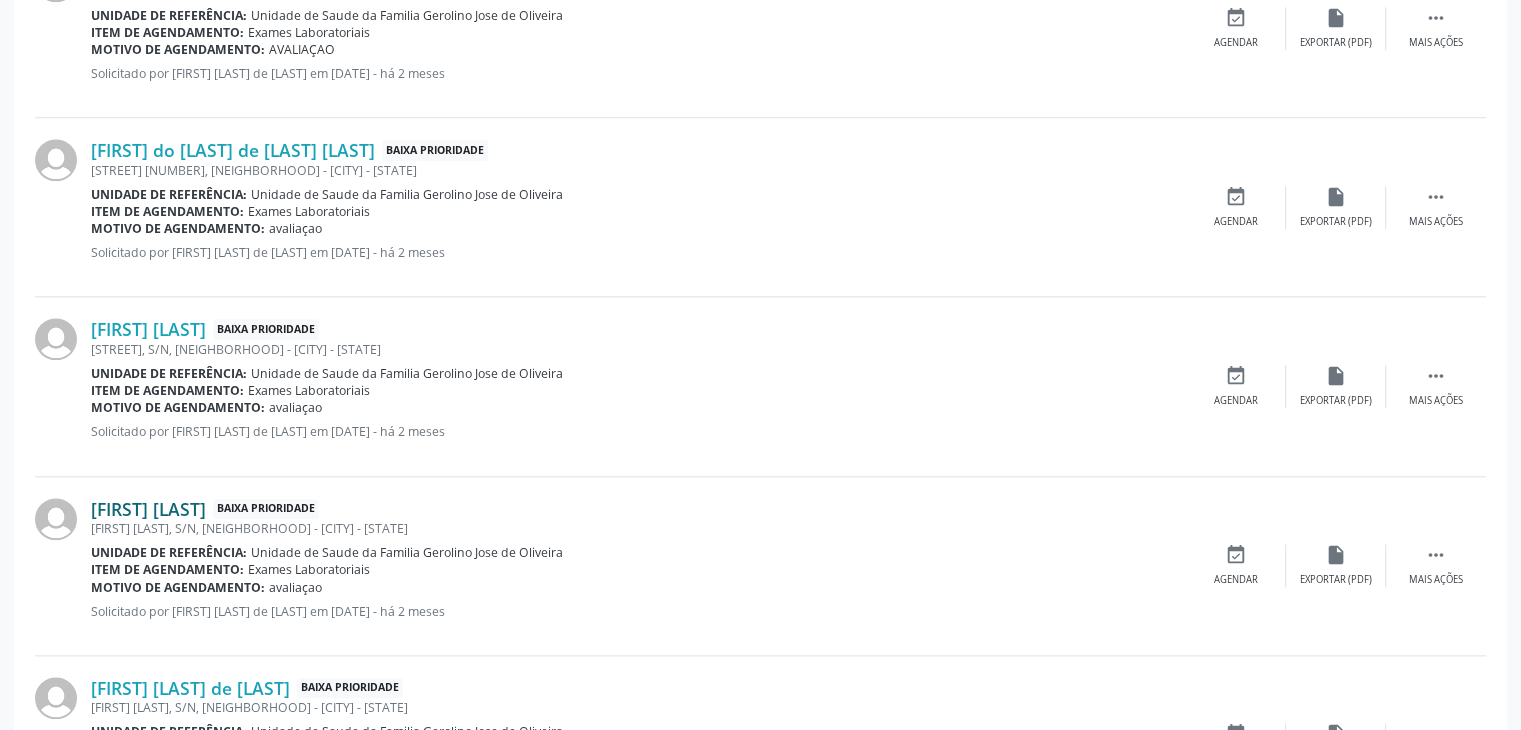 click on "[FIRST] [LAST]" at bounding box center (148, 509) 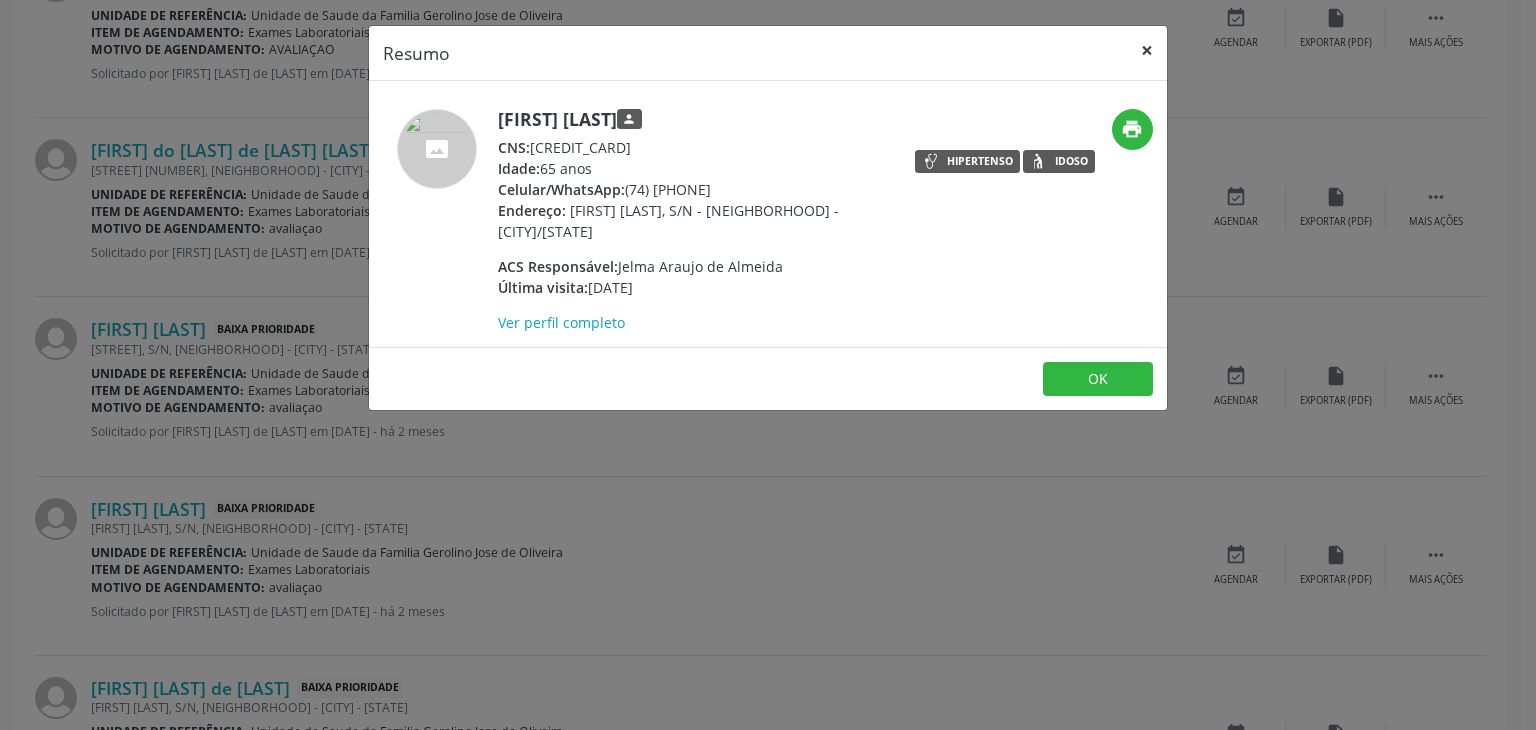 click on "×" at bounding box center (1147, 50) 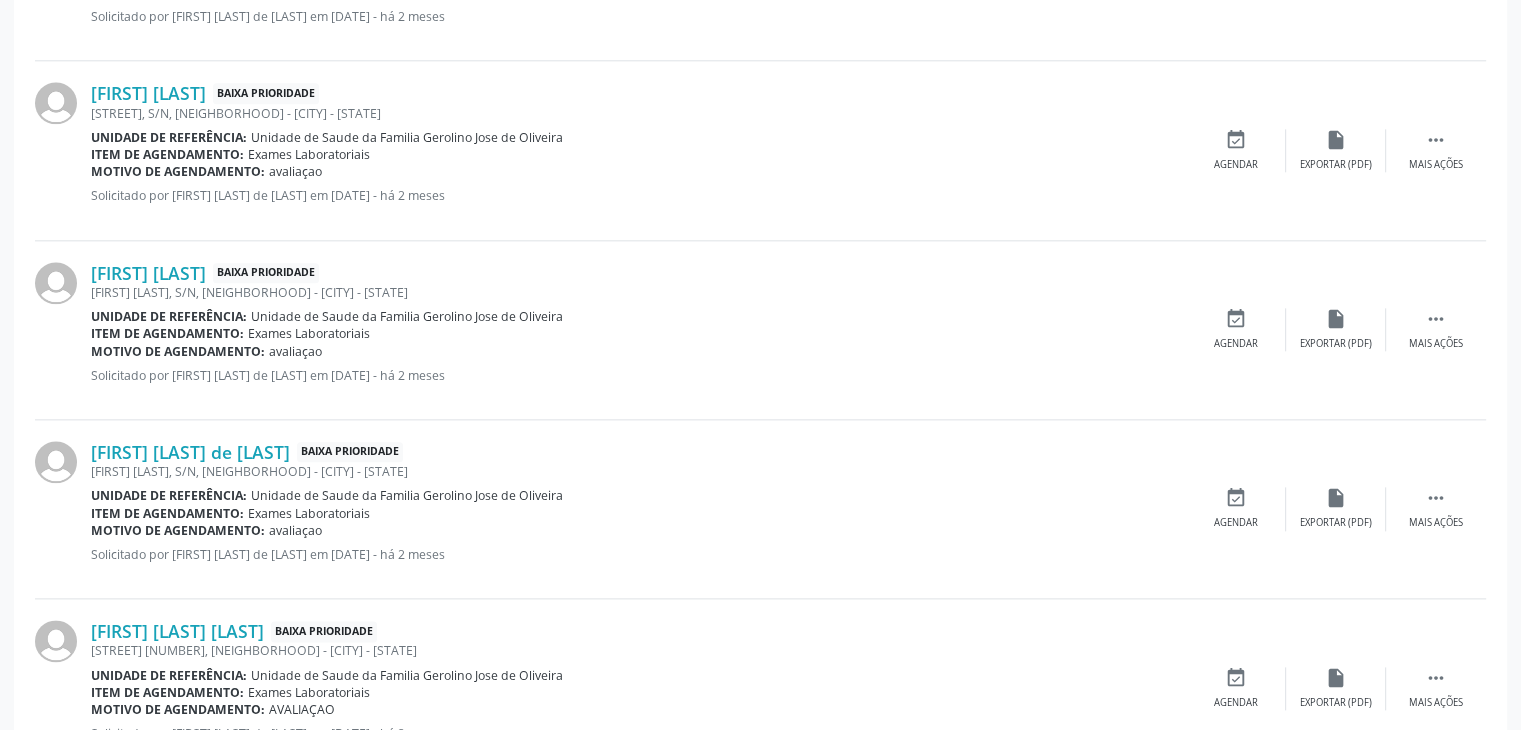 scroll, scrollTop: 2400, scrollLeft: 0, axis: vertical 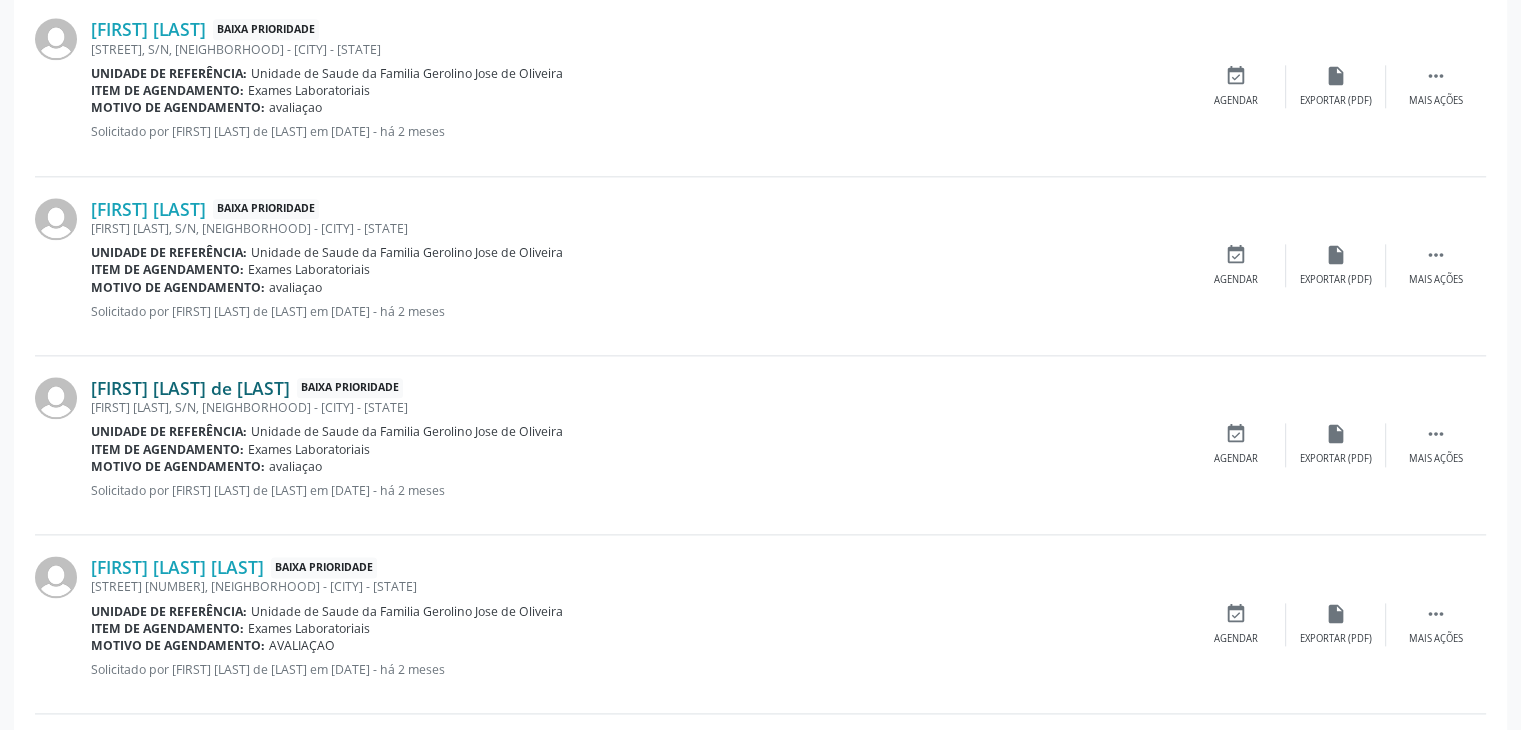 click on "[FIRST] [LAST] de [LAST]" at bounding box center [190, 388] 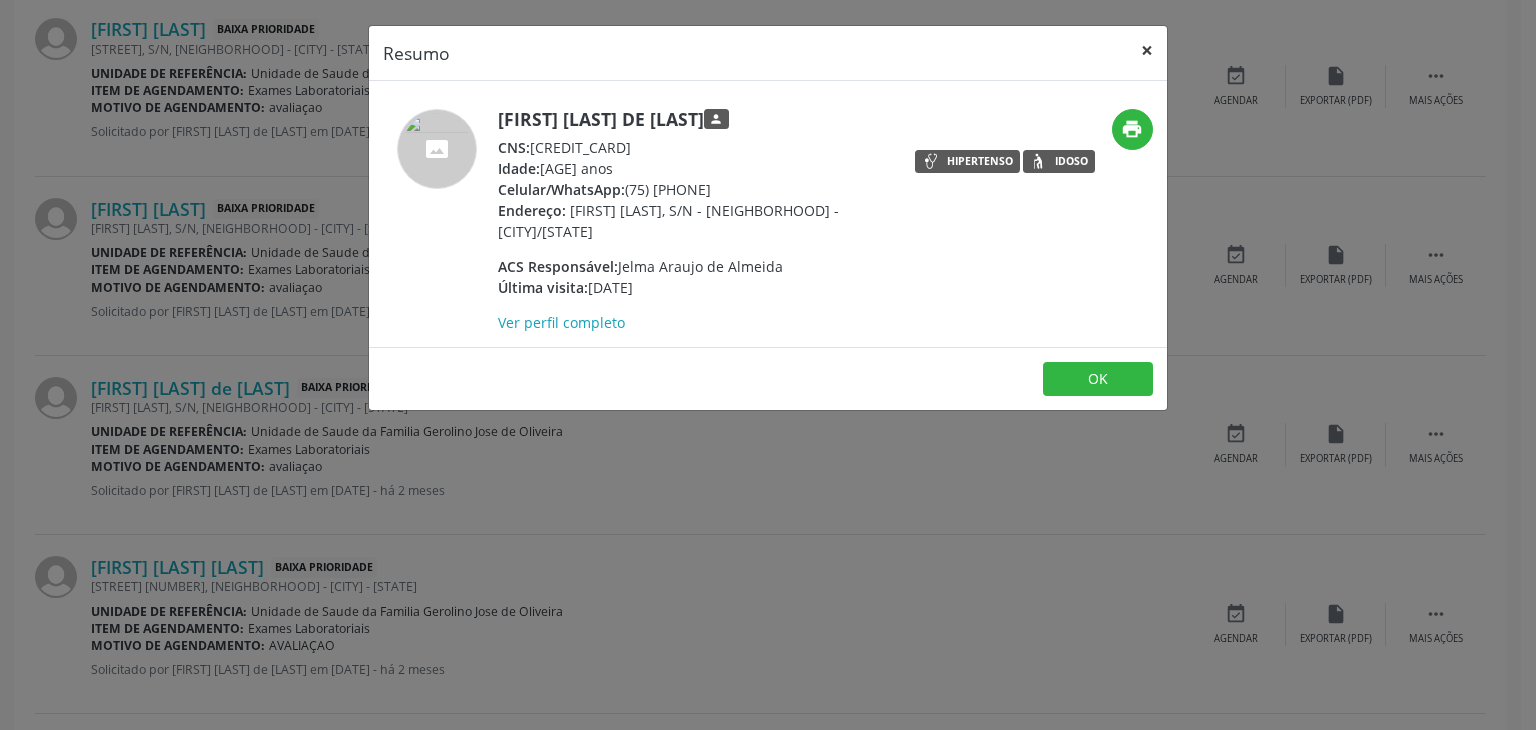 click on "×" at bounding box center (1147, 50) 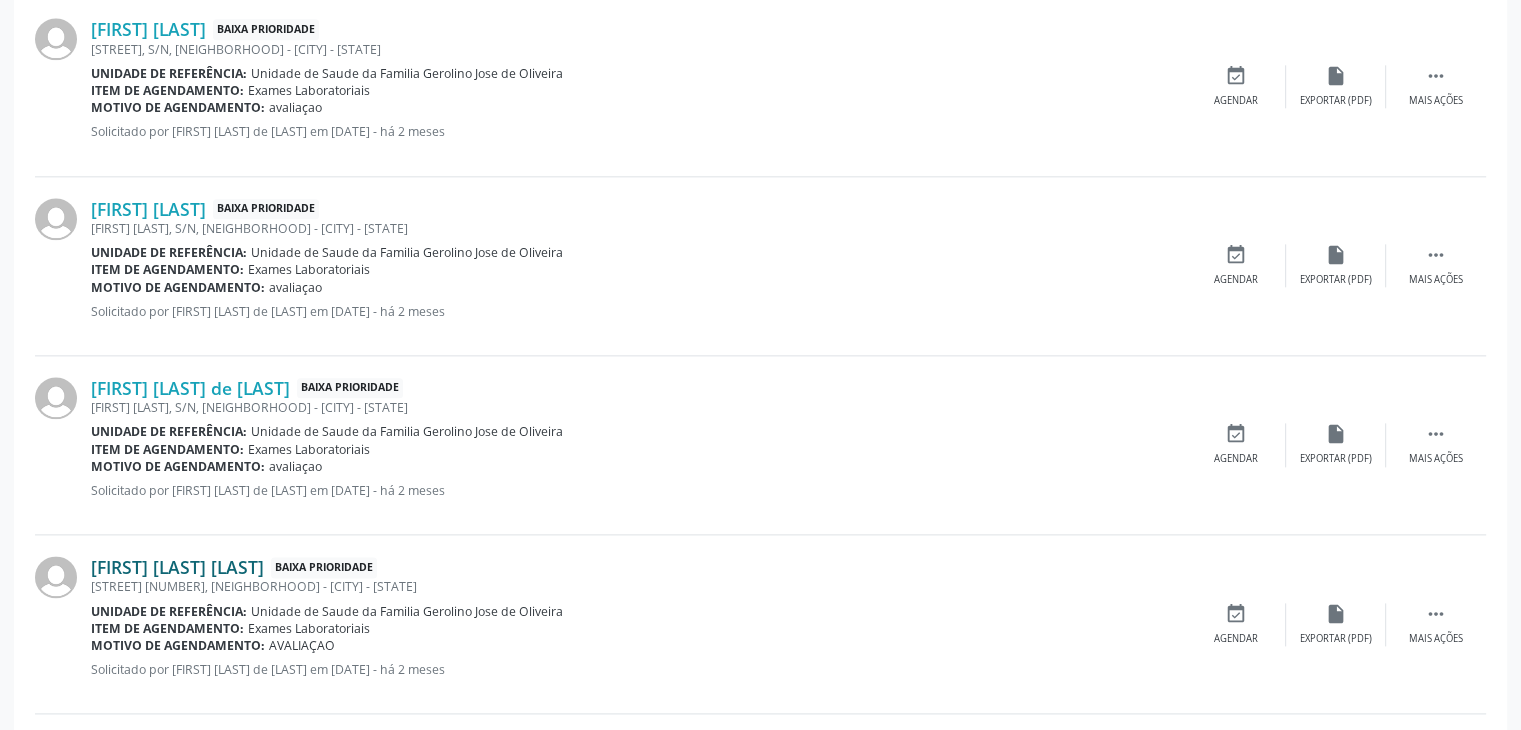 click on "[FIRST] [LAST] [LAST]" at bounding box center [177, 567] 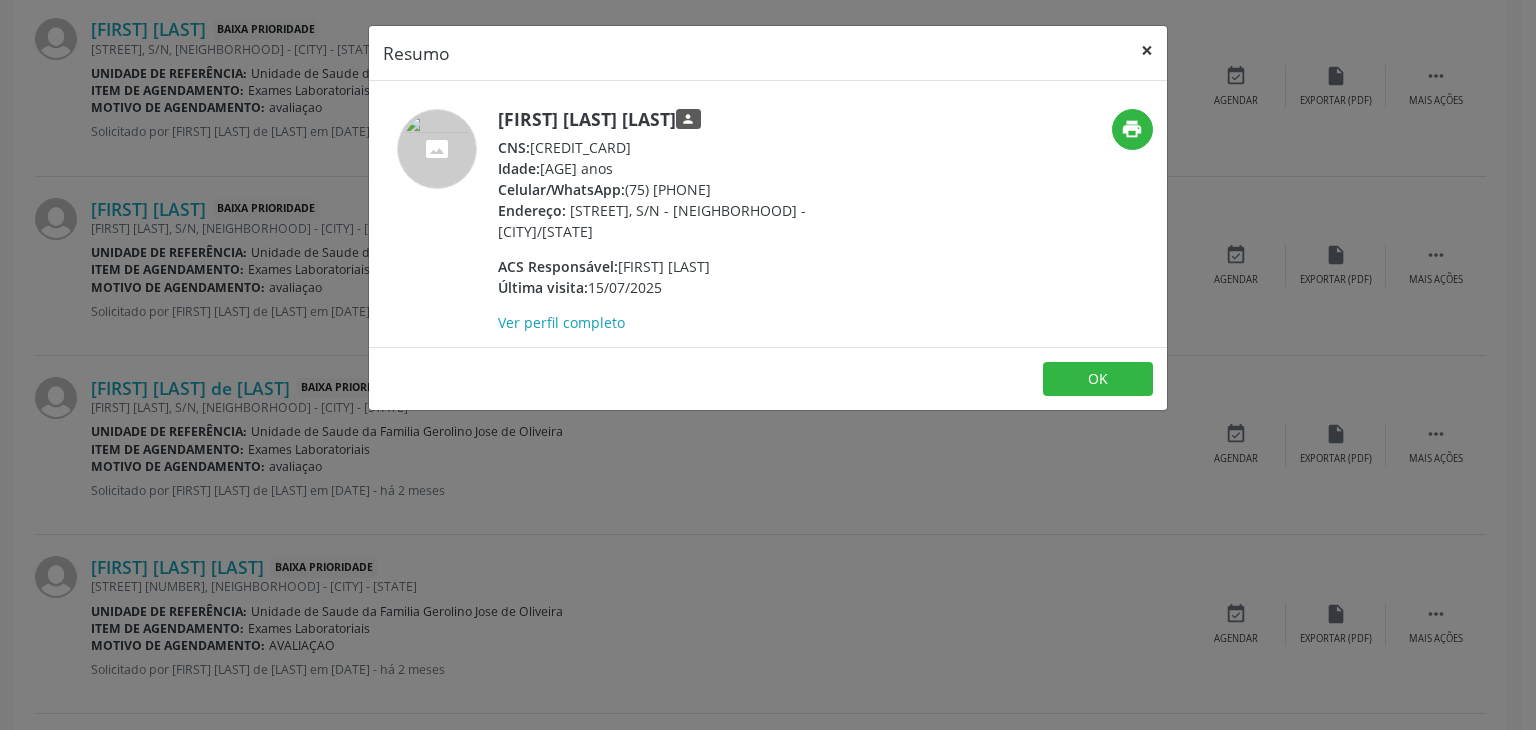 click on "×" at bounding box center (1147, 50) 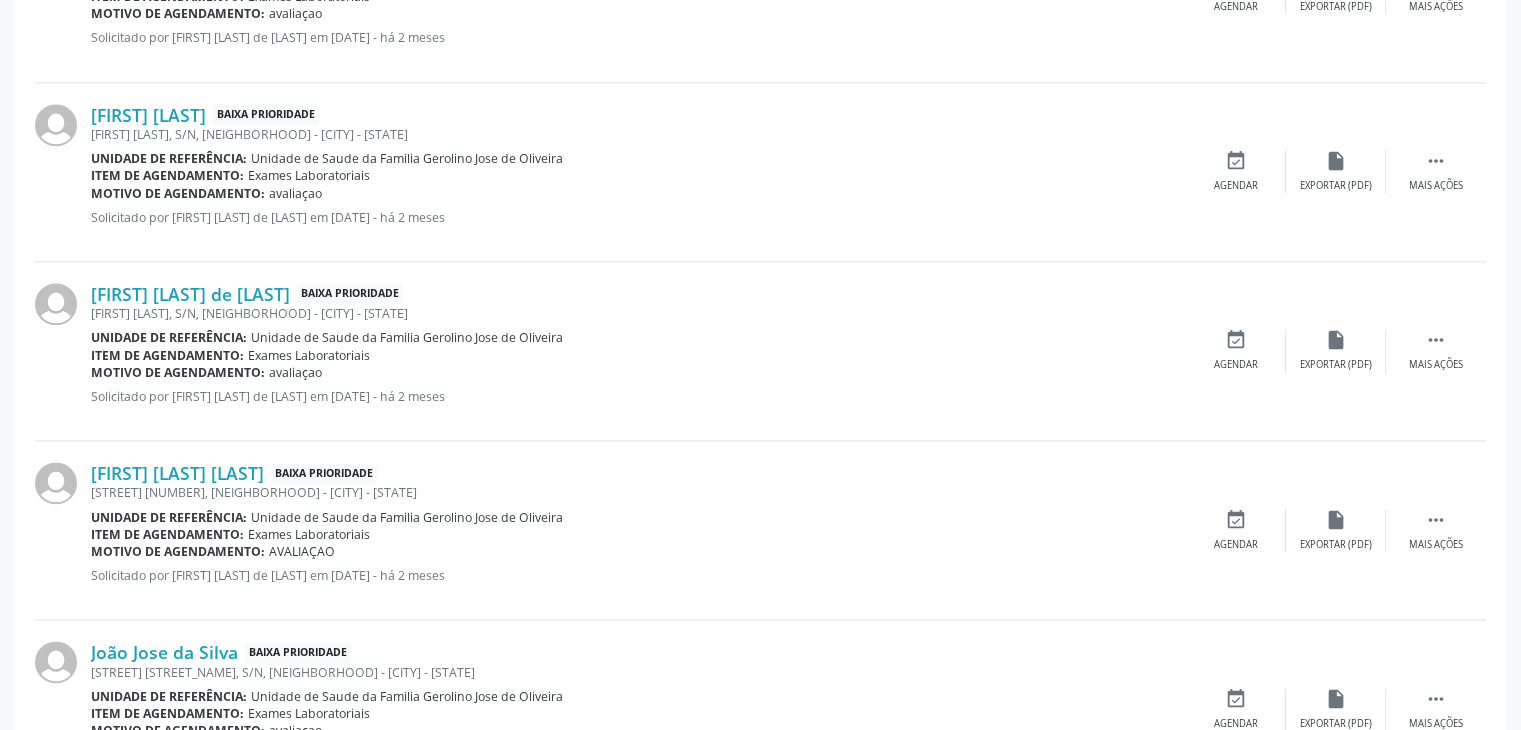 scroll, scrollTop: 2650, scrollLeft: 0, axis: vertical 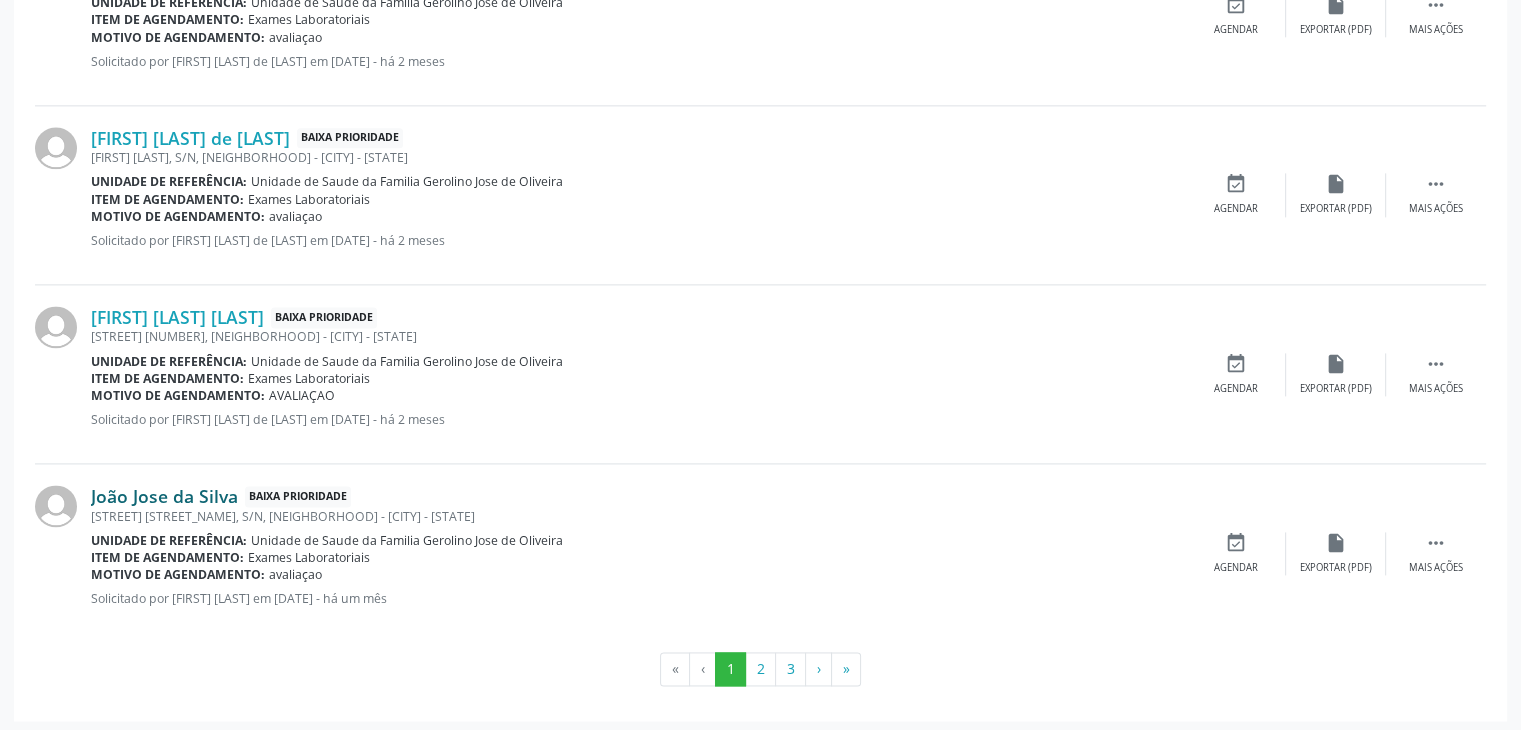 click on "João Jose da Silva" at bounding box center (164, 496) 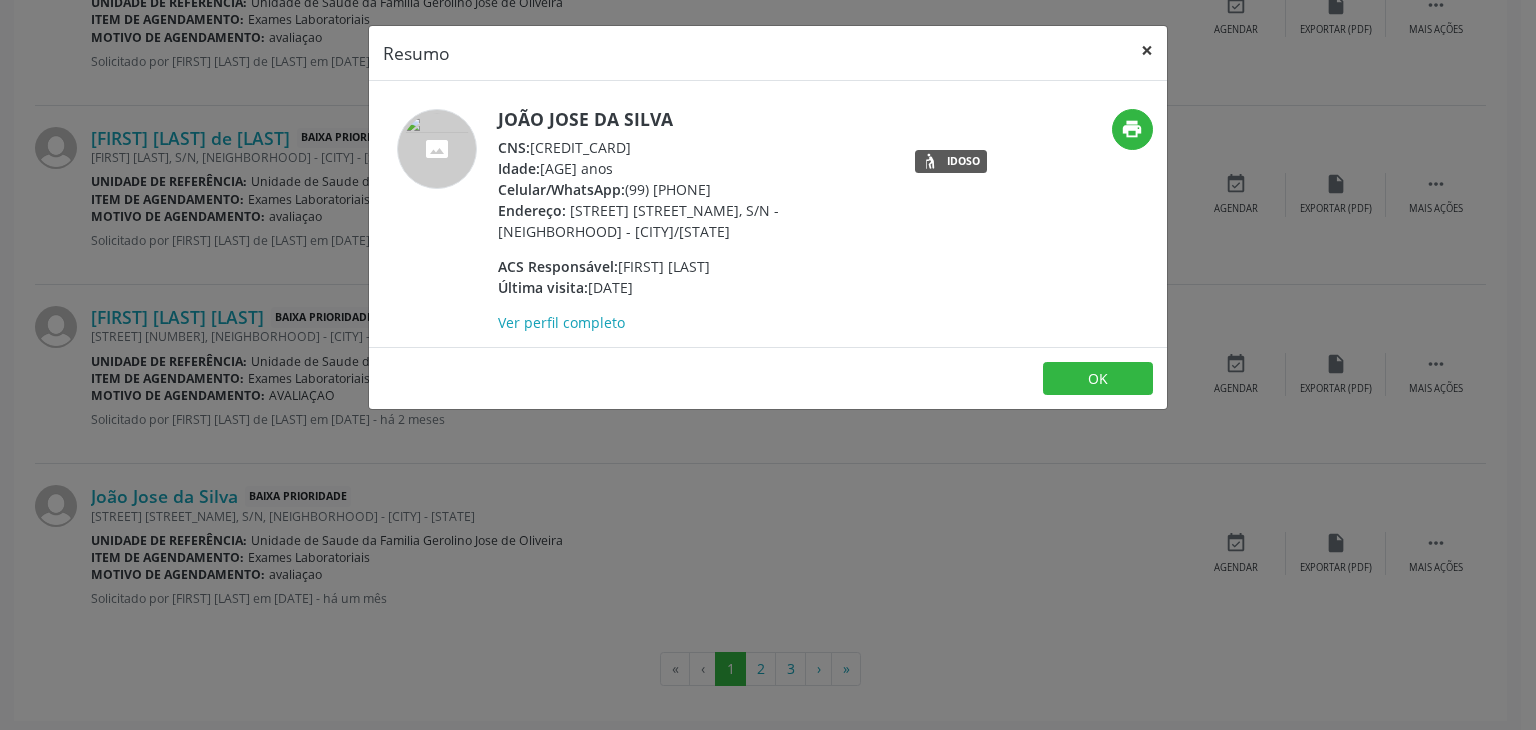click on "×" at bounding box center [1147, 50] 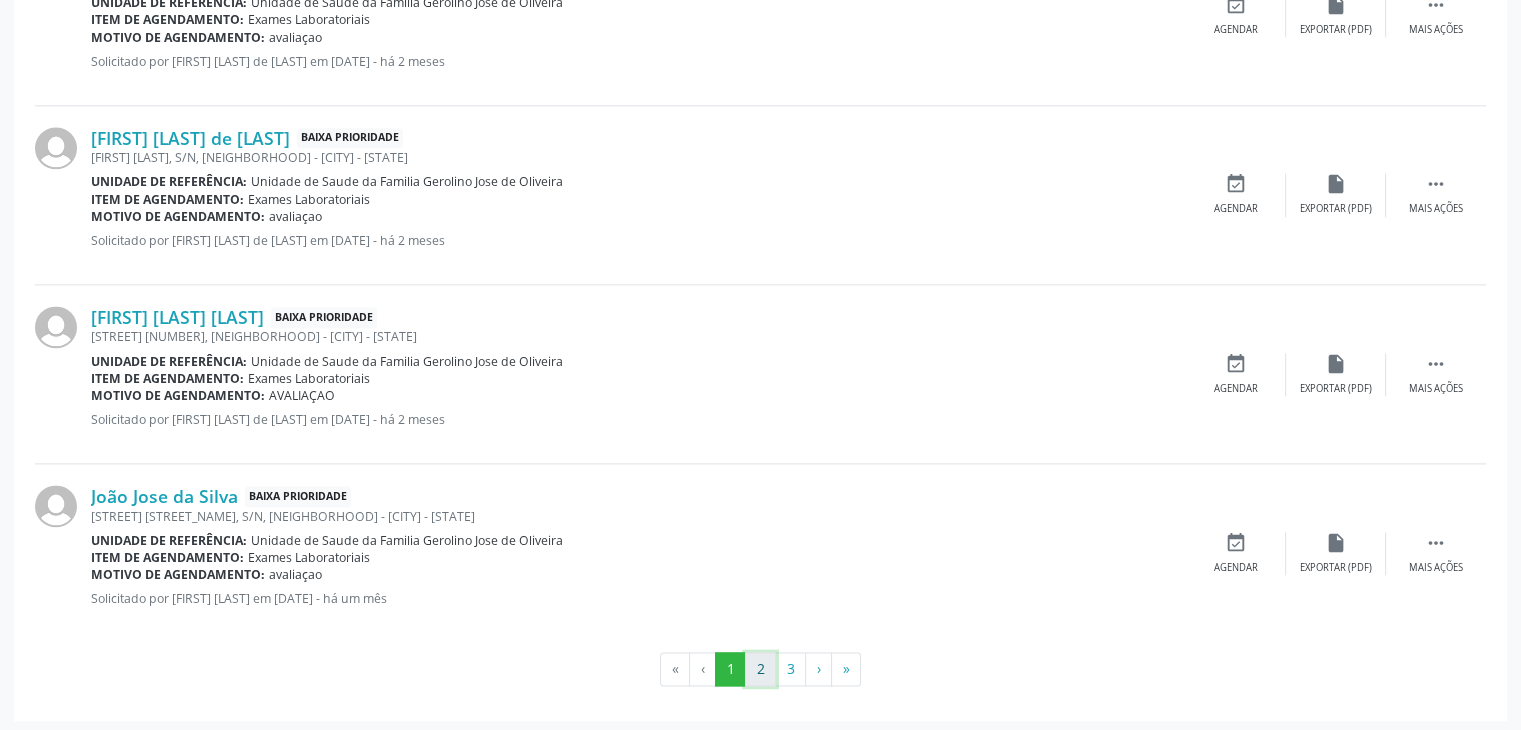 click on "2" at bounding box center [760, 669] 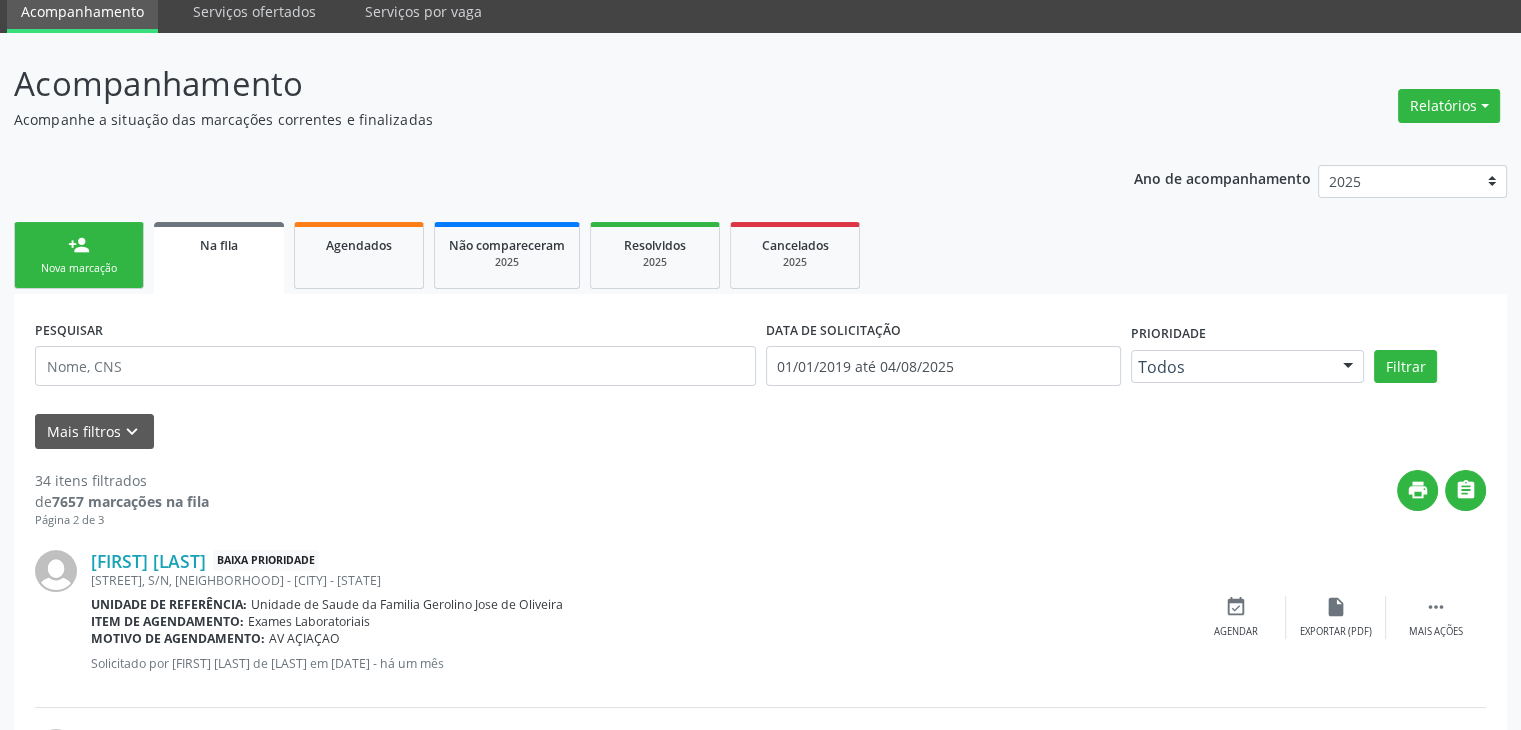 scroll, scrollTop: 200, scrollLeft: 0, axis: vertical 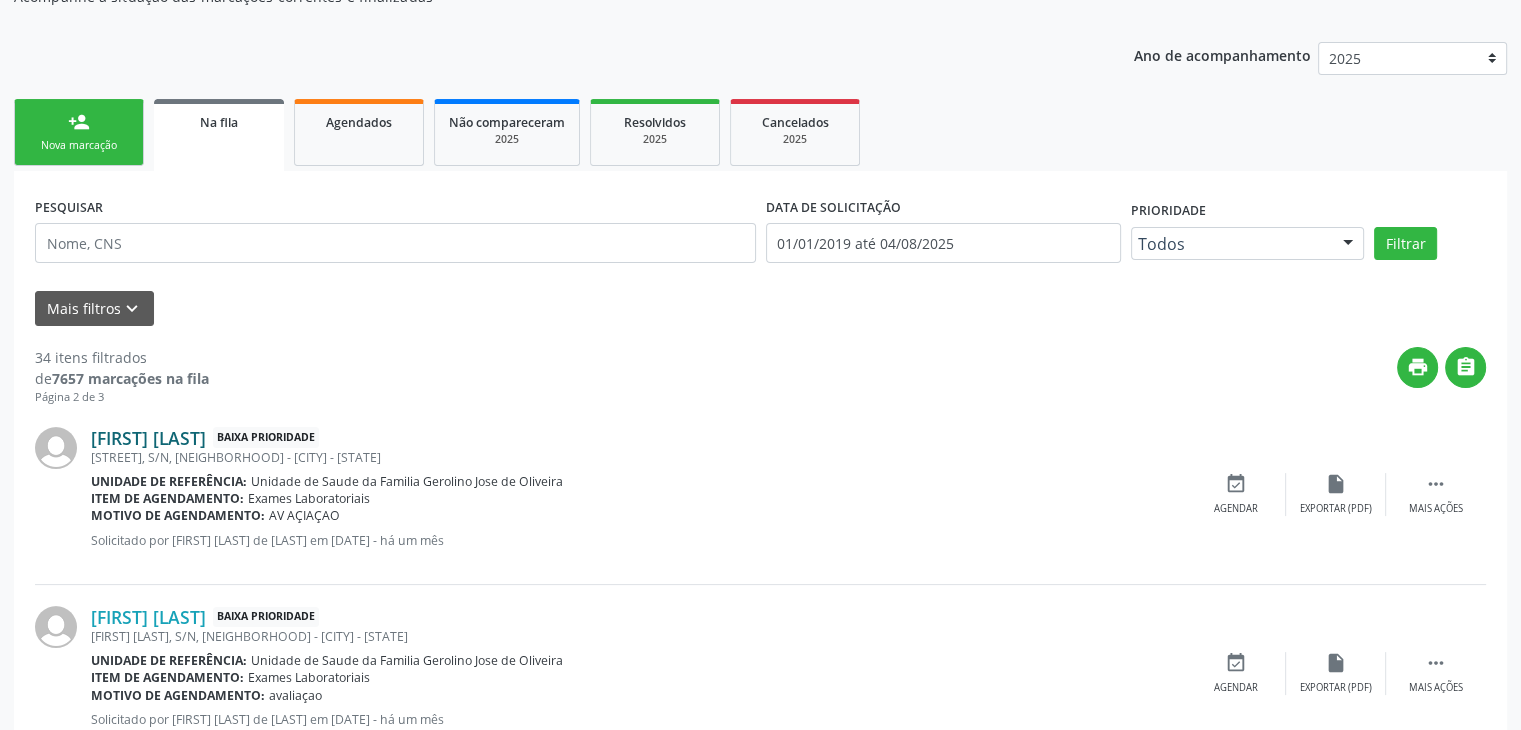 click on "[FIRST] [LAST]" at bounding box center (148, 438) 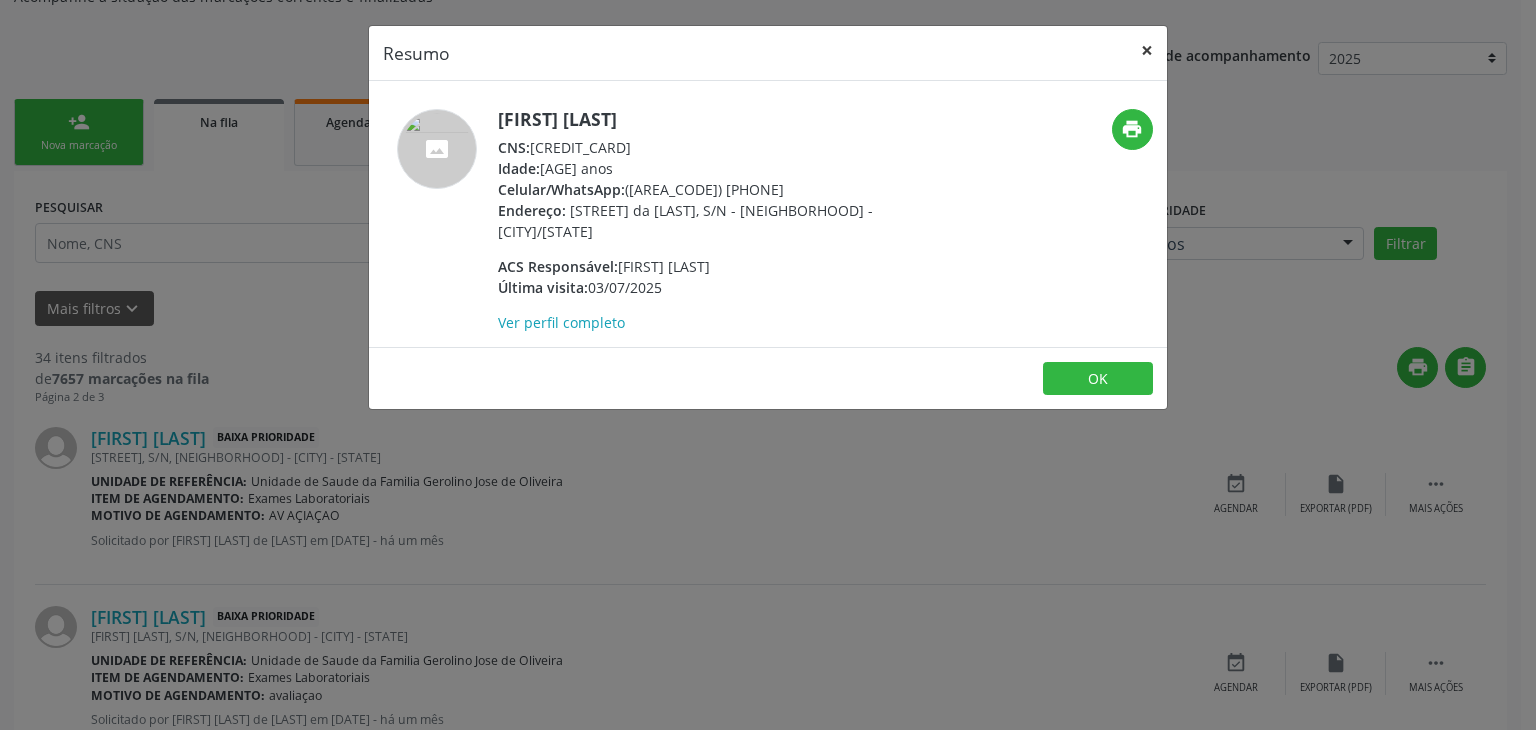 click on "×" at bounding box center [1147, 50] 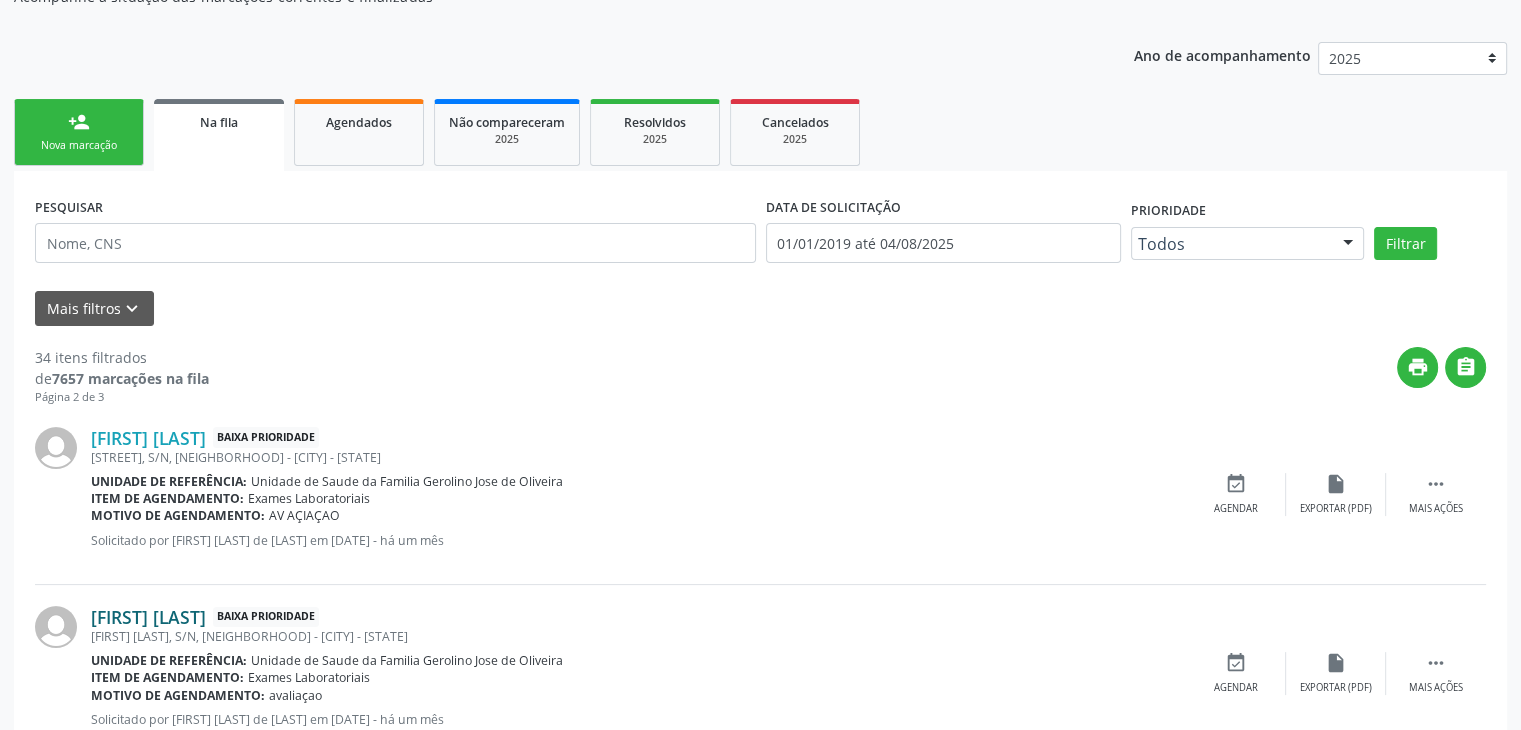click on "[FIRST] [LAST]" at bounding box center (148, 617) 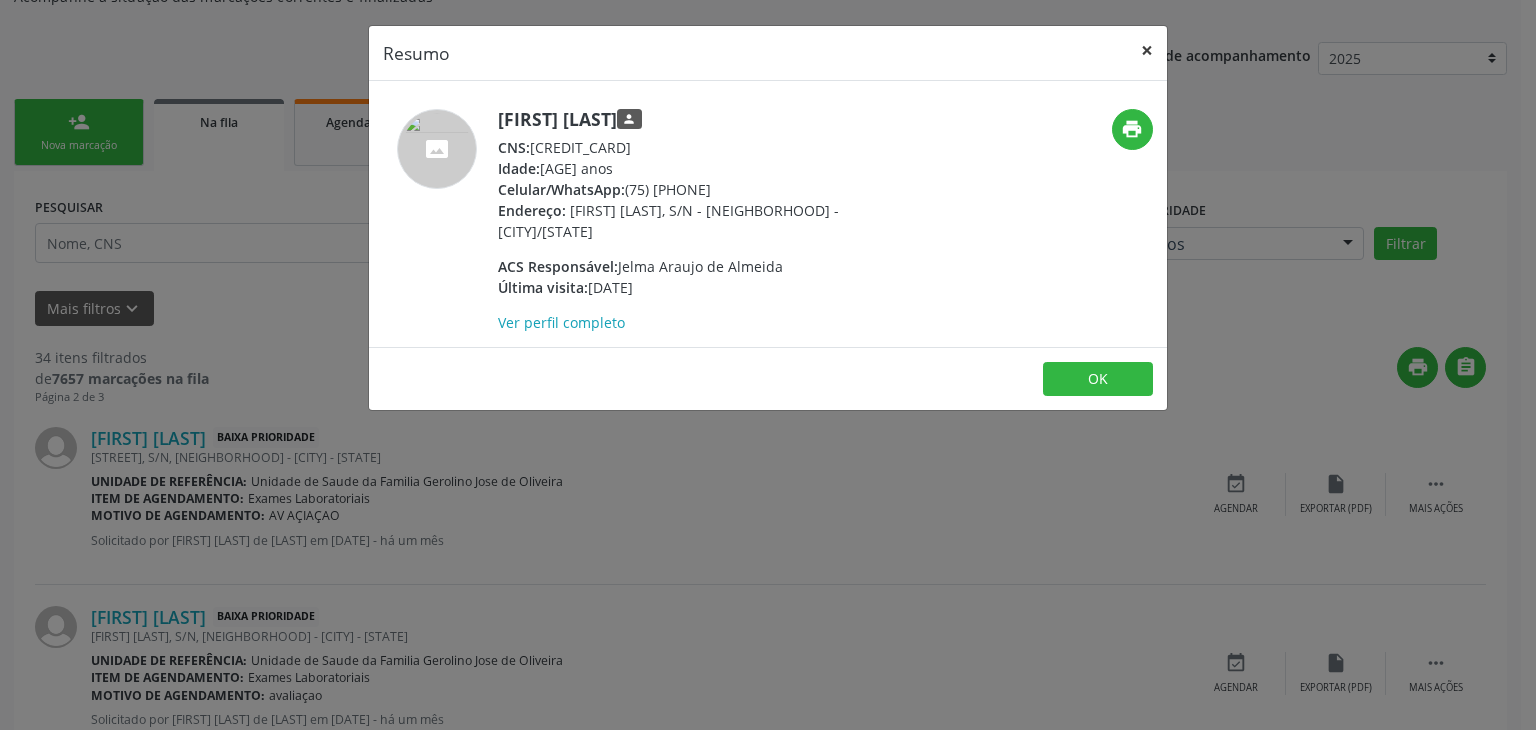 click on "×" at bounding box center [1147, 50] 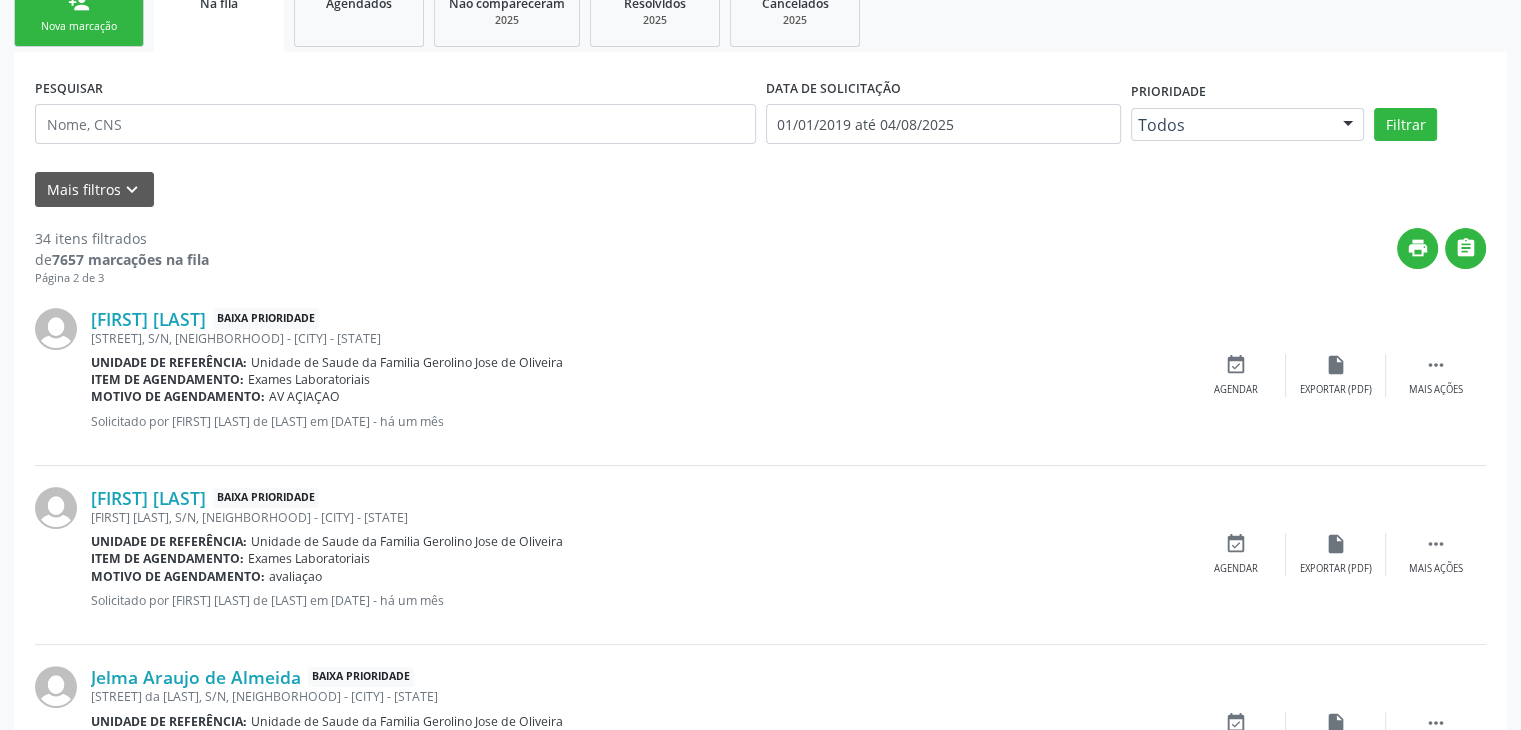scroll, scrollTop: 500, scrollLeft: 0, axis: vertical 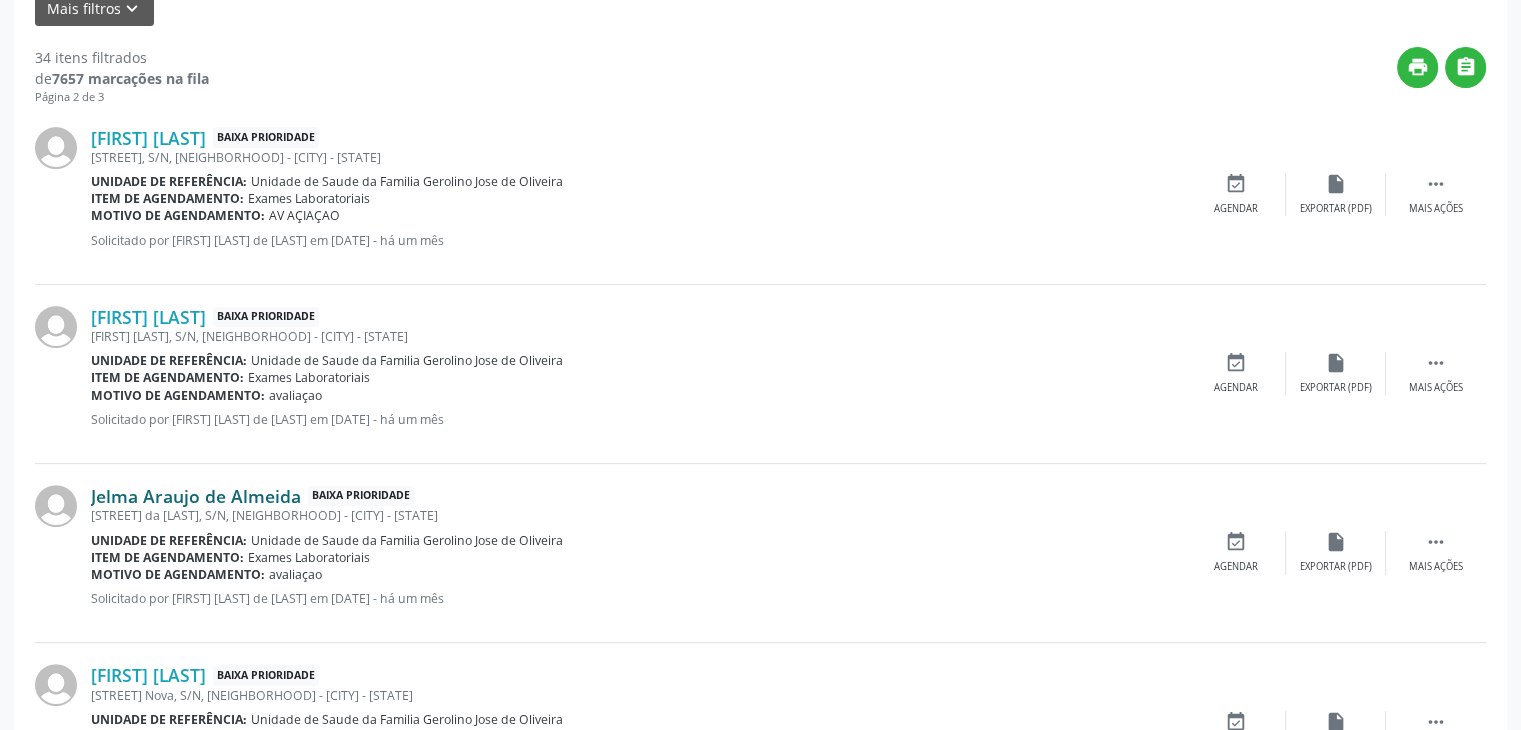 click on "Jelma Araujo de Almeida" at bounding box center [196, 496] 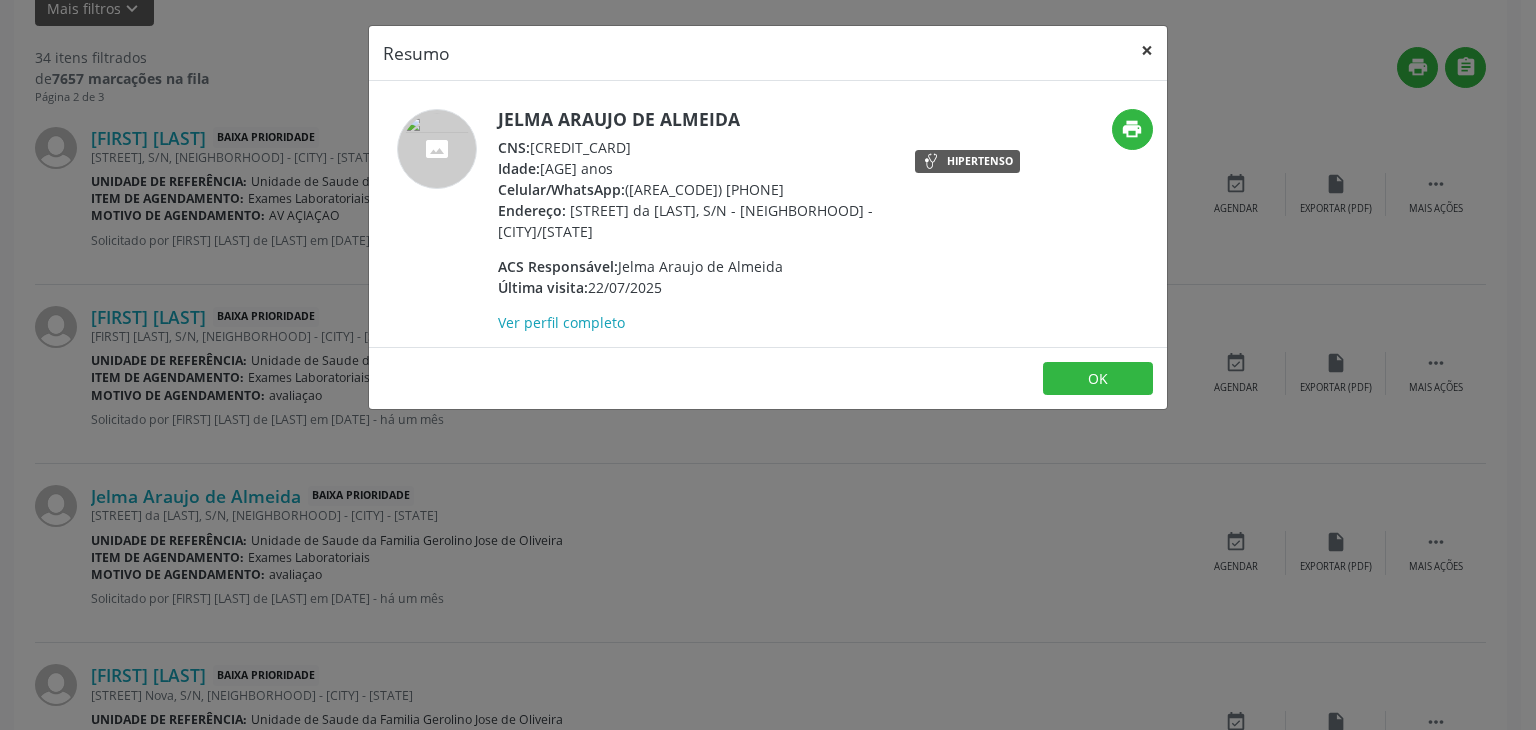 click on "×" at bounding box center [1147, 50] 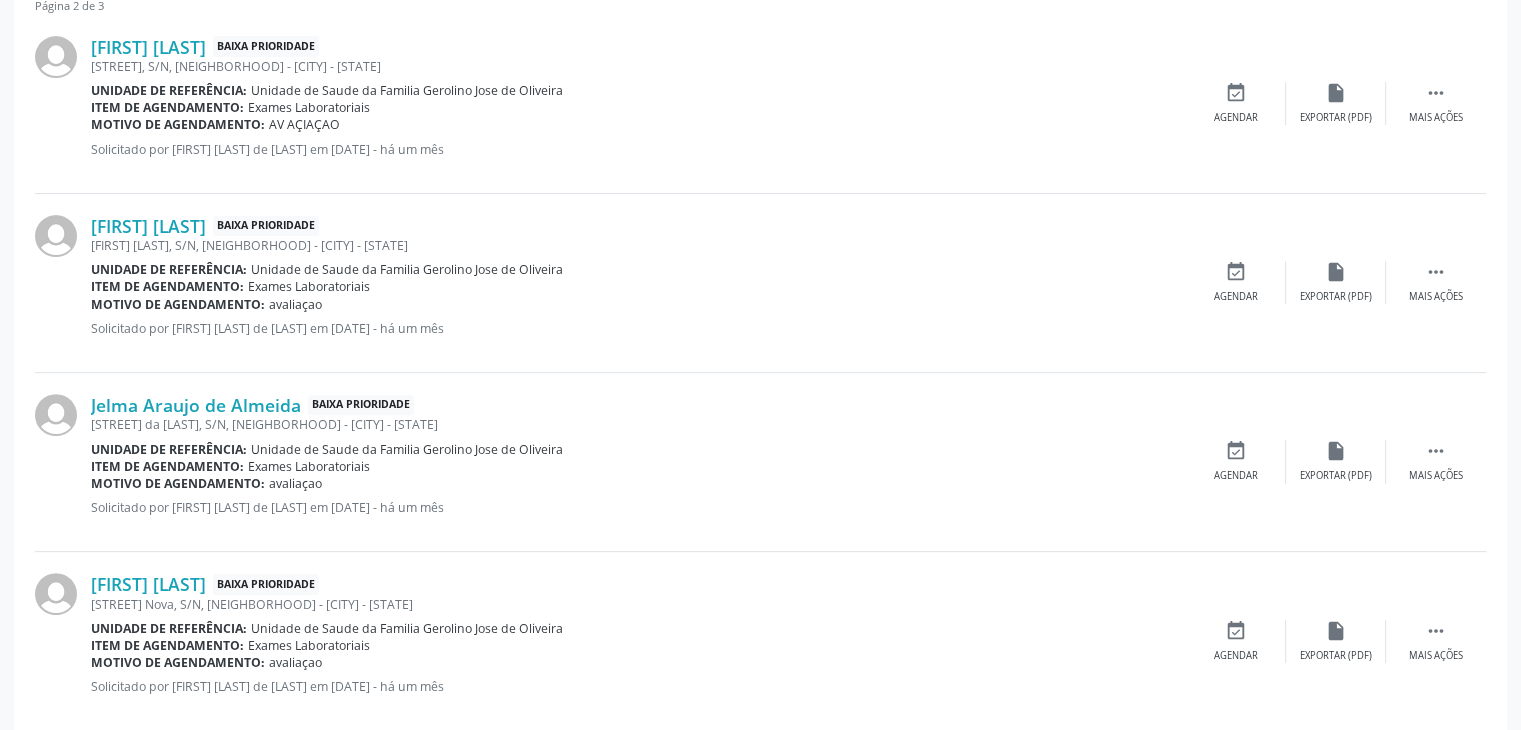 scroll, scrollTop: 700, scrollLeft: 0, axis: vertical 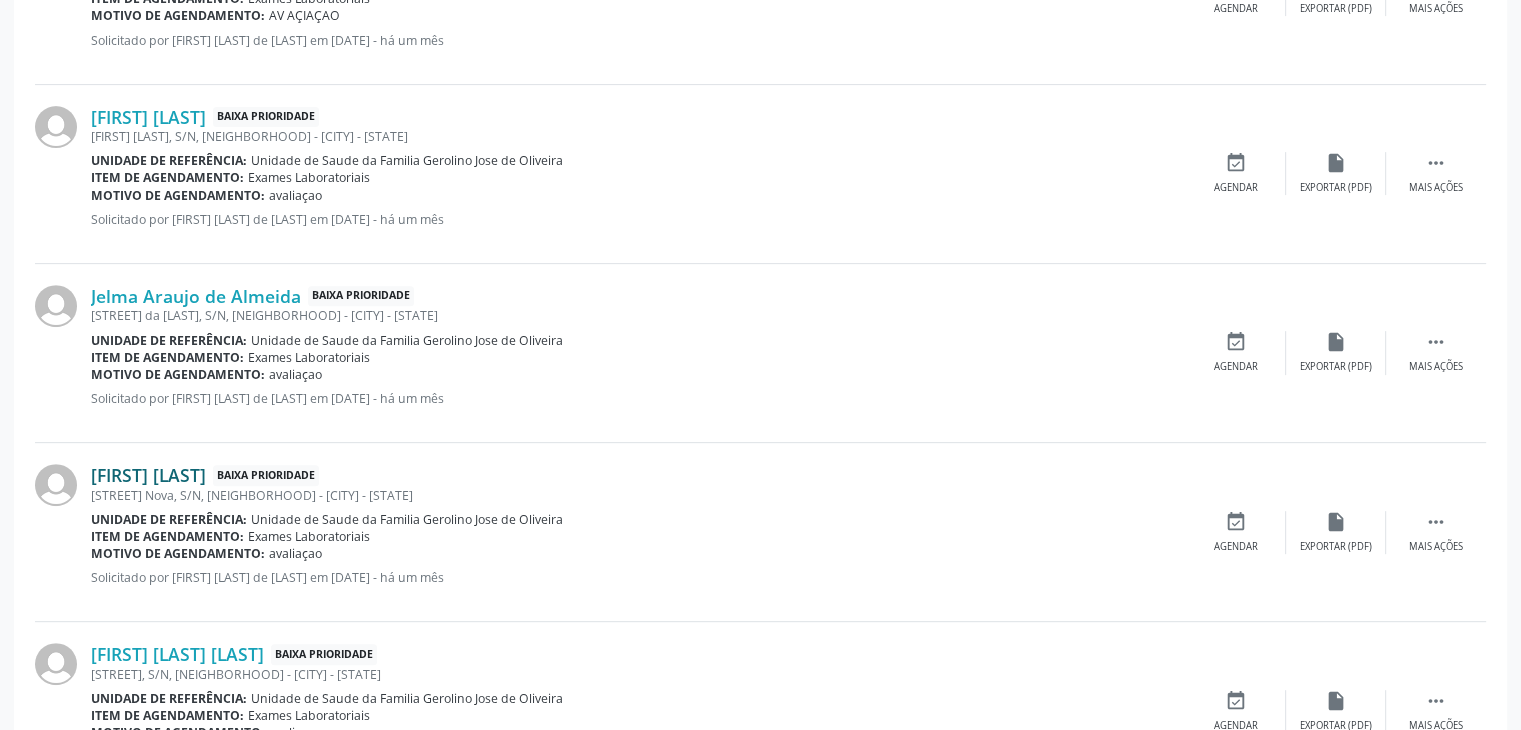 click on "[FIRST] [LAST]" at bounding box center (148, 475) 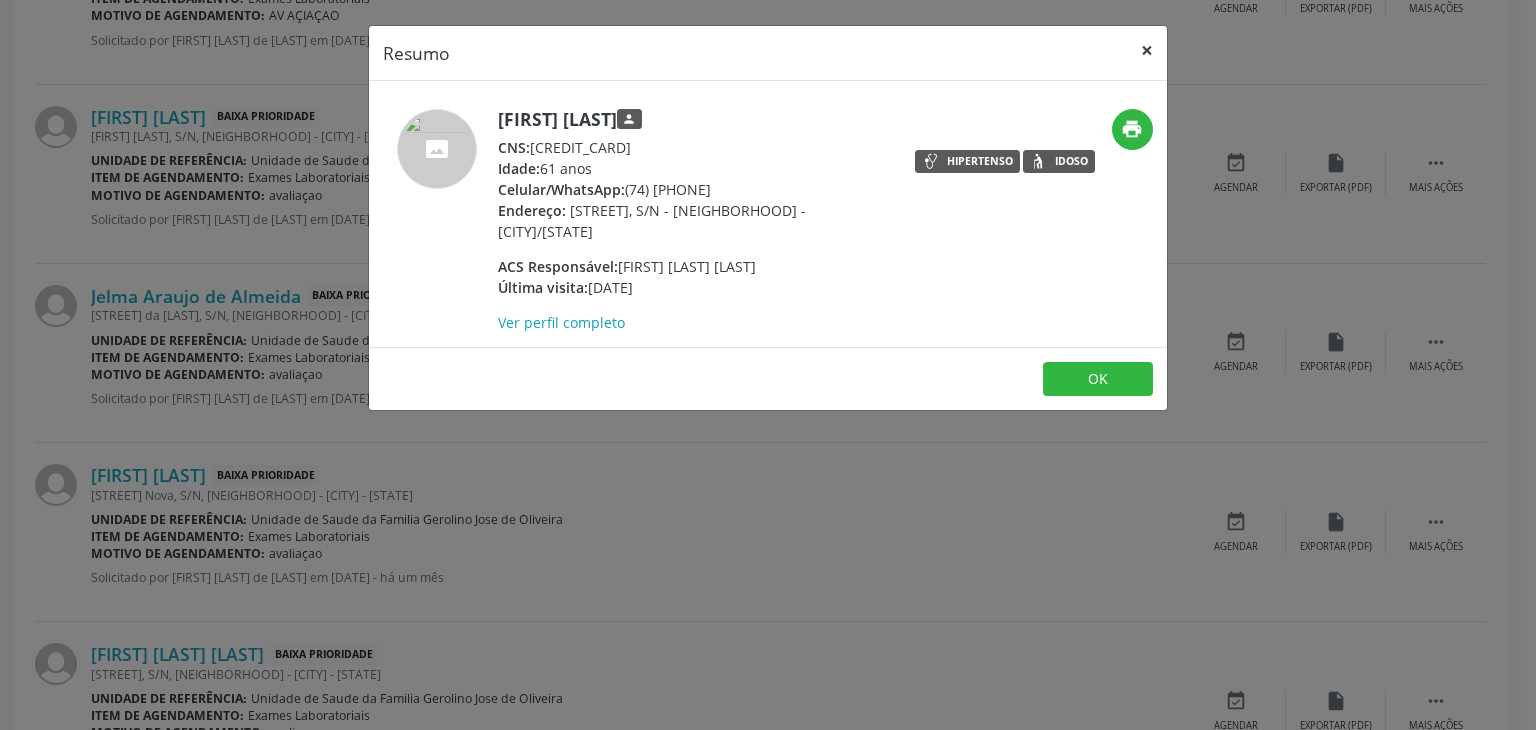 click on "×" at bounding box center [1147, 50] 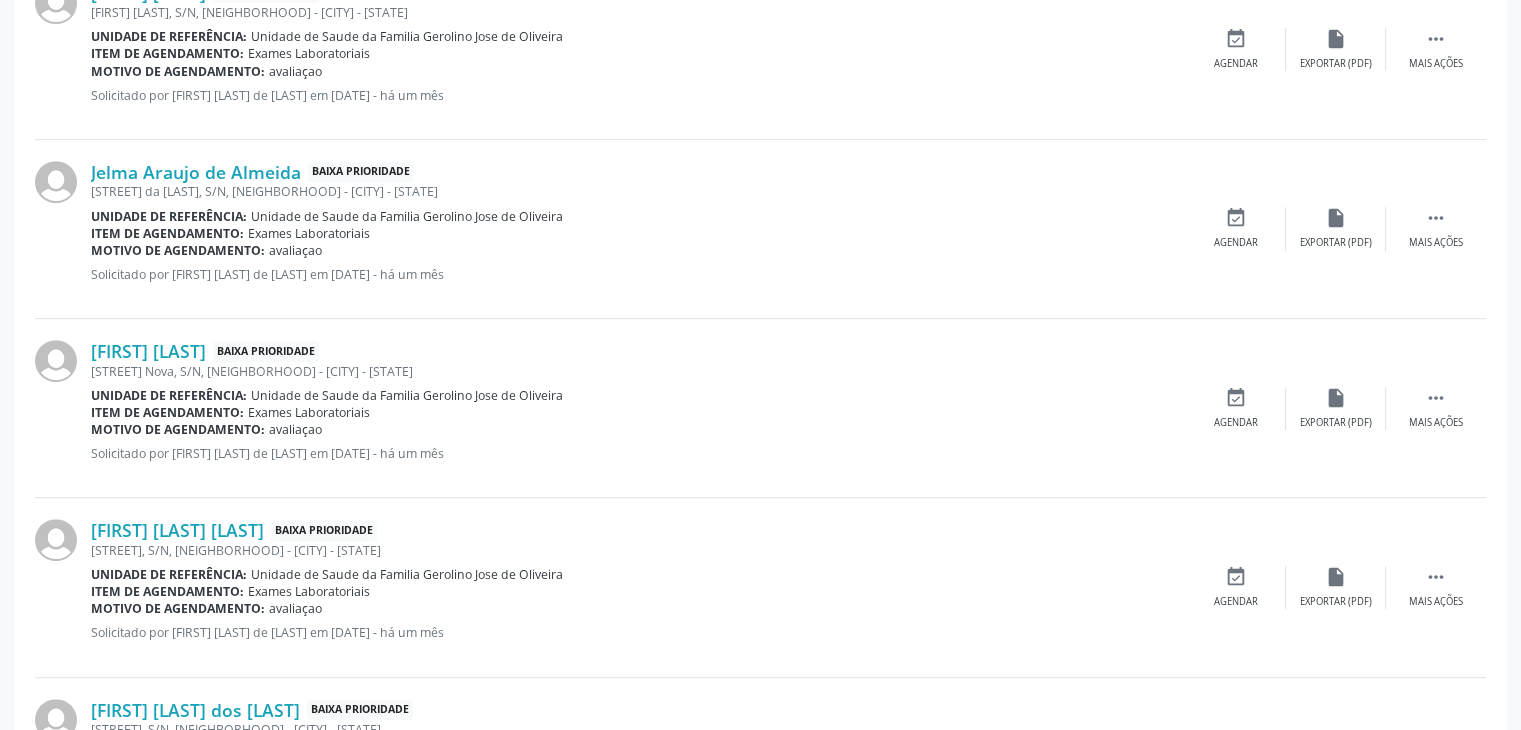 scroll, scrollTop: 1000, scrollLeft: 0, axis: vertical 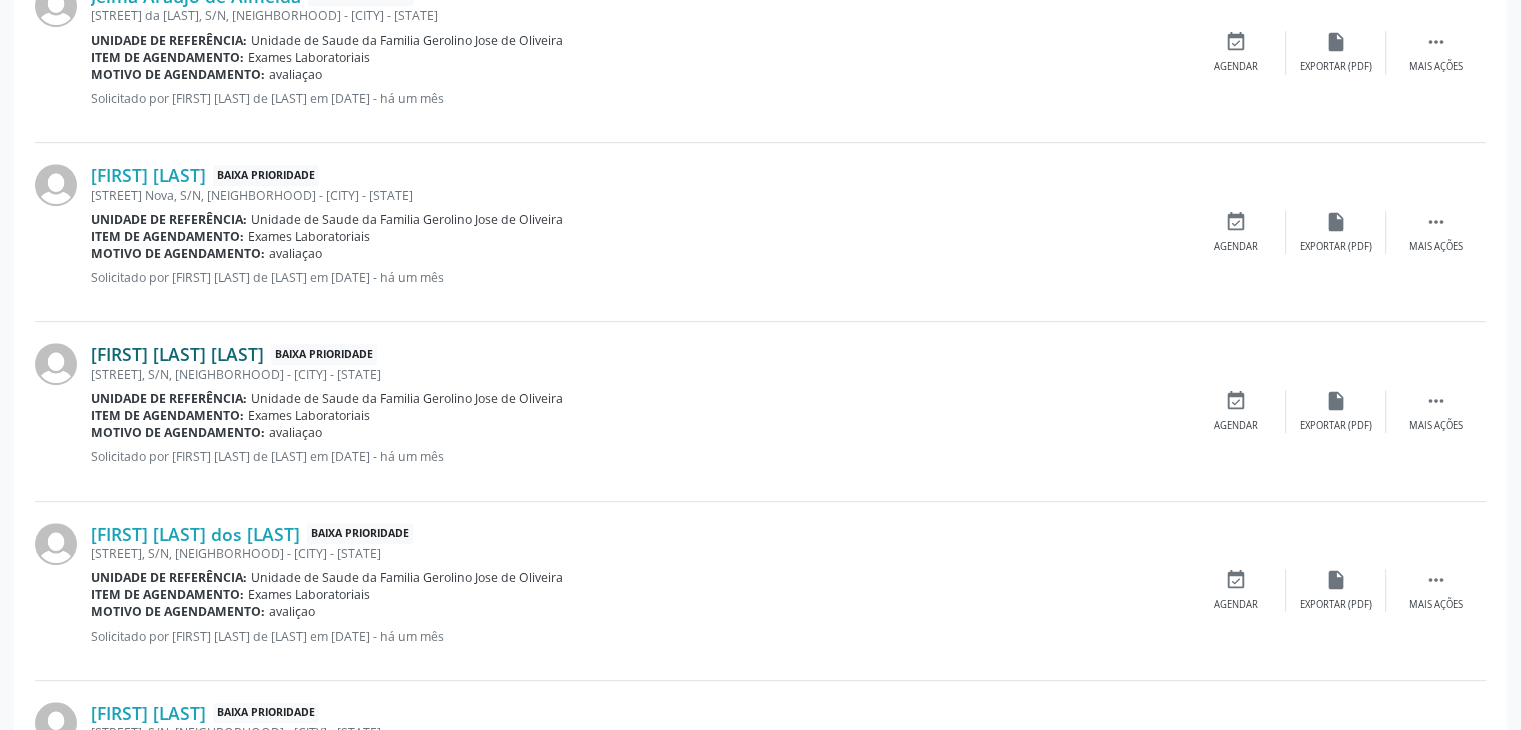 click on "[FIRST] [LAST] [LAST]" at bounding box center [177, 354] 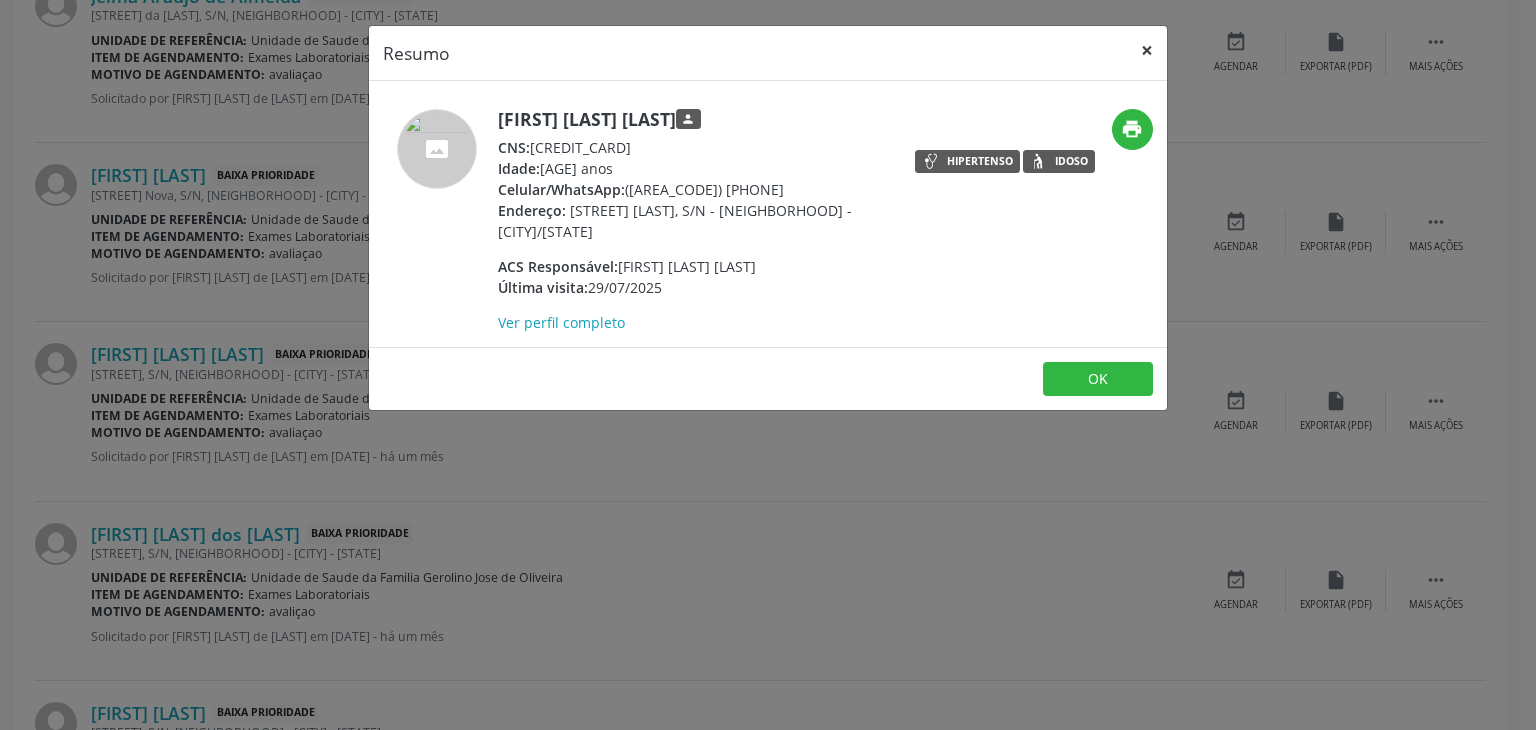 click on "×" at bounding box center [1147, 50] 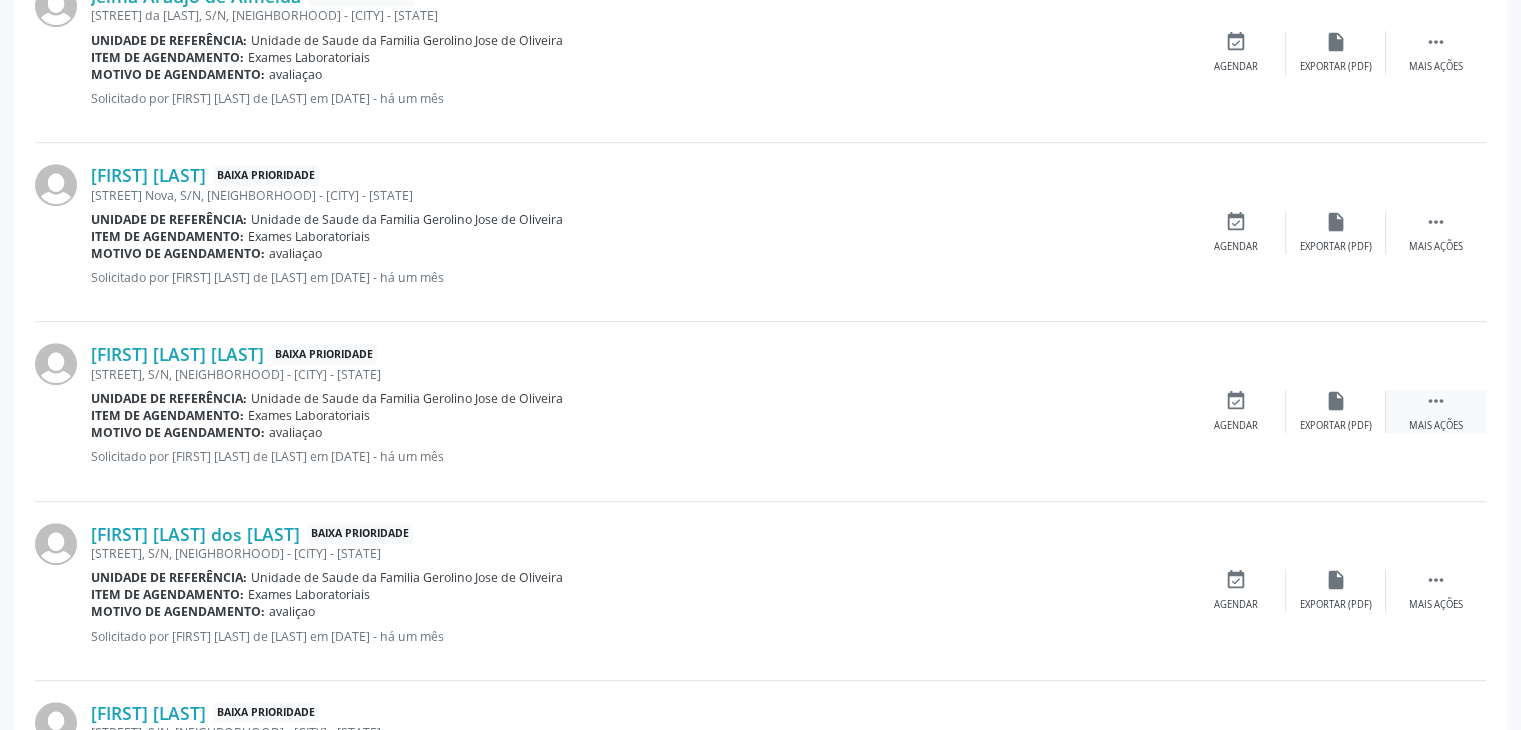 click on "Mais ações" at bounding box center (1436, 426) 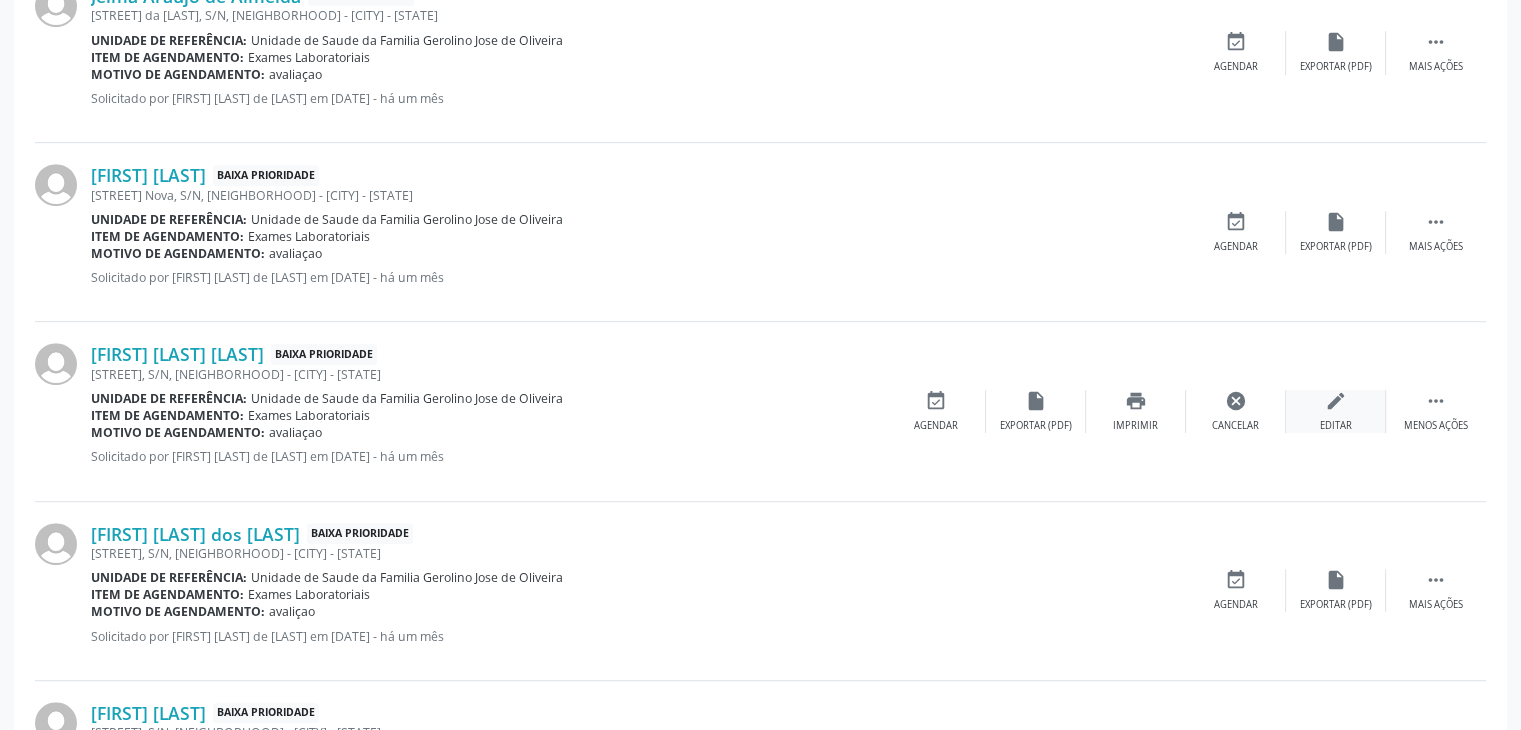 drag, startPoint x: 1388, startPoint y: 409, endPoint x: 1378, endPoint y: 405, distance: 10.770329 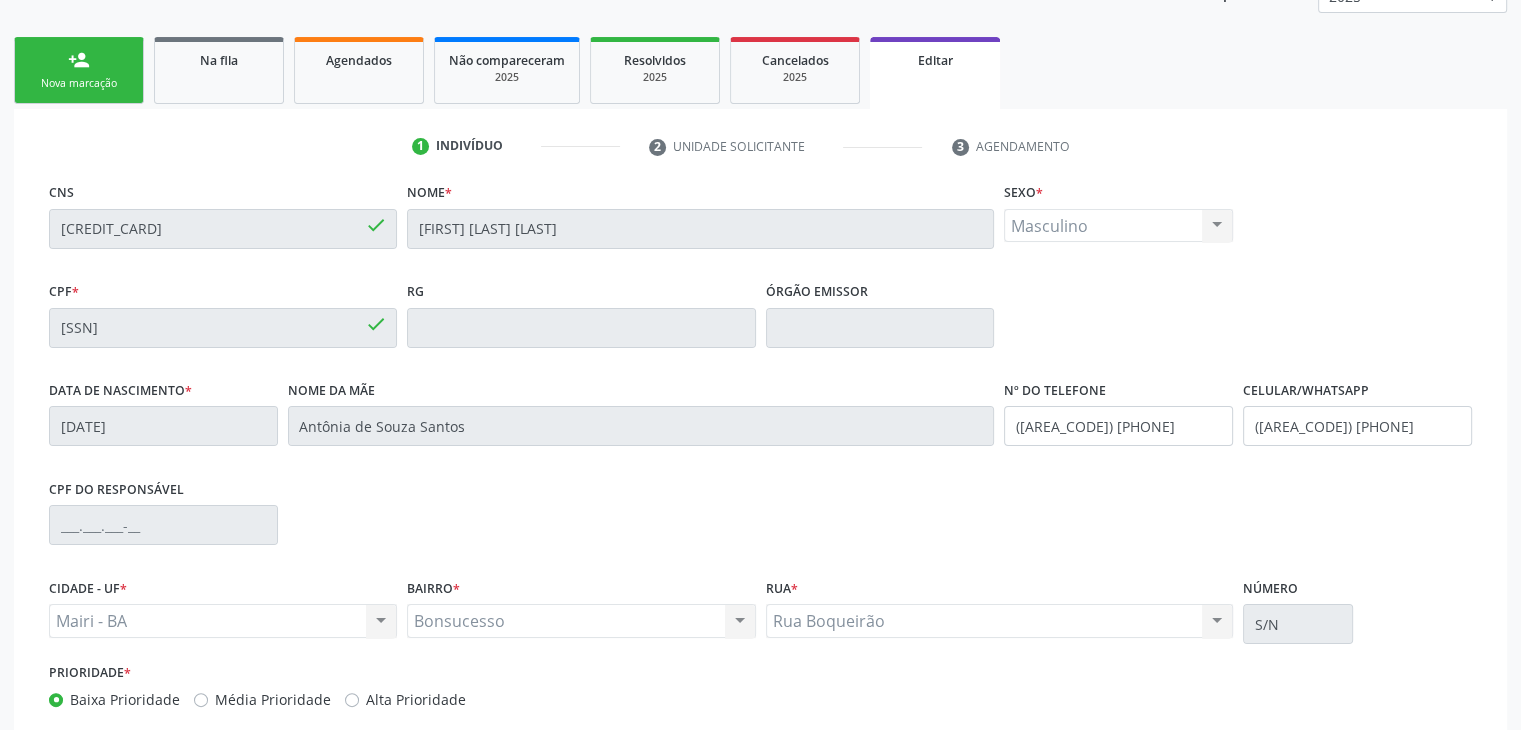 scroll, scrollTop: 380, scrollLeft: 0, axis: vertical 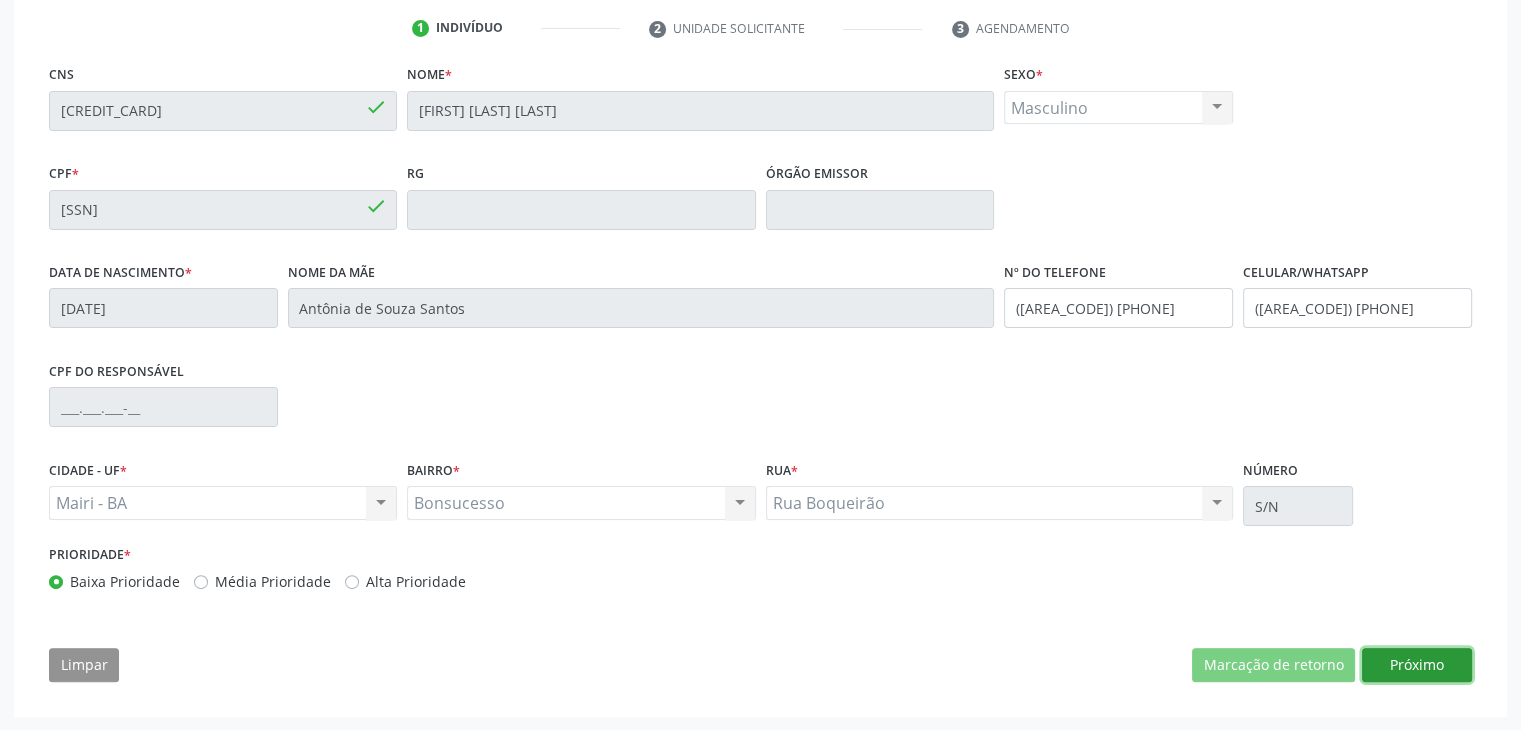 click on "Próximo" at bounding box center [1417, 665] 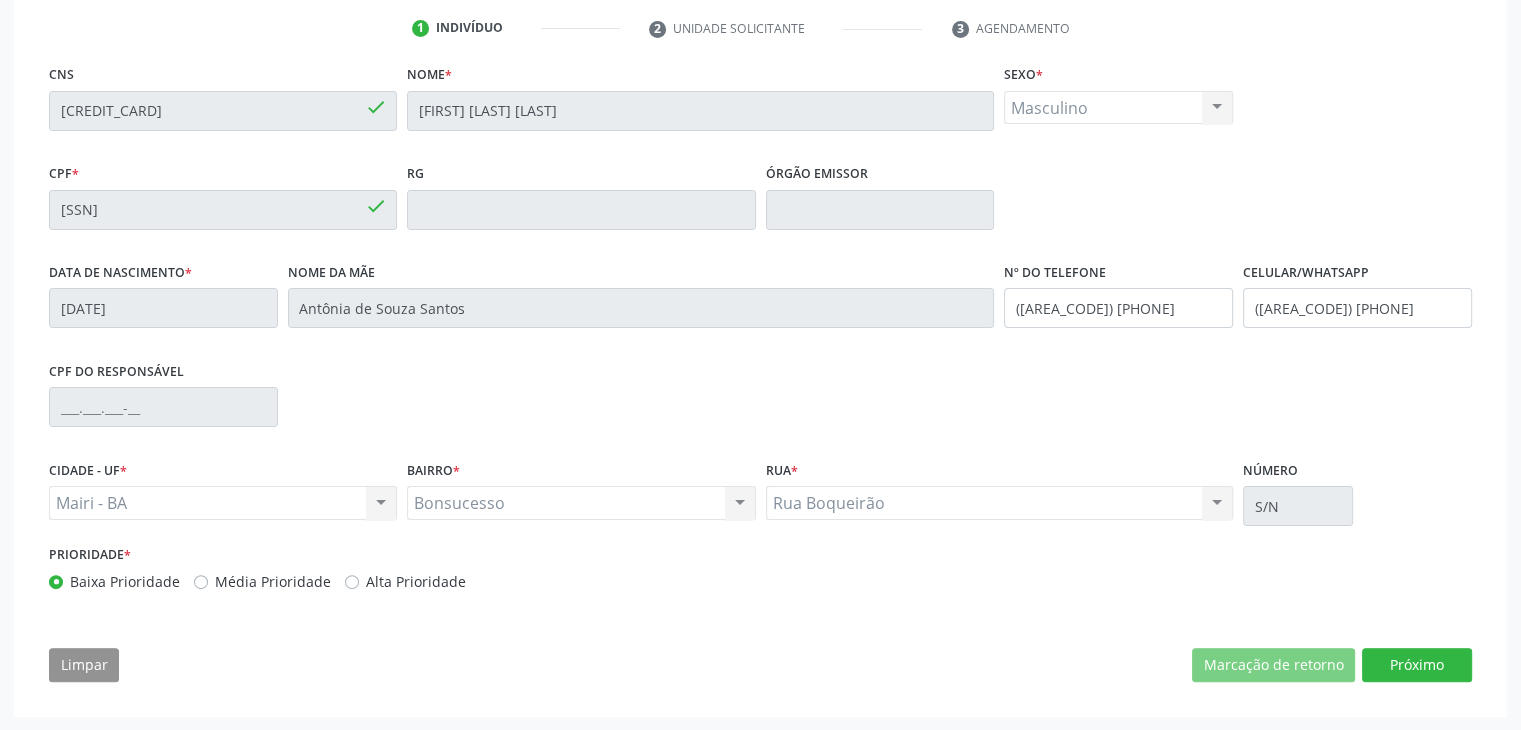 scroll, scrollTop: 200, scrollLeft: 0, axis: vertical 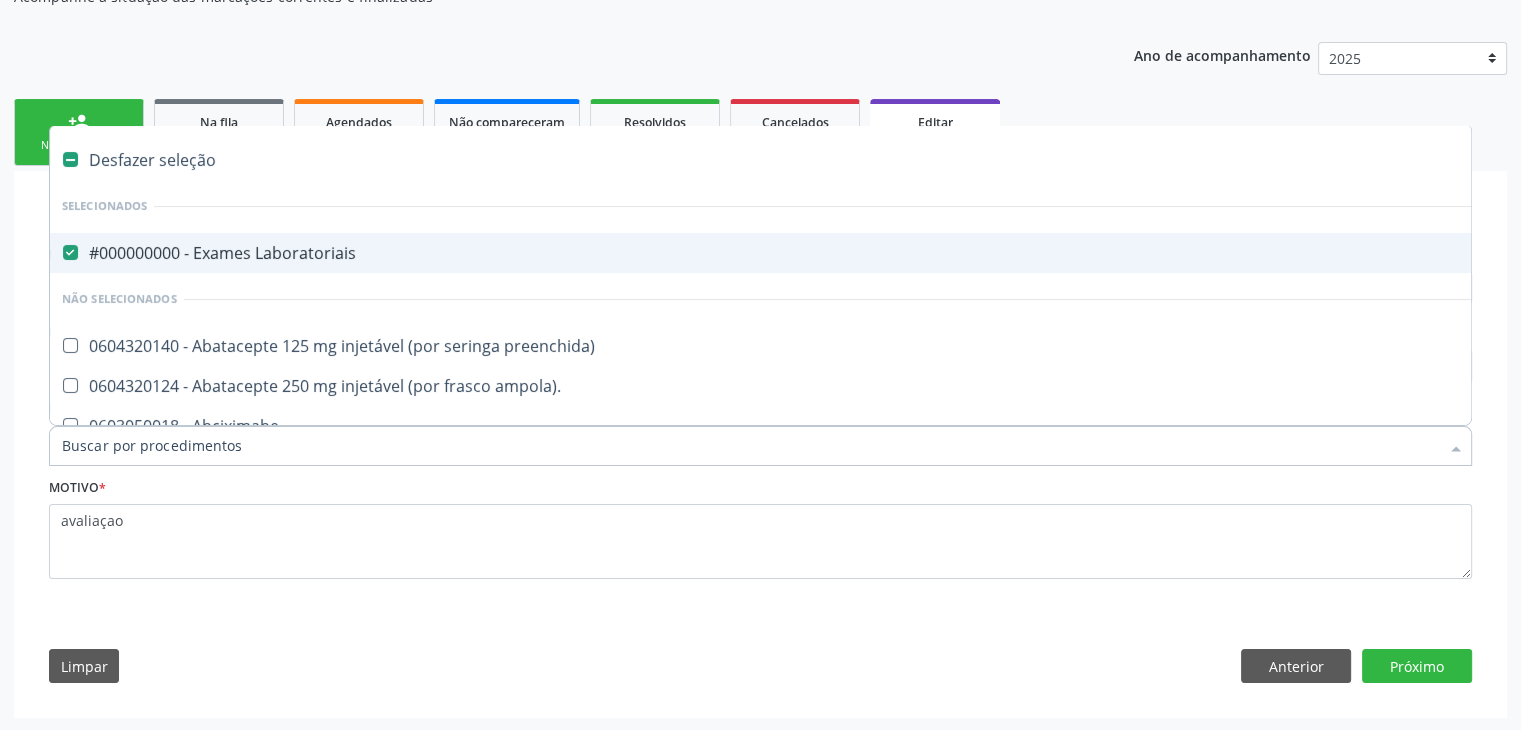 click at bounding box center [760, 446] 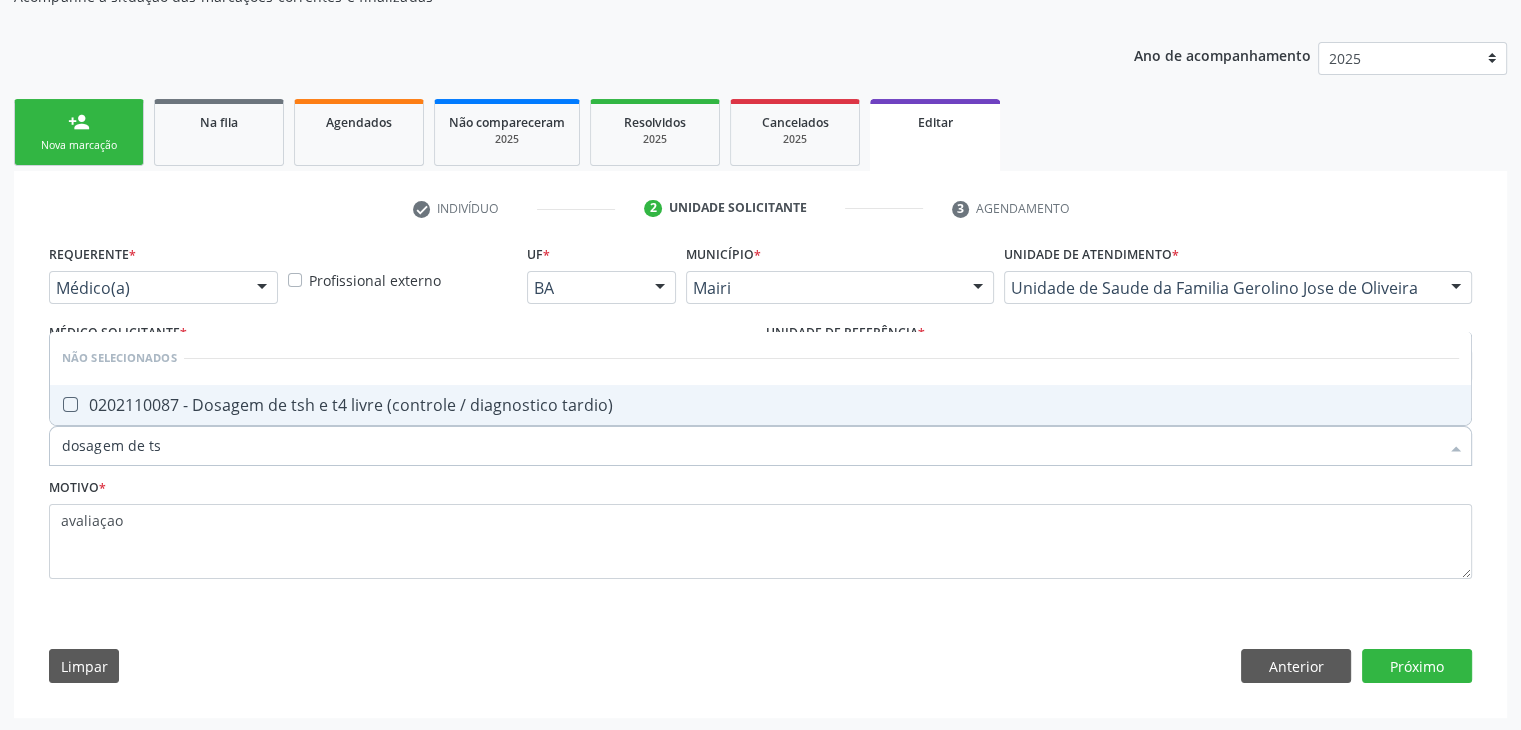 click on "0202110087 - Dosagem de tsh e t4 livre (controle / diagnostico tardio)" at bounding box center [760, 405] 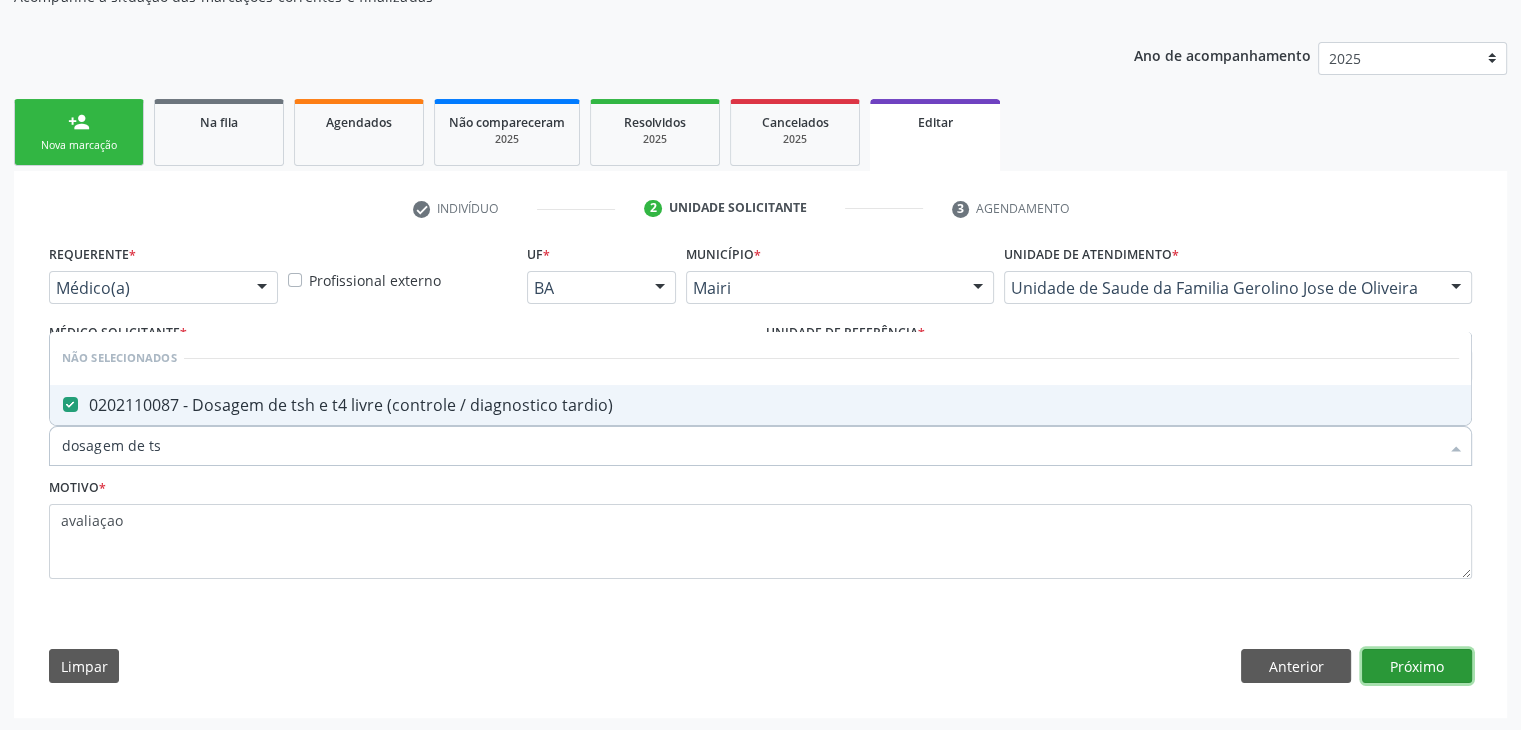 click on "Próximo" at bounding box center [1417, 666] 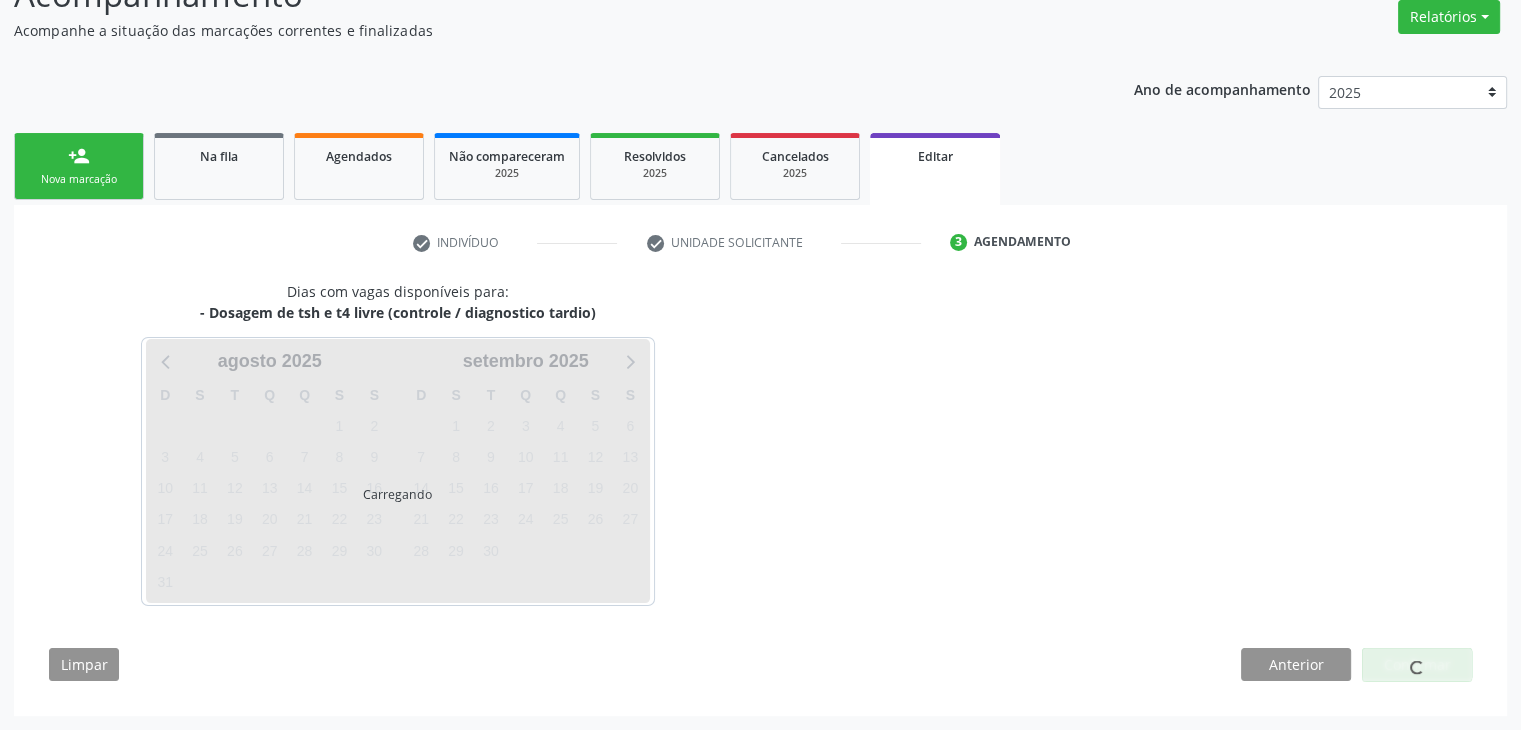 scroll, scrollTop: 165, scrollLeft: 0, axis: vertical 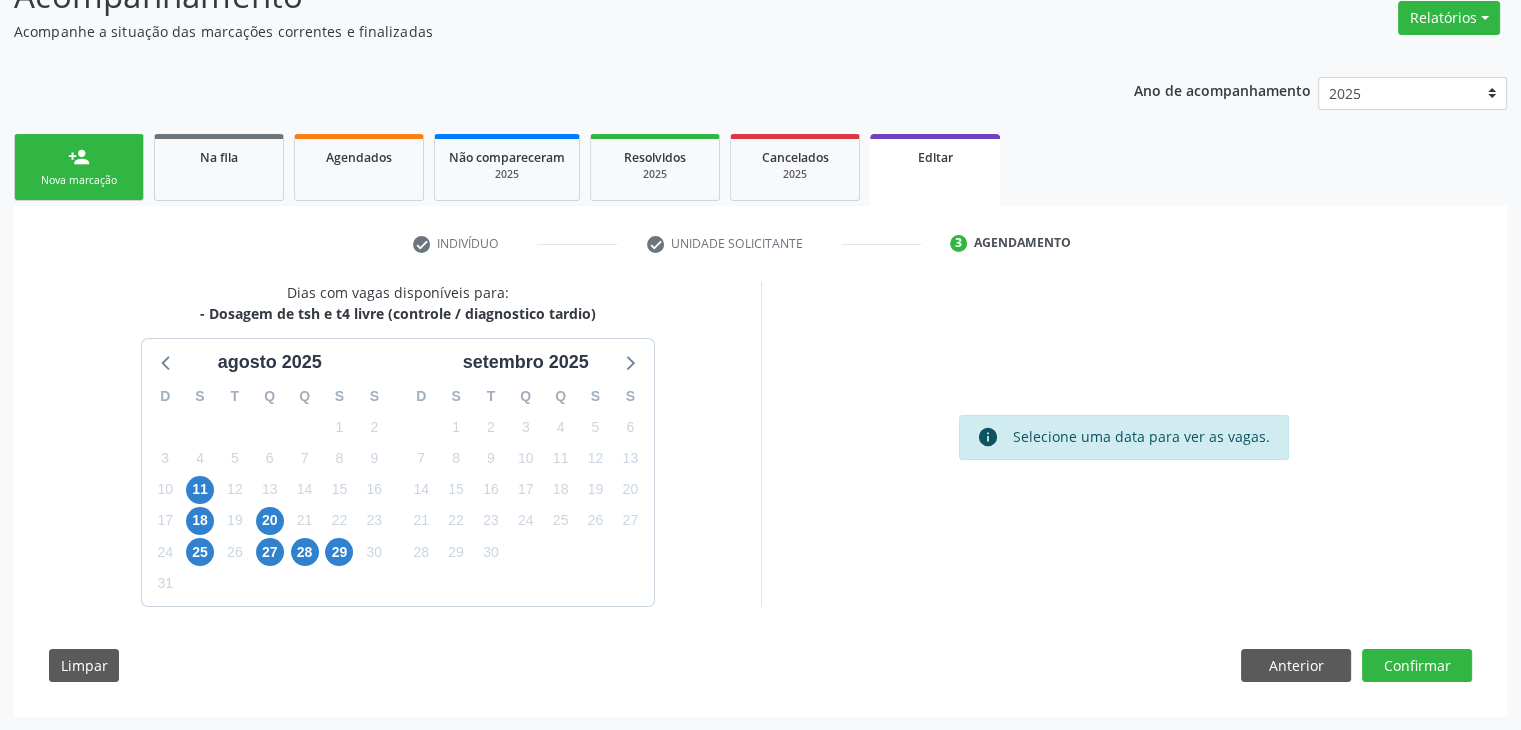 click on "10" at bounding box center (165, 489) 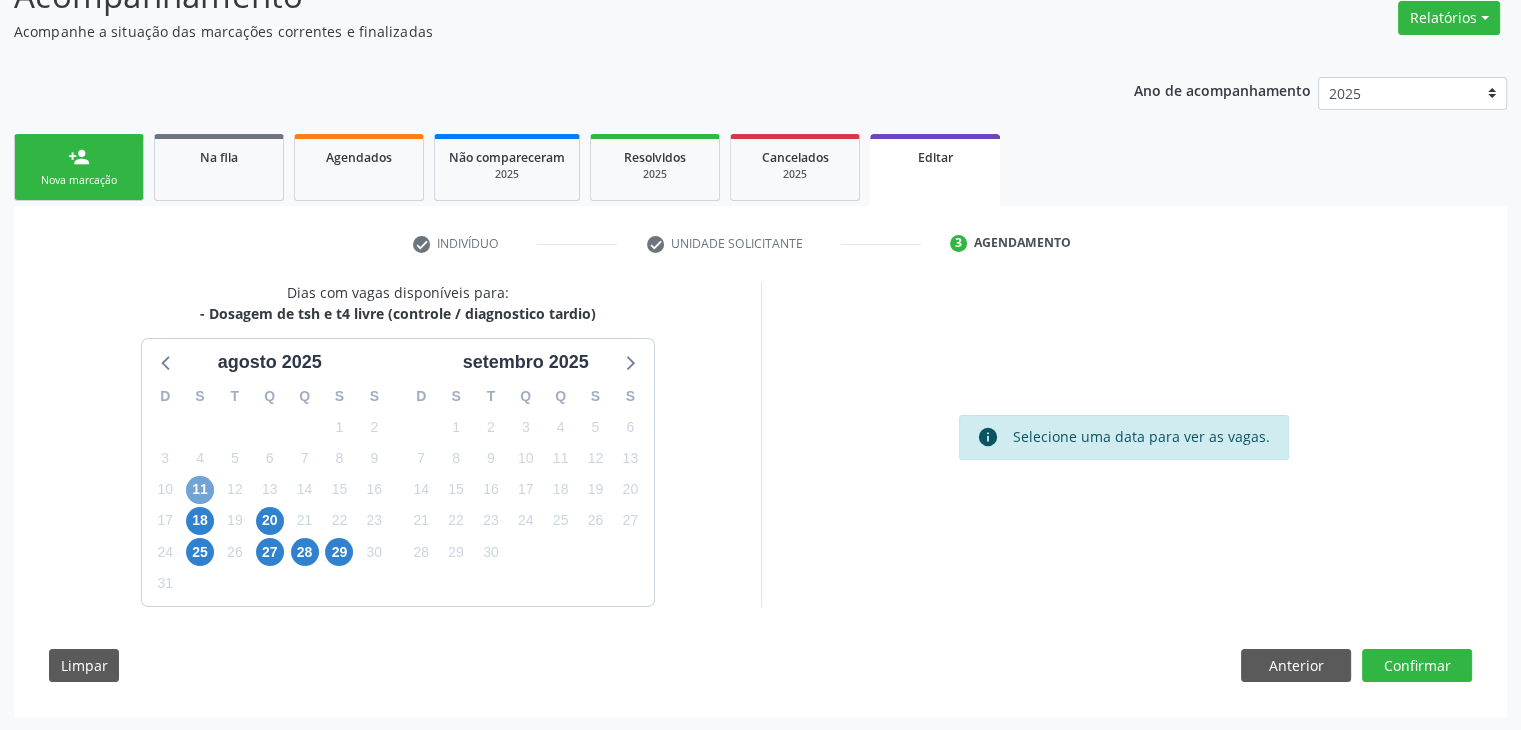 click on "11" at bounding box center (200, 490) 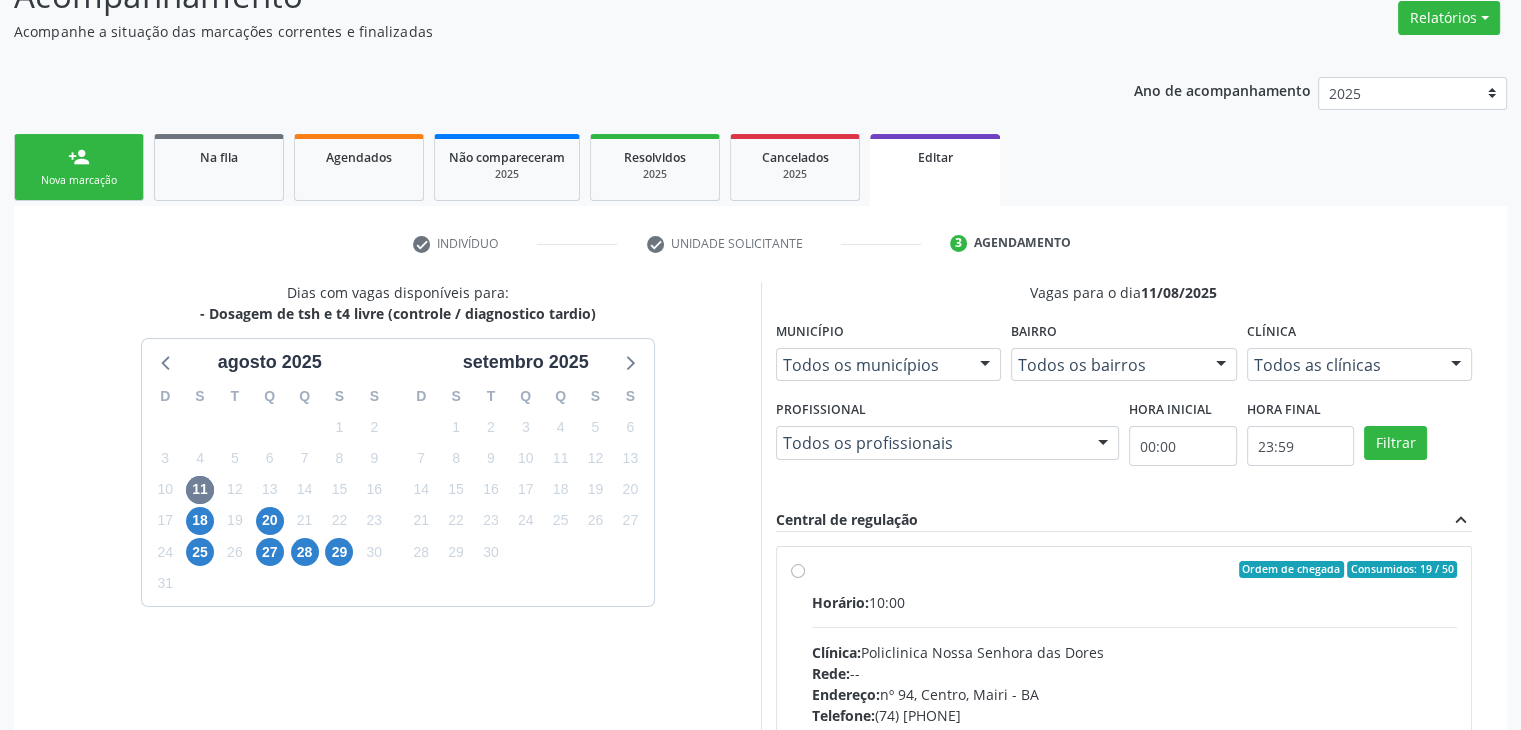 click at bounding box center [1135, 627] 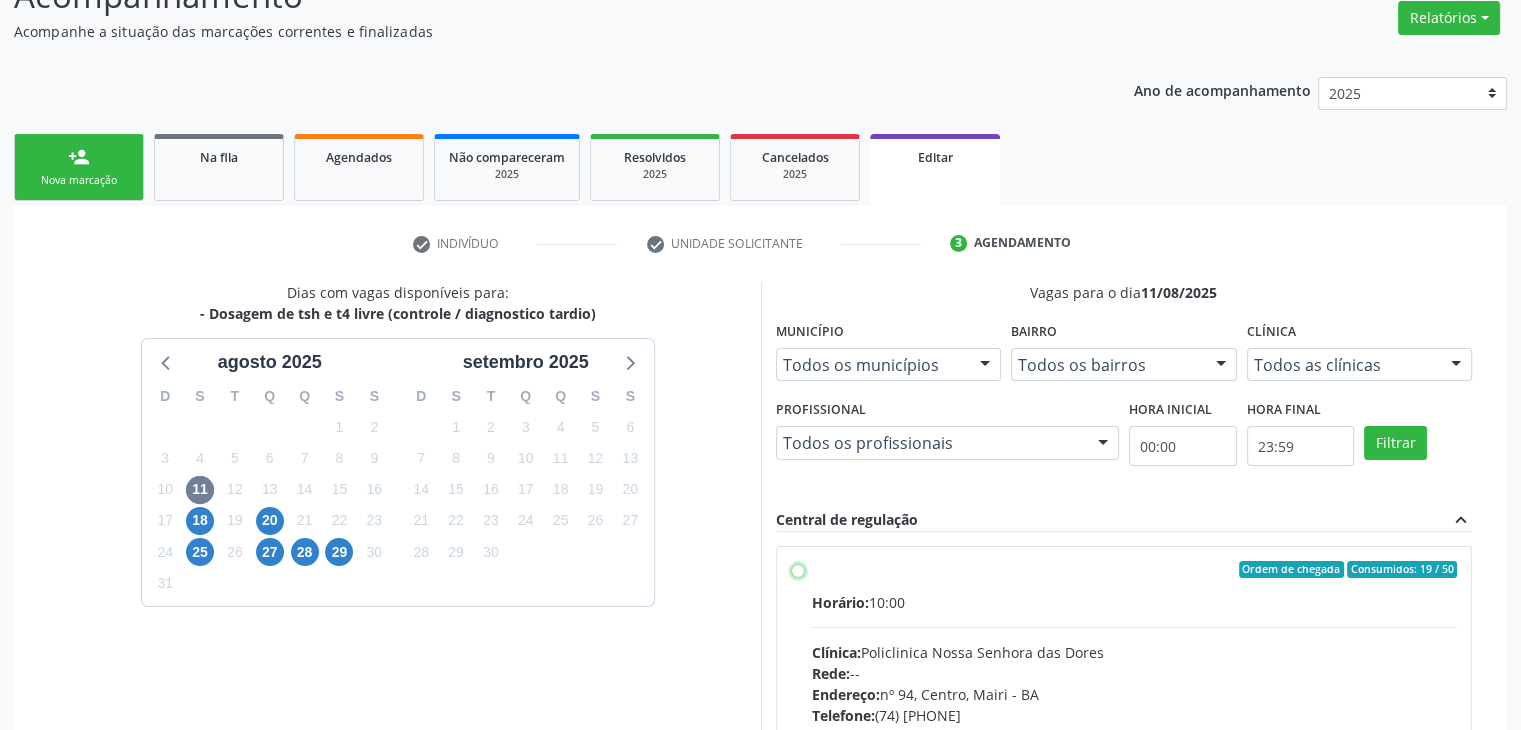 click on "Ordem de chegada
Consumidos: 19 / 50
Horário:   10:00
Clínica:  Policlinica Nossa Senhora das Dores
Rede:
--
Endereço:   nº 94, [CITY], [CITY] - [STATE]
Telefone:   ([AREA_CODE]) [PHONE]
Profissional:
--
Informações adicionais sobre o atendimento
Idade de atendimento:
Sem restrição
Gênero(s) atendido(s):
Sem restrição
Informações adicionais:
--" at bounding box center (798, 570) 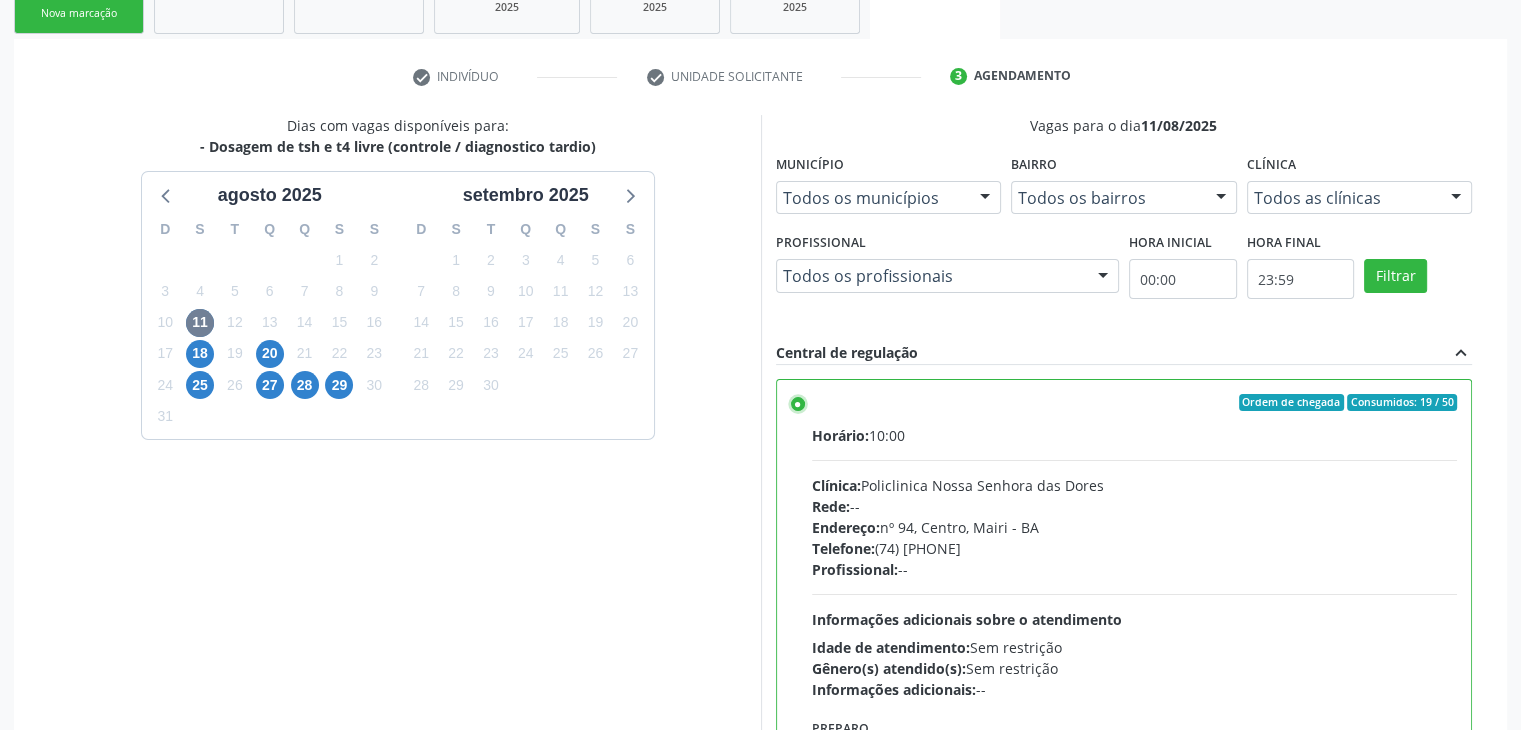 scroll, scrollTop: 490, scrollLeft: 0, axis: vertical 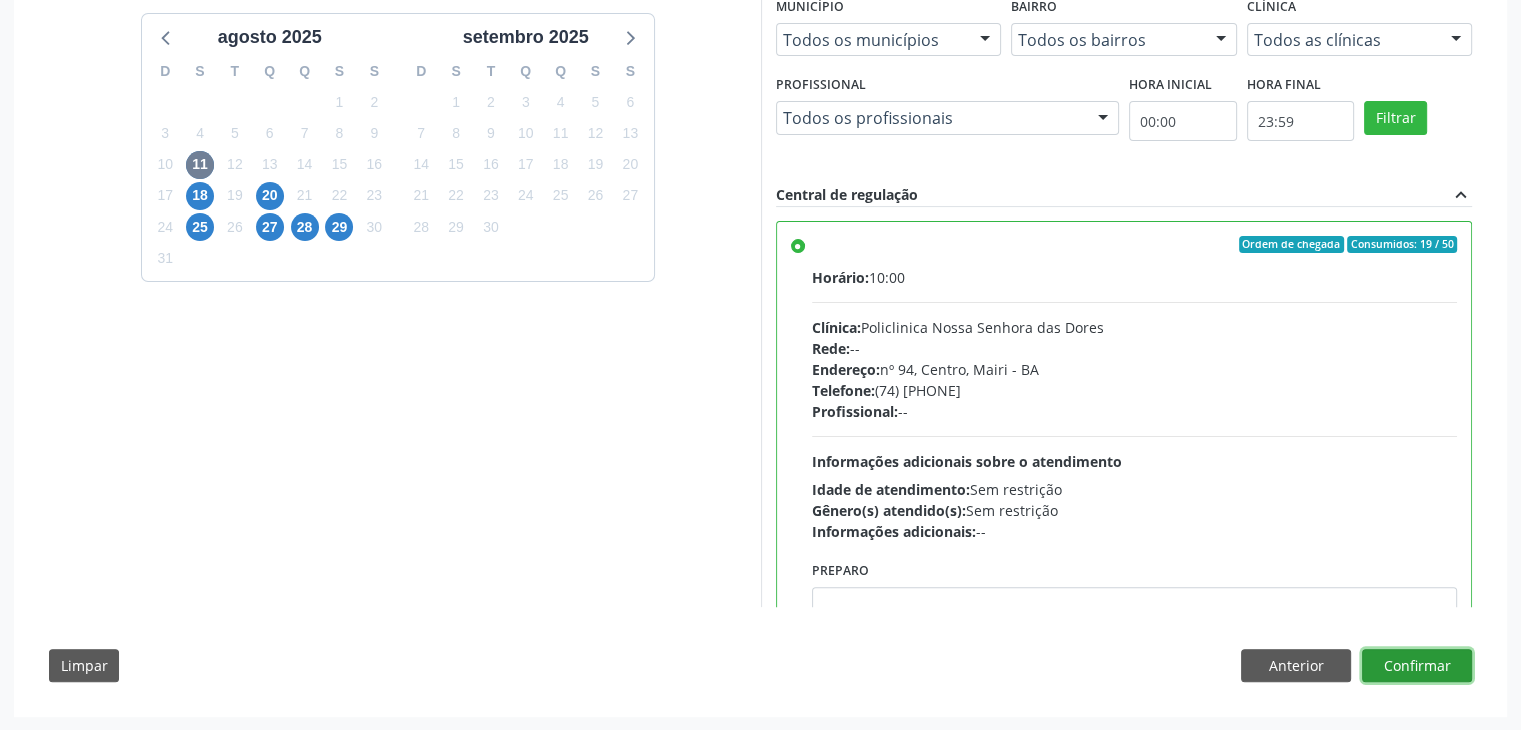 click on "Confirmar" at bounding box center (1417, 666) 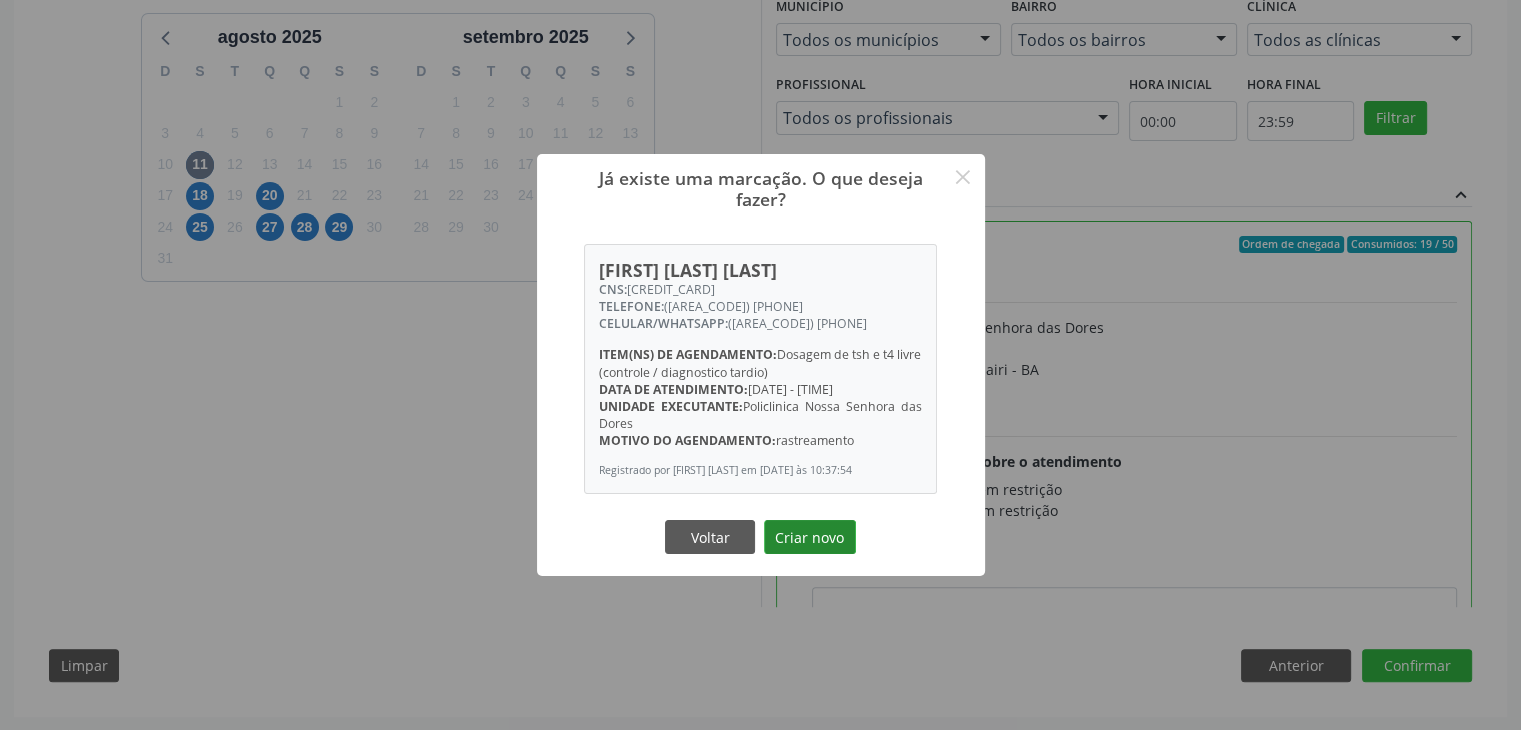 click on "Criar novo" at bounding box center (810, 537) 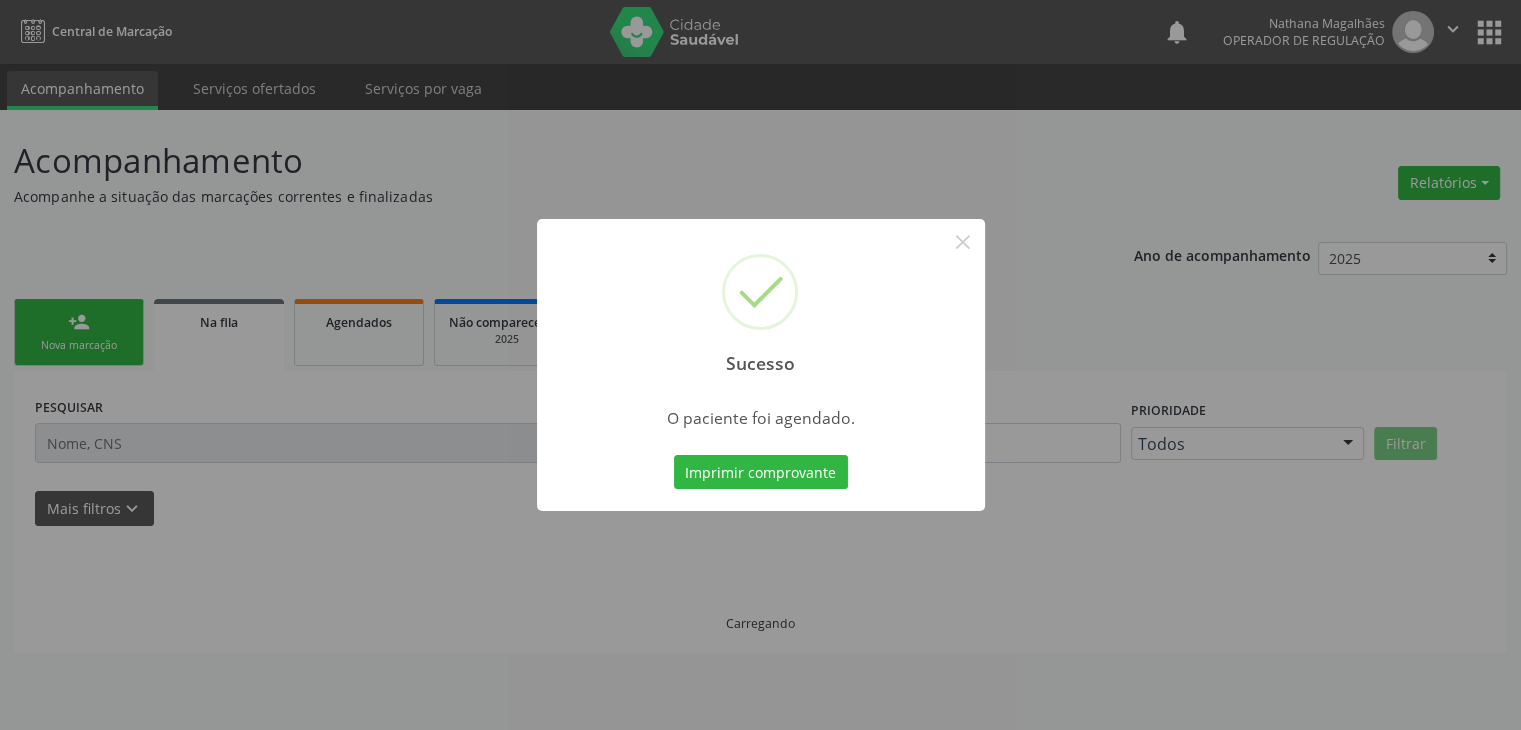scroll, scrollTop: 0, scrollLeft: 0, axis: both 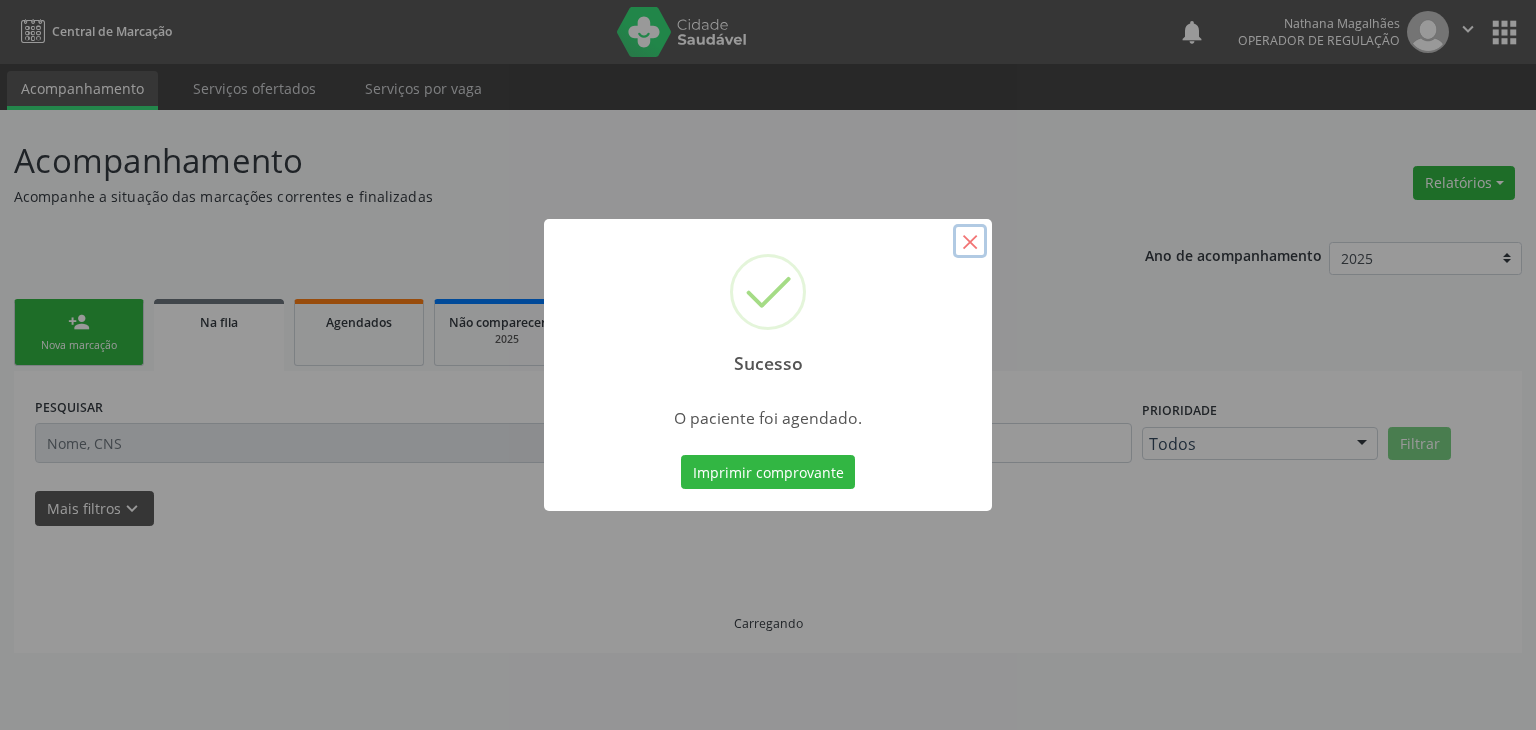 click on "×" at bounding box center (970, 241) 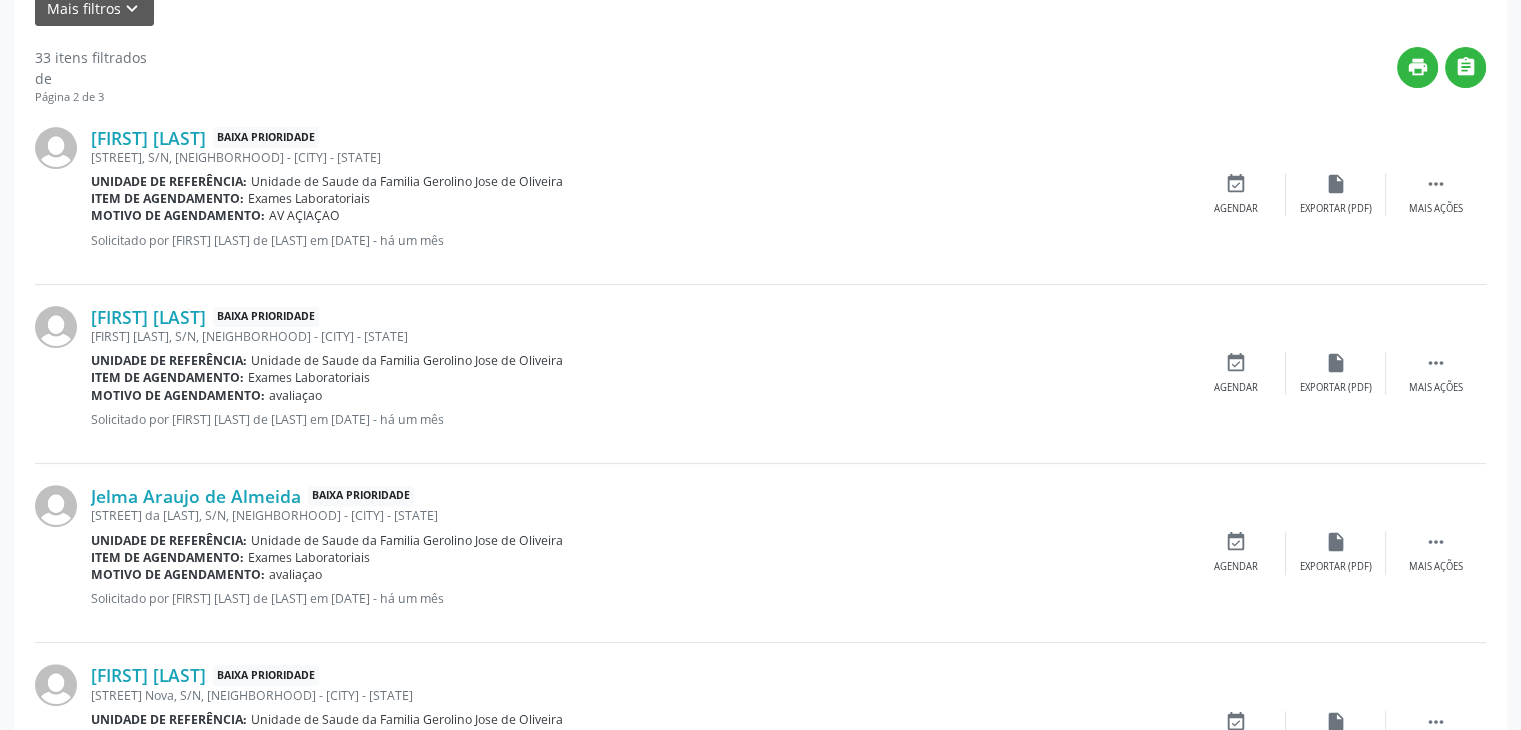 scroll, scrollTop: 700, scrollLeft: 0, axis: vertical 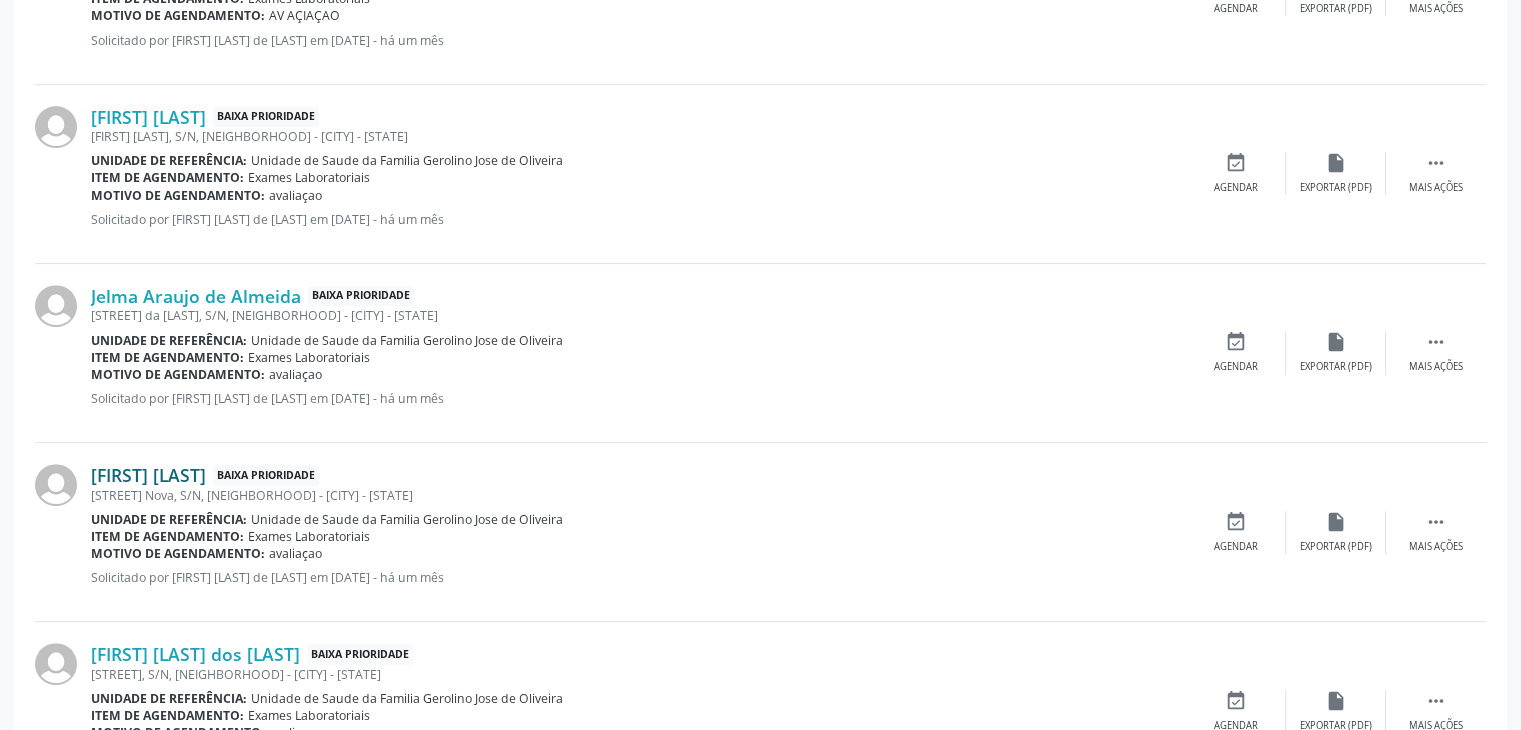 click on "[FIRST] [LAST]" at bounding box center [148, 475] 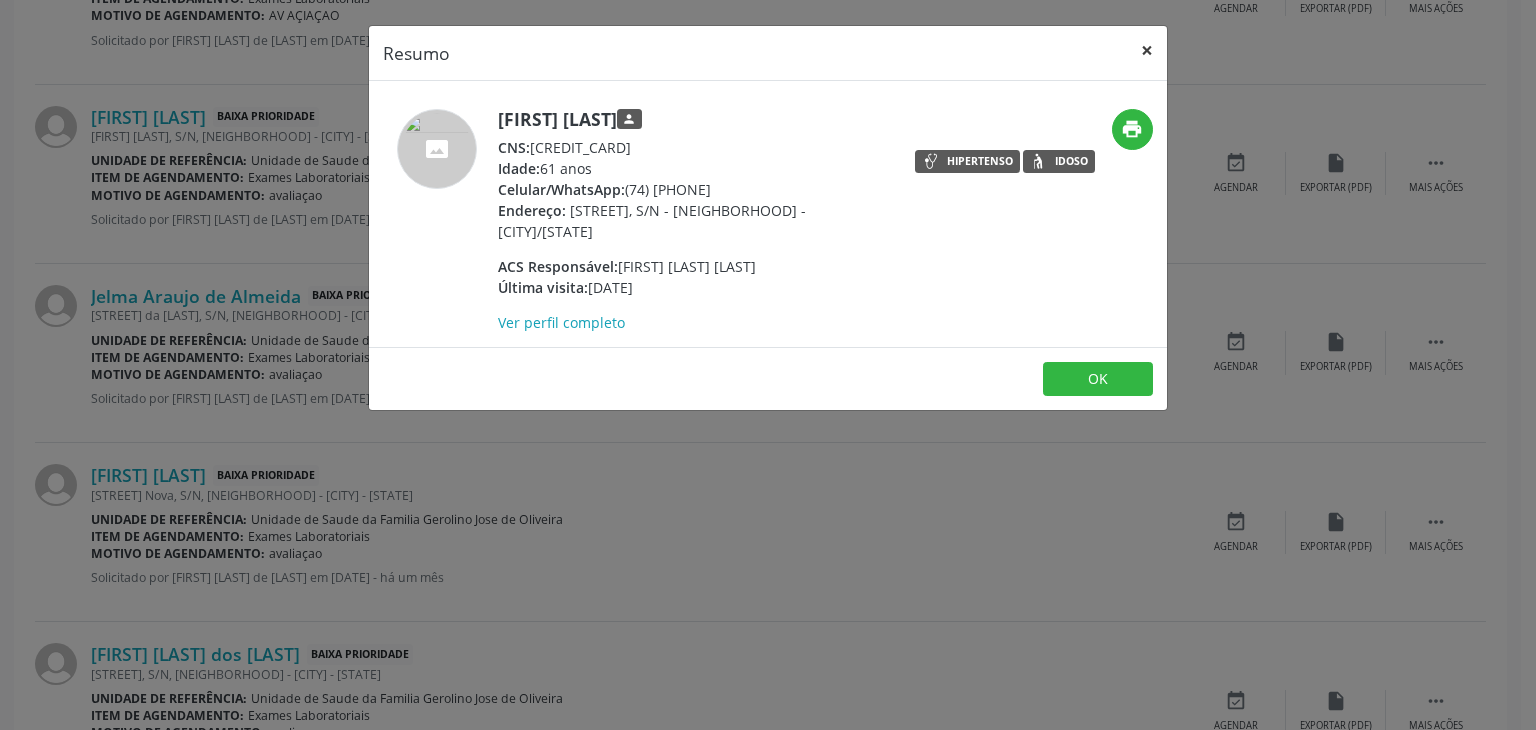 click on "×" at bounding box center (1147, 50) 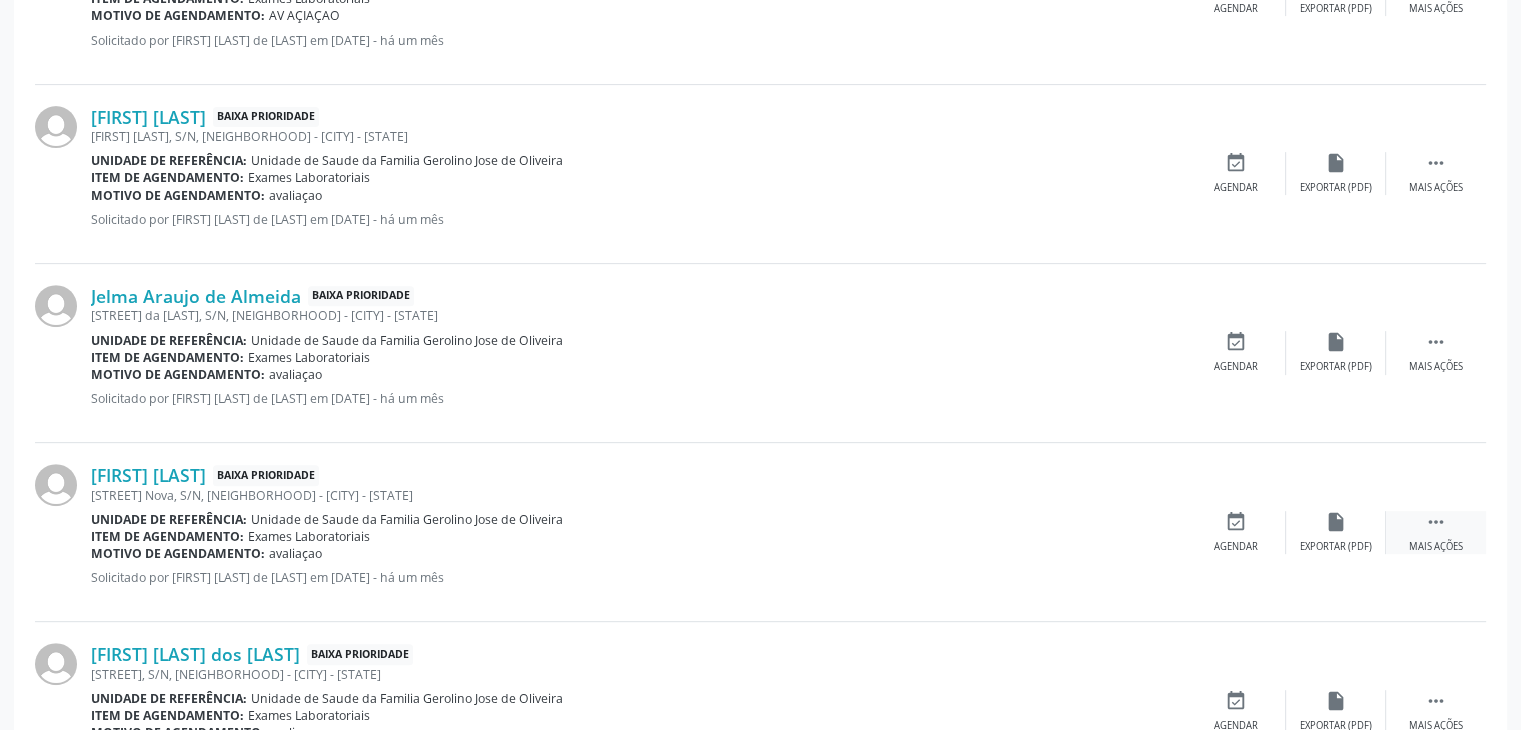 click on "" at bounding box center [1436, 522] 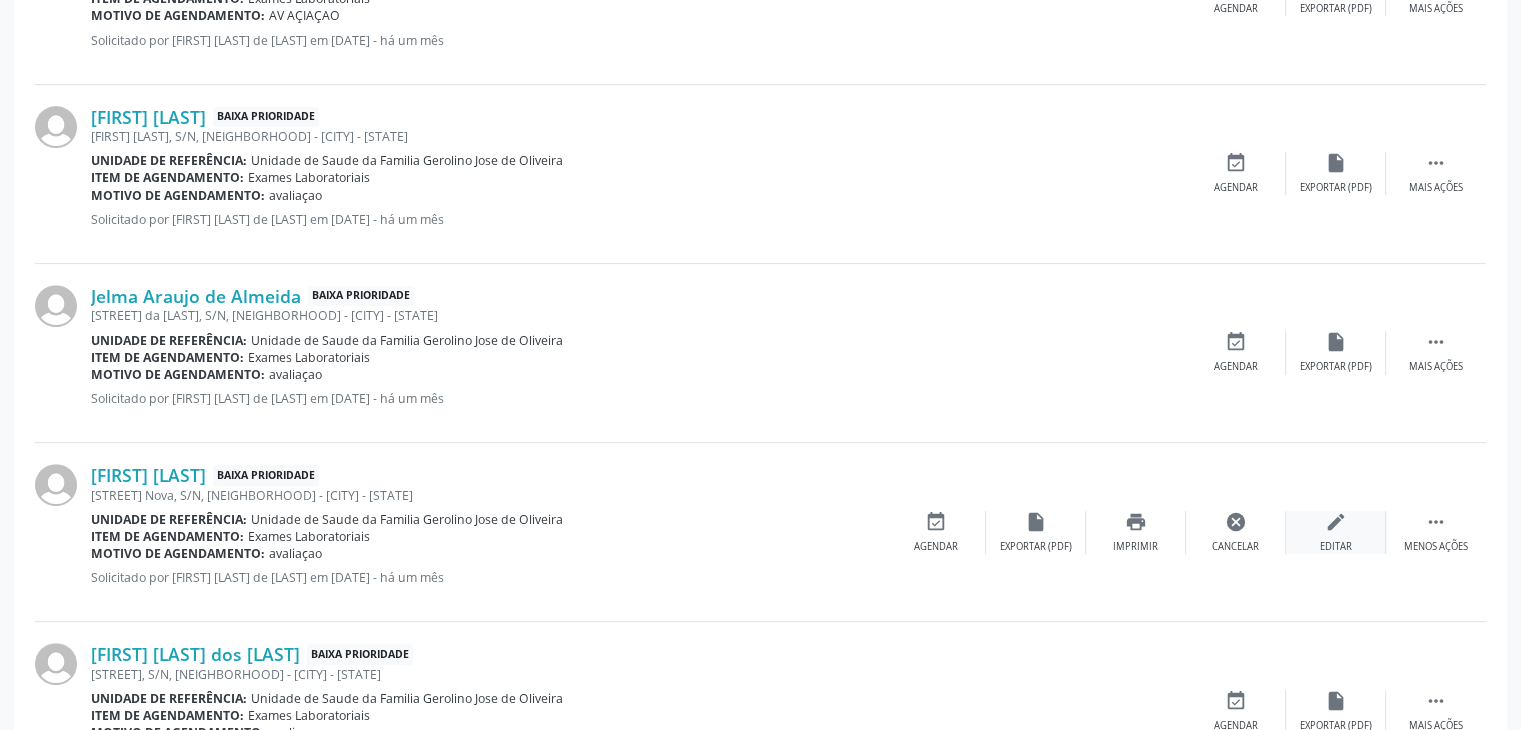 drag, startPoint x: 1376, startPoint y: 504, endPoint x: 1364, endPoint y: 517, distance: 17.691807 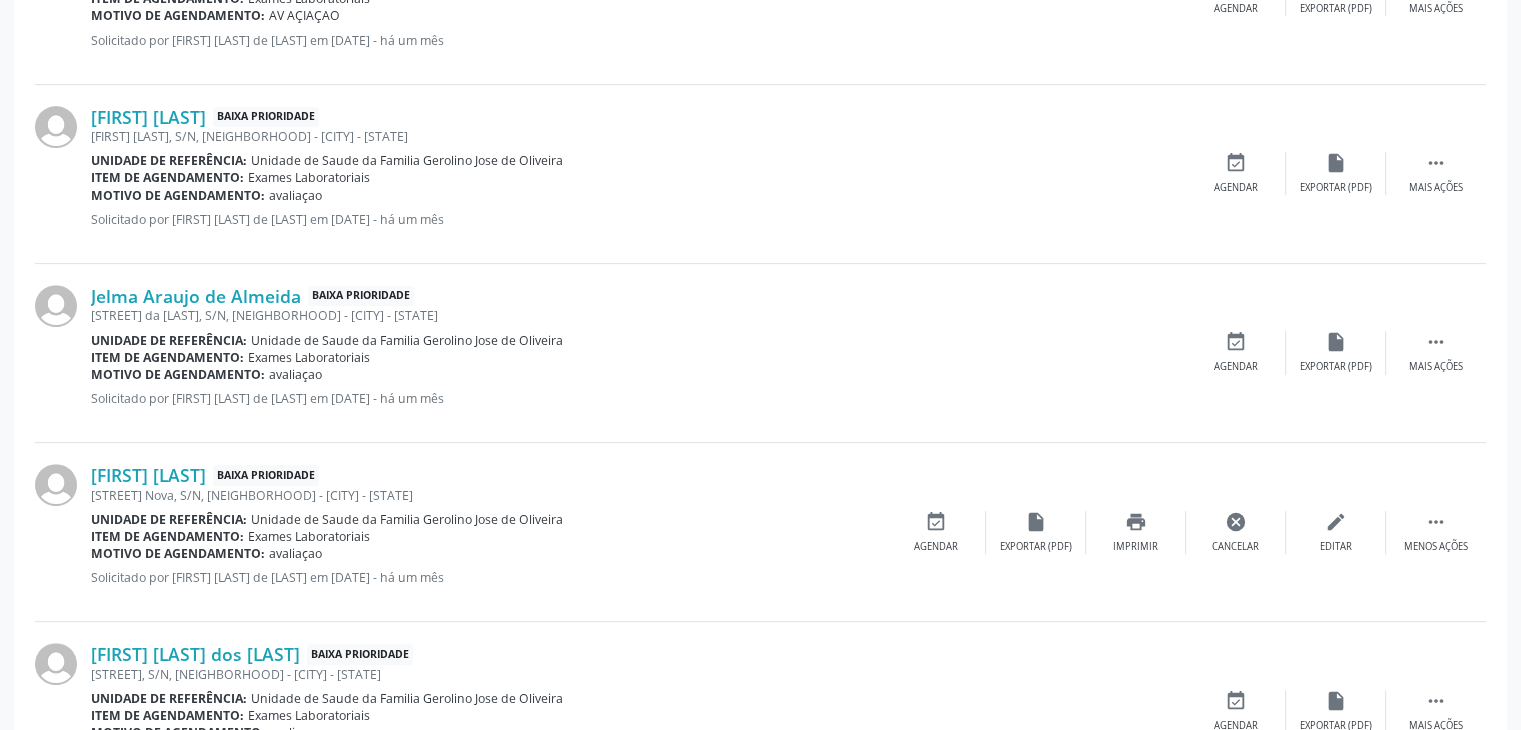 click on "[FIRST] [LAST]
Baixa Prioridade
Rua Nova, S/N, [NEIGHBORHOOD] - [CITY] - [STATE]
Unidade de referência:
Unidade de Saude da Familia Gerolino Jose de Oliveira
Item de agendamento:
Exames Laboratoriais
Motivo de agendamento:
avaliaçao
Solicitado por [FIRST] [LAST] em [DATE] - há um mês

Menos ações
edit
Editar
cancel
Cancelar
print
Imprimir
insert_drive_file
Exportar (PDF)
event_available
Agendar" at bounding box center [760, 532] 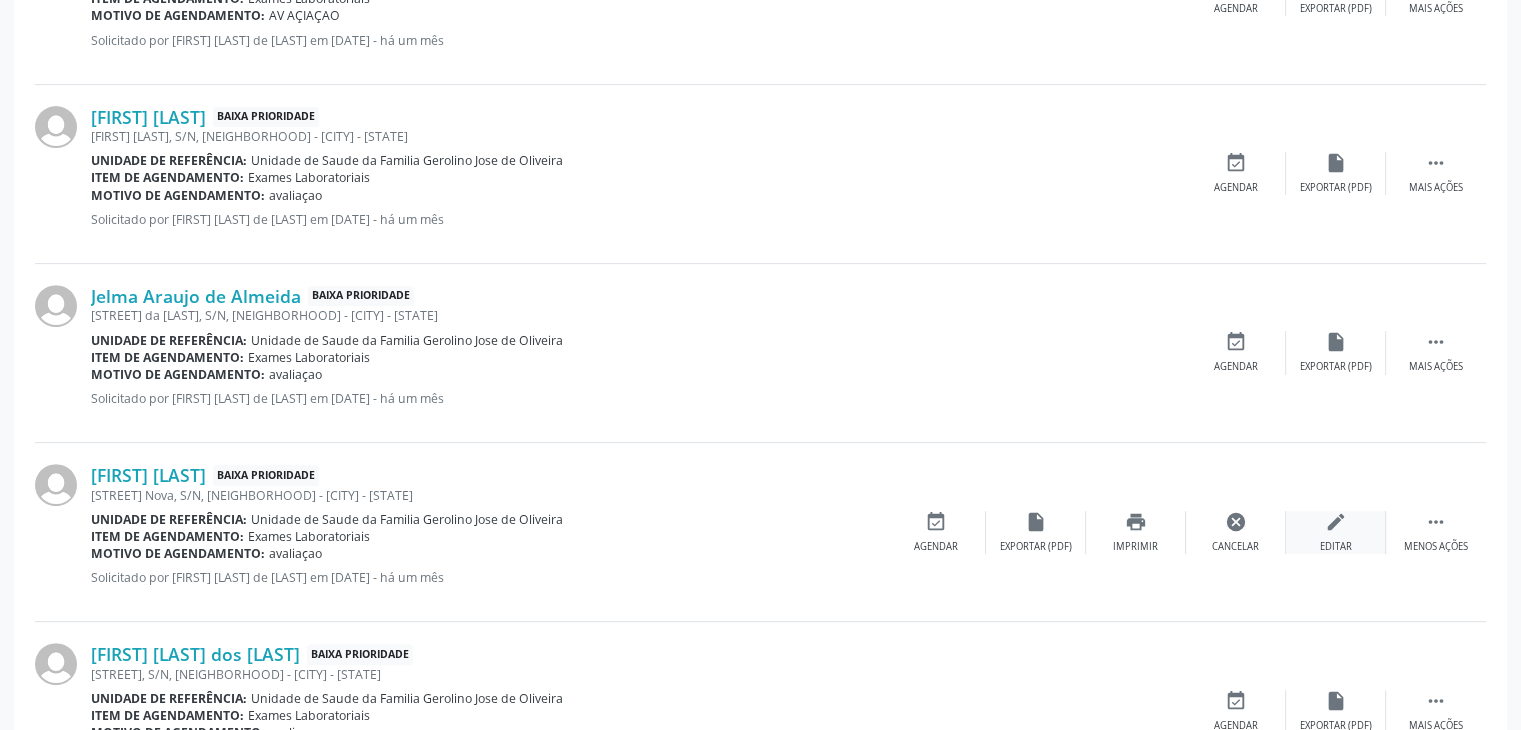 click on "Editar" at bounding box center (1336, 547) 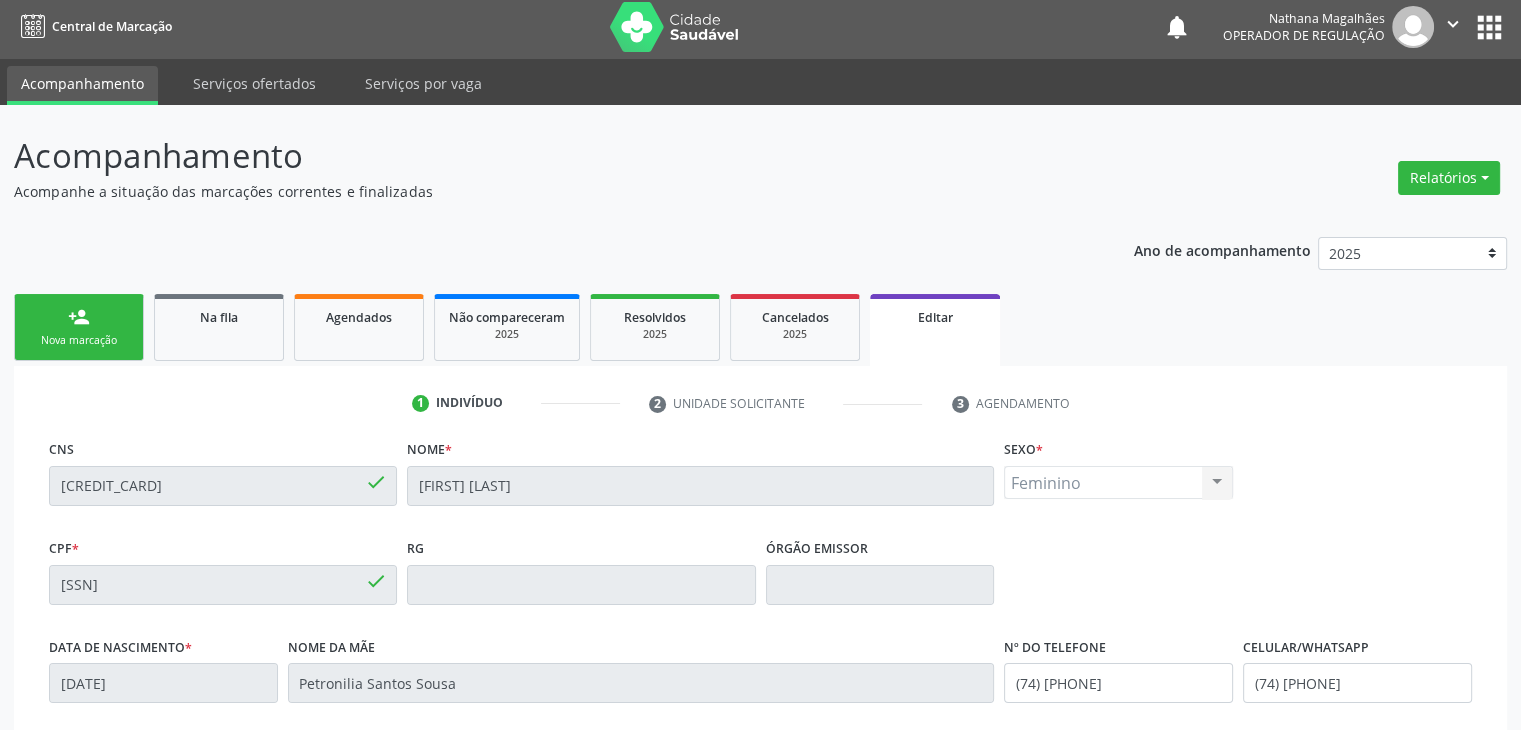 scroll, scrollTop: 380, scrollLeft: 0, axis: vertical 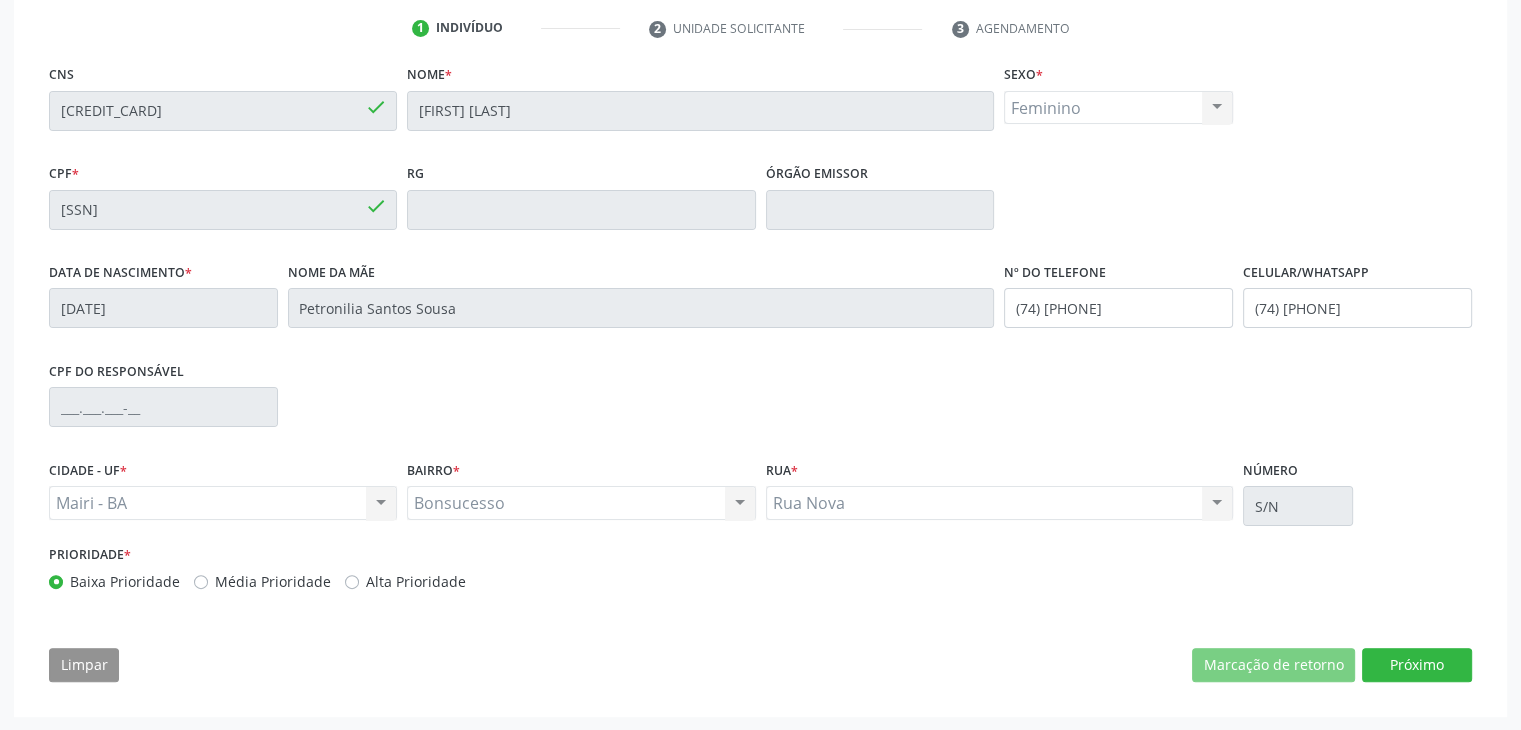 click on "CNS
[CREDIT_CARD]       done
Nome
*
[FIRST] [LAST]
Sexo
*
Feminino         Masculino   Feminino
Nenhum resultado encontrado para: "   "
Não há nenhuma opção para ser exibida.
CPF
*
[SSN]       done
RG
Órgão emissor
Data de nascimento
*
[DATE]
Nome da mãe
[FIRST] [LAST]
Nº do Telefone
([AREA_CODE]) [PHONE]
Celular/WhatsApp
([AREA_CODE]) [PHONE]
CPF do responsável
CIDADE - UF
*
[CITY] - [STATE]         [CITY] - [STATE]
Nenhum resultado encontrado para: "   "
Não há nenhuma opção para ser exibida.
BAIRRO
*
[NEIGHBORHOOD]         [NEIGHBORHOOD]
Nenhum resultado encontrado para: "   "
Rua
*" at bounding box center (760, 378) 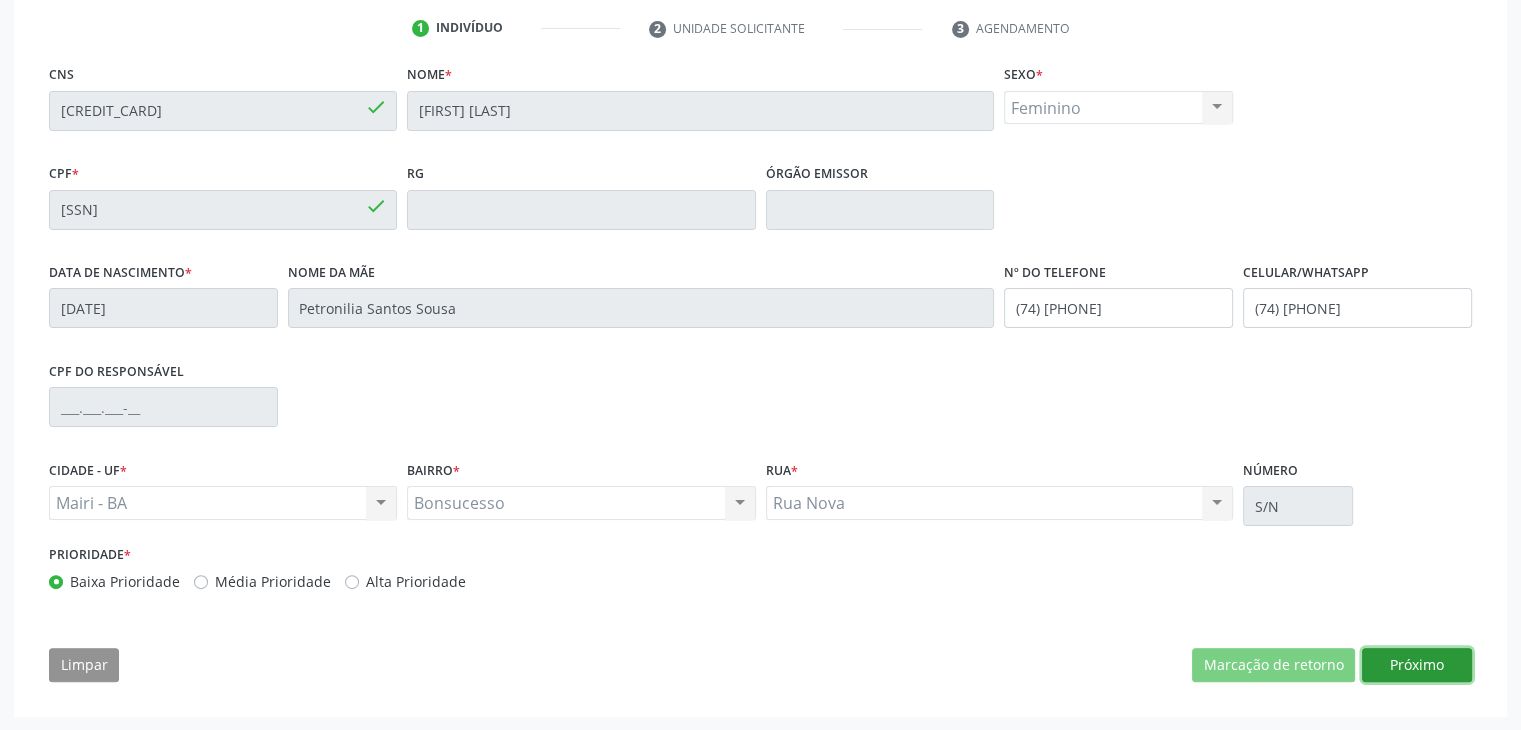click on "Próximo" at bounding box center (1417, 665) 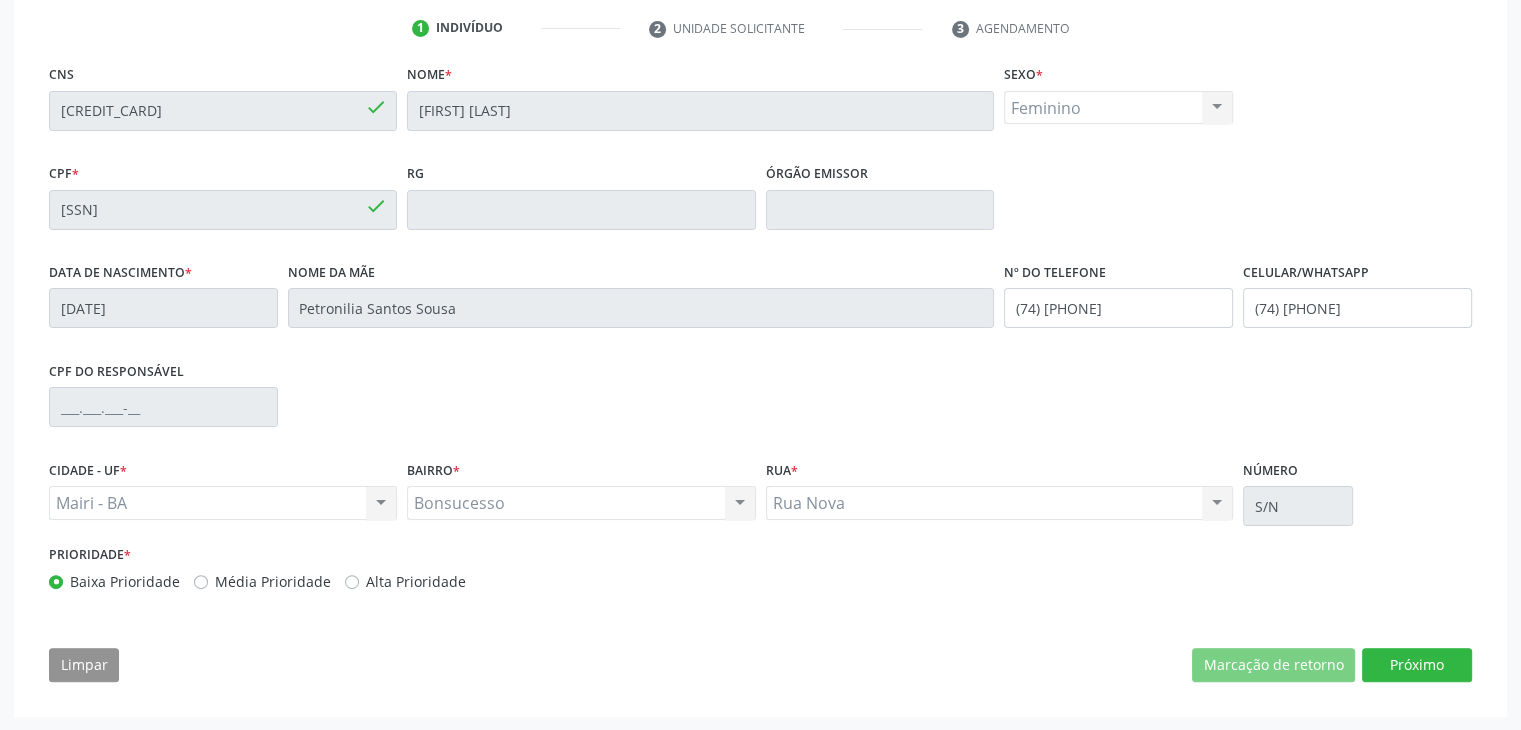 scroll, scrollTop: 200, scrollLeft: 0, axis: vertical 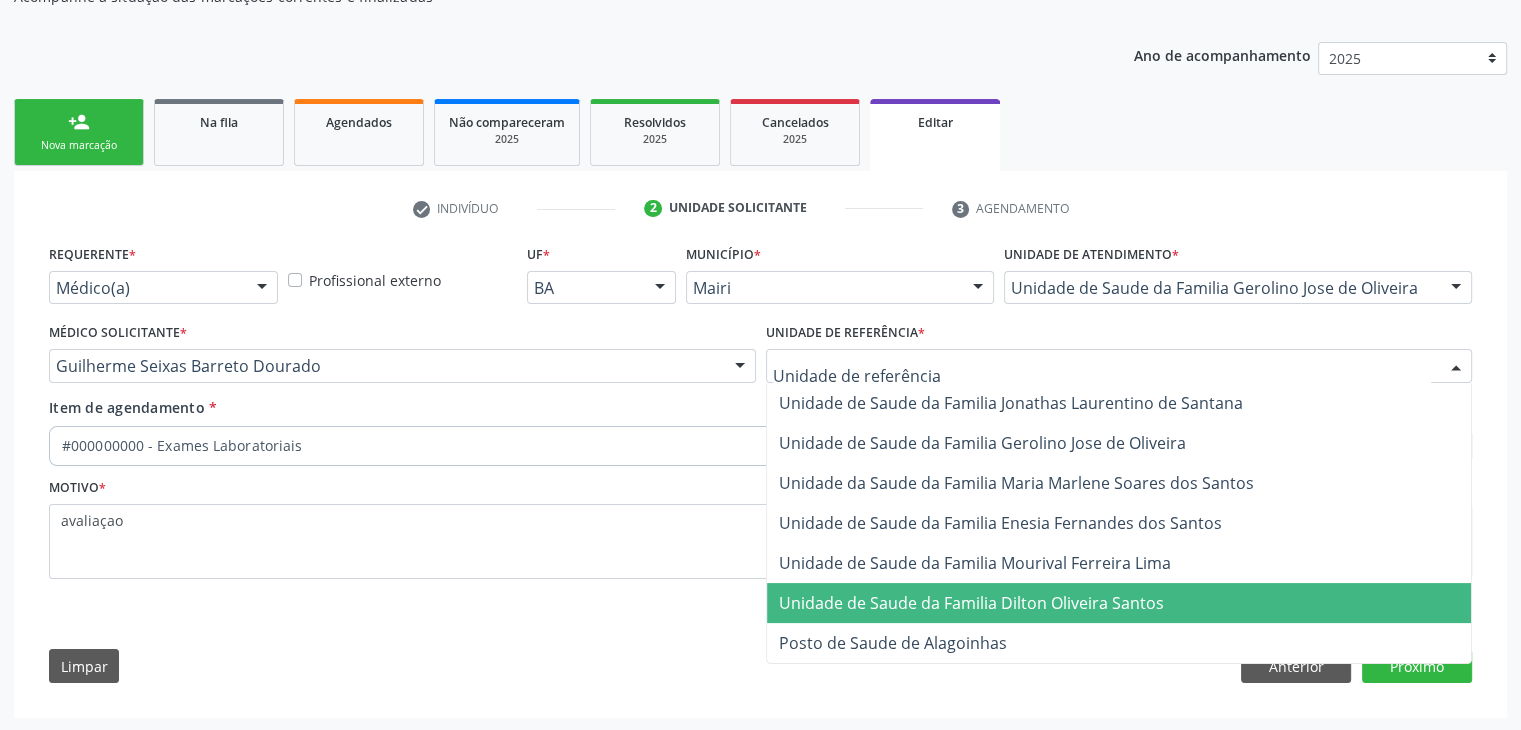 click on "Unidade de Saude da Familia Dilton Oliveira Santos" at bounding box center (1119, 603) 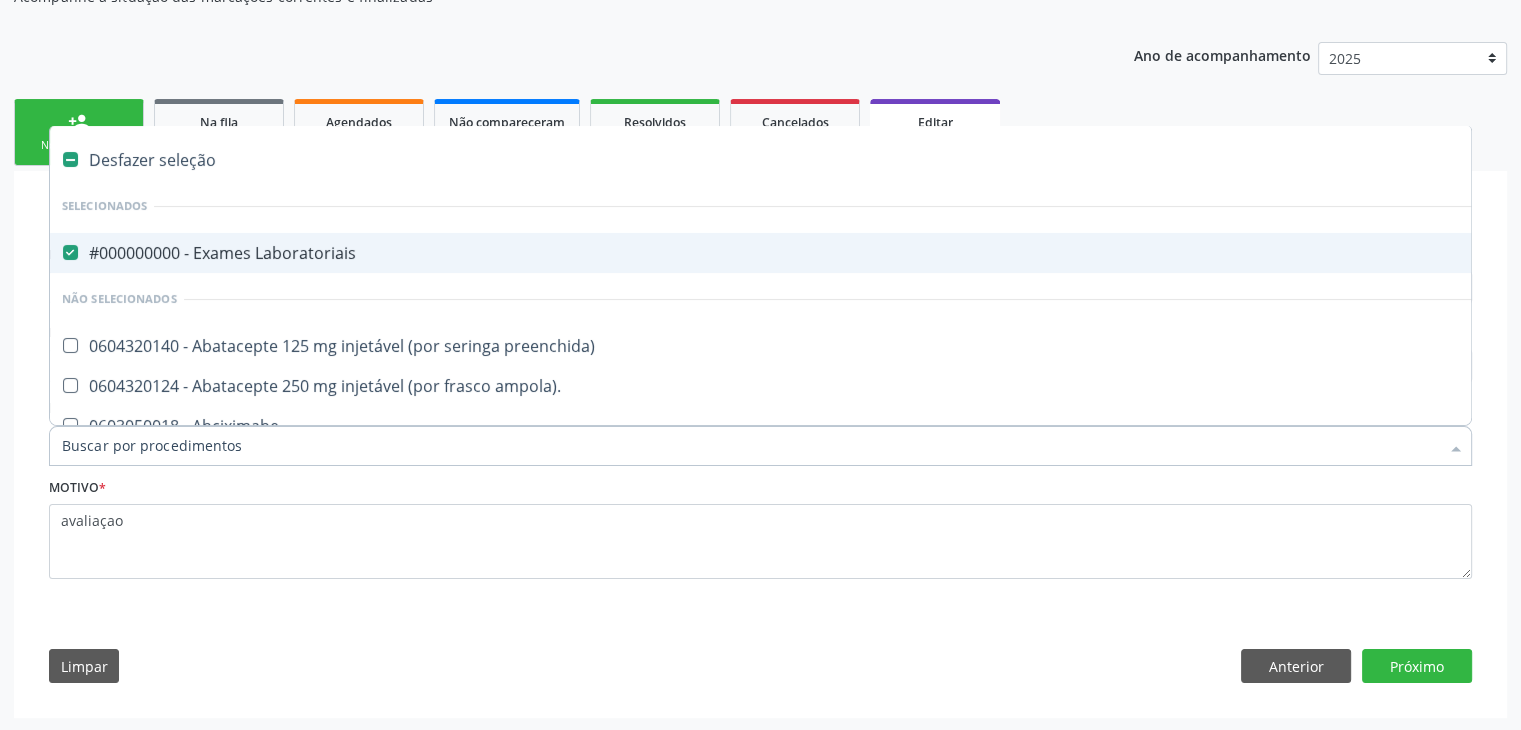 click on "#000000000 - Exames Laboratoriais" at bounding box center [831, 253] 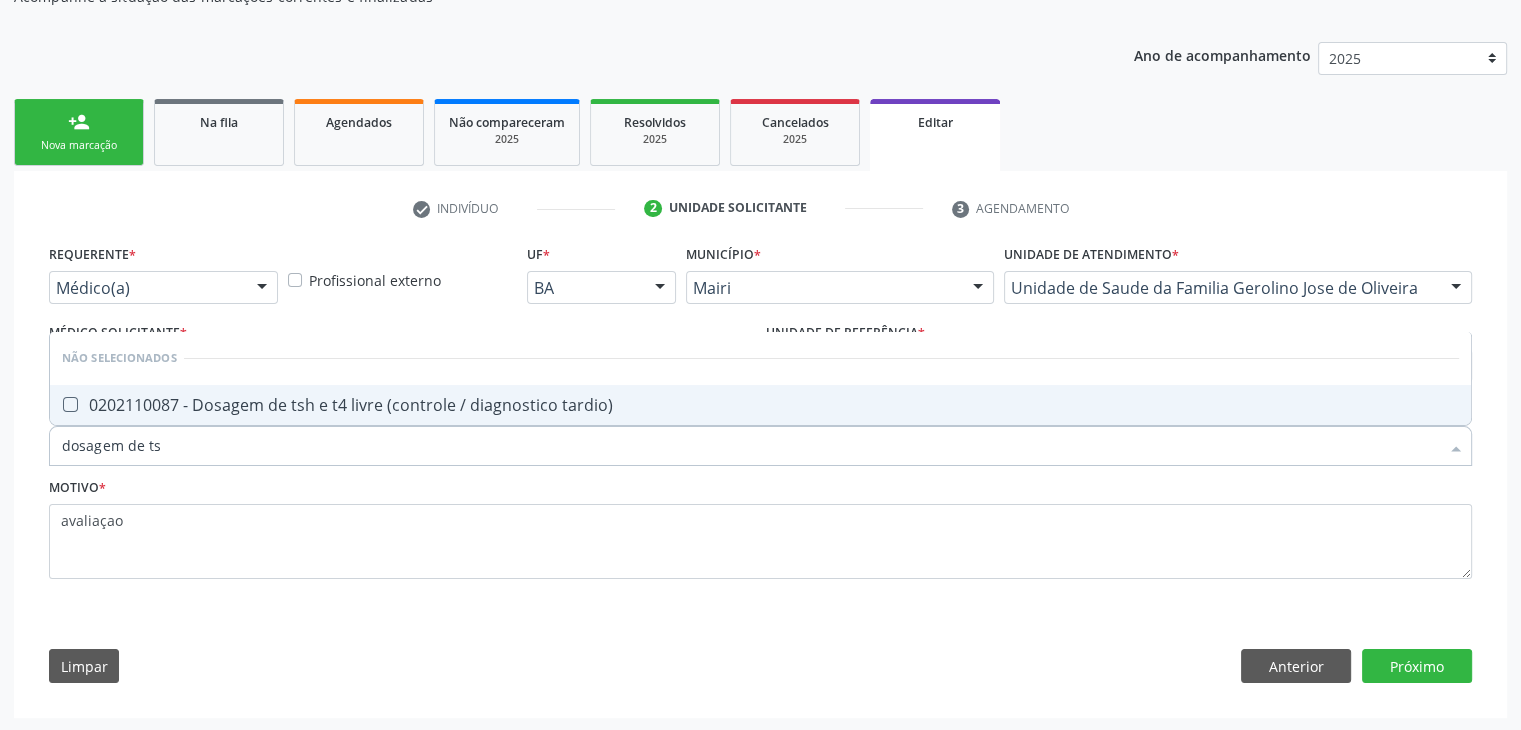 click on "0202110087 - Dosagem de tsh e t4 livre (controle / diagnostico tardio)" at bounding box center (760, 405) 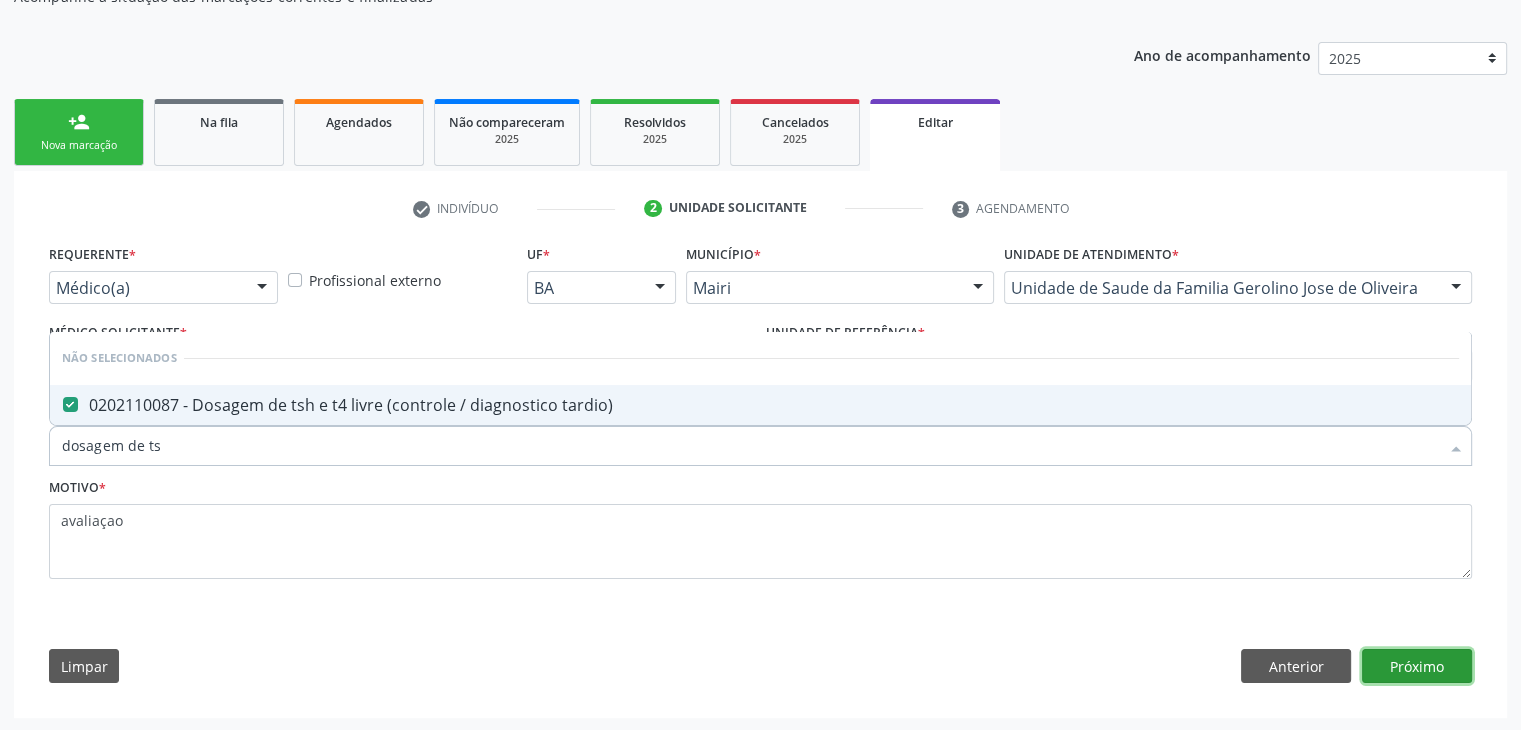 click on "Próximo" at bounding box center [1417, 666] 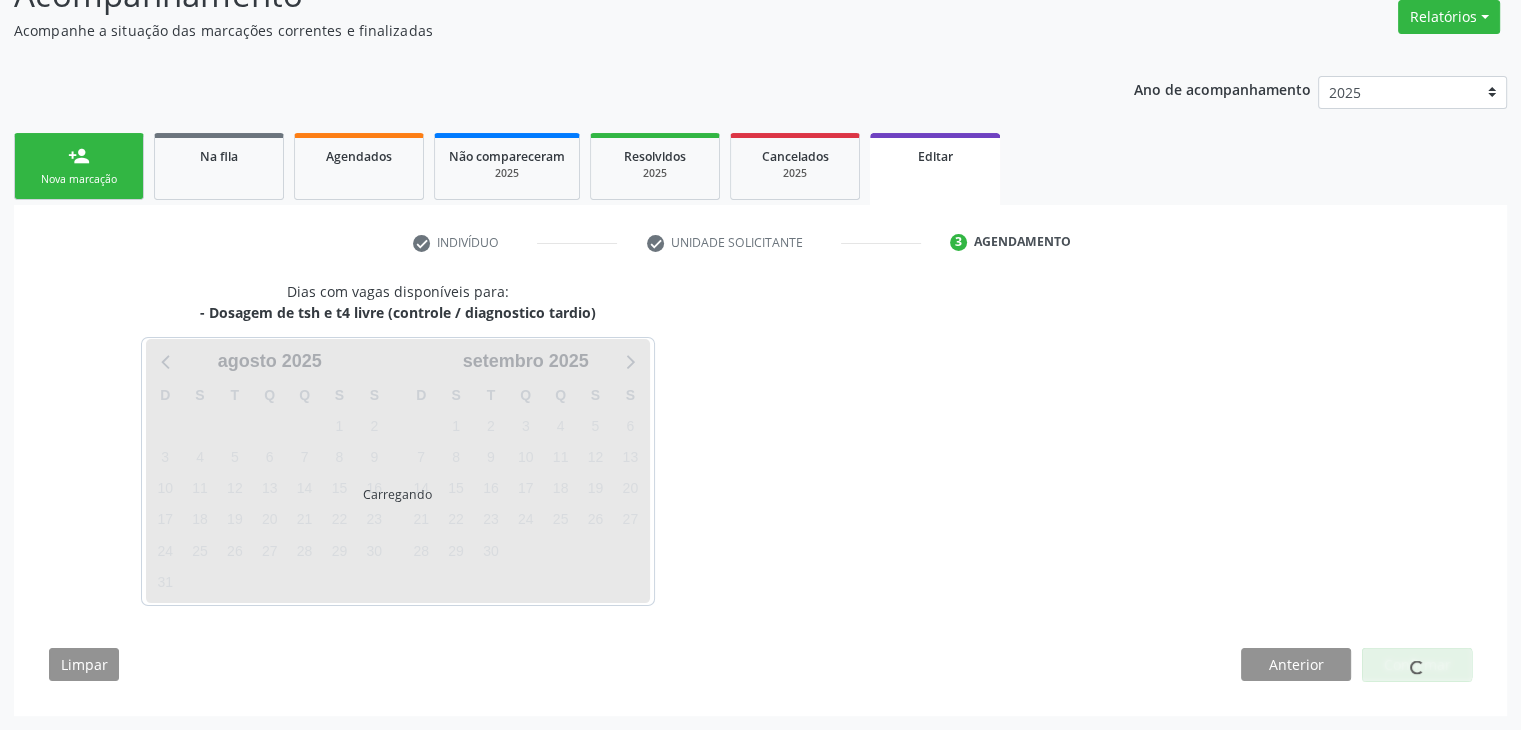 scroll, scrollTop: 165, scrollLeft: 0, axis: vertical 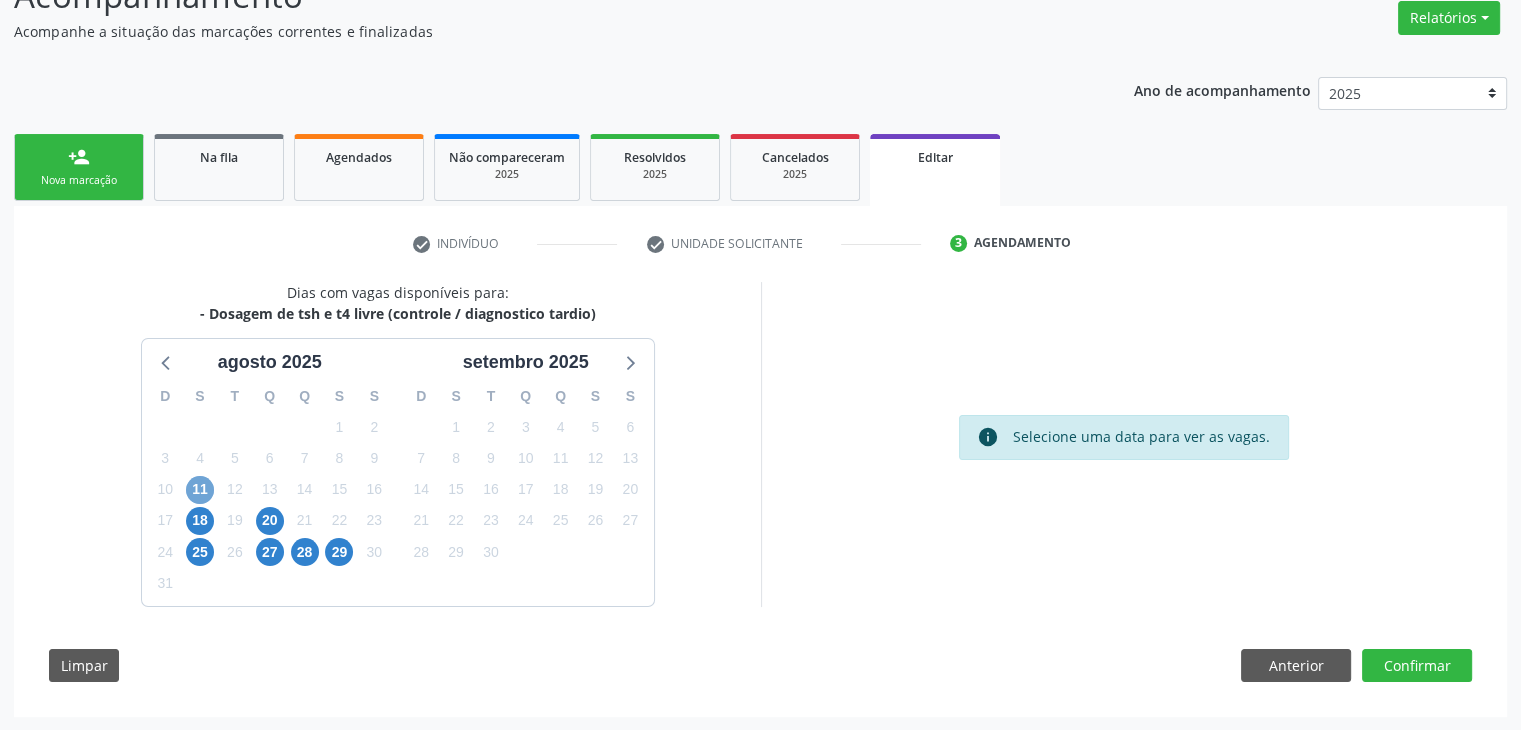 click on "11" at bounding box center [200, 490] 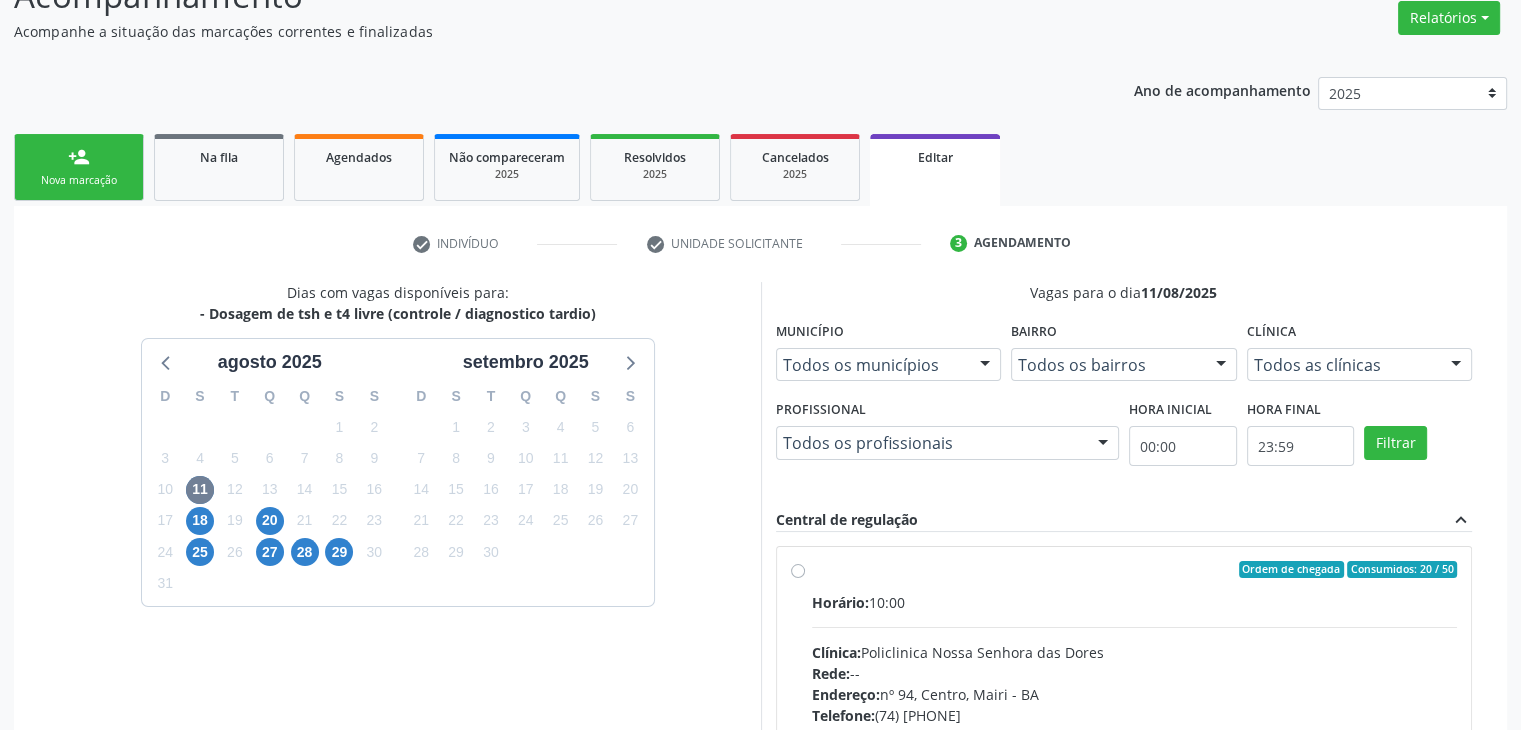 click on "Horário:   10:00
Clínica:  Policlinica Nossa Senhora das Dores
Rede:
--
Endereço:   nº 94, [CITY], [CITY] - [STATE]
Telefone:   ([AREA_CODE]) [PHONE]
Profissional:
--
Informações adicionais sobre o atendimento
Idade de atendimento:
Sem restrição
Gênero(s) atendido(s):
Sem restrição
Informações adicionais:
--" at bounding box center (1135, 729) 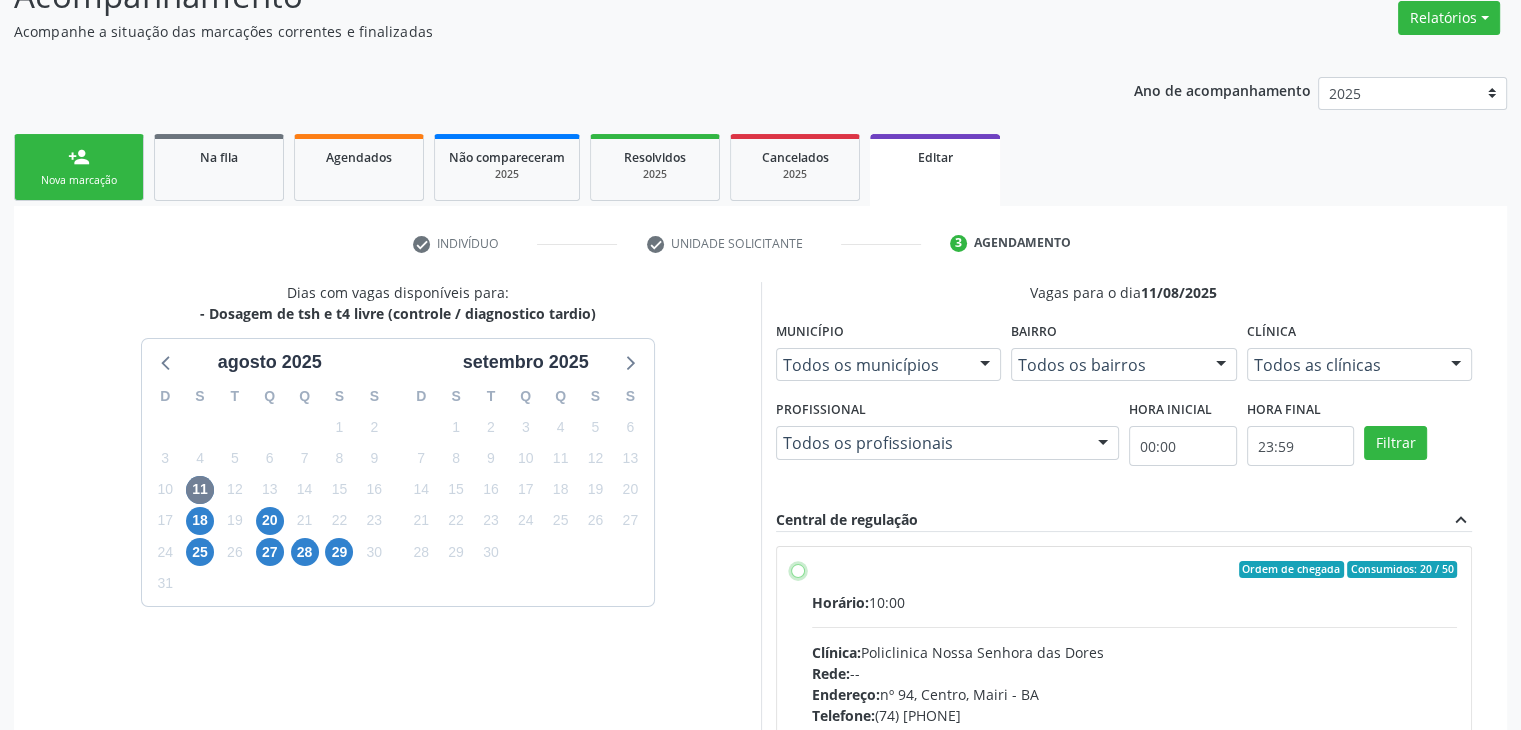 click on "Ordem de chegada
Consumidos: 20 / 50
Horário:   10:00
Clínica:  Policlinica Nossa Senhora das Dores
Rede:
--
Endereço:   nº 94, [NEIGHBORHOOD], [CITY] - [STATE]
Telefone:   (74) [PHONE]
Profissional:
--
Informações adicionais sobre o atendimento
Idade de atendimento:
Sem restrição
Gênero(s) atendido(s):
Sem restrição
Informações adicionais:
--" at bounding box center (798, 570) 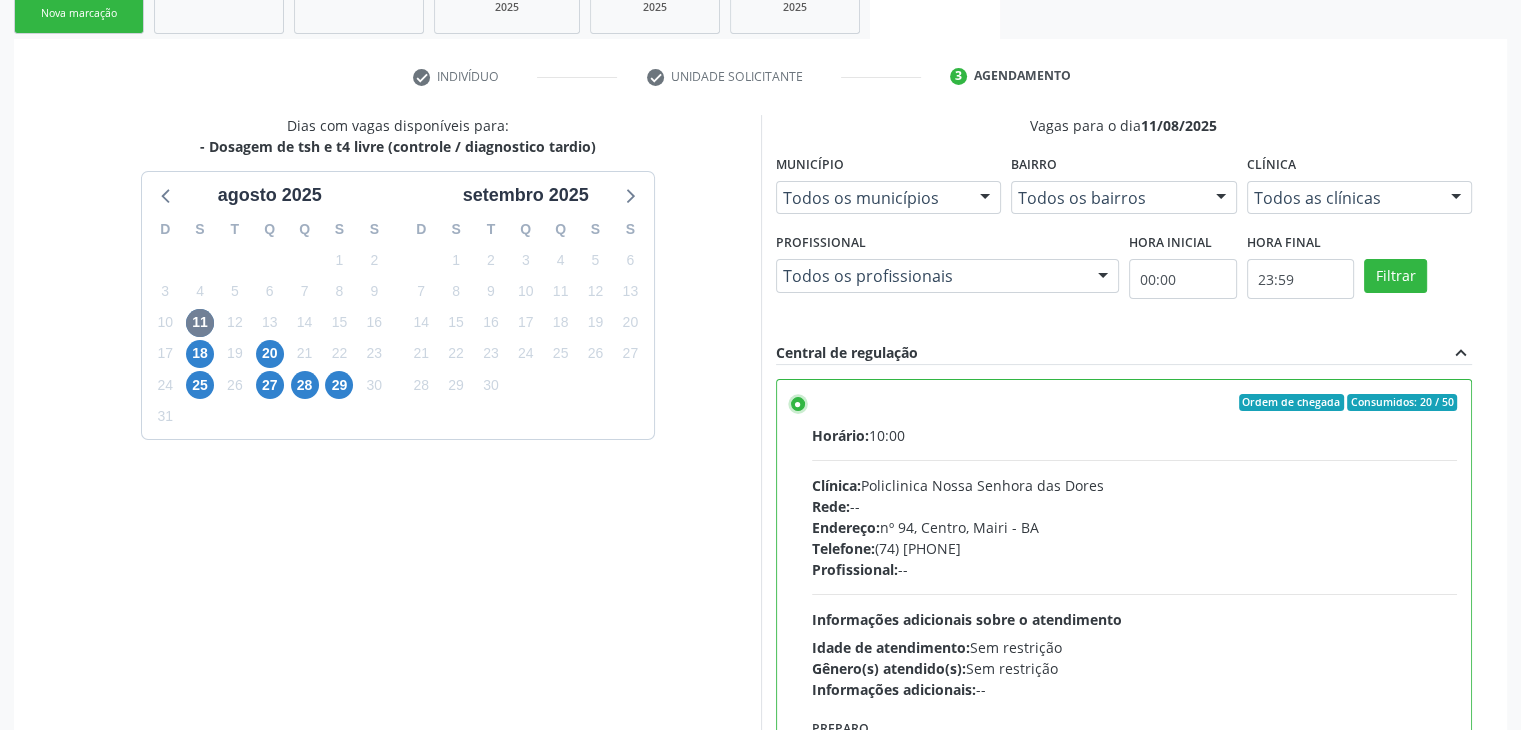 scroll, scrollTop: 490, scrollLeft: 0, axis: vertical 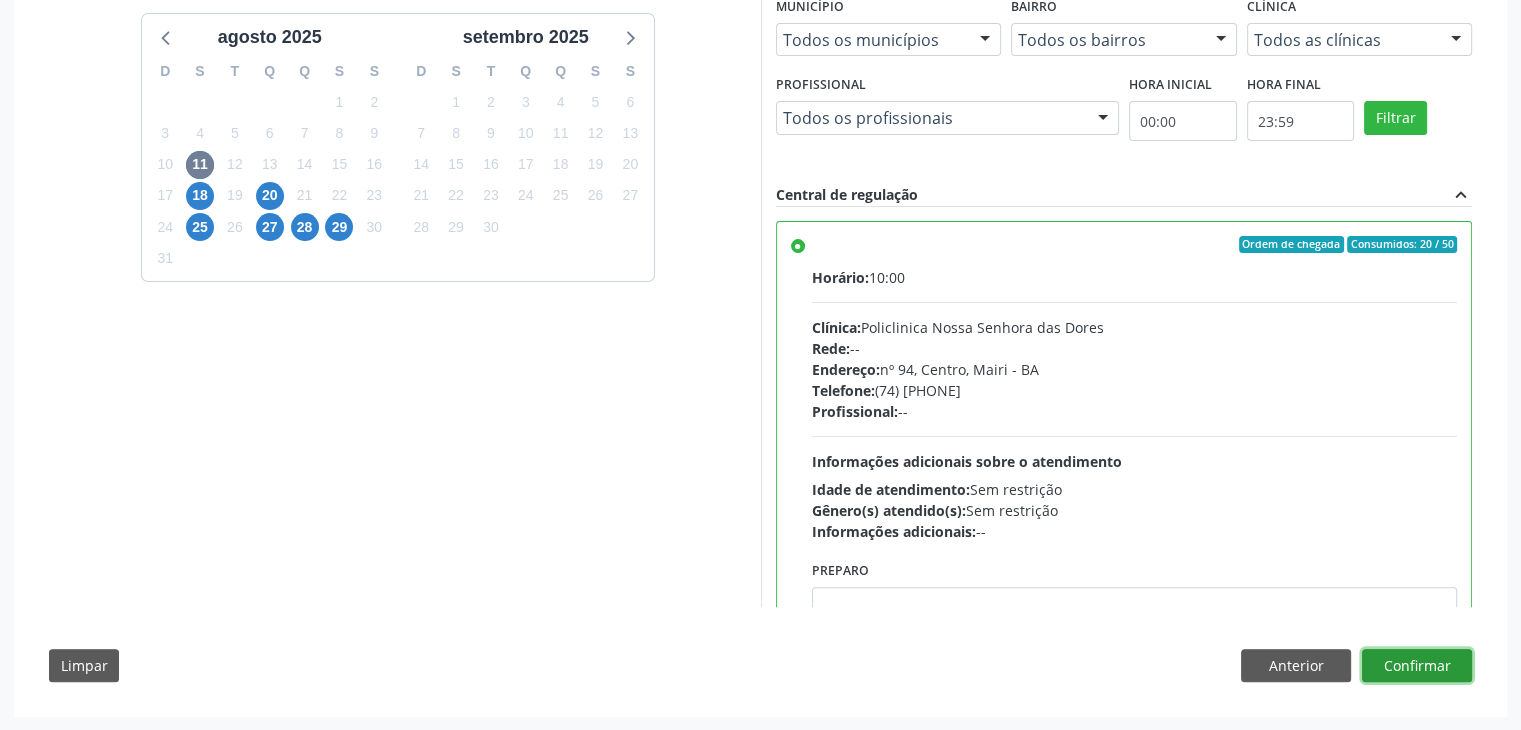 click on "Confirmar" at bounding box center [1417, 666] 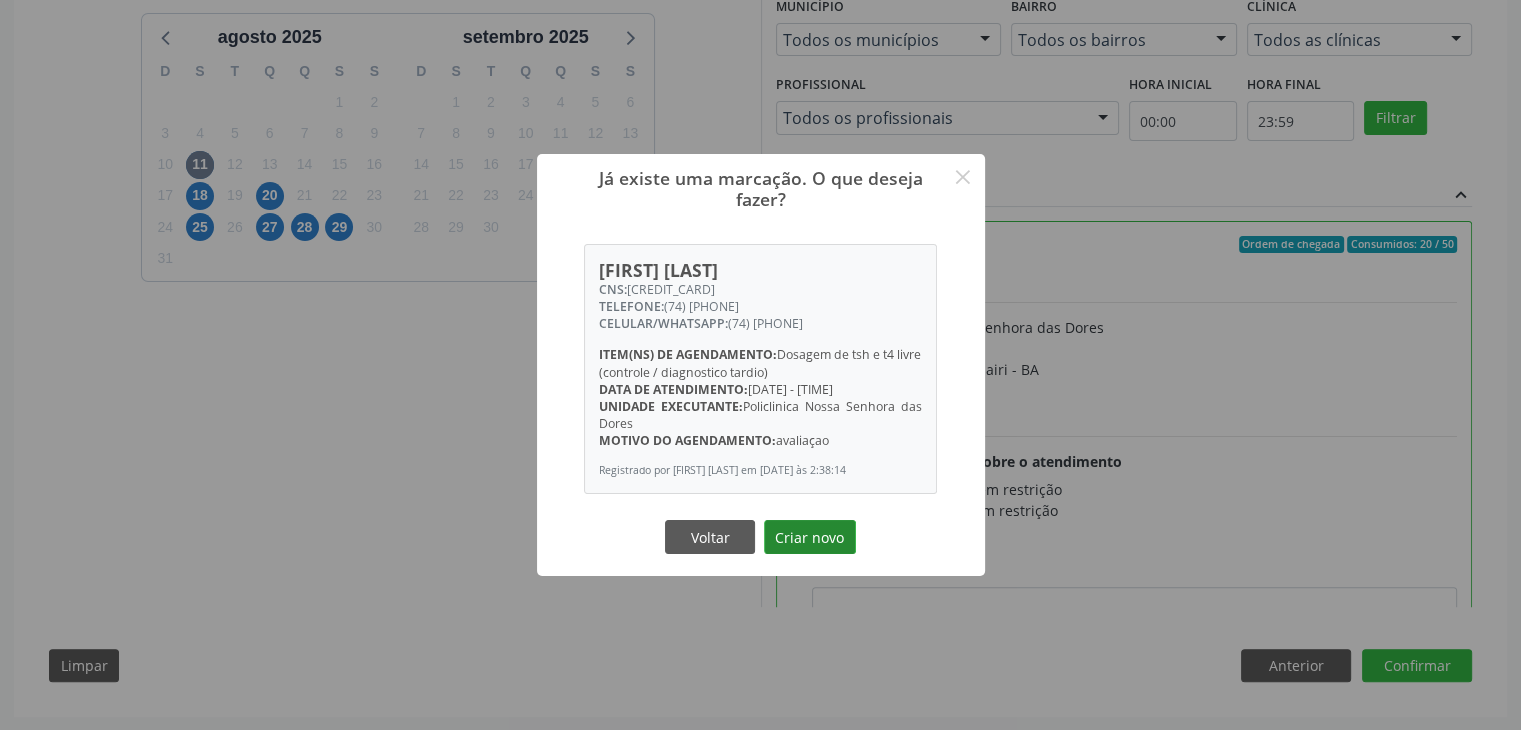 click on "Criar novo" at bounding box center (810, 537) 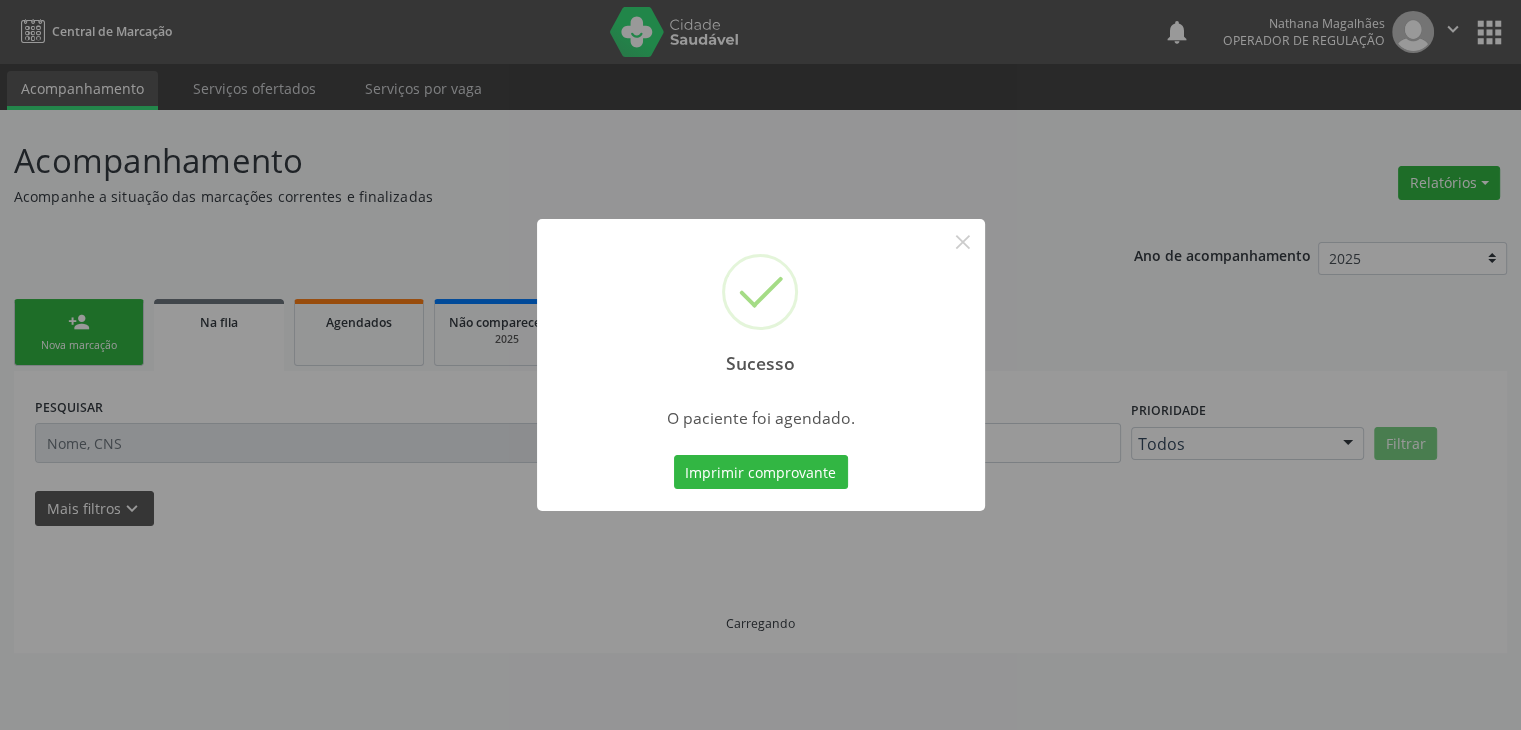 scroll, scrollTop: 0, scrollLeft: 0, axis: both 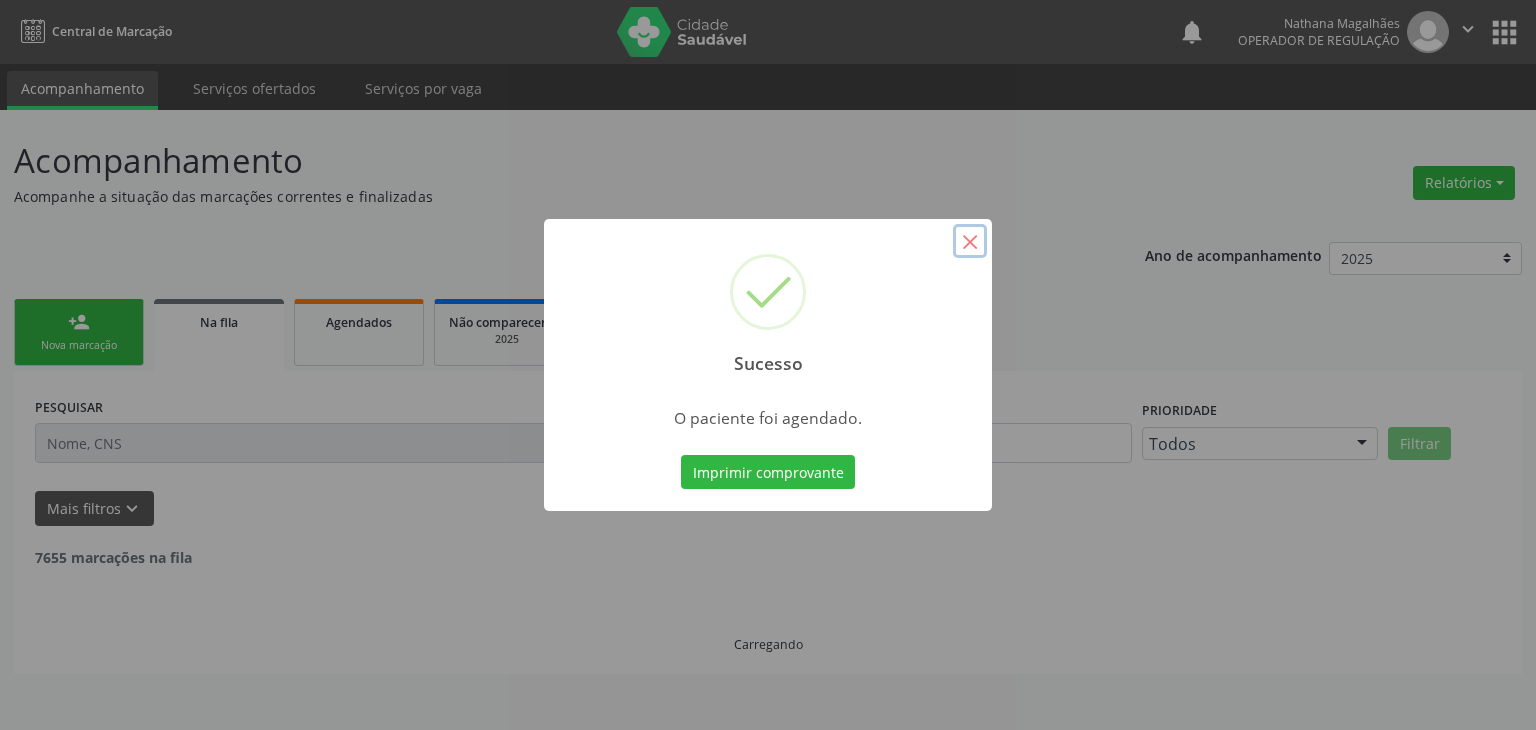 click on "×" at bounding box center (970, 241) 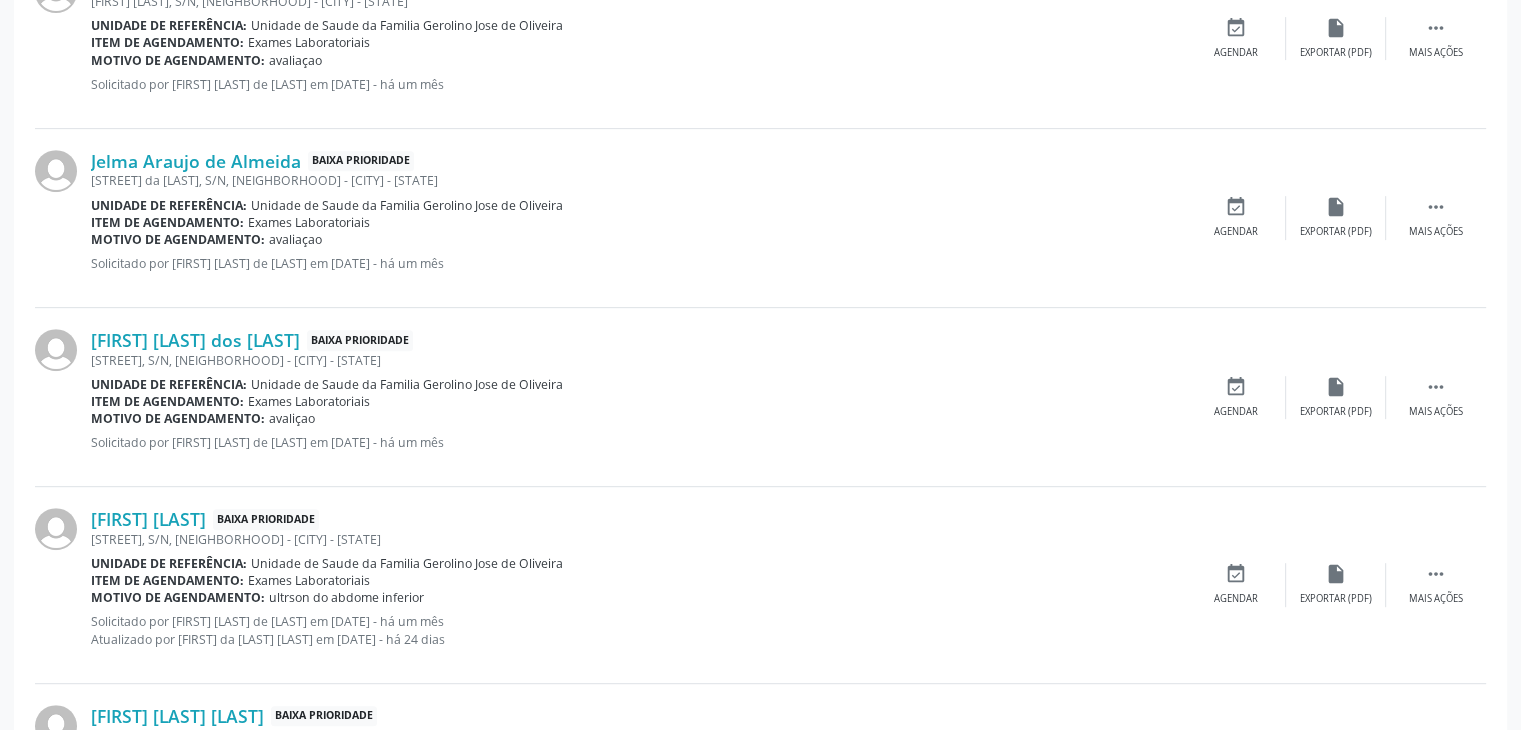 scroll, scrollTop: 800, scrollLeft: 0, axis: vertical 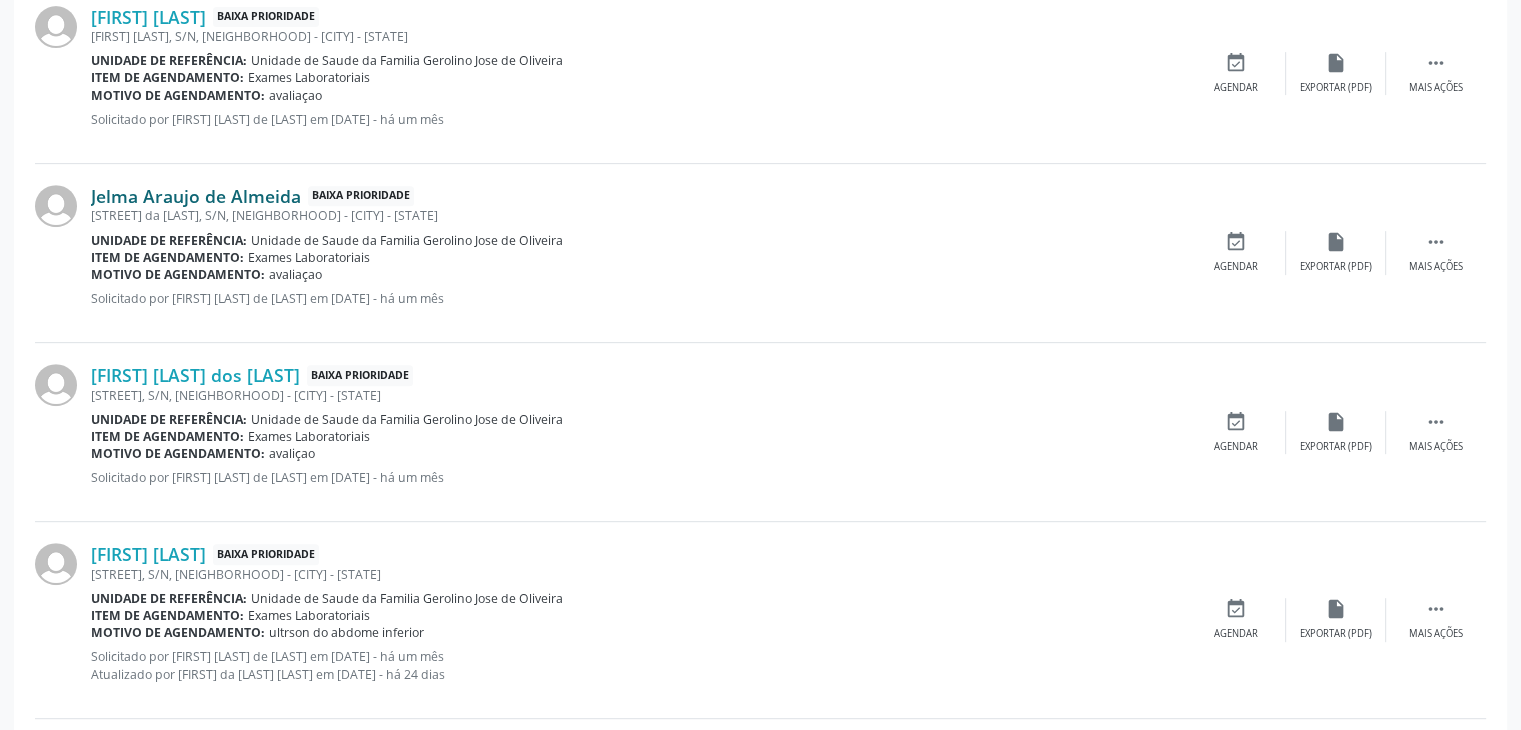 click on "Jelma Araujo de Almeida" at bounding box center (196, 196) 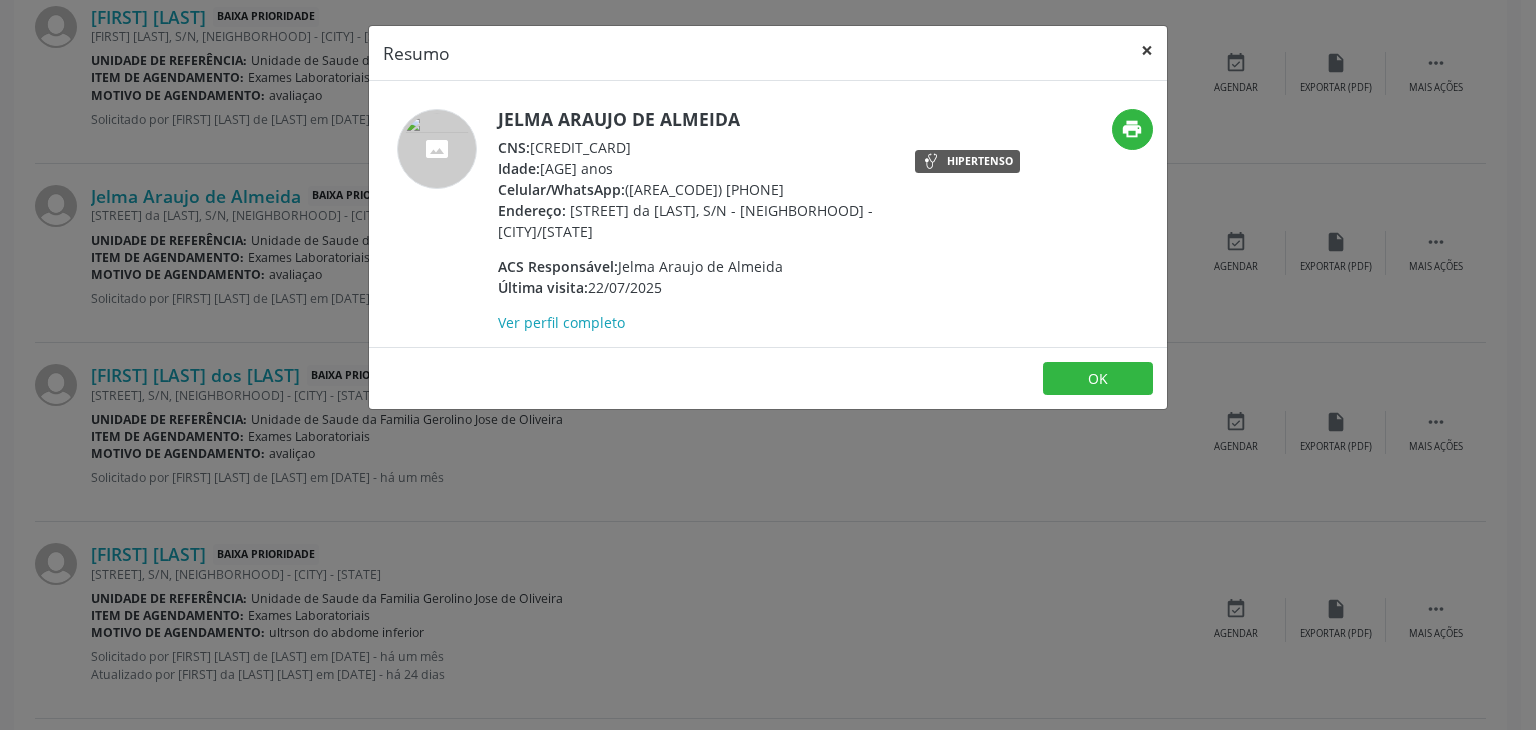 click on "×" at bounding box center [1147, 50] 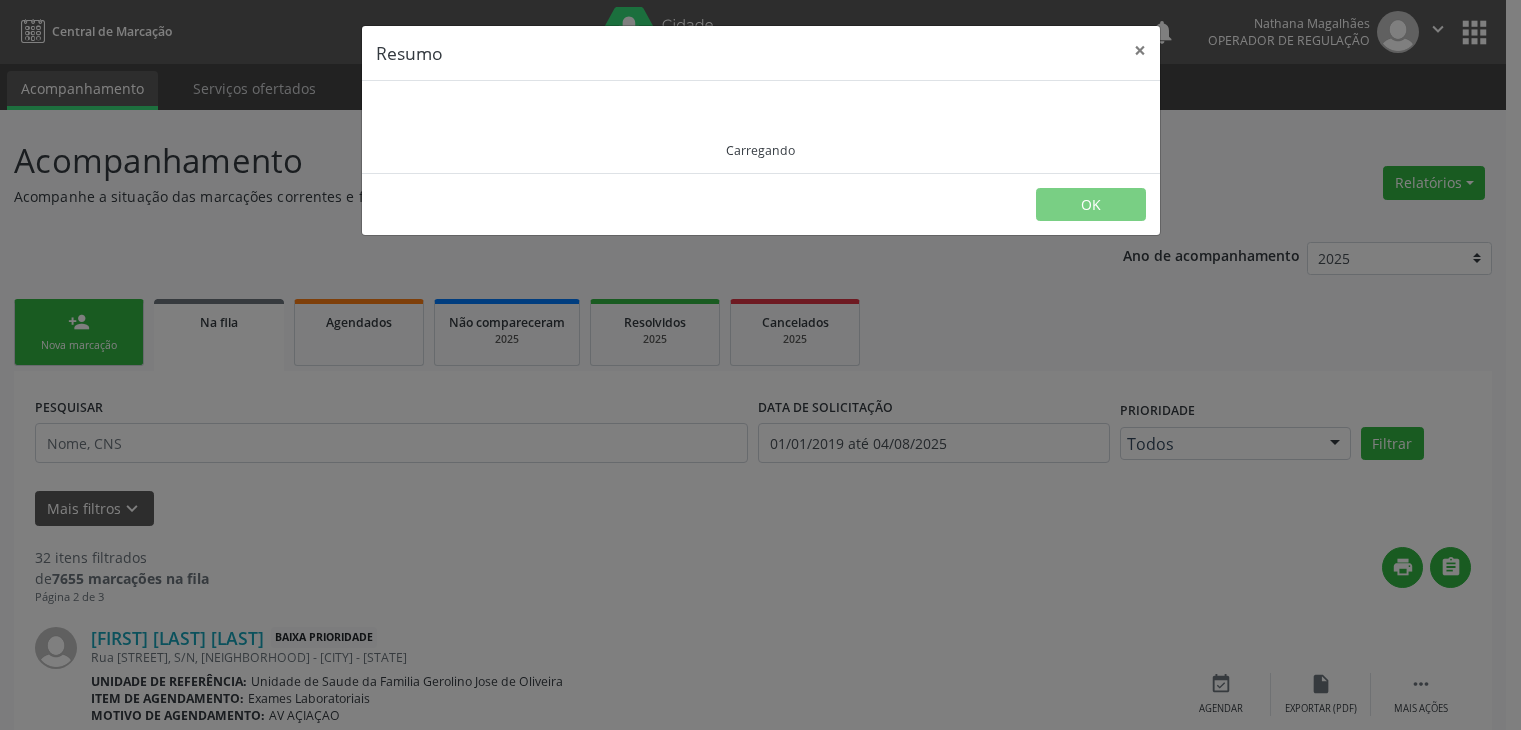 scroll, scrollTop: 800, scrollLeft: 0, axis: vertical 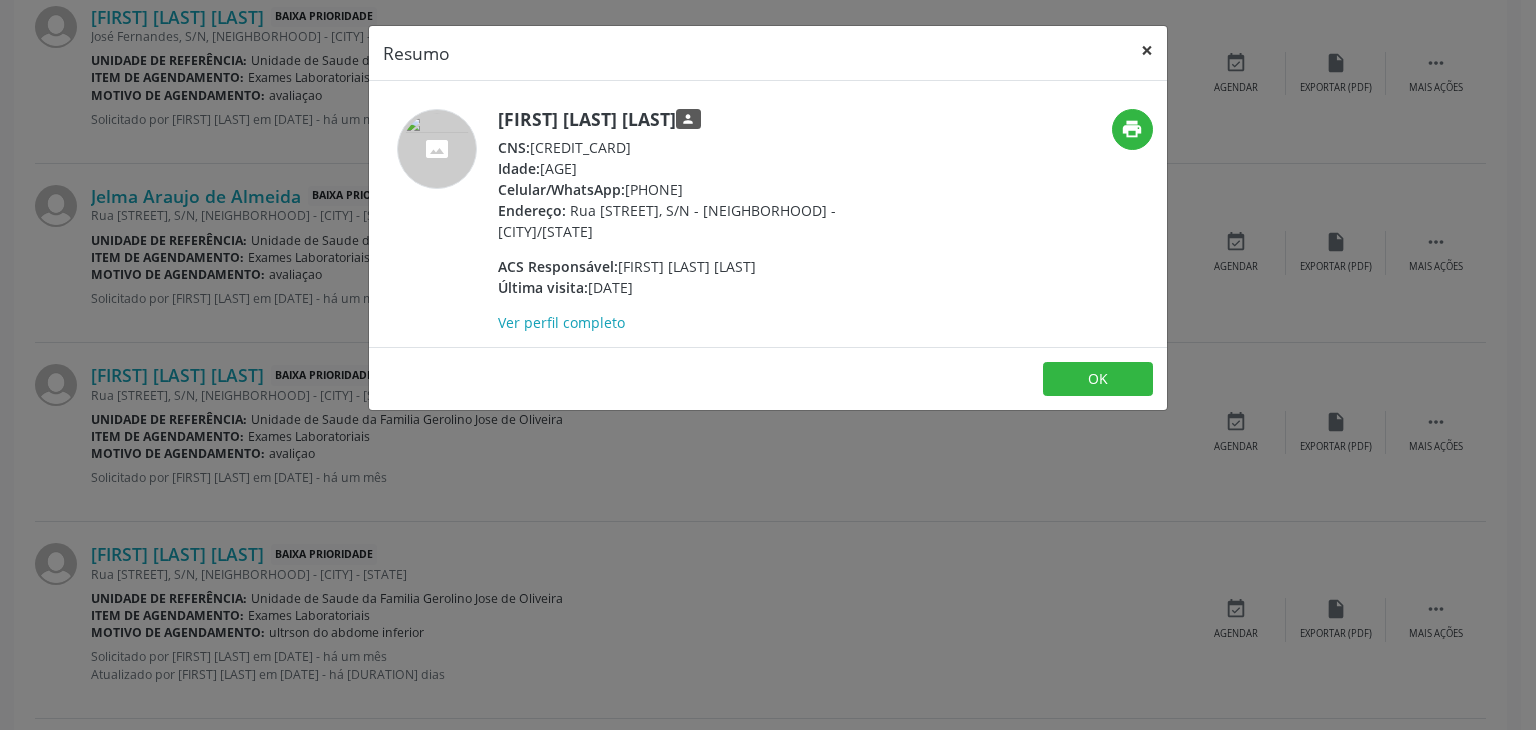 click on "×" at bounding box center [1147, 50] 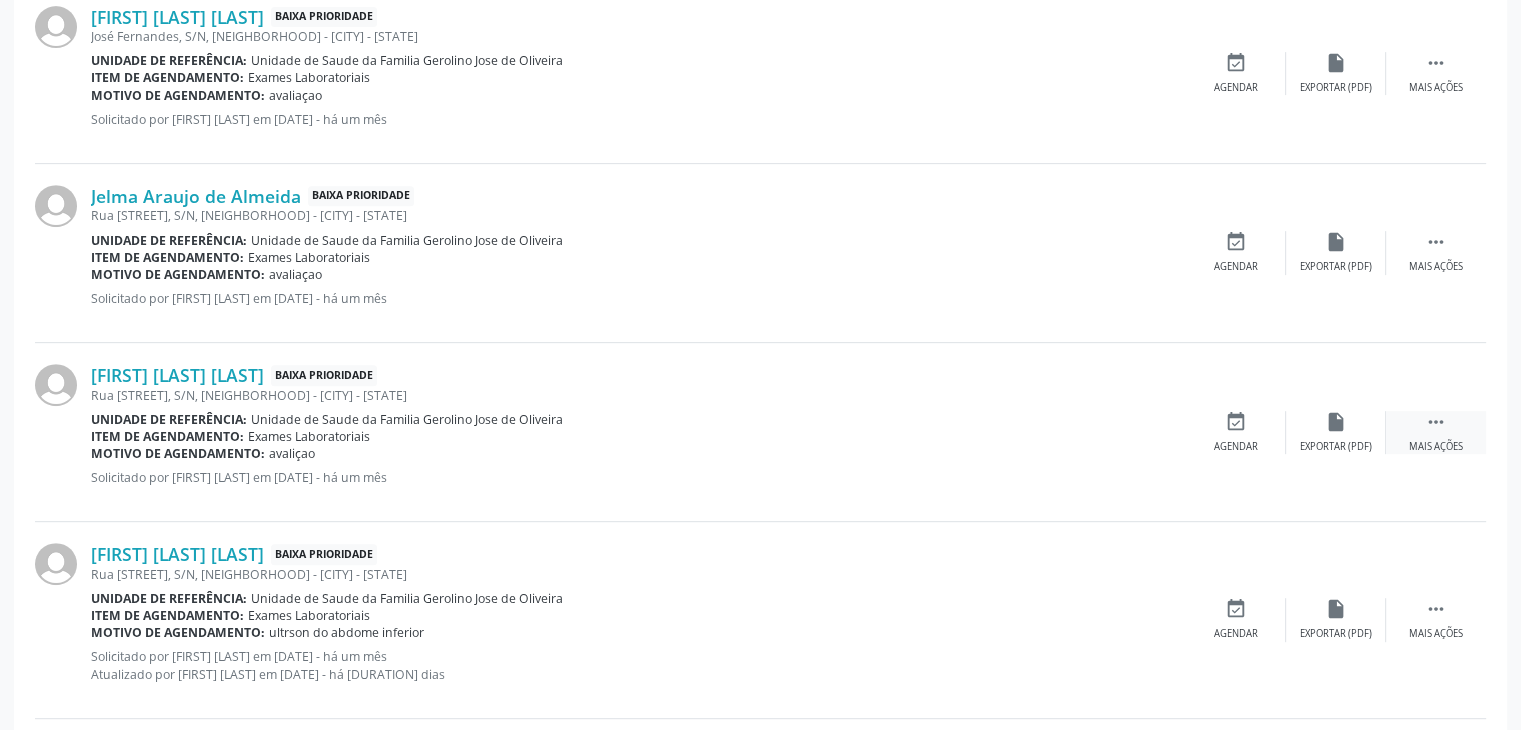 click on "
Mais ações" at bounding box center [1436, 432] 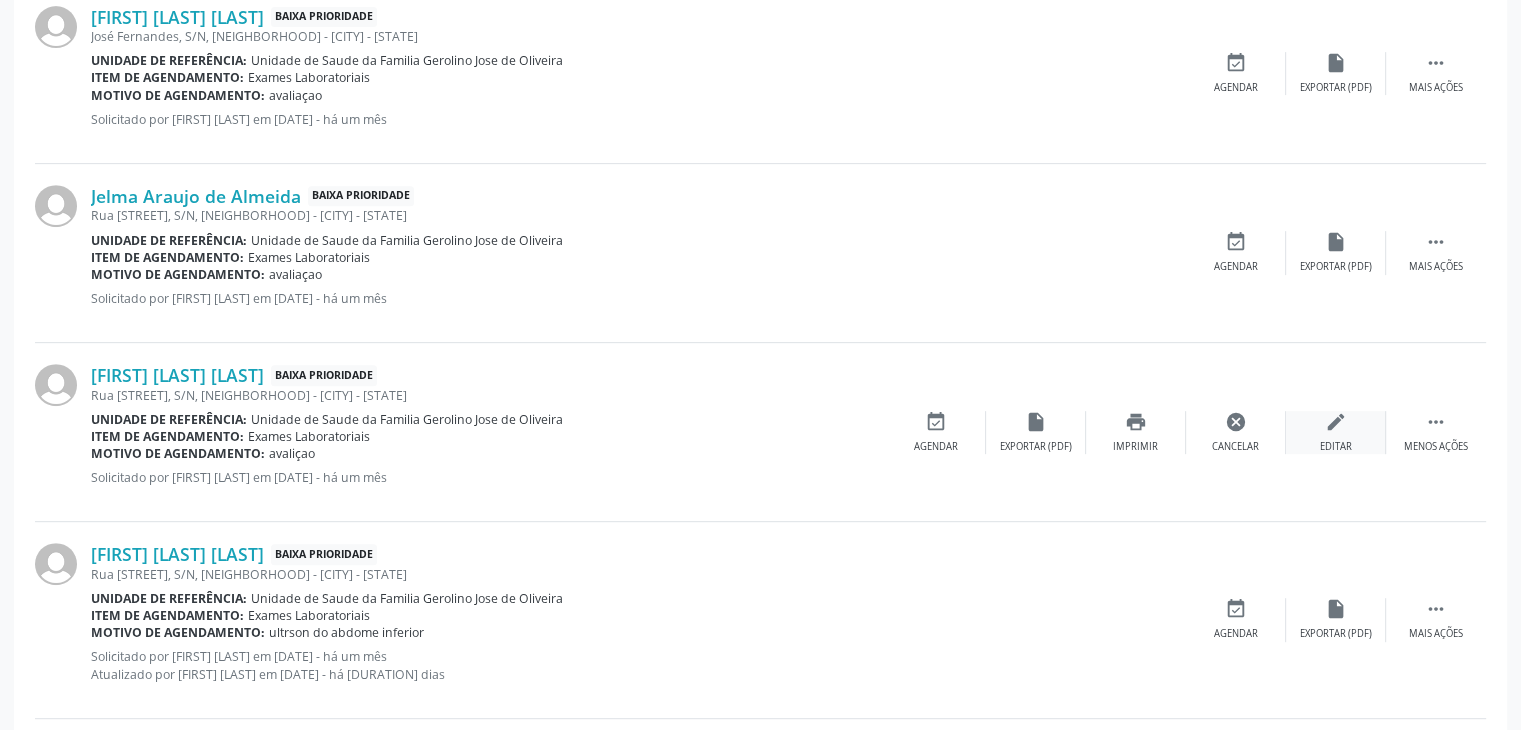 click on "edit
Editar" at bounding box center (1336, 432) 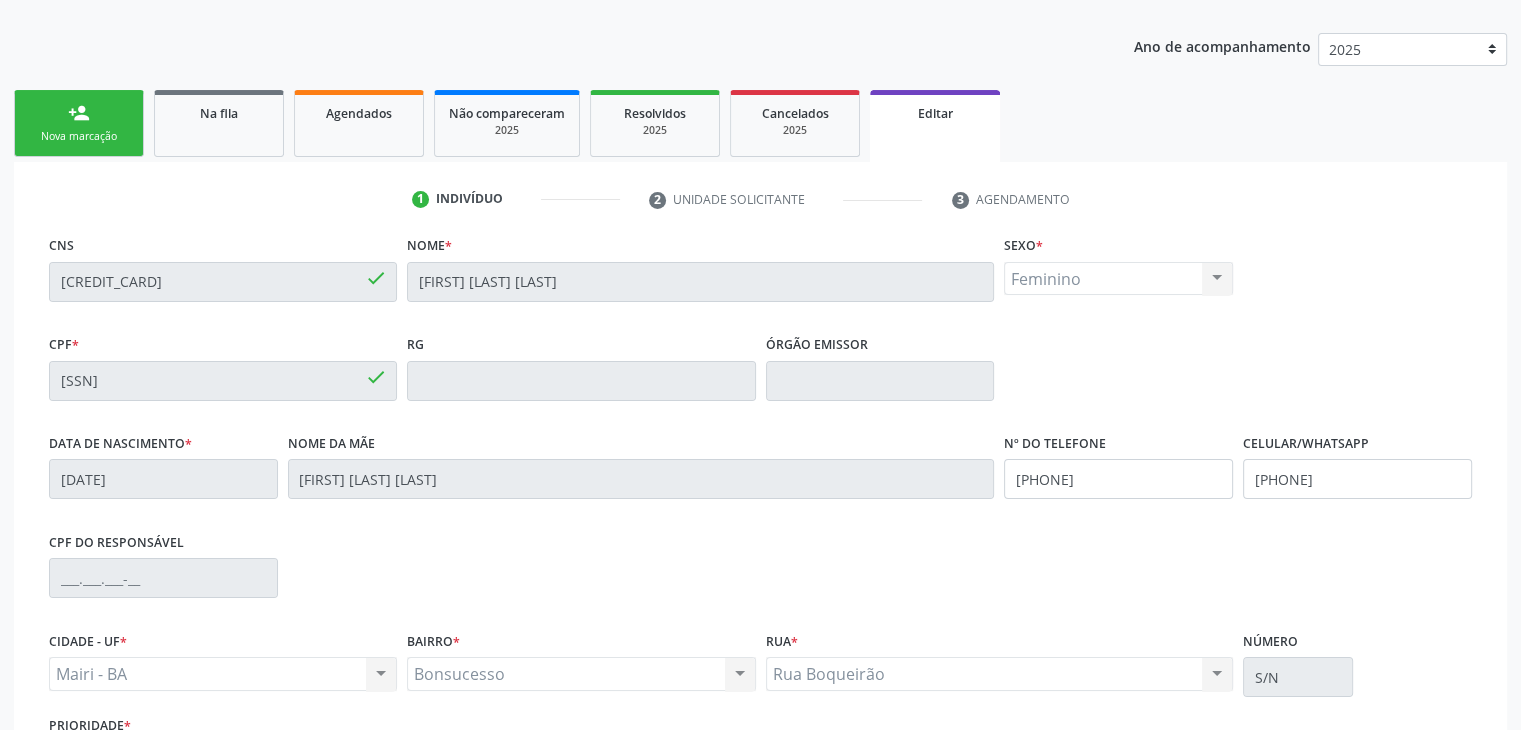 scroll, scrollTop: 380, scrollLeft: 0, axis: vertical 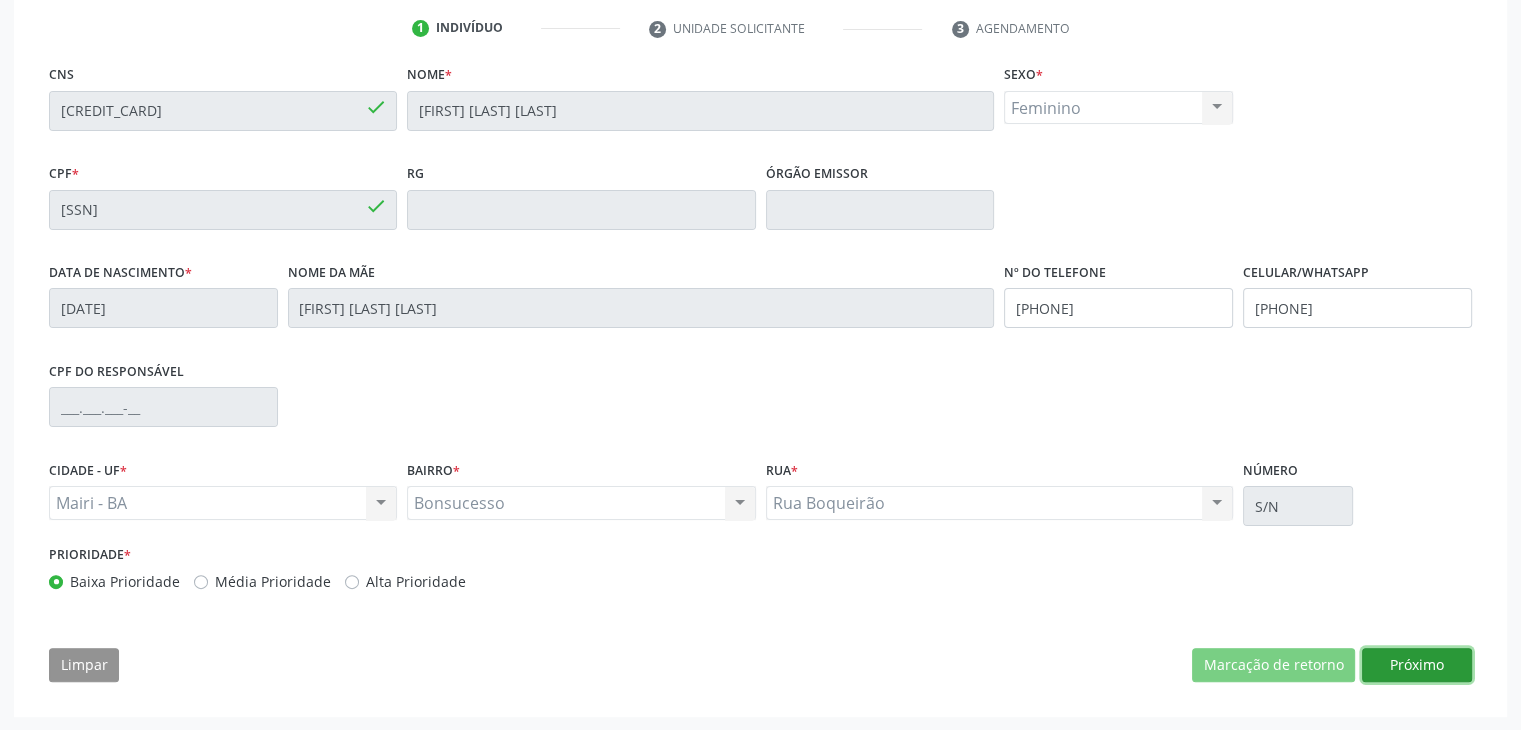 click on "Próximo" at bounding box center (1417, 665) 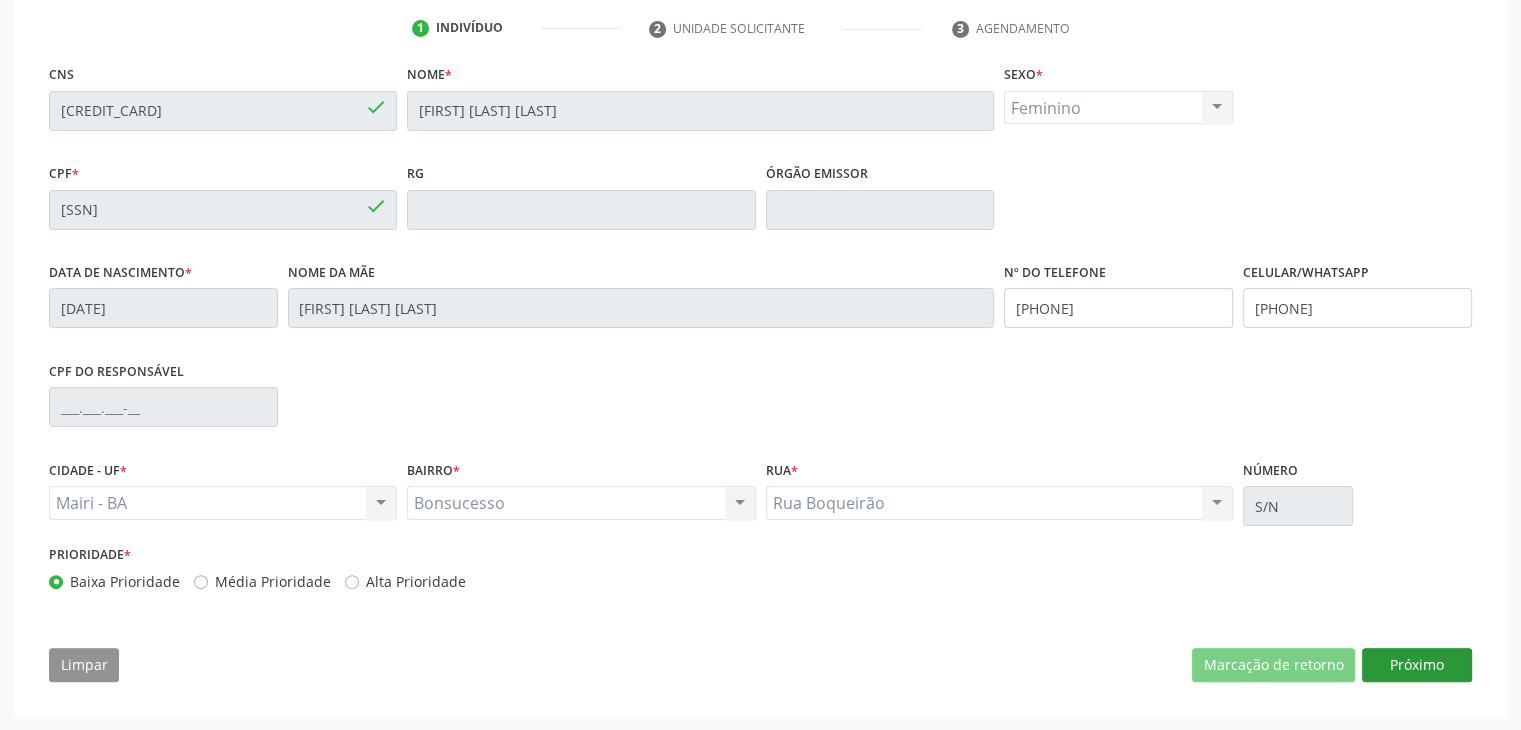scroll, scrollTop: 200, scrollLeft: 0, axis: vertical 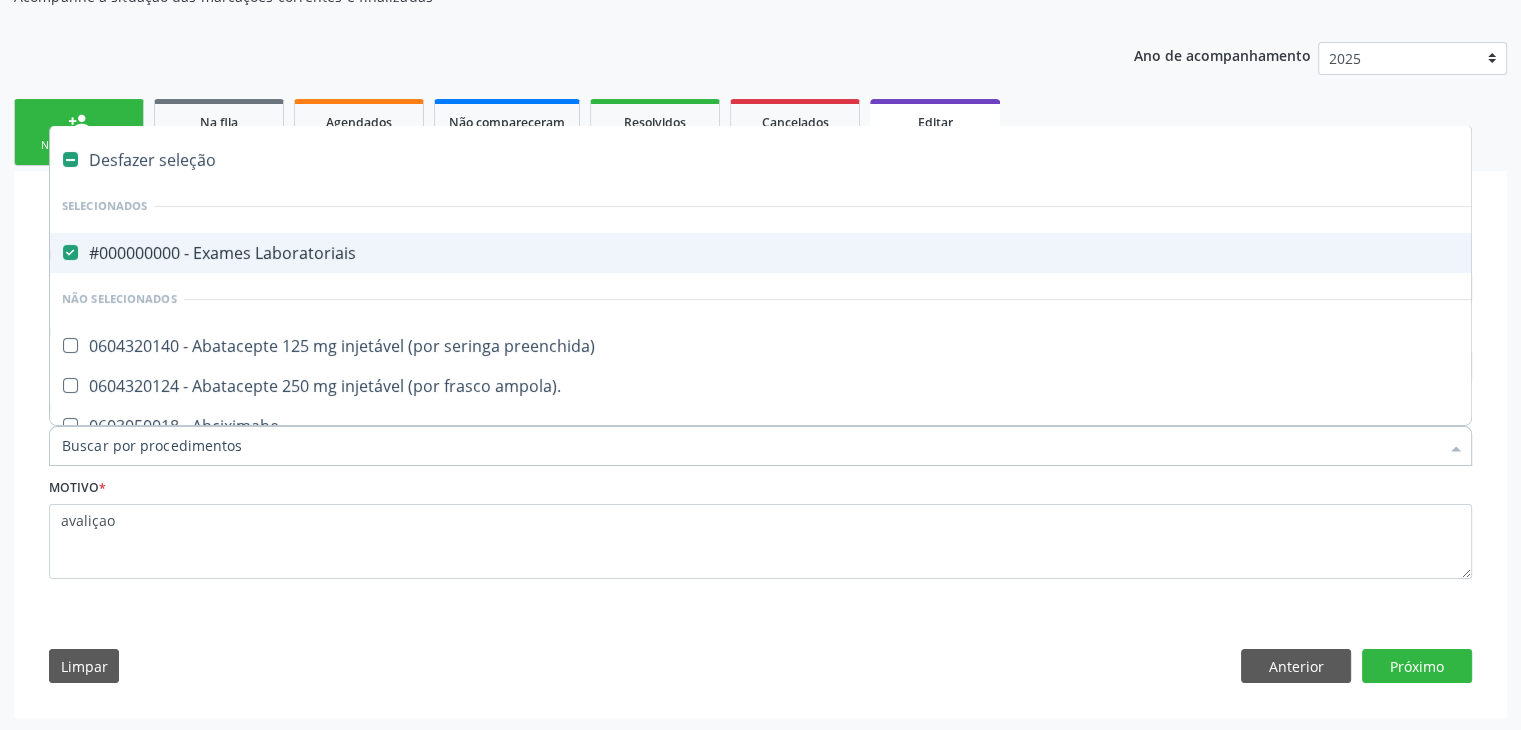 click on "Desfazer seleção" at bounding box center (831, 160) 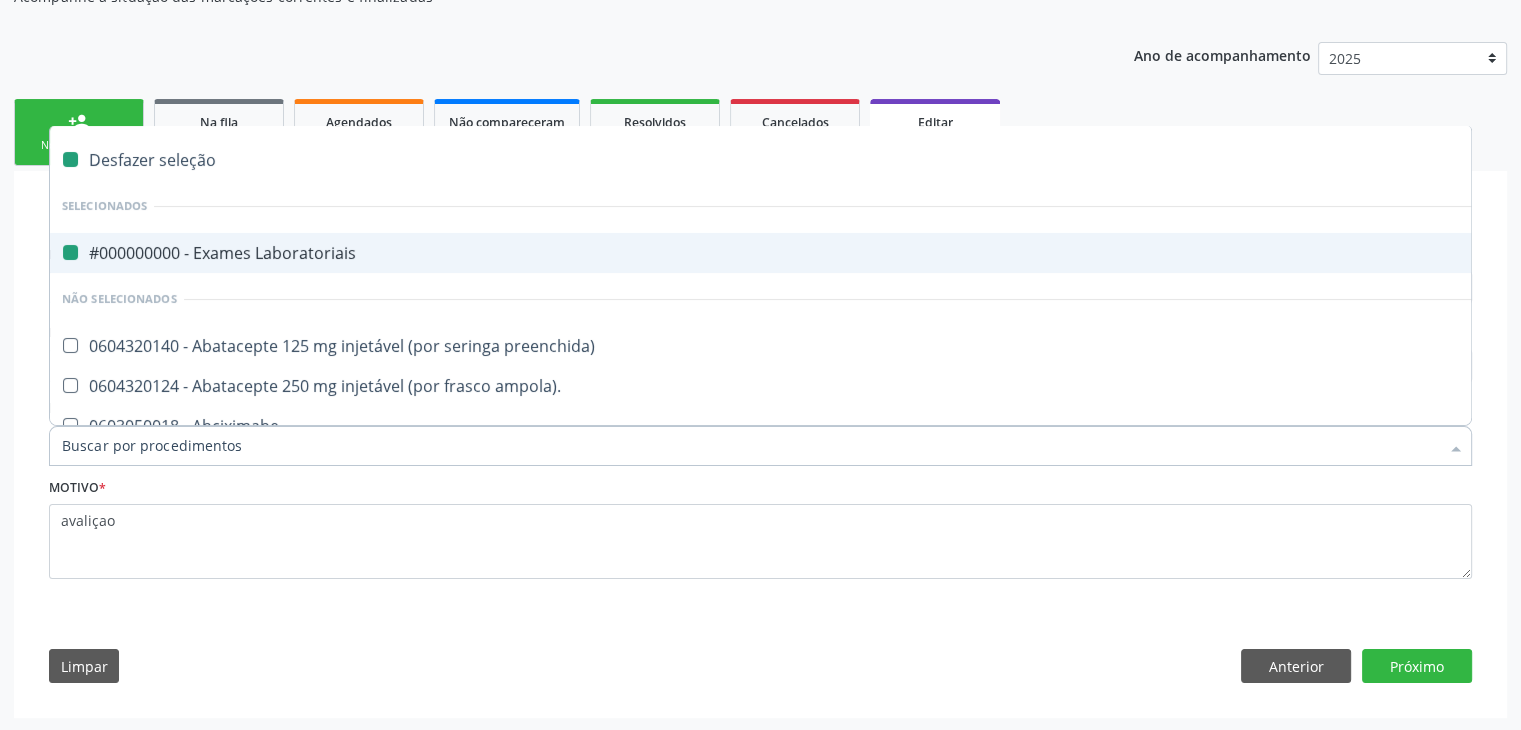 checkbox on "false" 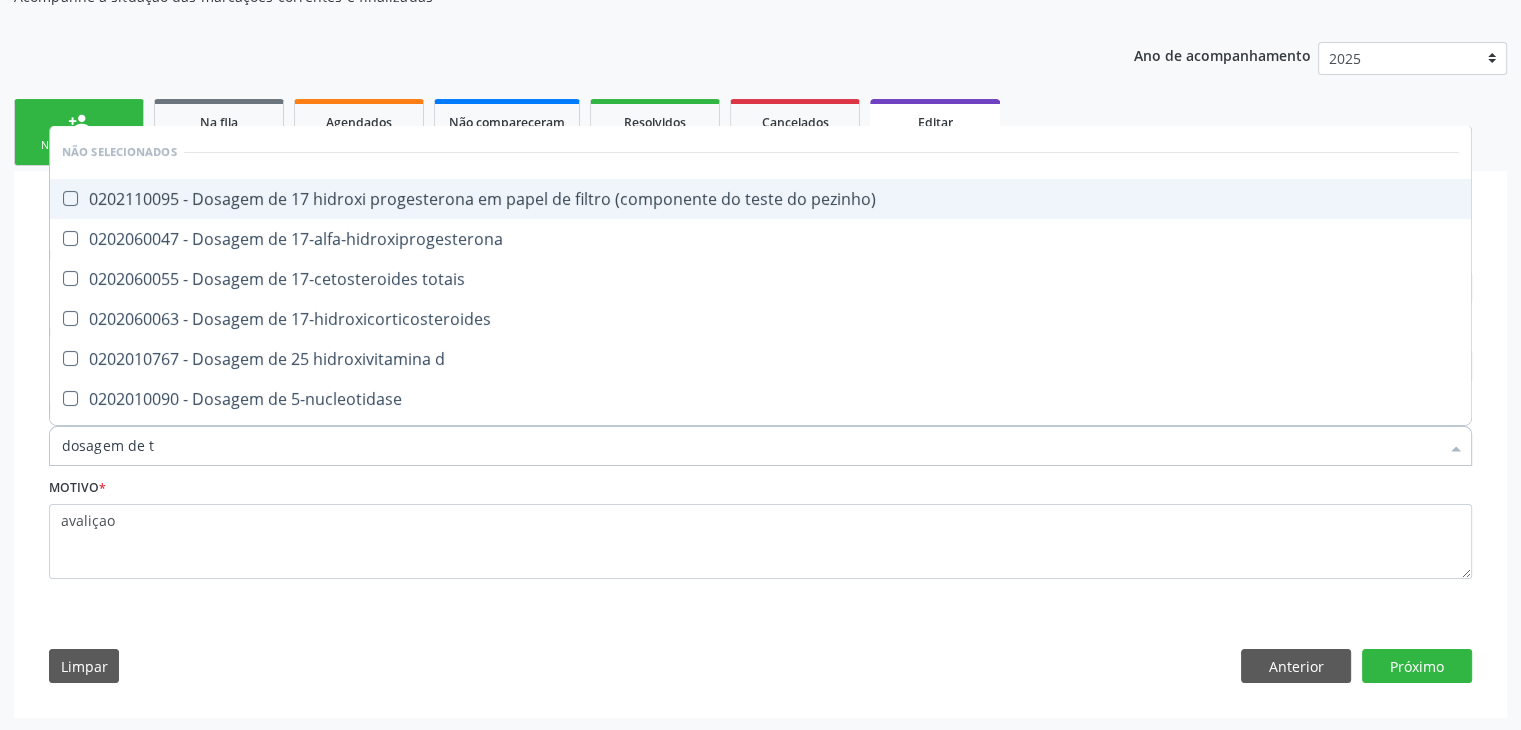 type on "dosagem de ts" 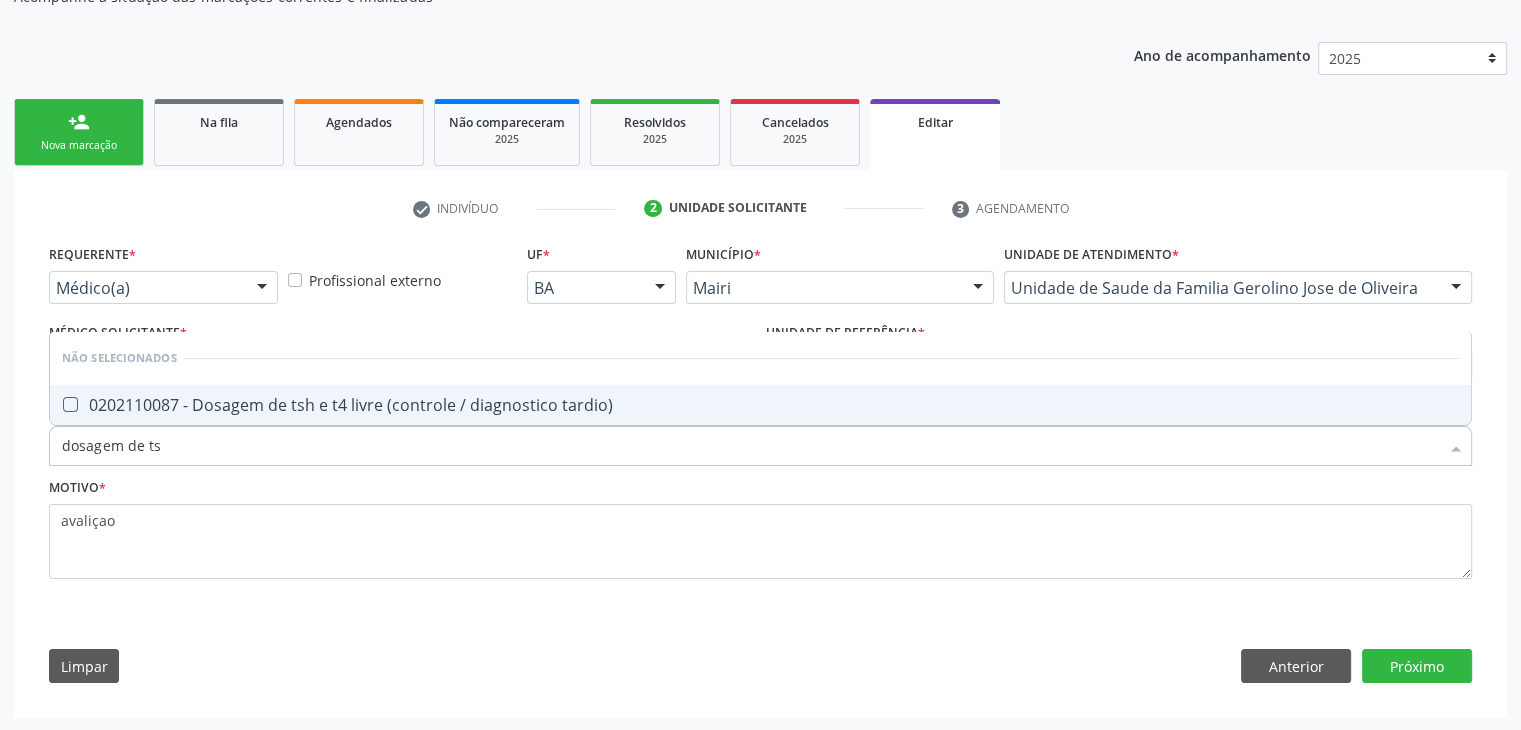click on "0202110087 - Dosagem de tsh e t4 livre (controle / diagnostico tardio)" at bounding box center (760, 405) 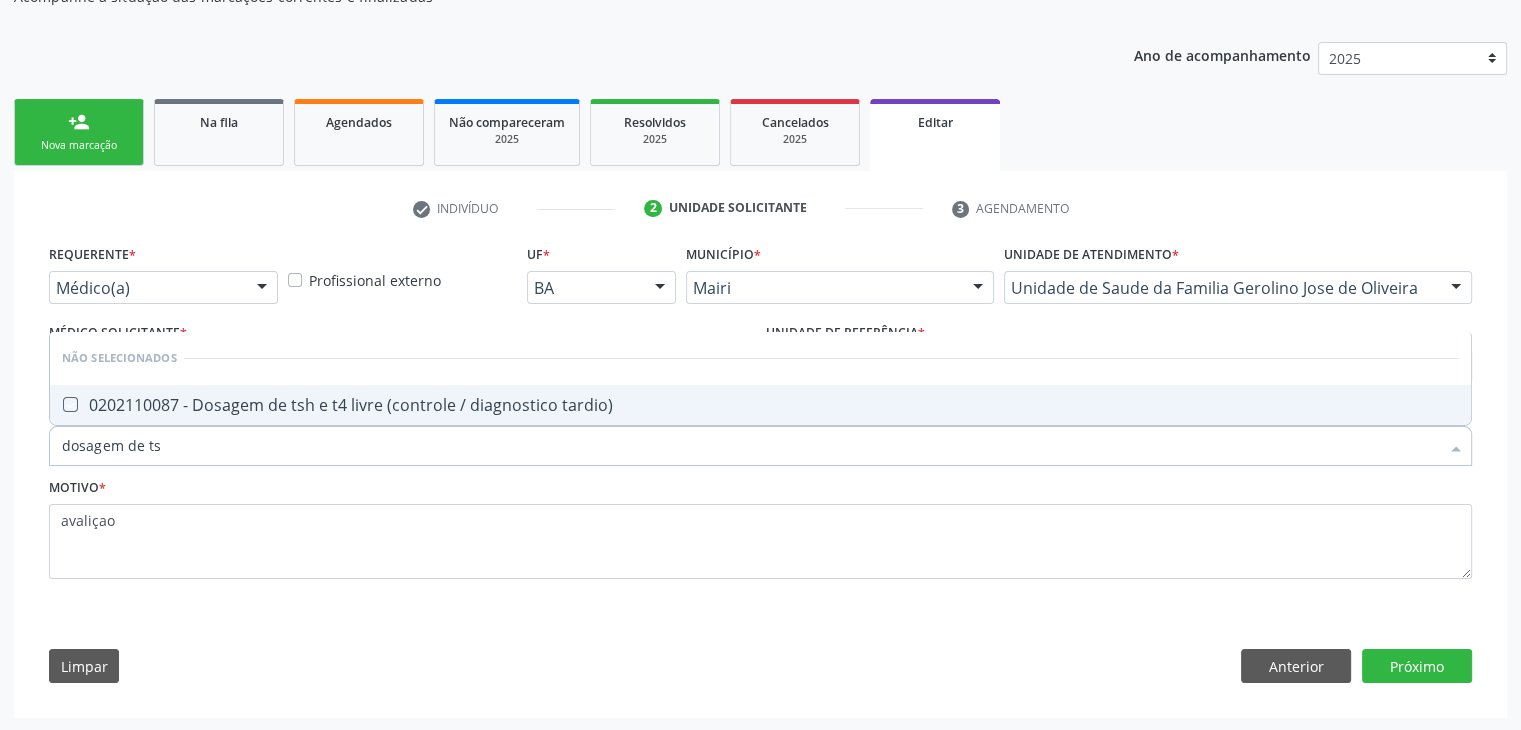 checkbox on "true" 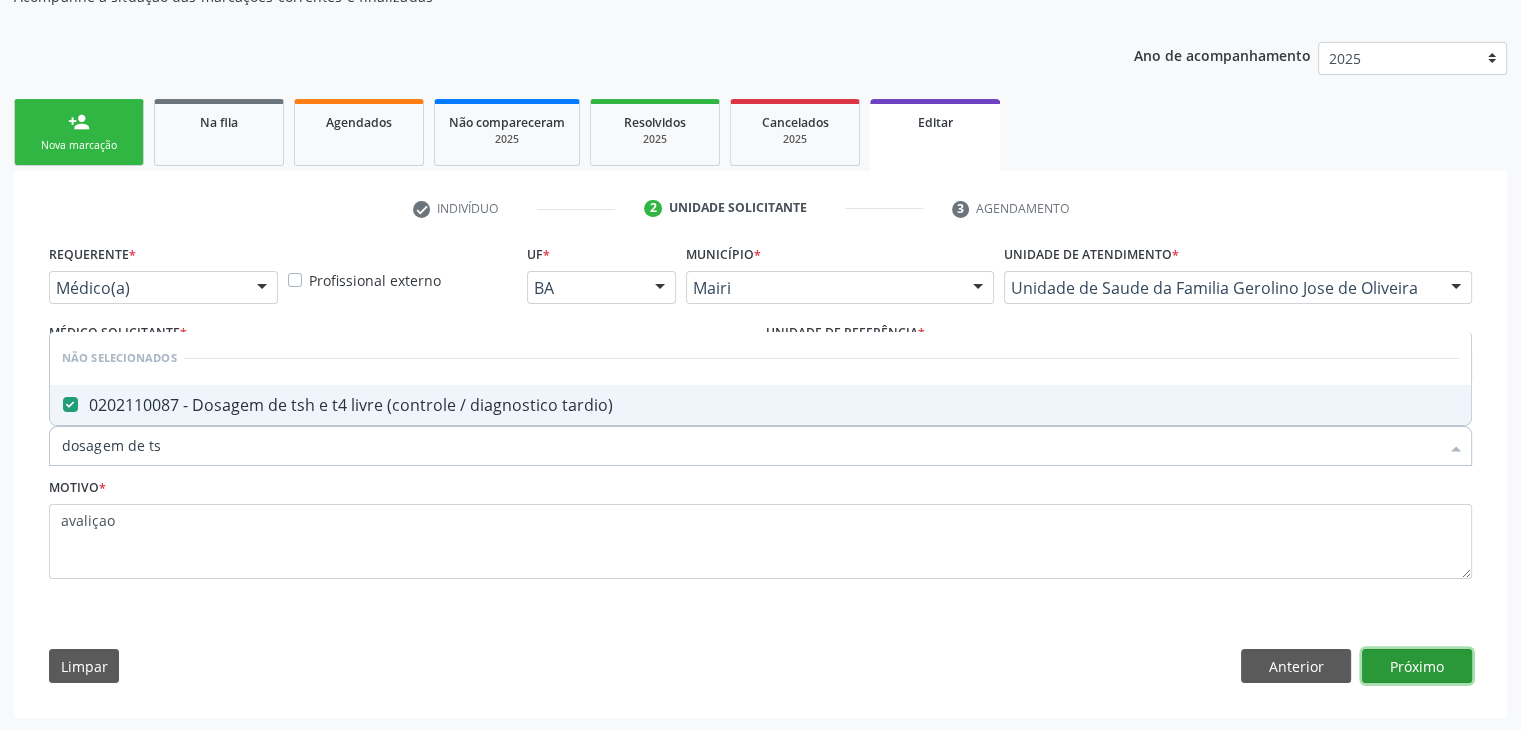 click on "Próximo" at bounding box center (1417, 666) 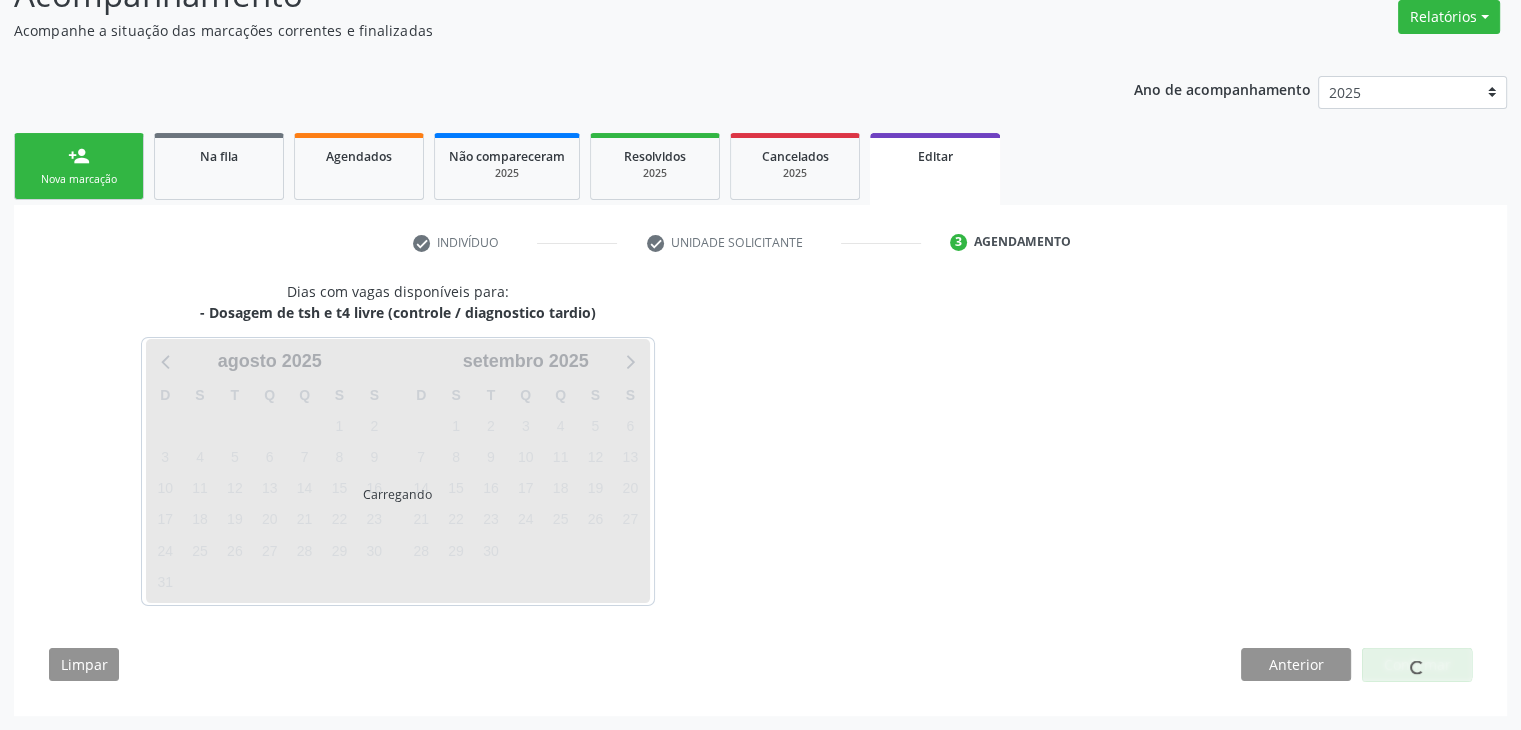scroll, scrollTop: 165, scrollLeft: 0, axis: vertical 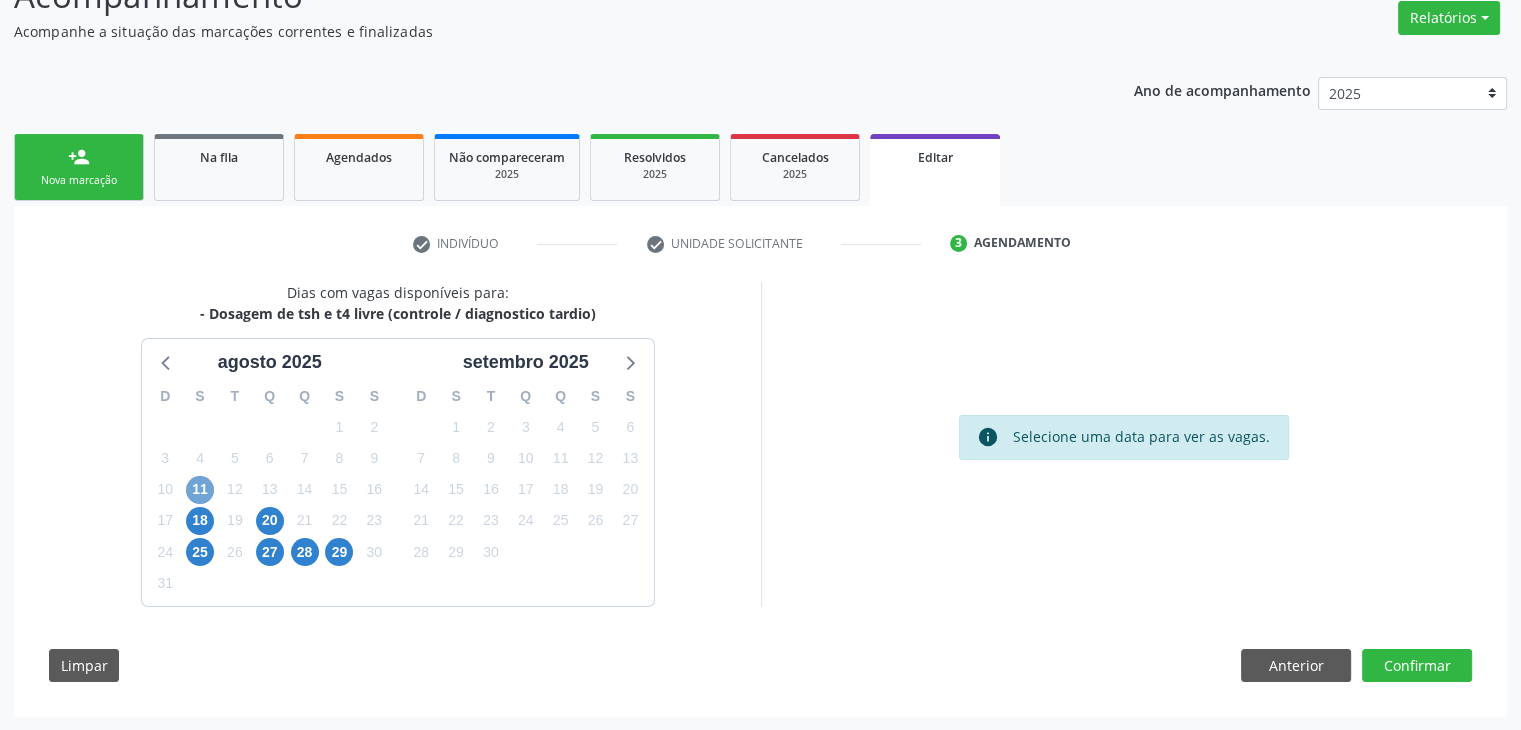 click on "11" at bounding box center (200, 490) 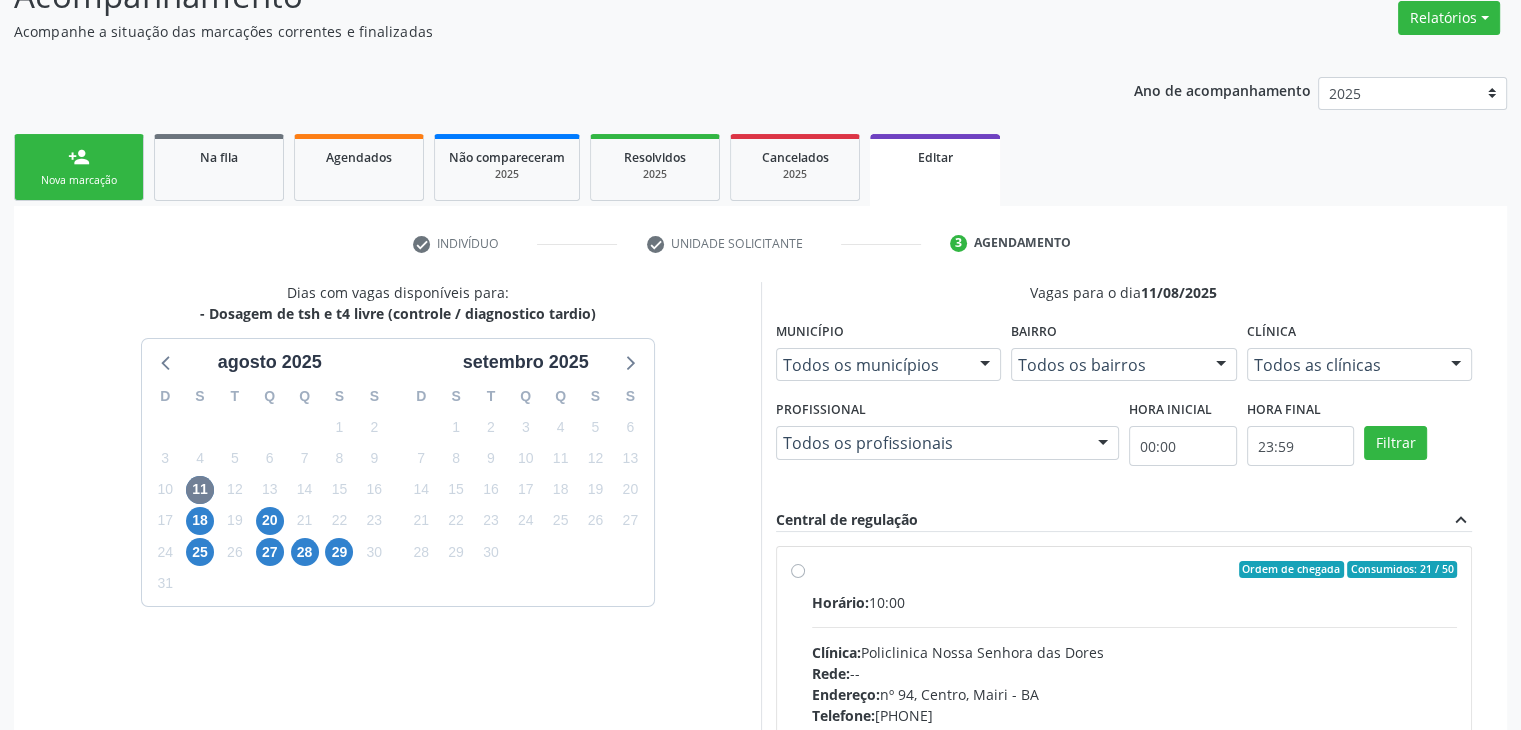 click on "Horário:   10:00
Clínica:  Policlinica Nossa Senhora das Dores
Rede:
--
Endereço:   nº 94, [CITY], [CITY] - [STATE]
Telefone:   ([AREA_CODE]) [PHONE]
Profissional:
--
Informações adicionais sobre o atendimento
Idade de atendimento:
Sem restrição
Gênero(s) atendido(s):
Sem restrição
Informações adicionais:
--" at bounding box center (1135, 729) 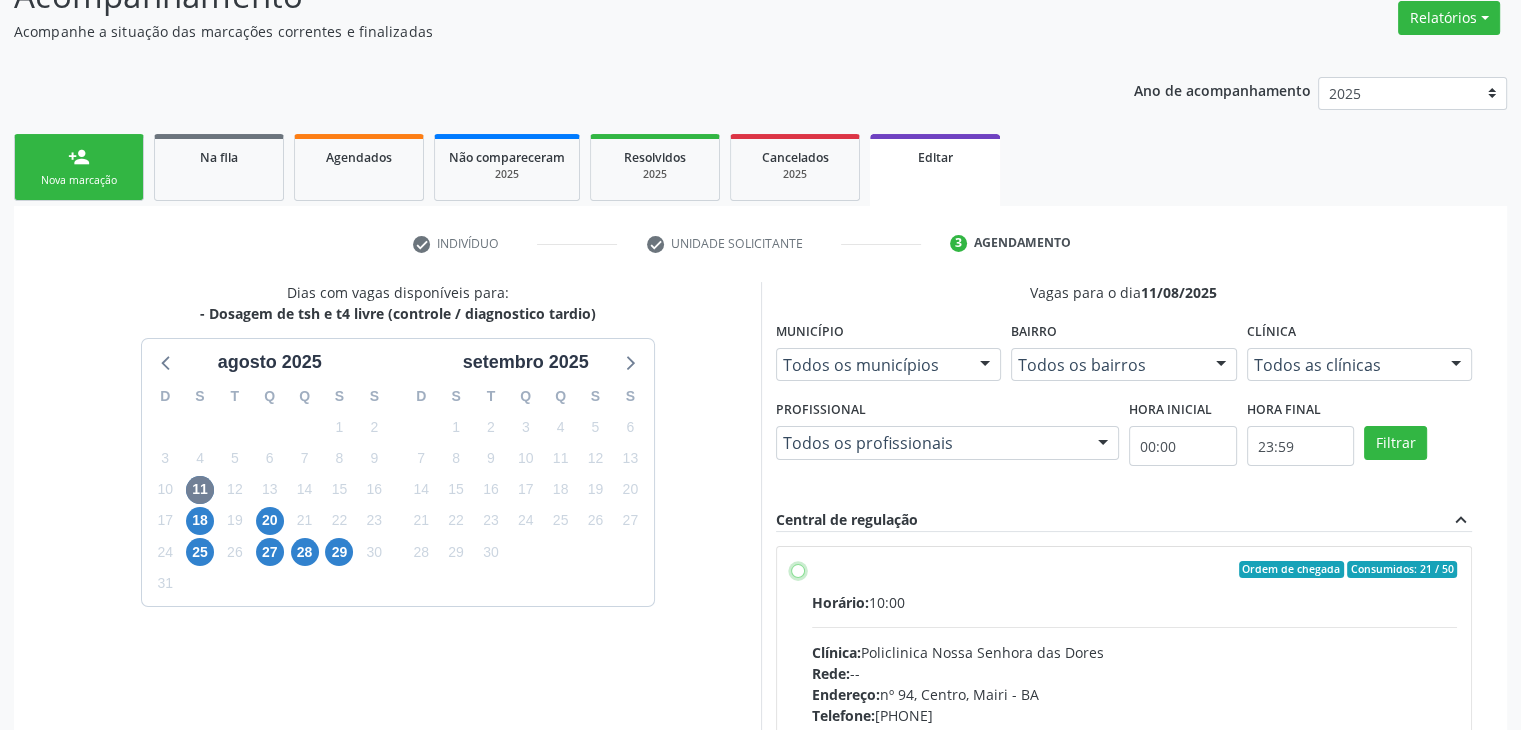 radio on "true" 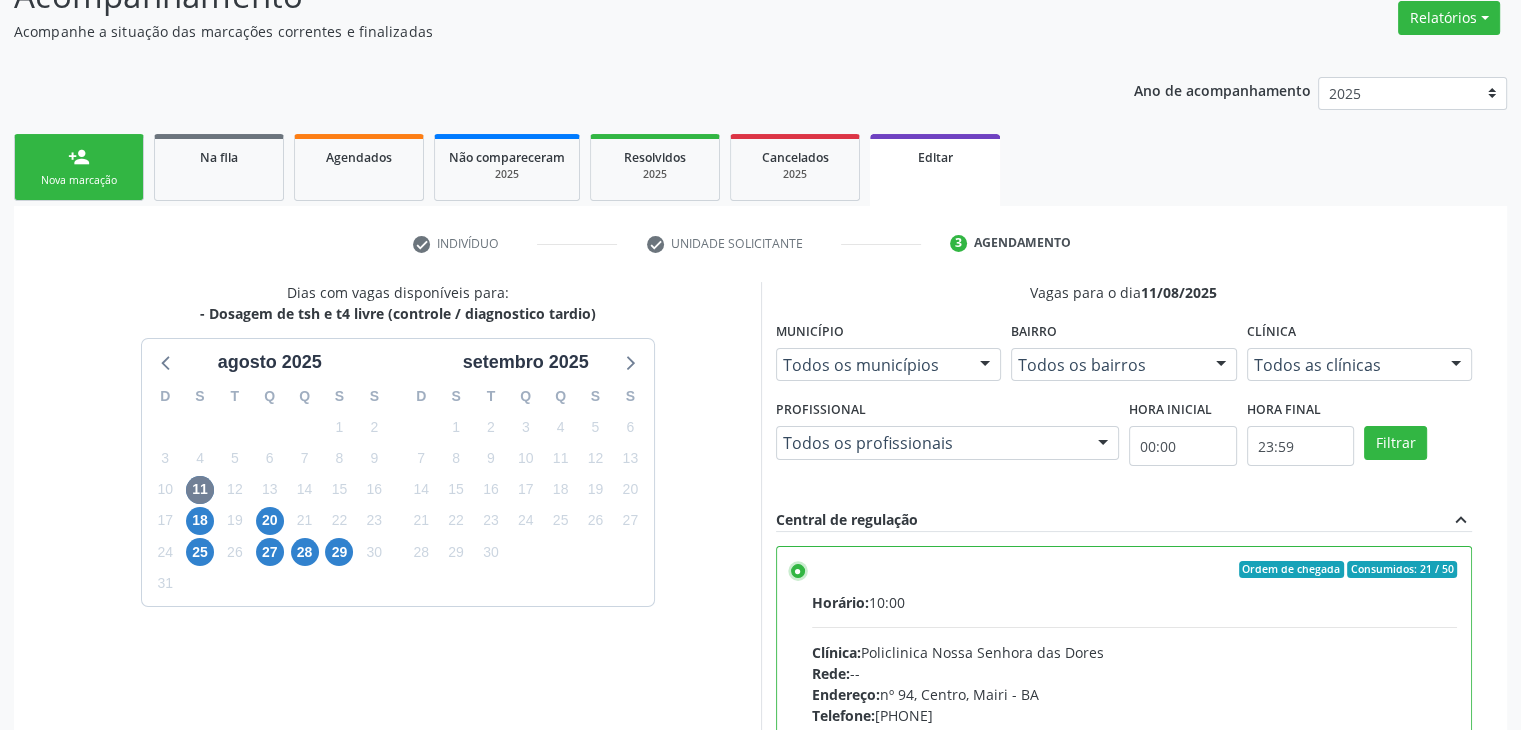 scroll, scrollTop: 490, scrollLeft: 0, axis: vertical 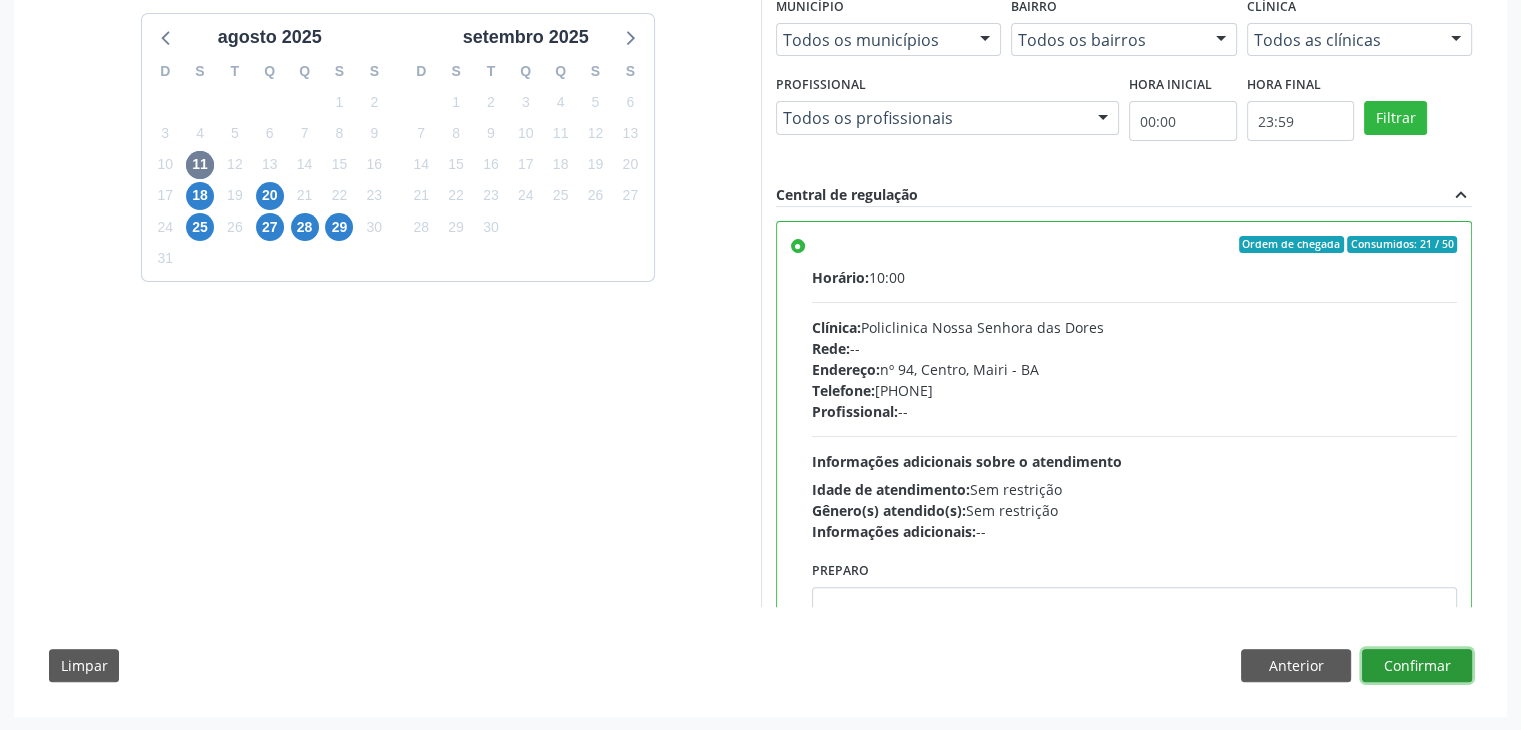 click on "Confirmar" at bounding box center (1417, 666) 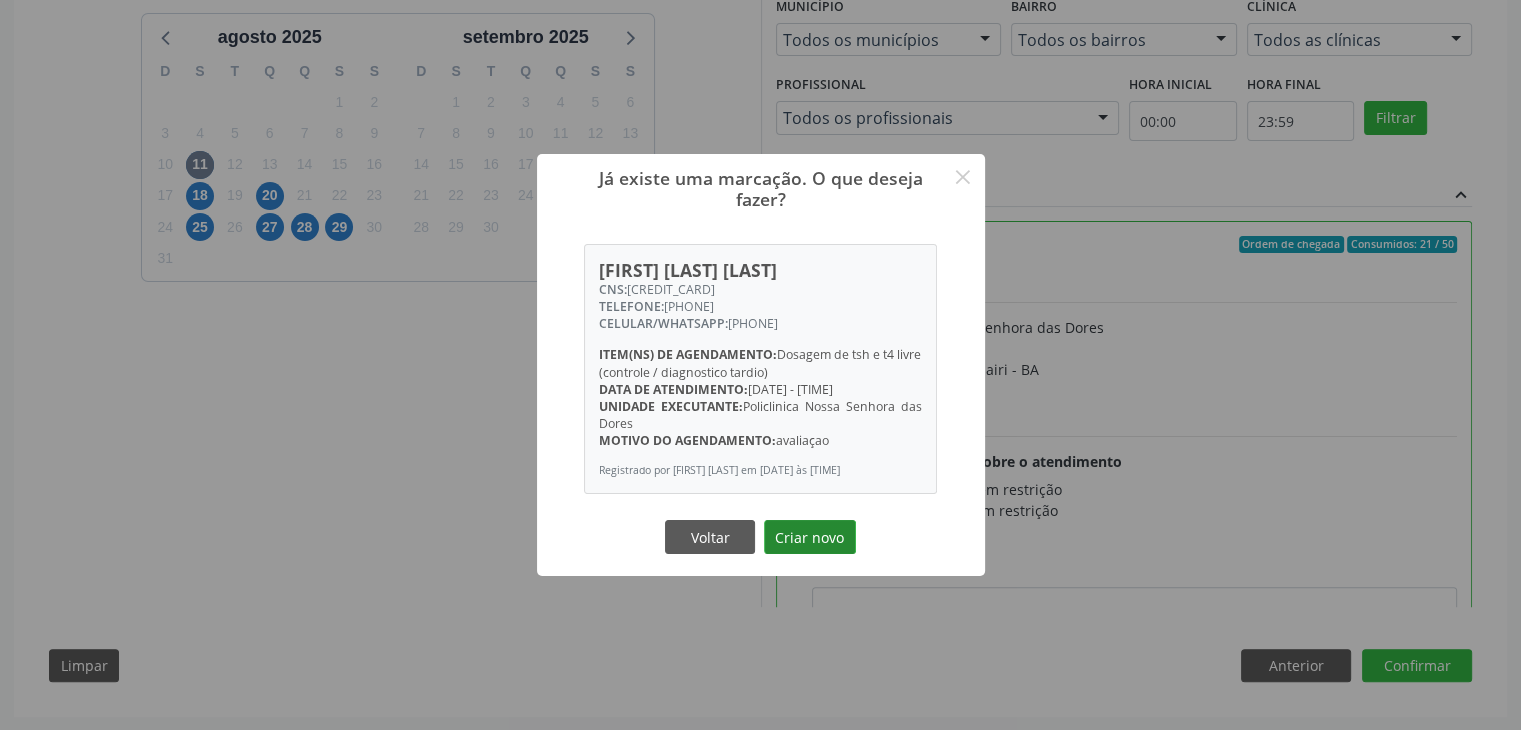 click on "Criar novo" at bounding box center (810, 537) 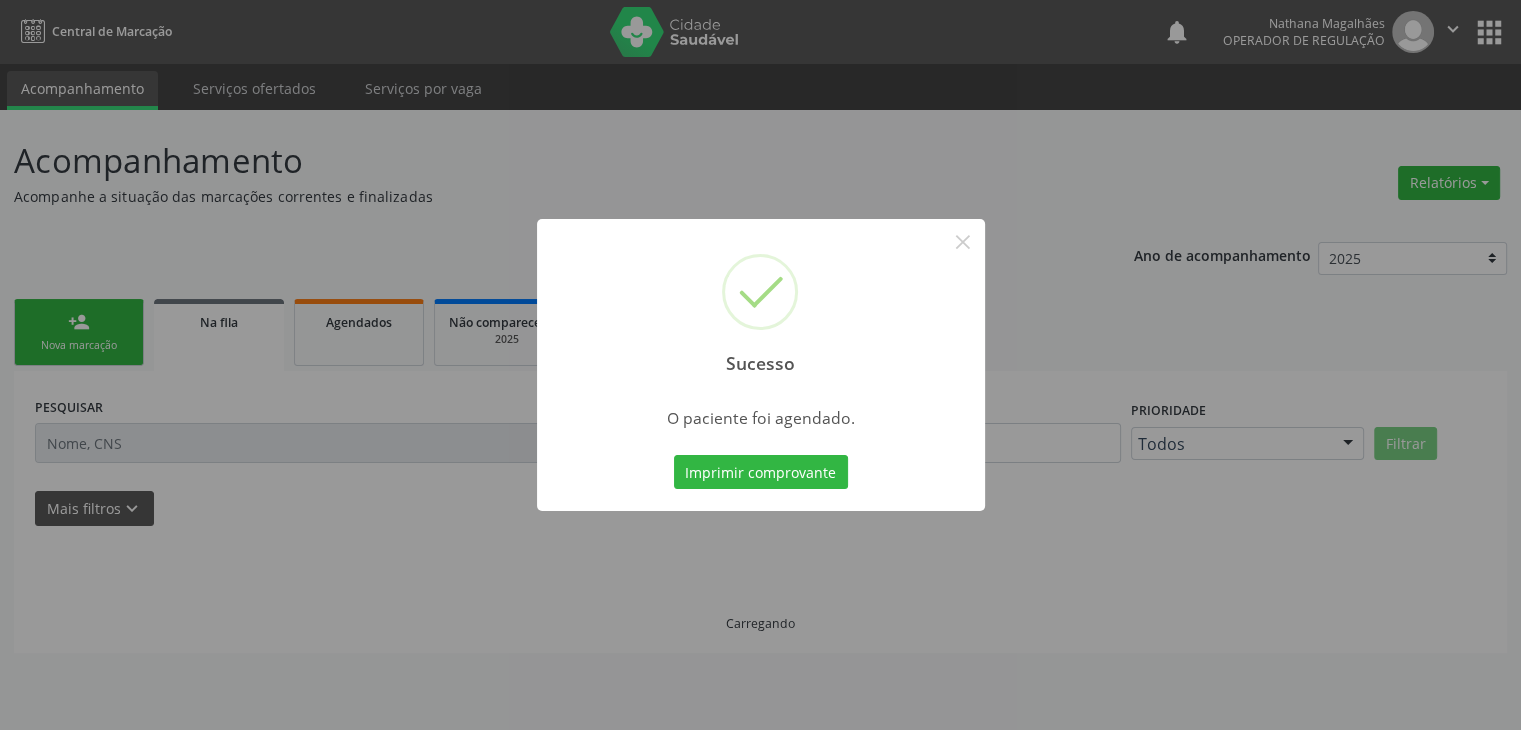 scroll, scrollTop: 0, scrollLeft: 0, axis: both 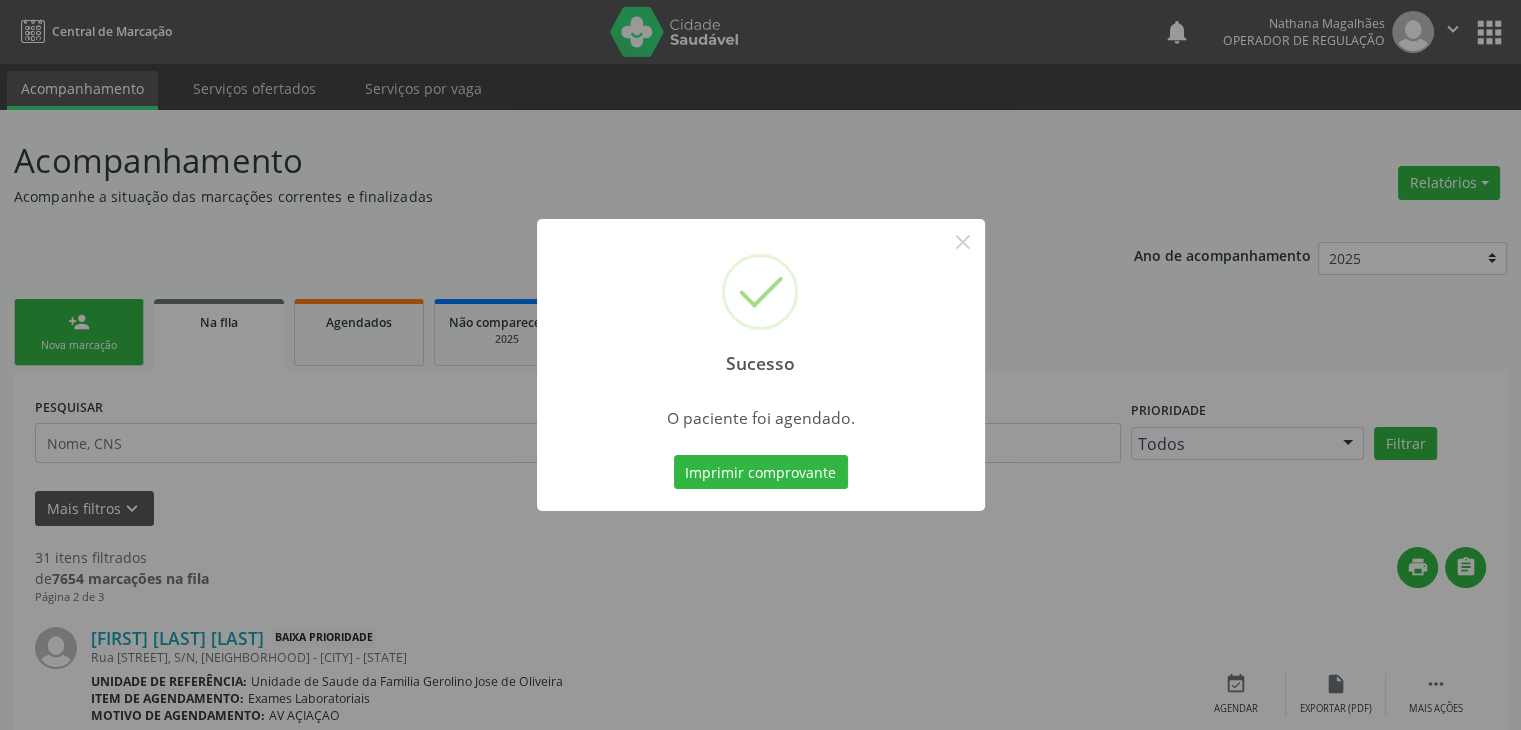 click on "Sucesso ×" at bounding box center [761, 305] 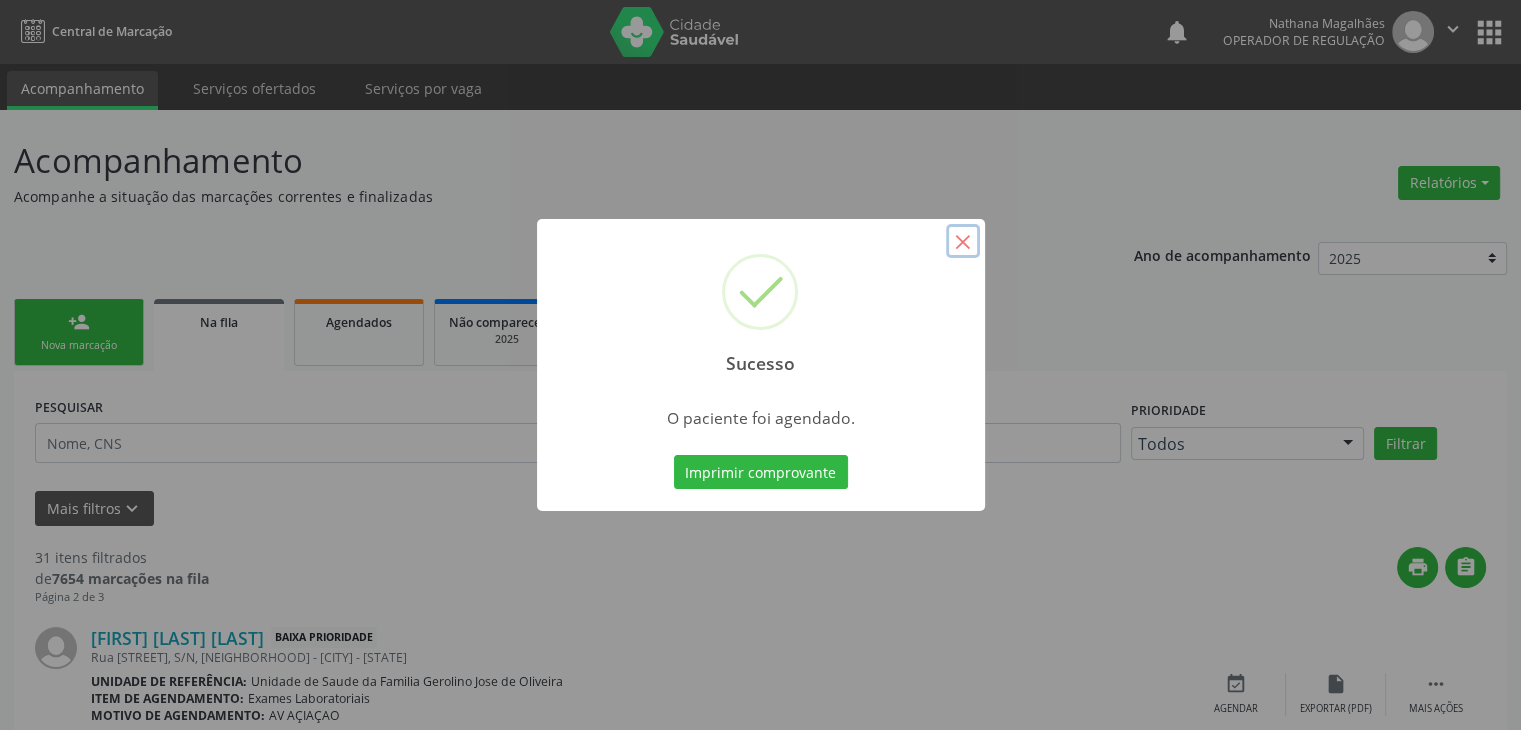click on "×" at bounding box center (963, 241) 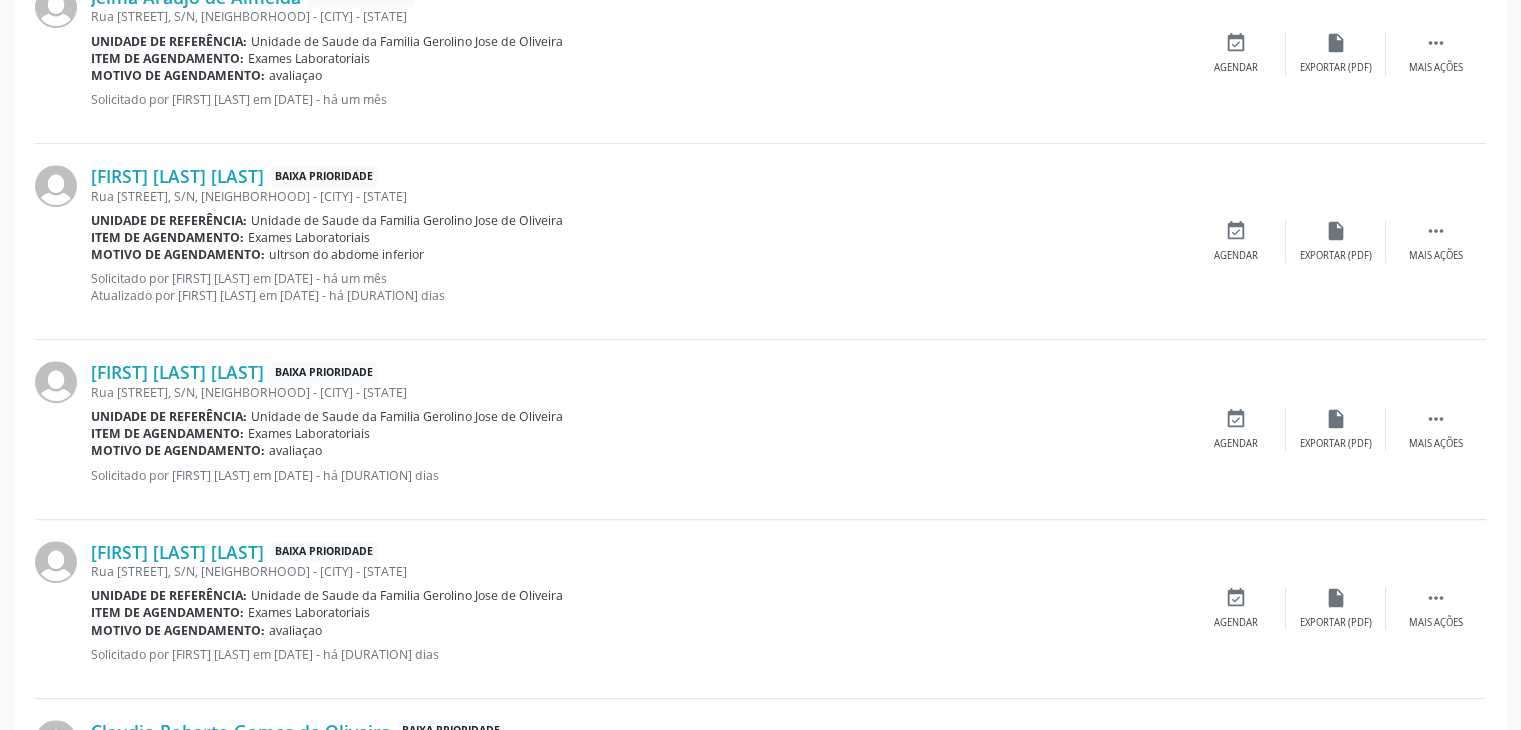 scroll, scrollTop: 1000, scrollLeft: 0, axis: vertical 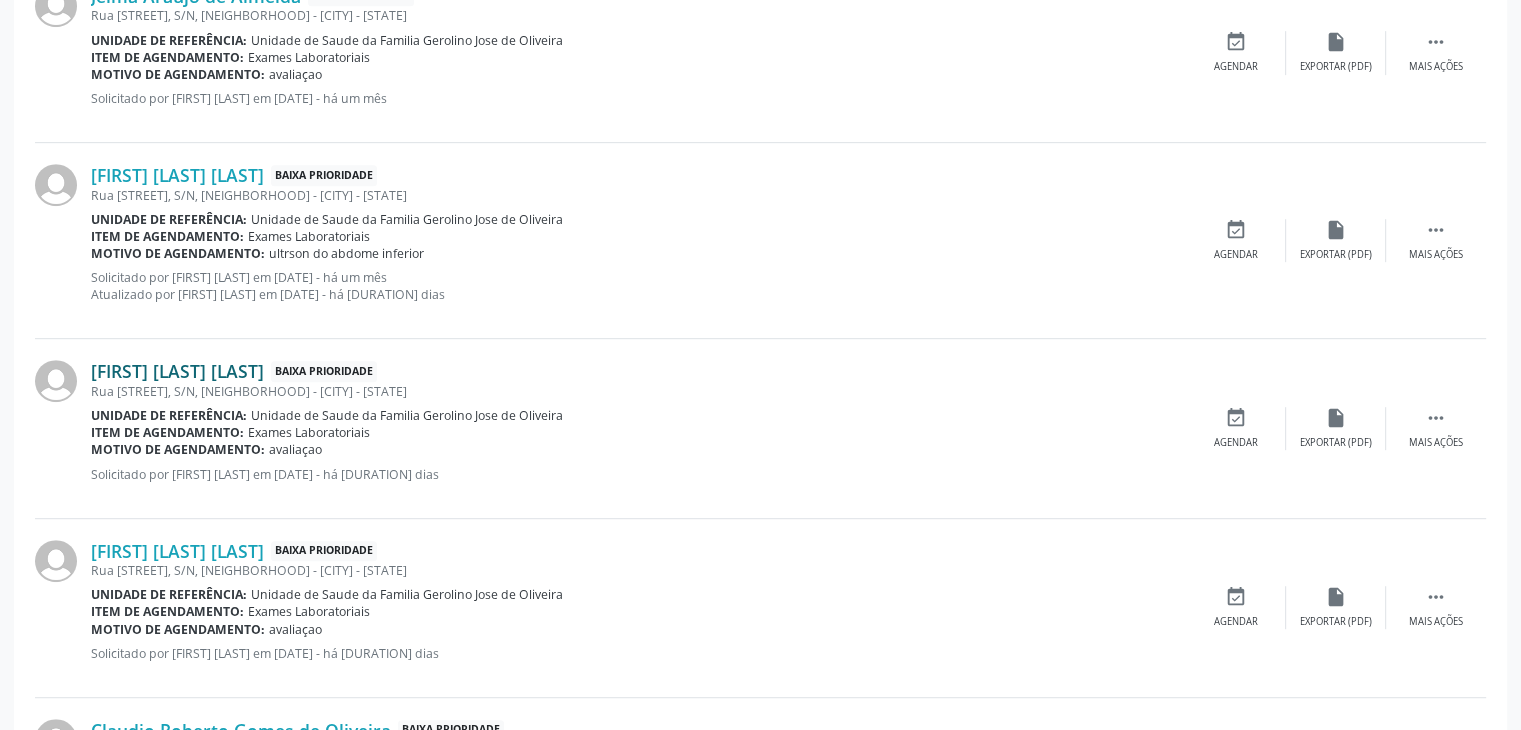 click on "[FIRST] [LAST] [LAST]" at bounding box center [177, 371] 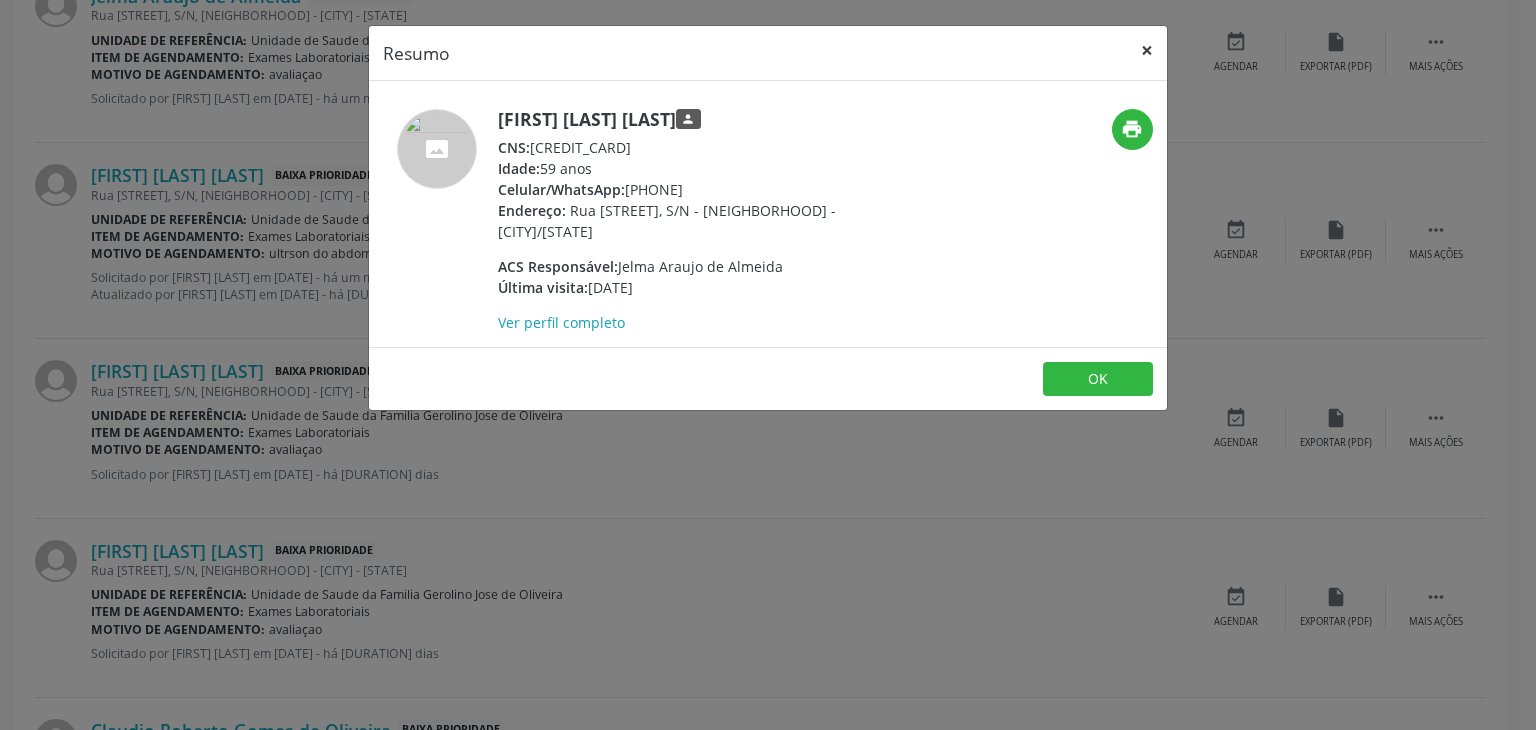 click on "×" at bounding box center (1147, 50) 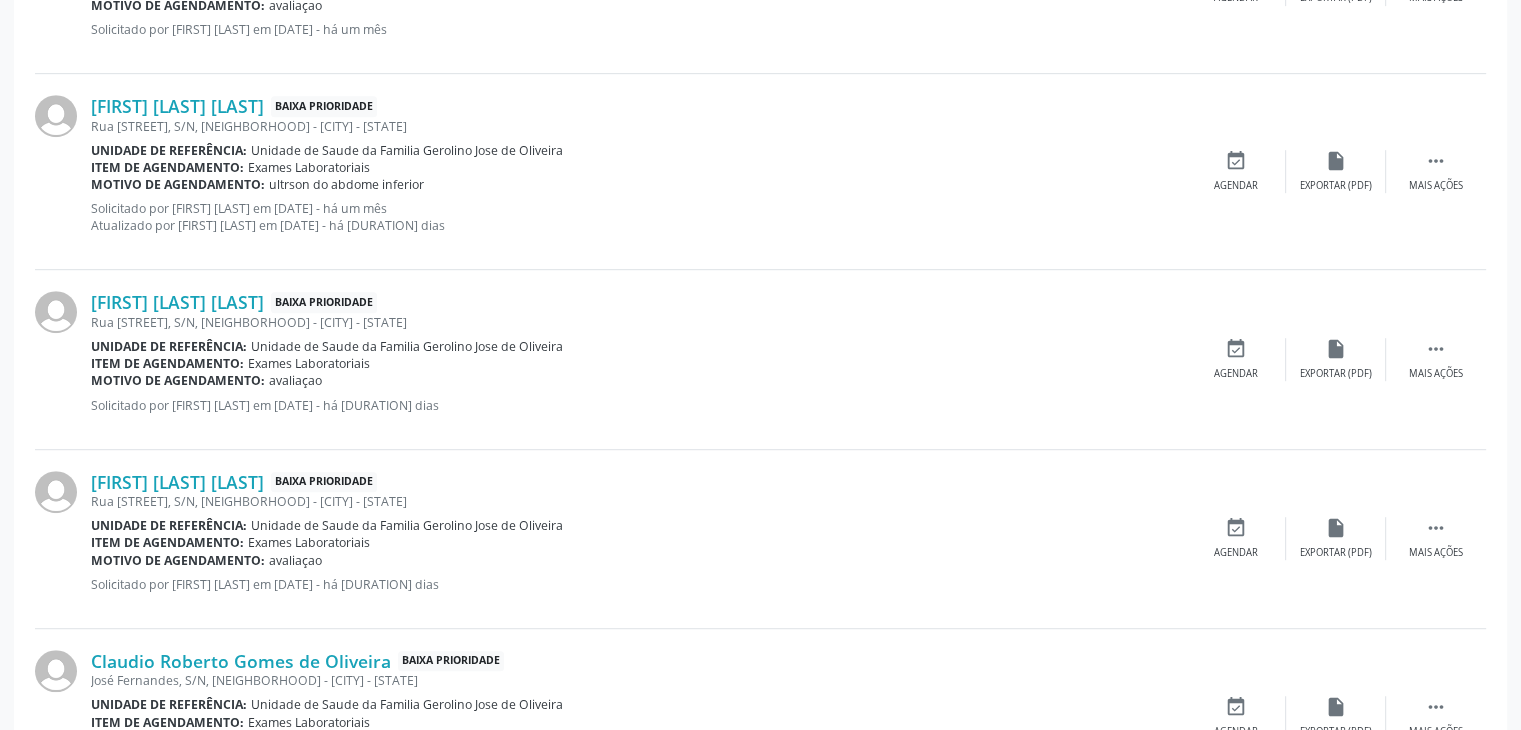scroll, scrollTop: 1100, scrollLeft: 0, axis: vertical 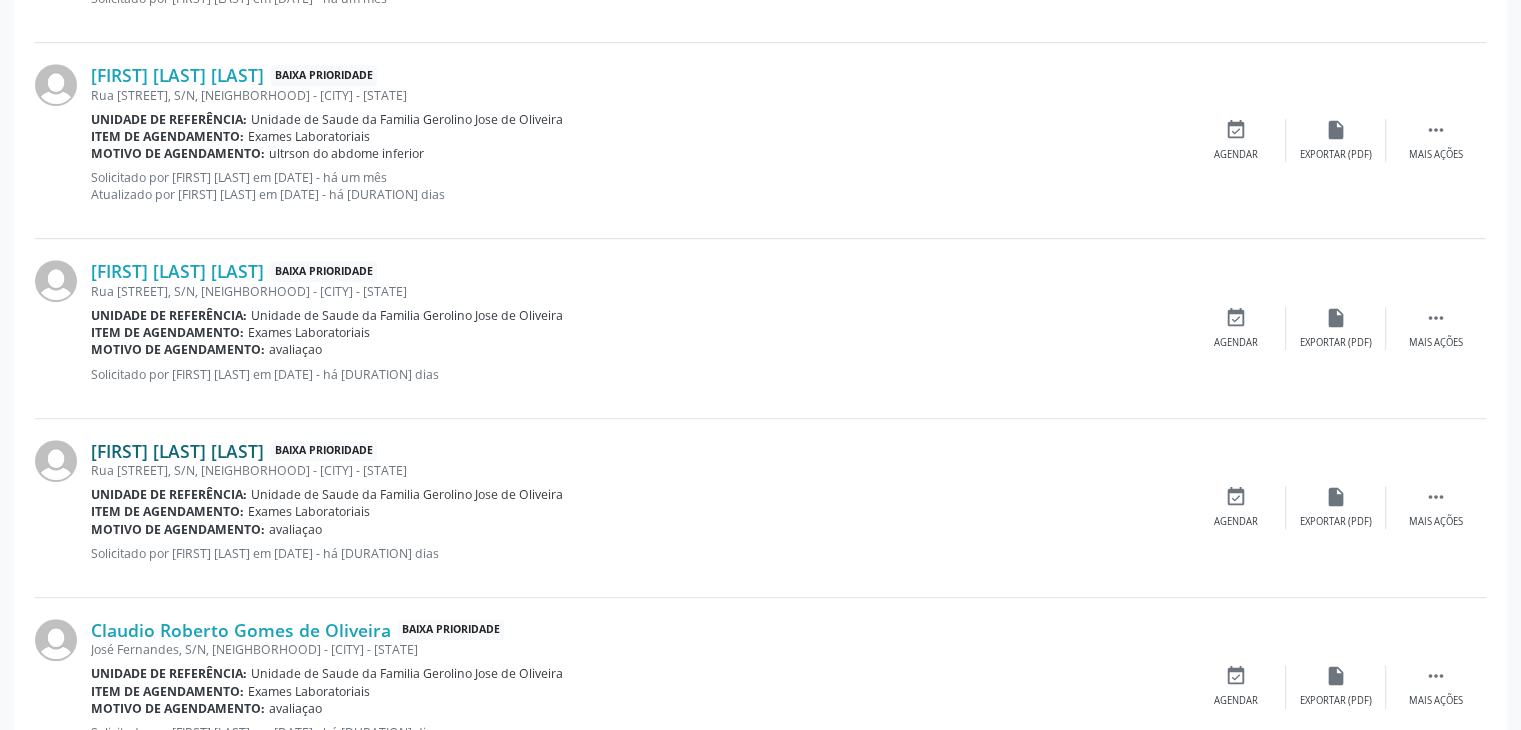 click on "[FIRST] [LAST]" at bounding box center [177, 451] 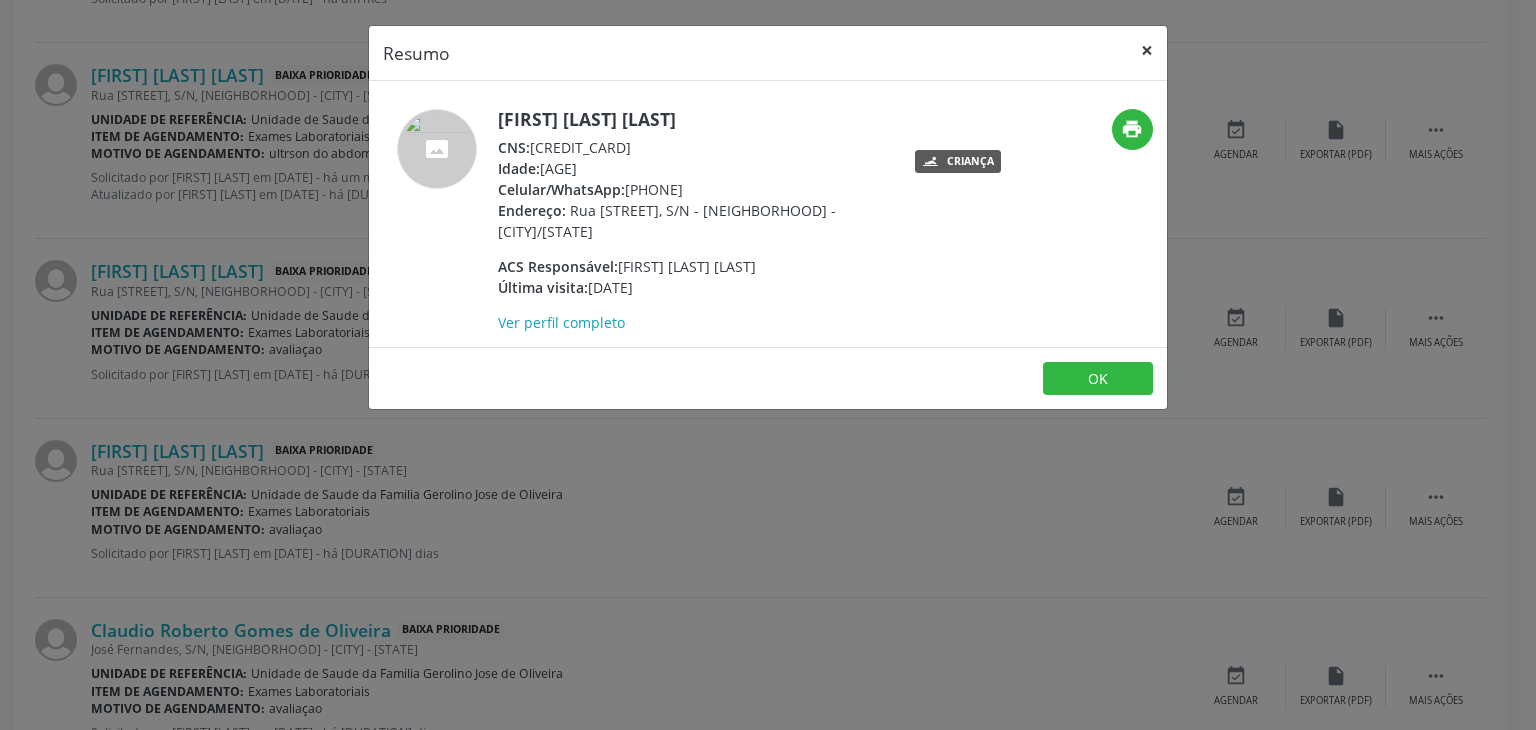click on "×" at bounding box center [1147, 50] 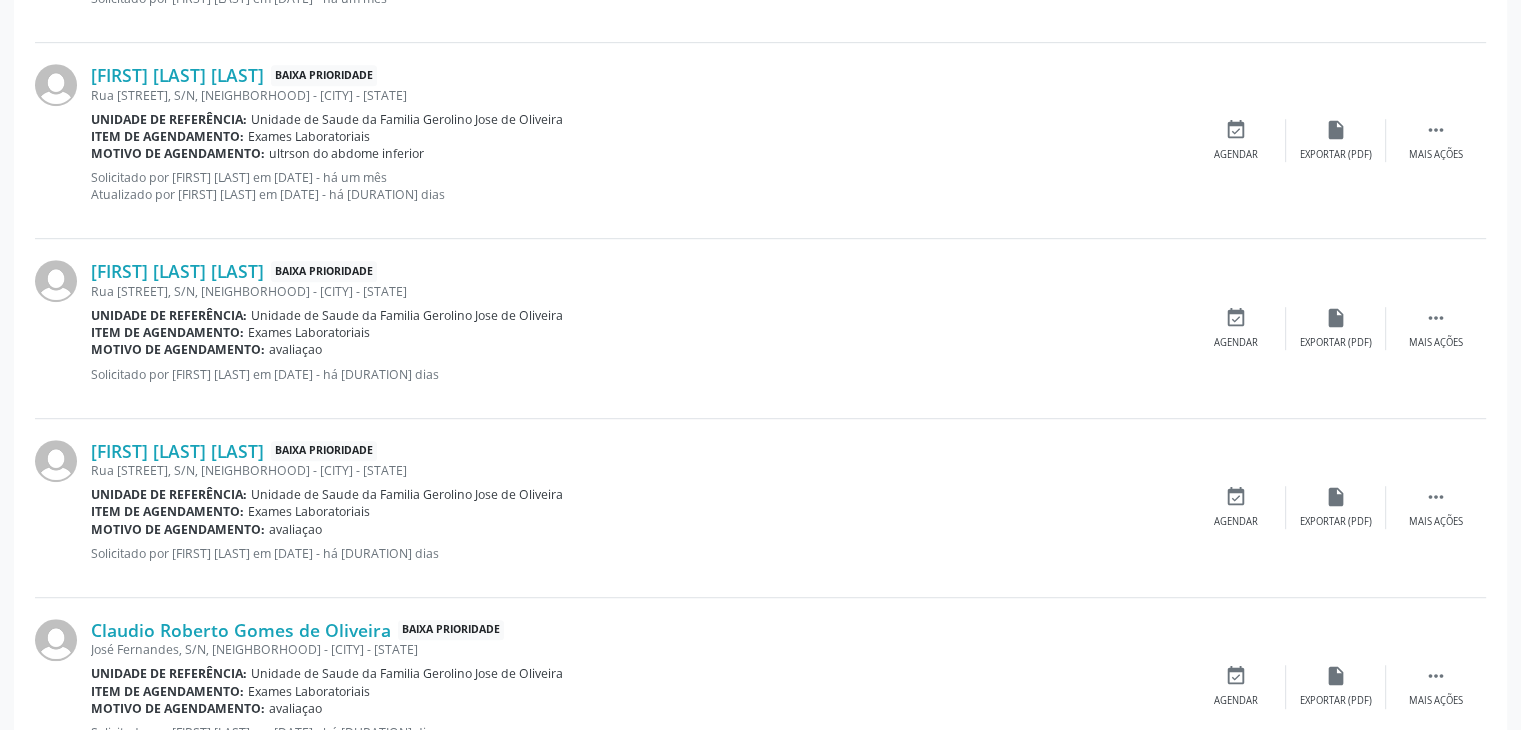click on "Analice Cardoso Almeida
Baixa Prioridade
Rua Boqueirão, S/N, Bonsucesso - Mairi - BA
Unidade de referência:
Unidade de Saude da Familia Gerolino Jose de Oliveira
Item de agendamento:
Exames Laboratoriais
Motivo de agendamento:
avaliaçao
Solicitado por Larissa Santos de Oliveira em 14/07/2025 - há 21 dias

Mais ações
insert_drive_file
Exportar (PDF)
event_available
Agendar" at bounding box center (760, 508) 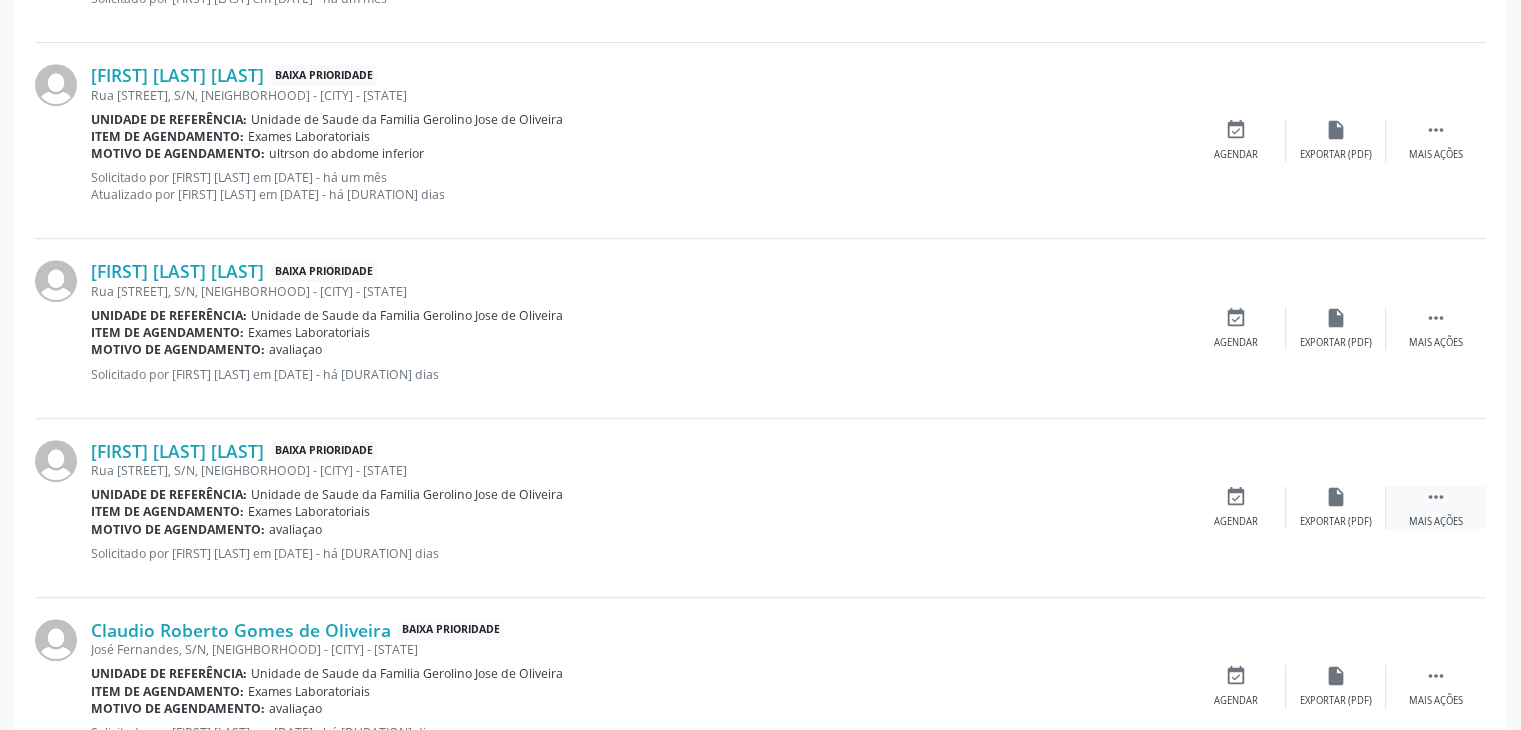 click on "Mais ações" at bounding box center (1436, 522) 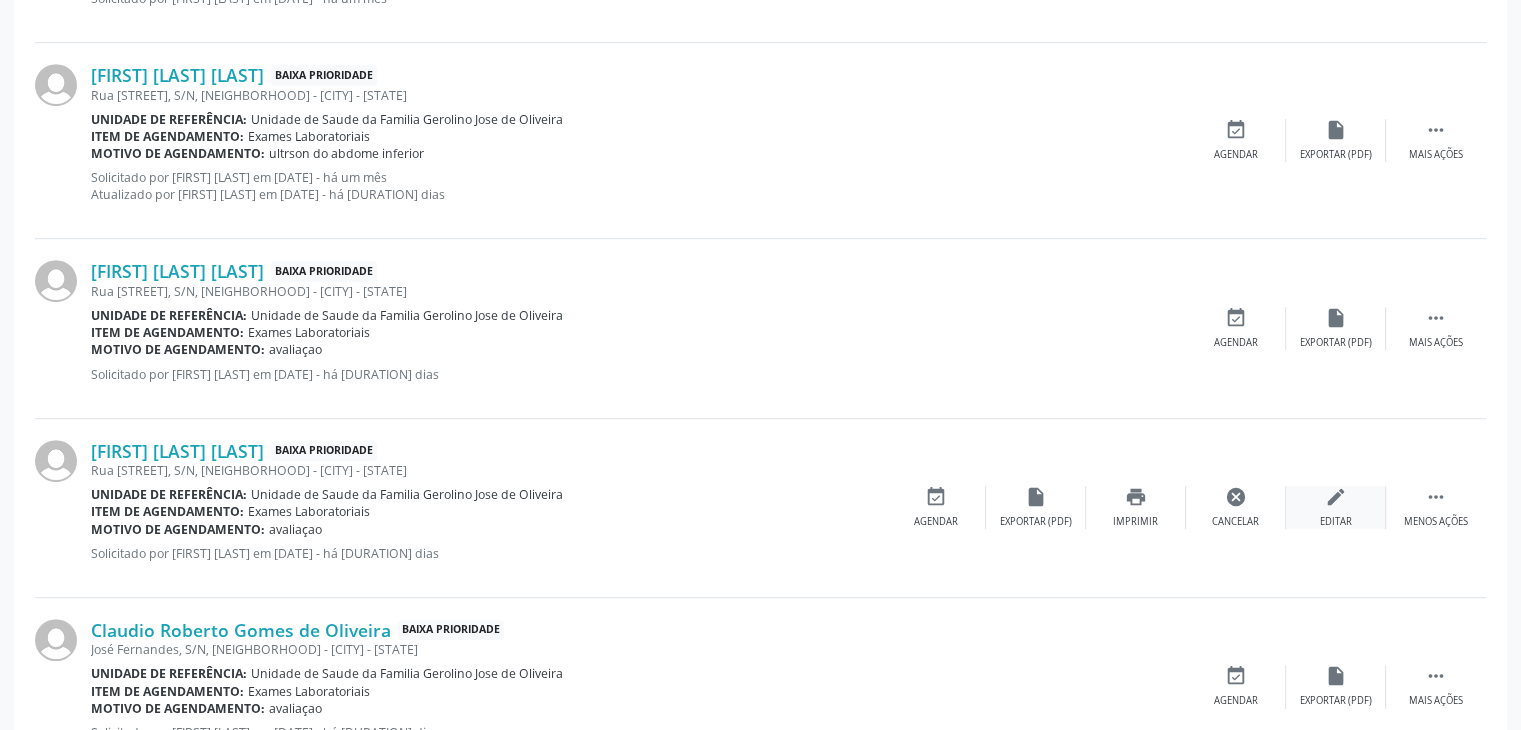click on "edit" at bounding box center [1336, 497] 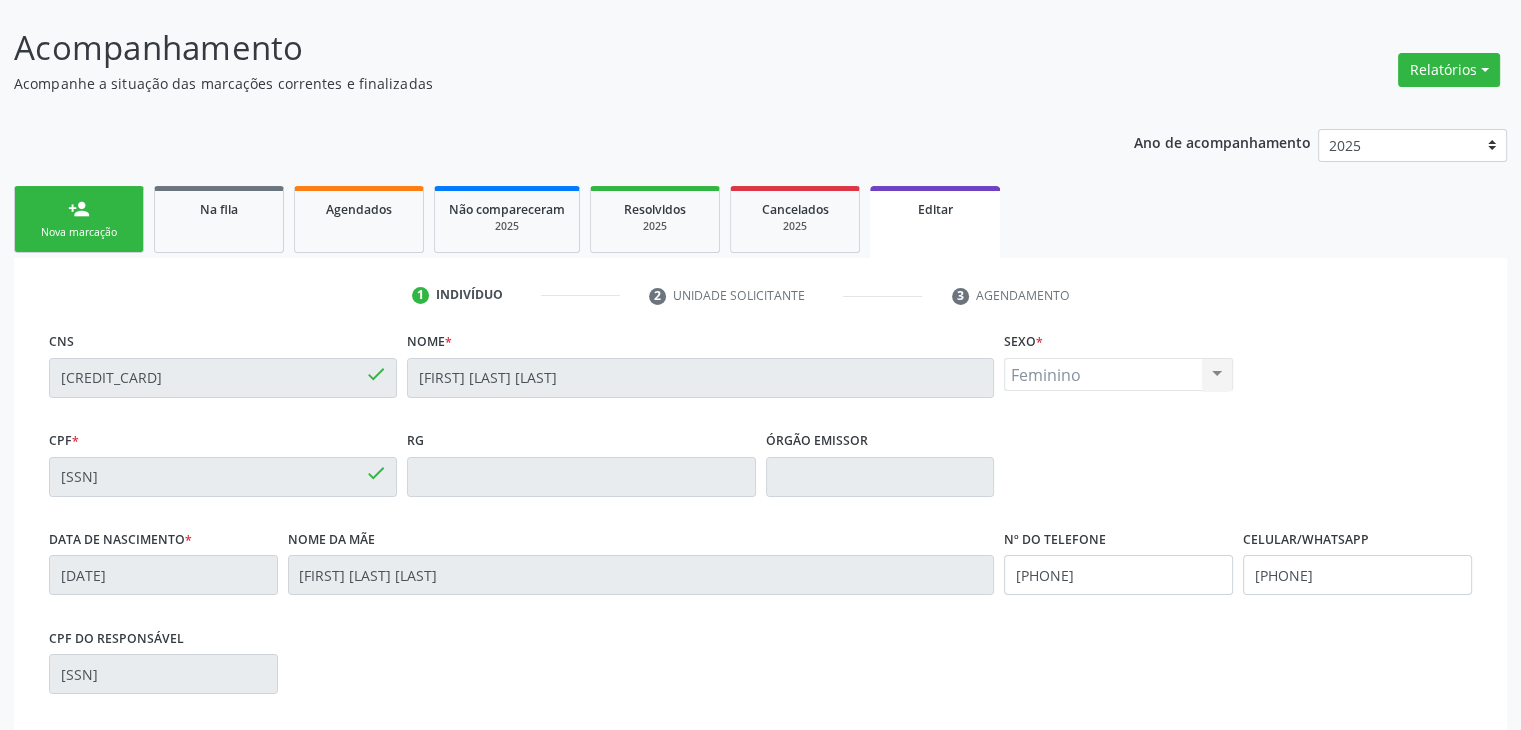 scroll, scrollTop: 380, scrollLeft: 0, axis: vertical 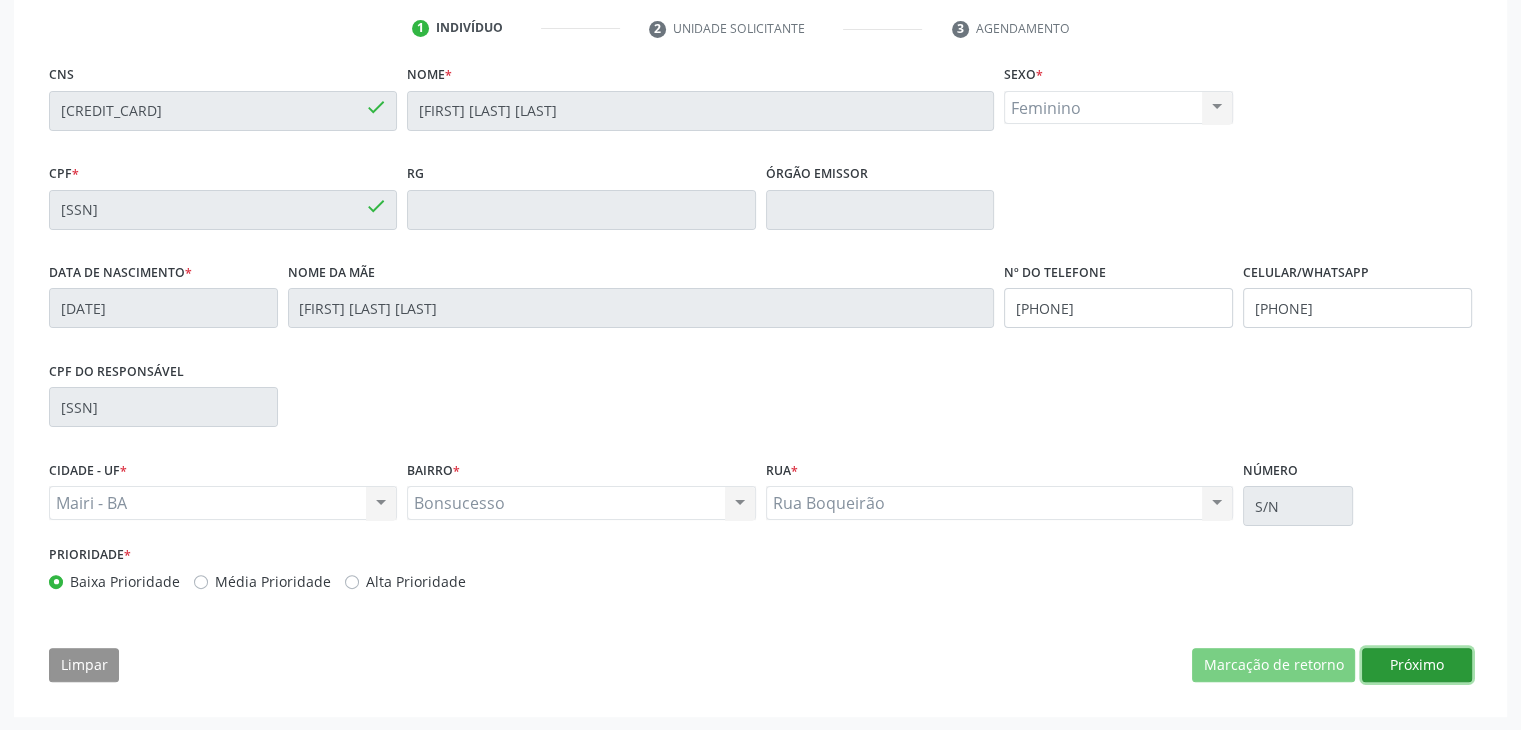 click on "Próximo" at bounding box center [1417, 665] 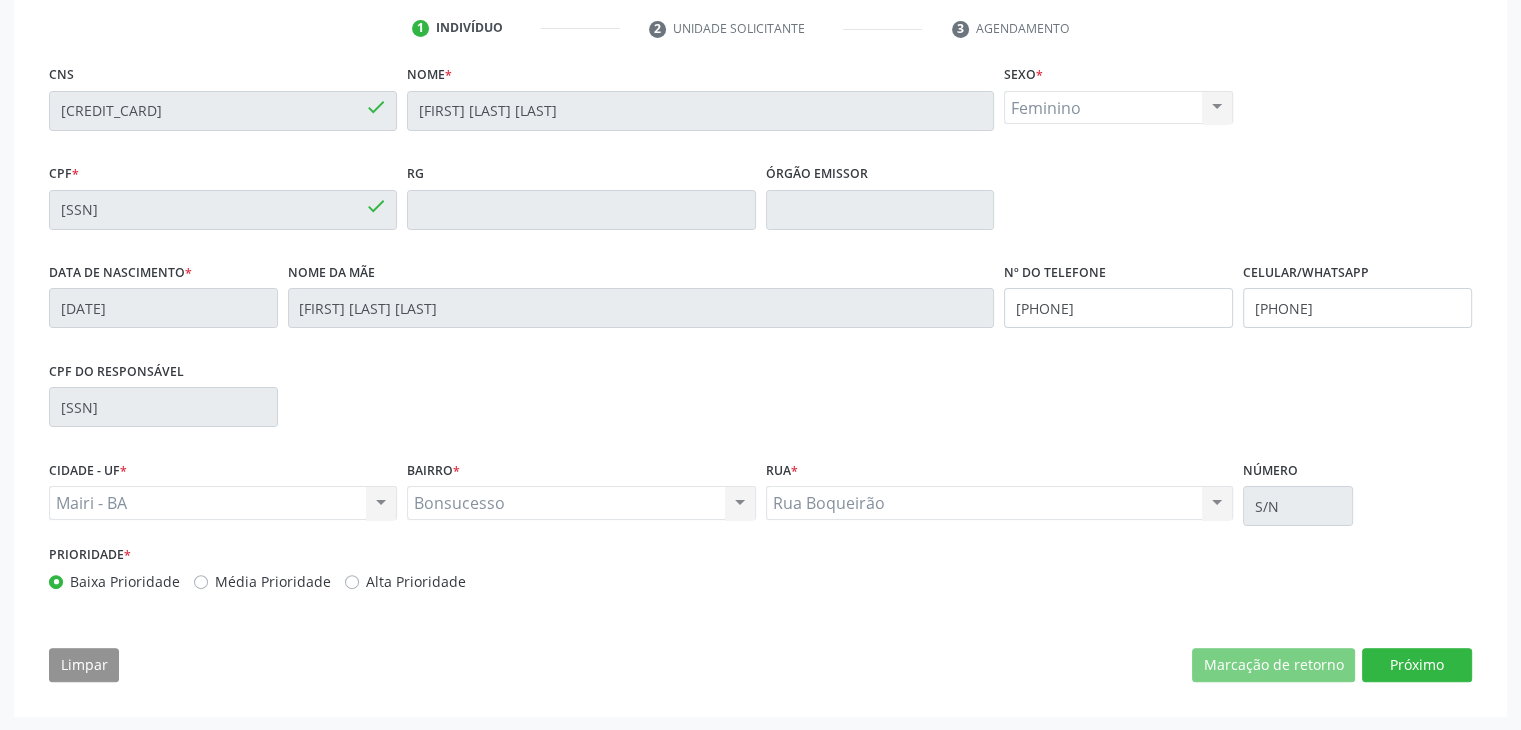 scroll, scrollTop: 200, scrollLeft: 0, axis: vertical 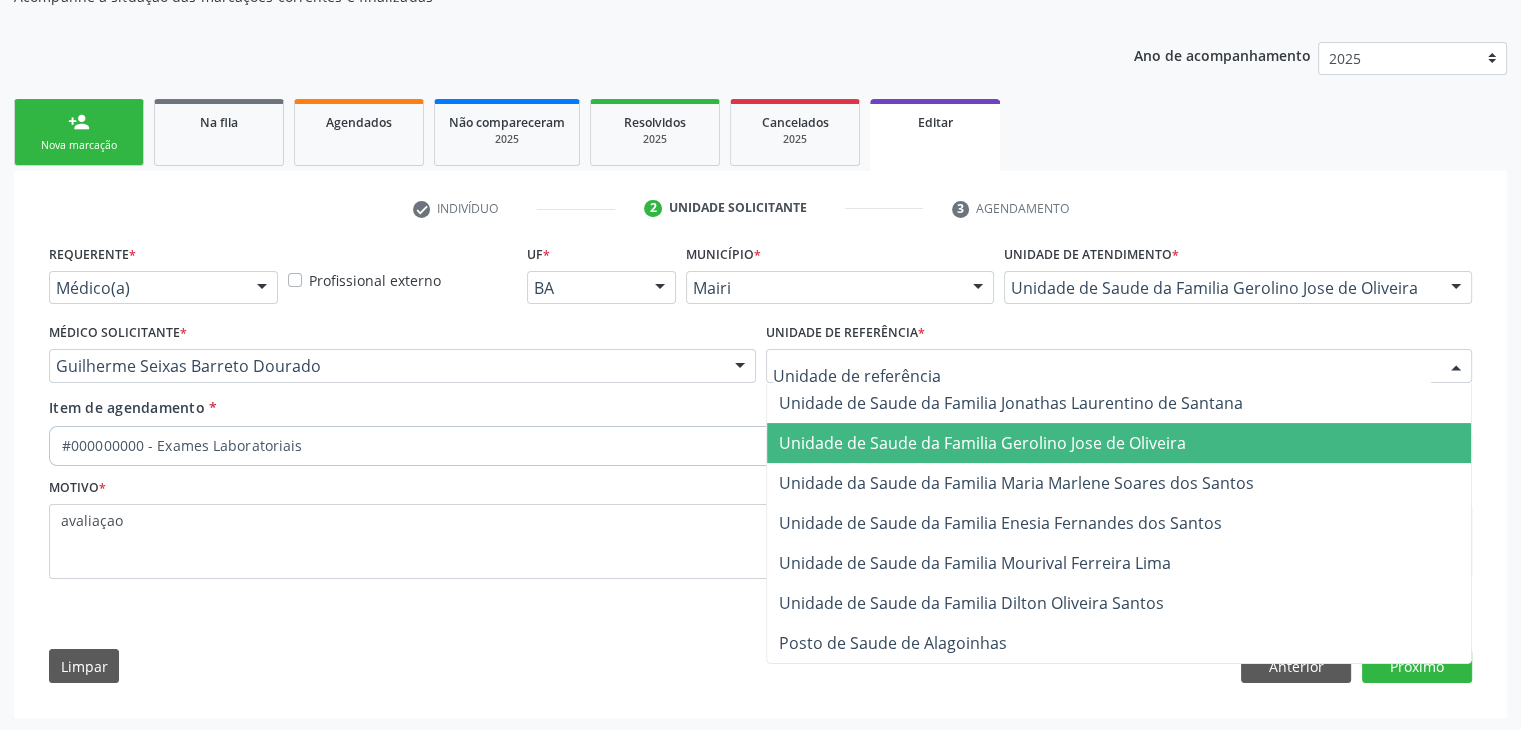 click on "Unidade de Saude da Familia Gerolino Jose de Oliveira" at bounding box center (982, 443) 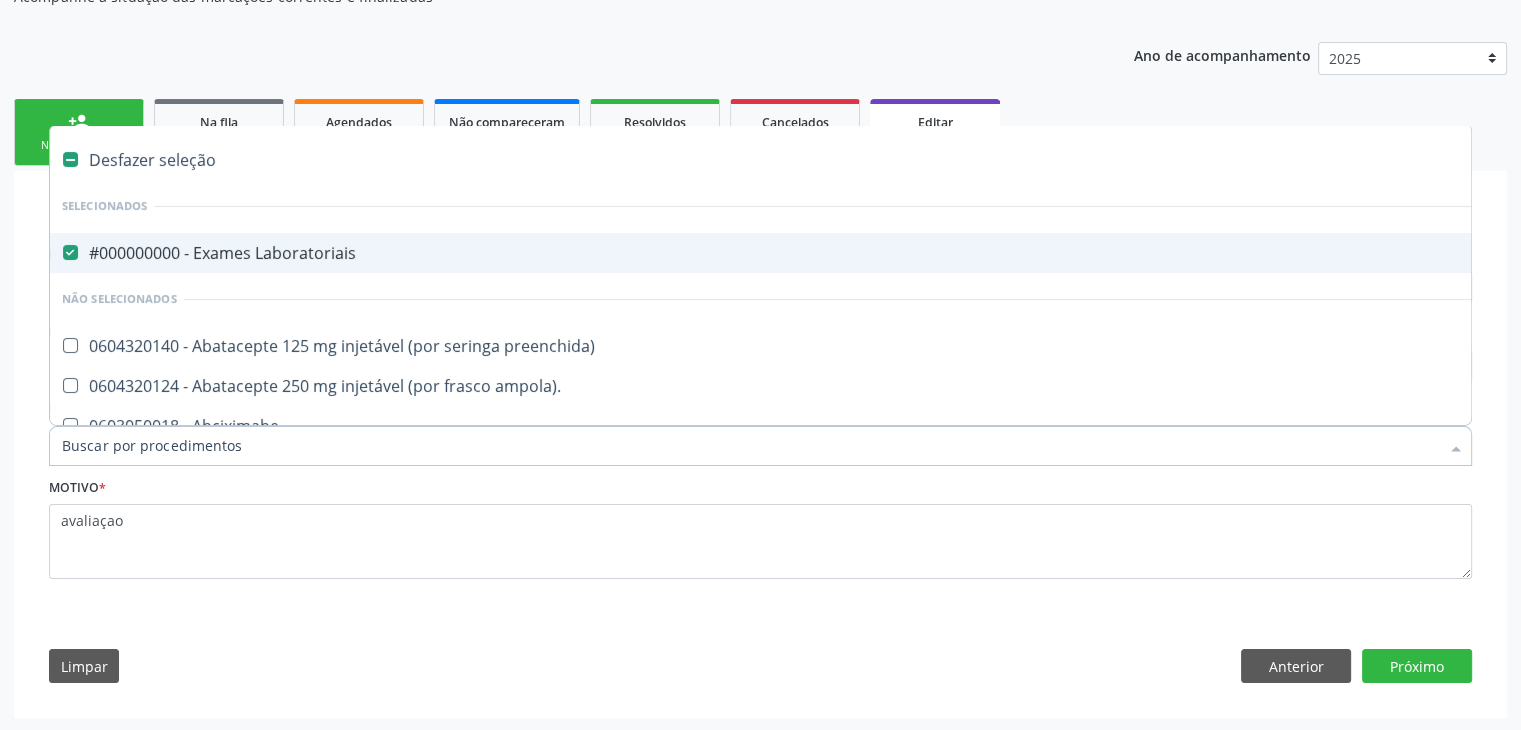 click on "Desfazer seleção" at bounding box center (831, 160) 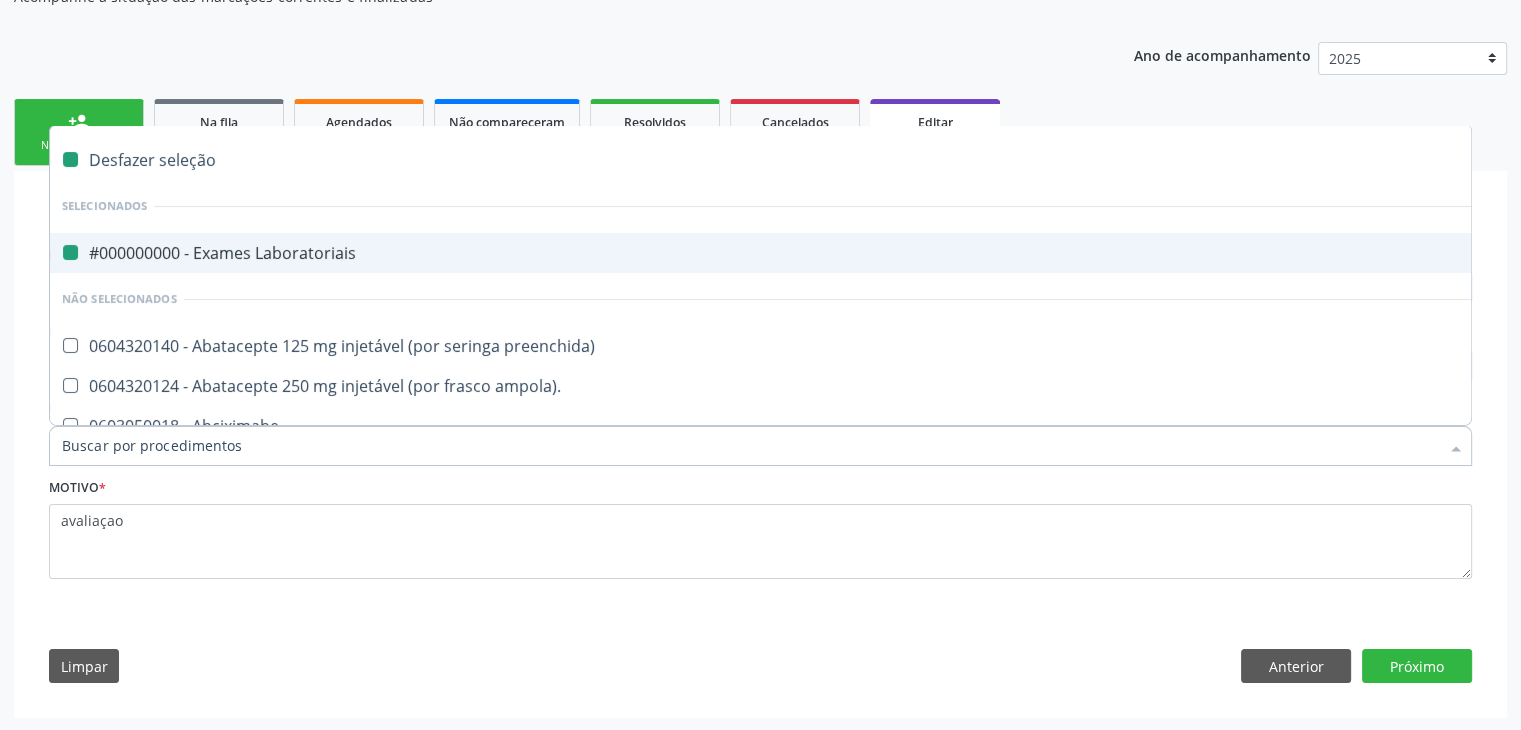 checkbox on "false" 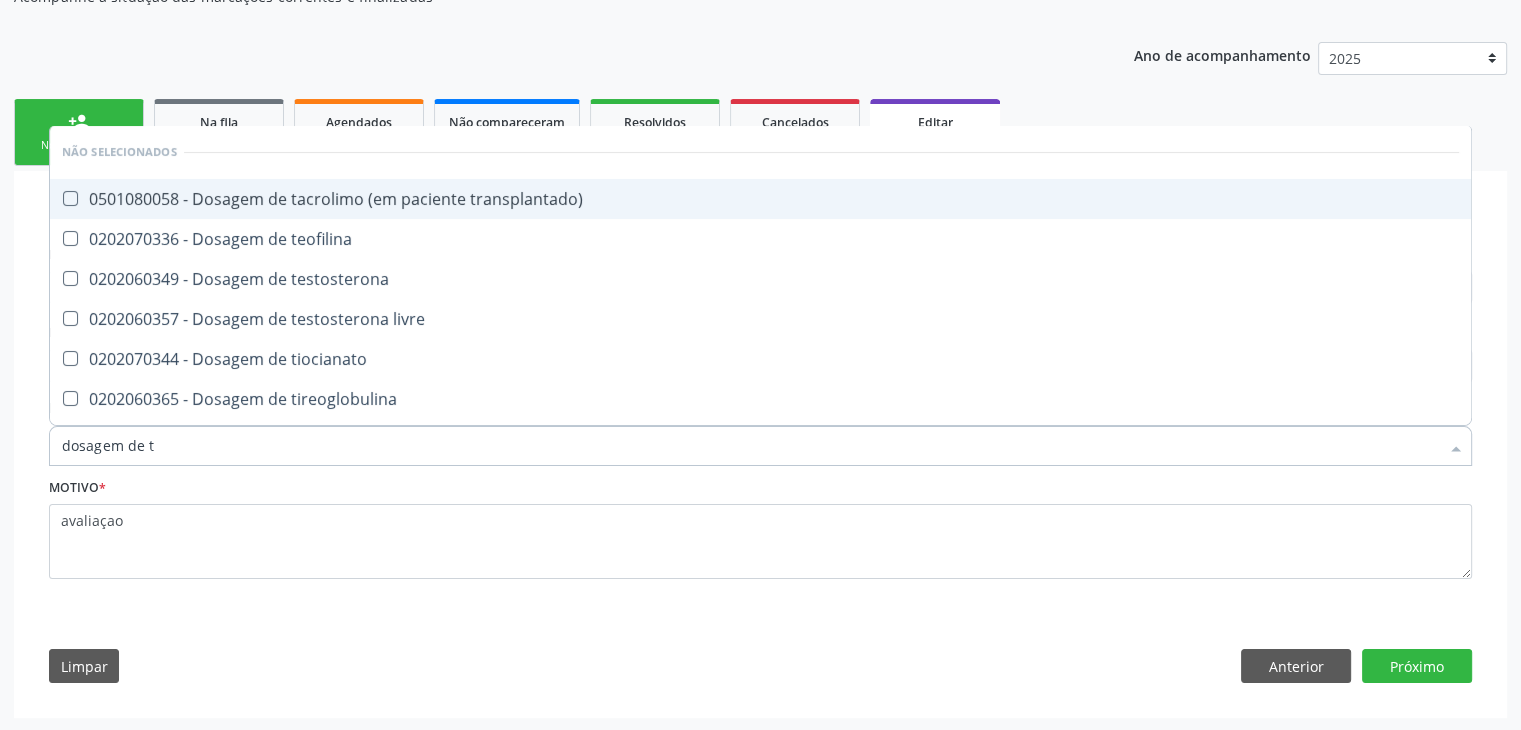 type on "dosagem de ts" 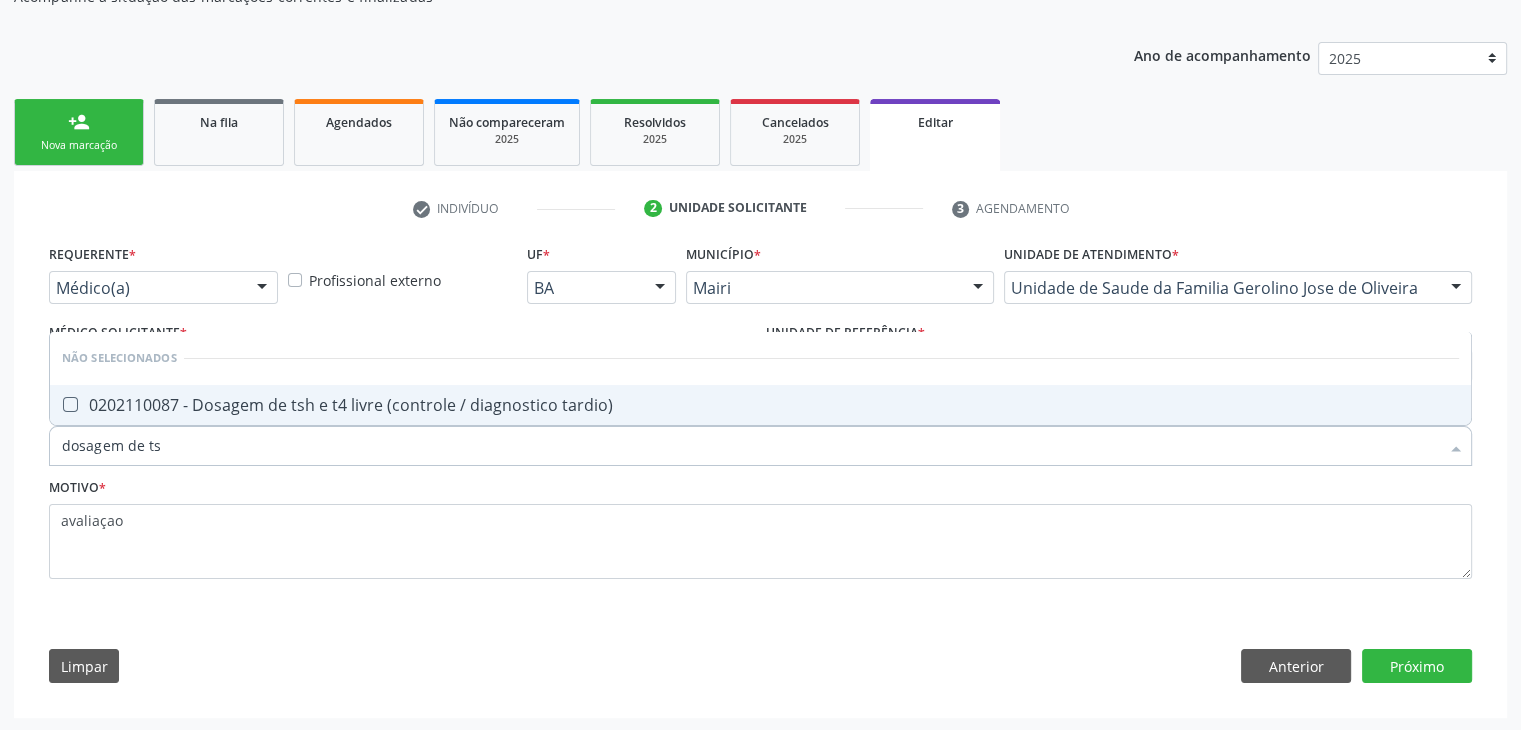 click on "Não selecionados" at bounding box center [760, 358] 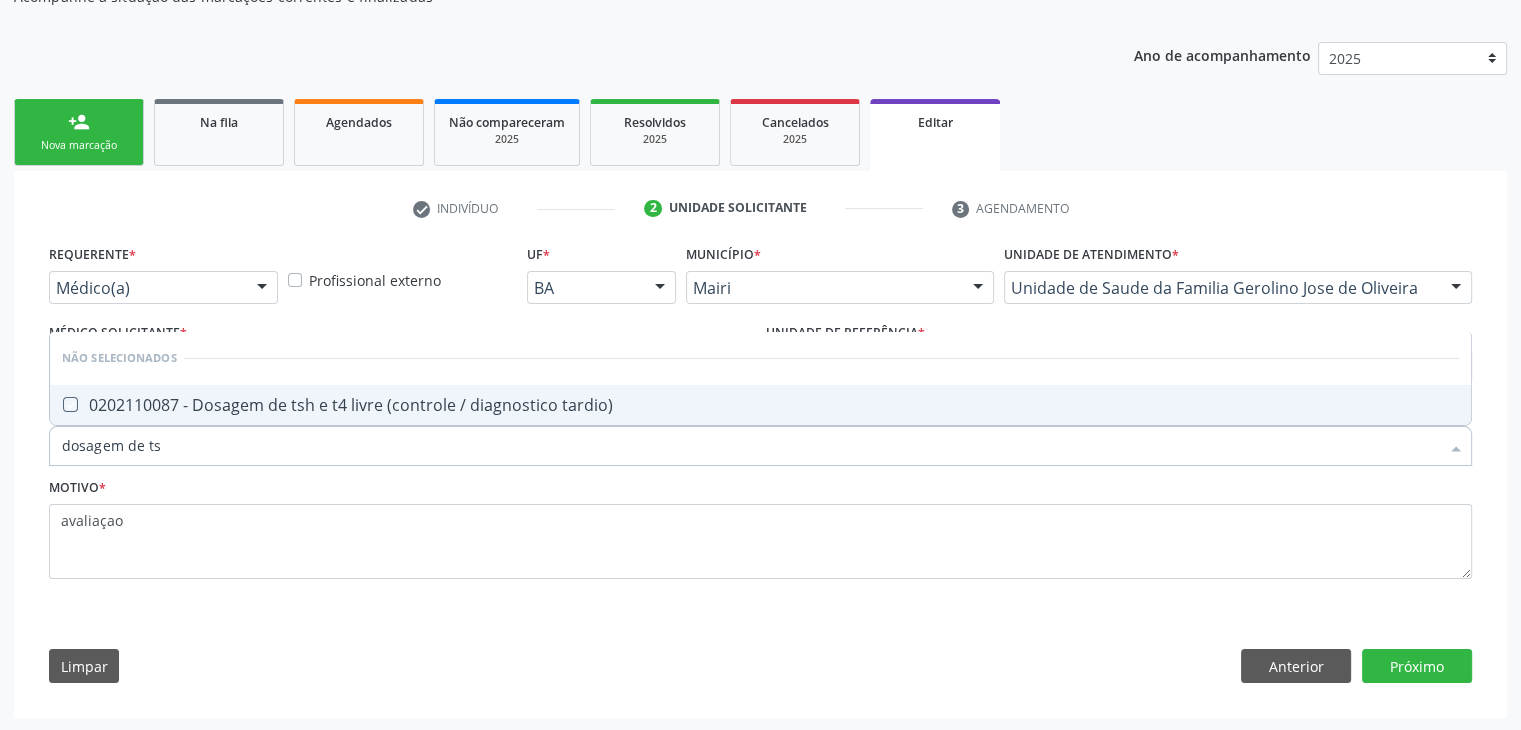 checkbox on "true" 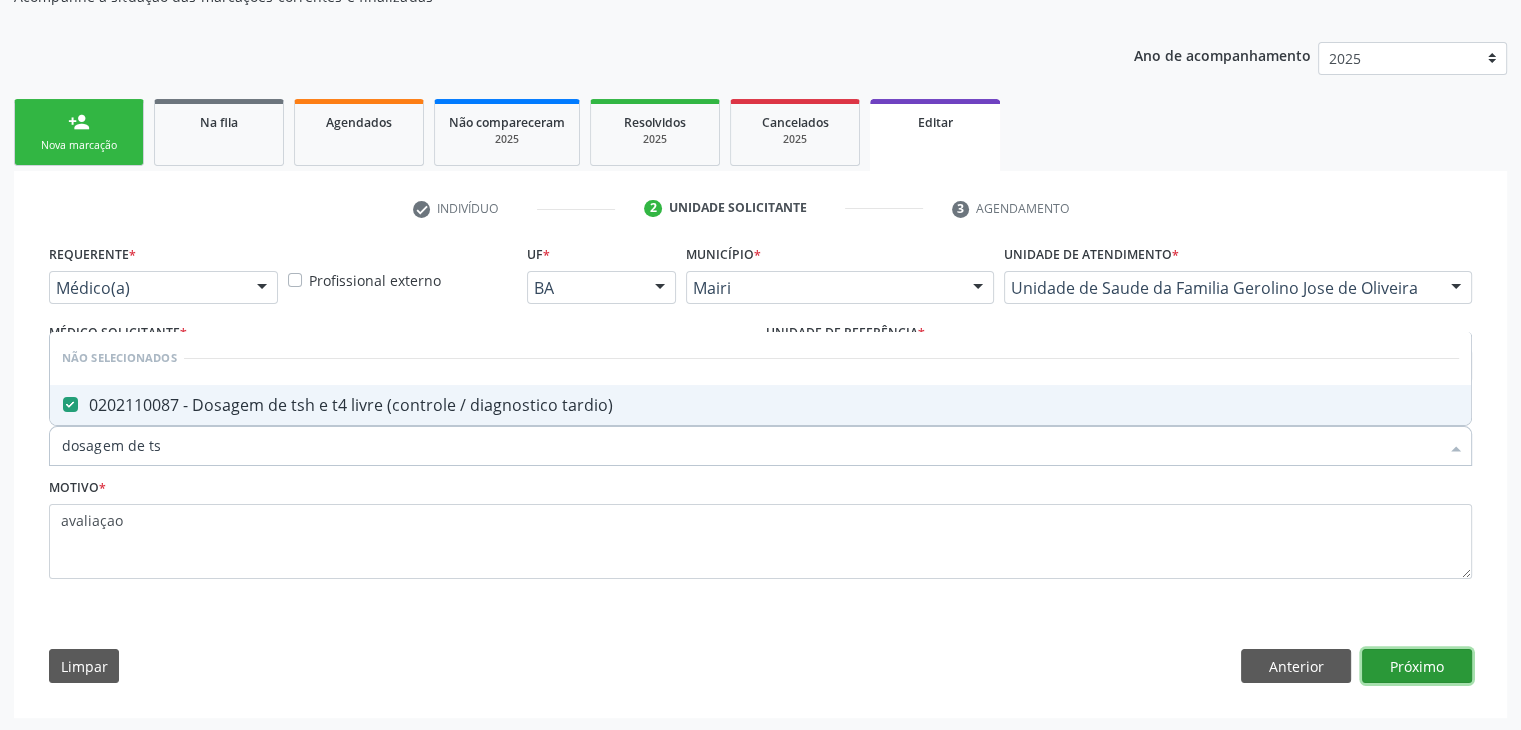 click on "Próximo" at bounding box center (1417, 666) 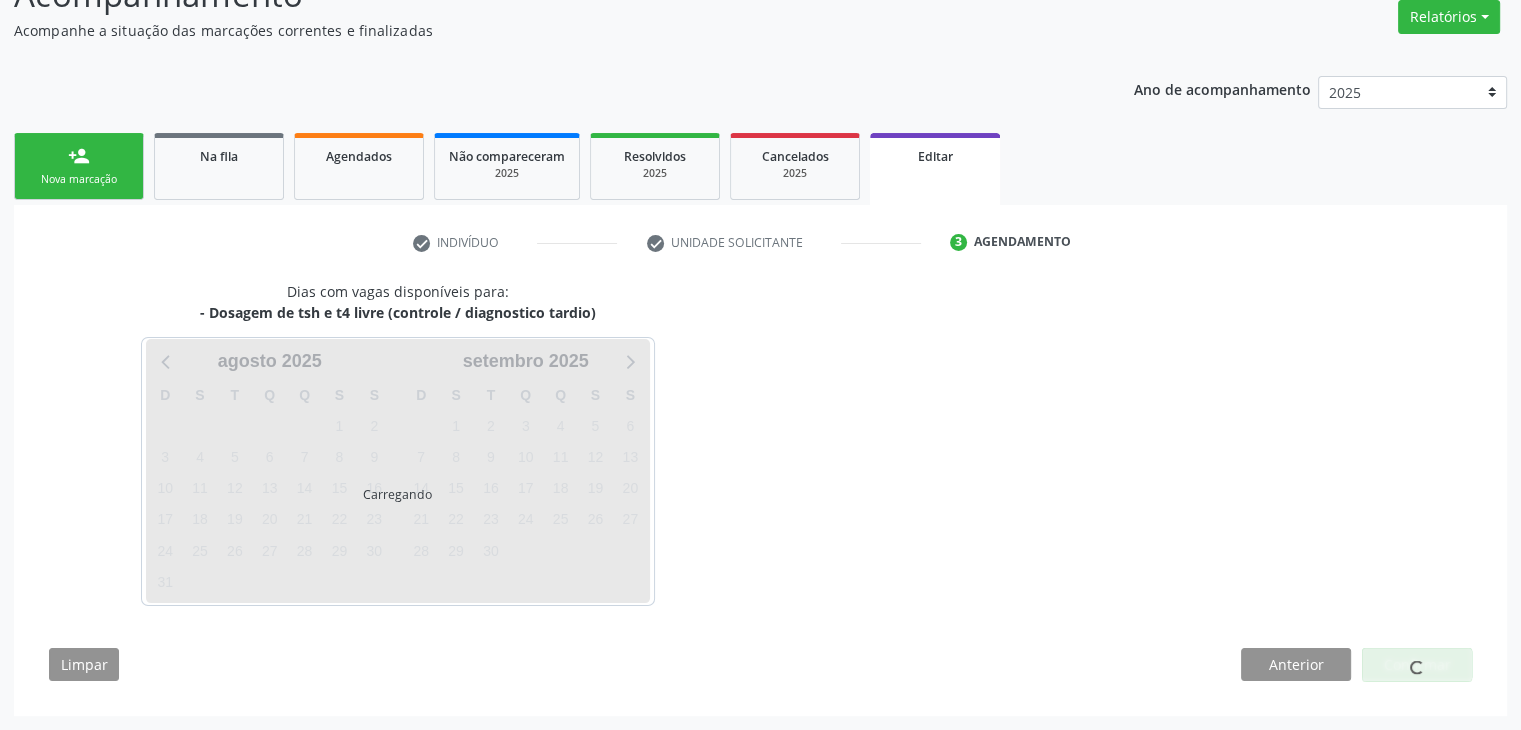 scroll, scrollTop: 165, scrollLeft: 0, axis: vertical 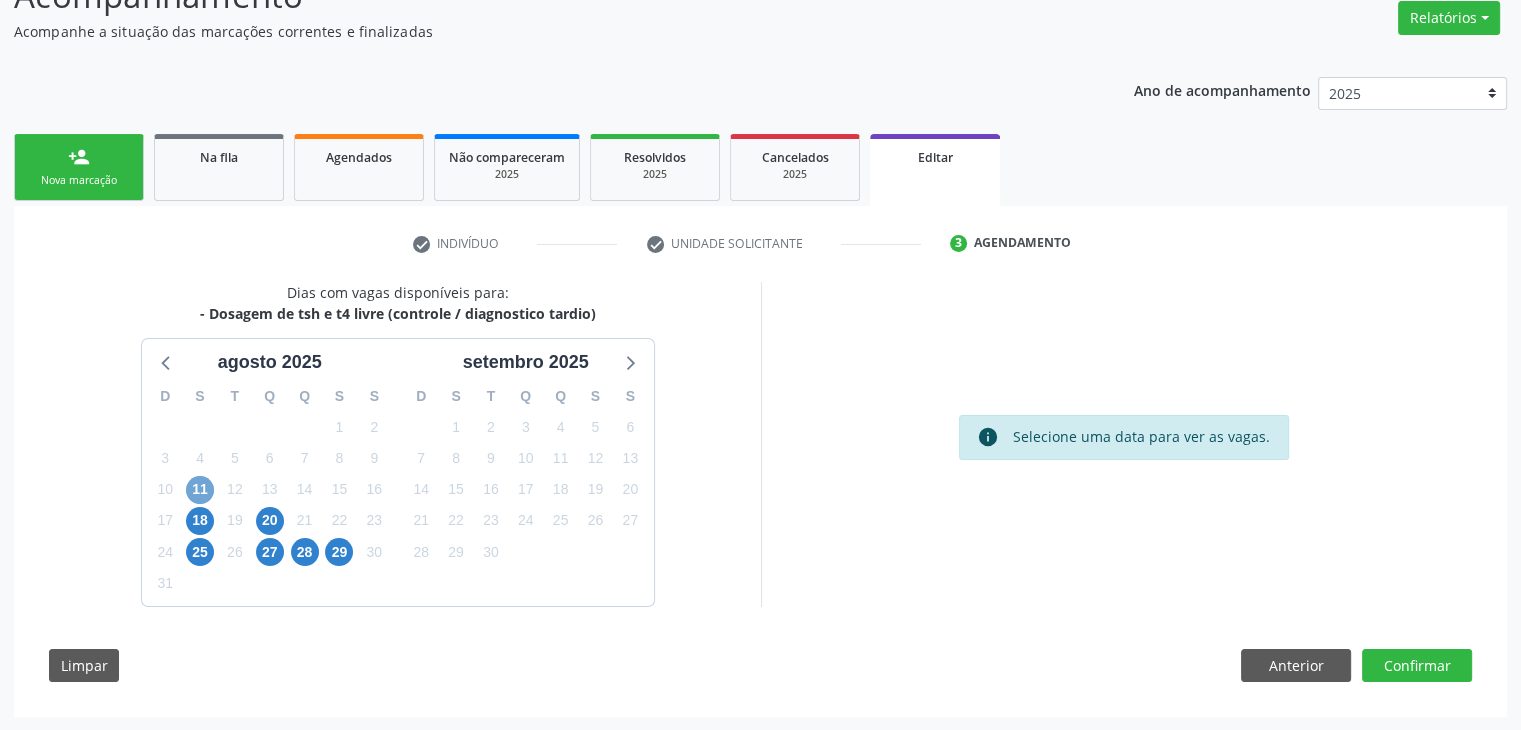 click on "11" at bounding box center (200, 490) 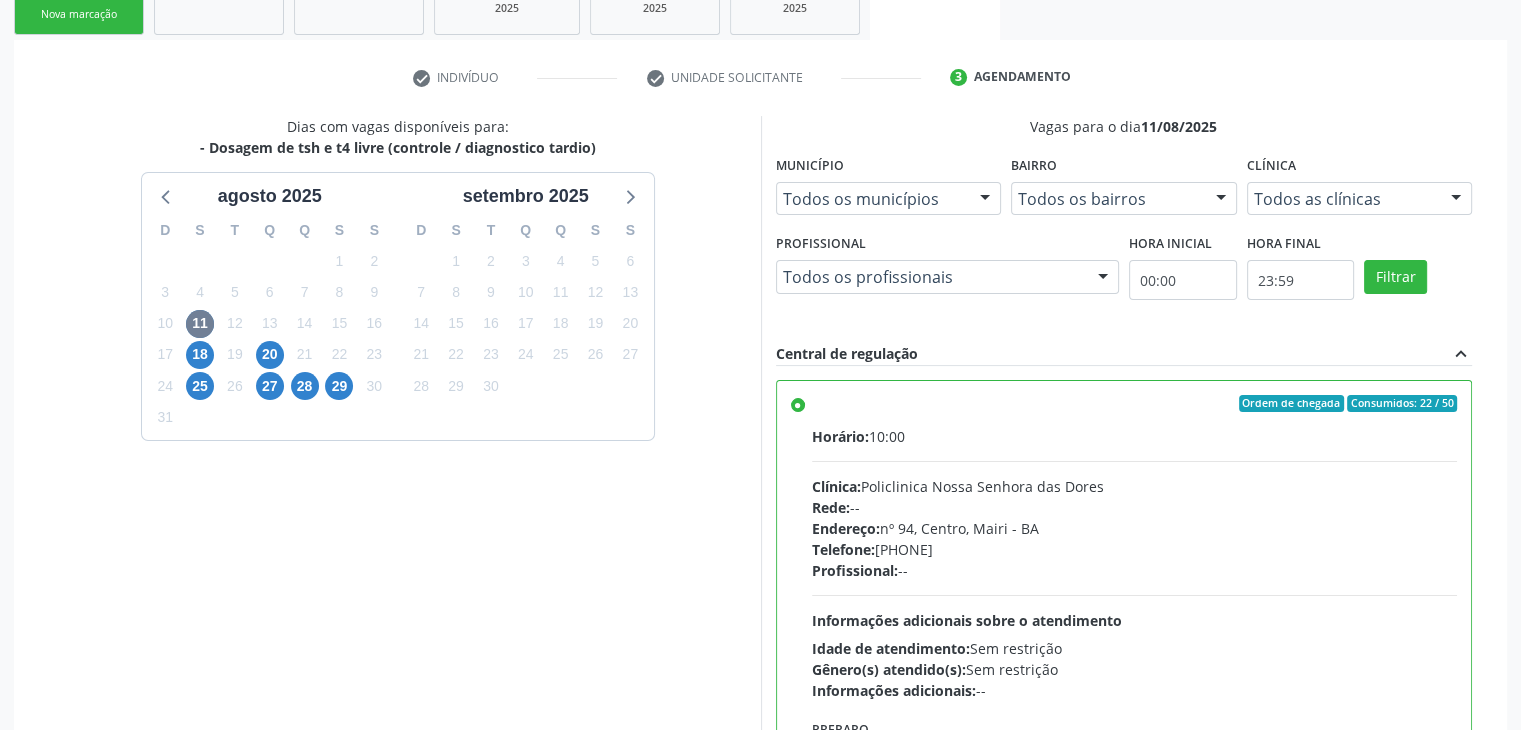 scroll, scrollTop: 490, scrollLeft: 0, axis: vertical 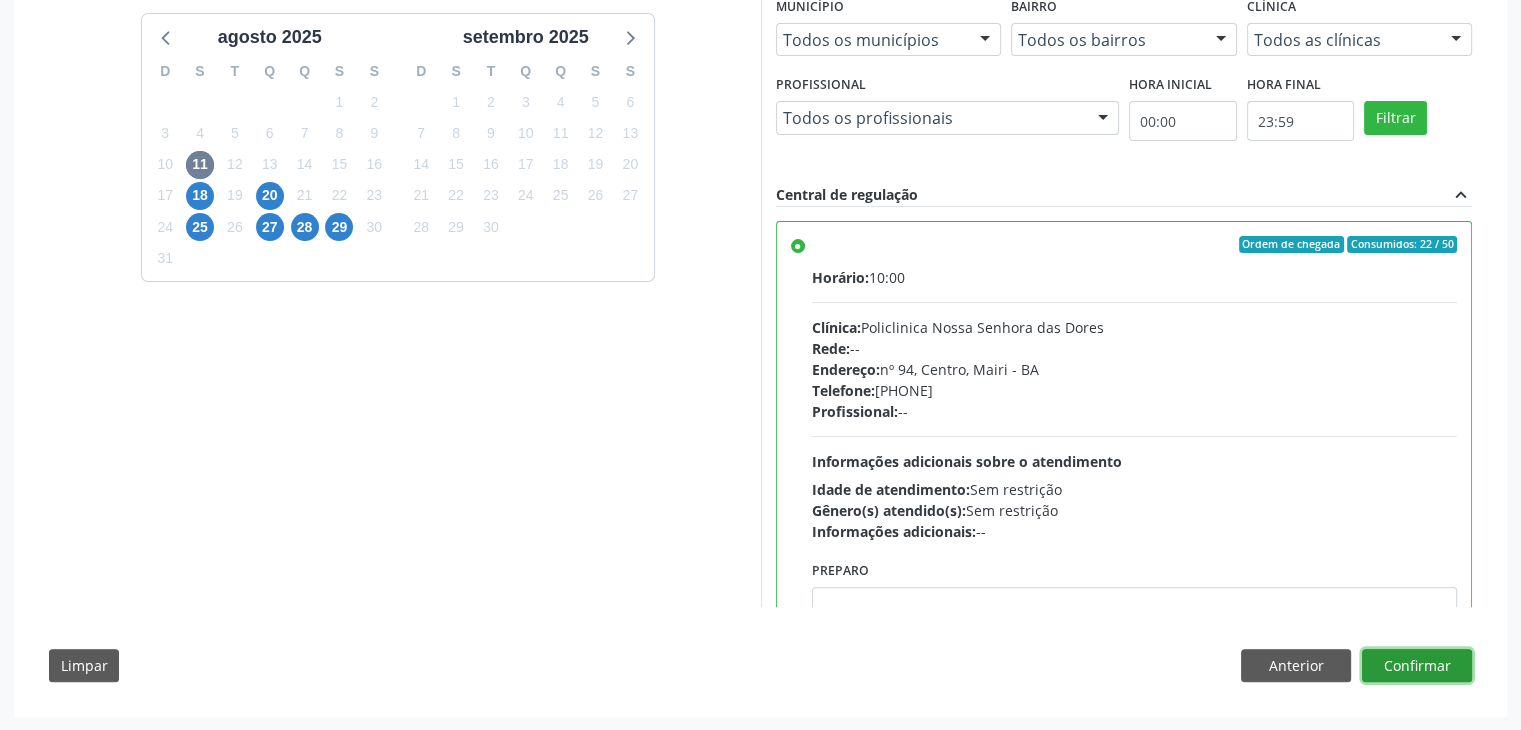 click on "Confirmar" at bounding box center [1417, 666] 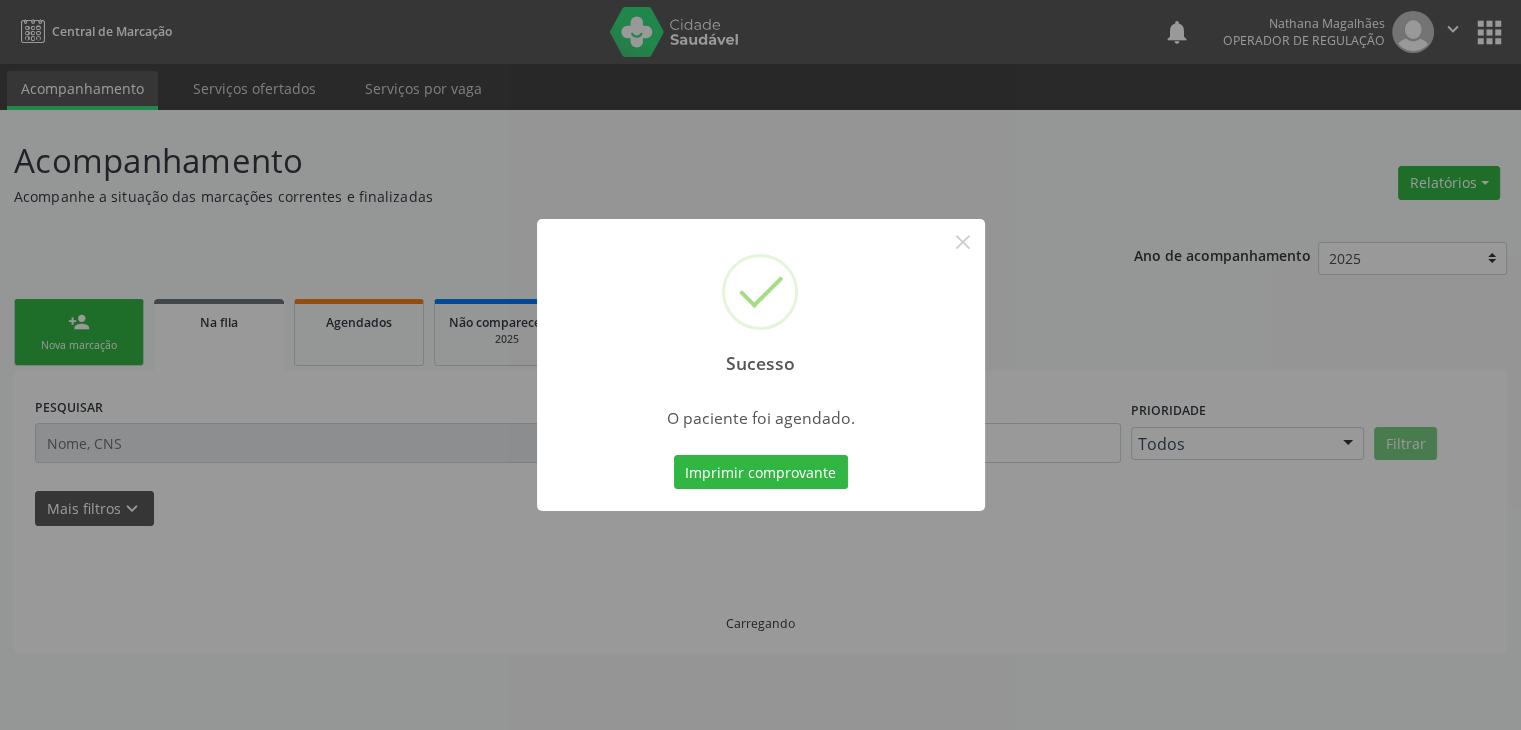 scroll, scrollTop: 0, scrollLeft: 0, axis: both 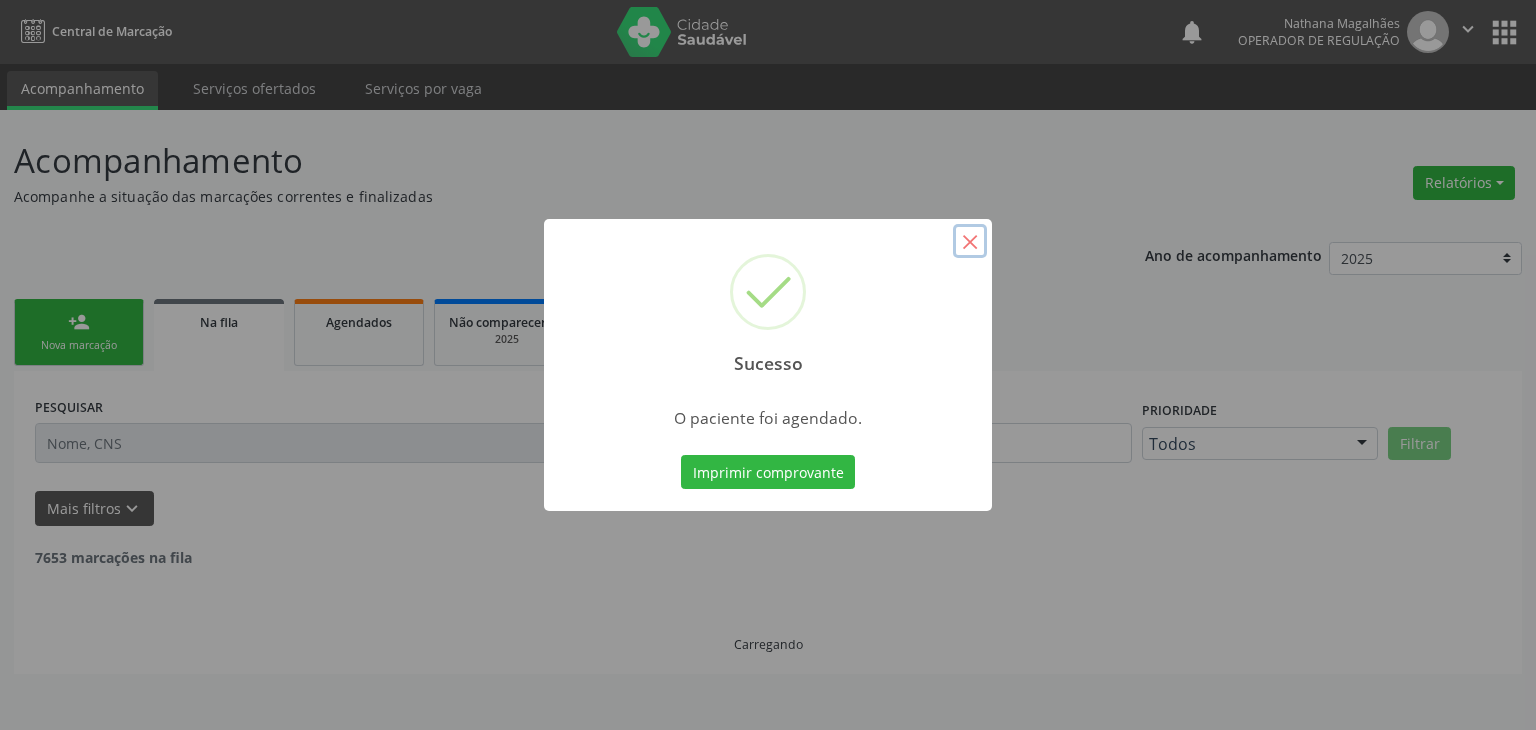 click on "×" at bounding box center (970, 241) 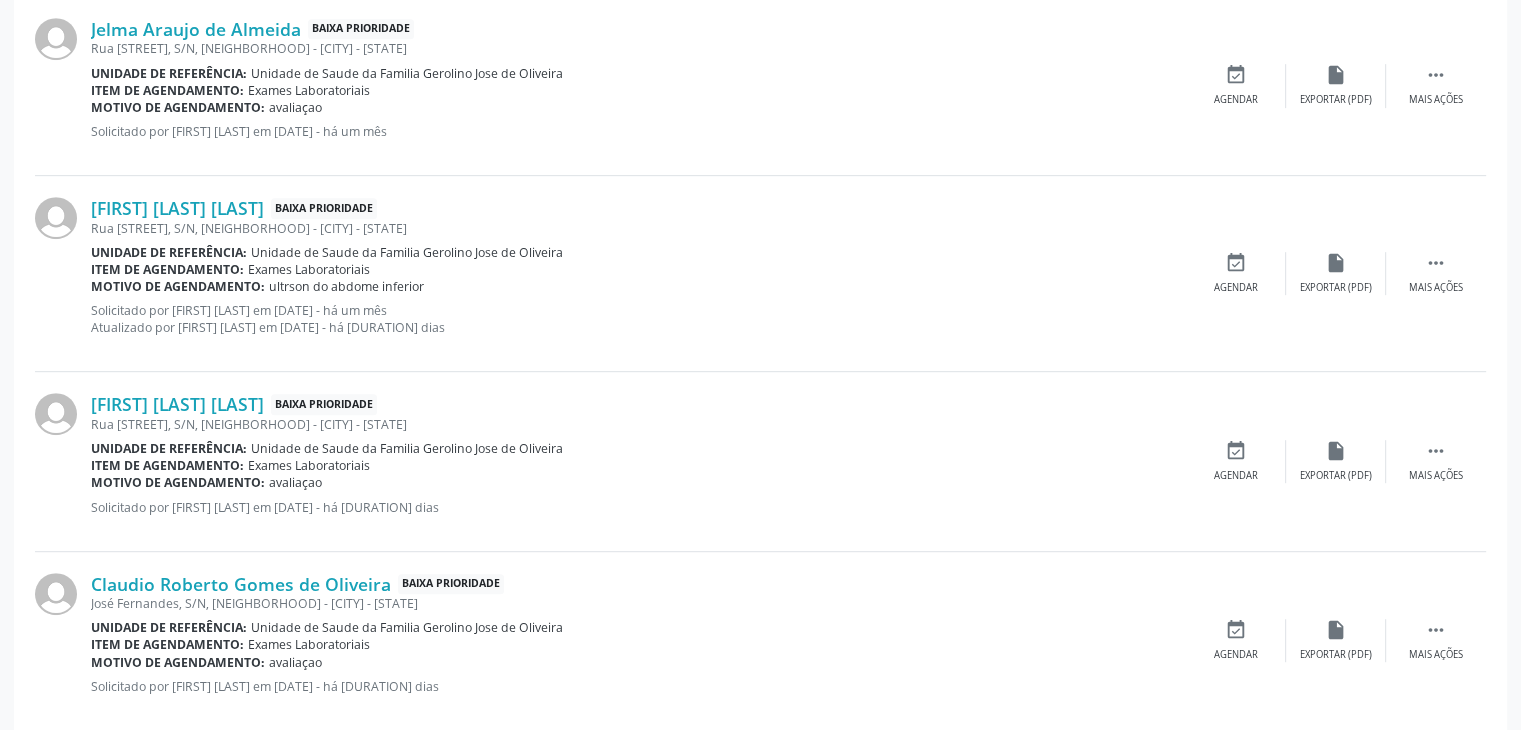 scroll, scrollTop: 1000, scrollLeft: 0, axis: vertical 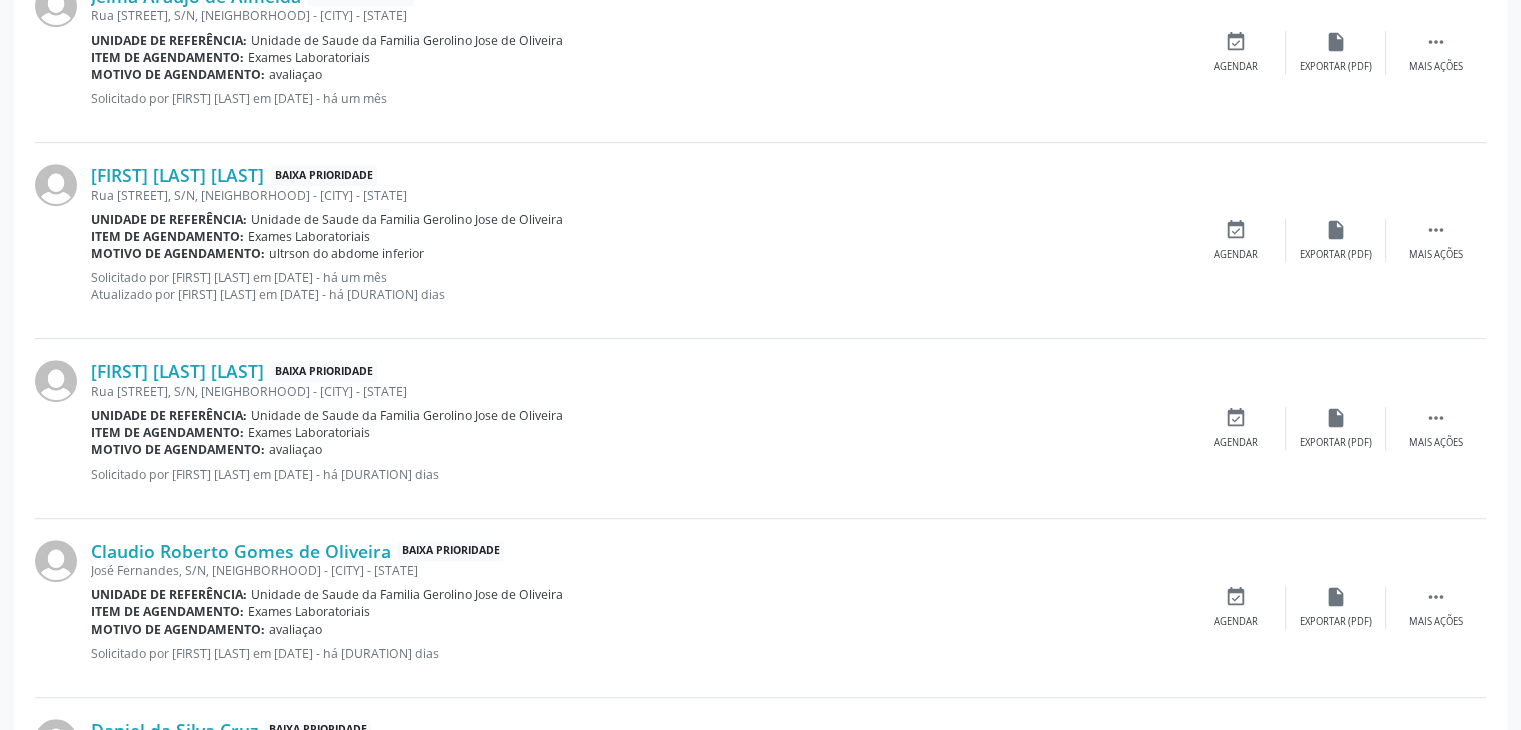 click on "Claudio Roberto Gomes de Oliveira
Baixa Prioridade
José Fernandes, S/N, Aroeira - Mairi - BA
Unidade de referência:
Unidade de Saude da Familia Gerolino Jose de Oliveira
Item de agendamento:
Exames Laboratoriais
Motivo de agendamento:
avaliaçao
Solicitado por Larissa Santos de Oliveira em 16/07/2025 - há 19 dias

Mais ações
insert_drive_file
Exportar (PDF)
event_available
Agendar" at bounding box center [760, 608] 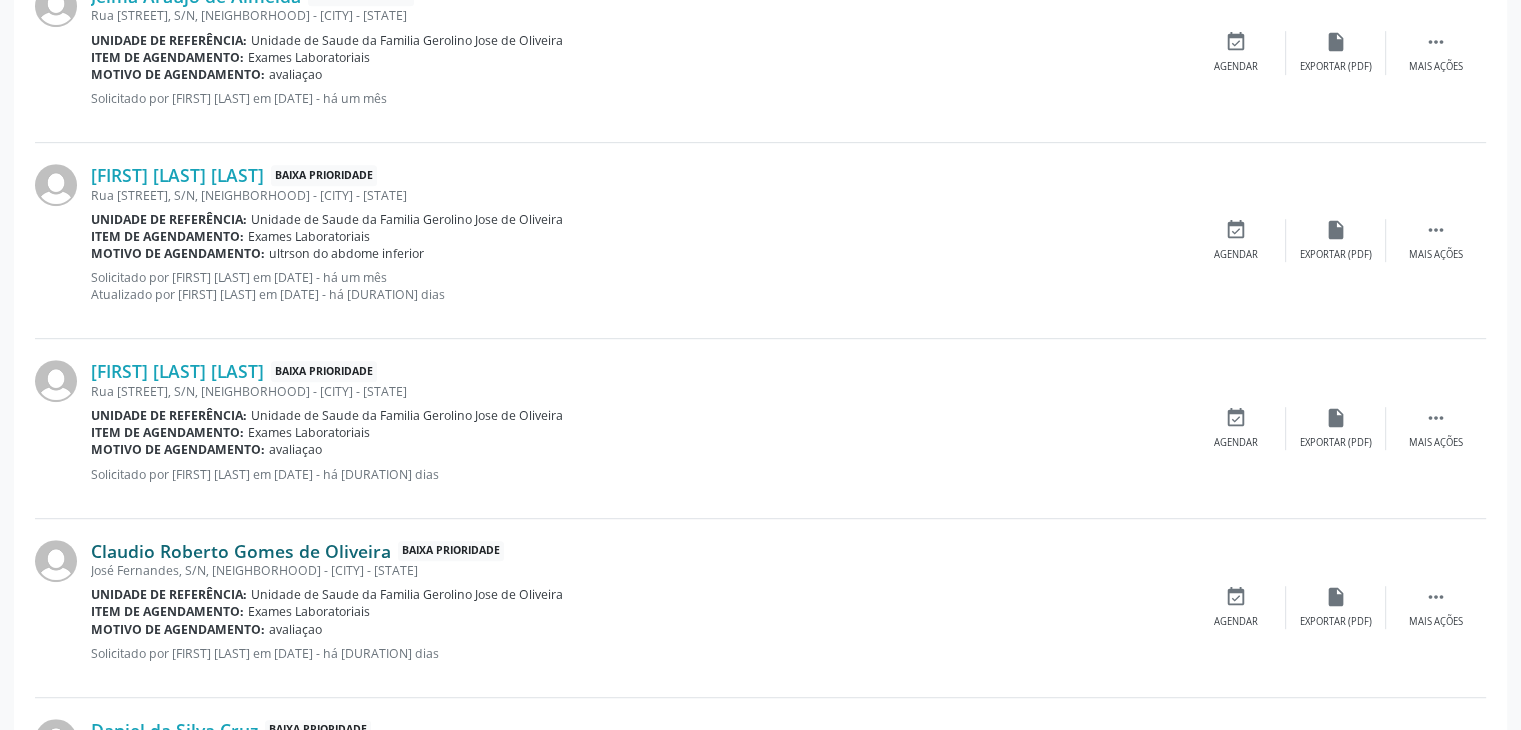 click on "Claudio Roberto Gomes de Oliveira" at bounding box center [241, 551] 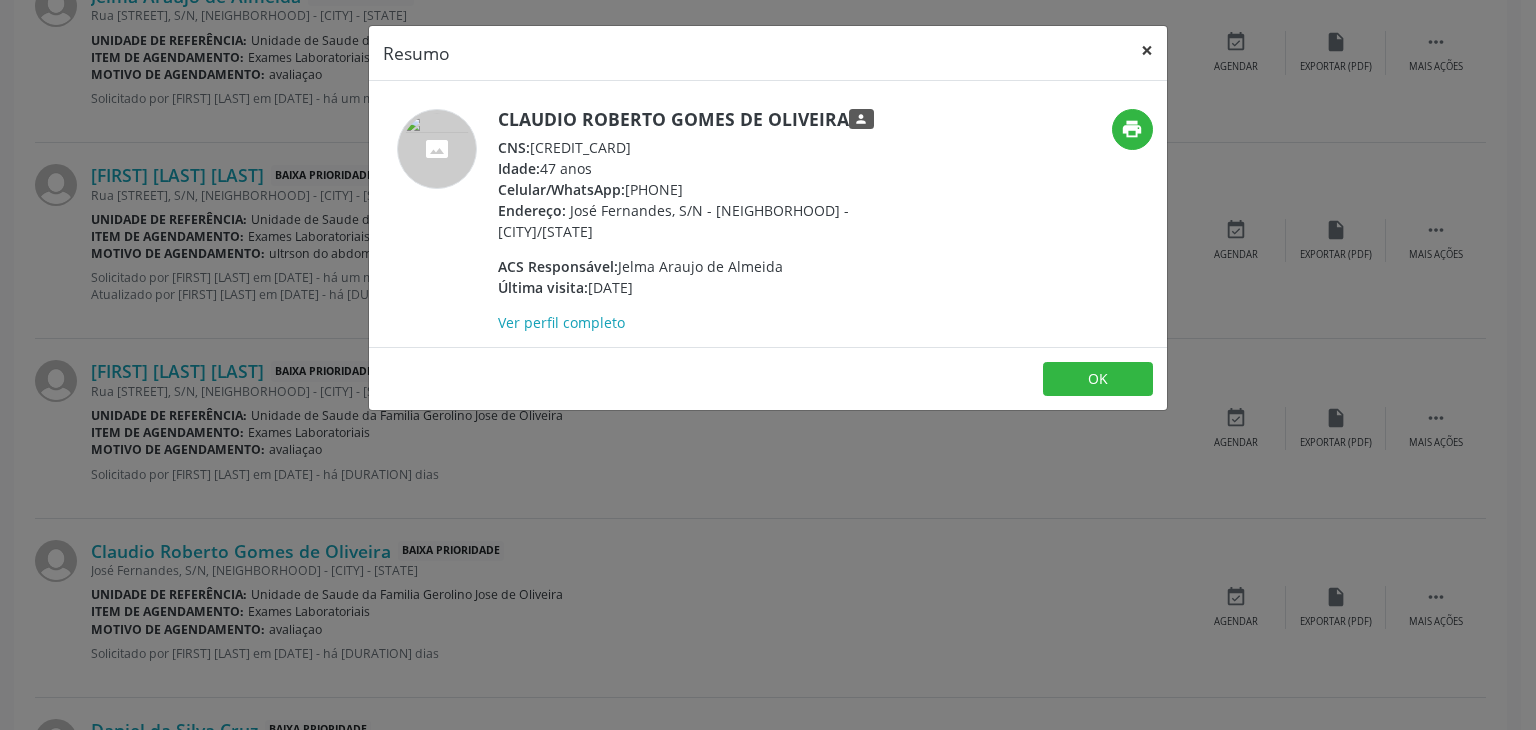 click on "×" at bounding box center (1147, 50) 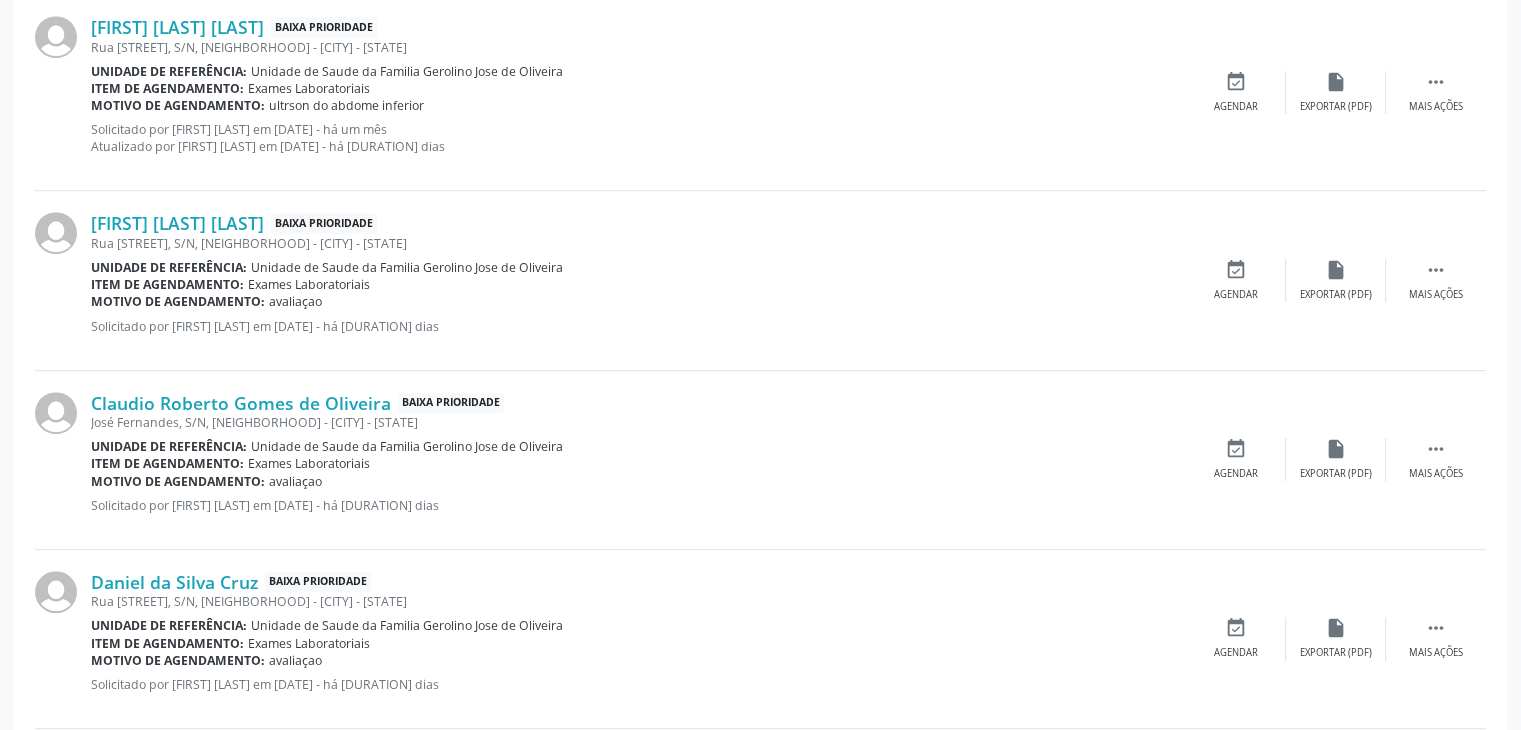 scroll, scrollTop: 1400, scrollLeft: 0, axis: vertical 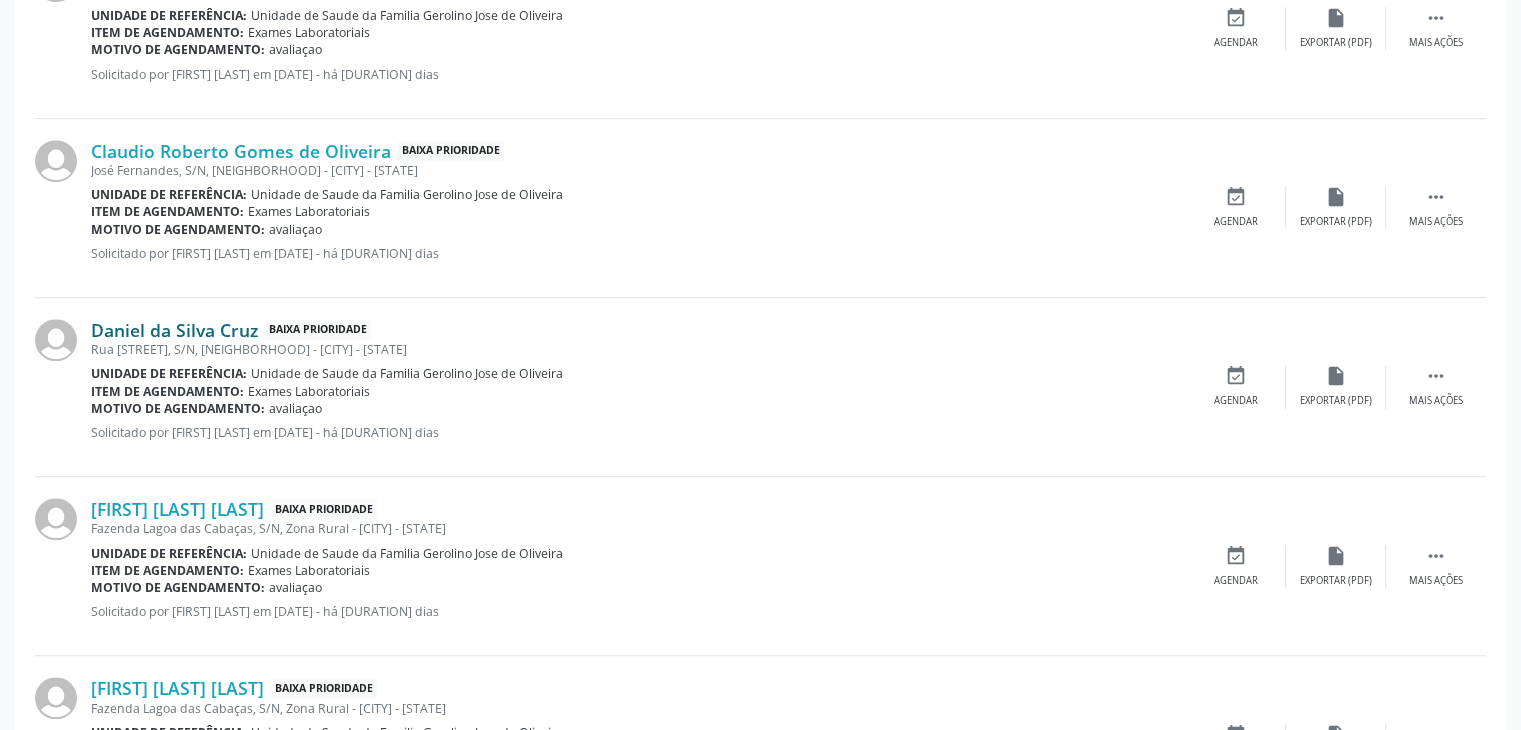 click on "Daniel da Silva Cruz" at bounding box center [174, 330] 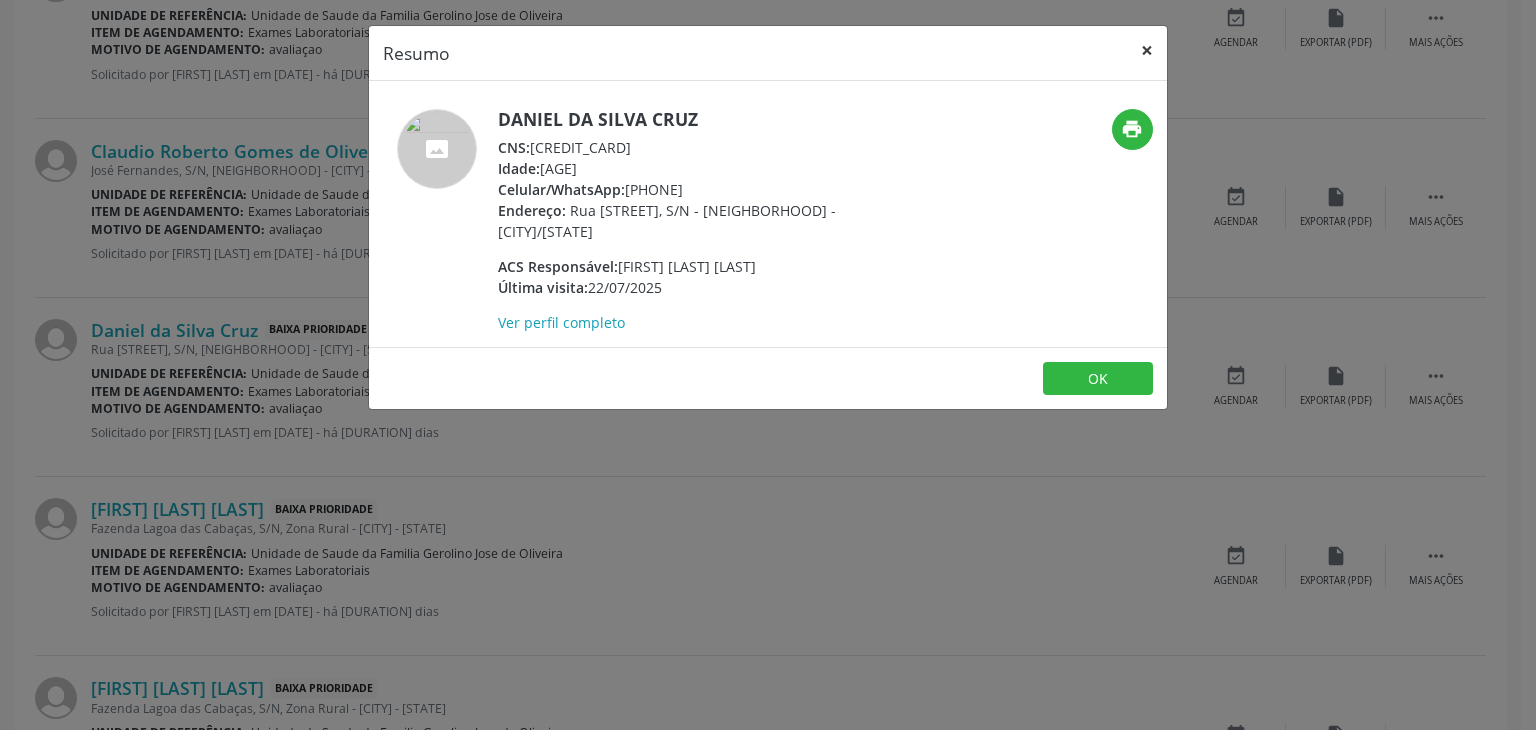 click on "×" at bounding box center (1147, 50) 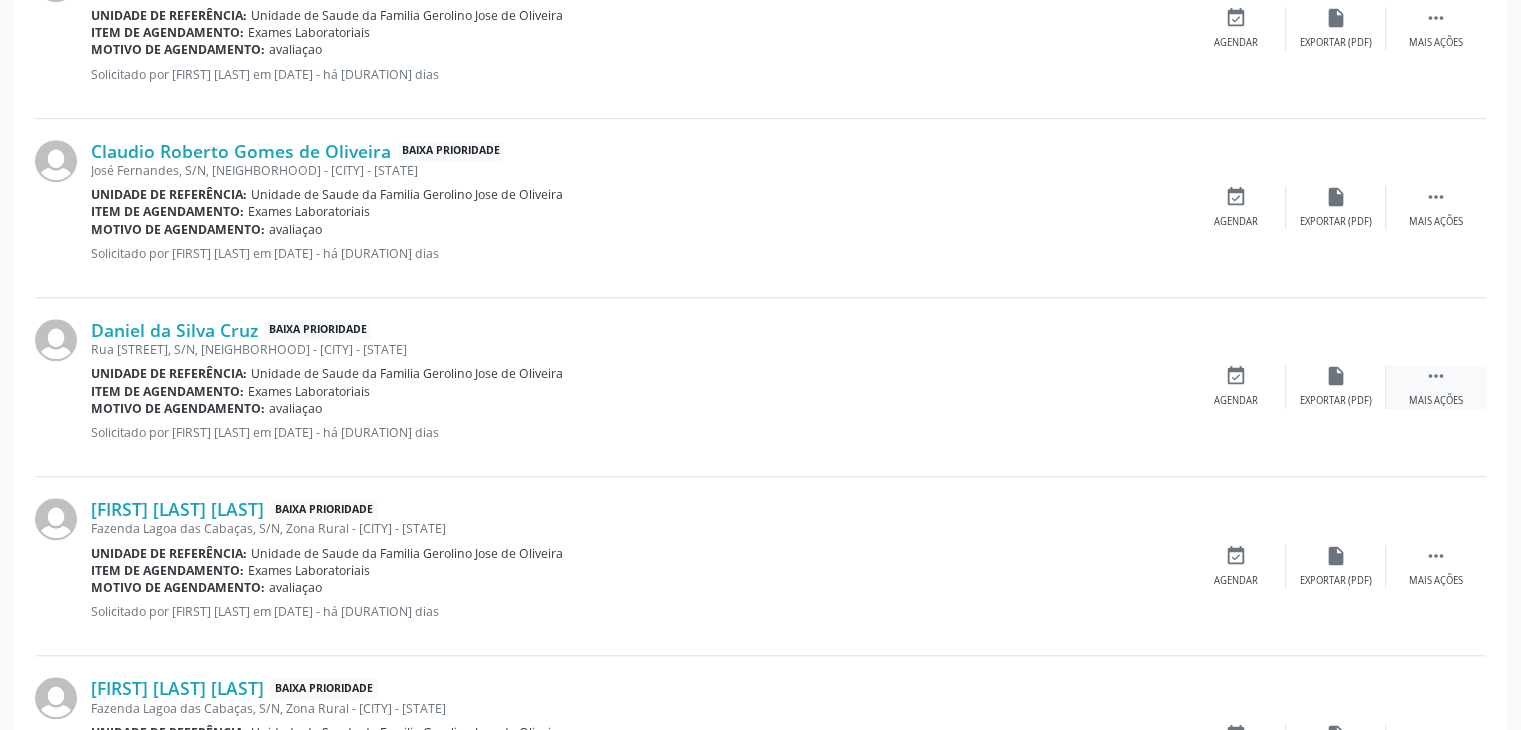 click on "
Mais ações" at bounding box center [1436, 386] 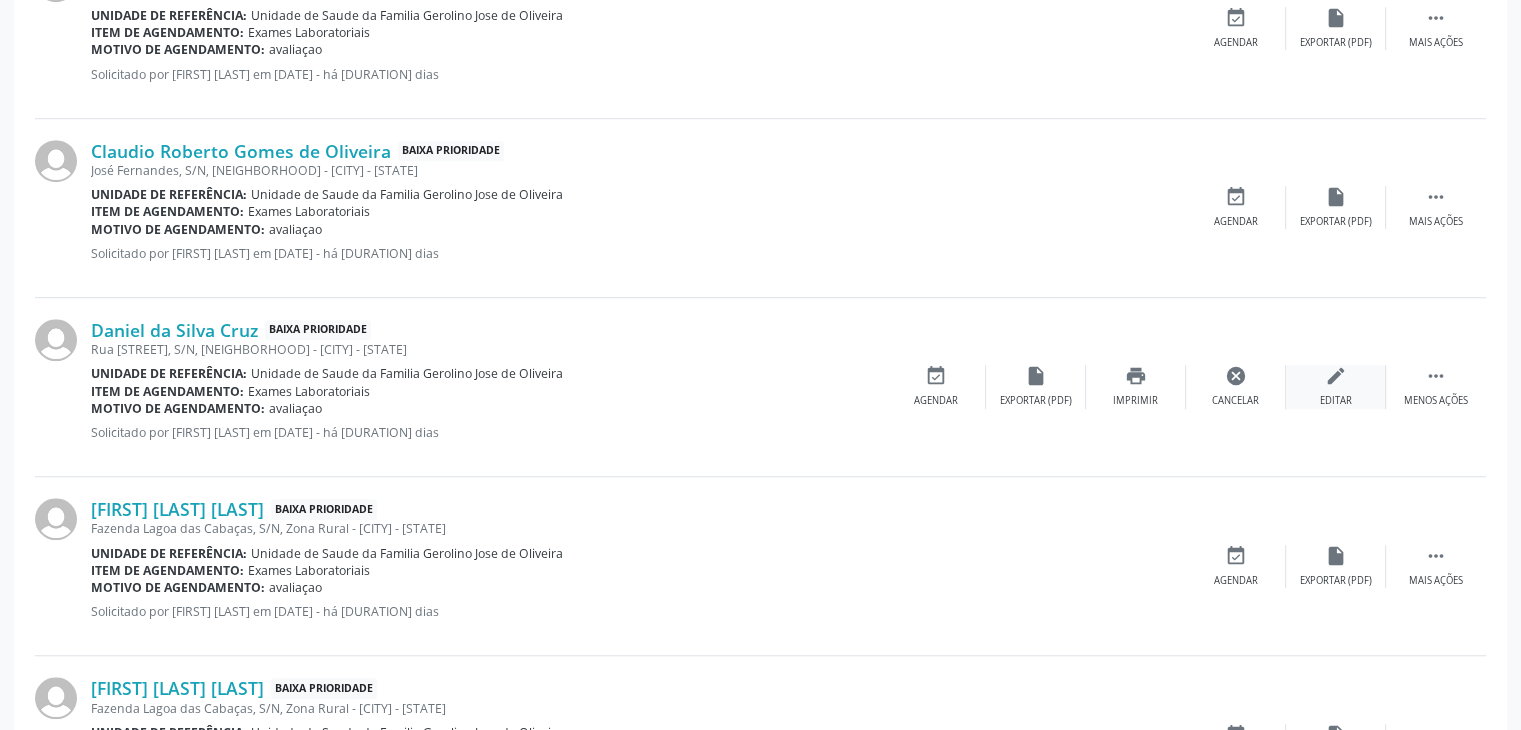 click on "edit
Editar" at bounding box center (1336, 386) 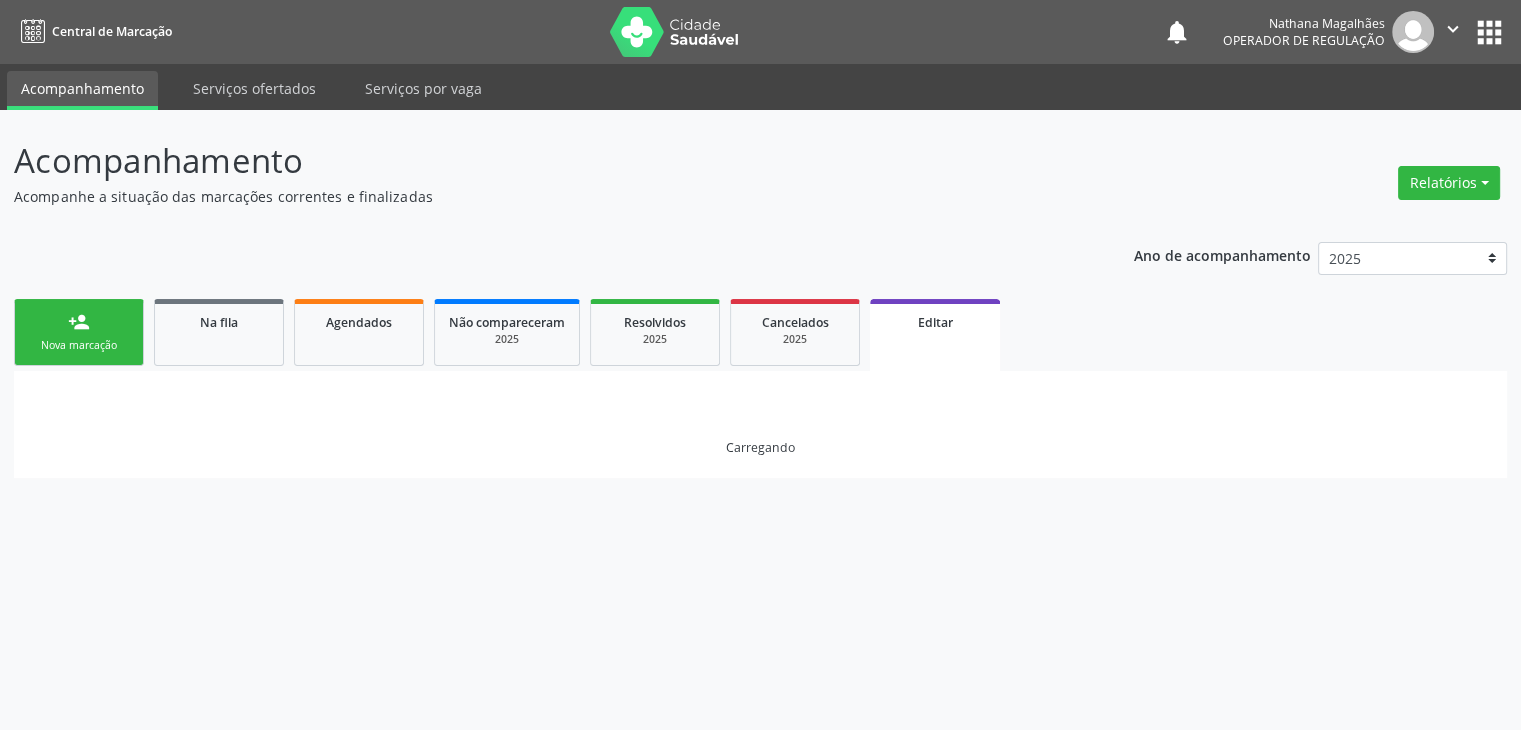 scroll, scrollTop: 0, scrollLeft: 0, axis: both 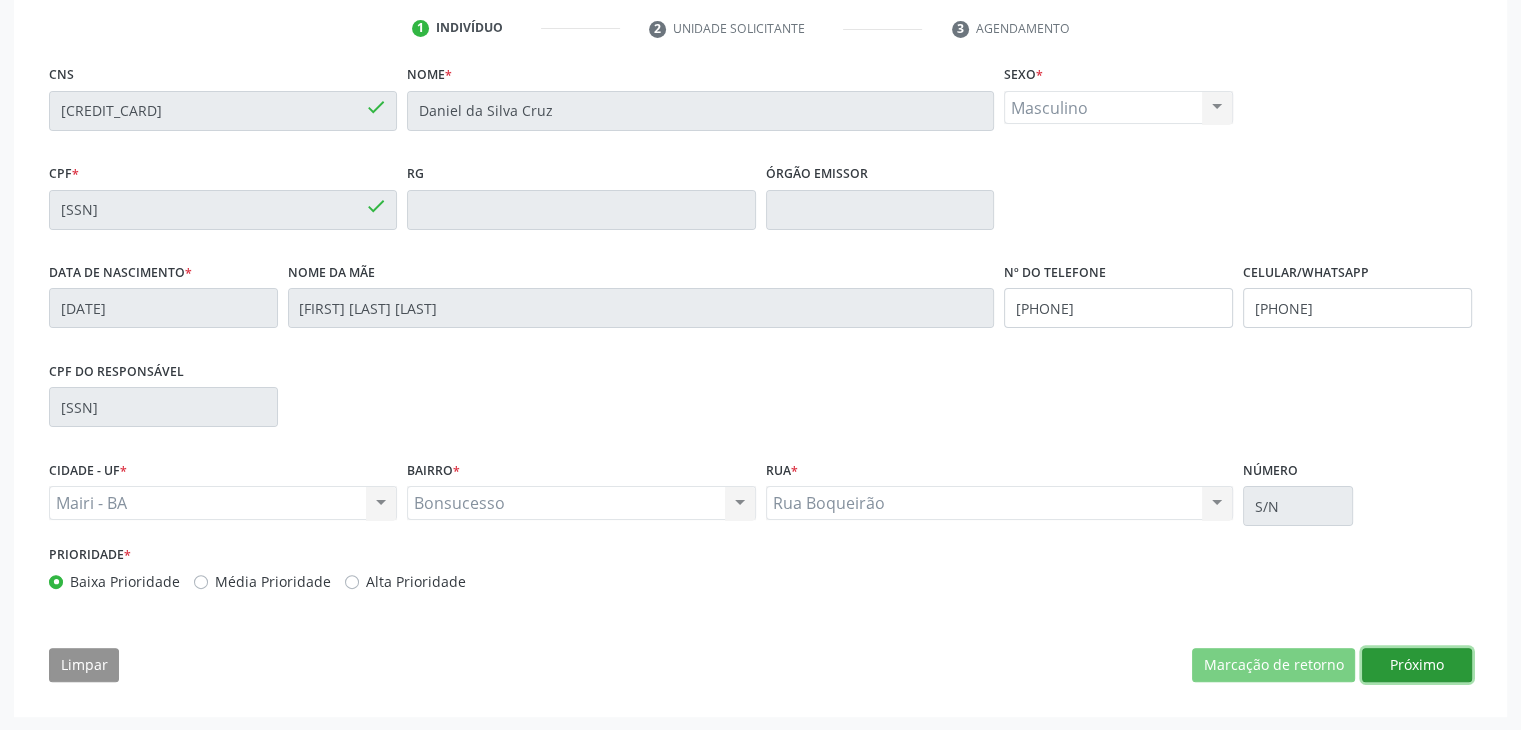 click on "Próximo" at bounding box center [1417, 665] 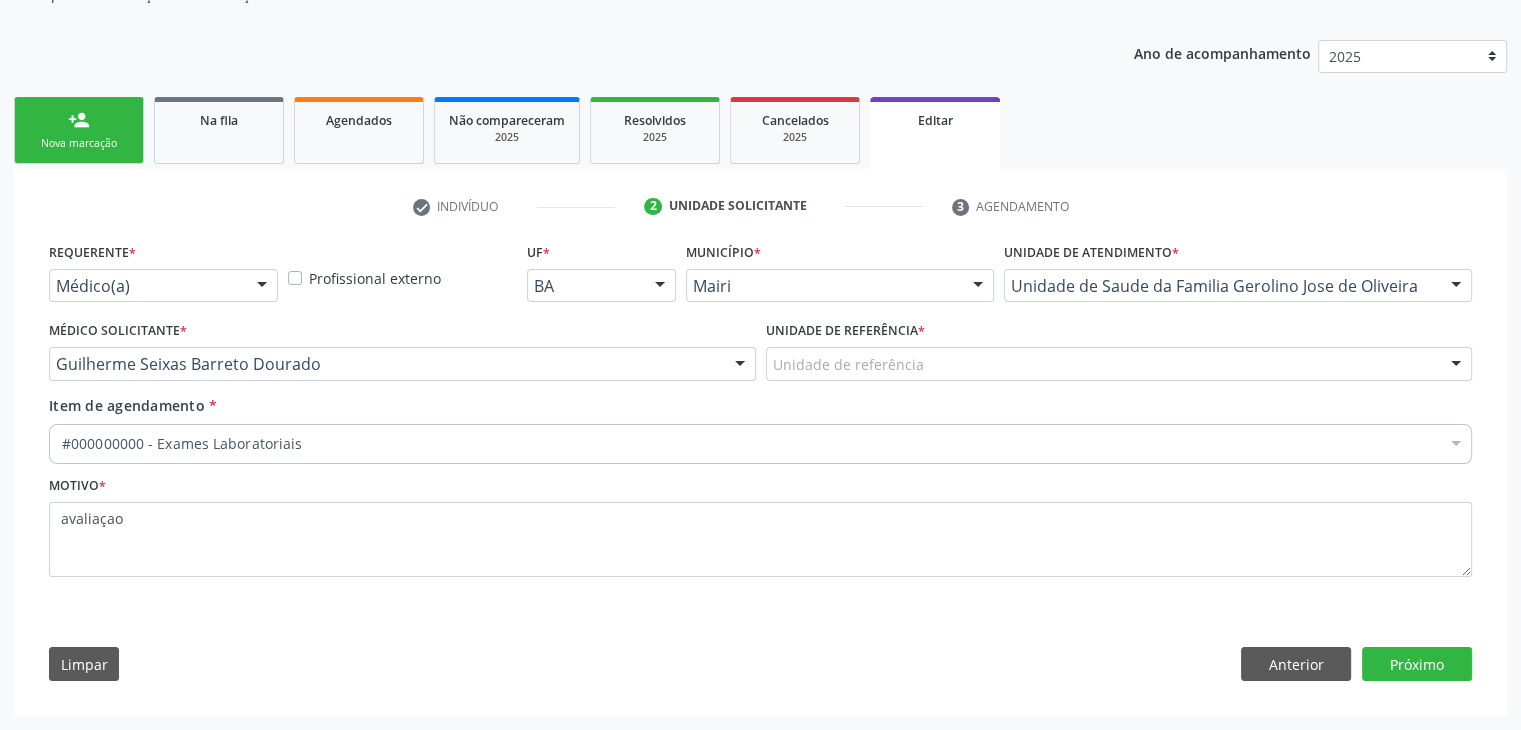 scroll, scrollTop: 200, scrollLeft: 0, axis: vertical 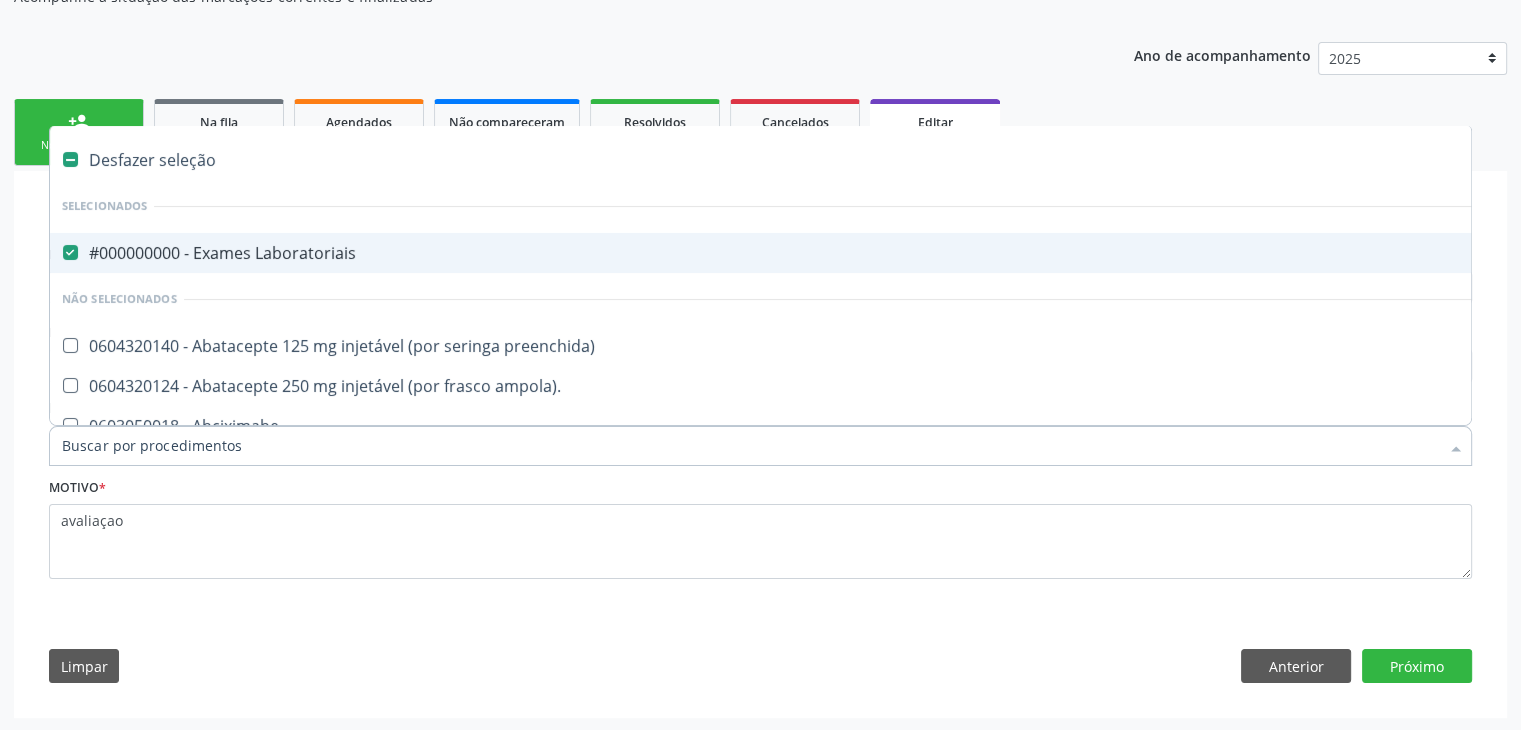 click on "#000000000 - Exames Laboratoriais" at bounding box center (831, 253) 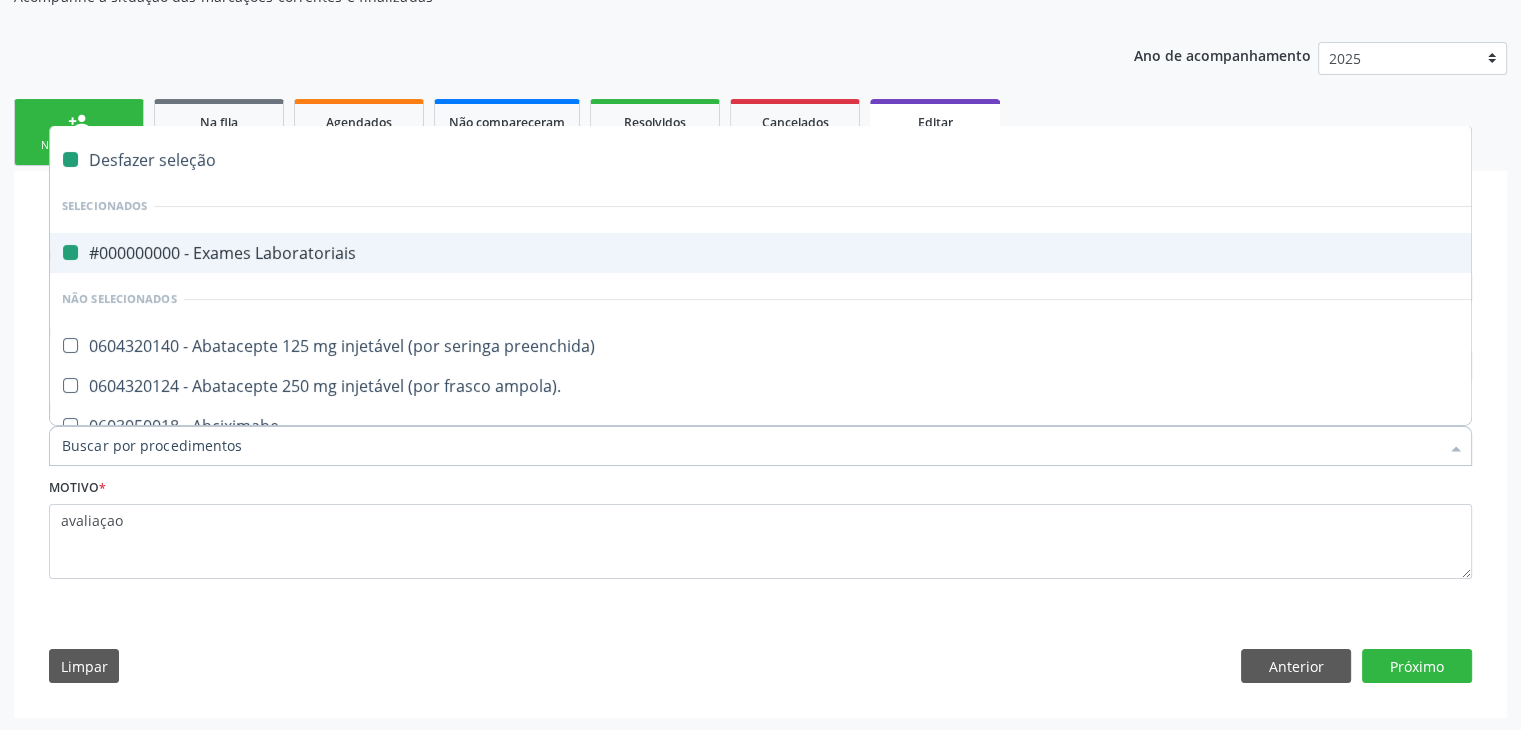checkbox on "false" 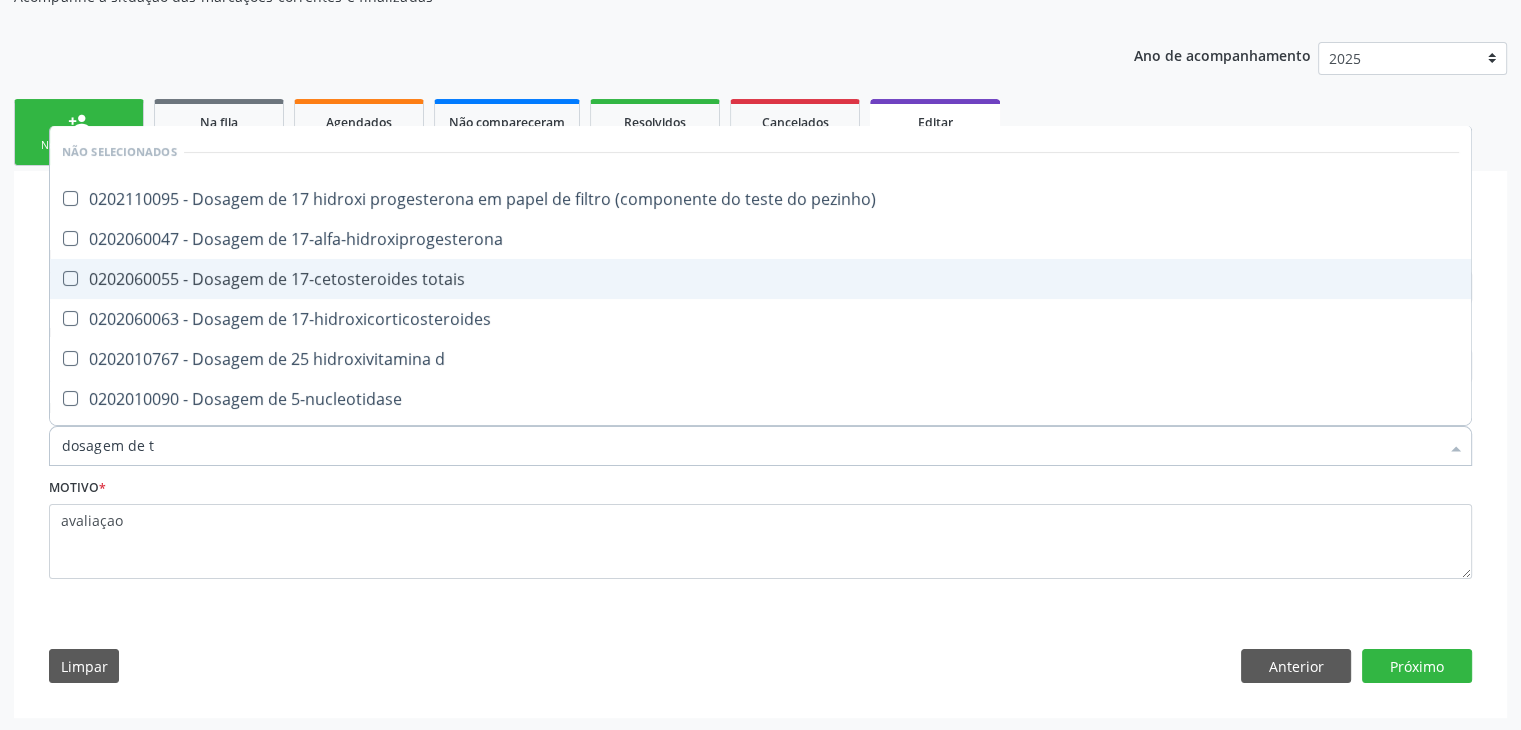 type on "dosagem de ts" 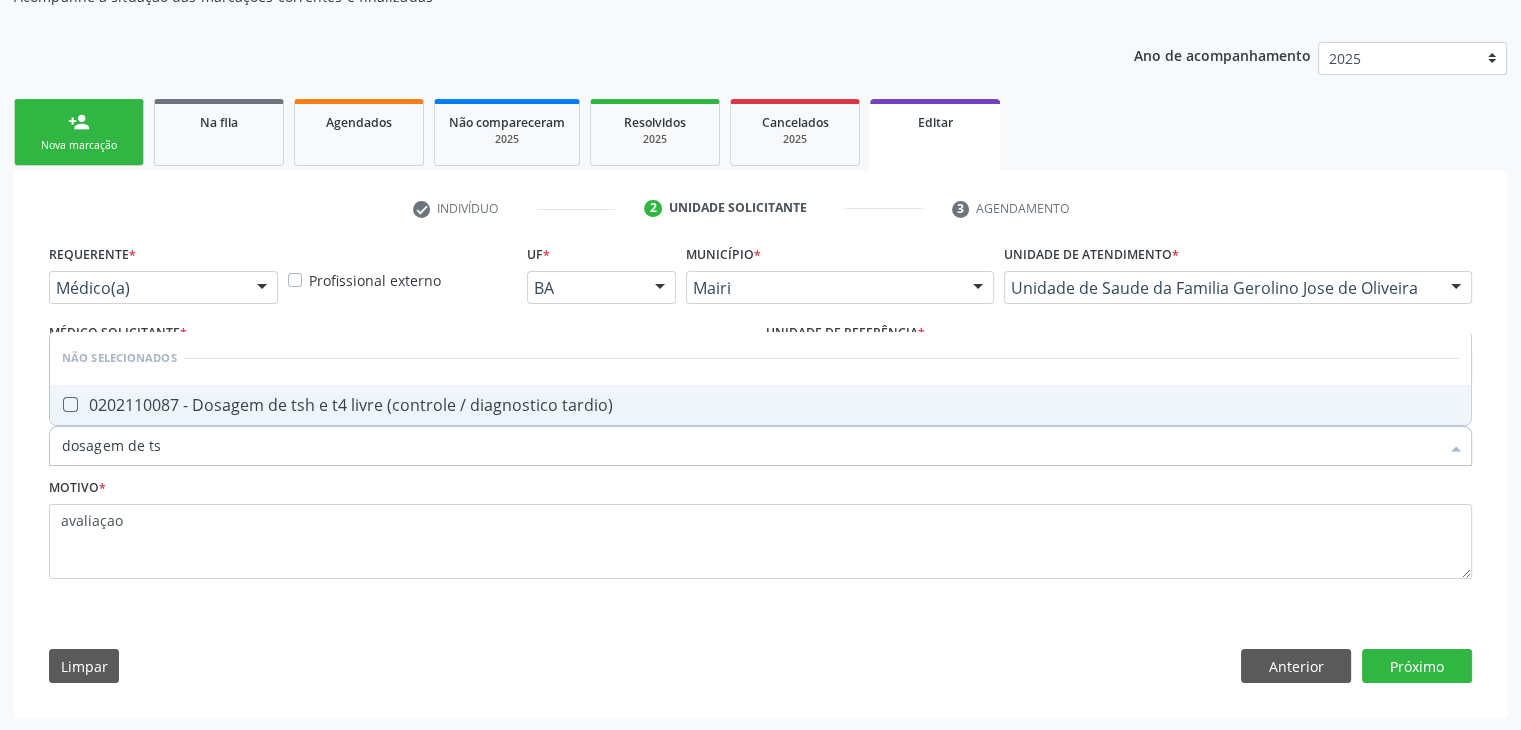 click on "0202110087 - Dosagem de tsh e t4 livre (controle / diagnostico tardio)" at bounding box center [760, 405] 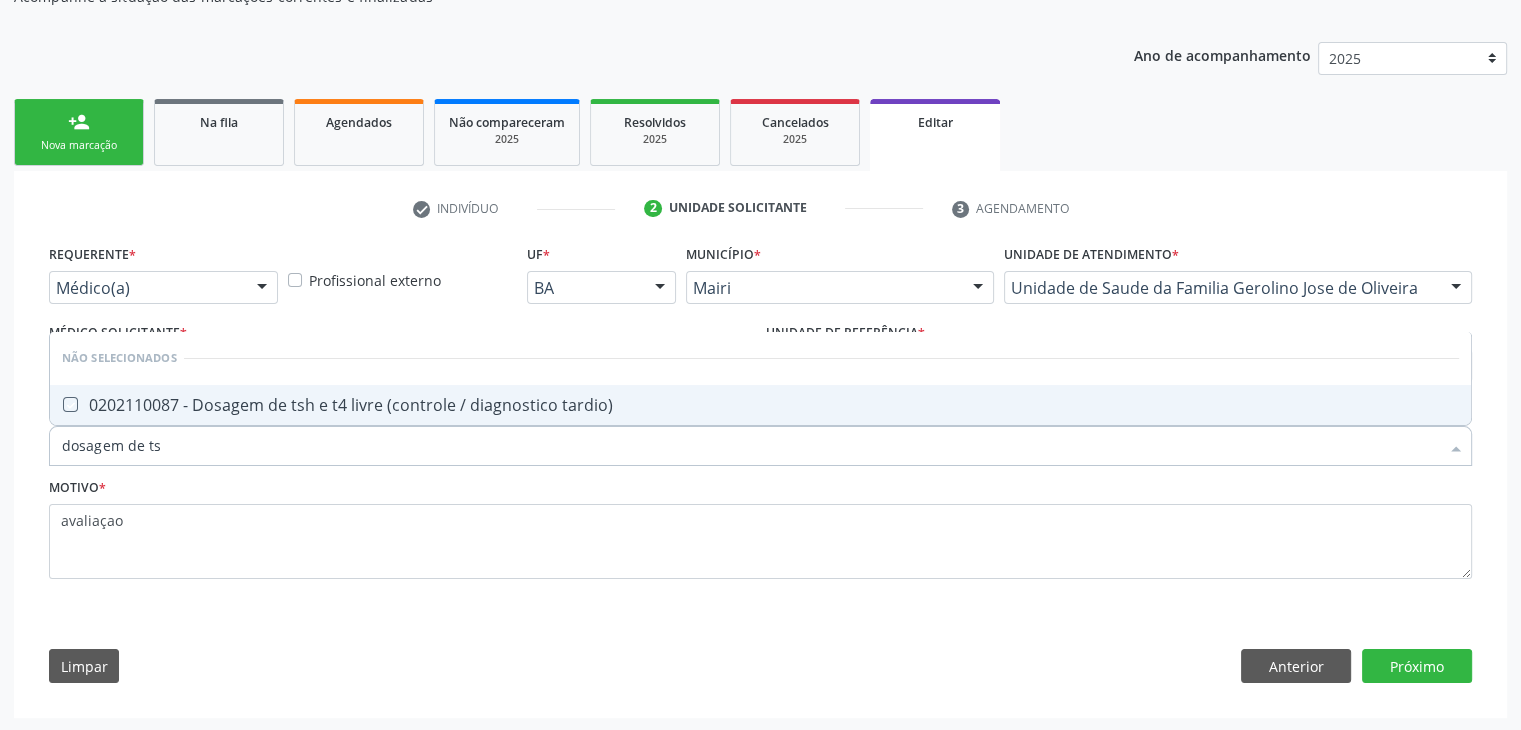 checkbox on "true" 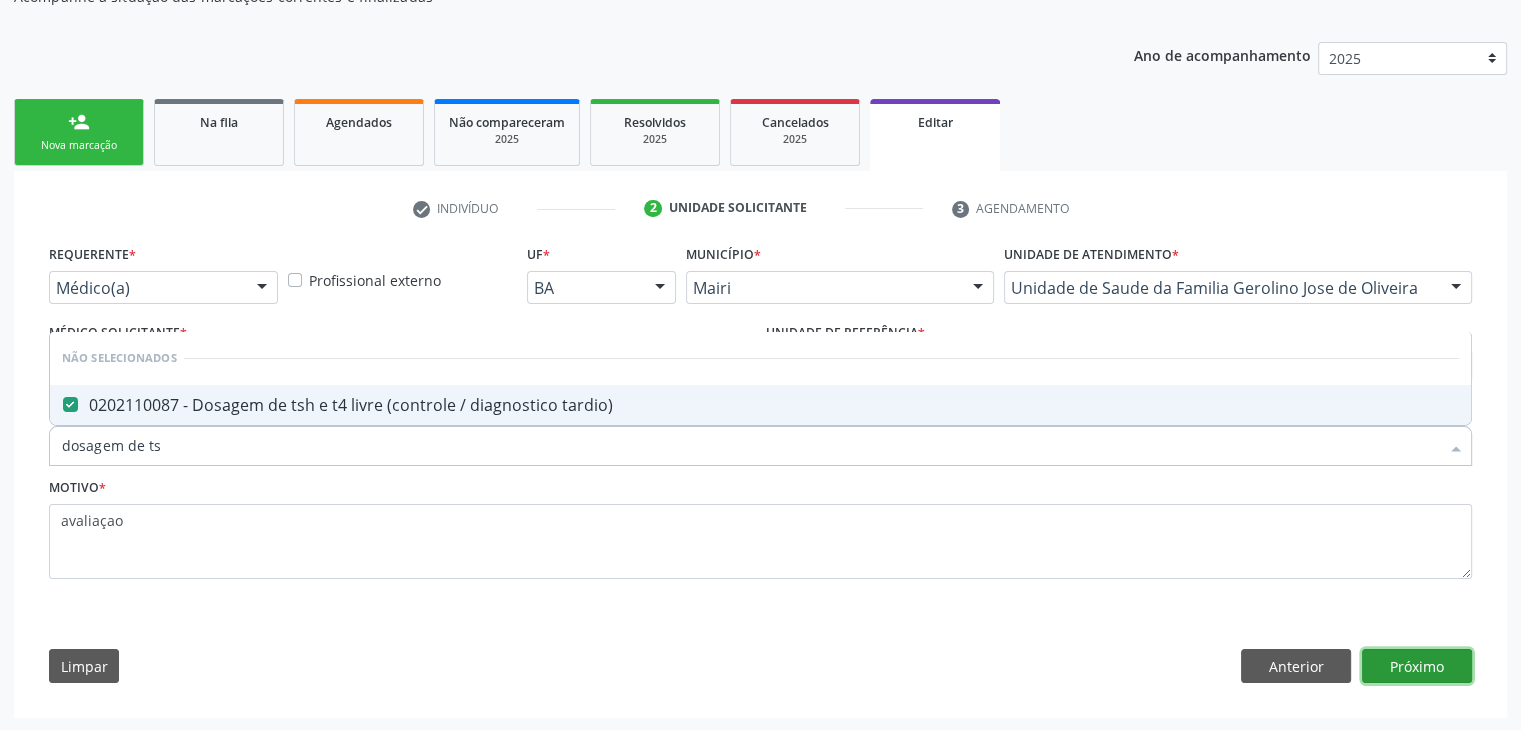 click on "Próximo" at bounding box center (1417, 666) 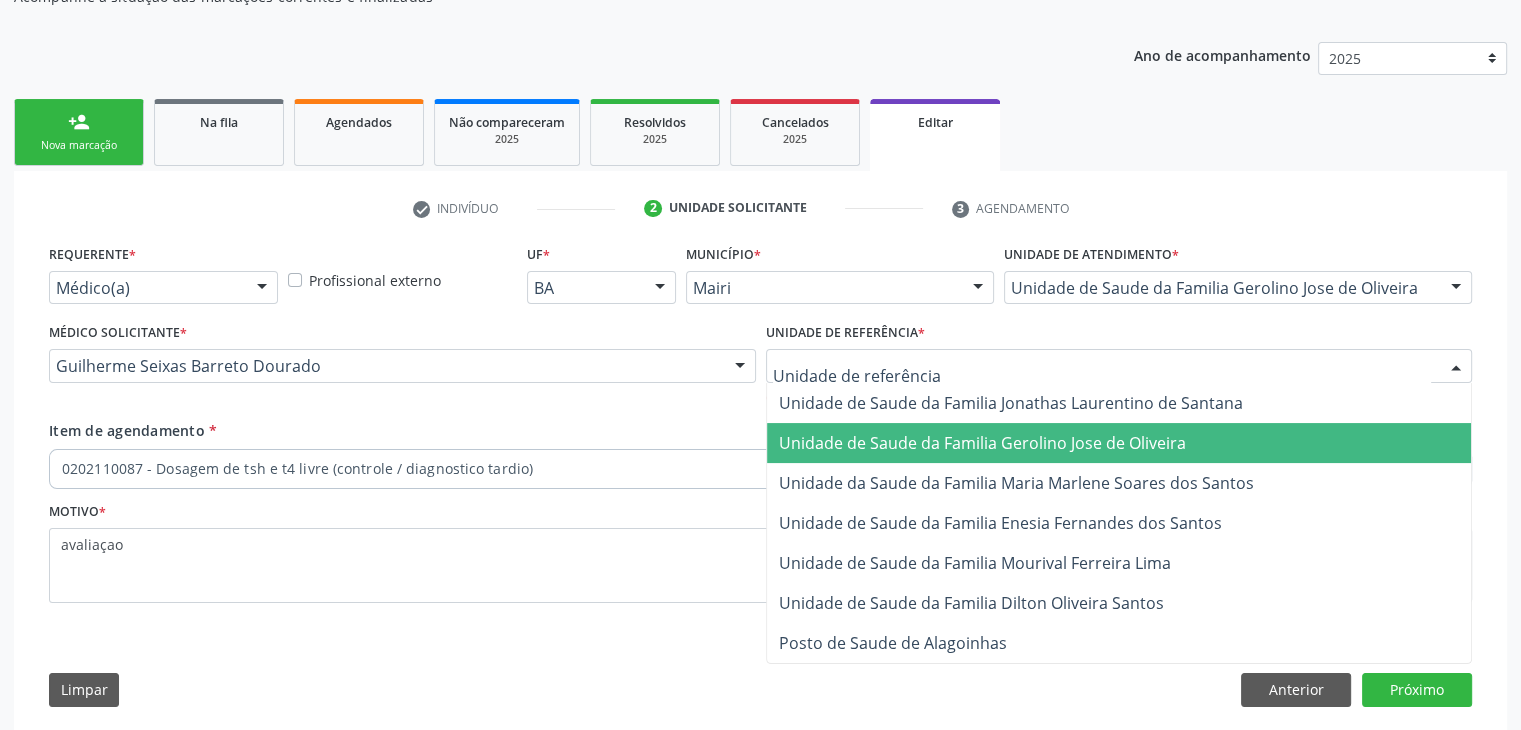 click on "Unidade de Saude da Familia Gerolino Jose de Oliveira" at bounding box center [982, 443] 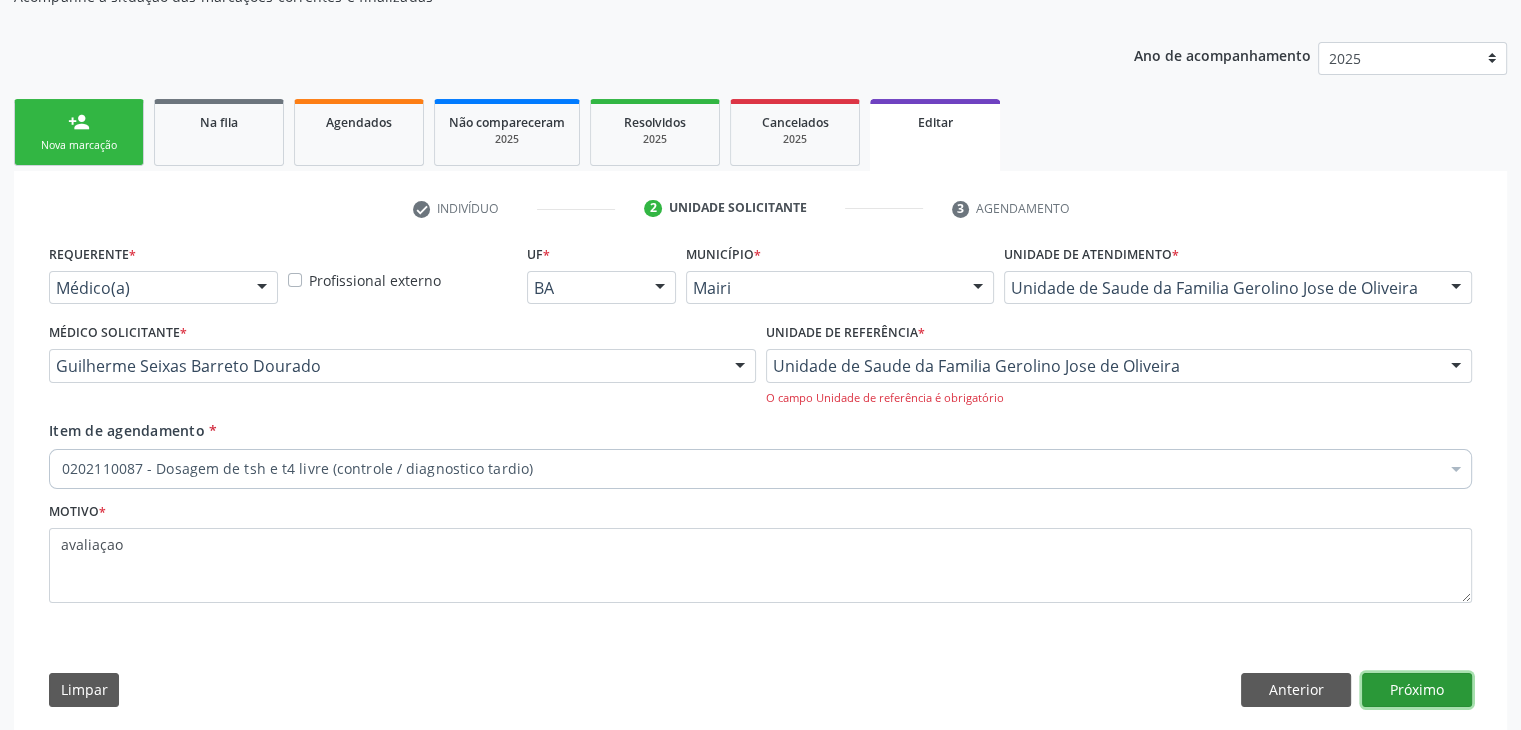 click on "Próximo" at bounding box center (1417, 690) 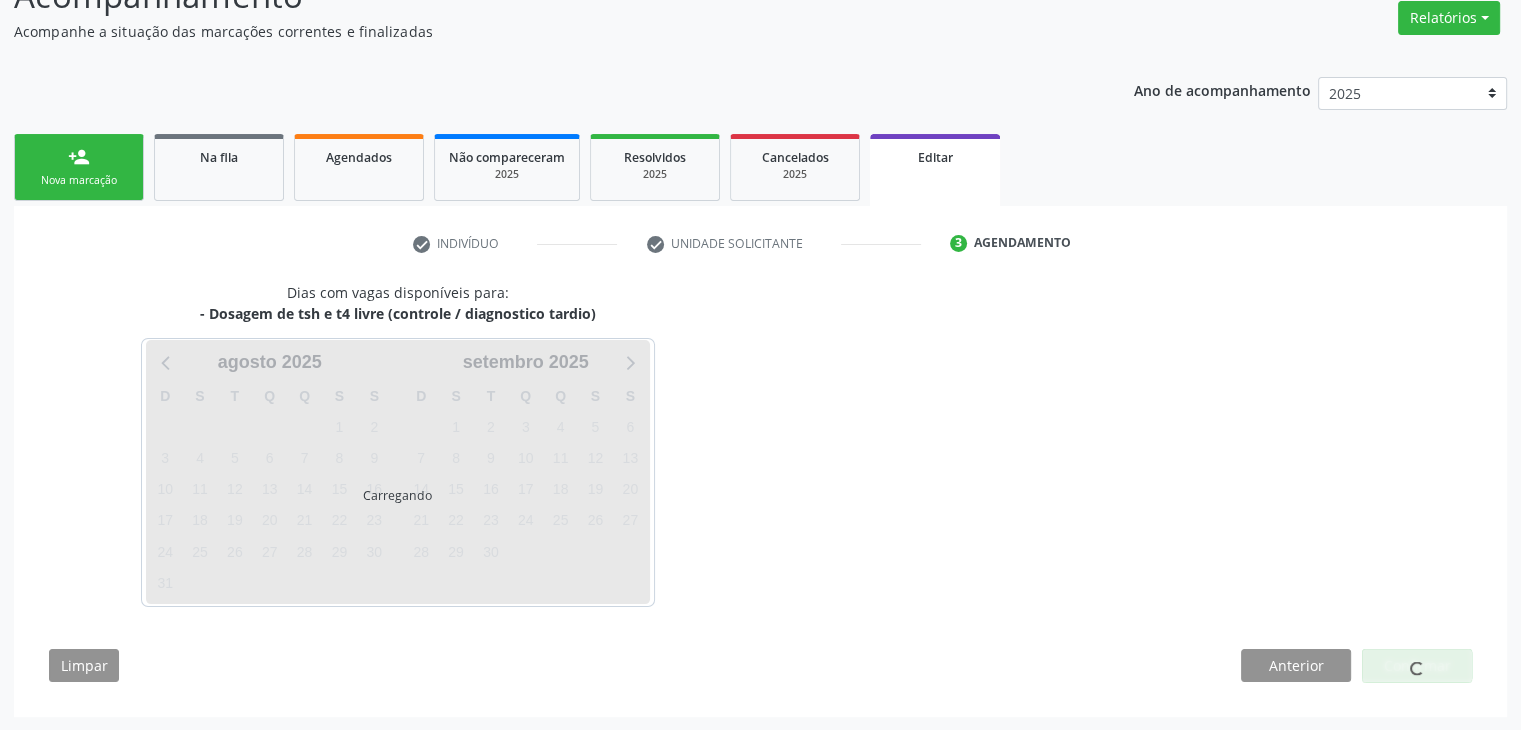 scroll, scrollTop: 165, scrollLeft: 0, axis: vertical 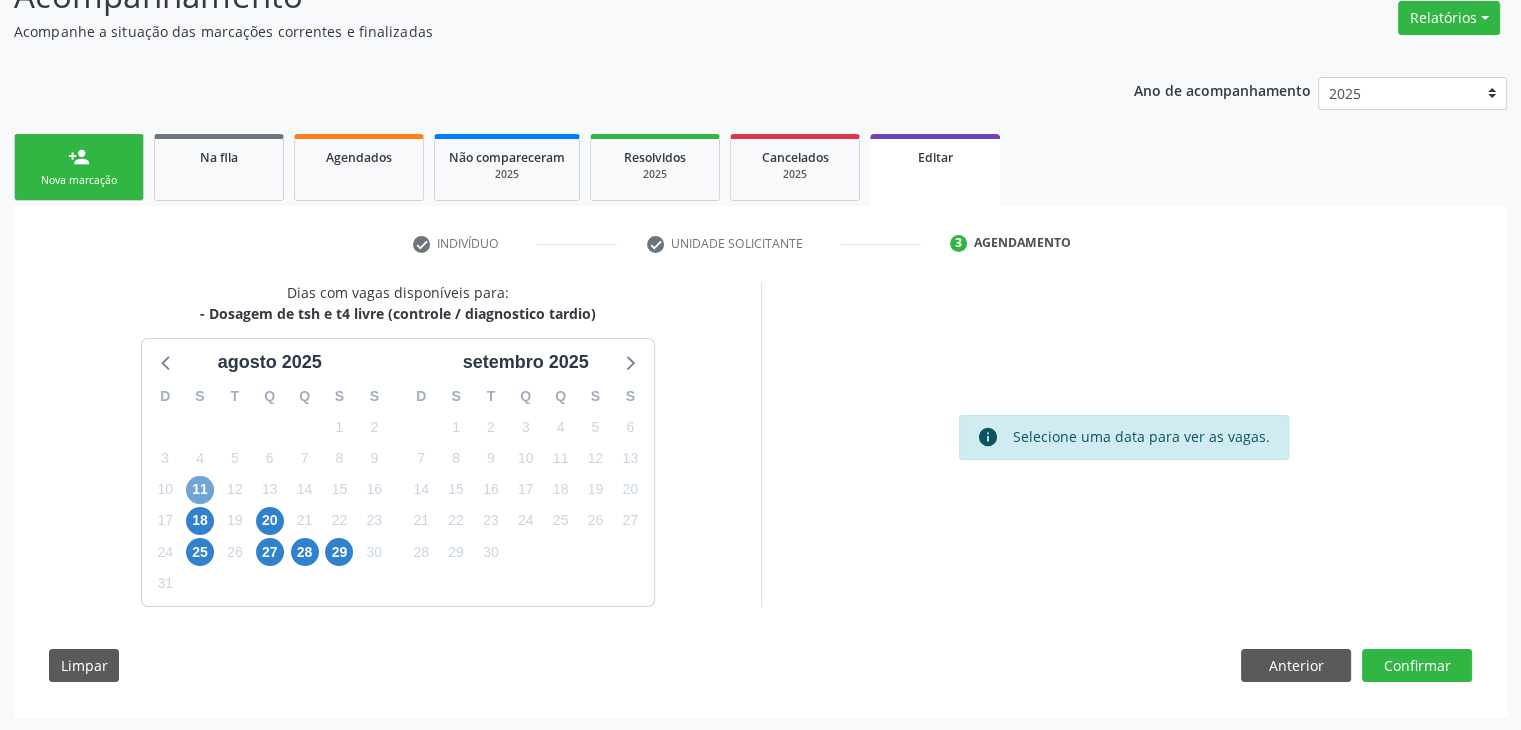 click on "11" at bounding box center (200, 490) 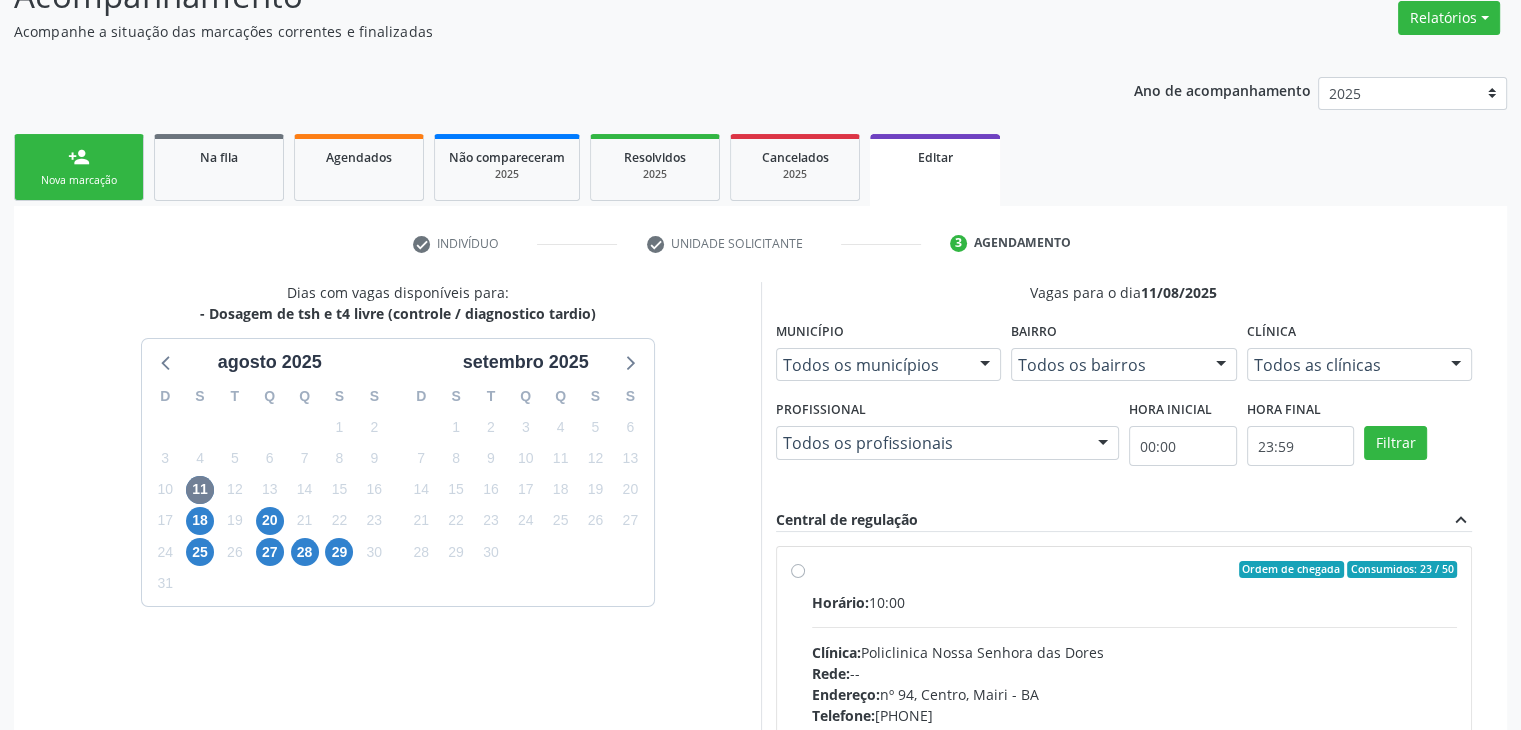 click on "Rede:
--" at bounding box center (1135, 673) 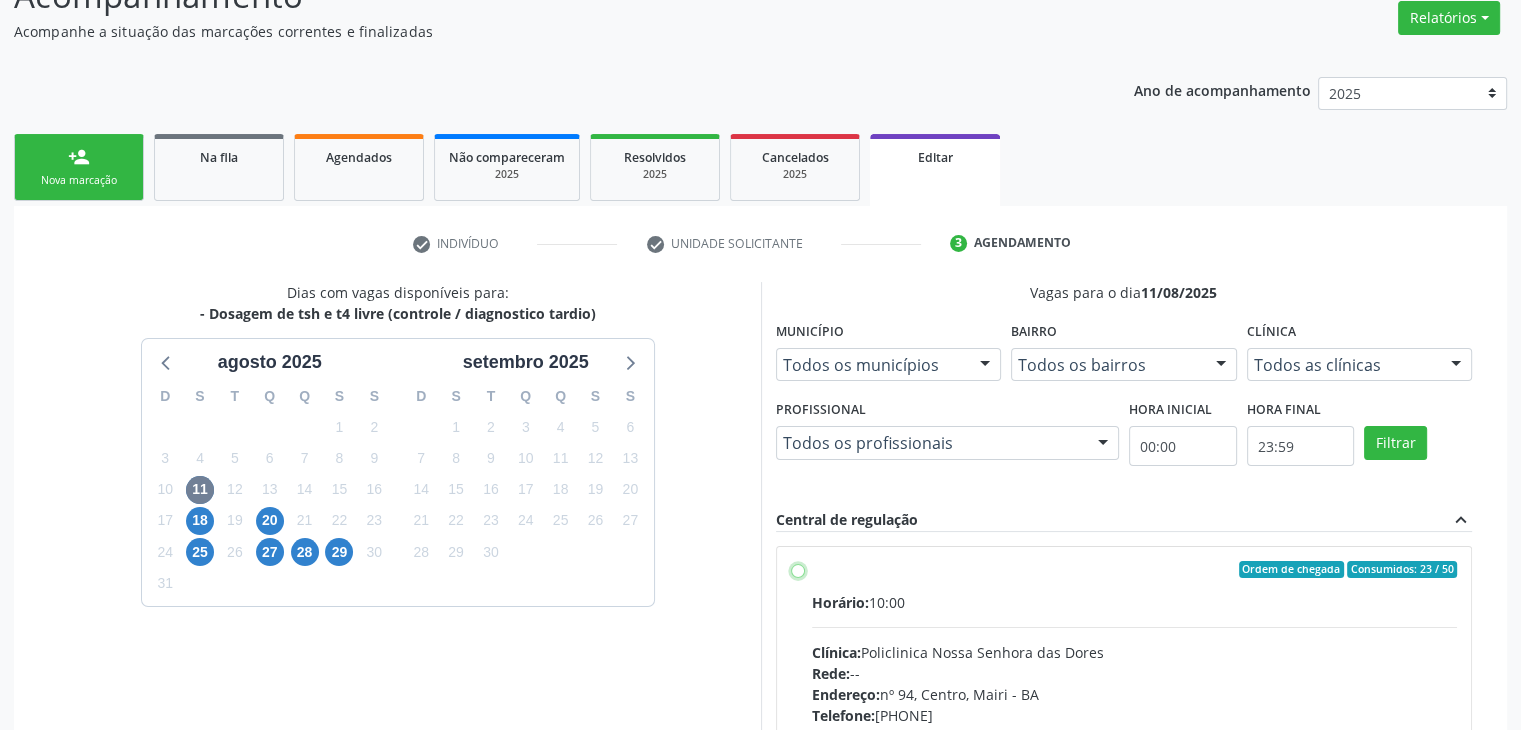 click on "Ordem de chegada
Consumidos: 23 / 50
Horário:   10:00
Clínica:  Policlinica Nossa Senhora das Dores
Rede:
--
Endereço:   nº 94, Centro, Mairi - BA
Telefone:   (74) 36322104
Profissional:
--
Informações adicionais sobre o atendimento
Idade de atendimento:
Sem restrição
Gênero(s) atendido(s):
Sem restrição
Informações adicionais:
--" at bounding box center [798, 570] 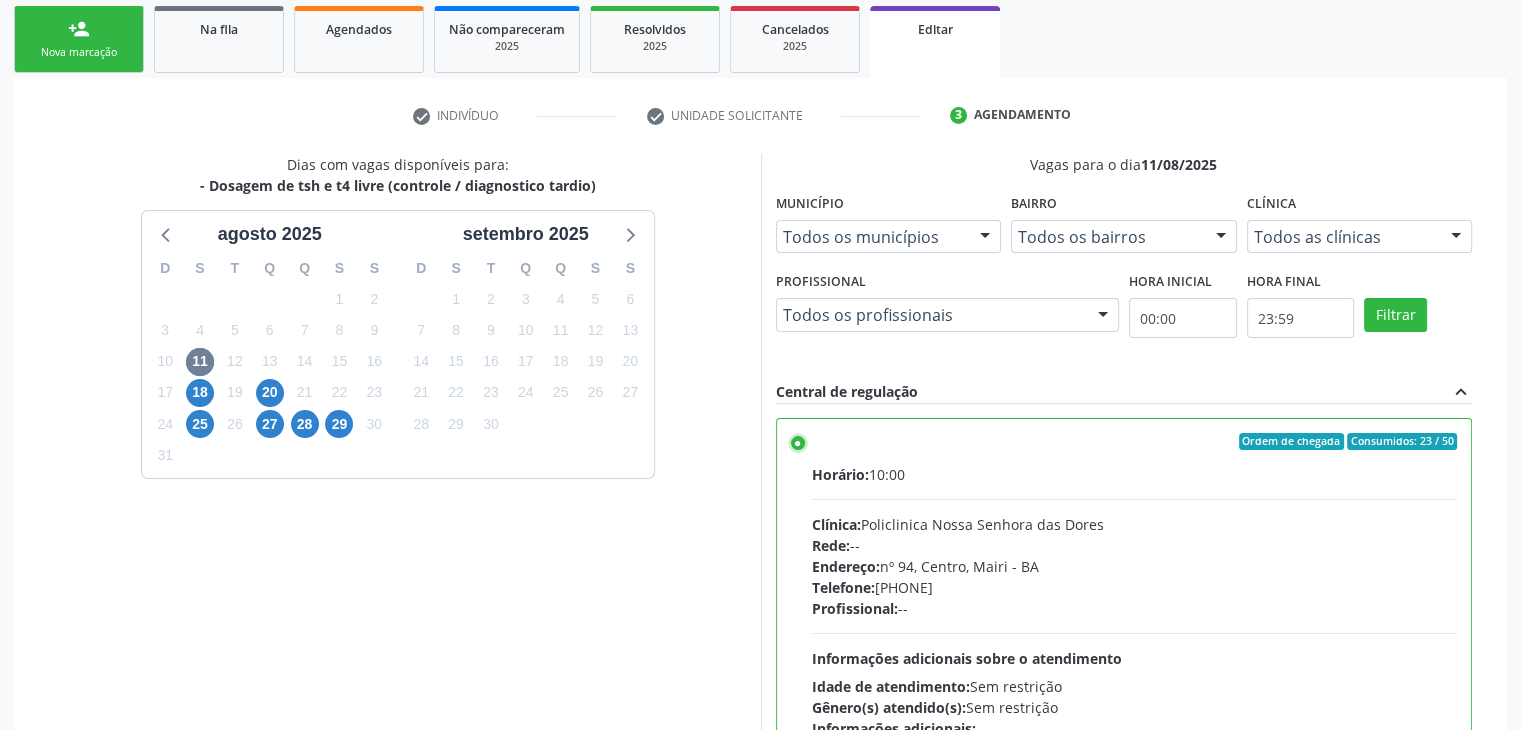 scroll, scrollTop: 490, scrollLeft: 0, axis: vertical 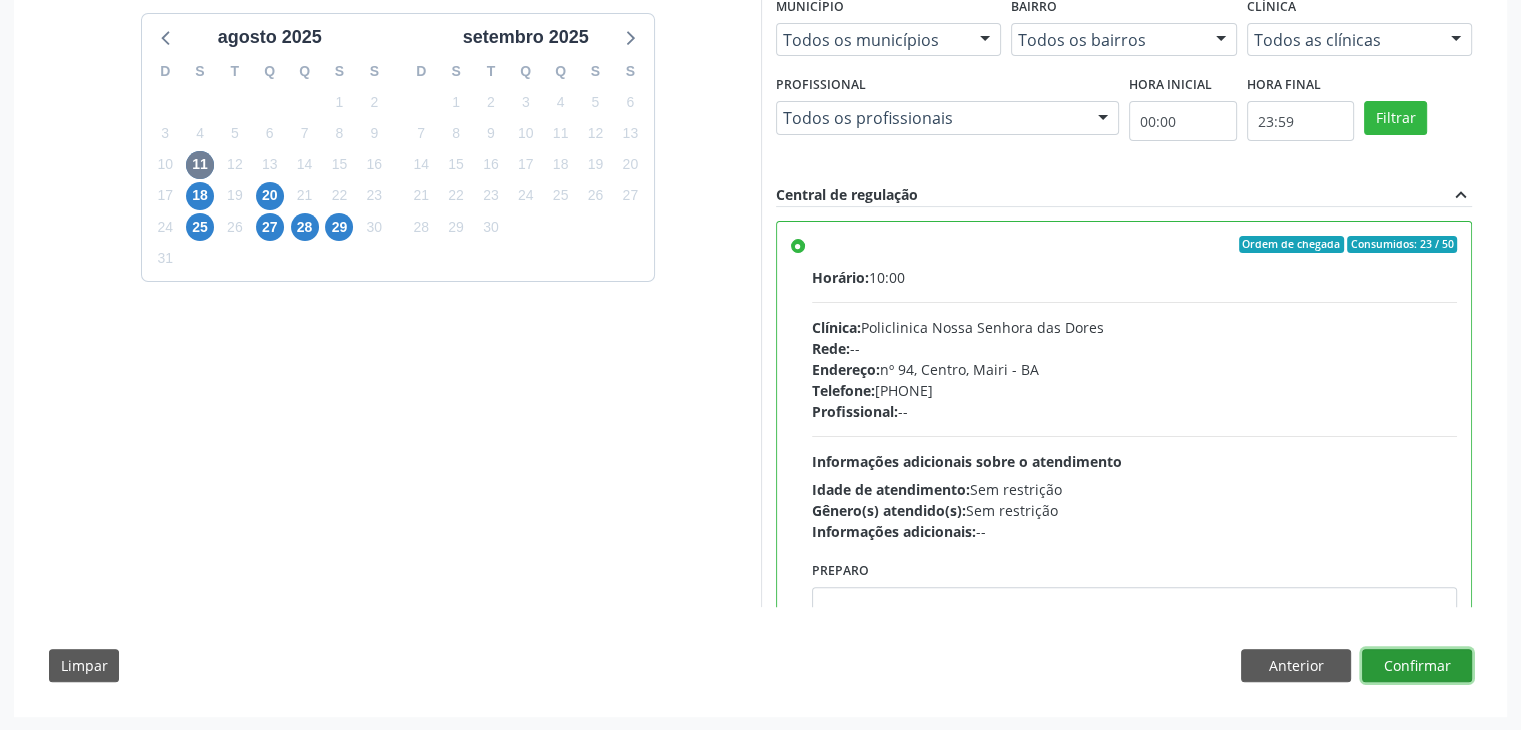 click on "Confirmar" at bounding box center (1417, 666) 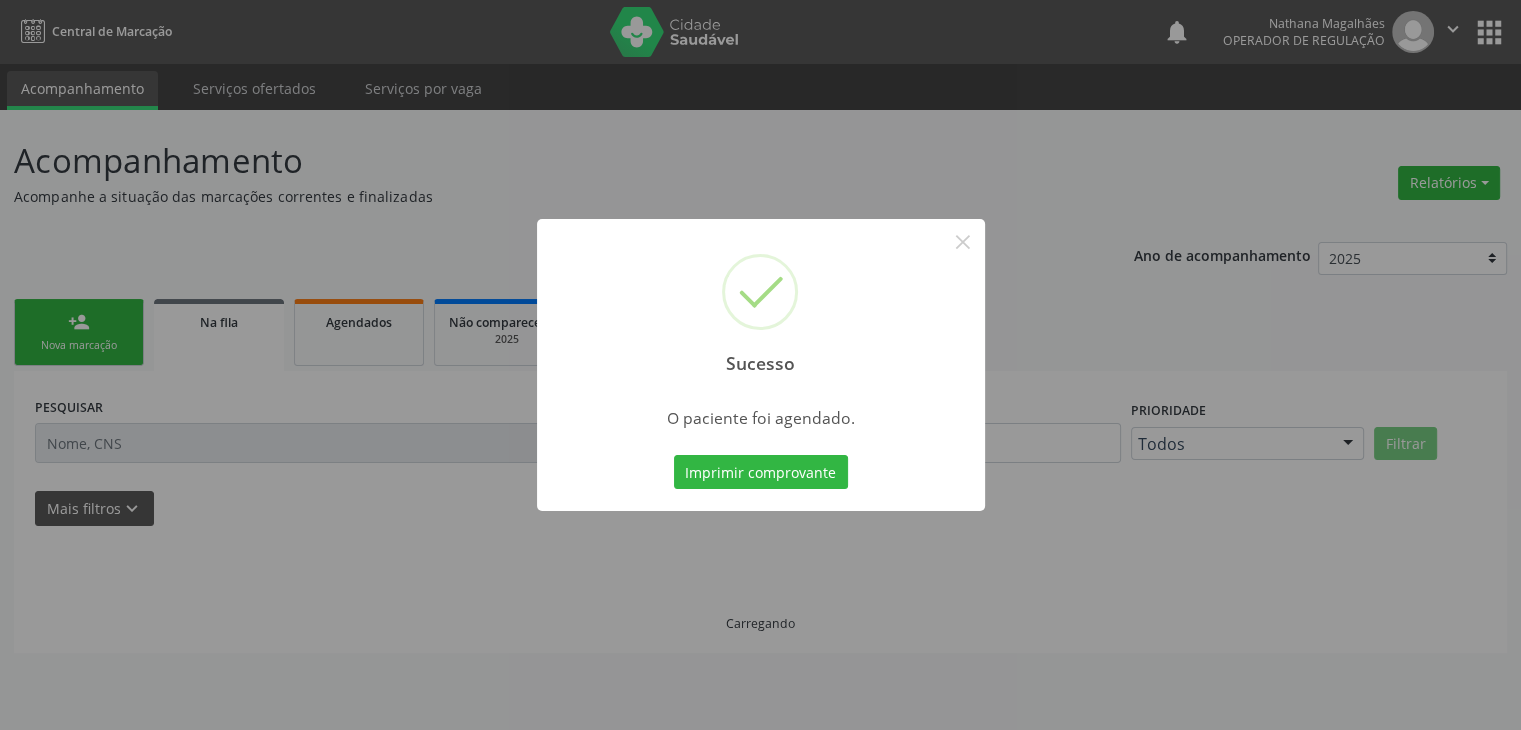 scroll, scrollTop: 0, scrollLeft: 0, axis: both 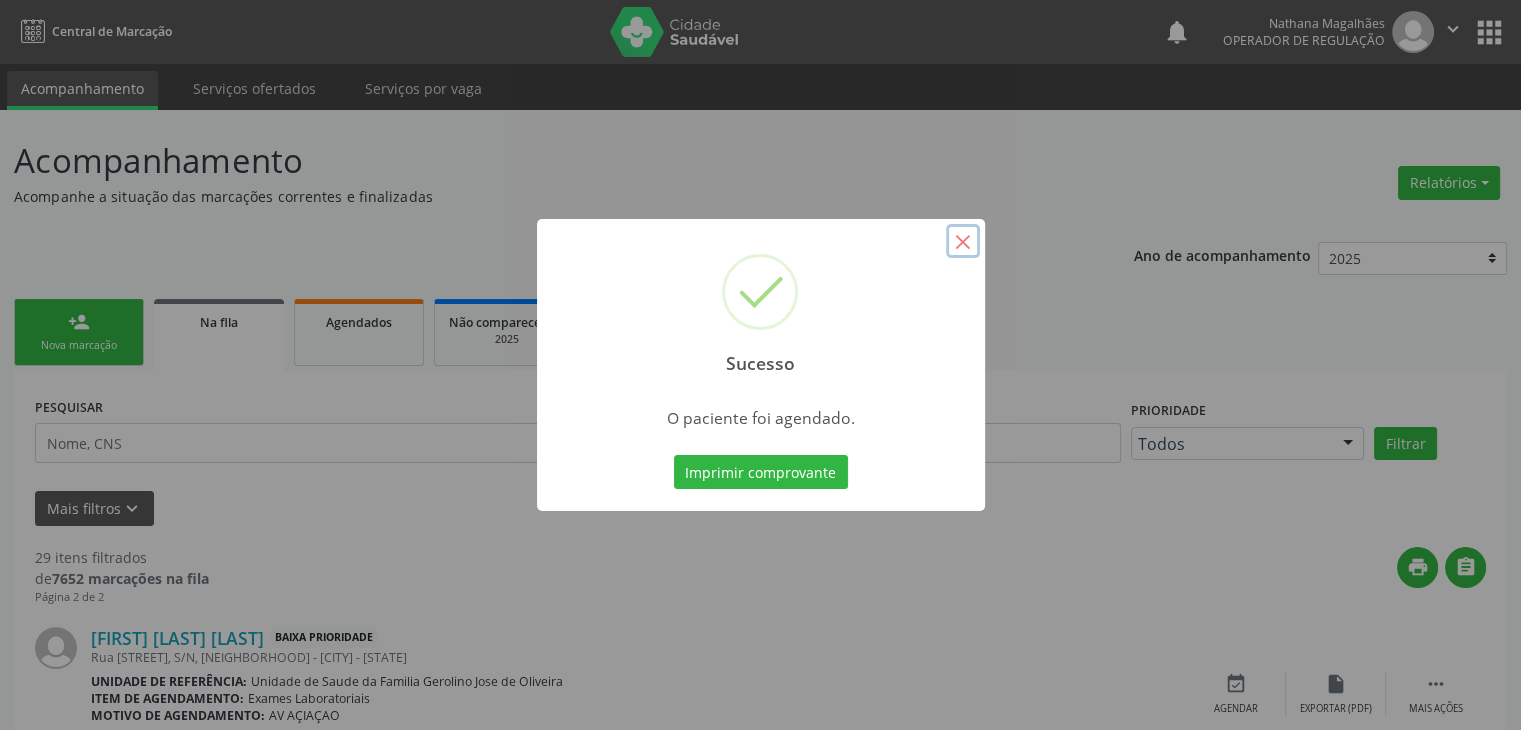click on "×" at bounding box center (963, 241) 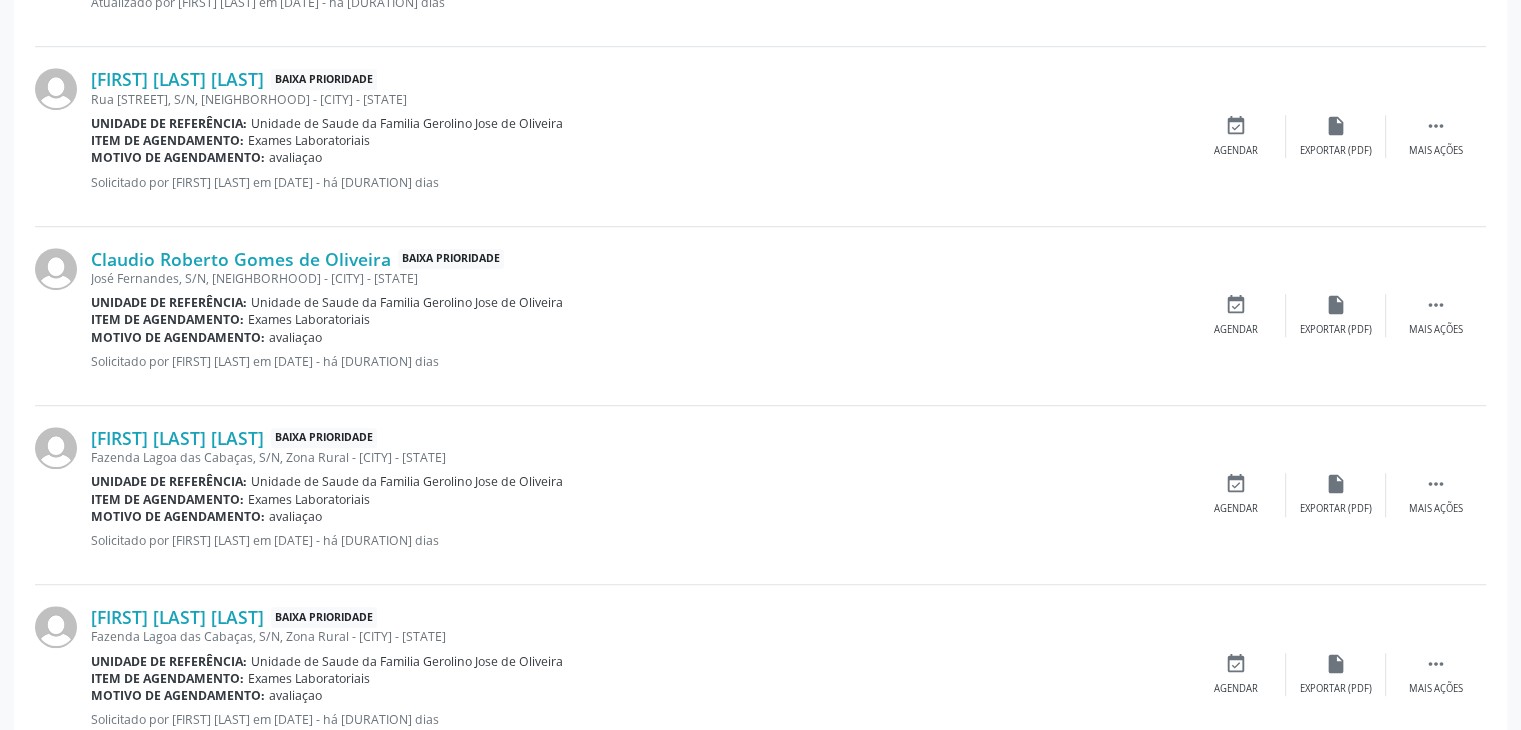scroll, scrollTop: 1300, scrollLeft: 0, axis: vertical 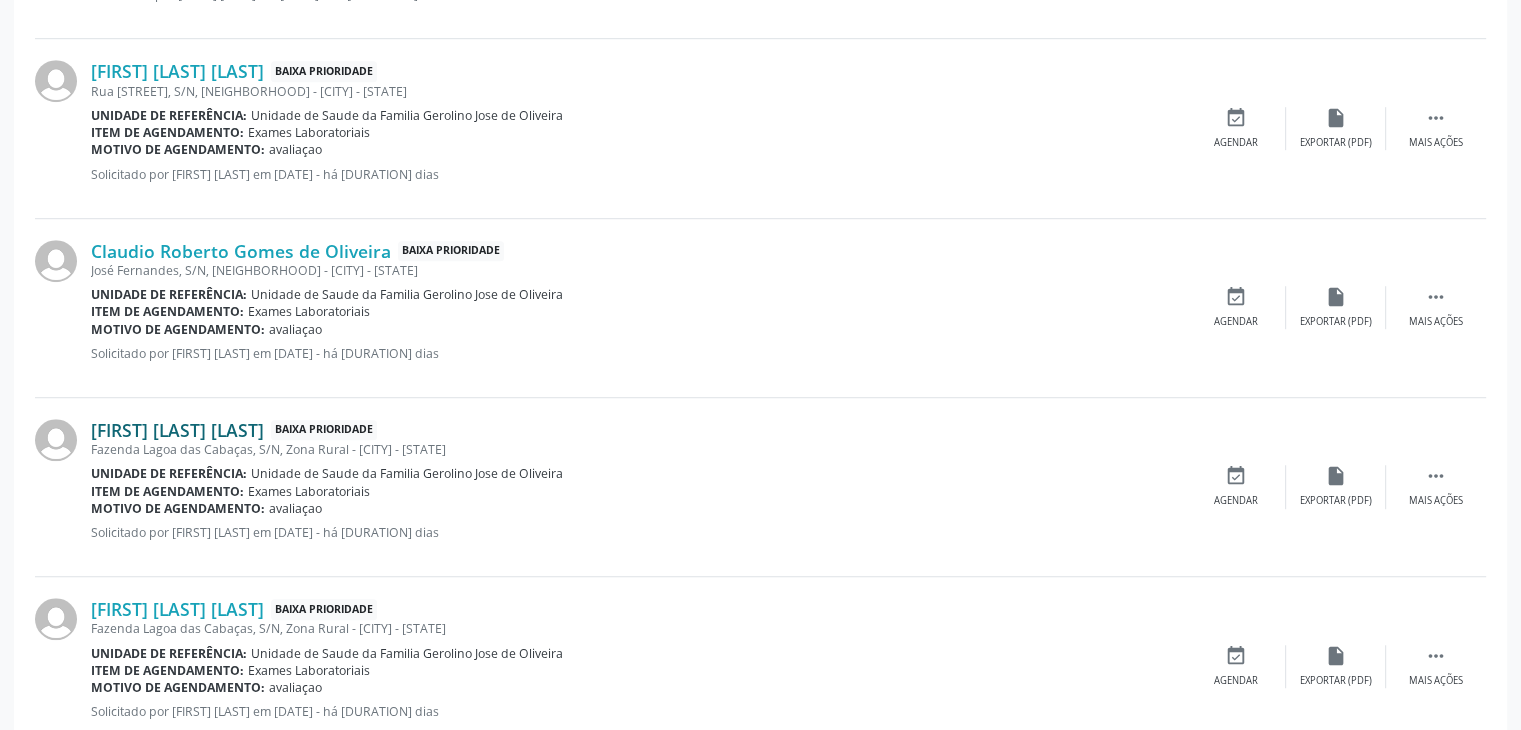 click on "Miranilde dos Santos Batista" at bounding box center [177, 430] 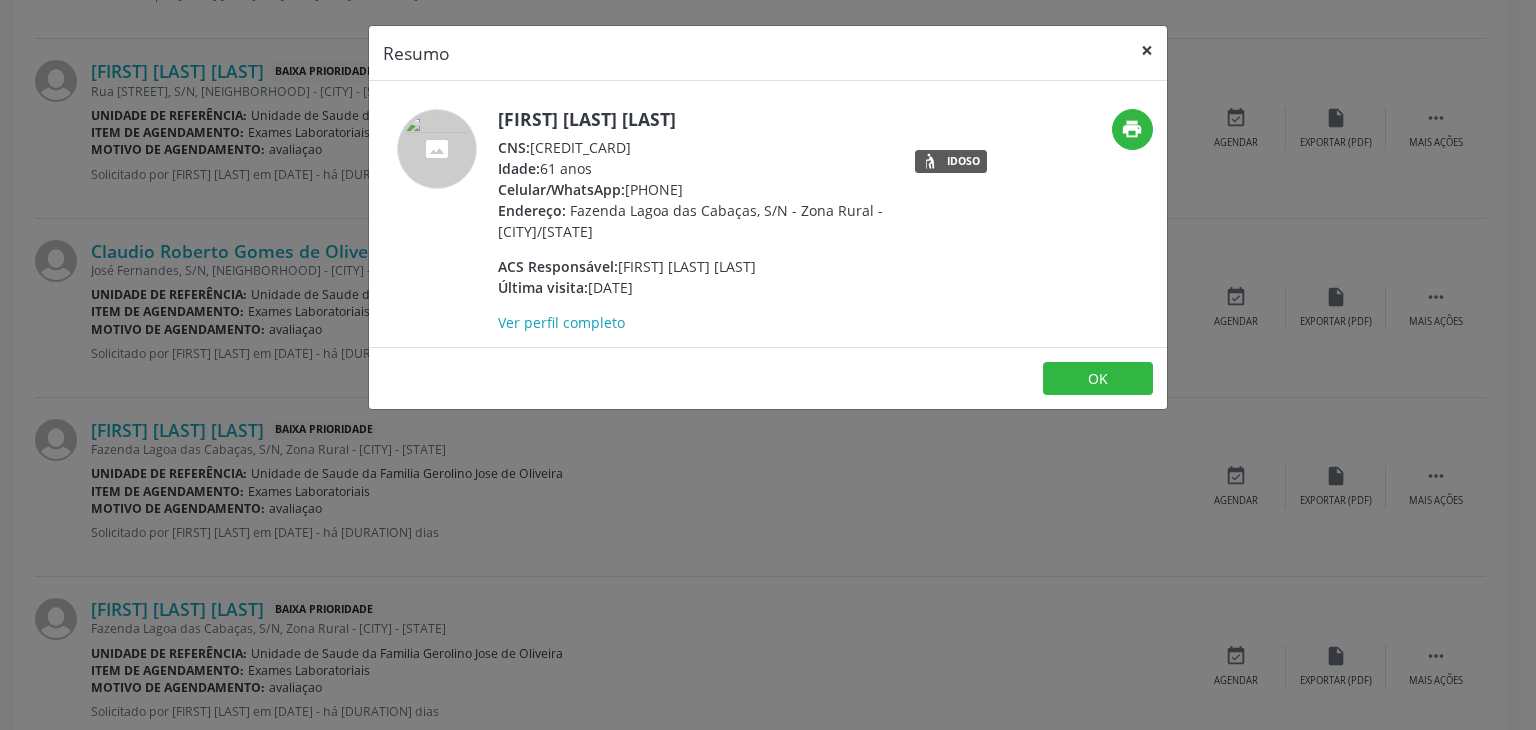 click on "×" at bounding box center [1147, 50] 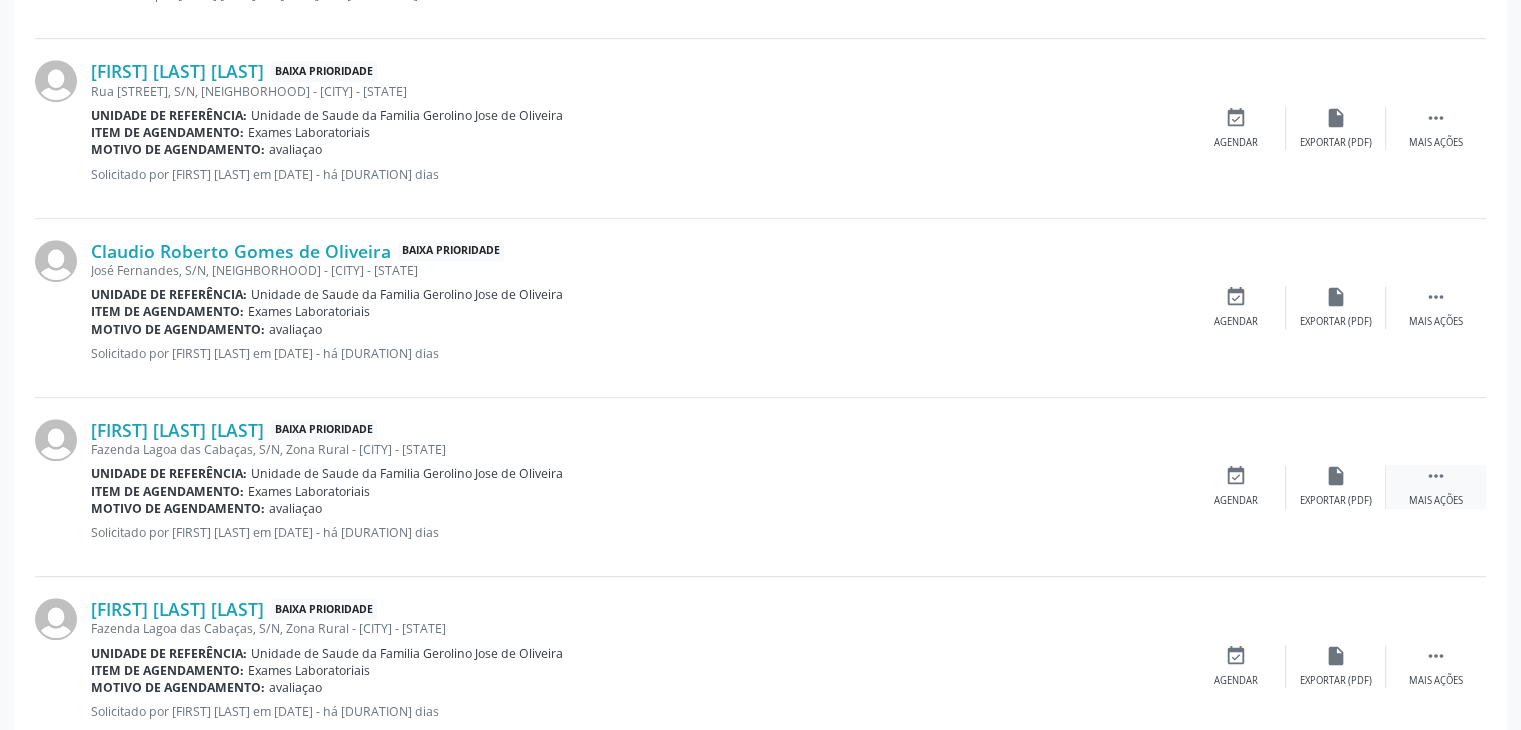 click on "
Mais ações" at bounding box center [1436, 486] 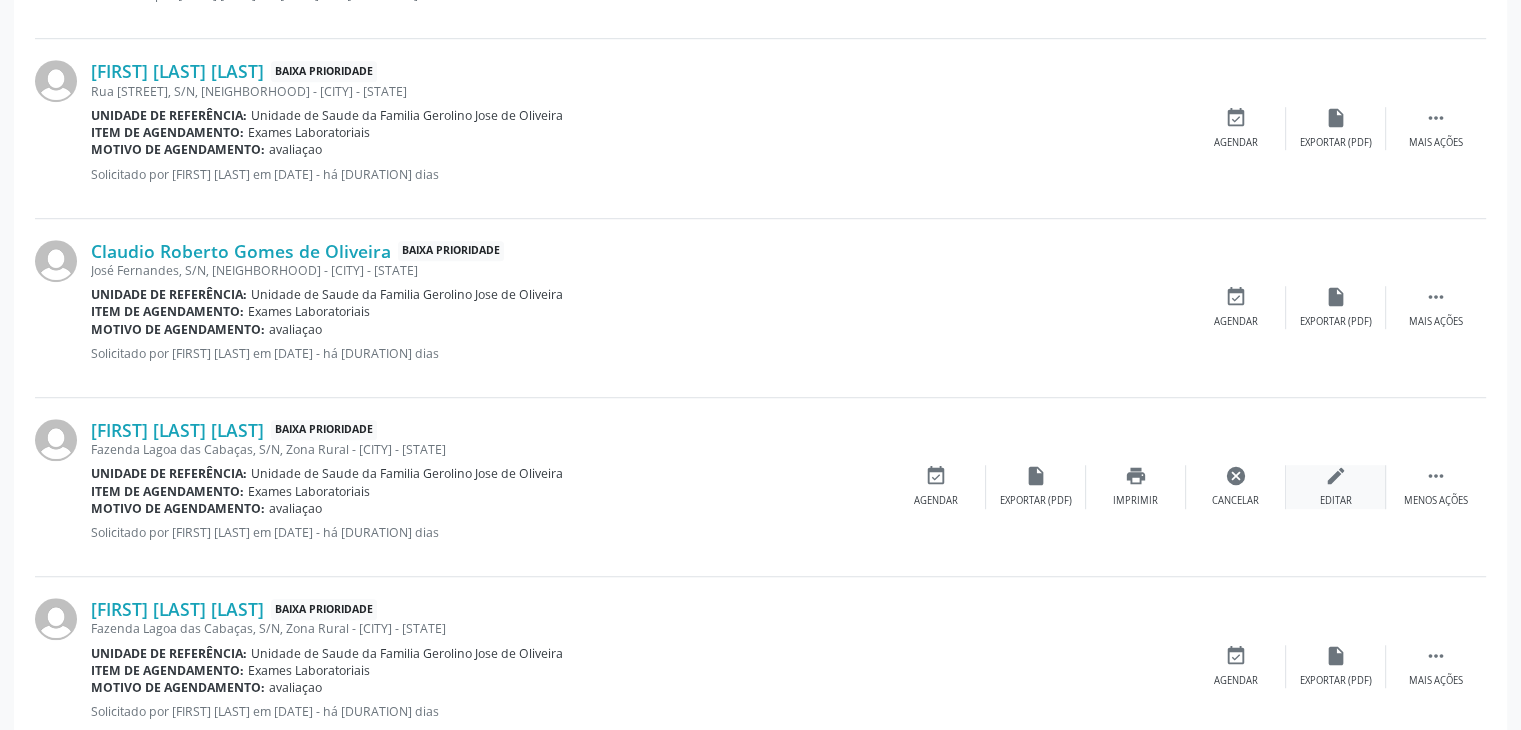 click on "edit
Editar" at bounding box center (1336, 486) 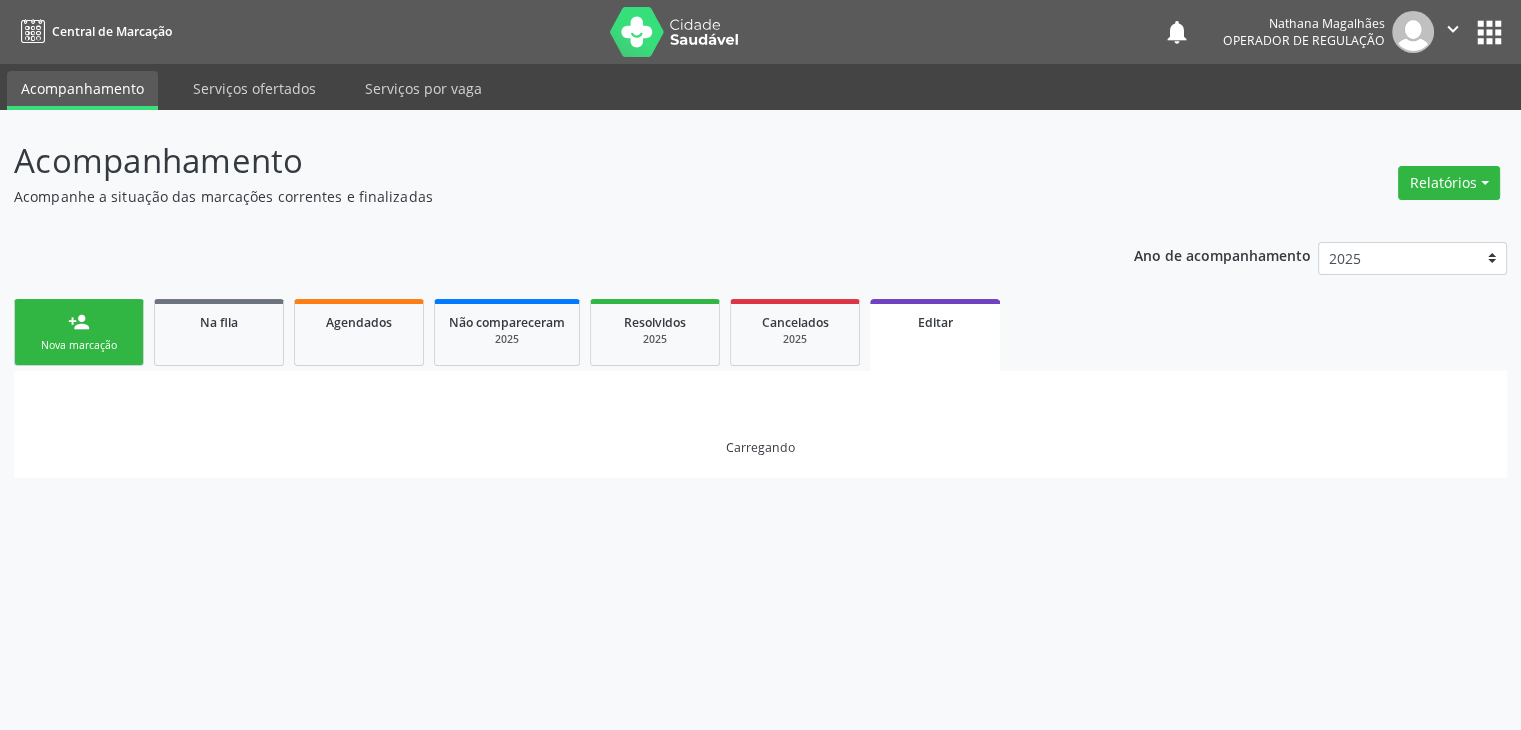 scroll, scrollTop: 0, scrollLeft: 0, axis: both 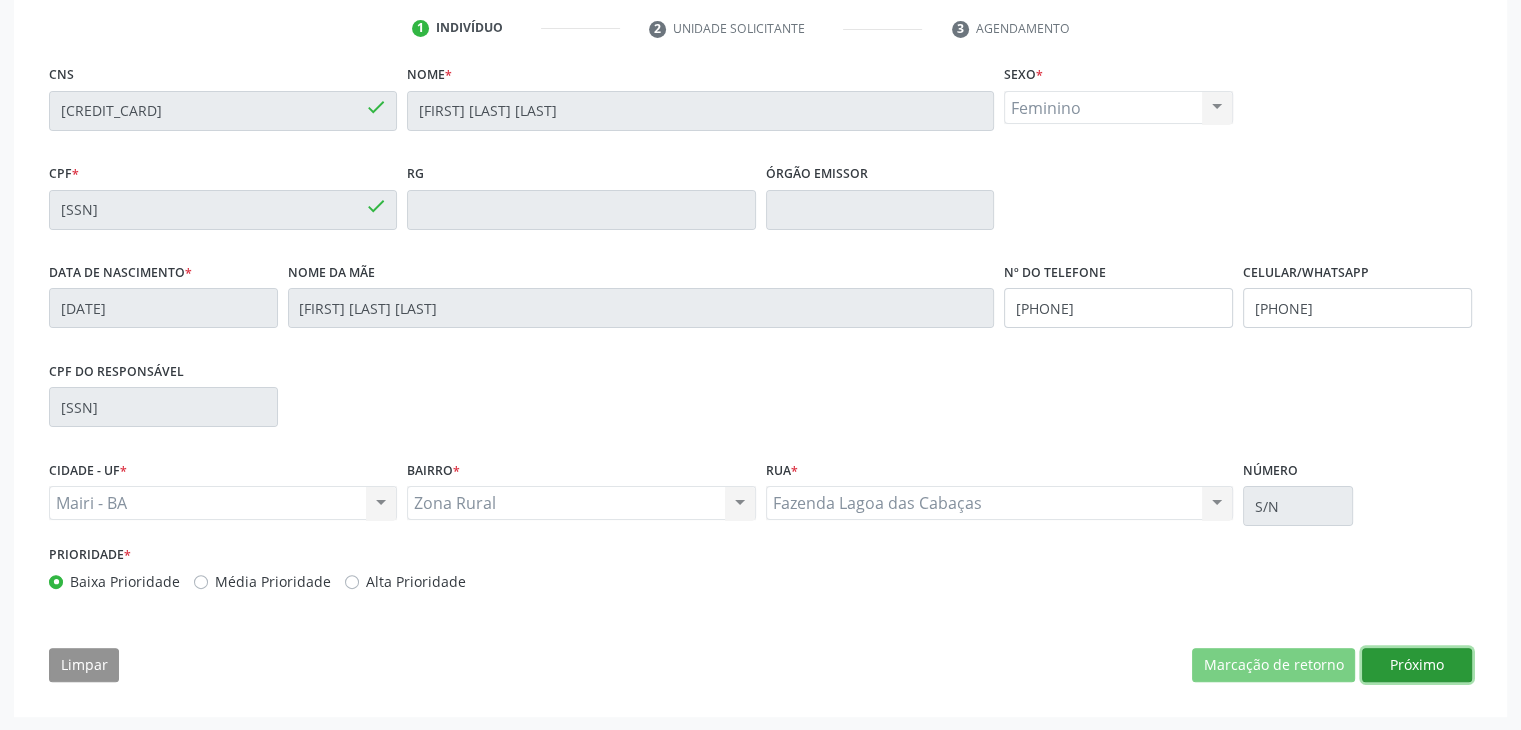 click on "Próximo" at bounding box center (1417, 665) 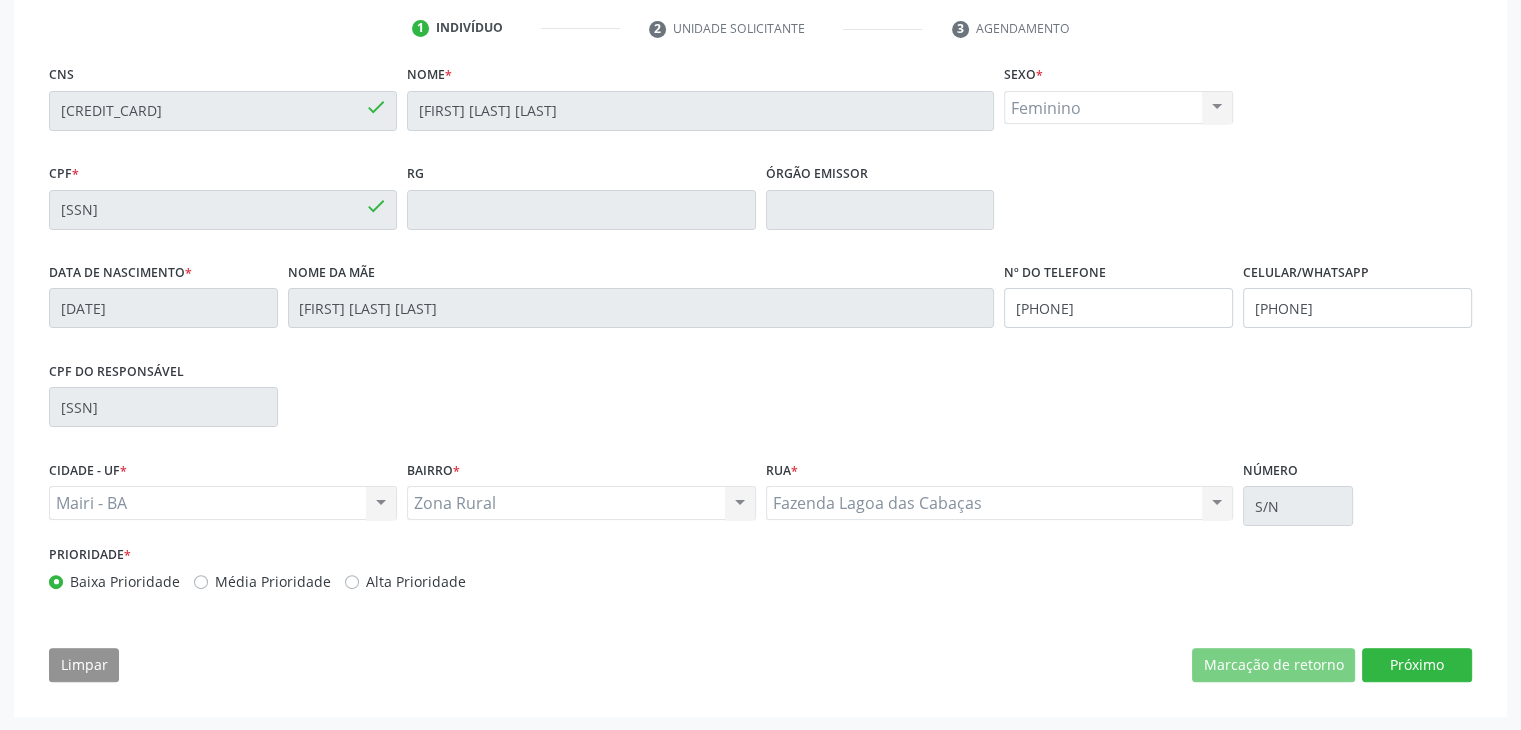 scroll, scrollTop: 200, scrollLeft: 0, axis: vertical 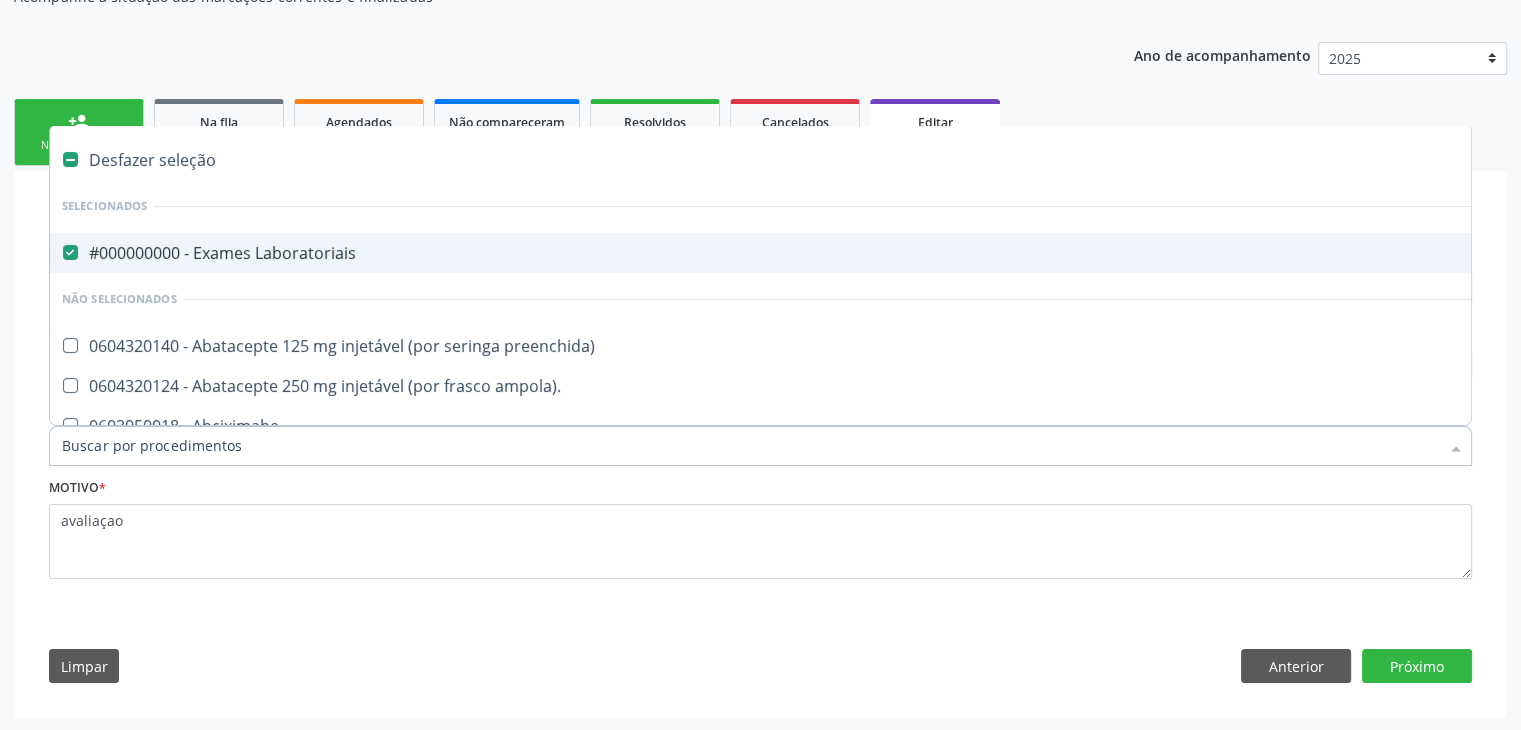 click on "#000000000 - Exames Laboratoriais" at bounding box center (831, 253) 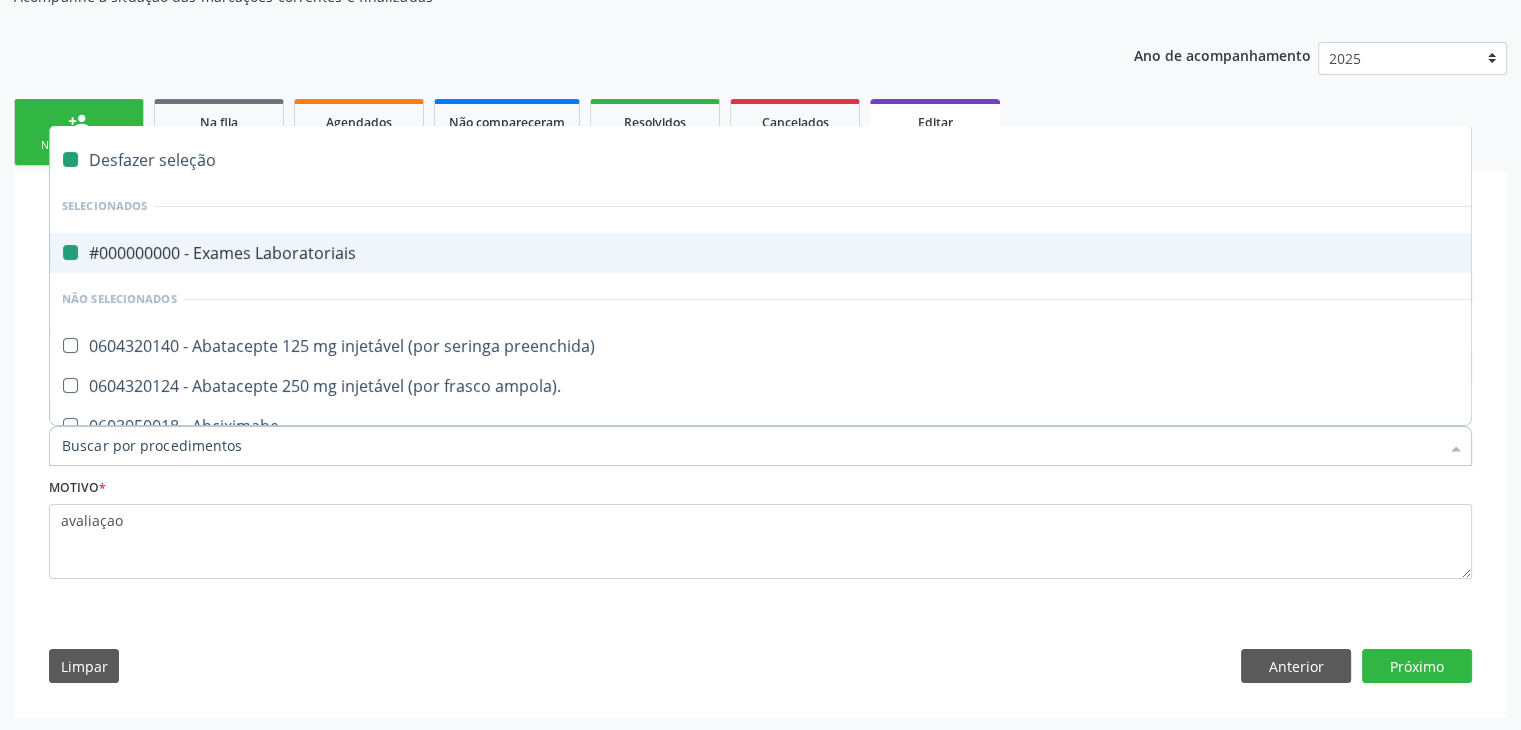 checkbox on "false" 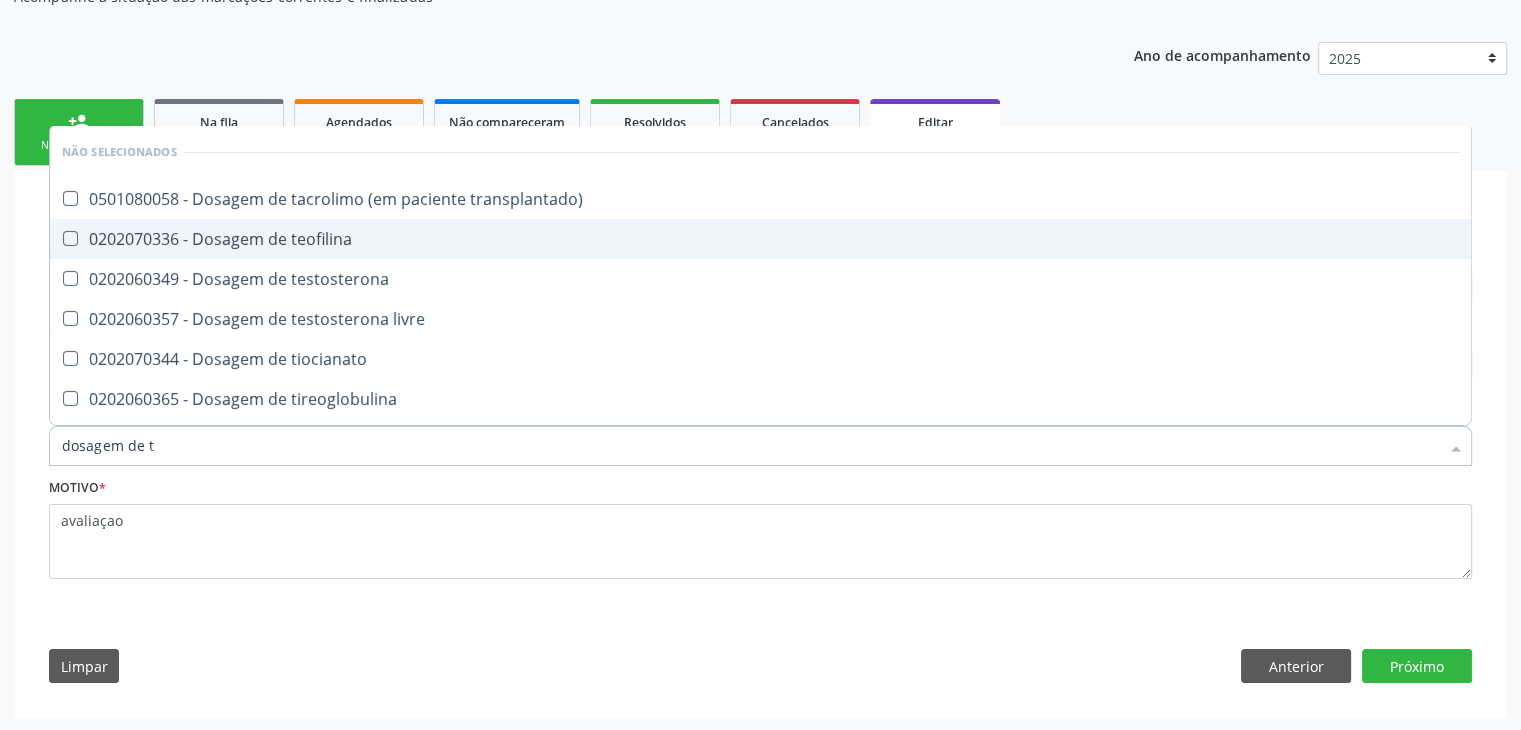type on "dosagem de ts" 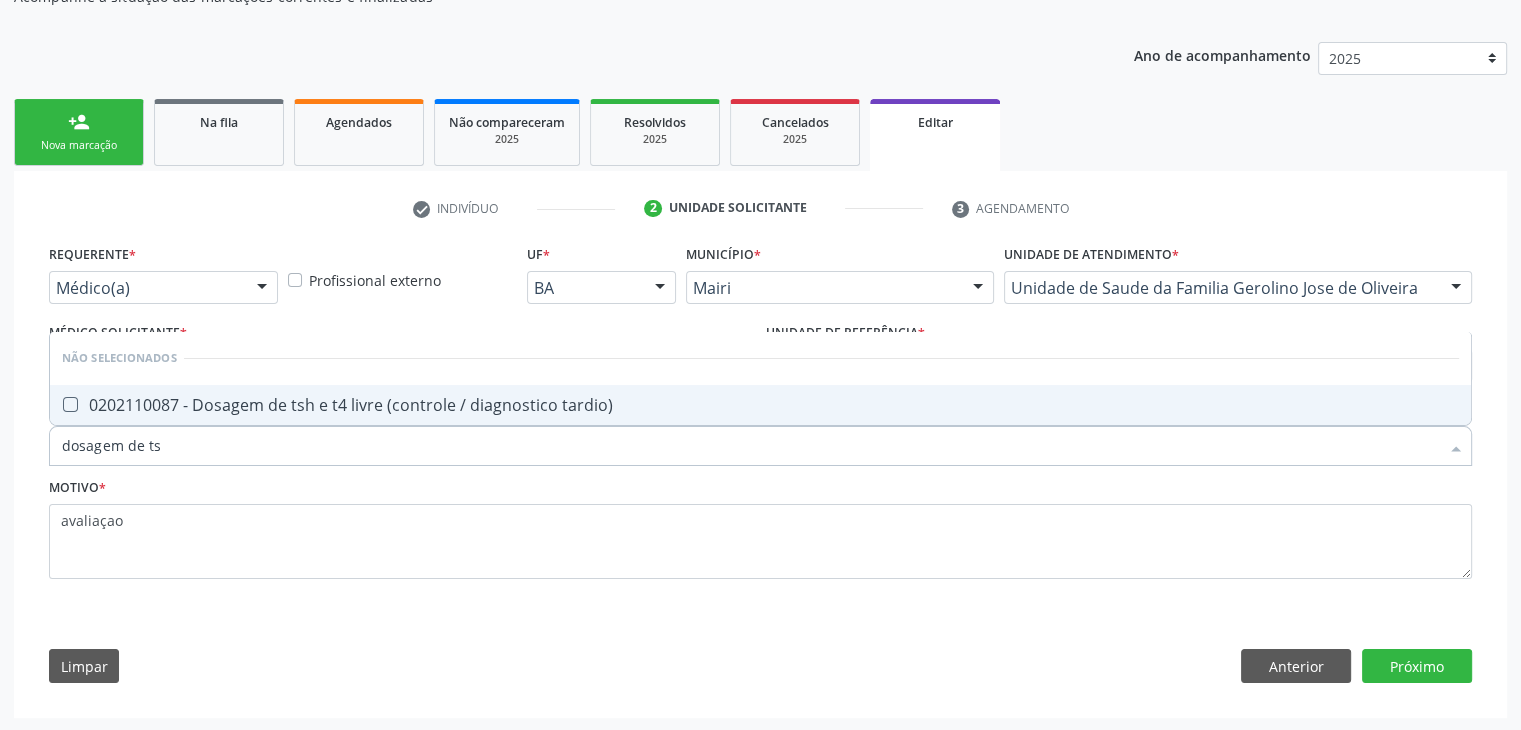 click on "0202110087 - Dosagem de tsh e t4 livre (controle / diagnostico tardio)" at bounding box center (760, 405) 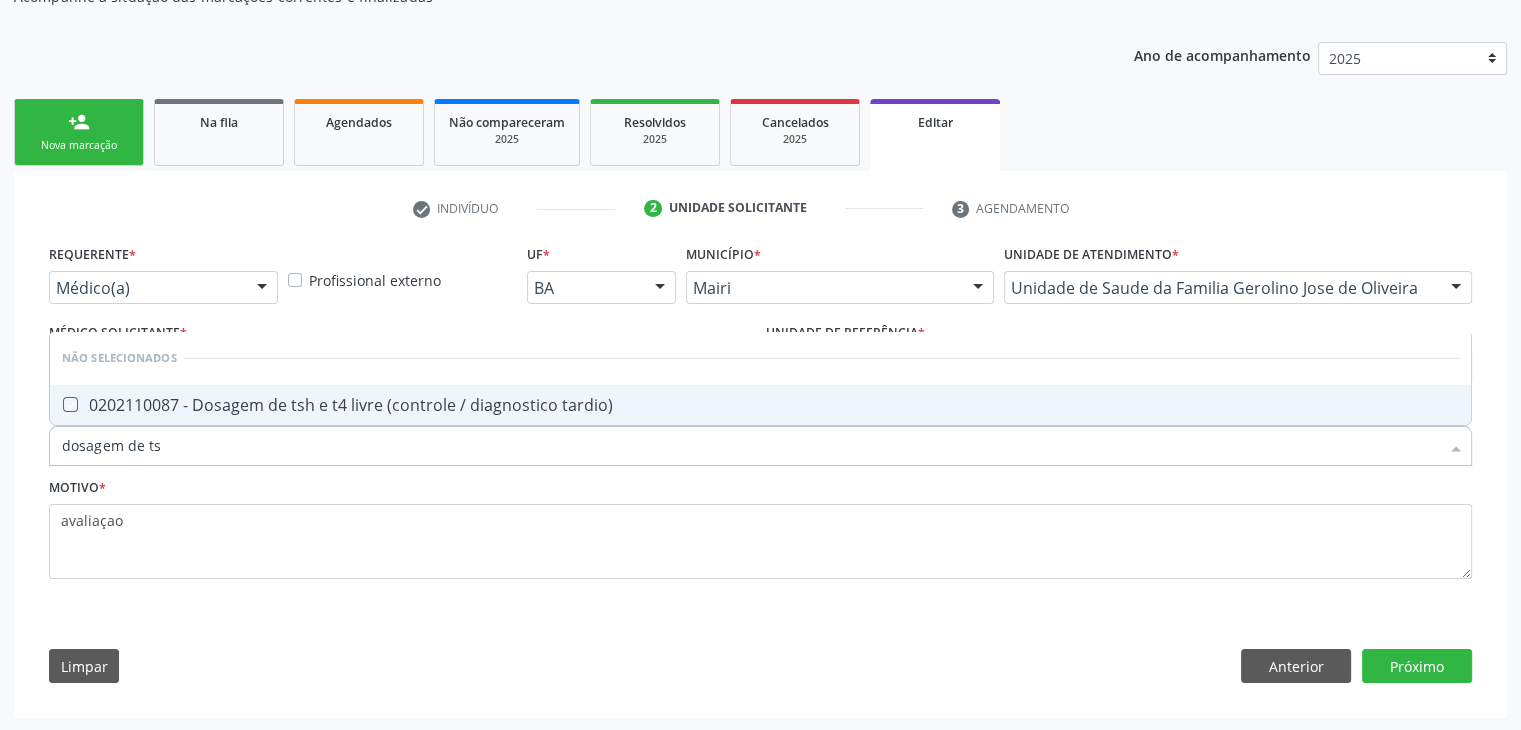 checkbox on "true" 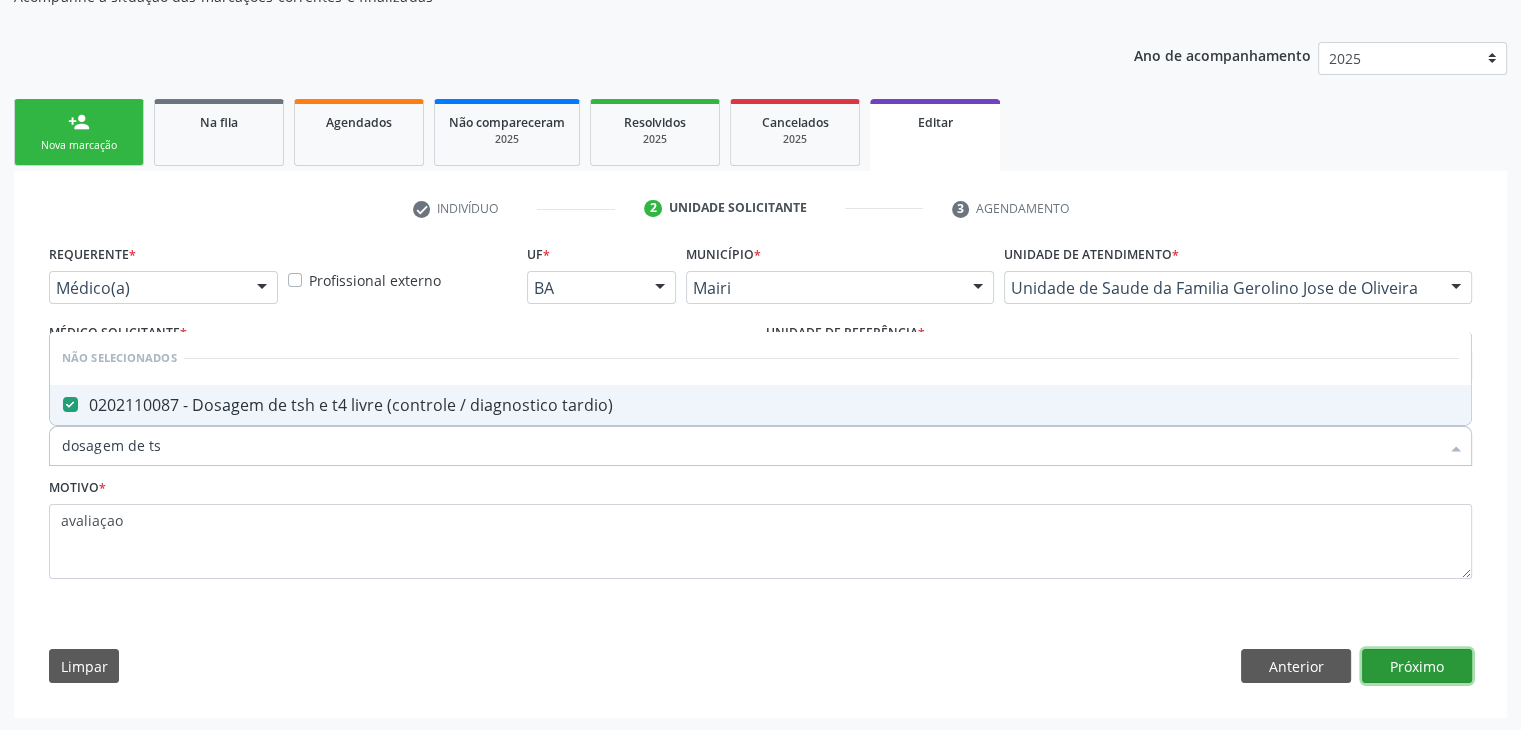click on "Próximo" at bounding box center (1417, 666) 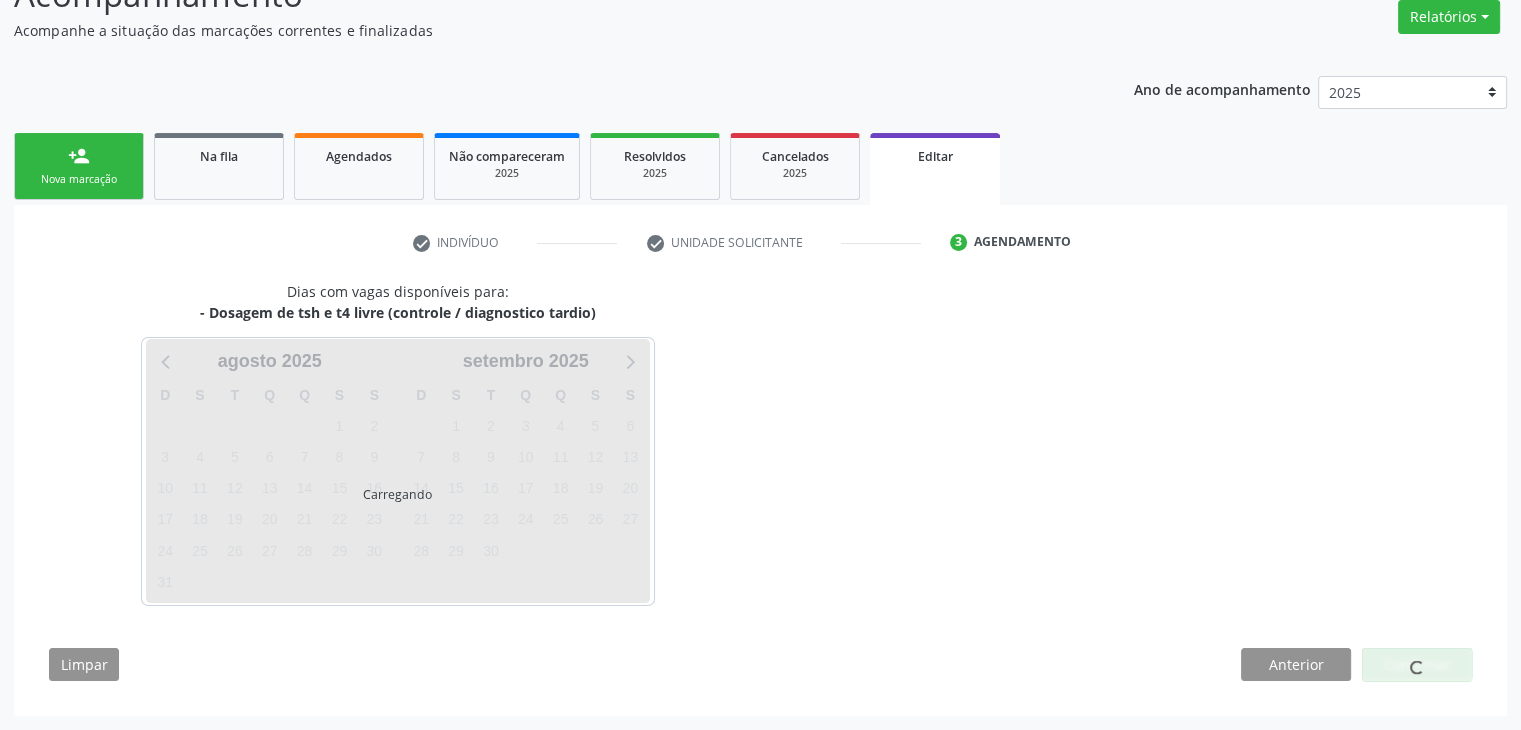 scroll, scrollTop: 165, scrollLeft: 0, axis: vertical 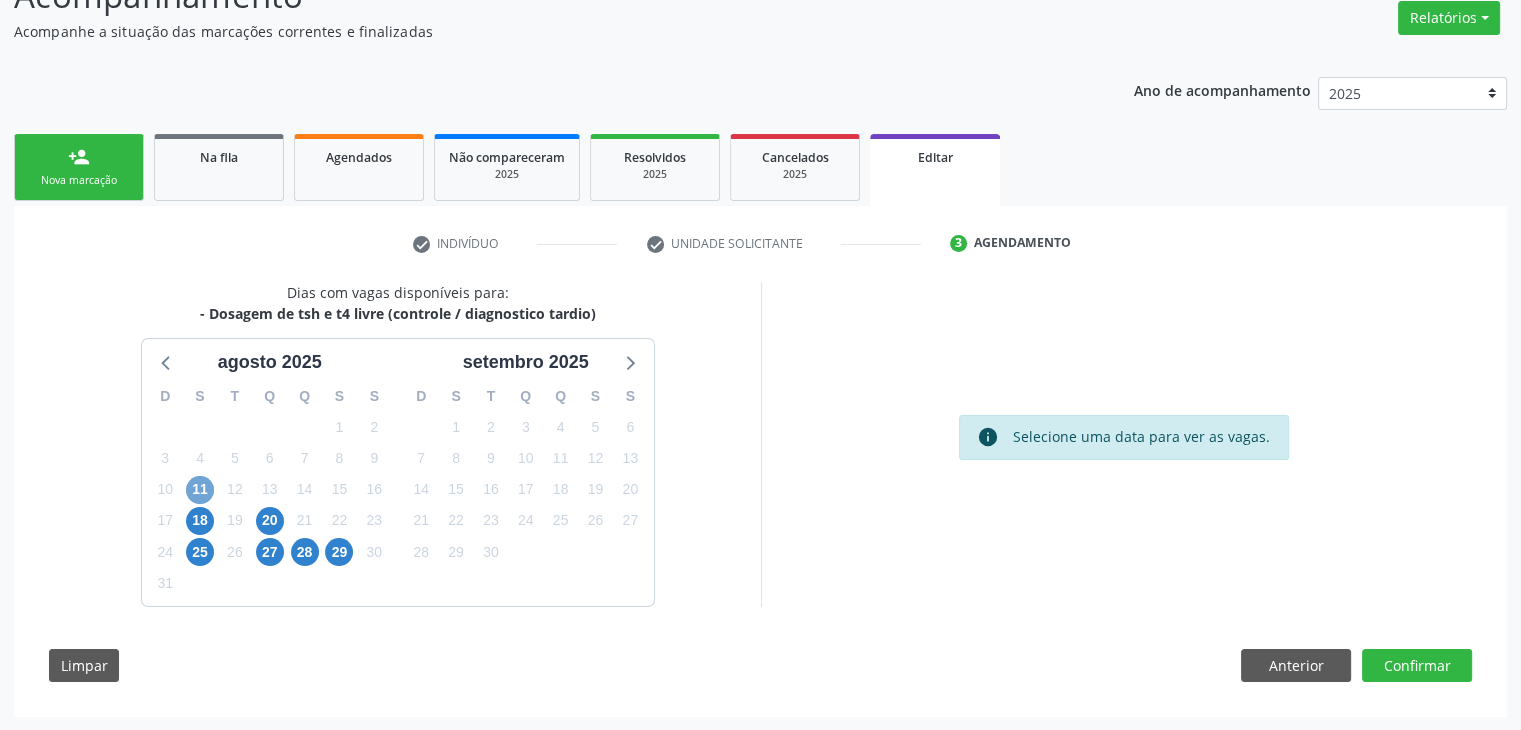 click on "11" at bounding box center [200, 490] 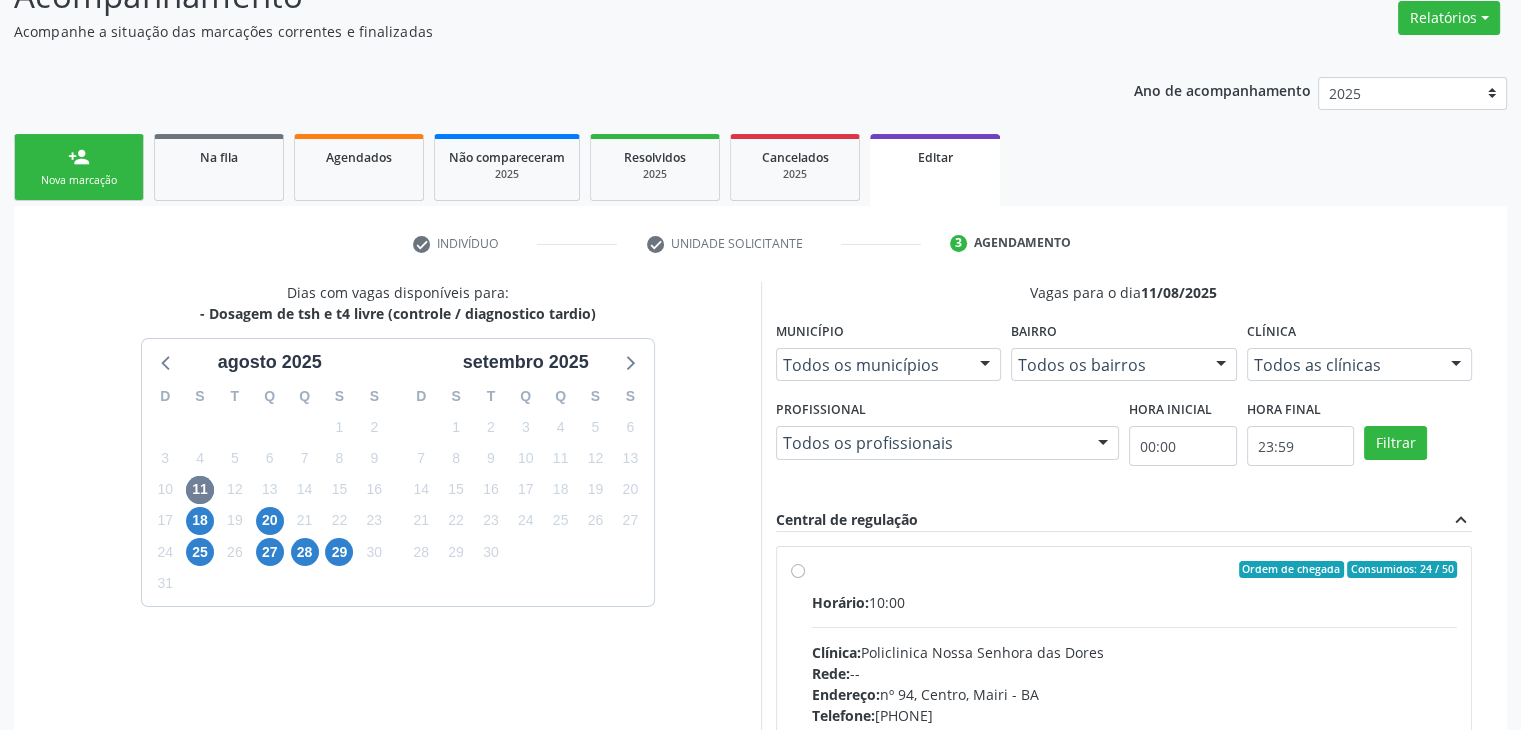click on "Endereço:   nº 94, Centro, Mairi - BA" at bounding box center (1135, 694) 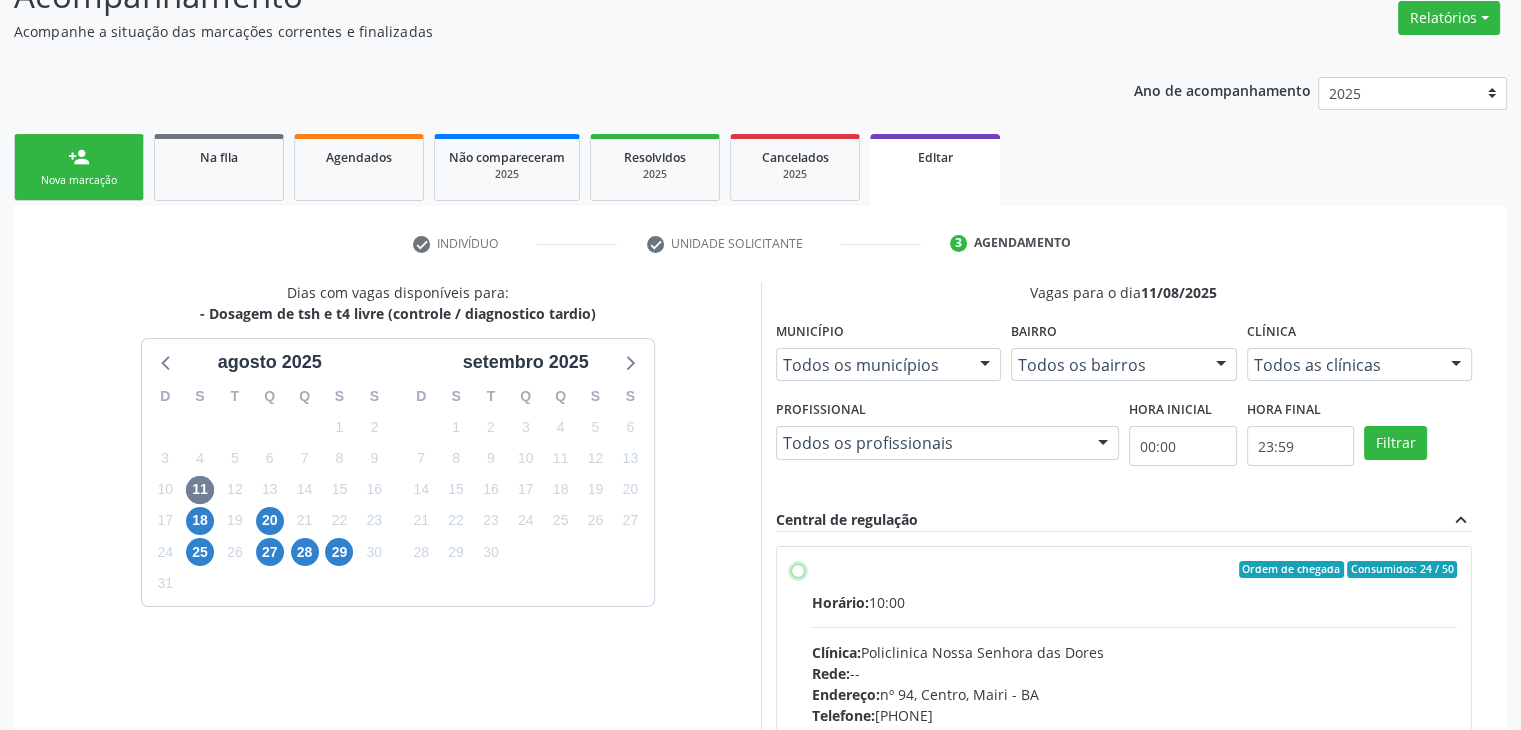 click on "Ordem de chegada
Consumidos: 24 / 50
Horário:   10:00
Clínica:  Policlinica Nossa Senhora das Dores
Rede:
--
Endereço:   nº 94, Centro, Mairi - BA
Telefone:   (74) 36322104
Profissional:
--
Informações adicionais sobre o atendimento
Idade de atendimento:
Sem restrição
Gênero(s) atendido(s):
Sem restrição
Informações adicionais:
--" at bounding box center (798, 570) 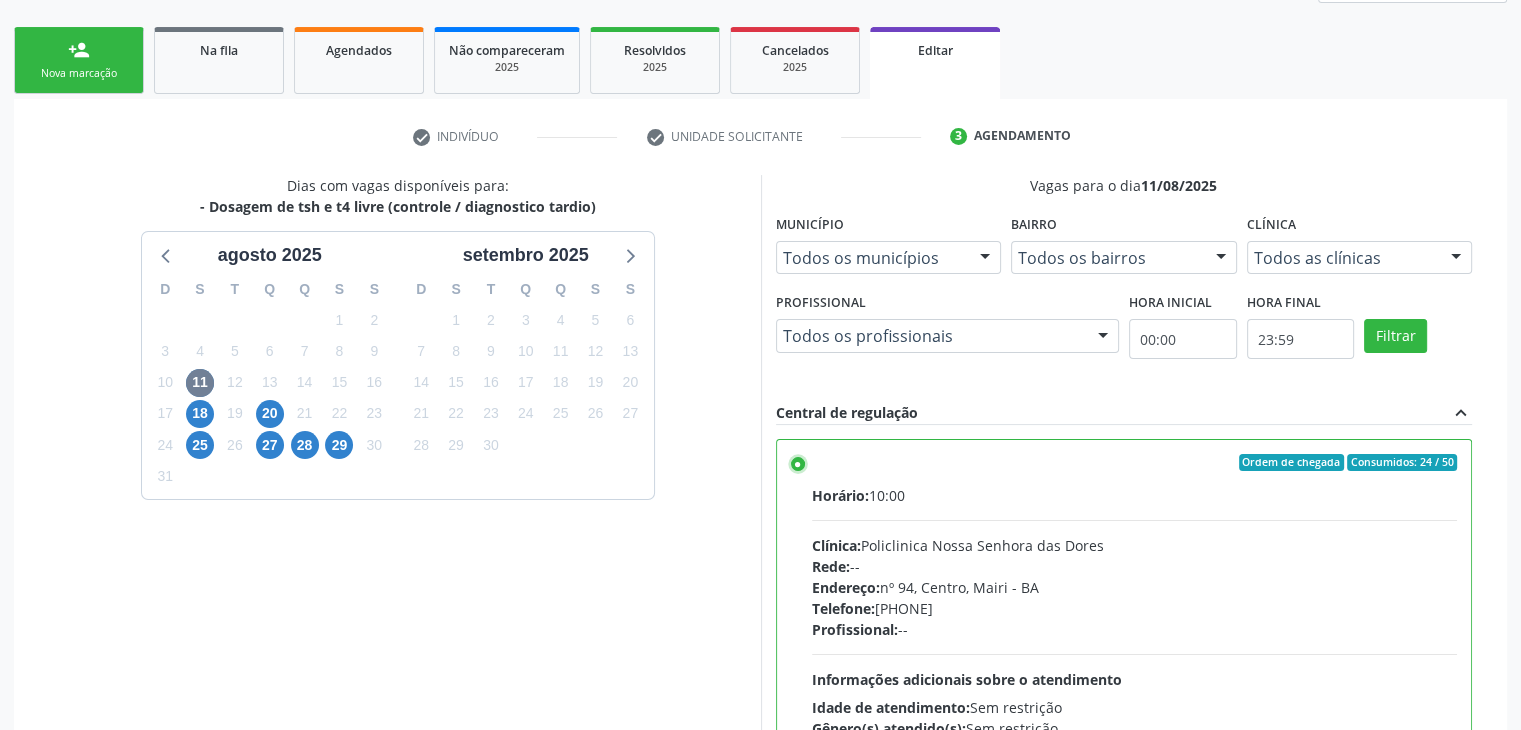 scroll, scrollTop: 490, scrollLeft: 0, axis: vertical 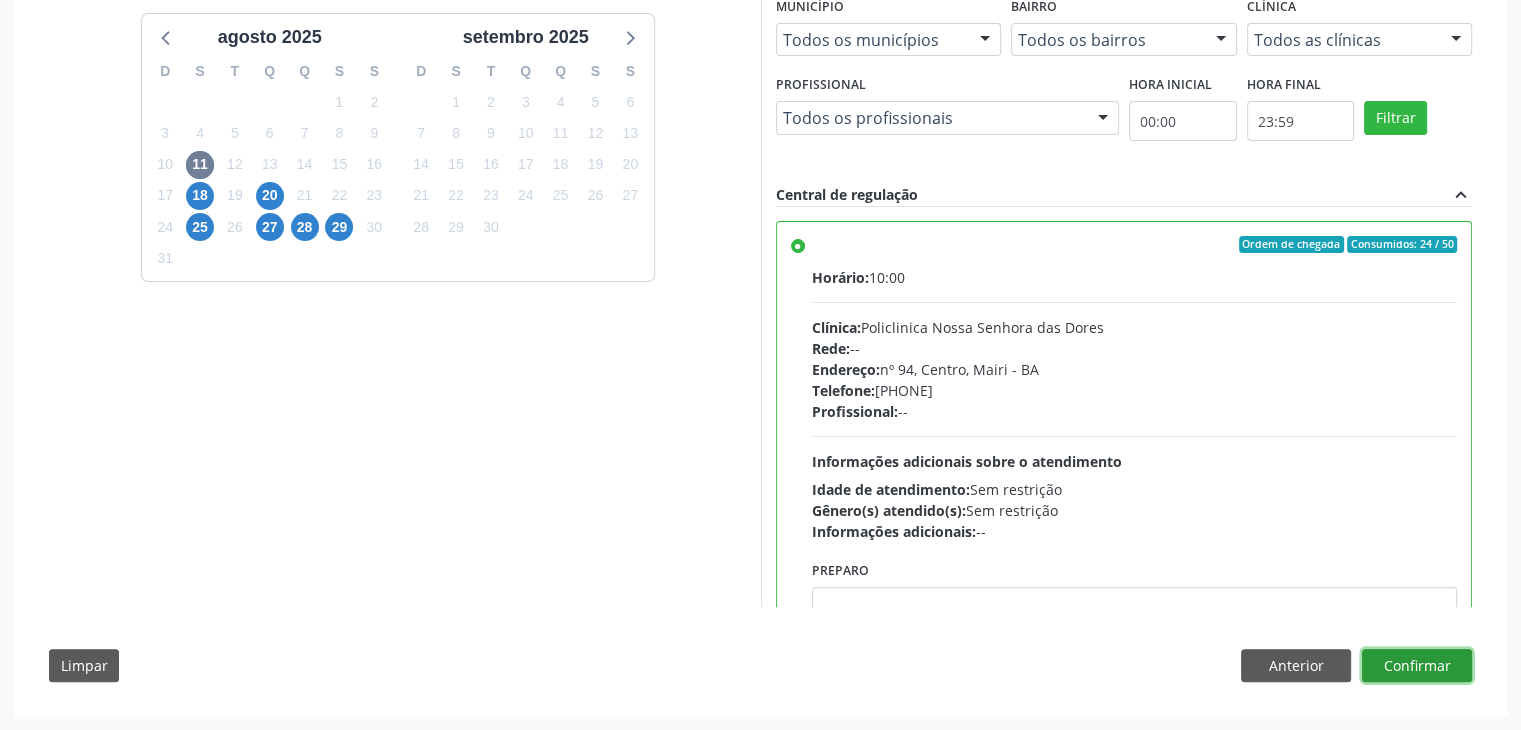 click on "Confirmar" at bounding box center (1417, 666) 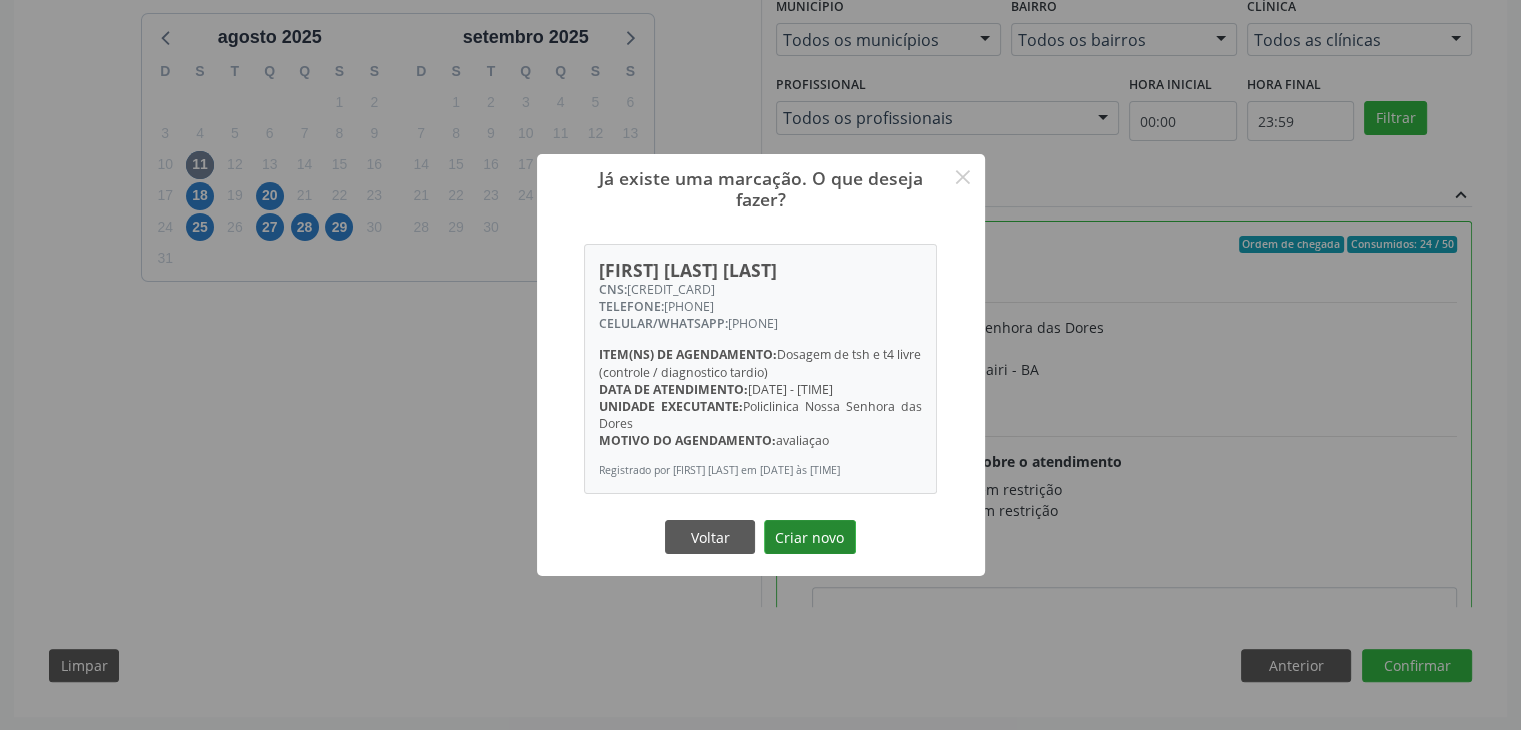 click on "Criar novo" at bounding box center [810, 537] 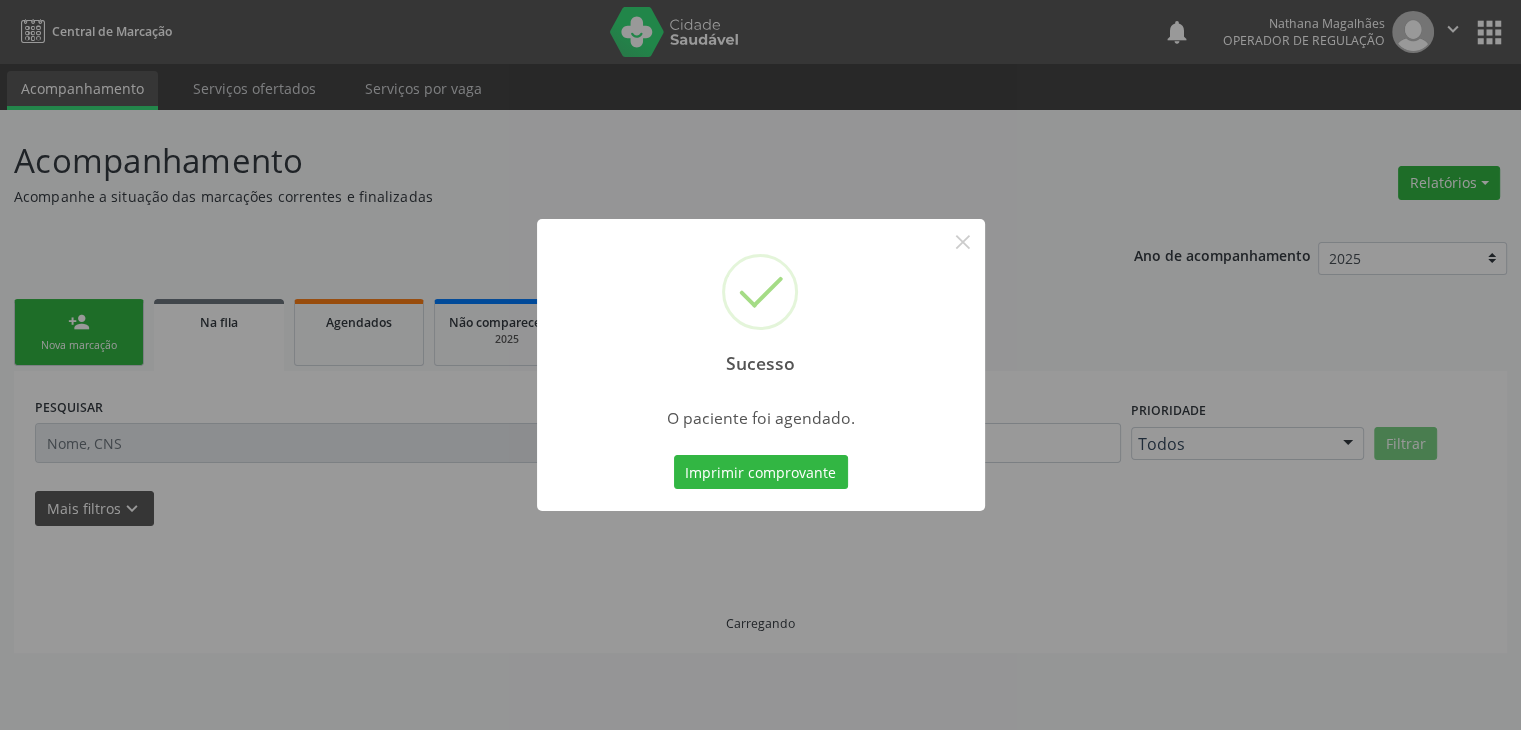 scroll, scrollTop: 0, scrollLeft: 0, axis: both 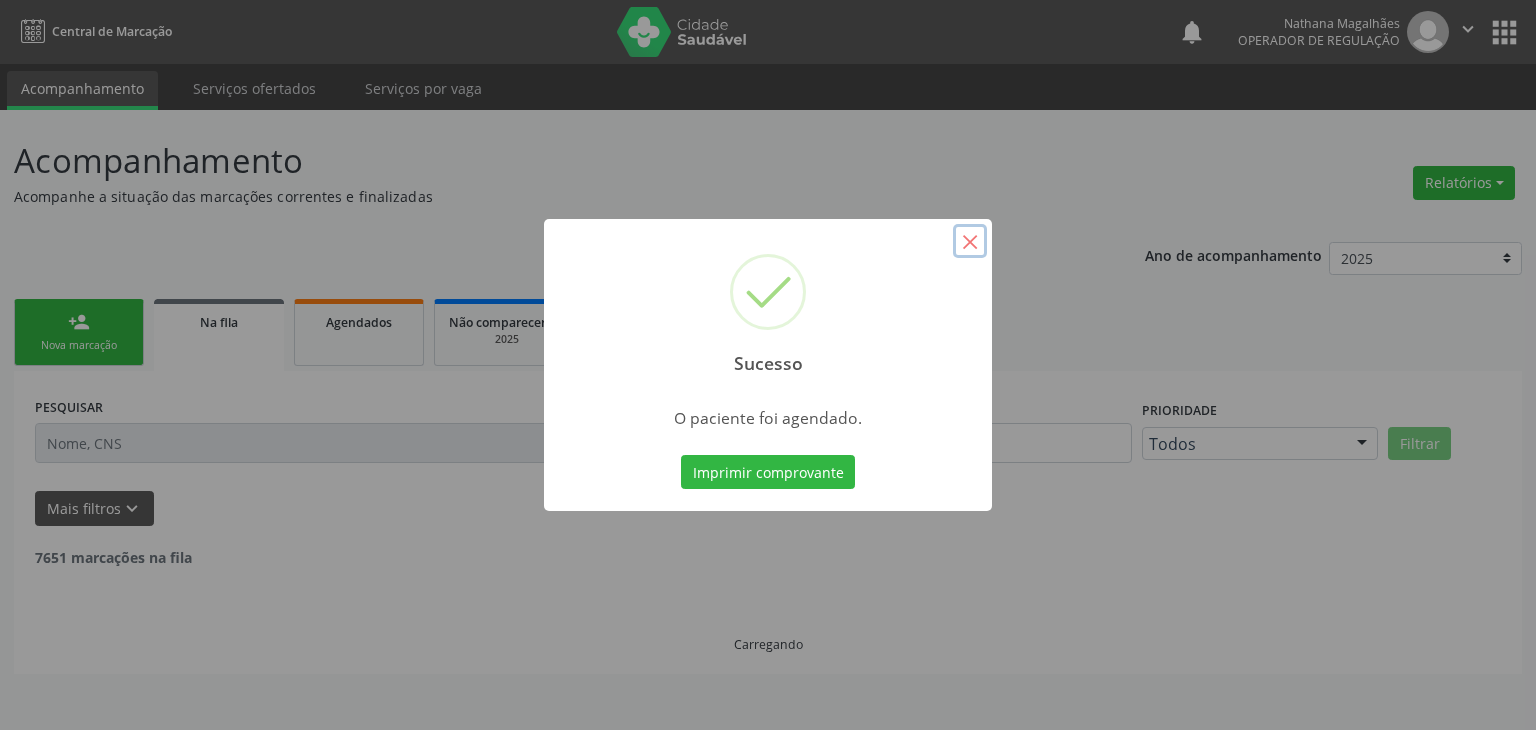 click on "×" at bounding box center (970, 241) 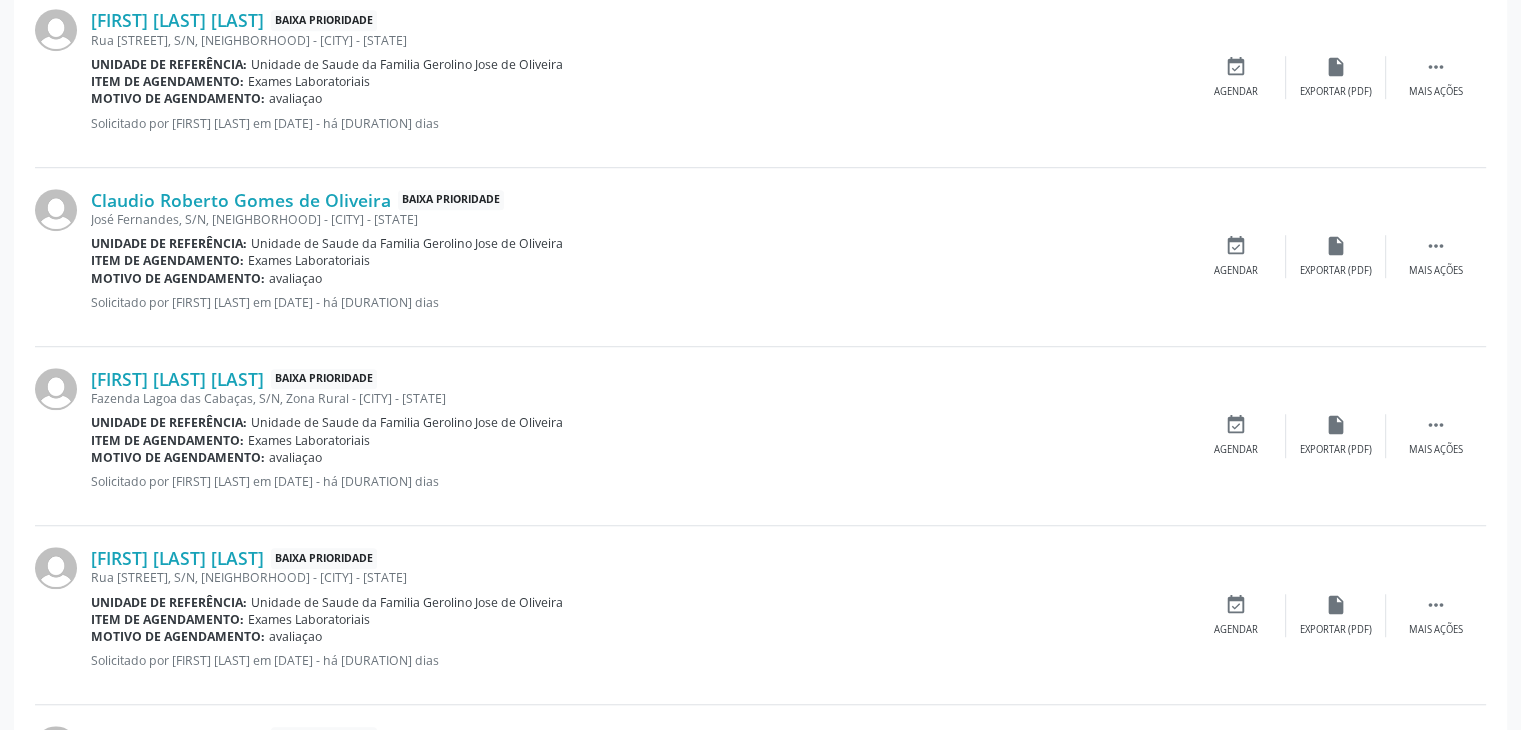 scroll, scrollTop: 1400, scrollLeft: 0, axis: vertical 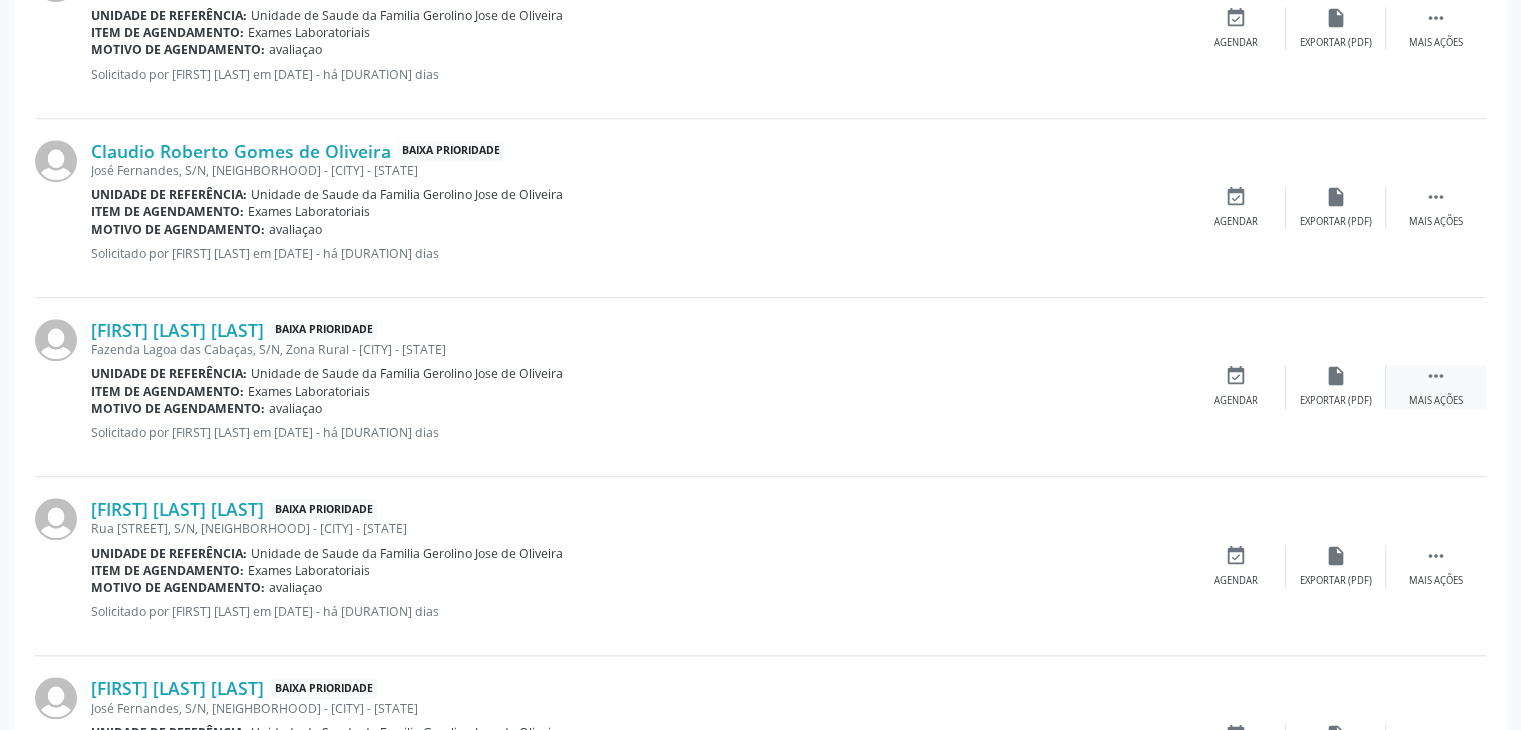 click on "
Mais ações" at bounding box center (1436, 386) 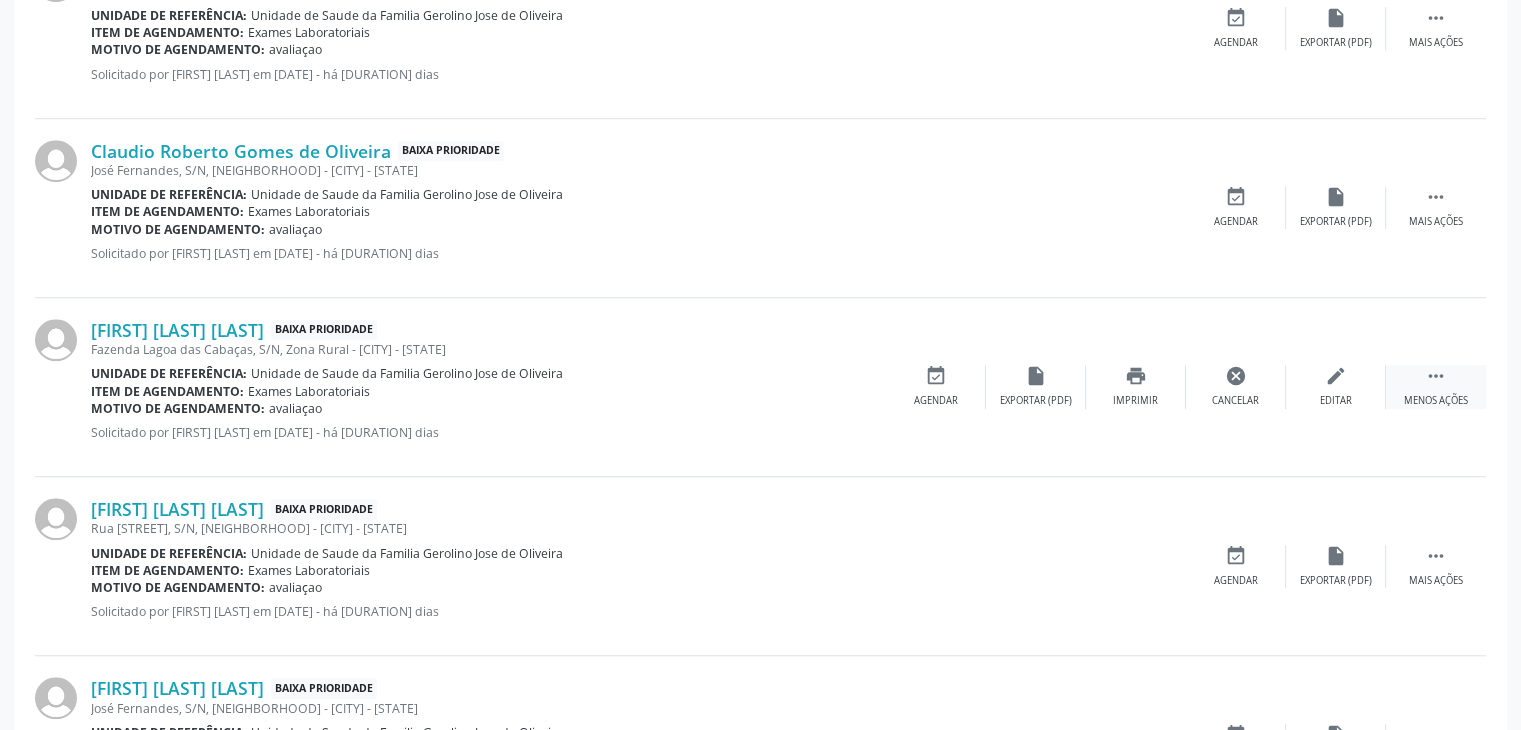 click on "edit
Editar" at bounding box center [1336, 386] 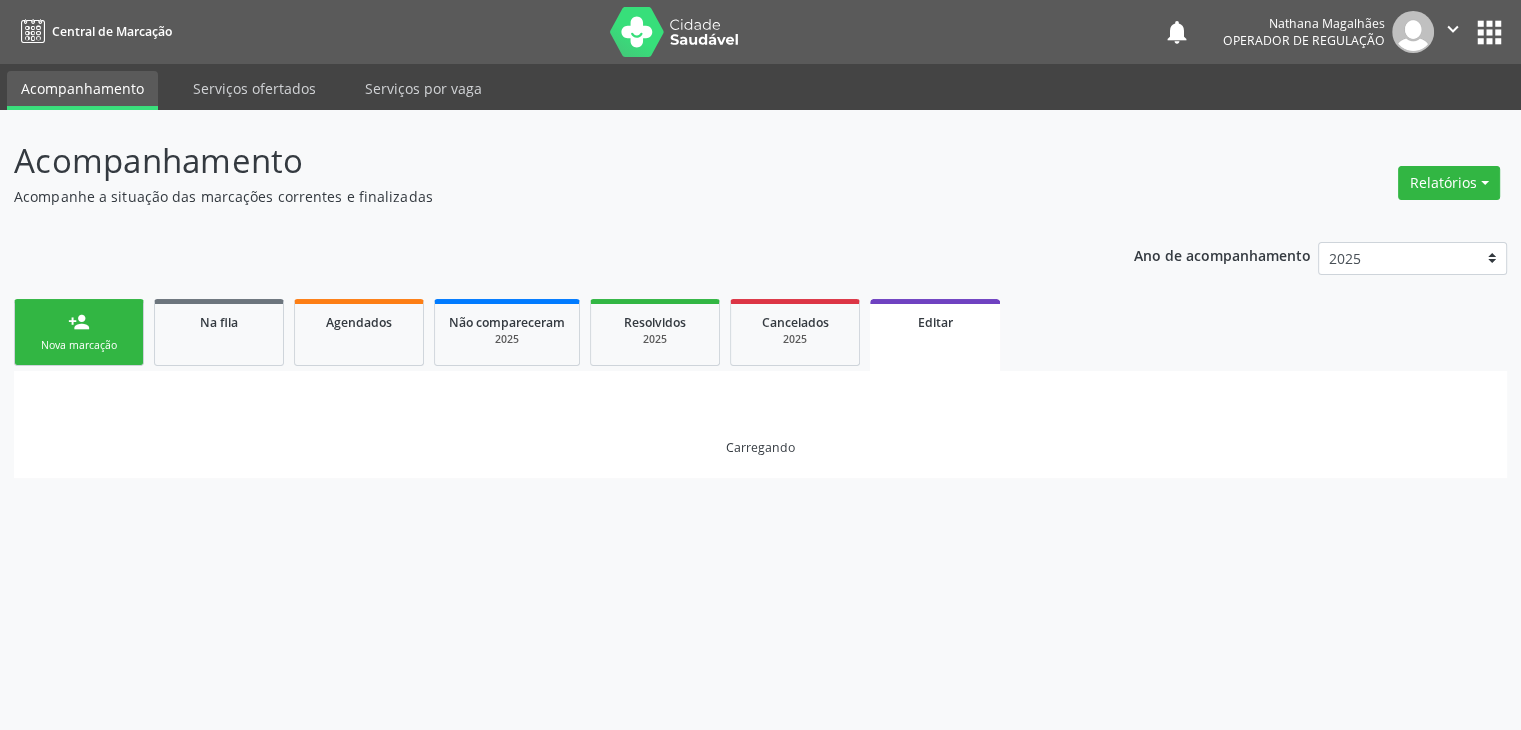 scroll, scrollTop: 0, scrollLeft: 0, axis: both 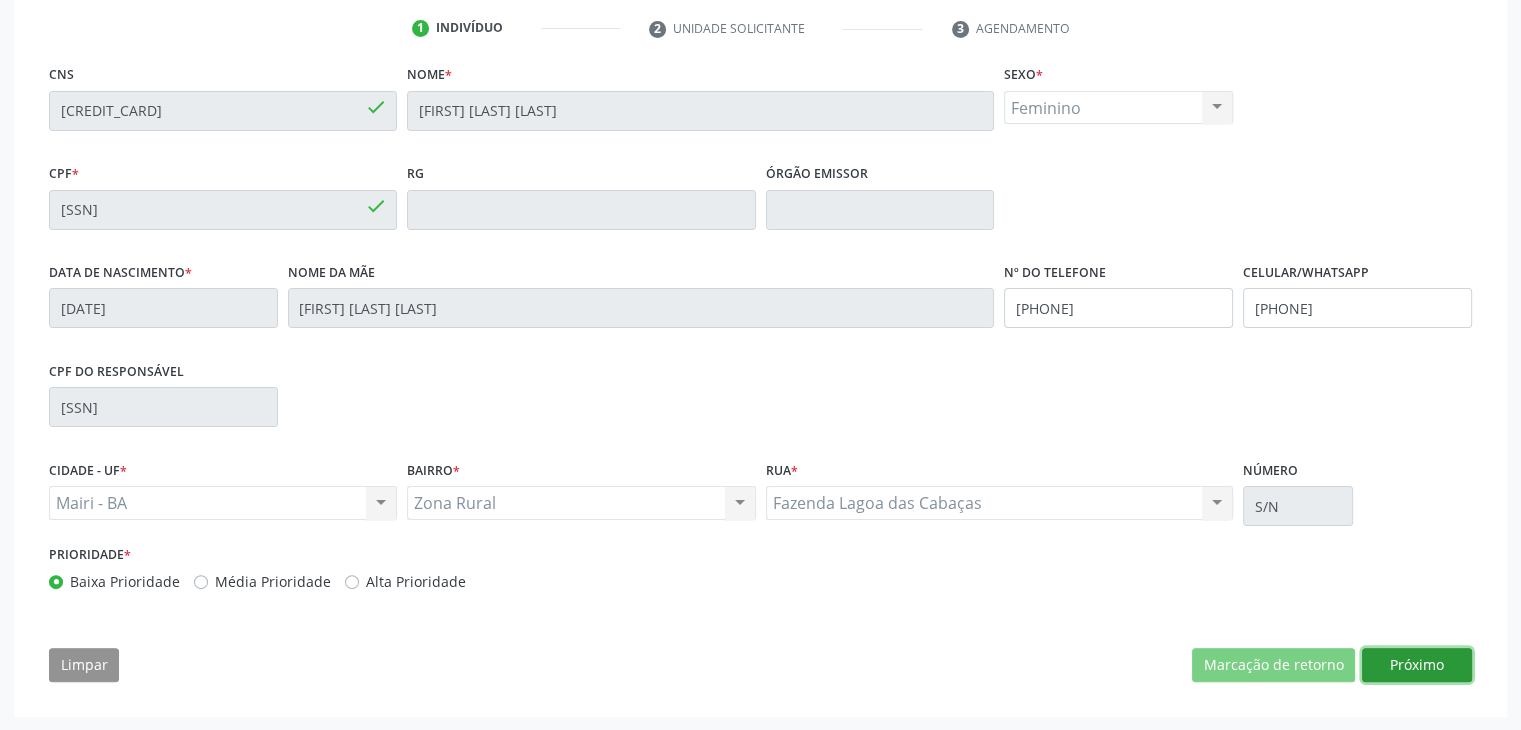 click on "Próximo" at bounding box center [1417, 665] 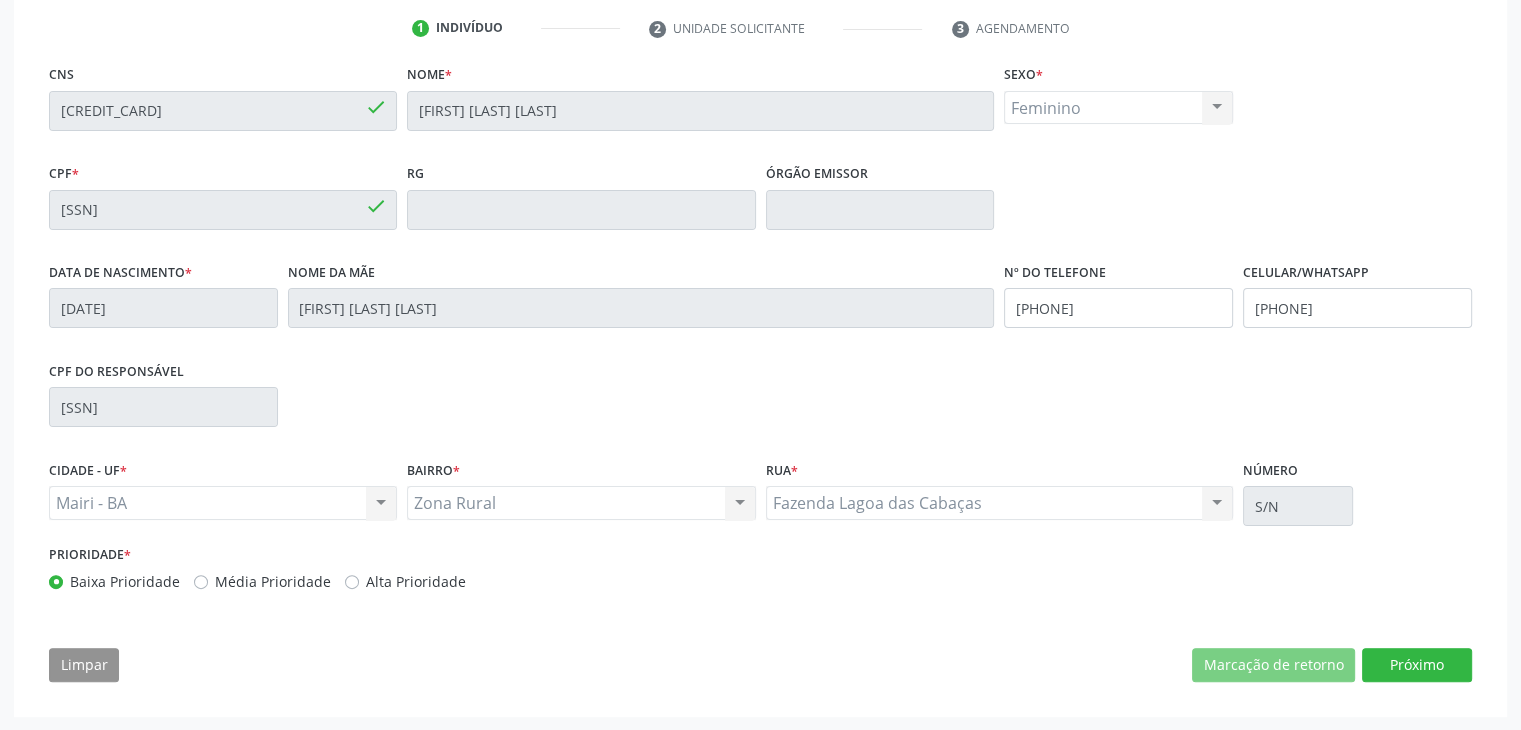 scroll, scrollTop: 200, scrollLeft: 0, axis: vertical 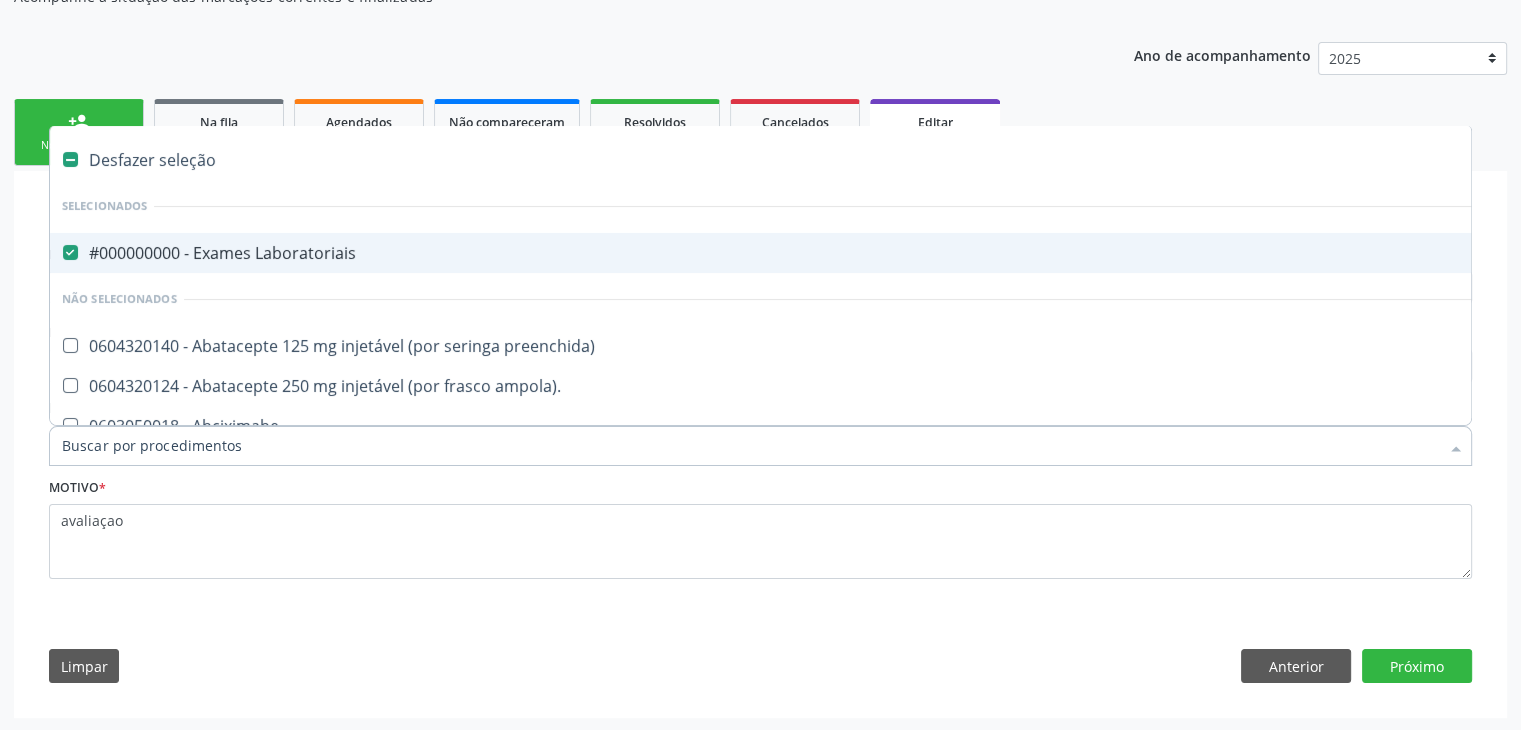 click on "#000000000 - Exames Laboratoriais" at bounding box center (831, 253) 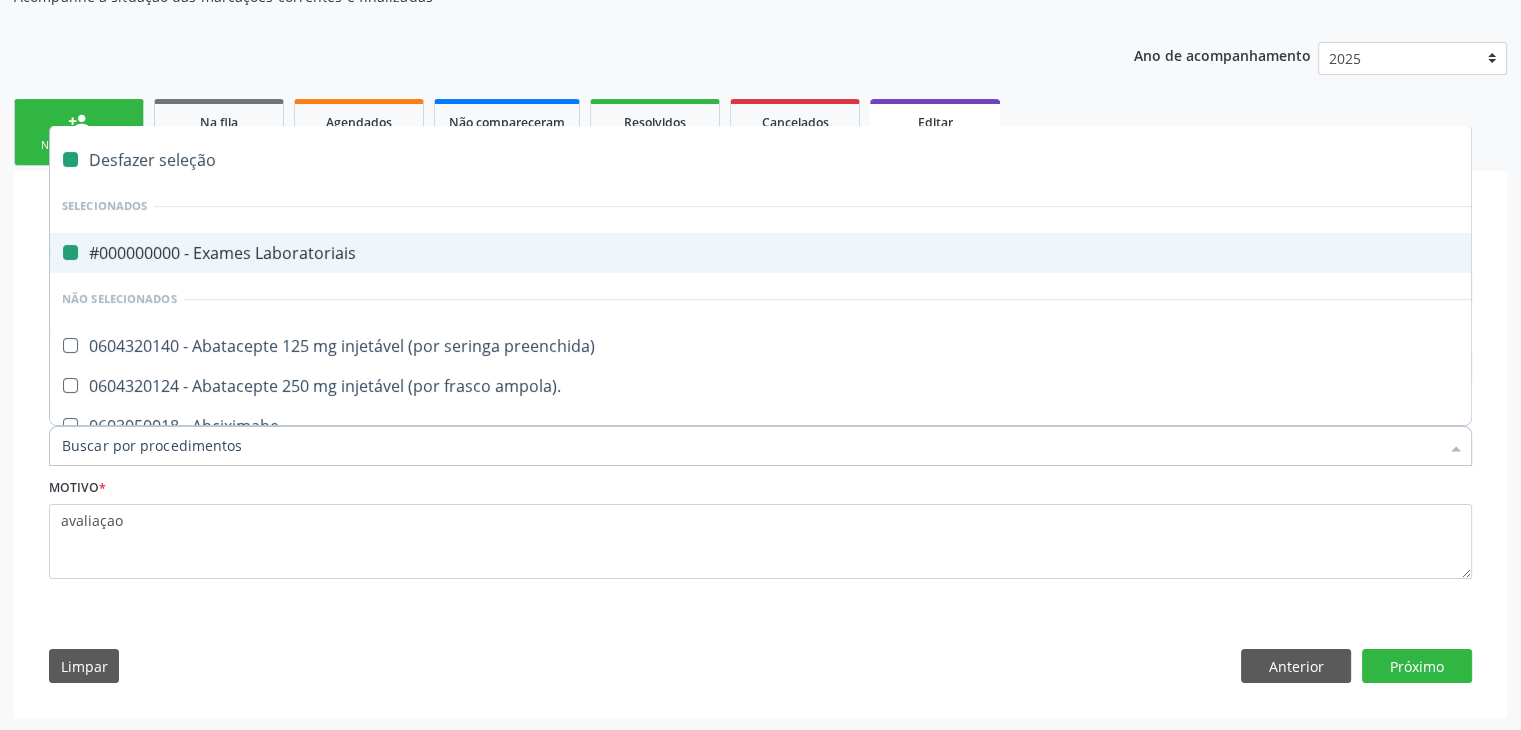 checkbox on "false" 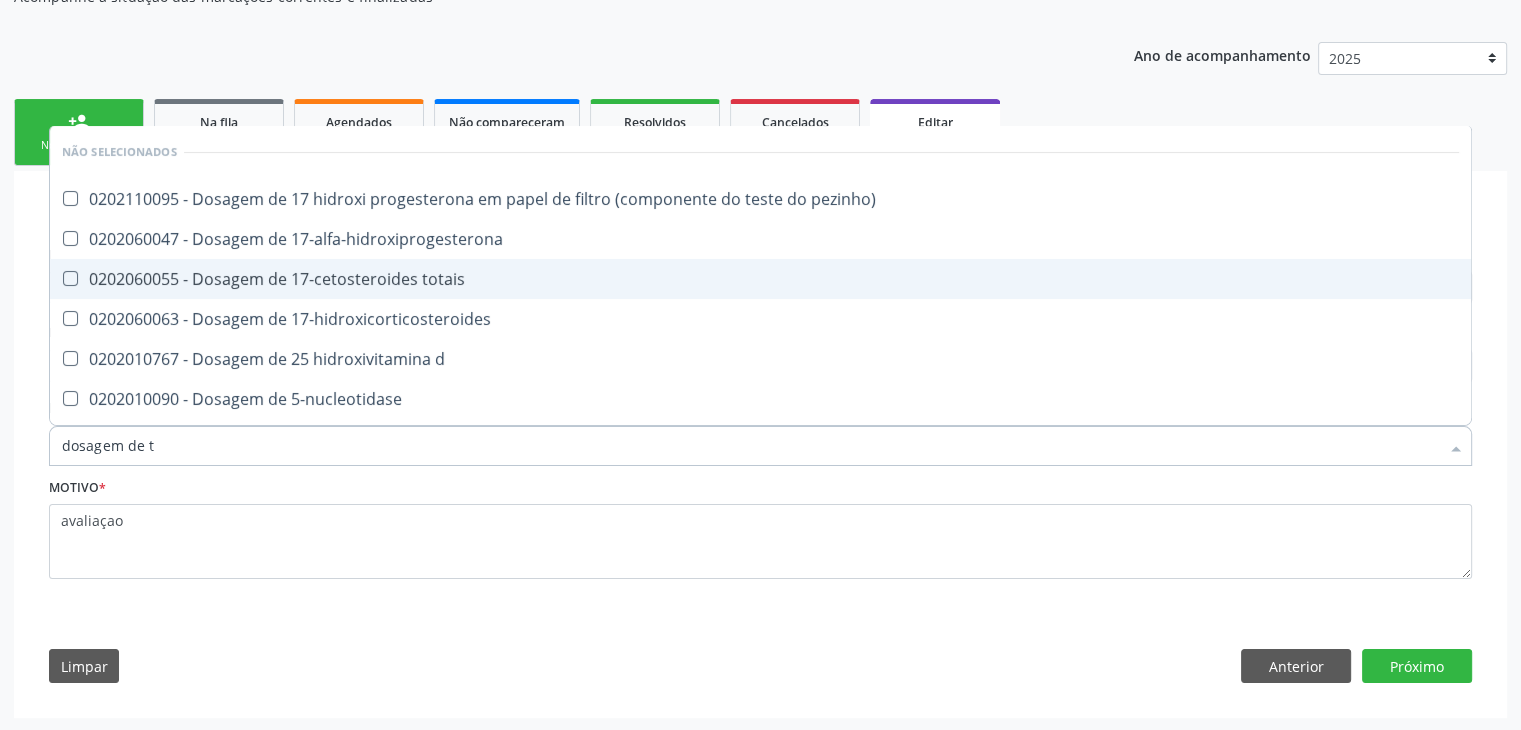 type on "dosagem de ts" 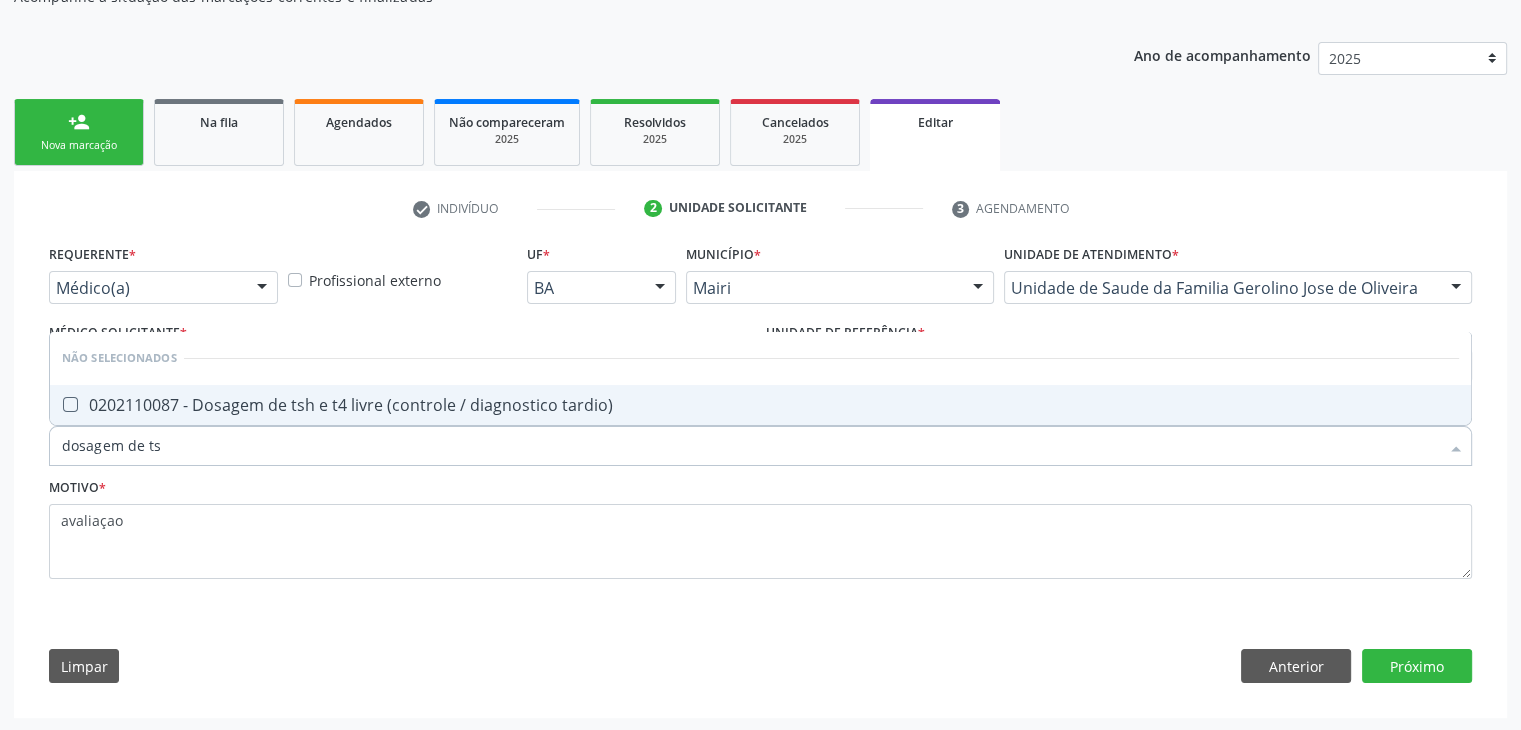 click on "0202110087 - Dosagem de tsh e t4 livre (controle / diagnostico tardio)" at bounding box center [760, 405] 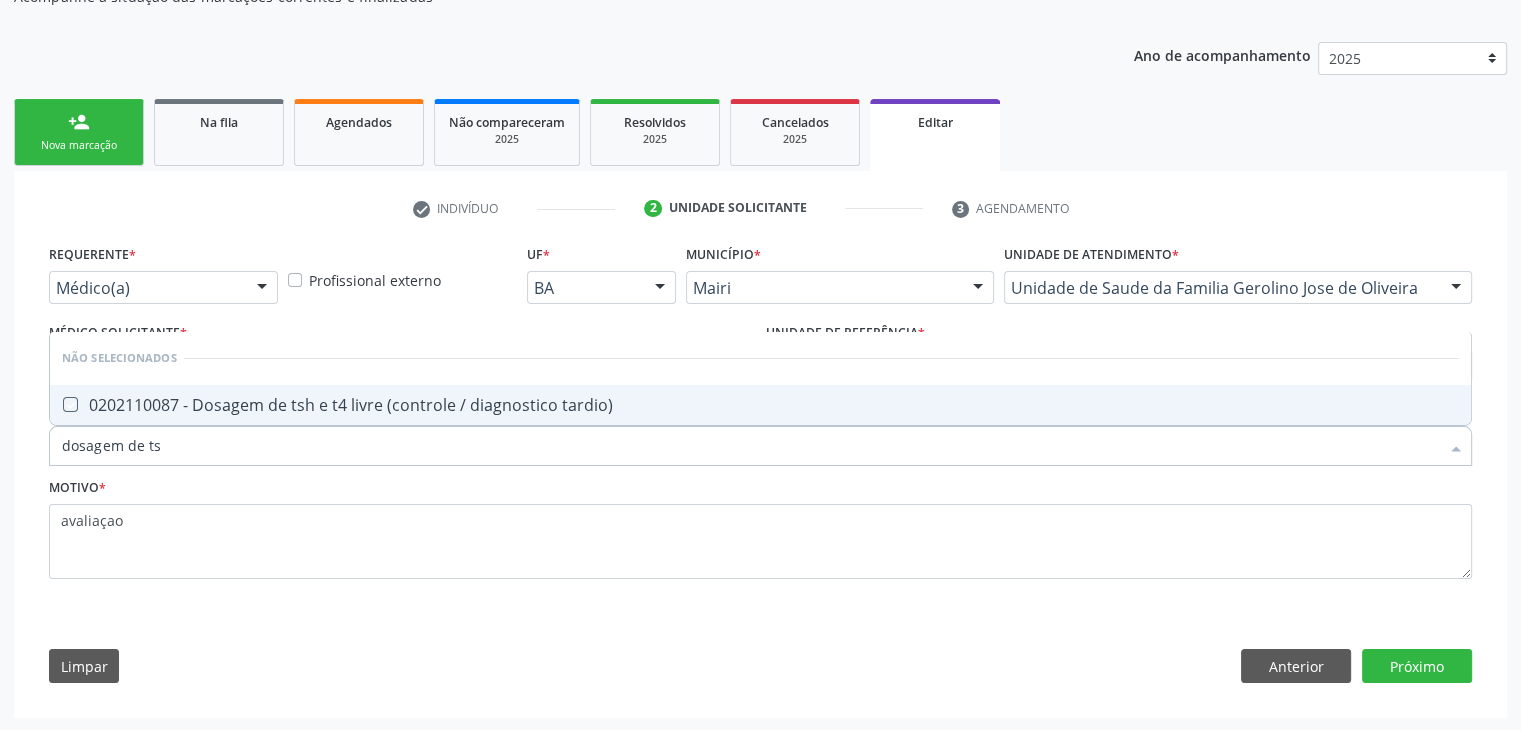 checkbox on "true" 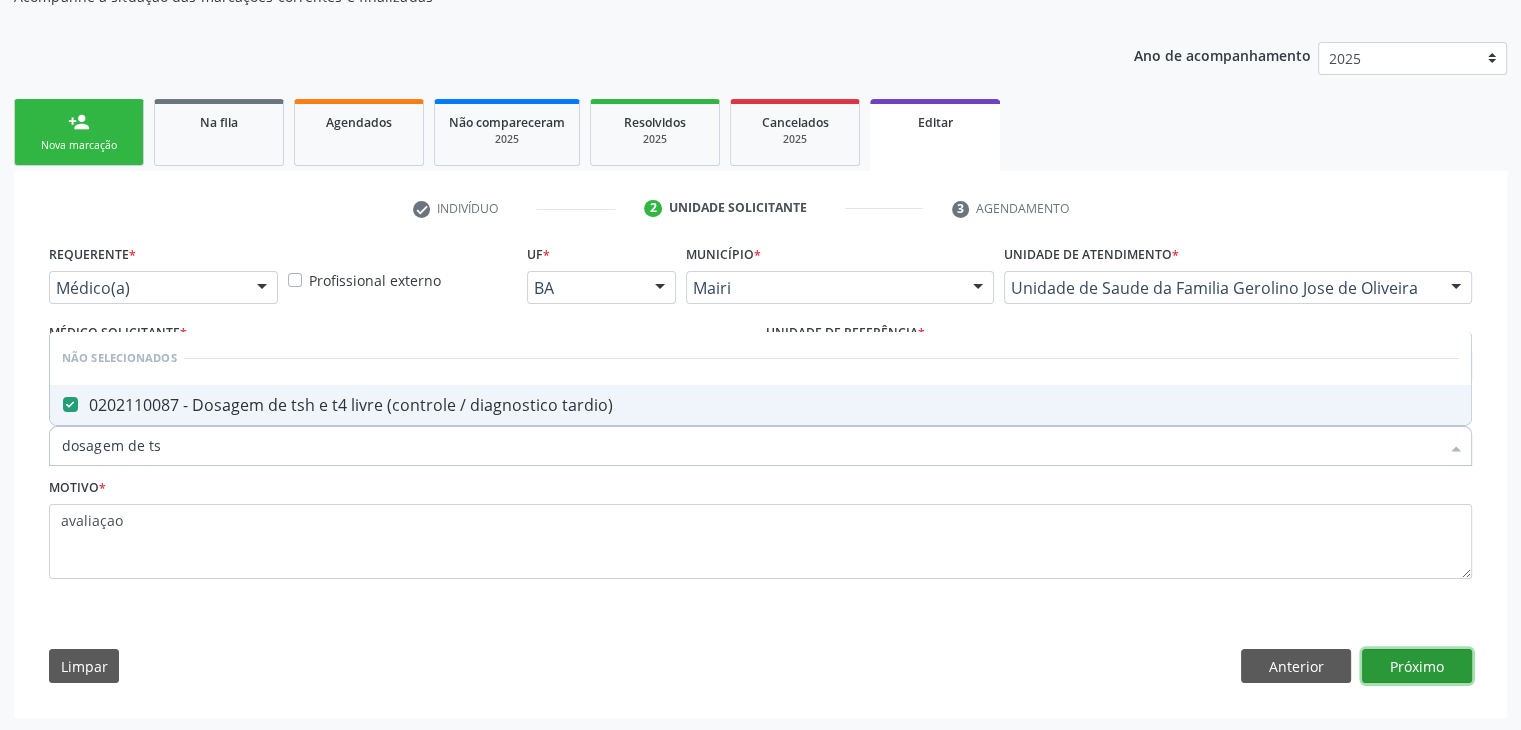 click on "Próximo" at bounding box center [1417, 666] 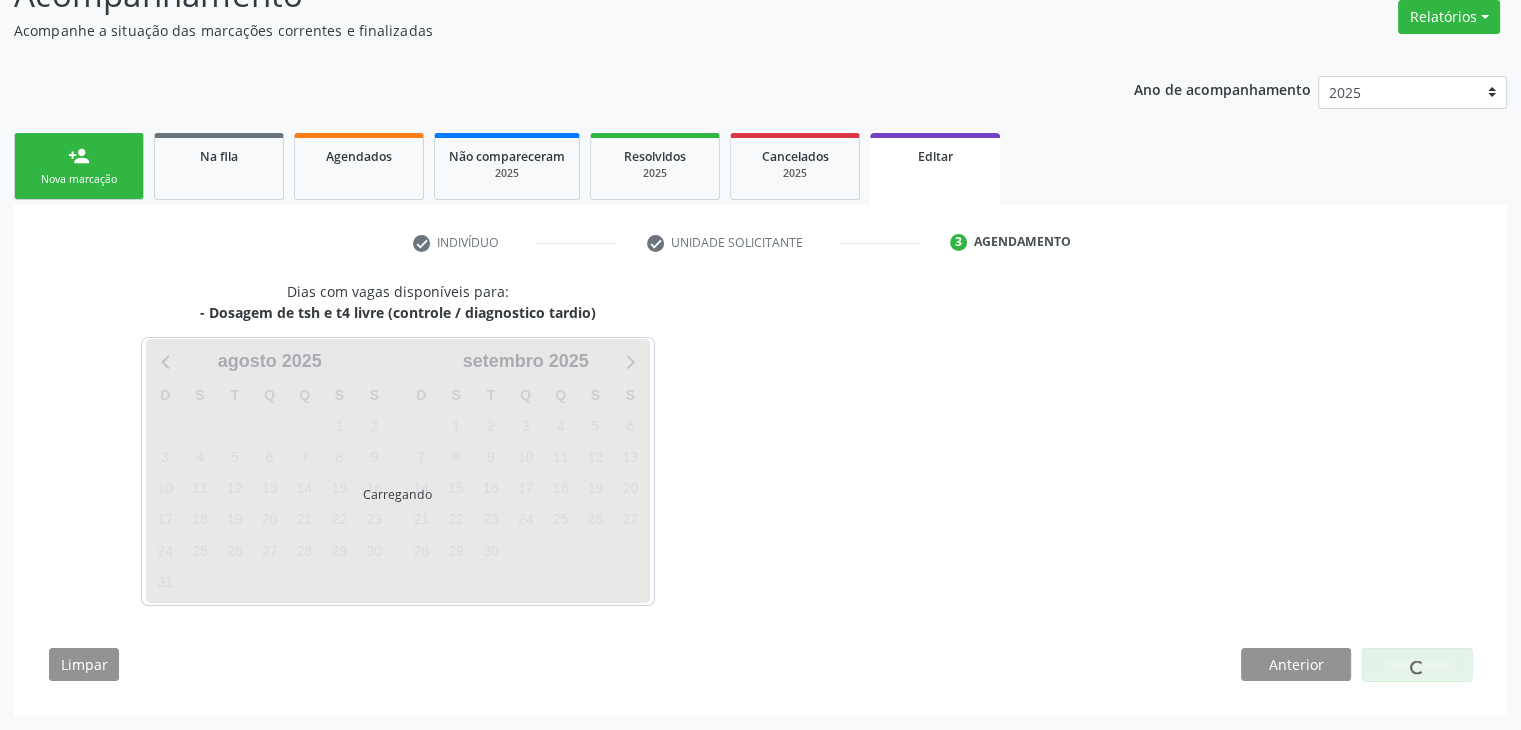 scroll, scrollTop: 165, scrollLeft: 0, axis: vertical 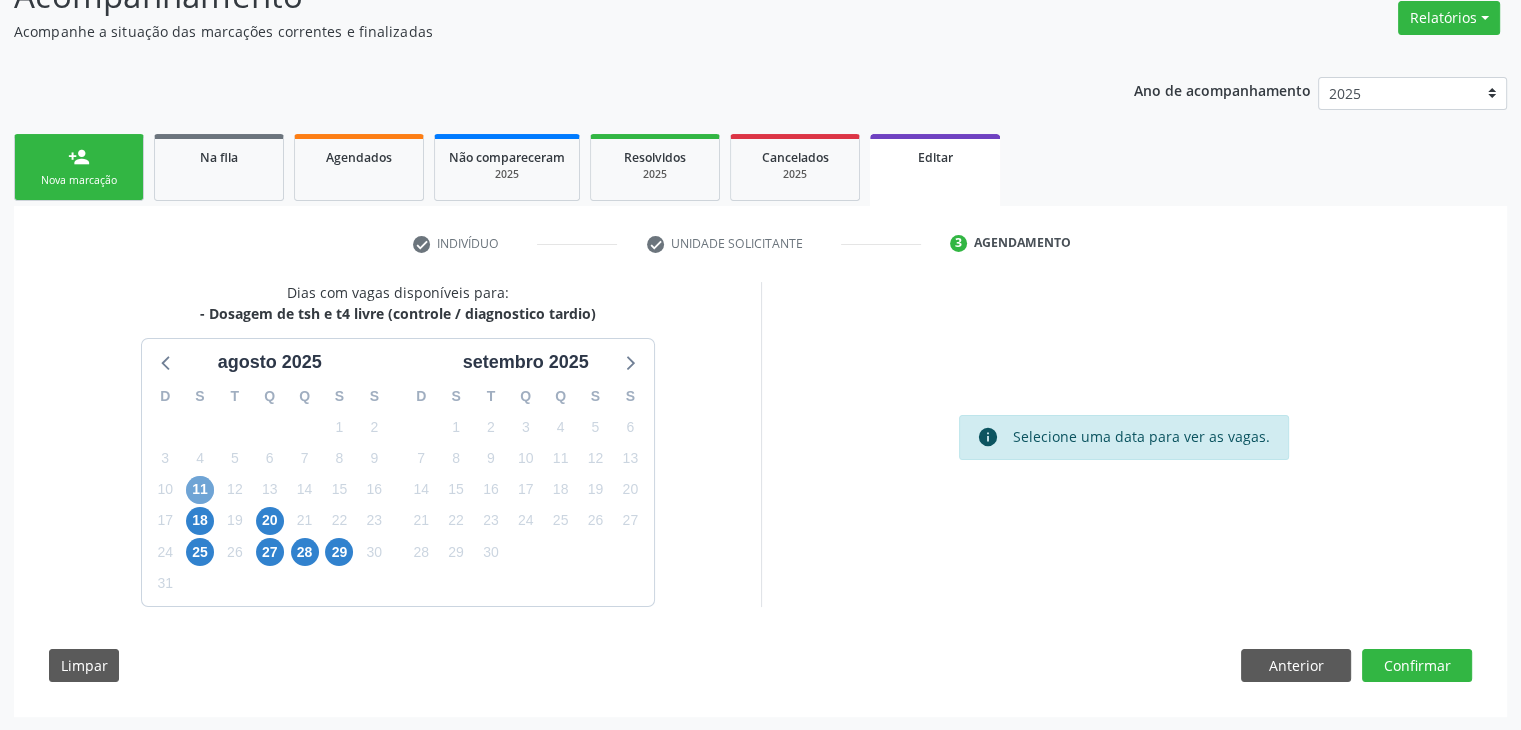 click on "11" at bounding box center (200, 490) 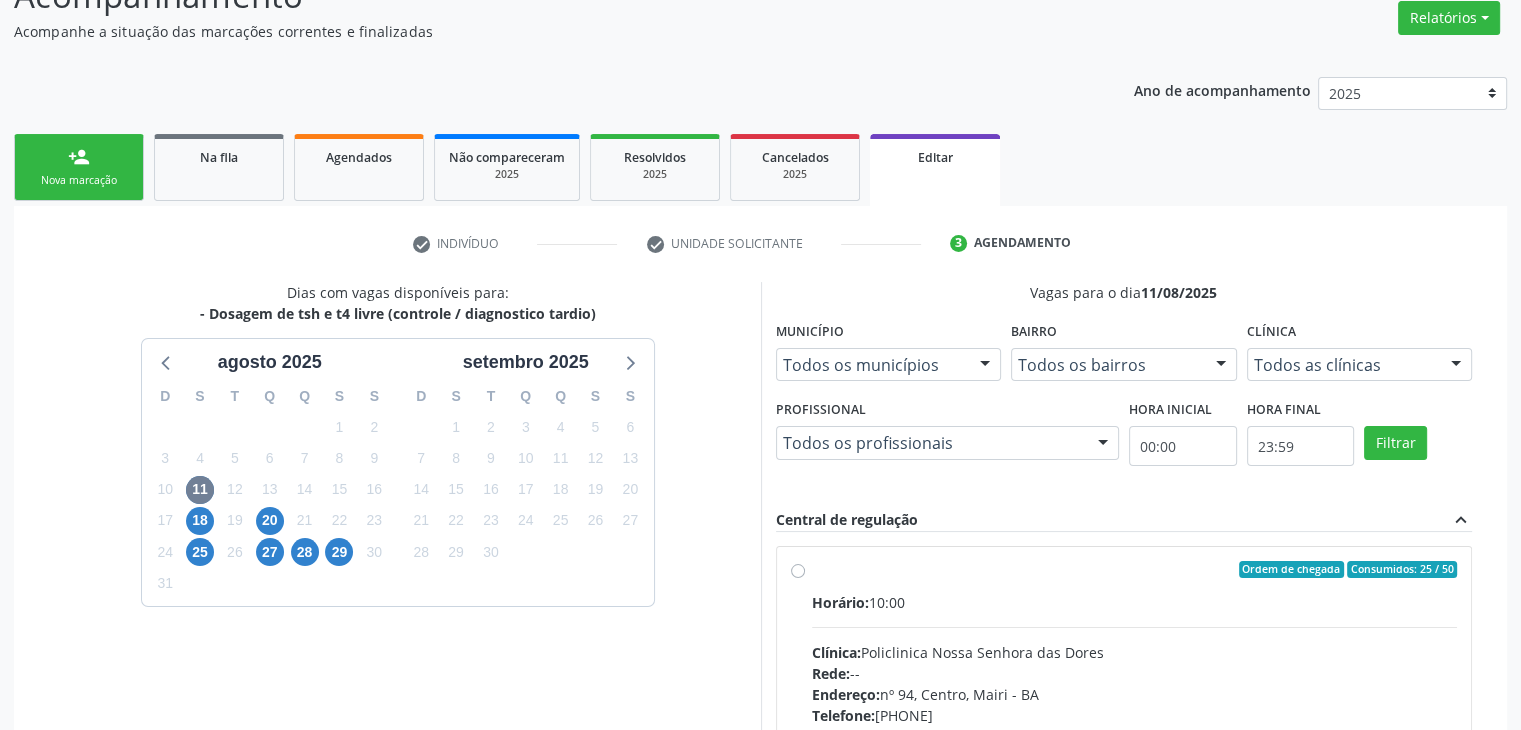 click on "Horário:   10:00
Clínica:  Policlinica Nossa Senhora das Dores
Rede:
--
Endereço:   nº 94, Centro, Mairi - BA
Telefone:   ([PHONE])
Profissional:
--
Informações adicionais sobre o atendimento
Idade de atendimento:
Sem restrição
Gênero(s) atendido(s):
Sem restrição
Informações adicionais:
--" at bounding box center [1135, 729] 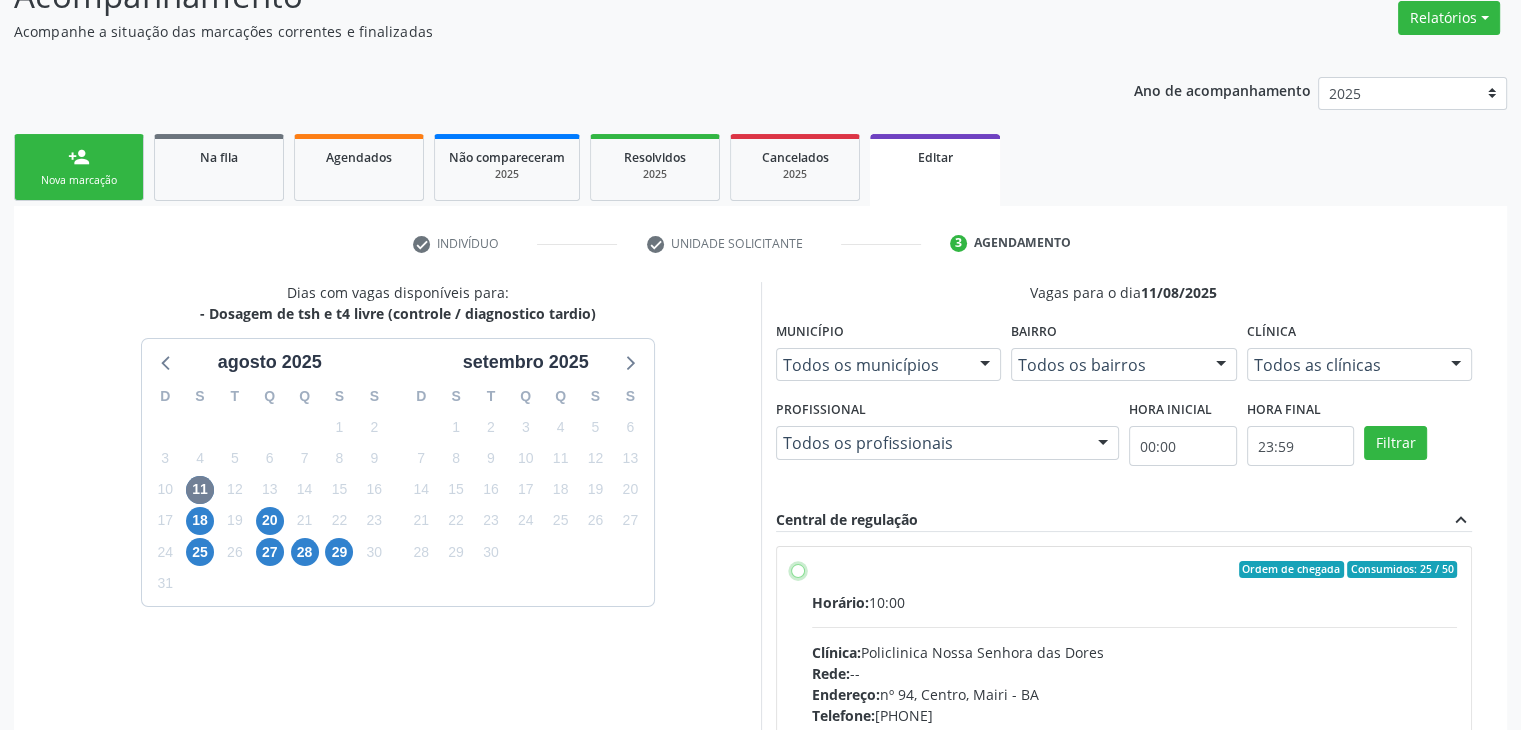 click on "Ordem de chegada
Consumidos: 25 / 50
Horário:   10:00
Clínica:  Policlinica Nossa Senhora das Dores
Rede:
--
Endereço:   nº 94, Centro, Mairi - BA
Telefone:   (74) 36322104
Profissional:
--
Informações adicionais sobre o atendimento
Idade de atendimento:
Sem restrição
Gênero(s) atendido(s):
Sem restrição
Informações adicionais:
--" at bounding box center (798, 570) 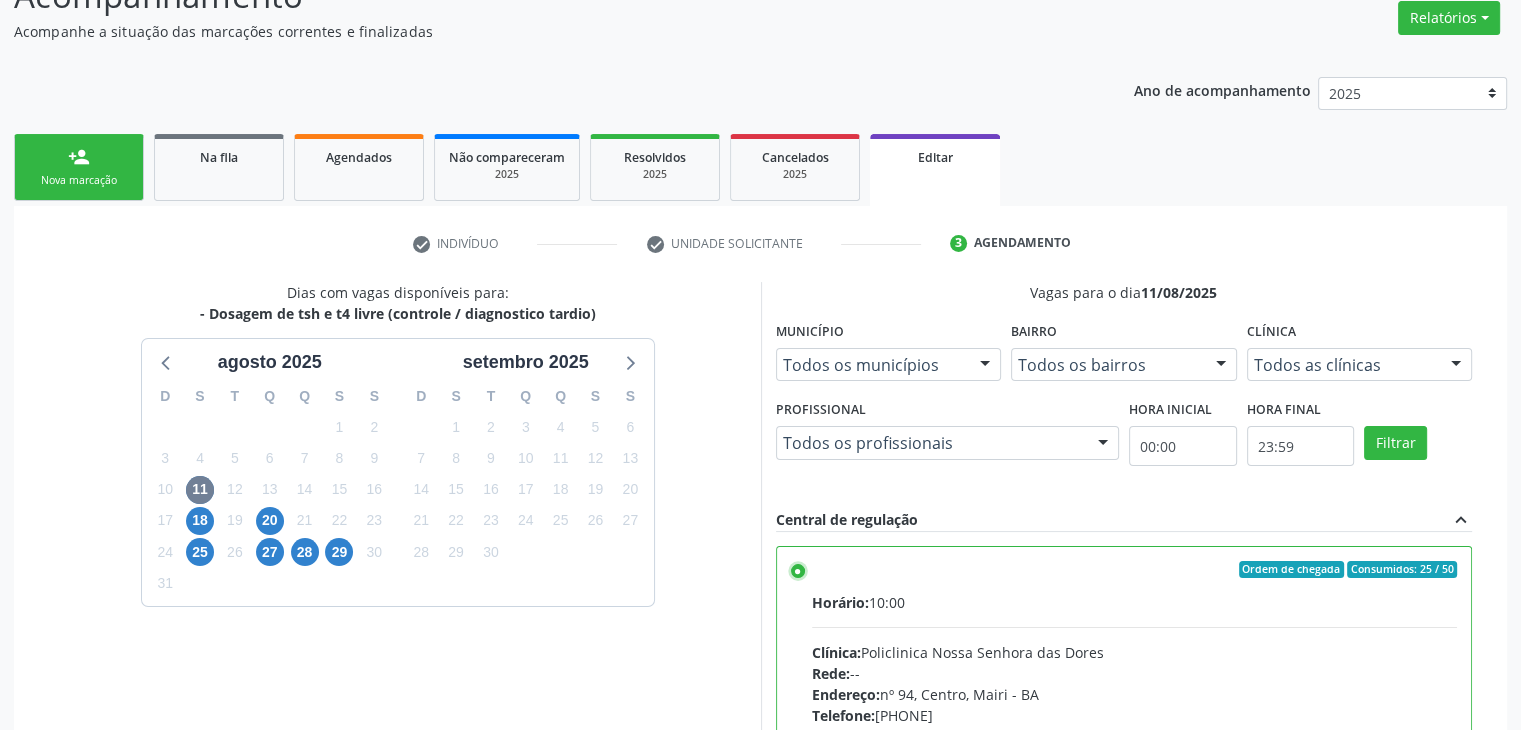 scroll, scrollTop: 490, scrollLeft: 0, axis: vertical 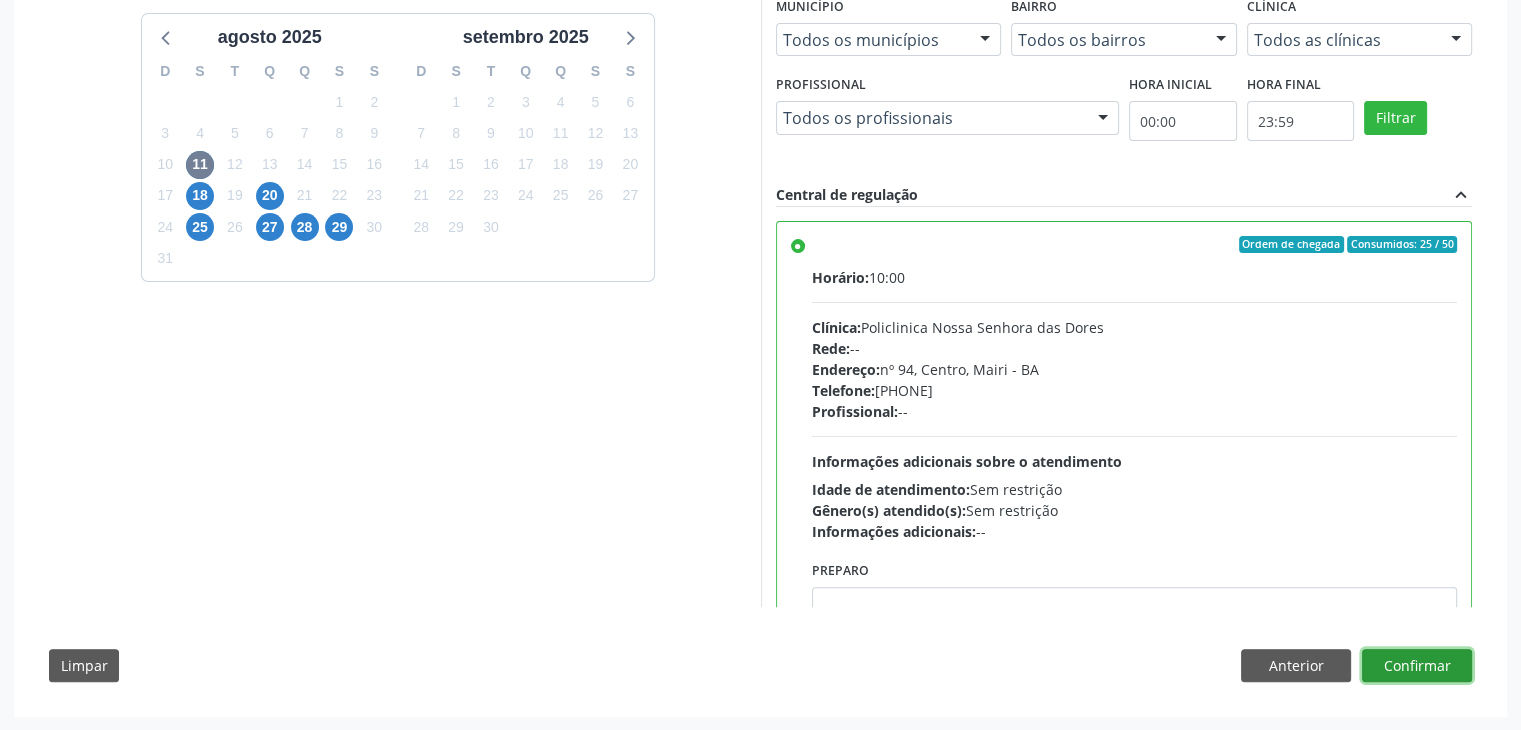 click on "Confirmar" at bounding box center (1417, 666) 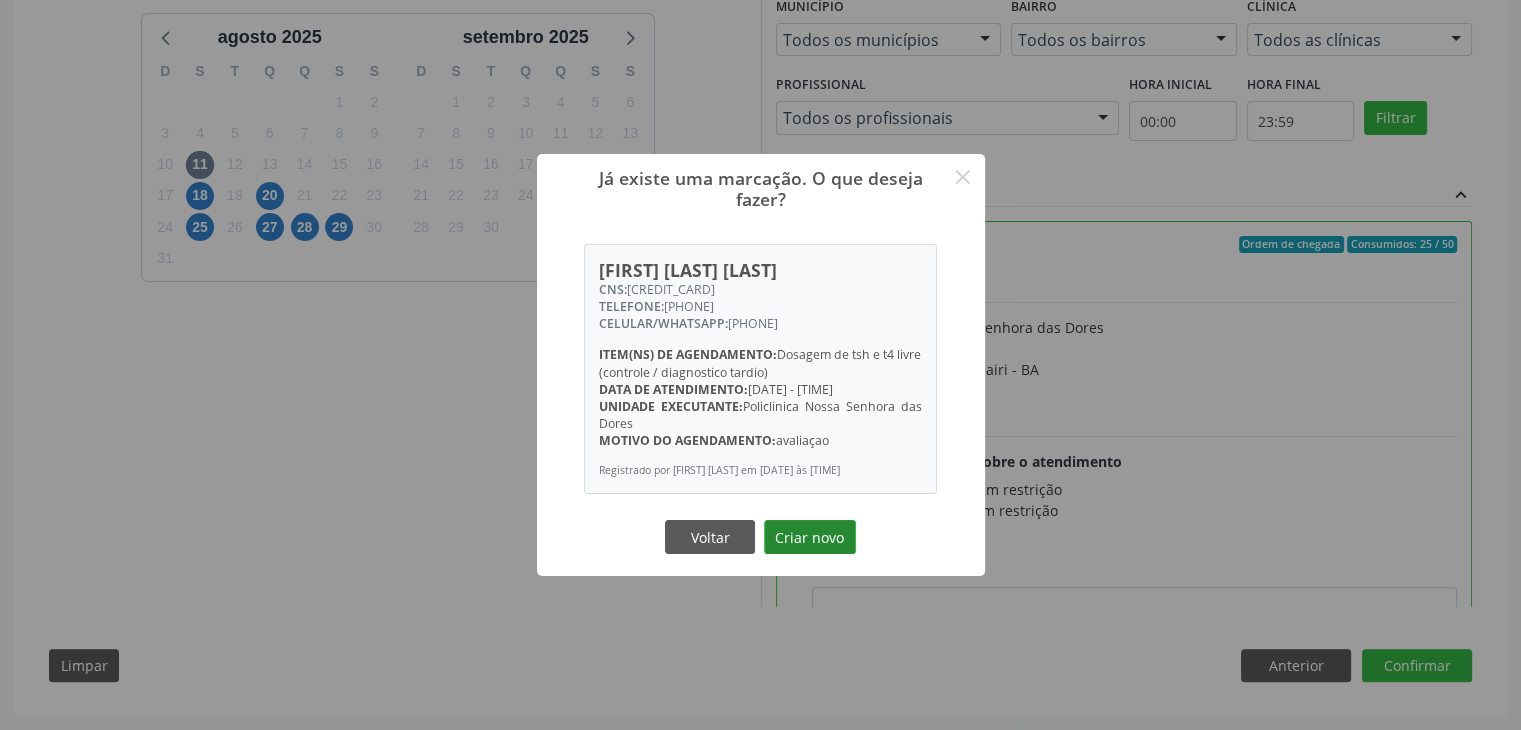 click on "Criar novo" at bounding box center (810, 537) 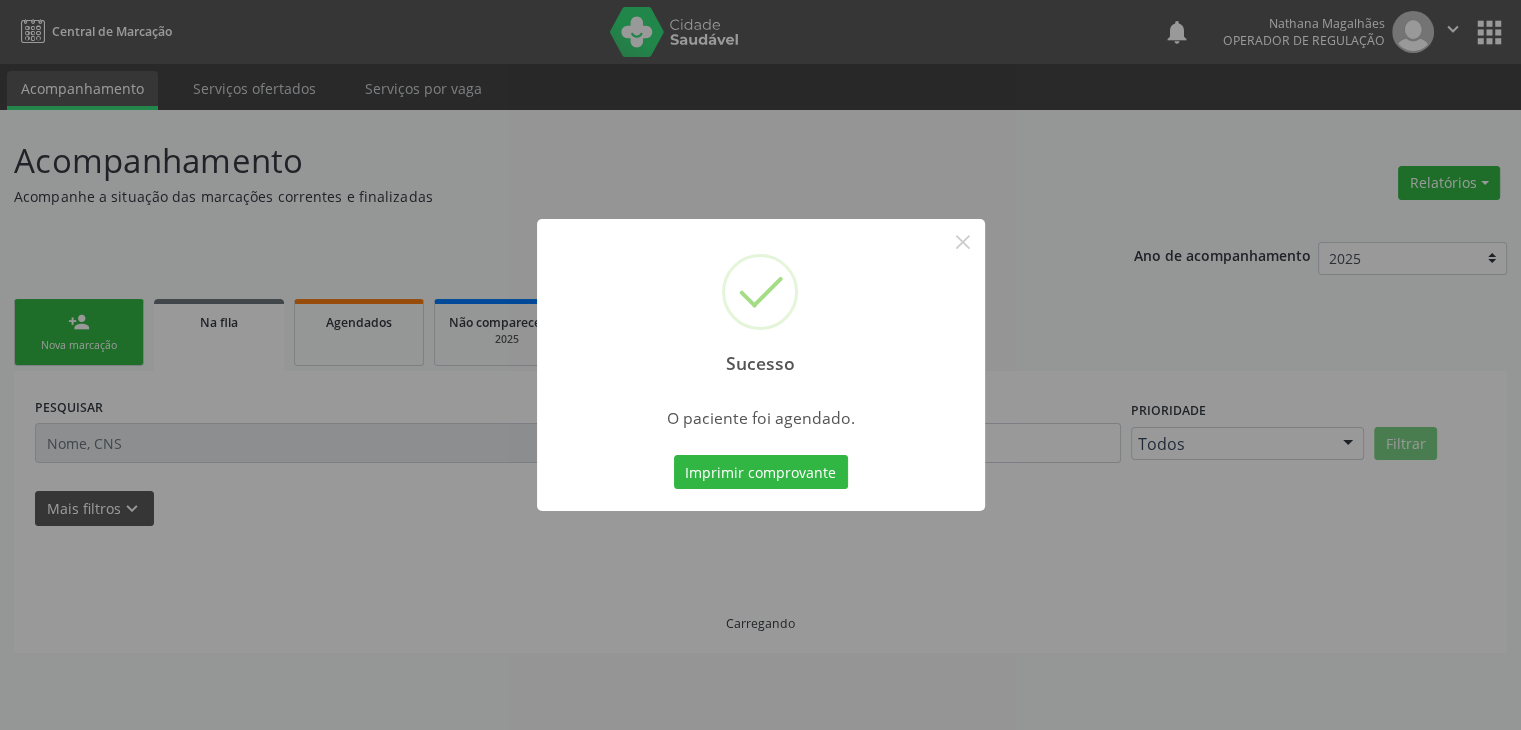 scroll, scrollTop: 0, scrollLeft: 0, axis: both 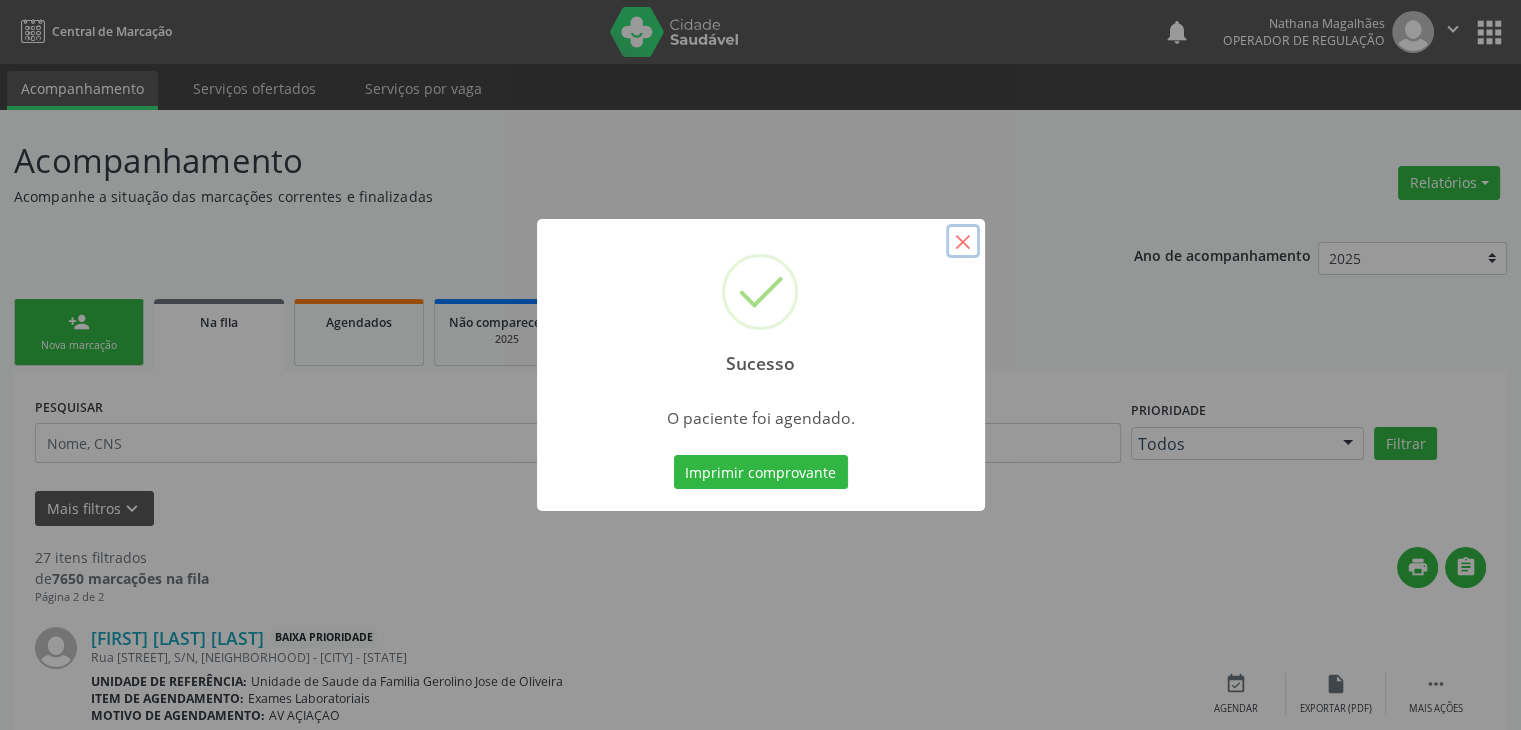 click on "×" at bounding box center (963, 241) 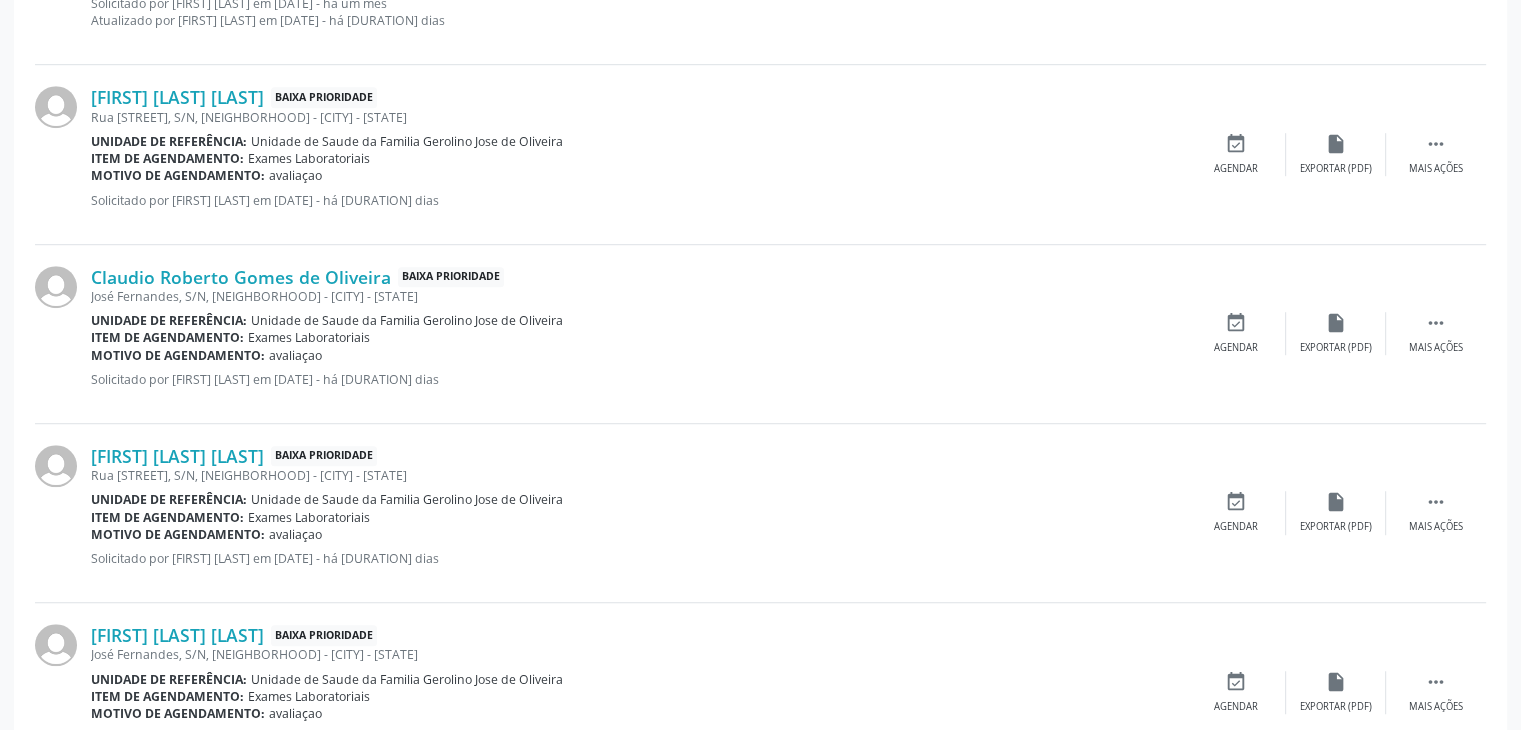 scroll, scrollTop: 1300, scrollLeft: 0, axis: vertical 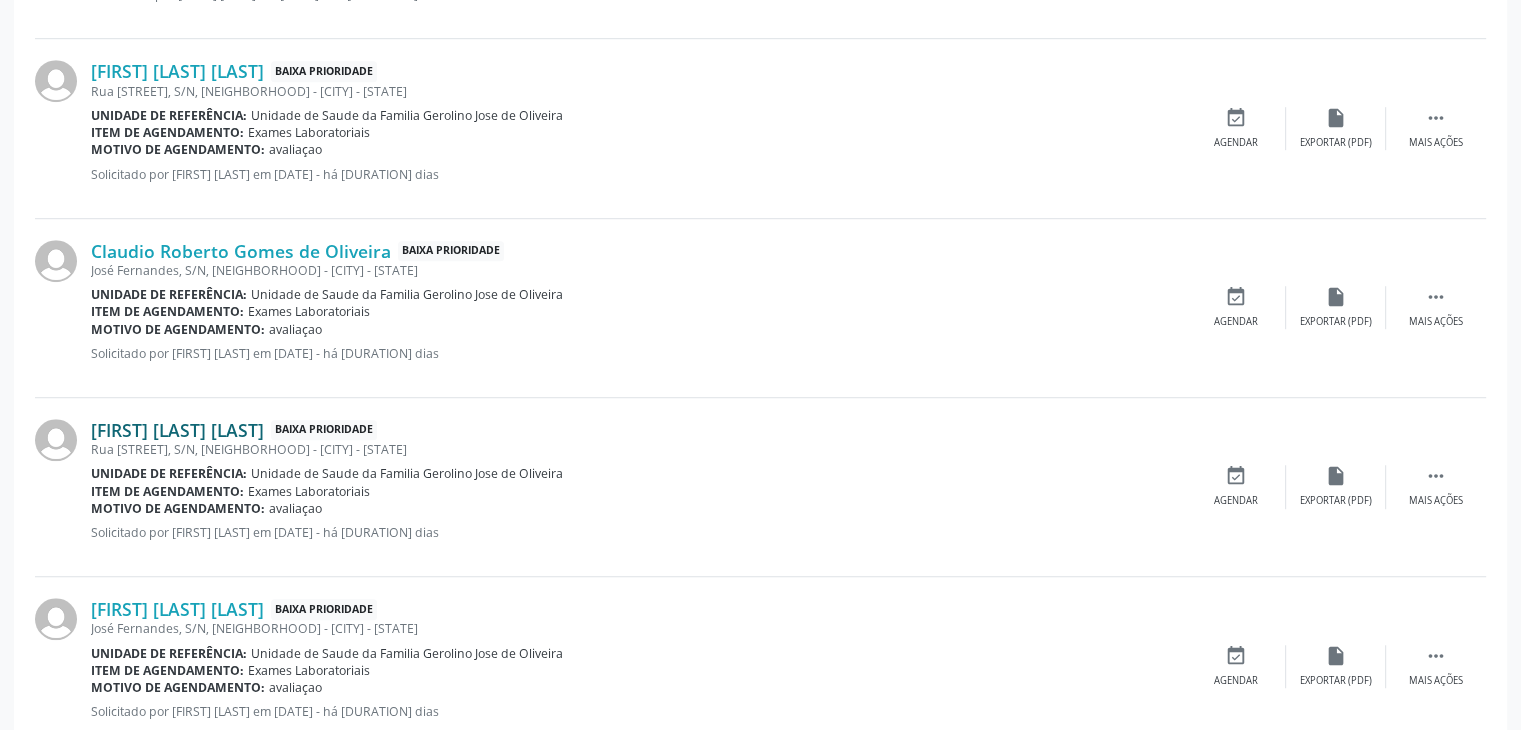 click on "Guilherme Alves Oliveira" at bounding box center [177, 430] 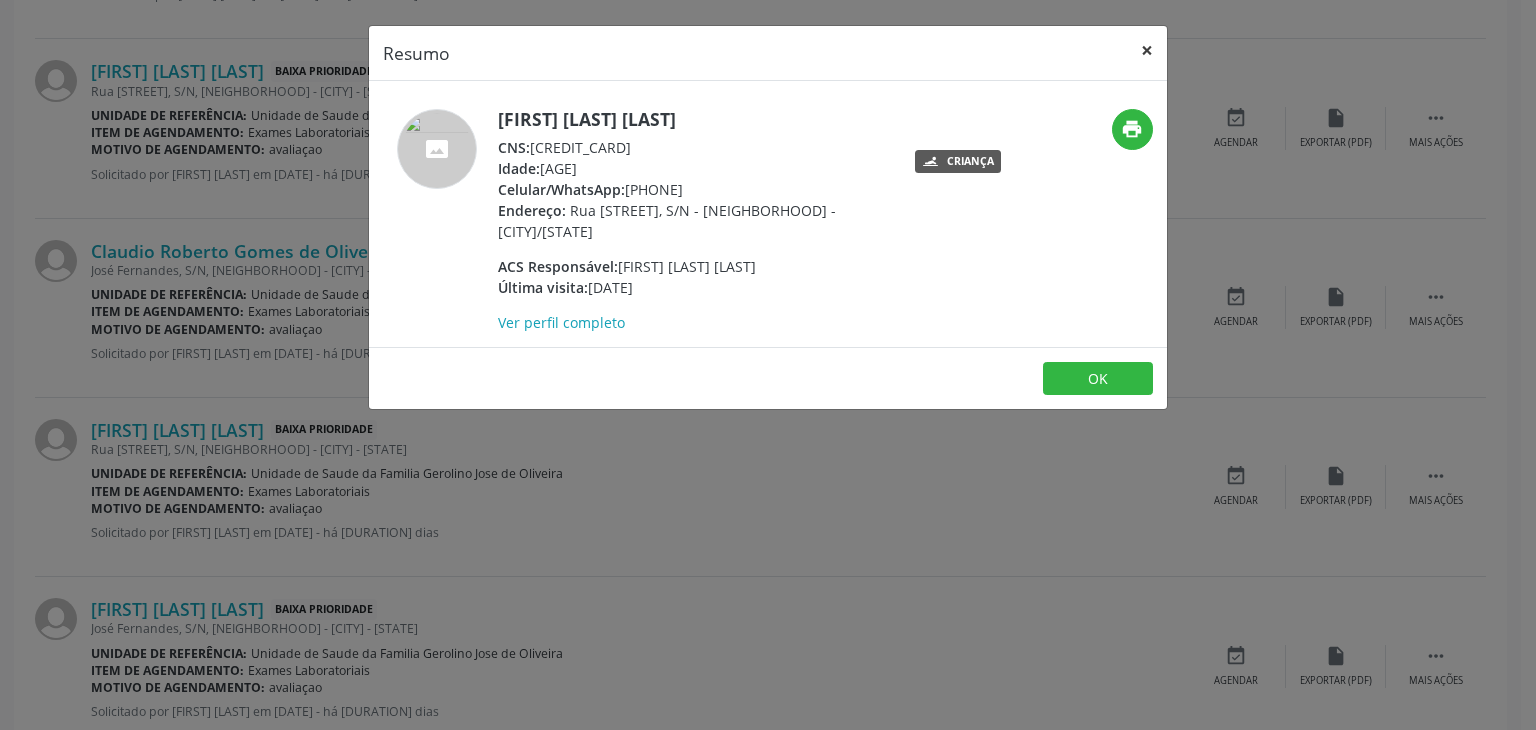 click on "×" at bounding box center (1147, 50) 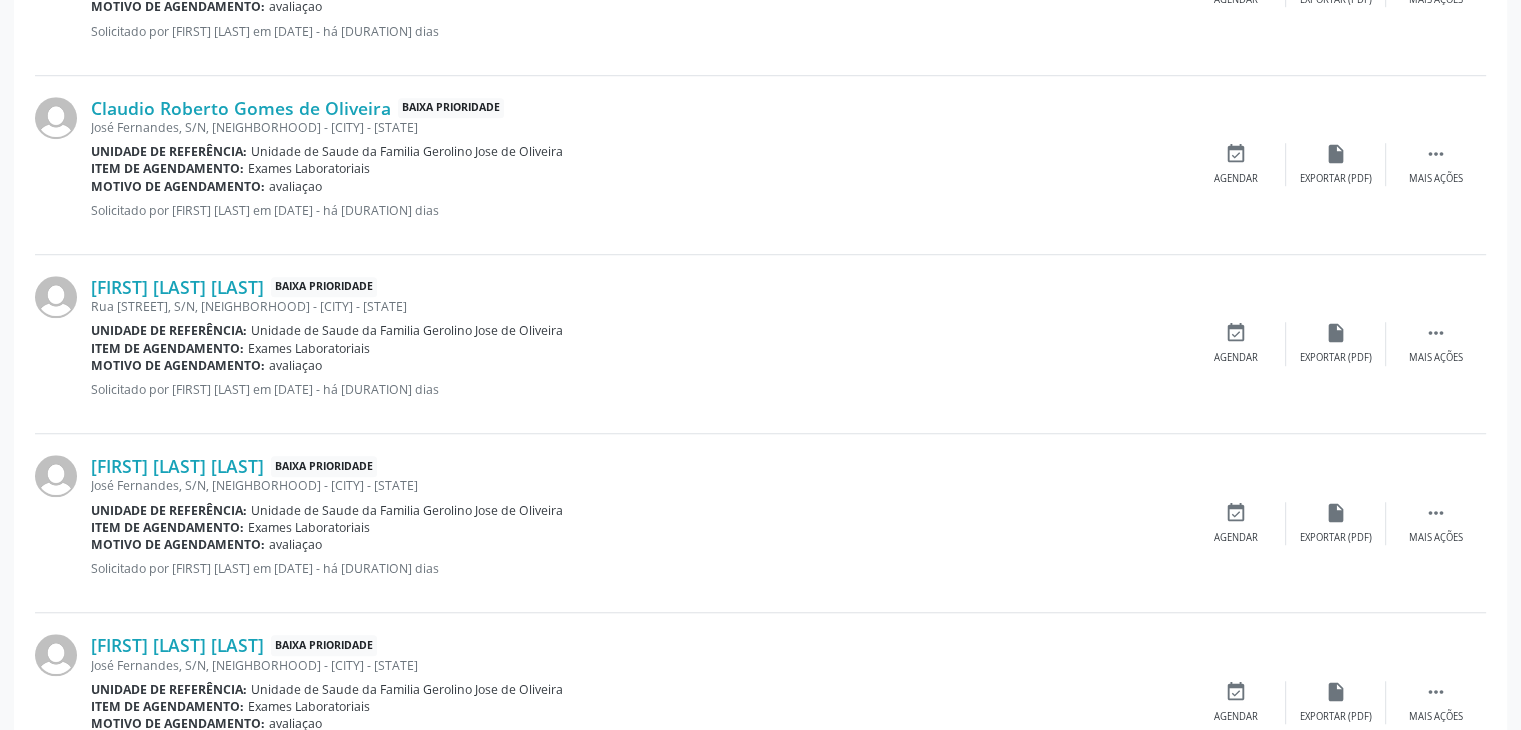 scroll, scrollTop: 1600, scrollLeft: 0, axis: vertical 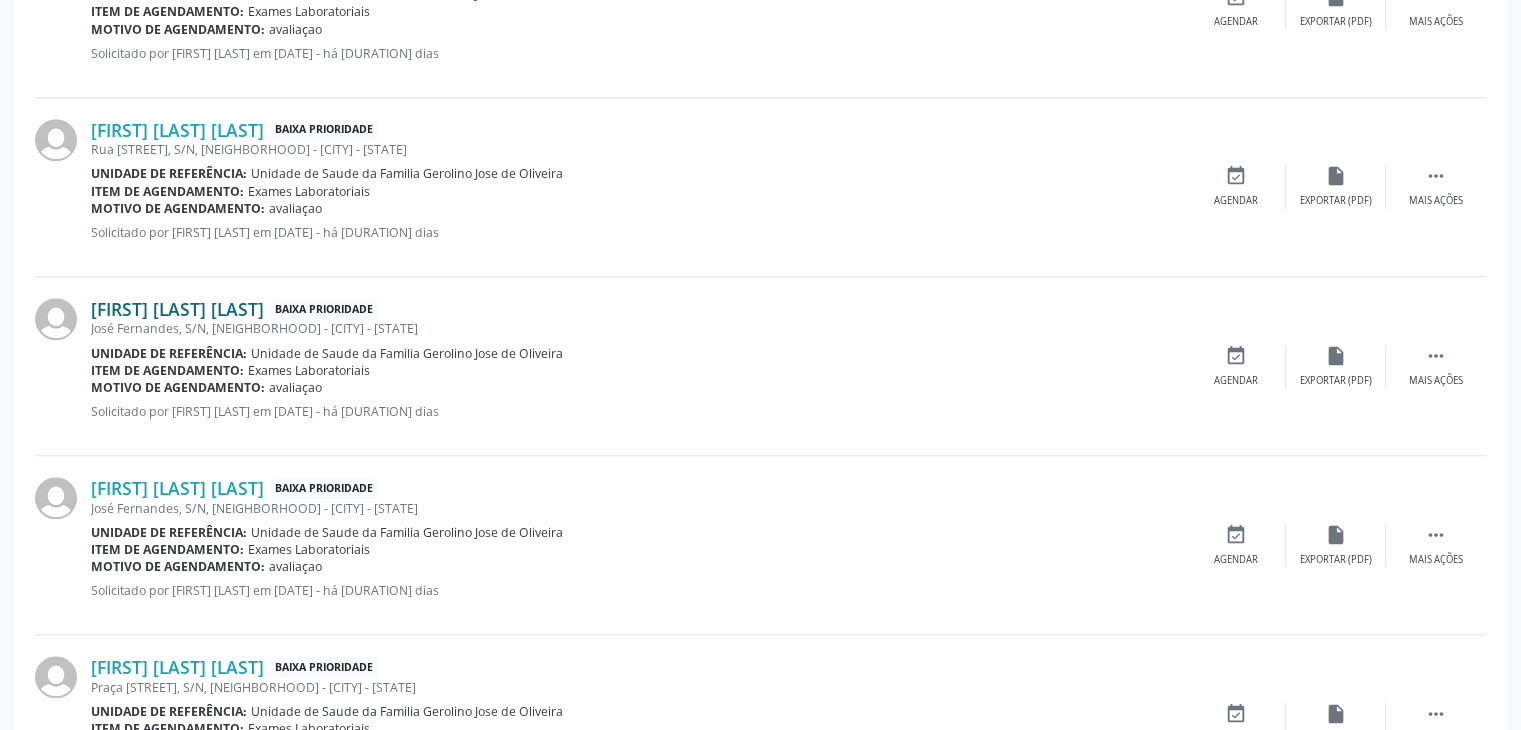 click on "Joao Lucas Pezam Neto" at bounding box center (177, 309) 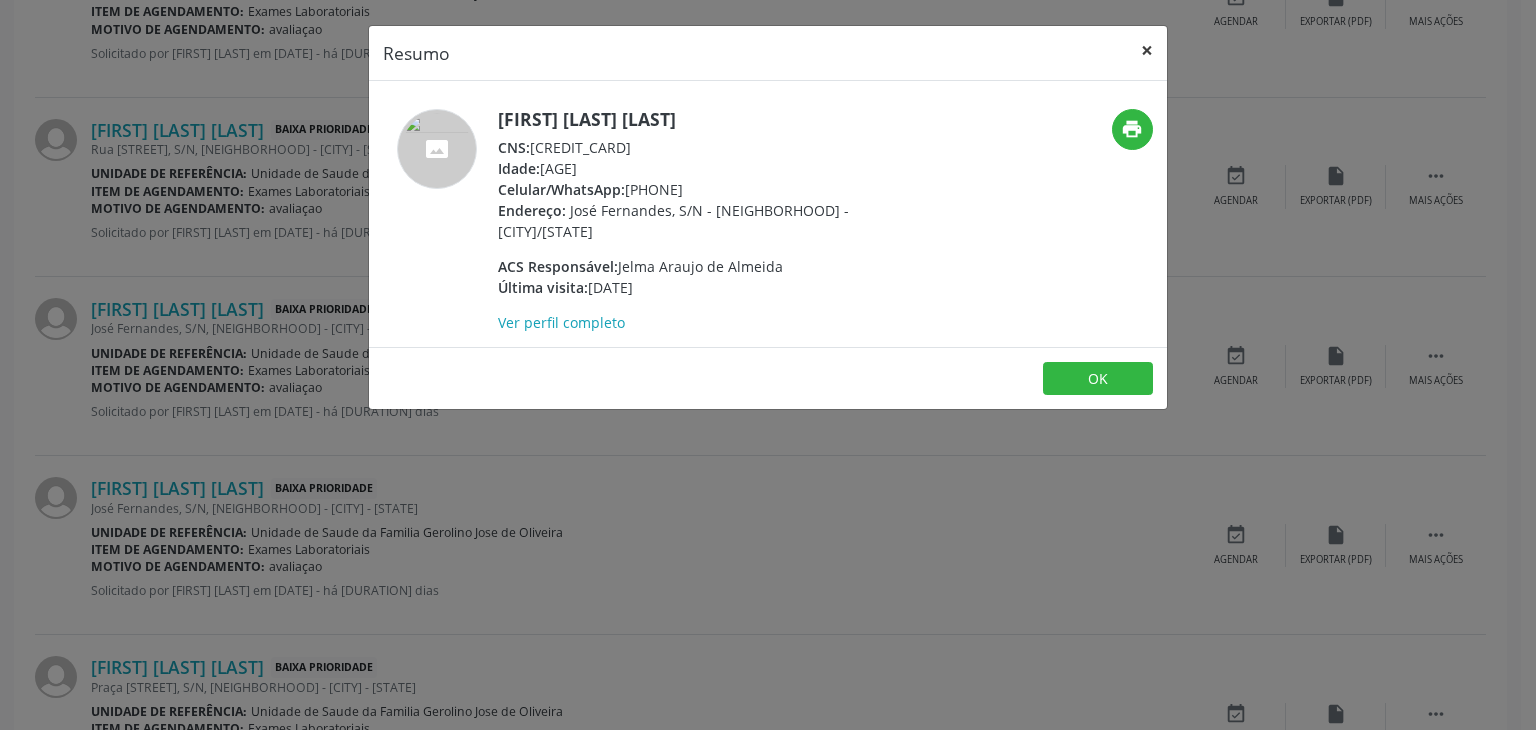 click on "×" at bounding box center (1147, 50) 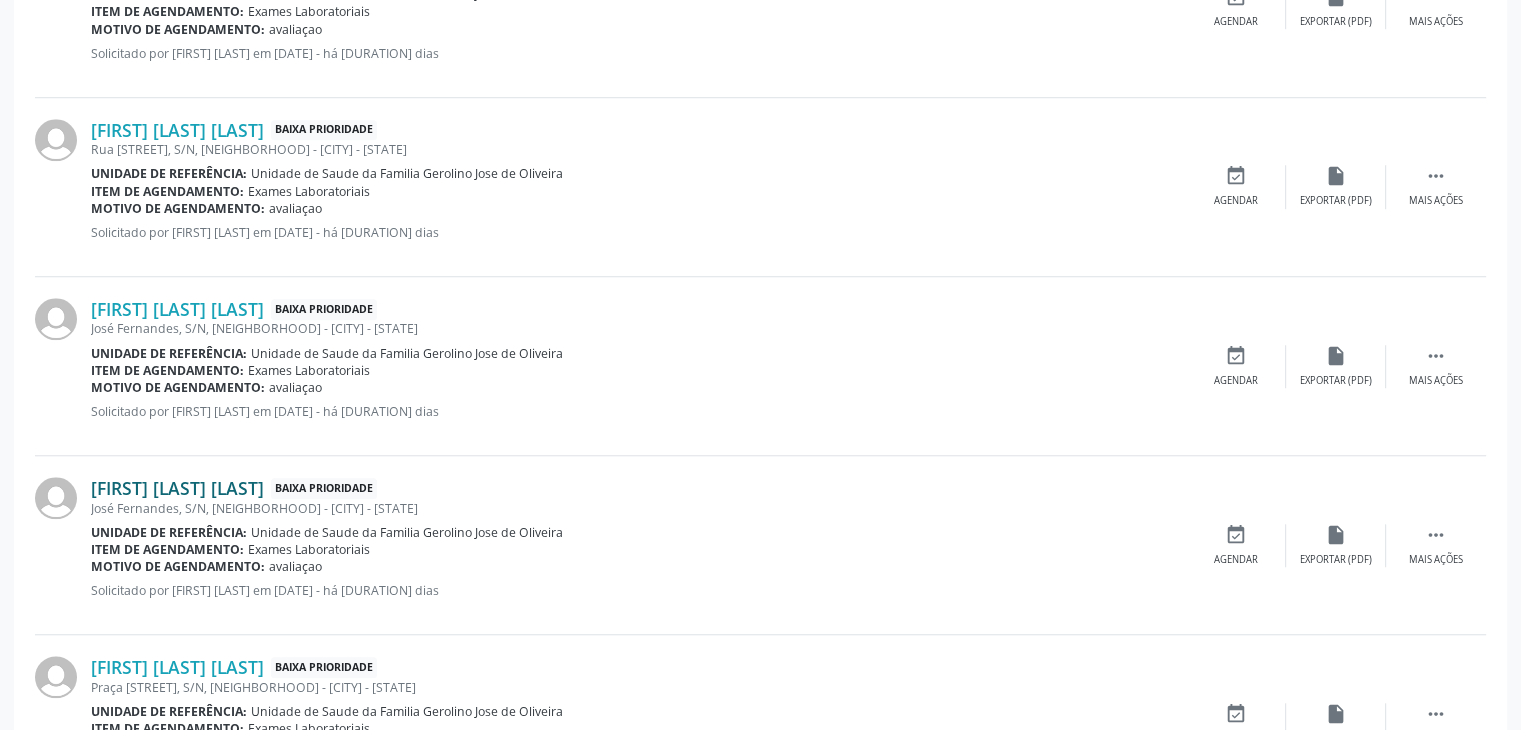 click on "Fabiele Oliveira da Silva" at bounding box center (177, 488) 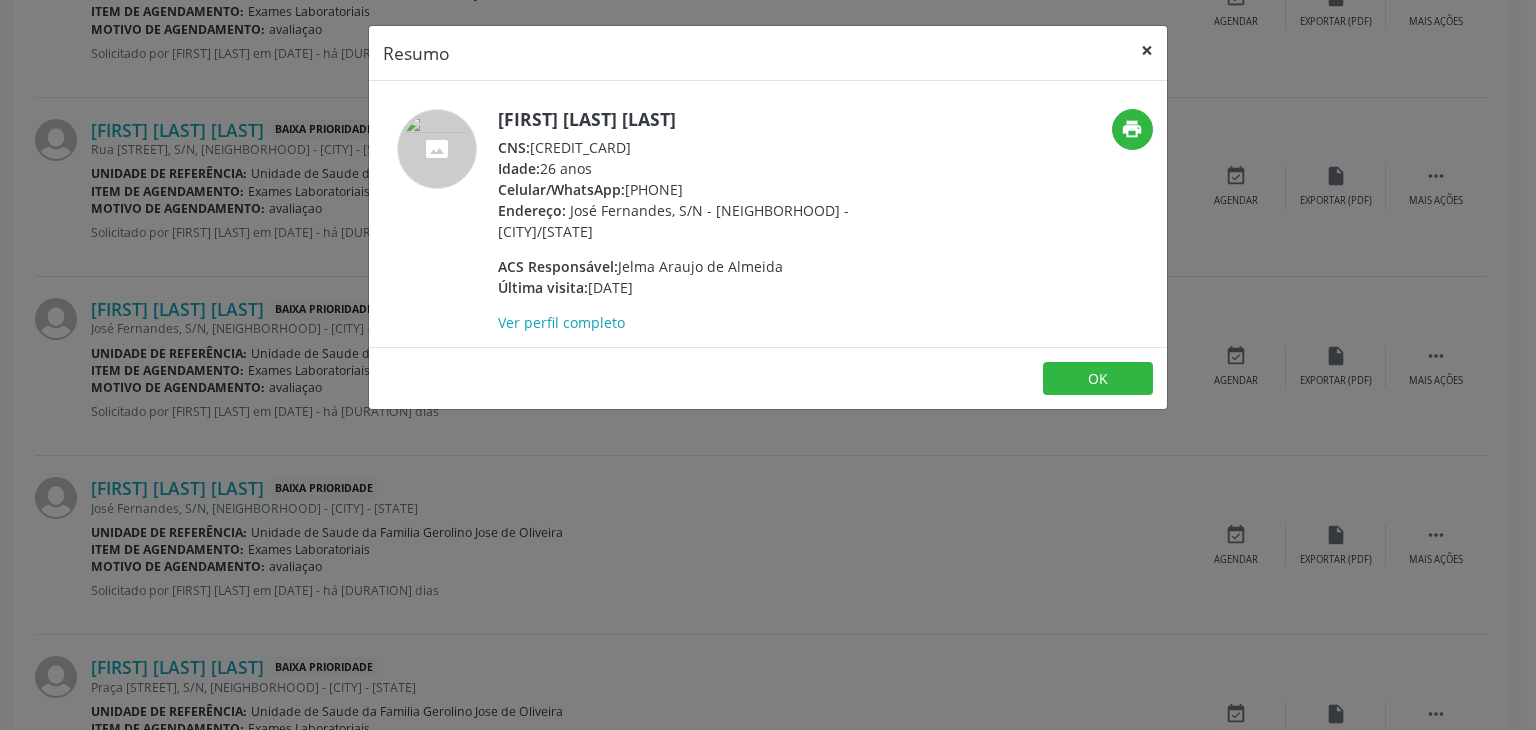 click on "×" at bounding box center [1147, 50] 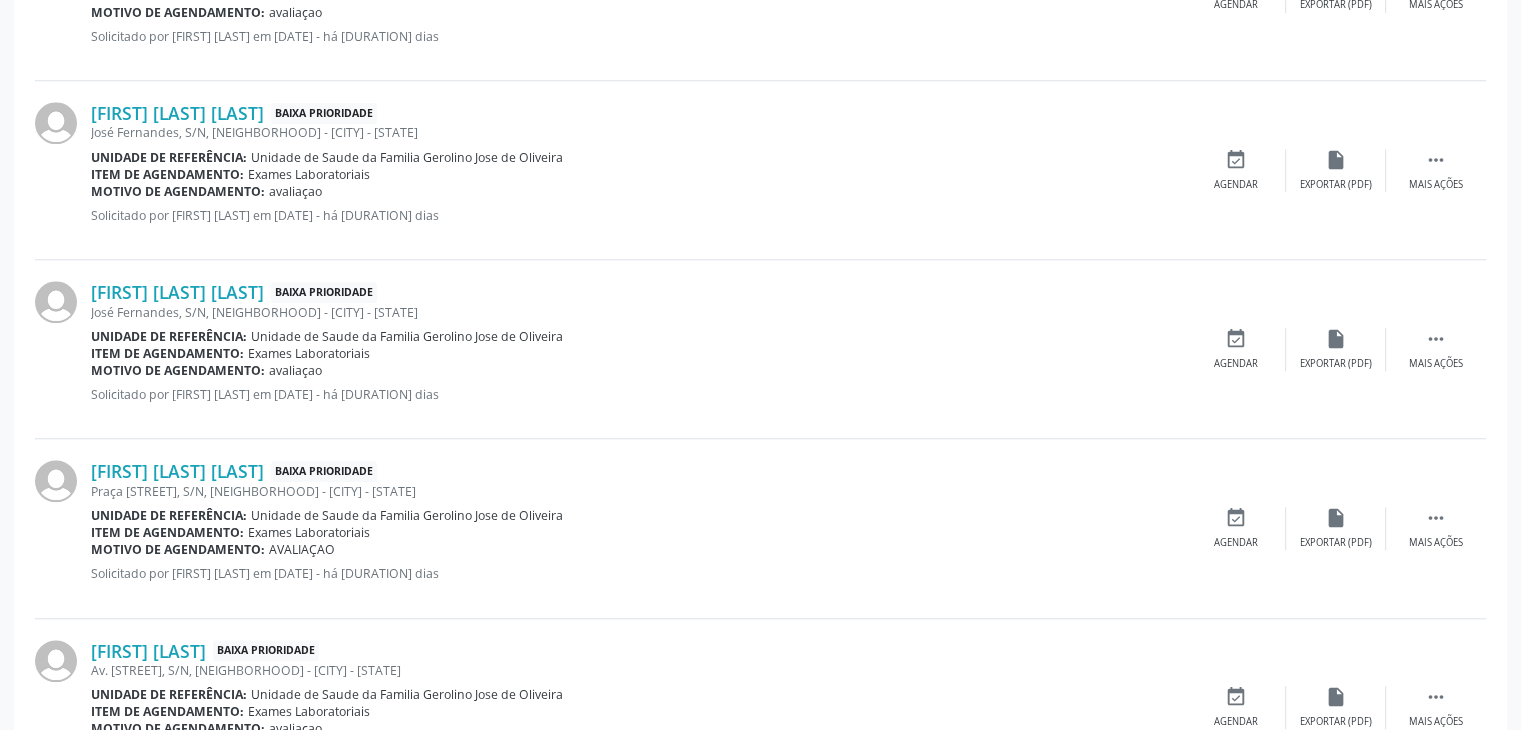 scroll, scrollTop: 1800, scrollLeft: 0, axis: vertical 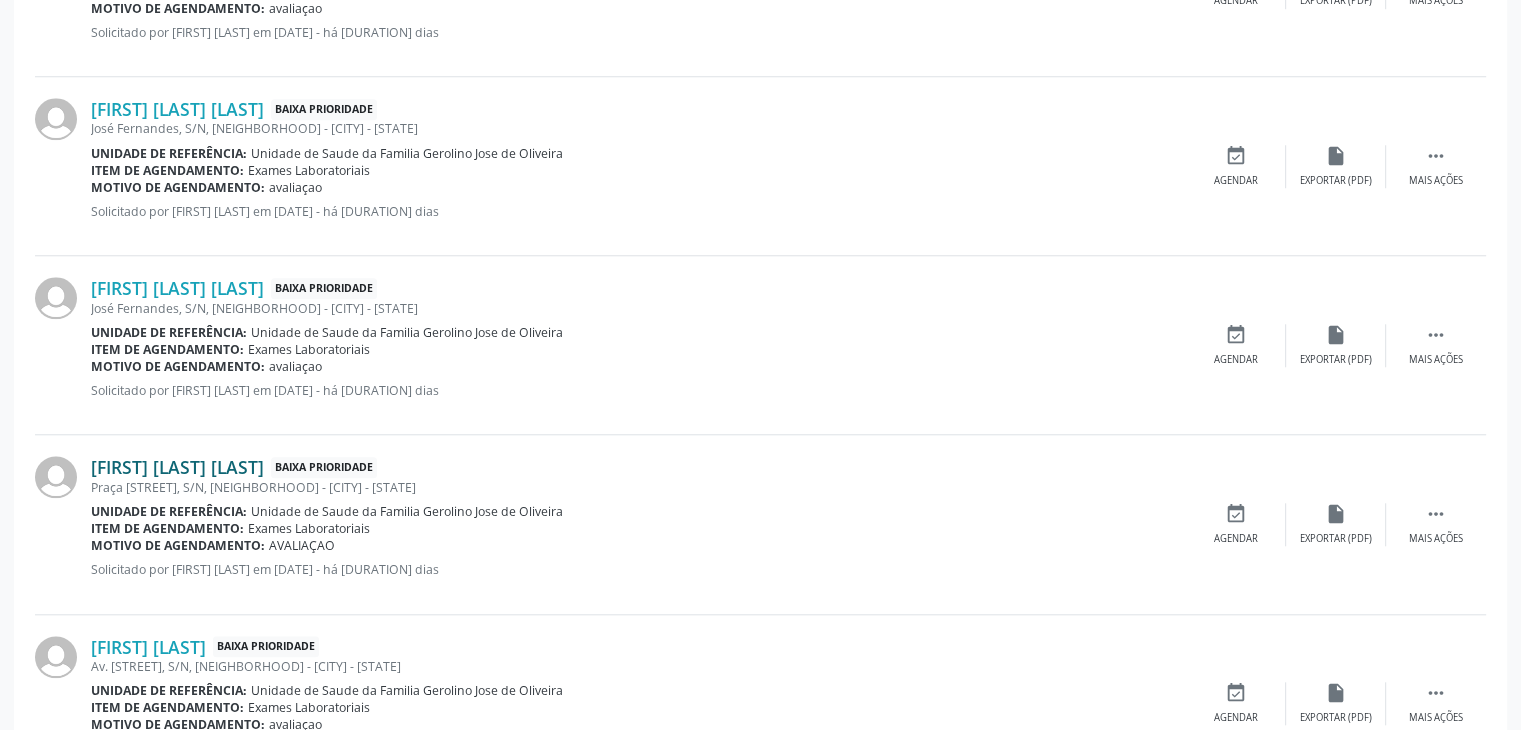click on "Reinaldo Oliveira dos Santos" at bounding box center [177, 467] 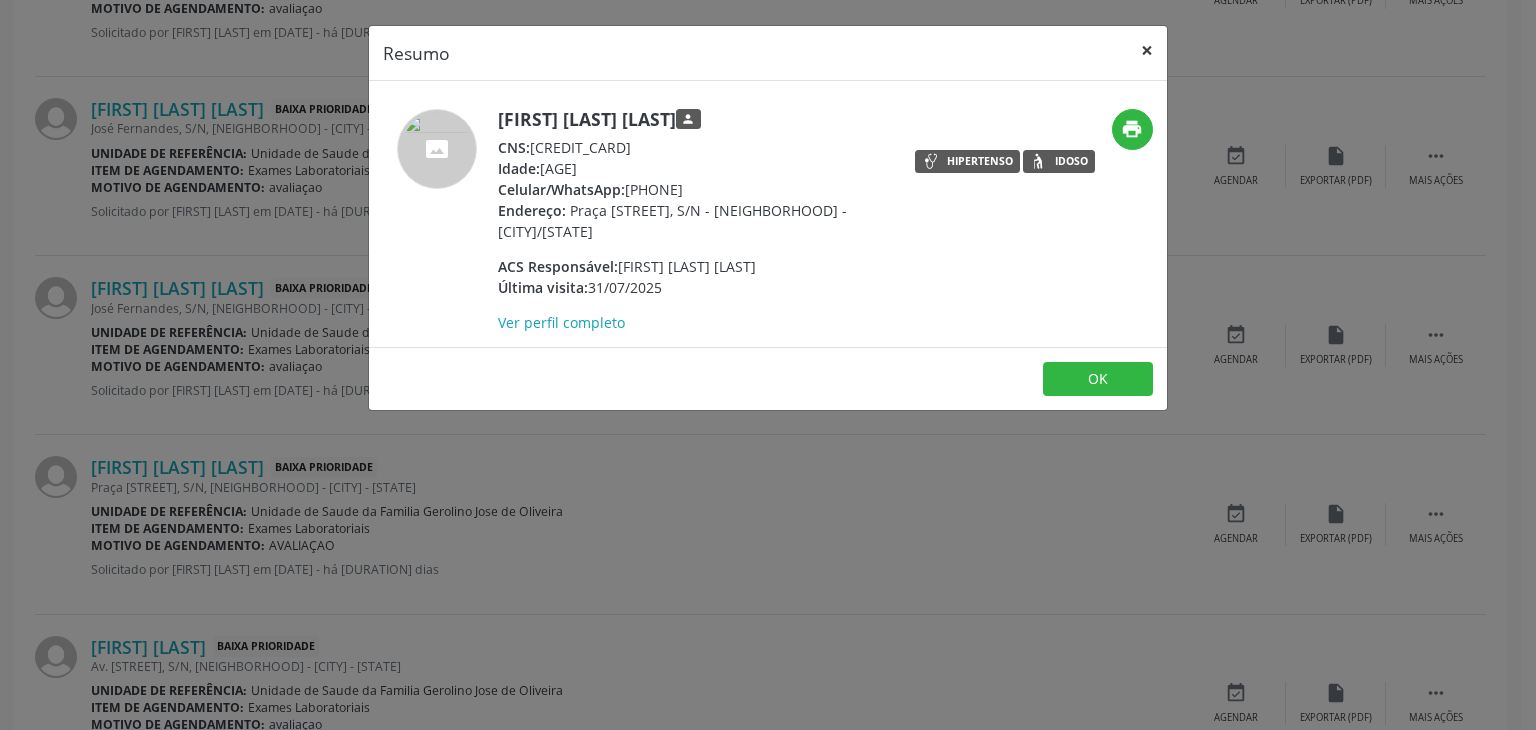 click on "×" at bounding box center [1147, 50] 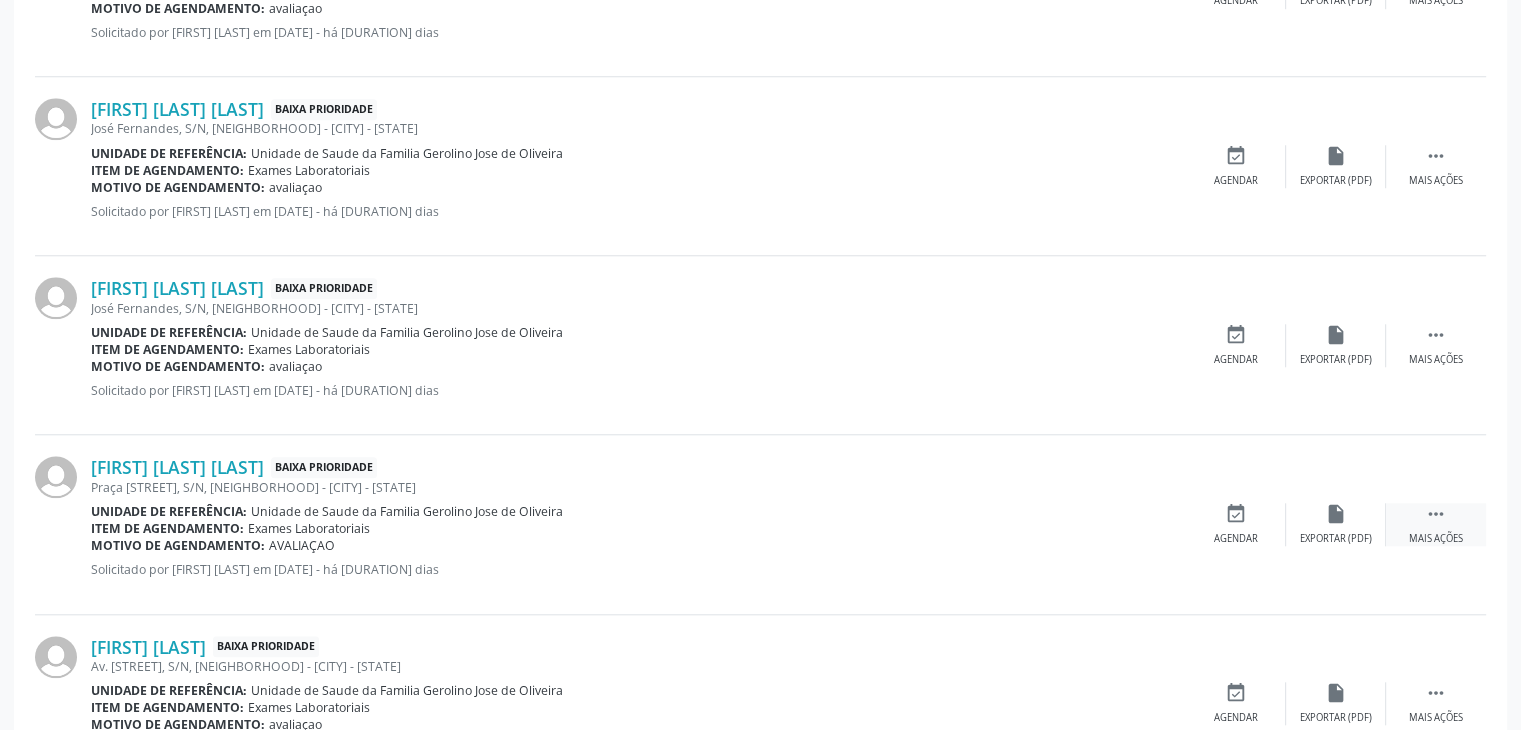 click on "" at bounding box center (1436, 514) 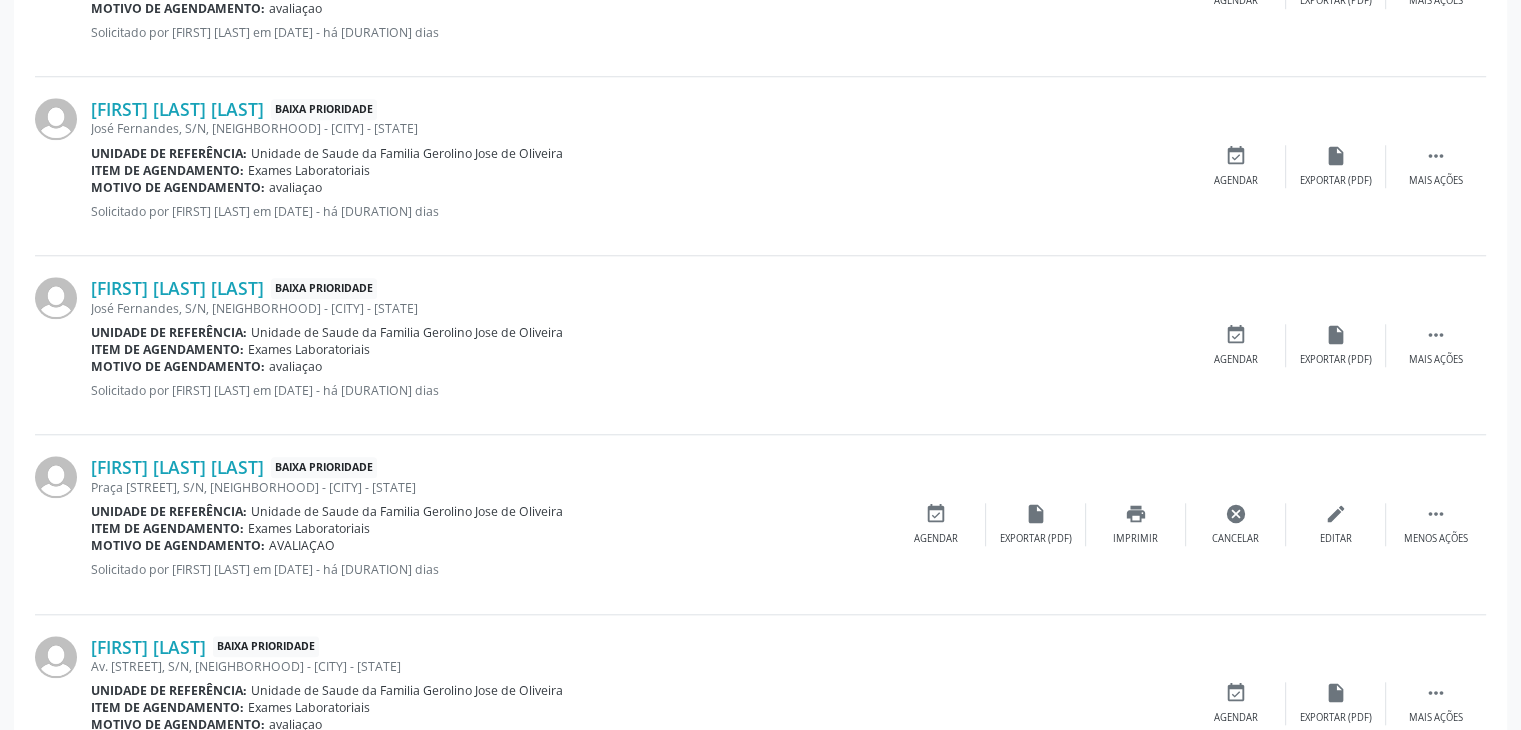 click on "Reinaldo Oliveira dos Santos
Baixa Prioridade
Praça São Roque, S/N, Bonsucesso - Mairi - BA
Unidade de referência:
Unidade de Saude da Familia Gerolino Jose de Oliveira
Item de agendamento:
Exames Laboratoriais
Motivo de agendamento:
AVALIAÇAO
Solicitado por Larissa Santos de Oliveira em 18/07/2025 - há 17 dias

Menos ações
edit
Editar
cancel
Cancelar
print
Imprimir
insert_drive_file
Exportar (PDF)
event_available
Agendar" at bounding box center (760, 524) 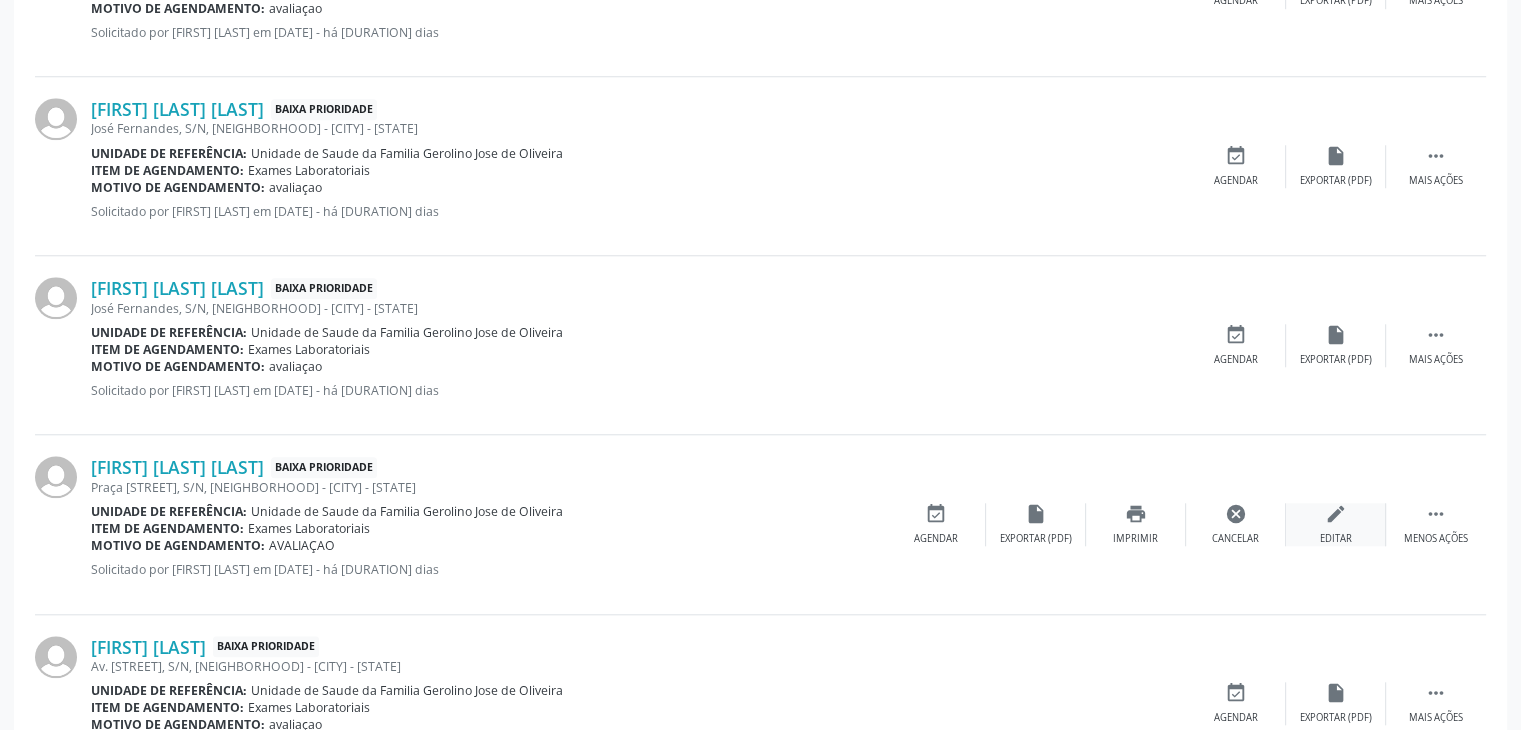click on "edit" at bounding box center [1336, 514] 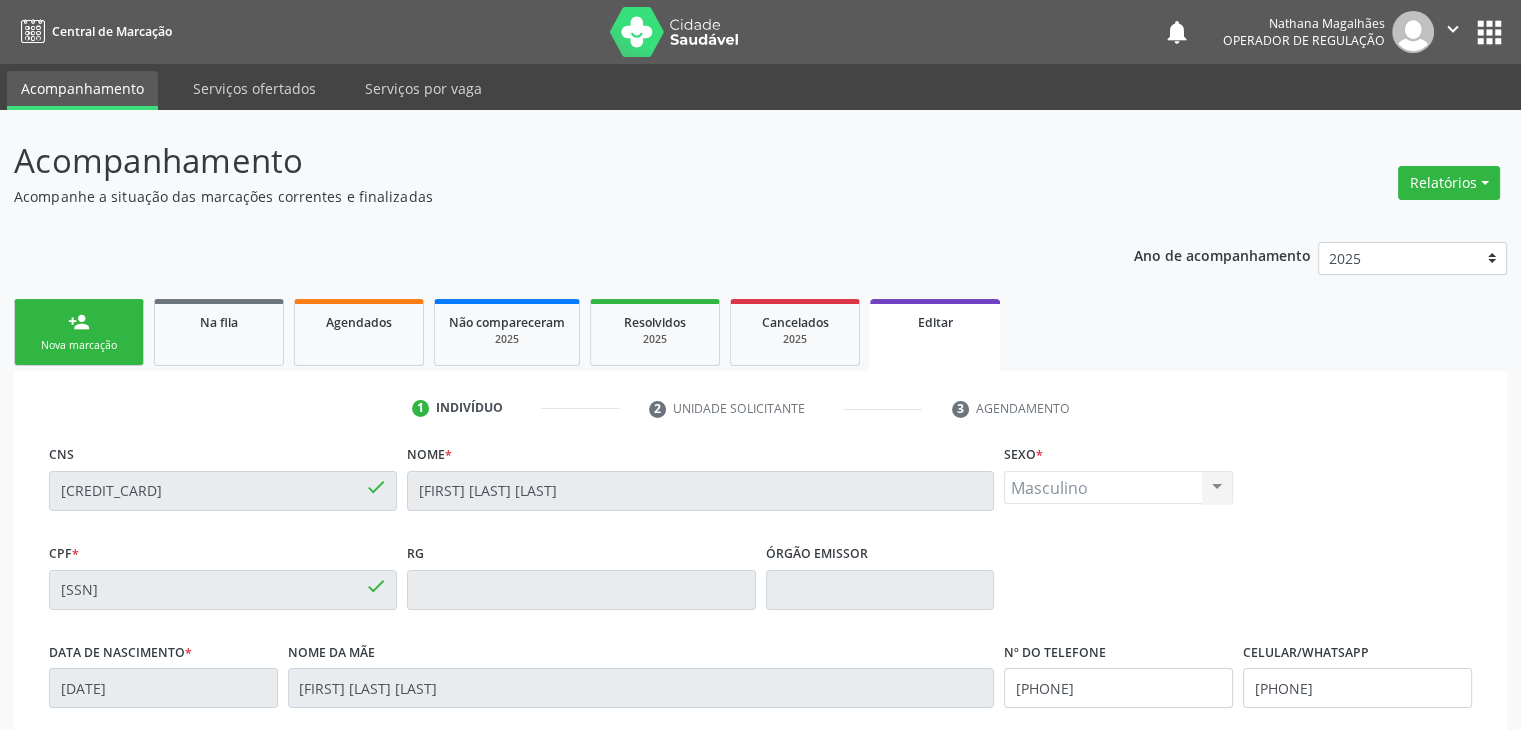 scroll, scrollTop: 380, scrollLeft: 0, axis: vertical 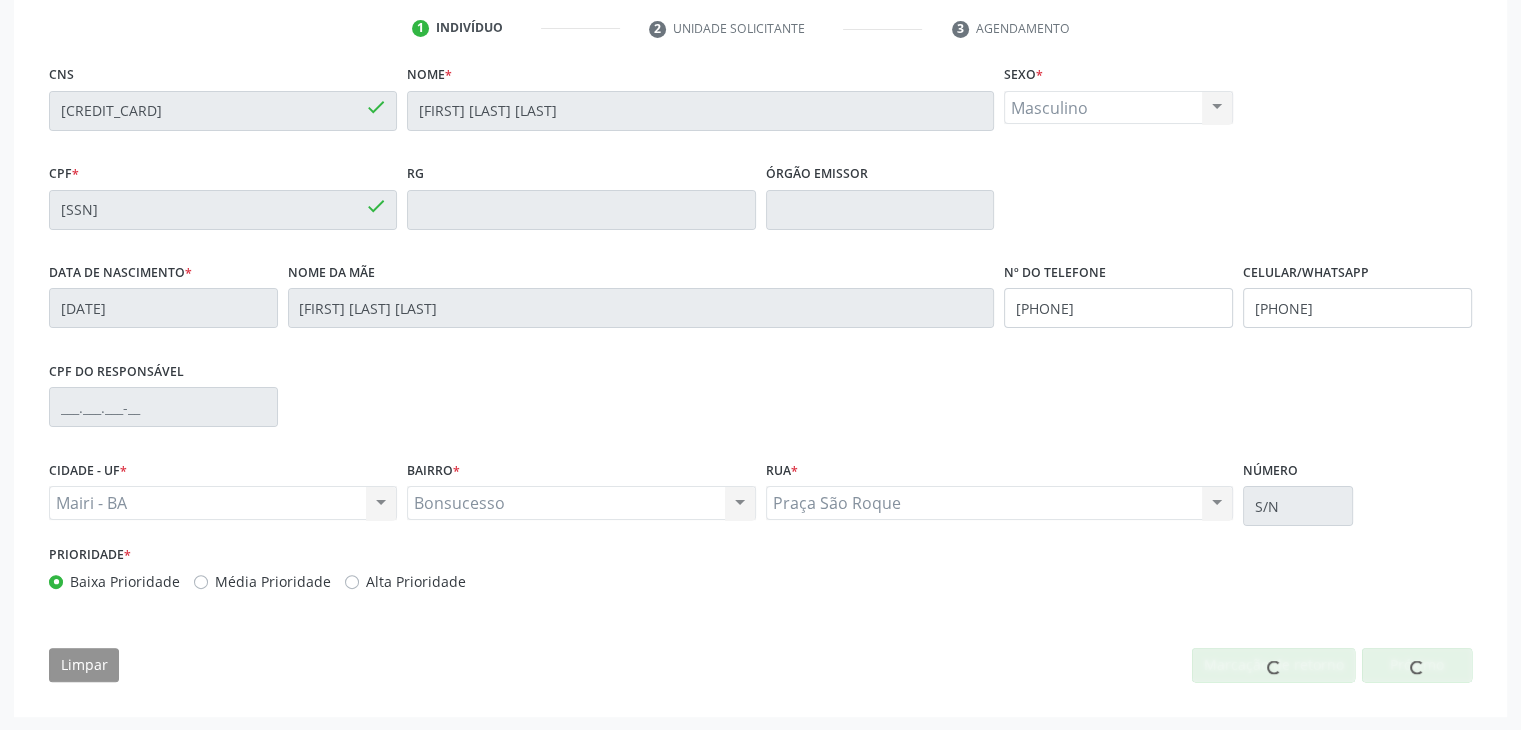 click at bounding box center [1417, 665] 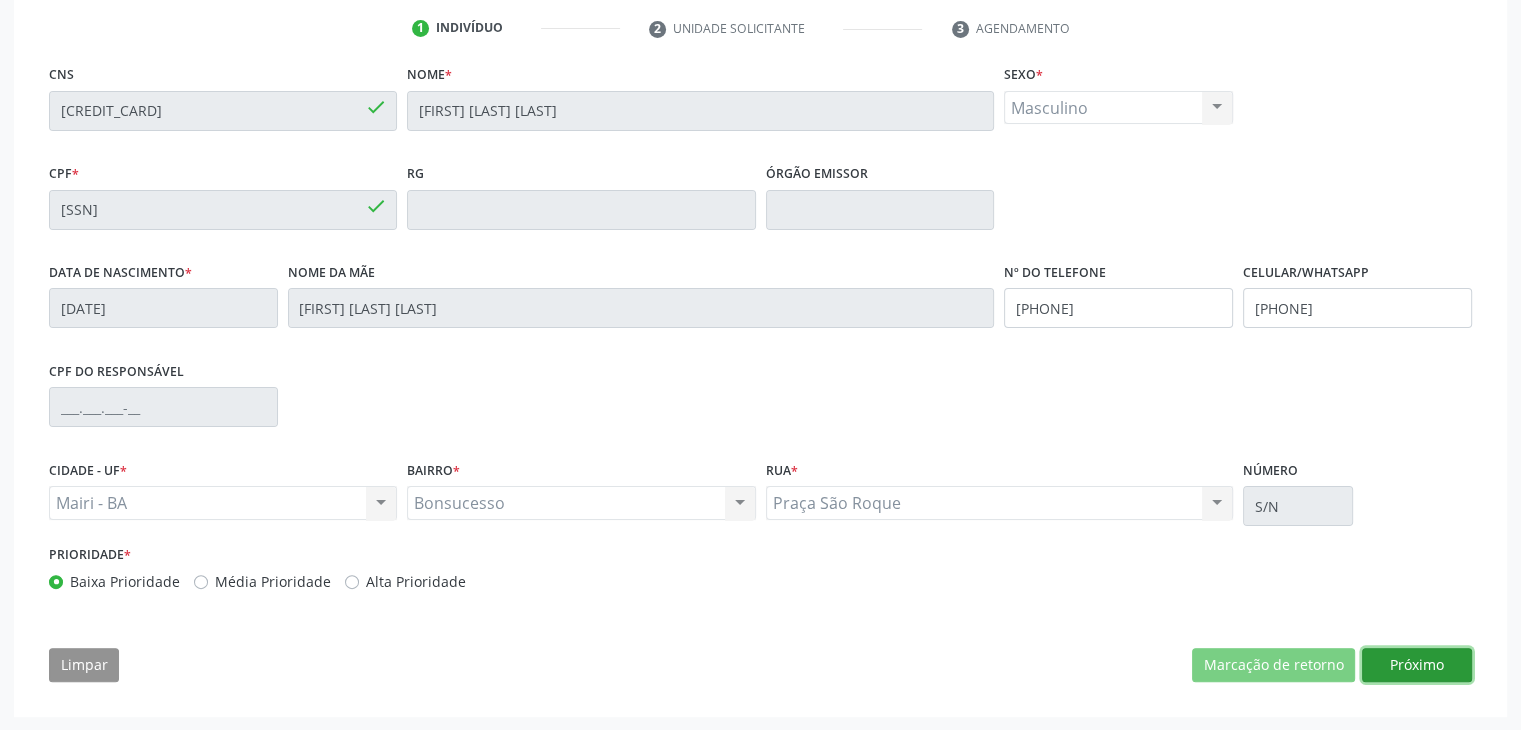 click on "Próximo" at bounding box center (1417, 665) 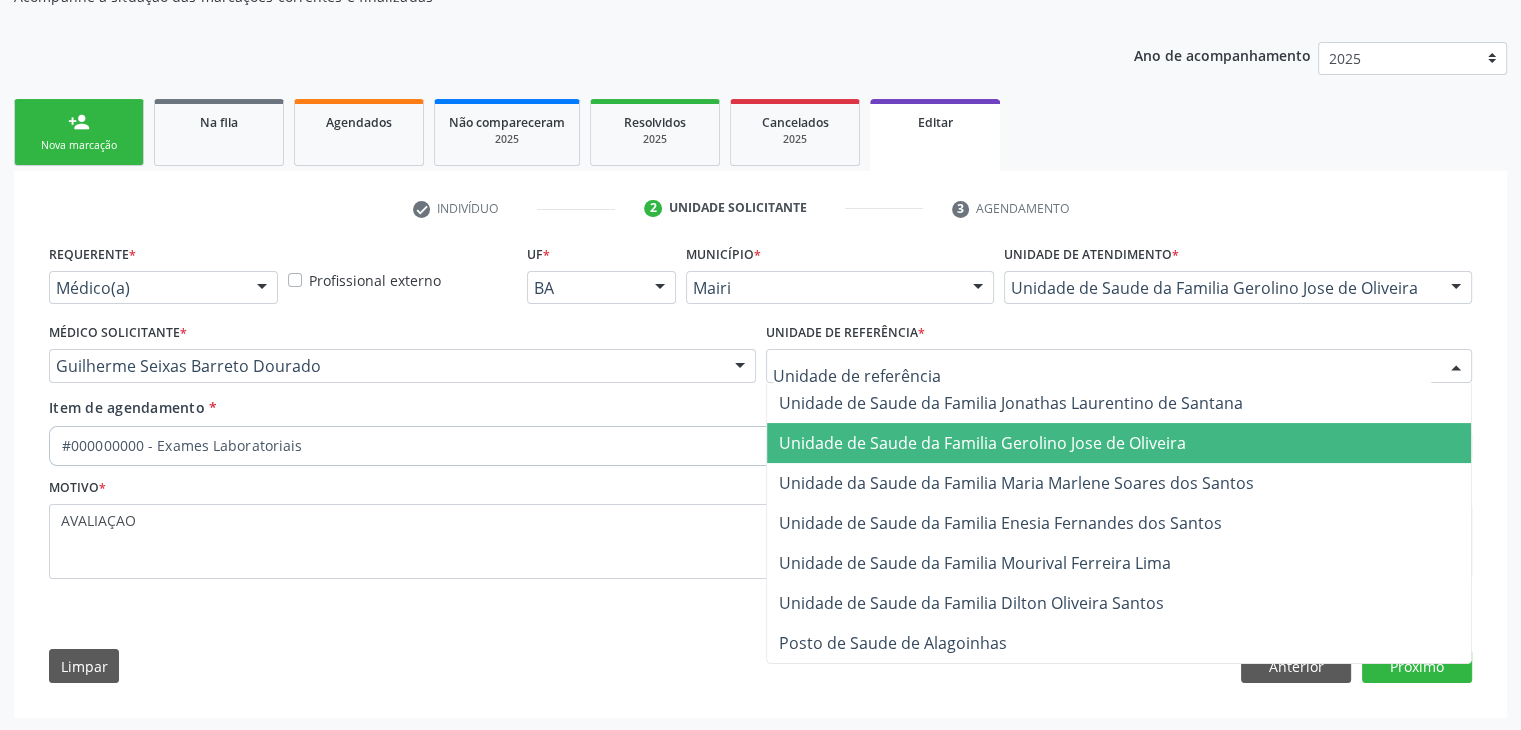 click on "Unidade de Saude da Familia Gerolino Jose de Oliveira" at bounding box center (982, 443) 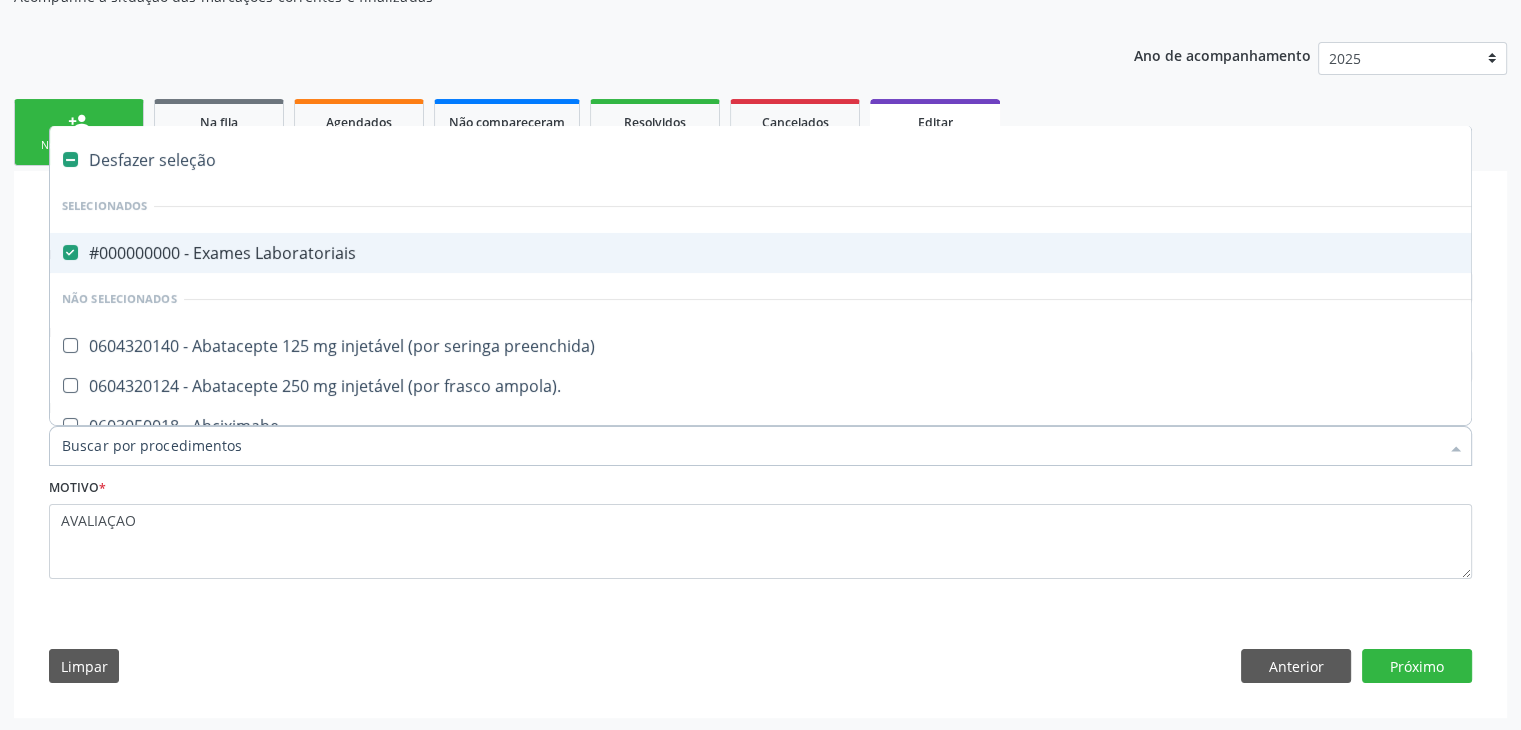click on "#000000000 - Exames Laboratoriais" at bounding box center [831, 253] 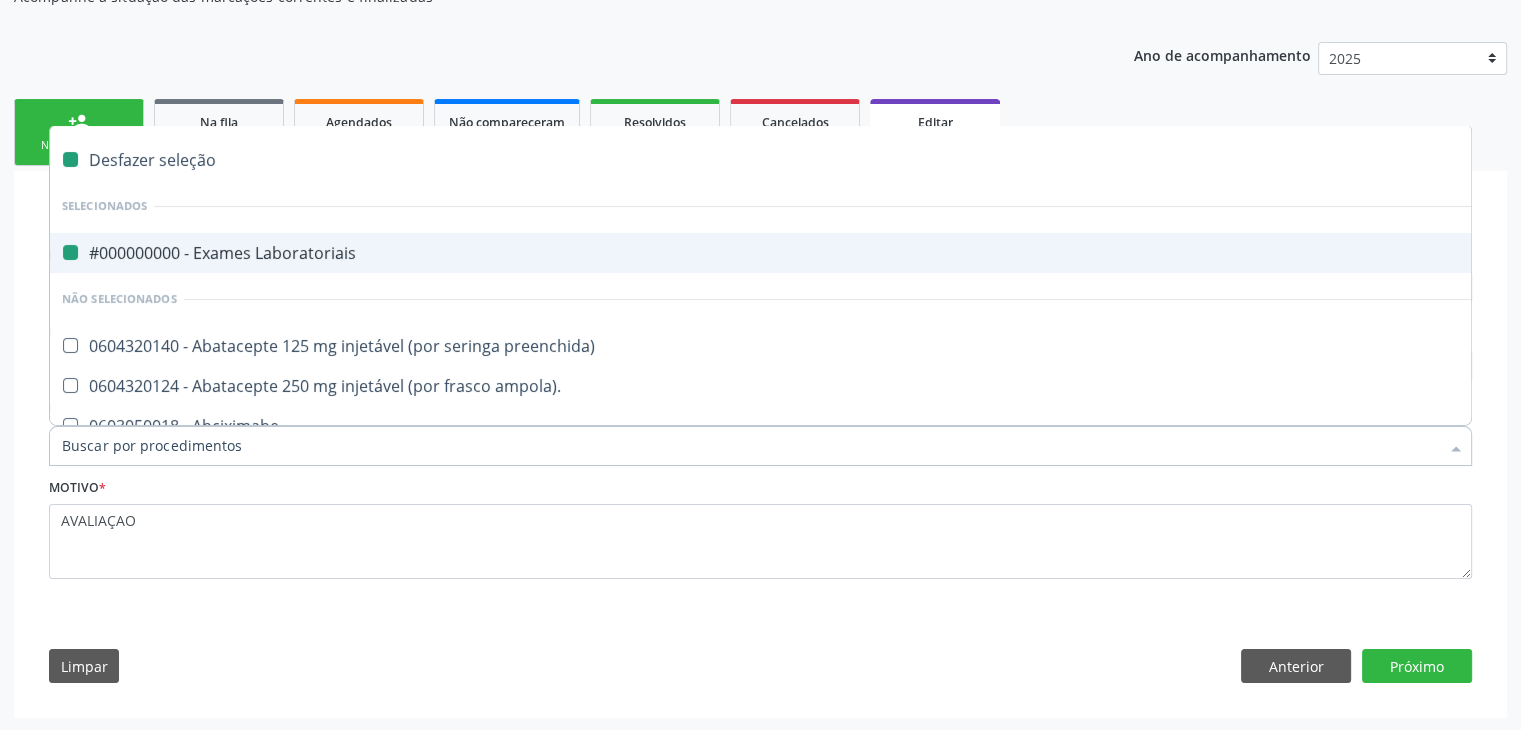 checkbox on "false" 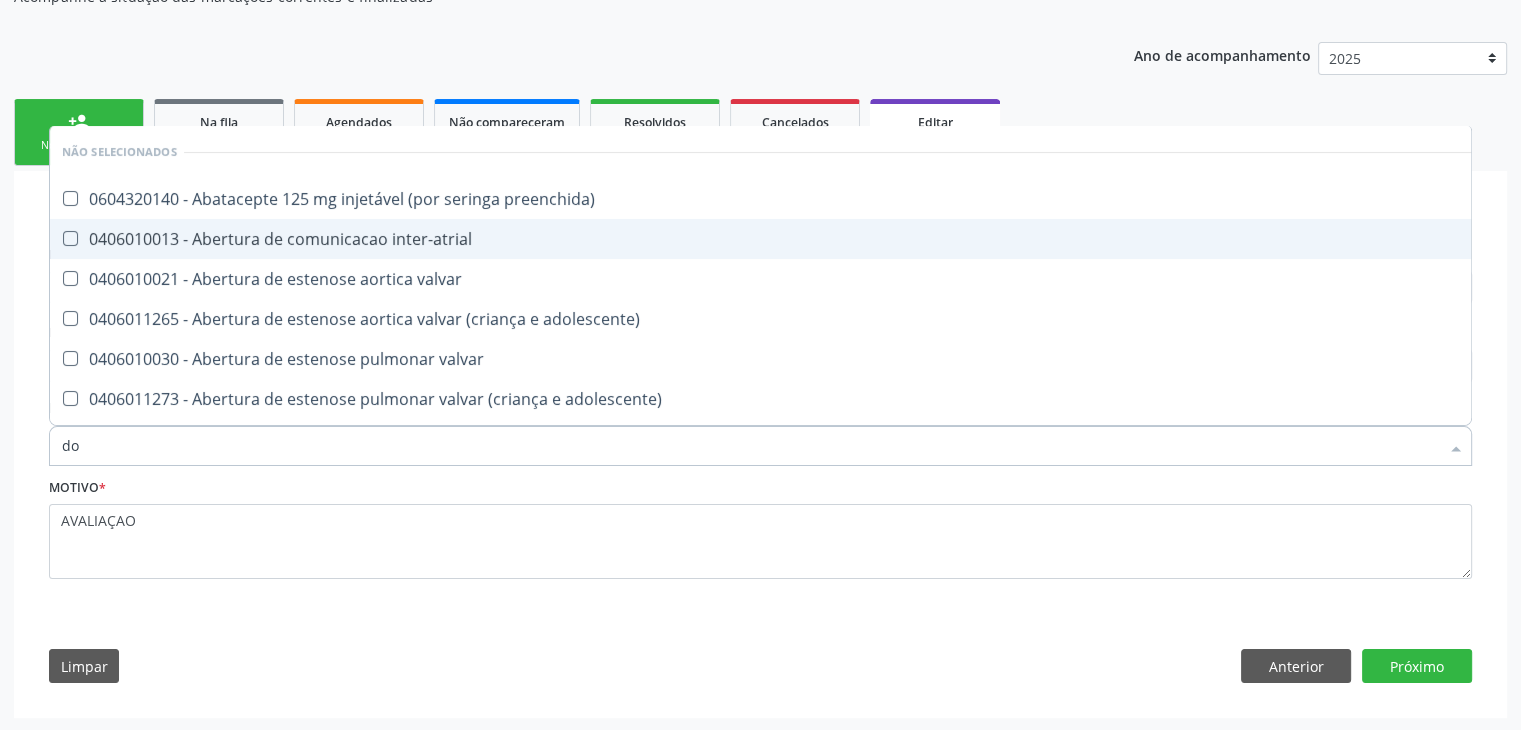 type on "dos" 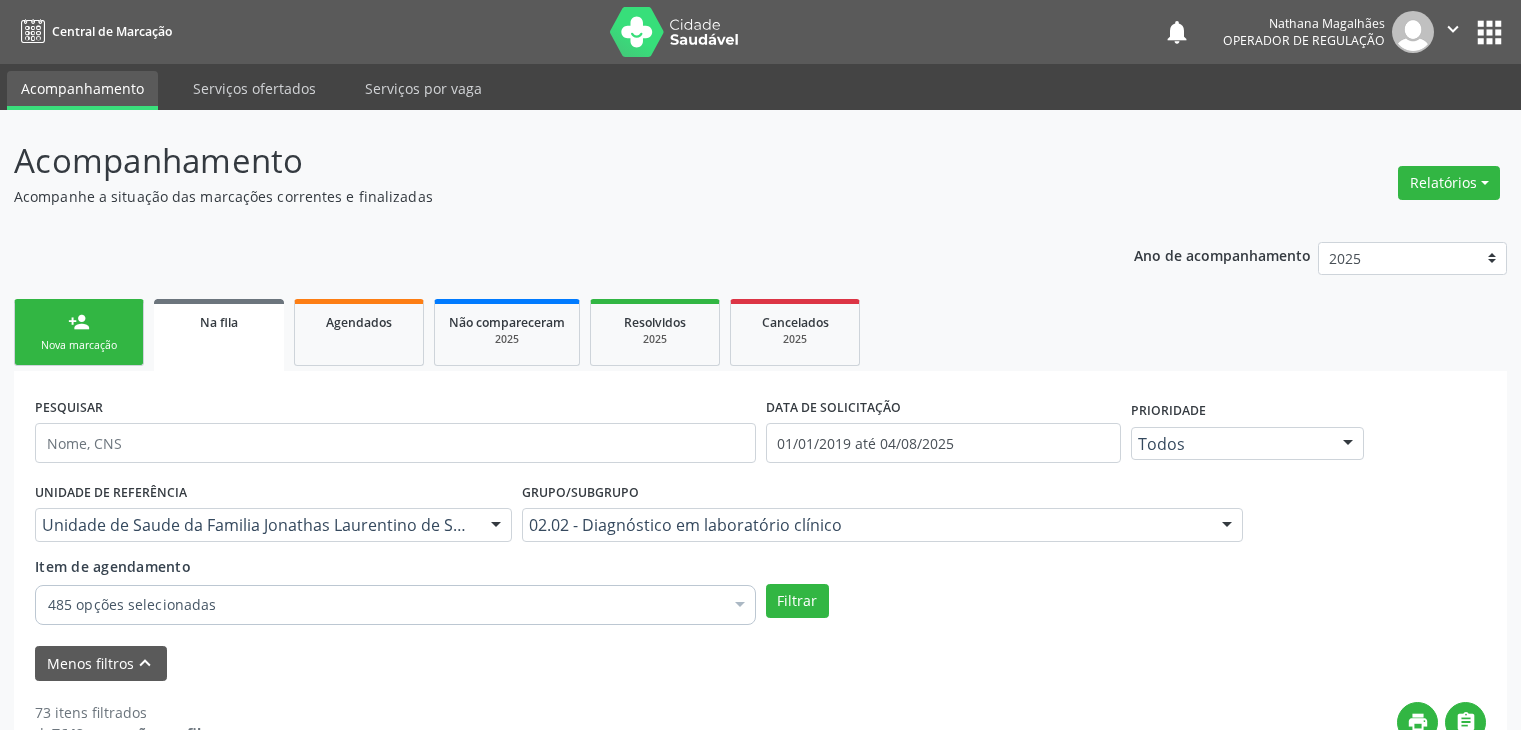 scroll, scrollTop: 705, scrollLeft: 0, axis: vertical 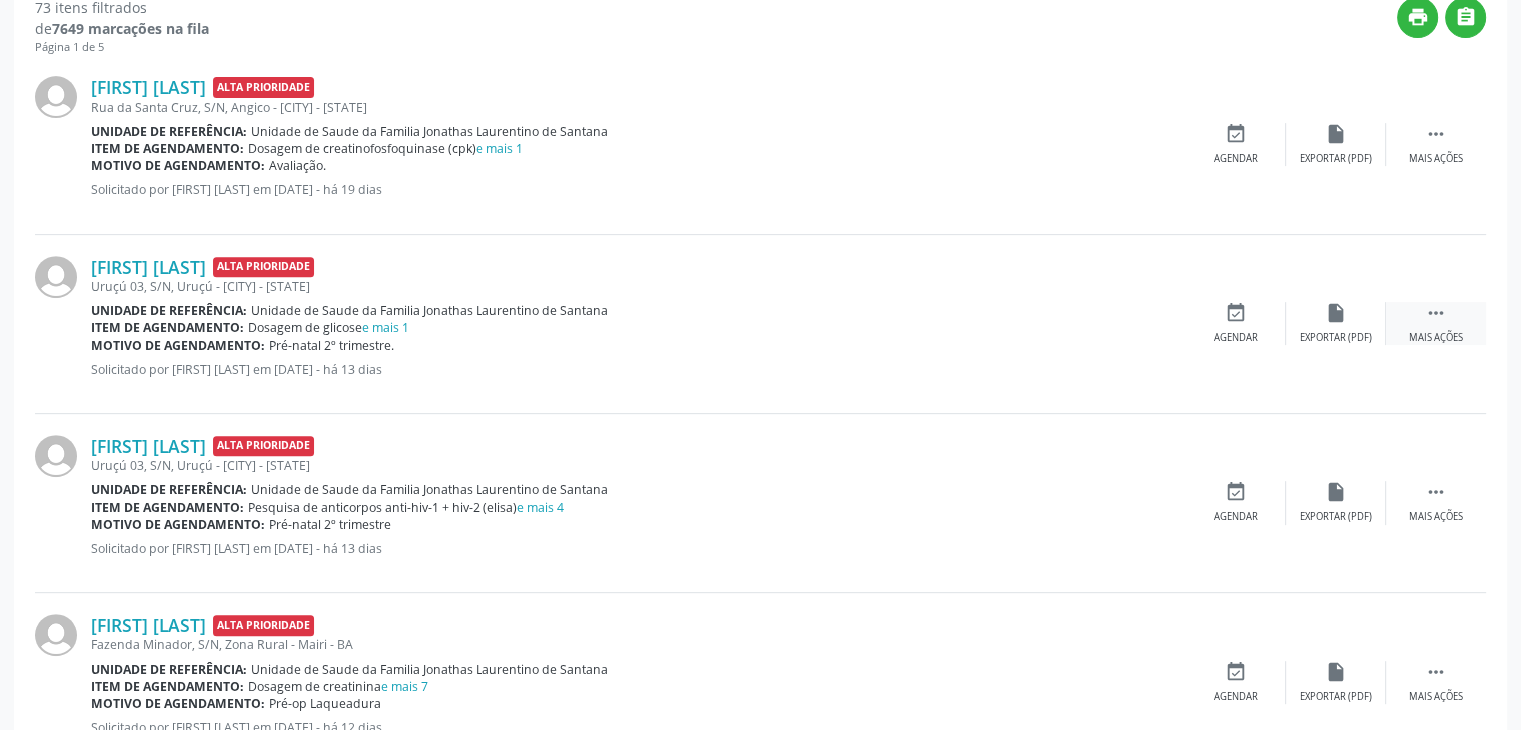 click on "Mais ações" at bounding box center [1436, 338] 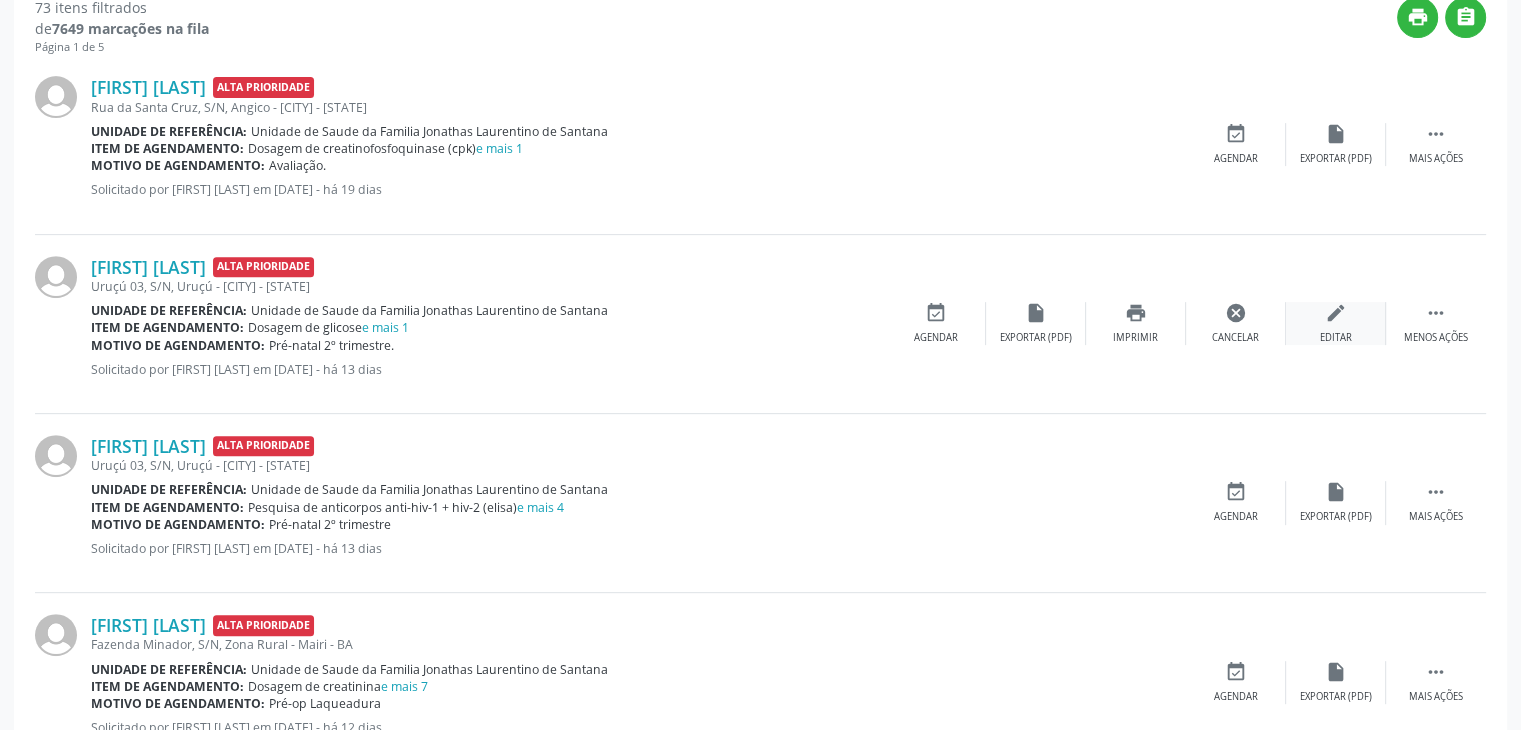 click on "edit
Editar" at bounding box center (1336, 323) 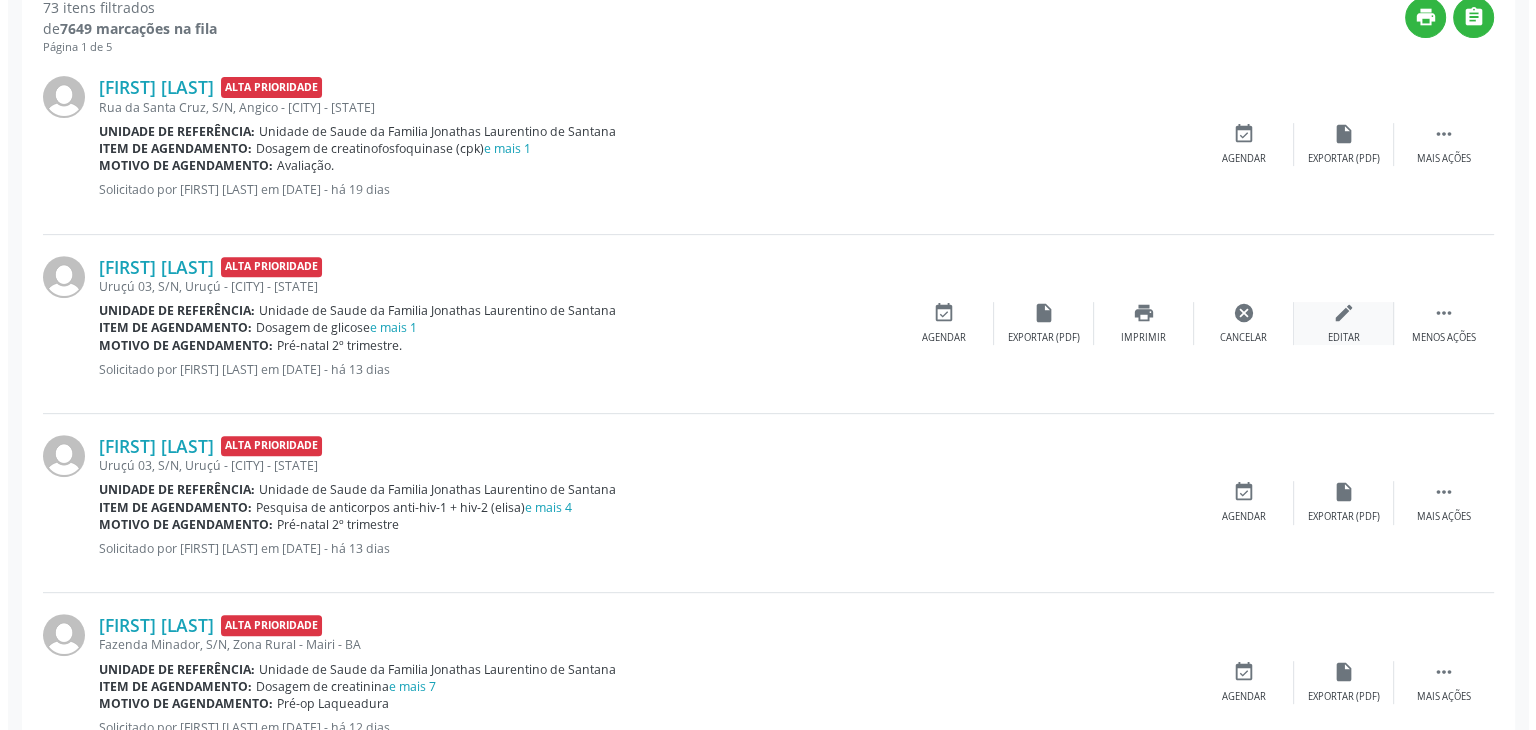 scroll, scrollTop: 0, scrollLeft: 0, axis: both 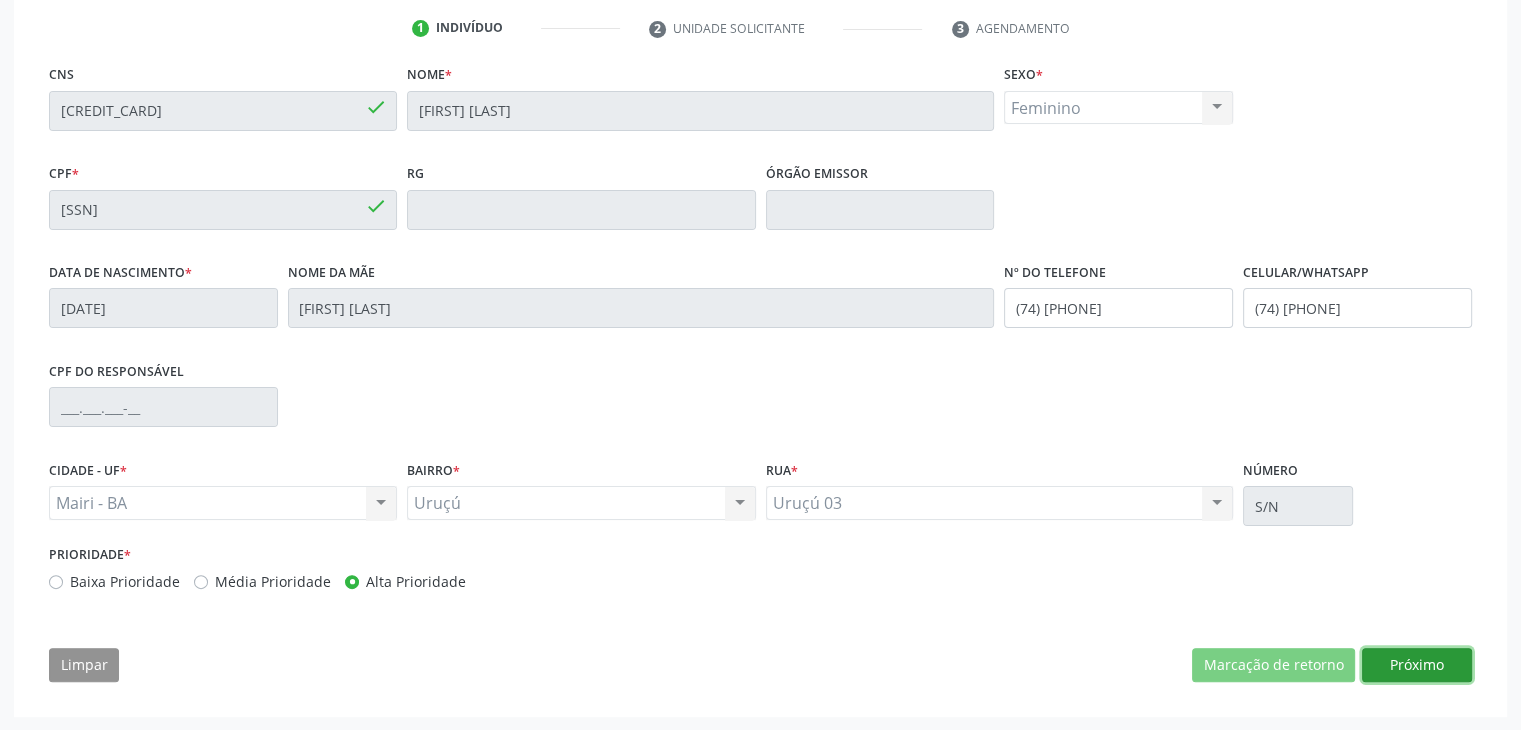 click on "Próximo" at bounding box center (1417, 665) 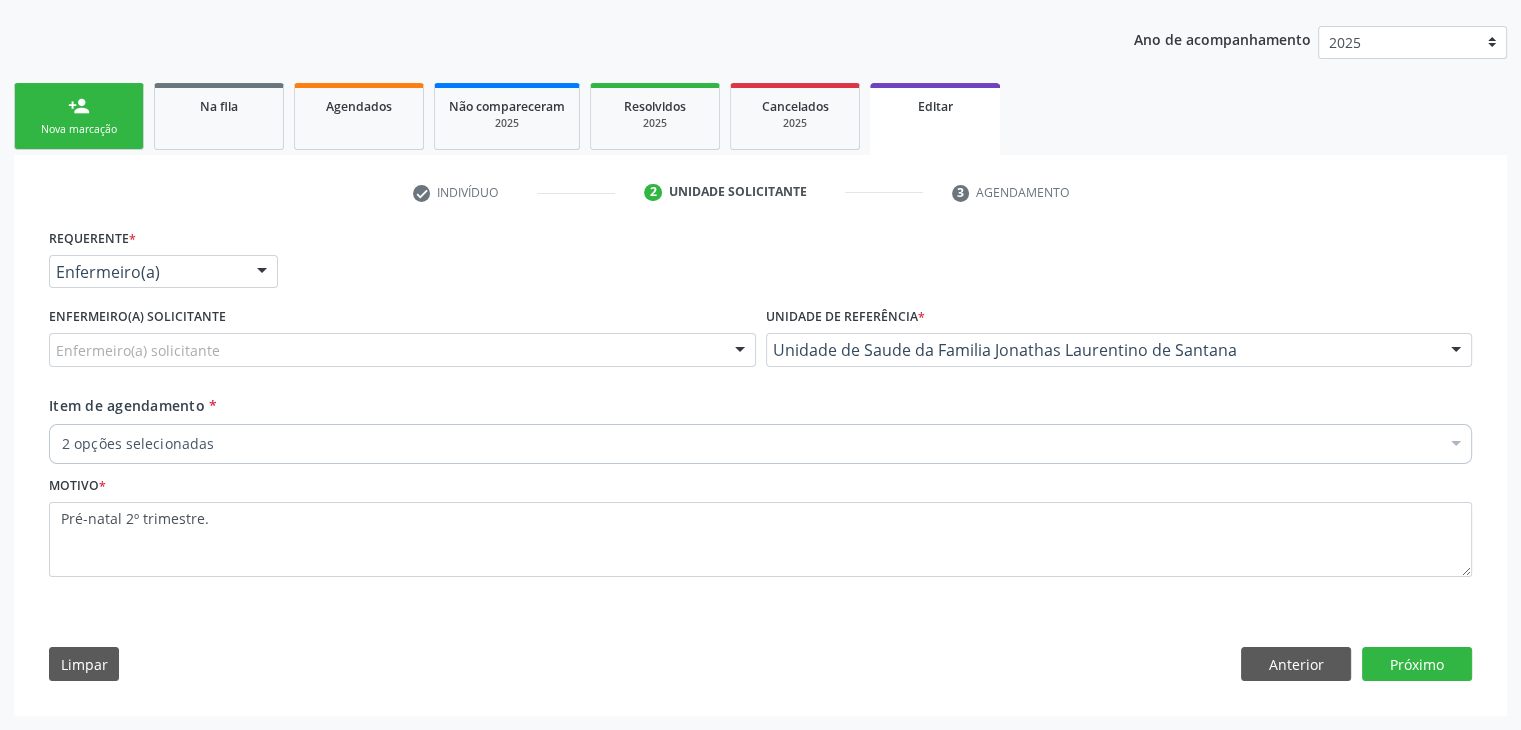 scroll, scrollTop: 214, scrollLeft: 0, axis: vertical 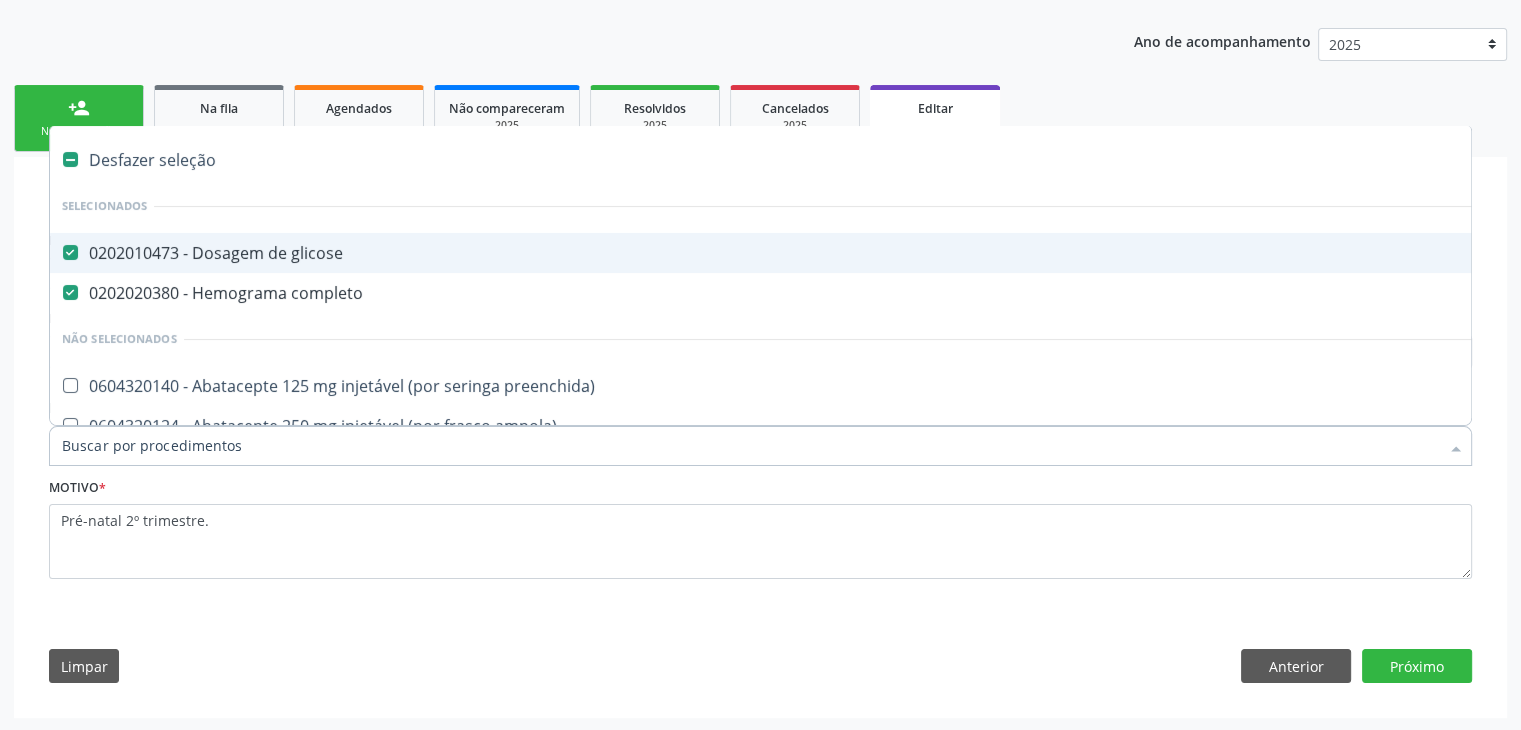 click on "Desfazer seleção" at bounding box center [831, 160] 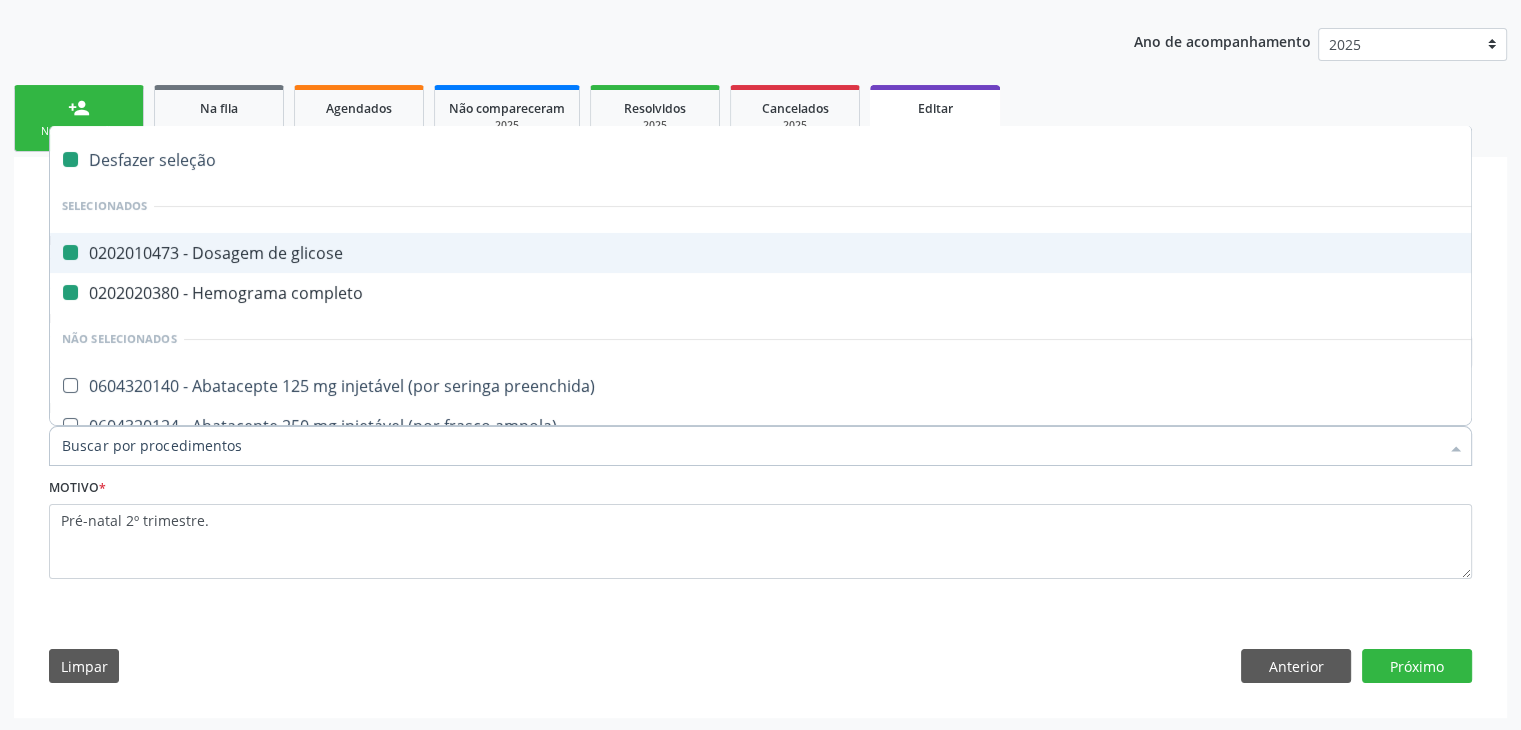 checkbox on "false" 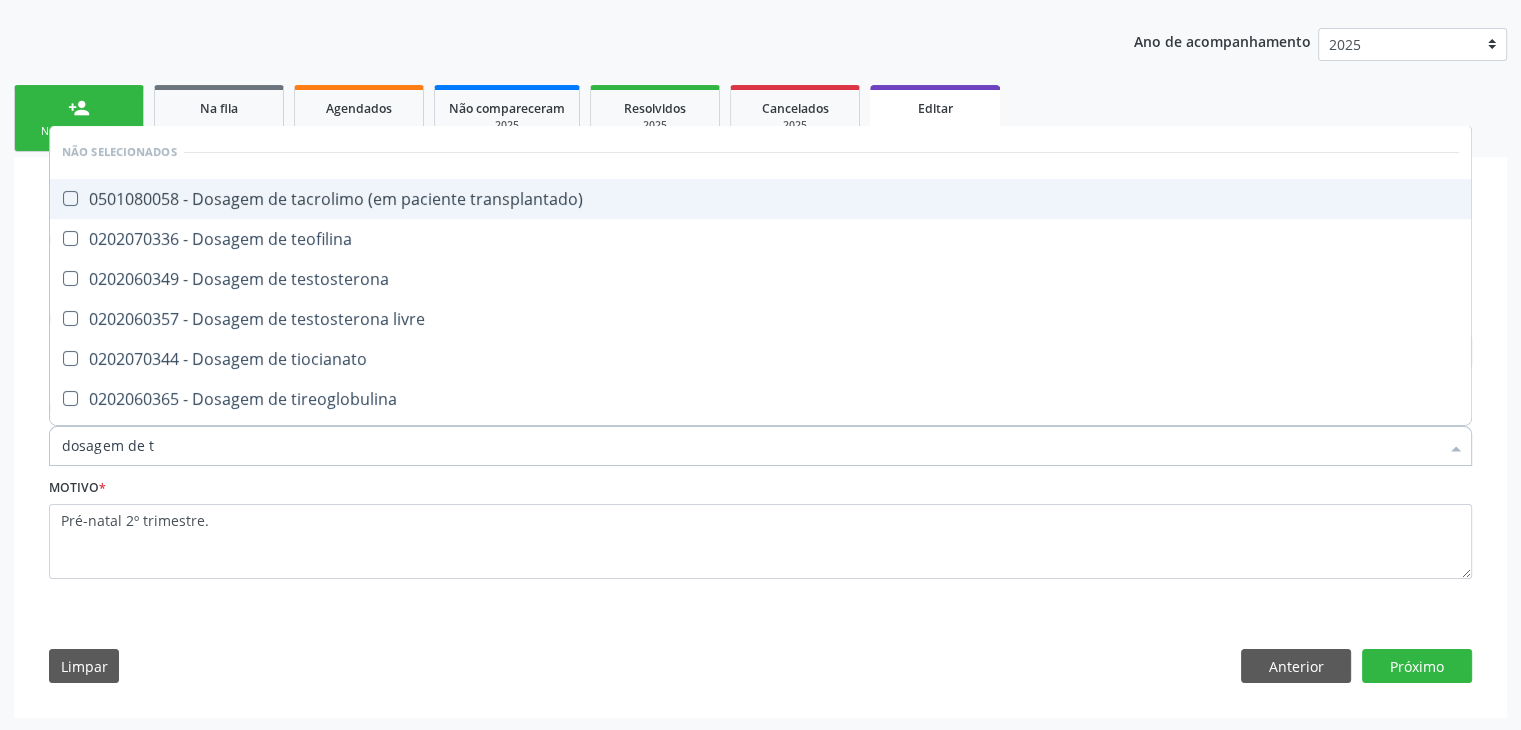 type on "dosagem de ts" 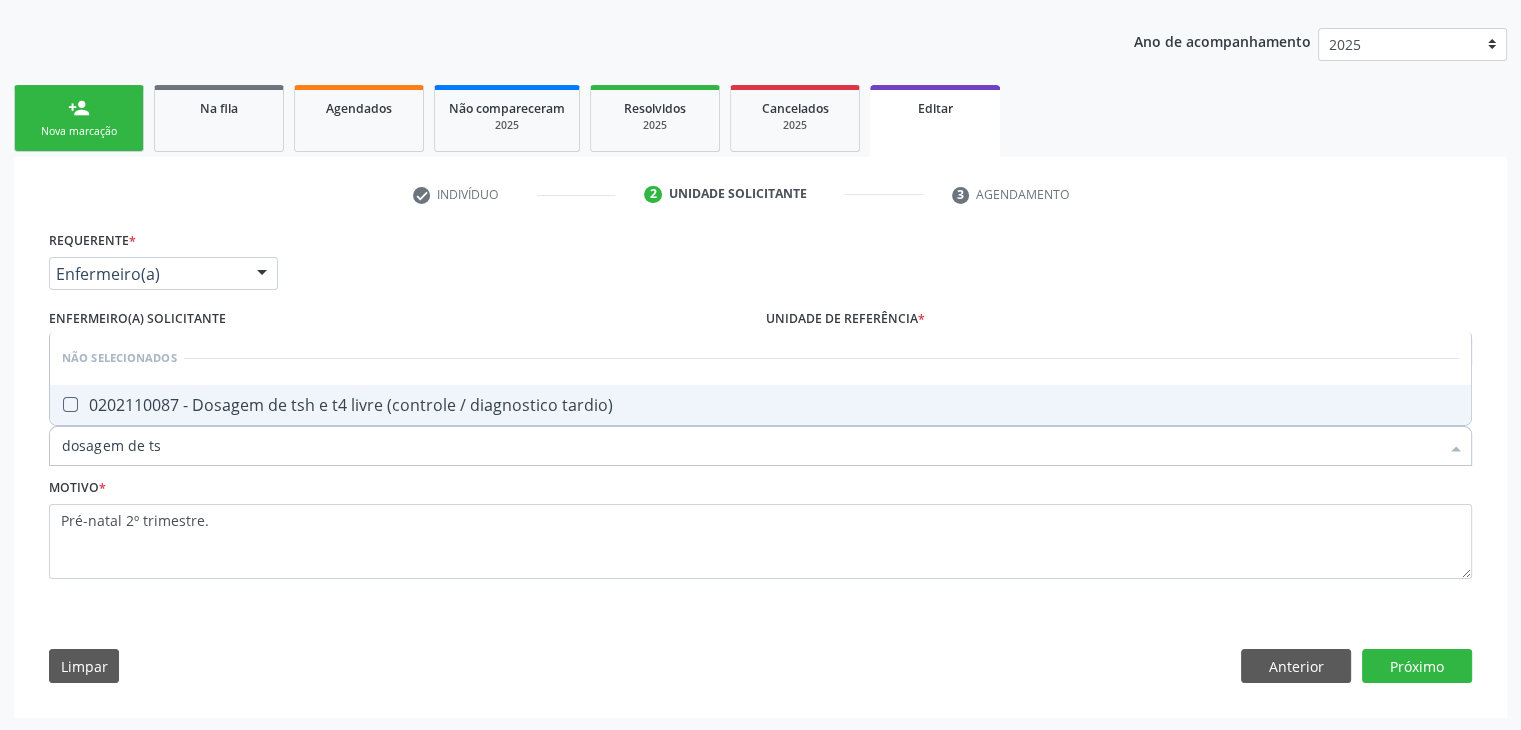 click on "0202110087 - Dosagem de tsh e t4 livre (controle / diagnostico tardio)" at bounding box center (760, 405) 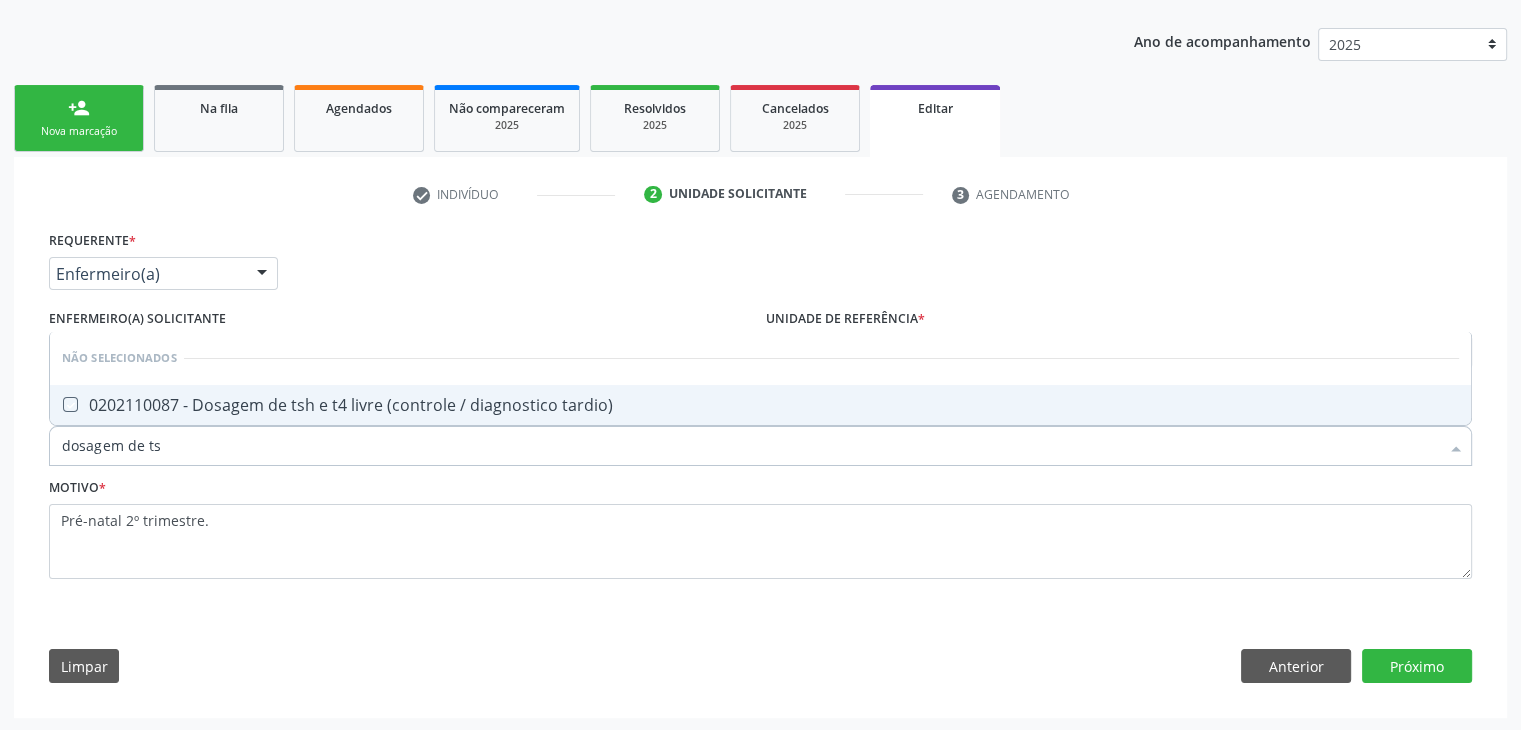 checkbox on "true" 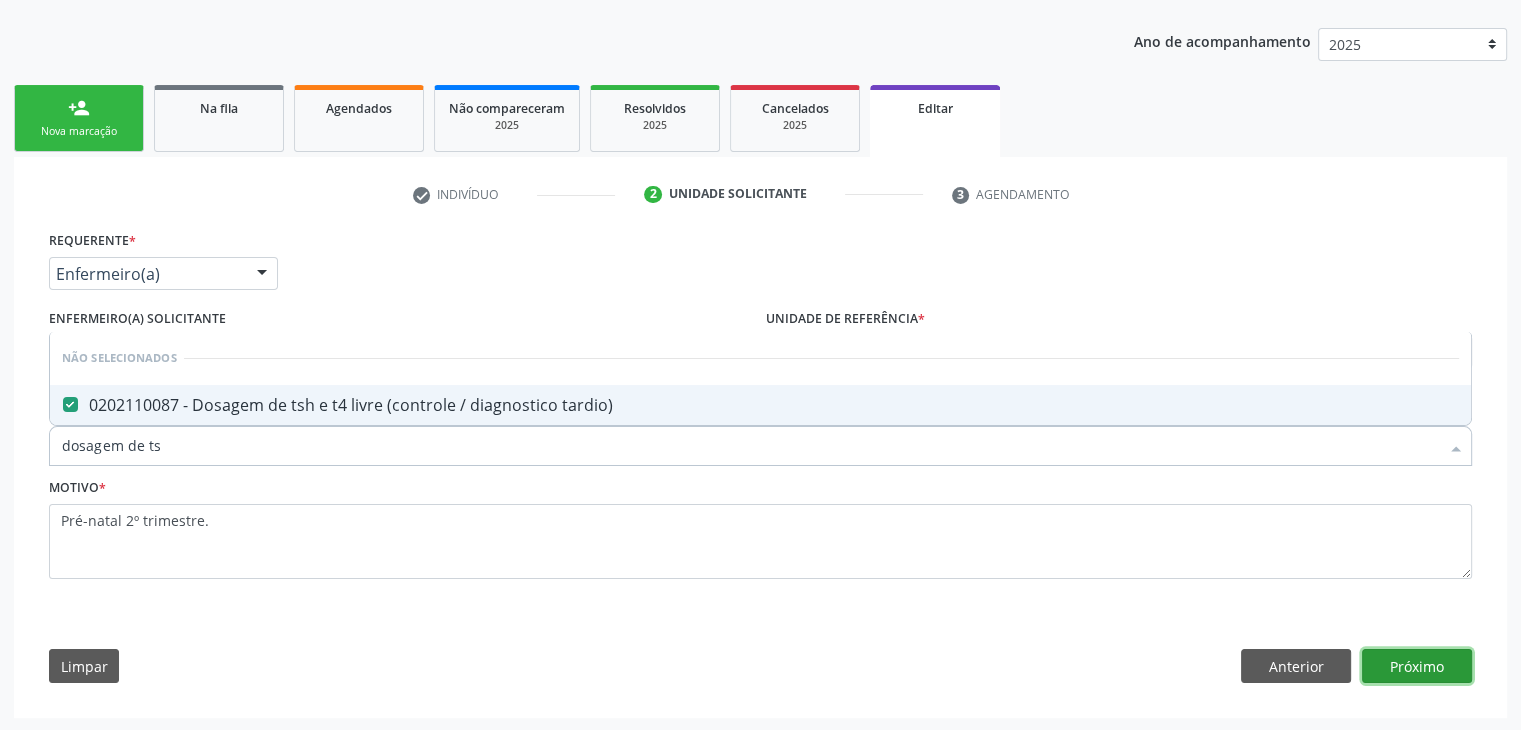 click on "Próximo" at bounding box center (1417, 666) 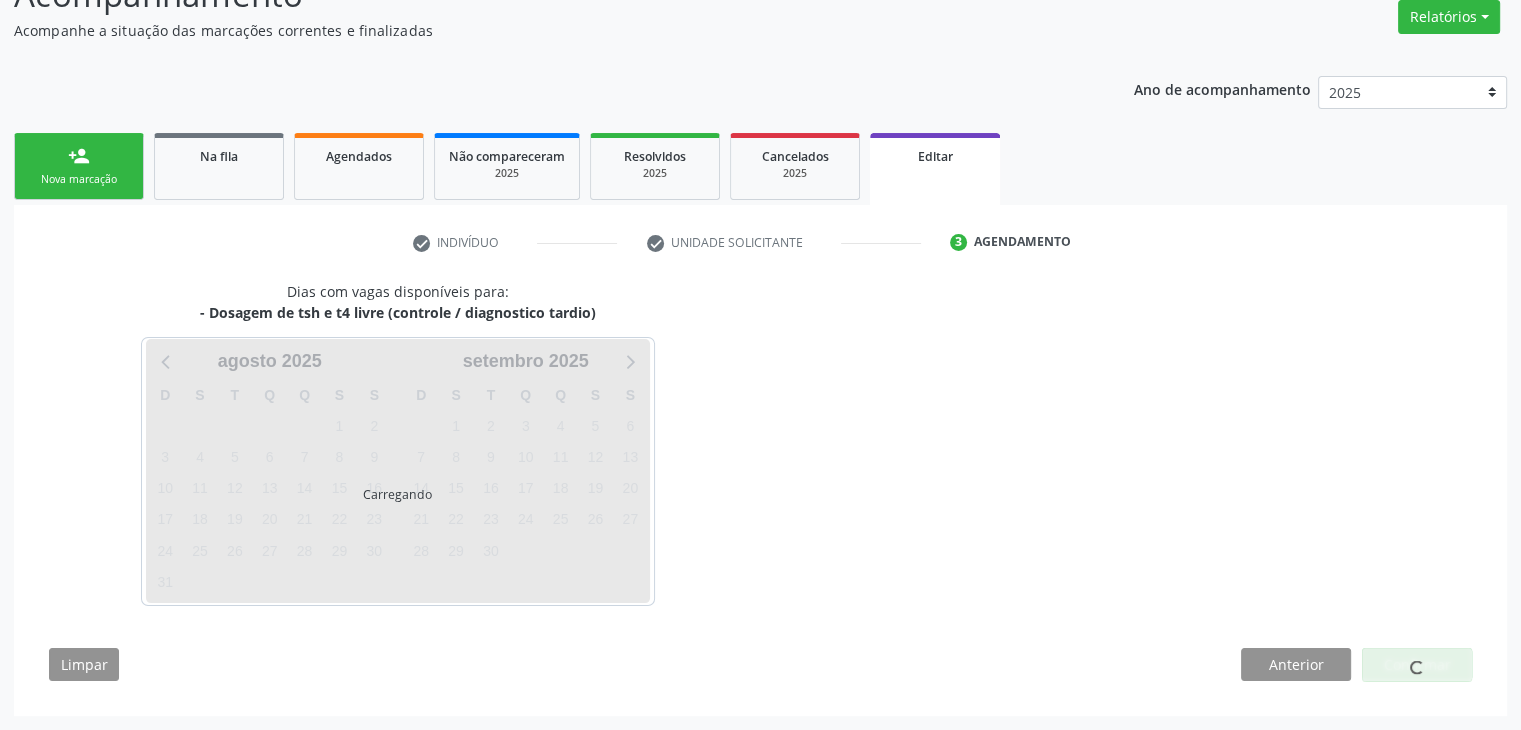 scroll, scrollTop: 165, scrollLeft: 0, axis: vertical 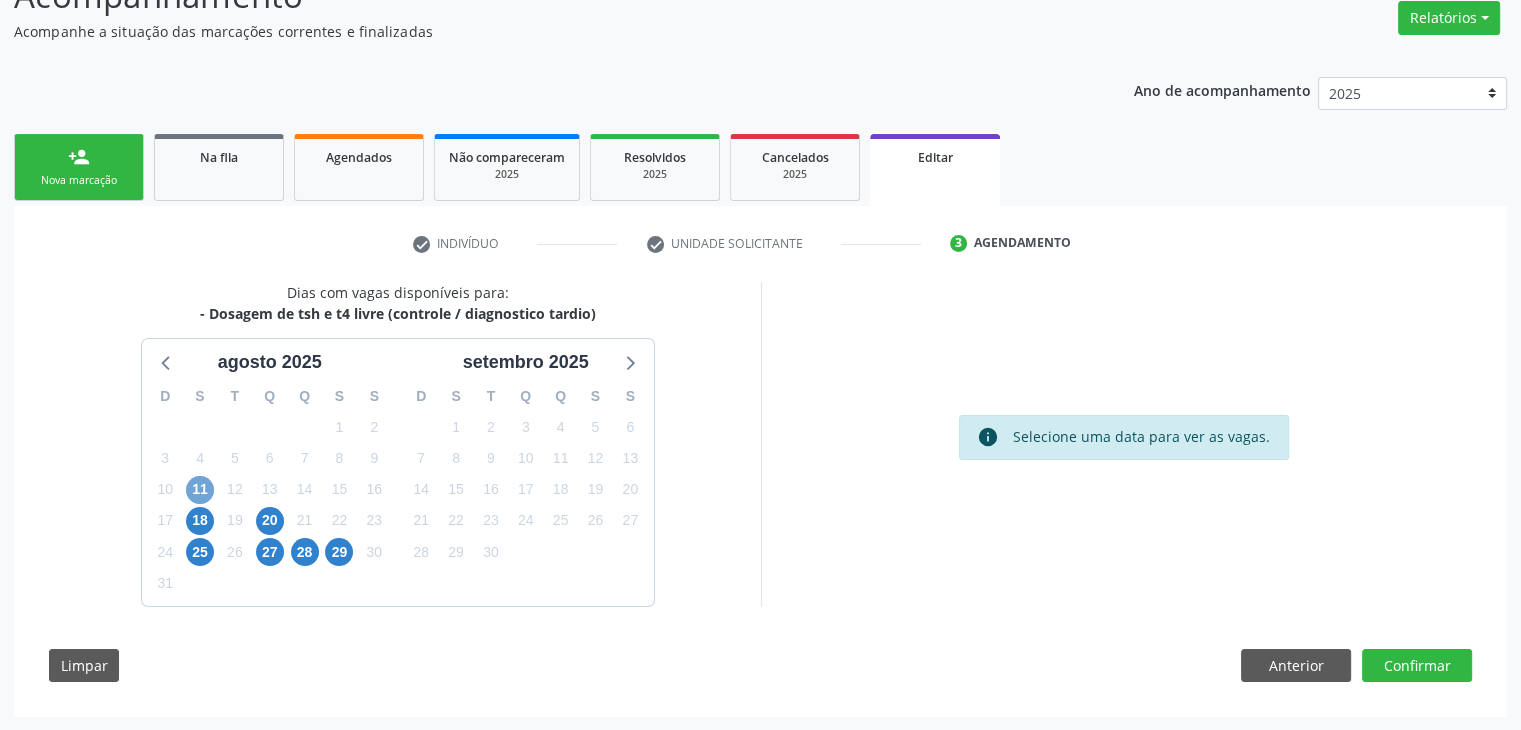 click on "11" at bounding box center [200, 490] 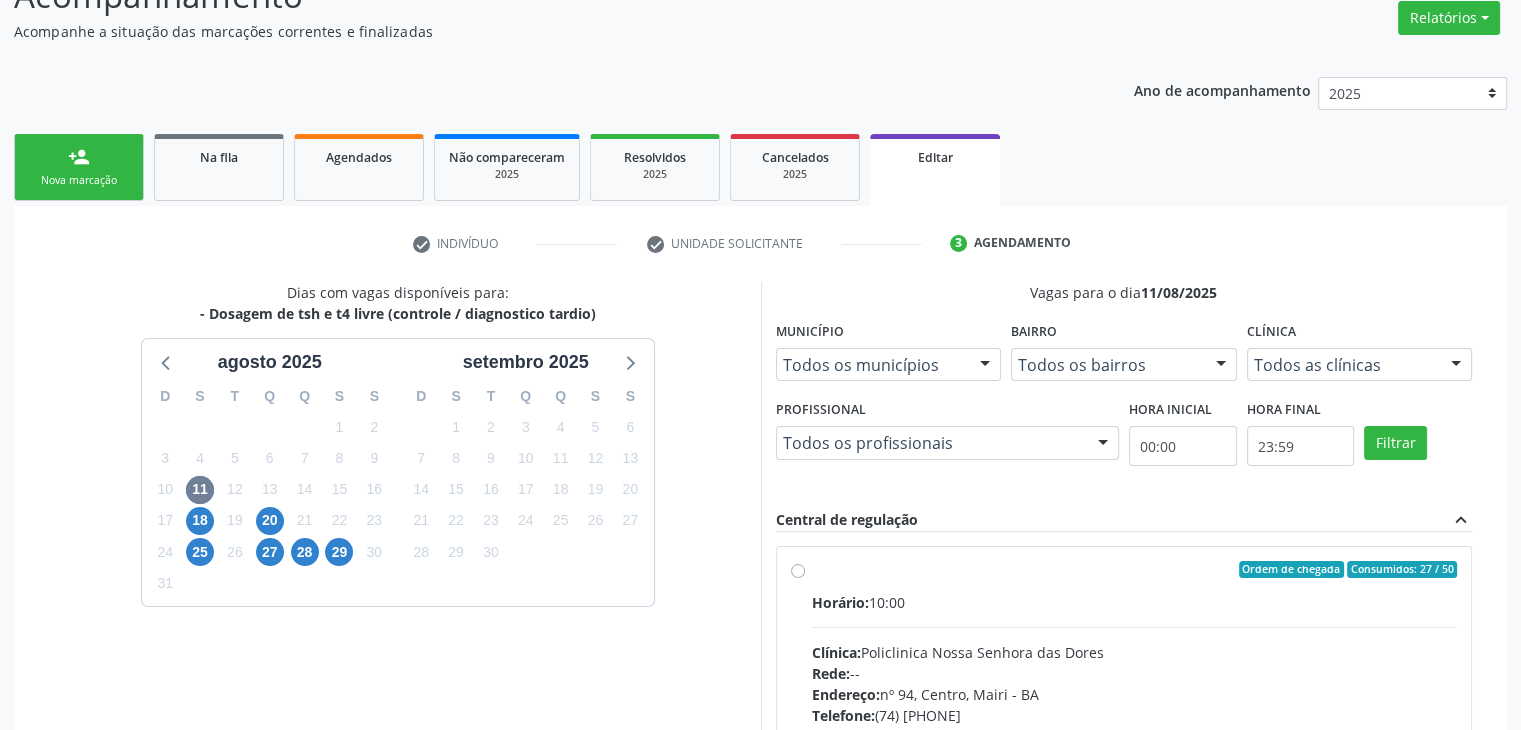 click on "Clínica:  Policlinica Nossa Senhora das Dores" at bounding box center [1135, 652] 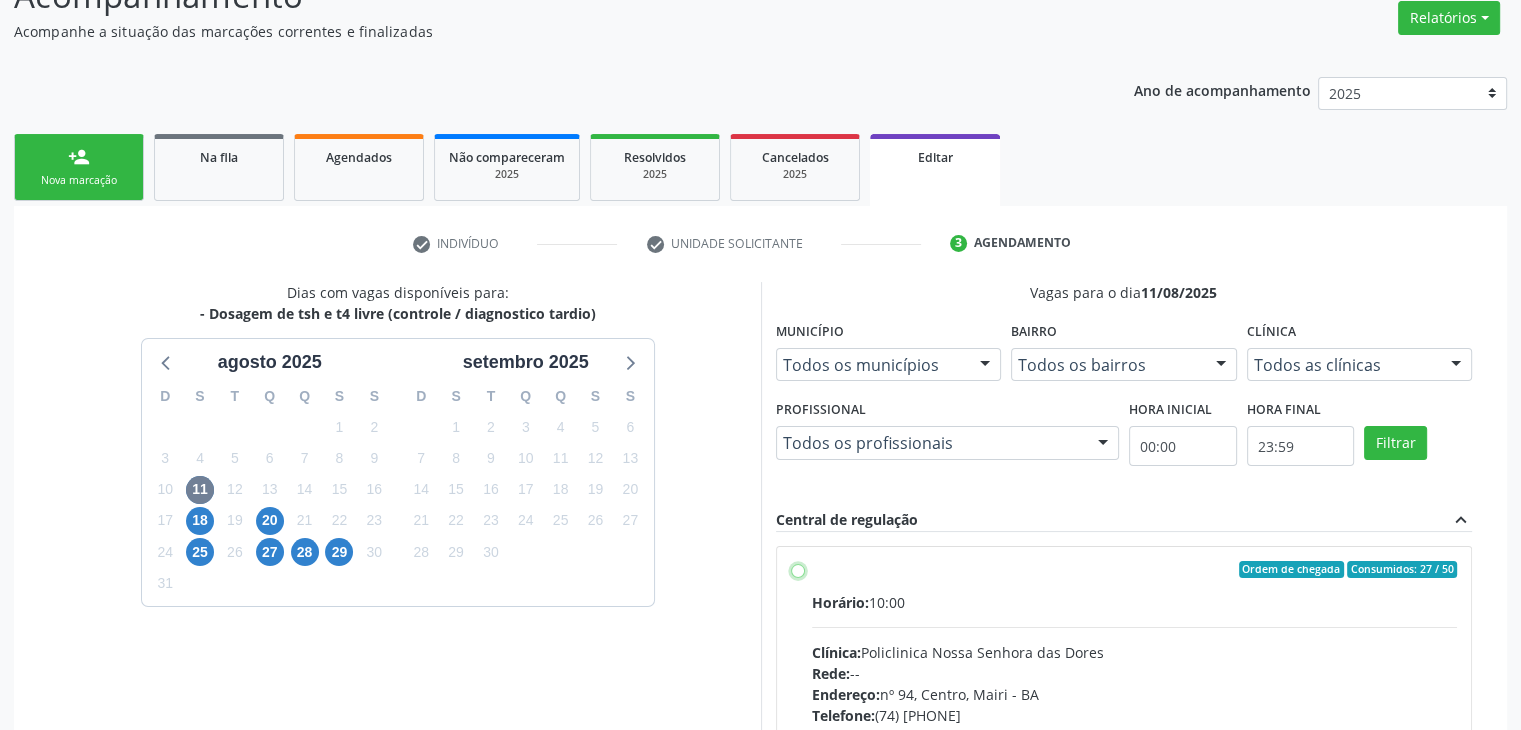 click on "Ordem de chegada
Consumidos: 27 / 50
Horário:   10:00
Clínica:  Policlinica Nossa Senhora das Dores
Rede:
--
Endereço:   nº 94, Centro, Mairi - BA
Telefone:   (74) 36322104
Profissional:
--
Informações adicionais sobre o atendimento
Idade de atendimento:
Sem restrição
Gênero(s) atendido(s):
Sem restrição
Informações adicionais:
--" at bounding box center [798, 570] 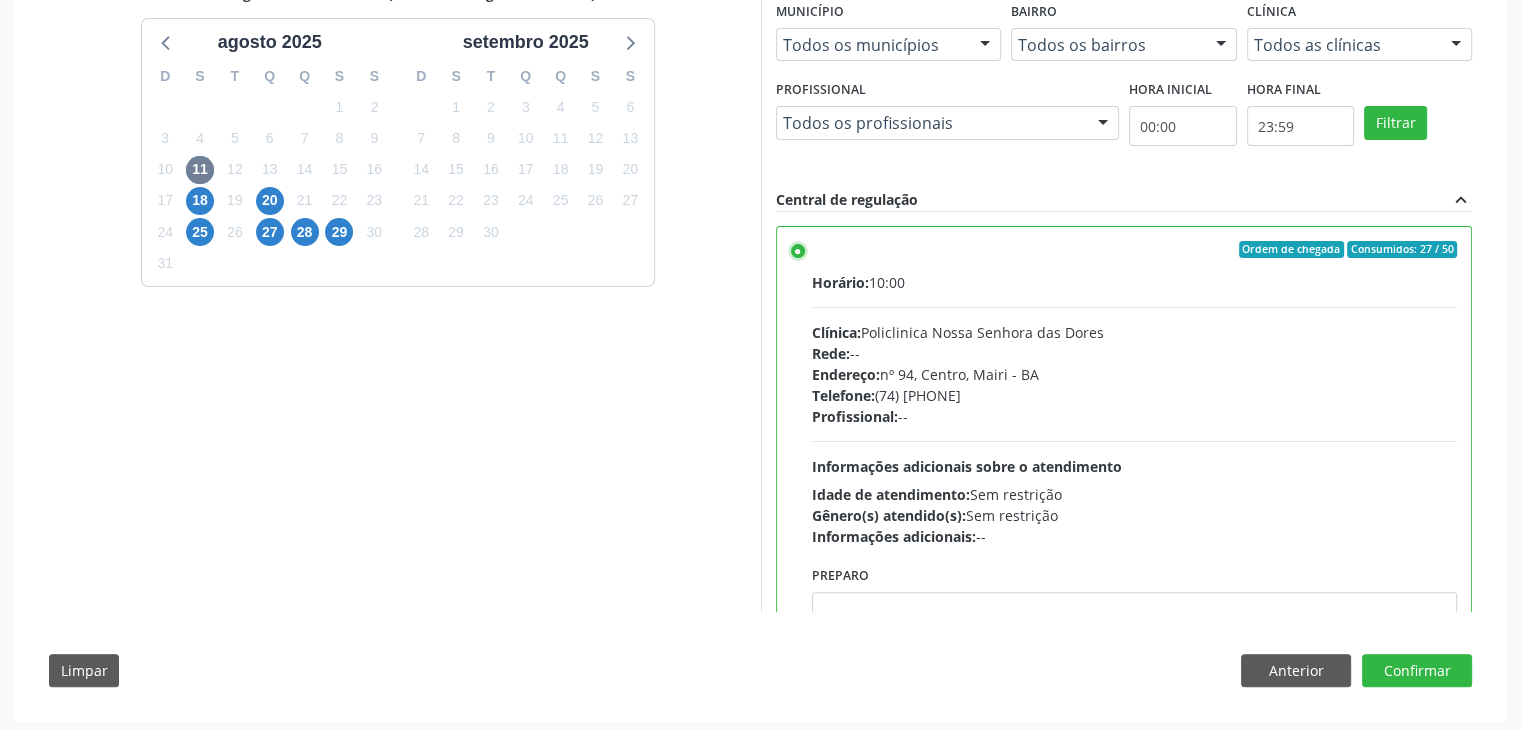 scroll, scrollTop: 490, scrollLeft: 0, axis: vertical 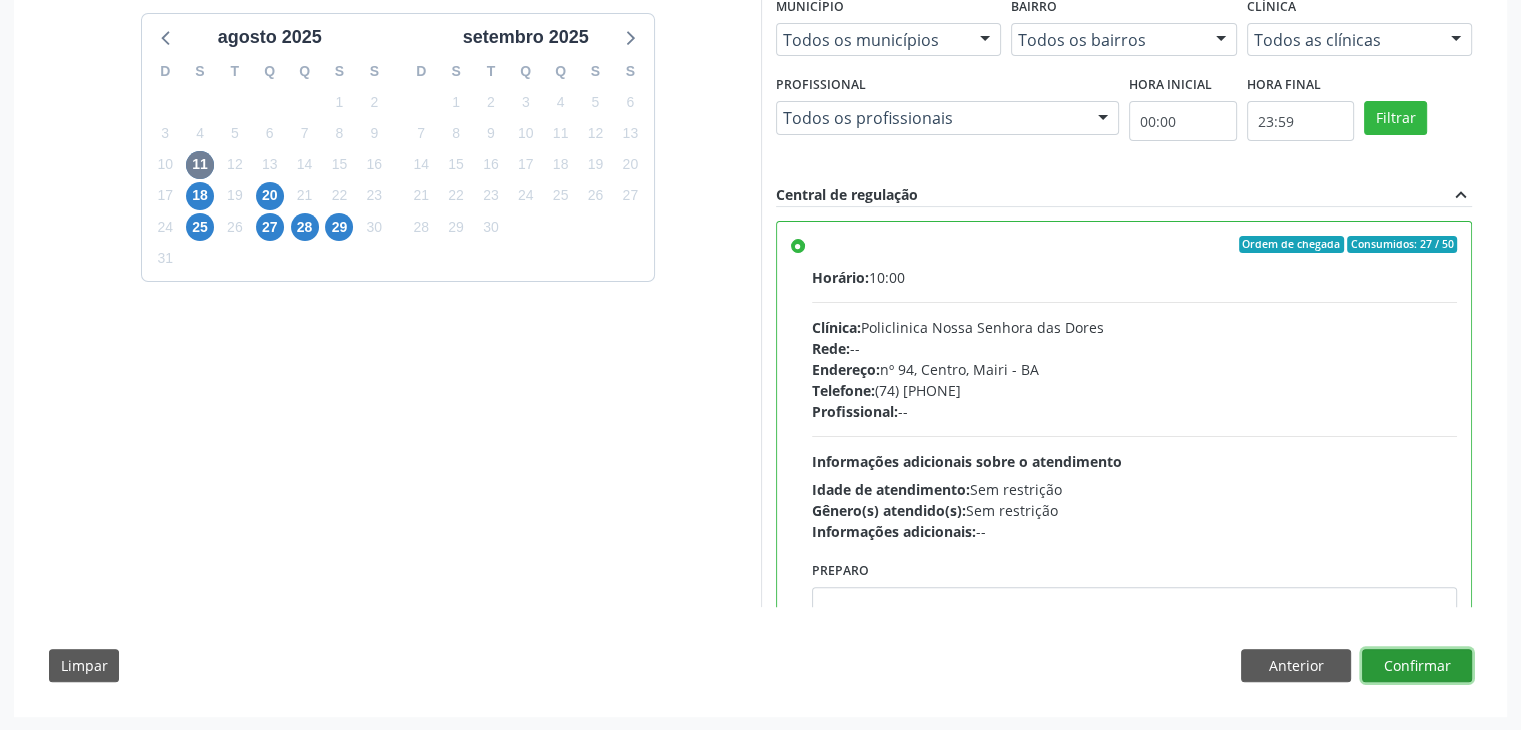 click on "Confirmar" at bounding box center (1417, 666) 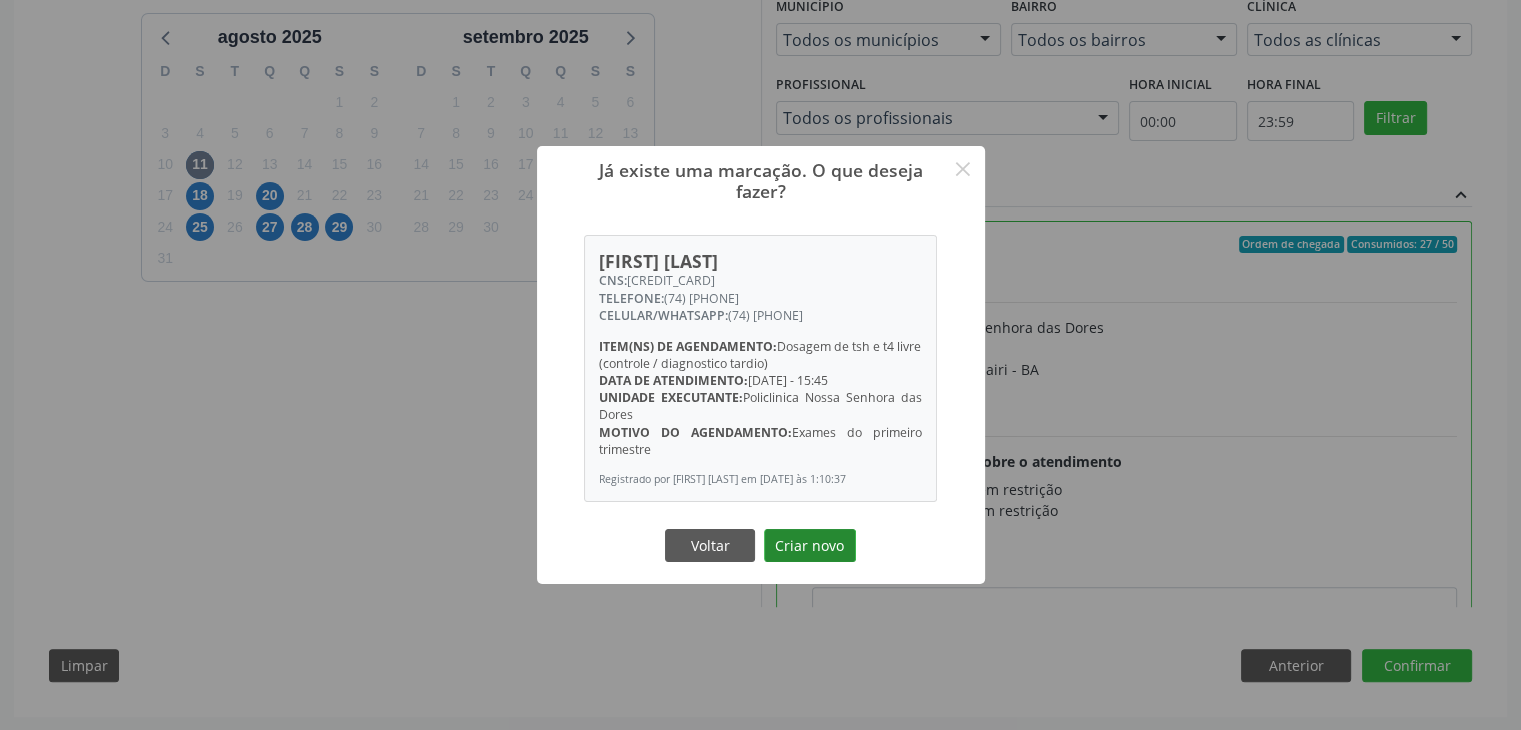 click on "Criar novo" at bounding box center (810, 546) 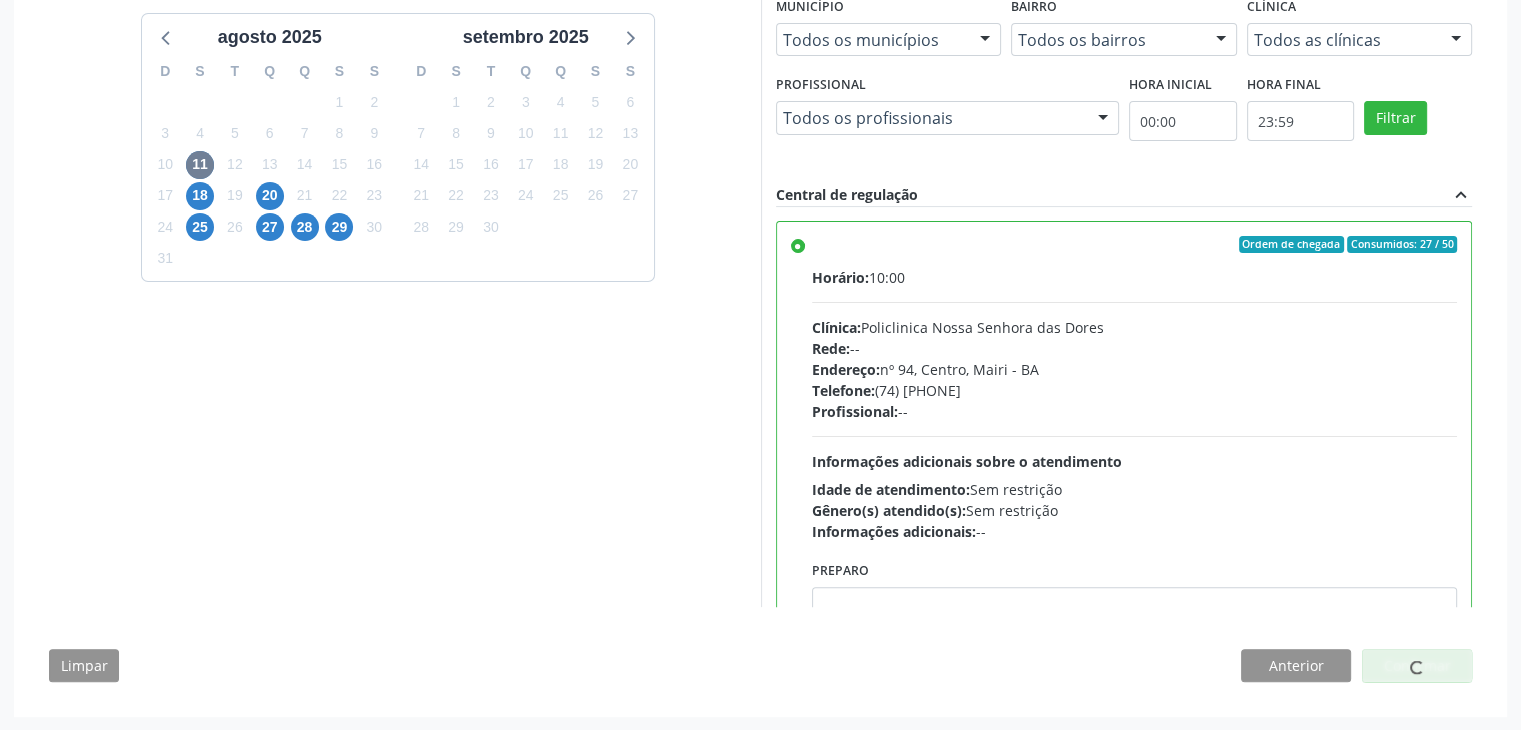 scroll, scrollTop: 0, scrollLeft: 0, axis: both 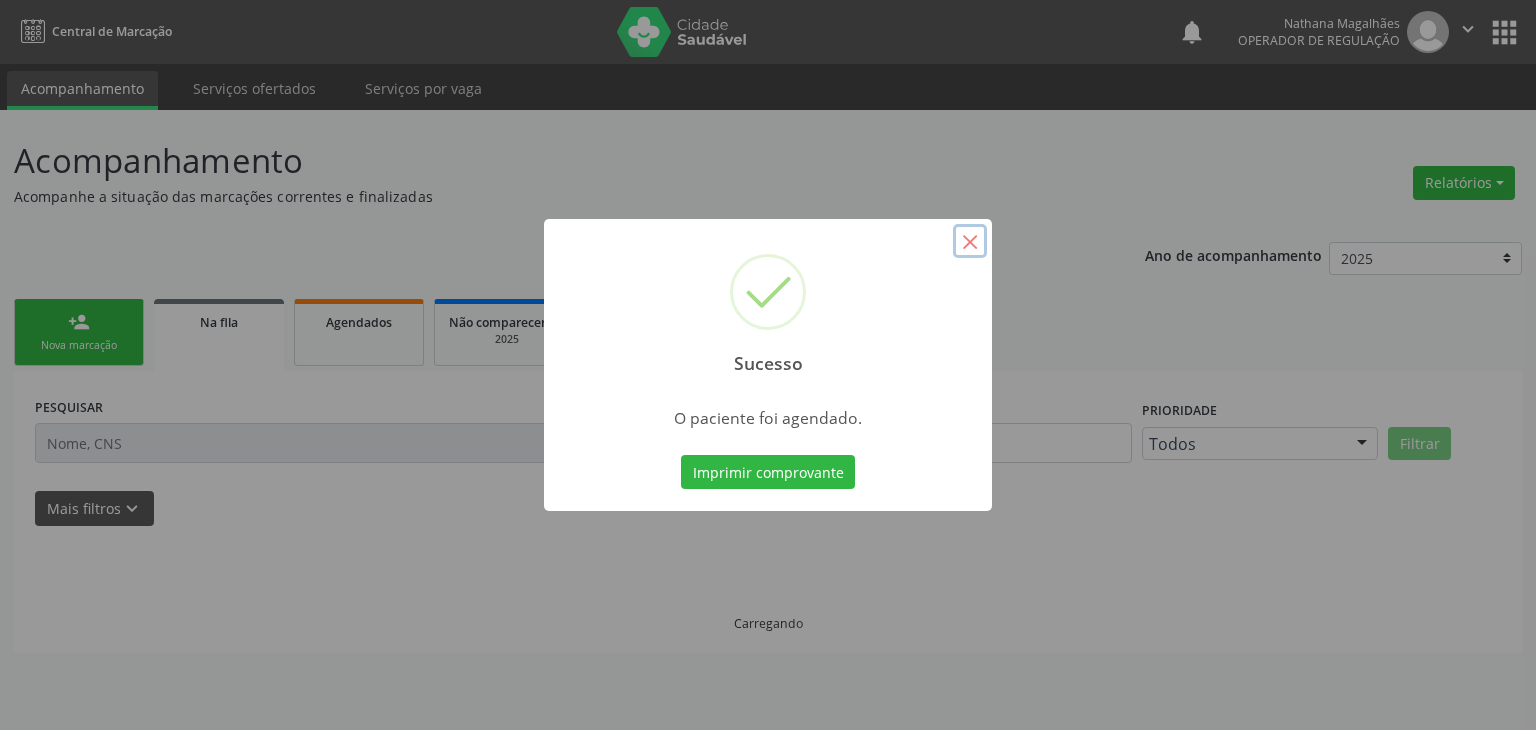 click on "×" at bounding box center [970, 241] 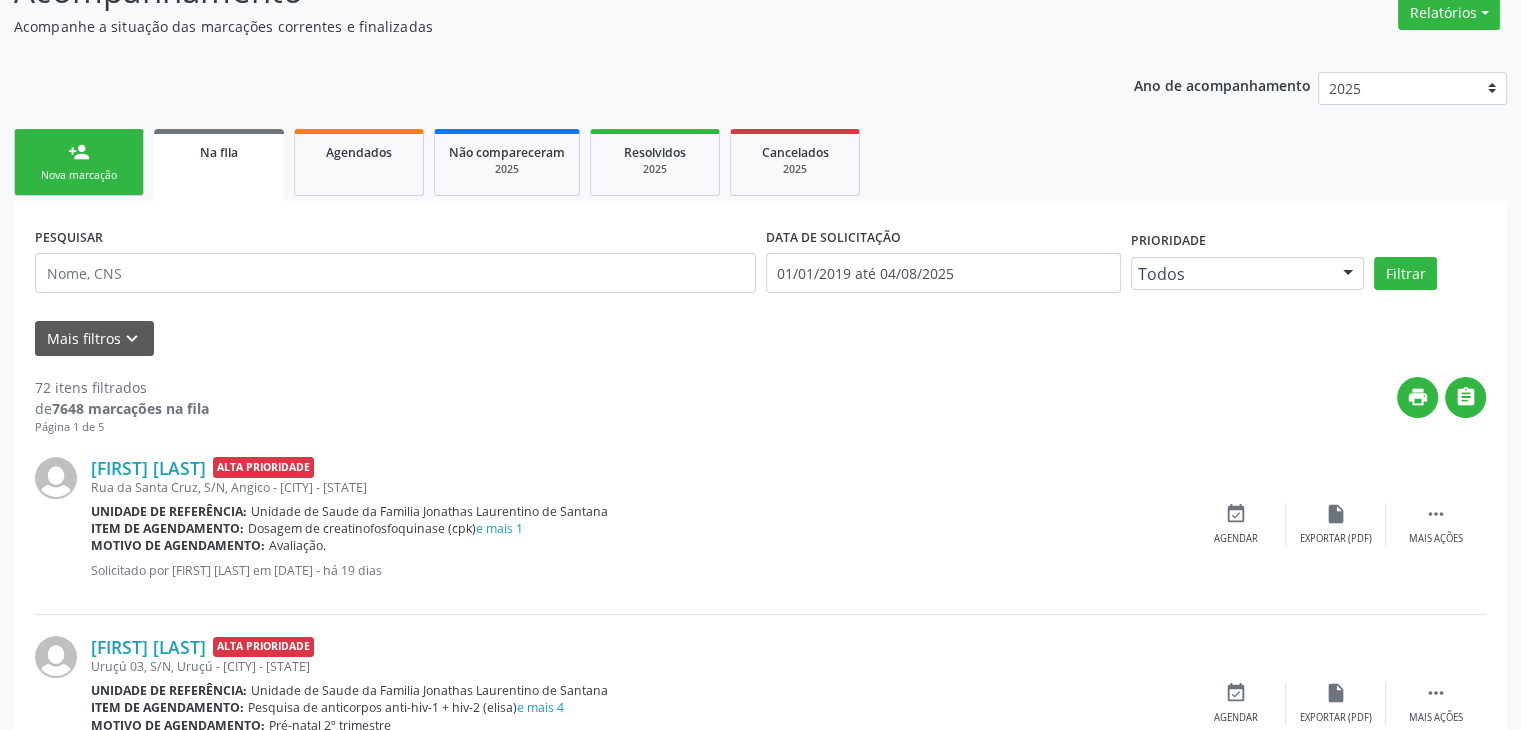 scroll, scrollTop: 500, scrollLeft: 0, axis: vertical 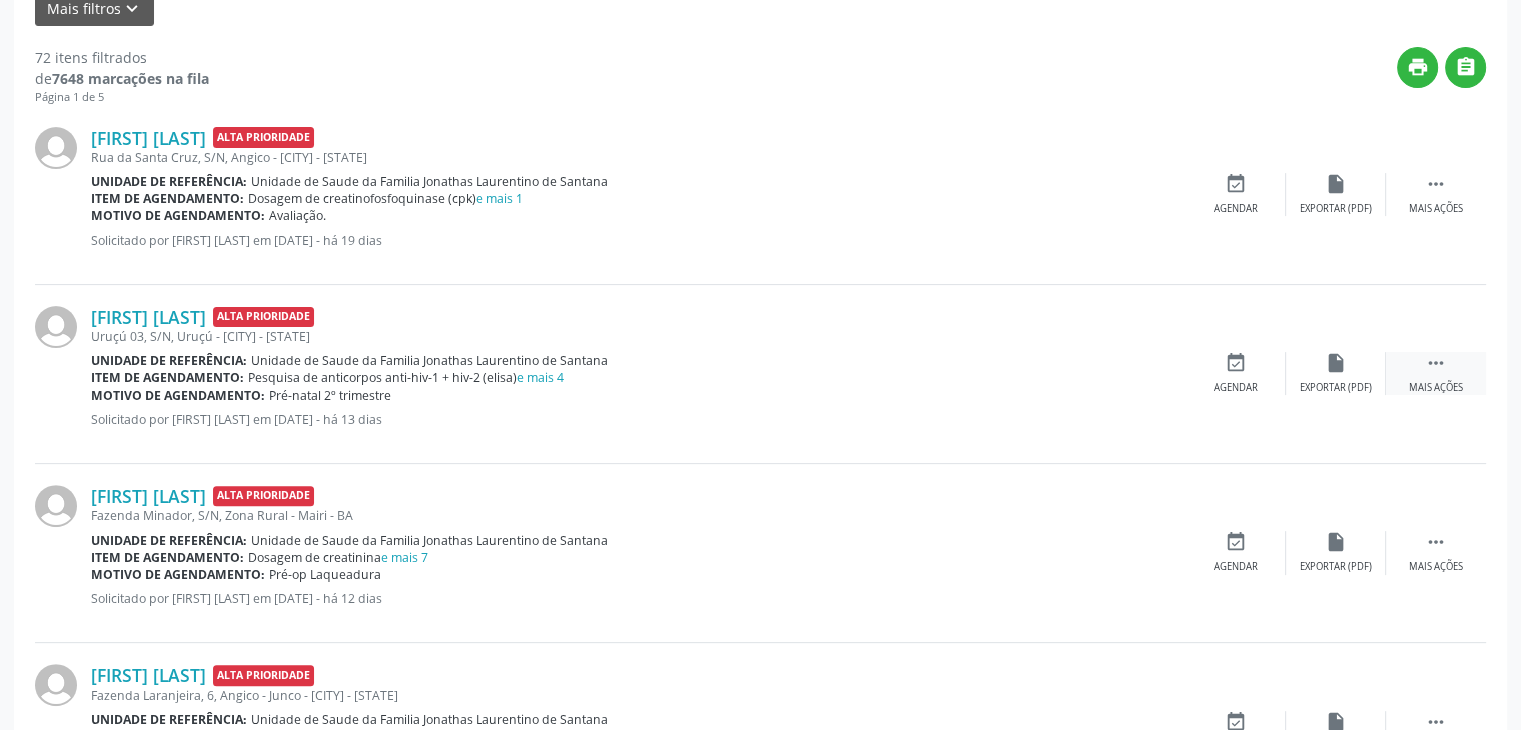 click on "Mais ações" at bounding box center (1436, 388) 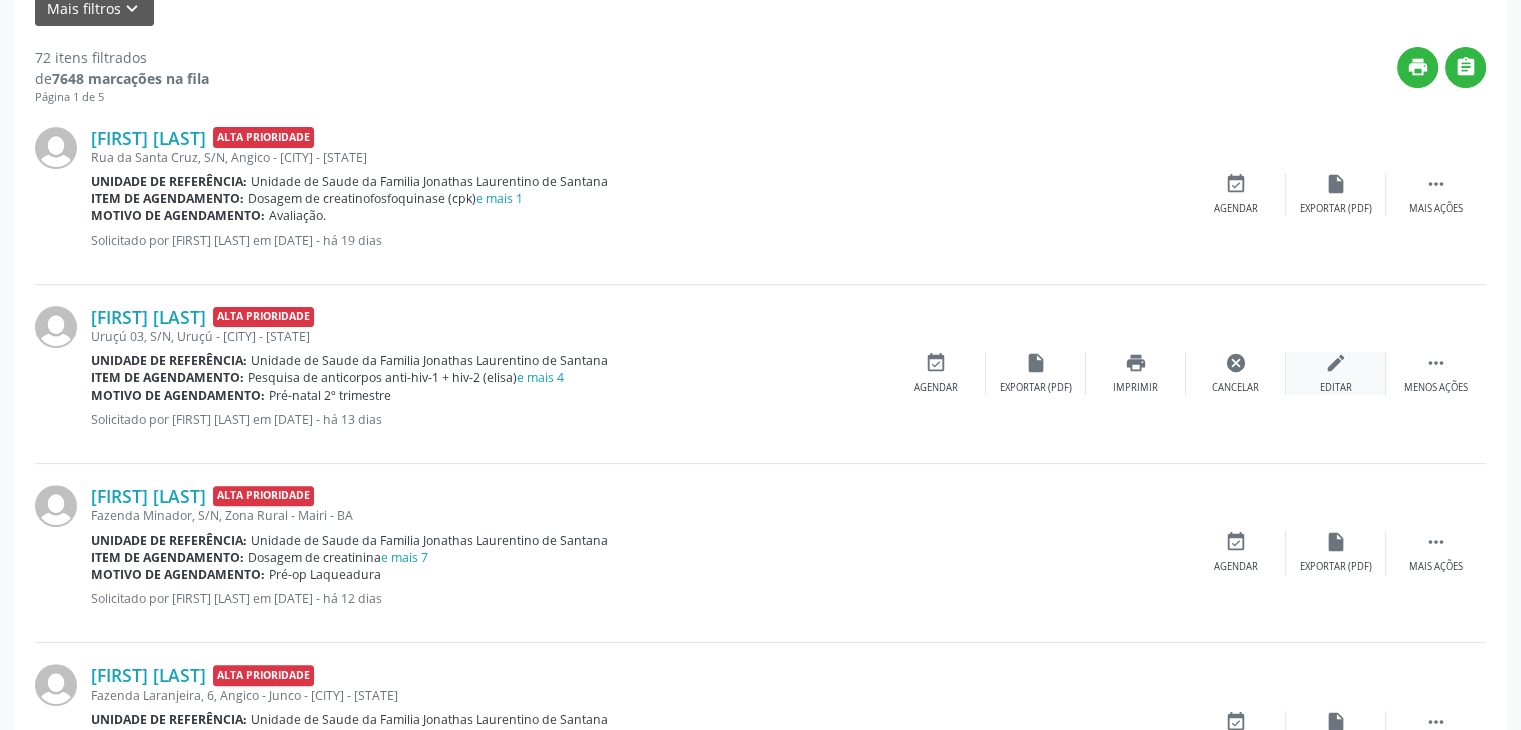 click on "edit
Editar" at bounding box center [1336, 373] 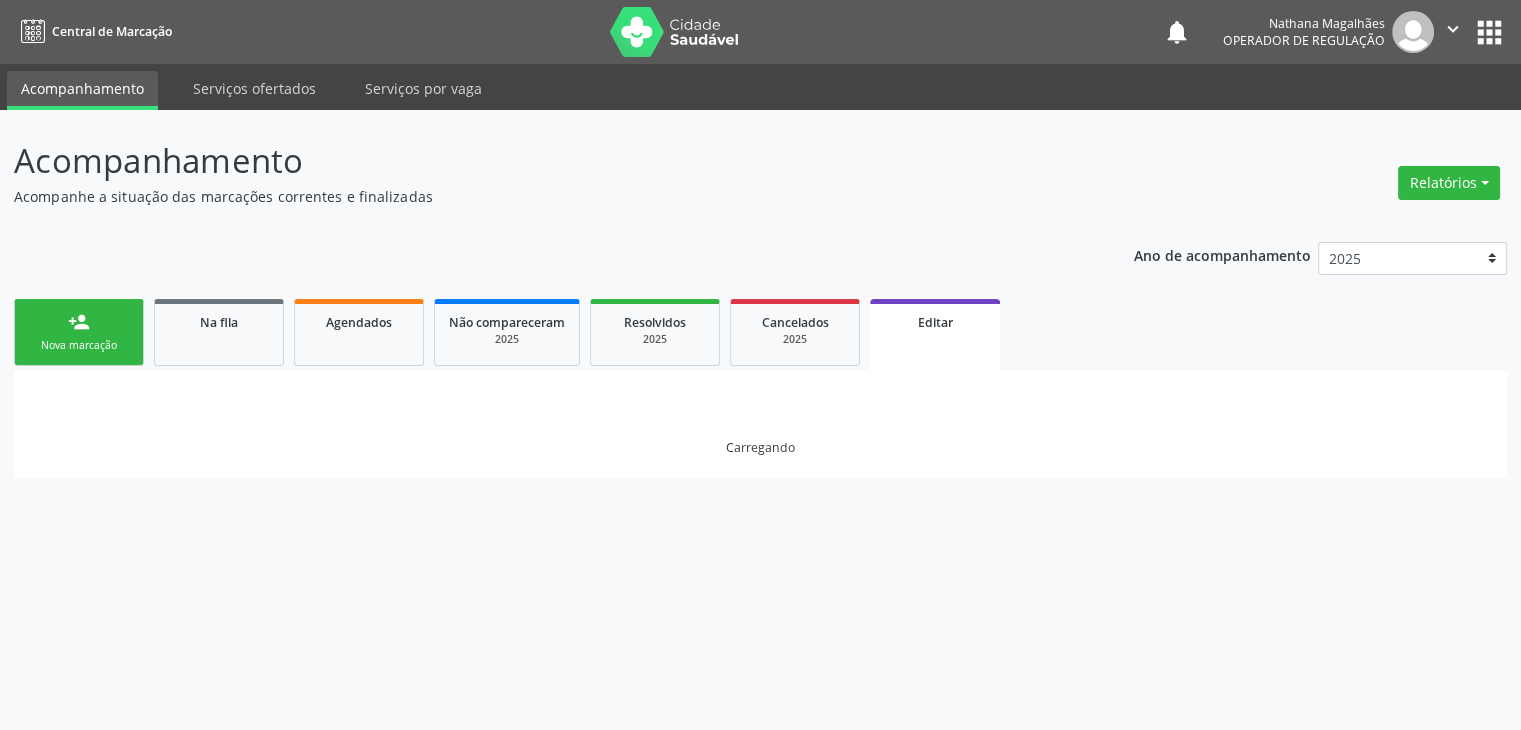 scroll, scrollTop: 0, scrollLeft: 0, axis: both 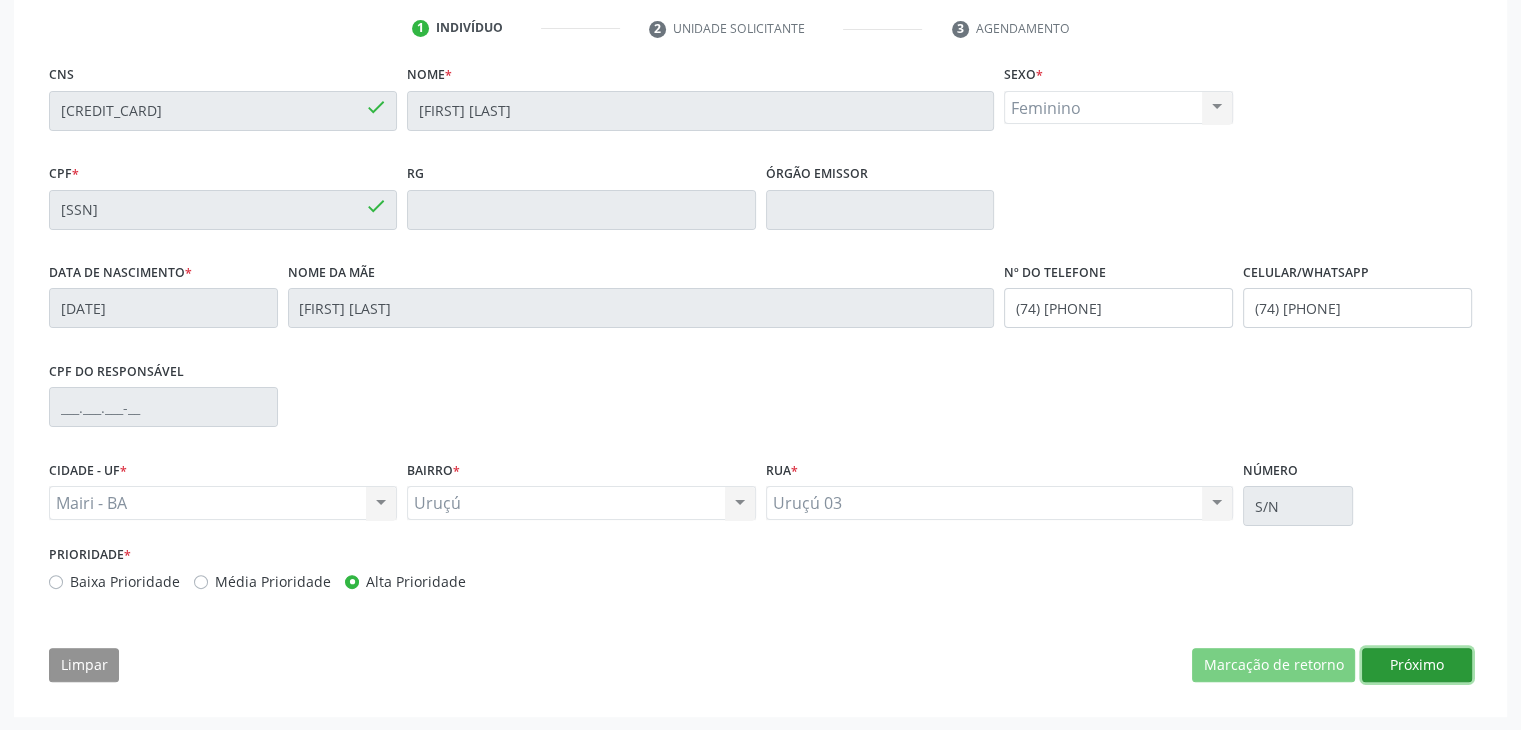 click on "Próximo" at bounding box center [1417, 665] 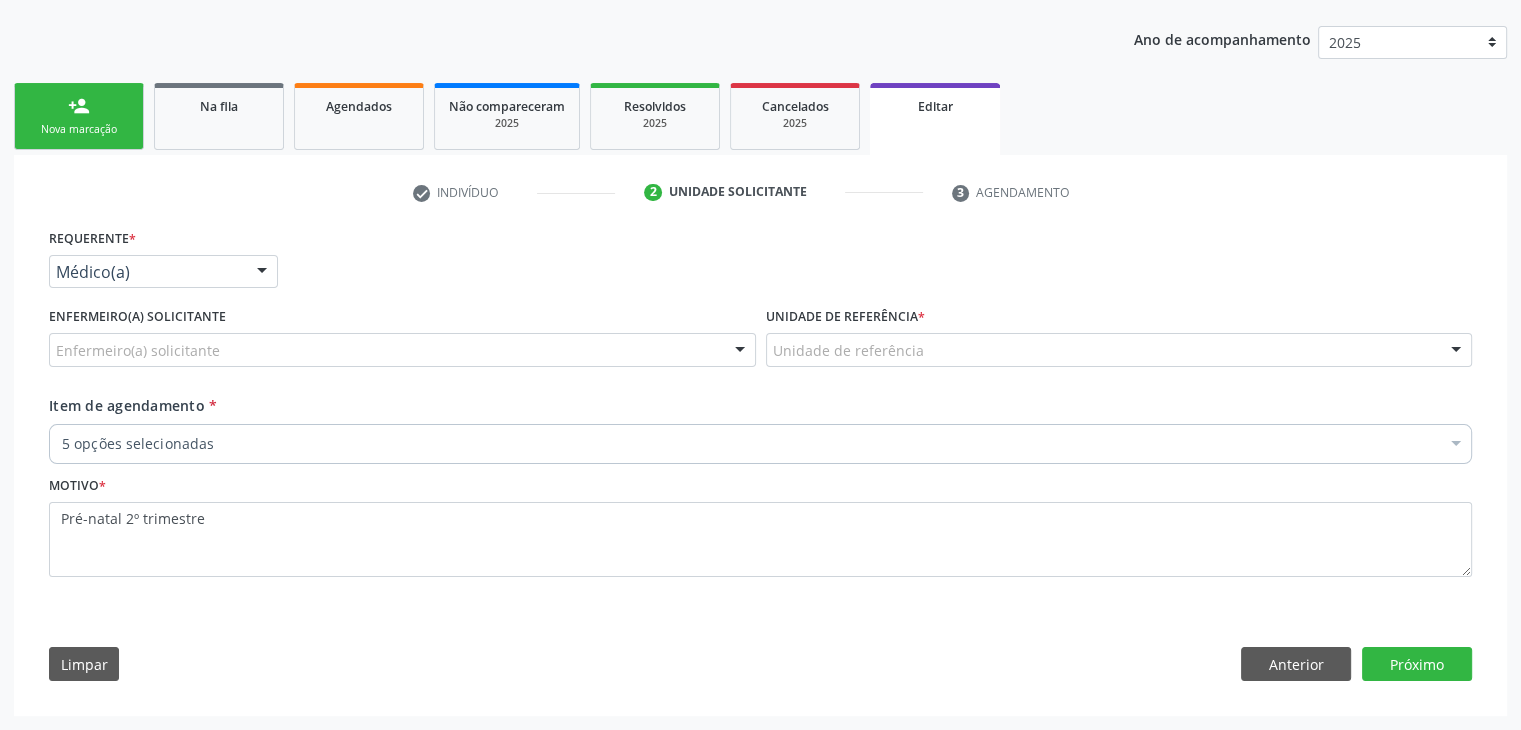 scroll, scrollTop: 214, scrollLeft: 0, axis: vertical 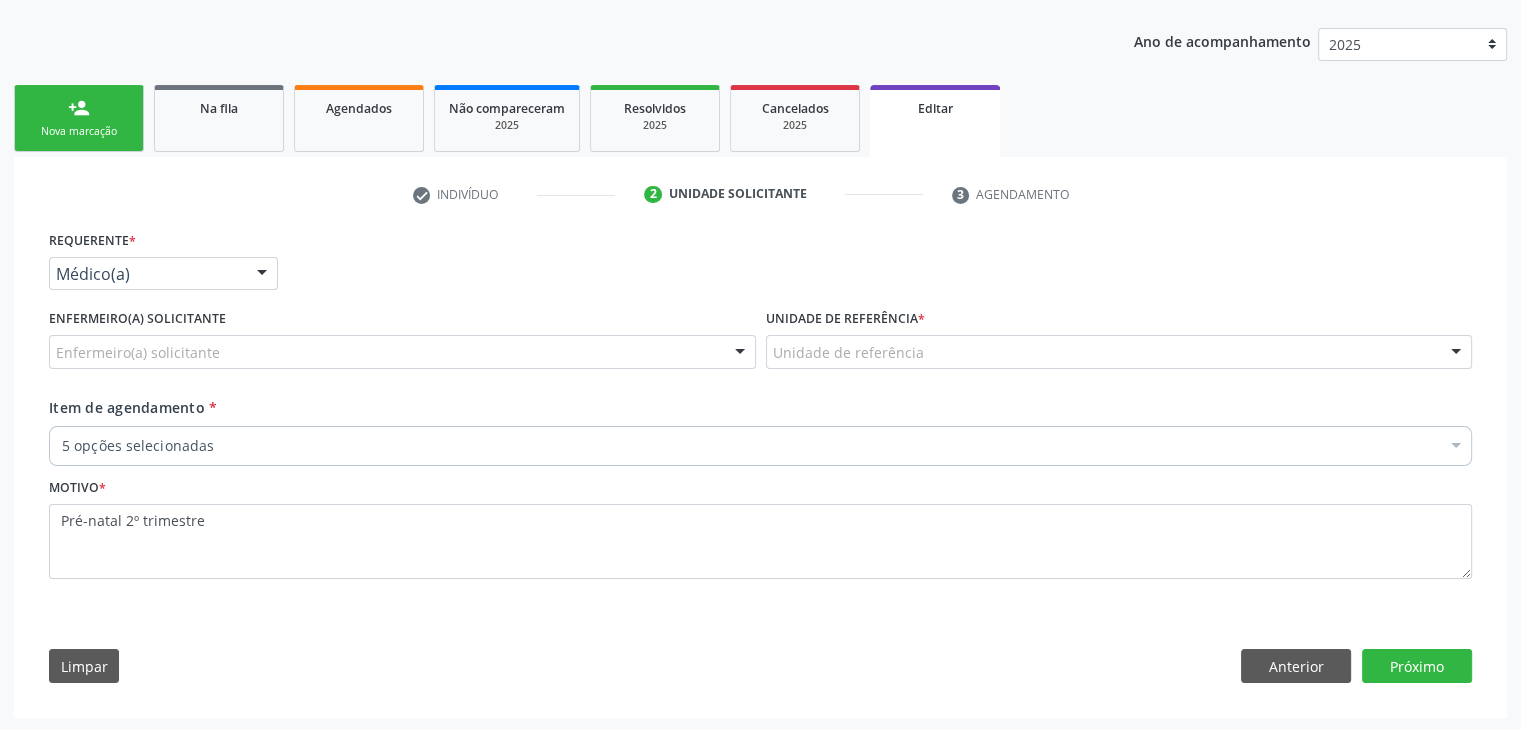 click on "Unidade de referência" at bounding box center [1119, 352] 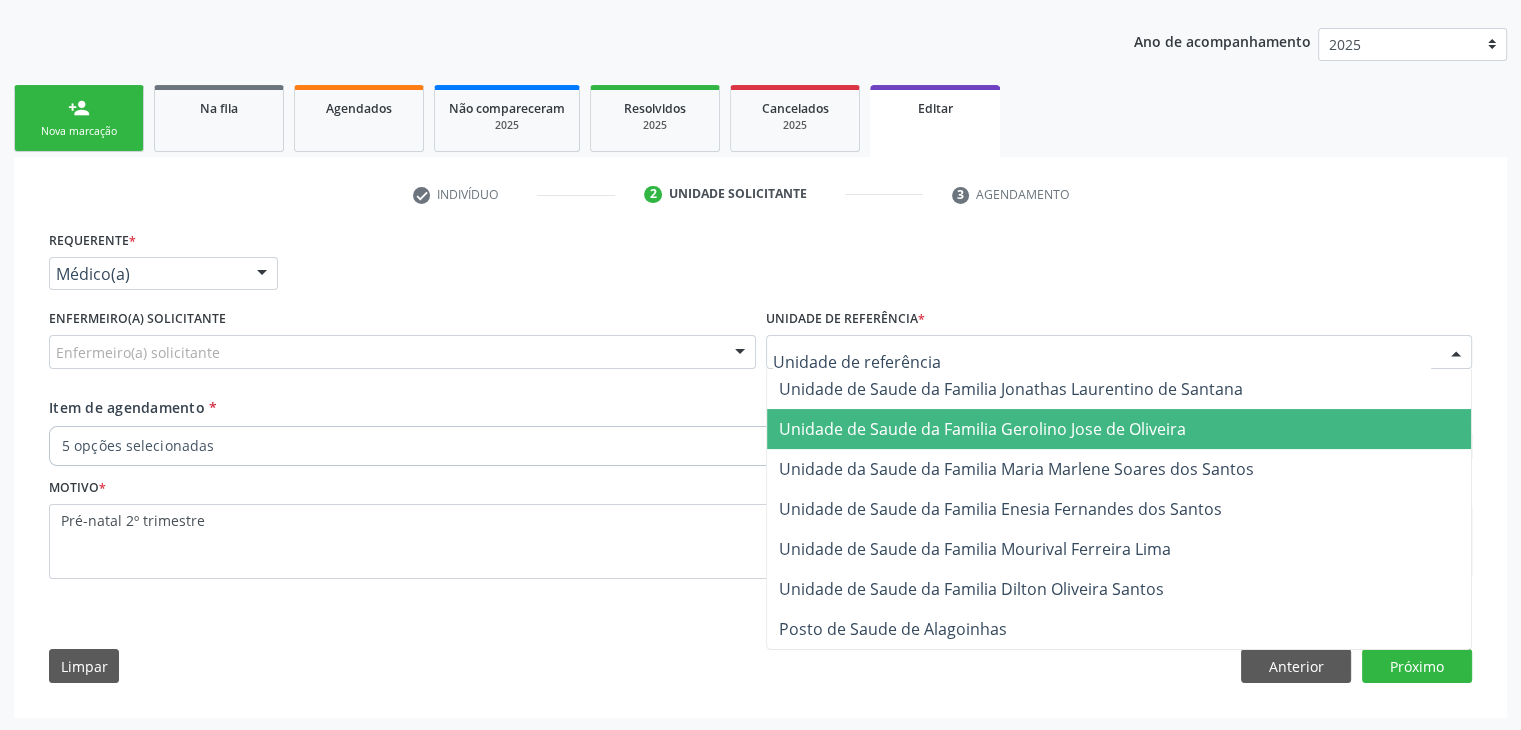 click on "Unidade de Saude da Familia Gerolino Jose de Oliveira" at bounding box center (982, 429) 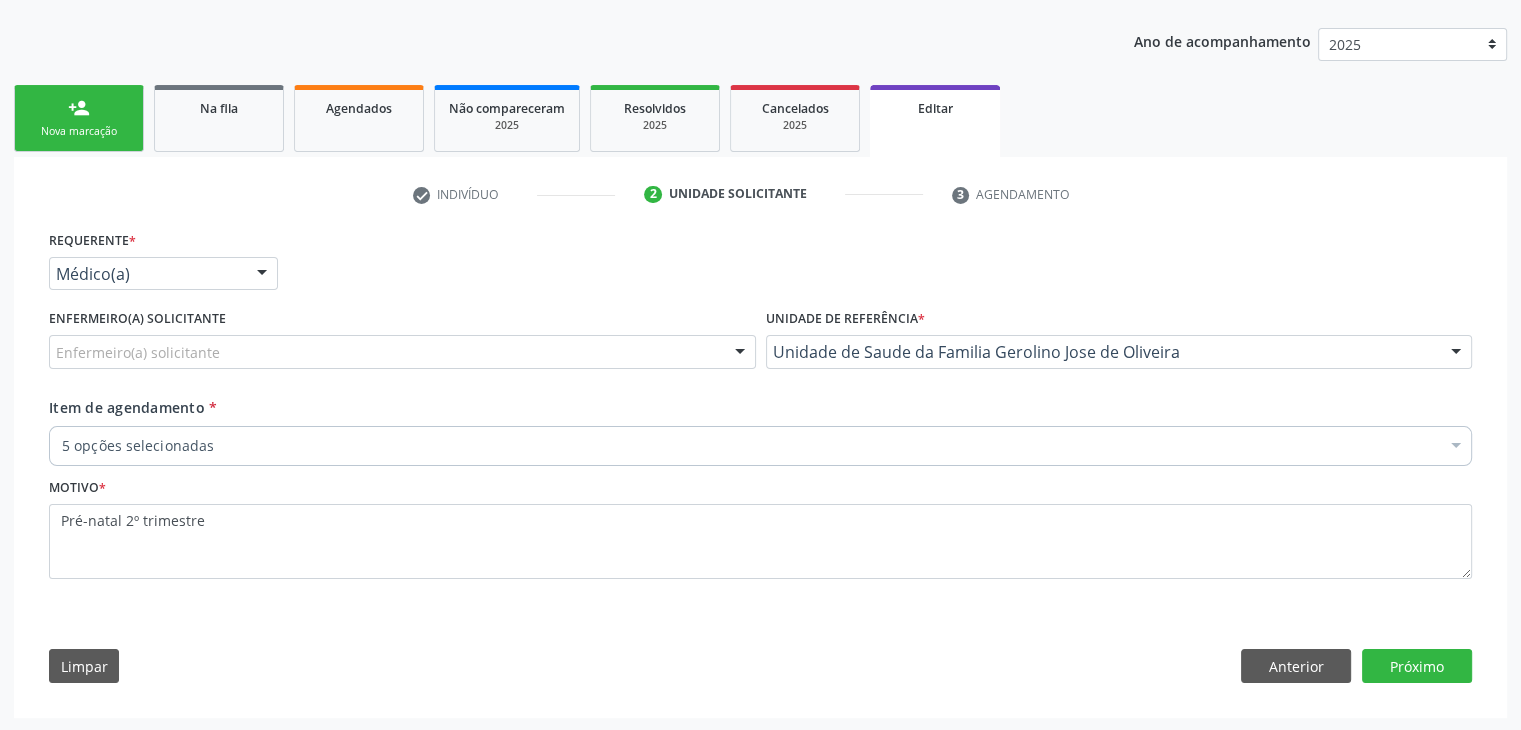 click on "5 opções selecionadas" at bounding box center (760, 446) 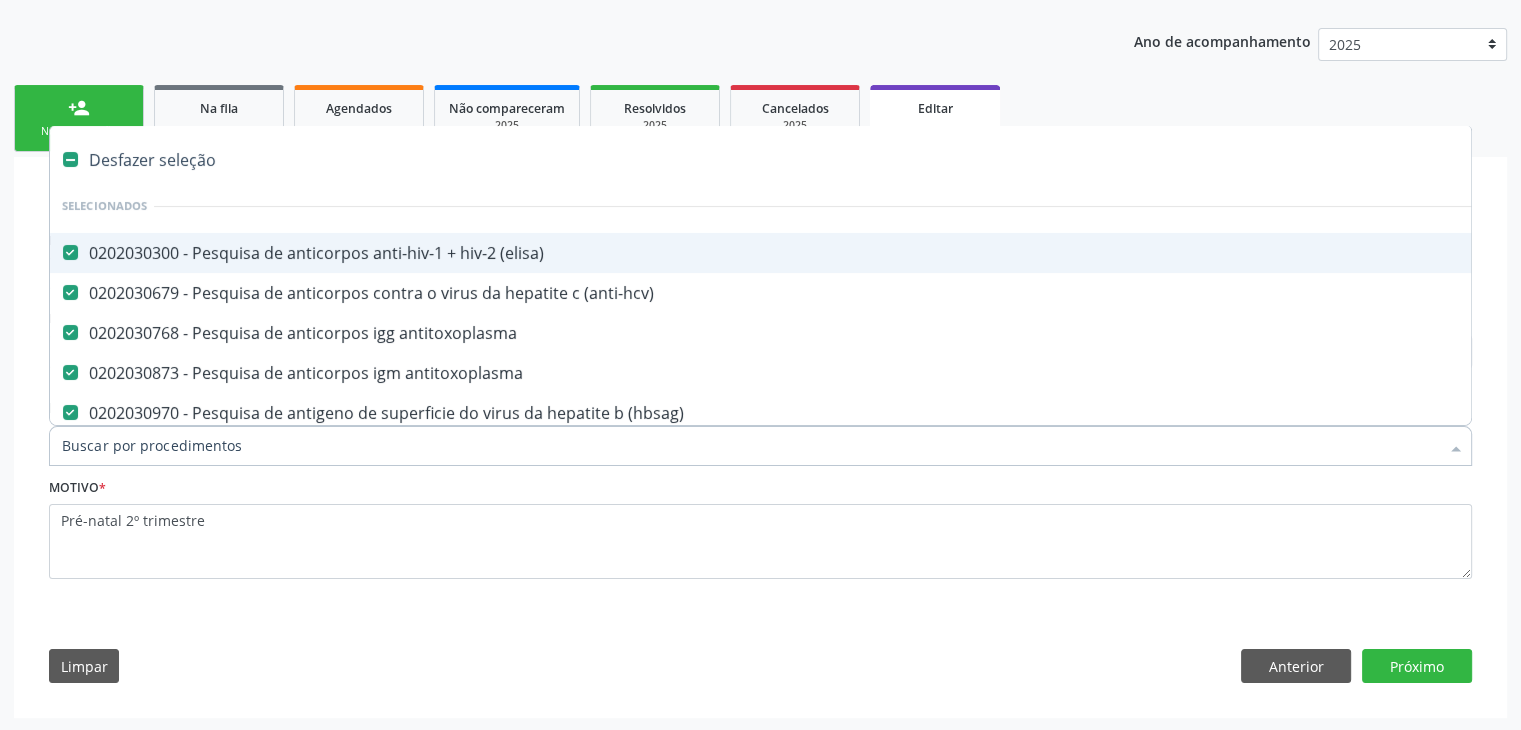 click on "Desfazer seleção" at bounding box center [831, 160] 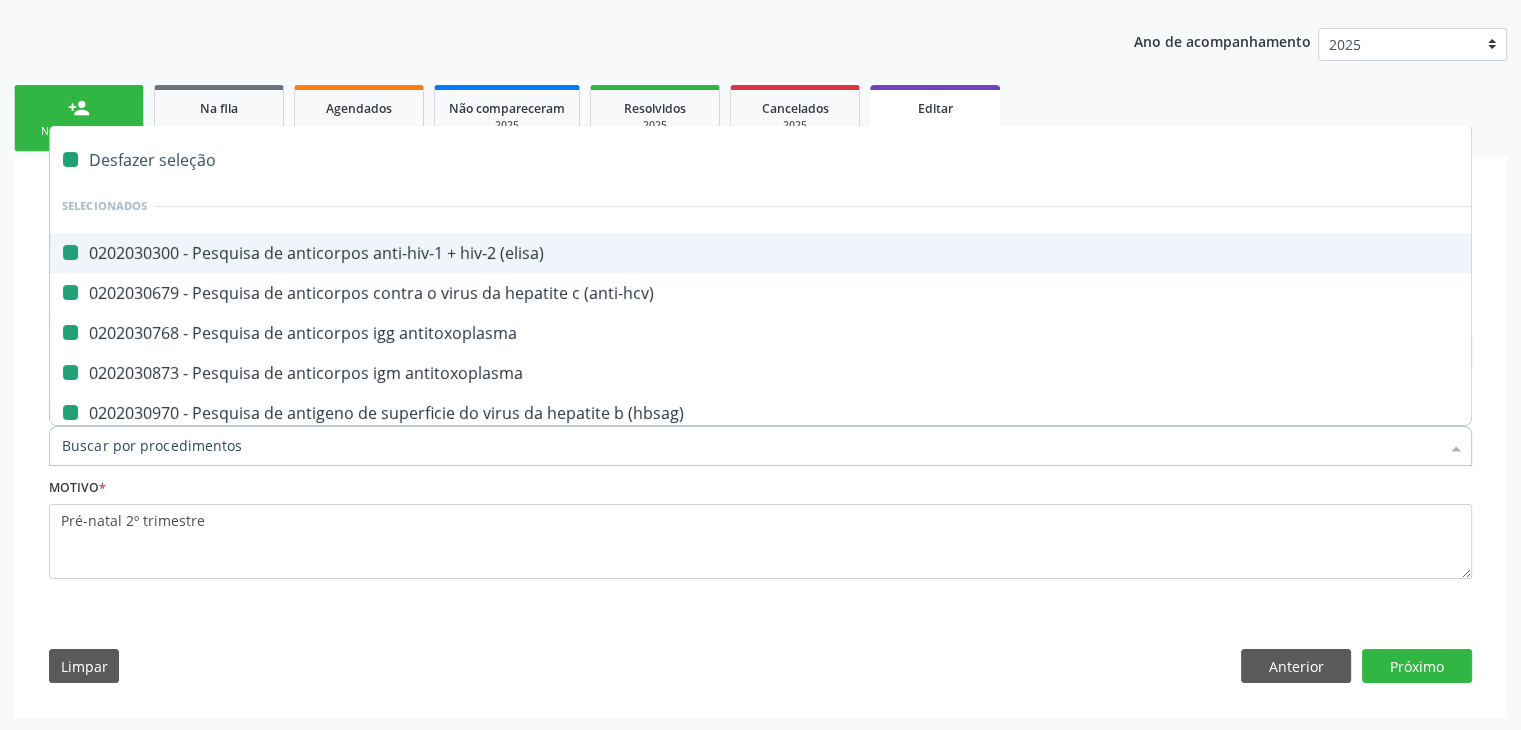 checkbox on "false" 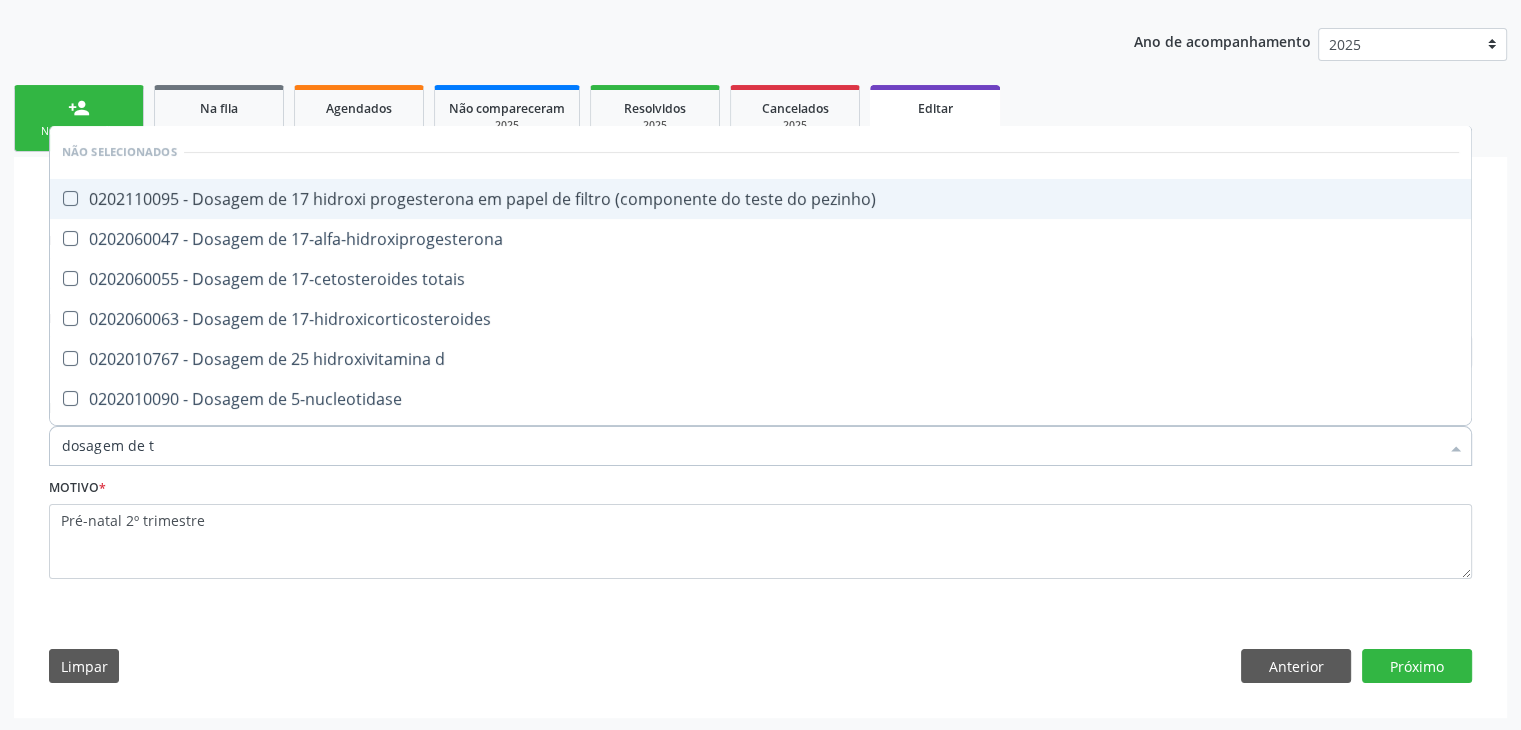 type on "dosagem de ts" 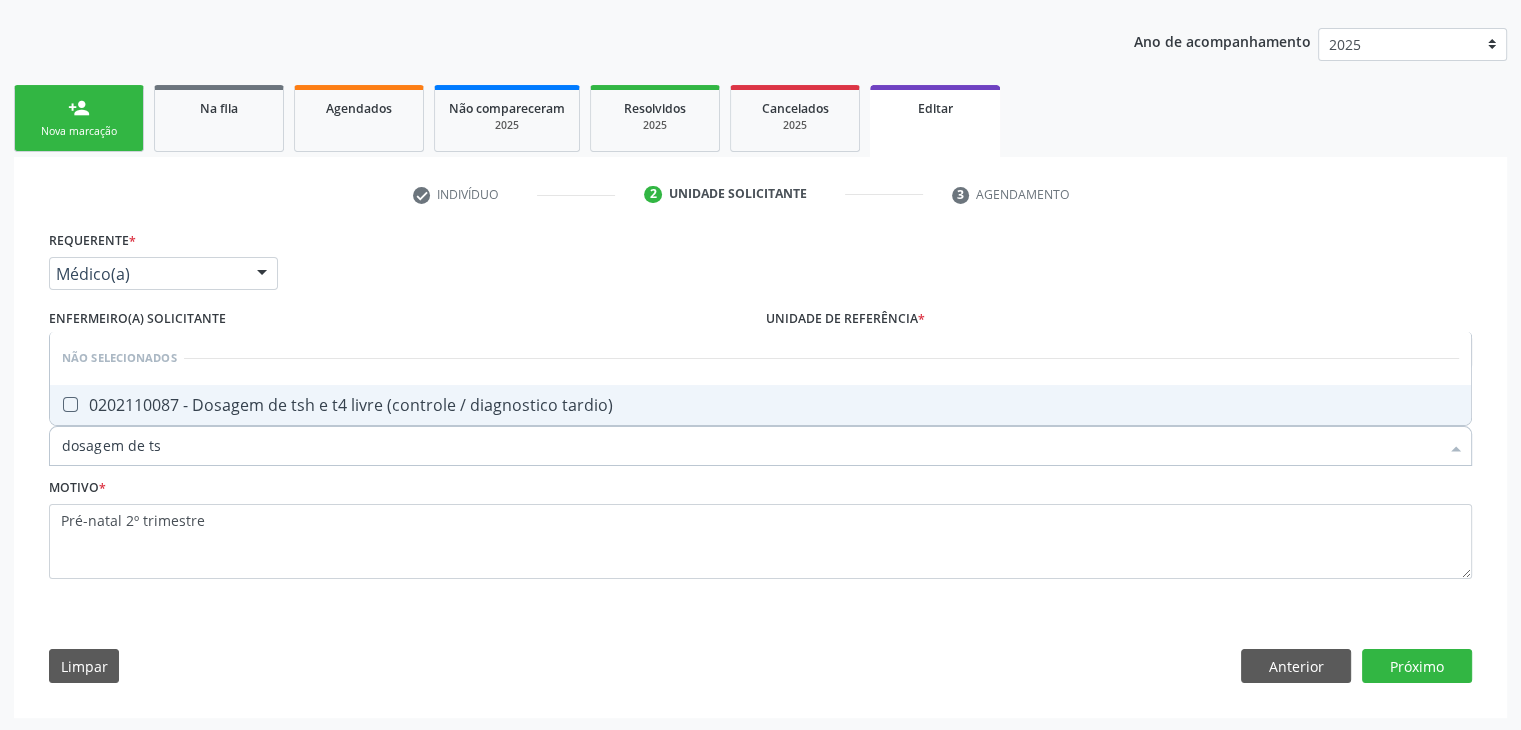 click on "0202110087 - Dosagem de tsh e t4 livre (controle / diagnostico tardio)" at bounding box center (760, 405) 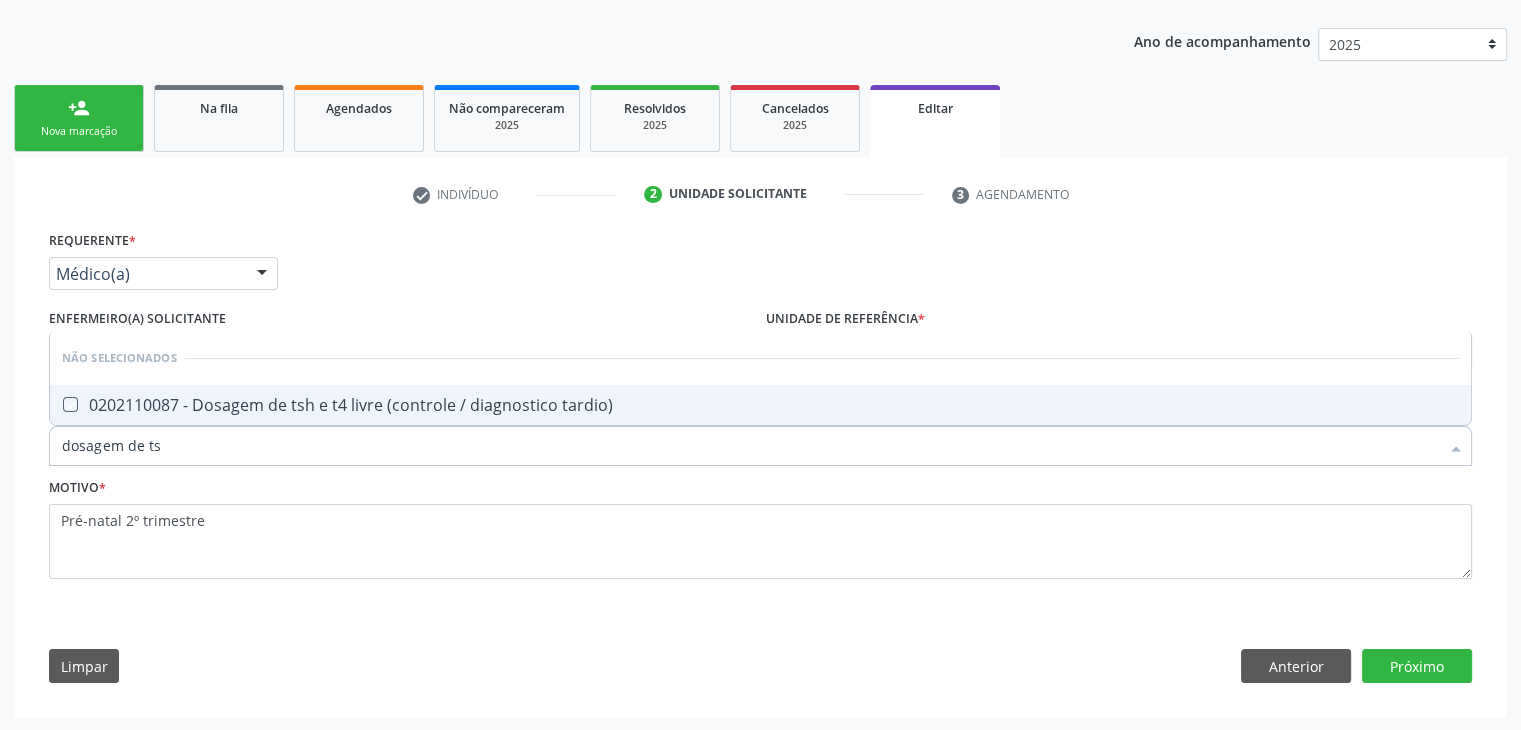 checkbox on "true" 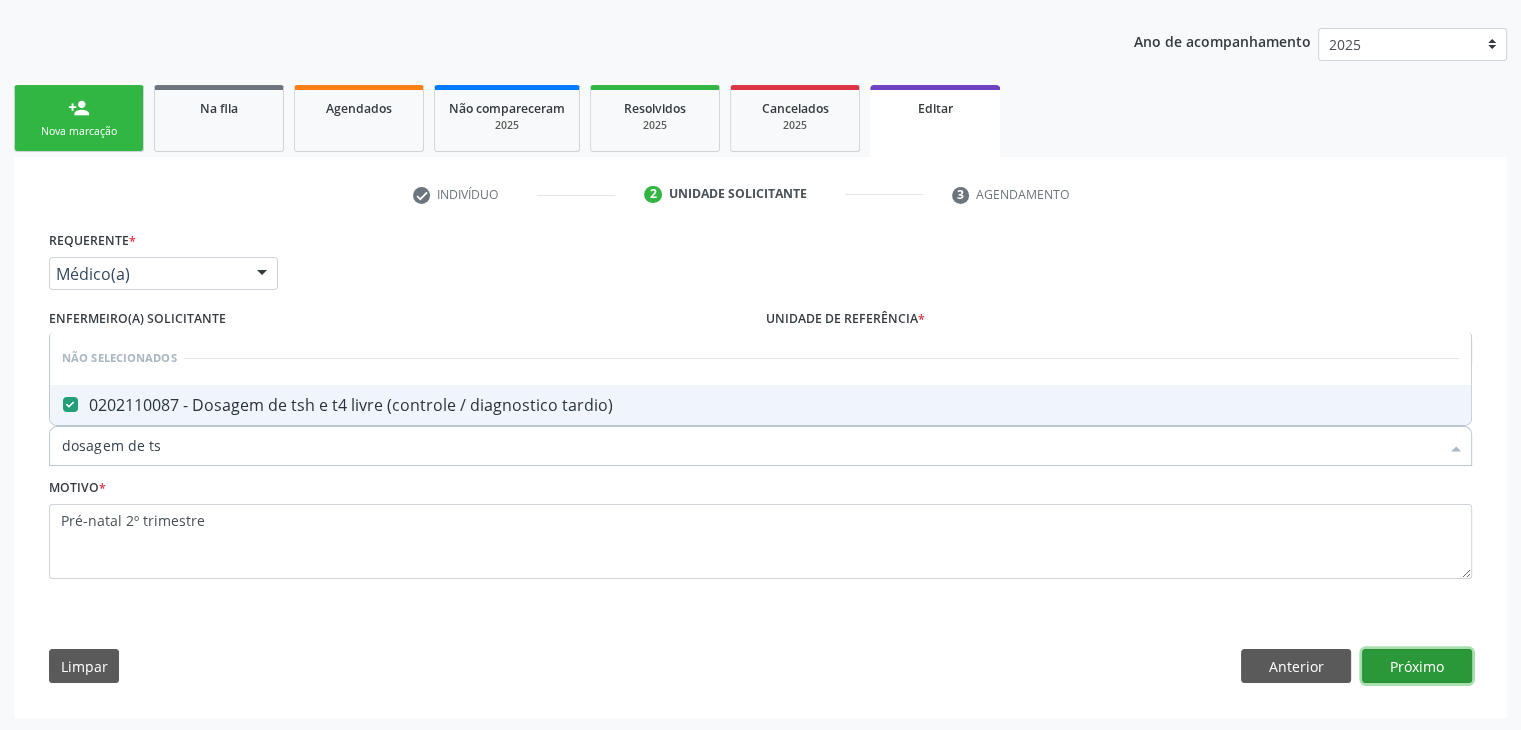 click on "Próximo" at bounding box center [1417, 666] 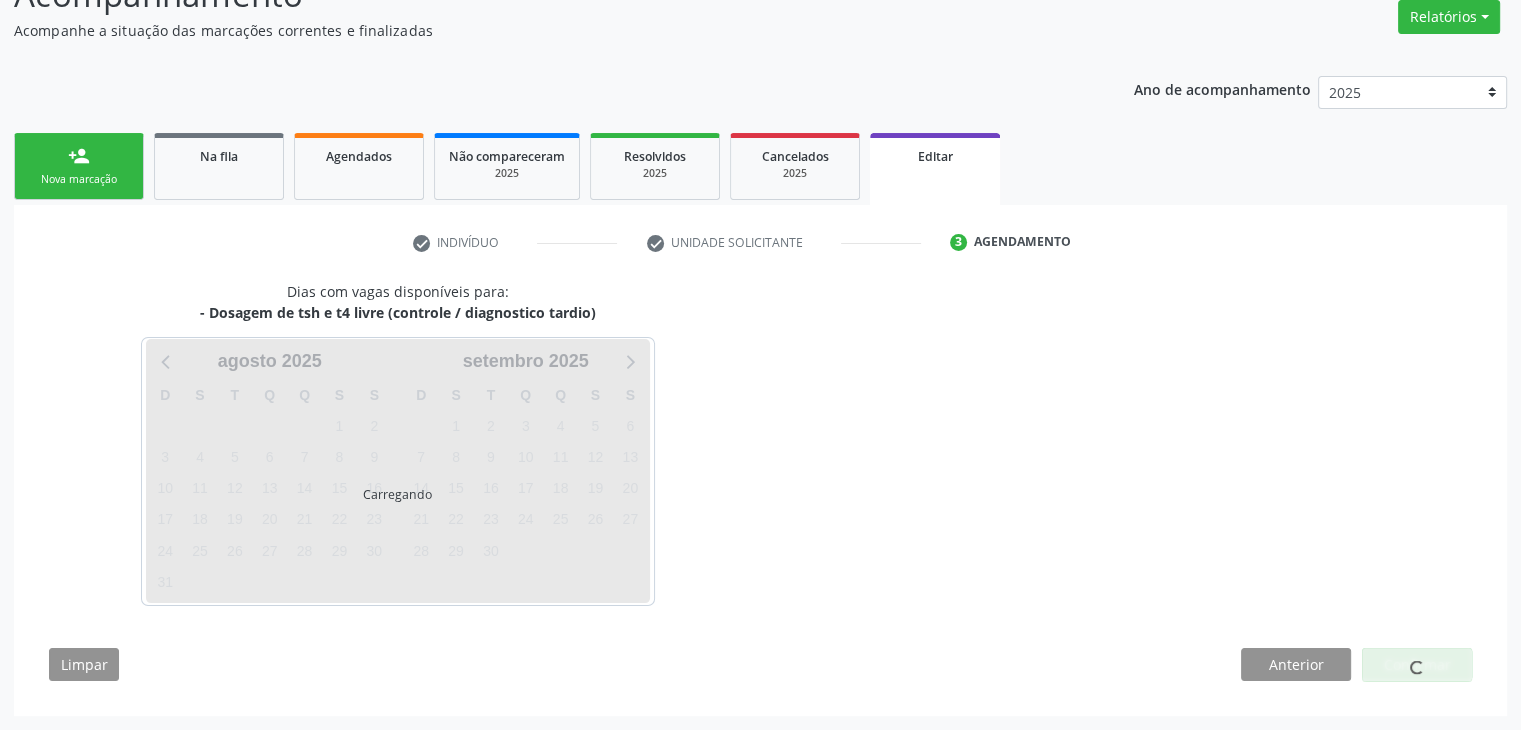 scroll, scrollTop: 165, scrollLeft: 0, axis: vertical 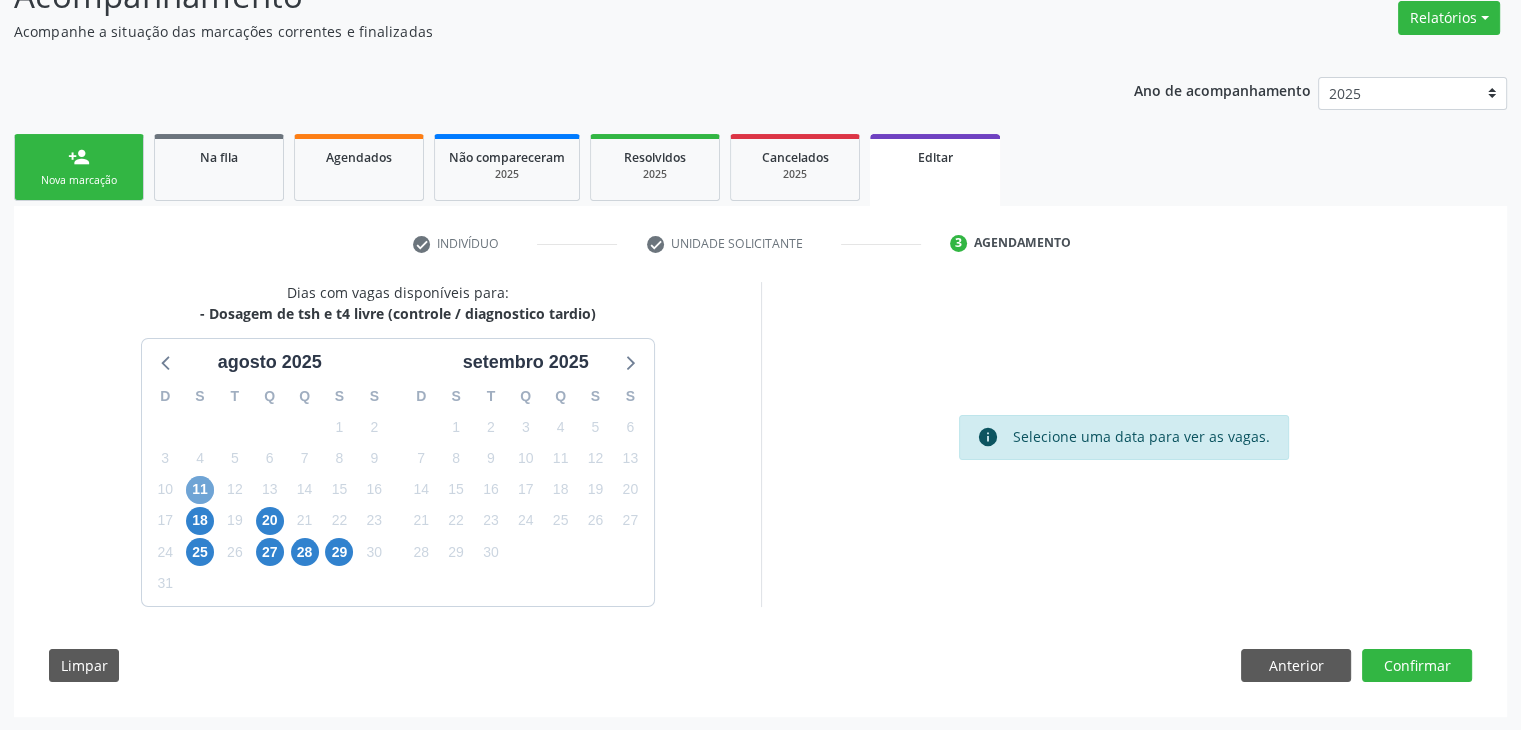 click on "11" at bounding box center [200, 490] 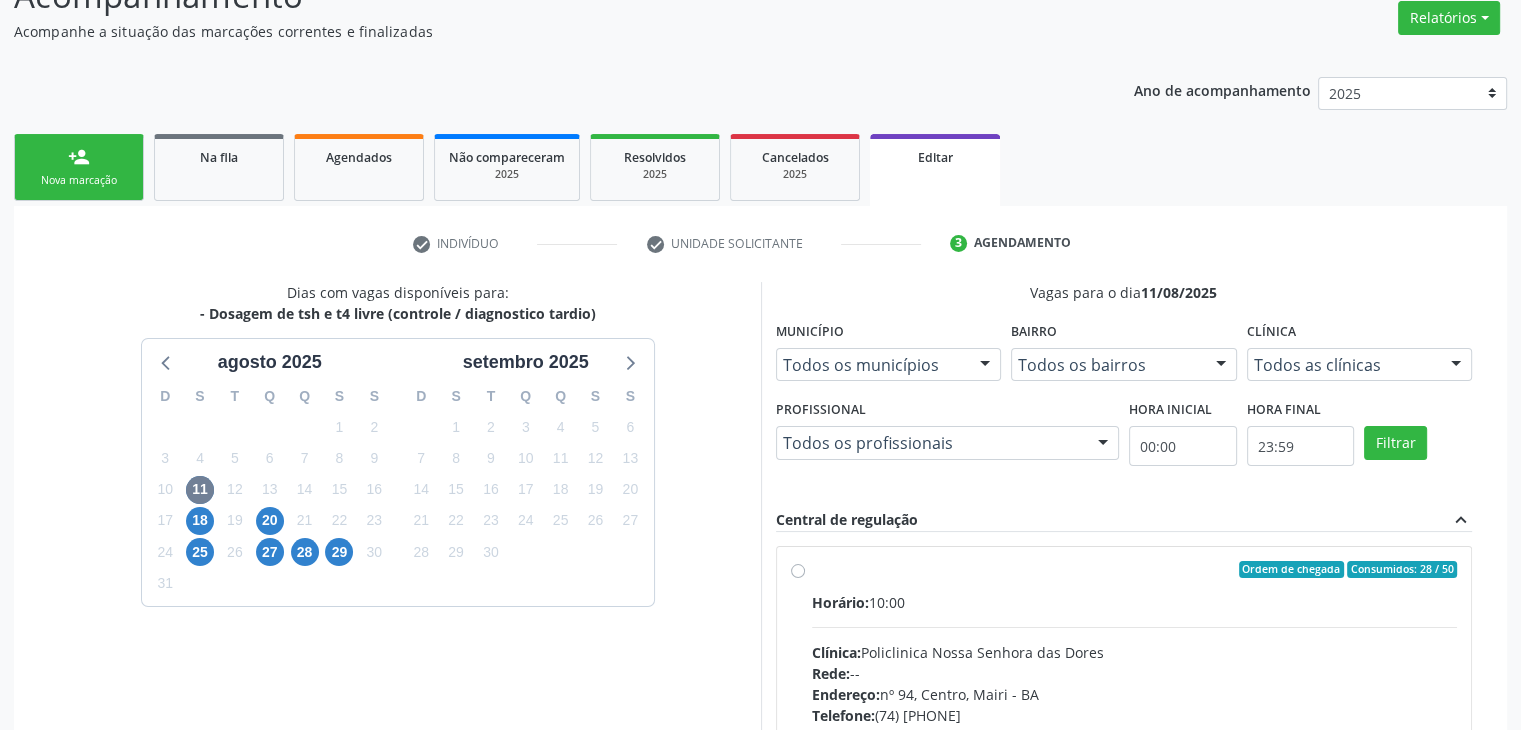 click on "Horário:   10:00
Clínica:  Policlinica Nossa Senhora das Dores
Rede:
--
Endereço:   nº 94, [CITY], [CITY] - [STATE]
Telefone:   ([AREA_CODE]) [PHONE]
Profissional:
--
Informações adicionais sobre o atendimento
Idade de atendimento:
Sem restrição
Gênero(s) atendido(s):
Sem restrição
Informações adicionais:
--" at bounding box center (1135, 729) 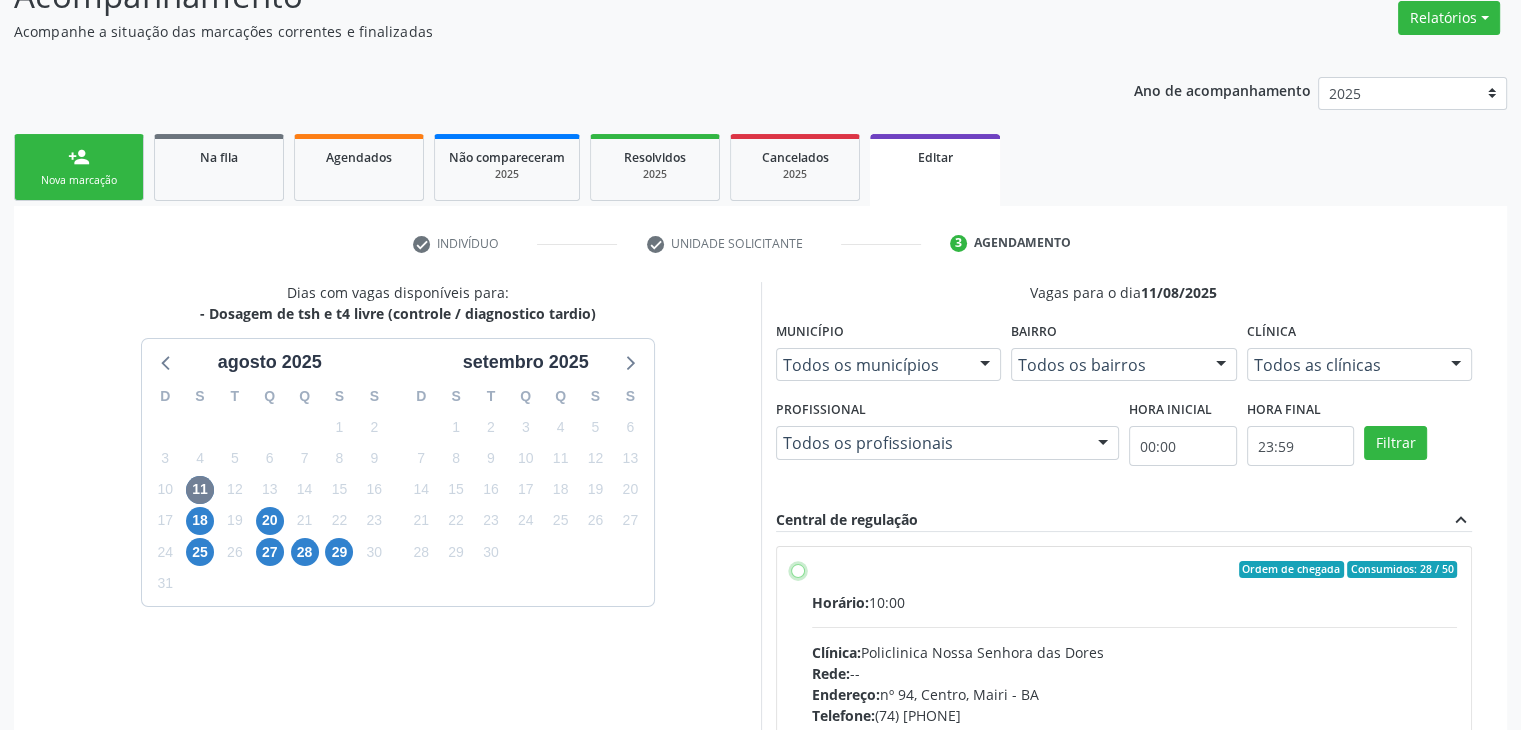 click on "Ordem de chegada
Consumidos: 28 / 50
Horário:   10:00
Clínica:  Policlinica Nossa Senhora das Dores
Rede:
--
Endereço:   nº 94, Centro, Mairi - BA
Telefone:   (74) 36322104
Profissional:
--
Informações adicionais sobre o atendimento
Idade de atendimento:
Sem restrição
Gênero(s) atendido(s):
Sem restrição
Informações adicionais:
--" at bounding box center [798, 570] 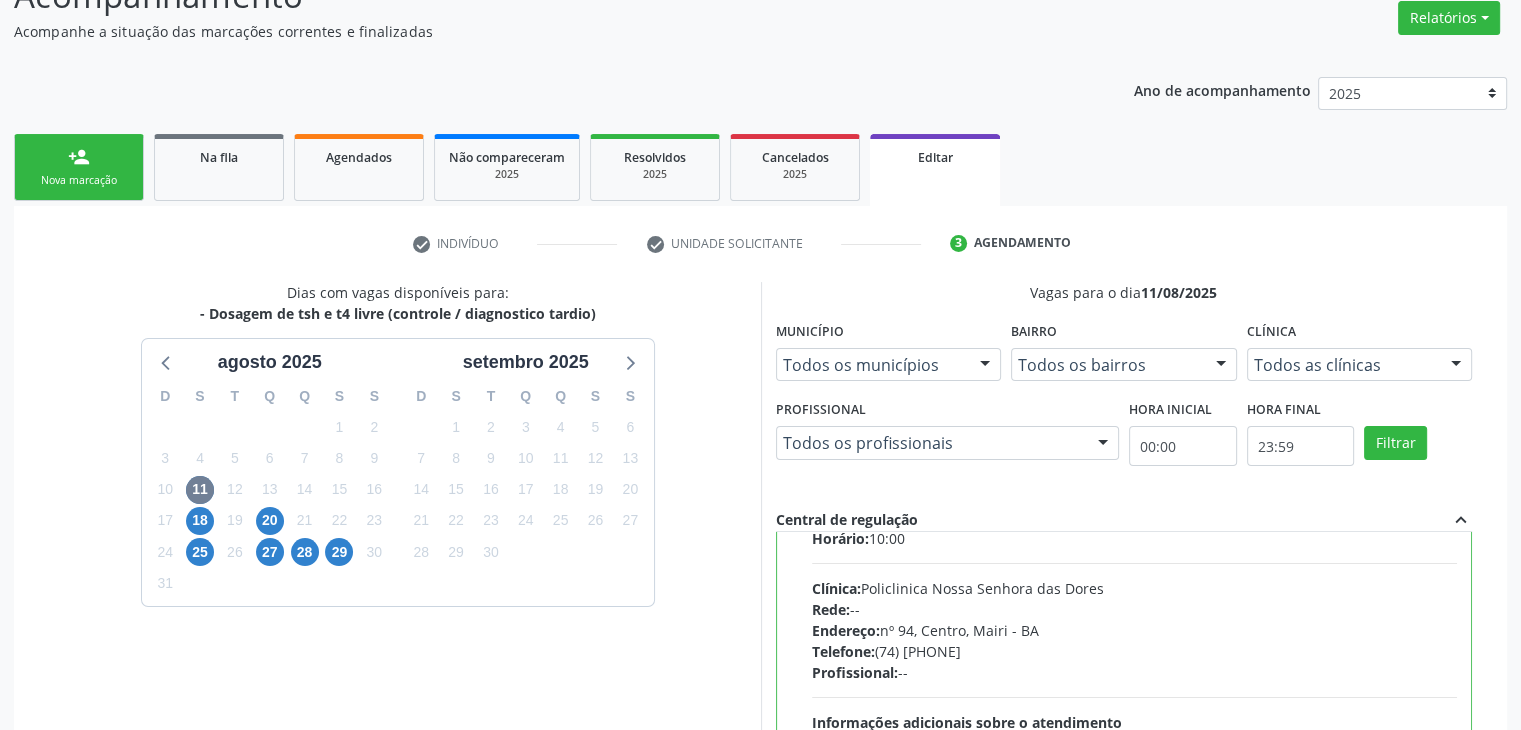 scroll, scrollTop: 98, scrollLeft: 0, axis: vertical 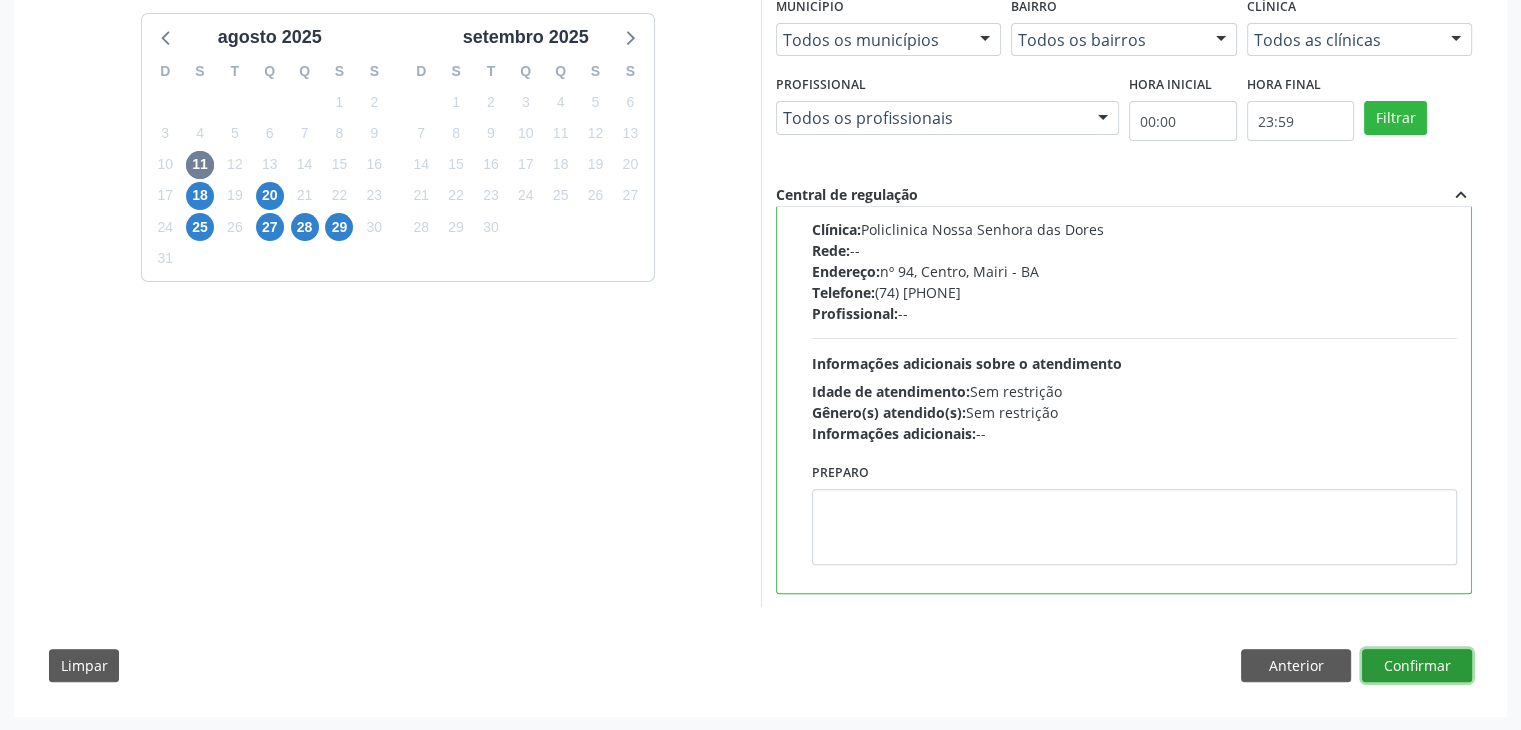 click on "Confirmar" at bounding box center (1417, 666) 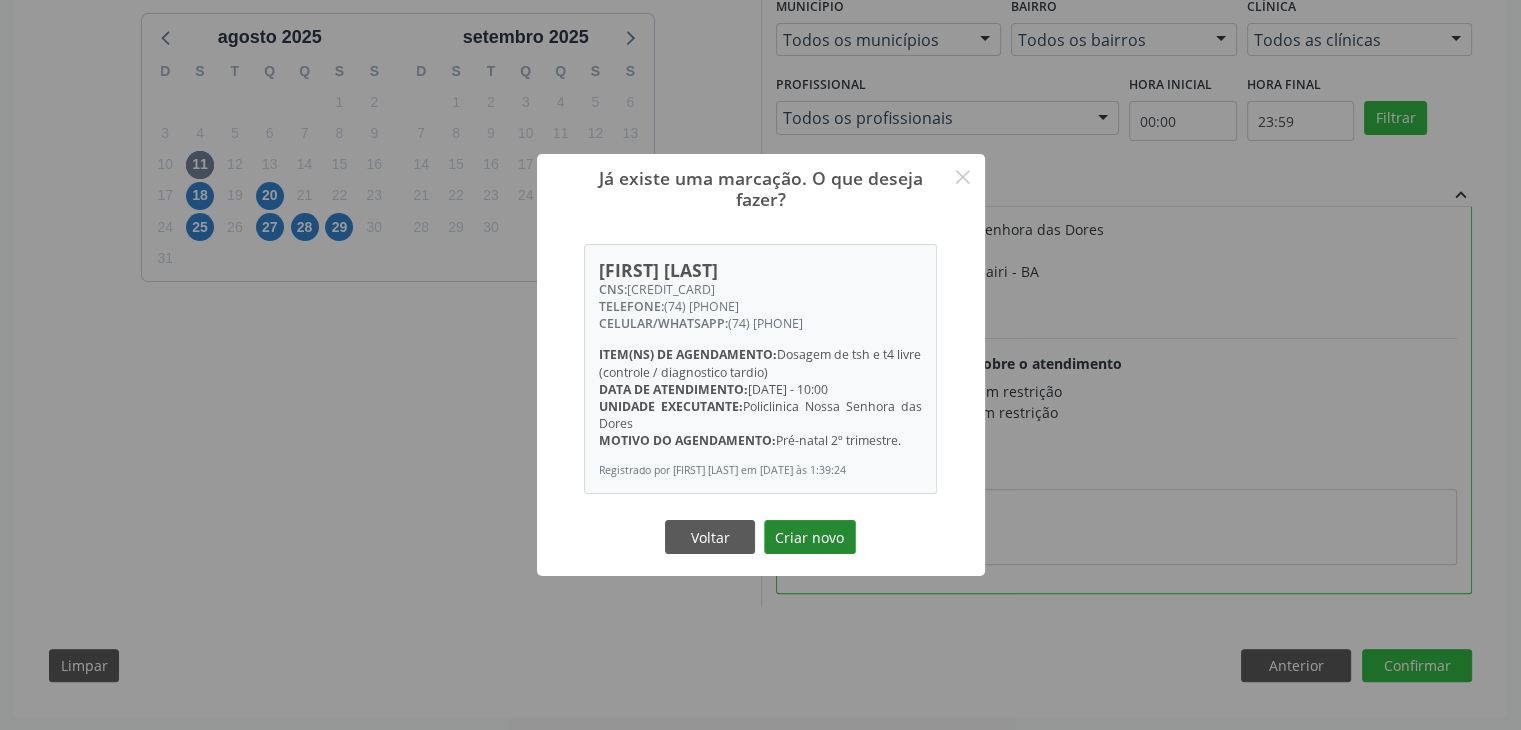 click on "Criar novo" at bounding box center [810, 537] 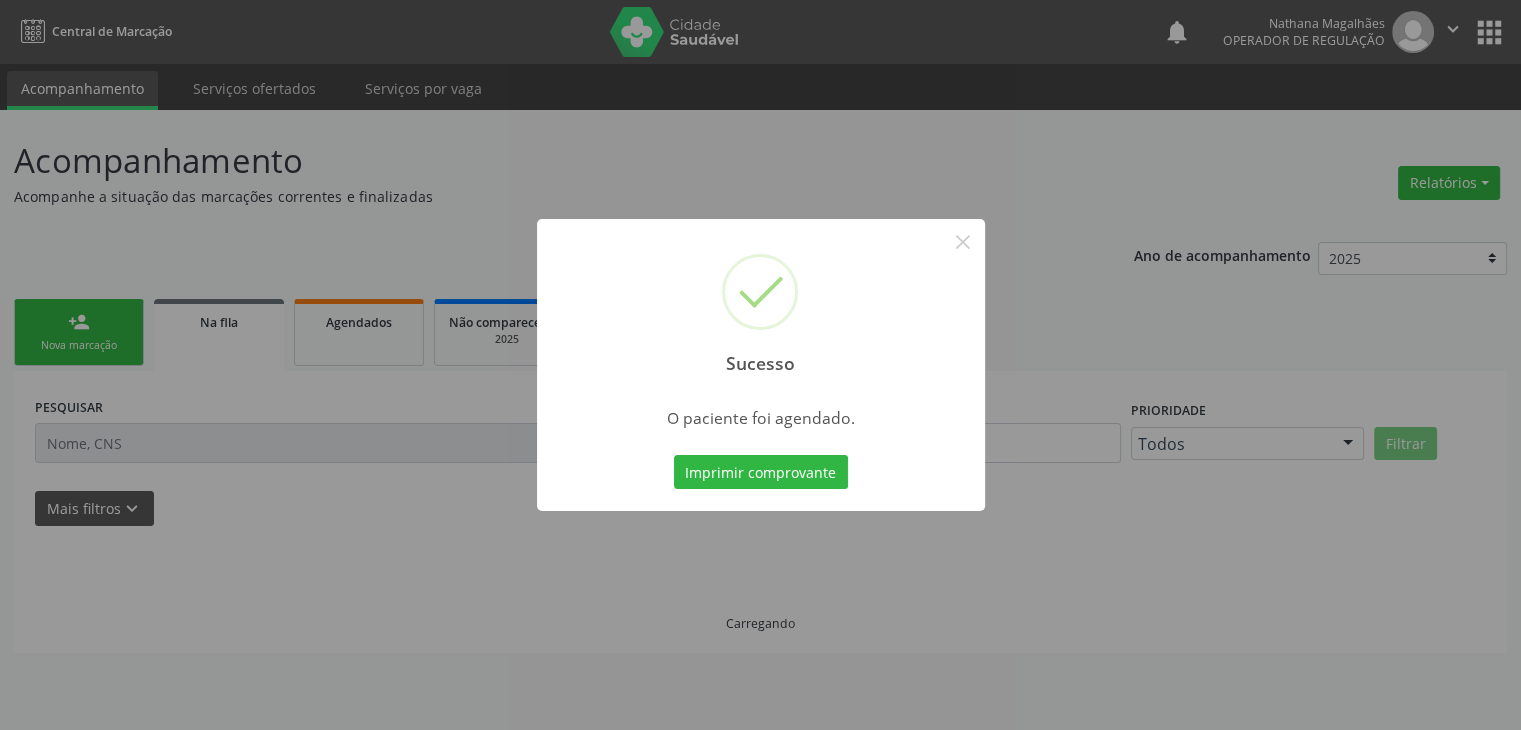 scroll, scrollTop: 0, scrollLeft: 0, axis: both 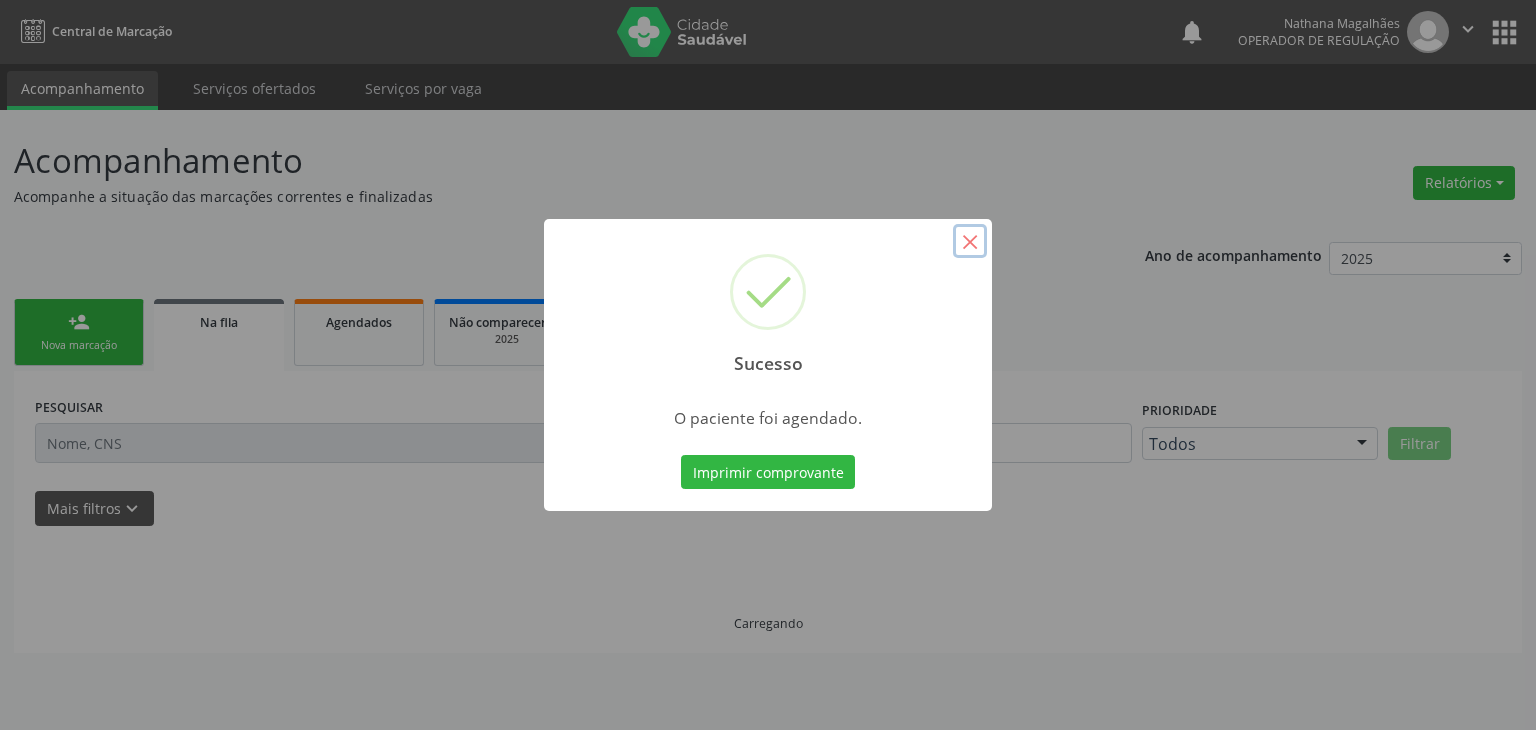 click on "×" at bounding box center [970, 241] 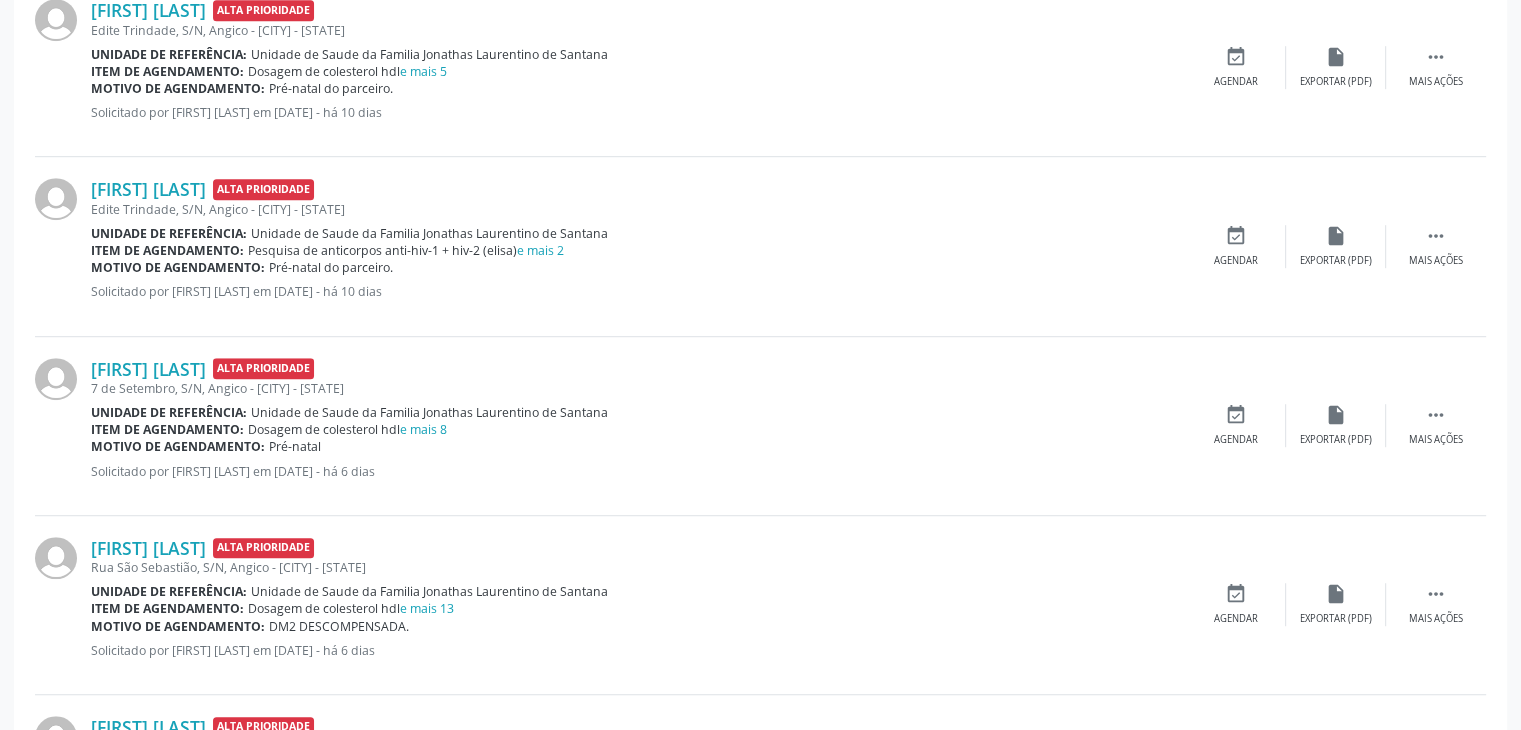 scroll, scrollTop: 1200, scrollLeft: 0, axis: vertical 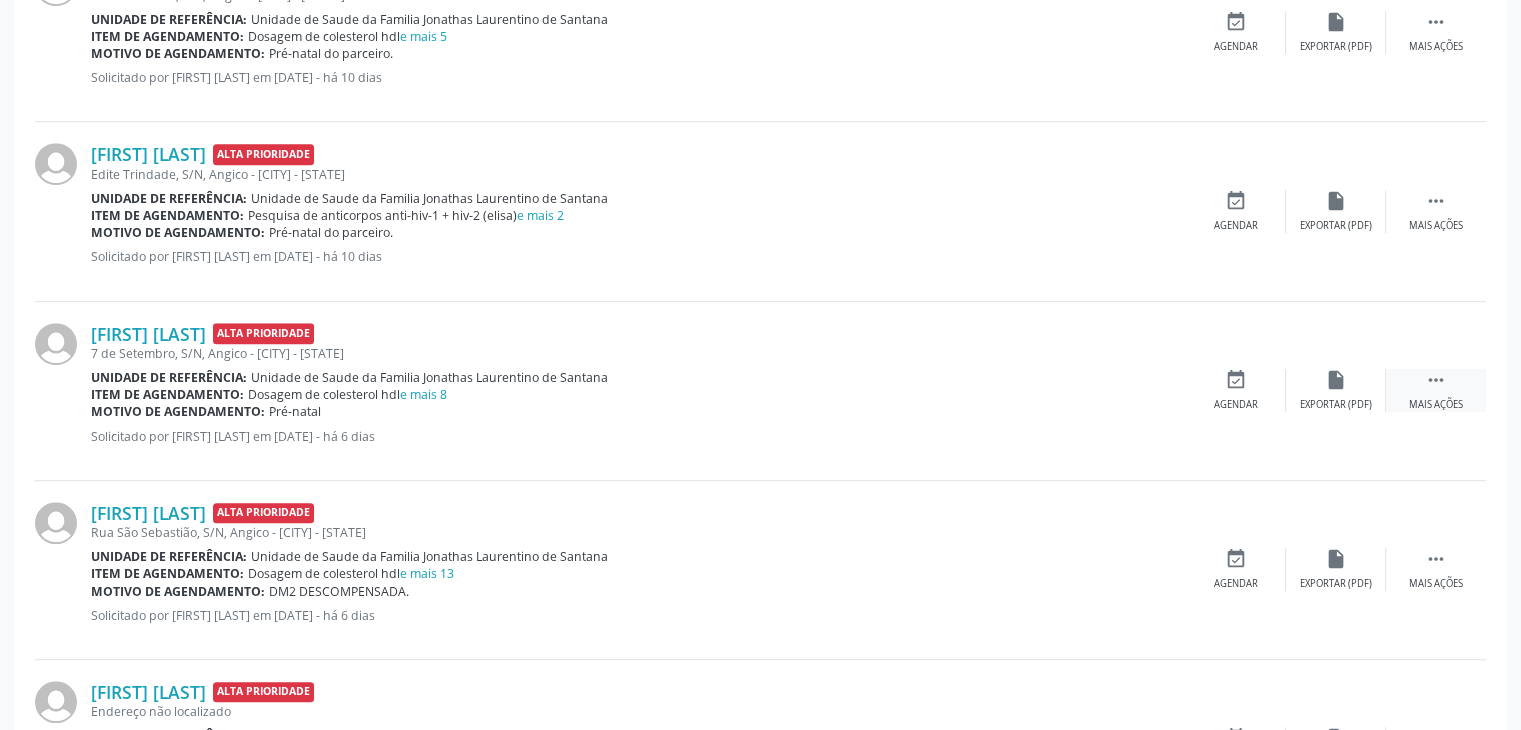 click on "
Mais ações" at bounding box center [1436, 390] 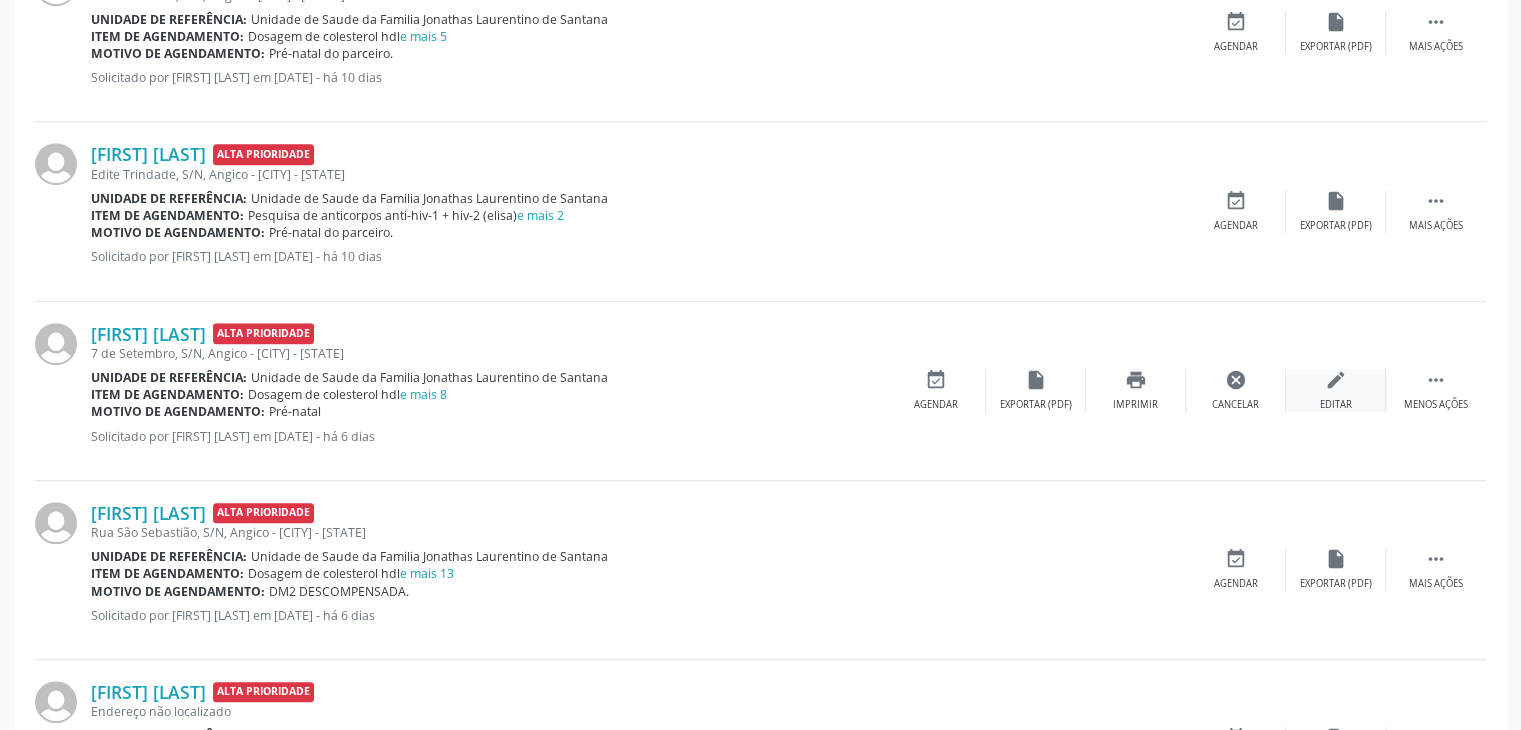 click on "Editar" at bounding box center [1336, 405] 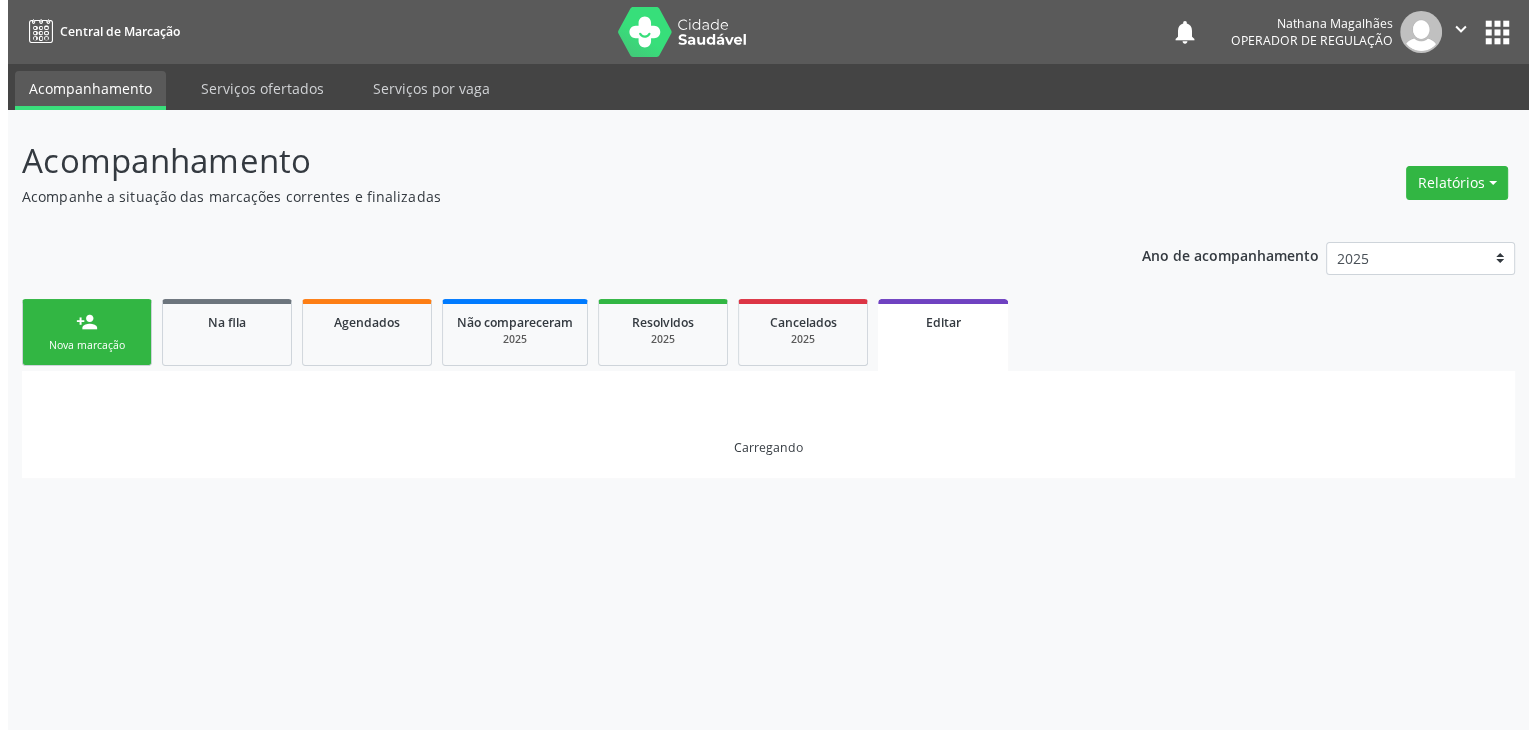 scroll, scrollTop: 0, scrollLeft: 0, axis: both 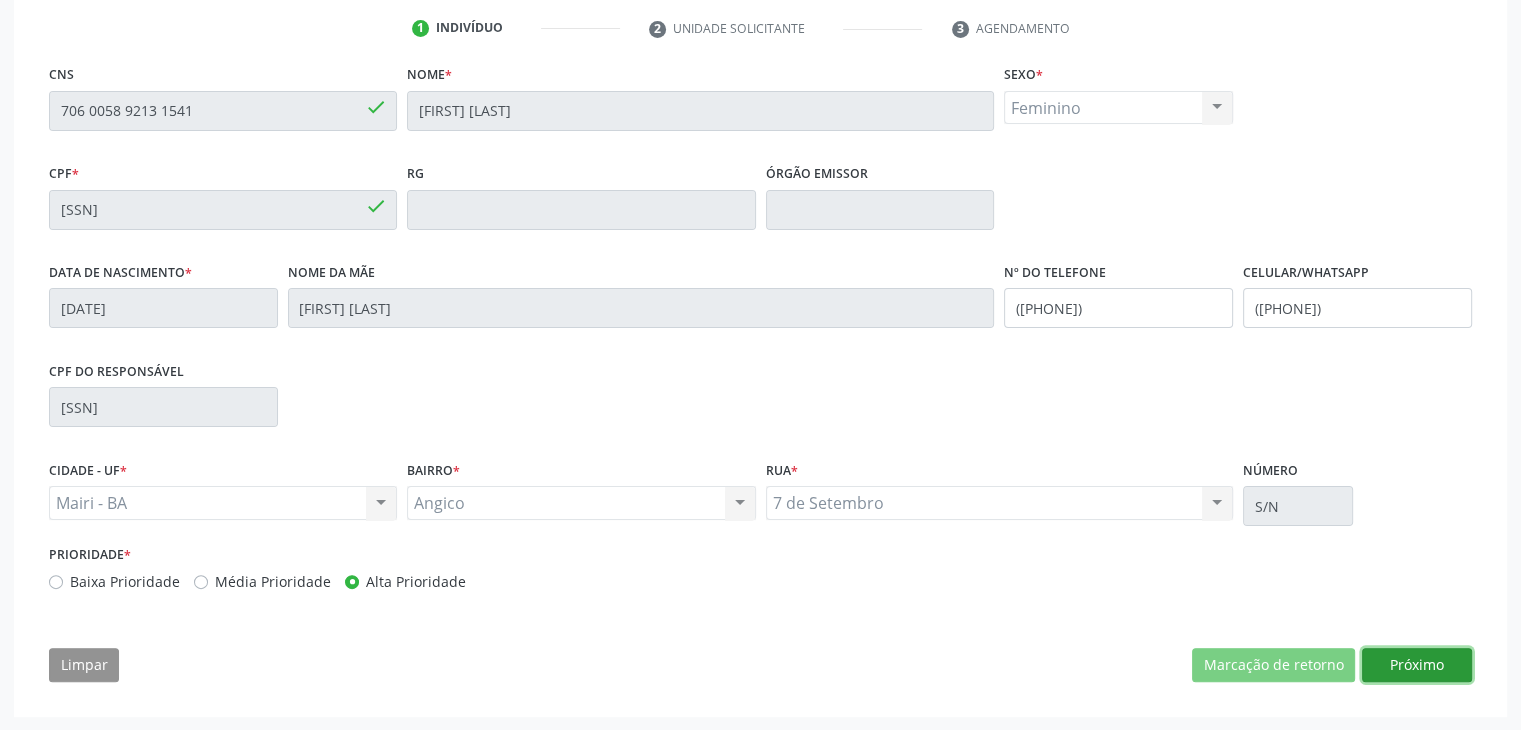 click on "Próximo" at bounding box center (1417, 665) 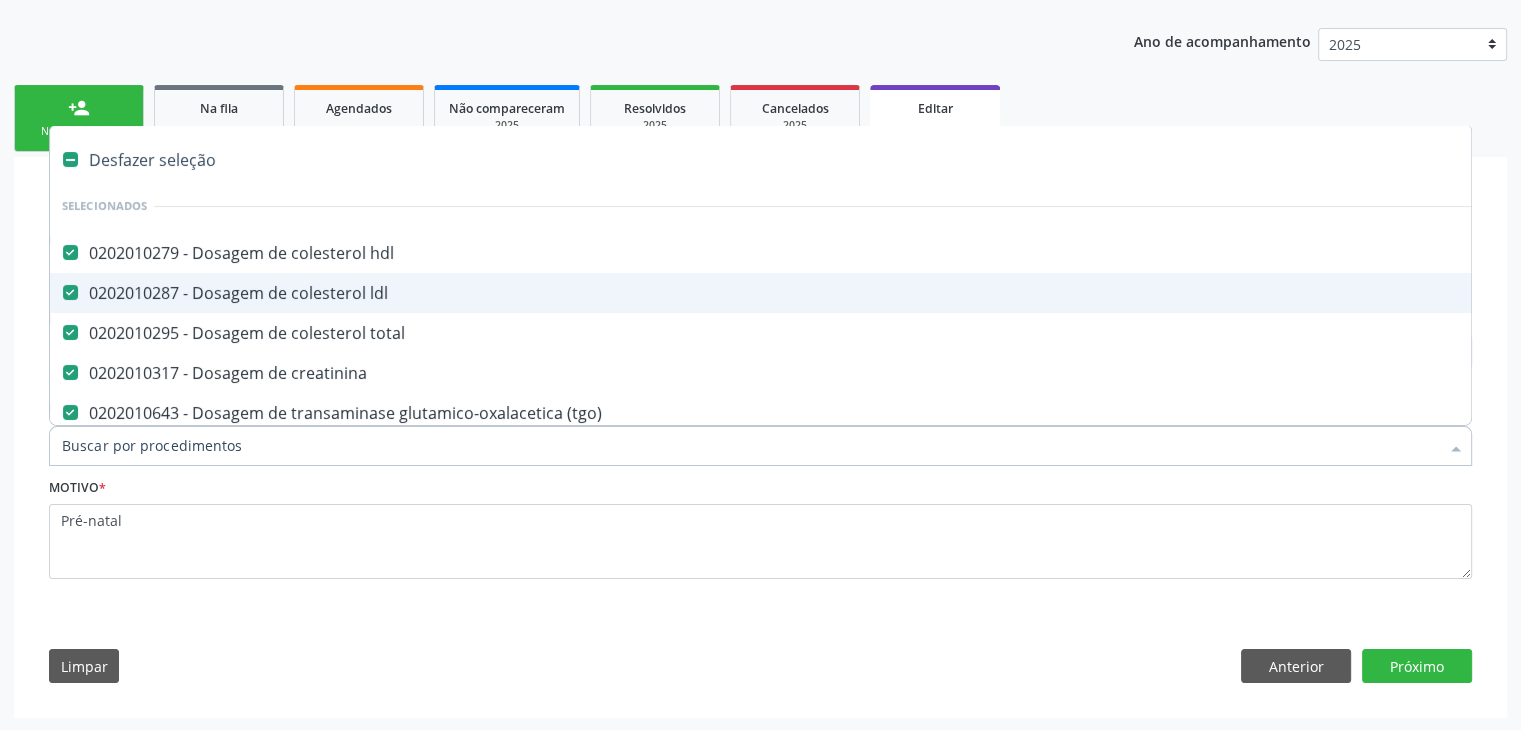 click on "Desfazer seleção" at bounding box center [831, 160] 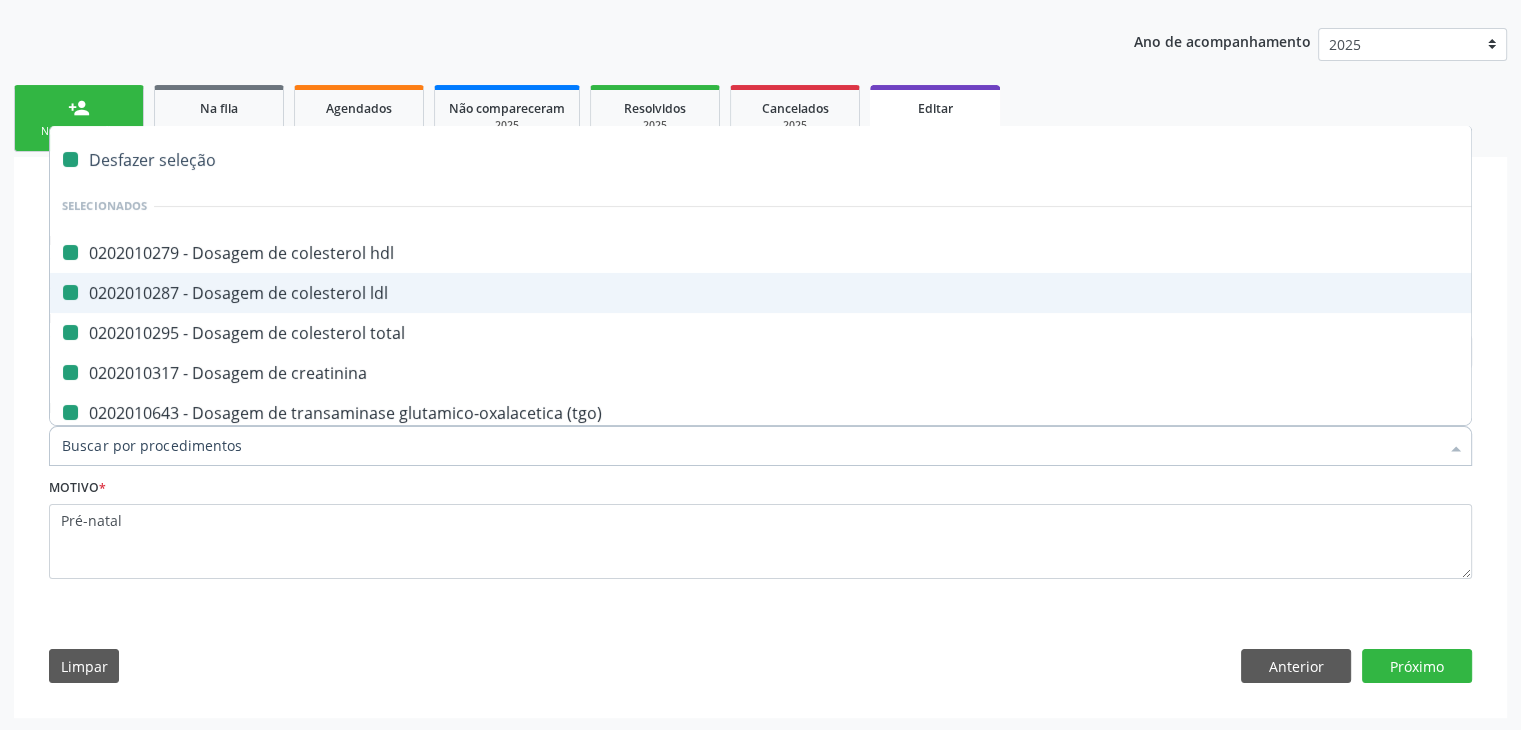 checkbox on "false" 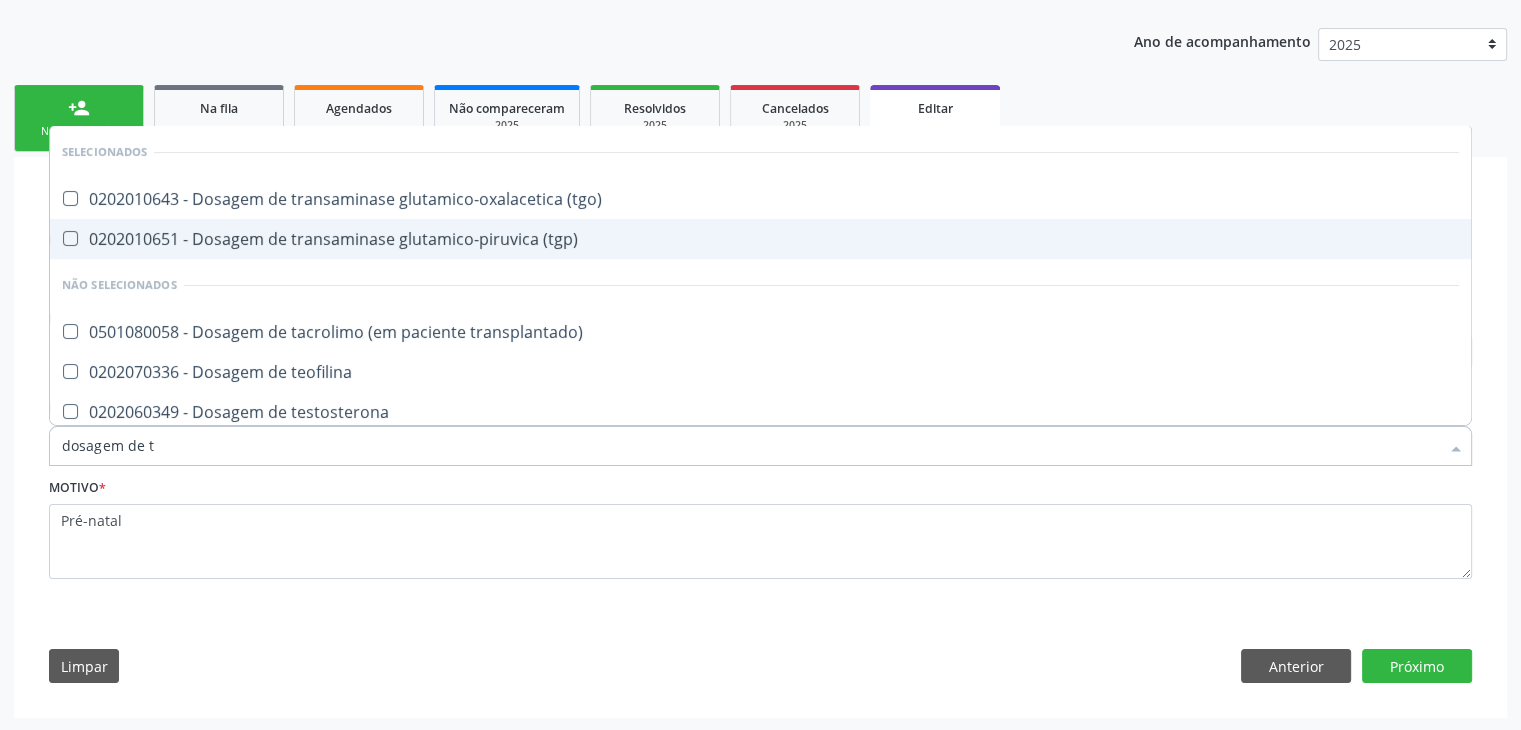 type on "dosagem de ts" 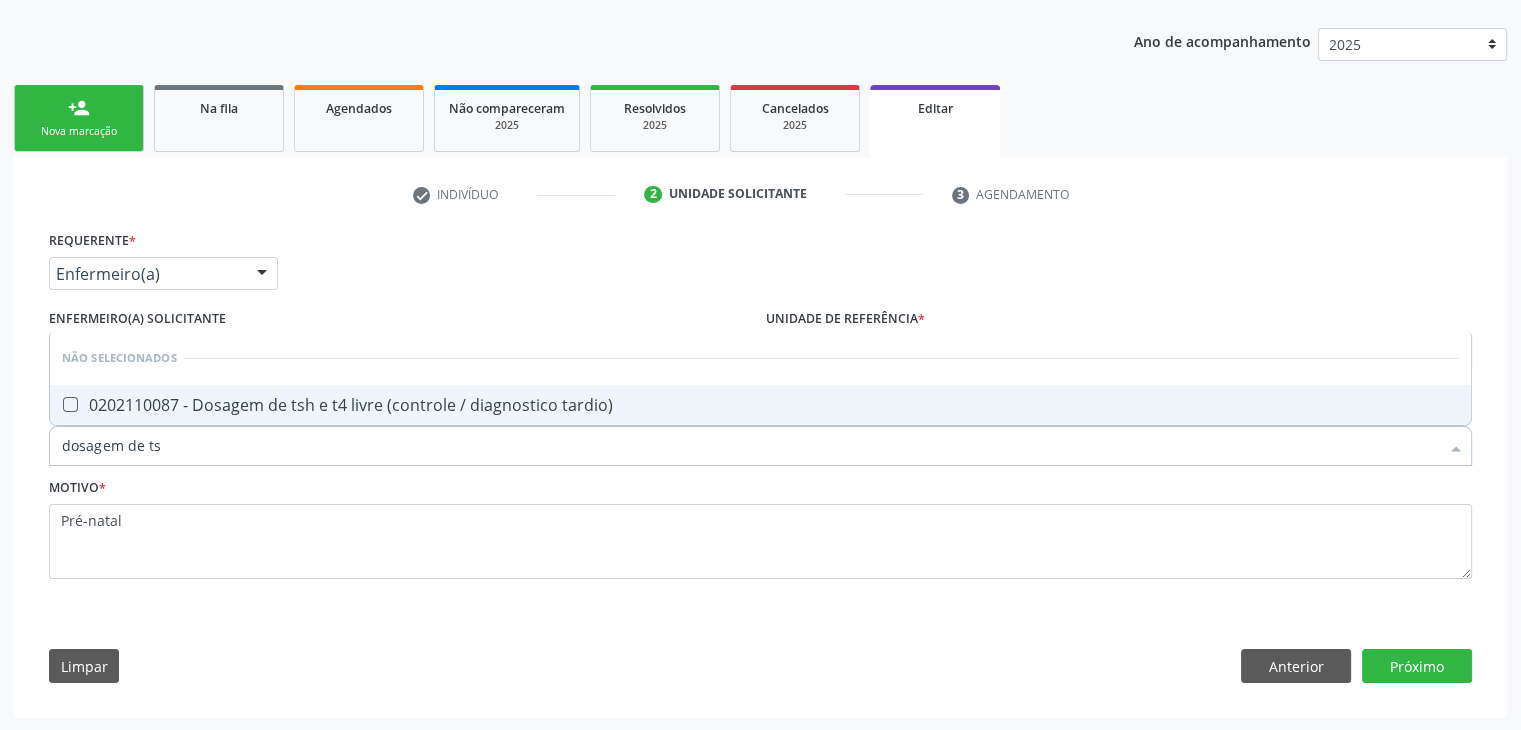 click on "0202110087 - Dosagem de tsh e t4 livre (controle / diagnostico tardio)" at bounding box center (760, 405) 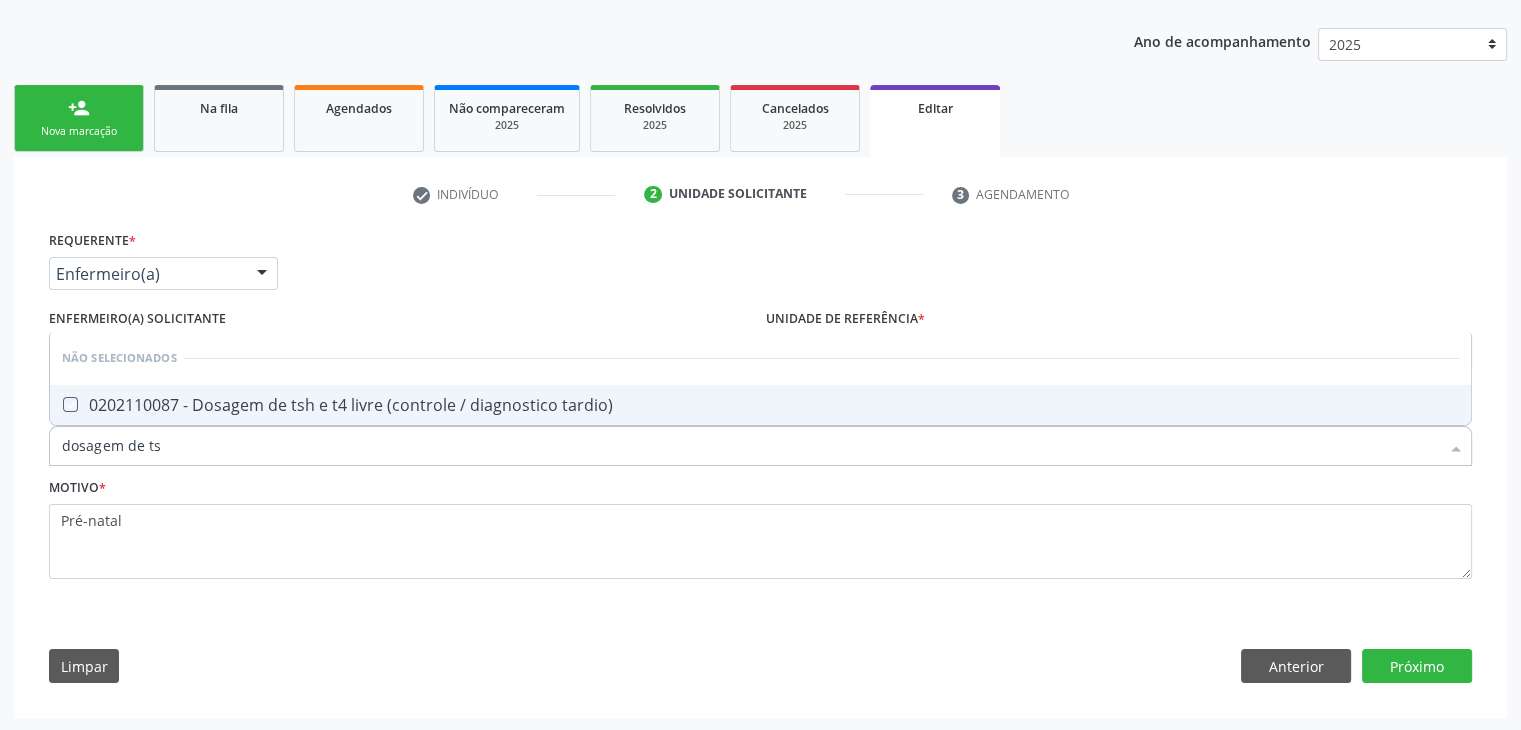 checkbox on "true" 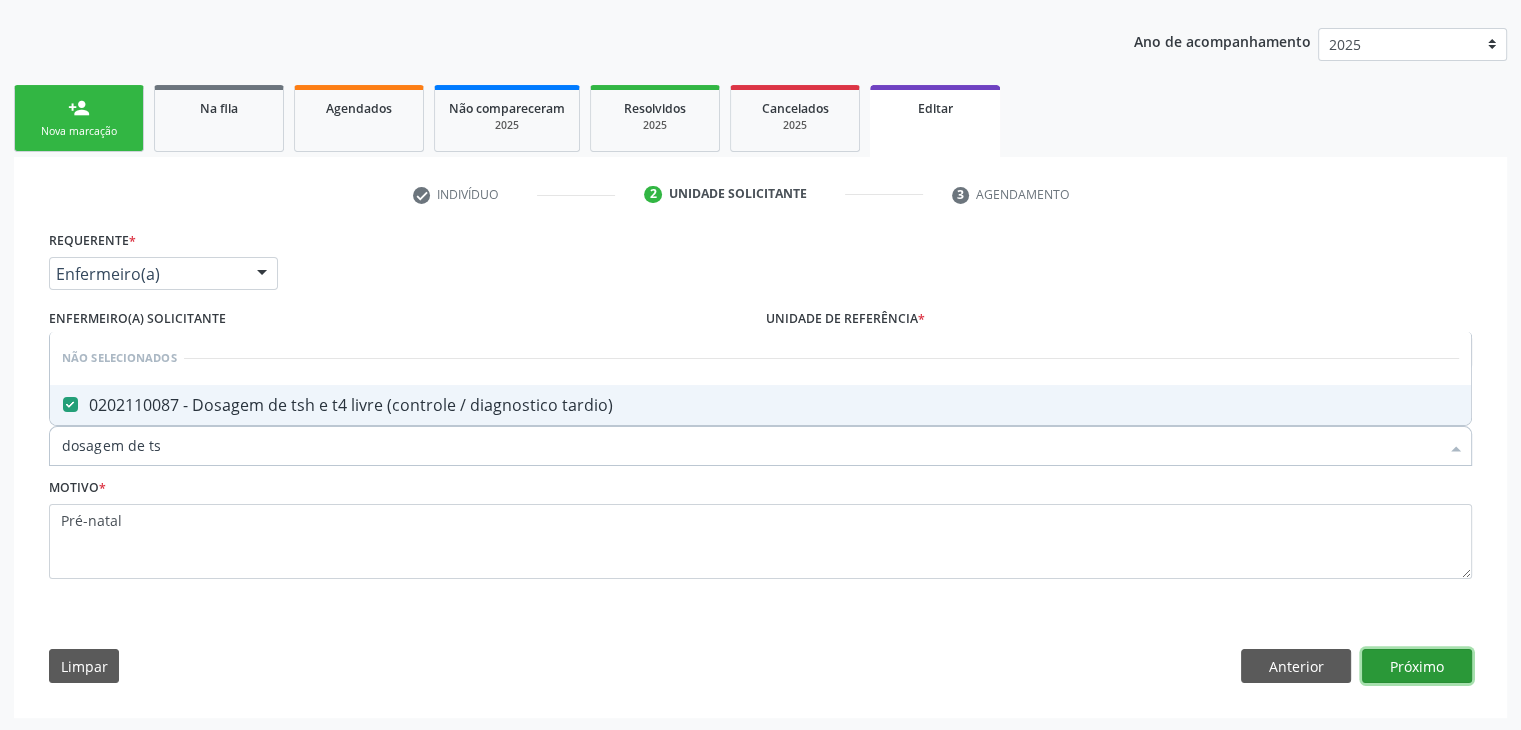 click on "Próximo" at bounding box center [1417, 666] 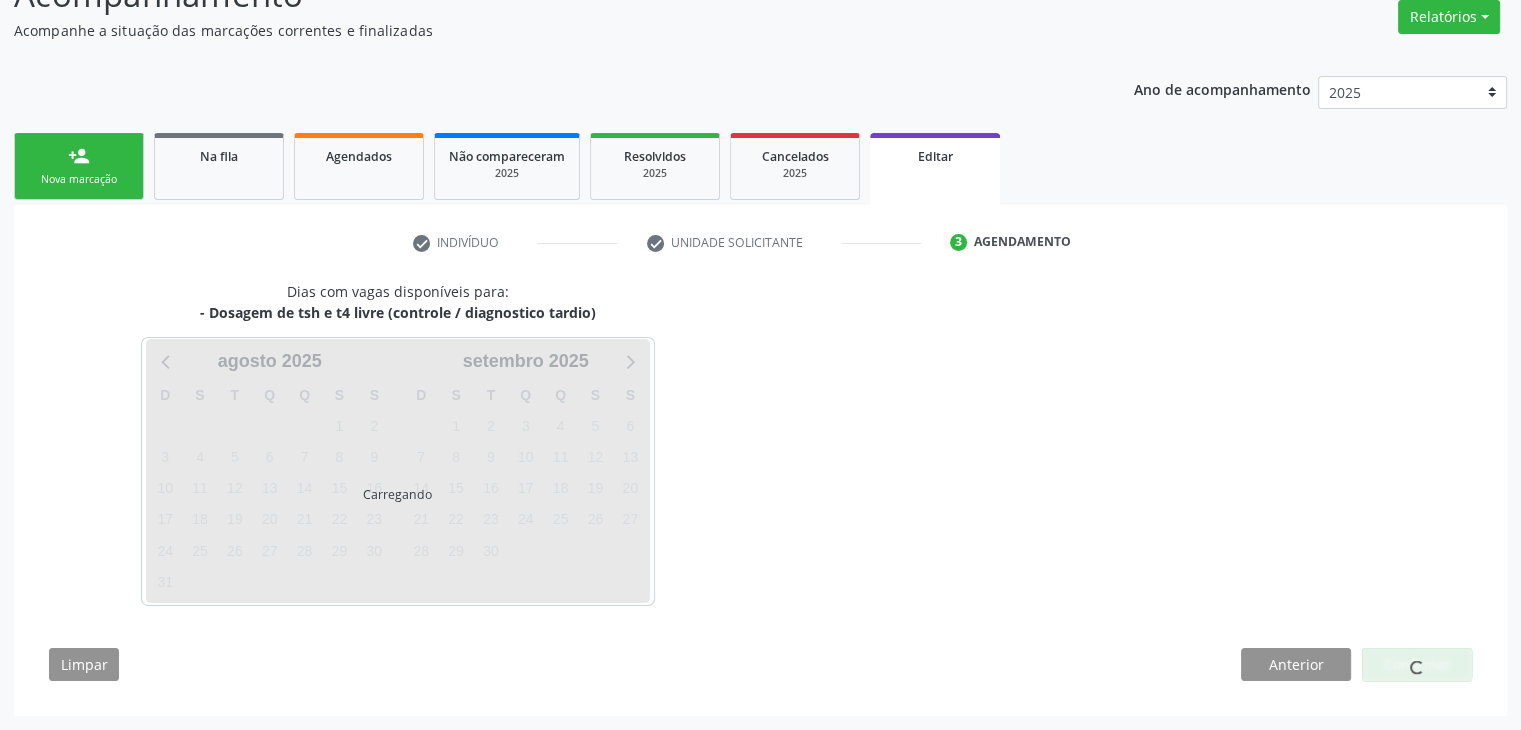 scroll, scrollTop: 165, scrollLeft: 0, axis: vertical 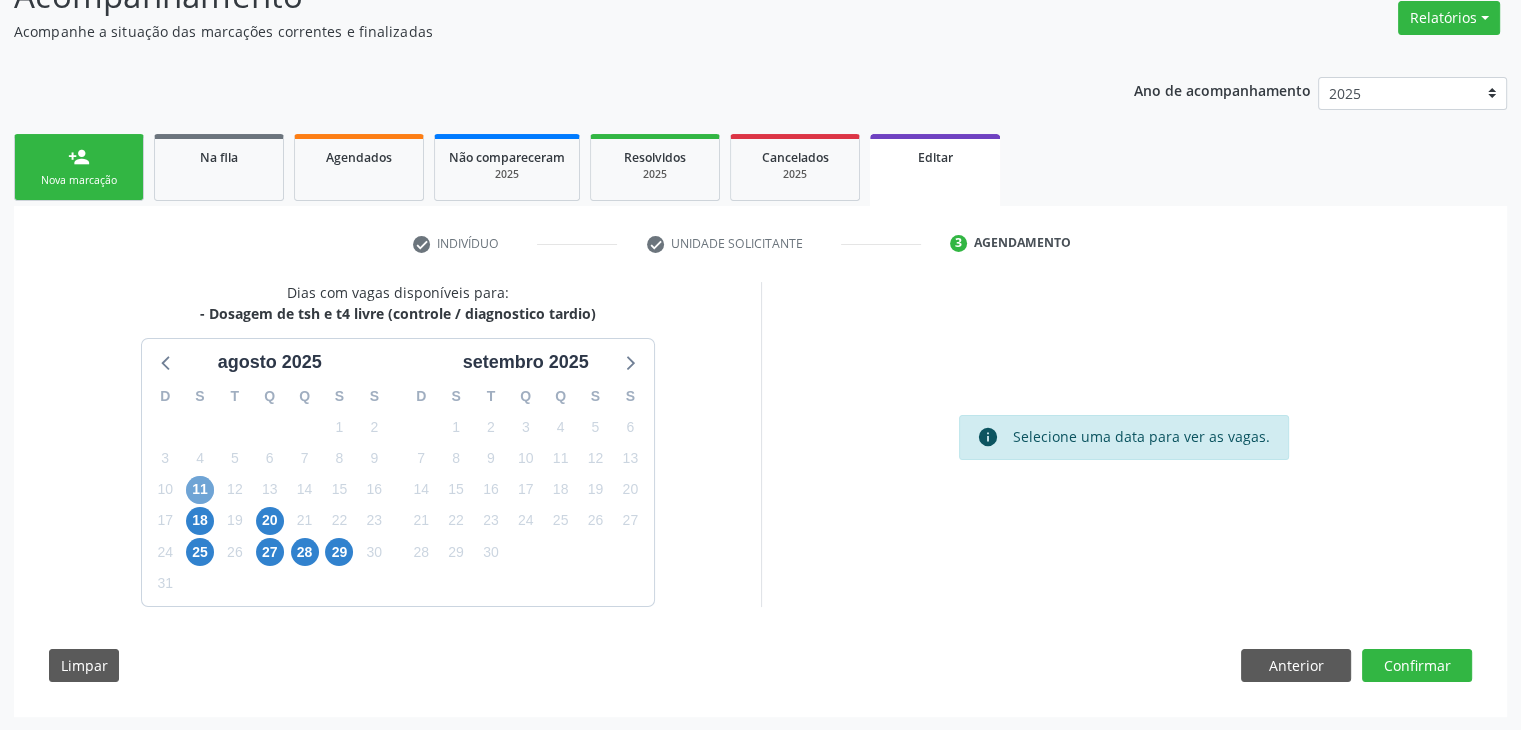 click on "11" at bounding box center (200, 490) 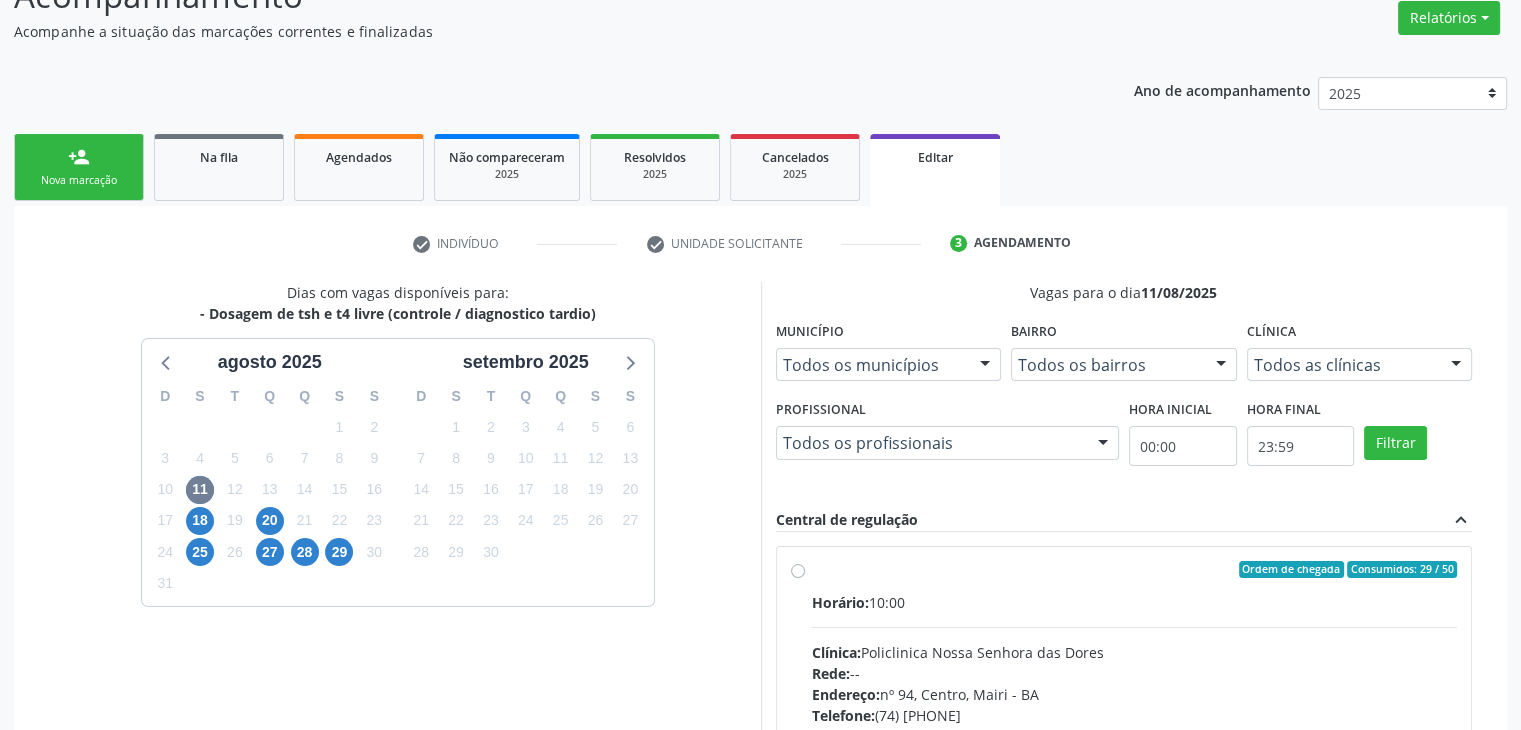 click on "Clínica:  Policlinica Nossa Senhora das Dores" at bounding box center [1135, 652] 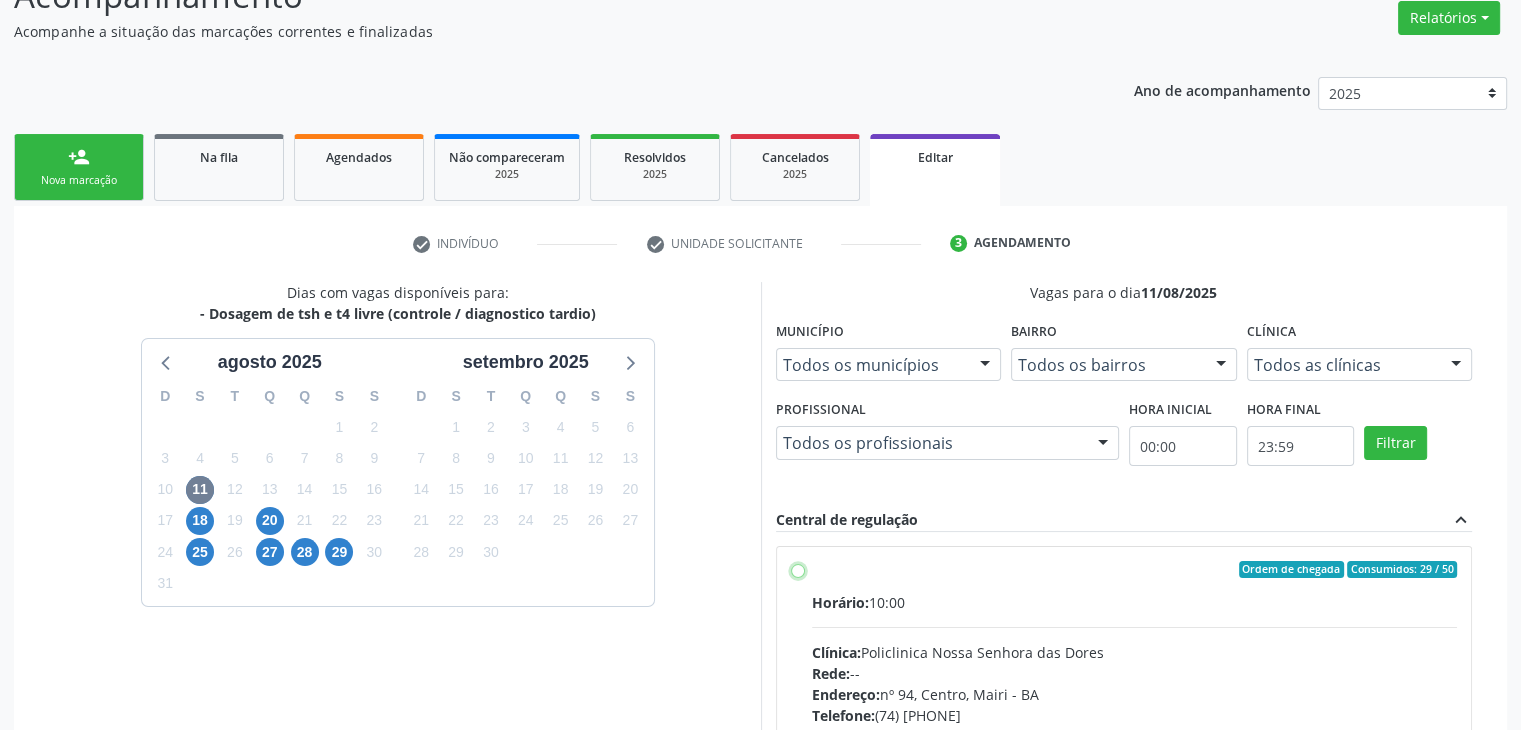 click on "Ordem de chegada
Consumidos: 29 / 50
Horário:   10:00
Clínica:  Policlinica Nossa Senhora das Dores
Rede:
--
Endereço:   nº 94, Centro, Mairi - BA
Telefone:   (74) 36322104
Profissional:
--
Informações adicionais sobre o atendimento
Idade de atendimento:
Sem restrição
Gênero(s) atendido(s):
Sem restrição
Informações adicionais:
--" at bounding box center (798, 570) 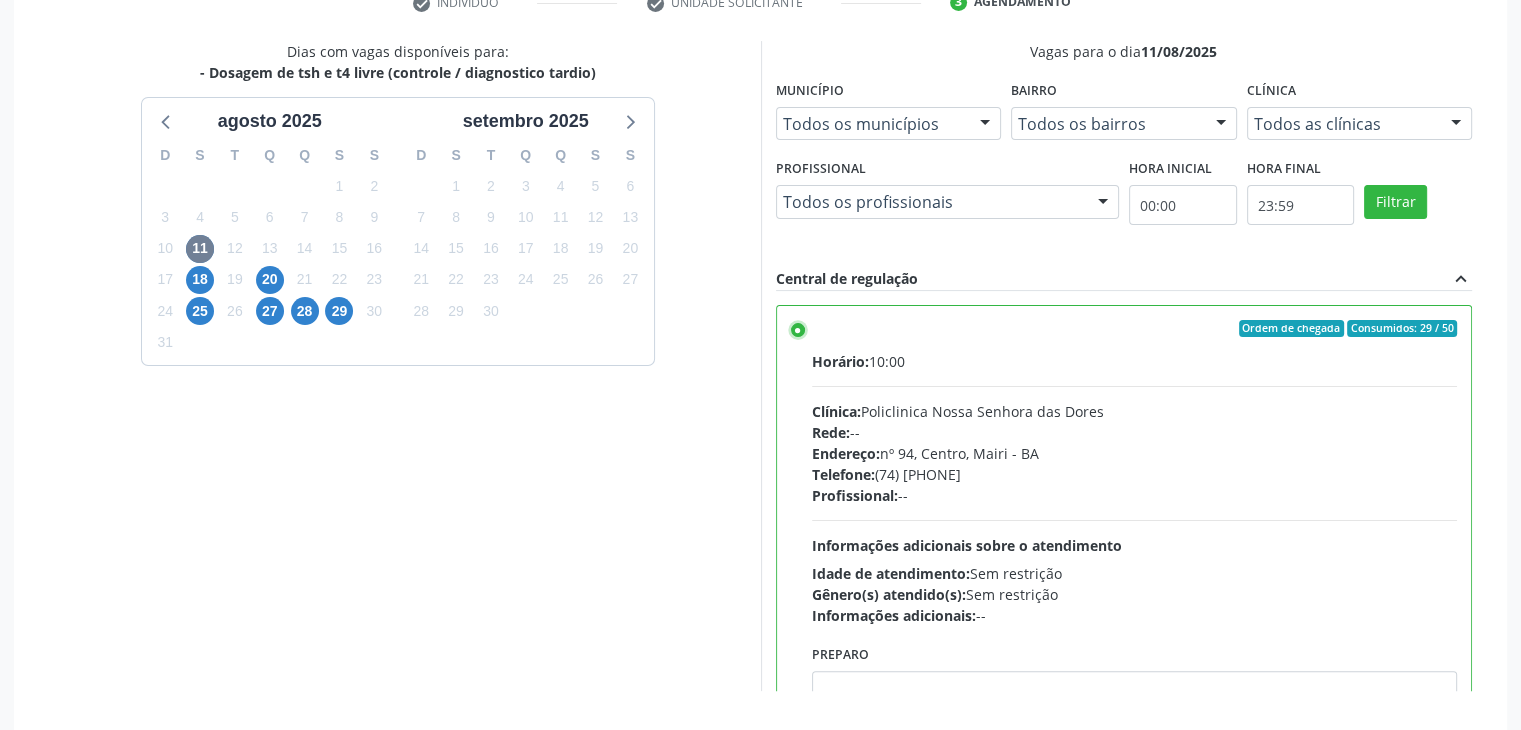 scroll, scrollTop: 490, scrollLeft: 0, axis: vertical 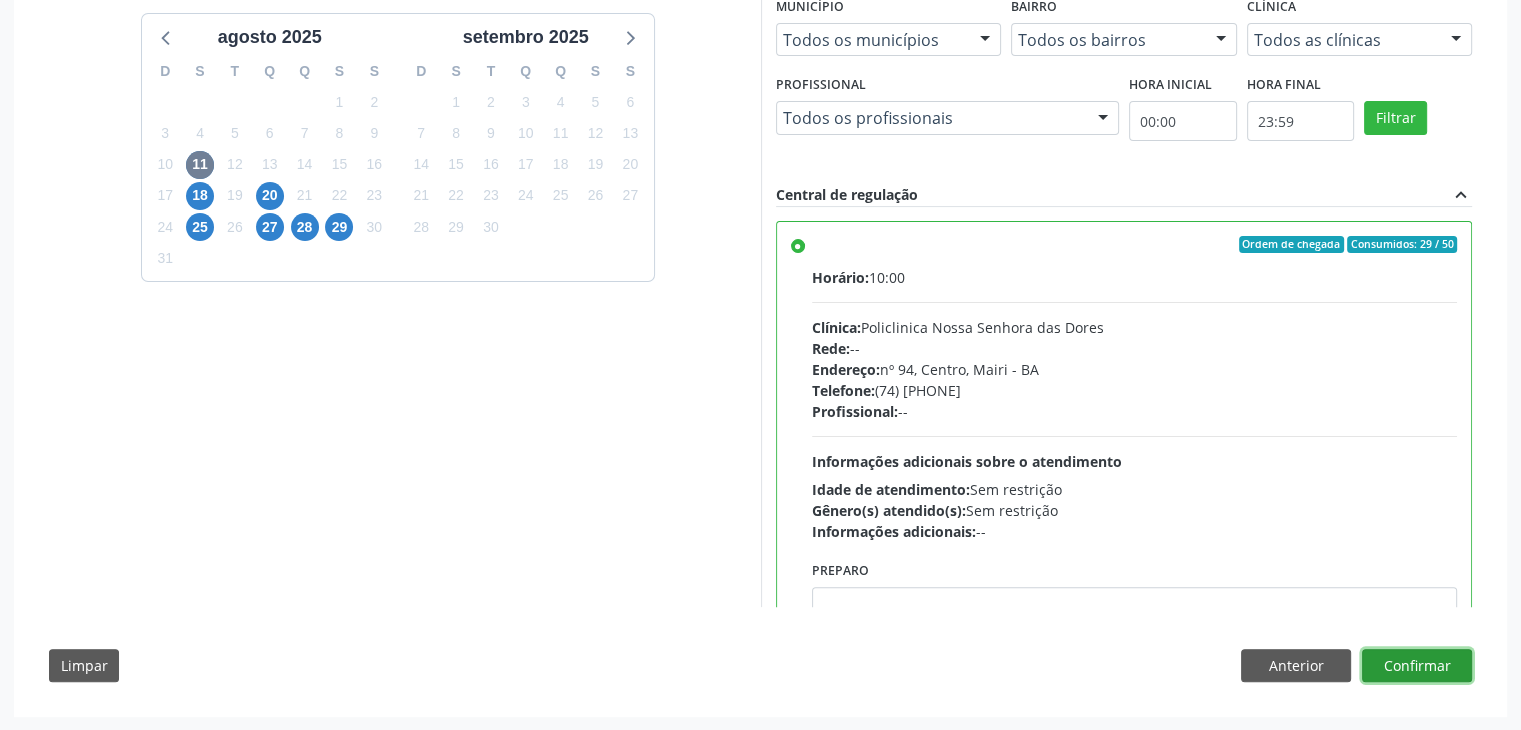 click on "Confirmar" at bounding box center (1417, 666) 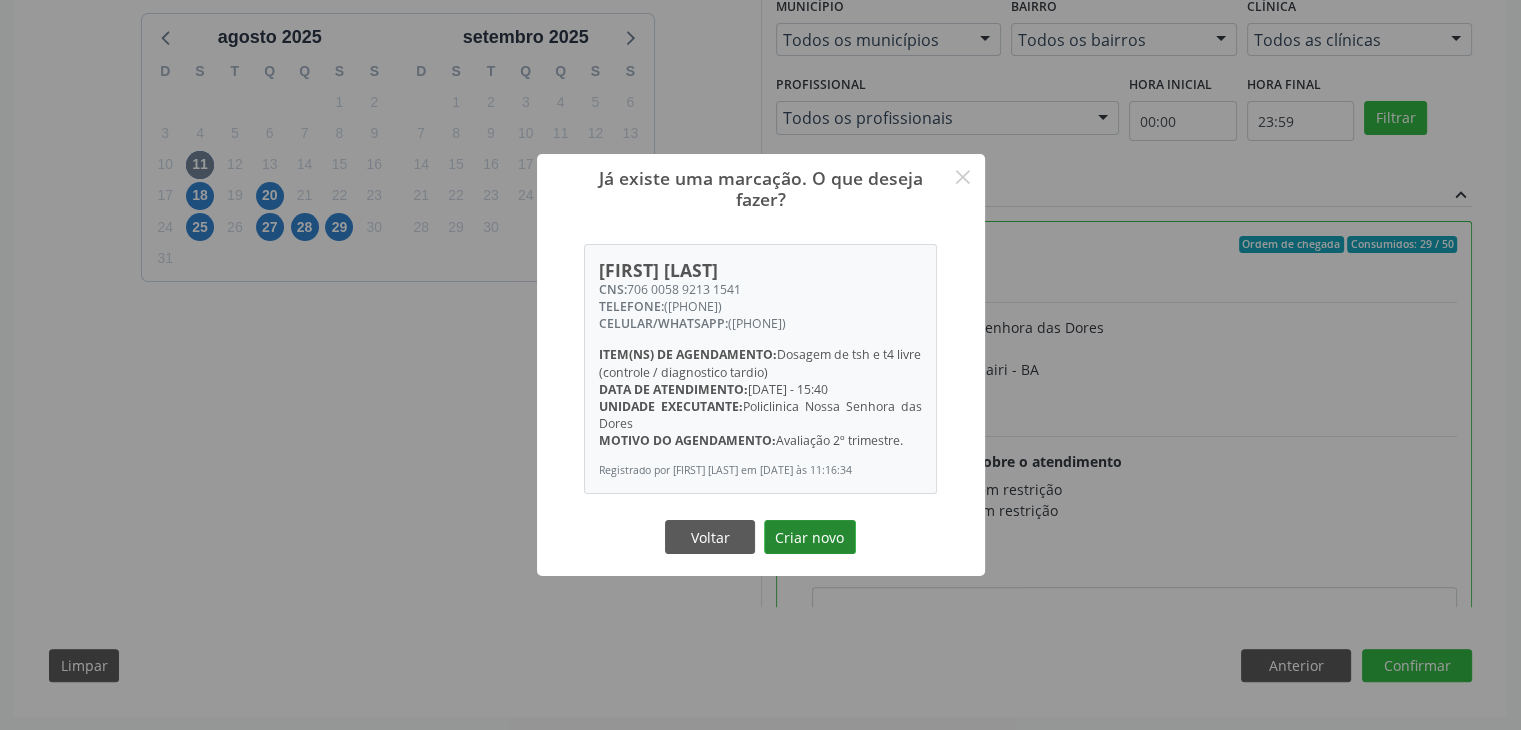 click on "Criar novo" at bounding box center [810, 537] 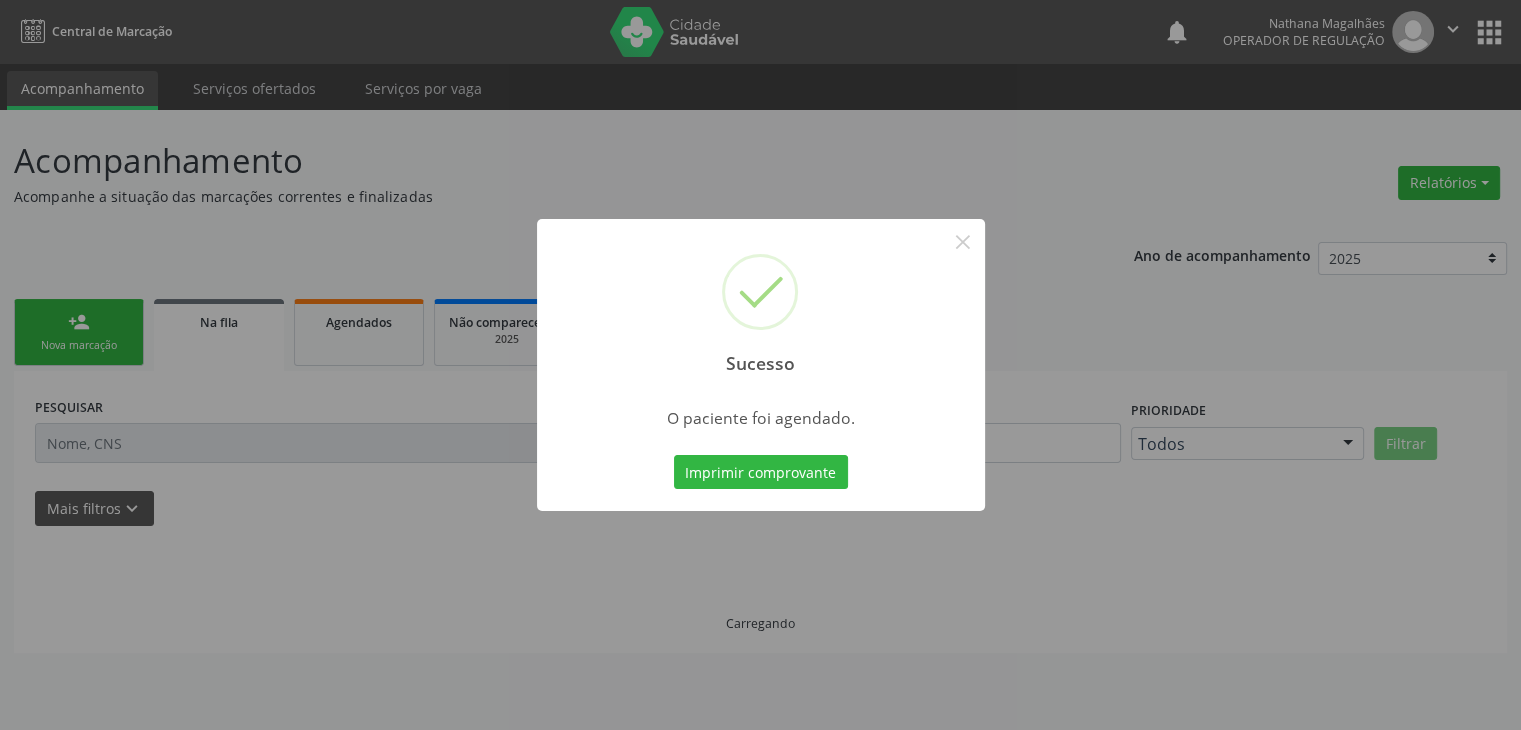 scroll, scrollTop: 0, scrollLeft: 0, axis: both 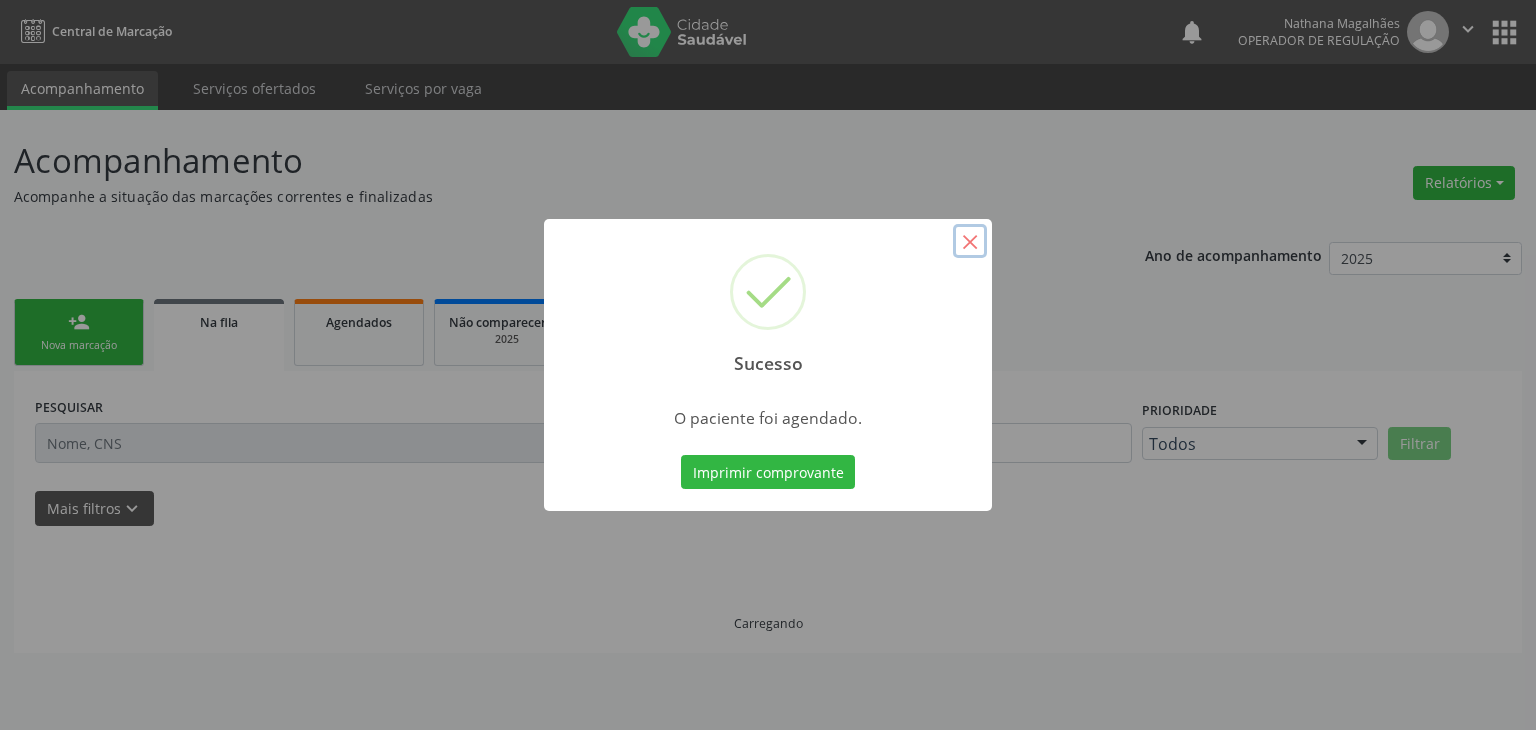 click on "×" at bounding box center [970, 241] 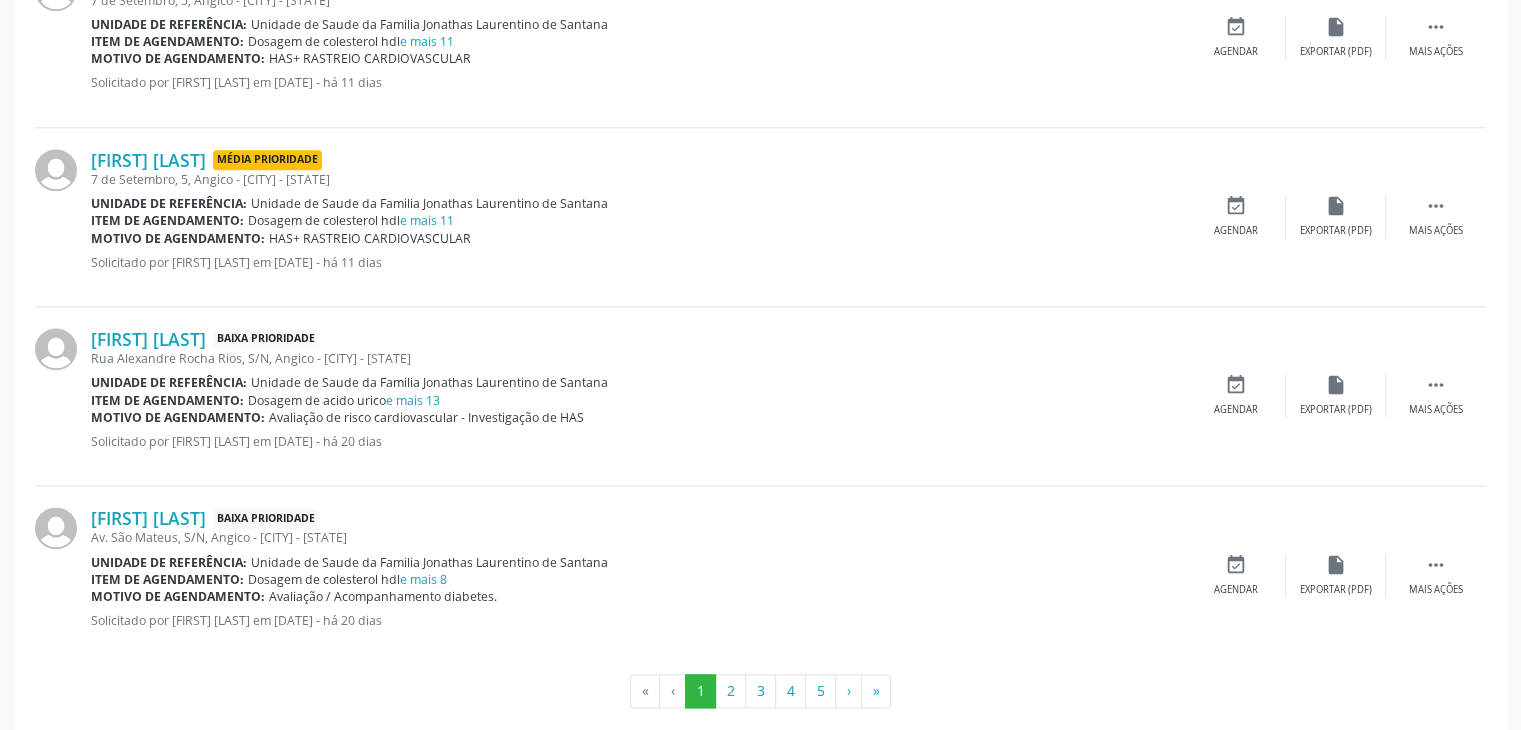 scroll, scrollTop: 2471, scrollLeft: 0, axis: vertical 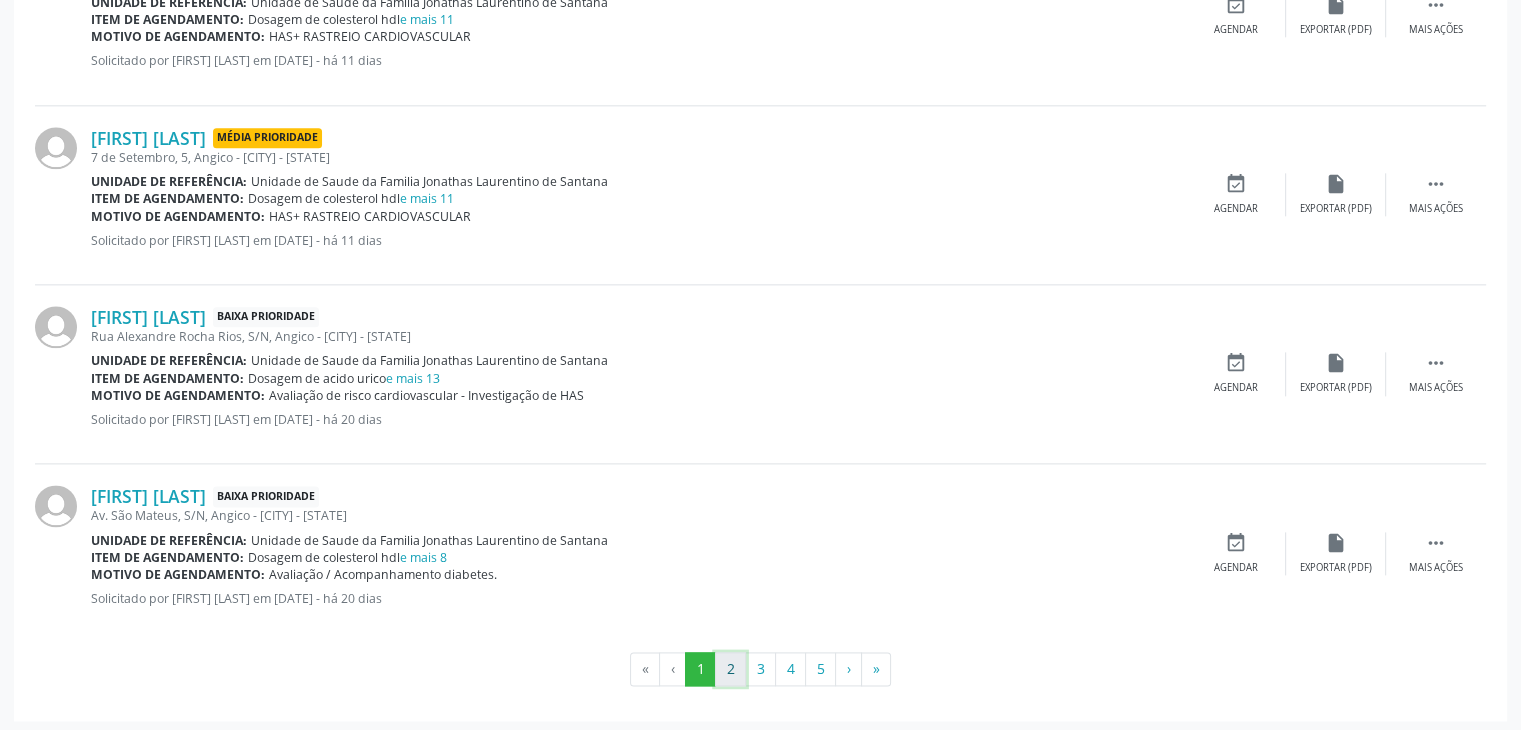 click on "2" at bounding box center (730, 669) 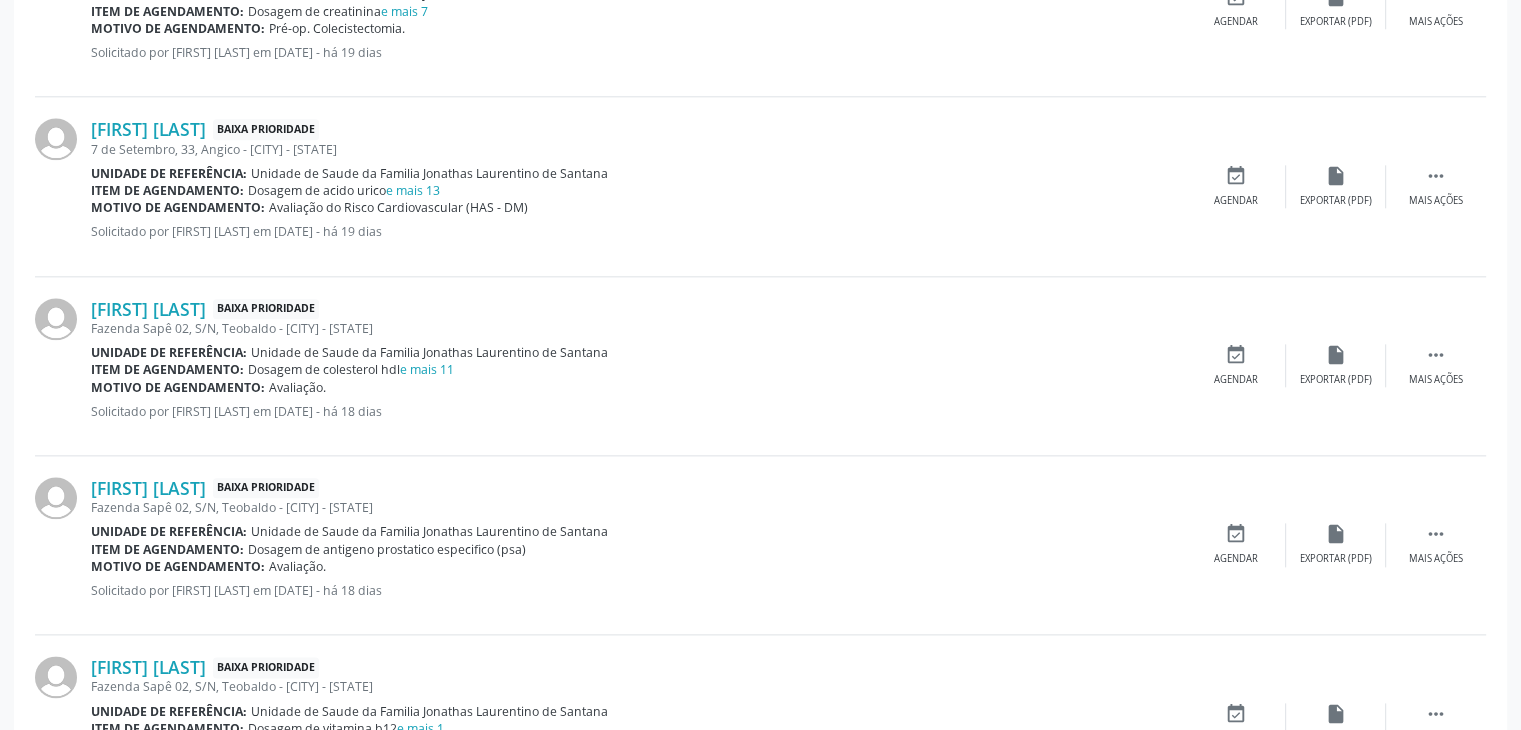 scroll, scrollTop: 2650, scrollLeft: 0, axis: vertical 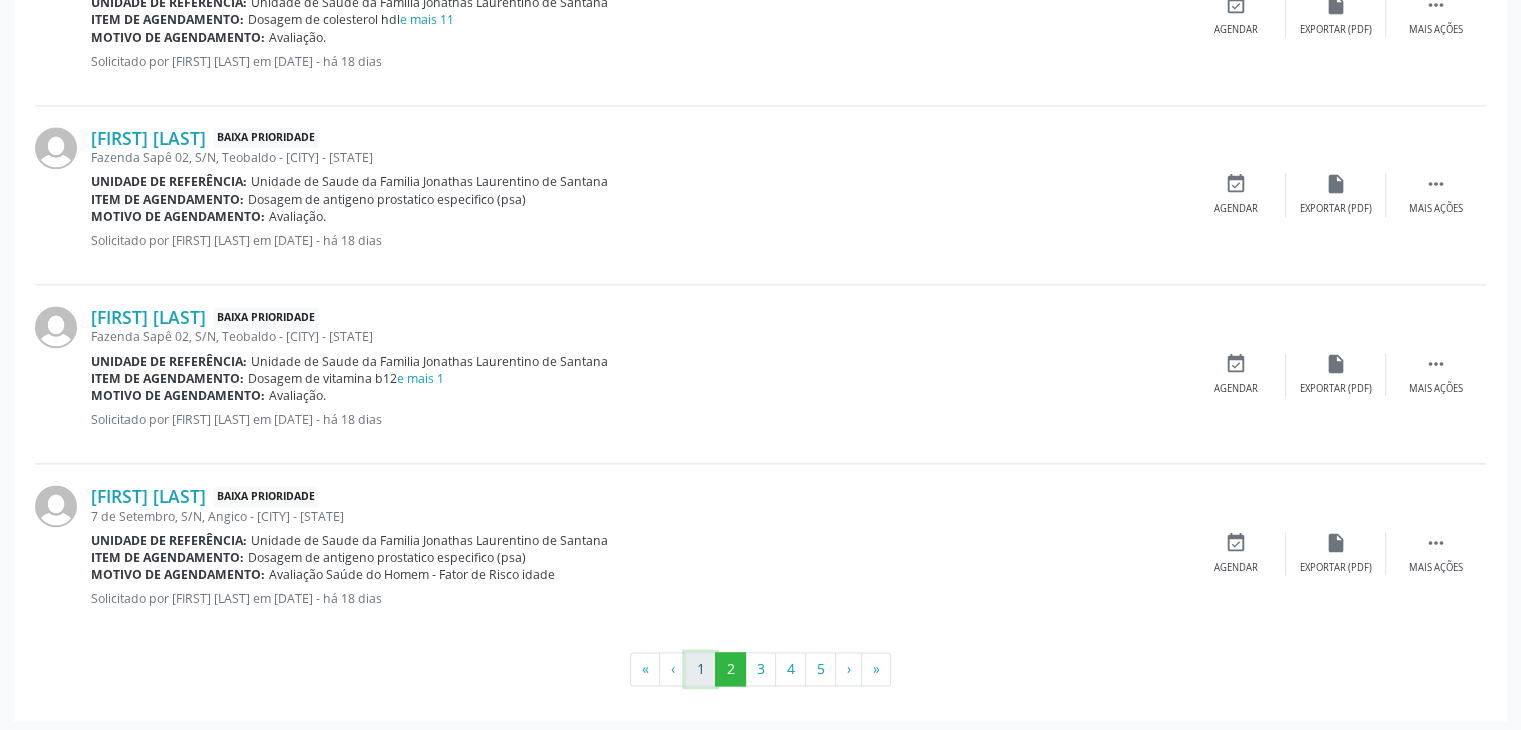 click on "1" at bounding box center [700, 669] 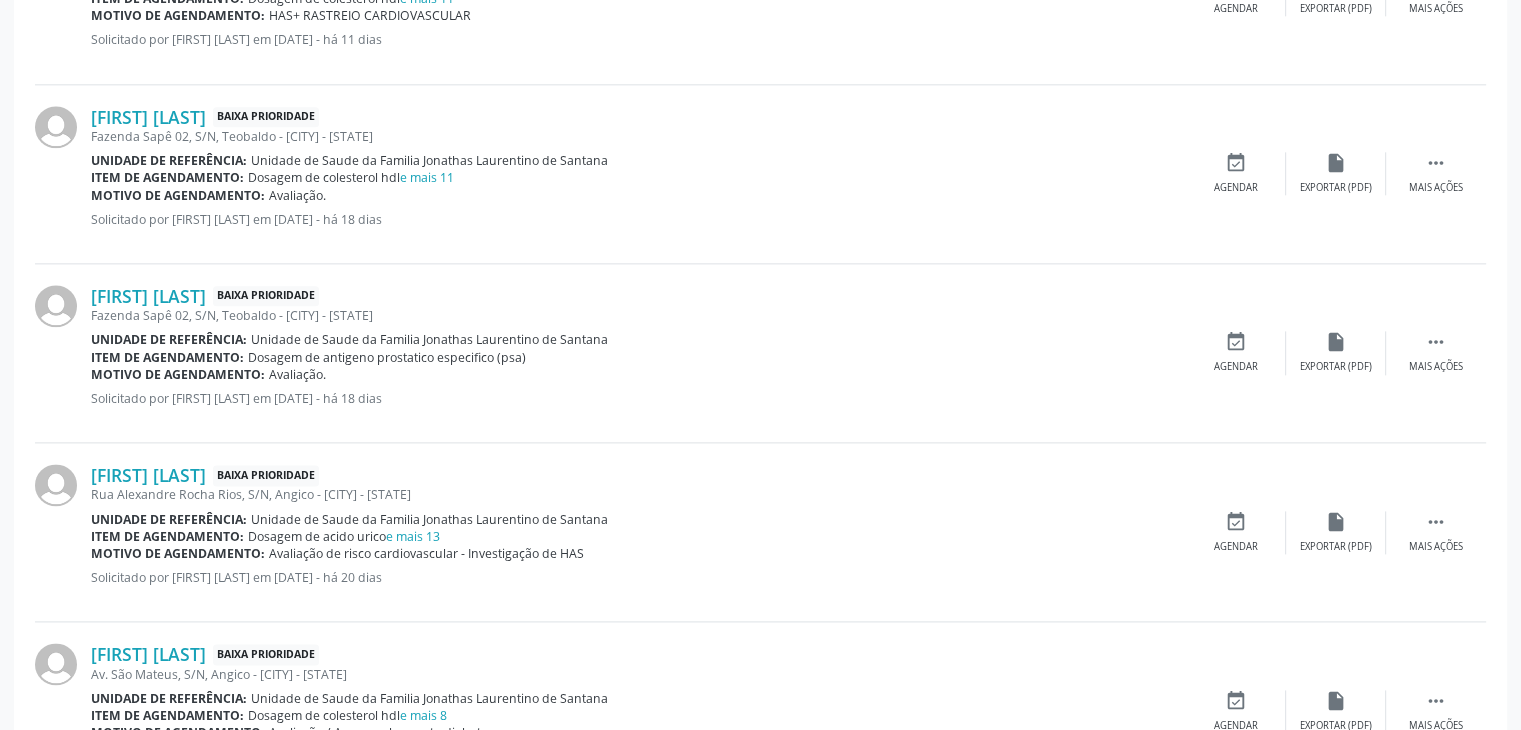 scroll, scrollTop: 2650, scrollLeft: 0, axis: vertical 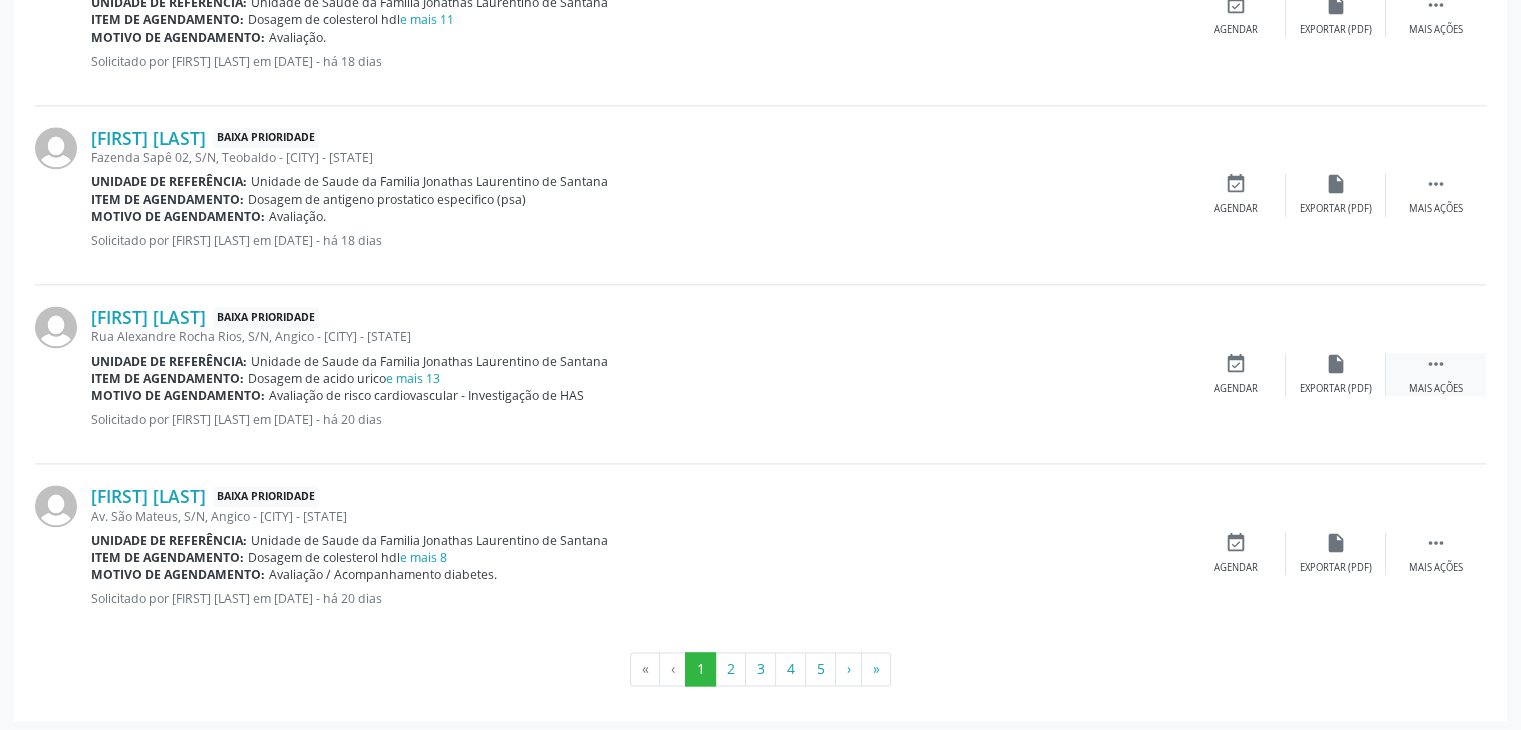 click on "
Mais ações" at bounding box center (1436, 374) 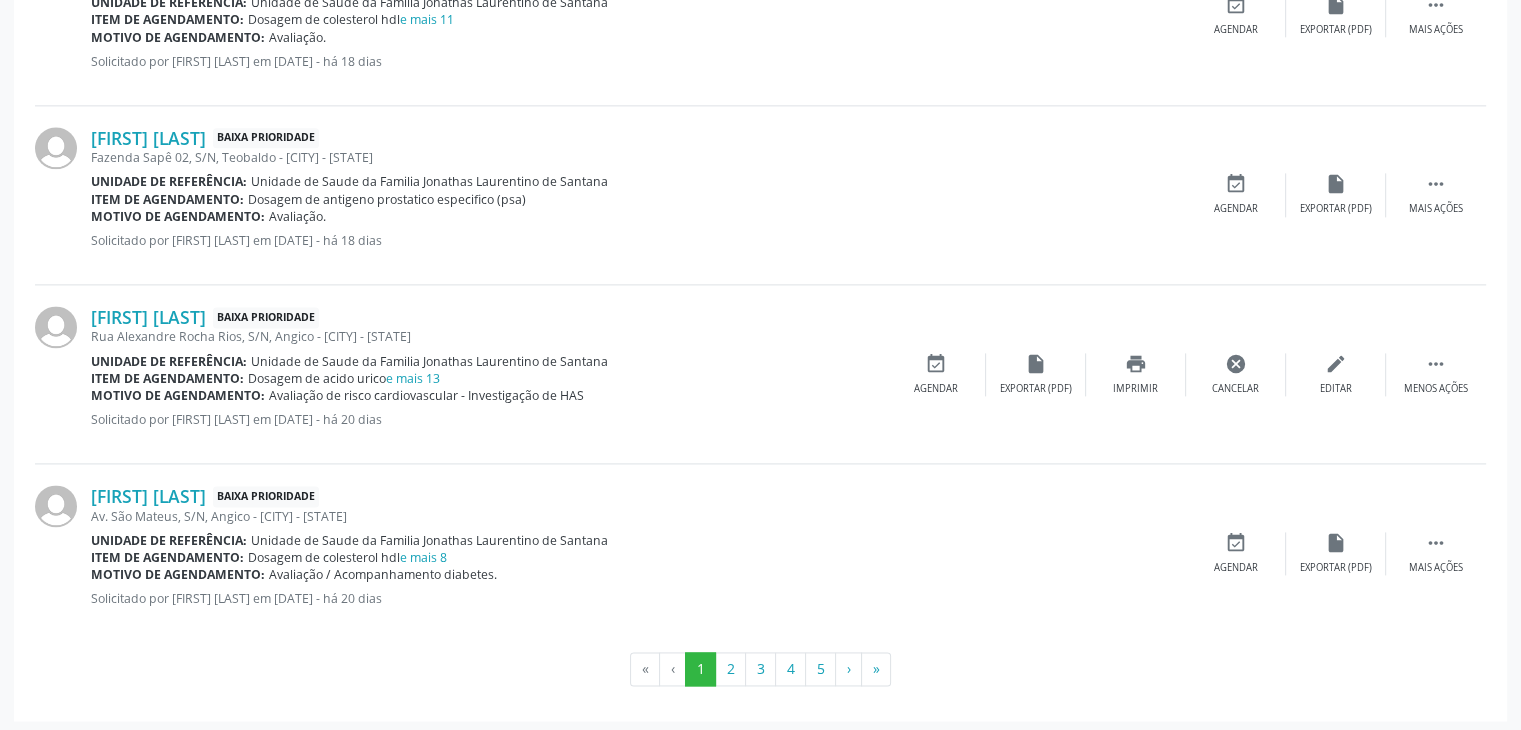 click on "Abenilton Rodrigues de Oliveira
Baixa Prioridade
Rua Alexandre Rocha Rios, S/N, Angico - Mairi - BA
Unidade de referência:
Unidade de Saude da Familia Jonathas Laurentino de Santana
Item de agendamento:
Dosagem de acido urico
e mais 13
Motivo de agendamento:
Avaliação de risco cardiovascular - Investigação de HAS
Solicitado por Jilvânea Lúcio de Jesus Cerqueira em 15/07/2025 - há 20 dias

Menos ações
edit
Editar
cancel
Cancelar
print
Imprimir
insert_drive_file
Exportar (PDF)
event_available
Agendar" at bounding box center [760, 374] 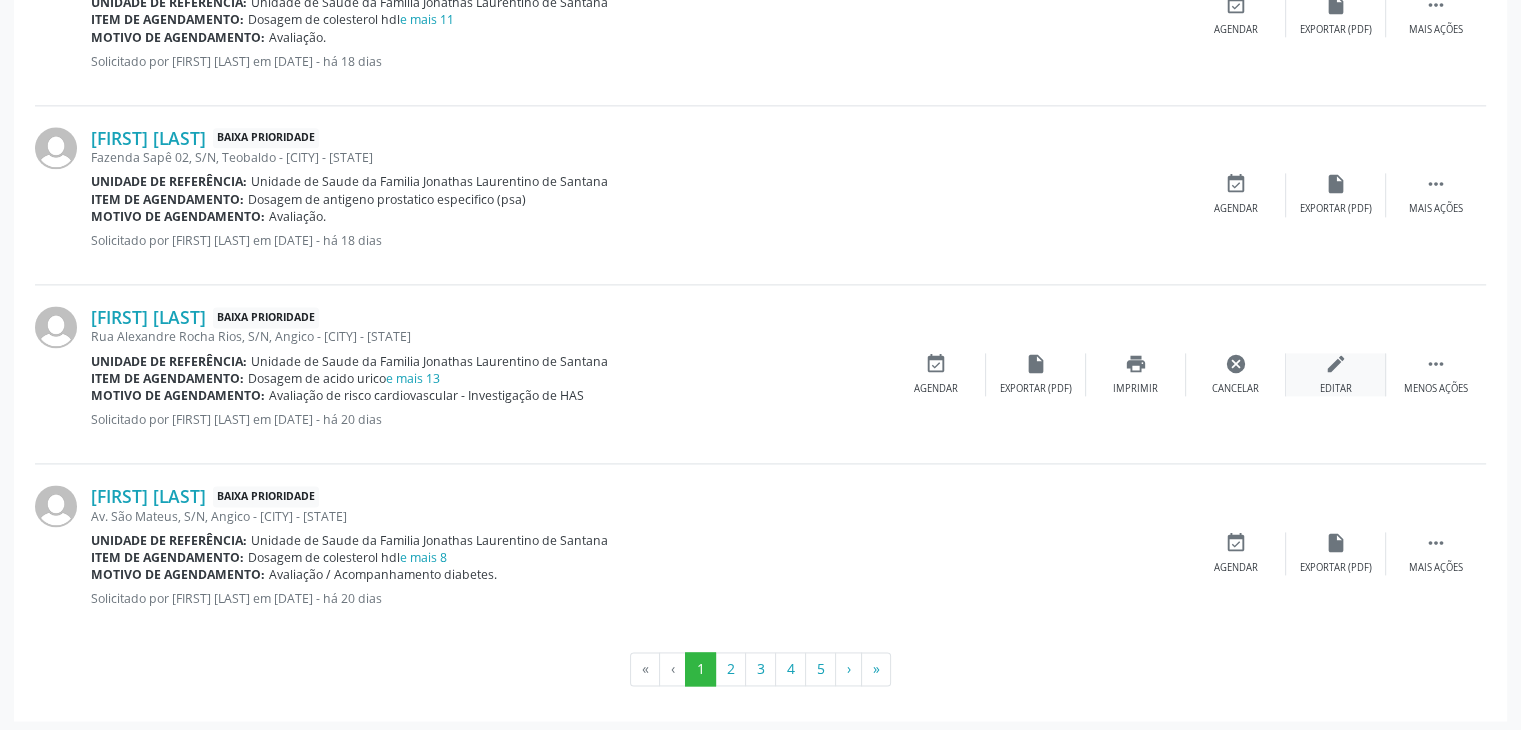 click on "Editar" at bounding box center (1336, 389) 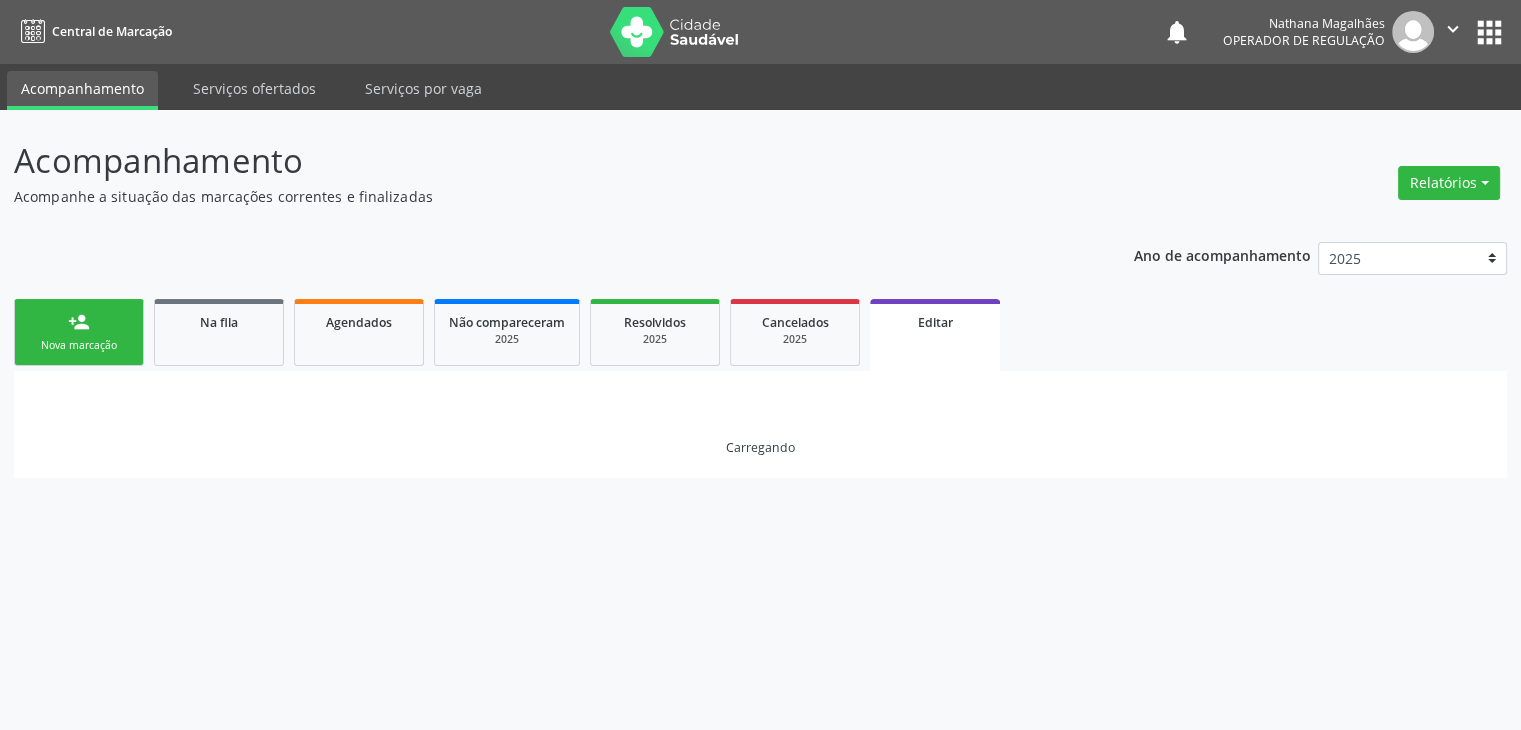 scroll, scrollTop: 0, scrollLeft: 0, axis: both 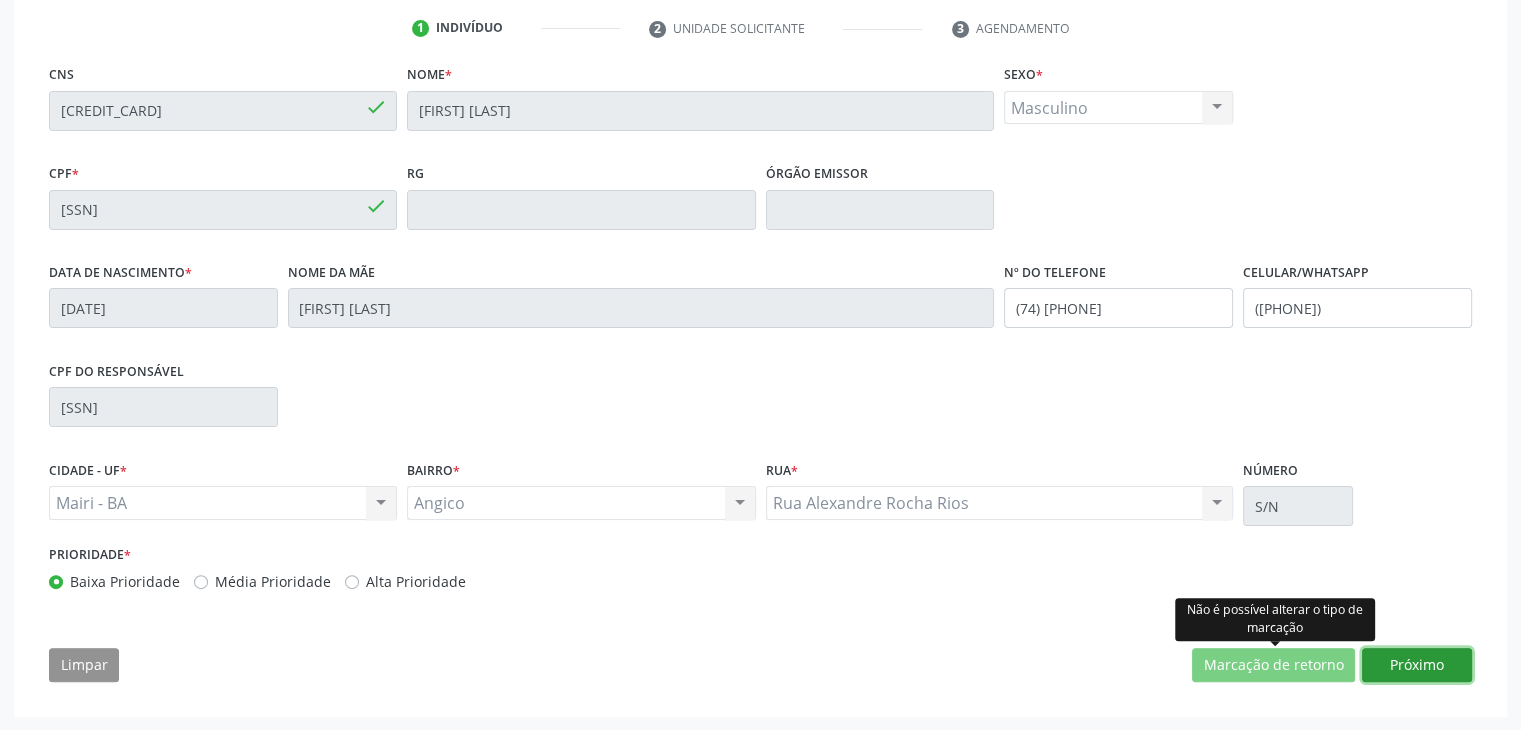 click on "Próximo" at bounding box center [1417, 665] 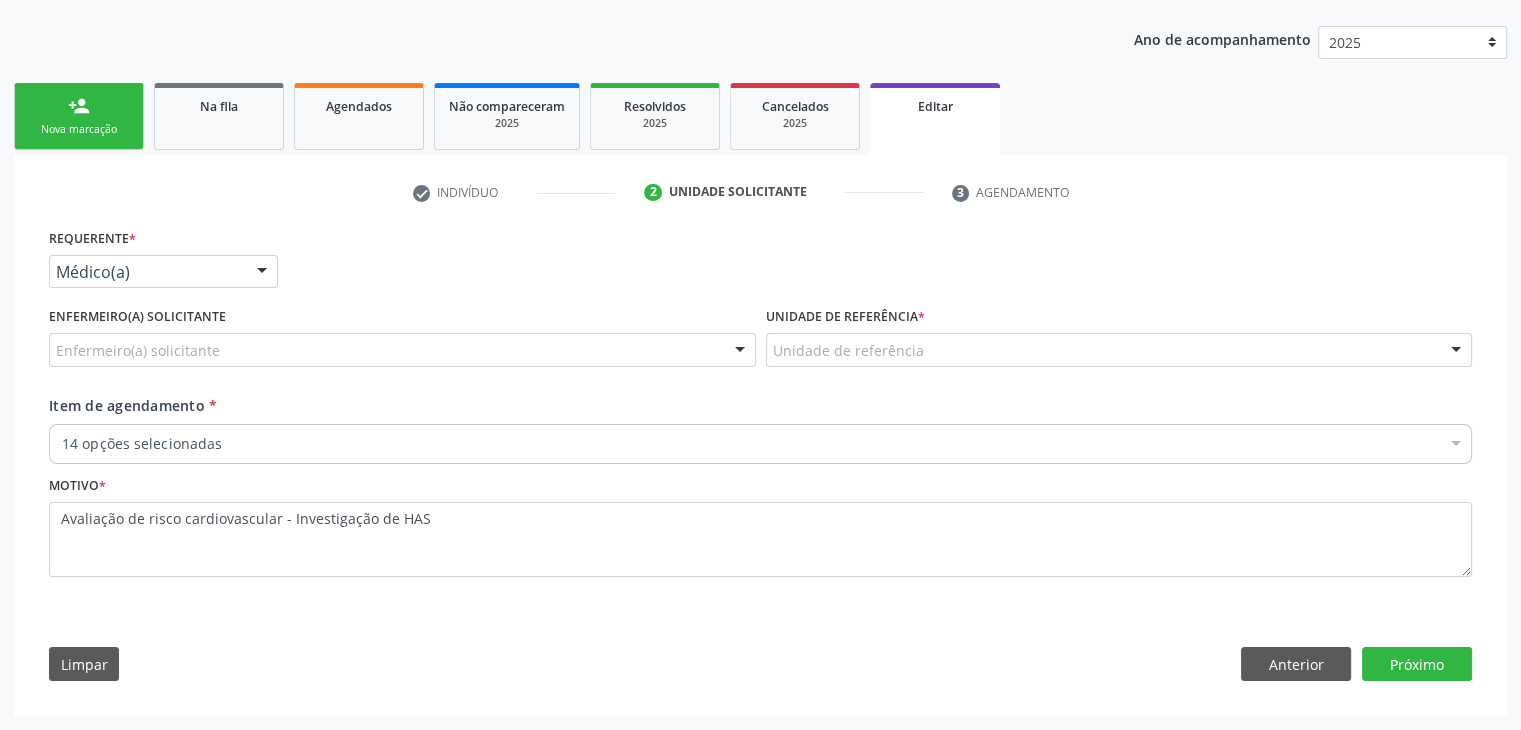 scroll, scrollTop: 214, scrollLeft: 0, axis: vertical 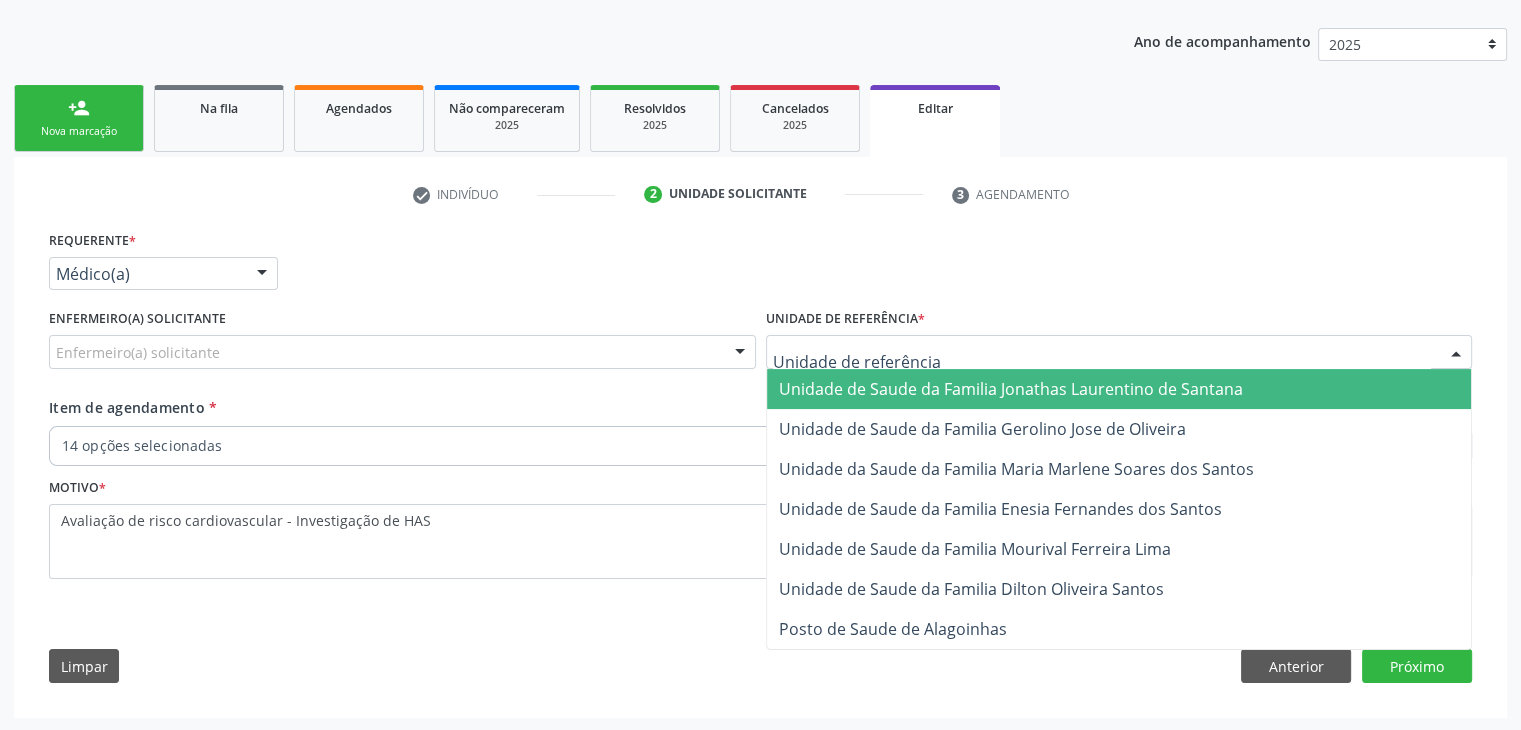 click at bounding box center (1119, 352) 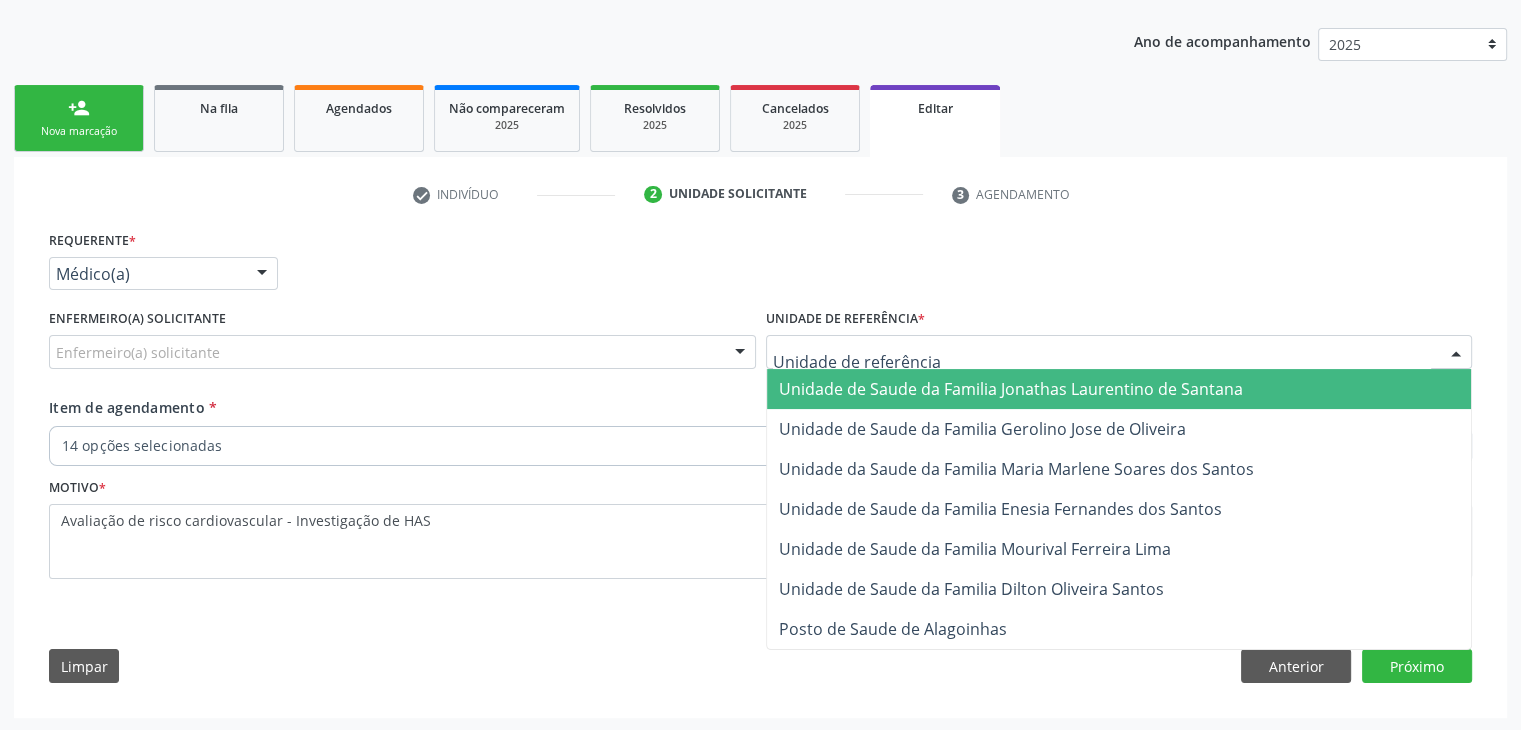 click on "Unidade de Saude da Familia Jonathas Laurentino de Santana" at bounding box center (1119, 389) 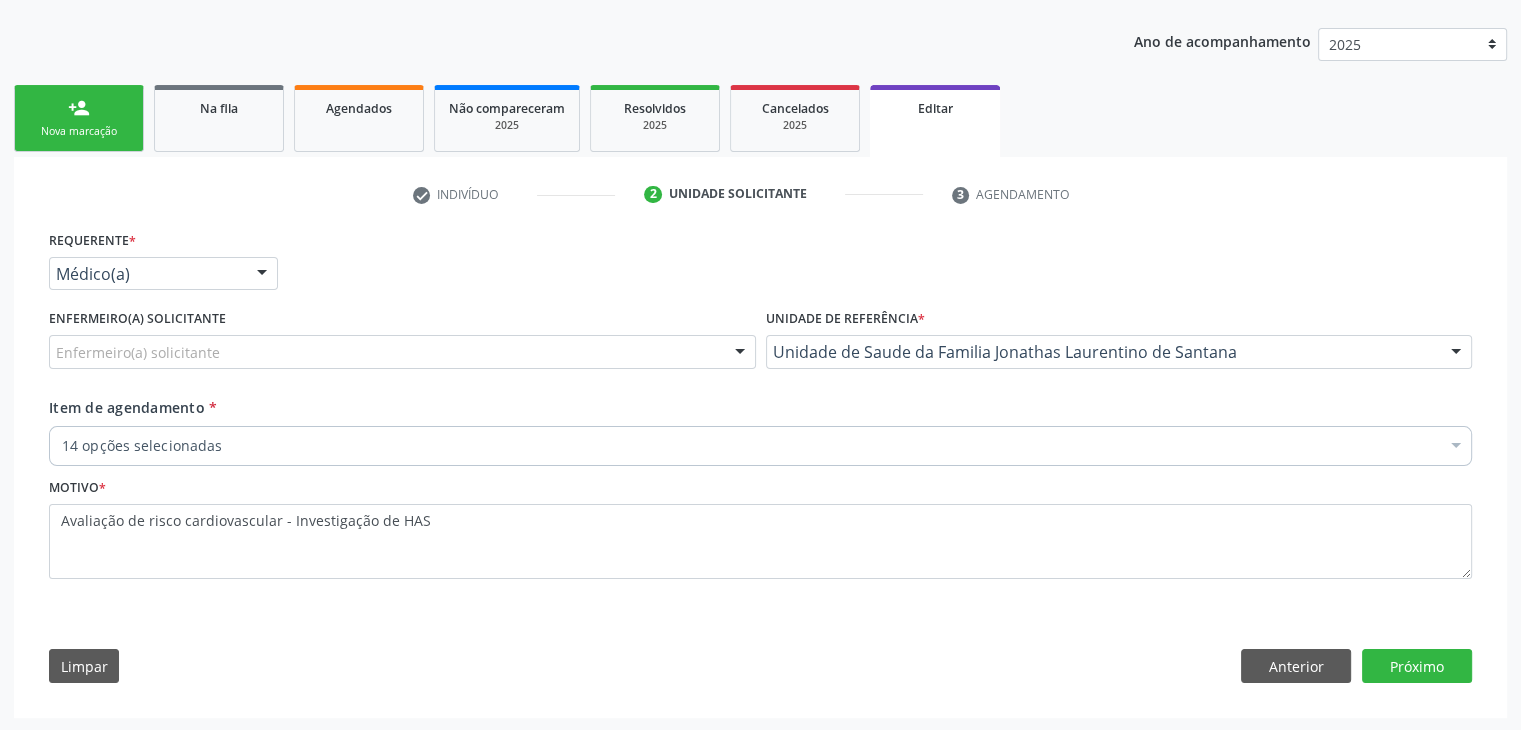 click on "14 opções selecionadas" at bounding box center [760, 446] 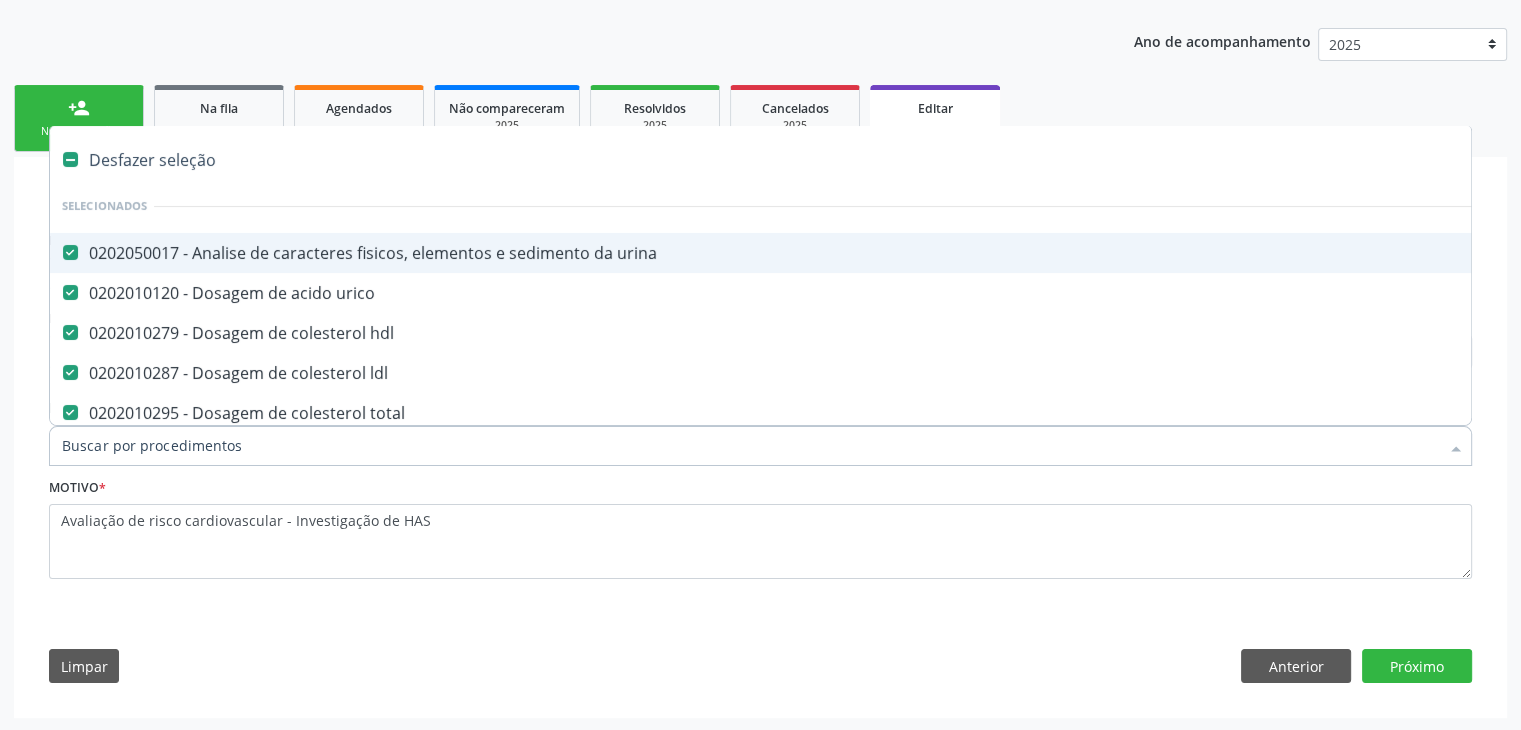 click on "Desfazer seleção" at bounding box center (831, 160) 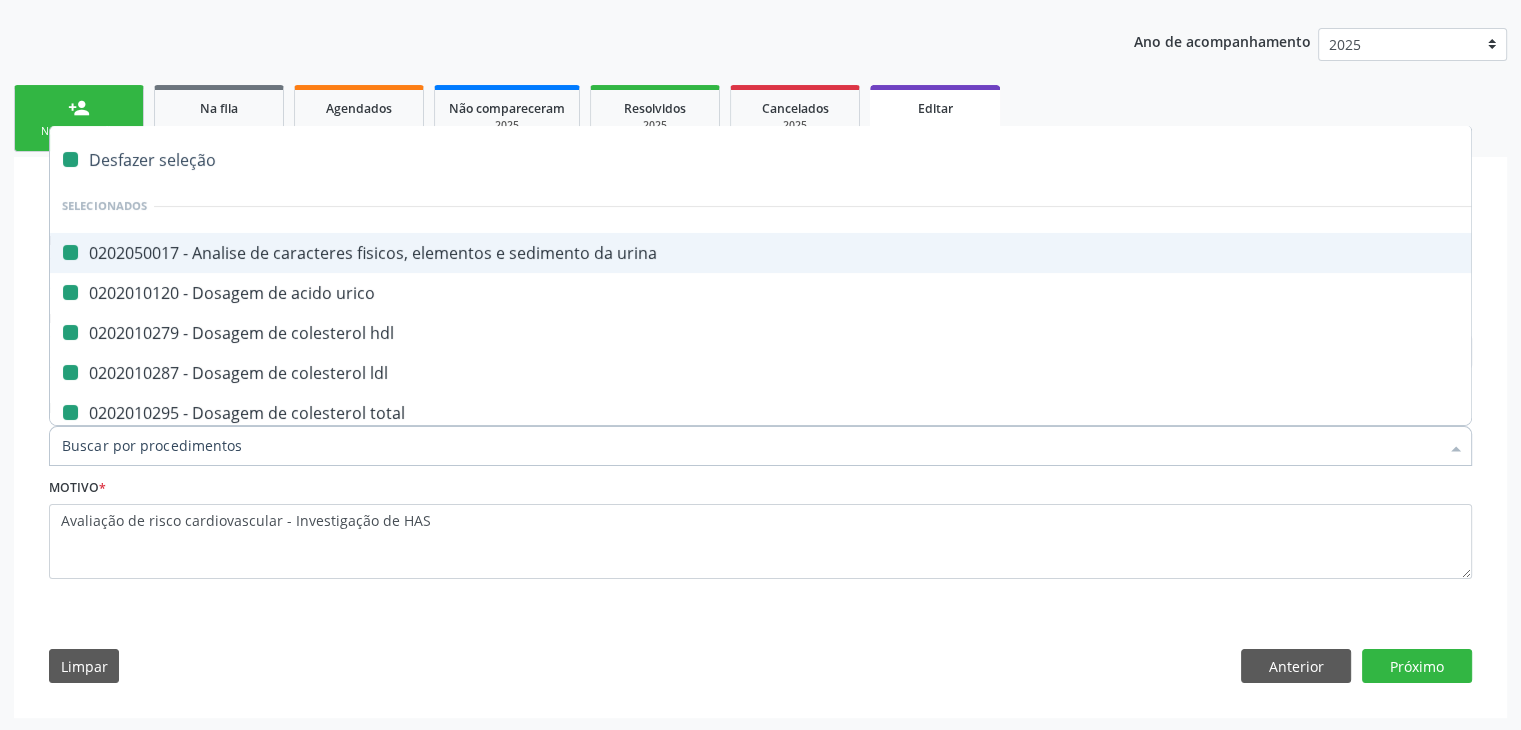 checkbox on "false" 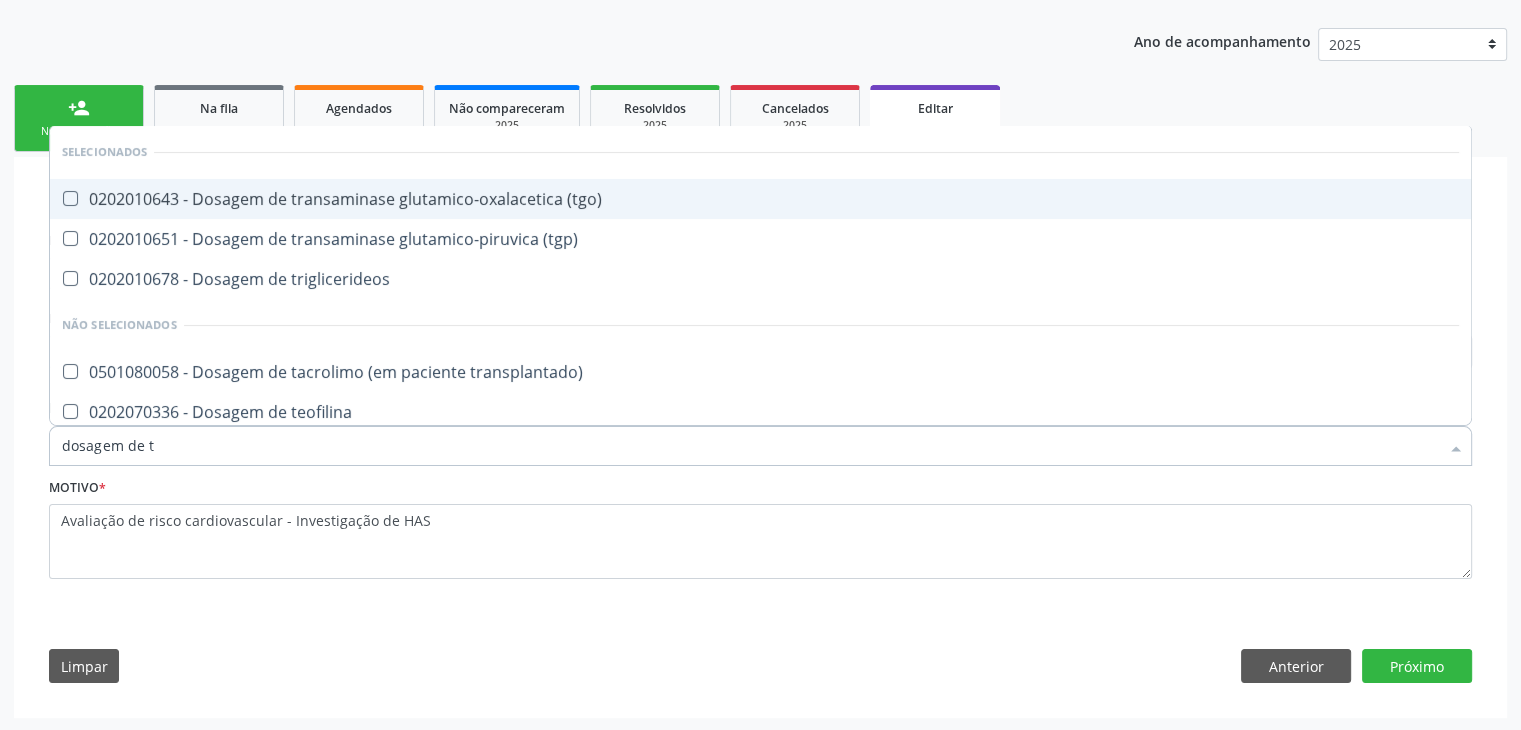 type on "dosagem de ts" 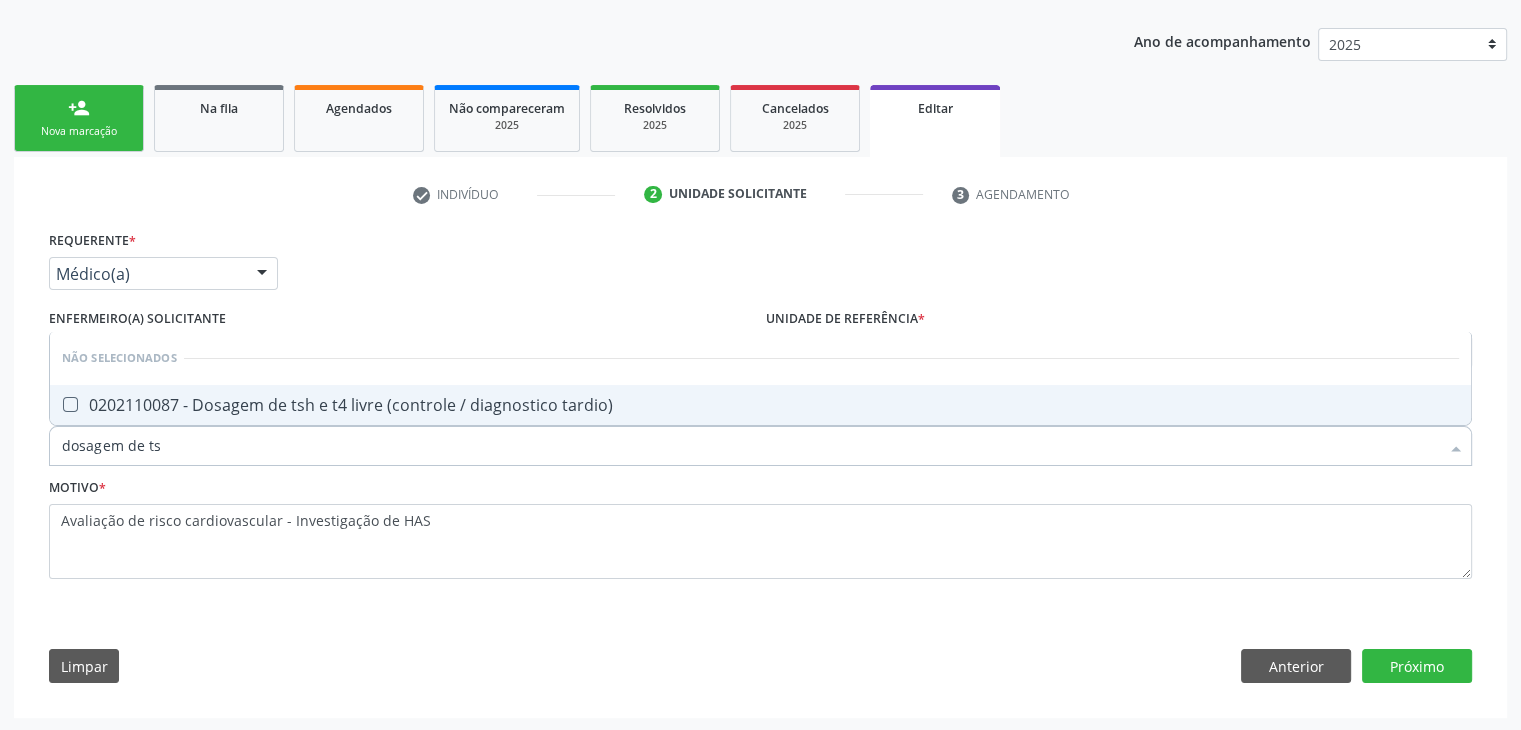 click on "0202110087 - Dosagem de tsh e t4 livre (controle / diagnostico tardio)" at bounding box center (760, 405) 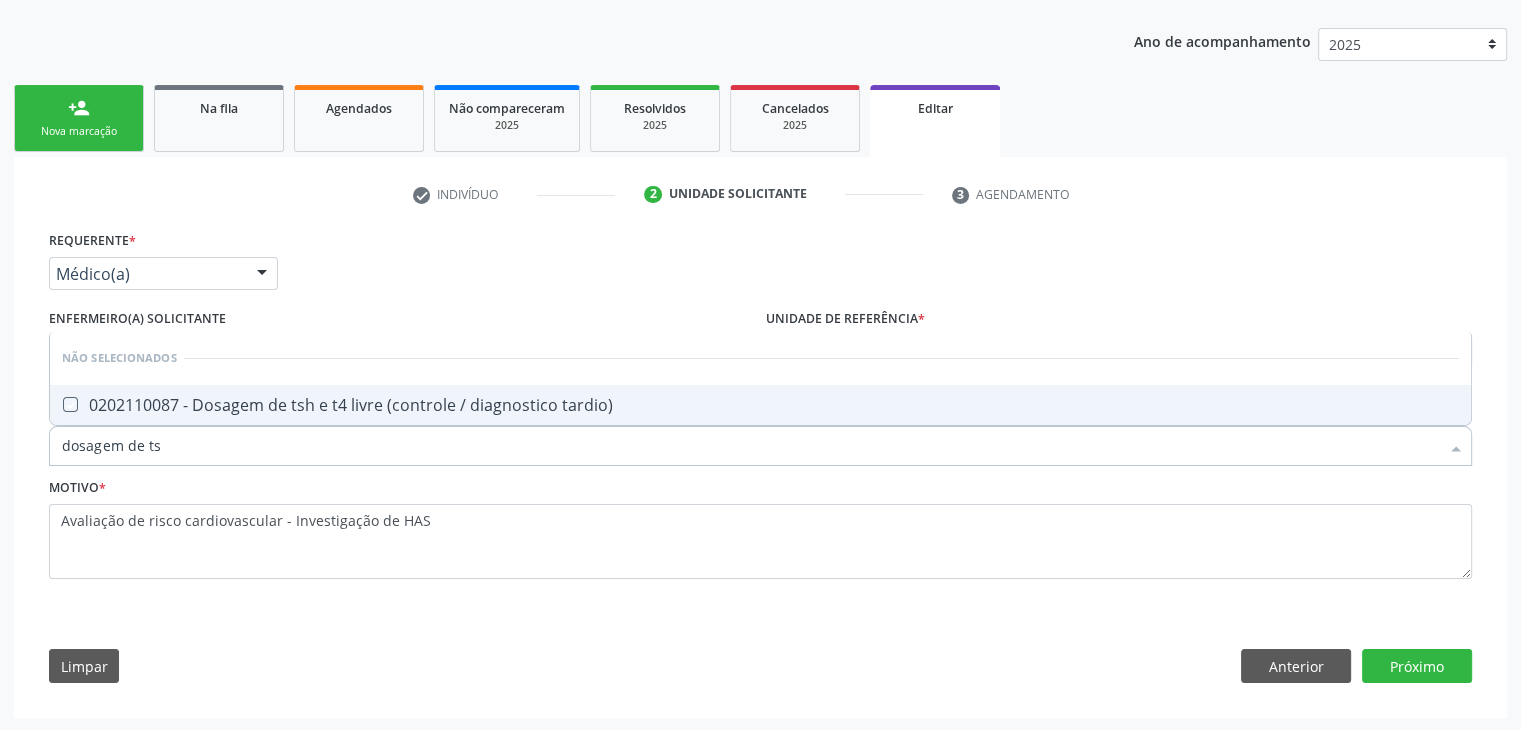 checkbox on "true" 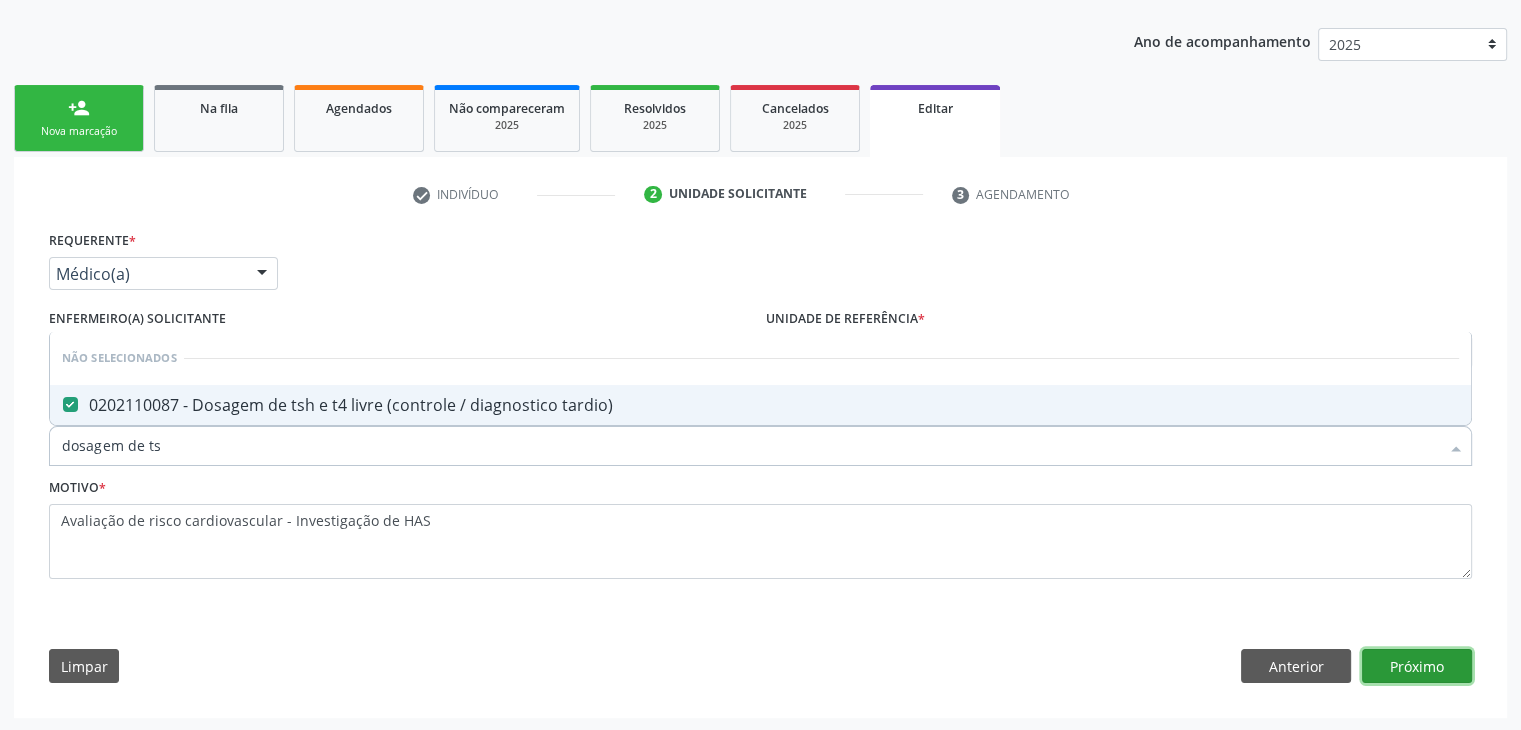 click on "Próximo" at bounding box center (1417, 666) 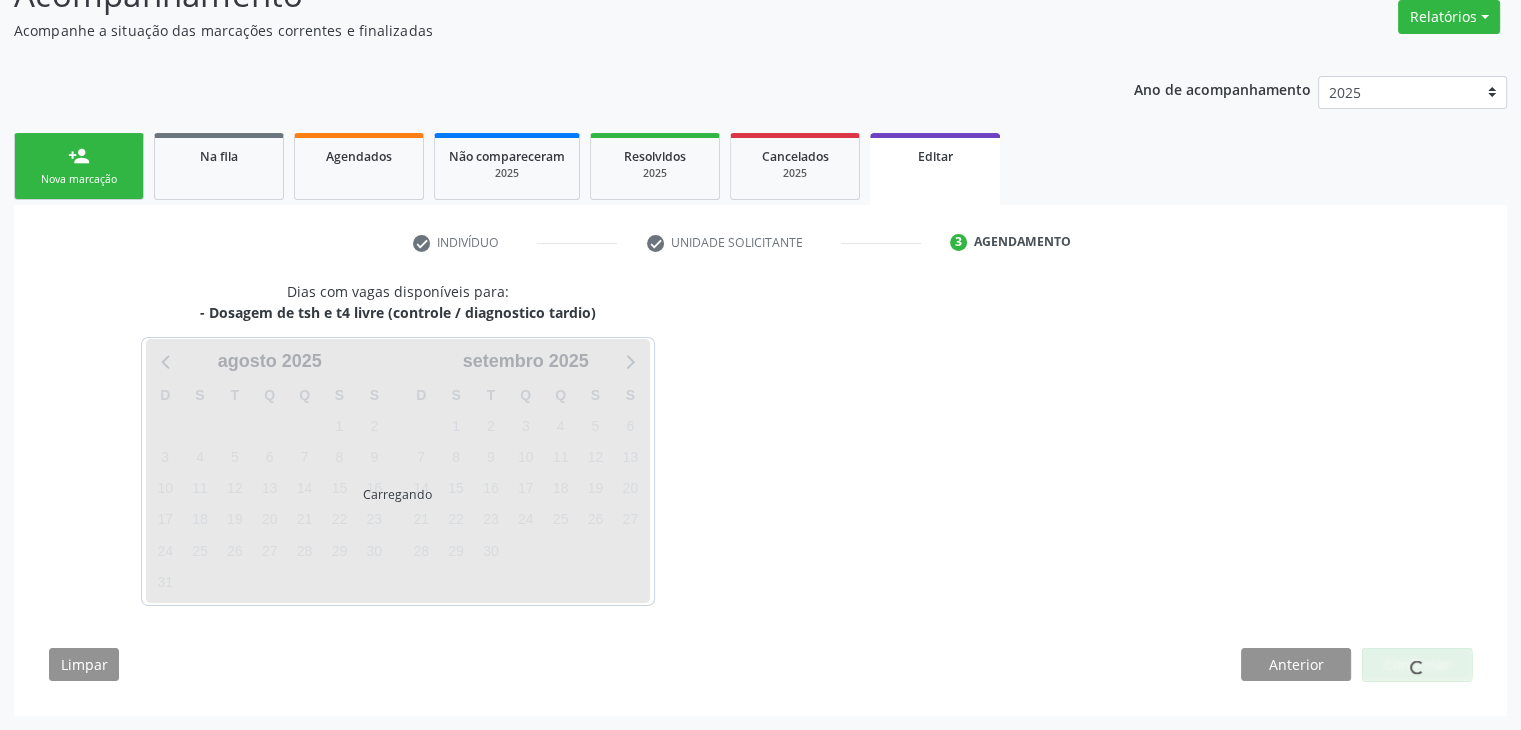 scroll, scrollTop: 165, scrollLeft: 0, axis: vertical 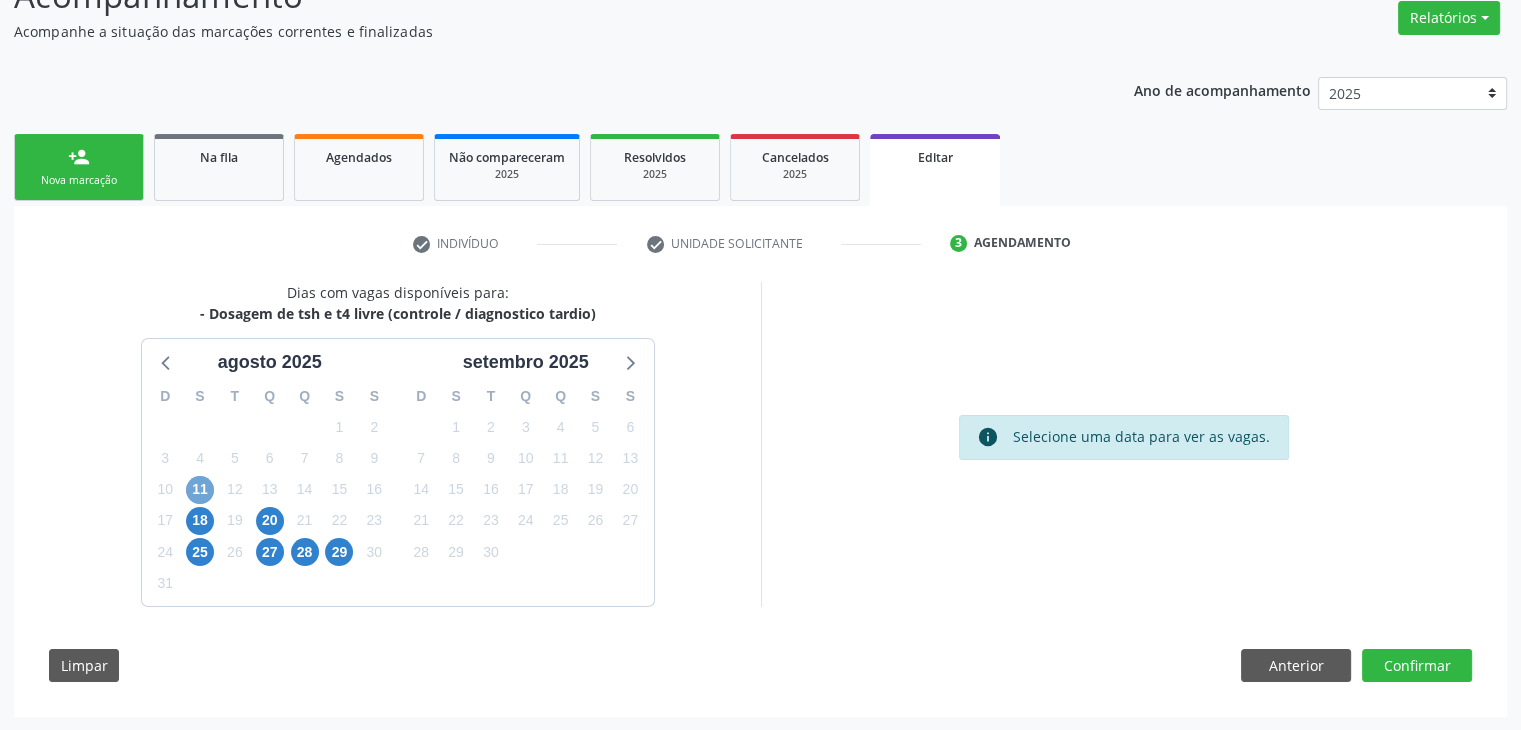 click on "11" at bounding box center (200, 490) 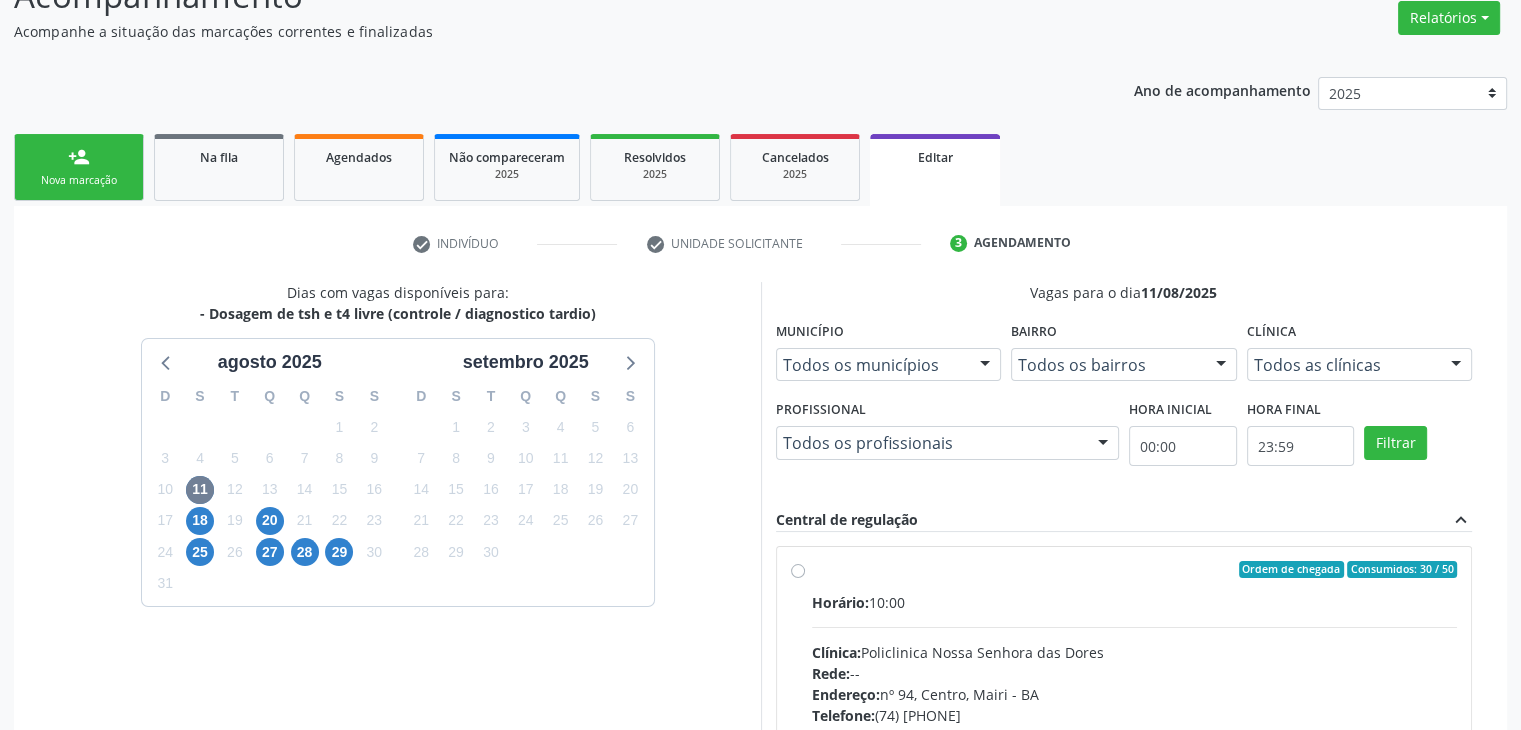 click on "Clínica:  Policlinica Nossa Senhora das Dores" at bounding box center [1135, 652] 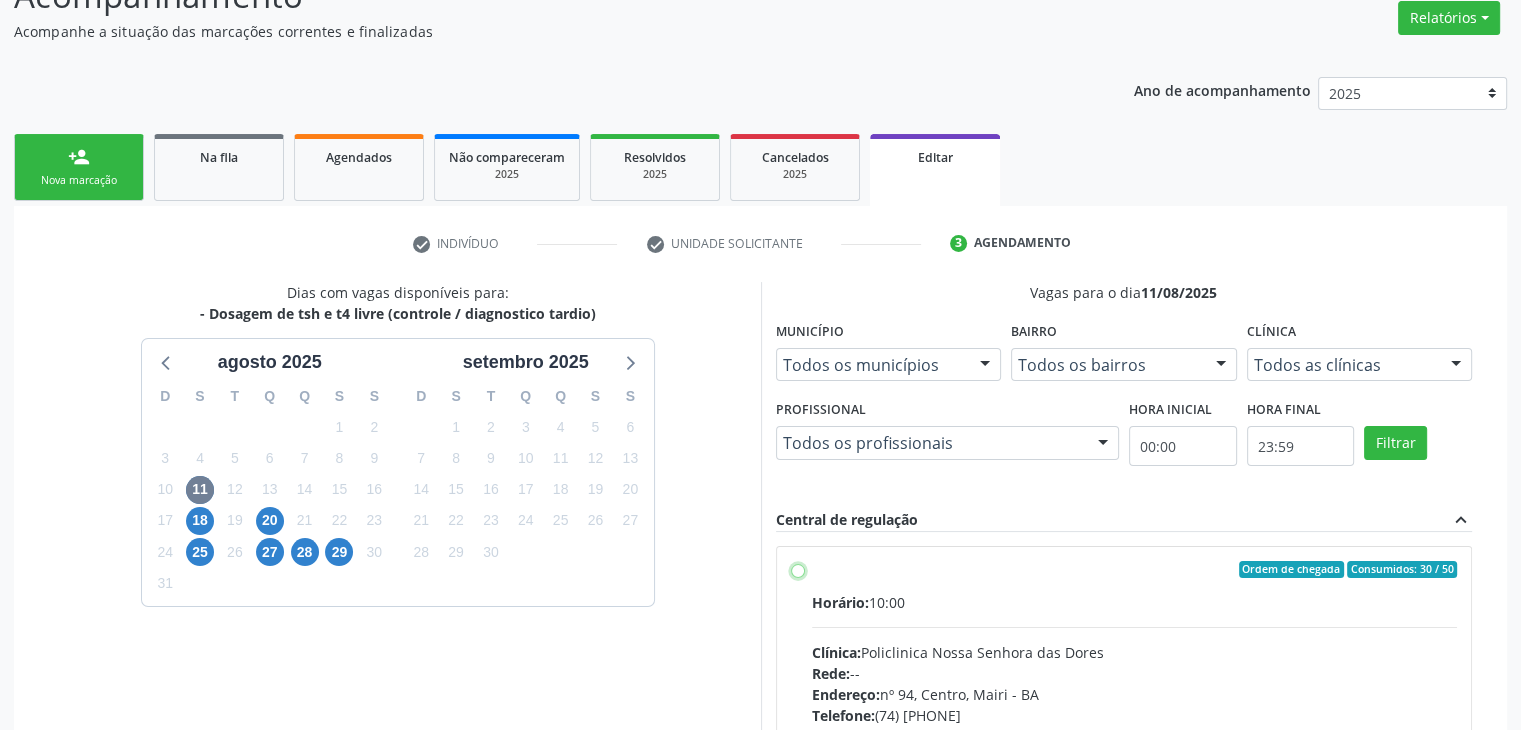 click on "Ordem de chegada
Consumidos: 30 / 50
Horário:   10:00
Clínica:  Policlinica Nossa Senhora das Dores
Rede:
--
Endereço:   nº 94, Centro, Mairi - BA
Telefone:   (74) 36322104
Profissional:
--
Informações adicionais sobre o atendimento
Idade de atendimento:
Sem restrição
Gênero(s) atendido(s):
Sem restrição
Informações adicionais:
--" at bounding box center [798, 570] 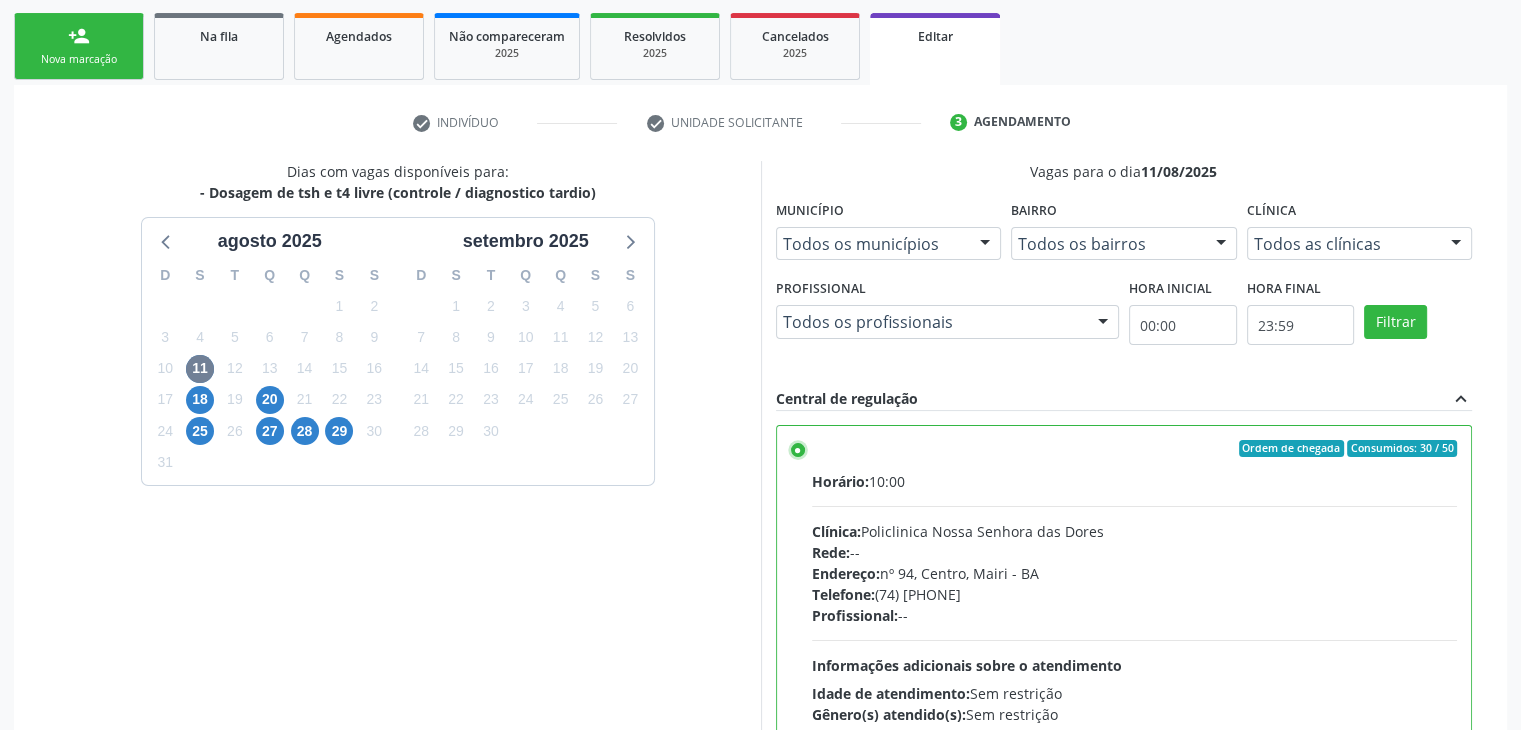 scroll, scrollTop: 490, scrollLeft: 0, axis: vertical 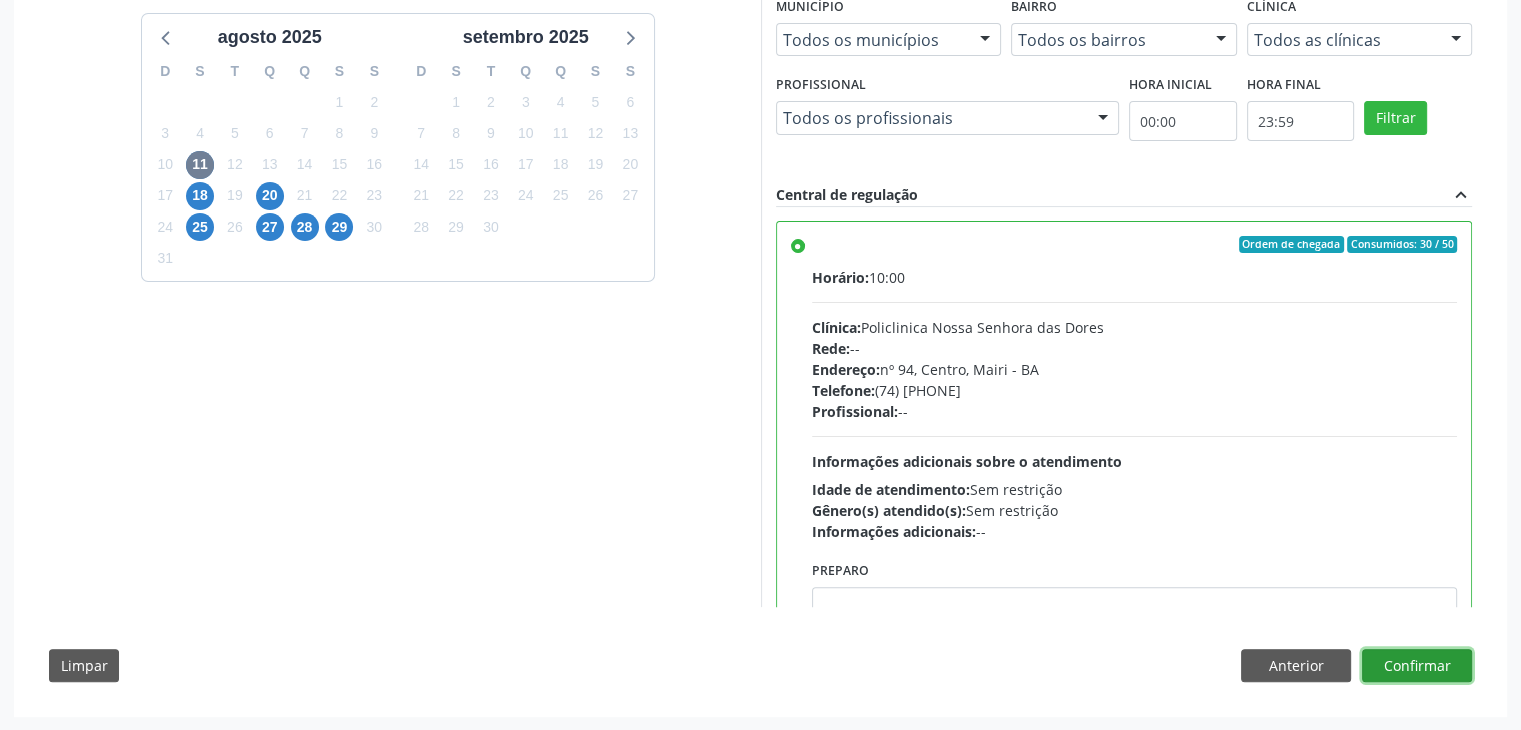 click on "Confirmar" at bounding box center [1417, 666] 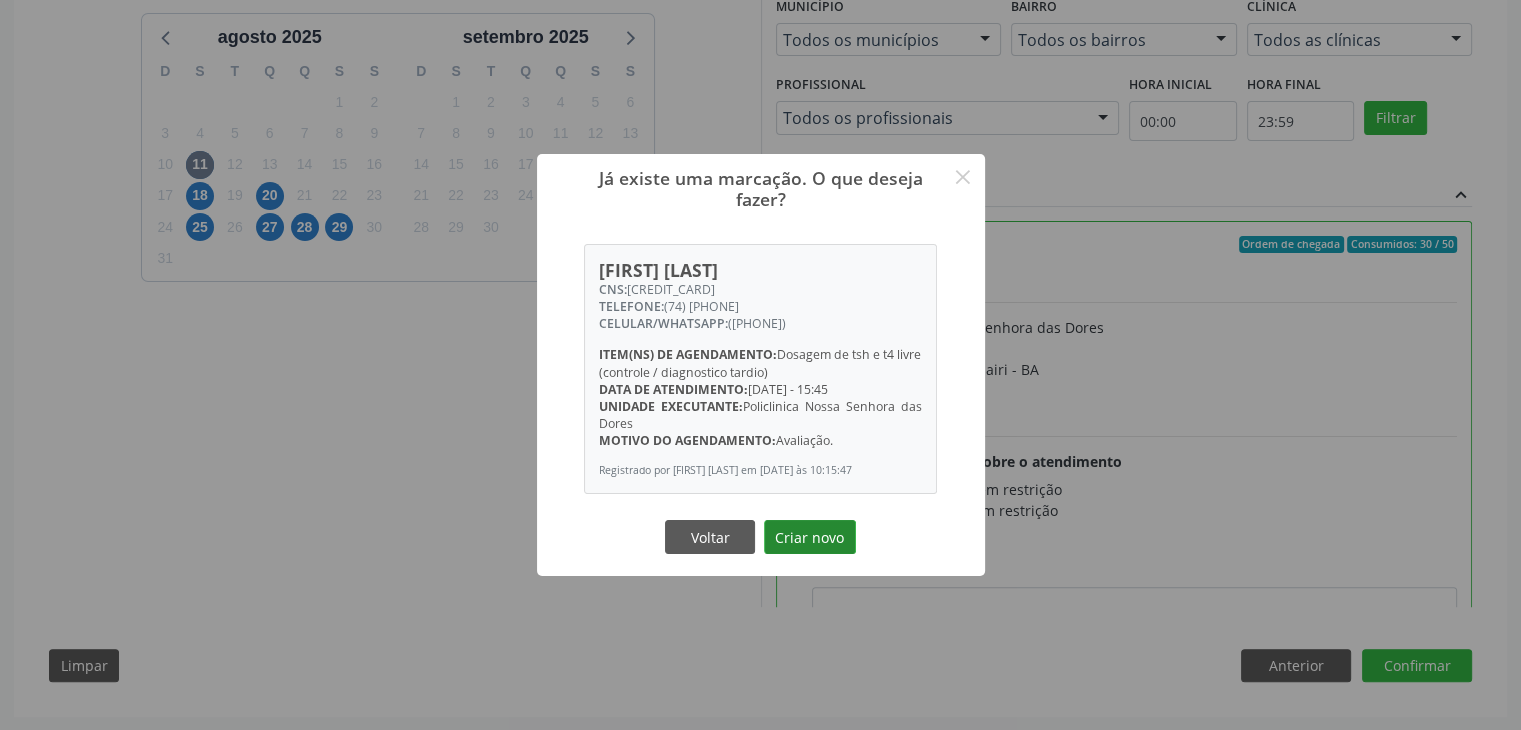 click on "Criar novo" at bounding box center [810, 537] 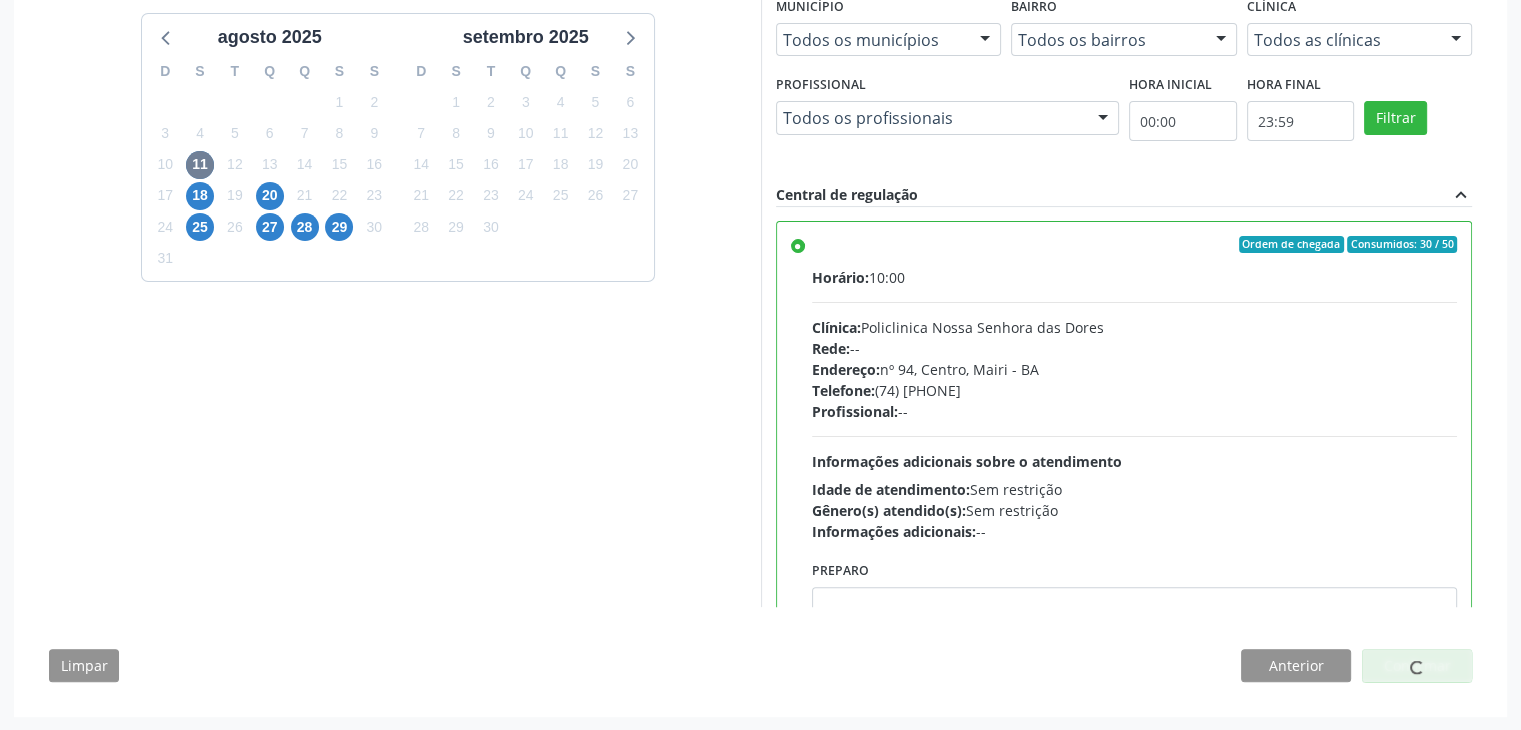 scroll, scrollTop: 0, scrollLeft: 0, axis: both 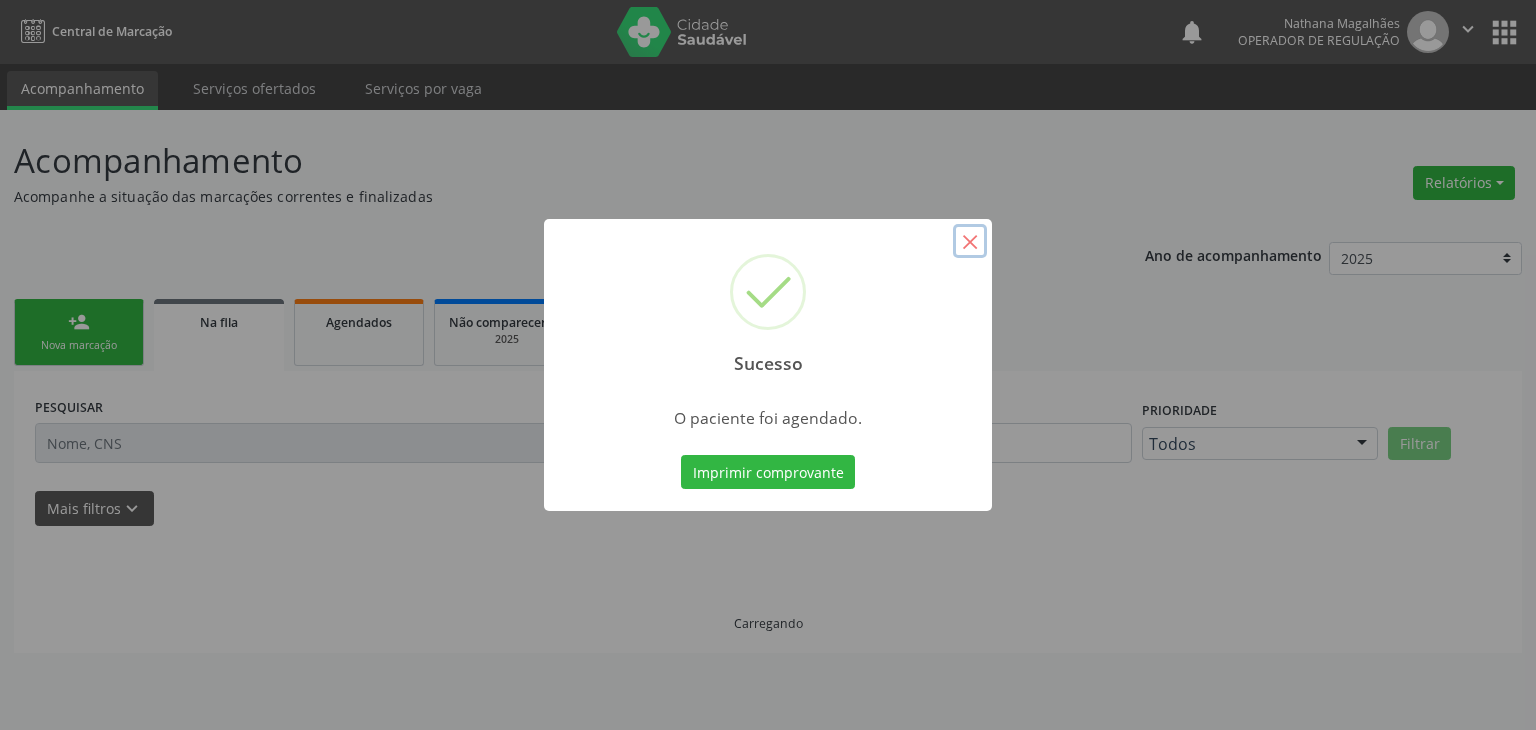 click on "×" at bounding box center (970, 241) 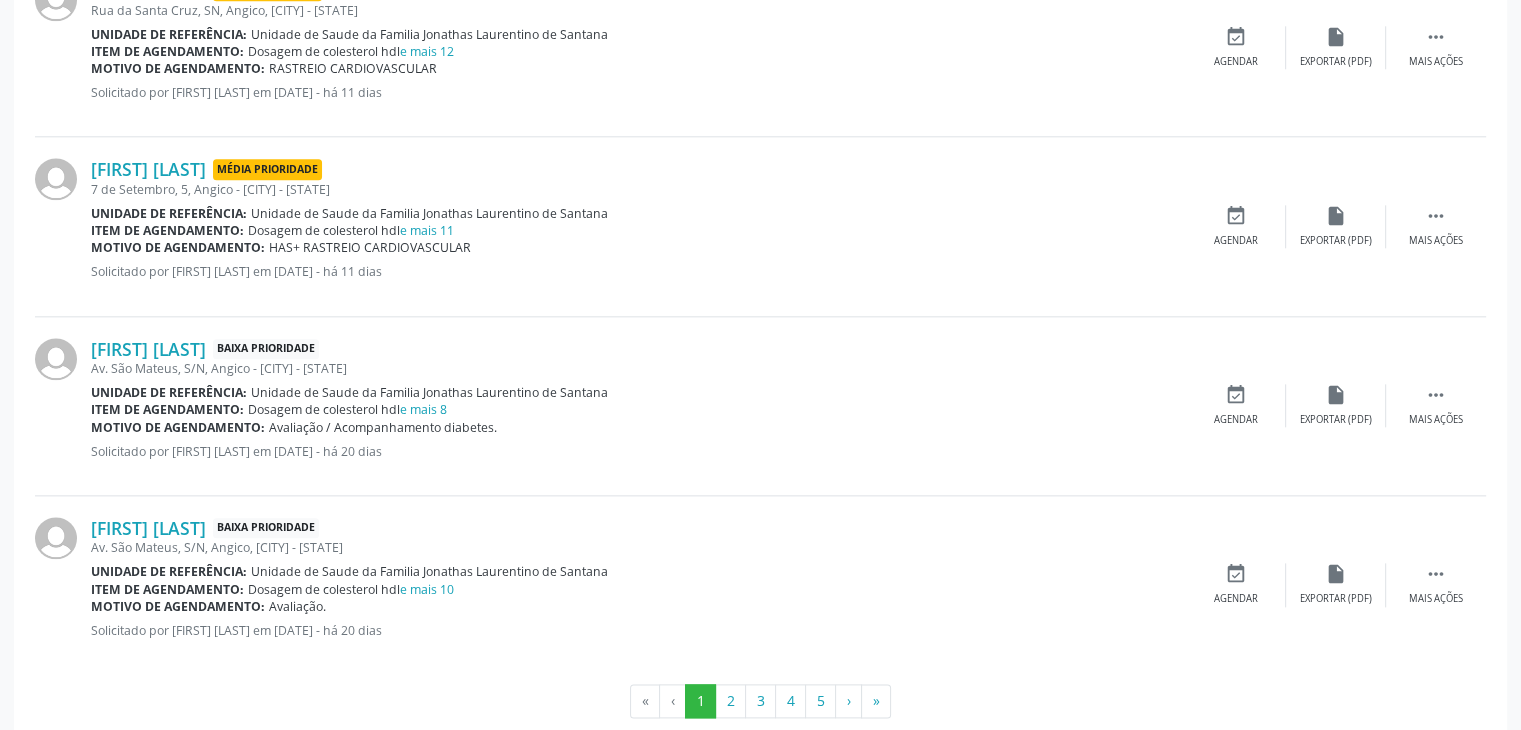 scroll, scrollTop: 2292, scrollLeft: 0, axis: vertical 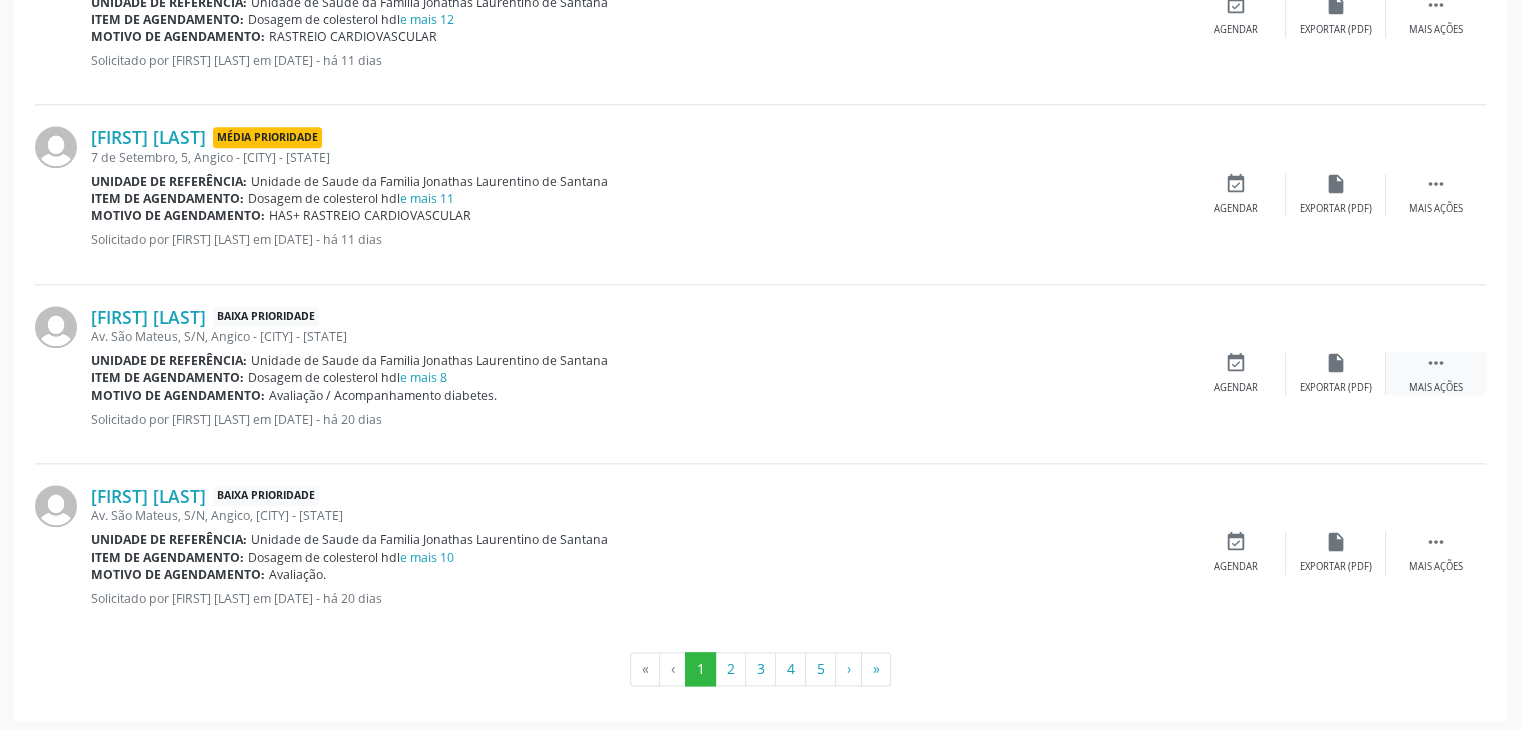 click on "Mais ações" at bounding box center [1436, 388] 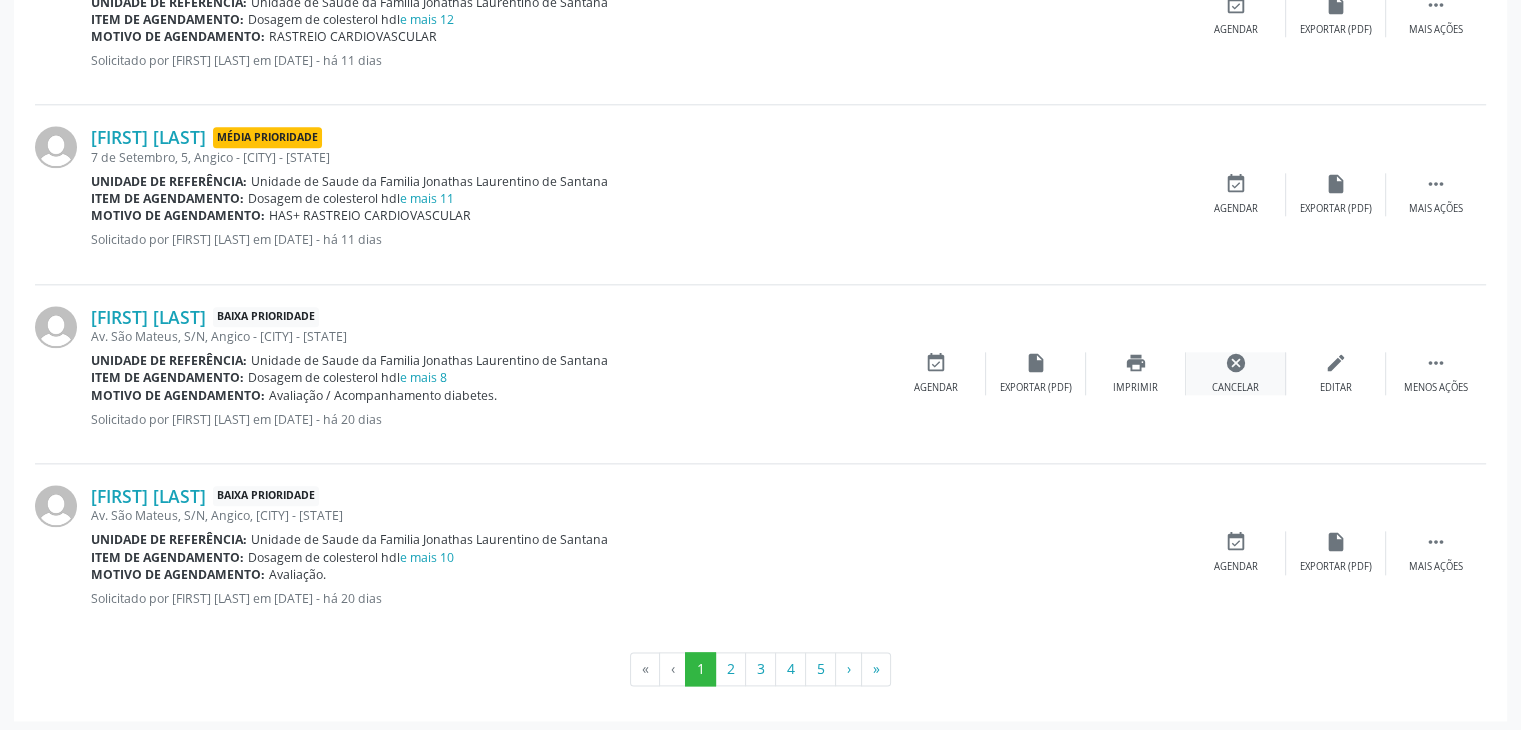 click on "cancel
Cancelar" at bounding box center [1236, 373] 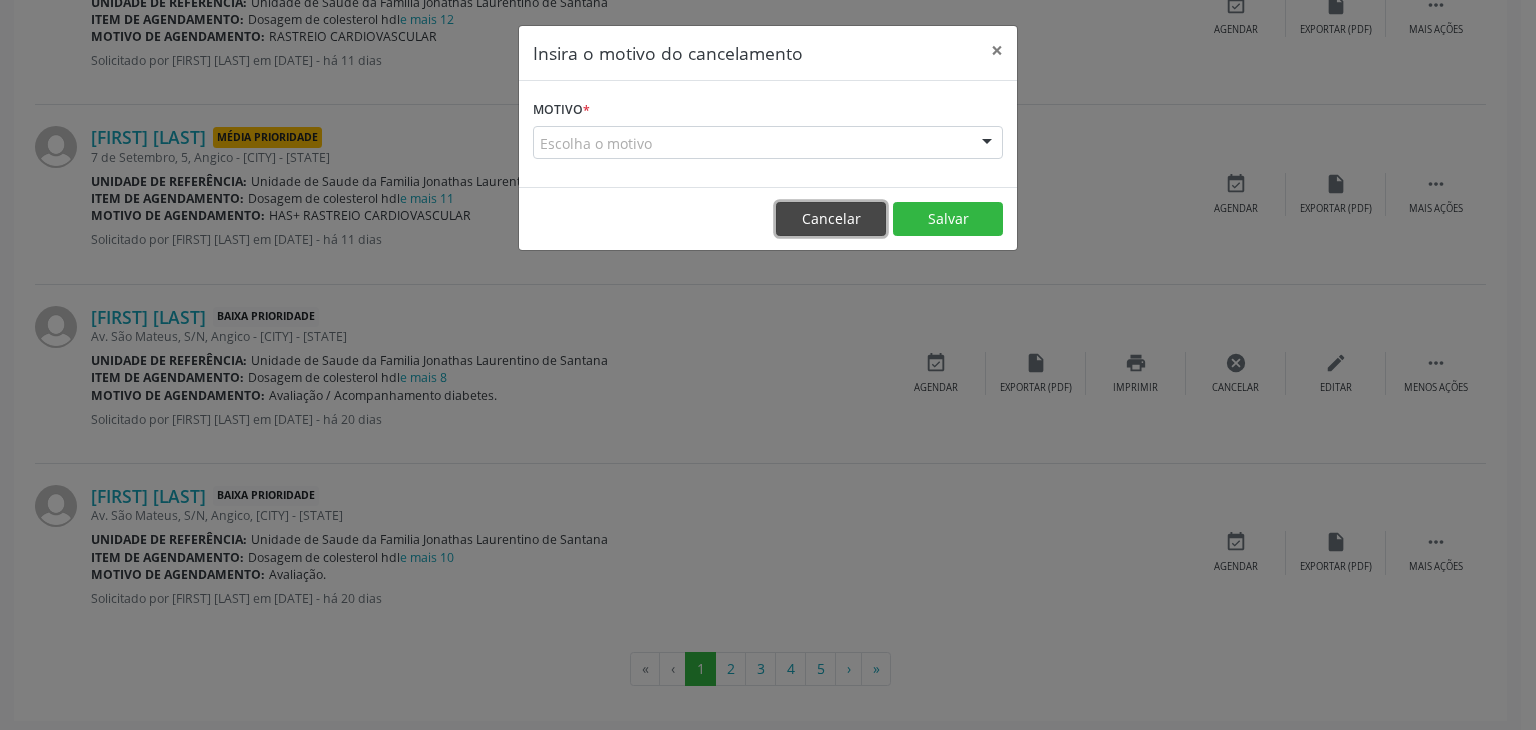 click on "Cancelar" at bounding box center (831, 219) 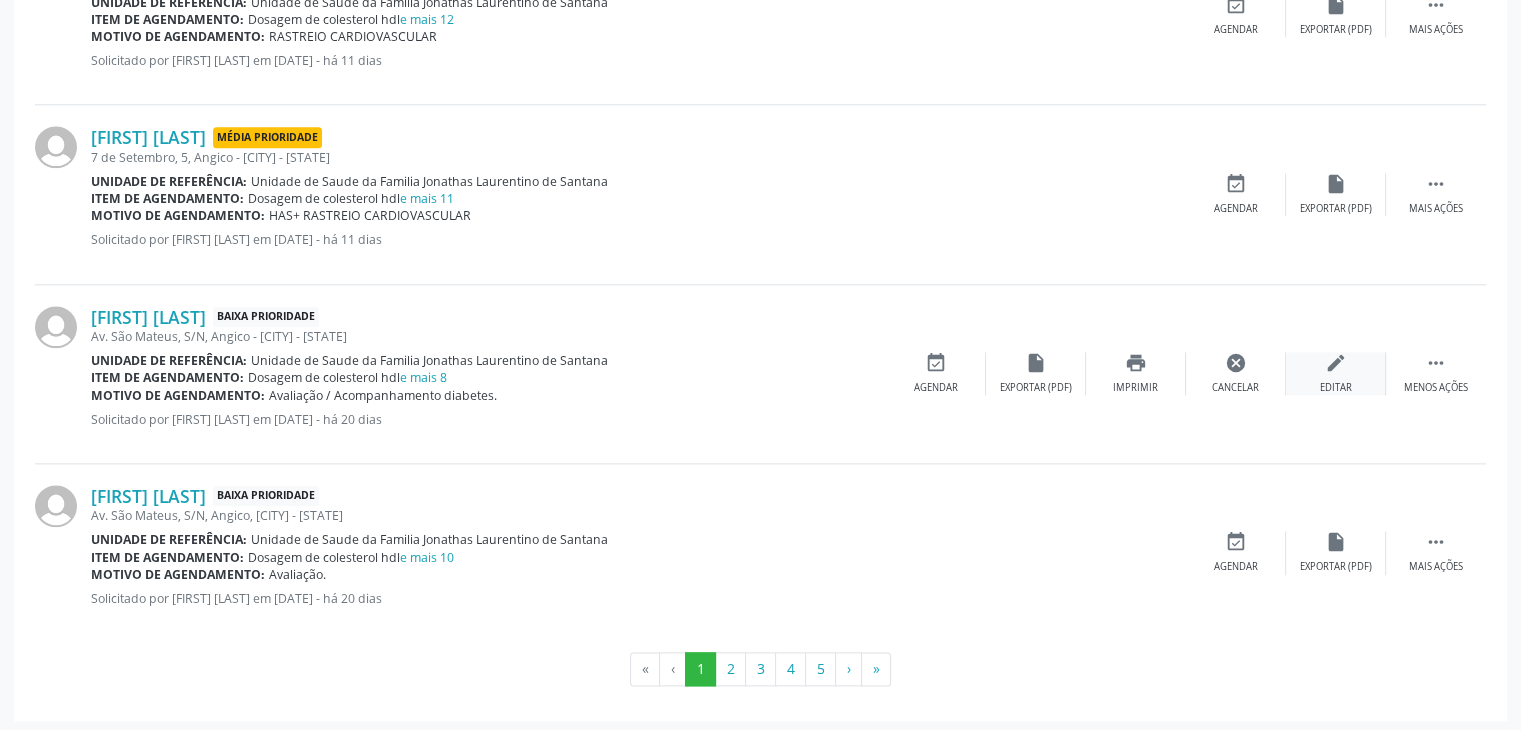 click on "edit
Editar" at bounding box center [1336, 373] 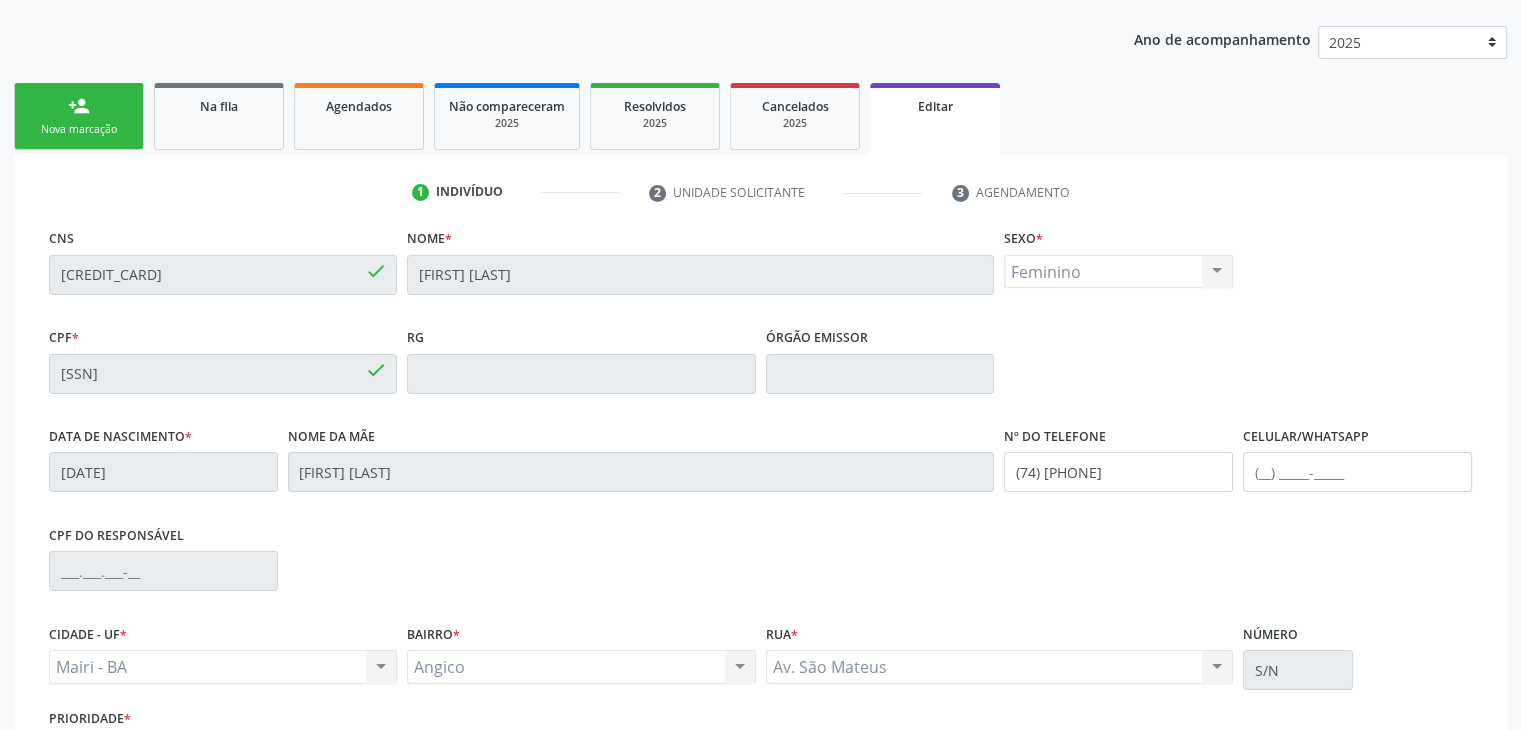 scroll, scrollTop: 380, scrollLeft: 0, axis: vertical 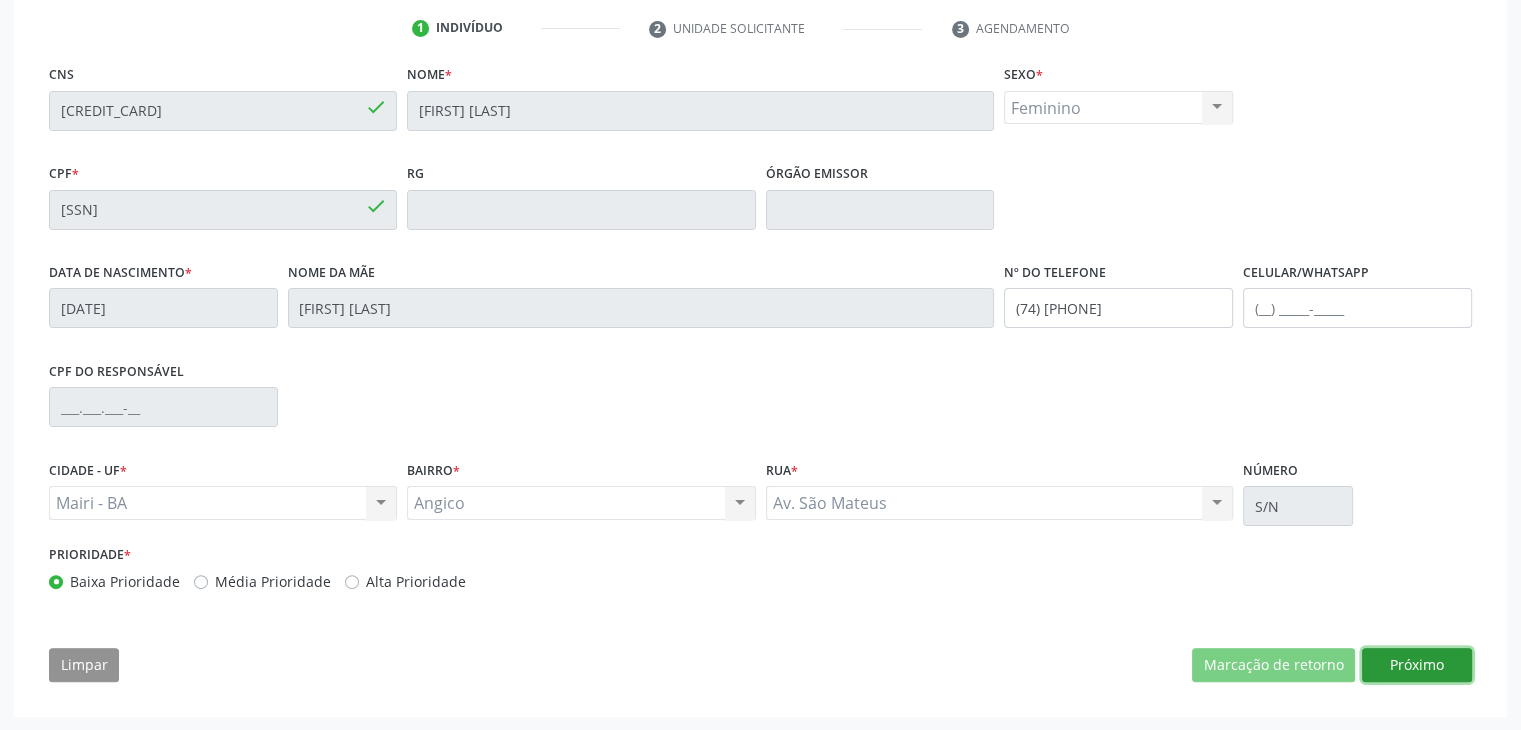 click on "Próximo" at bounding box center (1417, 665) 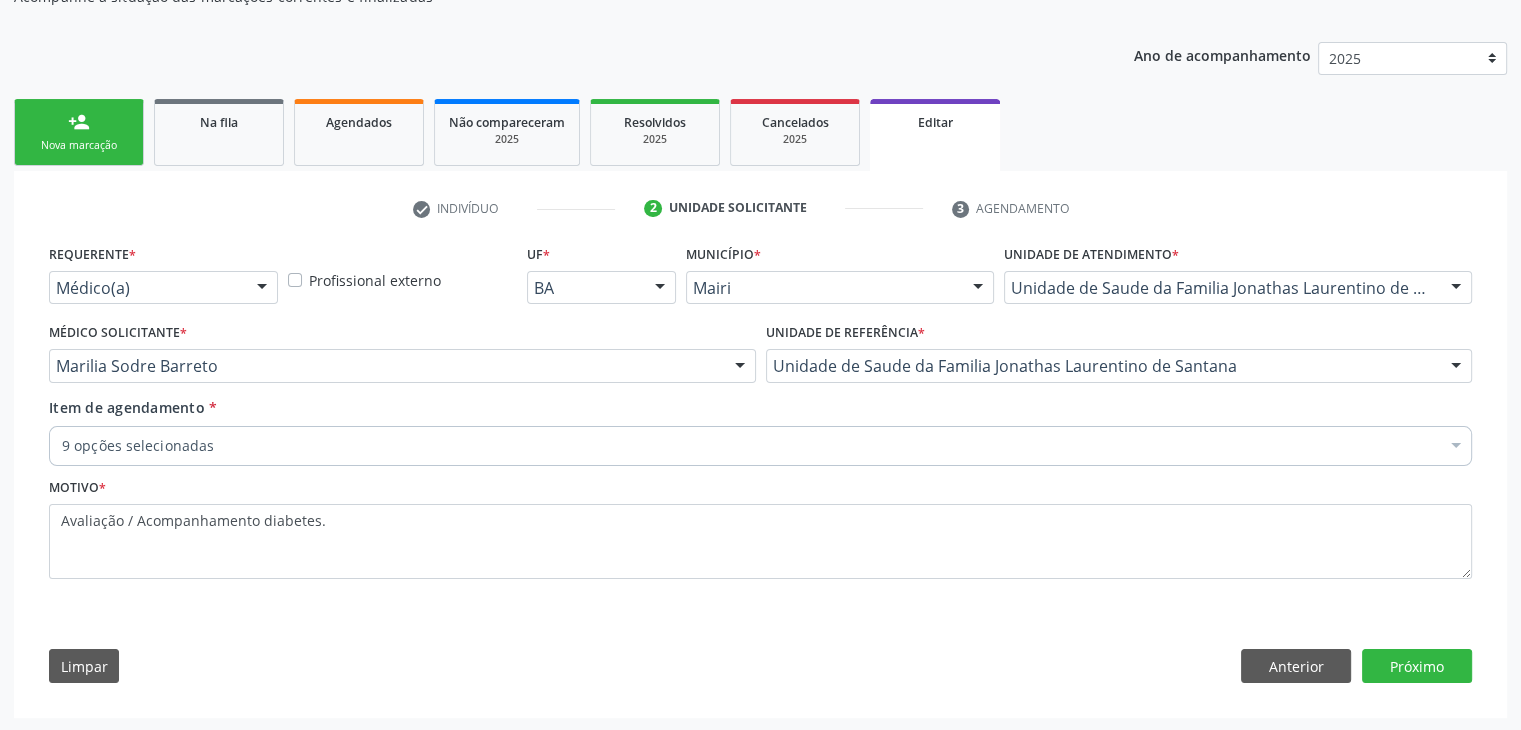 click on "9 opções selecionadas" at bounding box center (760, 446) 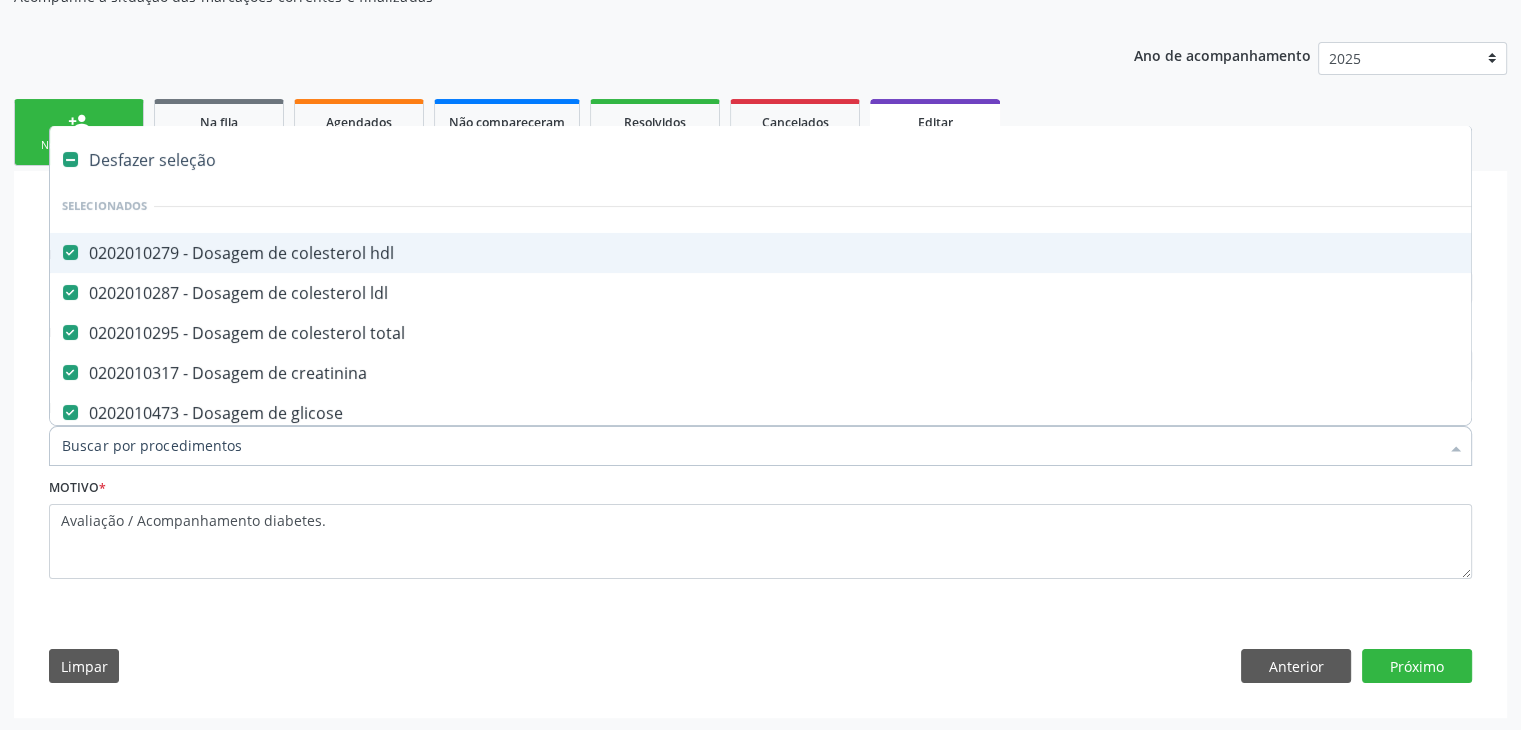click on "Desfazer seleção" at bounding box center [831, 160] 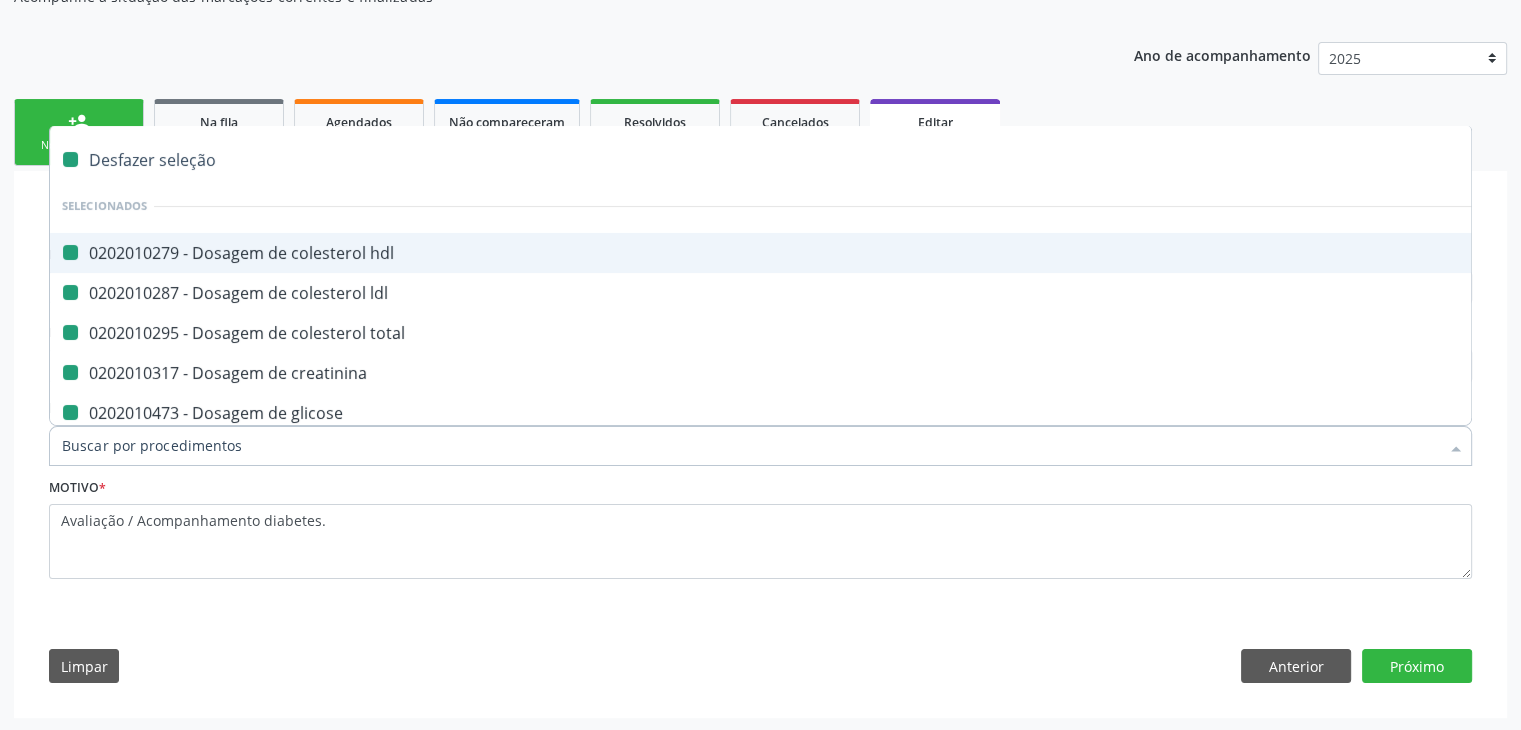 checkbox on "false" 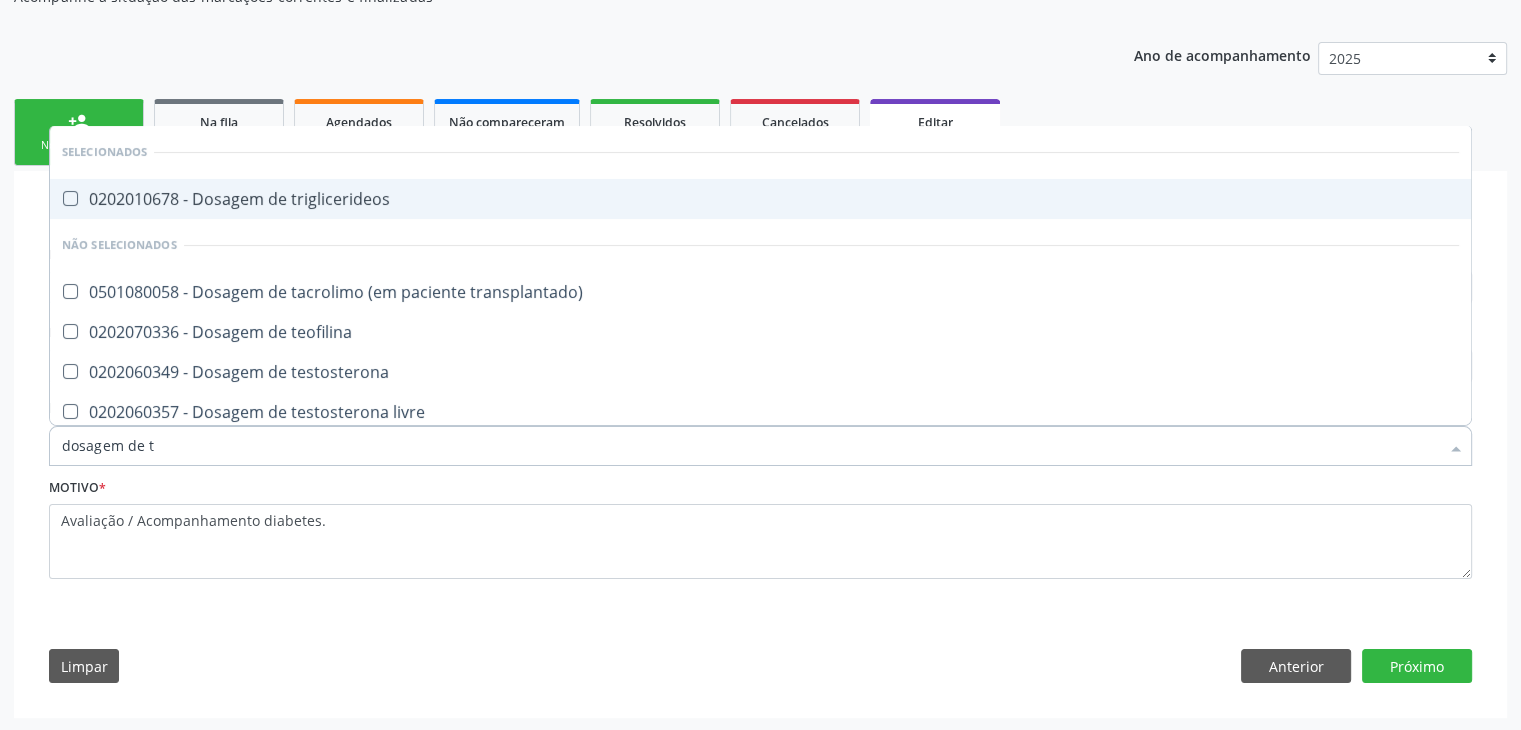 type on "dosagem de ts" 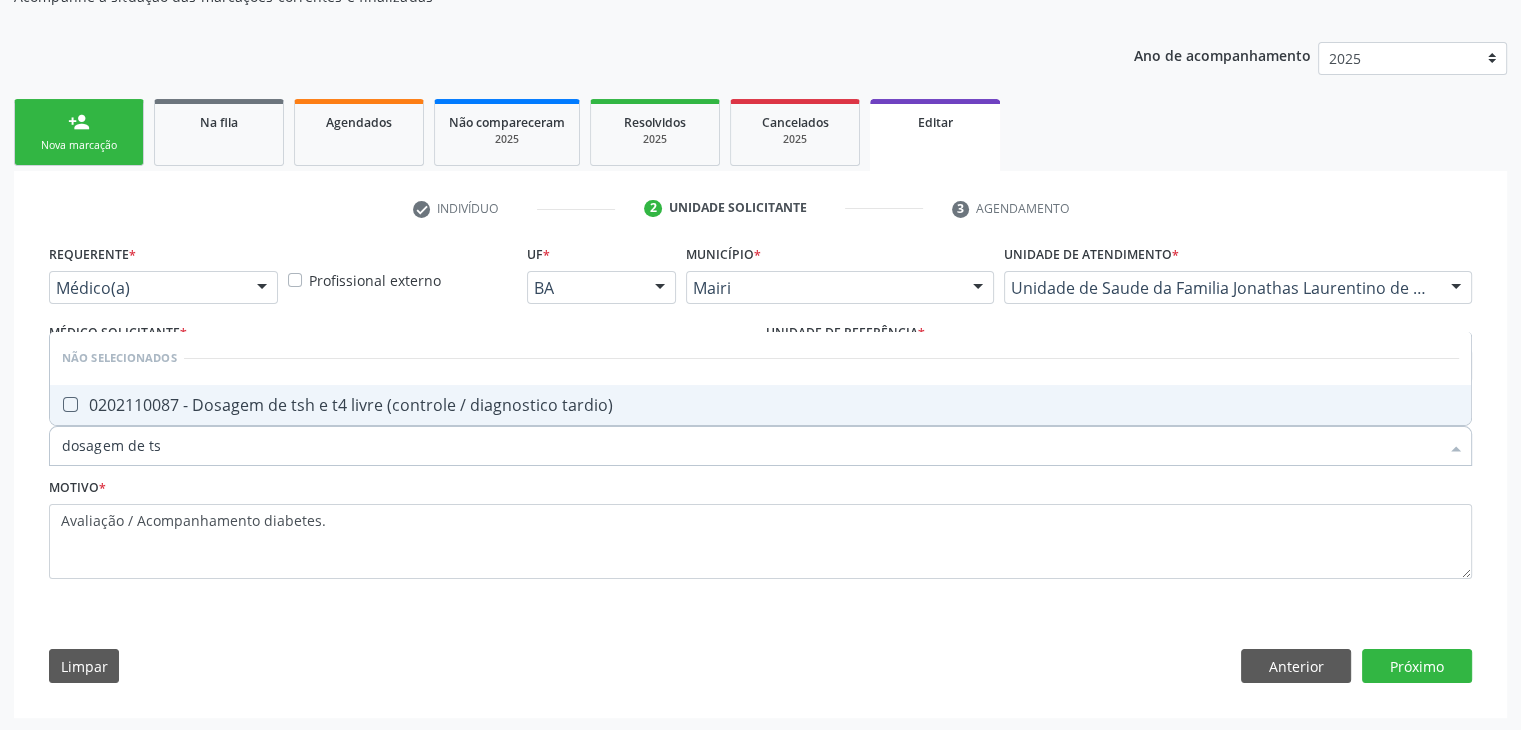 click on "0202110087 - Dosagem de tsh e t4 livre (controle / diagnostico tardio)" at bounding box center [760, 405] 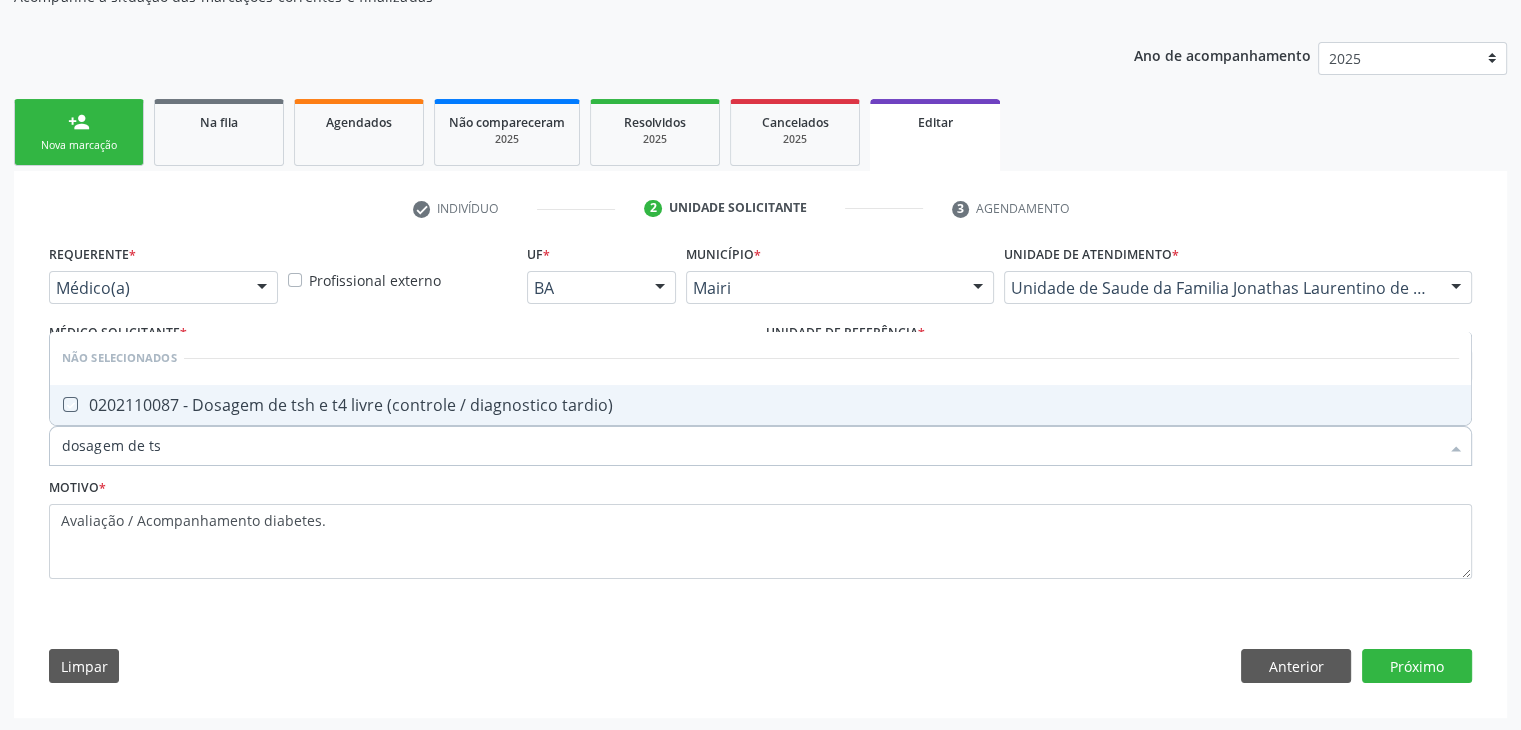 checkbox on "true" 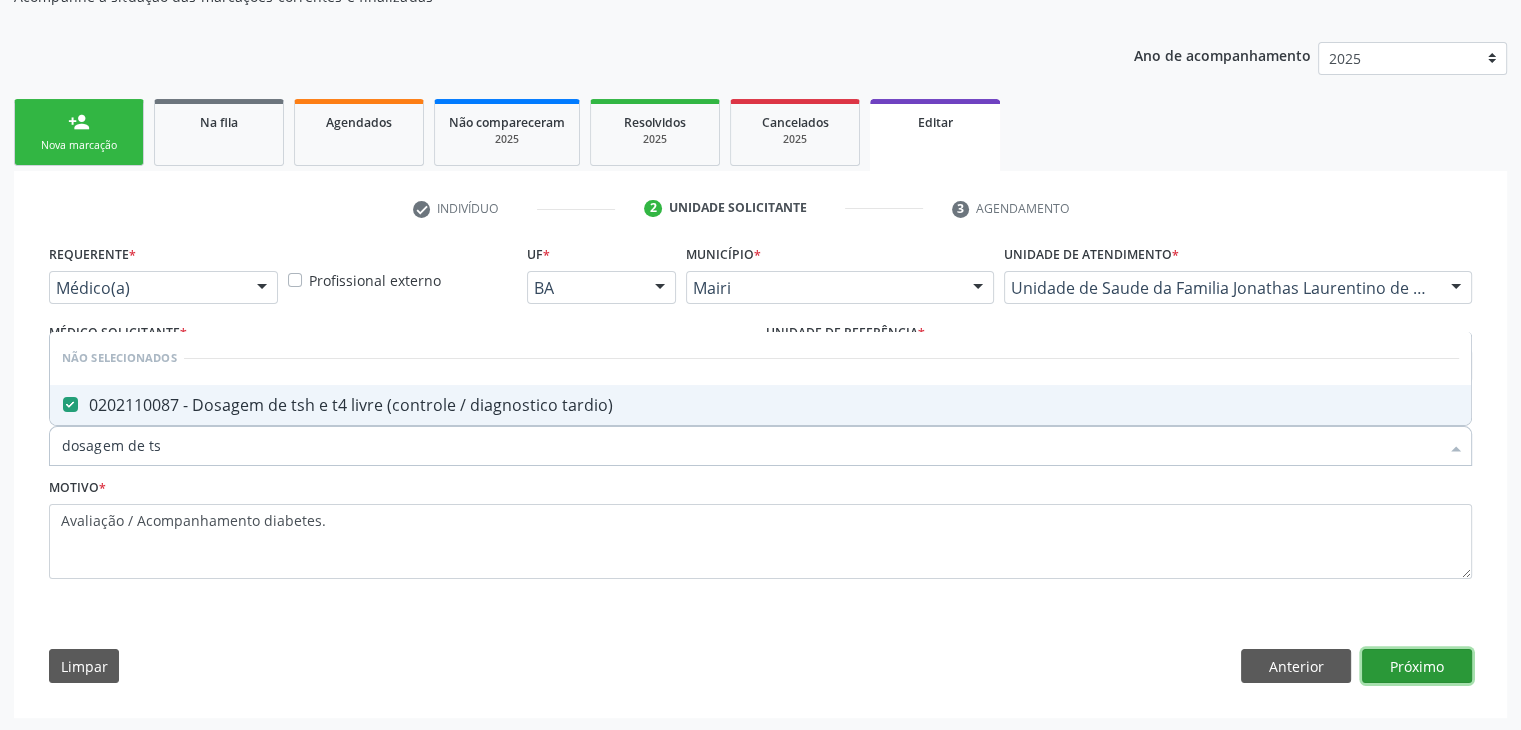 click on "Próximo" at bounding box center (1417, 666) 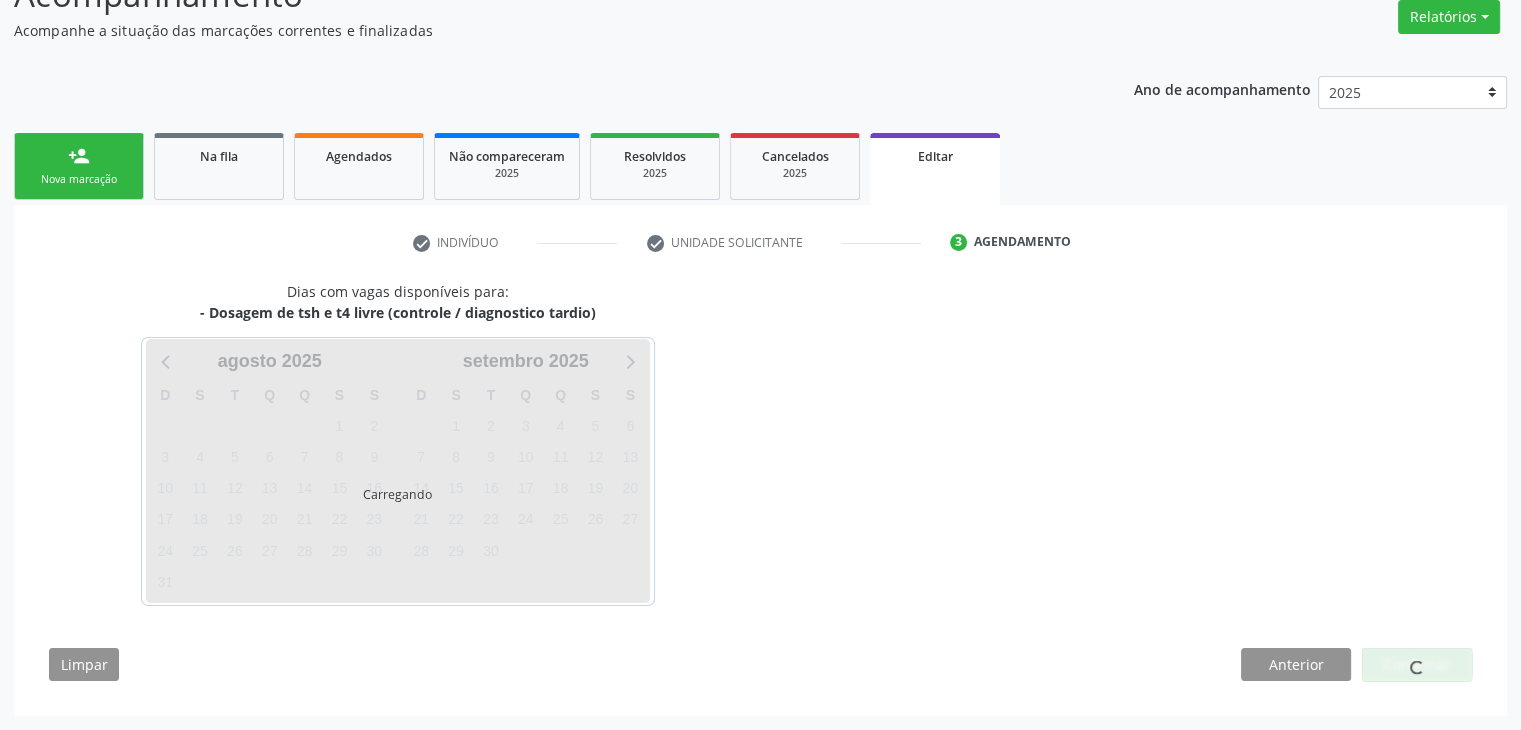 scroll, scrollTop: 165, scrollLeft: 0, axis: vertical 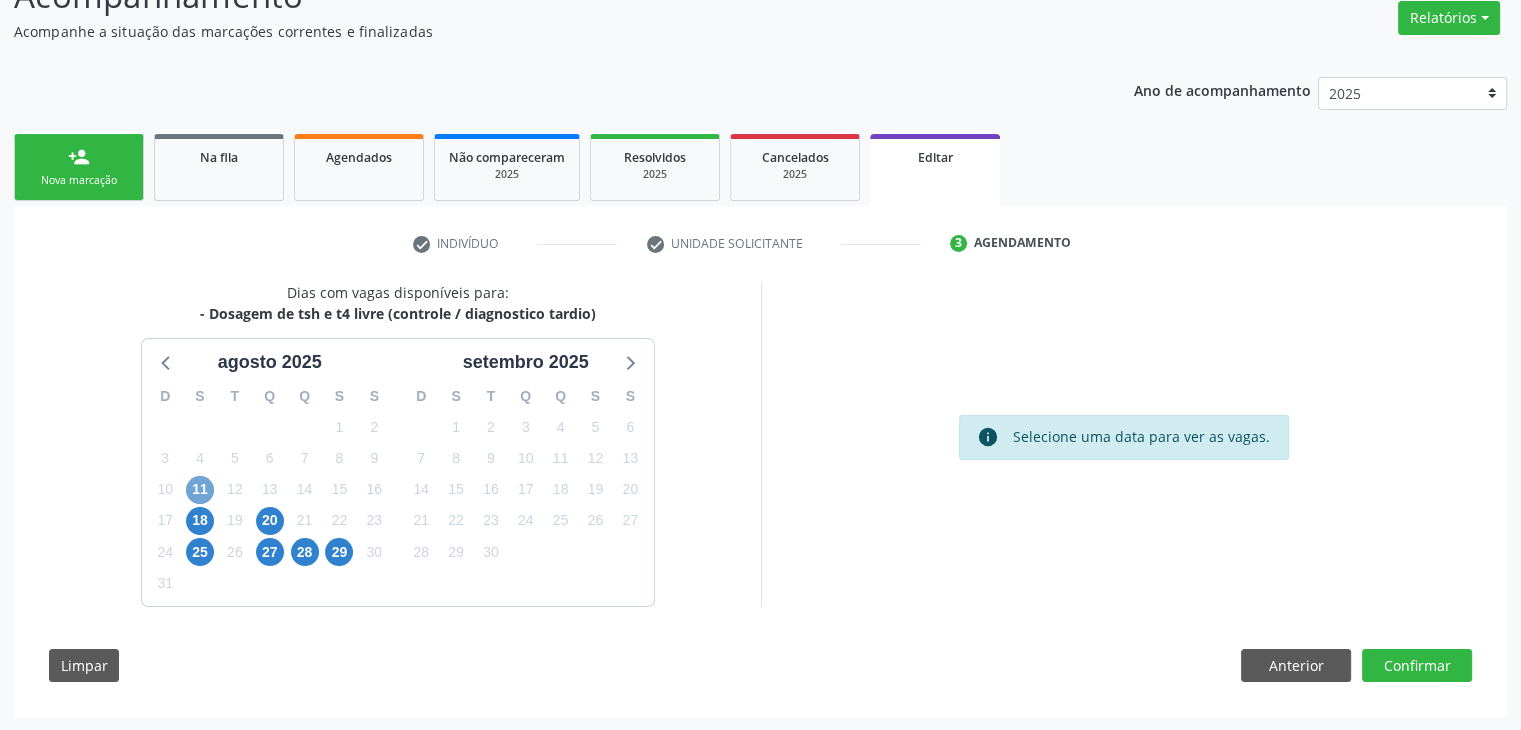click on "11" at bounding box center (200, 490) 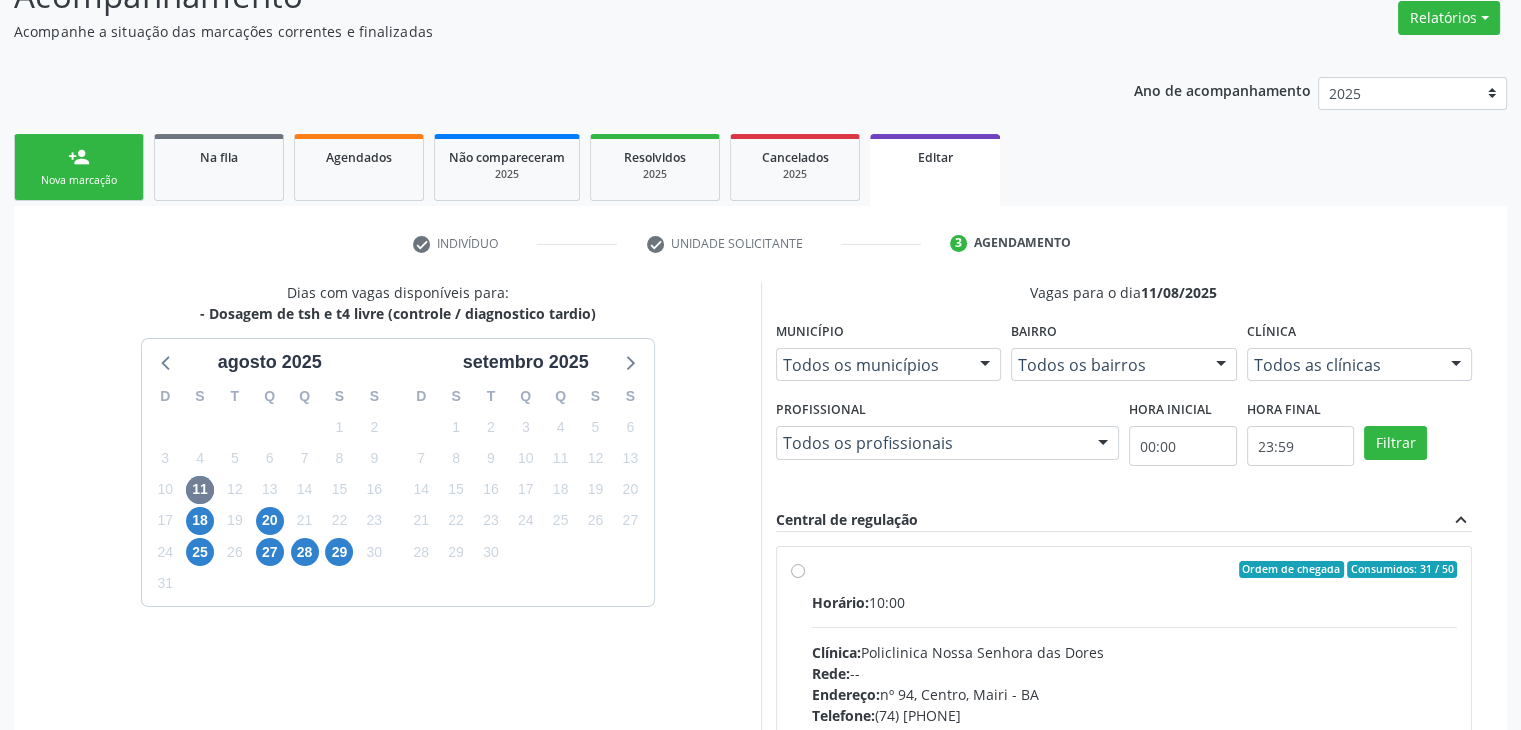 click on "Ordem de chegada
Consumidos: 31 / 50
Horário:   10:00
Clínica:  Policlinica Nossa Senhora das Dores
Rede:
--
Endereço:   nº 94, Centro, Mairi - BA
Telefone:   (74) 36322104
Profissional:
--
Informações adicionais sobre o atendimento
Idade de atendimento:
Sem restrição
Gênero(s) atendido(s):
Sem restrição
Informações adicionais:
--" at bounding box center (1135, 714) 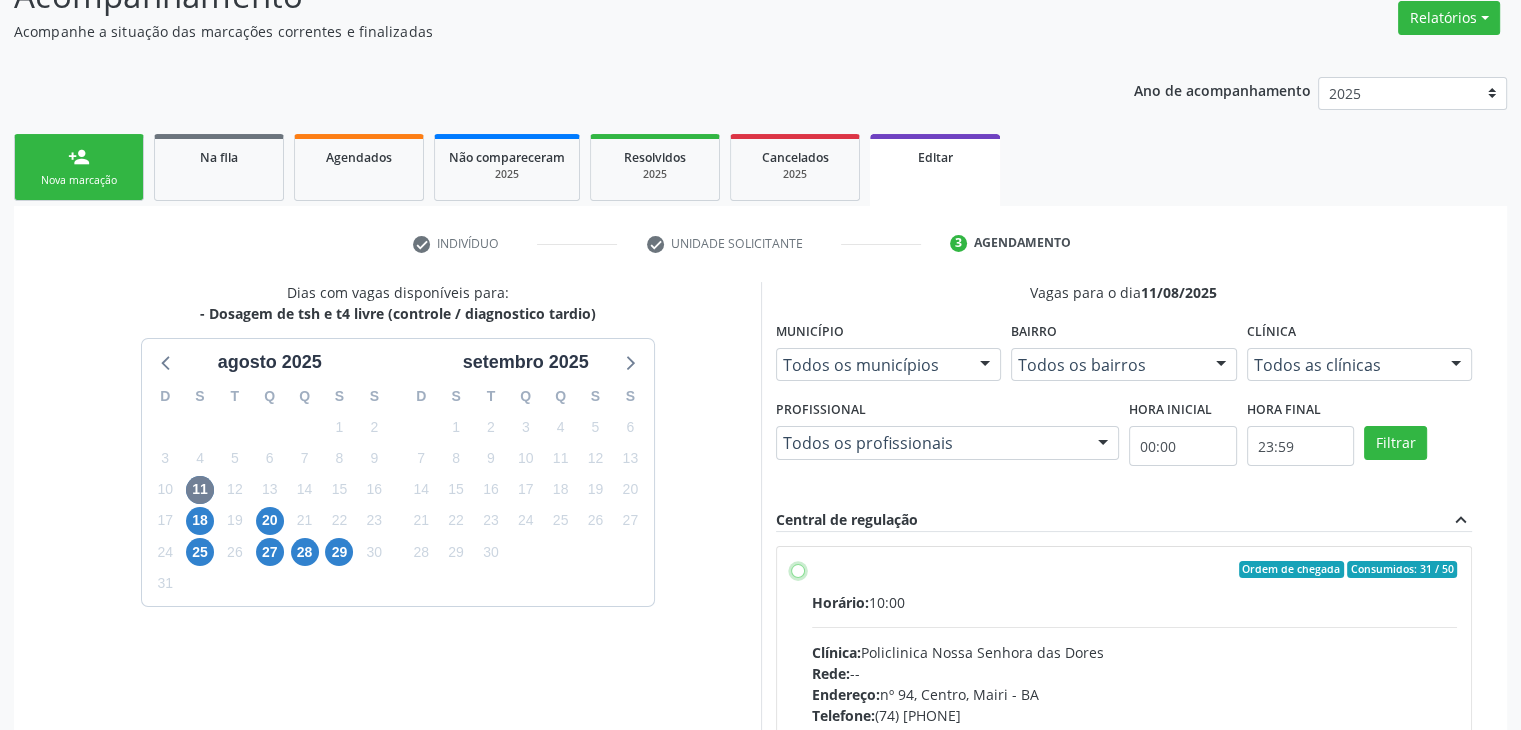 click on "Ordem de chegada
Consumidos: 31 / 50
Horário:   10:00
Clínica:  Policlinica Nossa Senhora das Dores
Rede:
--
Endereço:   nº 94, Centro, Mairi - BA
Telefone:   (74) 36322104
Profissional:
--
Informações adicionais sobre o atendimento
Idade de atendimento:
Sem restrição
Gênero(s) atendido(s):
Sem restrição
Informações adicionais:
--" at bounding box center (798, 570) 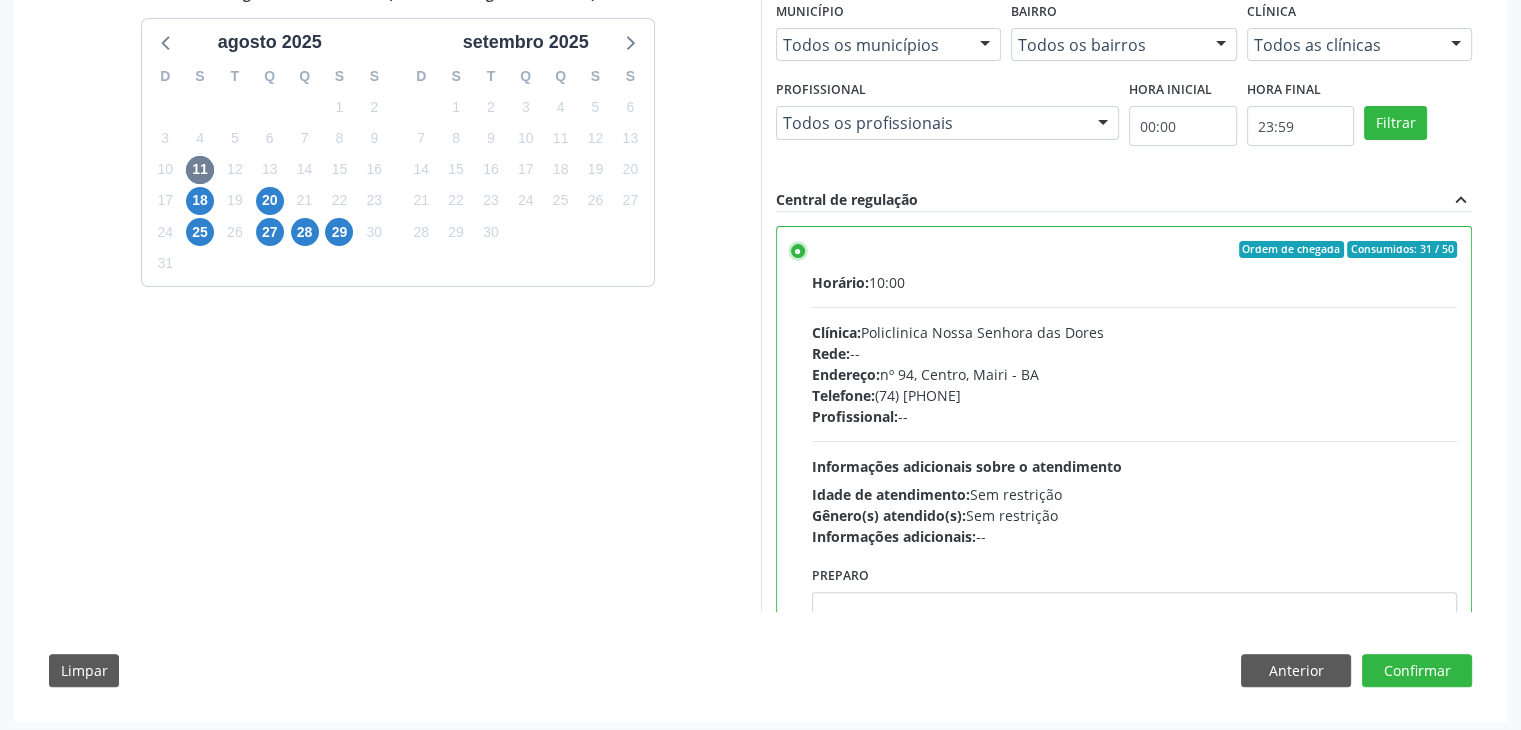 scroll, scrollTop: 490, scrollLeft: 0, axis: vertical 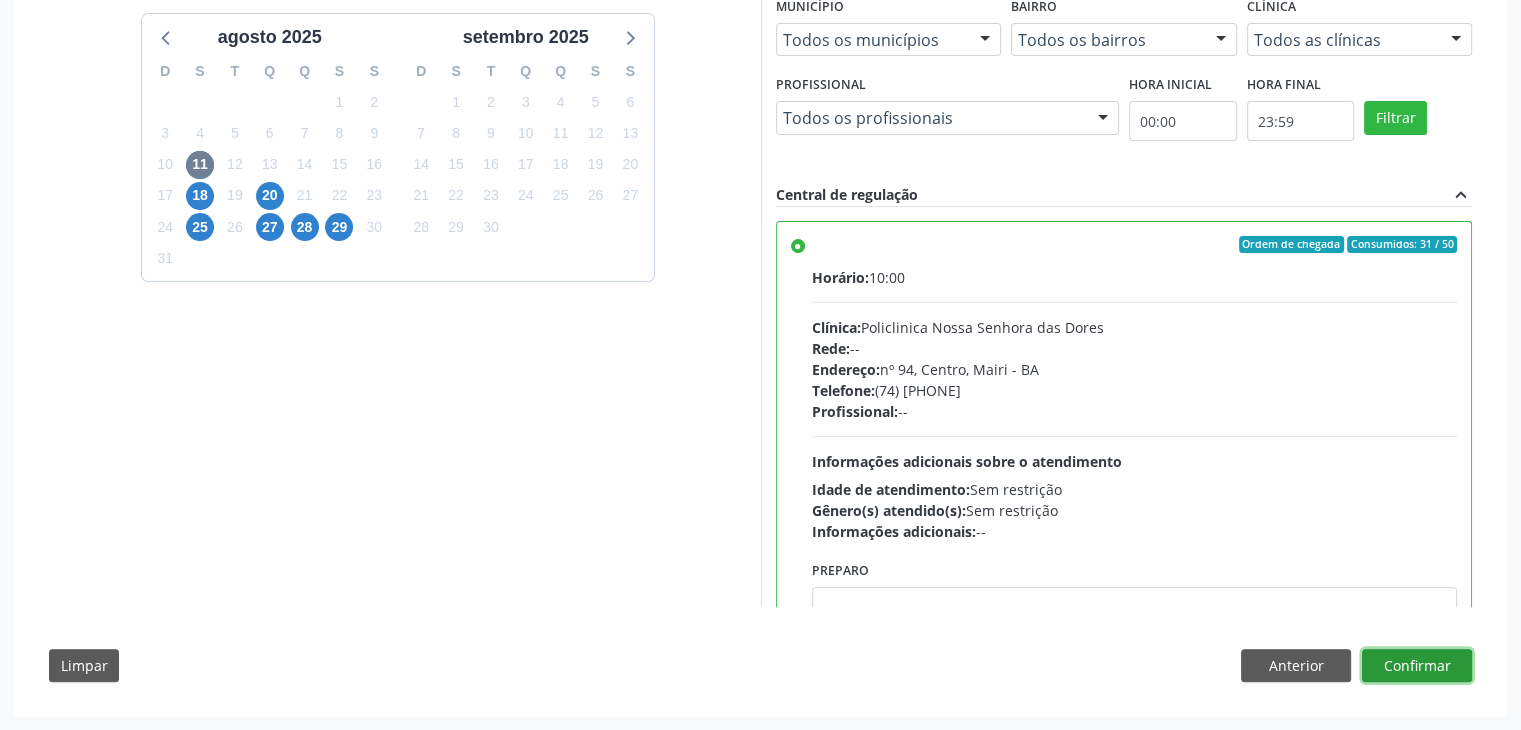 click on "Confirmar" at bounding box center [1417, 666] 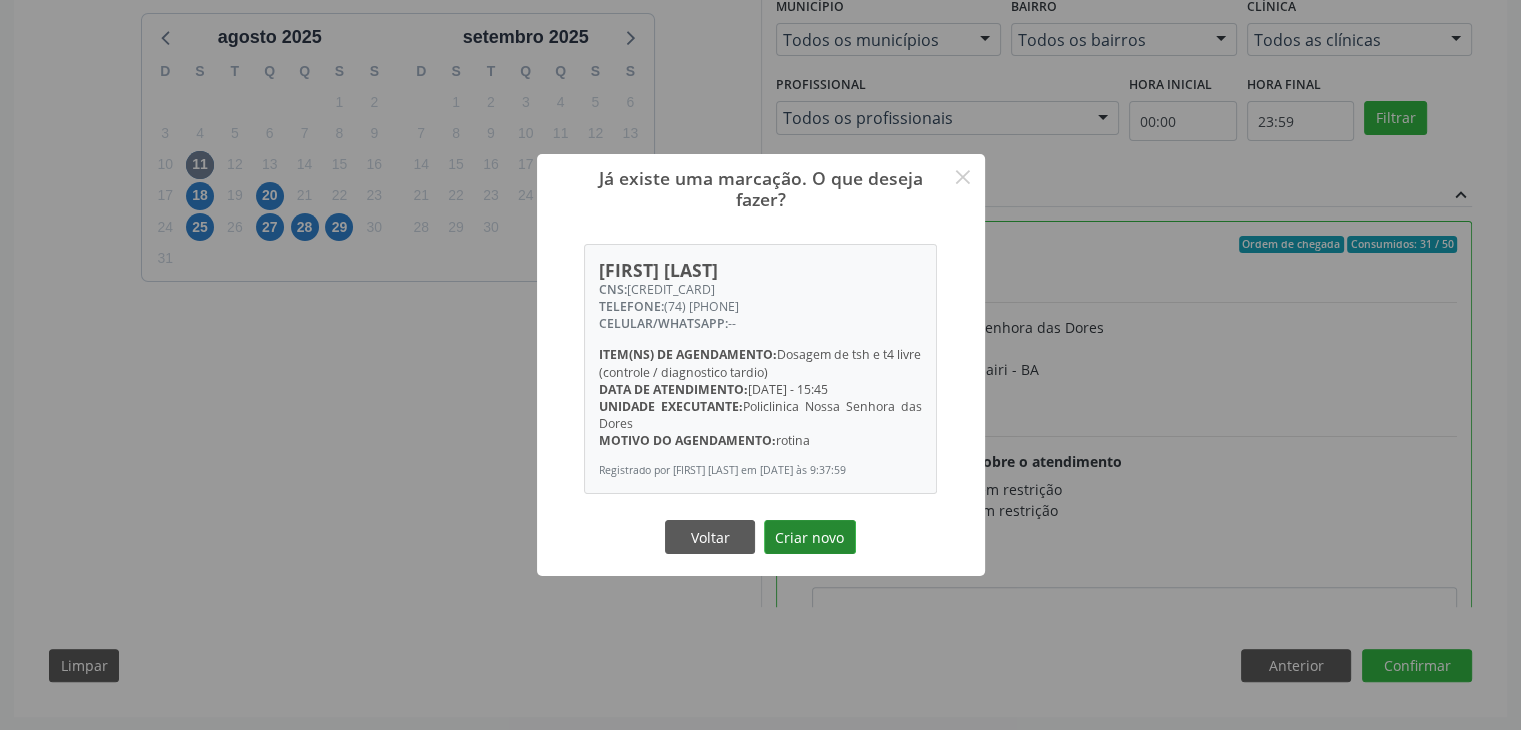 click on "Criar novo" at bounding box center (810, 537) 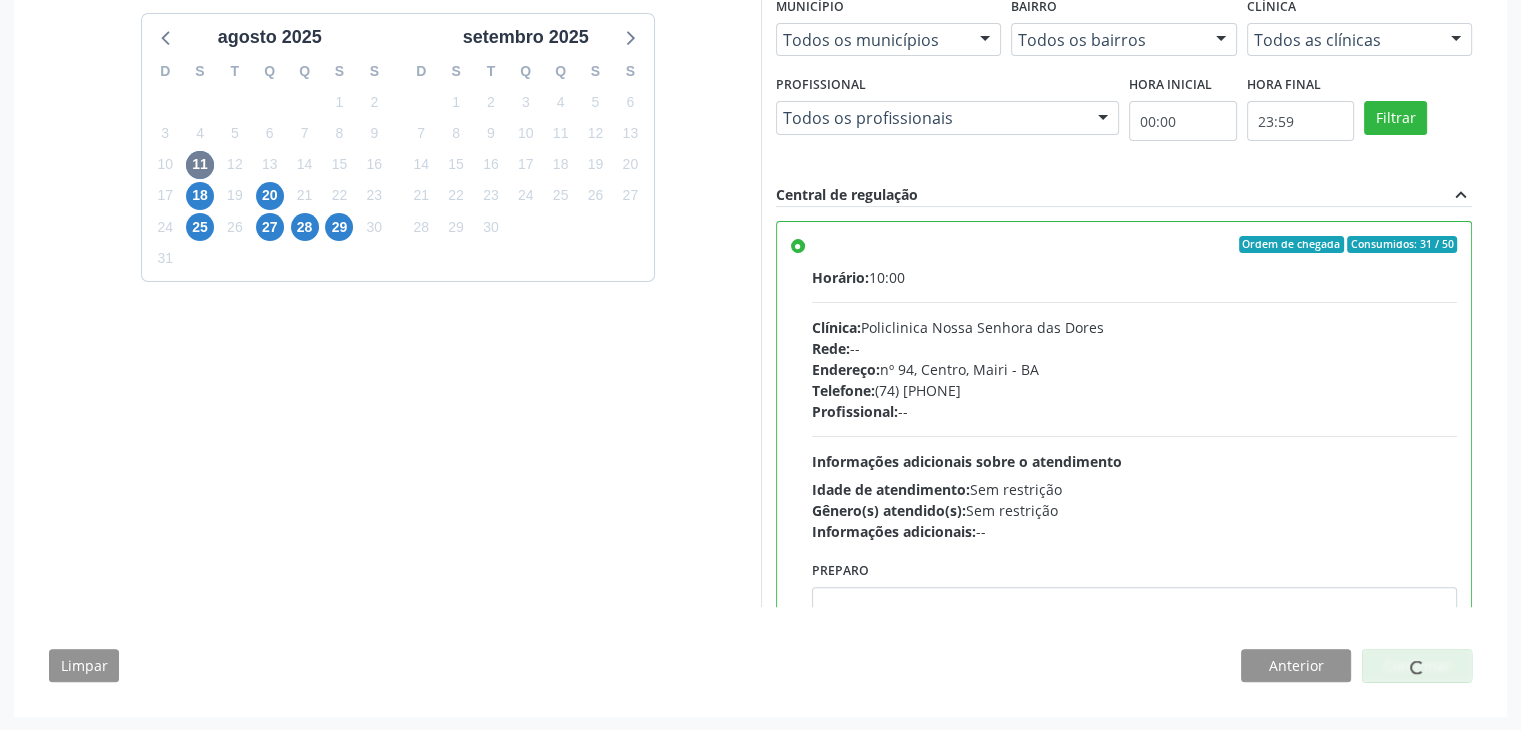 scroll, scrollTop: 0, scrollLeft: 0, axis: both 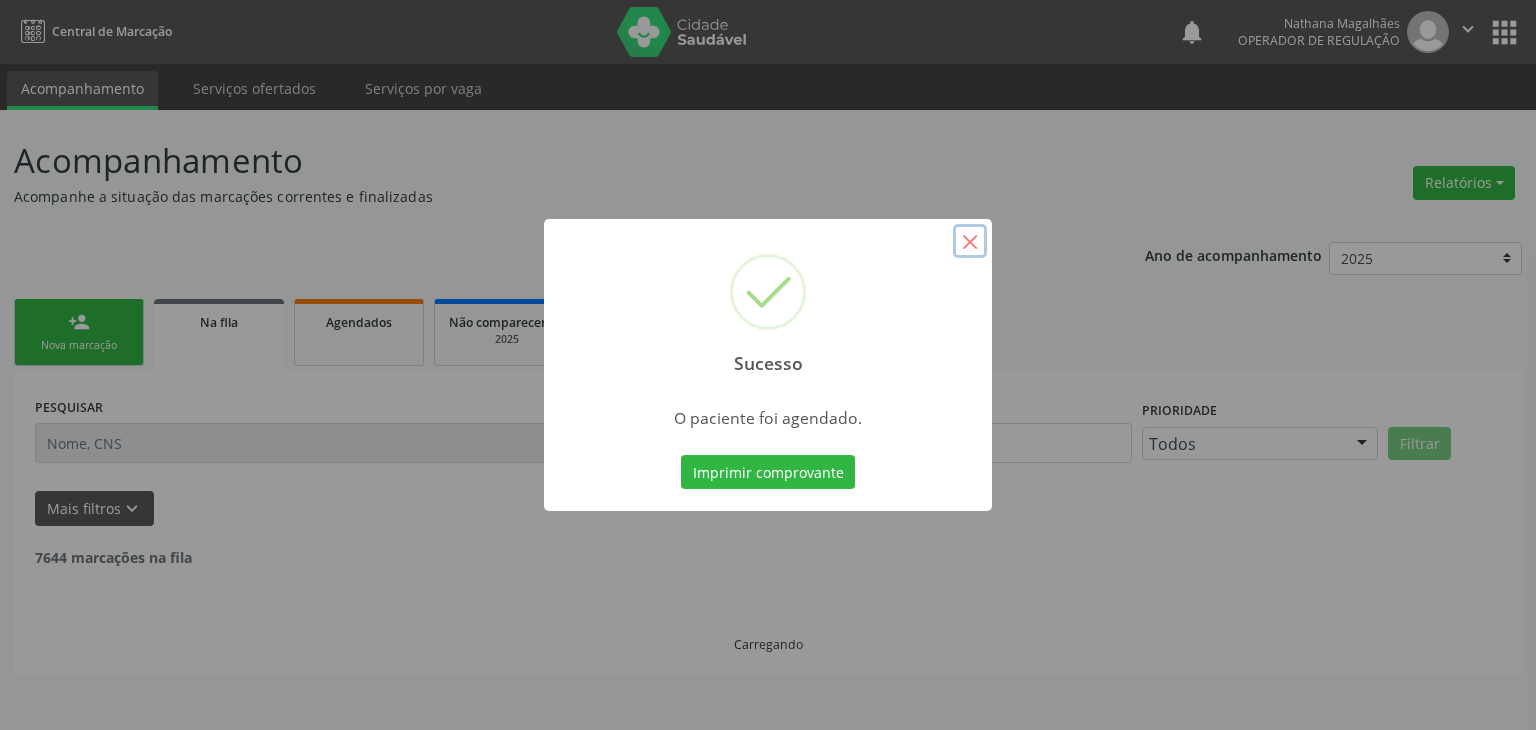 click on "×" at bounding box center (970, 241) 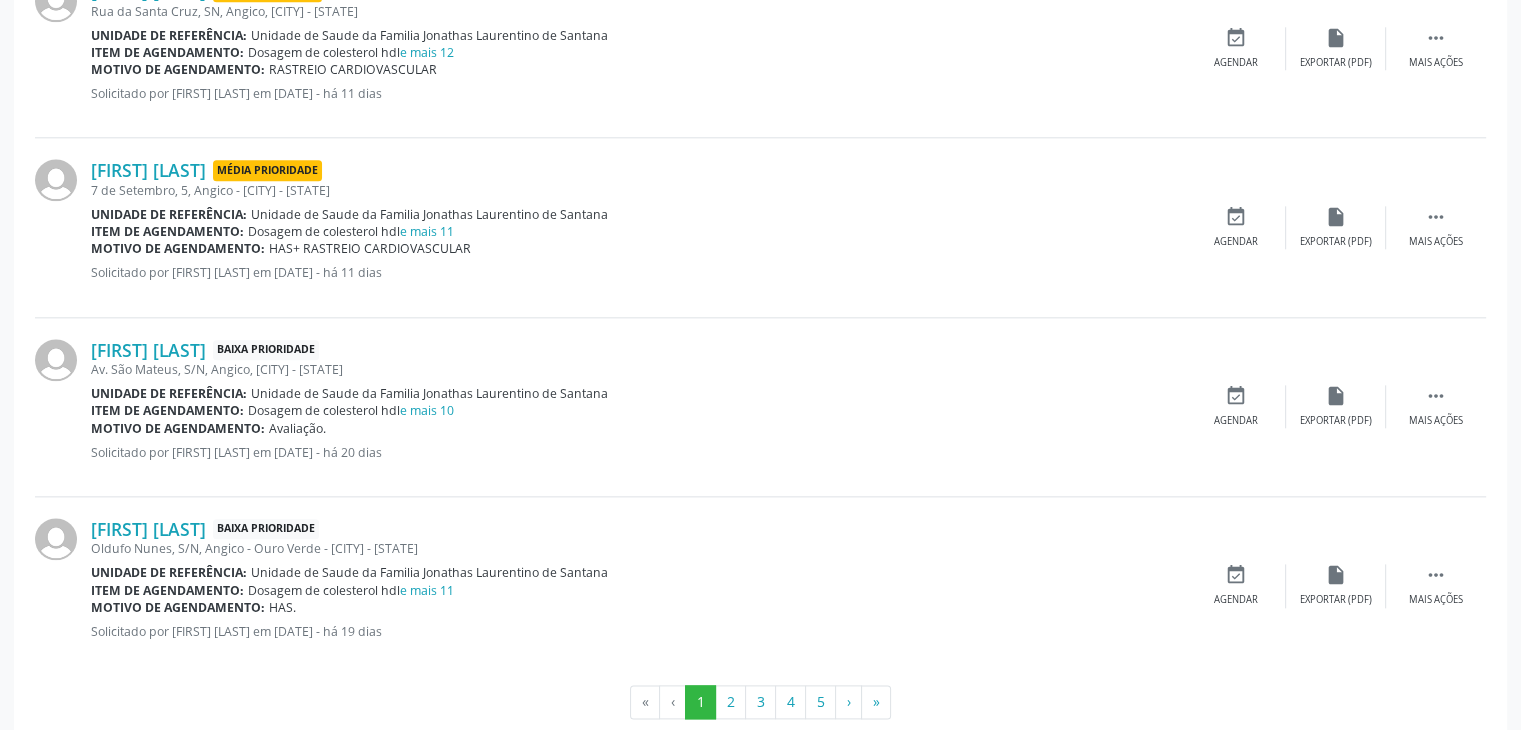 scroll, scrollTop: 2292, scrollLeft: 0, axis: vertical 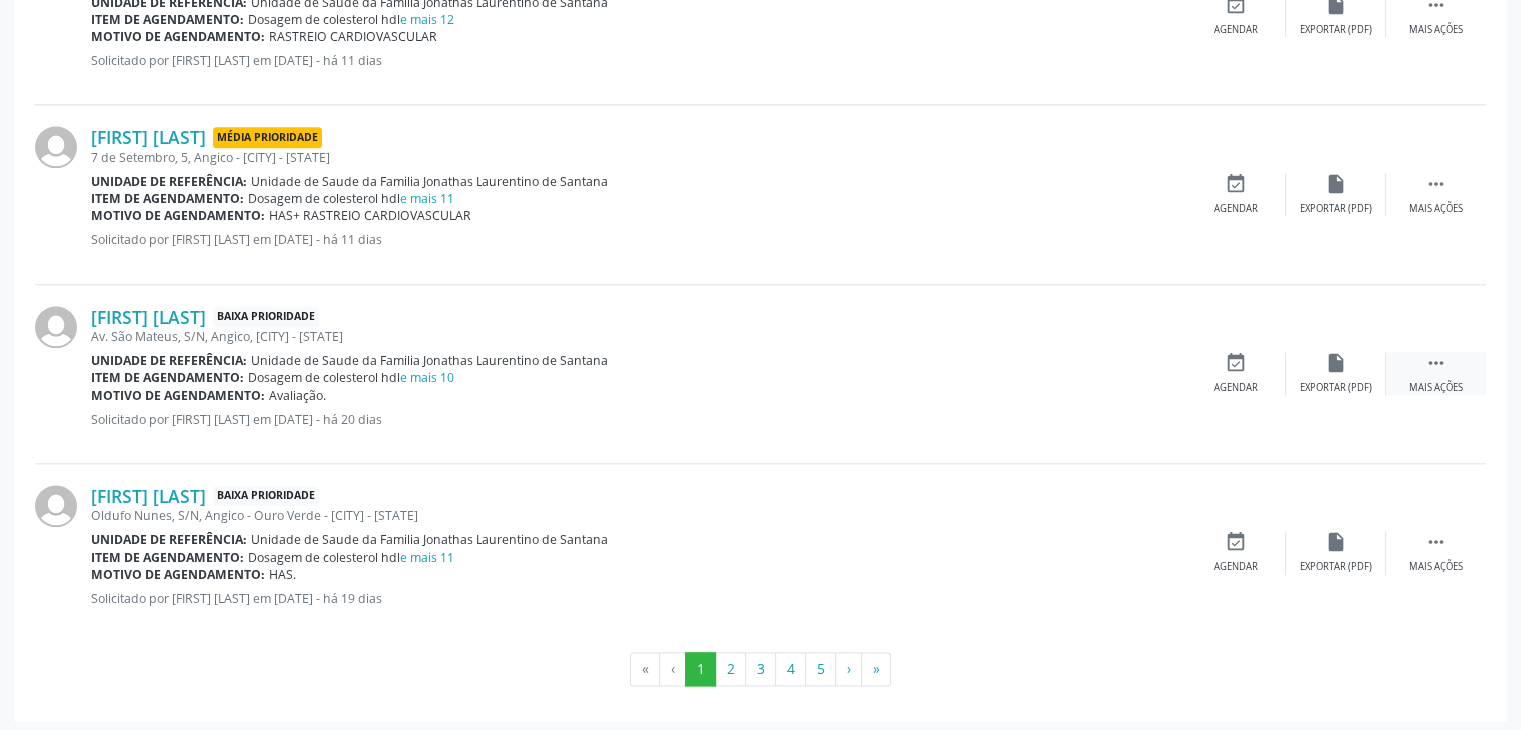 click on "Mais ações" at bounding box center (1436, 388) 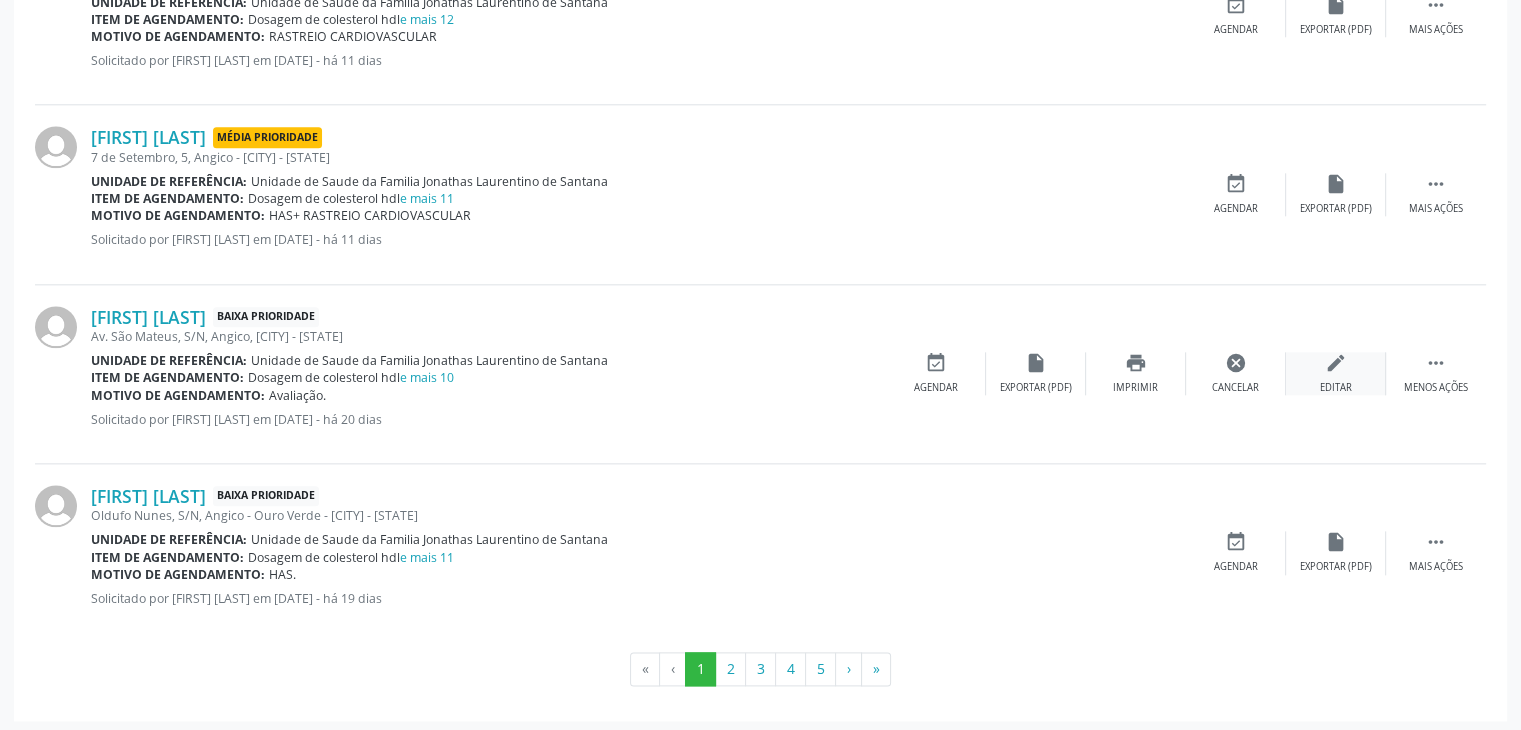 click on "Editar" at bounding box center (1336, 388) 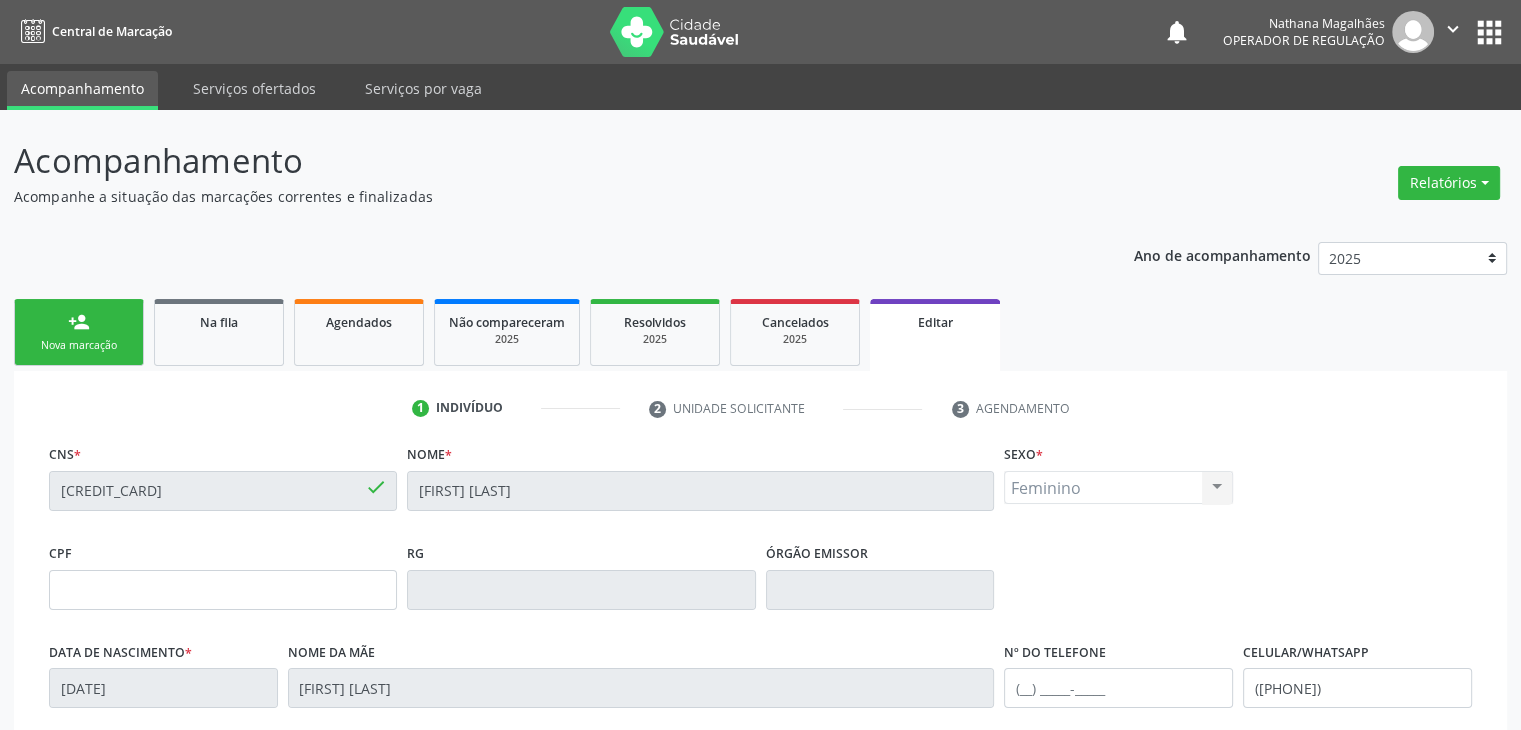 scroll, scrollTop: 380, scrollLeft: 0, axis: vertical 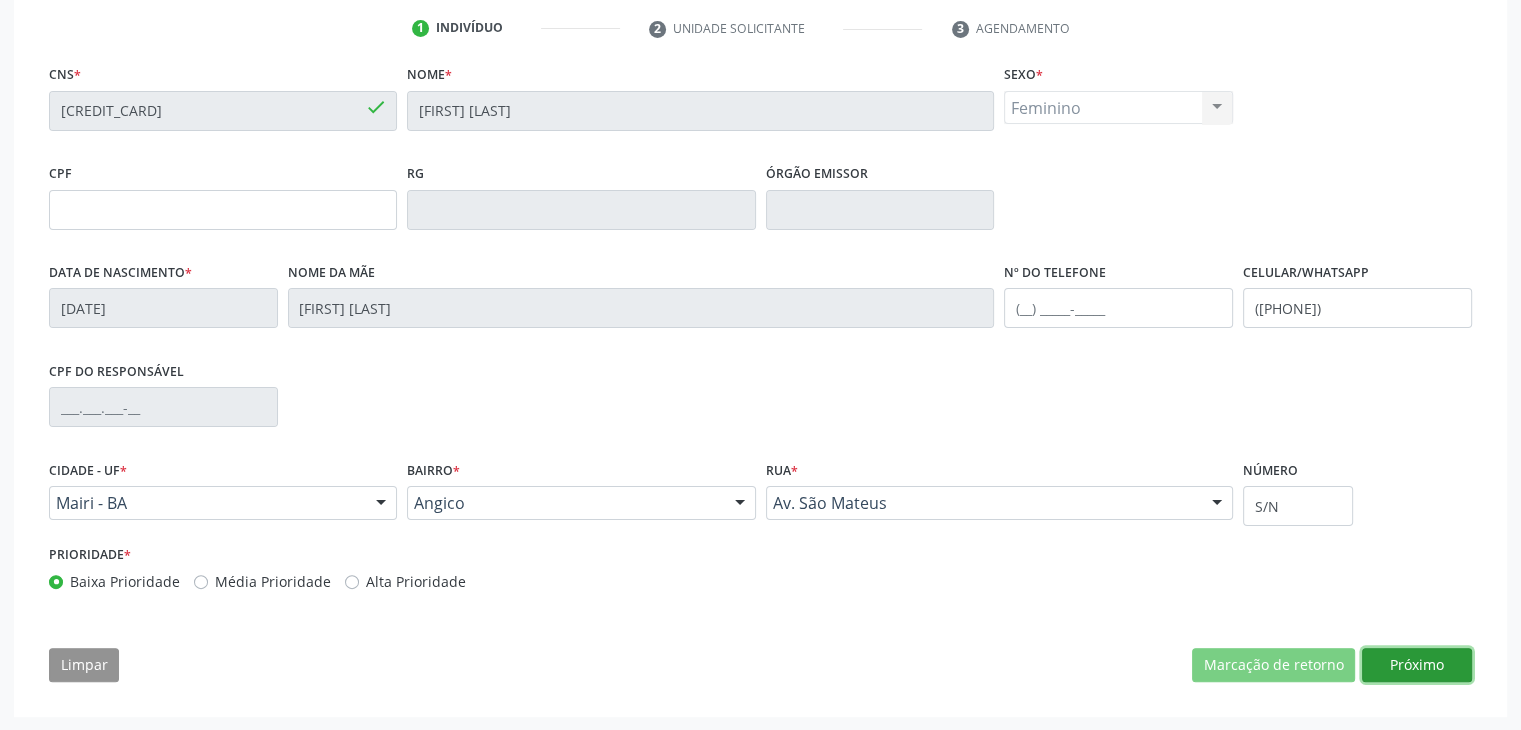 click on "Próximo" at bounding box center (1417, 665) 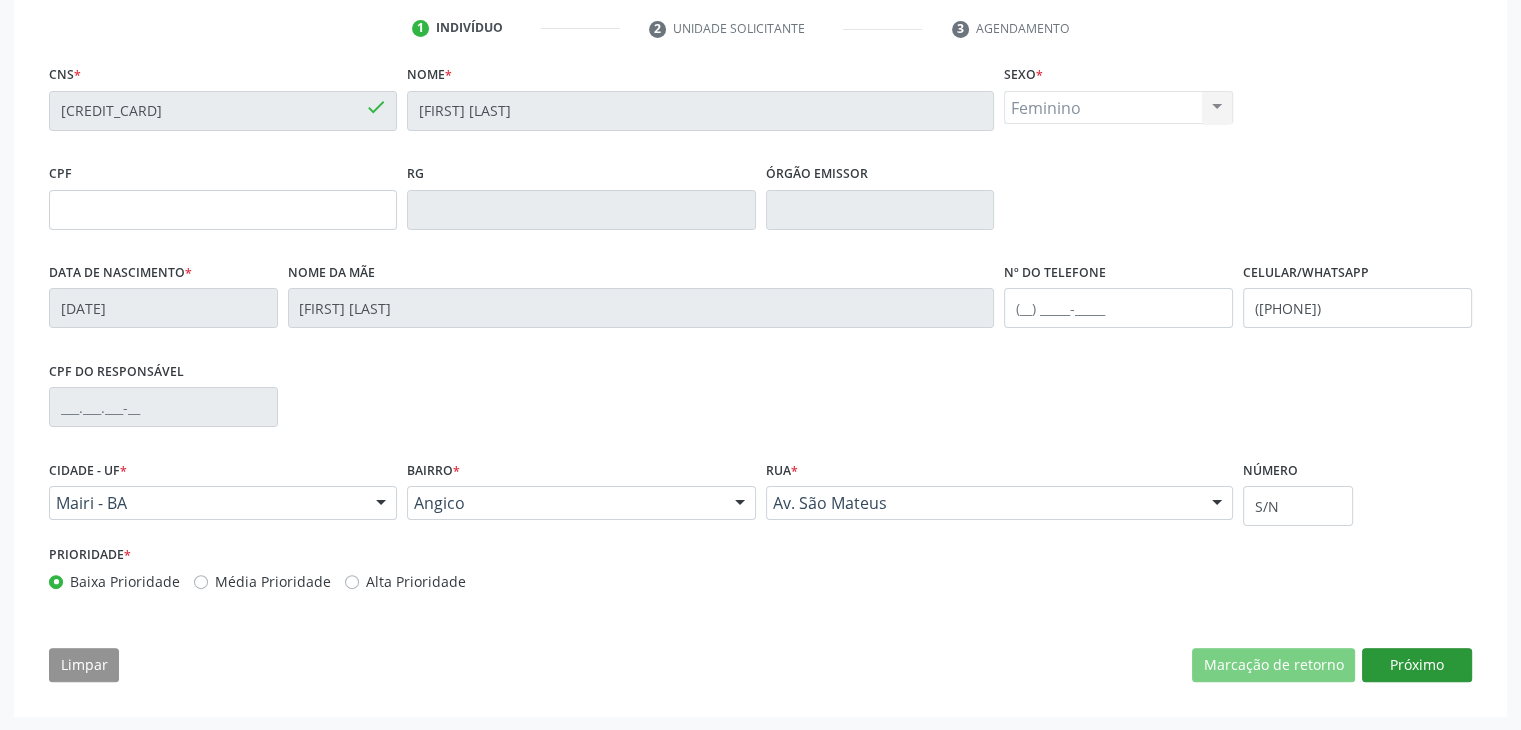 scroll, scrollTop: 200, scrollLeft: 0, axis: vertical 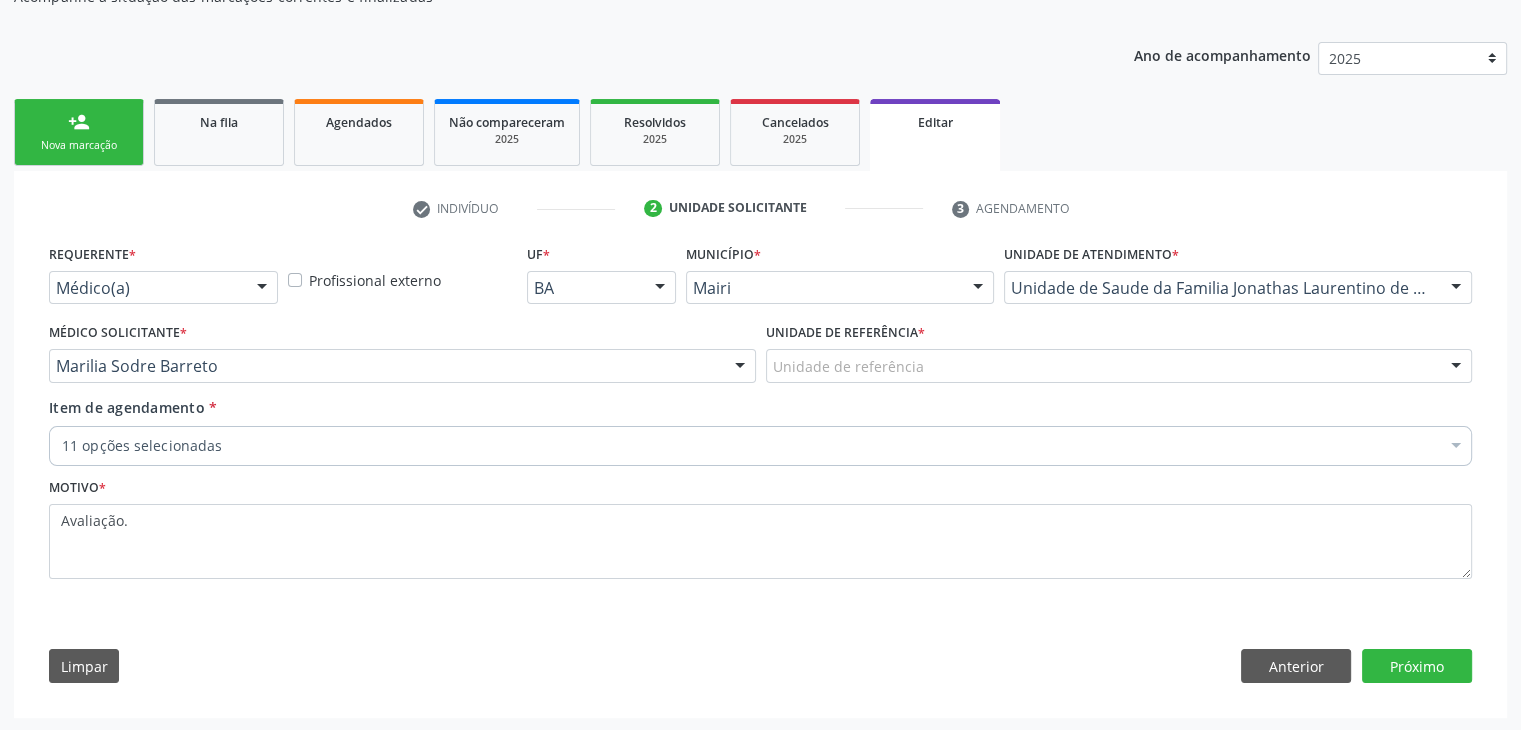 click on "Unidade de referência
*" at bounding box center (845, 333) 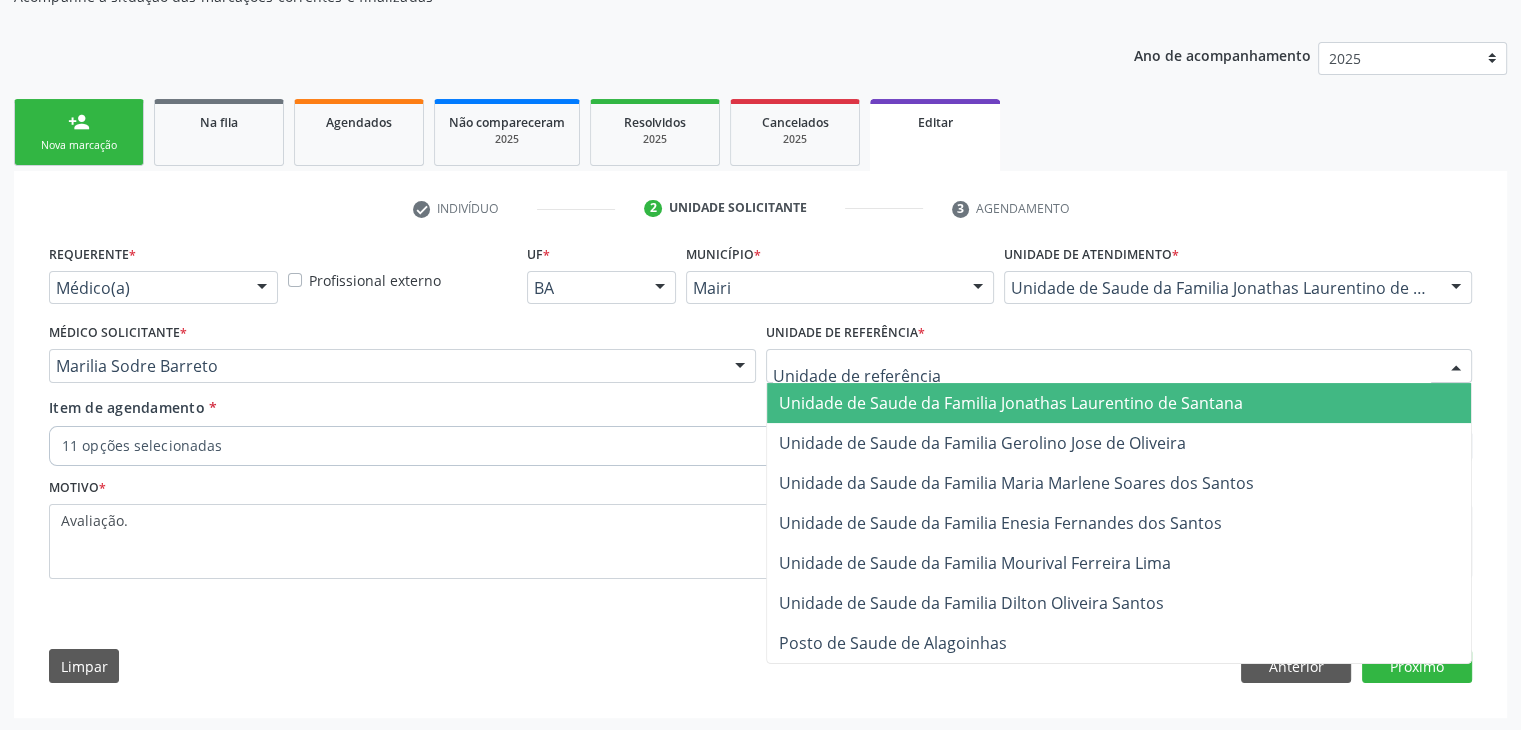 click on "Unidade de Saude da Familia Jonathas Laurentino de Santana" at bounding box center (1011, 403) 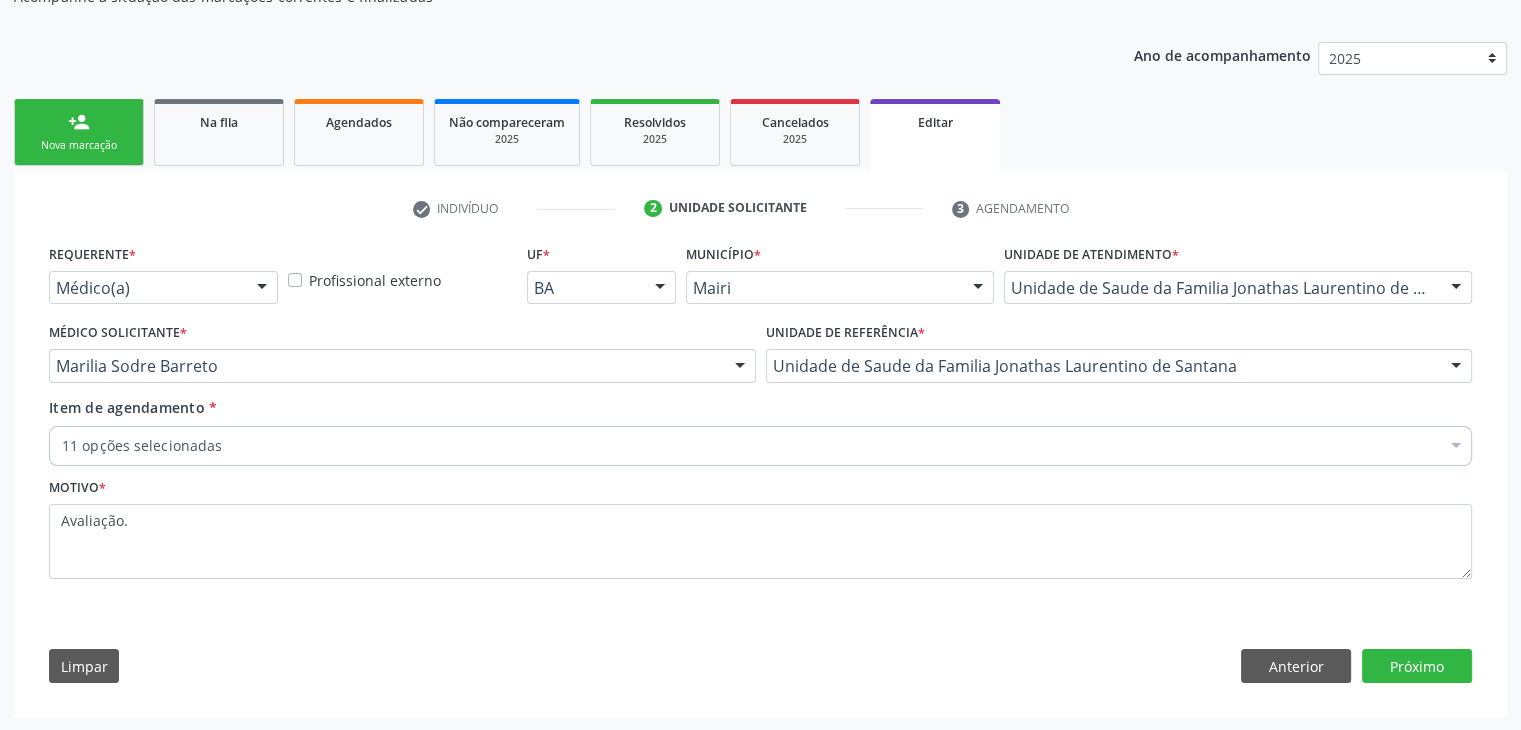 click on "11 opções selecionadas" at bounding box center [760, 446] 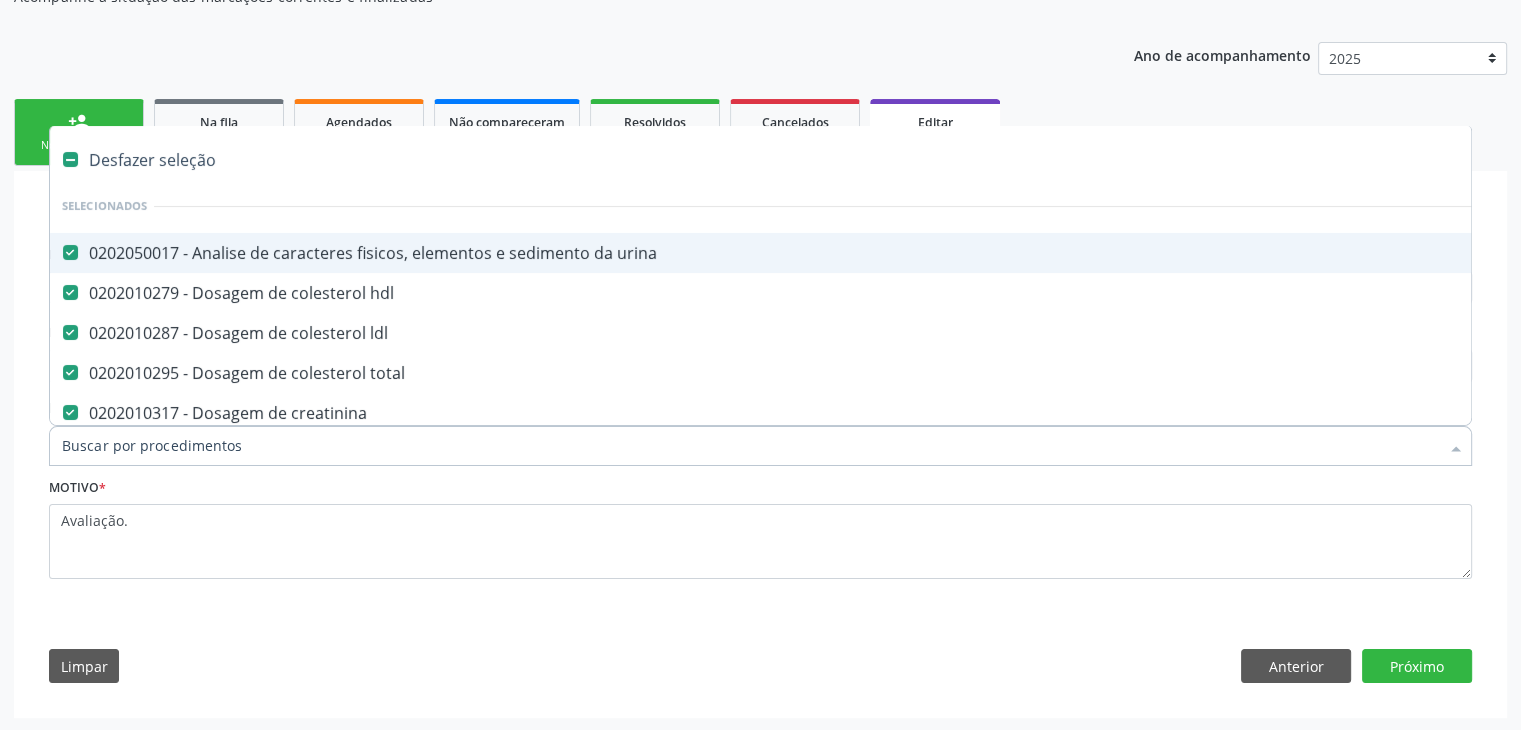 click on "Desfazer seleção" at bounding box center [831, 160] 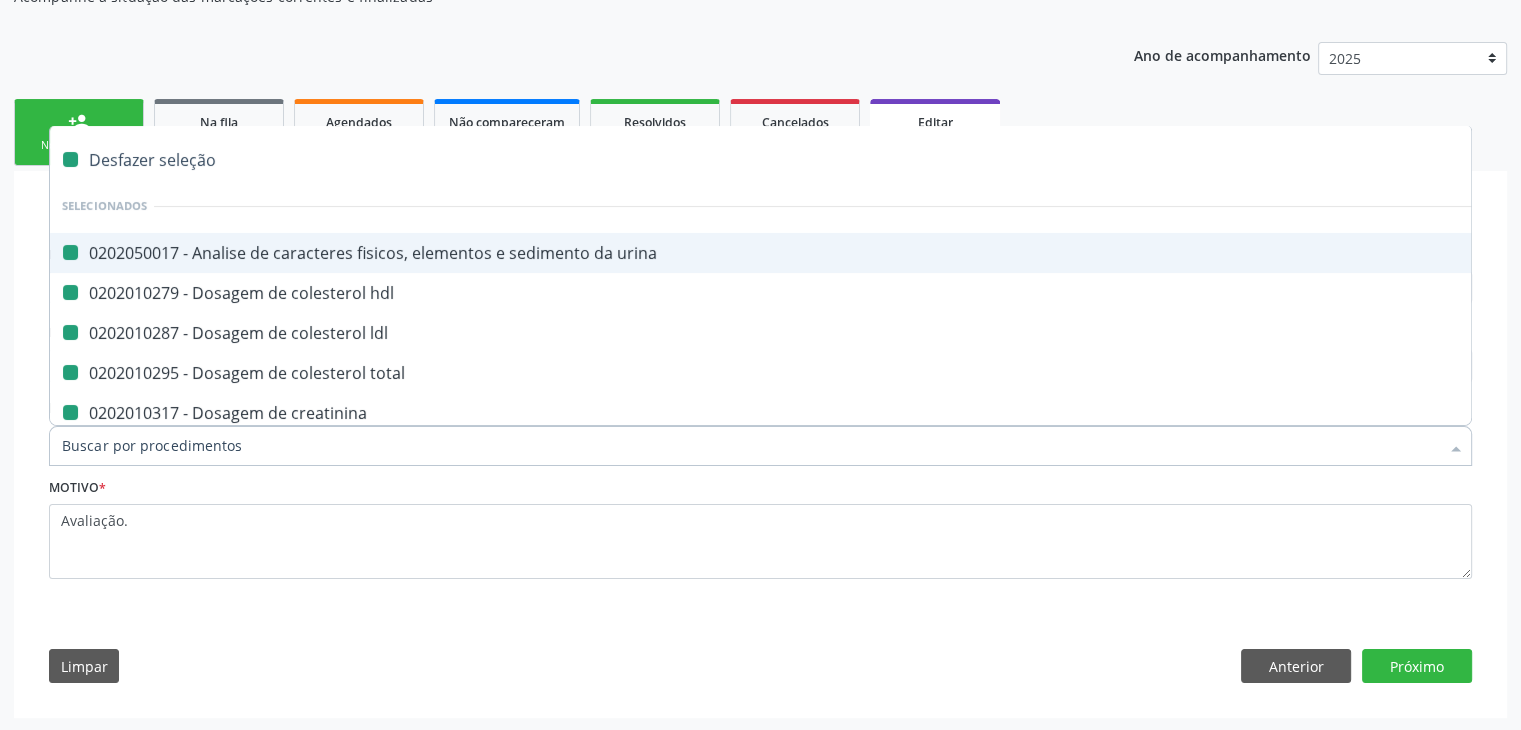 checkbox on "false" 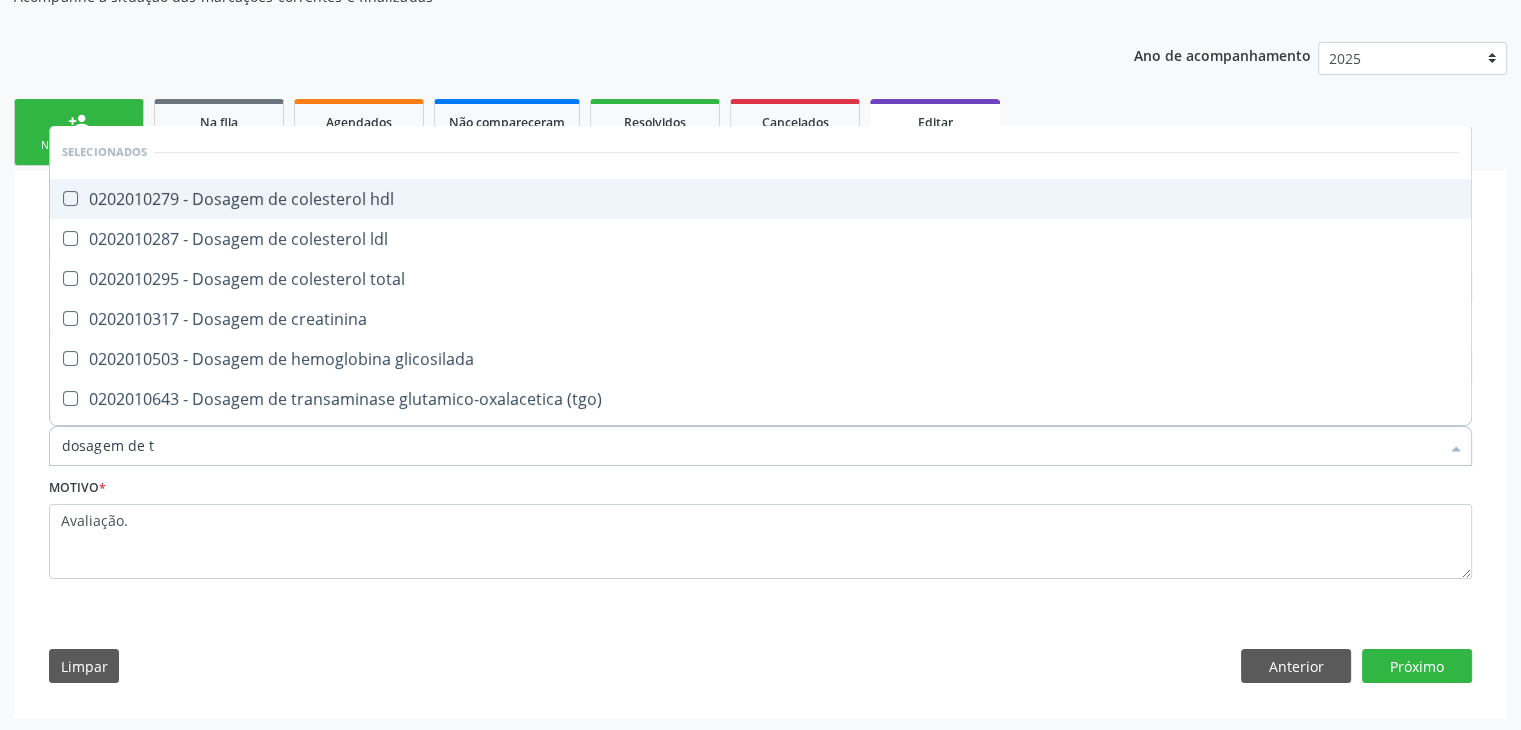 type on "dosagem de ts" 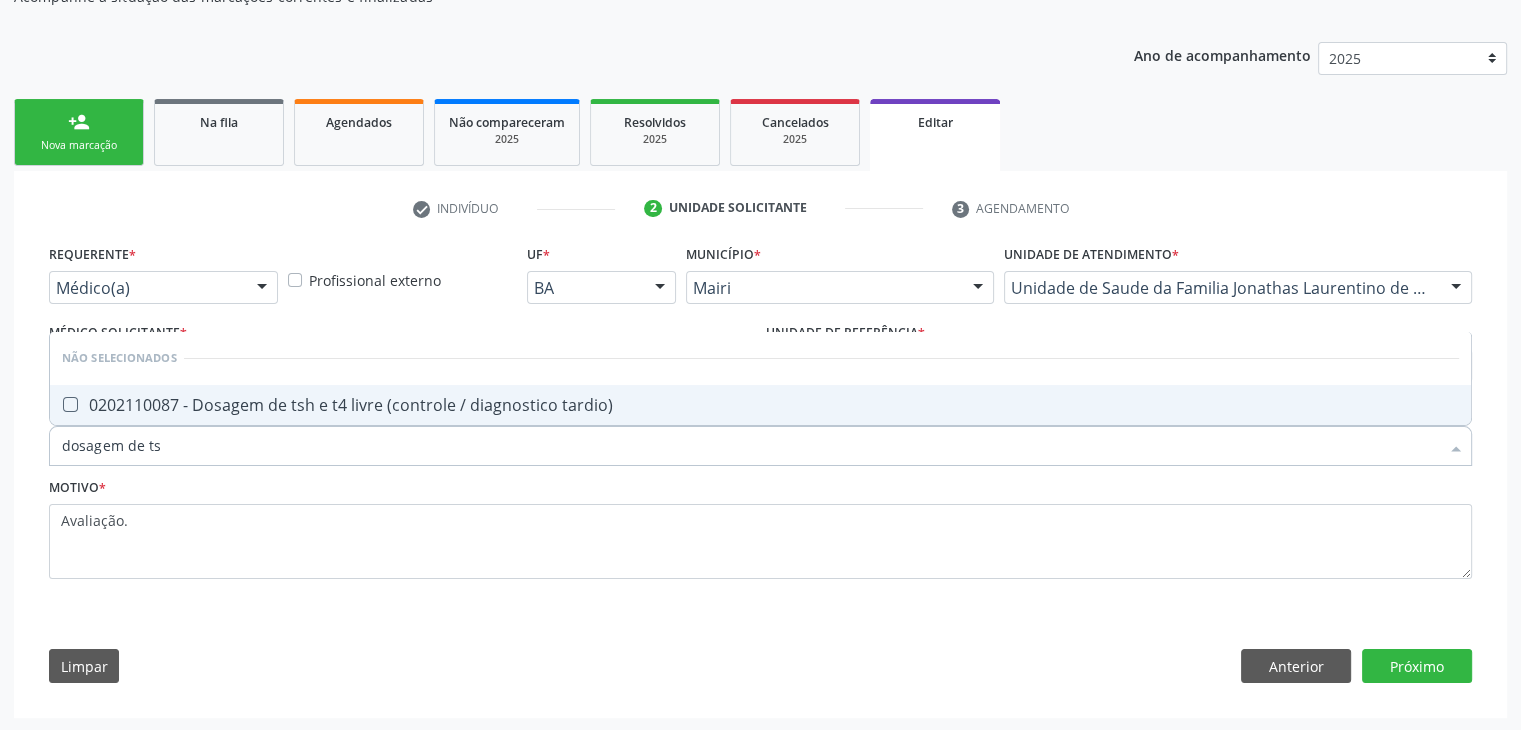 click on "0202110087 - Dosagem de tsh e t4 livre (controle / diagnostico tardio)" at bounding box center (760, 405) 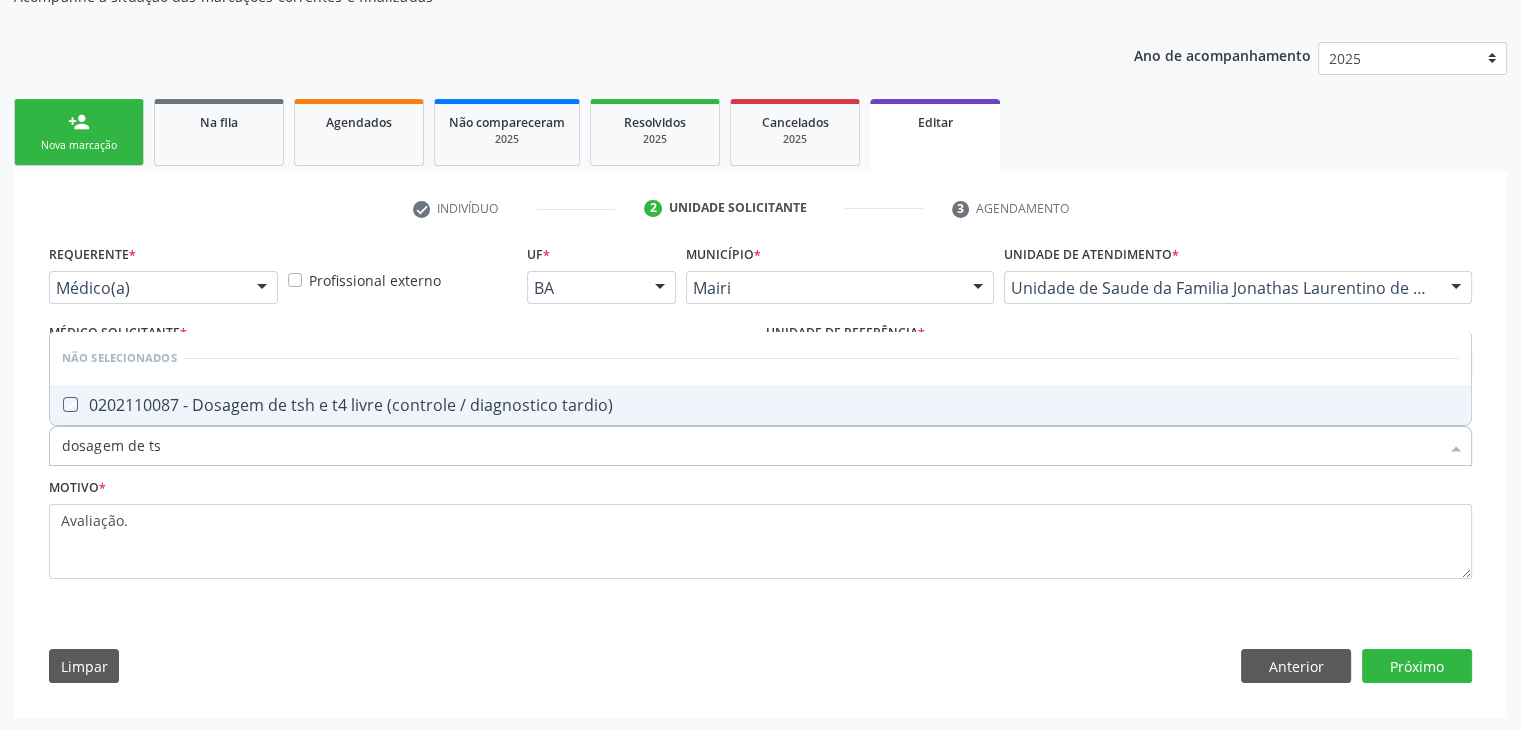 checkbox on "true" 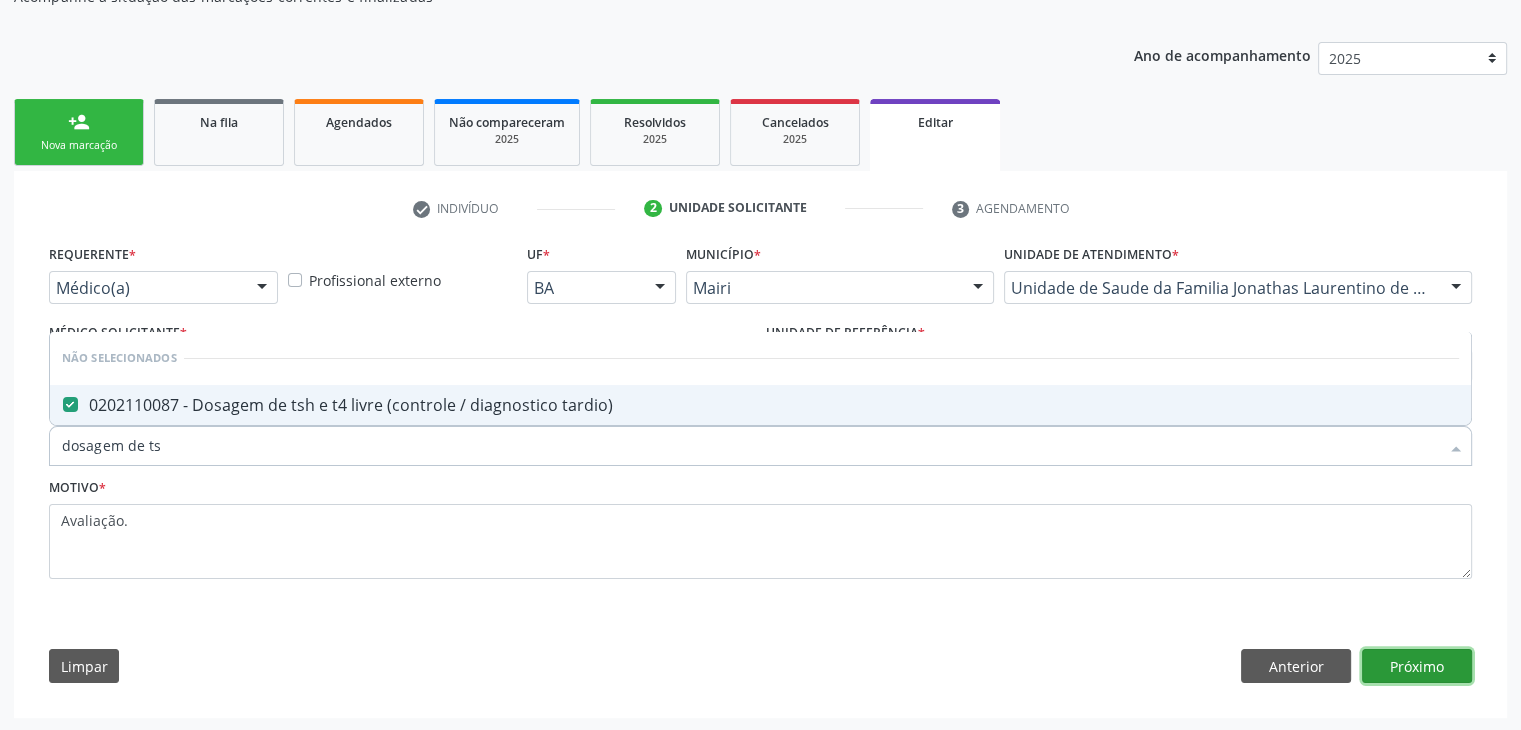 click on "Próximo" at bounding box center (1417, 666) 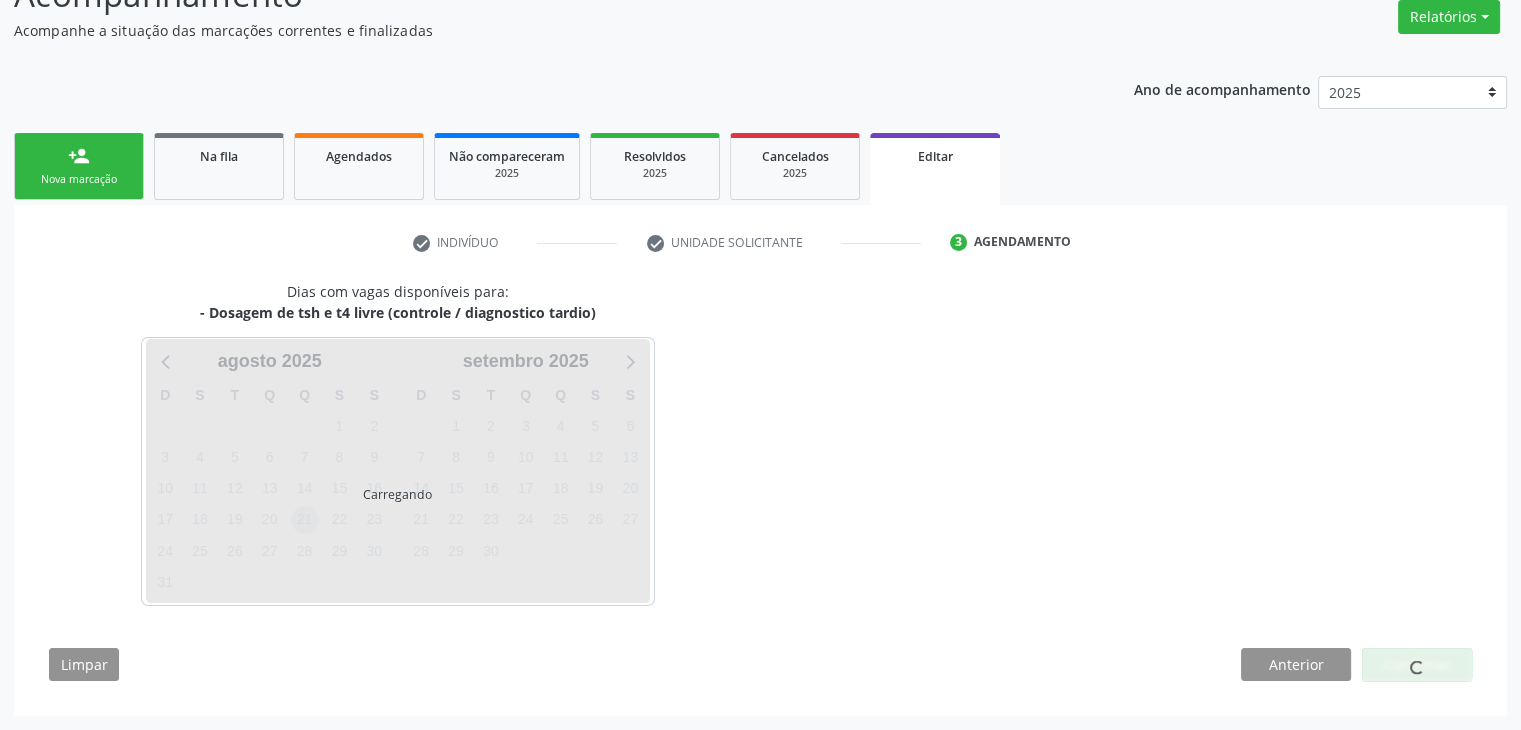scroll, scrollTop: 165, scrollLeft: 0, axis: vertical 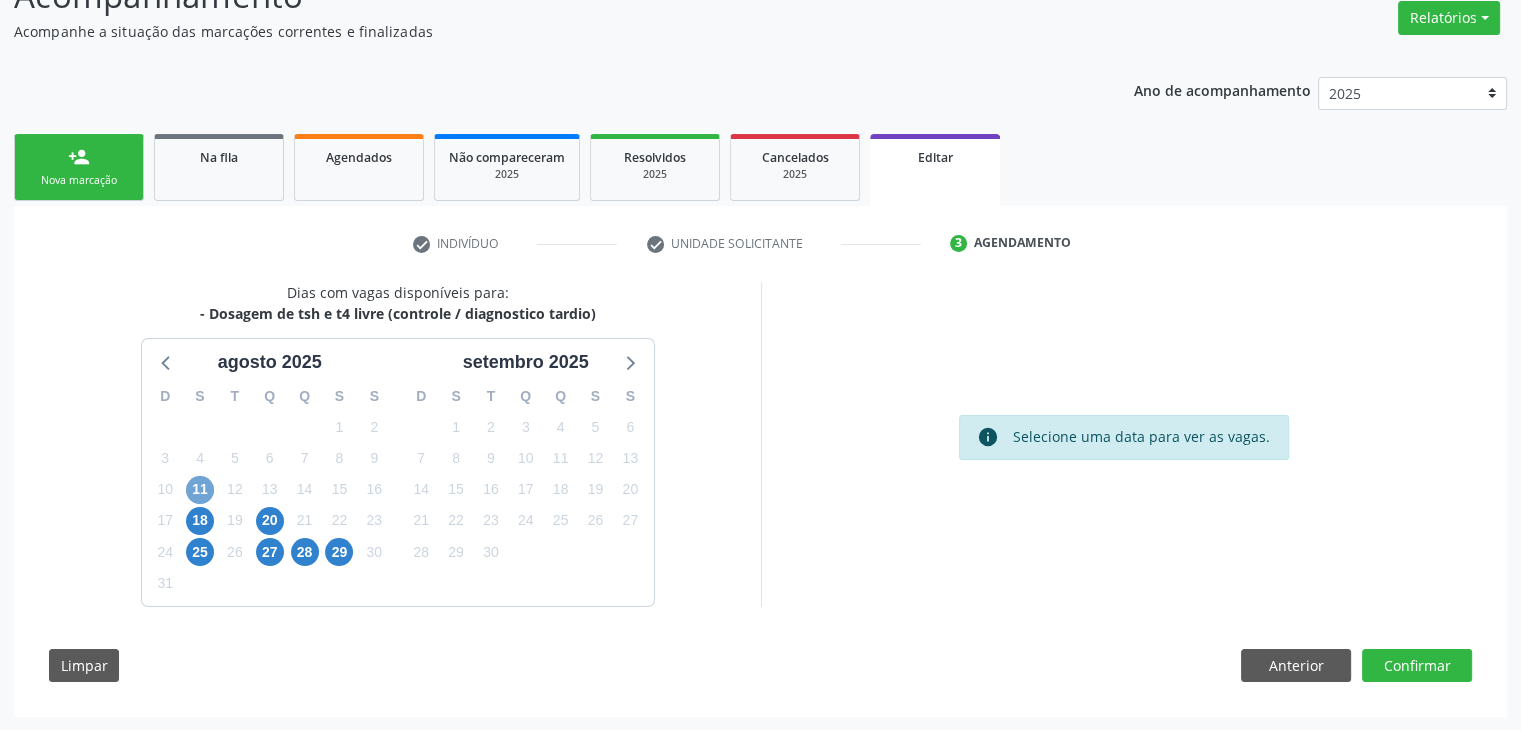 click on "11" at bounding box center [200, 490] 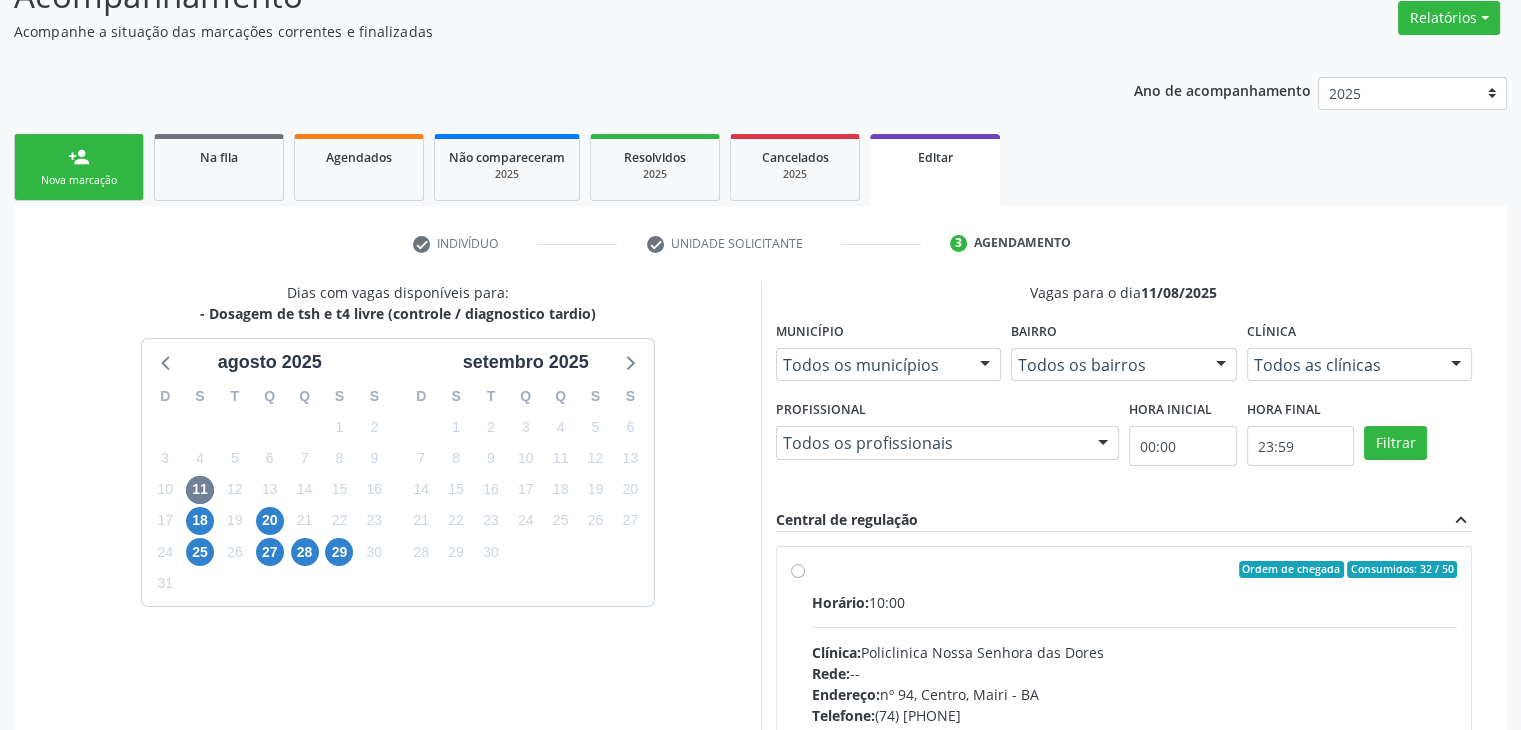 click on "Horário:   10:00" at bounding box center [1135, 602] 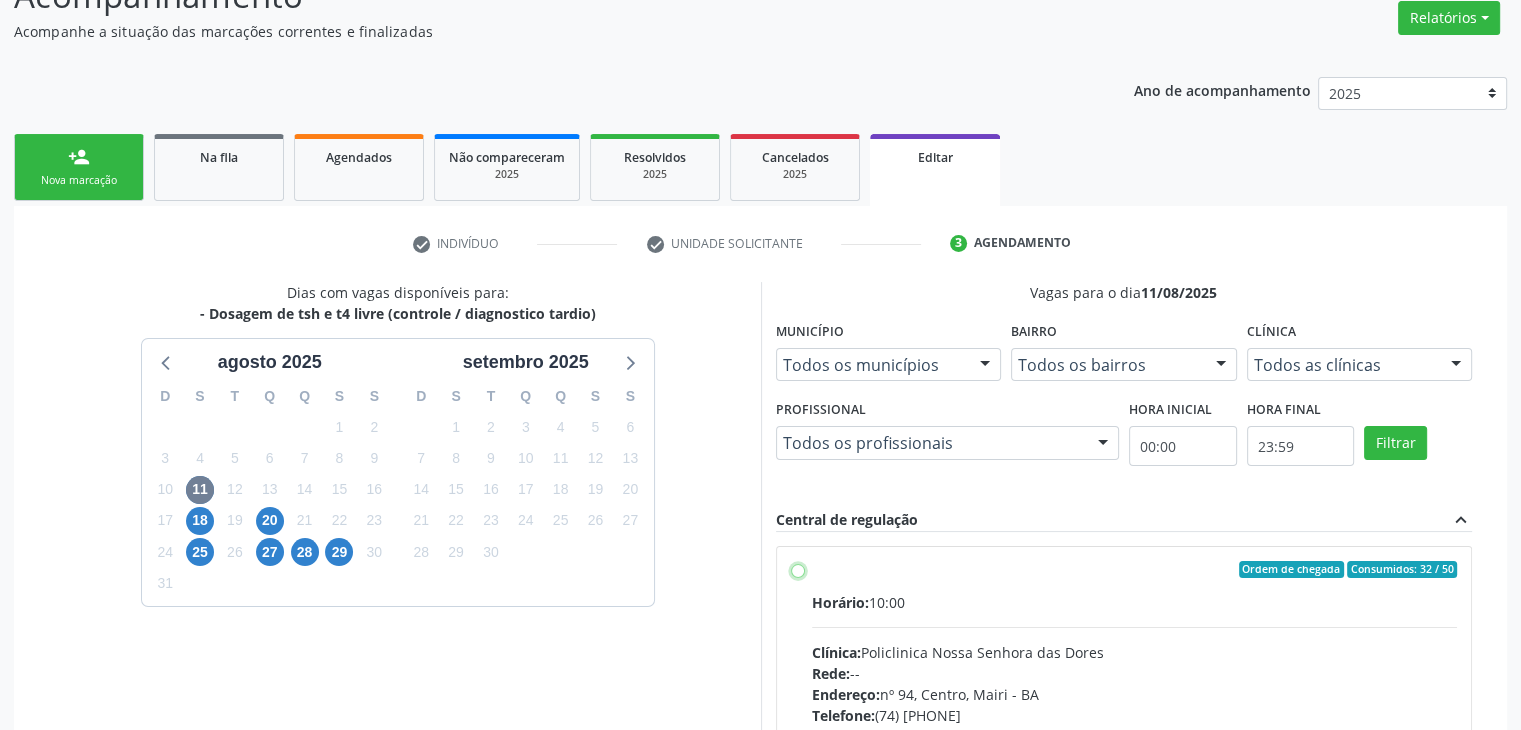 click on "Ordem de chegada
Consumidos: 32 / 50
Horário:   10:00
Clínica:  Policlinica Nossa Senhora das Dores
Rede:
--
Endereço:   nº 94, Centro, Mairi - BA
Telefone:   (74) 36322104
Profissional:
--
Informações adicionais sobre o atendimento
Idade de atendimento:
Sem restrição
Gênero(s) atendido(s):
Sem restrição
Informações adicionais:
--" at bounding box center [798, 570] 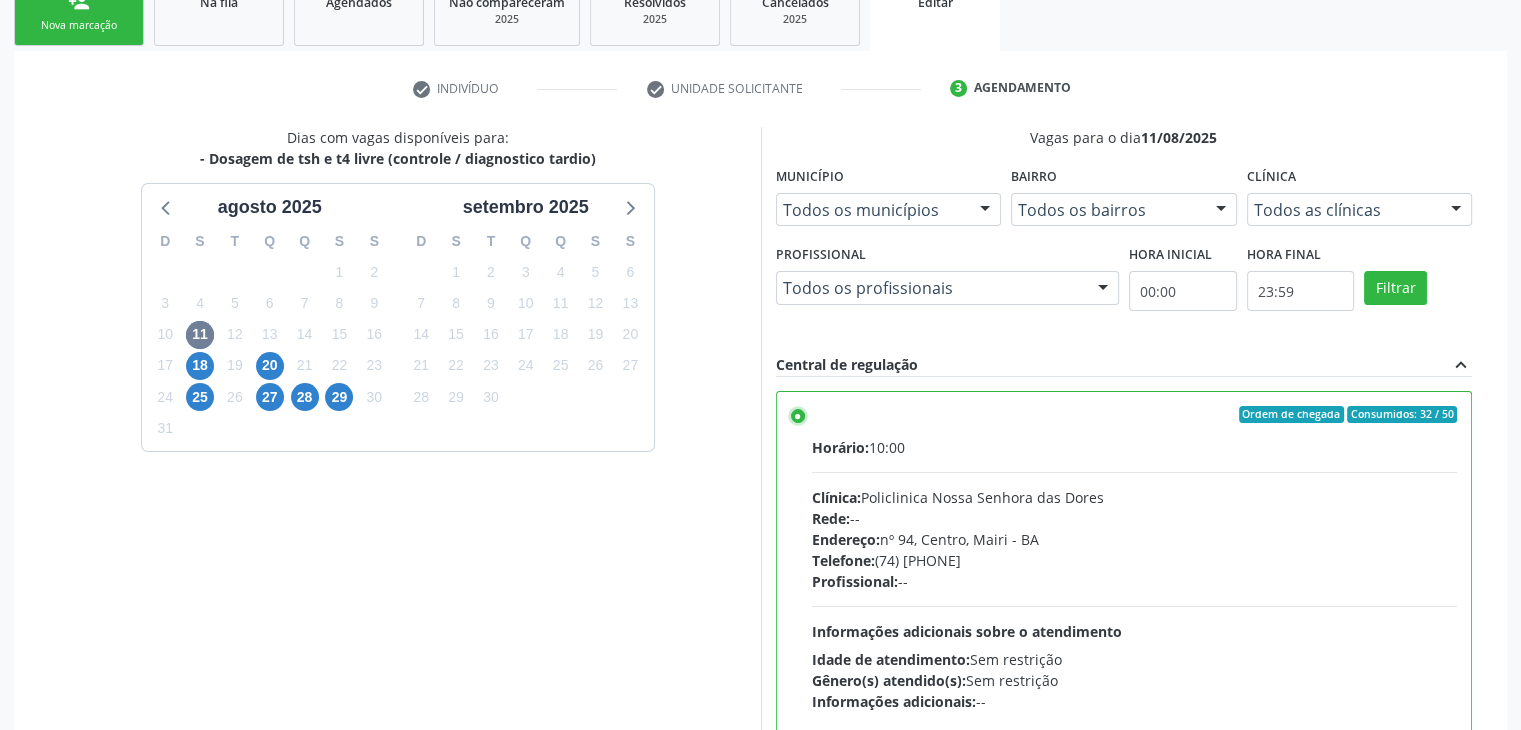 scroll, scrollTop: 490, scrollLeft: 0, axis: vertical 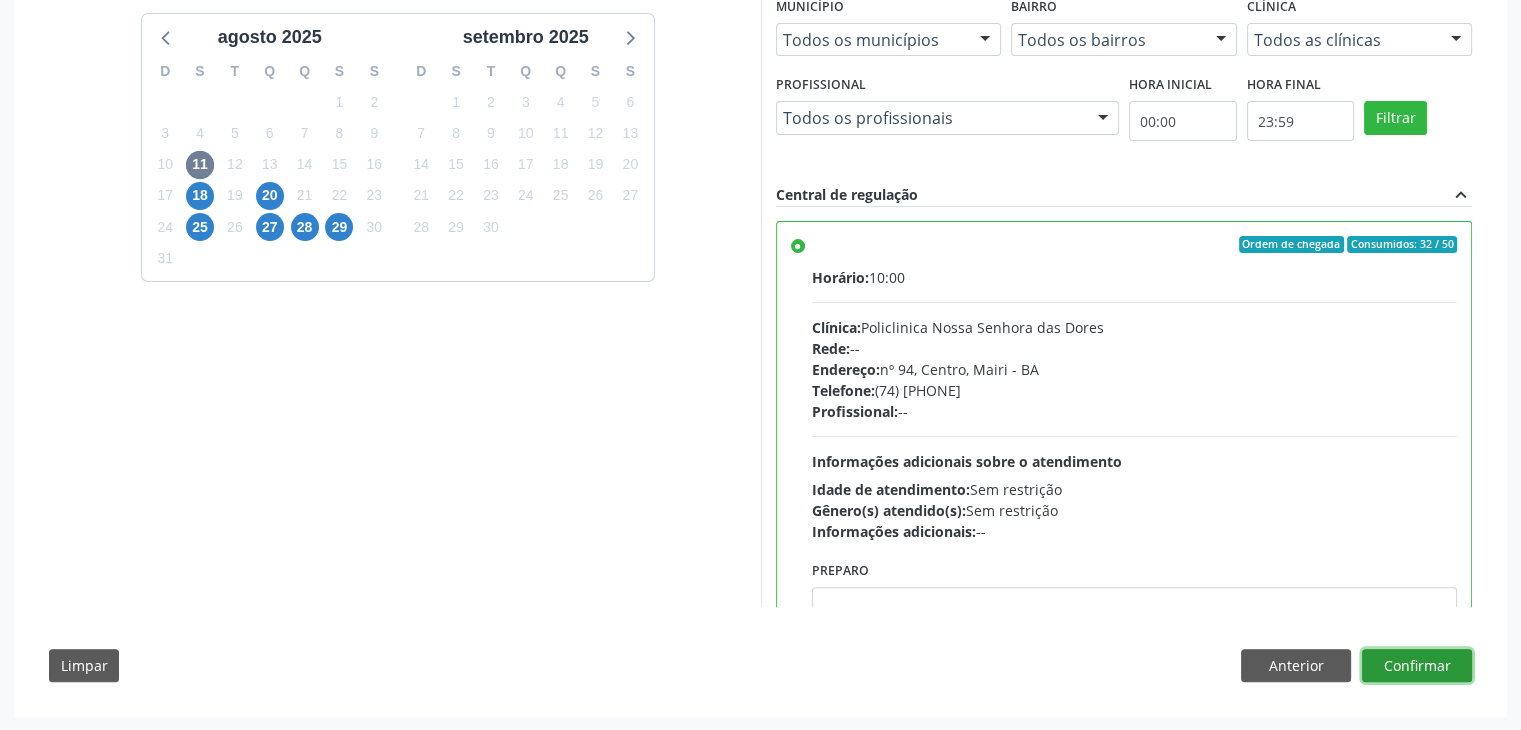 click on "Confirmar" at bounding box center (1417, 666) 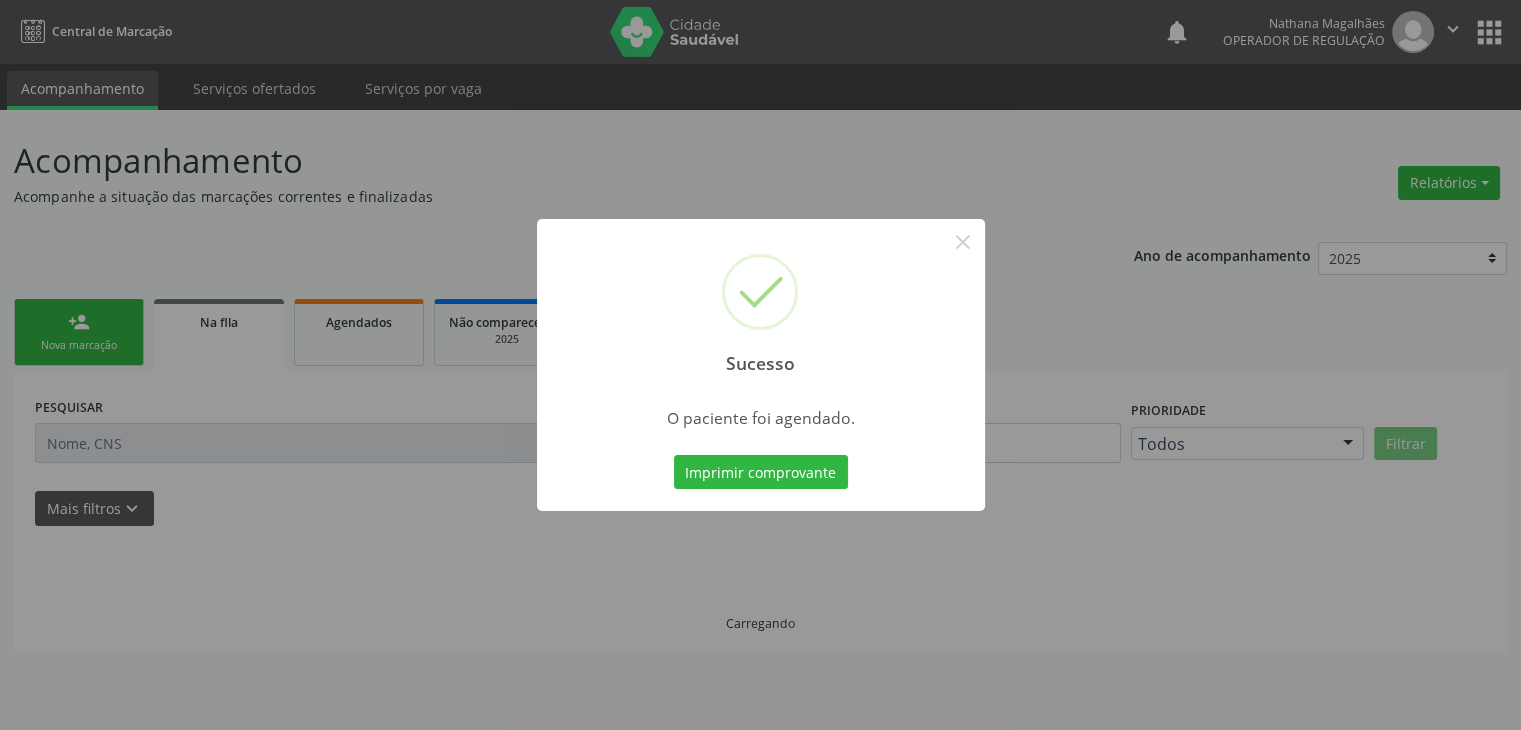 scroll, scrollTop: 0, scrollLeft: 0, axis: both 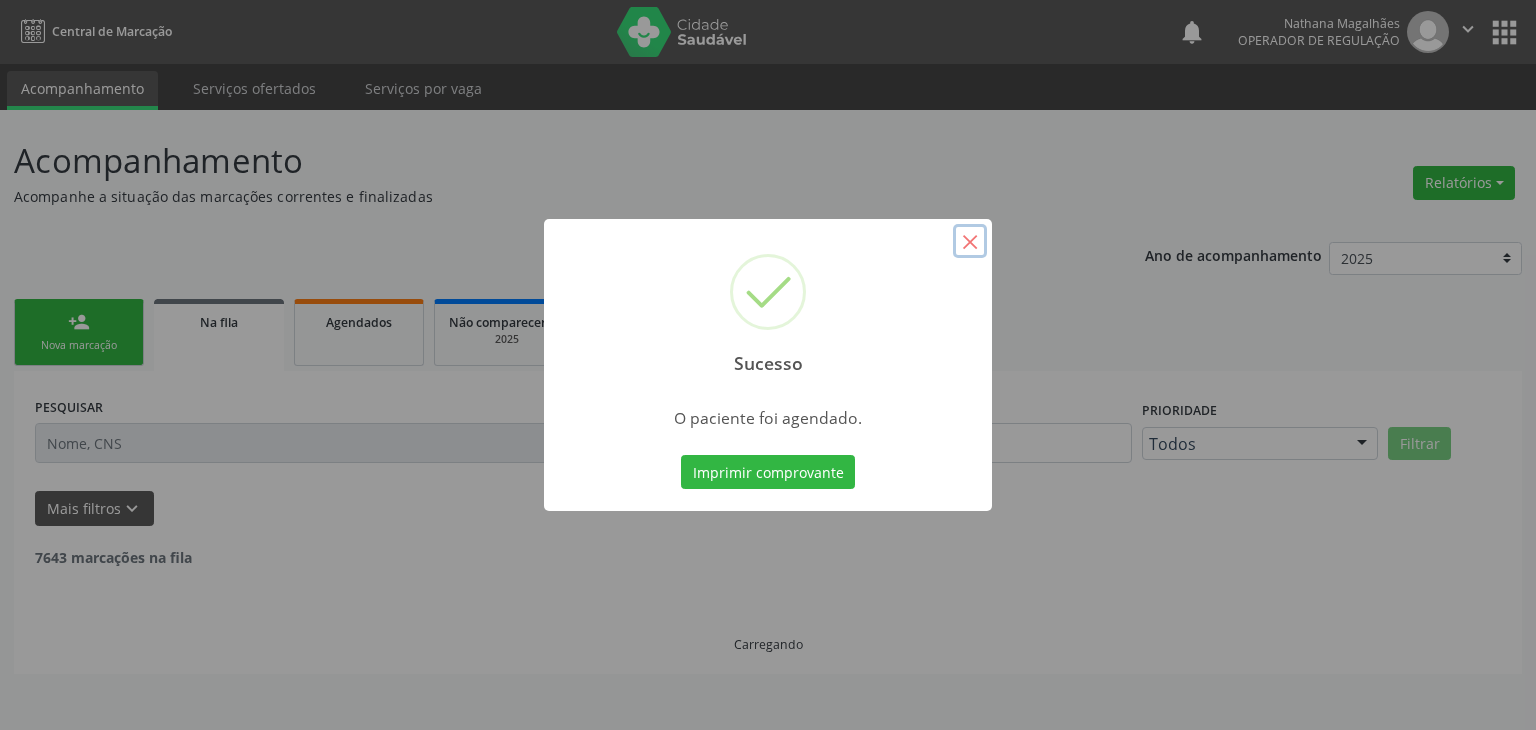 click on "×" at bounding box center [970, 241] 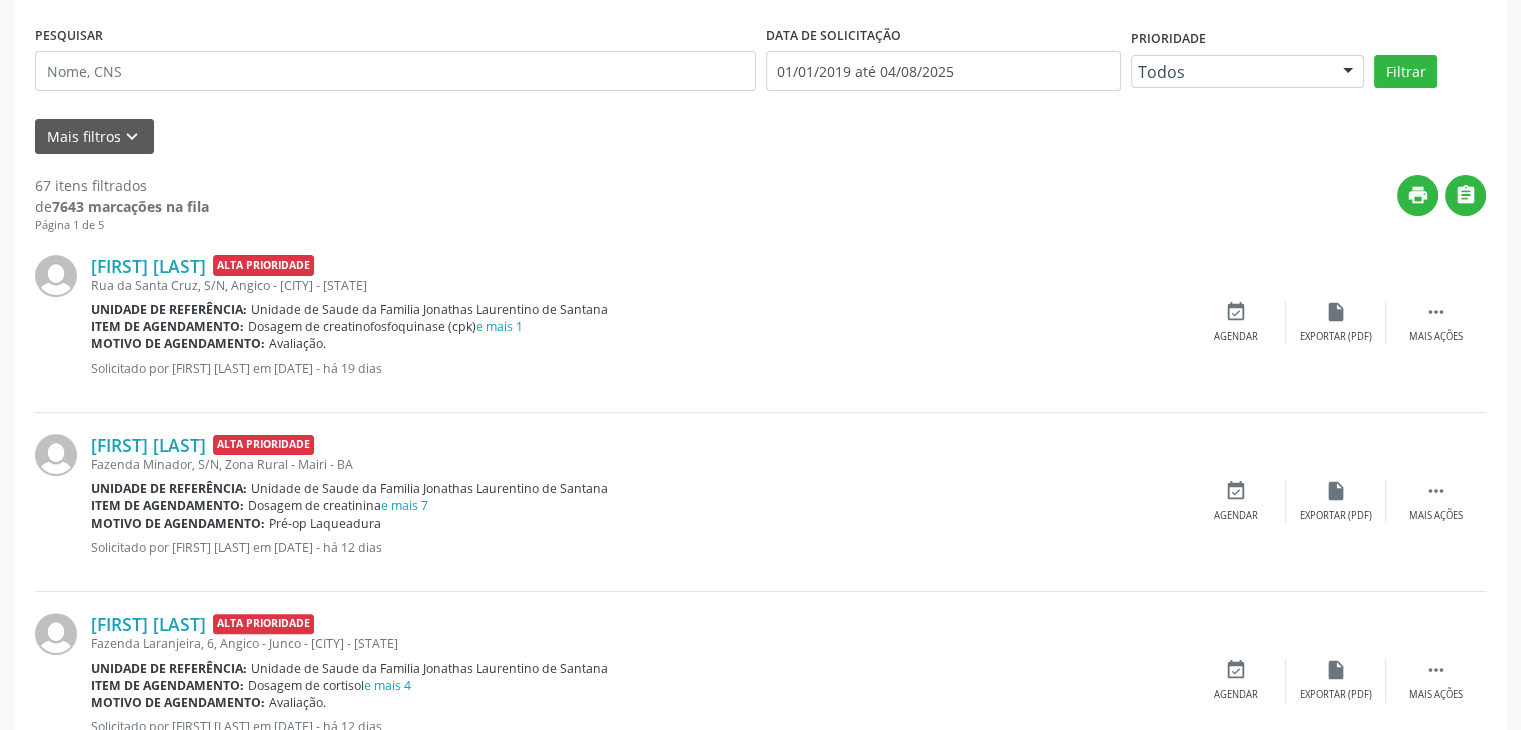 scroll, scrollTop: 292, scrollLeft: 0, axis: vertical 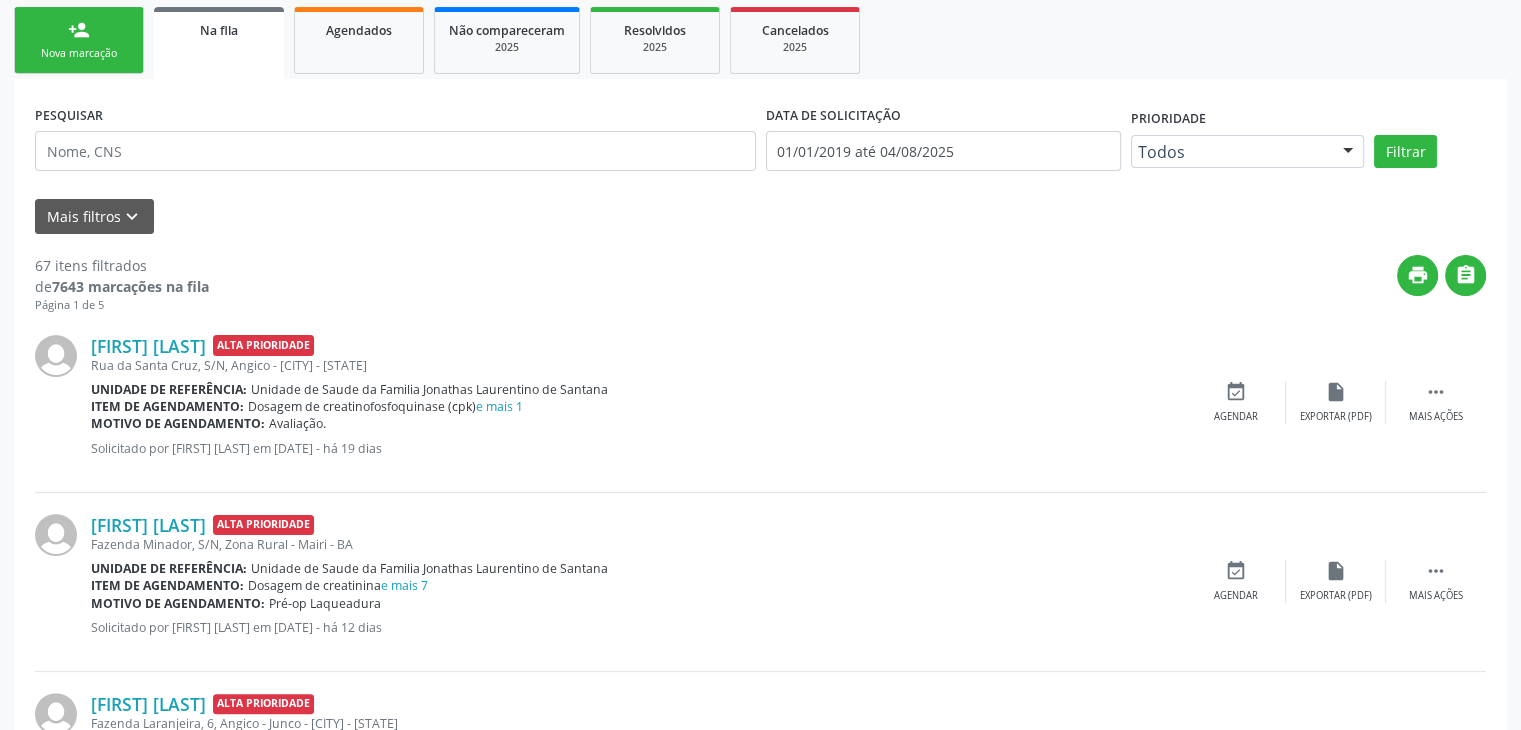 click on "Gilmar Jesus Pinheiro
Alta Prioridade
Rua da Santa Cruz, S/N, Angico - Mairi - BA
Unidade de referência:
Unidade de Saude da Familia Jonathas Laurentino de Santana
Item de agendamento:
Dosagem de creatinofosfoquinase (cpk)
e mais 1
Motivo de agendamento:
Avaliação.
Solicitado por Jilvânea Lúcio de Jesus Cerqueira em 16/07/2025 - há 19 dias

Mais ações
insert_drive_file
Exportar (PDF)
event_available
Agendar" at bounding box center (760, 403) 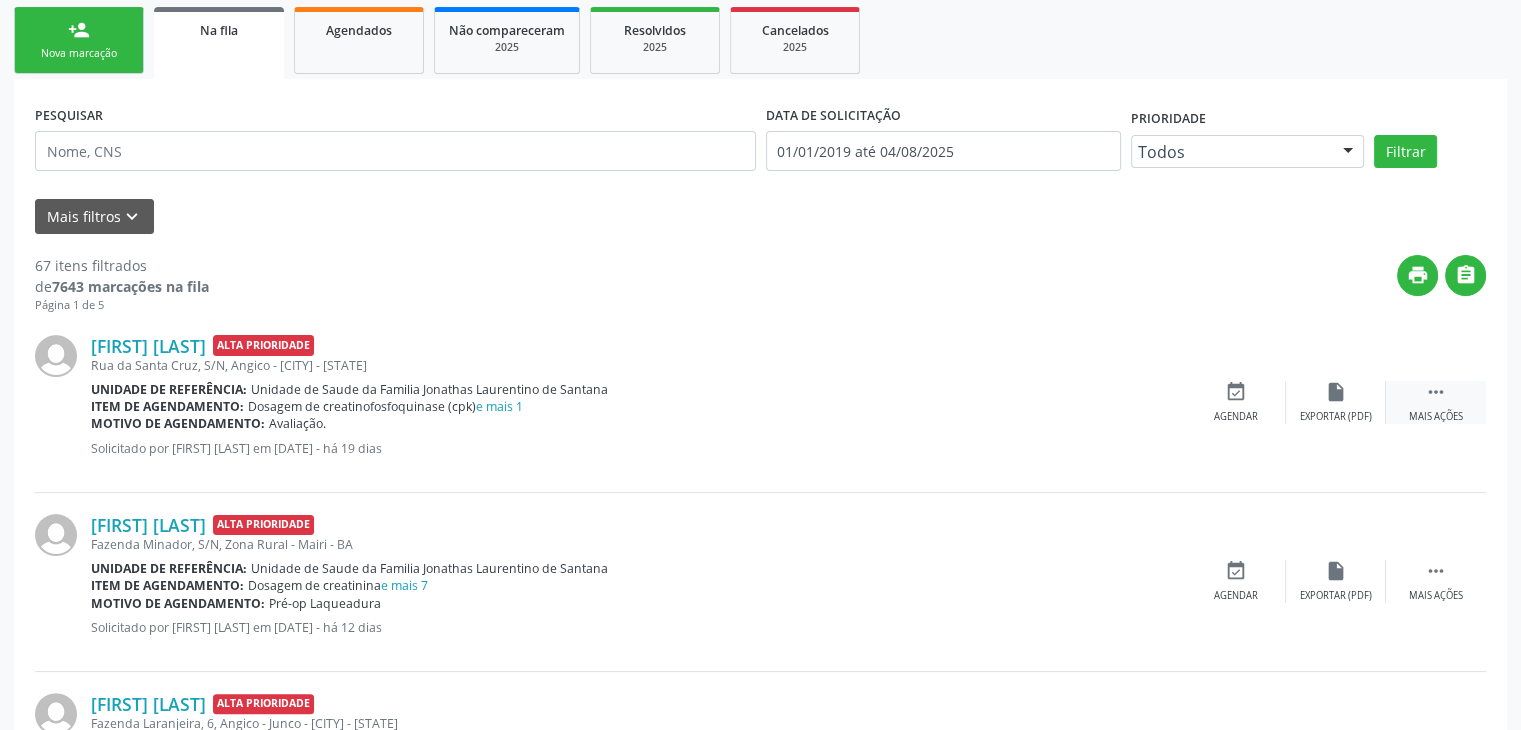 click on "
Mais ações" at bounding box center [1436, 402] 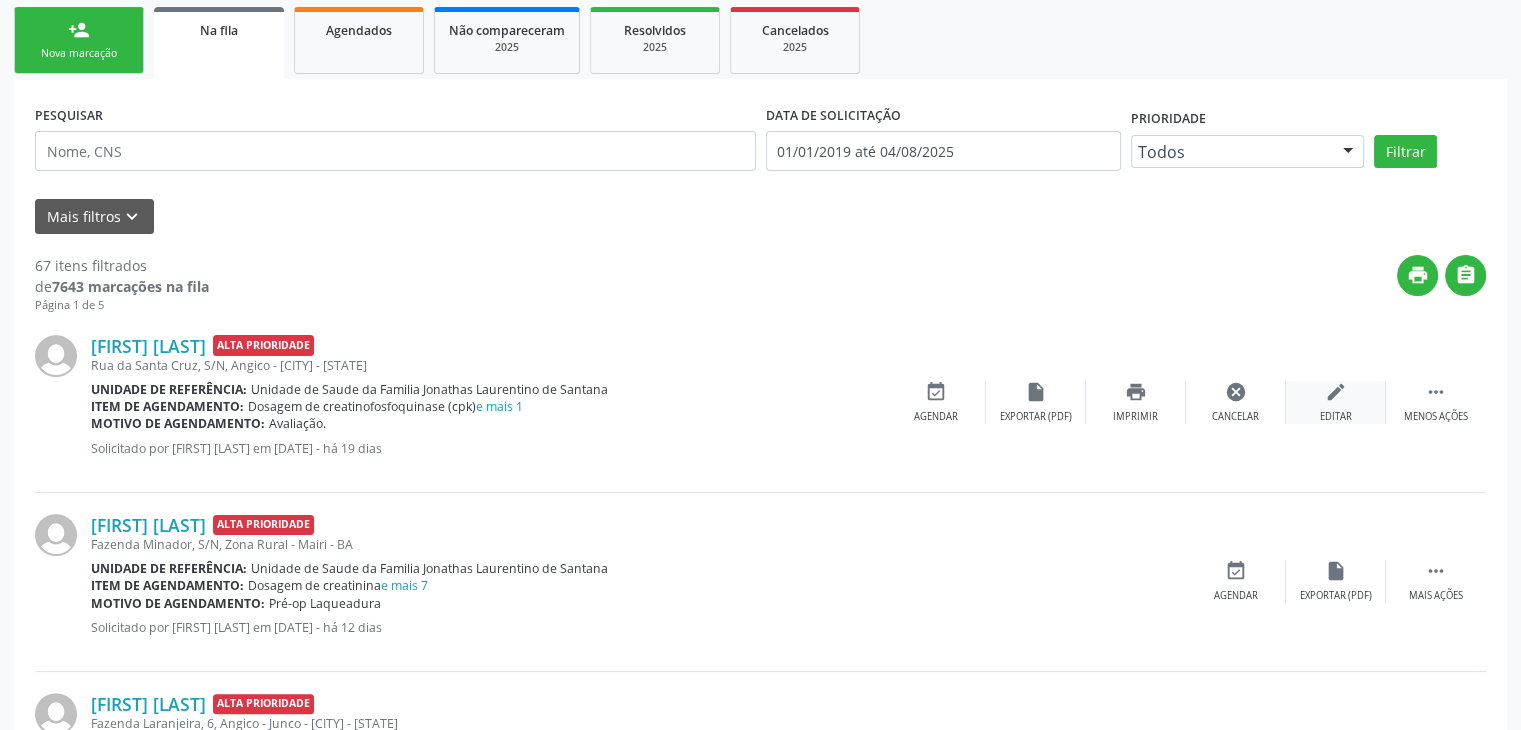 click on "edit
Editar" at bounding box center [1336, 402] 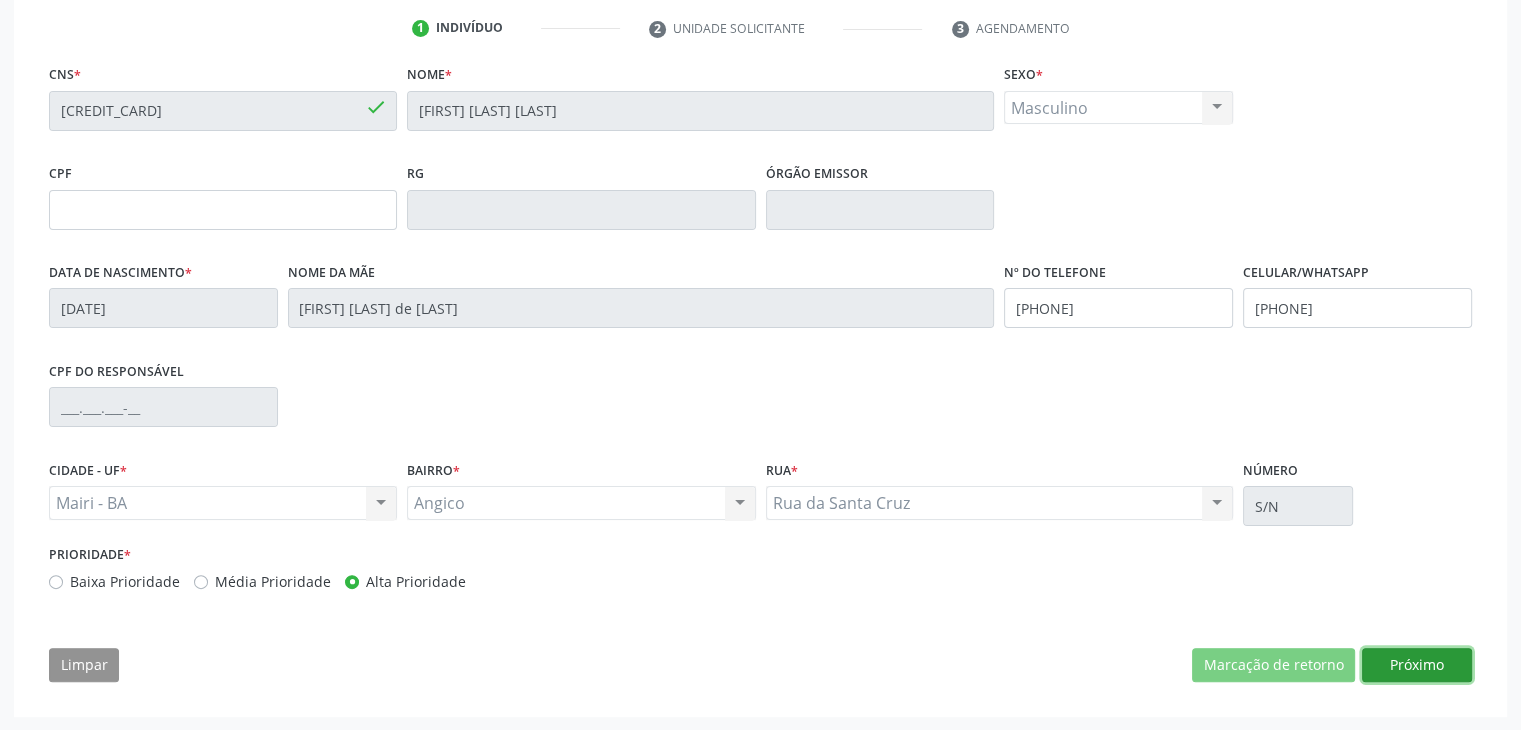 click on "Próximo" at bounding box center [1417, 665] 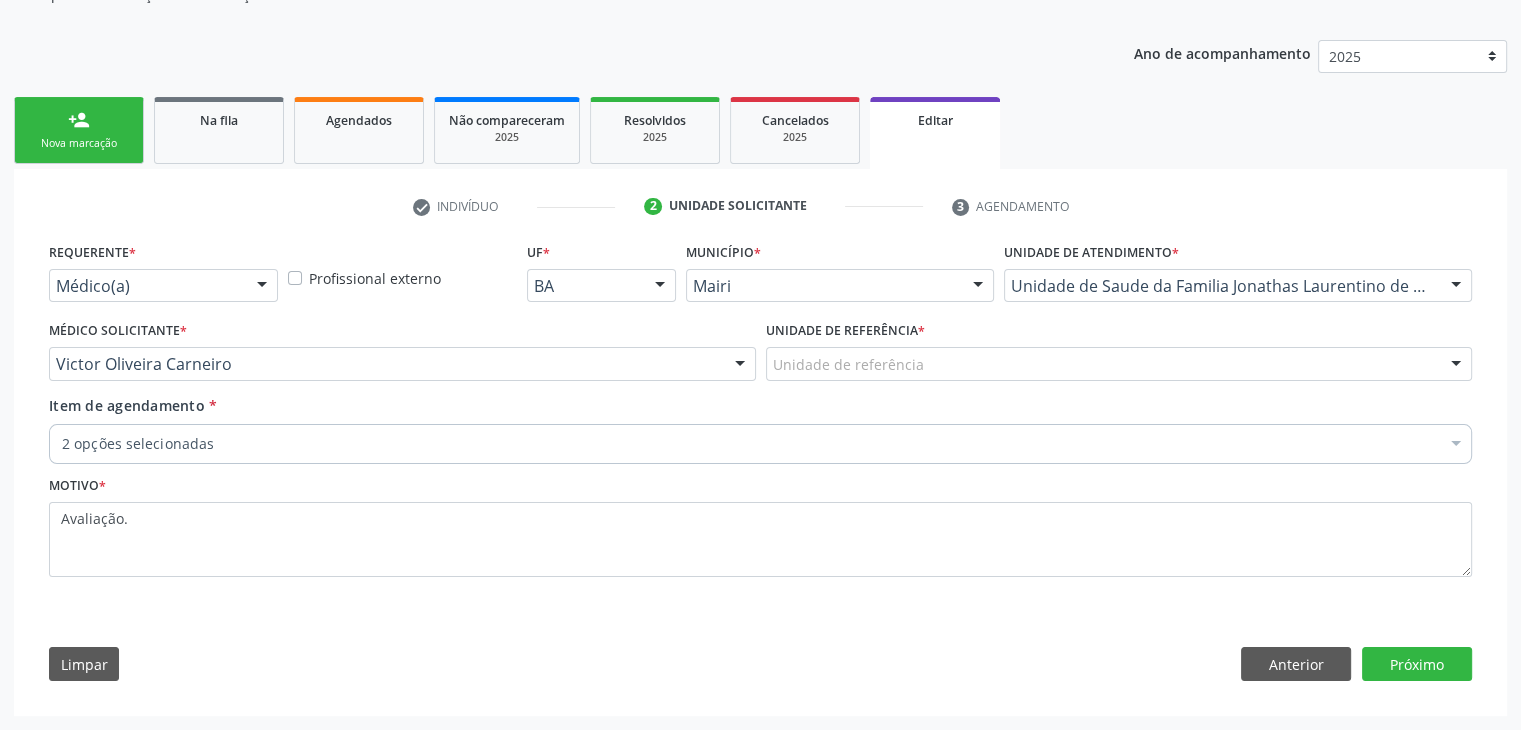 scroll, scrollTop: 200, scrollLeft: 0, axis: vertical 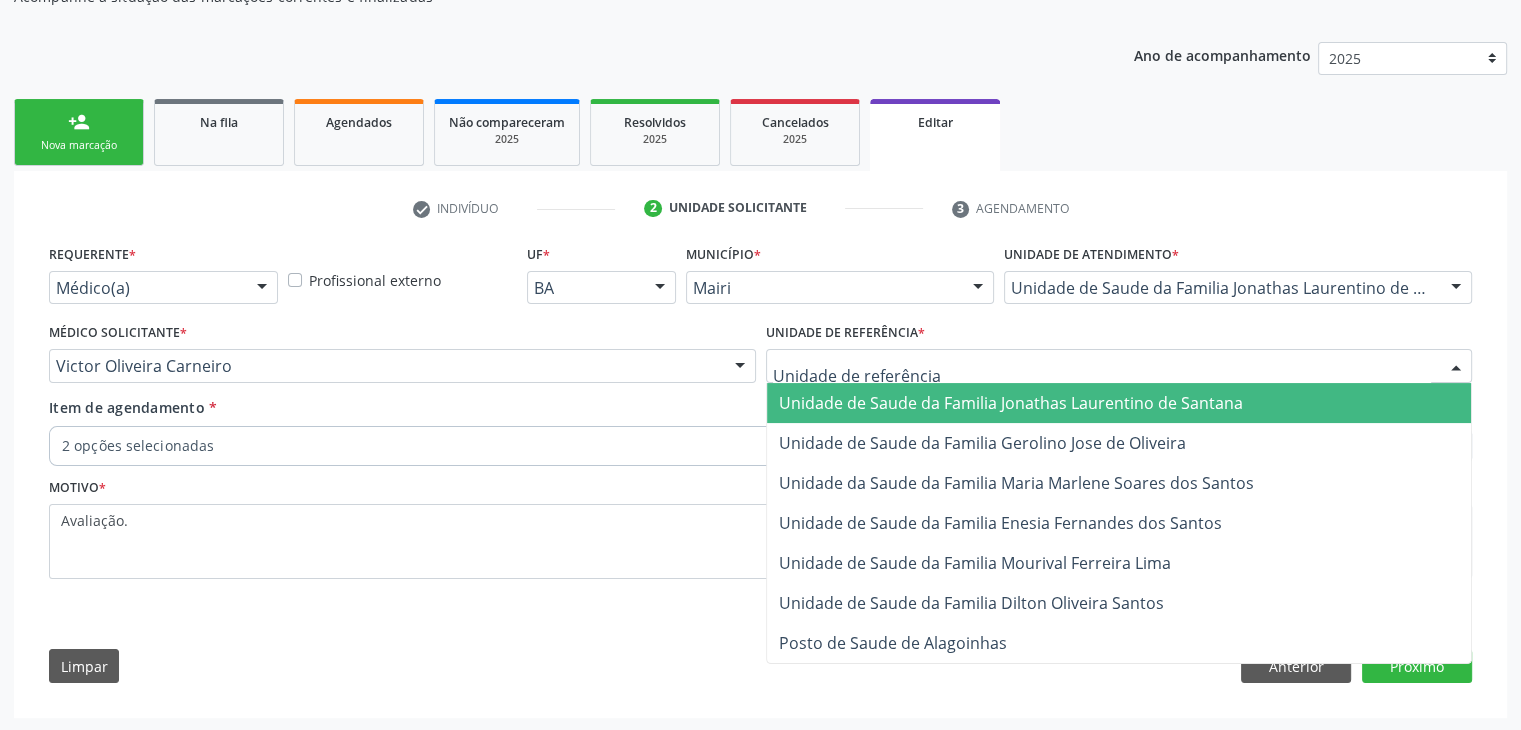 click on "Unidade de Saude da Familia Jonathas Laurentino de Santana" at bounding box center (1119, 403) 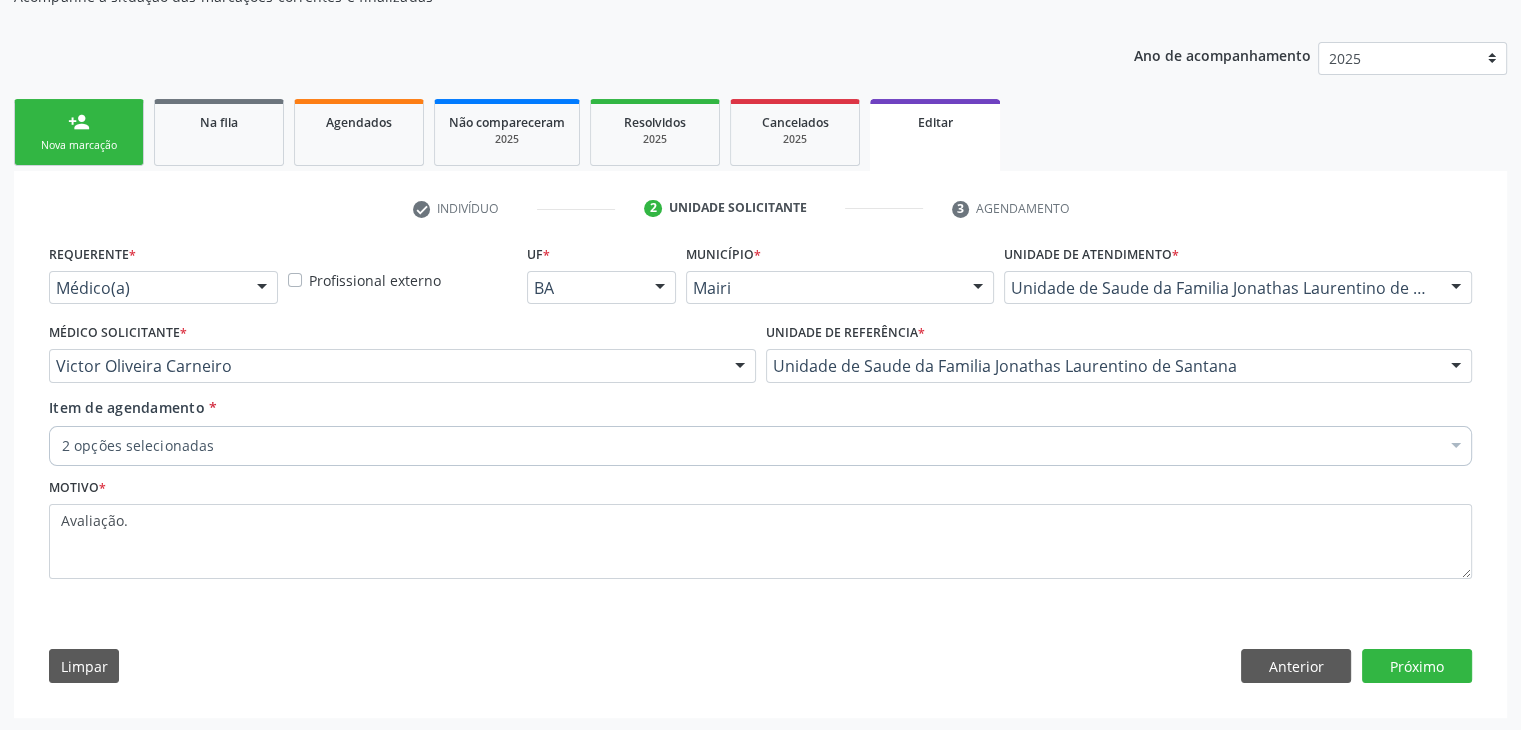 click on "2 opções selecionadas" at bounding box center (760, 446) 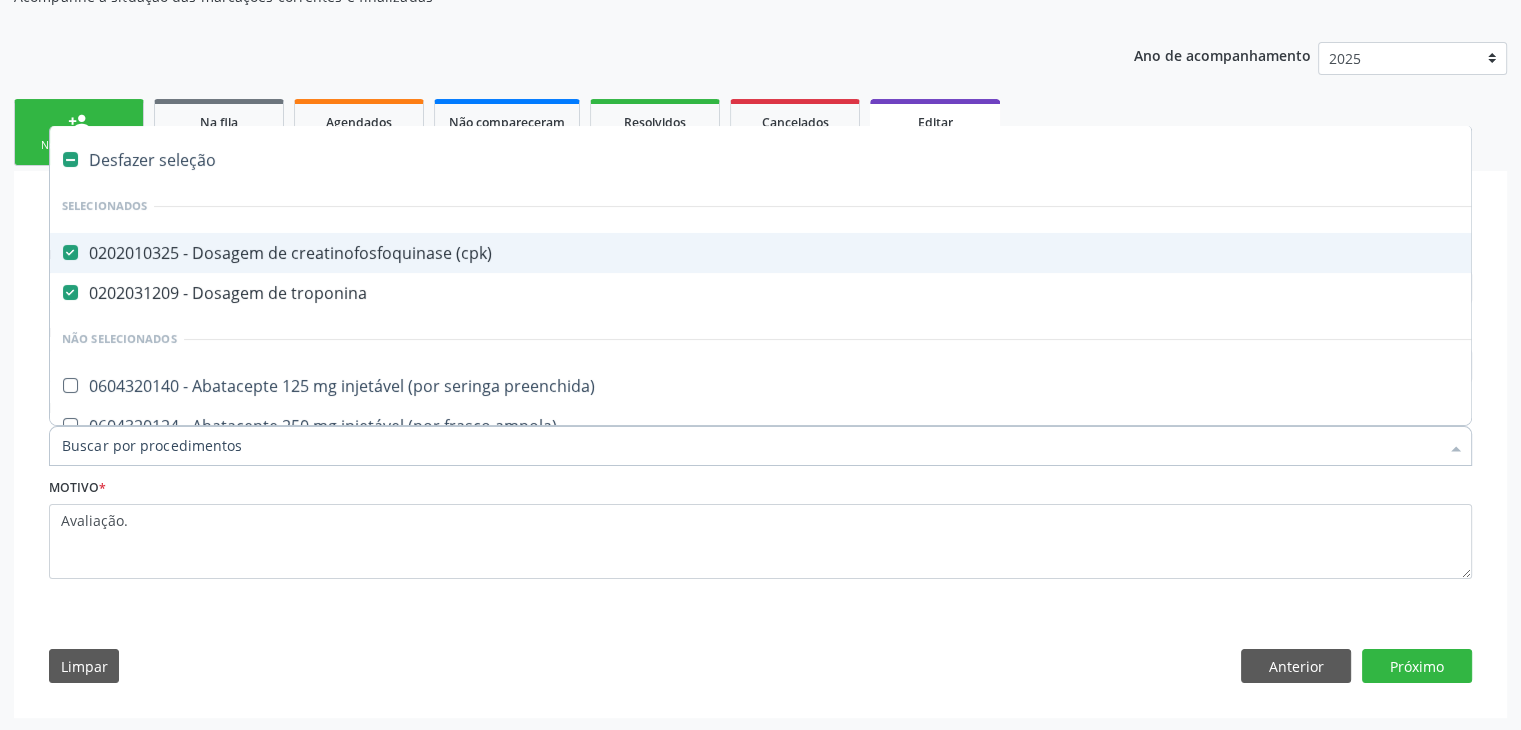 click on "Desfazer seleção" at bounding box center (831, 160) 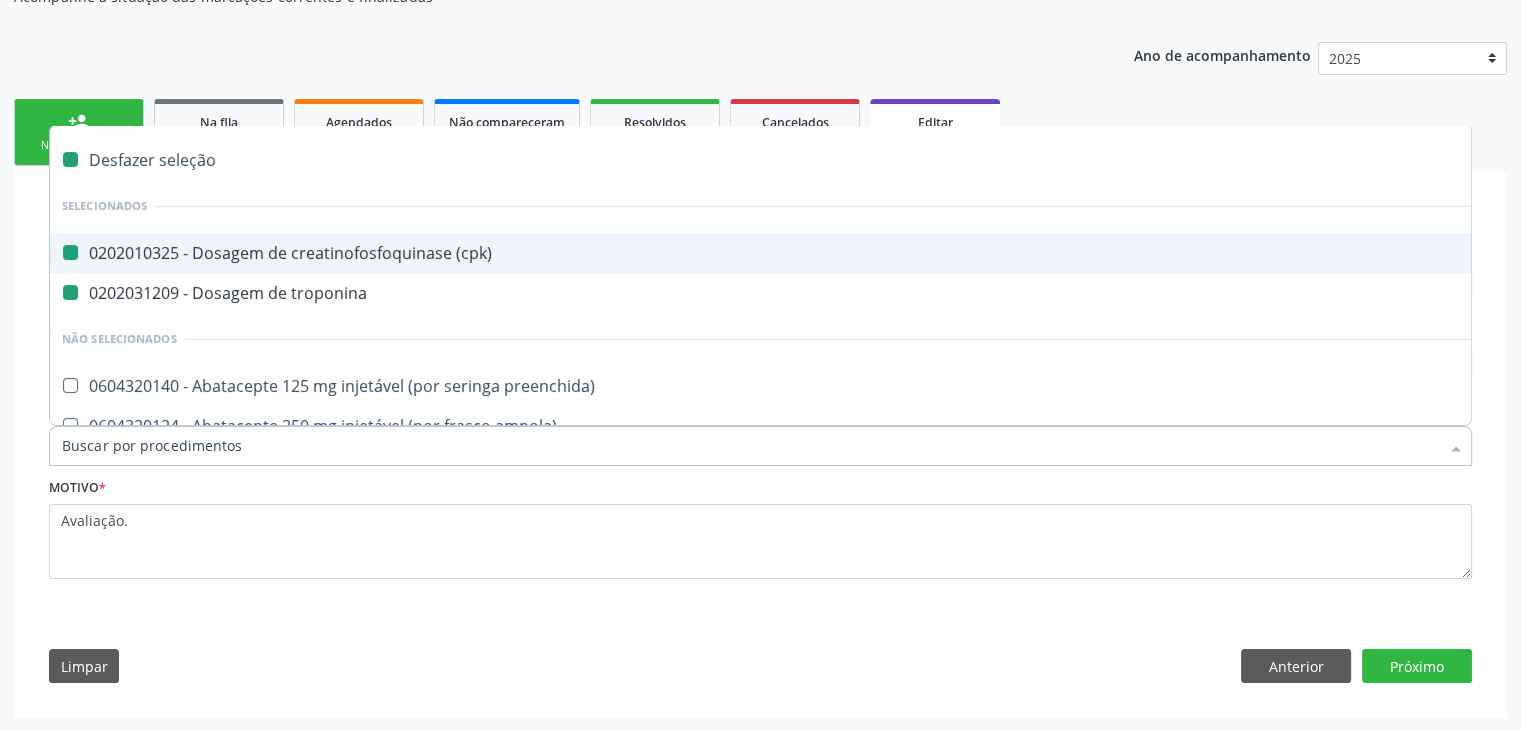 checkbox on "false" 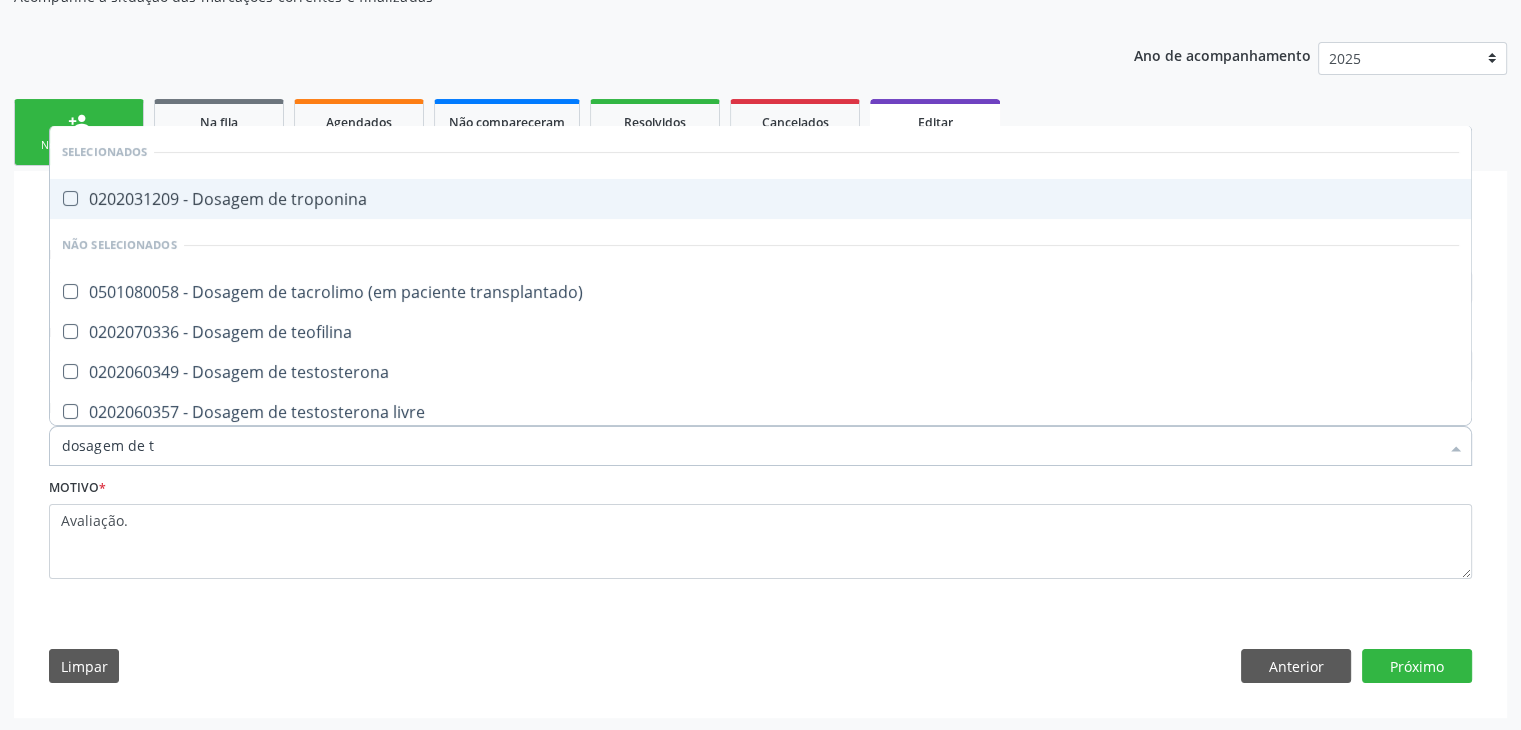 type on "dosagem de ts" 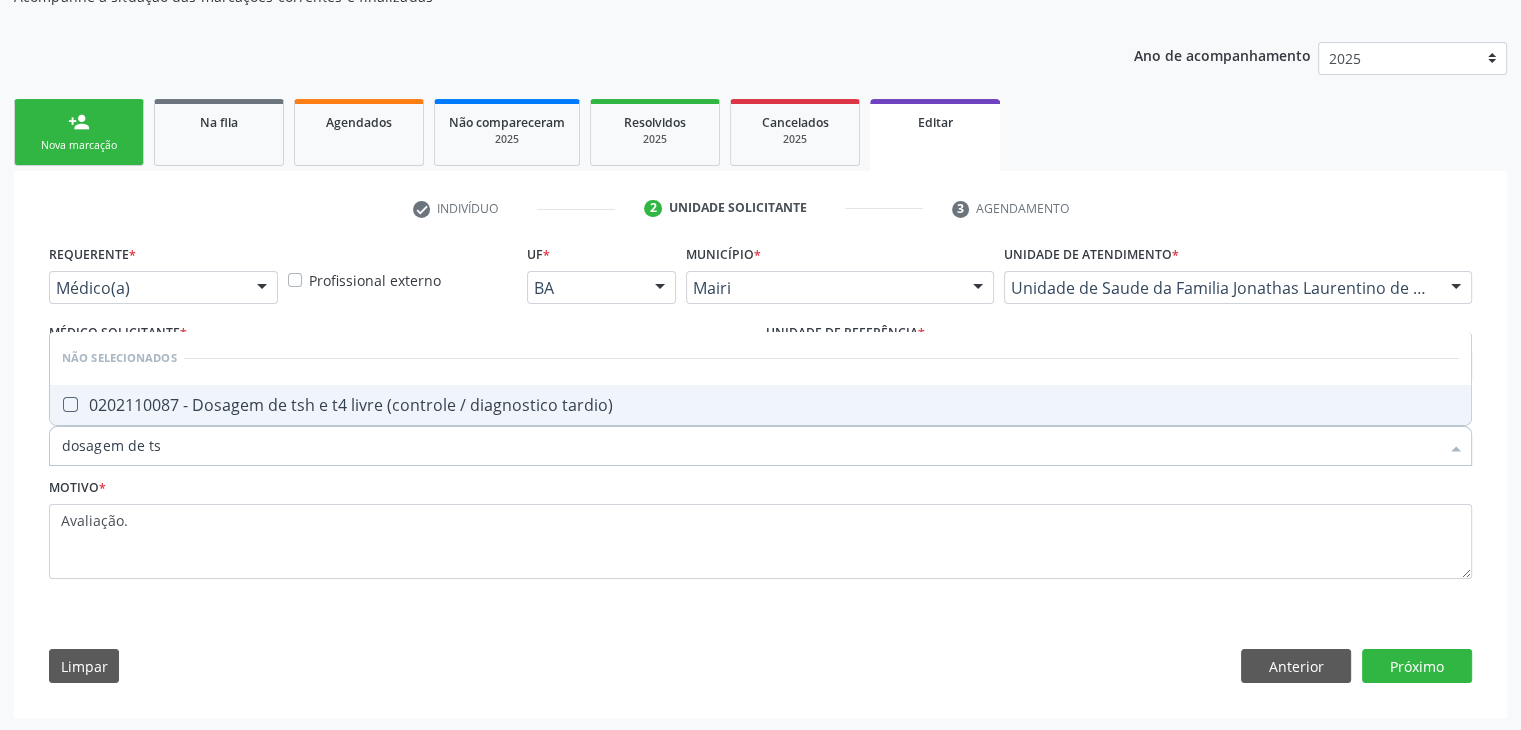 drag, startPoint x: 352, startPoint y: 396, endPoint x: 411, endPoint y: 429, distance: 67.601776 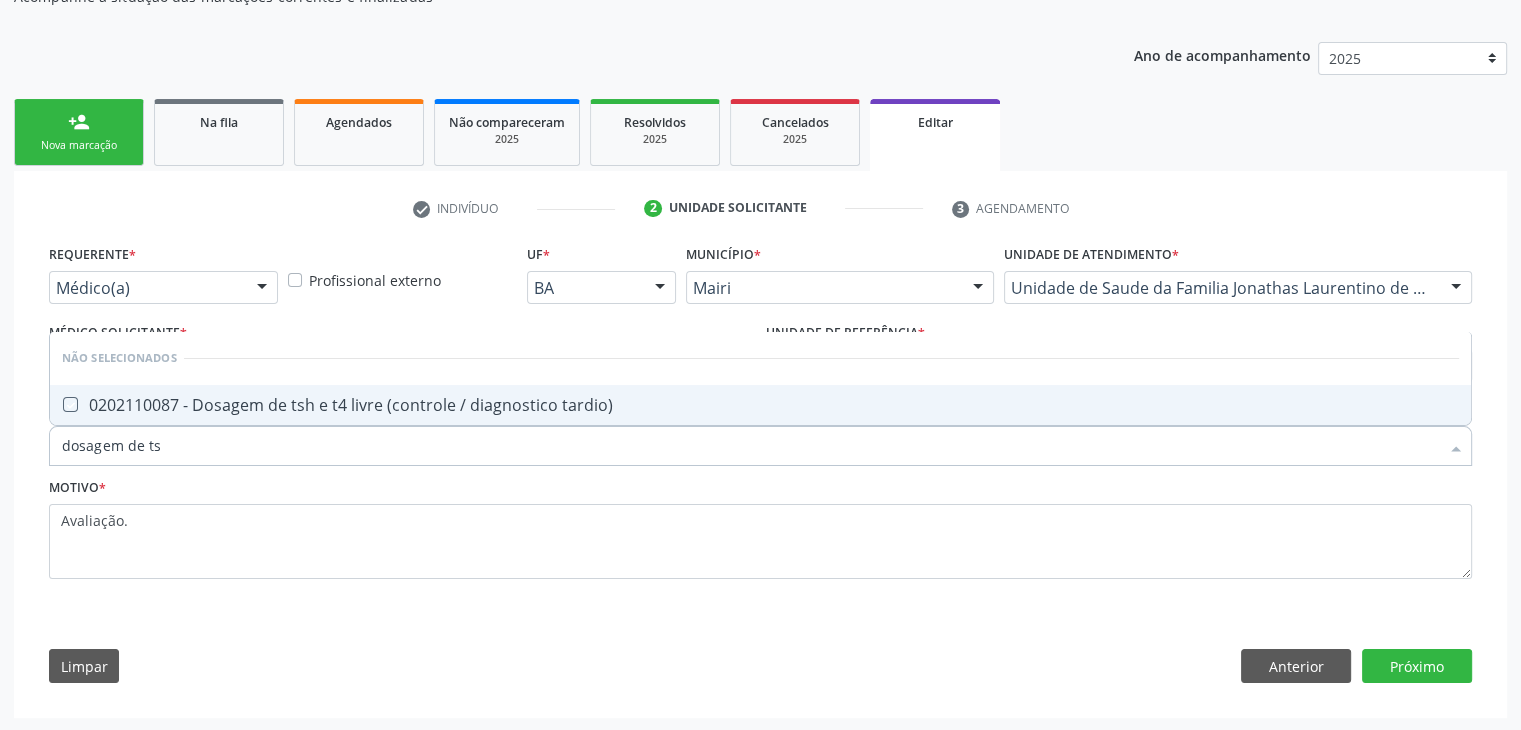 checkbox on "true" 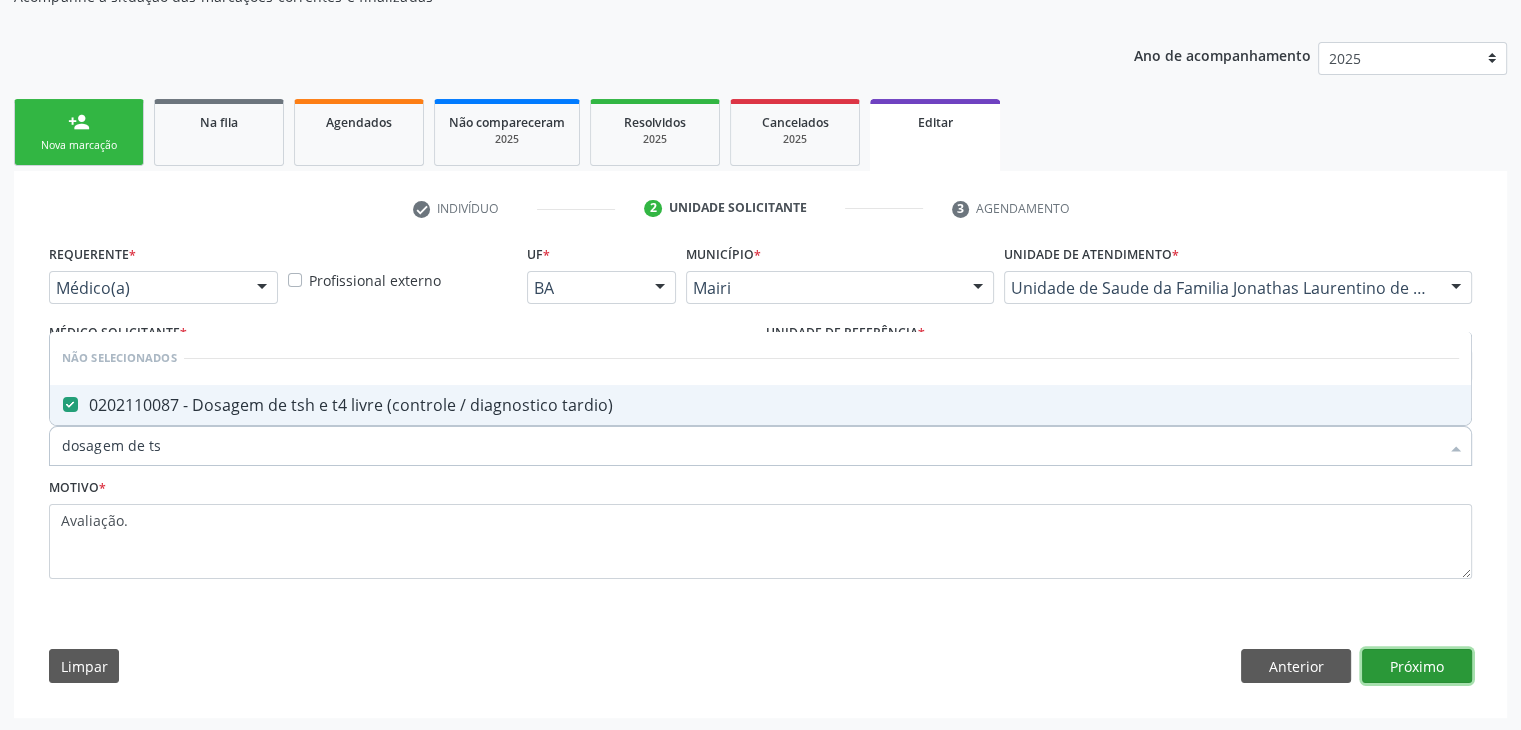 click on "Próximo" at bounding box center [1417, 666] 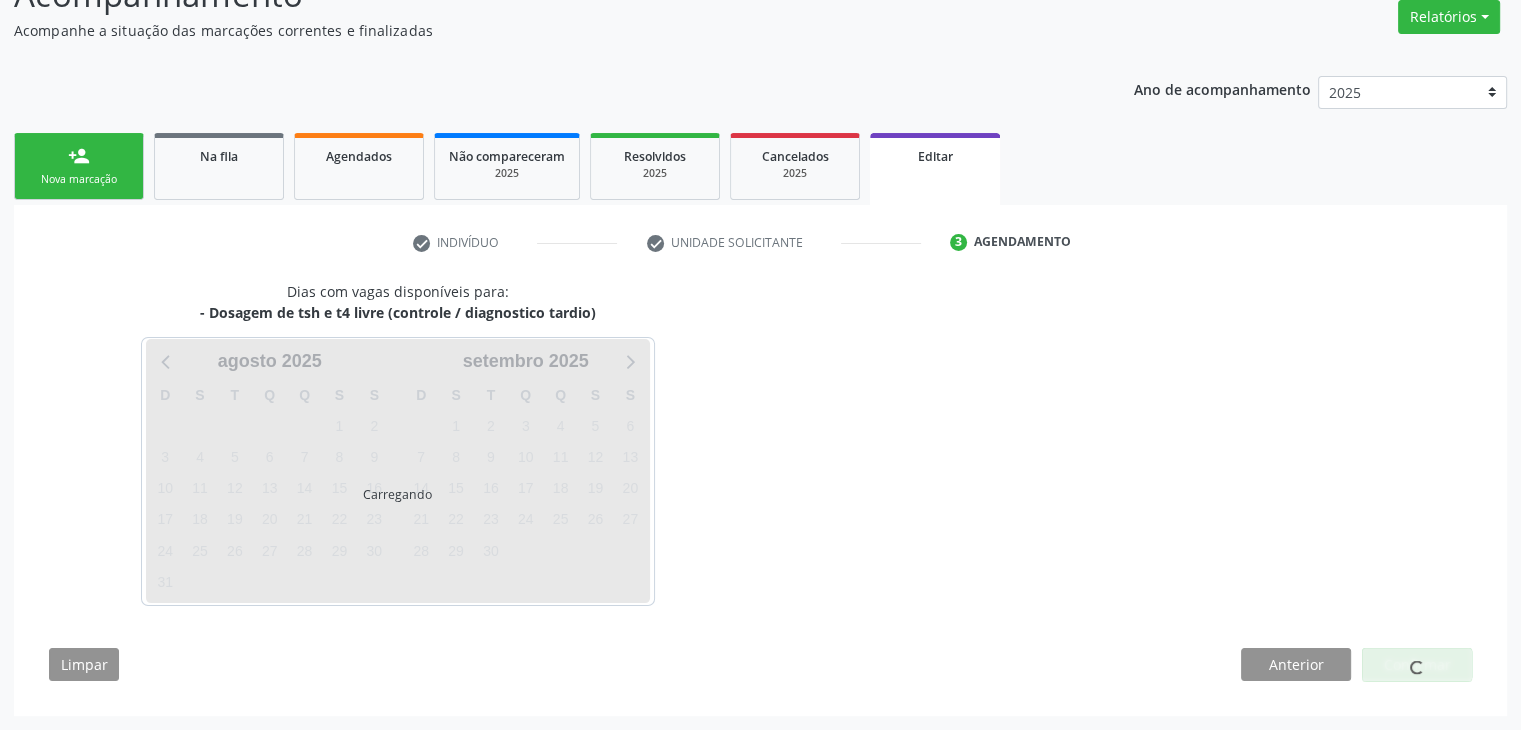 scroll, scrollTop: 165, scrollLeft: 0, axis: vertical 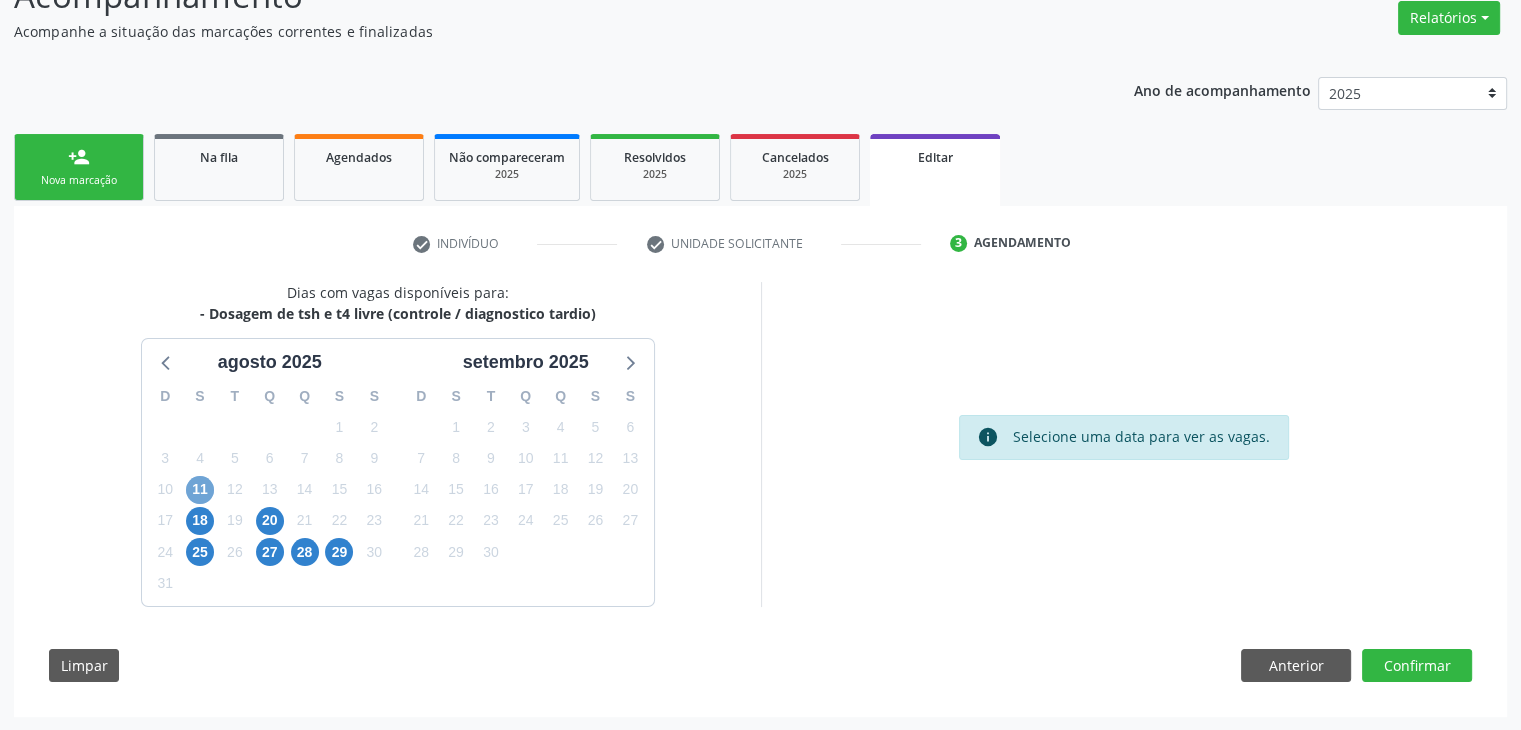 click on "11" at bounding box center [200, 490] 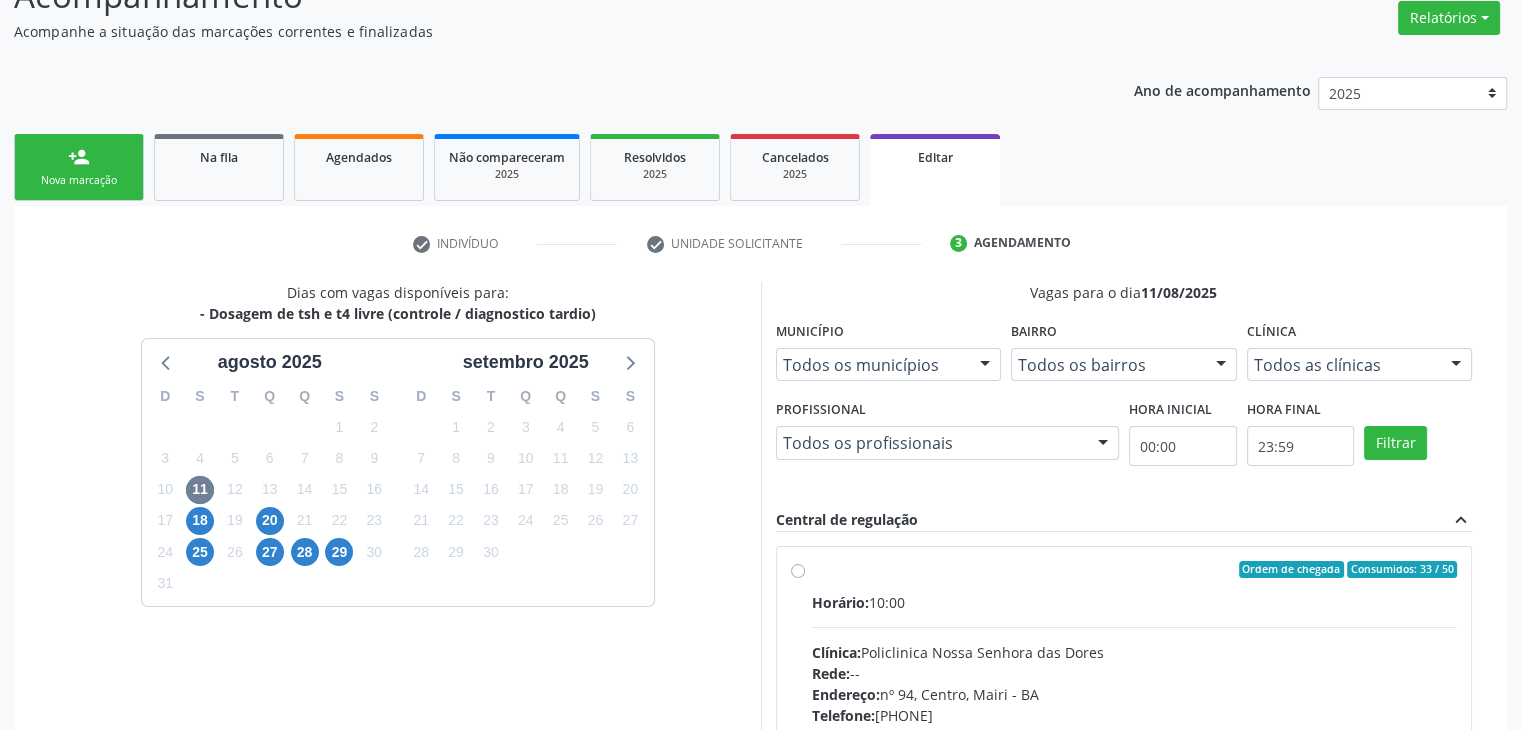 click on "Horário:   10:00
Clínica:  Policlinica Nossa Senhora das Dores
Rede:
--
Endereço:   nº 94, [CITY], [CITY] - [STATE]
Telefone:   ([AREA_CODE]) [PHONE]
Profissional:
--
Informações adicionais sobre o atendimento
Idade de atendimento:
Sem restrição
Gênero(s) atendido(s):
Sem restrição
Informações adicionais:
--" at bounding box center [1135, 729] 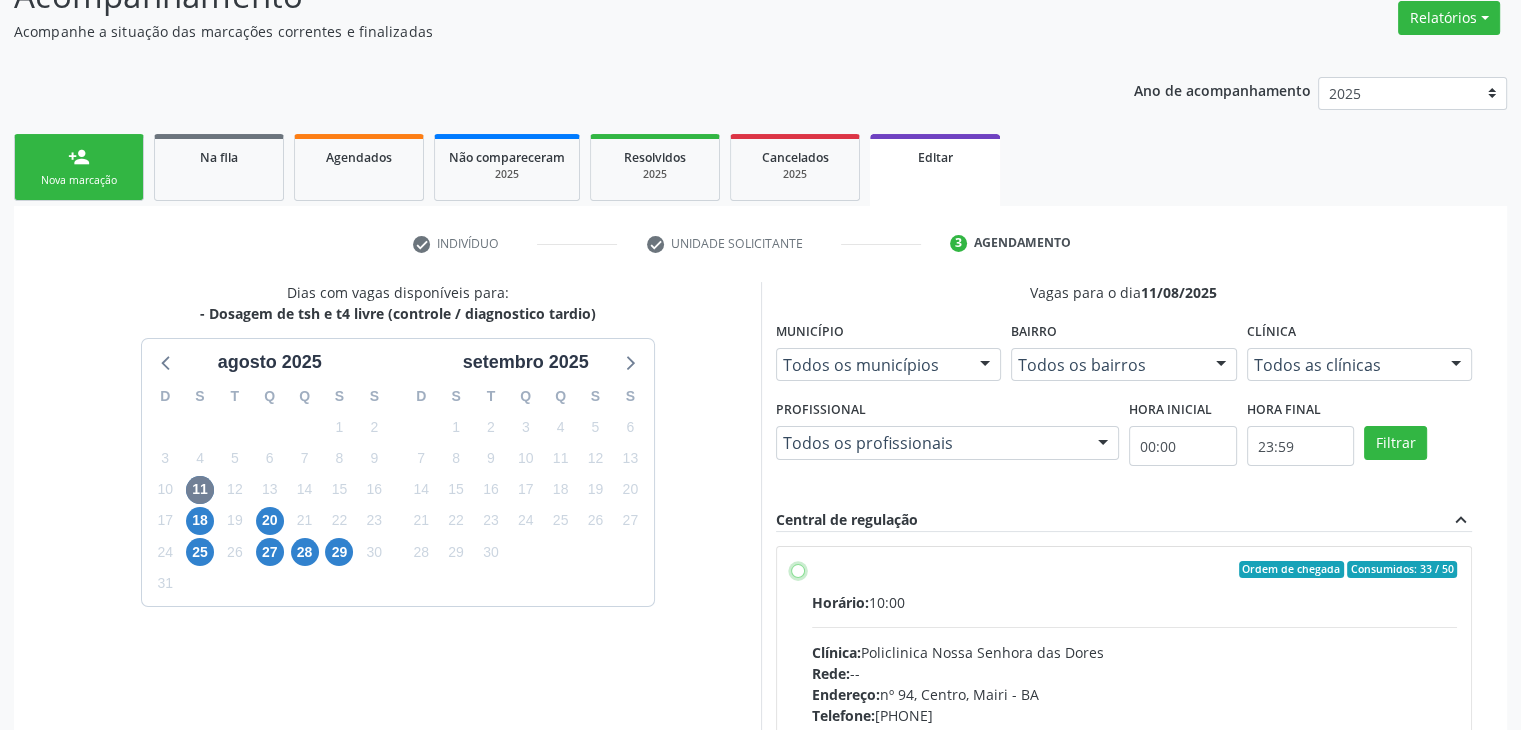 click on "Ordem de chegada
Consumidos: 33 / 50
Horário:   10:00
Clínica:  Policlinica Nossa Senhora das Dores
Rede:
--
Endereço:   nº 94, Centro, Mairi - BA
Telefone:   (74) 36322104
Profissional:
--
Informações adicionais sobre o atendimento
Idade de atendimento:
Sem restrição
Gênero(s) atendido(s):
Sem restrição
Informações adicionais:
--" at bounding box center [798, 570] 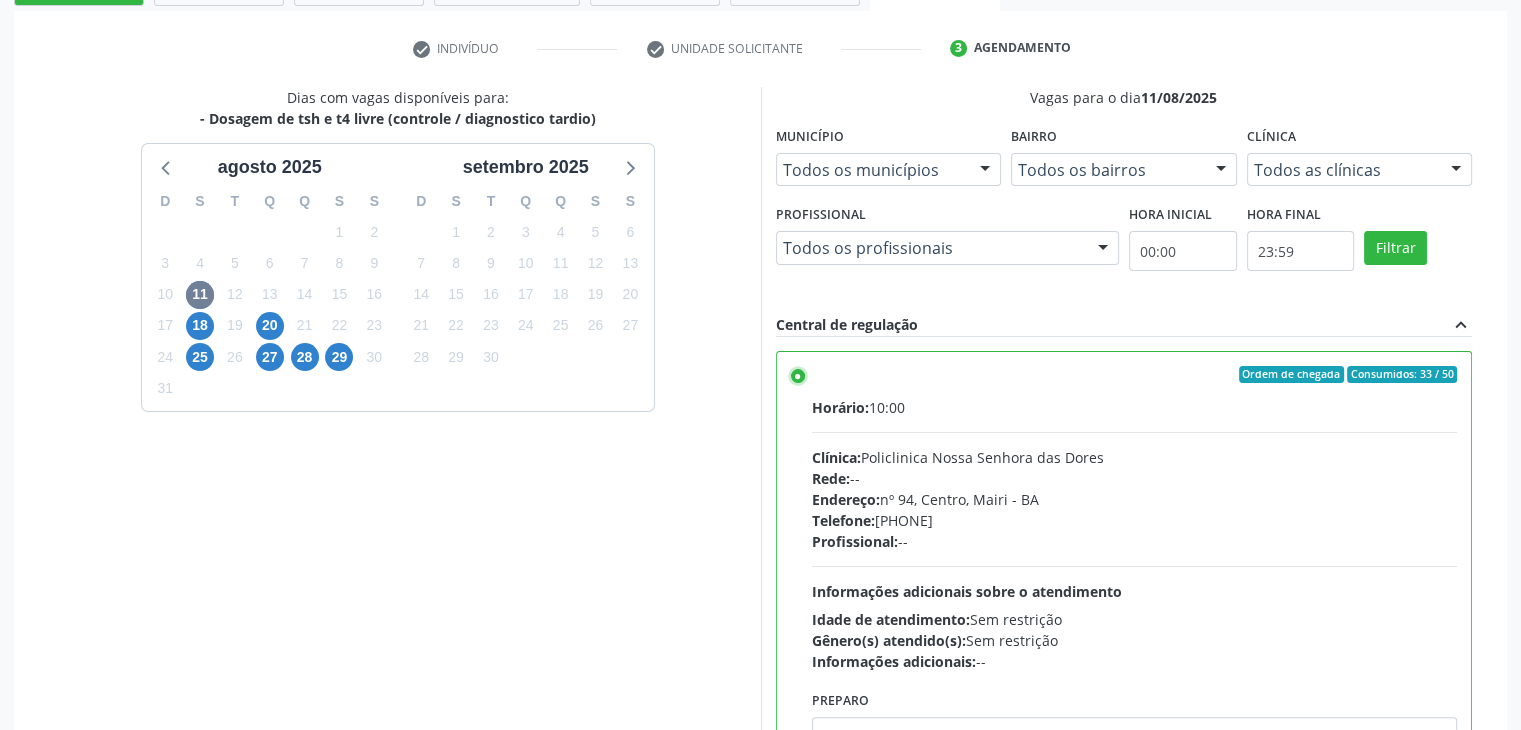 scroll, scrollTop: 490, scrollLeft: 0, axis: vertical 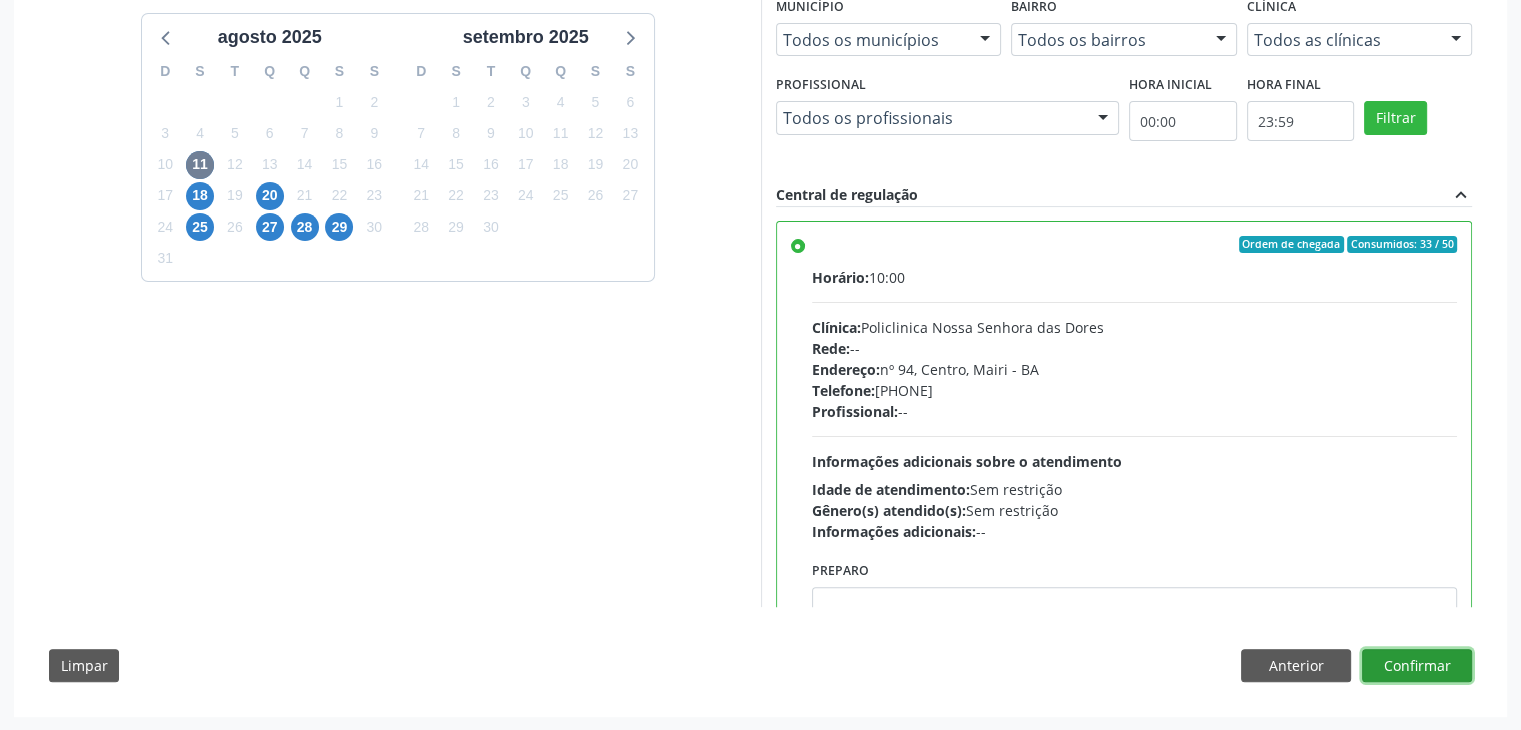 click on "Confirmar" at bounding box center [1417, 666] 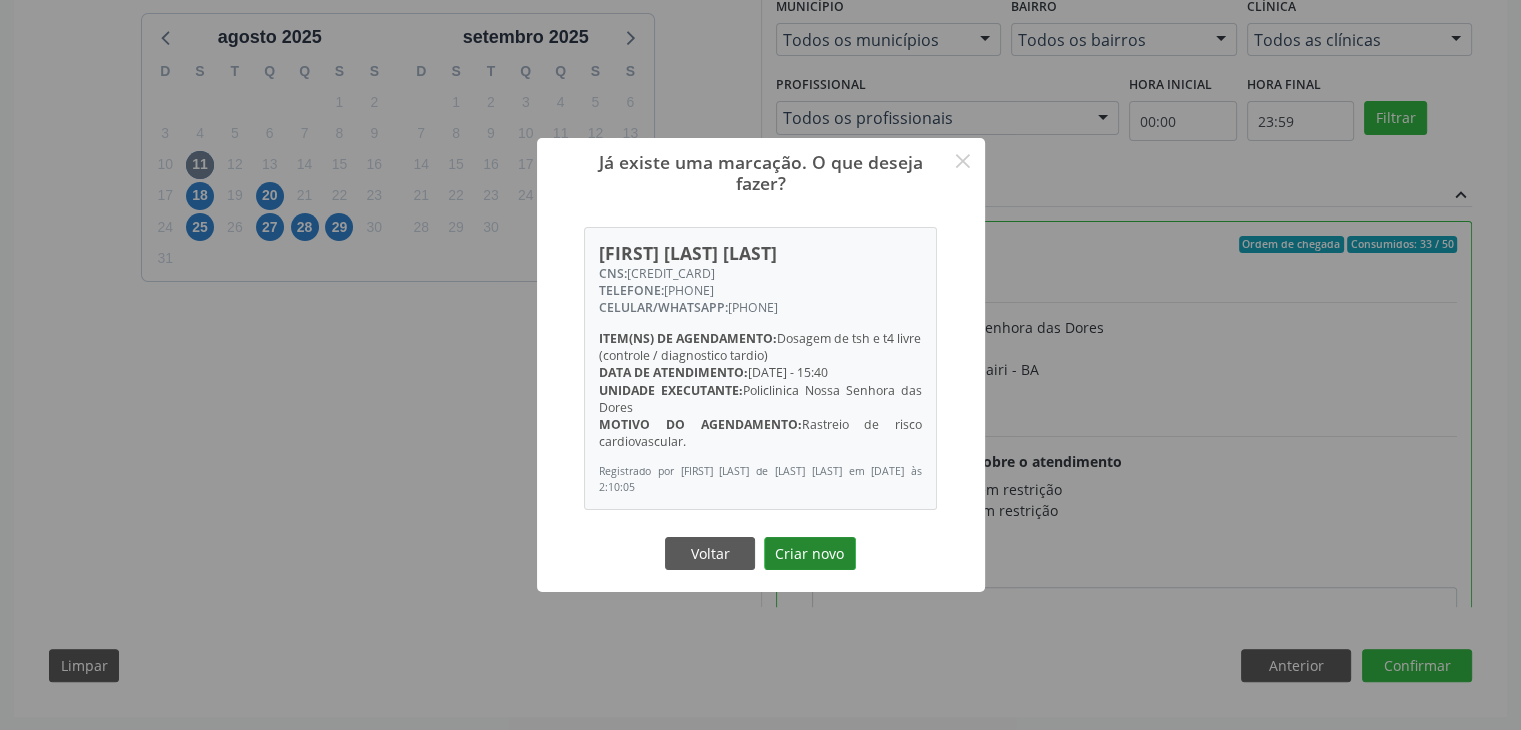 click on "Criar novo" at bounding box center (810, 554) 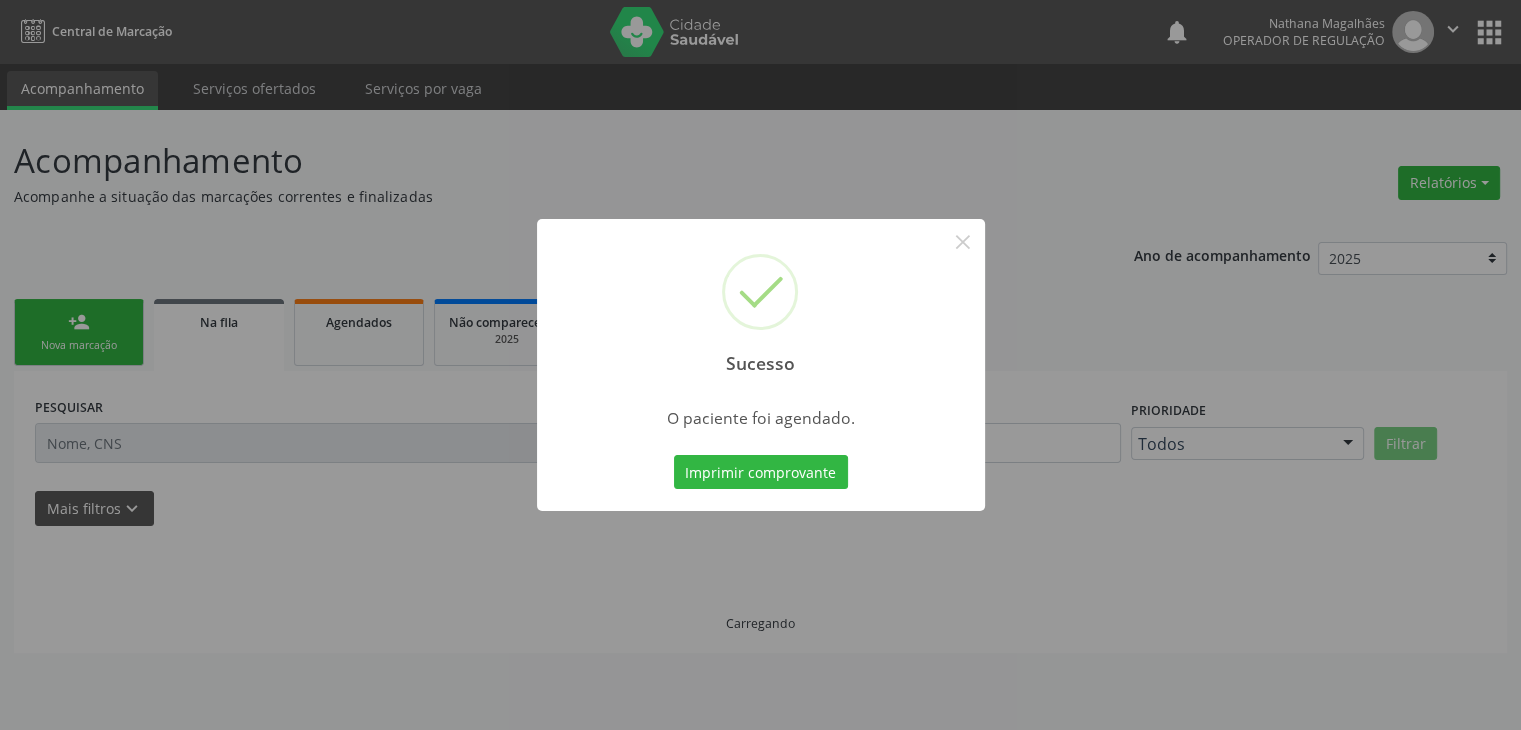scroll, scrollTop: 0, scrollLeft: 0, axis: both 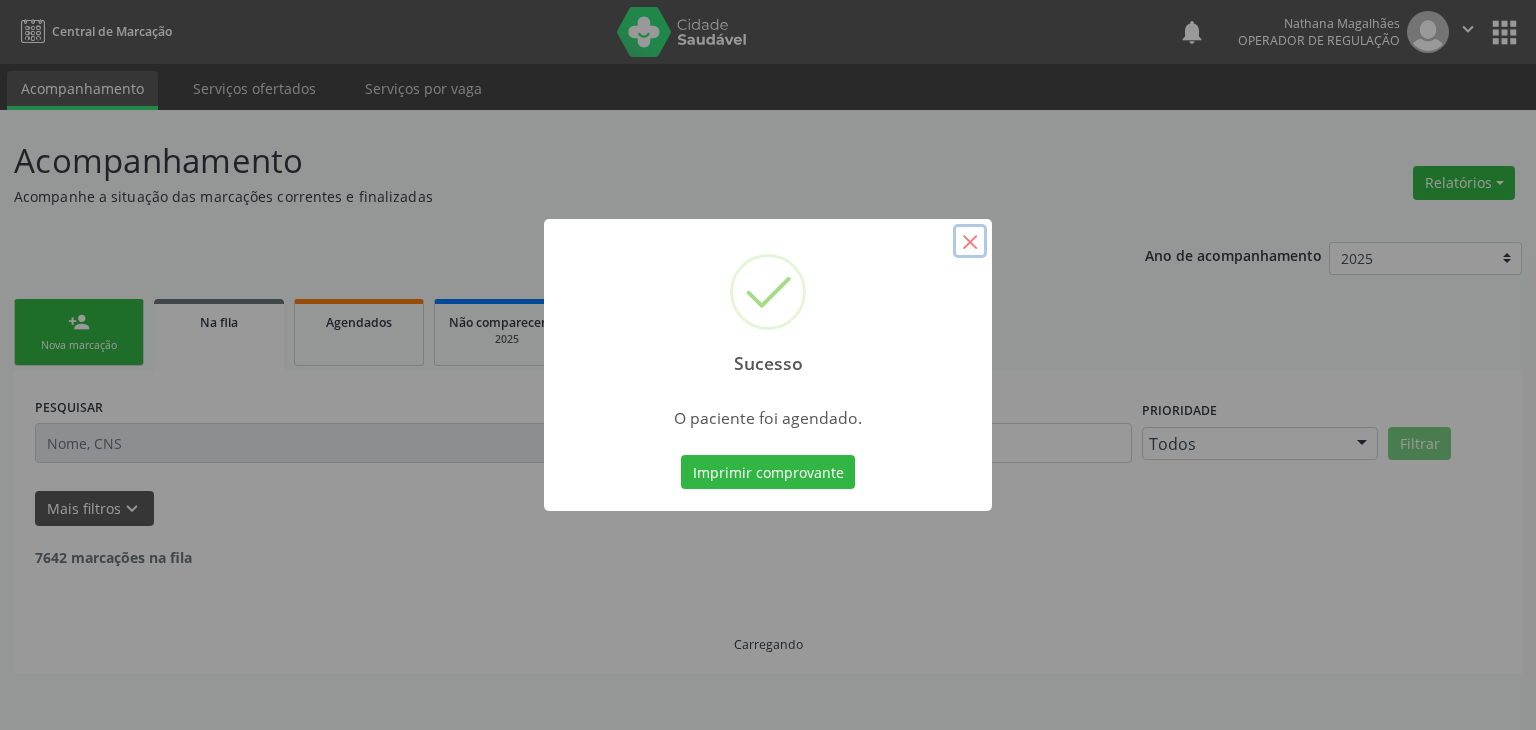 click on "×" at bounding box center (970, 241) 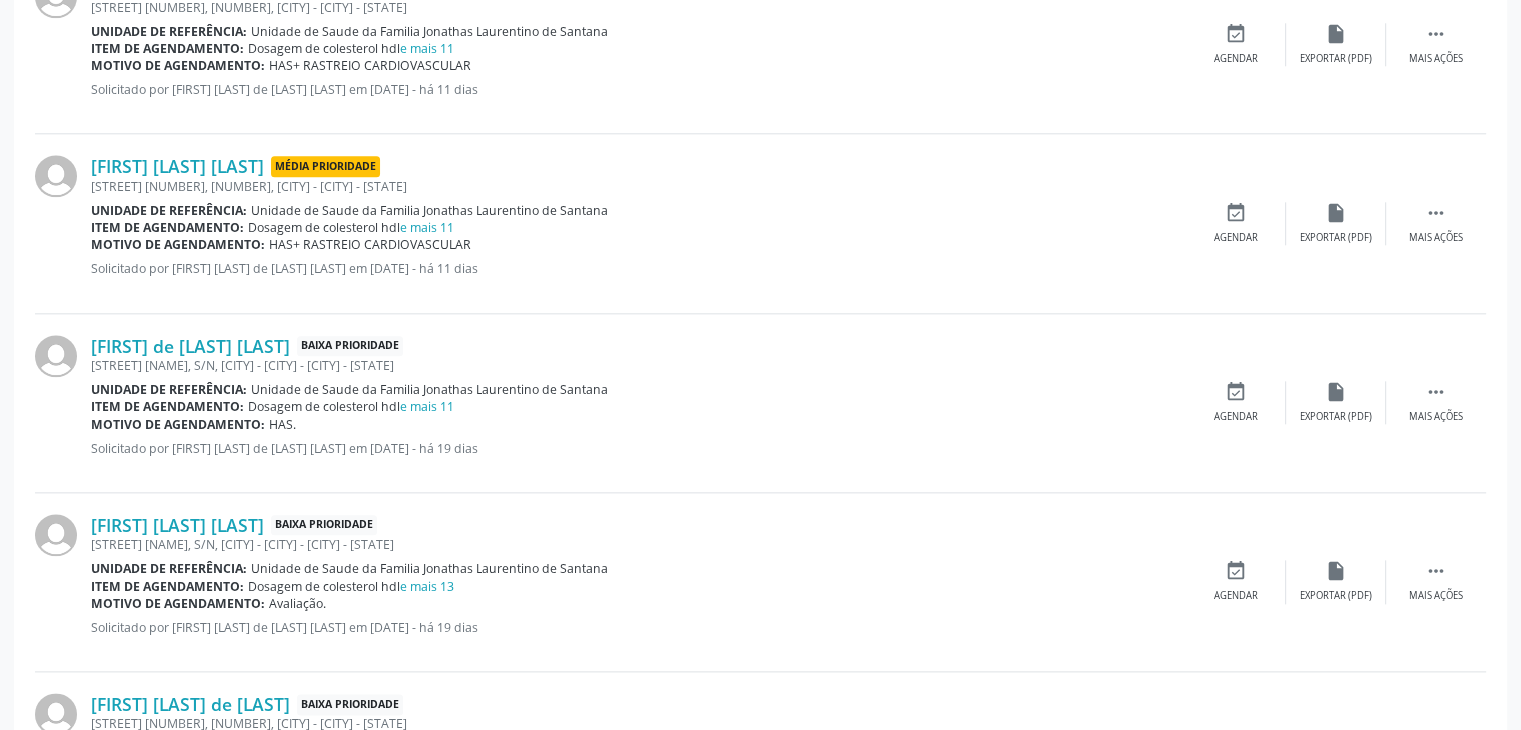 scroll, scrollTop: 2300, scrollLeft: 0, axis: vertical 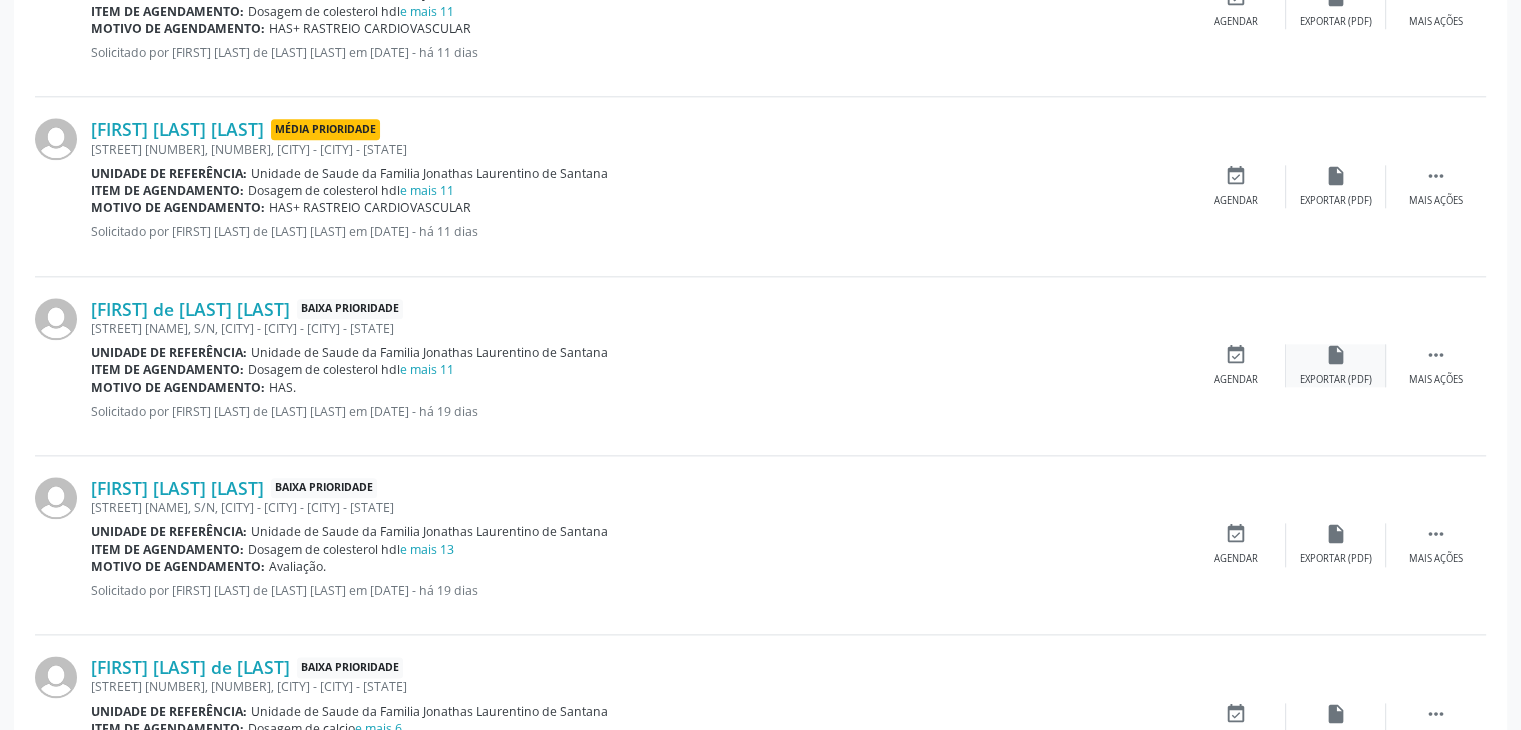 click on "insert_drive_file
Exportar (PDF)" at bounding box center (1336, 365) 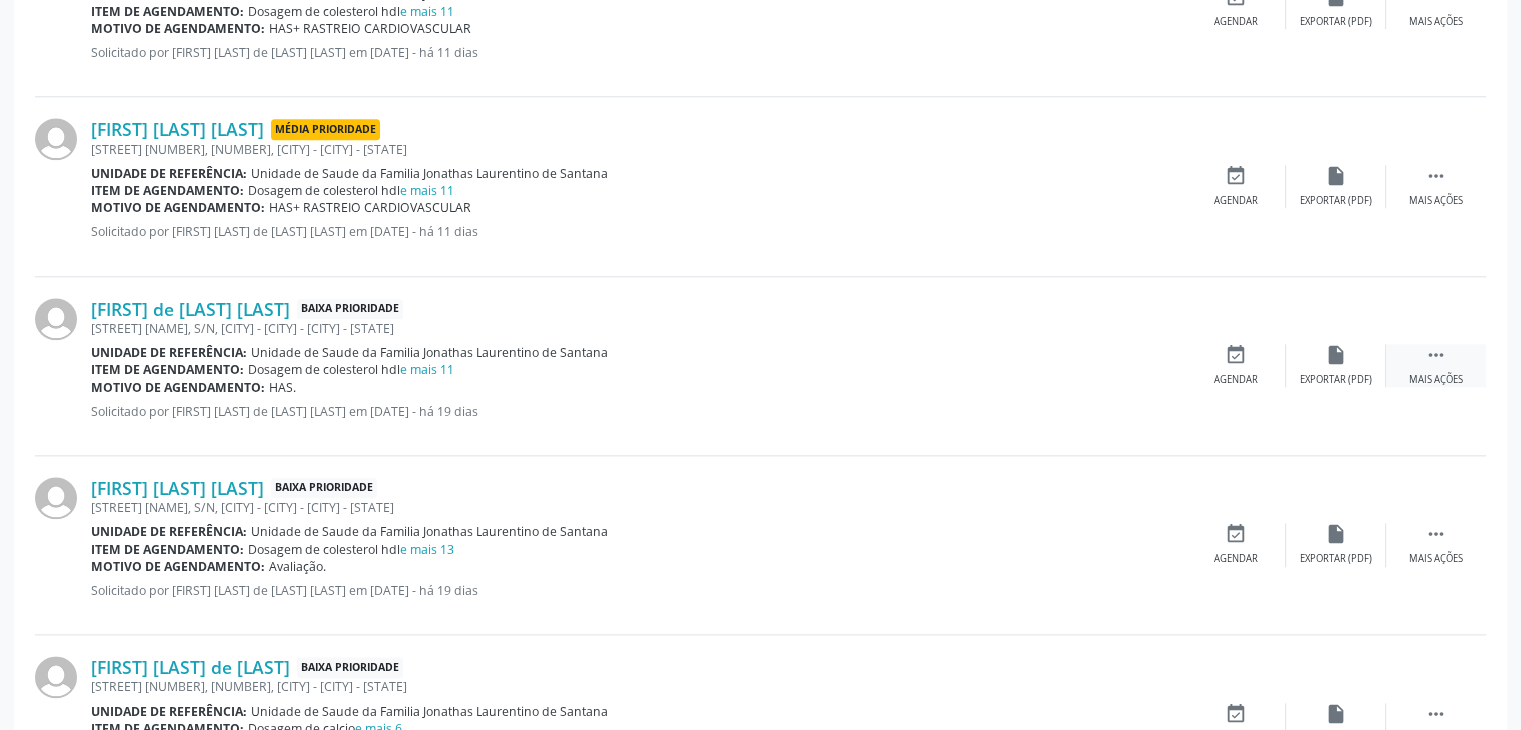 click on "
Mais ações" at bounding box center (1436, 365) 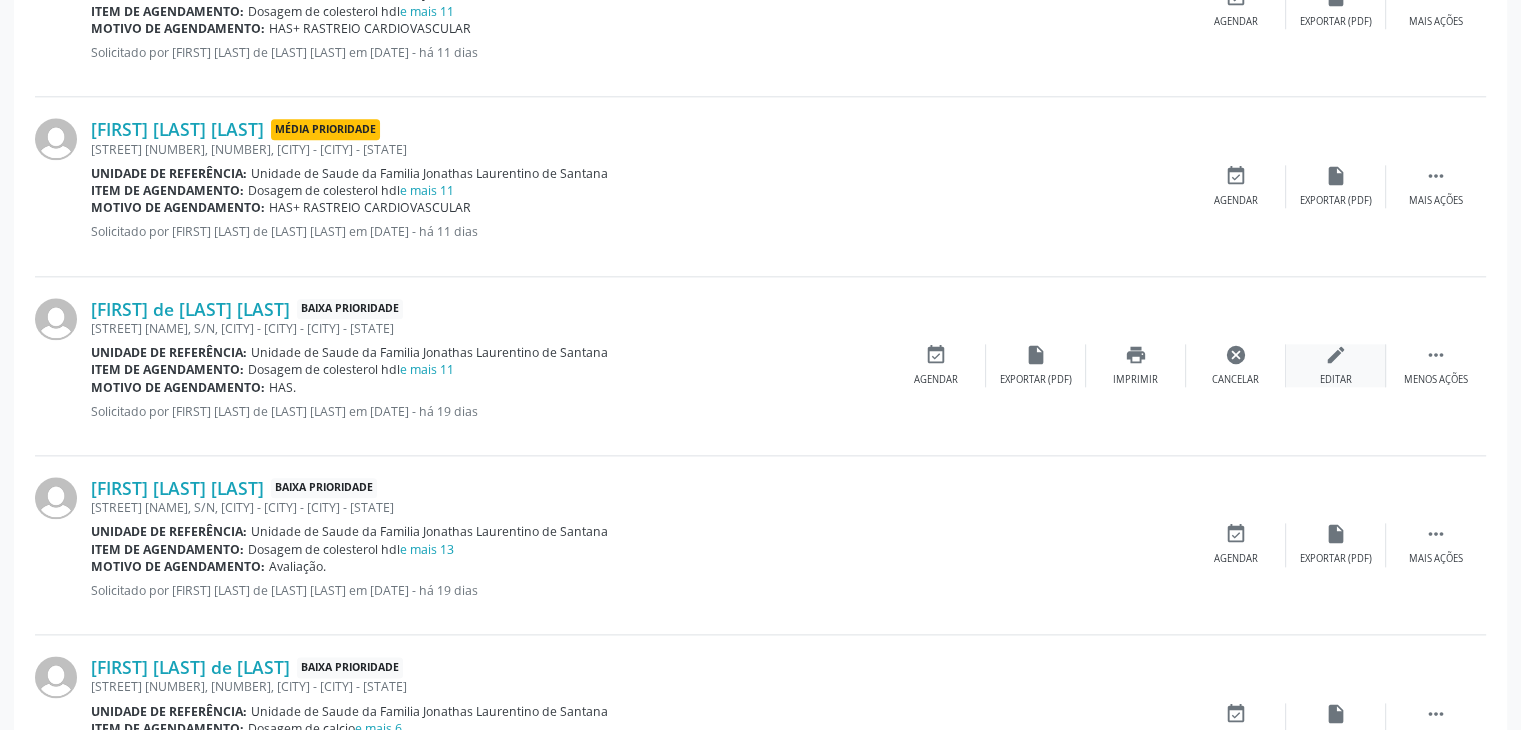 click on "edit
Editar" at bounding box center [1336, 365] 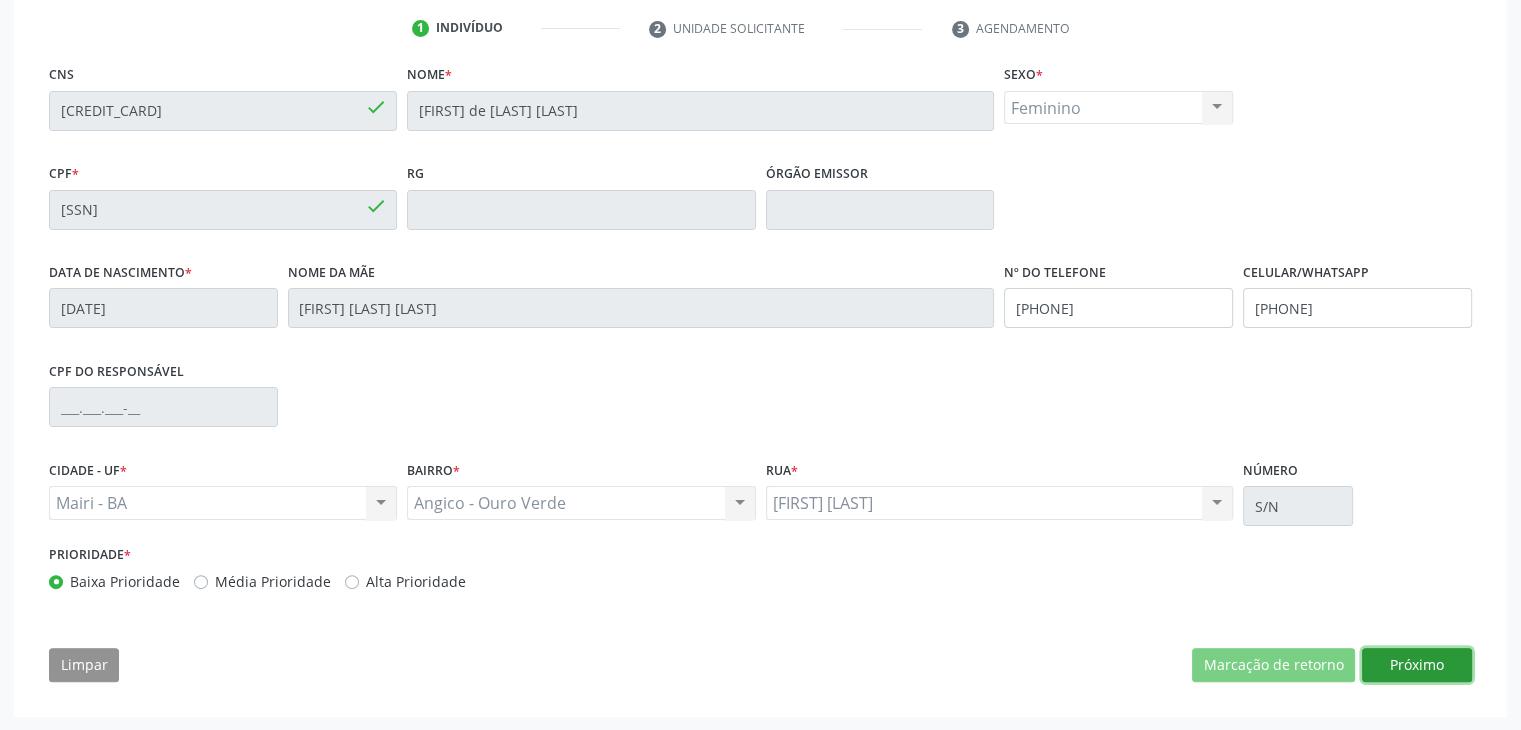 click on "Próximo" at bounding box center [1417, 665] 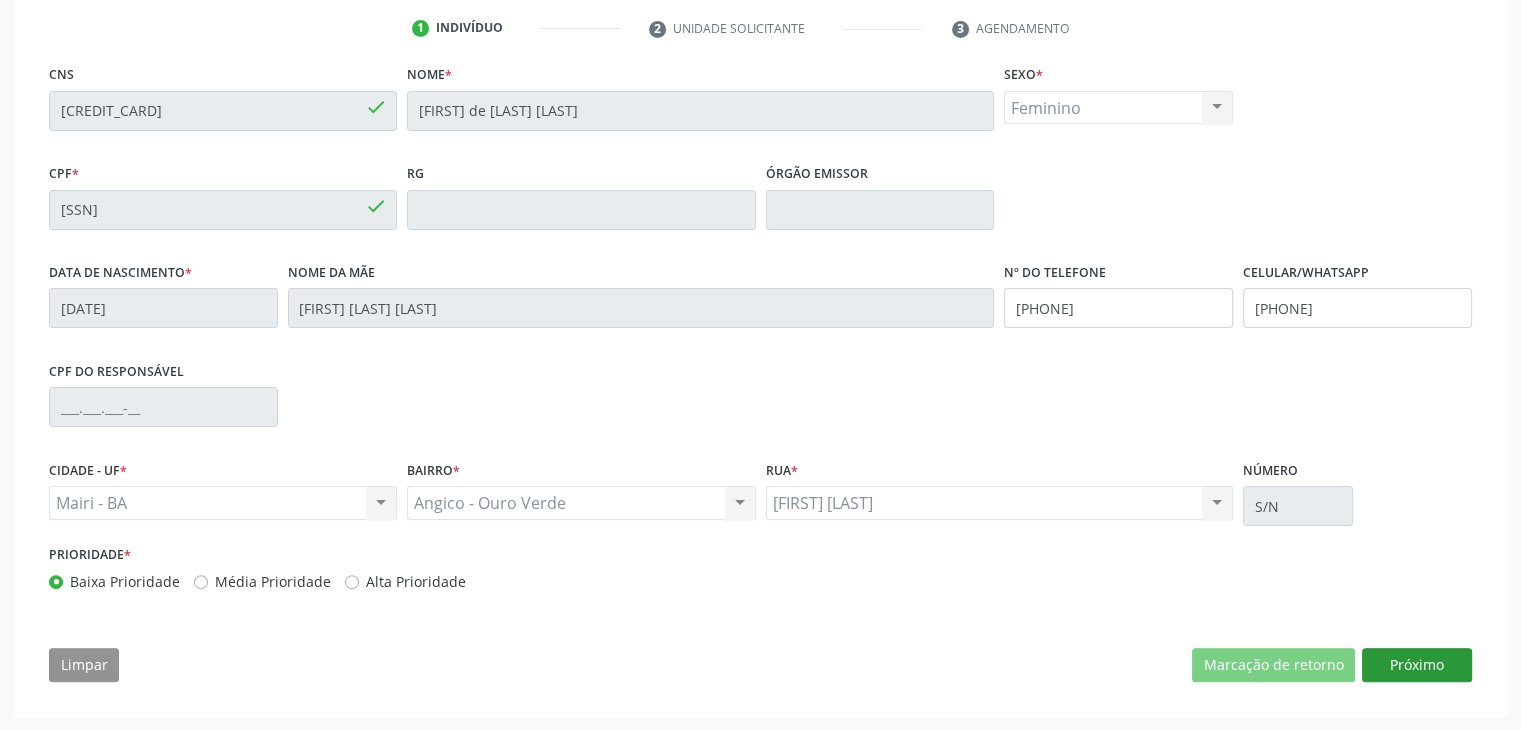 scroll, scrollTop: 200, scrollLeft: 0, axis: vertical 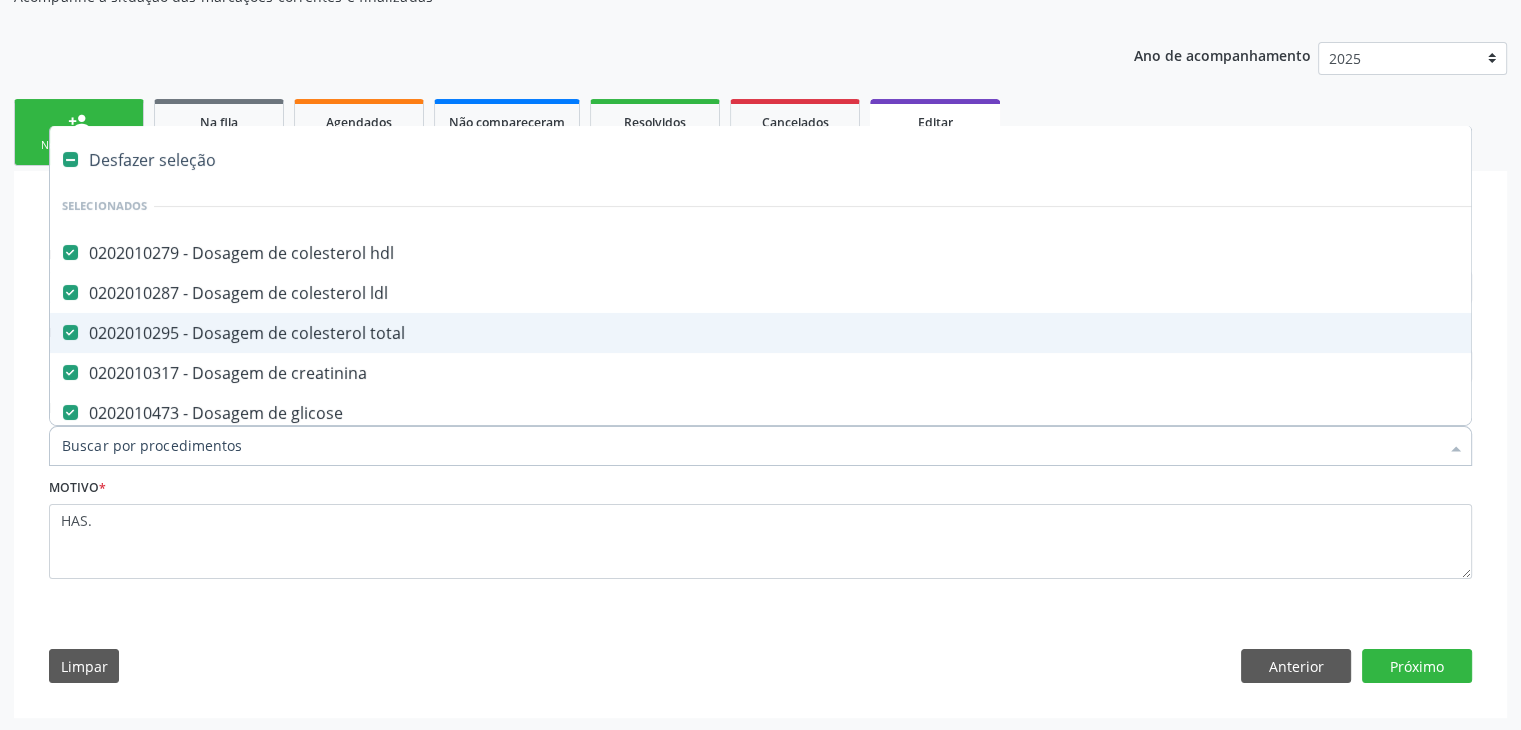click on "Desfazer seleção" at bounding box center (831, 160) 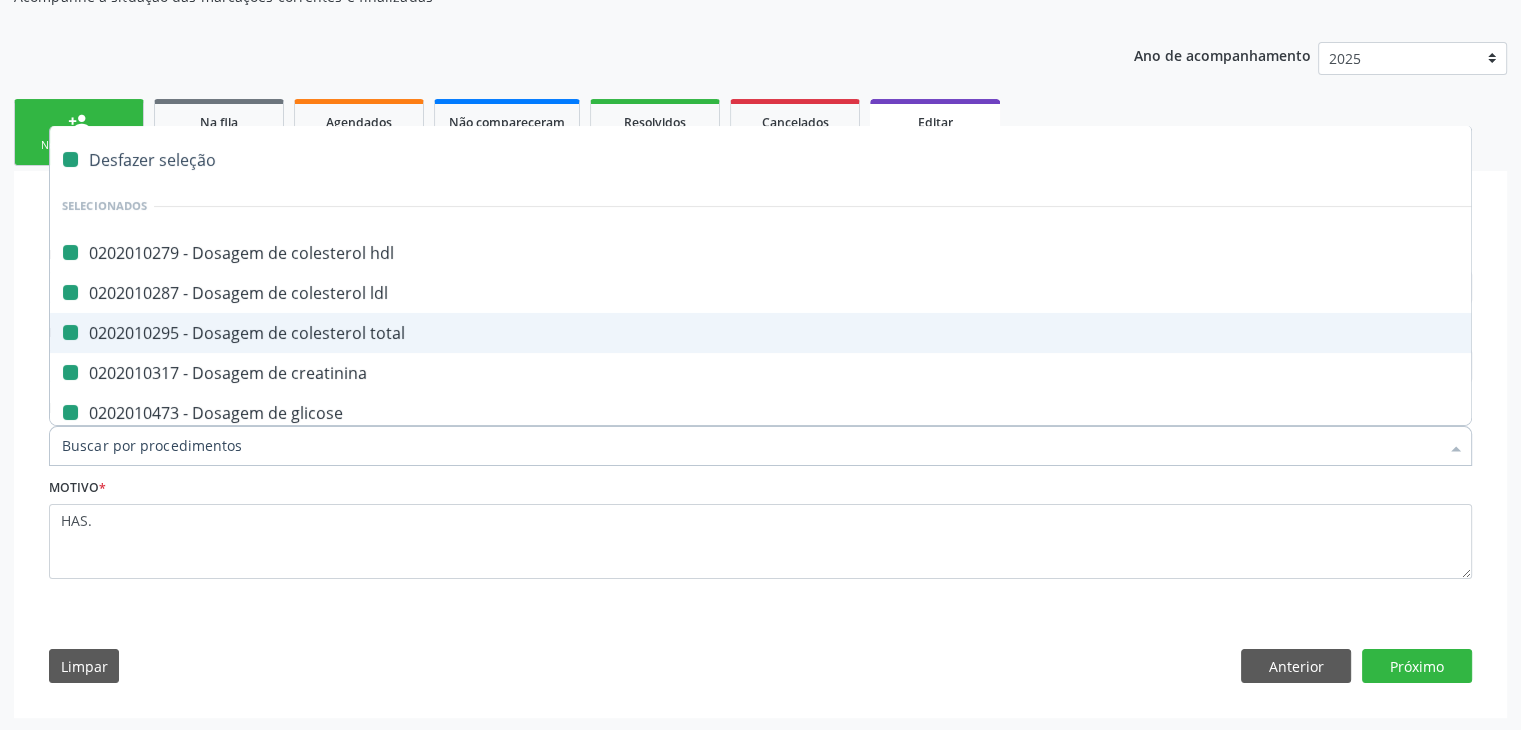 checkbox on "false" 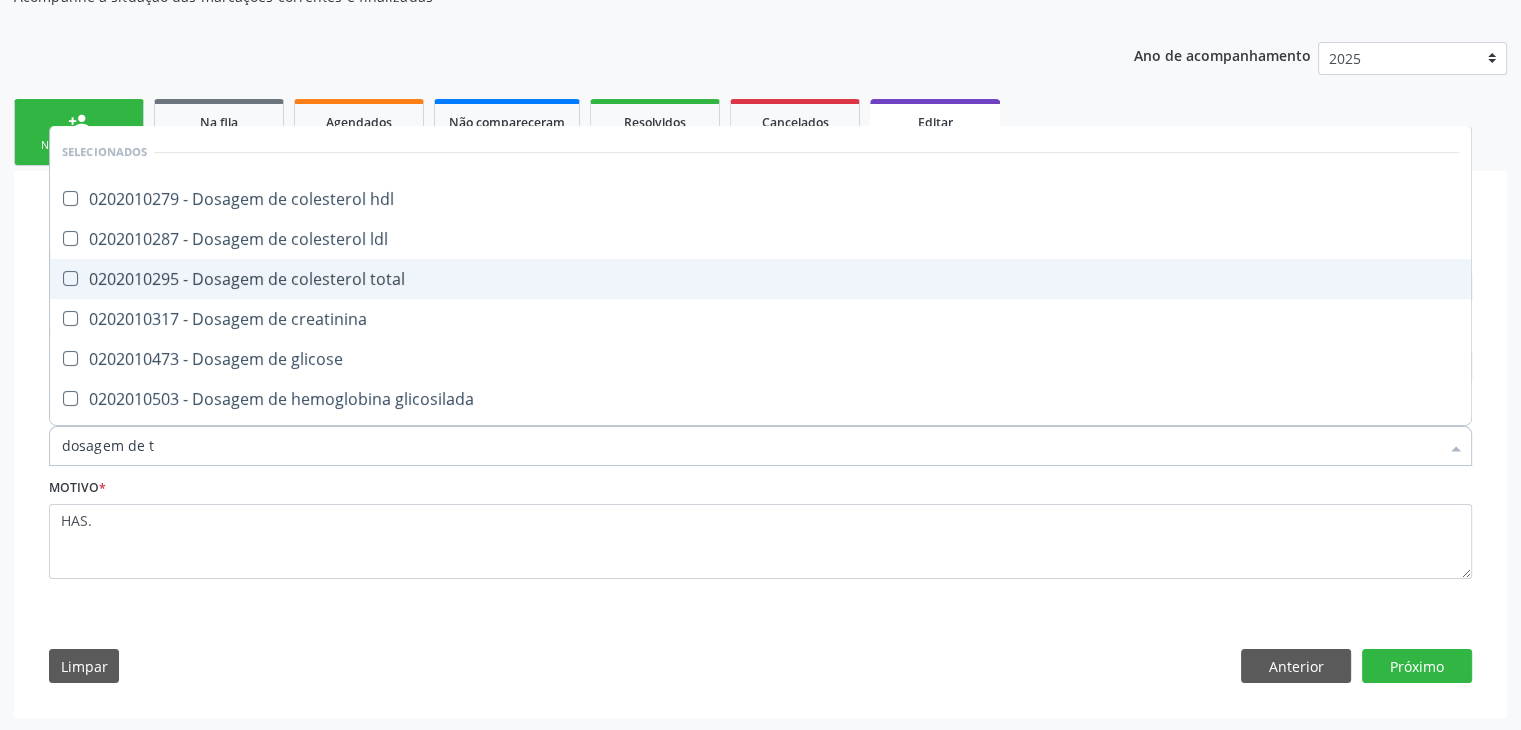 type on "dosagem de ts" 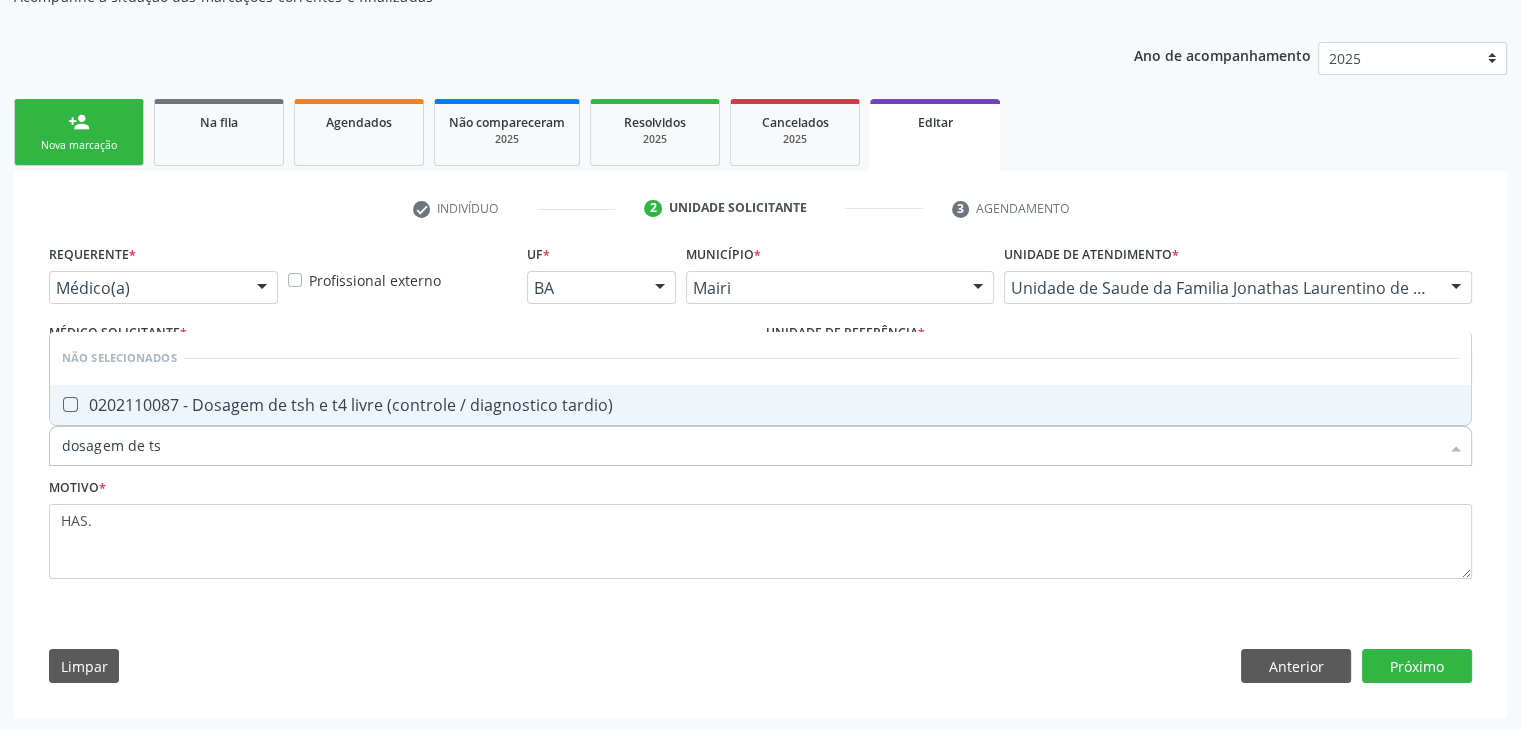click on "0202110087 - Dosagem de tsh e t4 livre (controle / diagnostico tardio)" at bounding box center (760, 405) 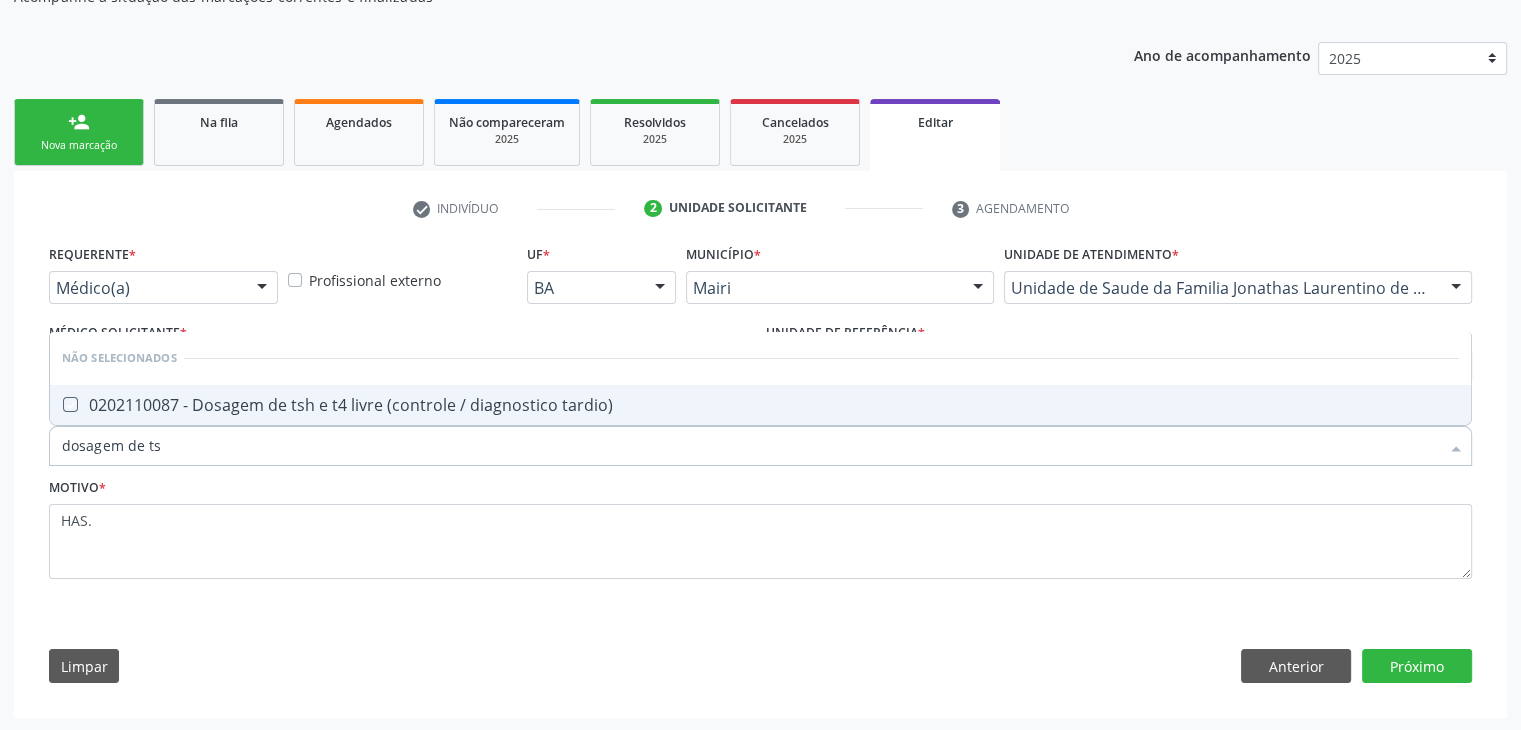 checkbox on "true" 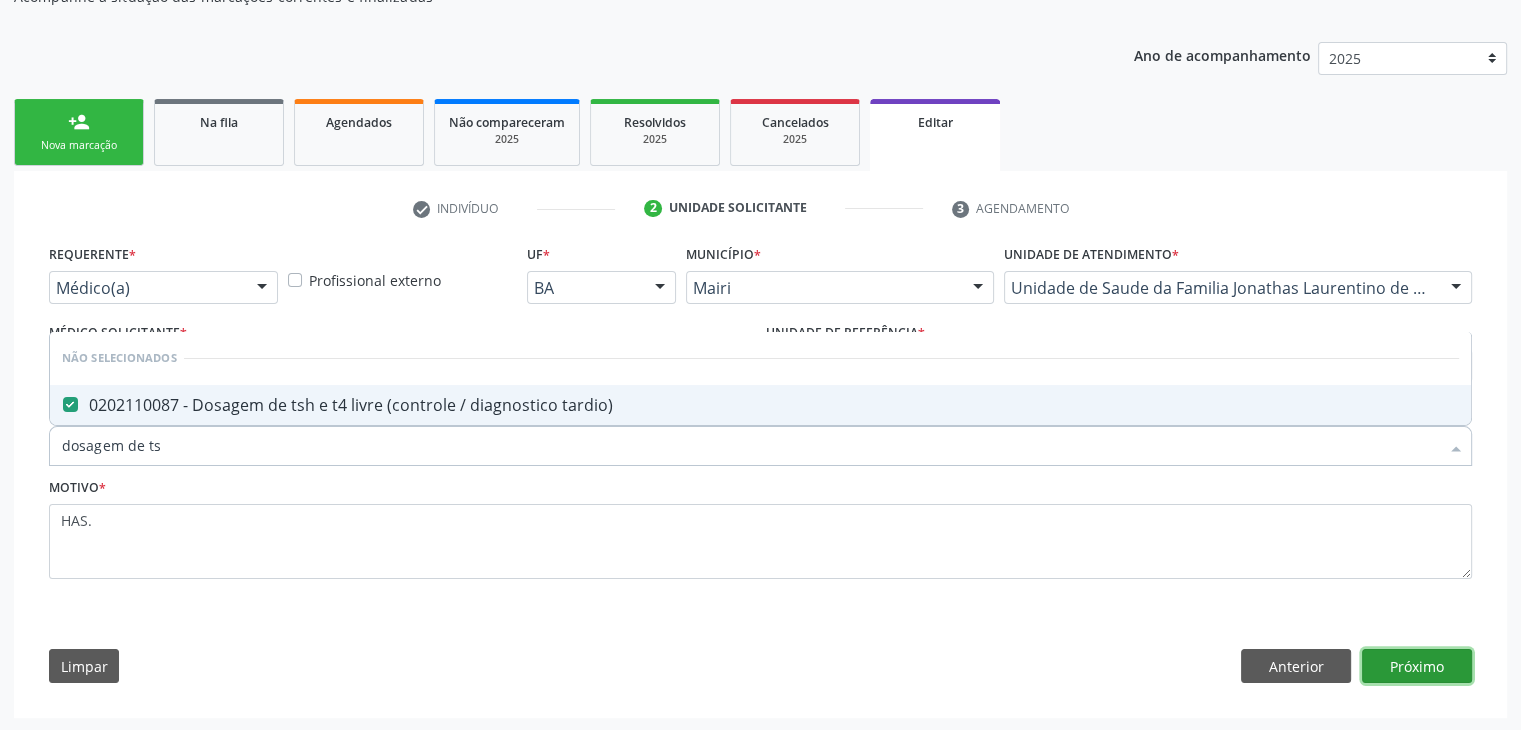 click on "Próximo" at bounding box center [1417, 666] 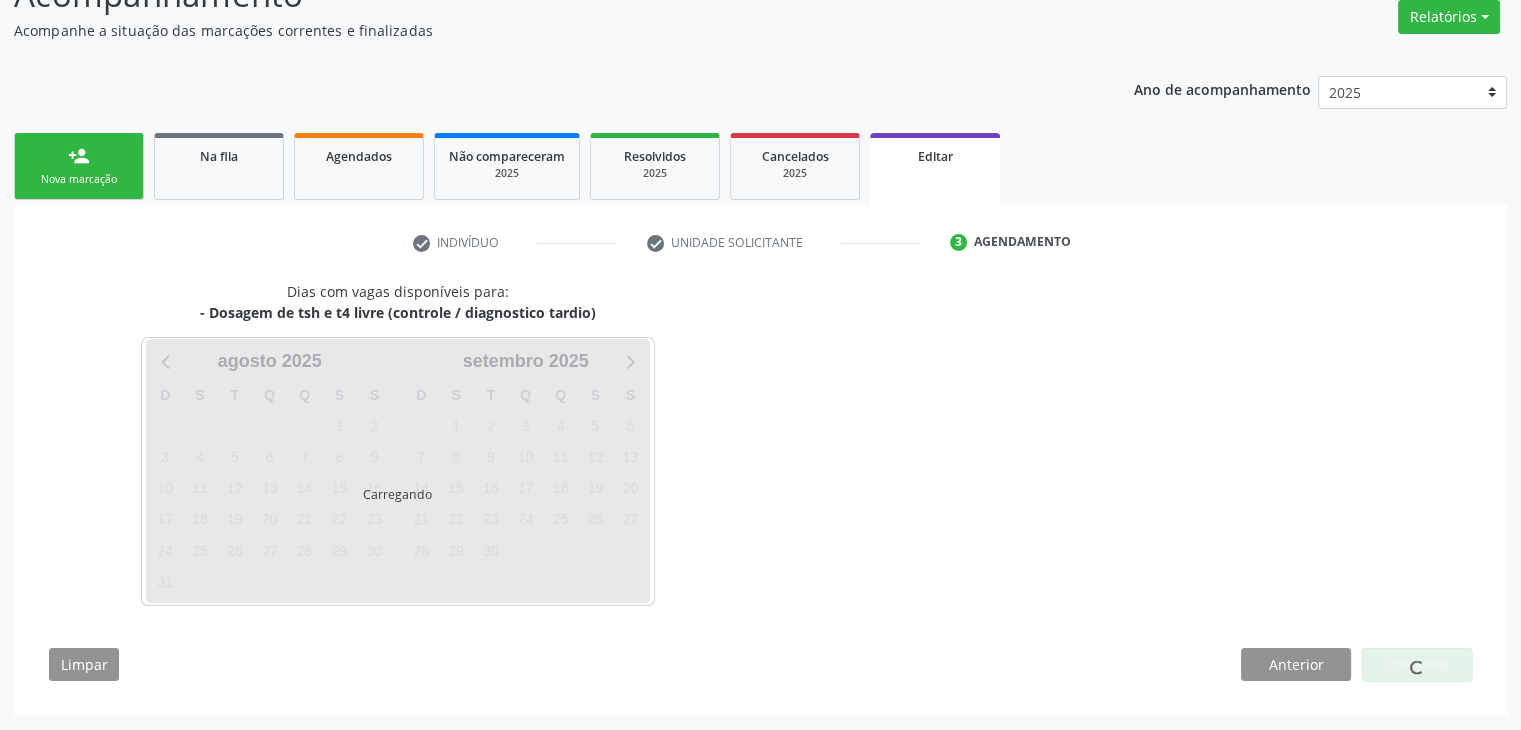 scroll, scrollTop: 165, scrollLeft: 0, axis: vertical 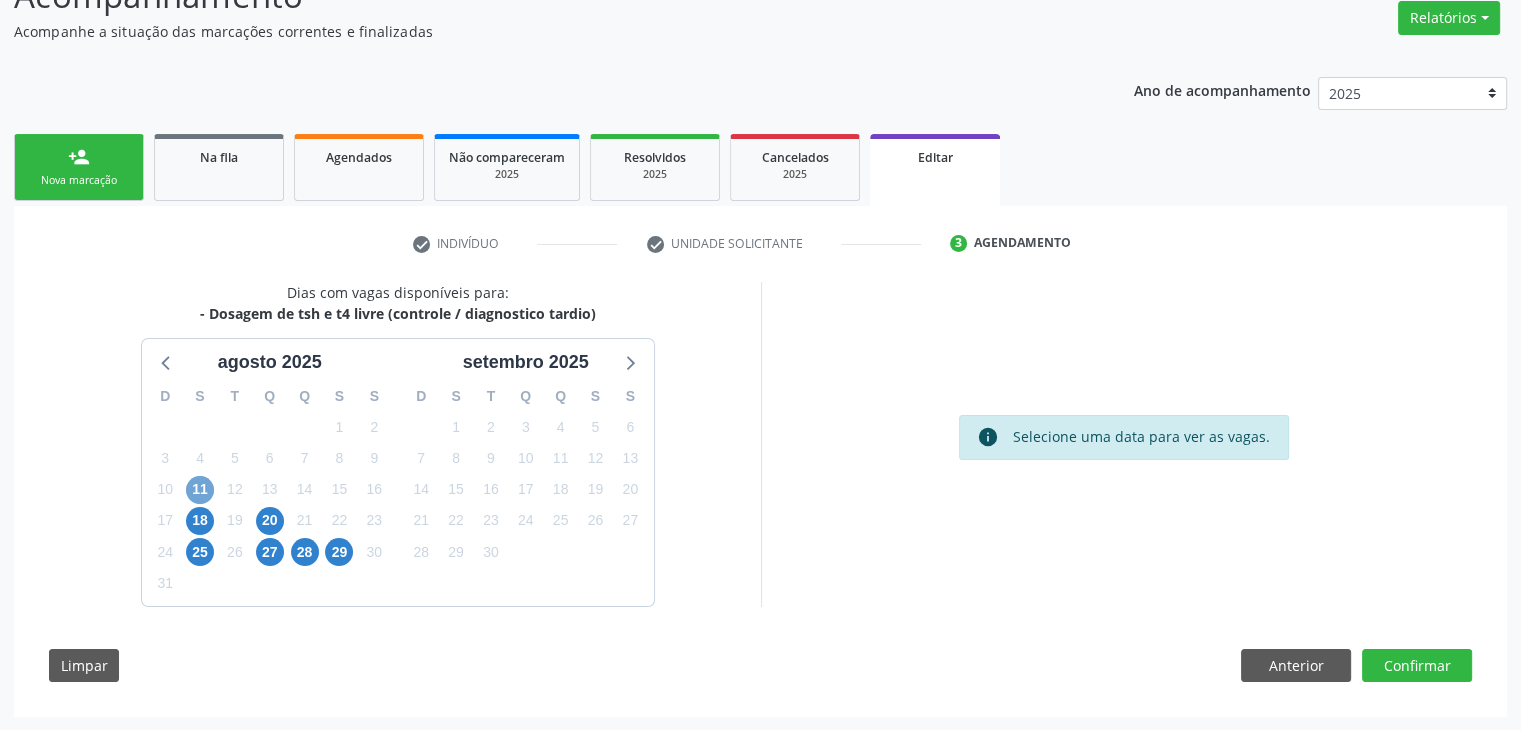 click on "11" at bounding box center [200, 490] 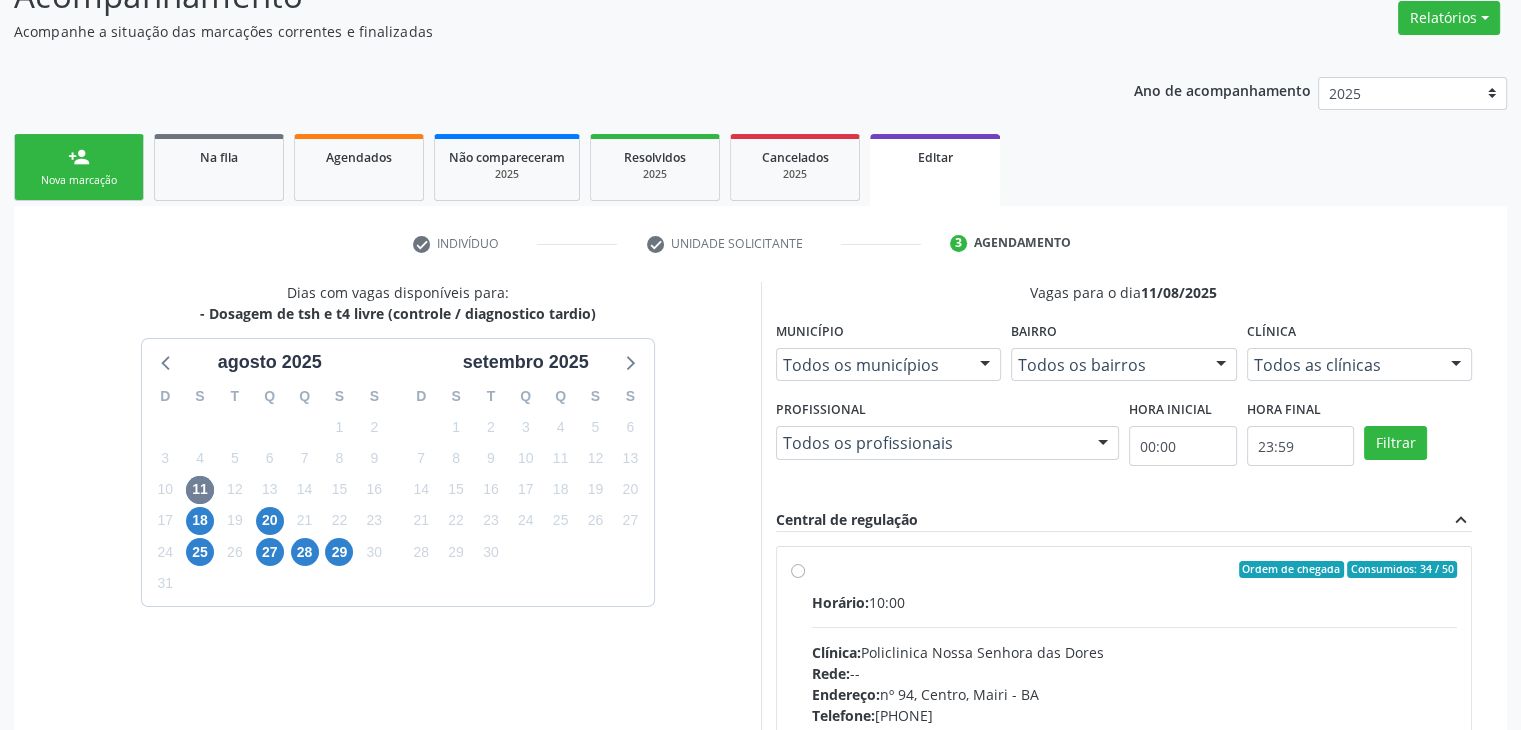 click on "Horário:   10:00
Clínica:  Policlinica Nossa Senhora das Dores
Rede:
--
Endereço:   nº 94, Centro, [CITY] - [STATE]
Telefone:   (74) [PHONE]
Profissional:
--
Informações adicionais sobre o atendimento
Idade de atendimento:
Sem restrição
Gênero(s) atendido(s):
Sem restrição
Informações adicionais:
--" at bounding box center [1135, 729] 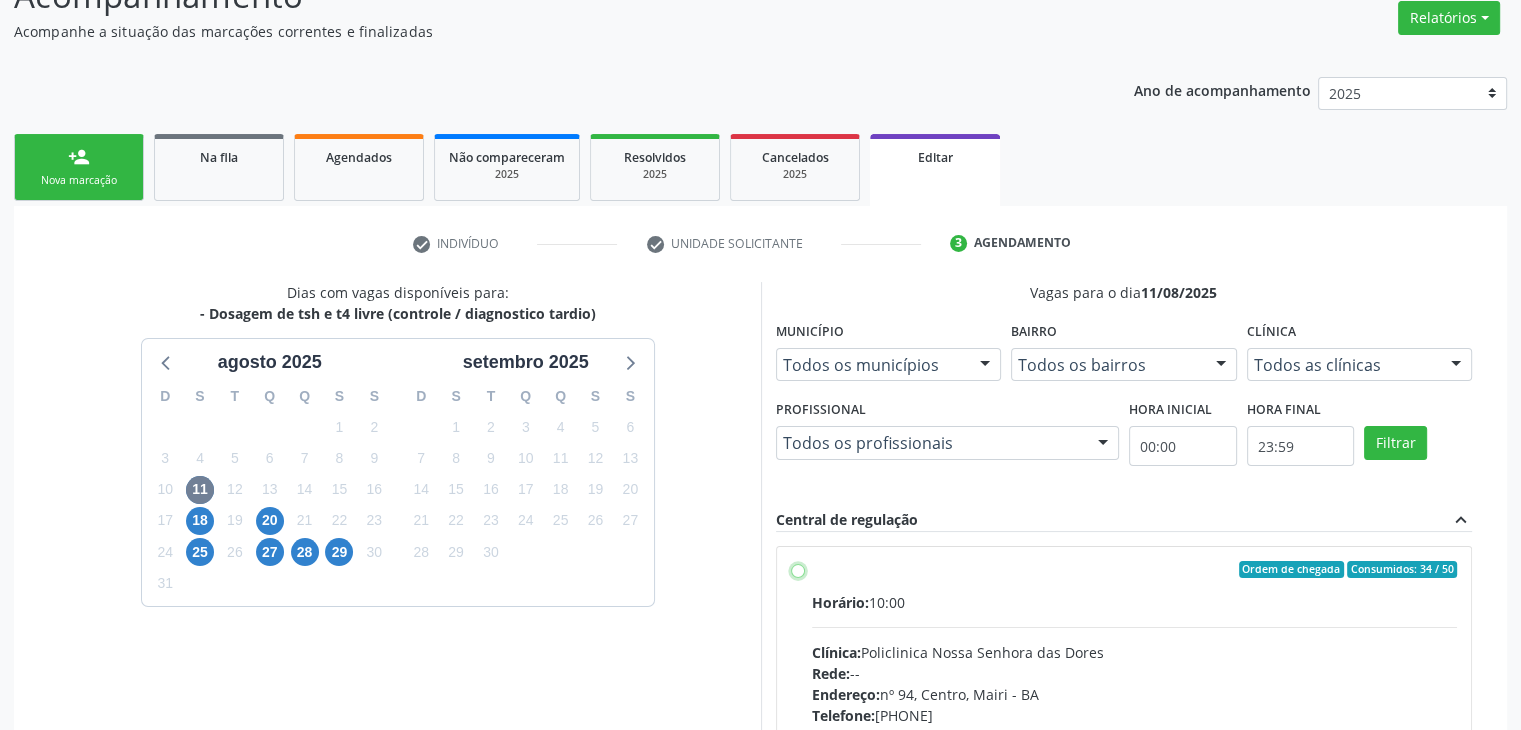click on "Ordem de chegada
Consumidos: 34 / 50
Horário:   10:00
Clínica:  Policlinica Nossa Senhora das Dores
Rede:
--
Endereço:   nº 94, Centro, Mairi - BA
Telefone:   (74) 36322104
Profissional:
--
Informações adicionais sobre o atendimento
Idade de atendimento:
Sem restrição
Gênero(s) atendido(s):
Sem restrição
Informações adicionais:
--" at bounding box center (798, 570) 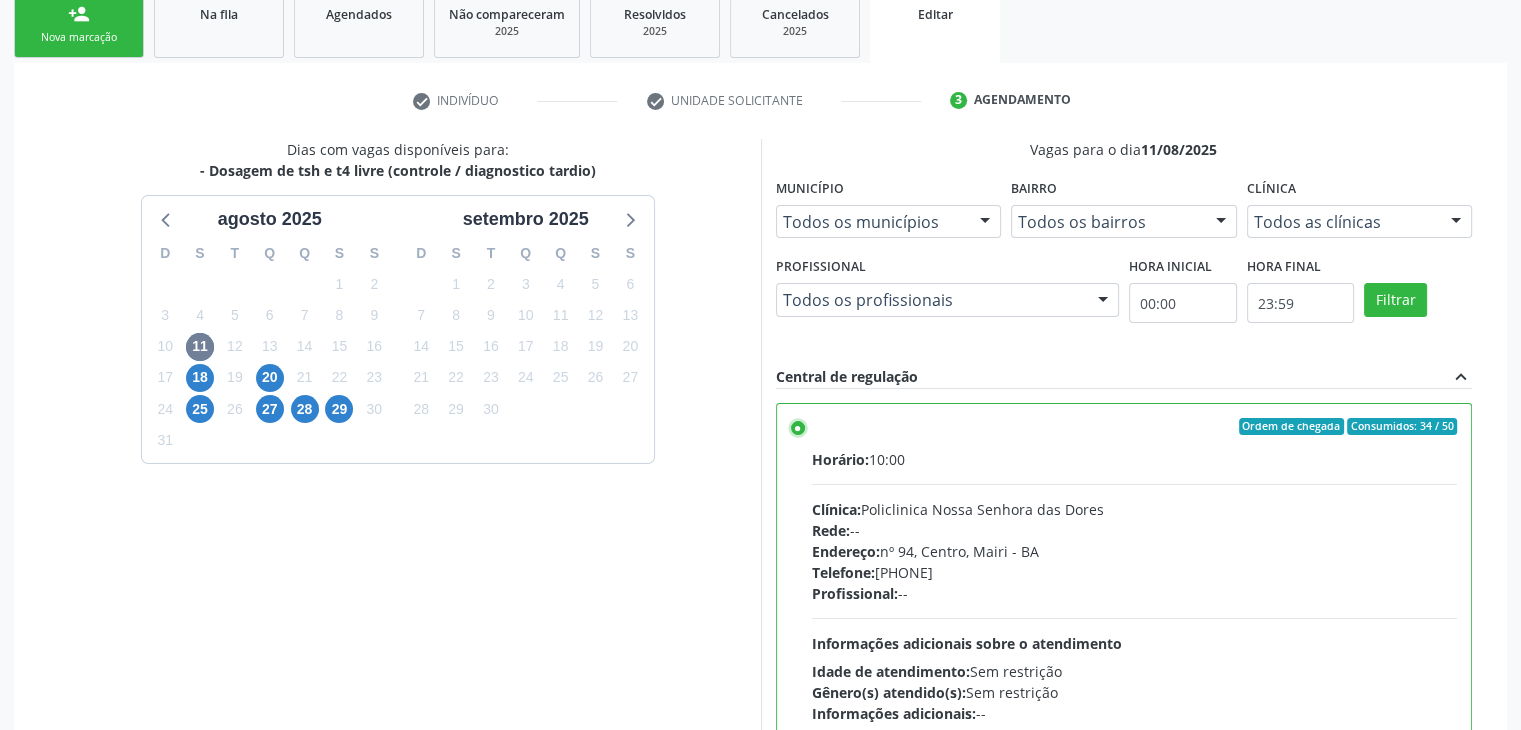 scroll, scrollTop: 490, scrollLeft: 0, axis: vertical 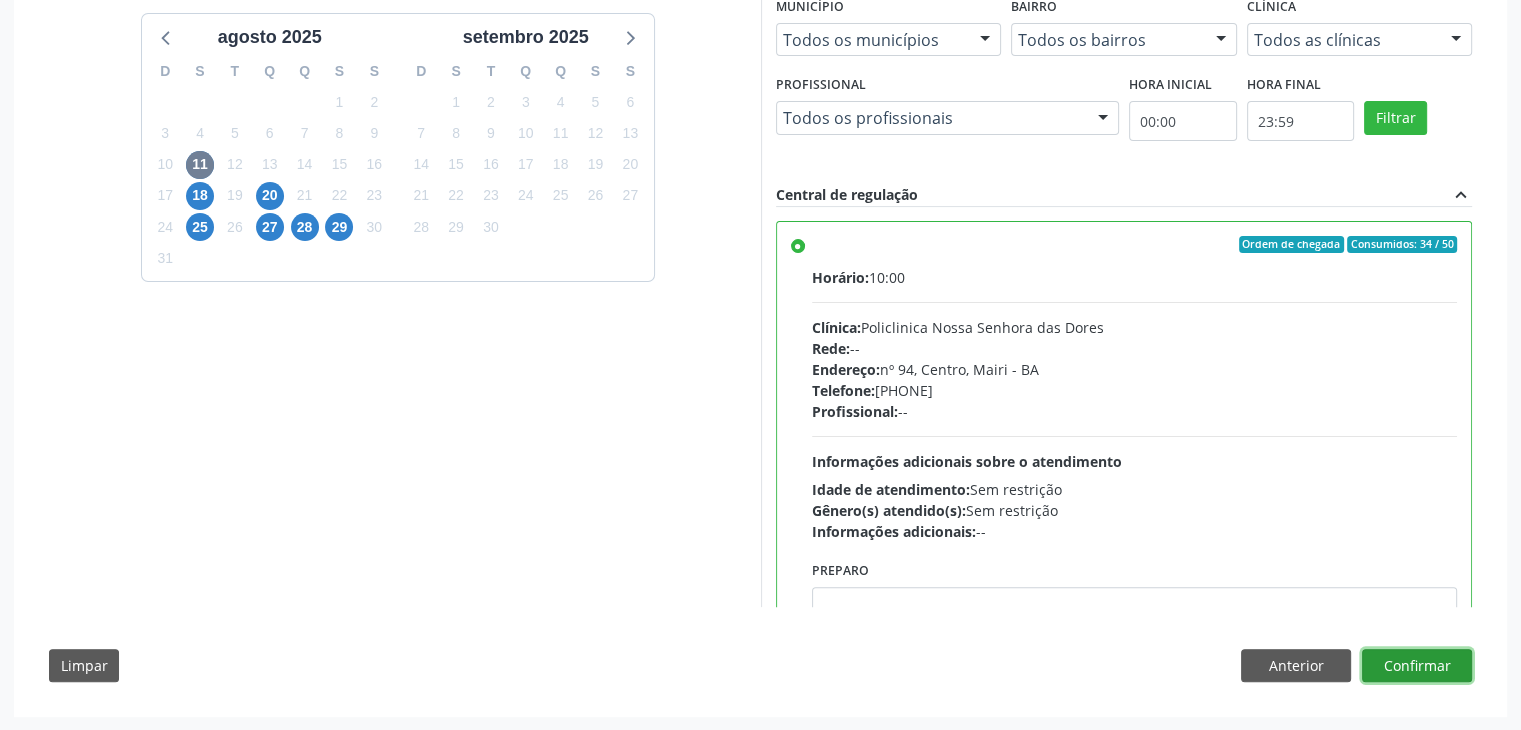 click on "Confirmar" at bounding box center [1417, 666] 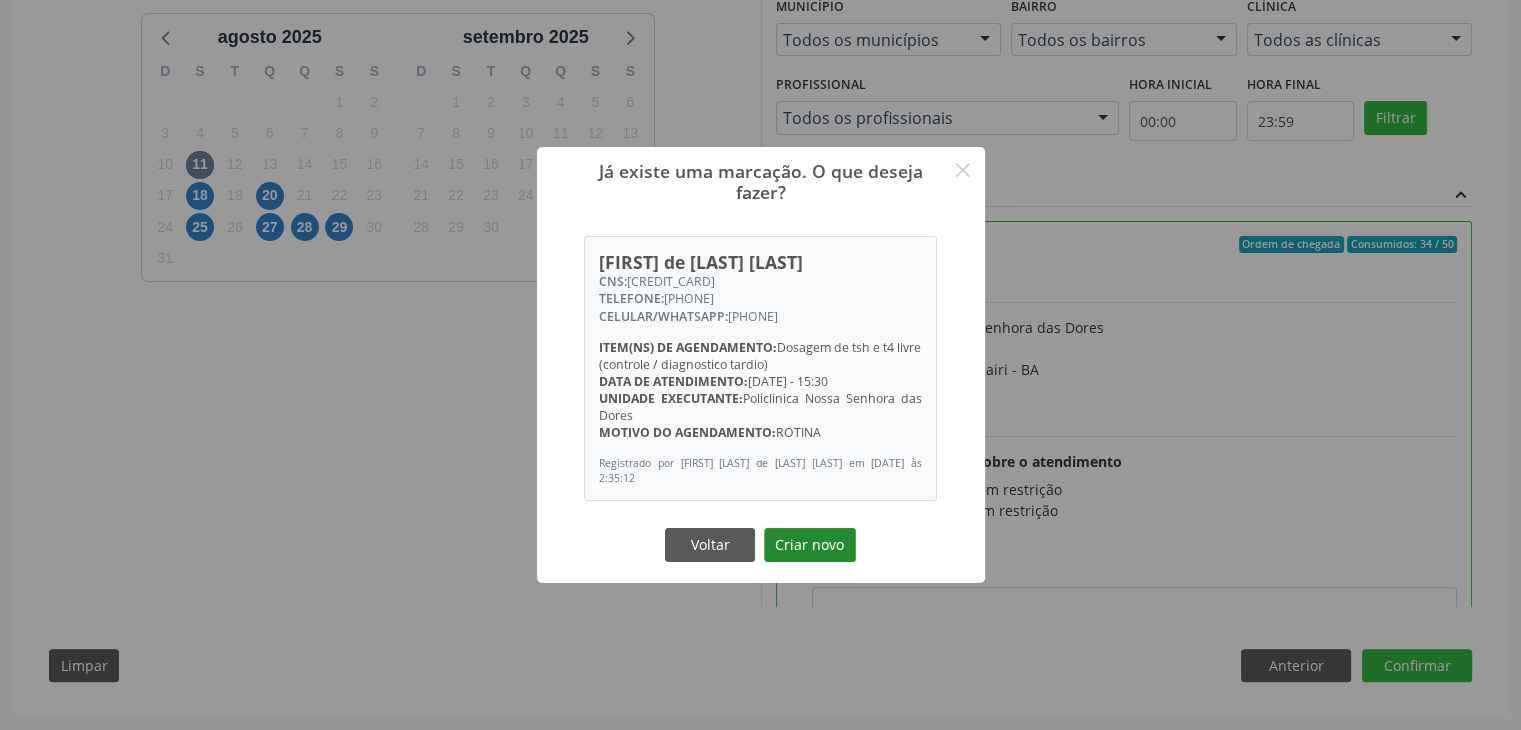 click on "Criar novo" at bounding box center [810, 545] 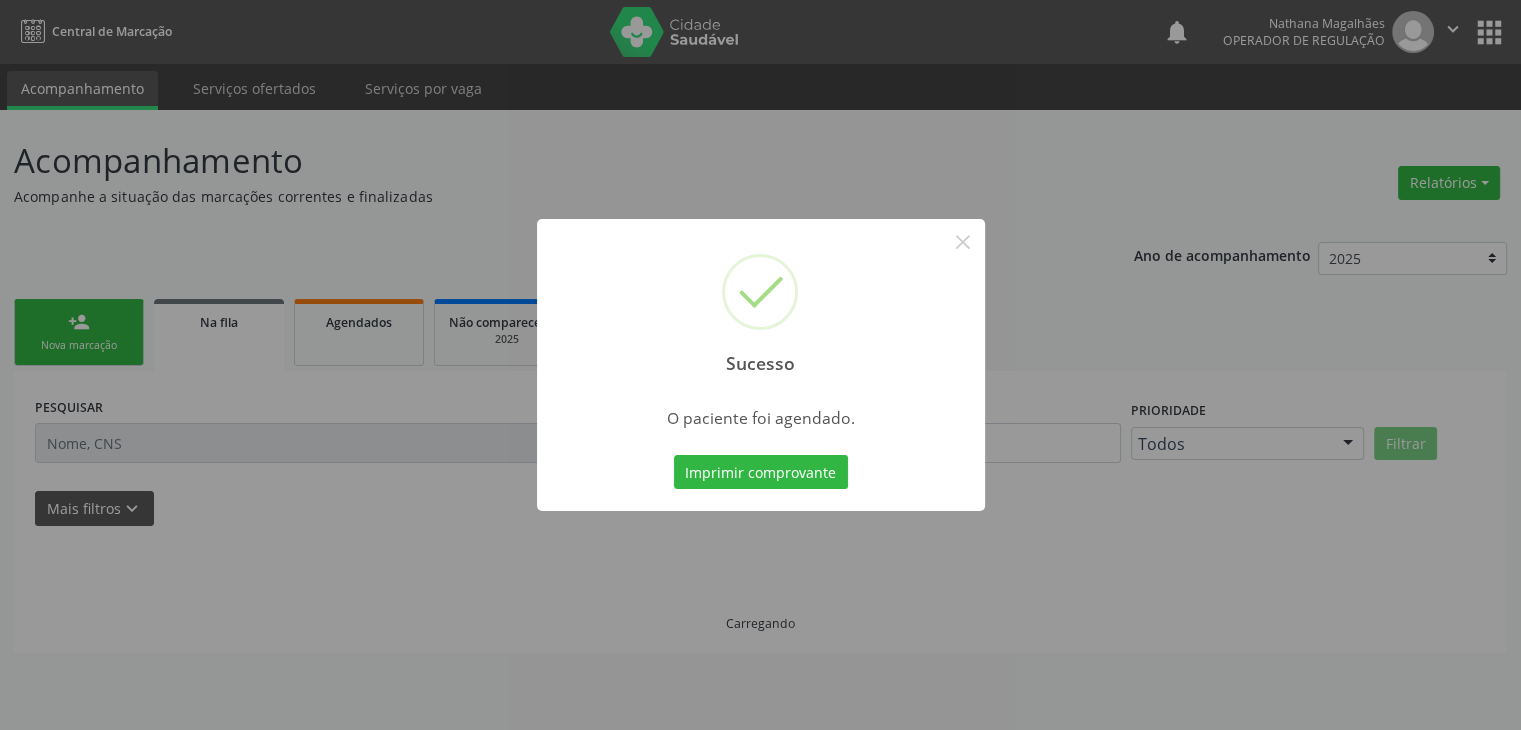 scroll, scrollTop: 0, scrollLeft: 0, axis: both 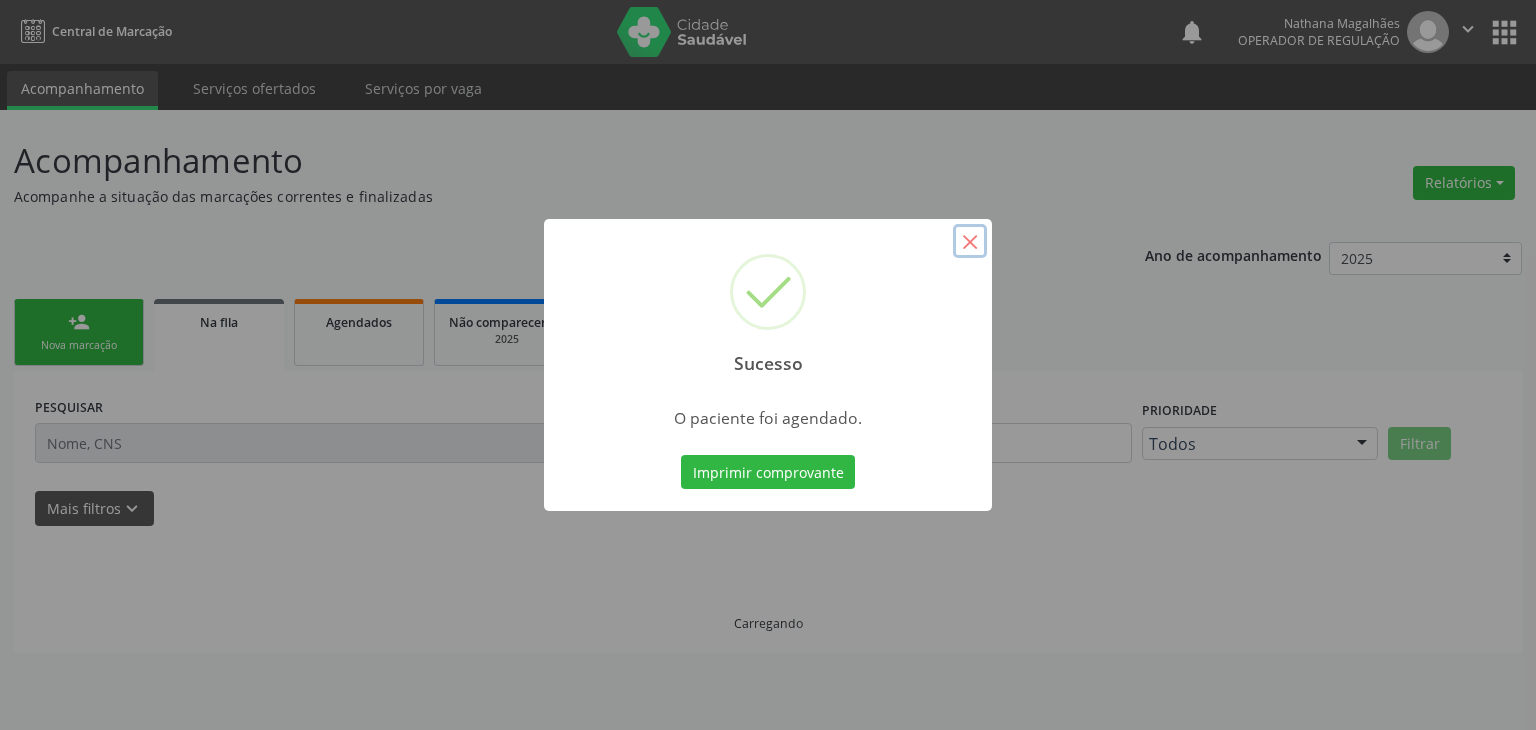click on "×" at bounding box center (970, 241) 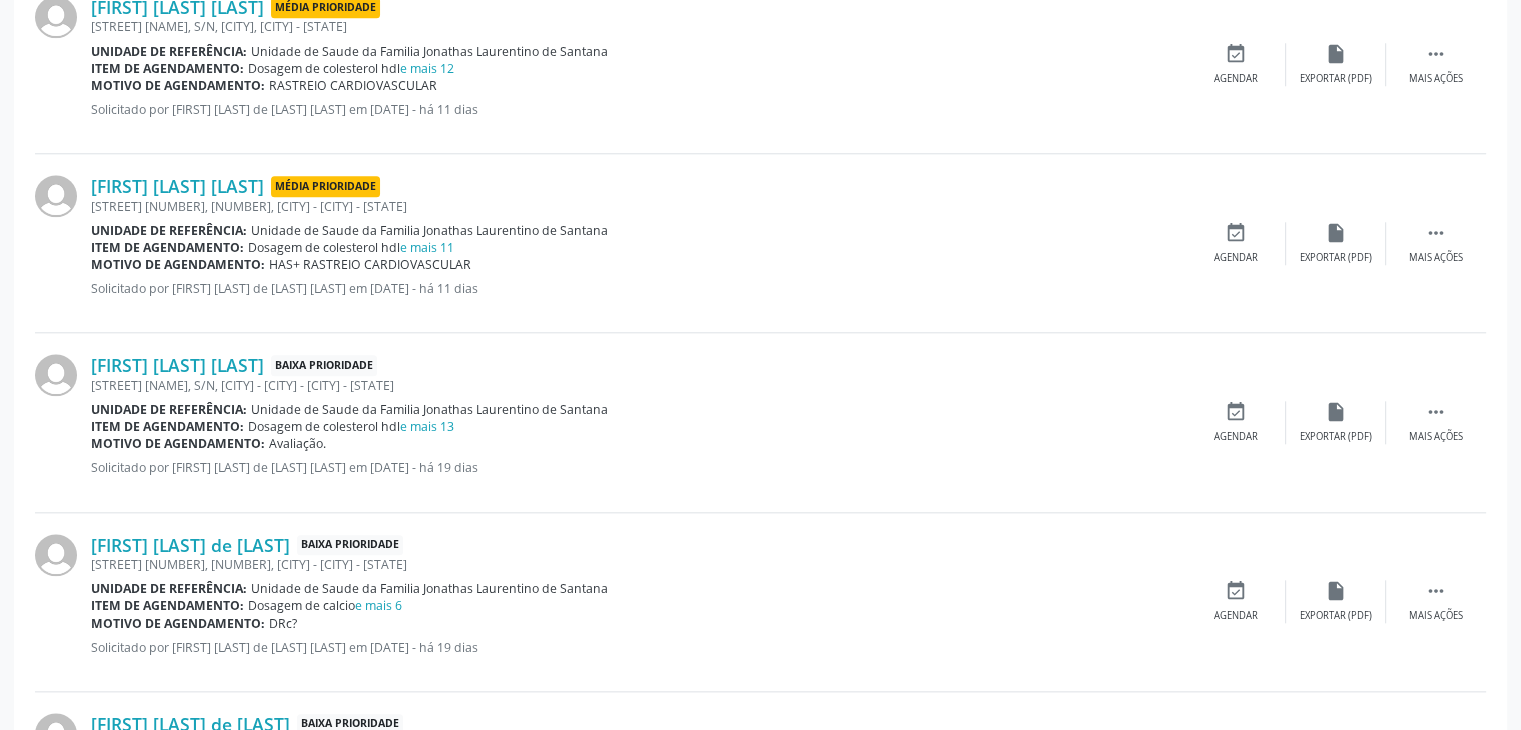 scroll, scrollTop: 2100, scrollLeft: 0, axis: vertical 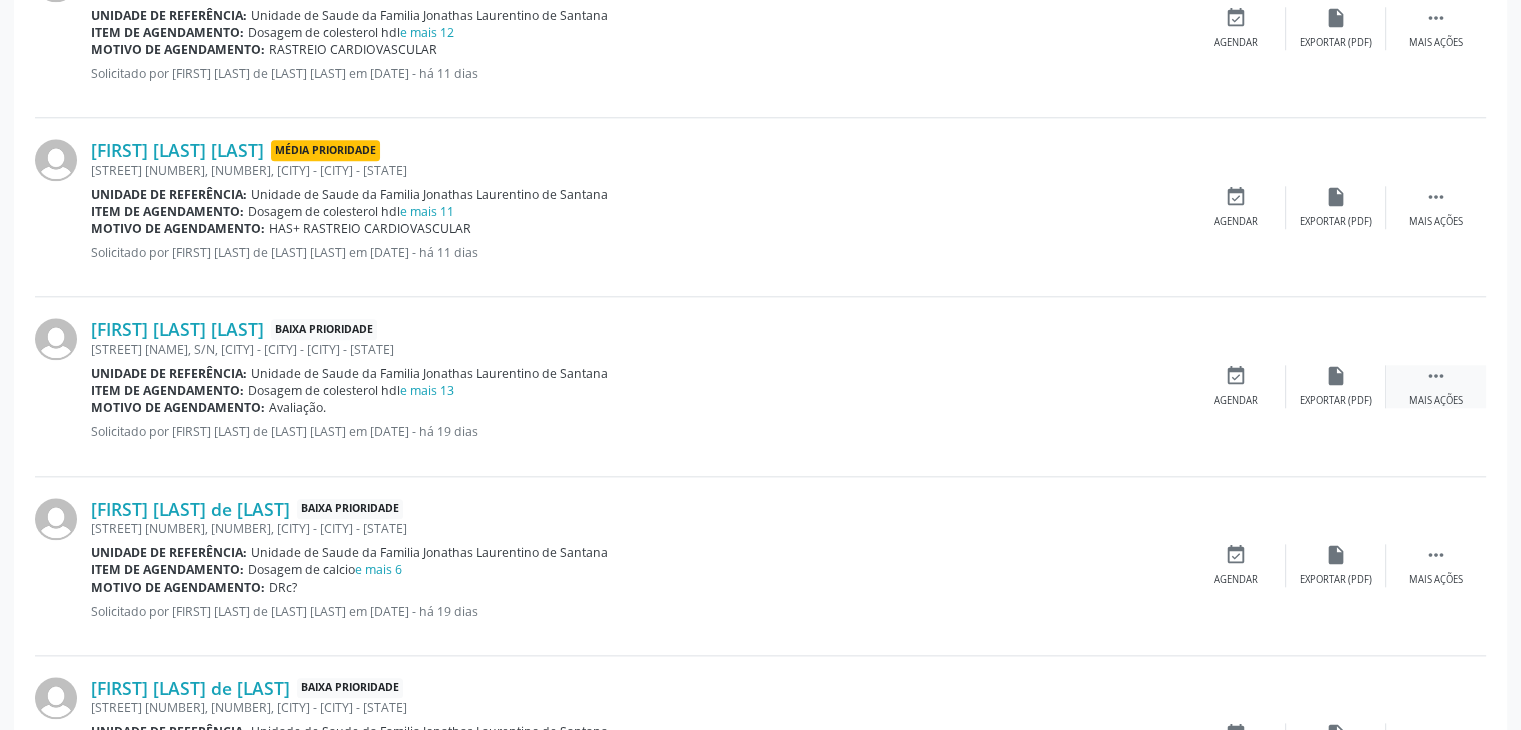 click on "
Mais ações" at bounding box center (1436, 386) 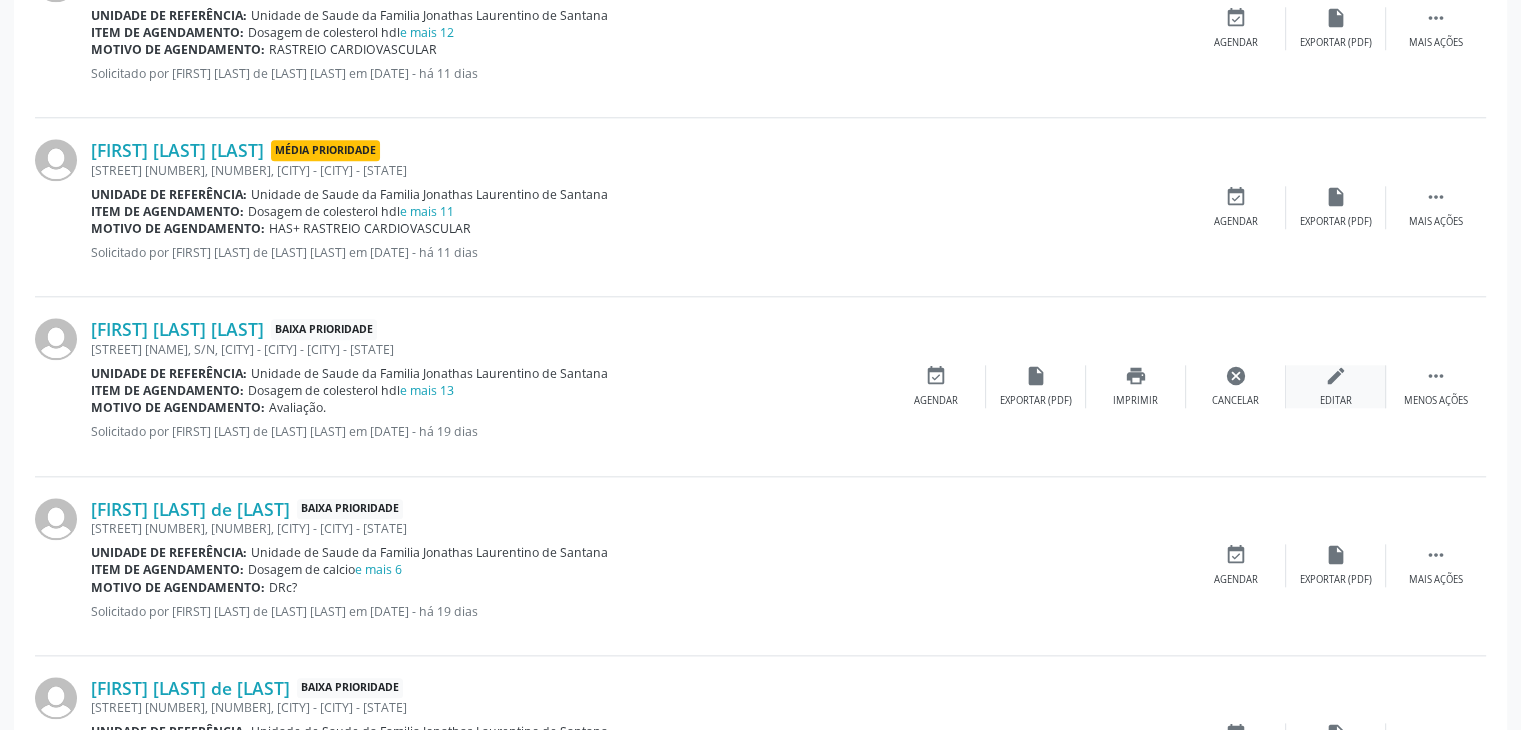 click on "edit" at bounding box center [1336, 376] 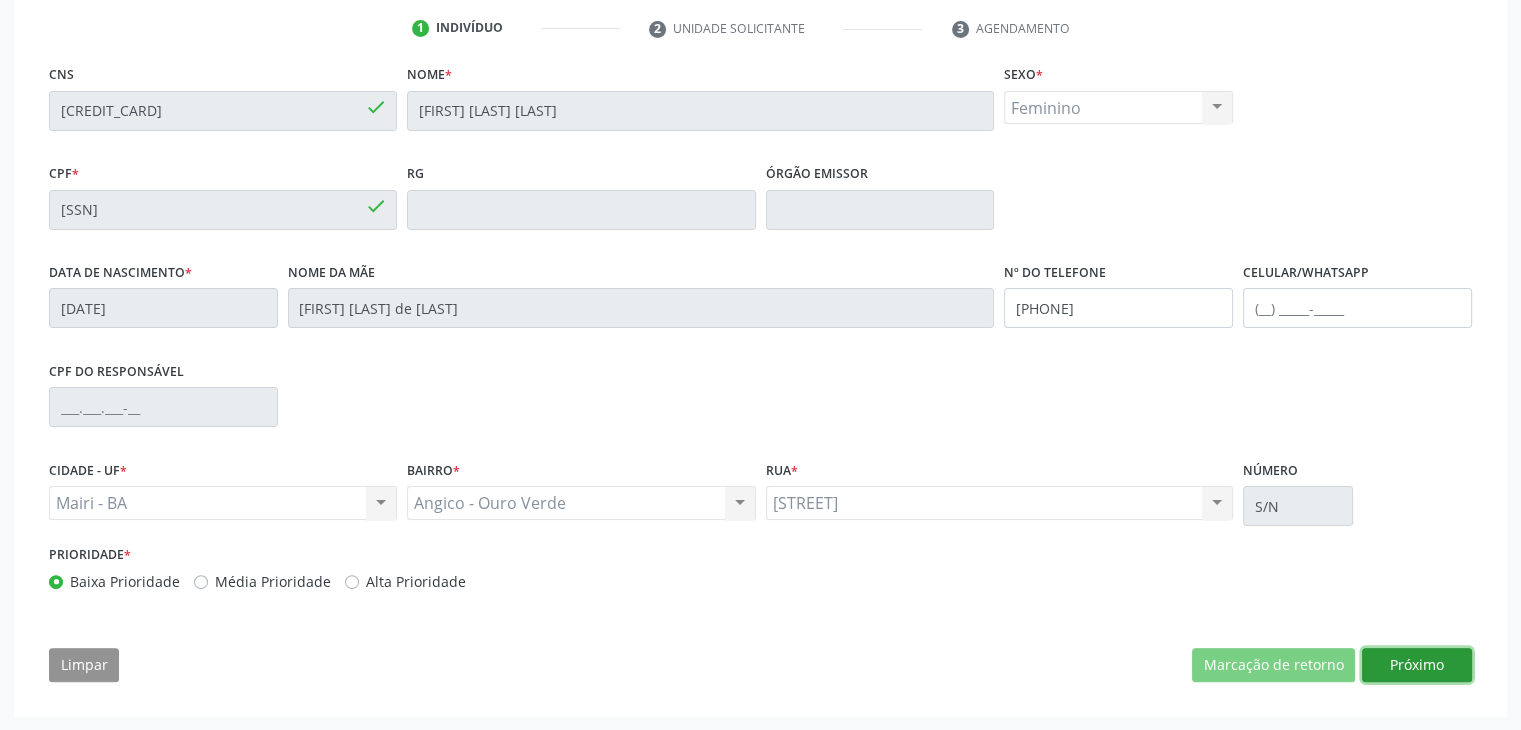 click on "Próximo" at bounding box center [1417, 665] 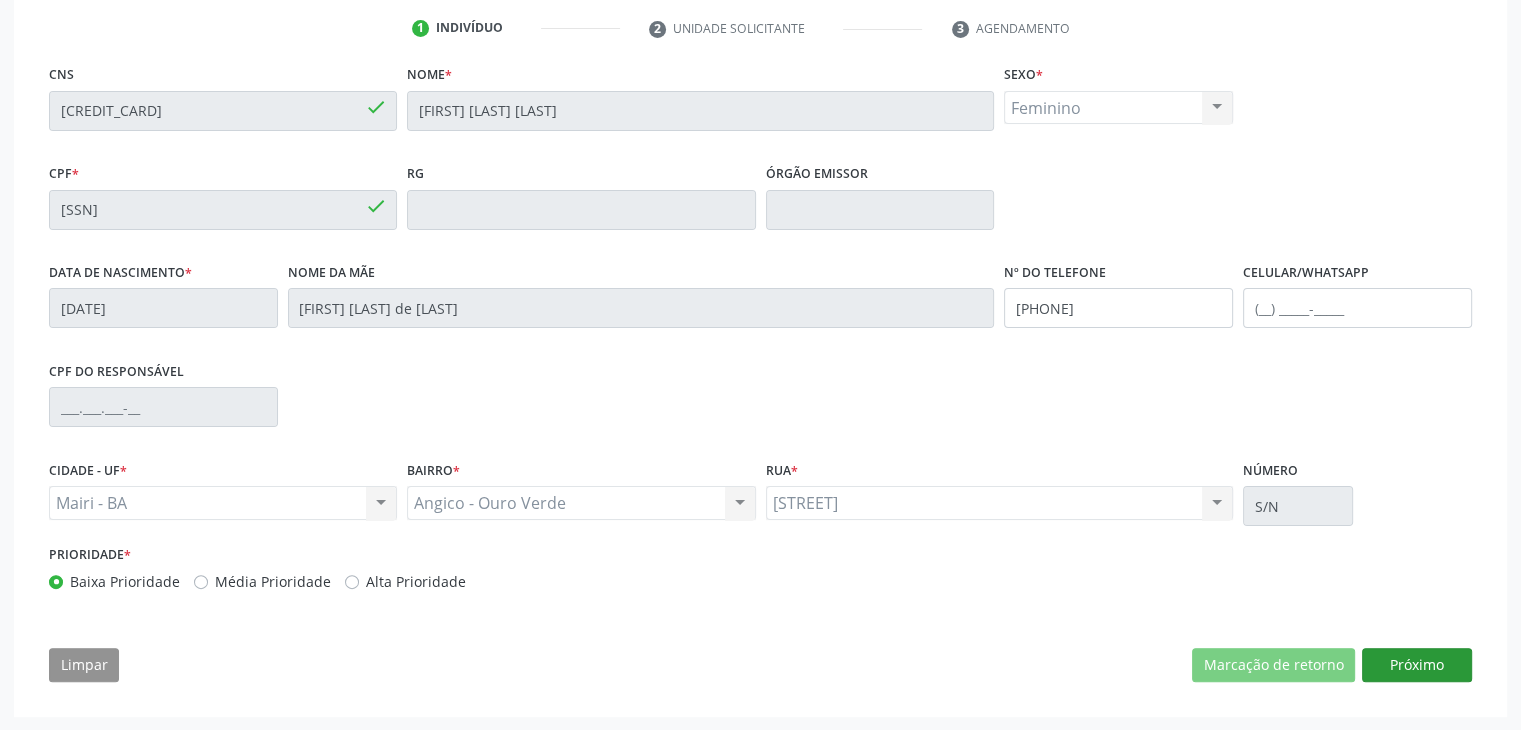 scroll, scrollTop: 200, scrollLeft: 0, axis: vertical 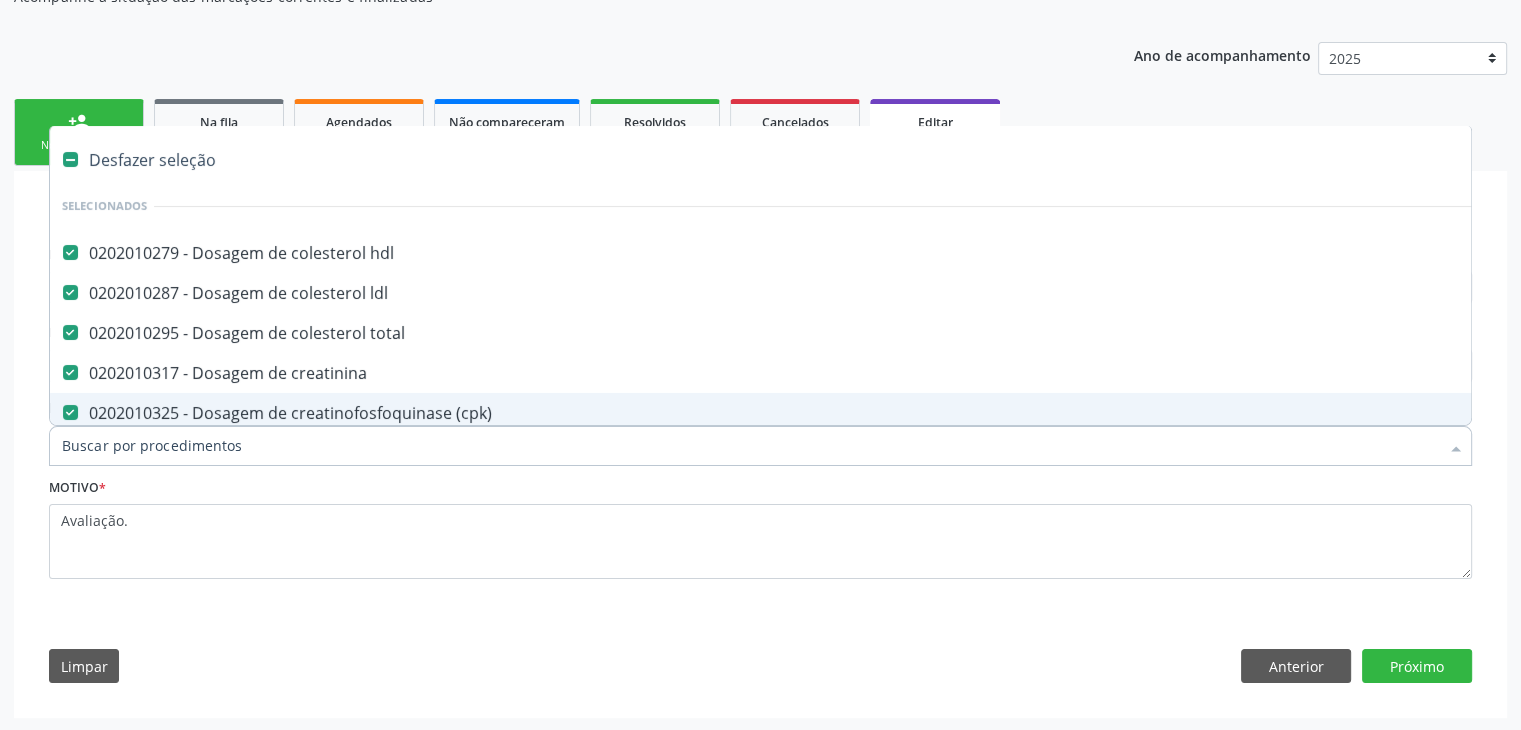 click on "Desfazer seleção" at bounding box center (831, 160) 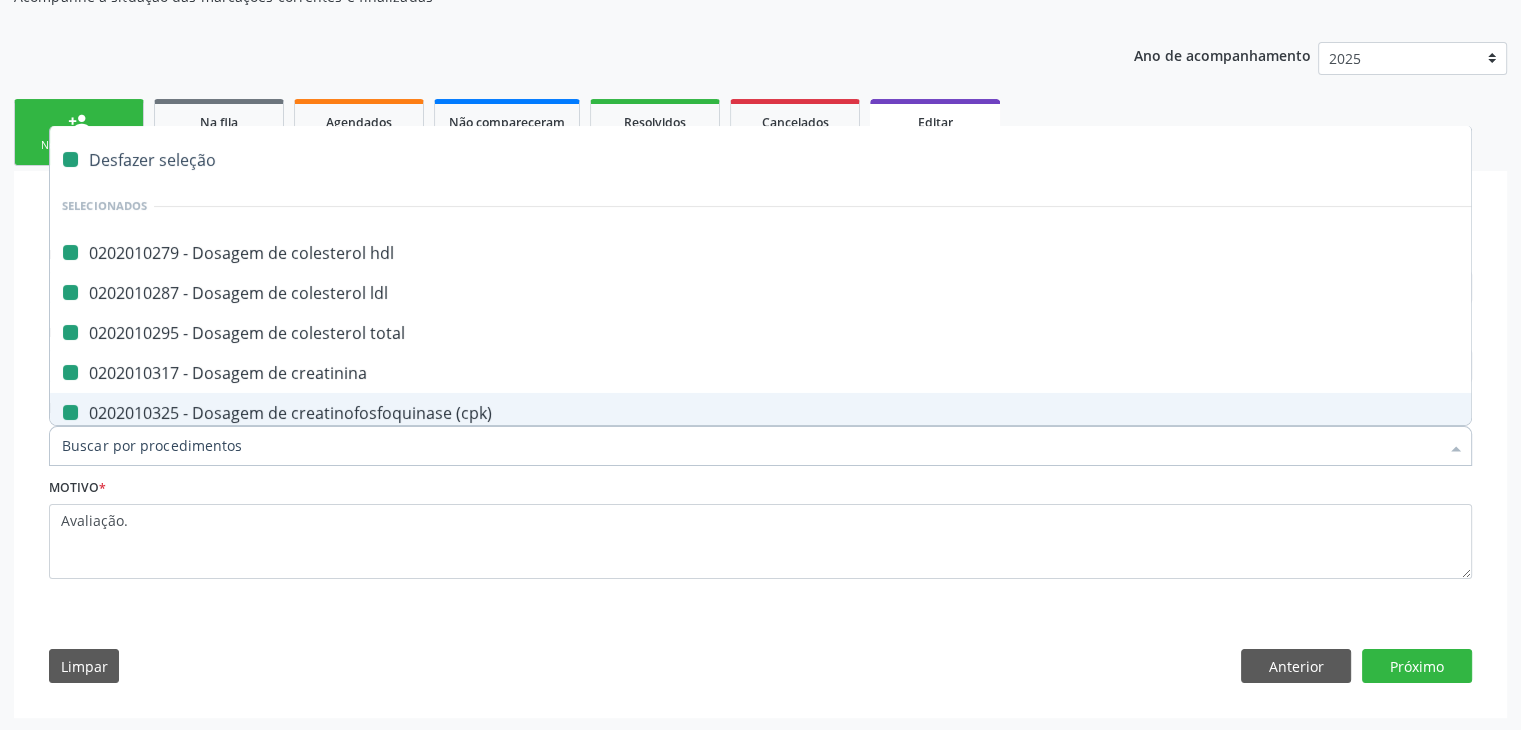 checkbox on "false" 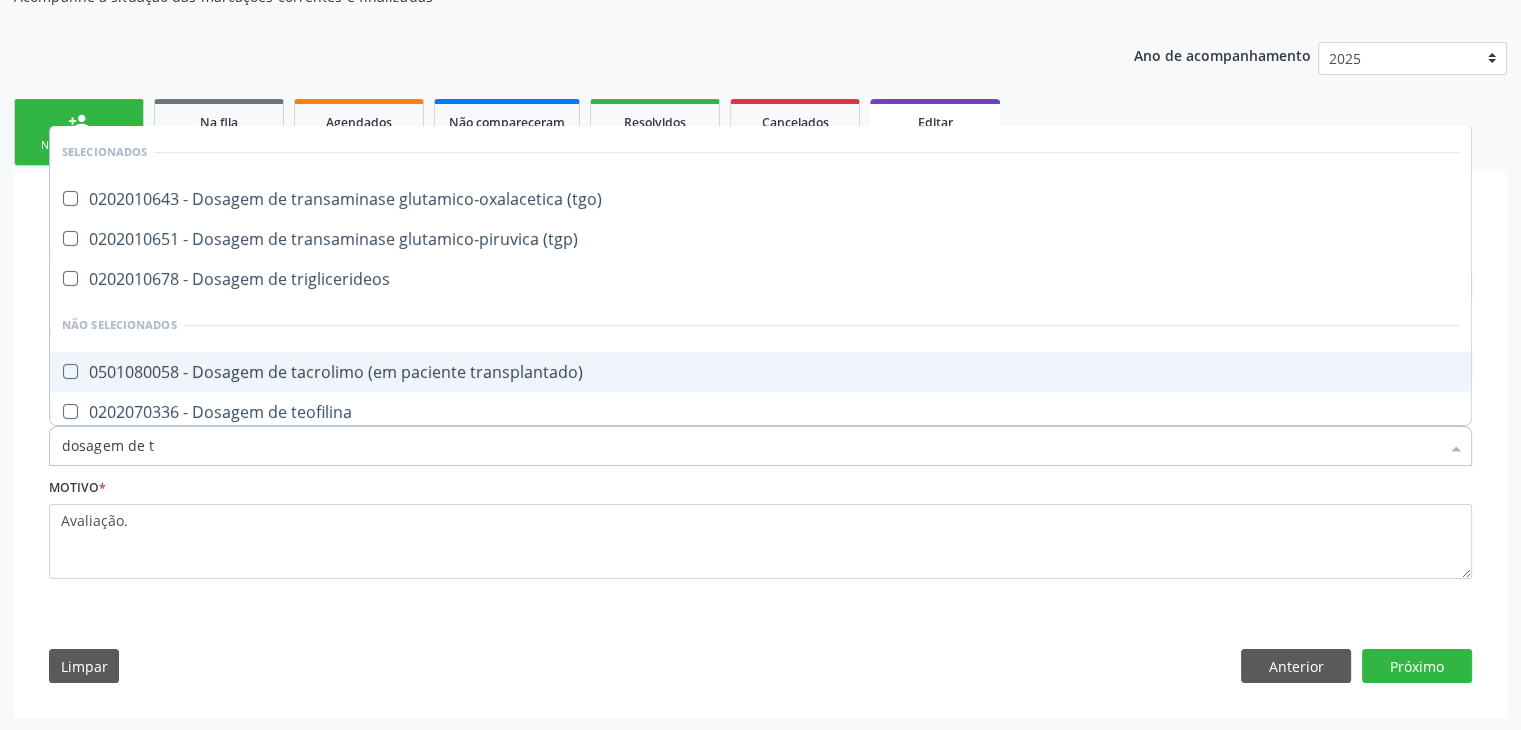 type on "dosagem de ts" 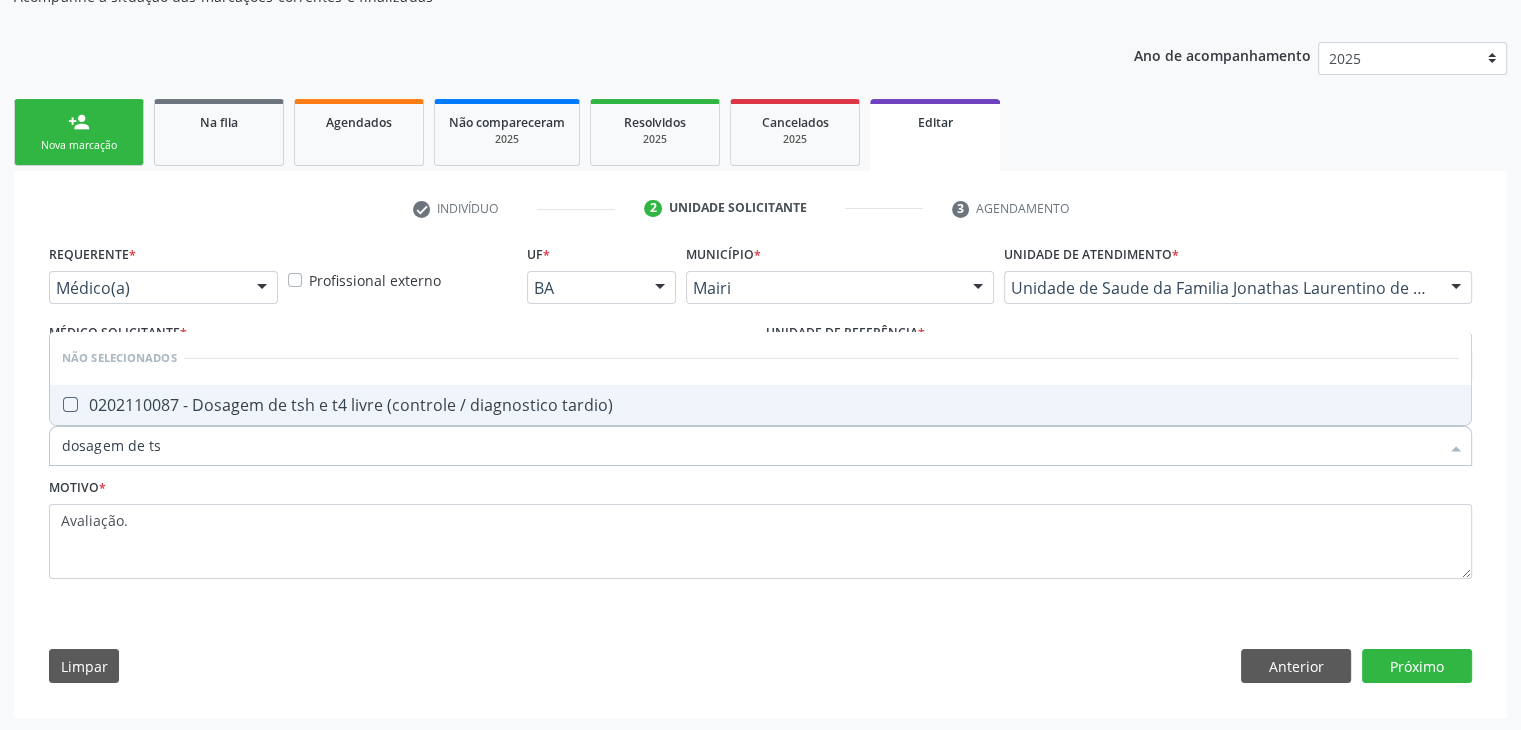 click on "0202110087 - Dosagem de tsh e t4 livre (controle / diagnostico tardio)" at bounding box center (760, 405) 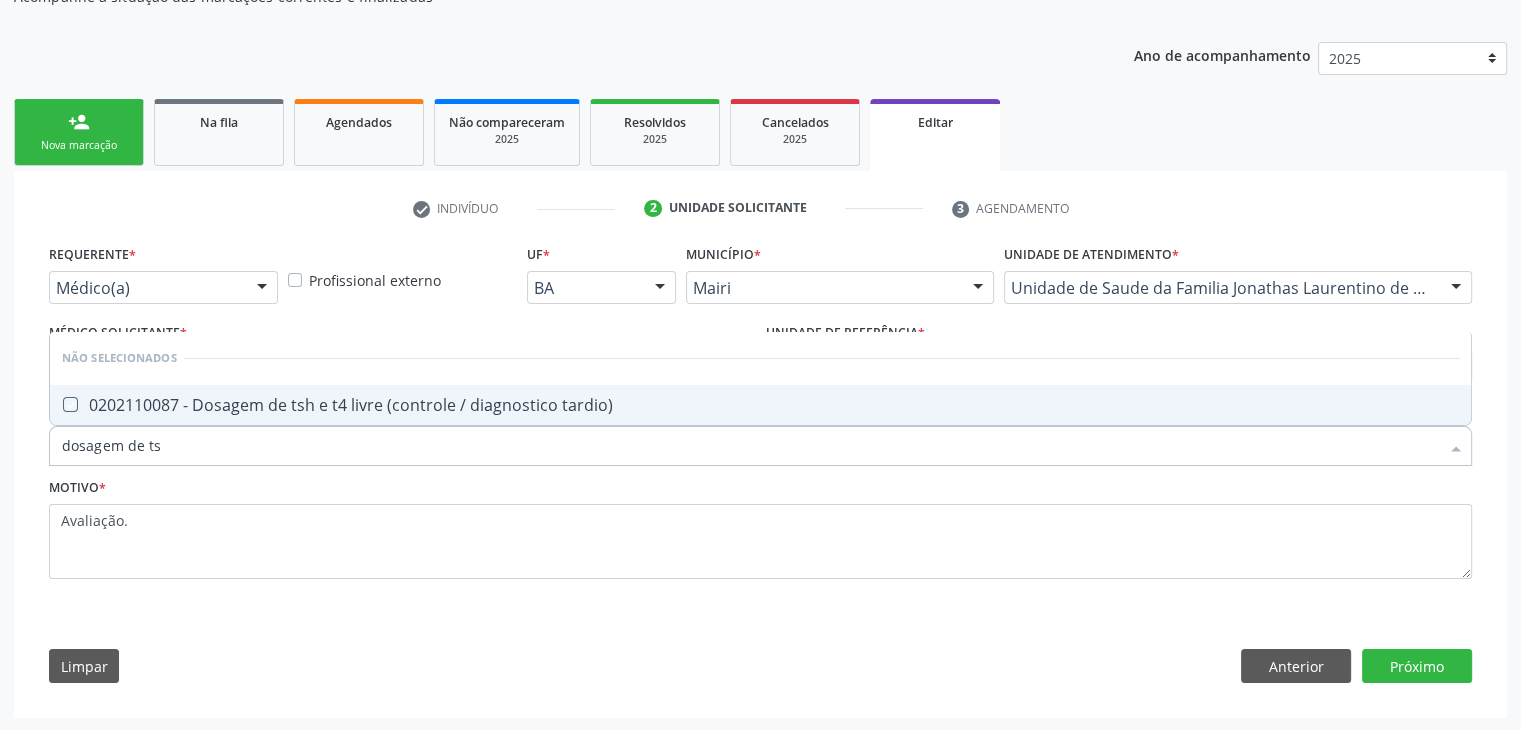 checkbox on "true" 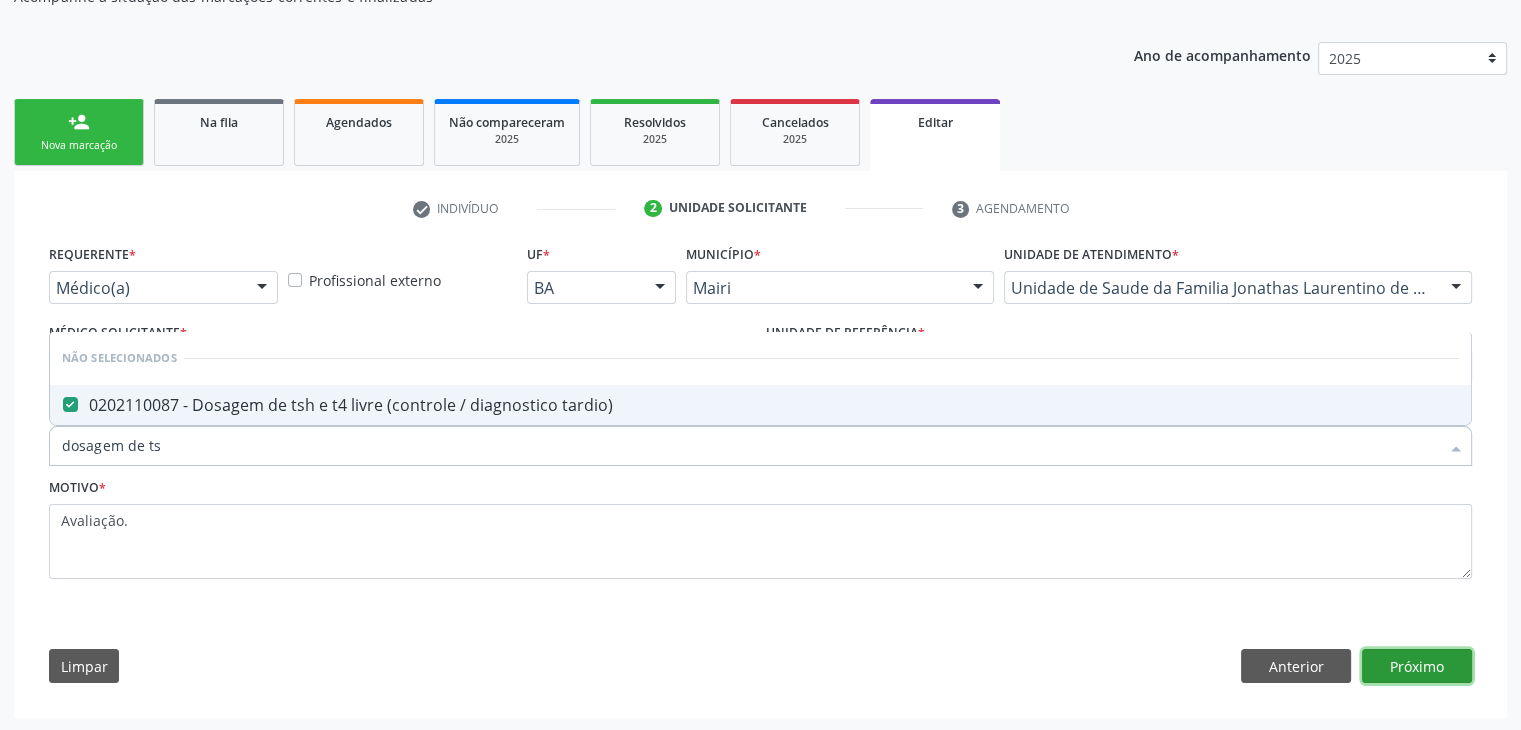 click on "Próximo" at bounding box center [1417, 666] 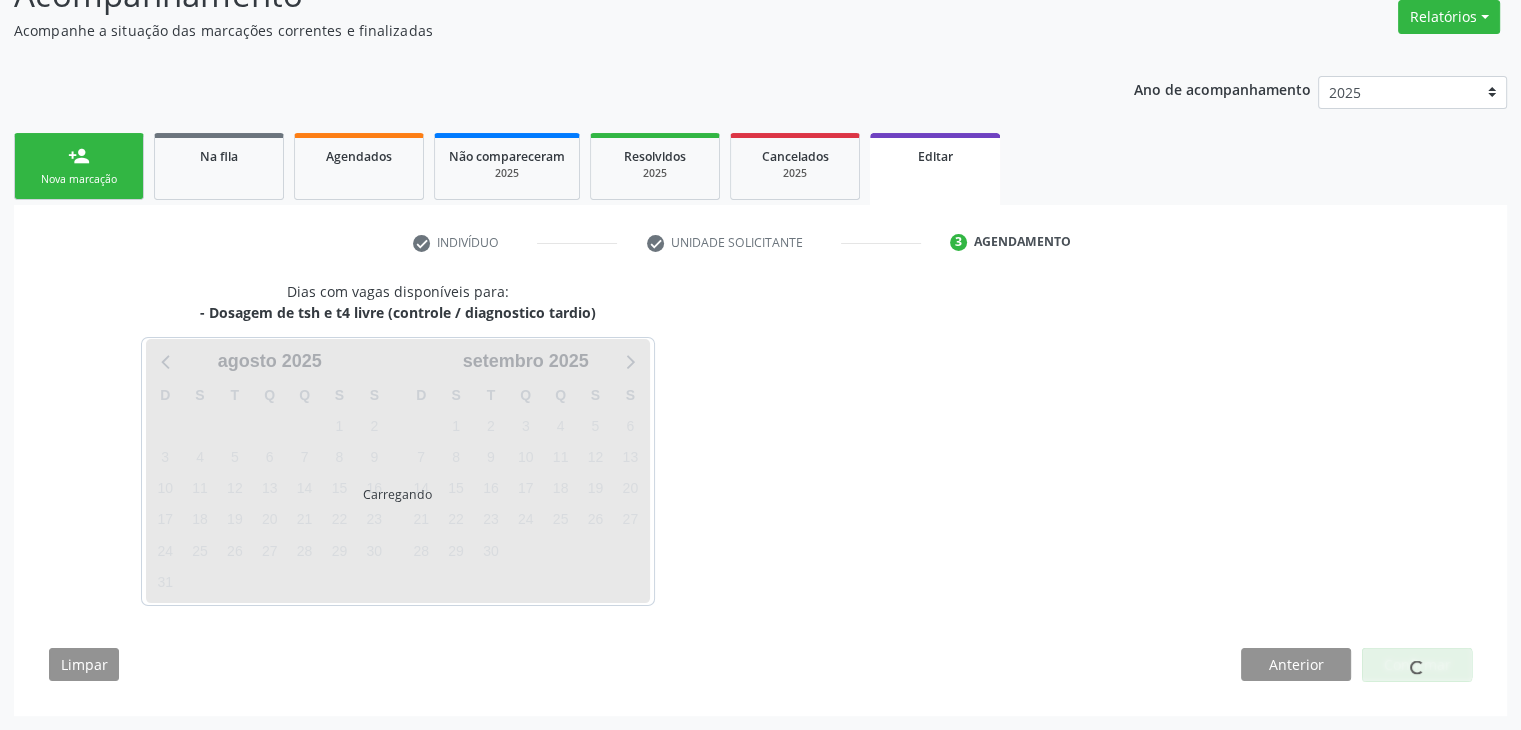 scroll, scrollTop: 165, scrollLeft: 0, axis: vertical 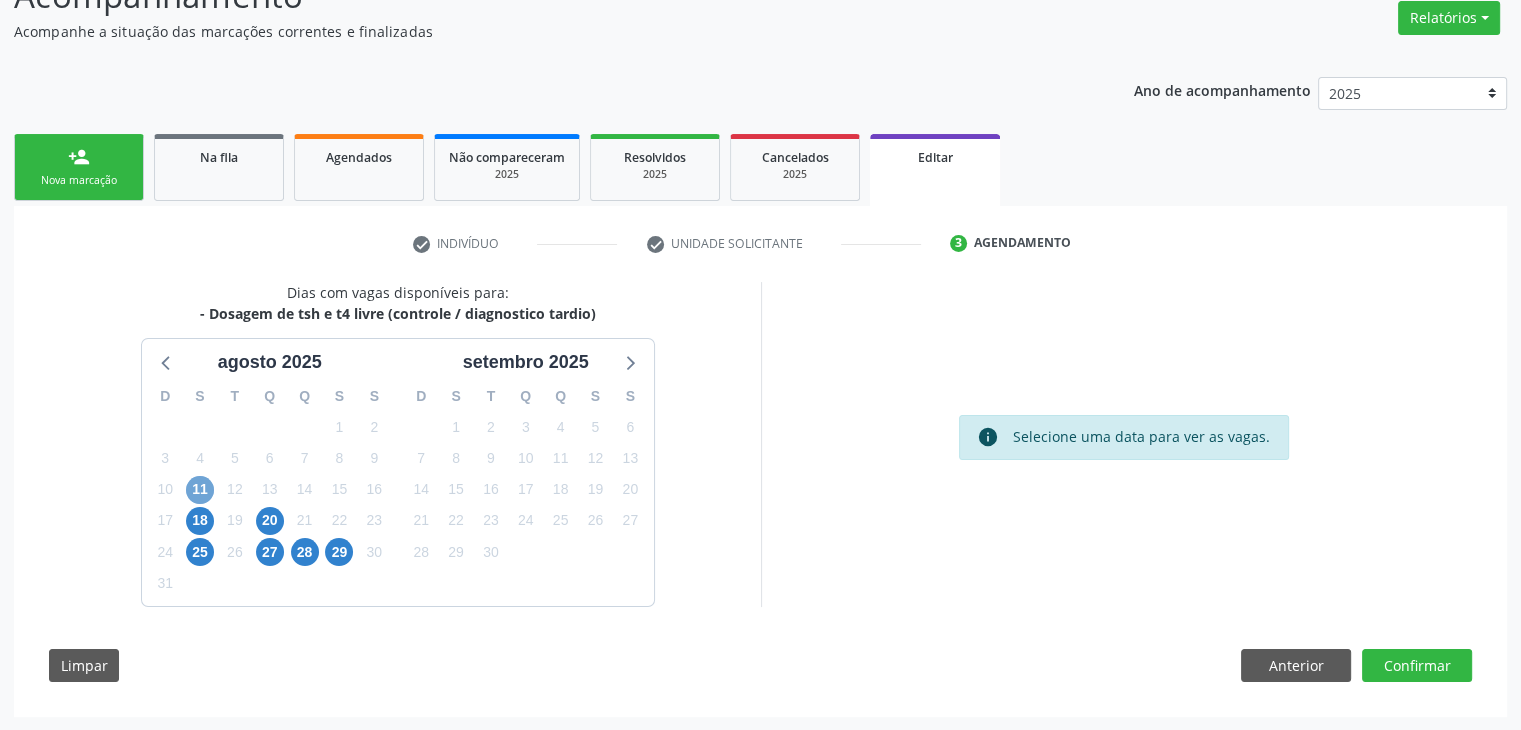 click on "11" at bounding box center (200, 490) 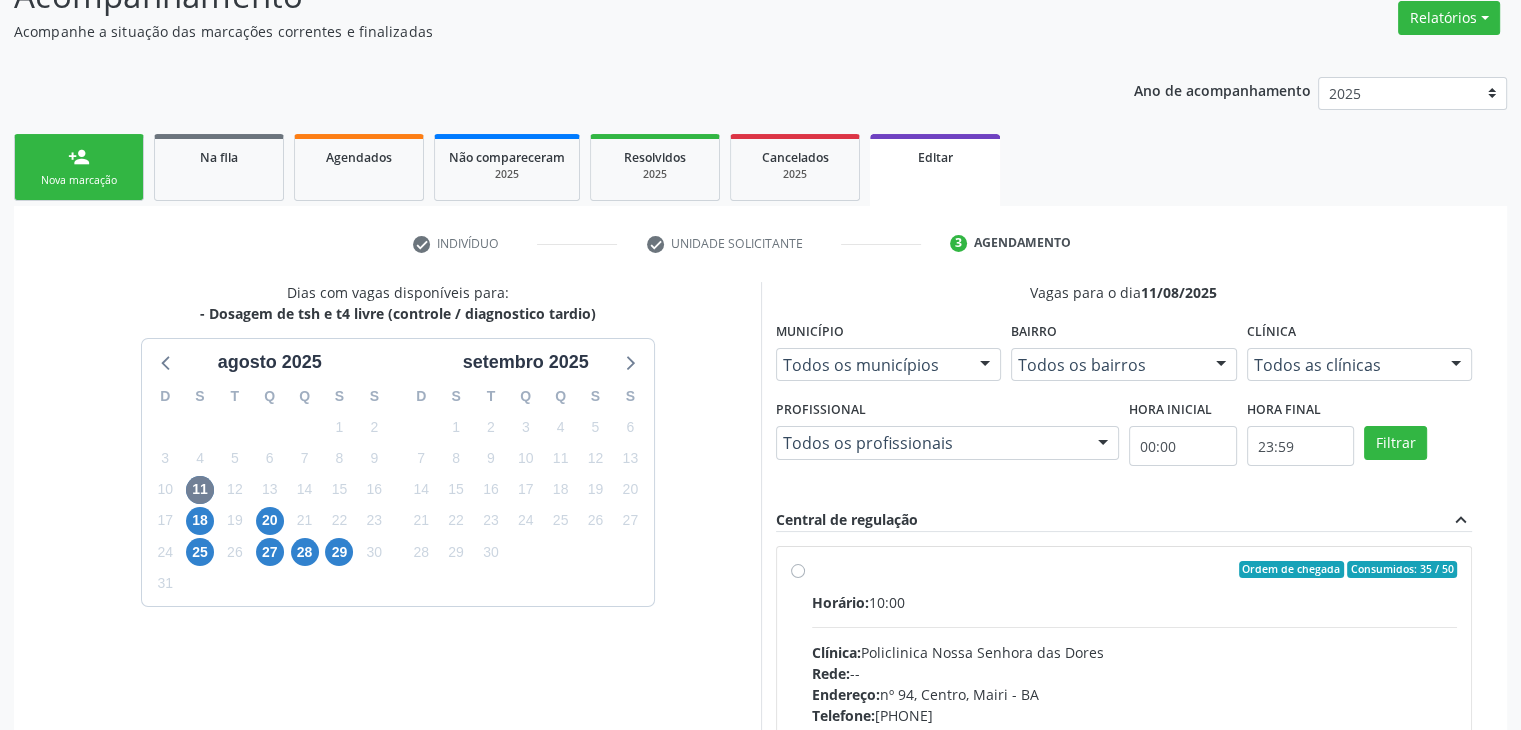 click at bounding box center (1135, 627) 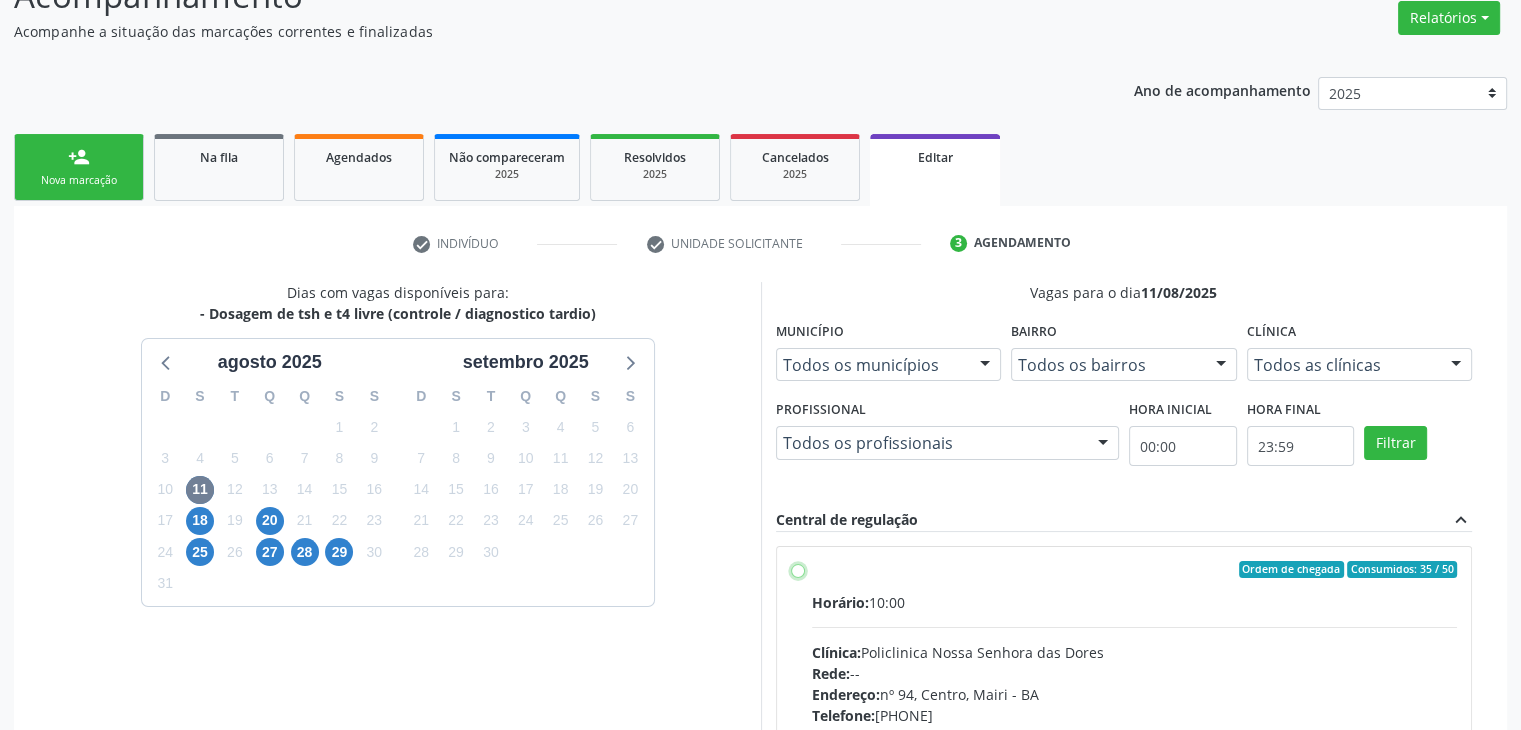 click on "Ordem de chegada
Consumidos: 35 / 50
Horário:   10:00
Clínica:  Policlinica Nossa Senhora das Dores
Rede:
--
Endereço:   nº 94, Centro, Mairi - BA
Telefone:   (74) 36322104
Profissional:
--
Informações adicionais sobre o atendimento
Idade de atendimento:
Sem restrição
Gênero(s) atendido(s):
Sem restrição
Informações adicionais:
--" at bounding box center [798, 570] 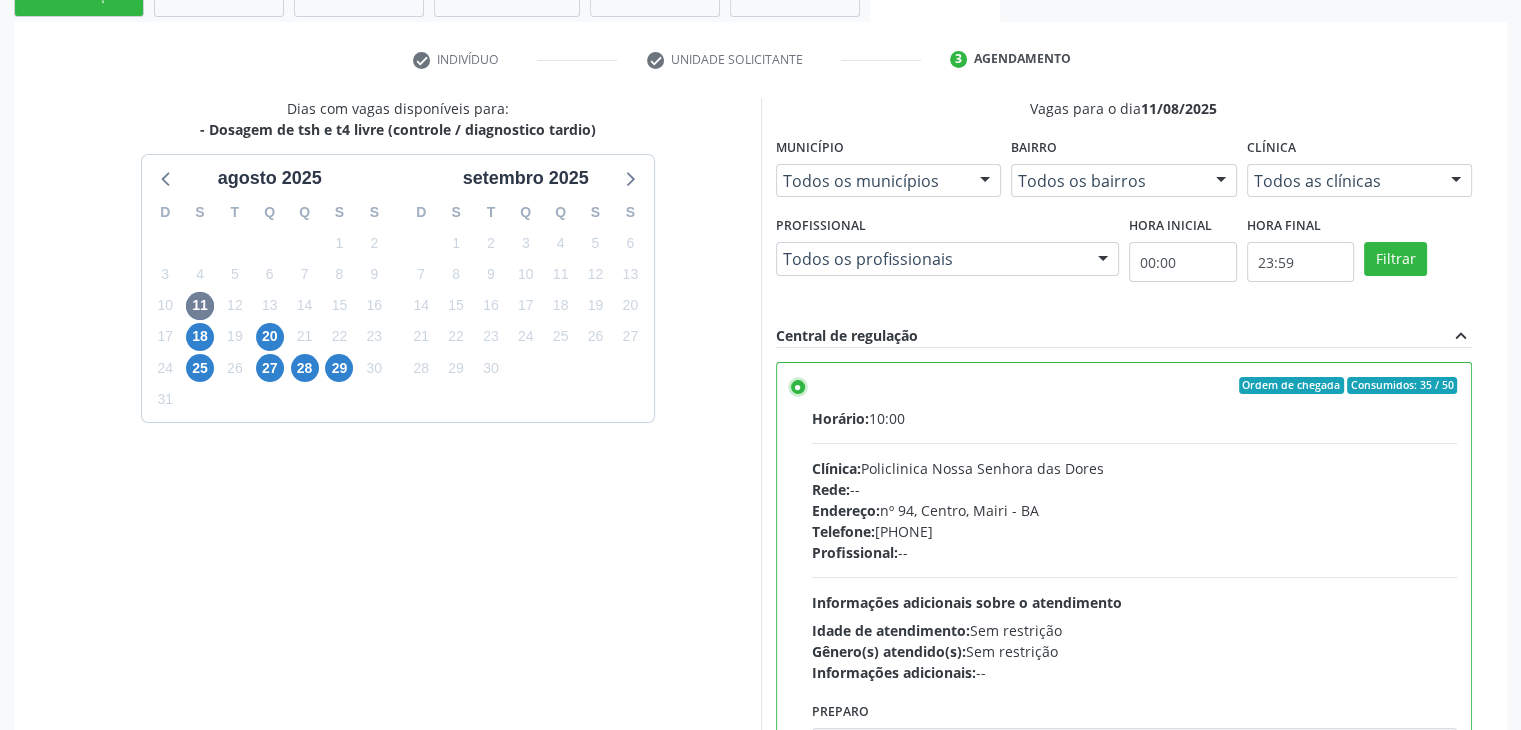 scroll, scrollTop: 490, scrollLeft: 0, axis: vertical 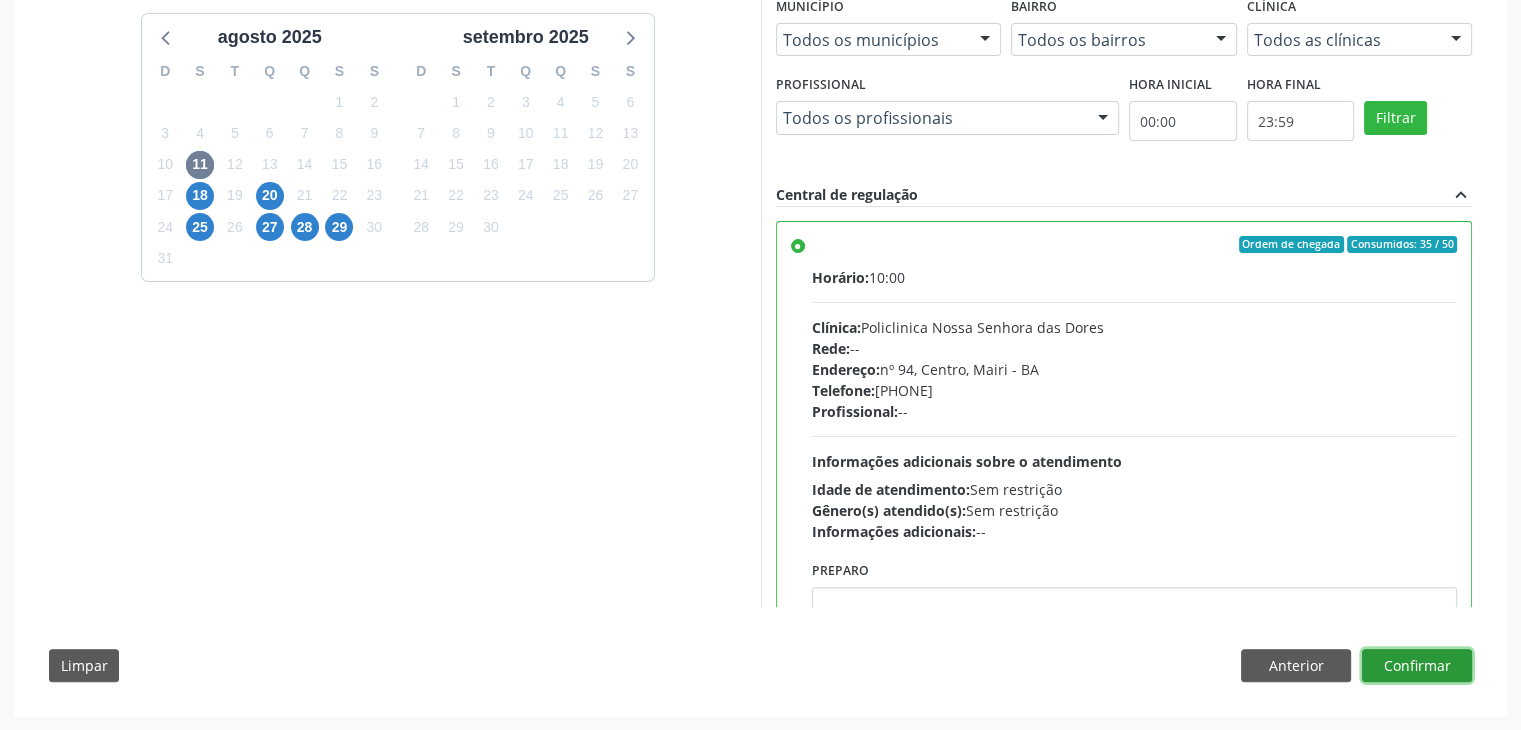 click on "Confirmar" at bounding box center [1417, 666] 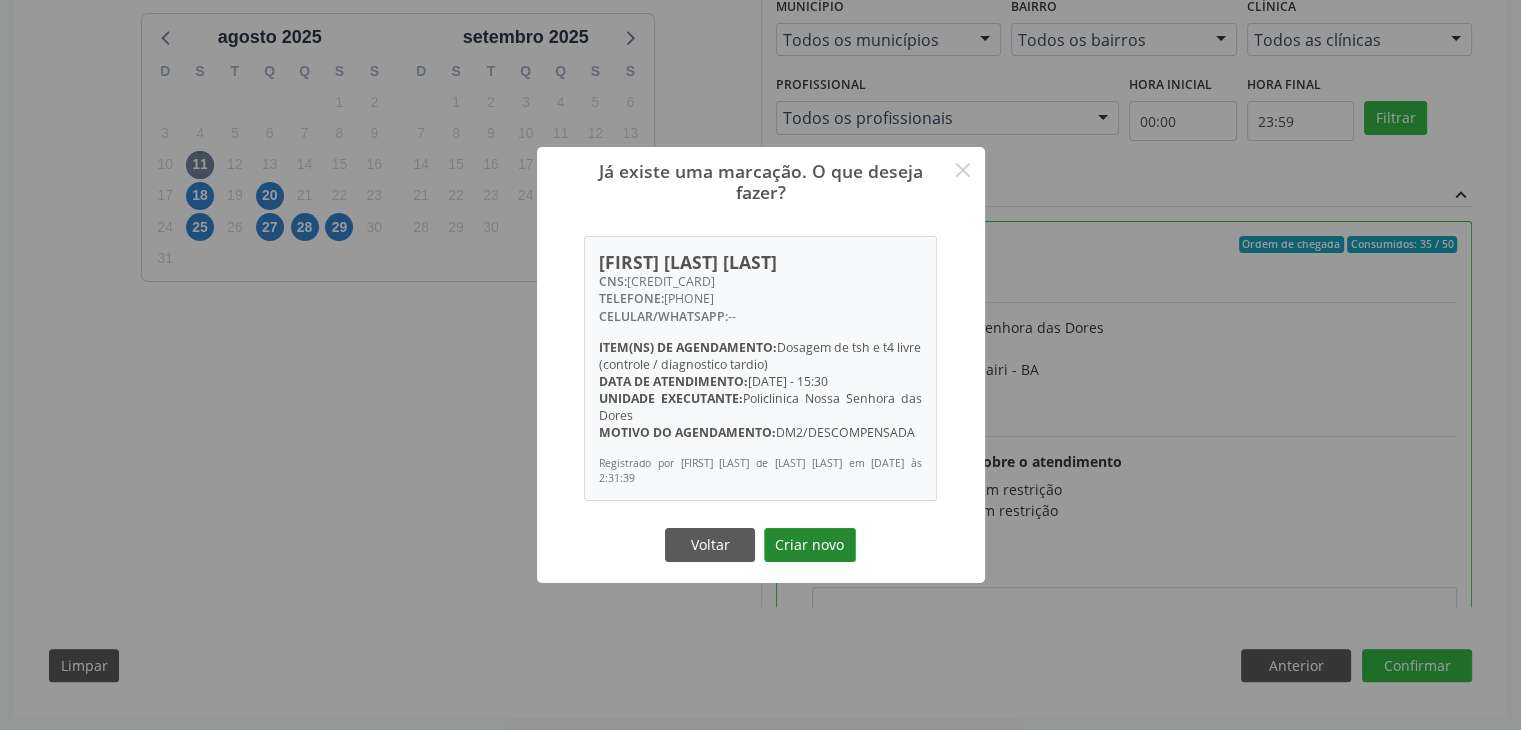 click on "Criar novo" at bounding box center [810, 545] 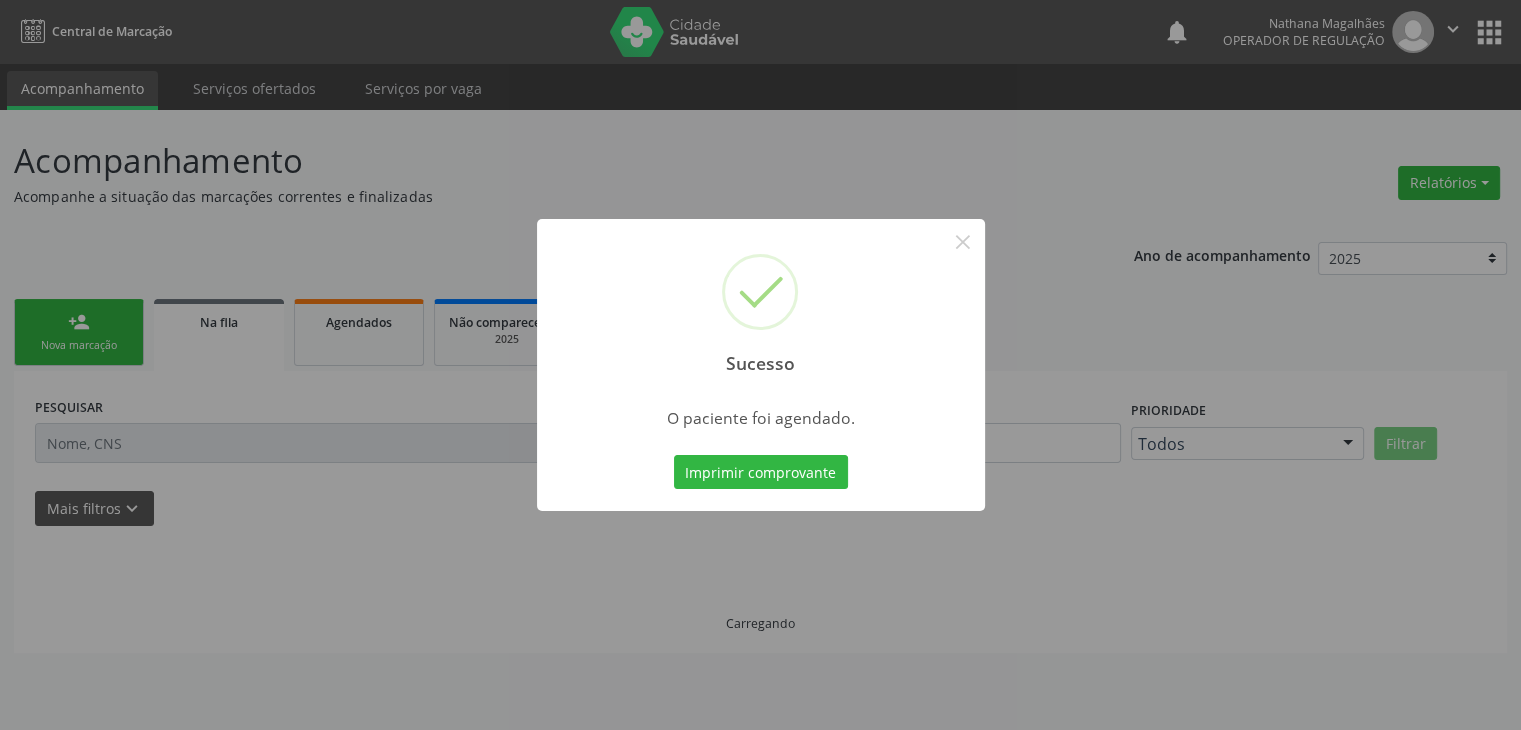 scroll, scrollTop: 0, scrollLeft: 0, axis: both 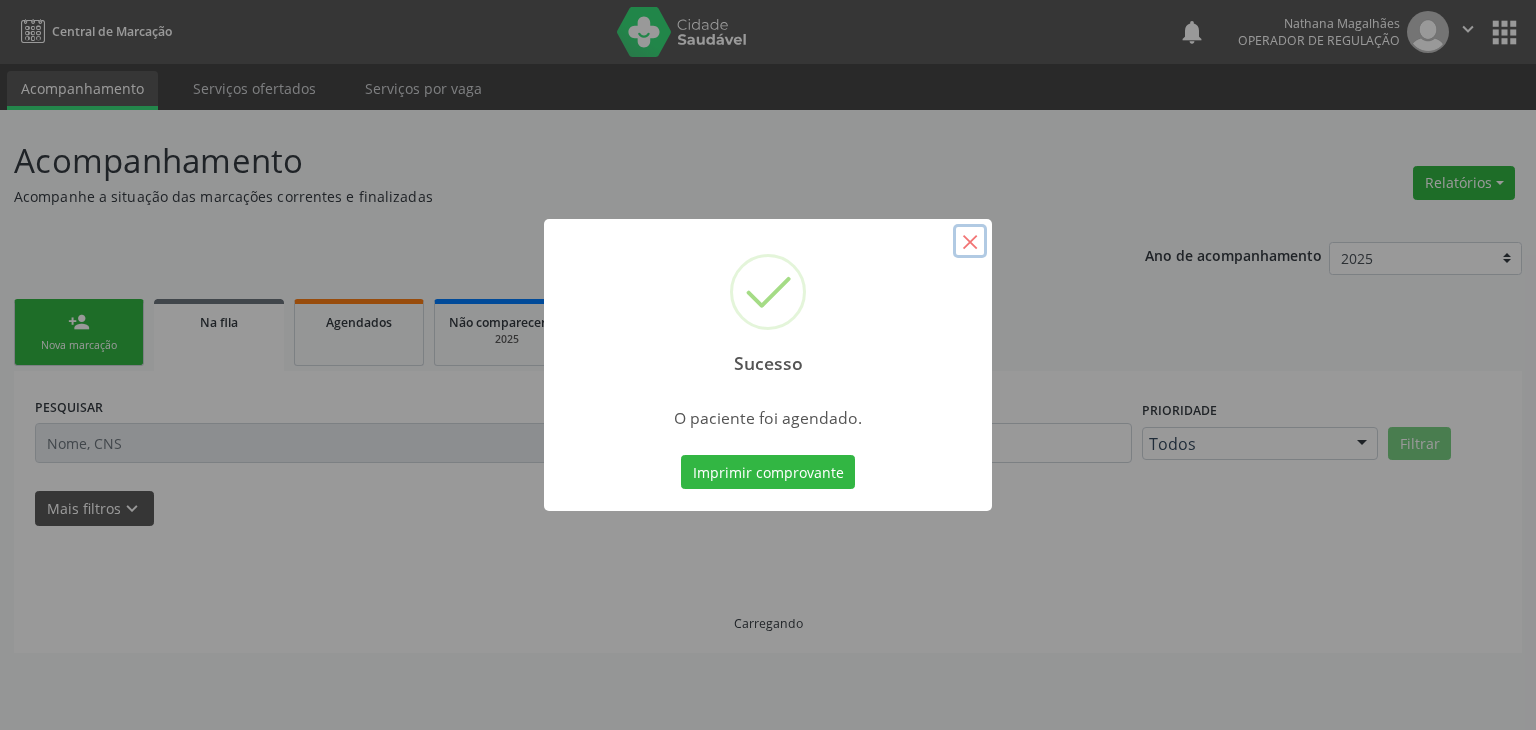 click on "×" at bounding box center (970, 241) 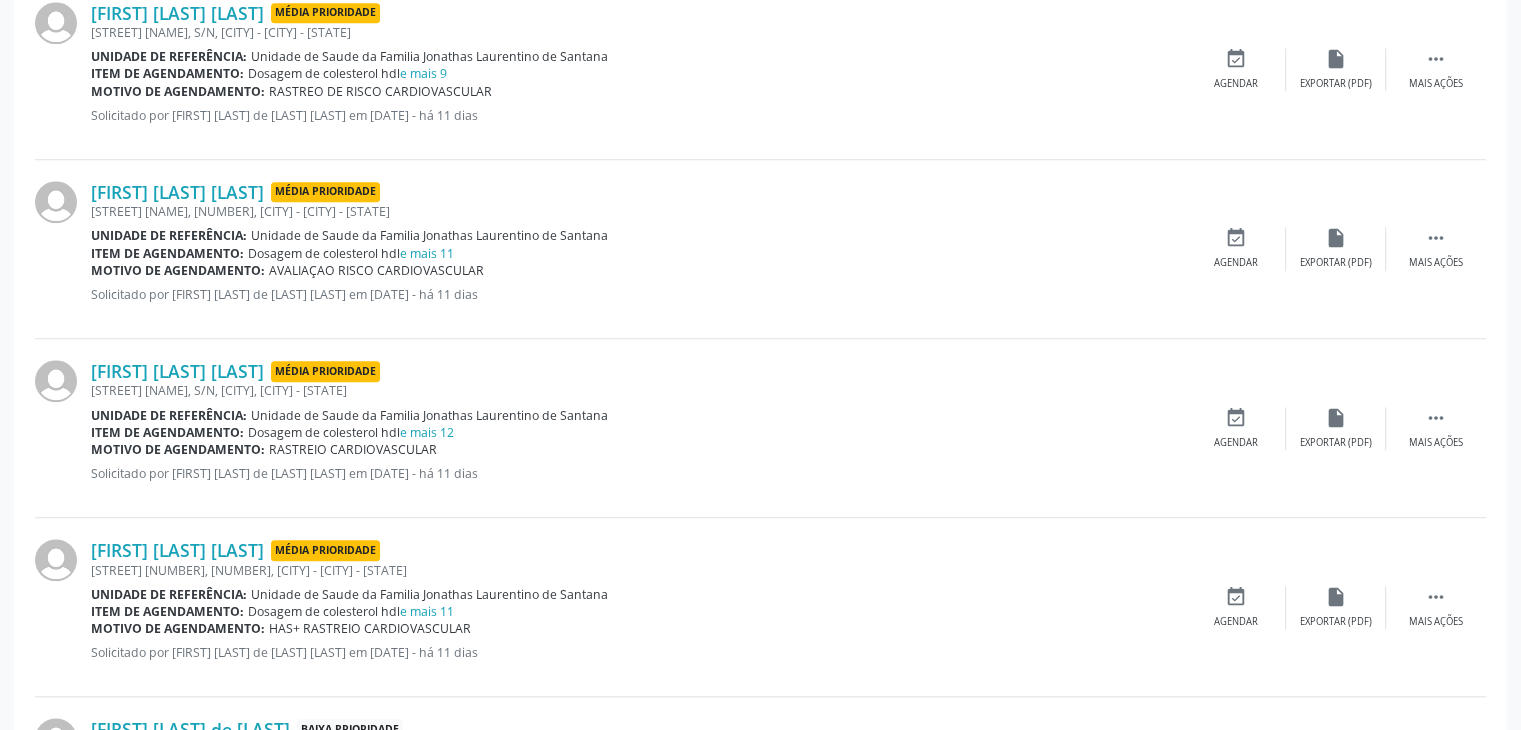scroll, scrollTop: 2100, scrollLeft: 0, axis: vertical 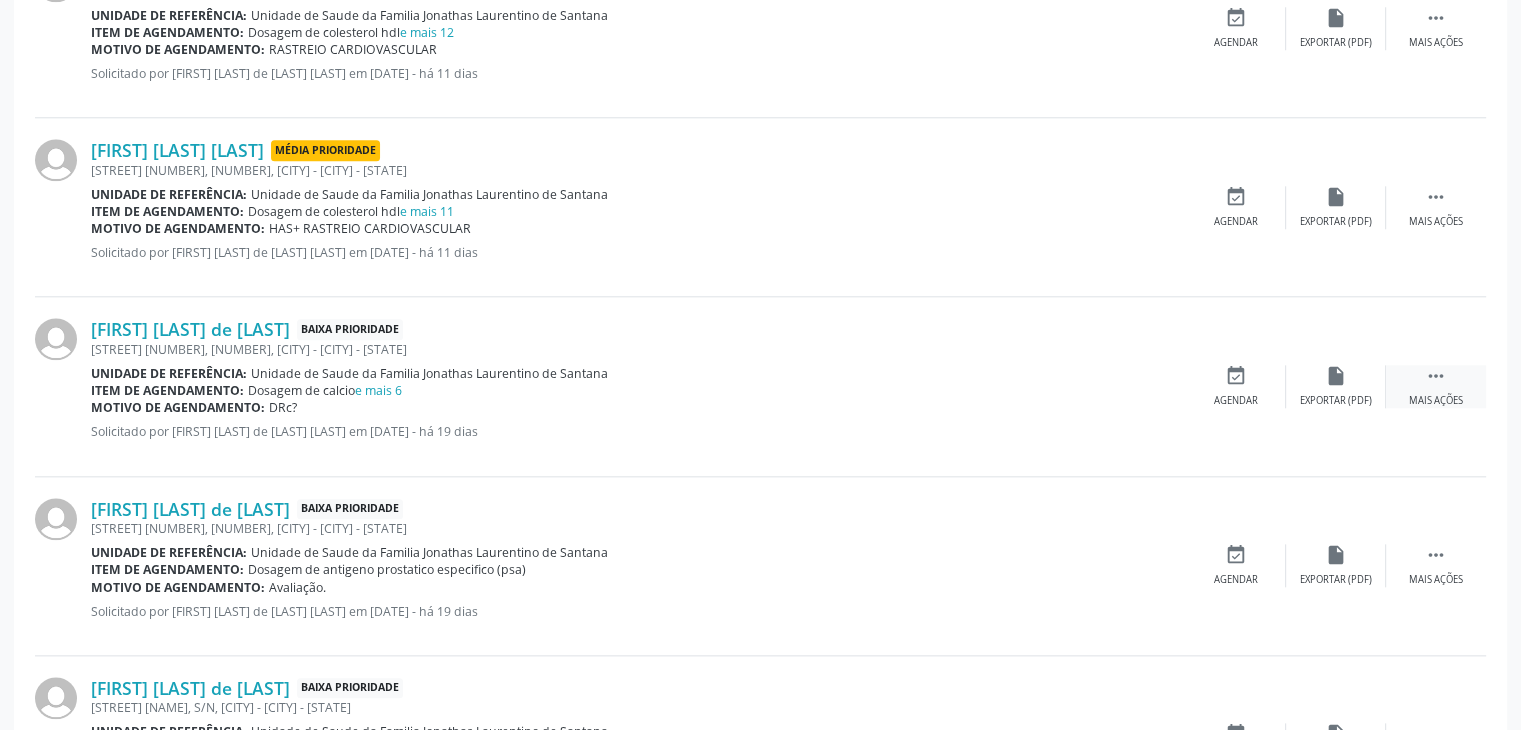 click on "
Mais ações" at bounding box center [1436, 386] 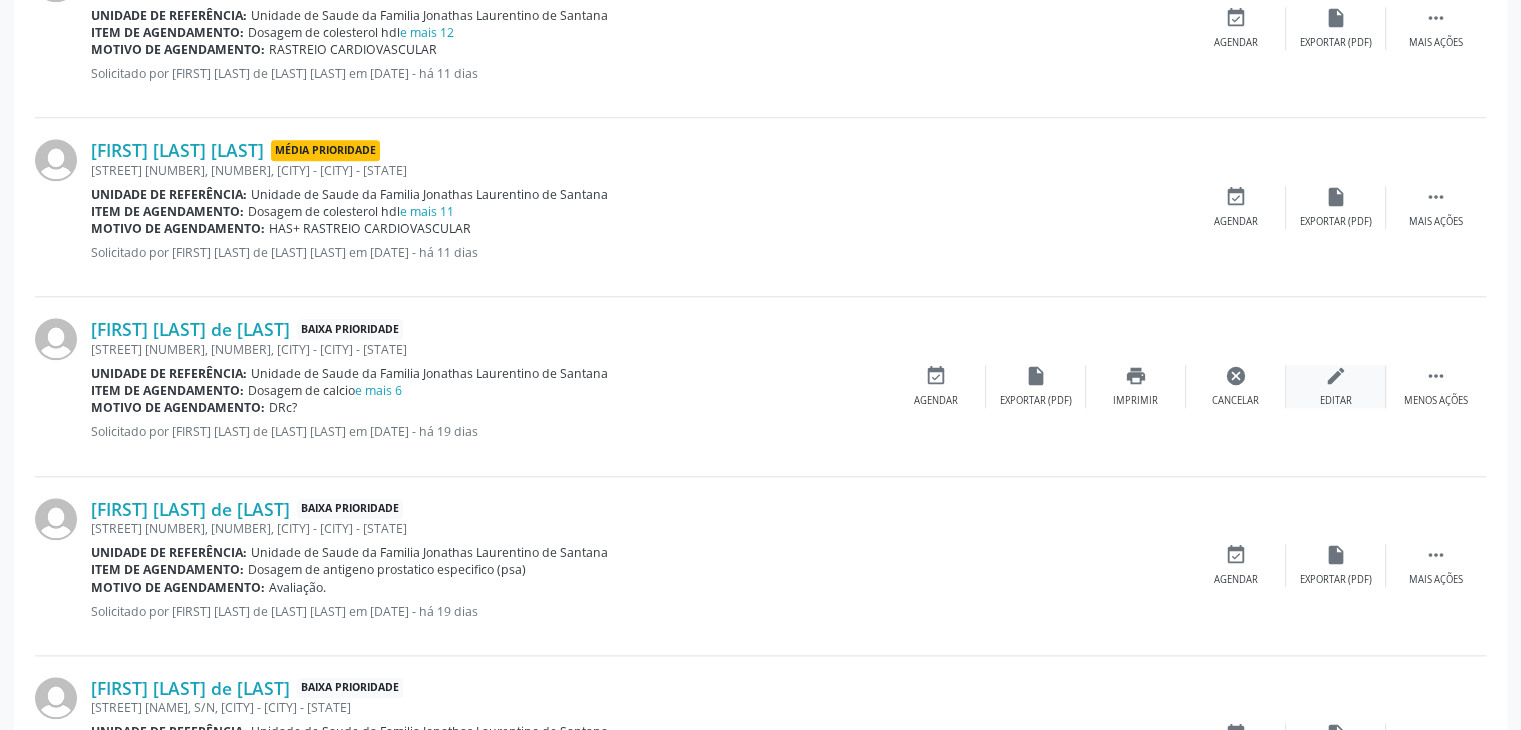 click on "edit
Editar" at bounding box center [1336, 386] 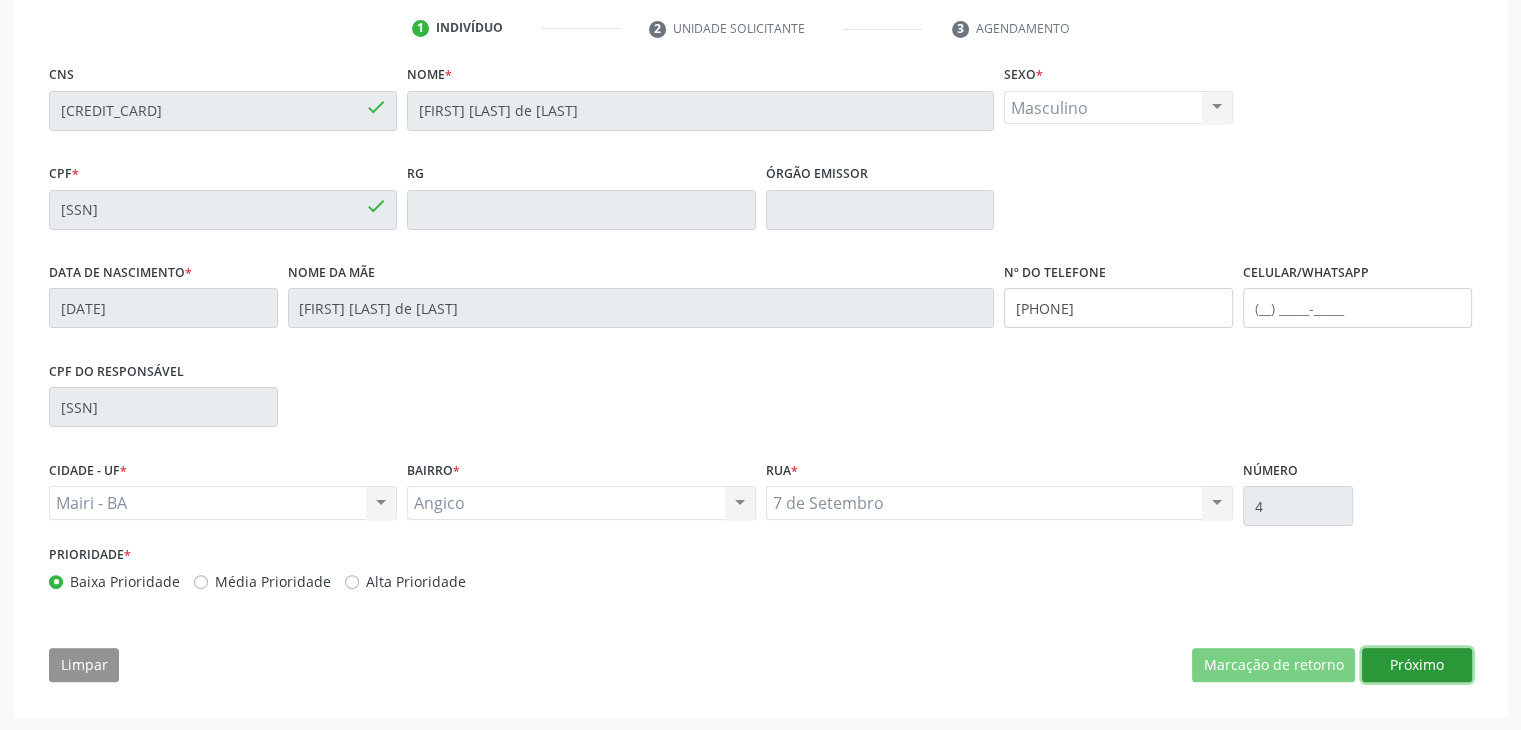 click on "Próximo" at bounding box center (1417, 665) 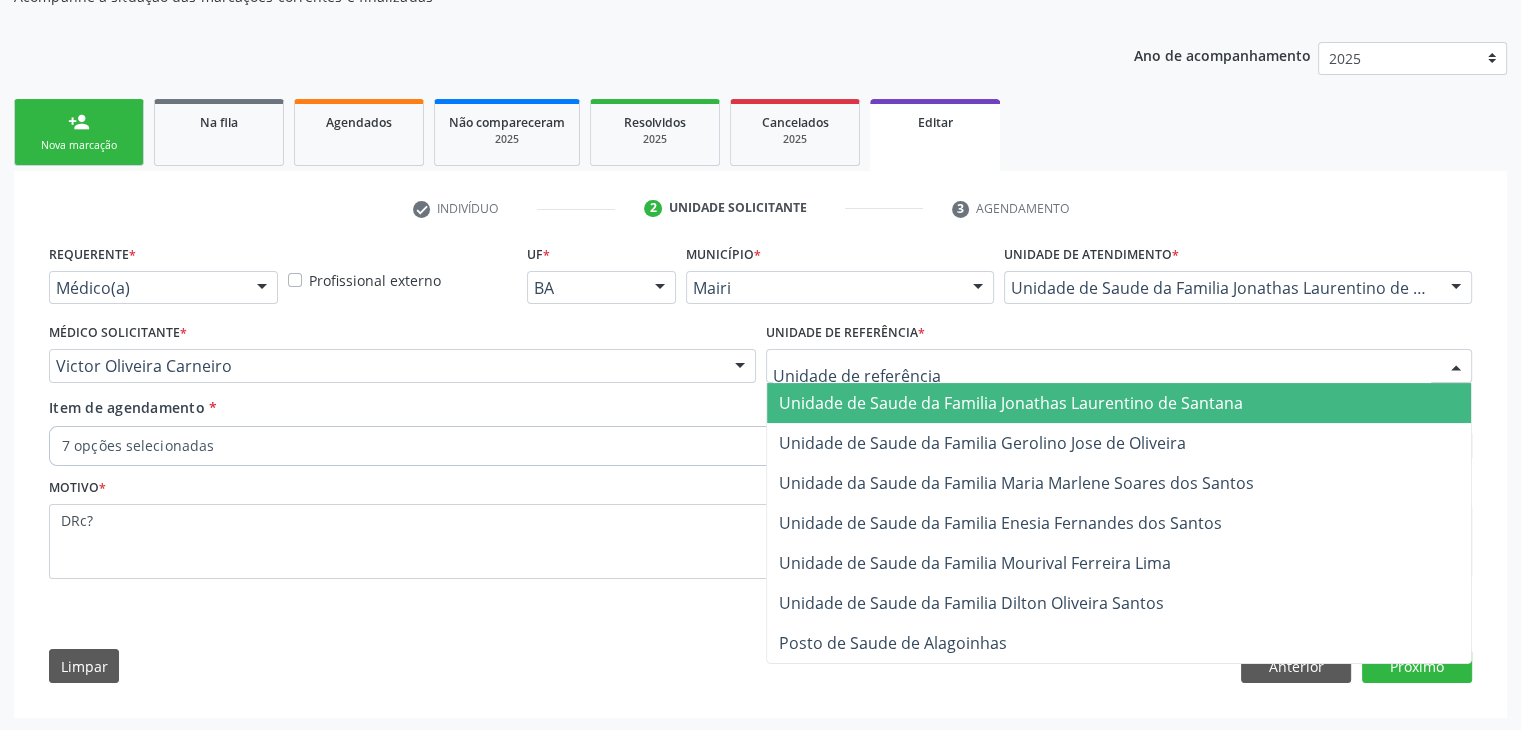 click on "Unidade de Saude da Familia Jonathas Laurentino de Santana" at bounding box center [1011, 403] 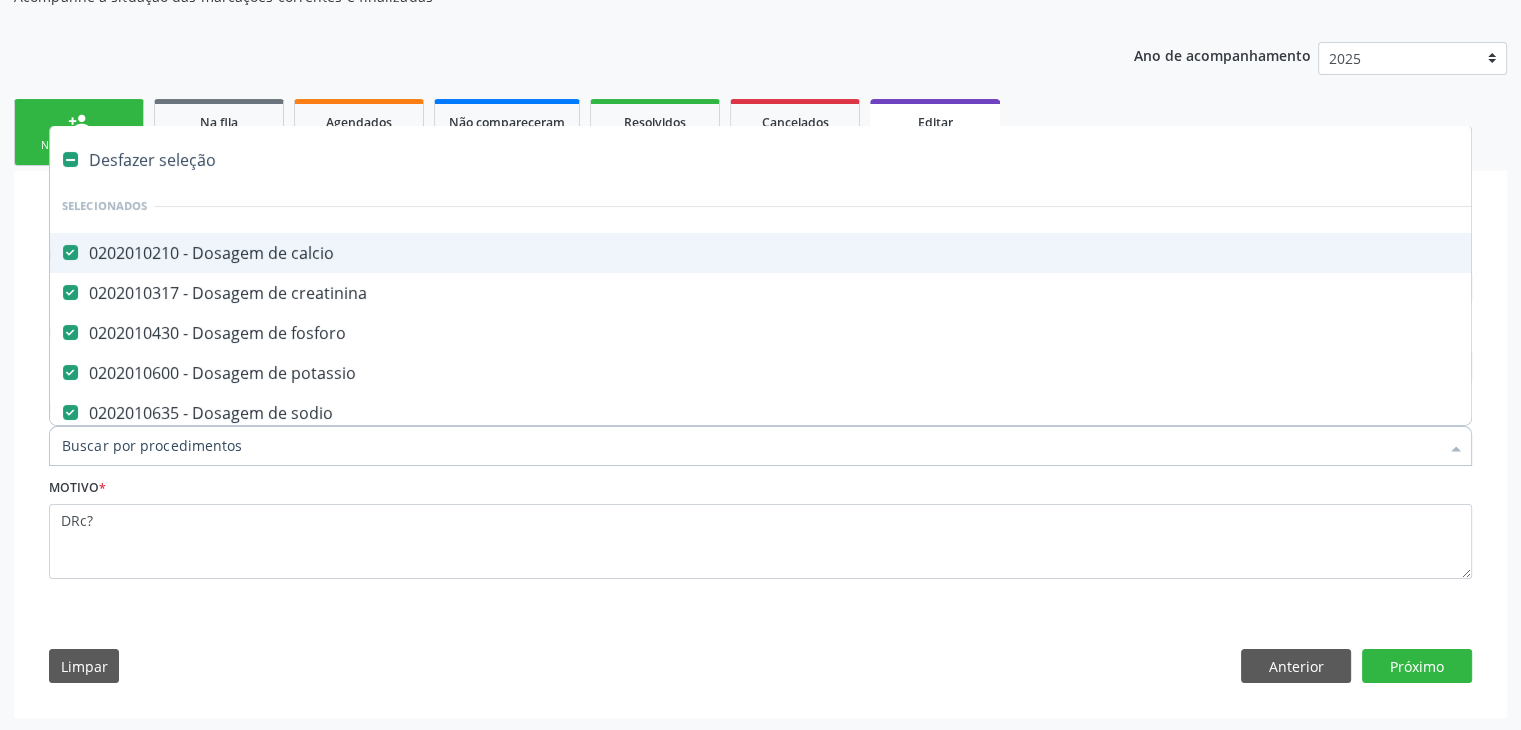 click at bounding box center (760, 446) 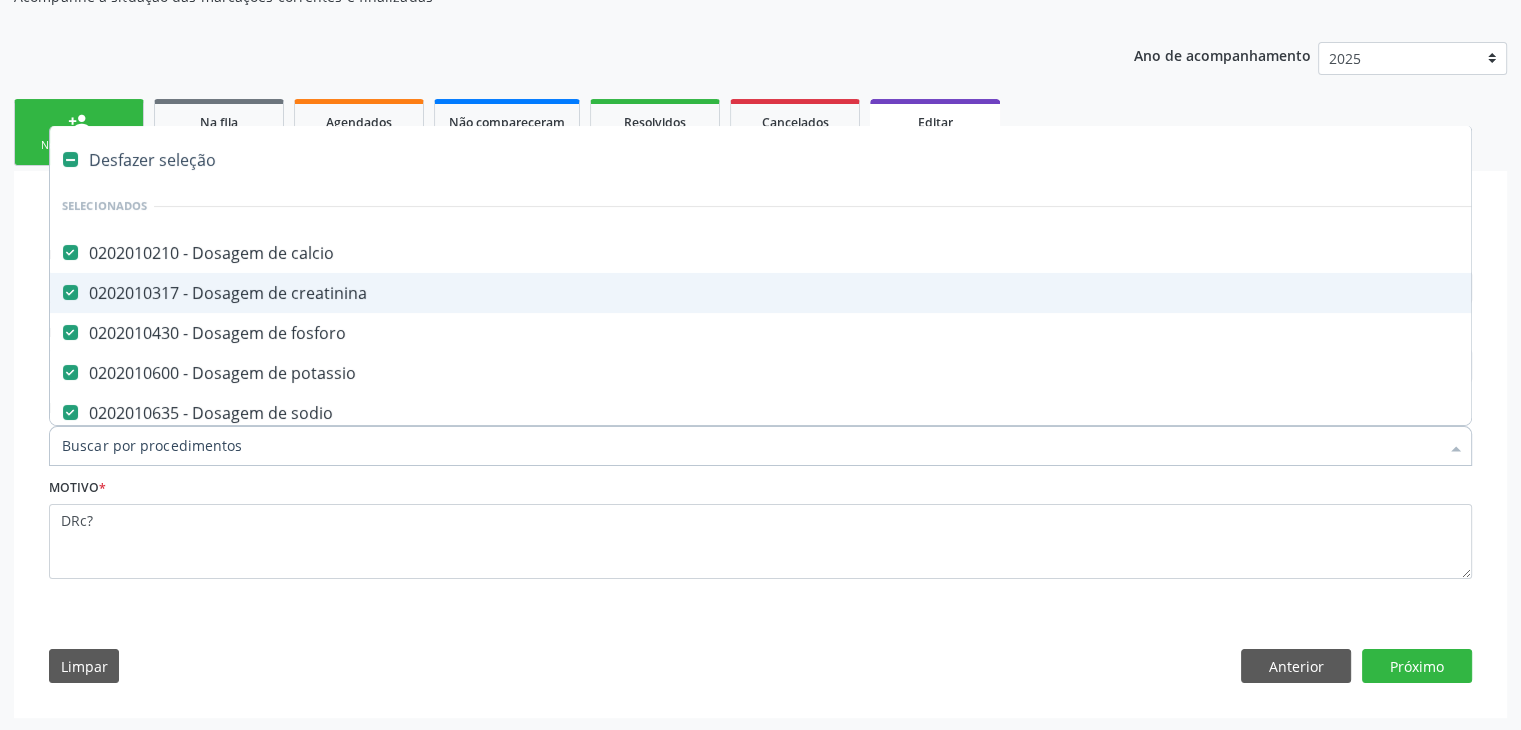 click on "Desfazer seleção" at bounding box center [831, 160] 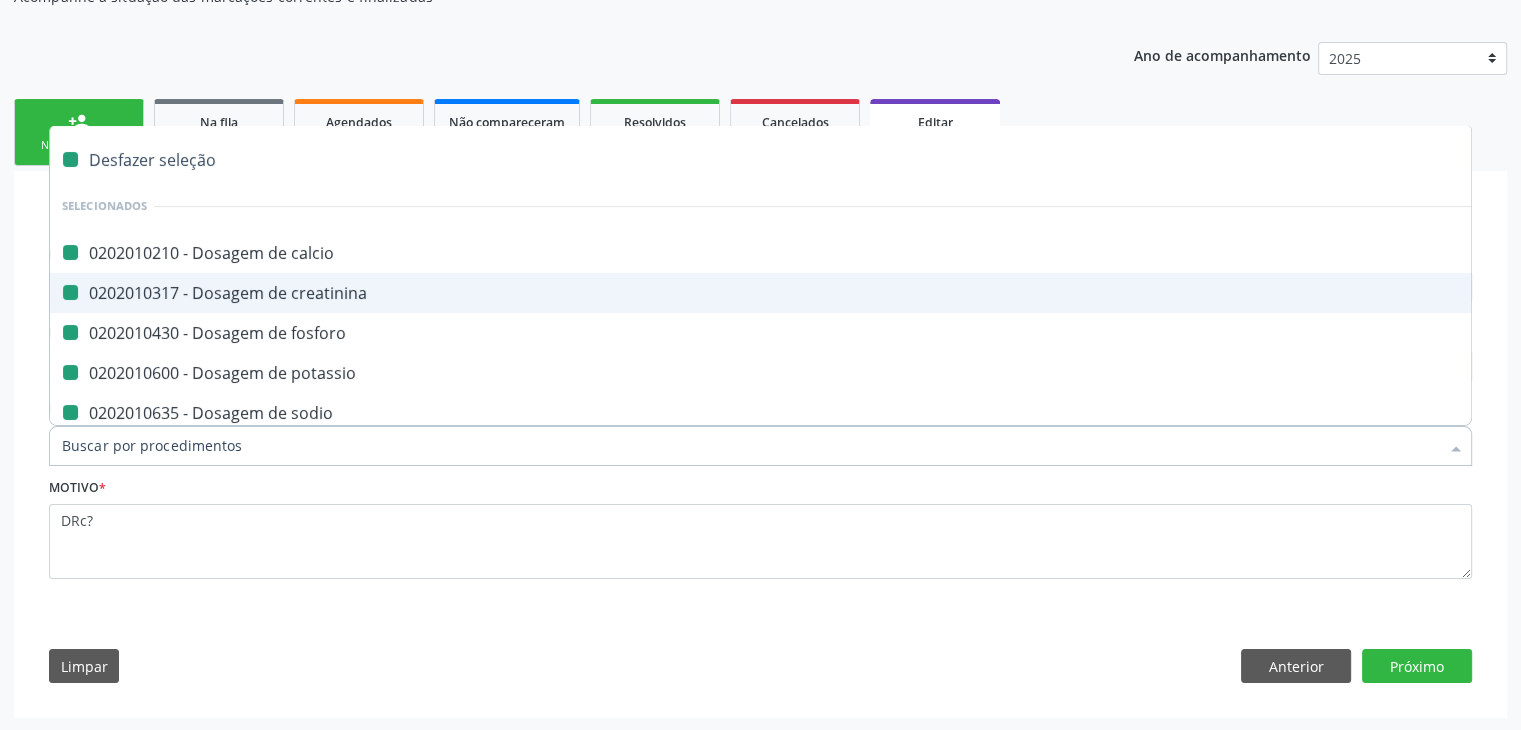 checkbox on "false" 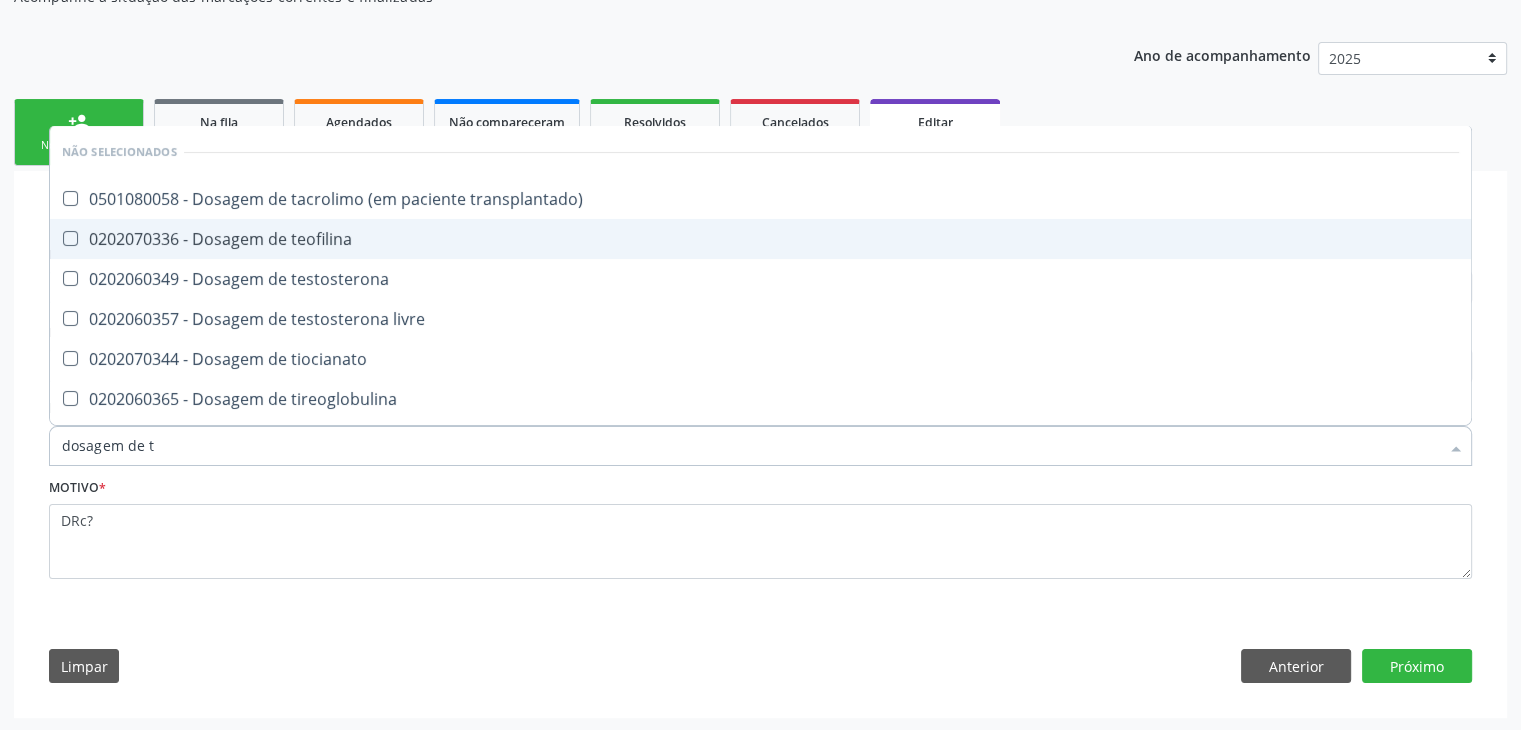 type on "dosagem de ts" 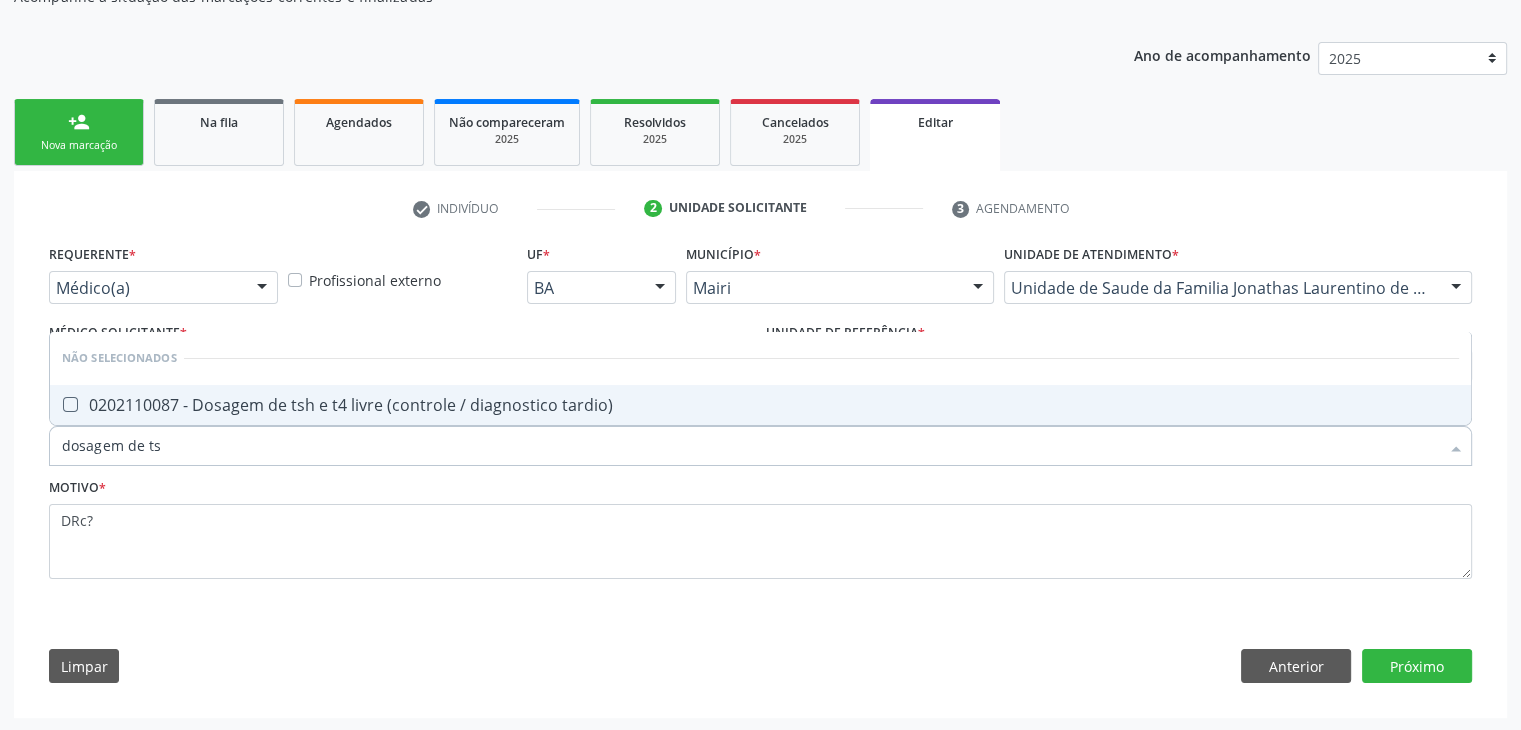 click on "0202110087 - Dosagem de tsh e t4 livre (controle / diagnostico tardio)" at bounding box center [760, 405] 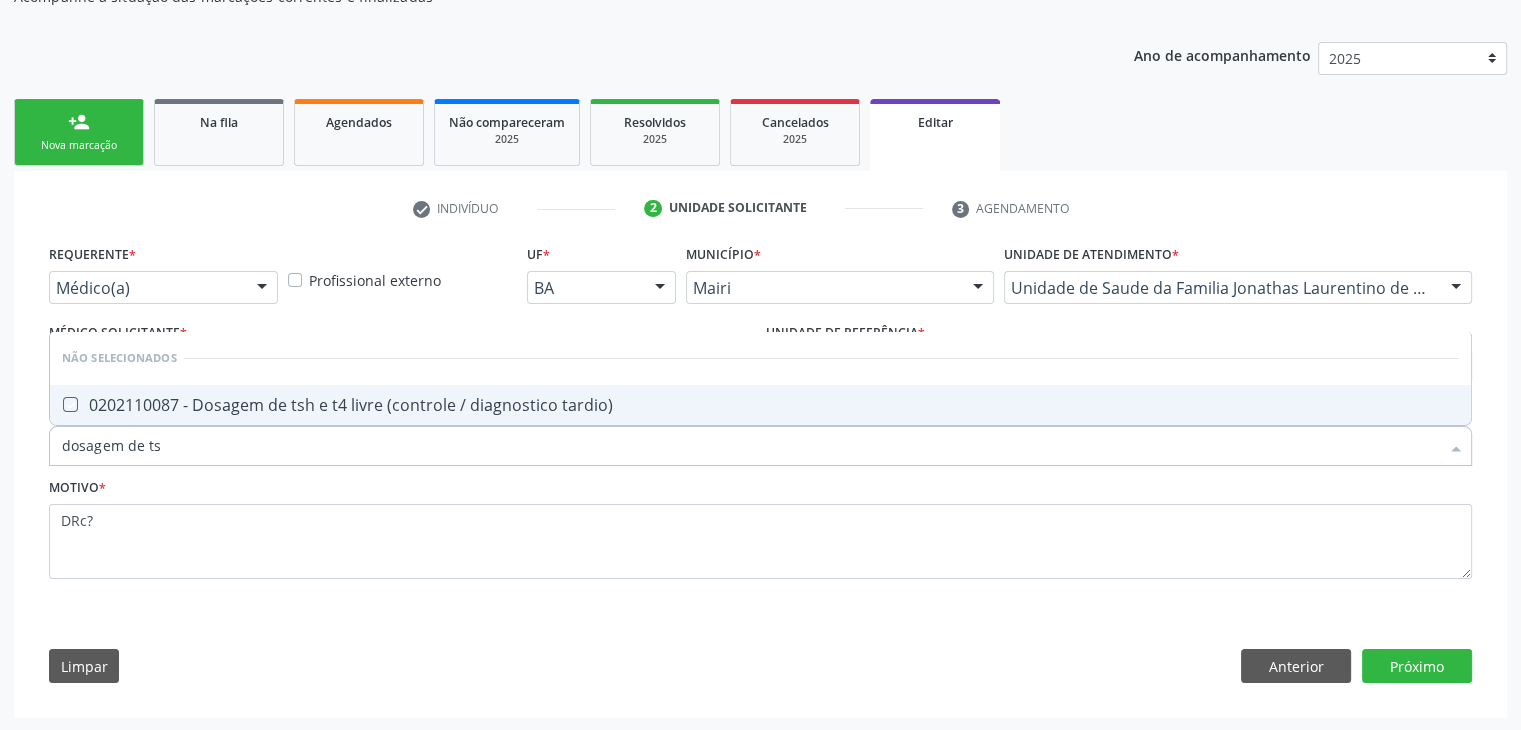 checkbox on "true" 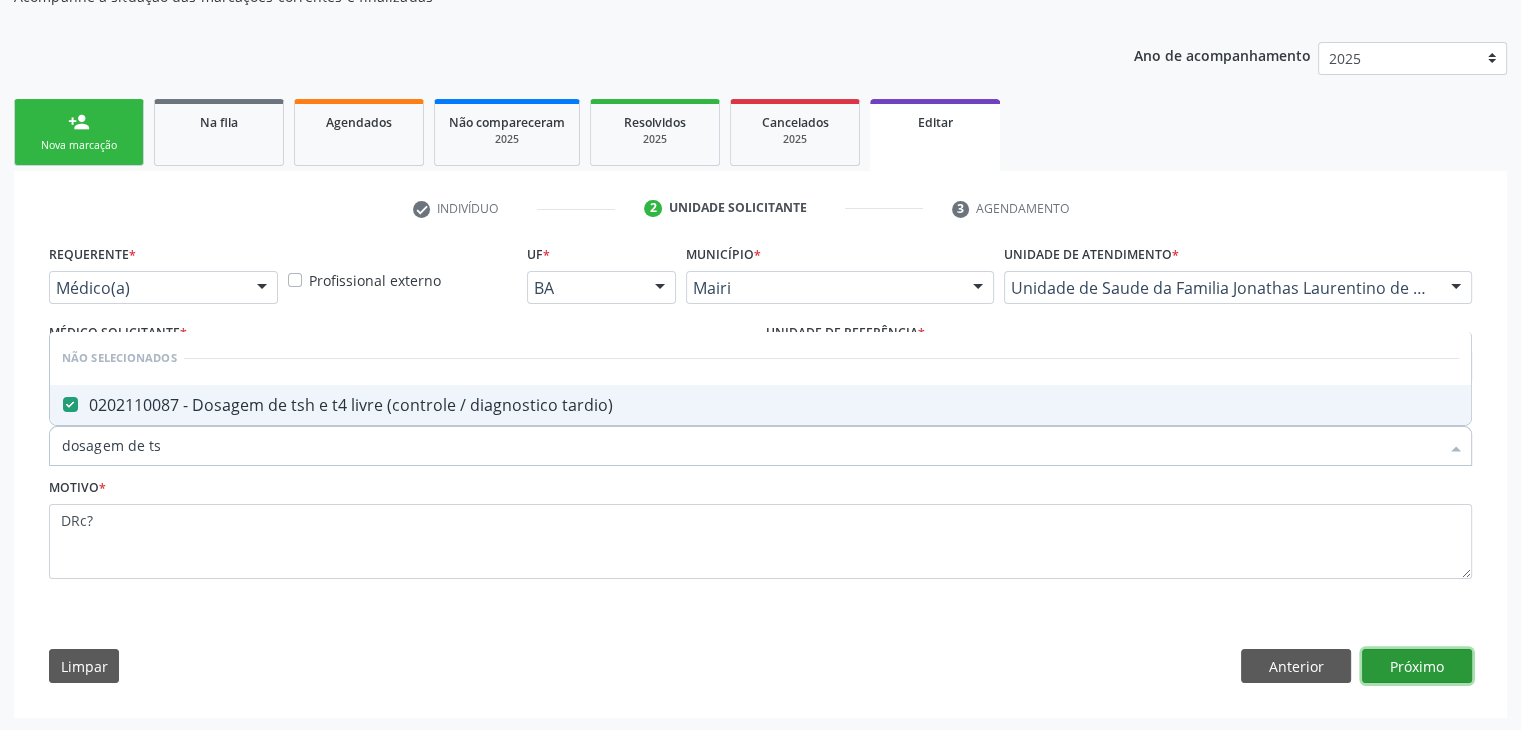click on "Próximo" at bounding box center [1417, 666] 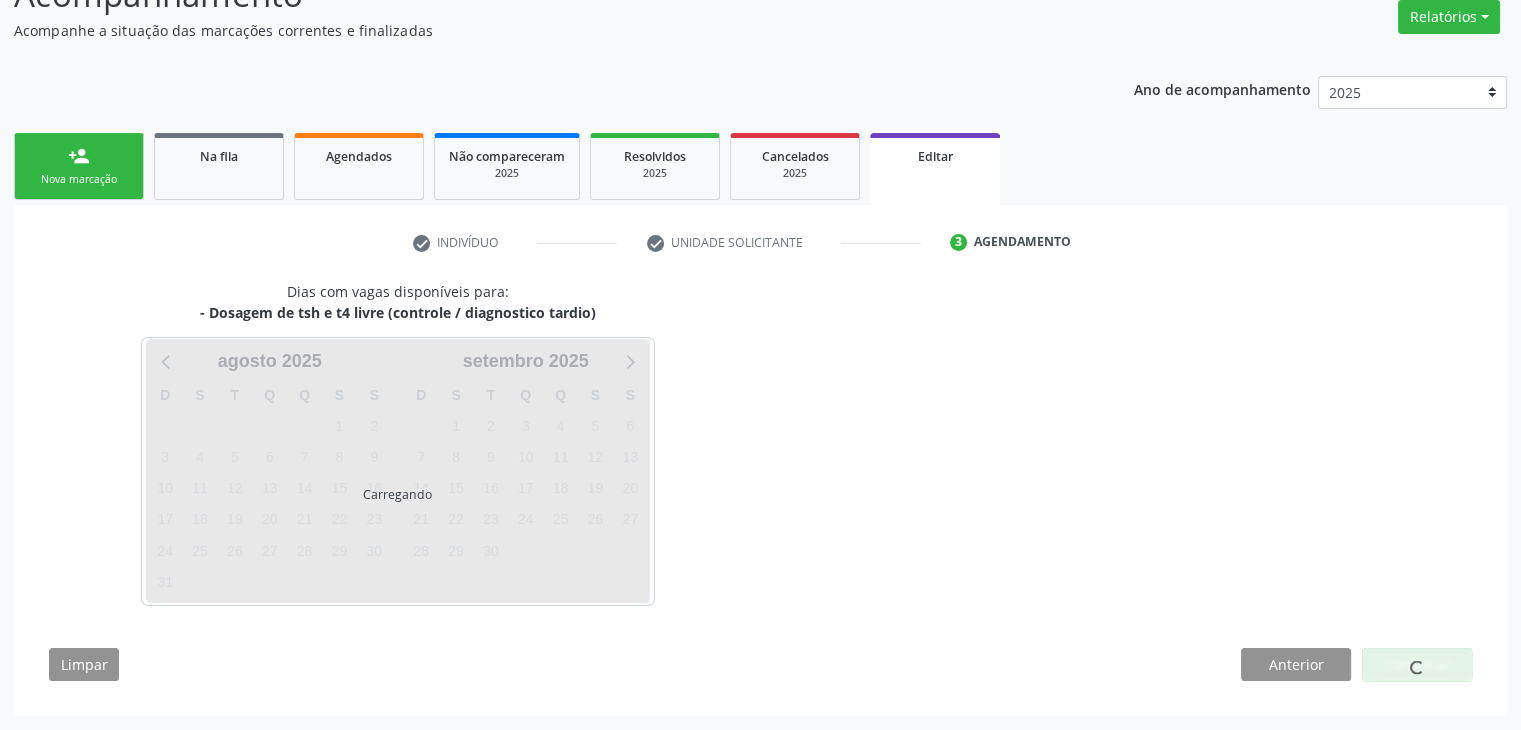 scroll, scrollTop: 165, scrollLeft: 0, axis: vertical 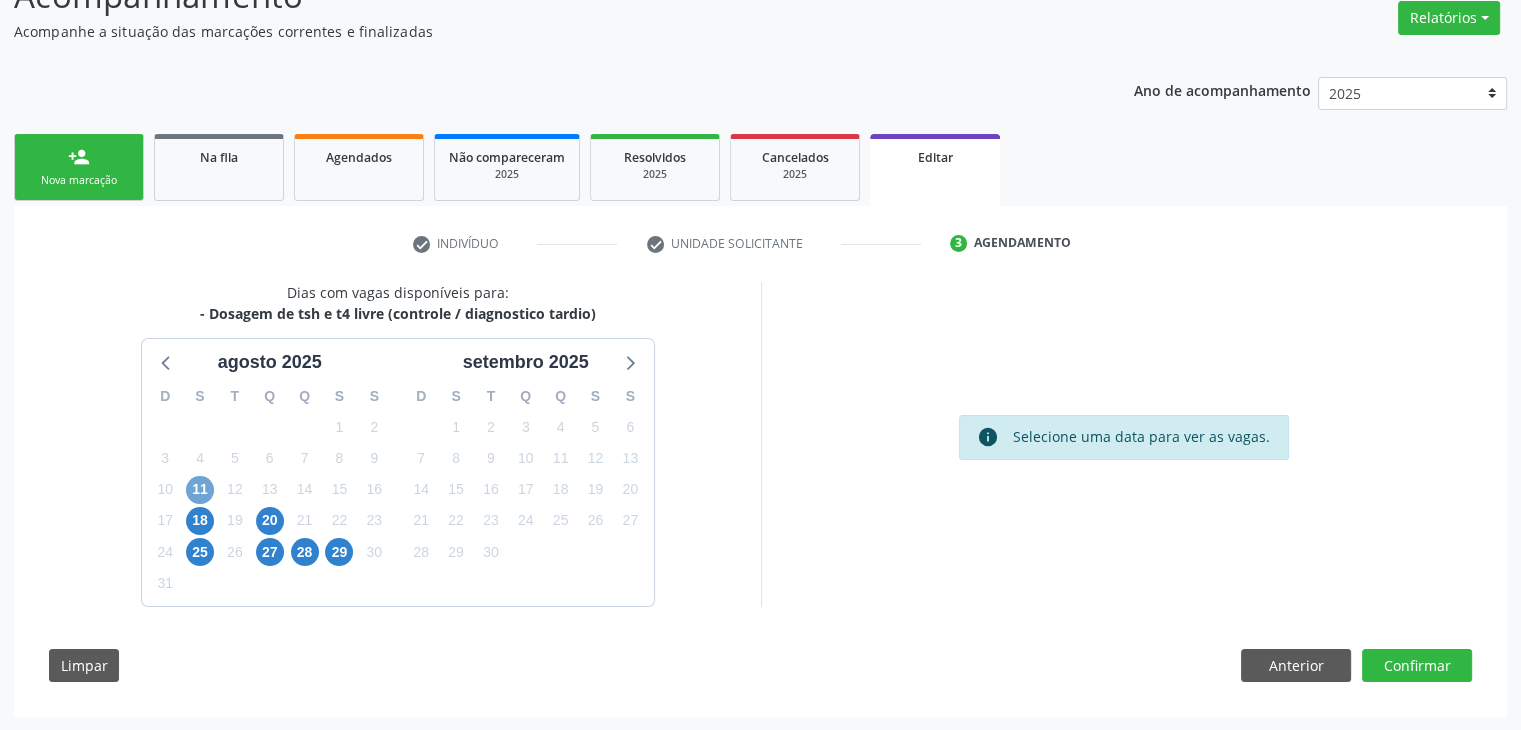 click on "11" at bounding box center (200, 490) 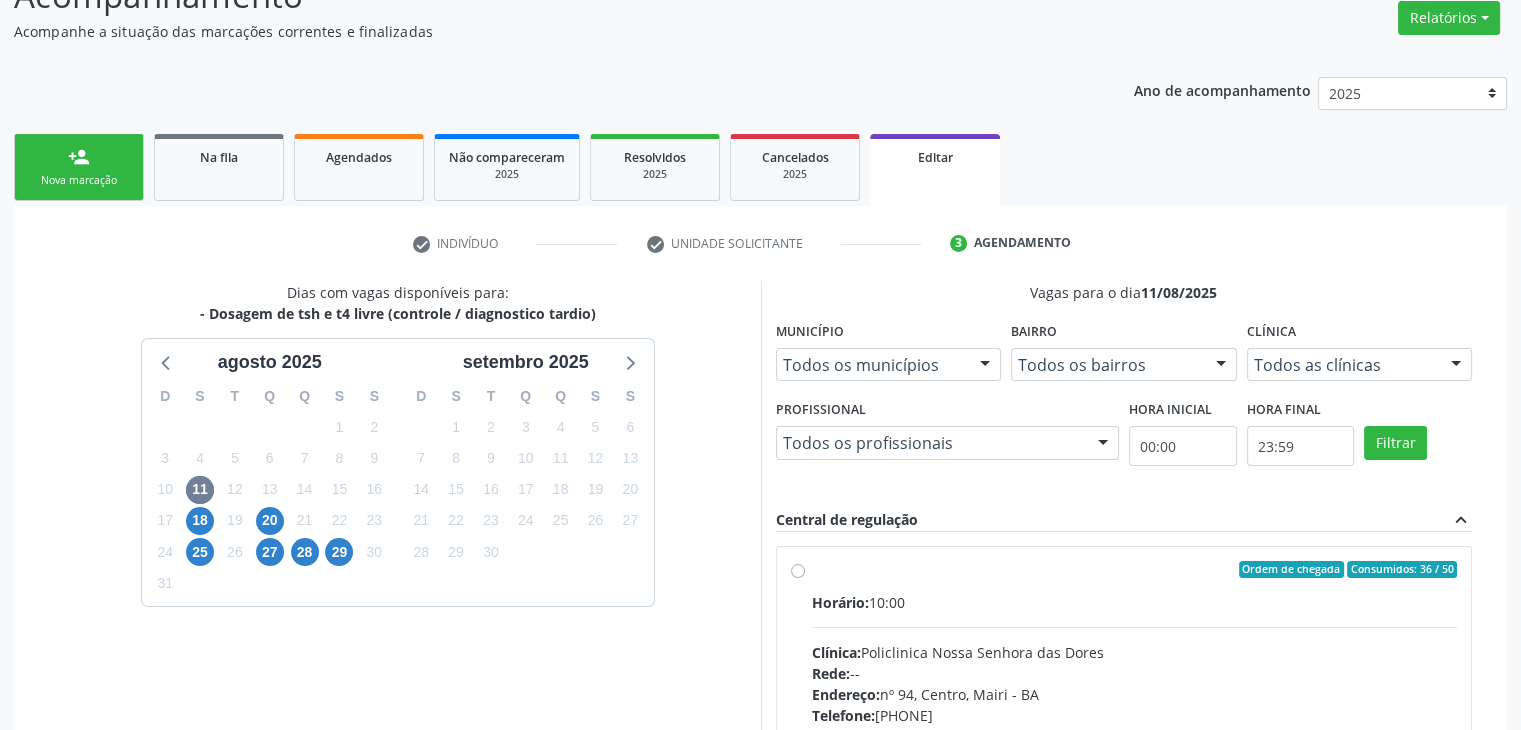 click on "Horário:   10:00
Clínica:  Policlinica Nossa Senhora das Dores
Rede:
--
Endereço:   nº 94, Centro, Mairi - BA
Telefone:   (74) 36322104
Profissional:
--
Informações adicionais sobre o atendimento
Idade de atendimento:
Sem restrição
Gênero(s) atendido(s):
Sem restrição
Informações adicionais:
--" at bounding box center [1135, 729] 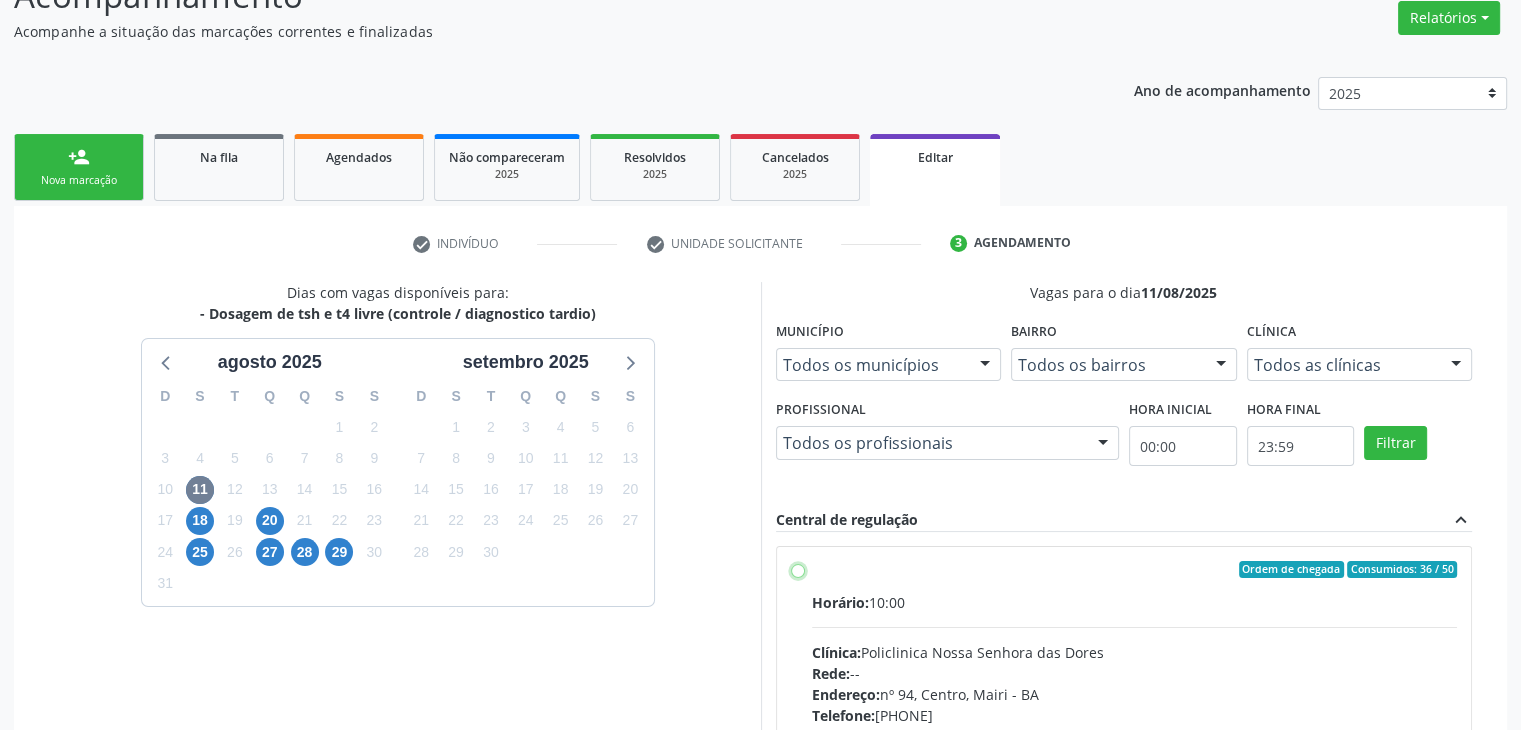 radio on "true" 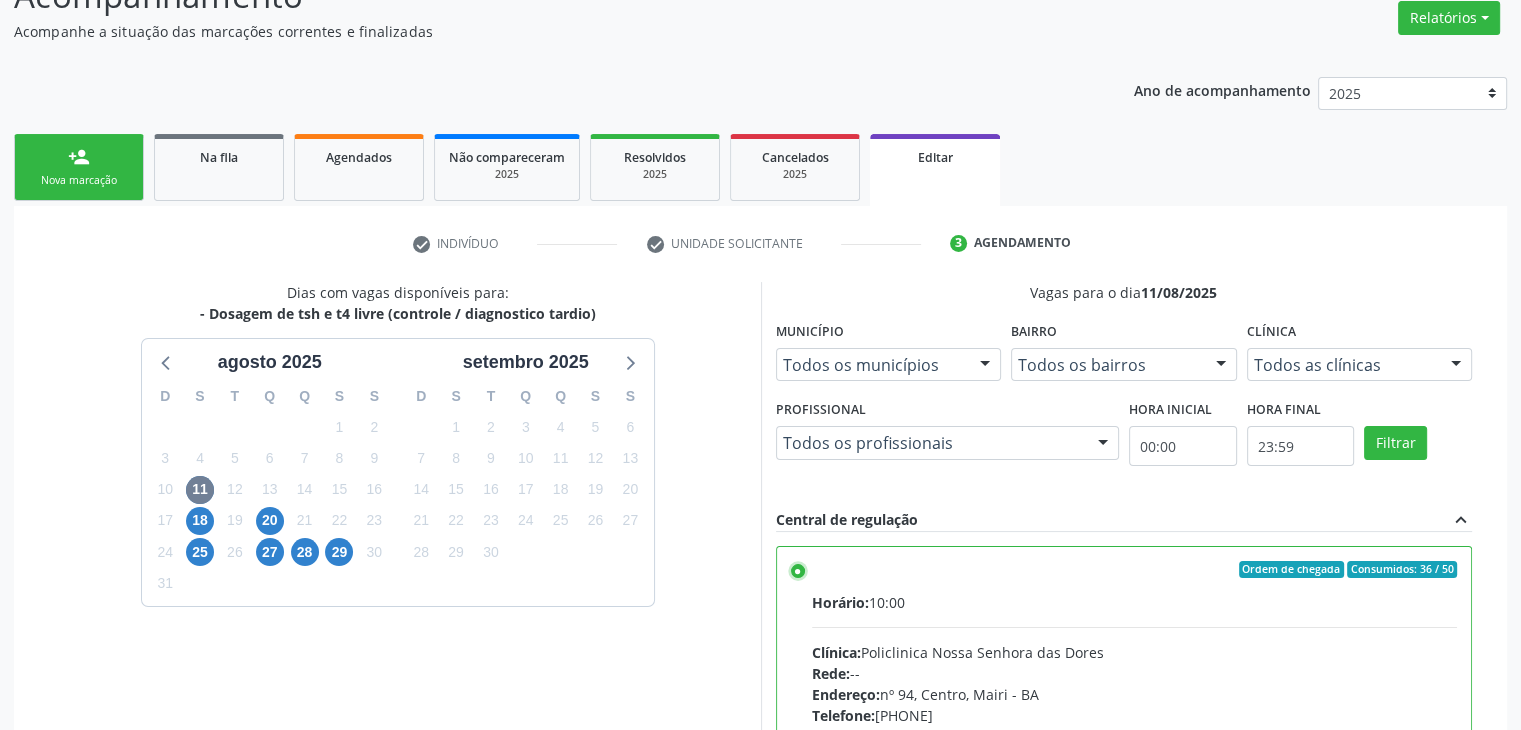 scroll, scrollTop: 490, scrollLeft: 0, axis: vertical 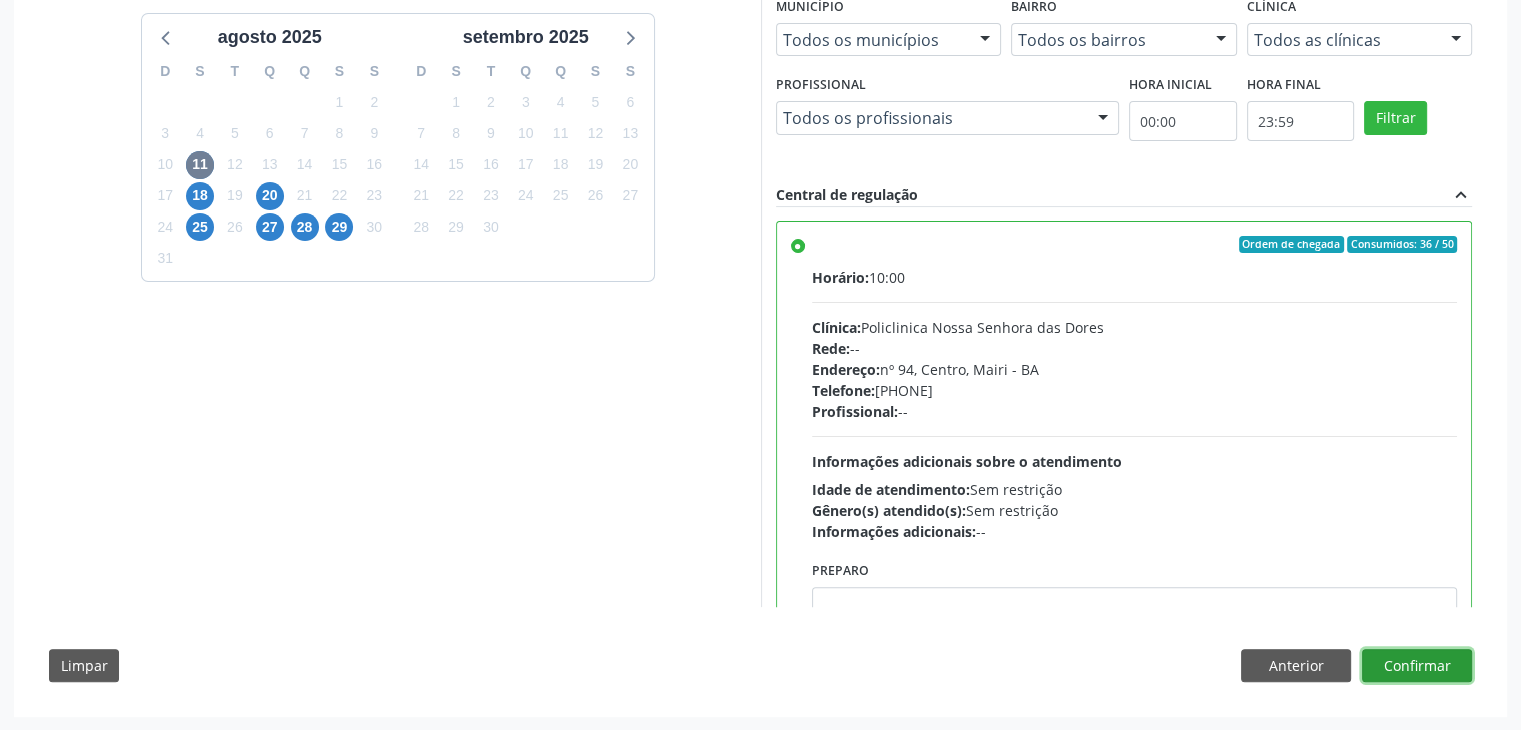 click on "Confirmar" at bounding box center [1417, 666] 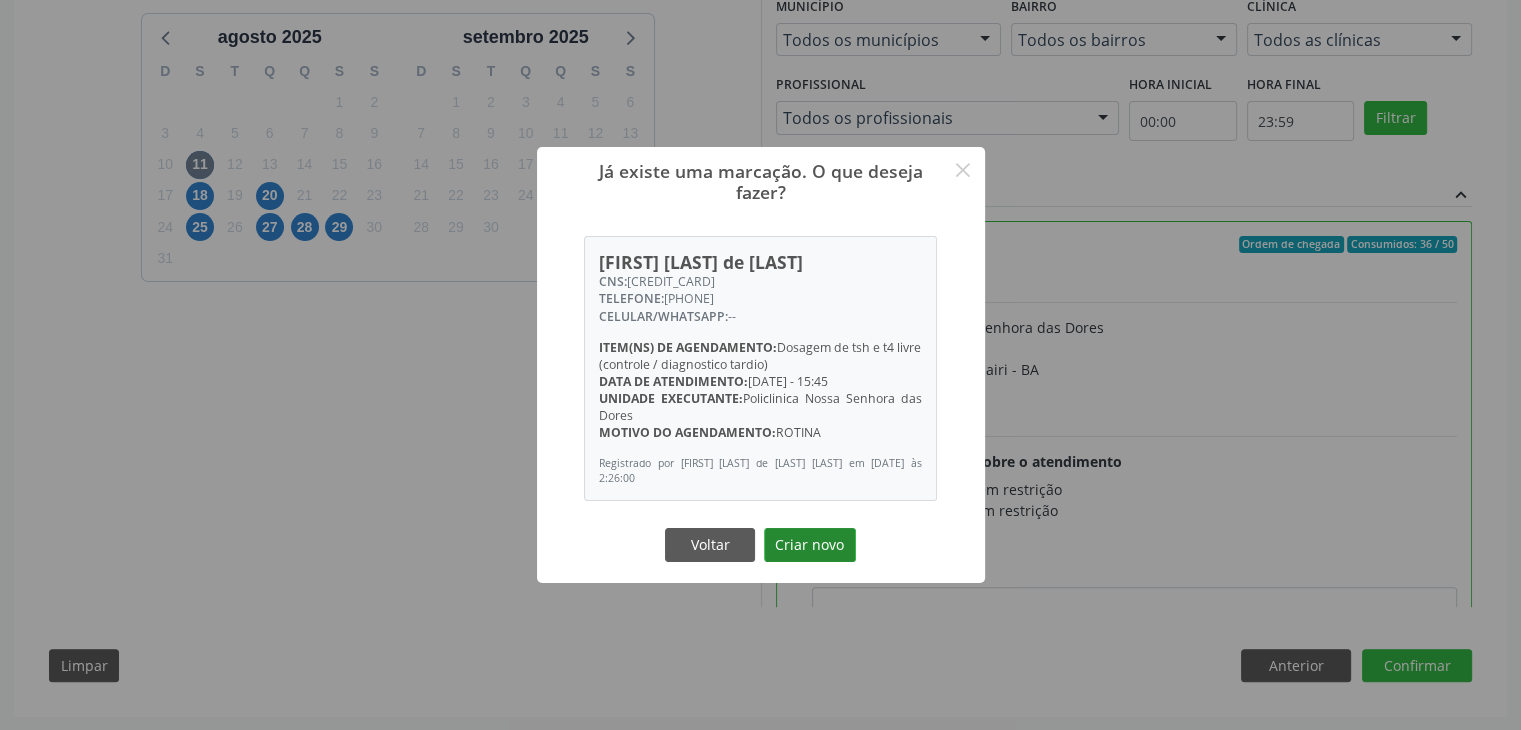 click on "Criar novo" at bounding box center [810, 545] 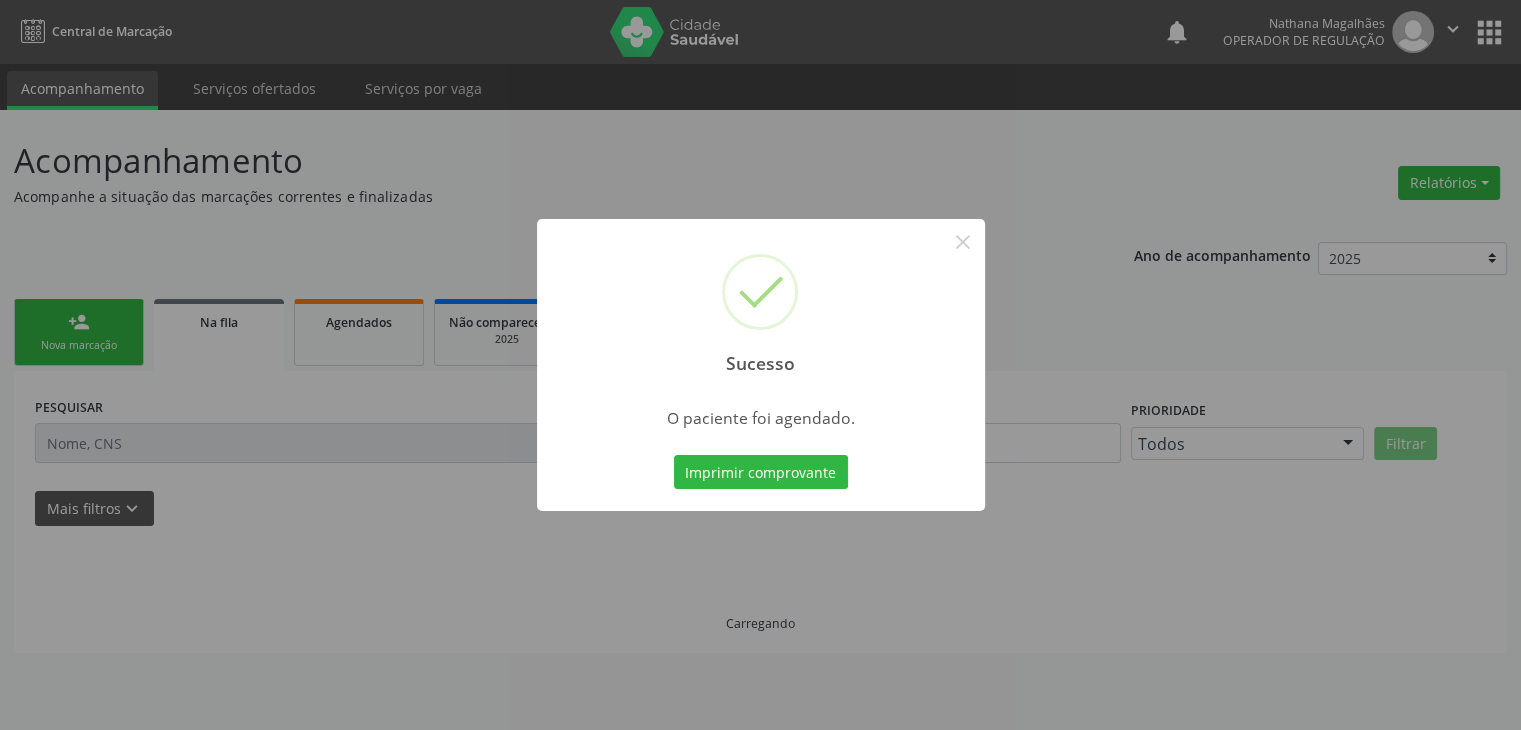 scroll, scrollTop: 0, scrollLeft: 0, axis: both 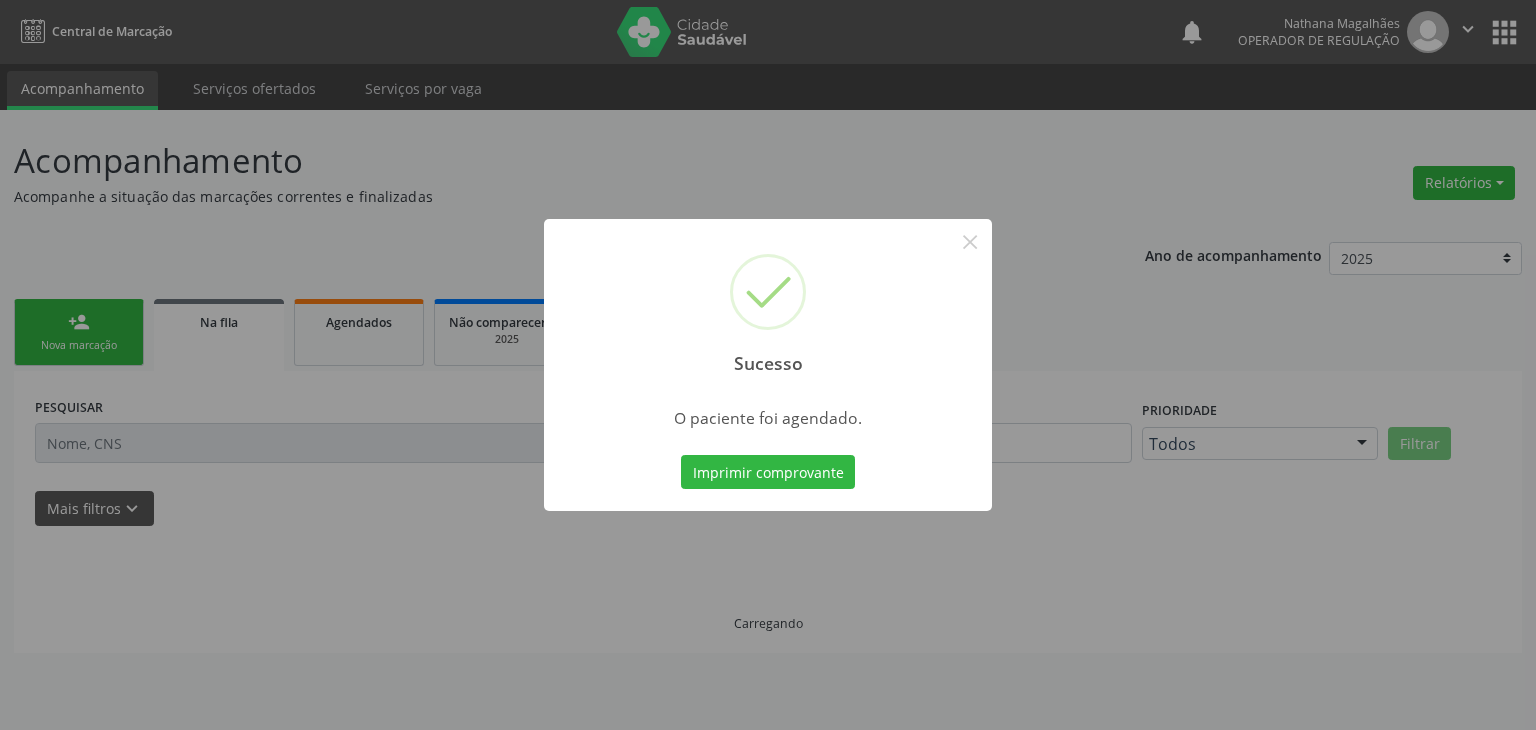 click on "Sucesso ×" at bounding box center [768, 305] 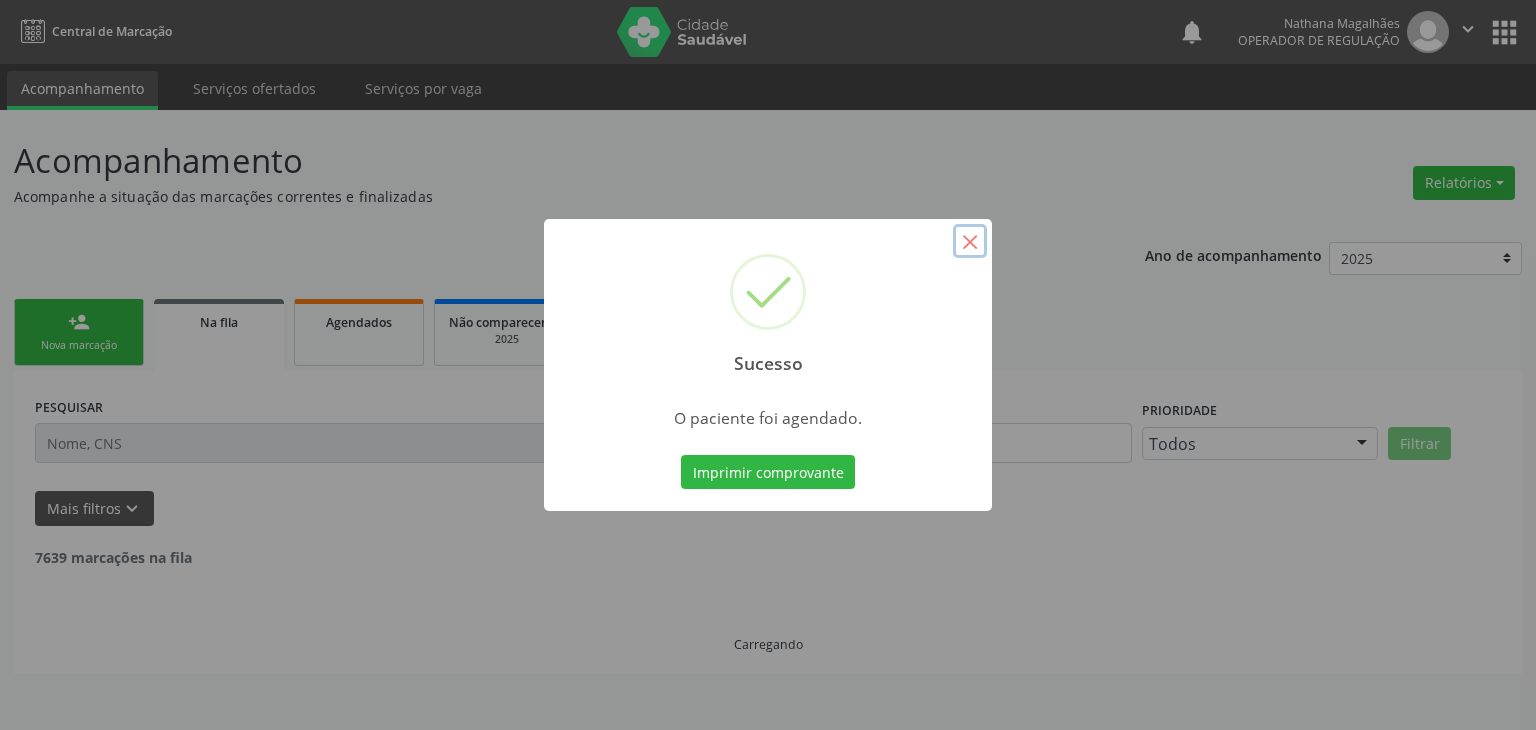 click on "×" at bounding box center [970, 241] 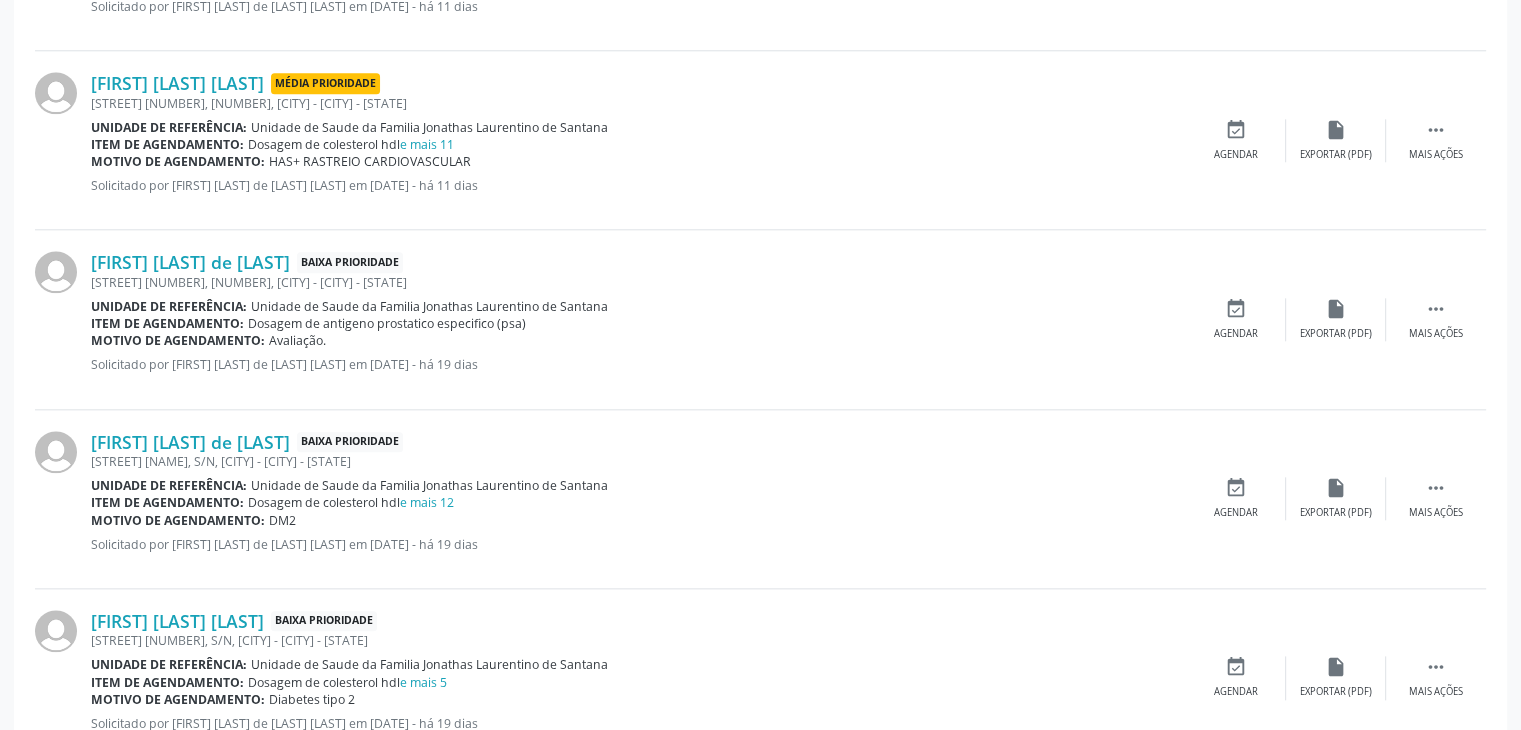 scroll, scrollTop: 2200, scrollLeft: 0, axis: vertical 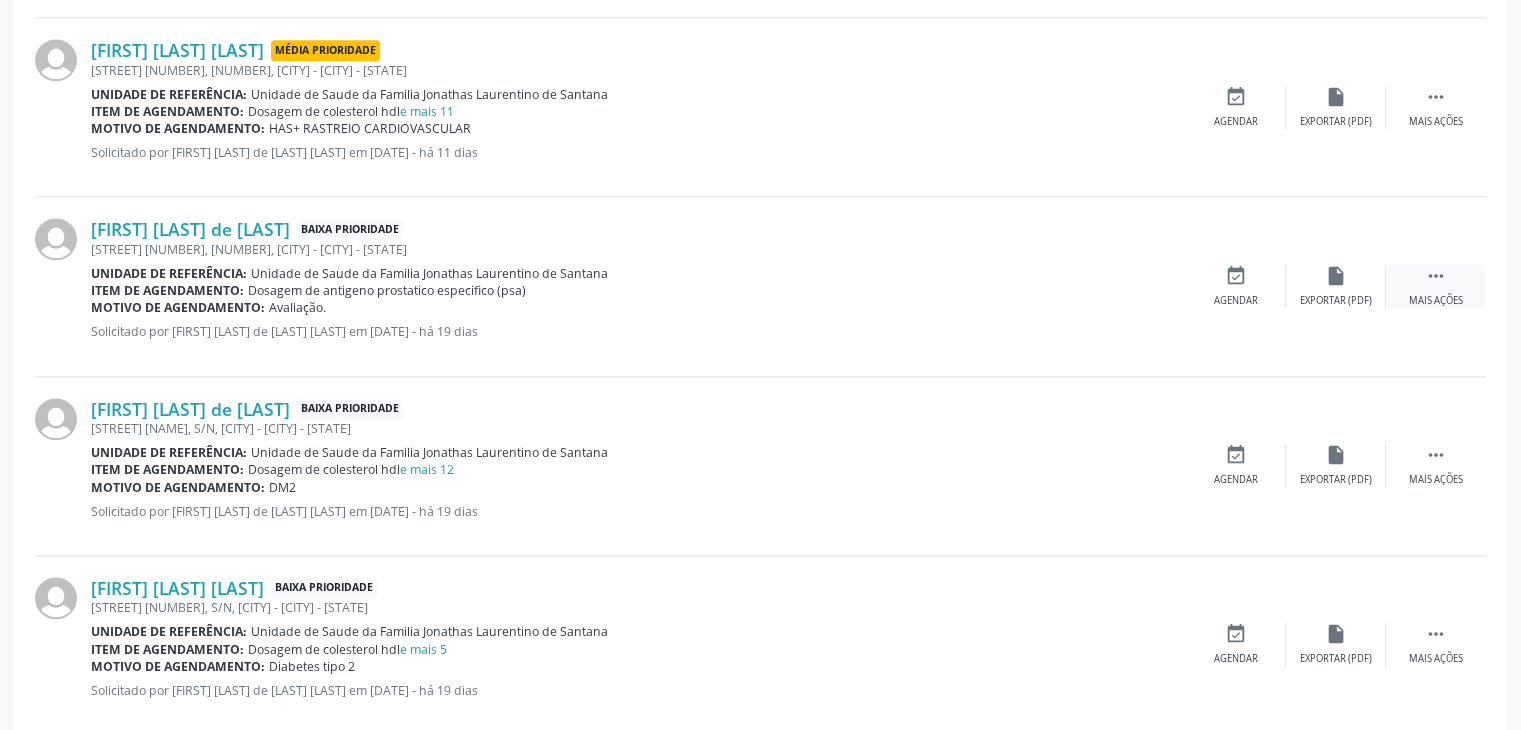 click on "" at bounding box center [1436, 276] 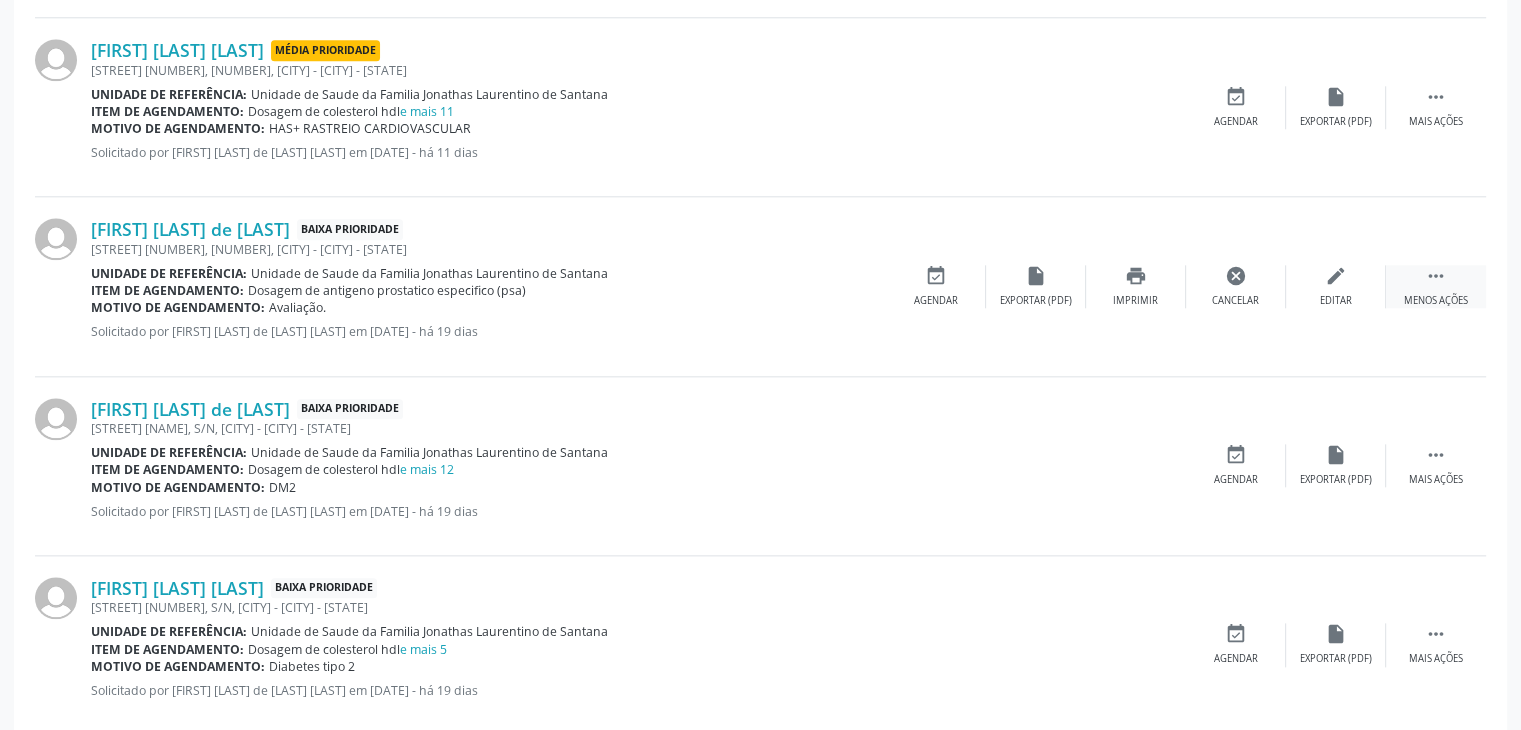 click on "Editar" at bounding box center (1336, 301) 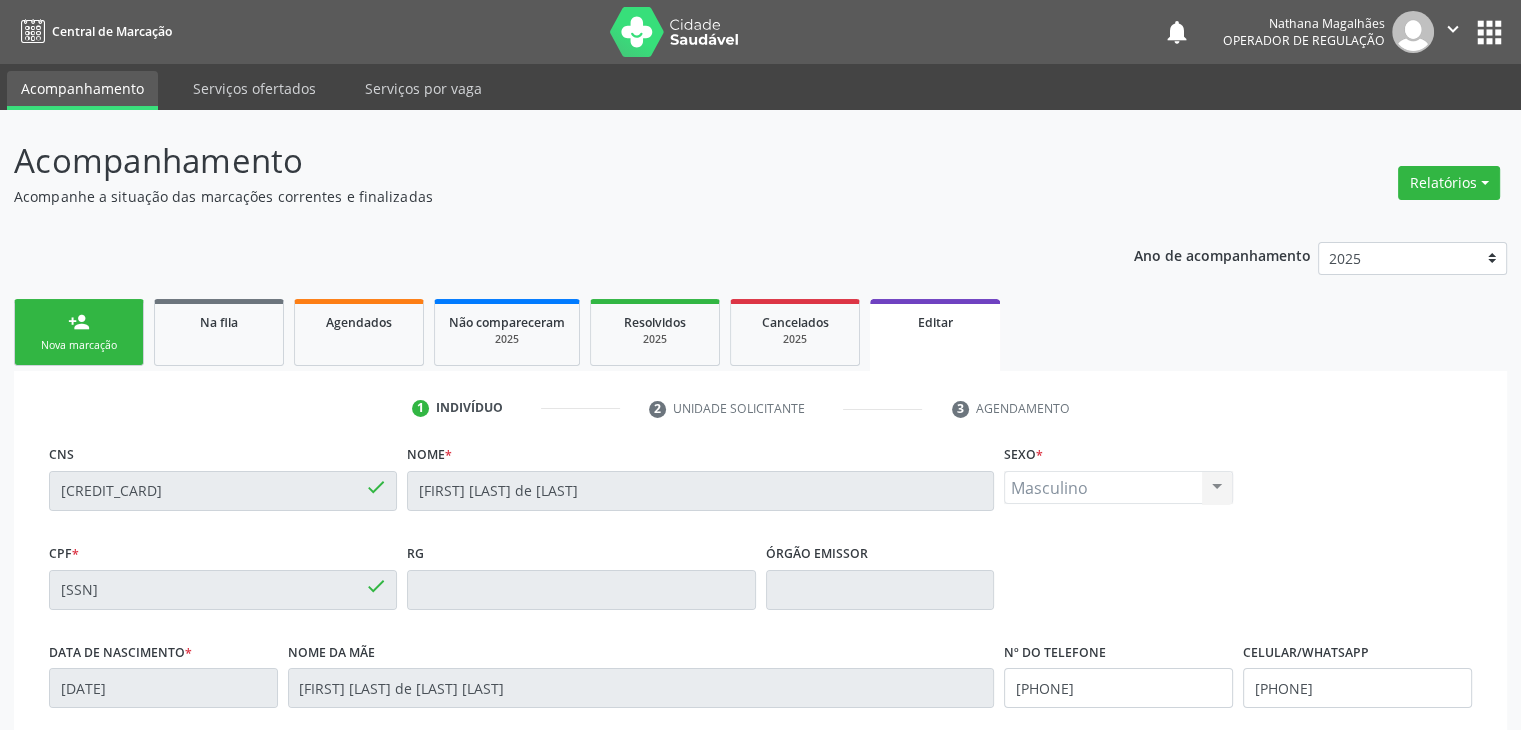 scroll, scrollTop: 380, scrollLeft: 0, axis: vertical 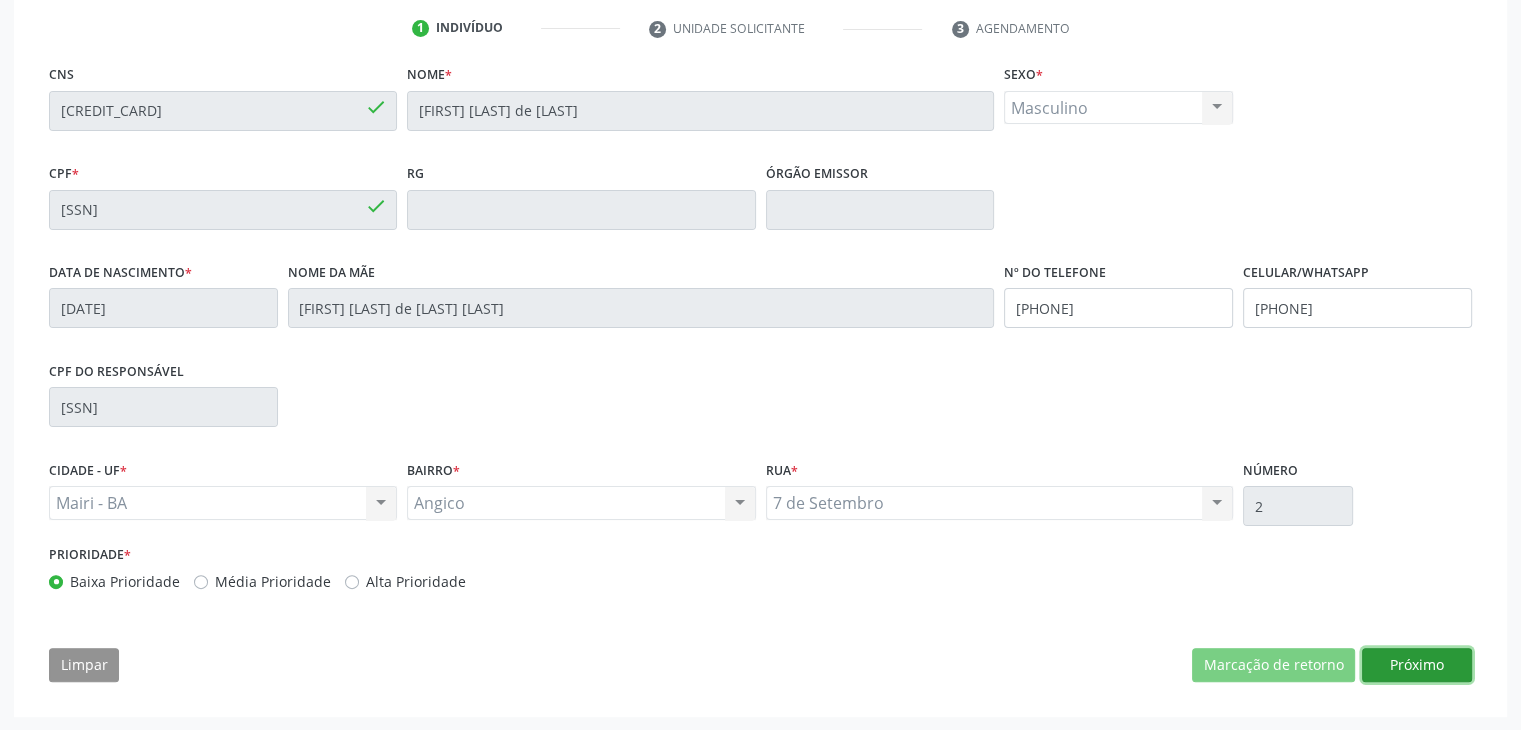 click on "Próximo" at bounding box center (1417, 665) 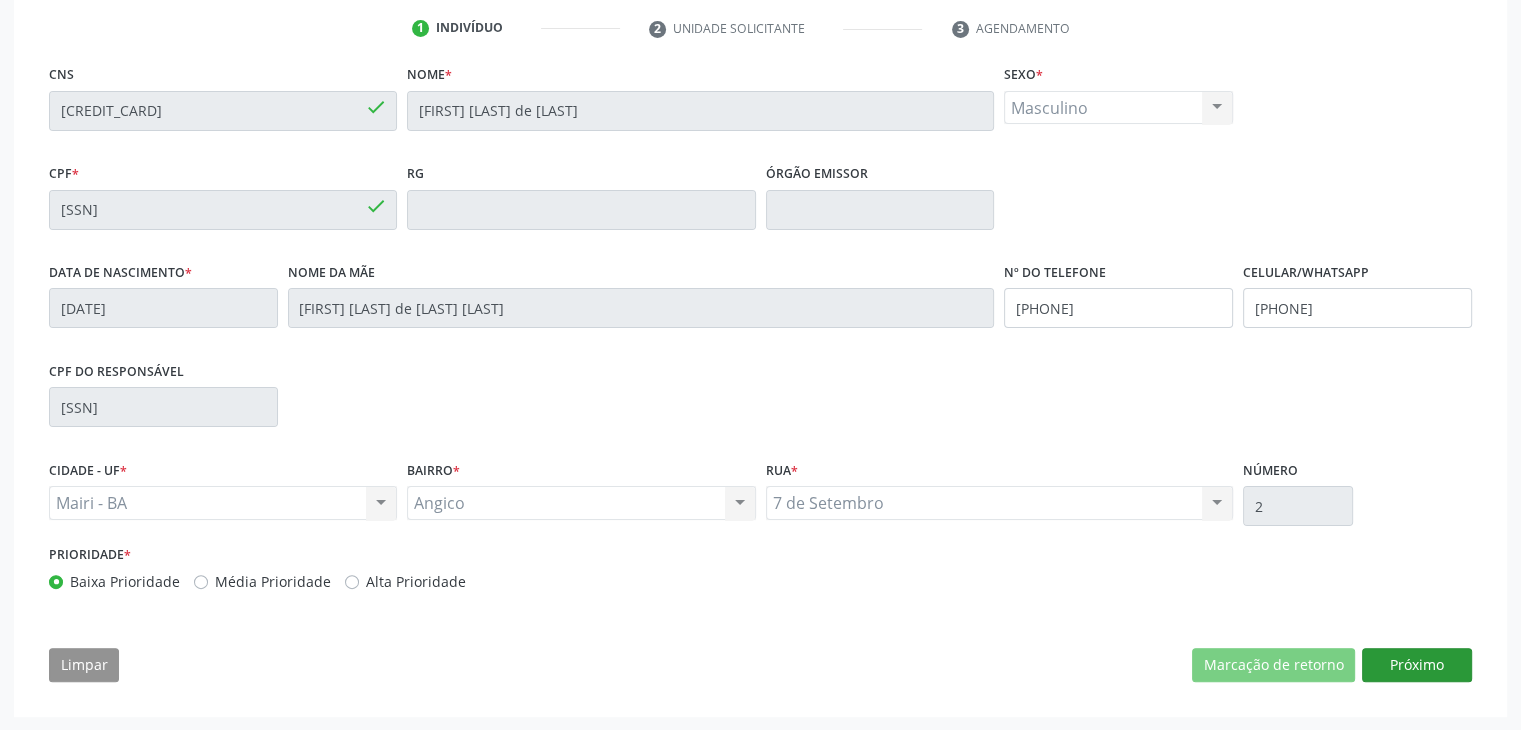 scroll, scrollTop: 200, scrollLeft: 0, axis: vertical 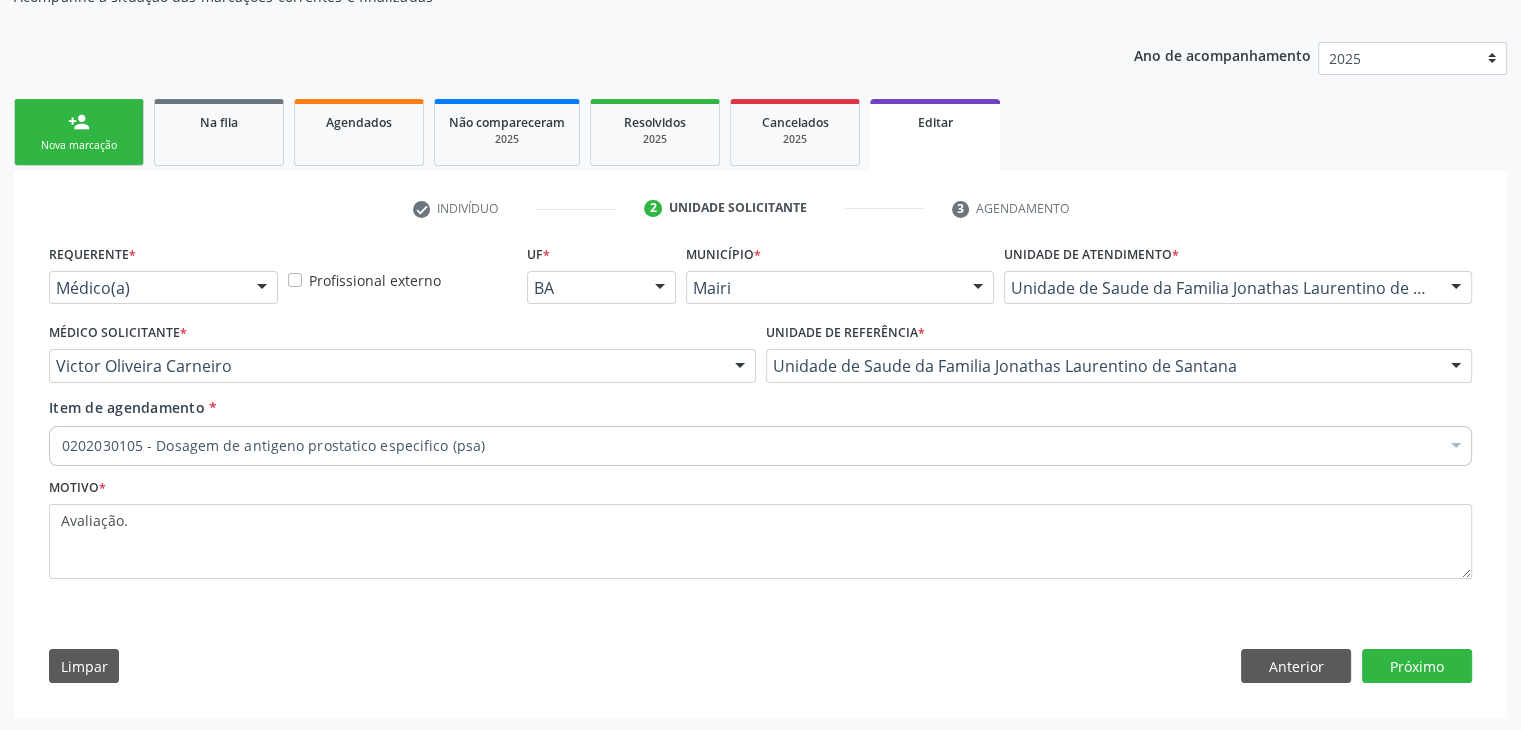click on "0202030105 - Dosagem de antigeno prostatico especifico (psa)" at bounding box center (760, 446) 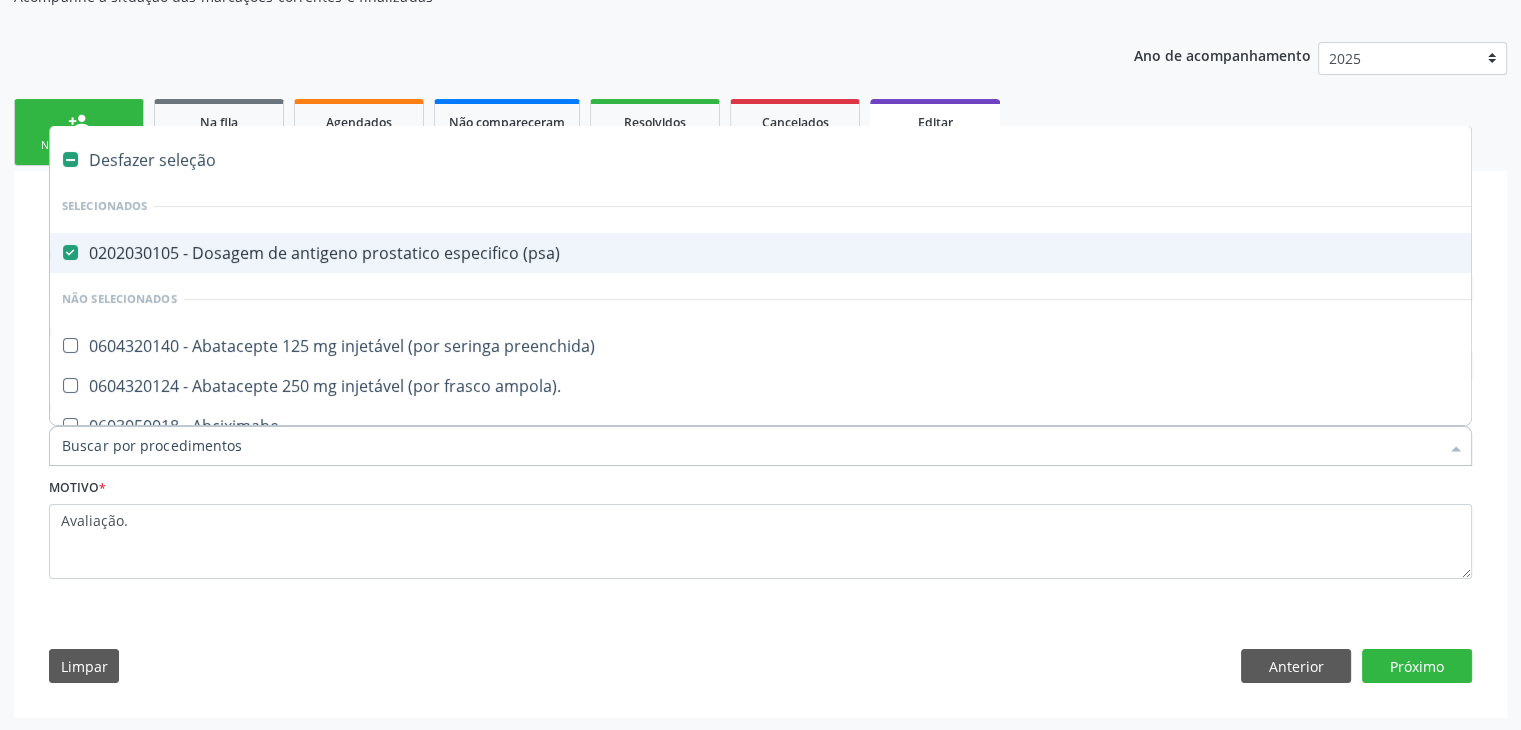 click on "0202030105 - Dosagem de antigeno prostatico especifico (psa)" at bounding box center (831, 253) 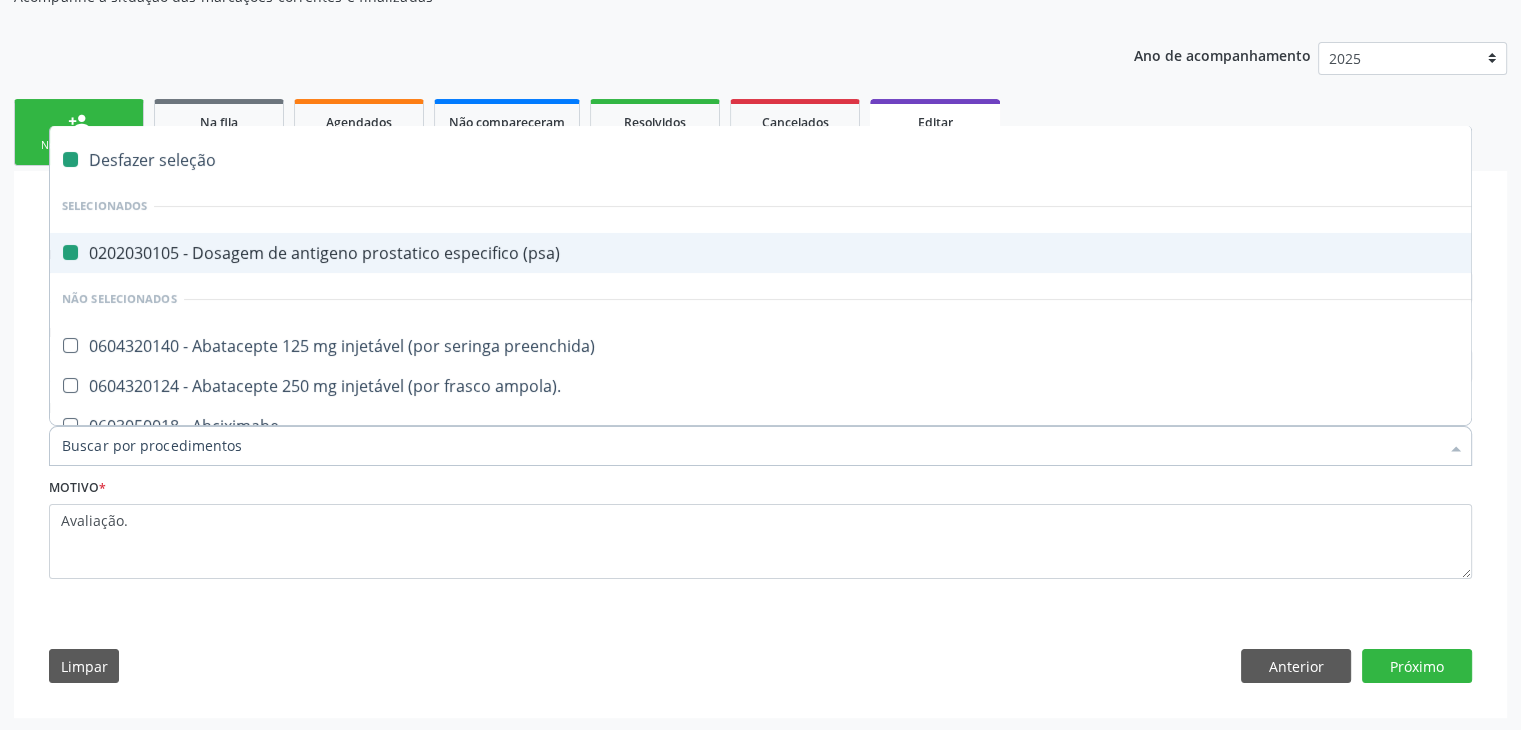 checkbox on "false" 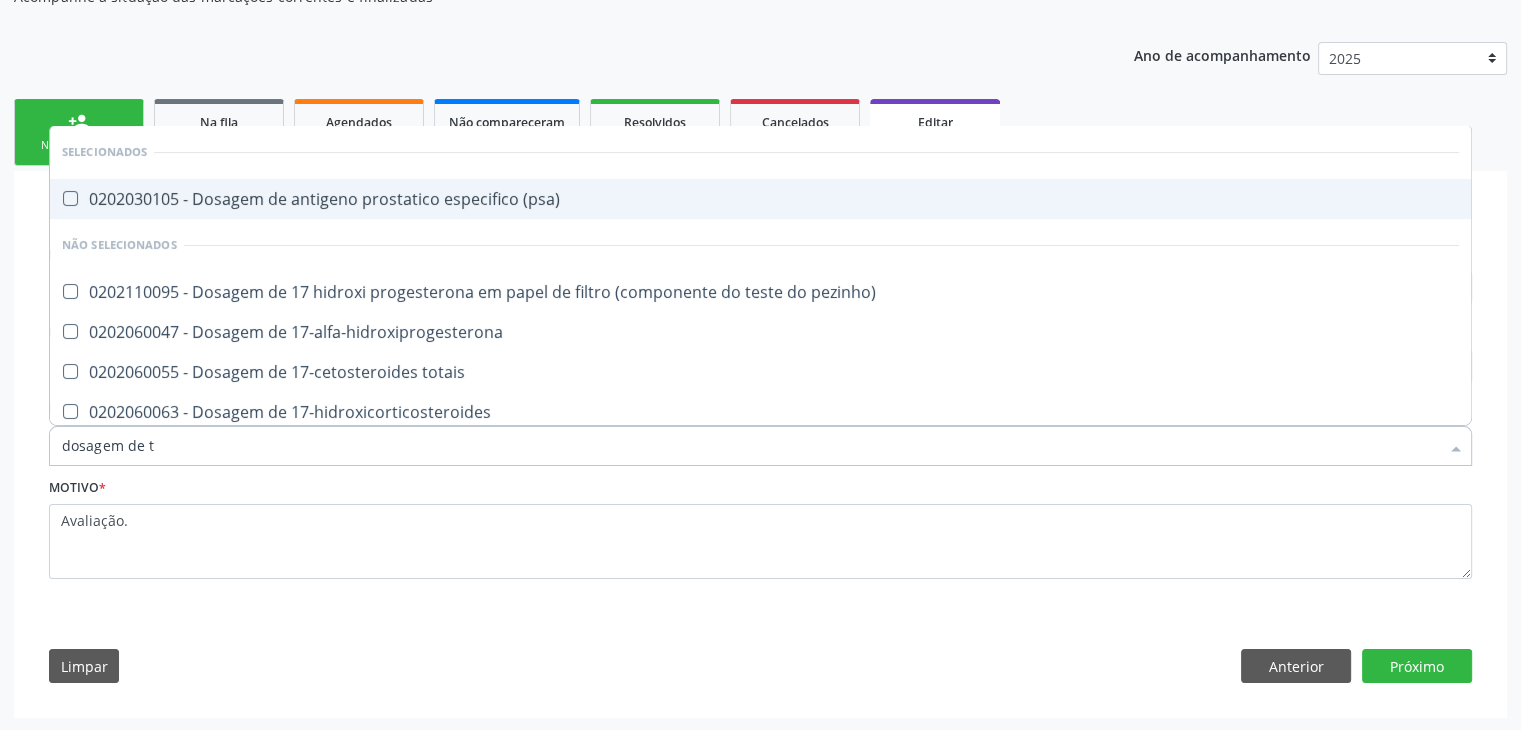 type on "dosagem de ts" 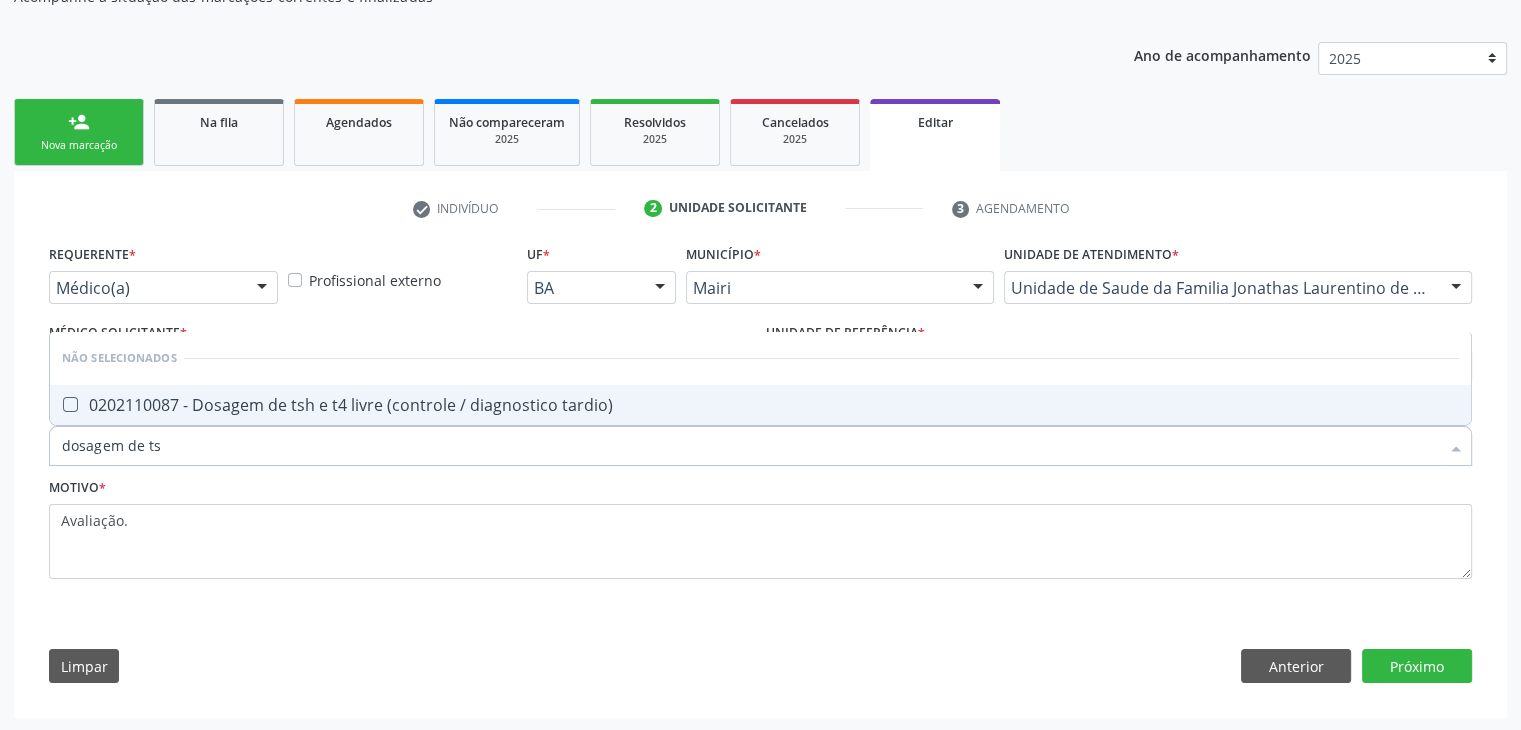 click on "0202110087 - Dosagem de tsh e t4 livre (controle / diagnostico tardio)" at bounding box center (760, 405) 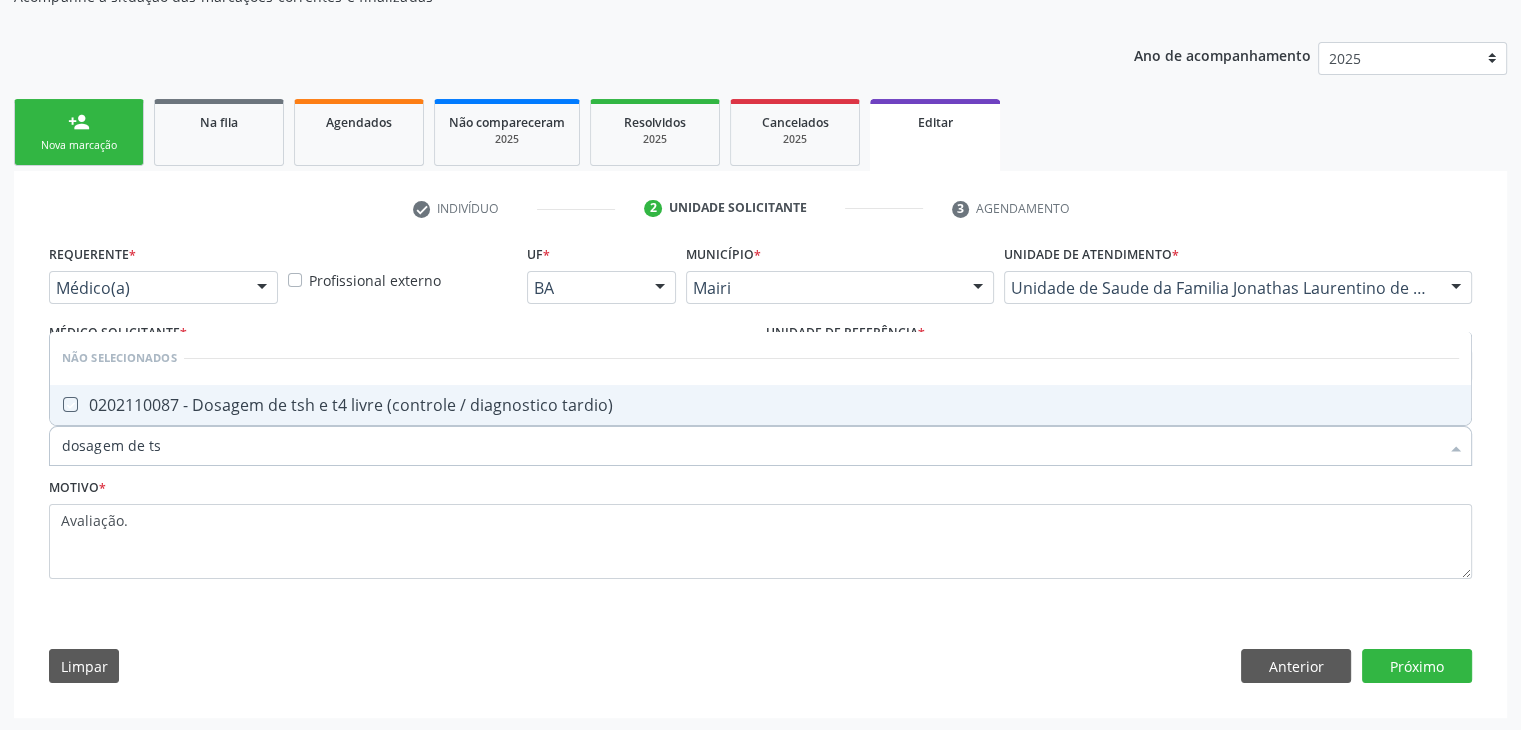 checkbox on "true" 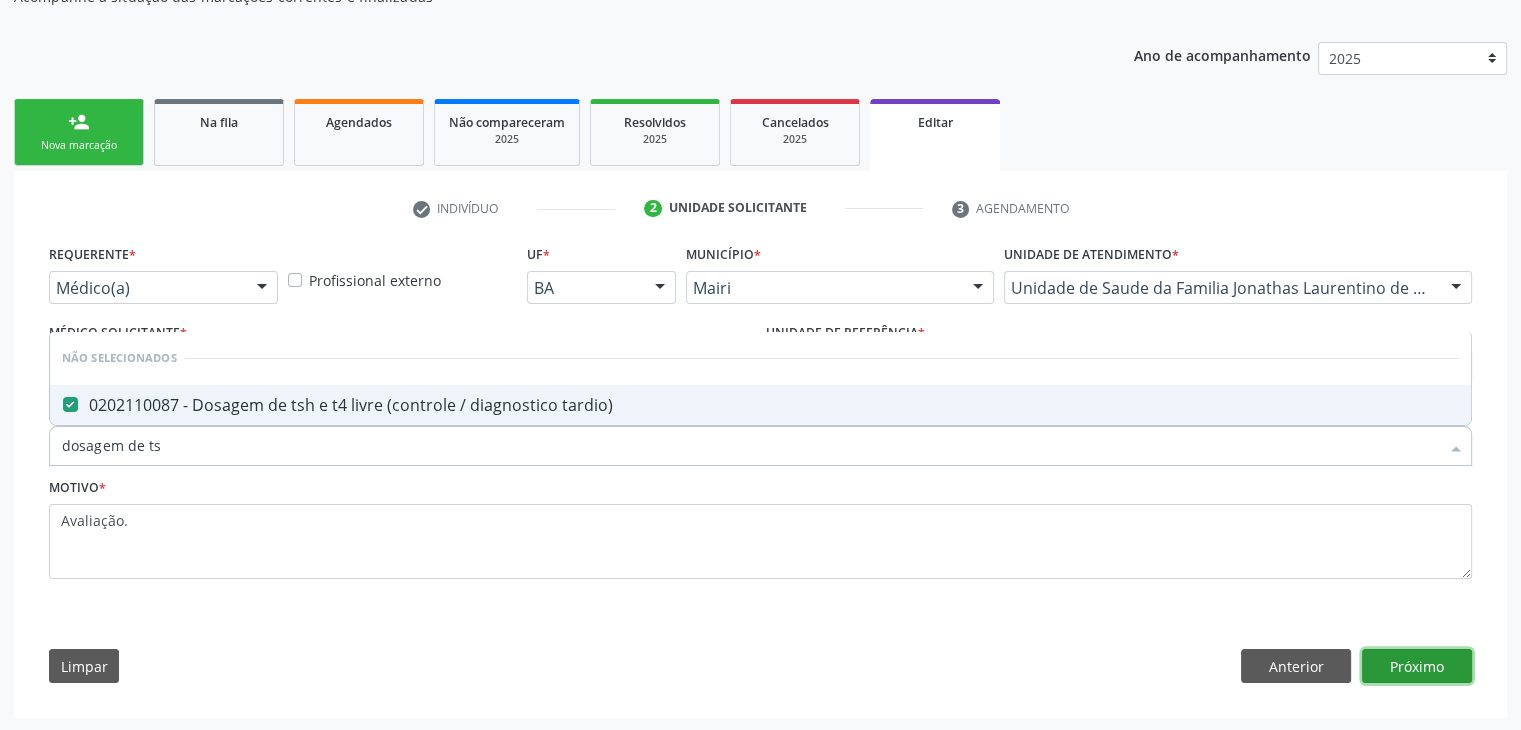 click on "Próximo" at bounding box center [1417, 666] 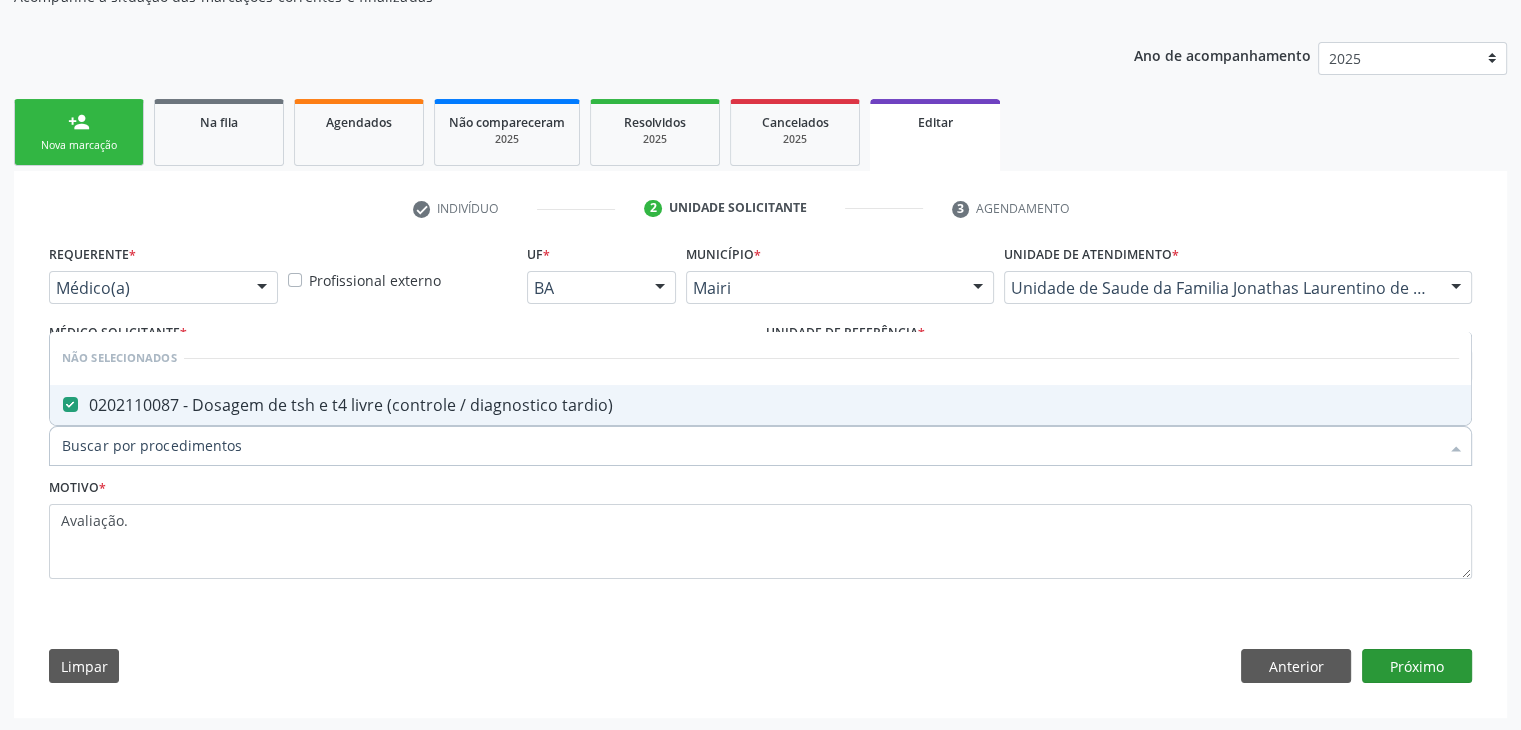 scroll, scrollTop: 165, scrollLeft: 0, axis: vertical 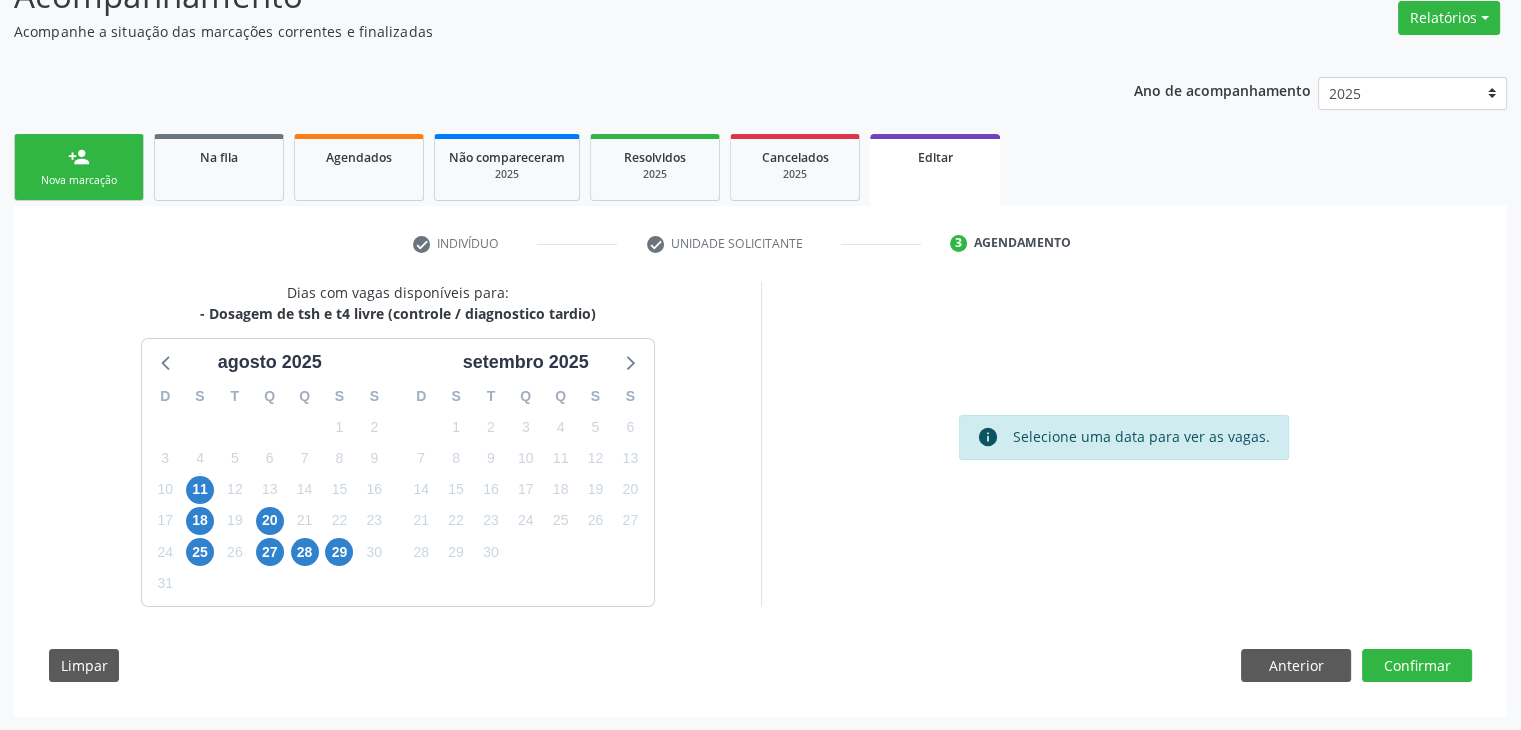 click on "11" at bounding box center [200, 489] 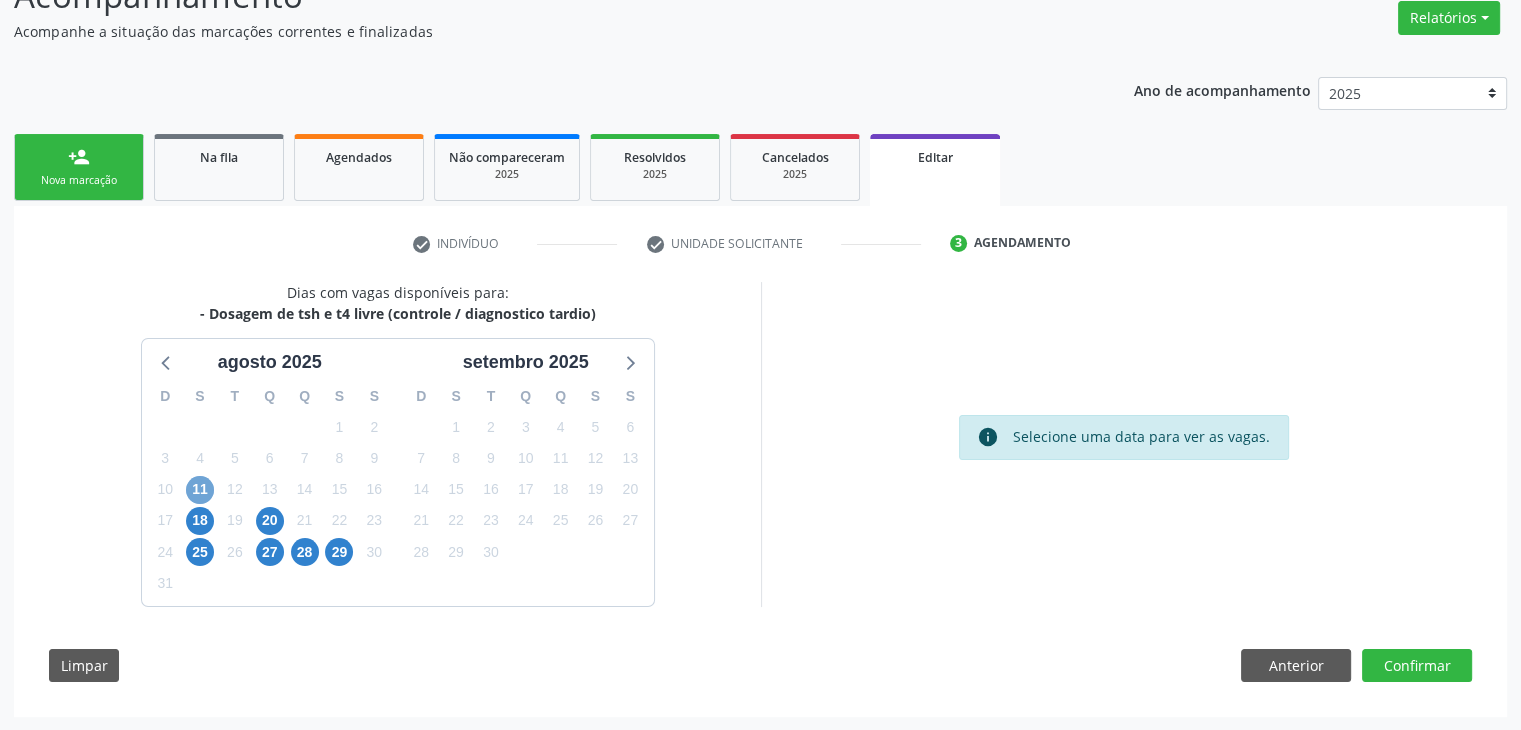 click on "11" at bounding box center (200, 490) 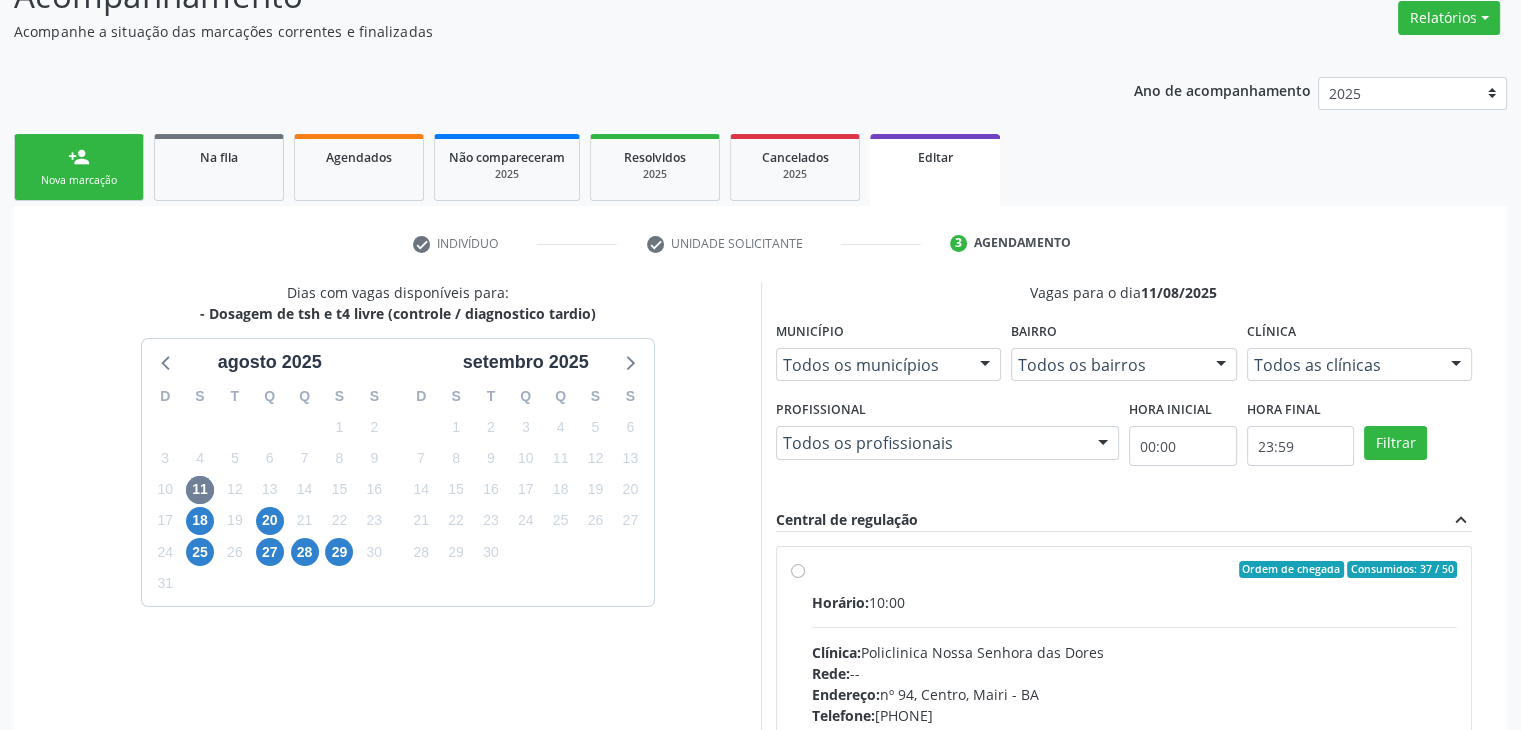 click on "Horário:   10:00
Clínica:  Policlinica Nossa Senhora das Dores
Rede:
--
Endereço:   nº 94, Centro, Mairi - BA
Telefone:   (74) 36322104
Profissional:
--
Informações adicionais sobre o atendimento
Idade de atendimento:
Sem restrição
Gênero(s) atendido(s):
Sem restrição
Informações adicionais:
--" at bounding box center [1135, 729] 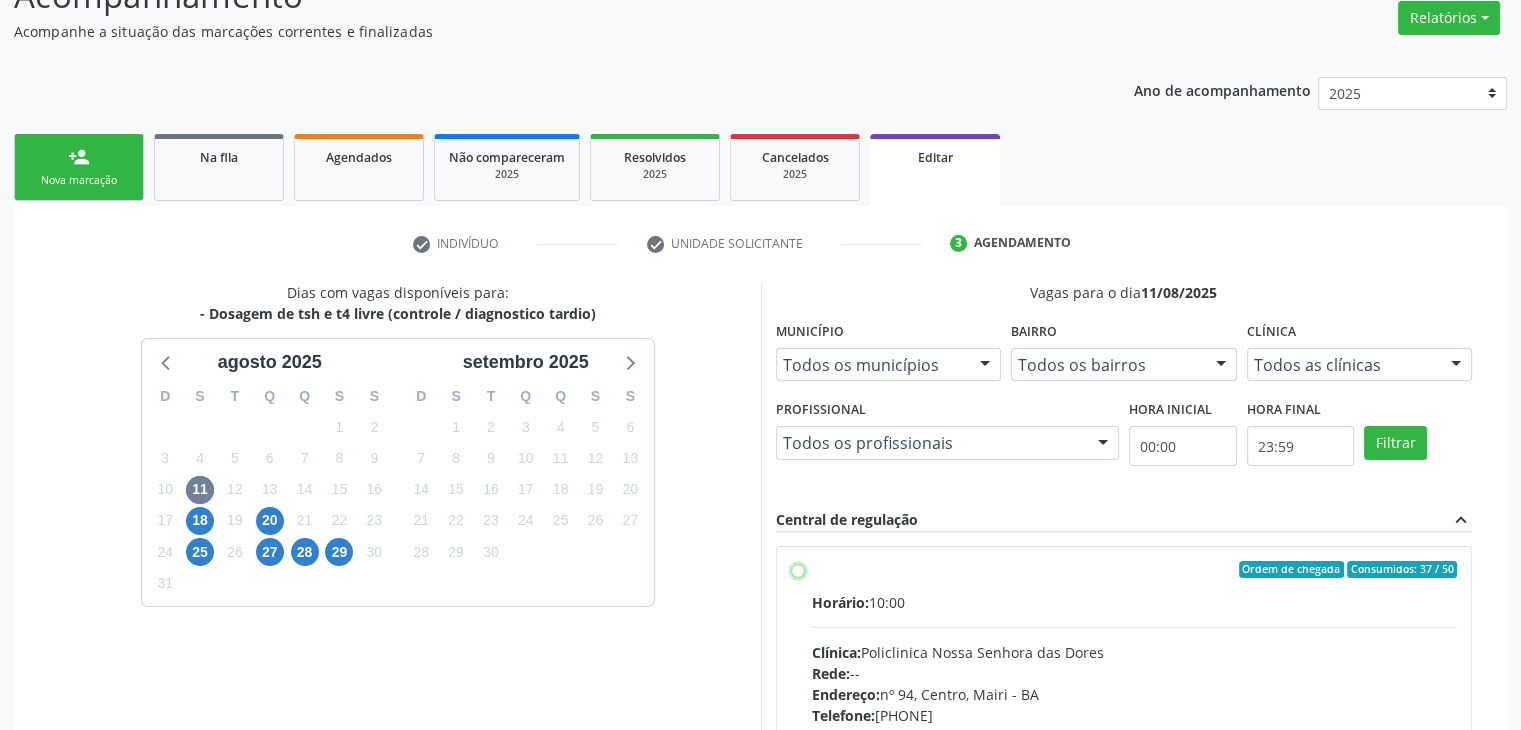 radio on "true" 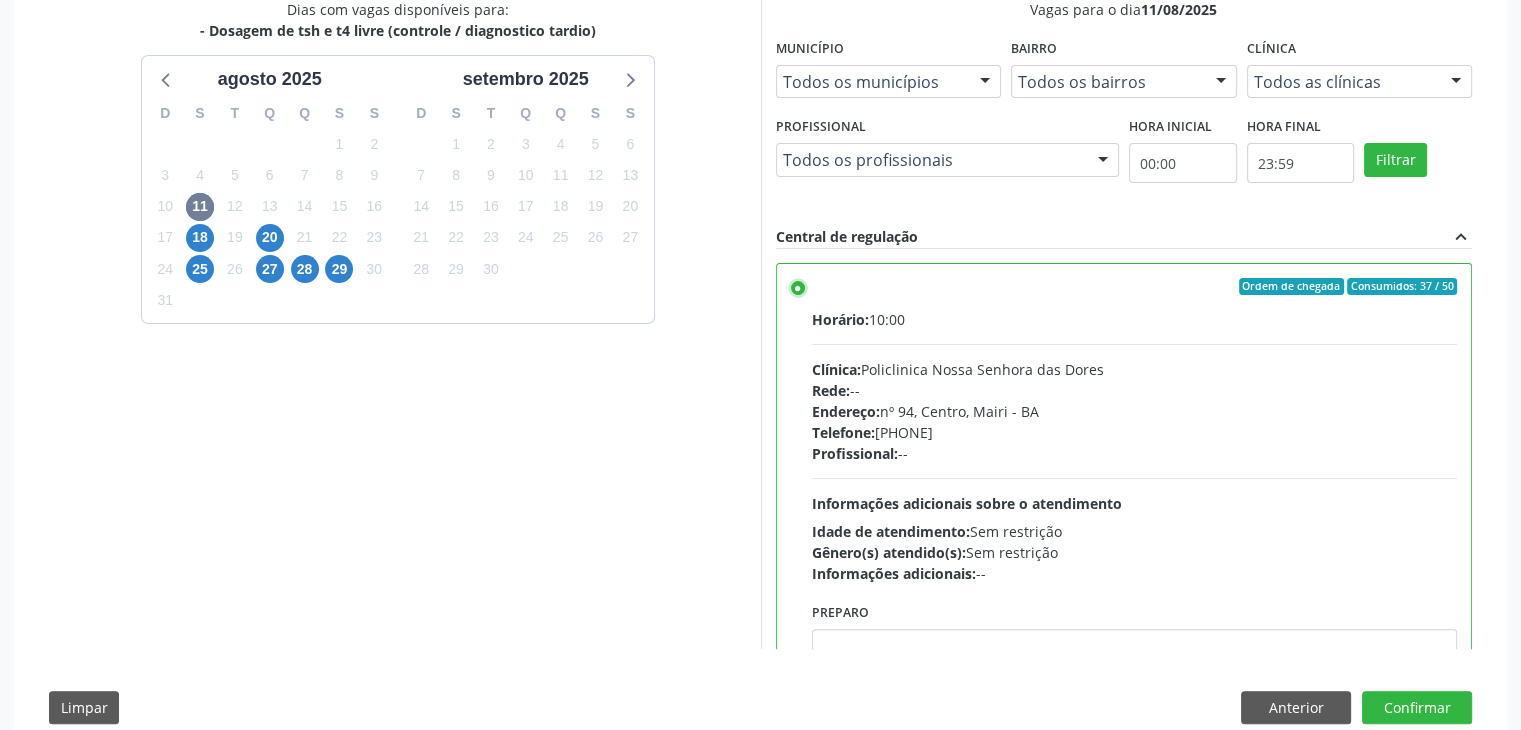 scroll, scrollTop: 490, scrollLeft: 0, axis: vertical 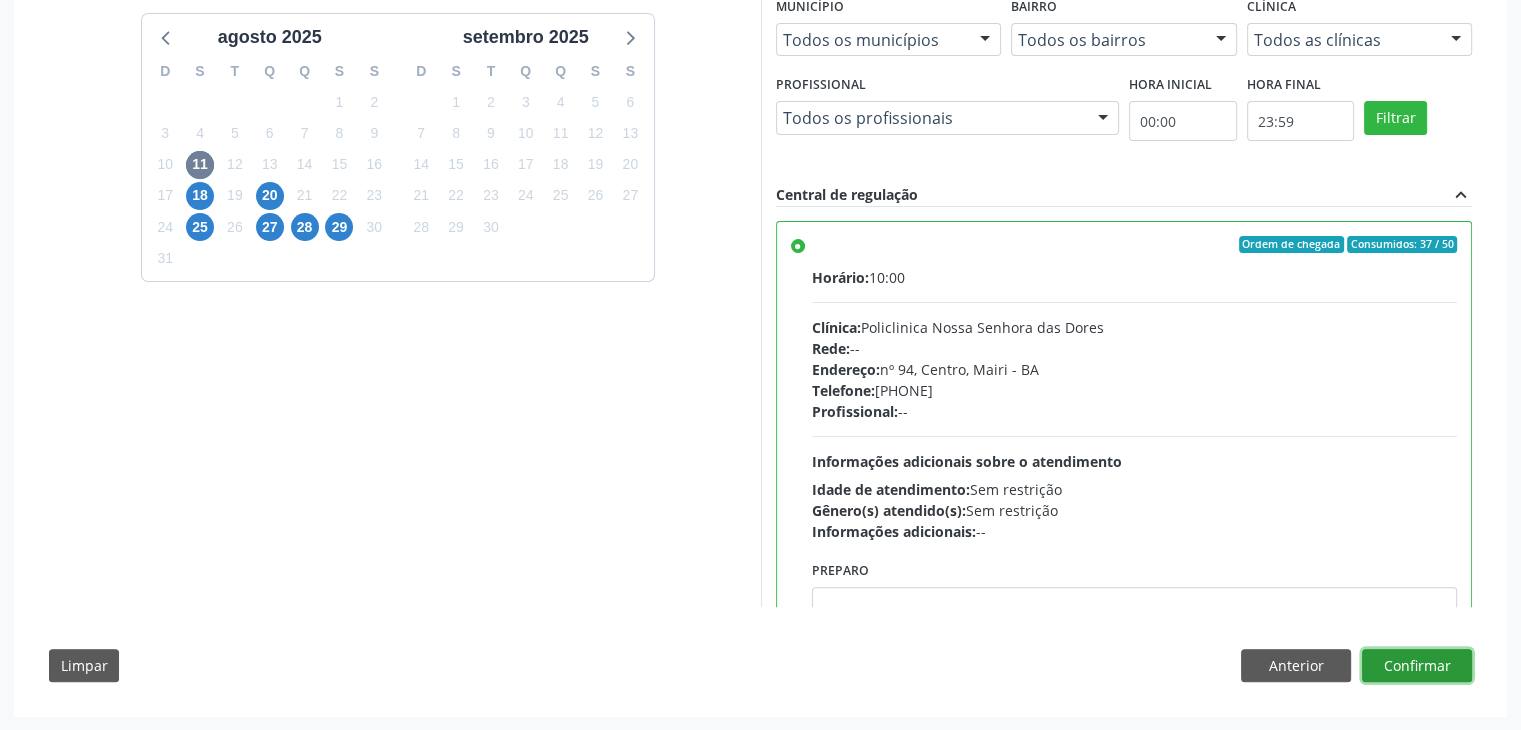 click on "Confirmar" at bounding box center (1417, 666) 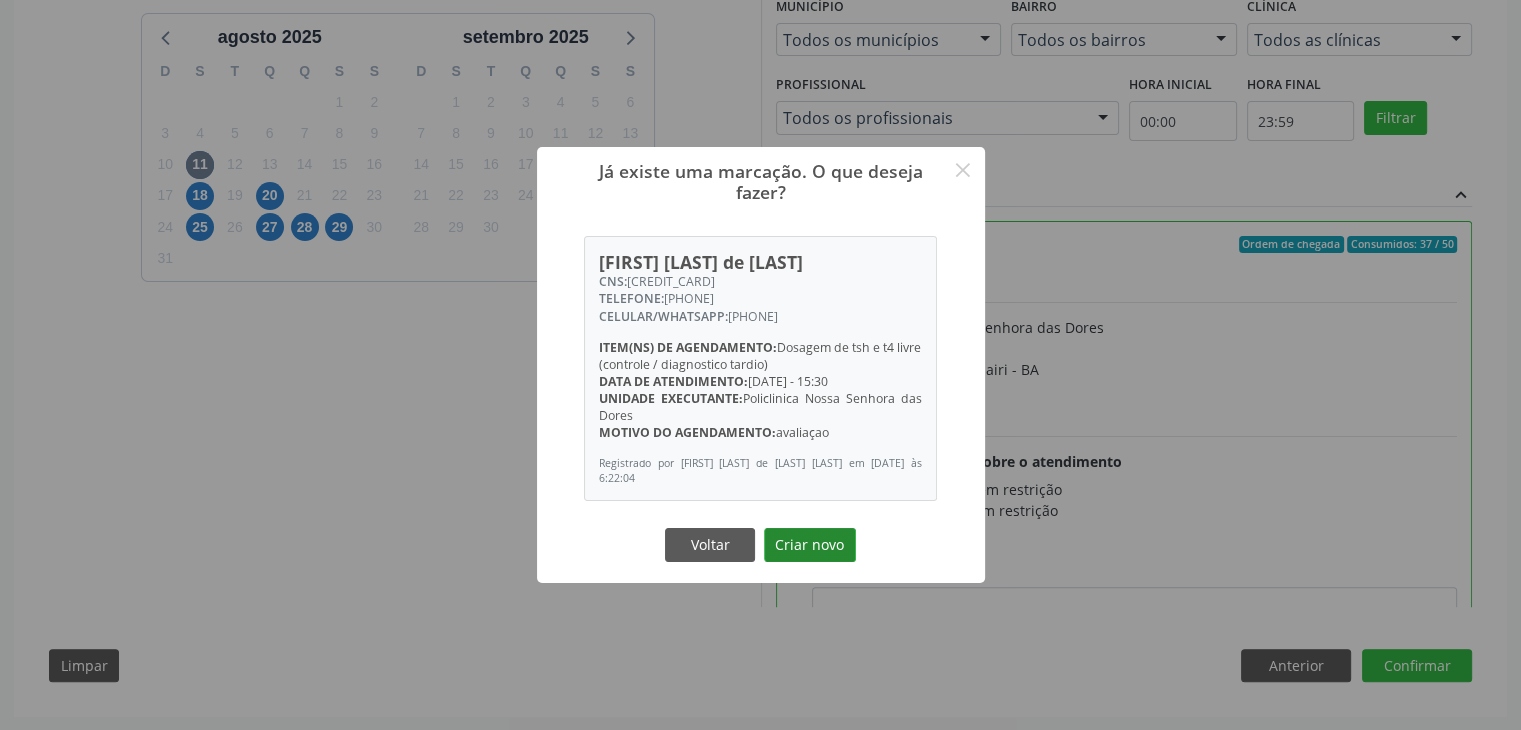 click on "Criar novo" at bounding box center (810, 545) 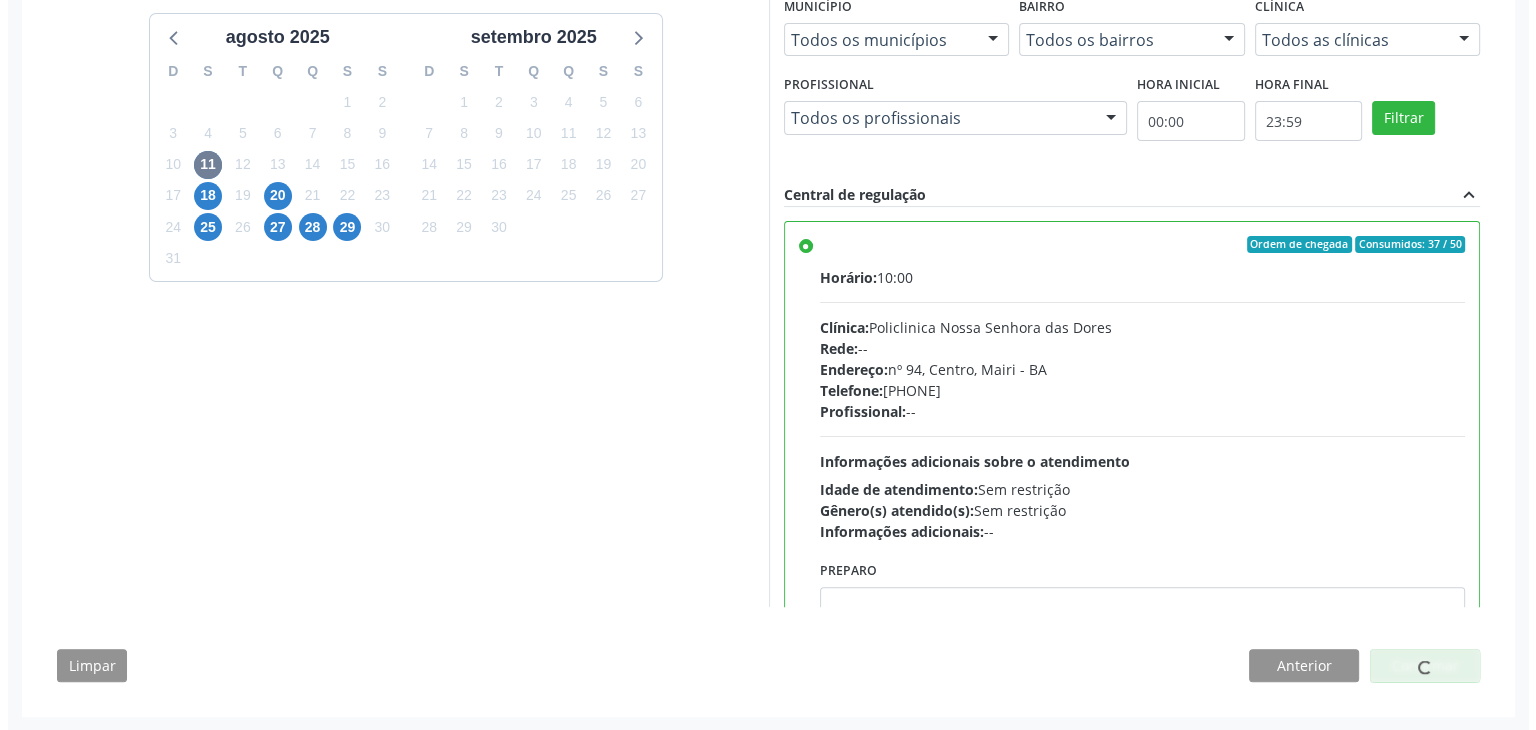 scroll, scrollTop: 0, scrollLeft: 0, axis: both 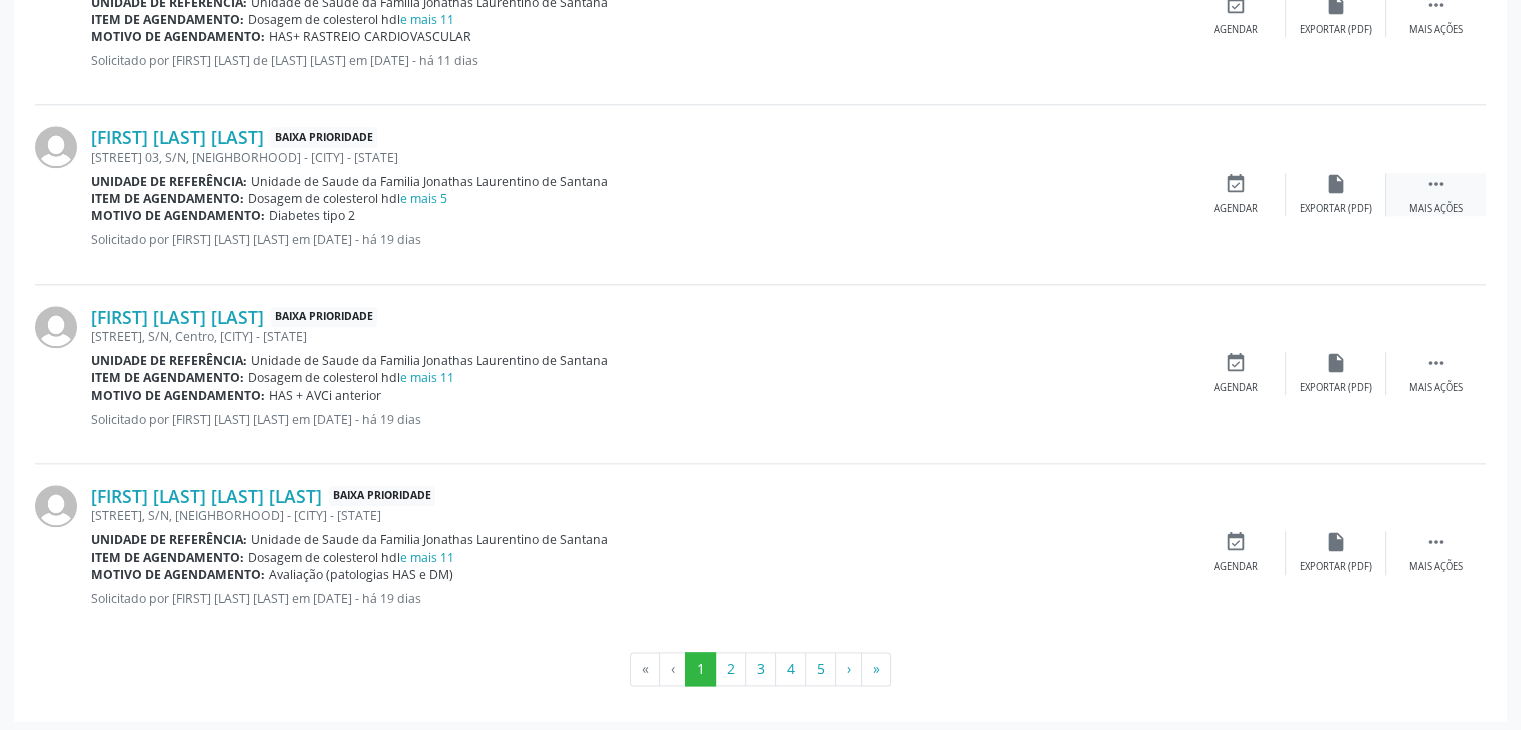 click on "" at bounding box center [1436, 184] 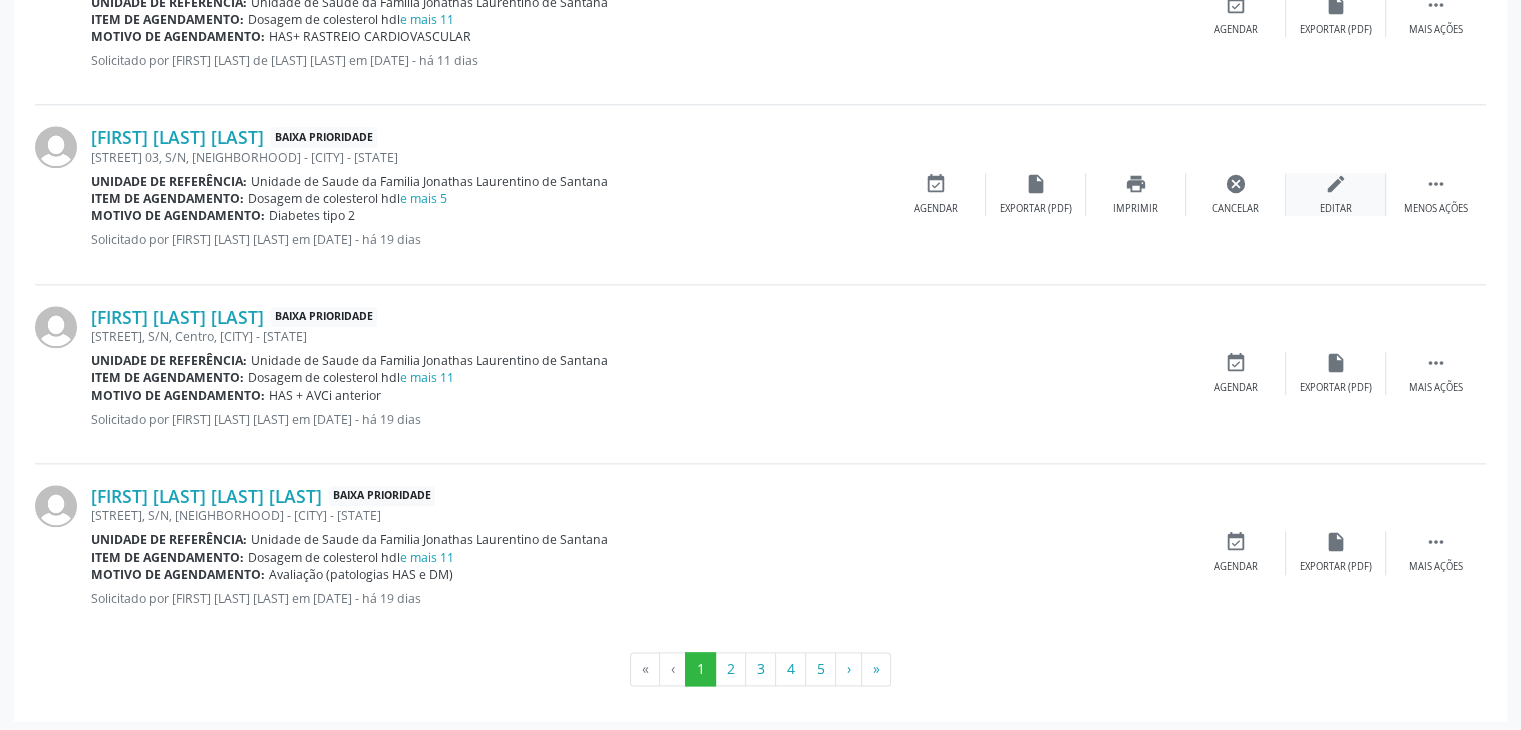 click on "Editar" at bounding box center [1336, 209] 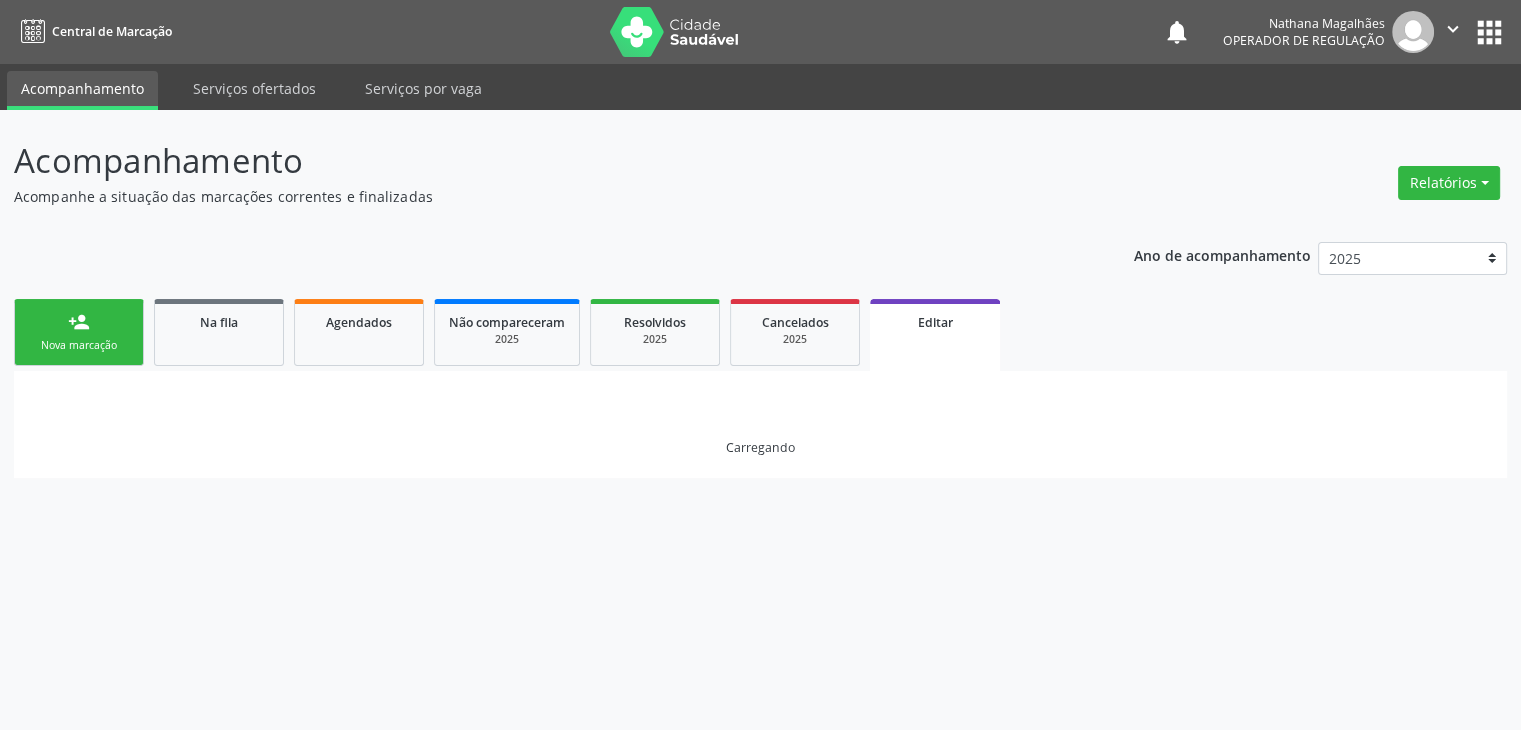 scroll, scrollTop: 0, scrollLeft: 0, axis: both 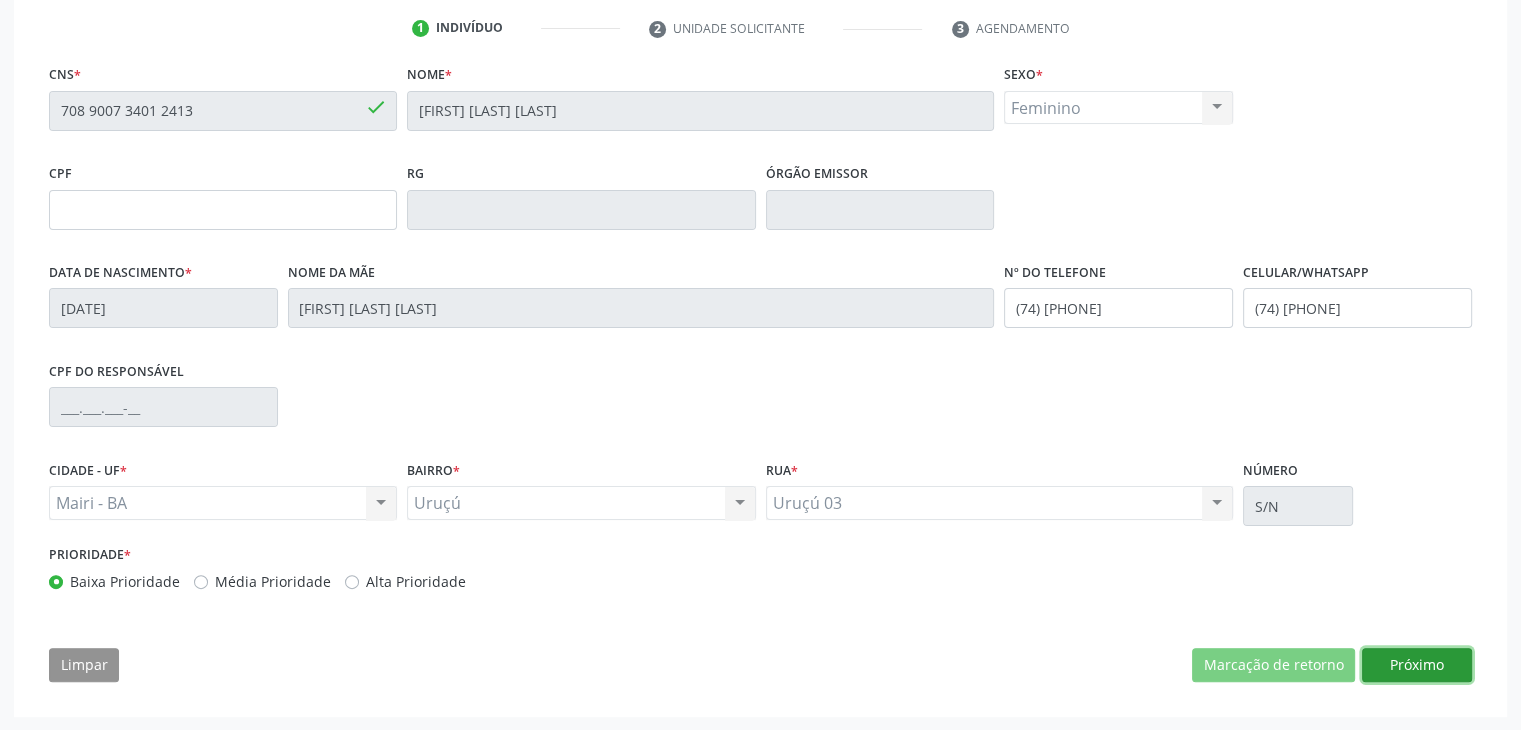 click on "Próximo" at bounding box center [1417, 665] 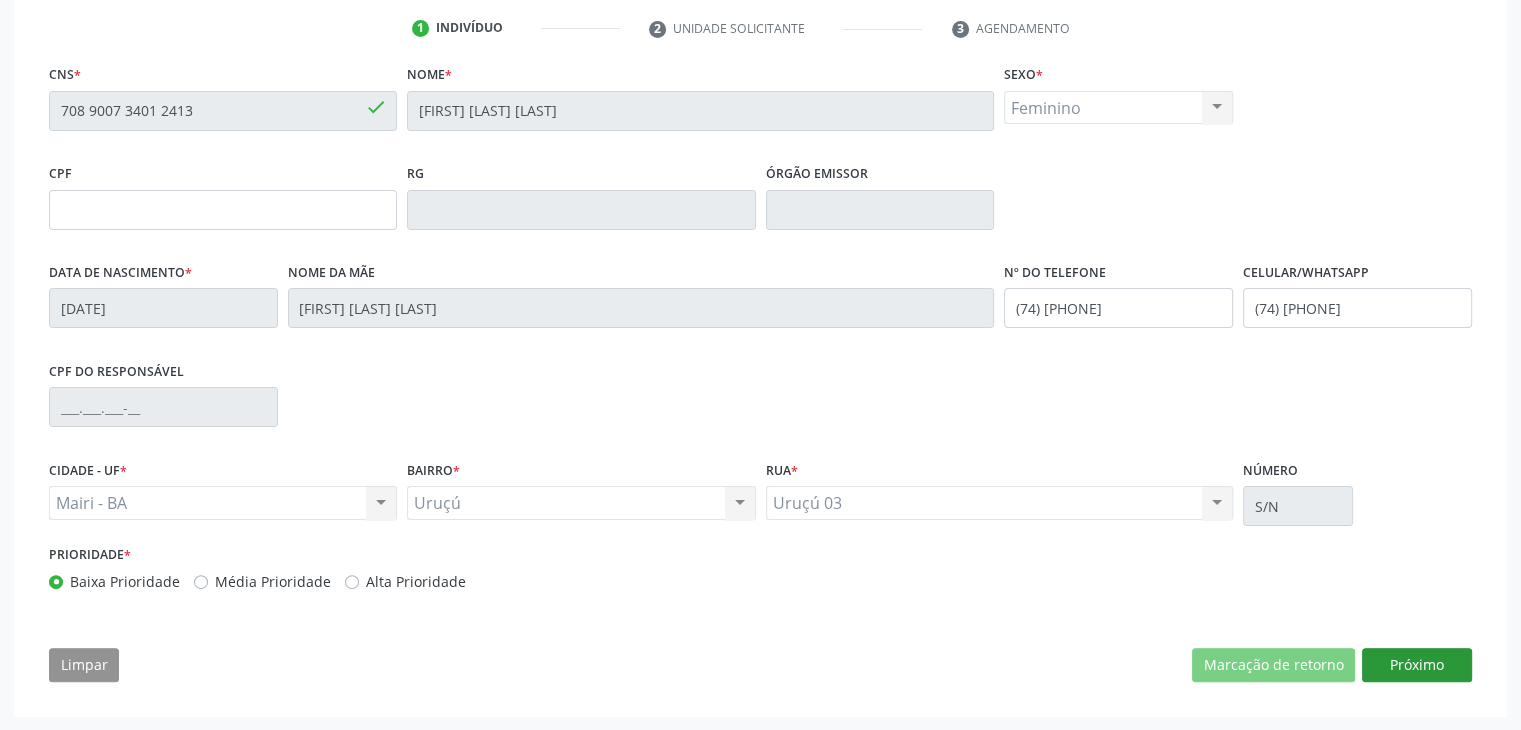 scroll, scrollTop: 200, scrollLeft: 0, axis: vertical 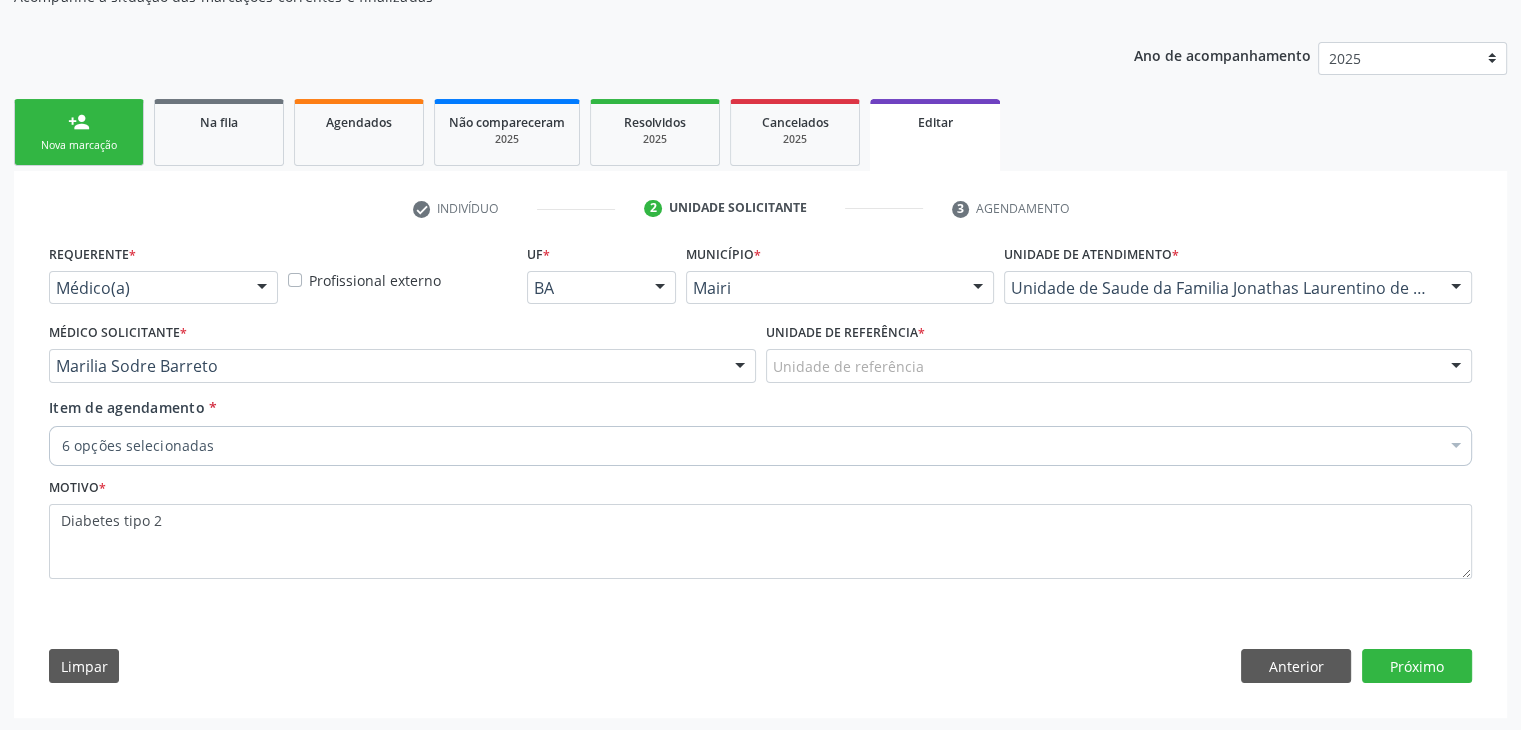 click on "Unidade de referência" at bounding box center [1119, 366] 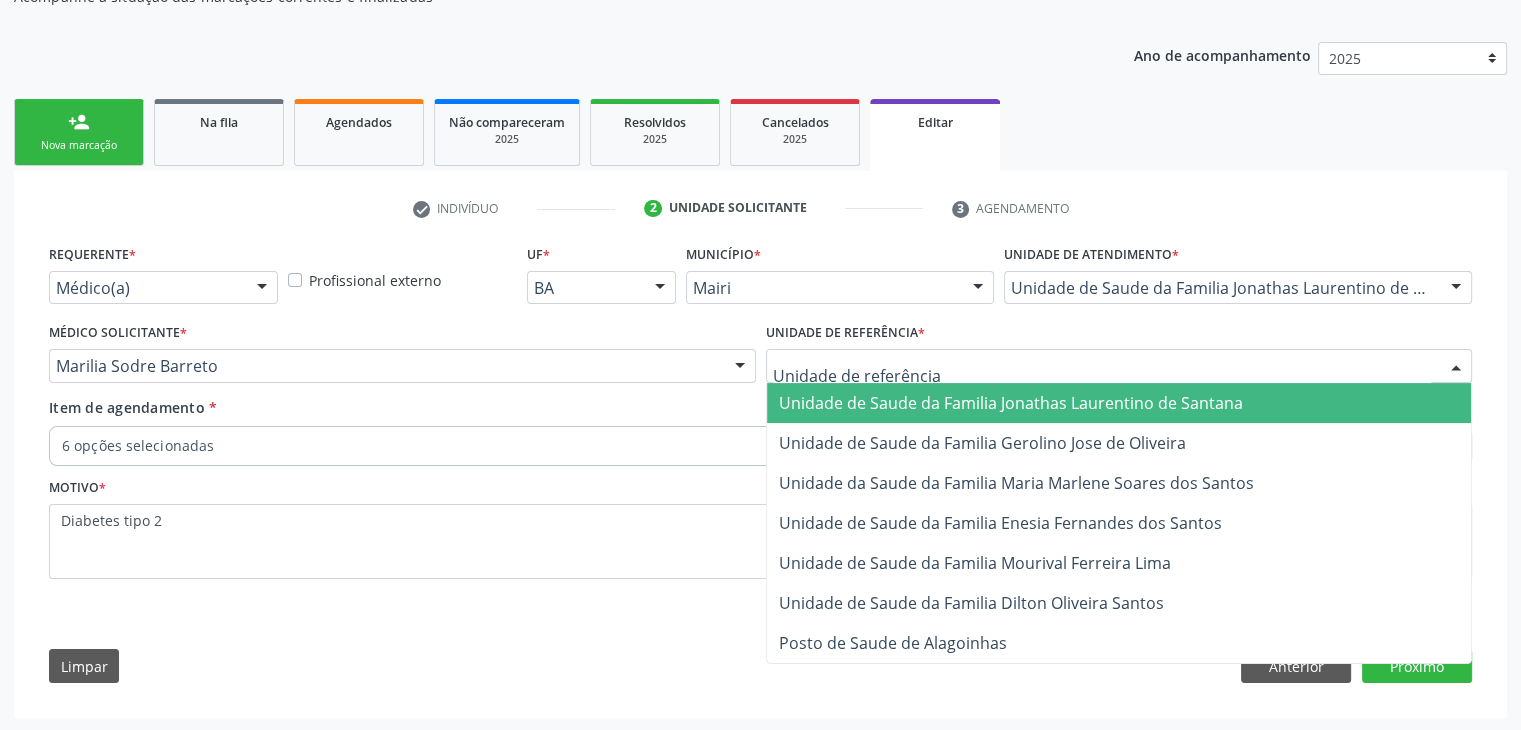 click on "Unidade de Saude da Familia Jonathas Laurentino de Santana" at bounding box center [1119, 403] 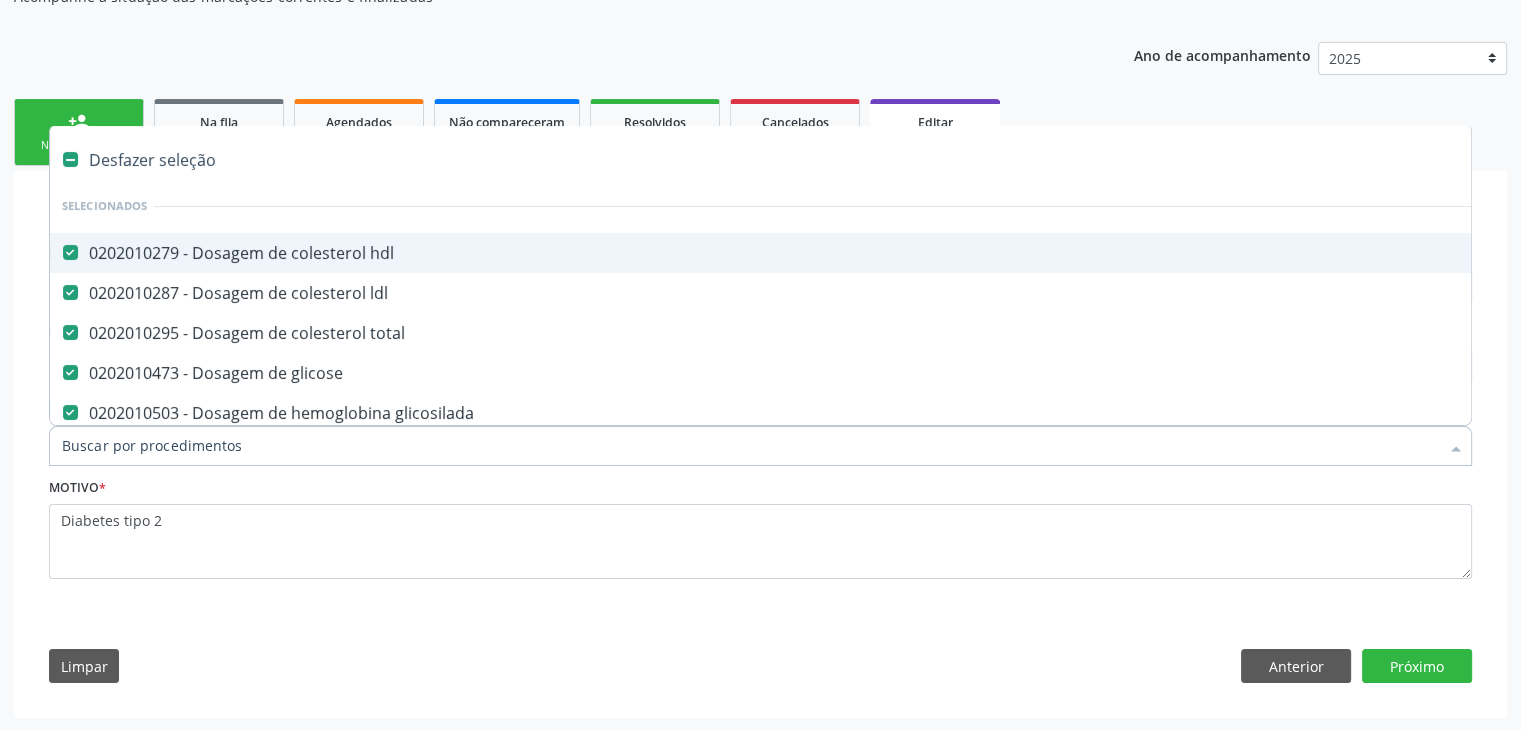 click at bounding box center [760, 446] 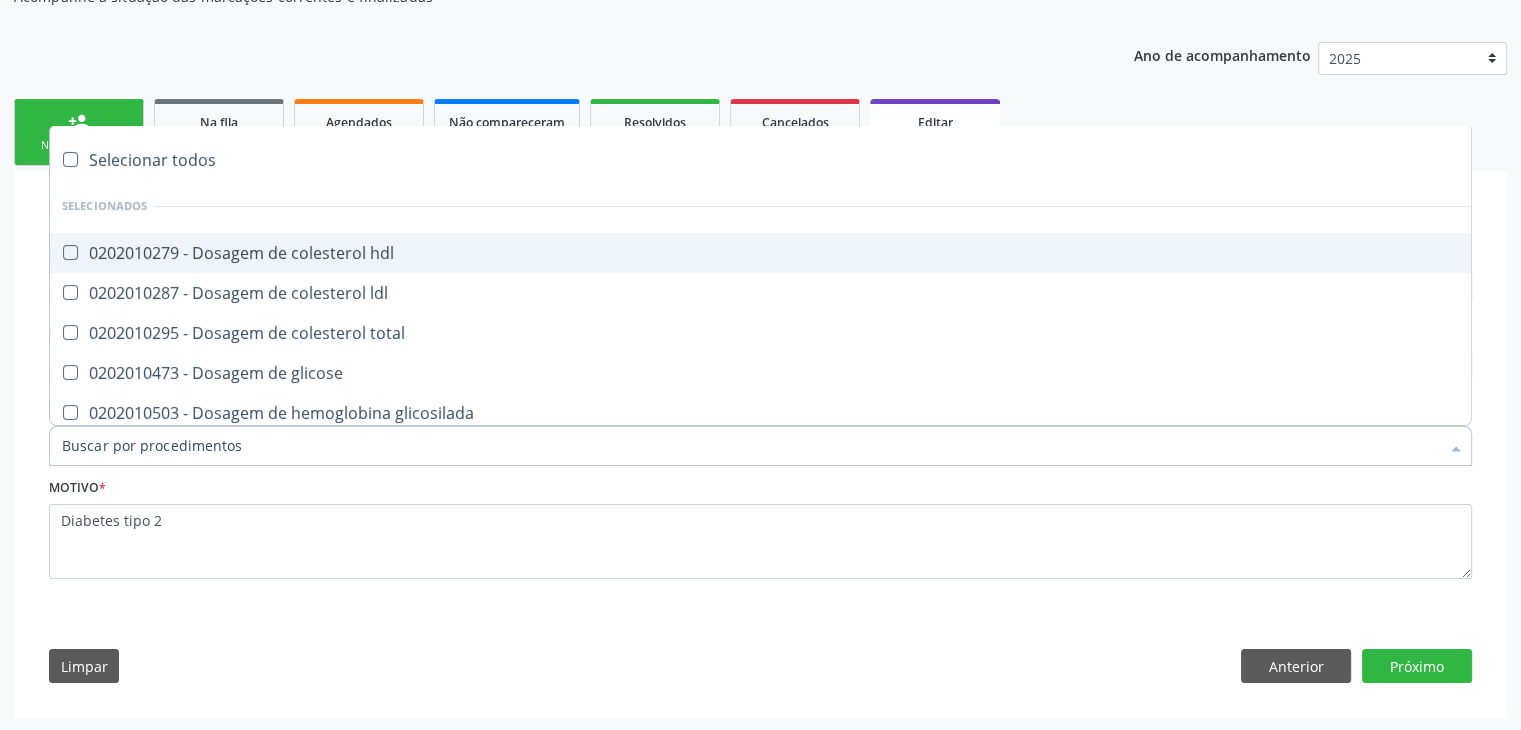 checkbox on "false" 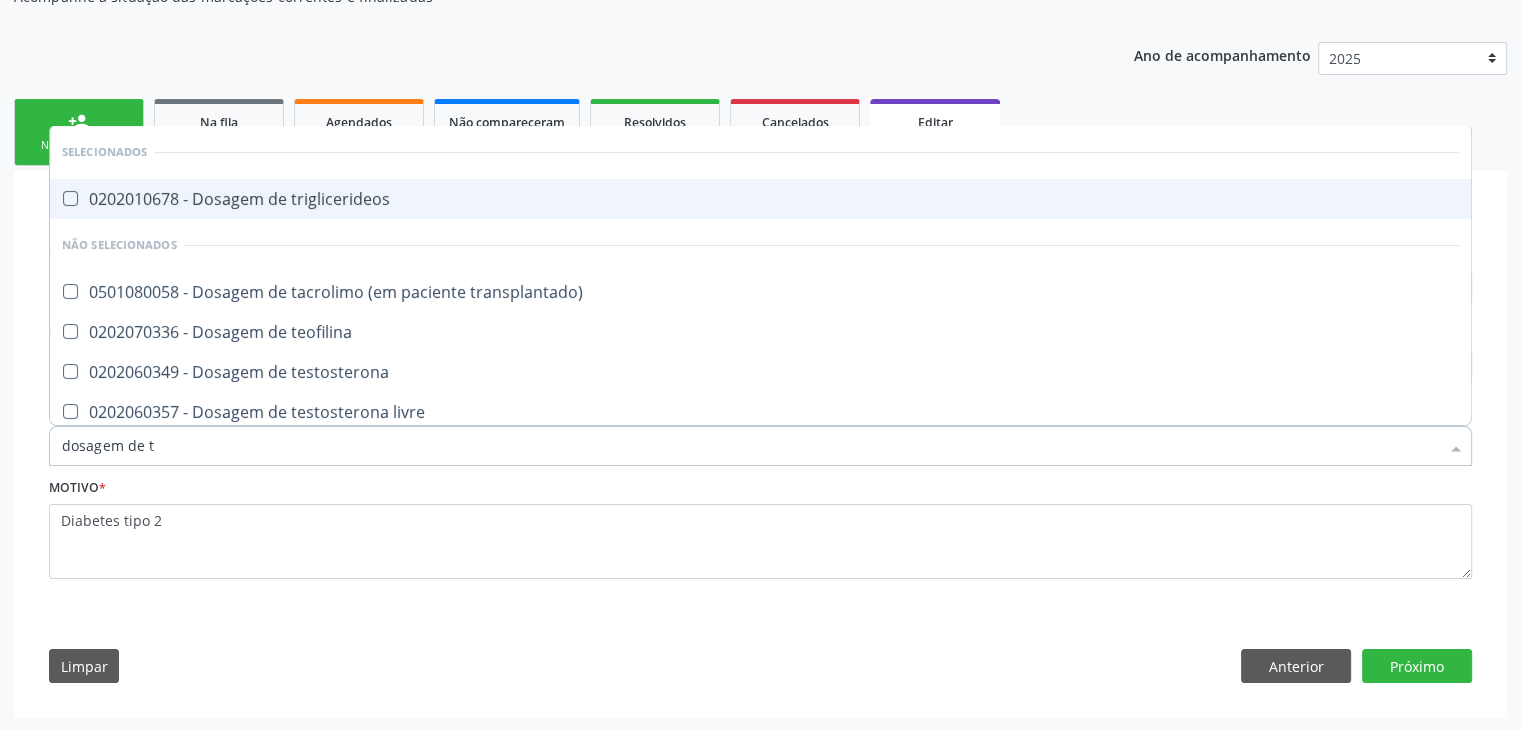 type on "dosagem de ts" 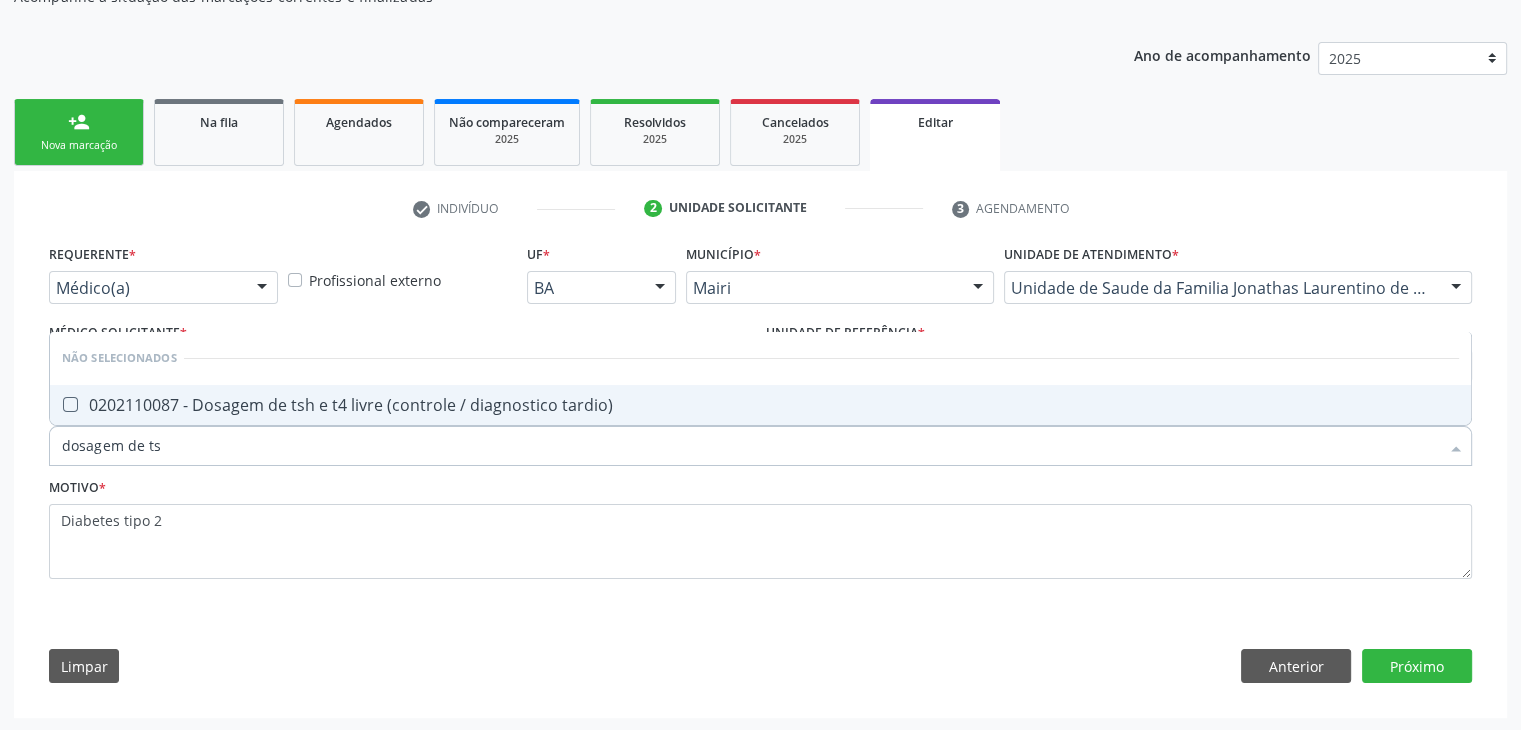 click on "0202110087 - Dosagem de tsh e t4 livre (controle / diagnostico tardio)" at bounding box center (760, 405) 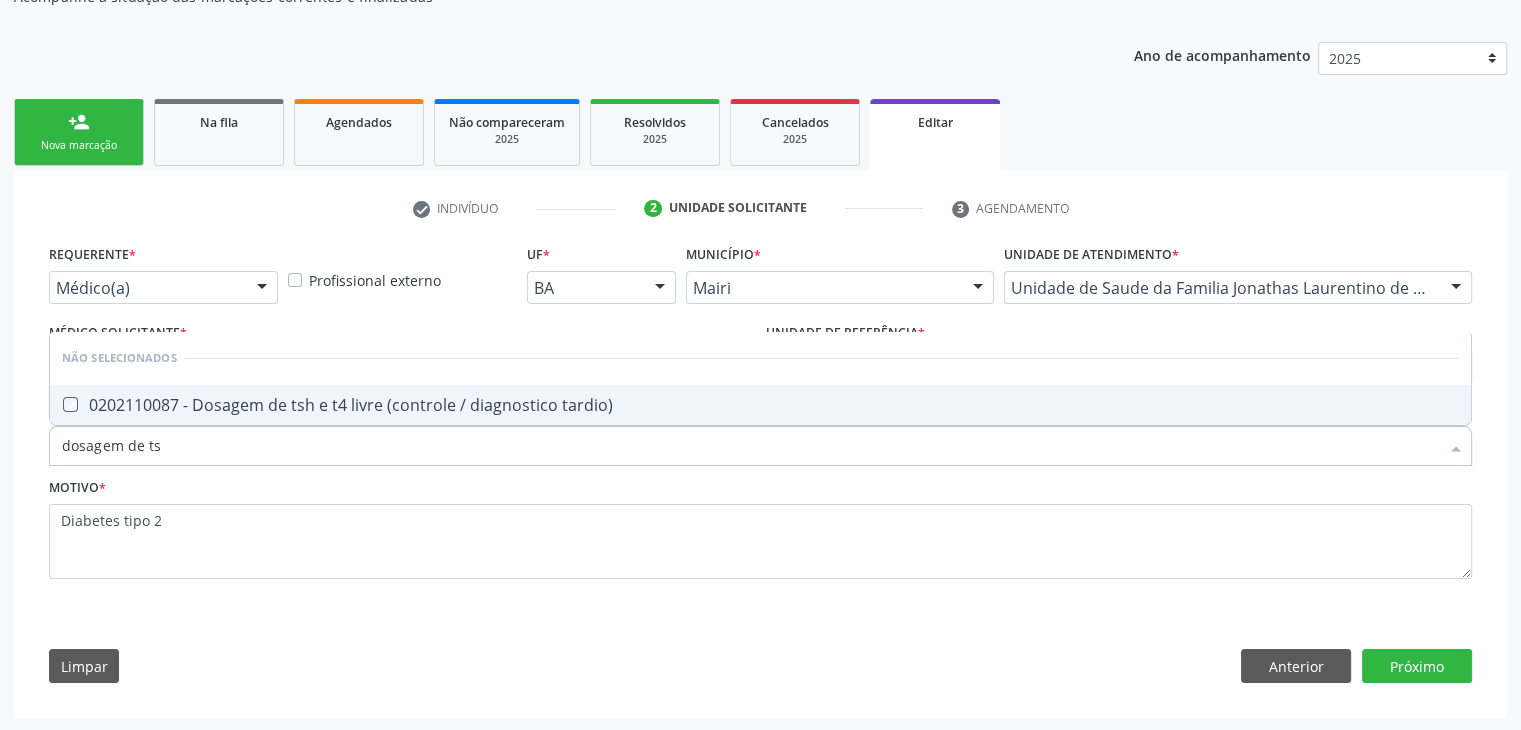 checkbox on "true" 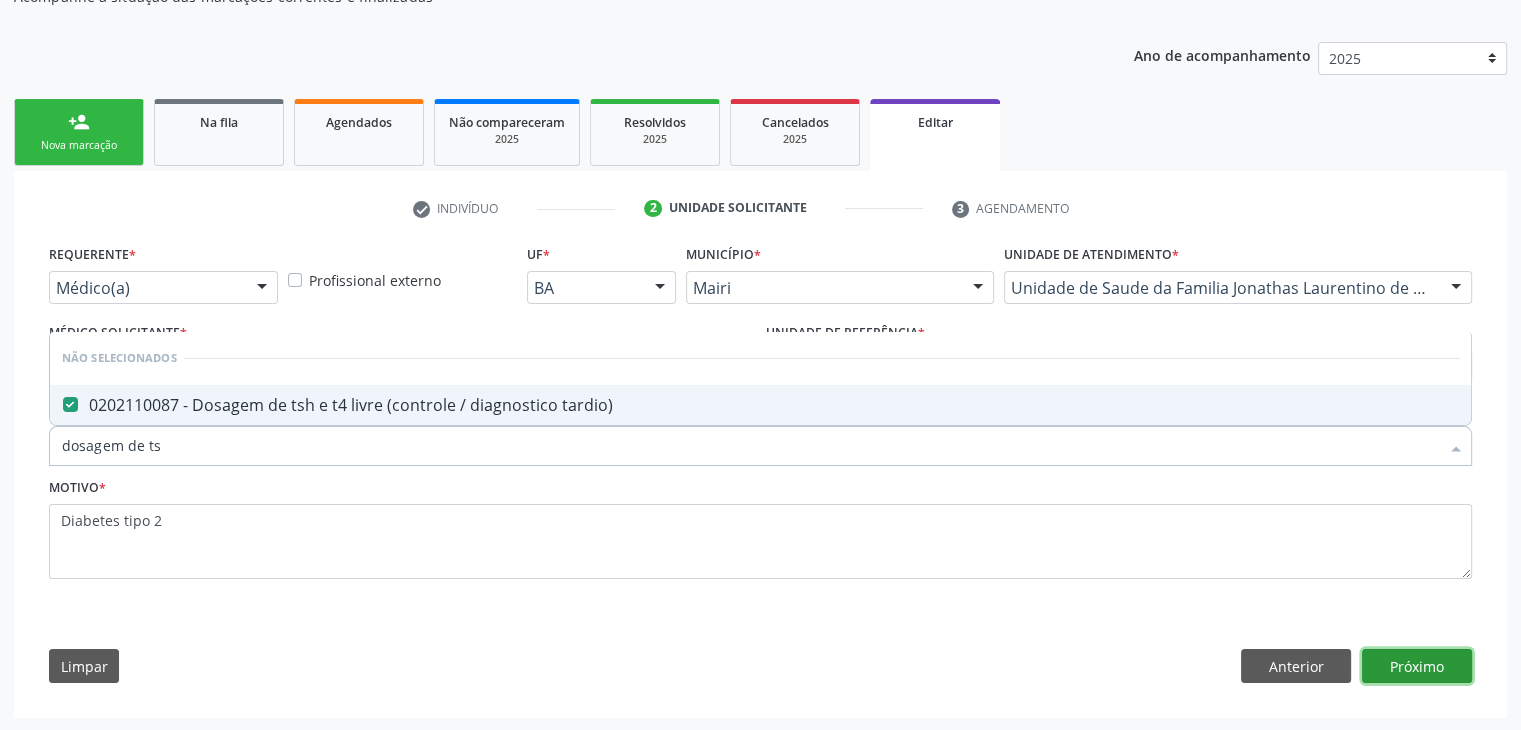 click on "Próximo" at bounding box center [1417, 666] 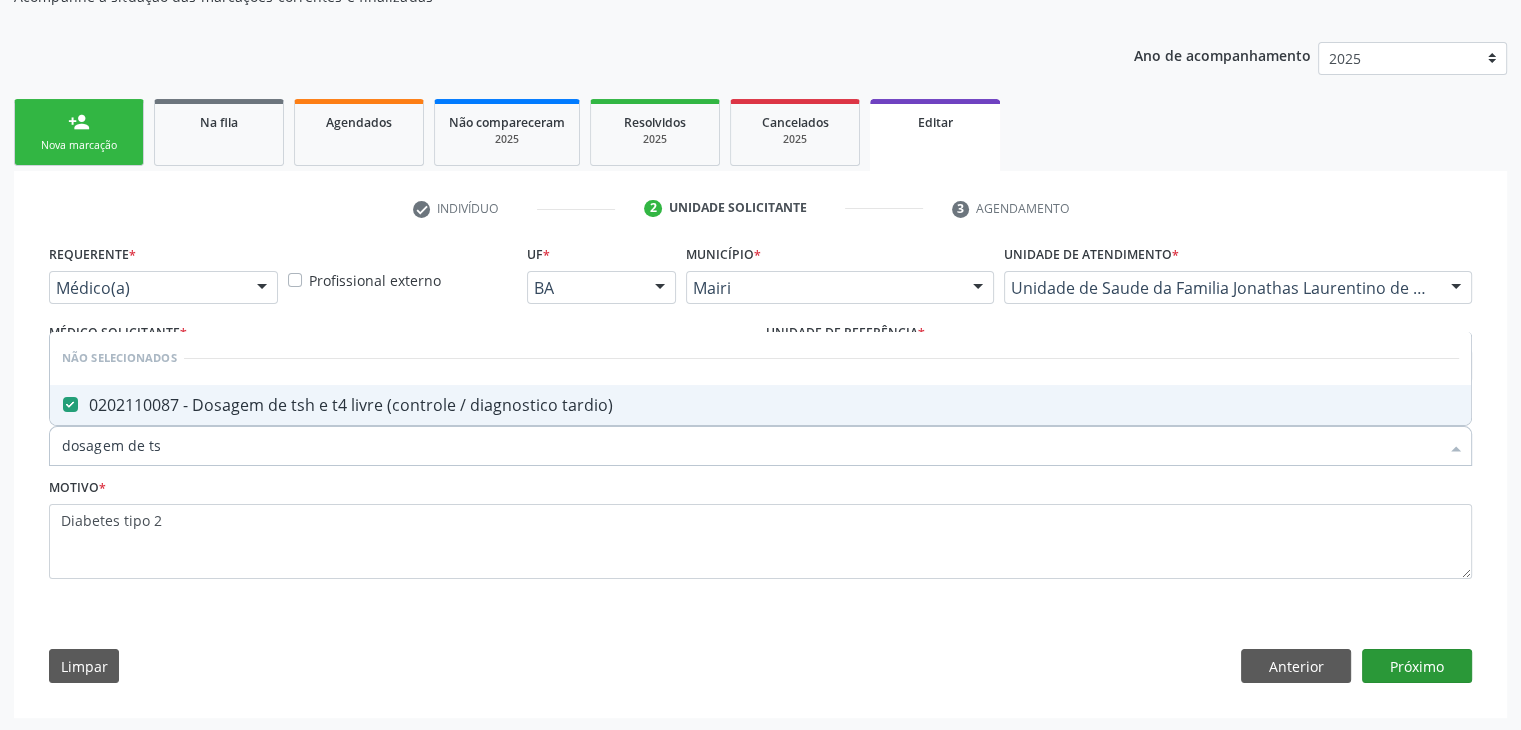scroll, scrollTop: 165, scrollLeft: 0, axis: vertical 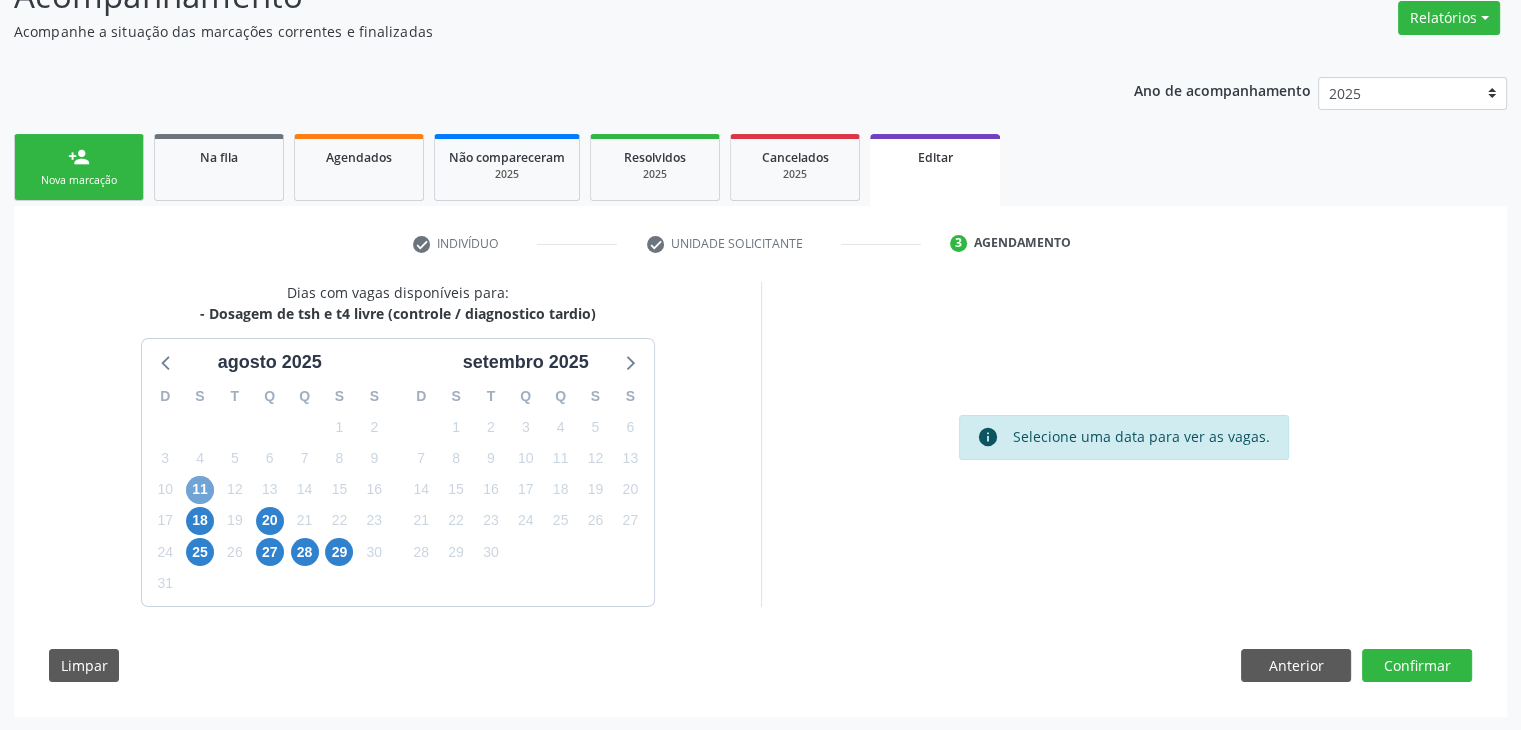 click on "11" at bounding box center (200, 490) 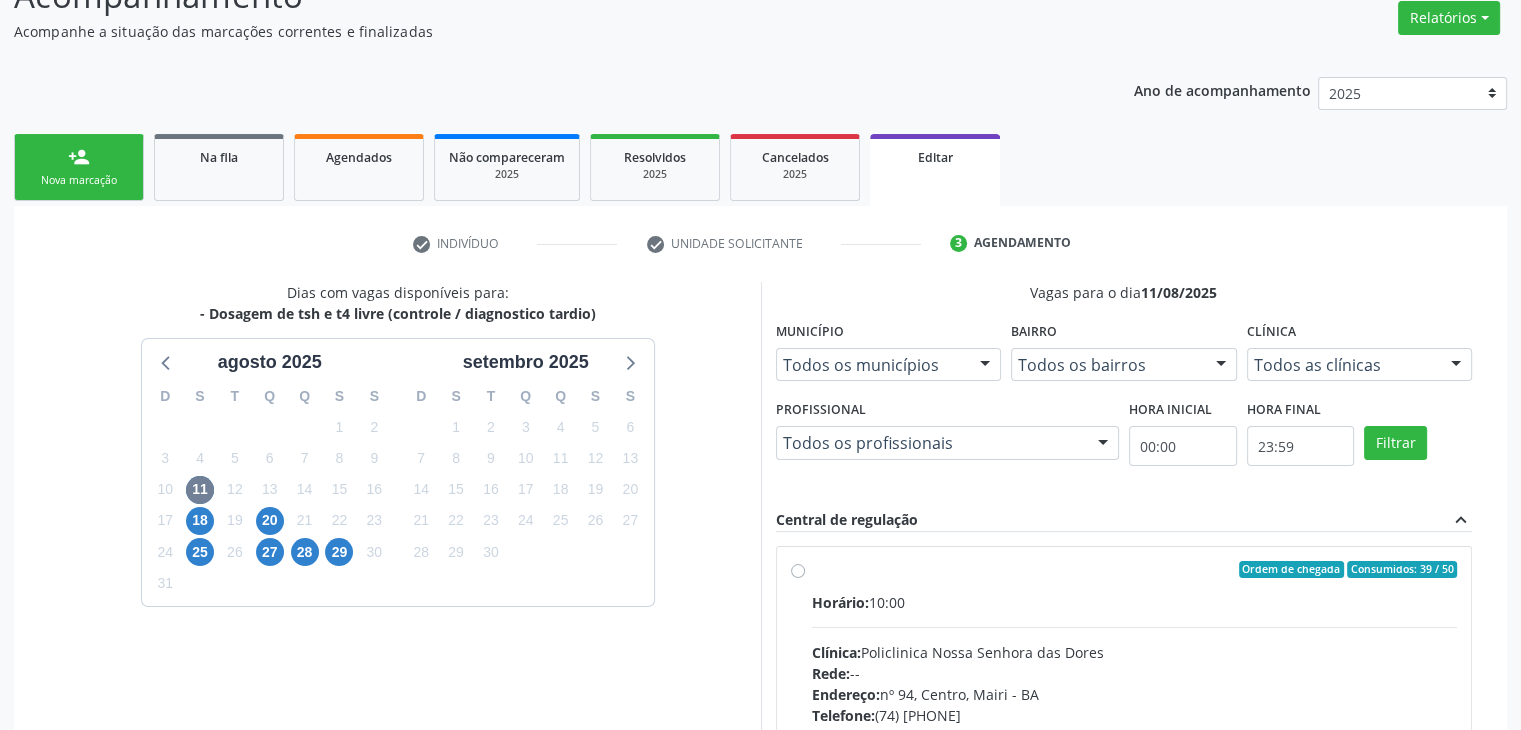 click on "Horário:   10:00" at bounding box center [1135, 602] 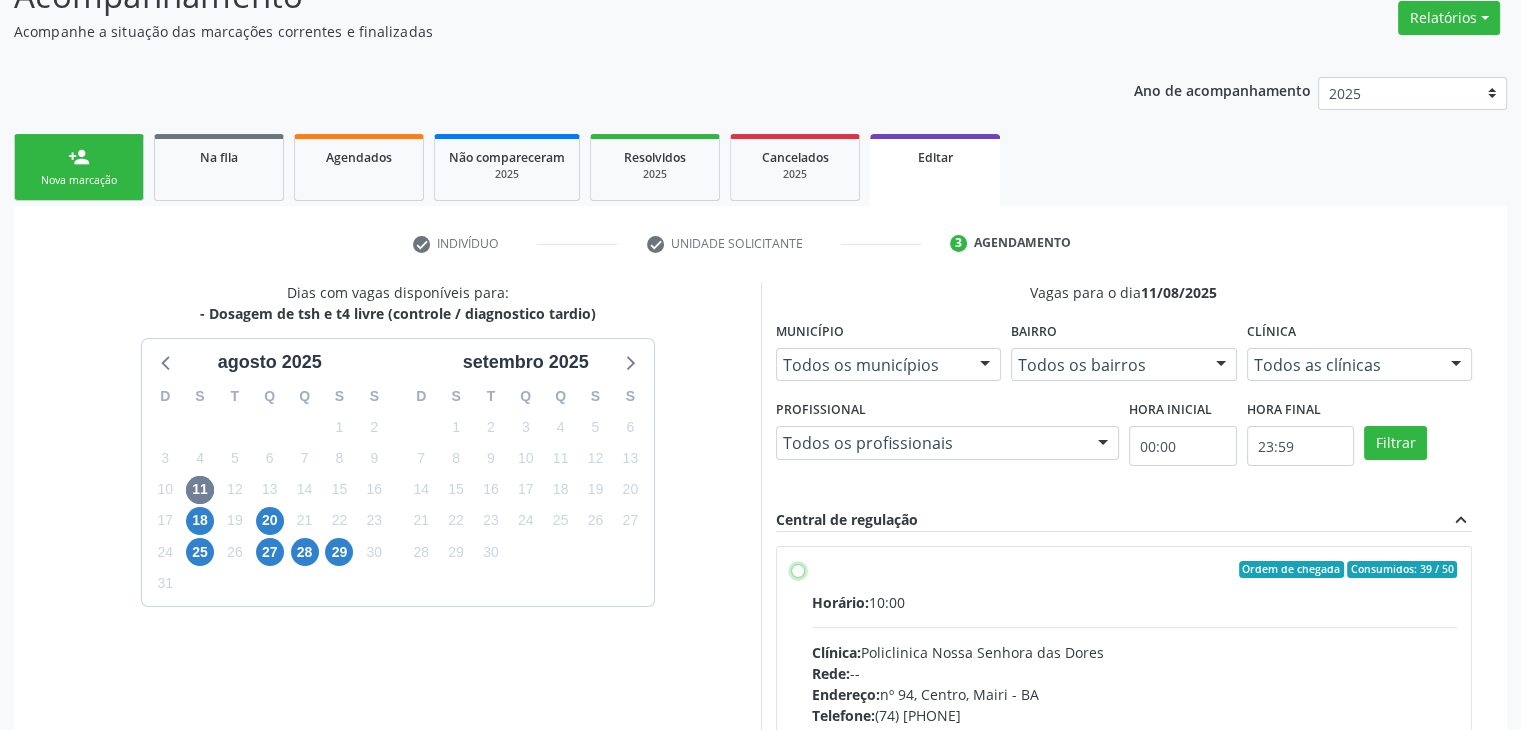 click on "Ordem de chegada
Consumidos: 39 / 50
Horário:   10:00
Clínica:  Policlinica Nossa Senhora das Dores
Rede:
--
Endereço:   nº 94, Centro, [CITY] - [STATE]
Telefone:   (74) [PHONE]
Profissional:
--
Informações adicionais sobre o atendimento
Idade de atendimento:
Sem restrição
Gênero(s) atendido(s):
Sem restrição
Informações adicionais:
--" at bounding box center (798, 570) 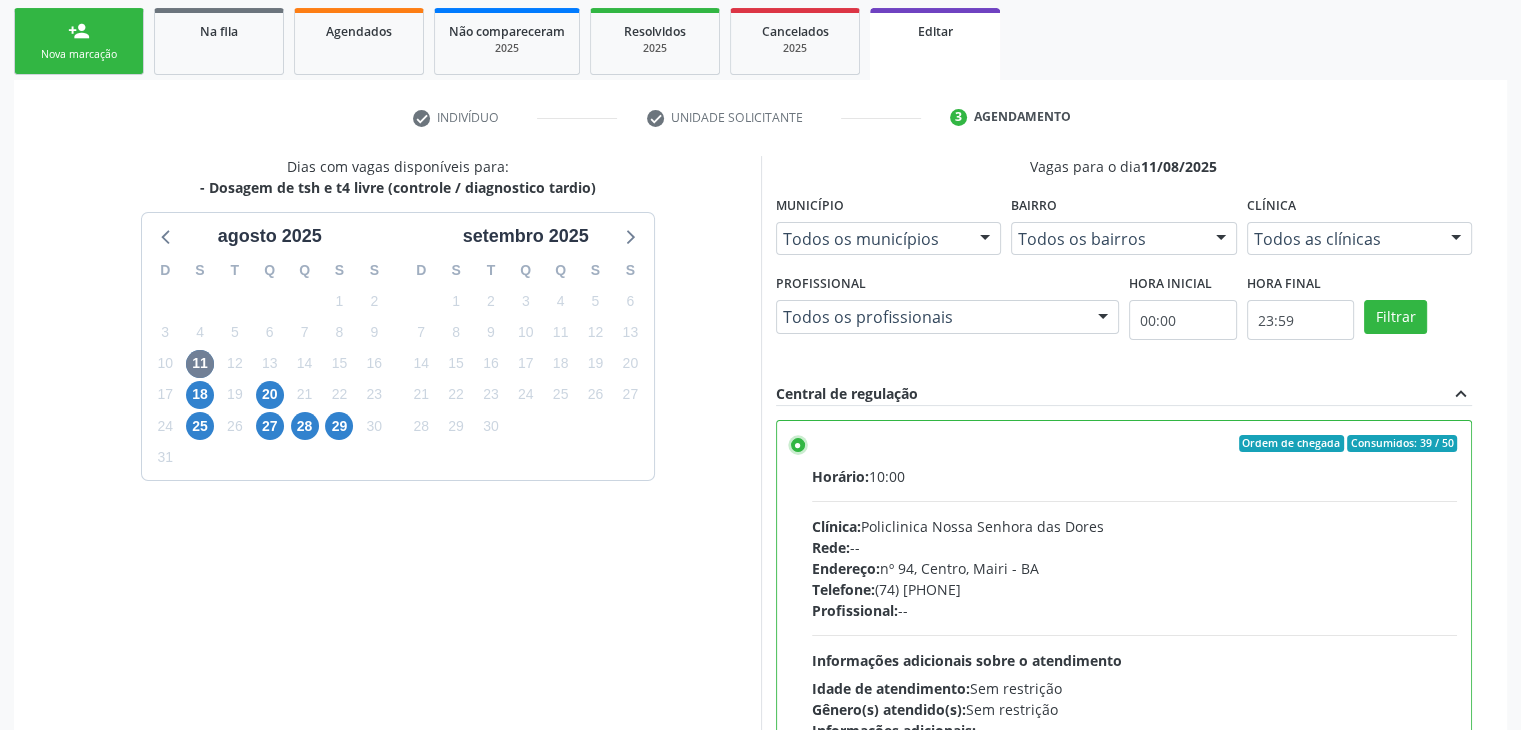 scroll, scrollTop: 490, scrollLeft: 0, axis: vertical 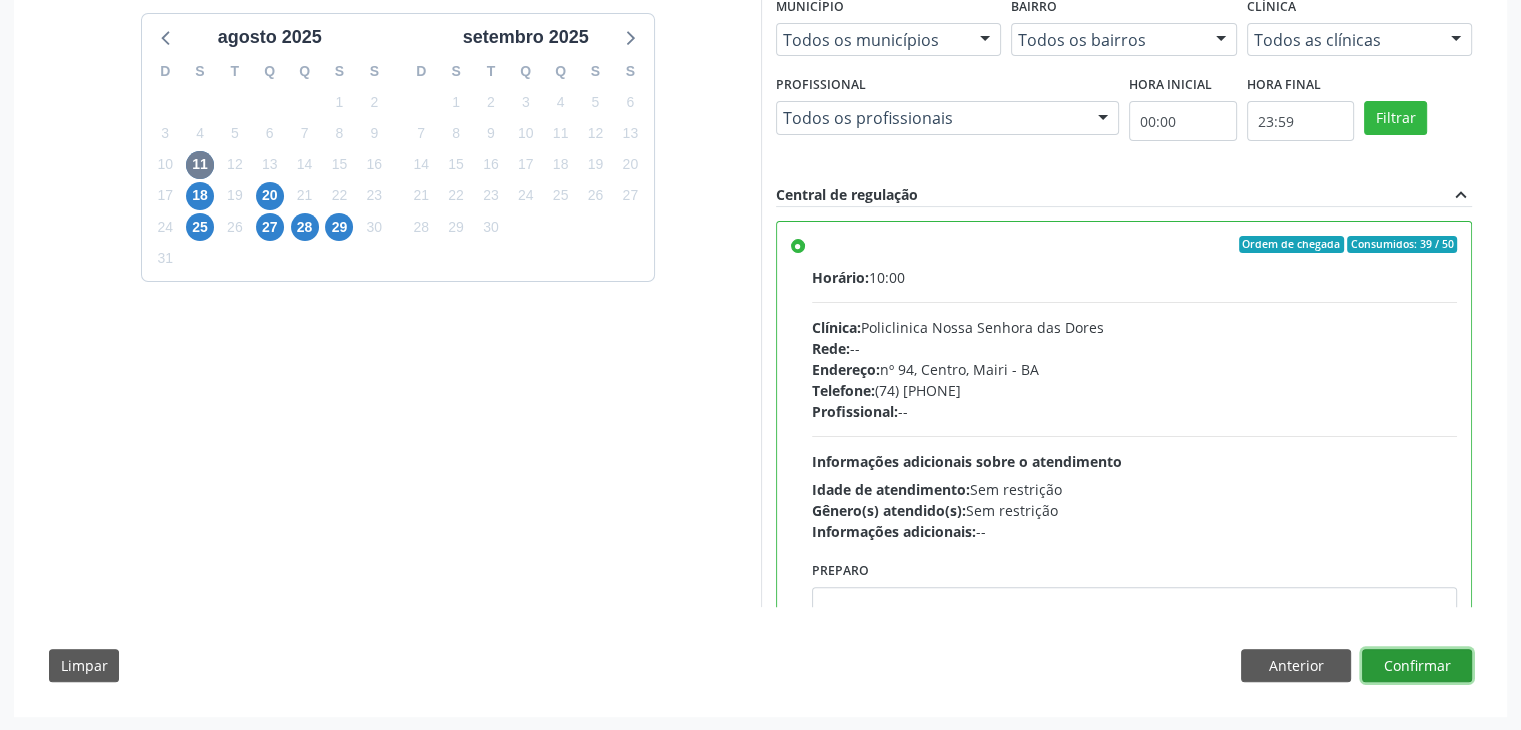 click on "Confirmar" at bounding box center (1417, 666) 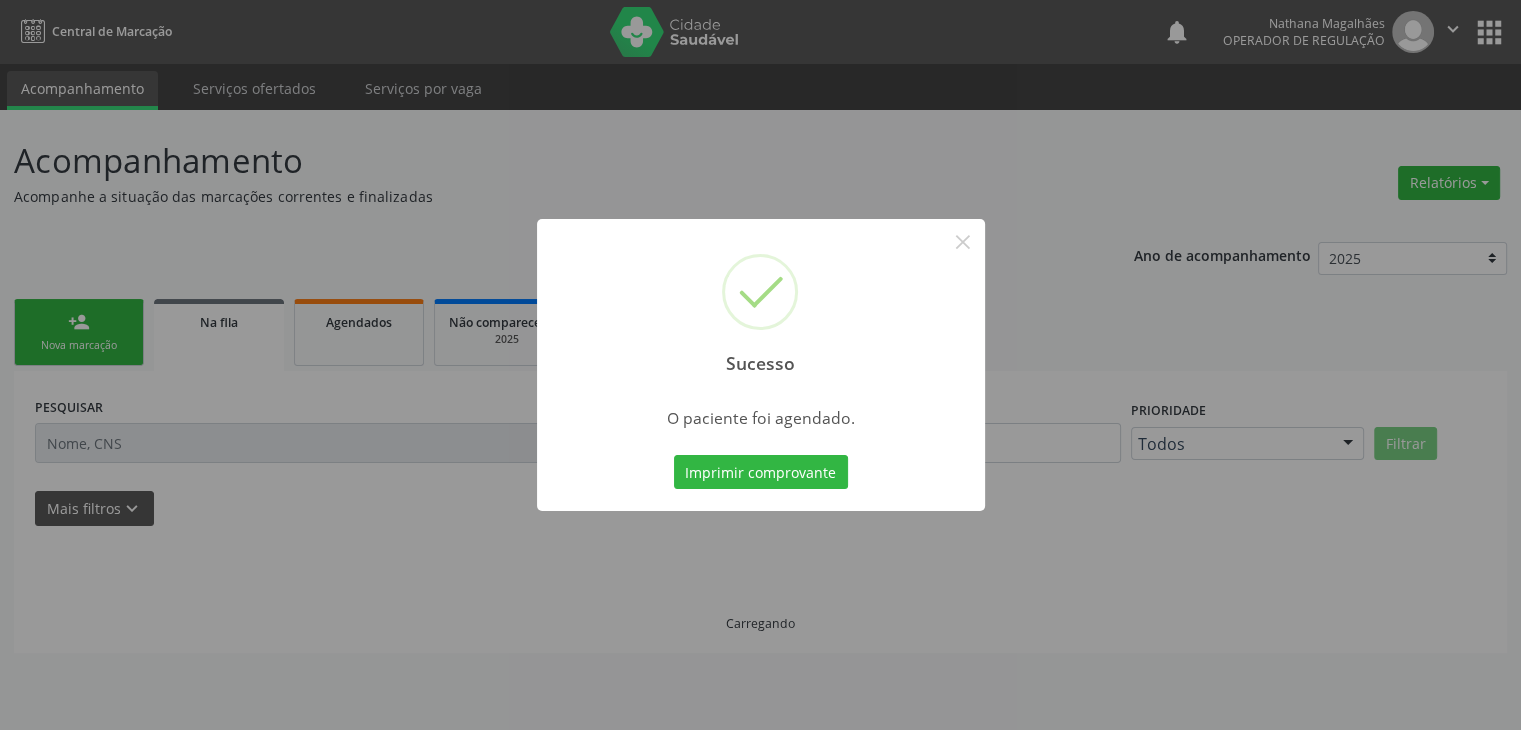 scroll, scrollTop: 0, scrollLeft: 0, axis: both 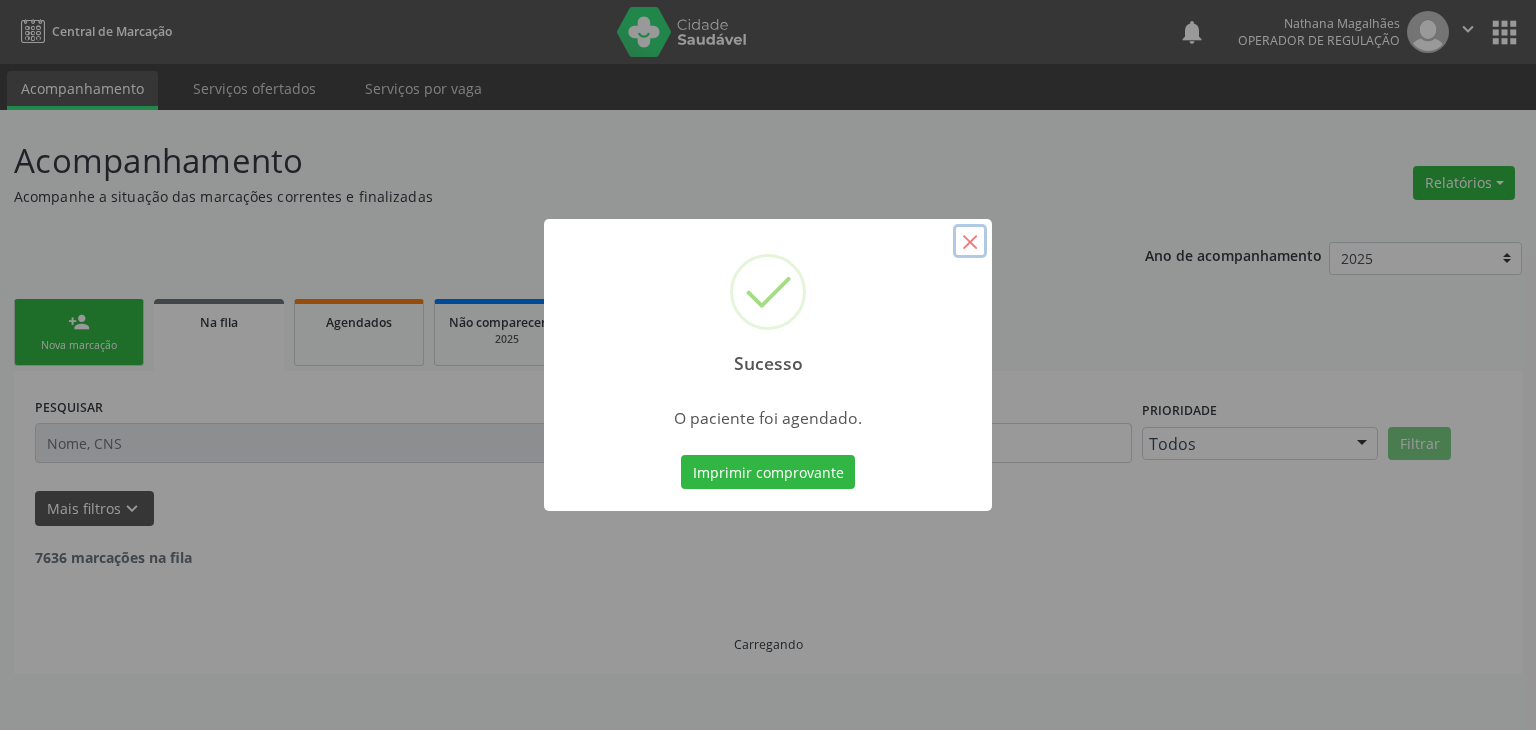 click on "×" at bounding box center (970, 241) 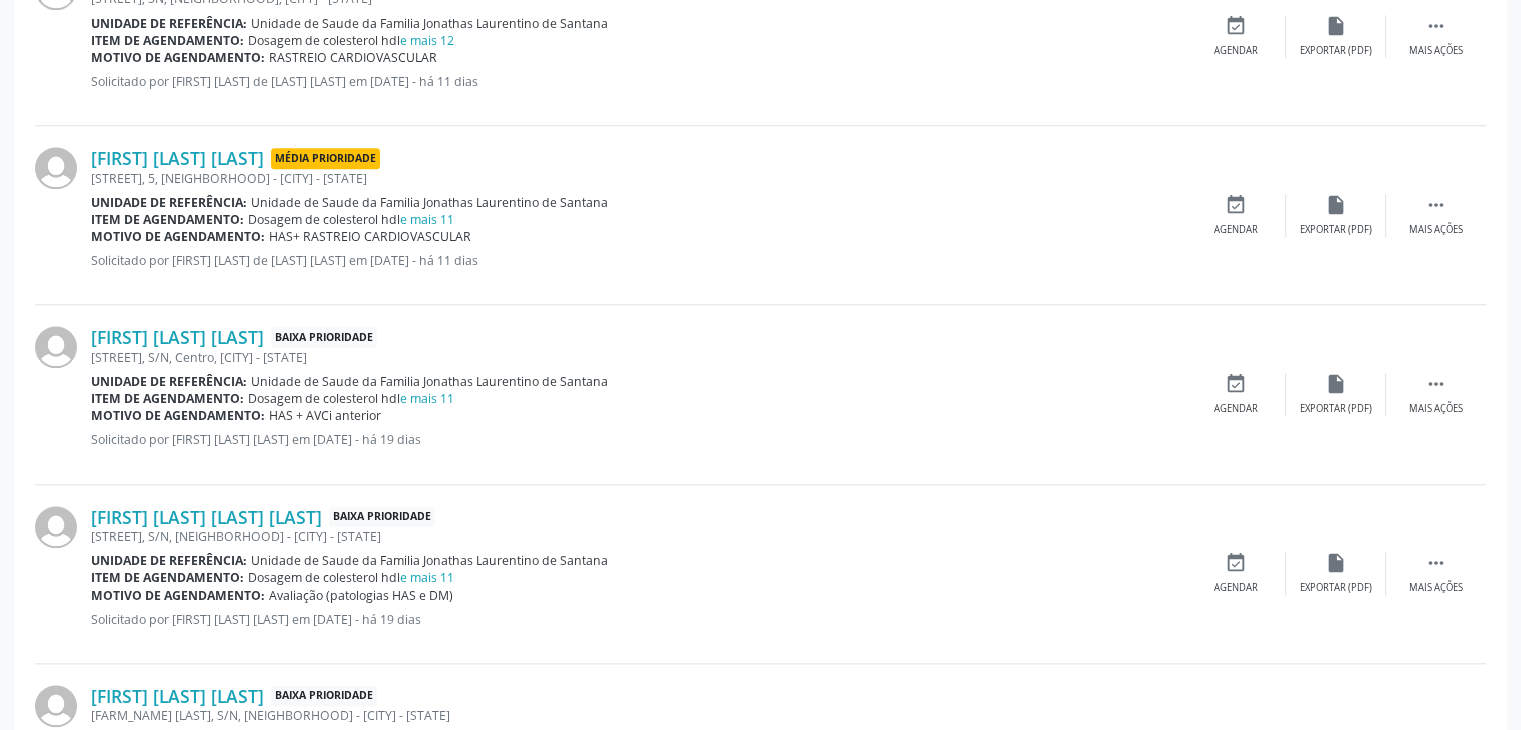 scroll, scrollTop: 2192, scrollLeft: 0, axis: vertical 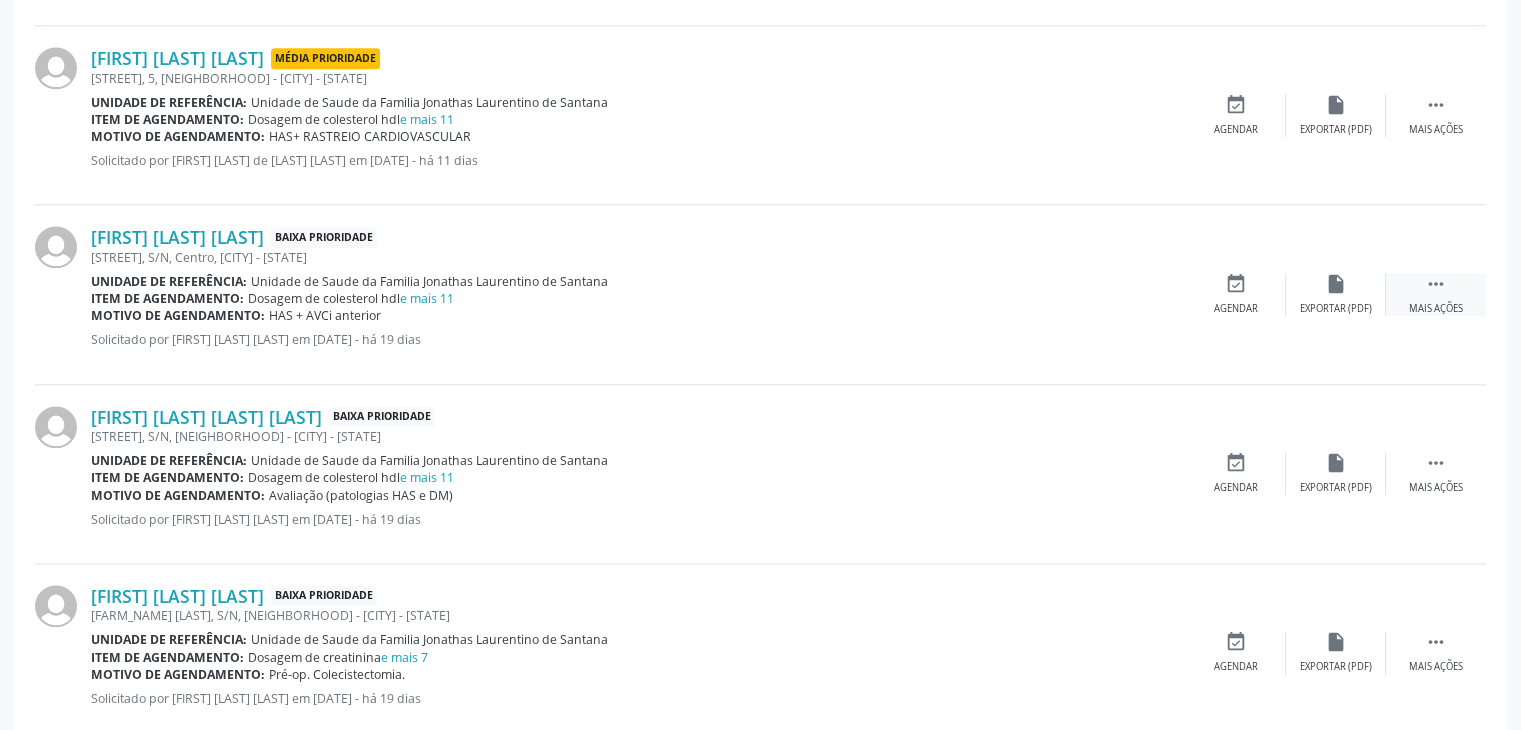 click on "
Mais ações" at bounding box center (1436, 294) 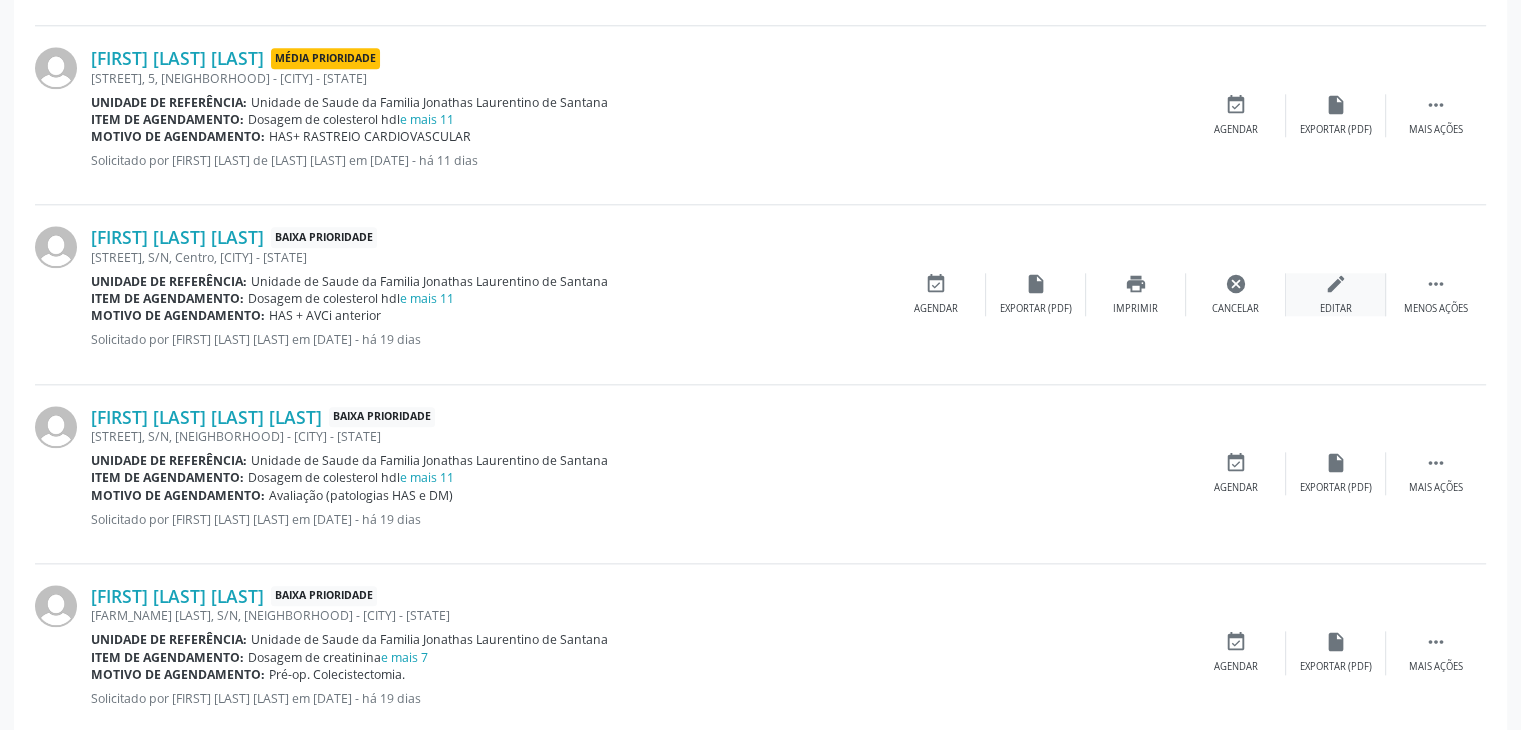 click on "edit
Editar" at bounding box center (1336, 294) 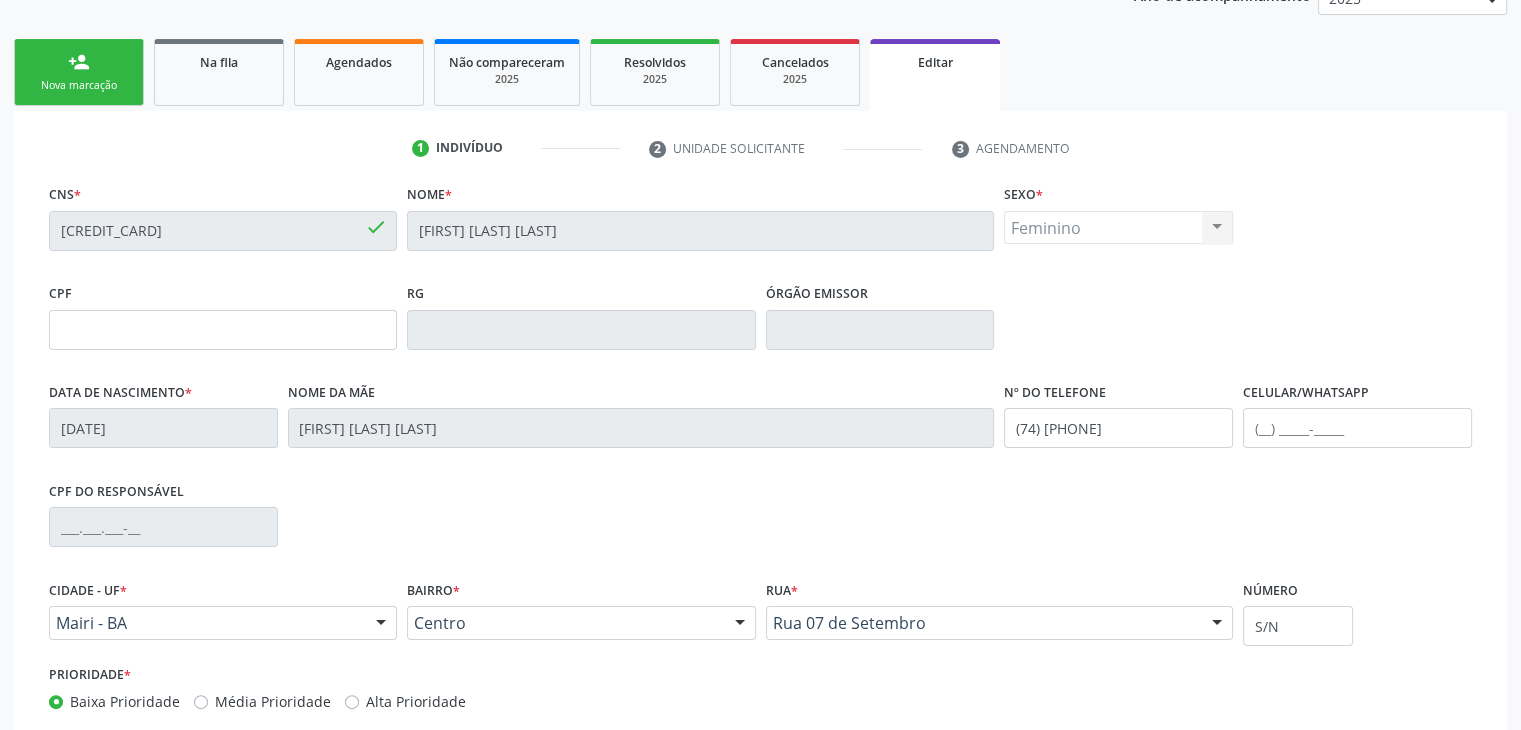 scroll, scrollTop: 380, scrollLeft: 0, axis: vertical 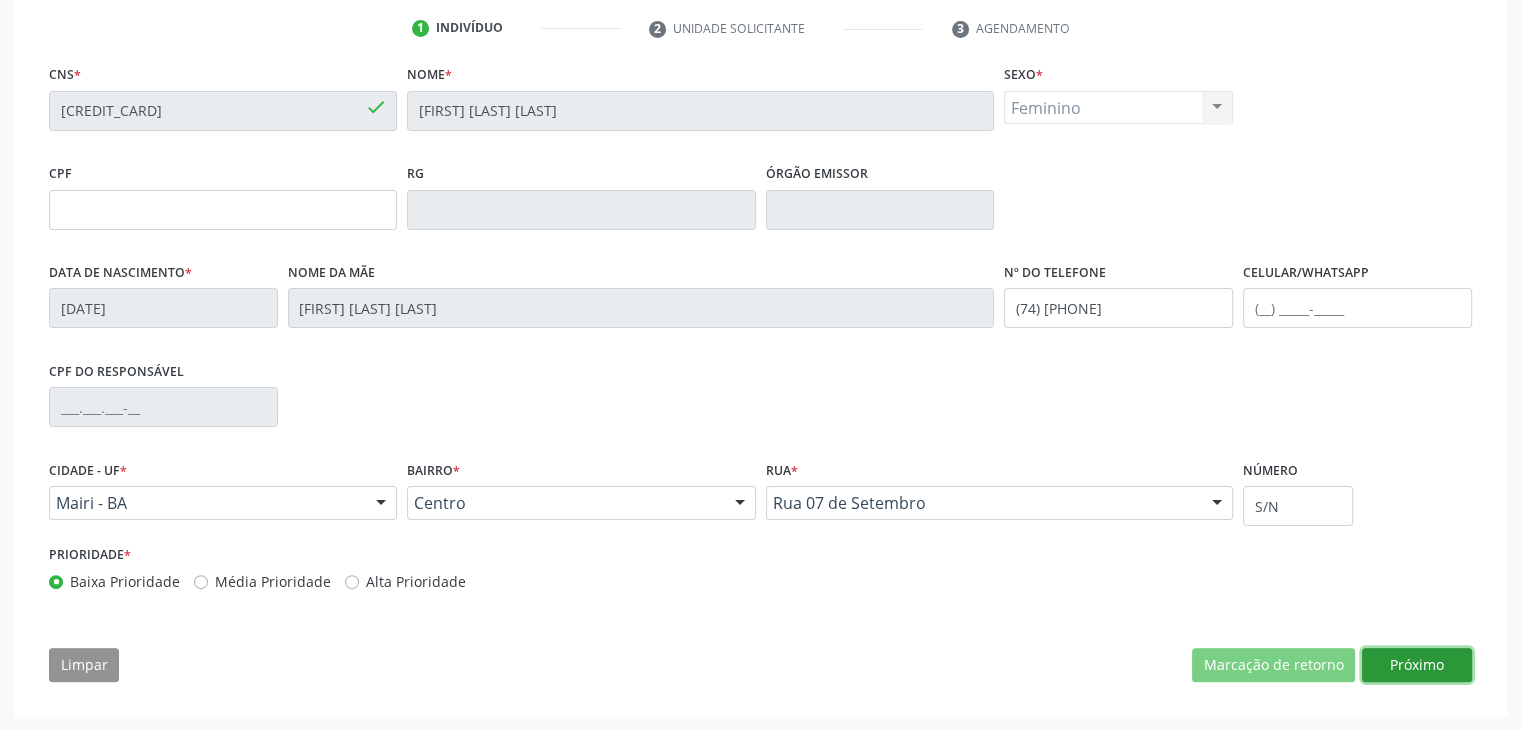click on "Próximo" at bounding box center (1417, 665) 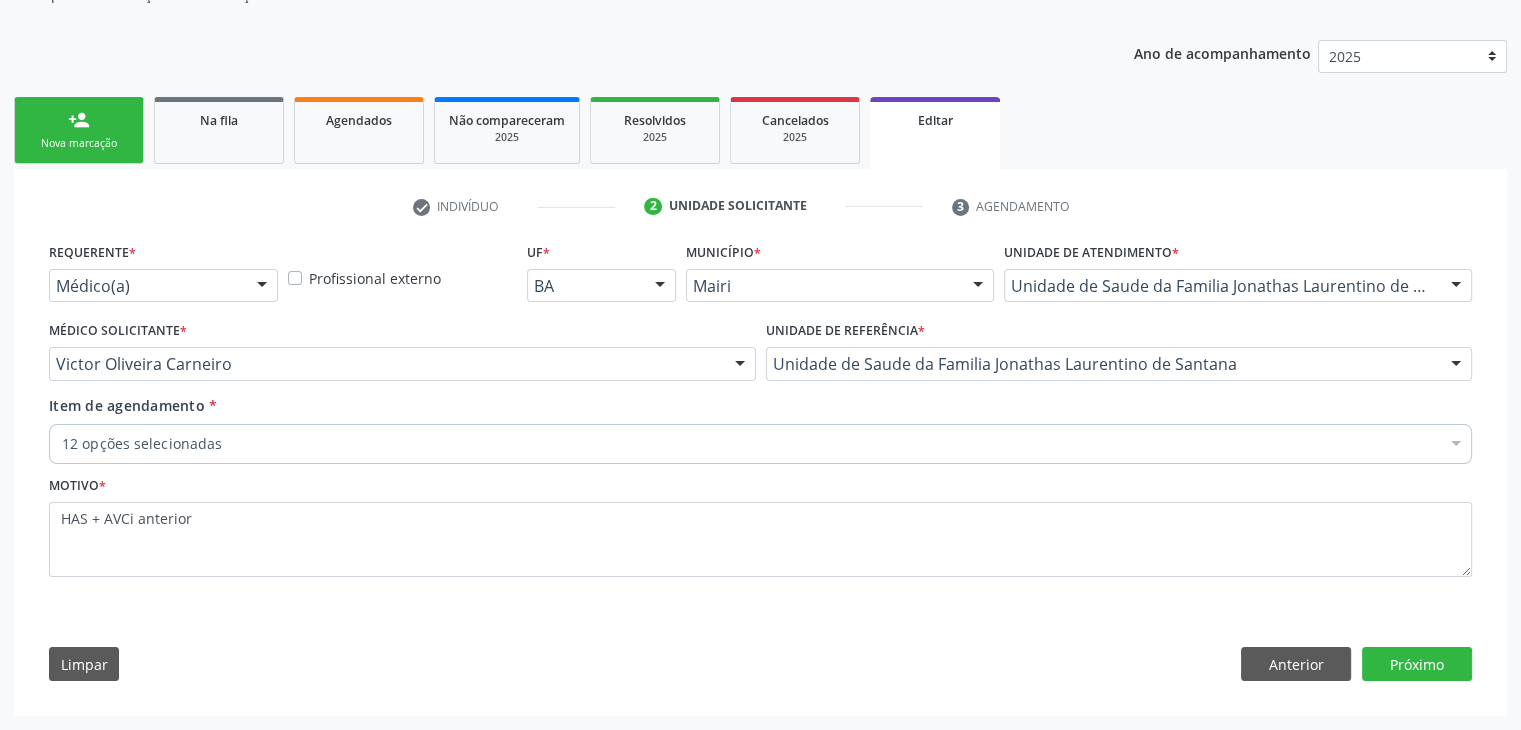 scroll, scrollTop: 200, scrollLeft: 0, axis: vertical 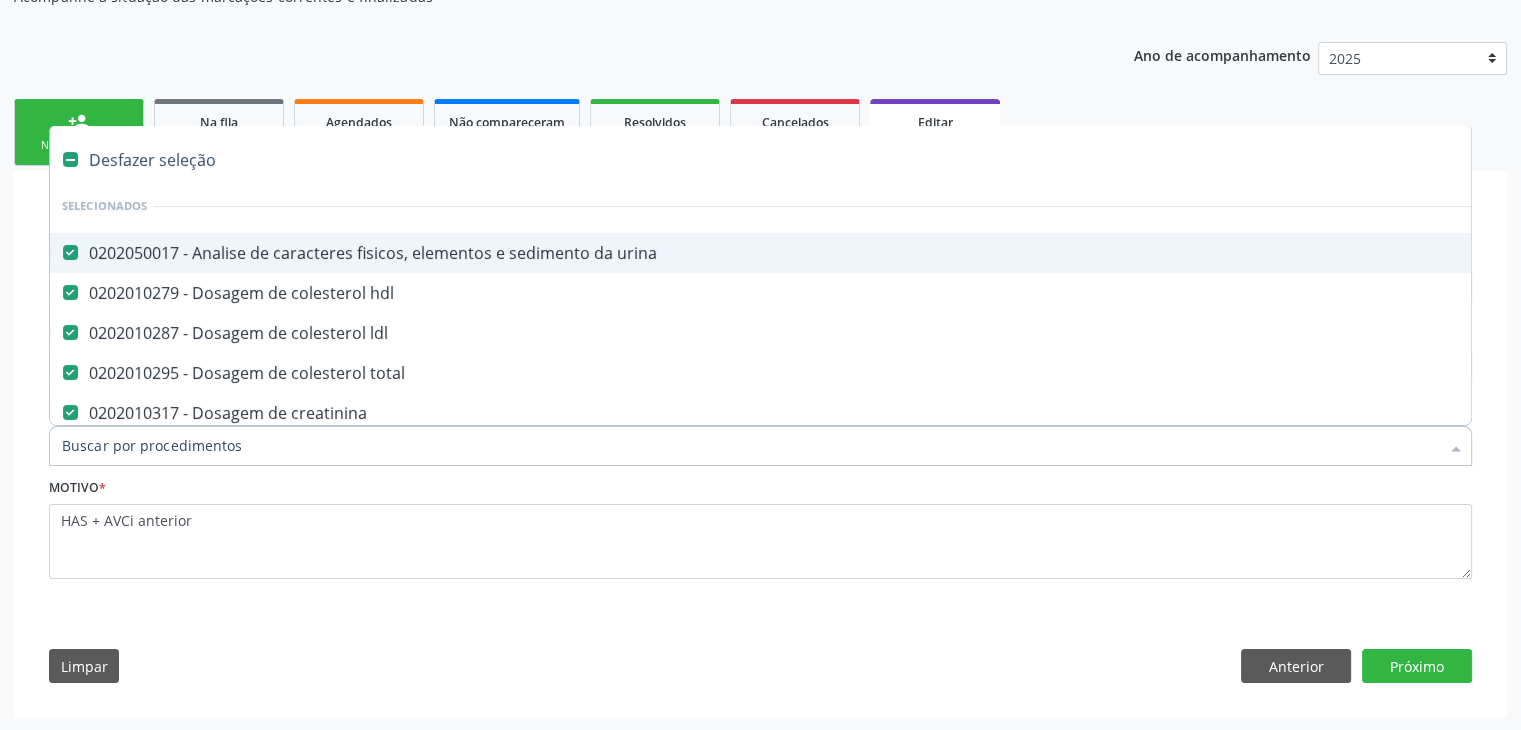 click on "Desfazer seleção" at bounding box center [831, 160] 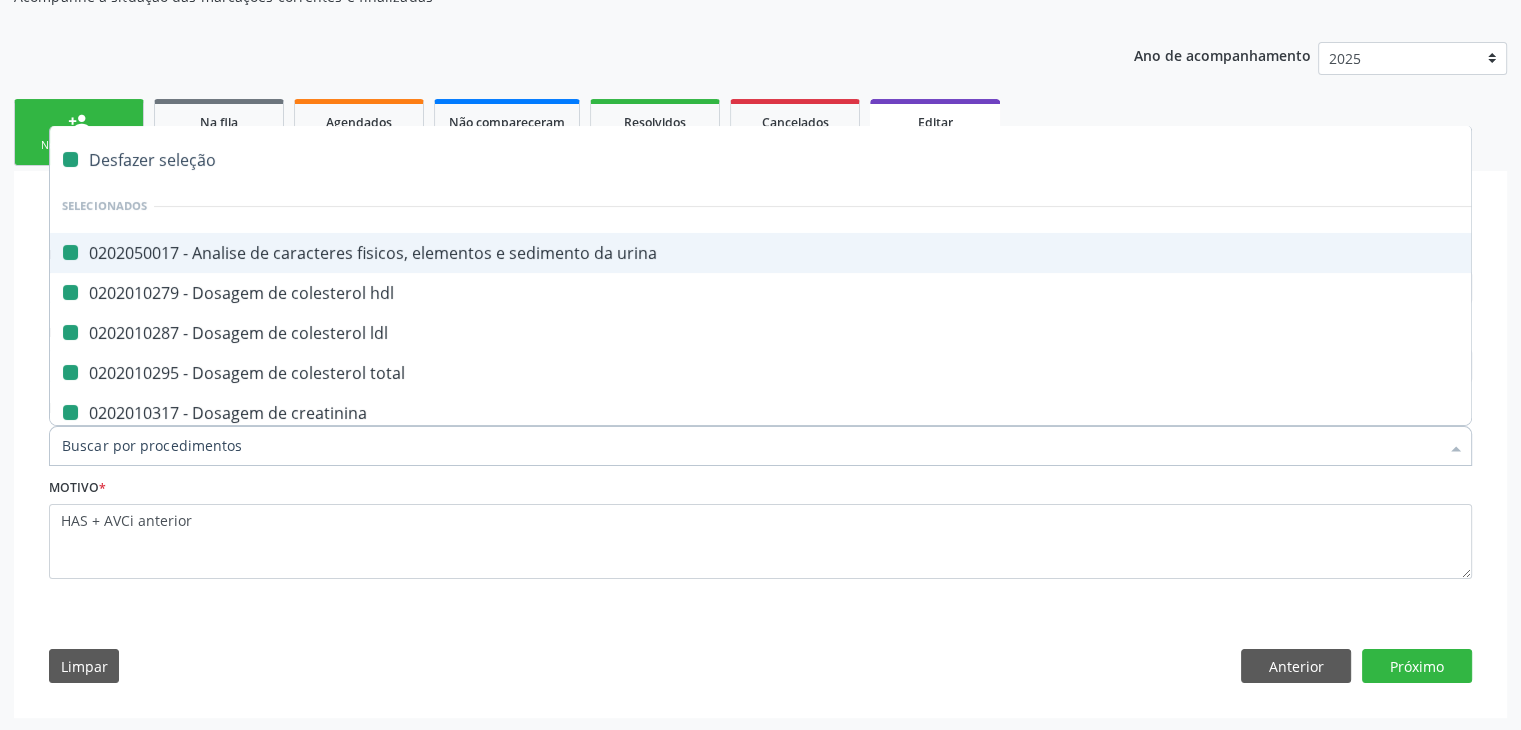checkbox on "false" 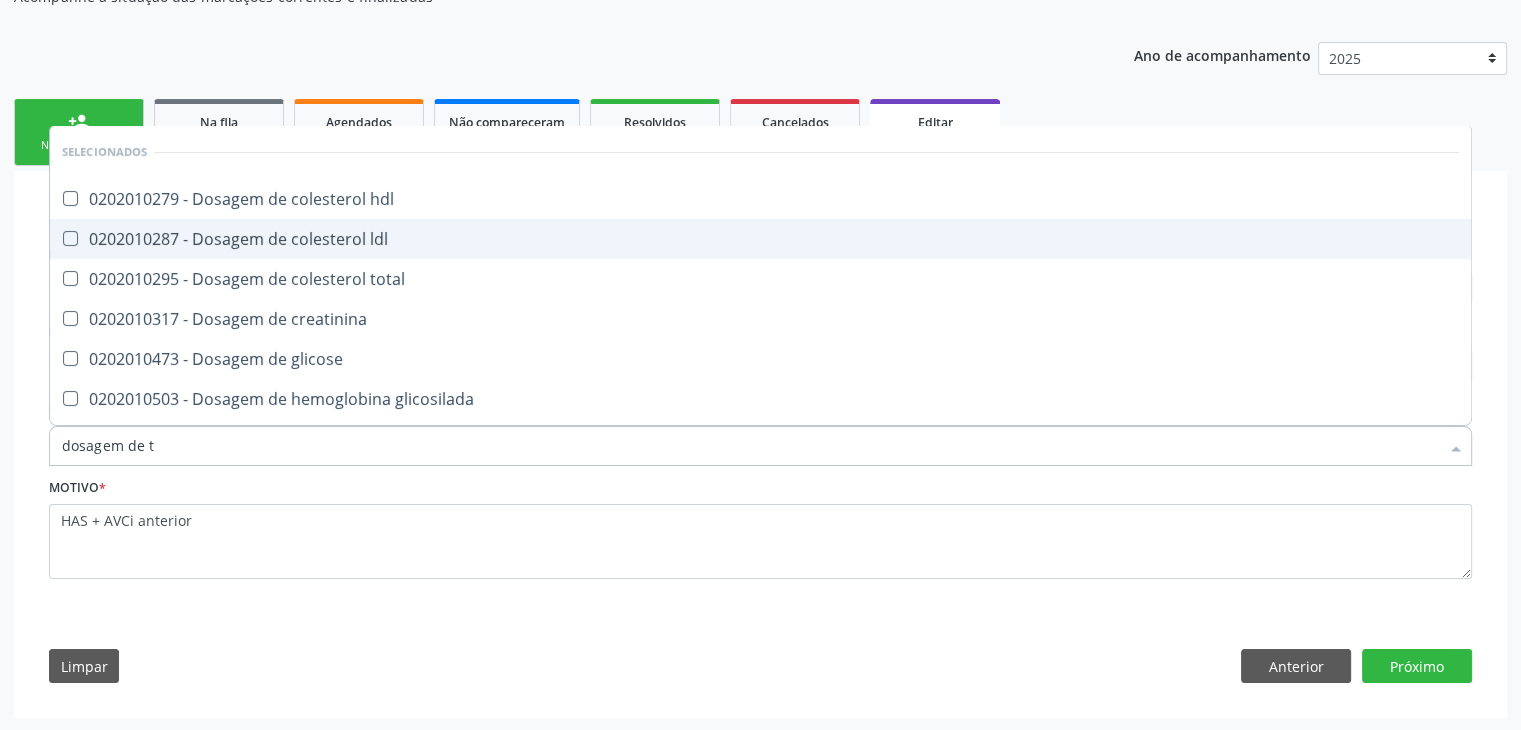 type on "dosagem de ts" 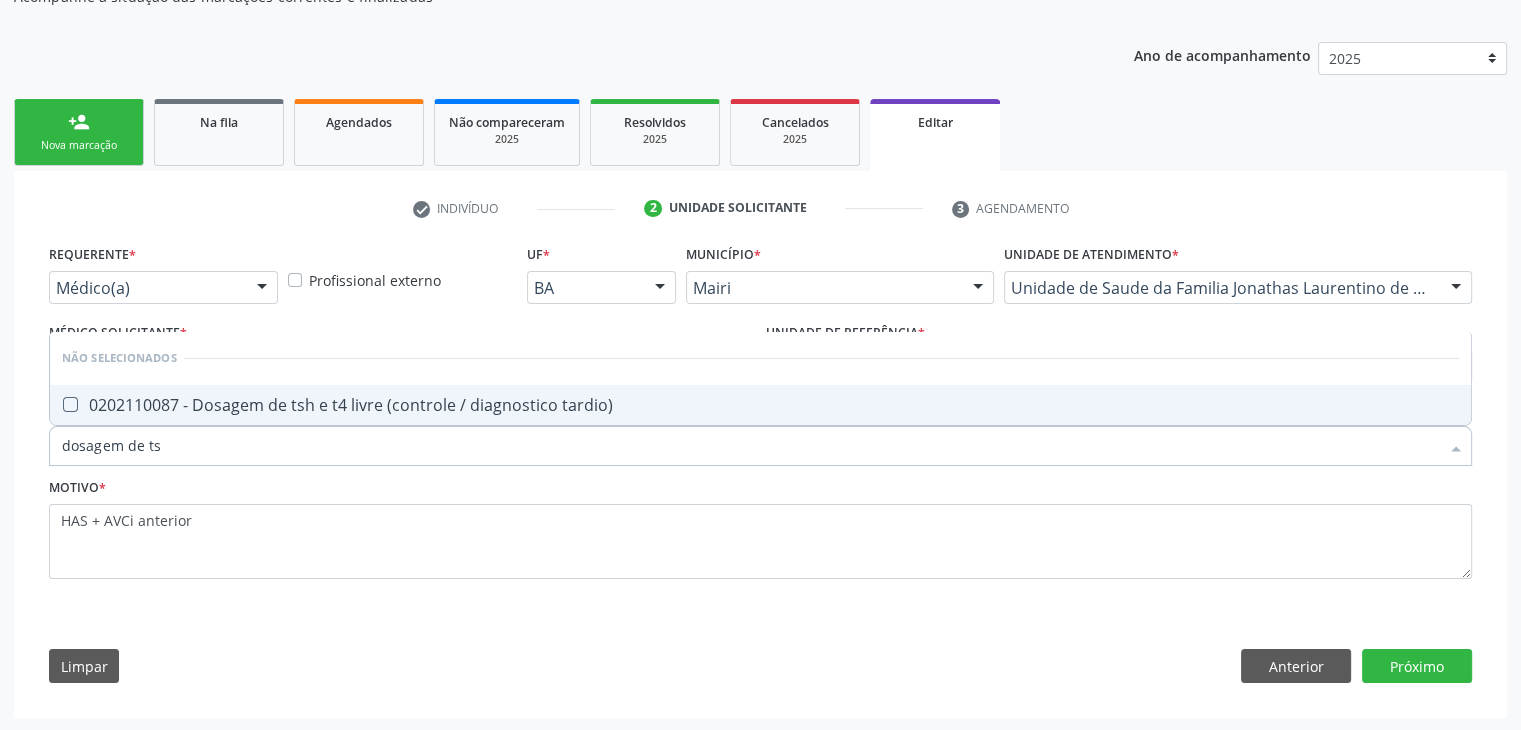 click on "0202110087 - Dosagem de tsh e t4 livre (controle / diagnostico tardio)" at bounding box center [760, 405] 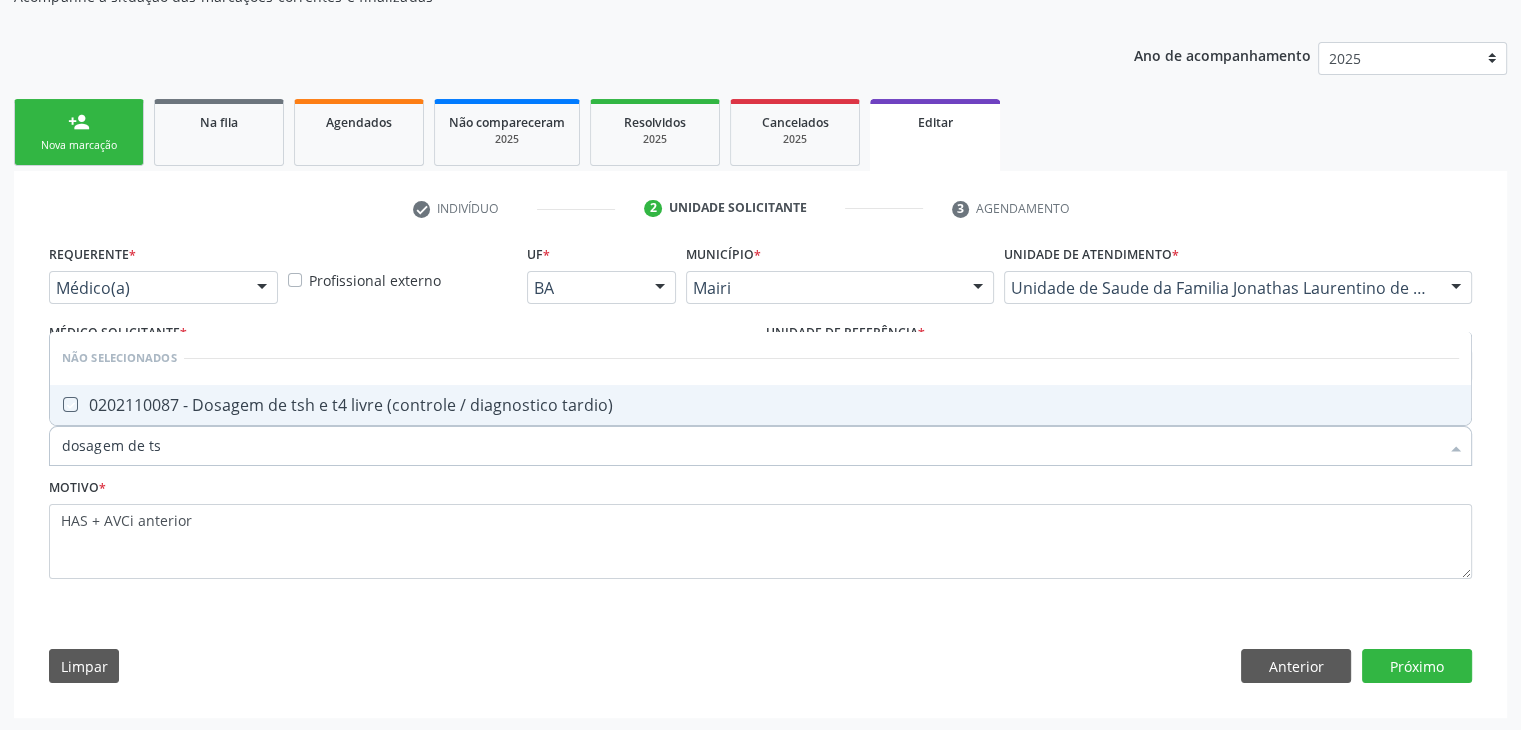 checkbox on "true" 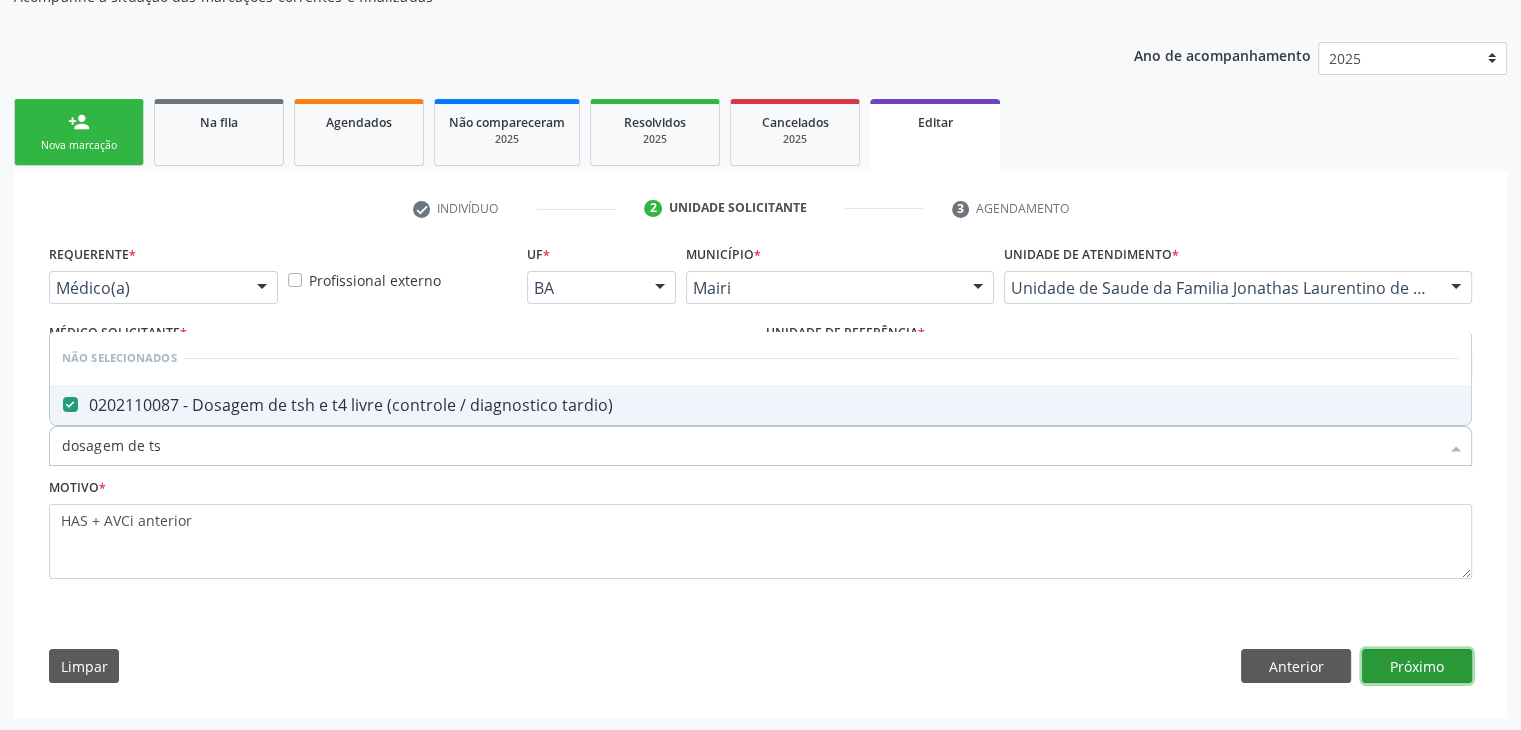 click on "Próximo" at bounding box center [1417, 666] 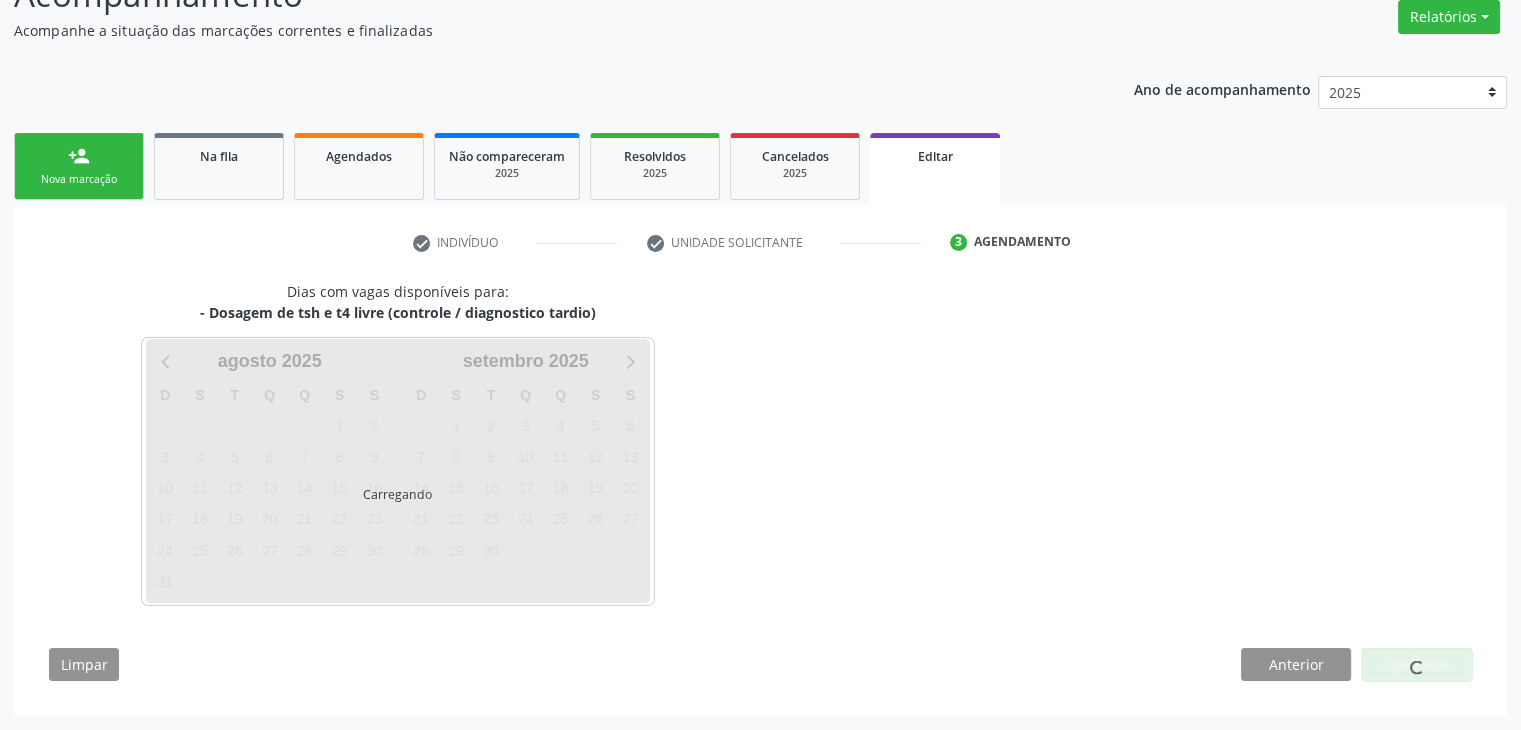 scroll, scrollTop: 165, scrollLeft: 0, axis: vertical 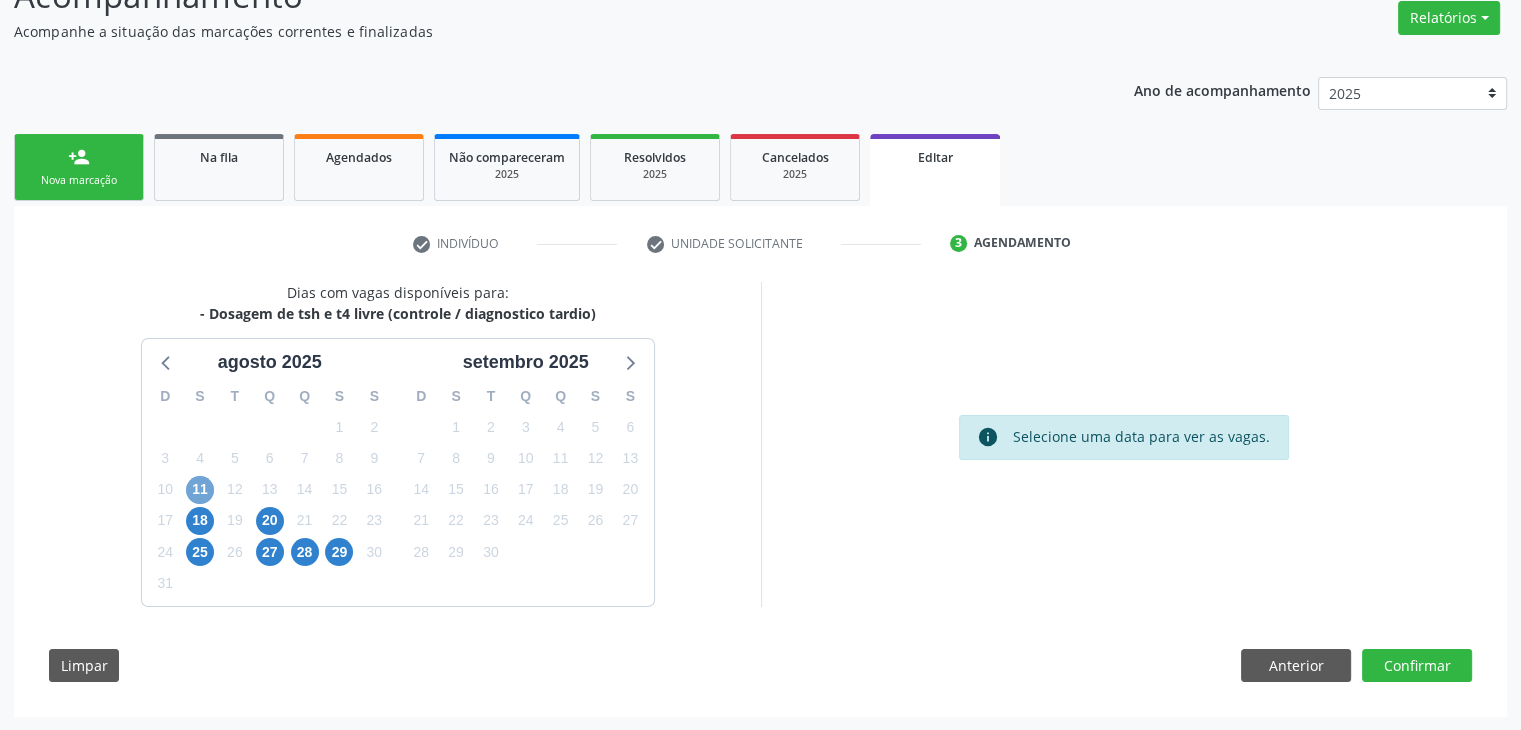 click on "11" at bounding box center [200, 490] 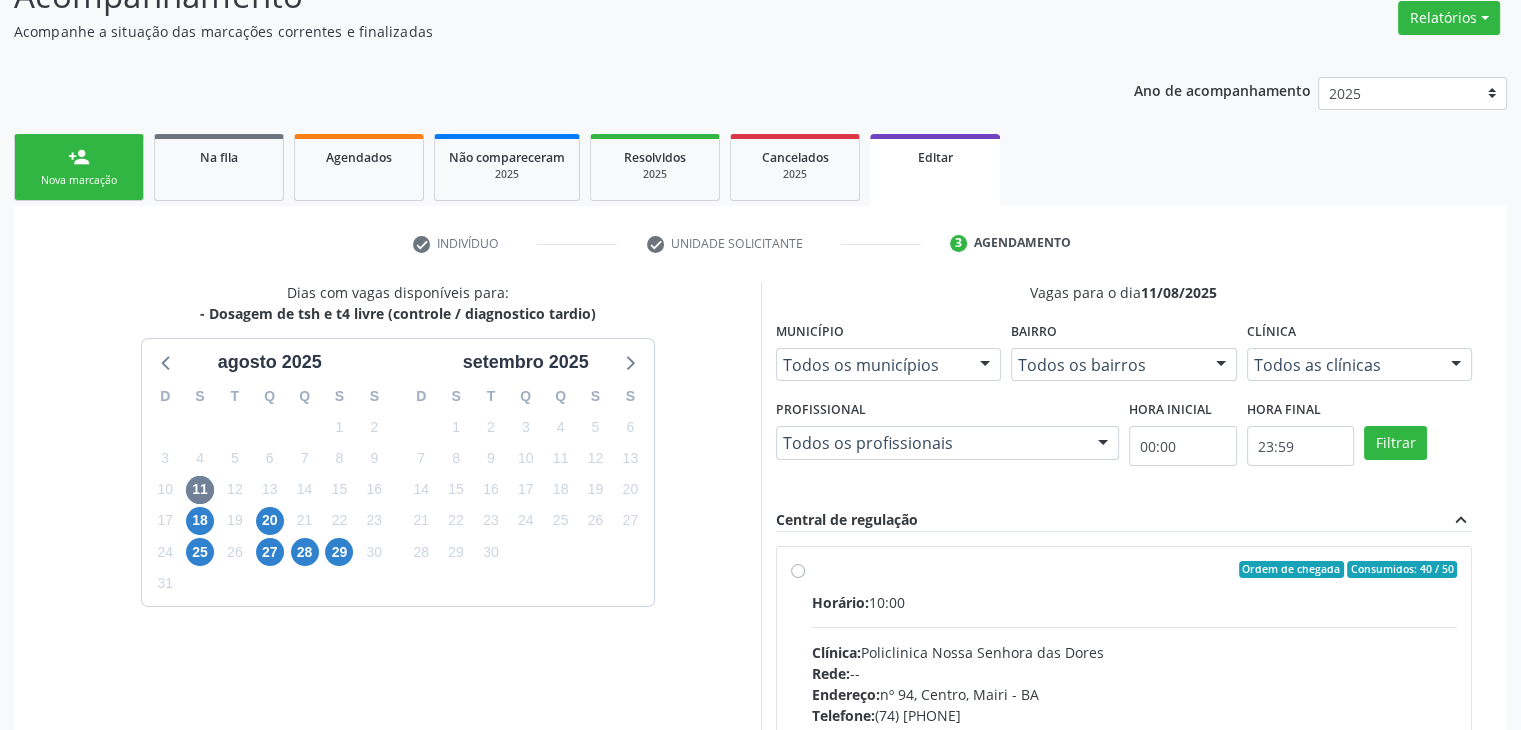 click on "Horário:   10:00" at bounding box center (1135, 602) 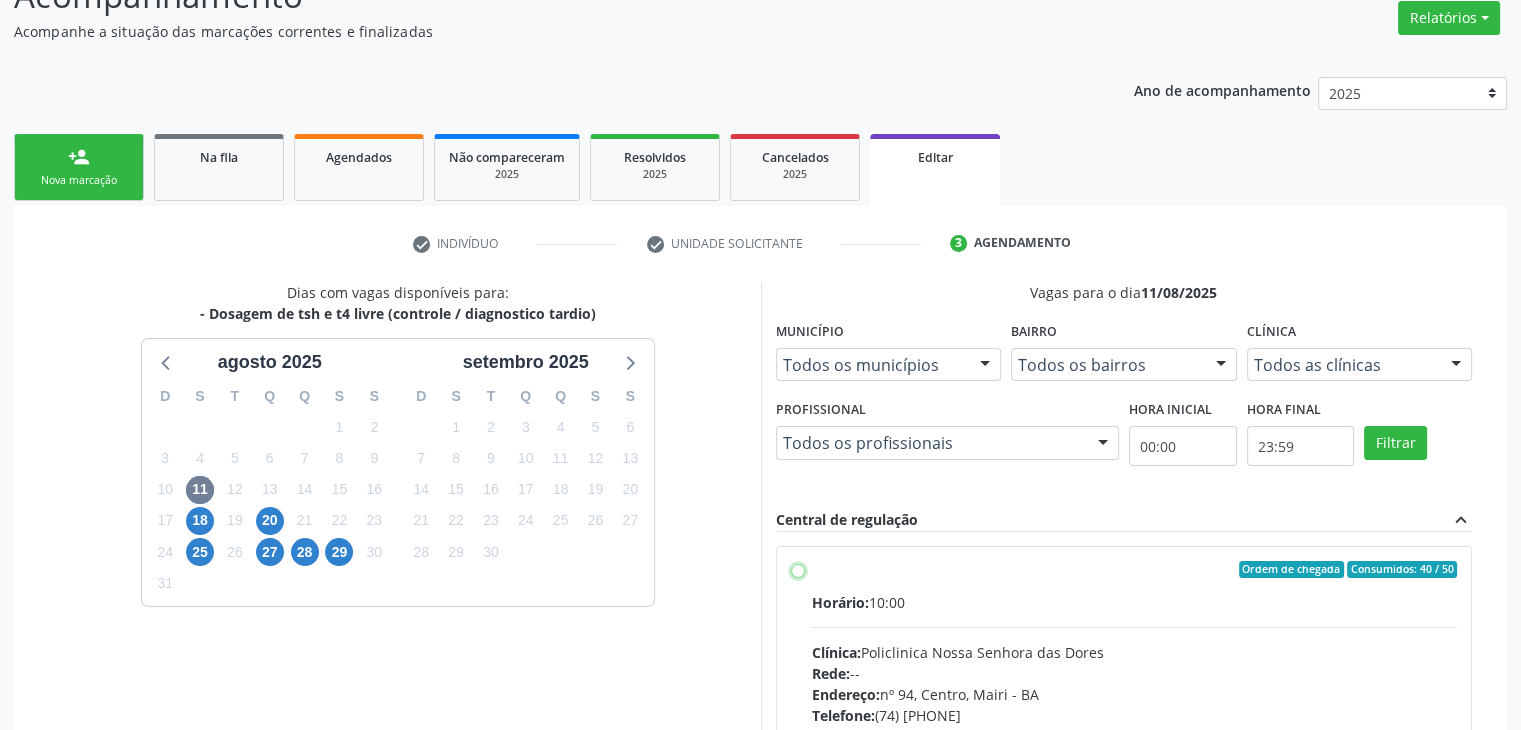 click on "Ordem de chegada
Consumidos: 40 / 50
Horário:   10:00
Clínica:  Policlinica Nossa Senhora das Dores
Rede:
--
Endereço:   nº 94, Centro, [CITY] - [STATE]
Telefone:   (74) [PHONE]
Profissional:
--
Informações adicionais sobre o atendimento
Idade de atendimento:
Sem restrição
Gênero(s) atendido(s):
Sem restrição
Informações adicionais:
--" at bounding box center (798, 570) 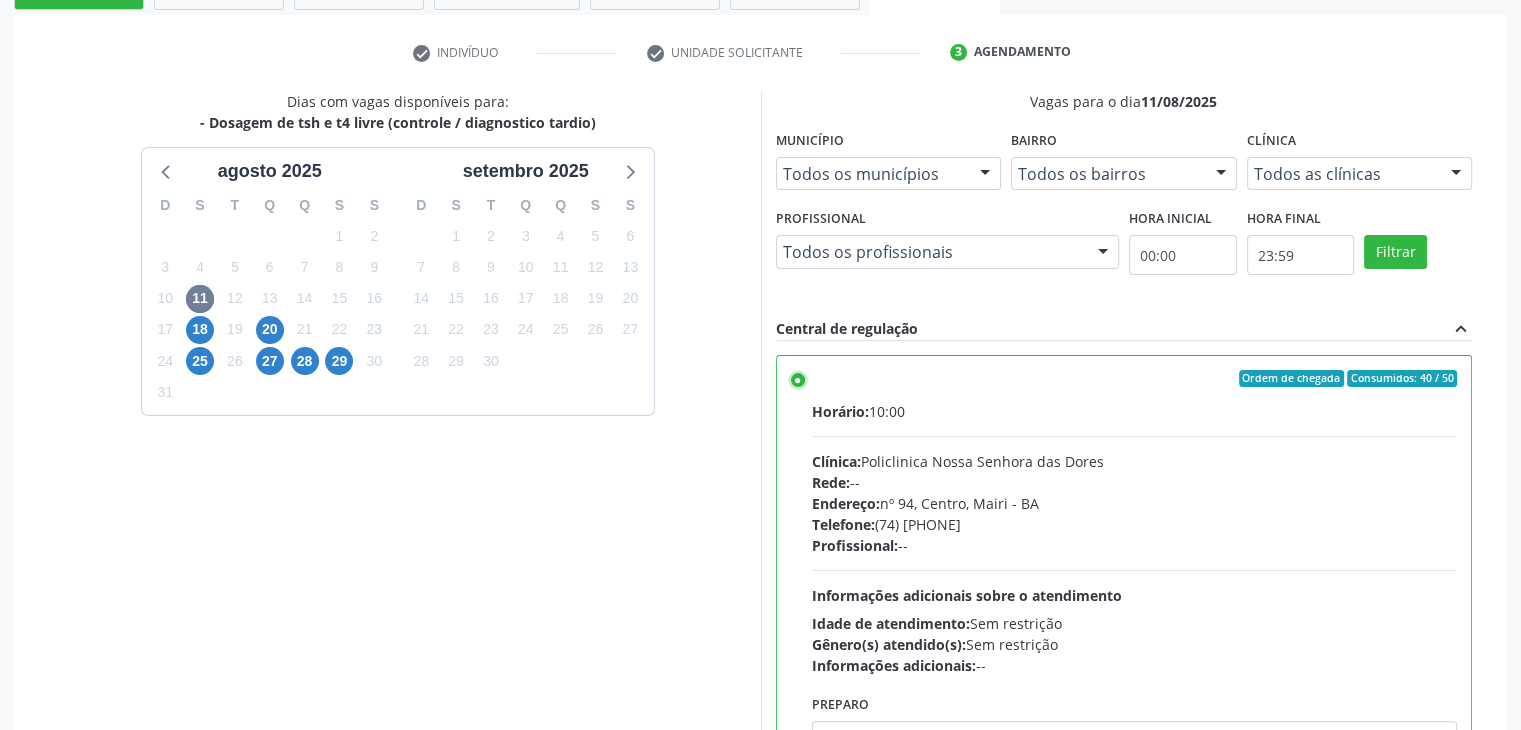 scroll, scrollTop: 490, scrollLeft: 0, axis: vertical 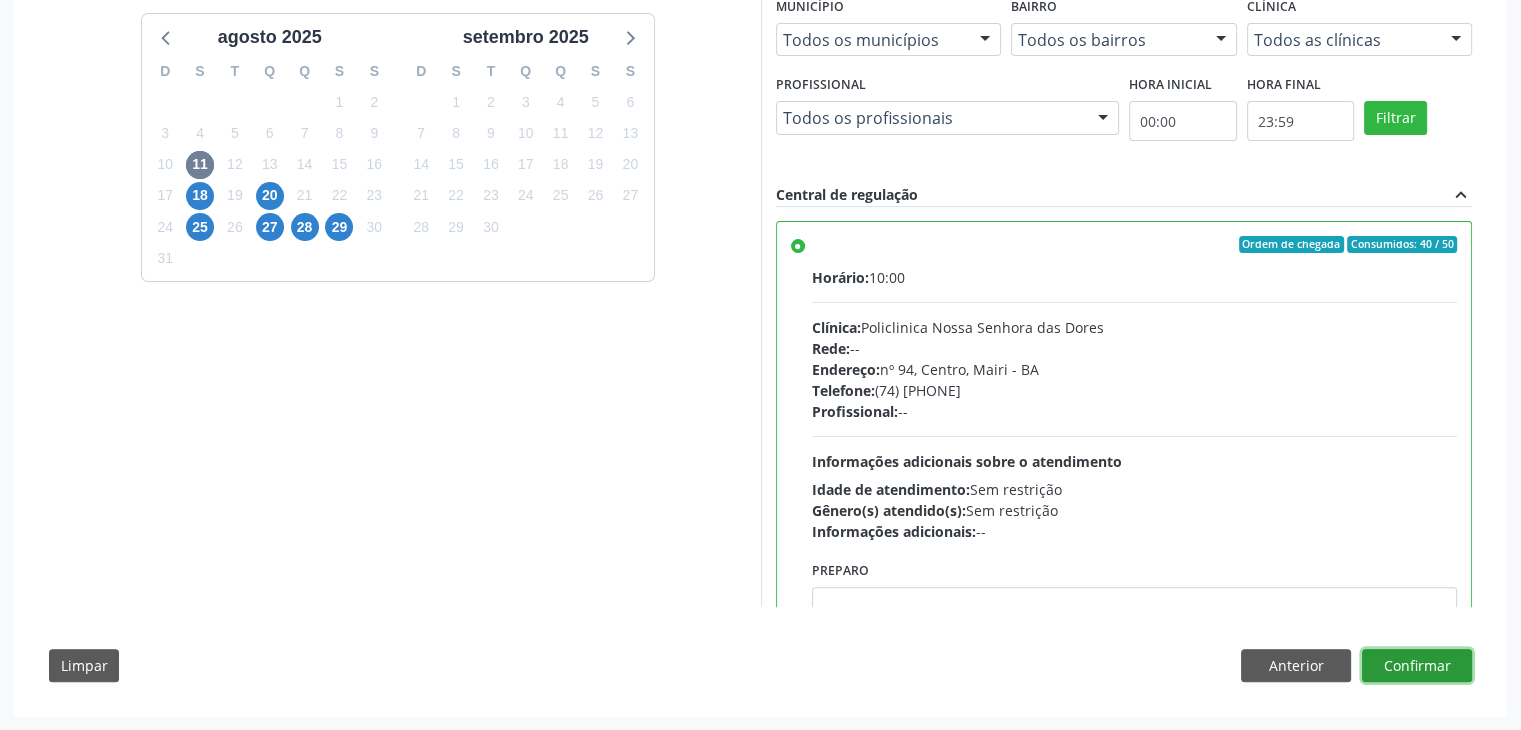 click on "Confirmar" at bounding box center (1417, 666) 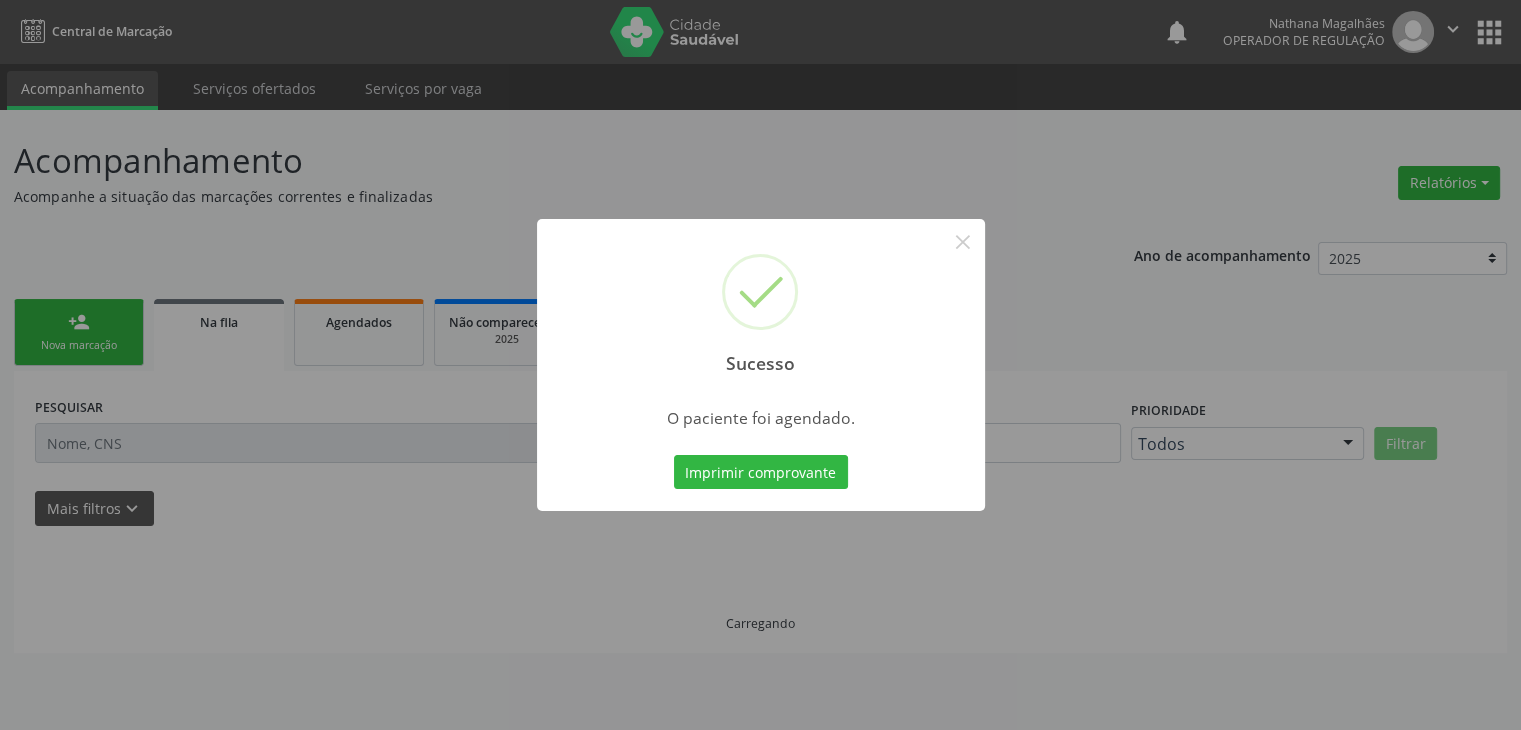 scroll, scrollTop: 0, scrollLeft: 0, axis: both 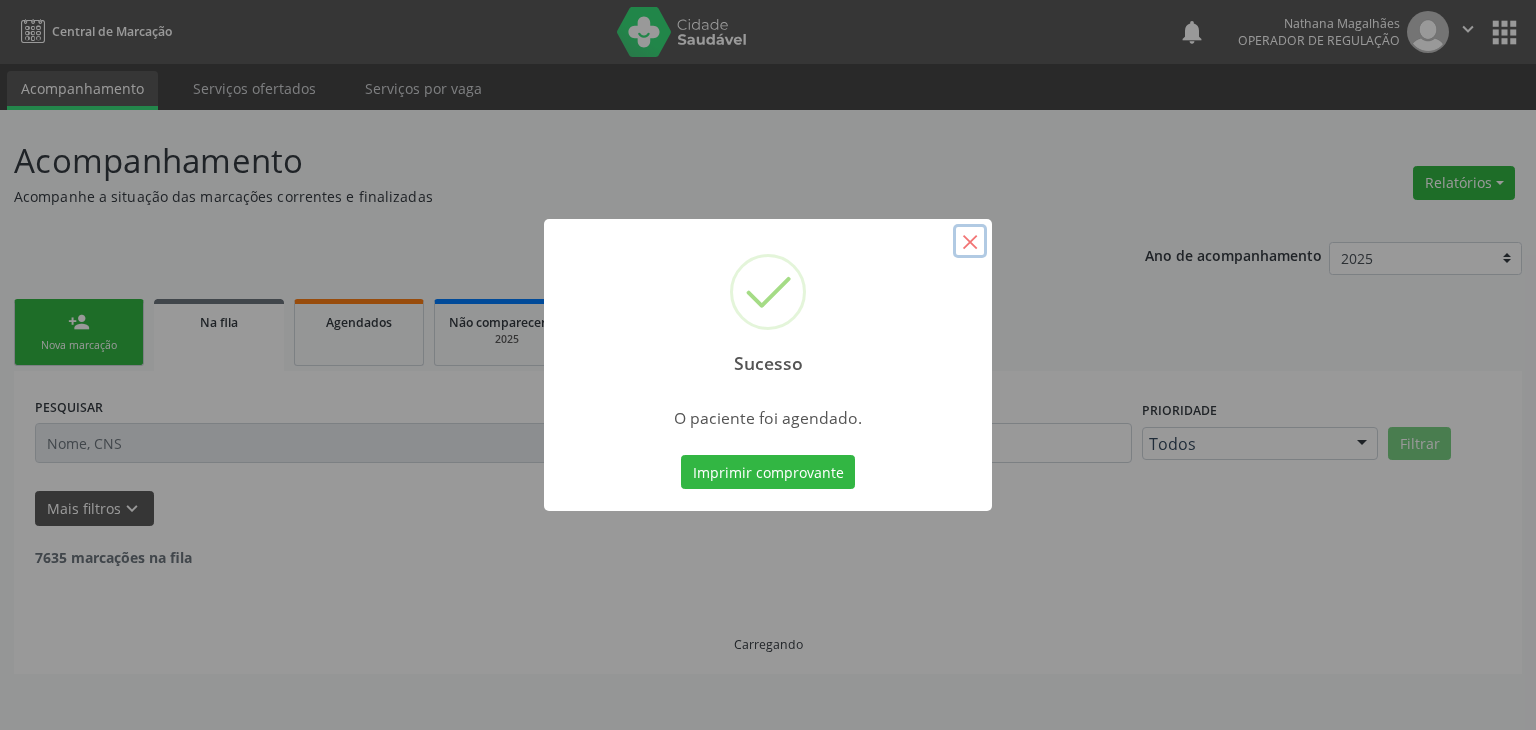 click on "×" at bounding box center (970, 241) 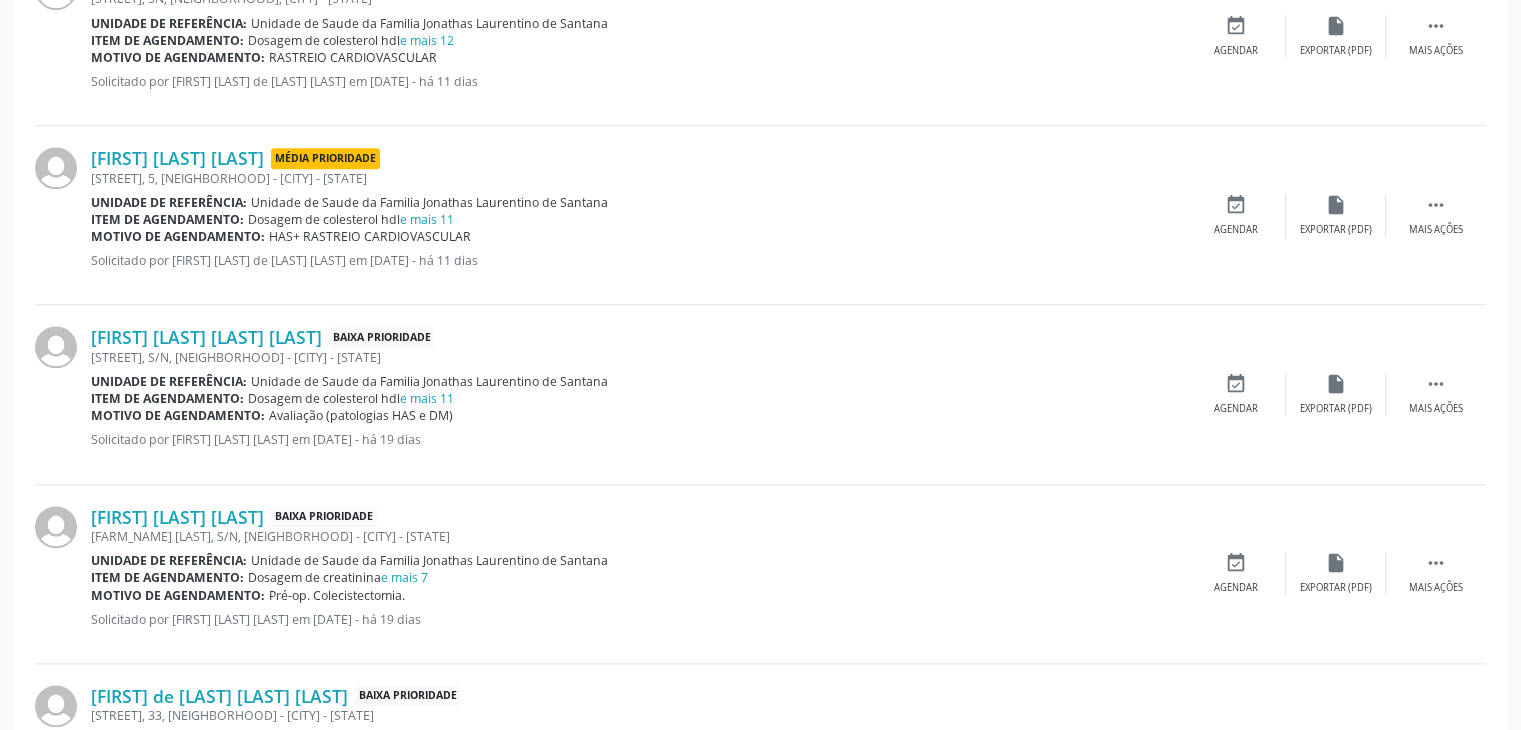 scroll, scrollTop: 1992, scrollLeft: 0, axis: vertical 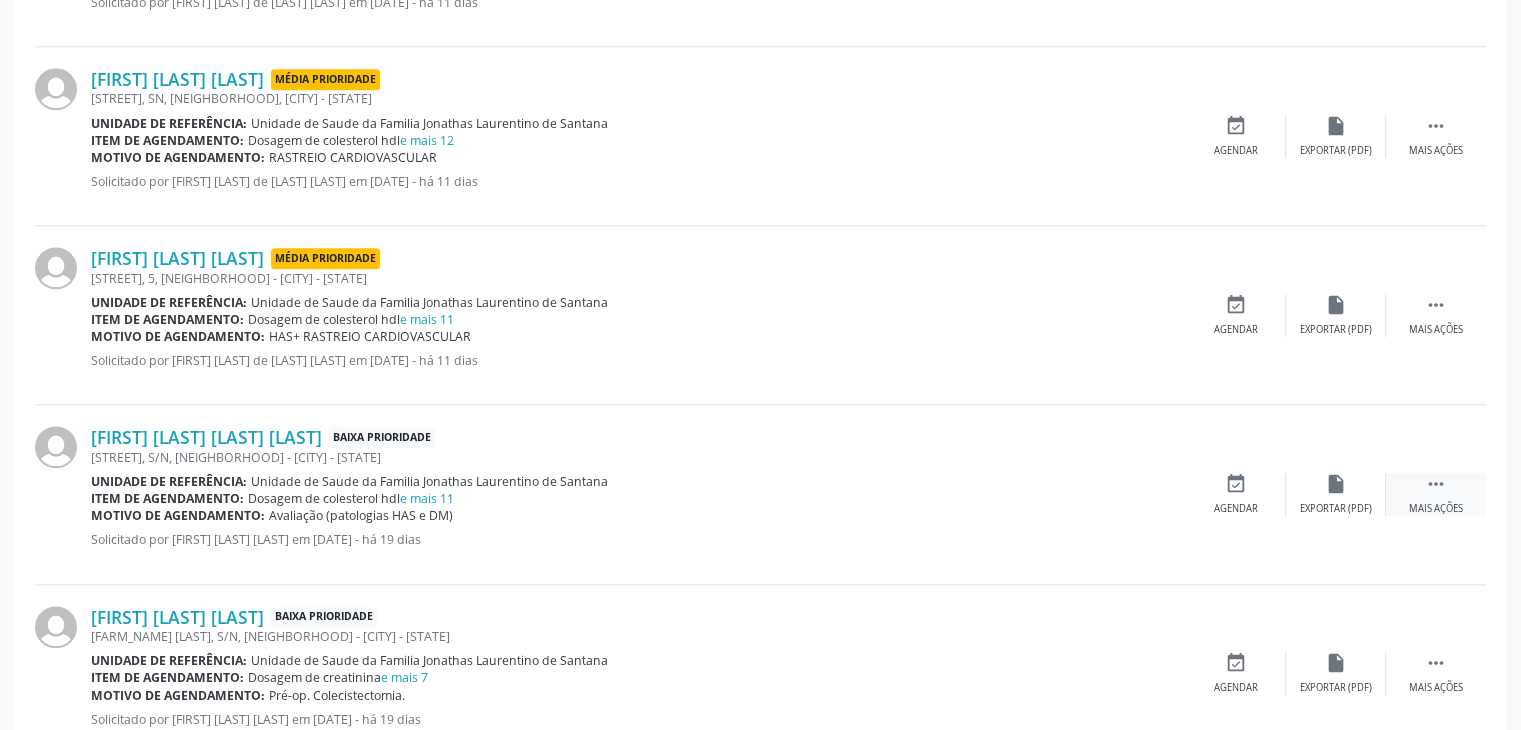 click on "Mais ações" at bounding box center (1436, 509) 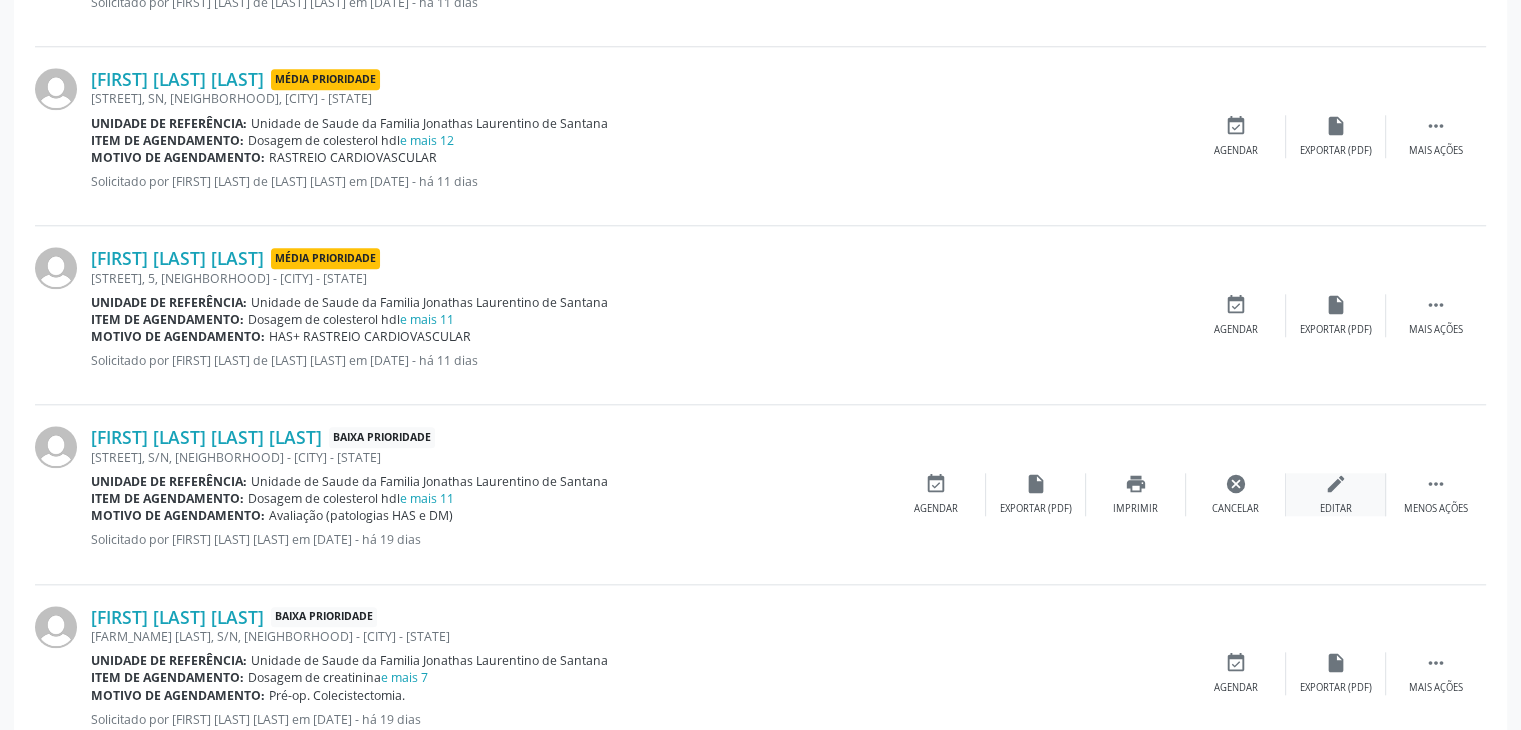 click on "edit
Editar" at bounding box center [1336, 494] 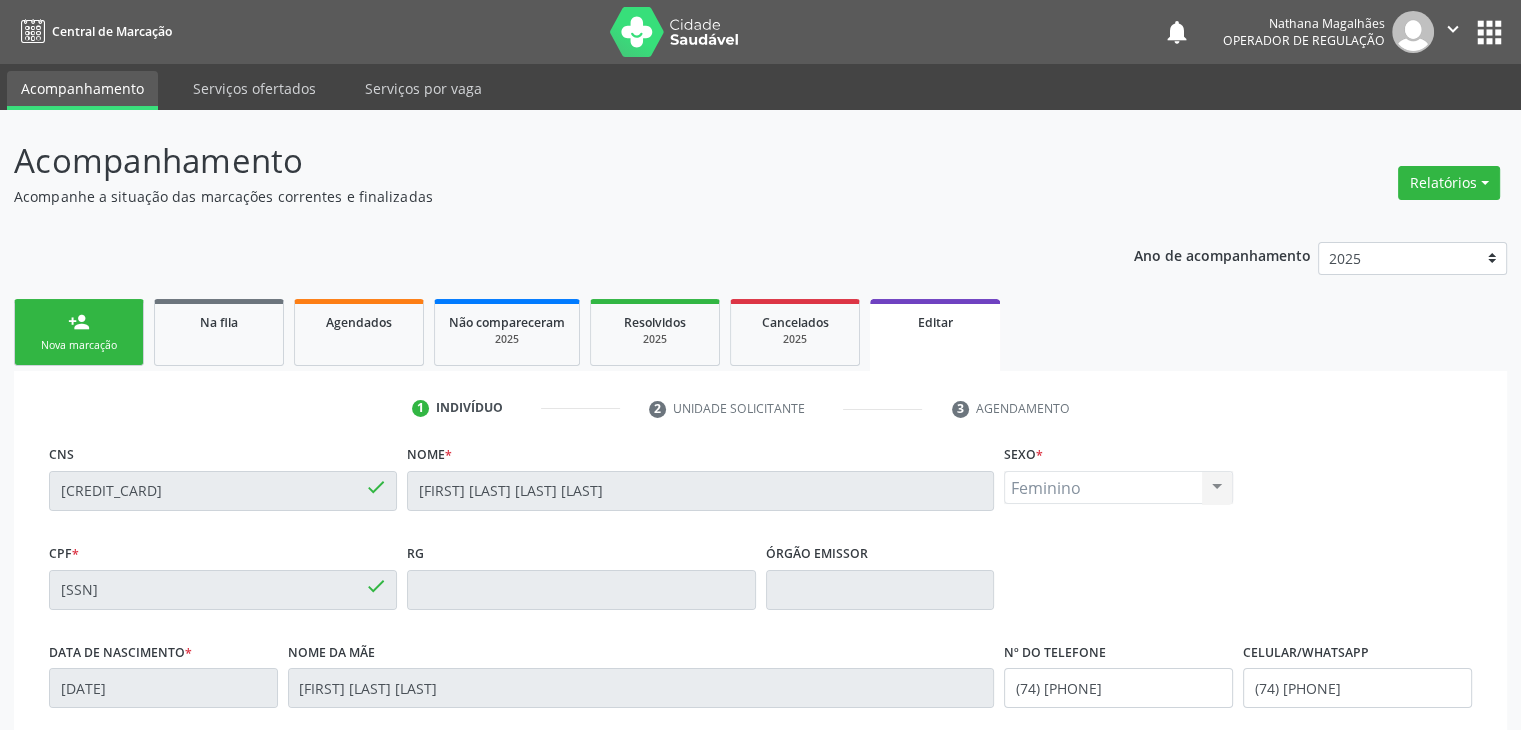 scroll, scrollTop: 380, scrollLeft: 0, axis: vertical 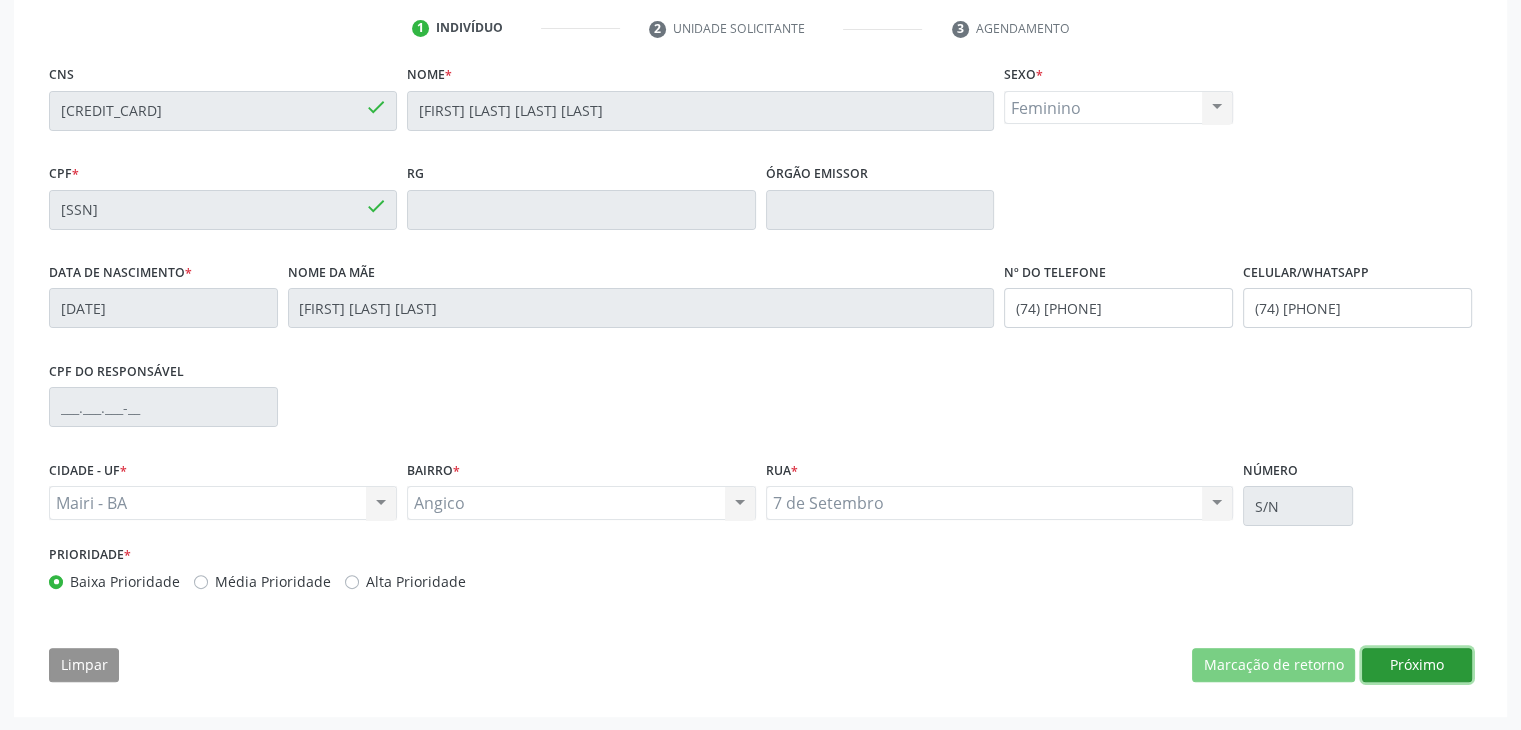 click on "Próximo" at bounding box center (1417, 665) 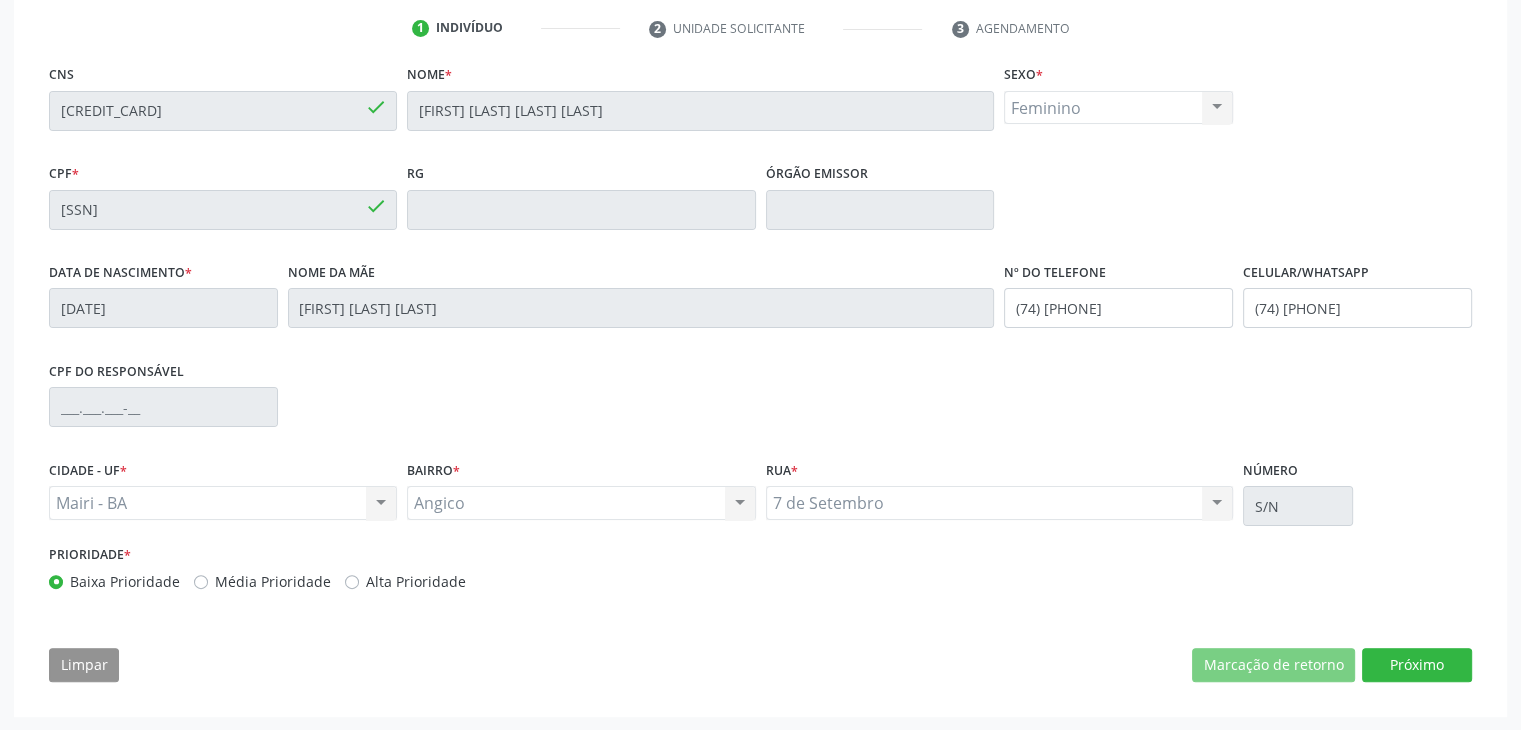 scroll, scrollTop: 214, scrollLeft: 0, axis: vertical 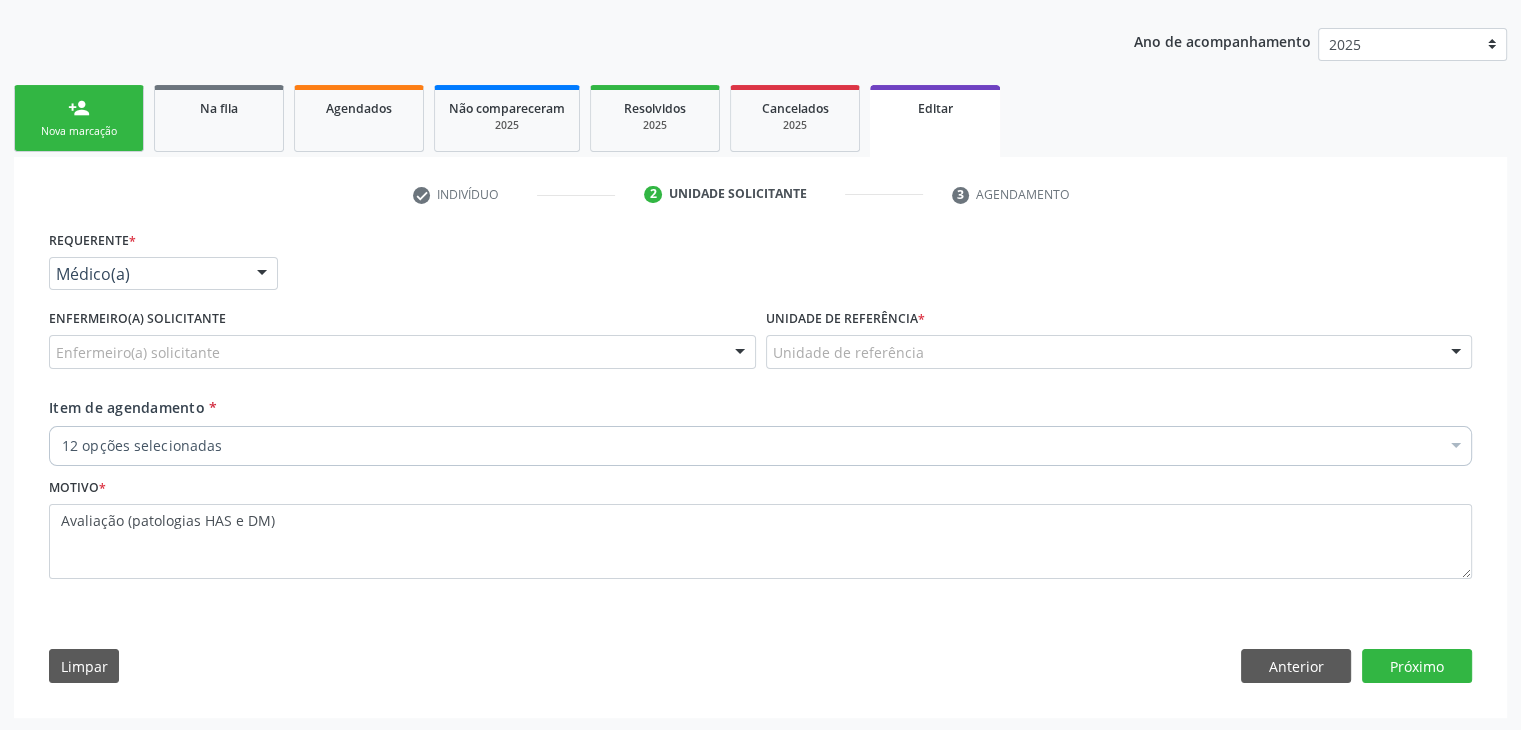 click on "Unidade de referência
*" at bounding box center (845, 319) 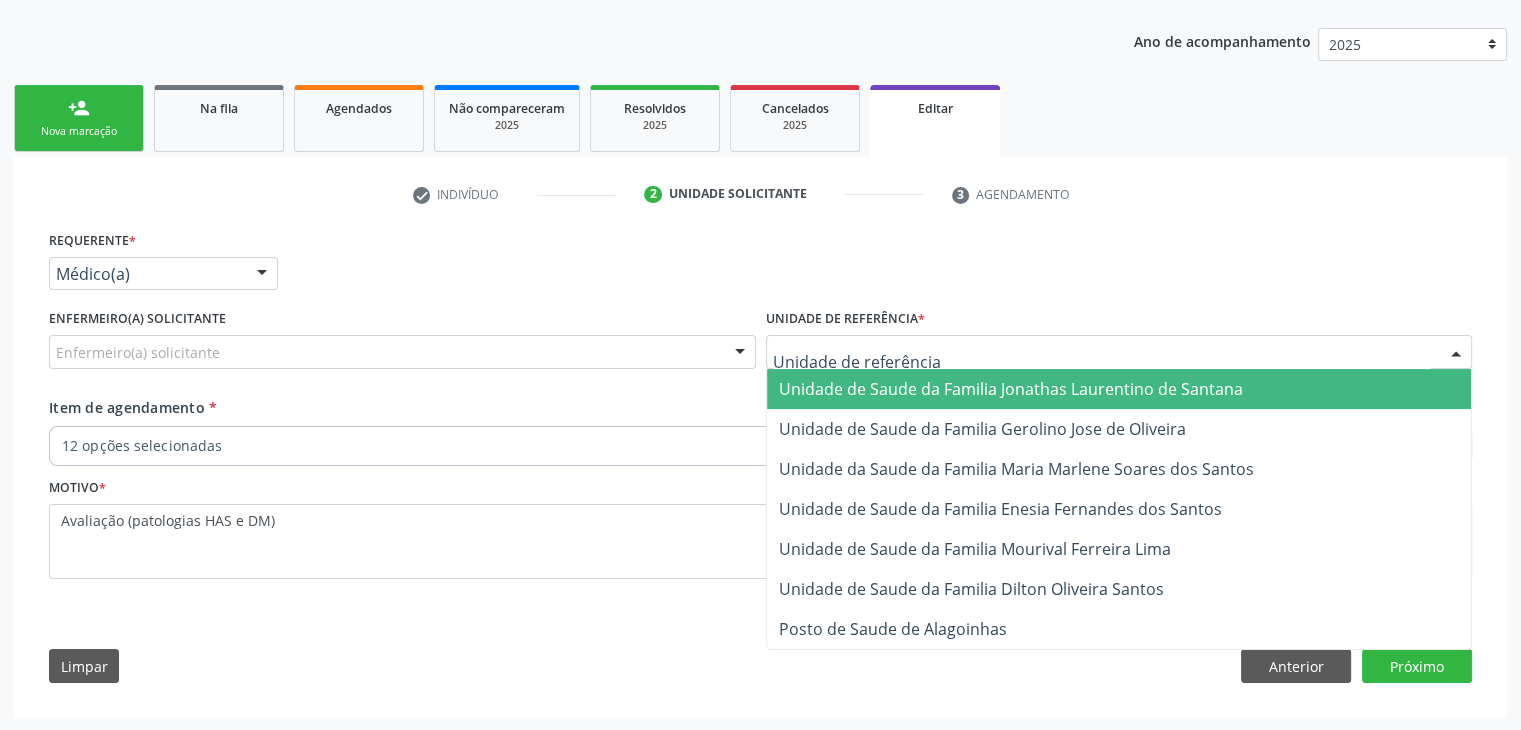 click on "Unidade de Saude da Familia Jonathas Laurentino de Santana" at bounding box center (1011, 389) 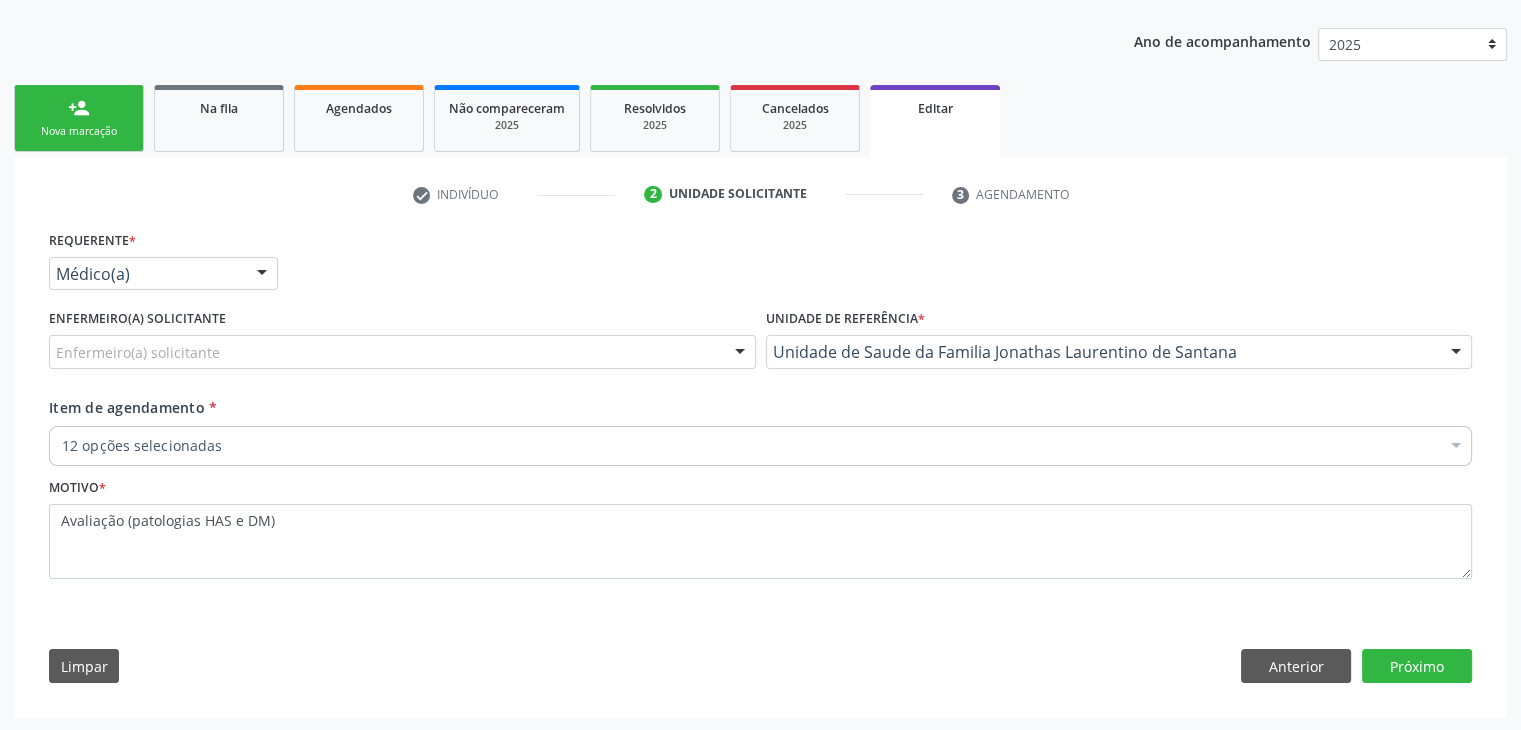 click on "12 opções selecionadas
Desfazer seleção
Selecionados
0202010279 - Dosagem de colesterol hdl
0202010287 - Dosagem de colesterol ldl
0202010295 - Dosagem de colesterol total
0202010317 - Dosagem de creatinina
0202010473 - Dosagem de glicose
0202010503 - Dosagem de hemoglobina glicosilada
0202010600 - Dosagem de potassio
0202010643 - Dosagem de transaminase glutamico-oxalacetica (tgo)
0202010651 - Dosagem de transaminase glutamico-piruvica (tgp)
0202010678 - Dosagem de triglicerideos
0202010694 - Dosagem de ureia
0202020380 - Hemograma completo
Não selecionados
0604320140 - Abatacepte 125 mg injetável (por seringa preenchida)
0604320124 - Abatacepte 250 mg injetável (por frasco ampola).
0603050018 - Abciximabe" at bounding box center [760, 443] 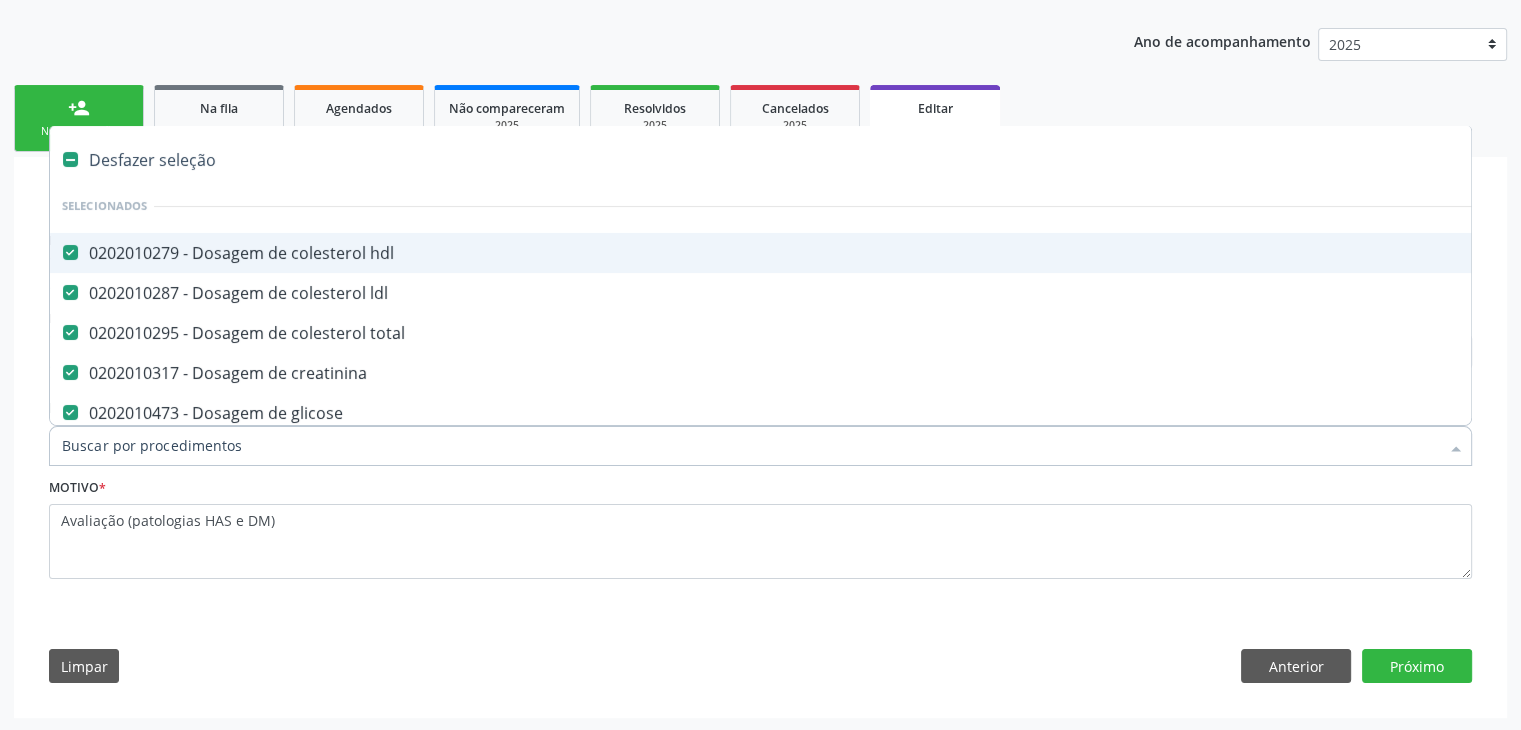 click on "Desfazer seleção" at bounding box center [831, 160] 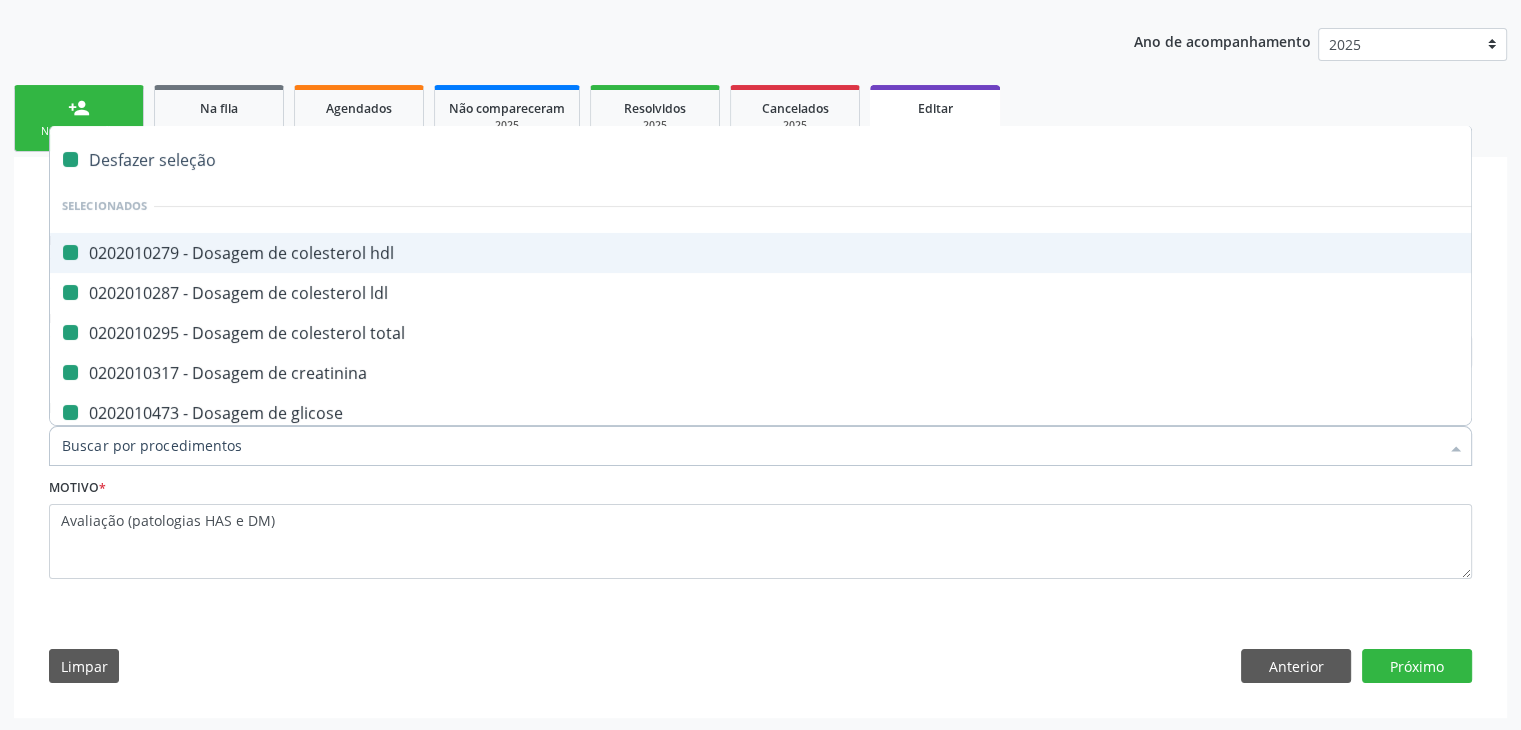 checkbox on "false" 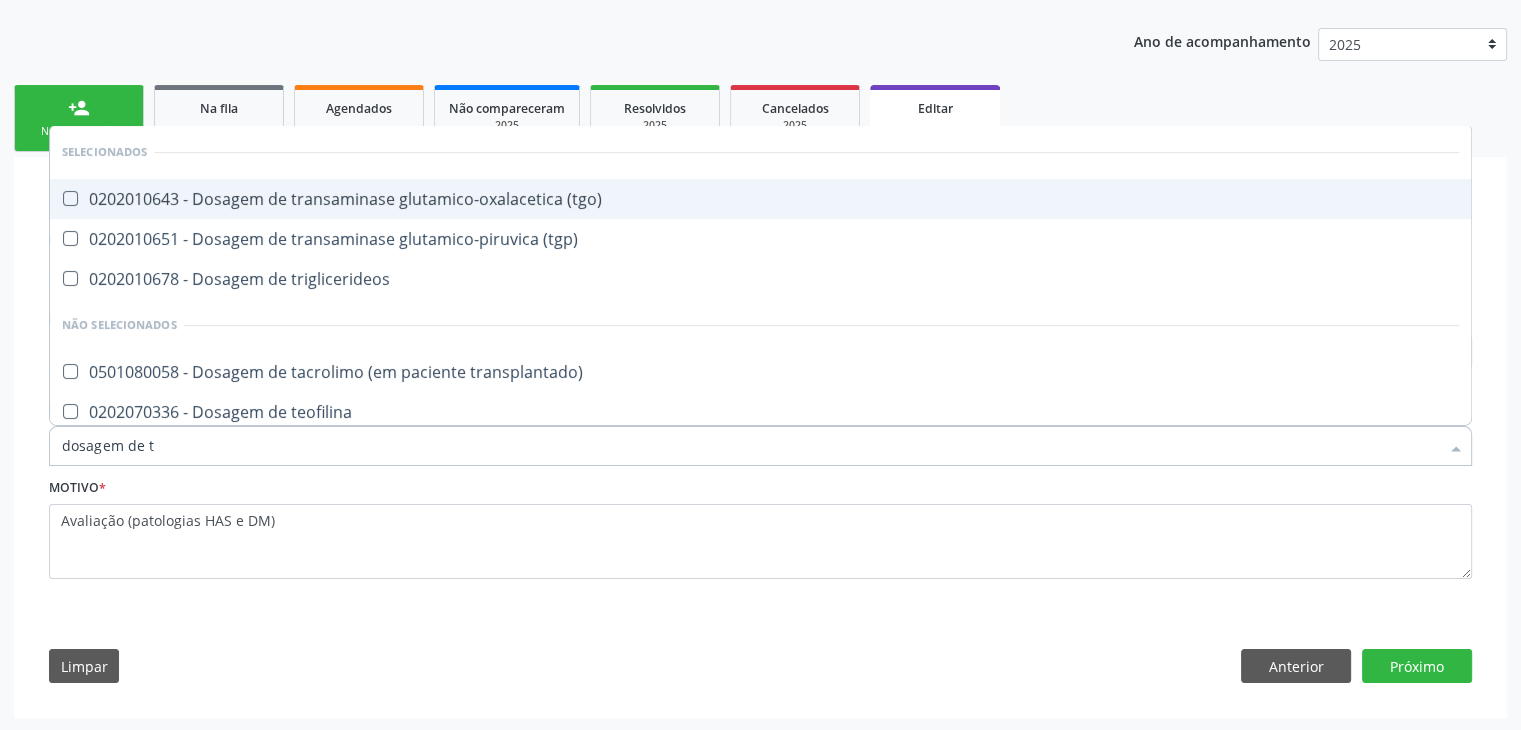 type on "dosagem de ts" 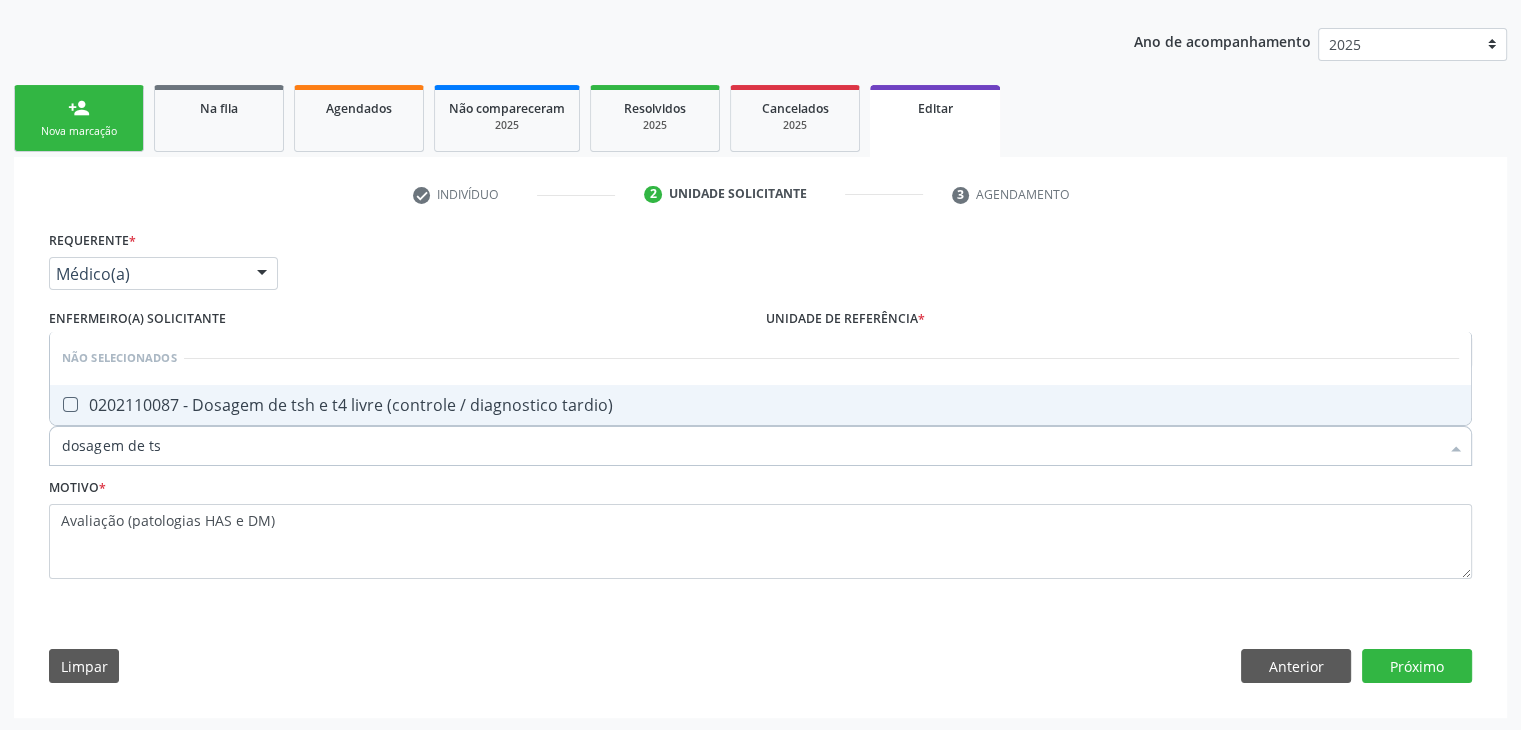 click on "0202110087 - Dosagem de tsh e t4 livre (controle / diagnostico tardio)" at bounding box center [760, 405] 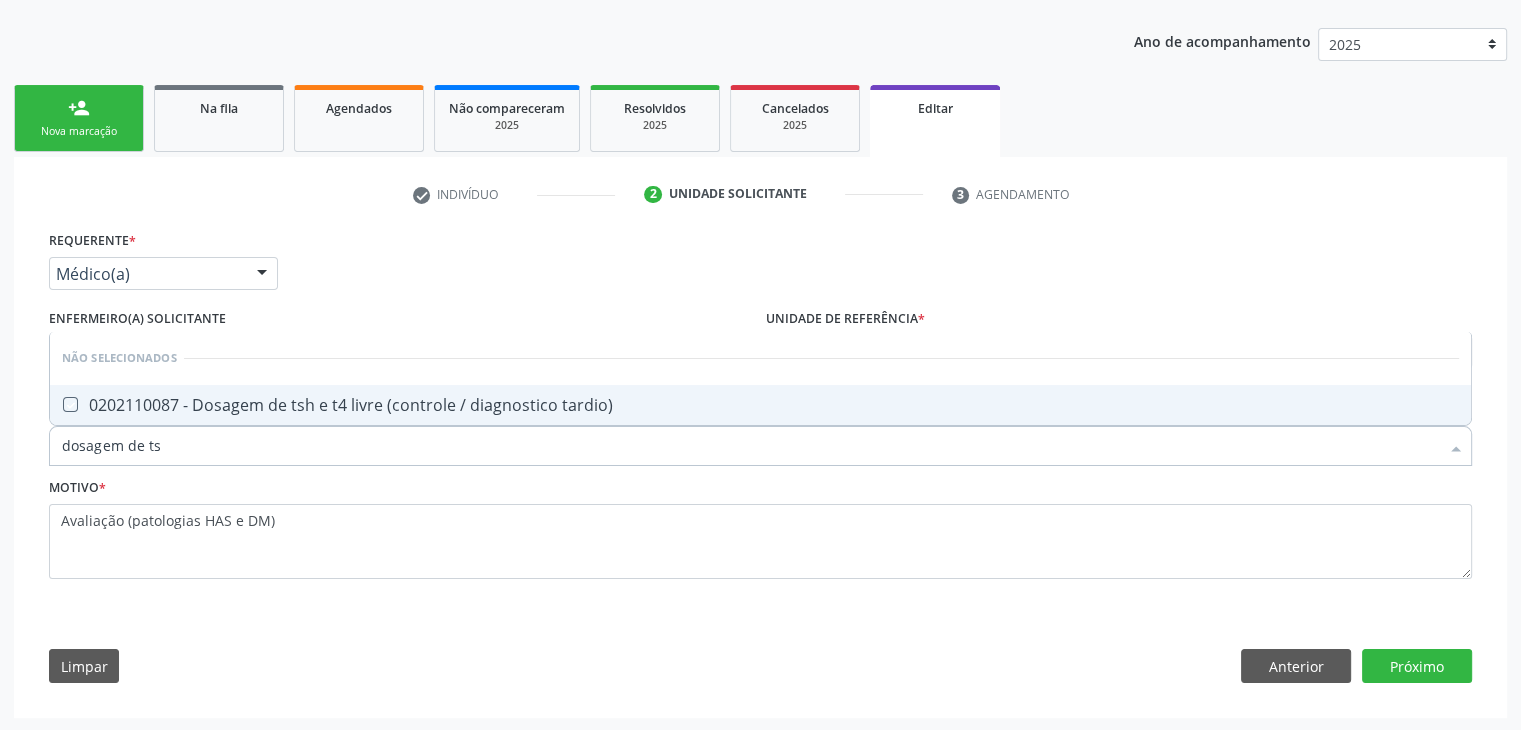 checkbox on "true" 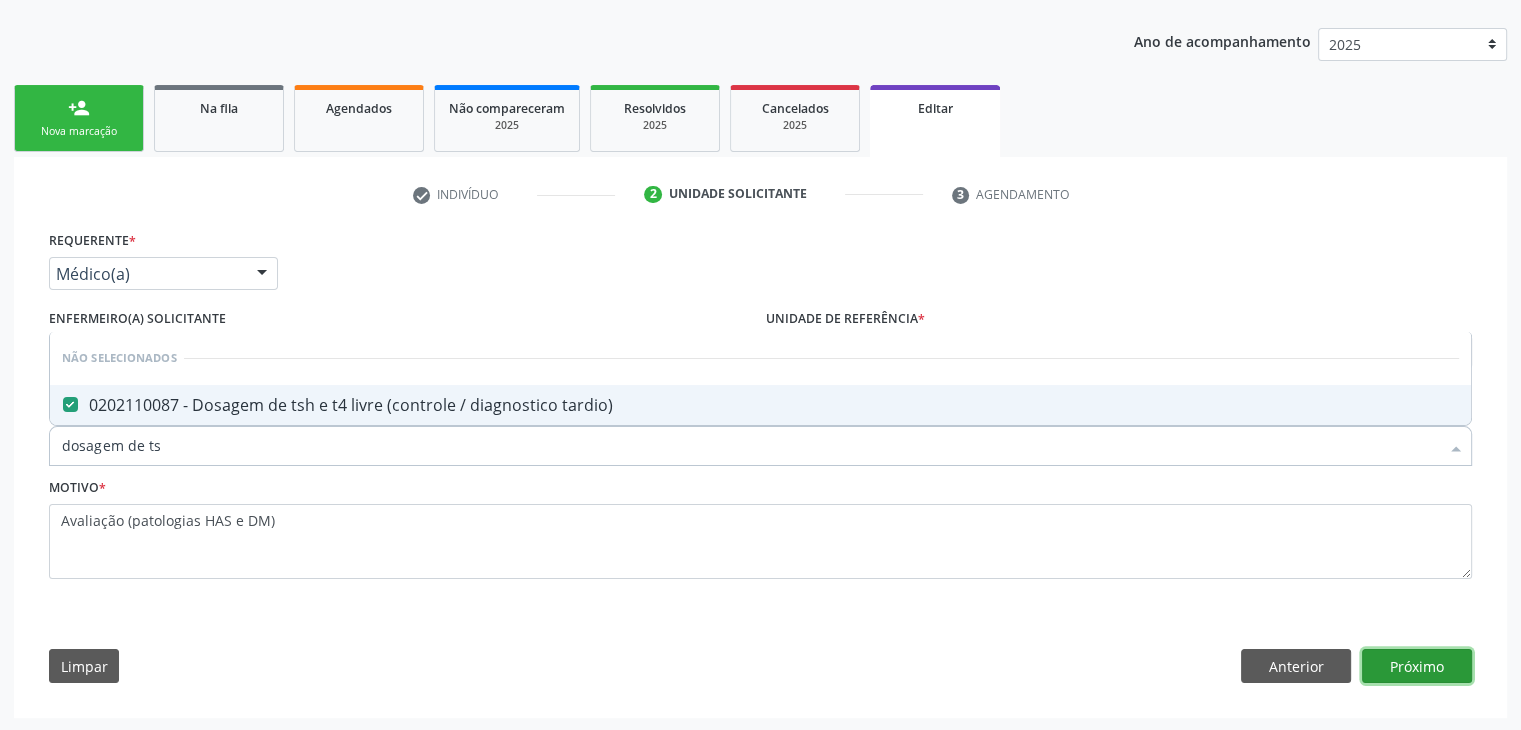 click on "Próximo" at bounding box center [1417, 666] 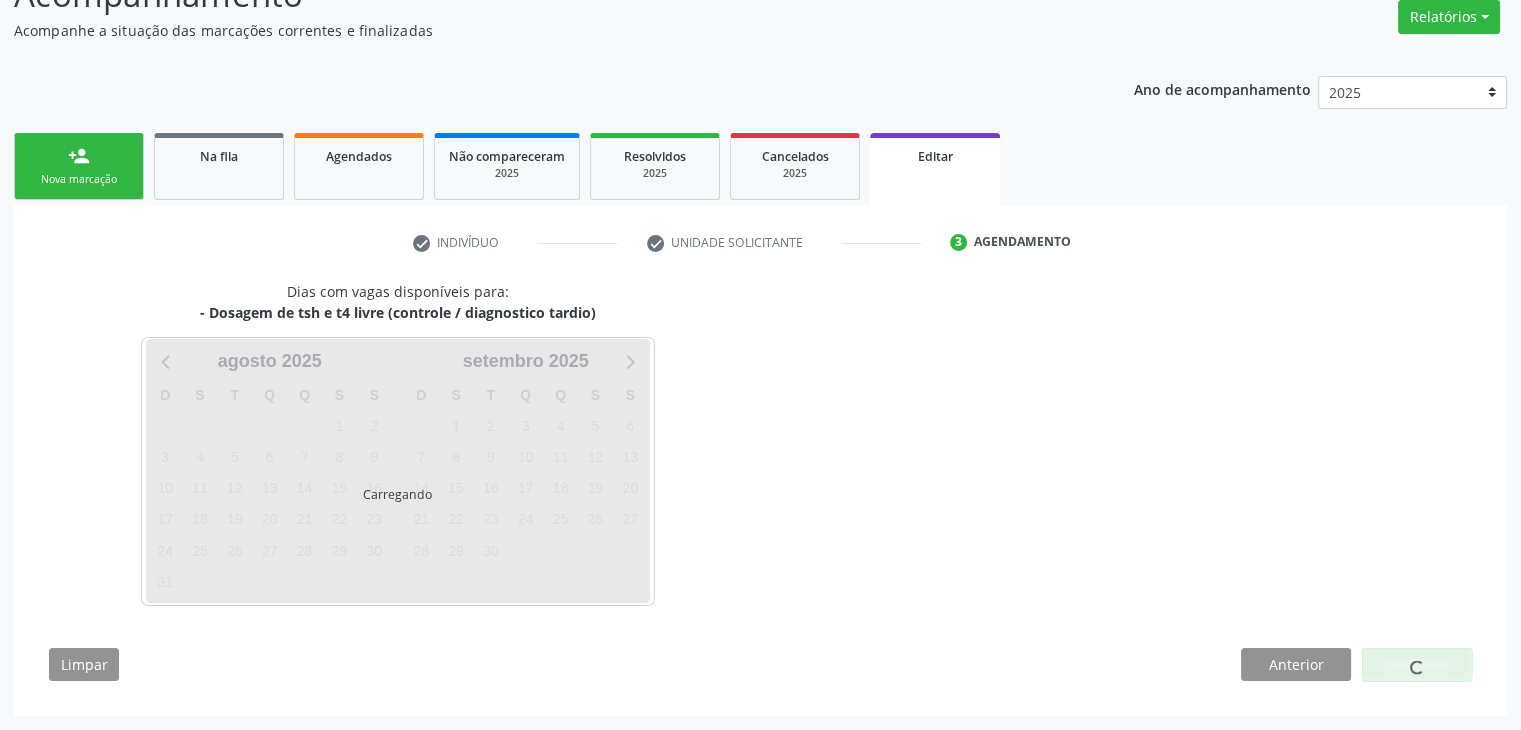scroll, scrollTop: 165, scrollLeft: 0, axis: vertical 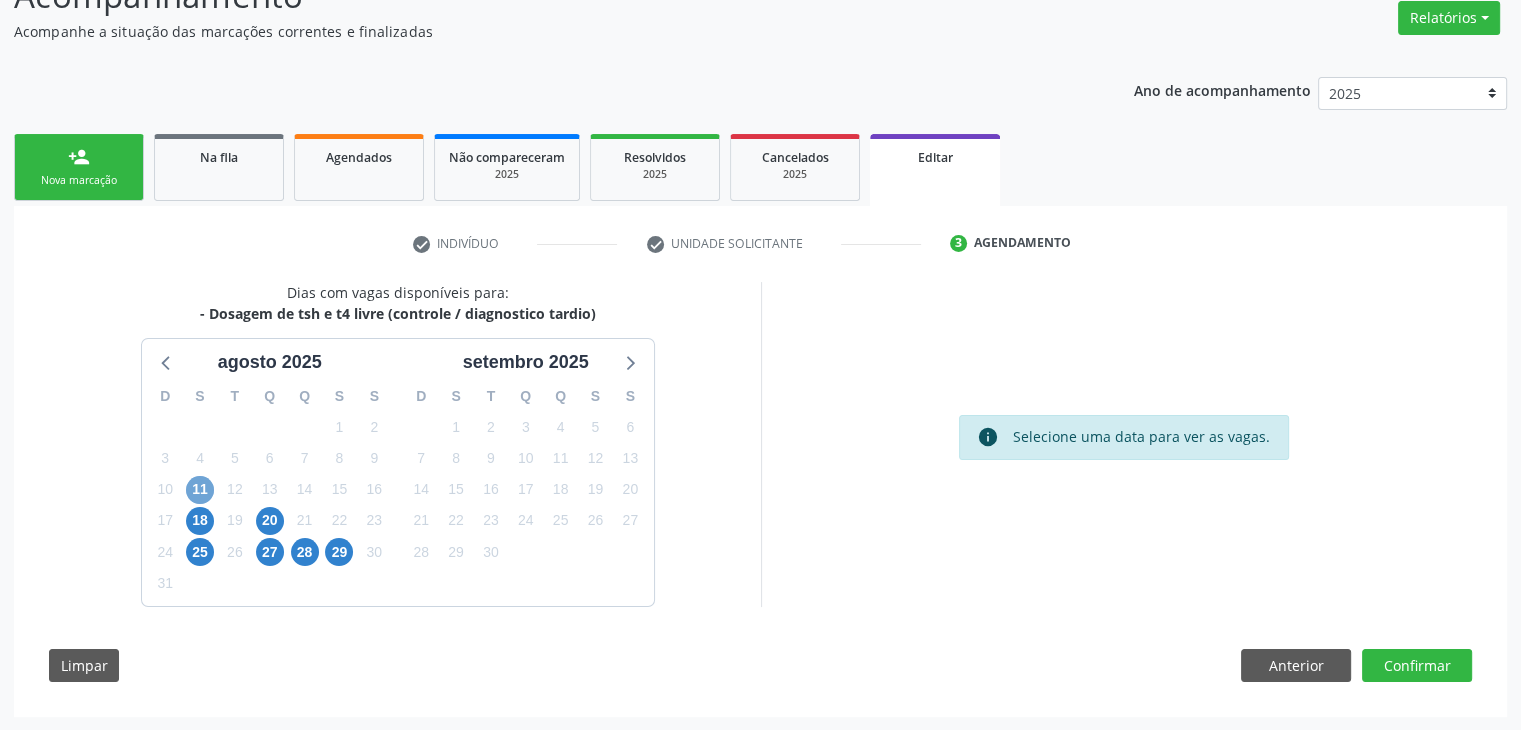 click on "11" at bounding box center [200, 490] 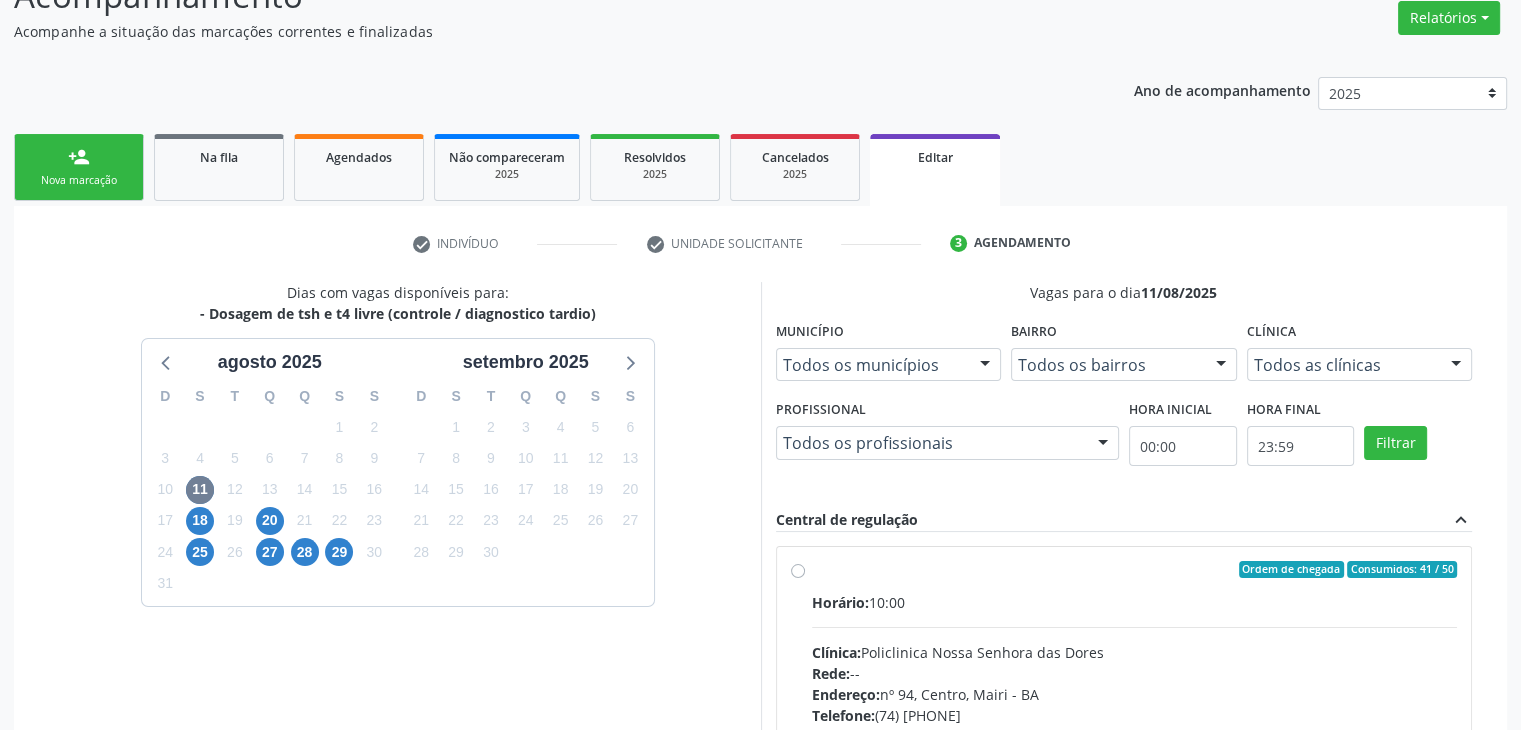 click on "Horário:   10:00
Clínica:  Policlinica Nossa Senhora das Dores
Rede:
--
Endereço:   nº 94, Centro, Mairi - BA
Telefone:   (74) 36322104
Profissional:
--
Informações adicionais sobre o atendimento
Idade de atendimento:
Sem restrição
Gênero(s) atendido(s):
Sem restrição
Informações adicionais:
--" at bounding box center [1135, 729] 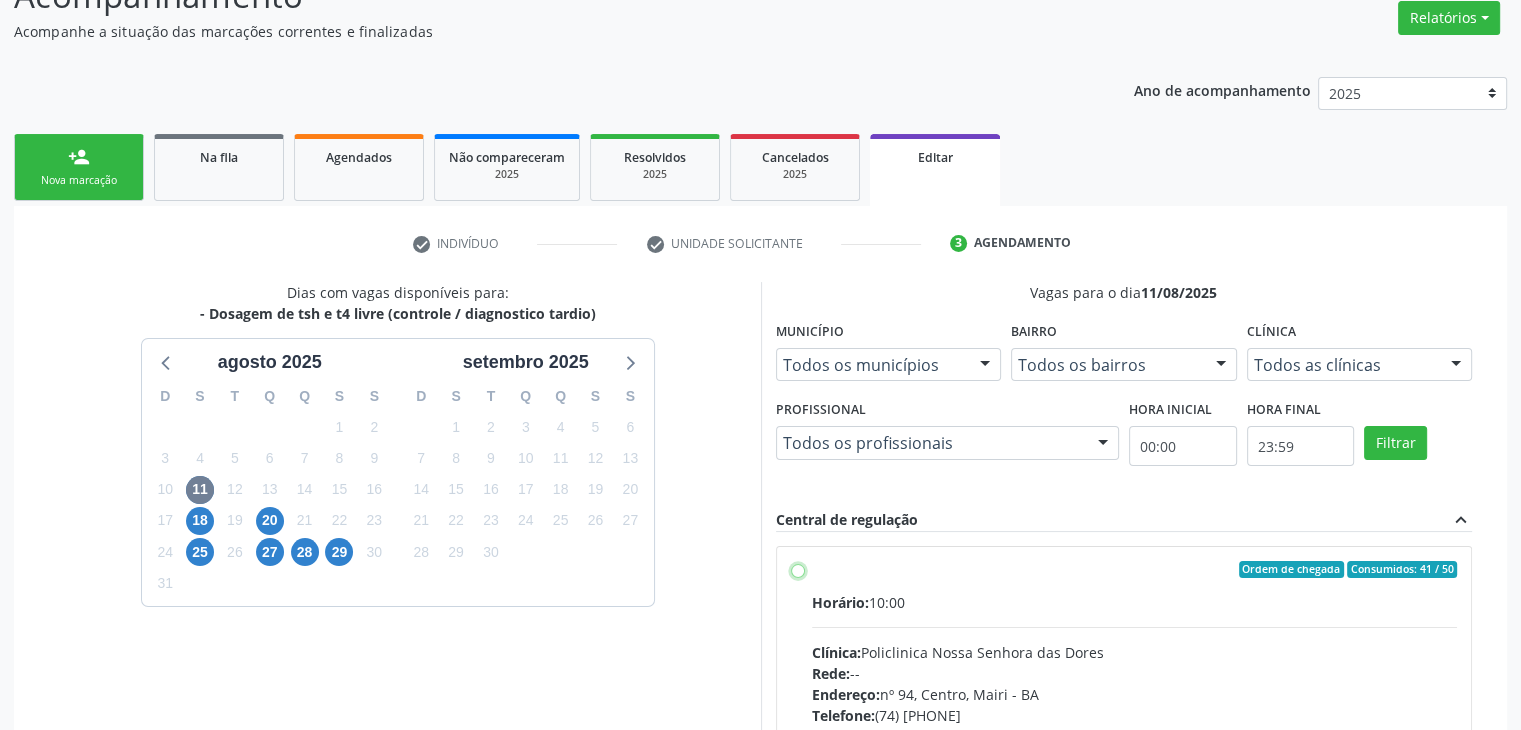 radio on "true" 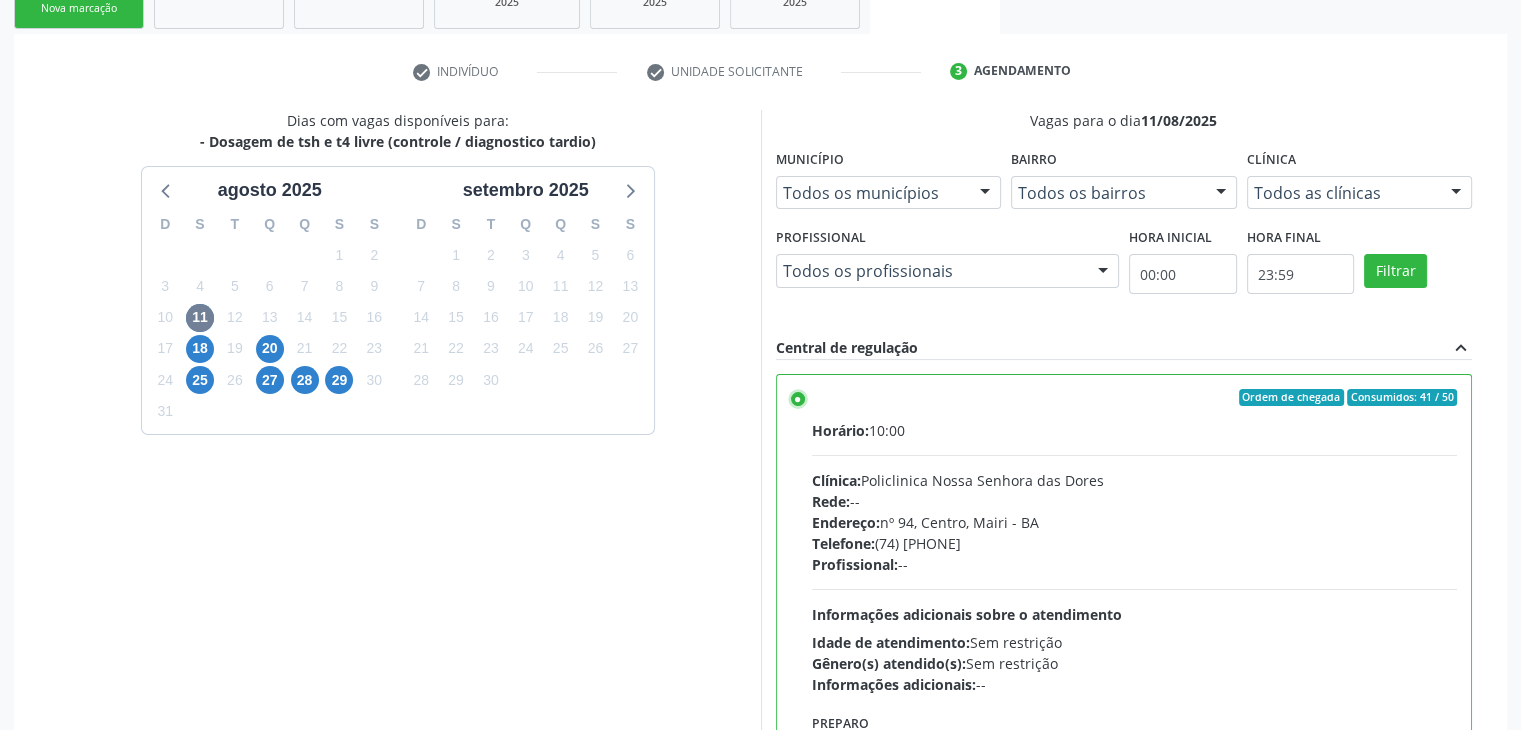 scroll, scrollTop: 490, scrollLeft: 0, axis: vertical 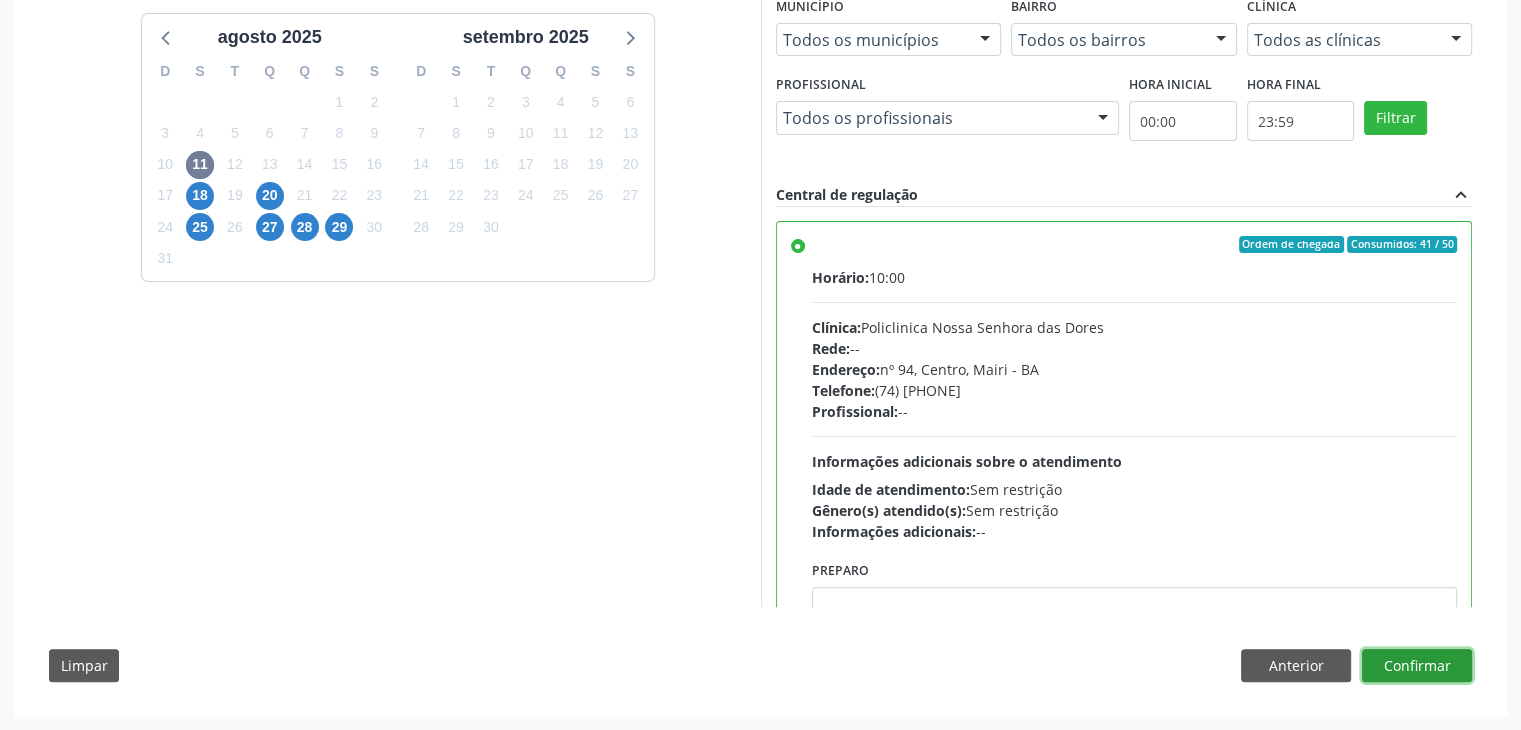 click on "Confirmar" at bounding box center (1417, 666) 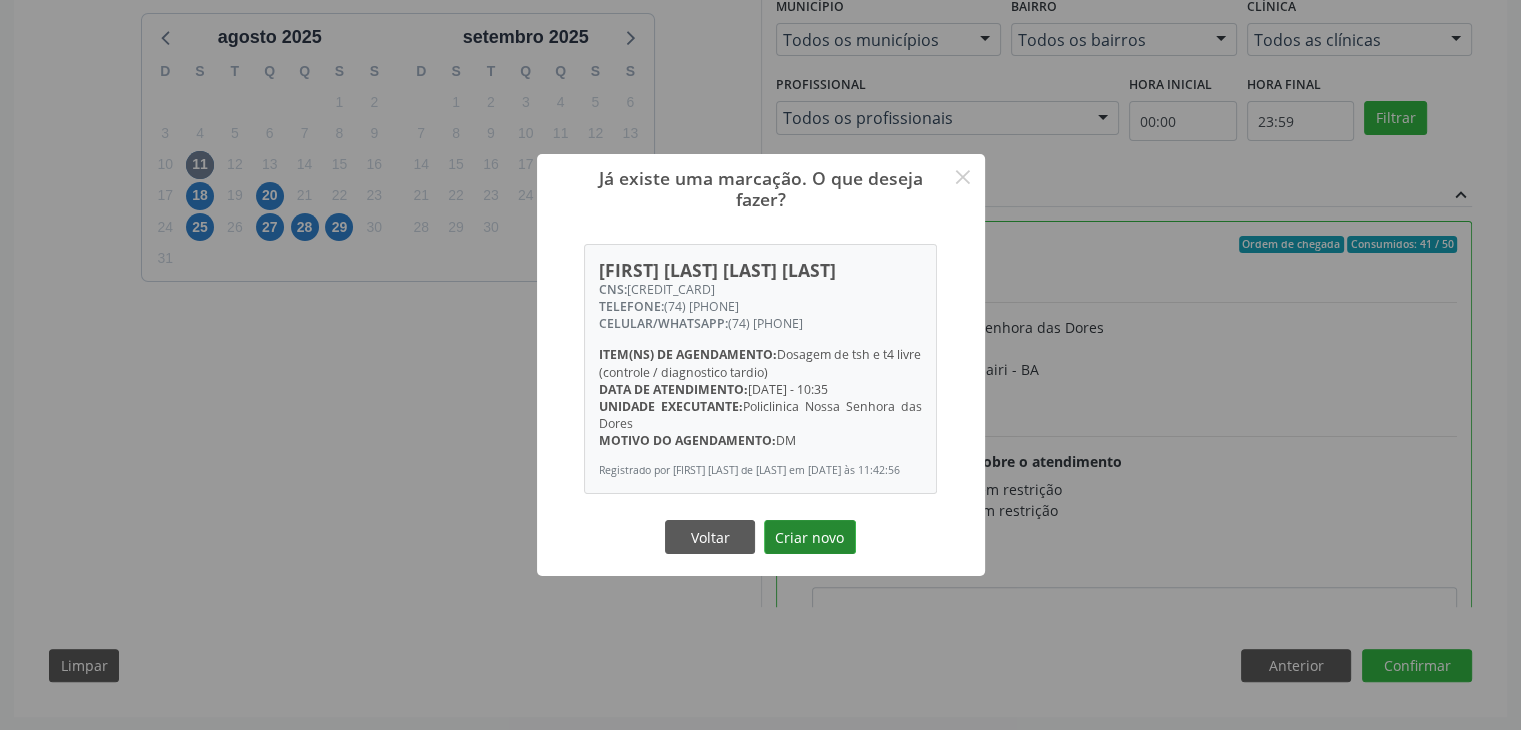 click on "Criar novo" at bounding box center (810, 537) 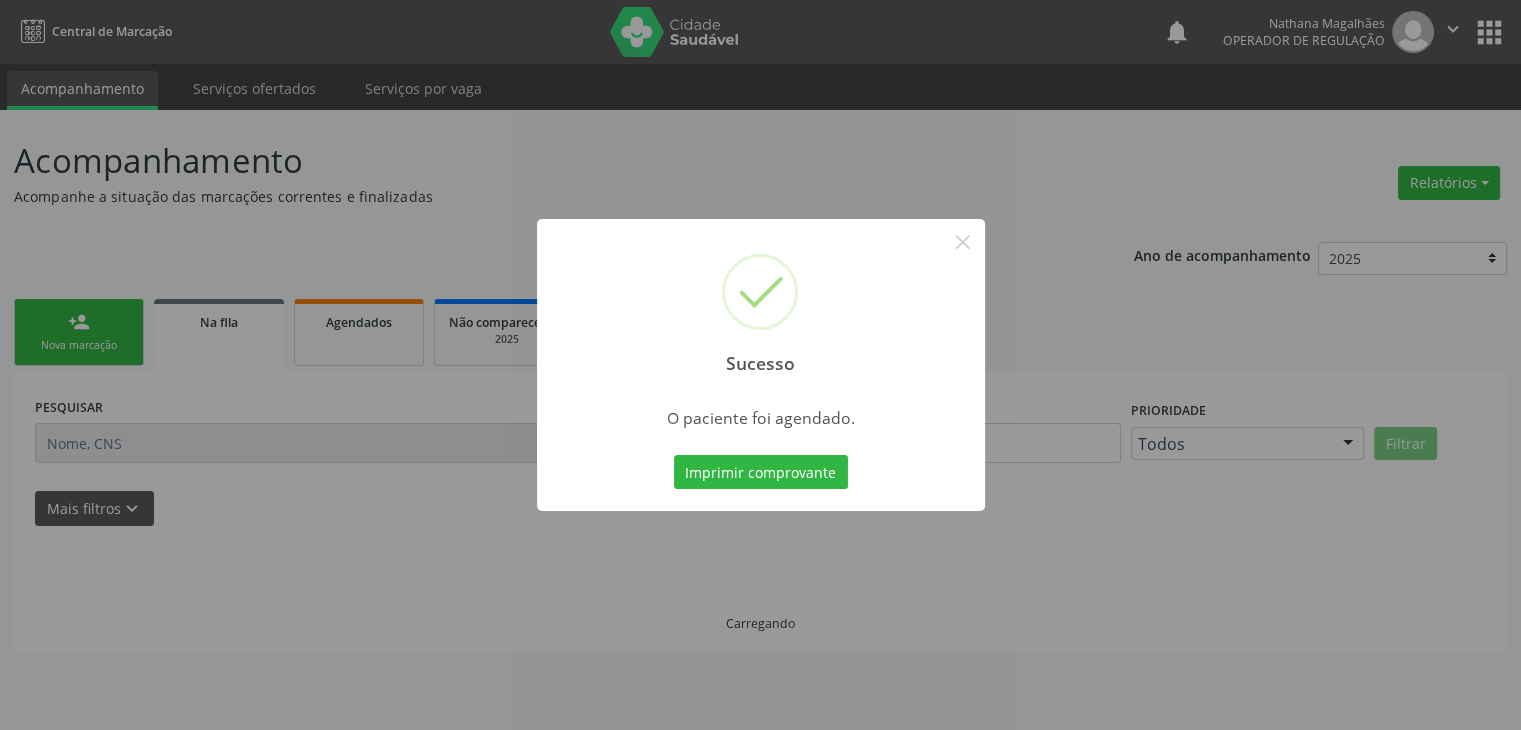 scroll, scrollTop: 0, scrollLeft: 0, axis: both 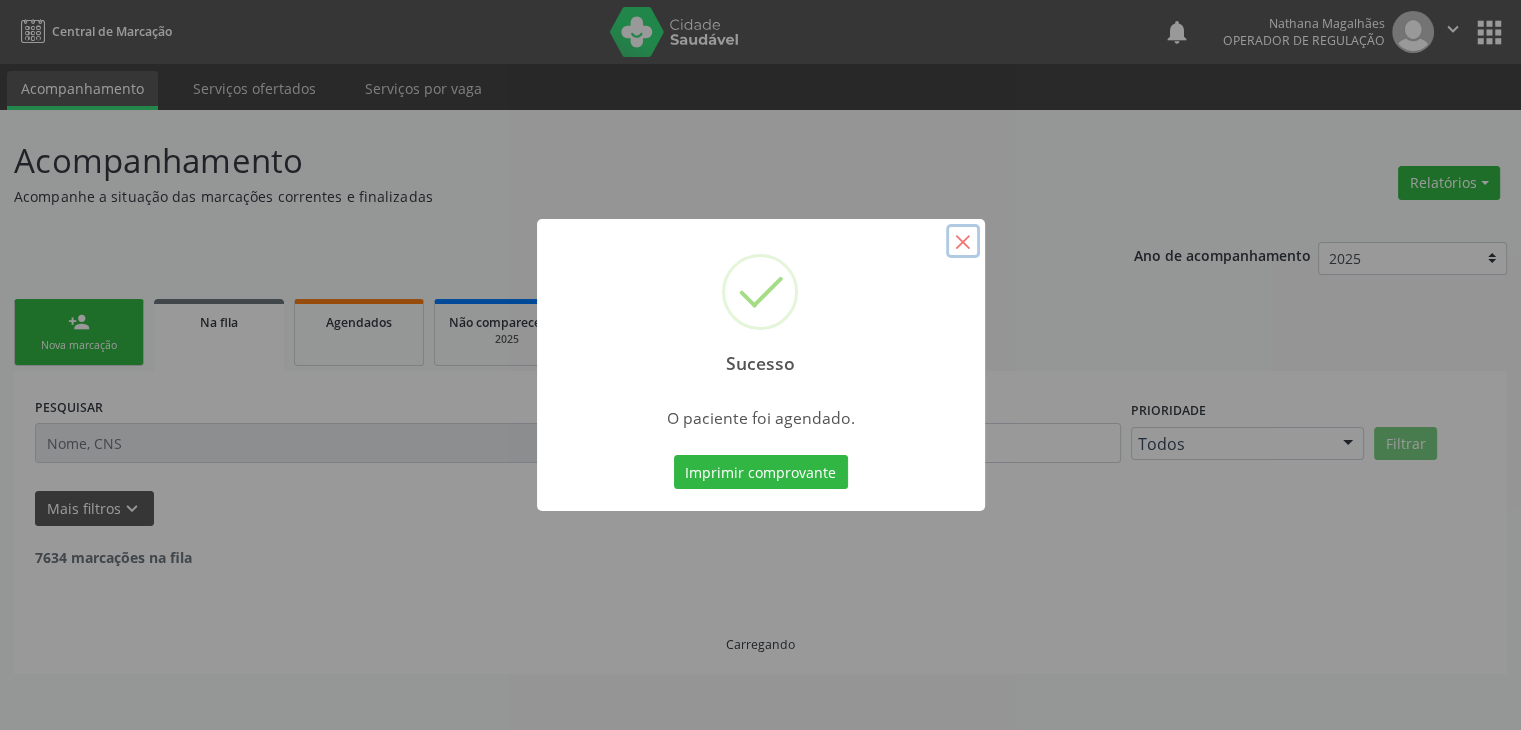 click on "×" at bounding box center (963, 241) 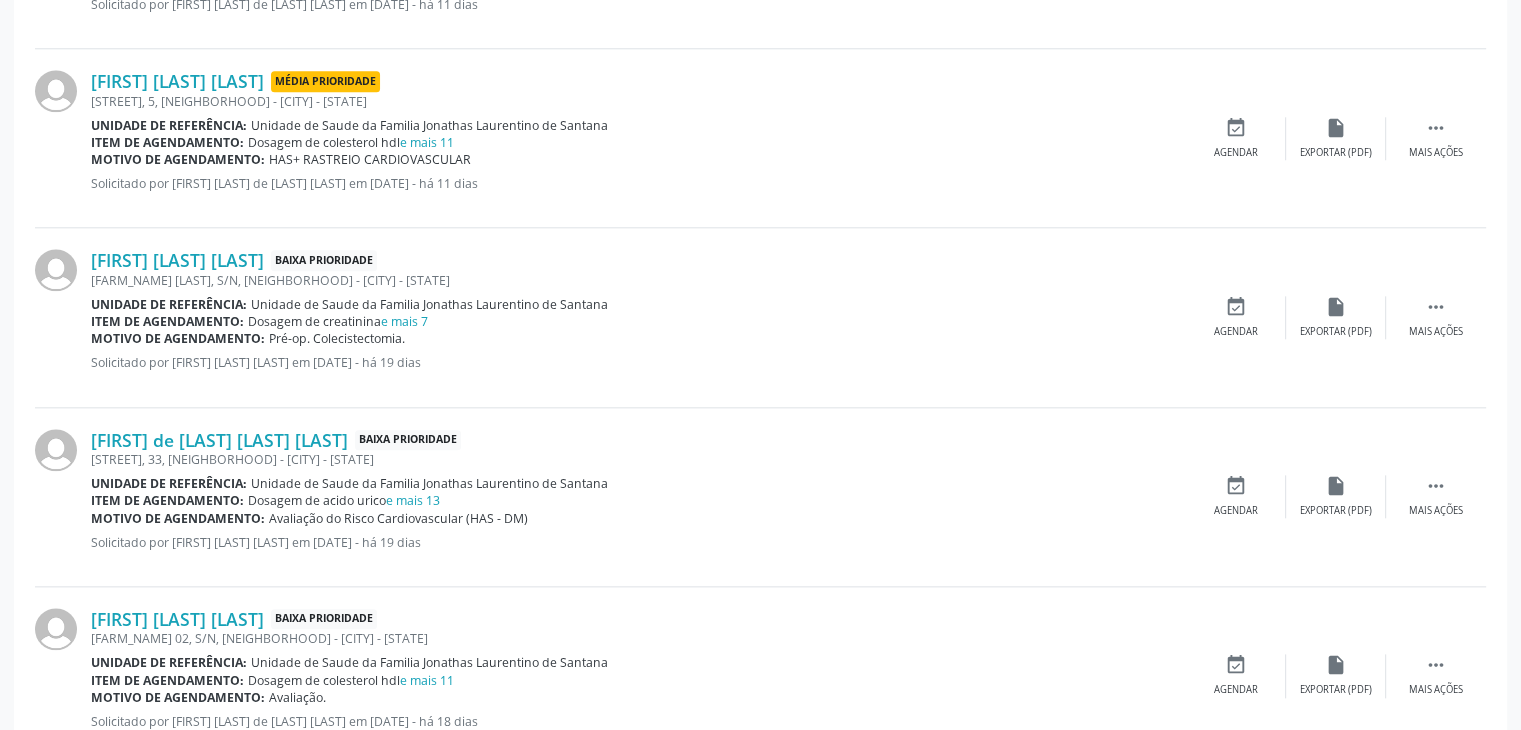 scroll, scrollTop: 2200, scrollLeft: 0, axis: vertical 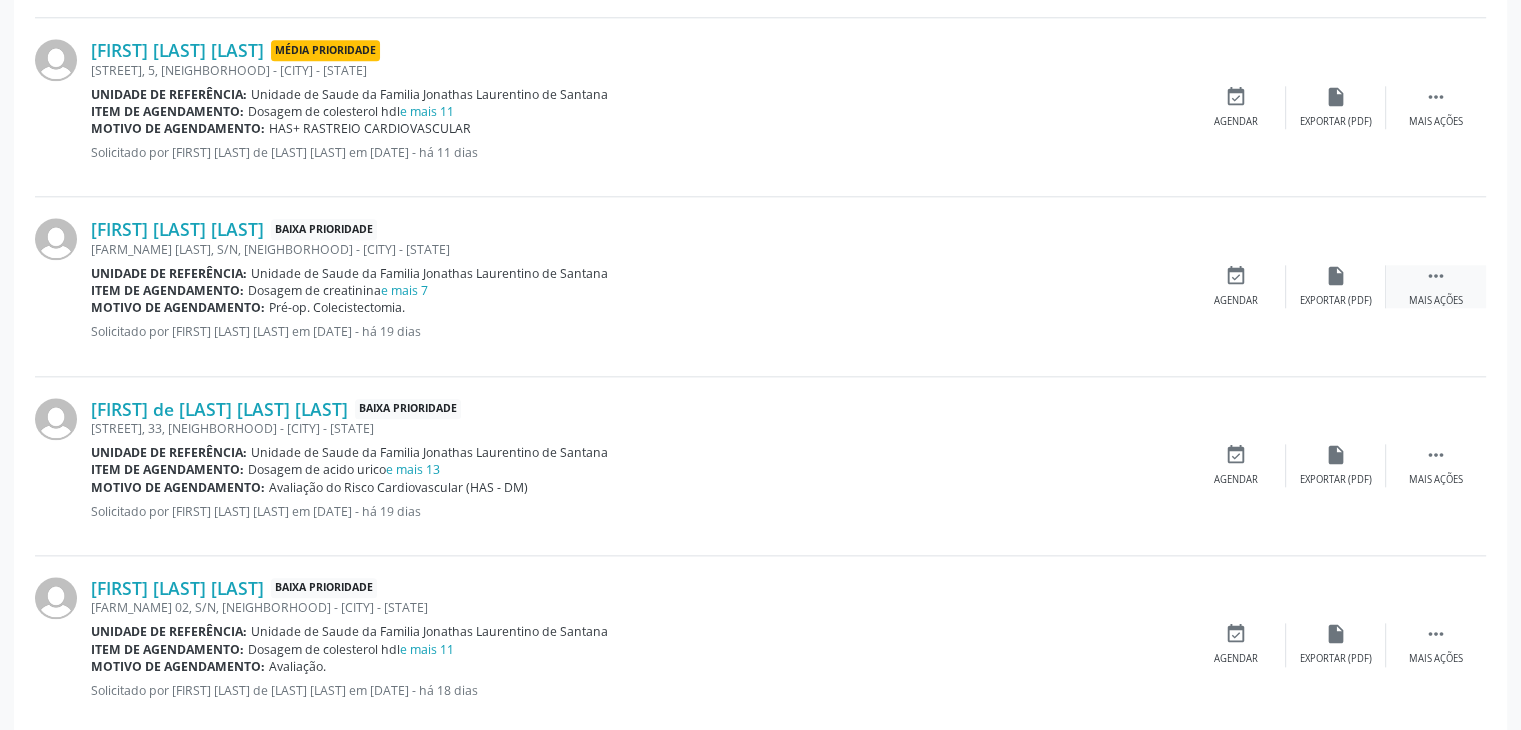 click on "" at bounding box center [1436, 276] 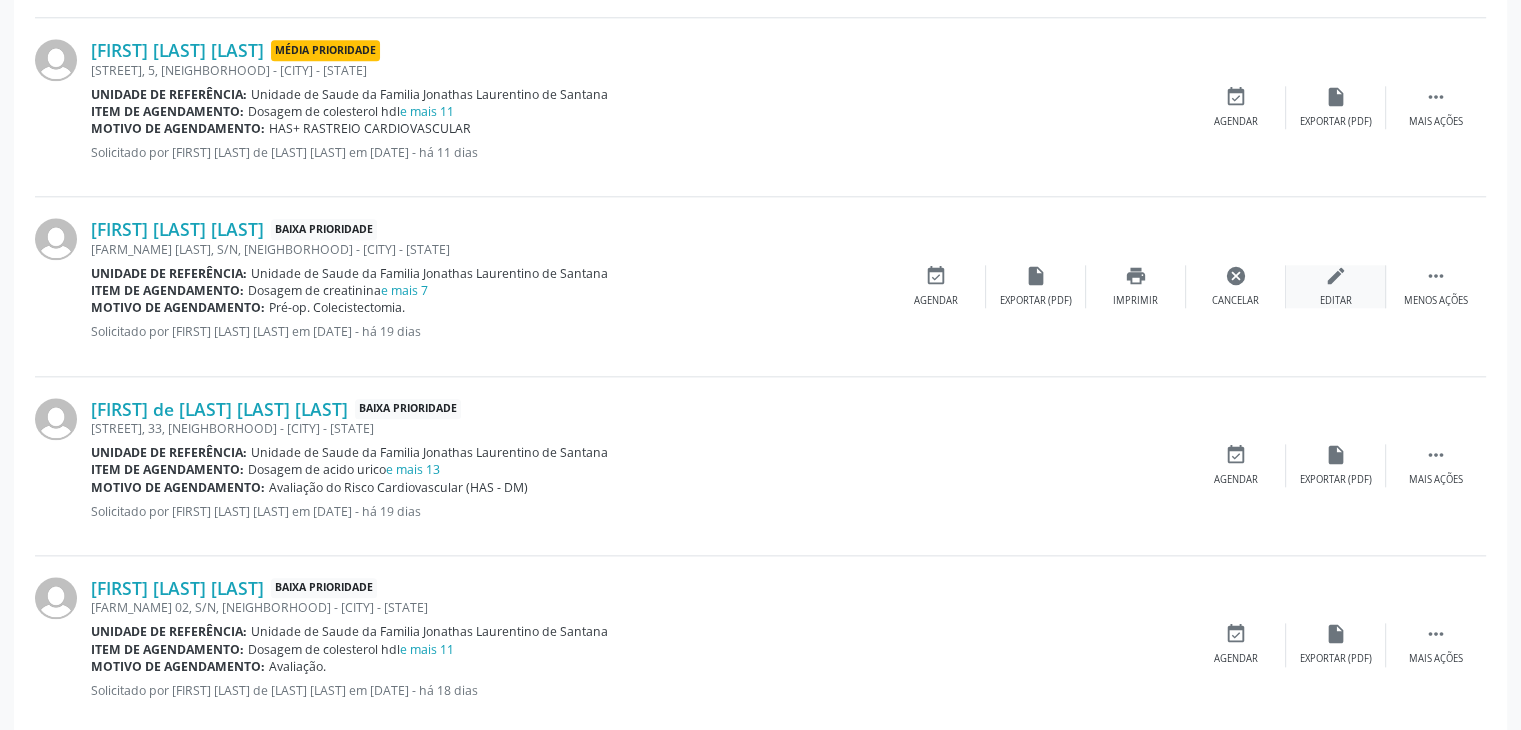 click on "edit
Editar" at bounding box center (1336, 286) 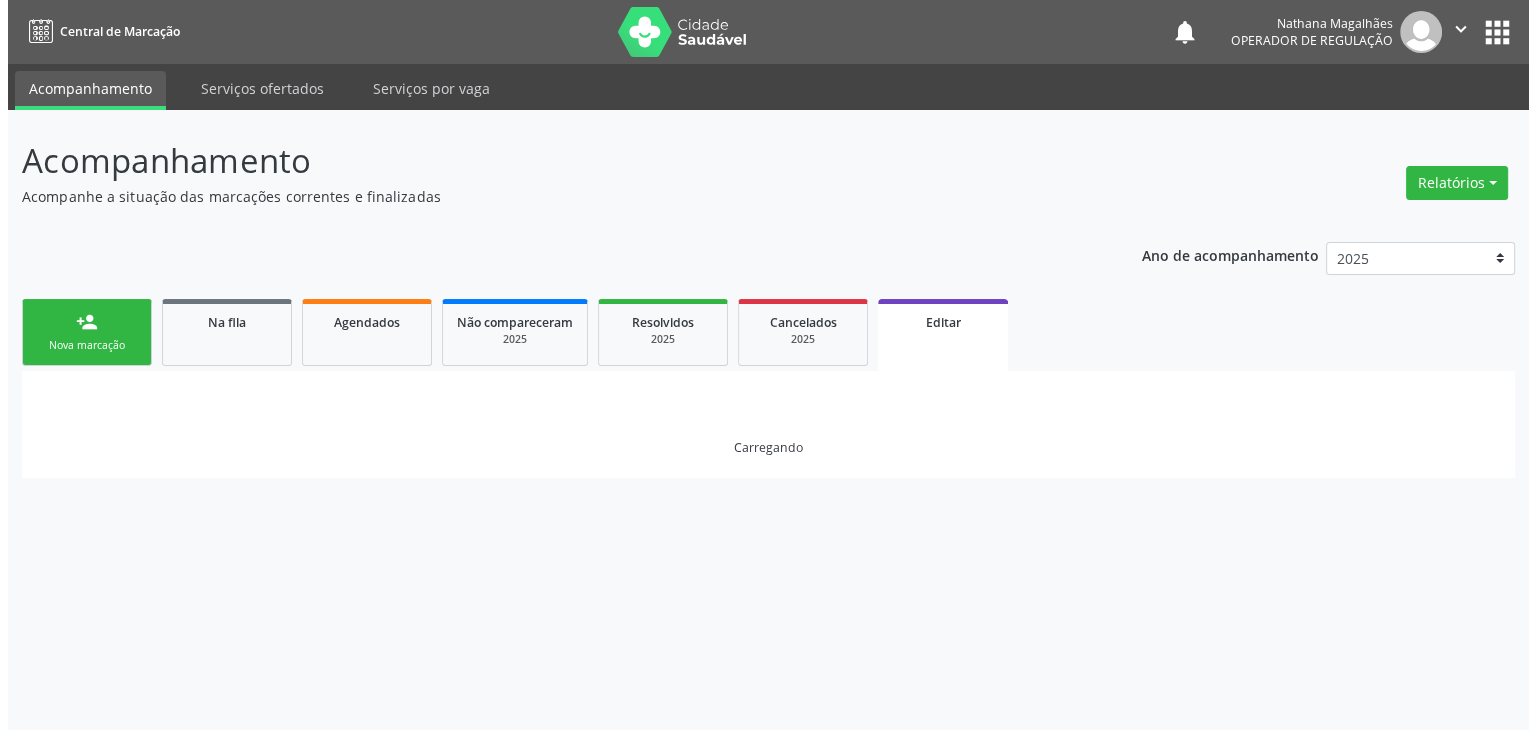 scroll, scrollTop: 0, scrollLeft: 0, axis: both 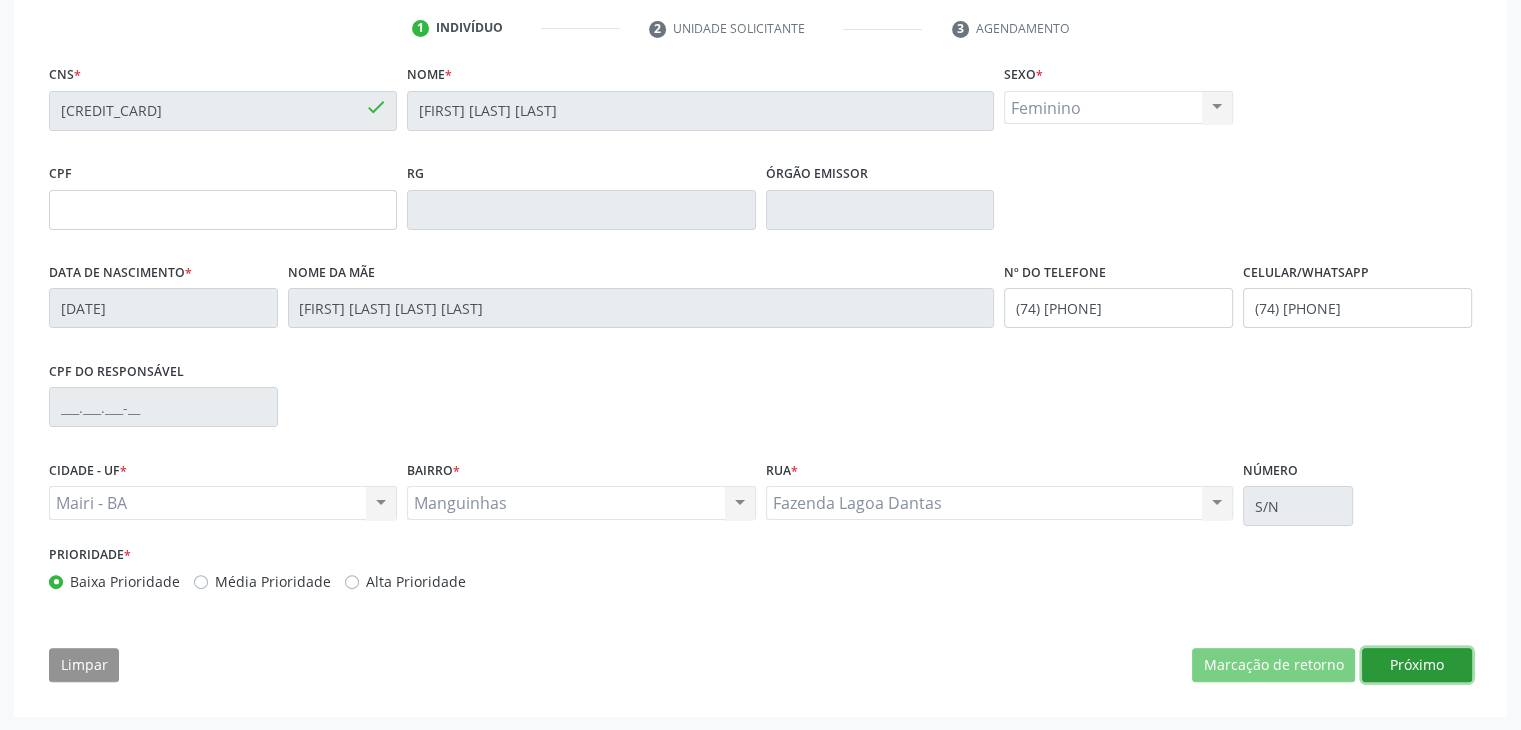 click on "Próximo" at bounding box center (1417, 665) 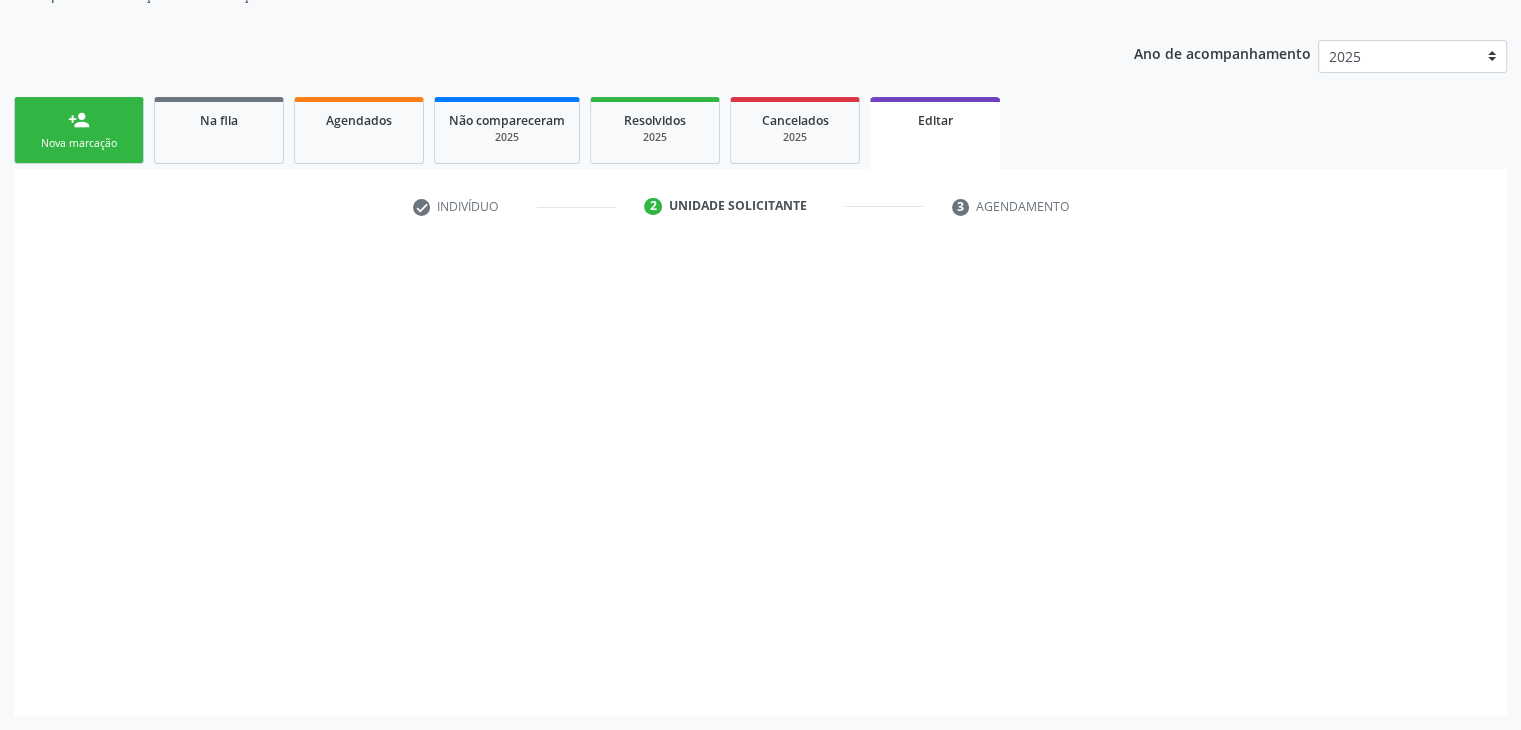 scroll, scrollTop: 200, scrollLeft: 0, axis: vertical 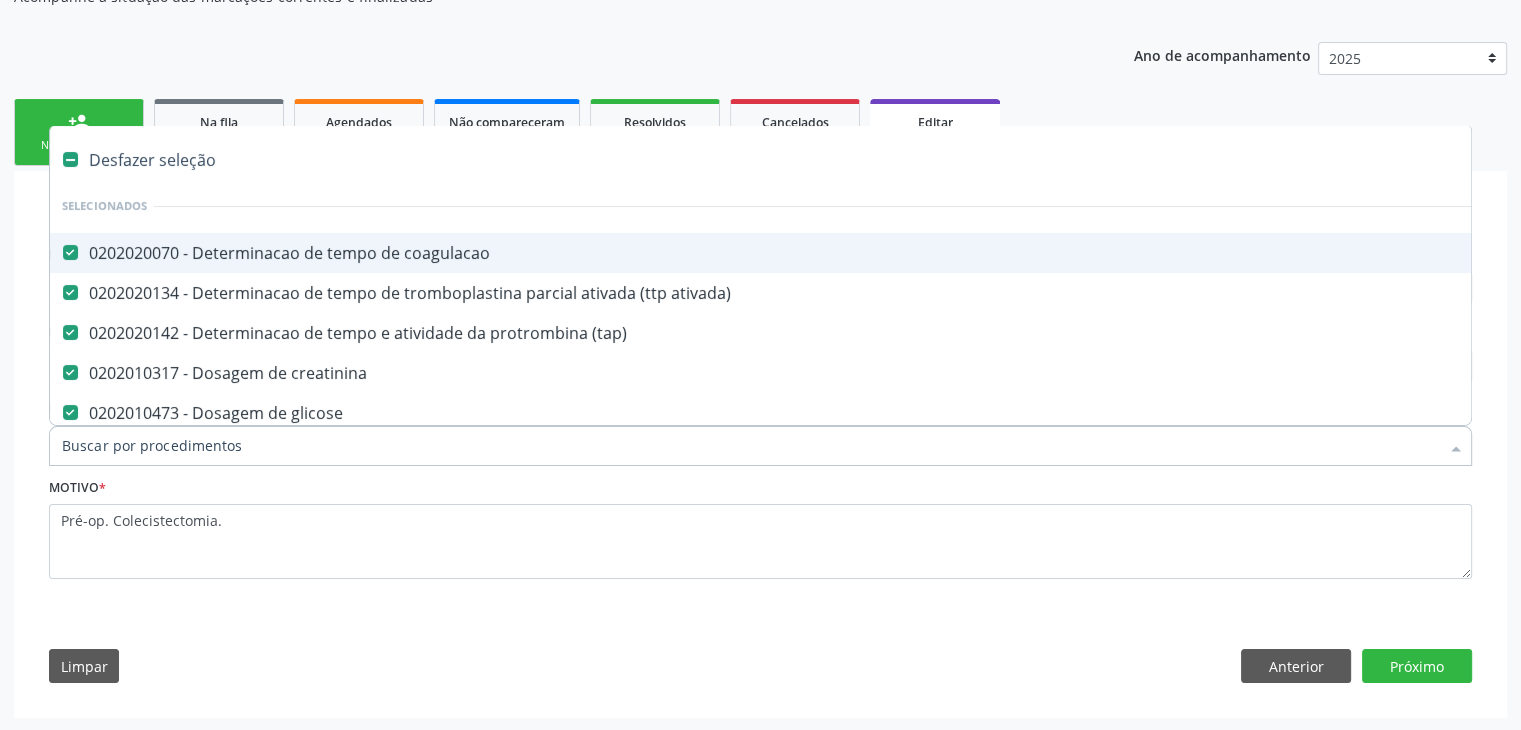 click on "Desfazer seleção" at bounding box center (831, 160) 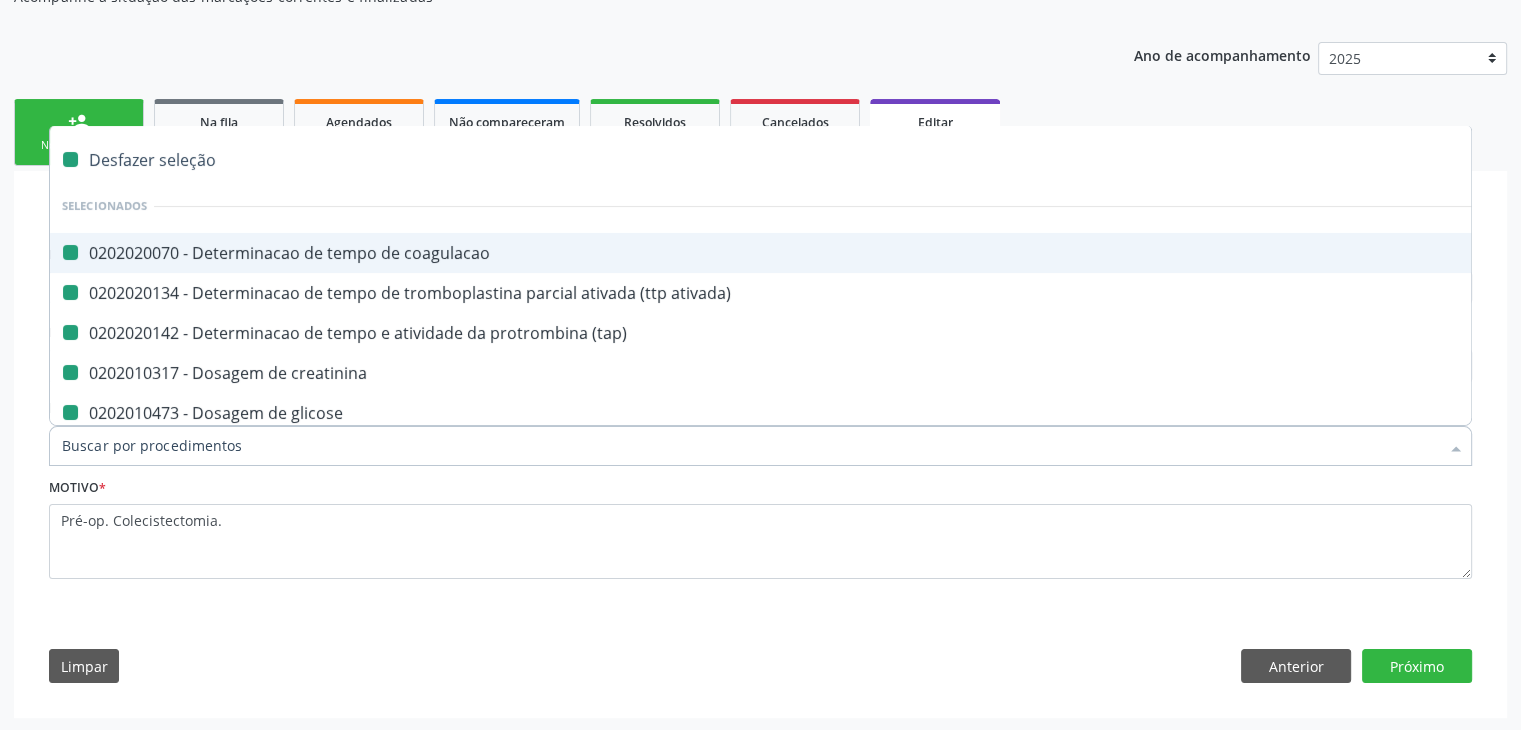 checkbox on "false" 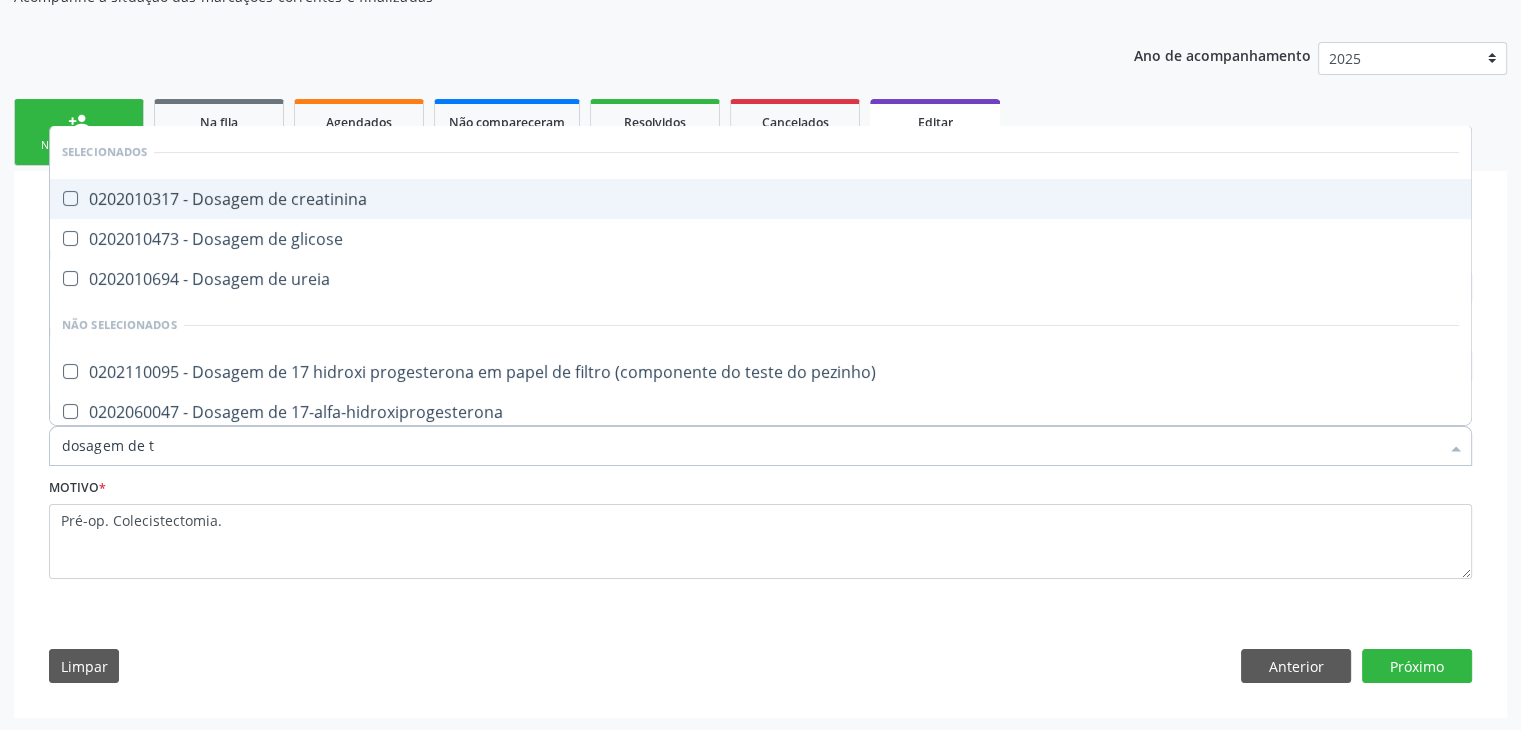 type on "dosagem de ts" 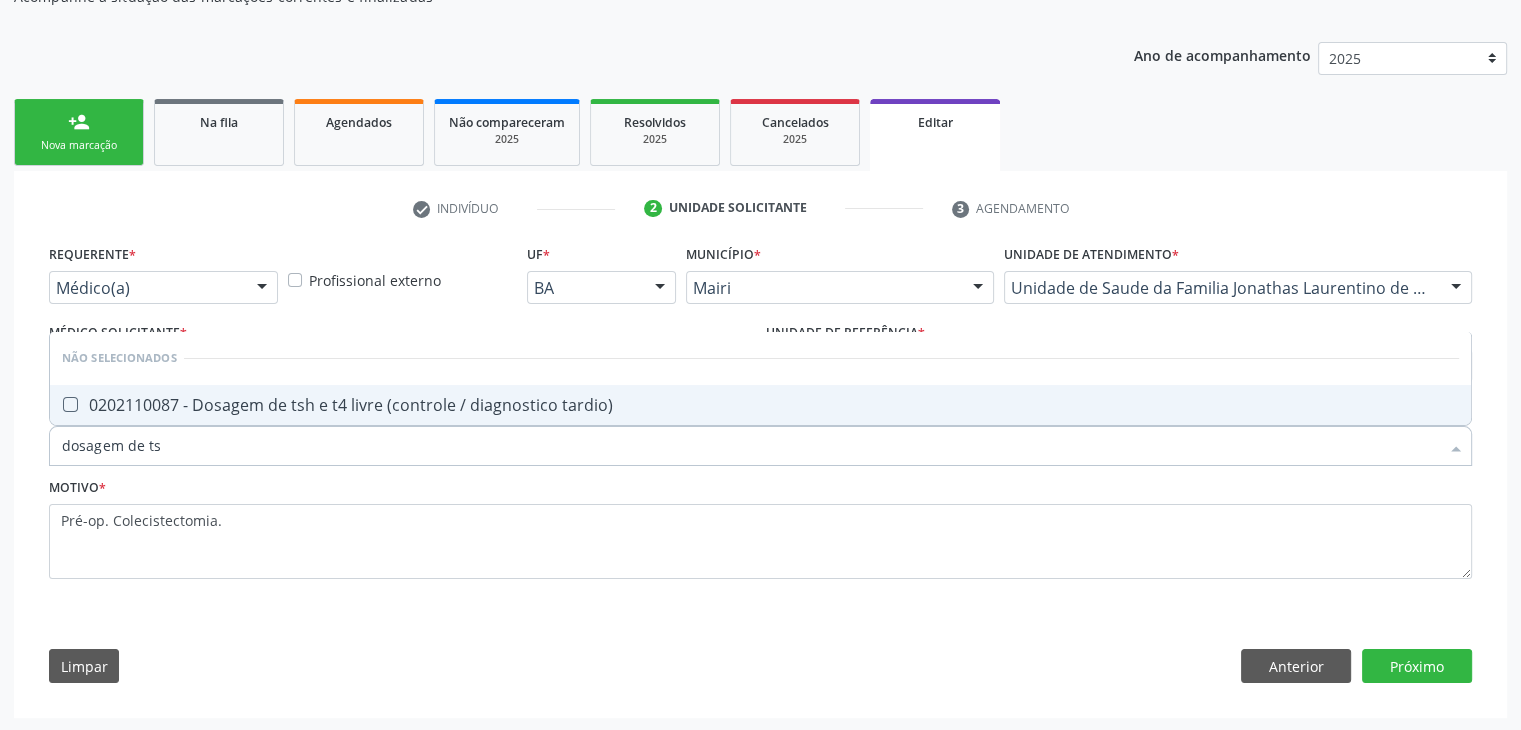 click on "0202110087 - Dosagem de tsh e t4 livre (controle / diagnostico tardio)" at bounding box center (760, 405) 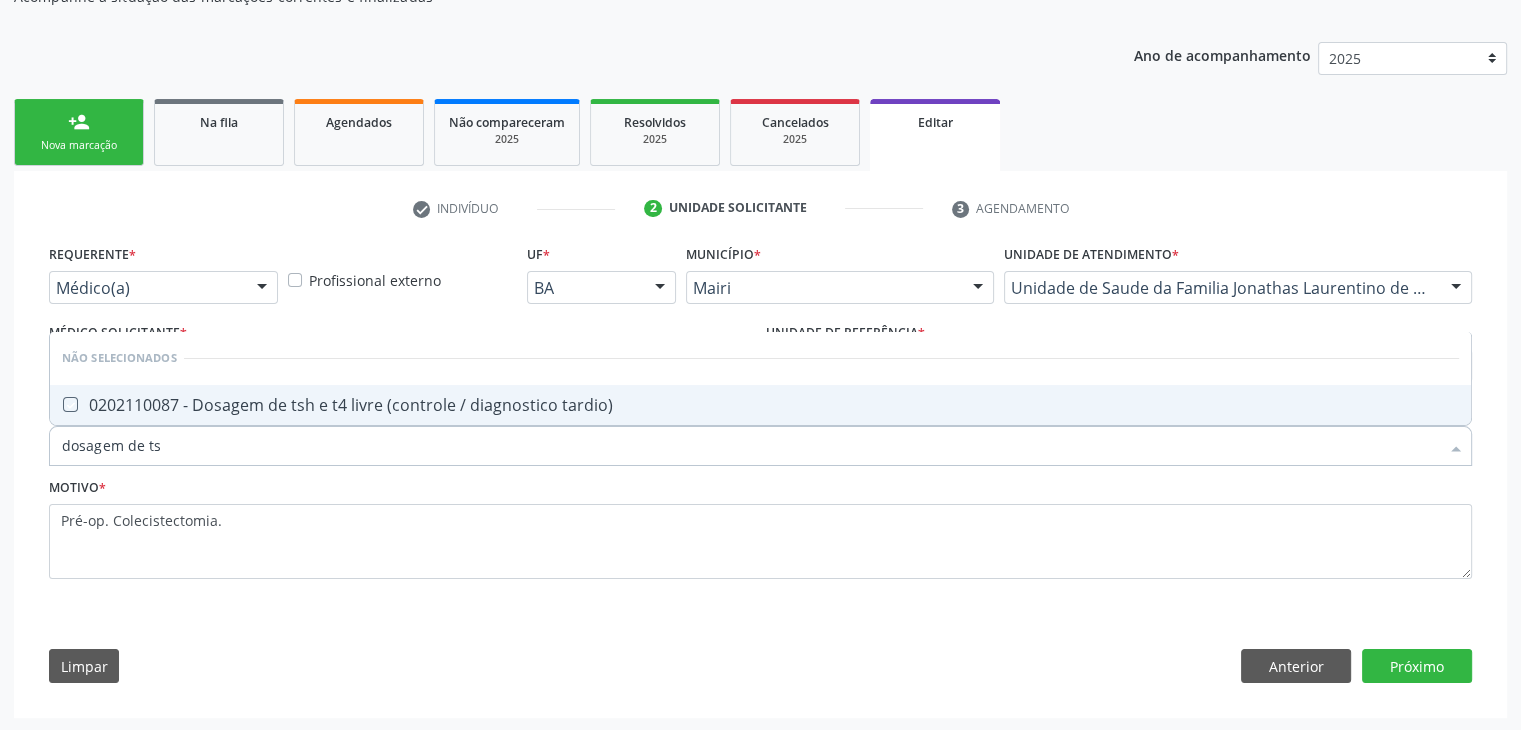 checkbox on "true" 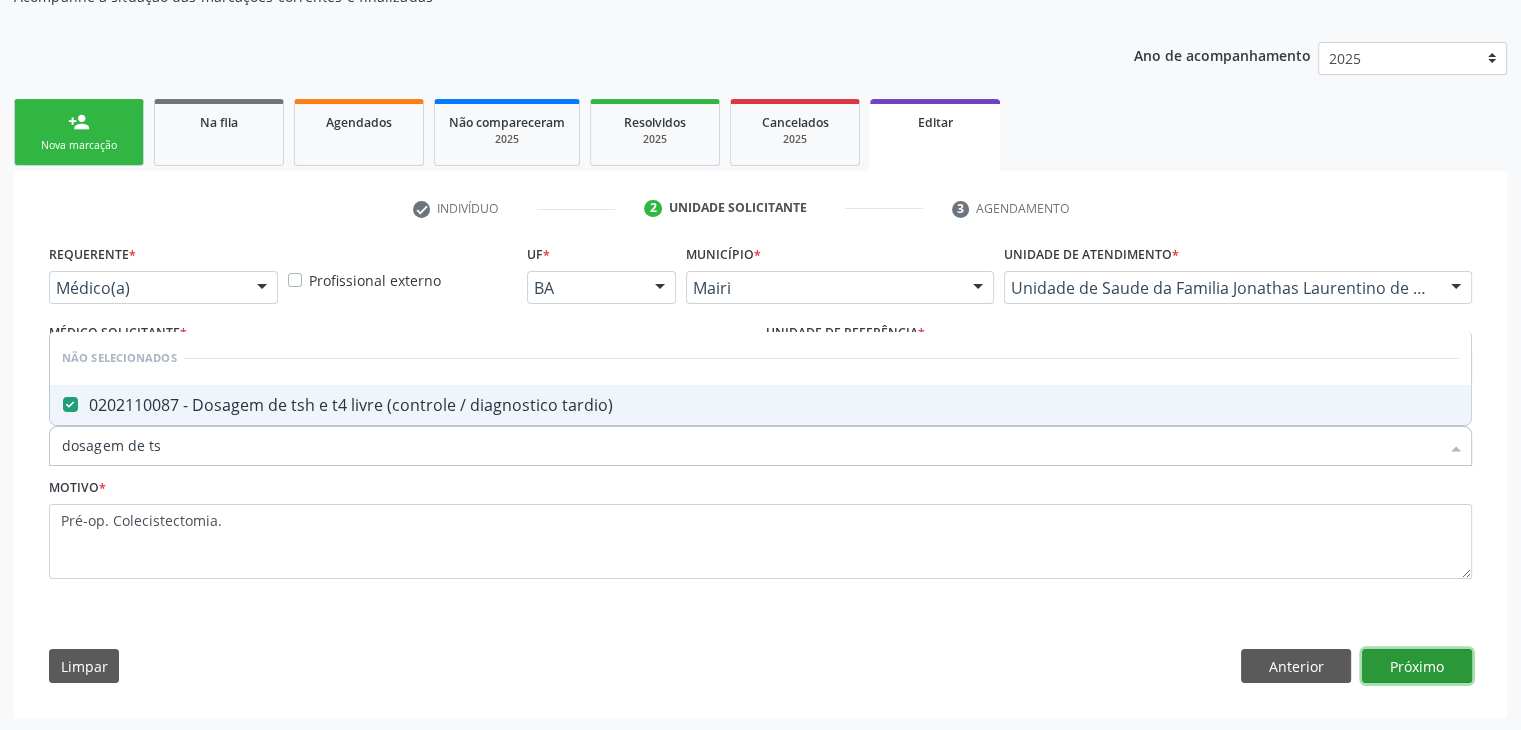click on "Próximo" at bounding box center [1417, 666] 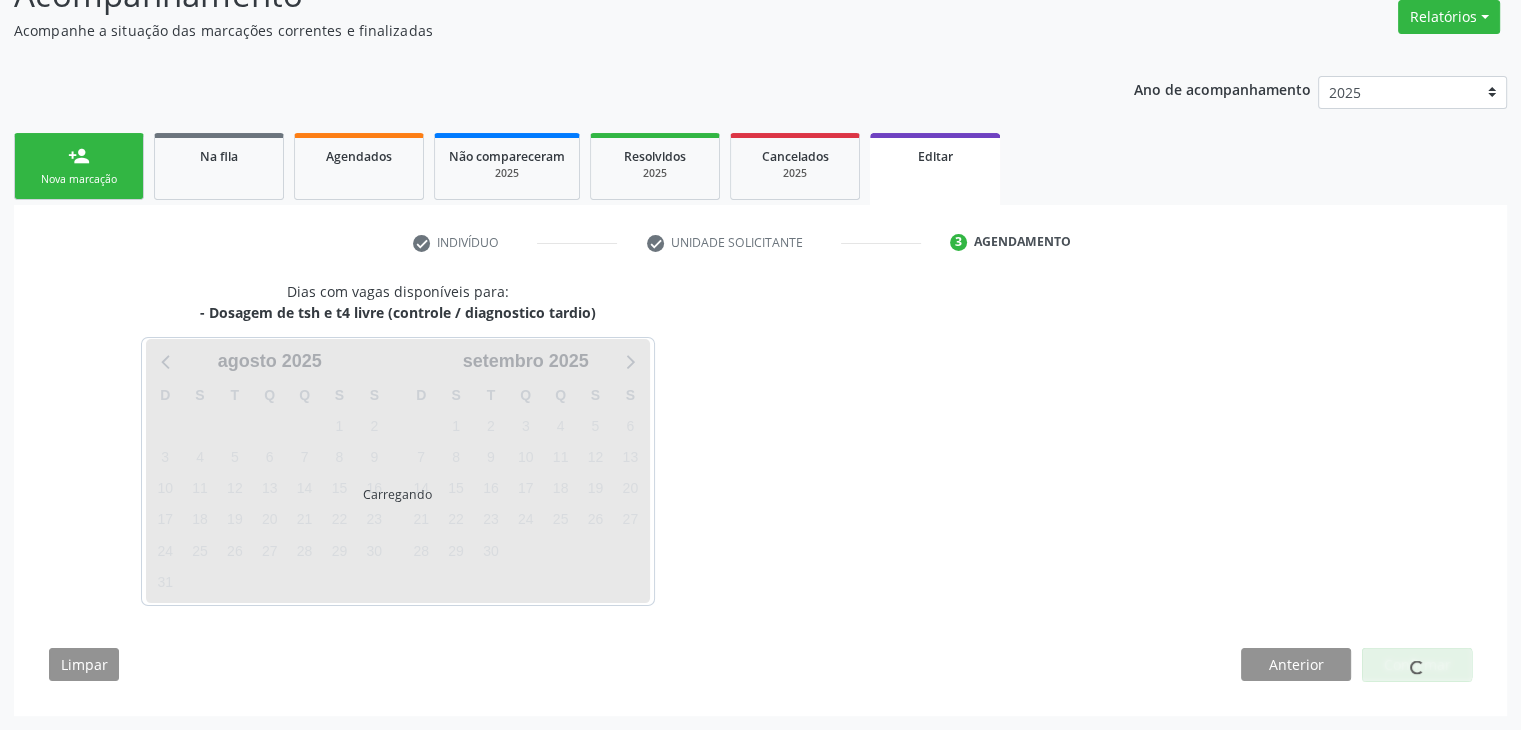 scroll, scrollTop: 165, scrollLeft: 0, axis: vertical 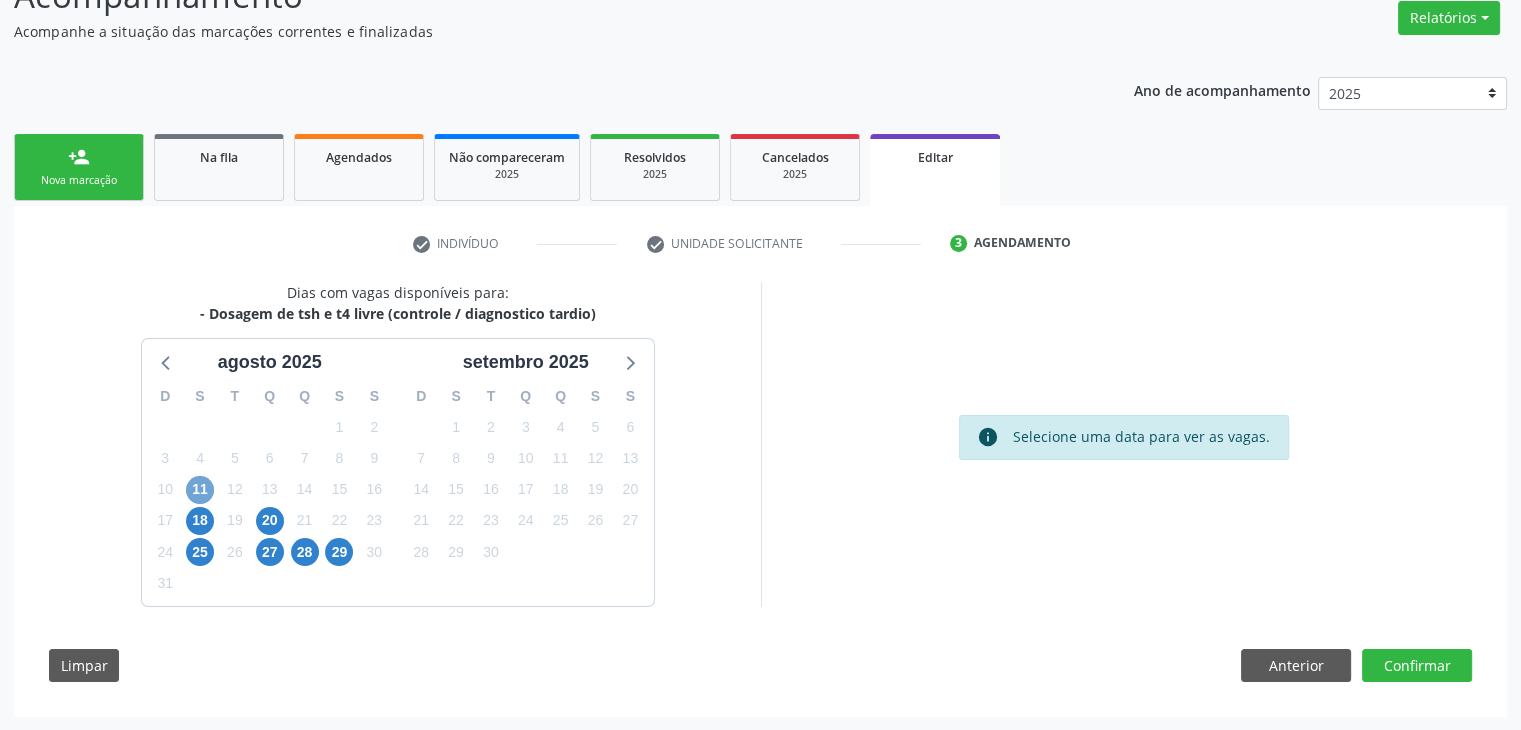 click on "11" at bounding box center (200, 490) 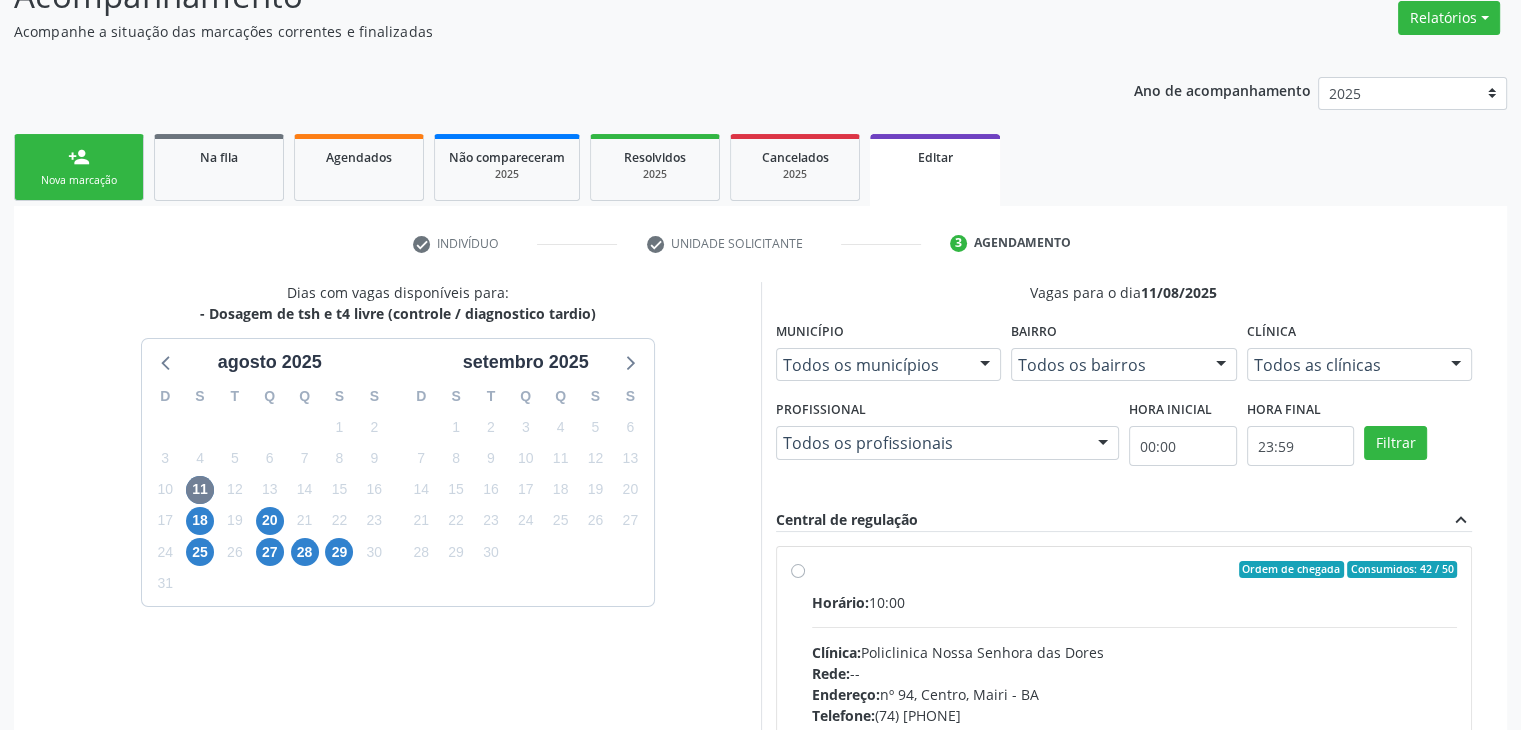 click on "Ordem de chegada
Consumidos: 42 / 50
Horário:   10:00
Clínica:  Policlinica Nossa Senhora das Dores
Rede:
--
Endereço:   nº 94, Centro, Mairi - BA
Telefone:   (74) 36322104
Profissional:
--
Informações adicionais sobre o atendimento
Idade de atendimento:
Sem restrição
Gênero(s) atendido(s):
Sem restrição
Informações adicionais:
--" at bounding box center (1135, 714) 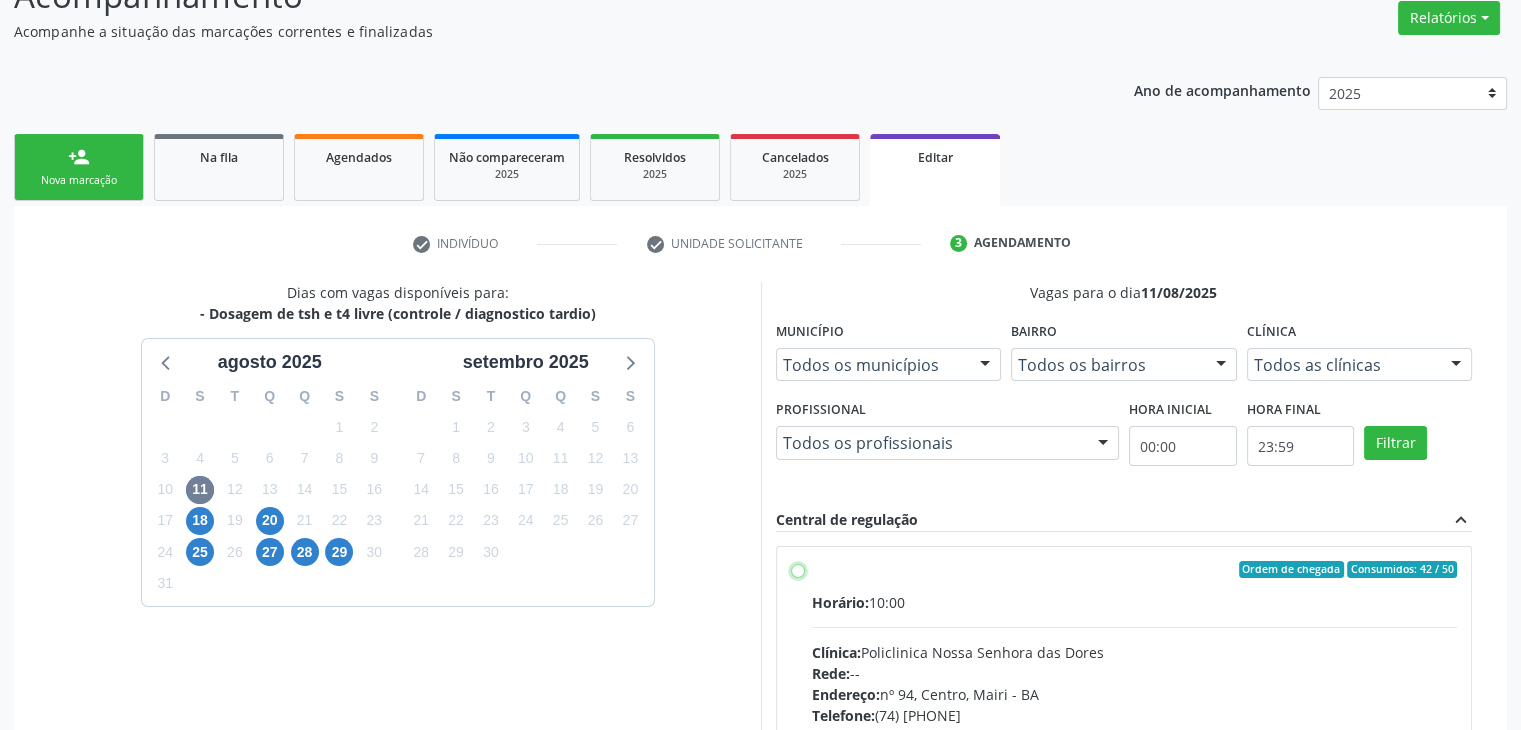 radio on "true" 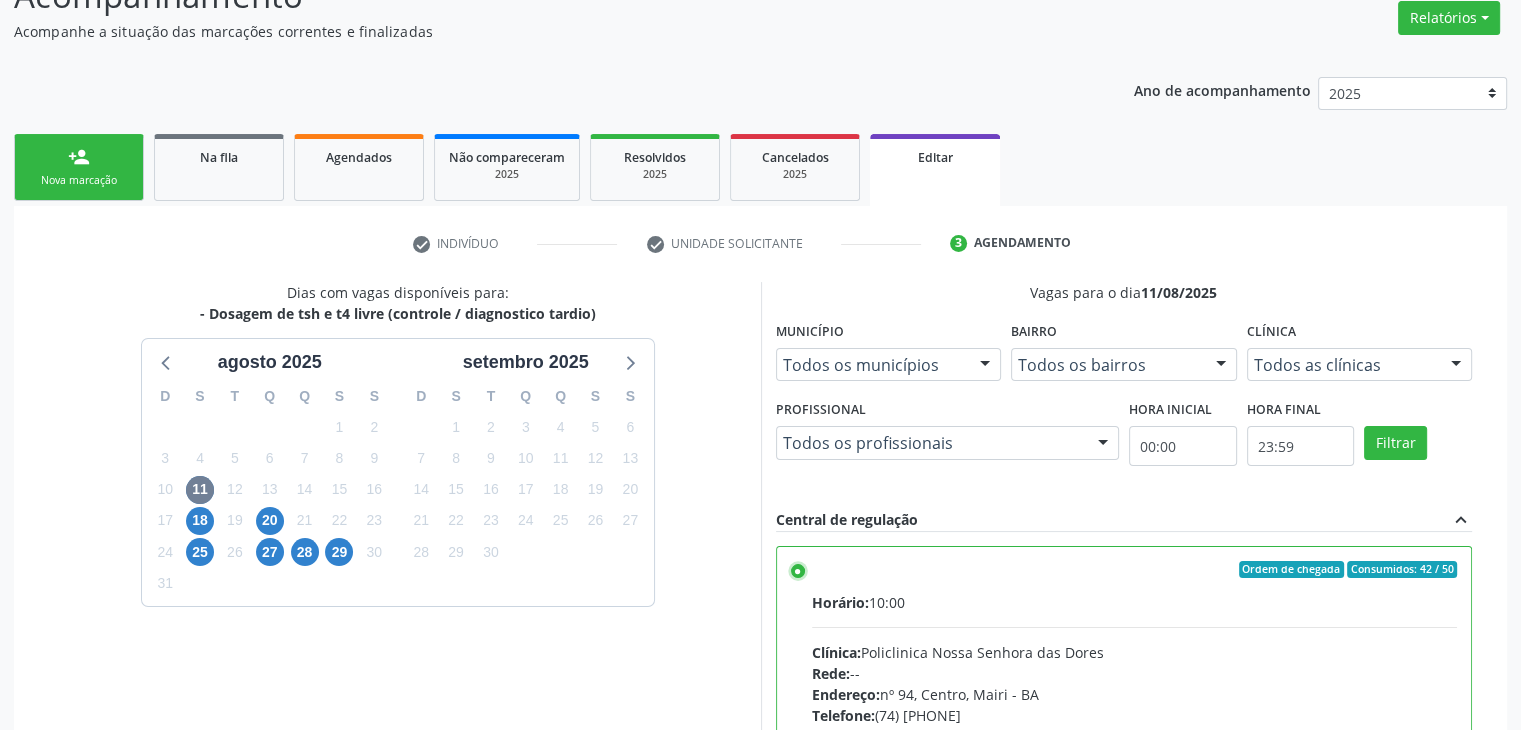 scroll, scrollTop: 490, scrollLeft: 0, axis: vertical 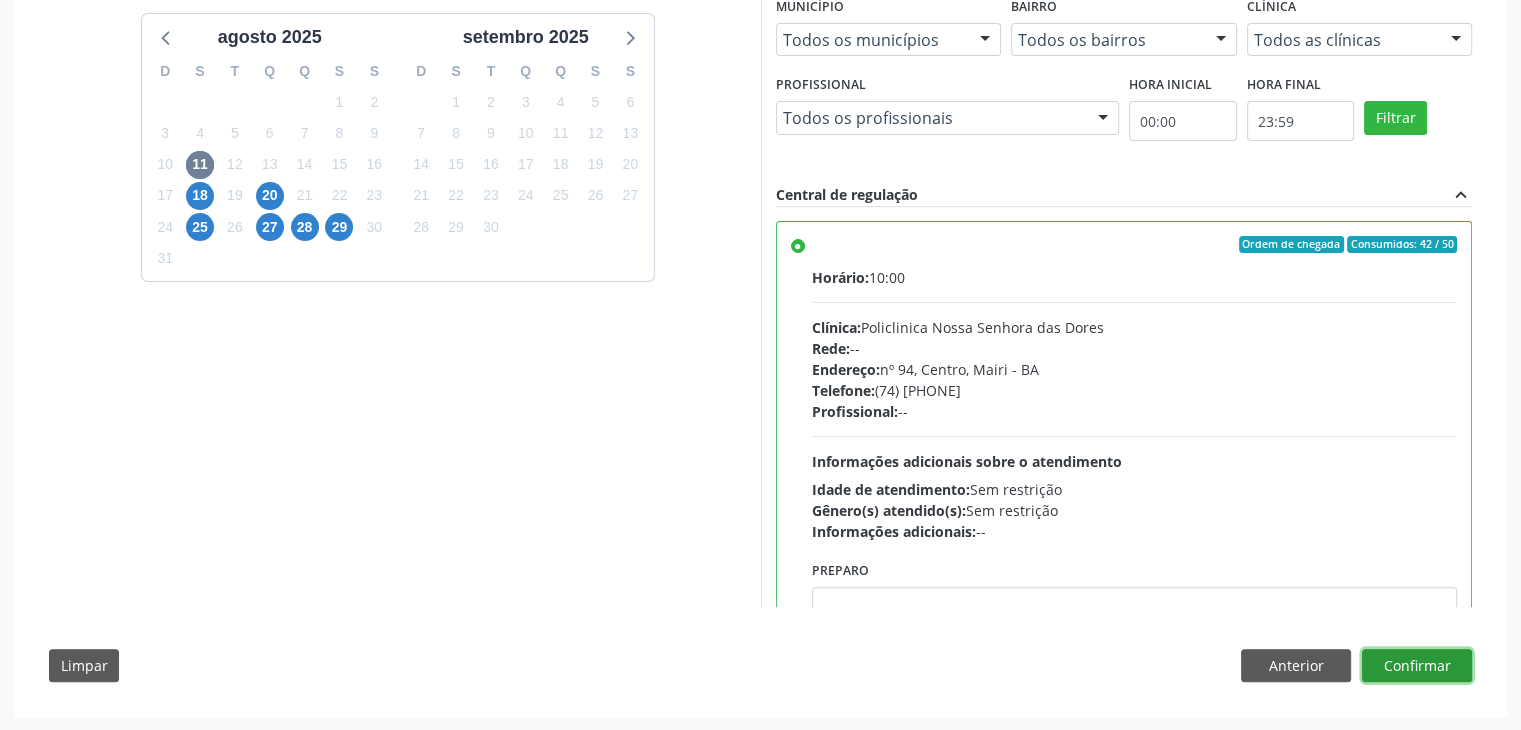 click on "Confirmar" at bounding box center (1417, 666) 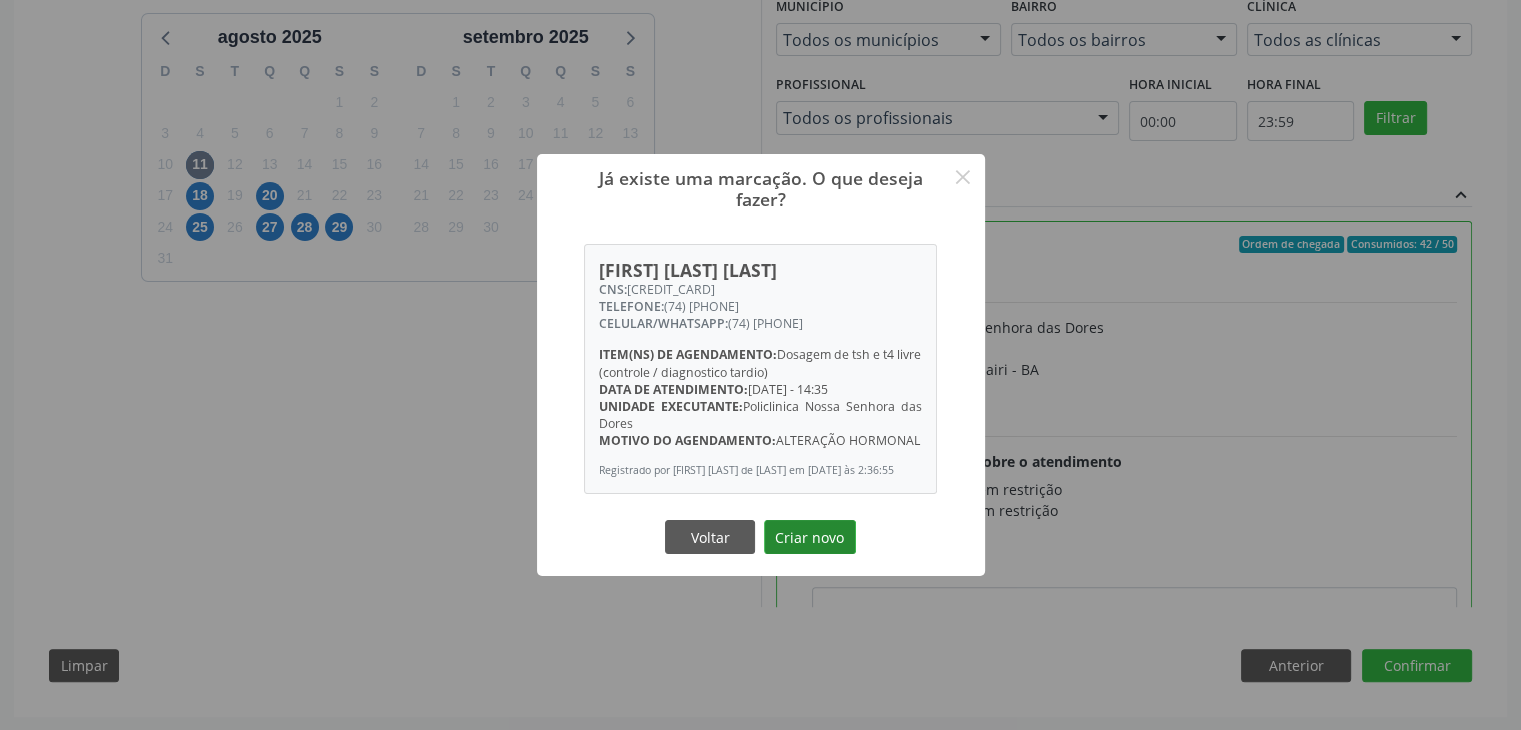 click on "Criar novo" at bounding box center (810, 537) 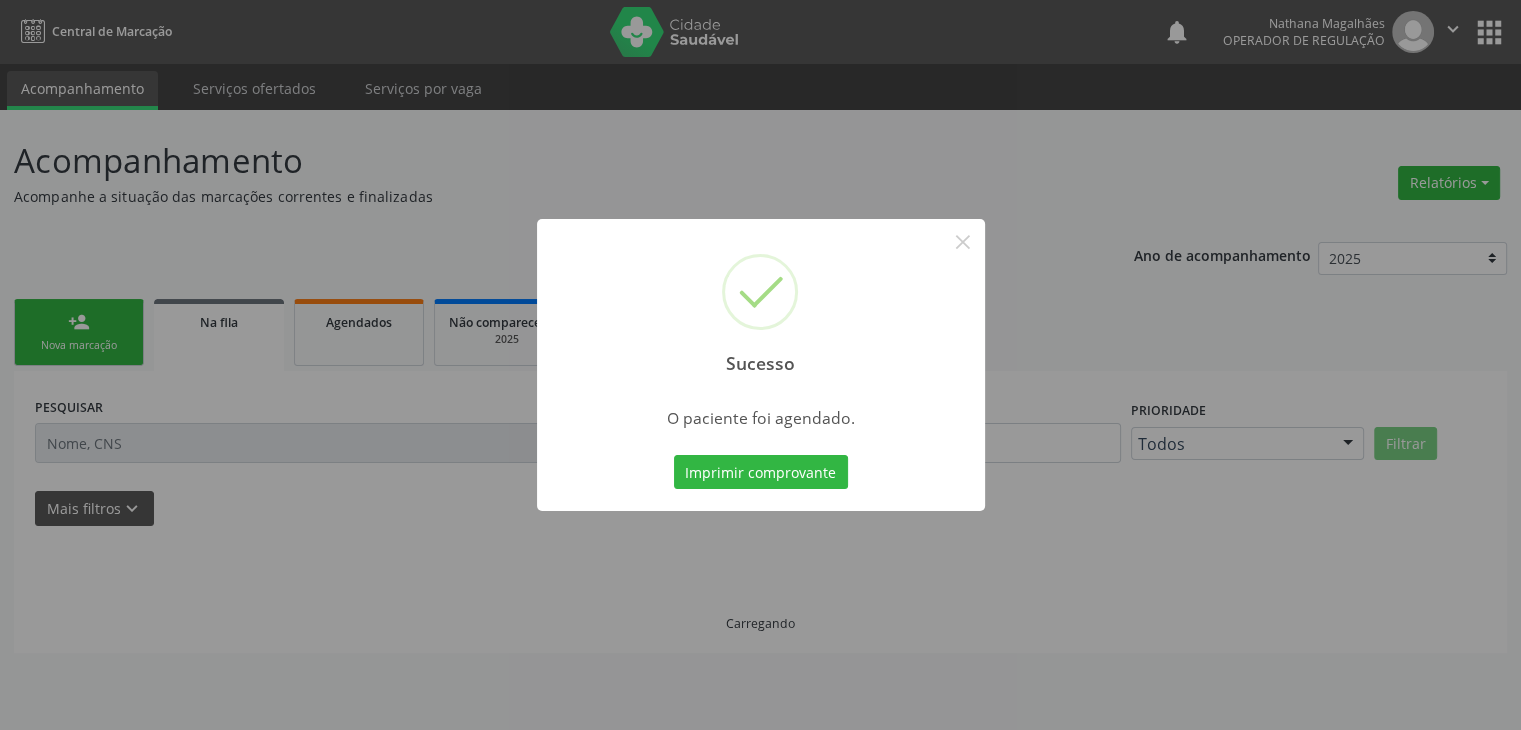 scroll, scrollTop: 0, scrollLeft: 0, axis: both 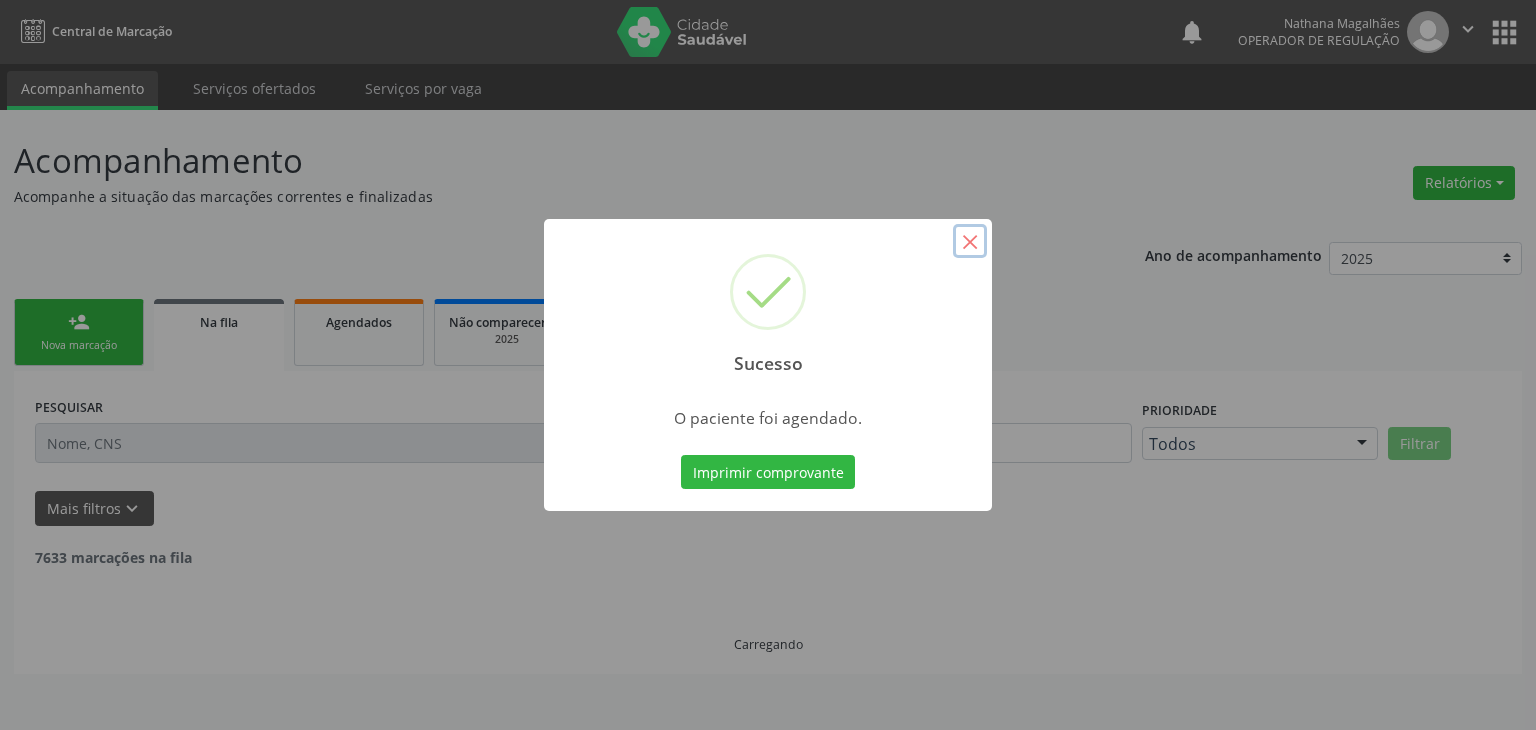 click on "×" at bounding box center [970, 241] 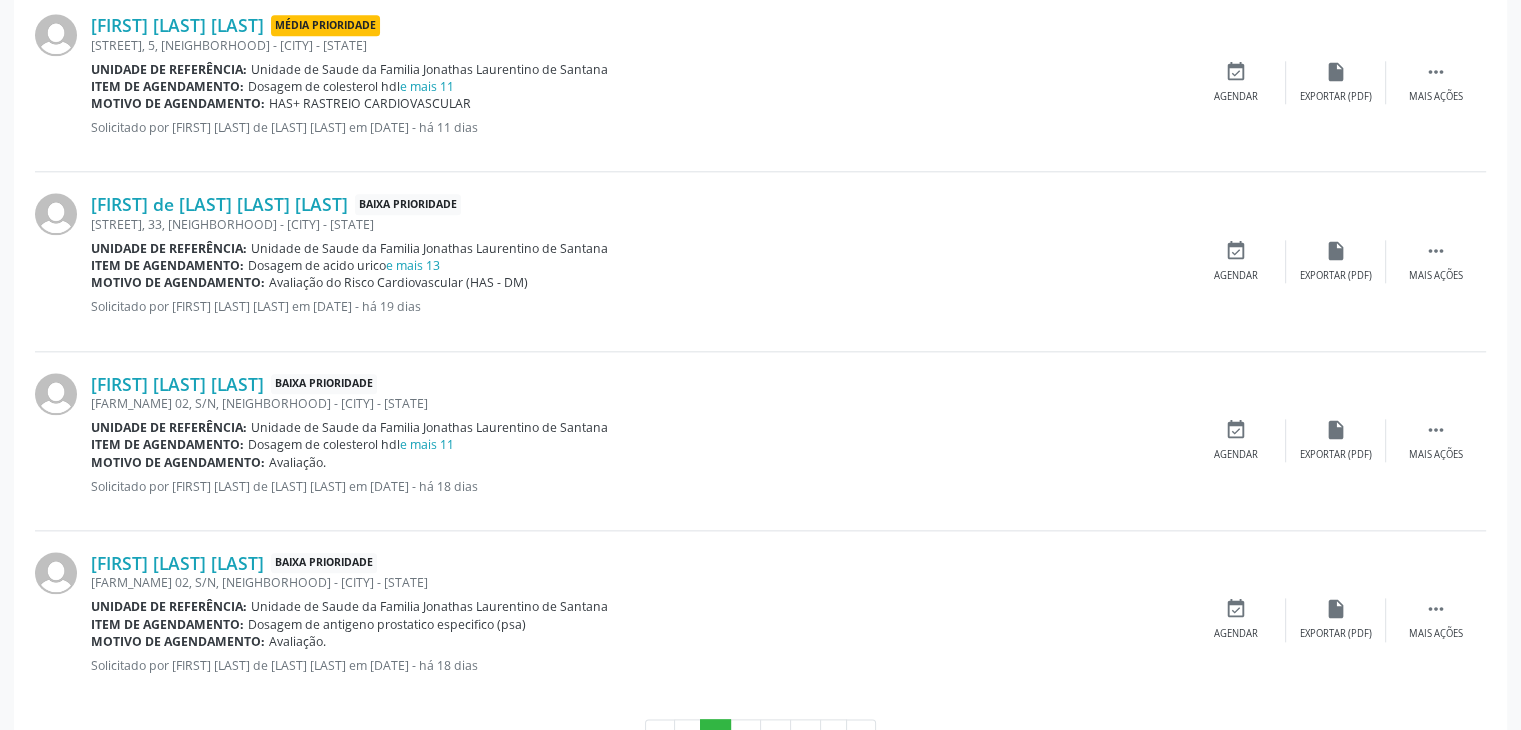 scroll, scrollTop: 2192, scrollLeft: 0, axis: vertical 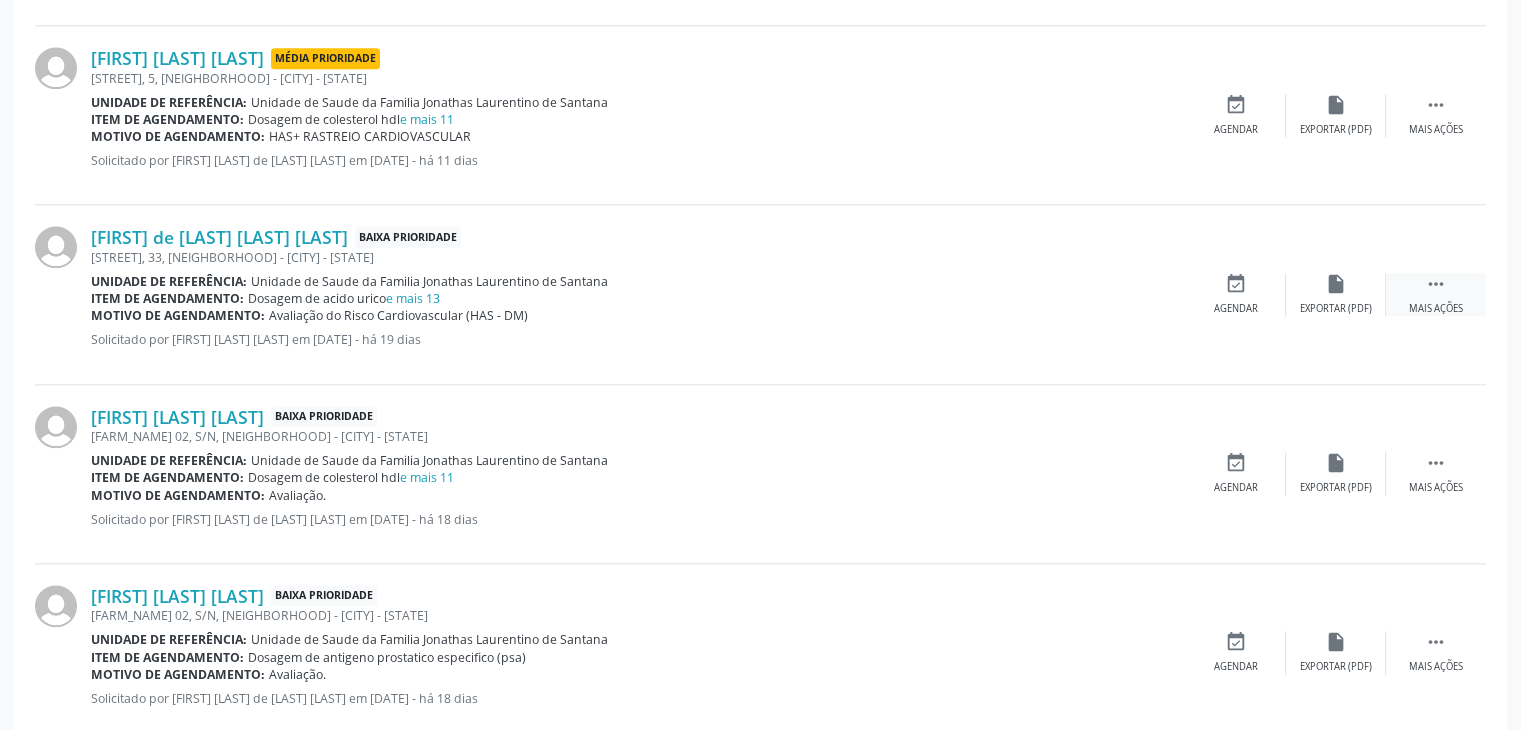 click on "
Mais ações" at bounding box center (1436, 294) 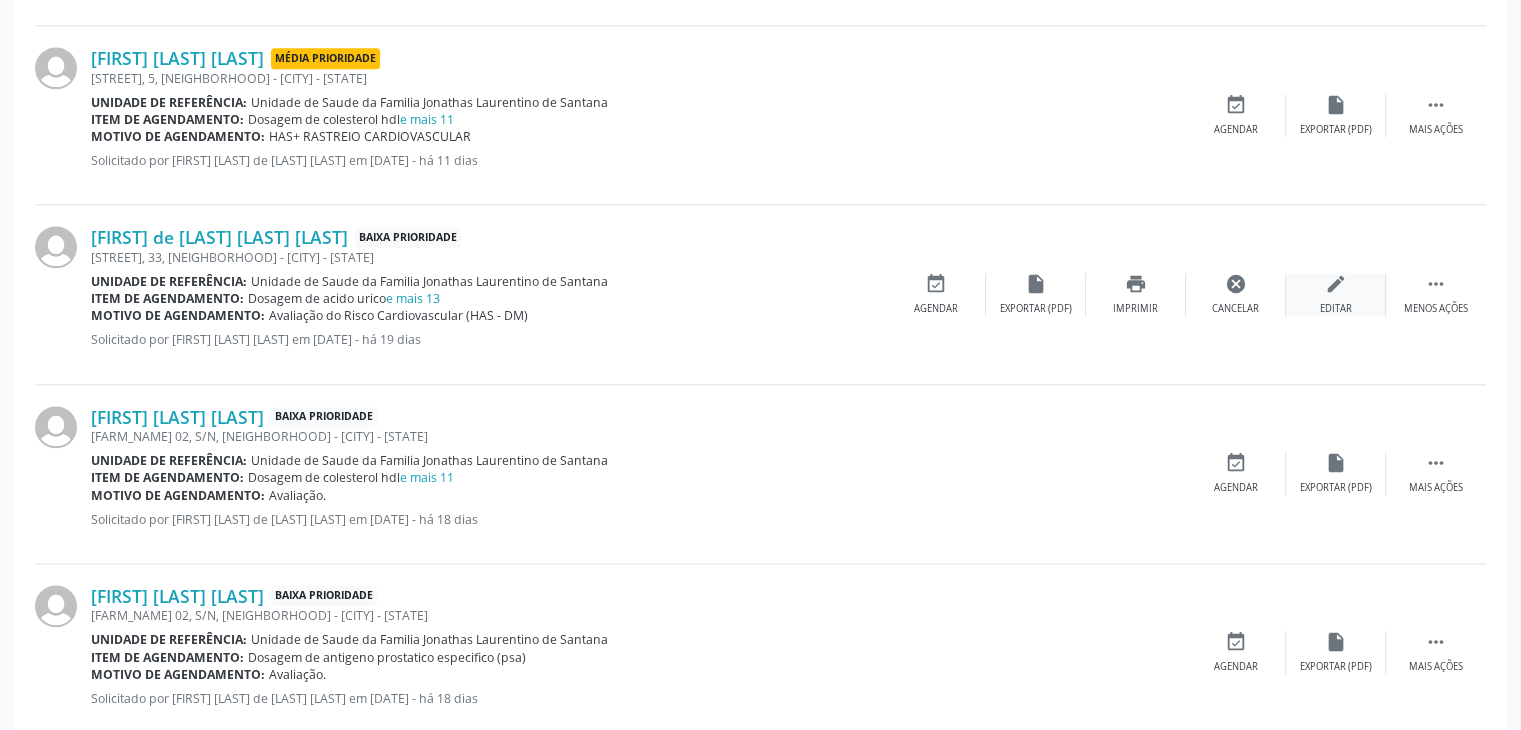 click on "edit
Editar" at bounding box center [1336, 294] 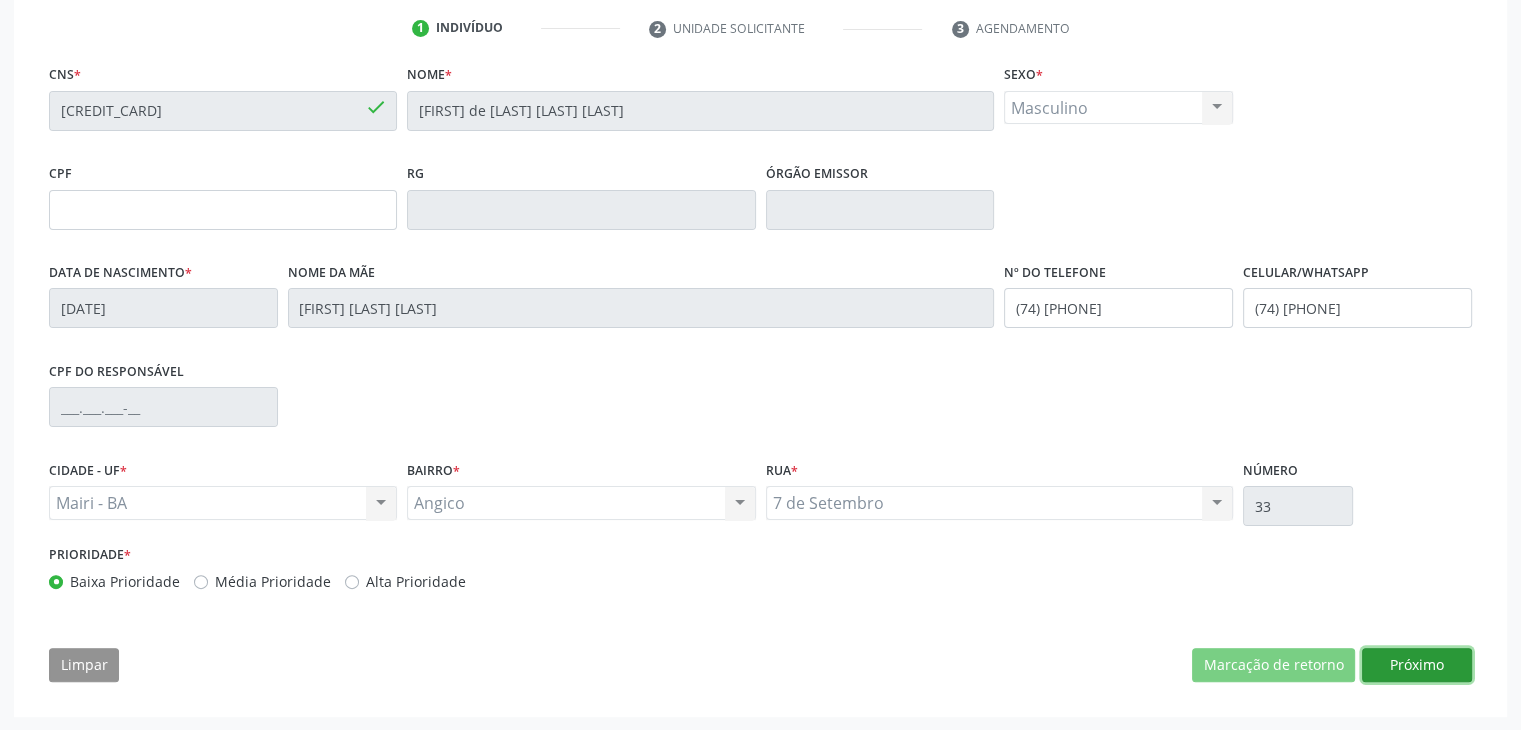 click on "Próximo" at bounding box center (1417, 665) 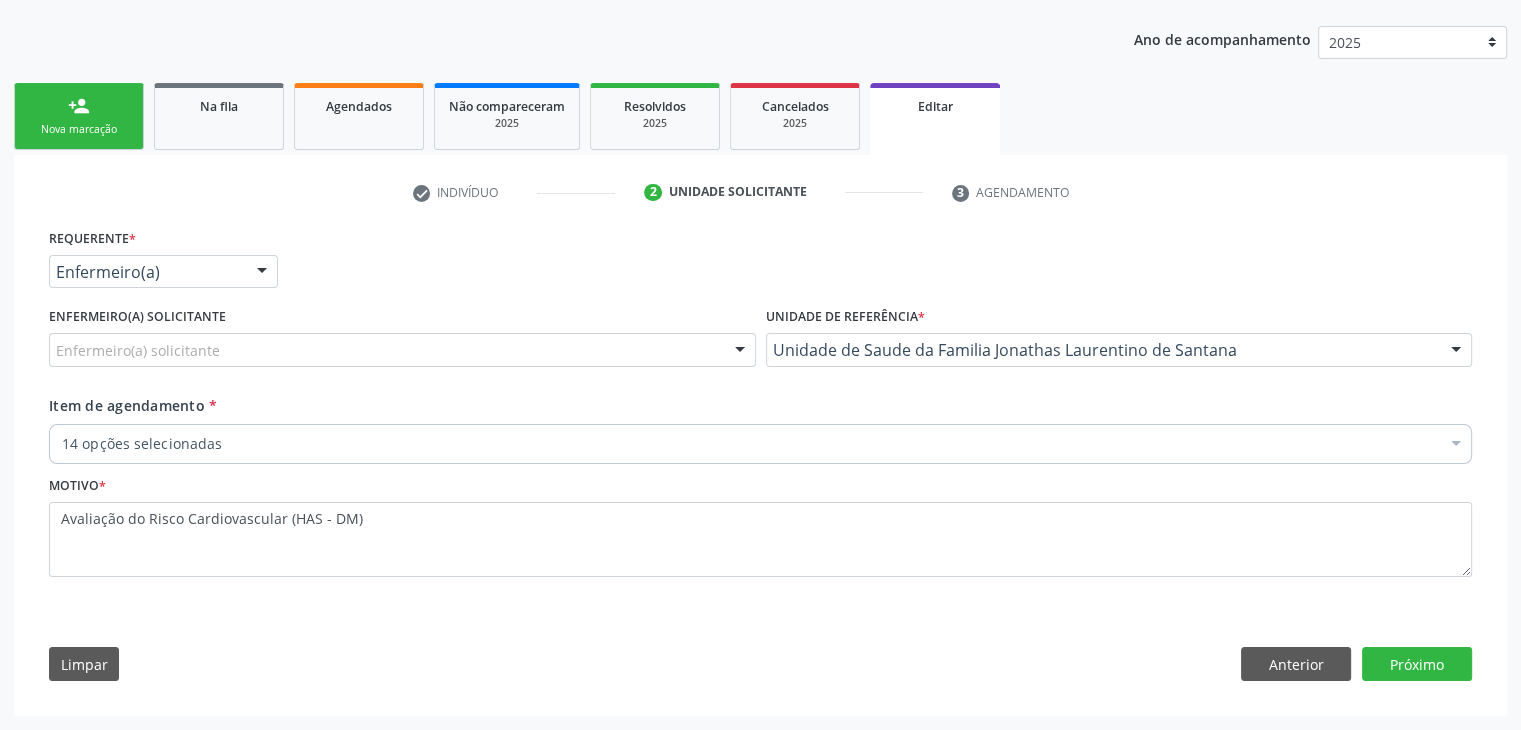scroll, scrollTop: 214, scrollLeft: 0, axis: vertical 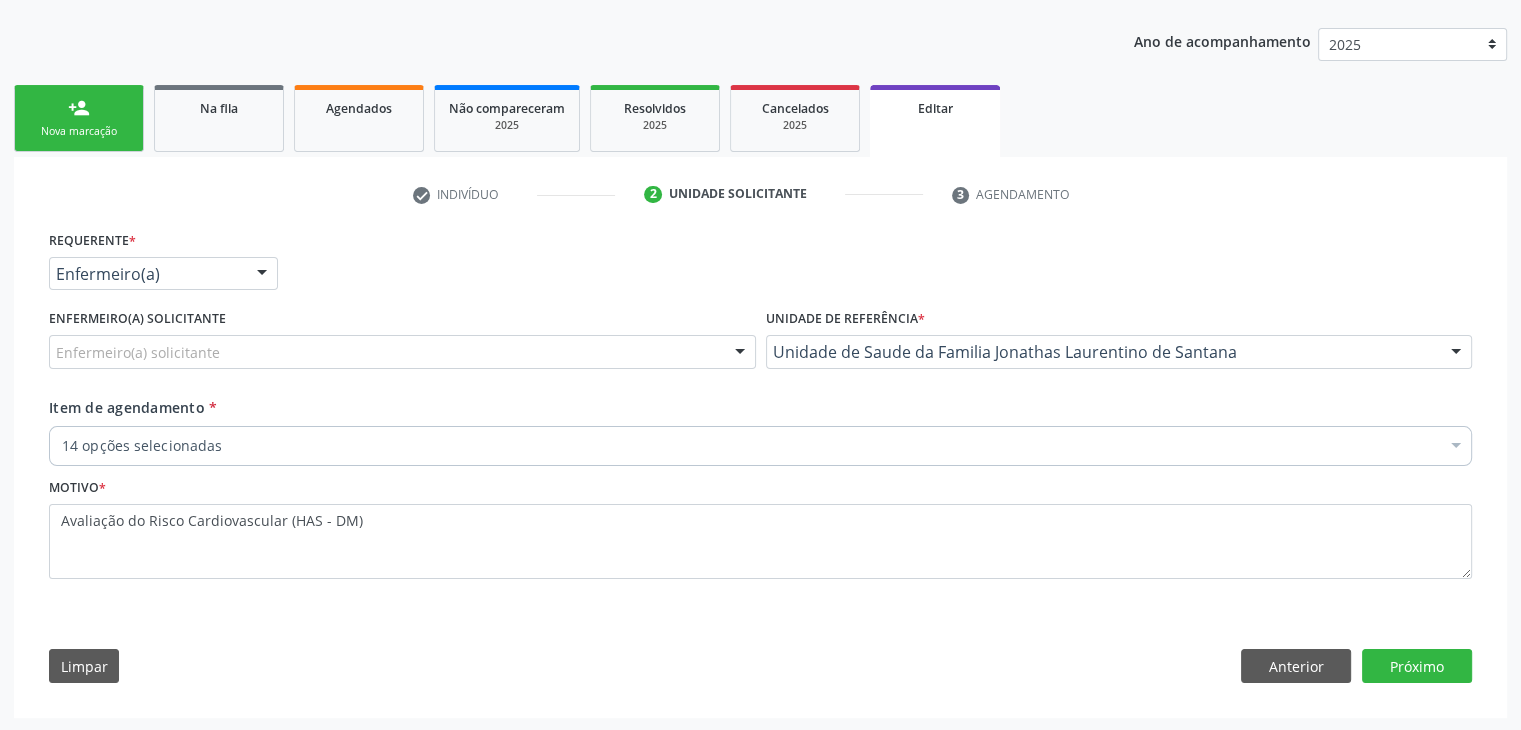 click on "14 opções selecionadas" at bounding box center [760, 446] 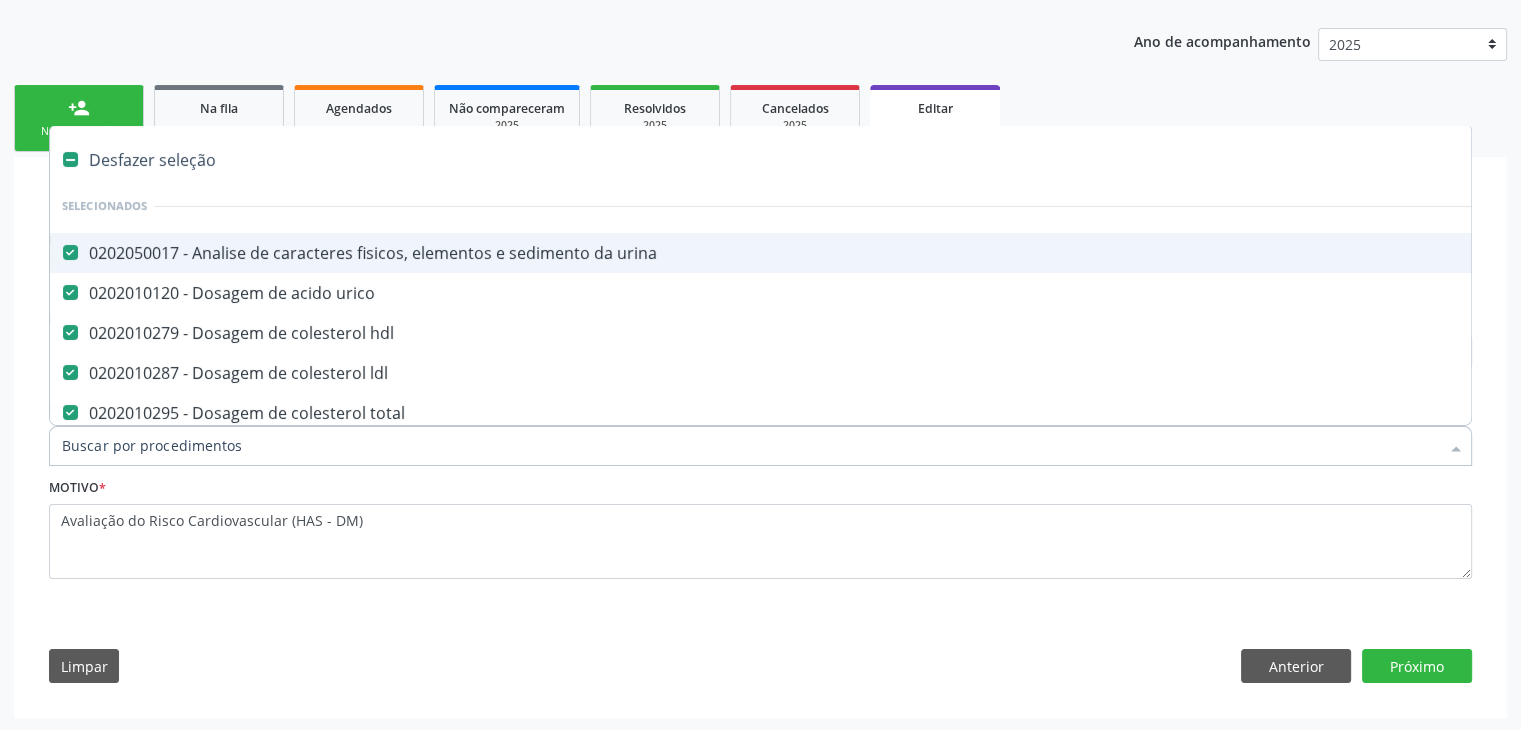 click on "Desfazer seleção" at bounding box center [831, 160] 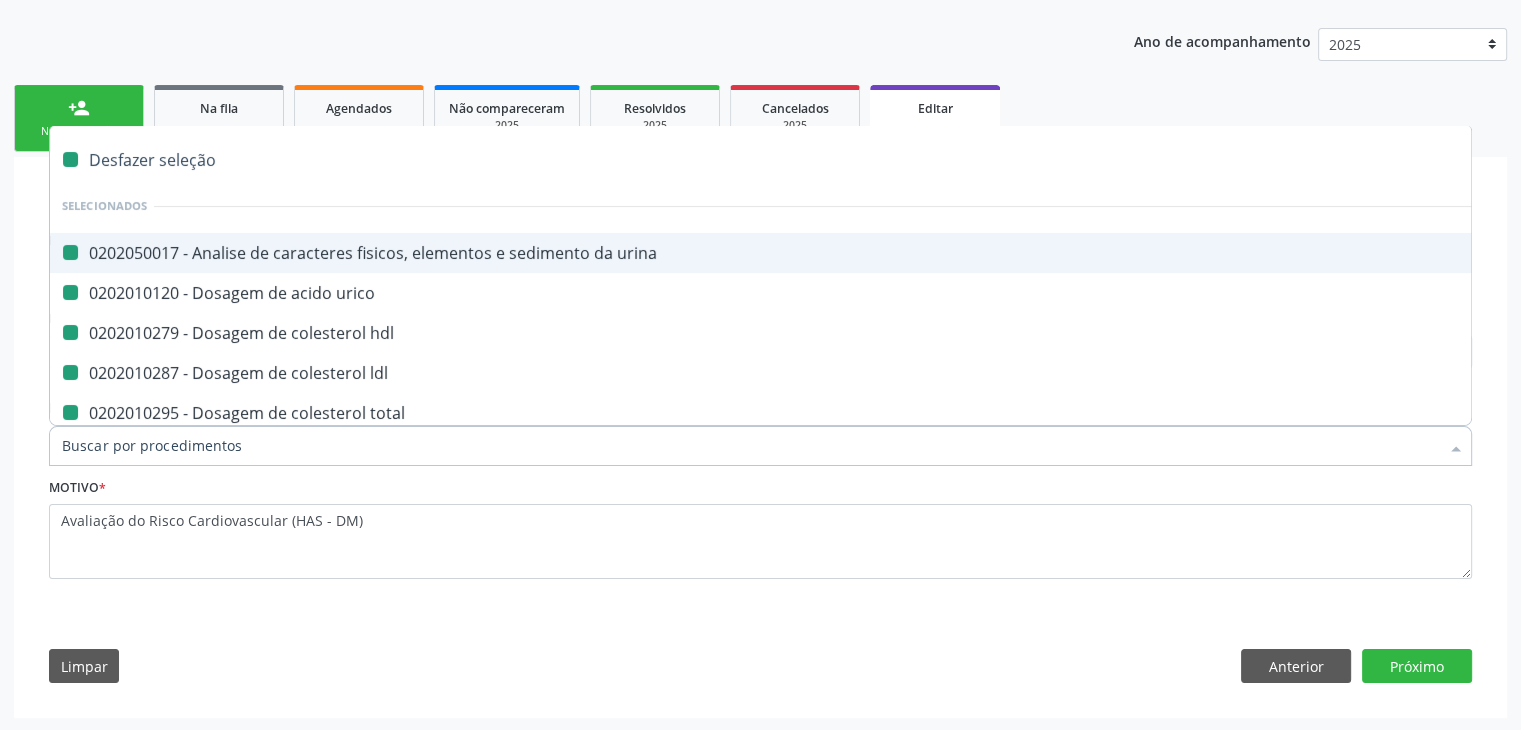 checkbox on "false" 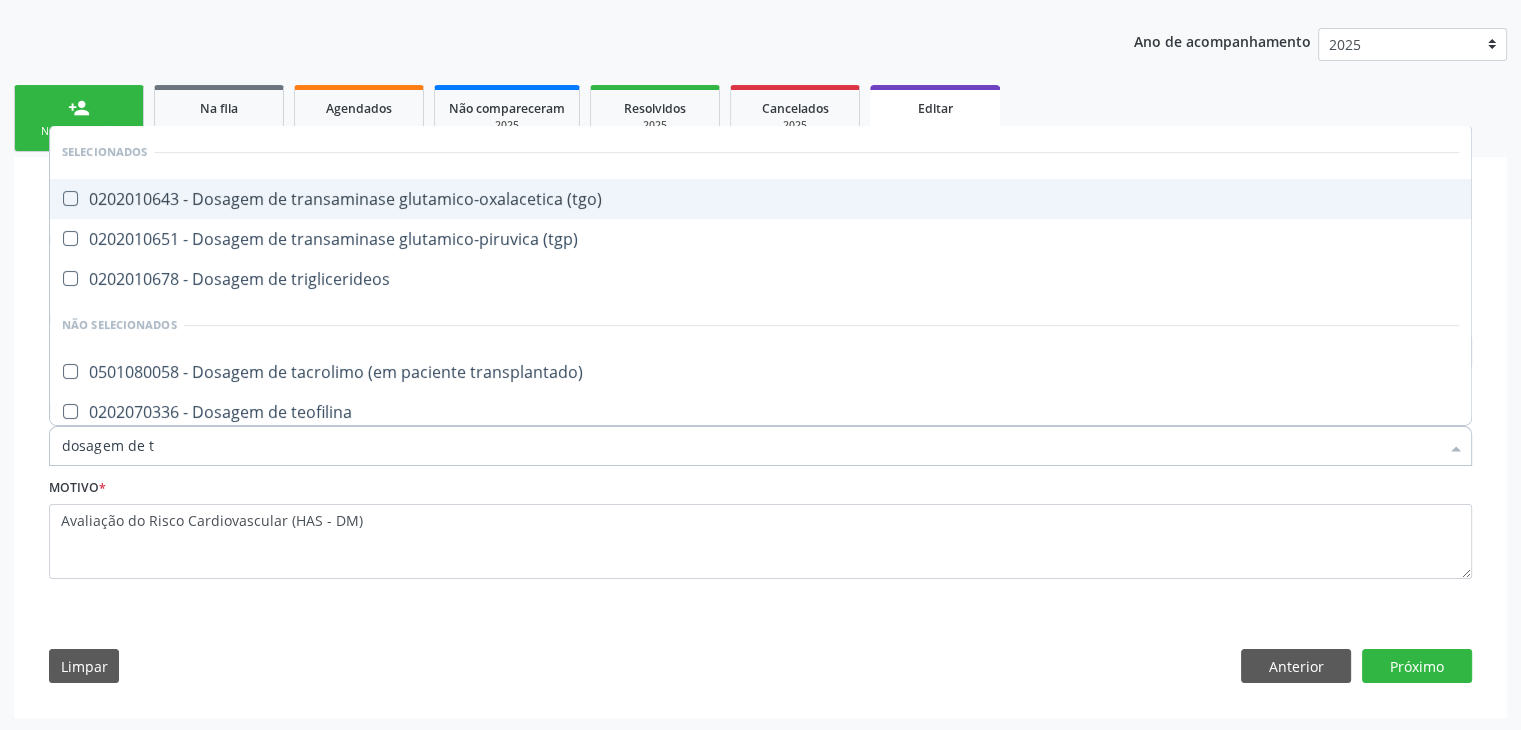 type on "dosagem de ts" 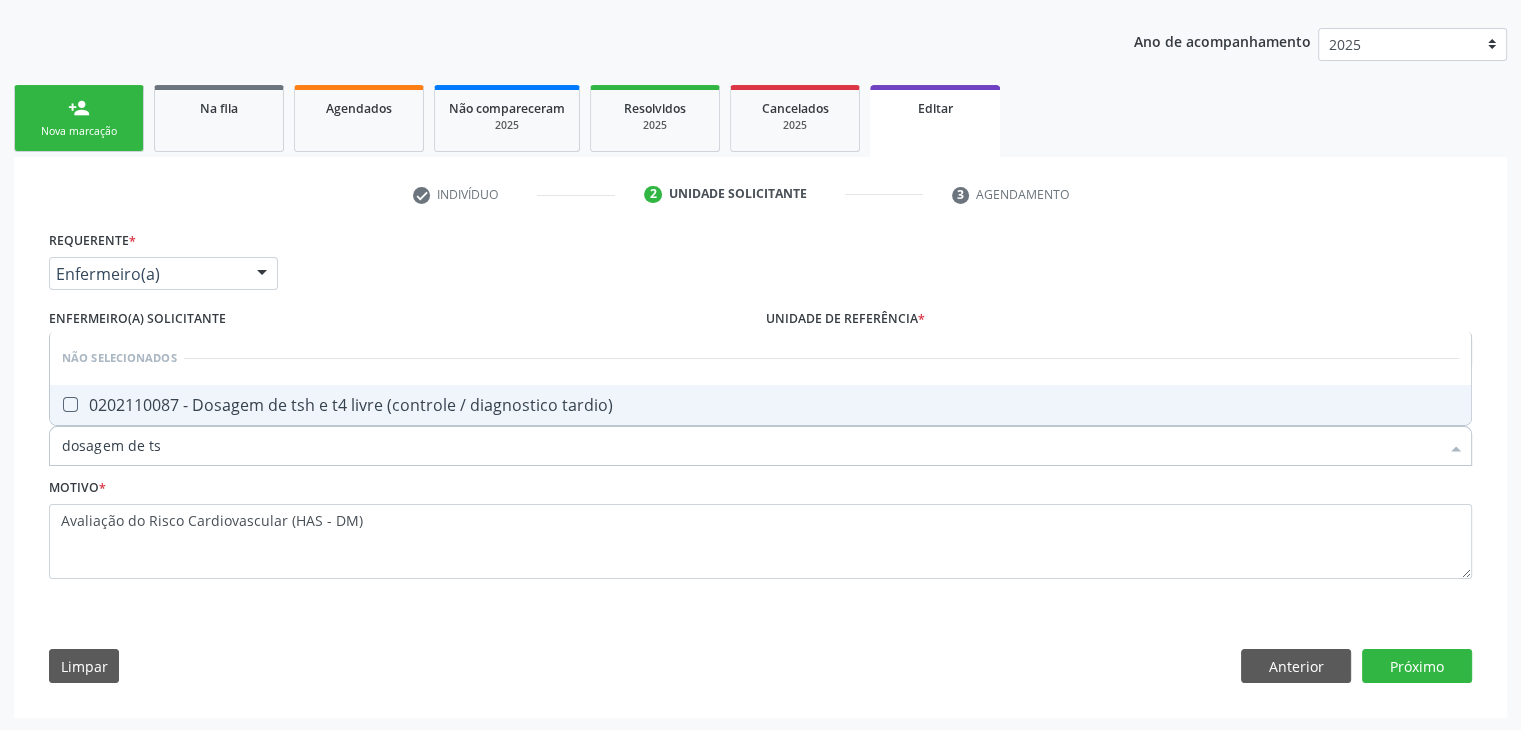 click on "0202110087 - Dosagem de tsh e t4 livre (controle / diagnostico tardio)" at bounding box center [760, 405] 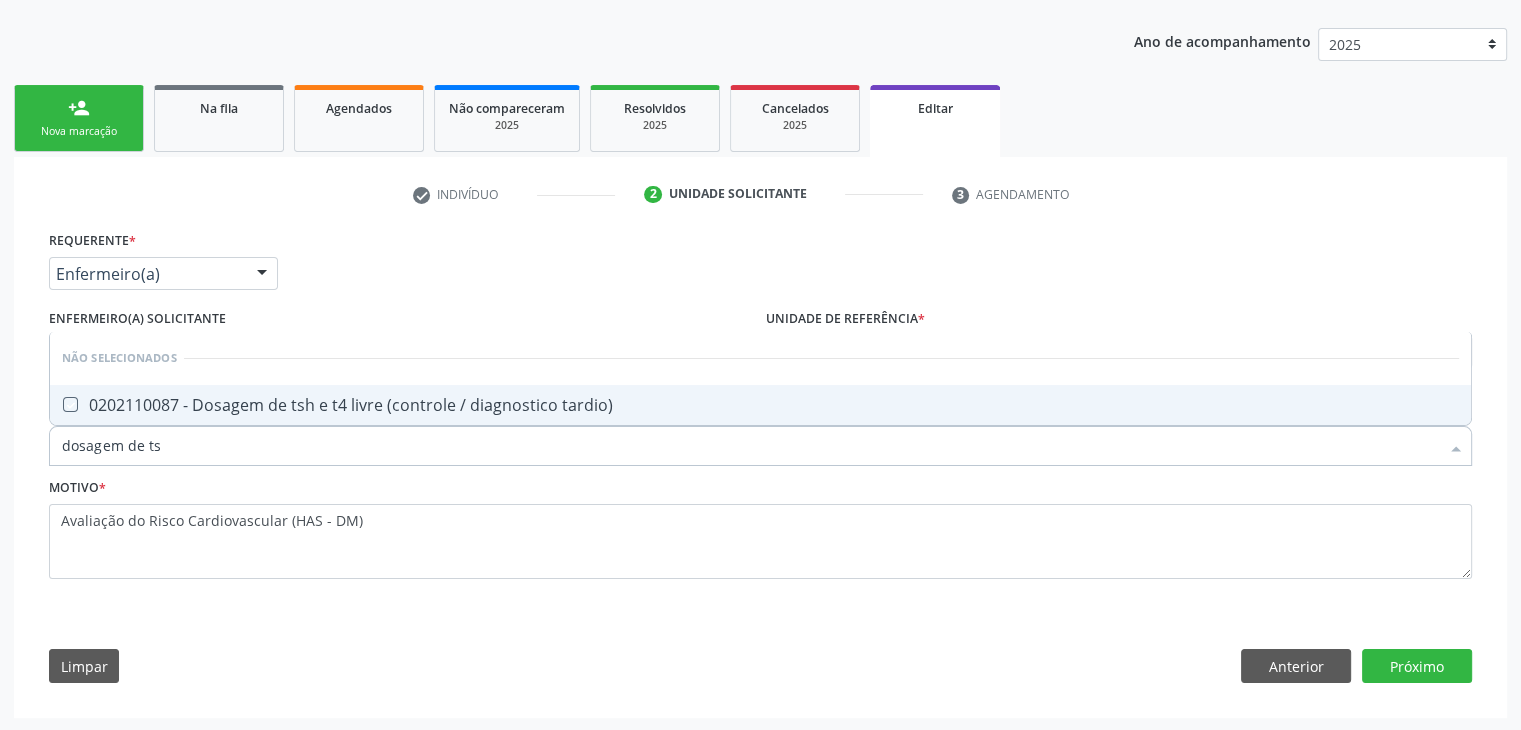 checkbox on "true" 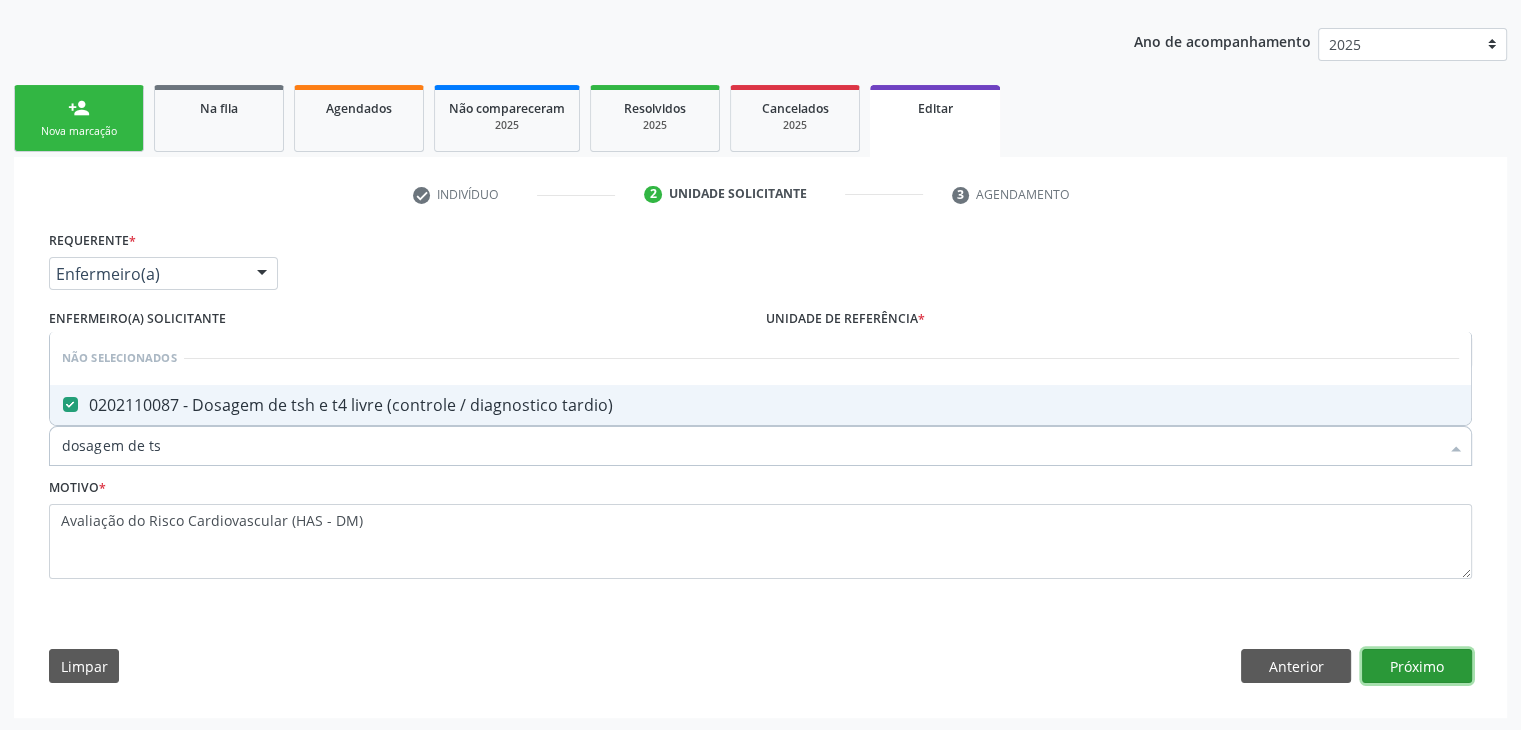 click on "Próximo" at bounding box center (1417, 666) 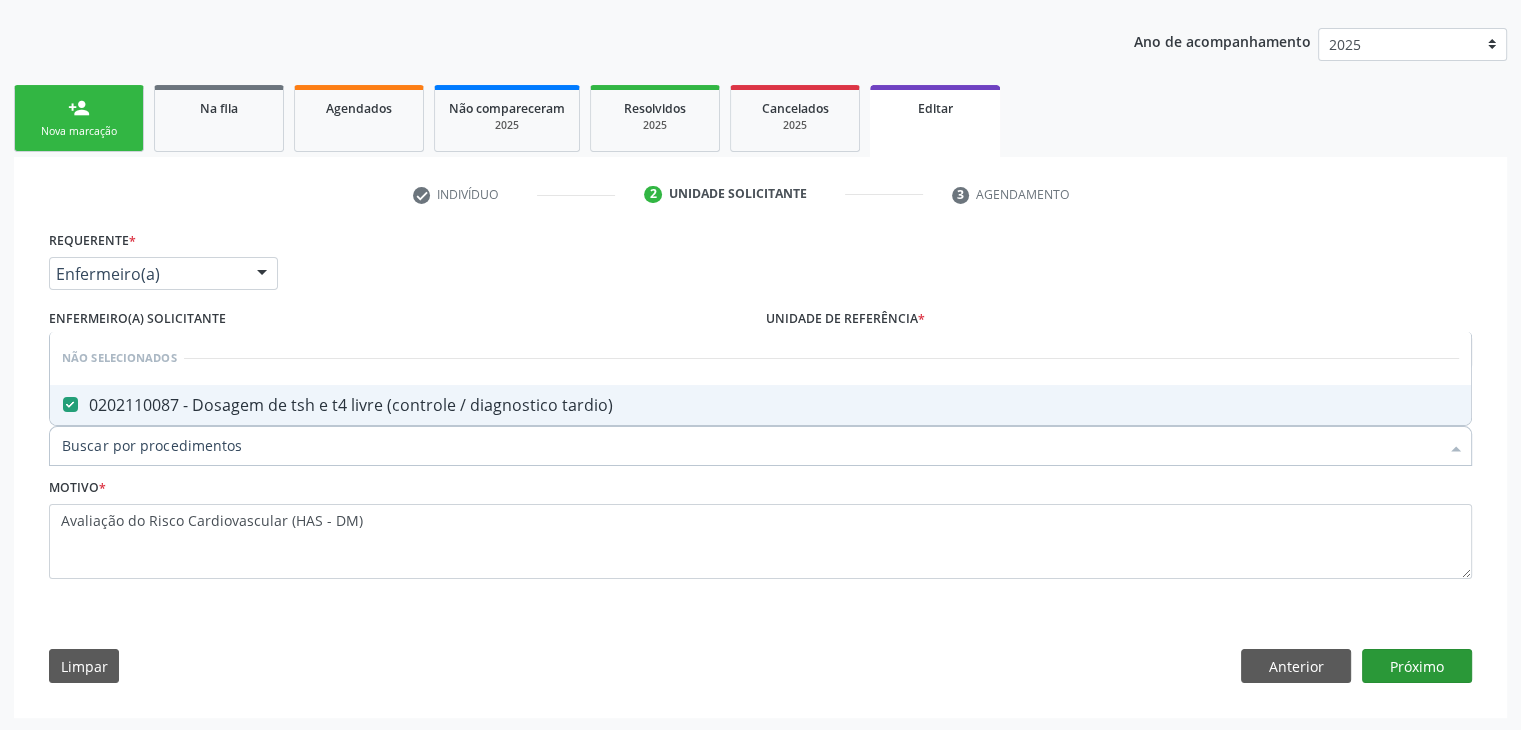 scroll, scrollTop: 165, scrollLeft: 0, axis: vertical 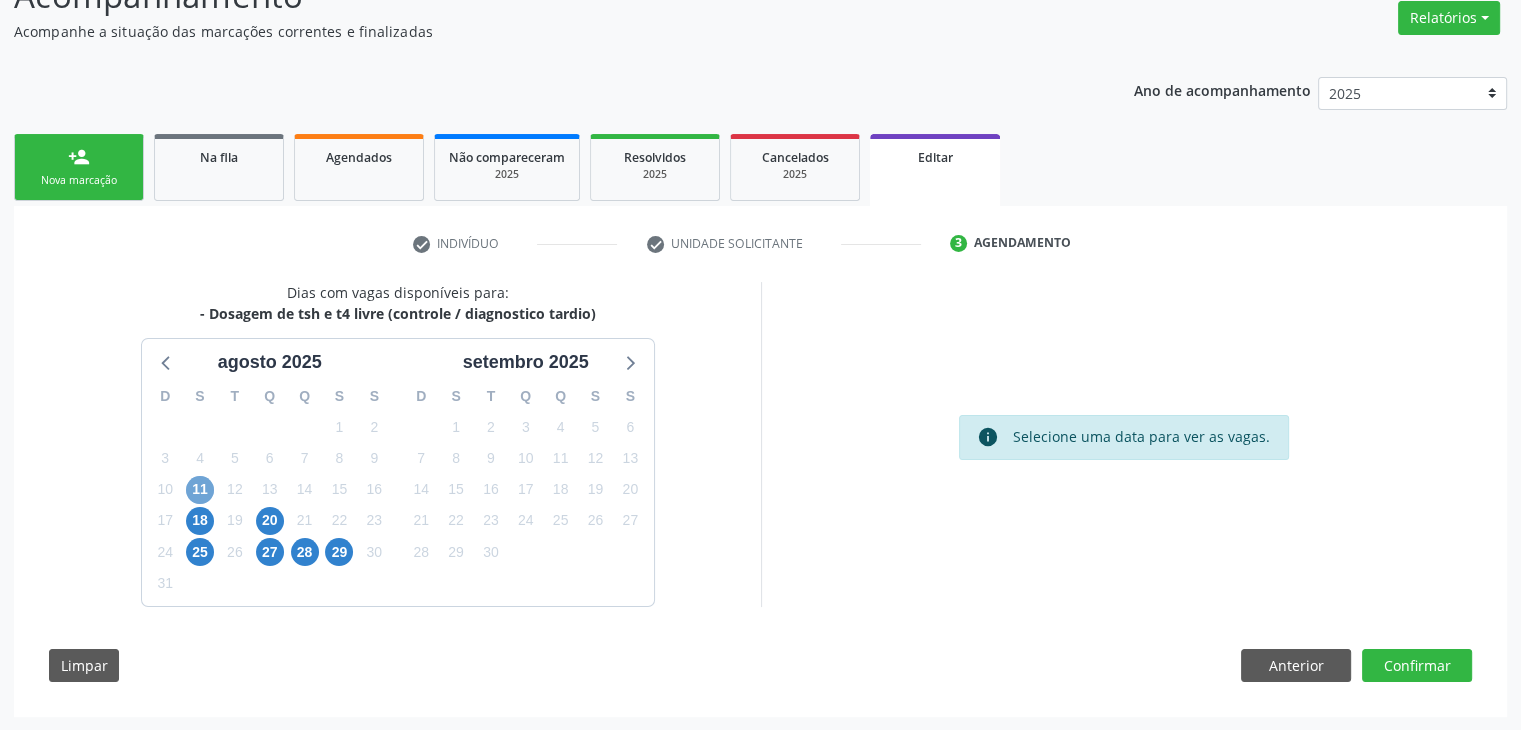 click on "11" at bounding box center [200, 490] 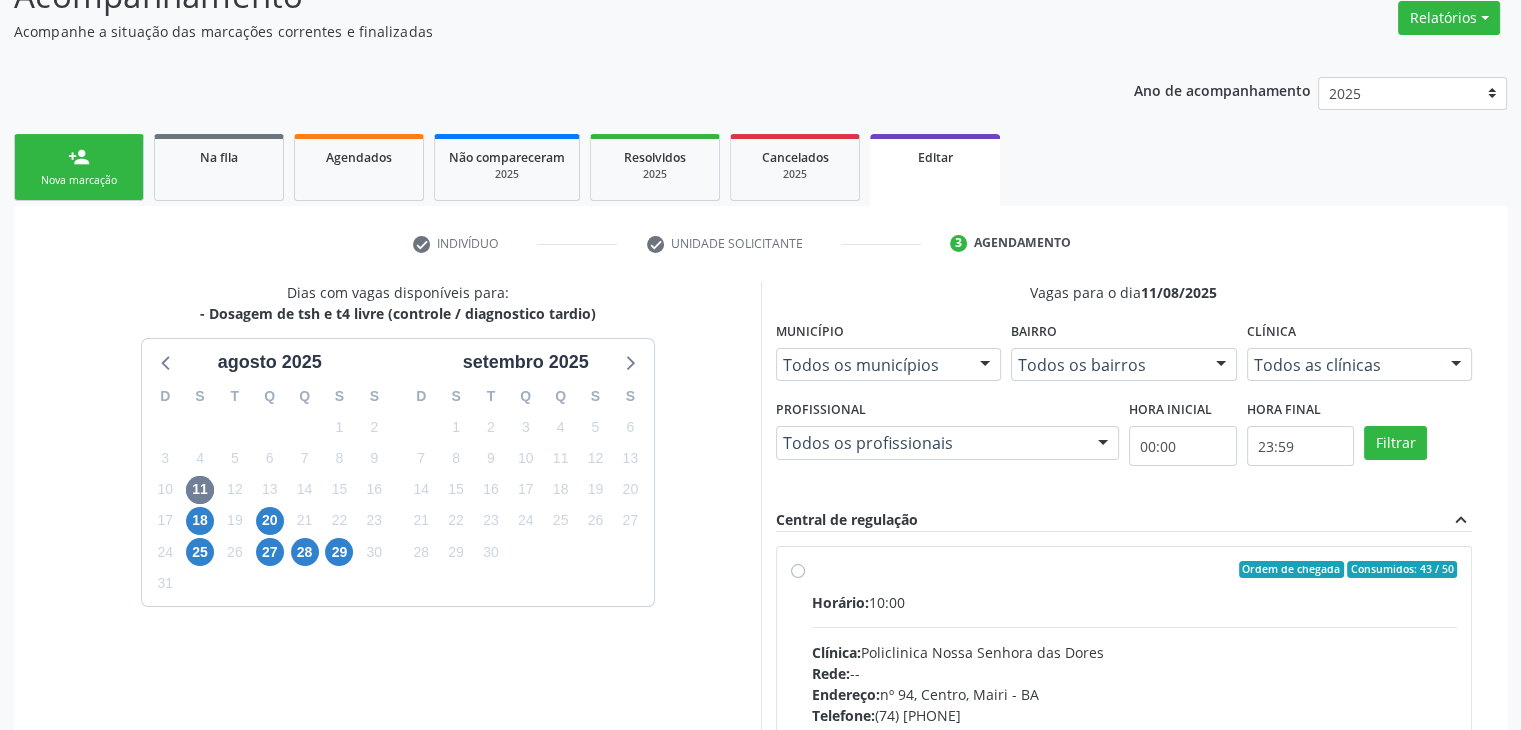 click on "Horário:   10:00
Clínica:  Policlinica Nossa Senhora das Dores
Rede:
--
Endereço:   nº 94, Centro, Mairi - BA
Telefone:   (74) 36322104
Profissional:
--
Informações adicionais sobre o atendimento
Idade de atendimento:
Sem restrição
Gênero(s) atendido(s):
Sem restrição
Informações adicionais:
--" at bounding box center [1135, 729] 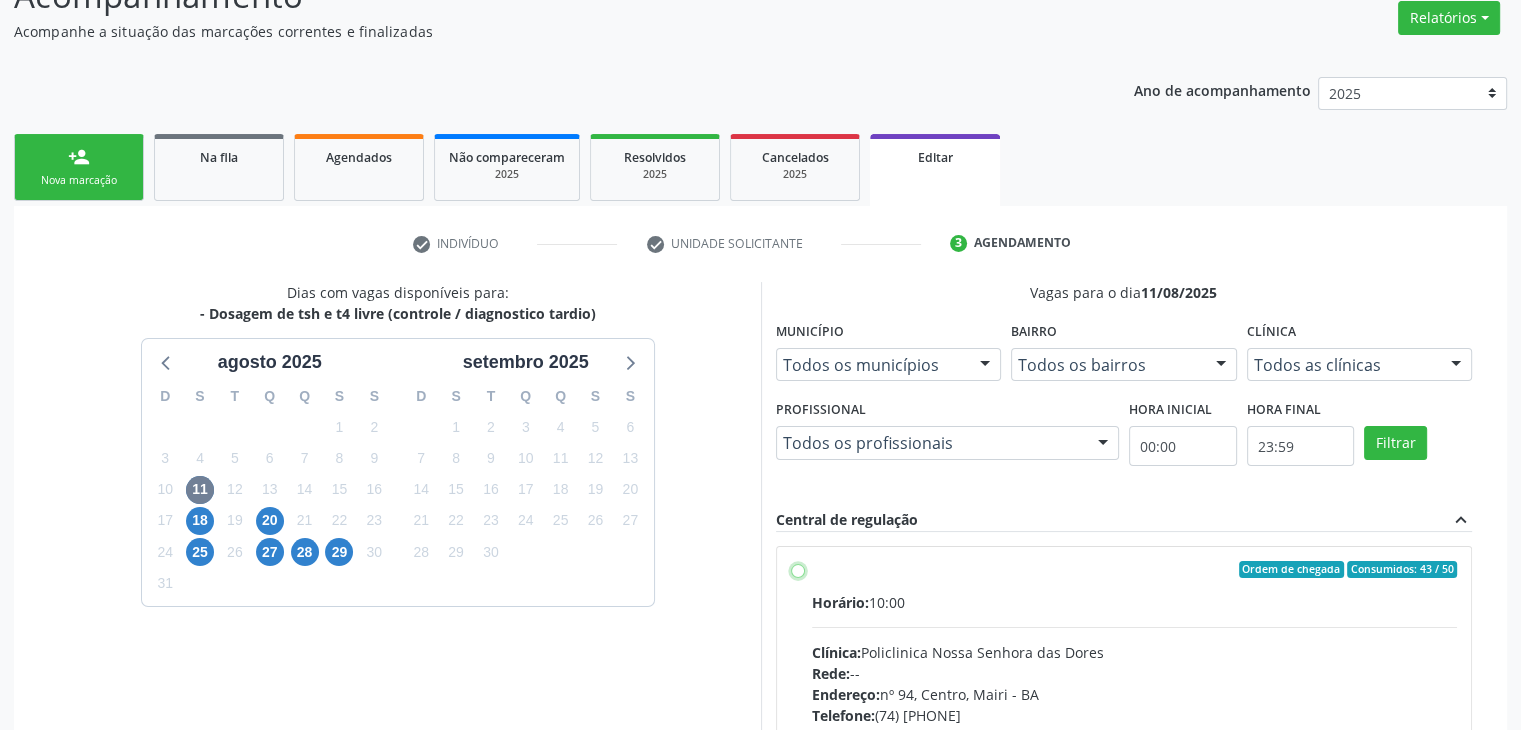 click on "Ordem de chegada
Consumidos: 43 / 50
Horário:   10:00
Clínica:  Policlinica Nossa Senhora das Dores
Rede:
--
Endereço:   nº 94, Centro, Mairi - BA
Telefone:   (74) 36322104
Profissional:
--
Informações adicionais sobre o atendimento
Idade de atendimento:
Sem restrição
Gênero(s) atendido(s):
Sem restrição
Informações adicionais:
--" at bounding box center (798, 570) 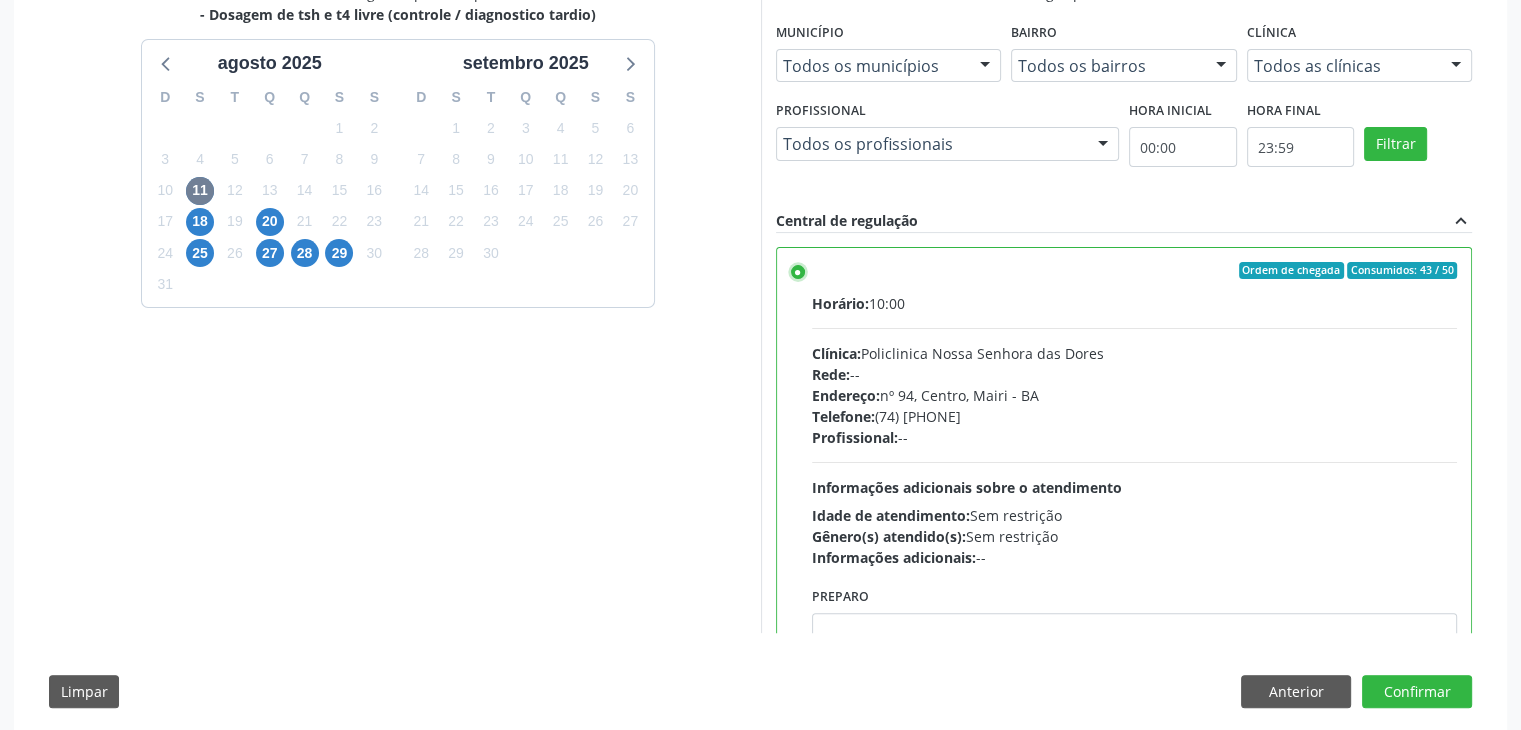 scroll, scrollTop: 490, scrollLeft: 0, axis: vertical 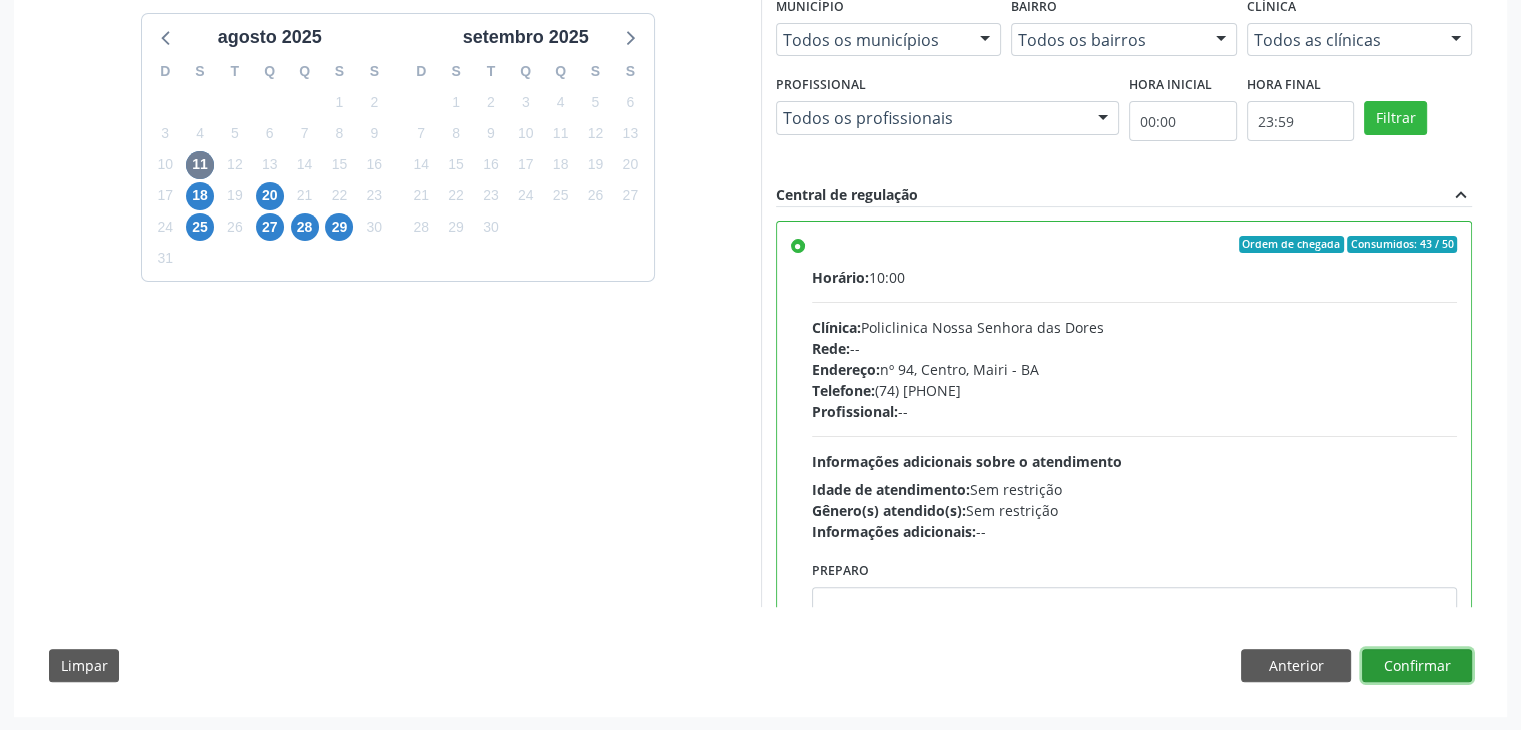 click on "Confirmar" at bounding box center [1417, 666] 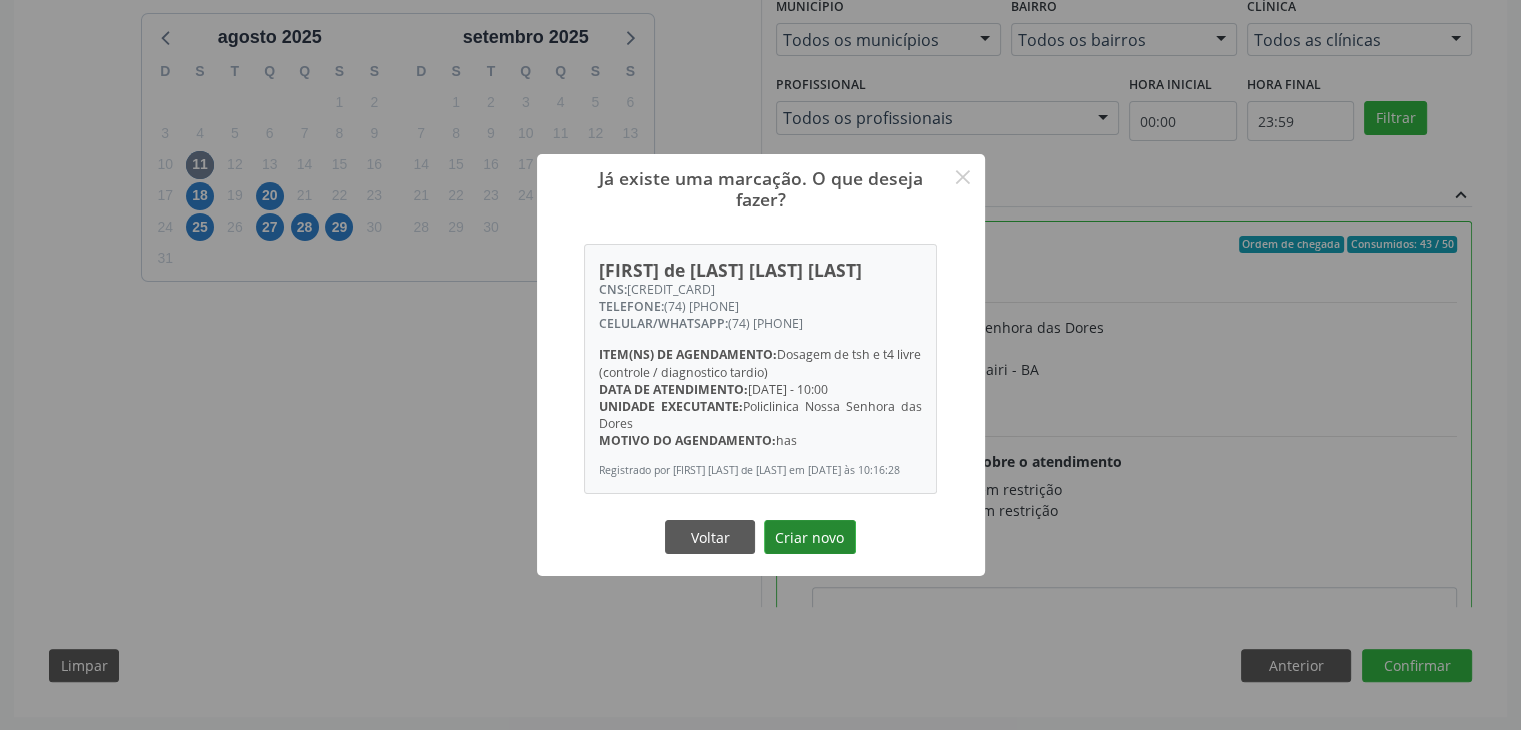 click on "Criar novo" at bounding box center [810, 537] 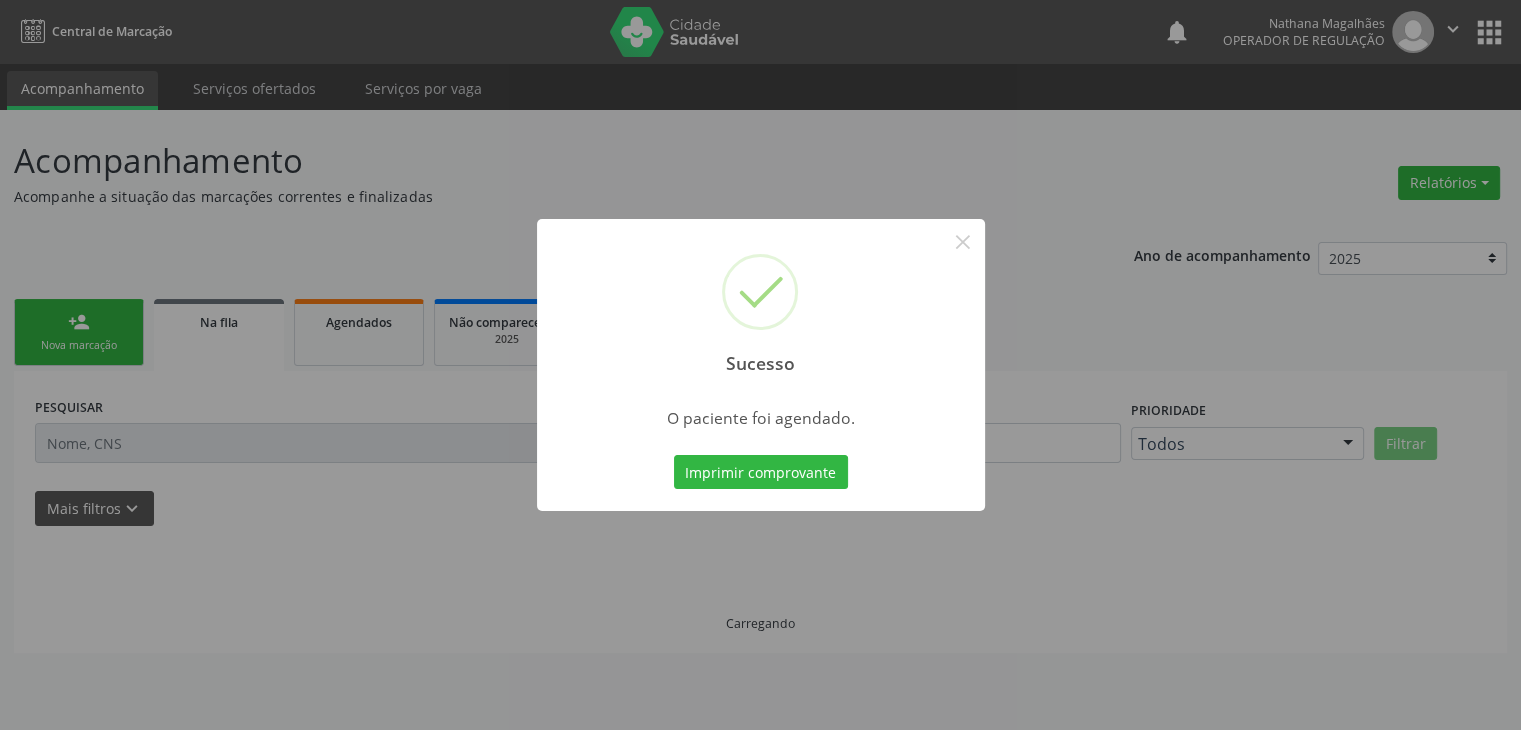 scroll, scrollTop: 0, scrollLeft: 0, axis: both 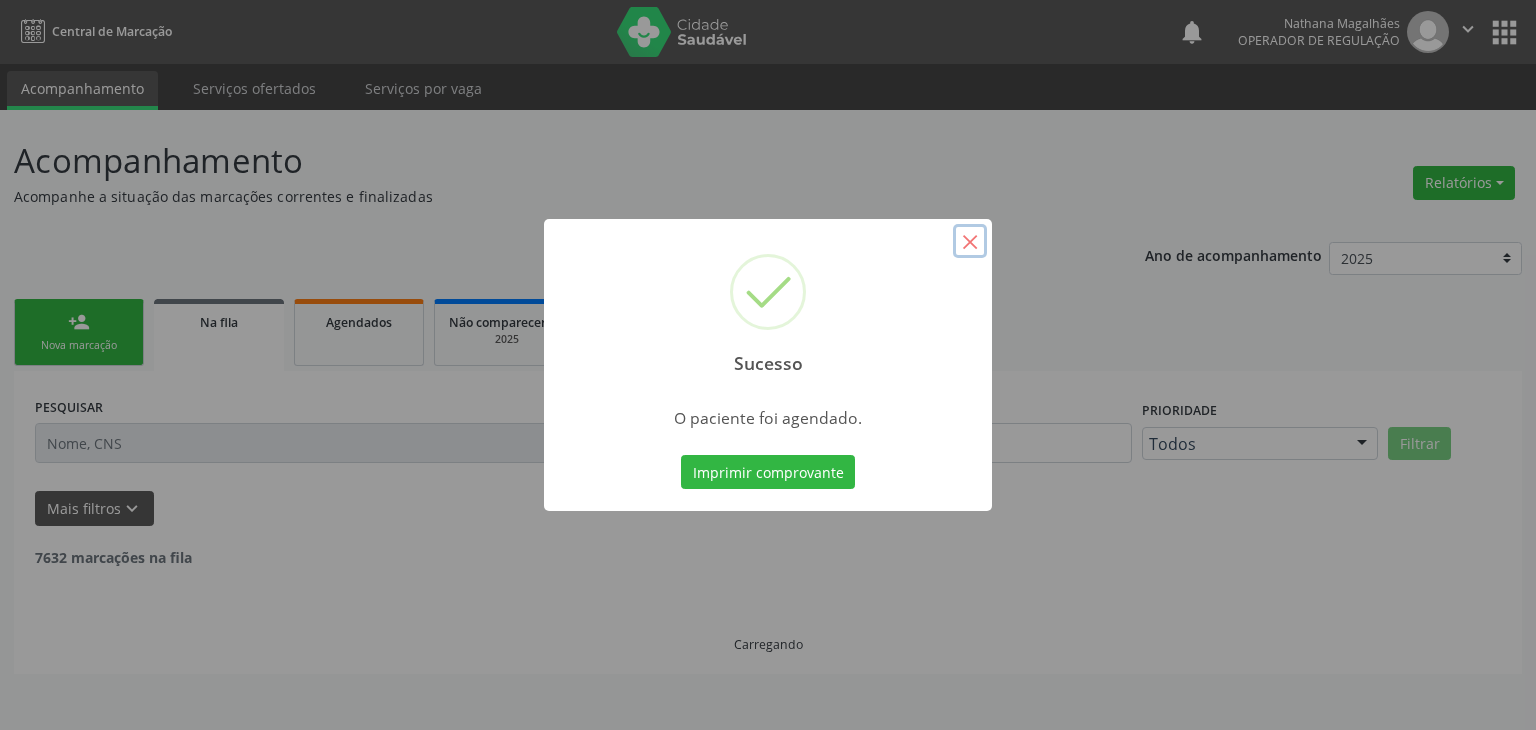 click on "×" at bounding box center (970, 241) 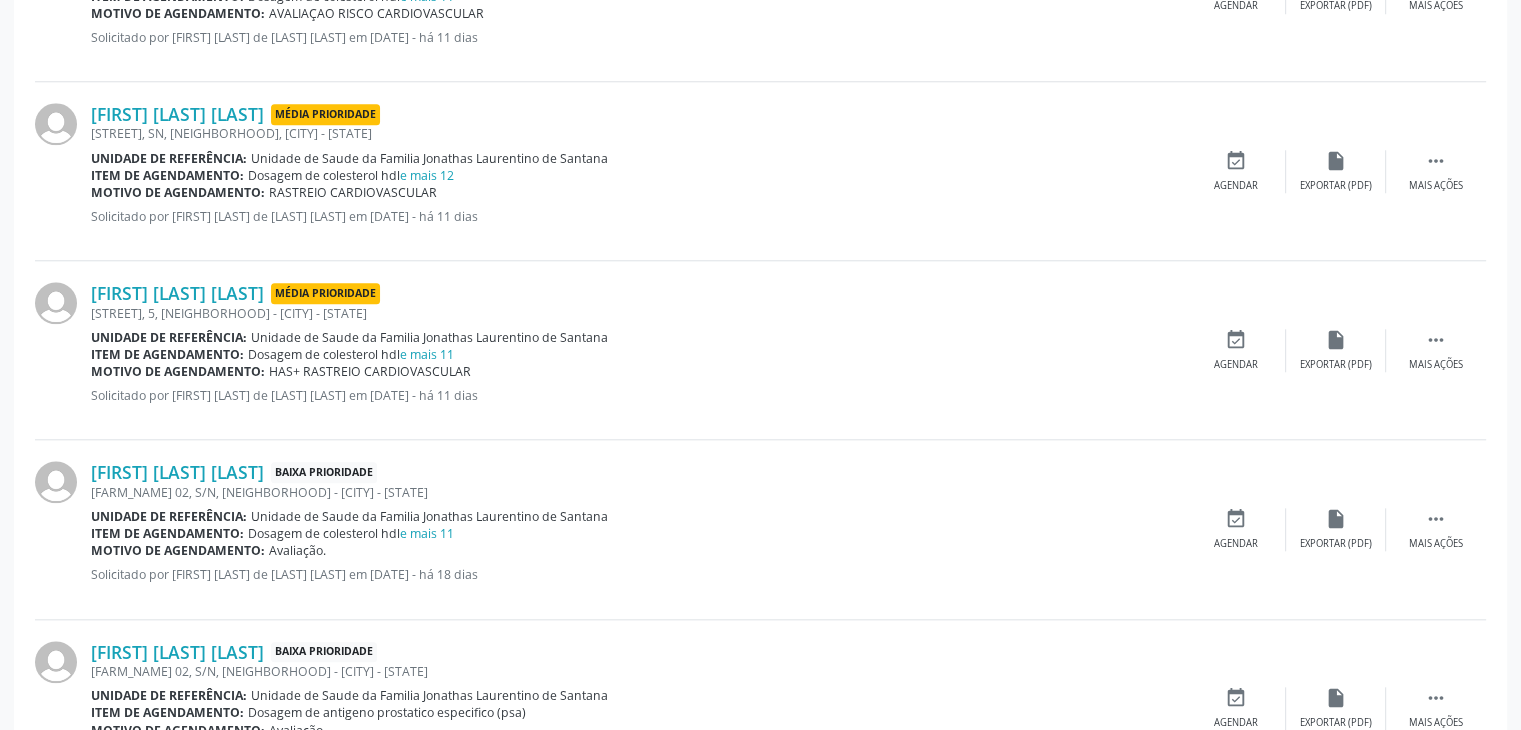 scroll, scrollTop: 1992, scrollLeft: 0, axis: vertical 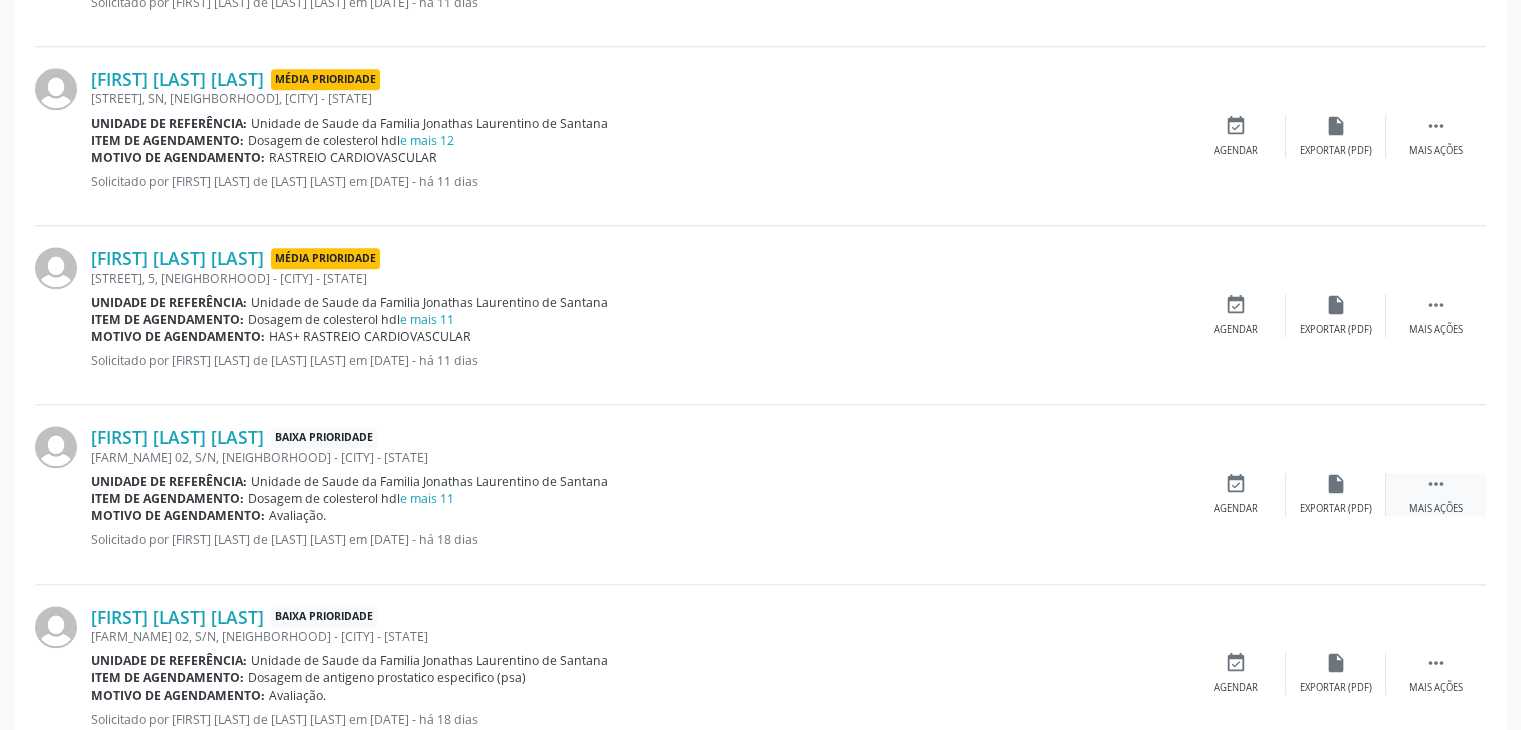 click on "Mais ações" at bounding box center [1436, 509] 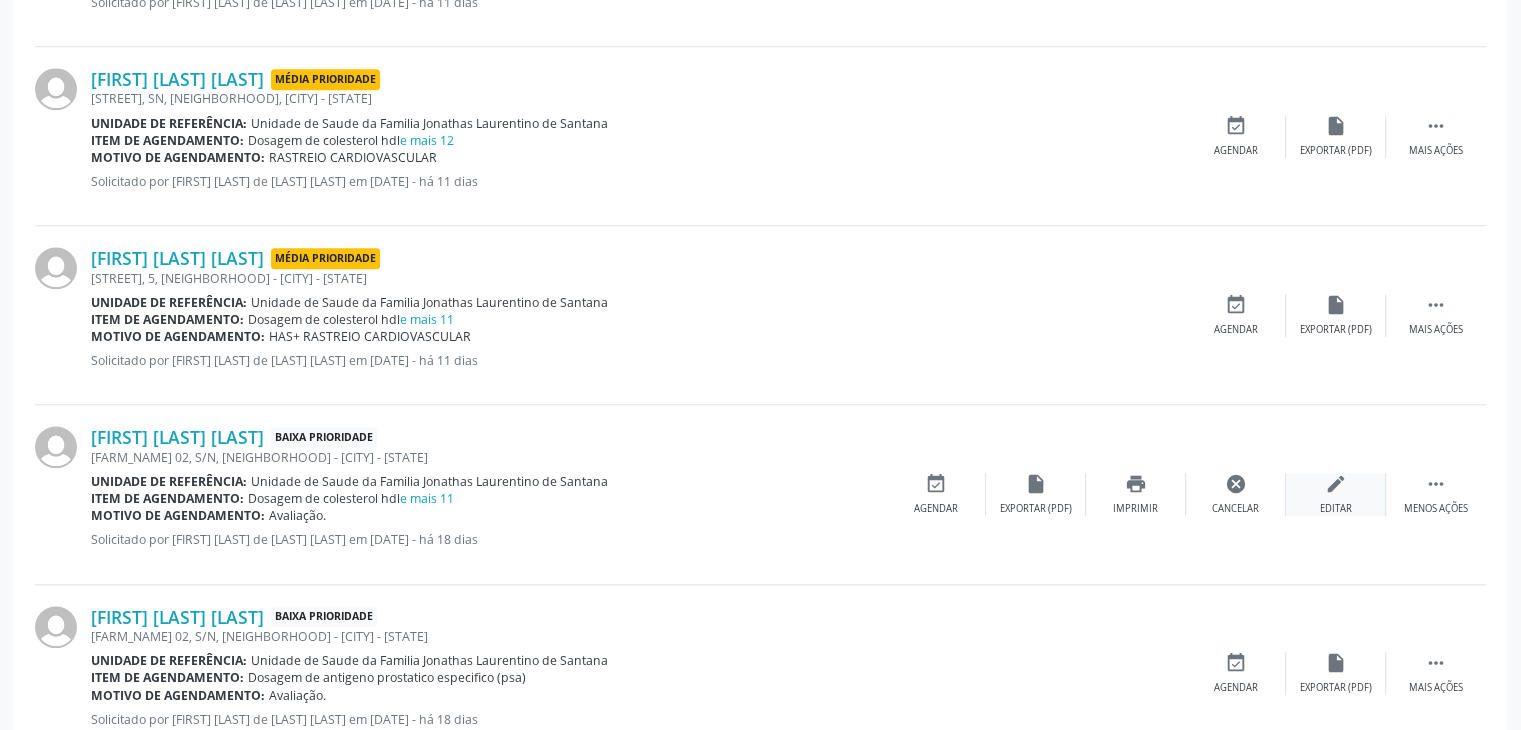 click on "edit
Editar" at bounding box center (1336, 494) 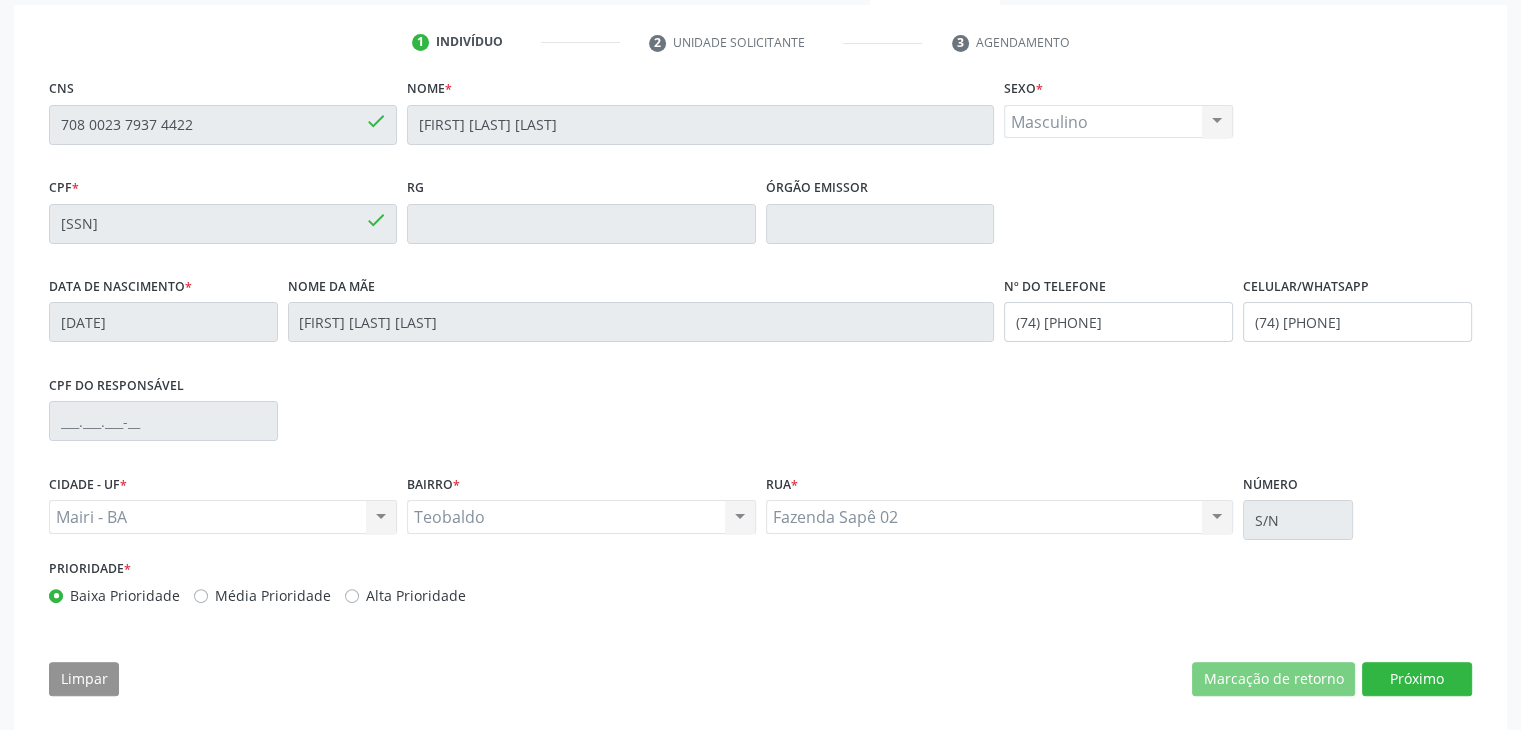 scroll, scrollTop: 380, scrollLeft: 0, axis: vertical 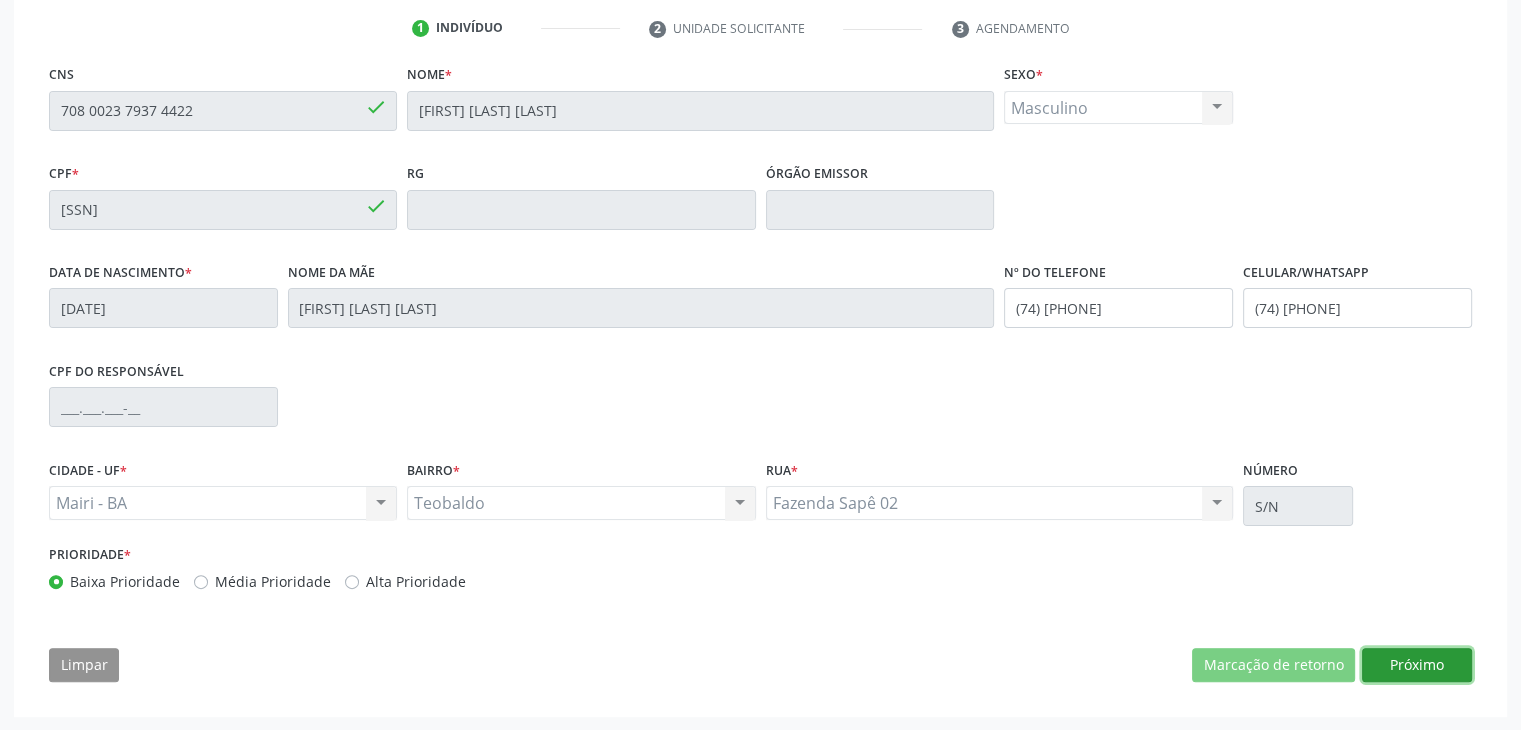 click on "Próximo" at bounding box center (1417, 665) 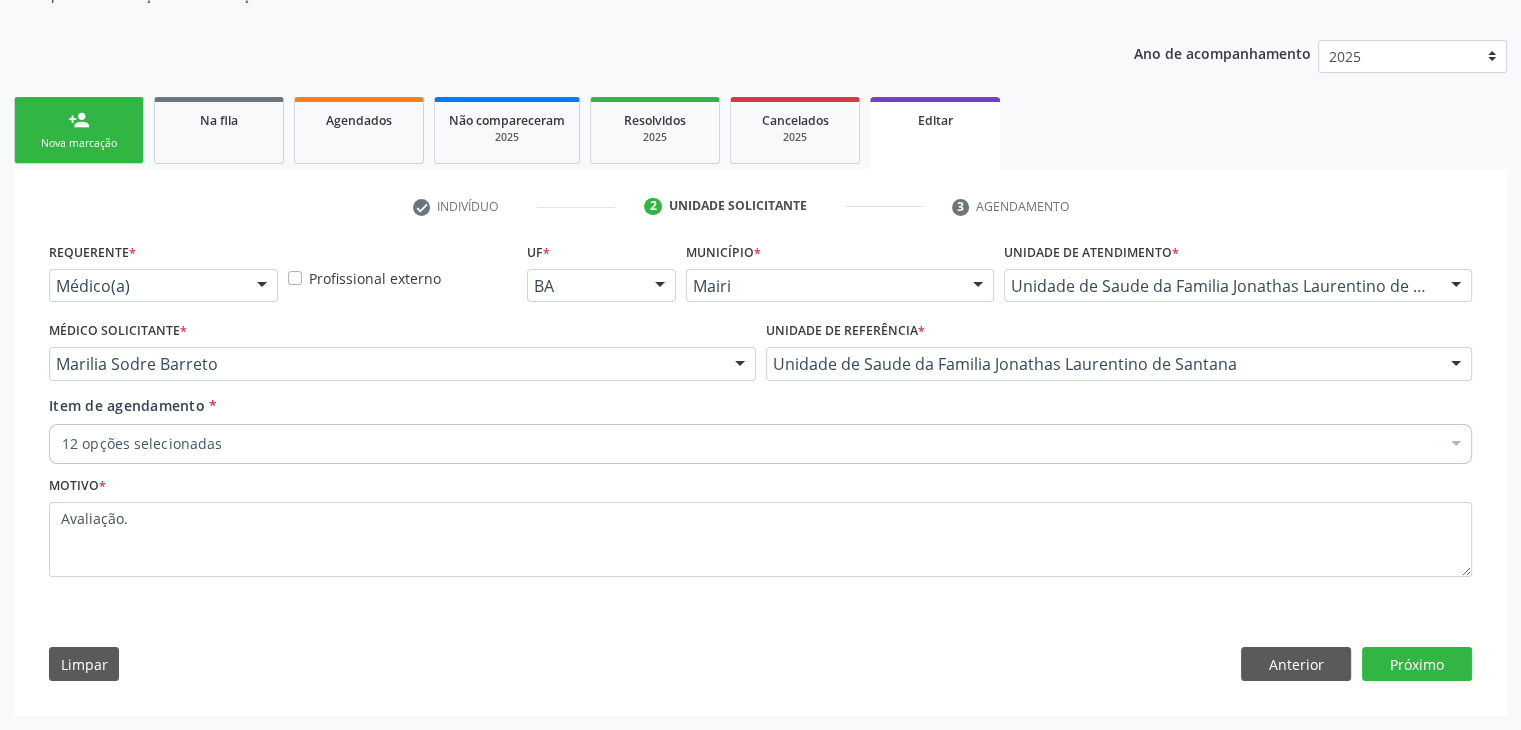 scroll, scrollTop: 200, scrollLeft: 0, axis: vertical 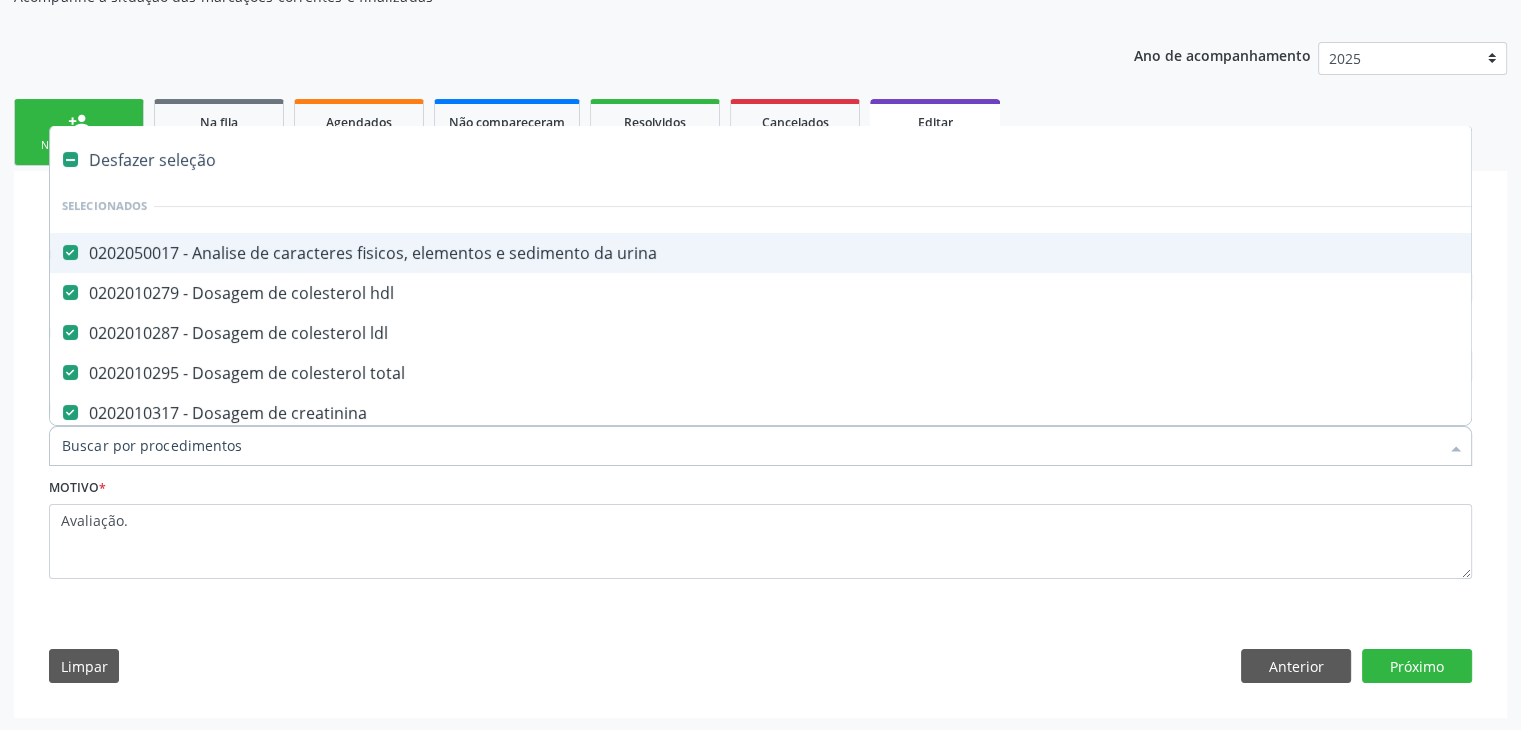 click on "Desfazer seleção" at bounding box center (831, 160) 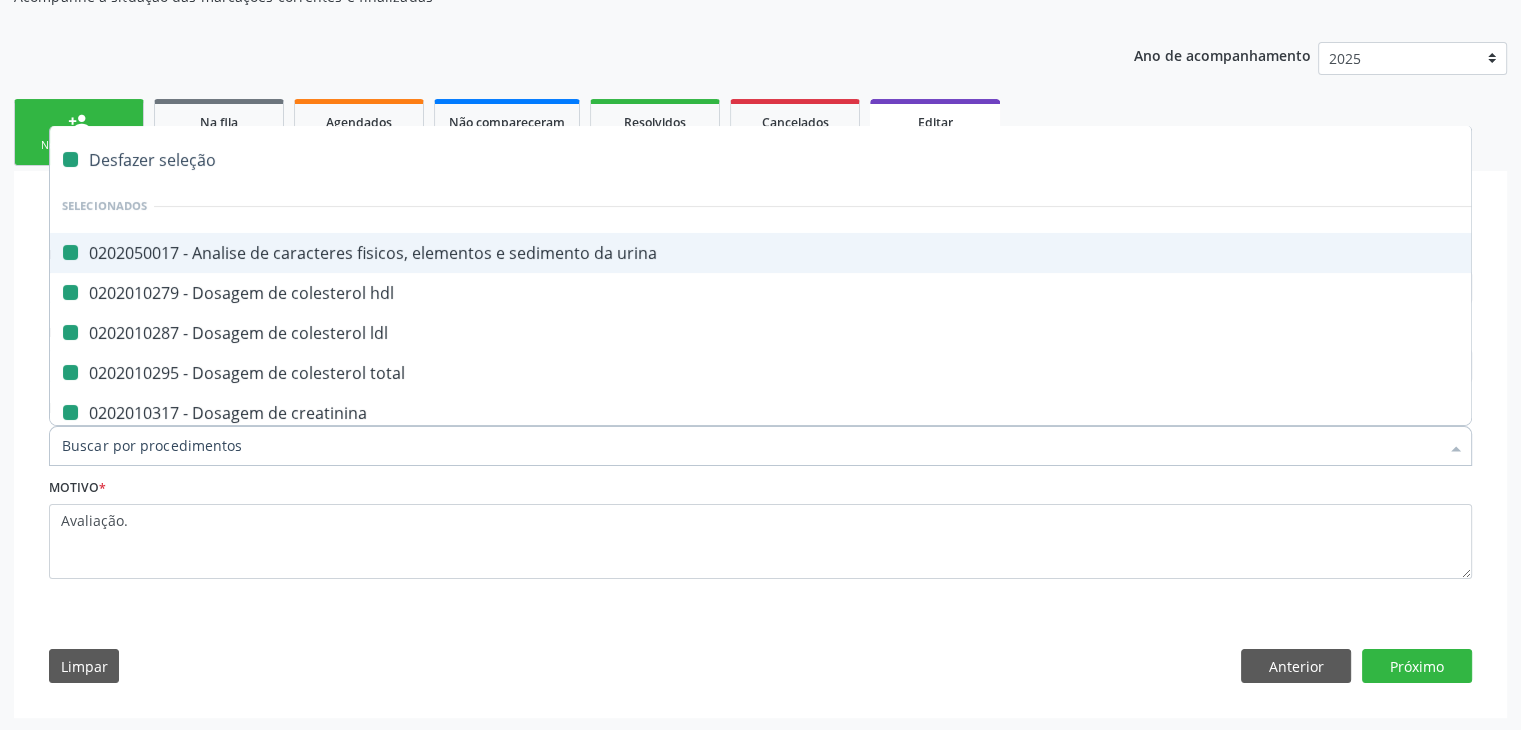 checkbox on "false" 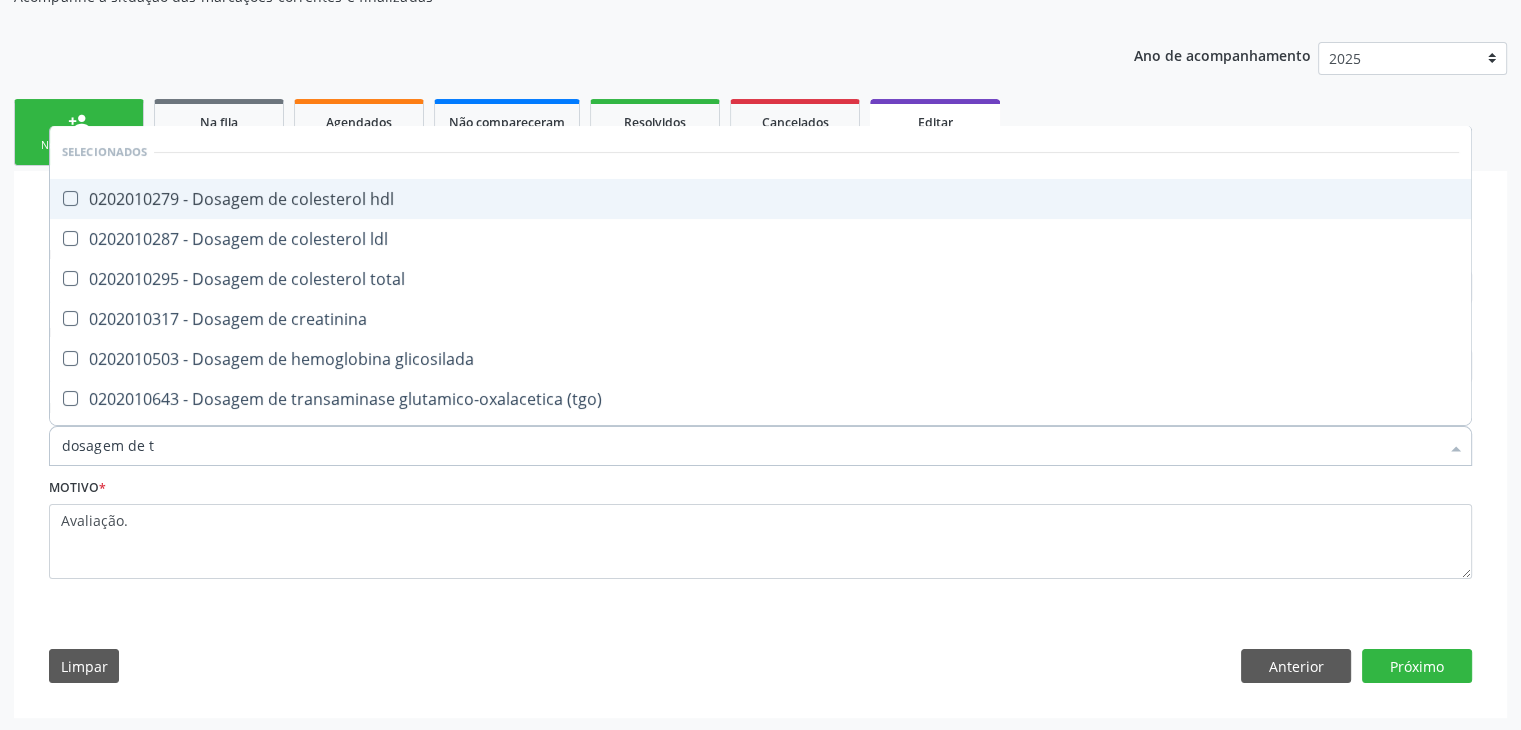 type on "dosagem de ts" 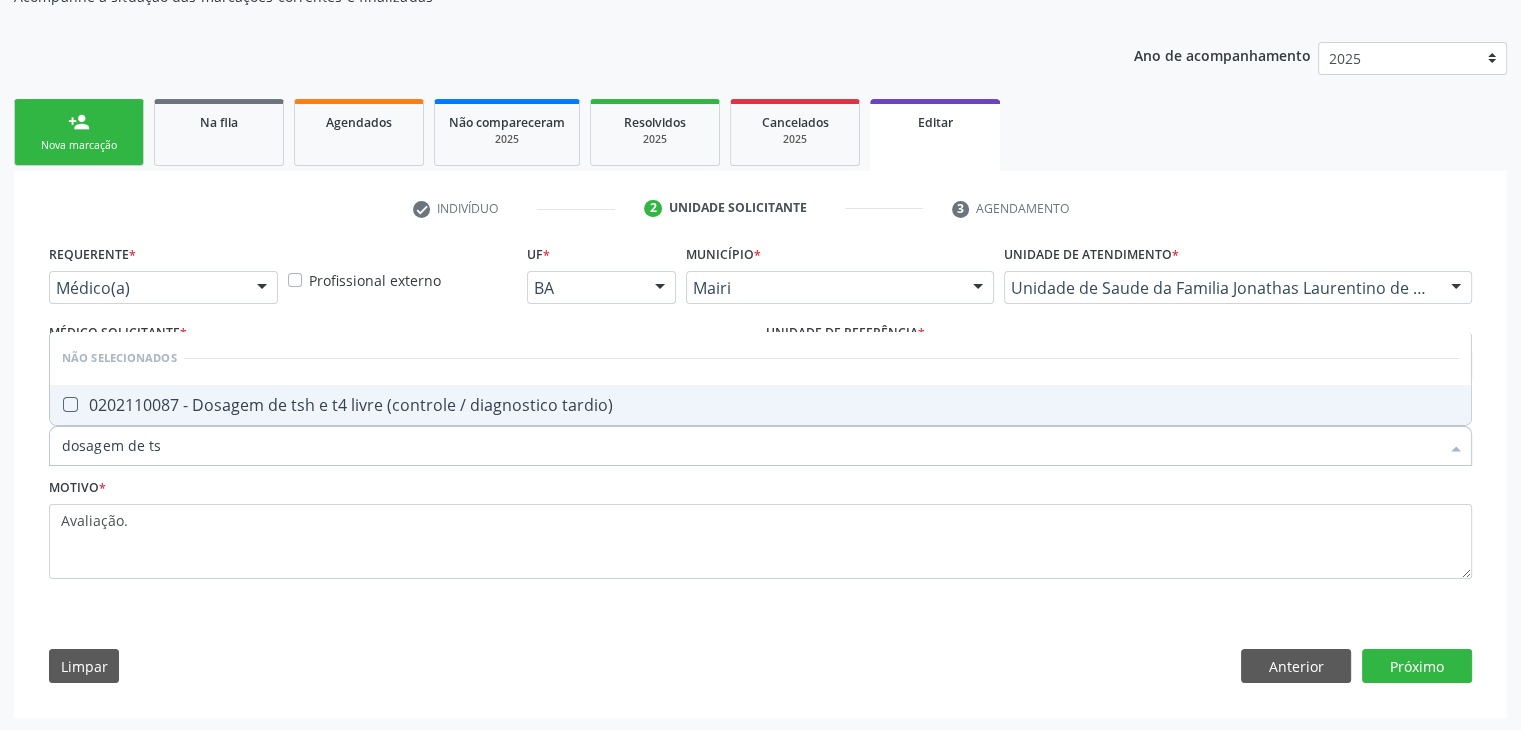 click on "0202110087 - Dosagem de tsh e t4 livre (controle / diagnostico tardio)" at bounding box center (760, 405) 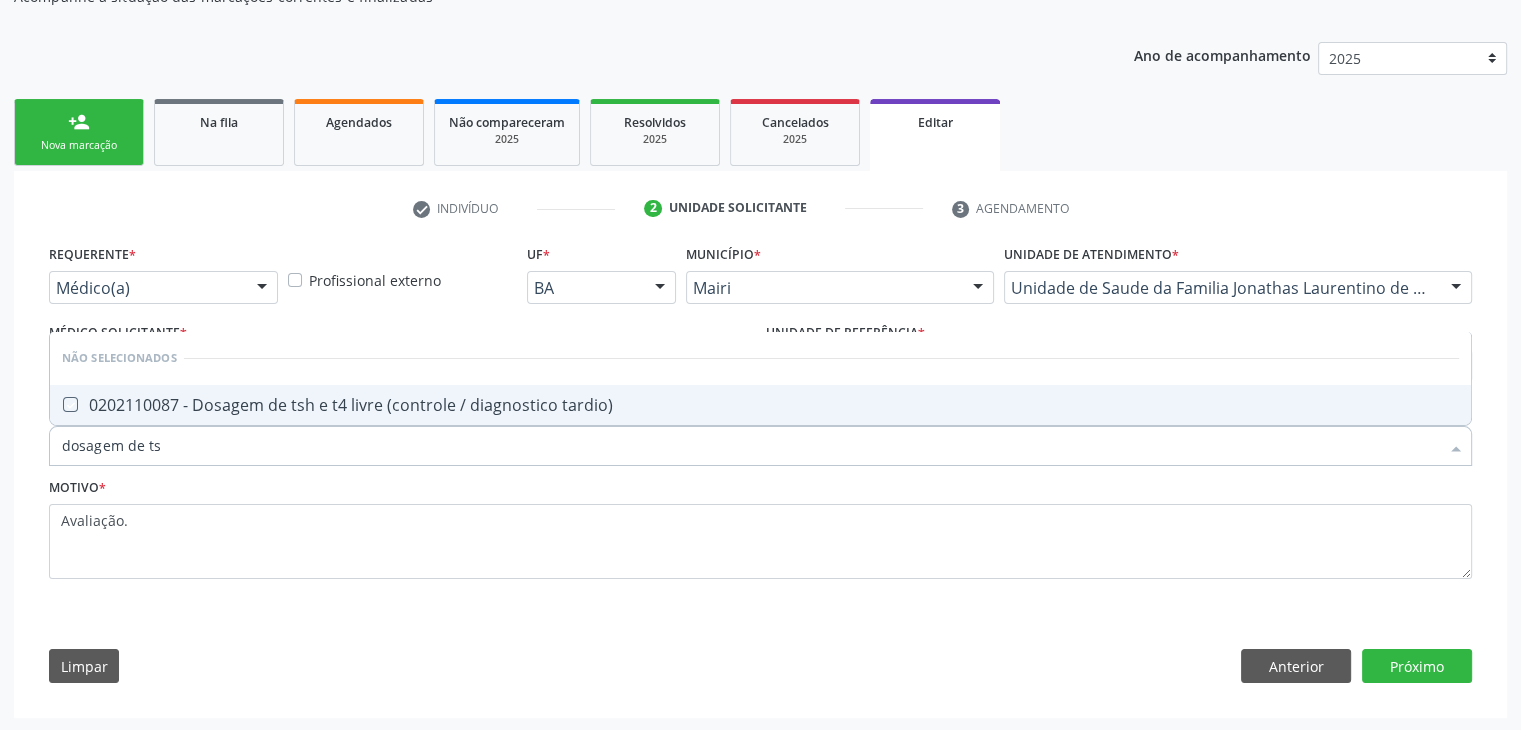 checkbox on "true" 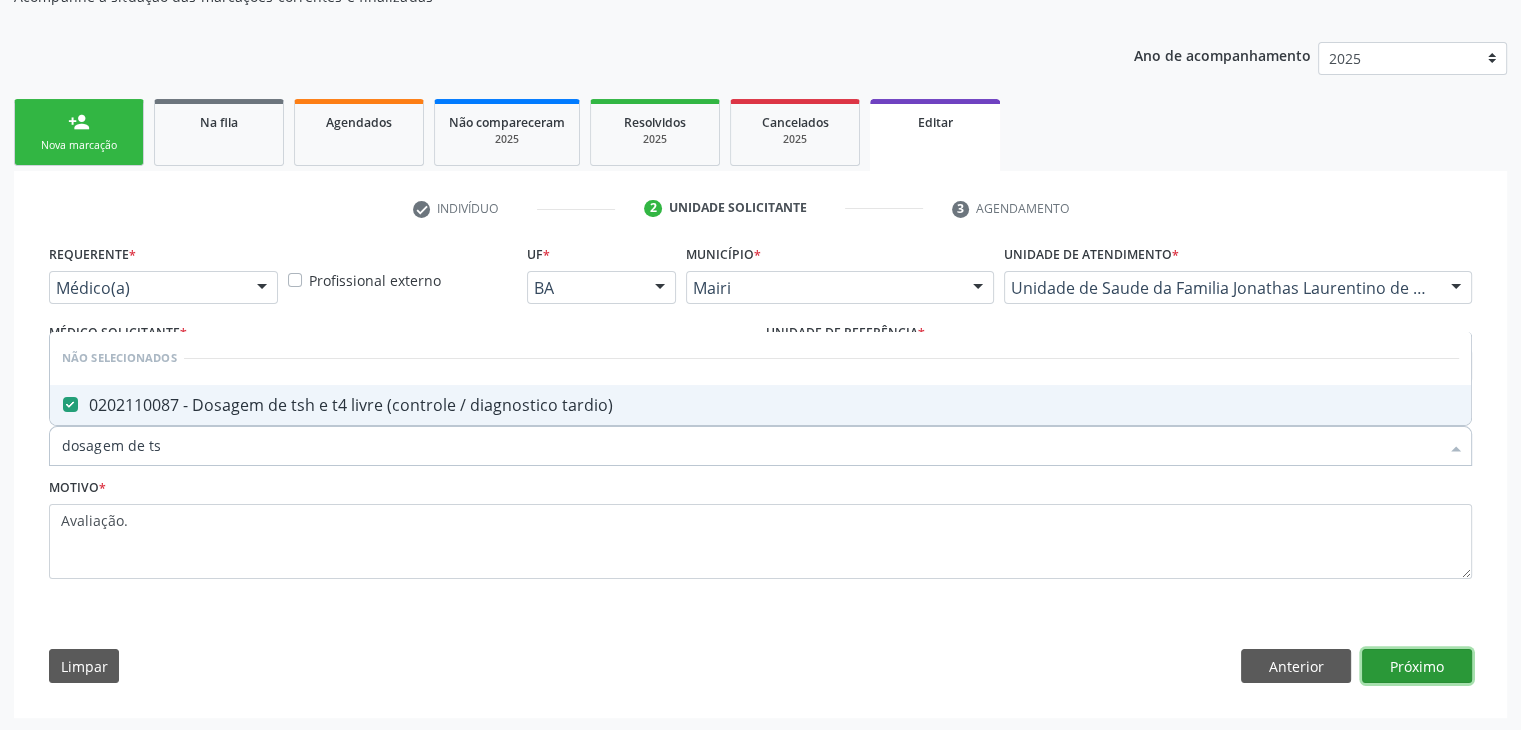 click on "Próximo" at bounding box center [1417, 666] 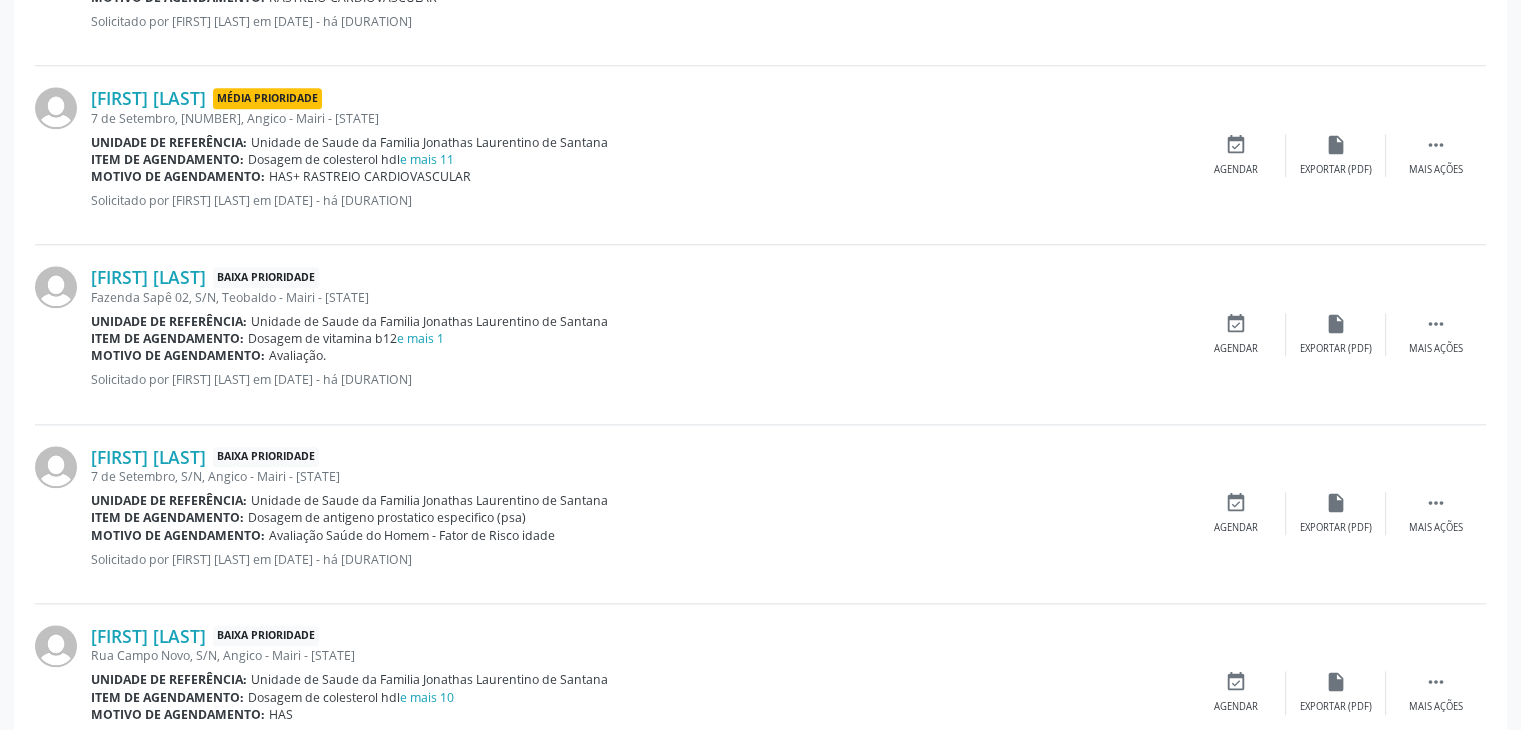 scroll, scrollTop: 1992, scrollLeft: 0, axis: vertical 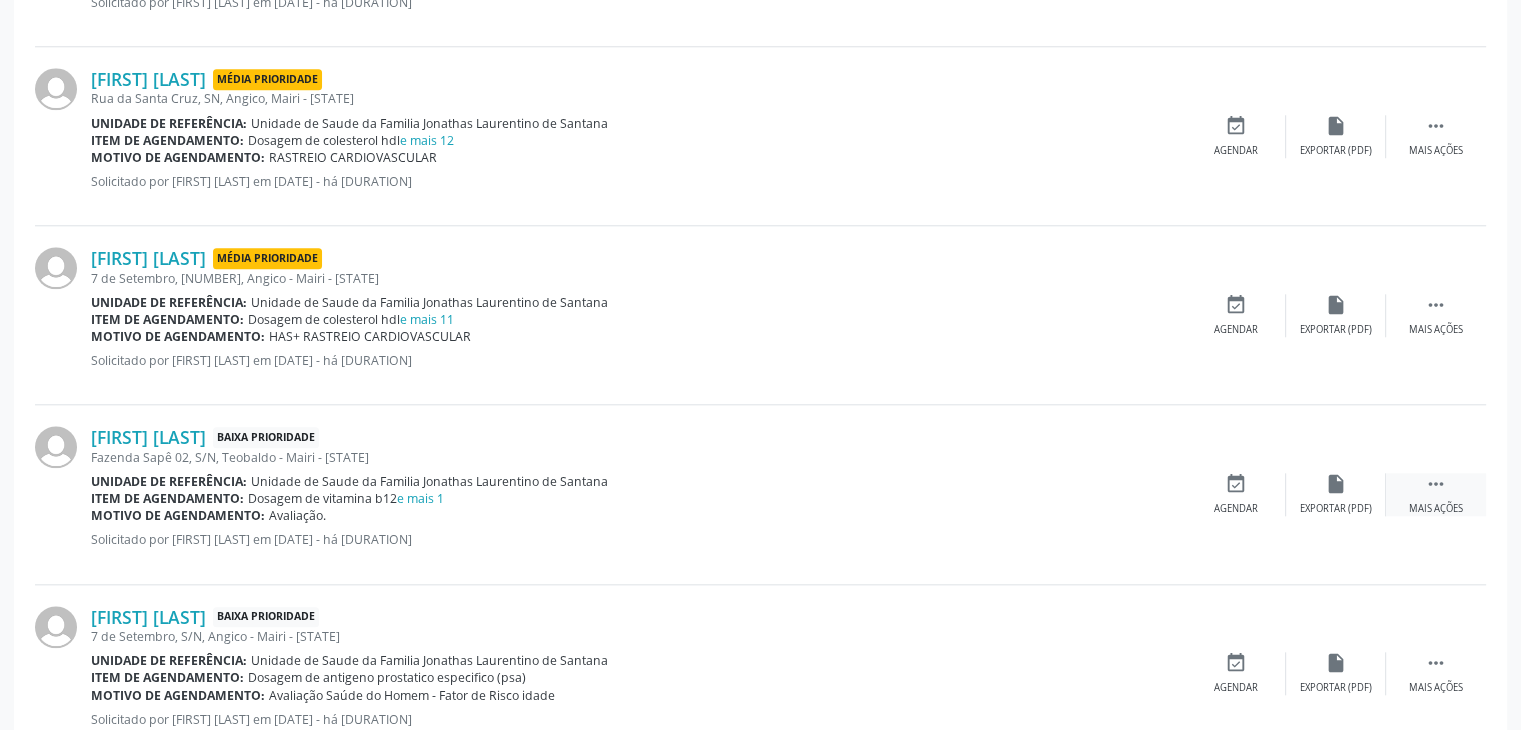click on "
Mais ações" at bounding box center [1436, 494] 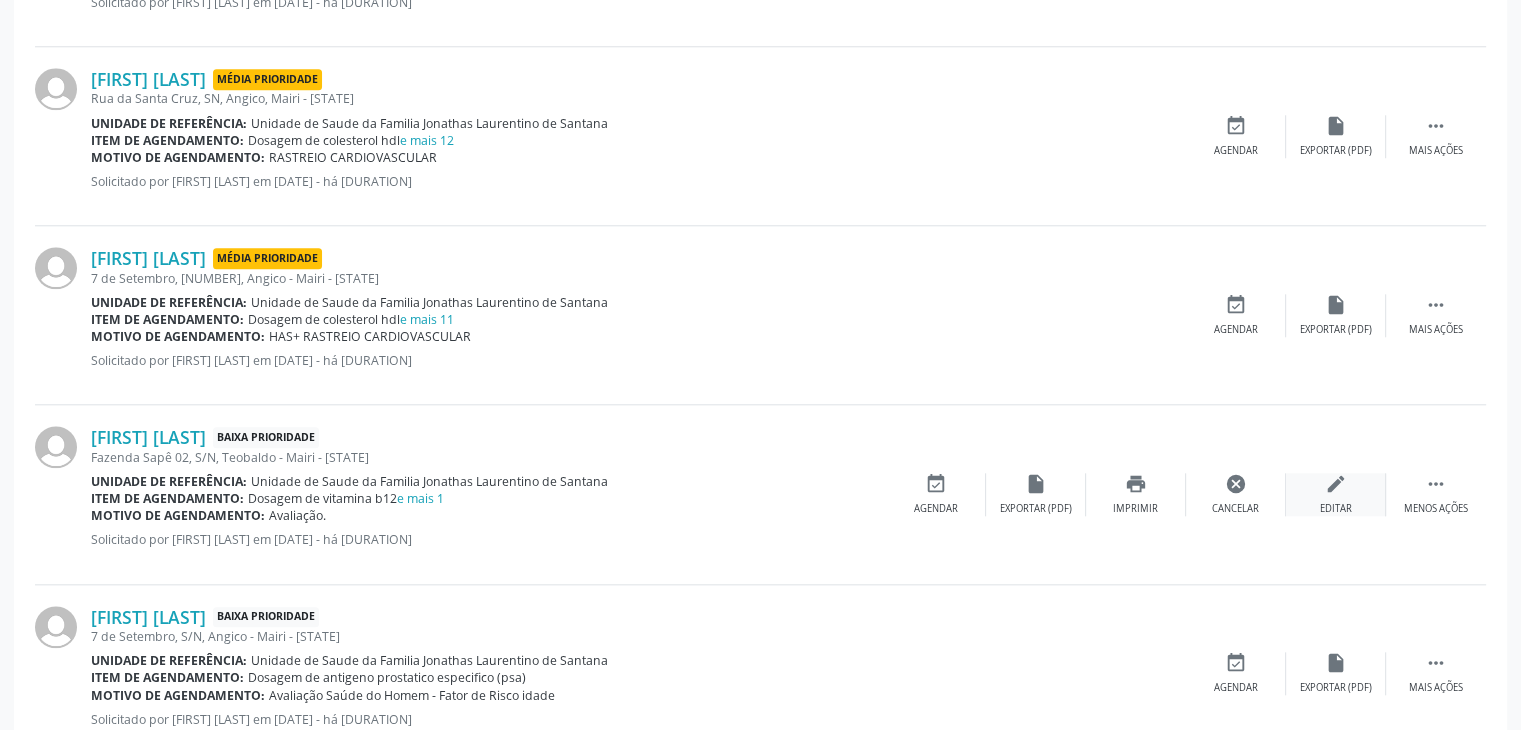 click on "edit" at bounding box center (1336, 484) 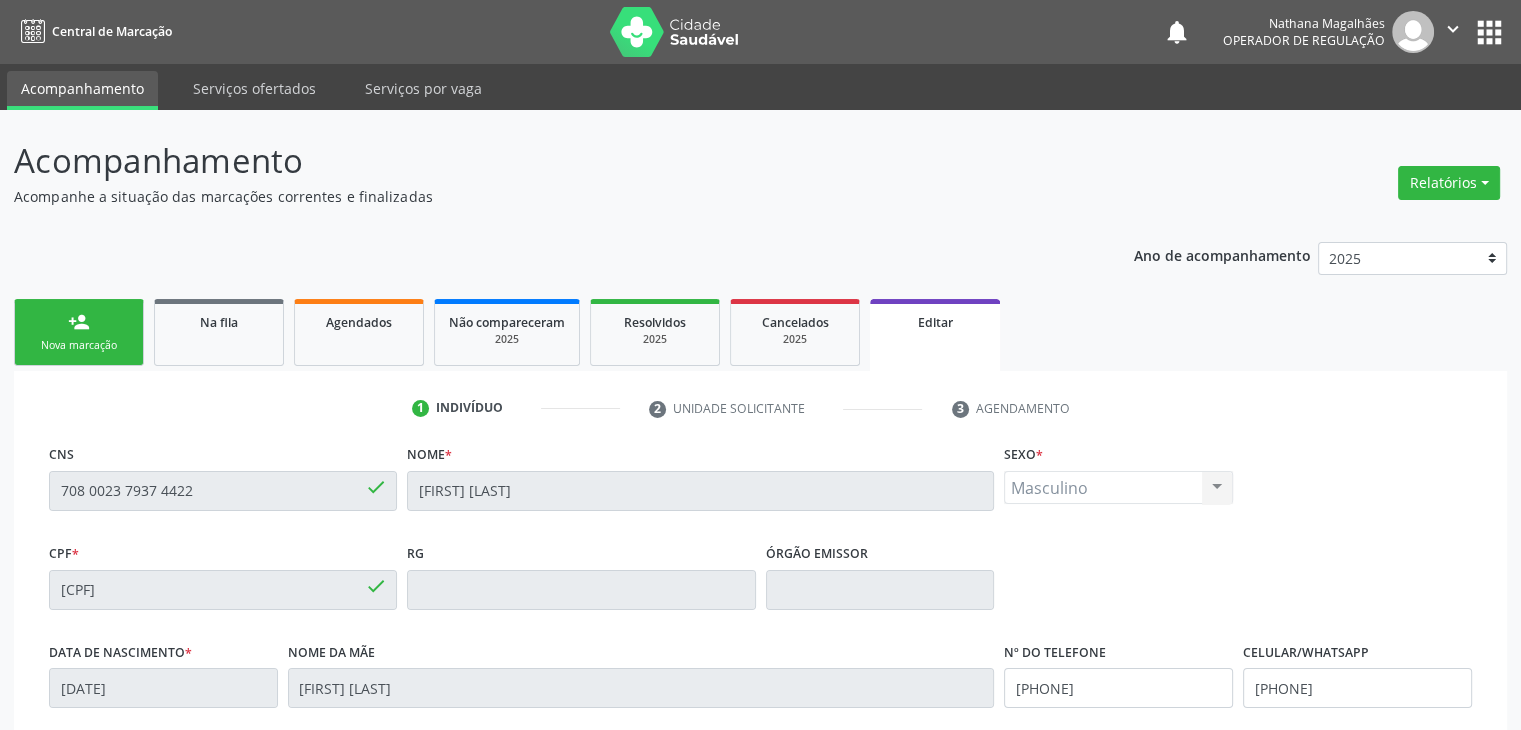 scroll, scrollTop: 380, scrollLeft: 0, axis: vertical 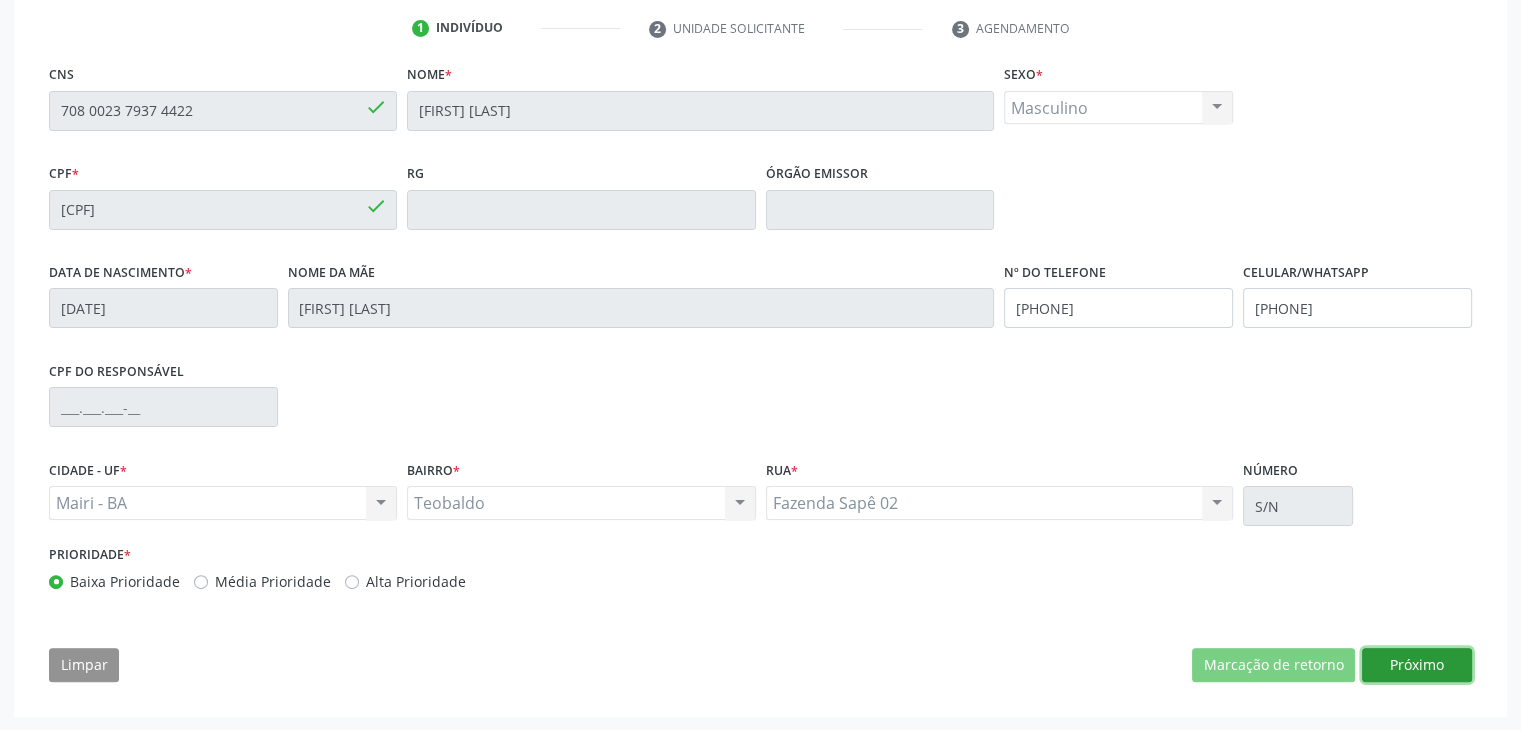 click on "Próximo" at bounding box center [1417, 665] 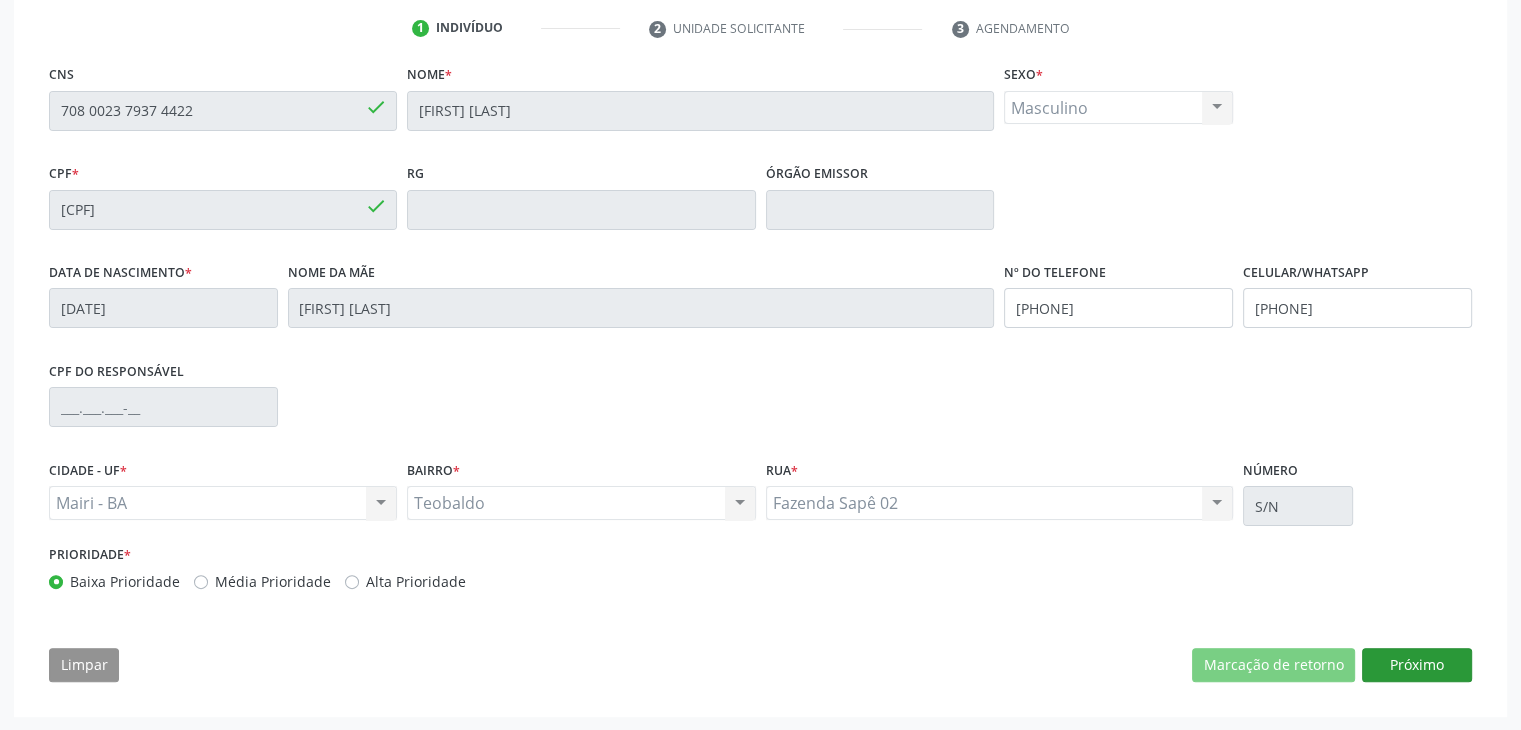 scroll, scrollTop: 200, scrollLeft: 0, axis: vertical 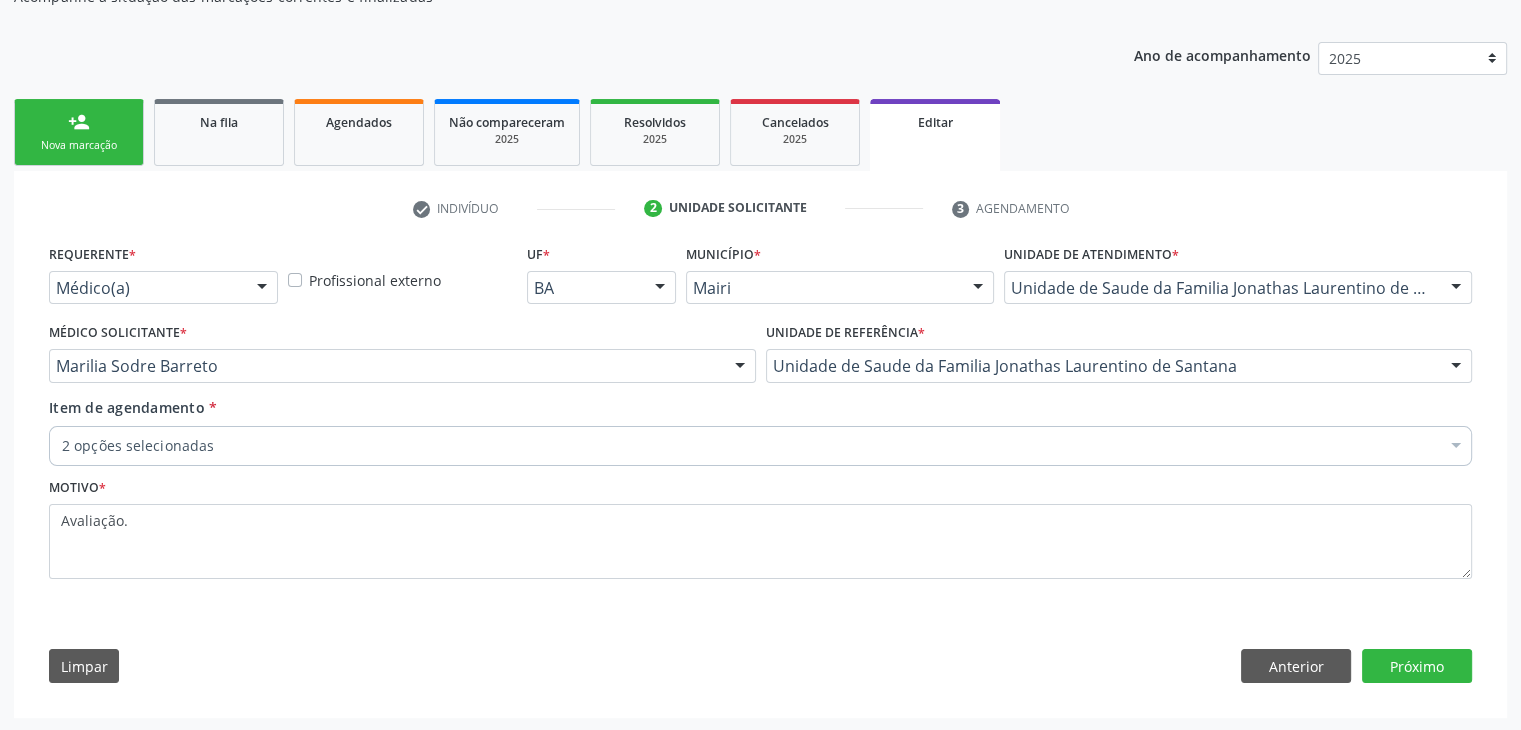 click on "2 opções selecionadas" at bounding box center [760, 446] 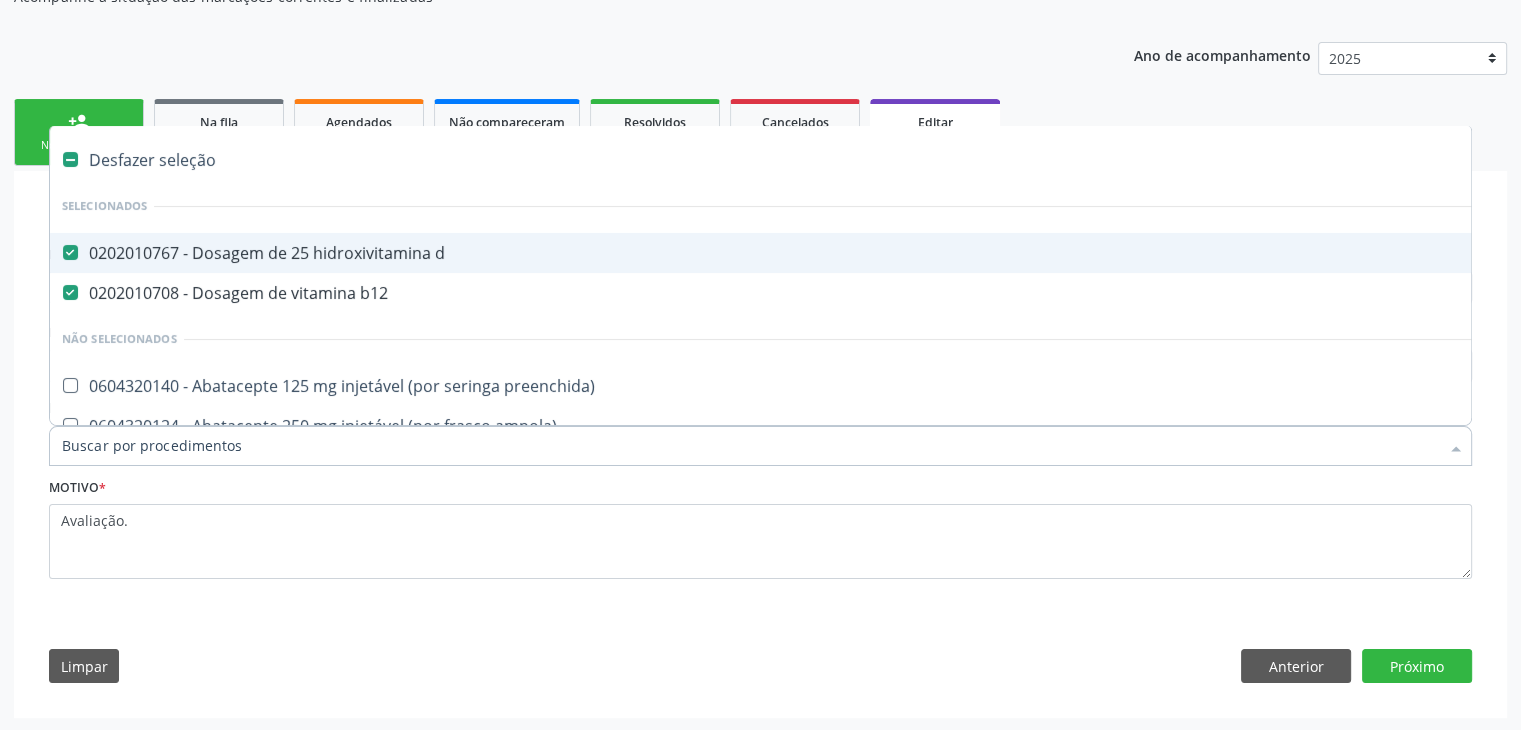click on "Desfazer seleção" at bounding box center [831, 160] 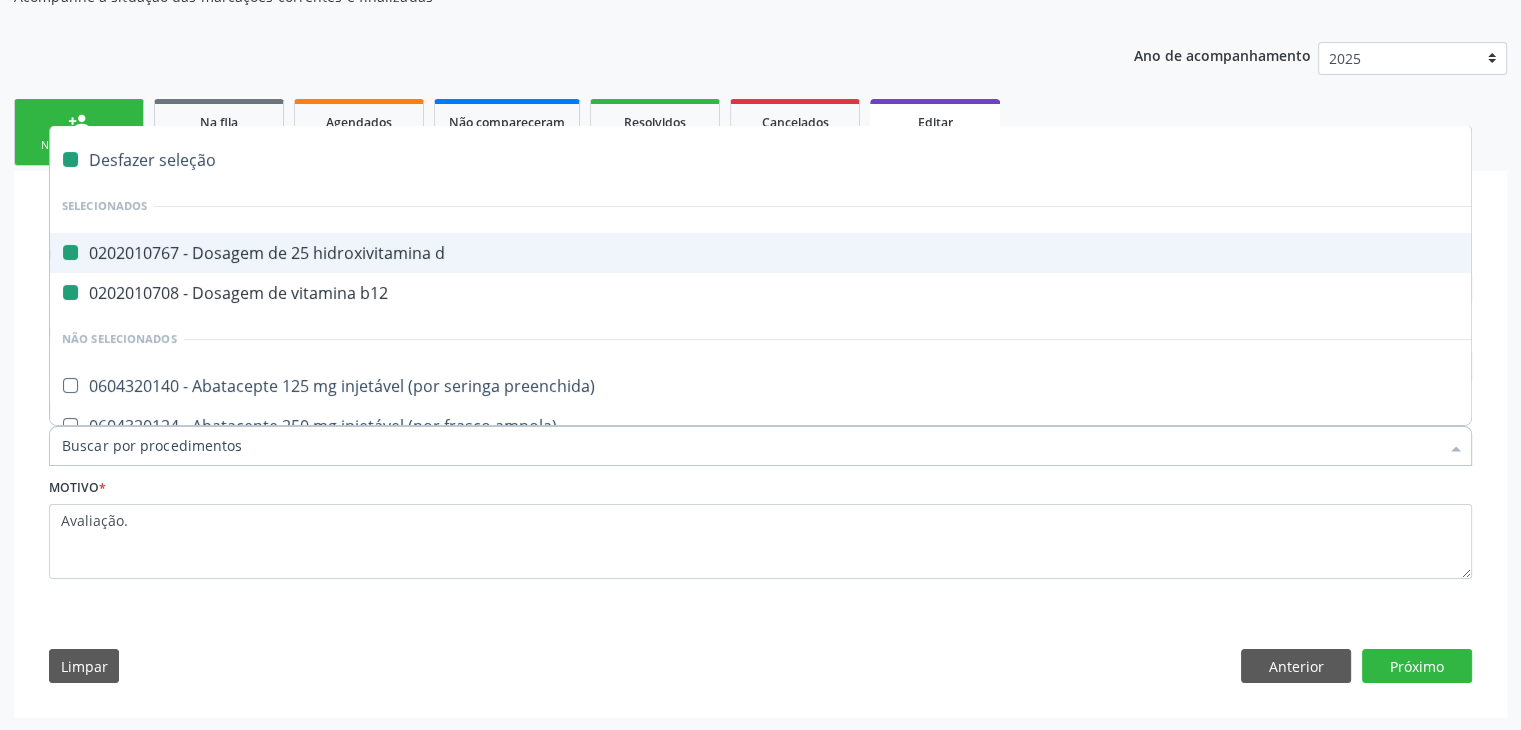 checkbox on "false" 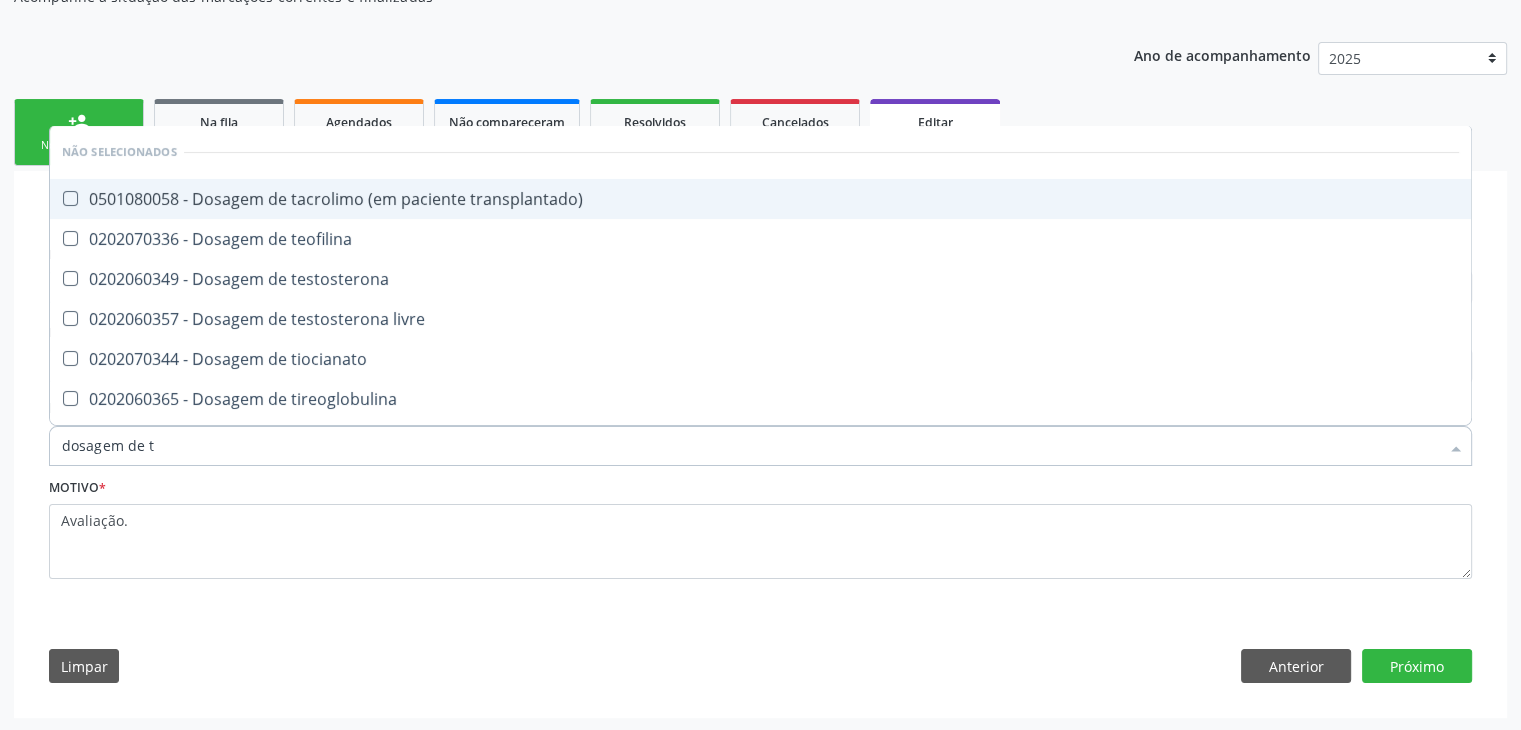 type on "dosagem de ts" 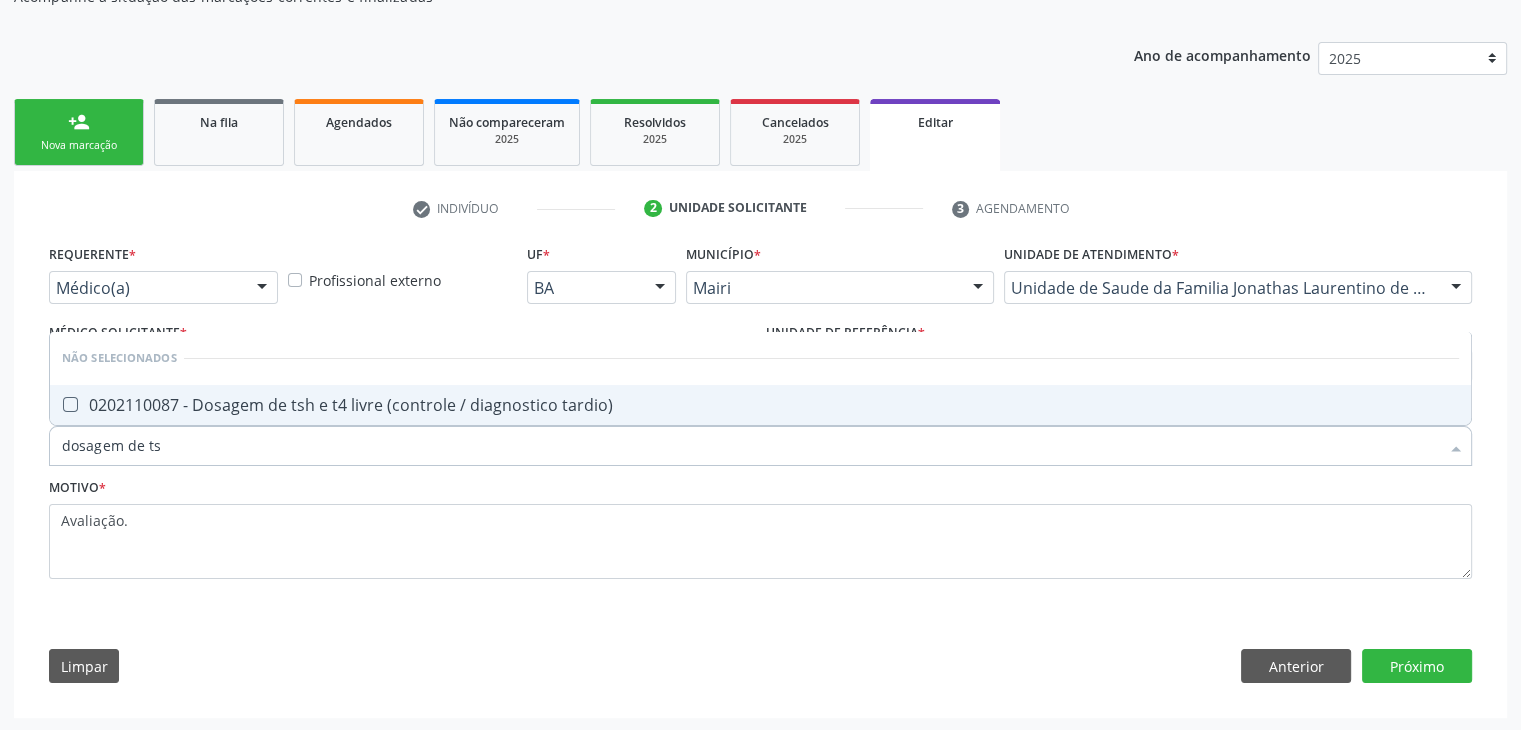 click on "0202110087 - Dosagem de tsh e t4 livre (controle / diagnostico tardio)" at bounding box center (760, 405) 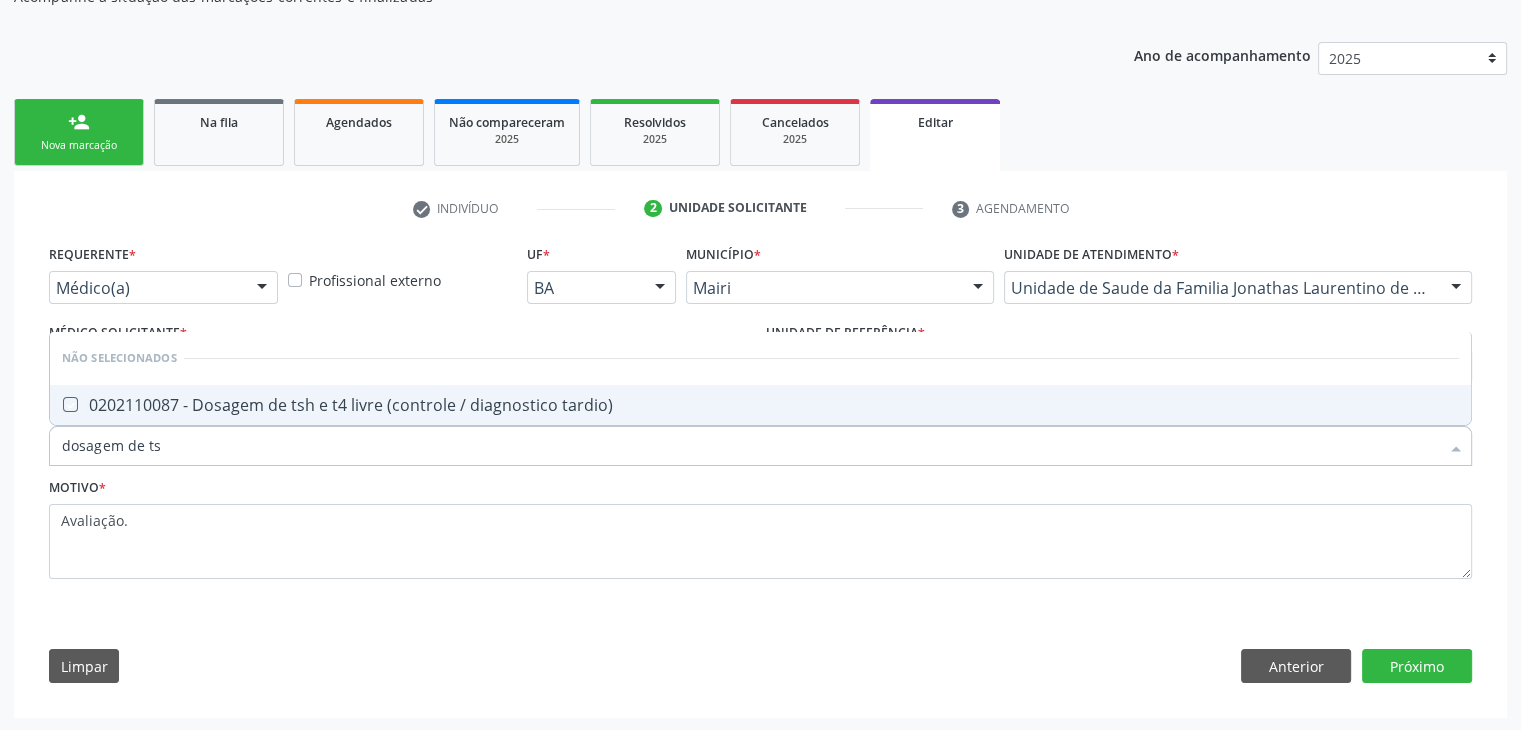 checkbox on "true" 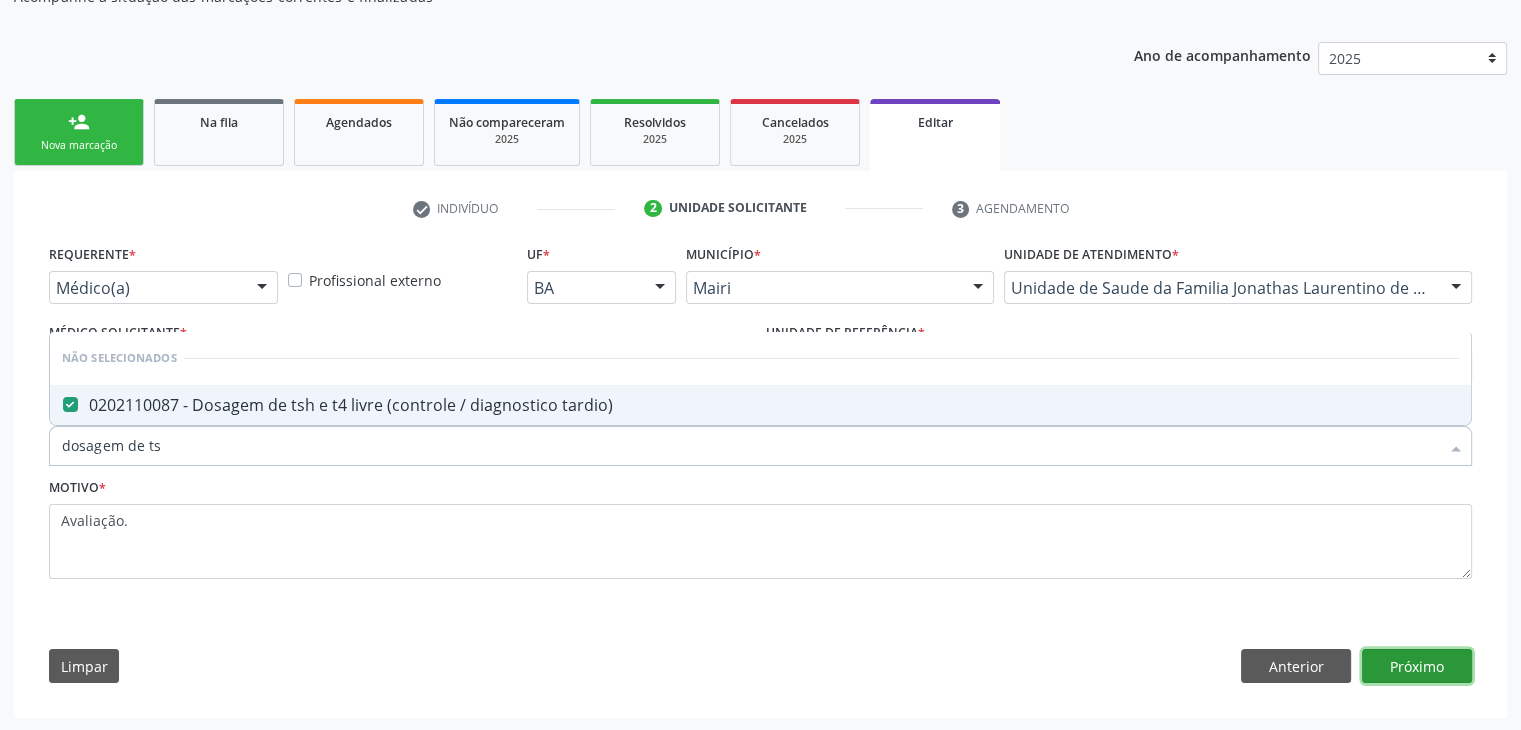 click on "Próximo" at bounding box center (1417, 666) 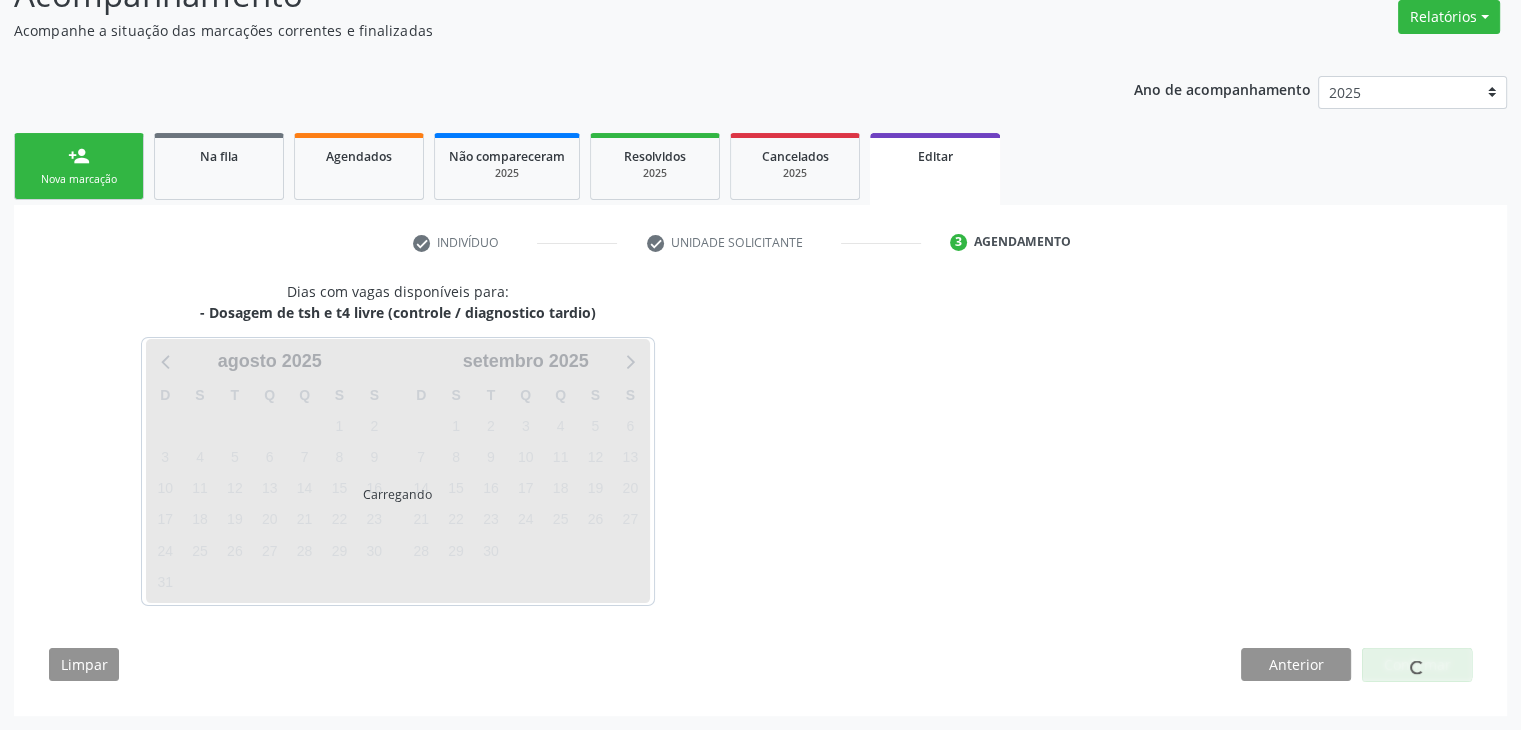 scroll, scrollTop: 165, scrollLeft: 0, axis: vertical 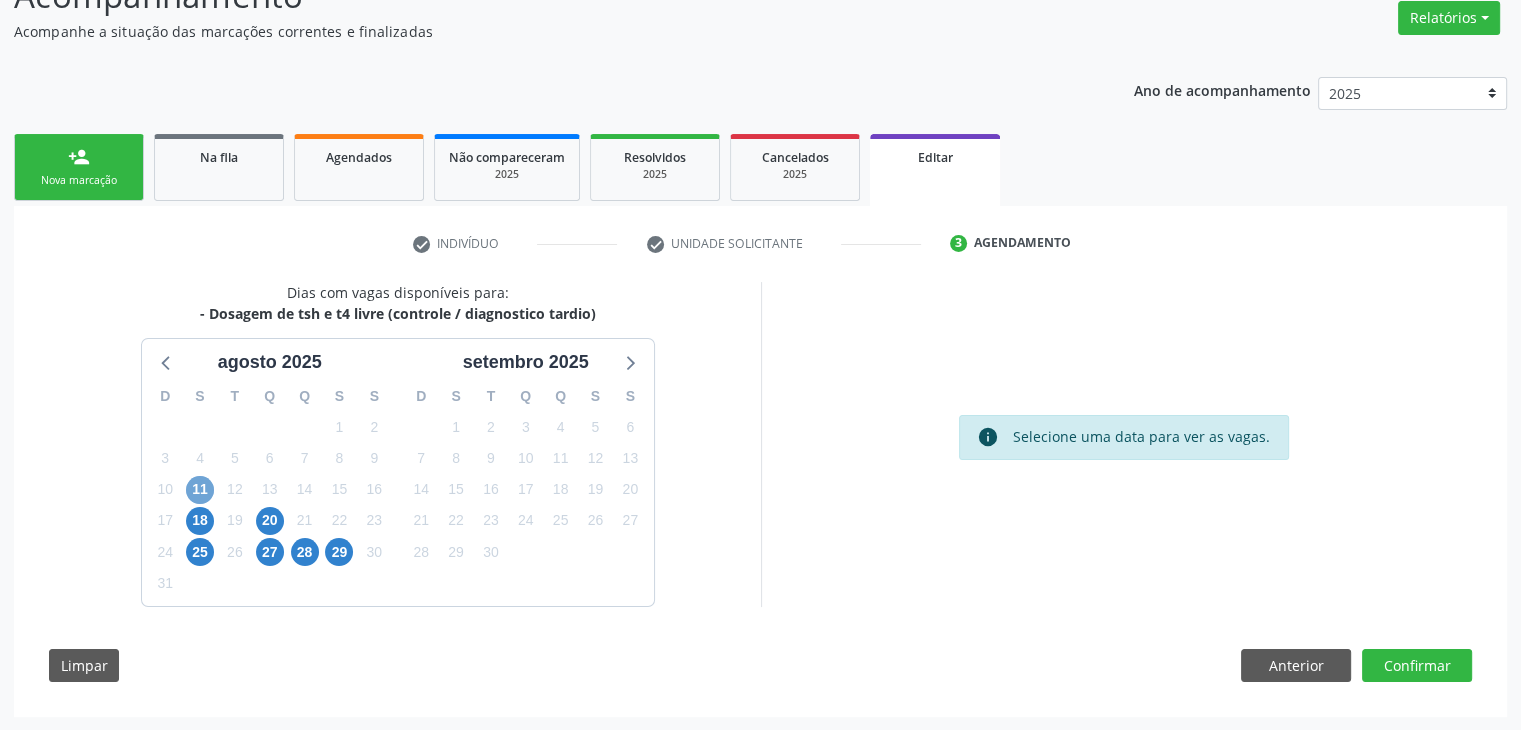 click on "11" at bounding box center (200, 490) 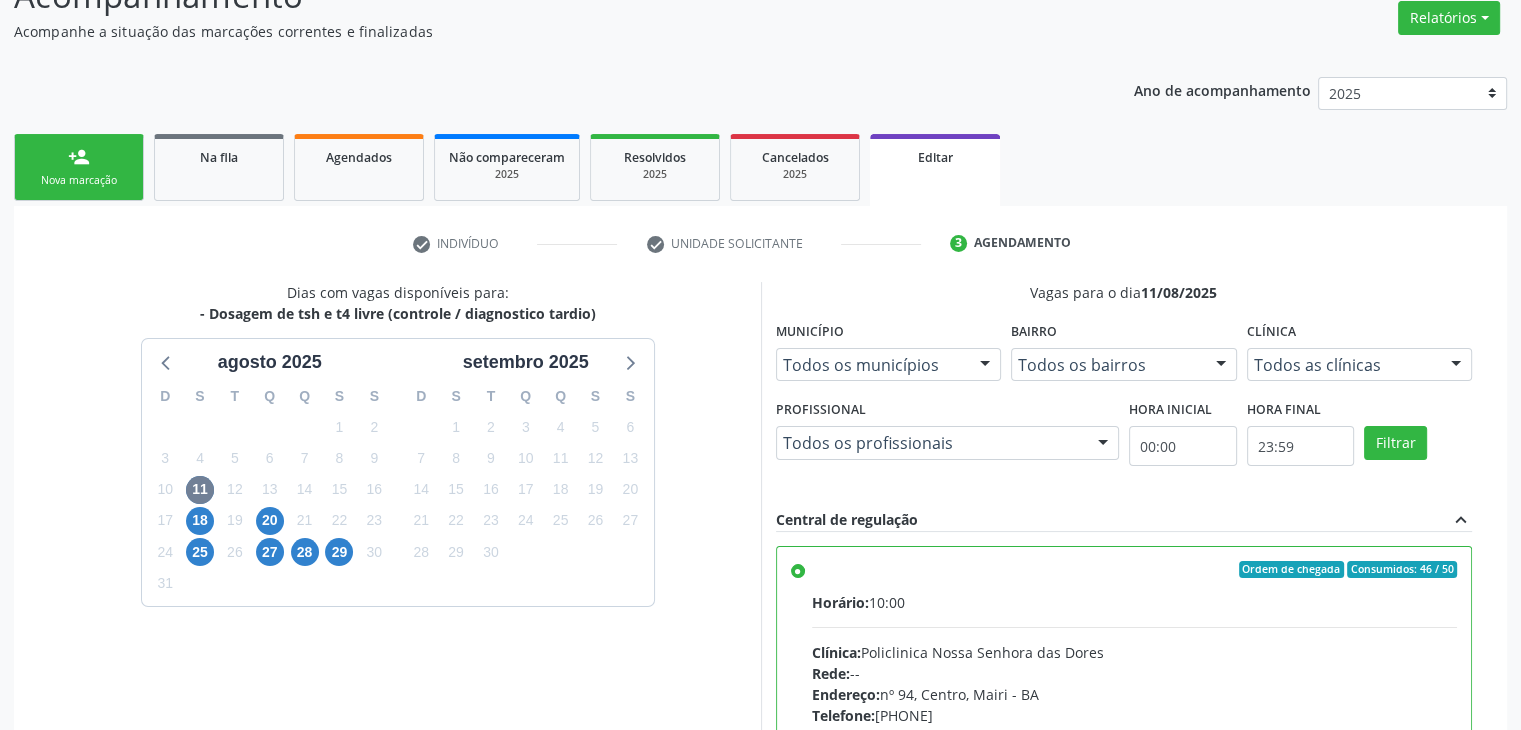 scroll, scrollTop: 490, scrollLeft: 0, axis: vertical 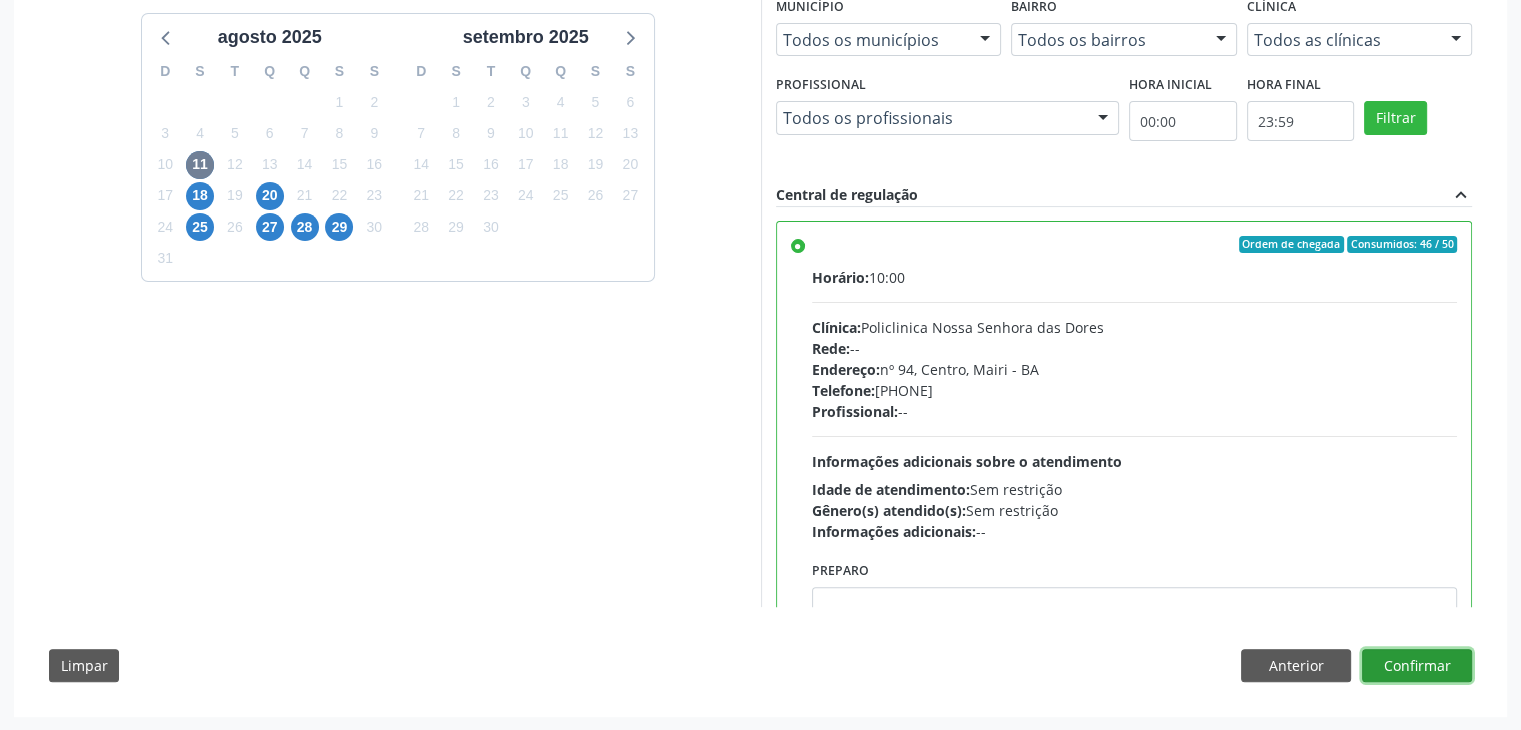 click on "Confirmar" at bounding box center (1417, 666) 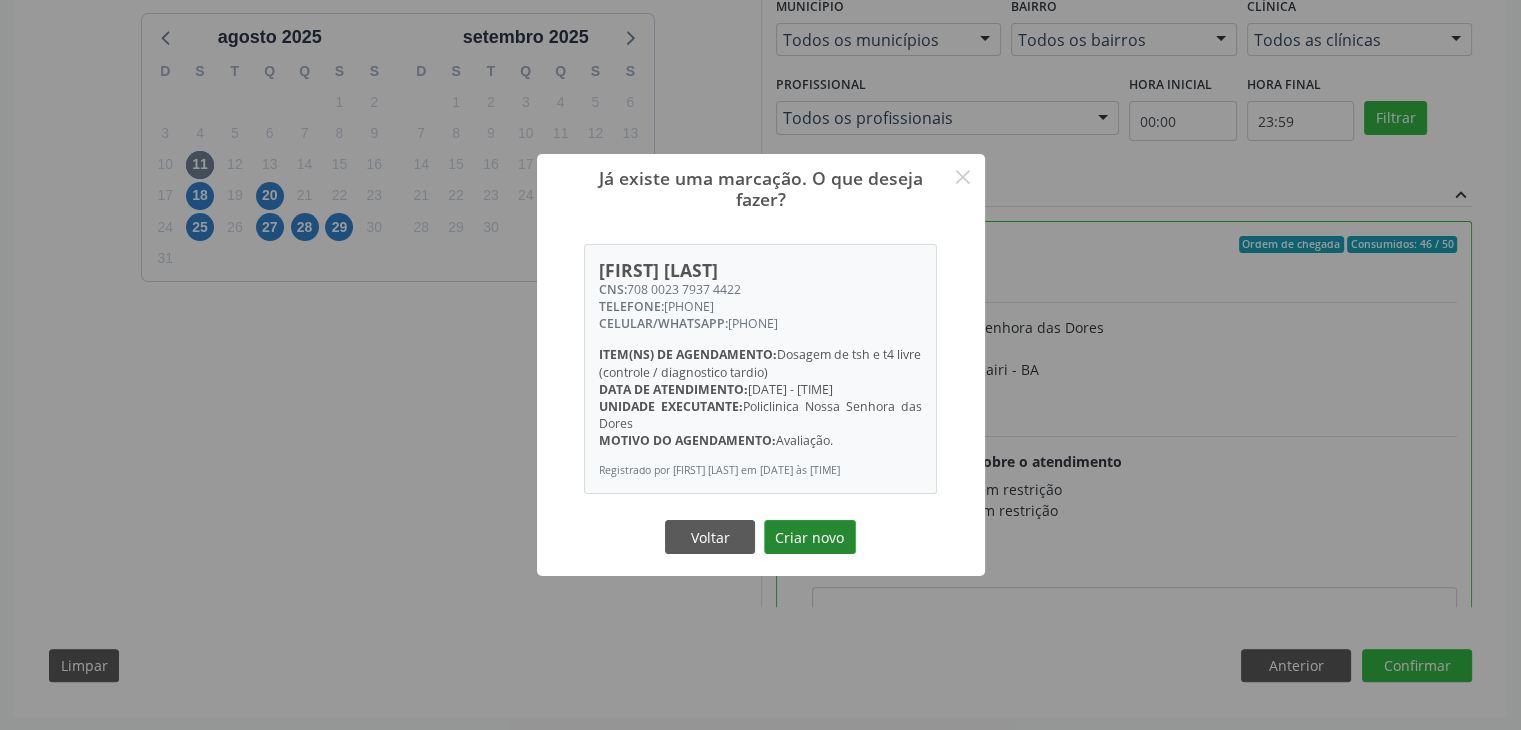 click on "Criar novo" at bounding box center (810, 537) 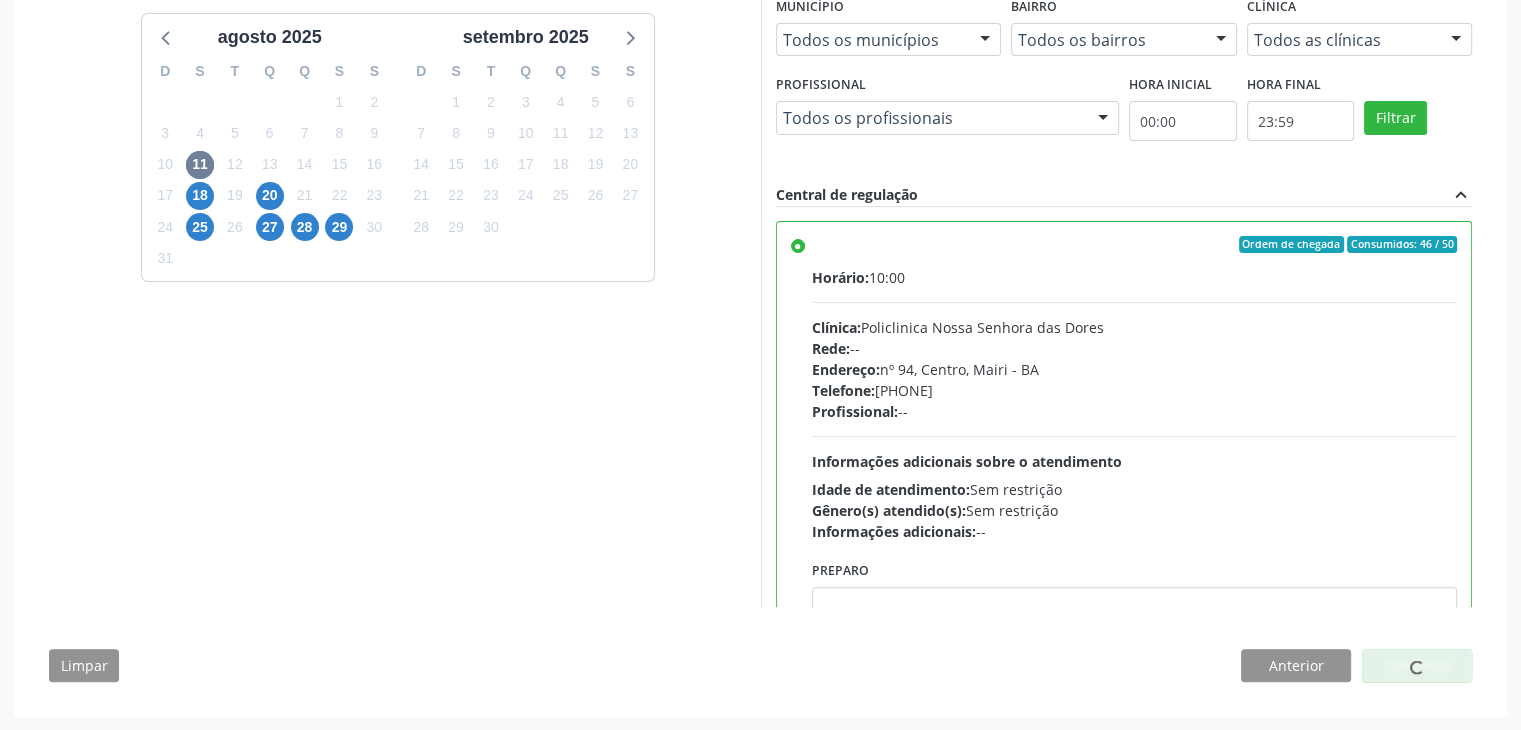 scroll, scrollTop: 0, scrollLeft: 0, axis: both 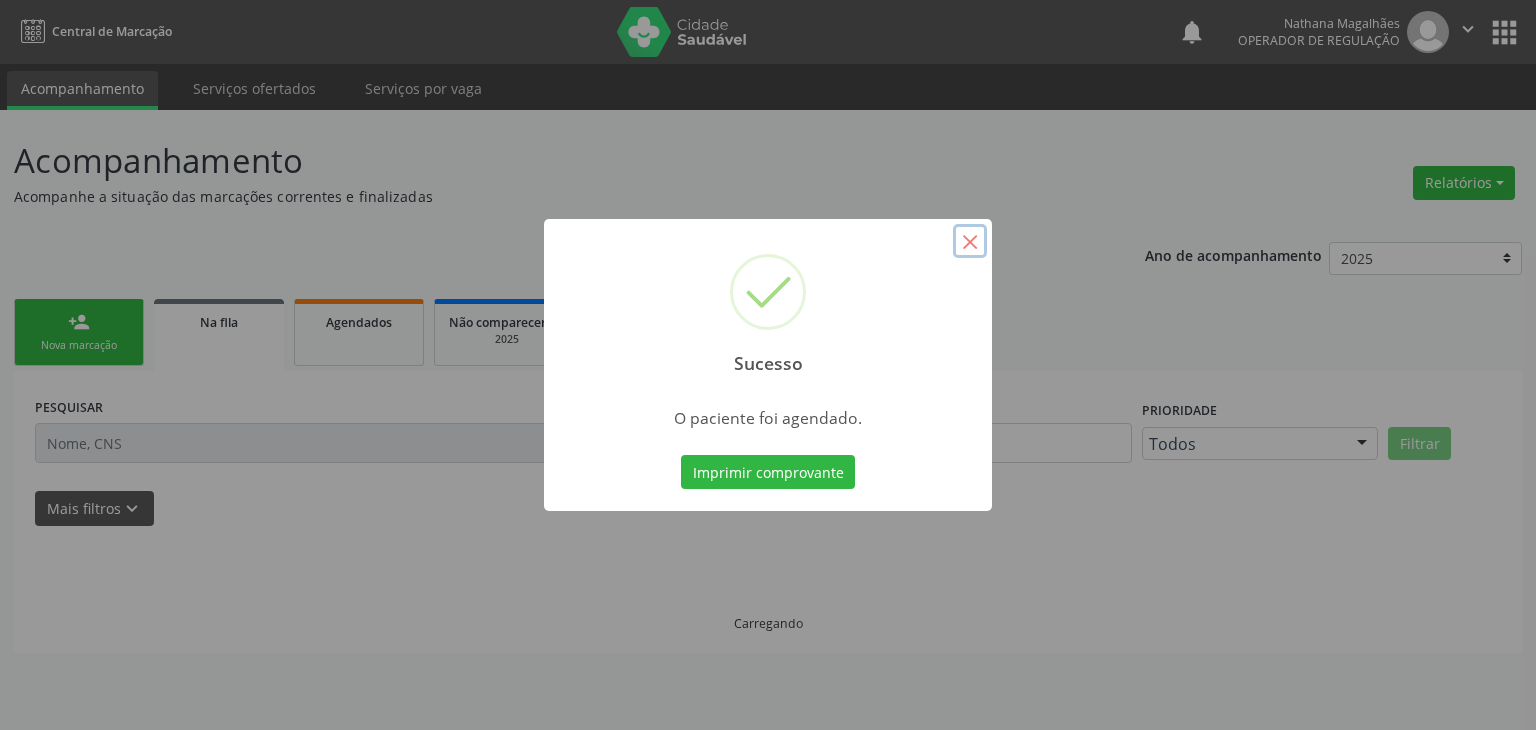 click on "×" at bounding box center [970, 241] 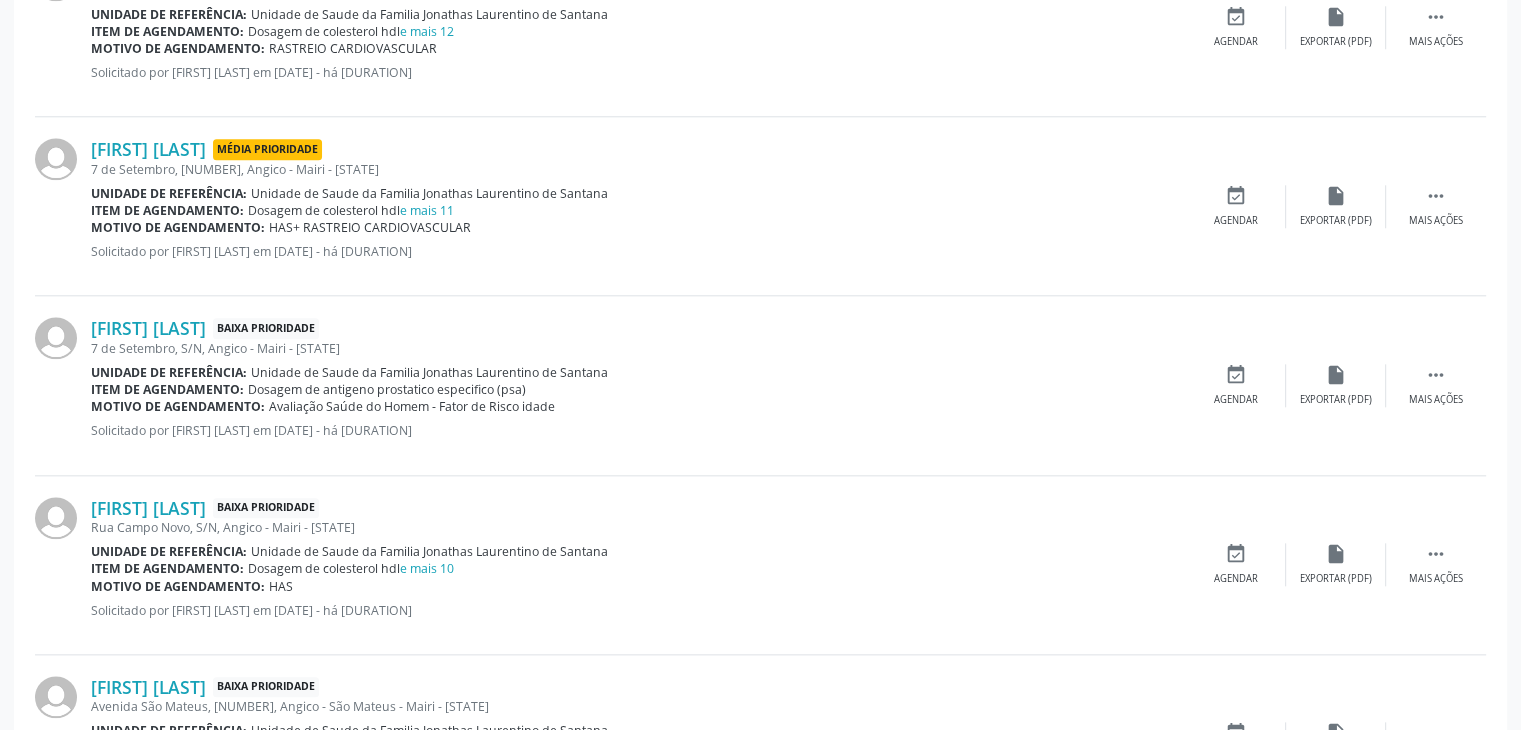scroll, scrollTop: 2200, scrollLeft: 0, axis: vertical 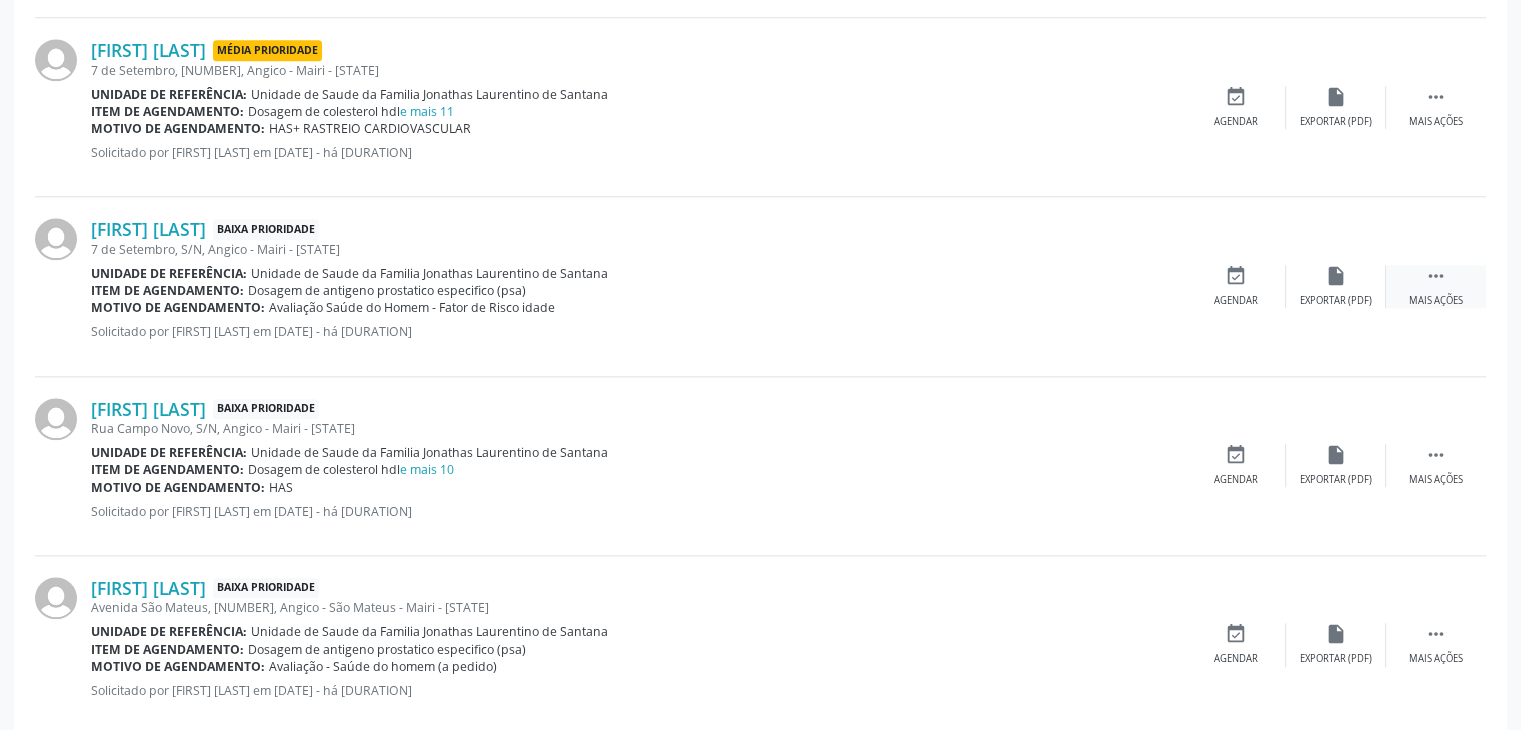click on "" at bounding box center (1436, 276) 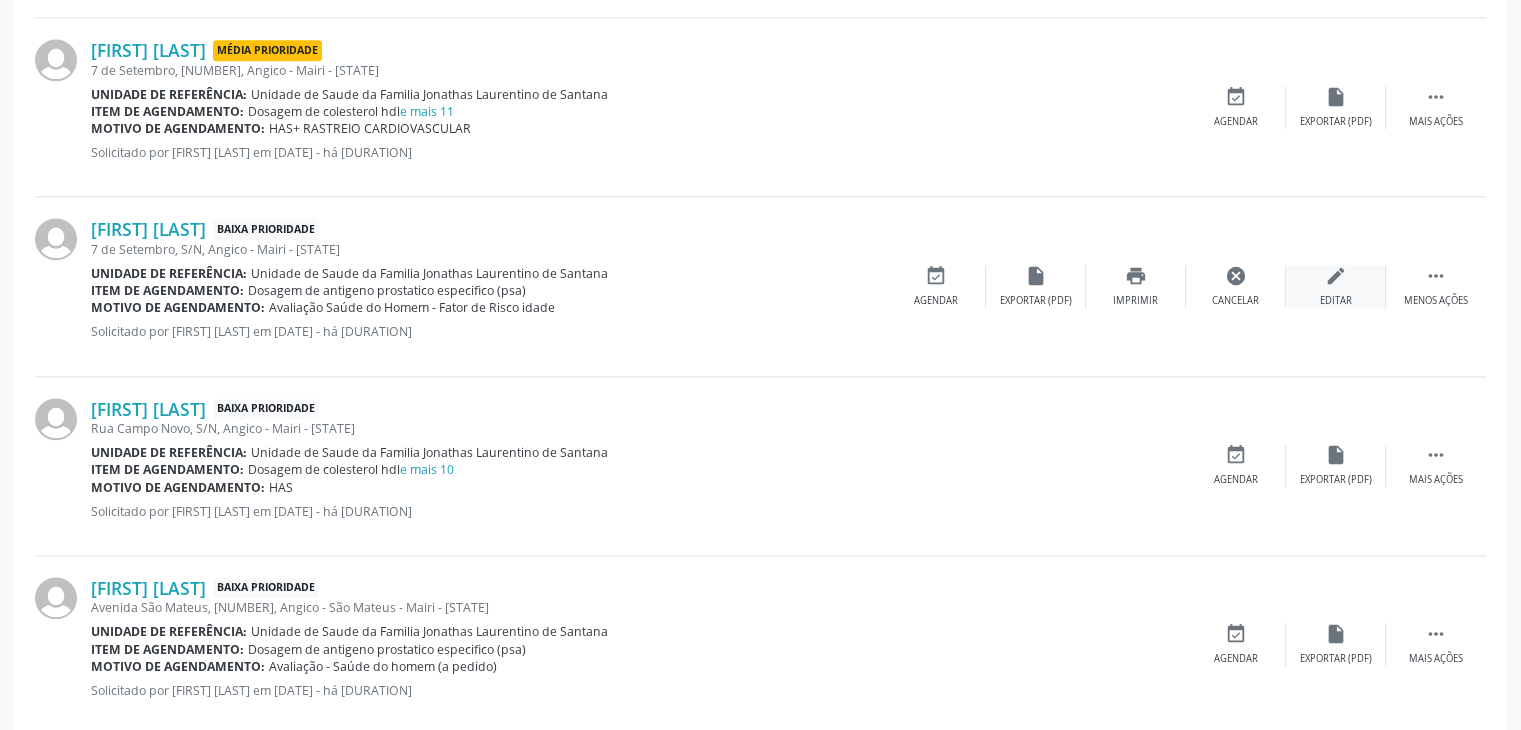 click on "edit
Editar" at bounding box center (1336, 286) 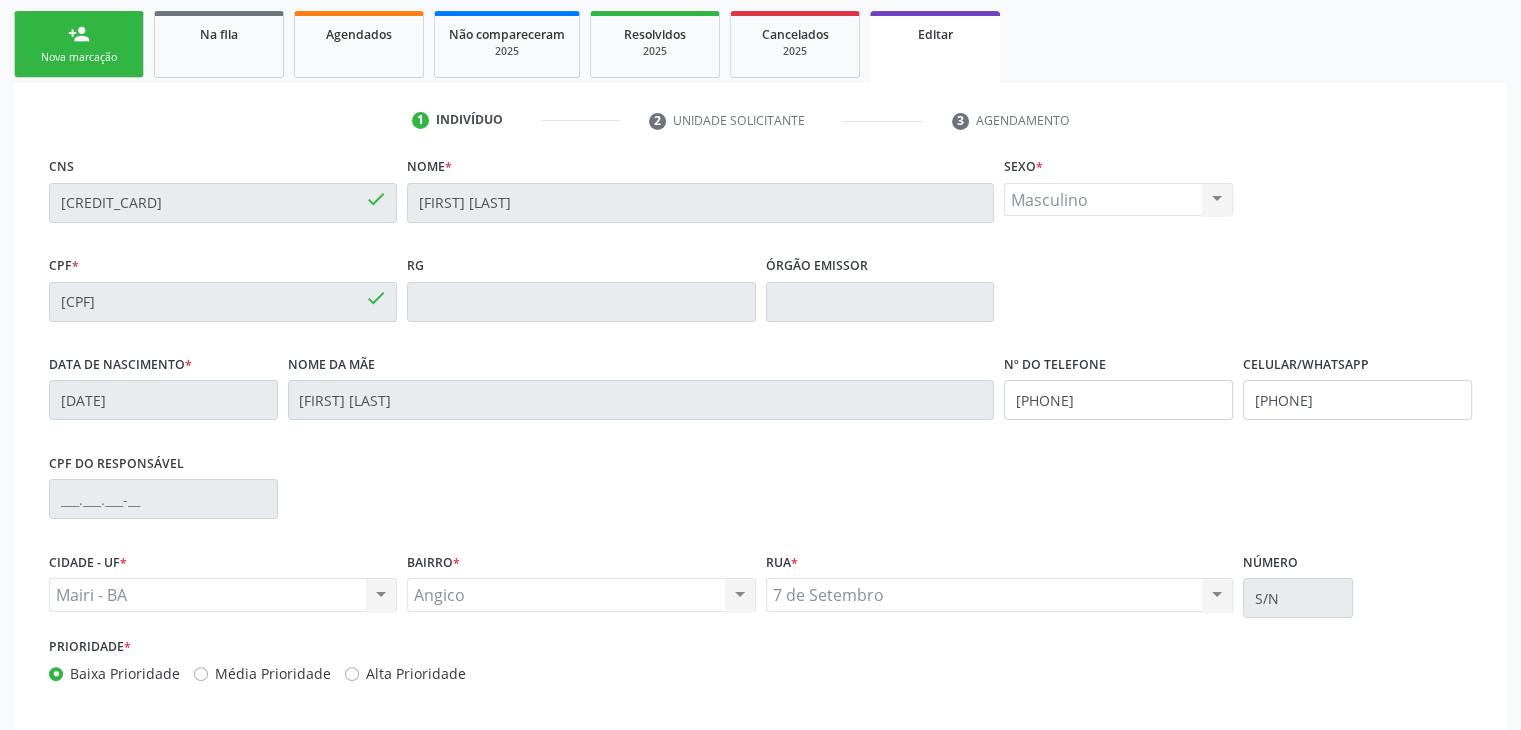 scroll, scrollTop: 380, scrollLeft: 0, axis: vertical 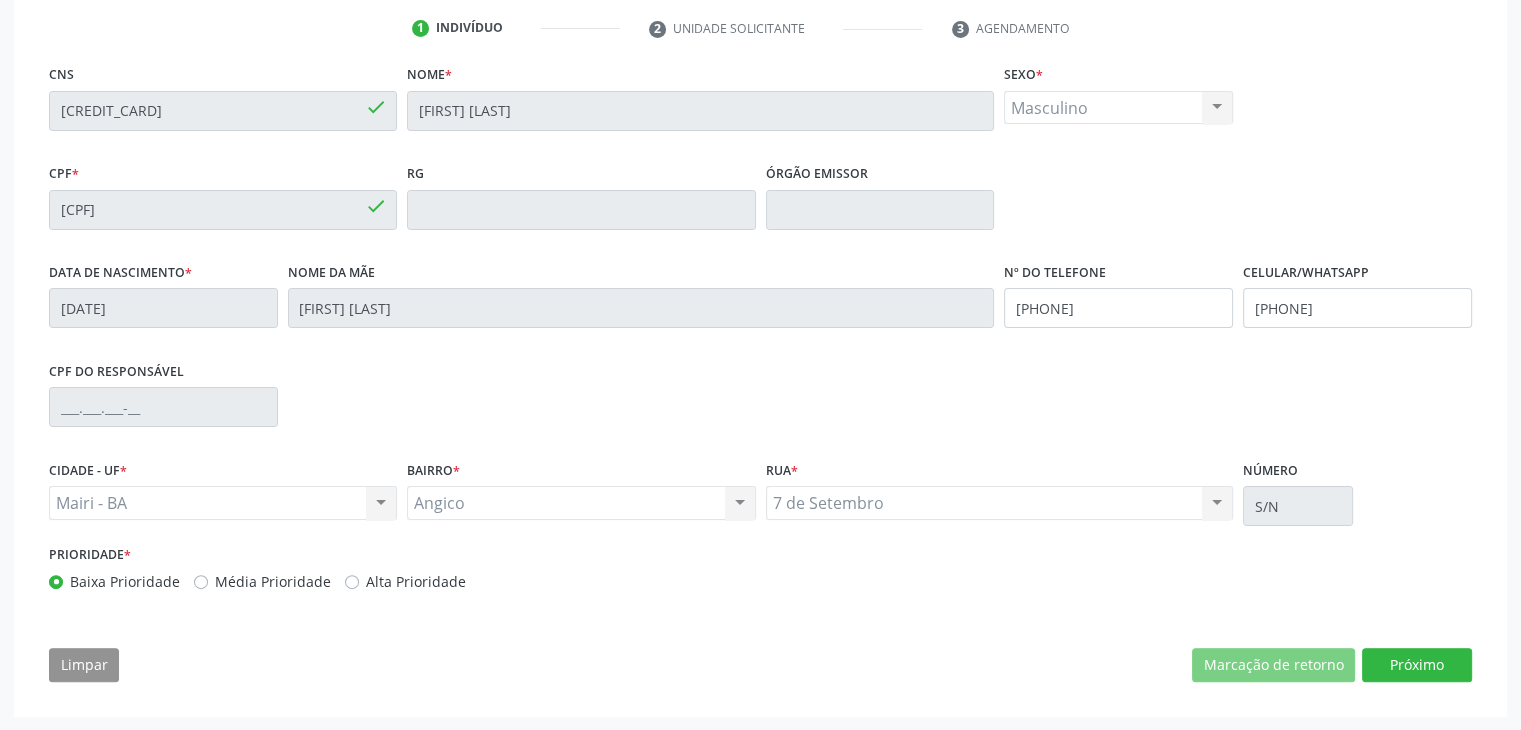 click on "CNS
[CREDIT_CARD]       done
Nome
*
[FIRST] [LAST]
Sexo
*
Masculino         Masculino   Feminino
Nenhum resultado encontrado para: "   "
Não há nenhuma opção para ser exibida.
CPF
*
[CPF]       done
RG
Órgão emissor
Data de nascimento
*
[DATE]
Nome da mãe
[FIRST] [LAST]
Nº do Telefone
[PHONE]
Celular/WhatsApp
[PHONE]
CPF do responsável
CIDADE - UF
*
Mairi - [STATE]         Mairi - [STATE]
Nenhum resultado encontrado para: "   "
Não há nenhuma opção para ser exibida.
BAIRRO
*
Angico         Angico
Nenhum resultado encontrado para: "   "
Rua
*" at bounding box center [760, 378] 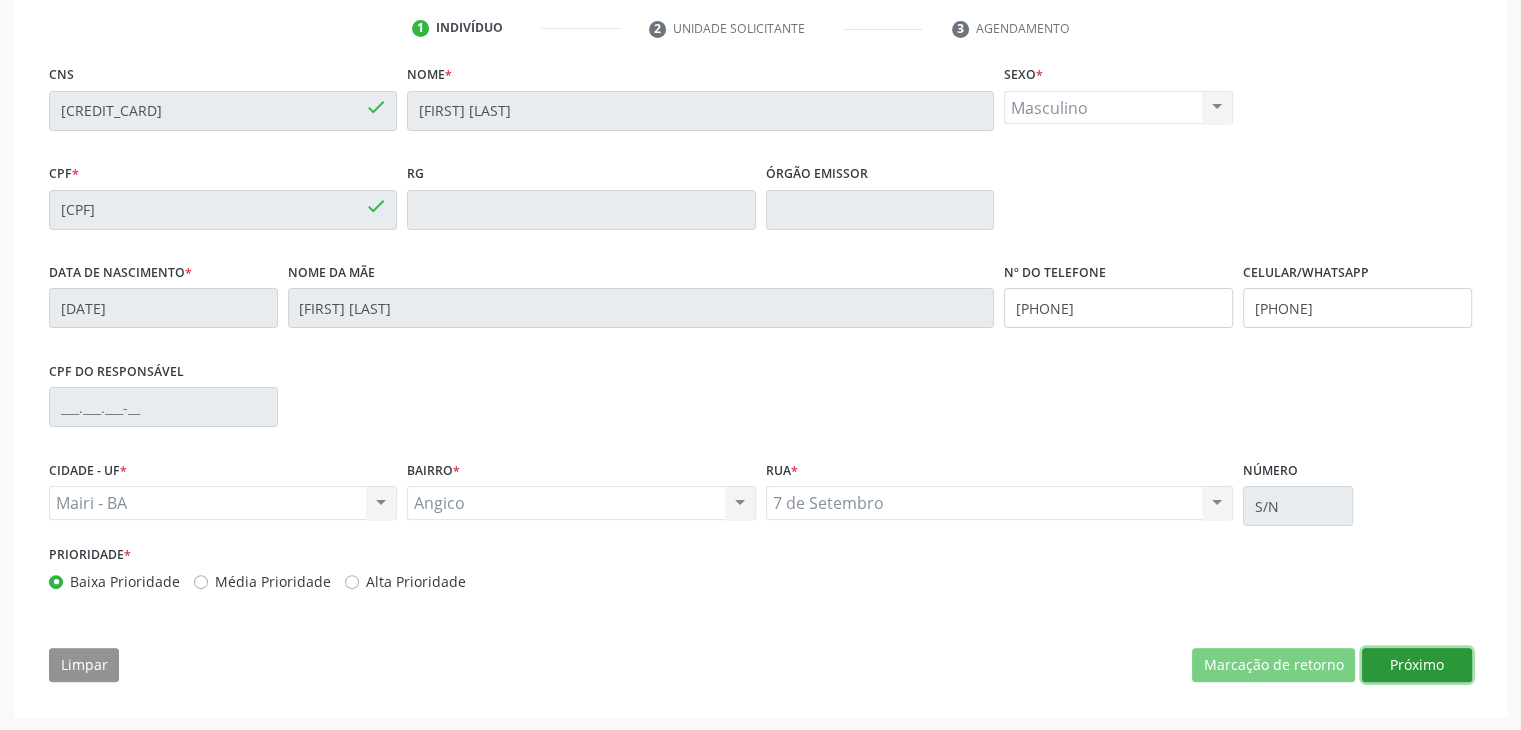 click on "Próximo" at bounding box center (1417, 665) 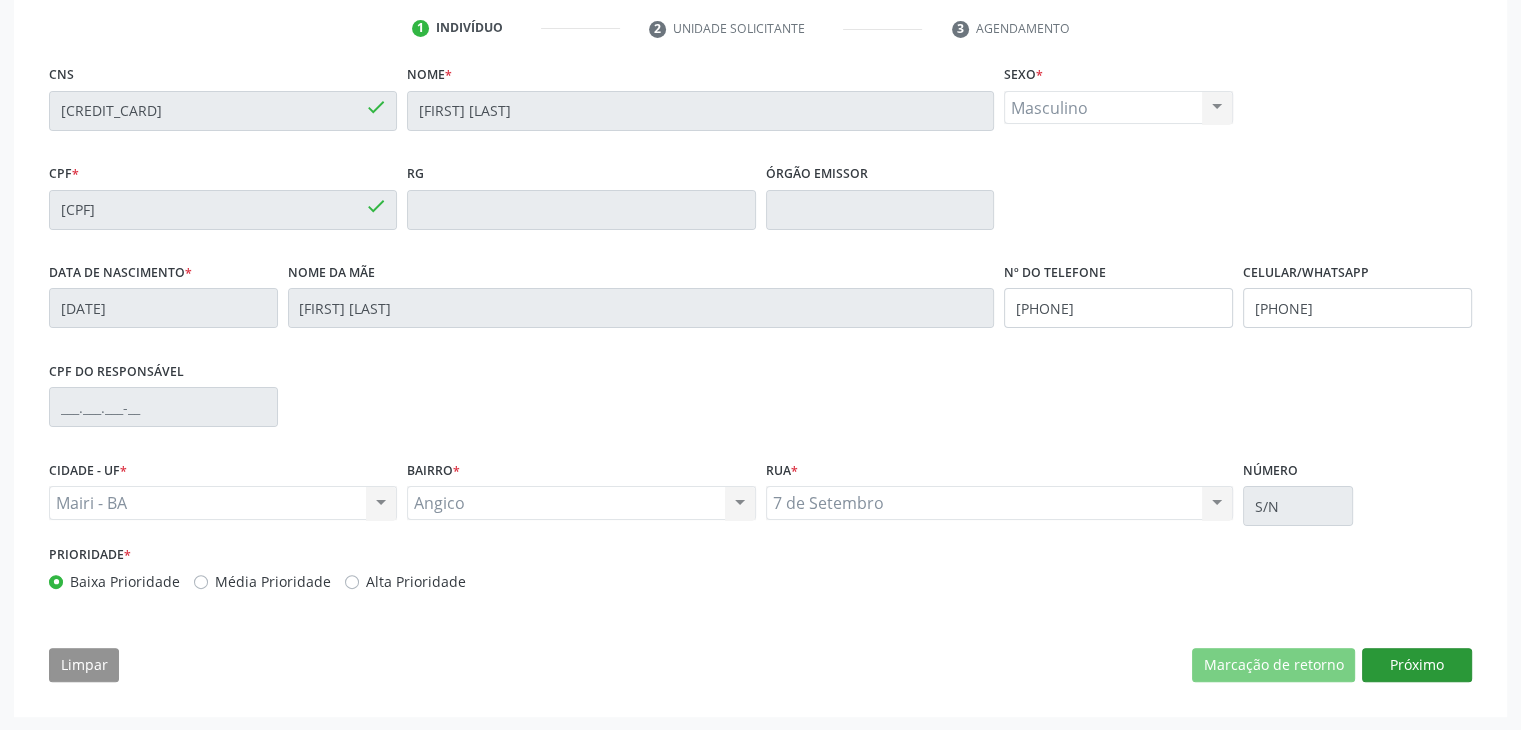 scroll, scrollTop: 214, scrollLeft: 0, axis: vertical 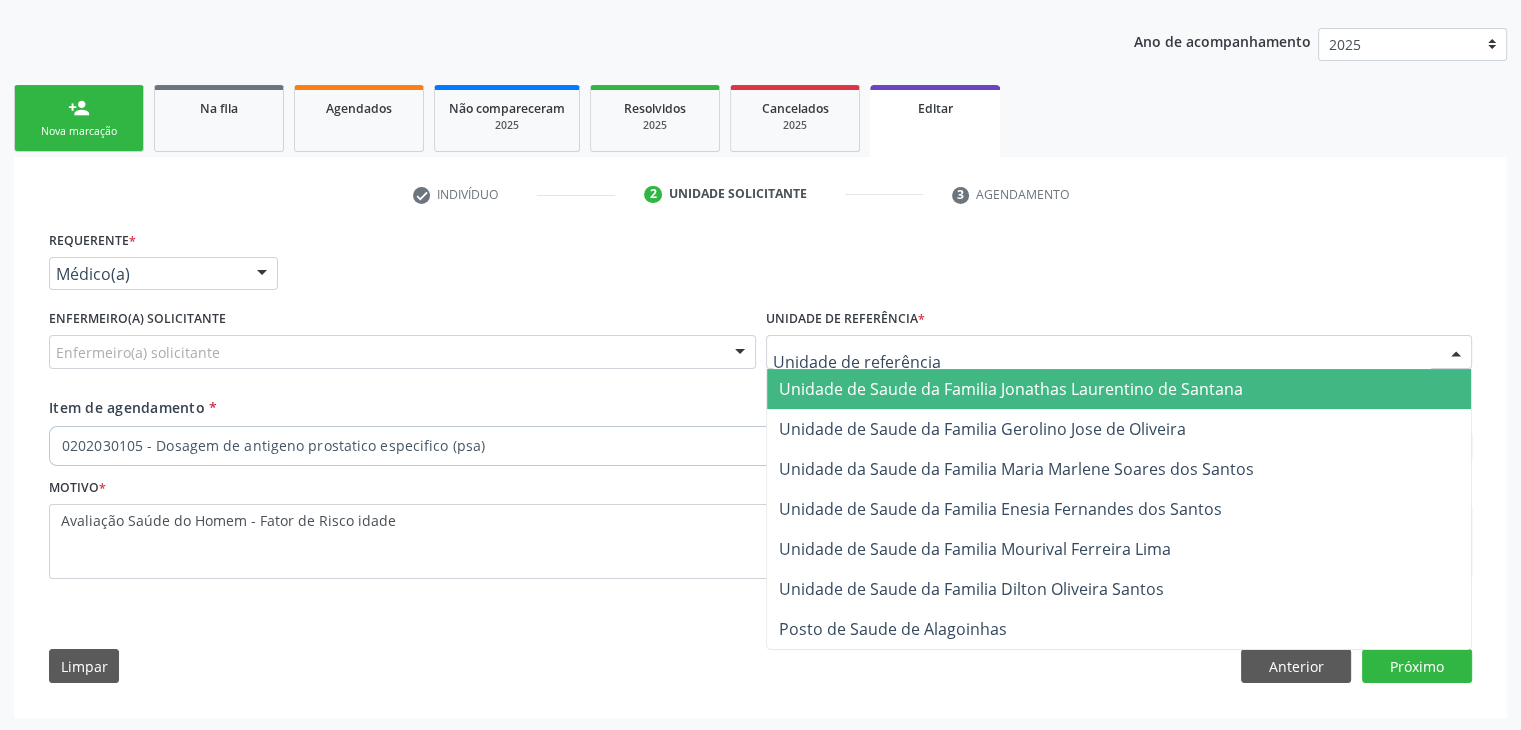 click on "Unidade de Saude da Familia Jonathas Laurentino de Santana" at bounding box center [1011, 389] 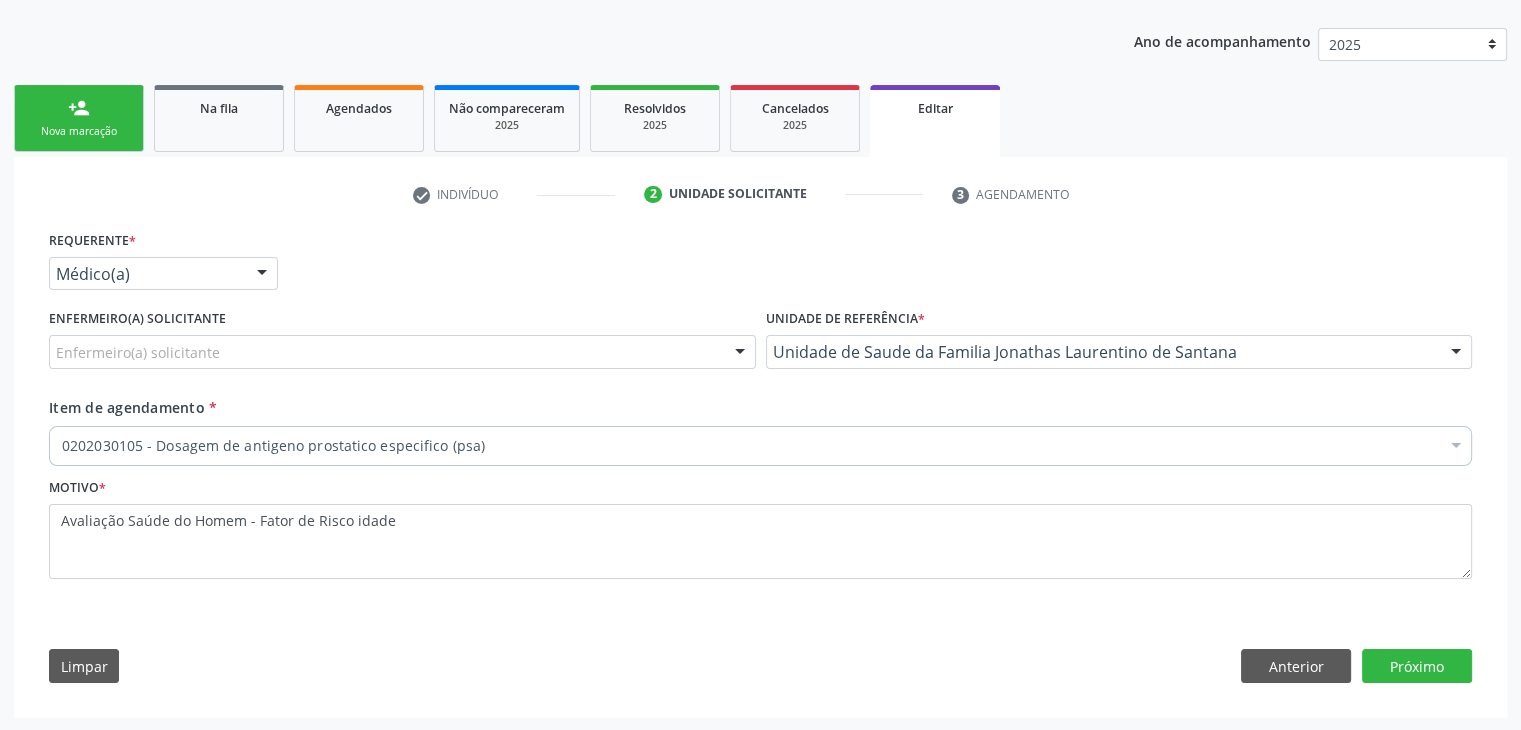 click on "0202030105 - Dosagem de antigeno prostatico especifico (psa)" at bounding box center [760, 446] 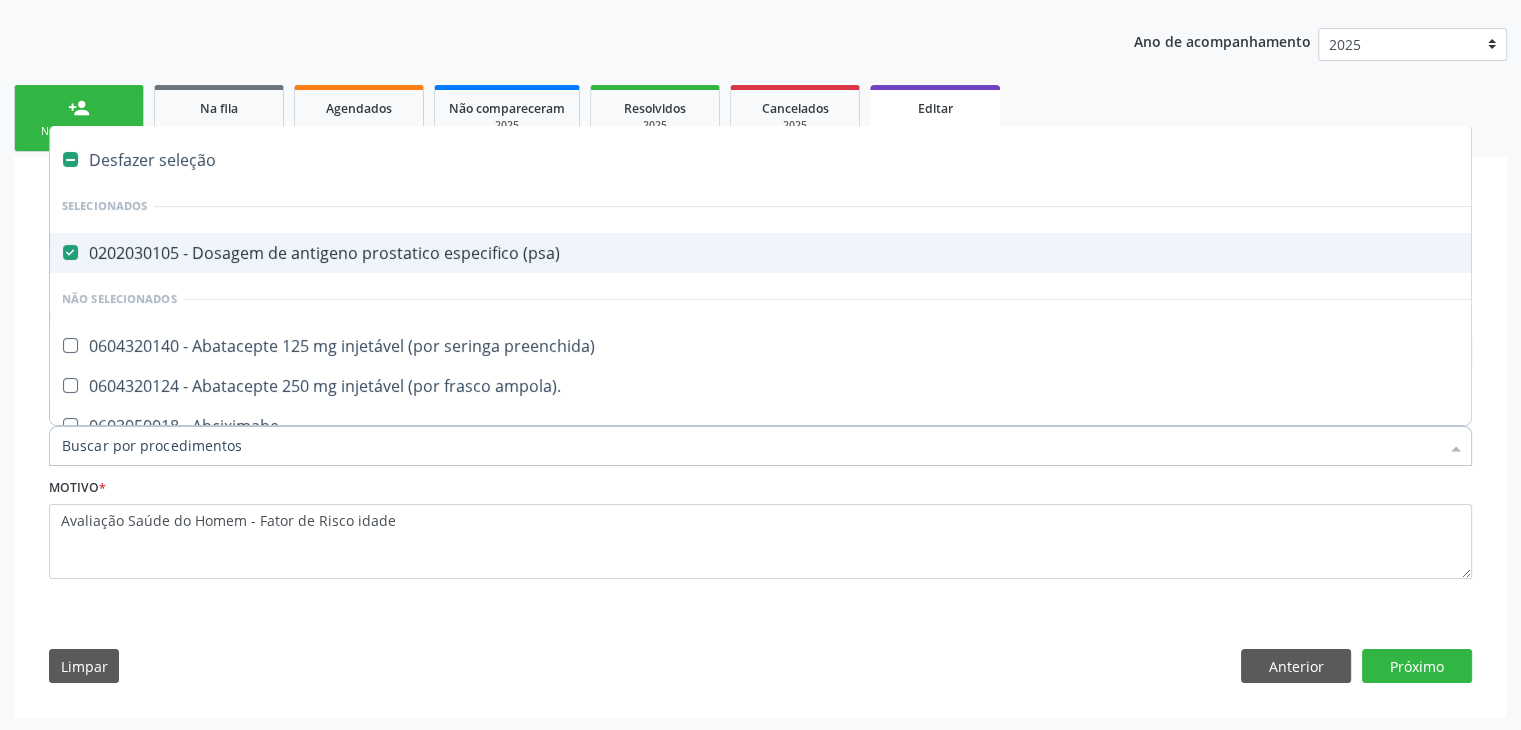click on "0202030105 - Dosagem de antigeno prostatico especifico (psa)" at bounding box center [831, 253] 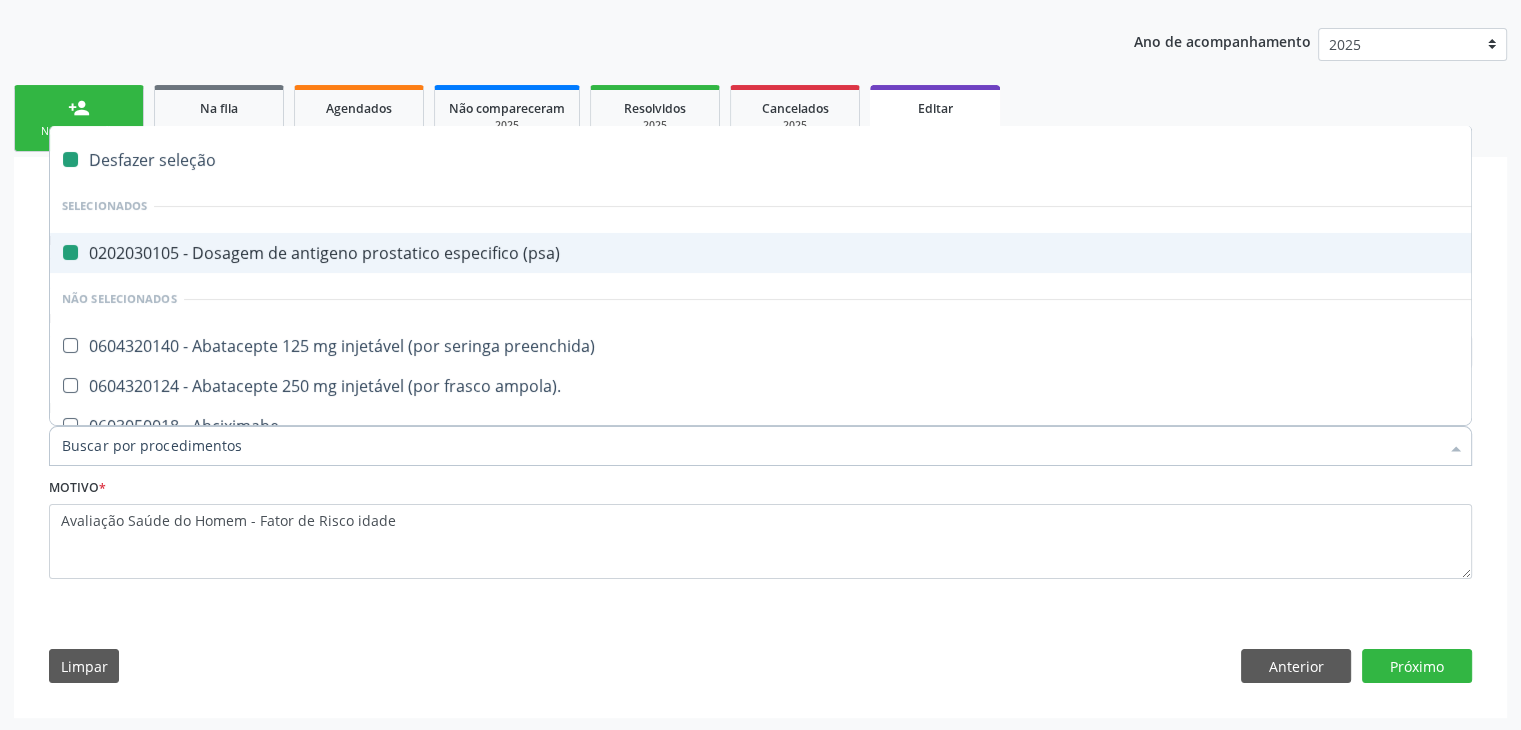 checkbox on "false" 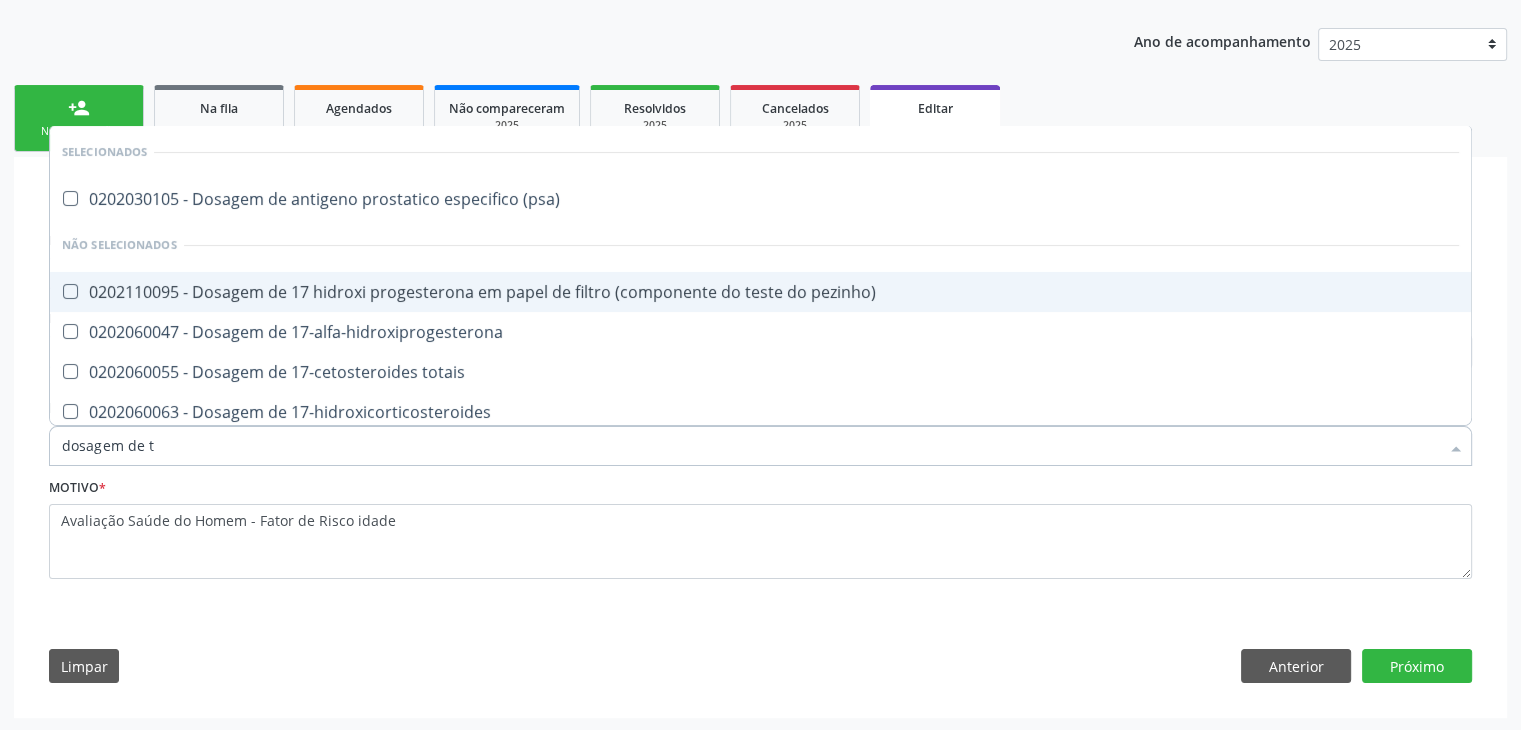 type on "dosagem de ts" 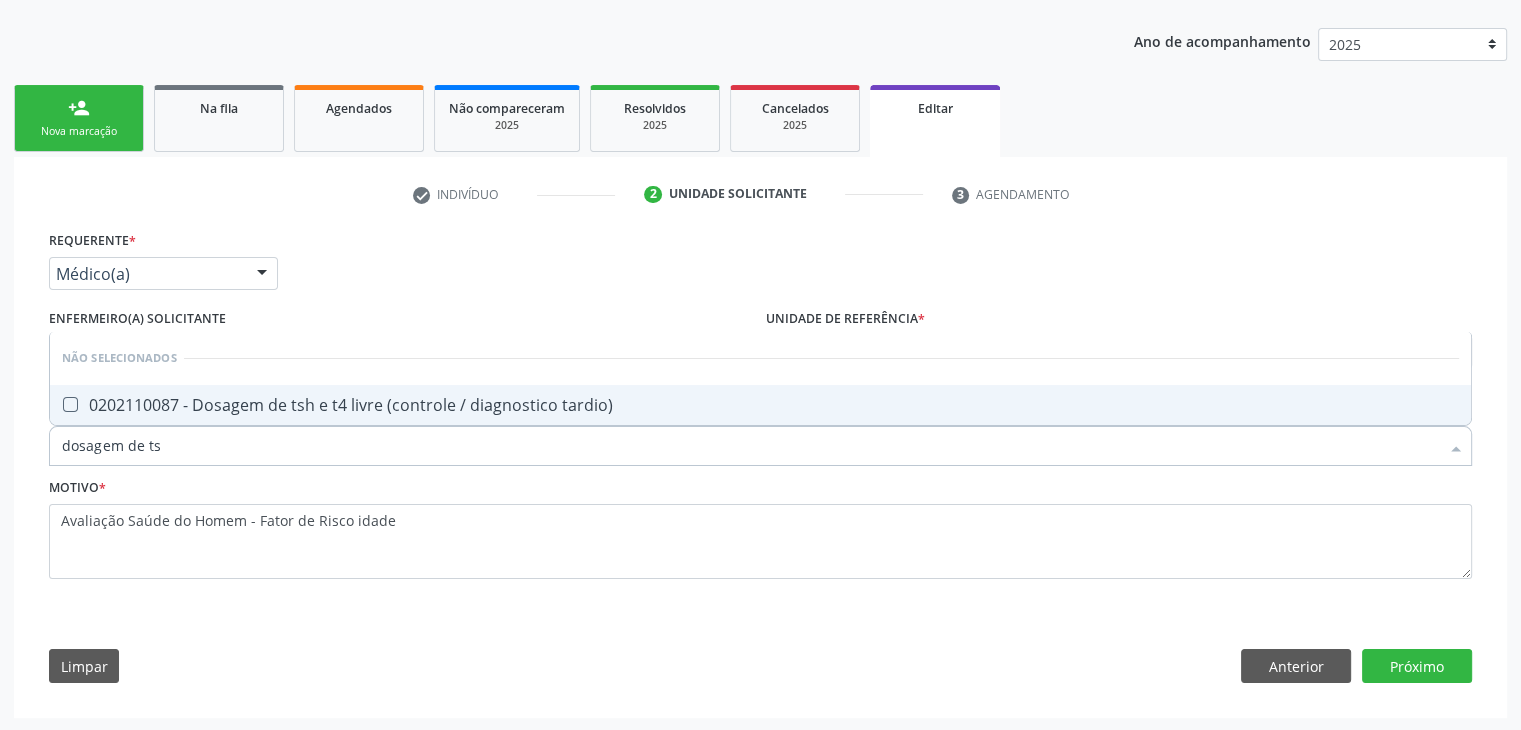 click on "0202110087 - Dosagem de tsh e t4 livre (controle / diagnostico tardio)" at bounding box center (760, 405) 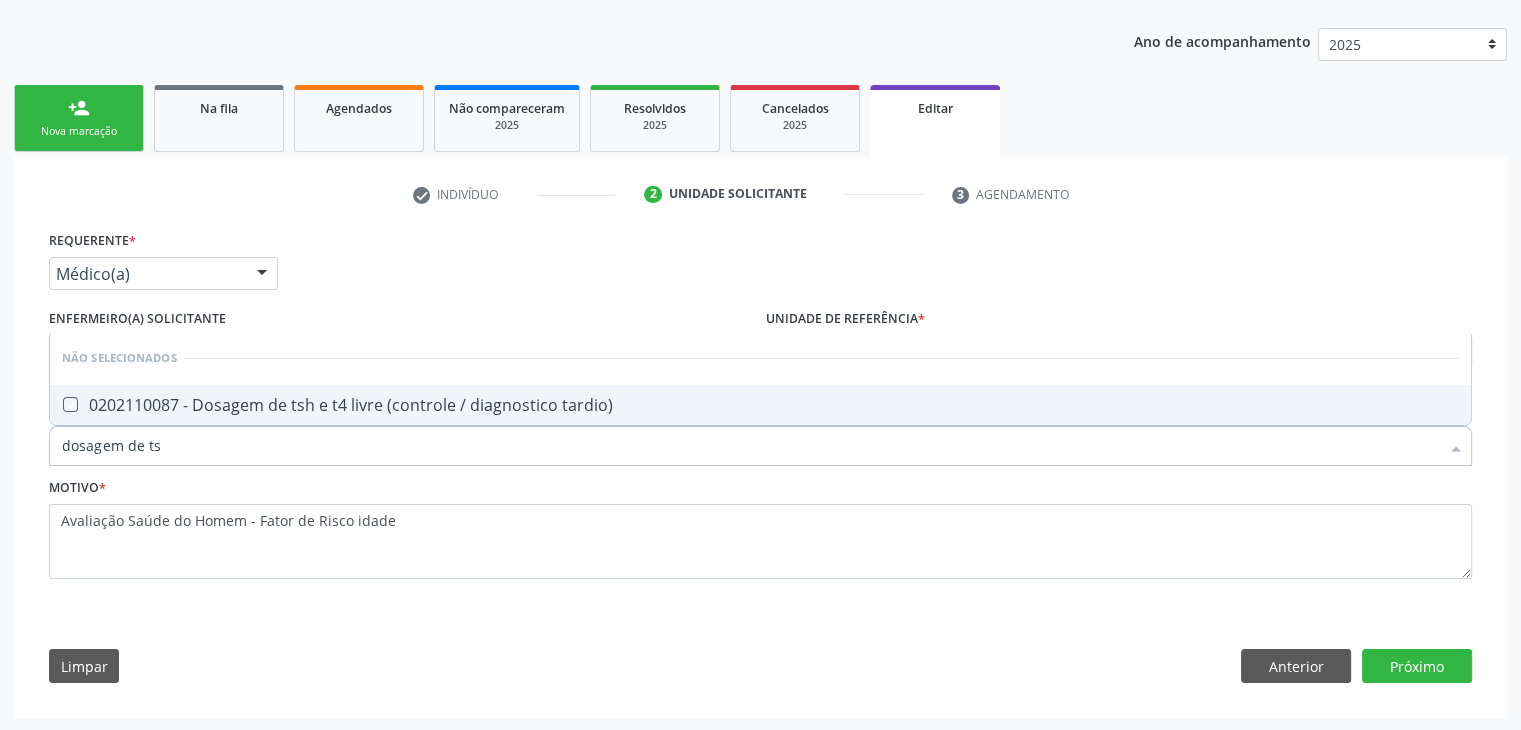 checkbox on "true" 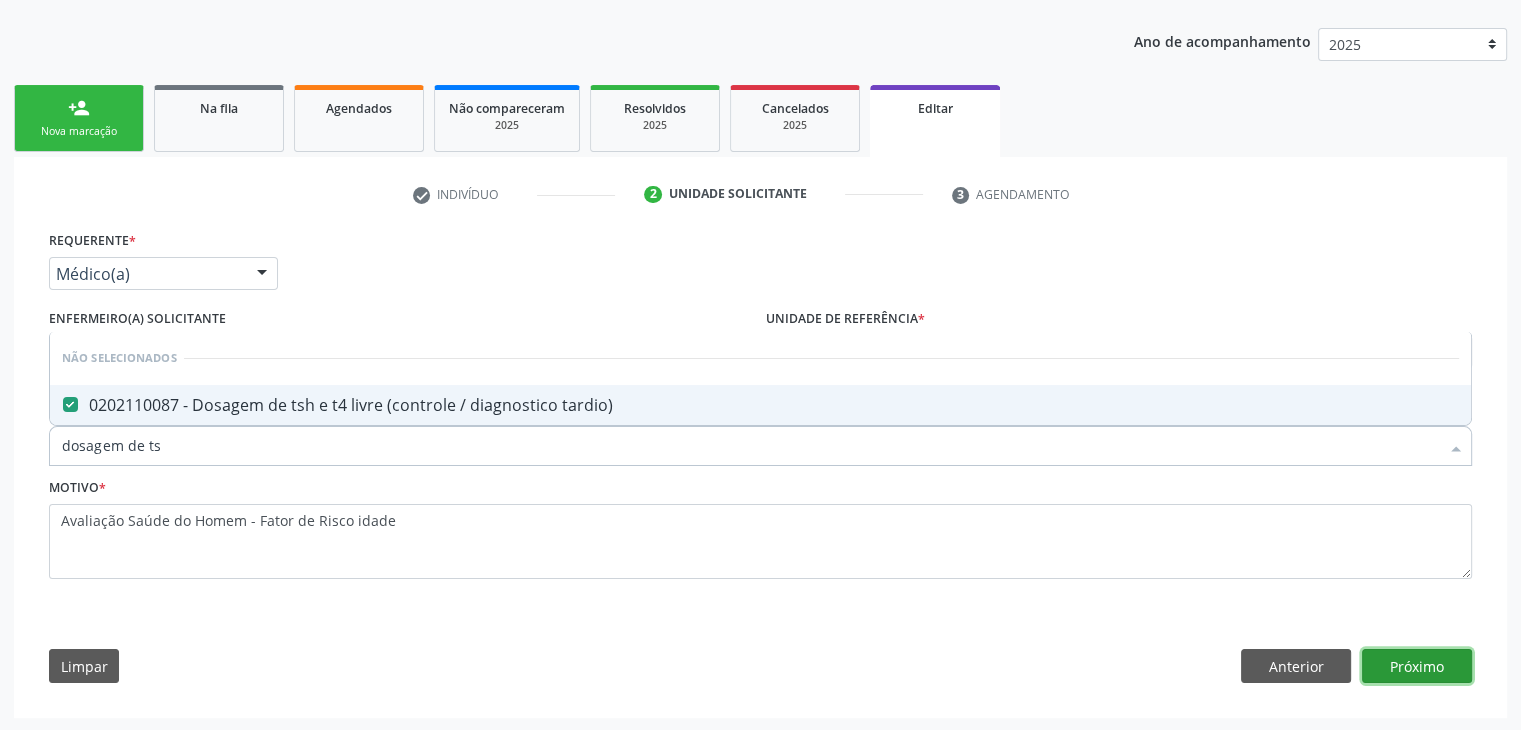 click on "Próximo" at bounding box center [1417, 666] 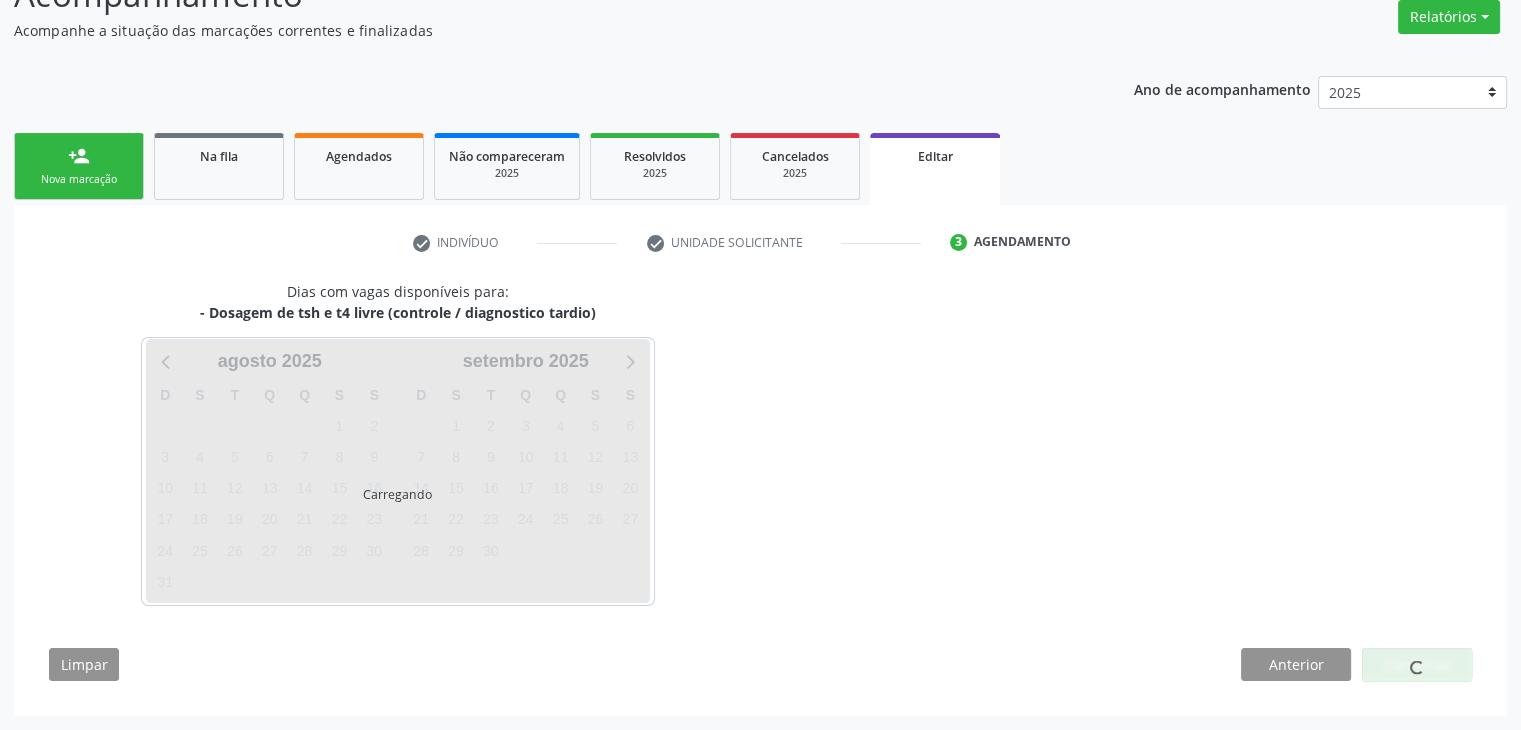 scroll, scrollTop: 165, scrollLeft: 0, axis: vertical 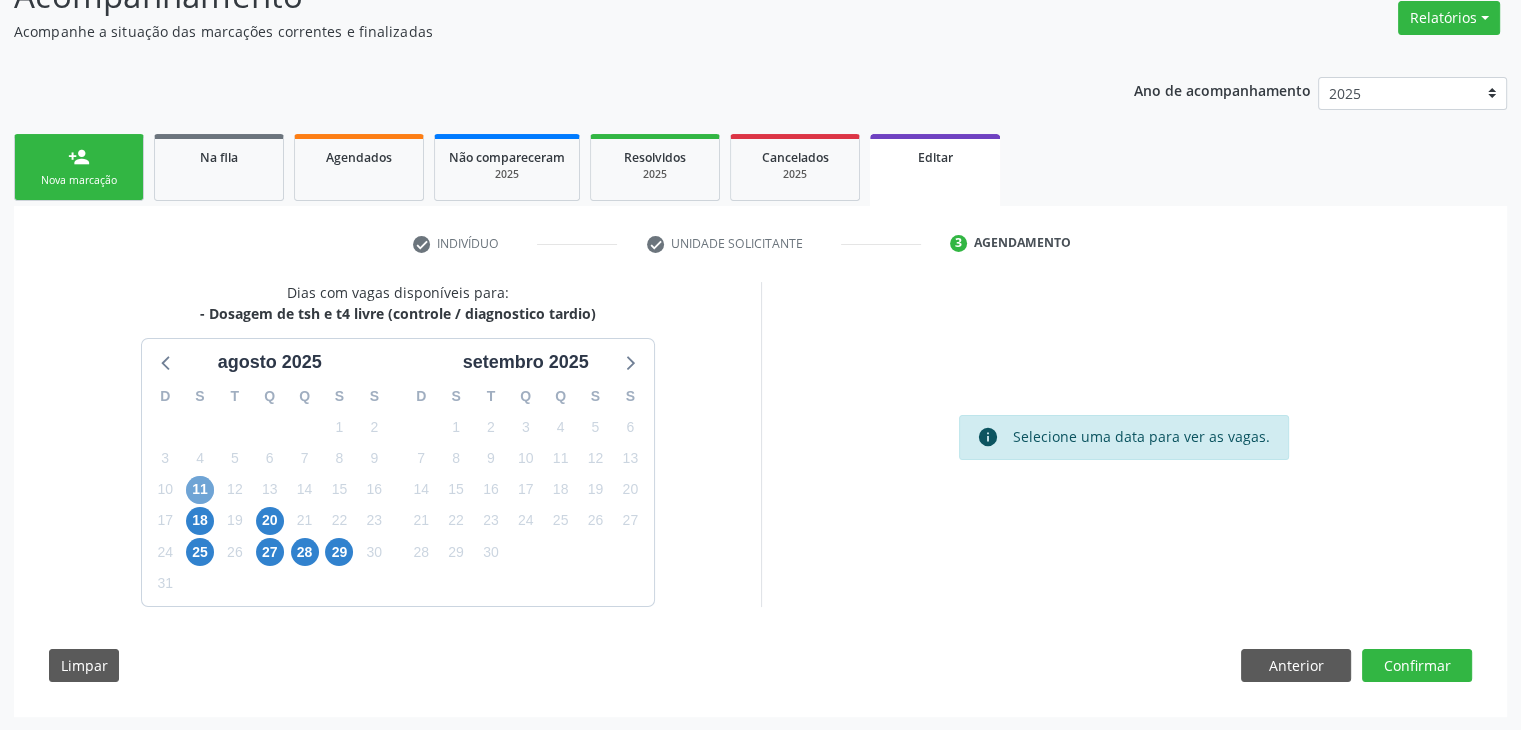 click on "11" at bounding box center [200, 490] 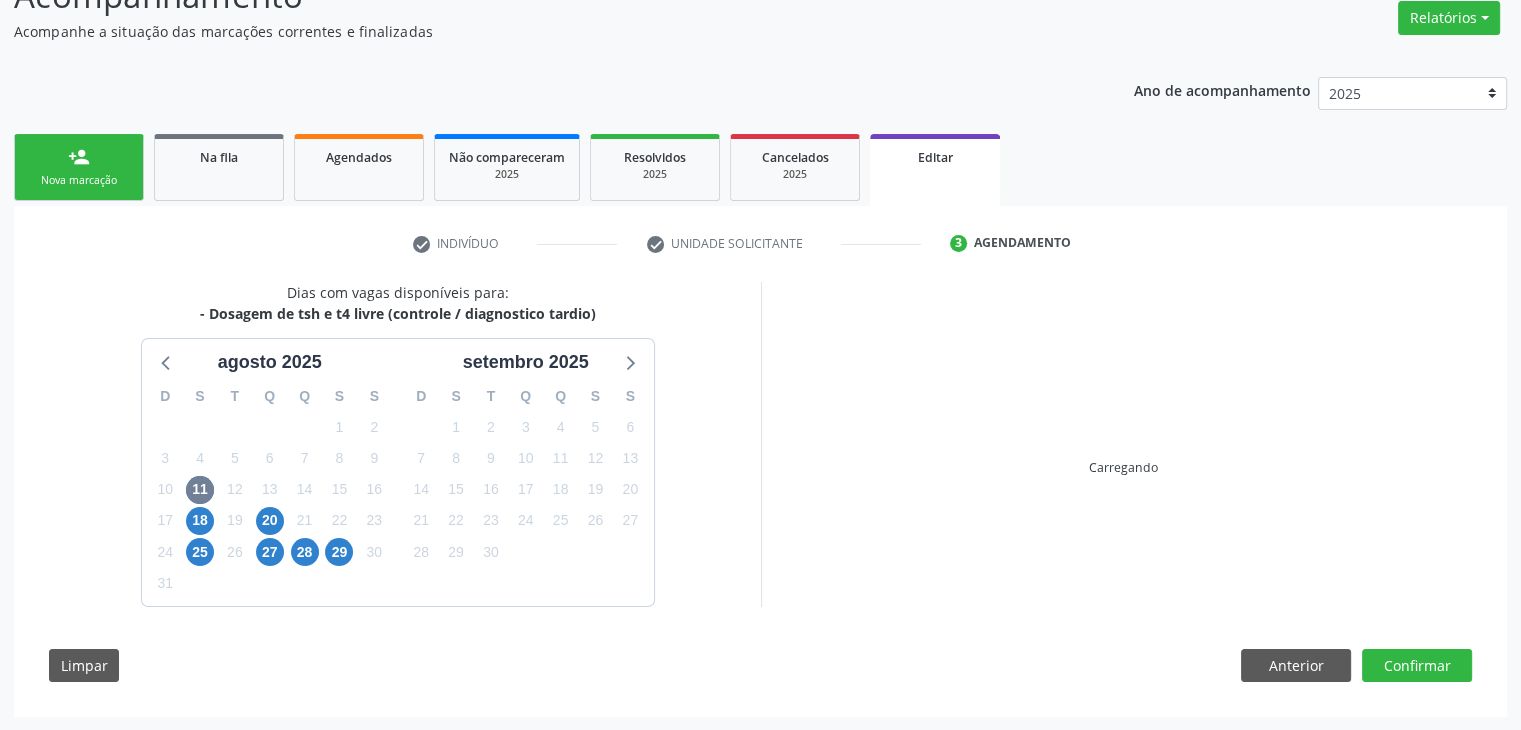 click on "Carregando" at bounding box center [1124, 444] 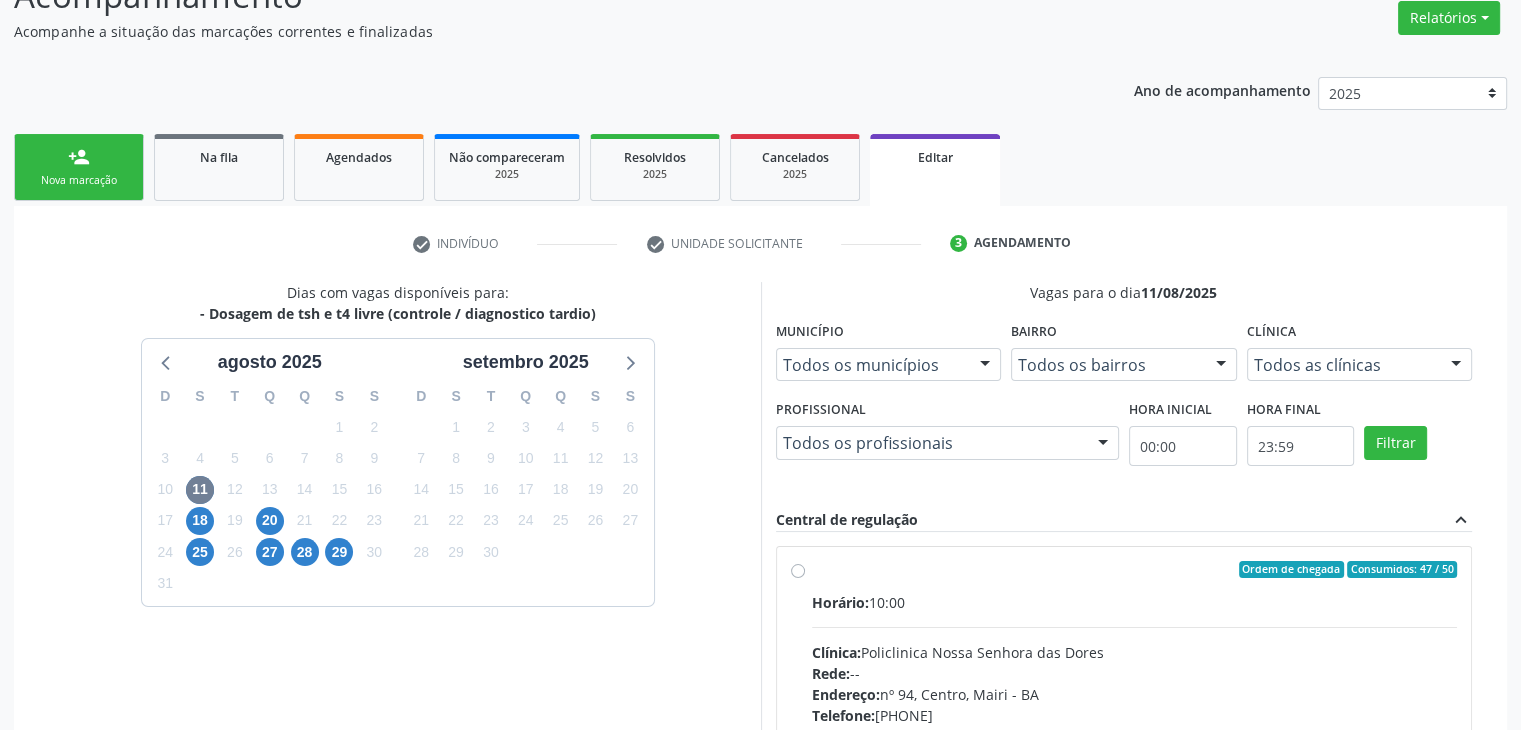 click on "Horário:   10:00" at bounding box center [1135, 602] 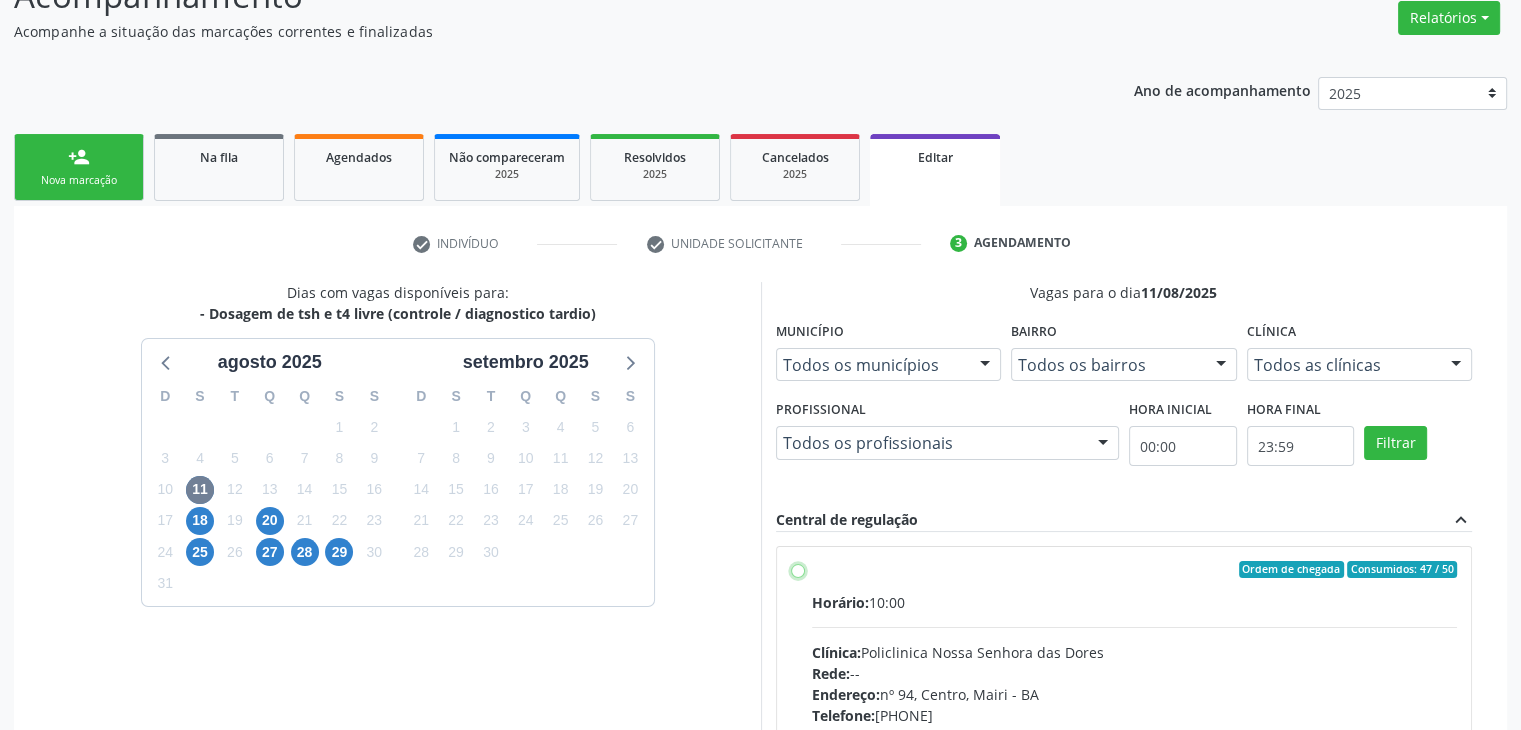 click on "Ordem de chegada
Consumidos: 47 / 50
Horário:   10:00
Clínica:  Policlinica Nossa Senhora das Dores
Rede:
--
Endereço:   nº 94, Centro, Mairi - [STATE]
Telefone:   [PHONE]
Profissional:
--
Informações adicionais sobre o atendimento
Idade de atendimento:
Sem restrição
Gênero(s) atendido(s):
Sem restrição
Informações adicionais:
--" at bounding box center (798, 570) 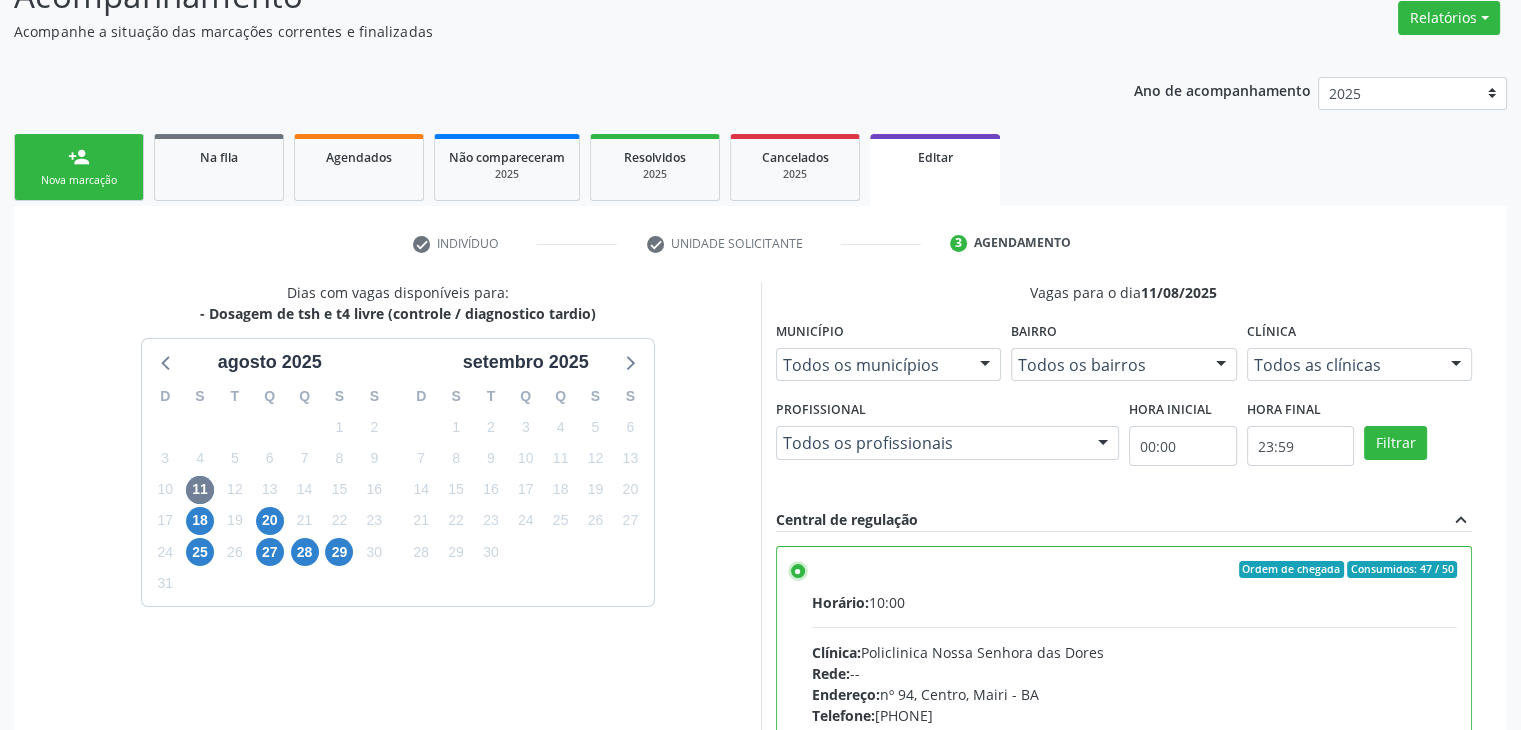 scroll, scrollTop: 490, scrollLeft: 0, axis: vertical 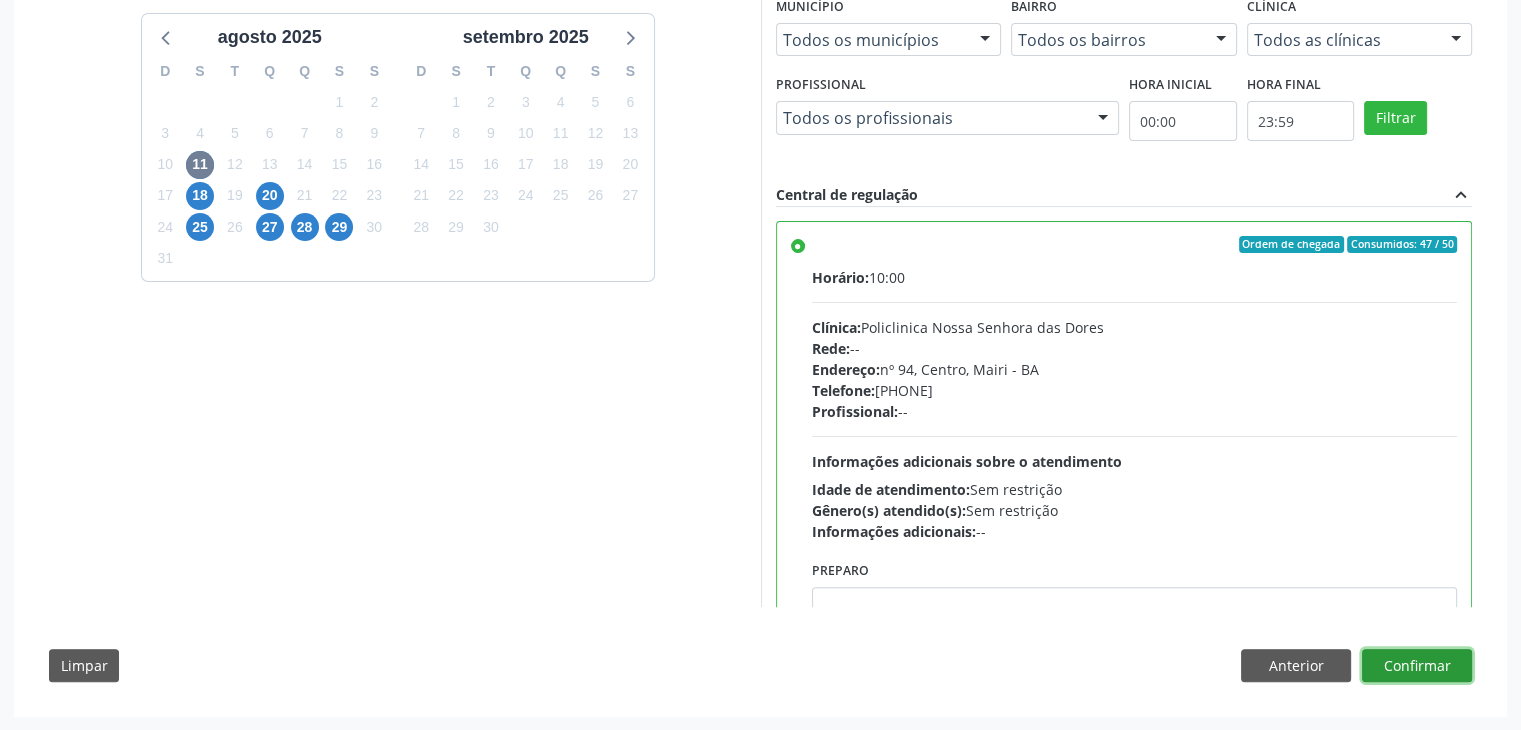 click on "Confirmar" at bounding box center [1417, 666] 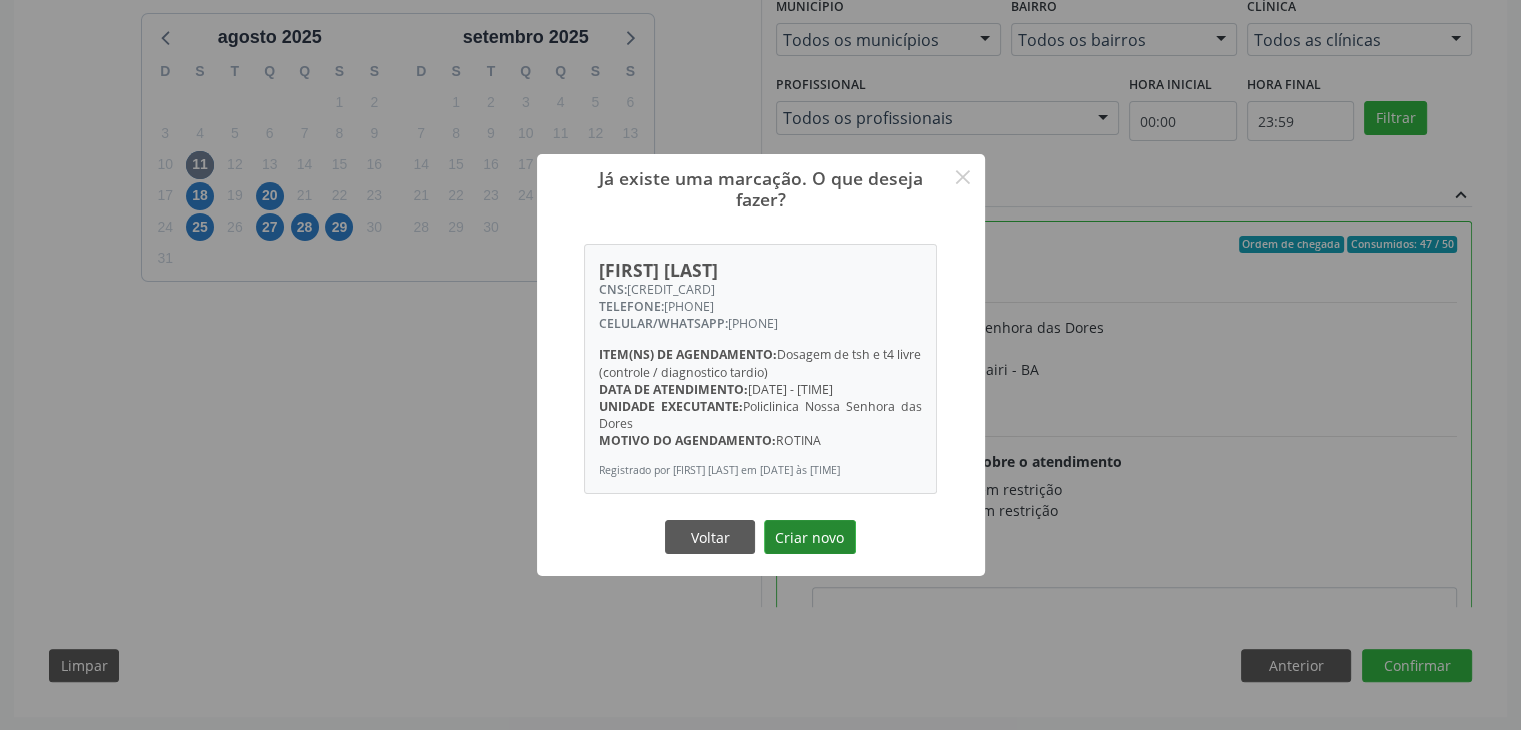 click on "Criar novo" at bounding box center (810, 537) 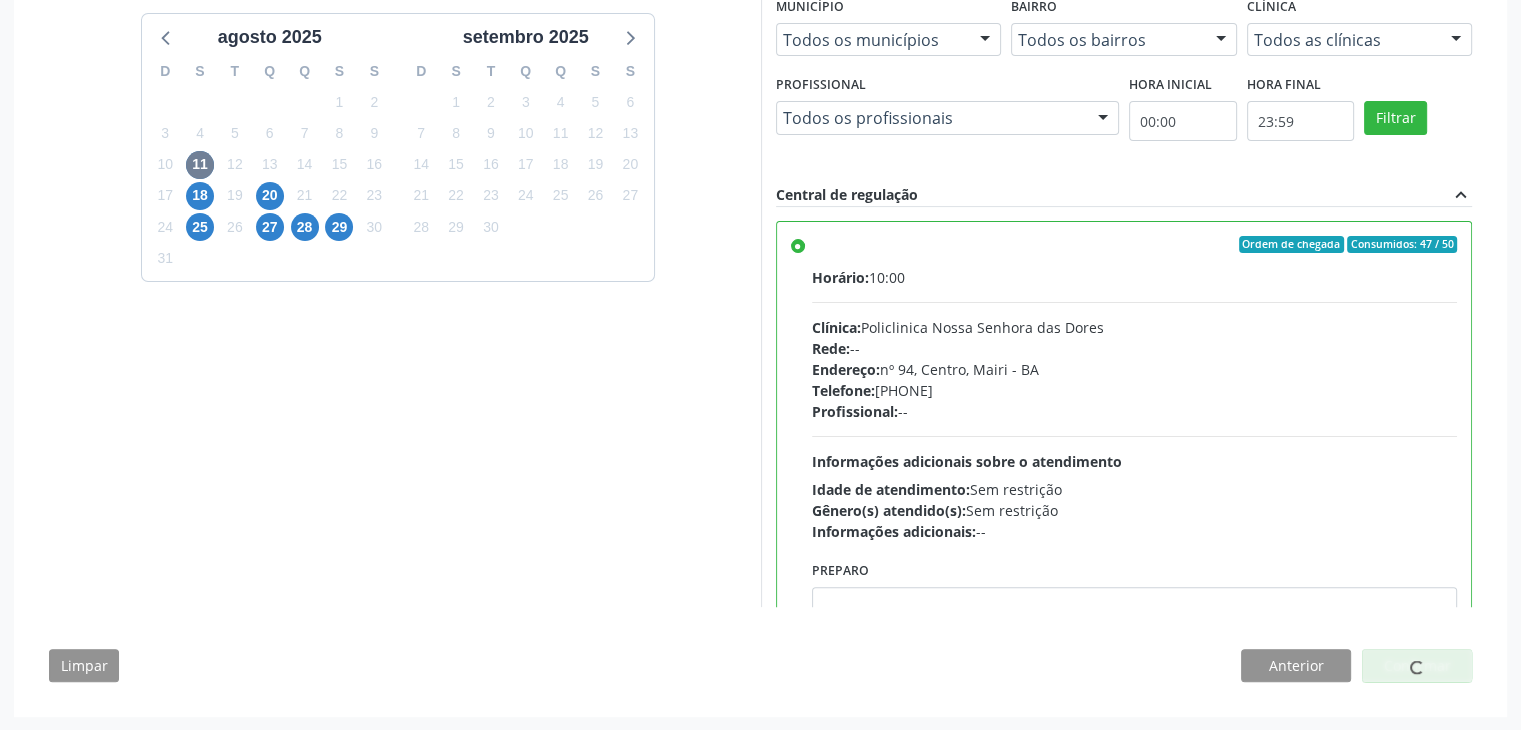 scroll, scrollTop: 0, scrollLeft: 0, axis: both 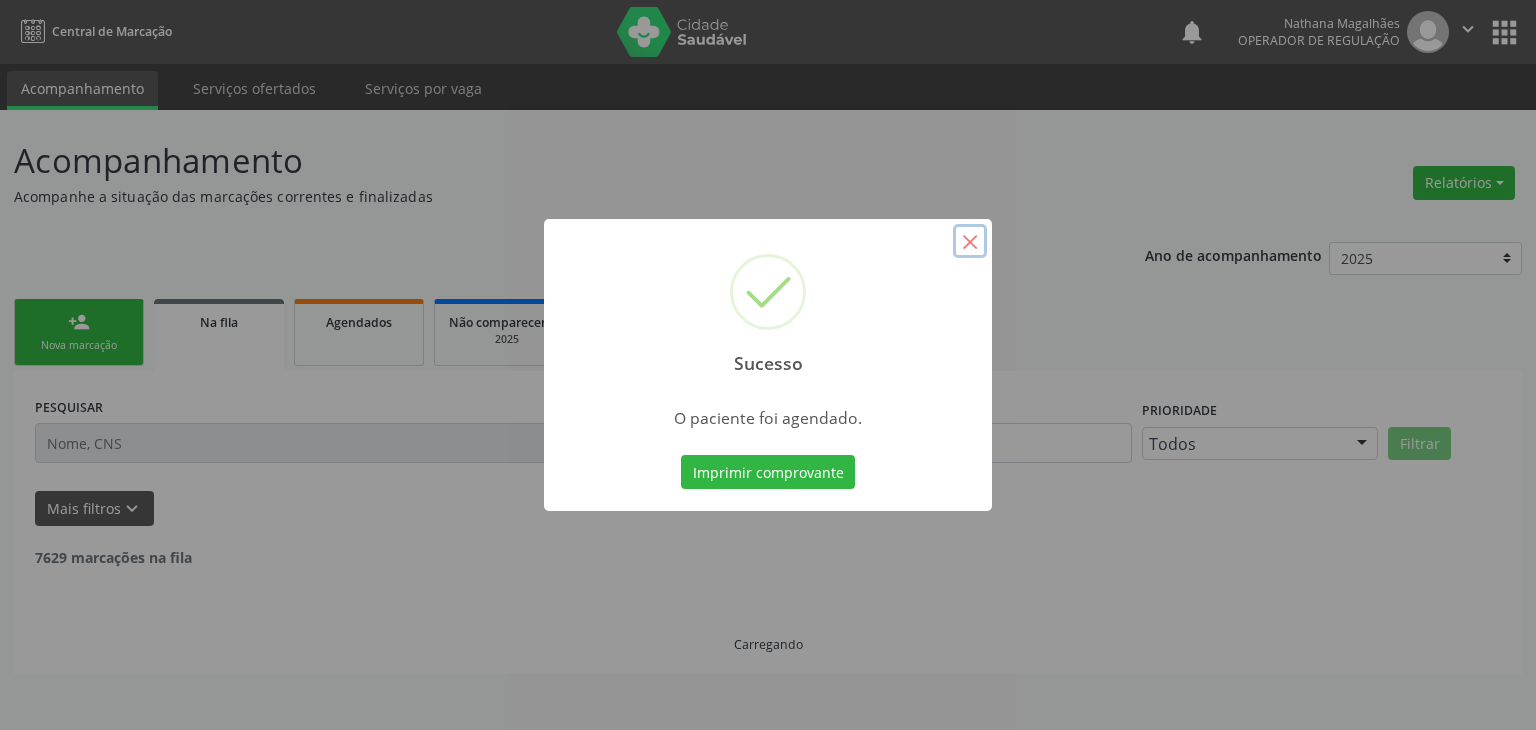 click on "×" at bounding box center [970, 241] 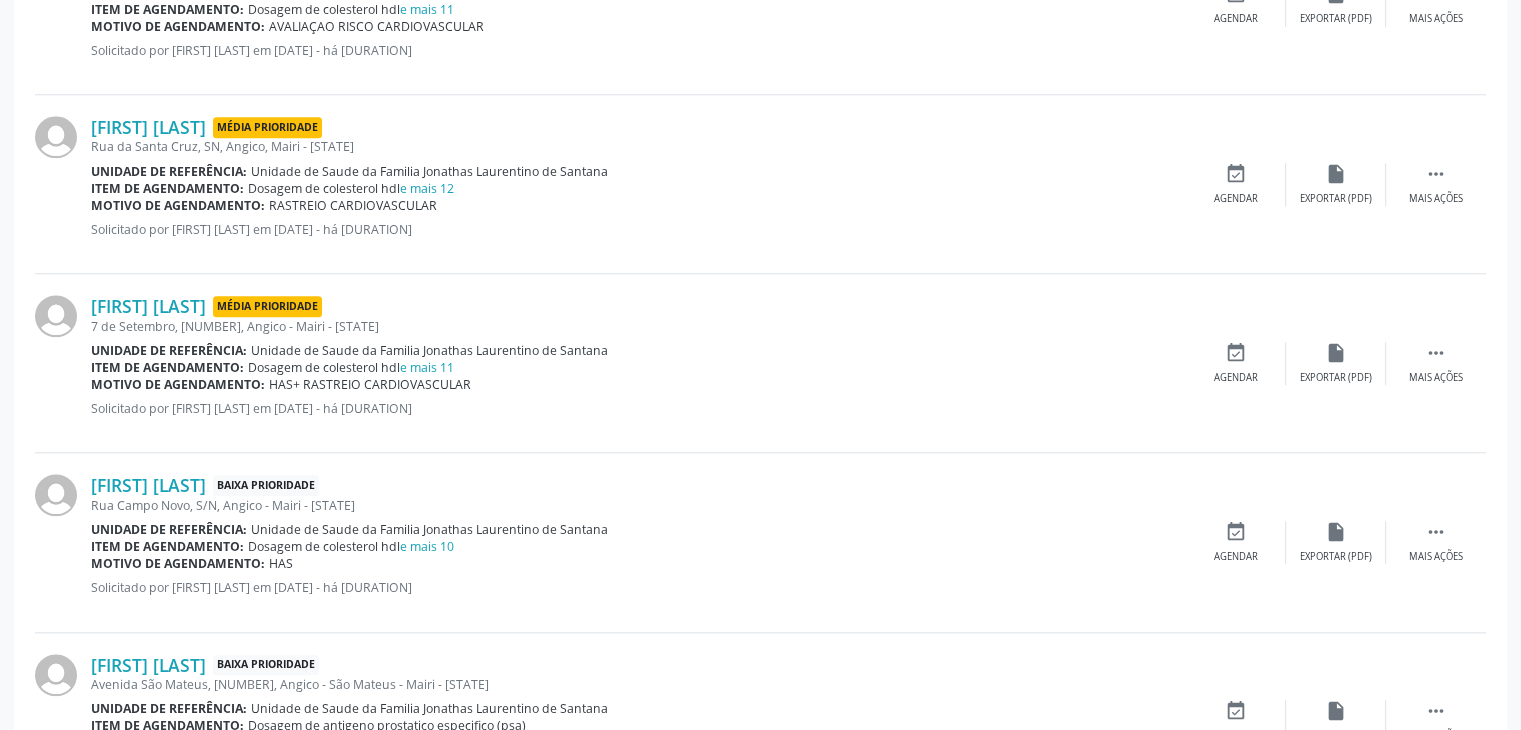 scroll, scrollTop: 2100, scrollLeft: 0, axis: vertical 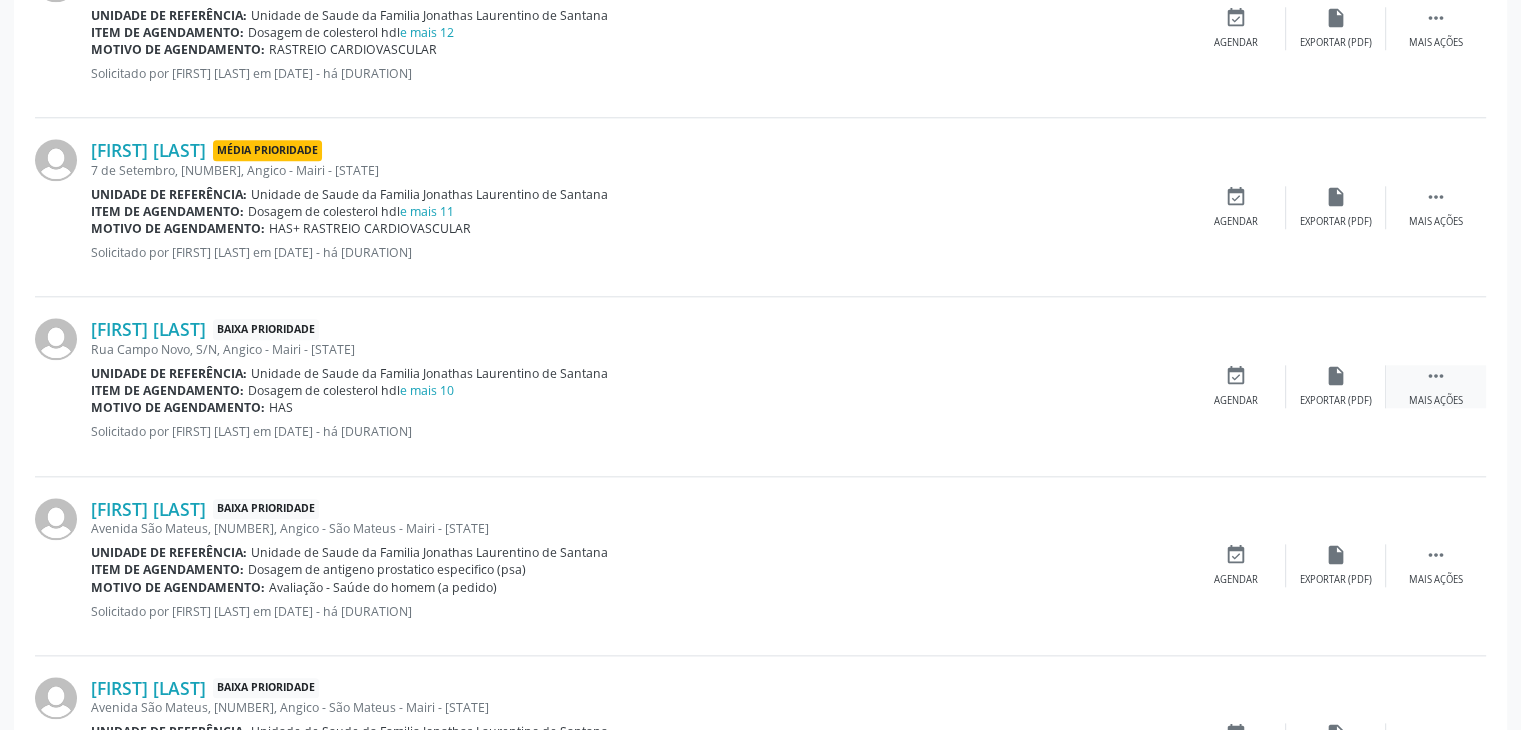 click on "
Mais ações" at bounding box center [1436, 386] 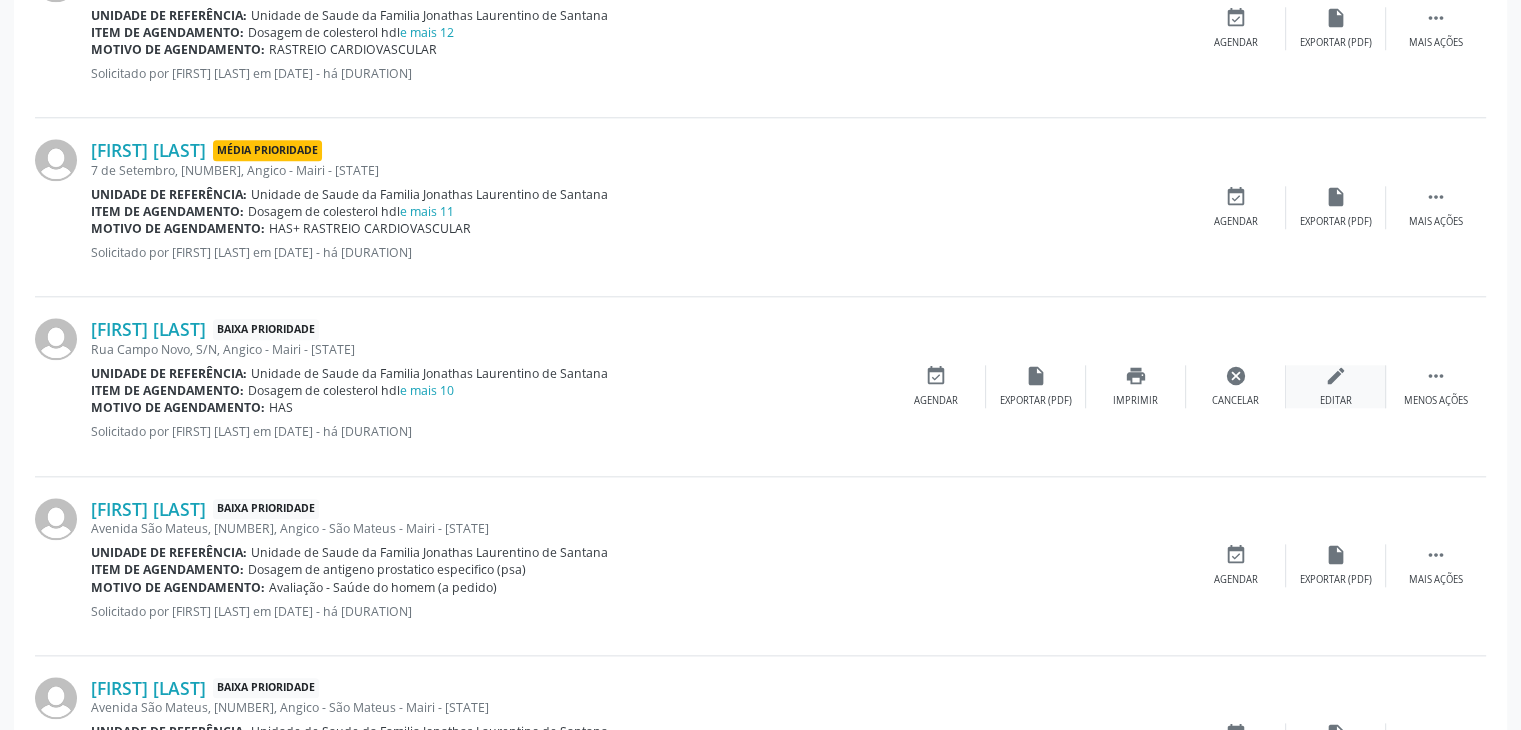 click on "Editar" at bounding box center [1336, 401] 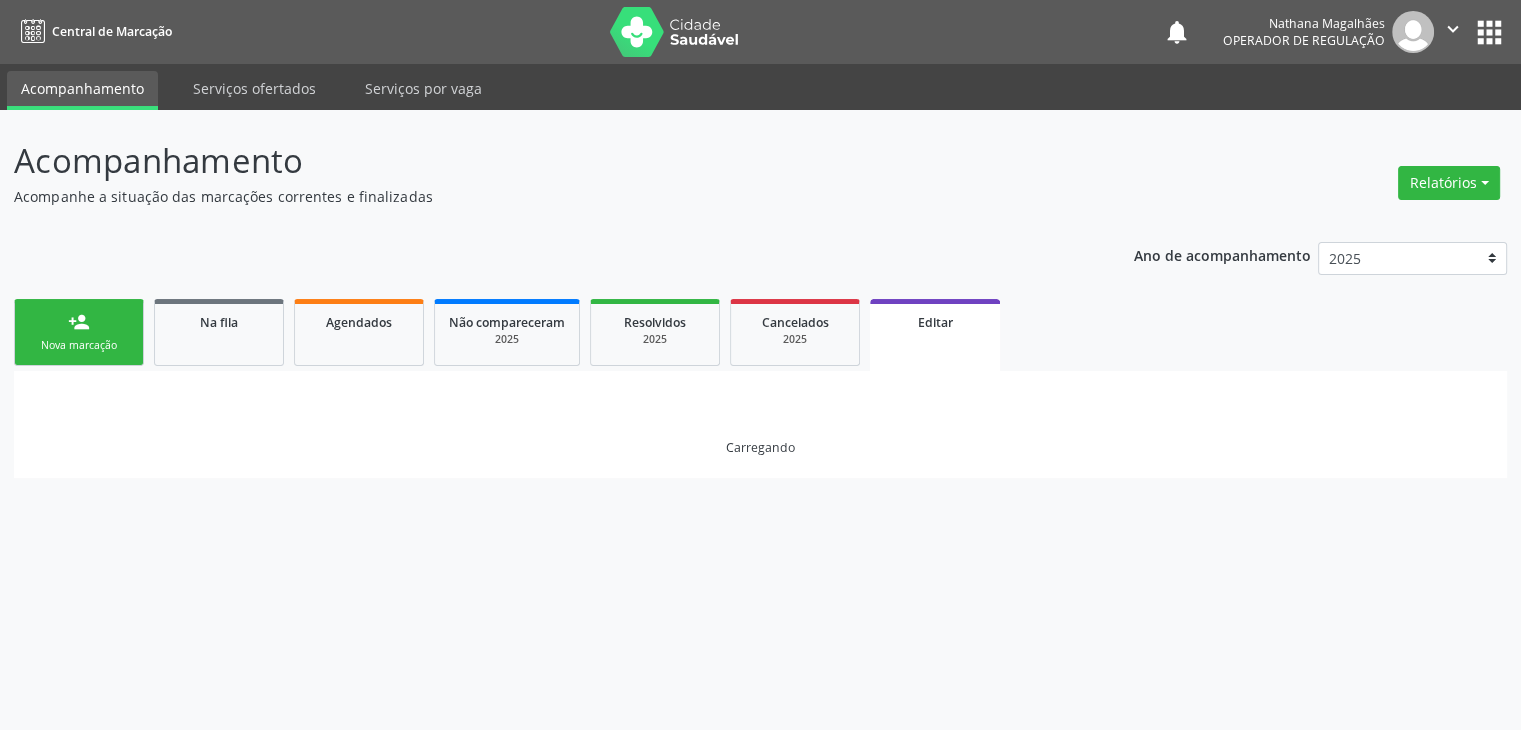 scroll, scrollTop: 0, scrollLeft: 0, axis: both 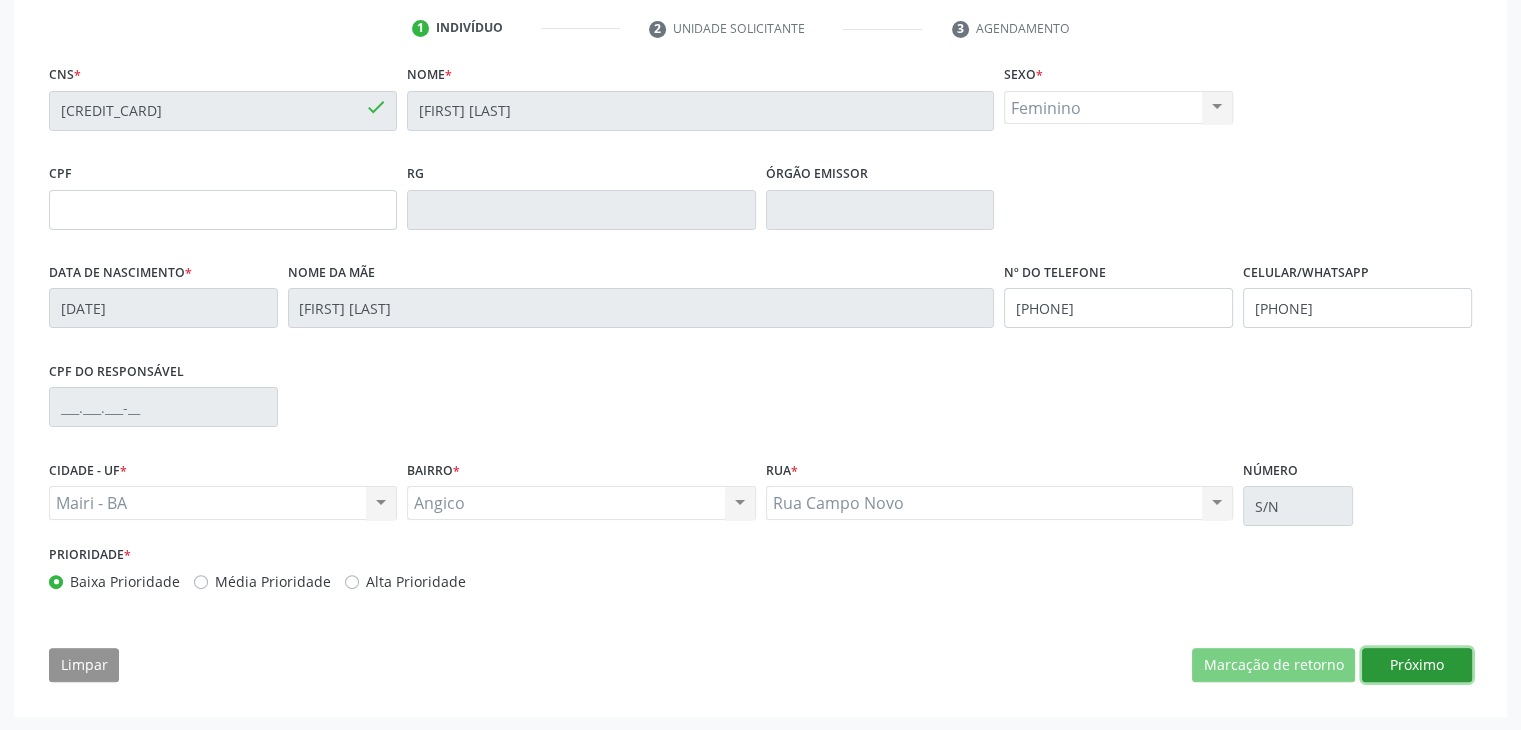 click on "Próximo" at bounding box center (1417, 665) 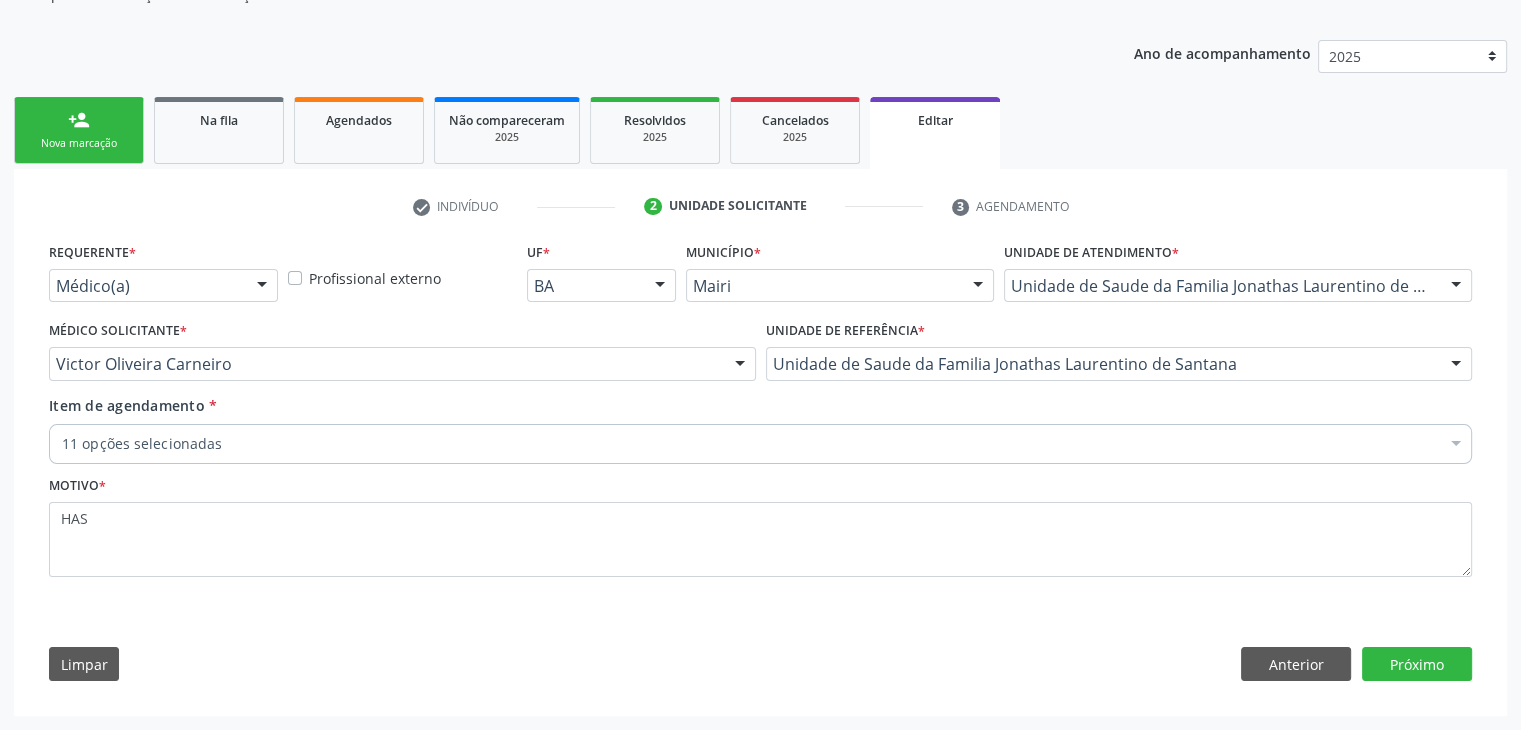 scroll, scrollTop: 200, scrollLeft: 0, axis: vertical 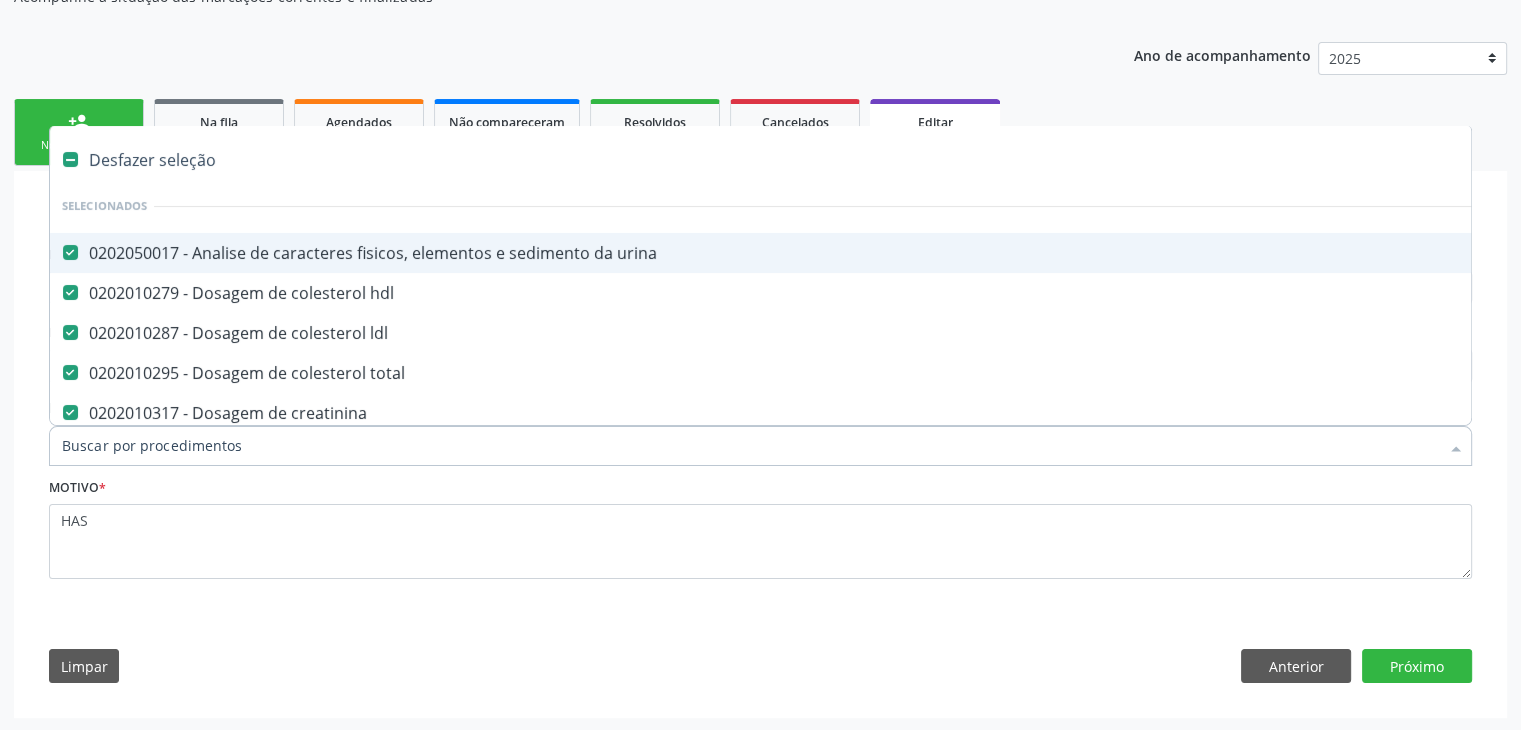 click on "Desfazer seleção" at bounding box center [831, 160] 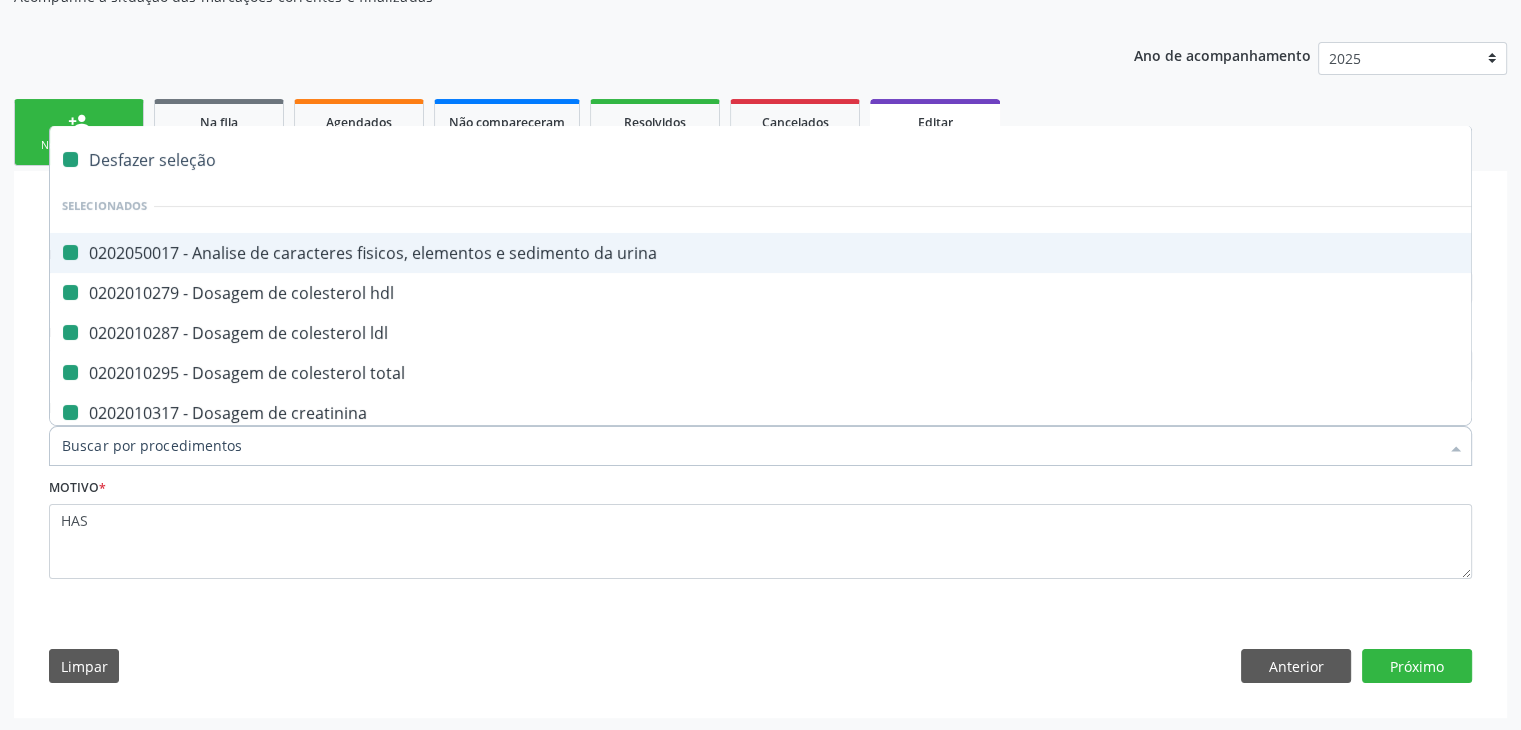 checkbox on "false" 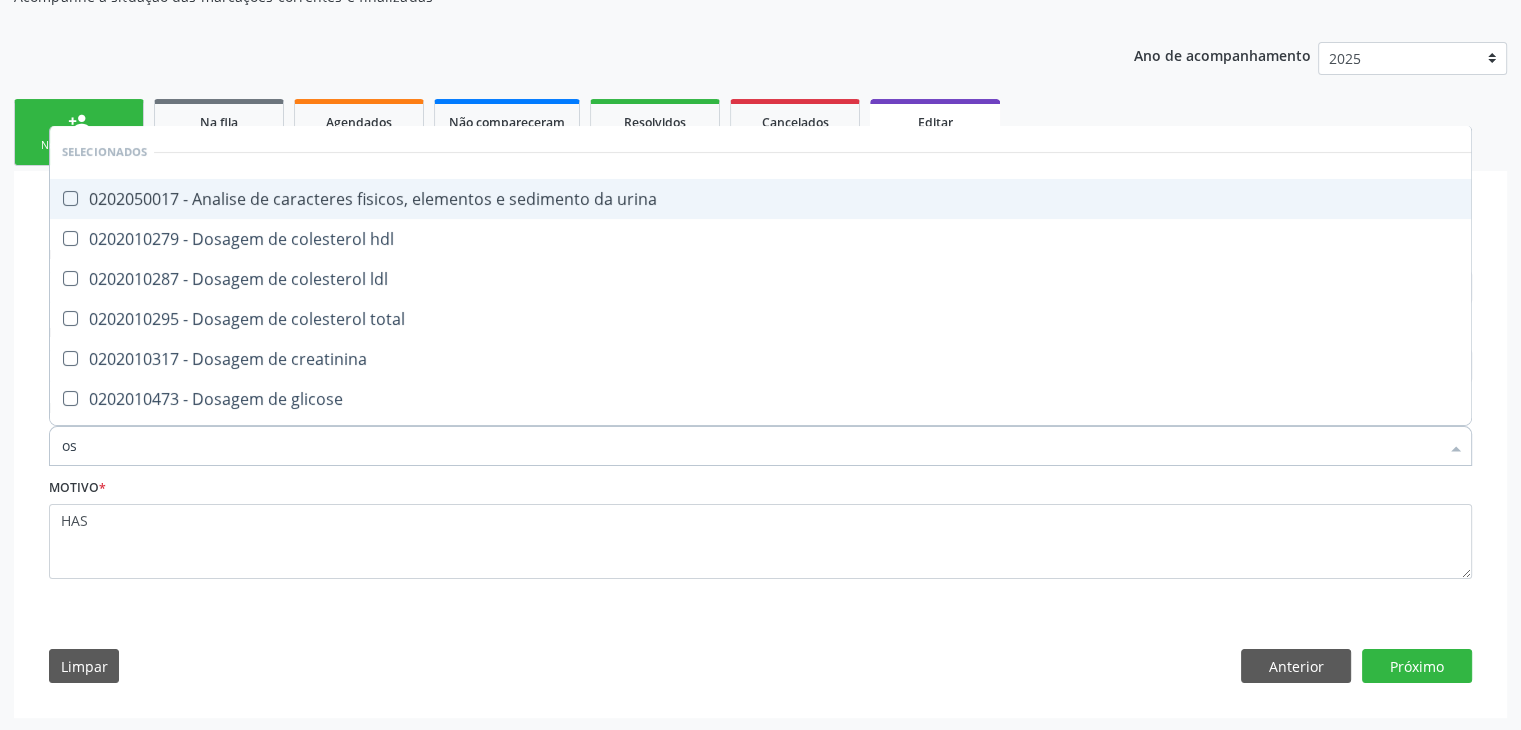 type on "o" 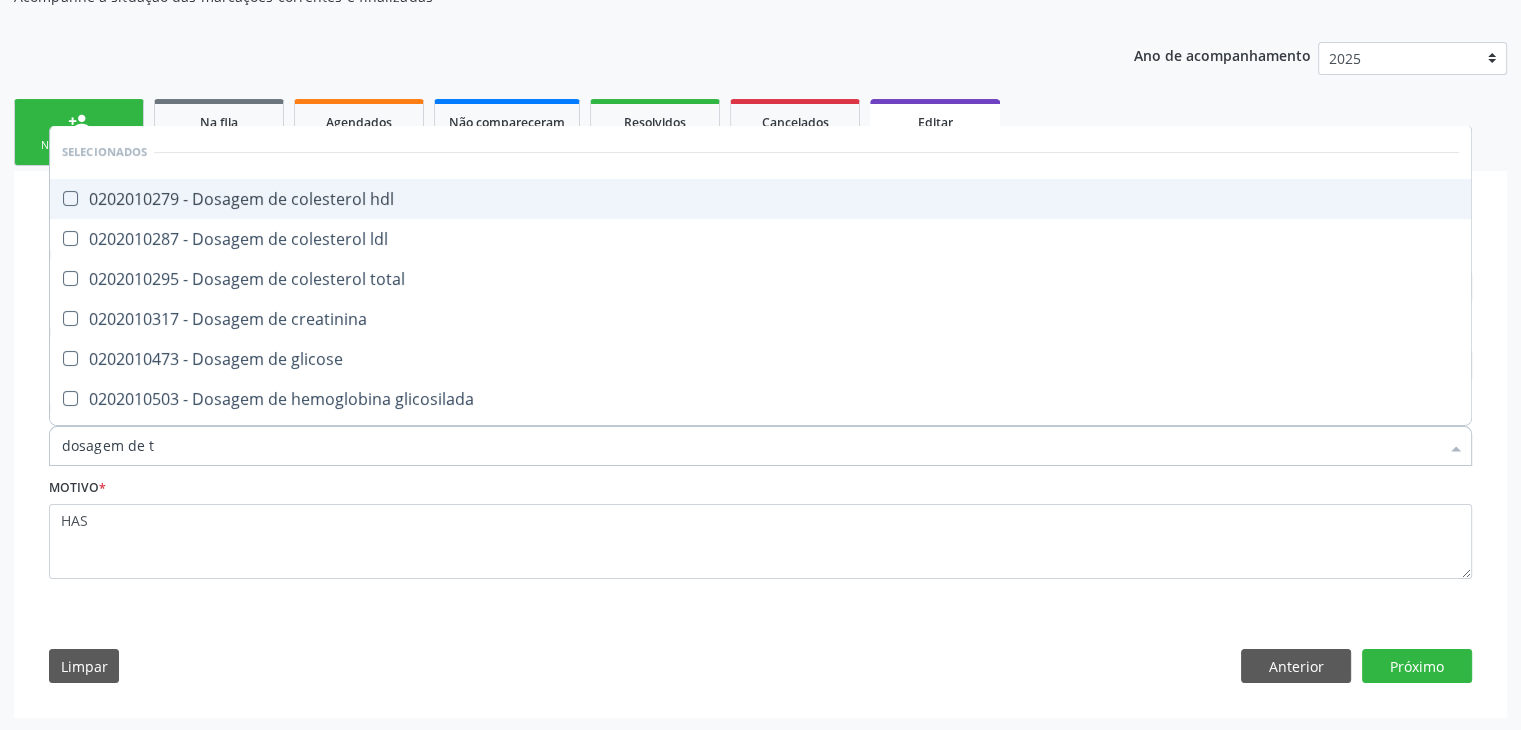 type on "dosagem de ts" 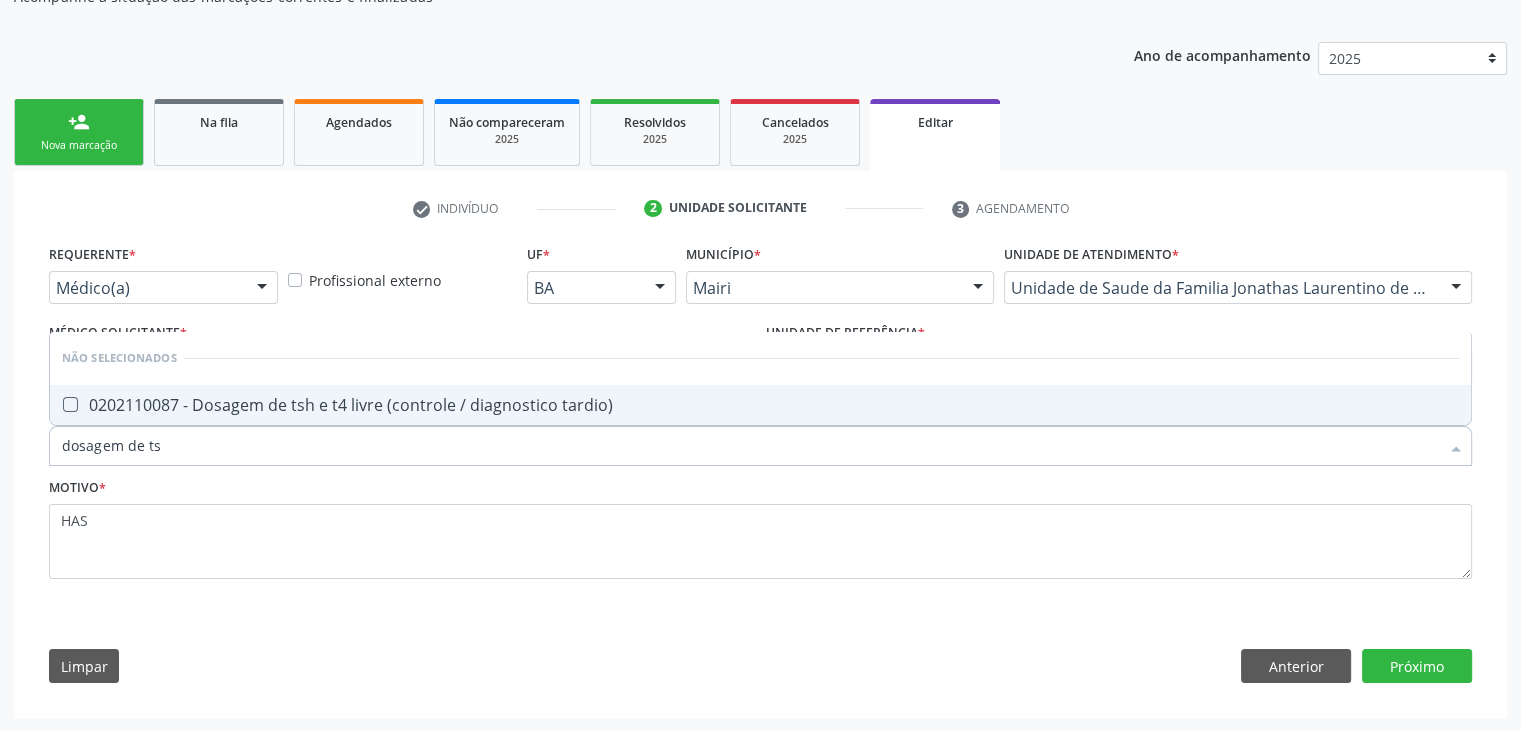 click on "0202110087 - Dosagem de tsh e t4 livre (controle / diagnostico tardio)" at bounding box center [760, 405] 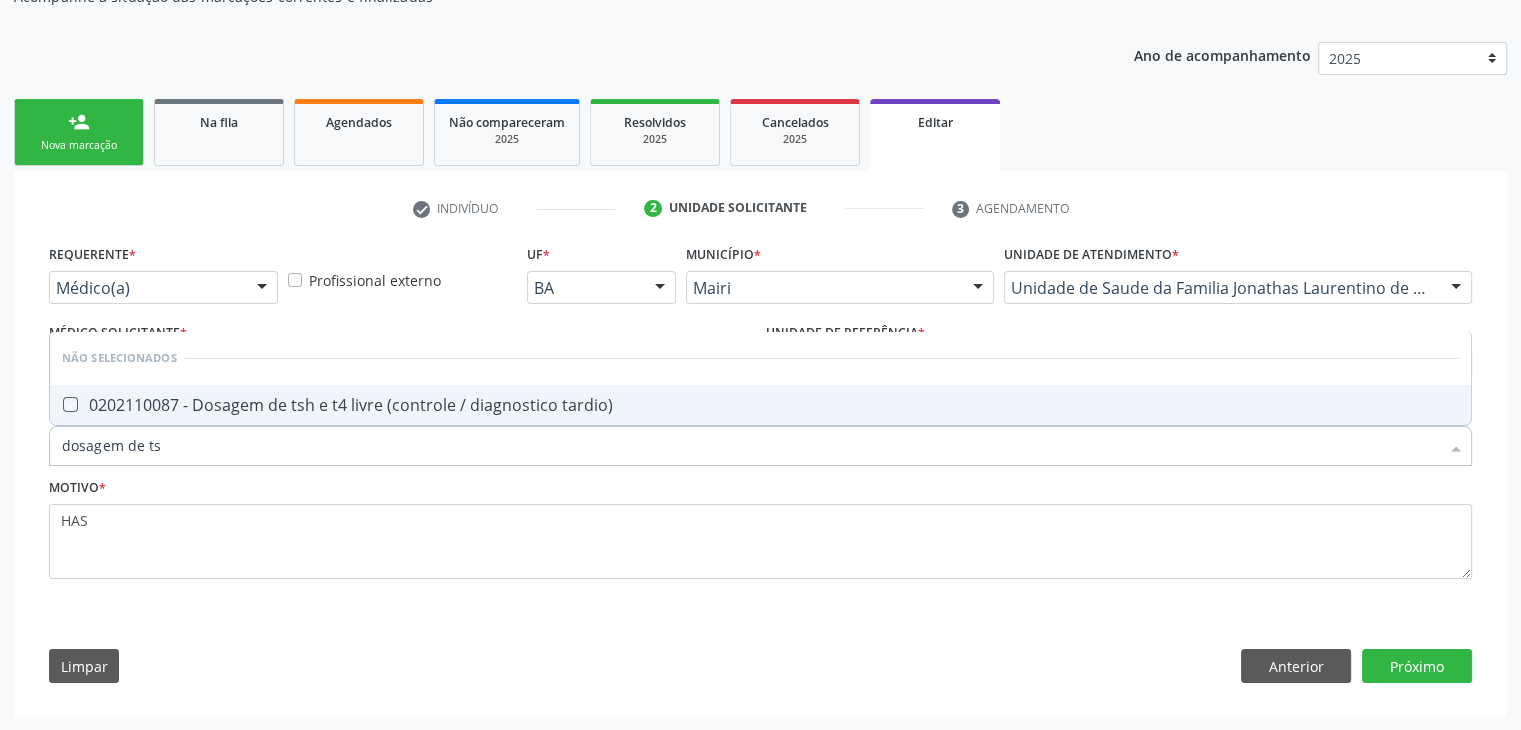 checkbox on "true" 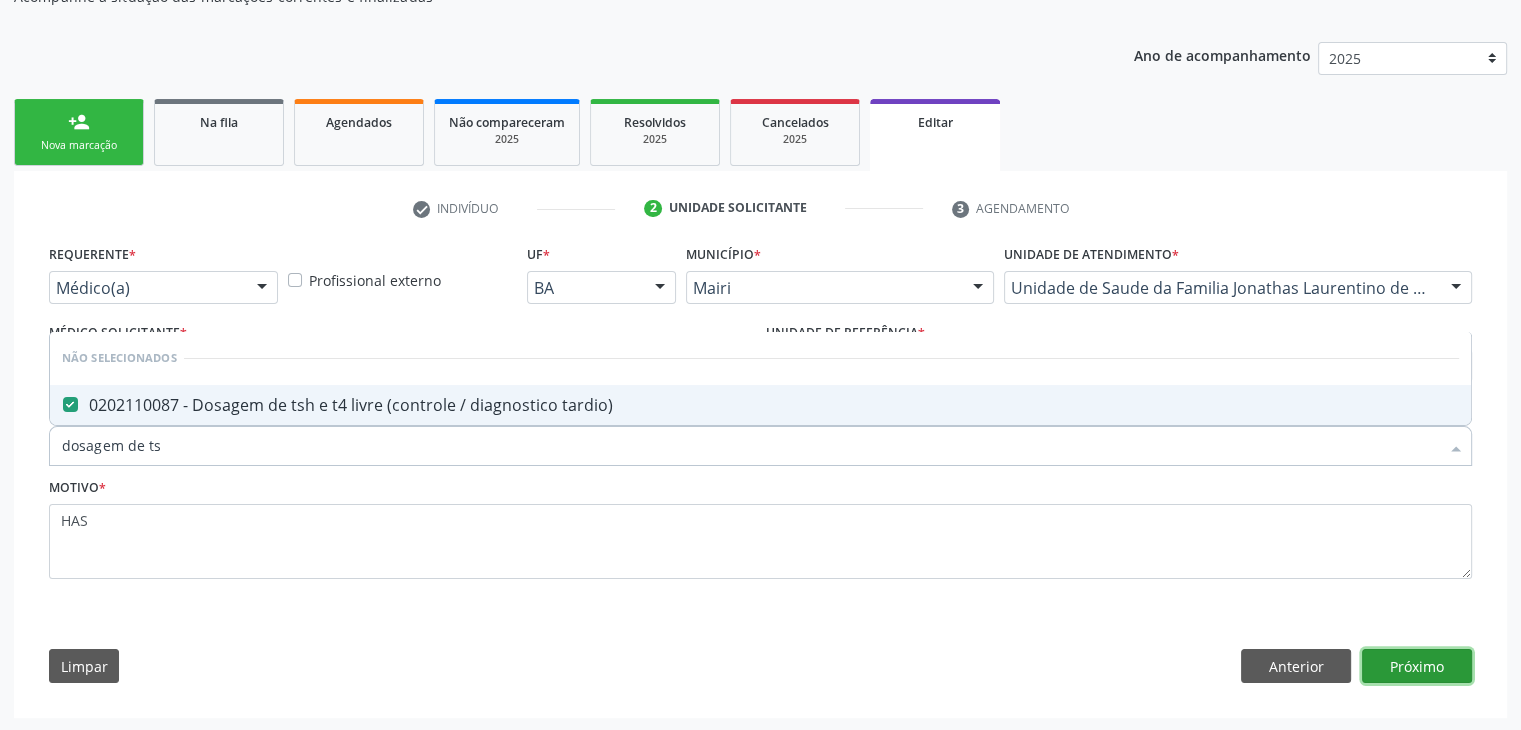 click on "Próximo" at bounding box center [1417, 666] 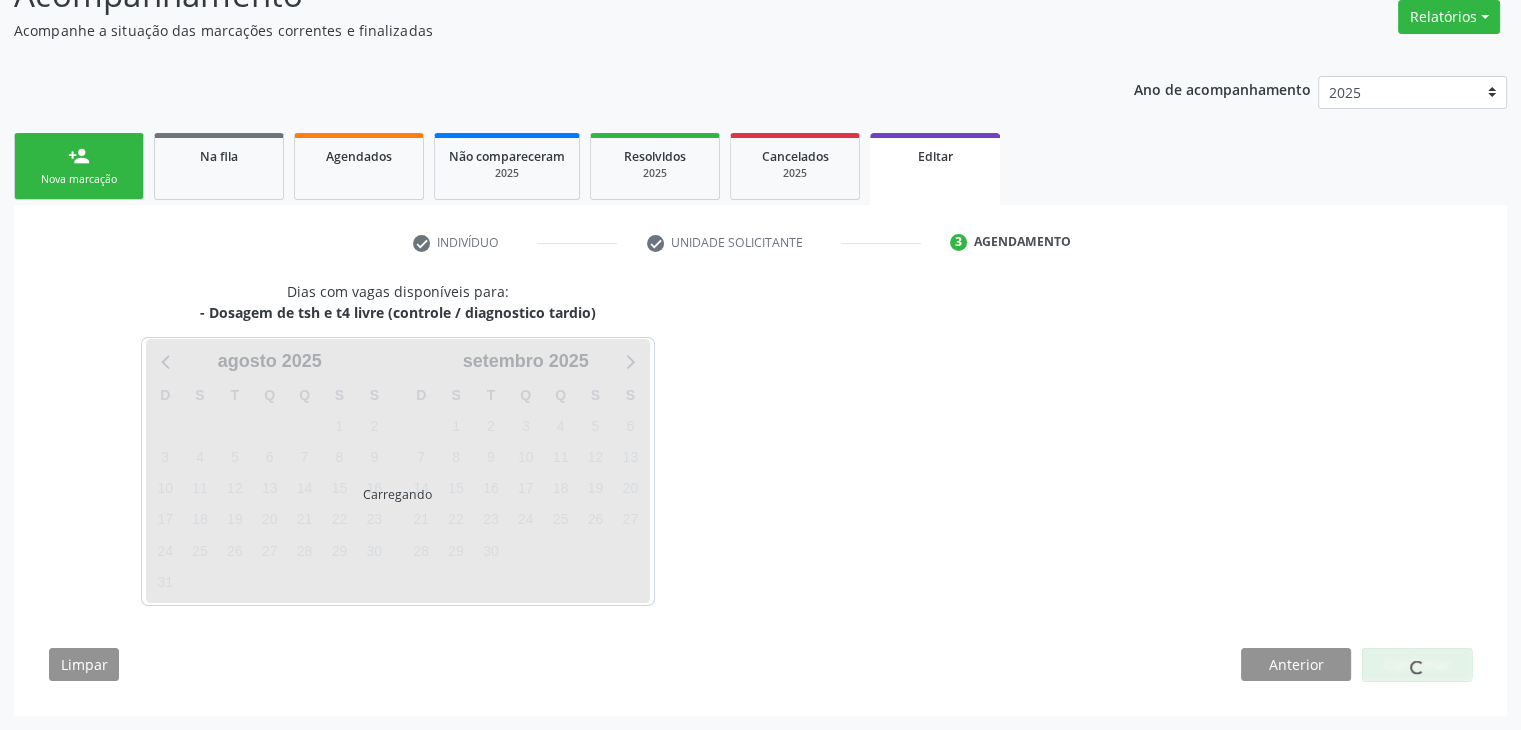 scroll, scrollTop: 165, scrollLeft: 0, axis: vertical 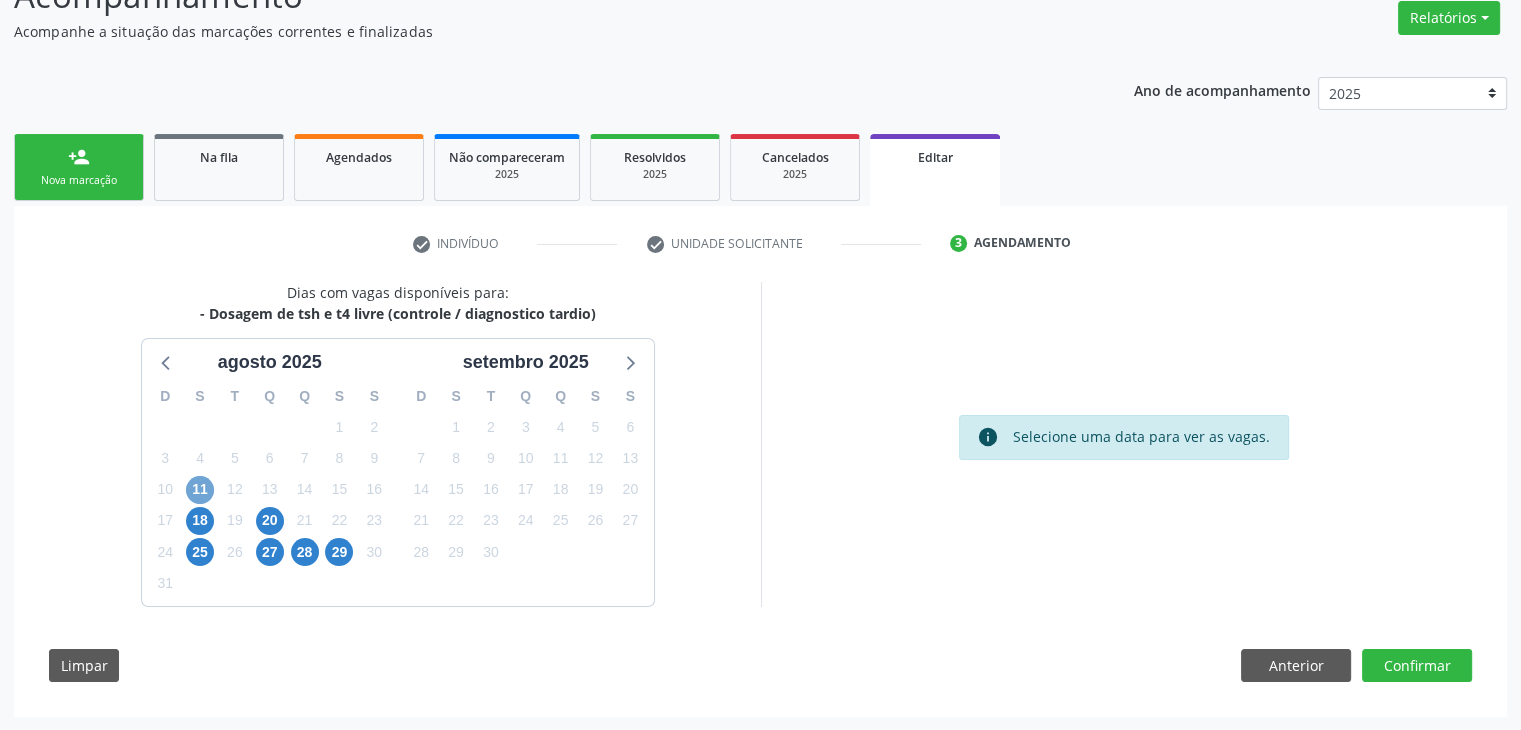 click on "11" at bounding box center [200, 490] 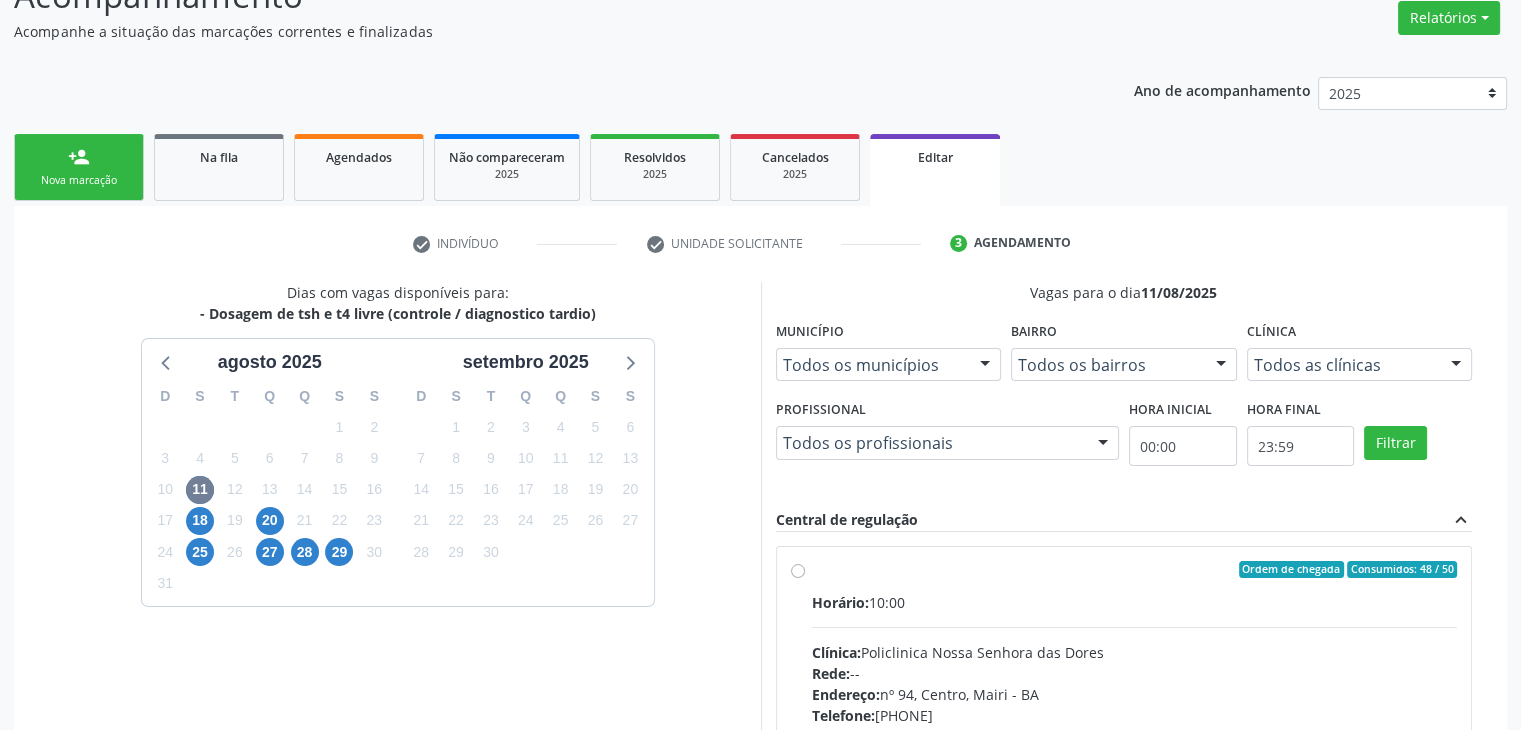 click on "Horário:   10:00" at bounding box center [1135, 602] 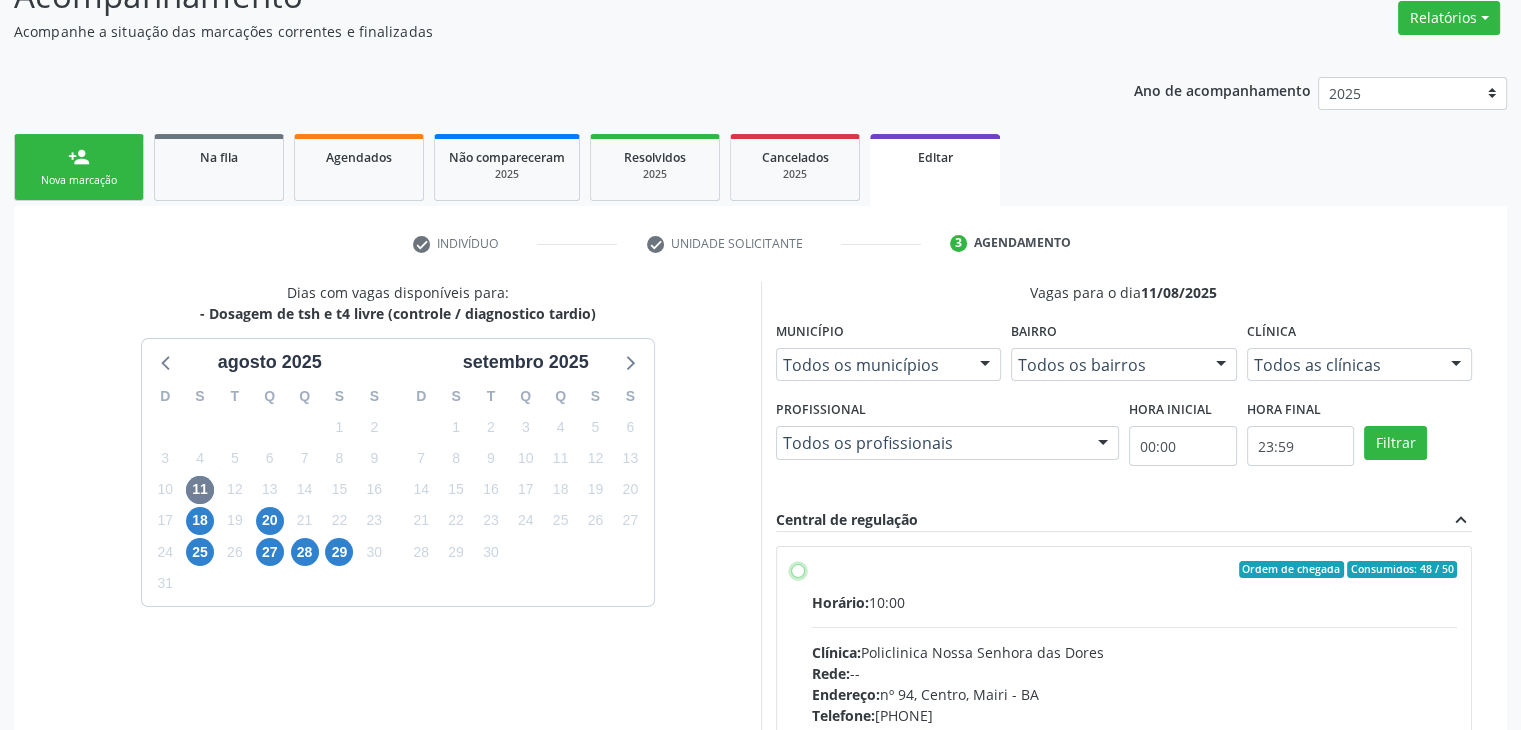 click on "Ordem de chegada
Consumidos: 48 / 50
Horário:   10:00
Clínica:  Policlinica Nossa Senhora das Dores
Rede:
--
Endereço:   nº 94, Centro, Mairi - [STATE]
Telefone:   (74) 36322104
Profissional:
--
Informações adicionais sobre o atendimento
Idade de atendimento:
Sem restrição
Gênero(s) atendido(s):
Sem restrição
Informações adicionais:
--" at bounding box center [798, 570] 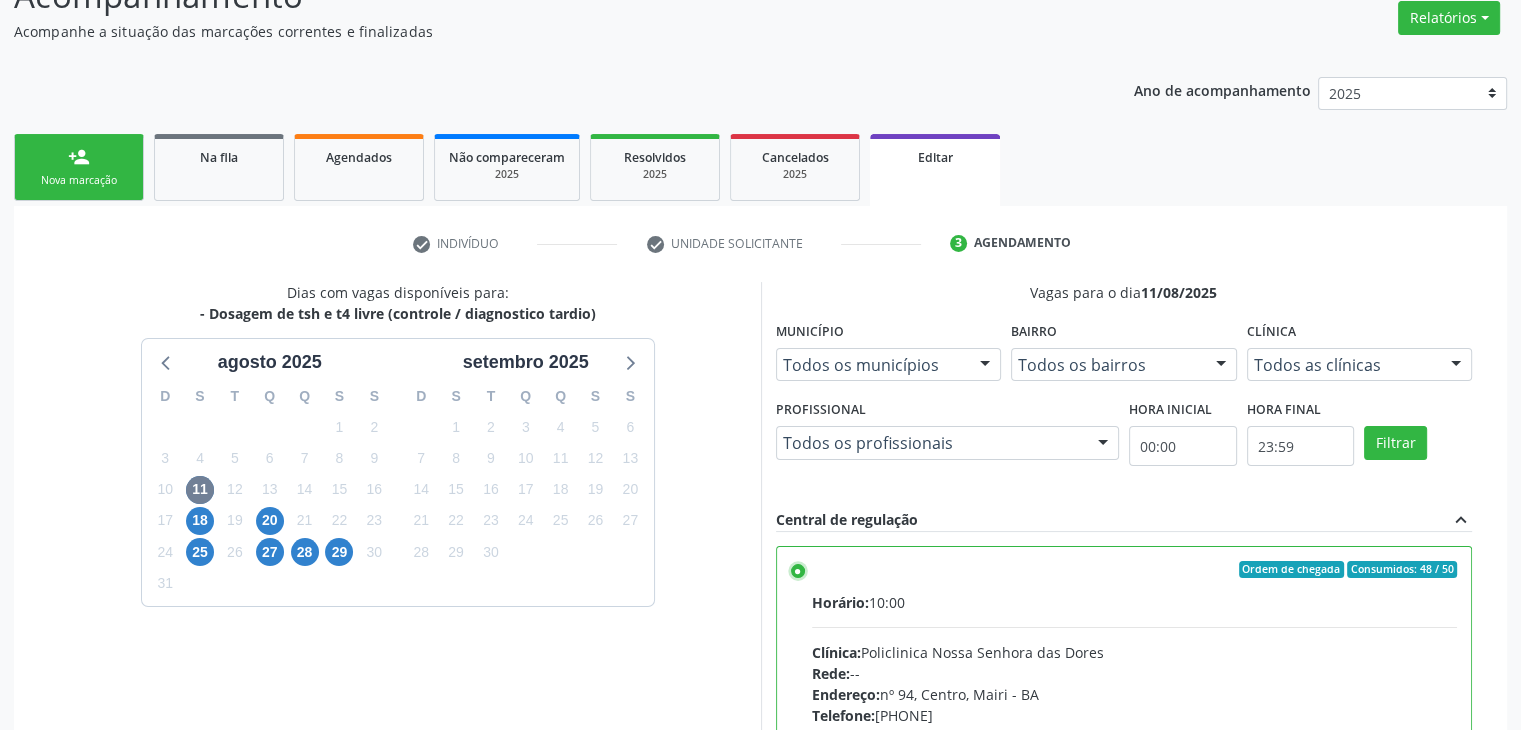 scroll, scrollTop: 490, scrollLeft: 0, axis: vertical 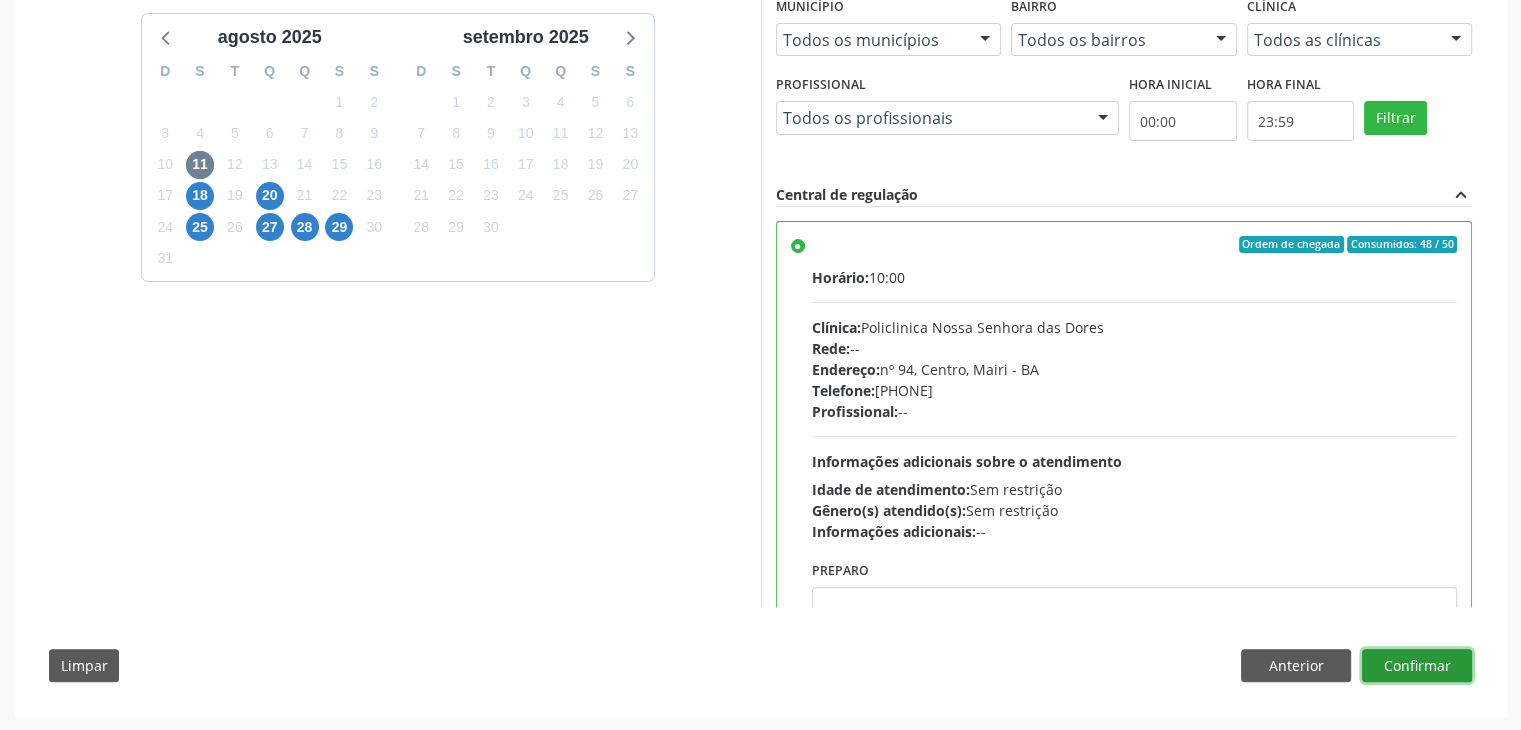 click on "Confirmar" at bounding box center (1417, 666) 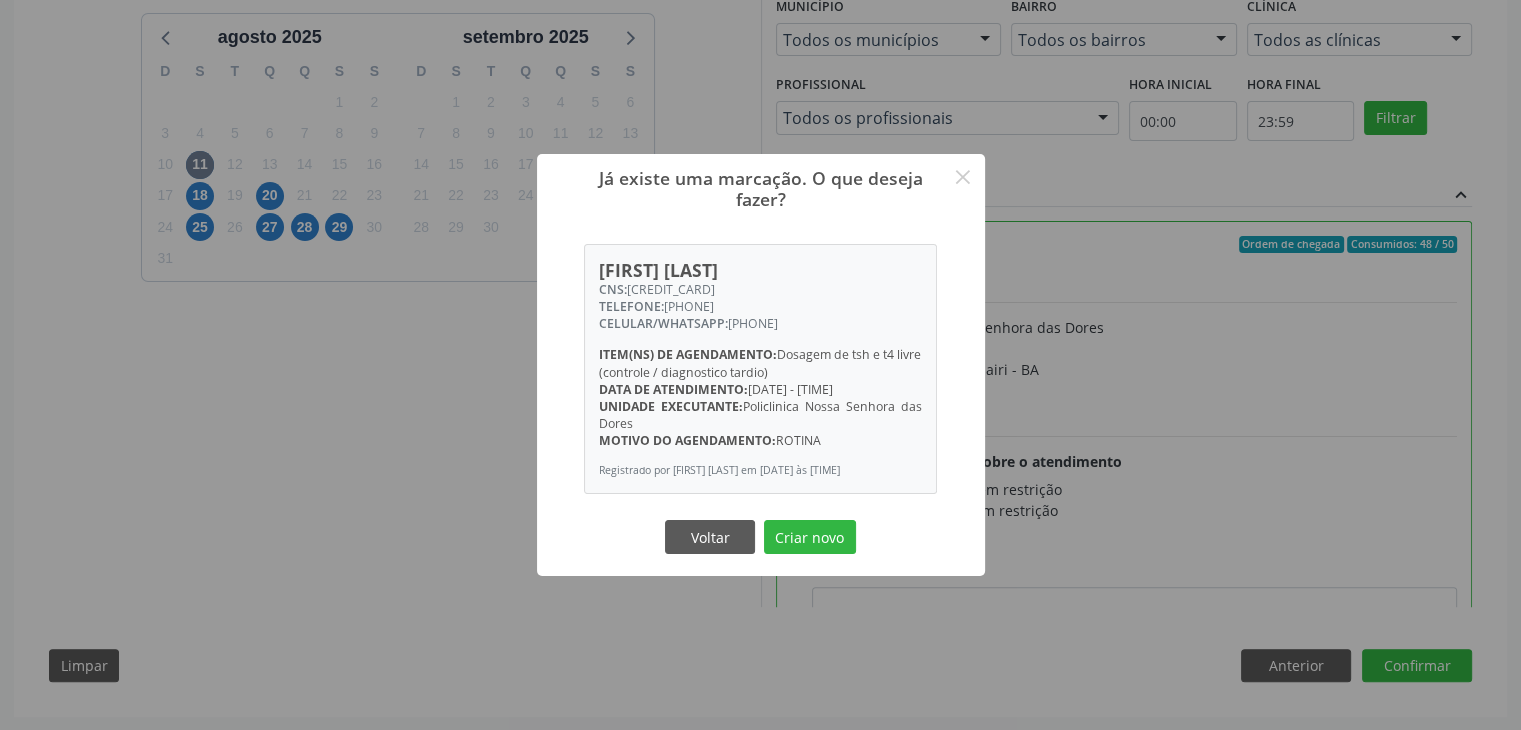 click on "Voltar Criar novo" at bounding box center (761, 537) 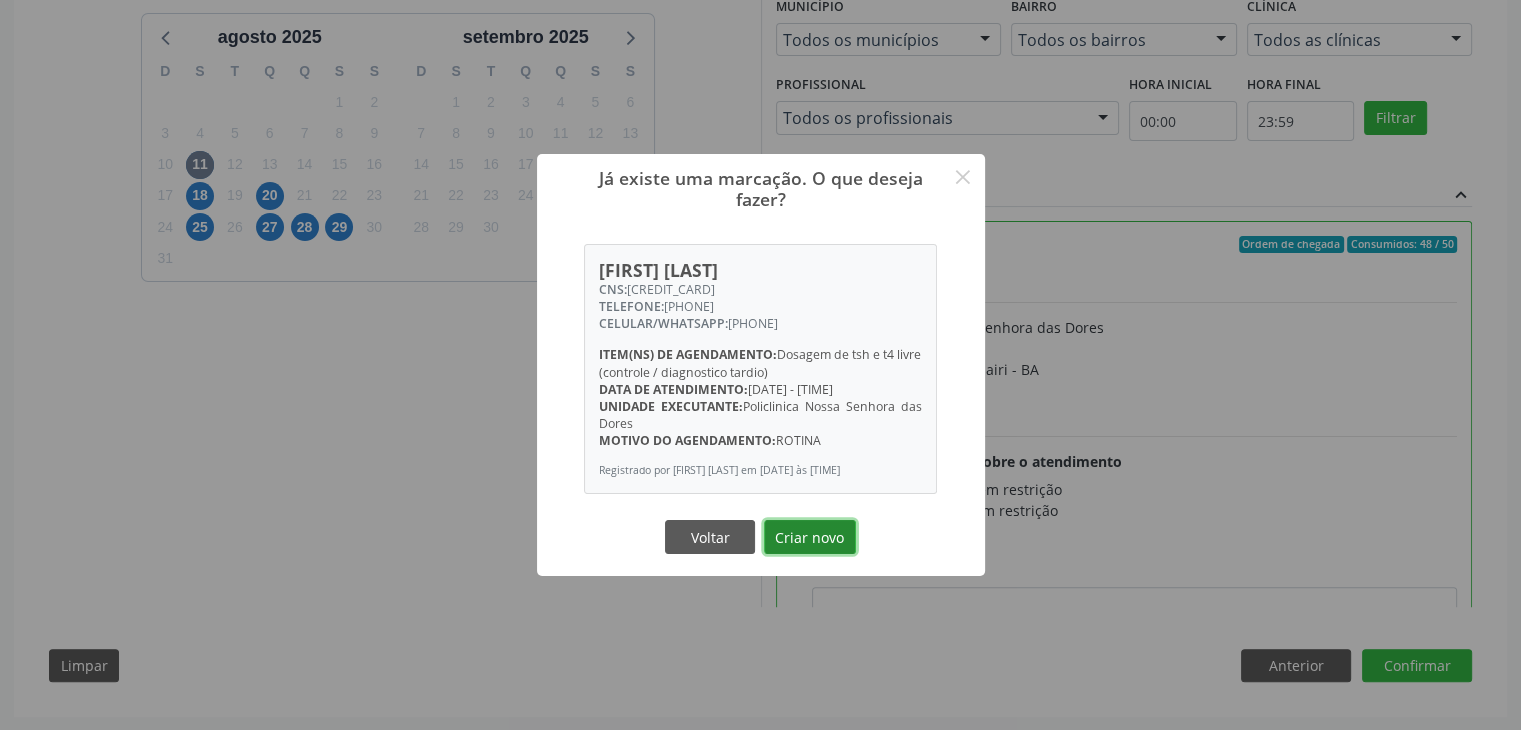 click on "Criar novo" at bounding box center [810, 537] 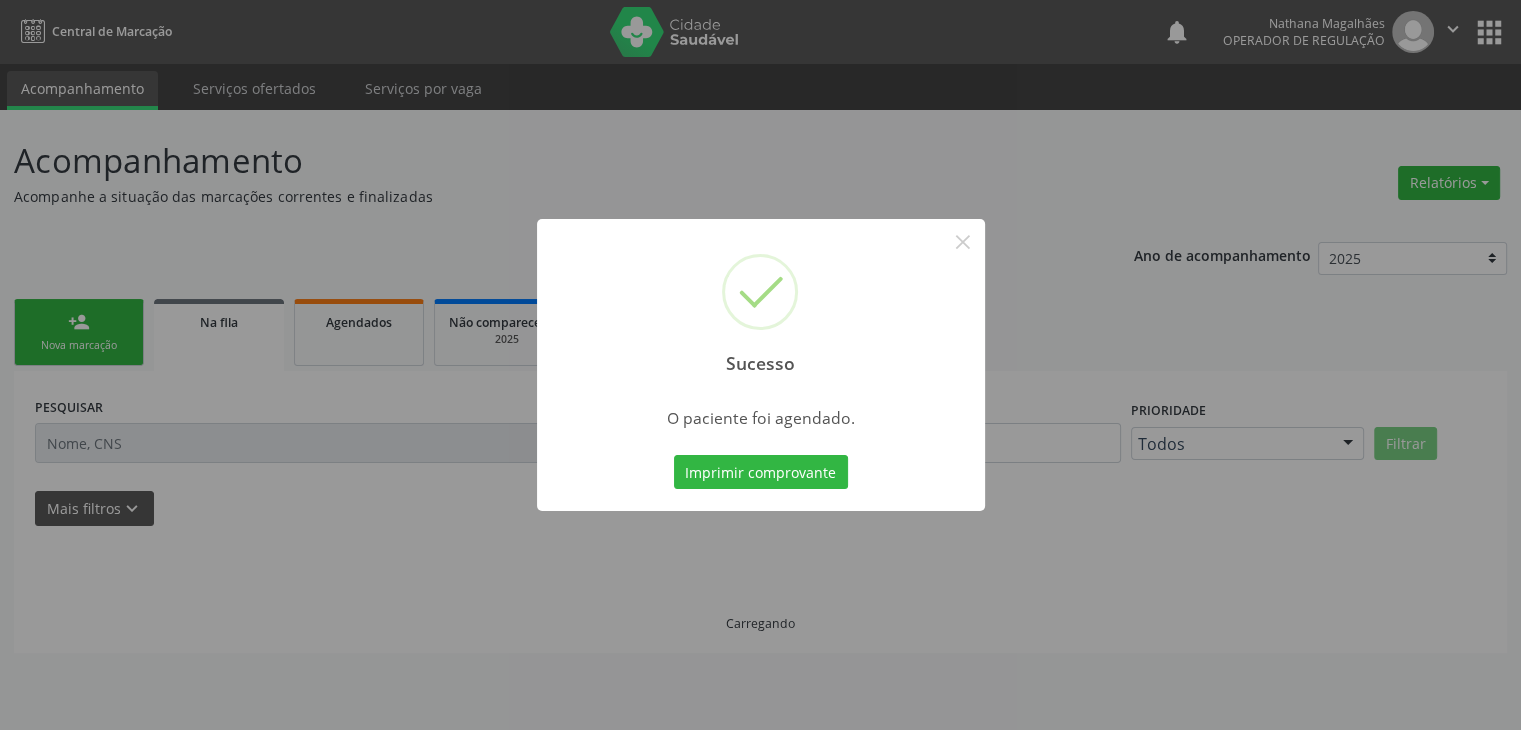 scroll, scrollTop: 0, scrollLeft: 0, axis: both 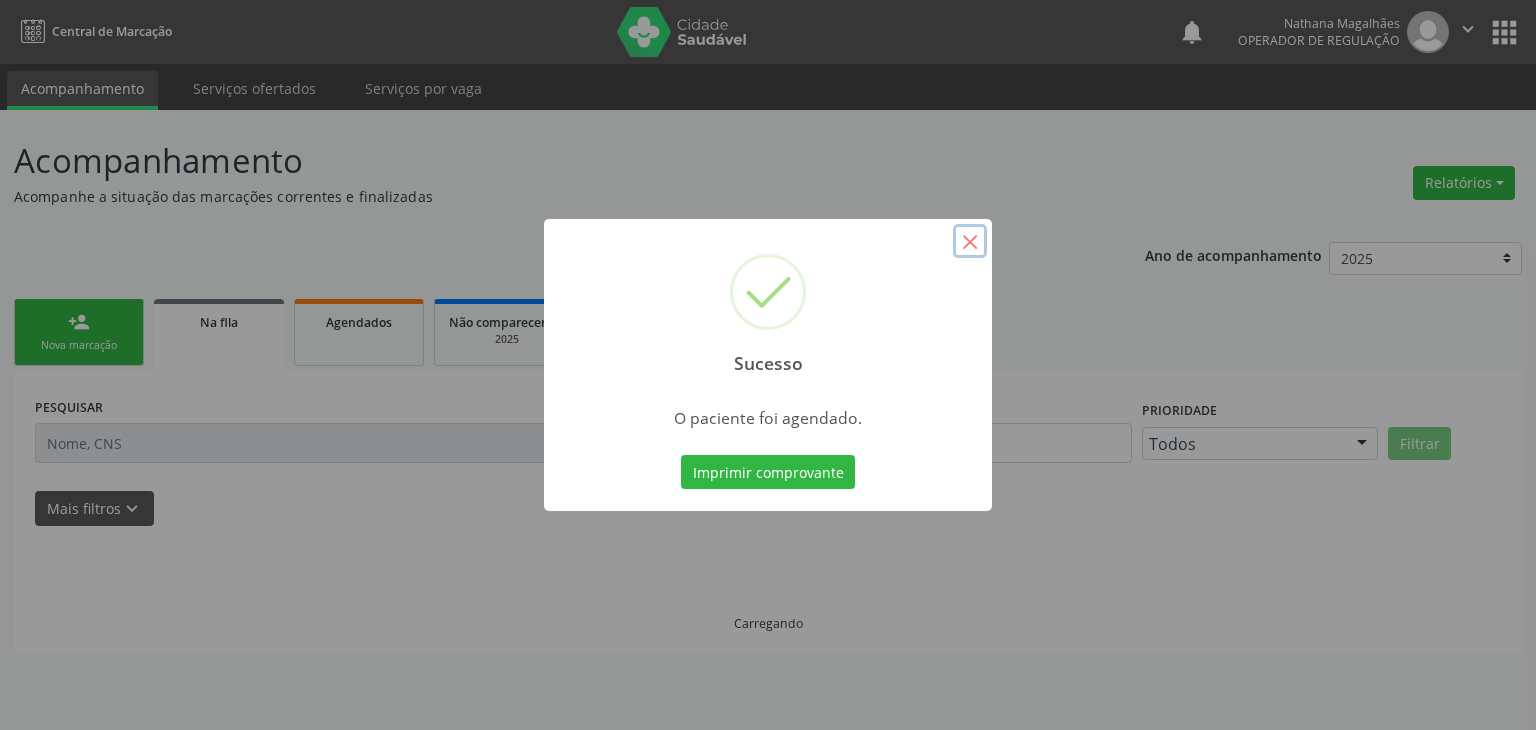 click on "×" at bounding box center [970, 241] 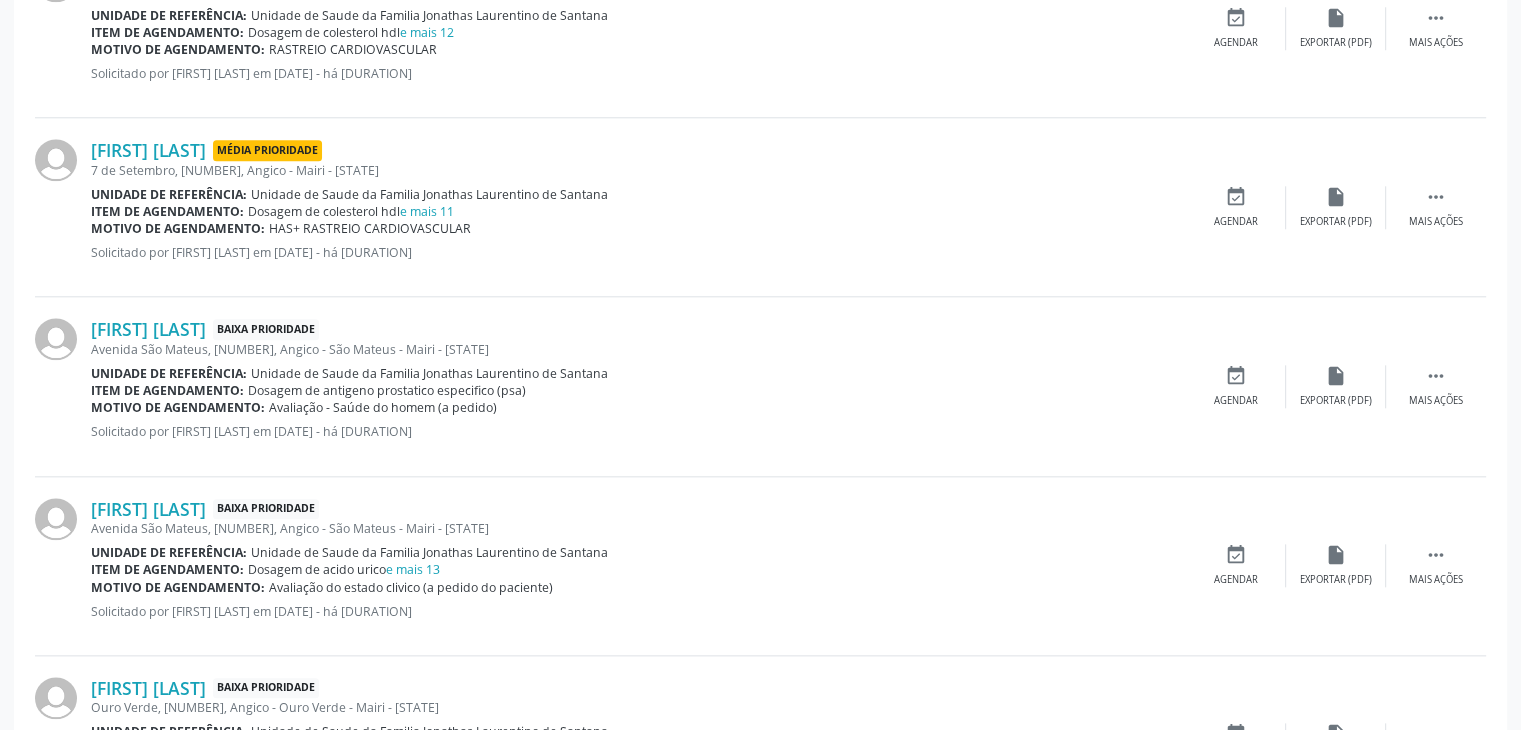 scroll, scrollTop: 2200, scrollLeft: 0, axis: vertical 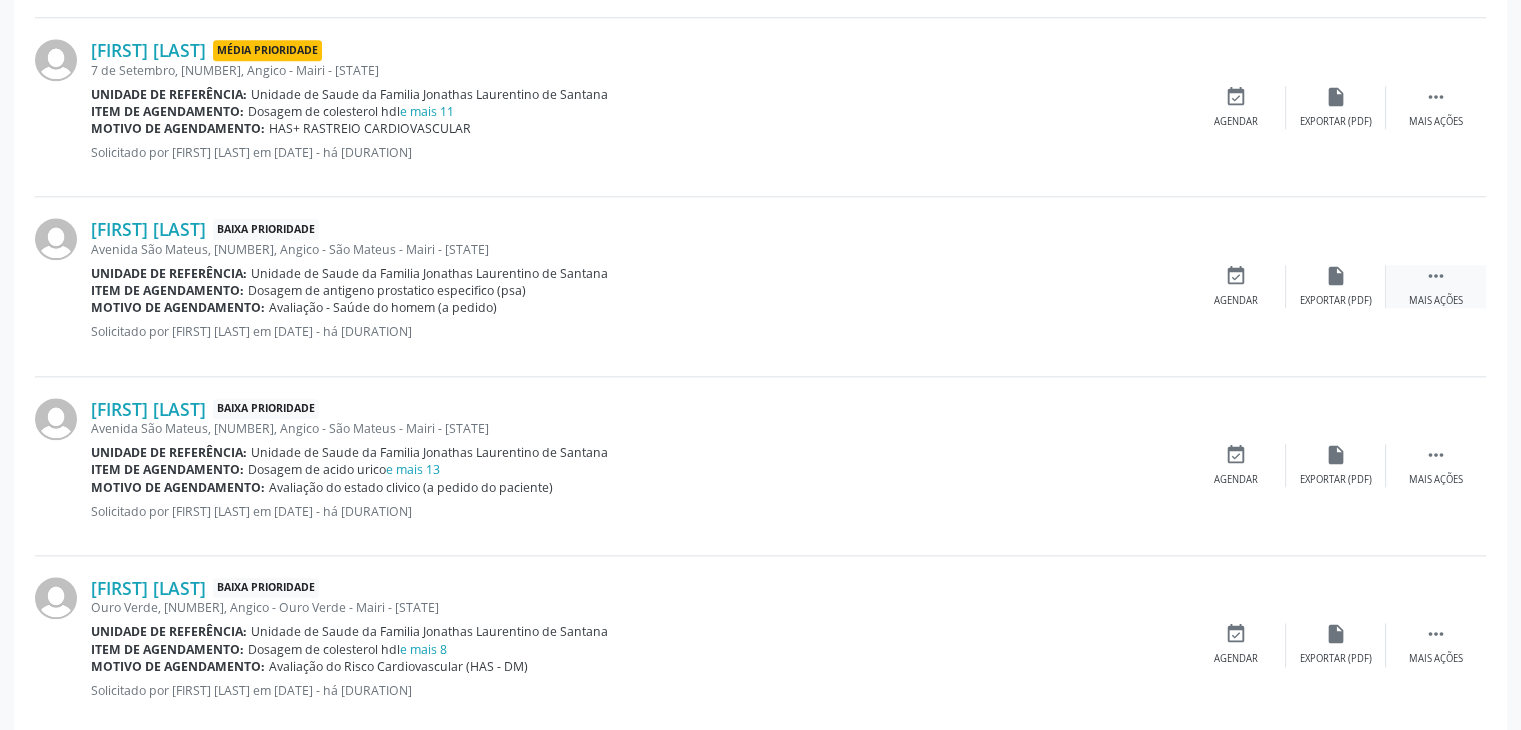 click on "
Mais ações" at bounding box center (1436, 286) 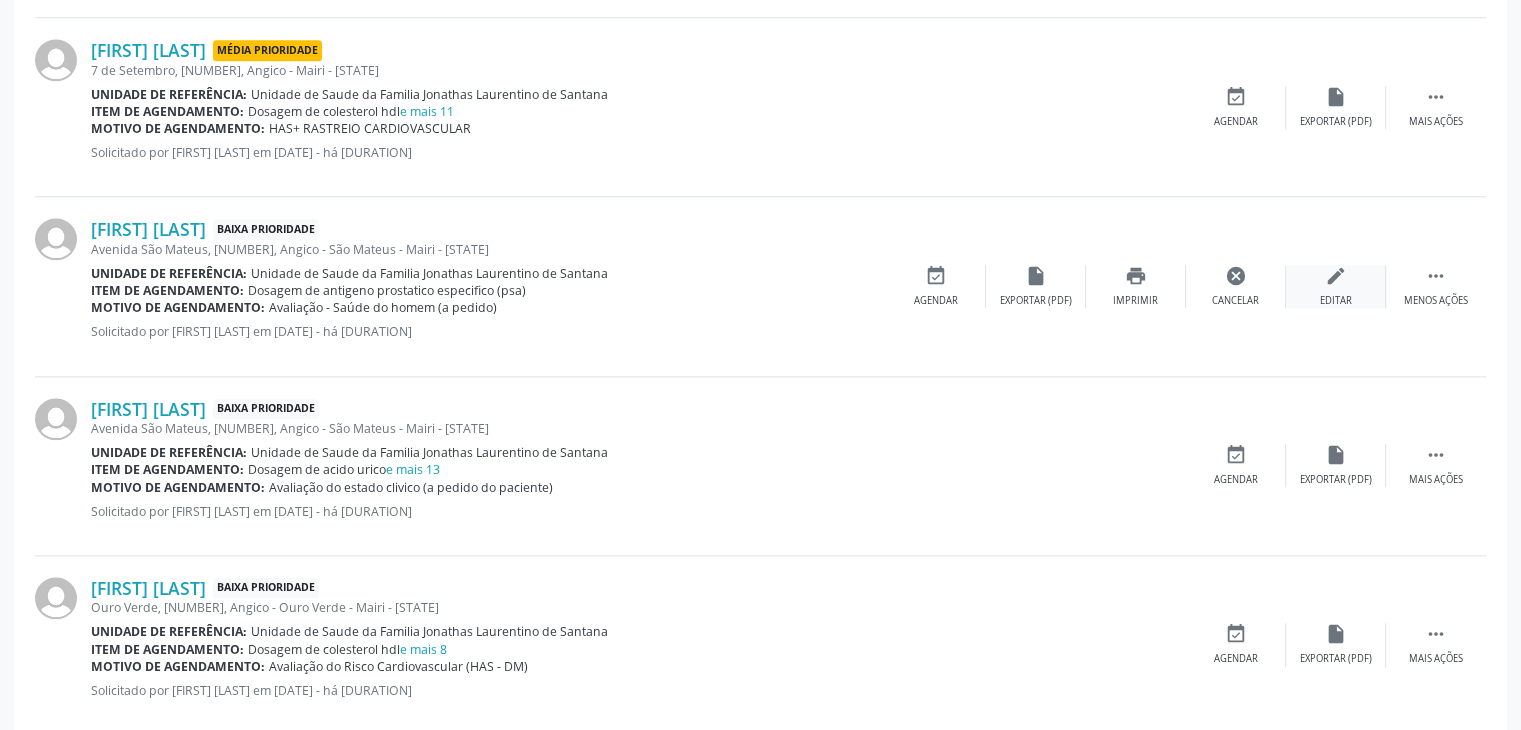 click on "edit
Editar" at bounding box center (1336, 286) 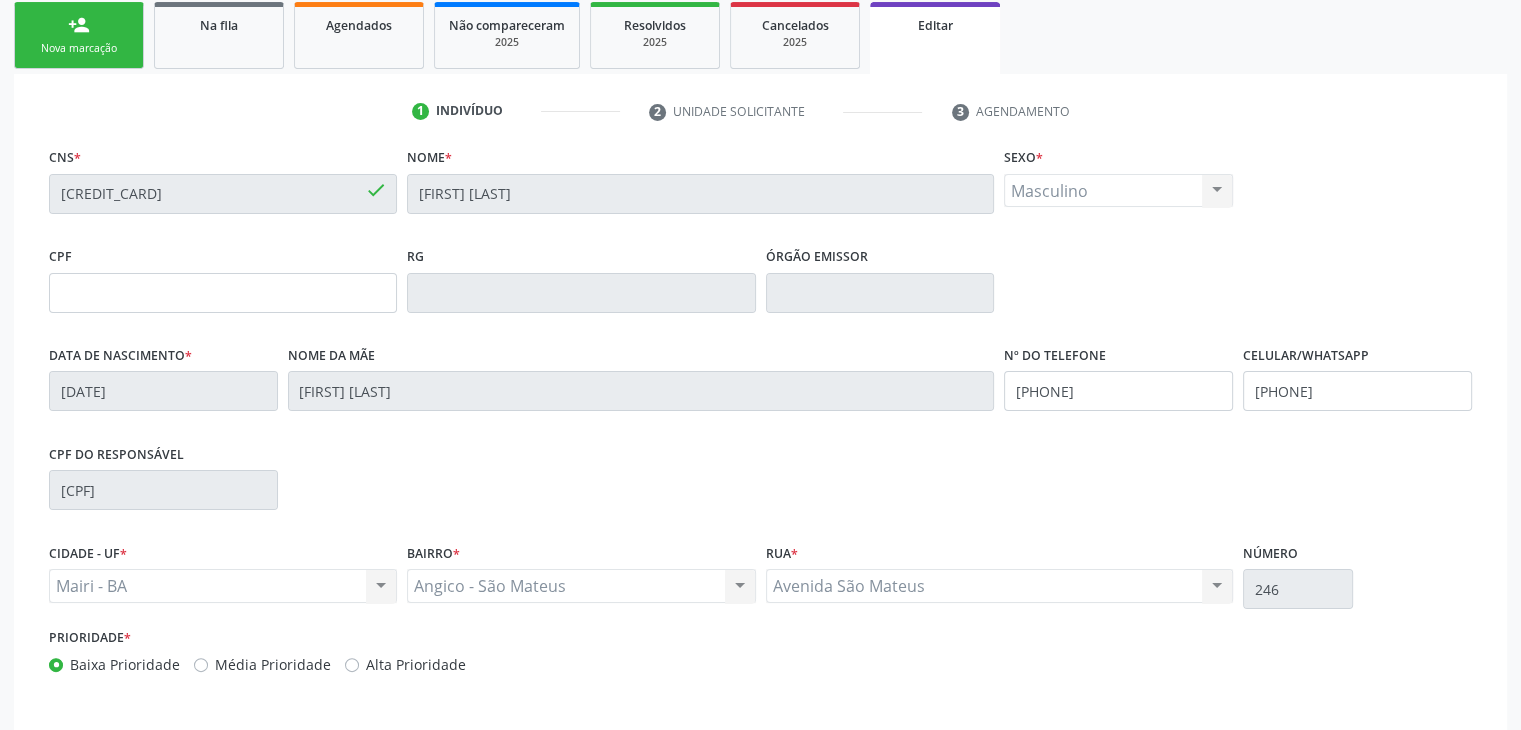 scroll, scrollTop: 380, scrollLeft: 0, axis: vertical 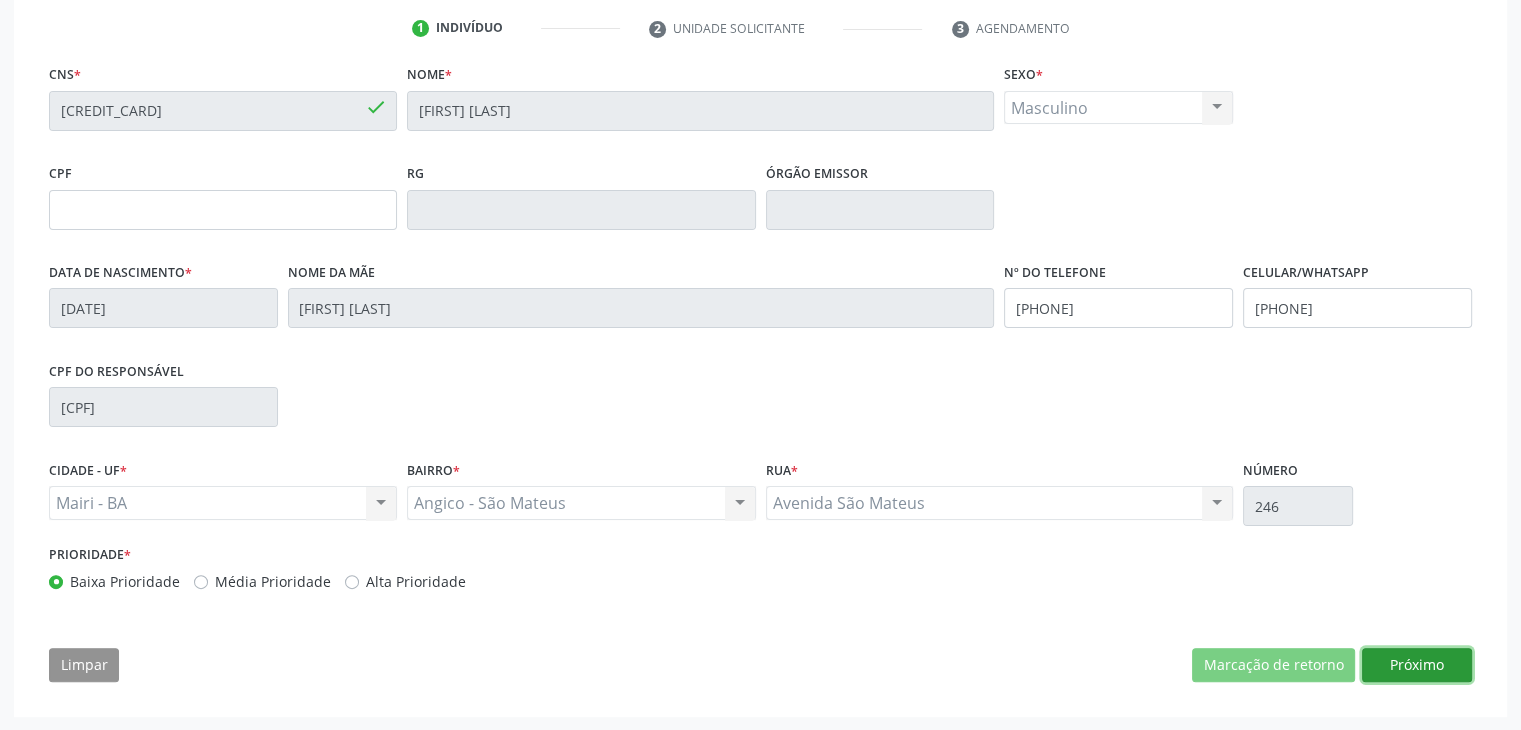 click on "Próximo" at bounding box center [1417, 665] 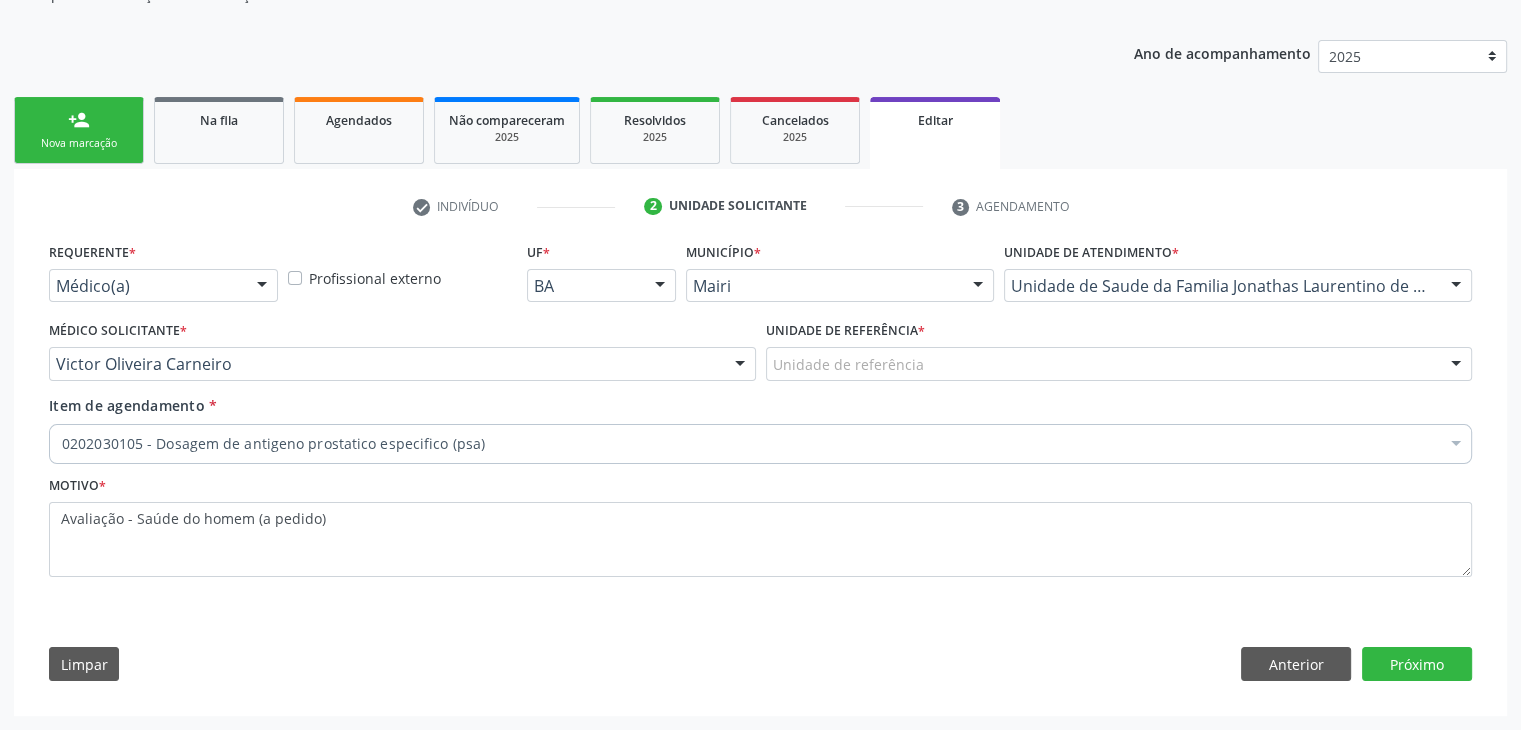 scroll, scrollTop: 200, scrollLeft: 0, axis: vertical 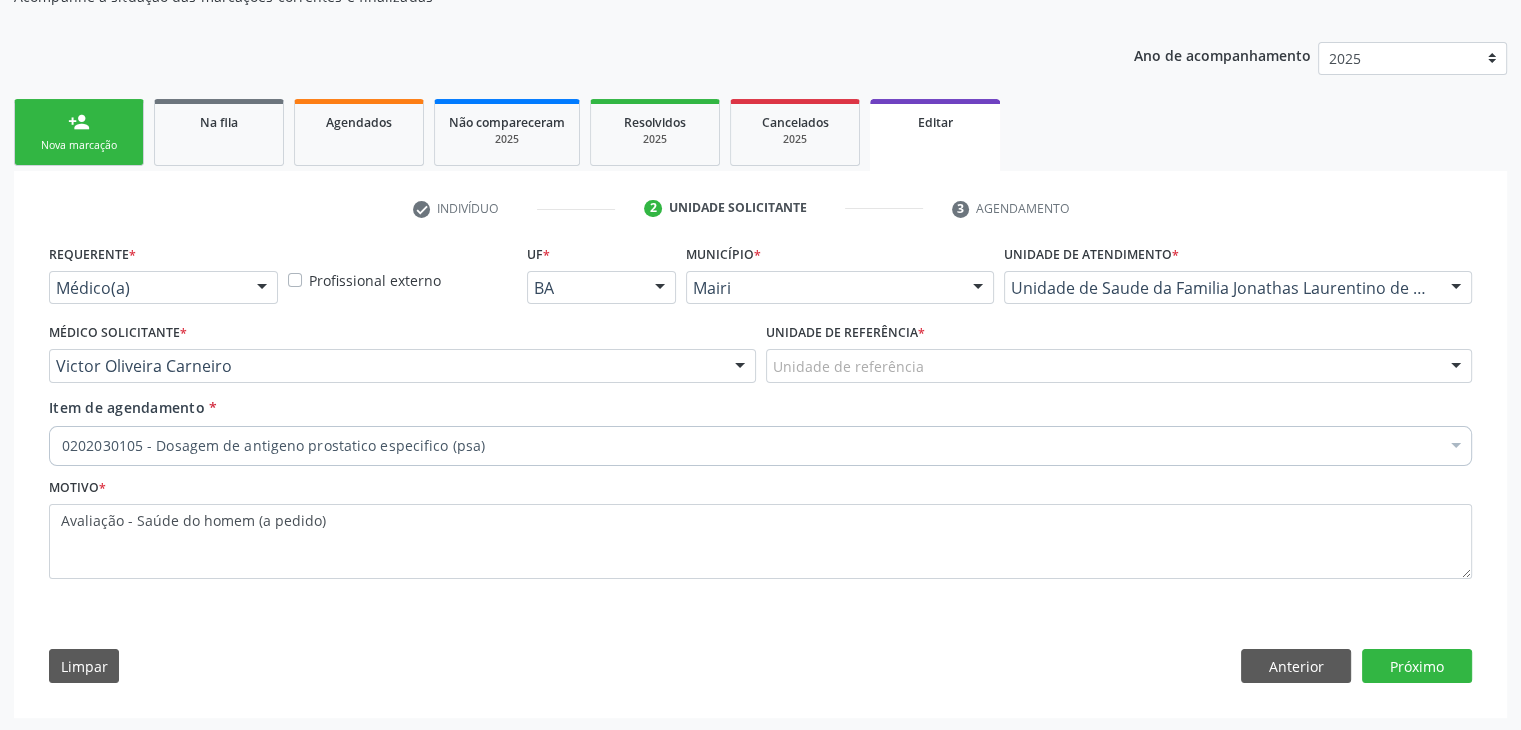 click on "Unidade de referência" at bounding box center [1119, 366] 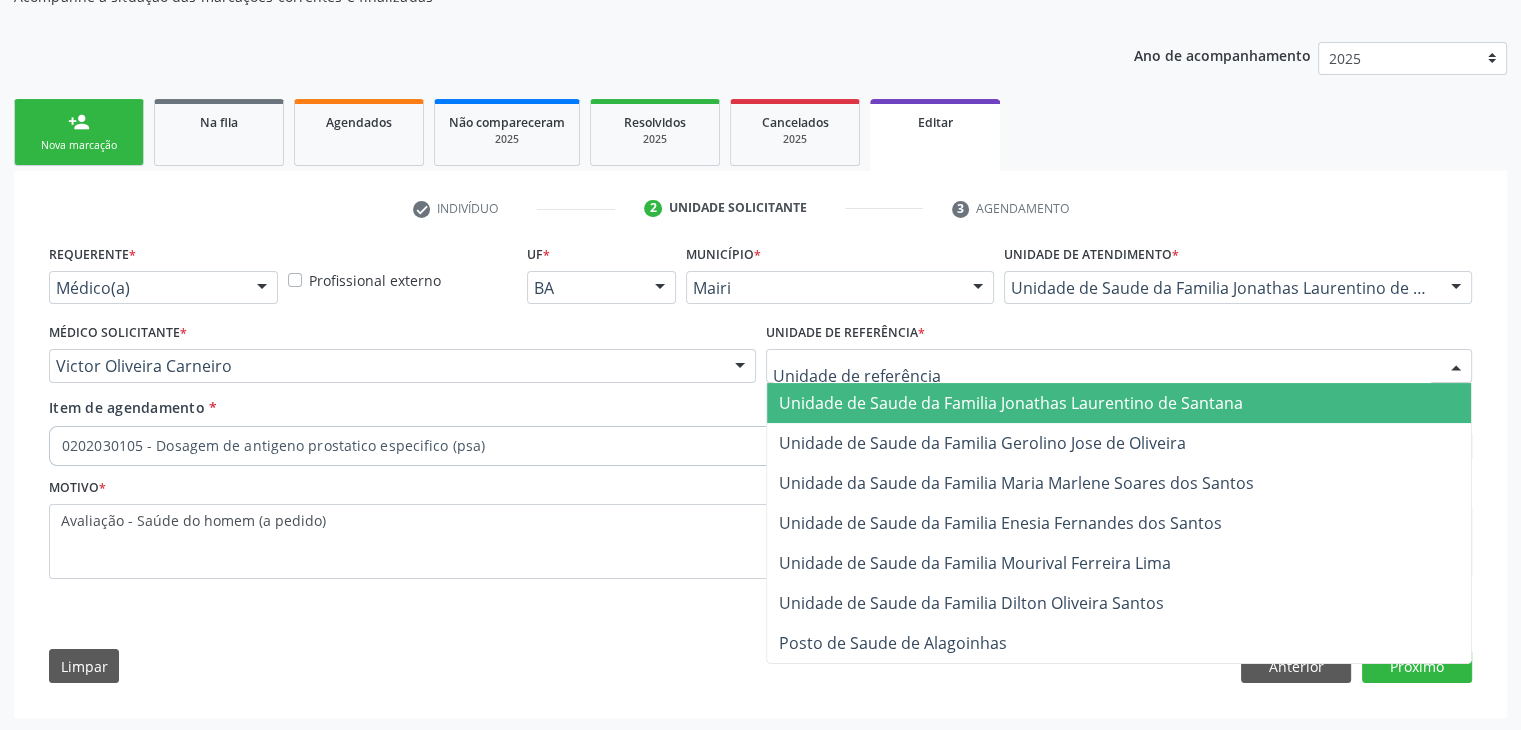 click on "Unidade de Saude da Familia Jonathas Laurentino de Santana" at bounding box center (1119, 403) 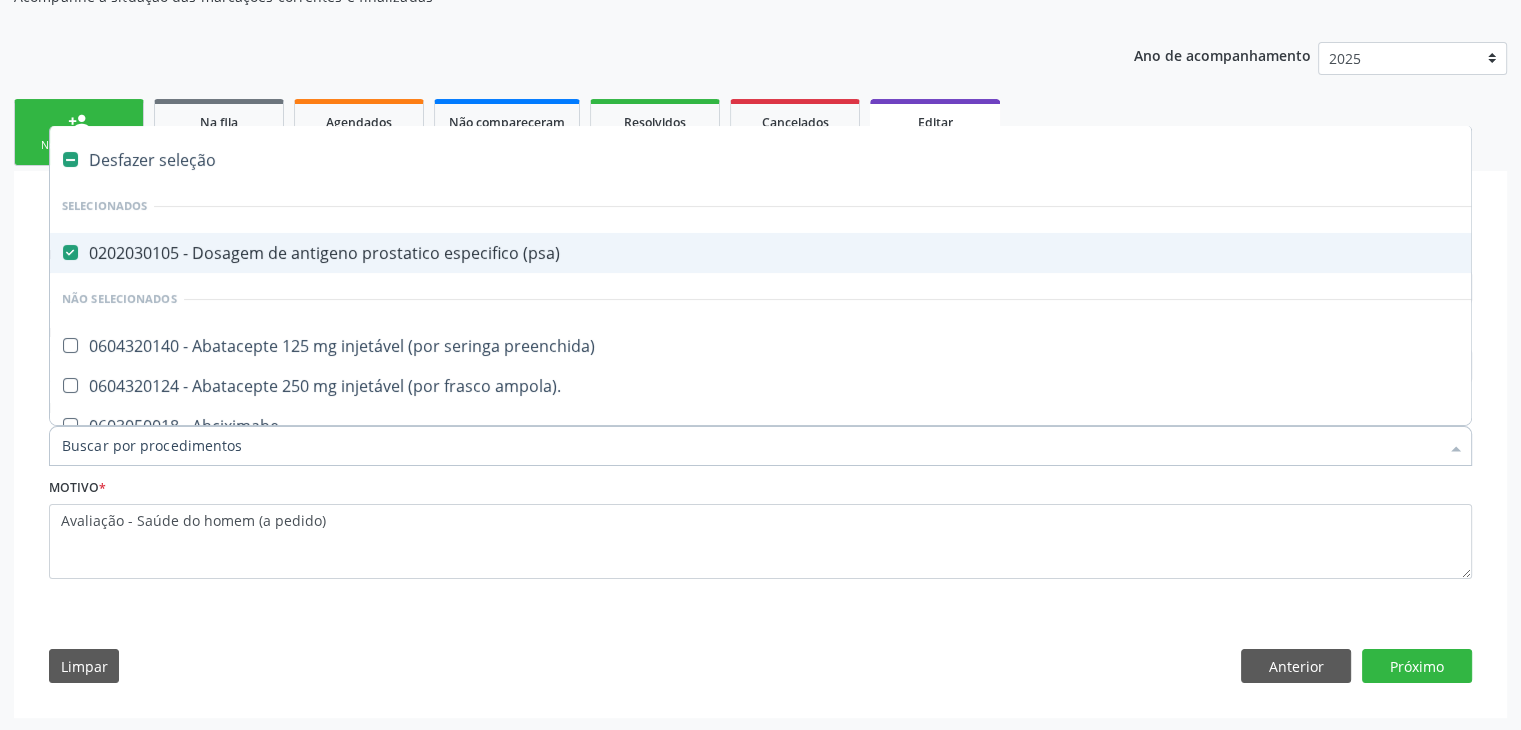 click on "0202030105 - Dosagem de antigeno prostatico especifico (psa)" at bounding box center [831, 253] 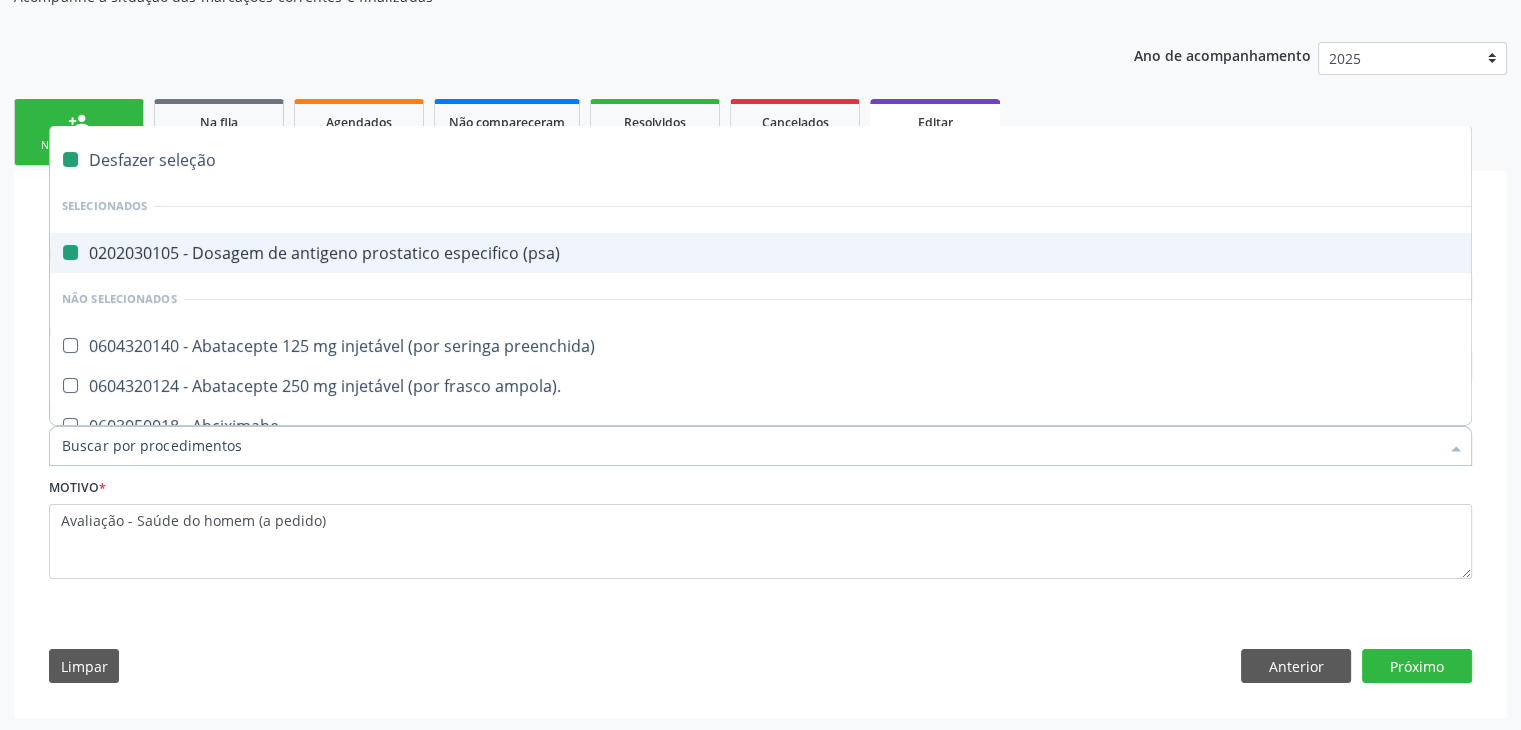 checkbox on "false" 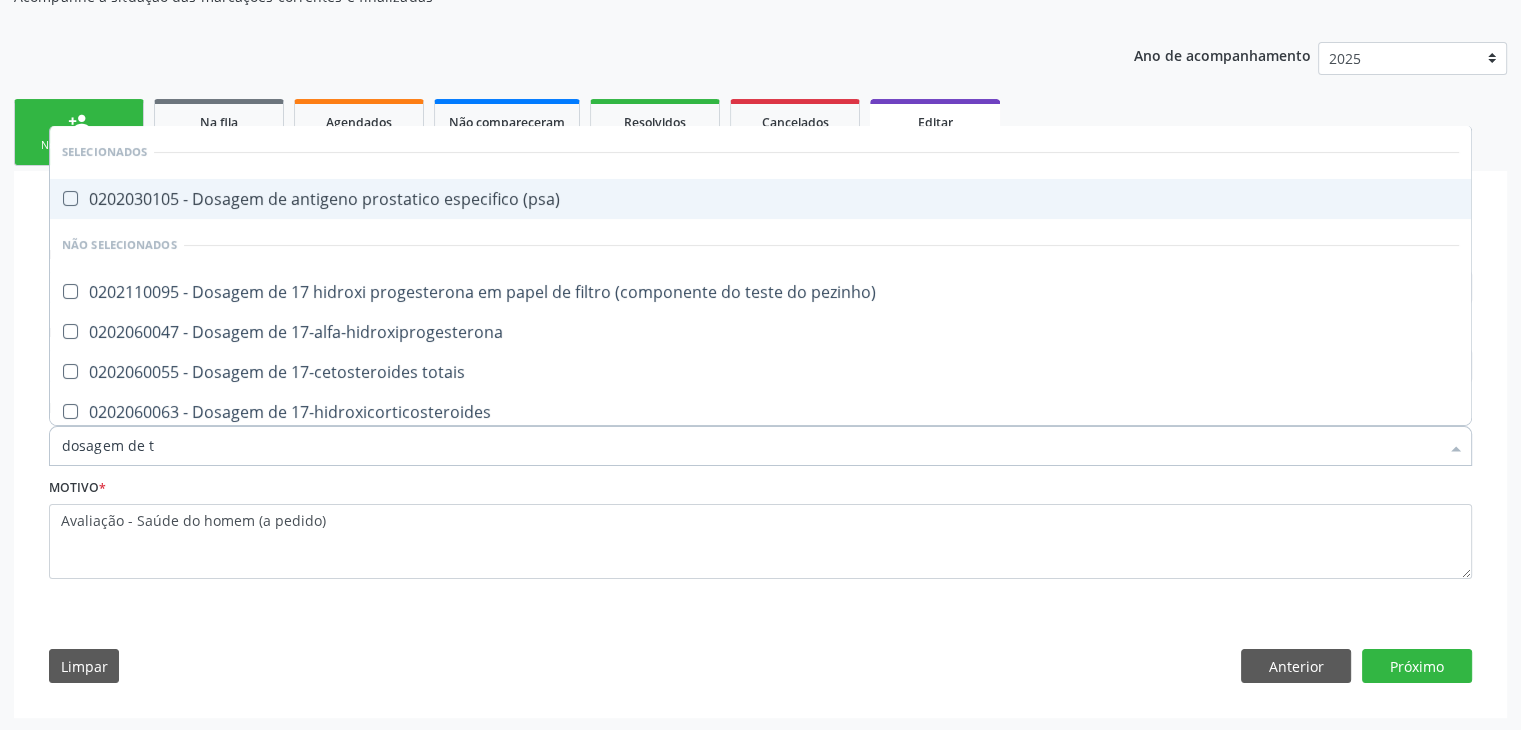 type on "dosagem de ts" 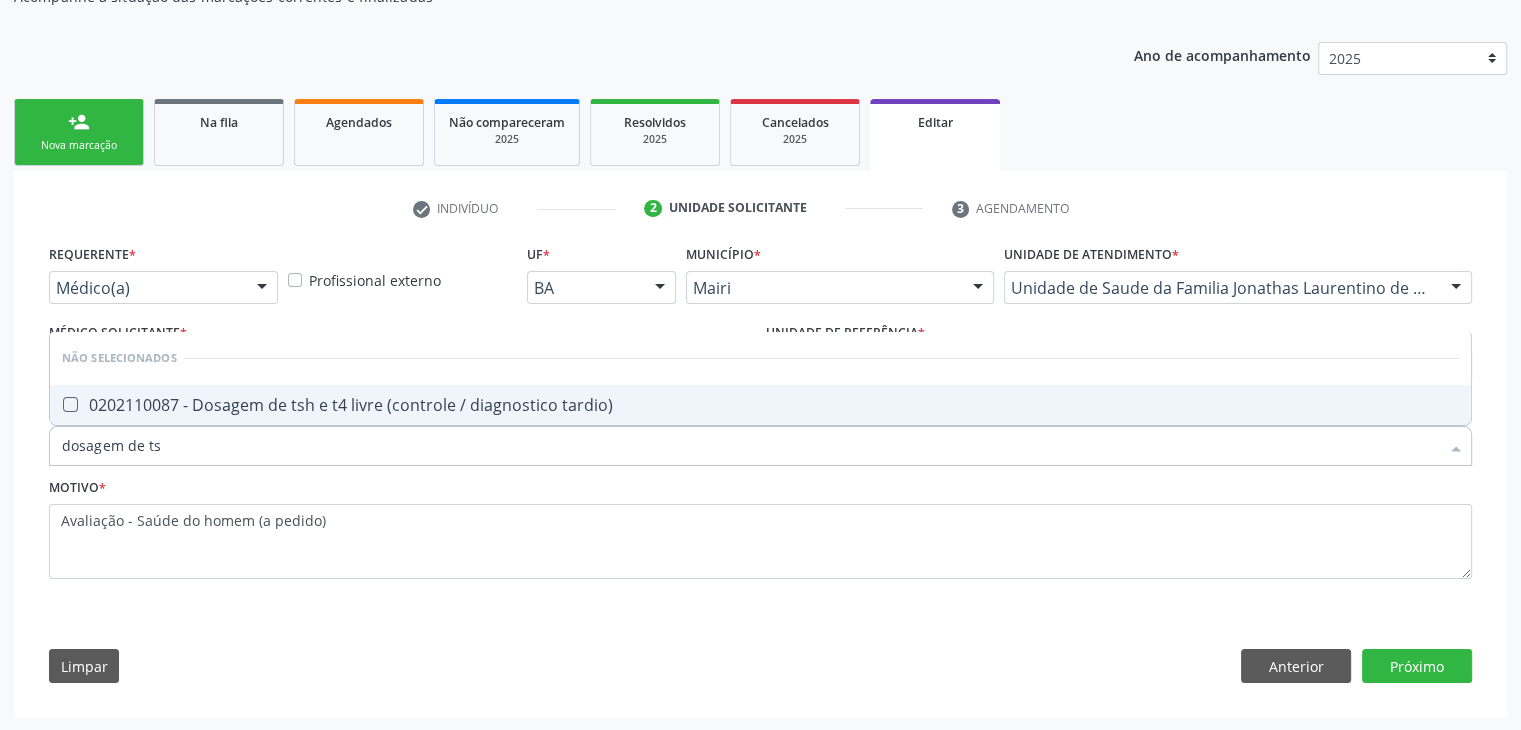 click on "0202110087 - Dosagem de tsh e t4 livre (controle / diagnostico tardio)" at bounding box center (760, 405) 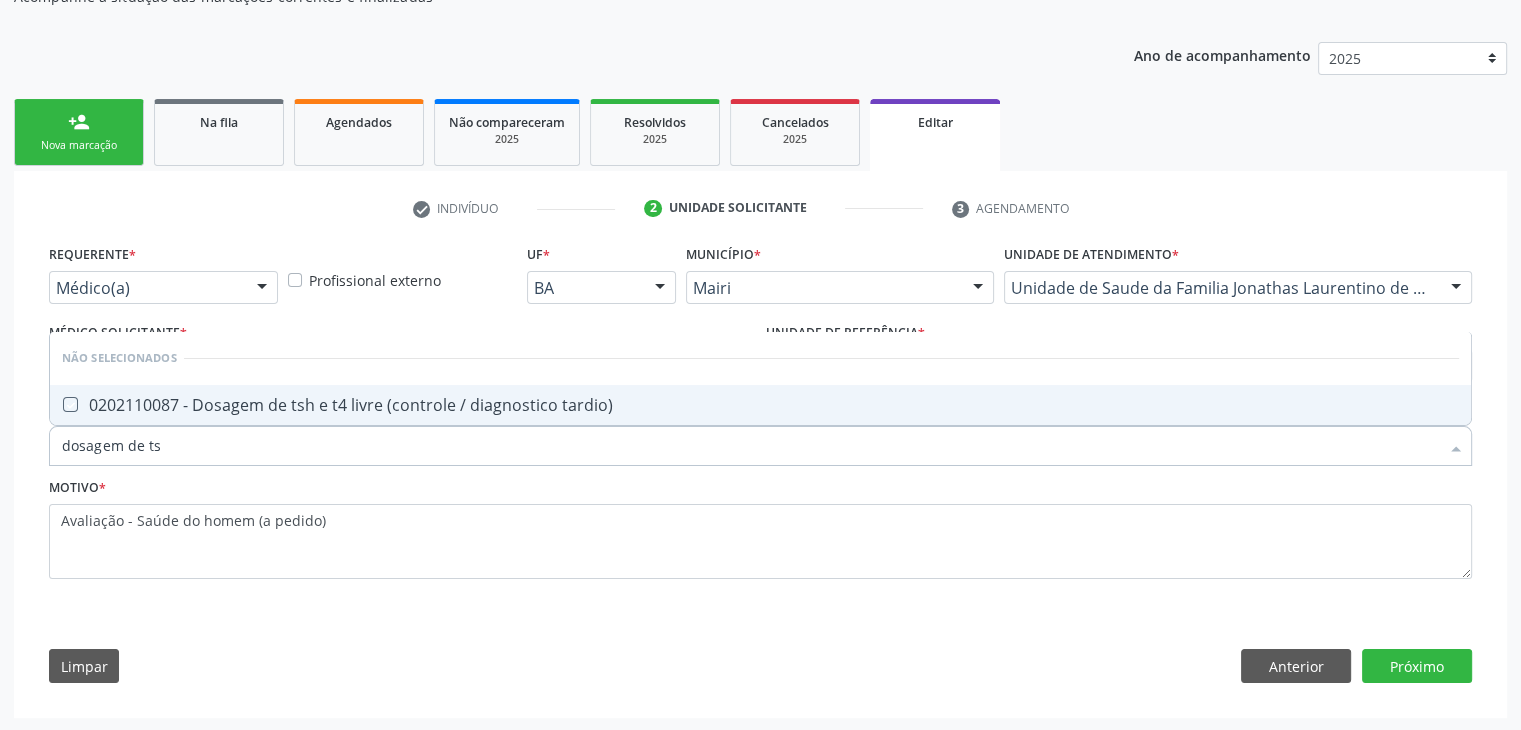 checkbox on "true" 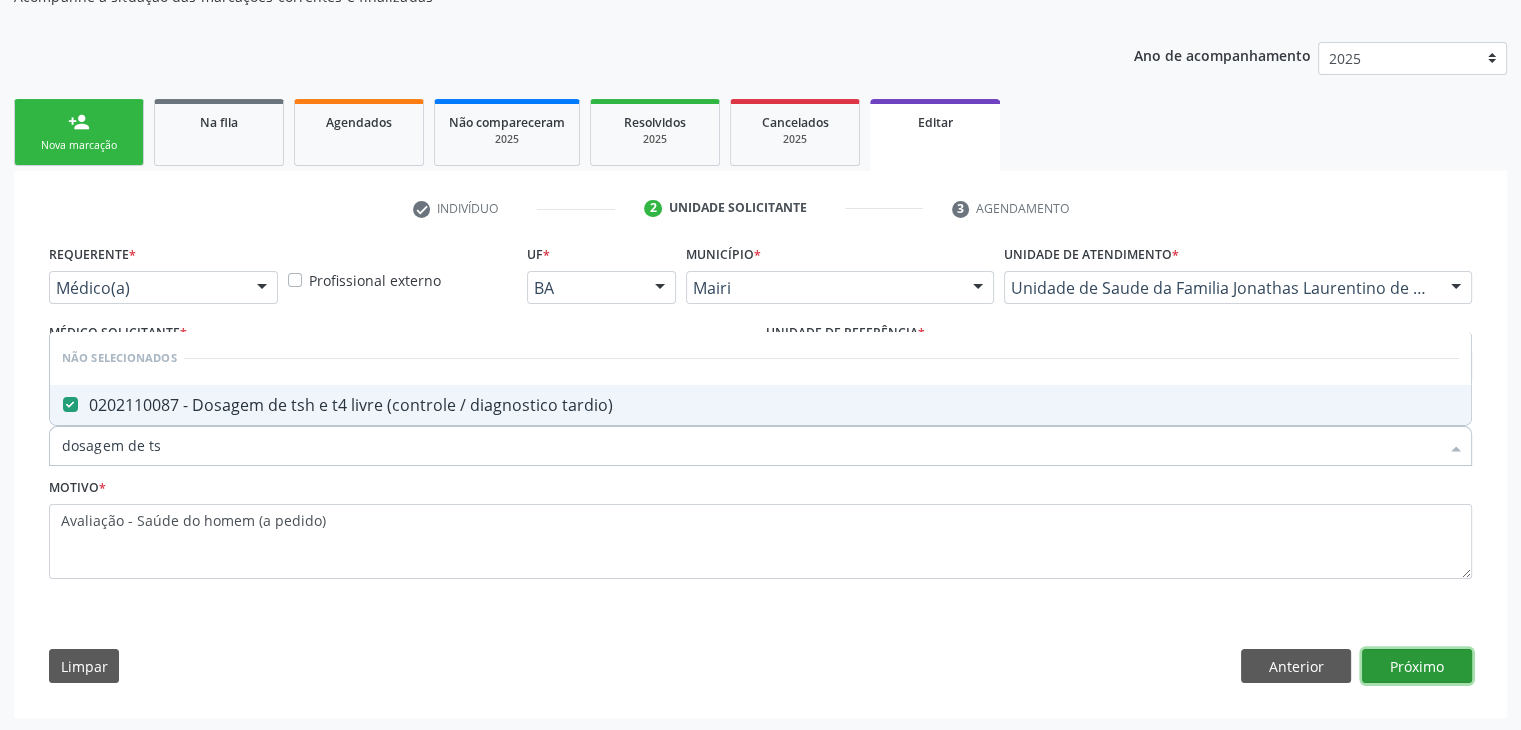 click on "Próximo" at bounding box center [1417, 666] 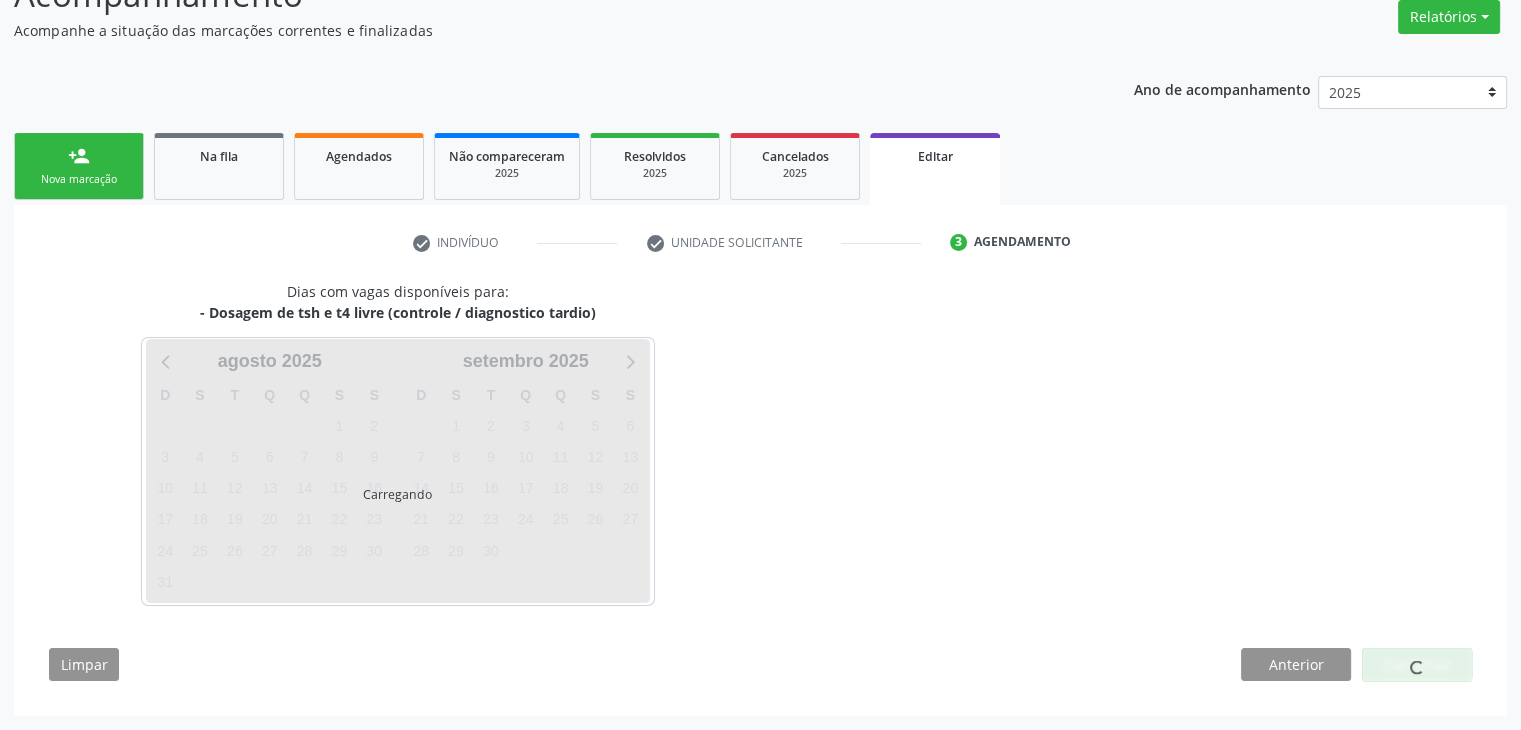 scroll, scrollTop: 165, scrollLeft: 0, axis: vertical 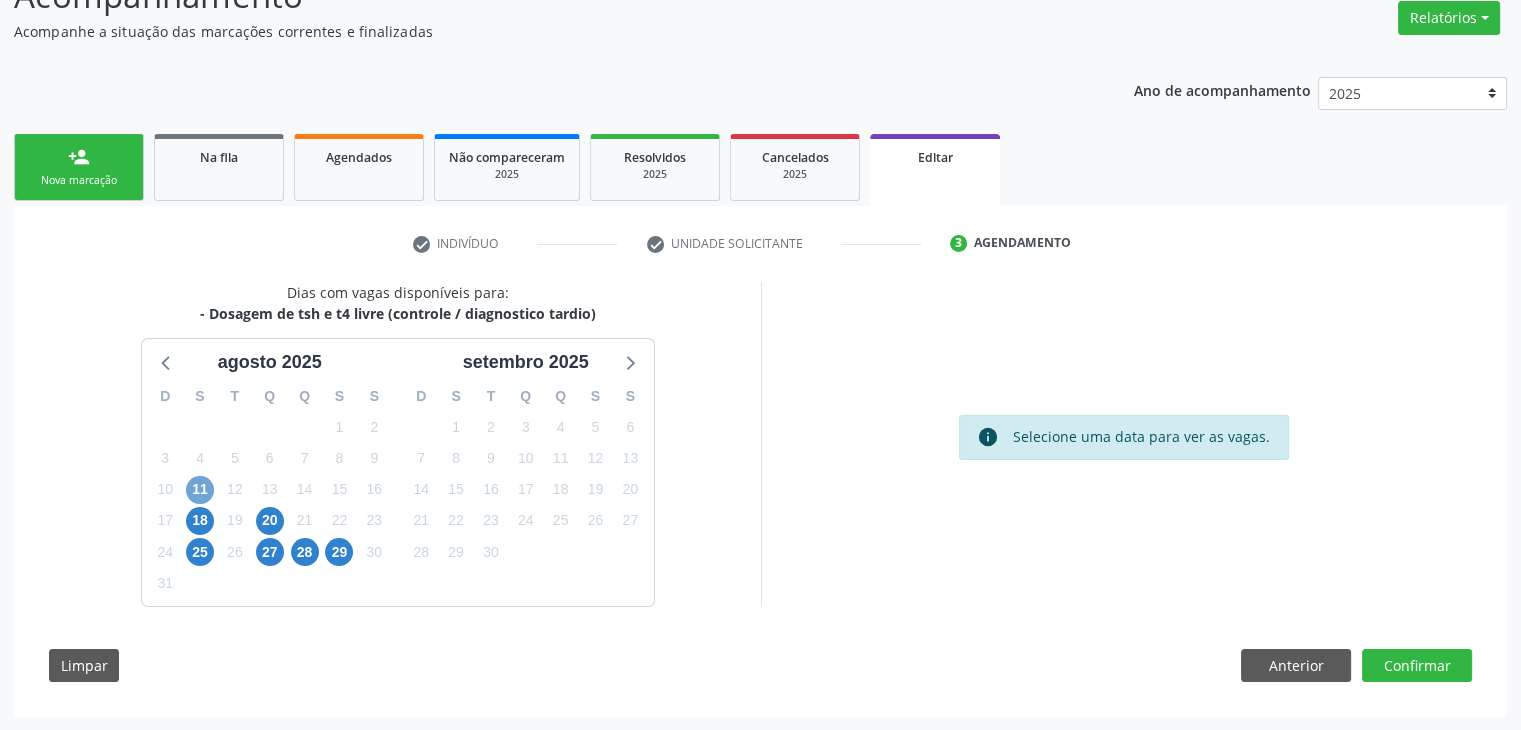 click on "11" at bounding box center [200, 490] 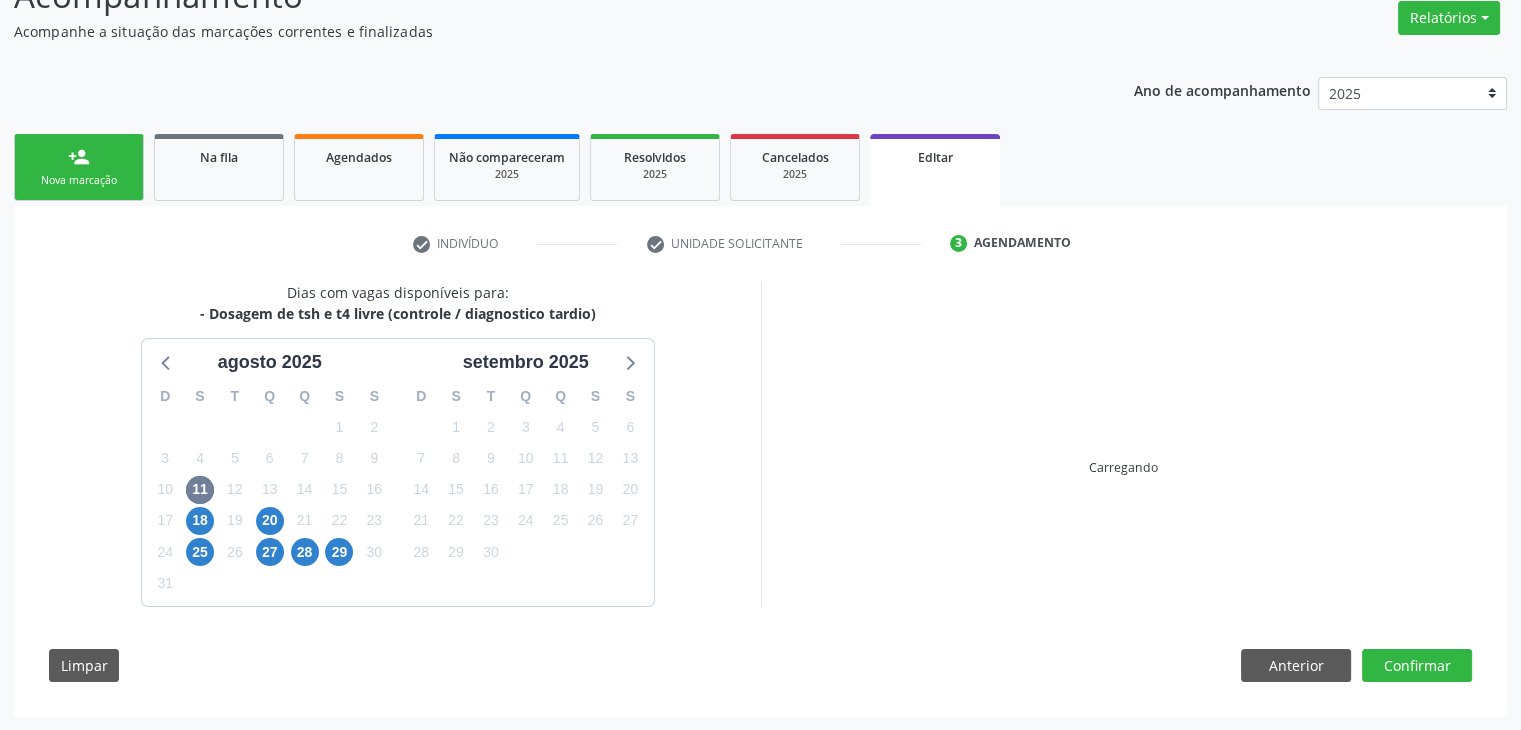 click on "Carregando" at bounding box center [1124, 444] 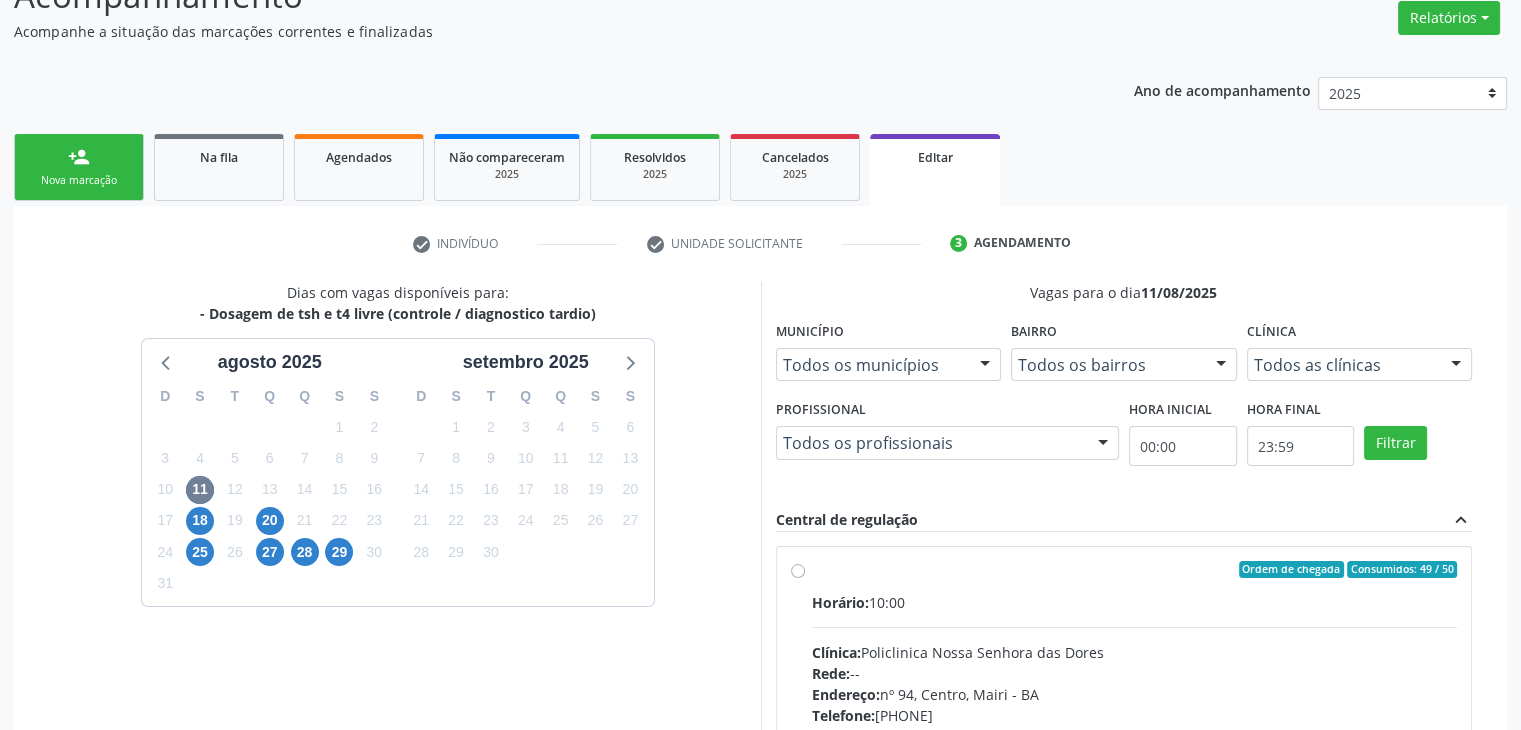 click on "Horário:   10:00" at bounding box center [1135, 602] 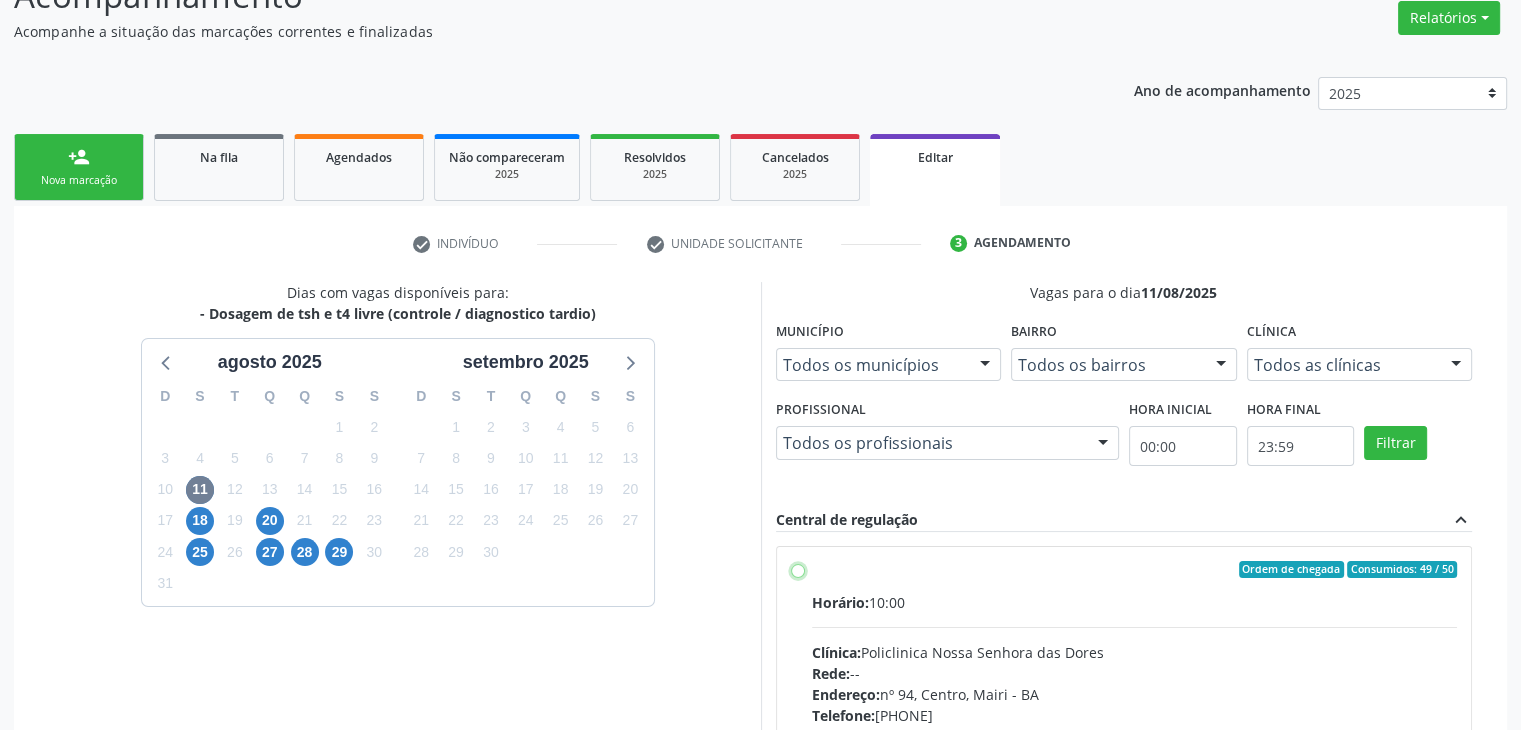 click on "Ordem de chegada
Consumidos: 49 / 50
Horário:   10:00
Clínica:  Policlinica Nossa Senhora das Dores
Rede:
--
Endereço:   nº 94, Centro, Mairi - [STATE]
Telefone:   (74) 36322104
Profissional:
--
Informações adicionais sobre o atendimento
Idade de atendimento:
Sem restrição
Gênero(s) atendido(s):
Sem restrição
Informações adicionais:
--" at bounding box center [798, 570] 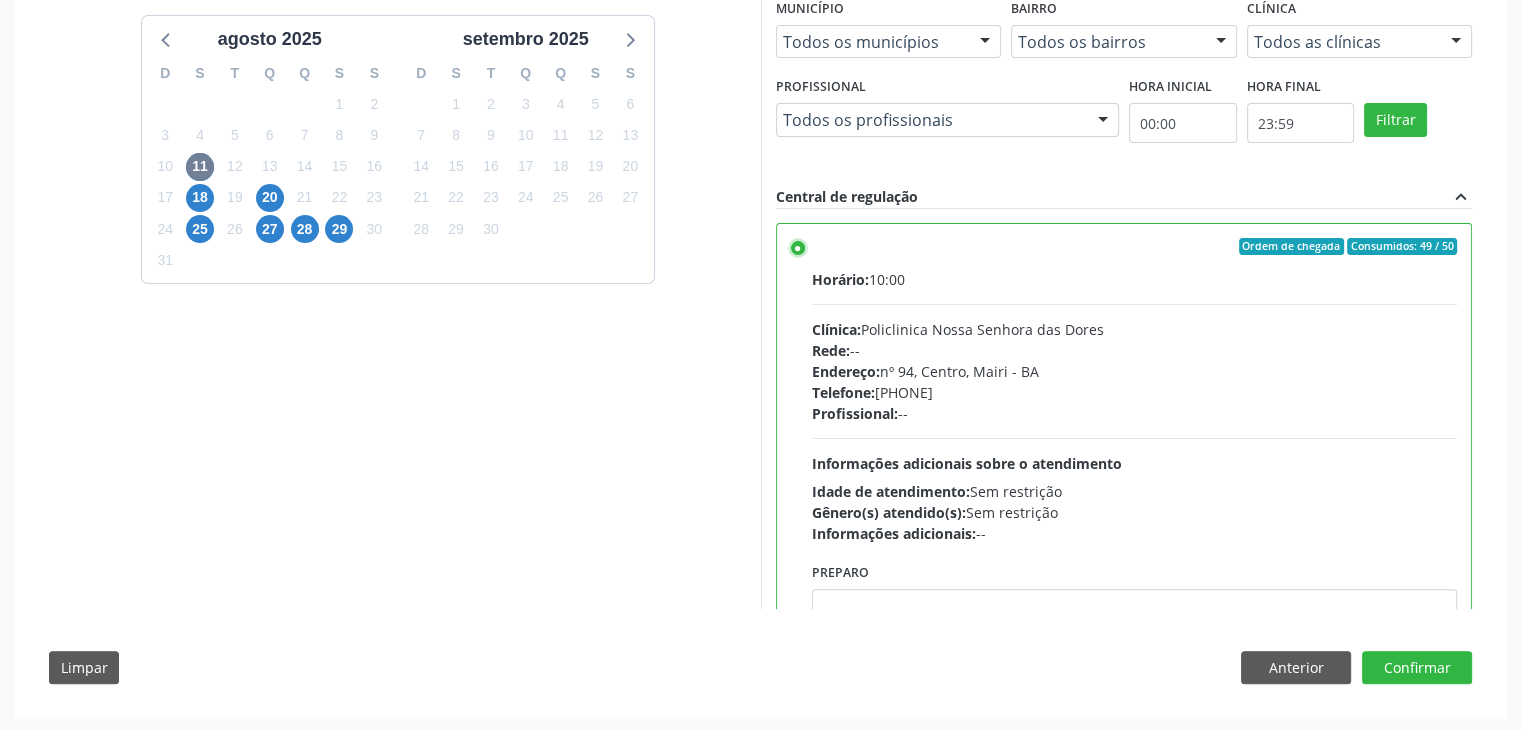 scroll, scrollTop: 490, scrollLeft: 0, axis: vertical 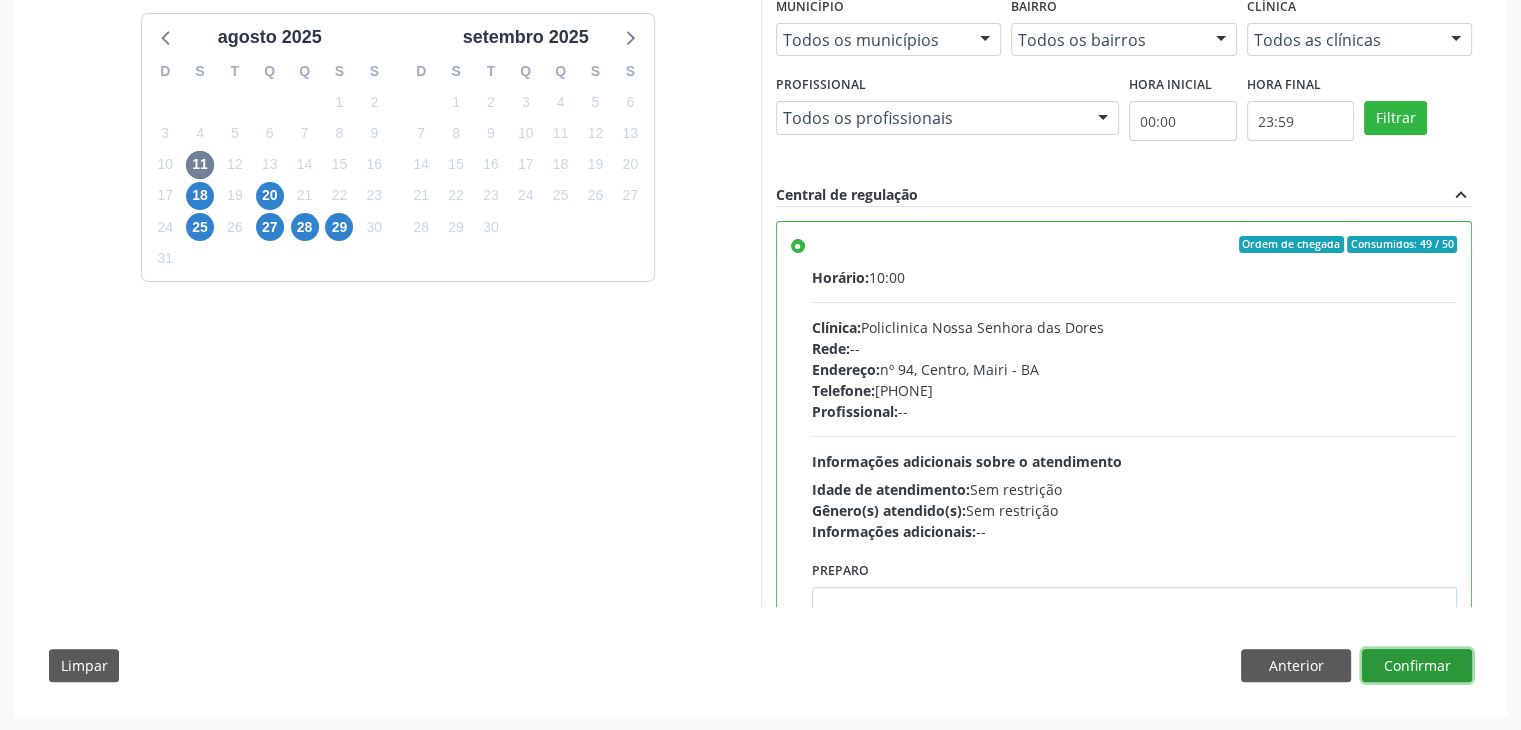 click on "Confirmar" at bounding box center [1417, 666] 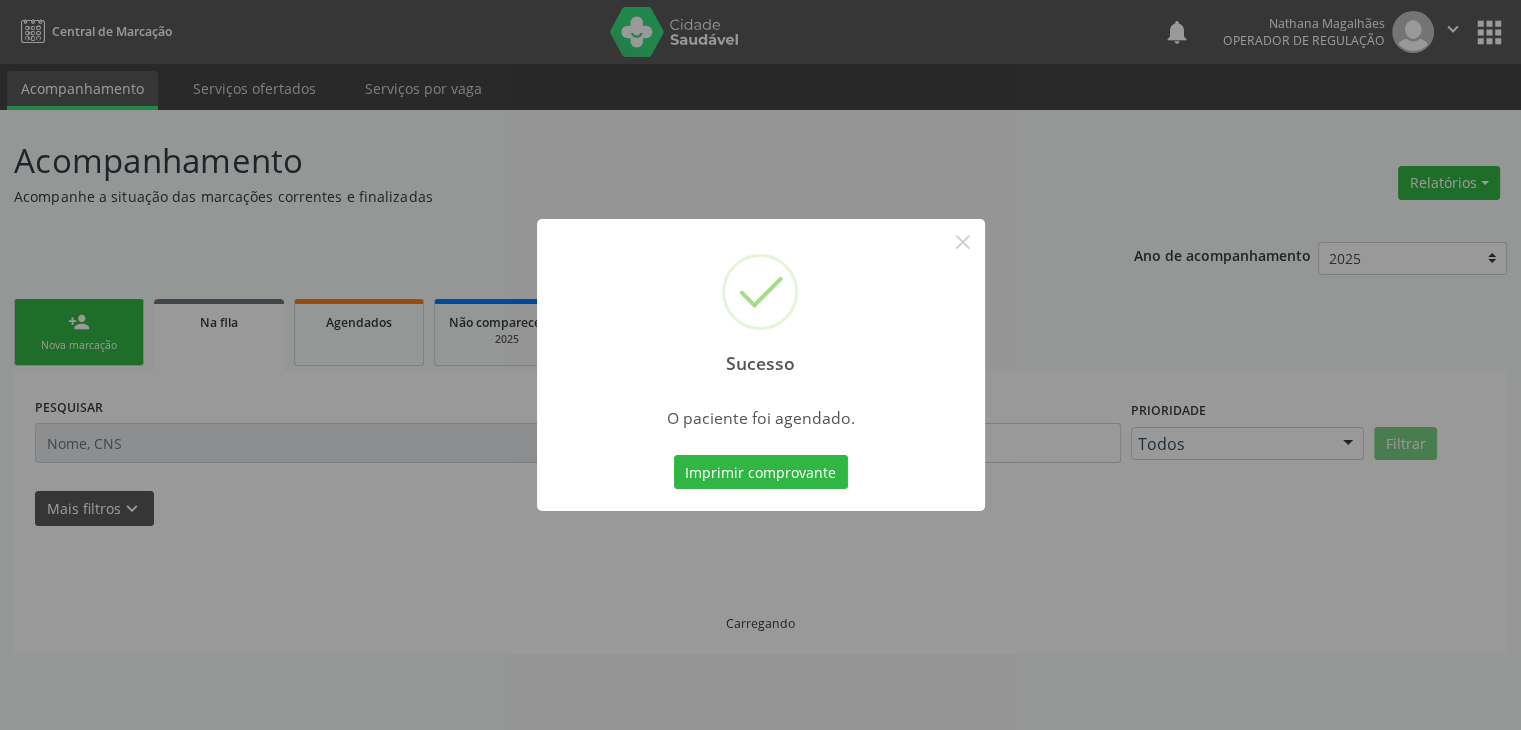 scroll, scrollTop: 0, scrollLeft: 0, axis: both 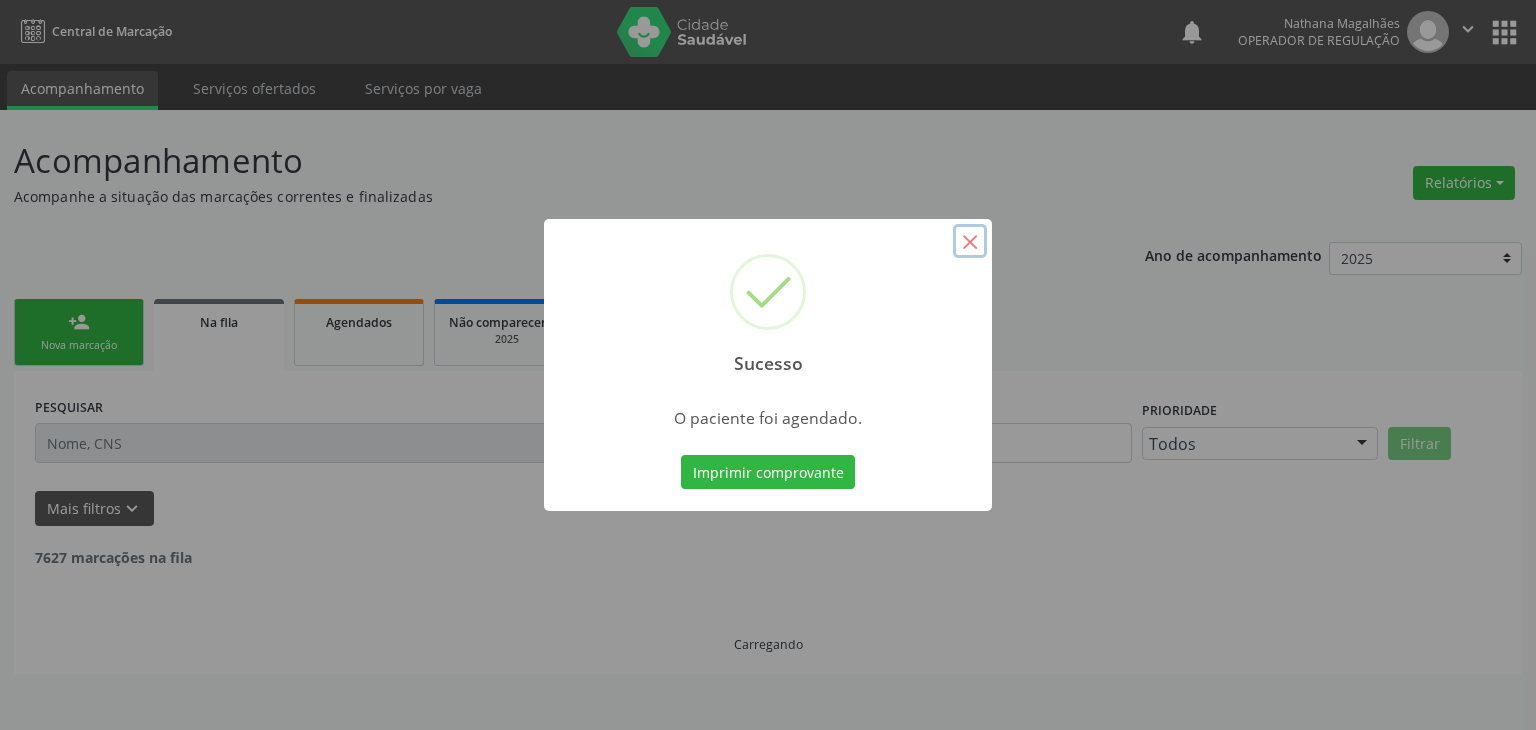 click on "×" at bounding box center [970, 241] 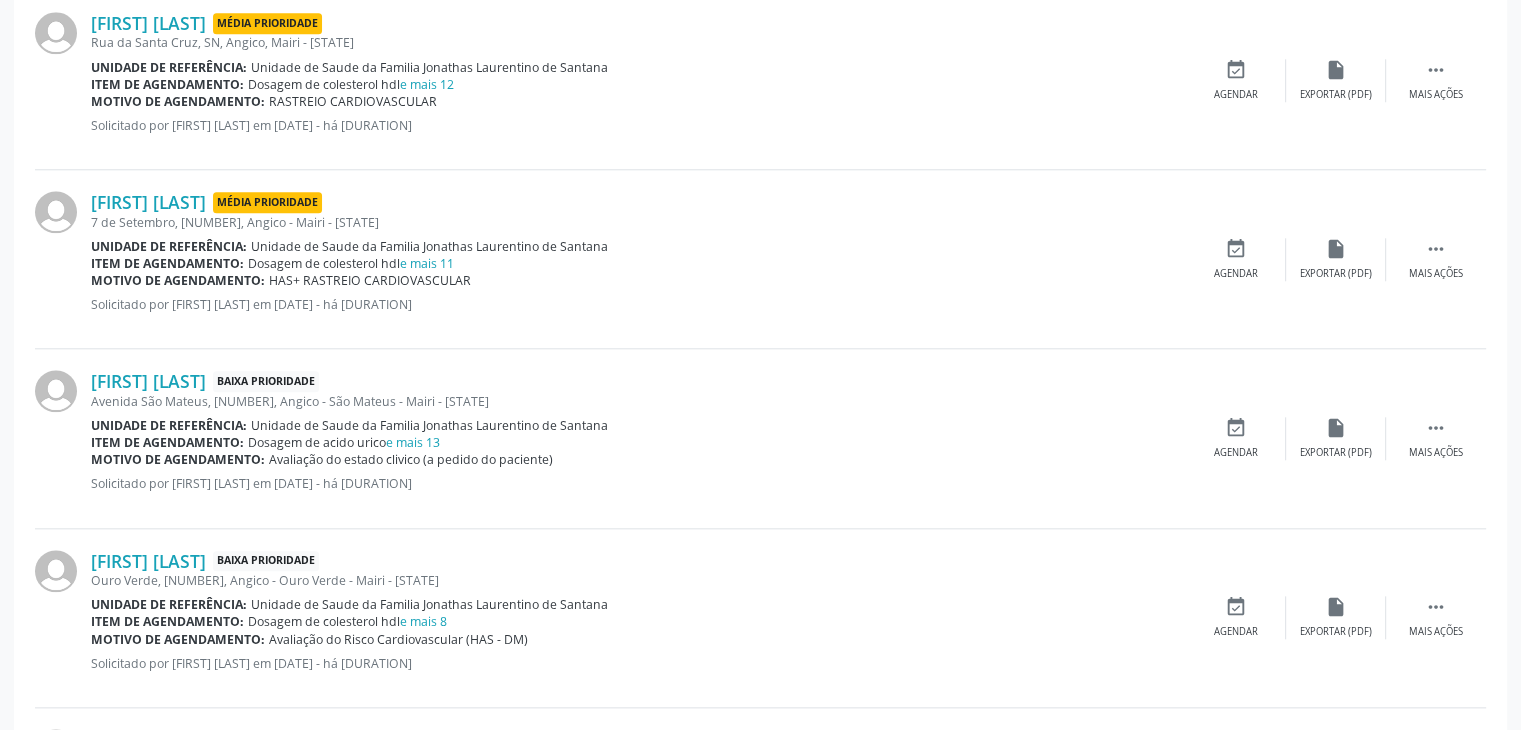 scroll, scrollTop: 2092, scrollLeft: 0, axis: vertical 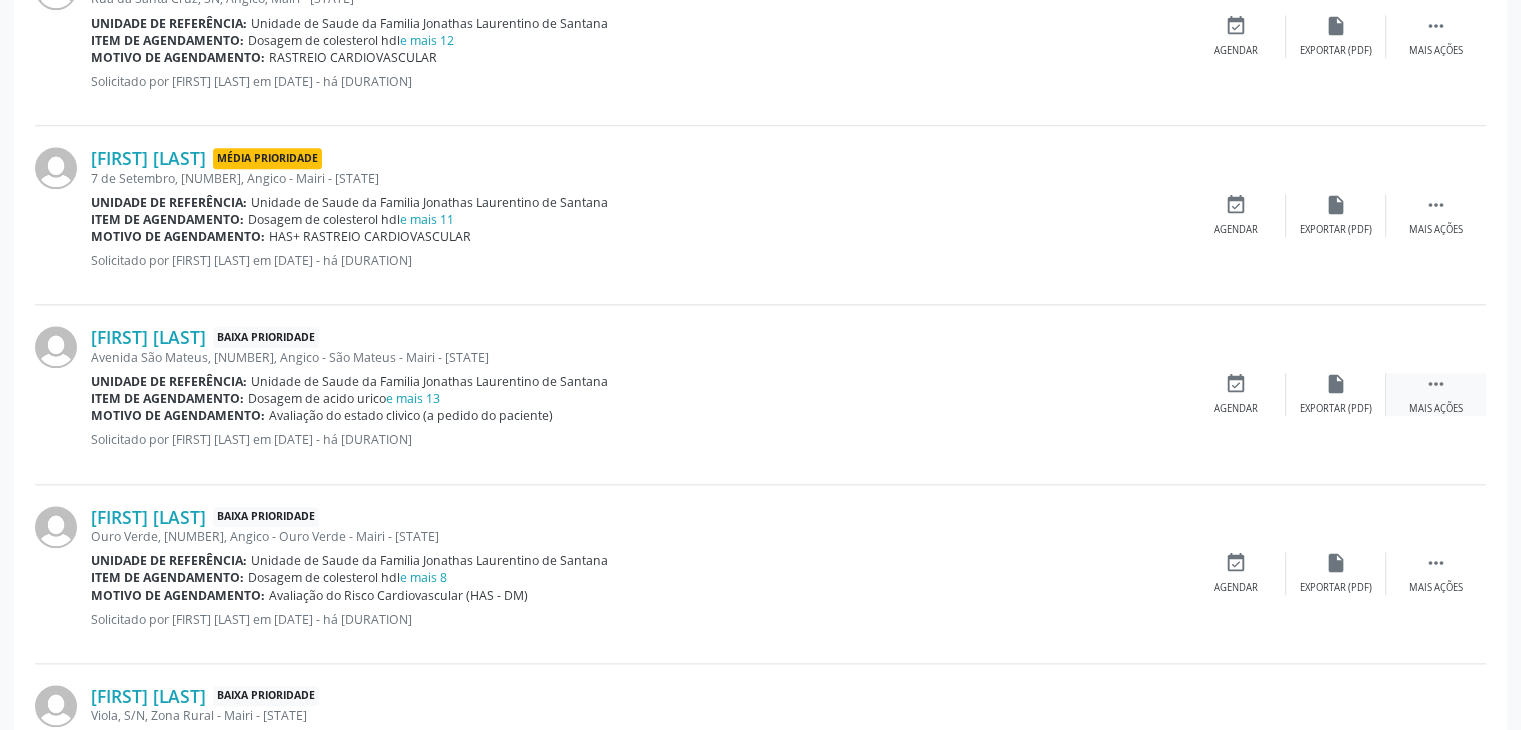 click on "
Mais ações" at bounding box center (1436, 394) 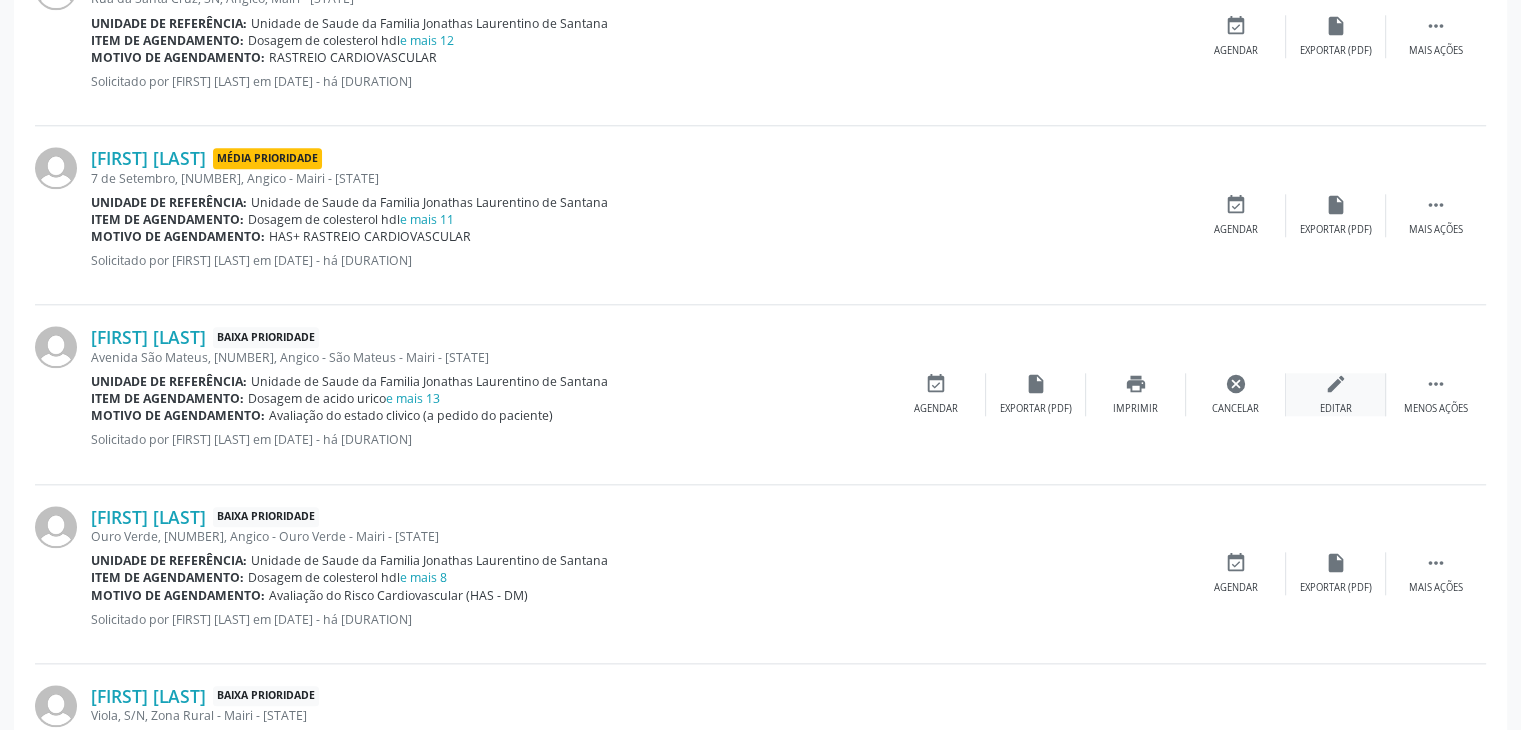 click on "edit
Editar" at bounding box center (1336, 394) 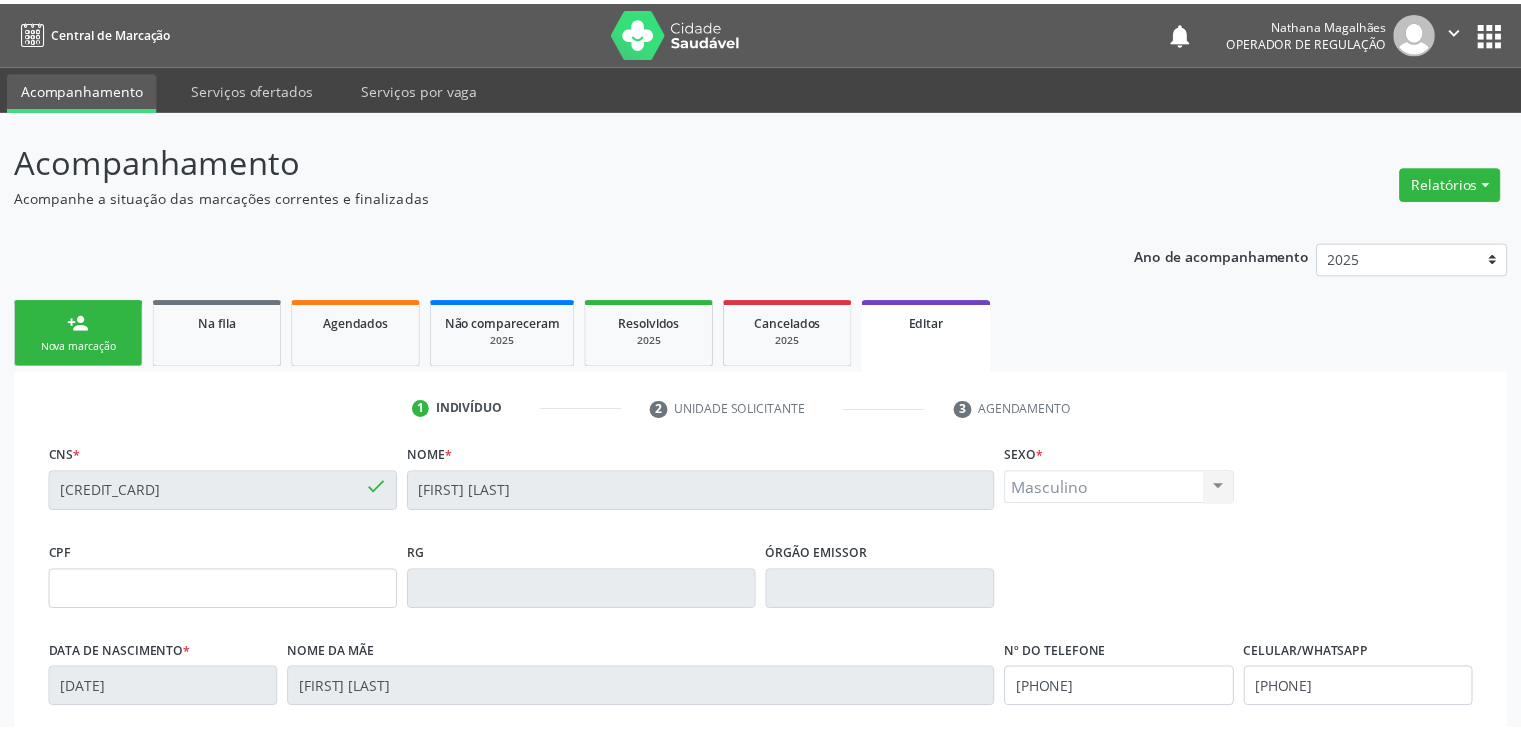 scroll, scrollTop: 380, scrollLeft: 0, axis: vertical 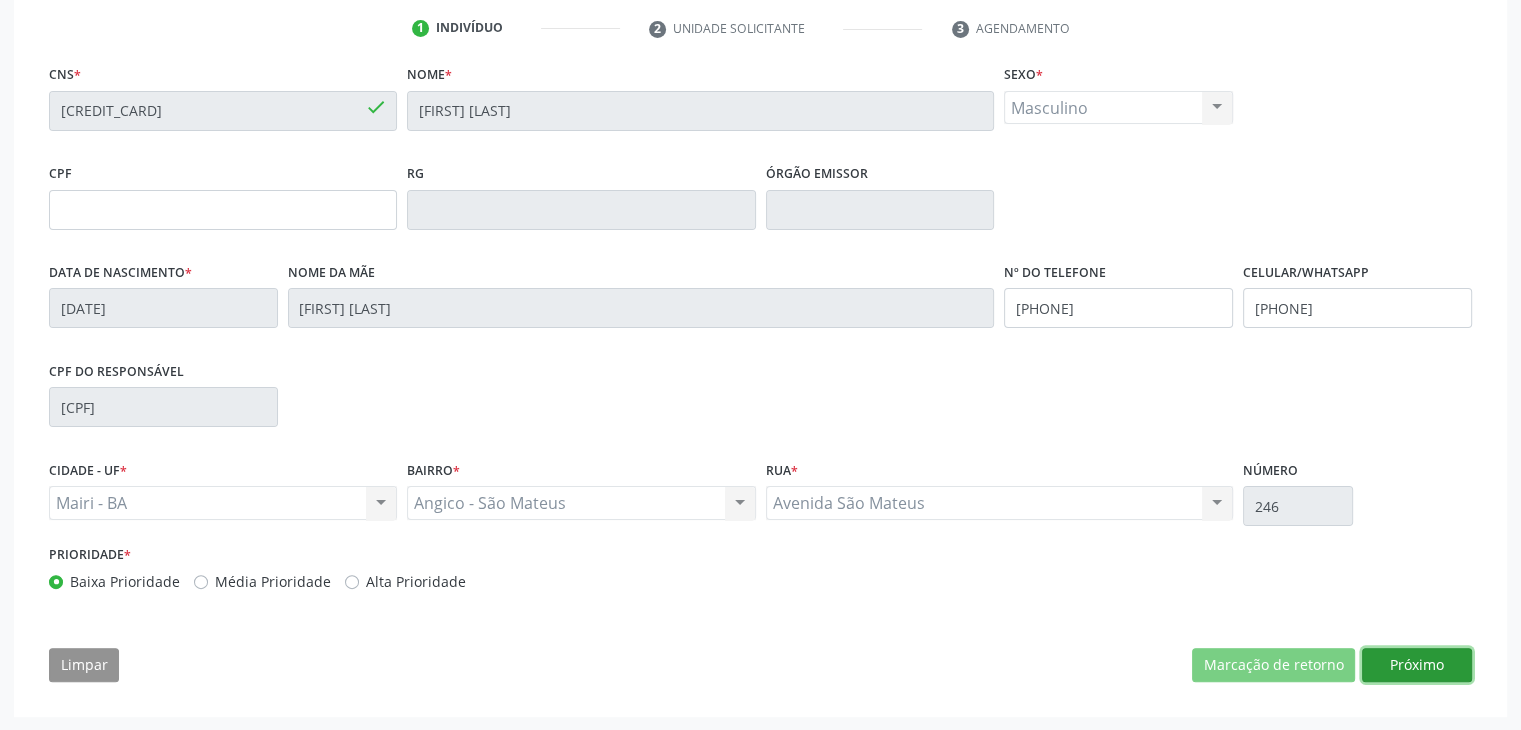 click on "Próximo" at bounding box center [1417, 665] 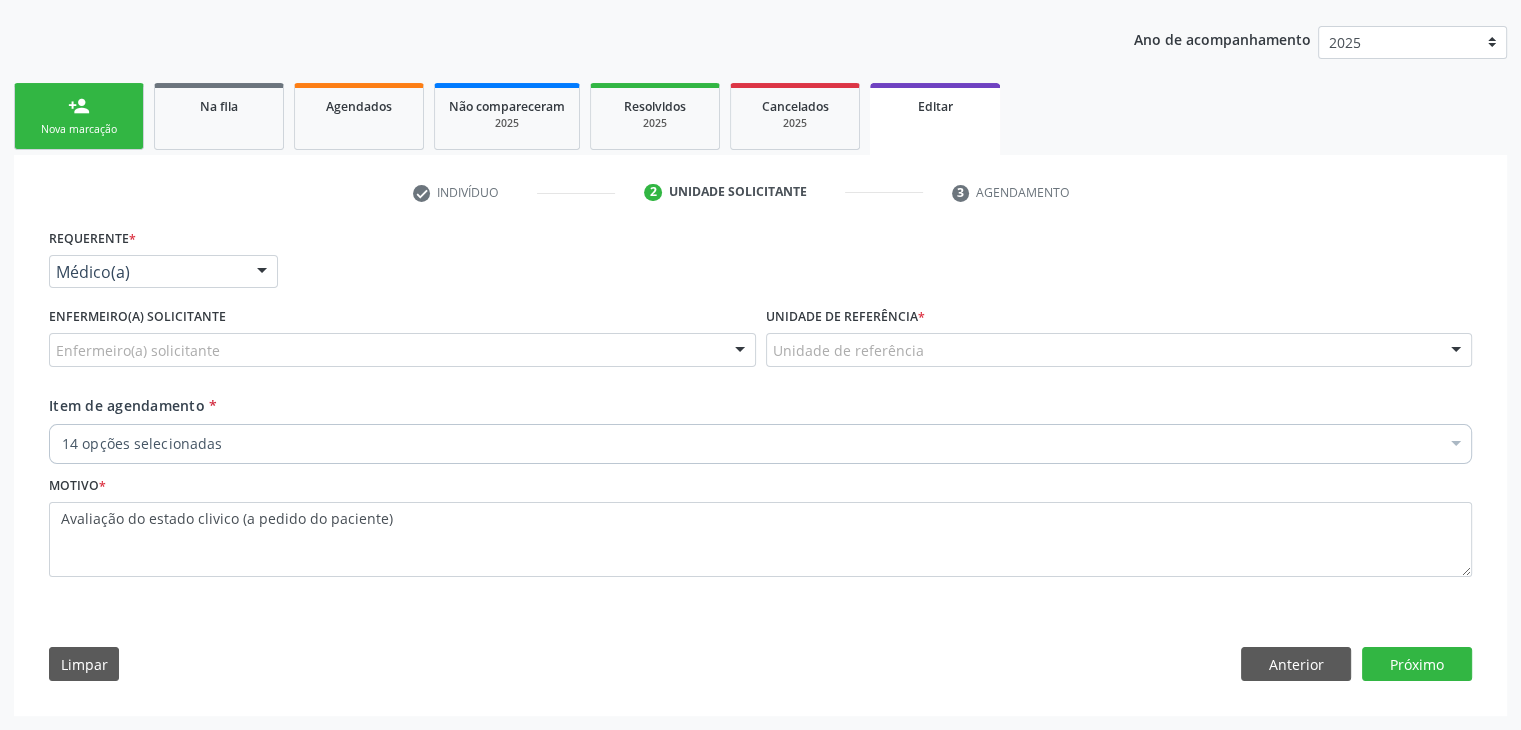scroll, scrollTop: 214, scrollLeft: 0, axis: vertical 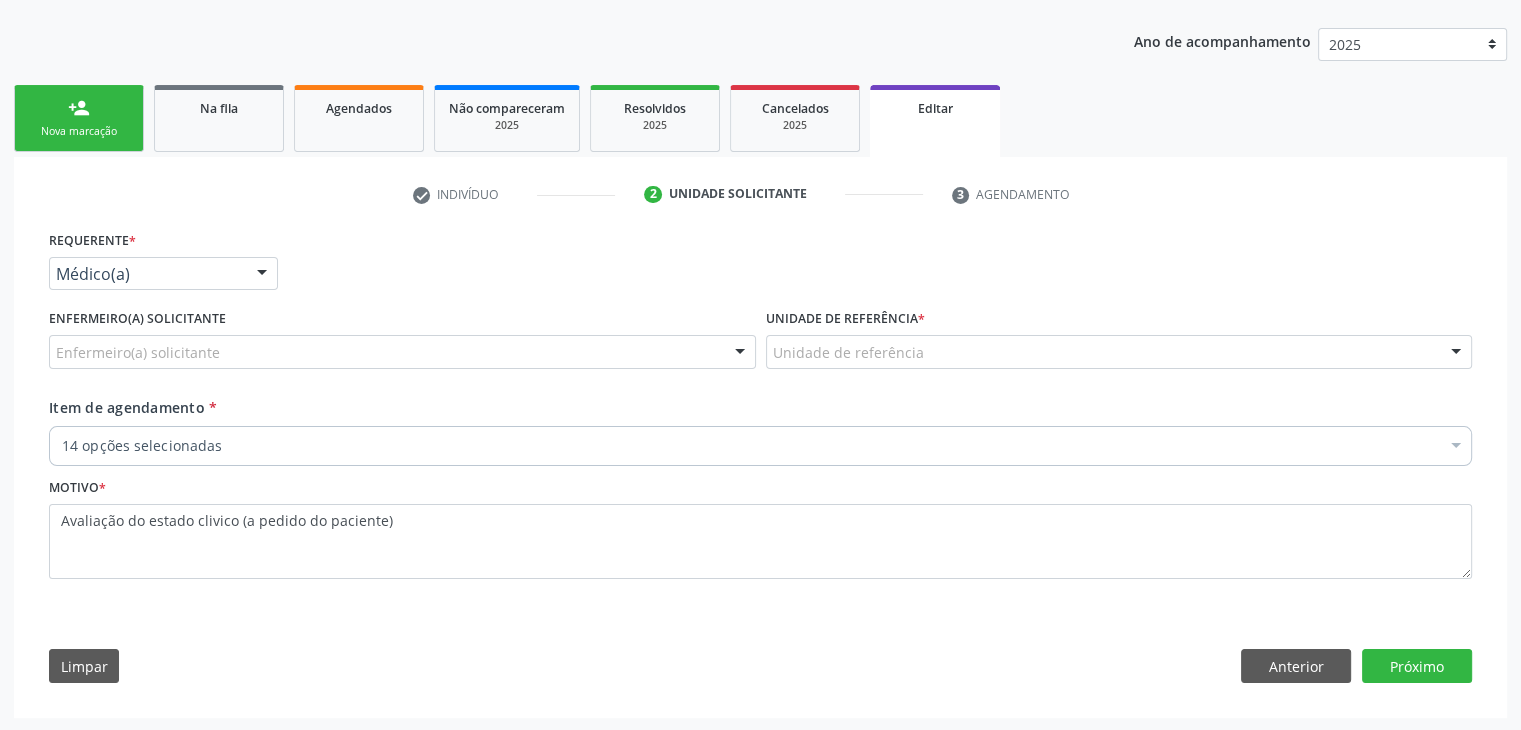click on "Unidade de referência
*
Unidade de referência
Unidade de Saude da Familia Jonathas Laurentino de Santana   Unidade de Saude da Familia Gerolino Jose de Oliveira   Unidade da Saude da Familia Maria Marlene Soares dos Santos   Unidade de Saude da Familia Enesia Fernandes dos Santos   Unidade de Saude da Familia Mourival Ferreira Lima   Unidade de Saude da Familia Dilton Oliveira Santos   Posto de Saude de Alagoinhas
Nenhum resultado encontrado para: "   "
Não há nenhuma opção para ser exibida." at bounding box center [1119, 350] 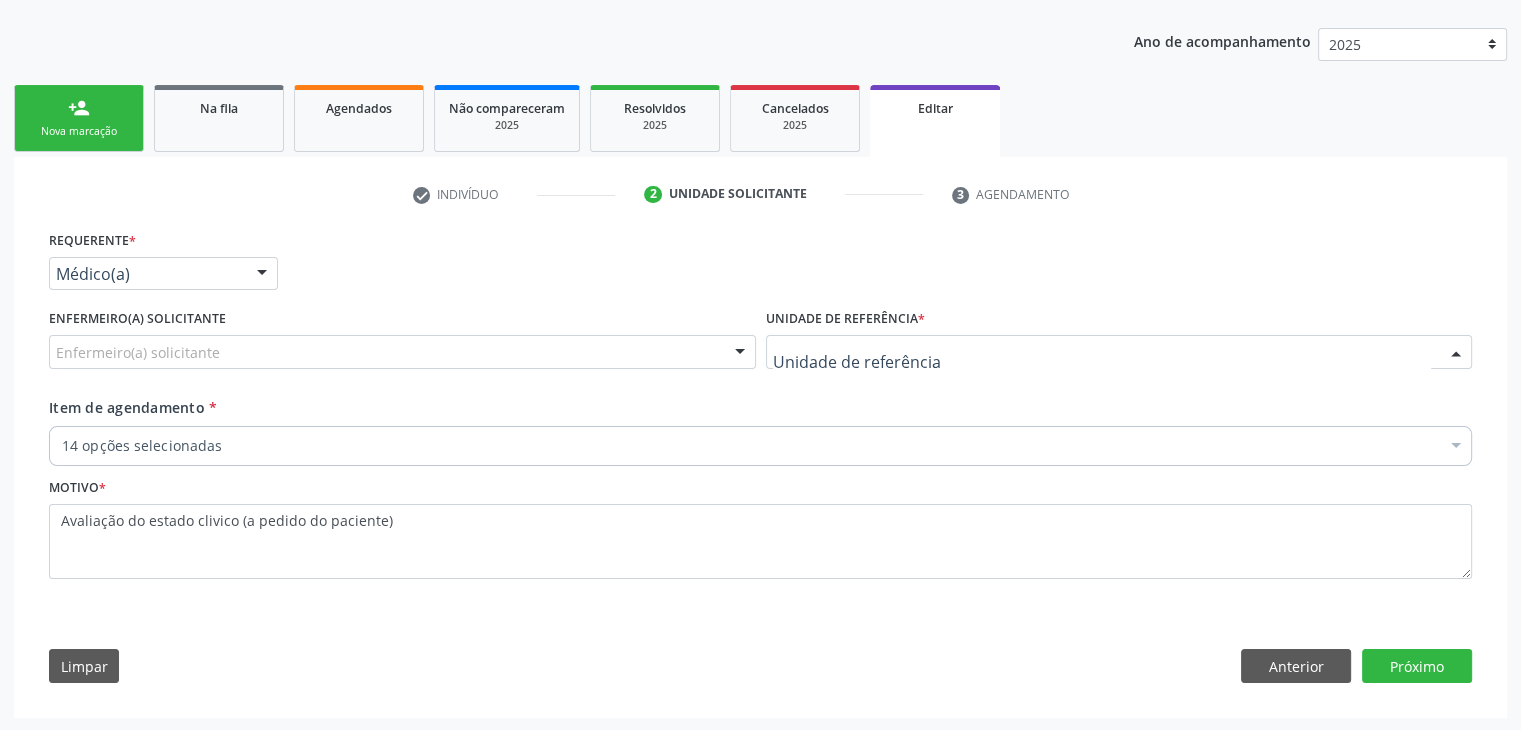 click at bounding box center [1119, 352] 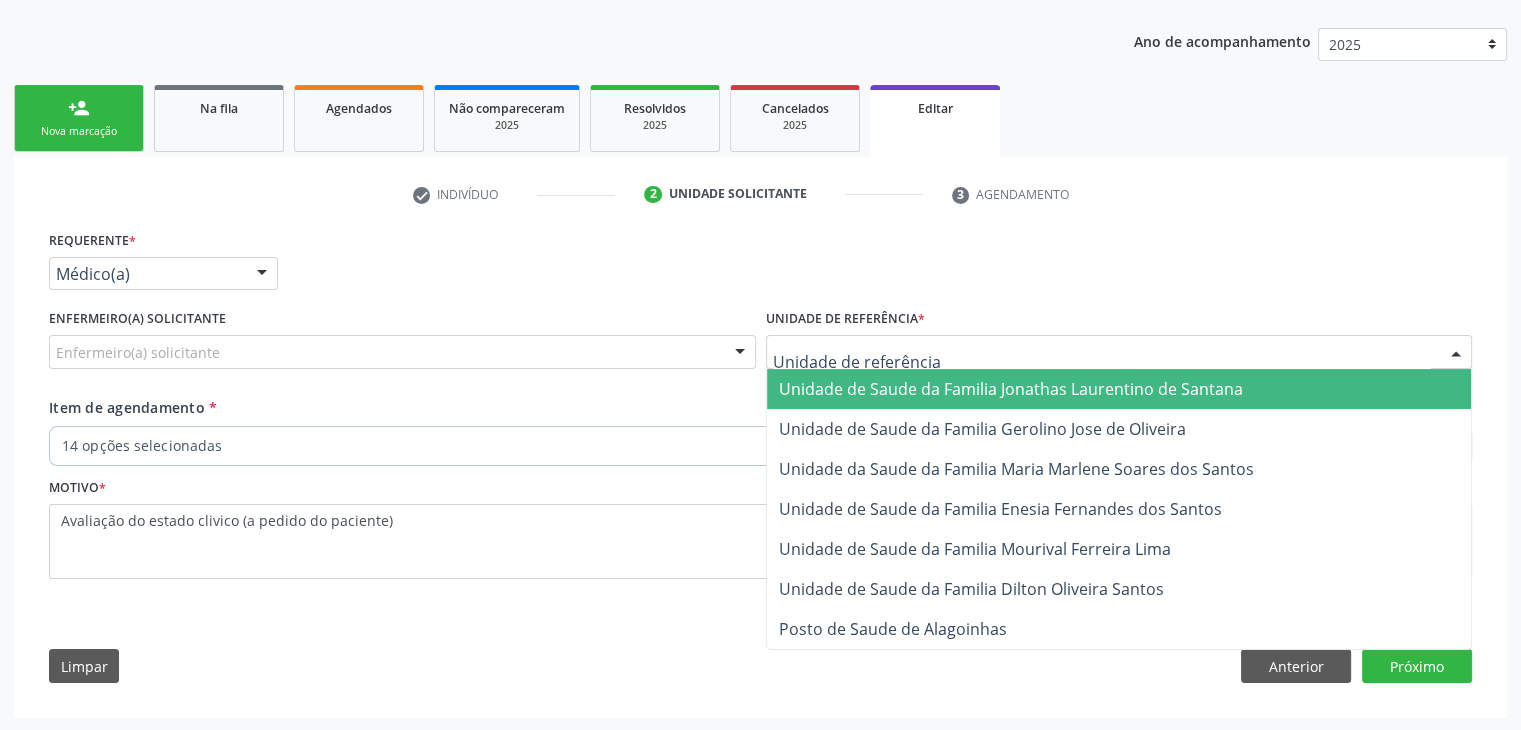 click on "Unidade de Saude da Familia Jonathas Laurentino de Santana" at bounding box center (1011, 389) 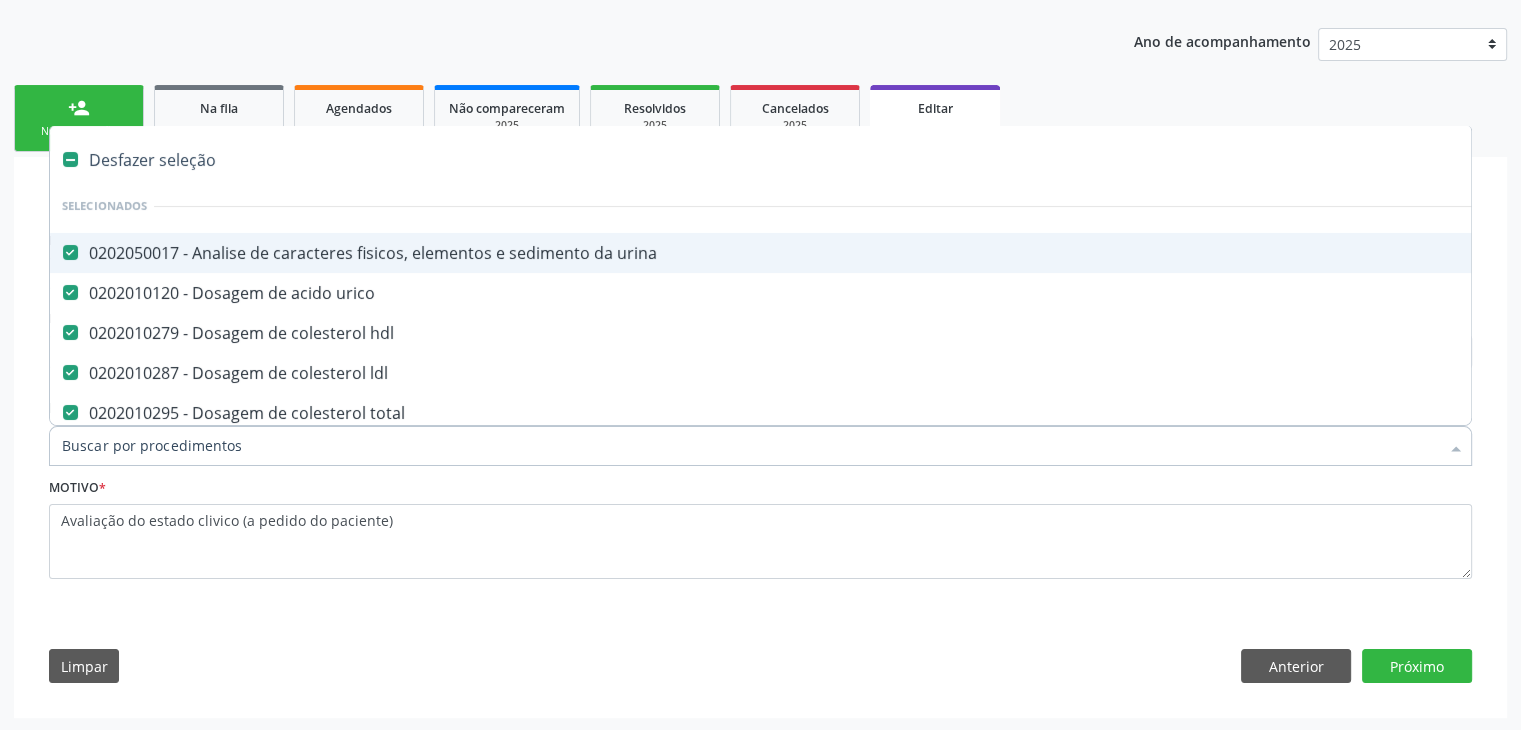 click on "Desfazer seleção" at bounding box center (831, 160) 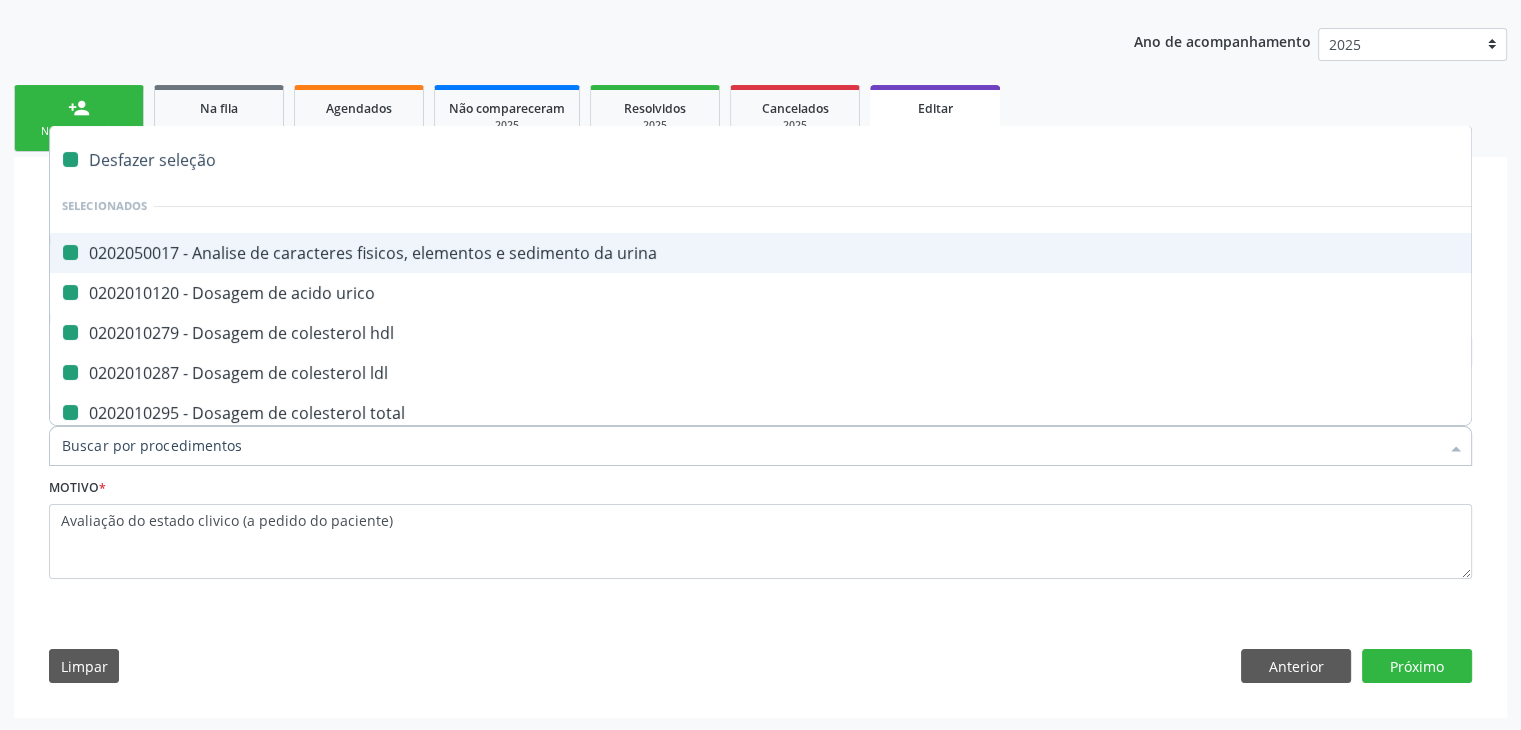 checkbox on "false" 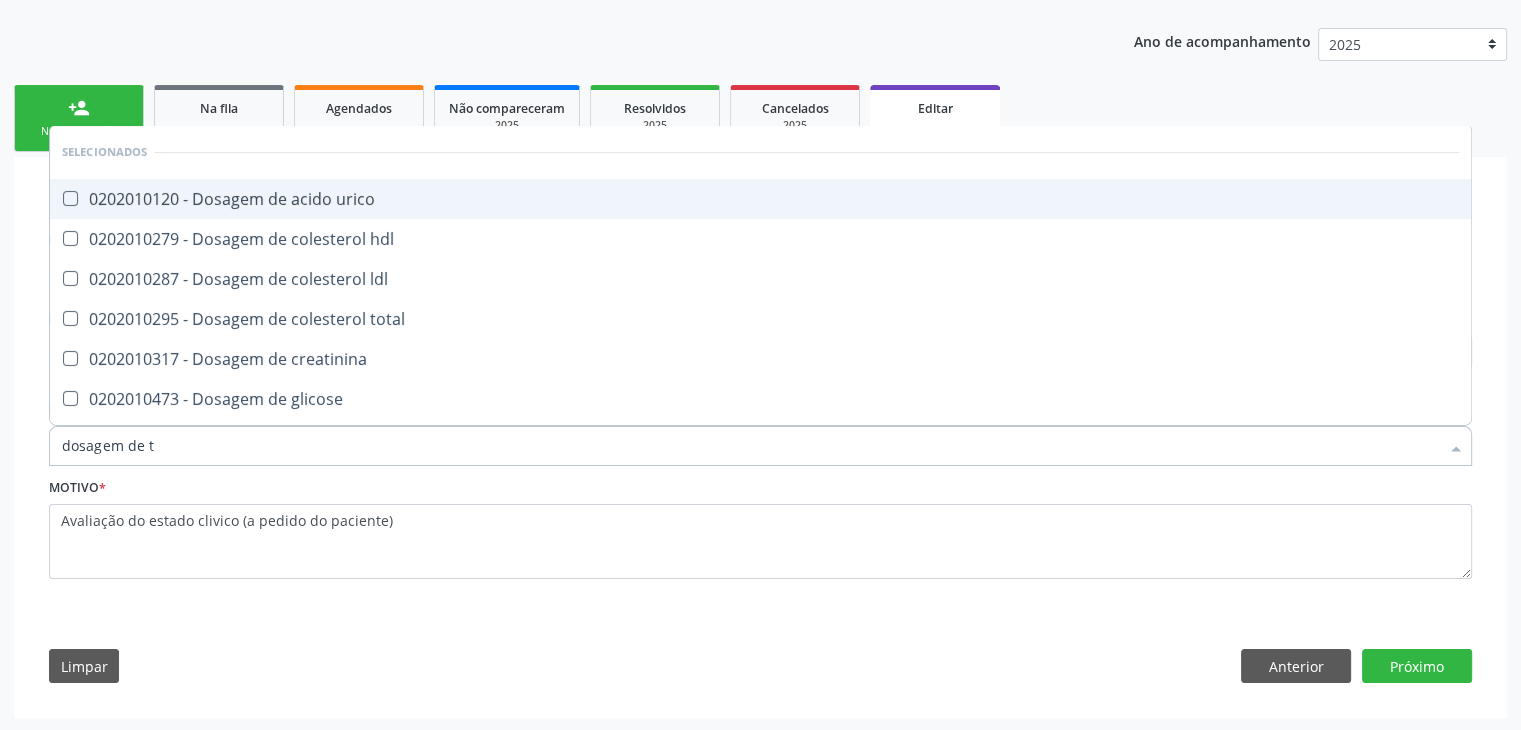 type on "dosagem de ts" 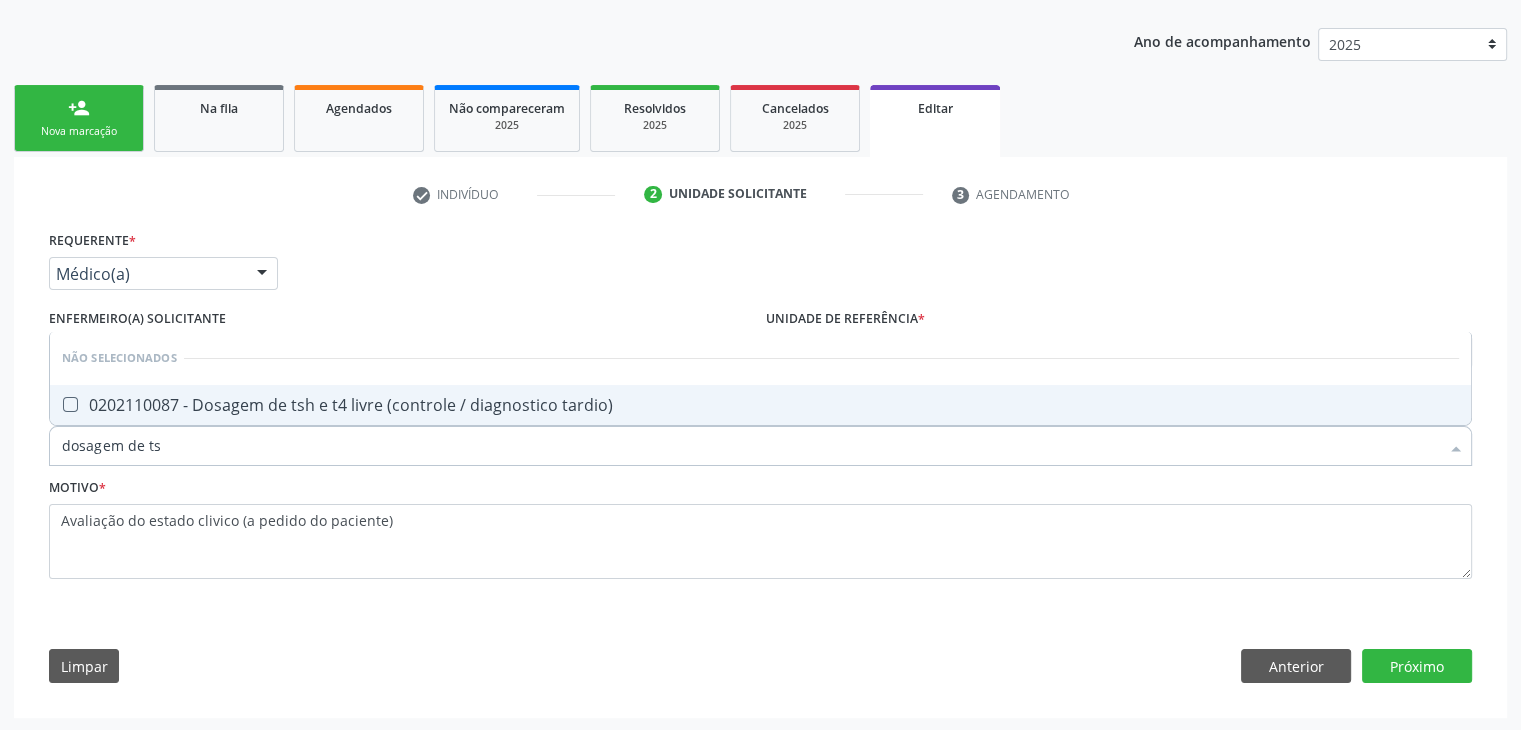 click on "0202110087 - Dosagem de tsh e t4 livre (controle / diagnostico tardio)" at bounding box center (760, 405) 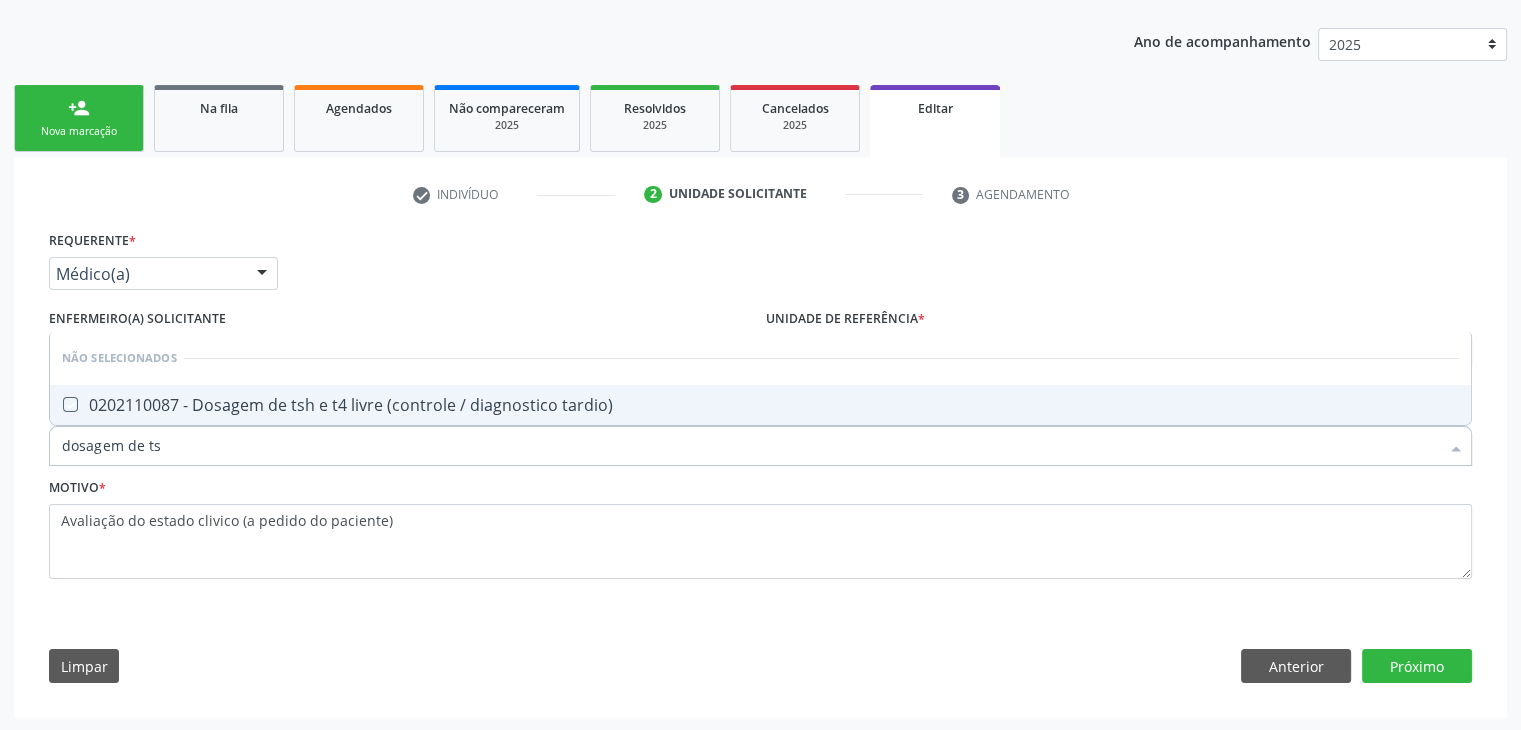 checkbox on "true" 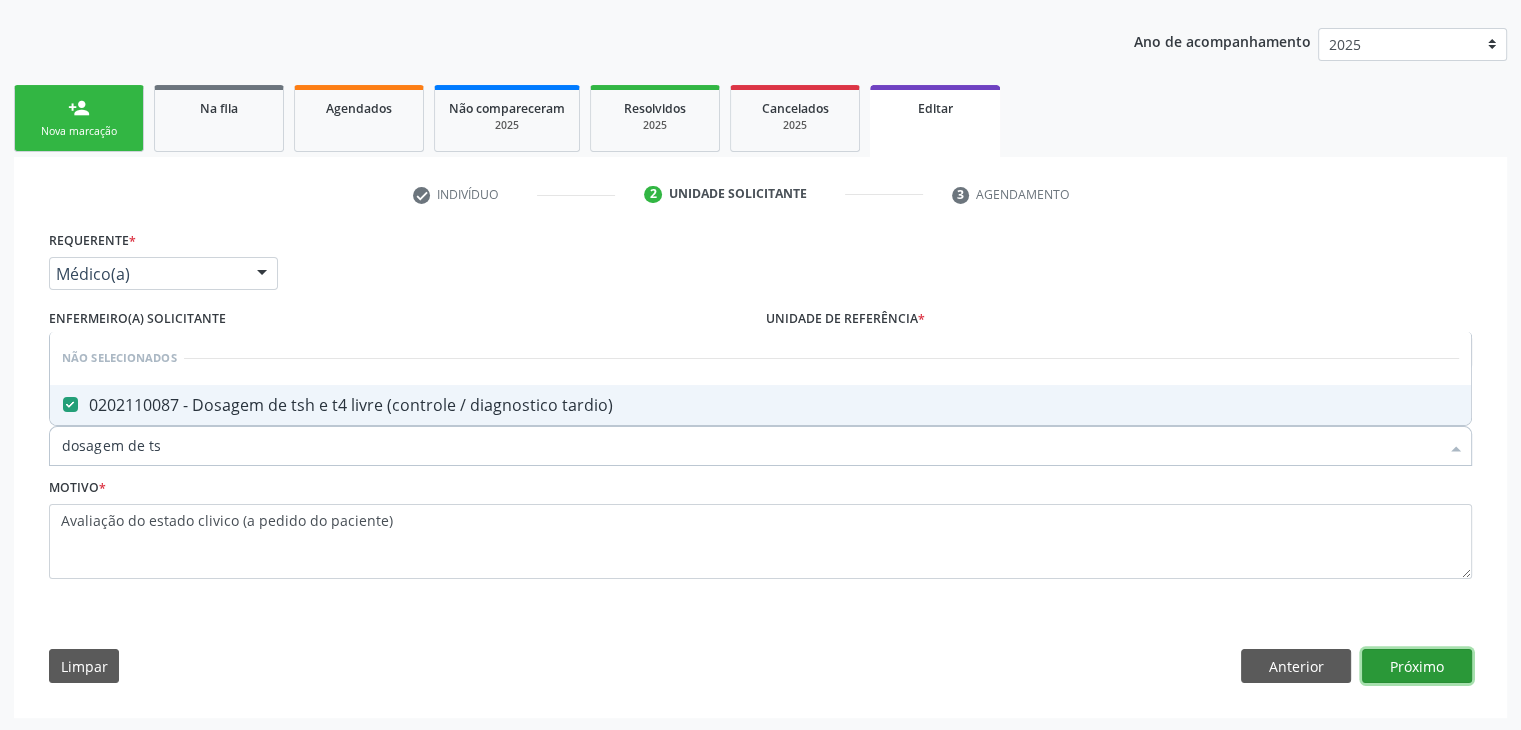 click on "Próximo" at bounding box center (1417, 666) 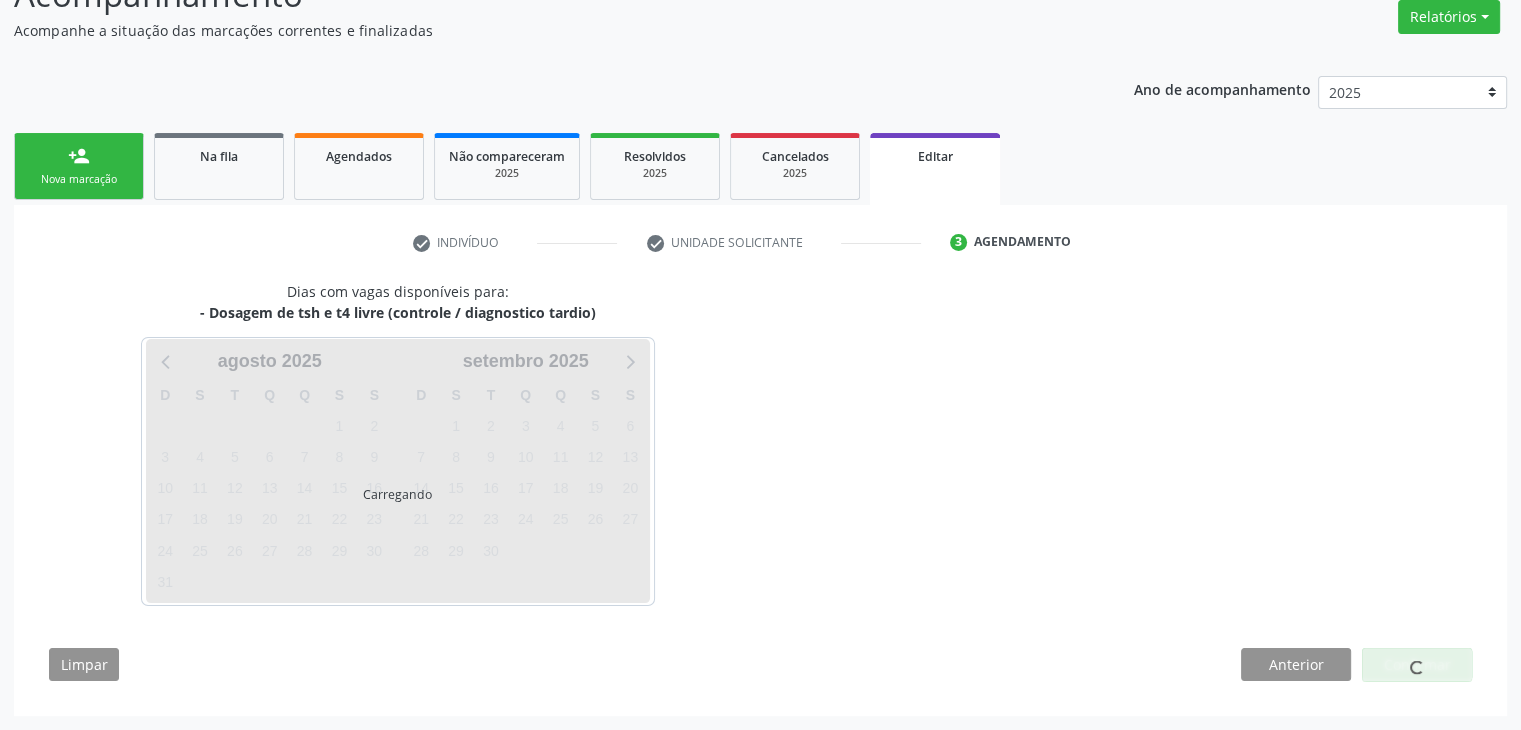 scroll, scrollTop: 165, scrollLeft: 0, axis: vertical 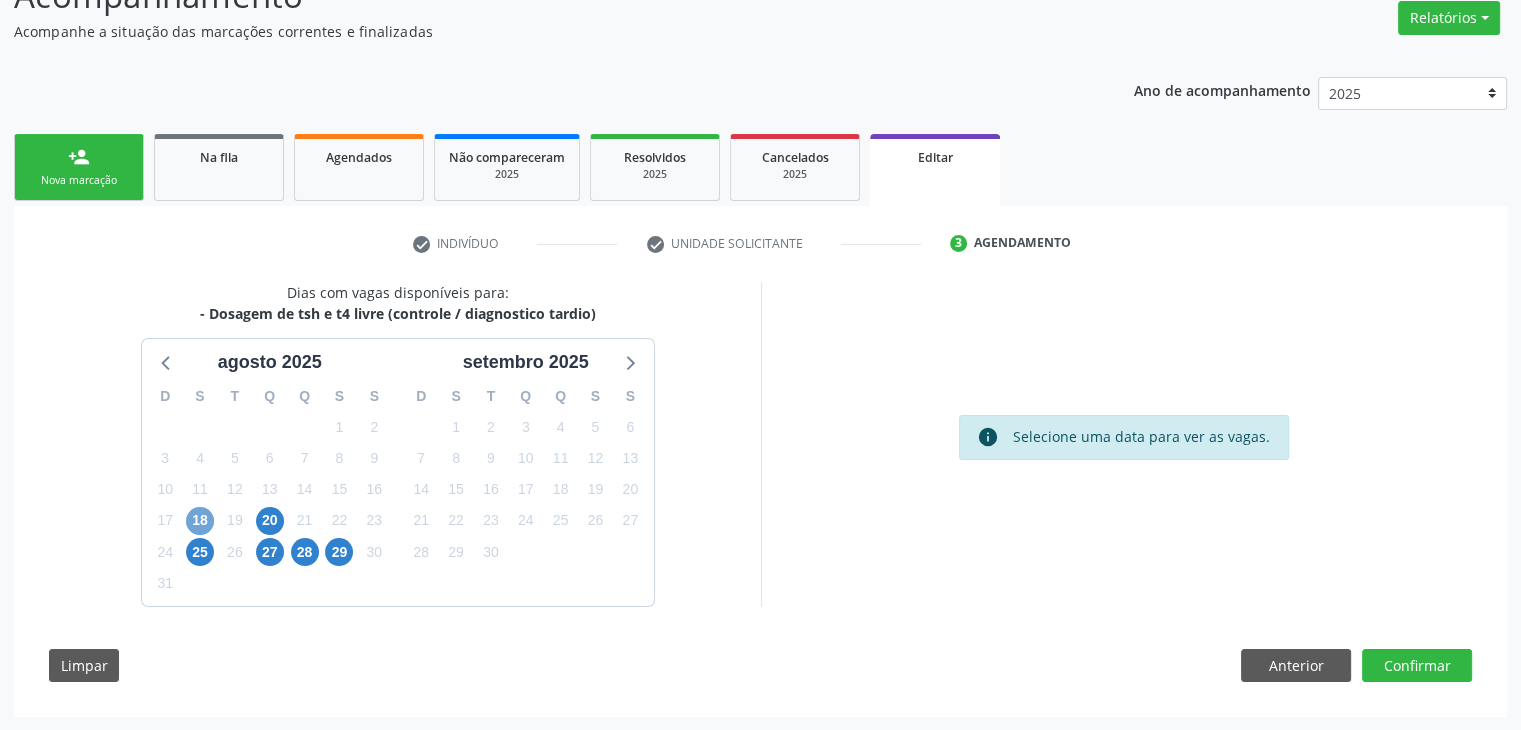 click on "18" at bounding box center (200, 521) 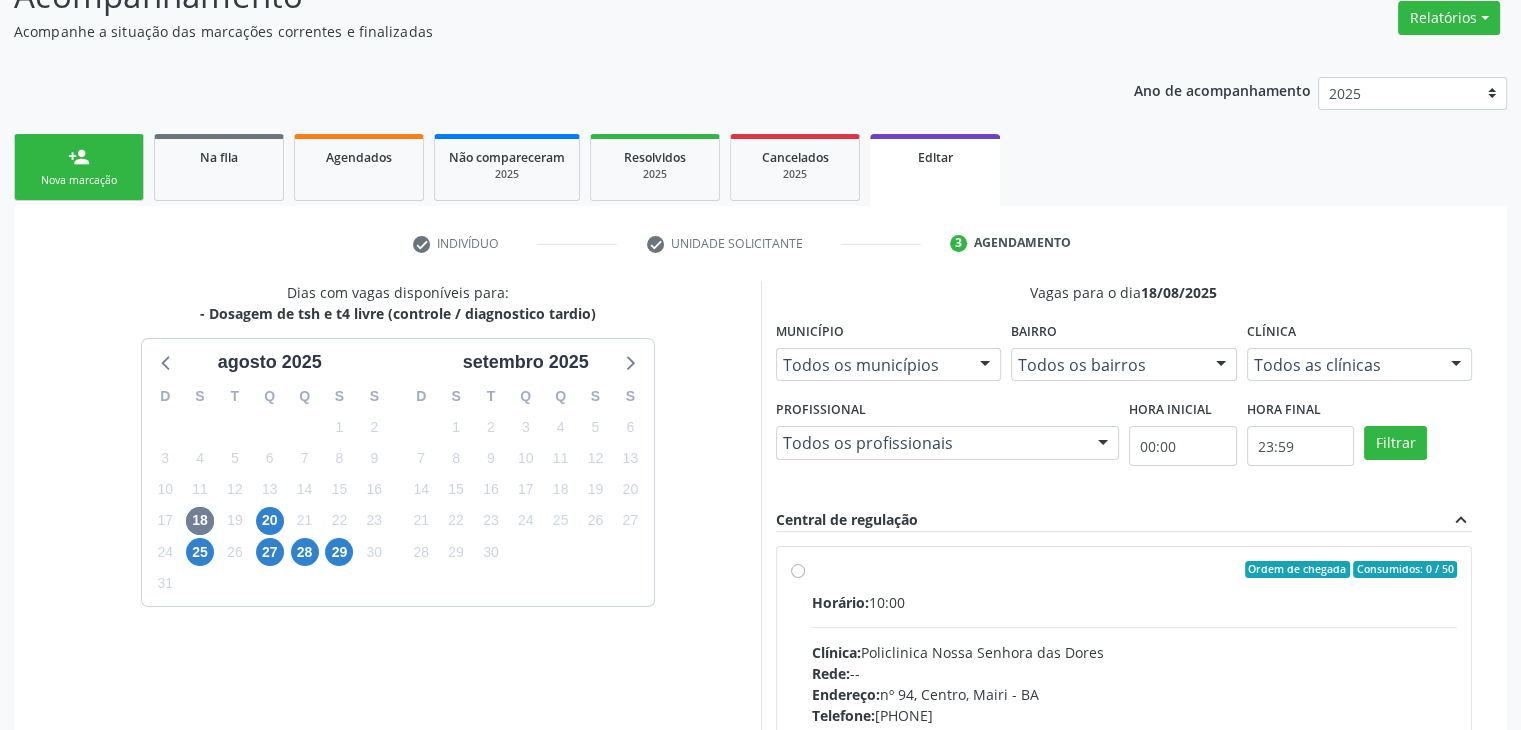 click on "Ordem de chegada
Consumidos: 0 / 50
Horário:   10:00
Clínica:  Policlinica Nossa Senhora das Dores
Rede:
--
Endereço:   nº 94, Centro, Mairi - [STATE]
Telefone:   (74) 36322104
Profissional:
--
Informações adicionais sobre o atendimento
Idade de atendimento:
Sem restrição
Gênero(s) atendido(s):
Sem restrição
Informações adicionais:
--" at bounding box center [1135, 714] 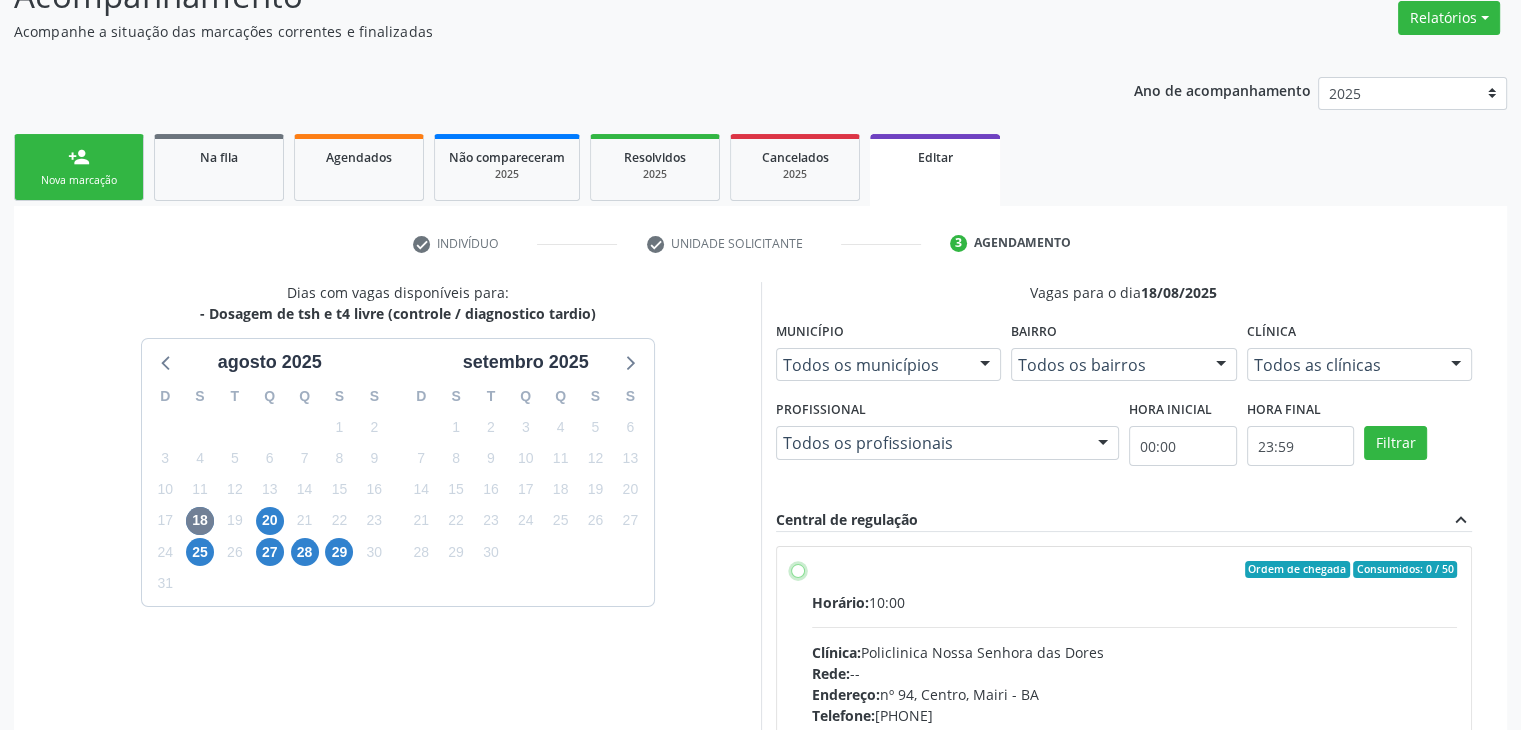 click on "Ordem de chegada
Consumidos: 0 / 50
Horário:   10:00
Clínica:  Policlinica Nossa Senhora das Dores
Rede:
--
Endereço:   nº 94, Centro, Mairi - [STATE]
Telefone:   (74) 36322104
Profissional:
--
Informações adicionais sobre o atendimento
Idade de atendimento:
Sem restrição
Gênero(s) atendido(s):
Sem restrição
Informações adicionais:
--" at bounding box center [798, 570] 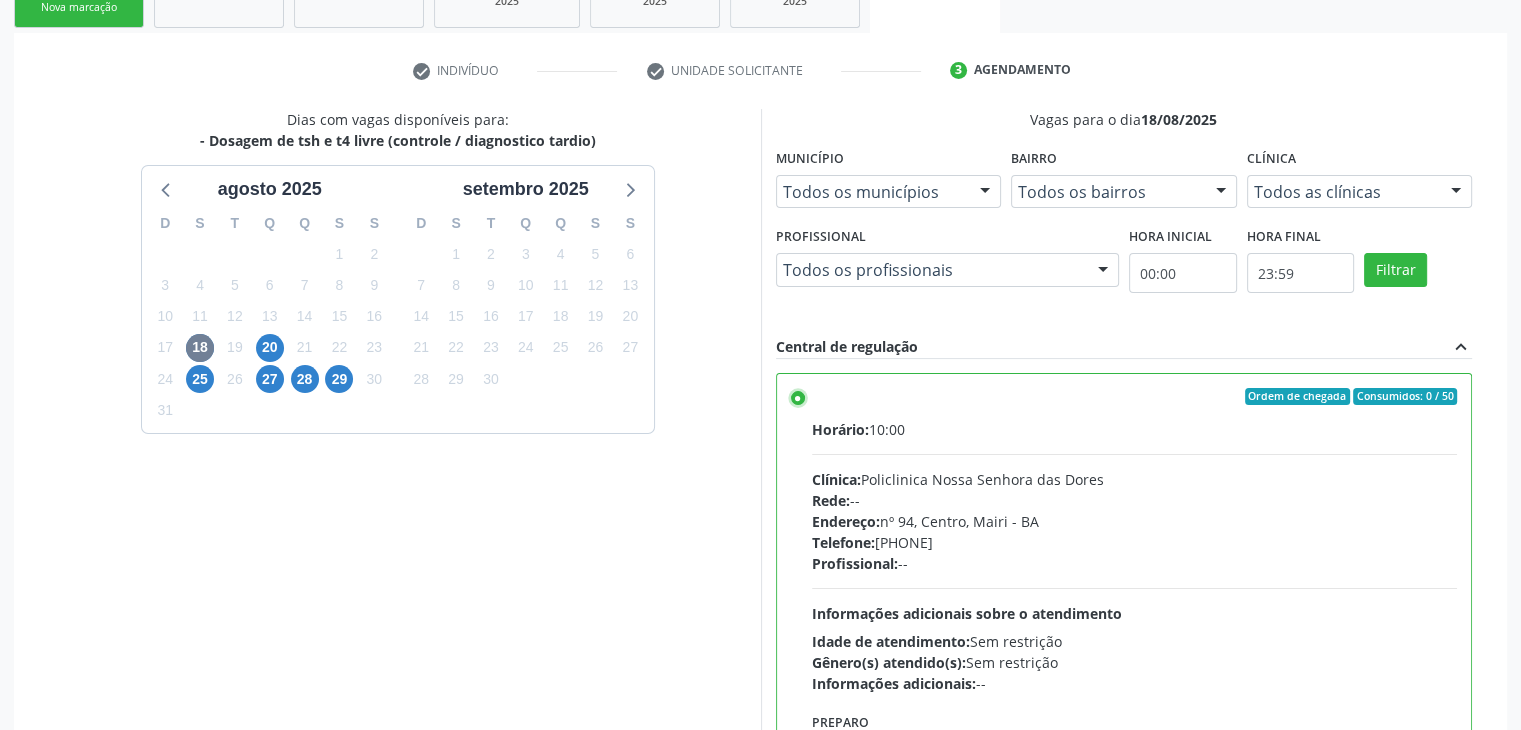 scroll, scrollTop: 490, scrollLeft: 0, axis: vertical 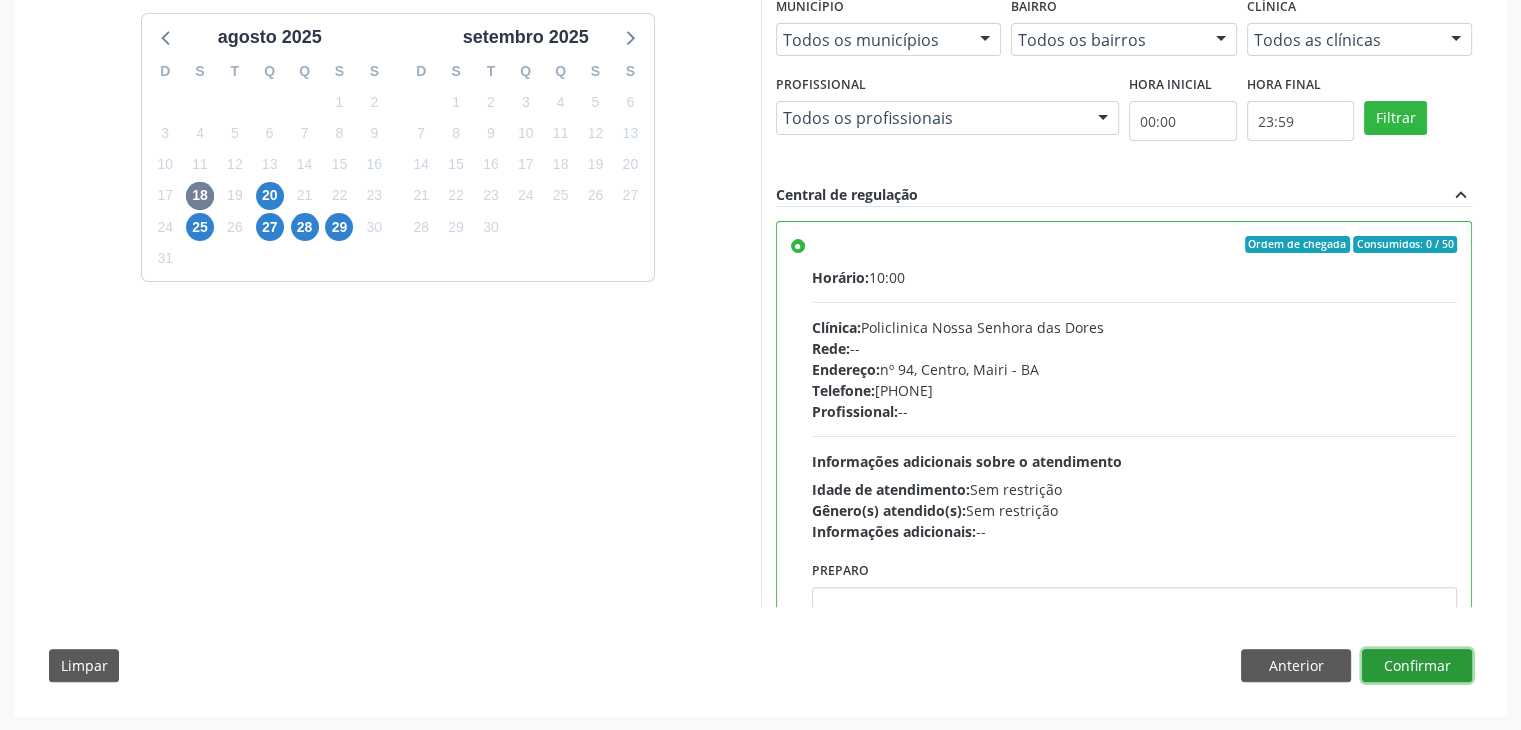 click on "Confirmar" at bounding box center [1417, 666] 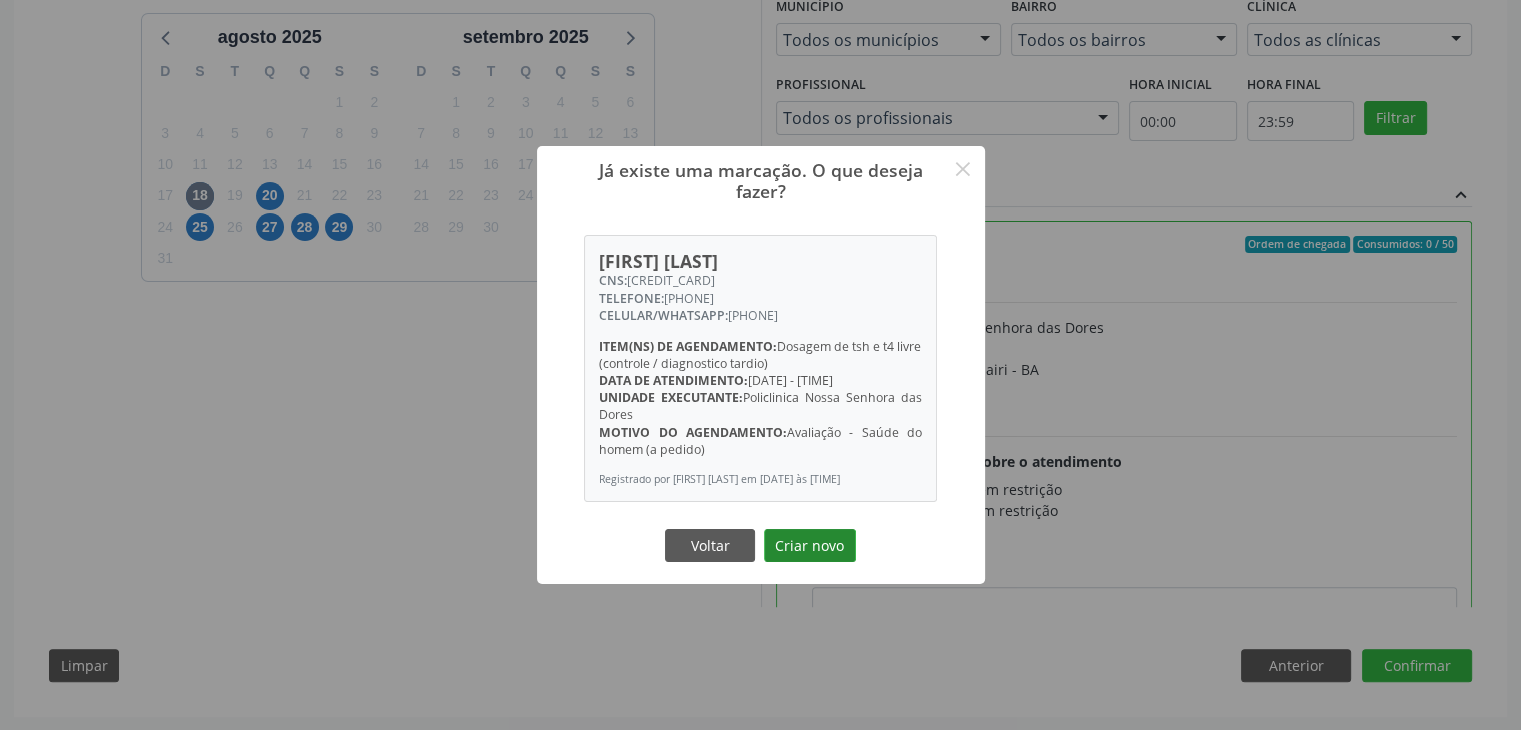 click on "Criar novo" at bounding box center [810, 546] 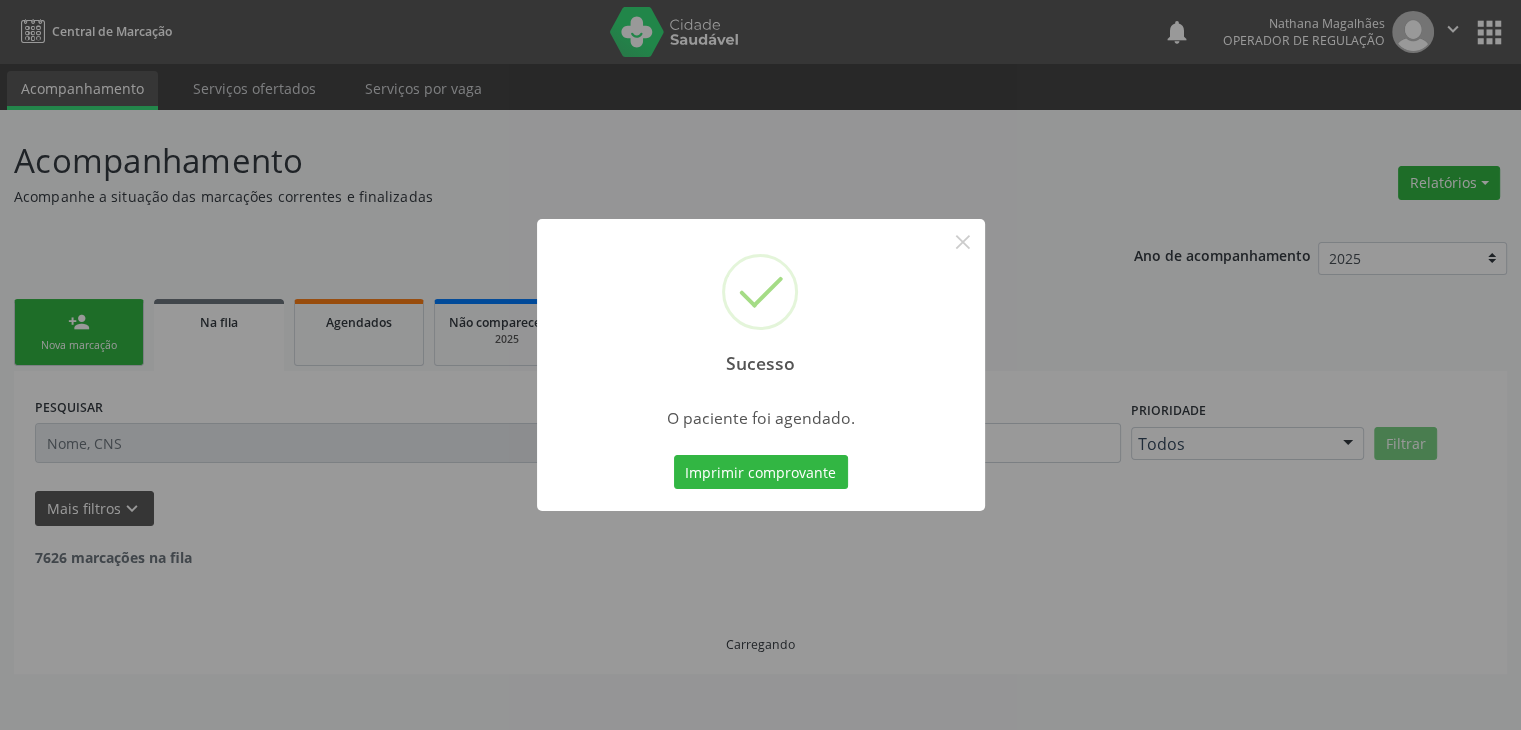 scroll, scrollTop: 0, scrollLeft: 0, axis: both 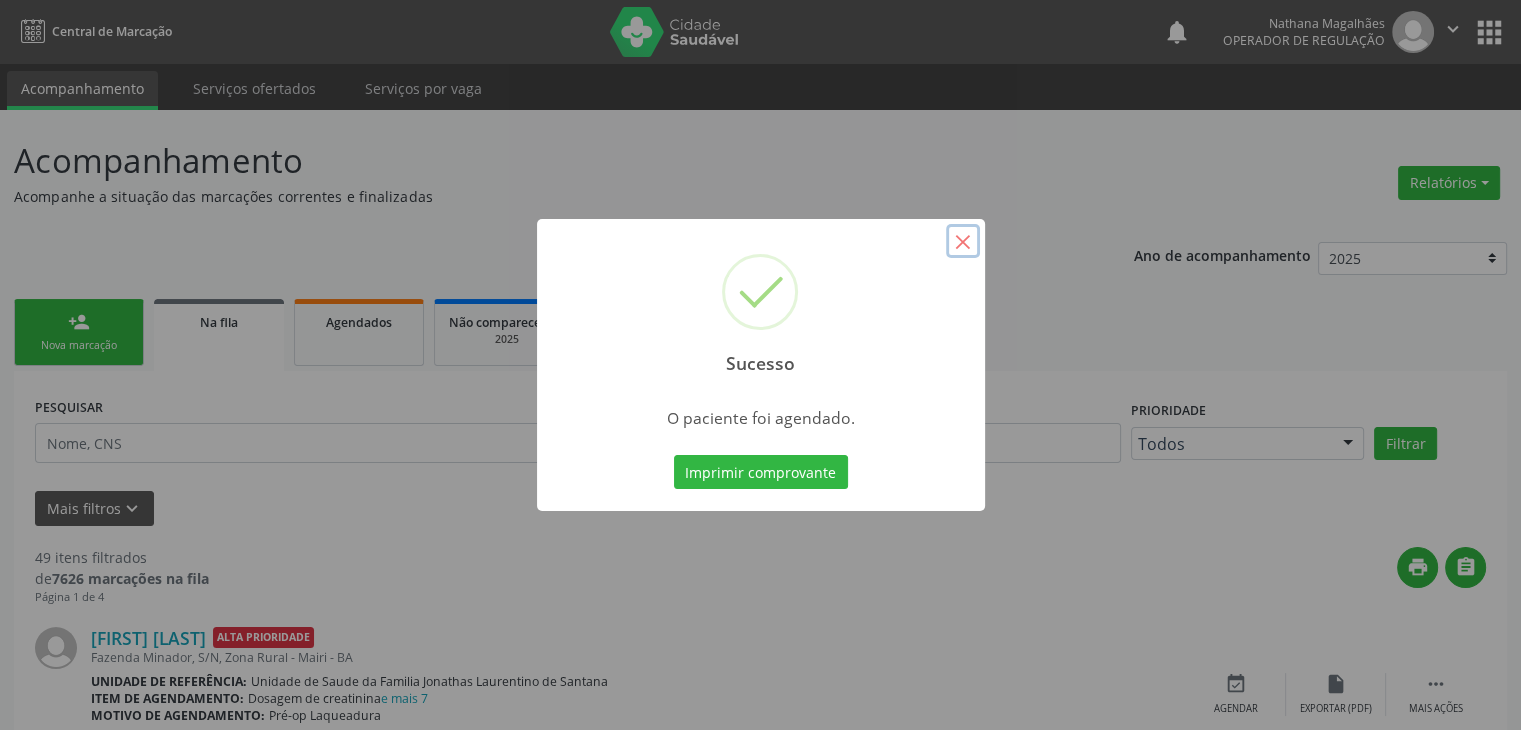 click on "×" at bounding box center [963, 241] 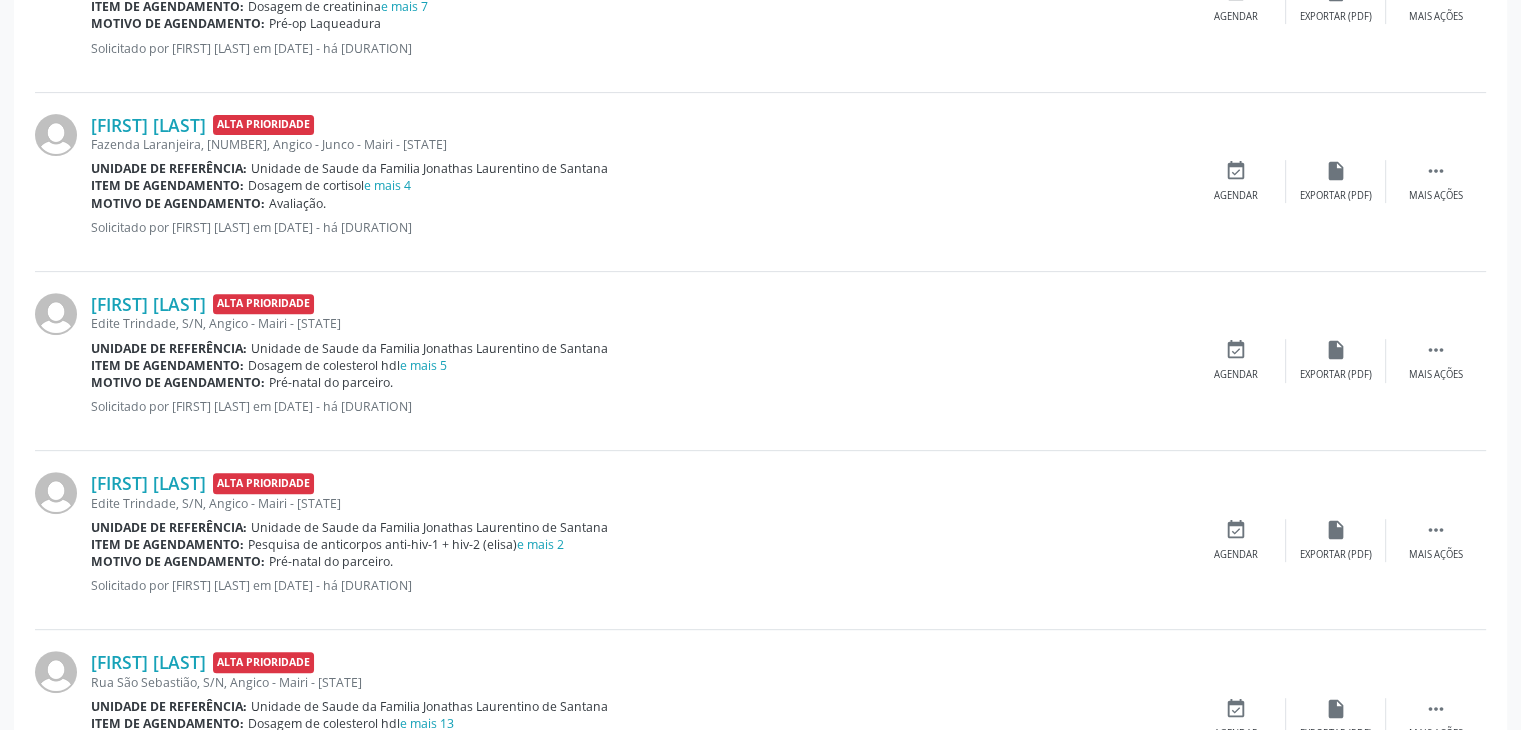 scroll, scrollTop: 192, scrollLeft: 0, axis: vertical 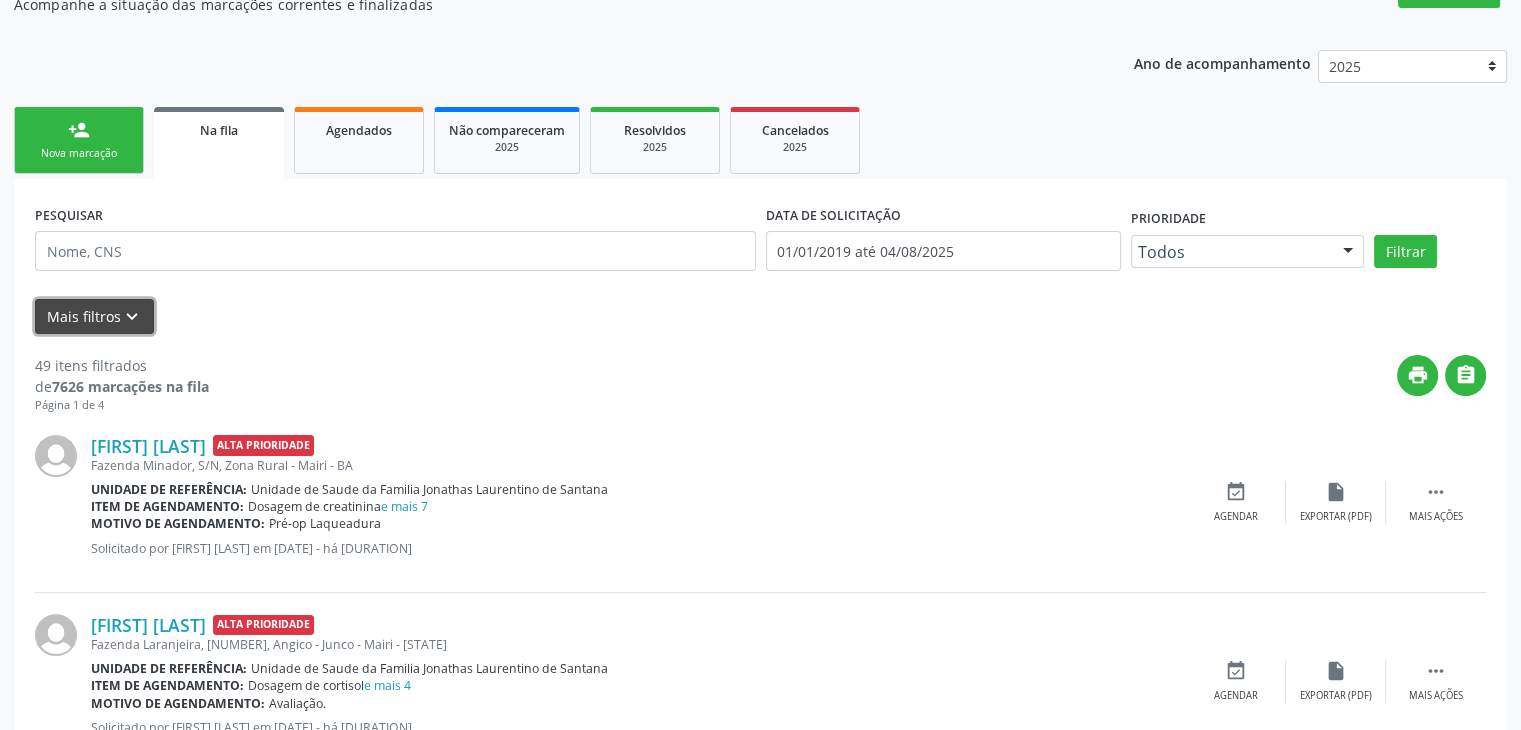 click on "Mais filtros
keyboard_arrow_down" at bounding box center [94, 316] 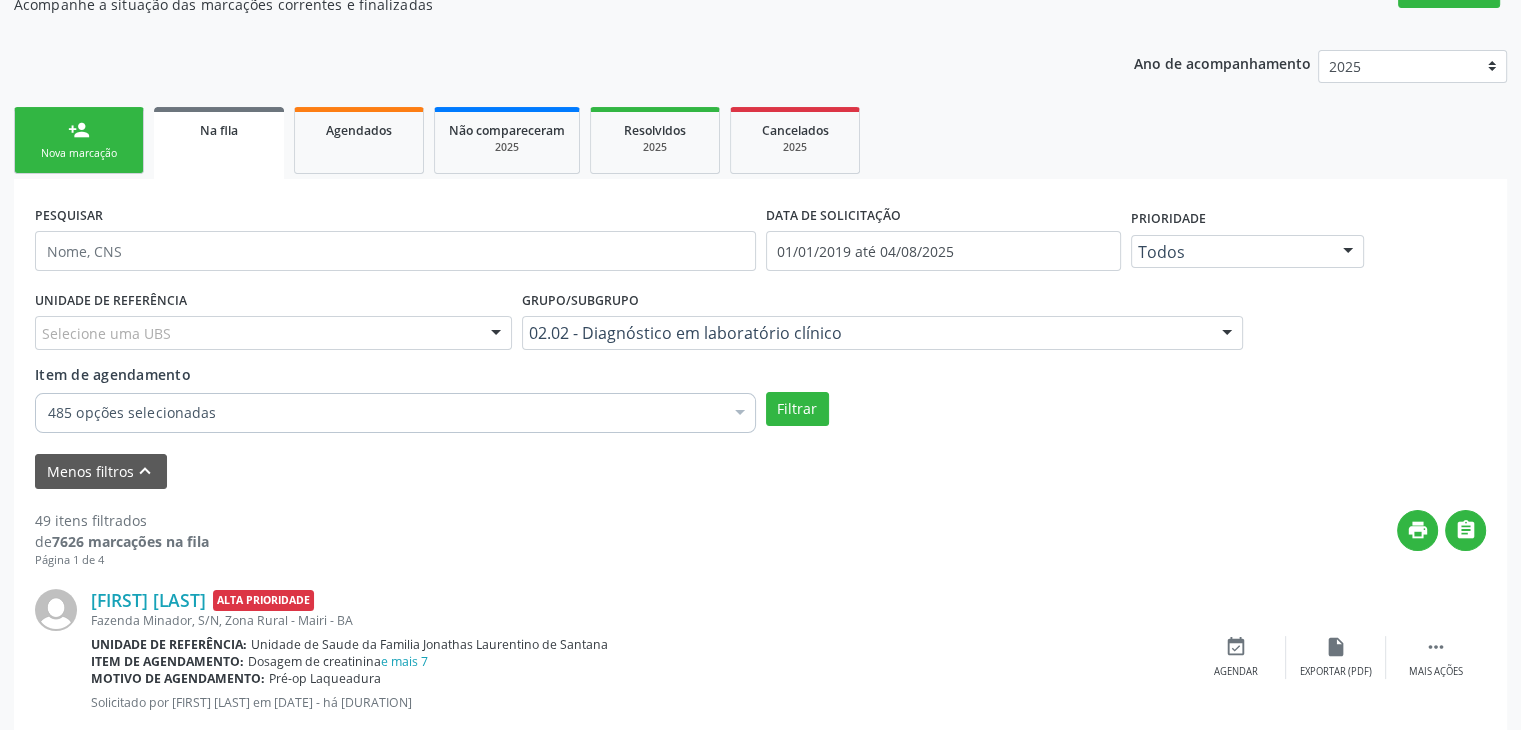 click on "Selecione uma UBS" at bounding box center [273, 333] 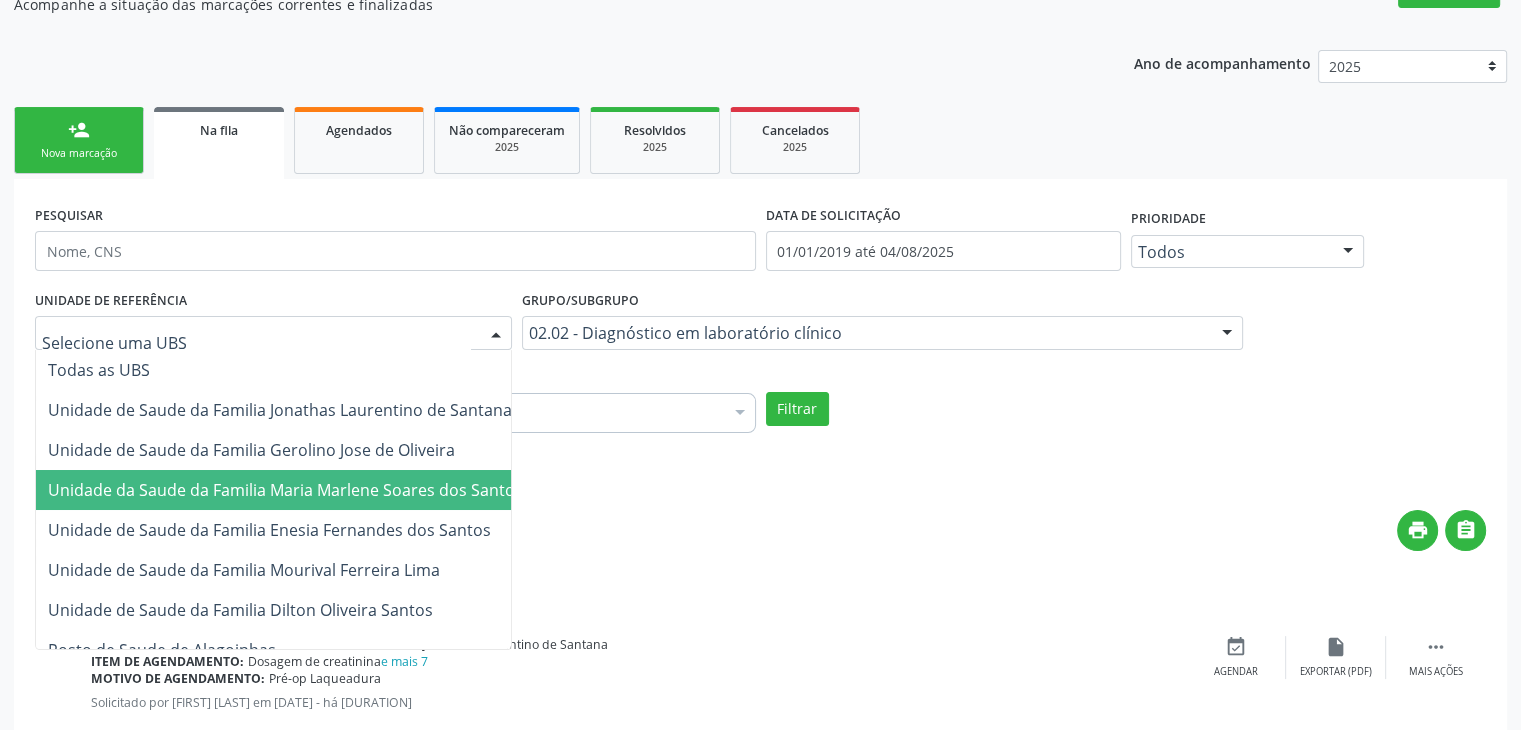 click on "Unidade da Saude da Familia Maria Marlene Soares dos Santos" at bounding box center [285, 490] 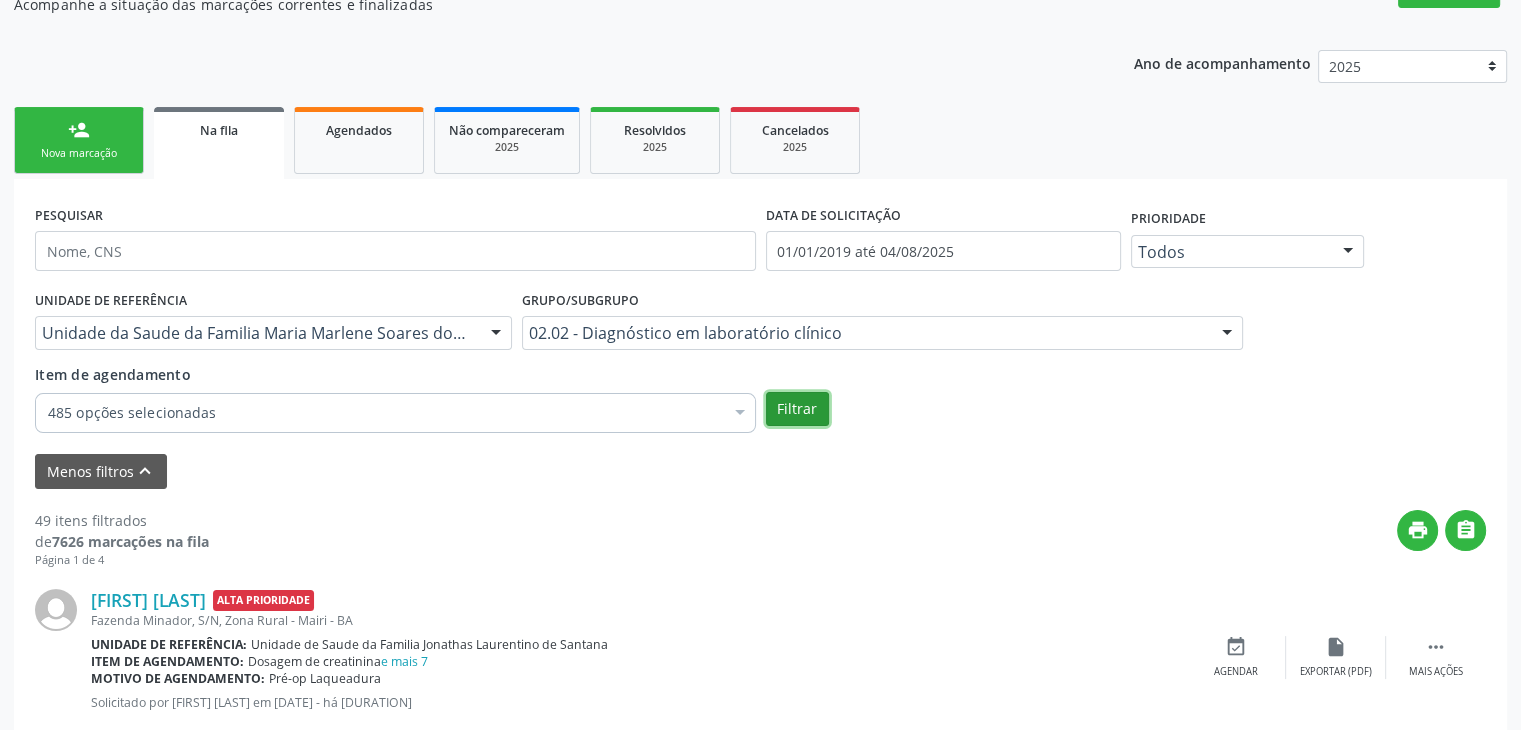 click on "Filtrar" at bounding box center (797, 409) 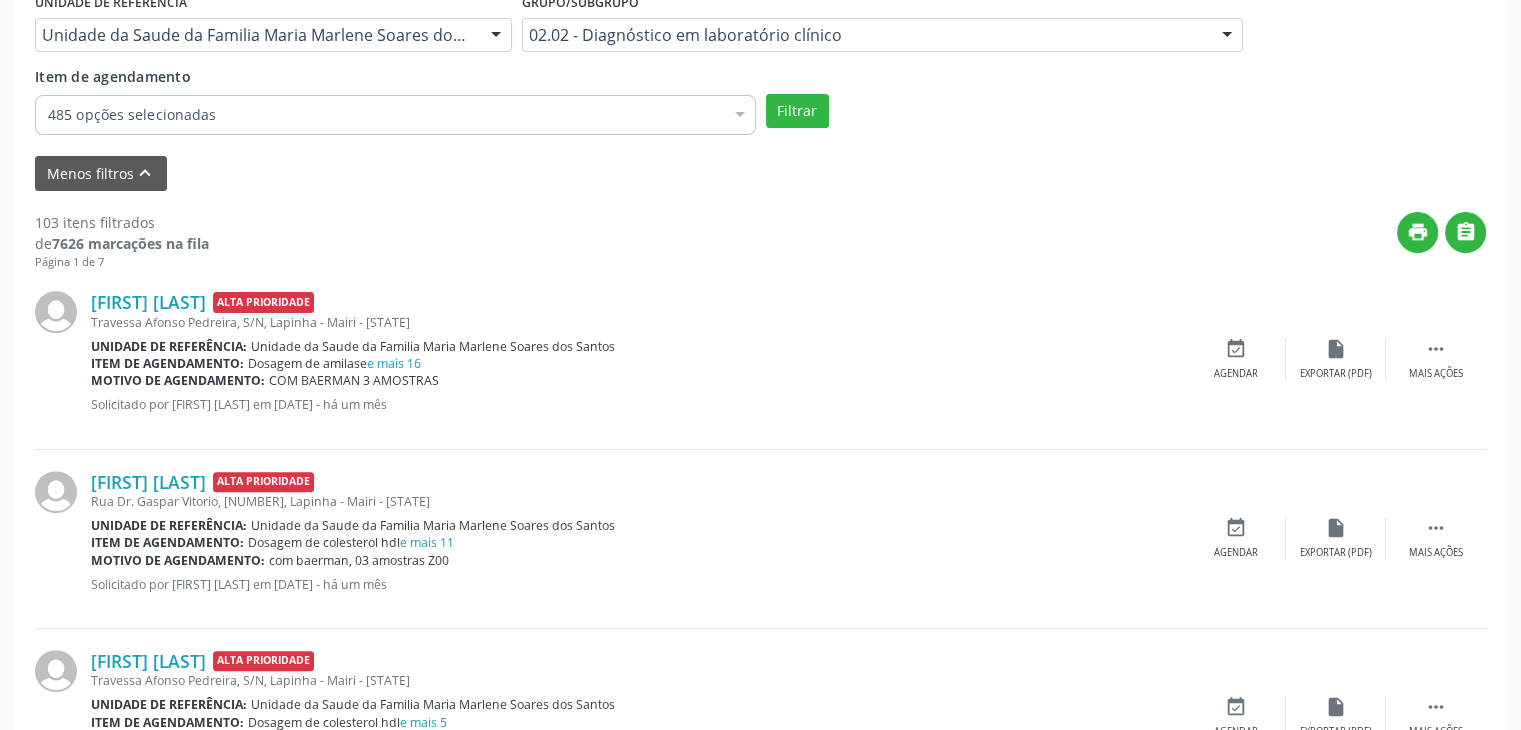 scroll, scrollTop: 492, scrollLeft: 0, axis: vertical 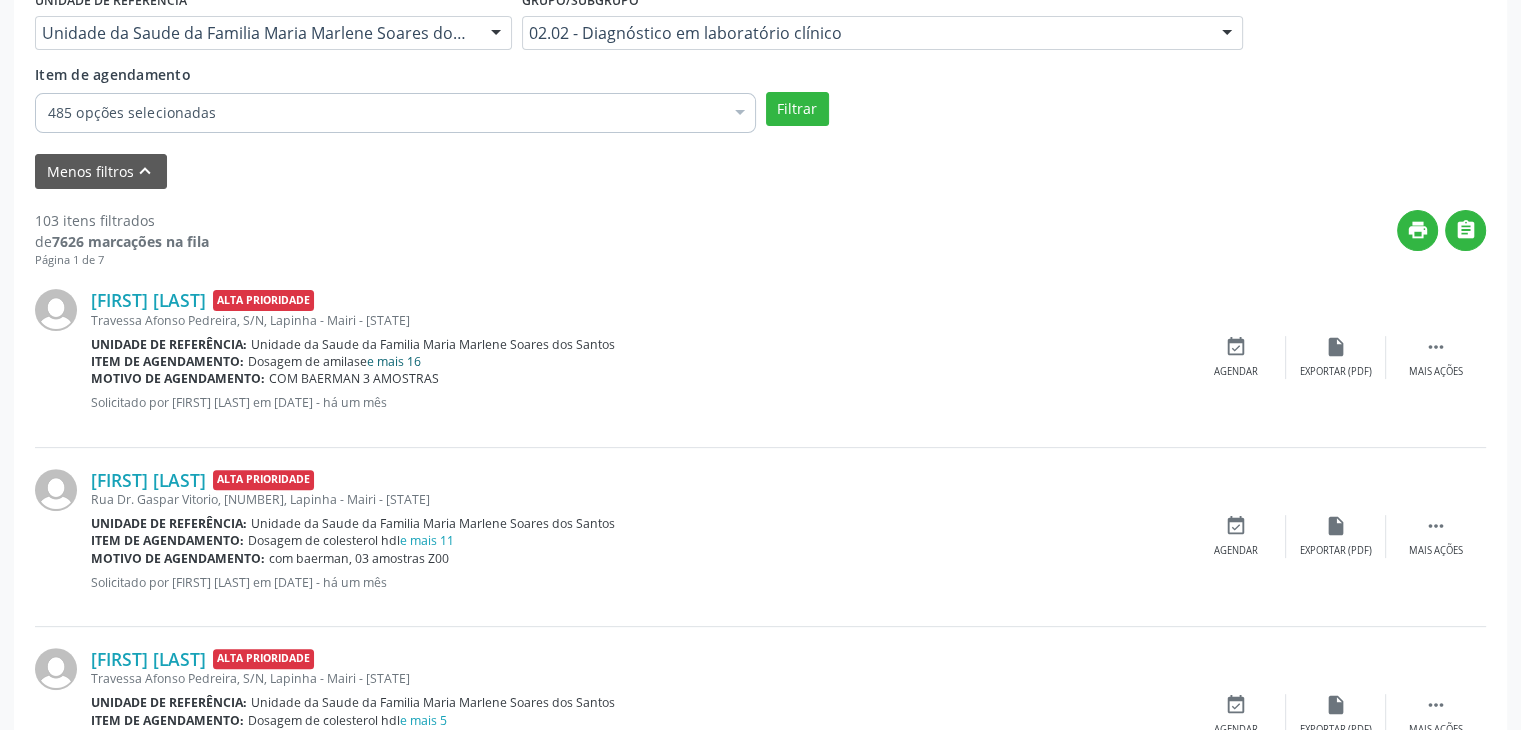 click on "e mais 16" at bounding box center (394, 361) 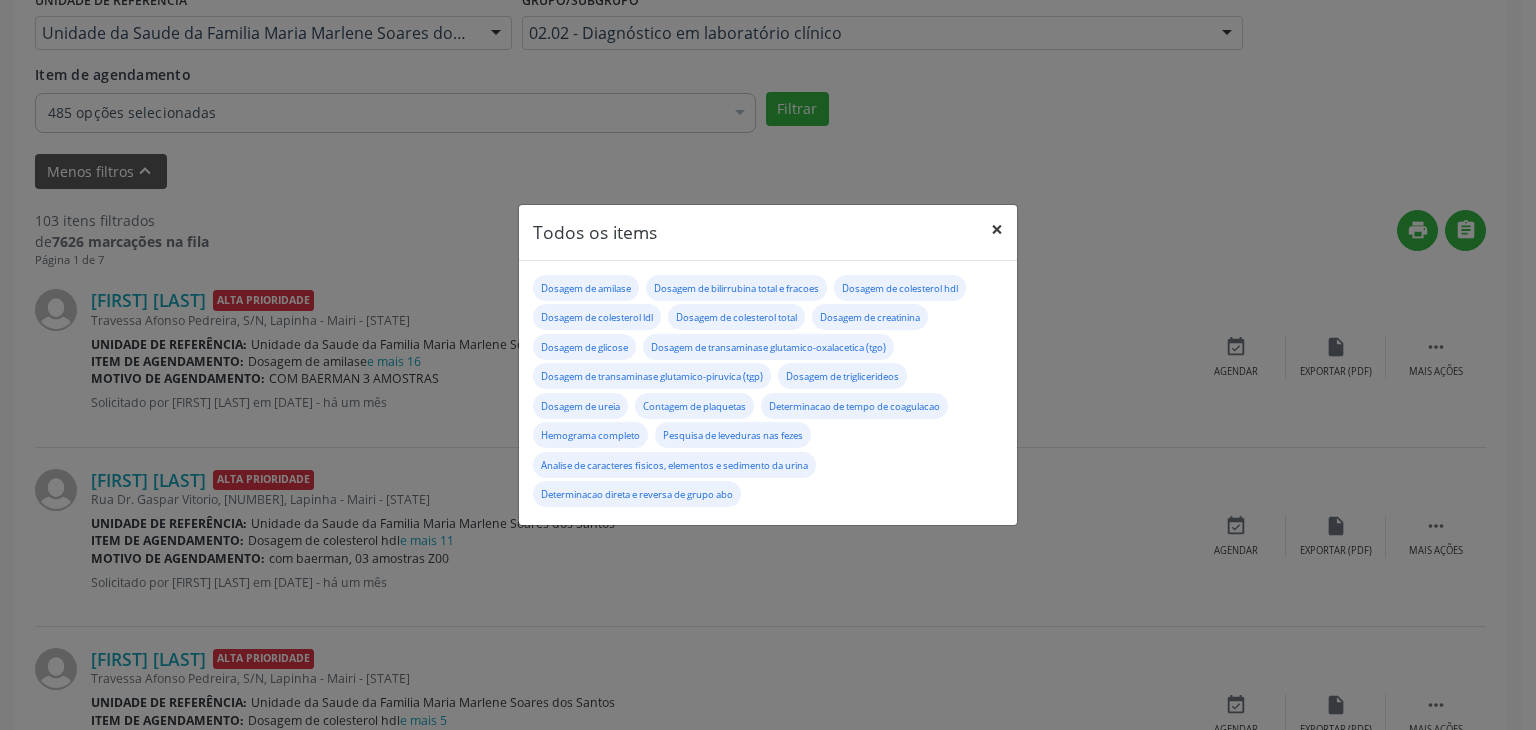 click on "×" at bounding box center [997, 229] 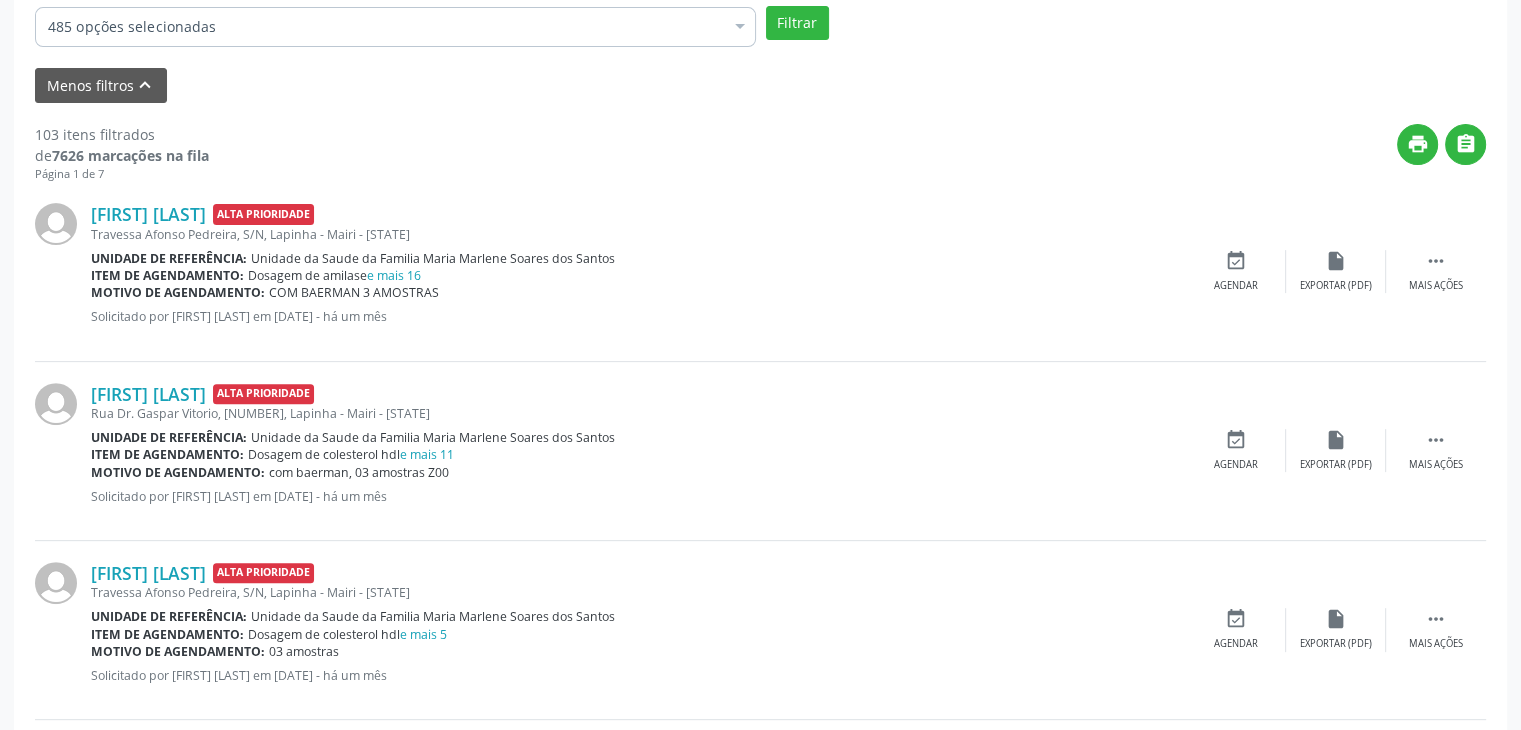 scroll, scrollTop: 692, scrollLeft: 0, axis: vertical 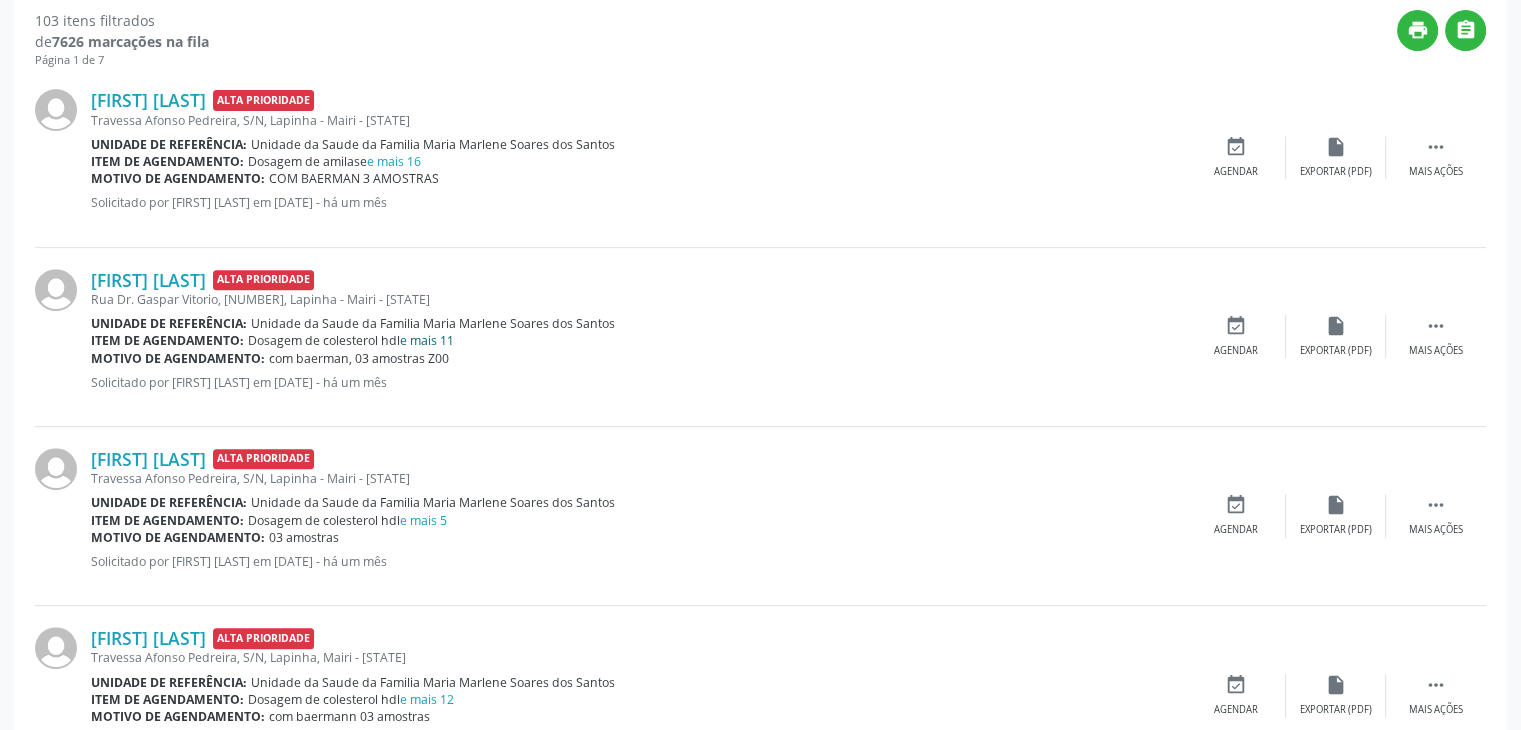 click on "e mais 11" at bounding box center (427, 340) 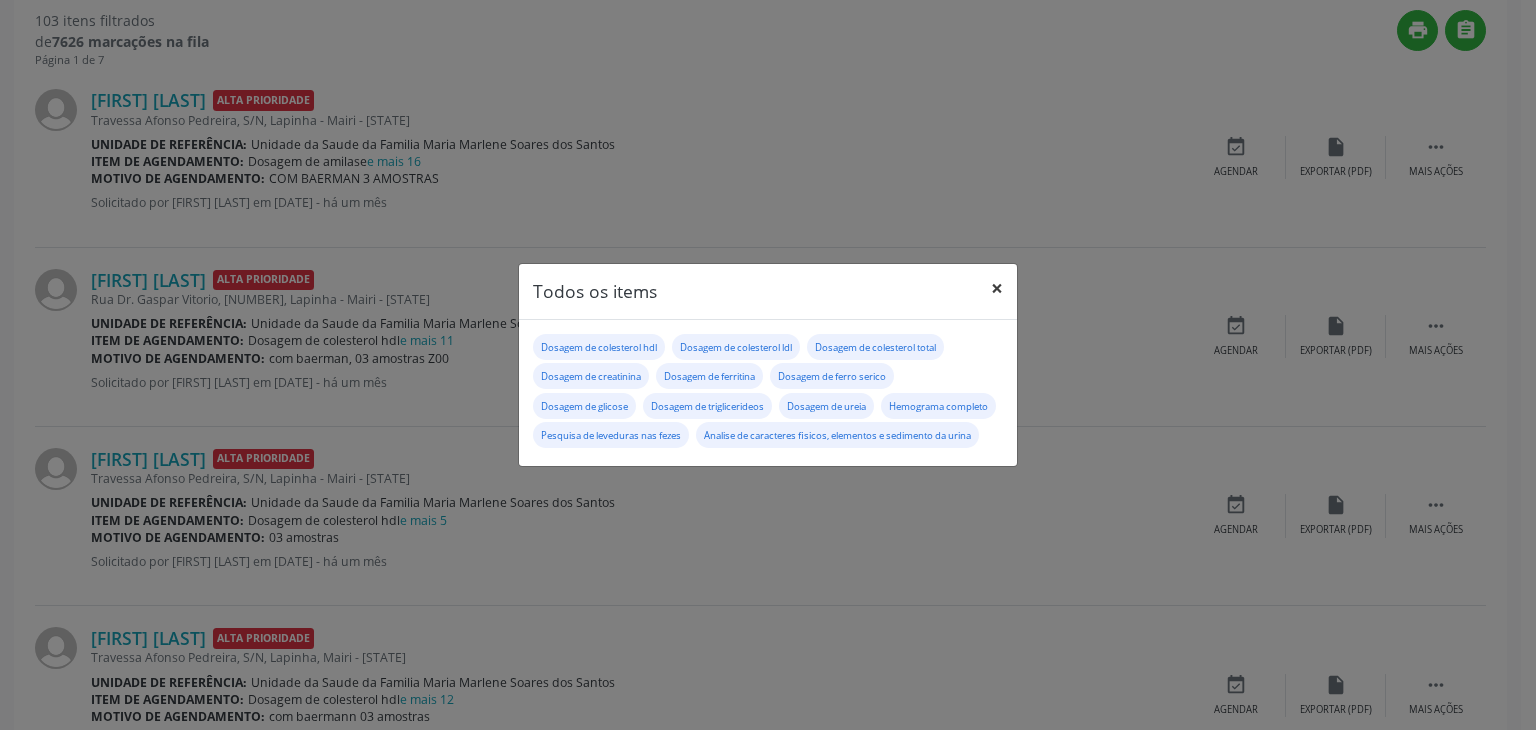 click on "×" at bounding box center [997, 288] 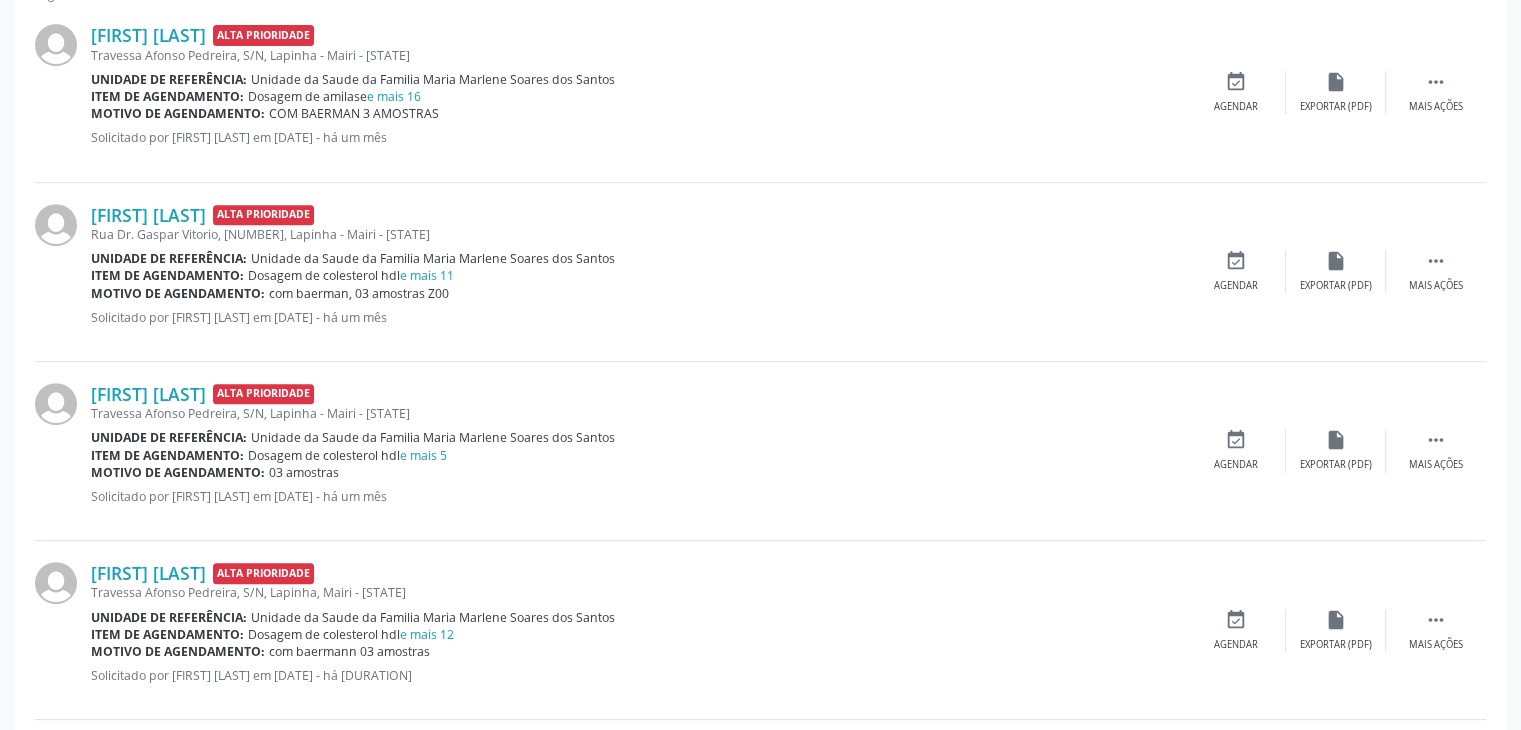 scroll, scrollTop: 792, scrollLeft: 0, axis: vertical 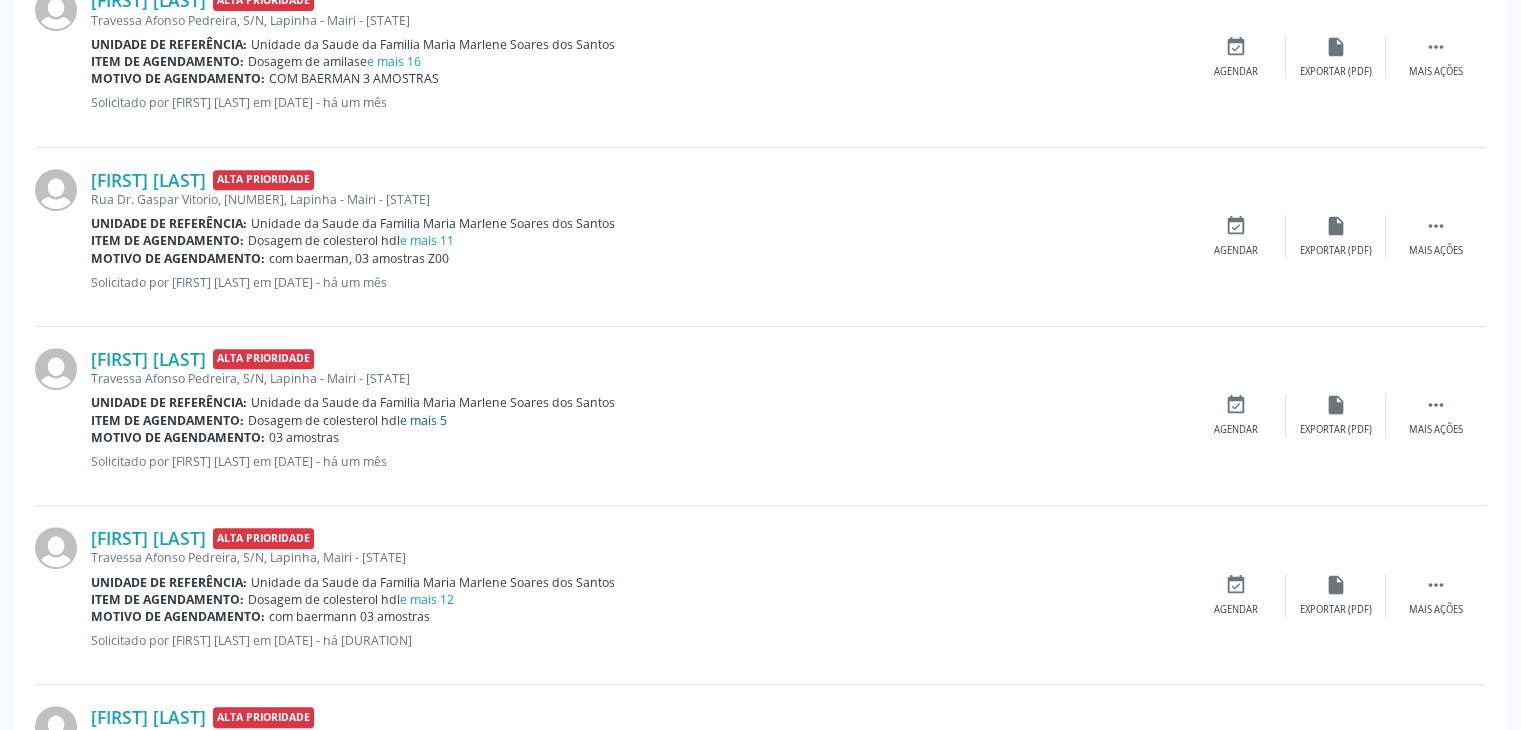 click on "e mais 5" at bounding box center [423, 420] 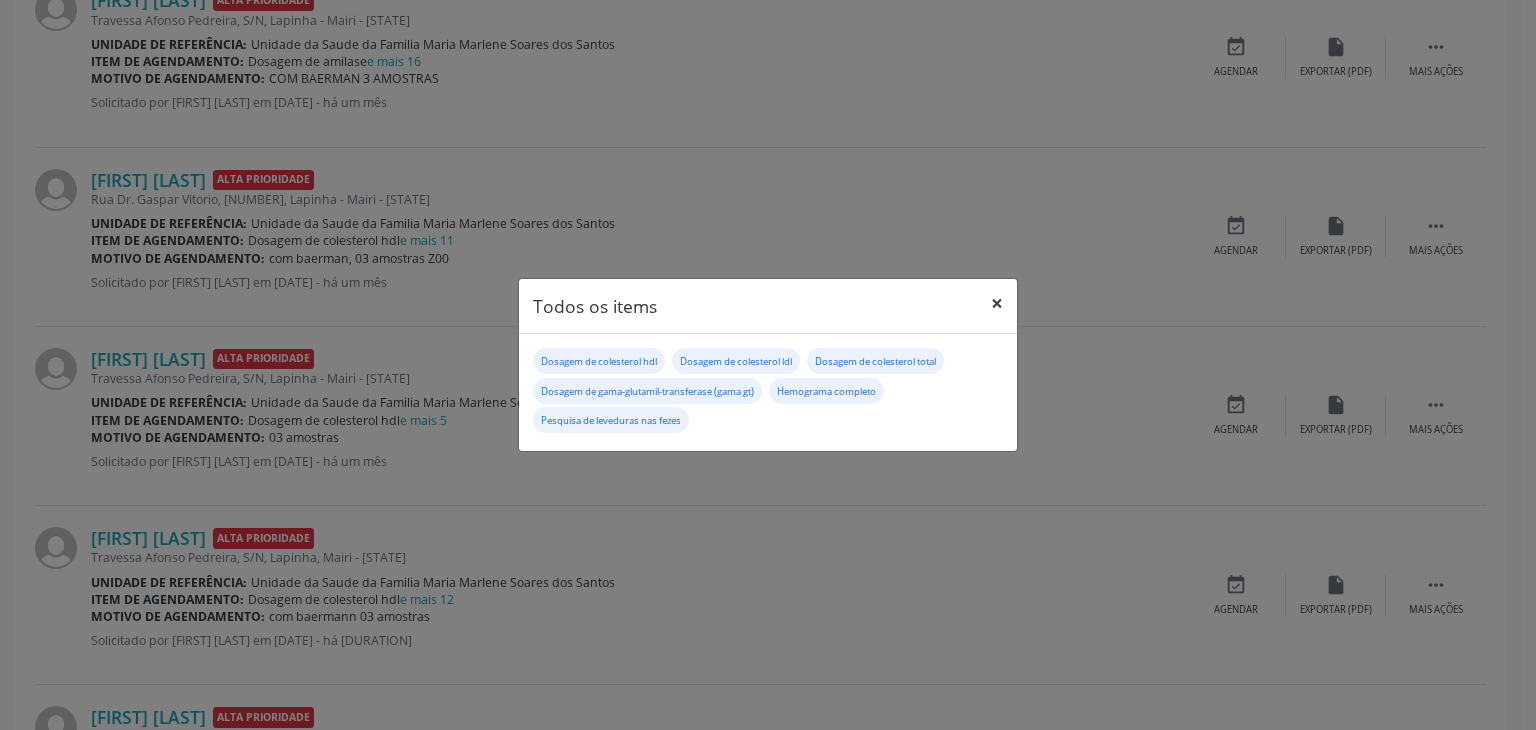 click on "×" at bounding box center [997, 303] 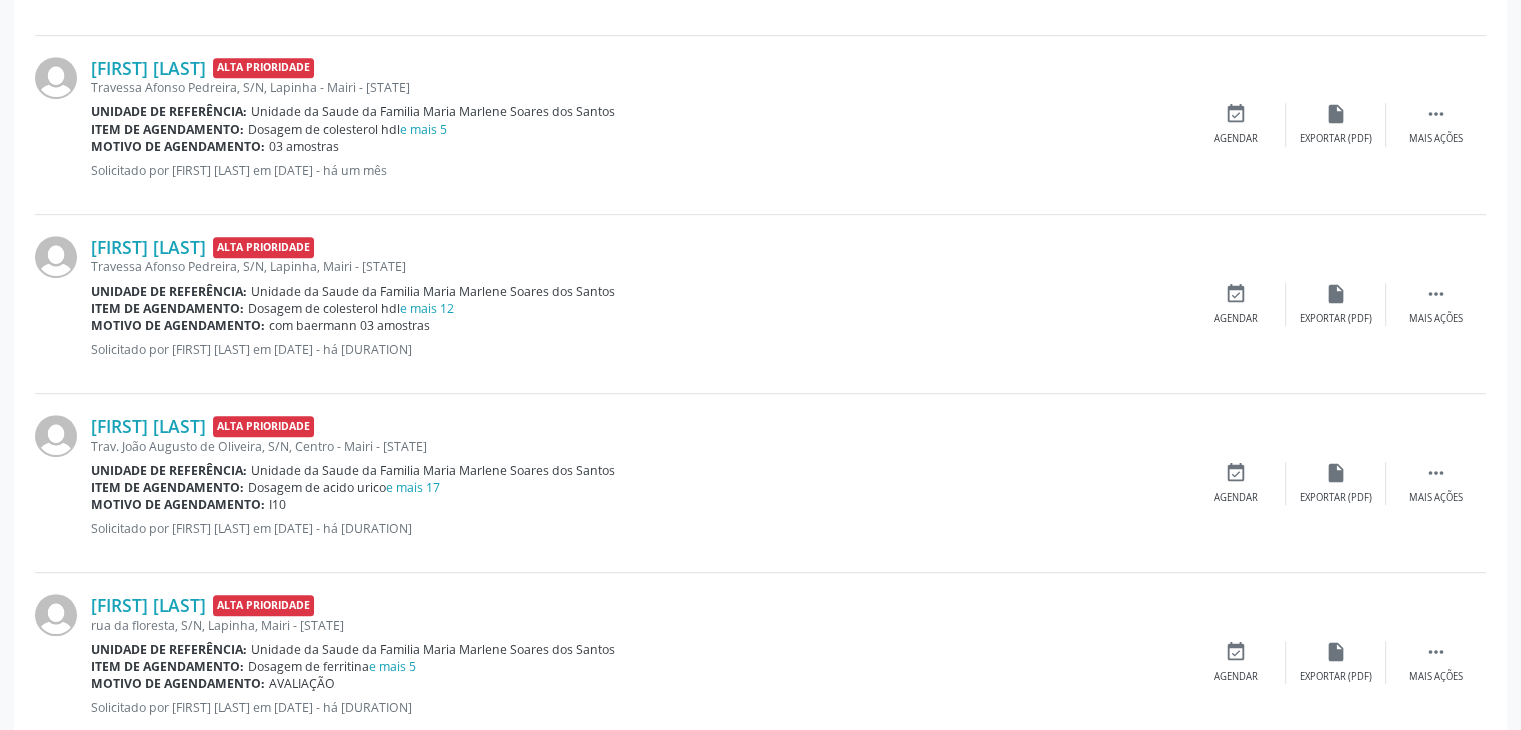 scroll, scrollTop: 1092, scrollLeft: 0, axis: vertical 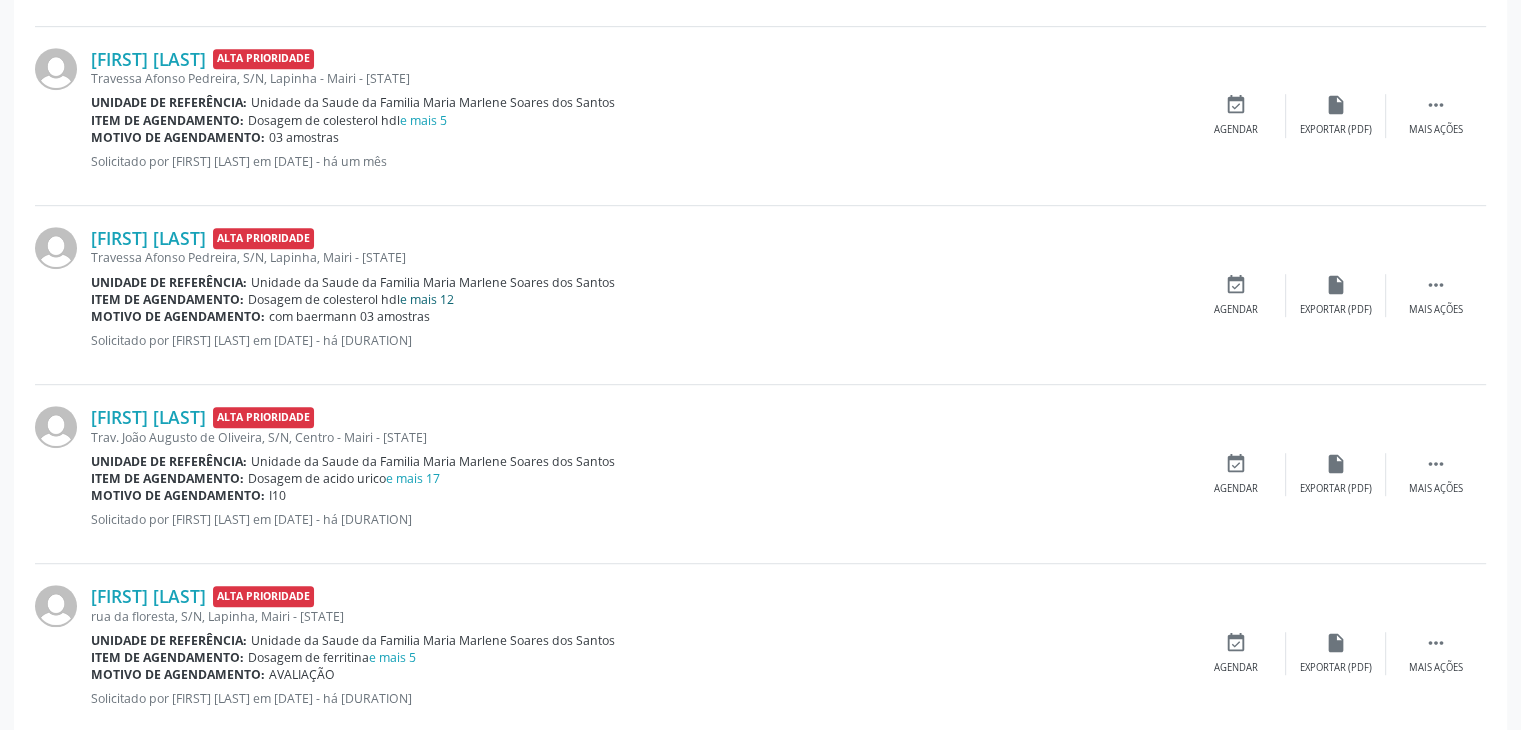 click on "e mais 12" at bounding box center (427, 299) 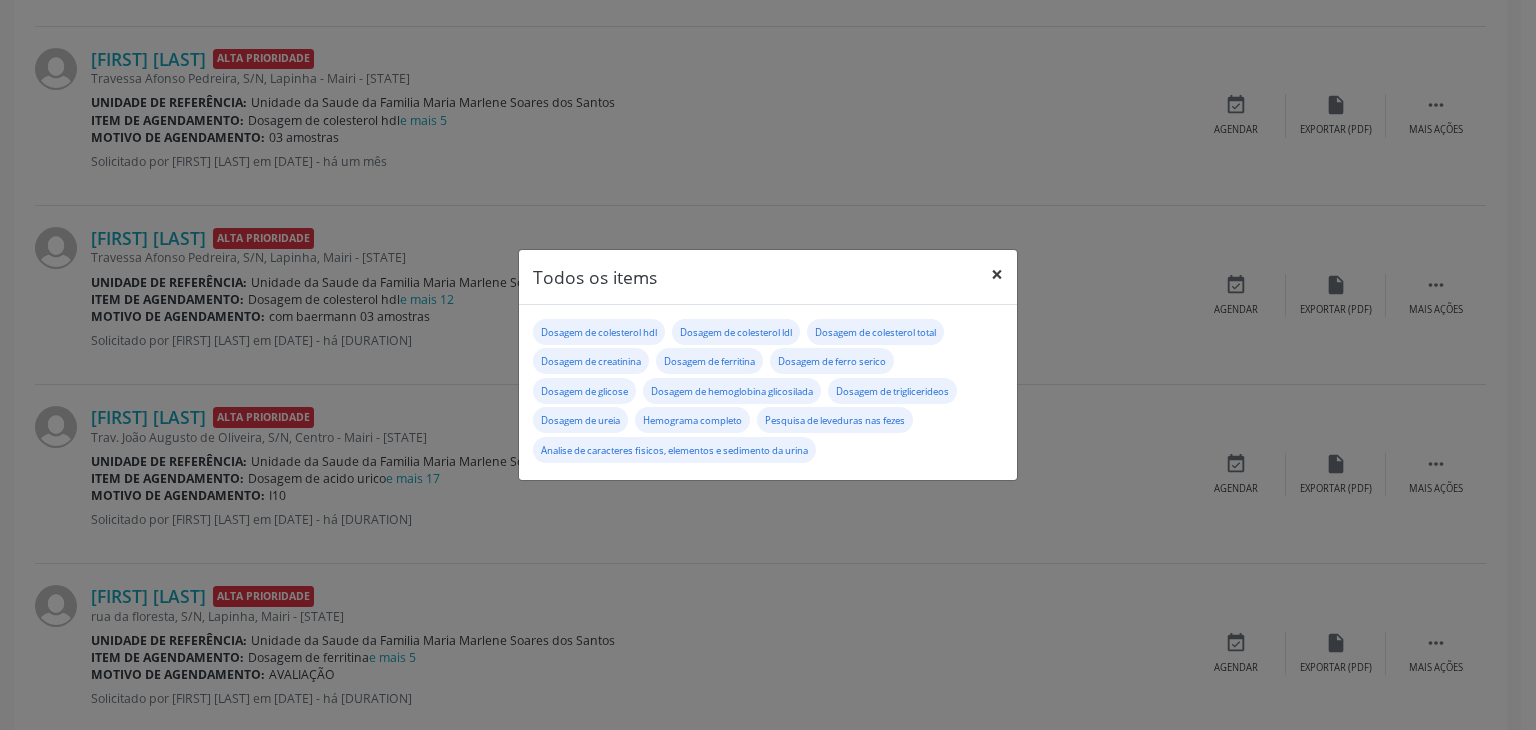 click on "×" at bounding box center (997, 274) 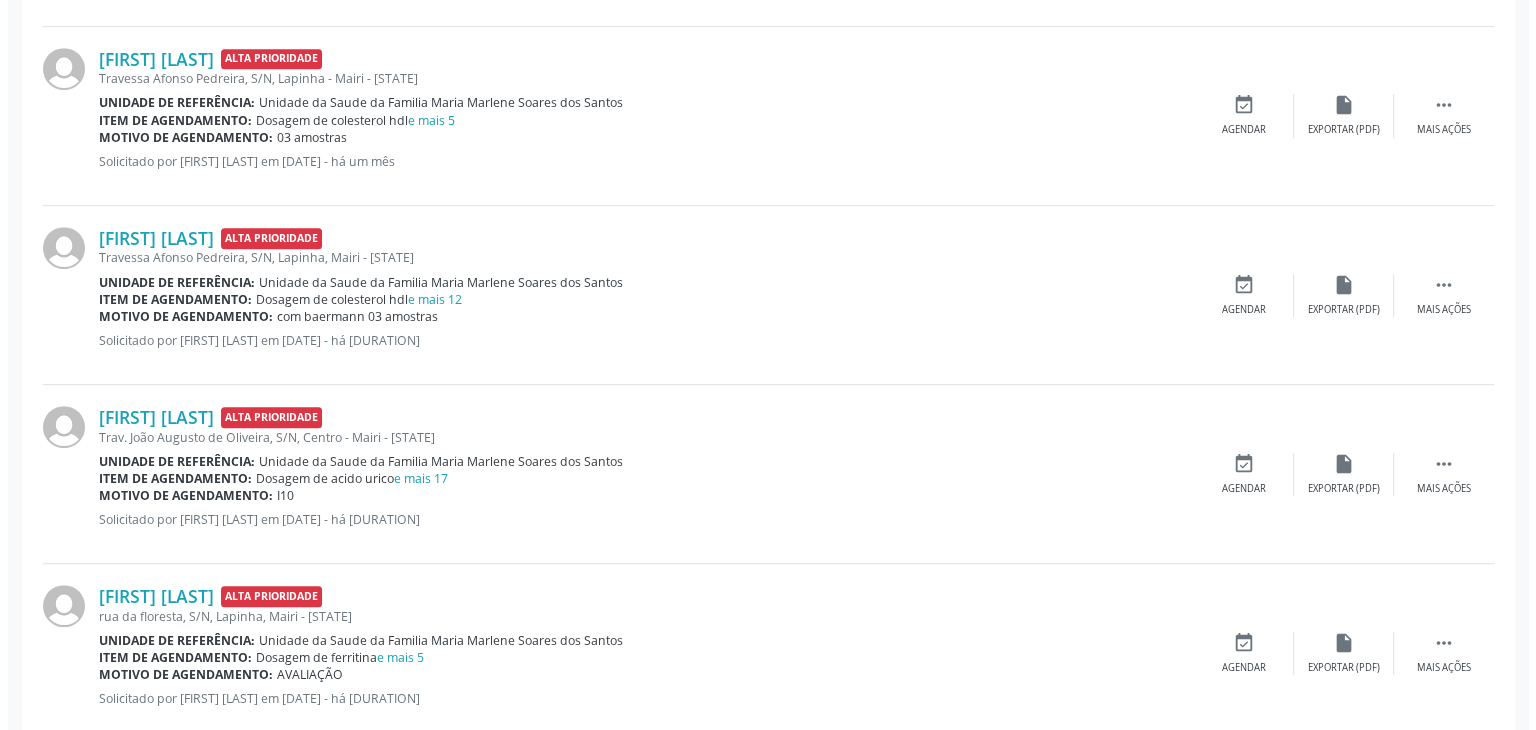 scroll, scrollTop: 1192, scrollLeft: 0, axis: vertical 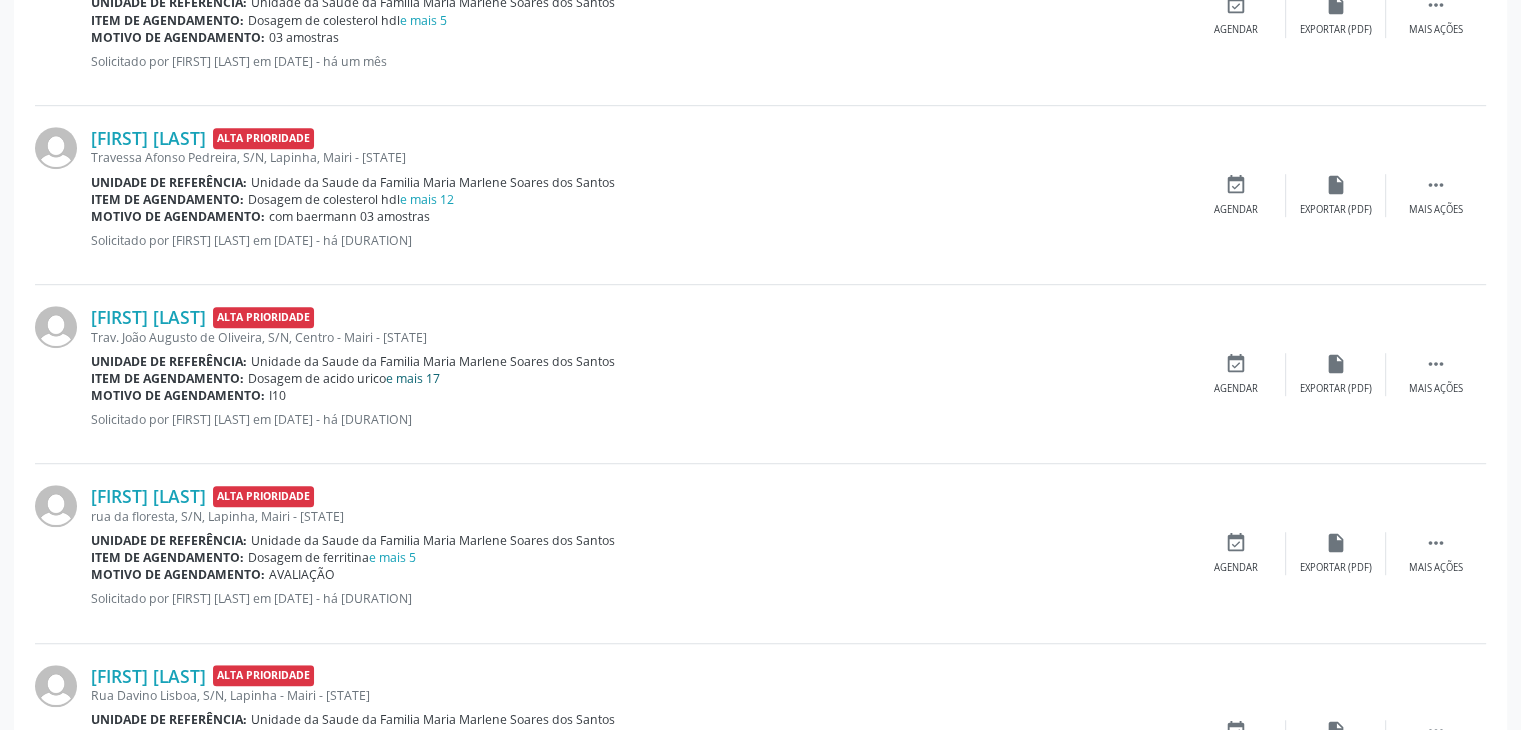 click on "e mais 17" at bounding box center [413, 378] 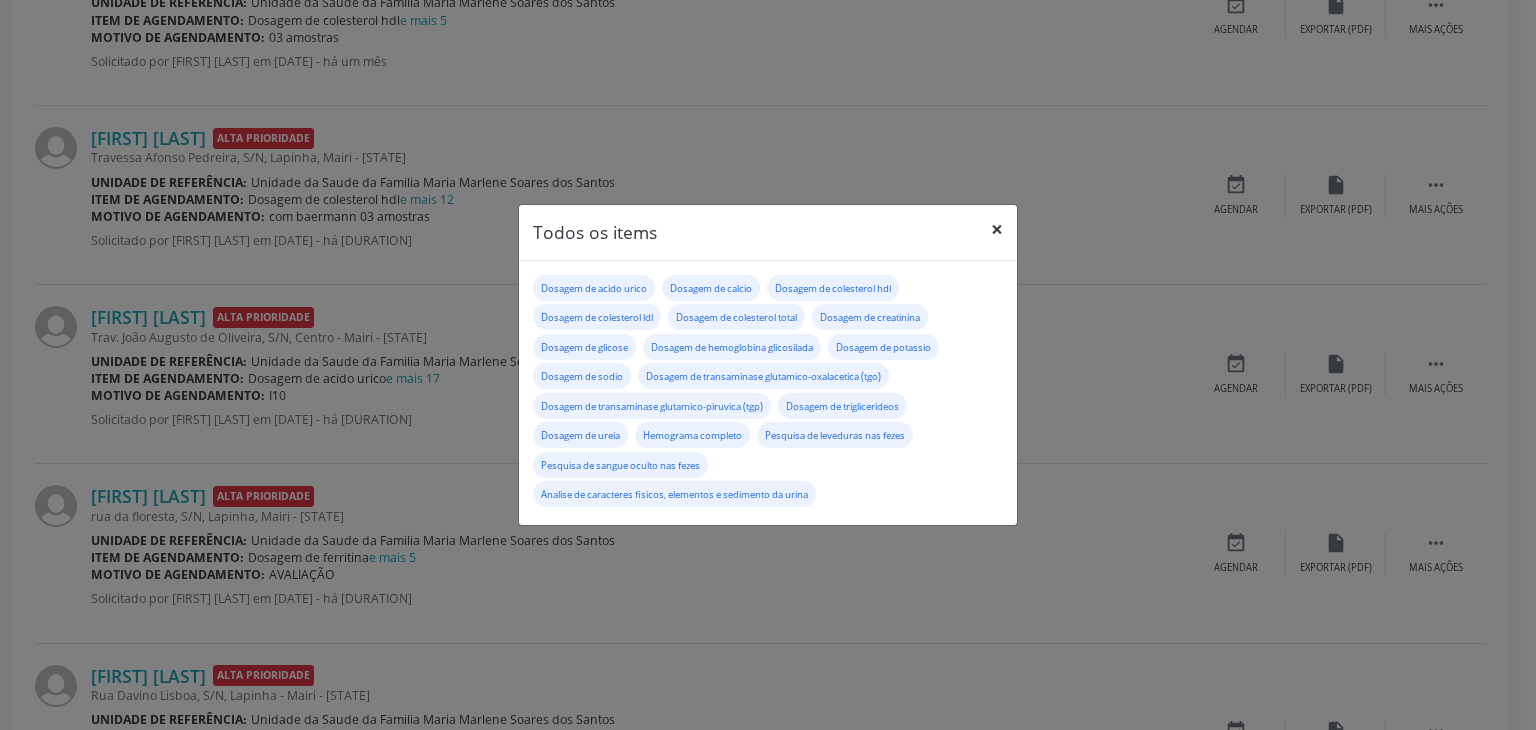 click on "×" at bounding box center (997, 229) 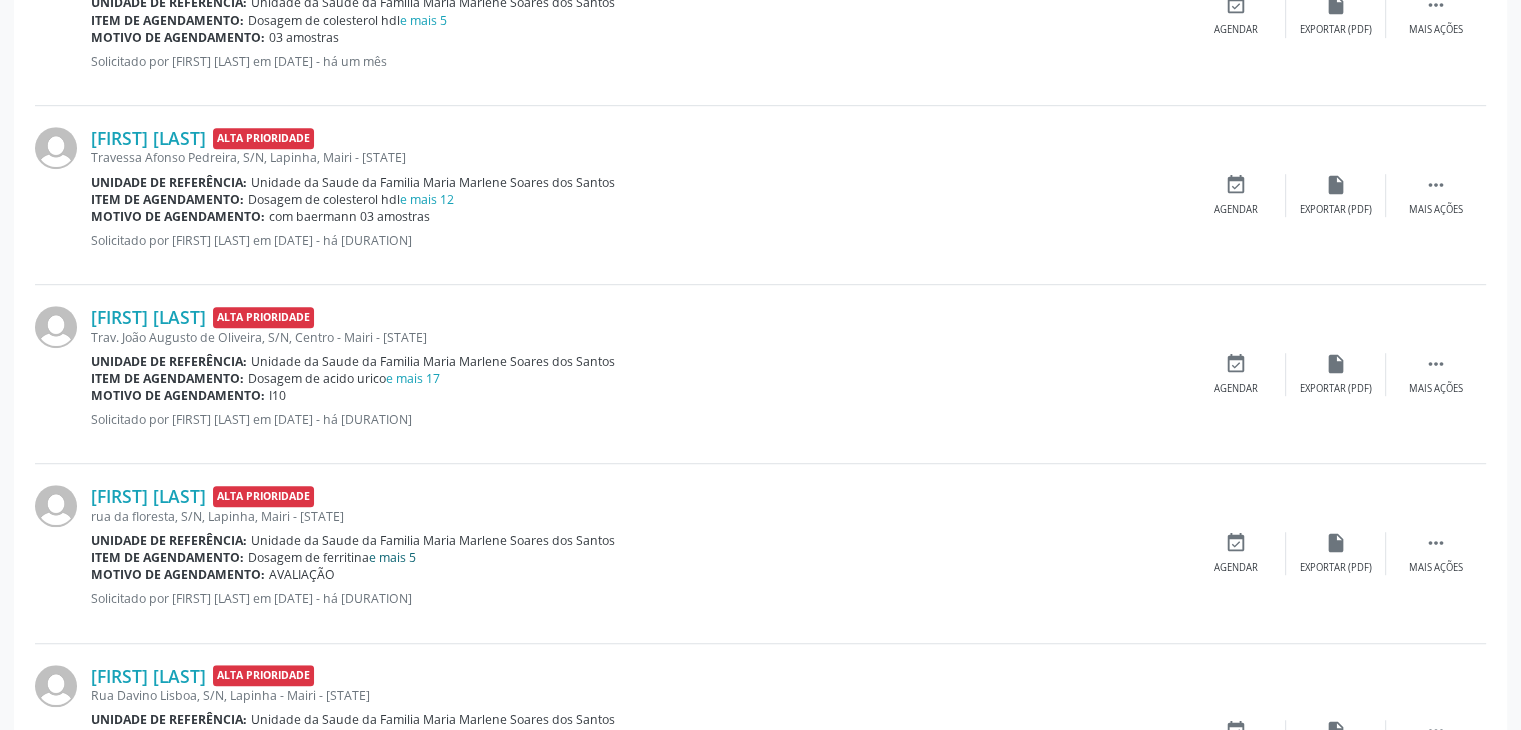 click on "e mais 5" at bounding box center [392, 557] 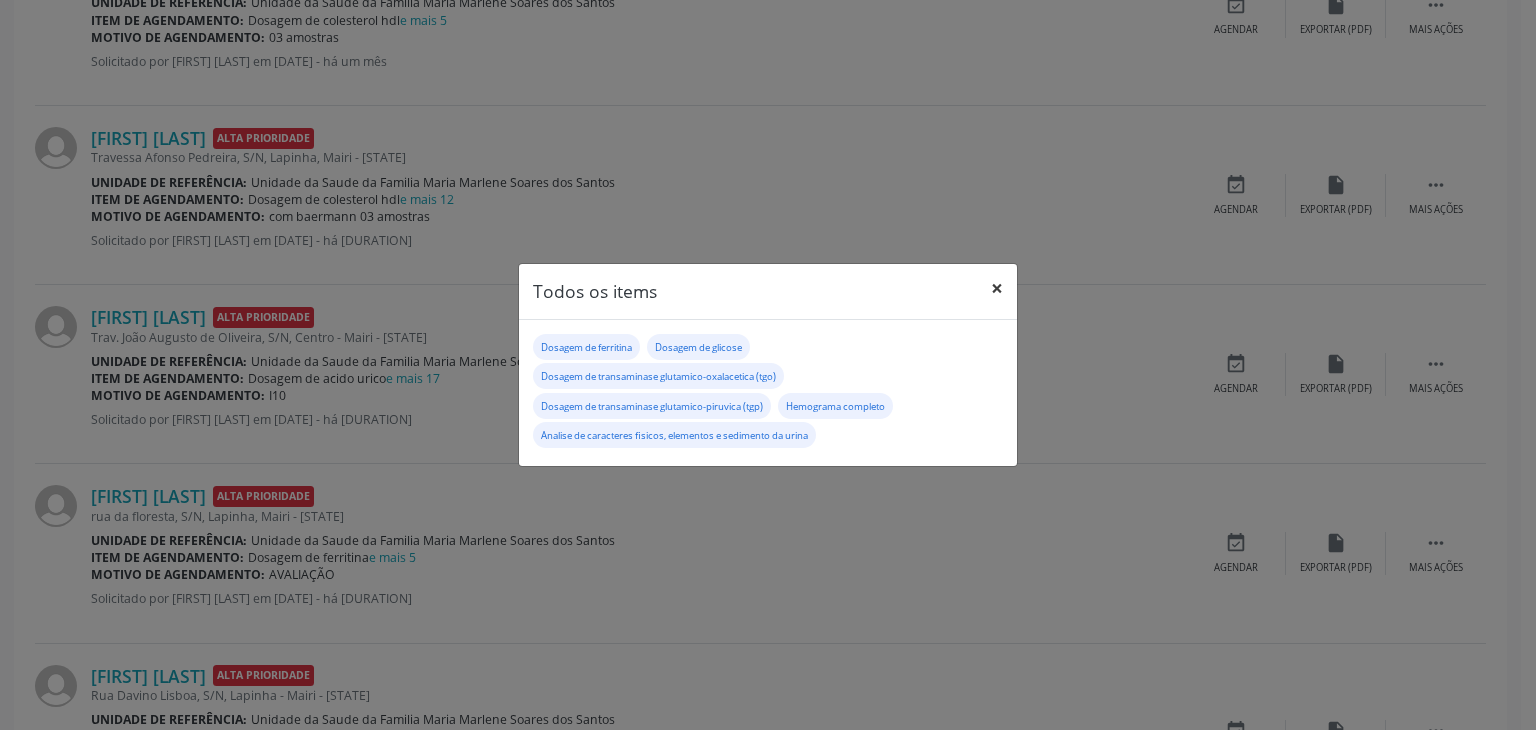 click on "×" at bounding box center [997, 288] 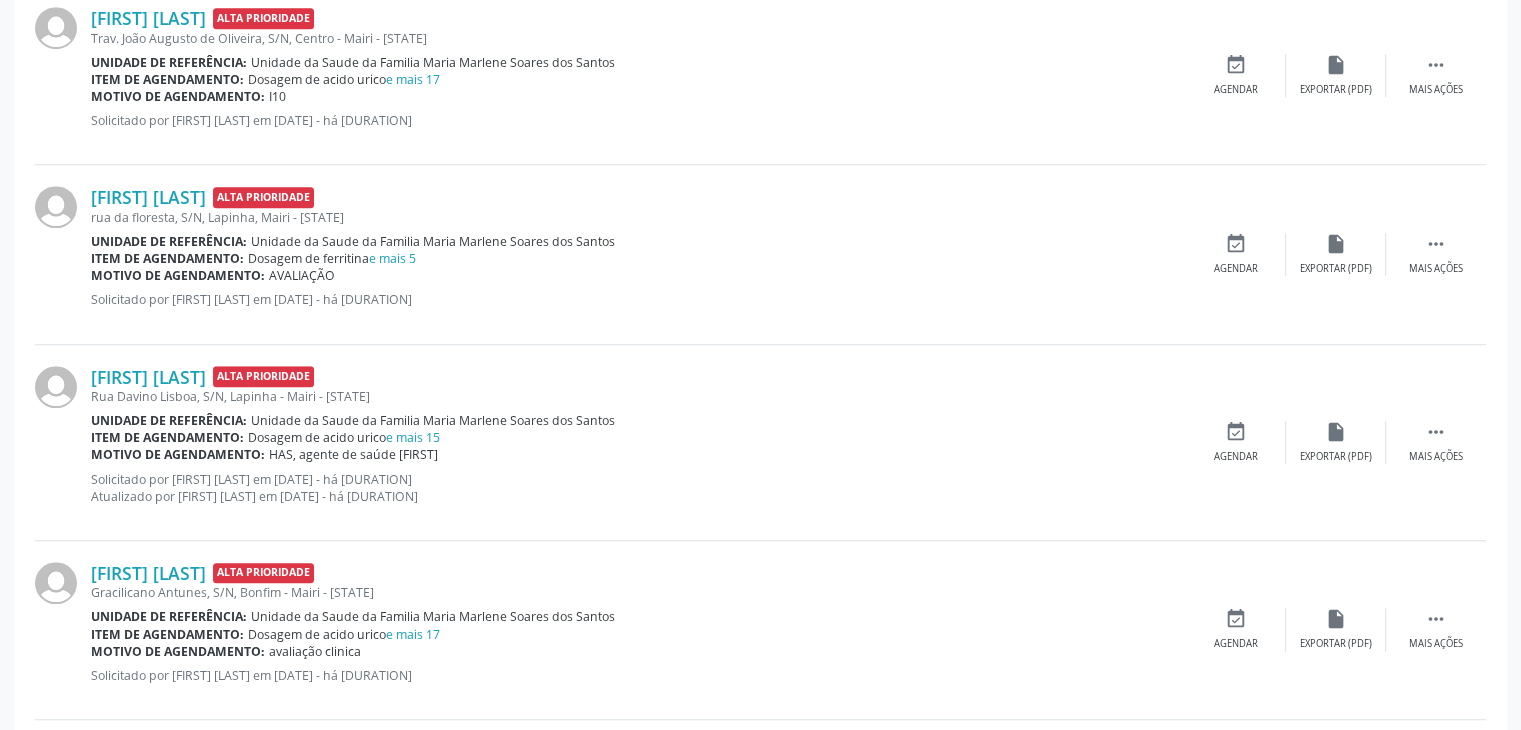 scroll, scrollTop: 1492, scrollLeft: 0, axis: vertical 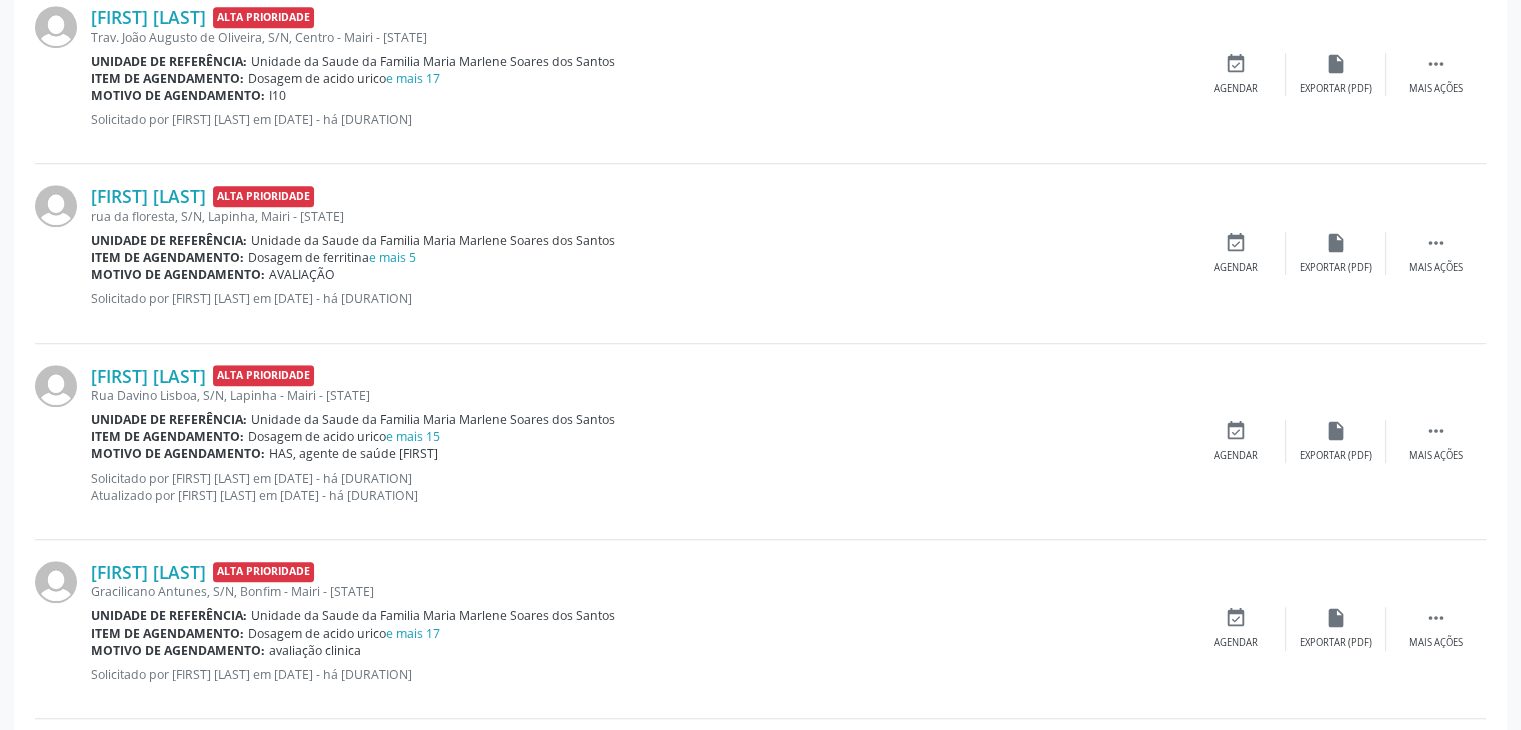 click on "Unidade da Saude da Familia Maria Marlene Soares dos Santos" at bounding box center [433, 419] 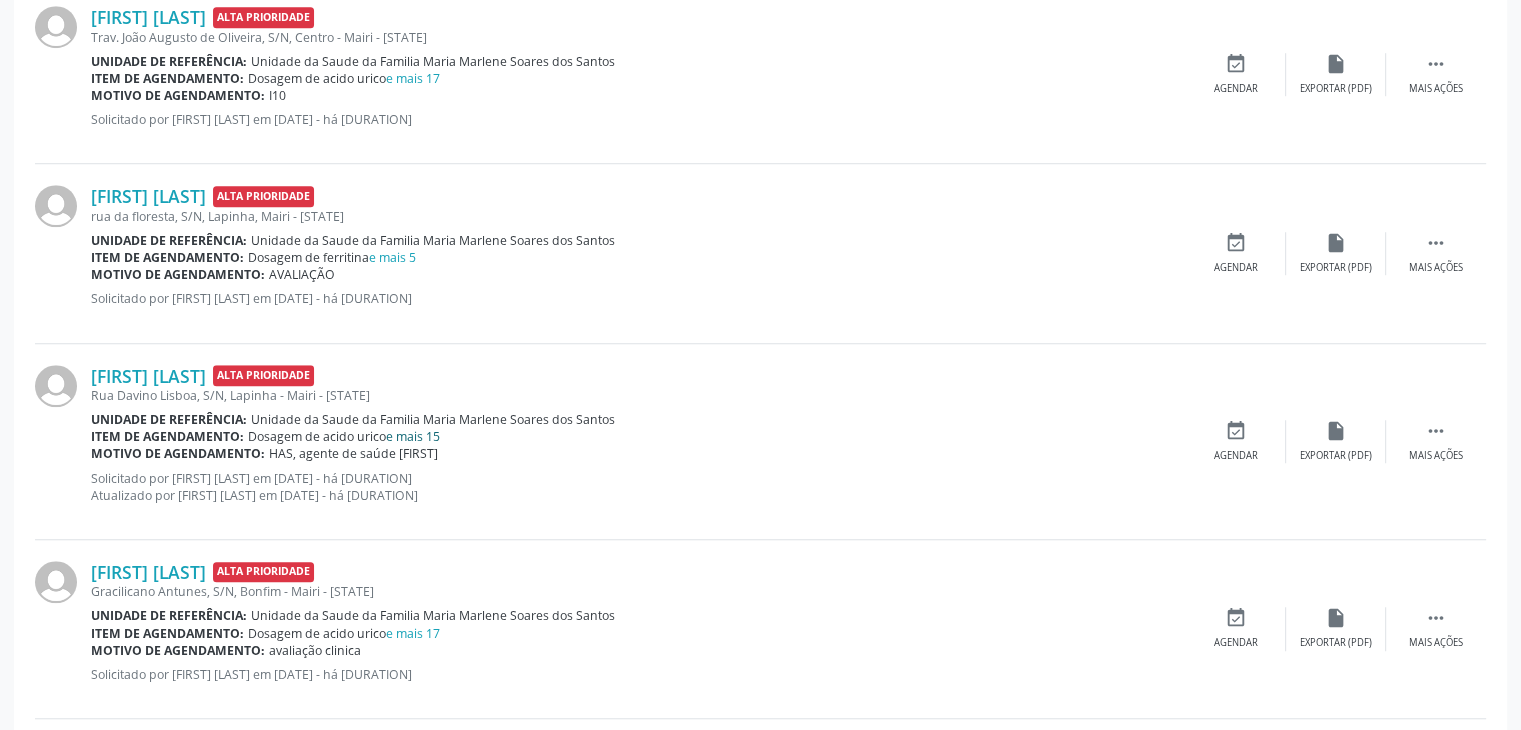 click on "e mais 15" at bounding box center (413, 436) 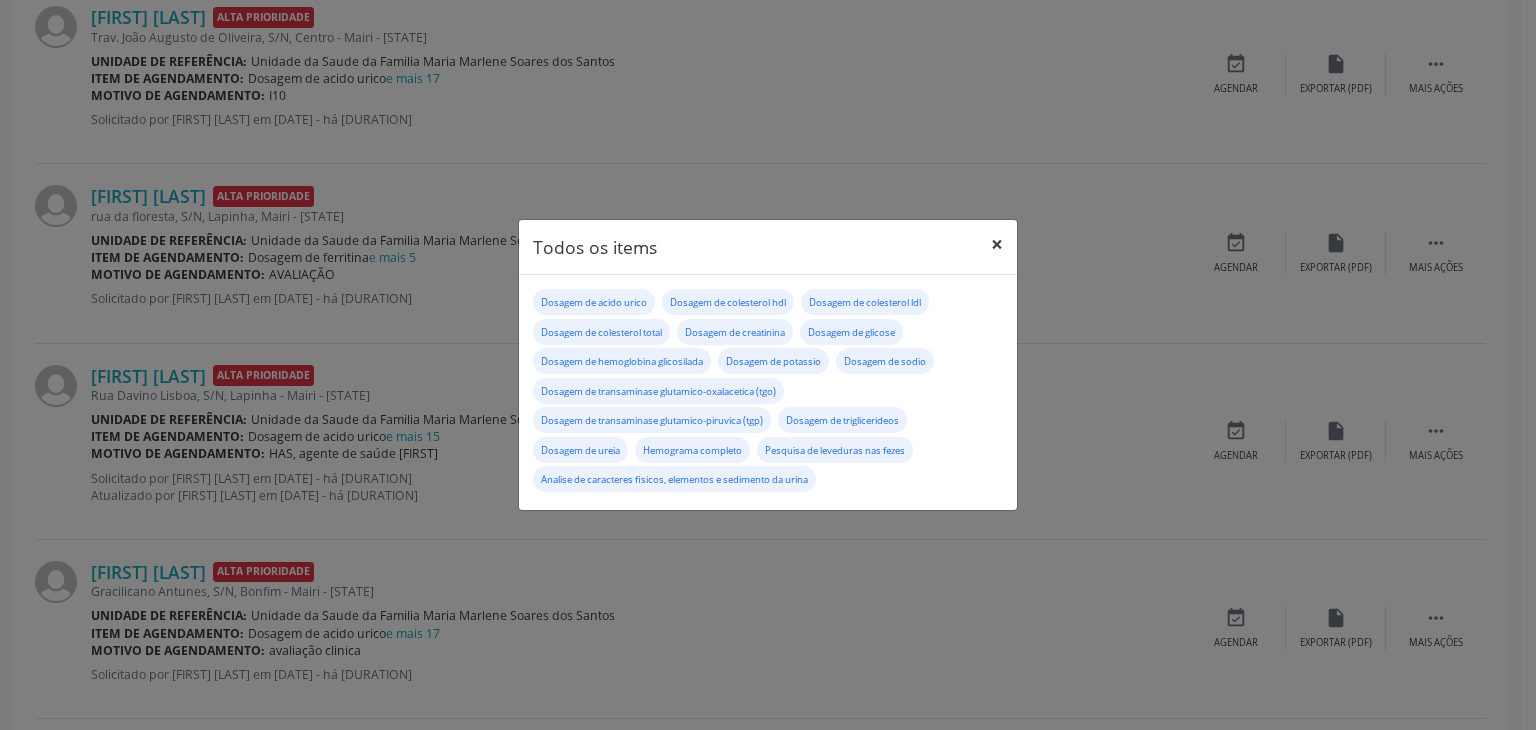 drag, startPoint x: 992, startPoint y: 242, endPoint x: 902, endPoint y: 340, distance: 133.05638 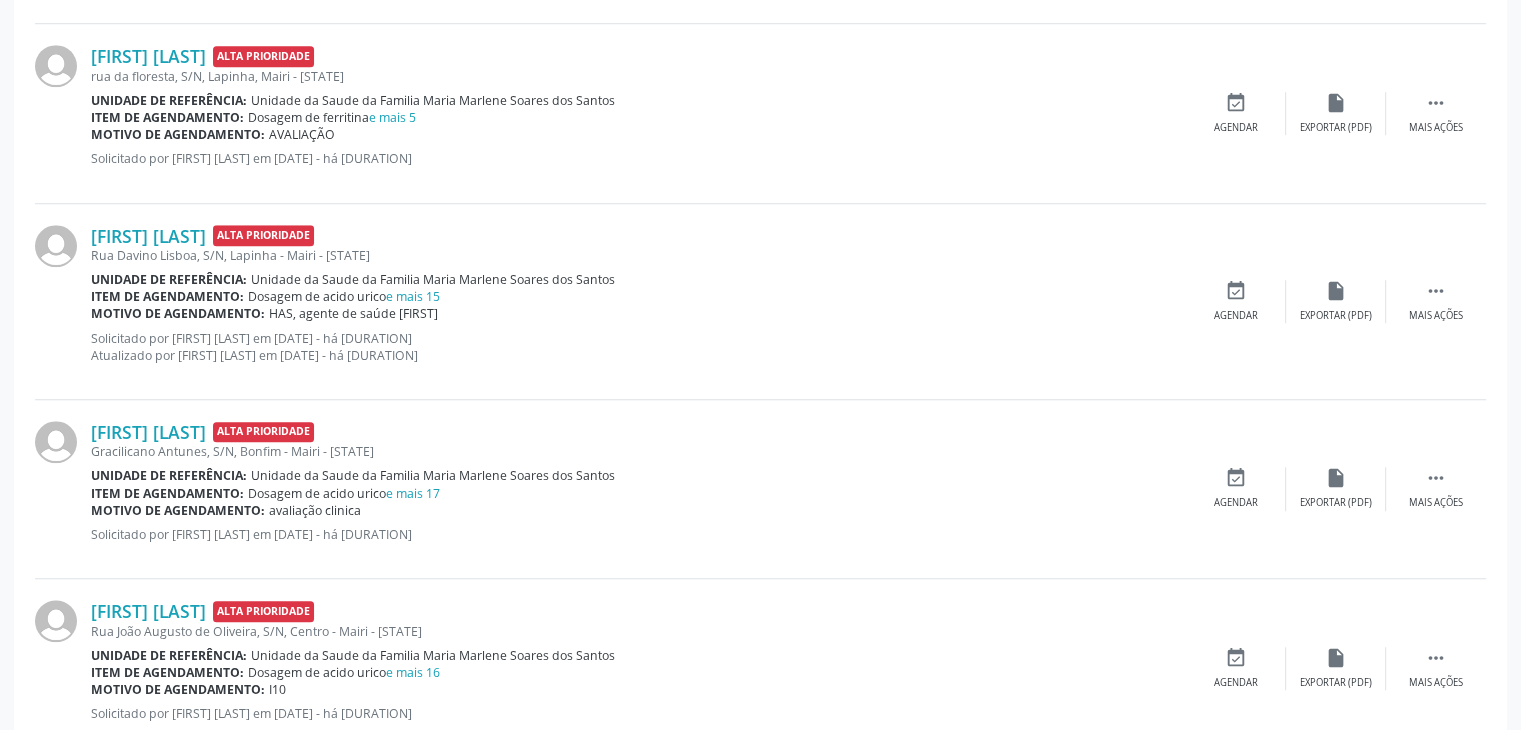 scroll, scrollTop: 1792, scrollLeft: 0, axis: vertical 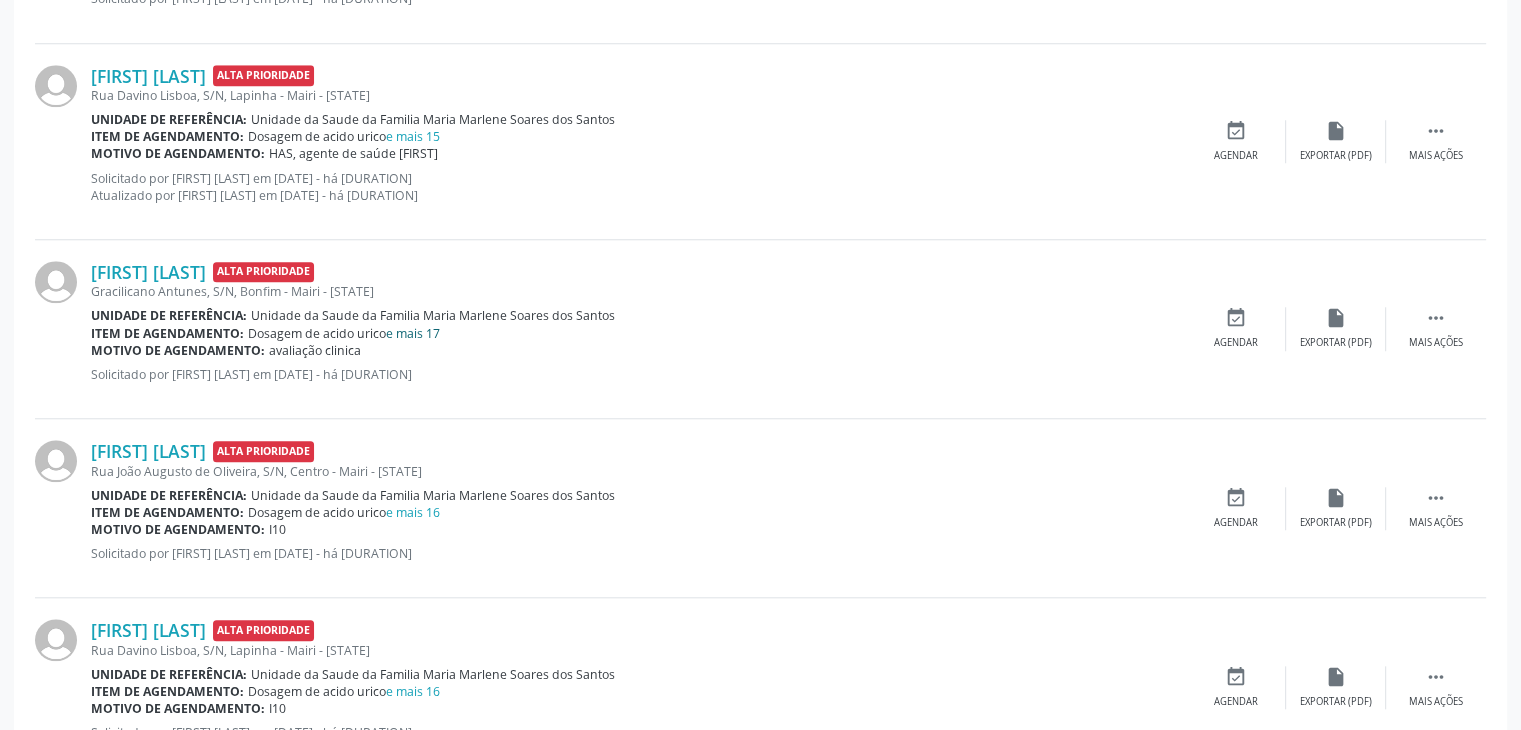 click on "e mais 17" at bounding box center [413, 333] 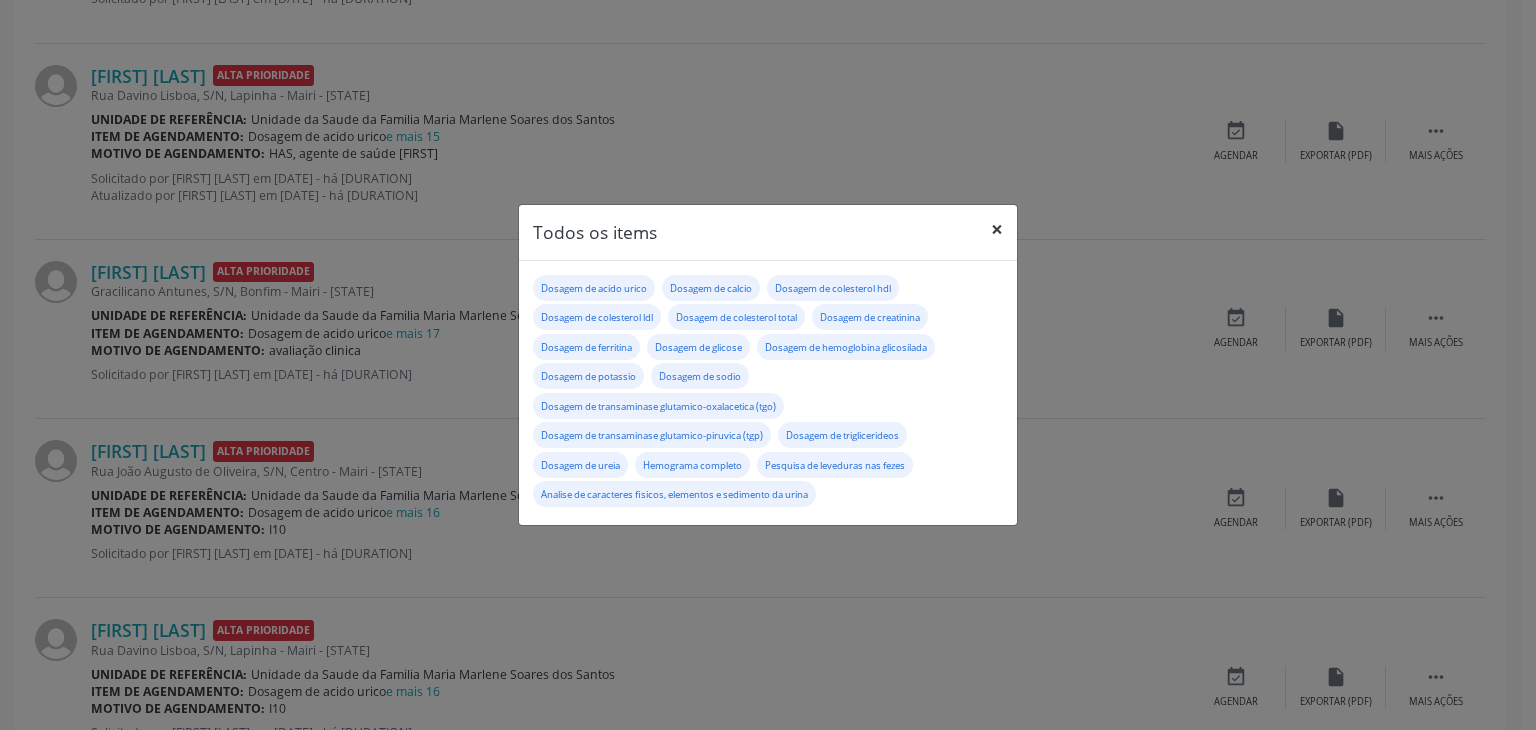 click on "Todos os items ×" at bounding box center [768, 232] 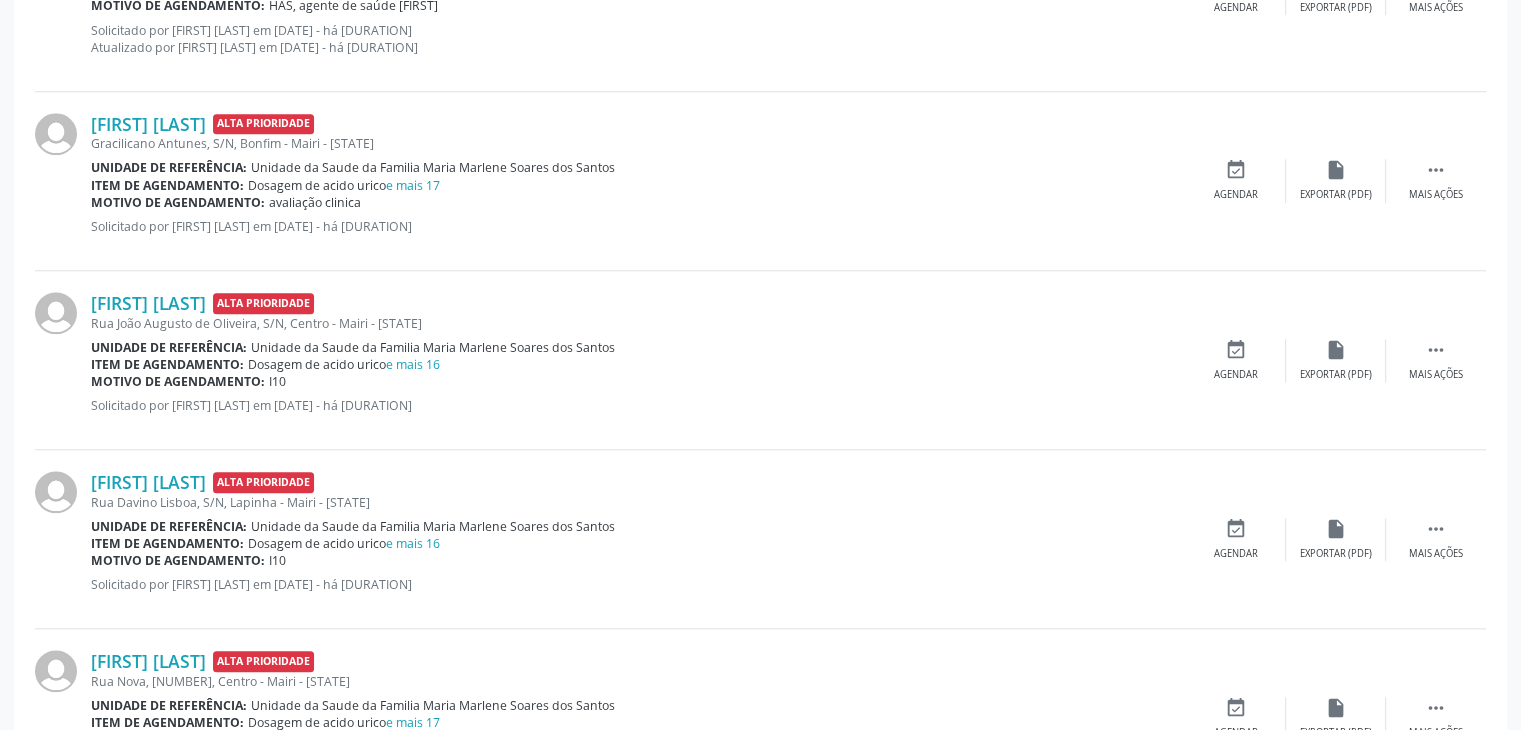scroll, scrollTop: 1992, scrollLeft: 0, axis: vertical 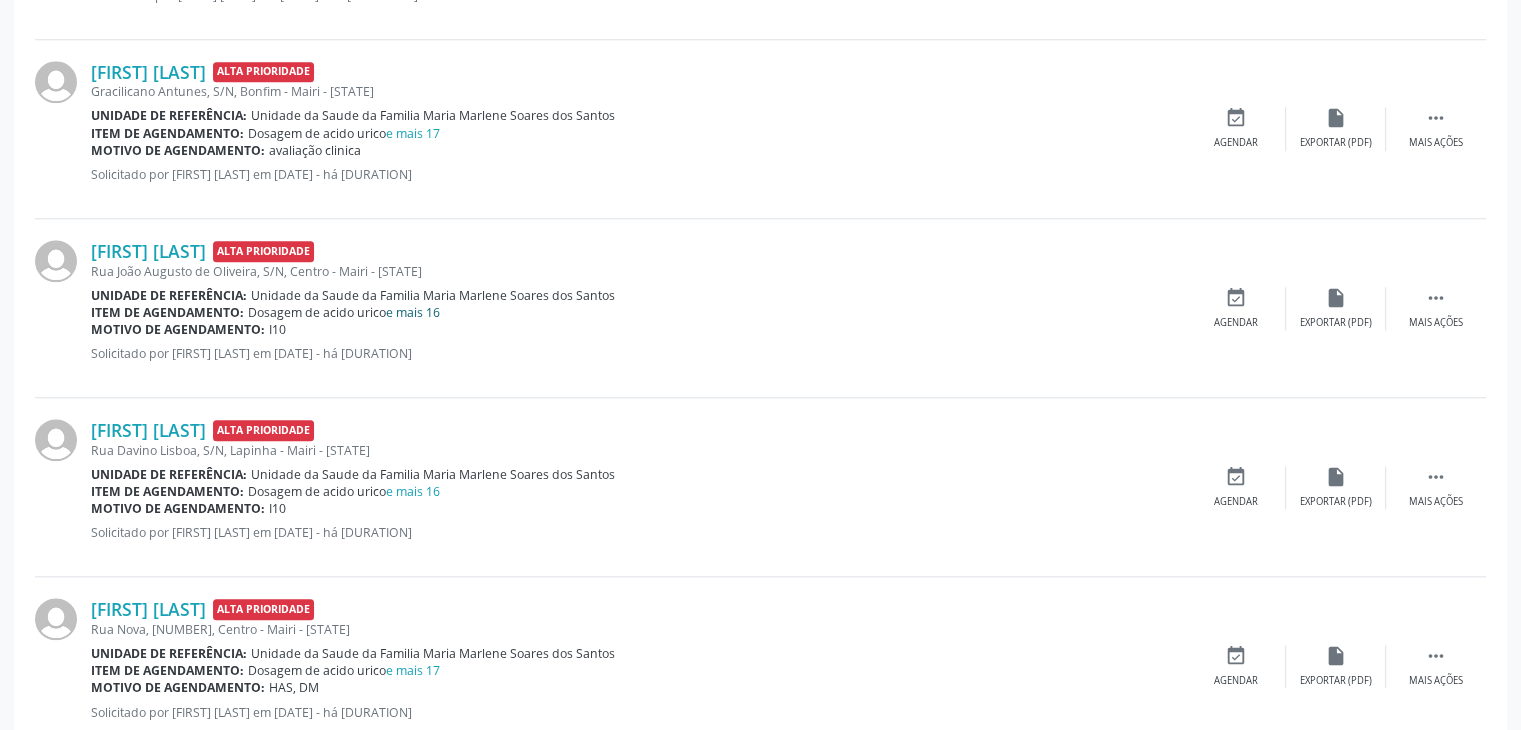click on "e mais 16" at bounding box center (413, 312) 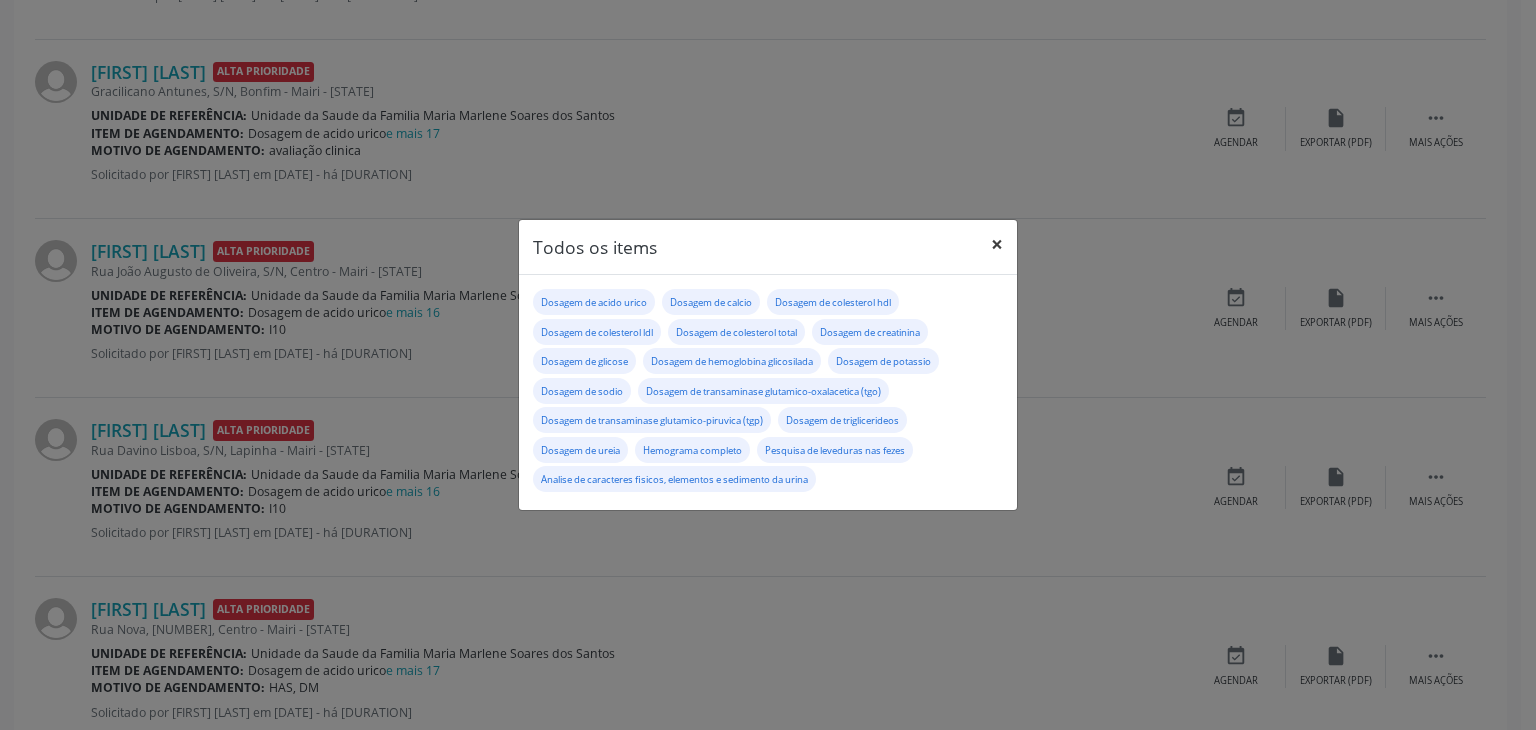 click on "×" at bounding box center (997, 244) 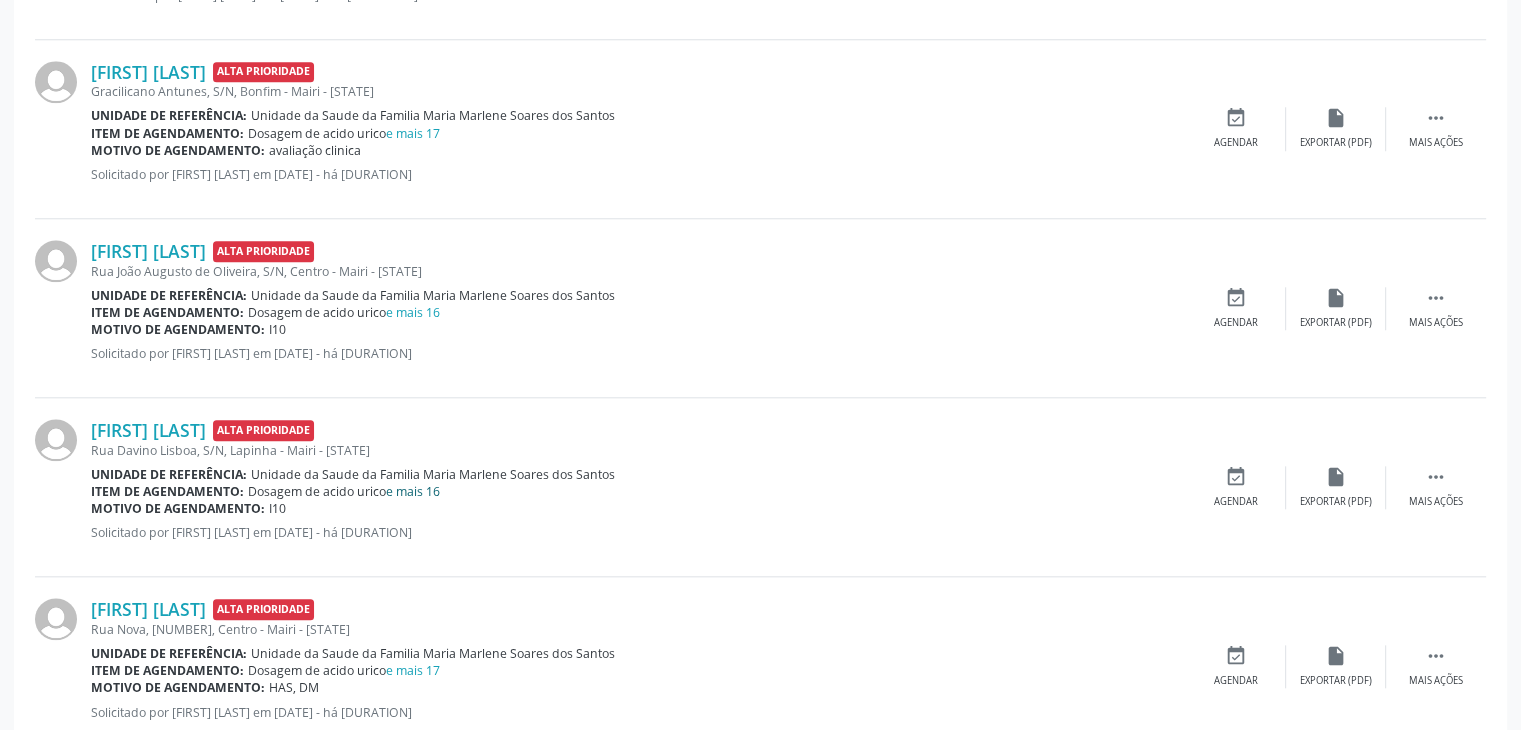 click on "e mais 16" at bounding box center [413, 491] 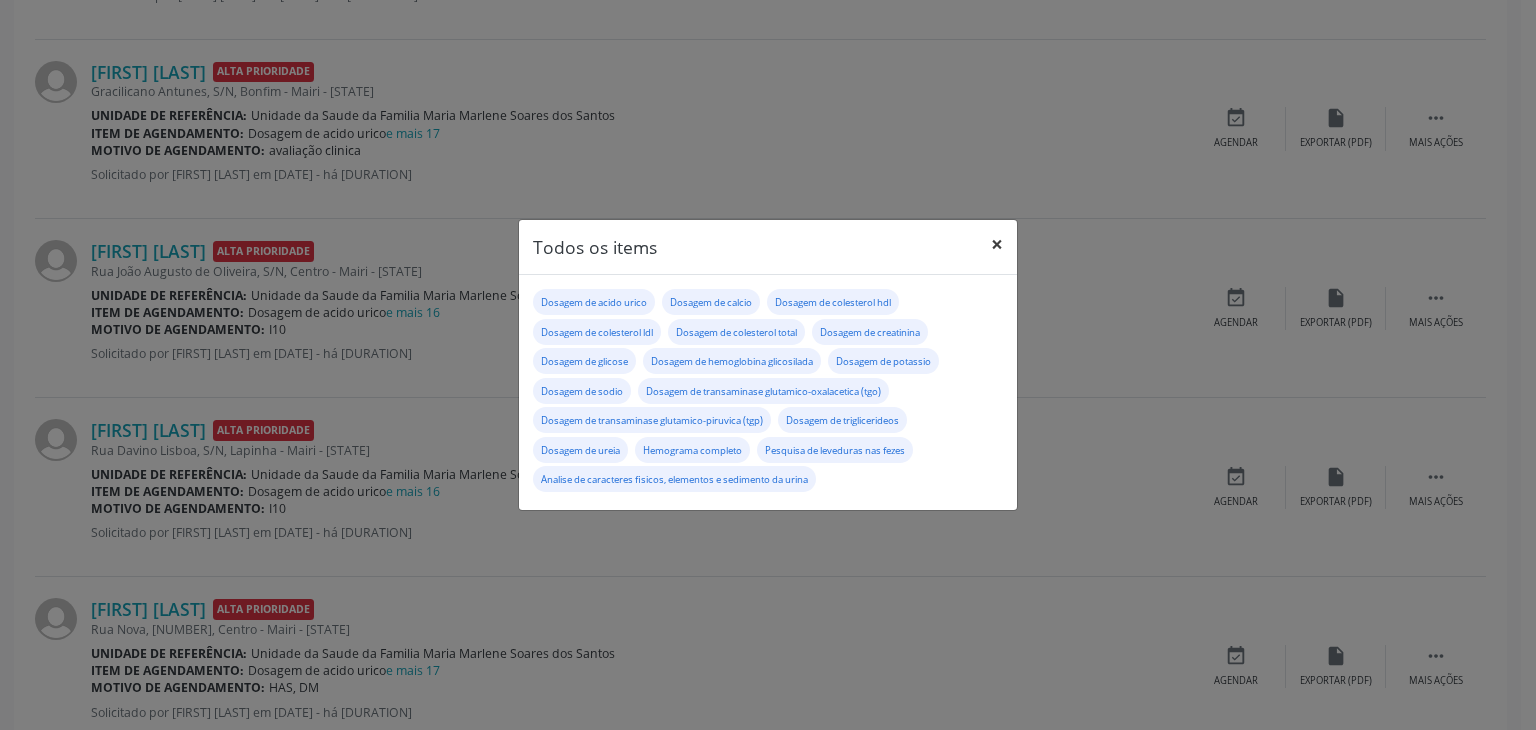 click on "×" at bounding box center [997, 244] 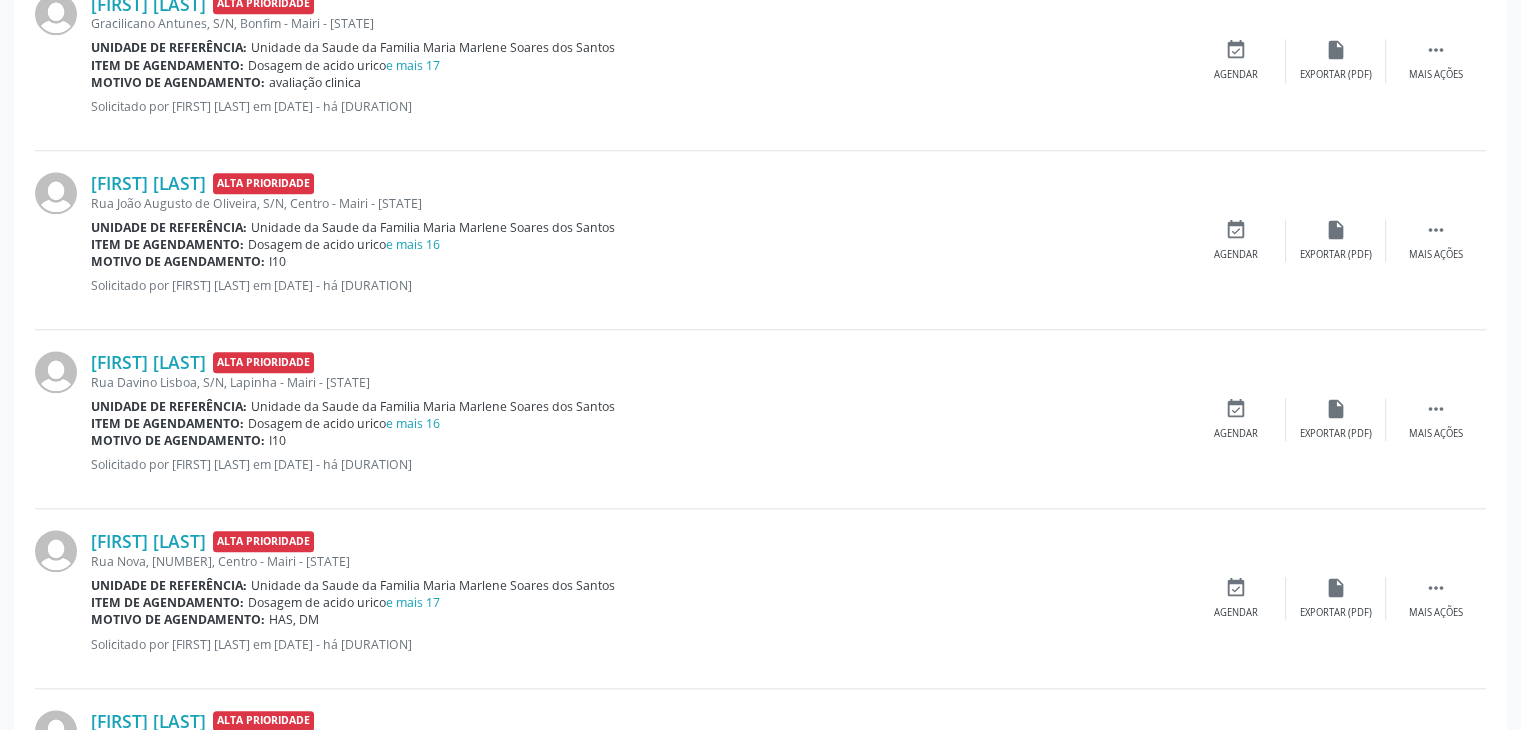 scroll, scrollTop: 2092, scrollLeft: 0, axis: vertical 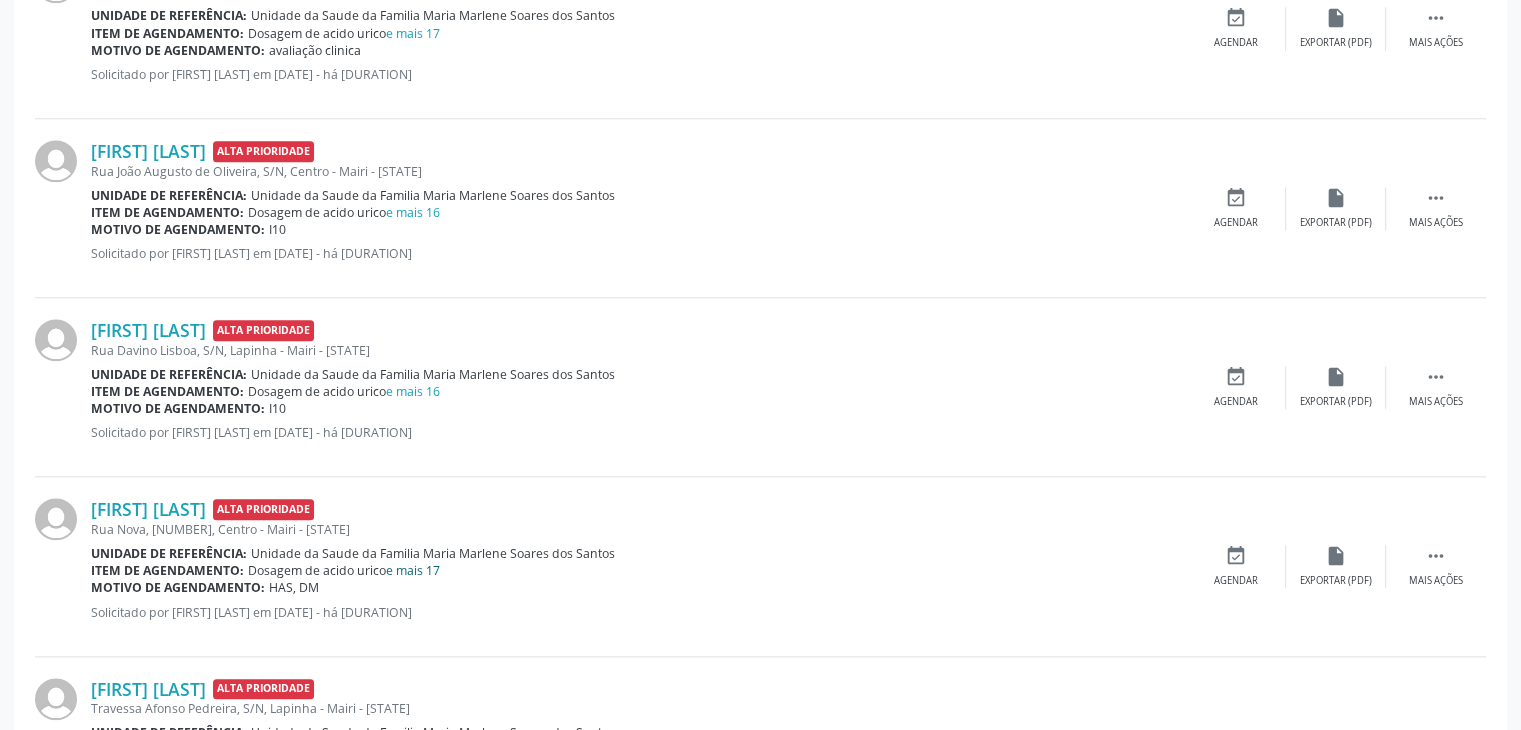 click on "e mais 17" at bounding box center (413, 570) 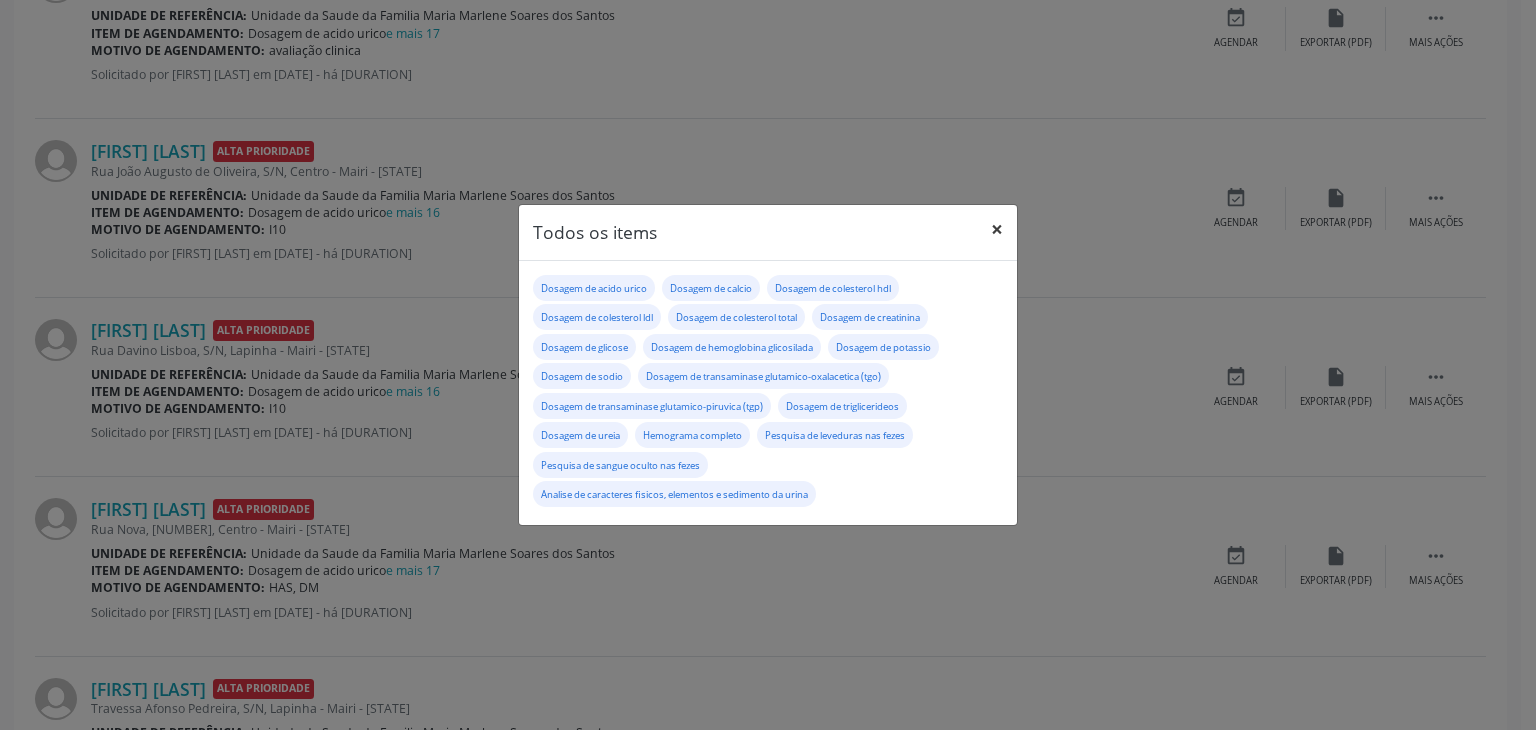 click on "×" at bounding box center [997, 229] 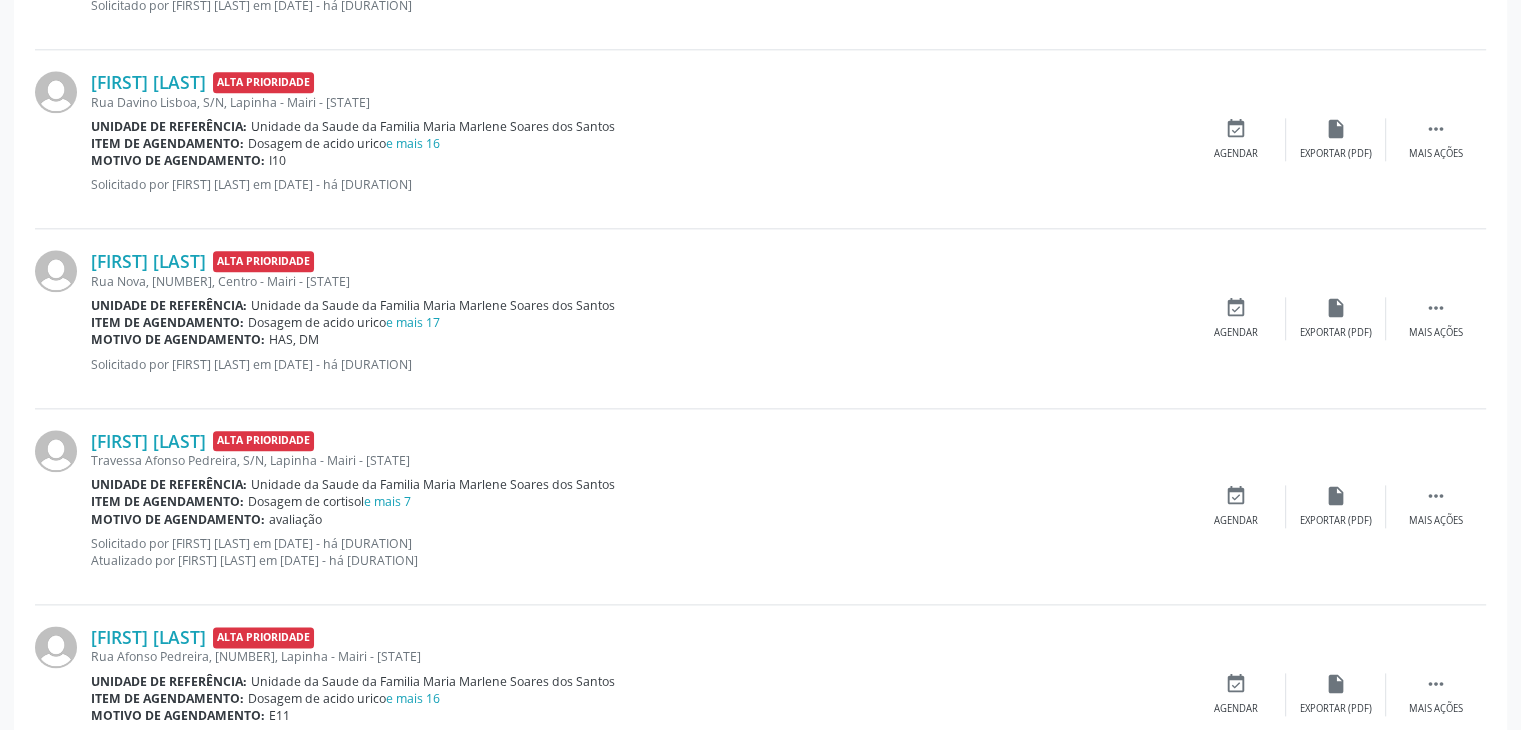 scroll, scrollTop: 2392, scrollLeft: 0, axis: vertical 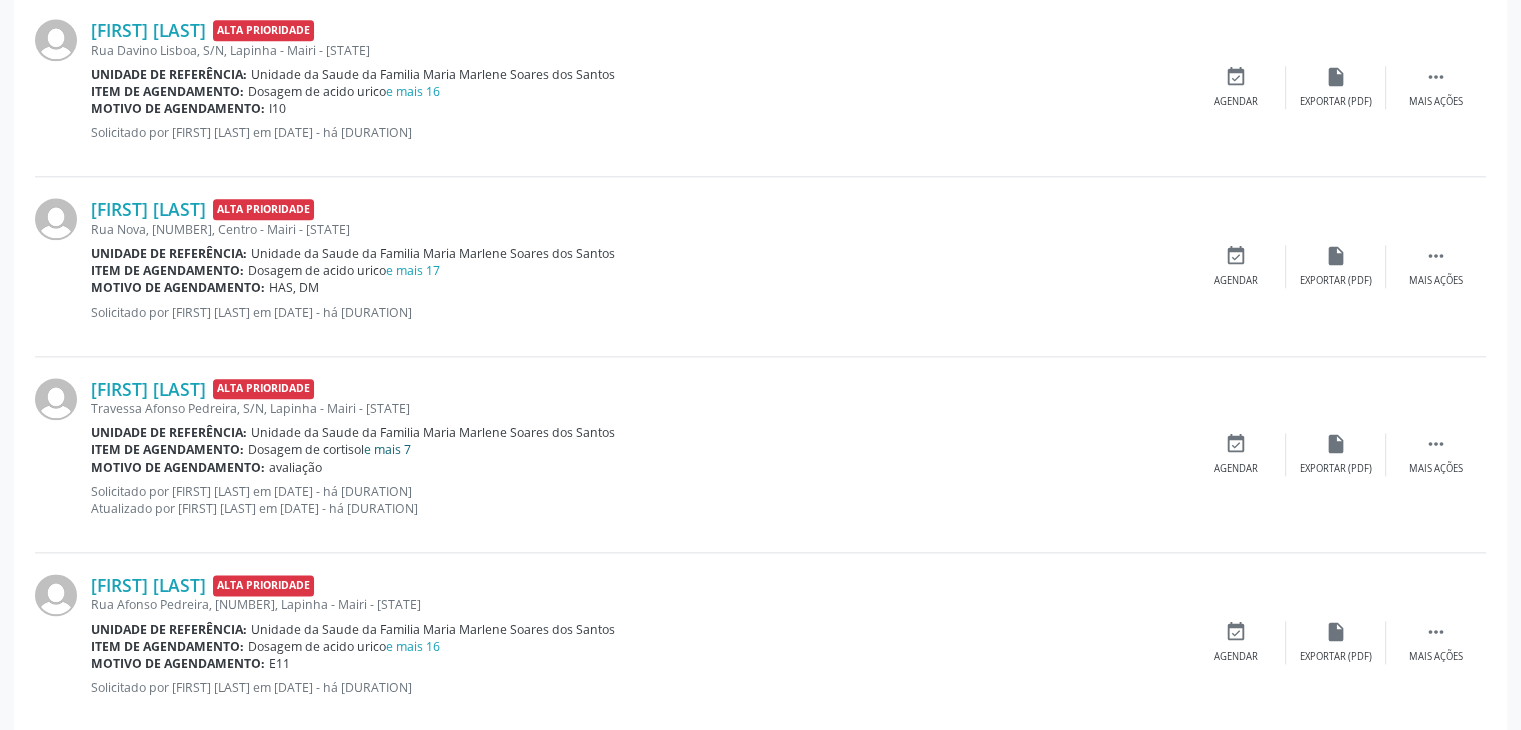 click on "e mais 7" at bounding box center (387, 449) 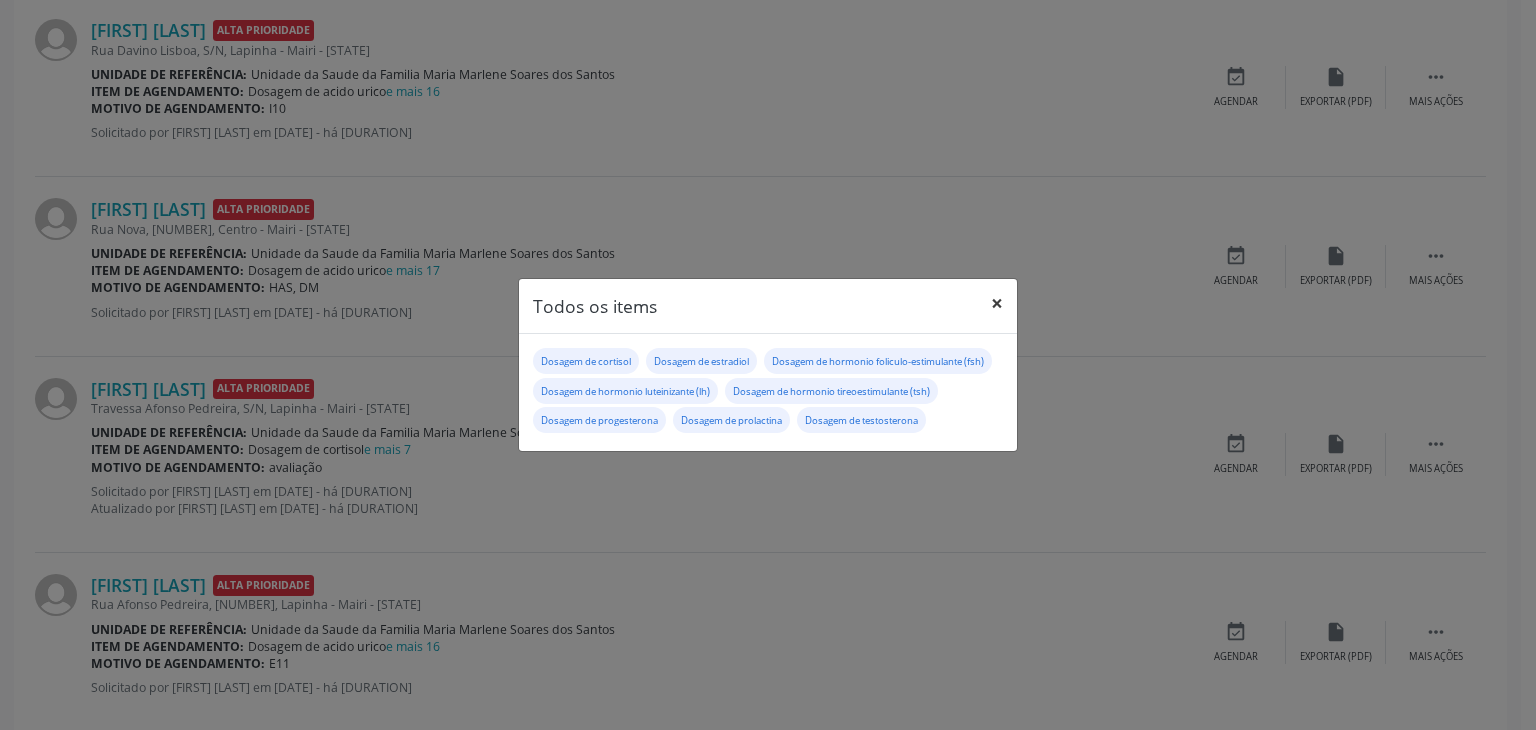 click on "×" at bounding box center (997, 303) 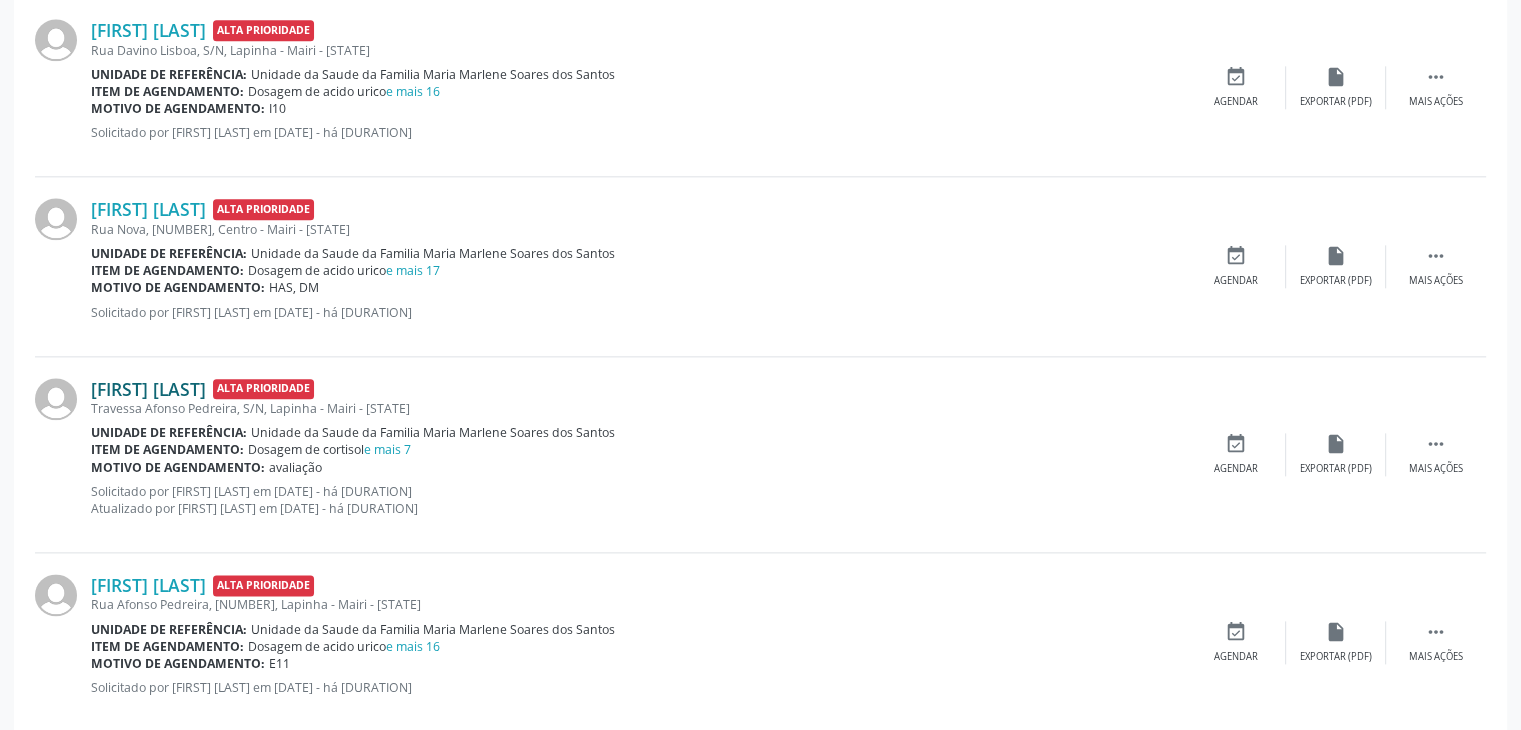 click on "[FIRST] [LAST]" at bounding box center (148, 389) 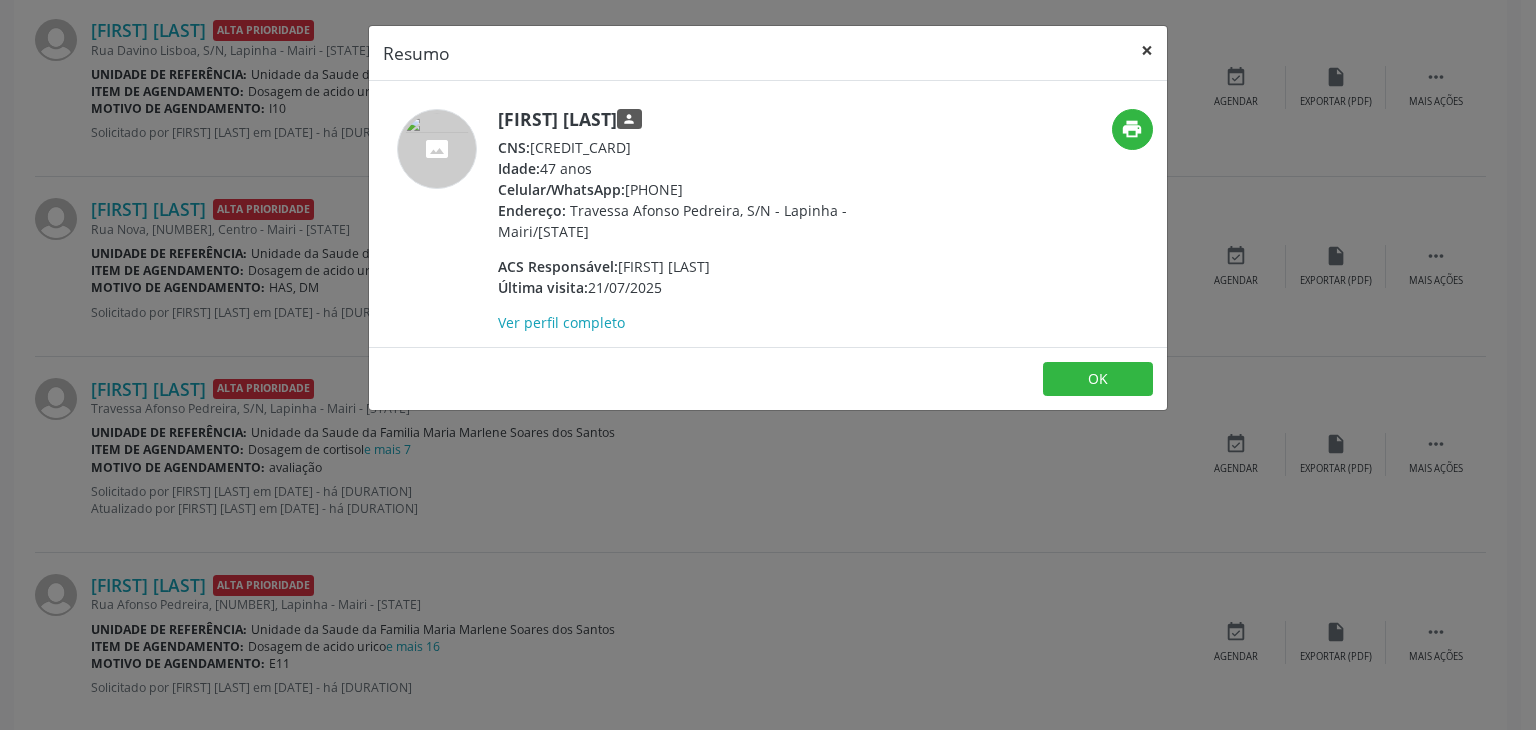 click on "×" at bounding box center (1147, 50) 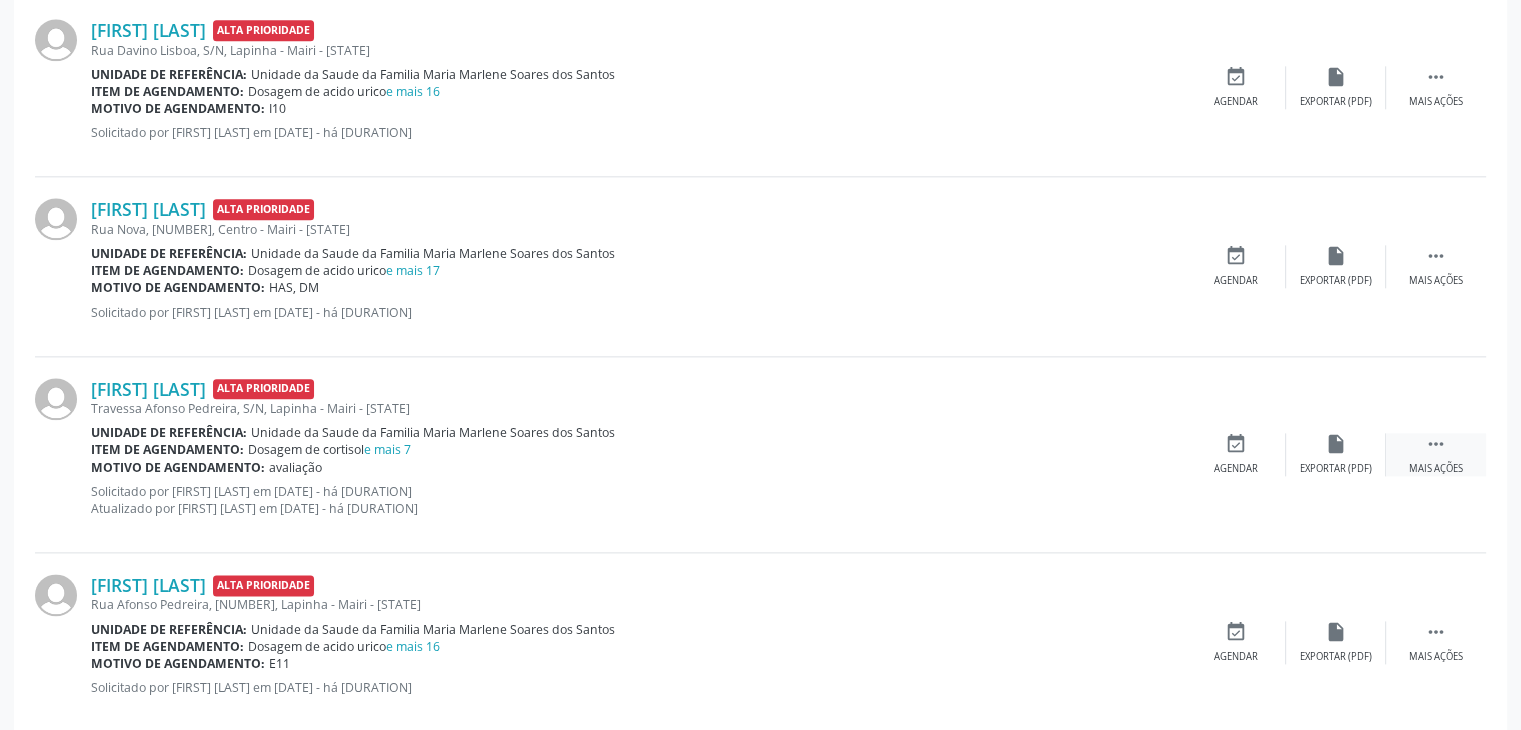 click on "
Mais ações" at bounding box center [1436, 454] 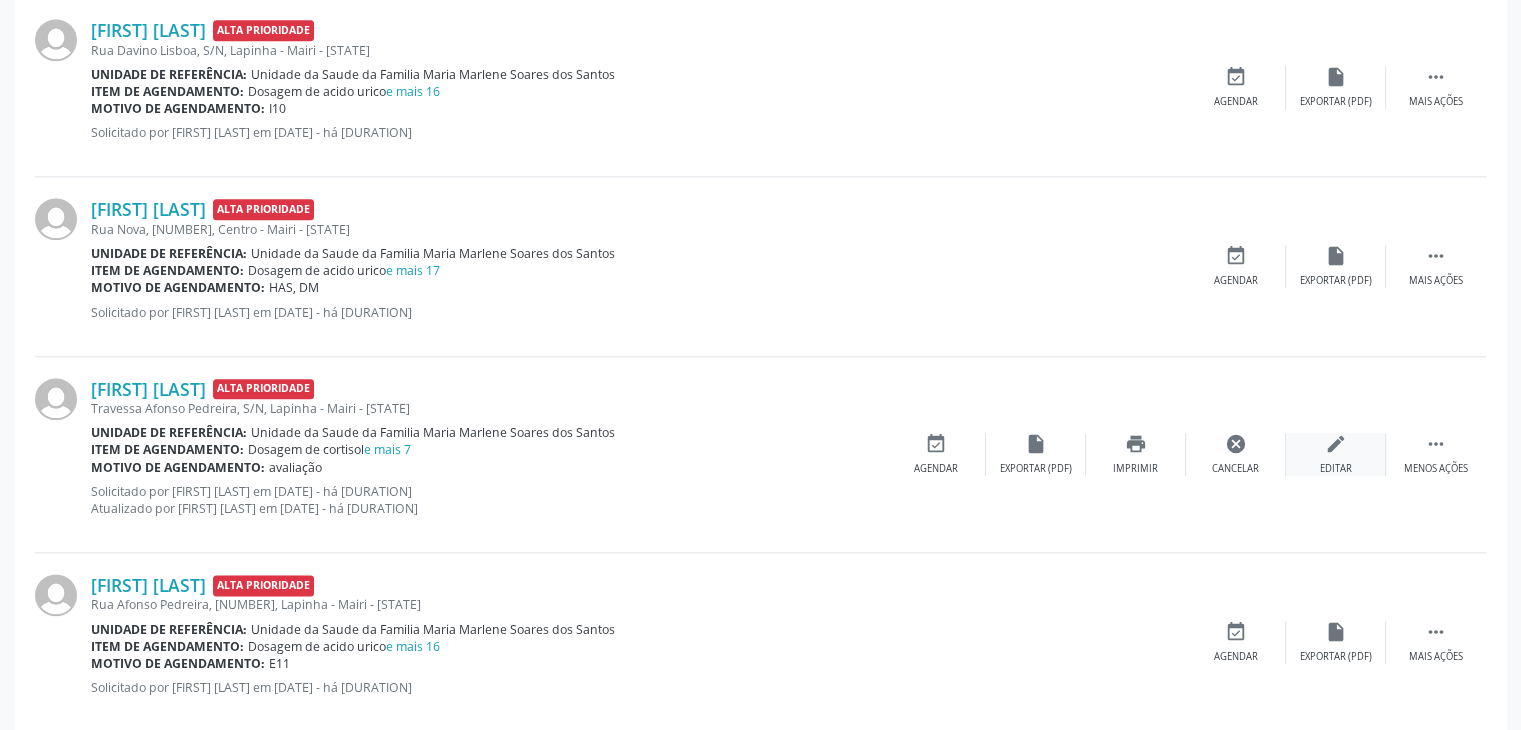 click on "edit
Editar" at bounding box center (1336, 454) 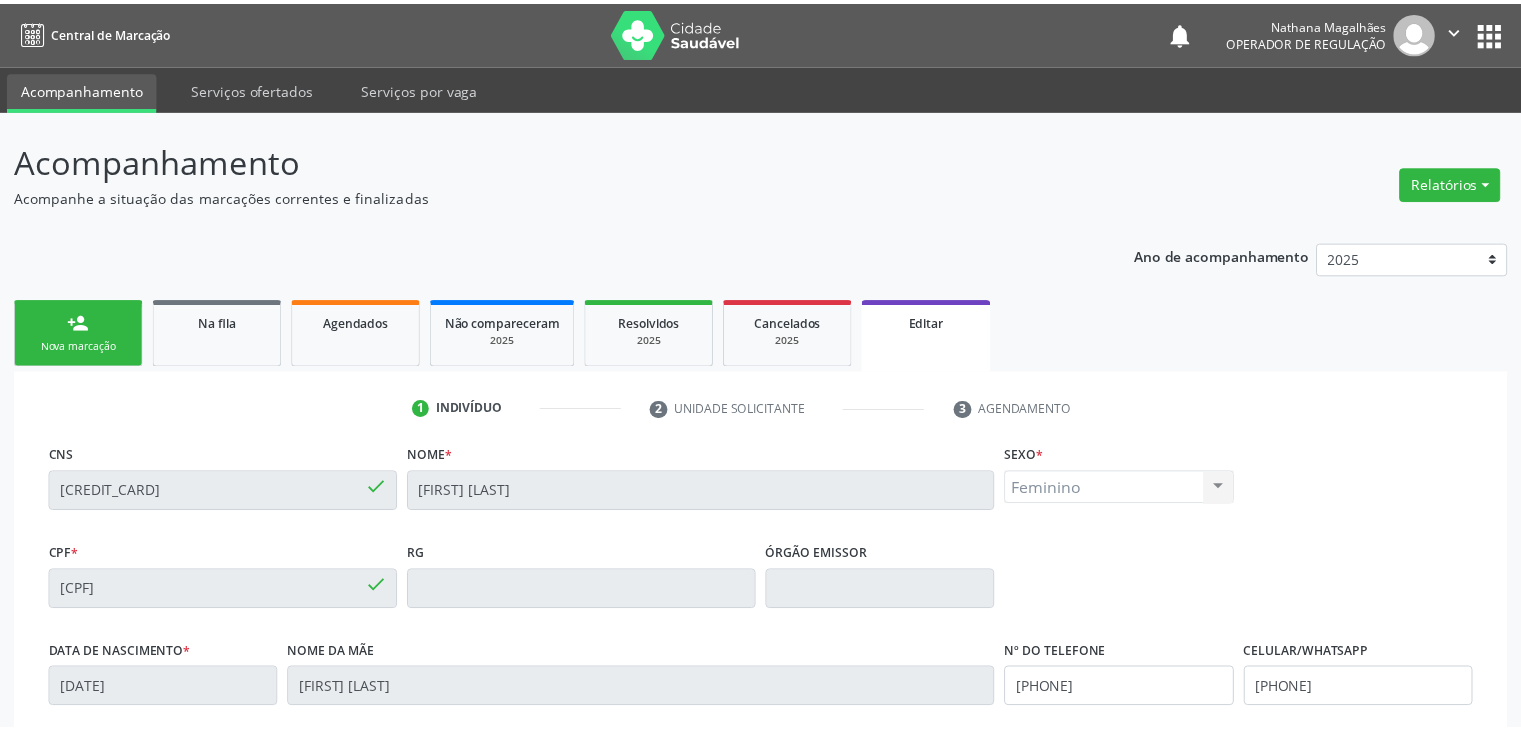scroll, scrollTop: 380, scrollLeft: 0, axis: vertical 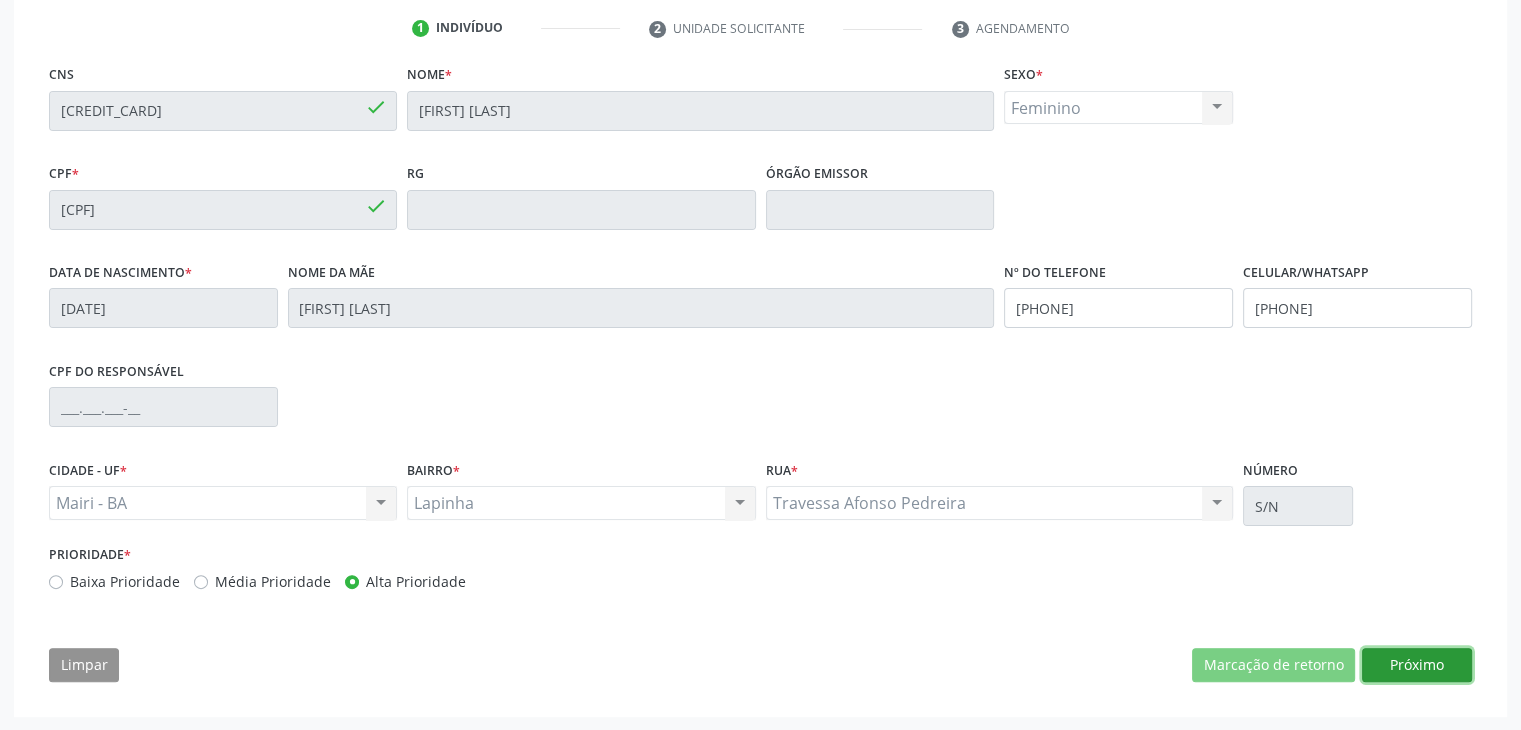 click on "Próximo" at bounding box center [1417, 665] 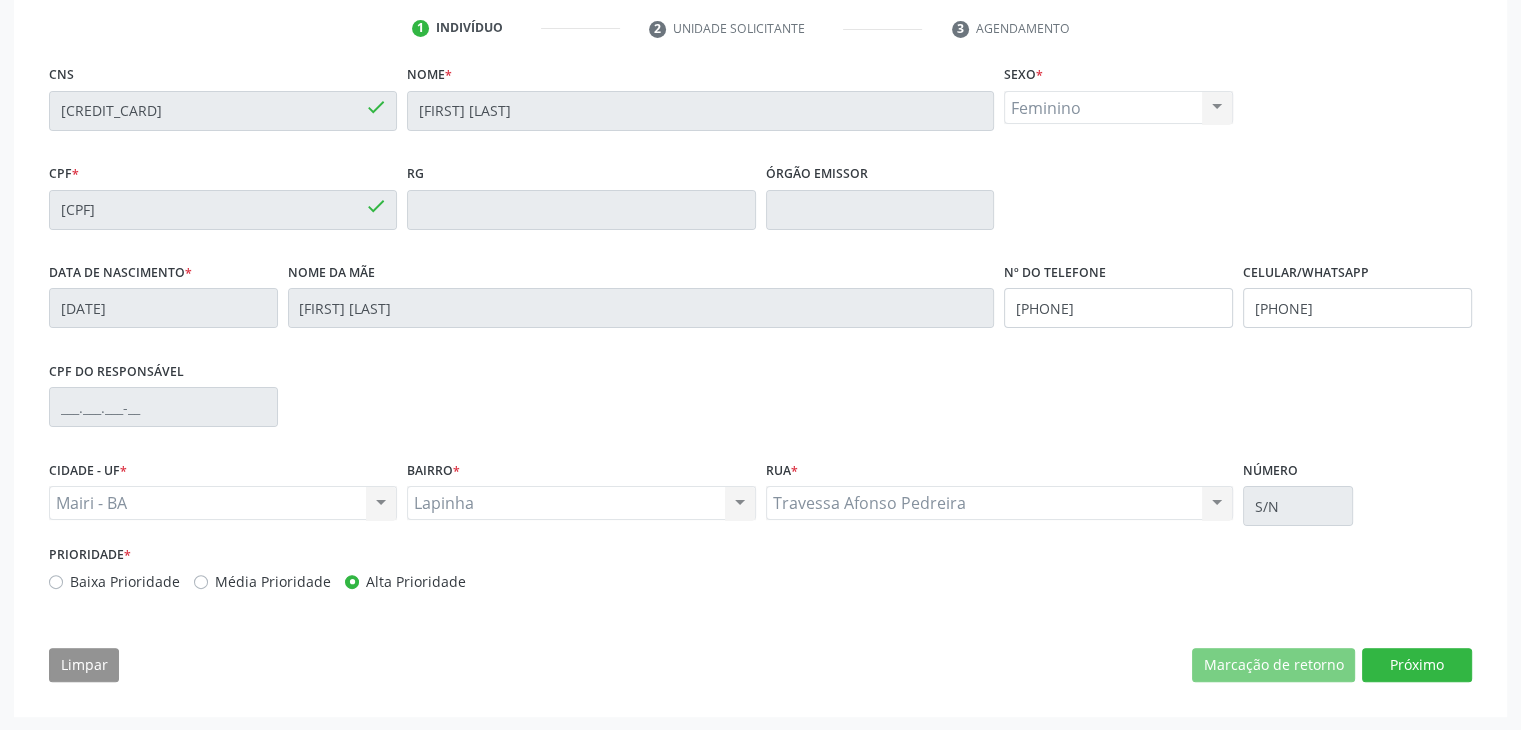 scroll, scrollTop: 200, scrollLeft: 0, axis: vertical 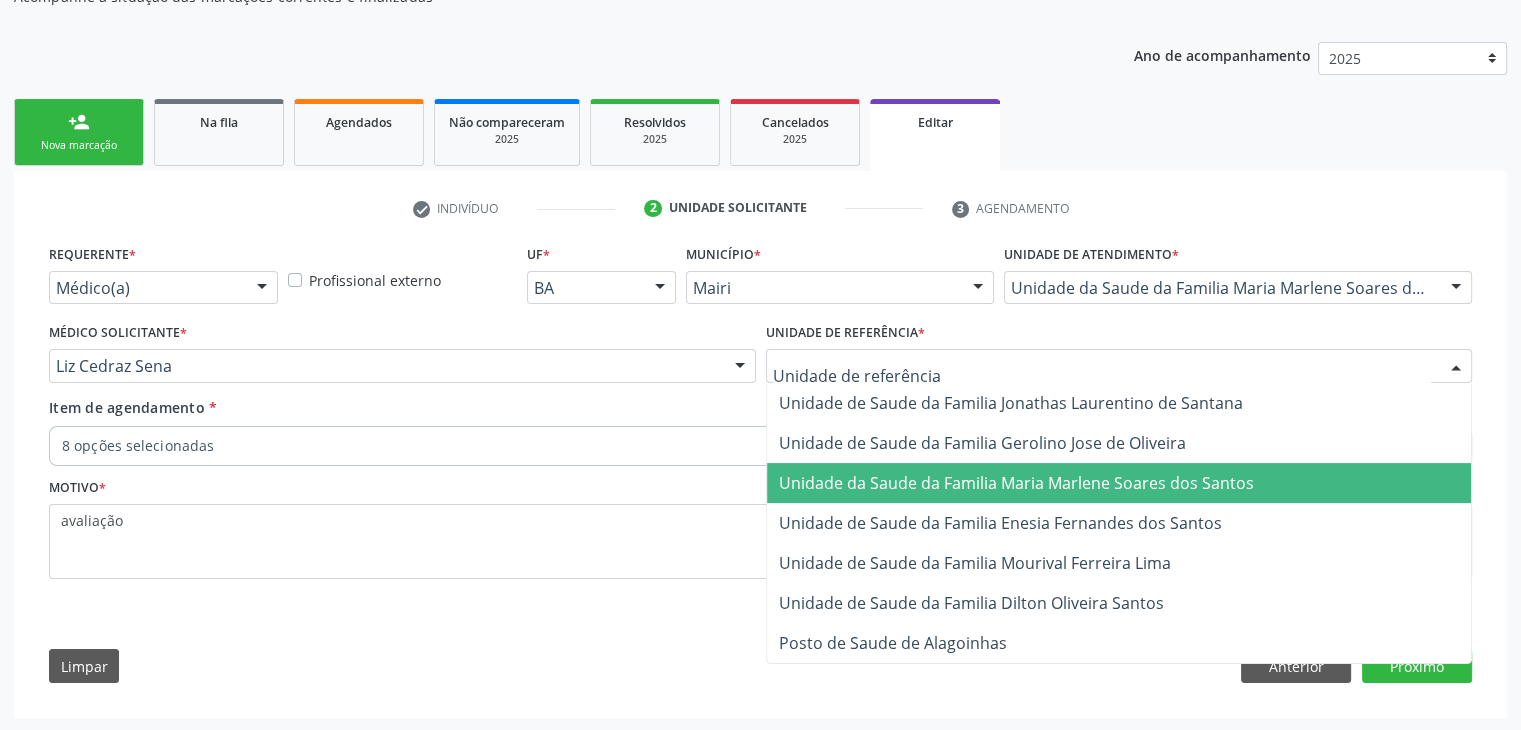 click on "Unidade da Saude da Familia Maria Marlene Soares dos Santos" at bounding box center (1016, 483) 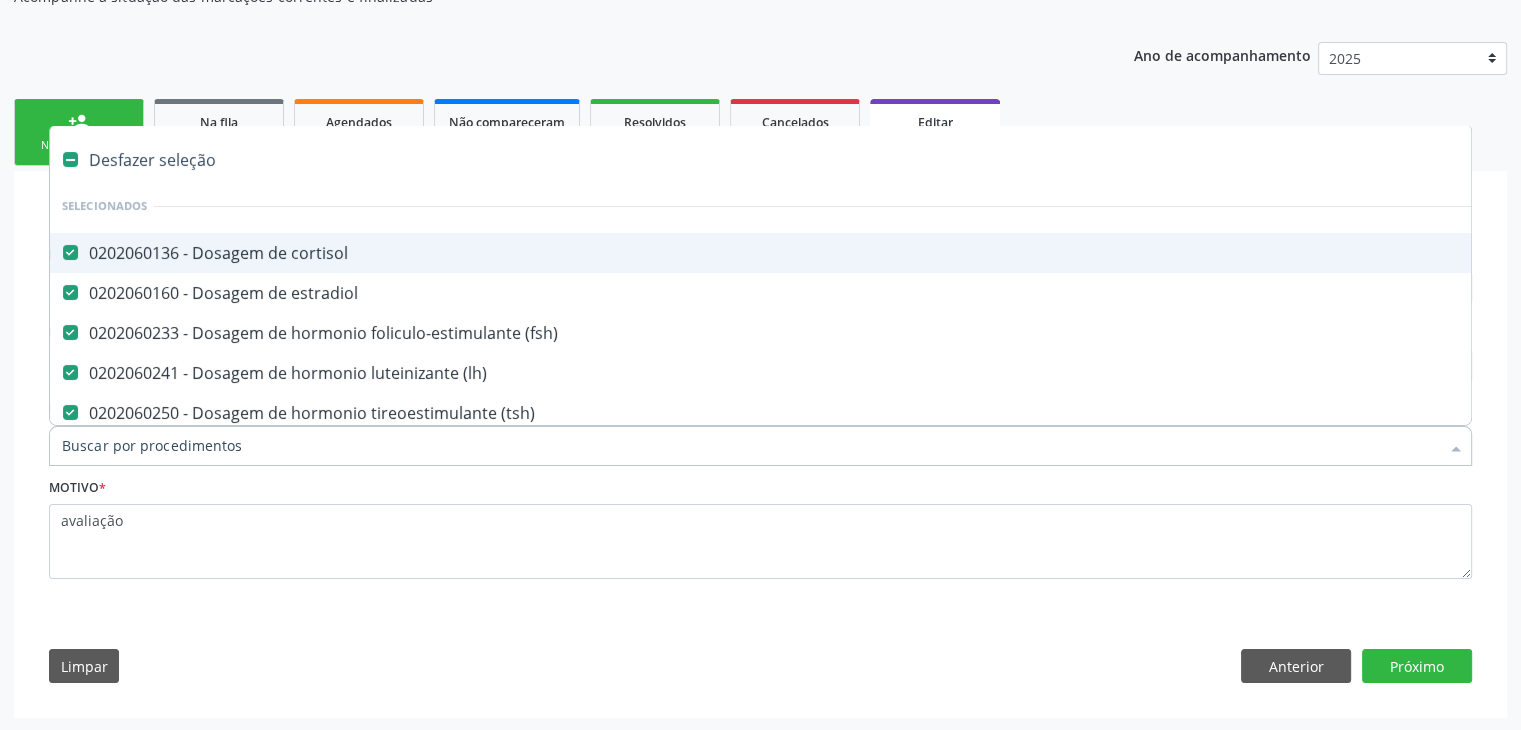 click on "Desfazer seleção" at bounding box center (831, 160) 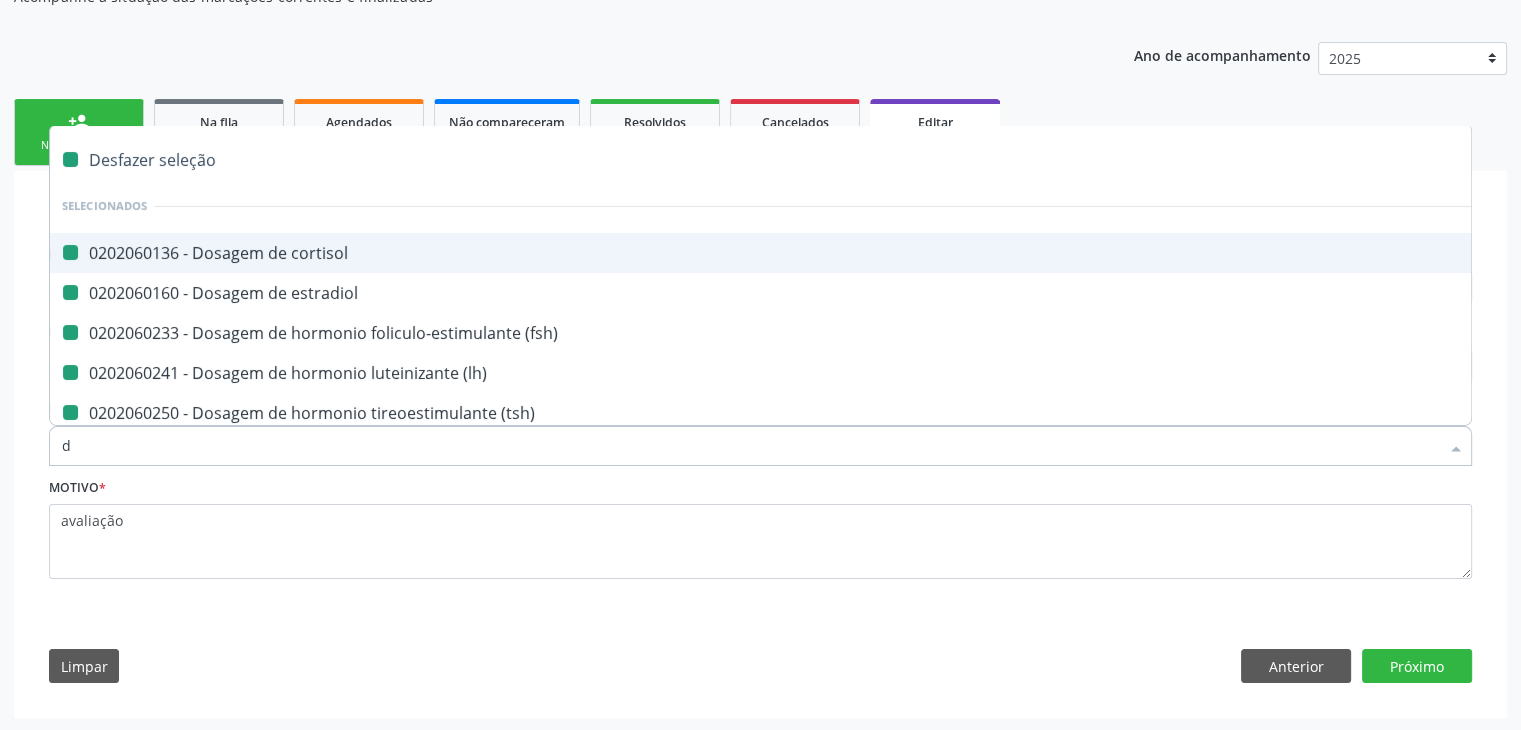 type on "do" 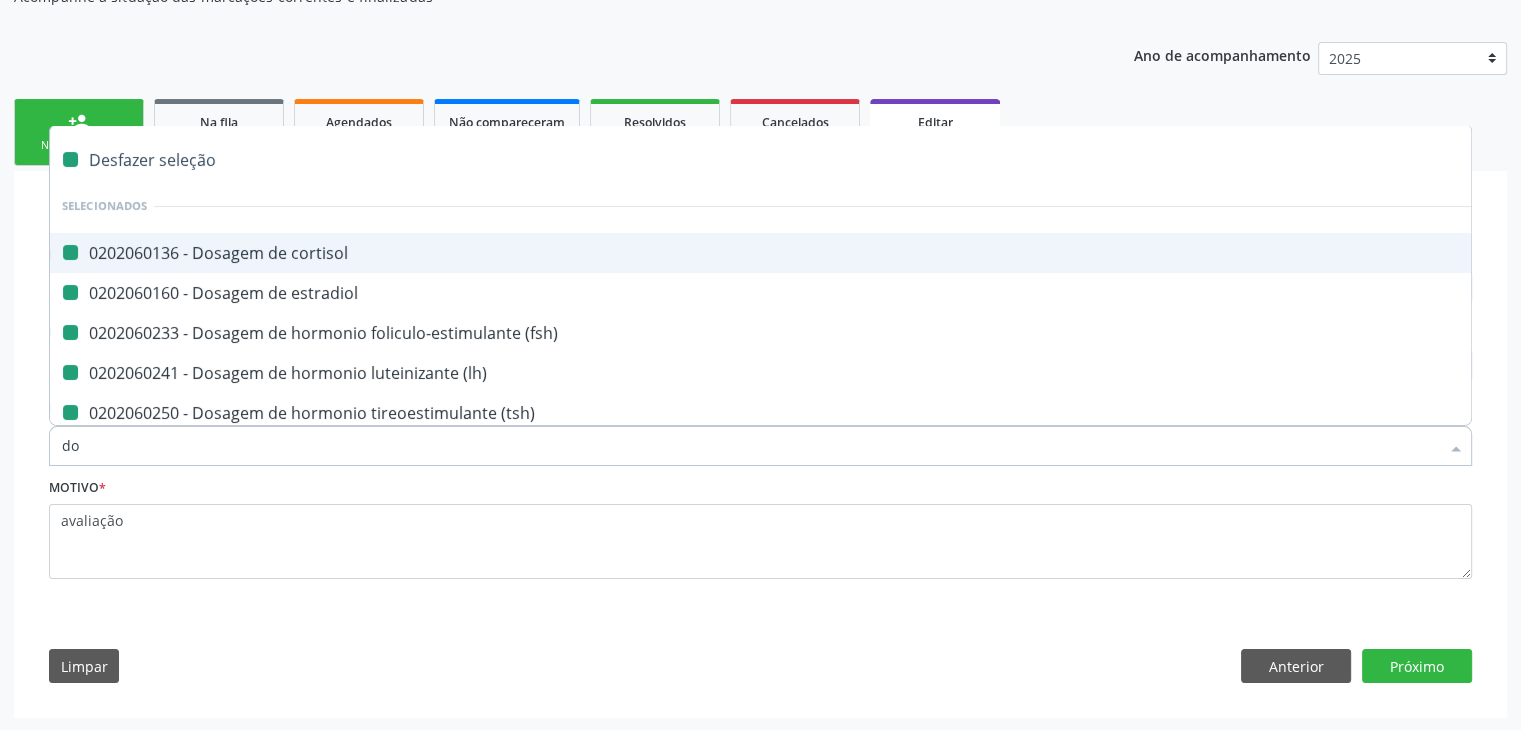 checkbox on "false" 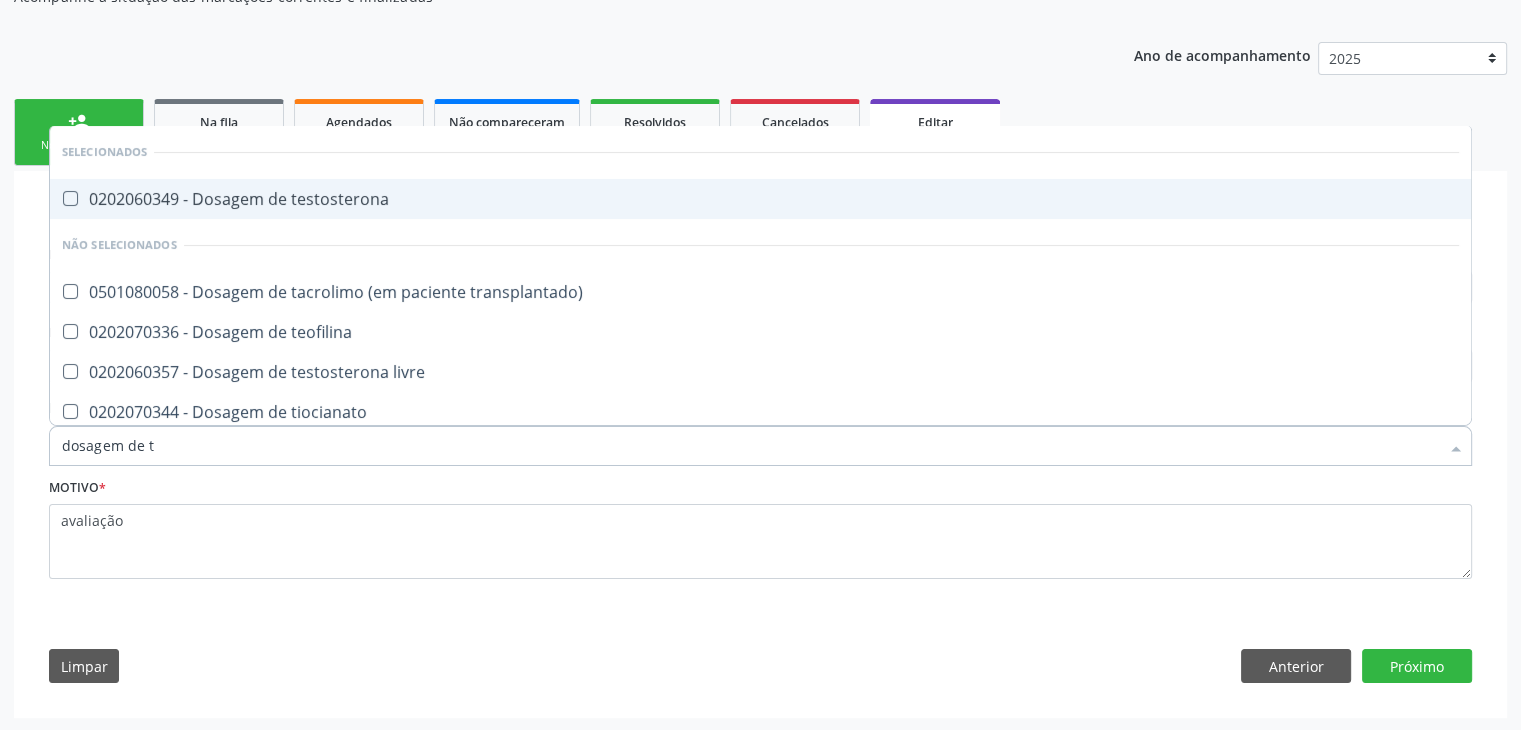 type on "dosagem de ts" 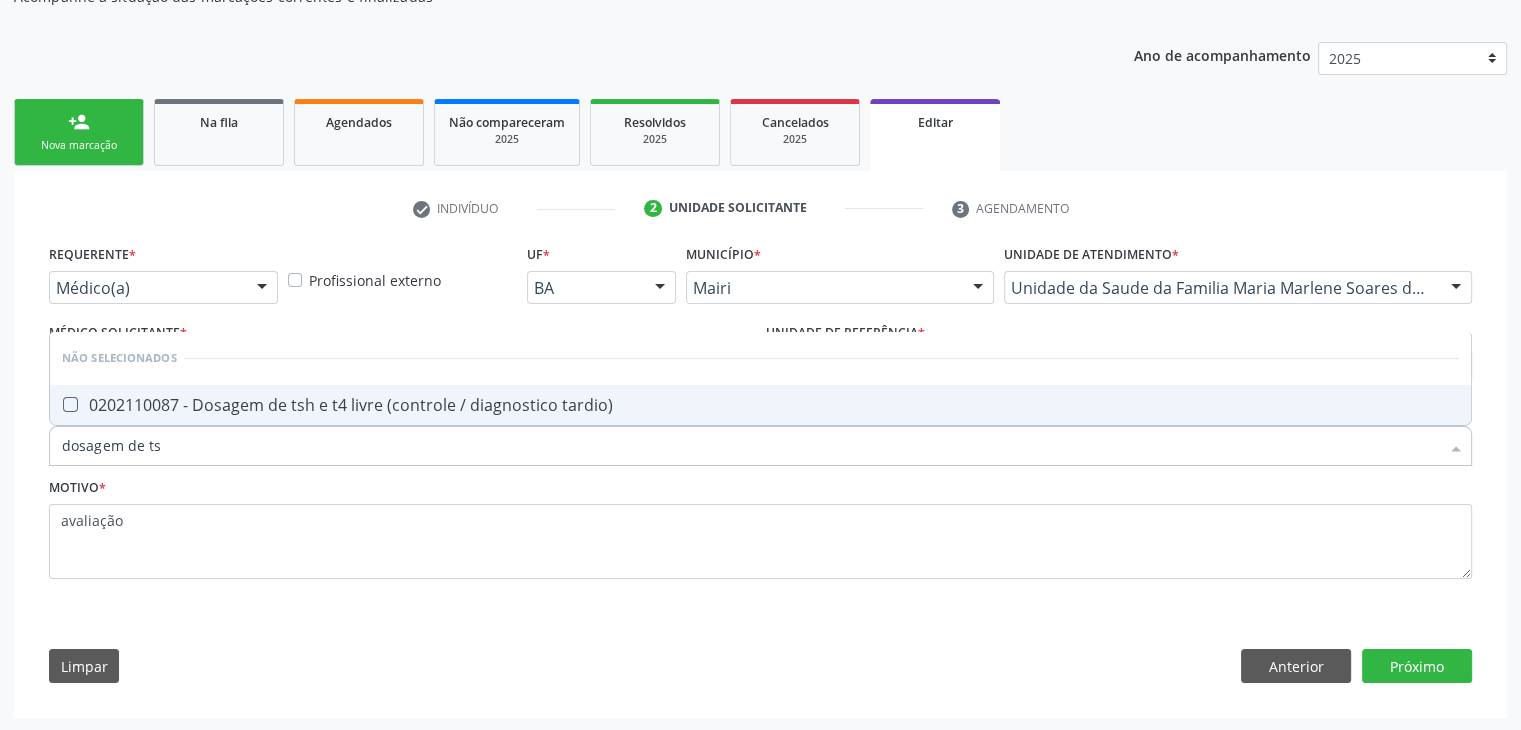 click on "0202110087 - Dosagem de tsh e t4 livre (controle / diagnostico tardio)" at bounding box center [760, 405] 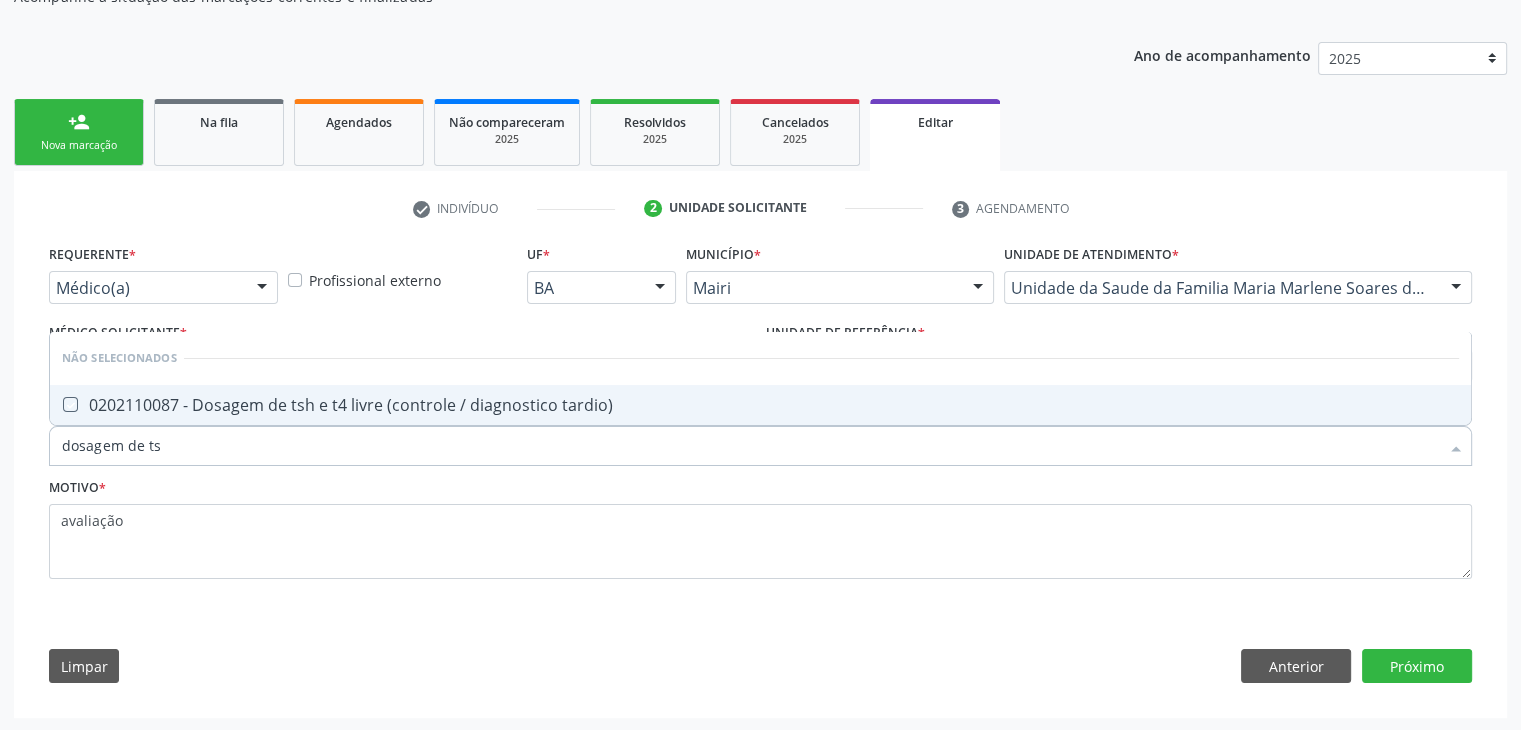 checkbox on "true" 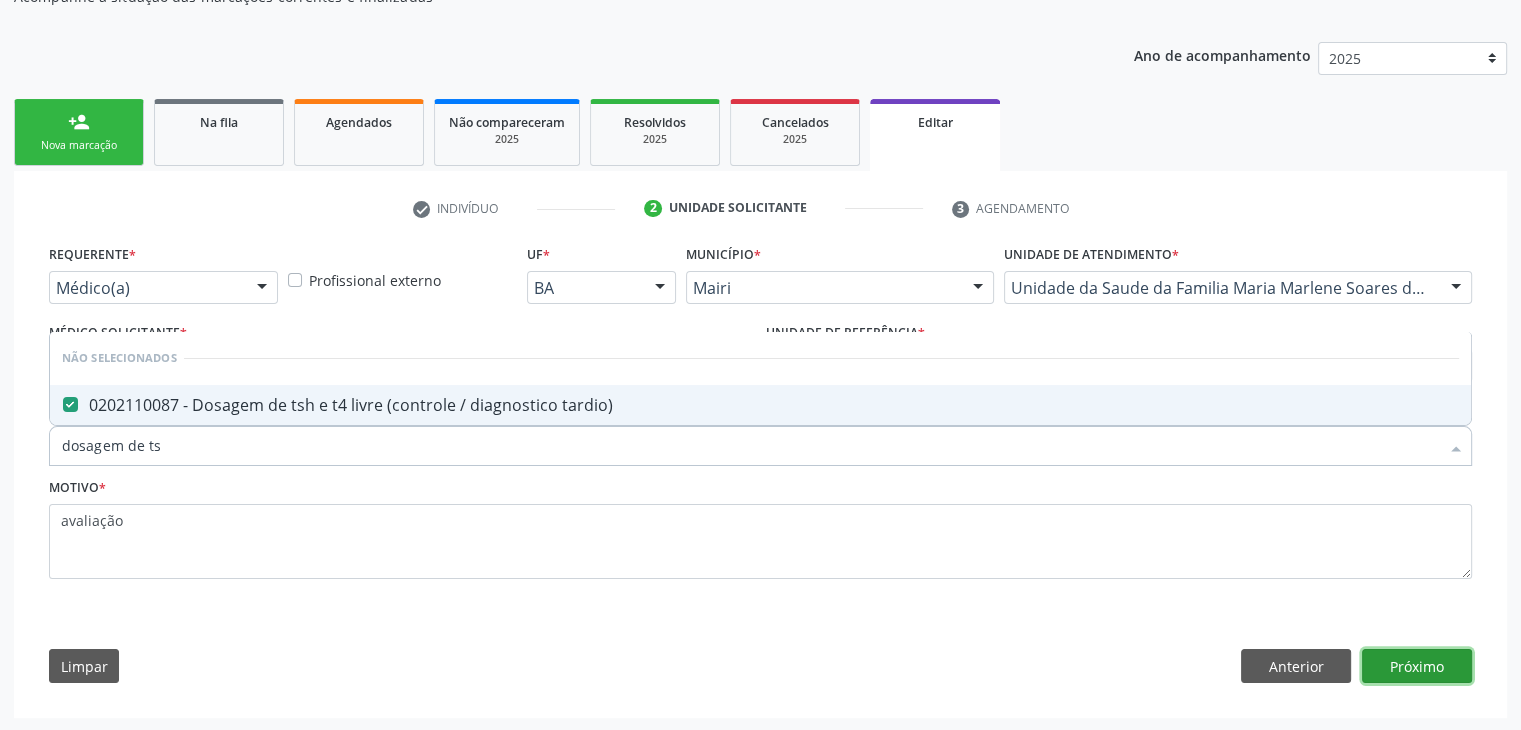 click on "Próximo" at bounding box center [1417, 666] 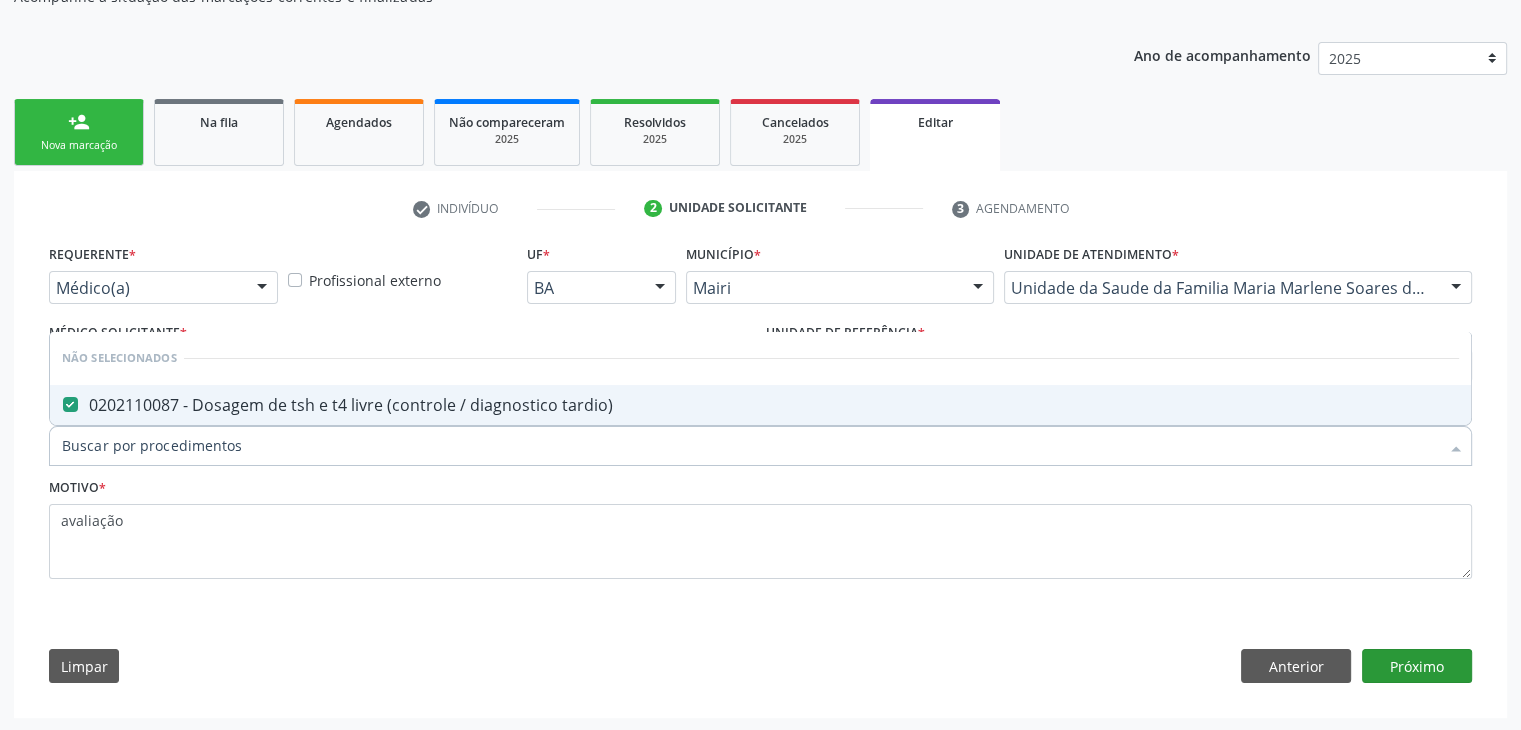 scroll, scrollTop: 165, scrollLeft: 0, axis: vertical 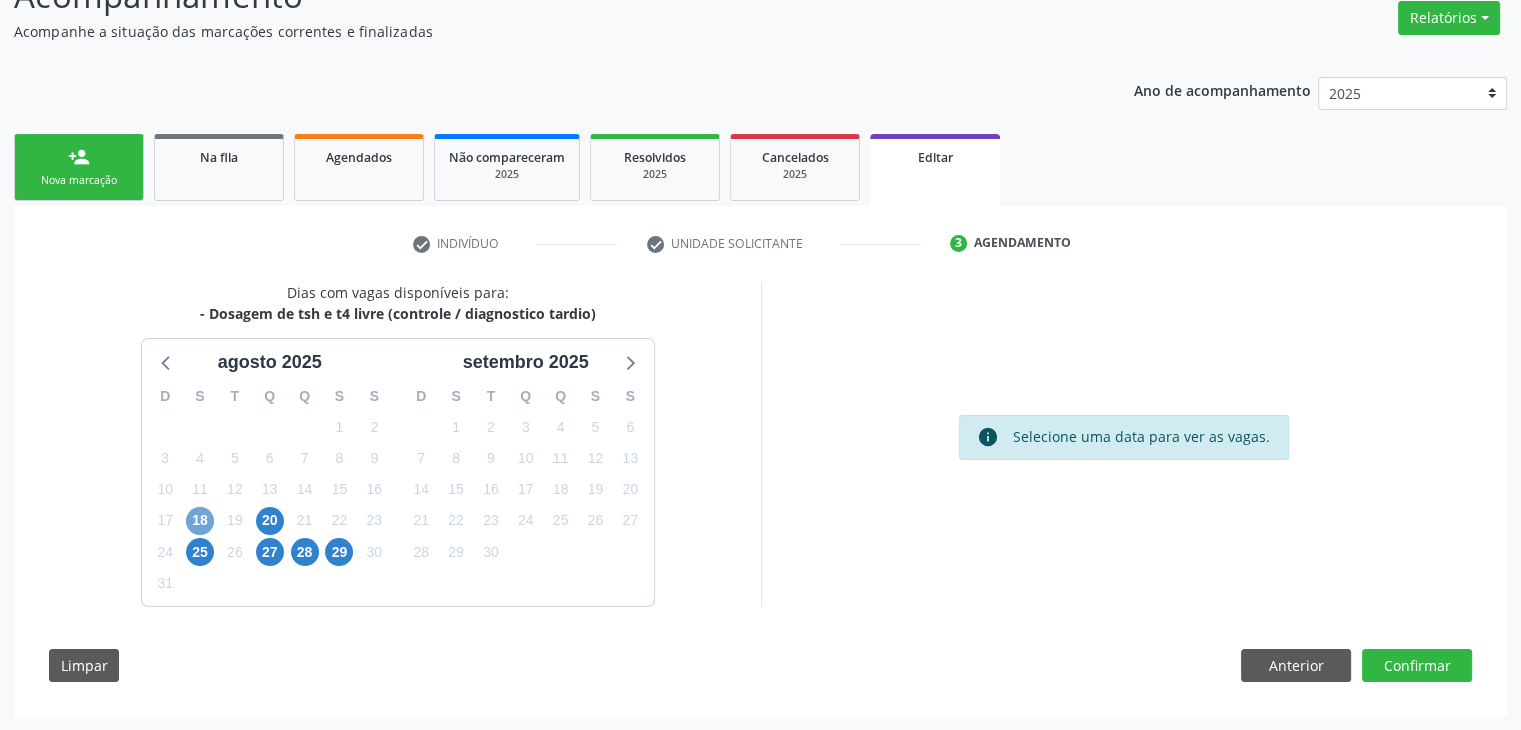 click on "18" at bounding box center [200, 521] 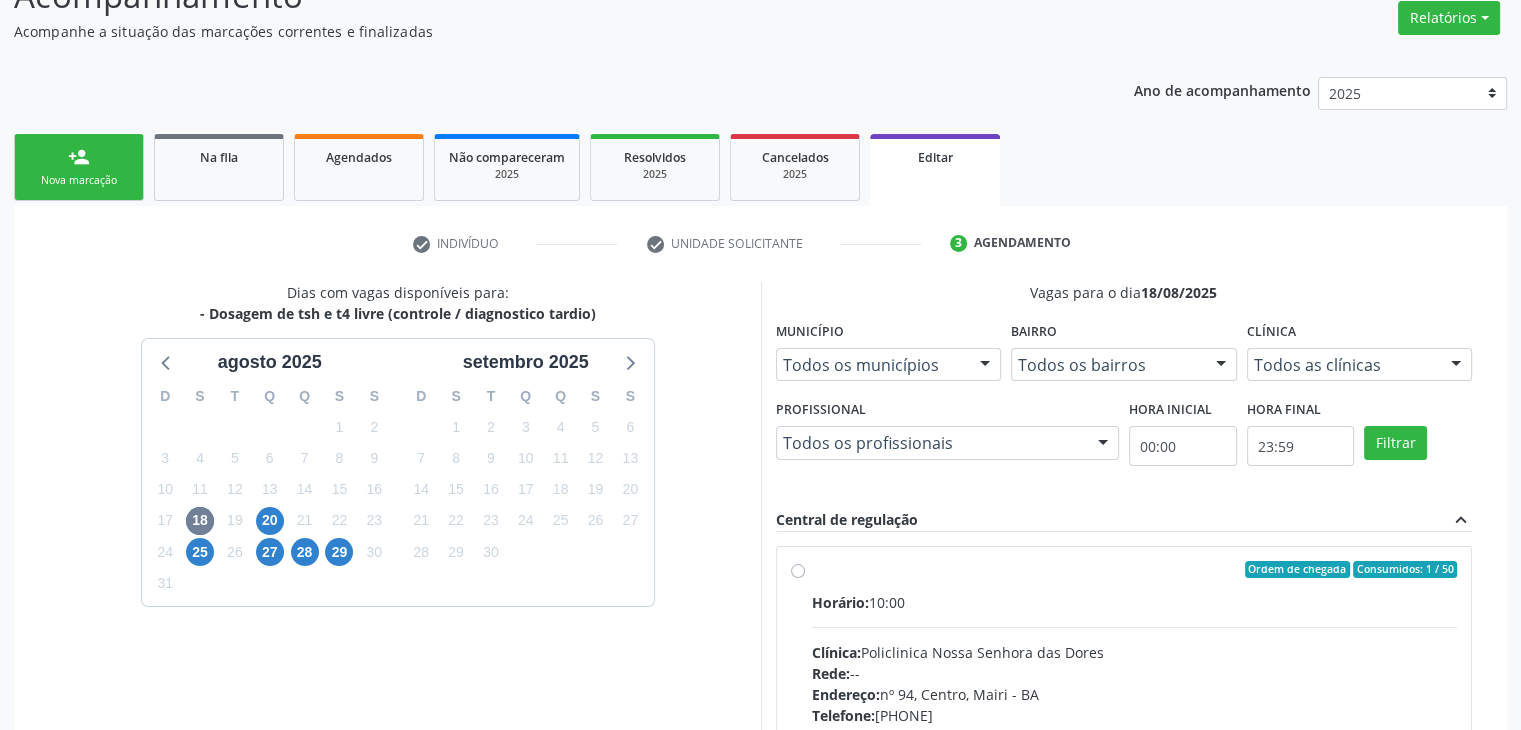 click on "Horário:   10:00" at bounding box center [1135, 602] 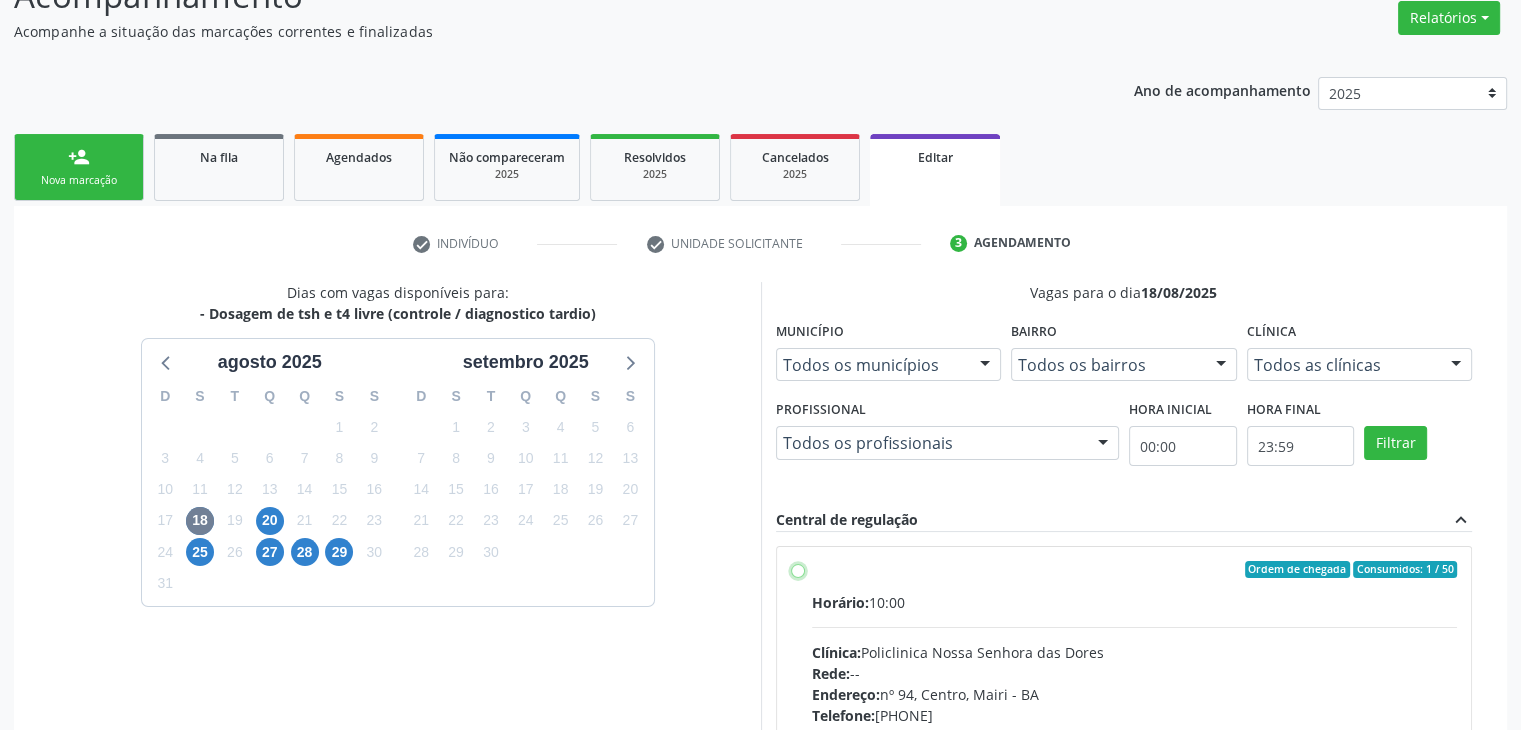 click on "Ordem de chegada
Consumidos: 1 / 50
Horário:   10:00
Clínica:  Policlinica Nossa Senhora das Dores
Rede:
--
Endereço:   nº 94, Centro, Mairi - BA
Telefone:   (74) 36322104
Profissional:
--
Informações adicionais sobre o atendimento
Idade de atendimento:
Sem restrição
Gênero(s) atendido(s):
Sem restrição
Informações adicionais:
--" at bounding box center [798, 570] 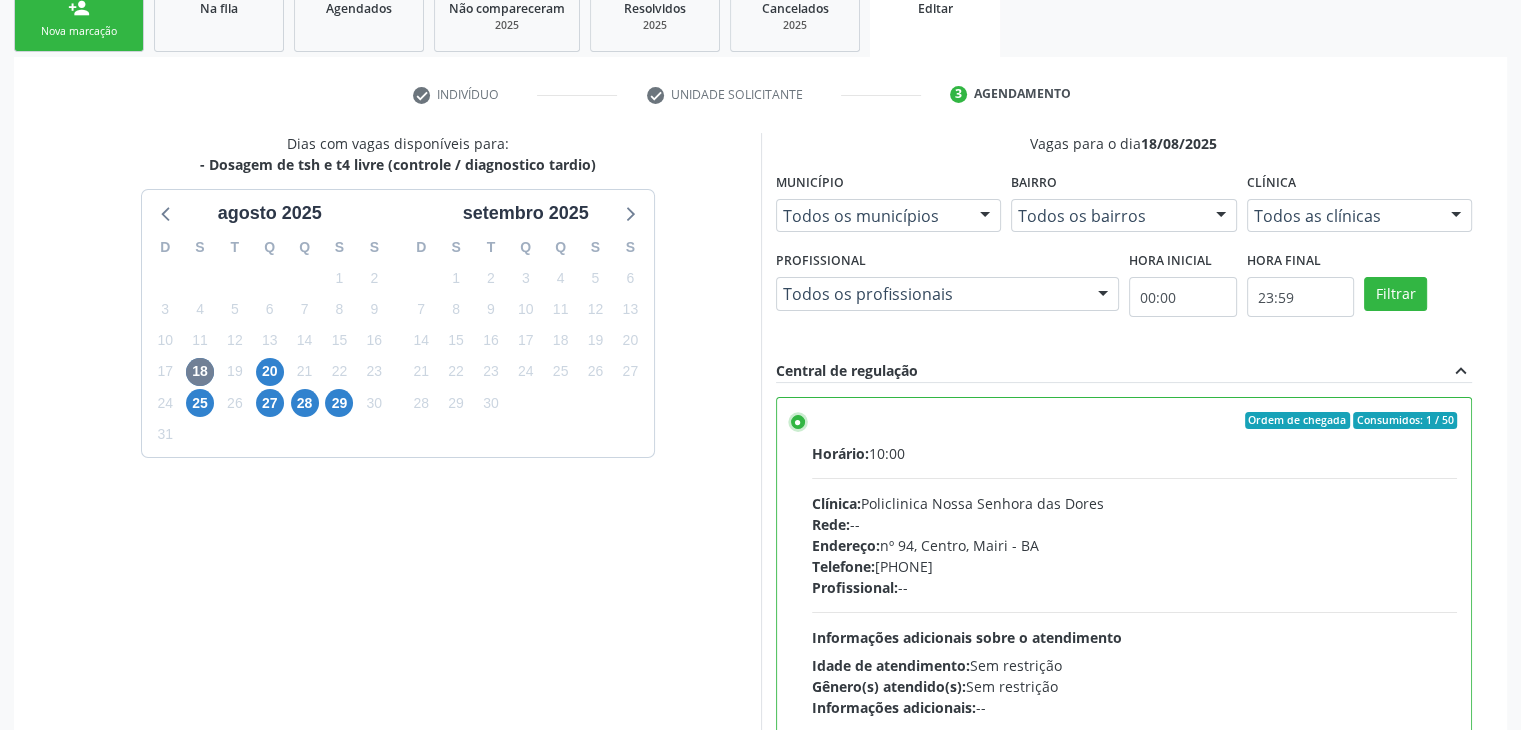 scroll, scrollTop: 490, scrollLeft: 0, axis: vertical 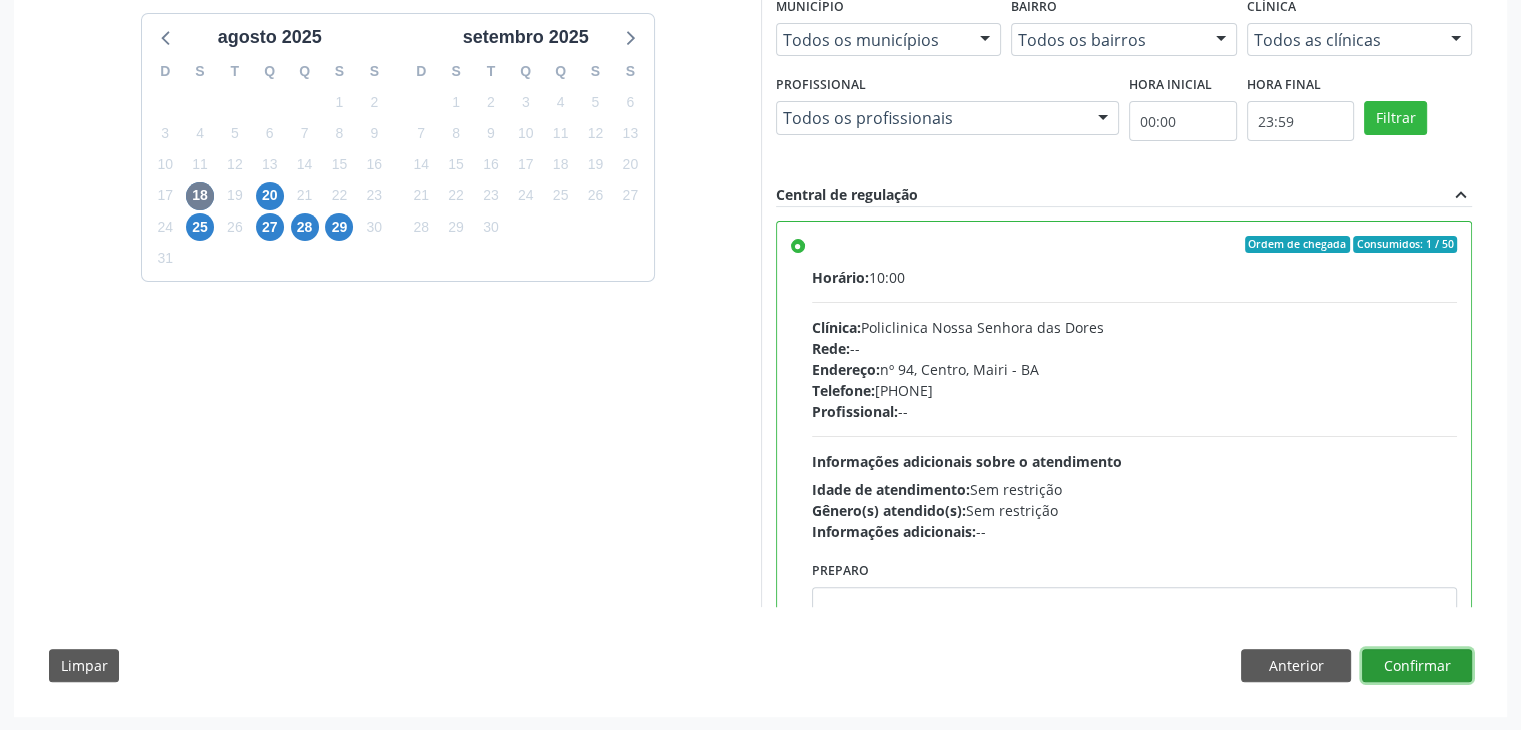 click on "Confirmar" at bounding box center [1417, 666] 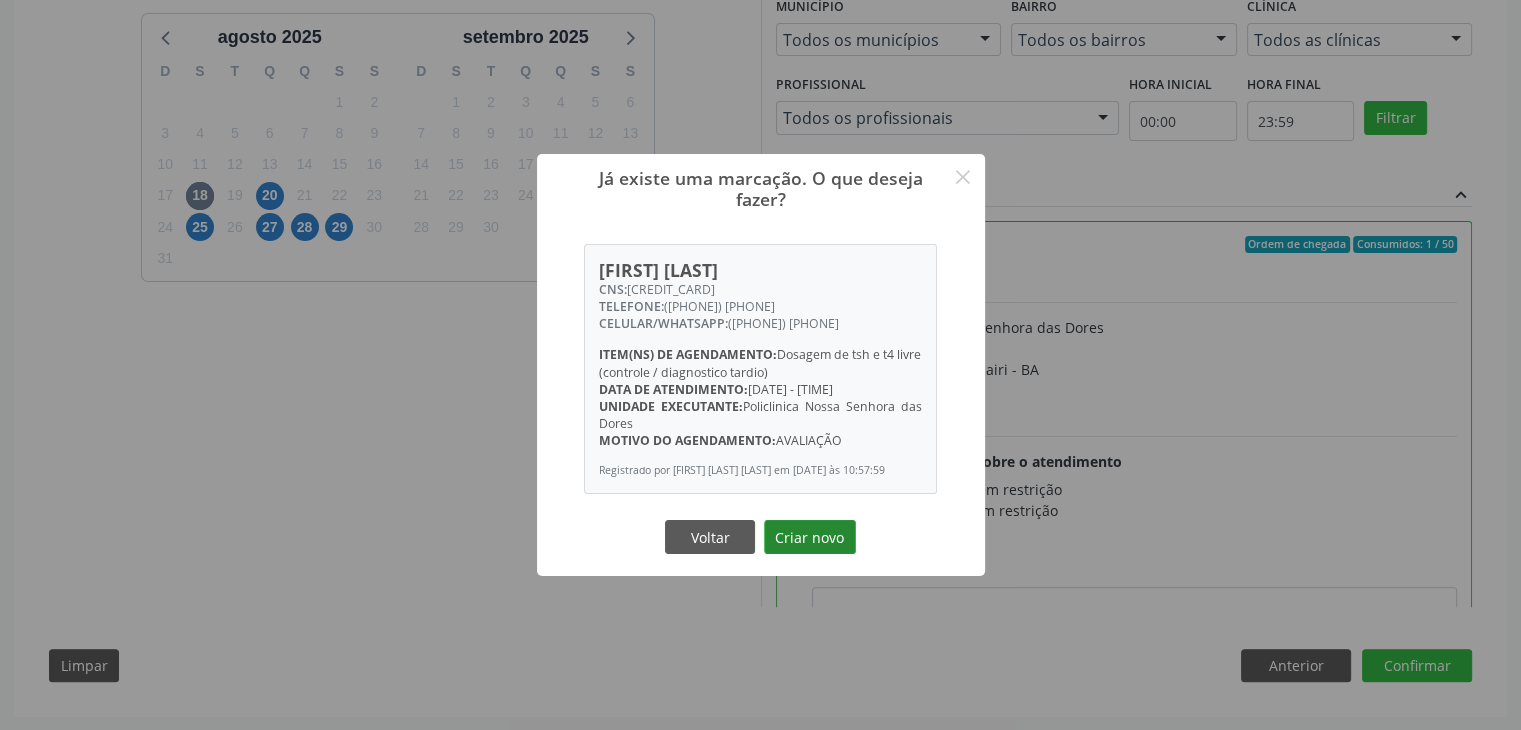 click on "Criar novo" at bounding box center [810, 537] 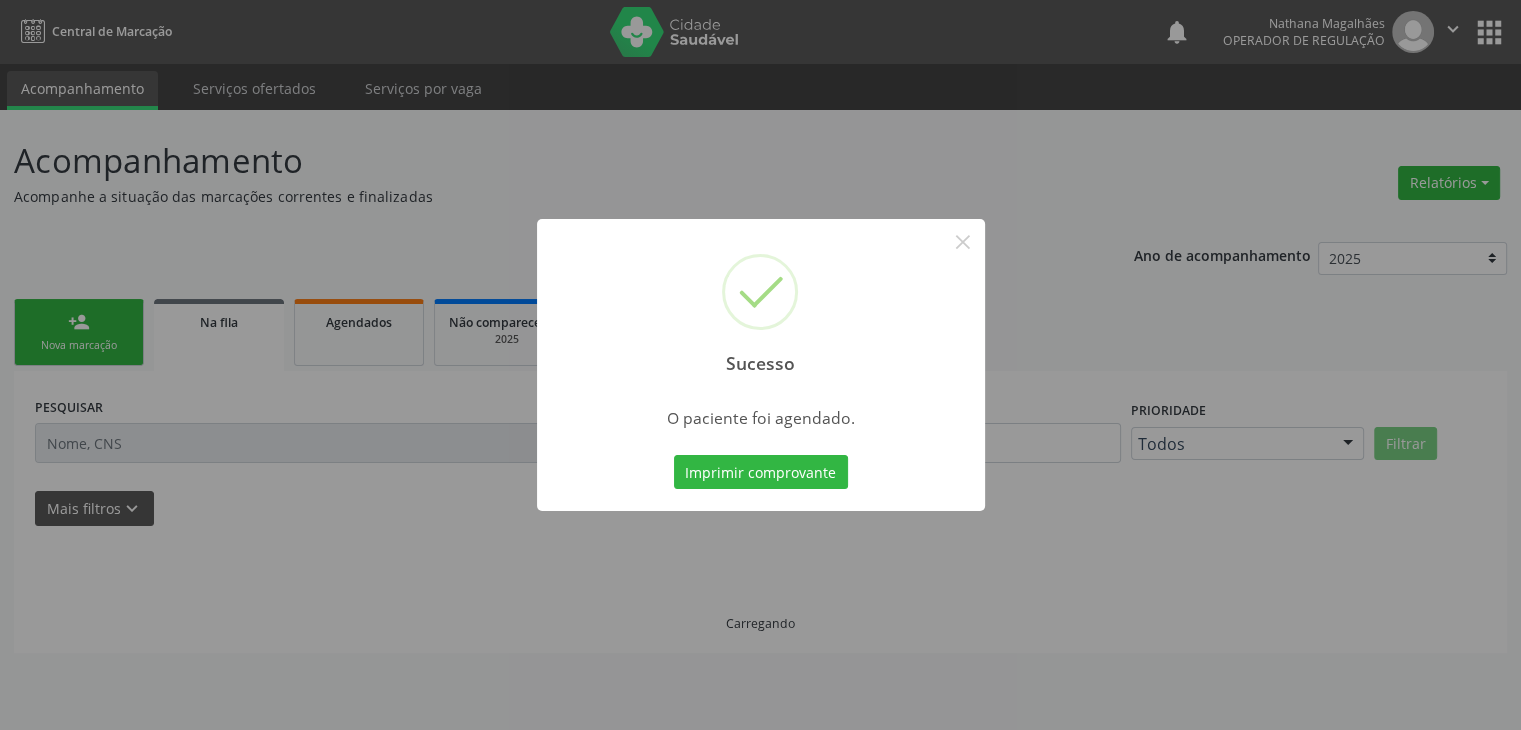 scroll, scrollTop: 0, scrollLeft: 0, axis: both 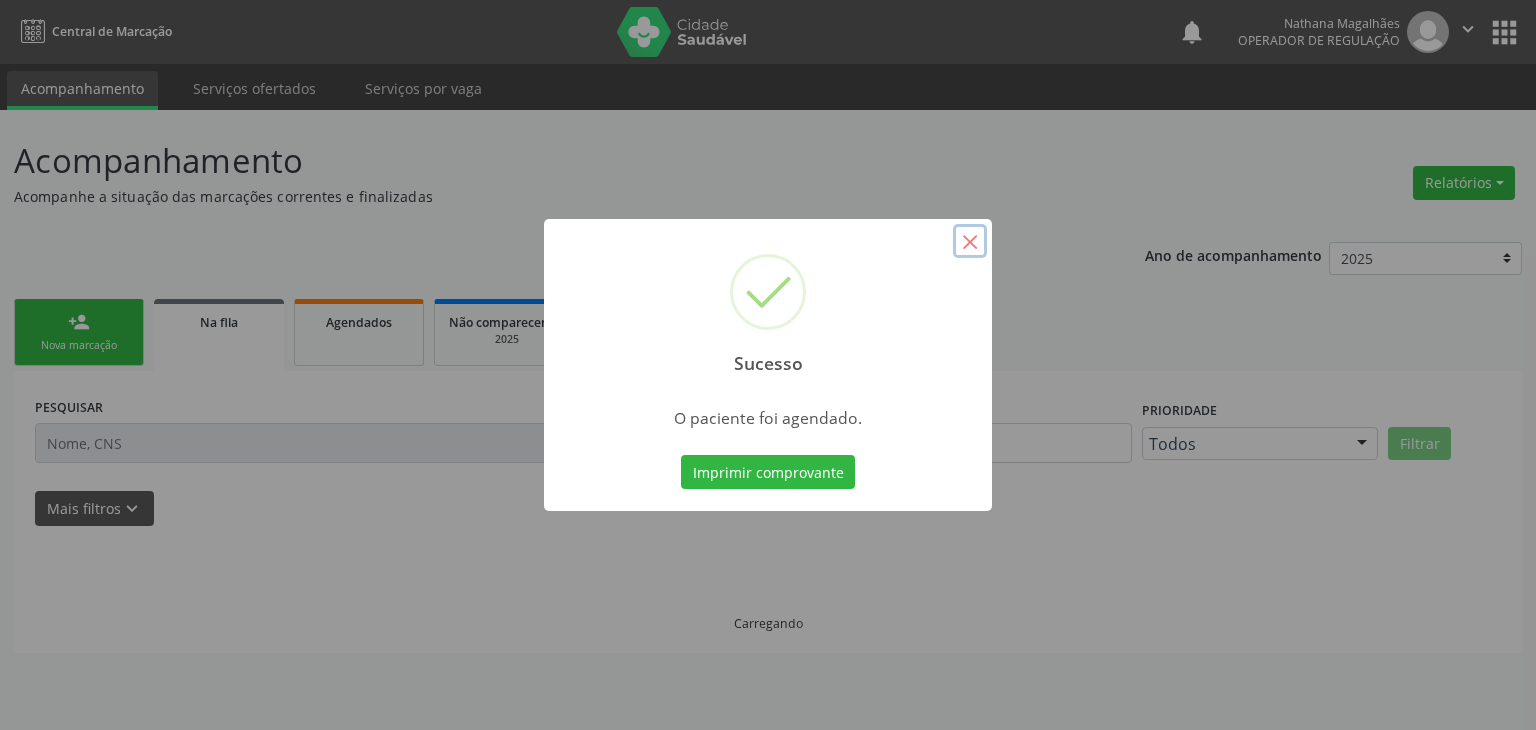 click on "×" at bounding box center [970, 241] 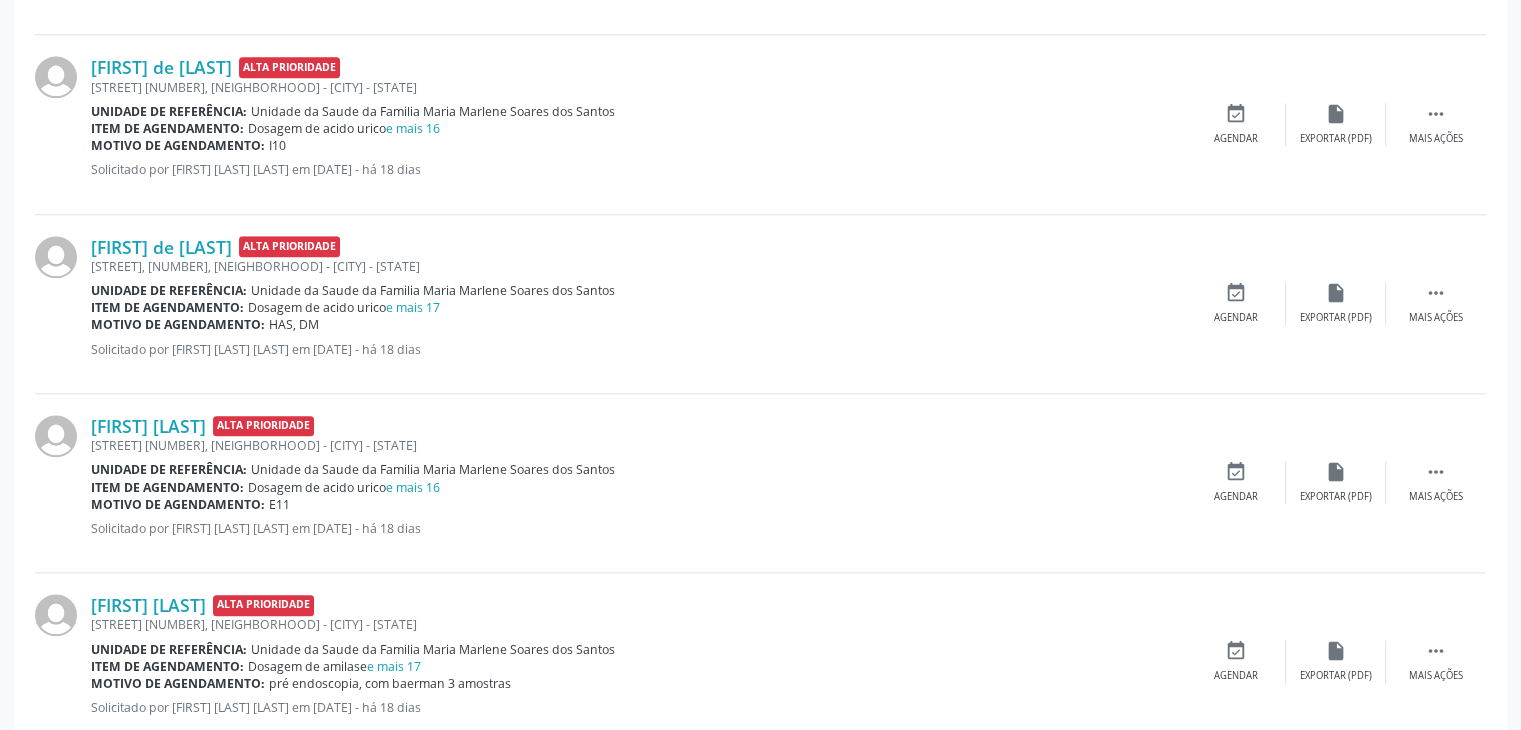 scroll, scrollTop: 2300, scrollLeft: 0, axis: vertical 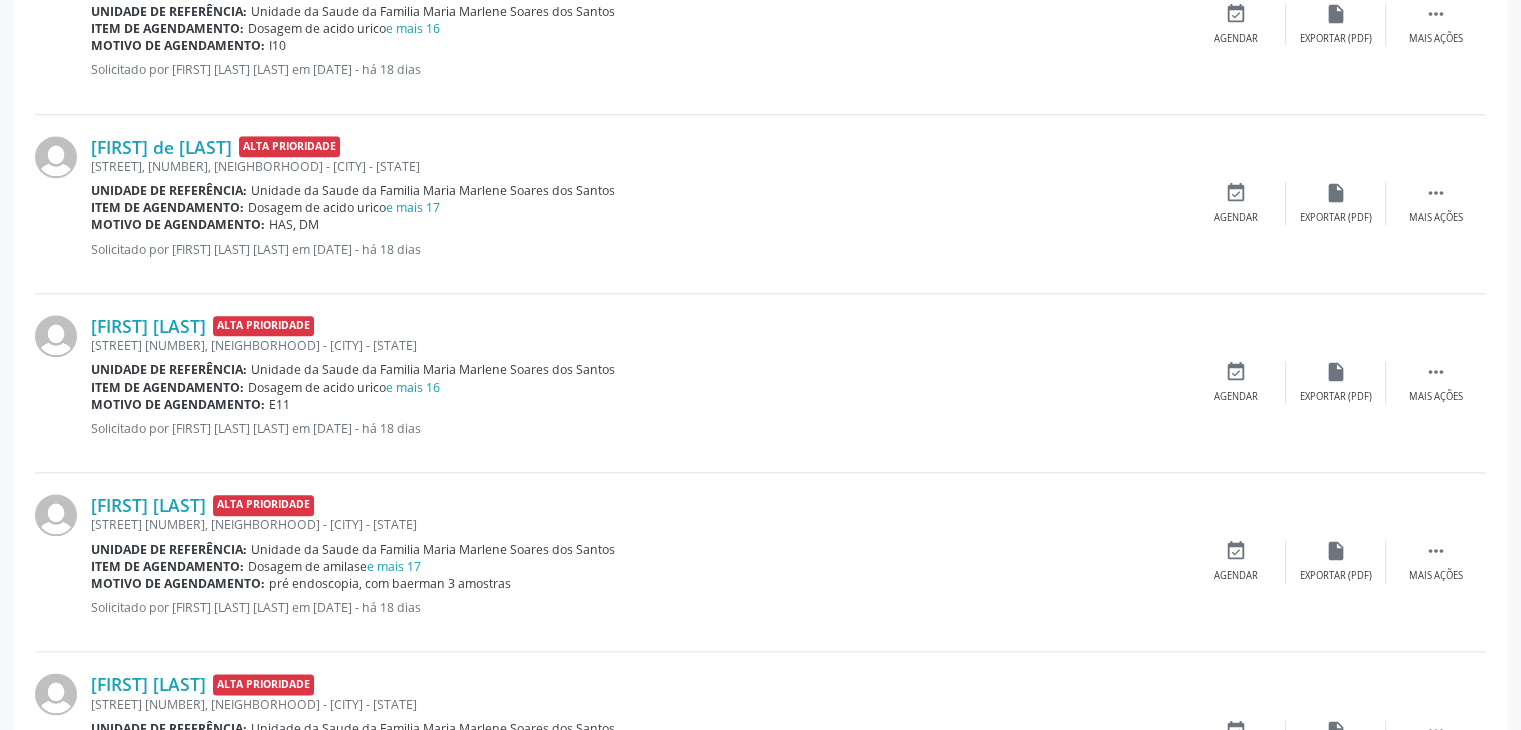 click on "Unidade da Saude da Familia Maria Marlene Soares dos Santos" at bounding box center [433, 369] 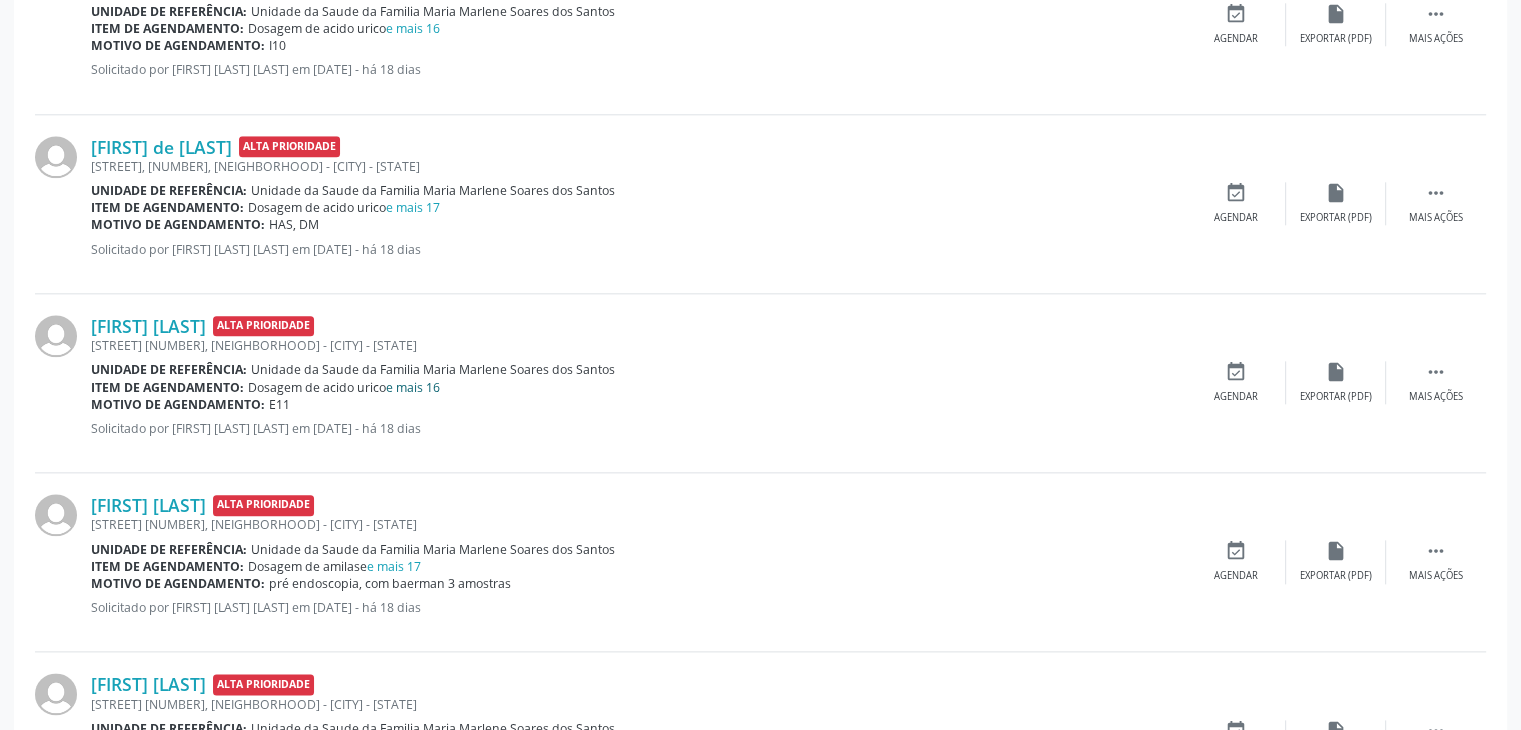 click on "e mais 16" at bounding box center (413, 387) 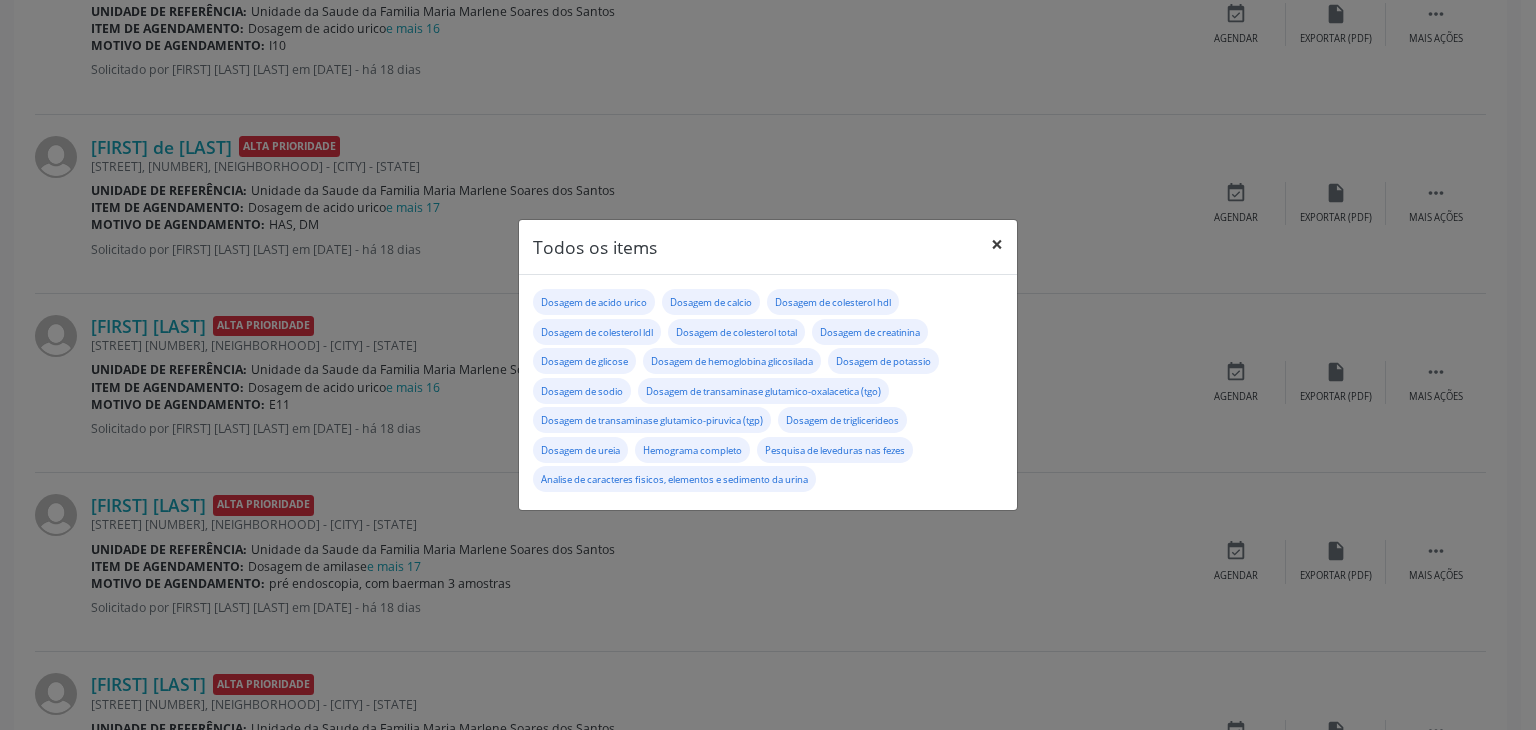 click on "×" at bounding box center (997, 244) 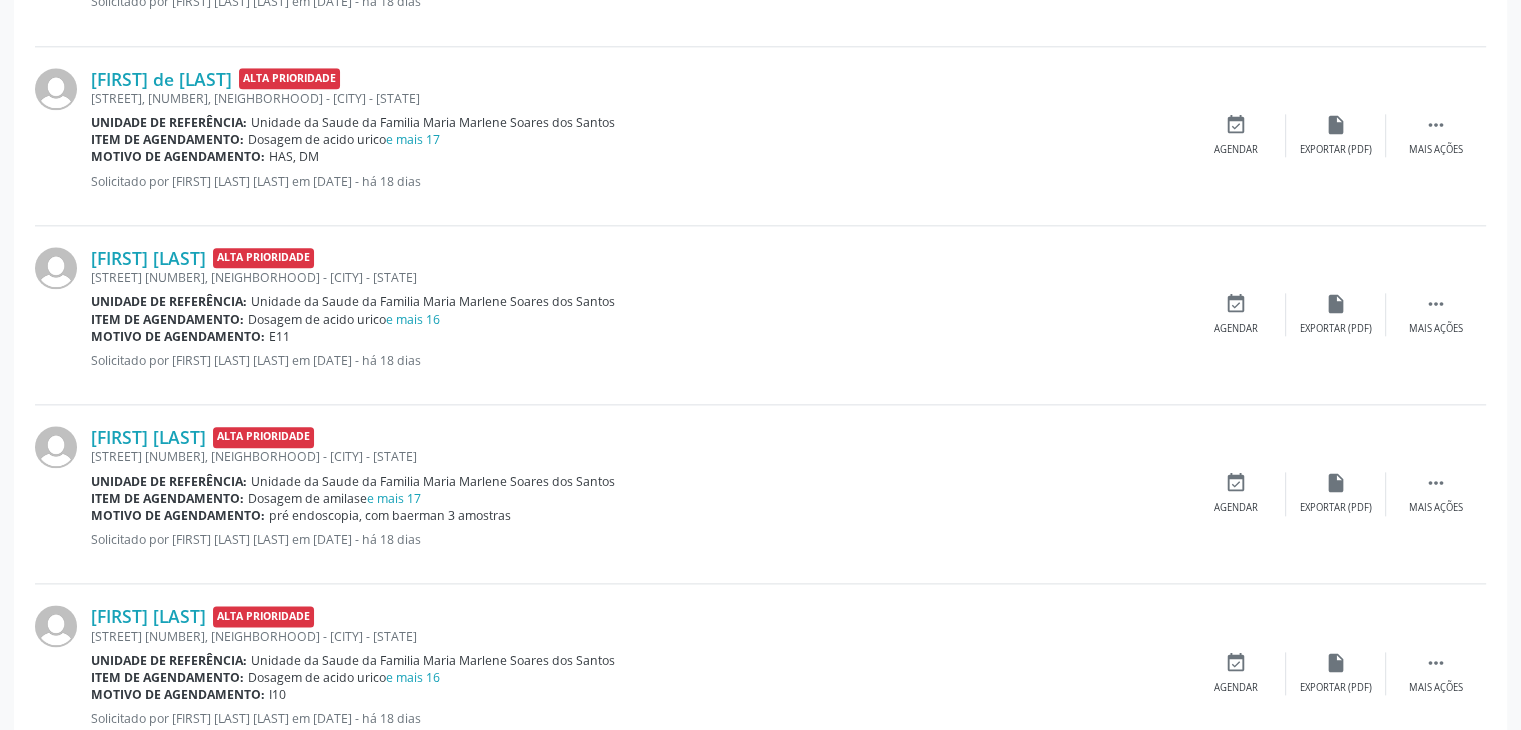 scroll, scrollTop: 2500, scrollLeft: 0, axis: vertical 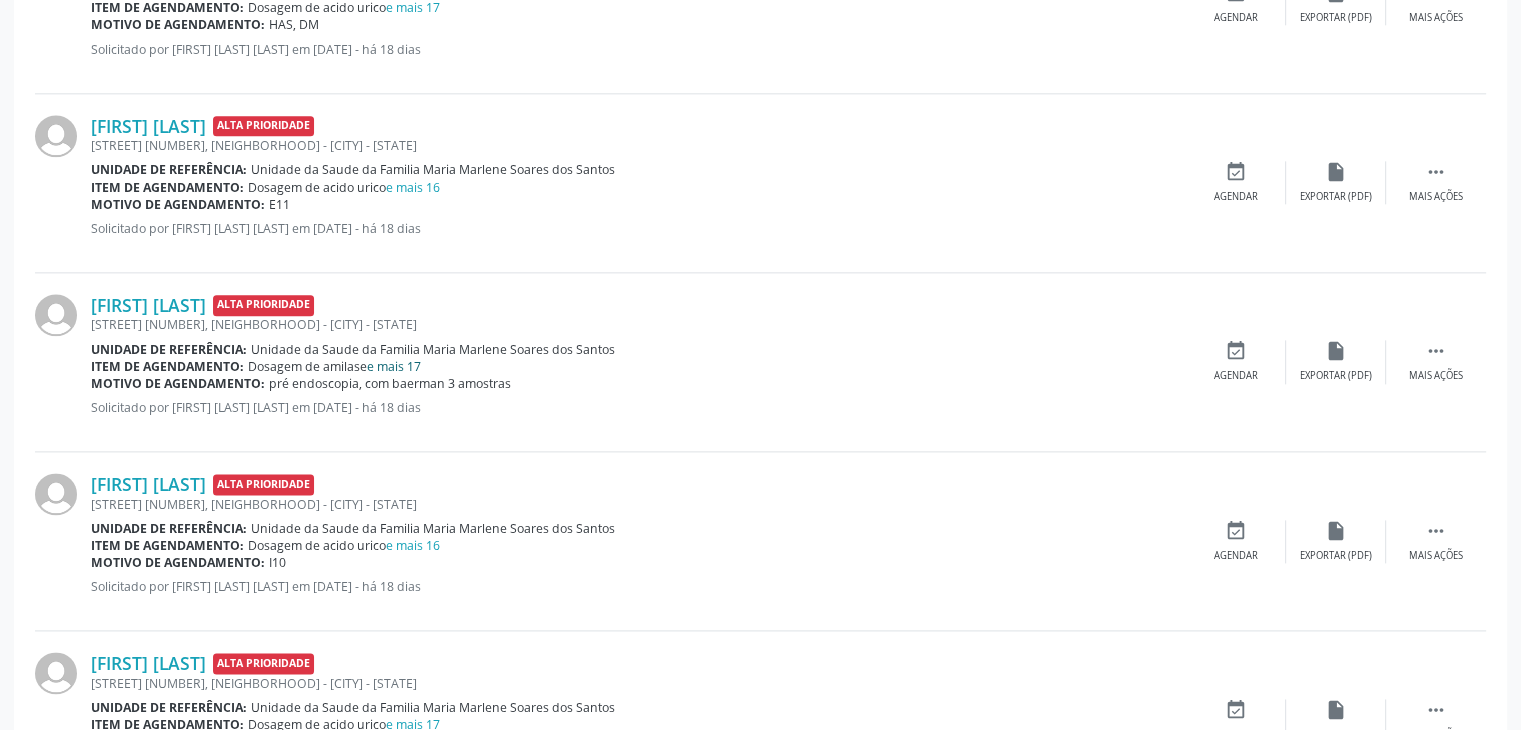 click on "e mais 17" at bounding box center (394, 366) 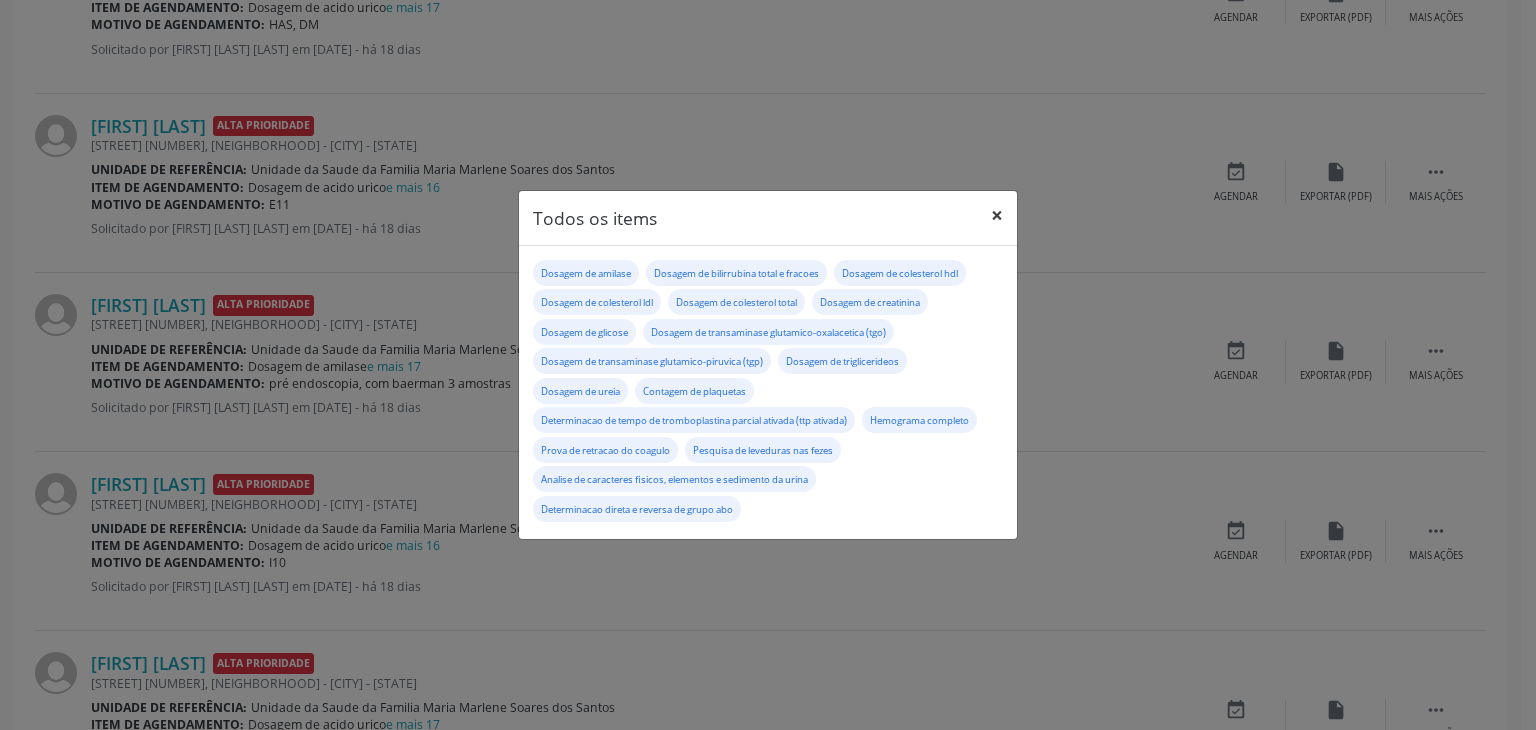 click on "×" at bounding box center [997, 215] 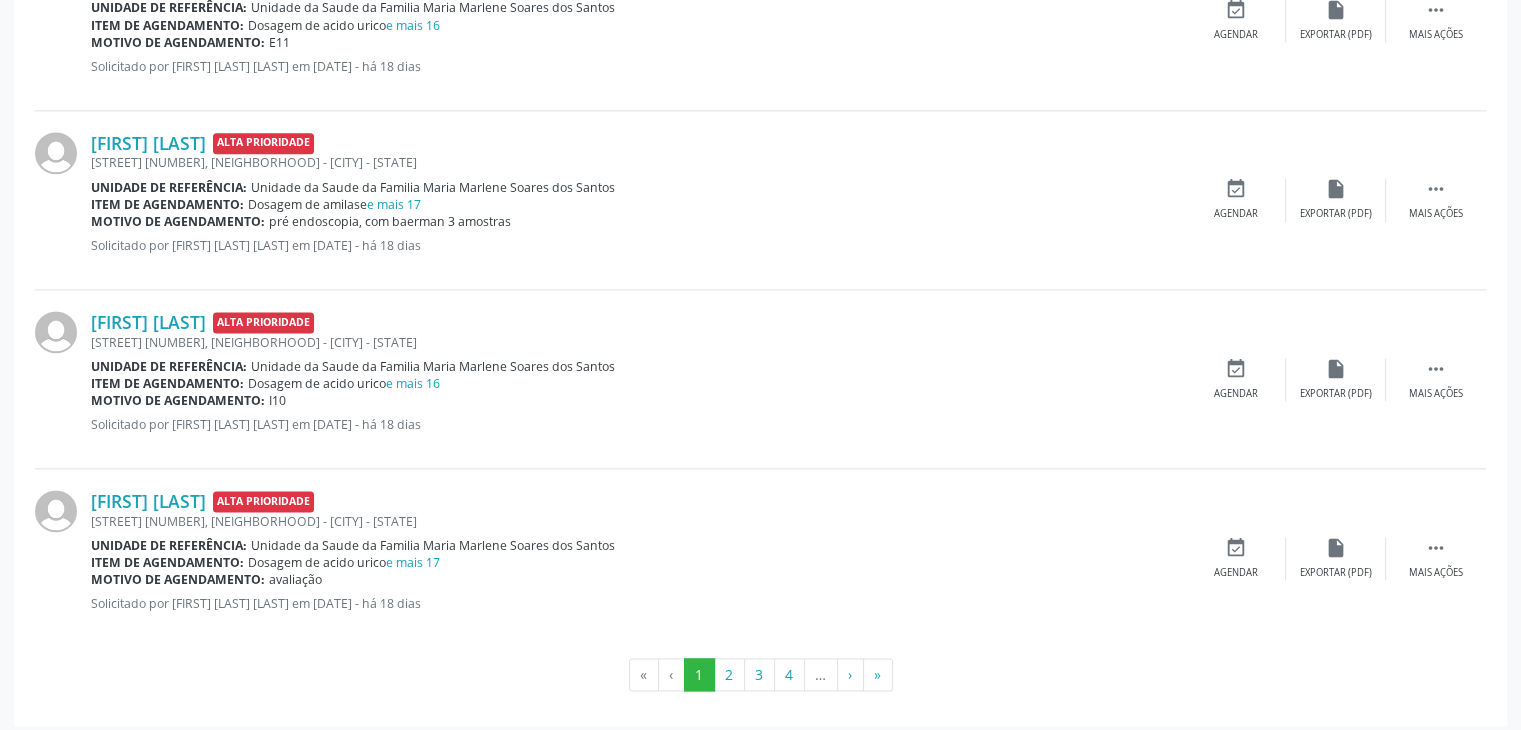 scroll, scrollTop: 2667, scrollLeft: 0, axis: vertical 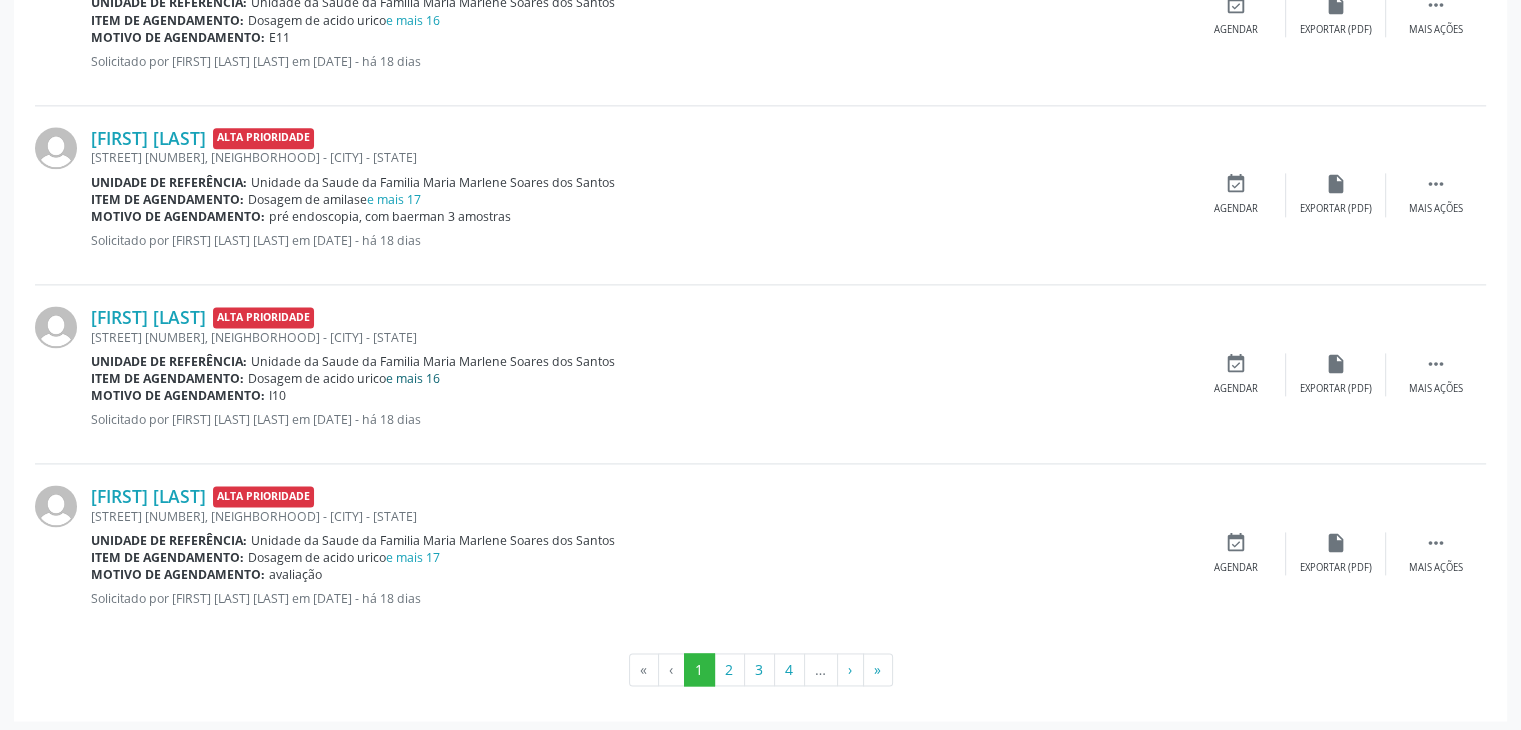 click on "e mais 16" at bounding box center [413, 378] 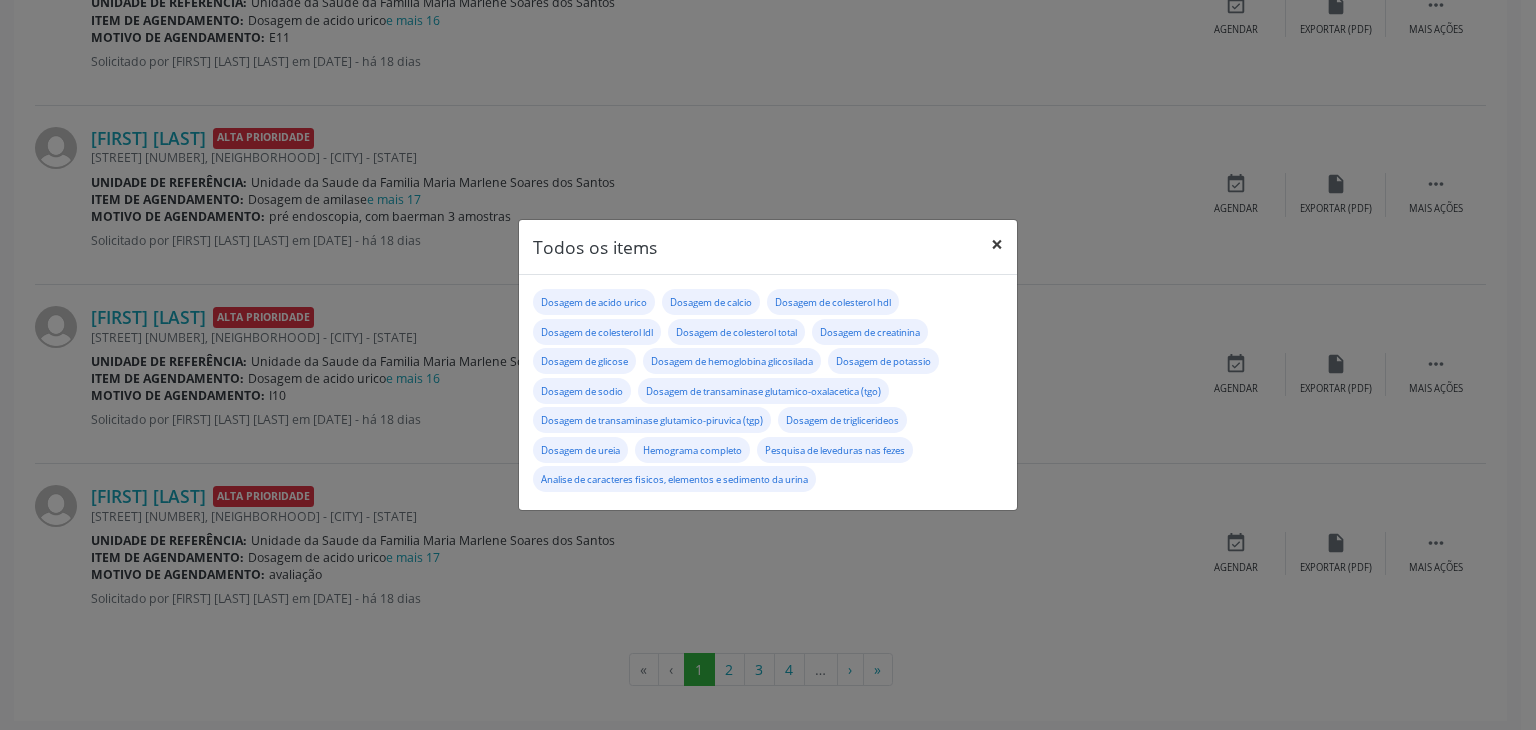 click on "×" at bounding box center (997, 244) 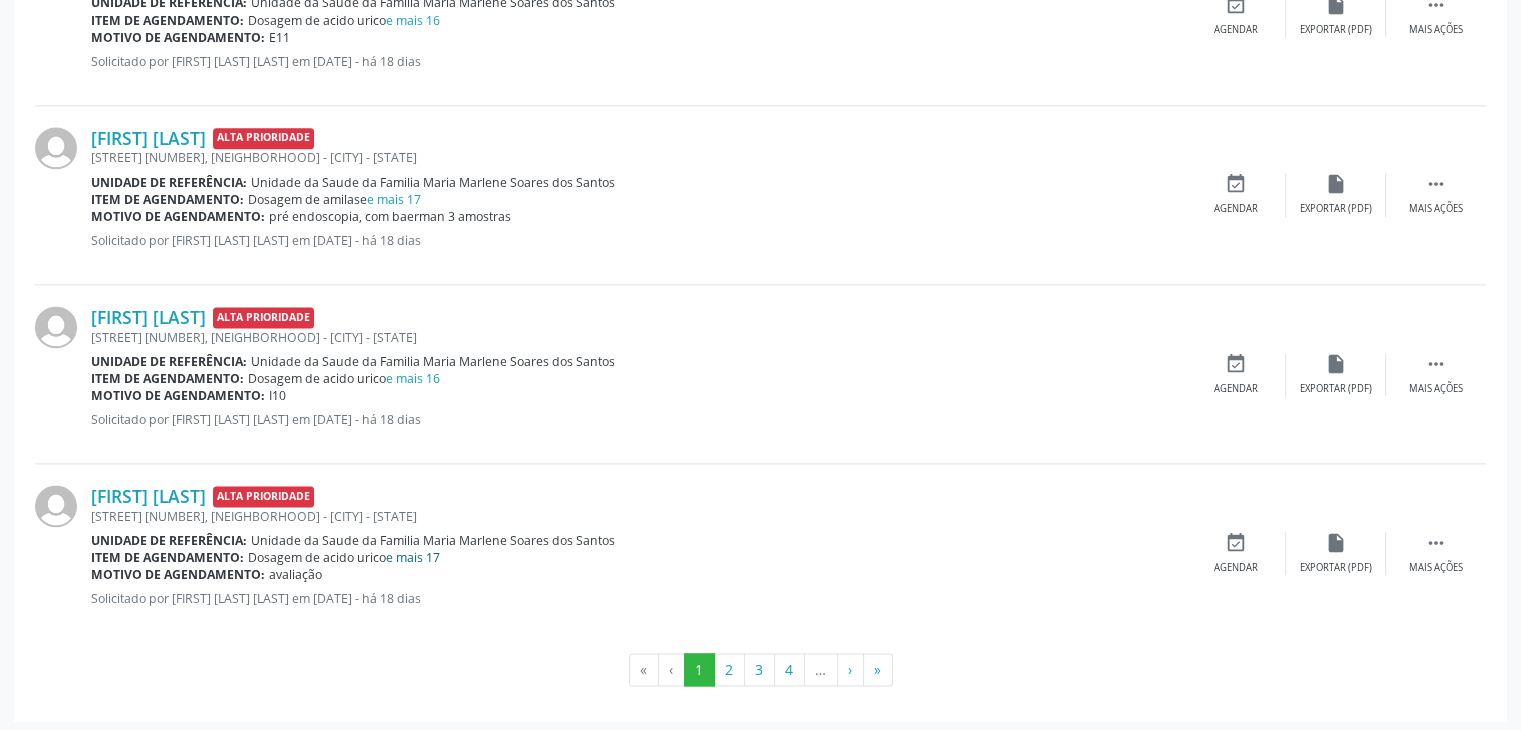 click on "e mais 17" at bounding box center [413, 557] 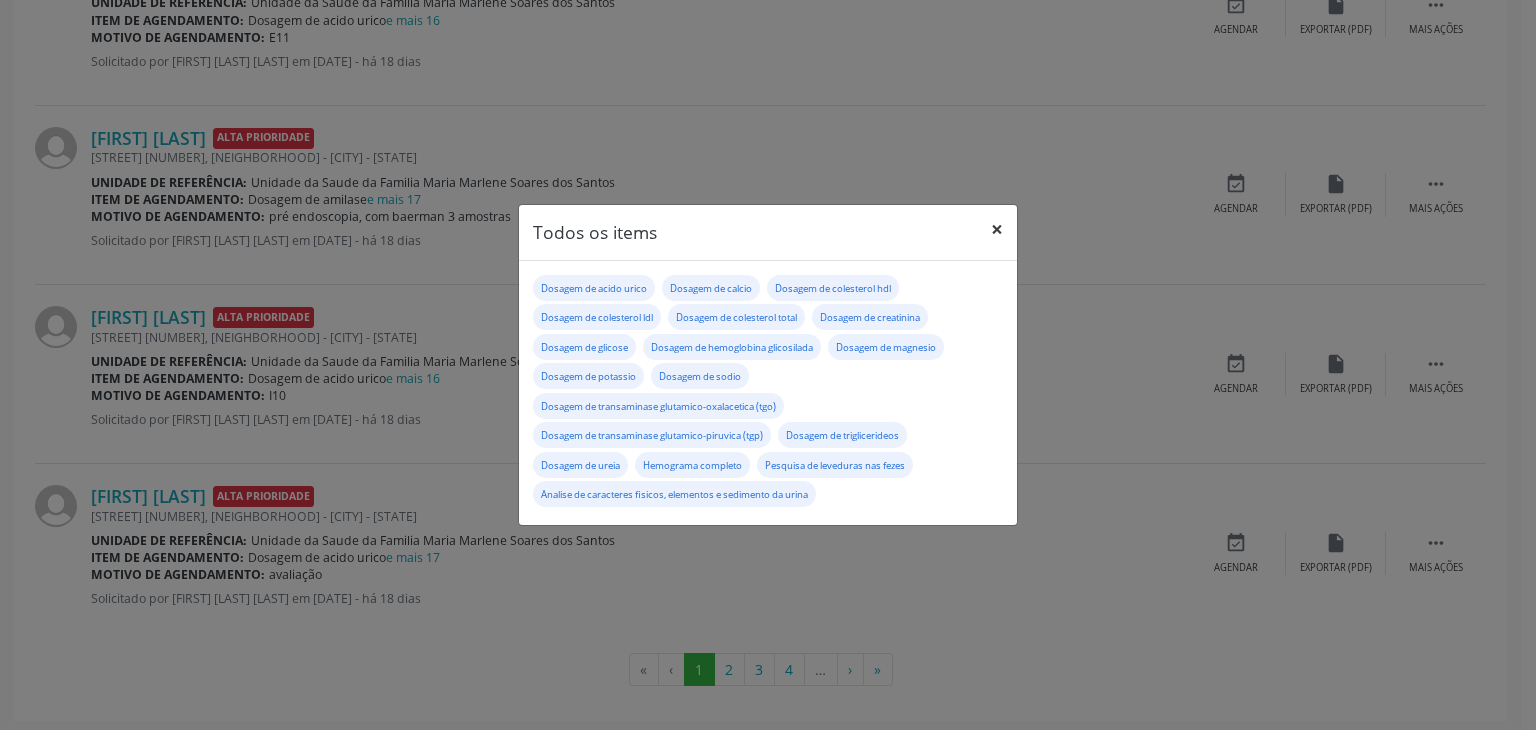 click on "×" at bounding box center [997, 229] 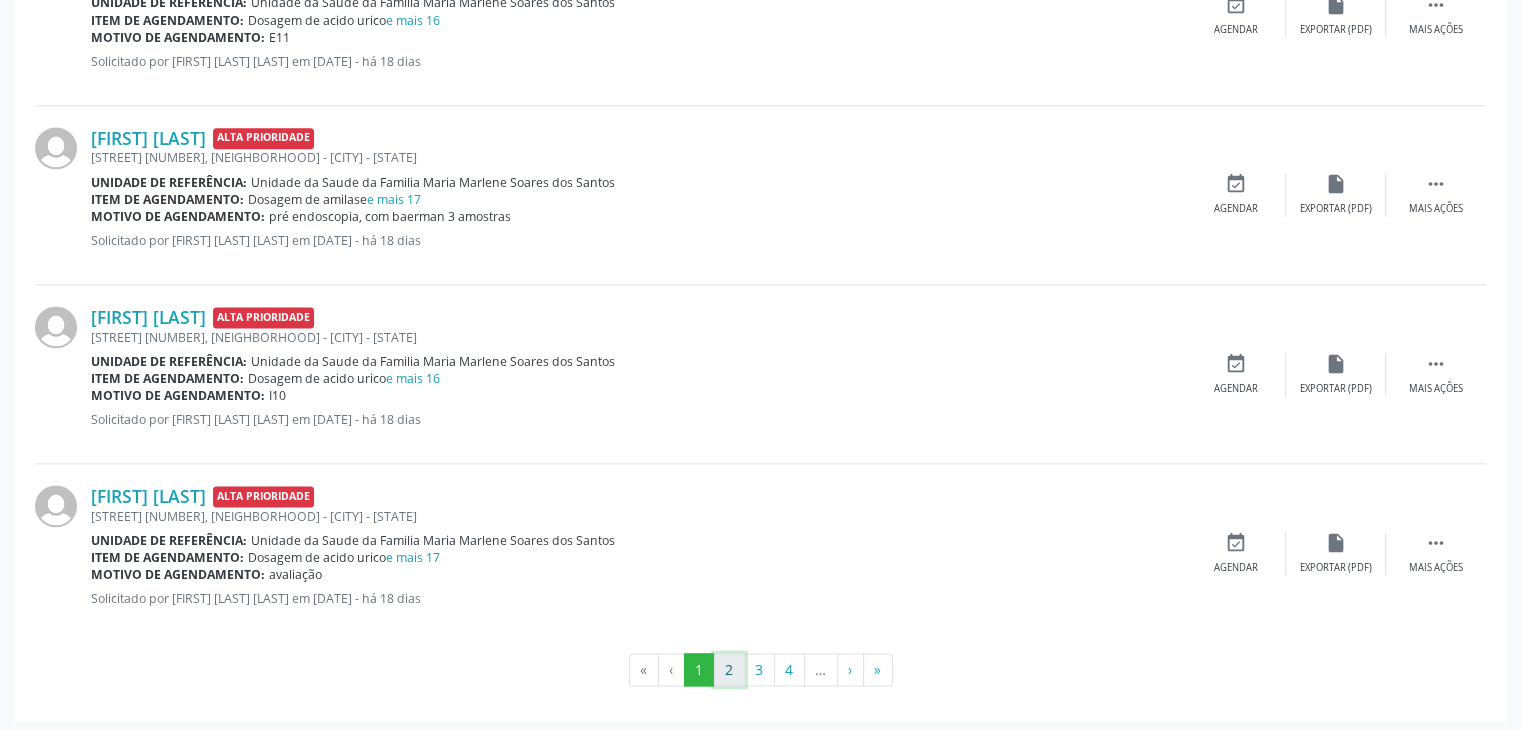 click on "2" at bounding box center [729, 670] 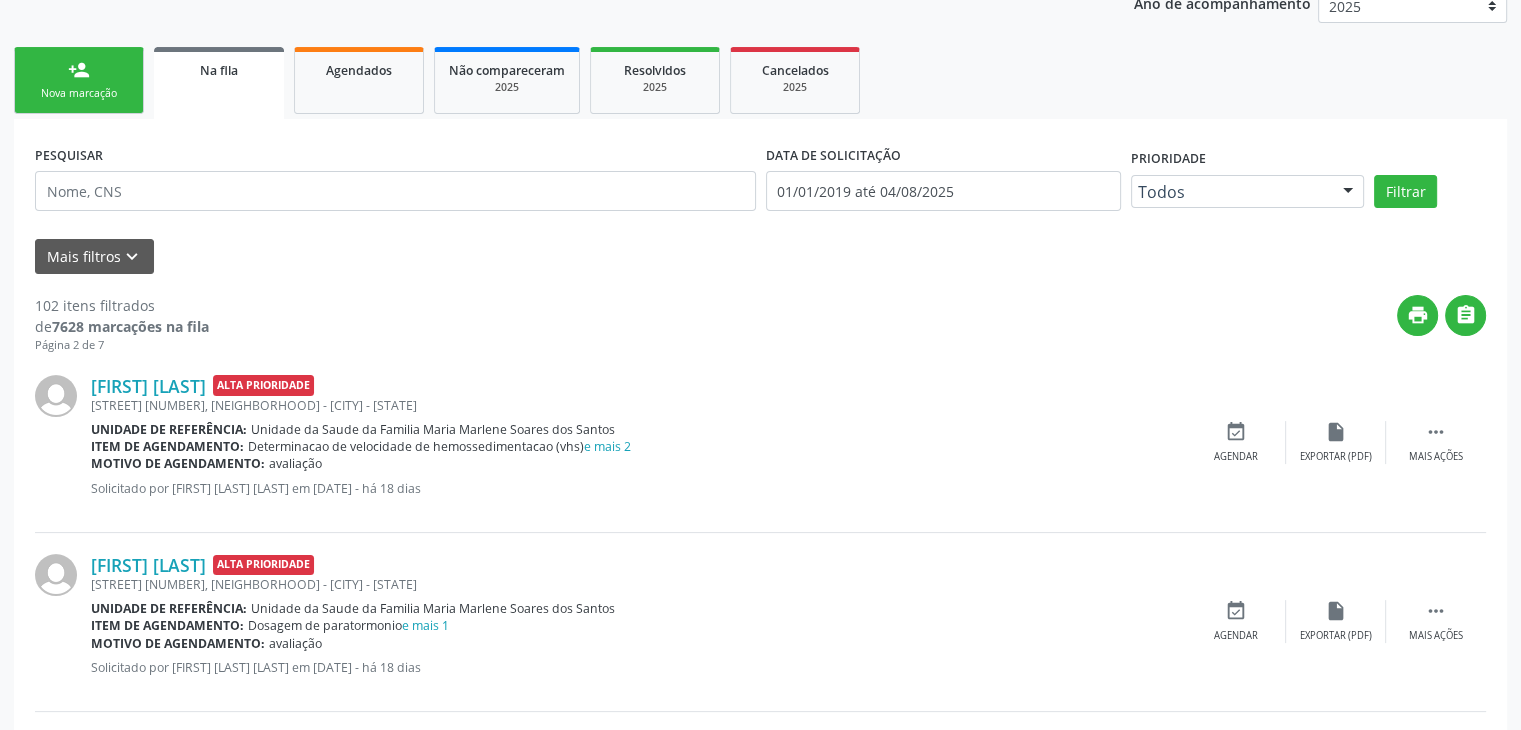 scroll, scrollTop: 400, scrollLeft: 0, axis: vertical 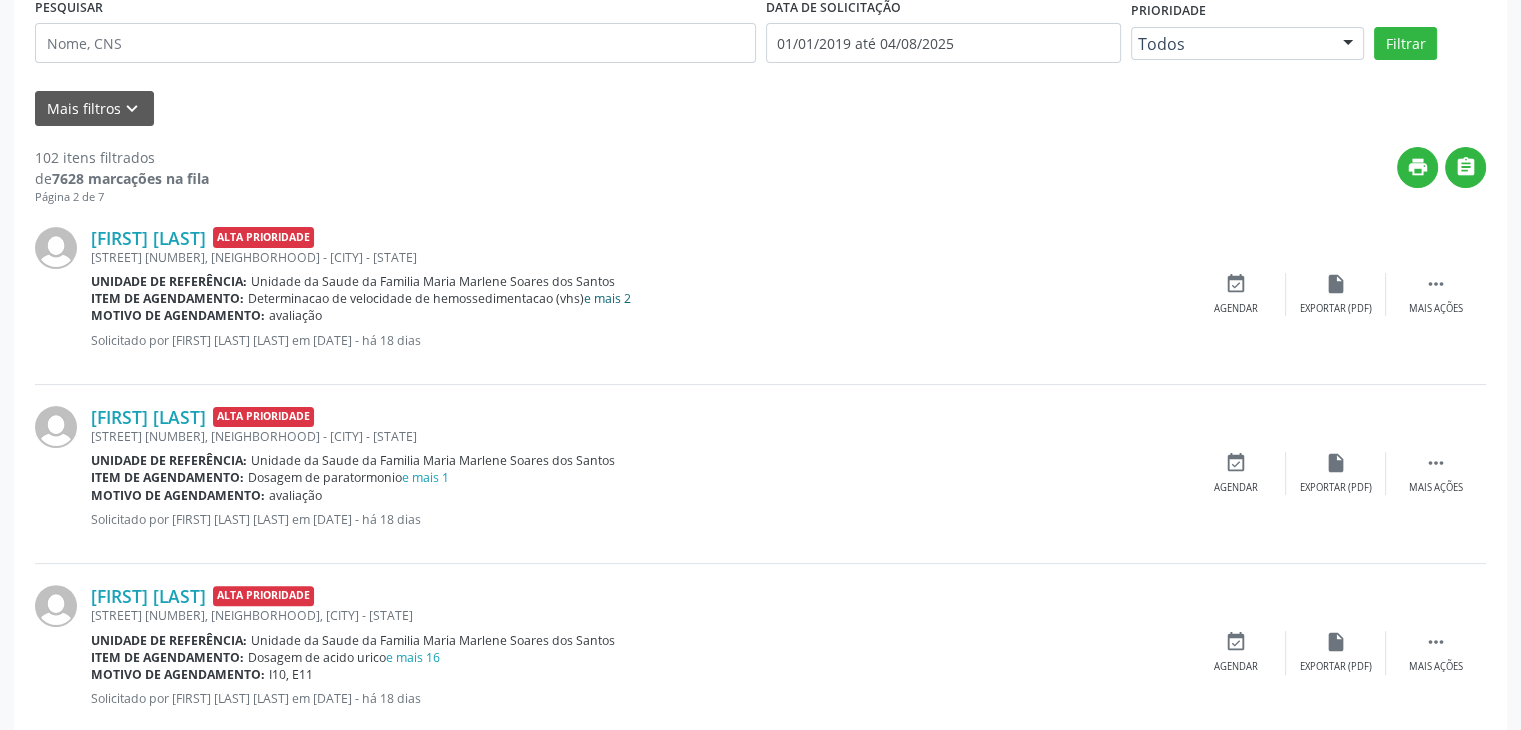 click on "e mais 2" at bounding box center (607, 298) 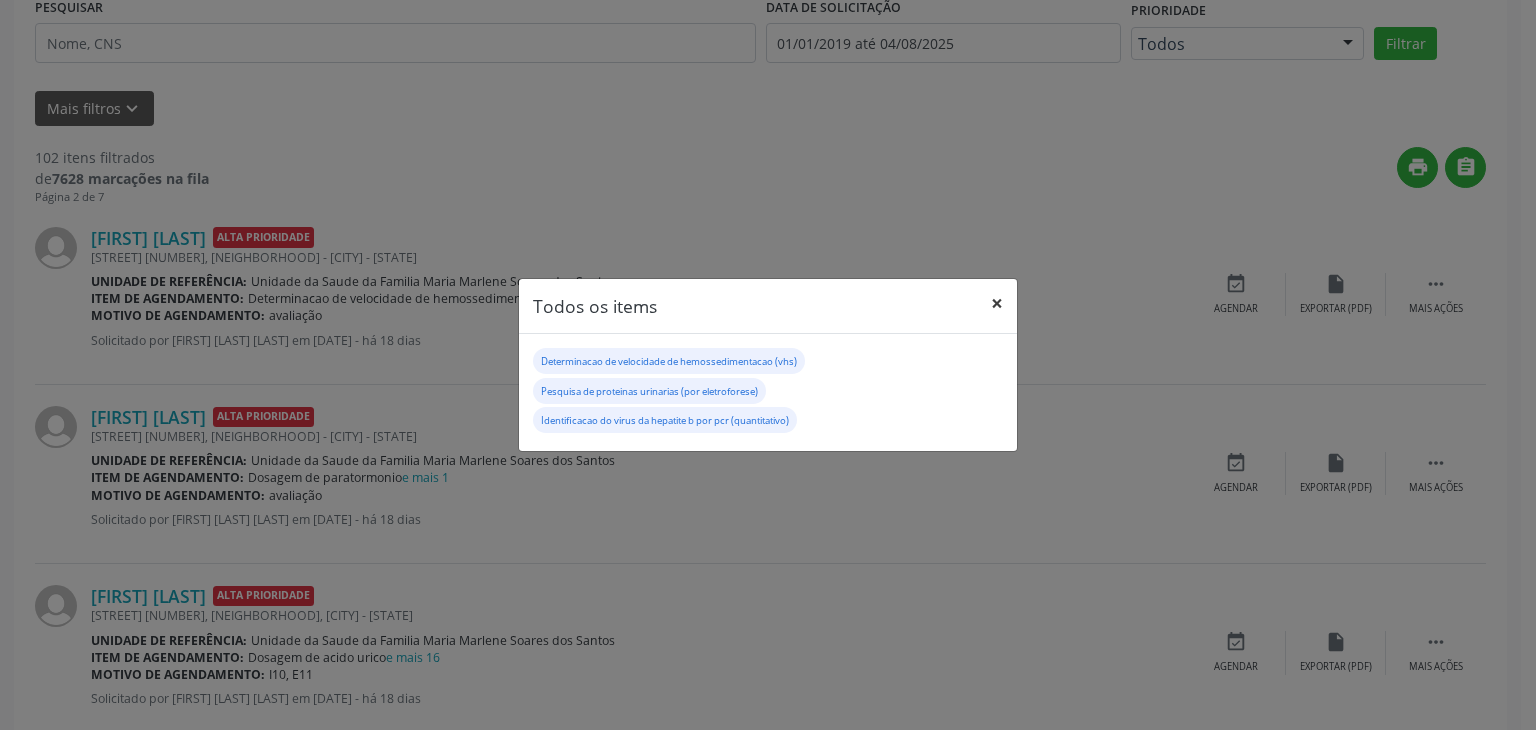 click on "×" at bounding box center [997, 303] 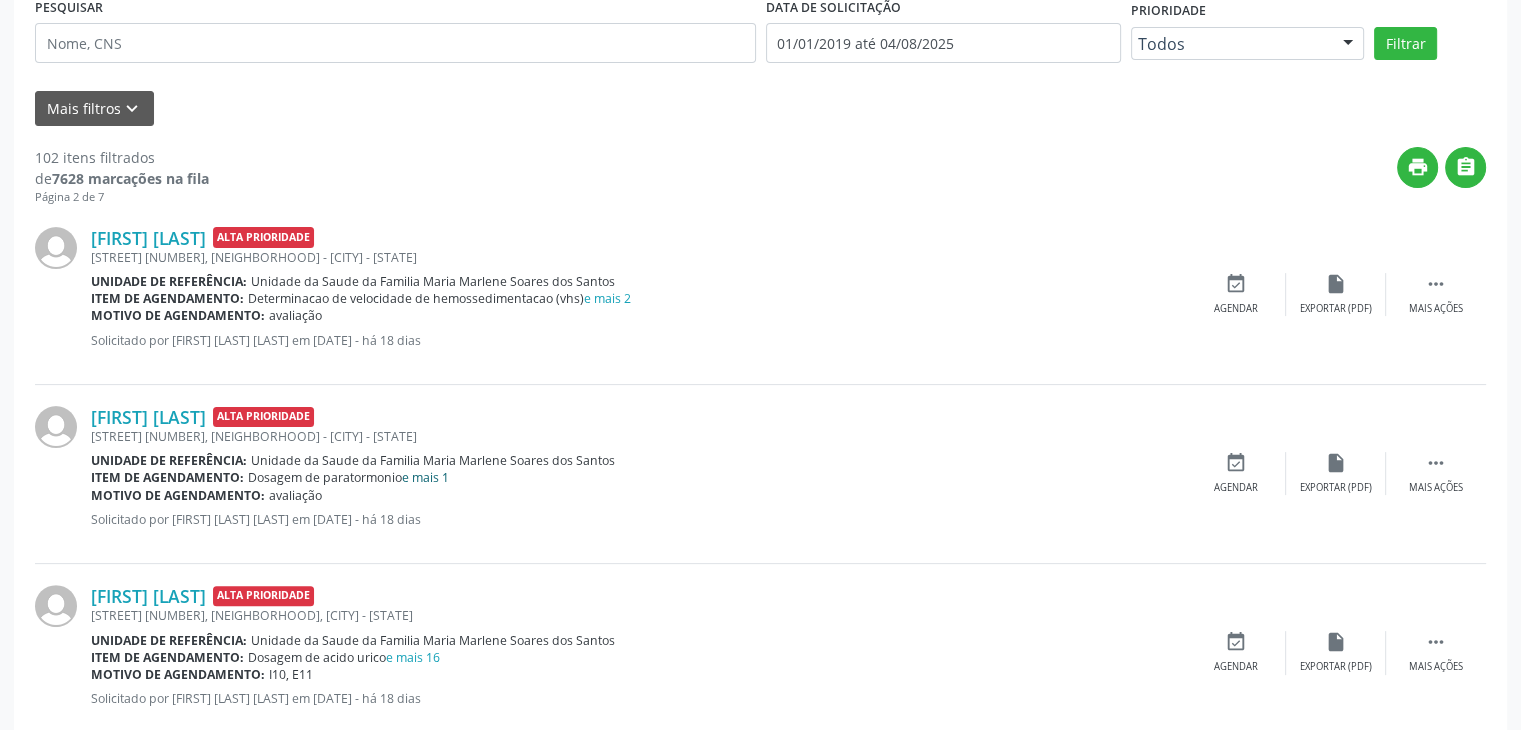 click on "e mais 1" at bounding box center (425, 477) 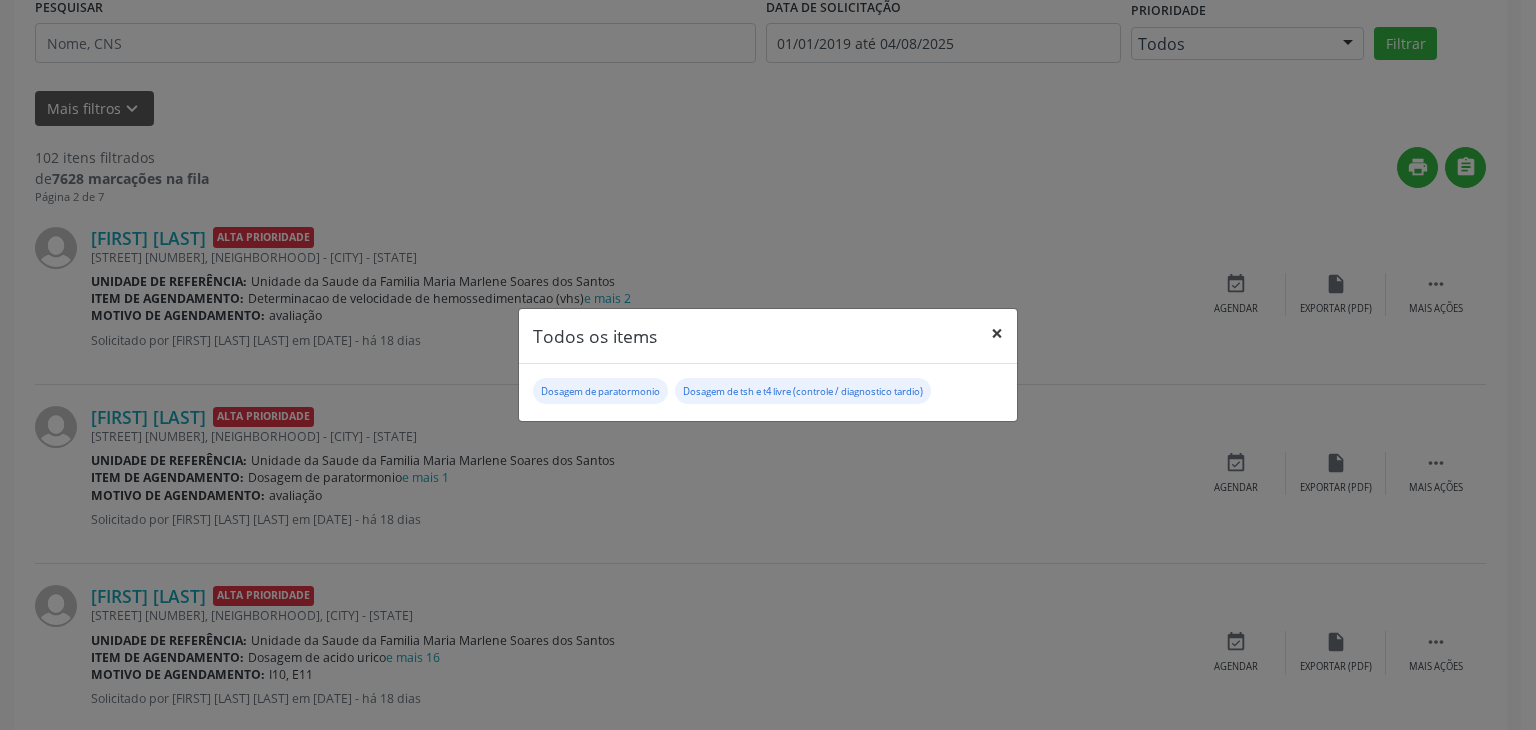 click on "×" at bounding box center [997, 333] 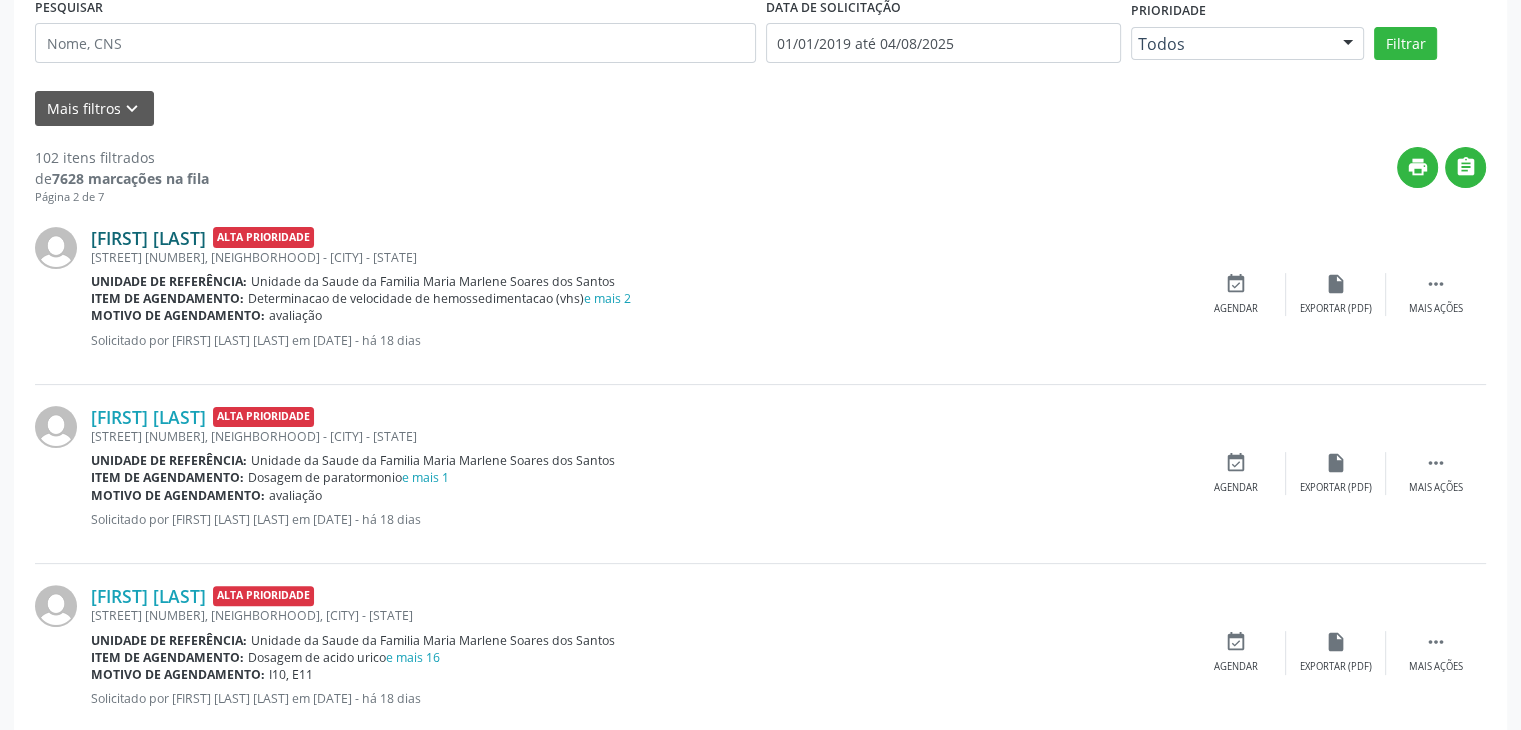 click on "[FIRST] [LAST]" at bounding box center (148, 238) 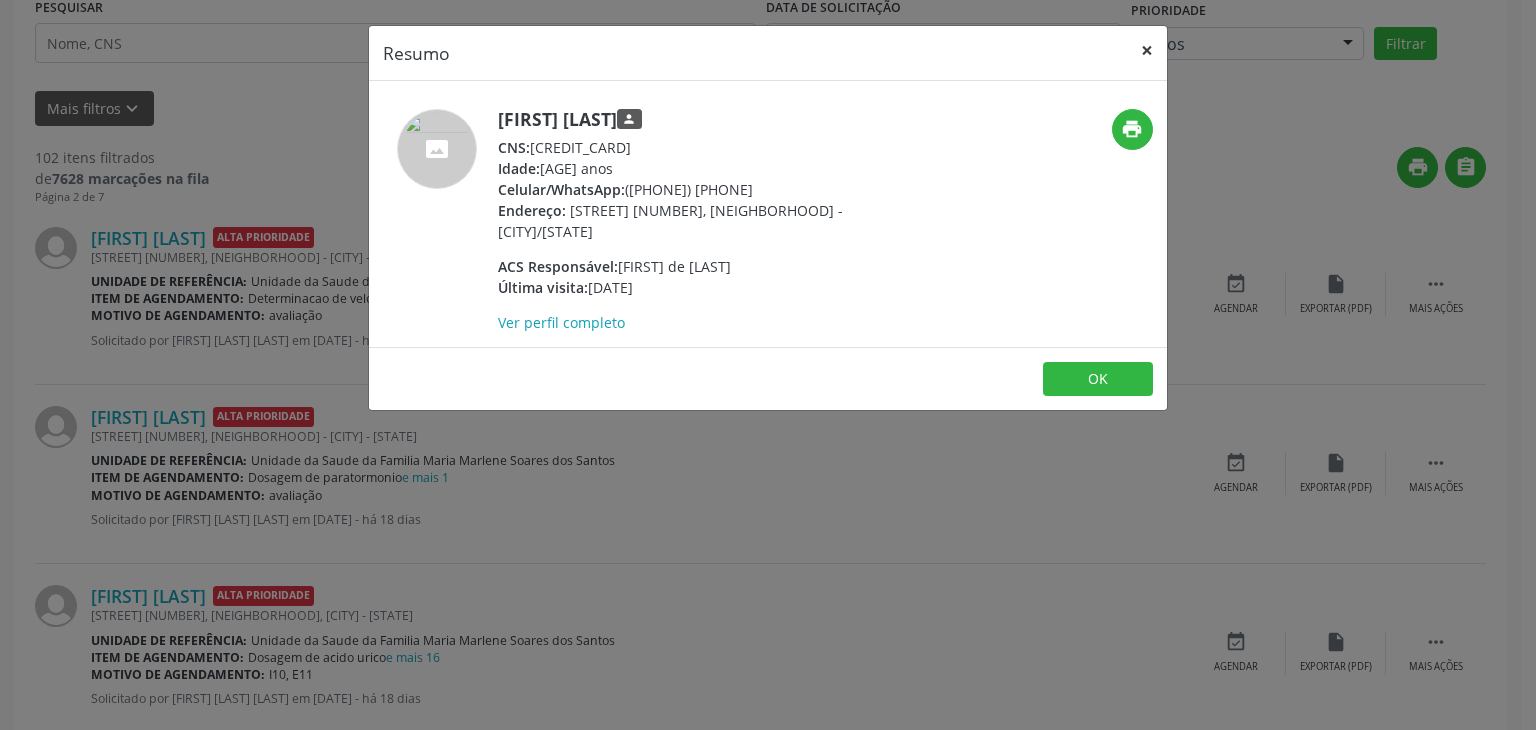 click on "×" at bounding box center (1147, 50) 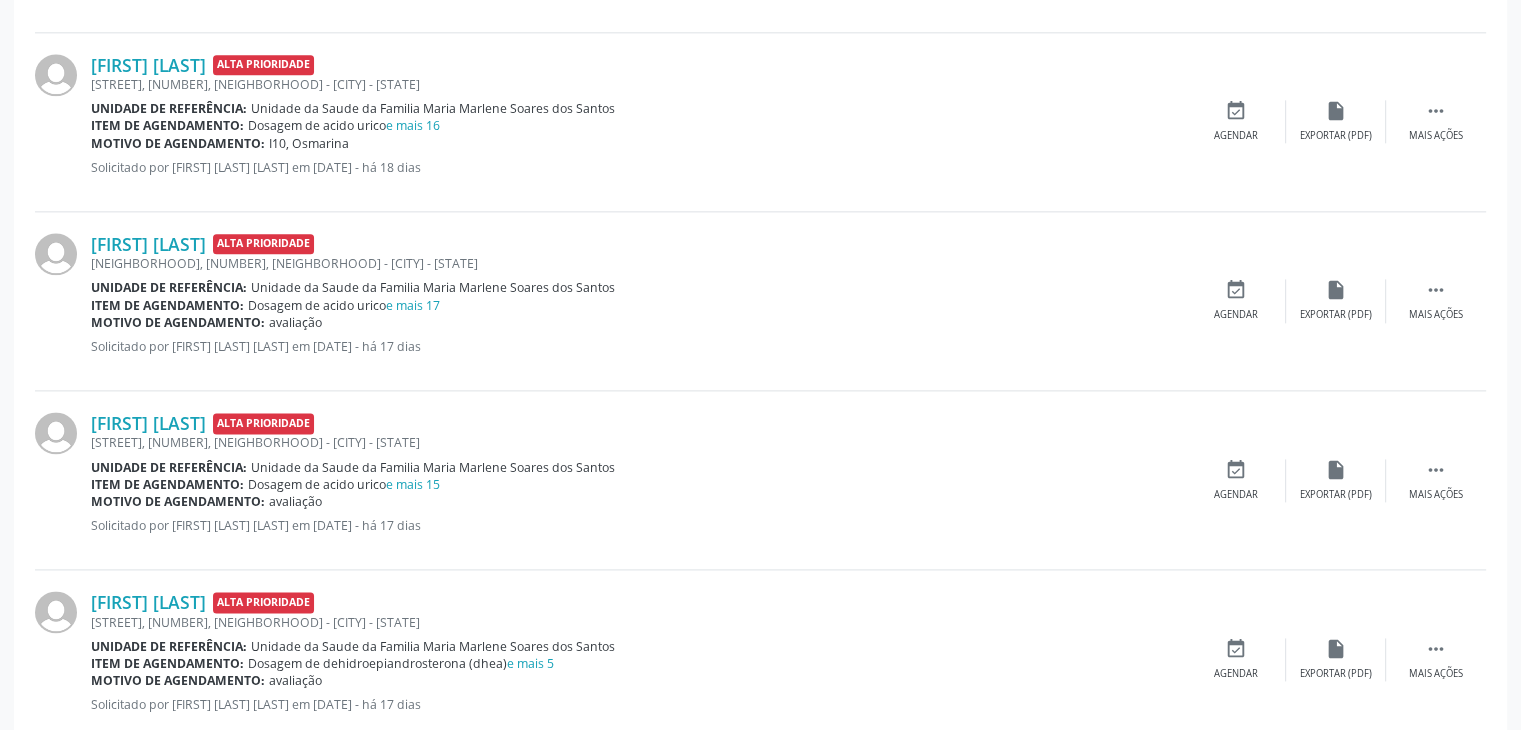 scroll, scrollTop: 2650, scrollLeft: 0, axis: vertical 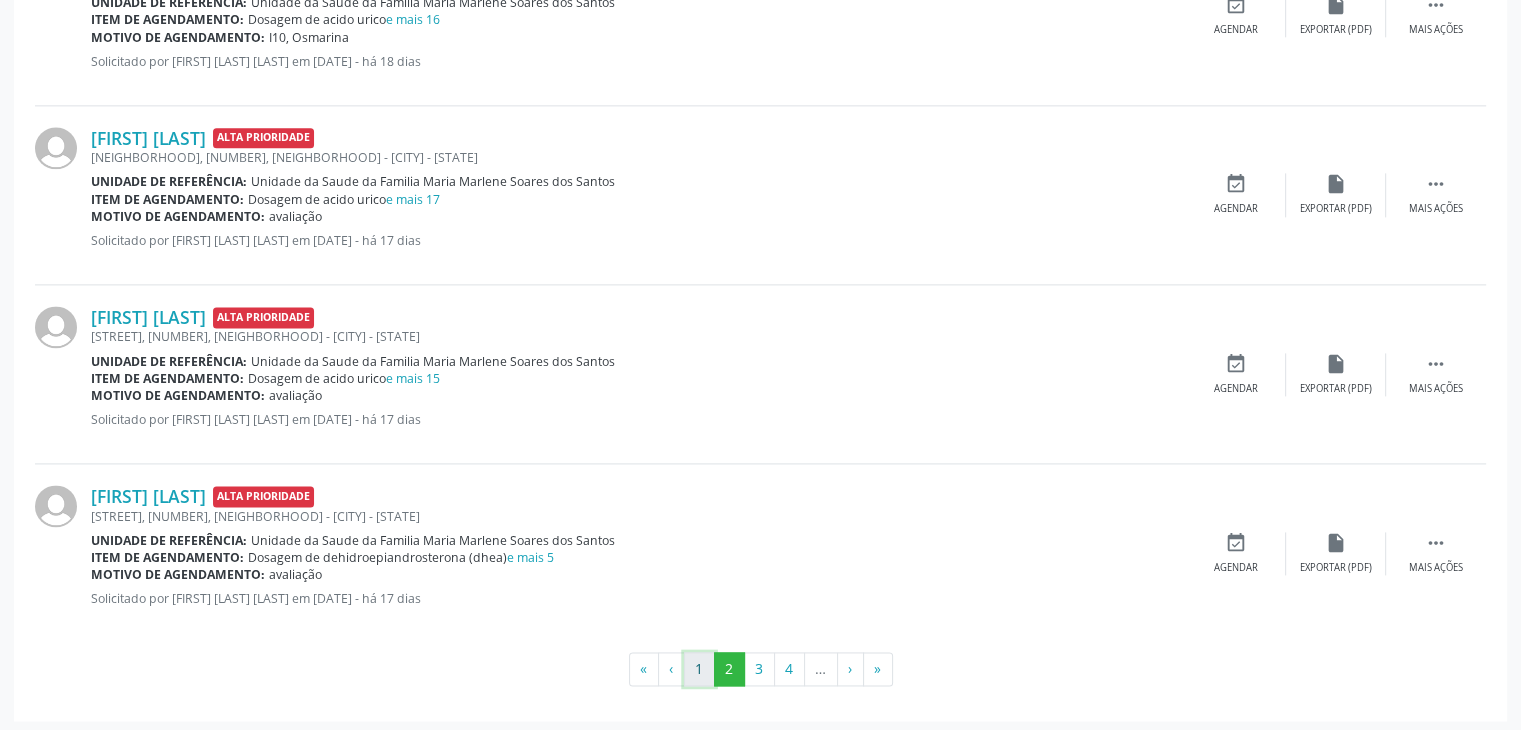 click on "1" at bounding box center (699, 669) 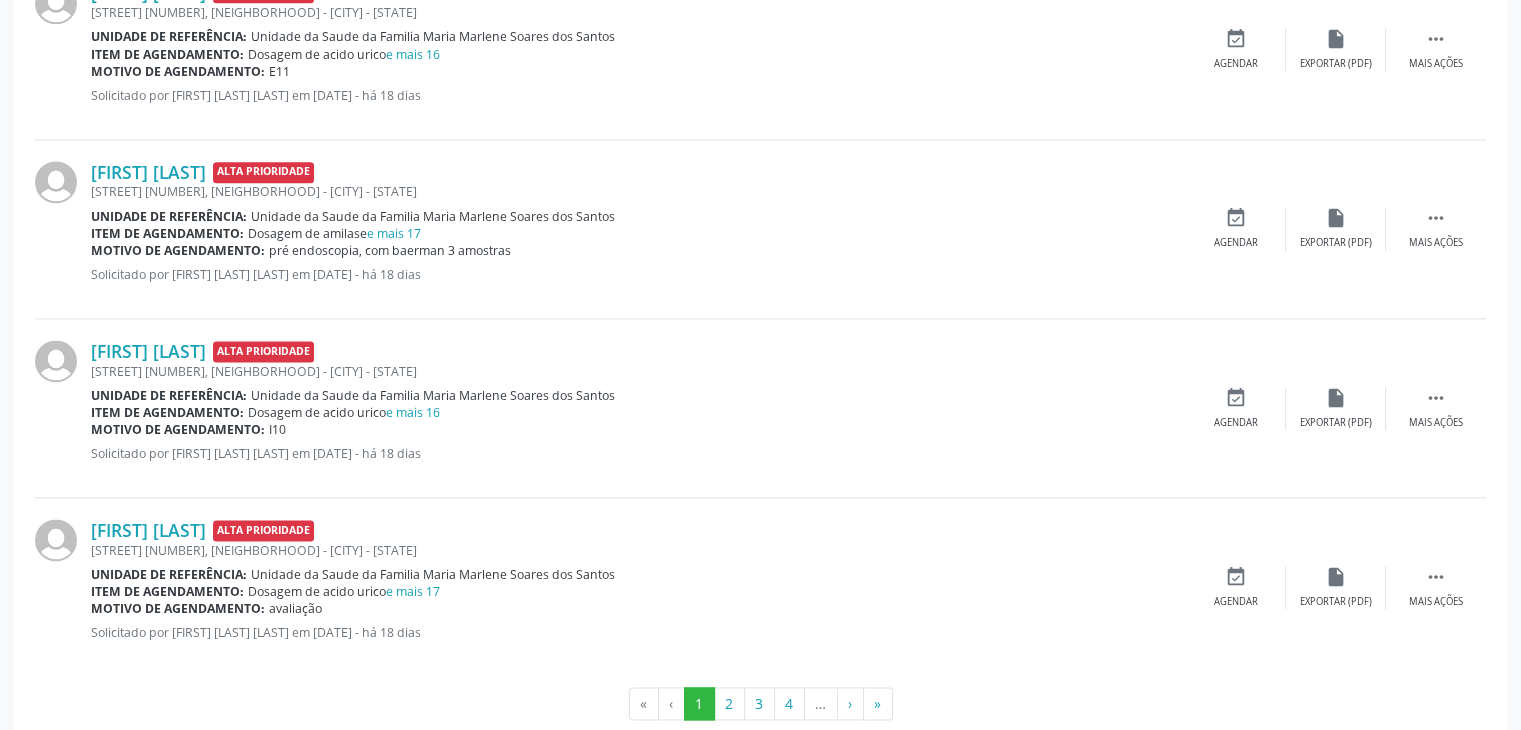 scroll, scrollTop: 2667, scrollLeft: 0, axis: vertical 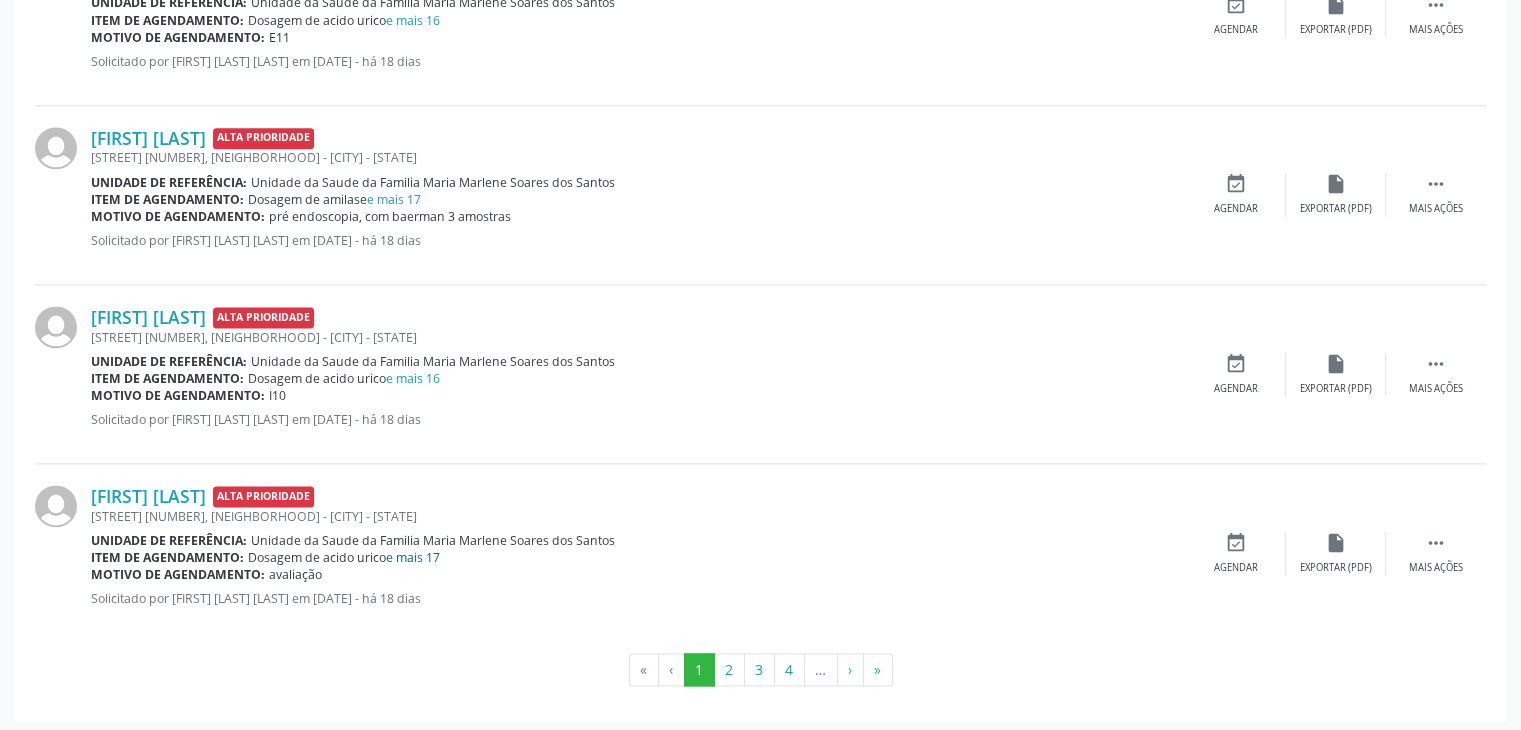 click on "e mais 17" at bounding box center (413, 557) 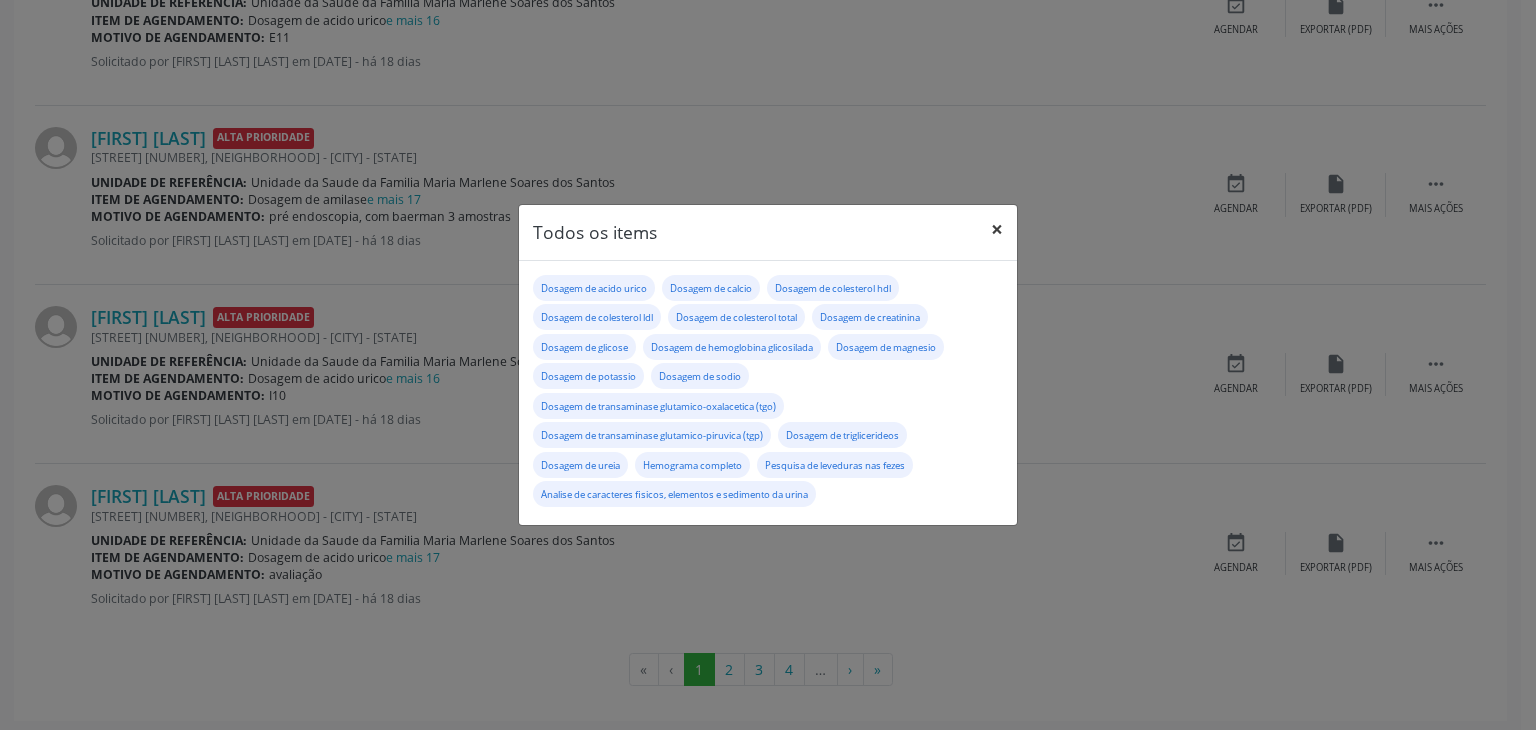 click on "×" at bounding box center (997, 229) 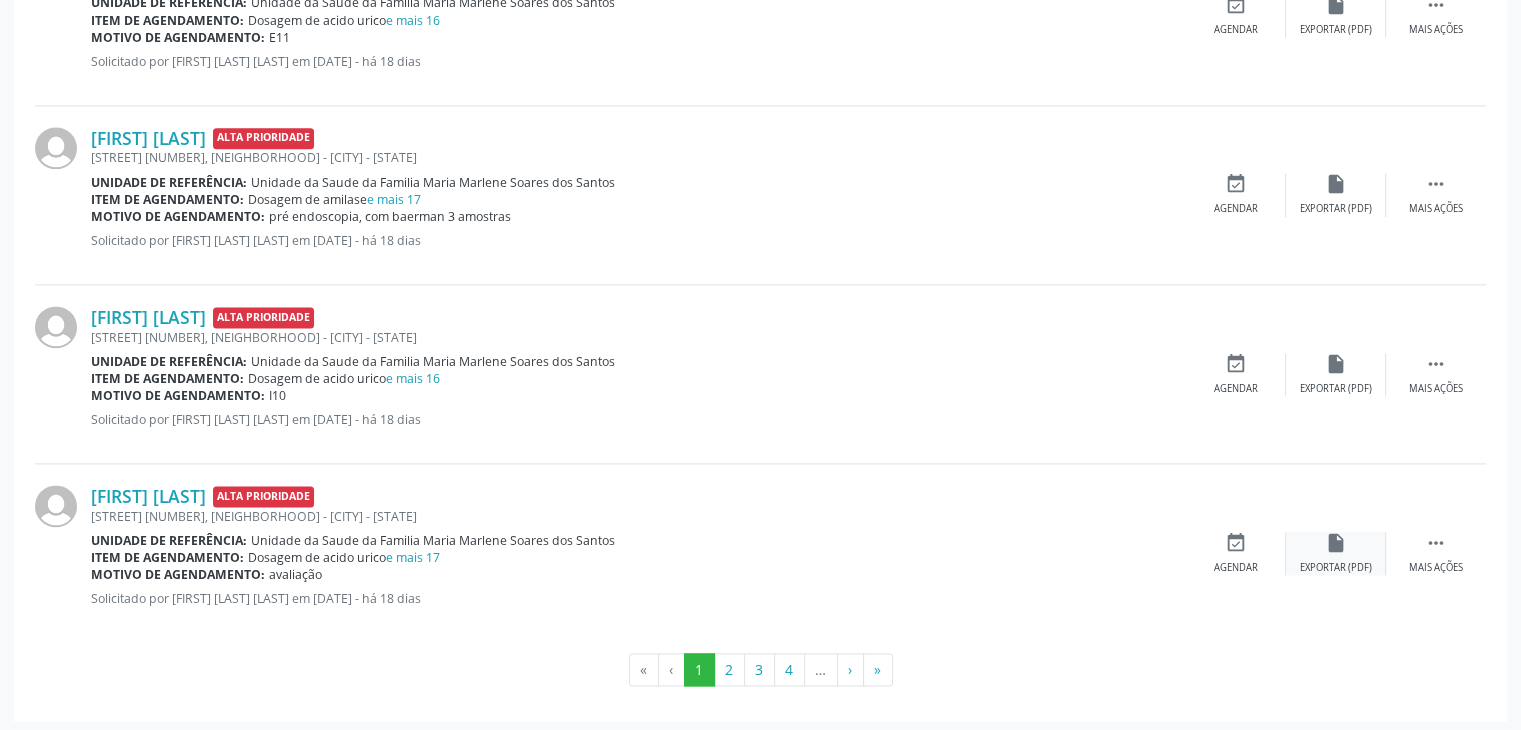 click on "insert_drive_file
Exportar (PDF)" at bounding box center (1336, 553) 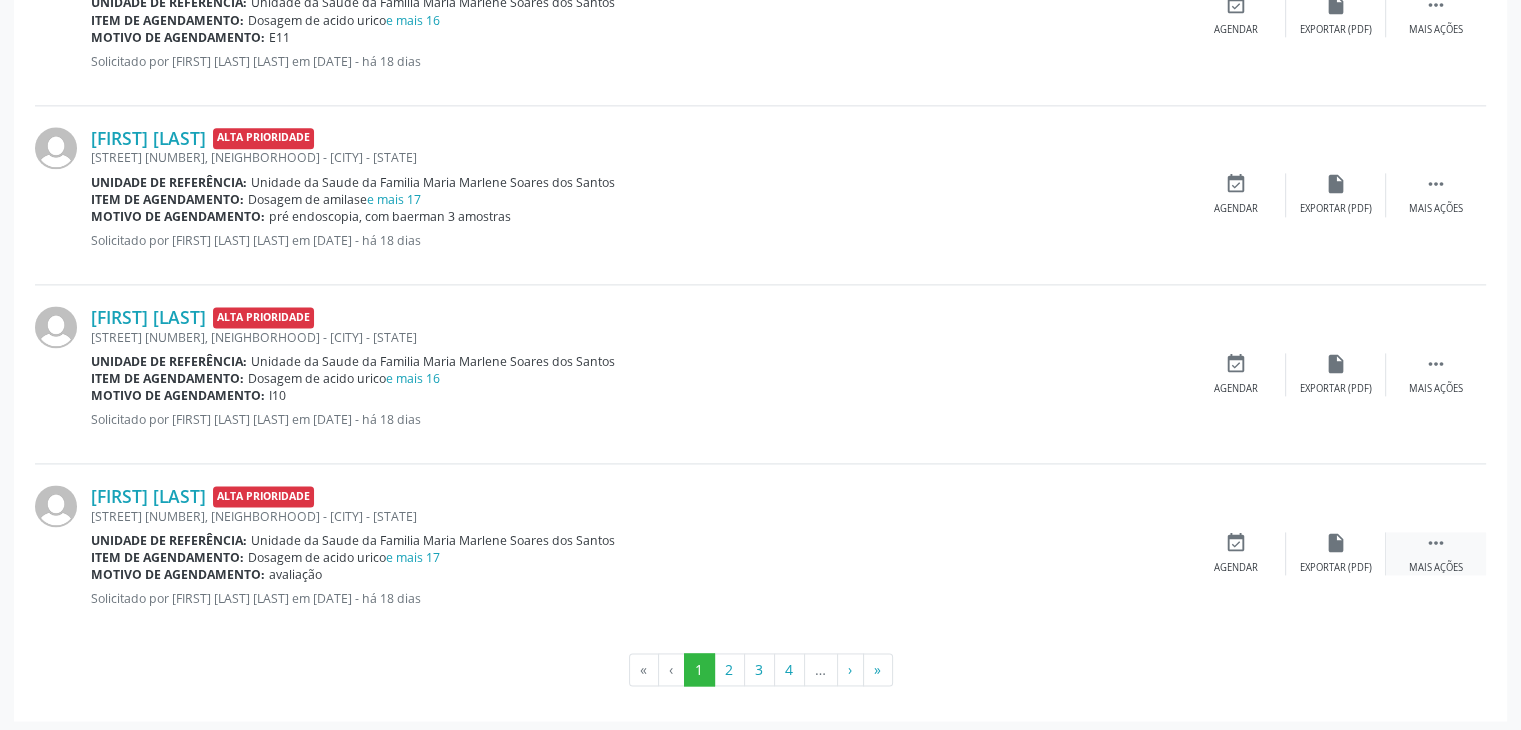 click on "Mais ações" at bounding box center (1436, 568) 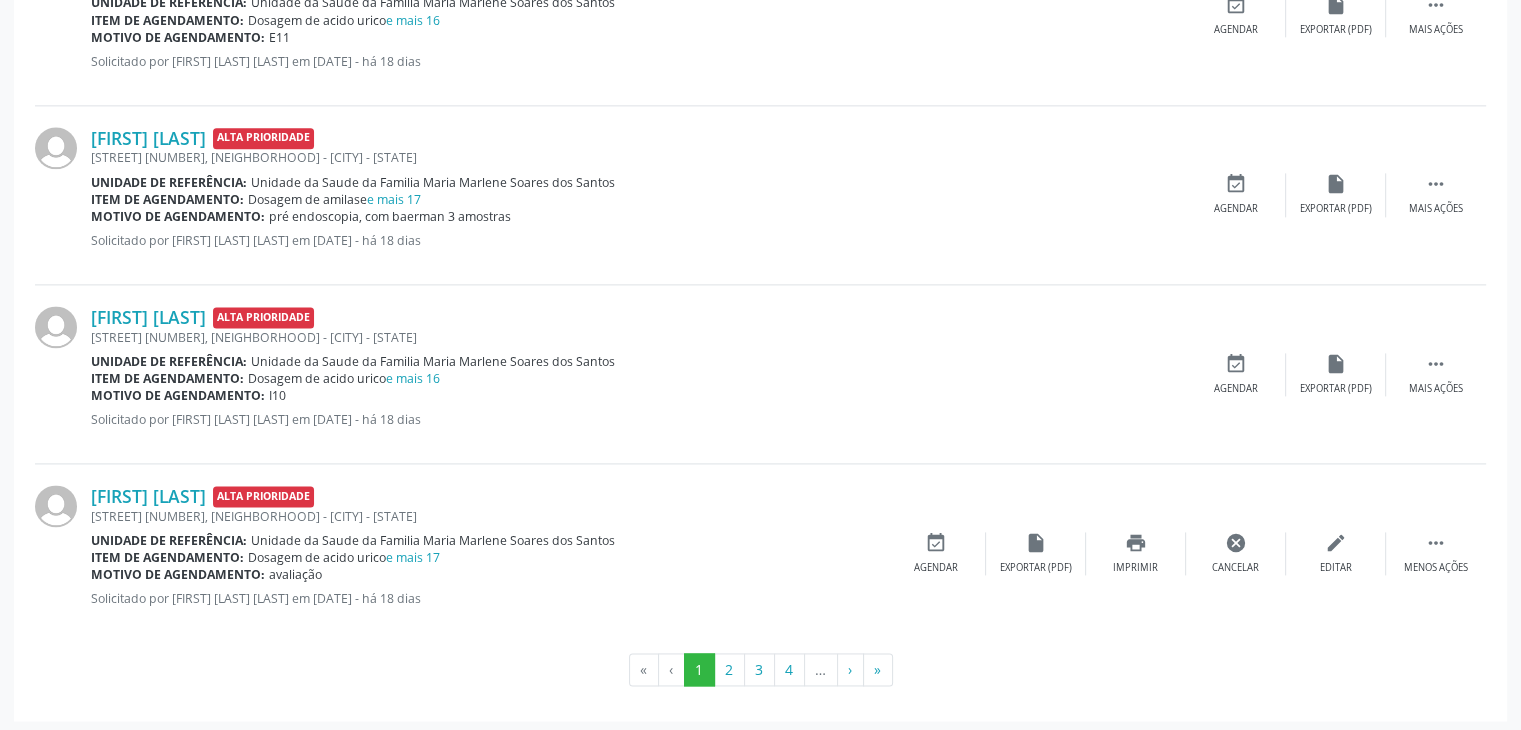 click on "edit
Editar" at bounding box center [1336, 553] 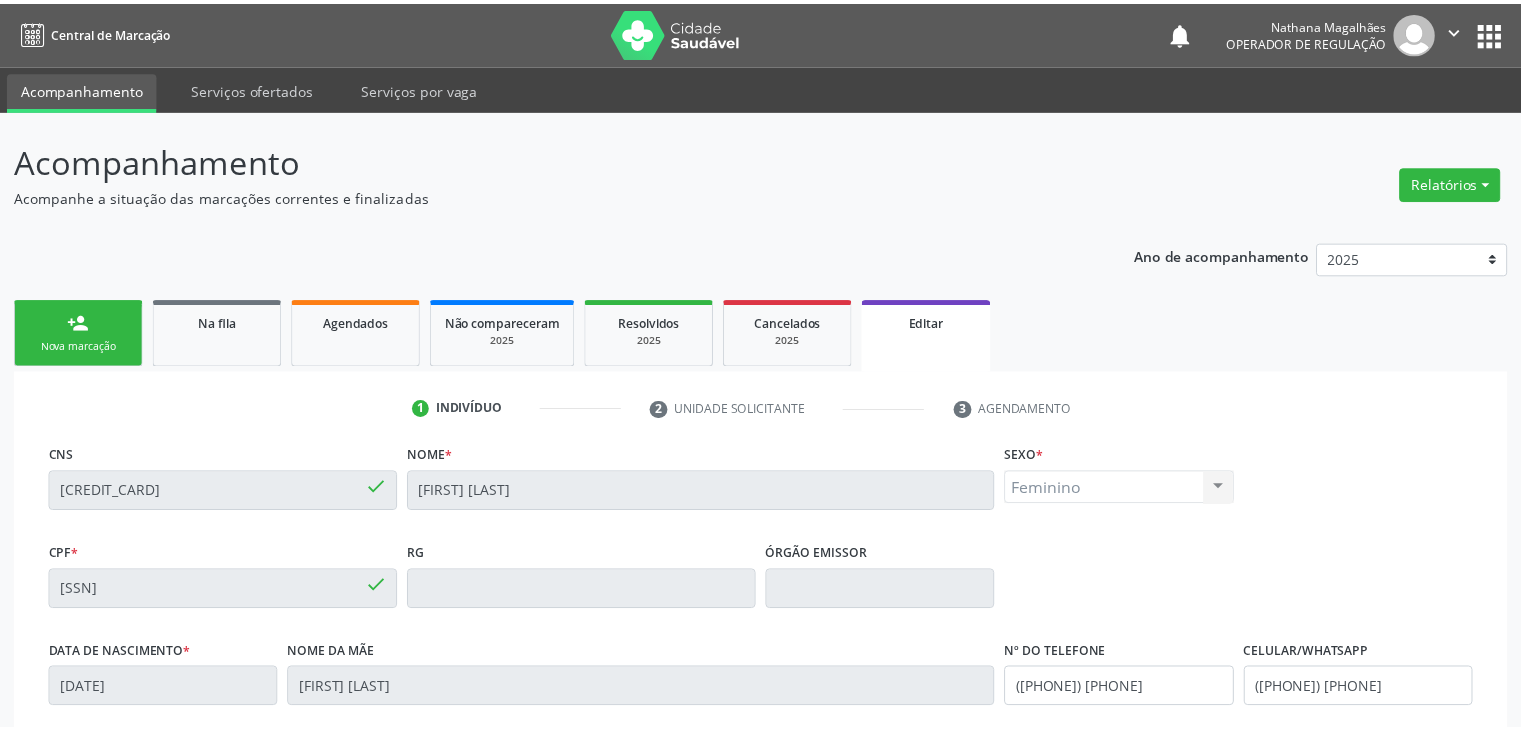 scroll, scrollTop: 380, scrollLeft: 0, axis: vertical 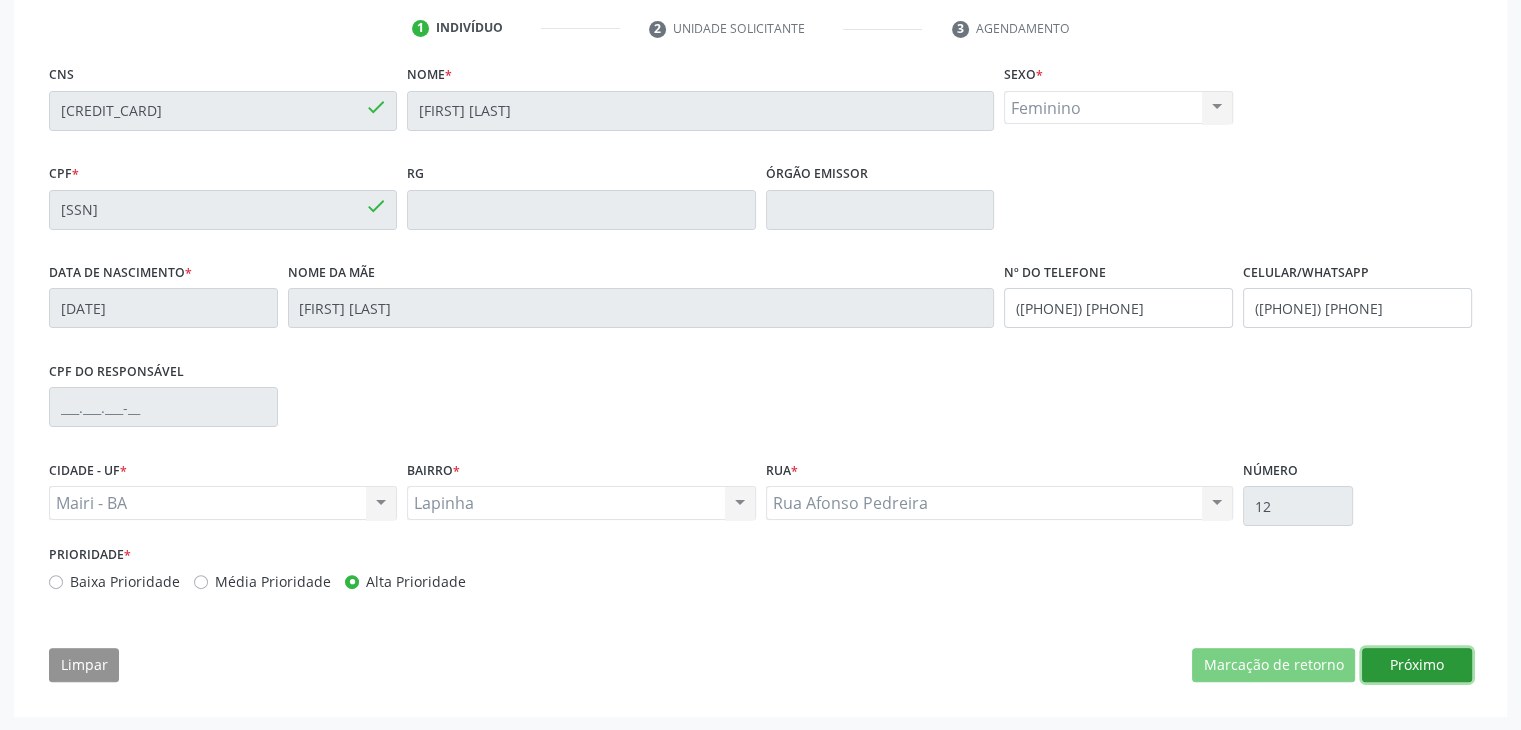 click on "Próximo" at bounding box center [1417, 665] 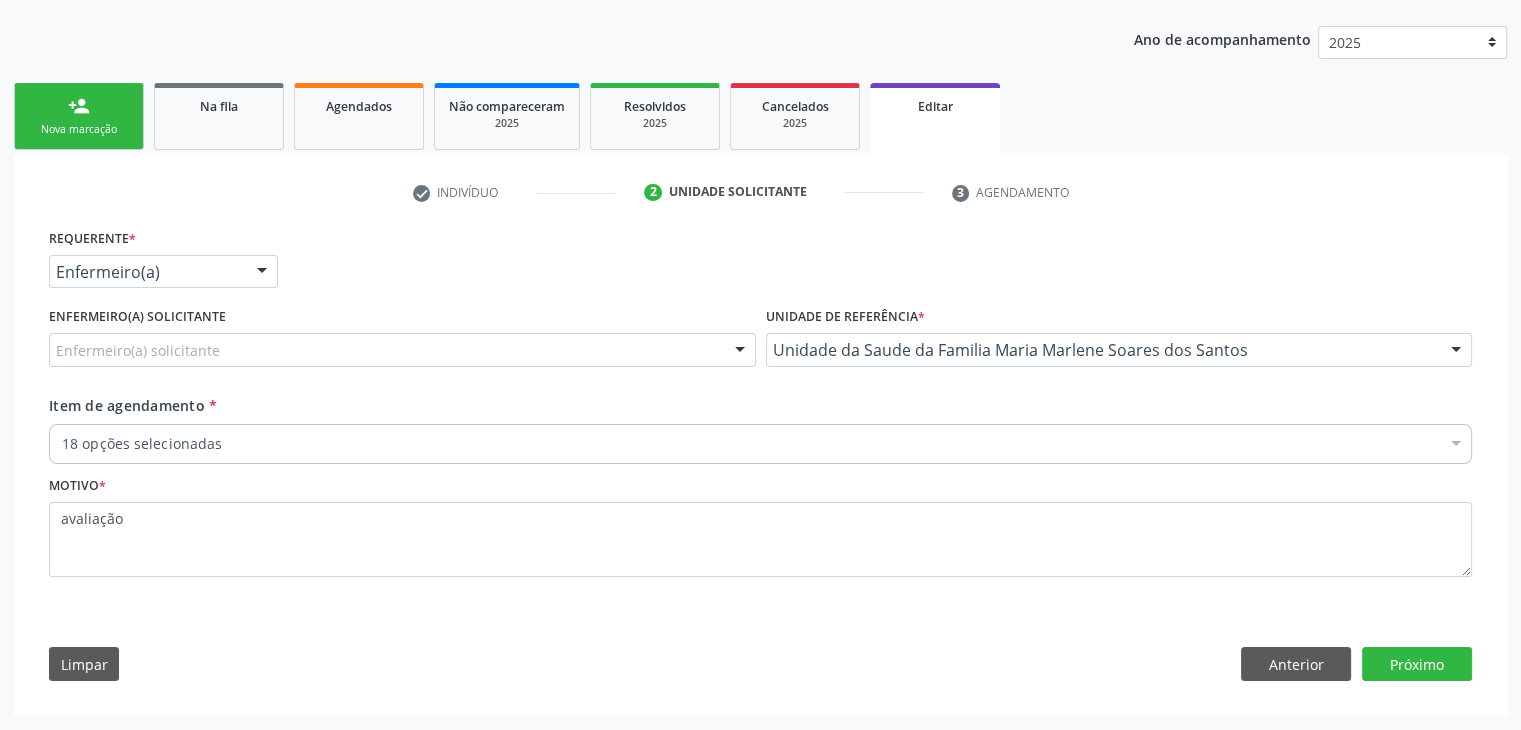 scroll, scrollTop: 214, scrollLeft: 0, axis: vertical 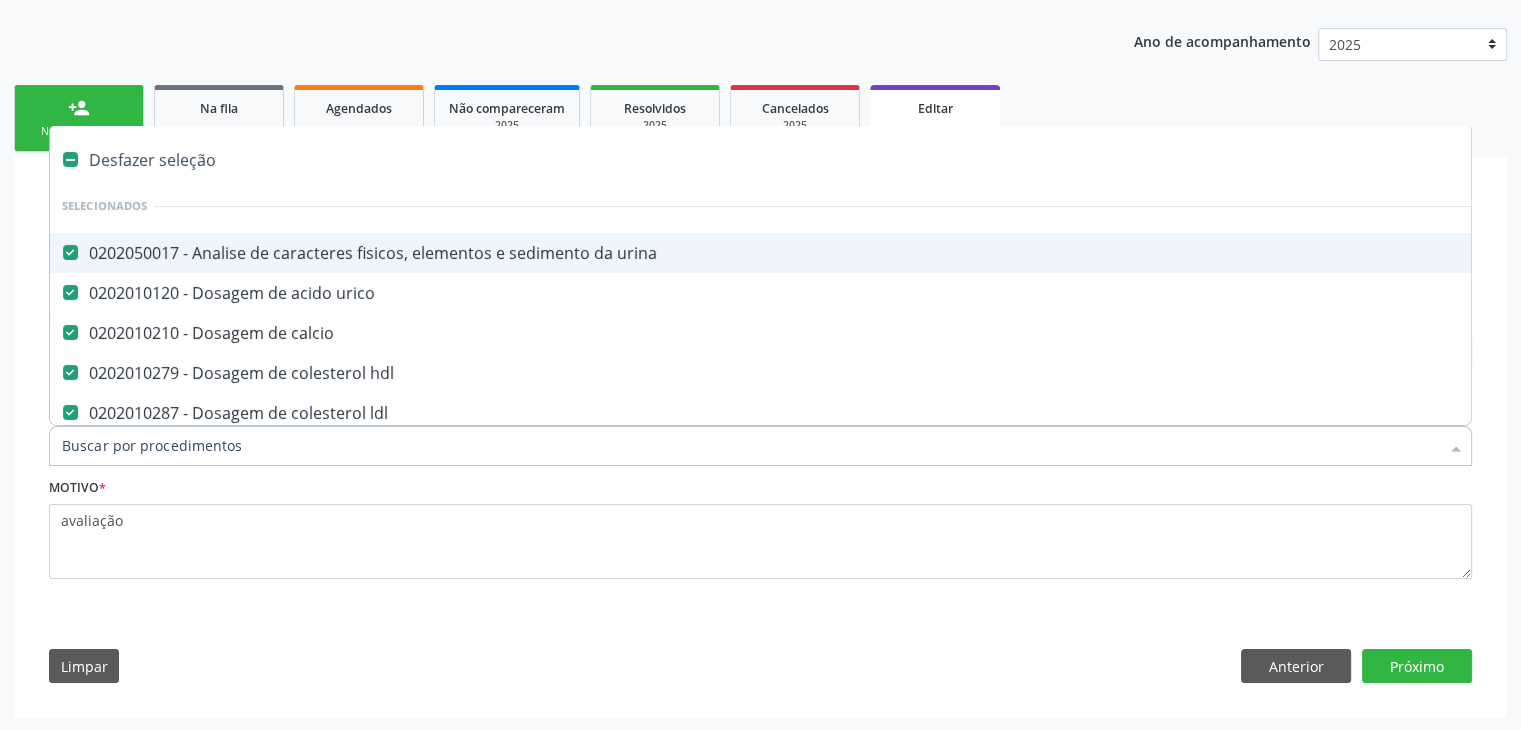 click on "Desfazer seleção" at bounding box center (831, 160) 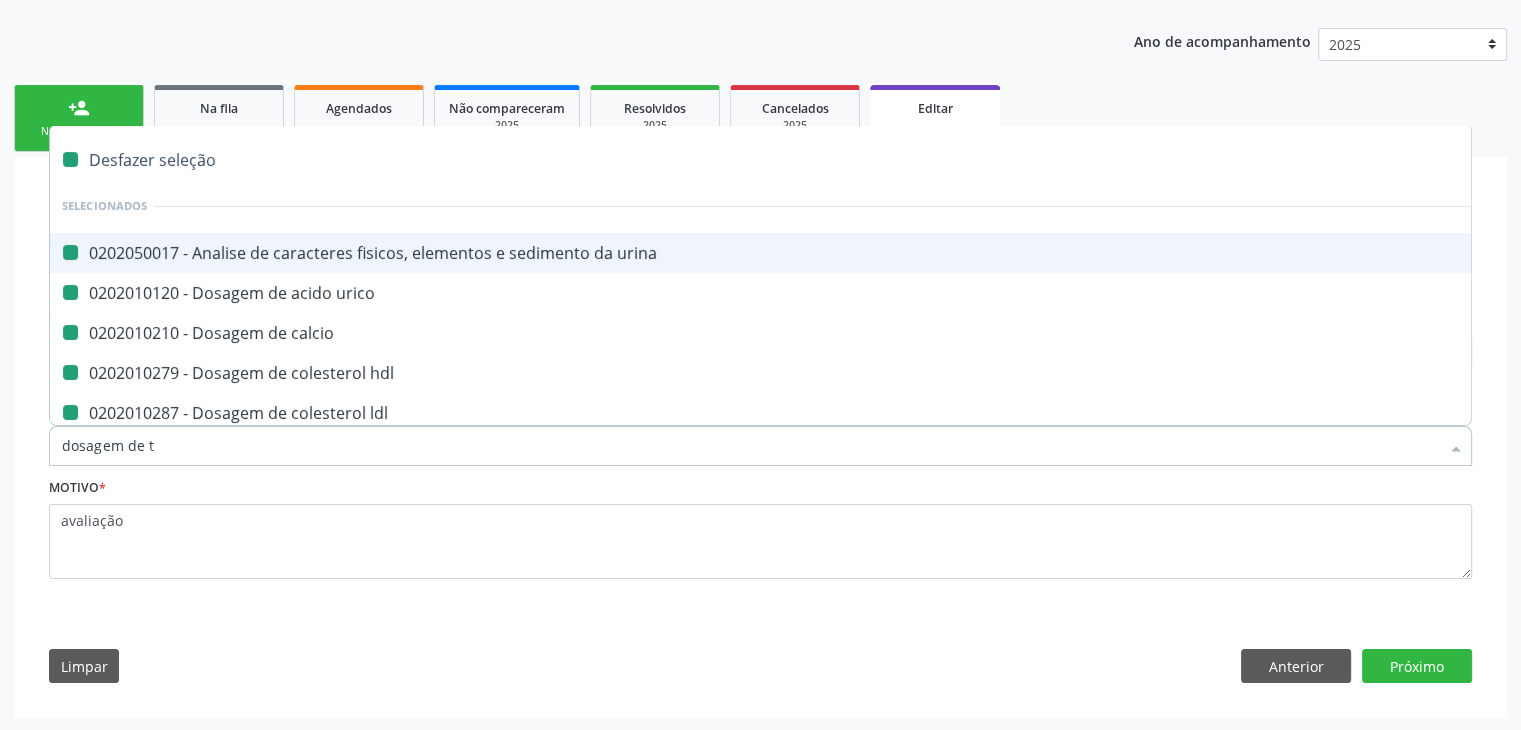 type on "dosagem de ts" 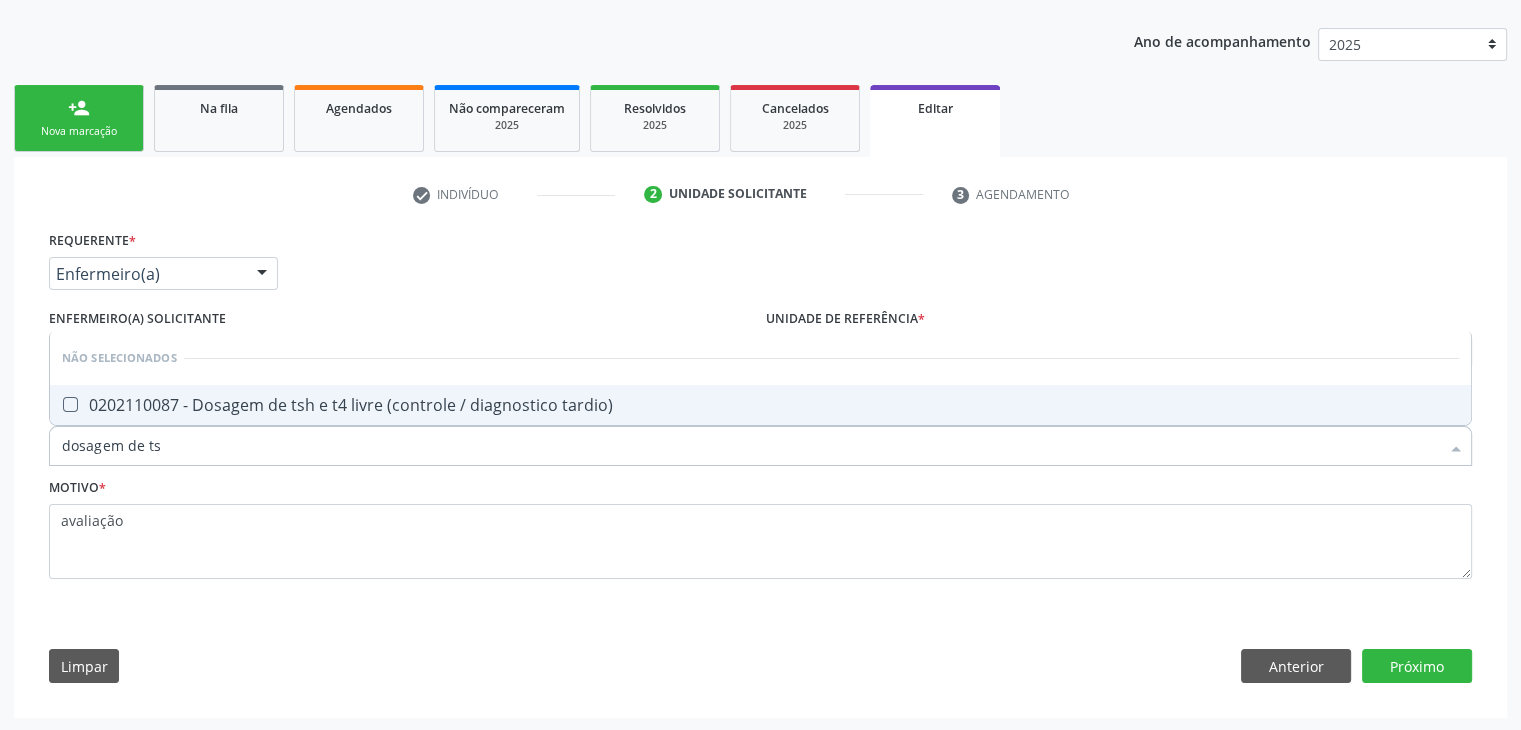 click on "0202110087 - Dosagem de tsh e t4 livre (controle / diagnostico tardio)" at bounding box center (760, 405) 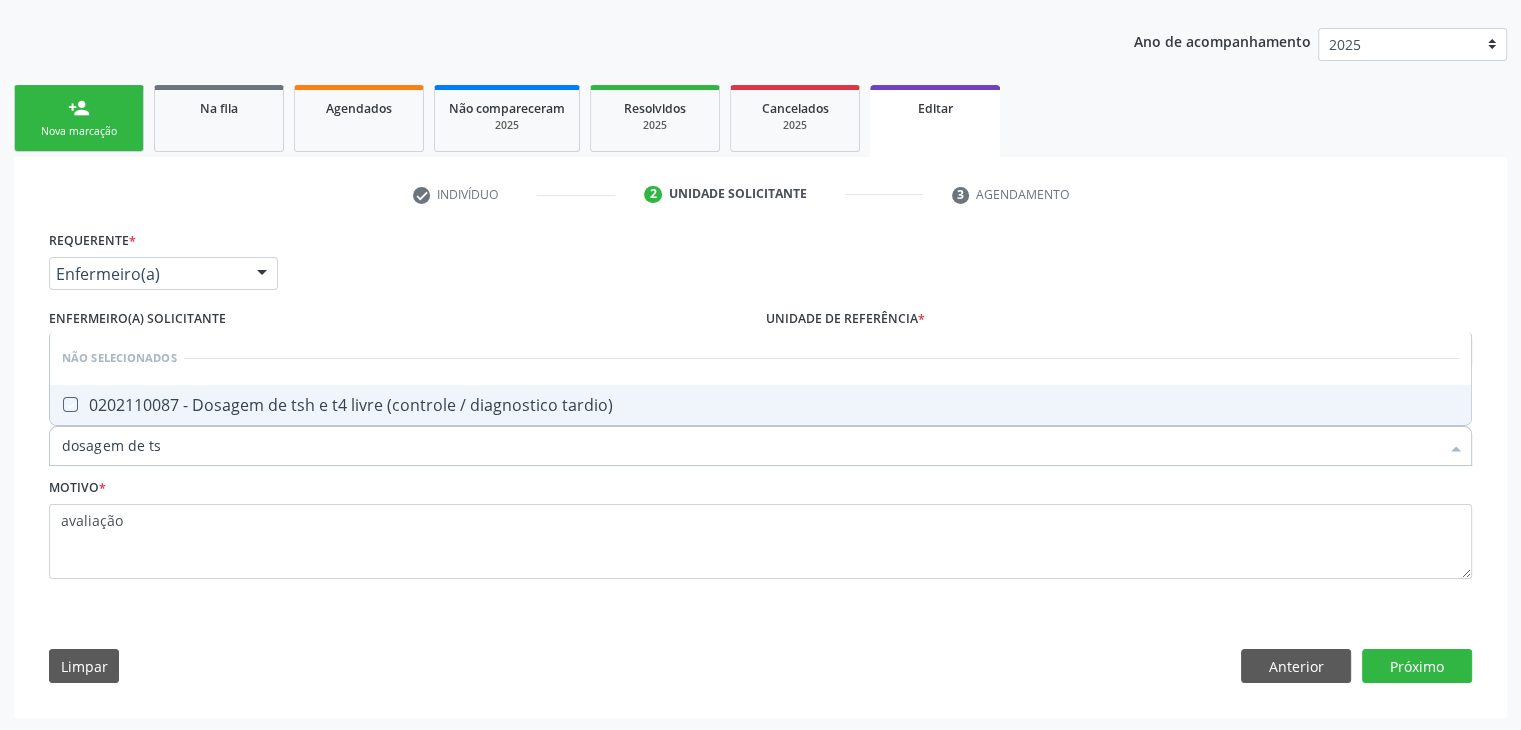 checkbox on "true" 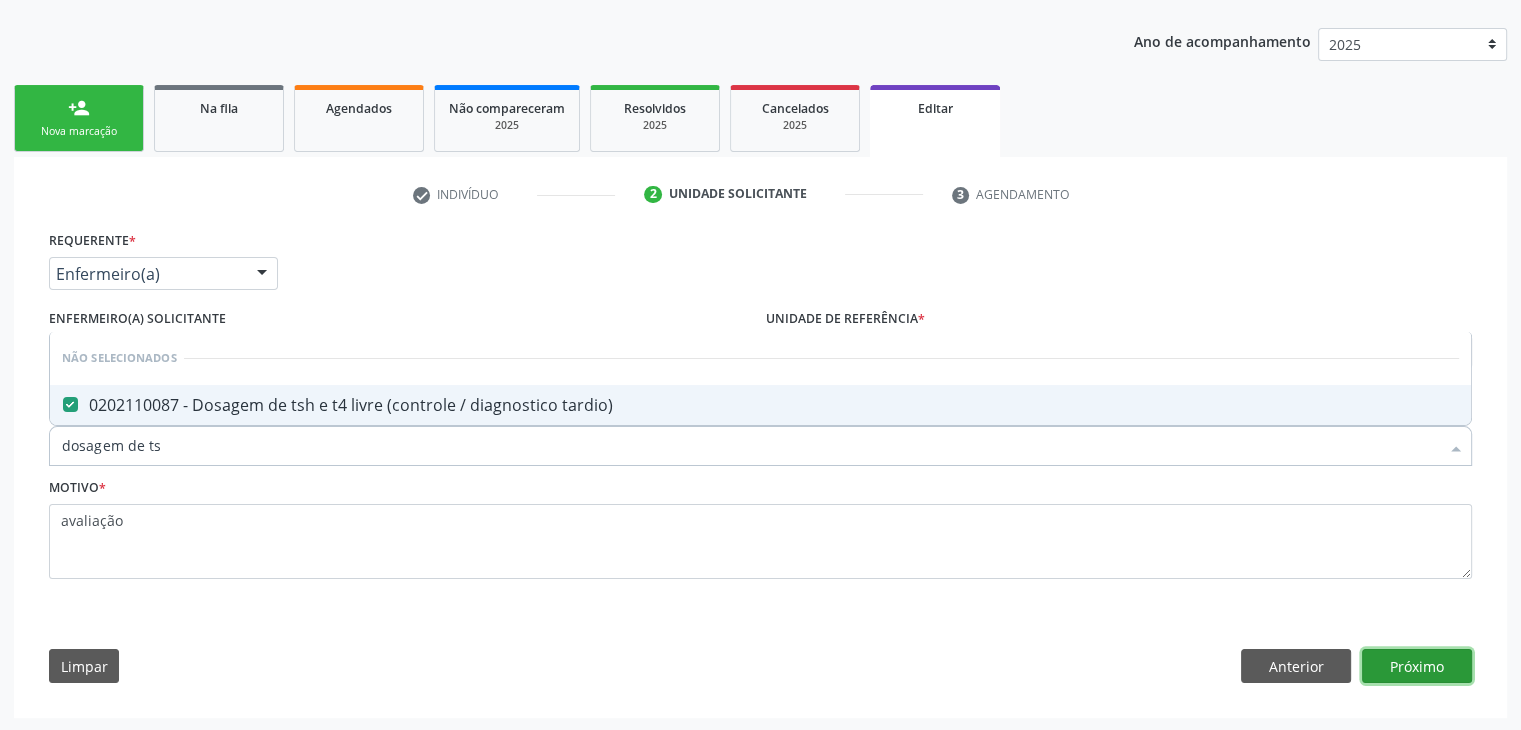 click on "Próximo" at bounding box center (1417, 666) 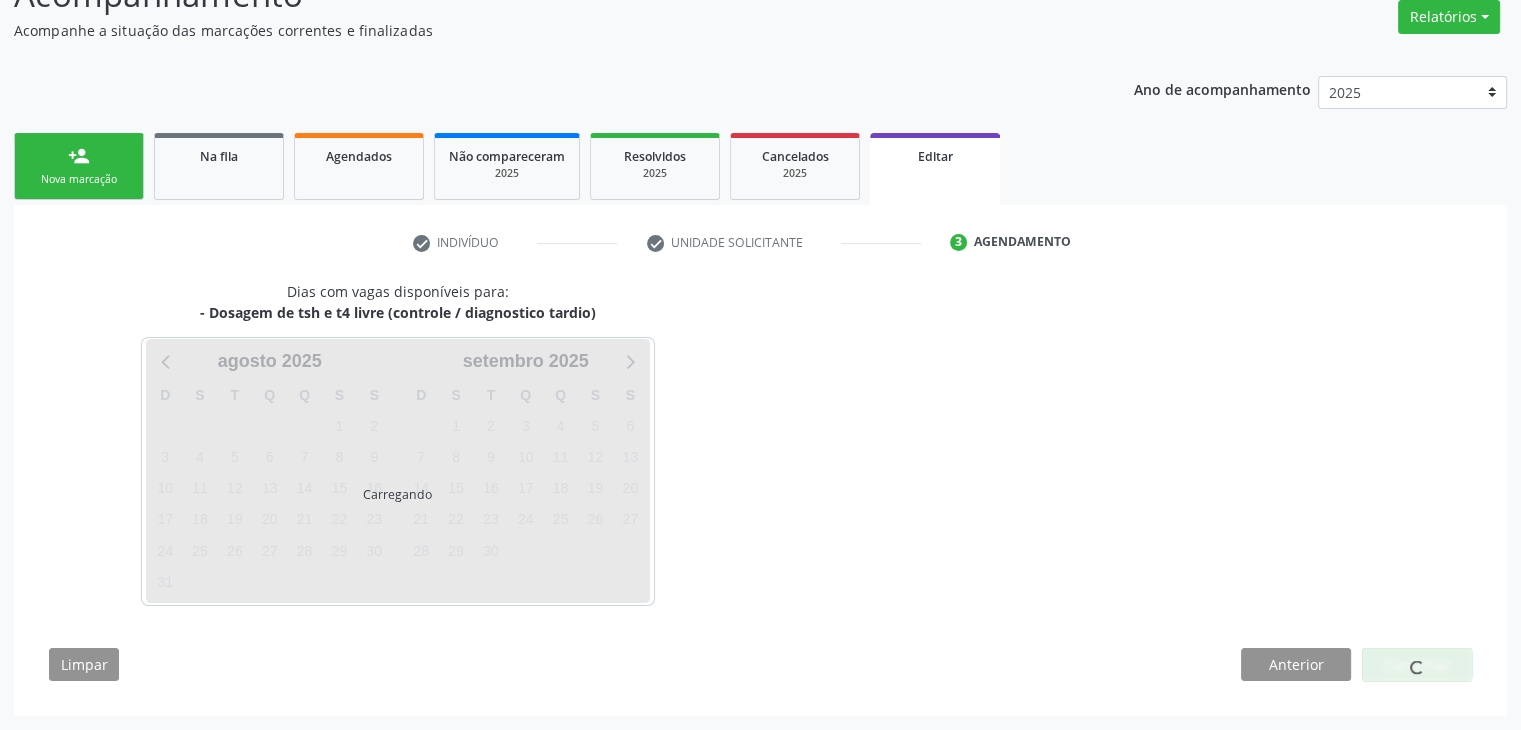 scroll, scrollTop: 165, scrollLeft: 0, axis: vertical 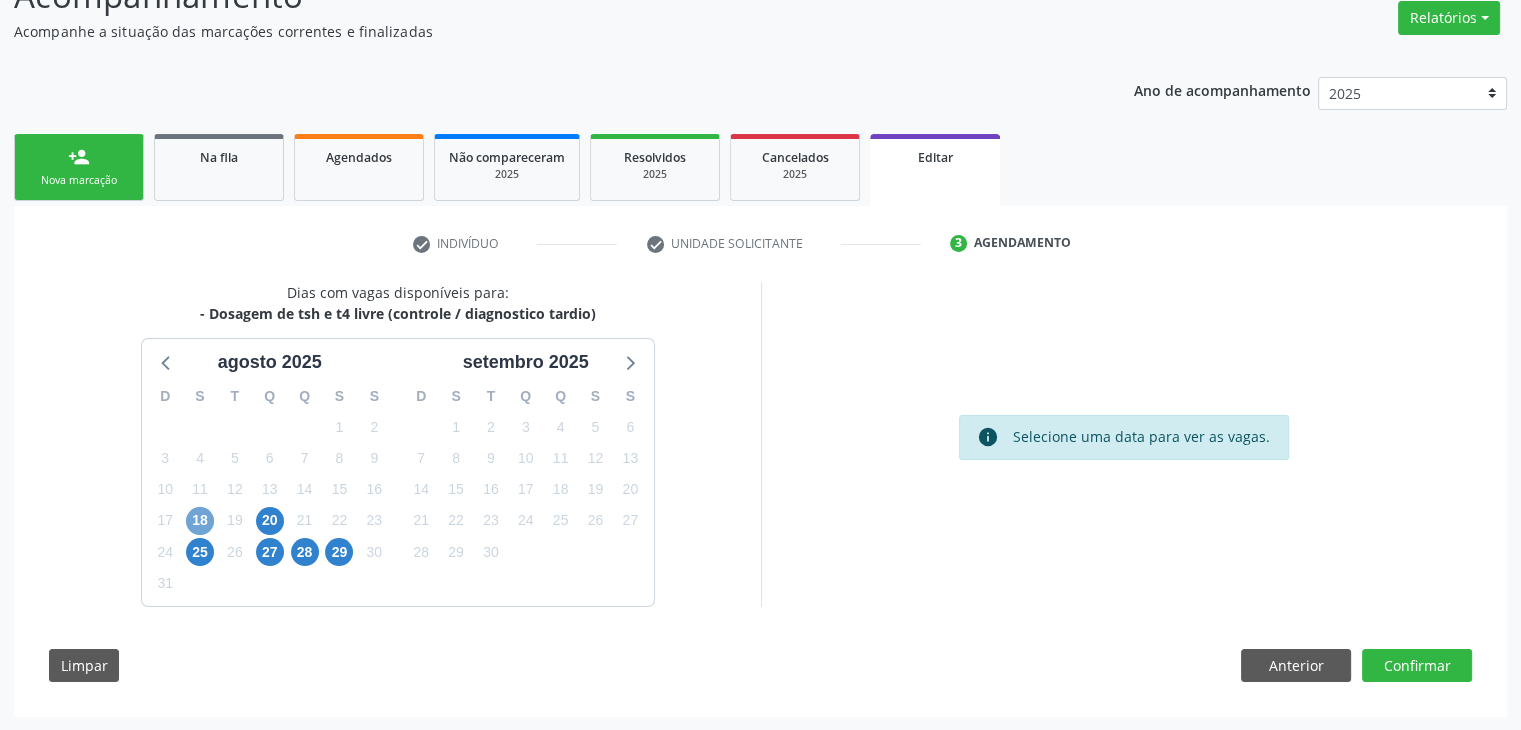 click on "18" at bounding box center (200, 521) 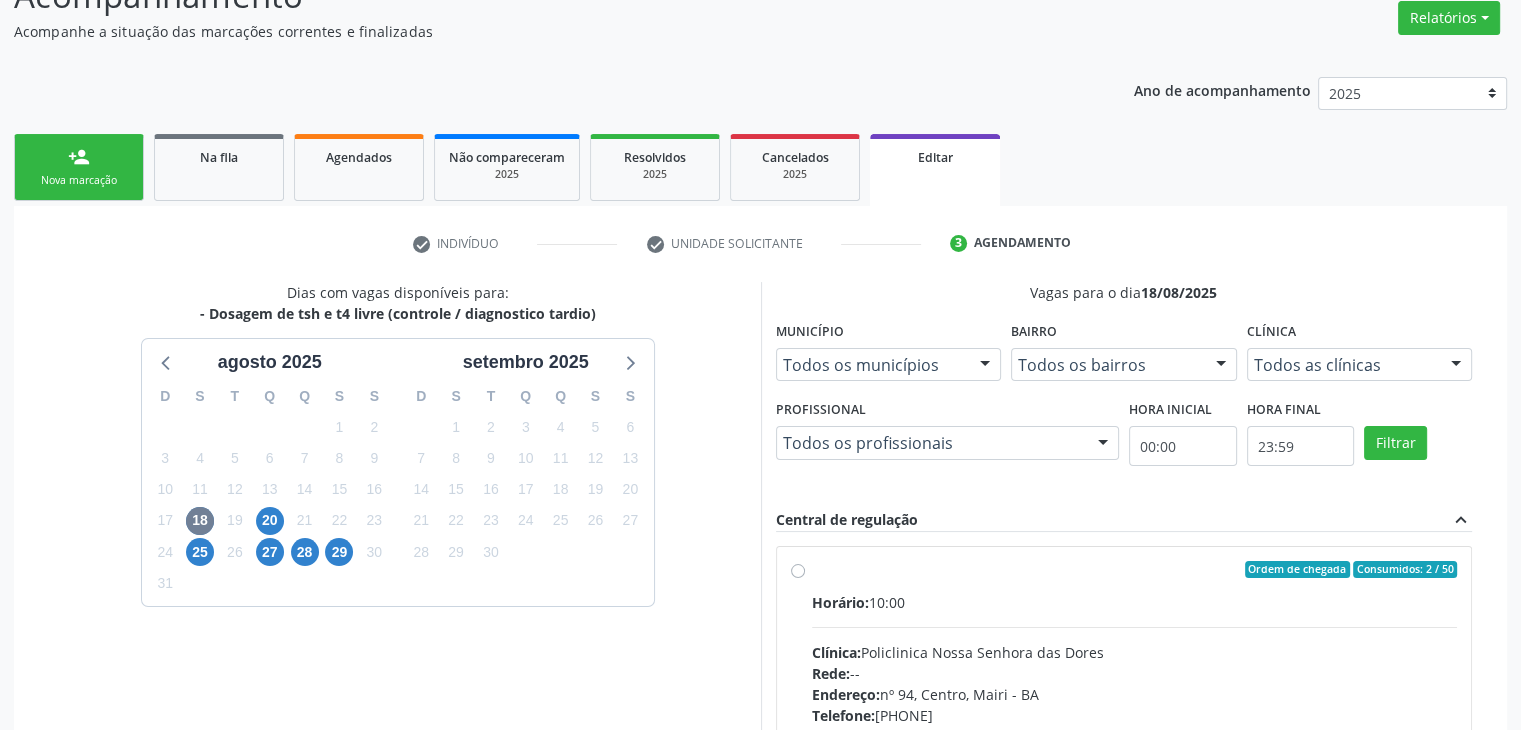 click on "Ordem de chegada
Consumidos: 2 / 50
Horário:   10:00
Clínica:  Policlinica Nossa Senhora das Dores
Rede:
--
Endereço:   nº 94, Centro, Mairi - BA
Telefone:   (74) 36322104
Profissional:
--
Informações adicionais sobre o atendimento
Idade de atendimento:
Sem restrição
Gênero(s) atendido(s):
Sem restrição
Informações adicionais:
--" at bounding box center [1135, 714] 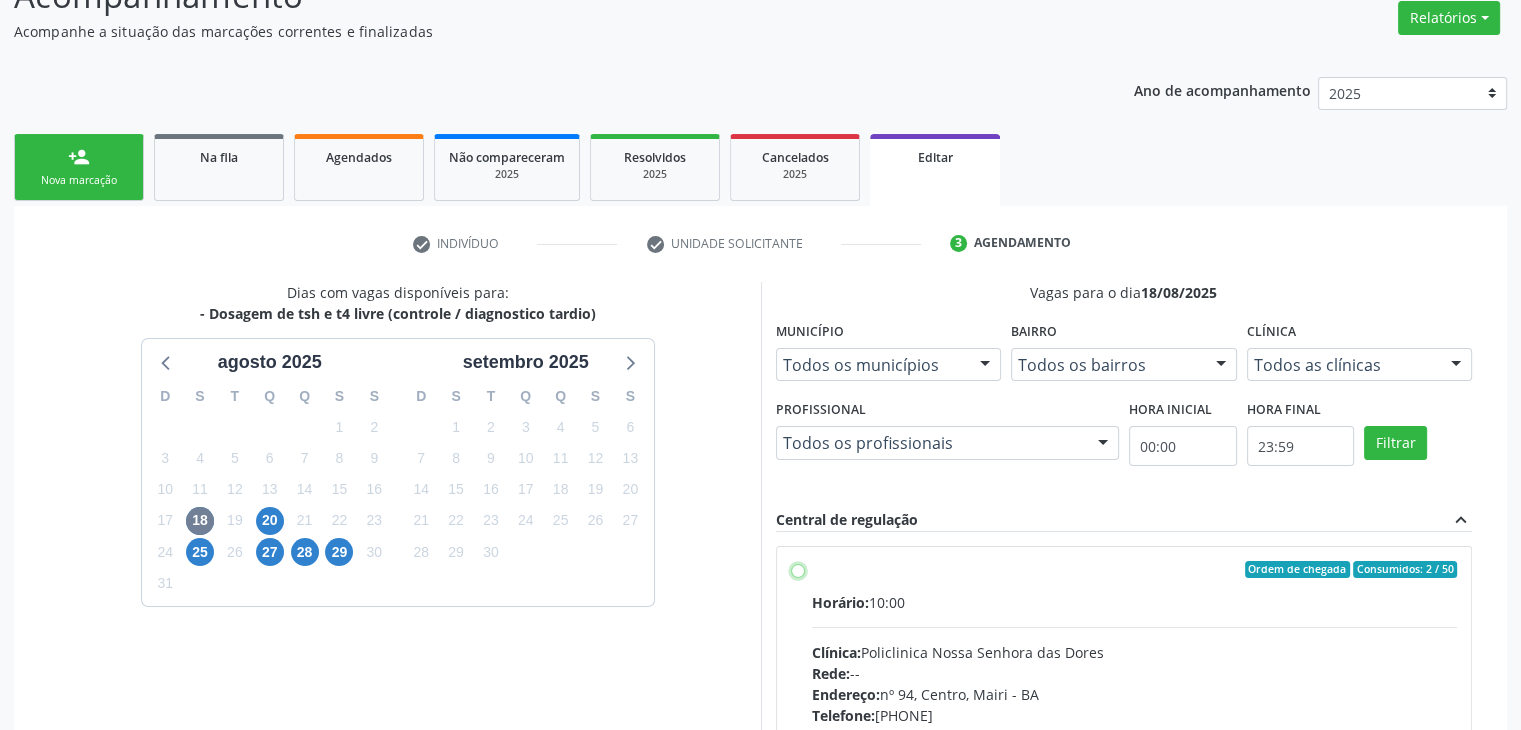 click on "Ordem de chegada
Consumidos: 2 / 50
Horário:   10:00
Clínica:  Policlinica Nossa Senhora das Dores
Rede:
--
Endereço:   nº 94, Centro, Mairi - BA
Telefone:   (74) 36322104
Profissional:
--
Informações adicionais sobre o atendimento
Idade de atendimento:
Sem restrição
Gênero(s) atendido(s):
Sem restrição
Informações adicionais:
--" at bounding box center [798, 570] 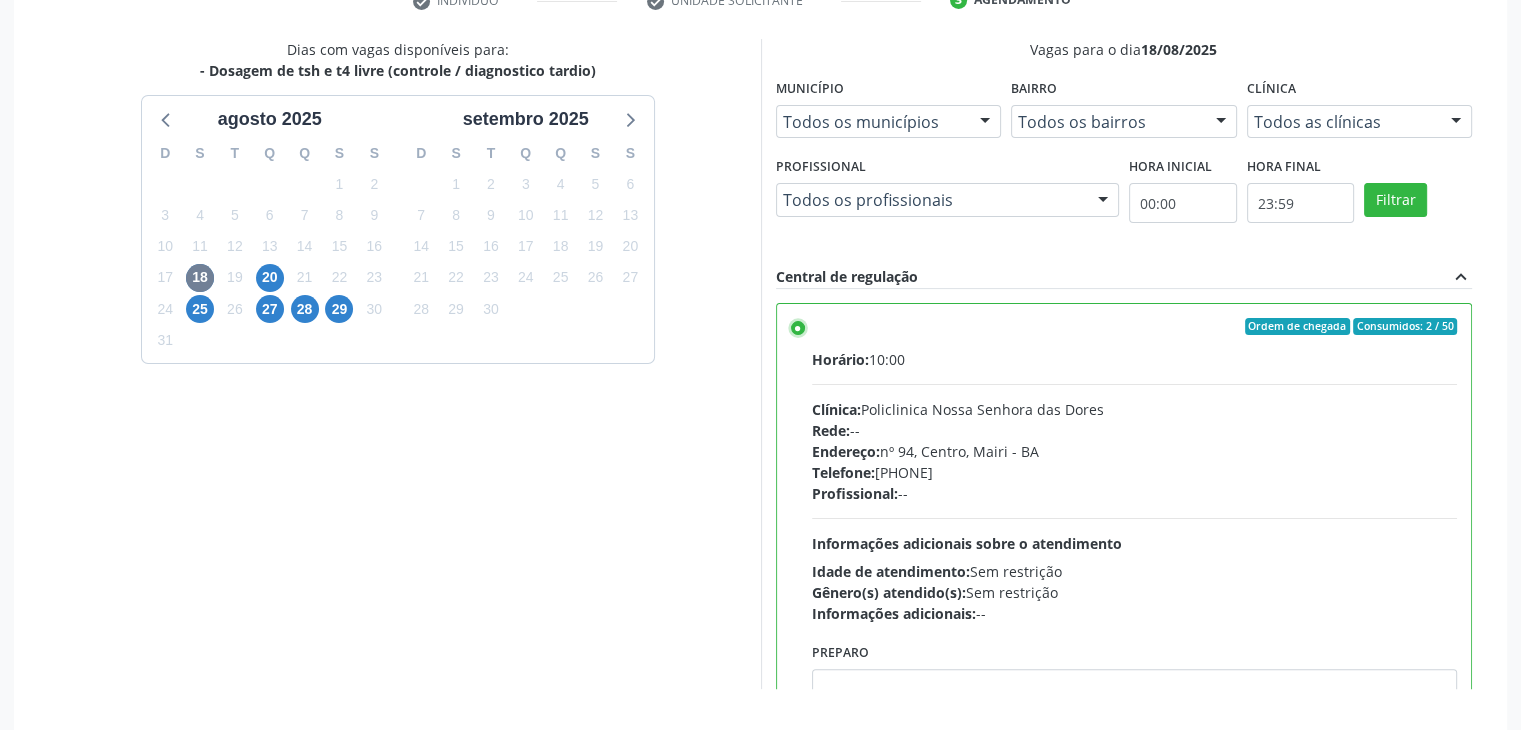 scroll, scrollTop: 490, scrollLeft: 0, axis: vertical 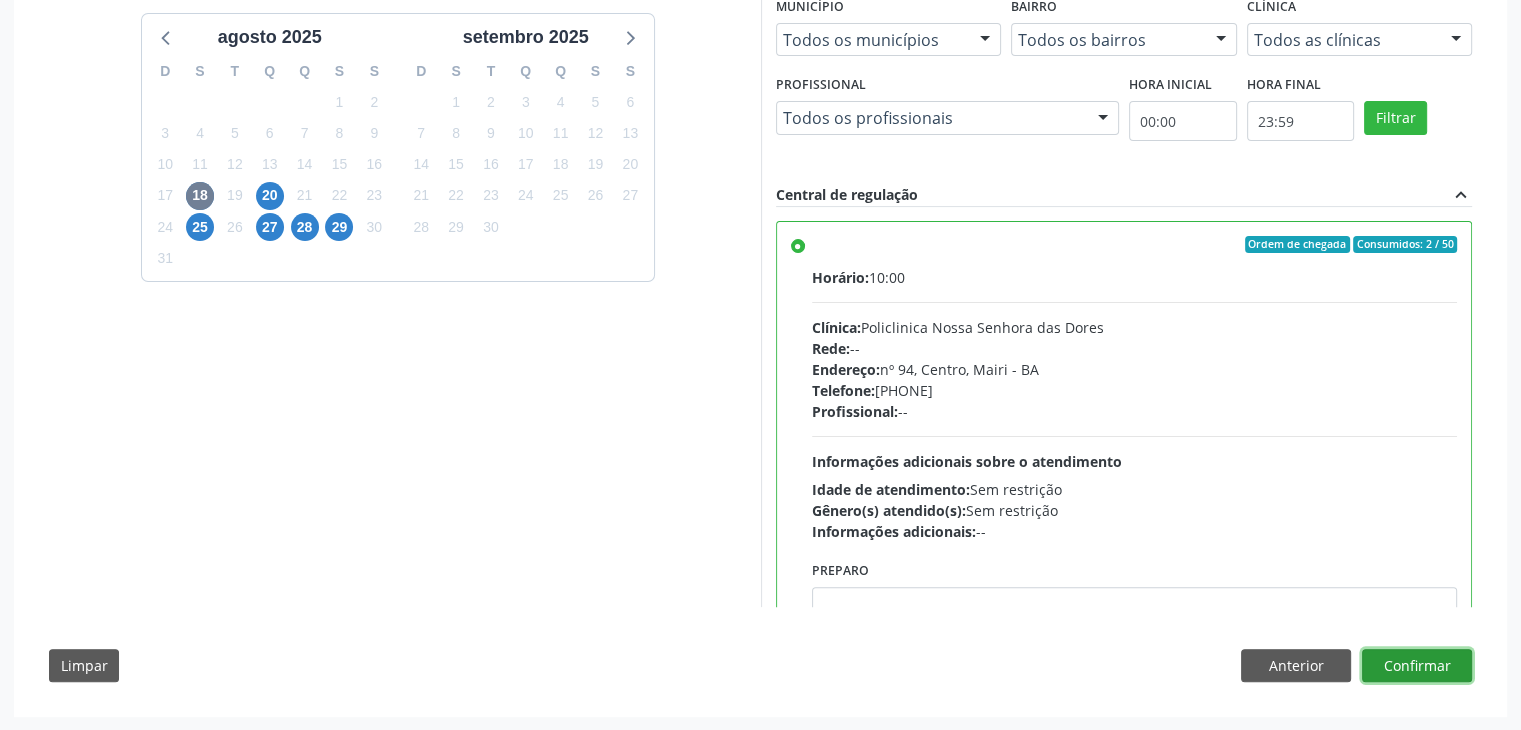 click on "Confirmar" at bounding box center [1417, 666] 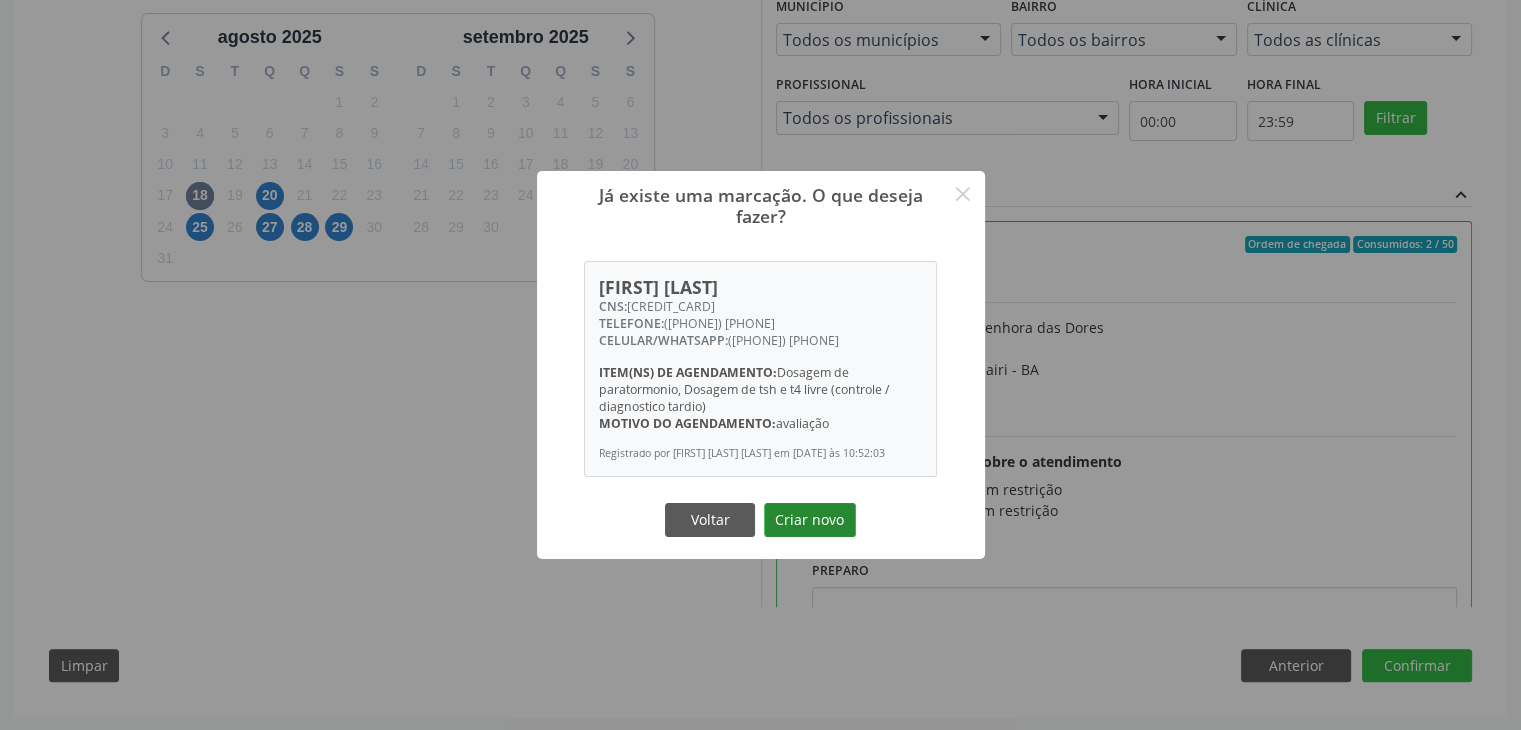 click on "Criar novo" at bounding box center [810, 520] 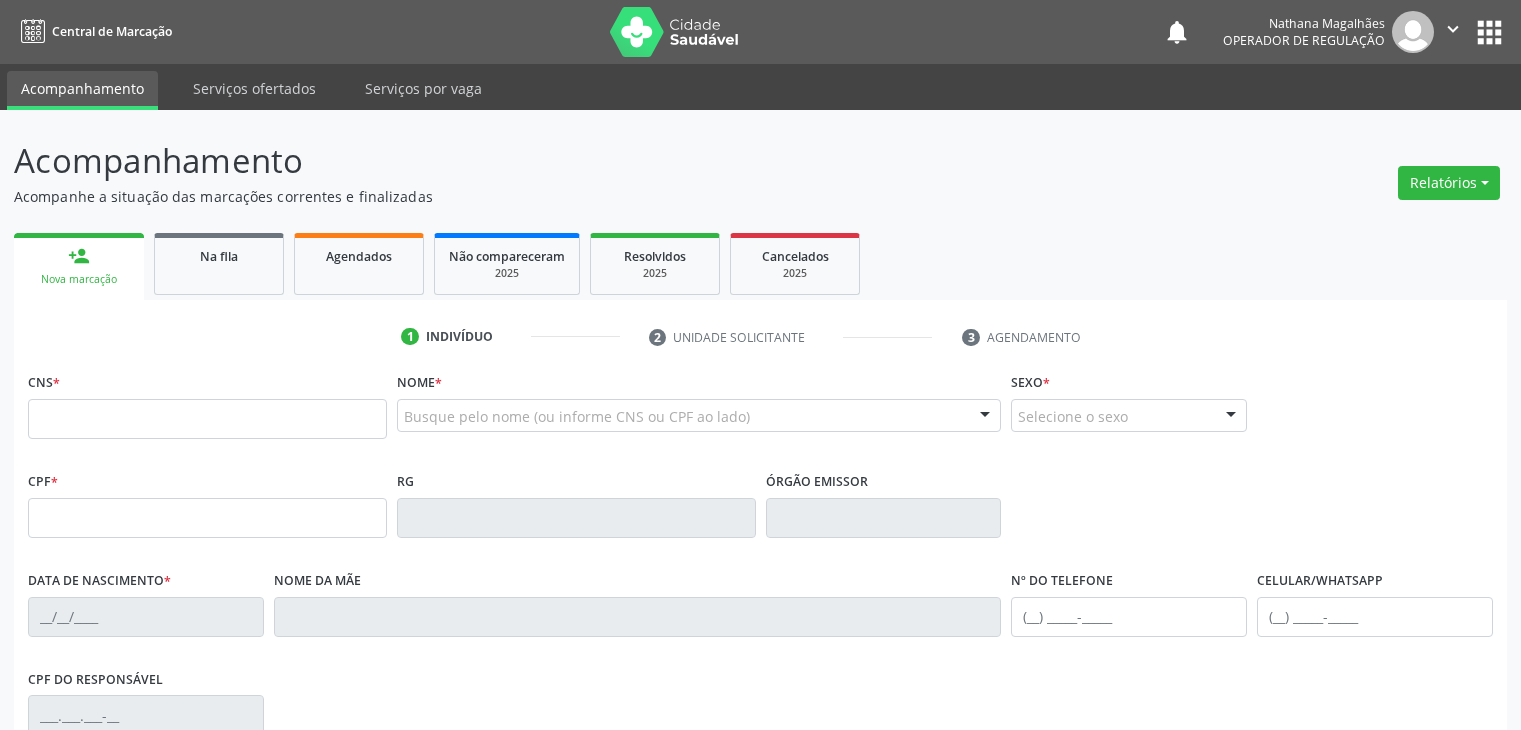 scroll, scrollTop: 0, scrollLeft: 0, axis: both 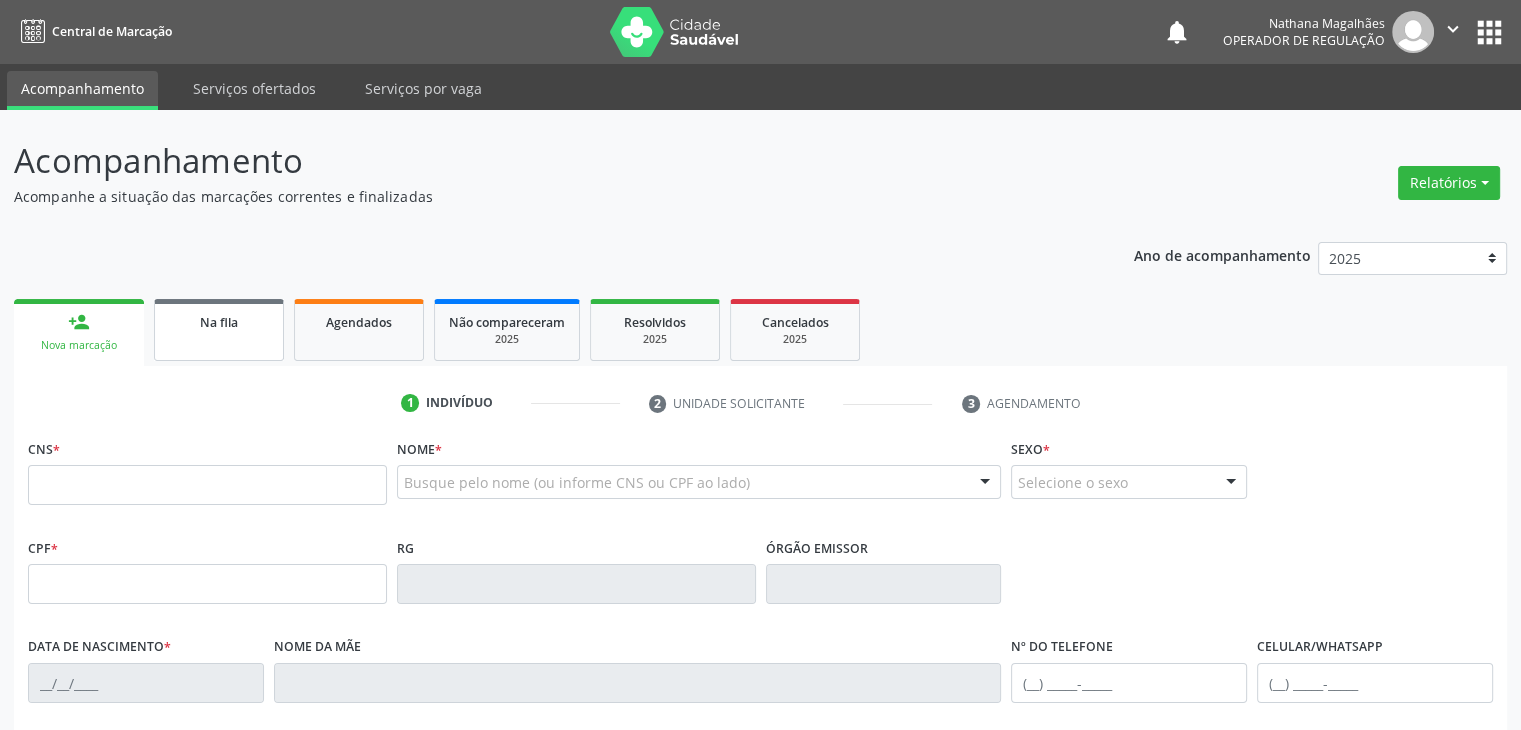 click on "Na fila" at bounding box center (219, 322) 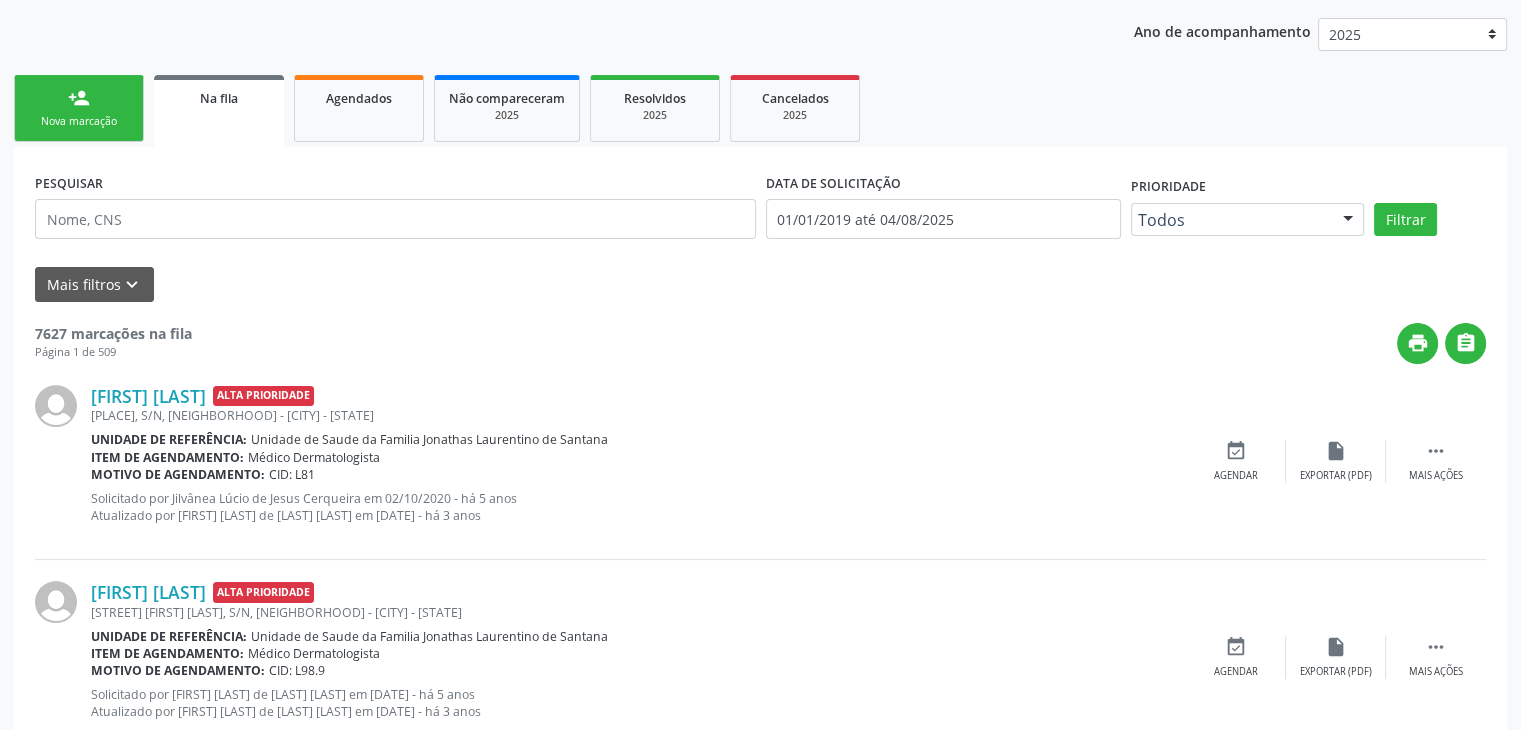 scroll, scrollTop: 100, scrollLeft: 0, axis: vertical 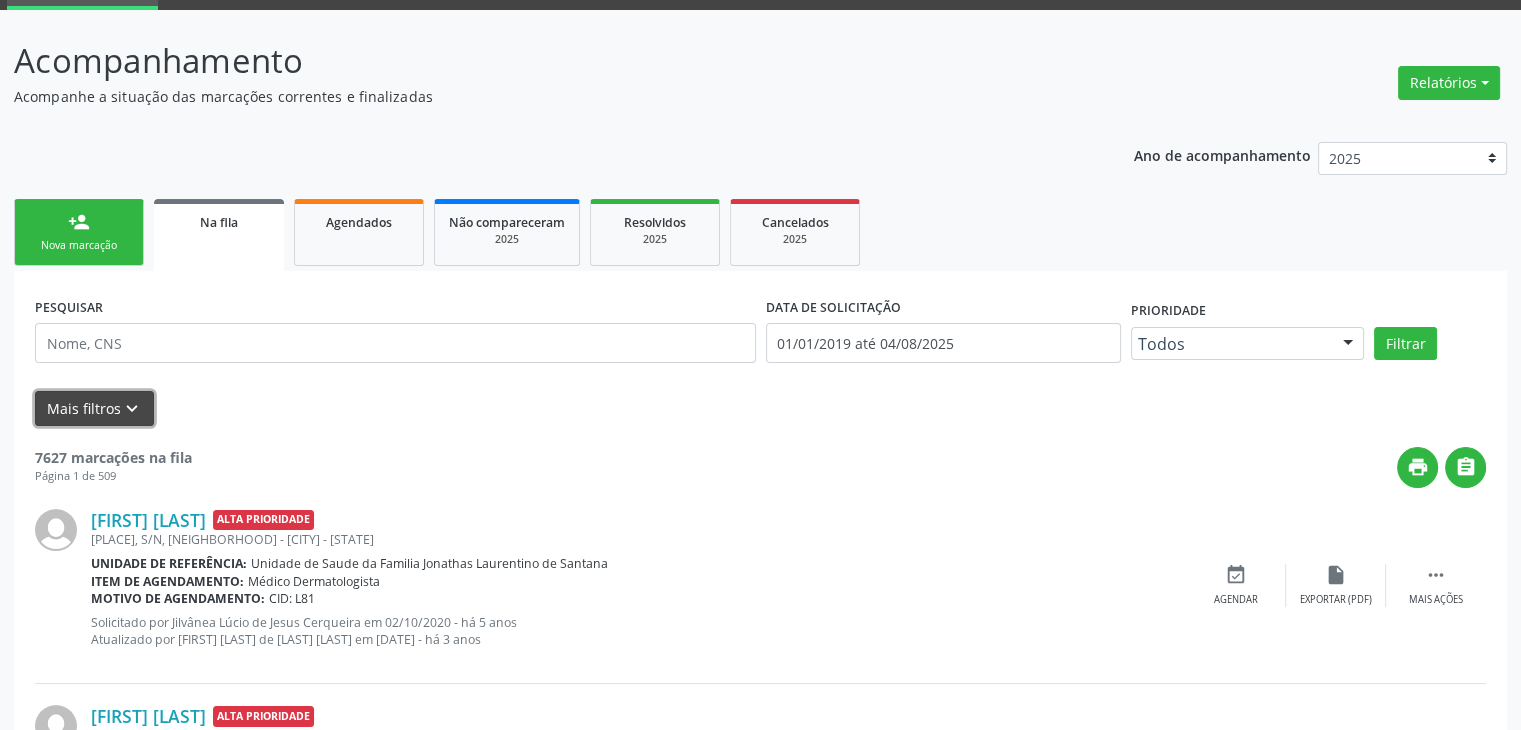 click on "Mais filtros
keyboard_arrow_down" at bounding box center [94, 408] 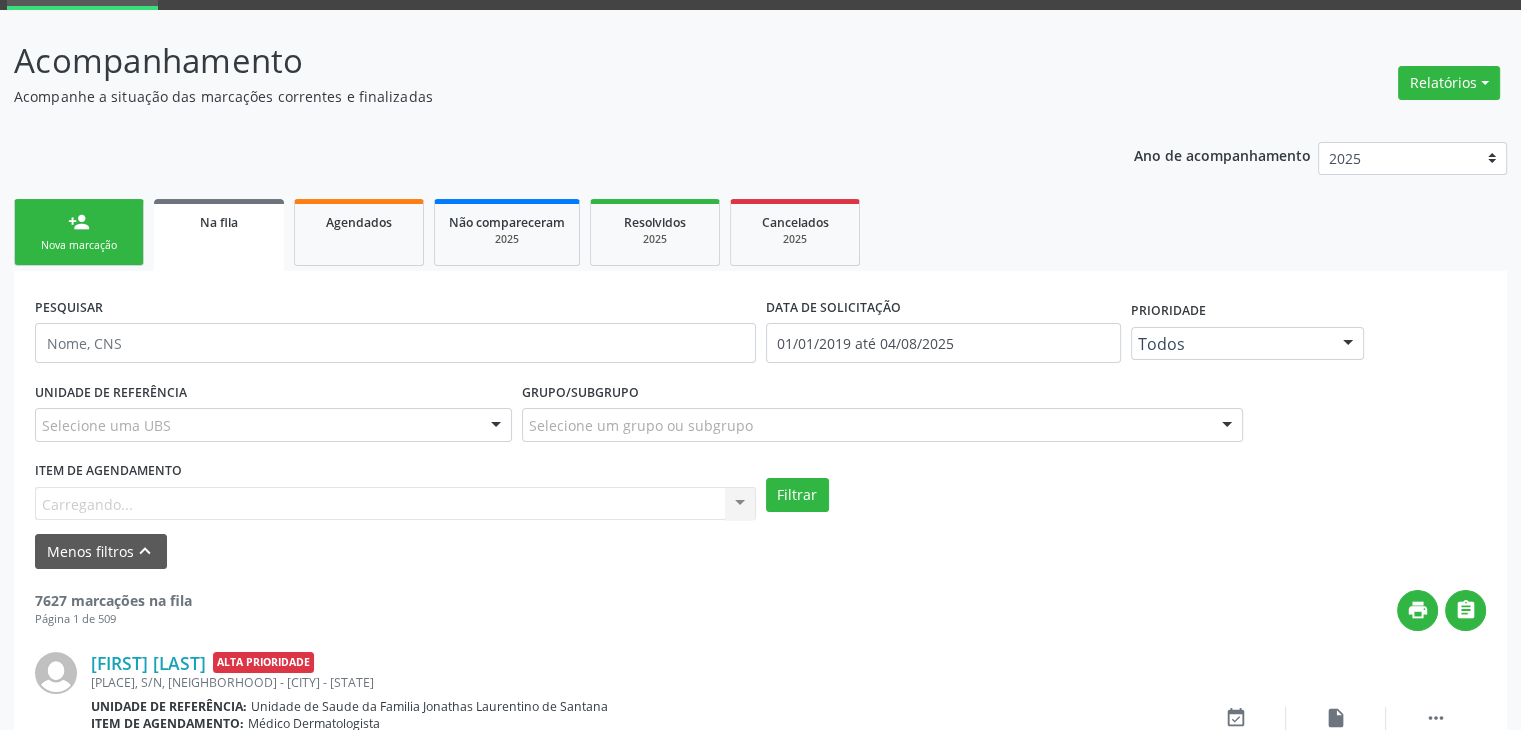 click on "Selecione uma UBS" at bounding box center [273, 425] 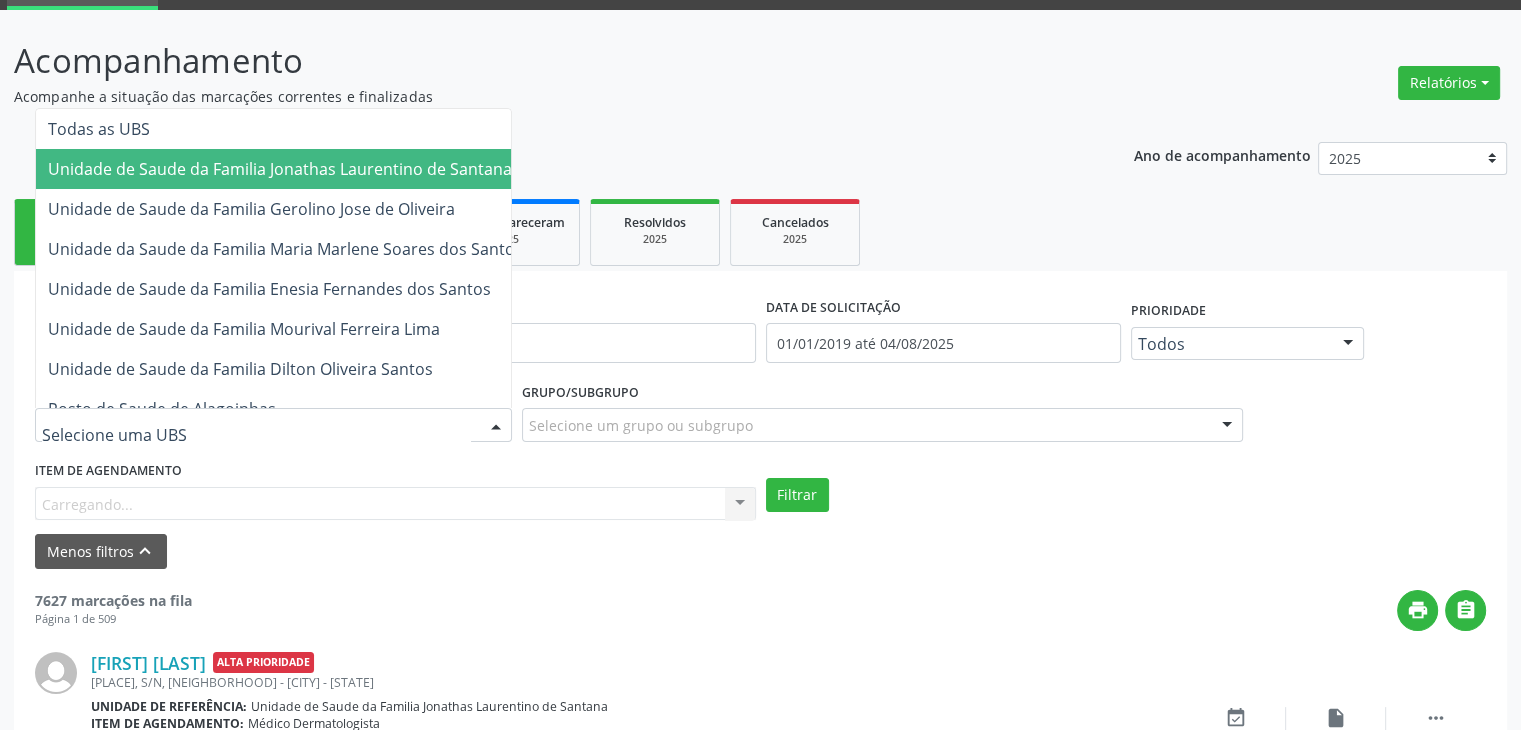 click on "Unidade de Saude da Familia Jonathas Laurentino de Santana" at bounding box center [280, 169] 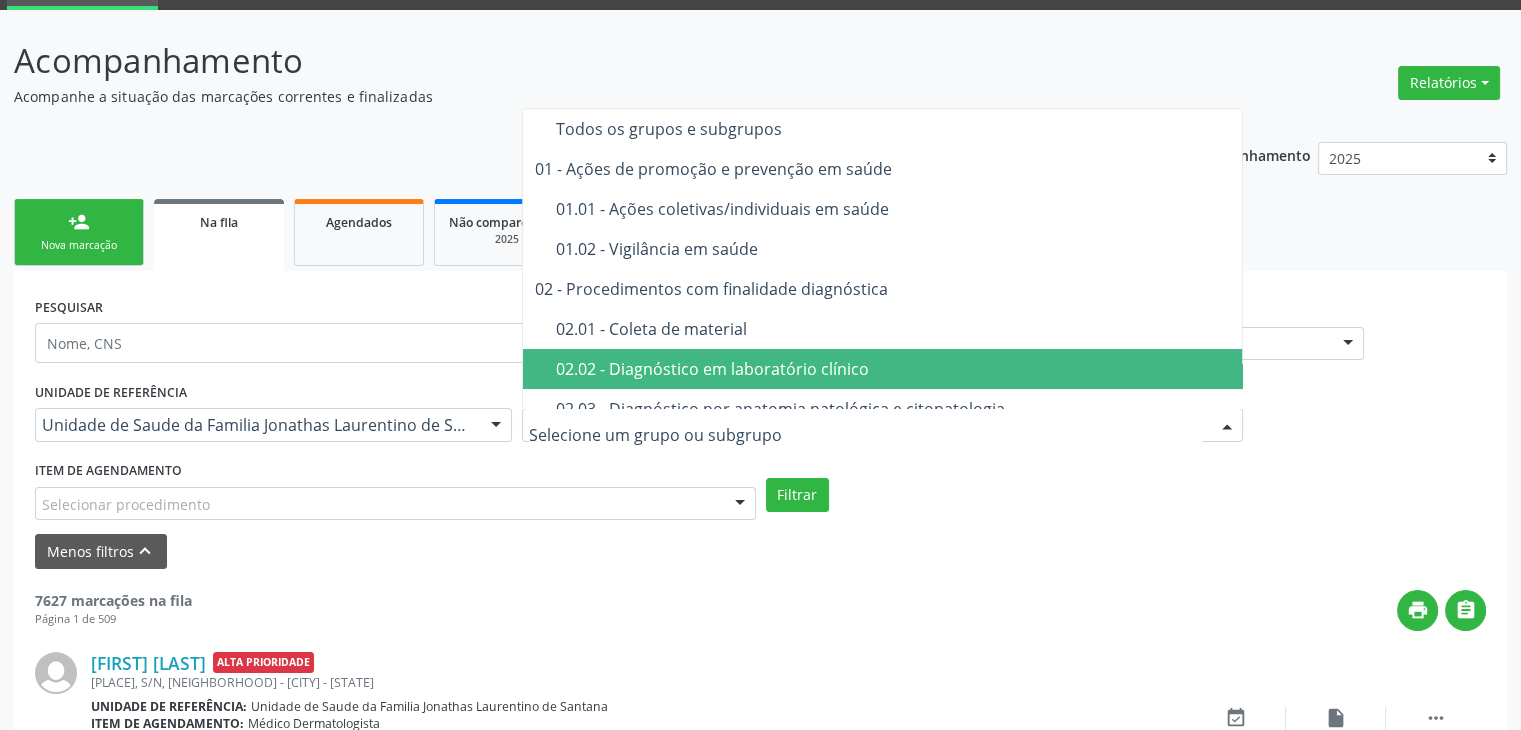 click on "02.02 - Diagnóstico em laboratório clínico" at bounding box center [894, 369] 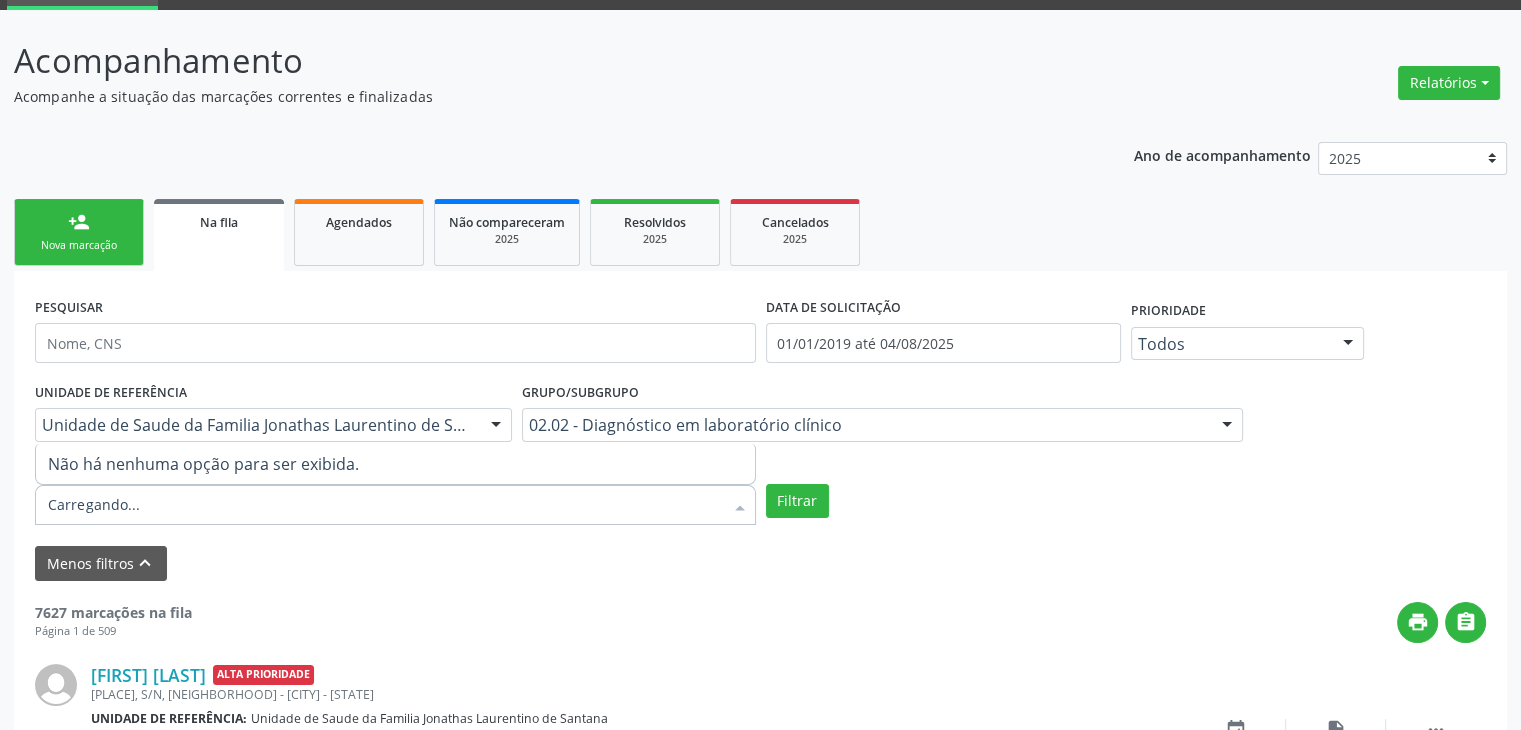 click at bounding box center [395, 505] 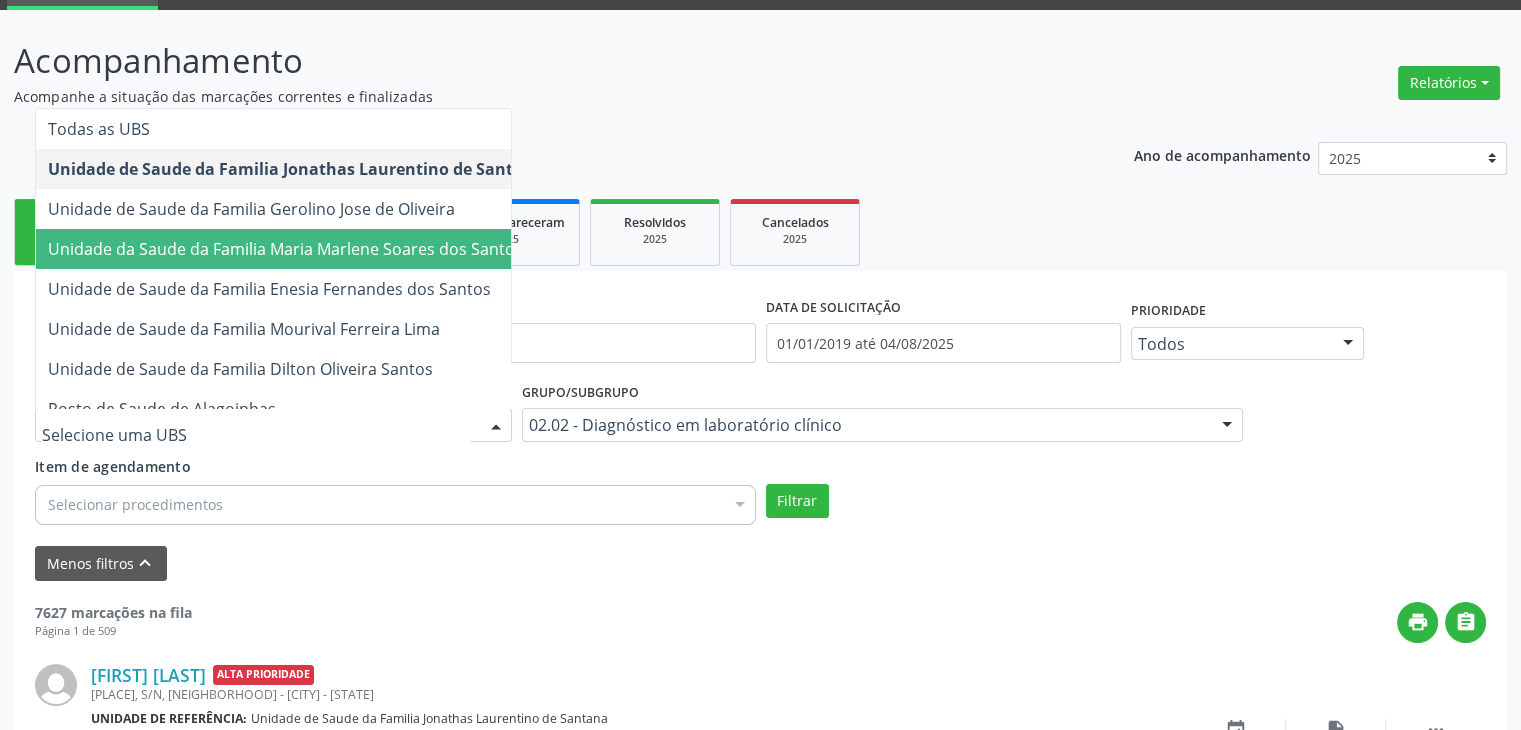 click on "Unidade da Saude da Familia Maria Marlene Soares dos Santos" at bounding box center [296, 249] 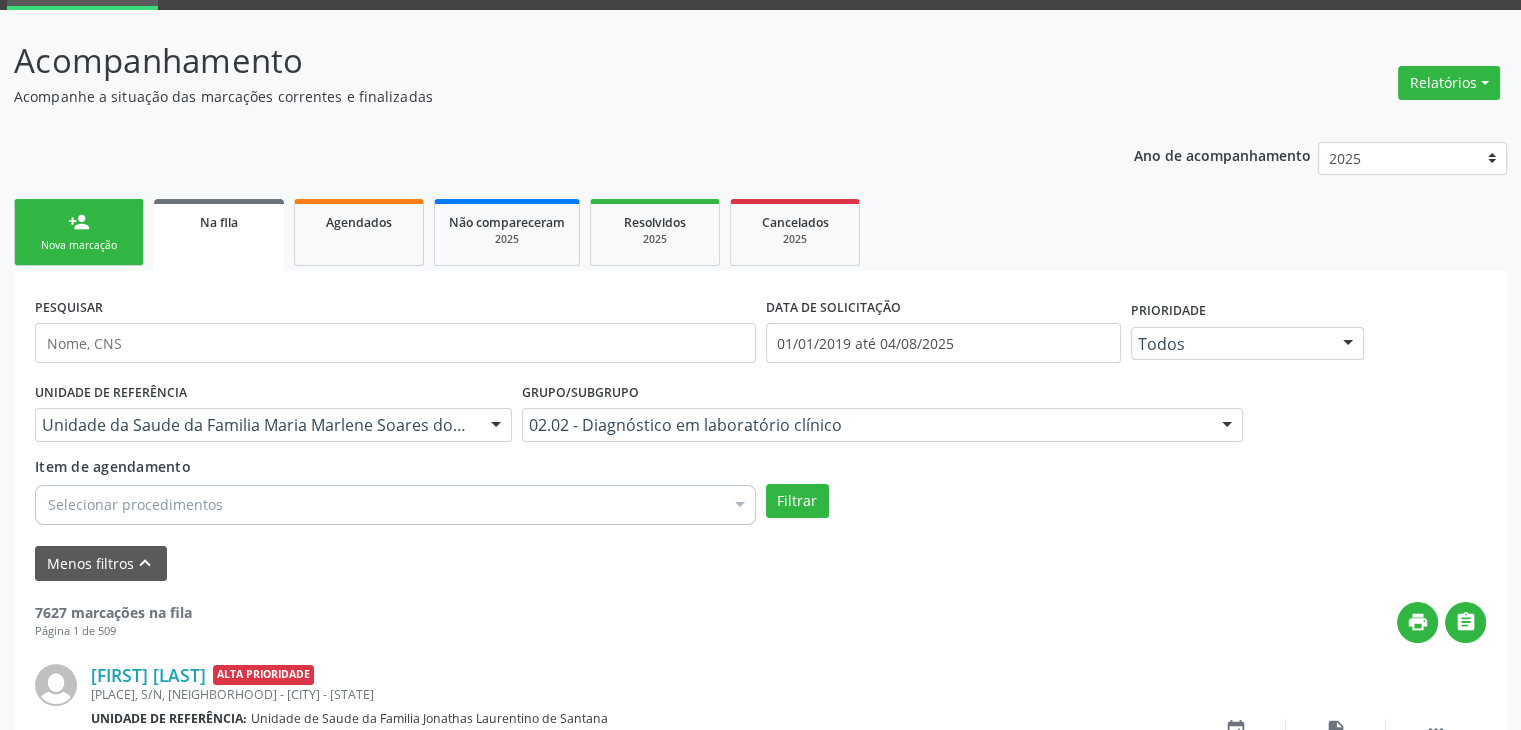 click on "Selecionar procedimentos" at bounding box center (395, 505) 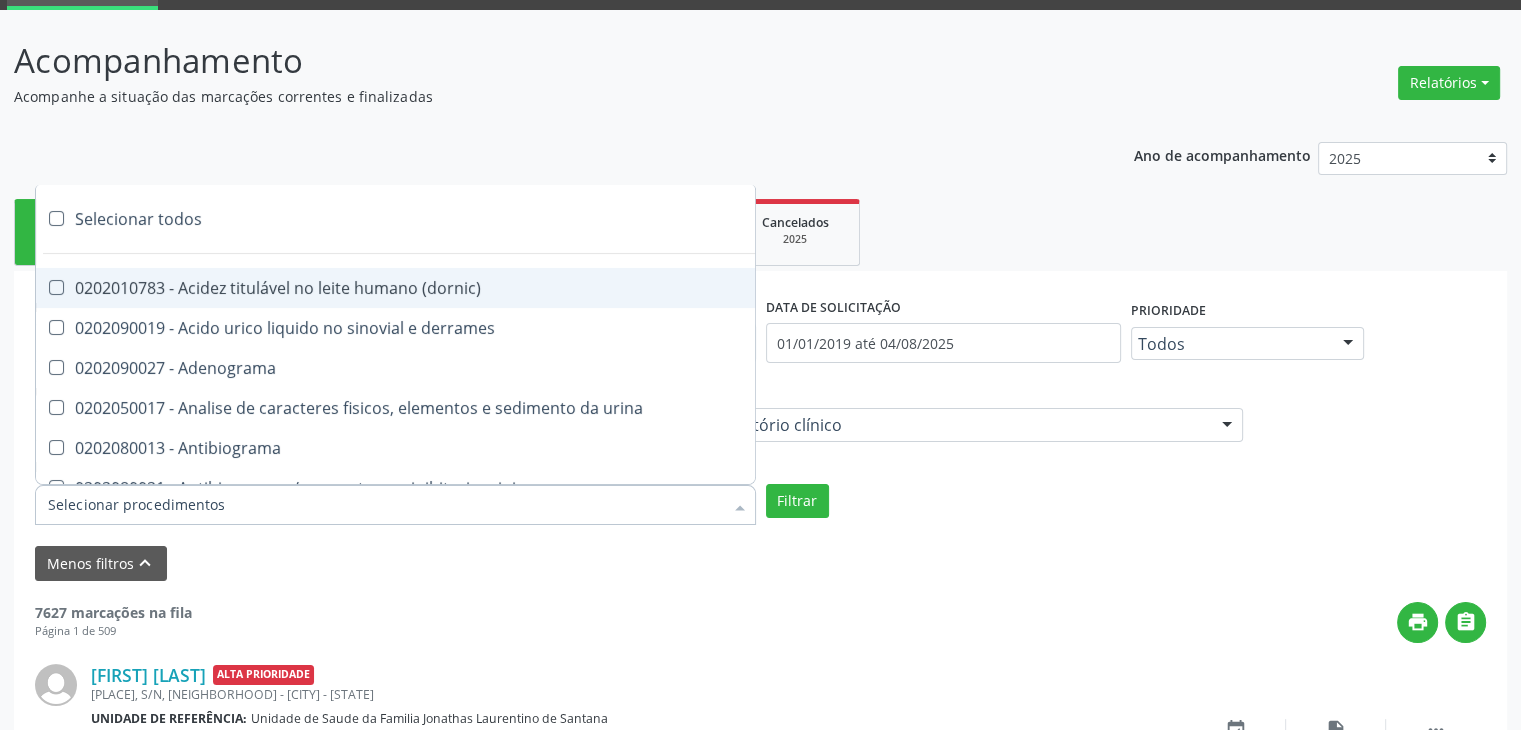 click on "Selecionar todos" at bounding box center (580, 219) 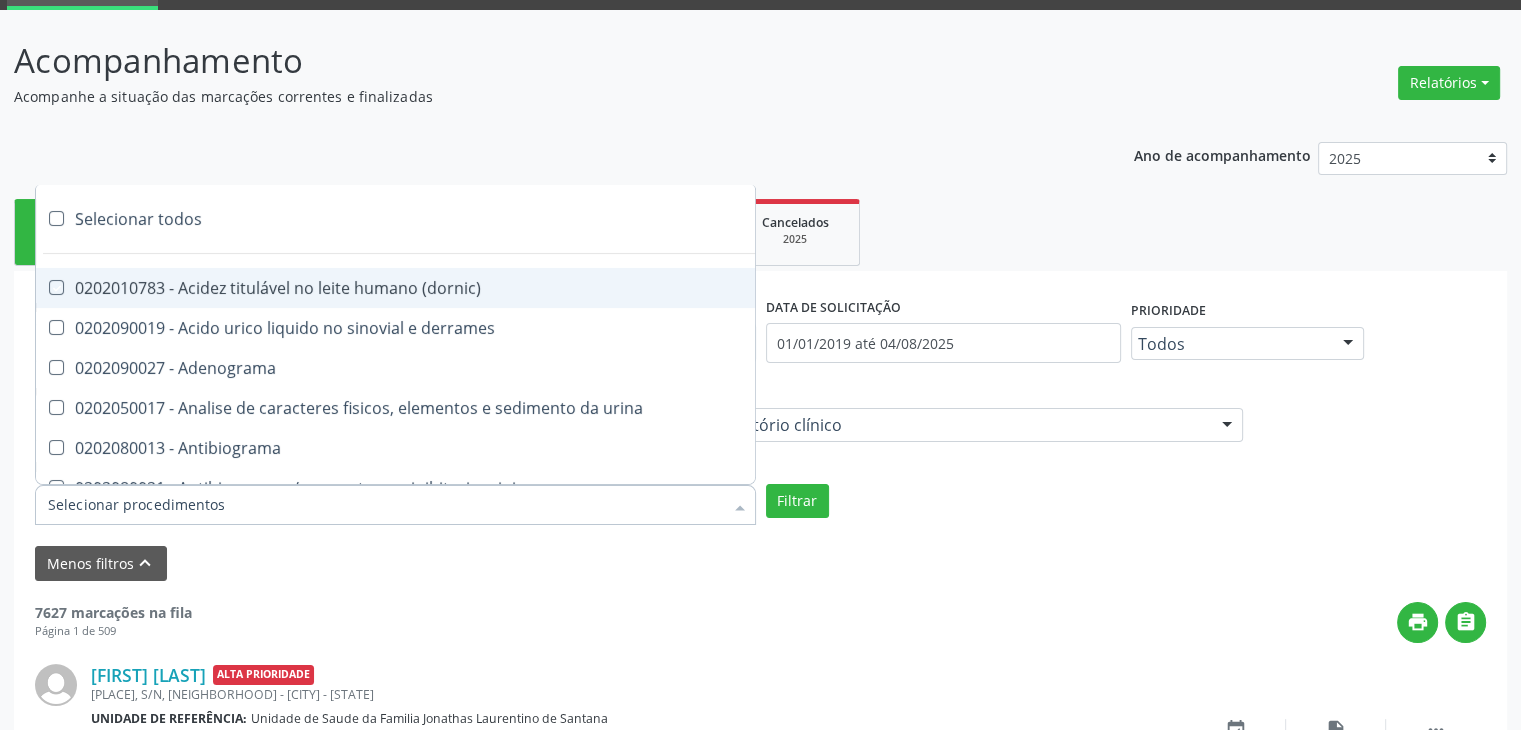 checkbox on "true" 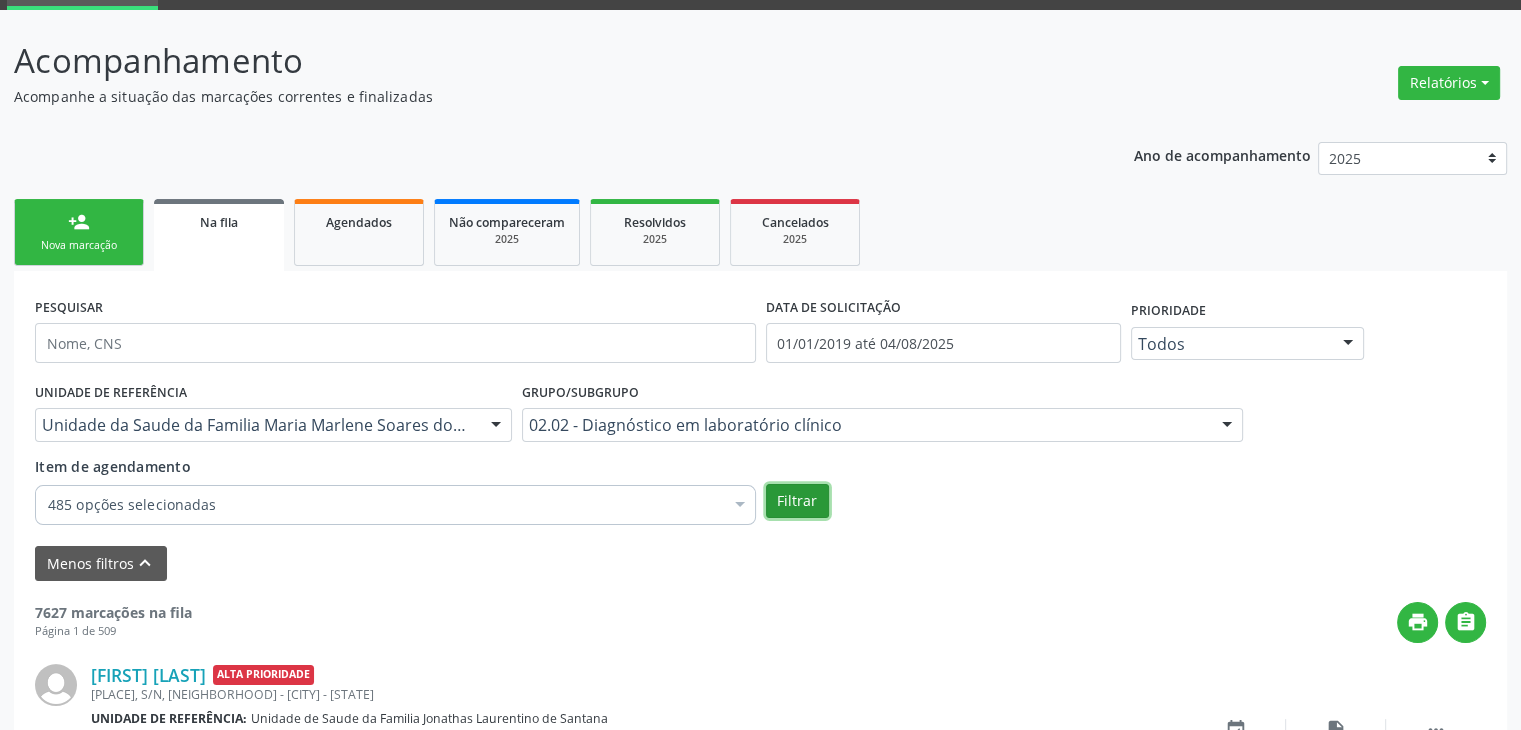 click on "Filtrar" at bounding box center [797, 501] 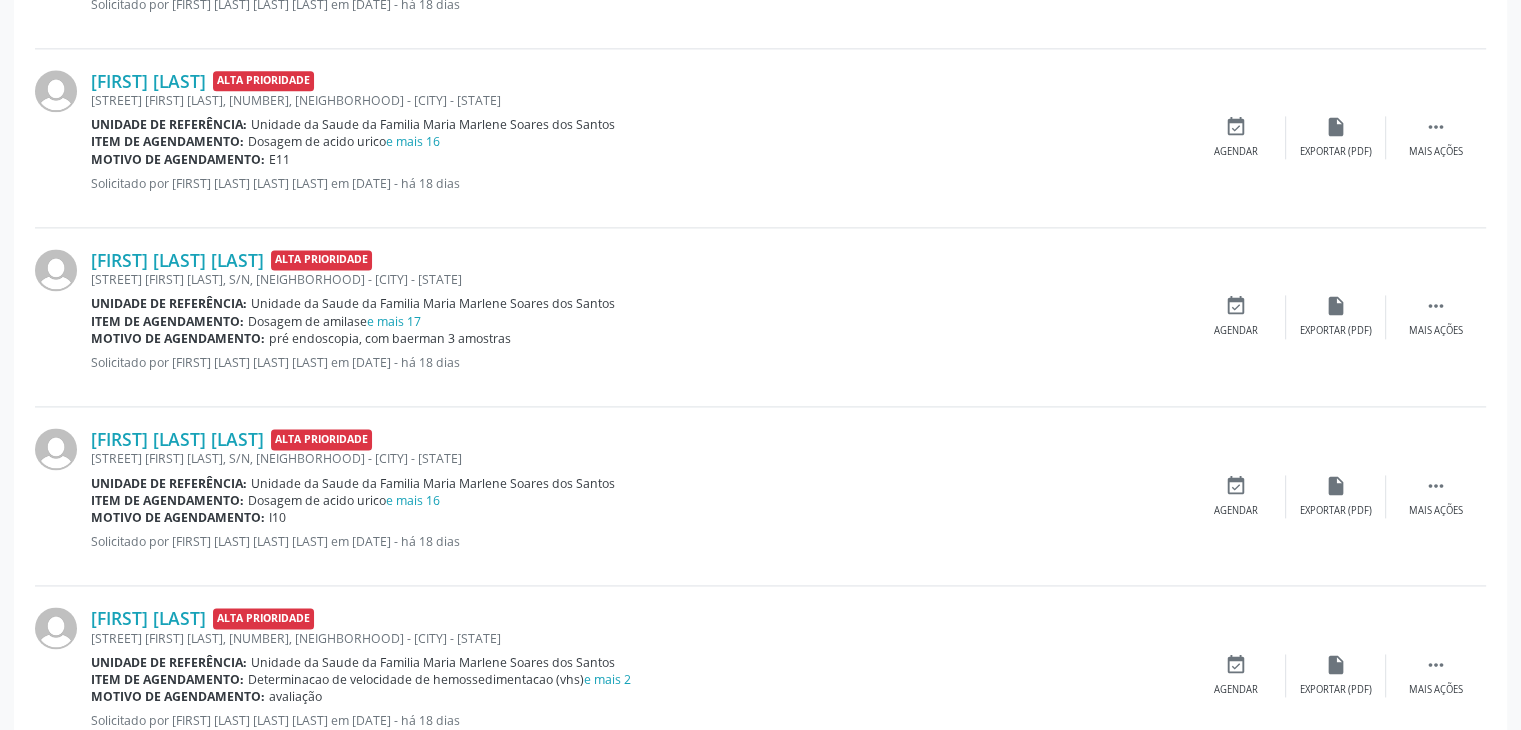 scroll, scrollTop: 2822, scrollLeft: 0, axis: vertical 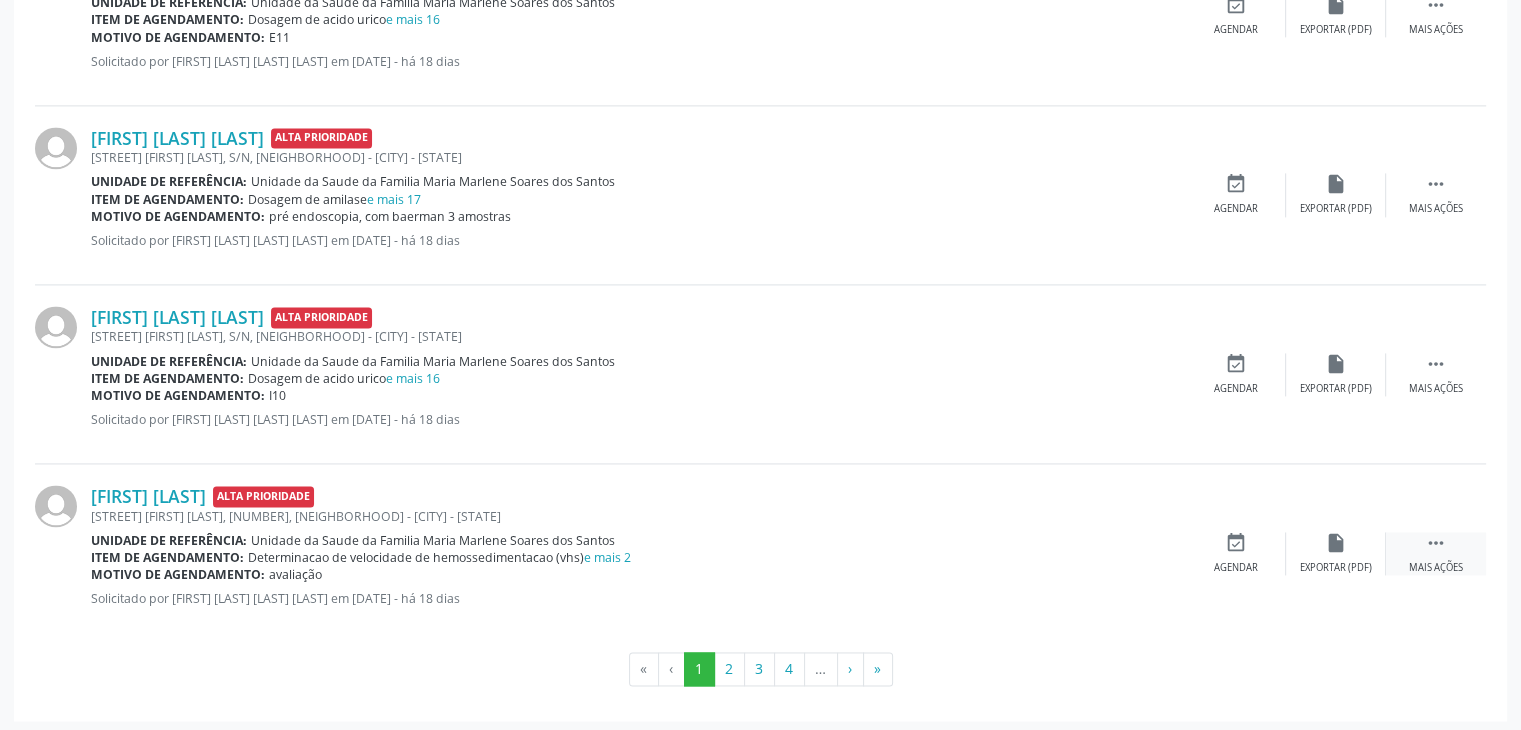 click on "Mais ações" at bounding box center [1436, 568] 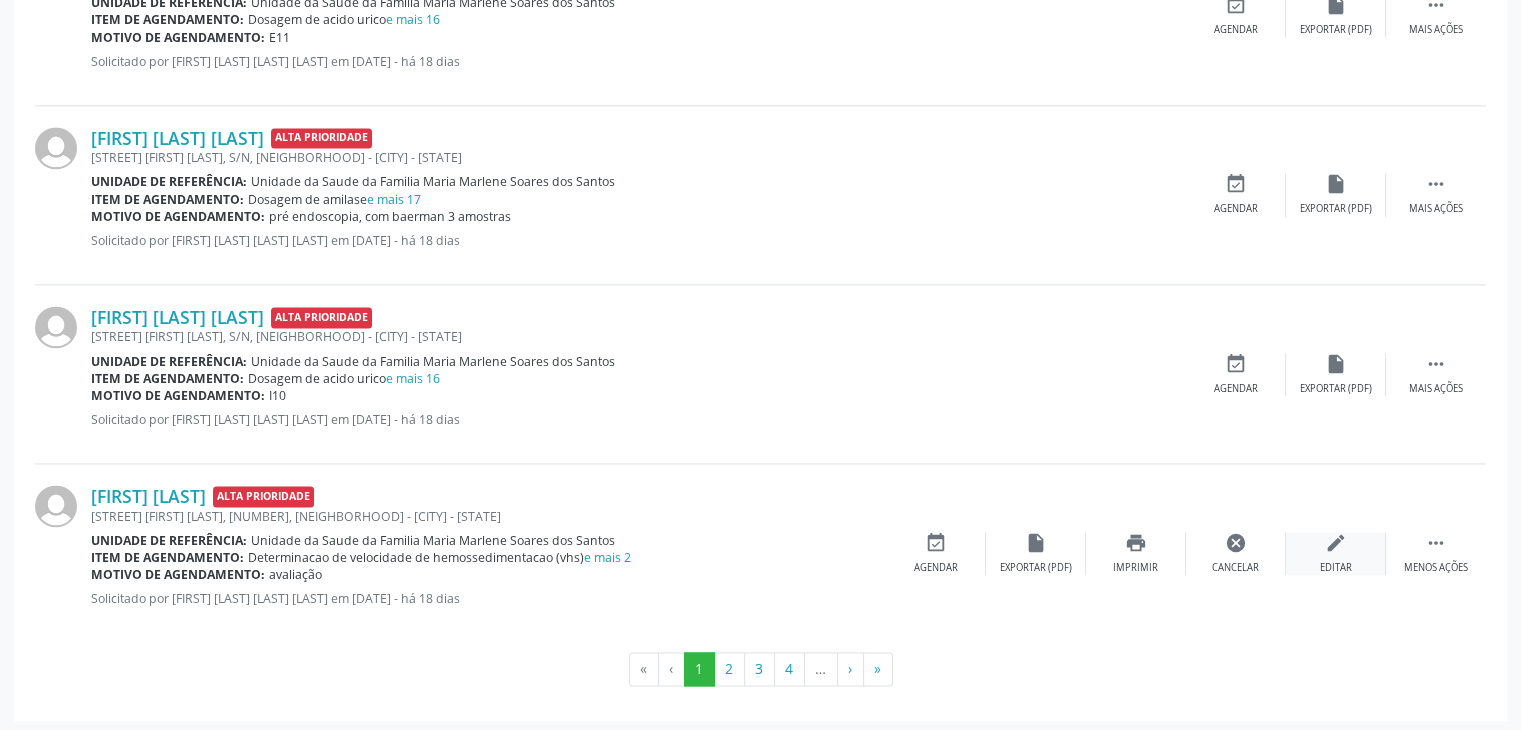 click on "edit
Editar" at bounding box center [1336, 553] 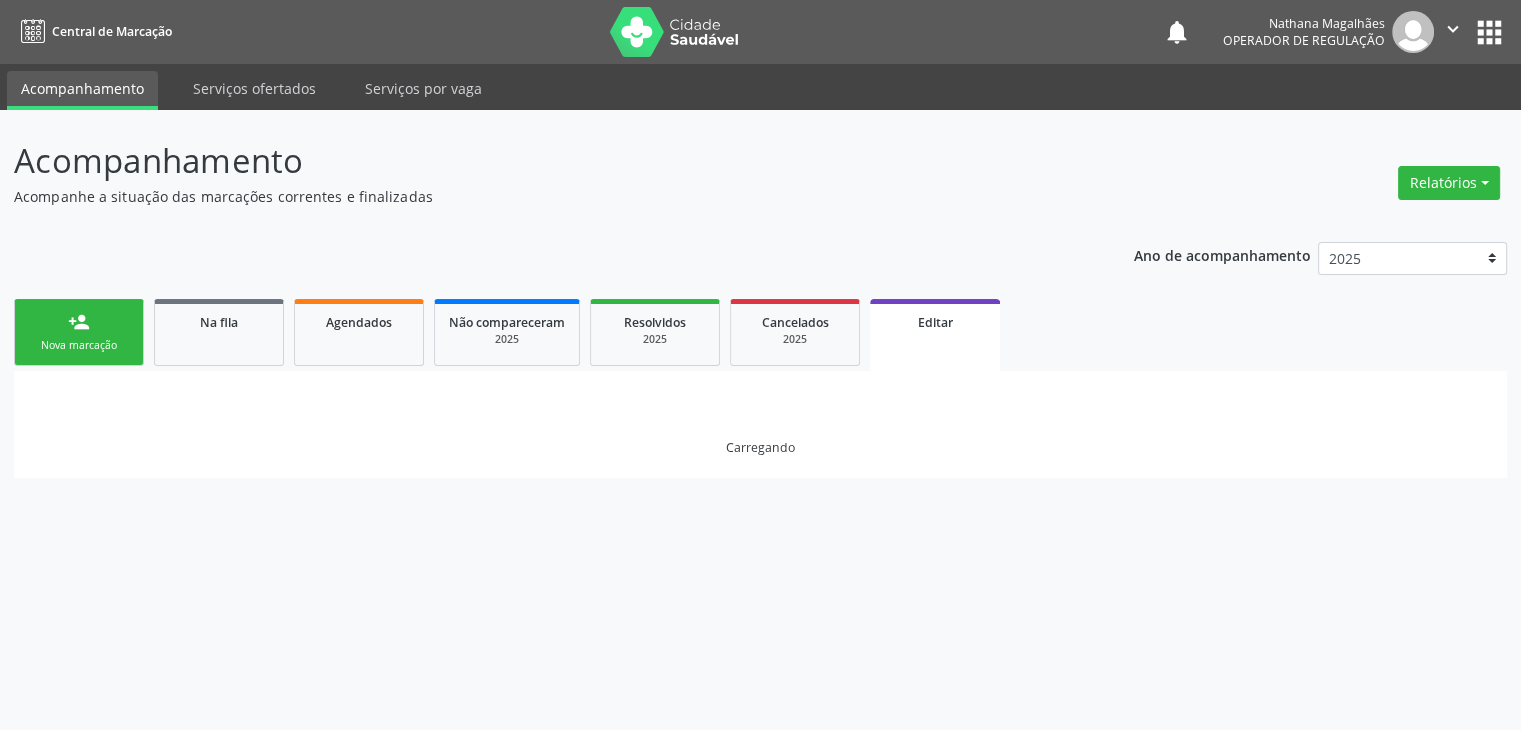 scroll, scrollTop: 0, scrollLeft: 0, axis: both 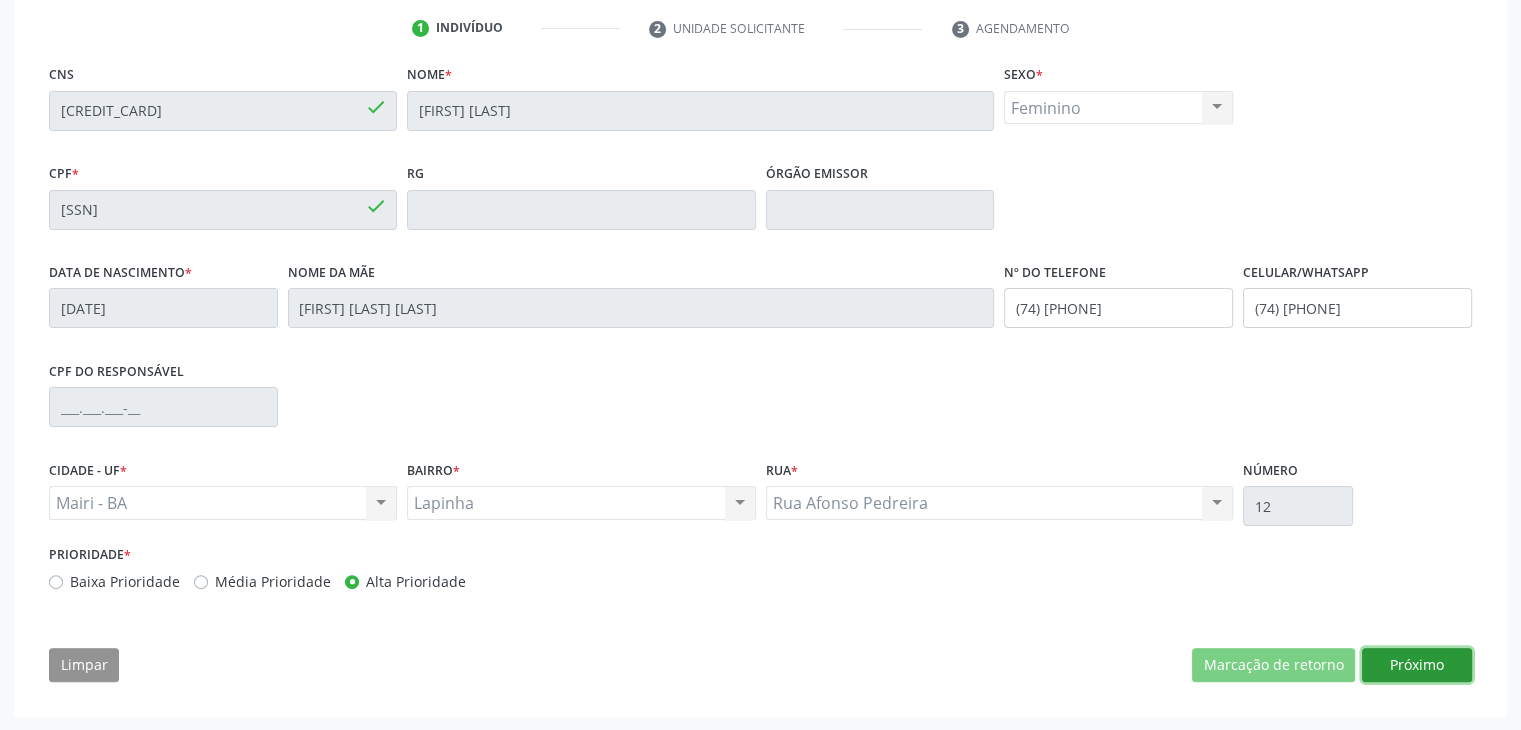 click on "Próximo" at bounding box center [1417, 665] 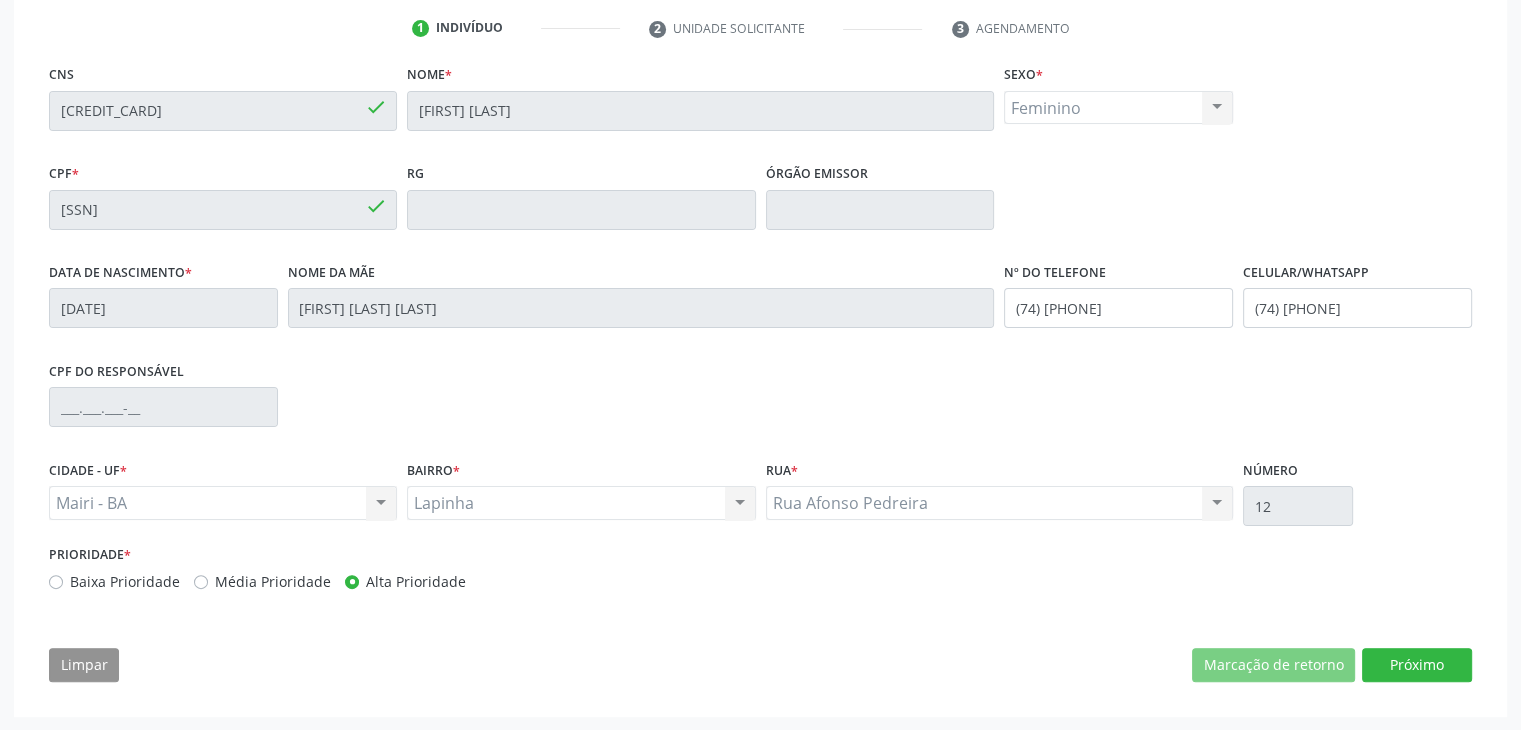scroll, scrollTop: 214, scrollLeft: 0, axis: vertical 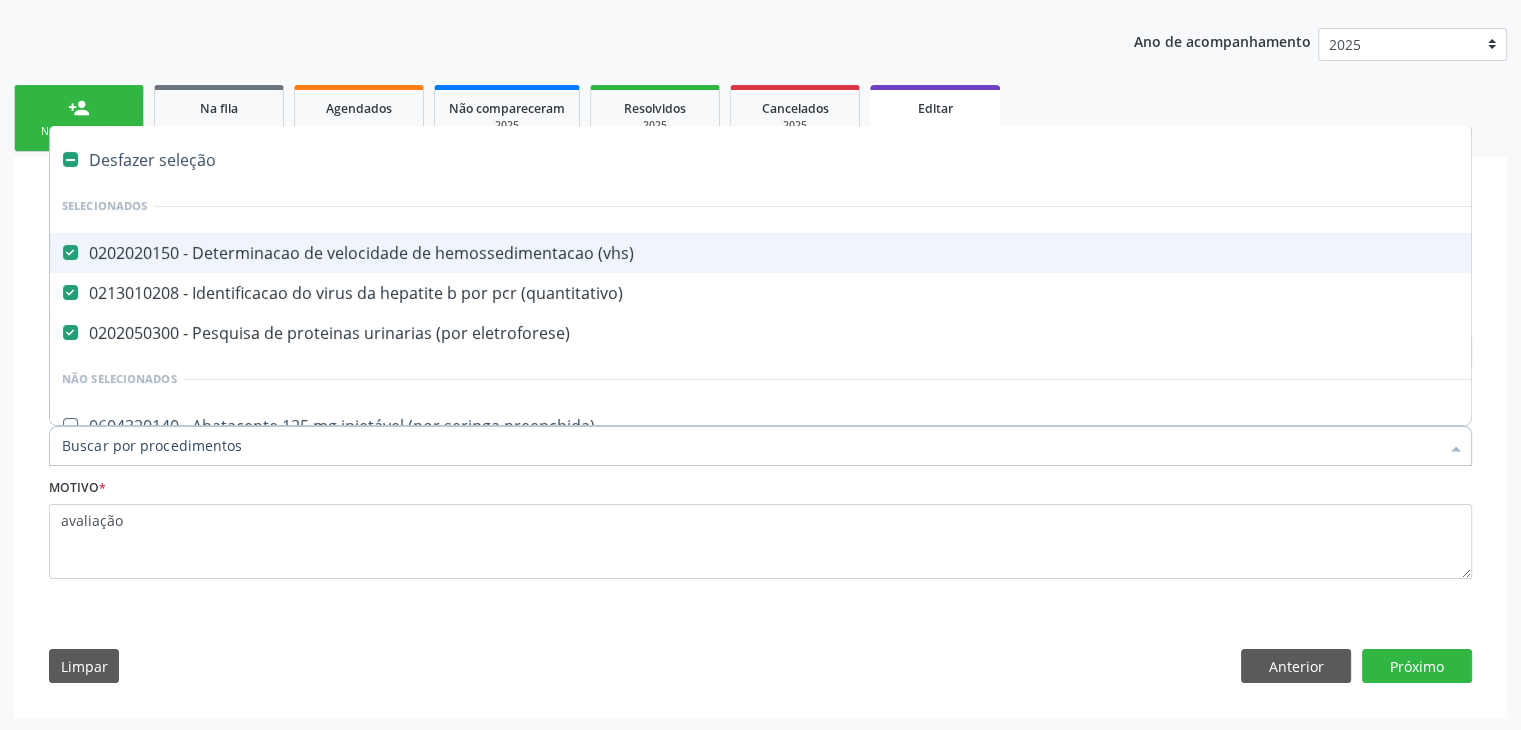 click on "Desfazer seleção" at bounding box center (831, 160) 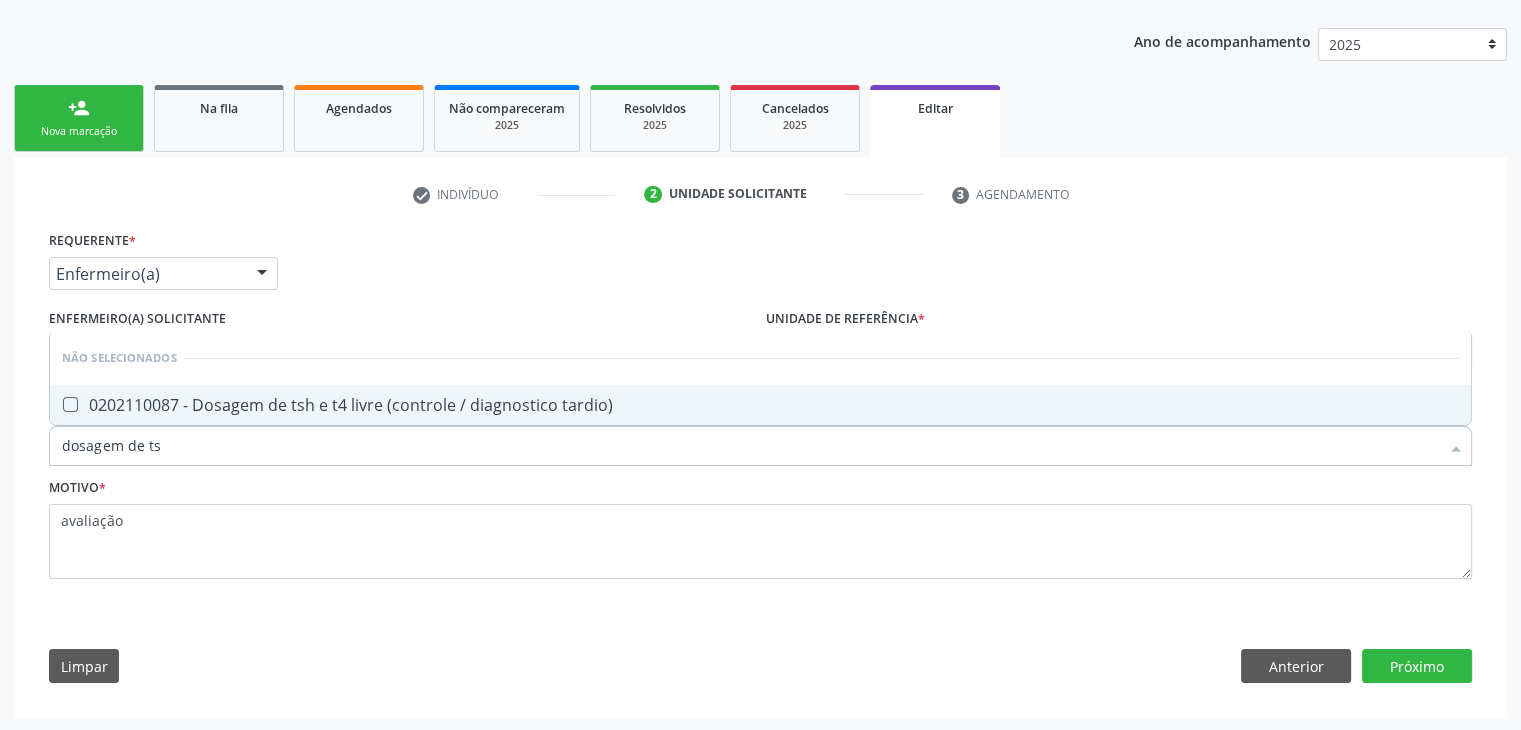 click on "0202110087 - Dosagem de tsh e t4 livre (controle / diagnostico tardio)" at bounding box center [760, 405] 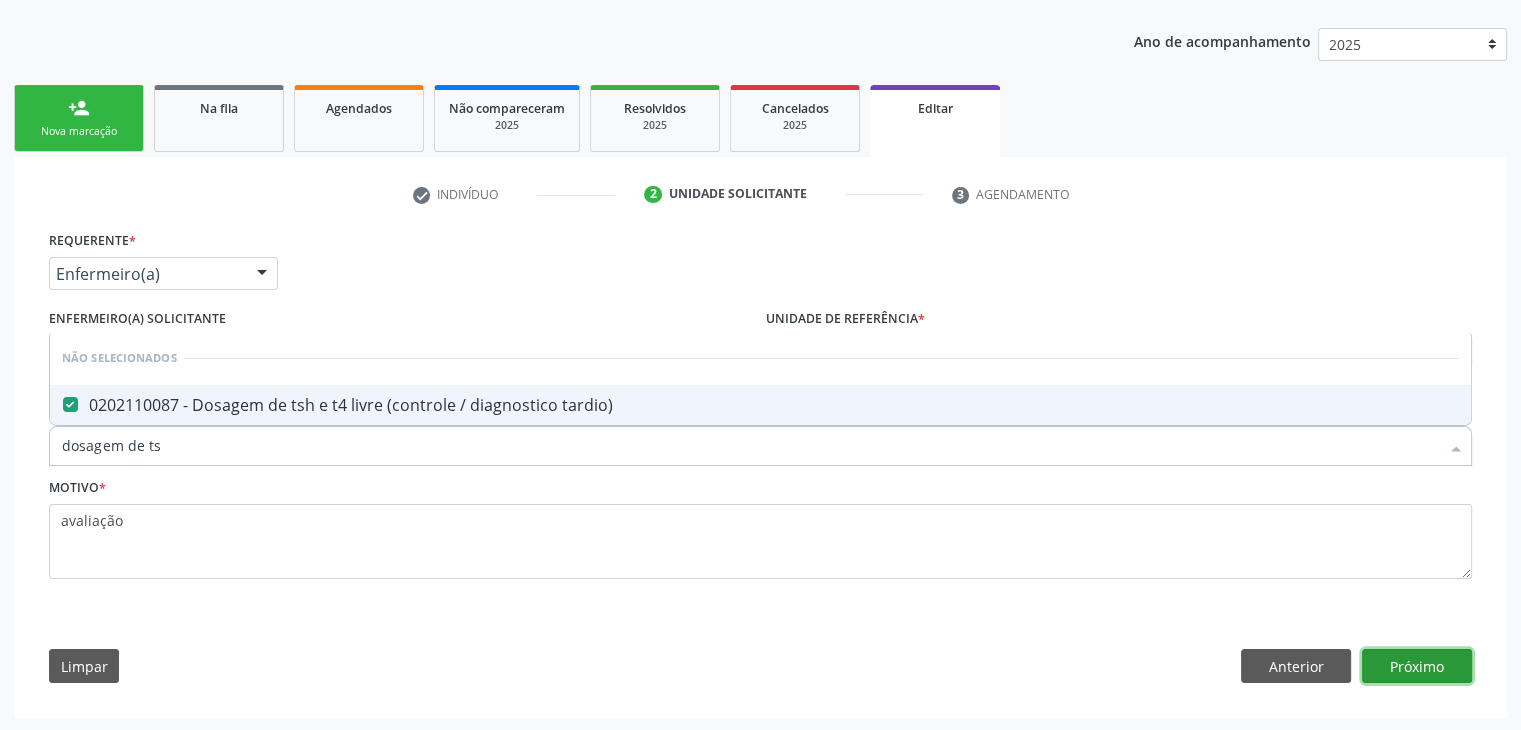 click on "Próximo" at bounding box center (1417, 666) 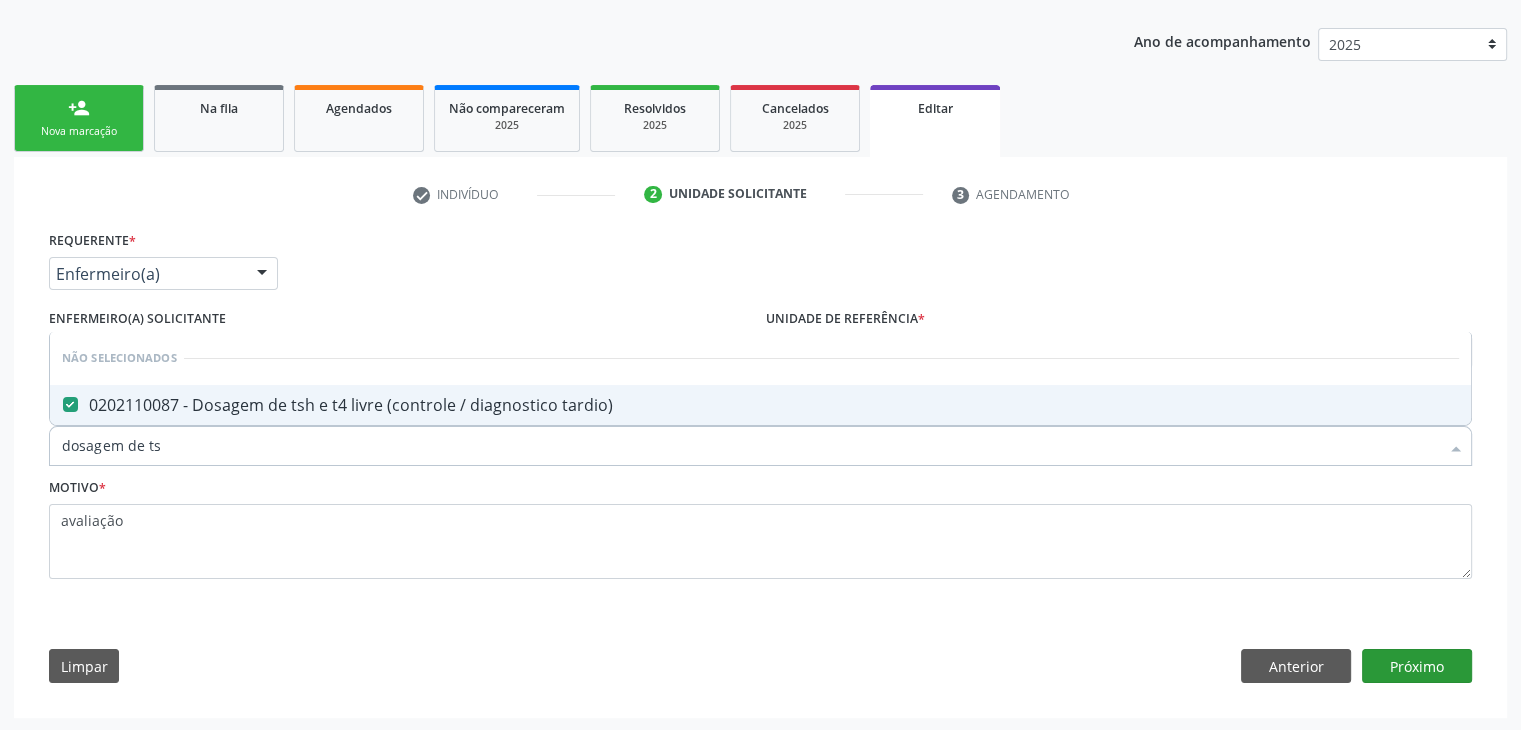 scroll, scrollTop: 165, scrollLeft: 0, axis: vertical 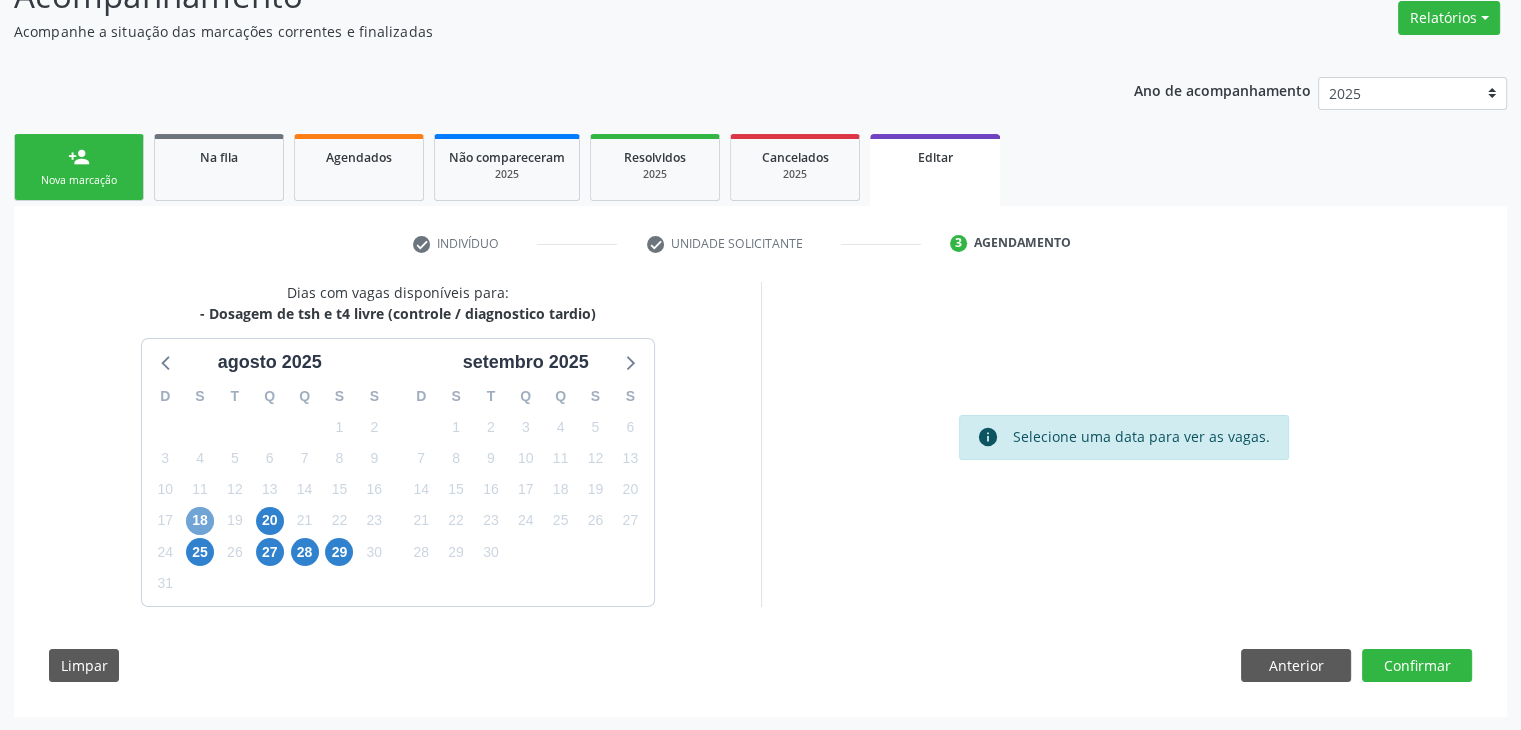 click on "18" at bounding box center (200, 521) 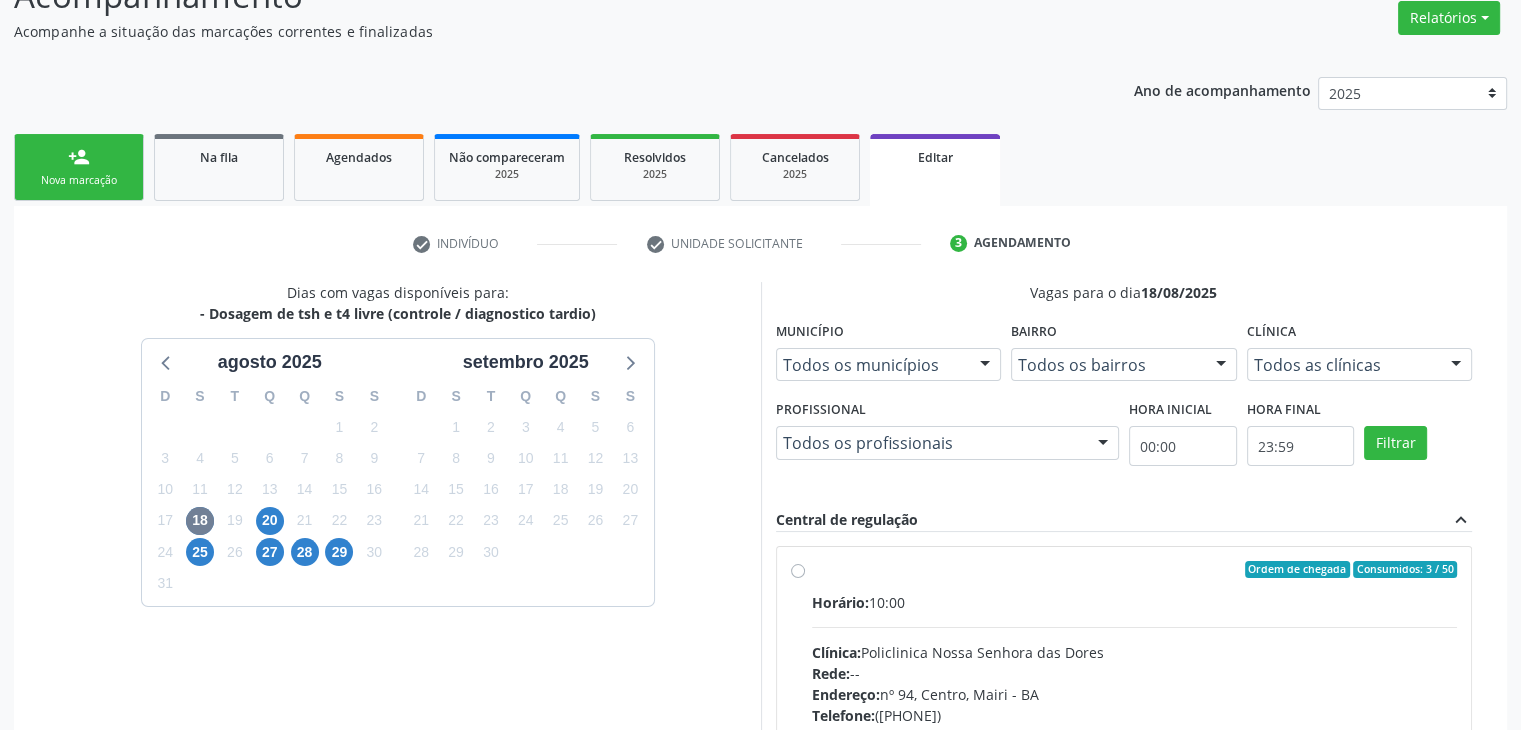 click on "Horário:   10:00" at bounding box center (1135, 602) 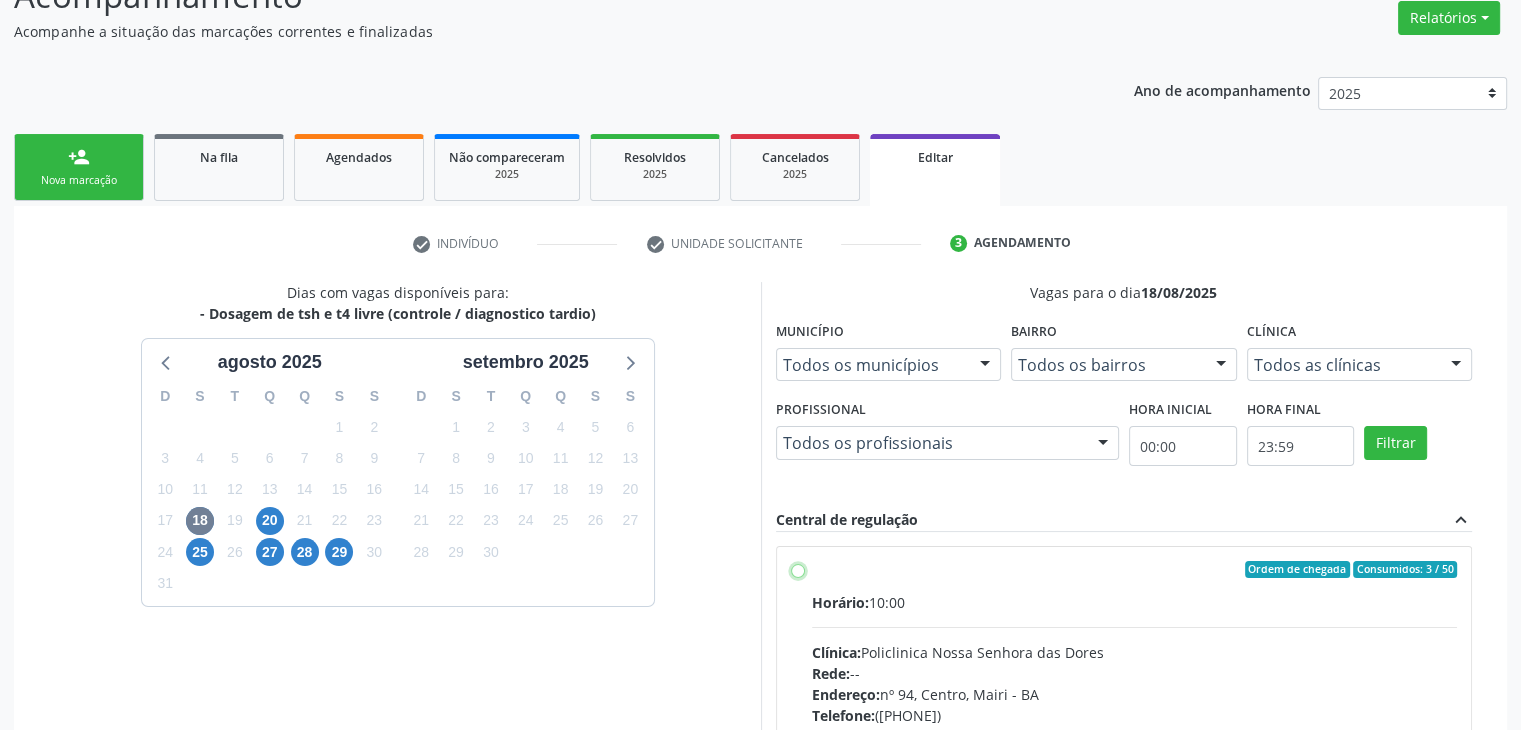 click on "Ordem de chegada
Consumidos: 3 / 50
Horário:   10:00
Clínica:  Policlinica Nossa Senhora das Dores
Rede:
--
Endereço:   nº 94, Centro, Mairi - BA
Telefone:   (74) 36322104
Profissional:
--
Informações adicionais sobre o atendimento
Idade de atendimento:
Sem restrição
Gênero(s) atendido(s):
Sem restrição
Informações adicionais:
--" at bounding box center [798, 570] 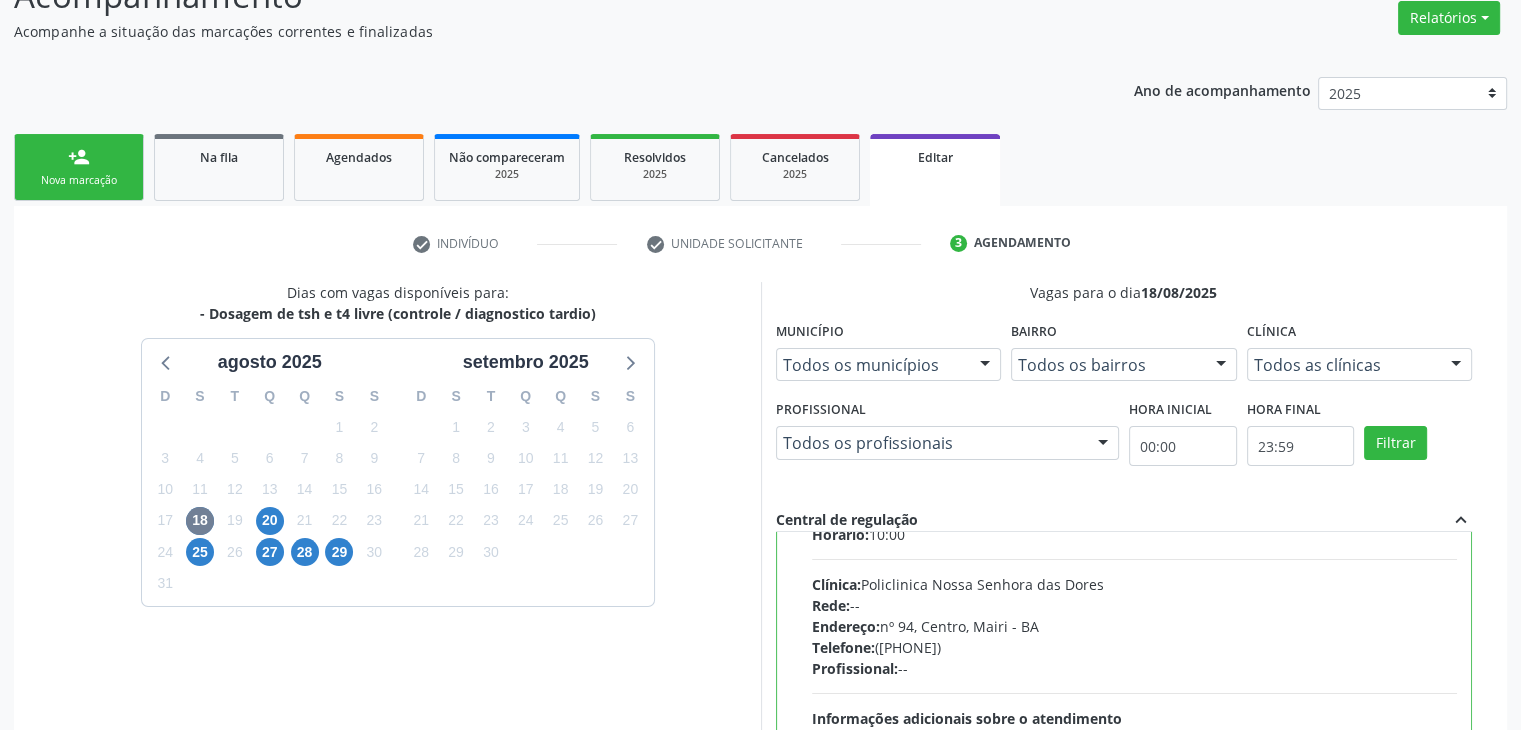 scroll, scrollTop: 98, scrollLeft: 0, axis: vertical 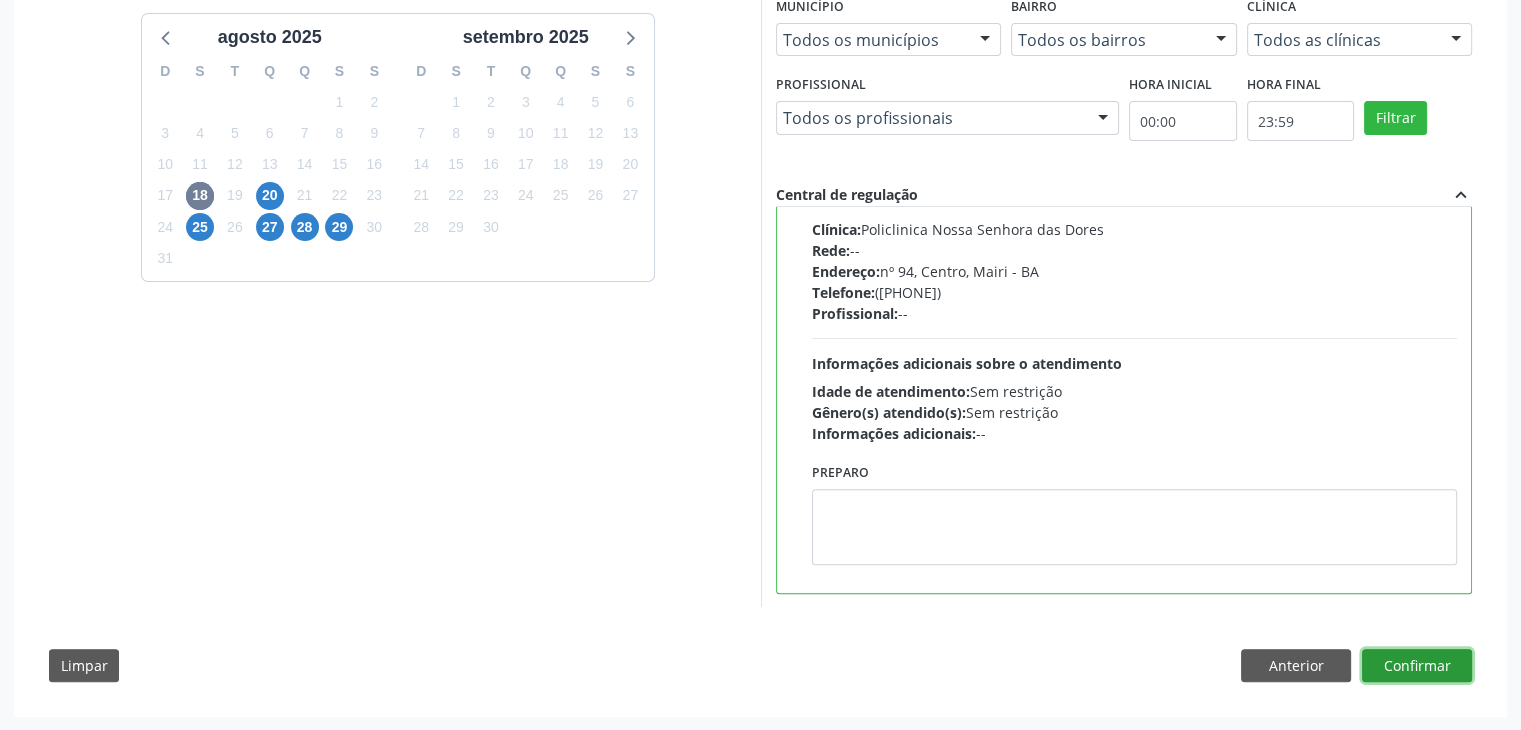 click on "Confirmar" at bounding box center [1417, 666] 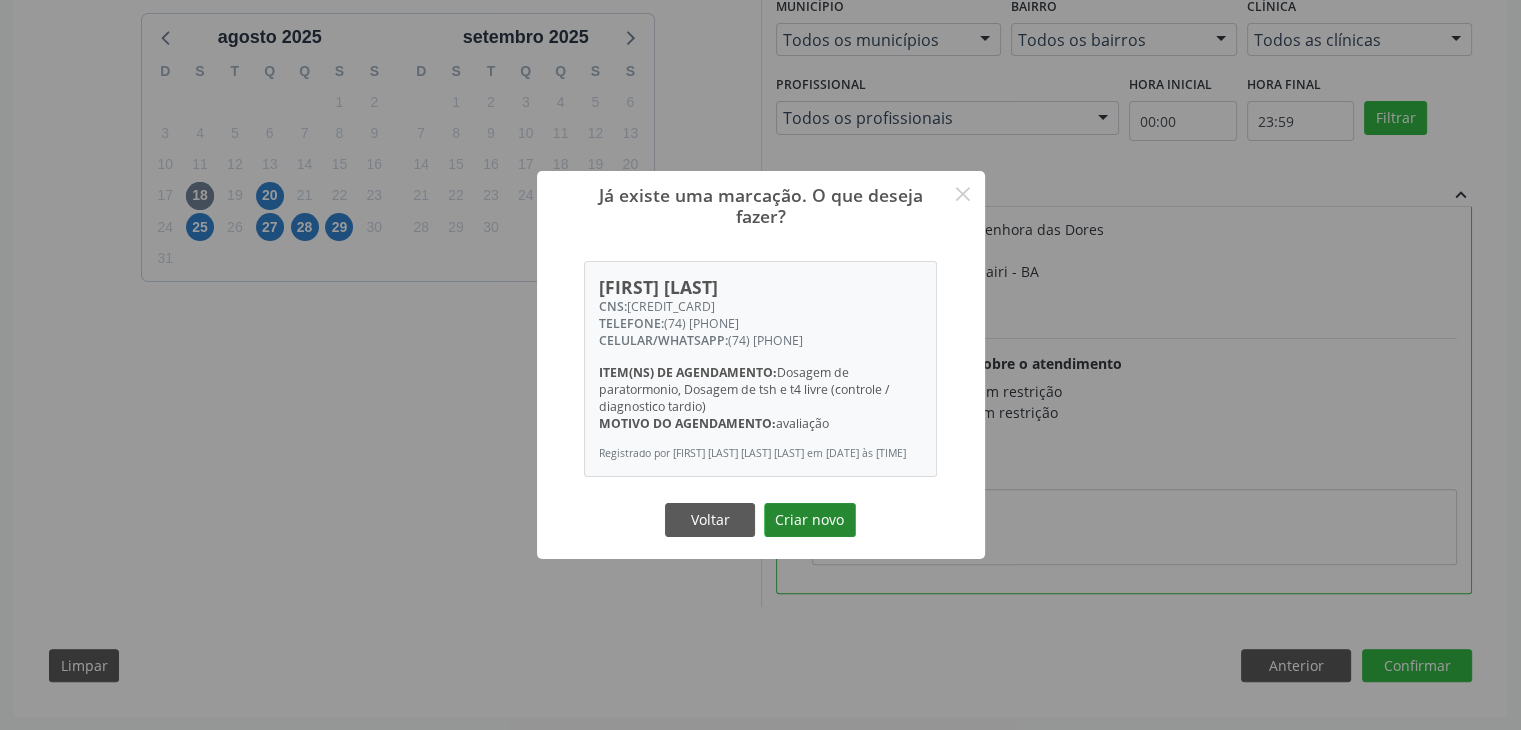click on "Criar novo" at bounding box center [810, 520] 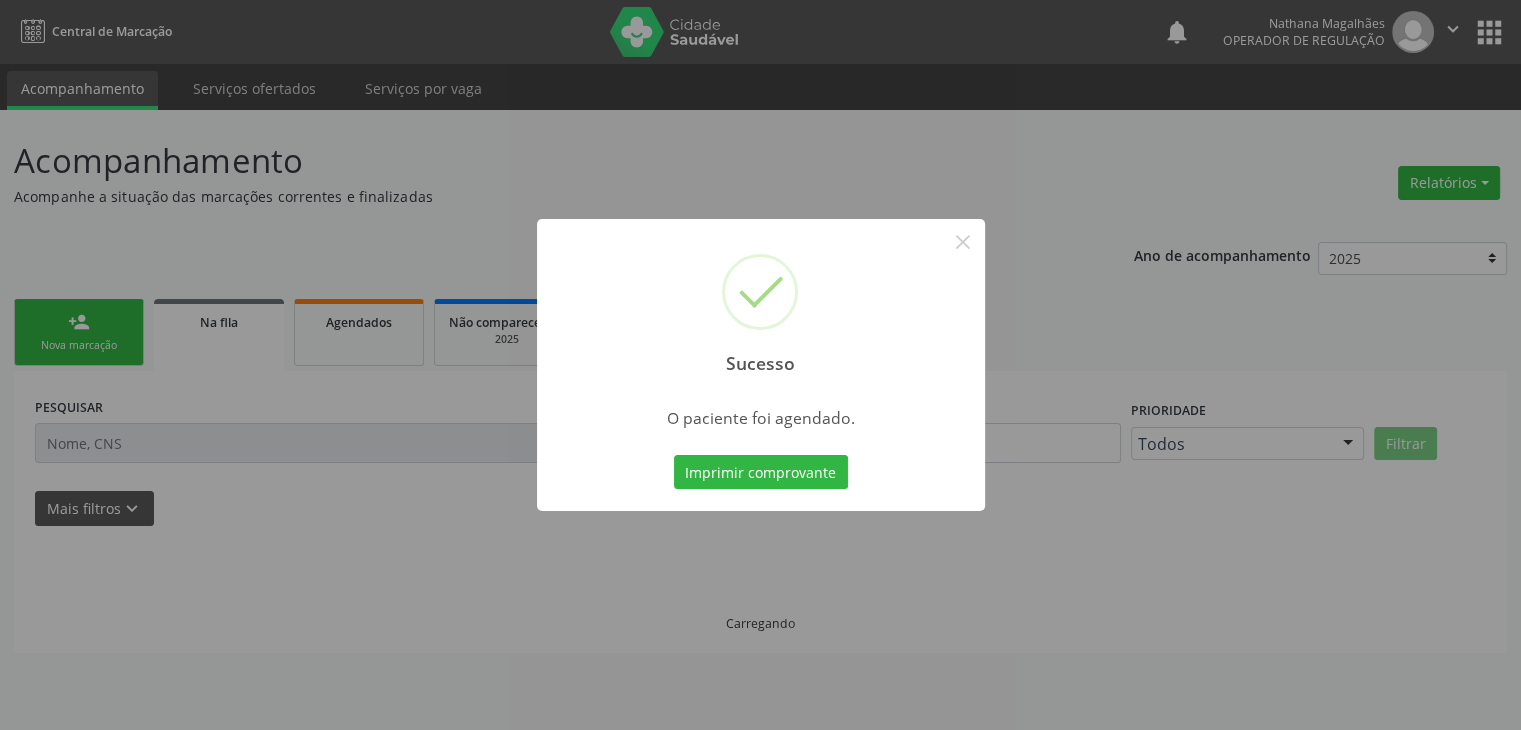 scroll, scrollTop: 0, scrollLeft: 0, axis: both 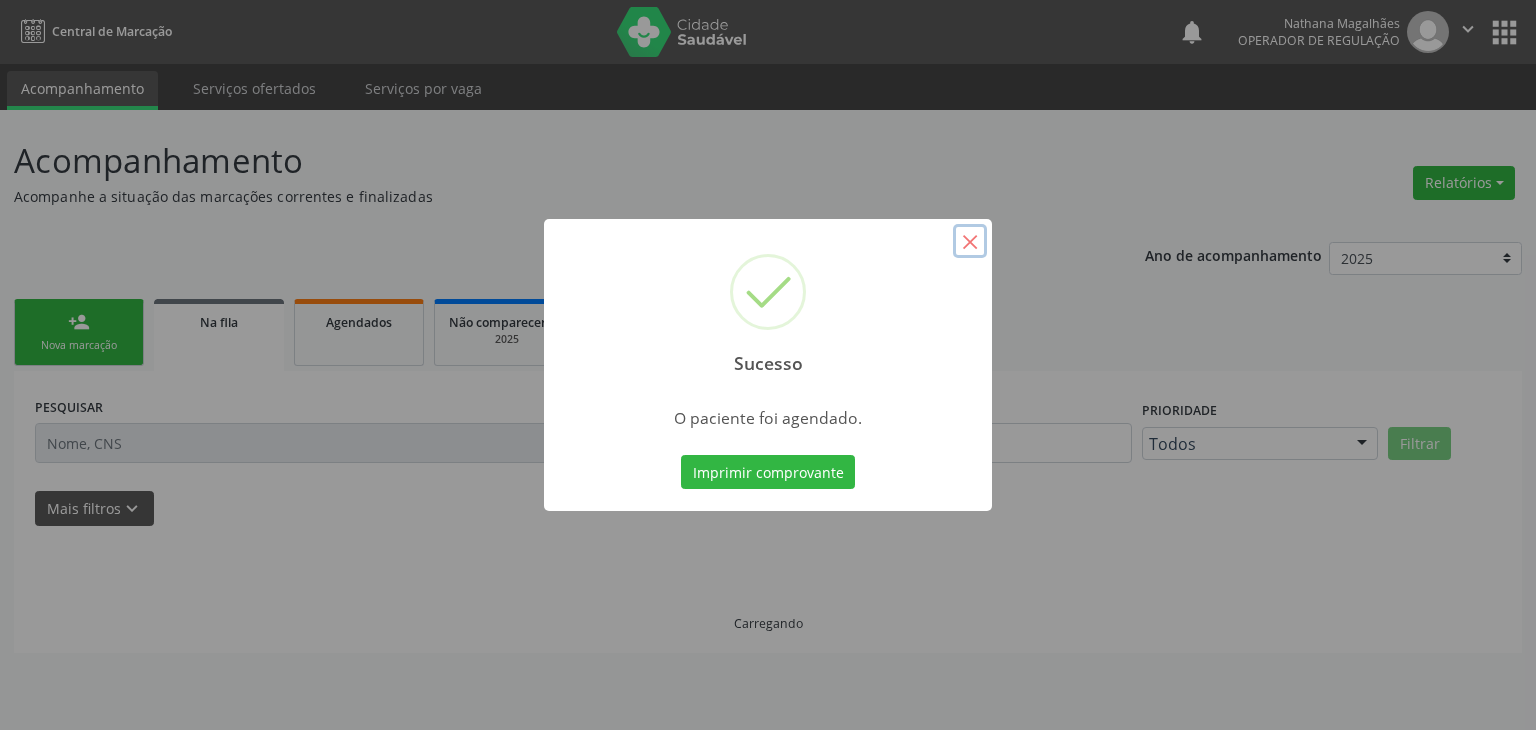 click on "×" at bounding box center [970, 241] 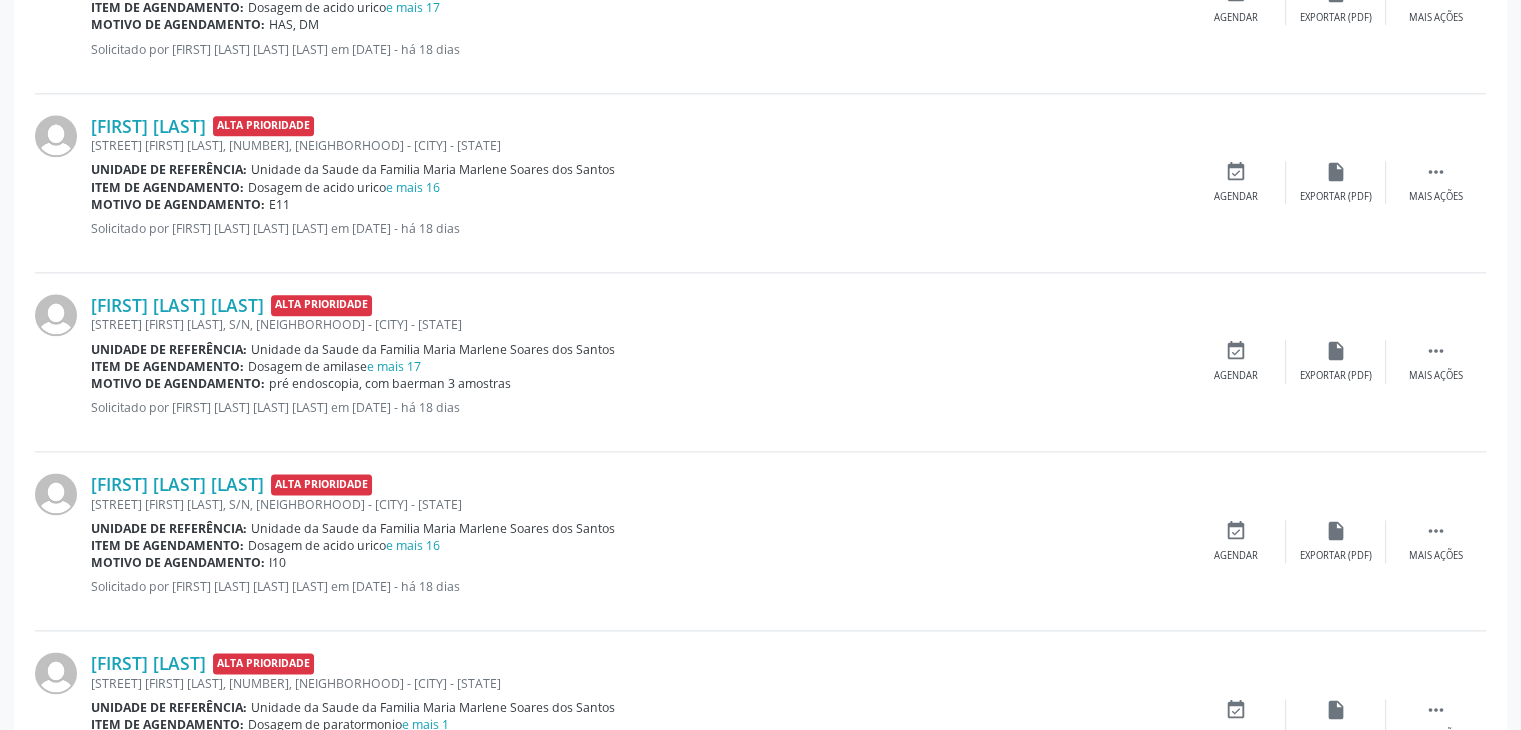 scroll, scrollTop: 2667, scrollLeft: 0, axis: vertical 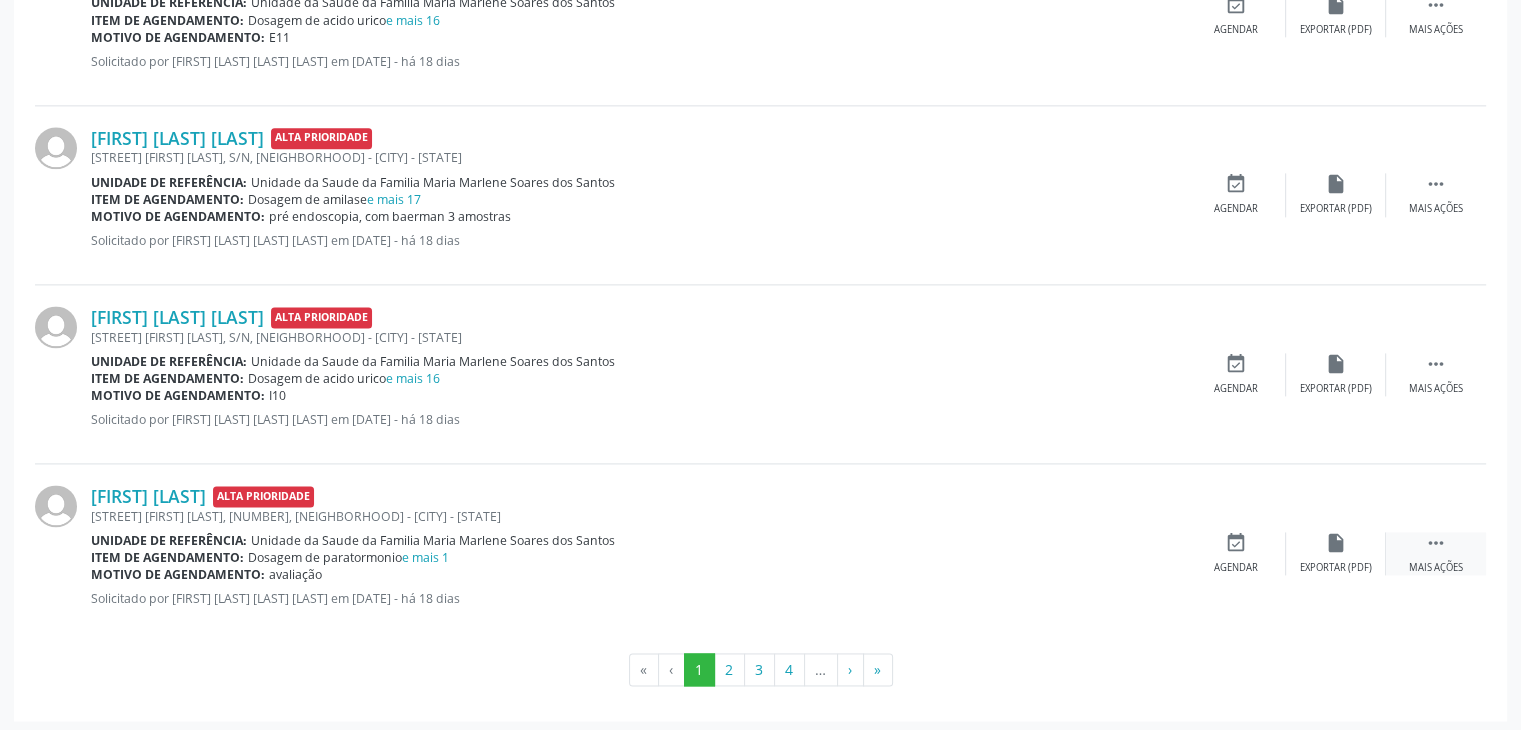 drag, startPoint x: 1439, startPoint y: 548, endPoint x: 1408, endPoint y: 557, distance: 32.280025 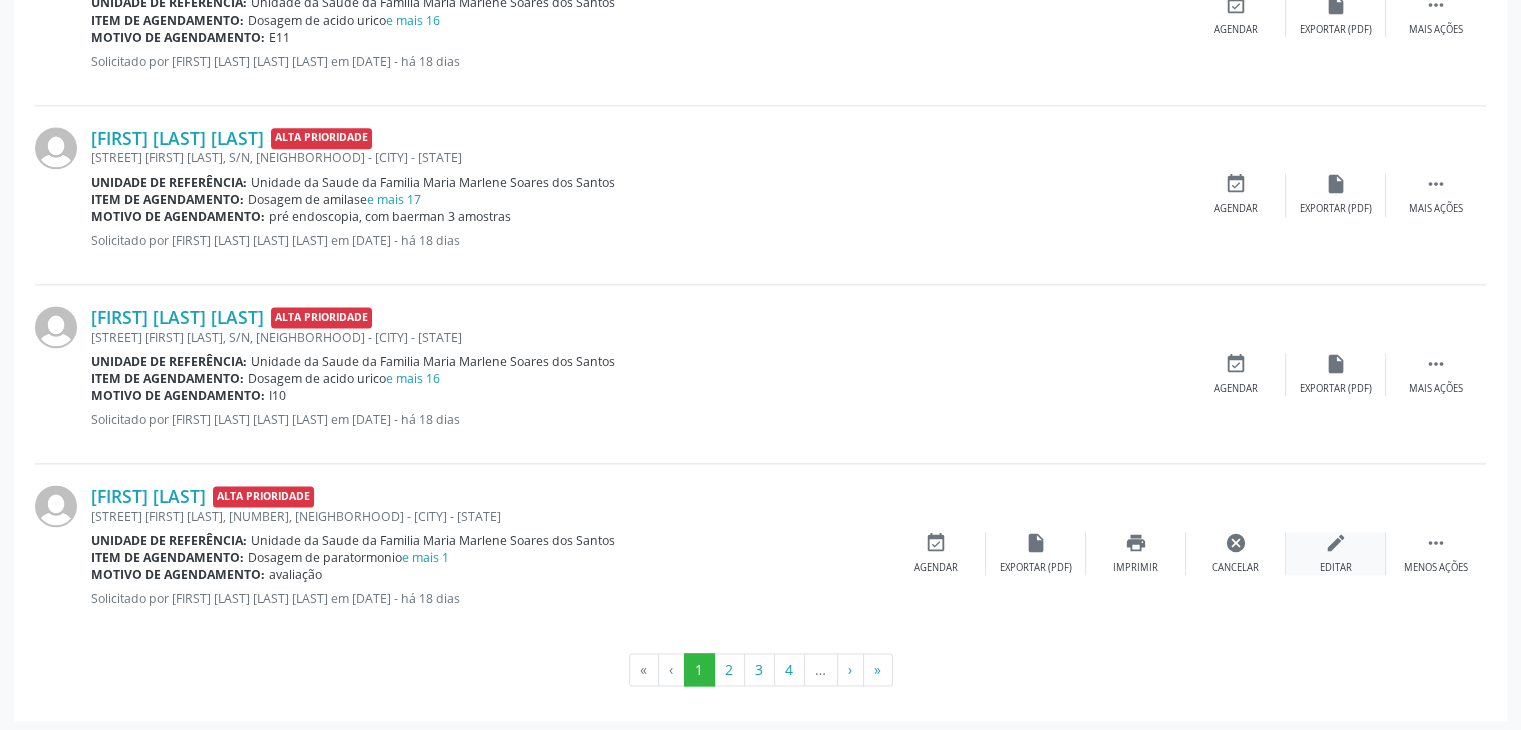 click on "edit
Editar" at bounding box center [1336, 553] 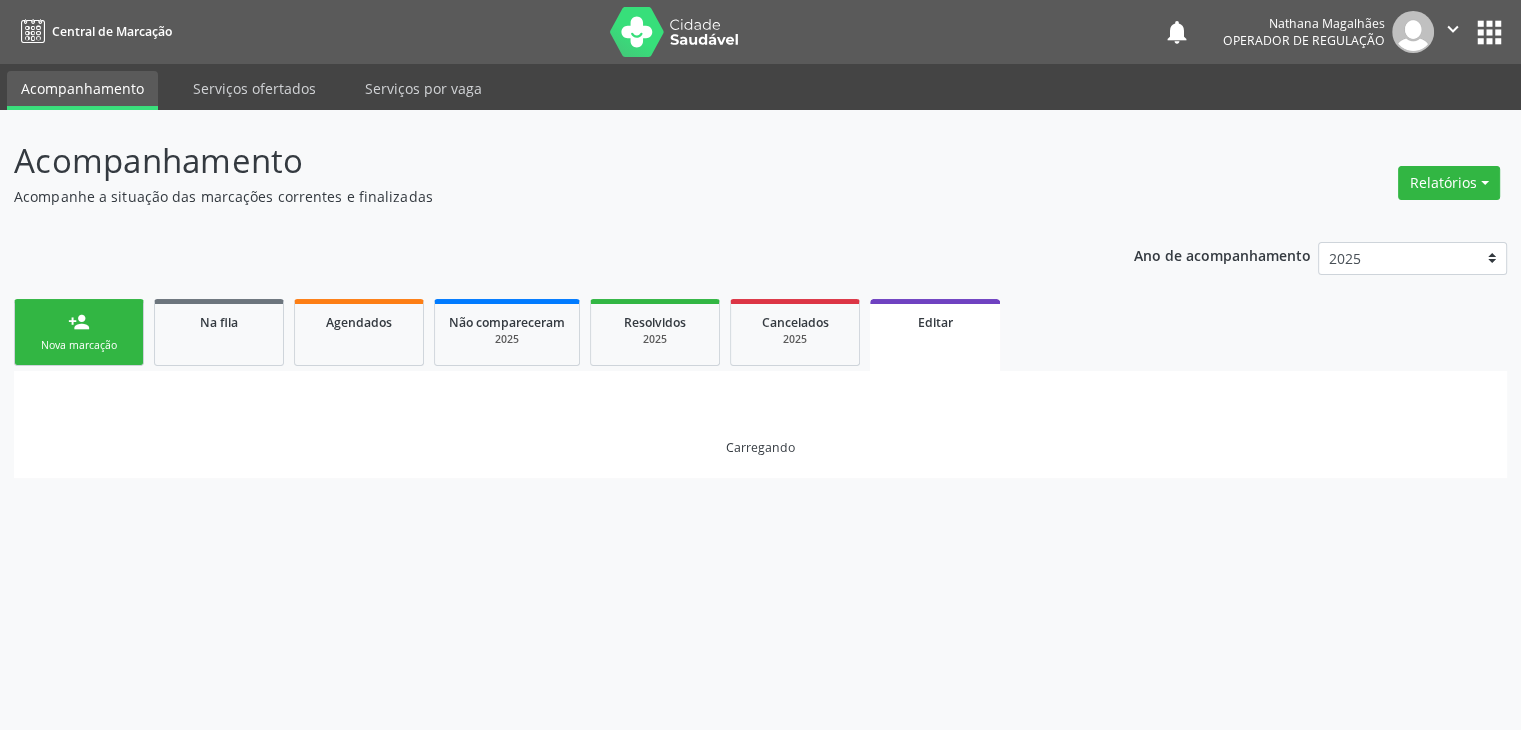 scroll, scrollTop: 0, scrollLeft: 0, axis: both 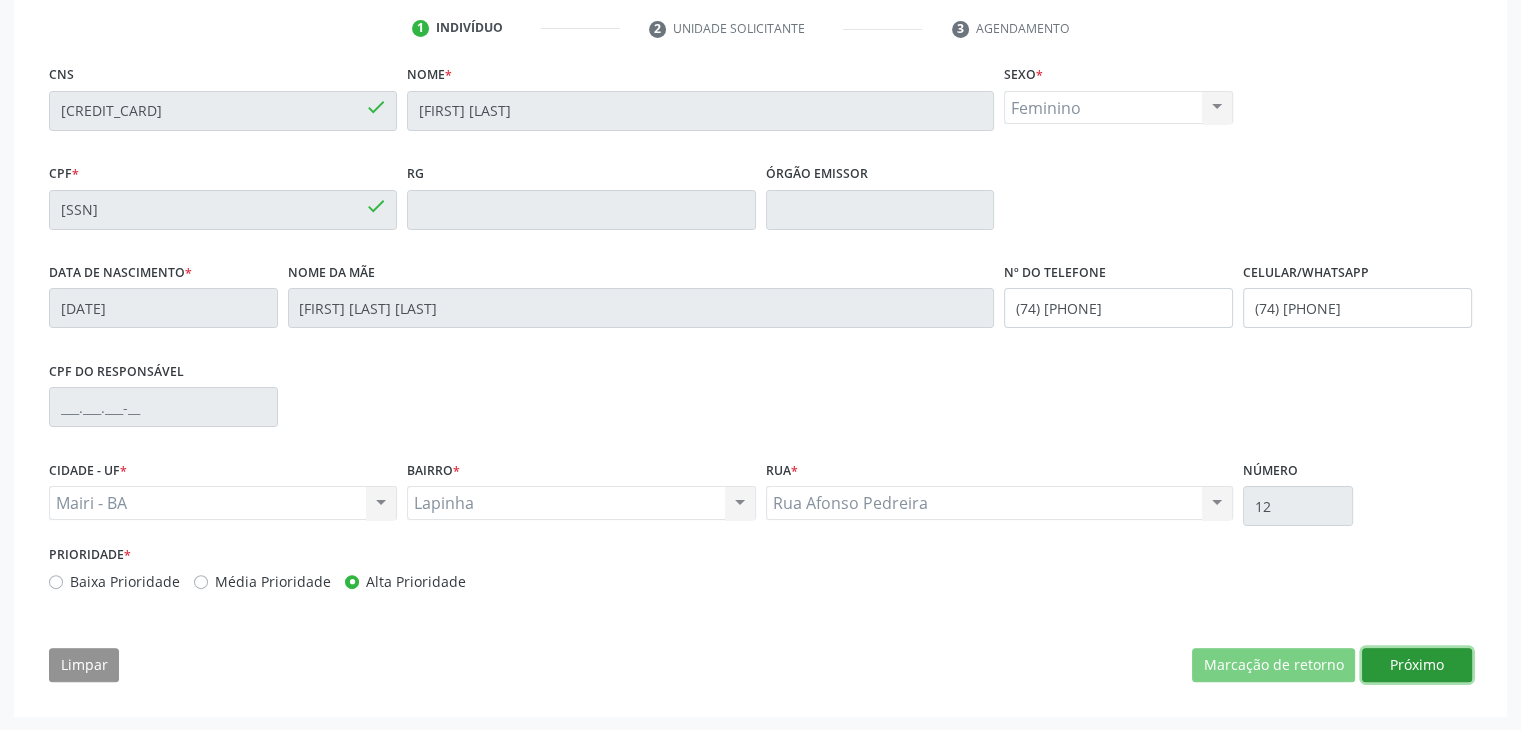 click on "Próximo" at bounding box center (1417, 665) 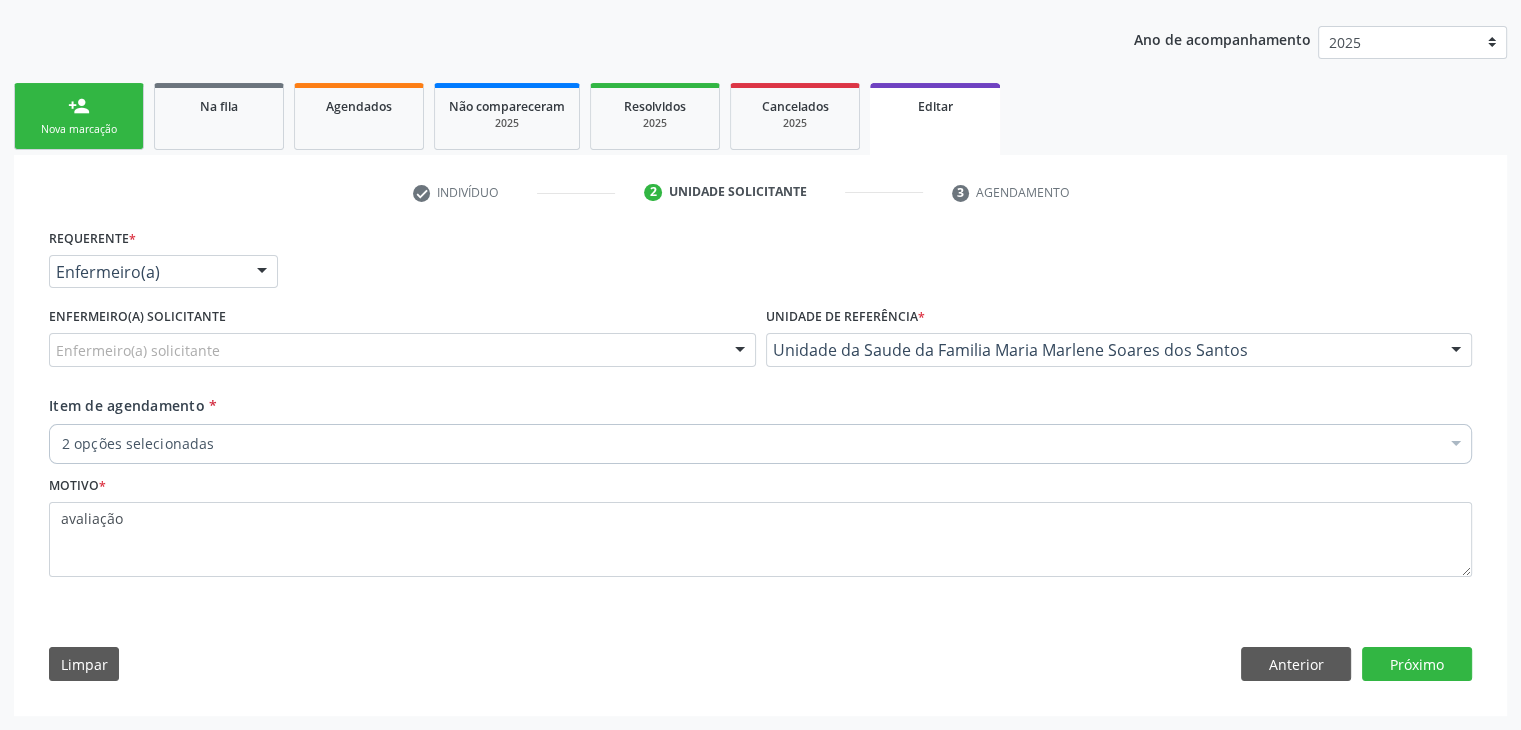 scroll, scrollTop: 214, scrollLeft: 0, axis: vertical 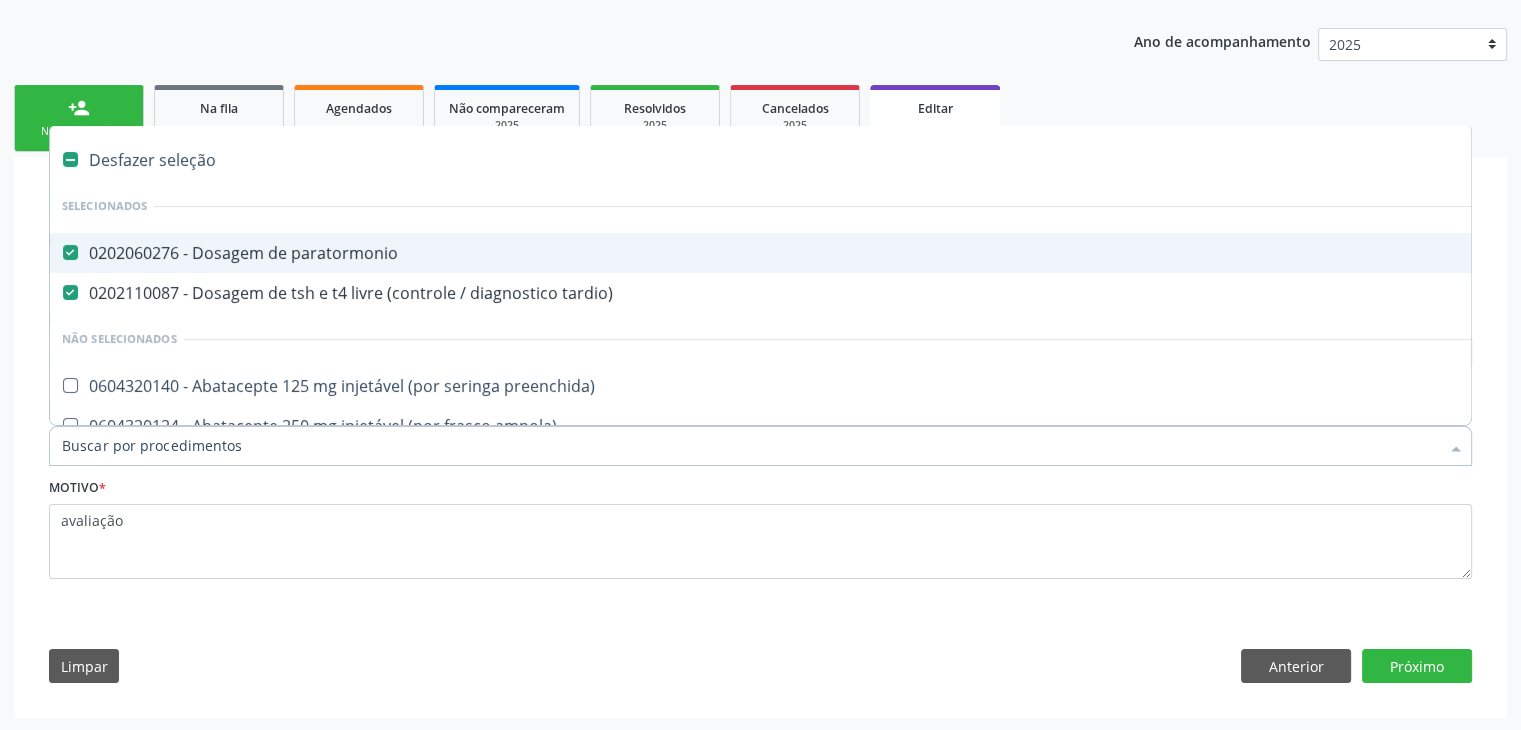 click on "0202060276 - Dosagem de paratormonio" at bounding box center [831, 253] 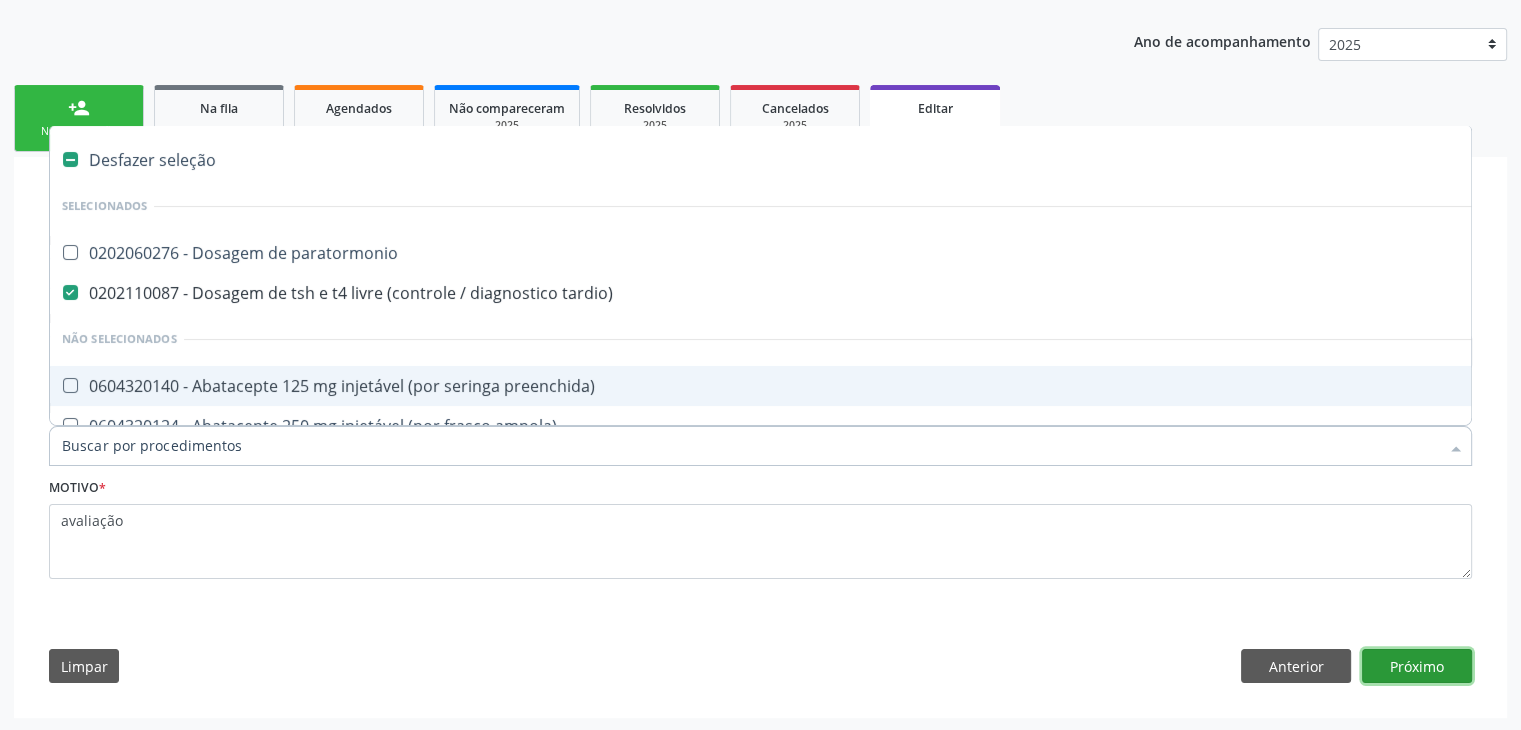 click on "Próximo" at bounding box center [1417, 666] 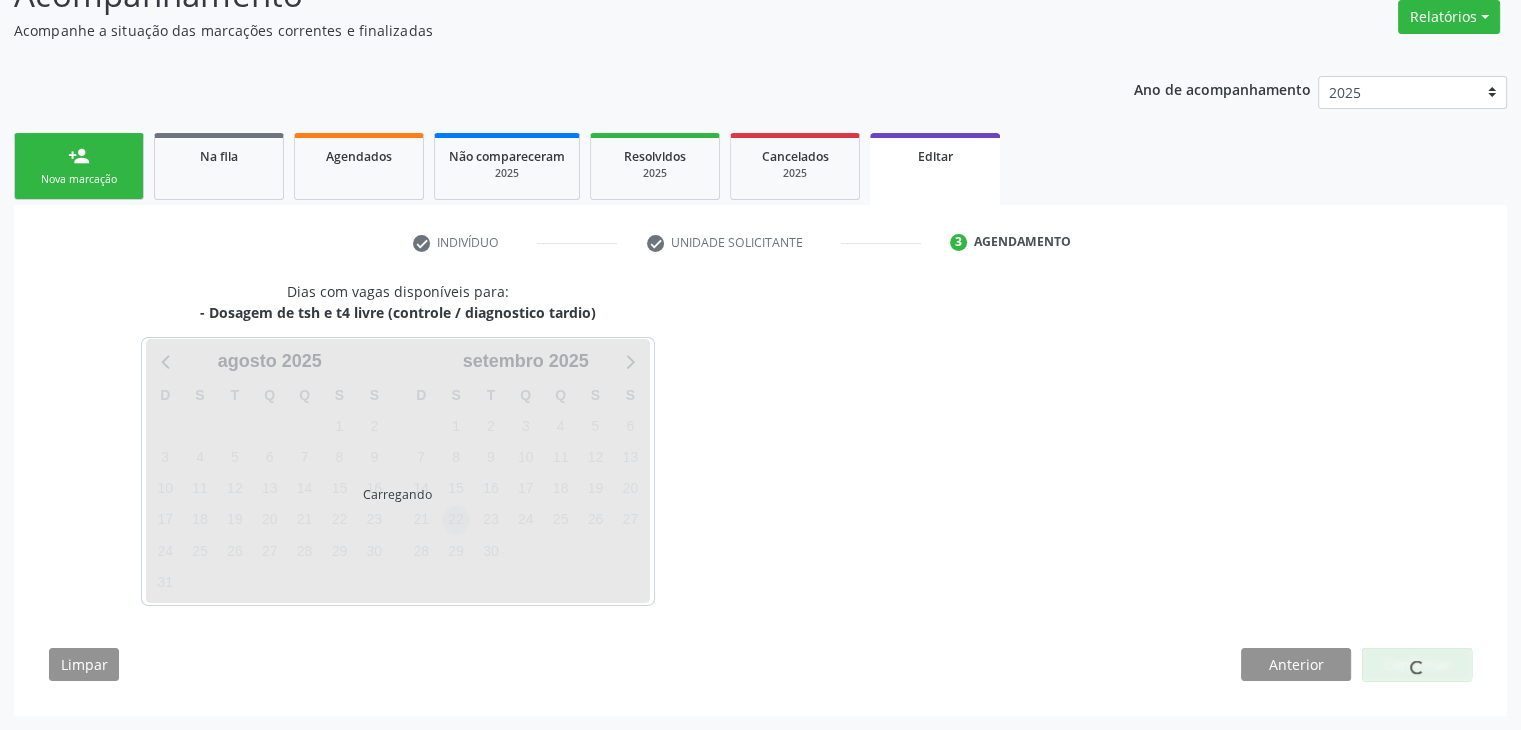 scroll, scrollTop: 165, scrollLeft: 0, axis: vertical 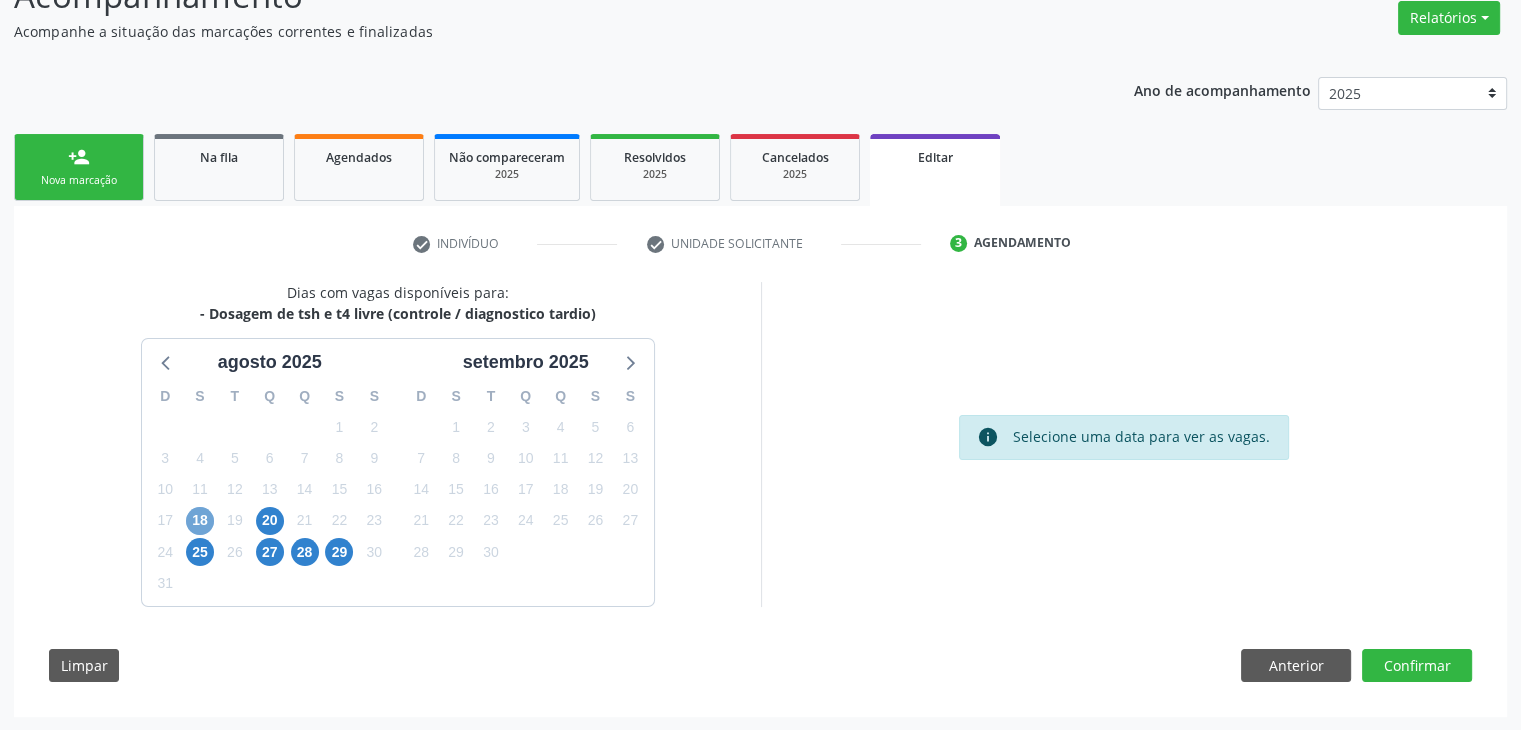 click on "18" at bounding box center (200, 521) 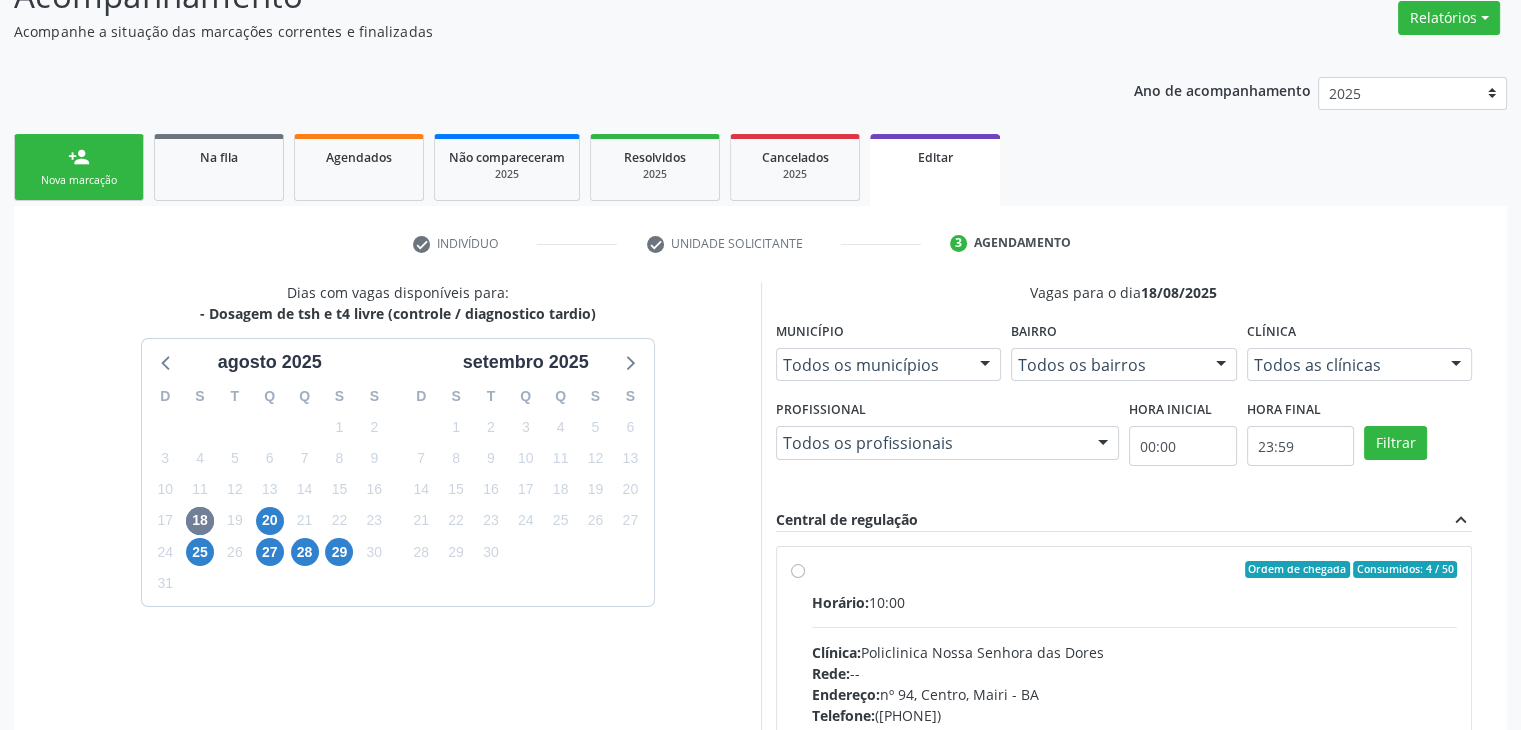 click on "Horário:   10:00
Clínica:  Policlinica Nossa Senhora das Dores
Rede:
--
Endereço:   nº 94, Centro, Mairi - BA
Telefone:   (74) 36322104
Profissional:
--
Informações adicionais sobre o atendimento
Idade de atendimento:
Sem restrição
Gênero(s) atendido(s):
Sem restrição
Informações adicionais:
--" at bounding box center [1135, 729] 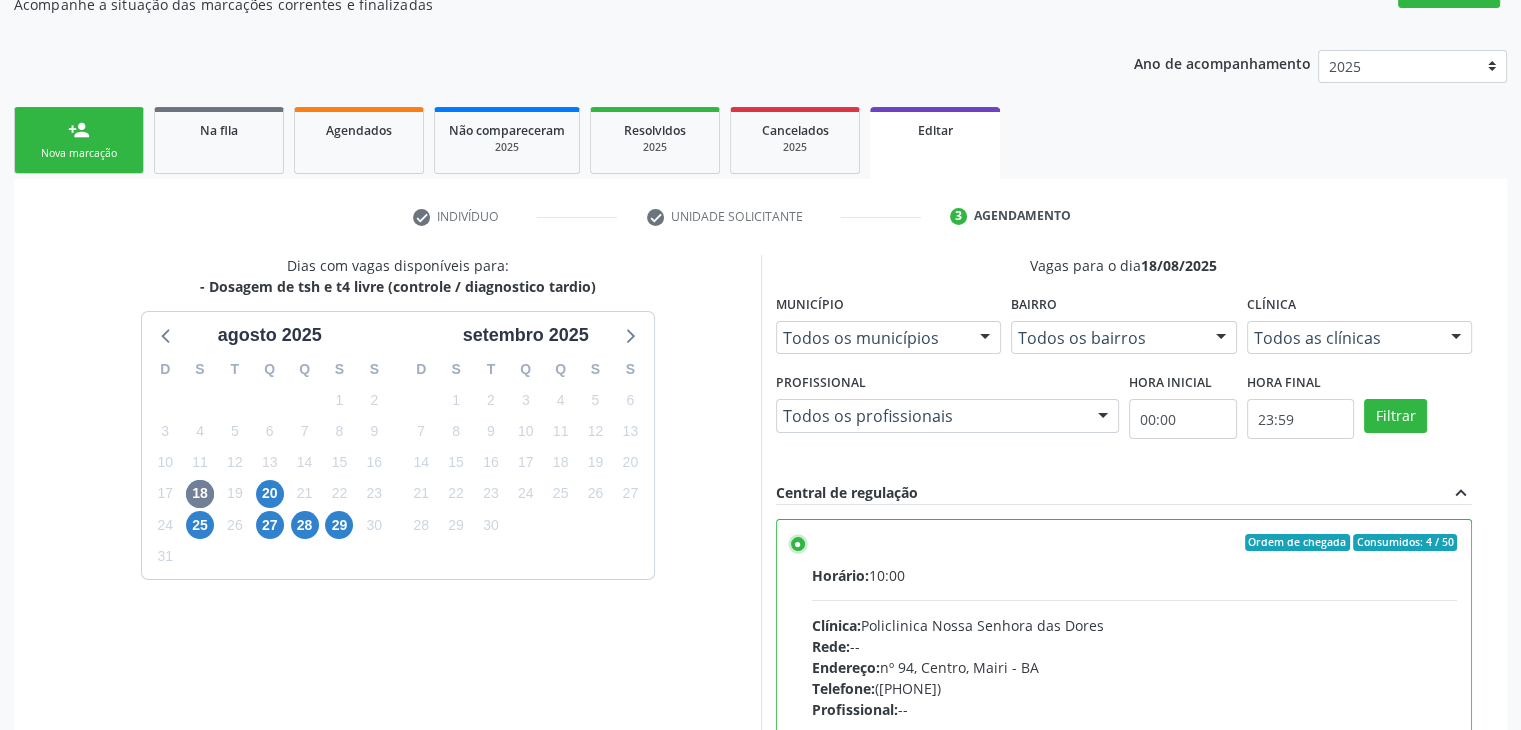 scroll, scrollTop: 490, scrollLeft: 0, axis: vertical 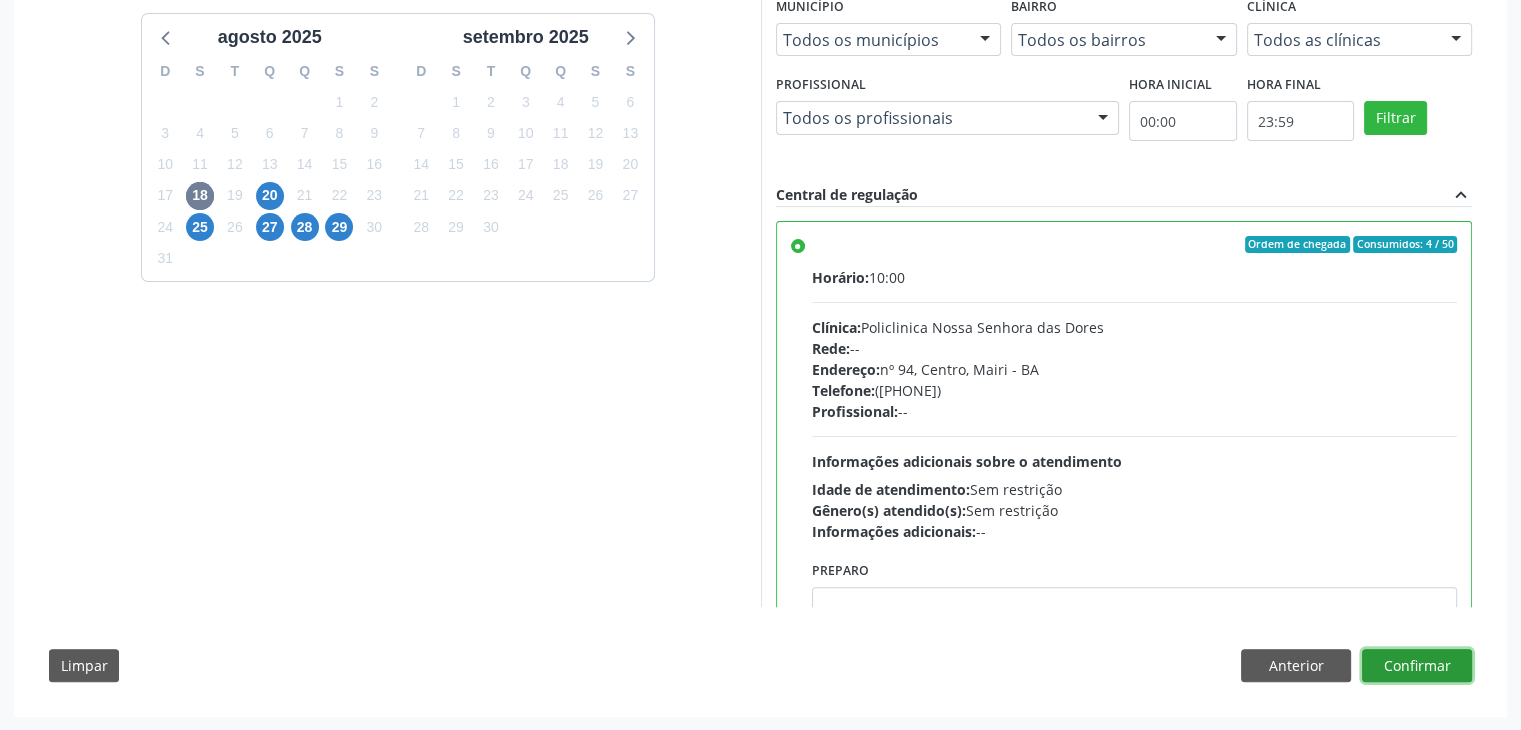 click on "Confirmar" at bounding box center [1417, 666] 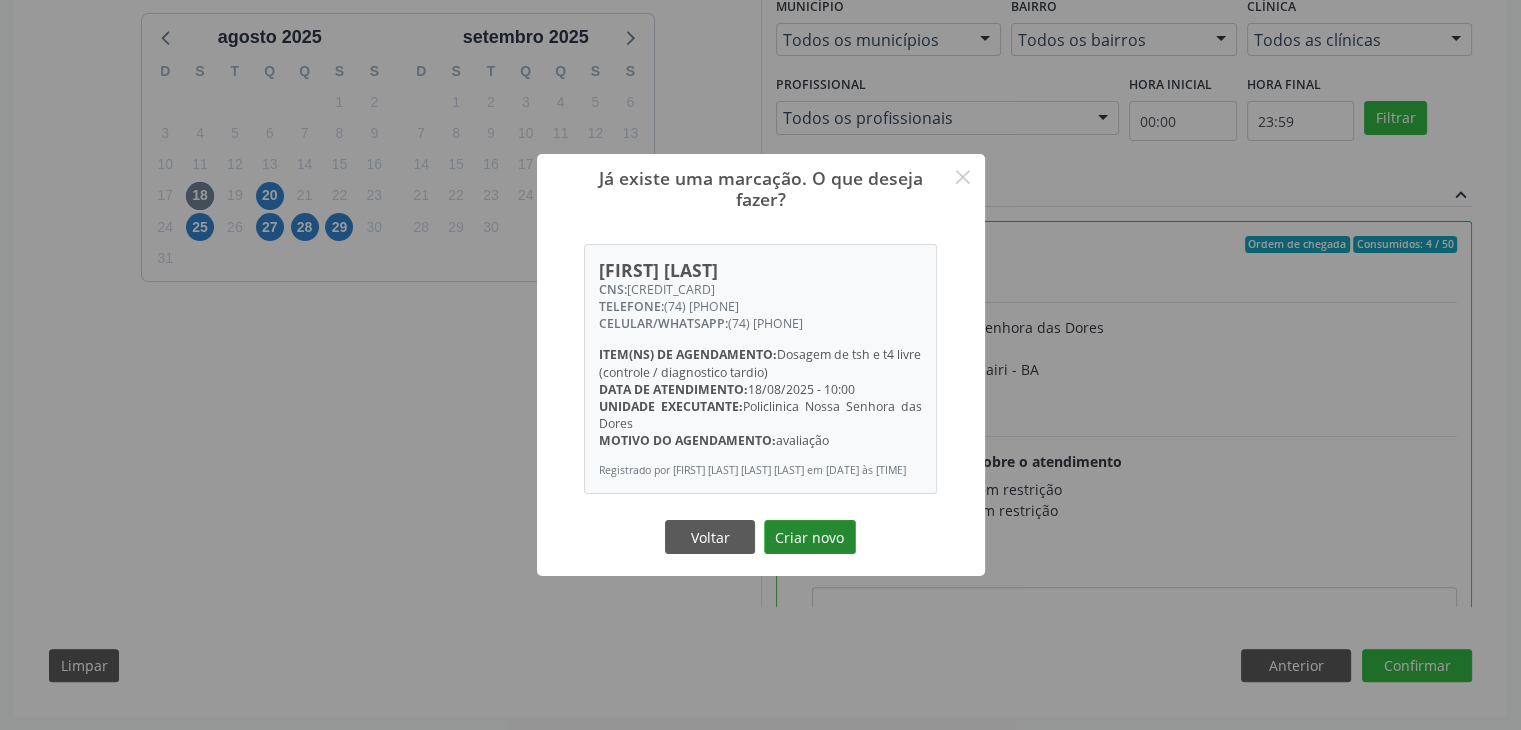 click on "Criar novo" at bounding box center [810, 537] 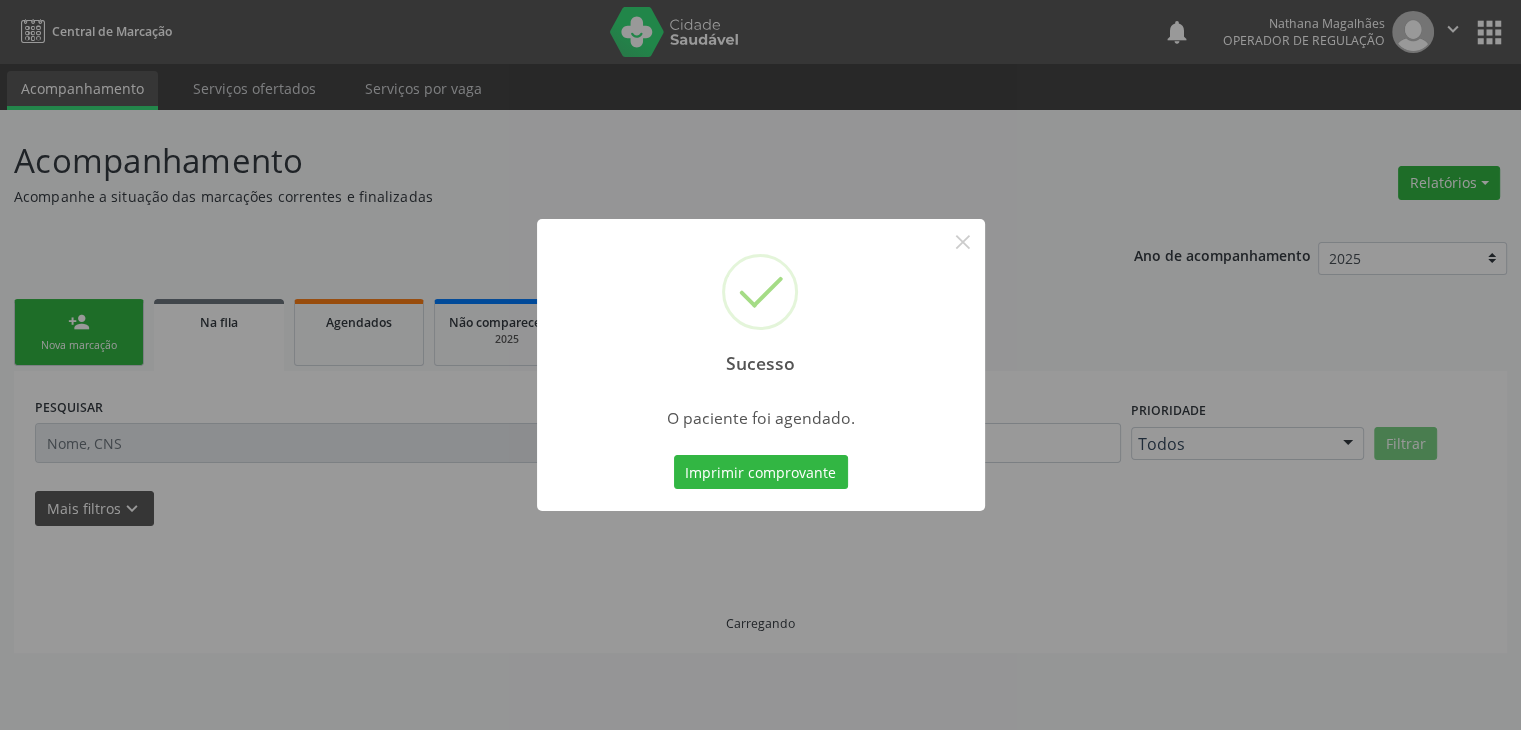scroll, scrollTop: 0, scrollLeft: 0, axis: both 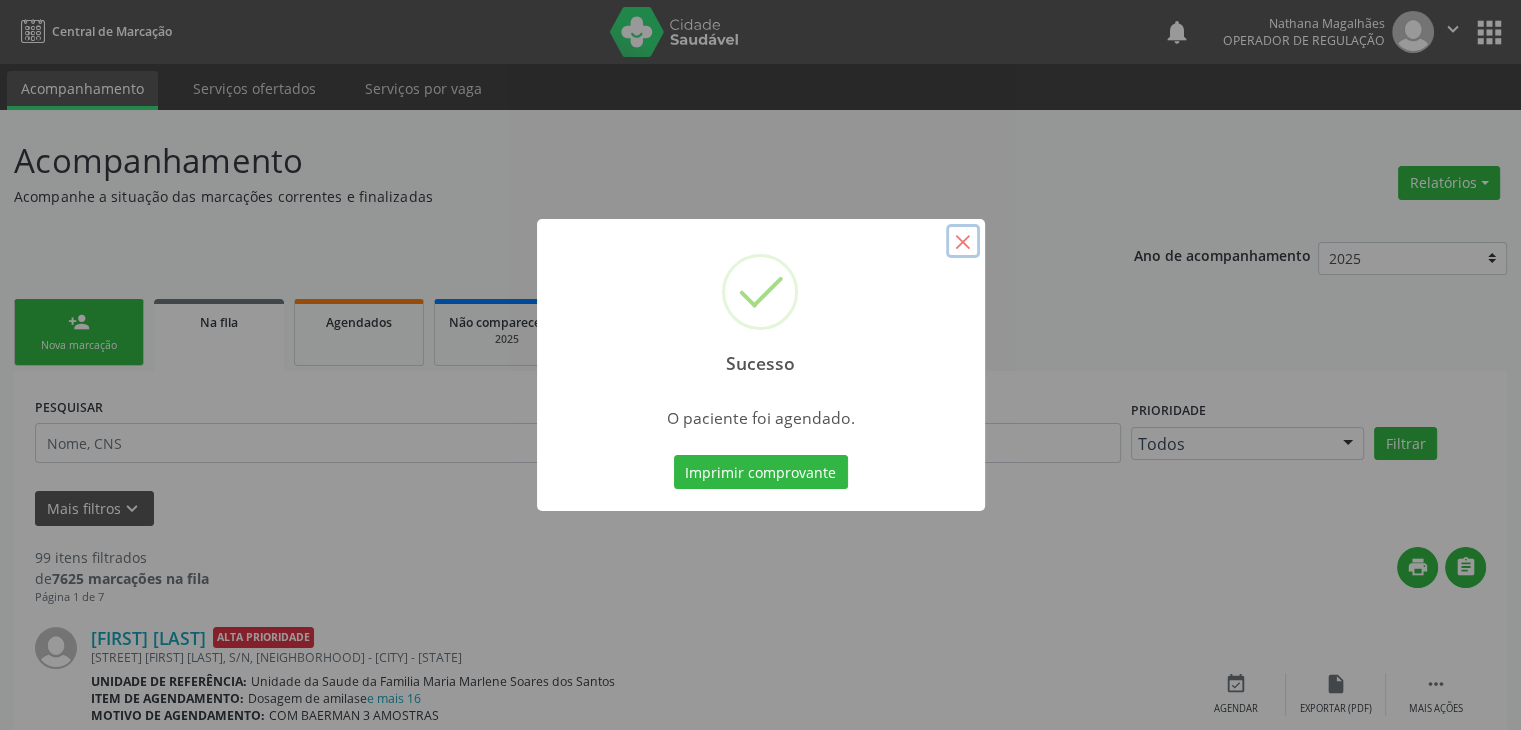 click on "×" at bounding box center [963, 241] 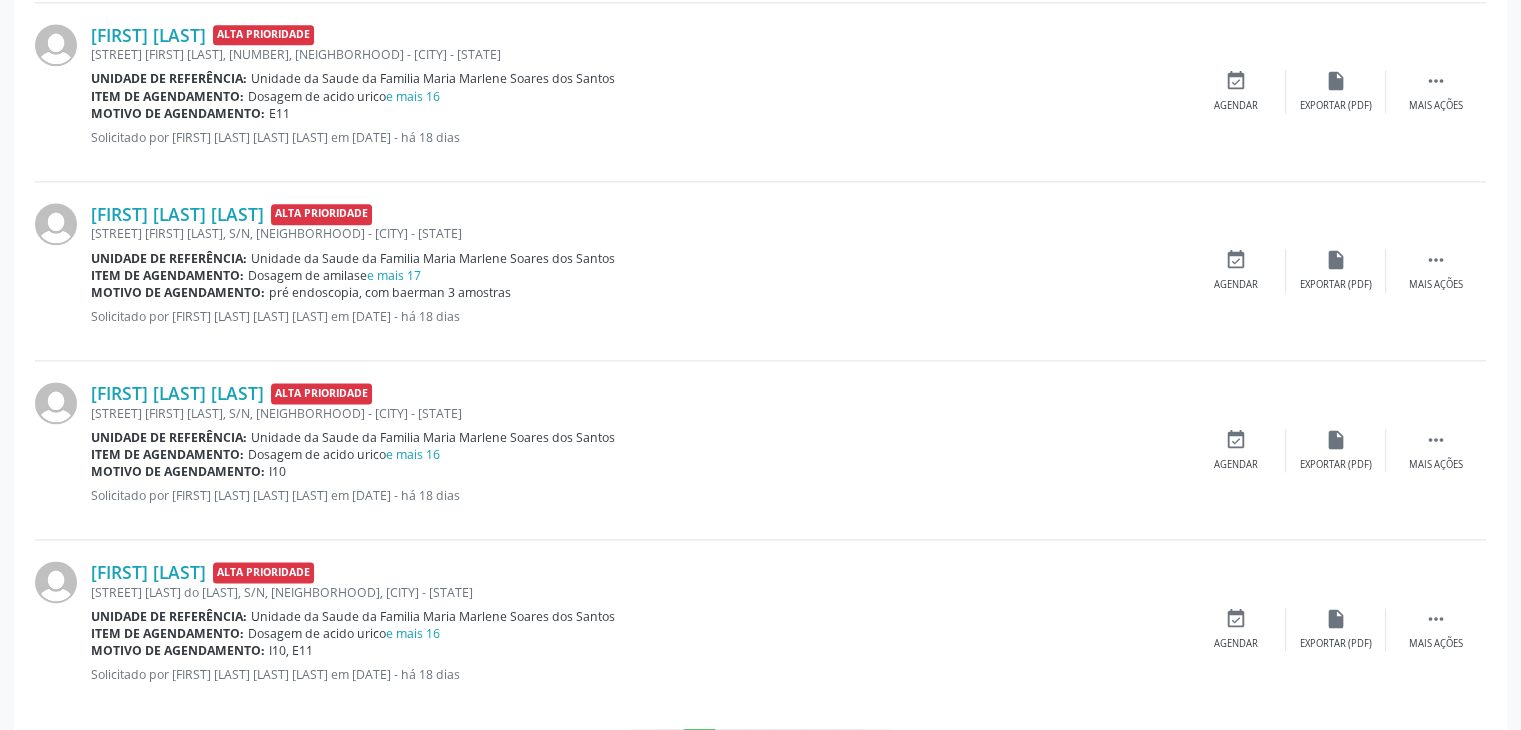 scroll, scrollTop: 2667, scrollLeft: 0, axis: vertical 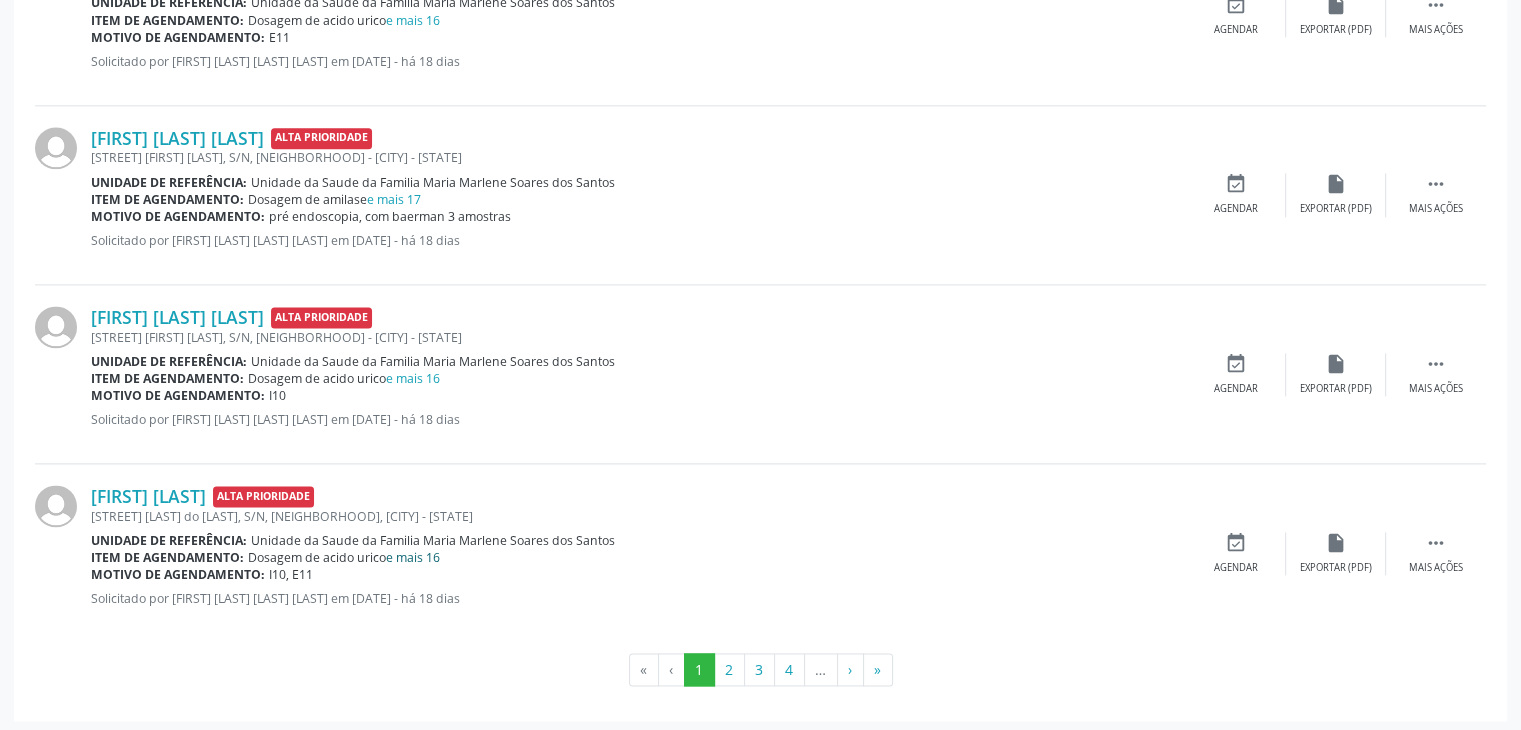 click on "e mais 16" at bounding box center (413, 557) 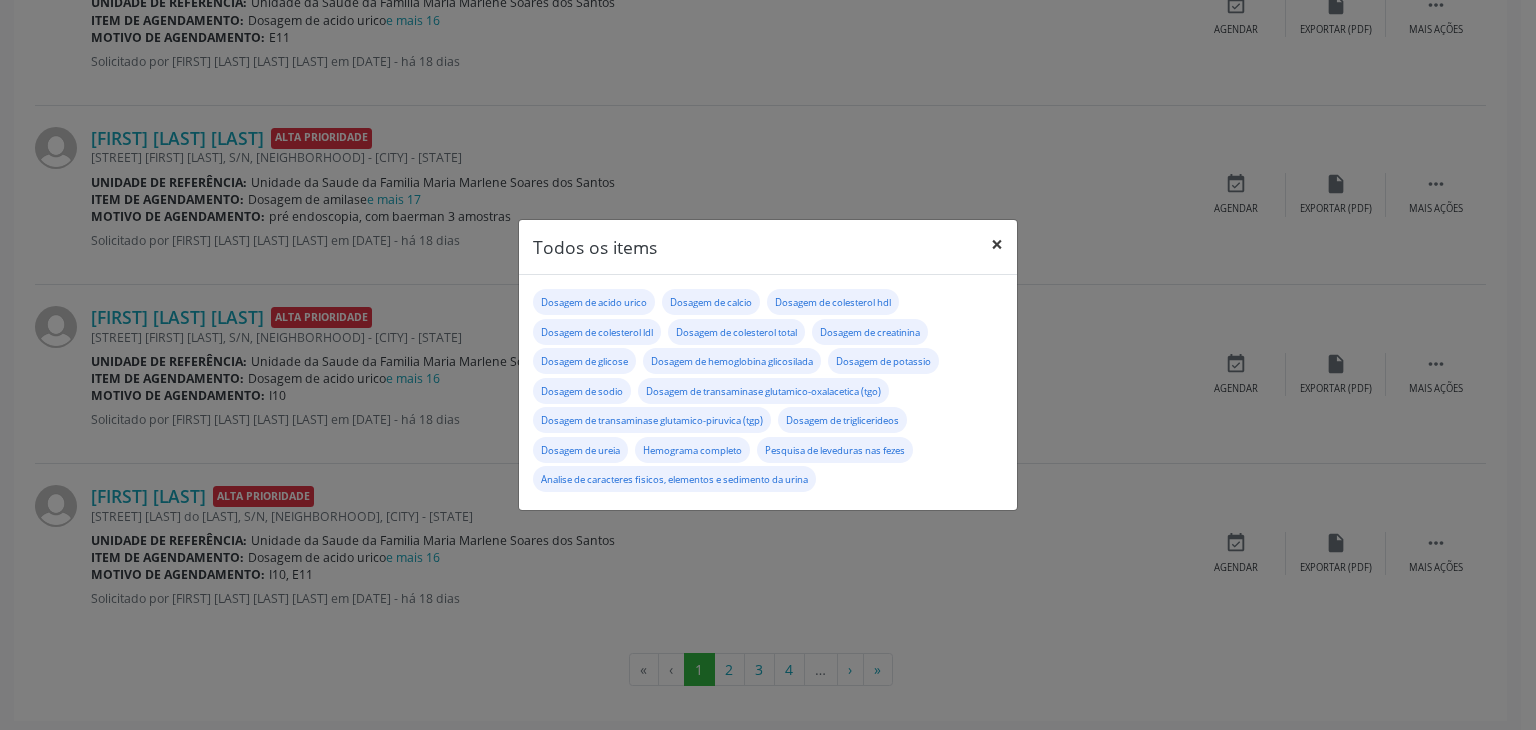 click on "×" at bounding box center (997, 244) 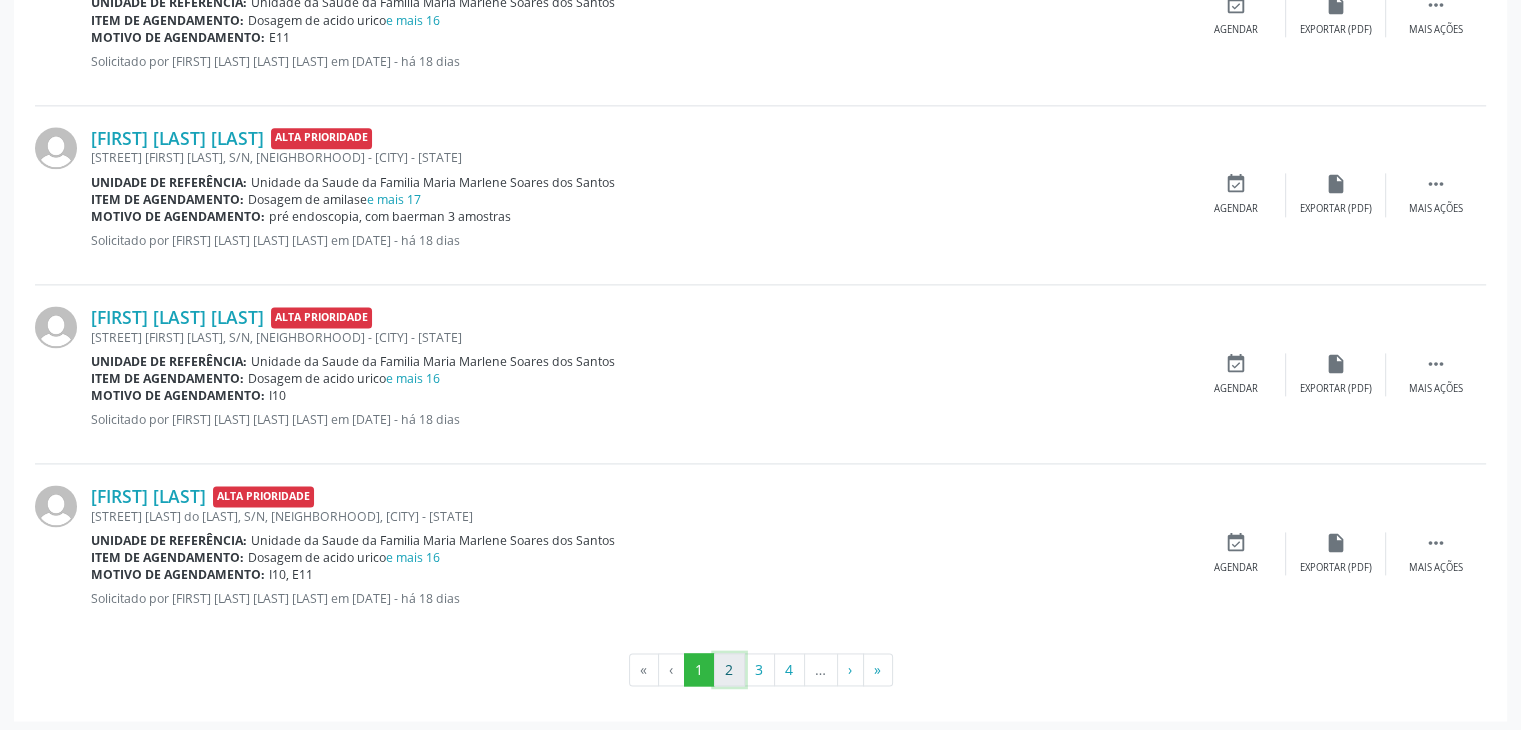 click on "2" at bounding box center (729, 670) 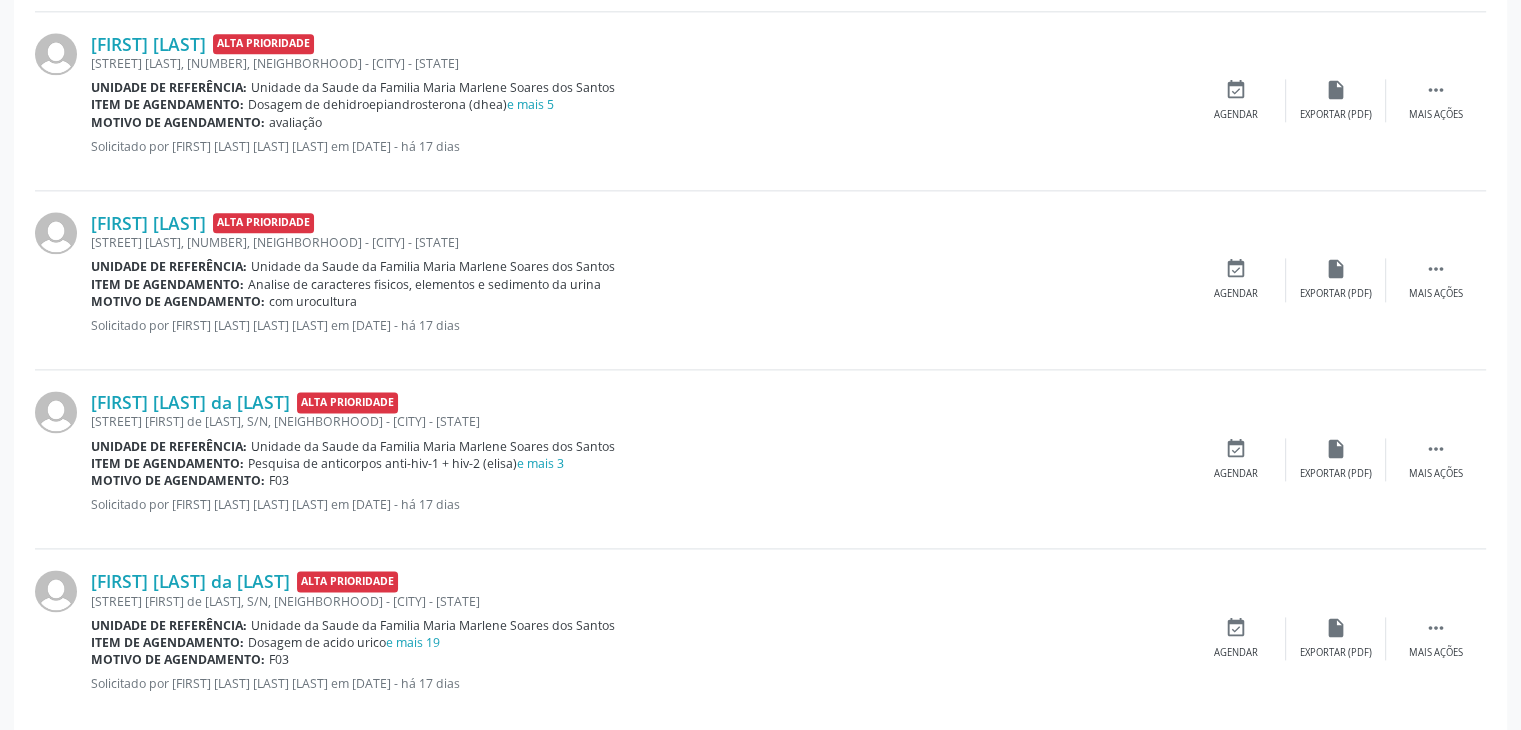 scroll, scrollTop: 2650, scrollLeft: 0, axis: vertical 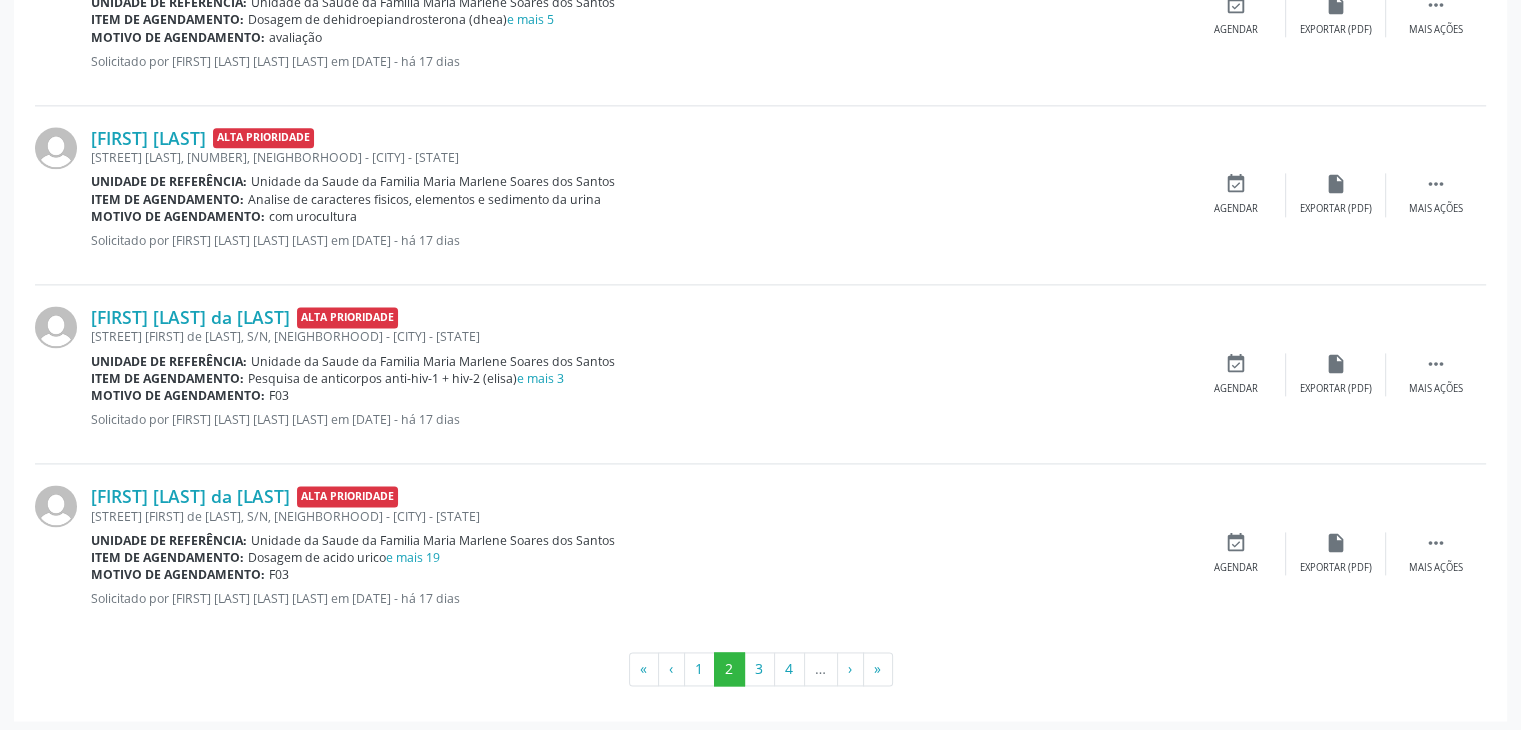 click on "99 itens filtrados
de
7625 marcações na fila
Página 2 de 7
print   
Maridalva Rodrigues da Silva
Alta Prioridade
Tv Senhor do Bonfim, S/N, Bonfim, Mairi - BA
Unidade de referência:
Unidade da Saude da Familia Maria Marlene Soares dos Santos
Item de agendamento:
Dosagem de tsh e t4 livre (controle / diagnostico tardio)
Motivo de agendamento:
has
Solicitado por Elcana Santos Rios Bispo em 17/07/2025 - há 18 dias

Mais ações
insert_drive_file
Exportar (PDF)
event_available
Agendar
Dalila Santana da Silva
Alta Prioridade
Rua João Augusto de Oliveira, 25, Centro - Mairi - BA
Unidade de referência:
Unidade da Saude da Familia Maria Marlene Soares dos Santos
Item de agendamento:
Dosagem de acido urico" at bounding box center [760, -719] 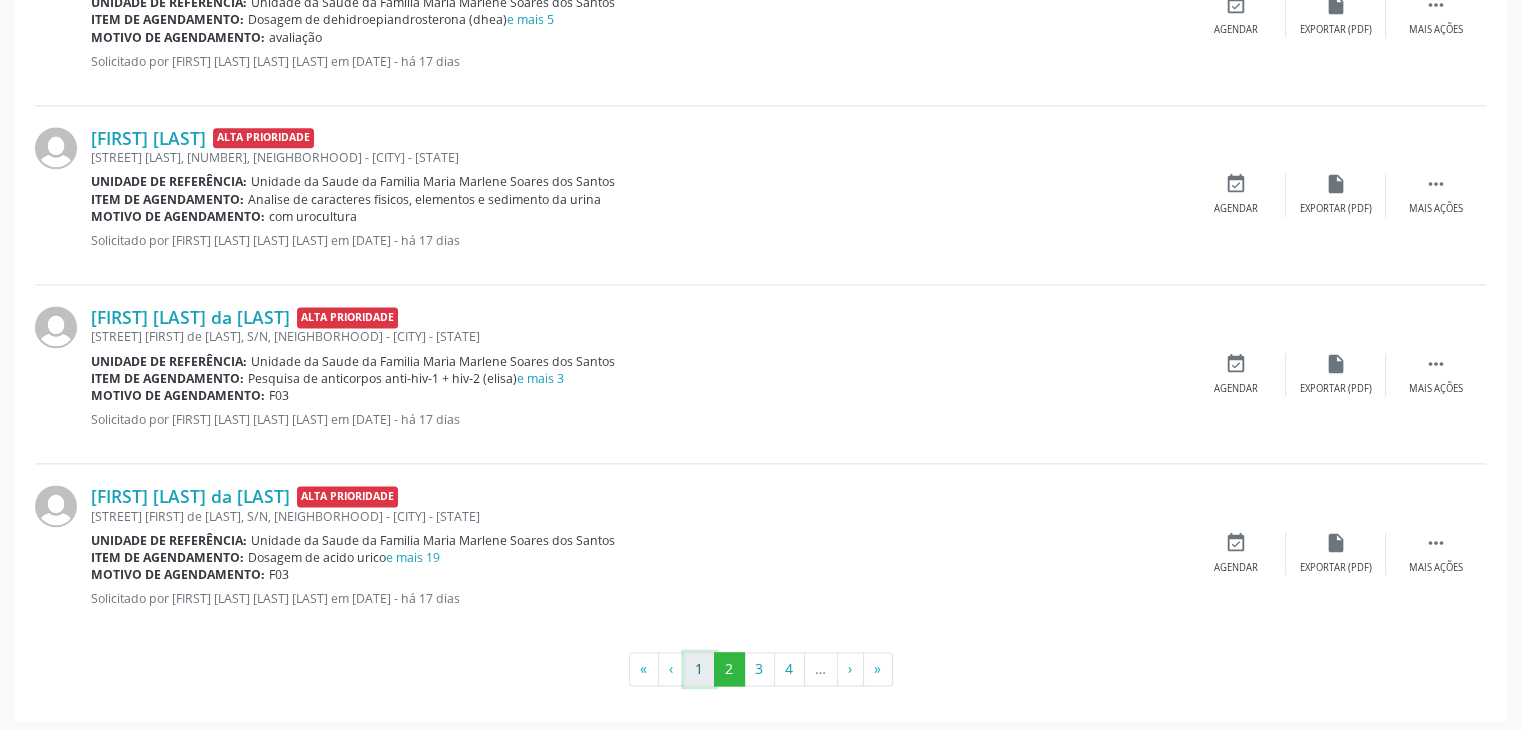 click on "1" at bounding box center (699, 669) 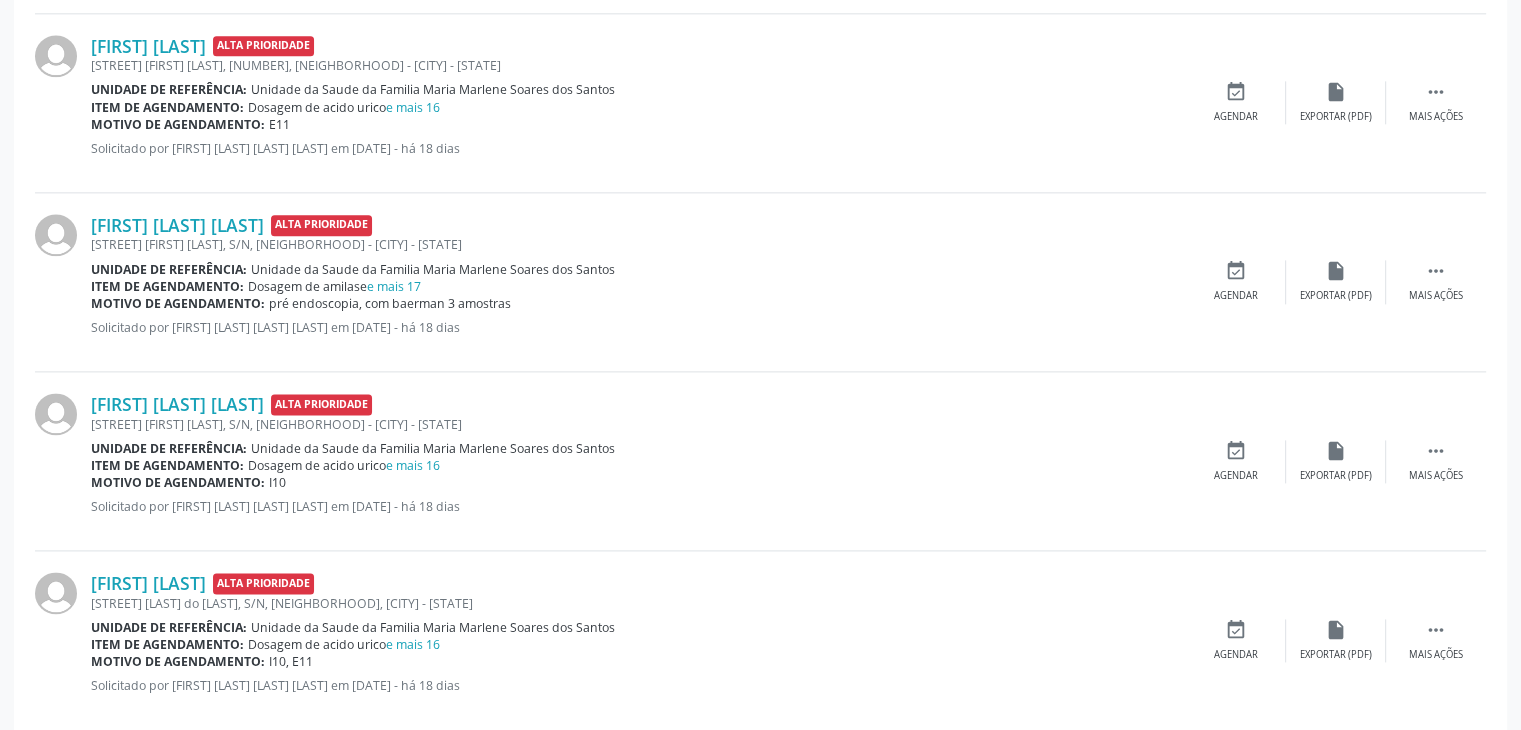 scroll, scrollTop: 2667, scrollLeft: 0, axis: vertical 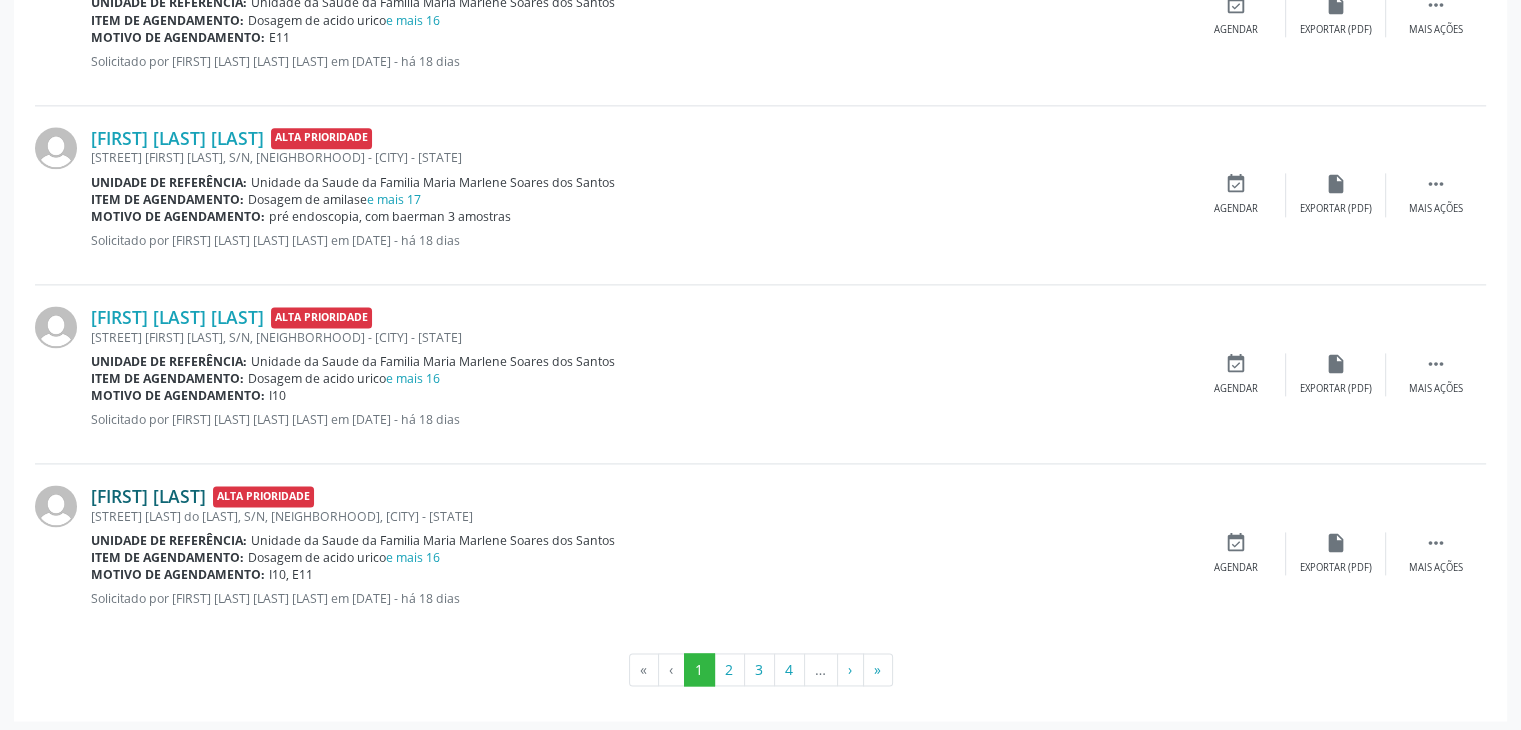 click on "Maridalva Rodrigues da Silva" at bounding box center (148, 496) 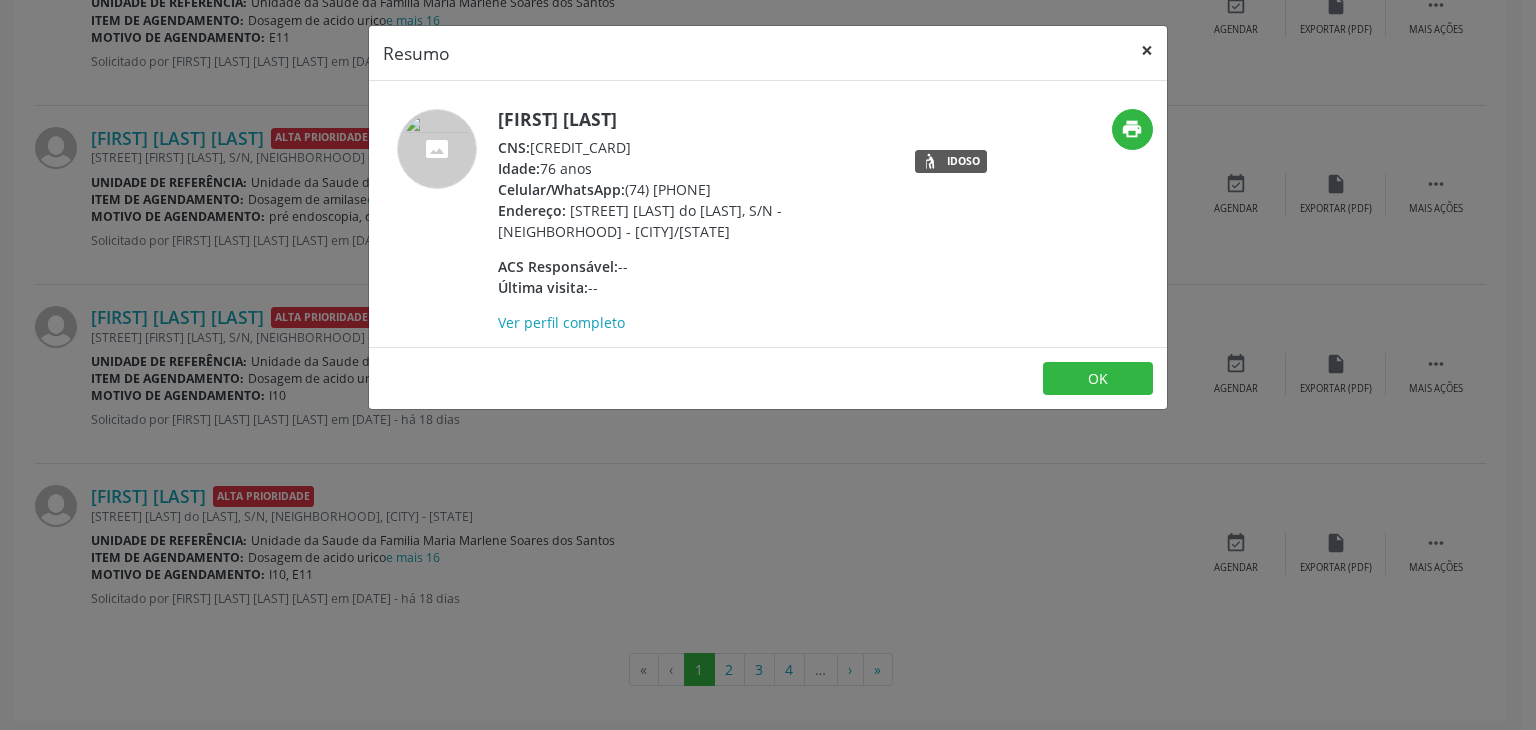 click on "×" at bounding box center (1147, 50) 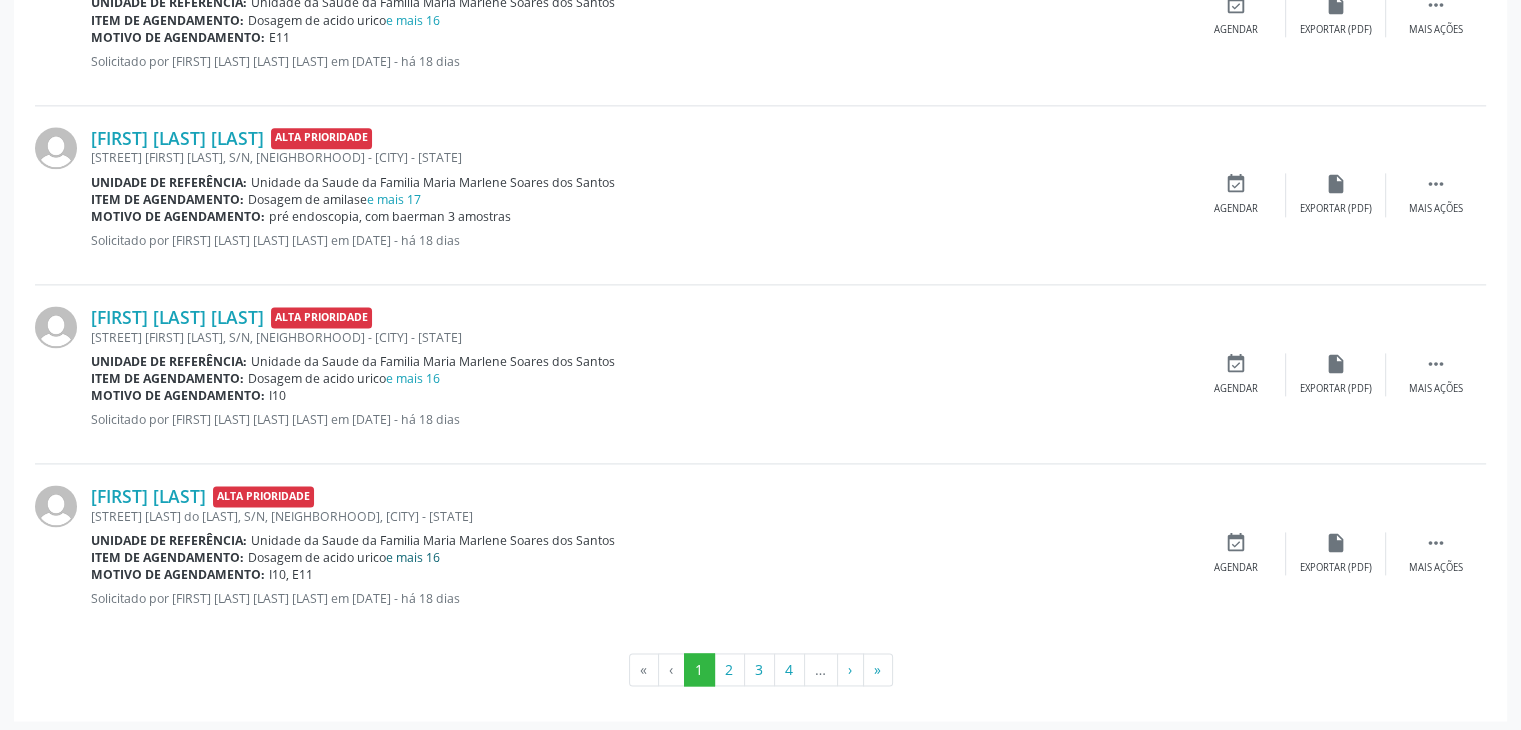 click on "e mais 16" at bounding box center (413, 557) 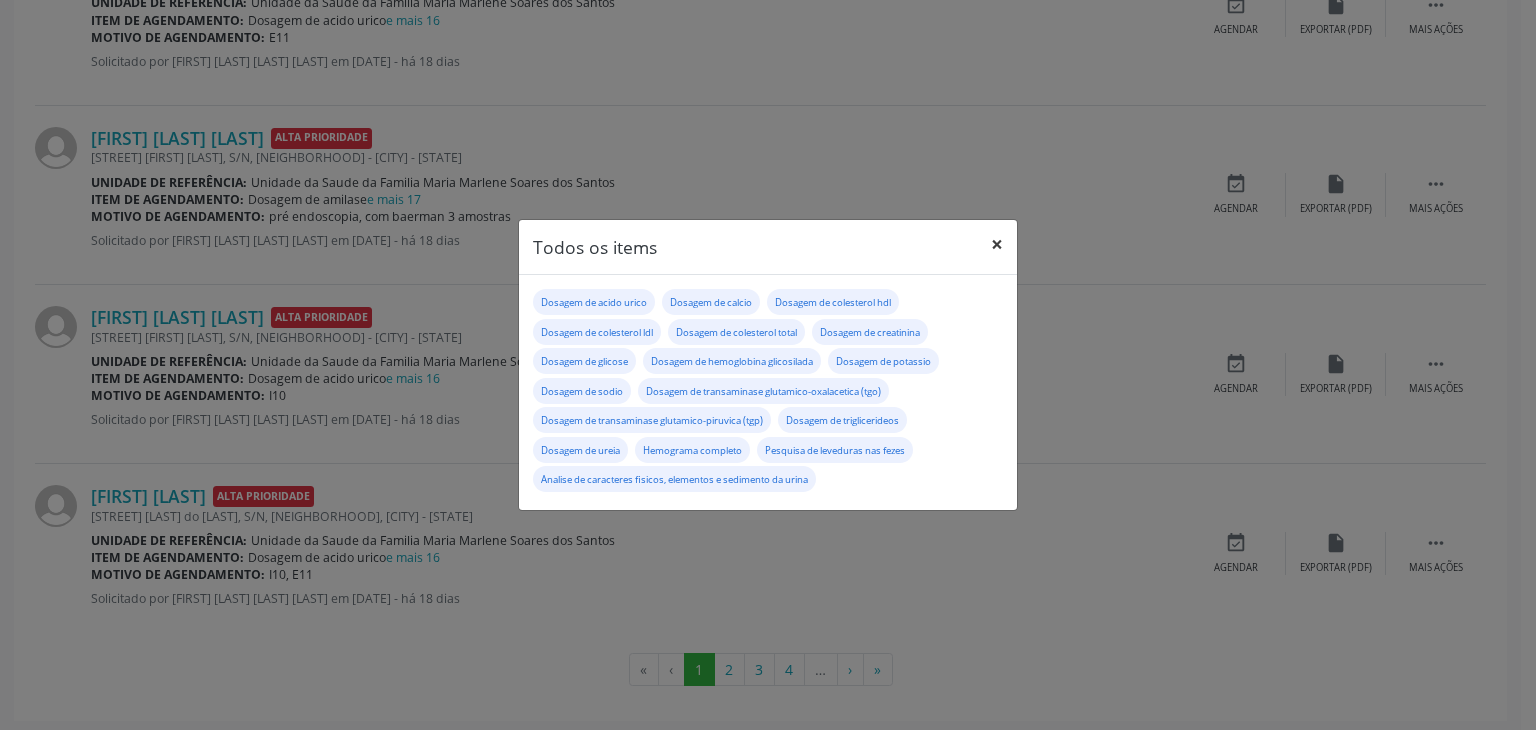 click on "×" at bounding box center (997, 244) 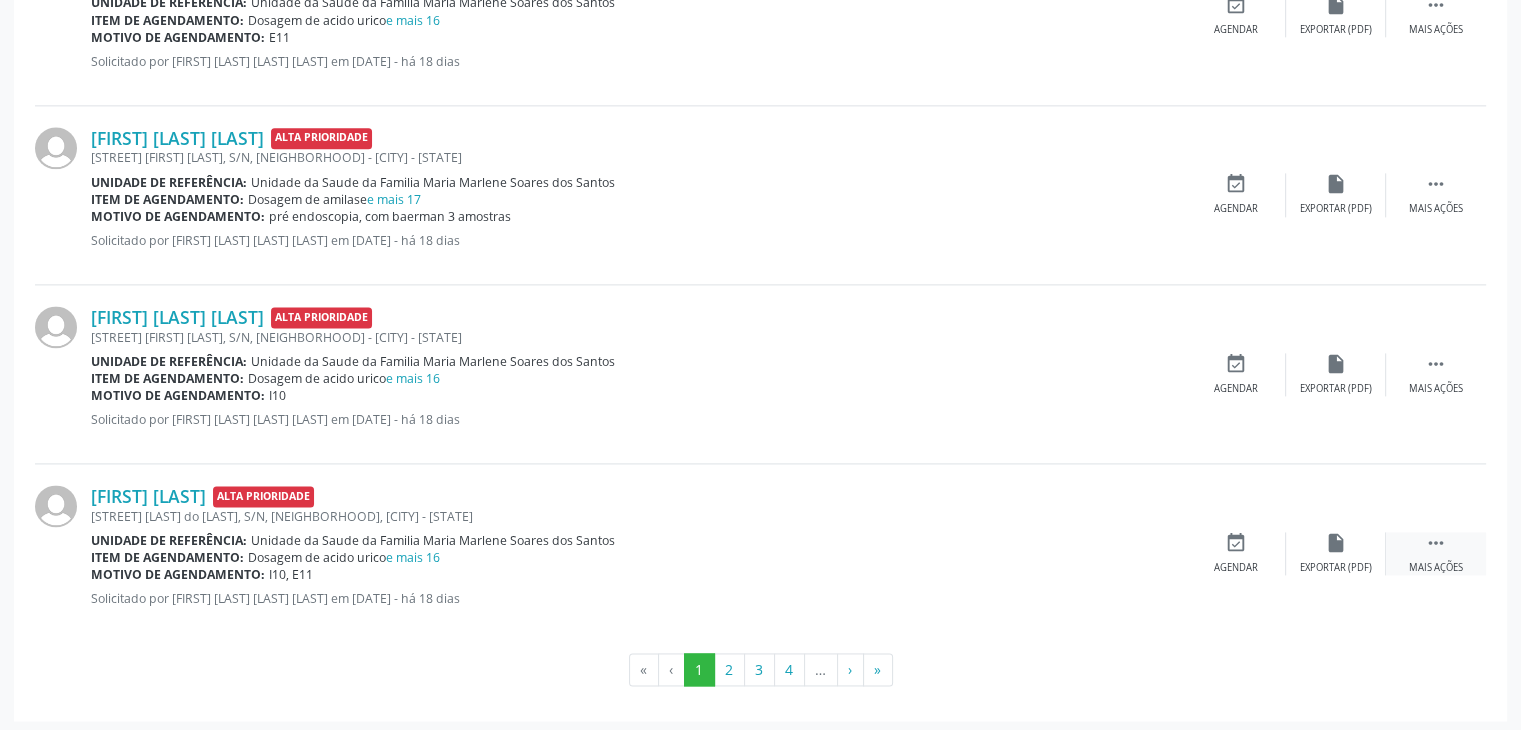 click on "" at bounding box center [1436, 543] 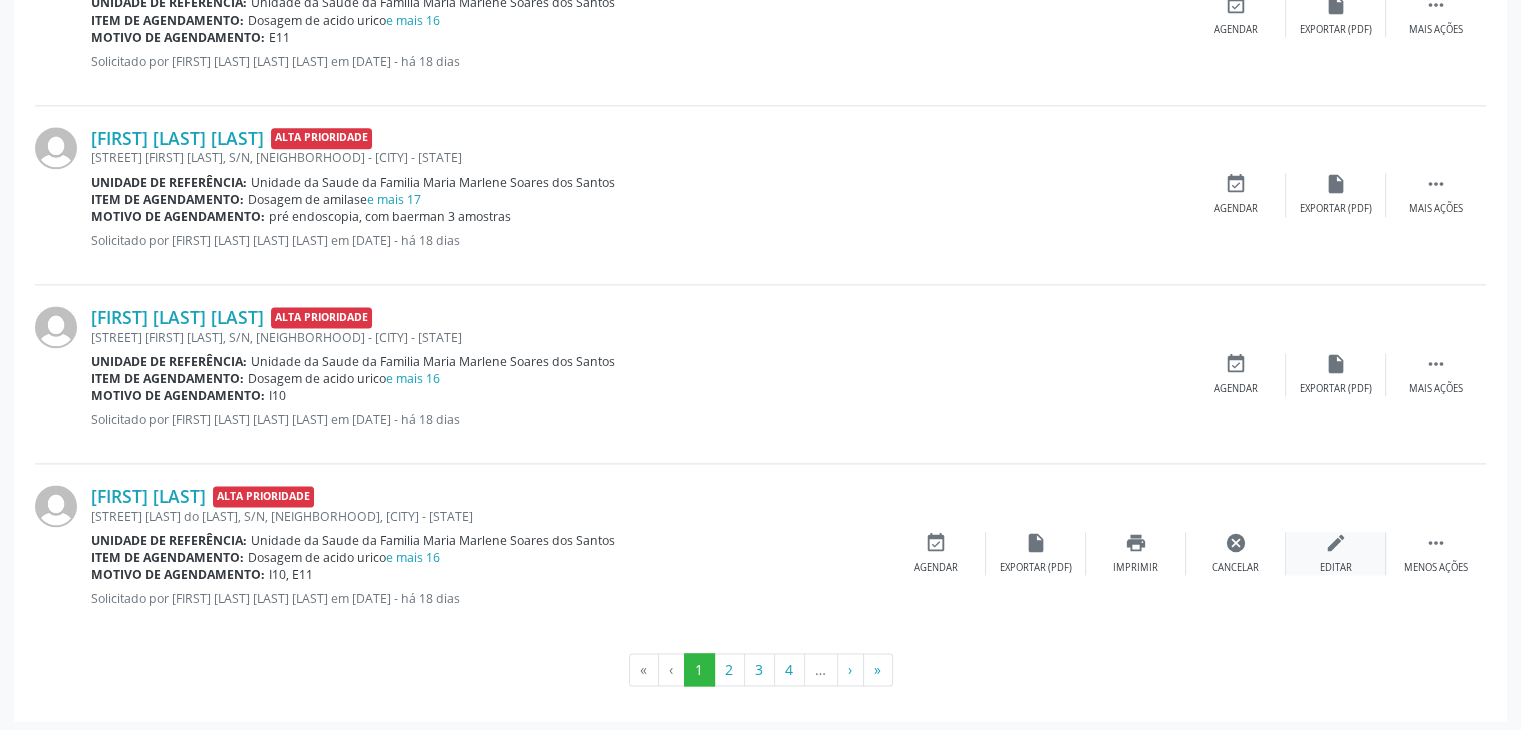 click on "edit
Editar" at bounding box center [1336, 553] 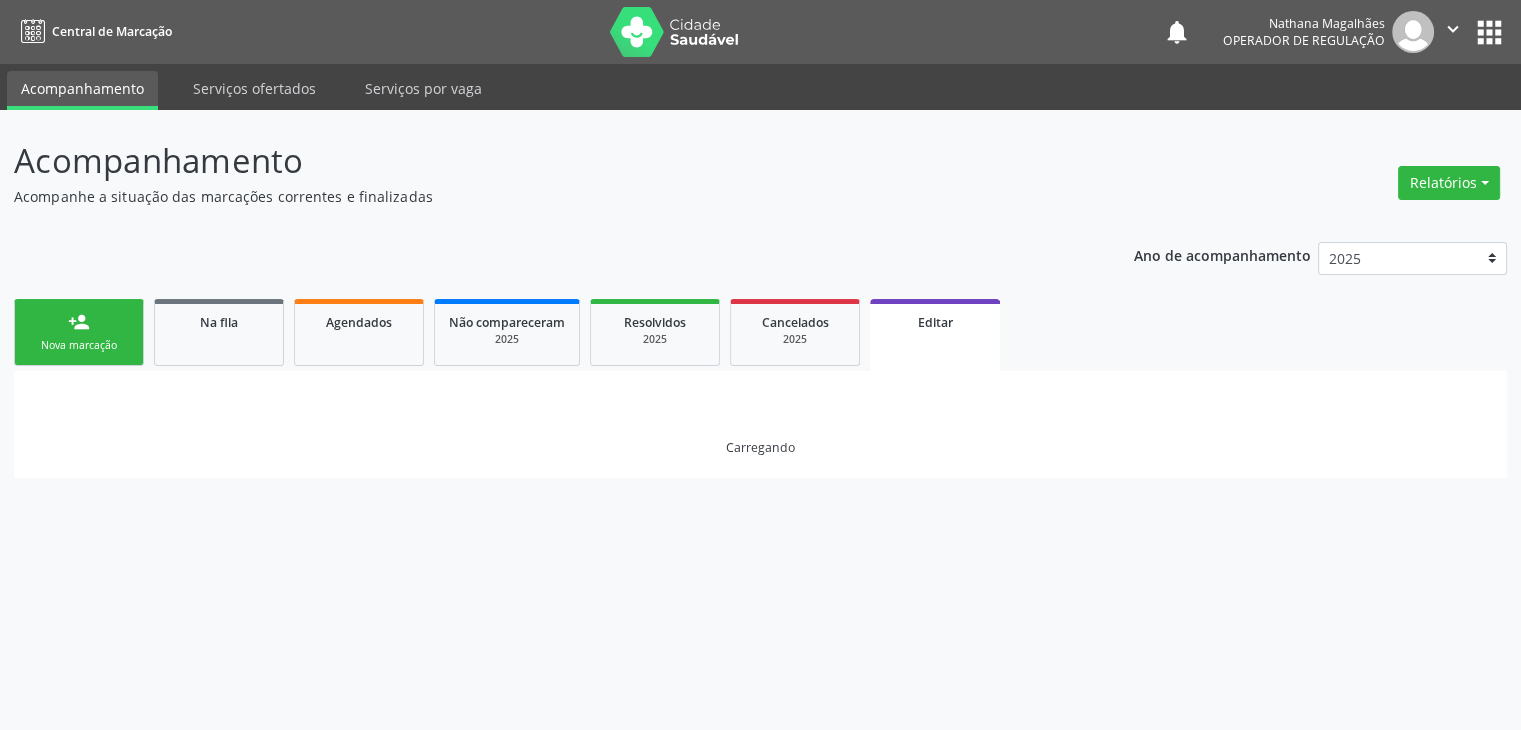 scroll, scrollTop: 0, scrollLeft: 0, axis: both 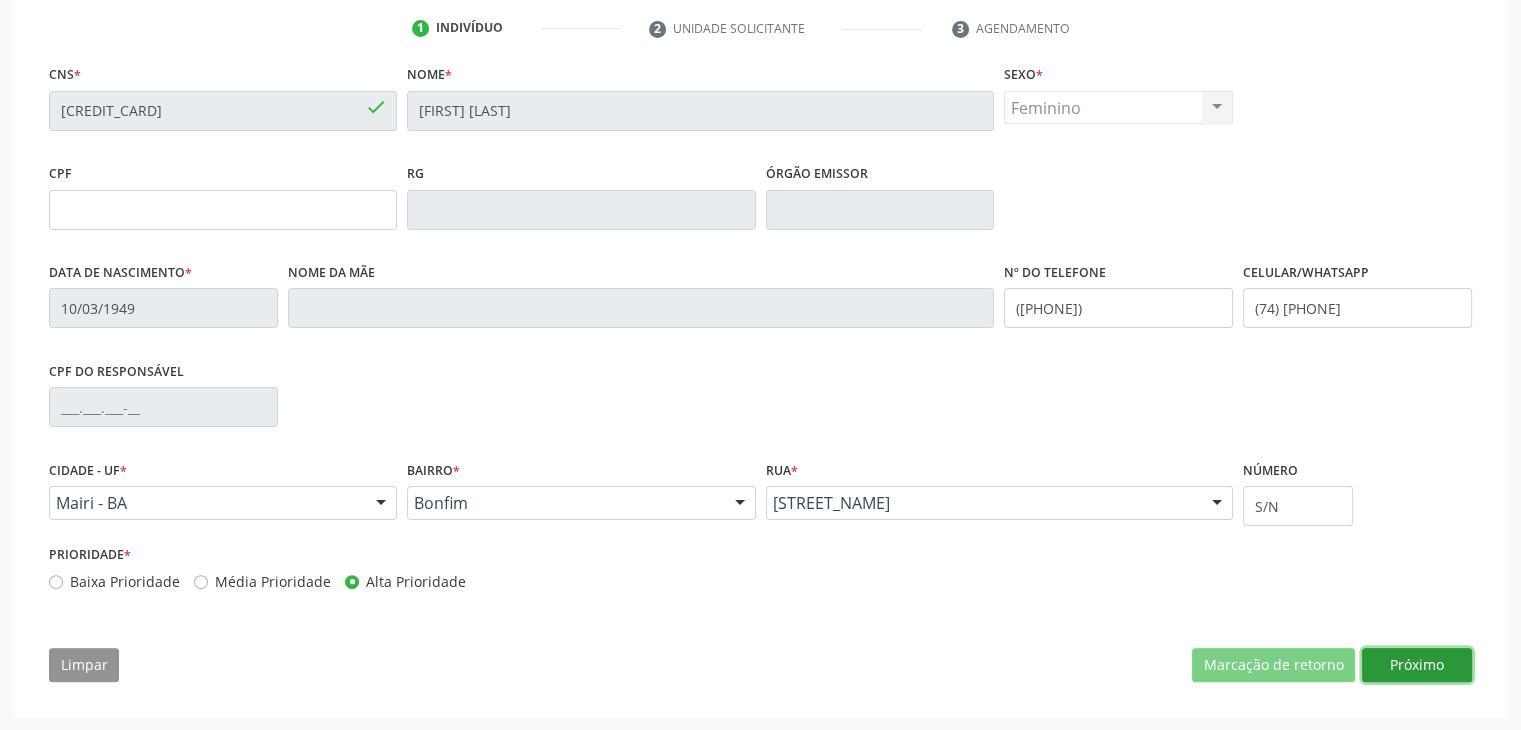click on "Próximo" at bounding box center [1417, 665] 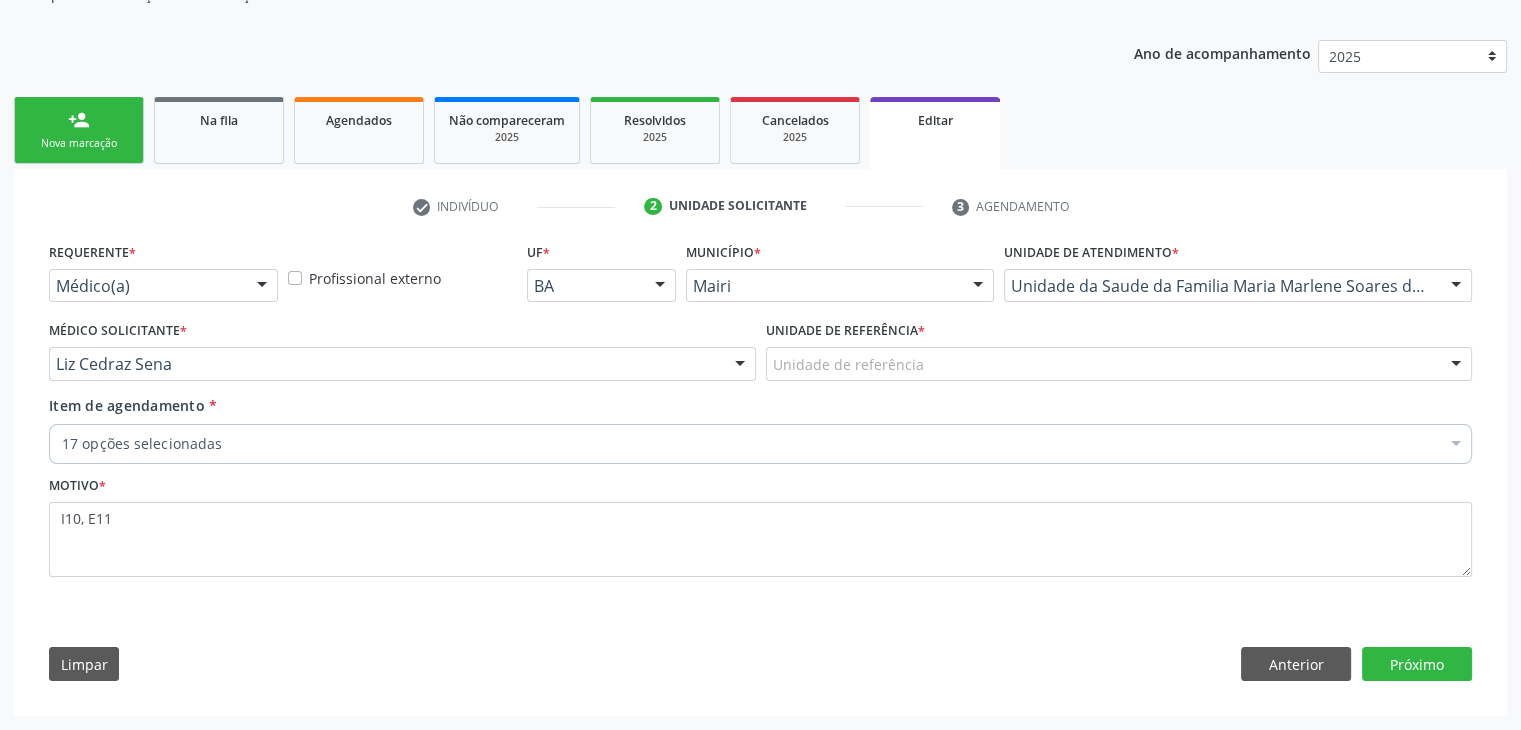 scroll, scrollTop: 200, scrollLeft: 0, axis: vertical 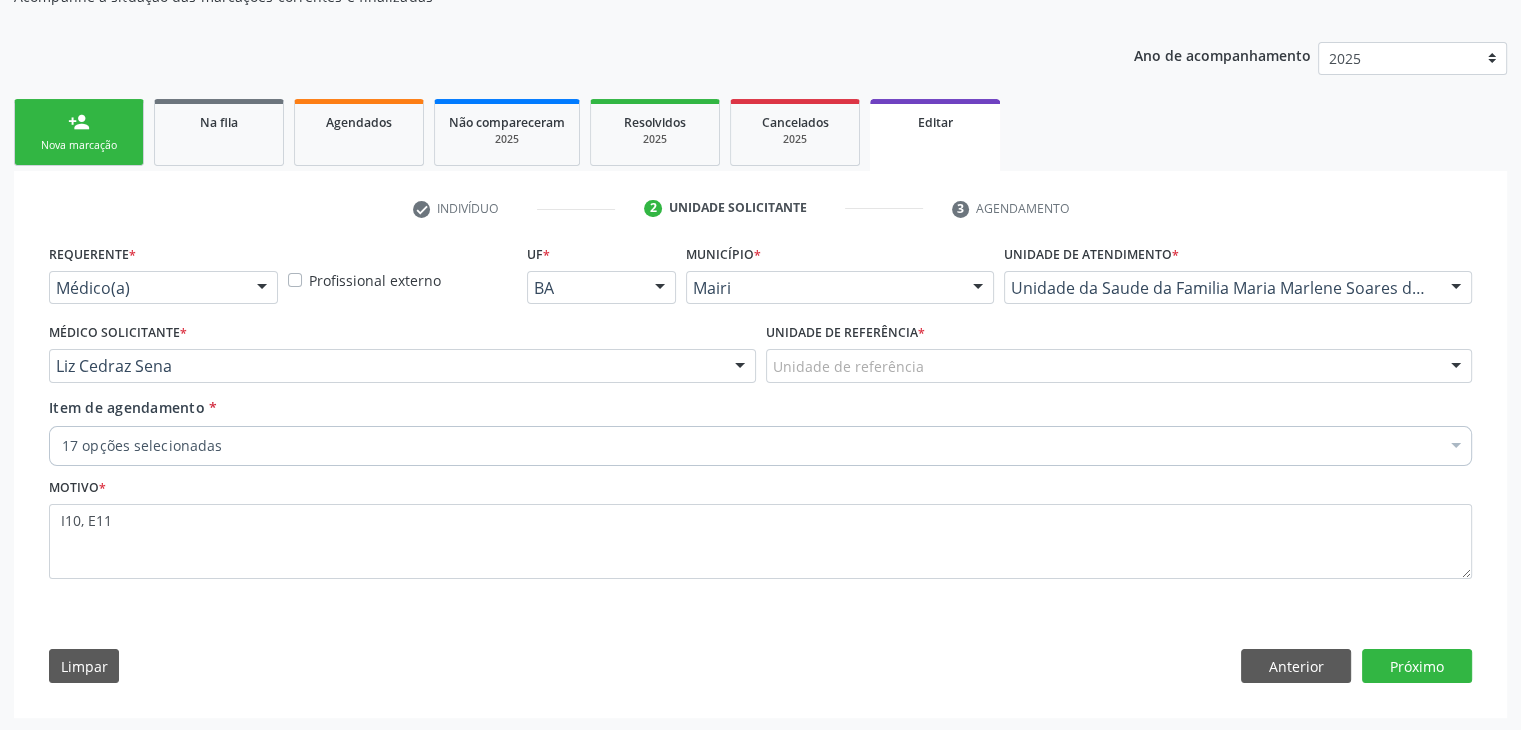 click on "Unidade de referência
*" at bounding box center [845, 333] 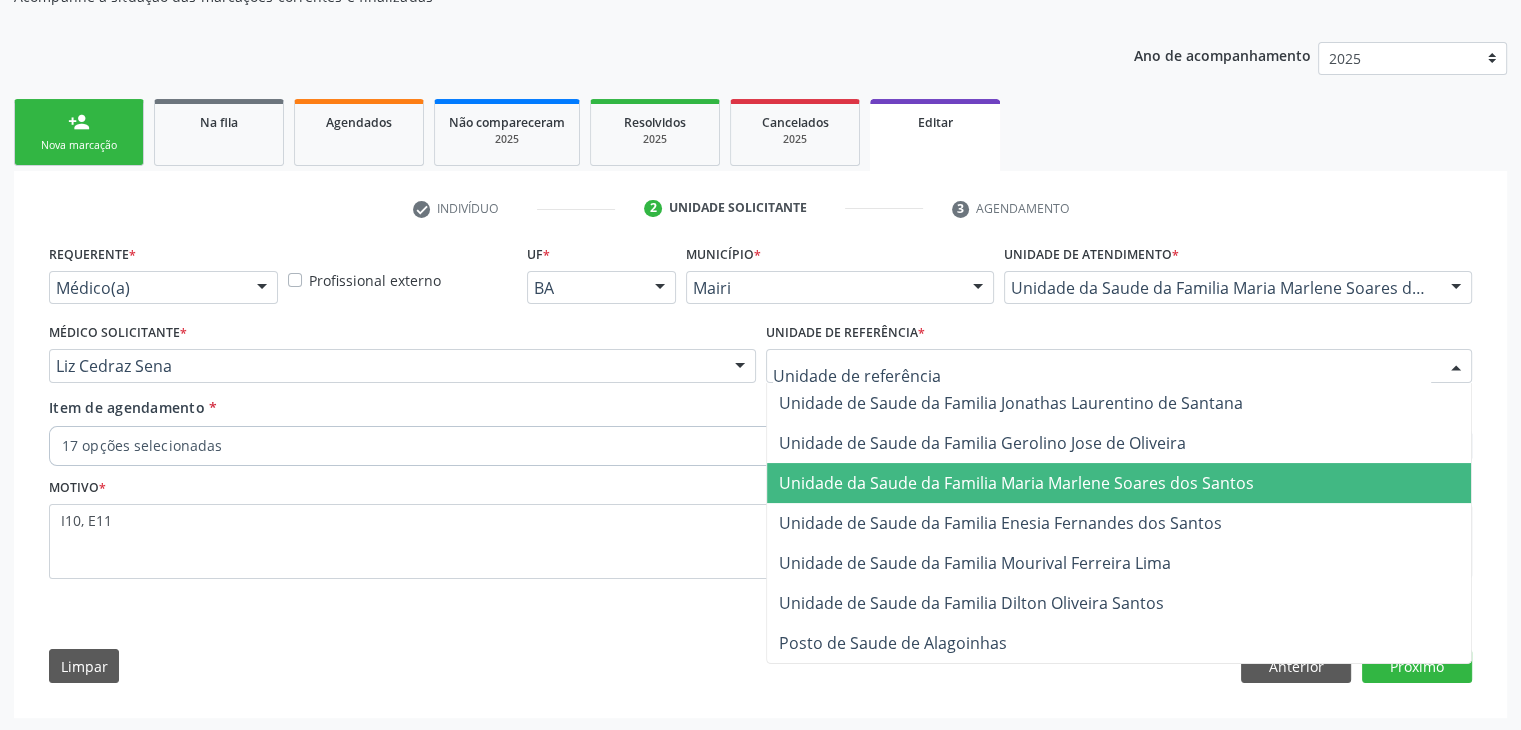 click on "Unidade da Saude da Familia Maria Marlene Soares dos Santos" at bounding box center (1016, 483) 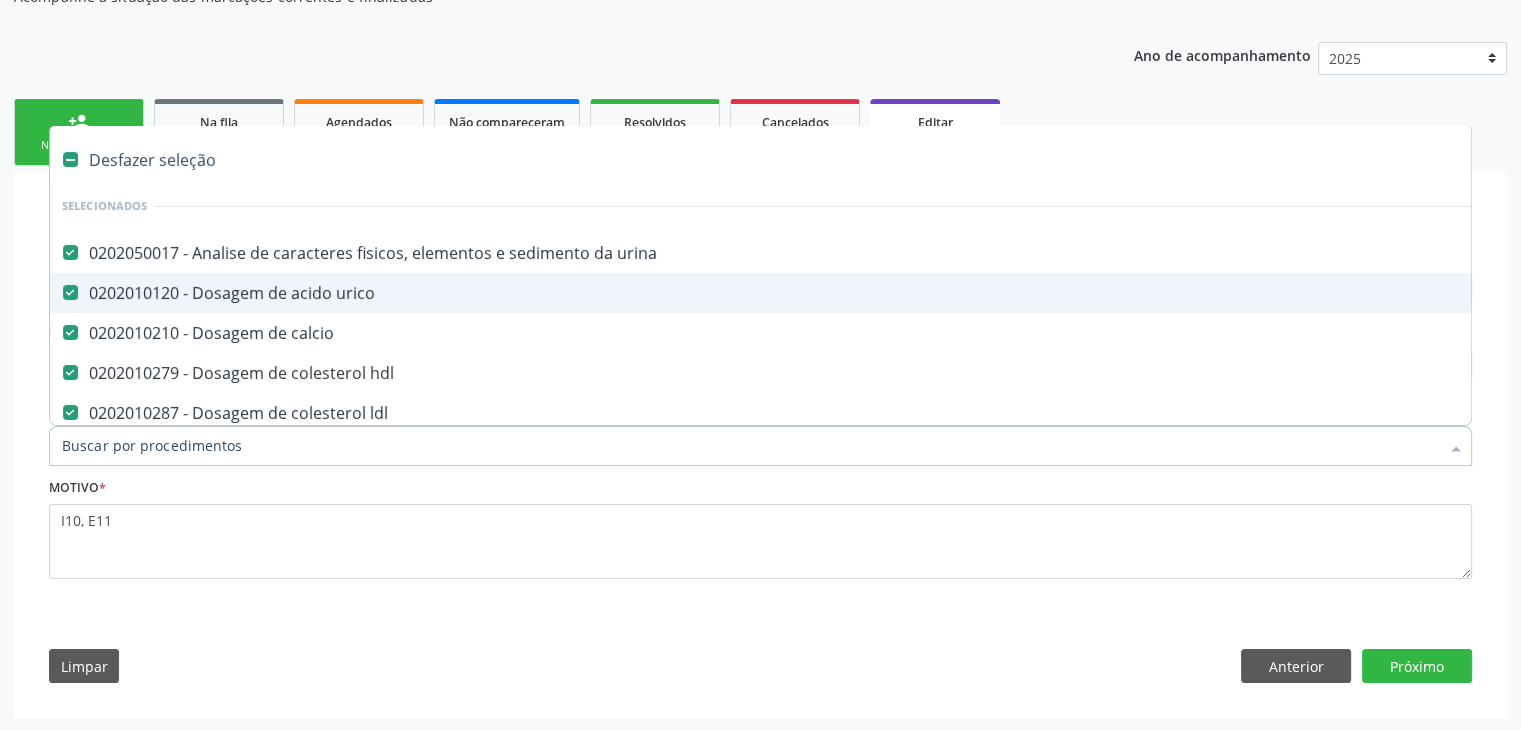 click on "Desfazer seleção" at bounding box center (831, 160) 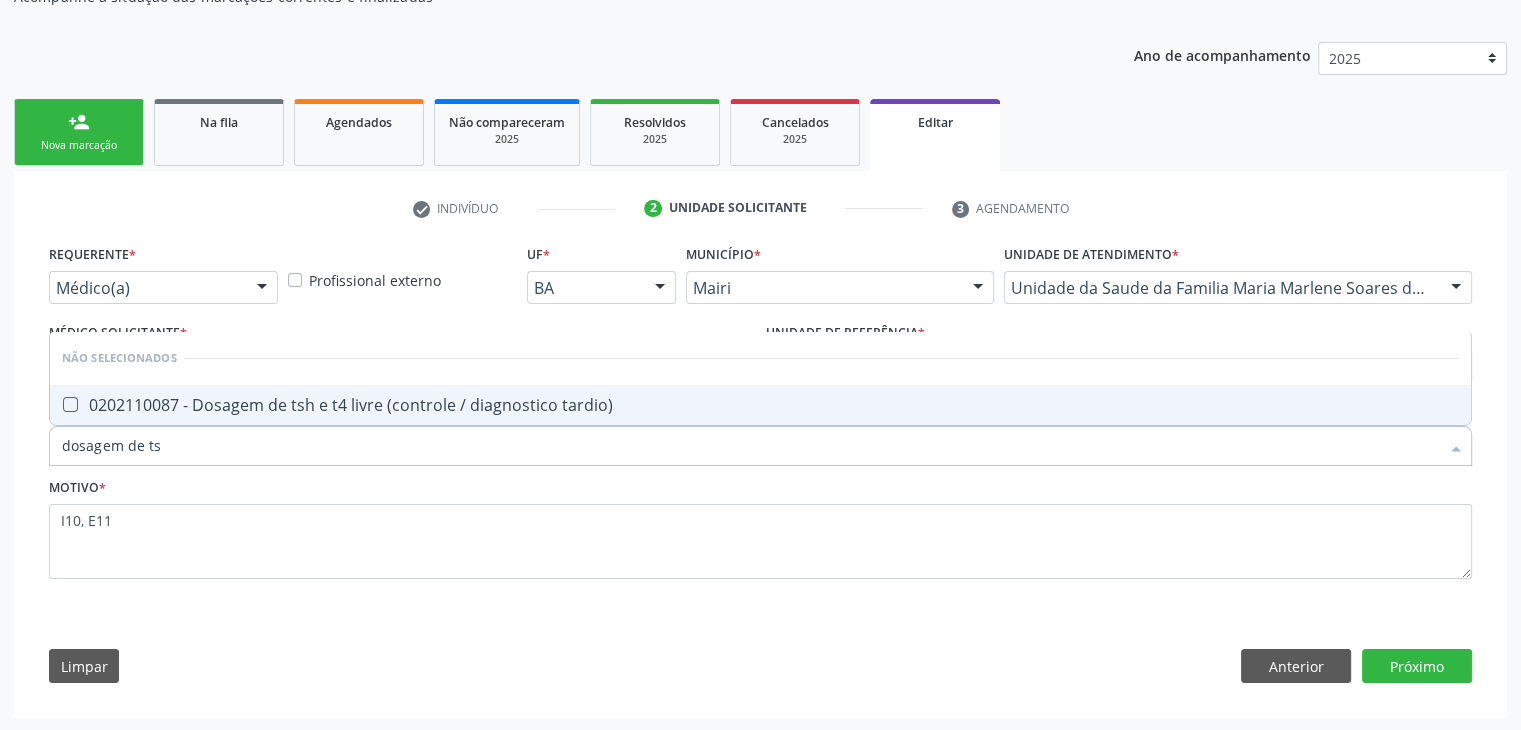 click on "0202110087 - Dosagem de tsh e t4 livre (controle / diagnostico tardio)" at bounding box center [760, 405] 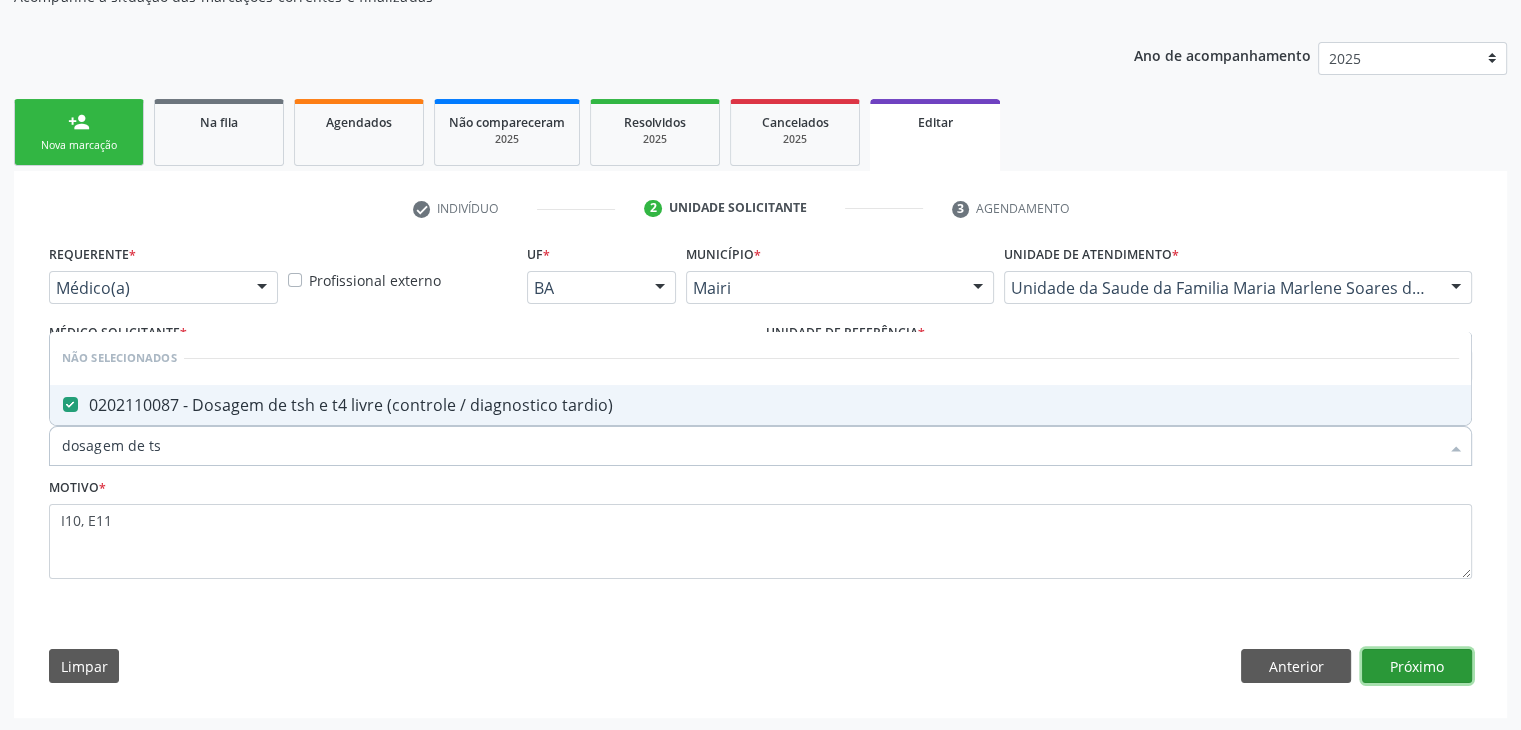 click on "Próximo" at bounding box center [1417, 666] 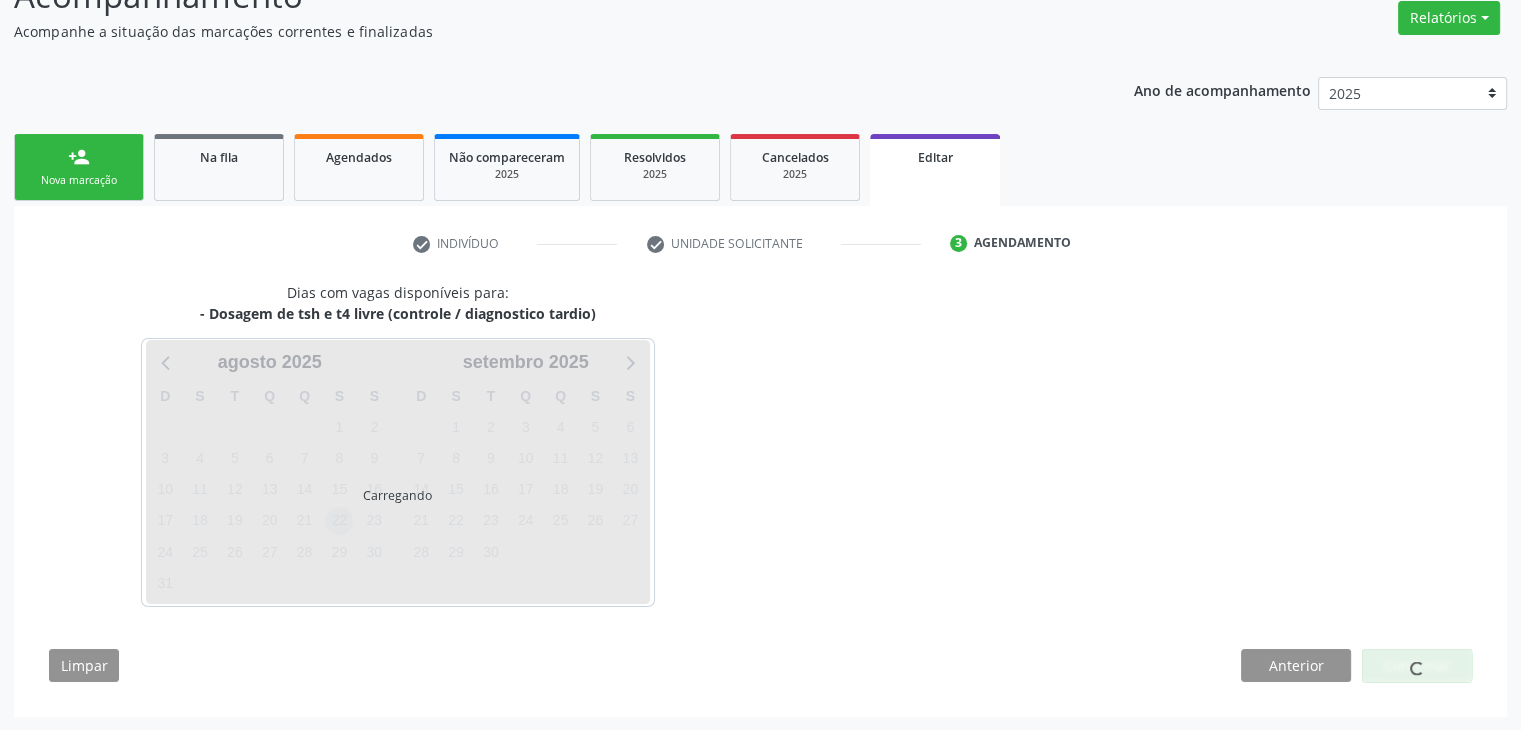 scroll, scrollTop: 165, scrollLeft: 0, axis: vertical 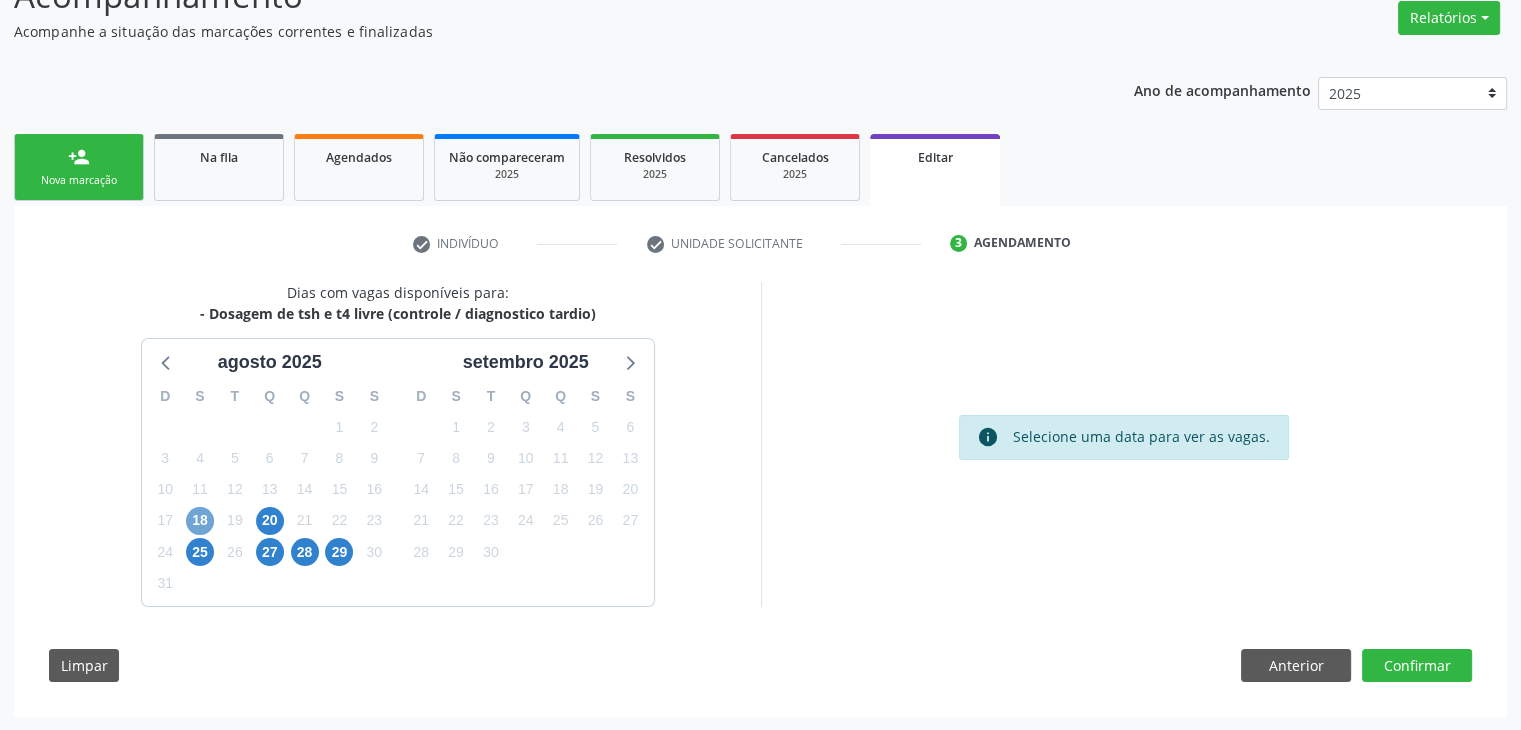 click on "18" at bounding box center [200, 521] 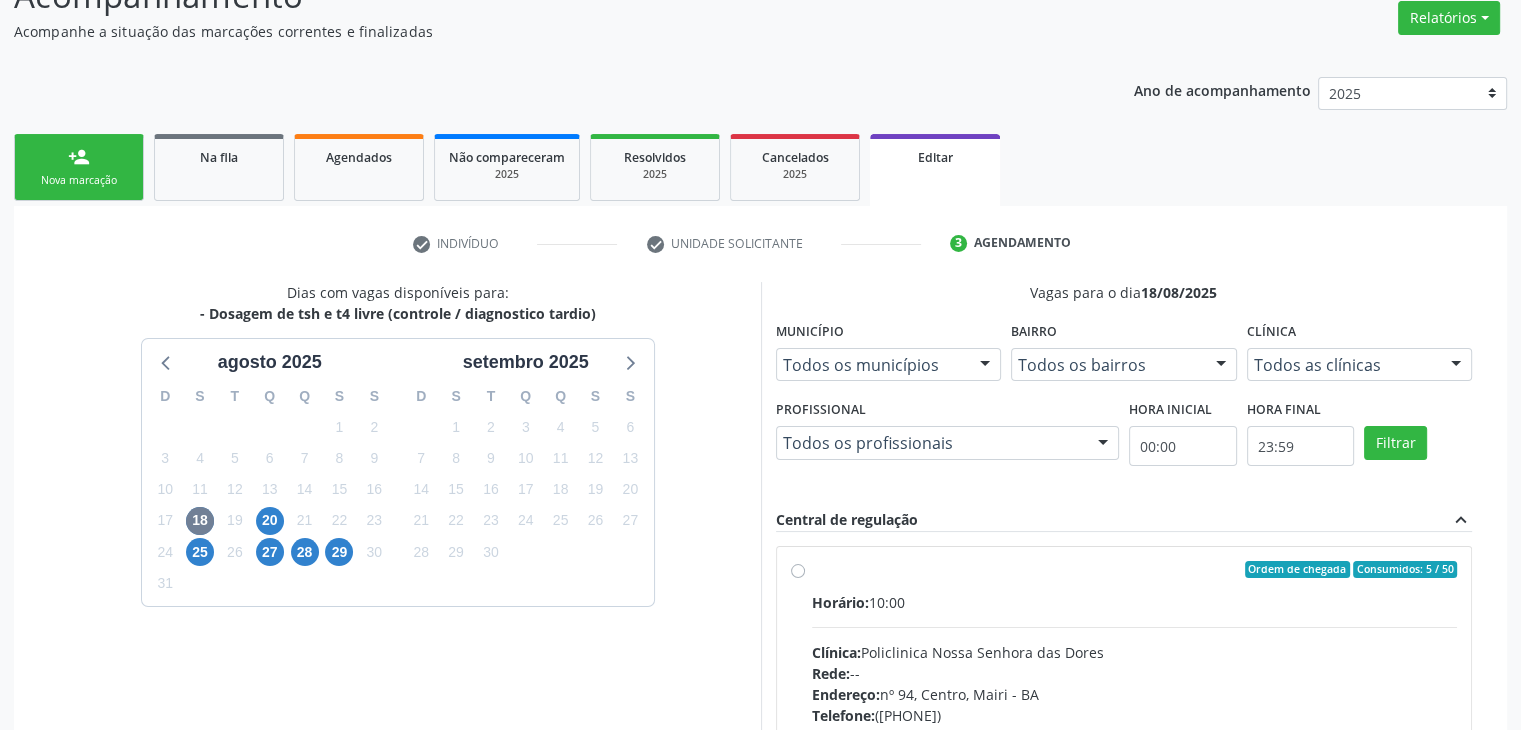 click on "Horário:   10:00" at bounding box center [1135, 602] 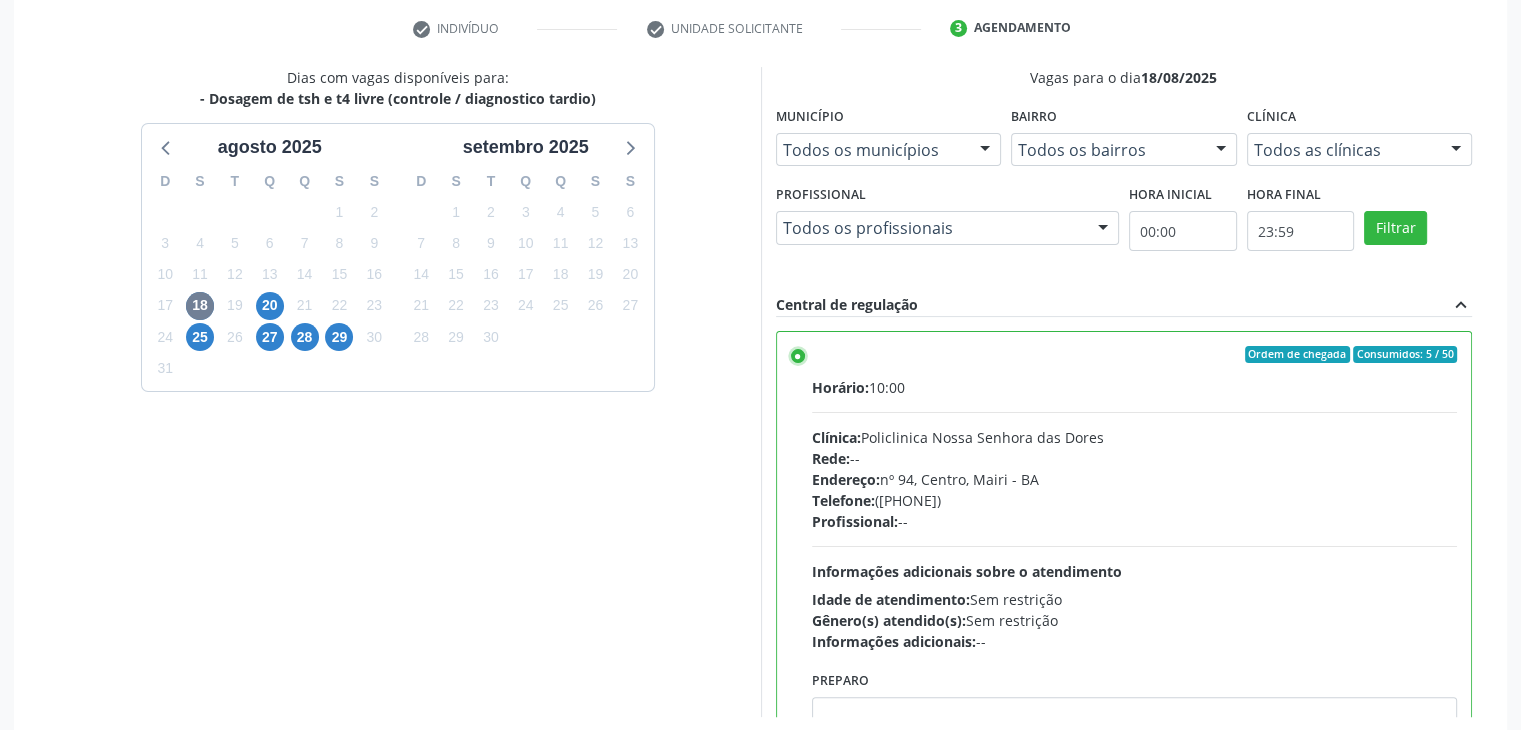 scroll, scrollTop: 490, scrollLeft: 0, axis: vertical 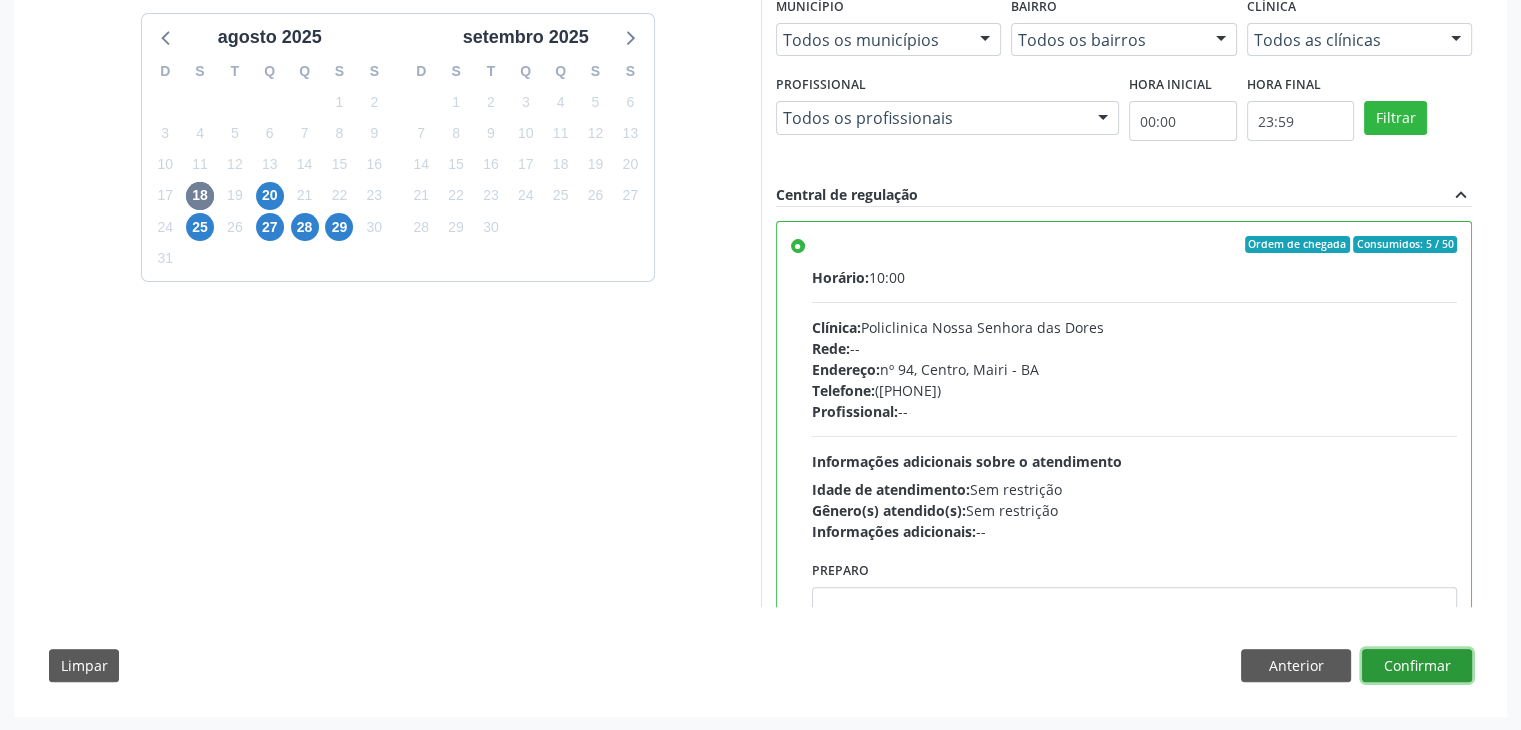 click on "Confirmar" at bounding box center [1417, 666] 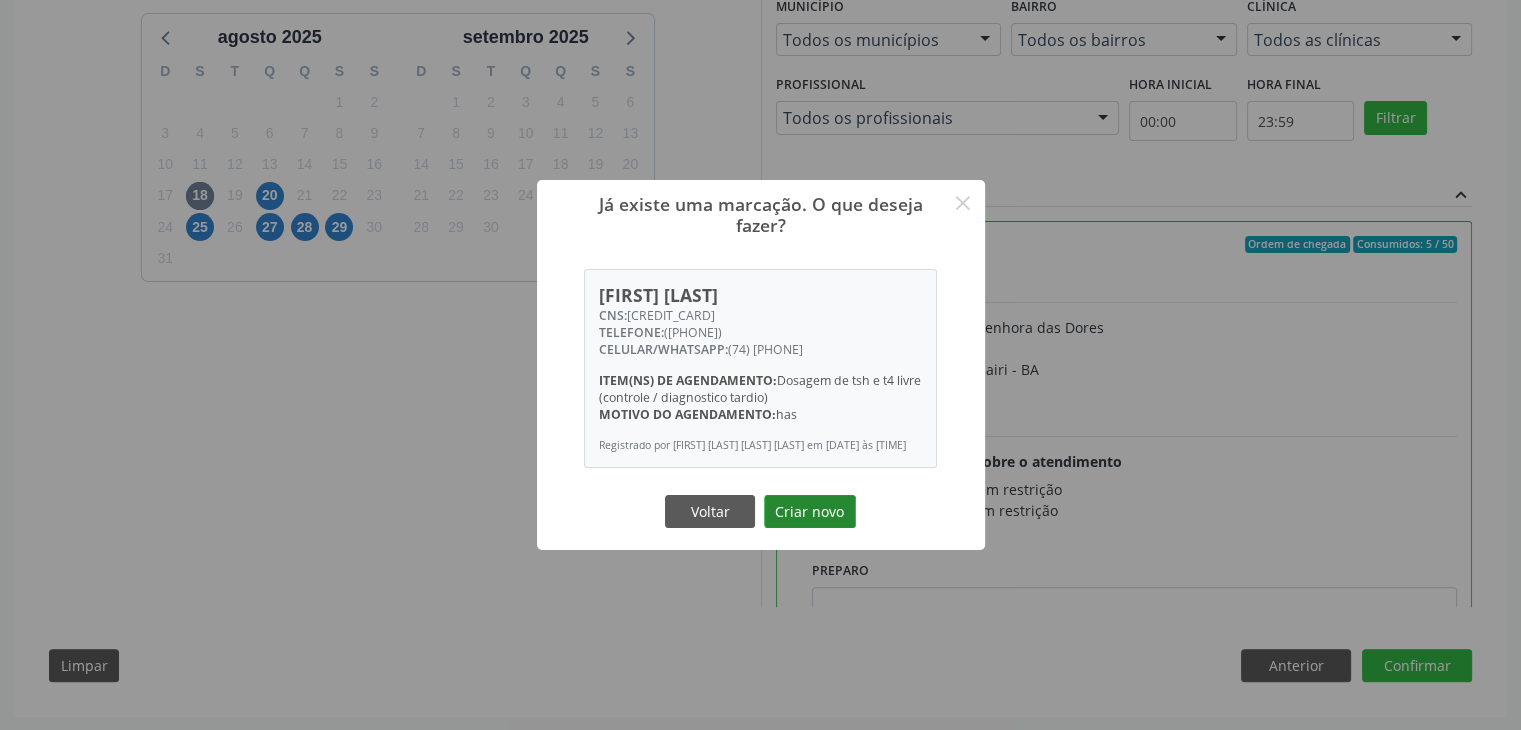 click on "Criar novo" at bounding box center [810, 512] 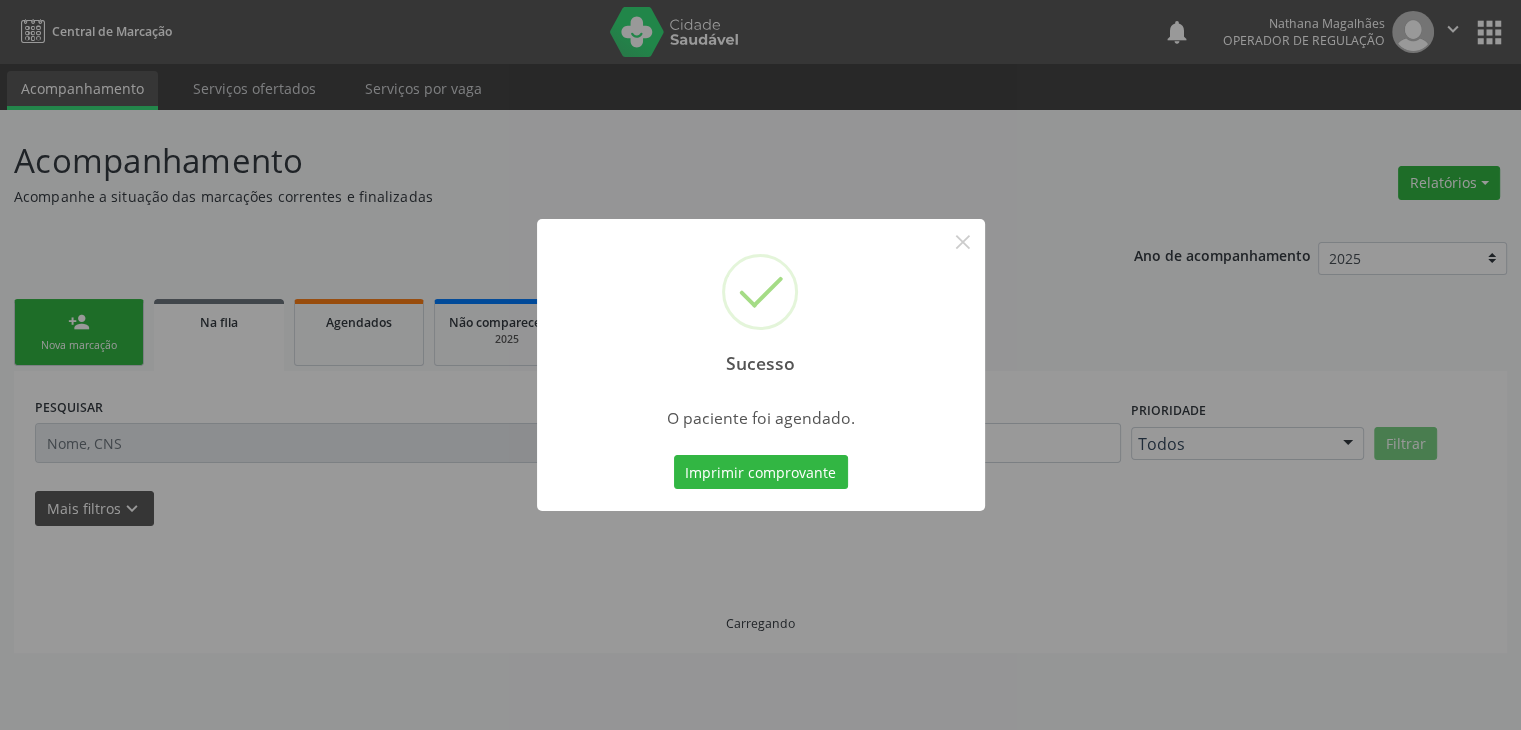 scroll, scrollTop: 0, scrollLeft: 0, axis: both 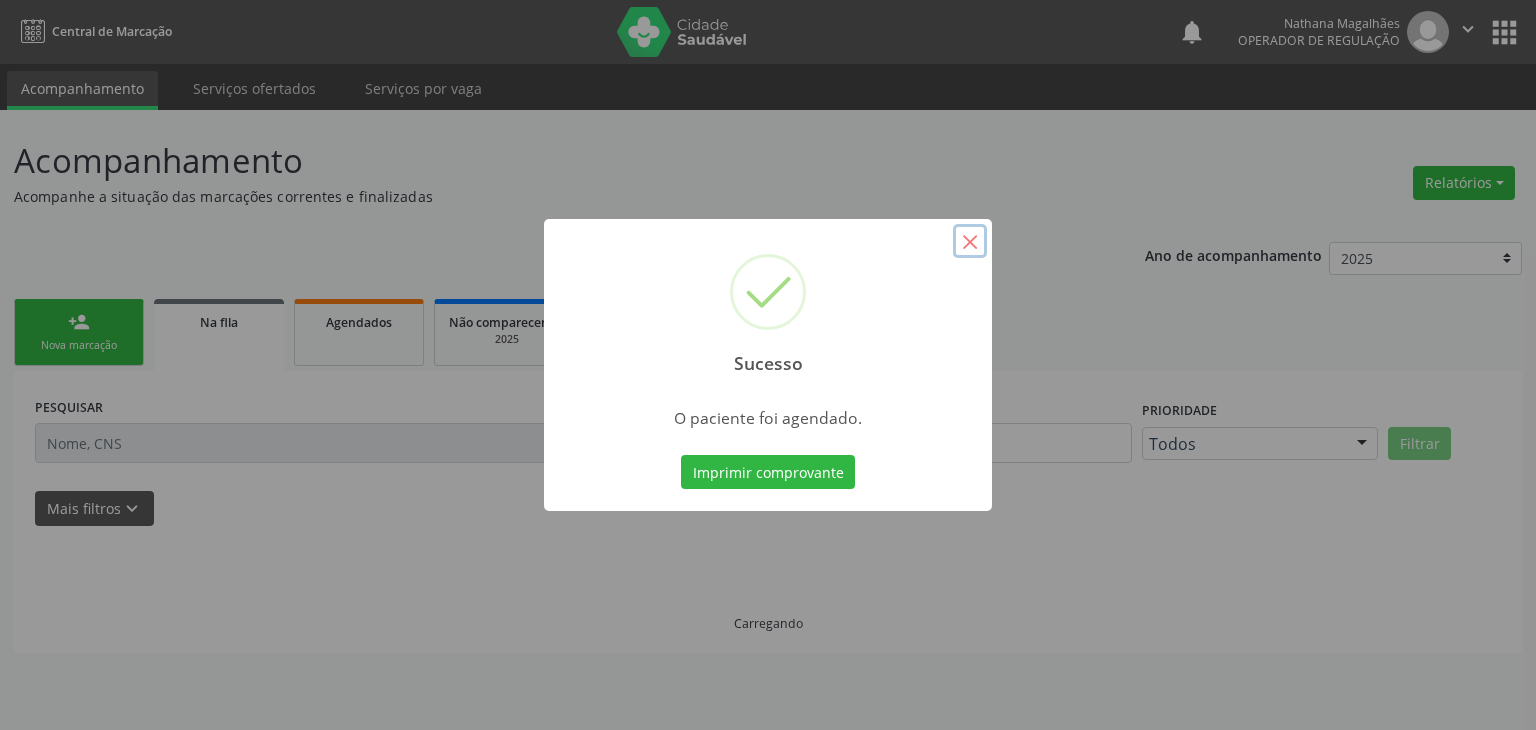 click on "×" at bounding box center [970, 241] 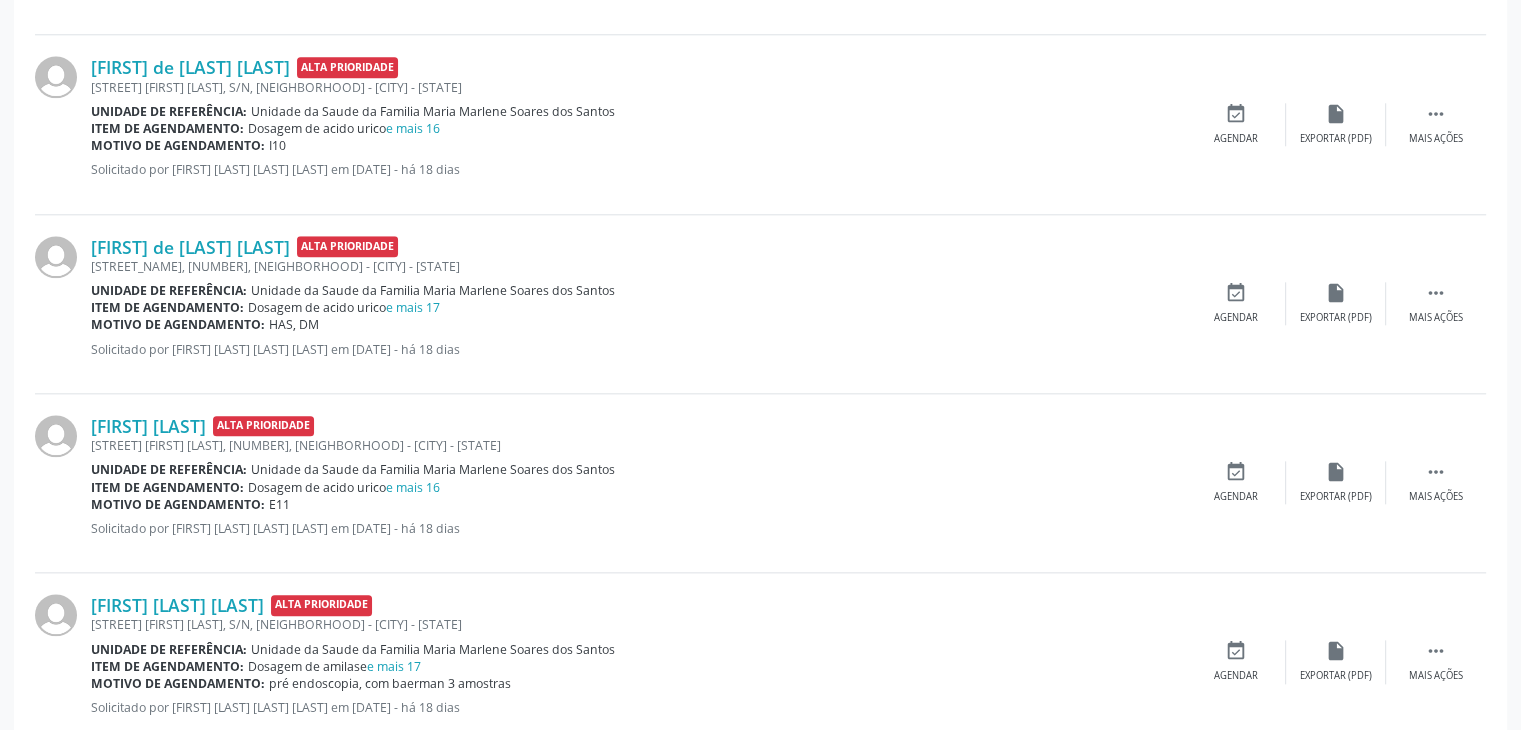 scroll, scrollTop: 2667, scrollLeft: 0, axis: vertical 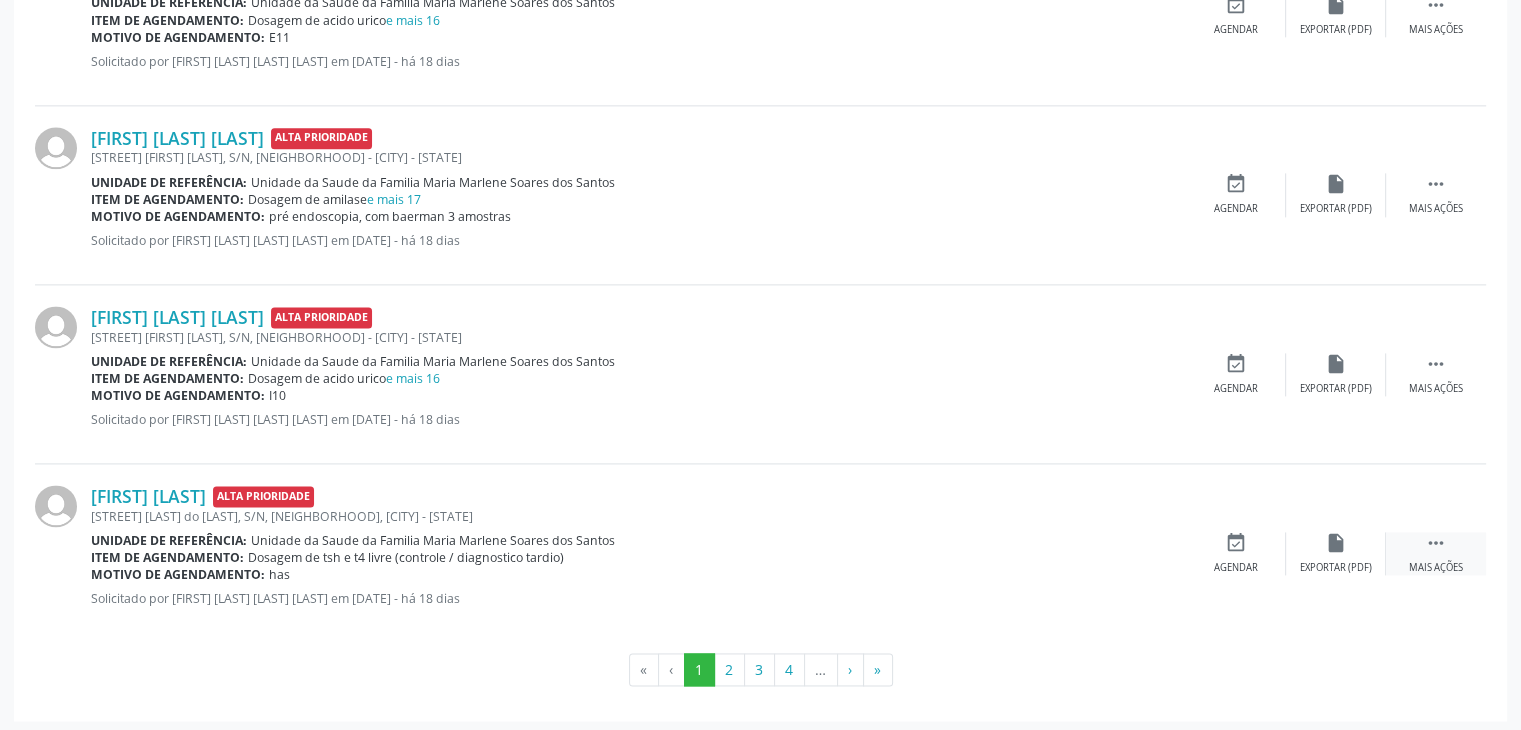 click on "
Mais ações" at bounding box center (1436, 553) 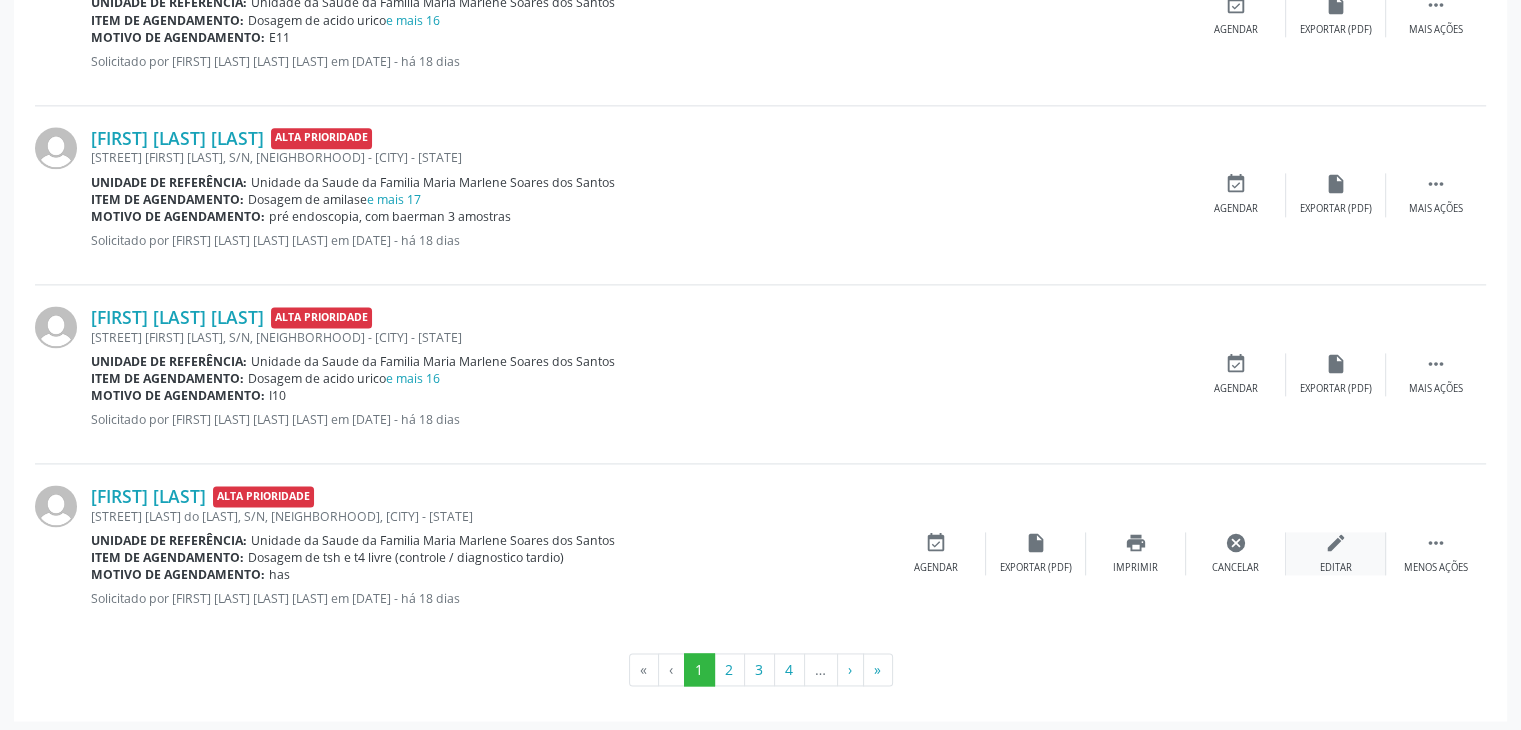 click on "edit" at bounding box center (1336, 543) 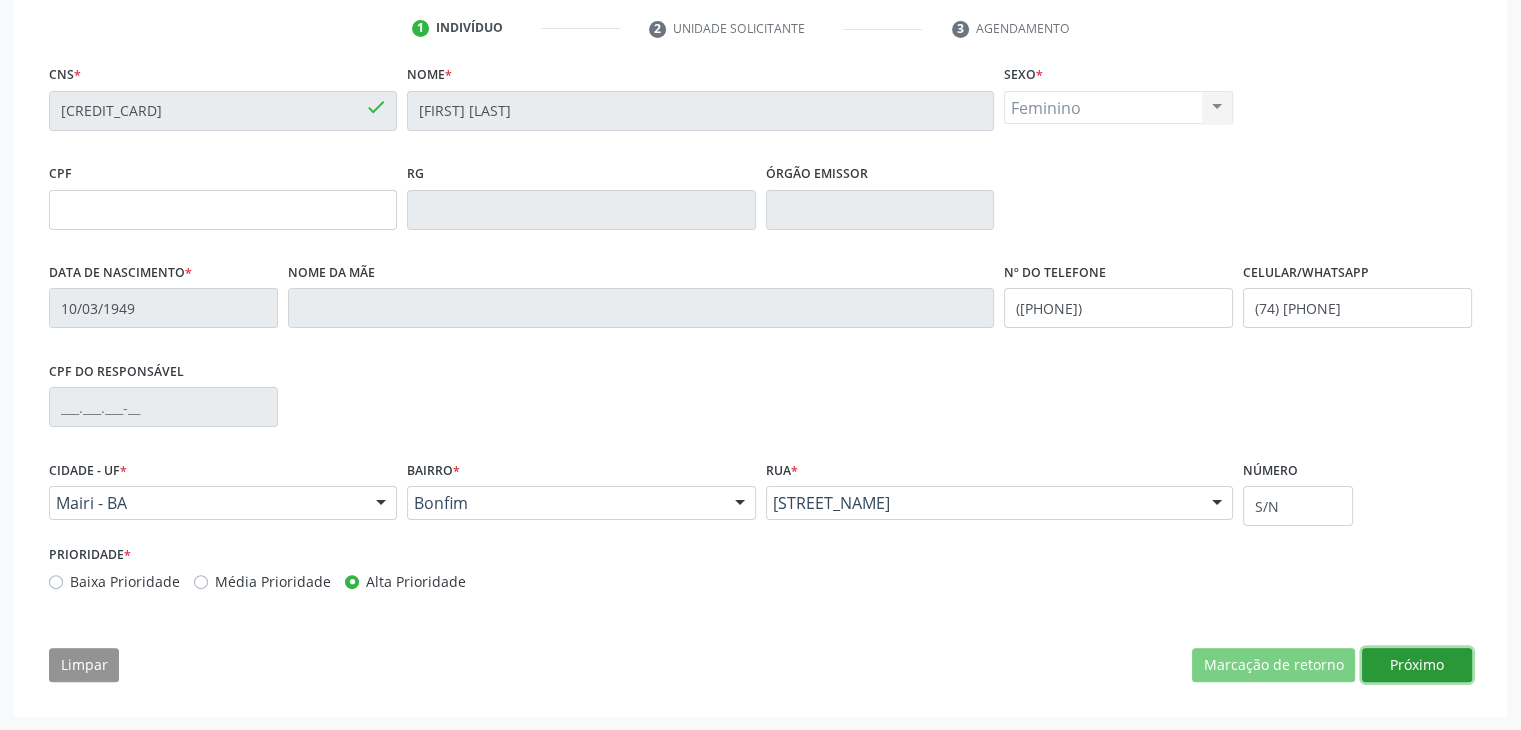 click on "Próximo" at bounding box center [1417, 665] 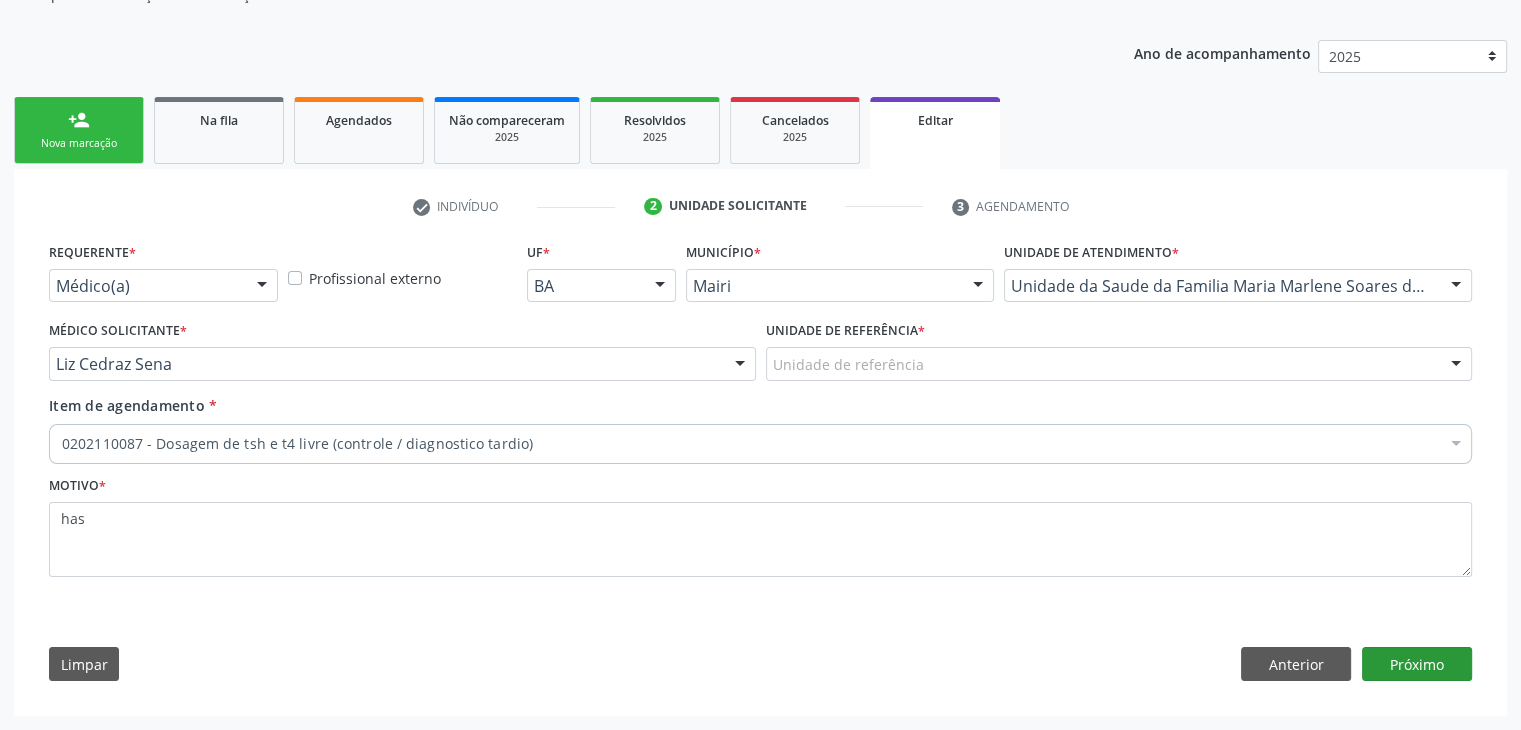scroll, scrollTop: 200, scrollLeft: 0, axis: vertical 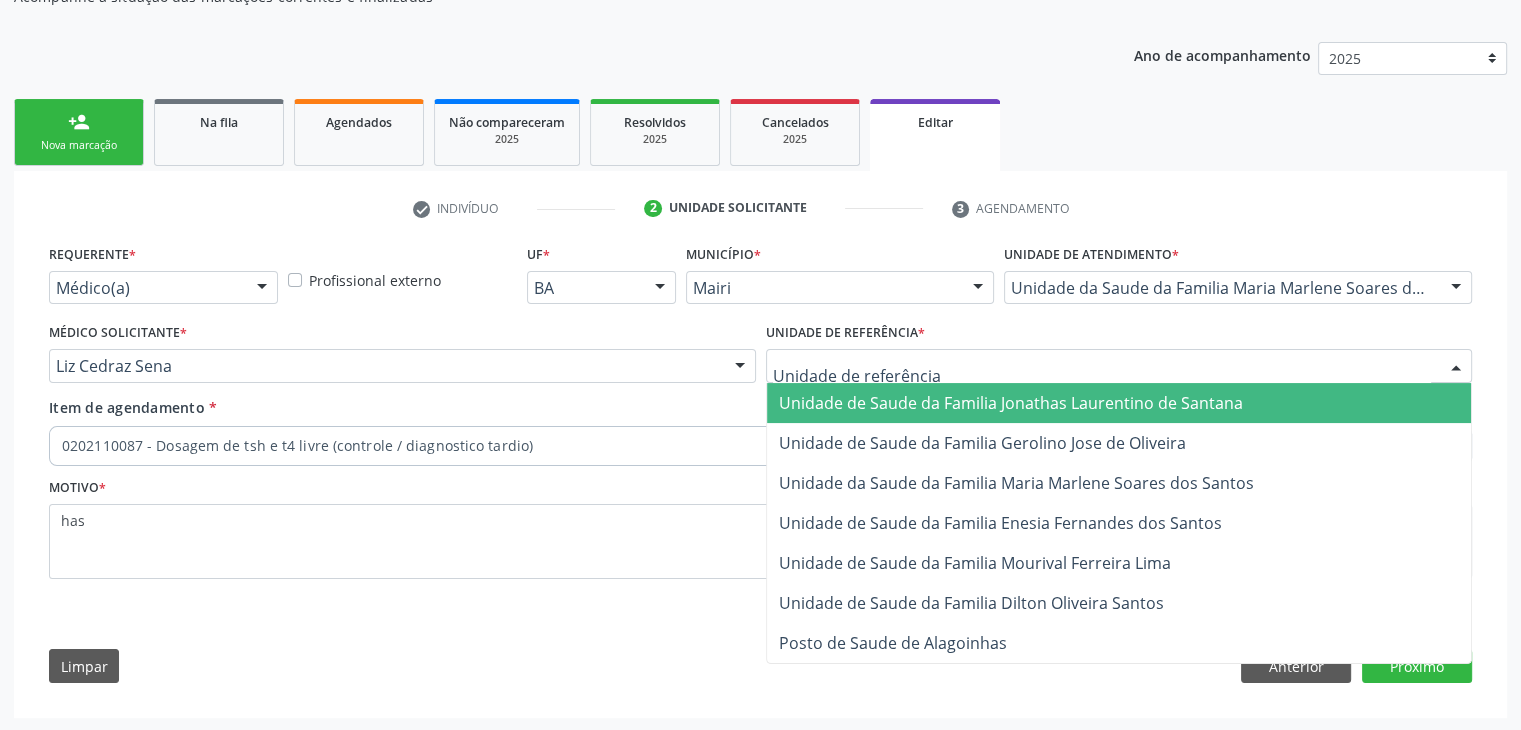 click at bounding box center (1119, 366) 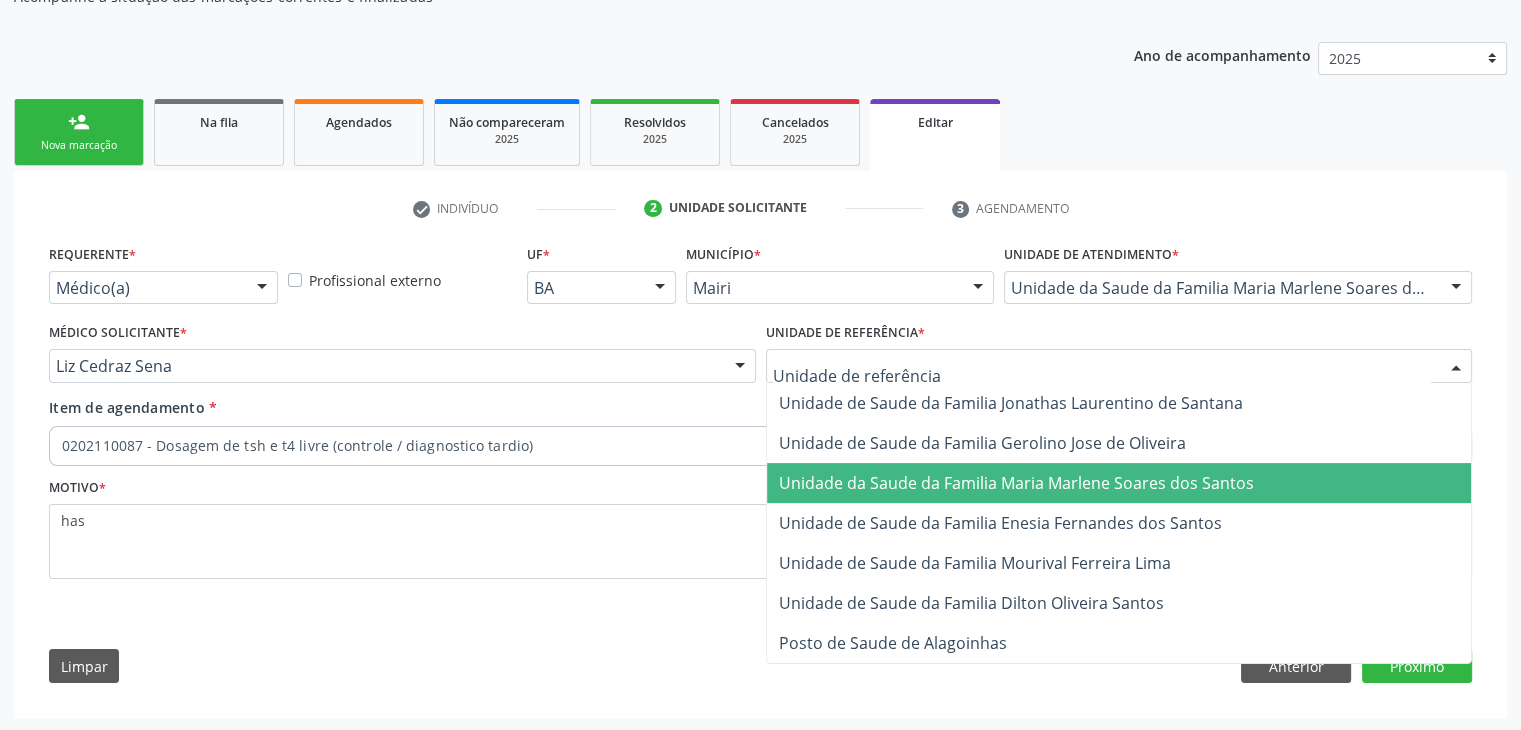 click on "Unidade da Saude da Familia Maria Marlene Soares dos Santos" at bounding box center [1119, 483] 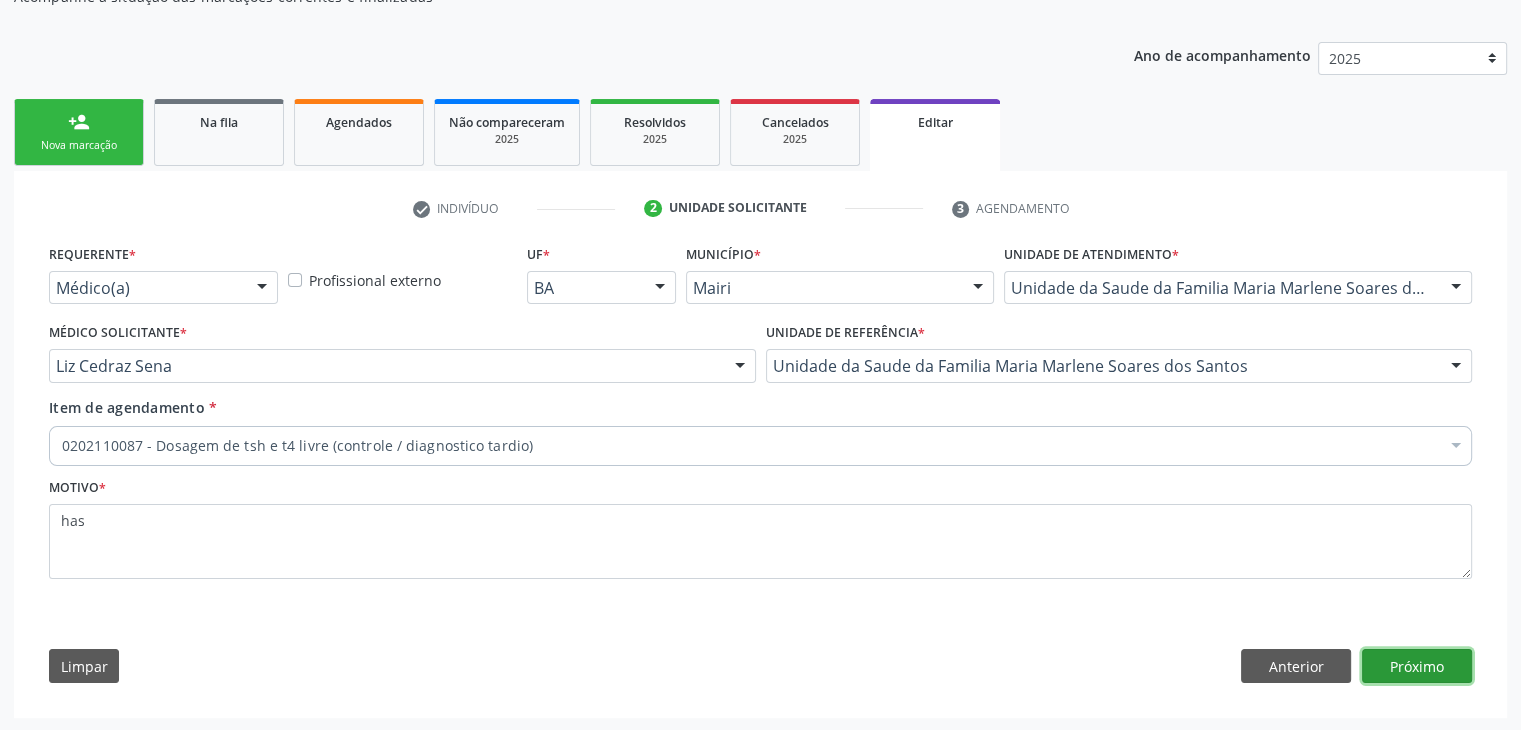 click on "Próximo" at bounding box center [1417, 666] 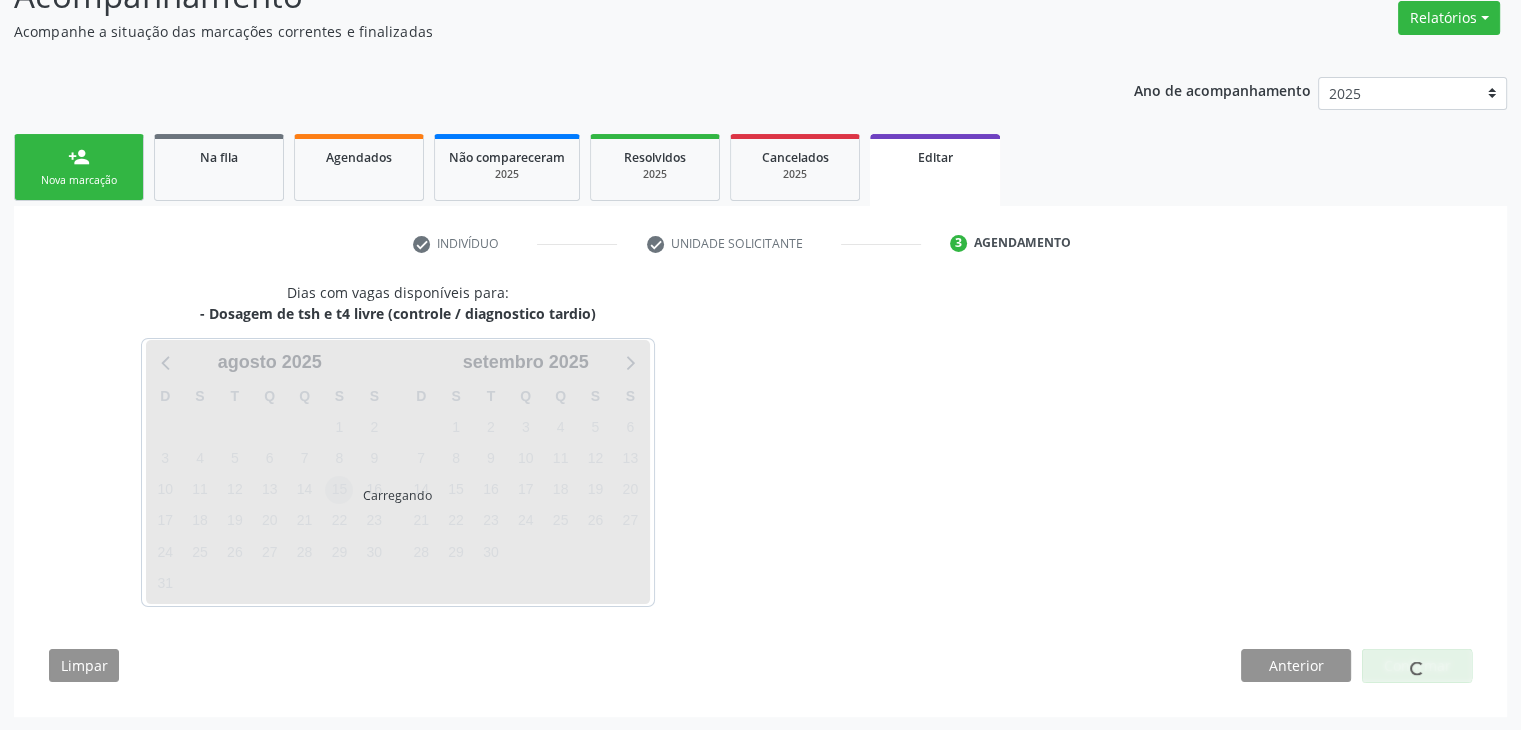 scroll, scrollTop: 165, scrollLeft: 0, axis: vertical 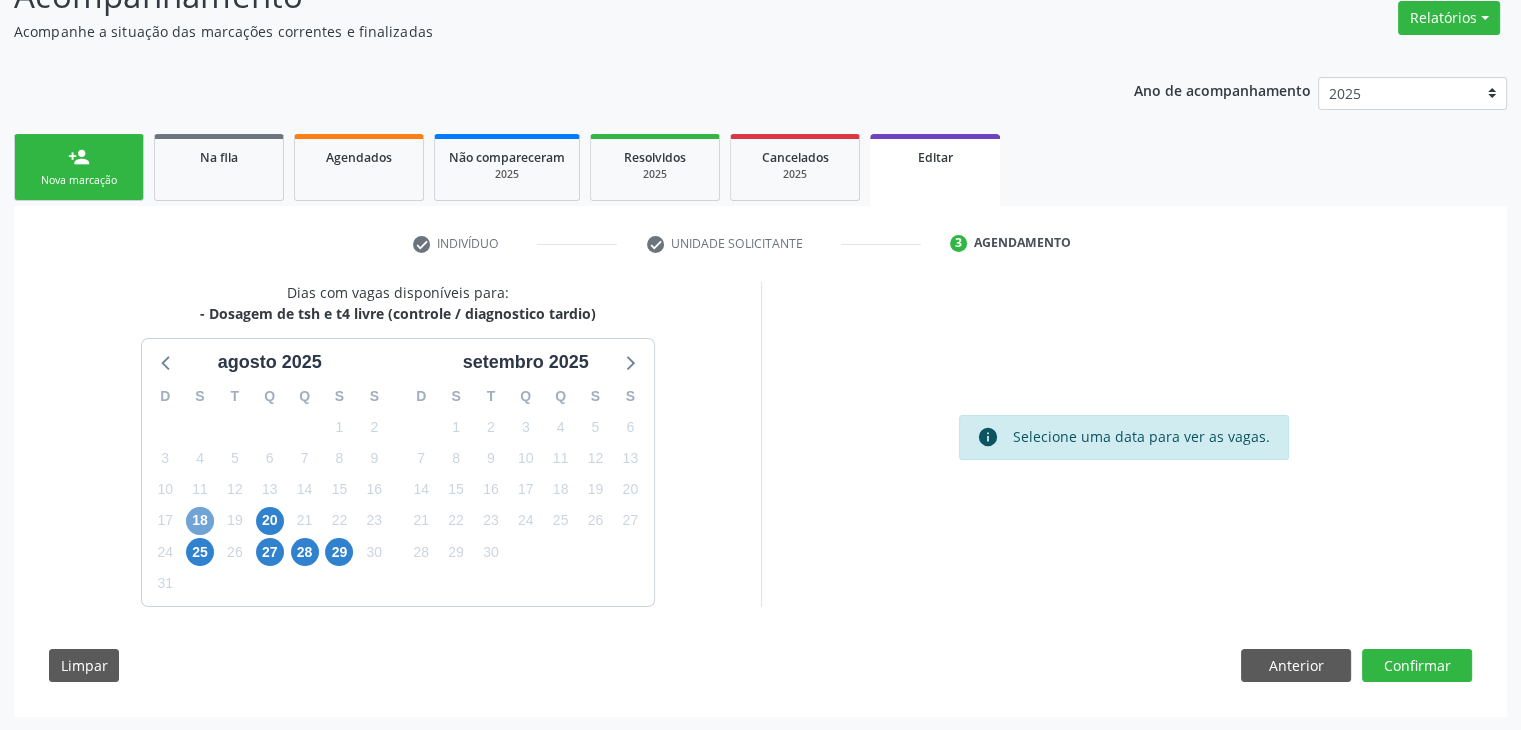 click on "18" at bounding box center (200, 521) 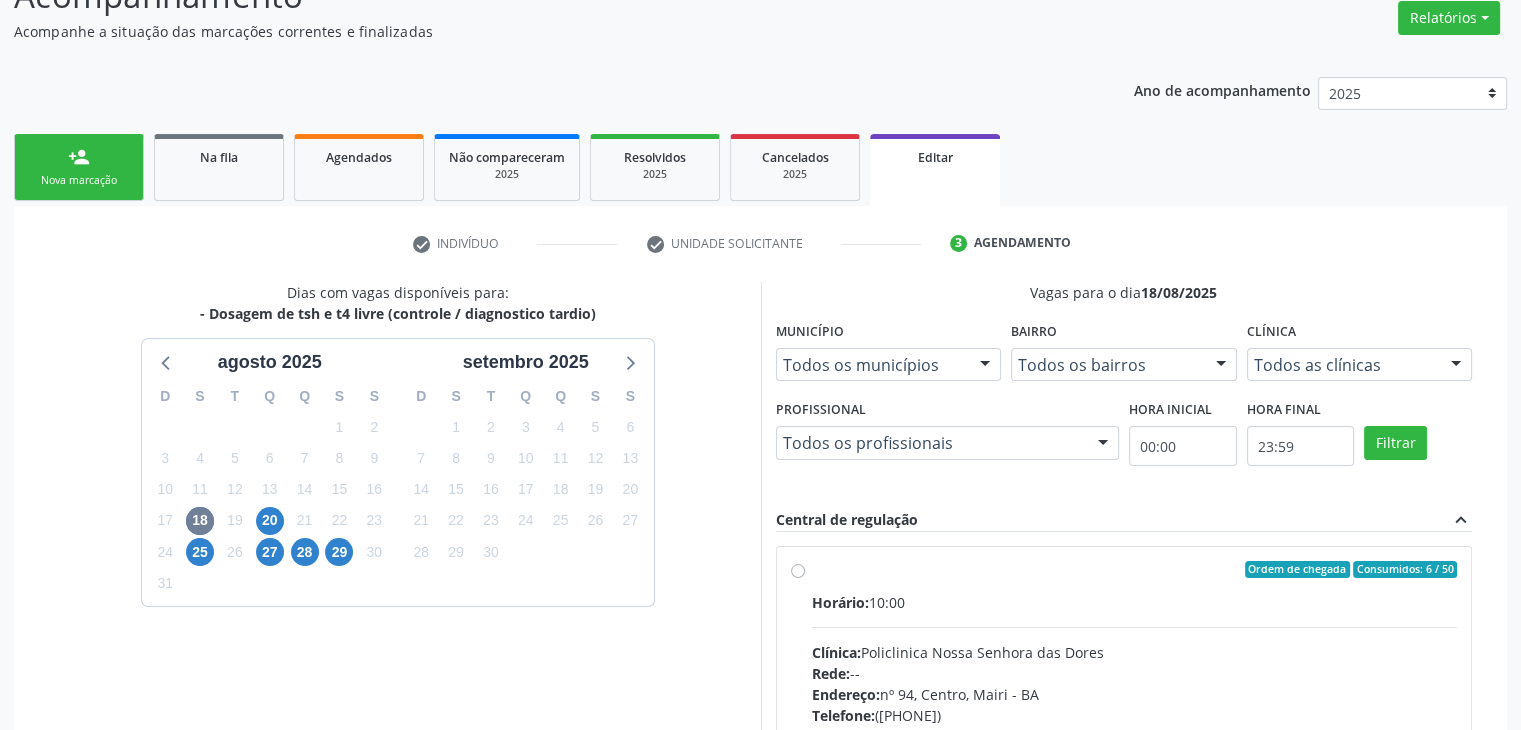 click on "Clínica:  Policlinica Nossa Senhora das Dores" at bounding box center [1135, 652] 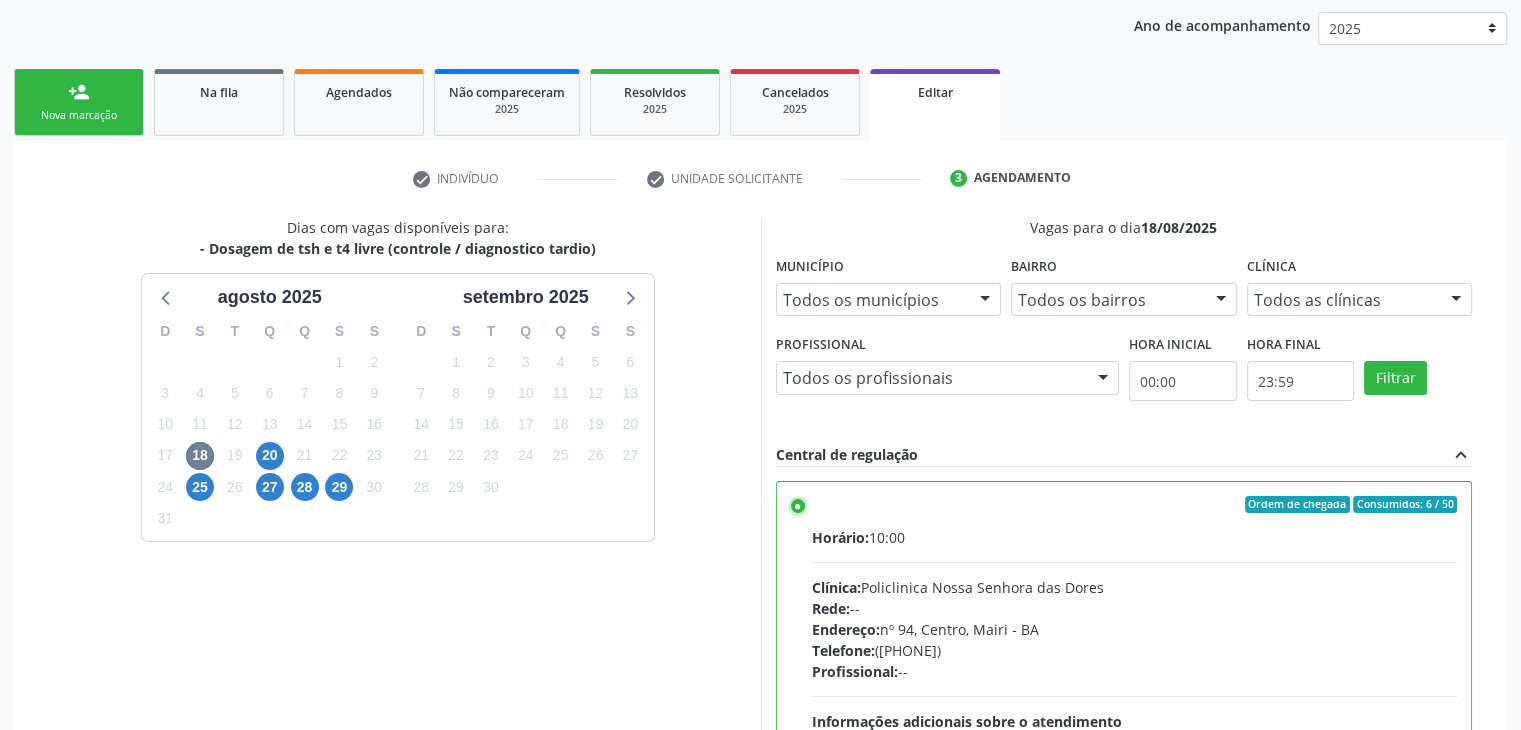 scroll, scrollTop: 265, scrollLeft: 0, axis: vertical 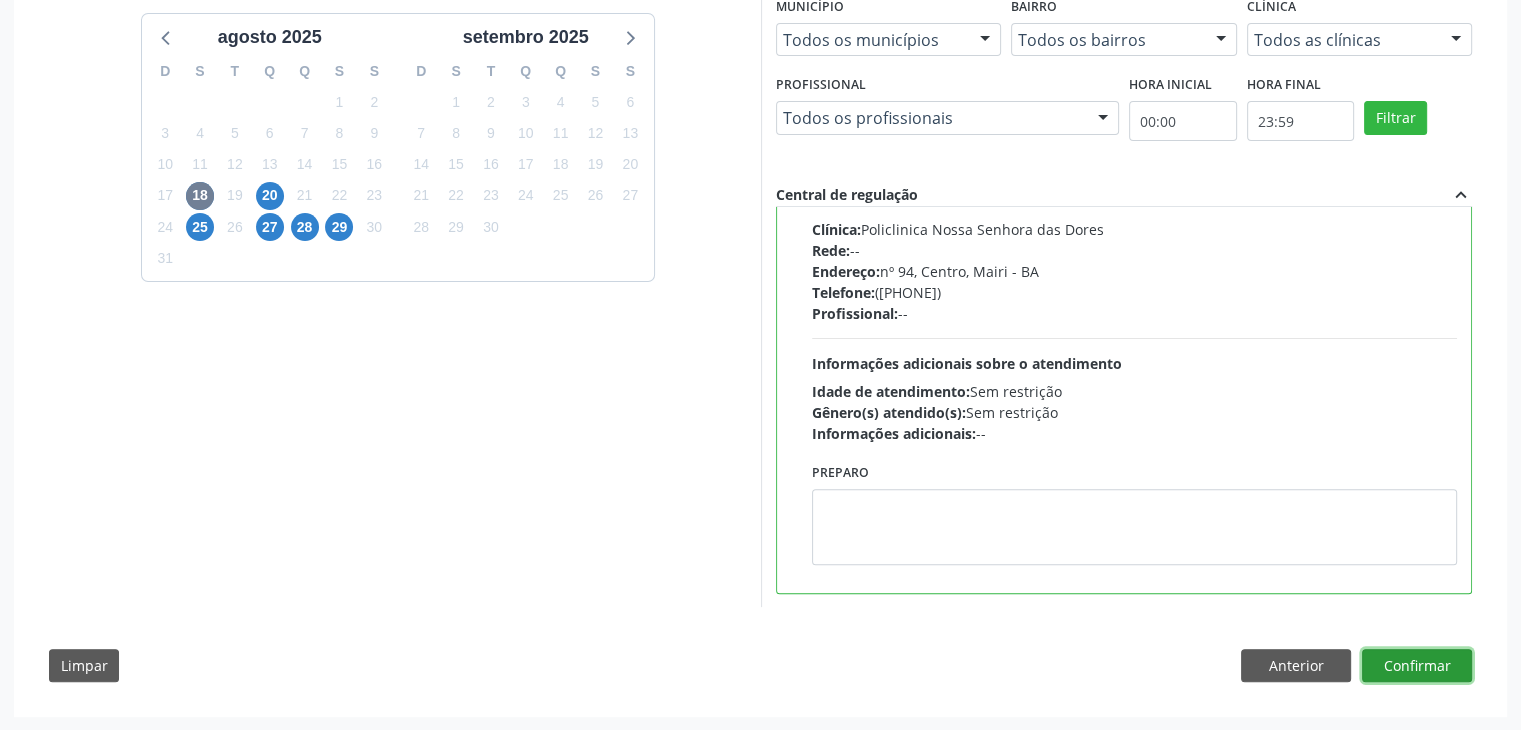 click on "Confirmar" at bounding box center (1417, 666) 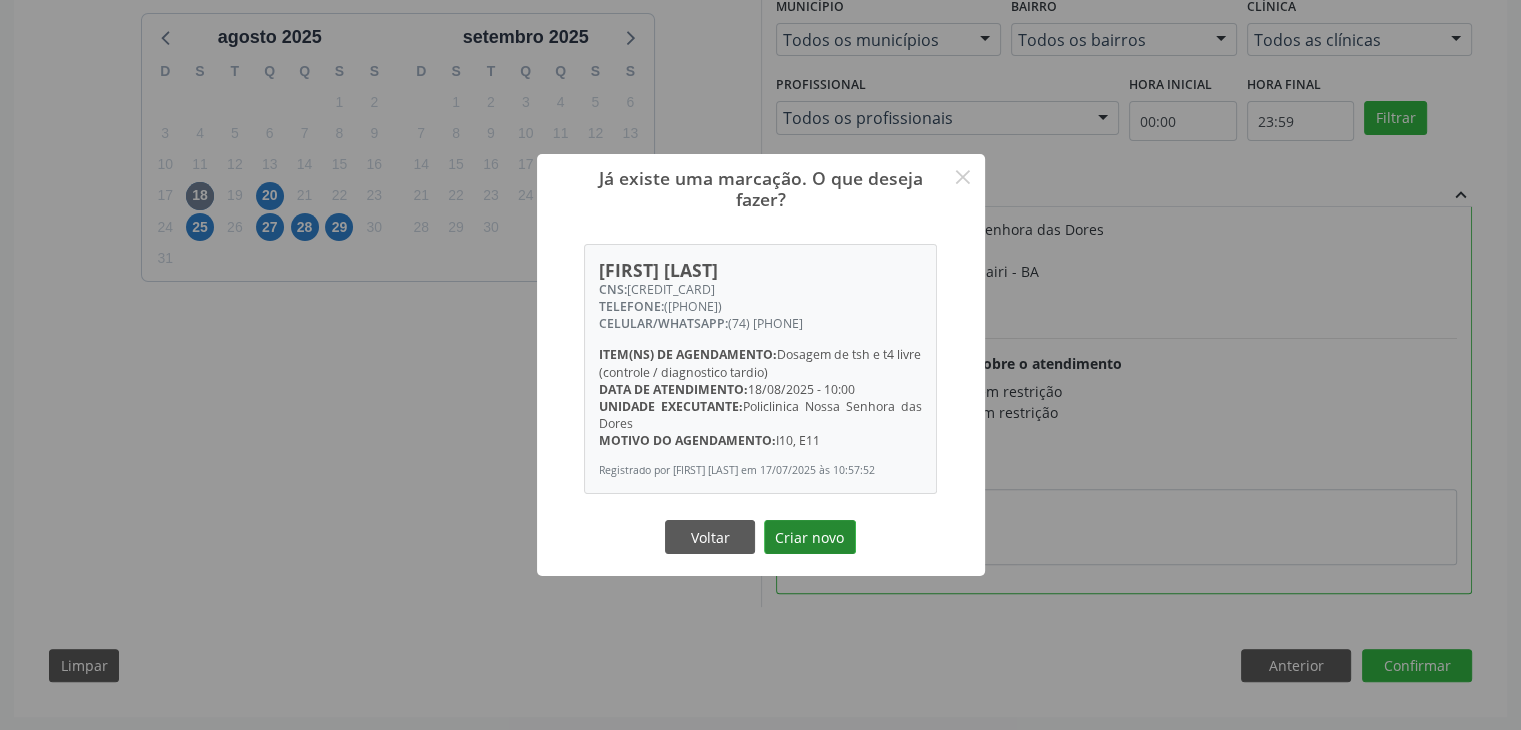 click on "Criar novo" at bounding box center [810, 537] 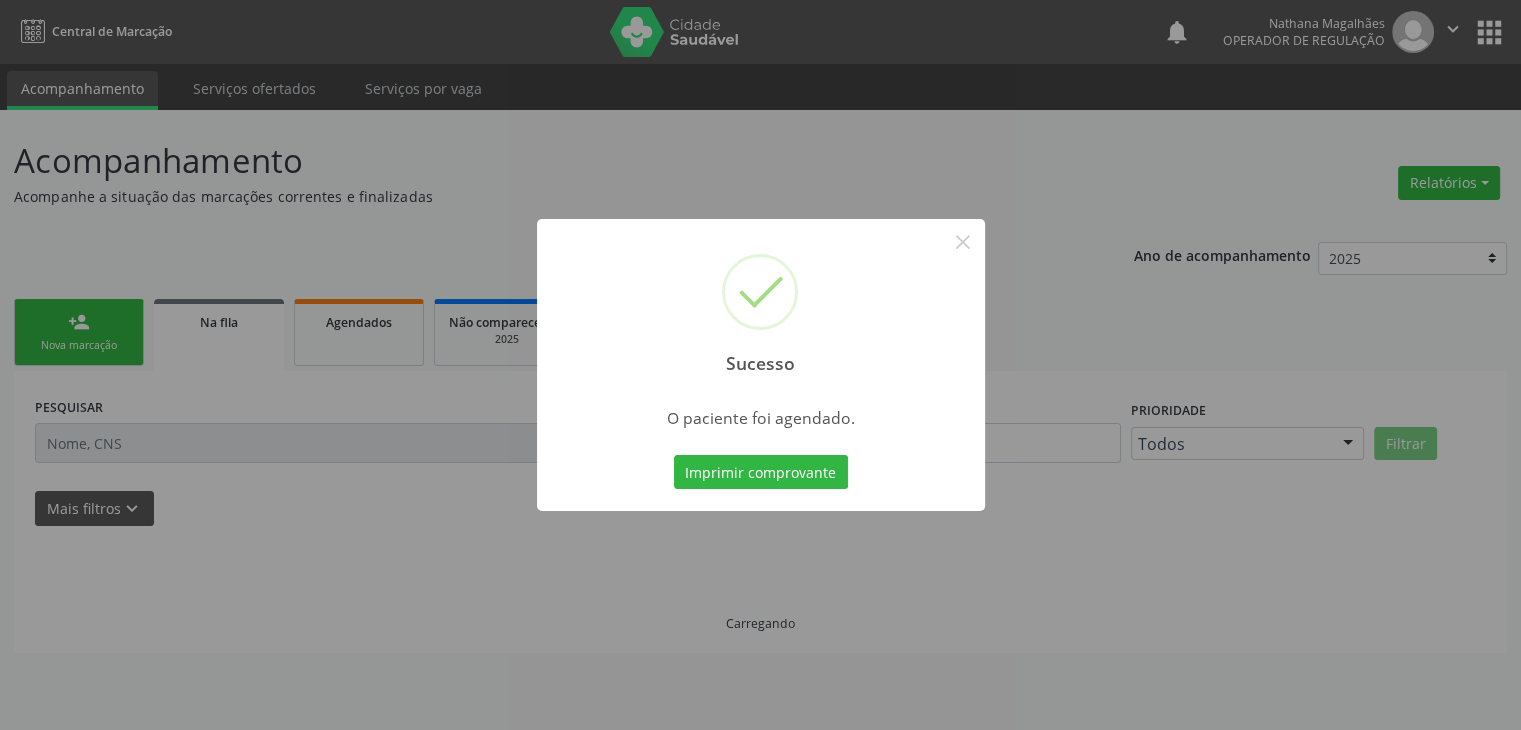 scroll, scrollTop: 0, scrollLeft: 0, axis: both 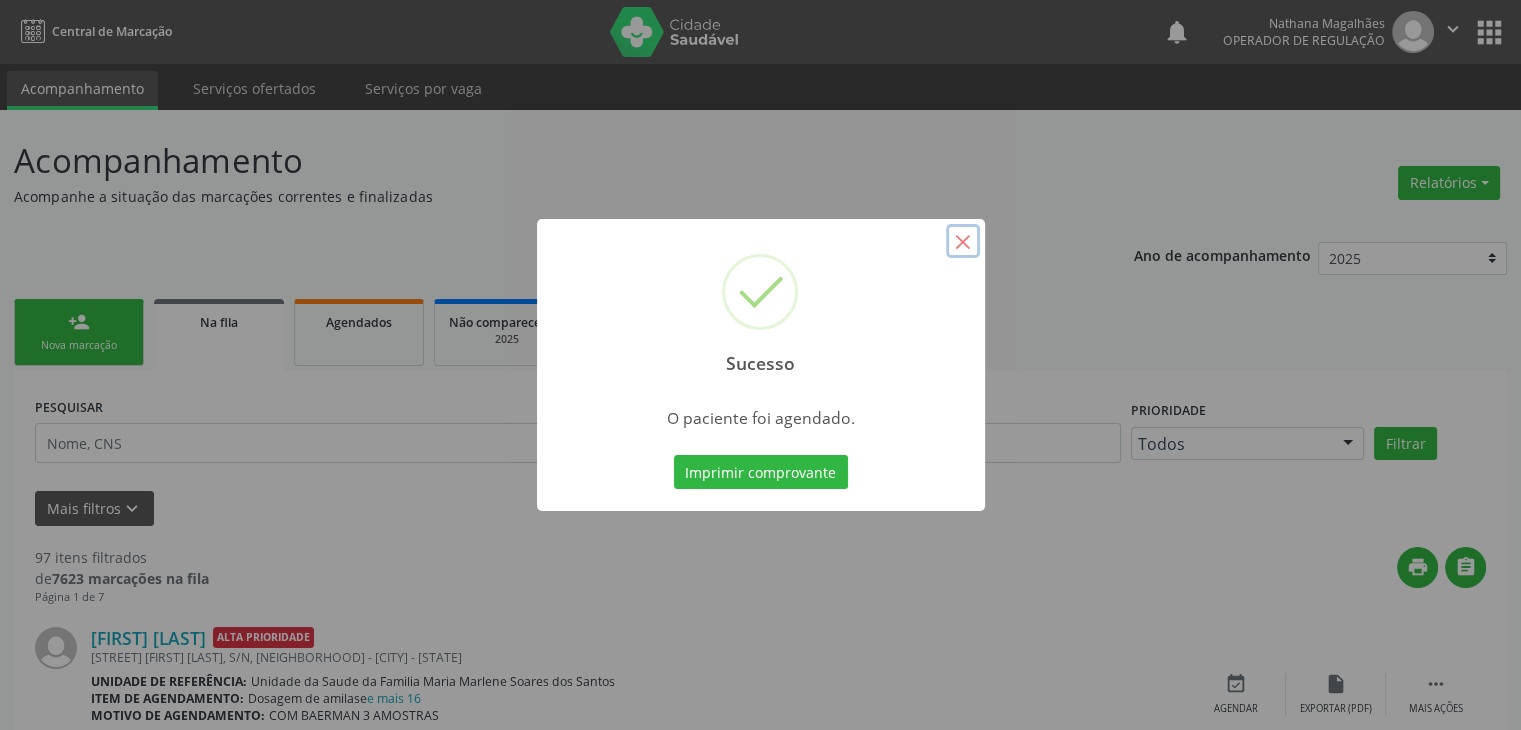 click on "×" at bounding box center (963, 241) 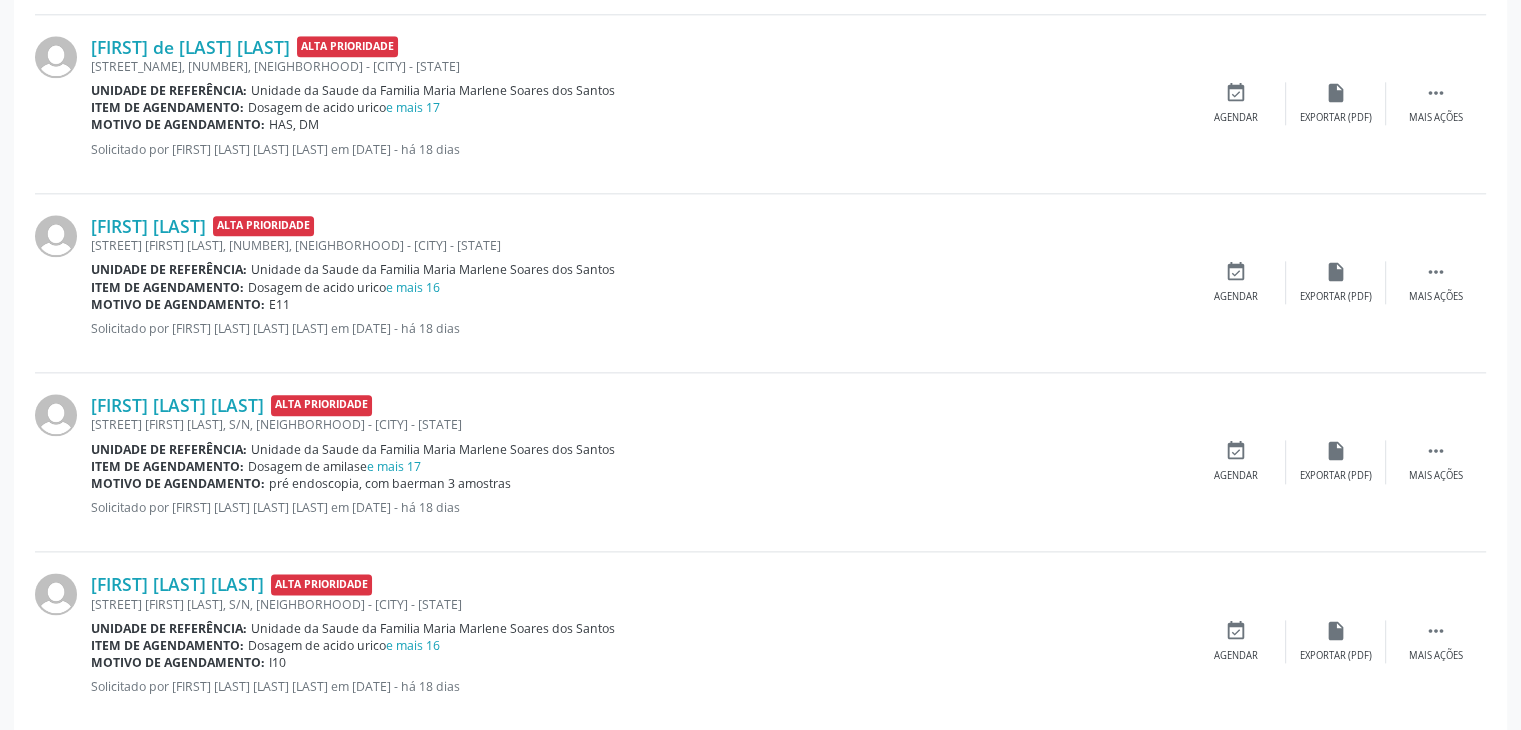 scroll, scrollTop: 2667, scrollLeft: 0, axis: vertical 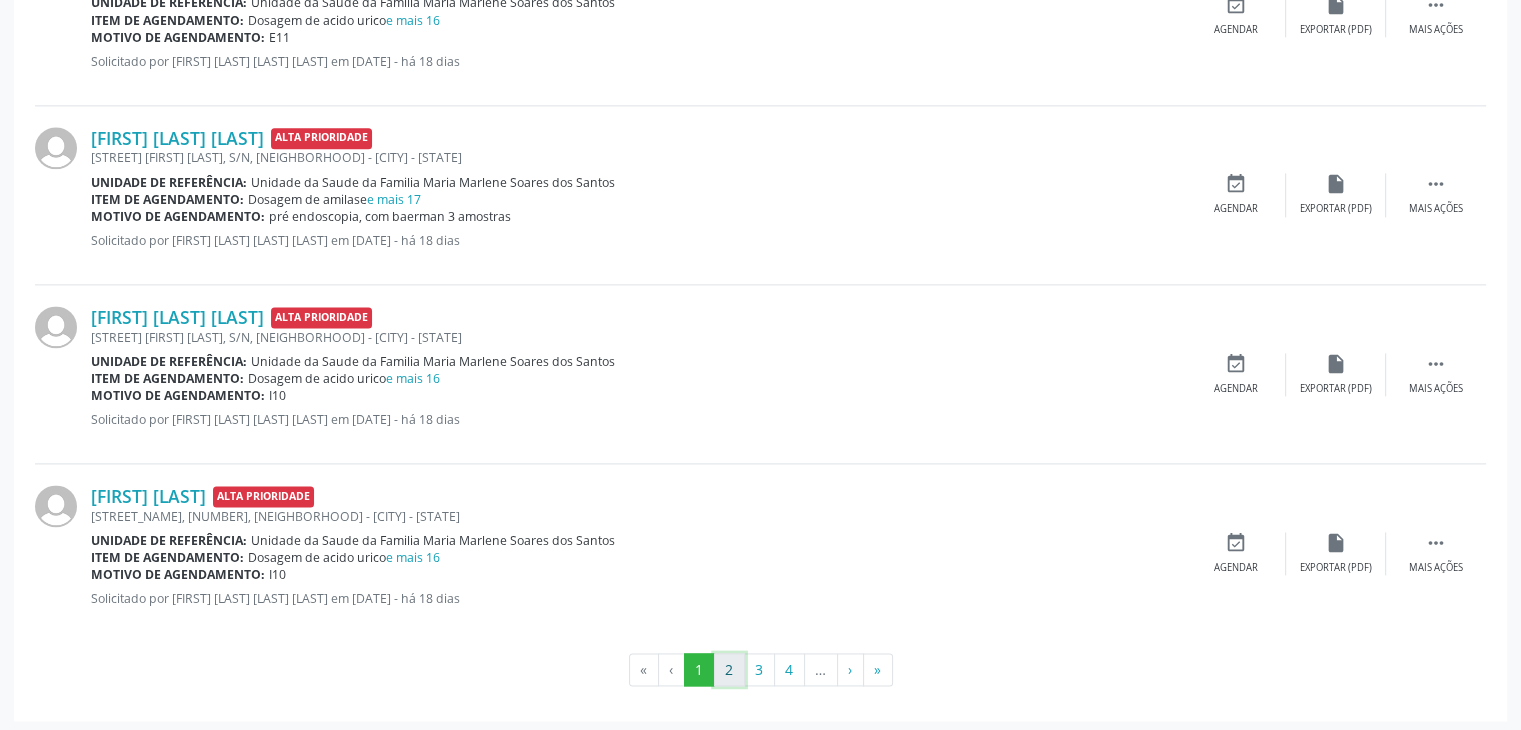 click on "2" at bounding box center [729, 670] 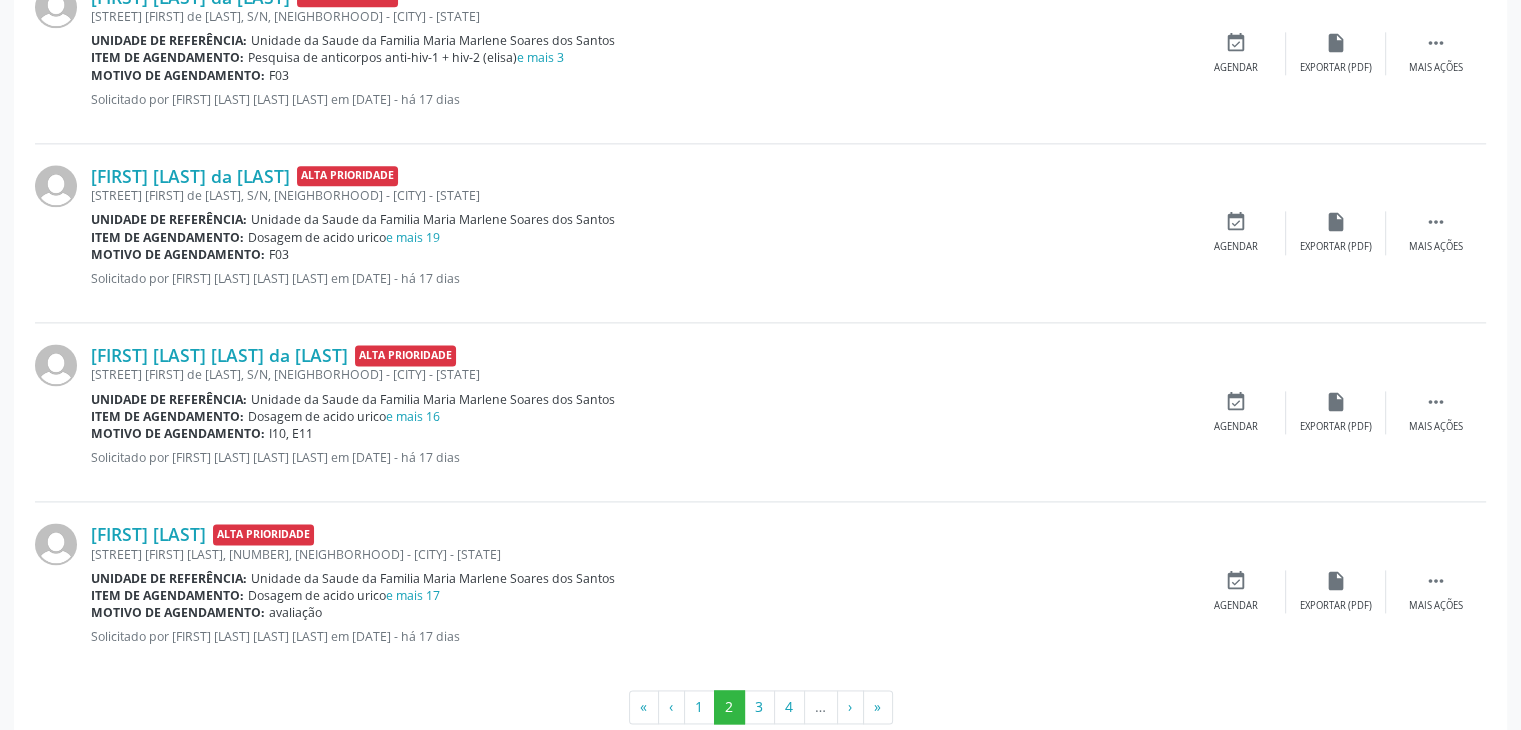 scroll, scrollTop: 2650, scrollLeft: 0, axis: vertical 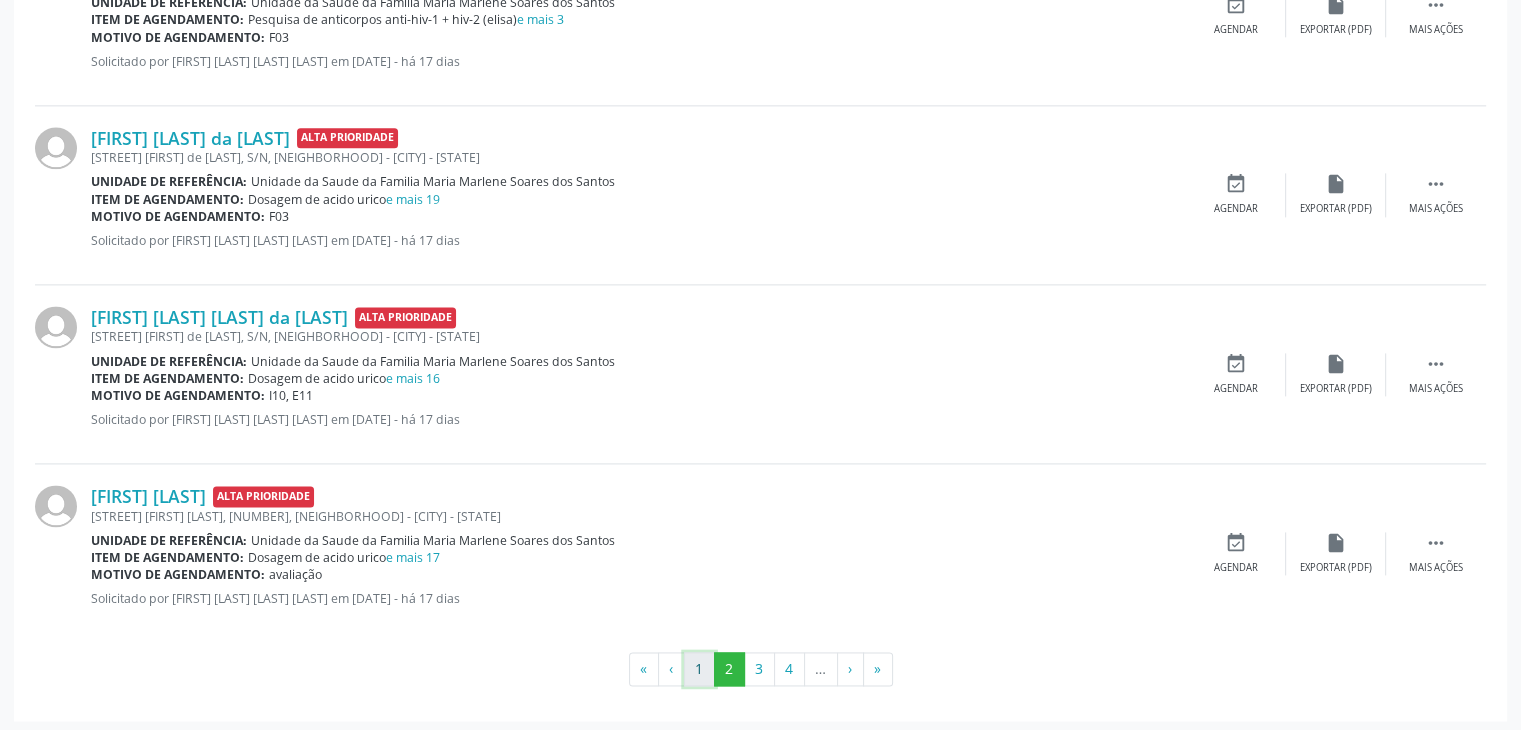 click on "1" at bounding box center (699, 669) 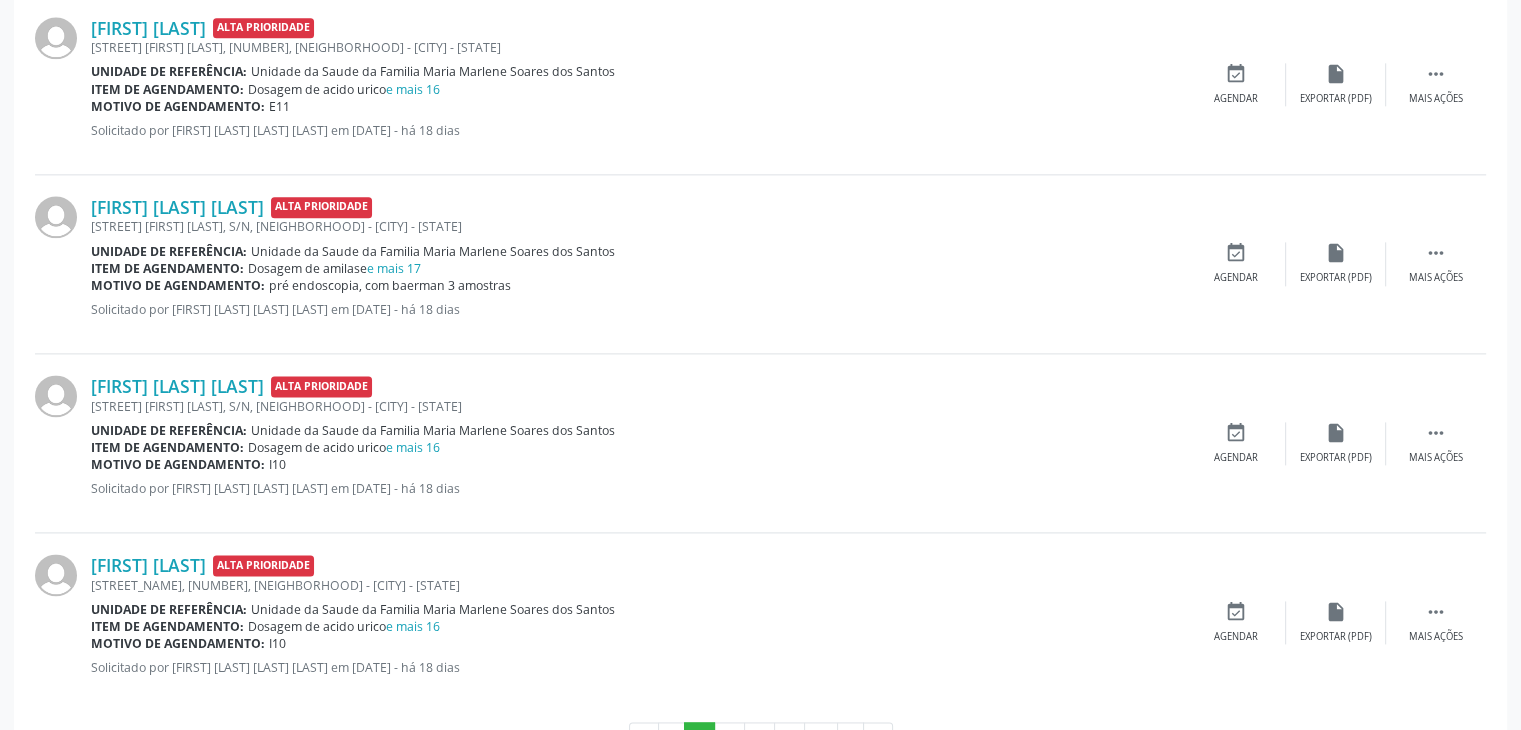 scroll, scrollTop: 2667, scrollLeft: 0, axis: vertical 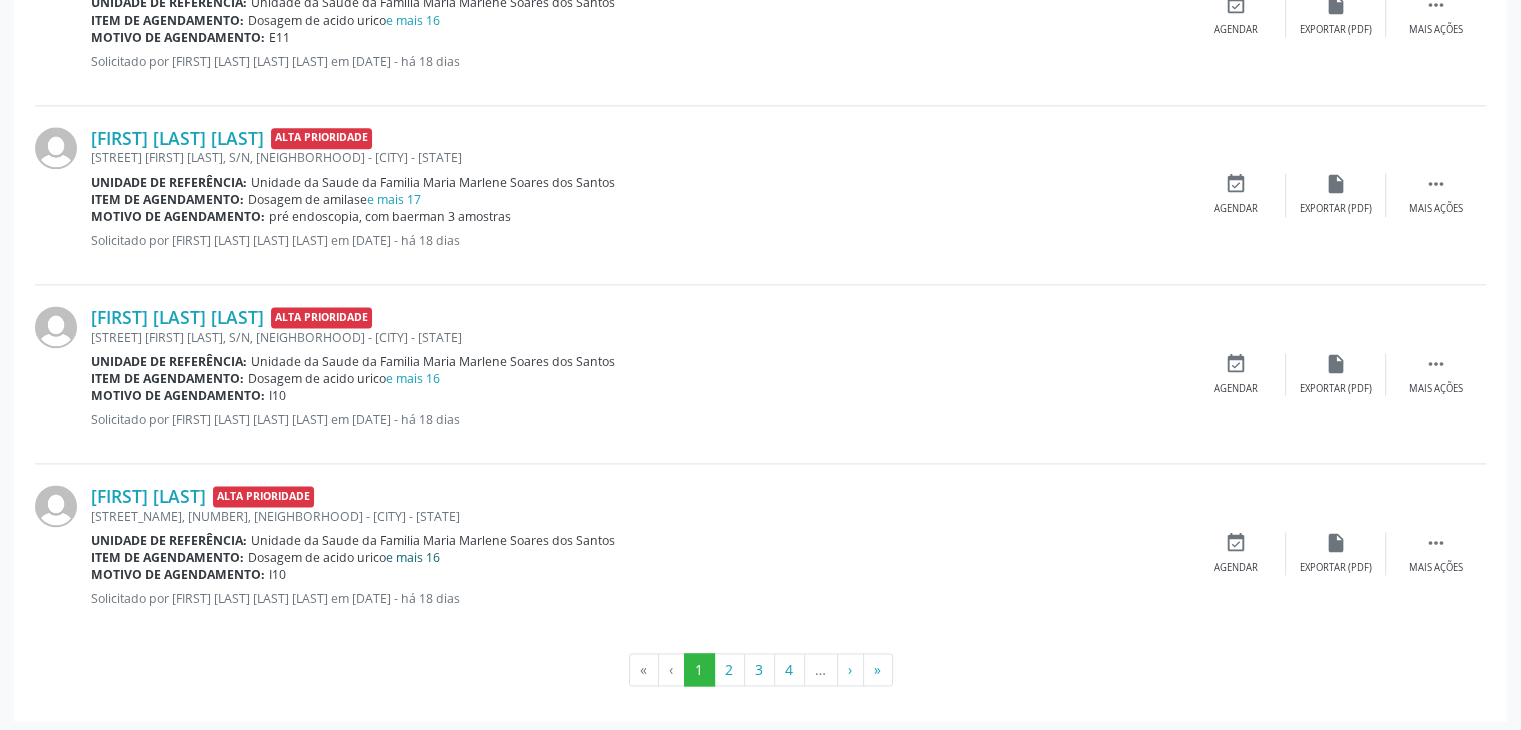 click on "e mais 16" at bounding box center (413, 557) 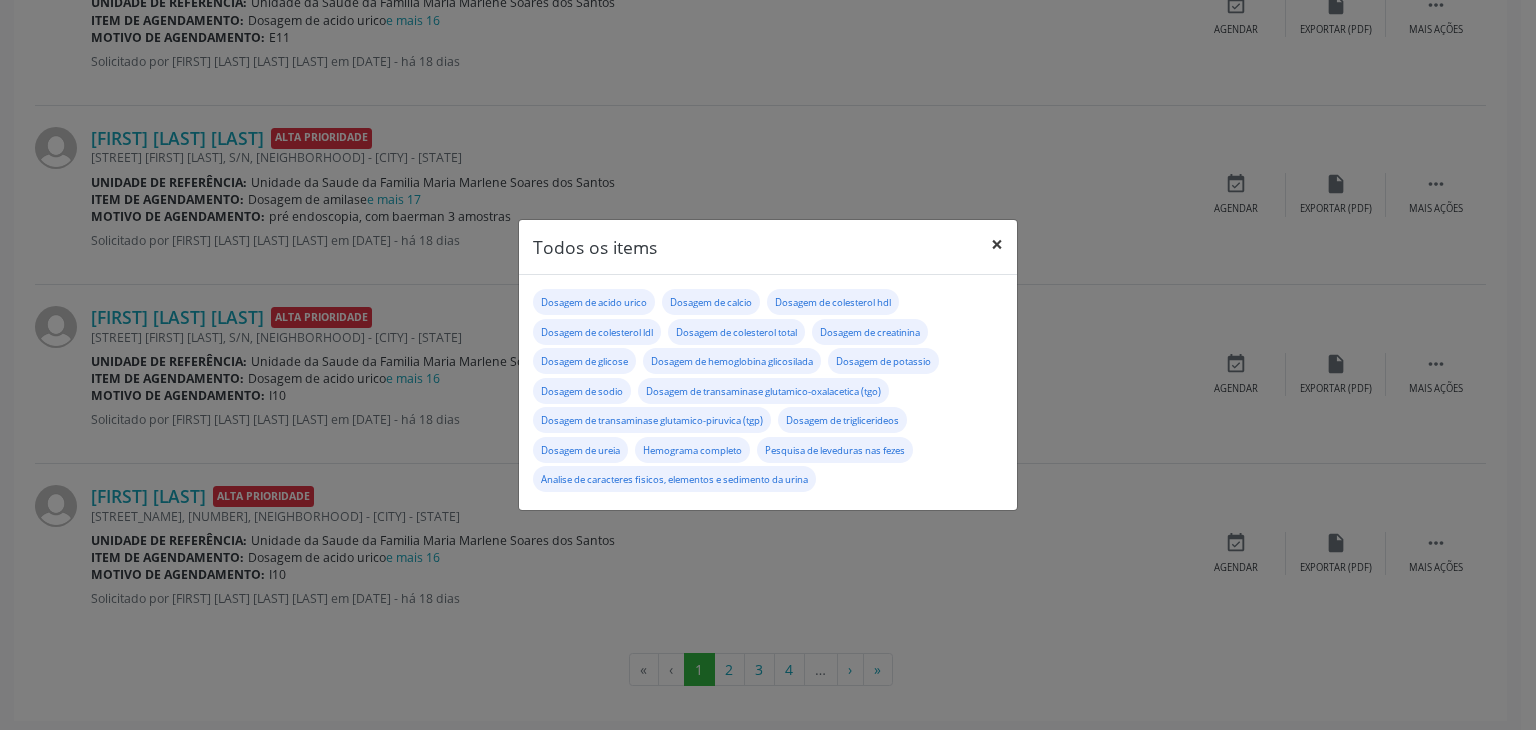 click on "×" at bounding box center [997, 244] 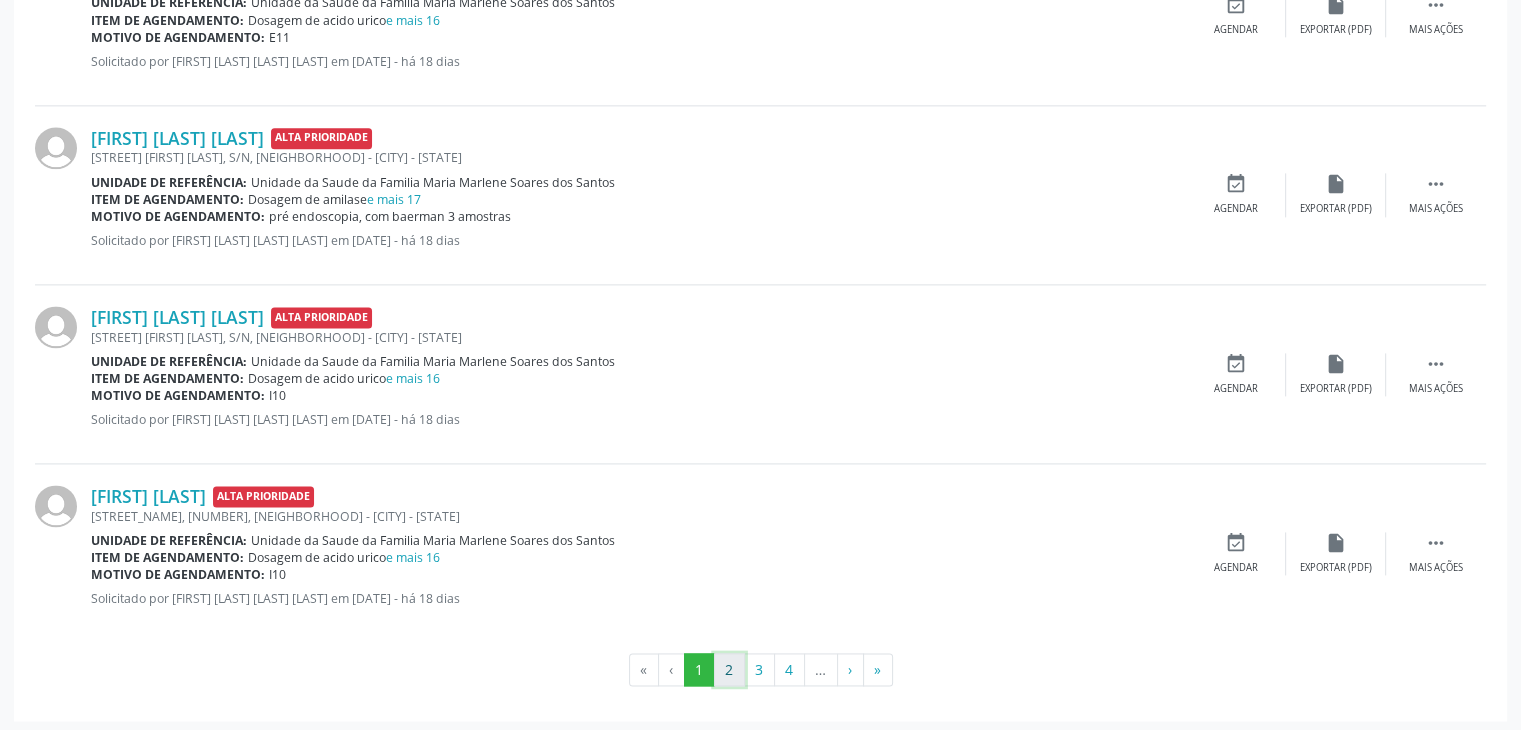 click on "2" at bounding box center (729, 670) 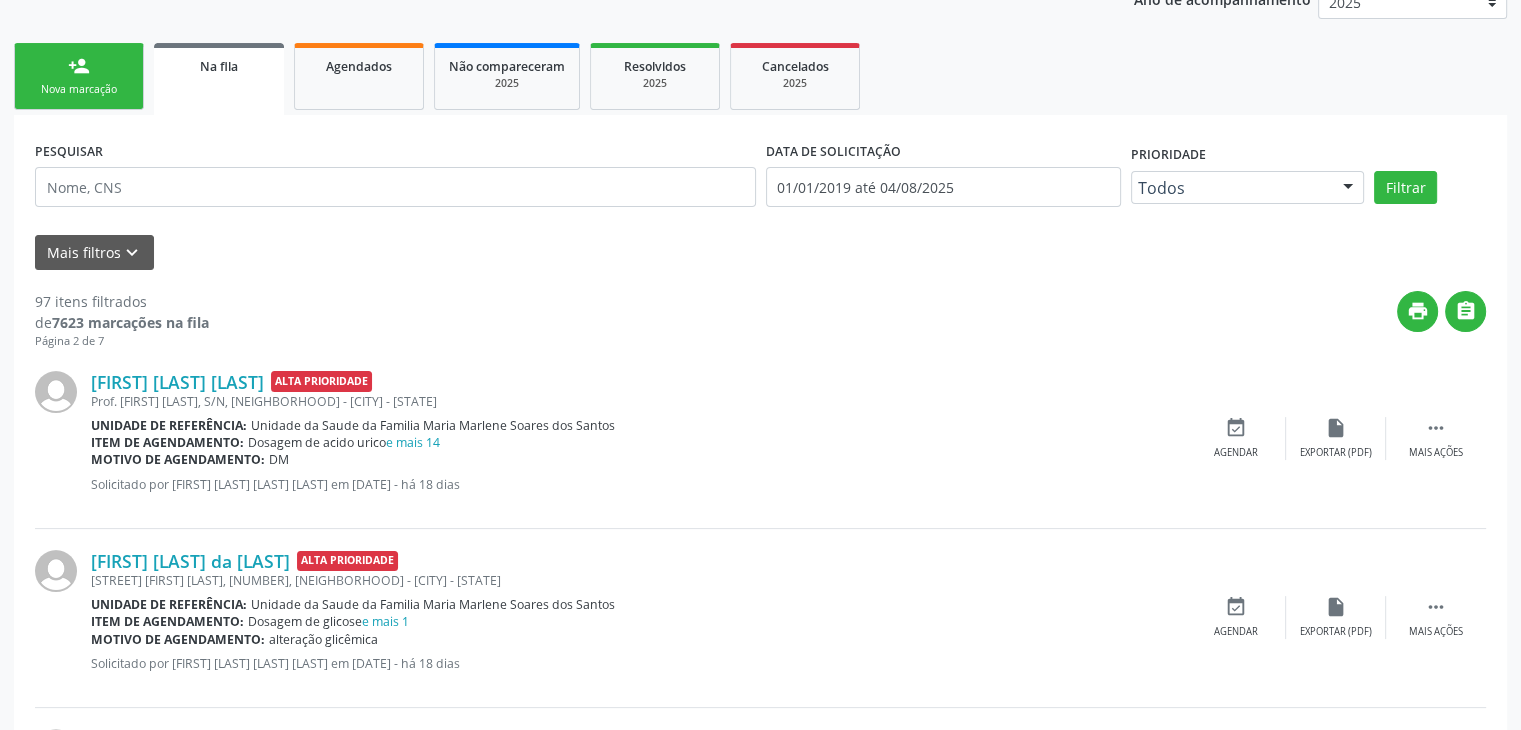 scroll, scrollTop: 300, scrollLeft: 0, axis: vertical 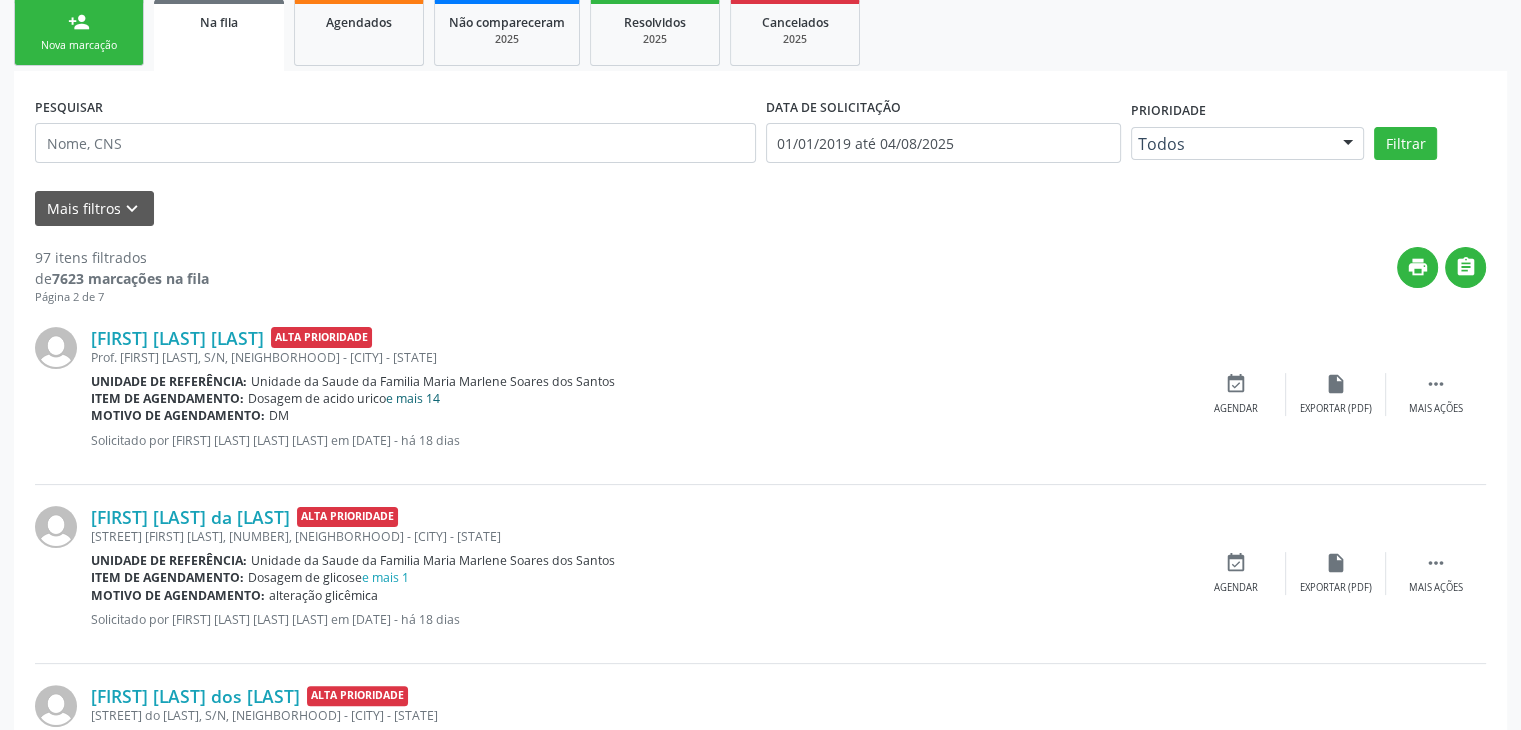 click on "e mais 14" at bounding box center [413, 398] 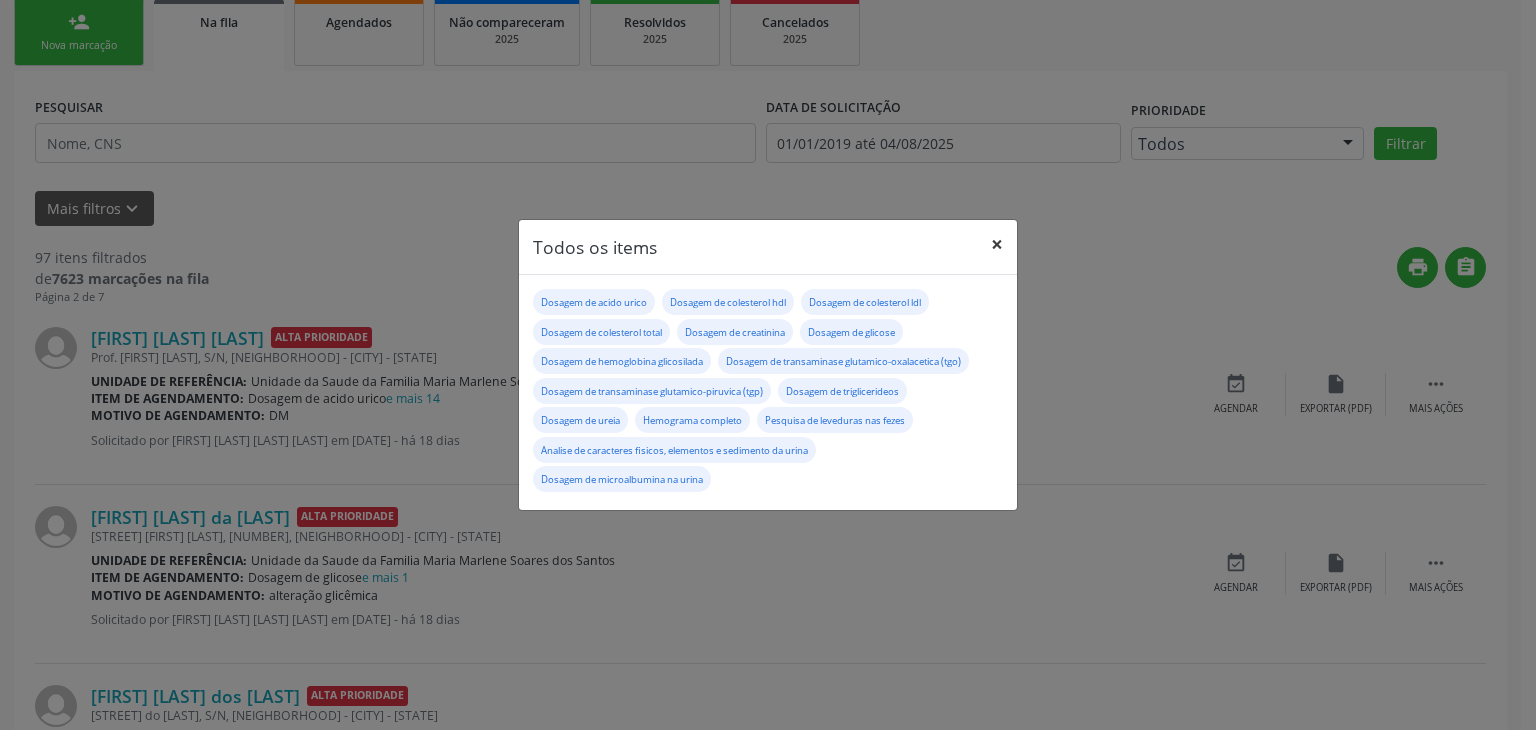 click on "×" at bounding box center [997, 244] 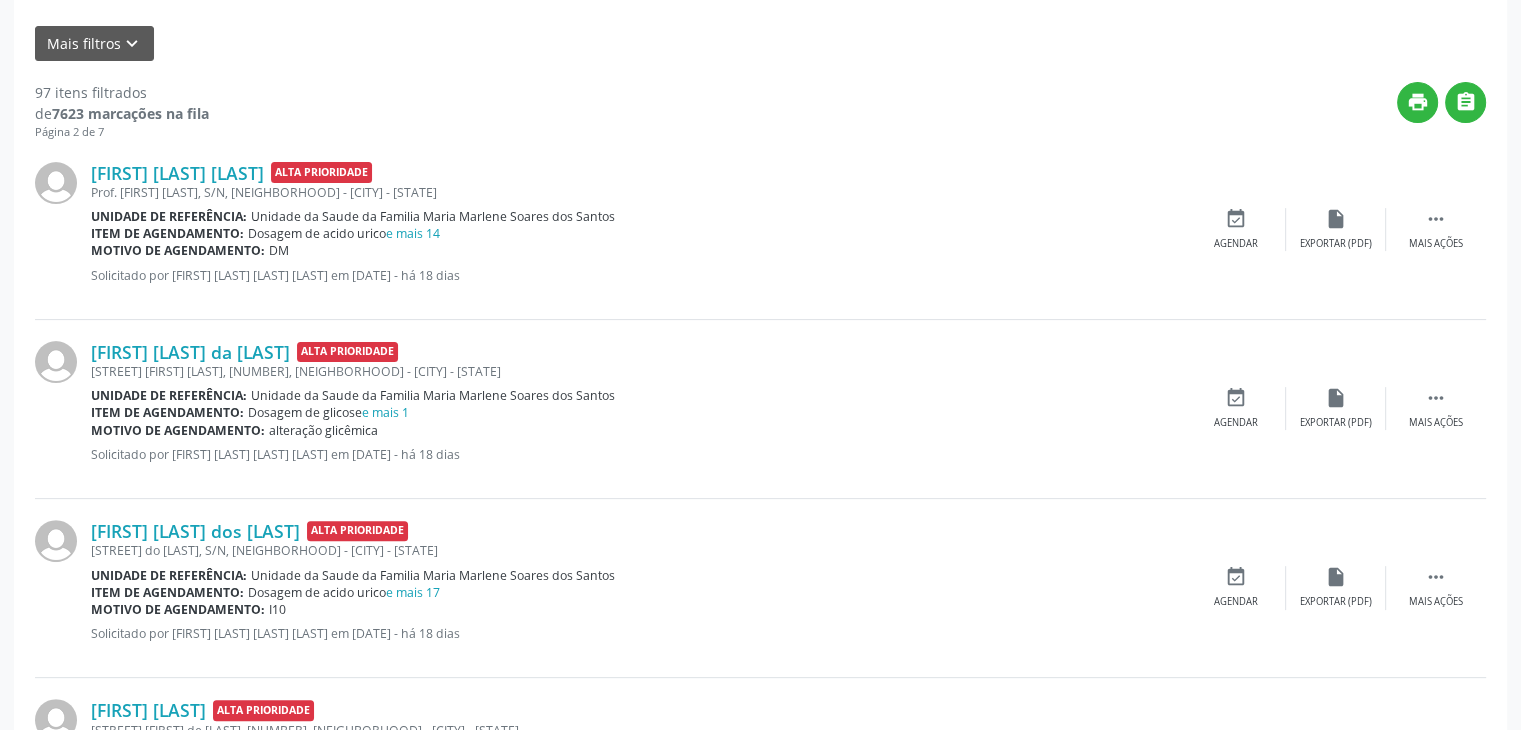 scroll, scrollTop: 500, scrollLeft: 0, axis: vertical 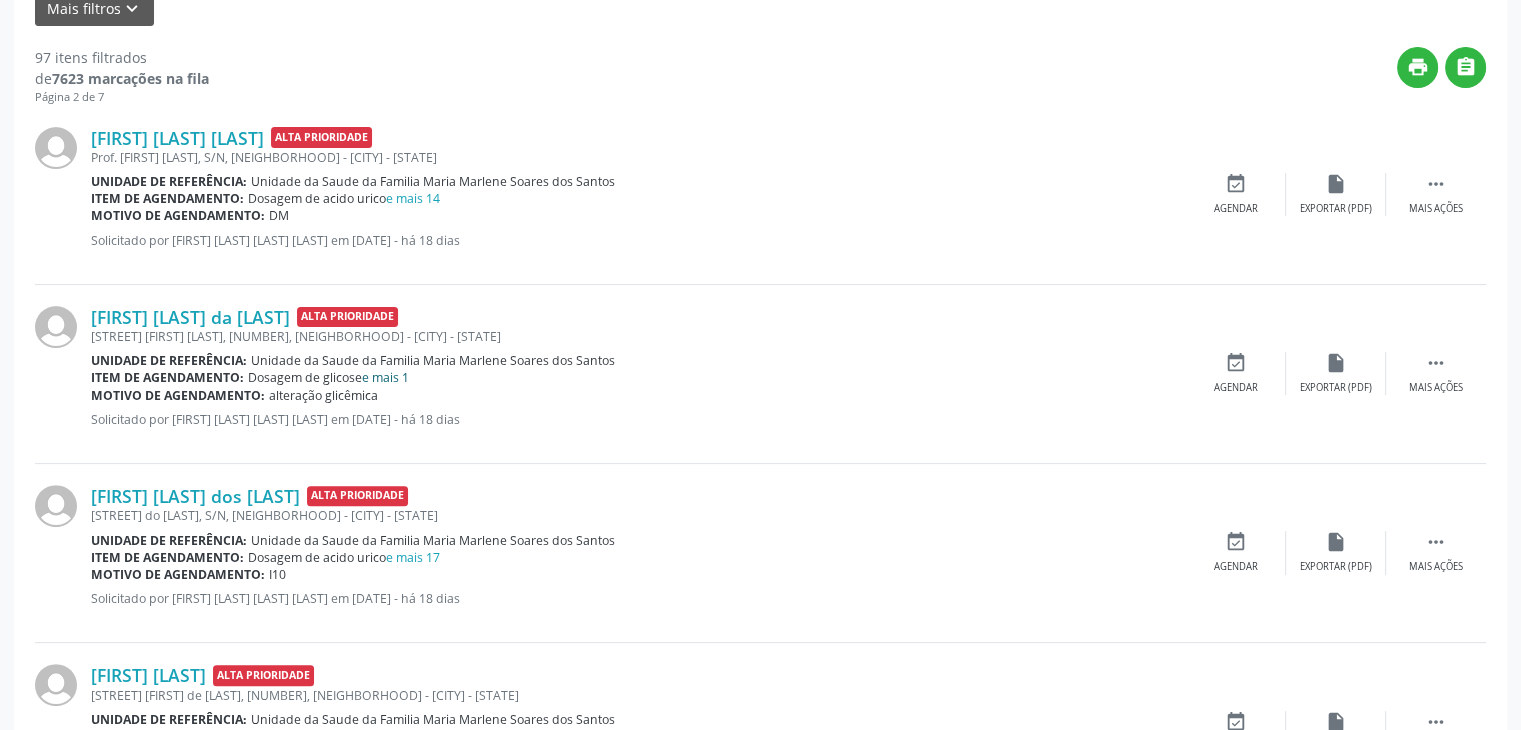click on "e mais 1" at bounding box center (385, 377) 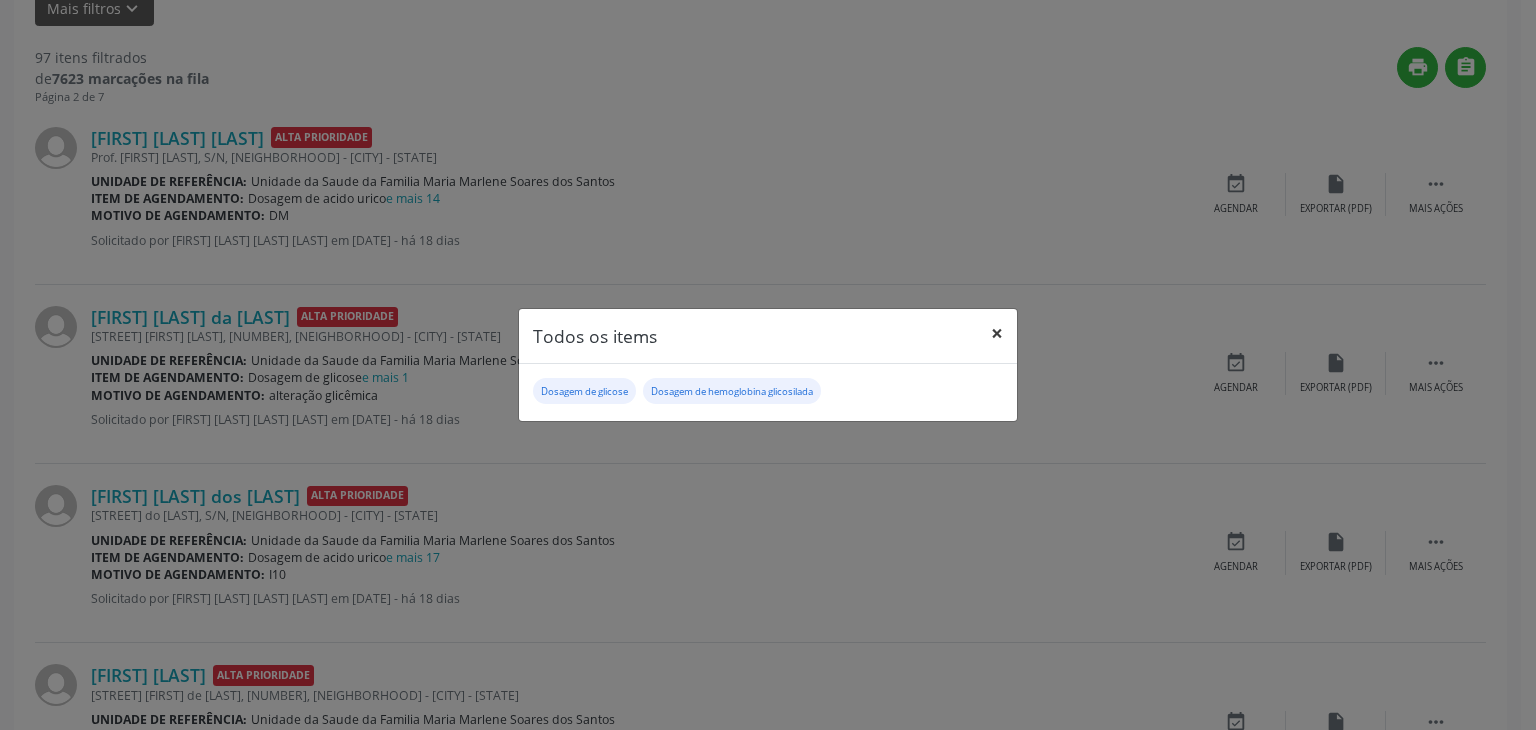 click on "×" at bounding box center (997, 333) 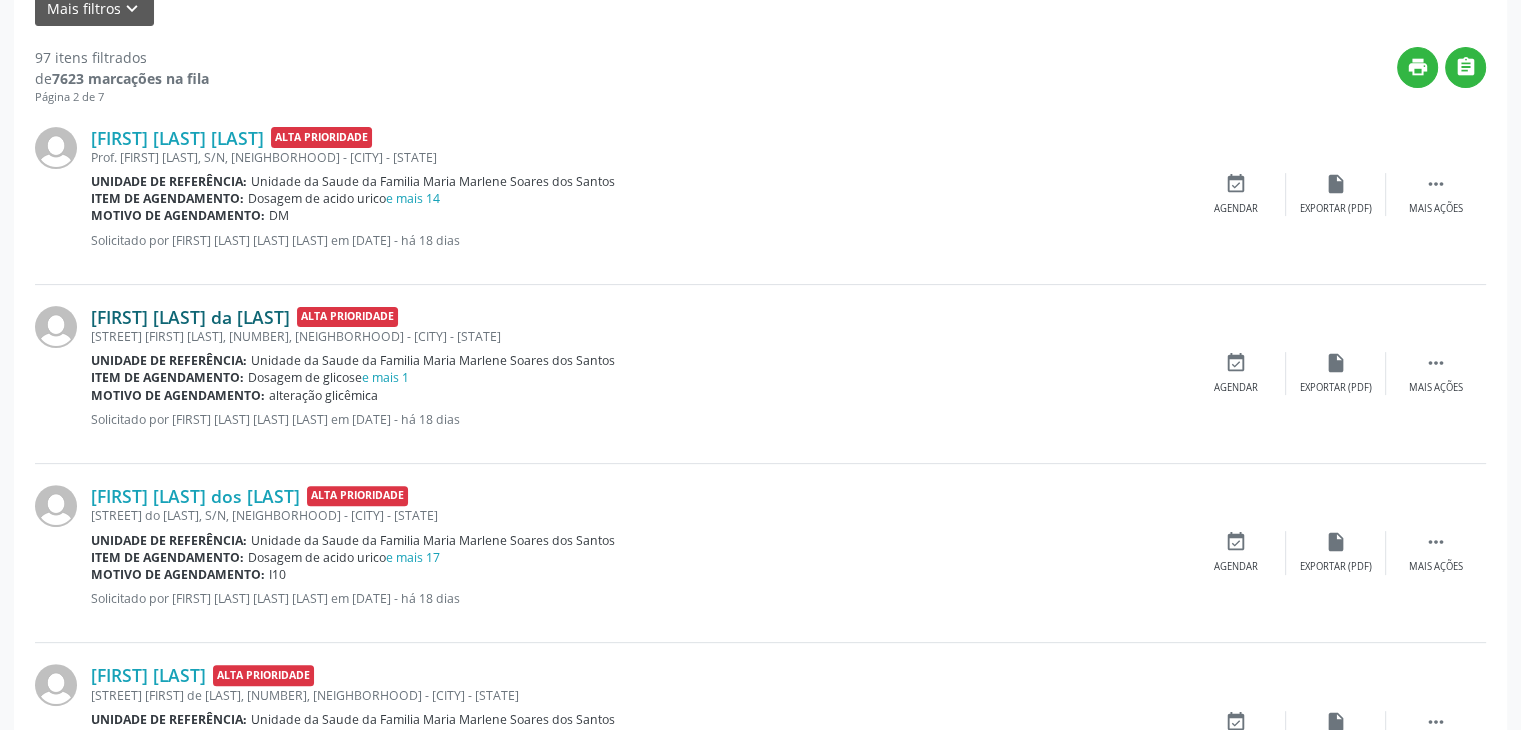click on "Joanice Gomes da Silva" at bounding box center [190, 317] 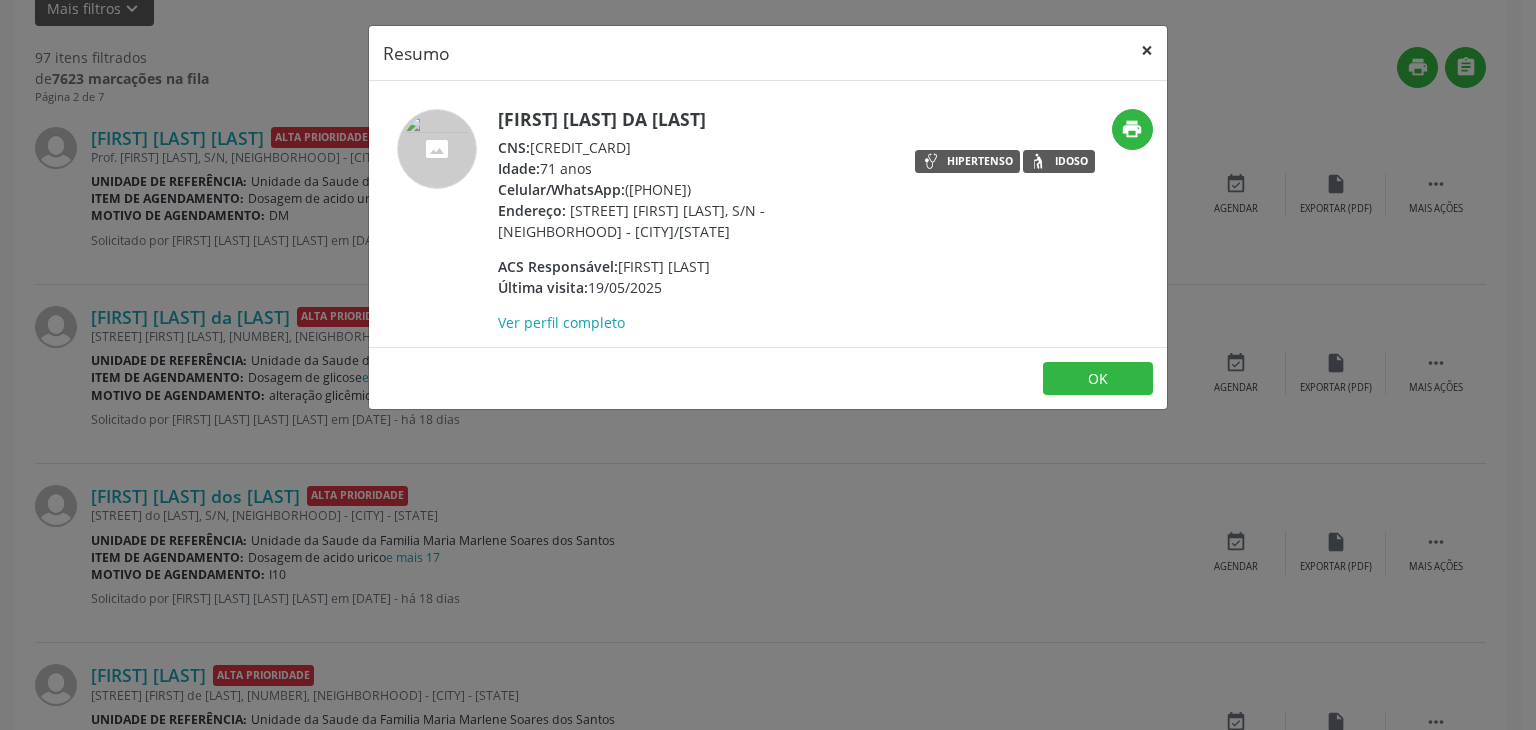 click on "×" at bounding box center (1147, 50) 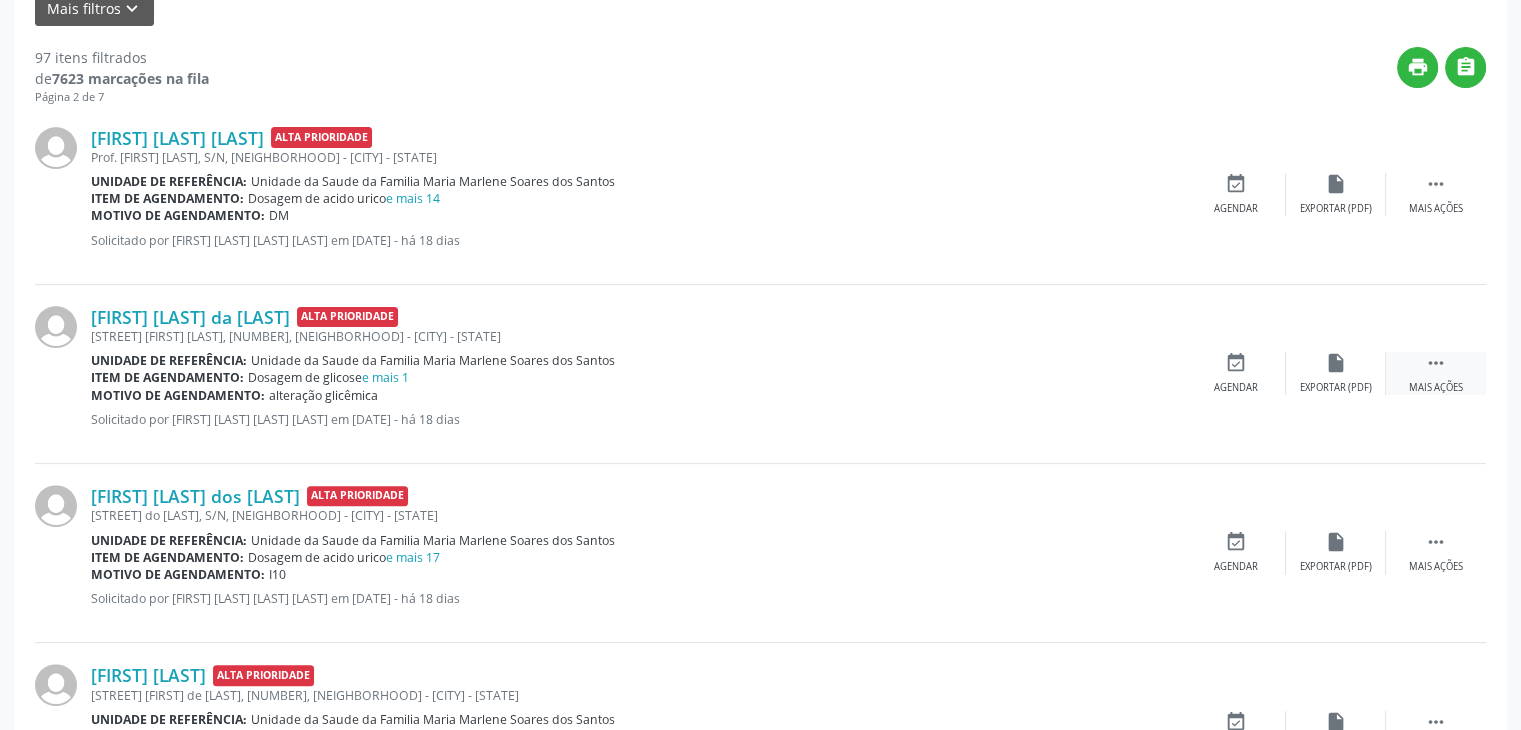 click on "
Mais ações" at bounding box center (1436, 373) 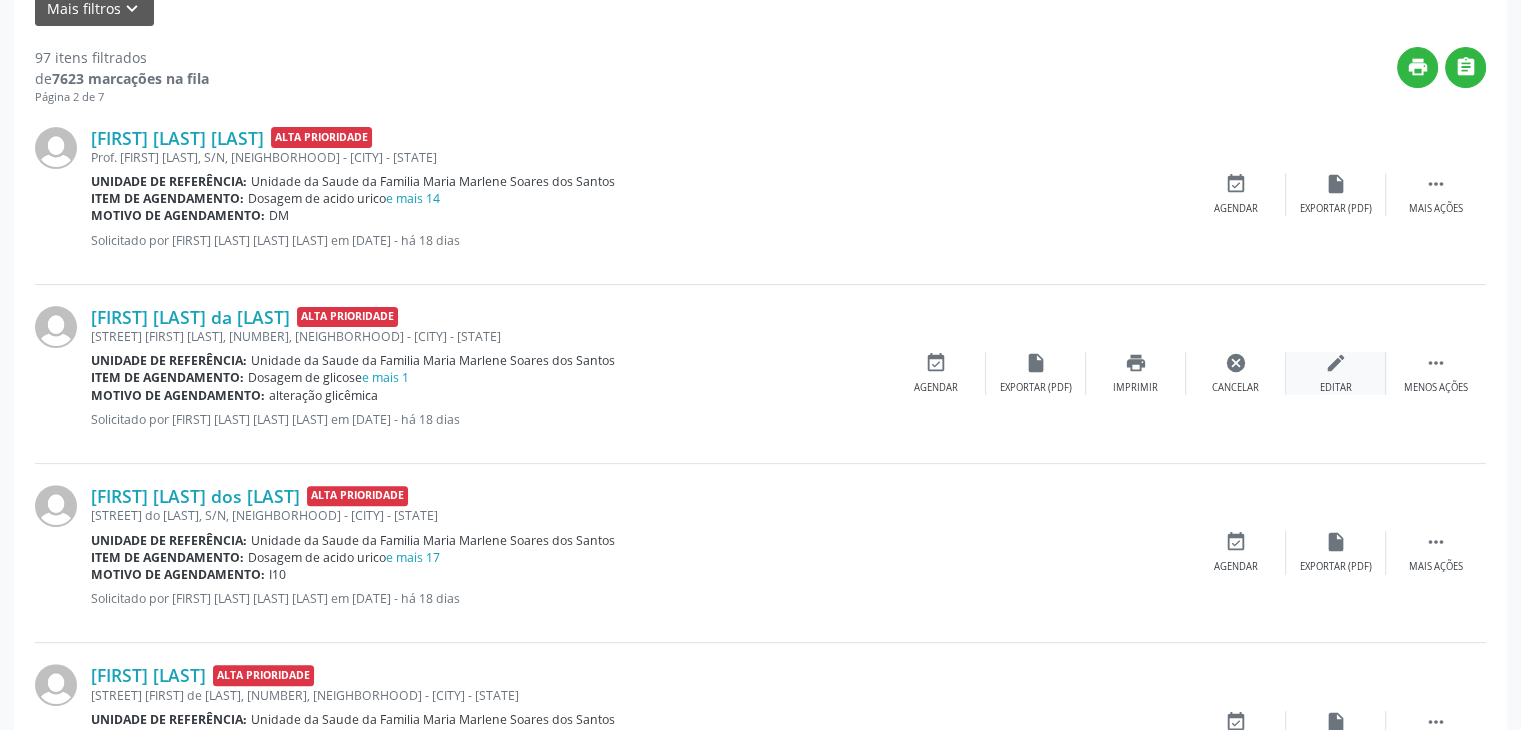 click on "edit
Editar" at bounding box center (1336, 373) 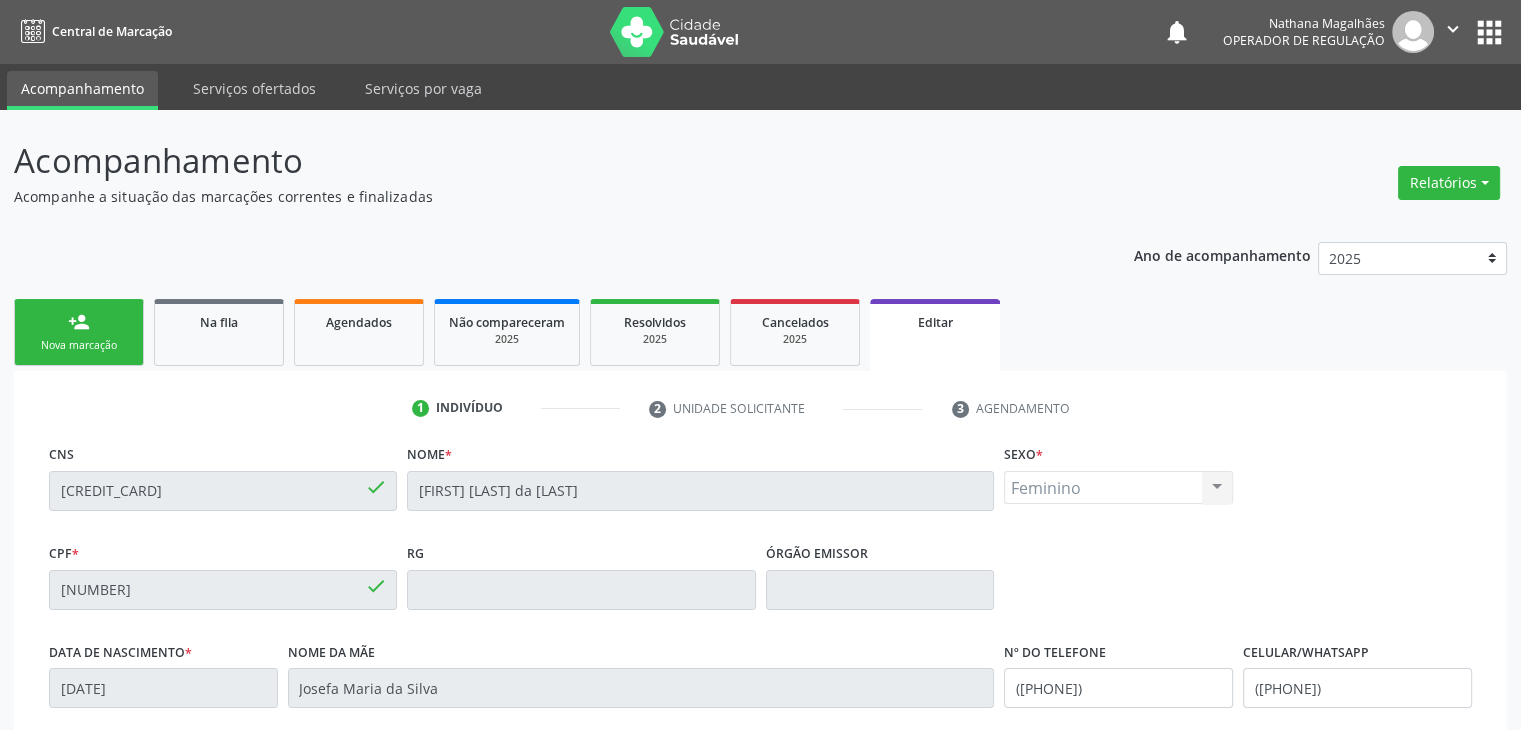 scroll, scrollTop: 380, scrollLeft: 0, axis: vertical 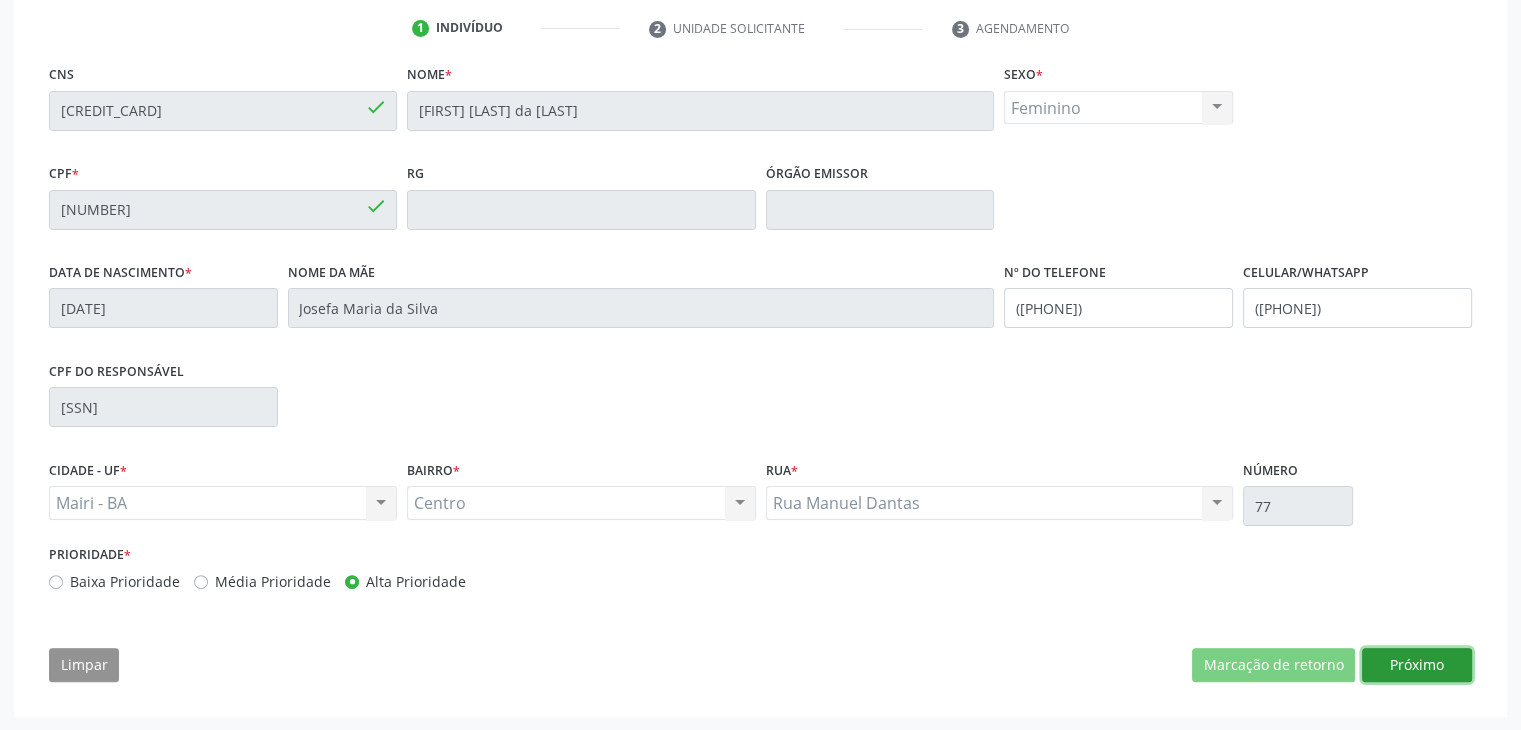 click on "Próximo" at bounding box center [1417, 665] 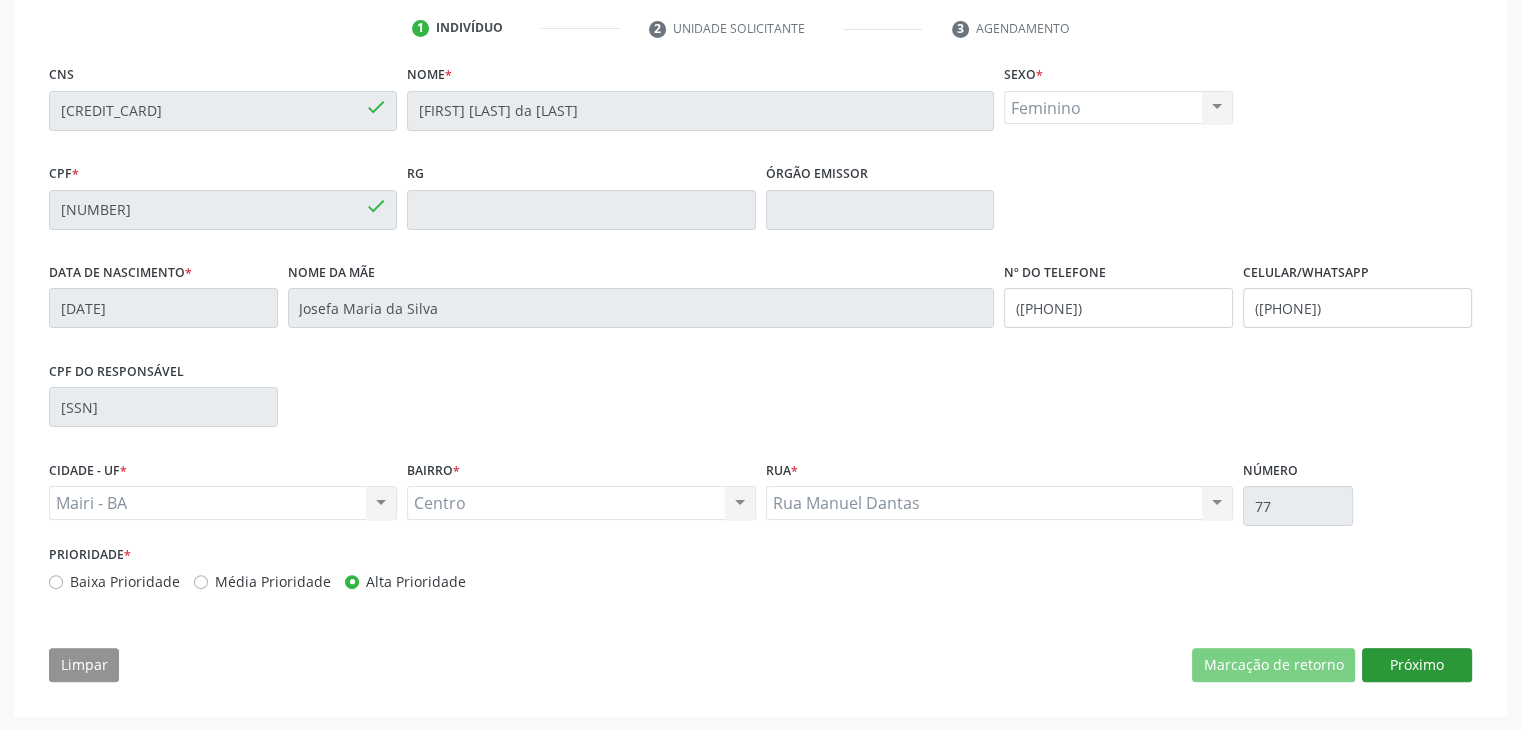 scroll, scrollTop: 200, scrollLeft: 0, axis: vertical 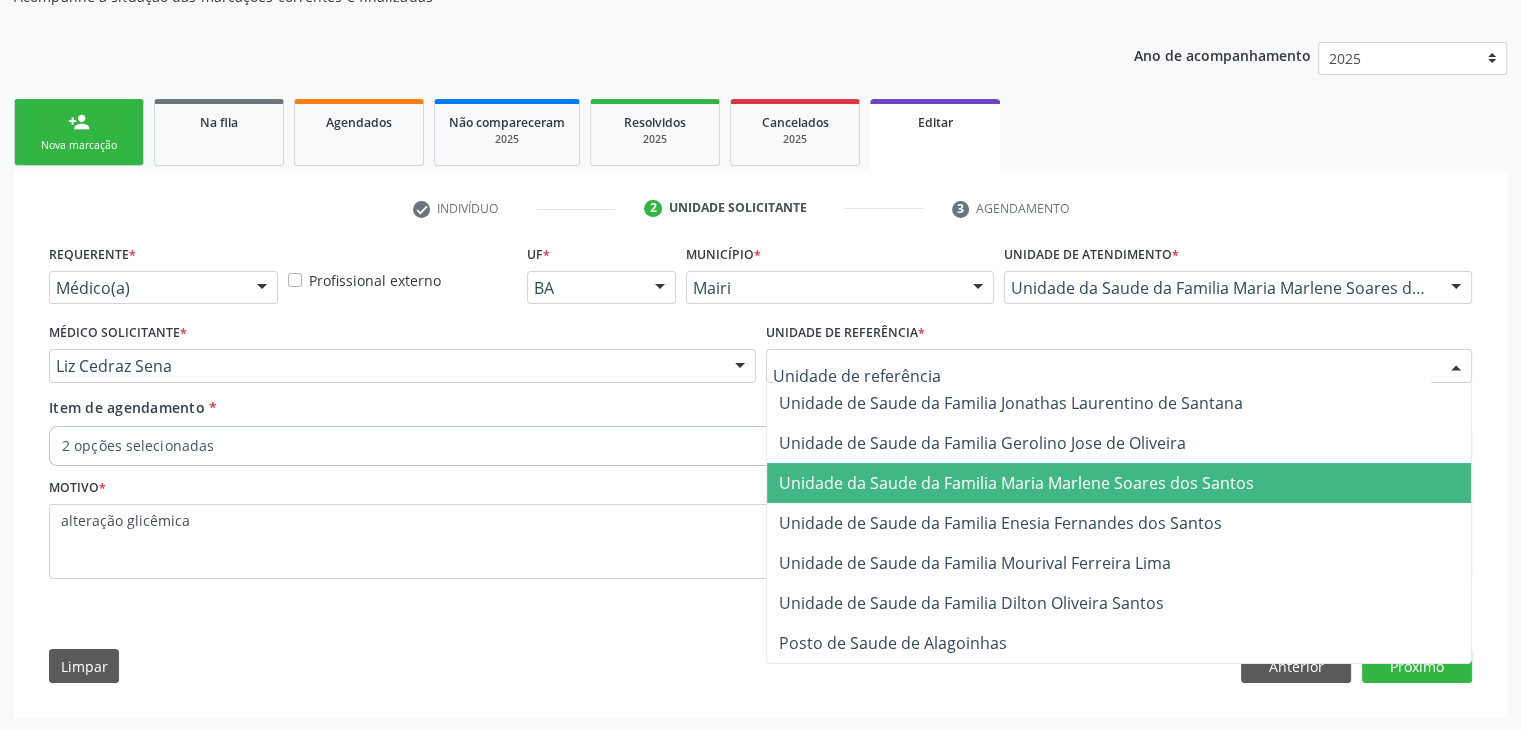 click on "Unidade da Saude da Familia Maria Marlene Soares dos Santos" at bounding box center [1016, 483] 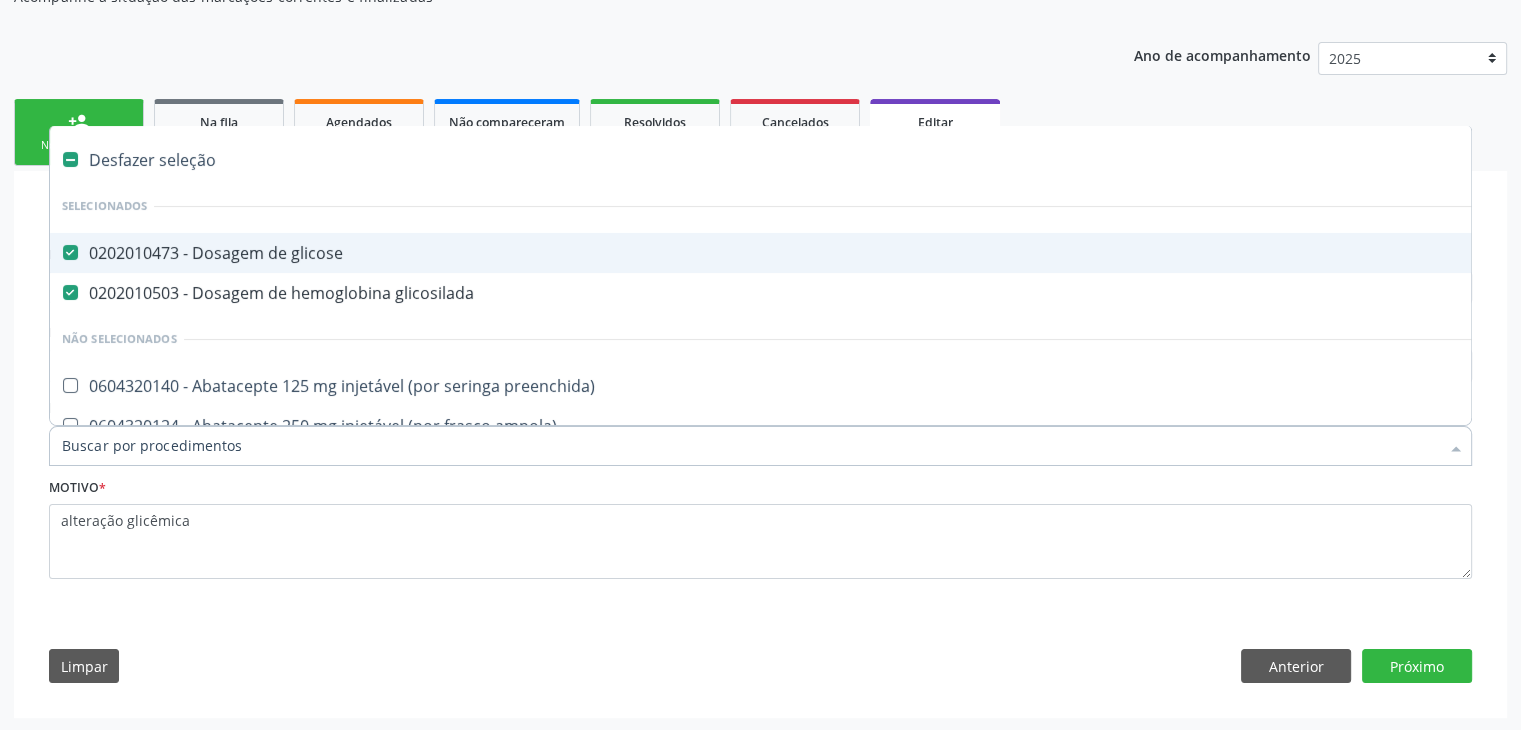 click on "Desfazer seleção" at bounding box center [831, 160] 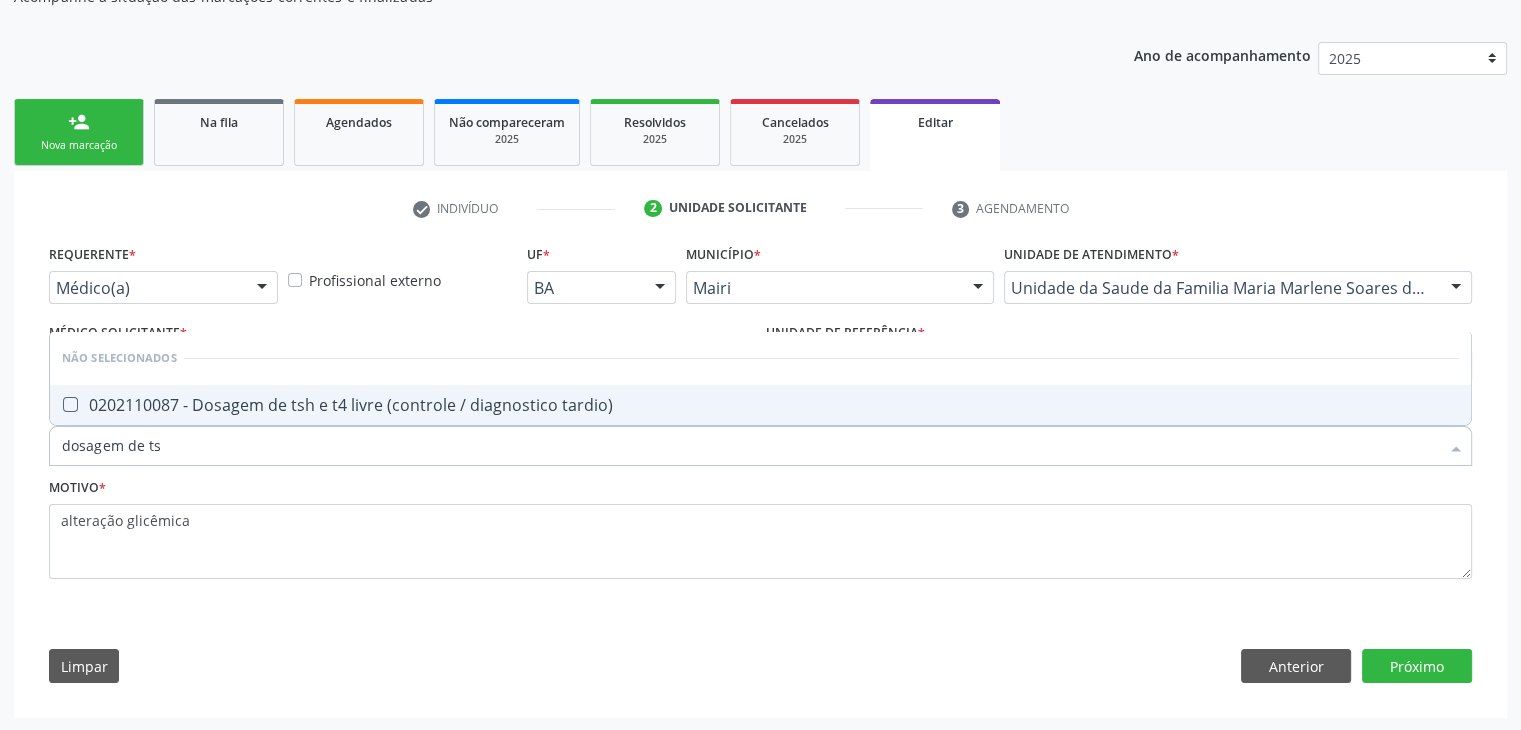 click on "0202110087 - Dosagem de tsh e t4 livre (controle / diagnostico tardio)" at bounding box center [760, 405] 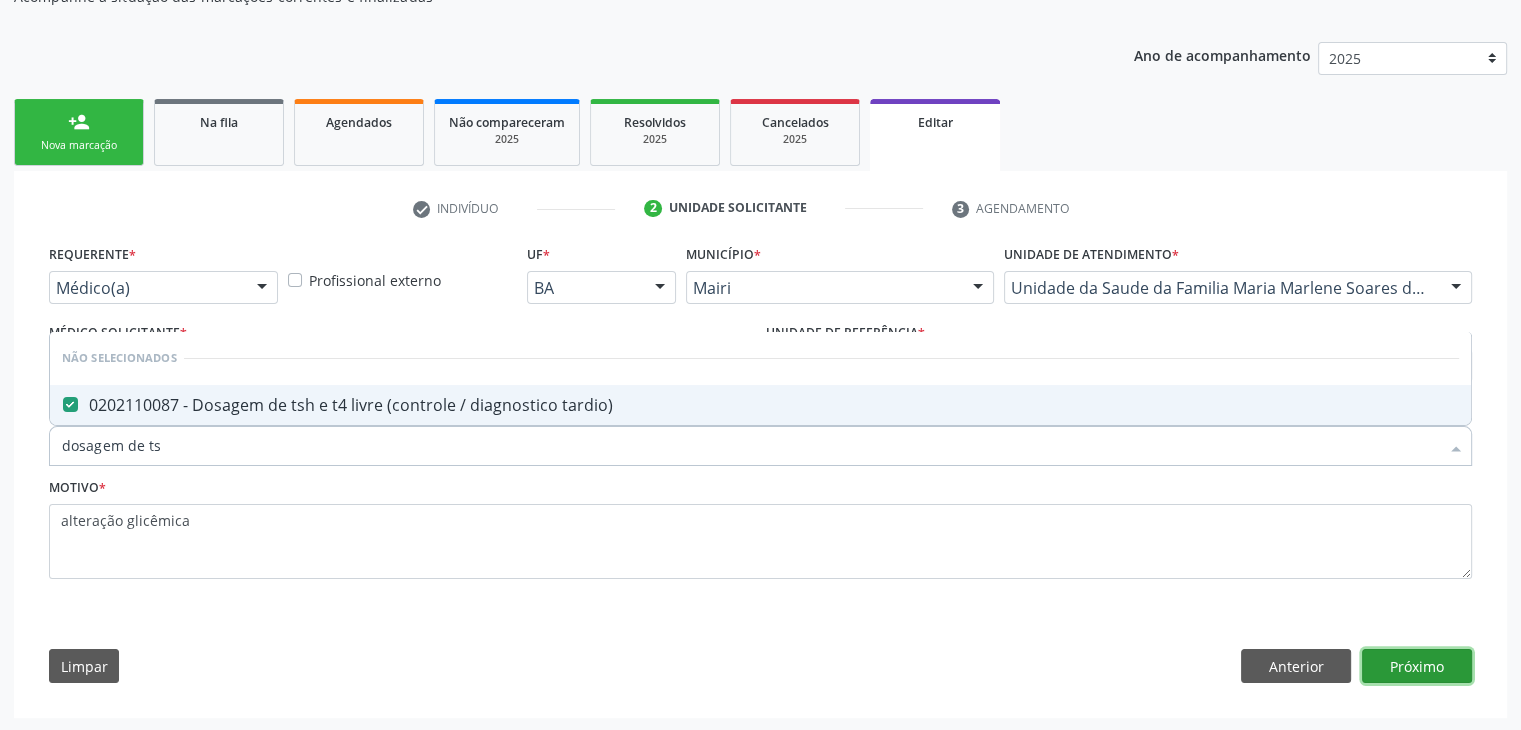 click on "Próximo" at bounding box center [1417, 666] 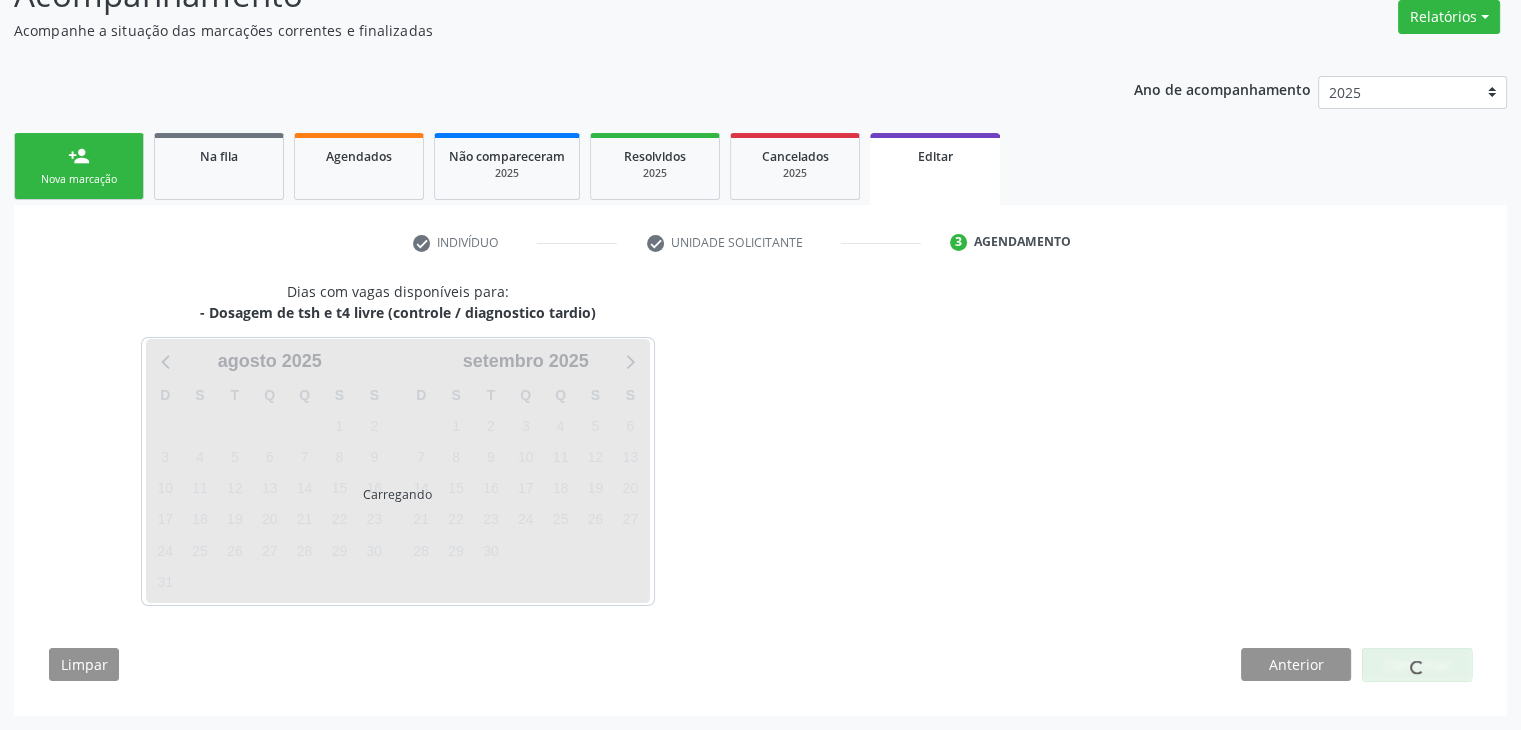 scroll, scrollTop: 165, scrollLeft: 0, axis: vertical 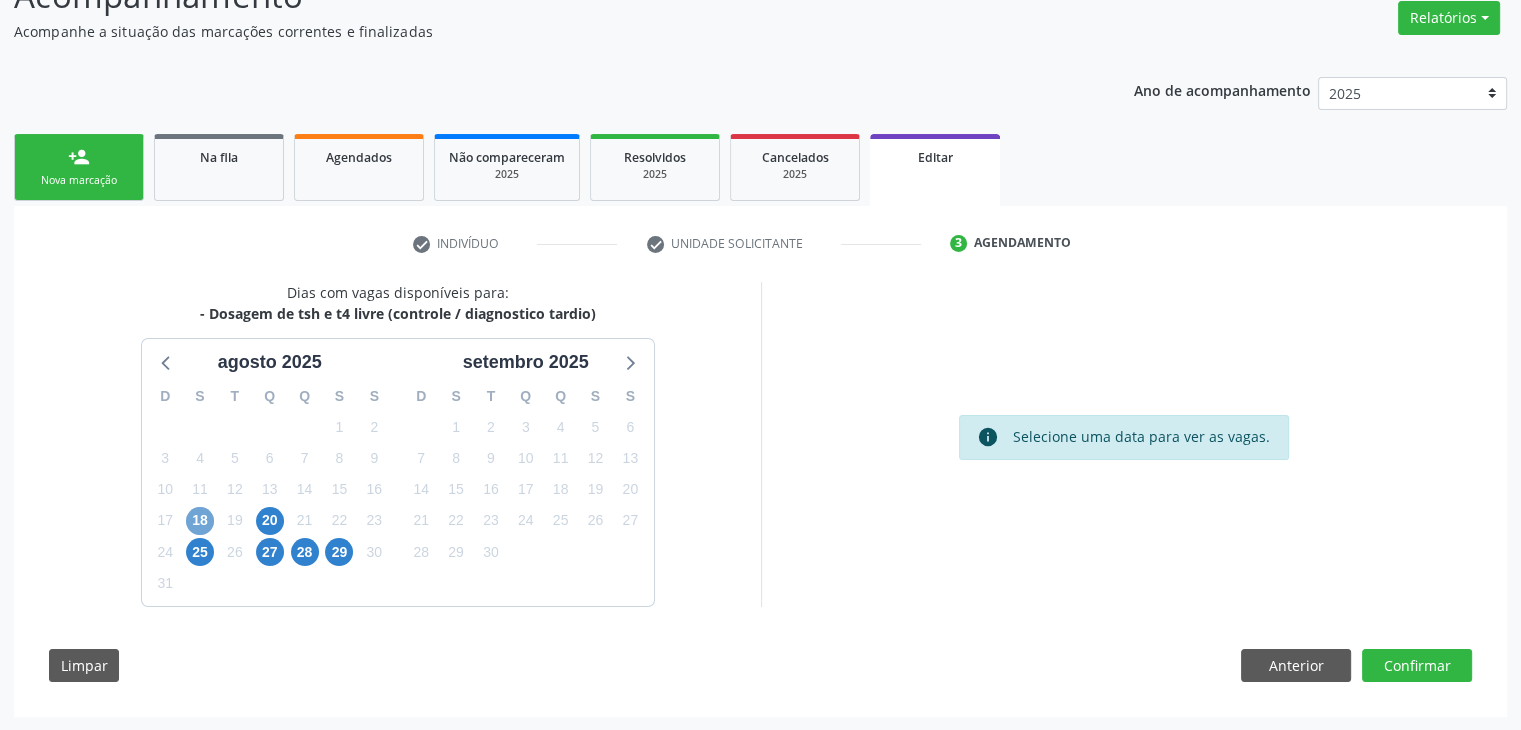 click on "18" at bounding box center (200, 521) 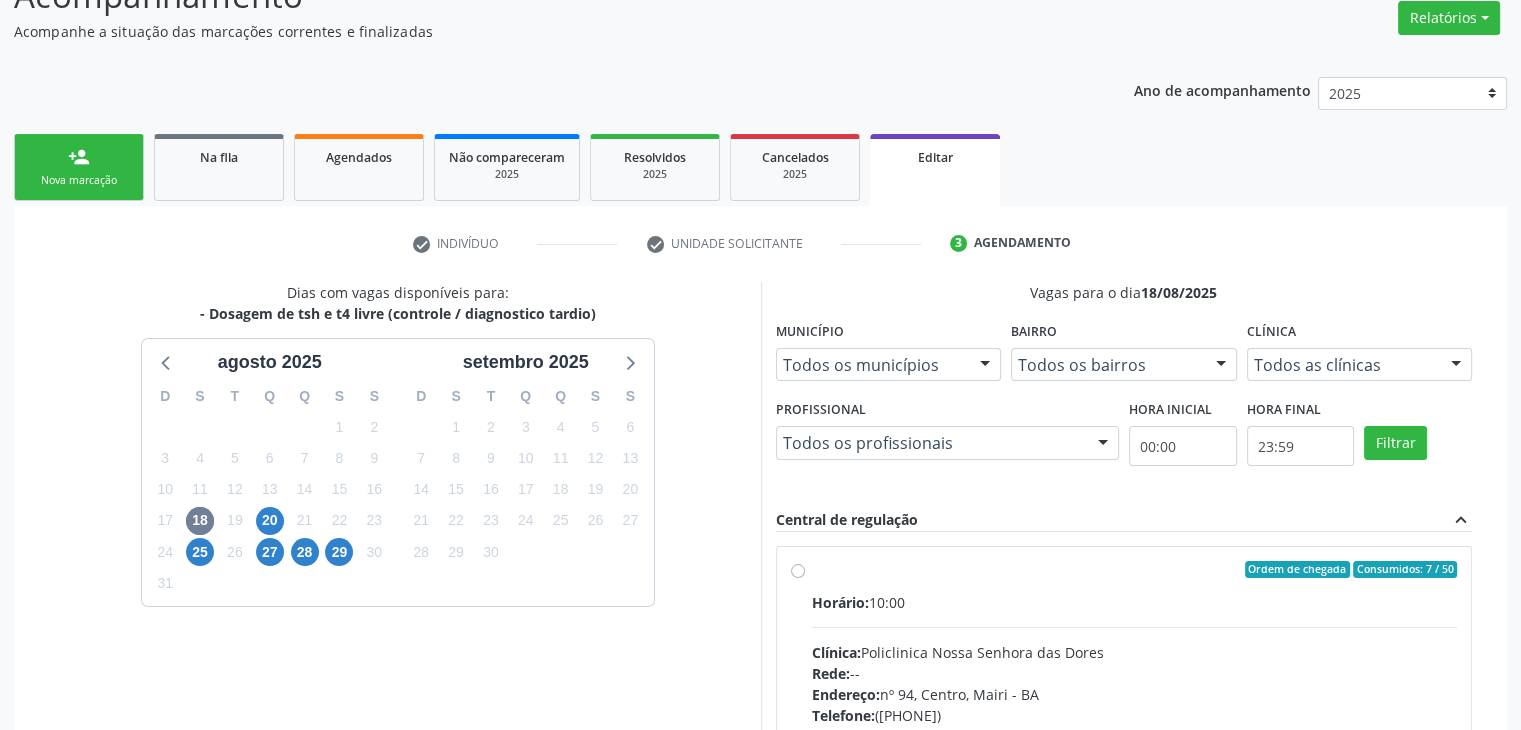 click on "Rede:
--" at bounding box center (1135, 673) 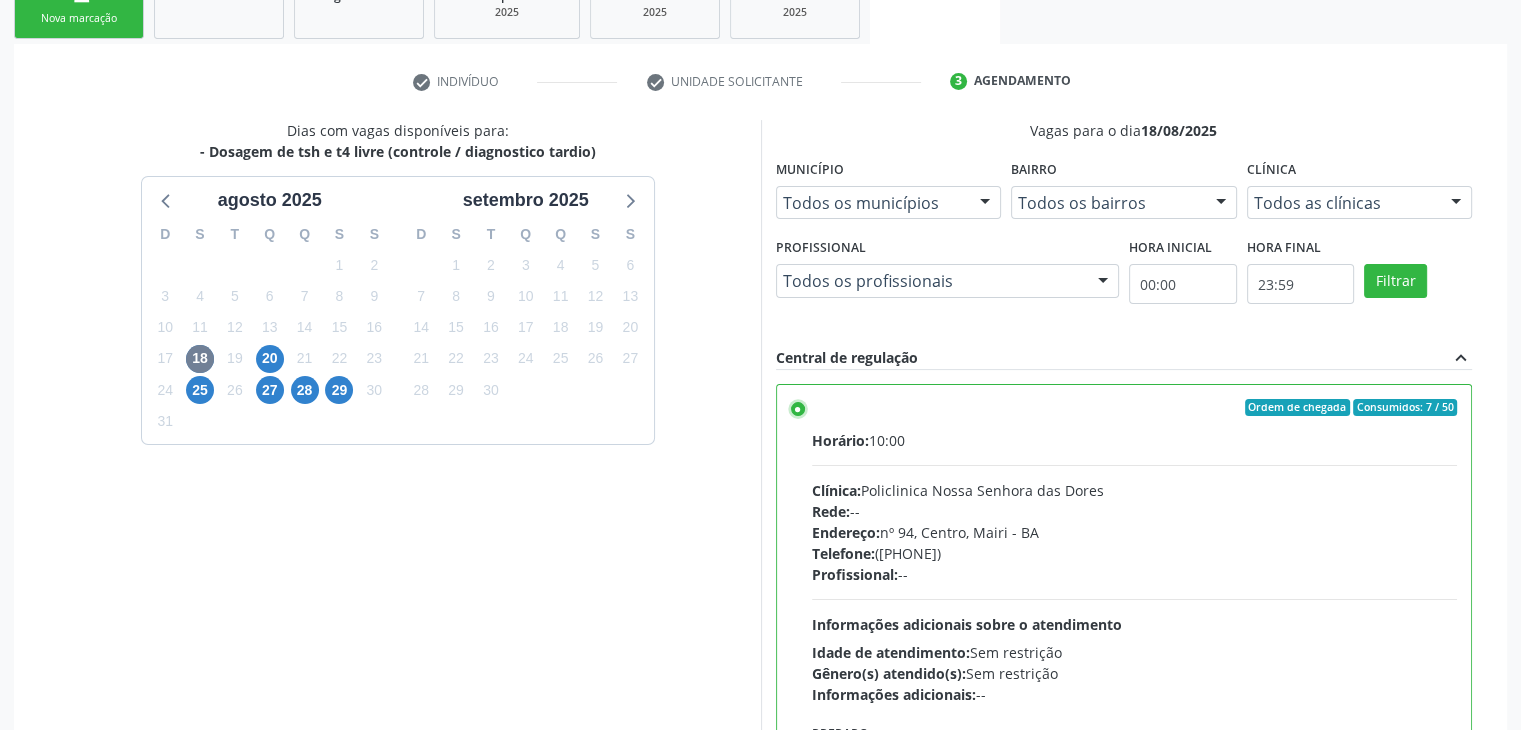scroll, scrollTop: 490, scrollLeft: 0, axis: vertical 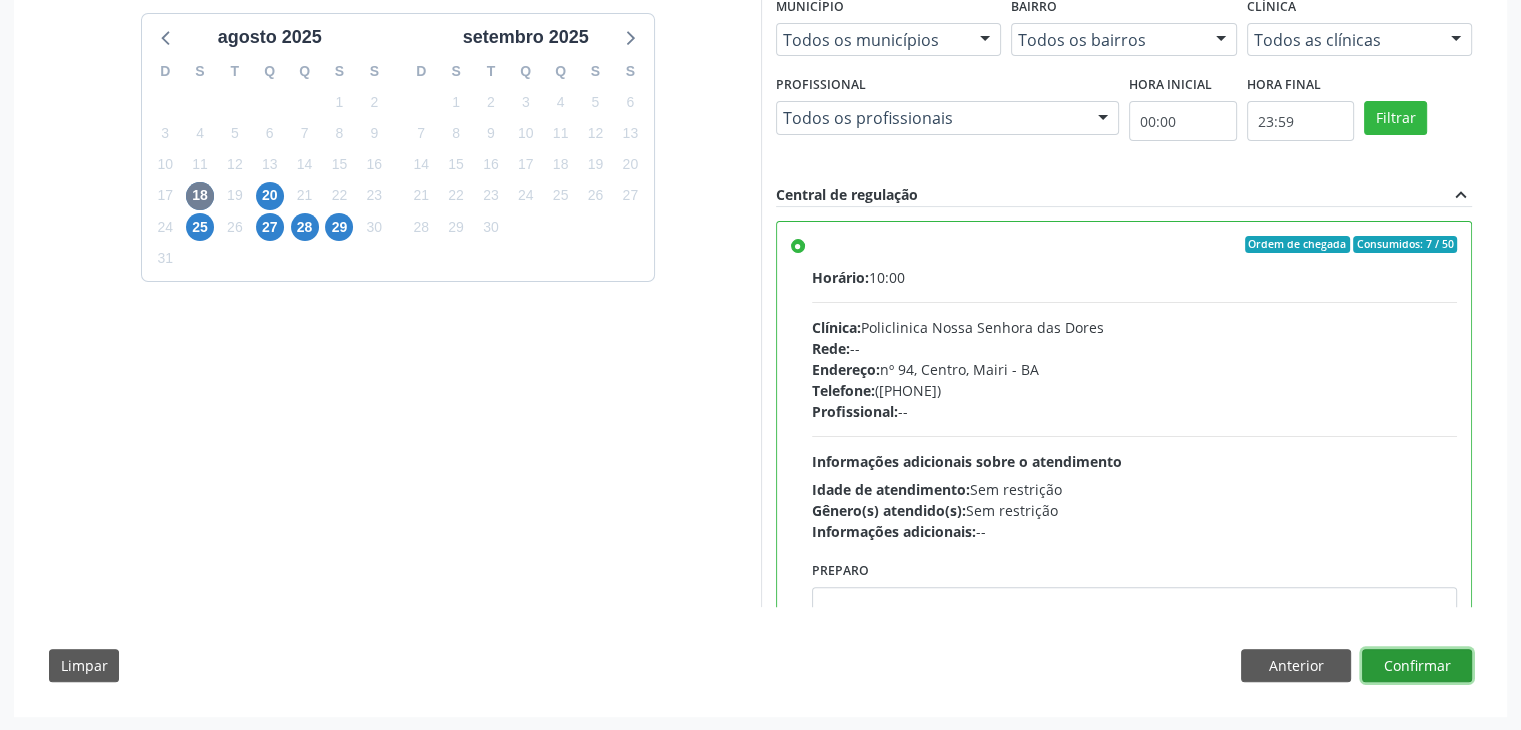 click on "Confirmar" at bounding box center [1417, 666] 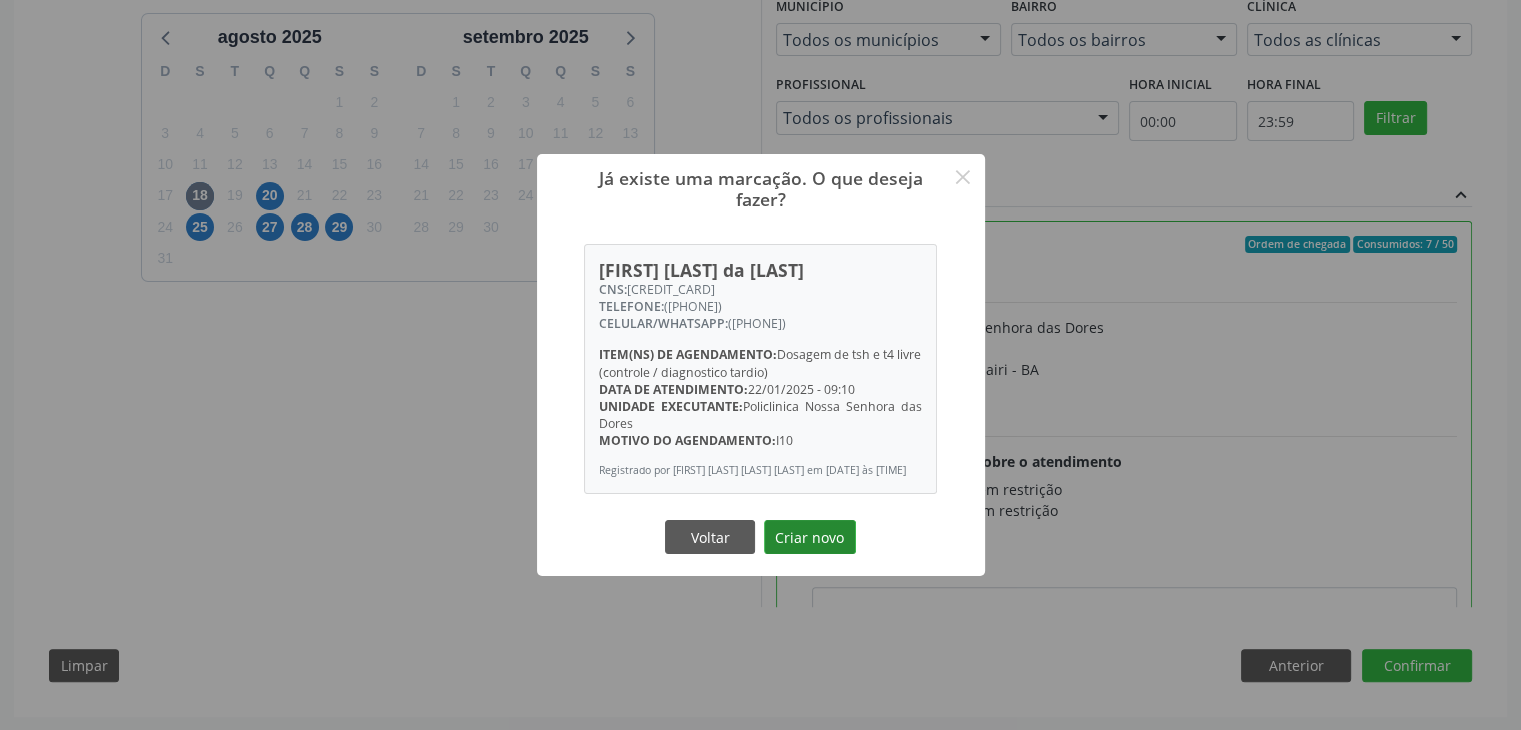 click on "Criar novo" at bounding box center (810, 537) 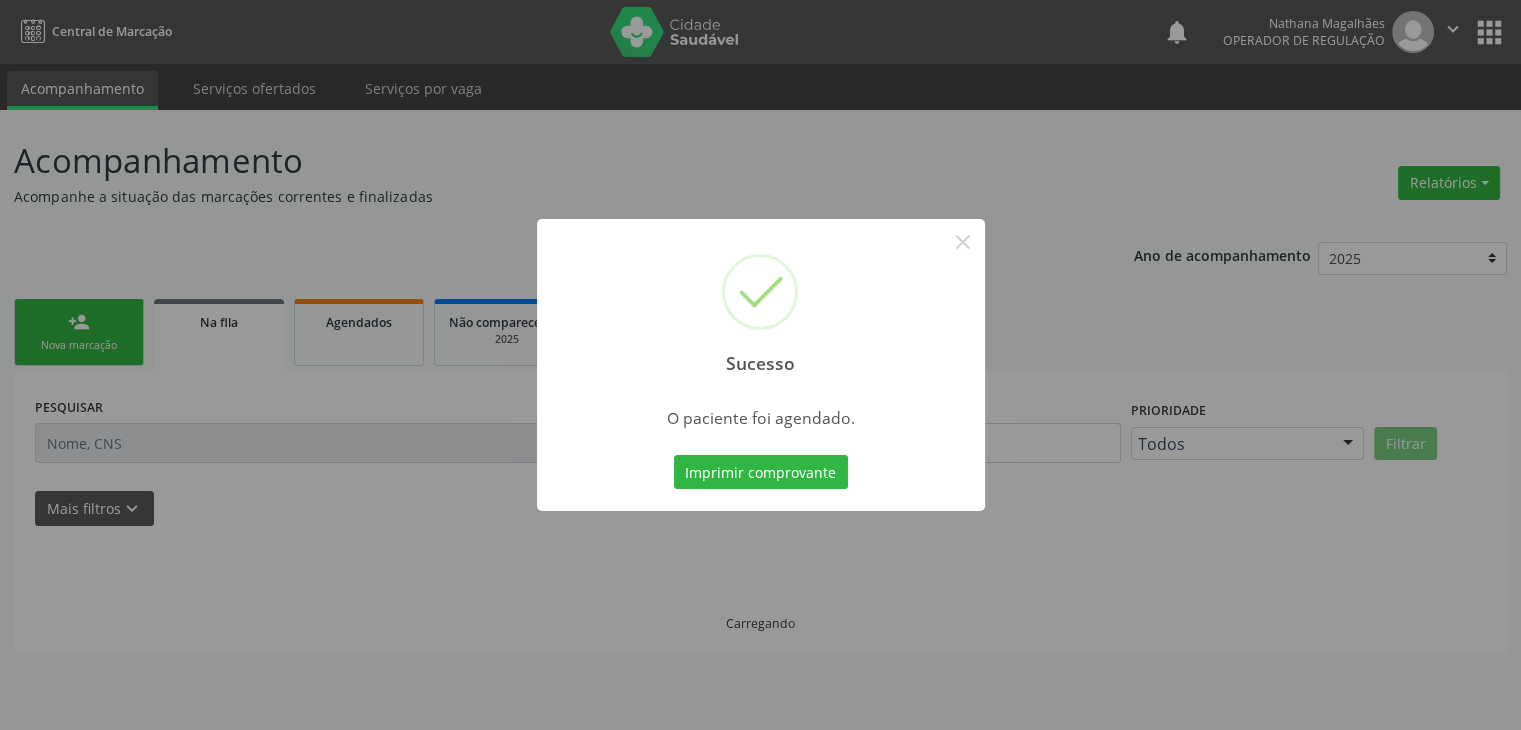 scroll, scrollTop: 0, scrollLeft: 0, axis: both 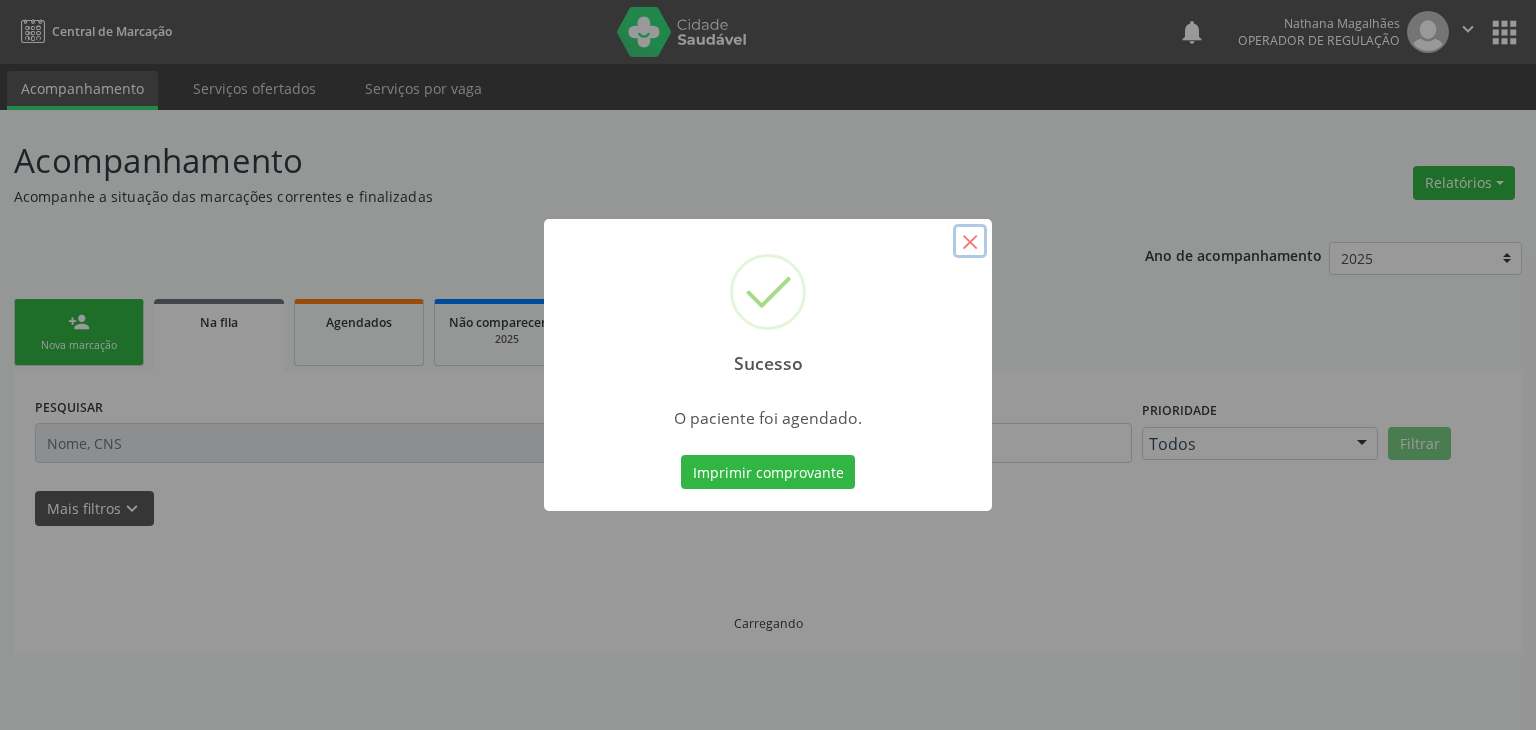click on "×" at bounding box center (970, 241) 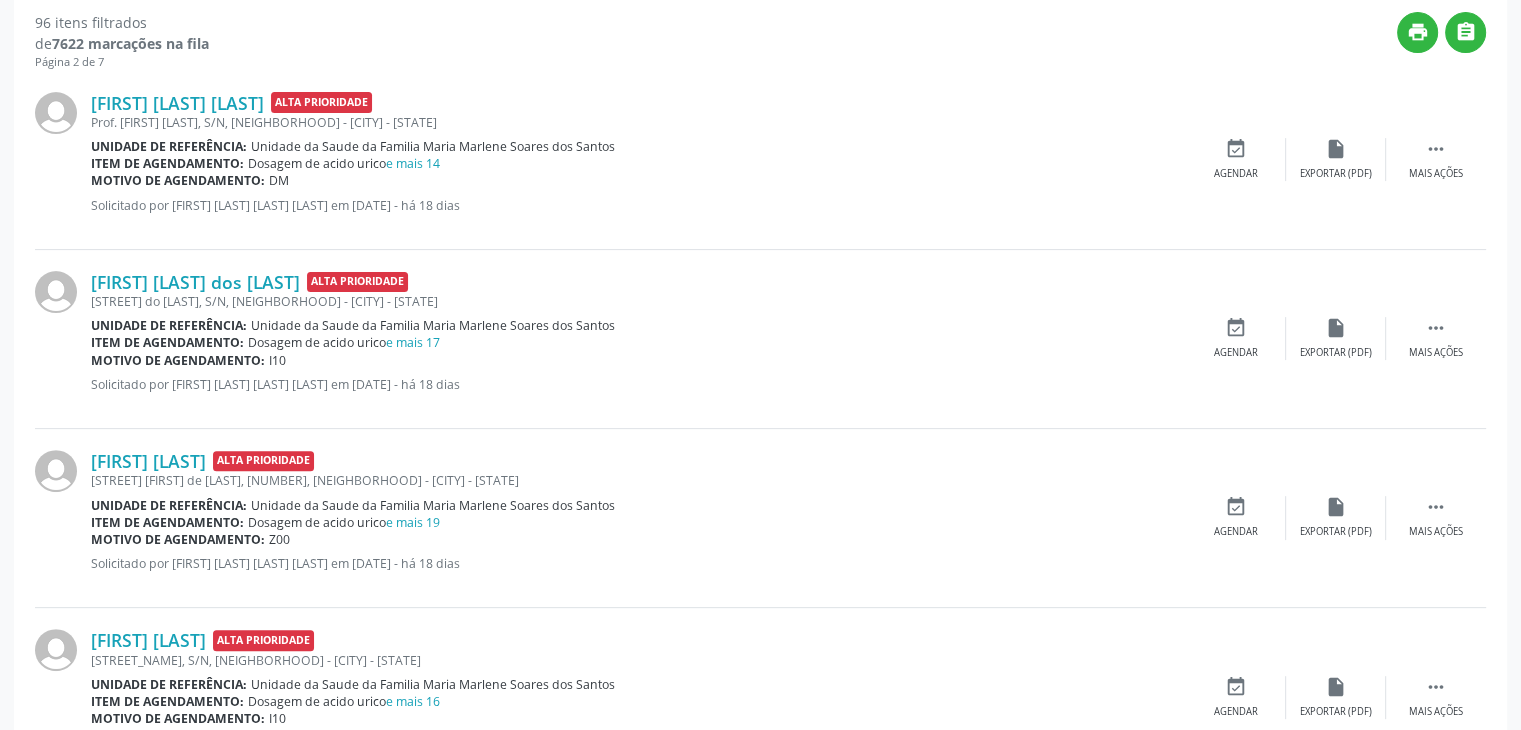 scroll, scrollTop: 500, scrollLeft: 0, axis: vertical 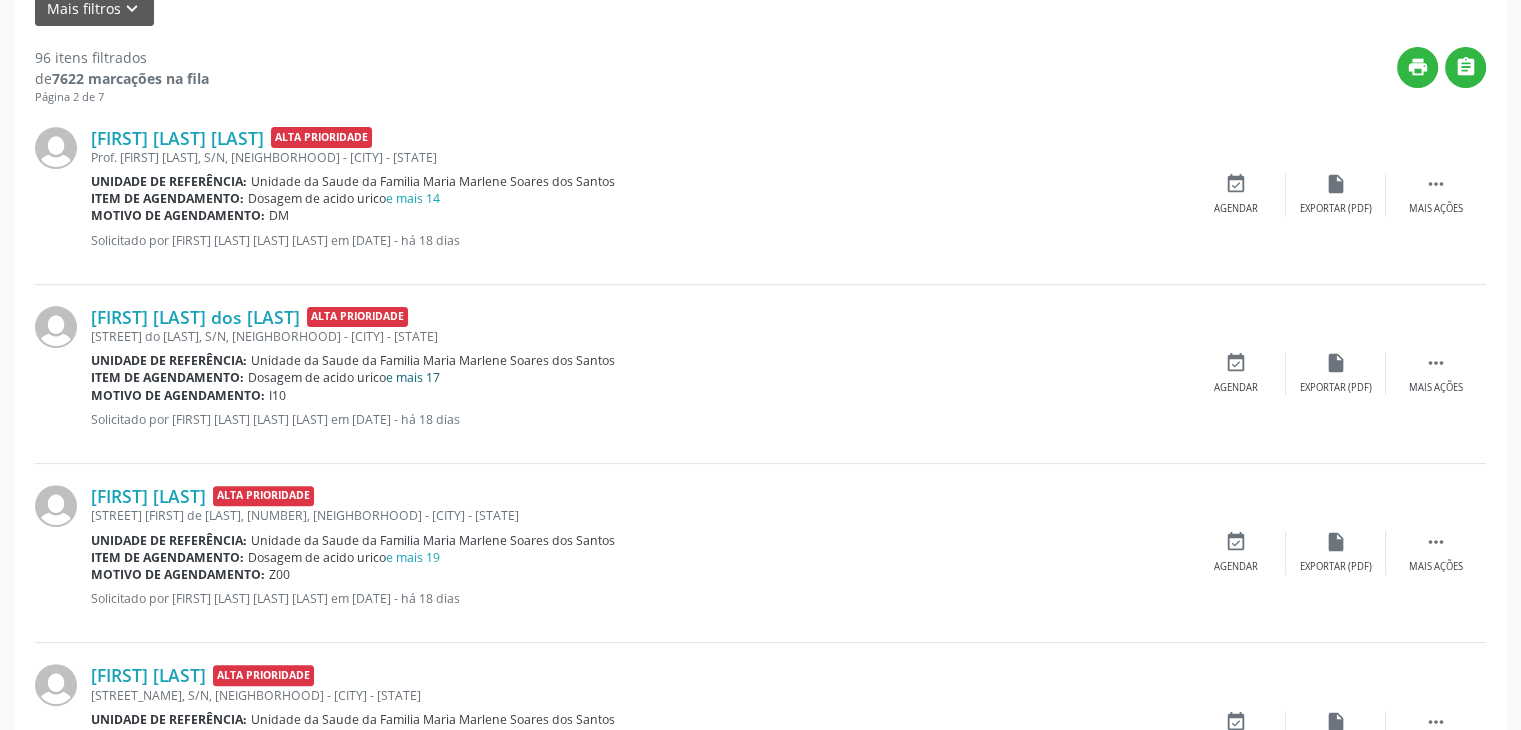click on "e mais 17" at bounding box center [413, 377] 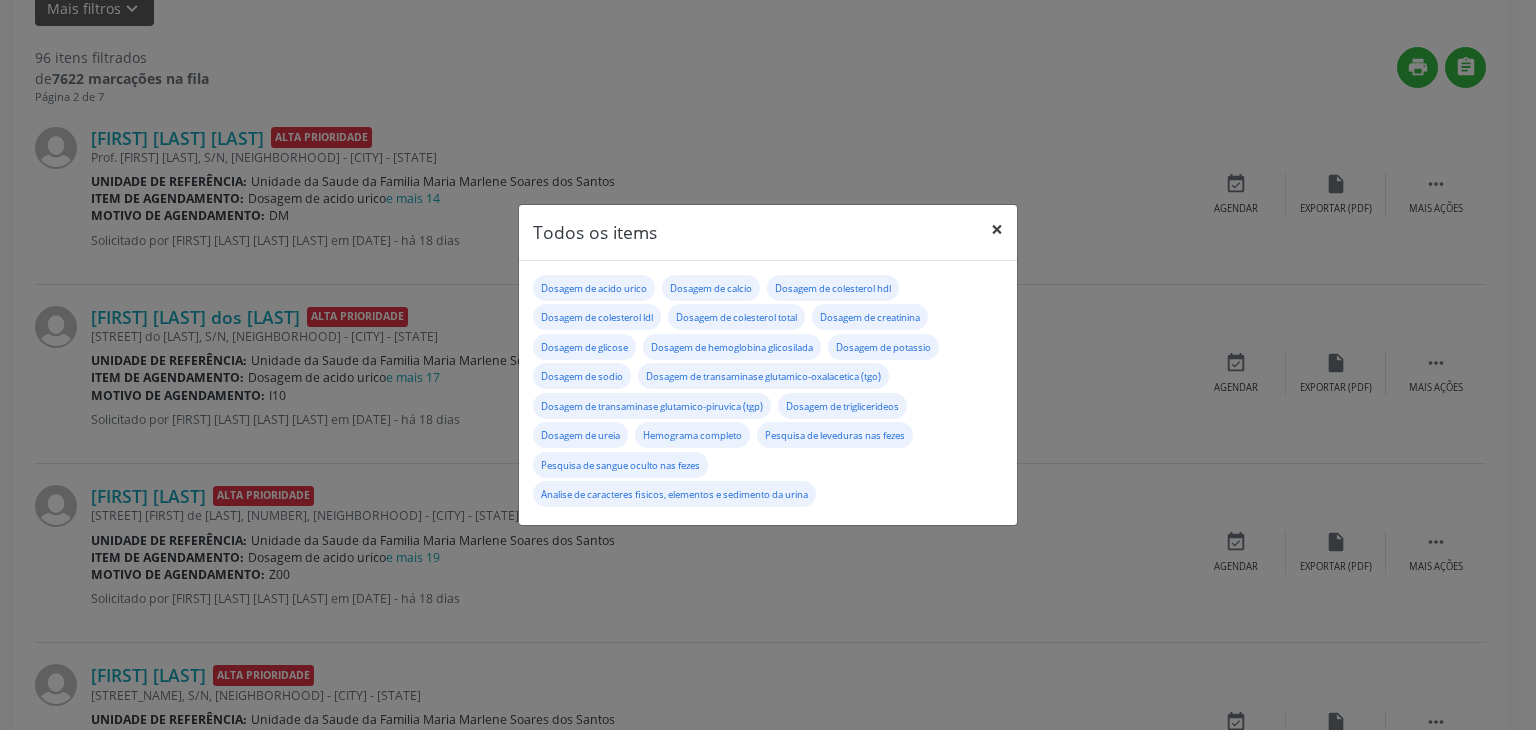 click on "×" at bounding box center [997, 229] 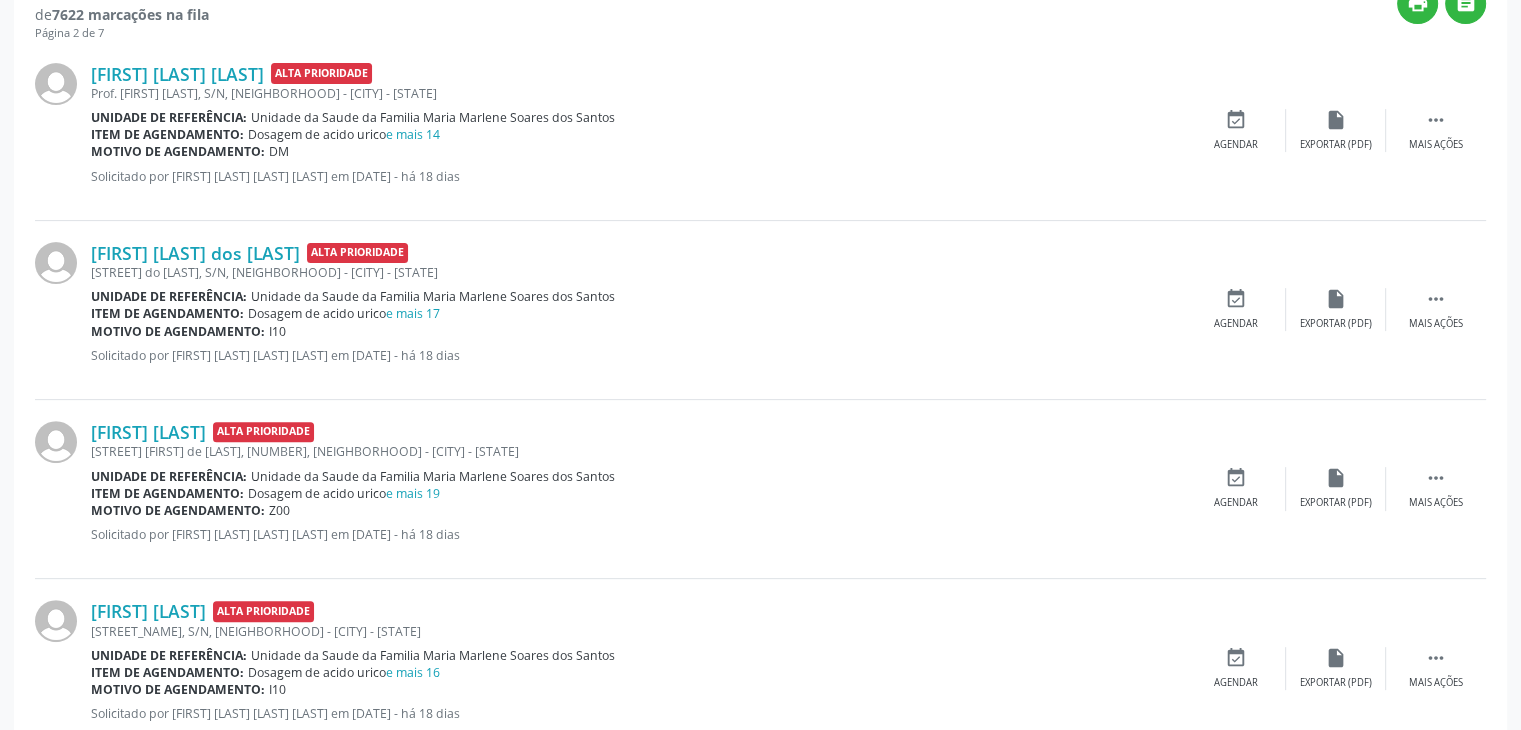 scroll, scrollTop: 600, scrollLeft: 0, axis: vertical 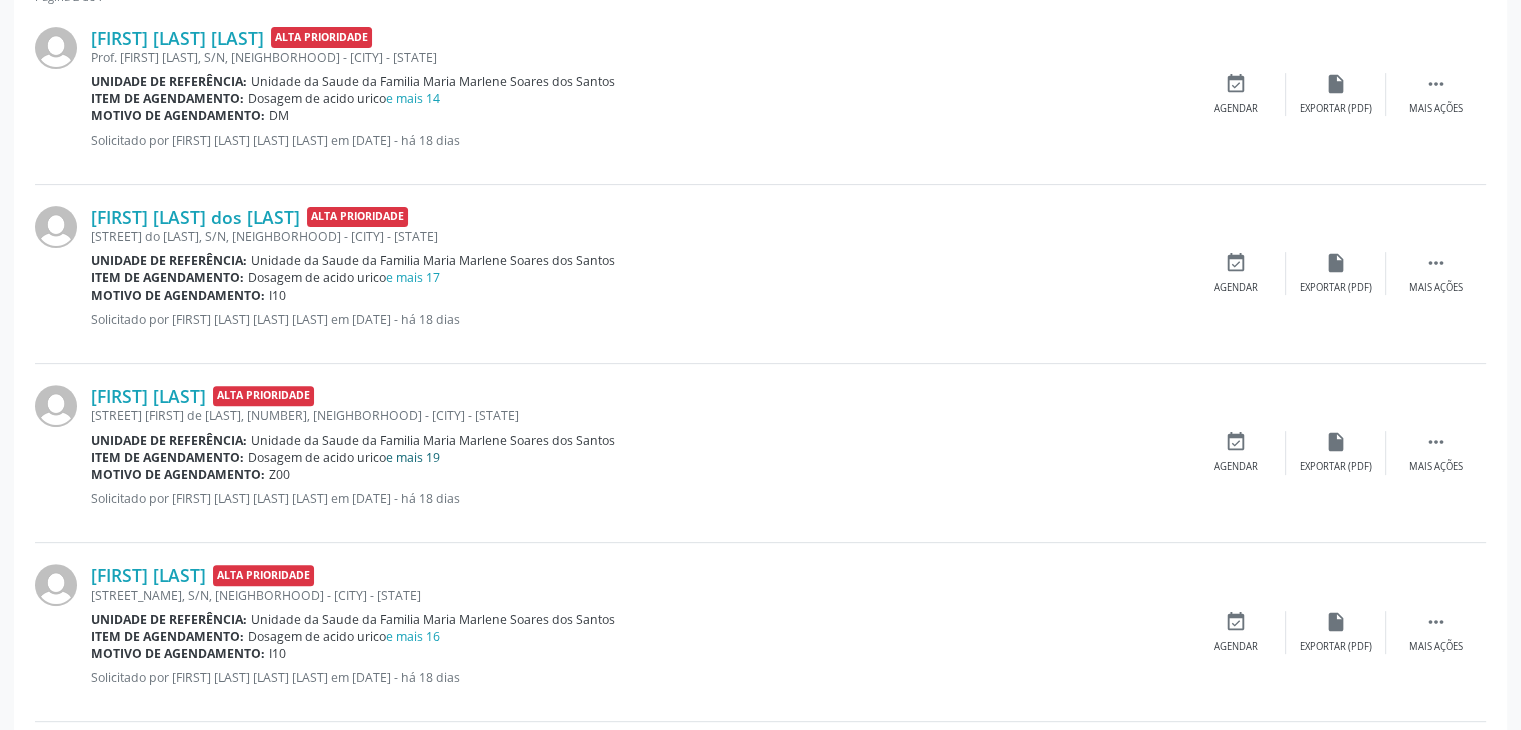 click on "e mais 19" at bounding box center [413, 457] 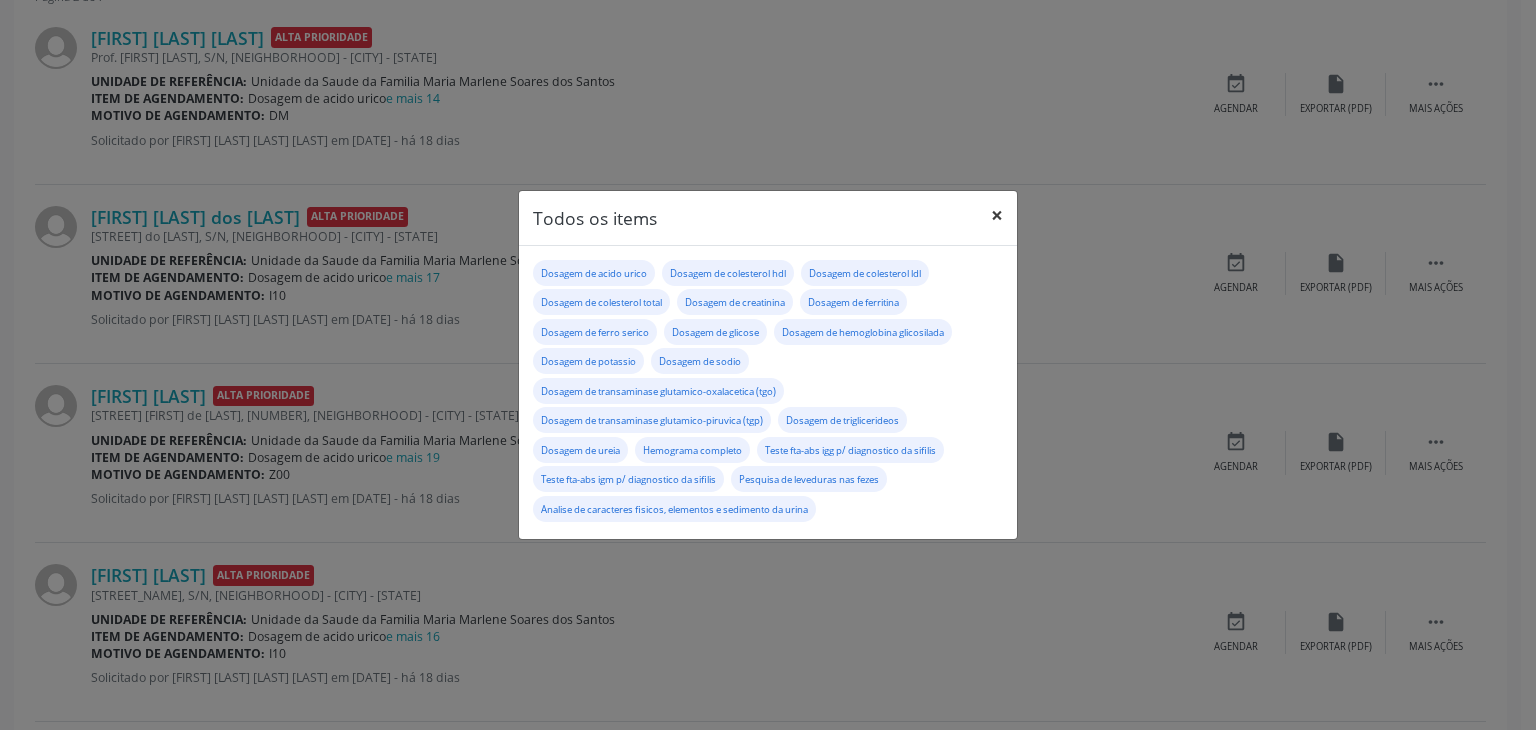 click on "×" at bounding box center (997, 215) 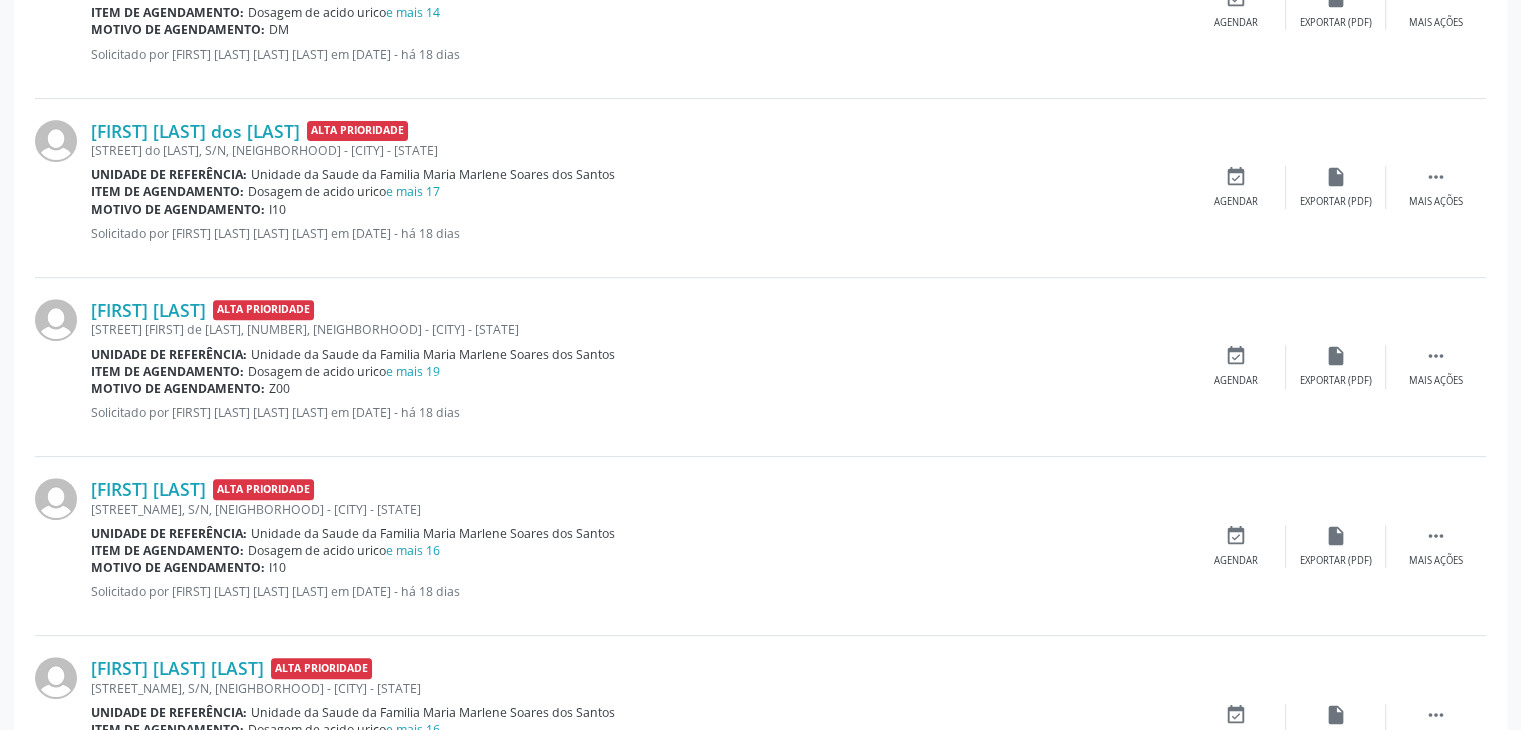 scroll, scrollTop: 800, scrollLeft: 0, axis: vertical 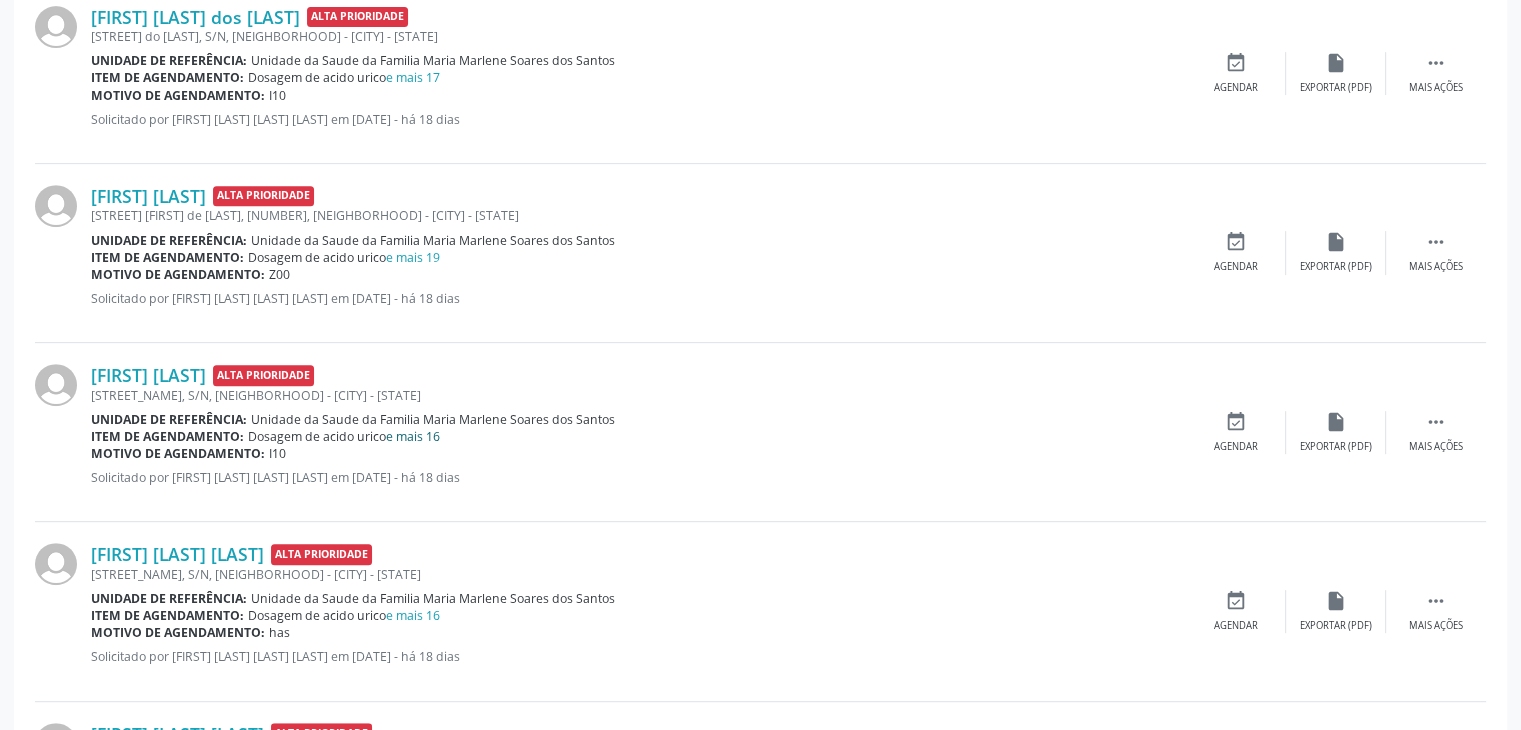 click on "e mais 16" at bounding box center [413, 436] 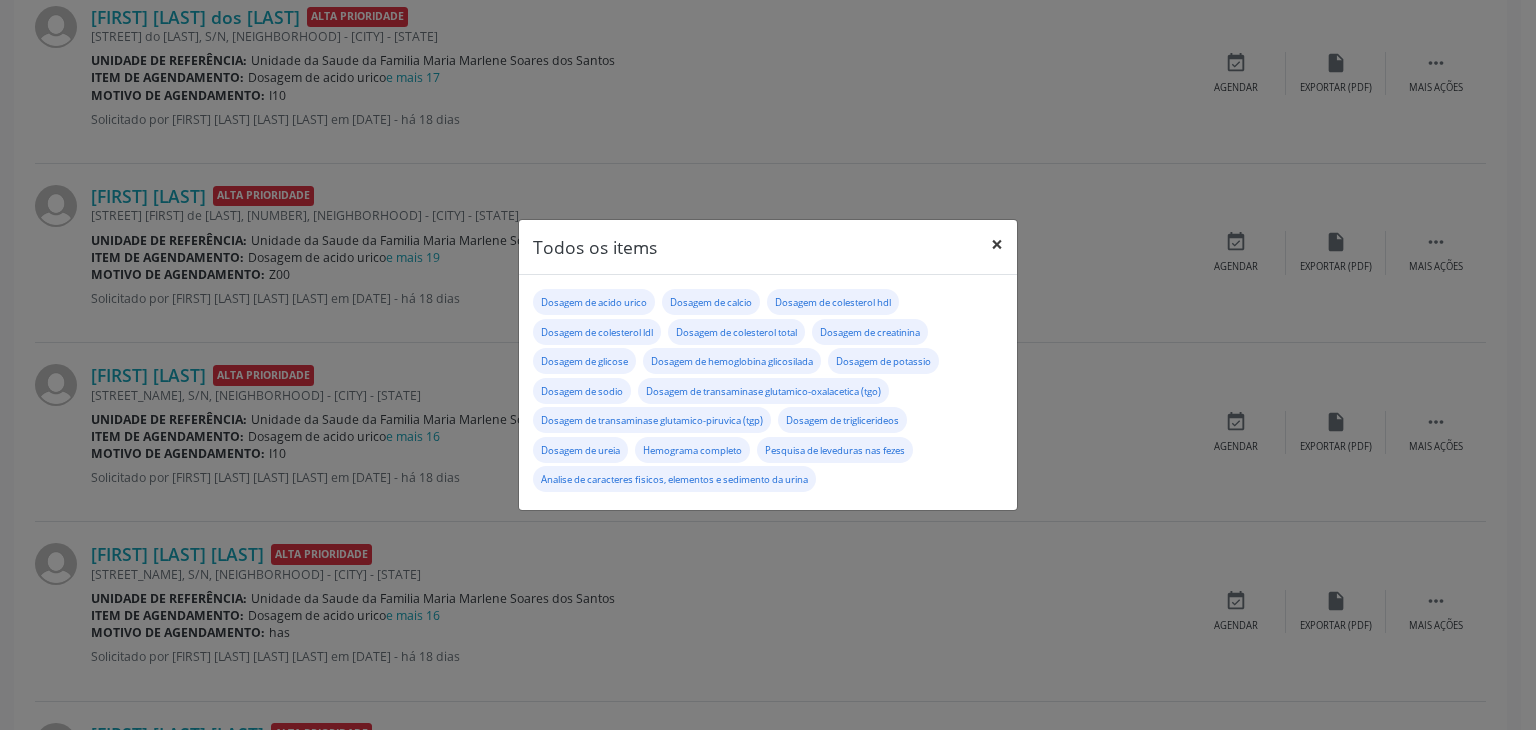 click on "×" at bounding box center (997, 244) 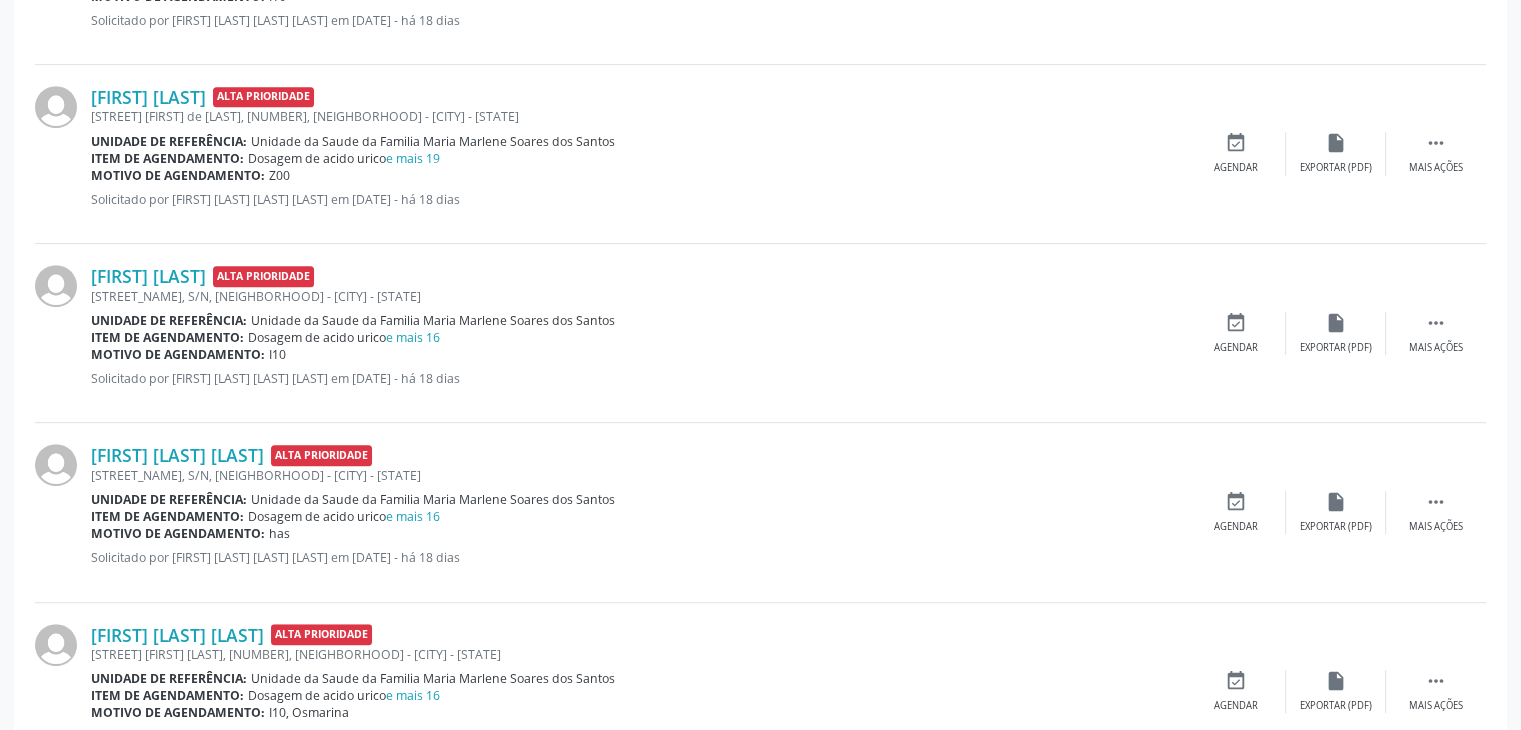 scroll, scrollTop: 1000, scrollLeft: 0, axis: vertical 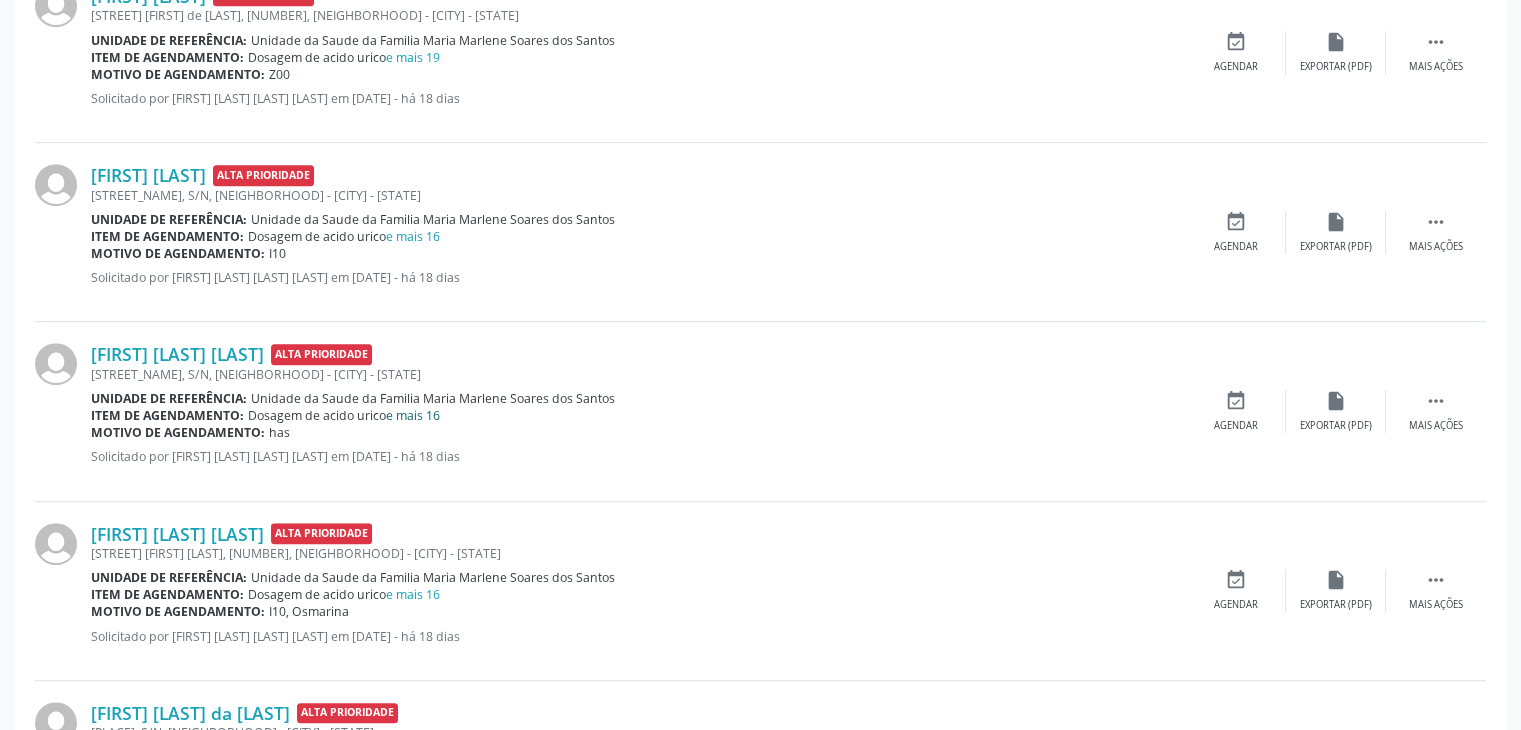 click on "e mais 16" at bounding box center (413, 415) 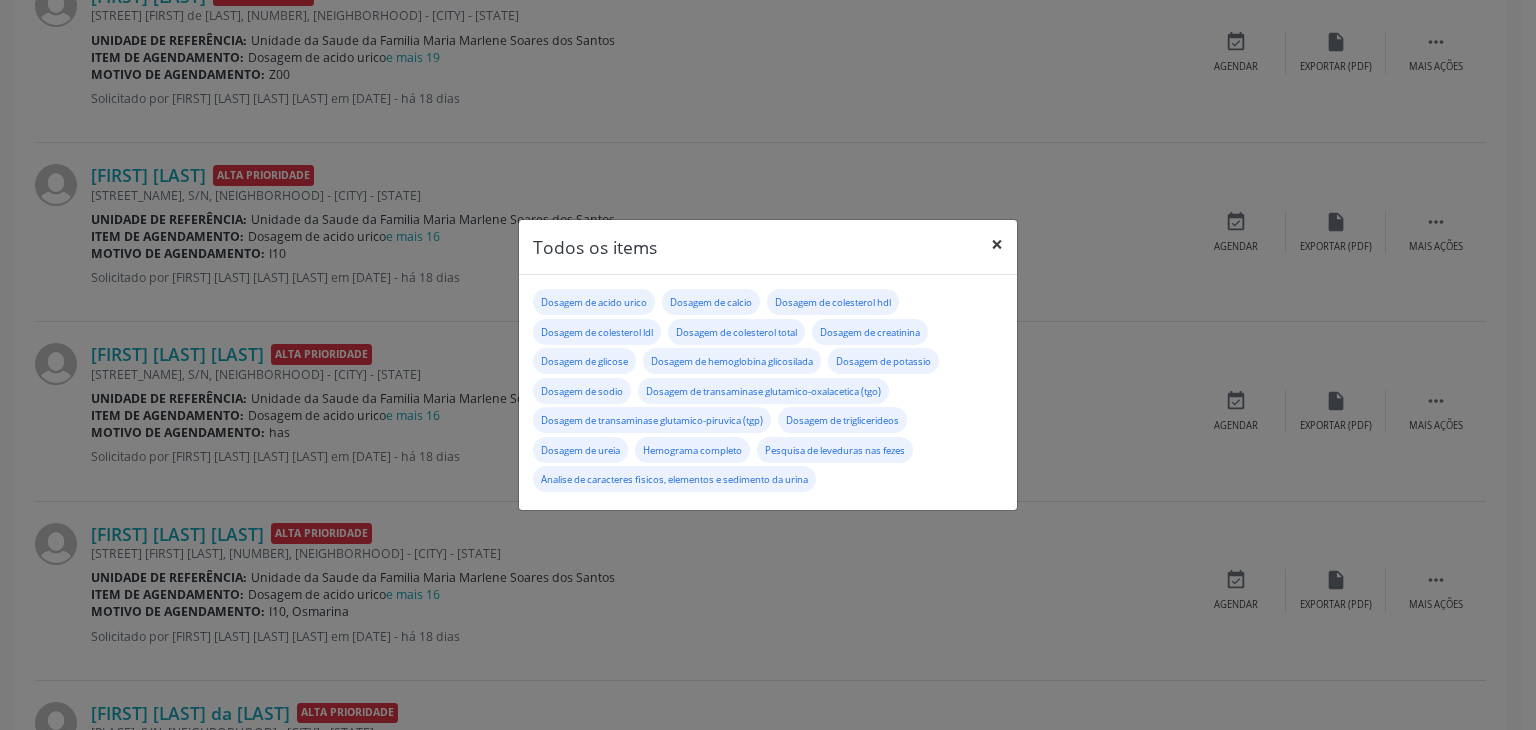 click on "×" at bounding box center (997, 244) 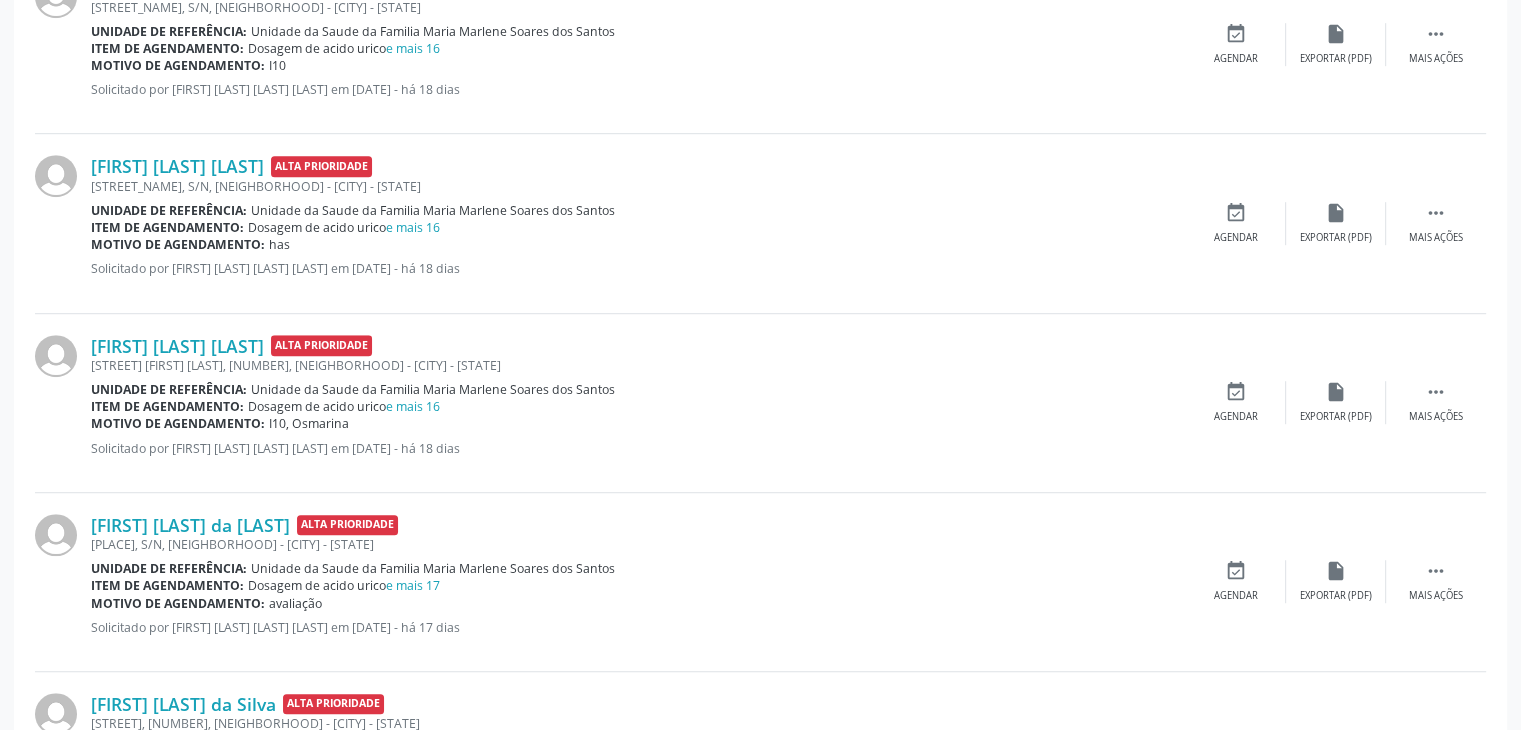 scroll, scrollTop: 1200, scrollLeft: 0, axis: vertical 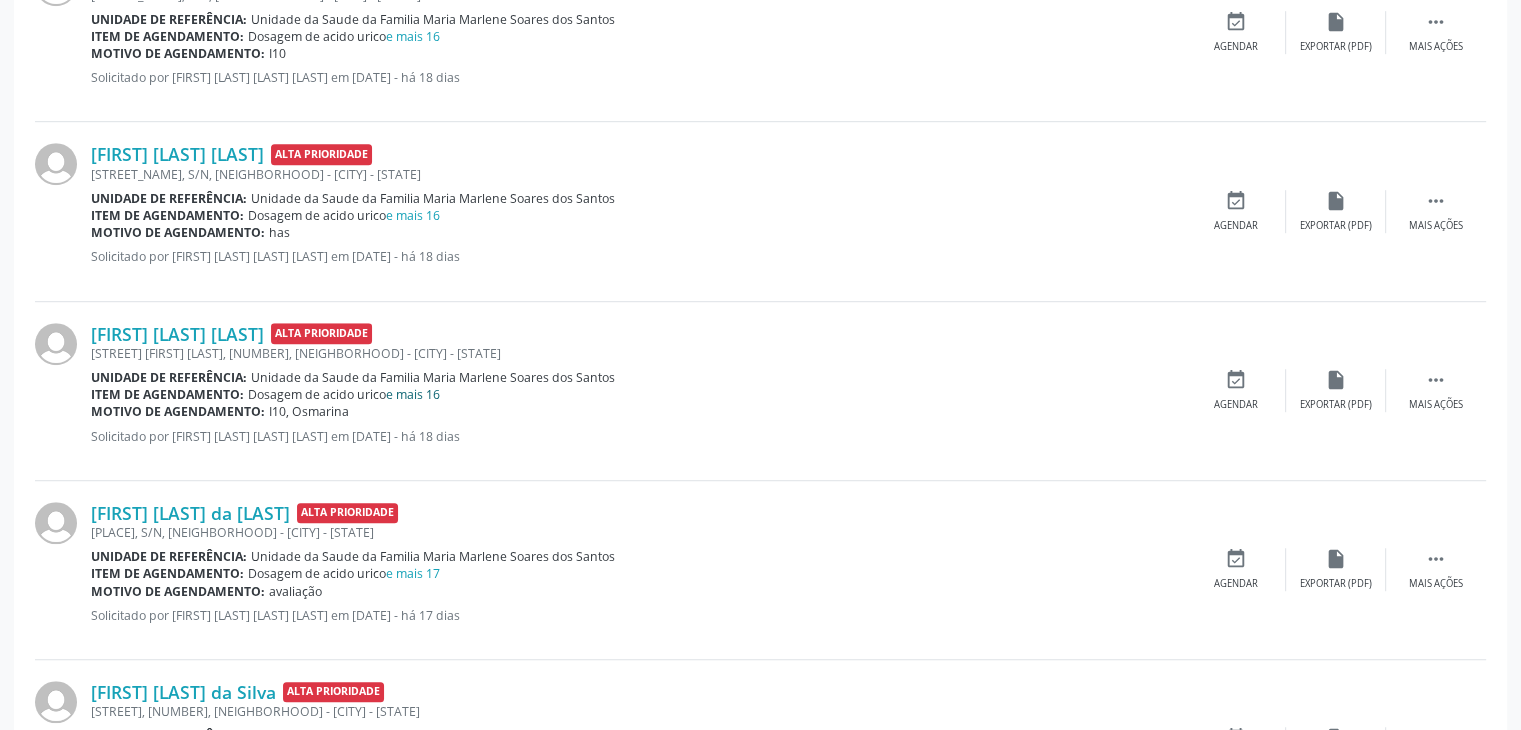 click on "e mais 16" at bounding box center (413, 394) 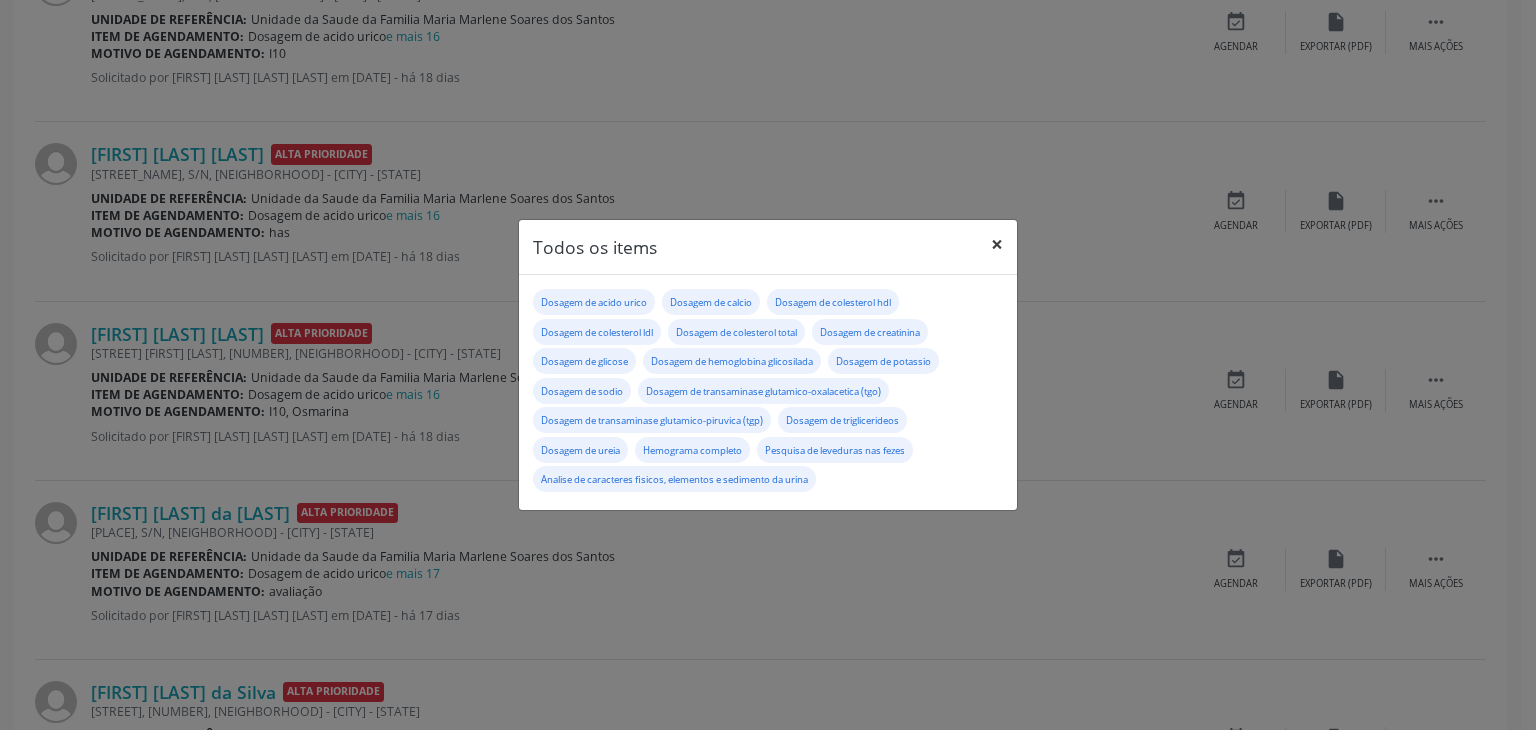 click on "×" at bounding box center [997, 244] 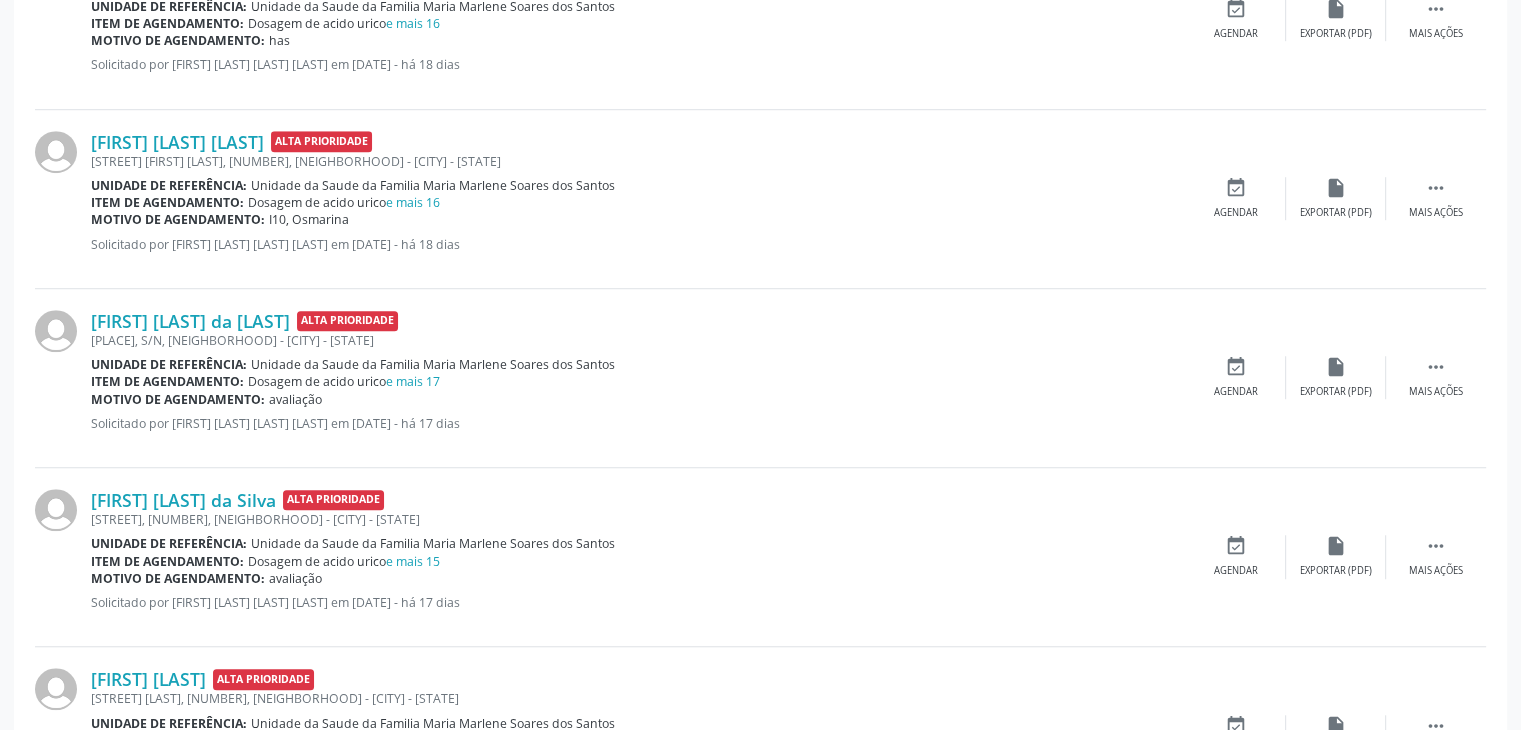 scroll, scrollTop: 1400, scrollLeft: 0, axis: vertical 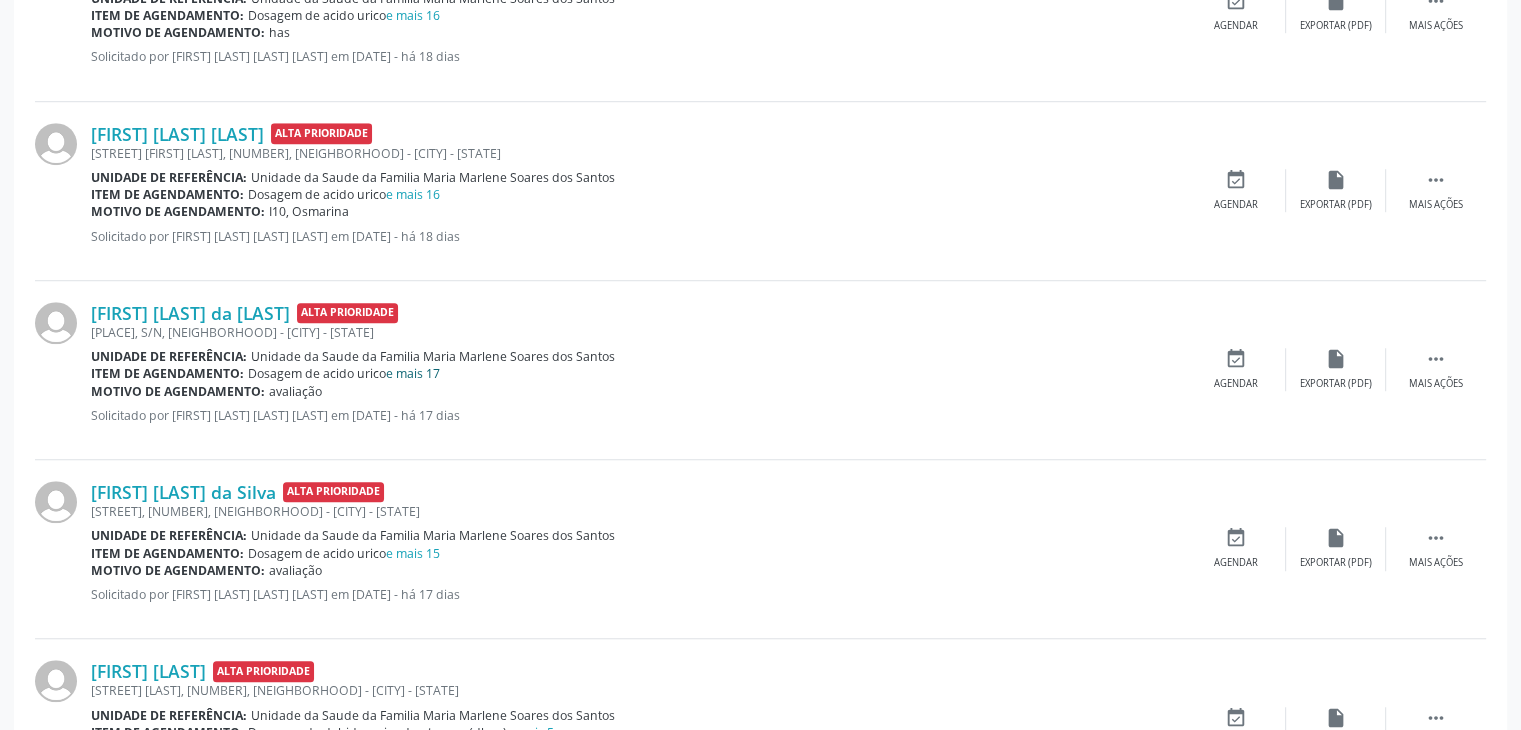 click on "e mais 17" at bounding box center (413, 373) 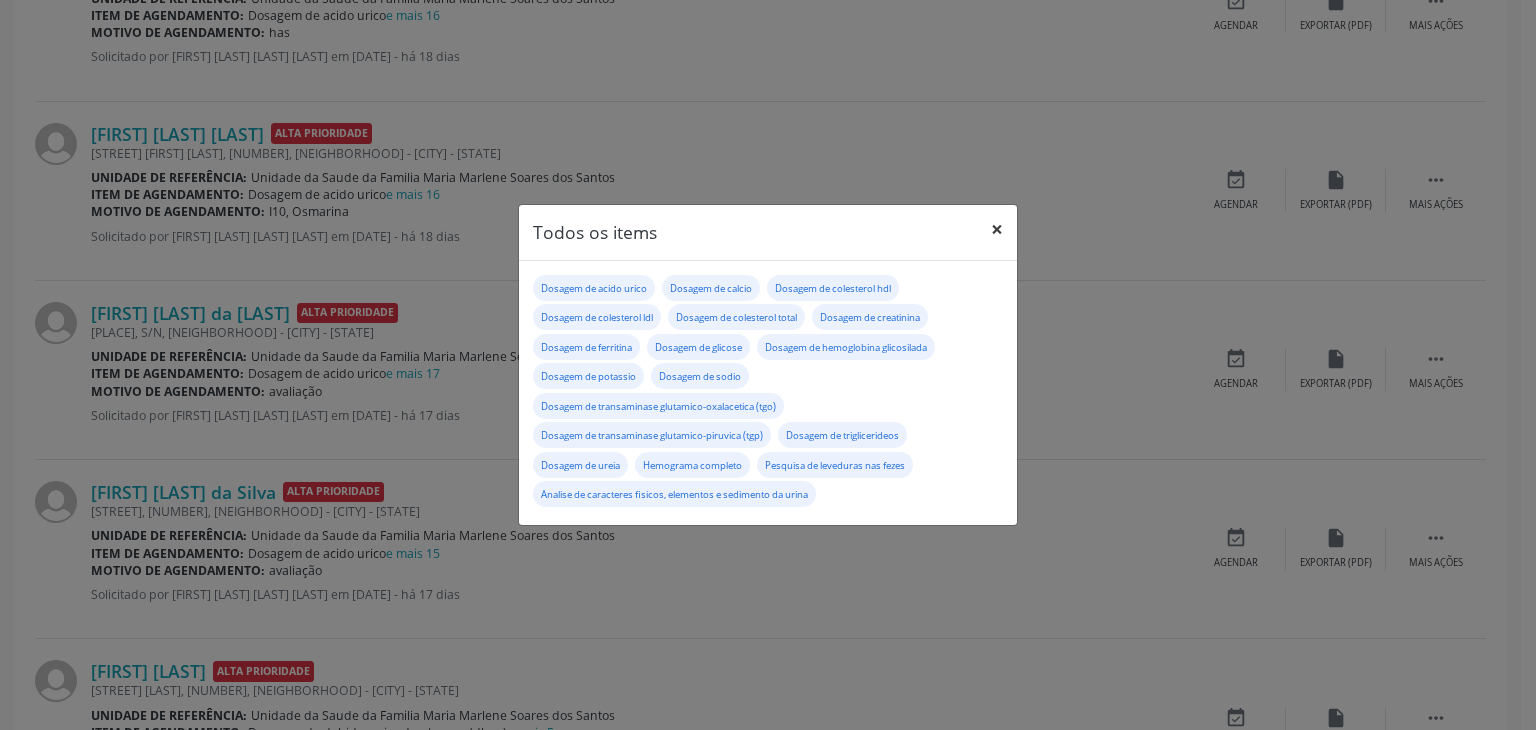 click on "×" at bounding box center (997, 229) 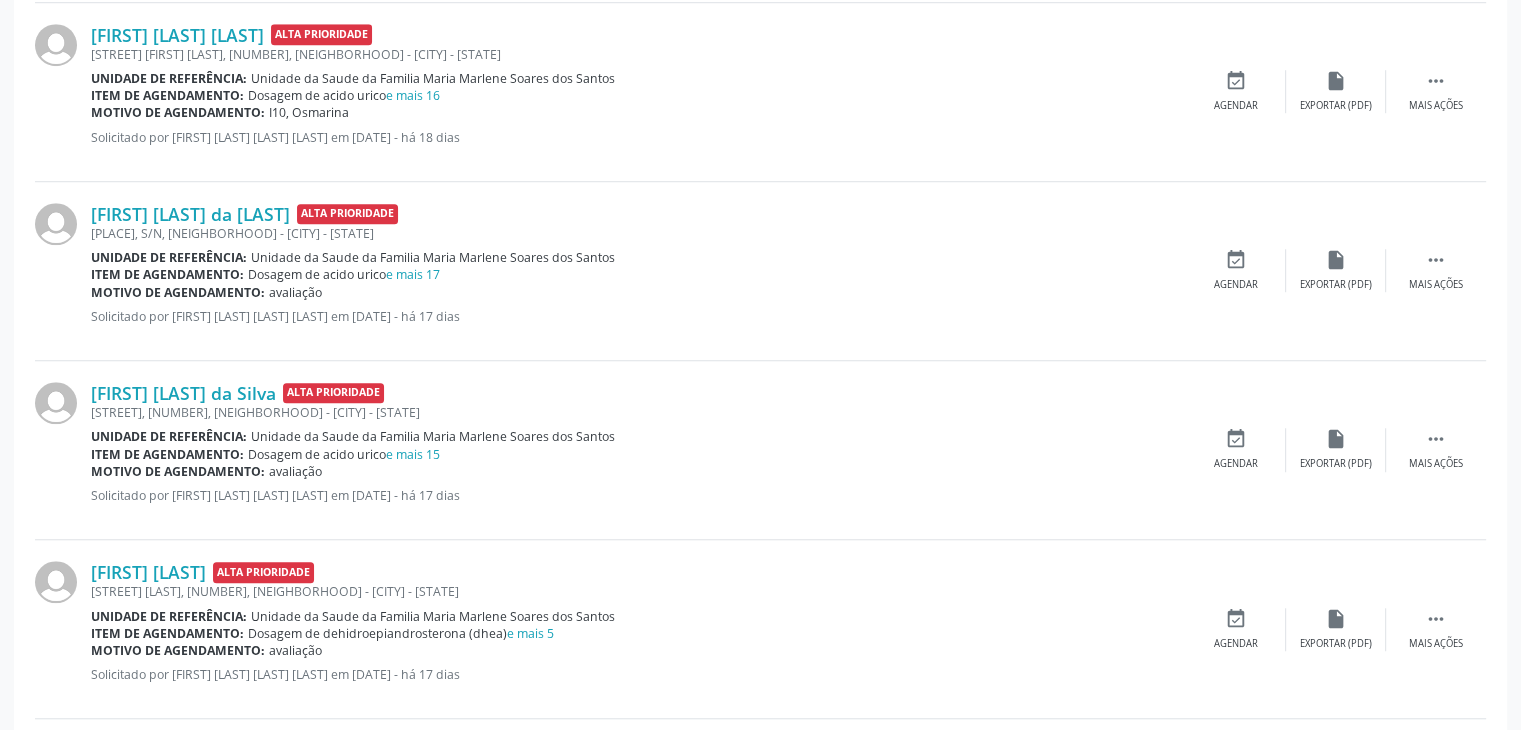 scroll, scrollTop: 1500, scrollLeft: 0, axis: vertical 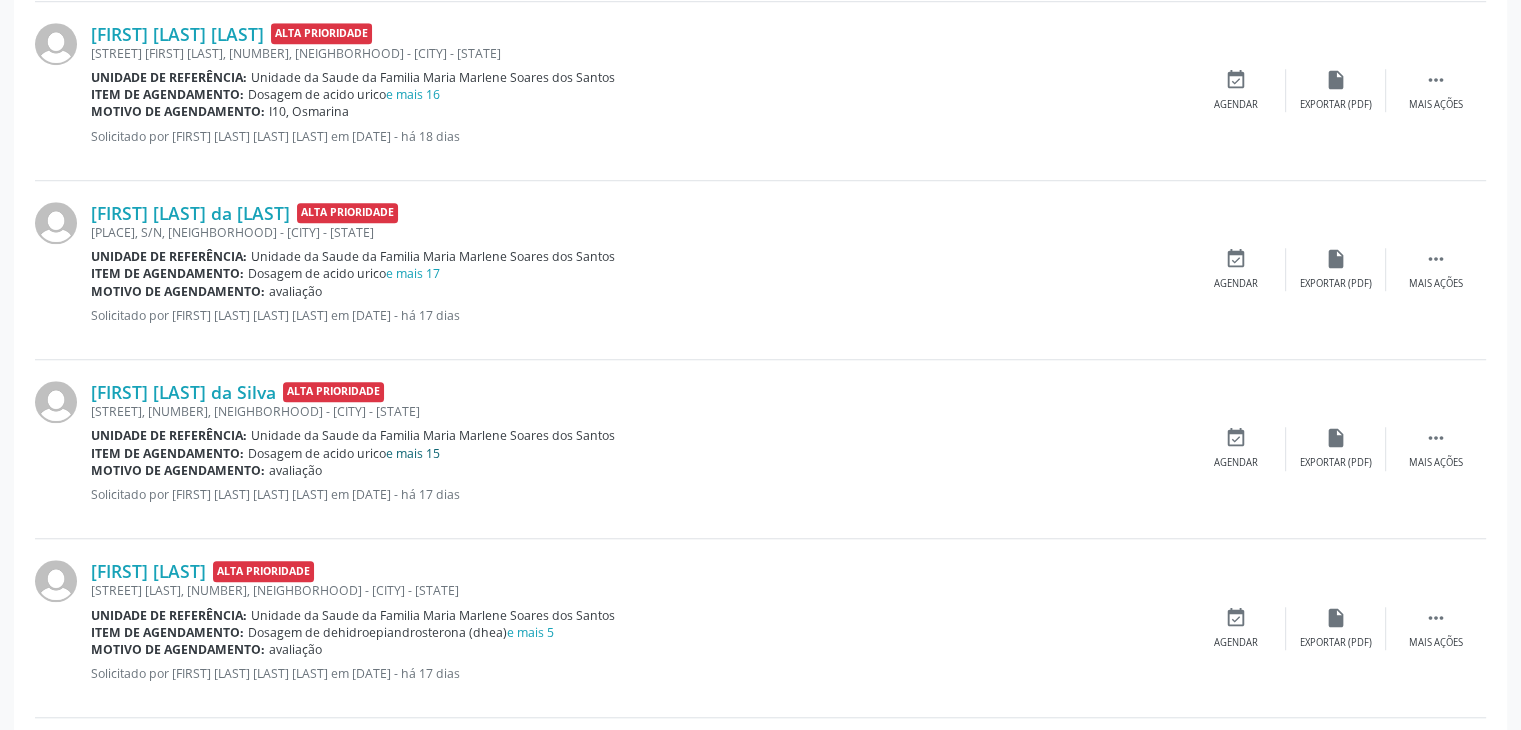 click on "e mais 15" at bounding box center (413, 453) 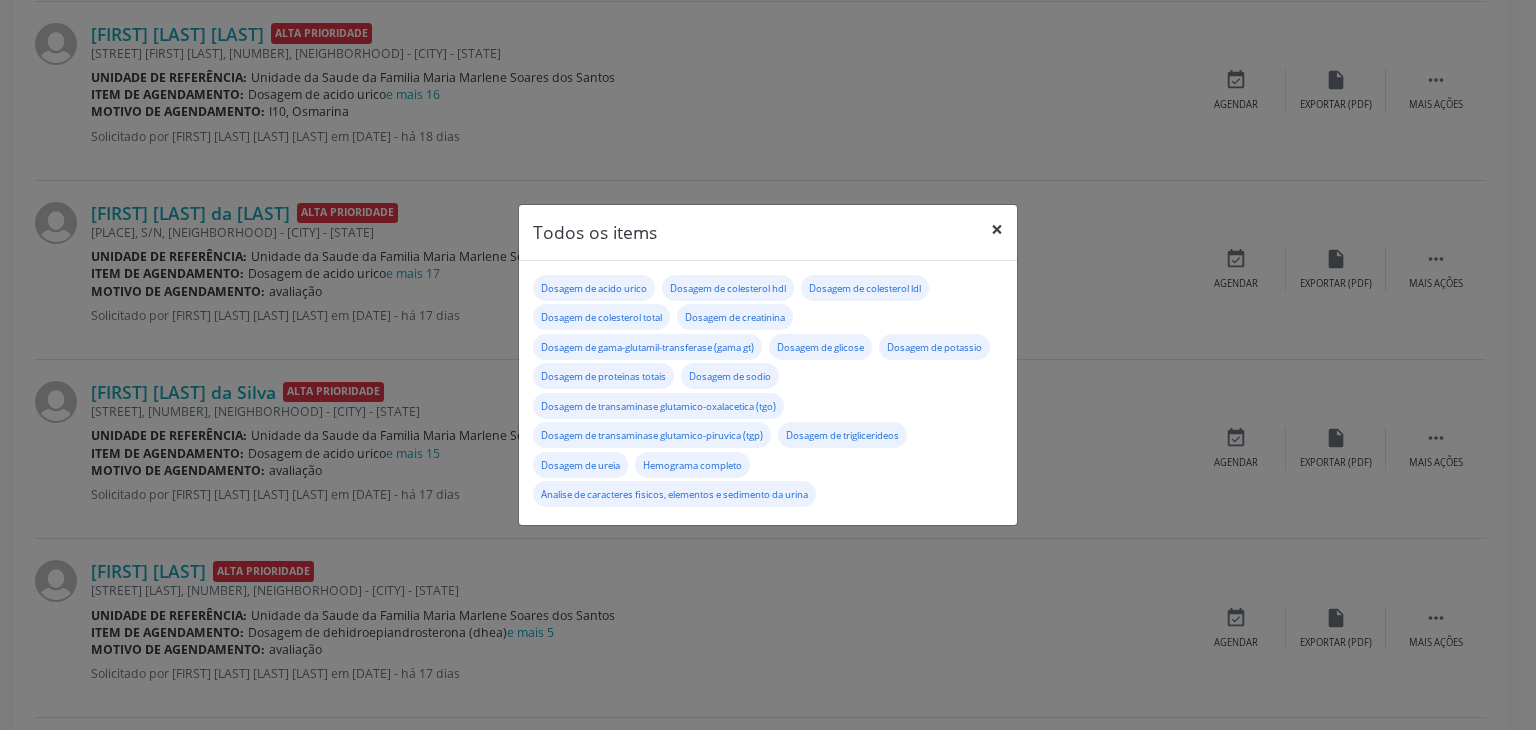 click on "×" at bounding box center [997, 229] 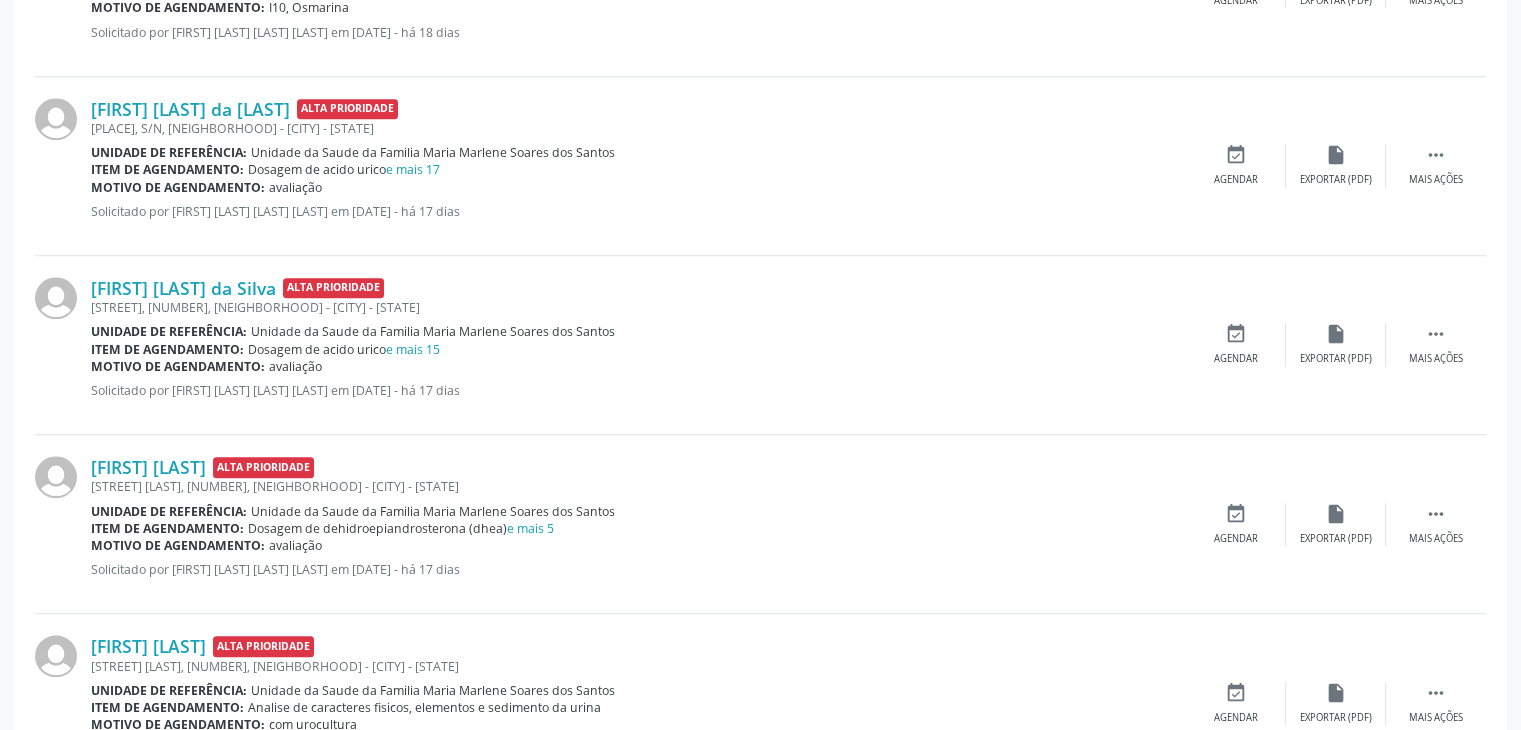 scroll, scrollTop: 1700, scrollLeft: 0, axis: vertical 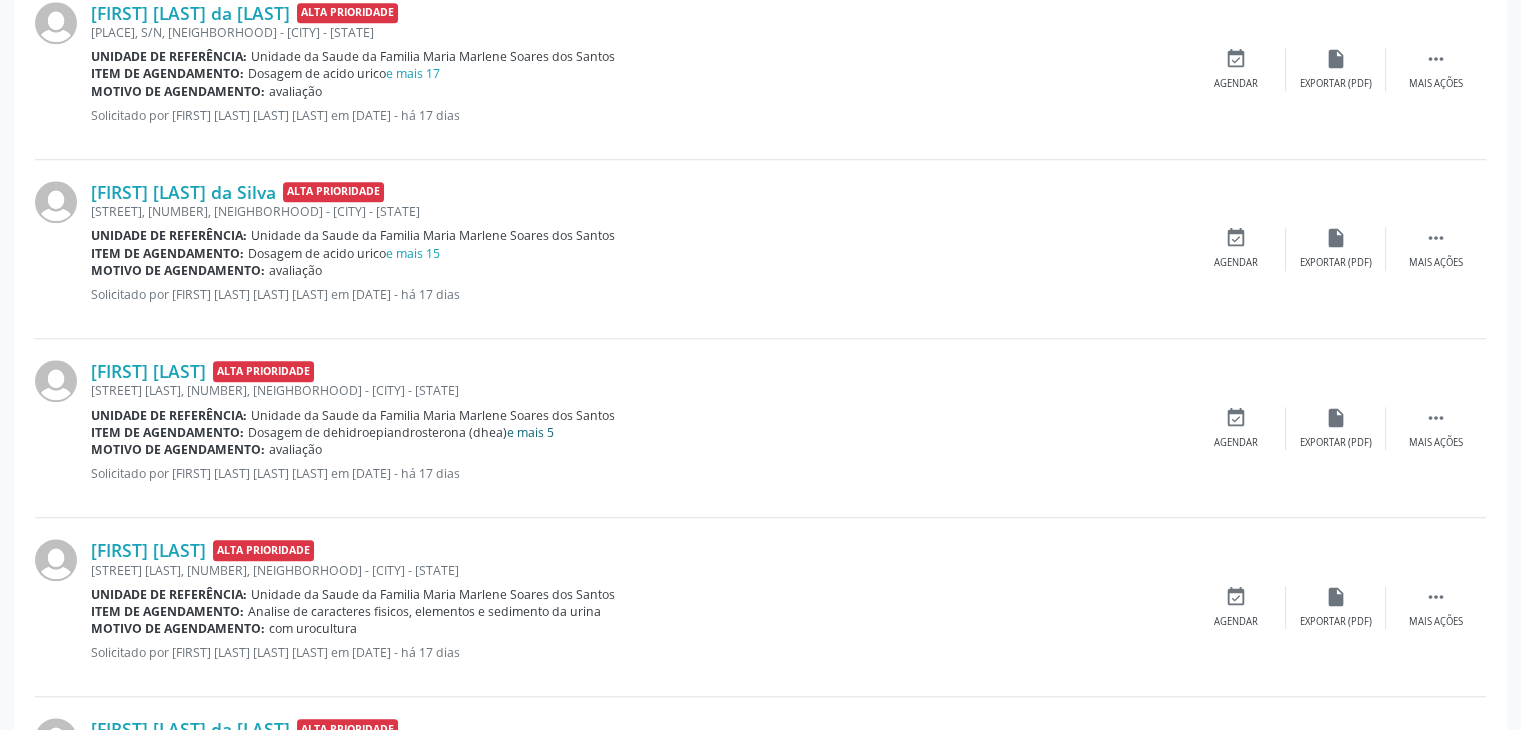 click on "e mais 5" at bounding box center (530, 432) 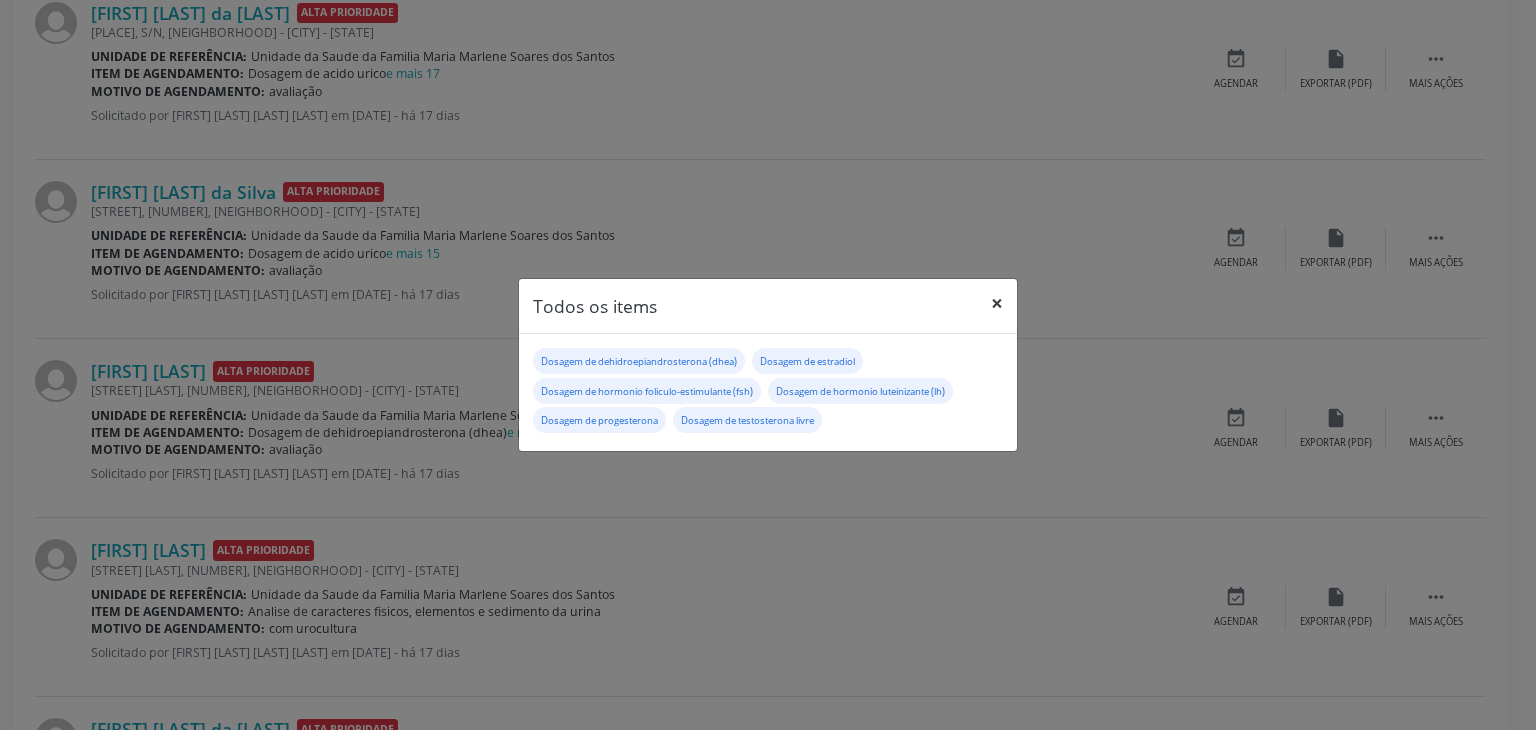 click on "×" at bounding box center (997, 303) 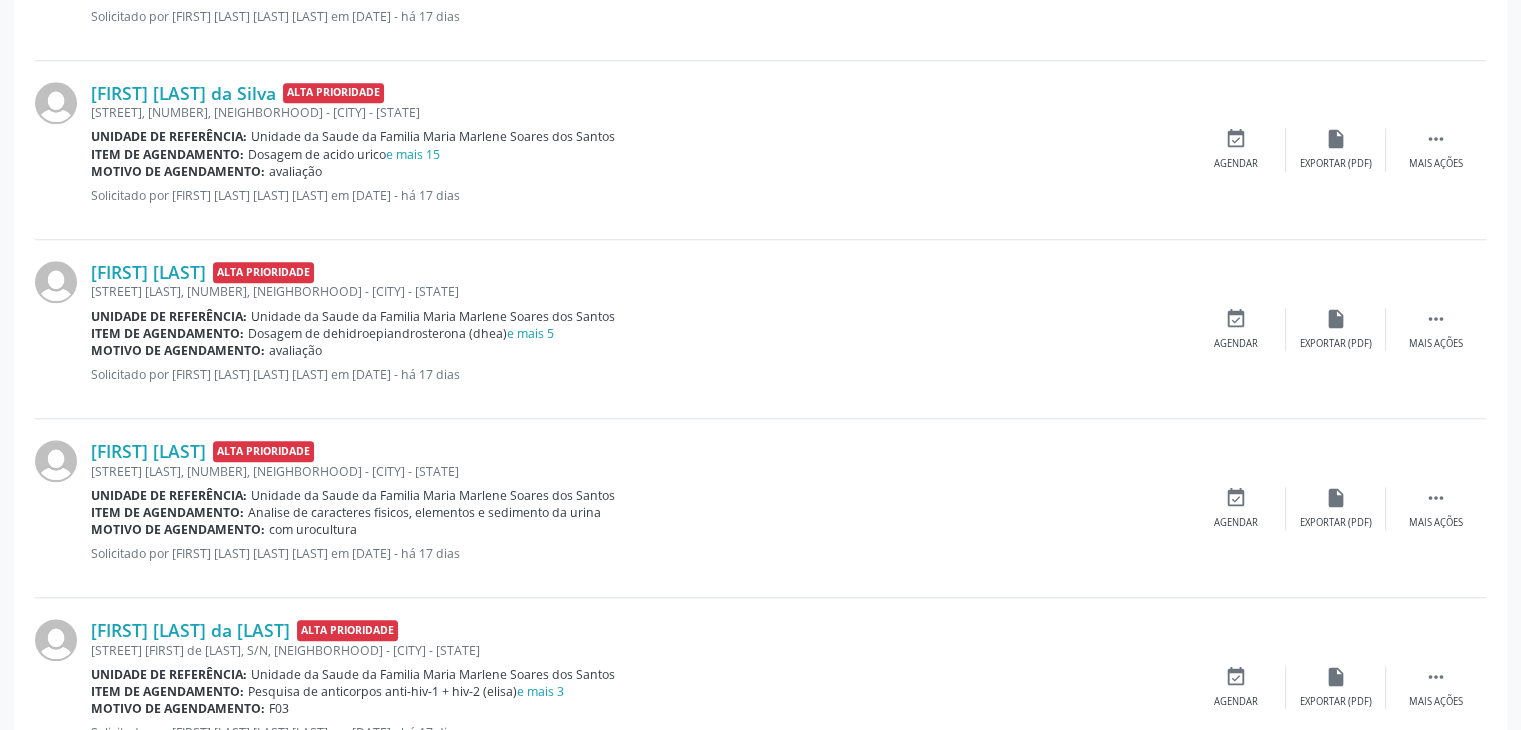 scroll, scrollTop: 1800, scrollLeft: 0, axis: vertical 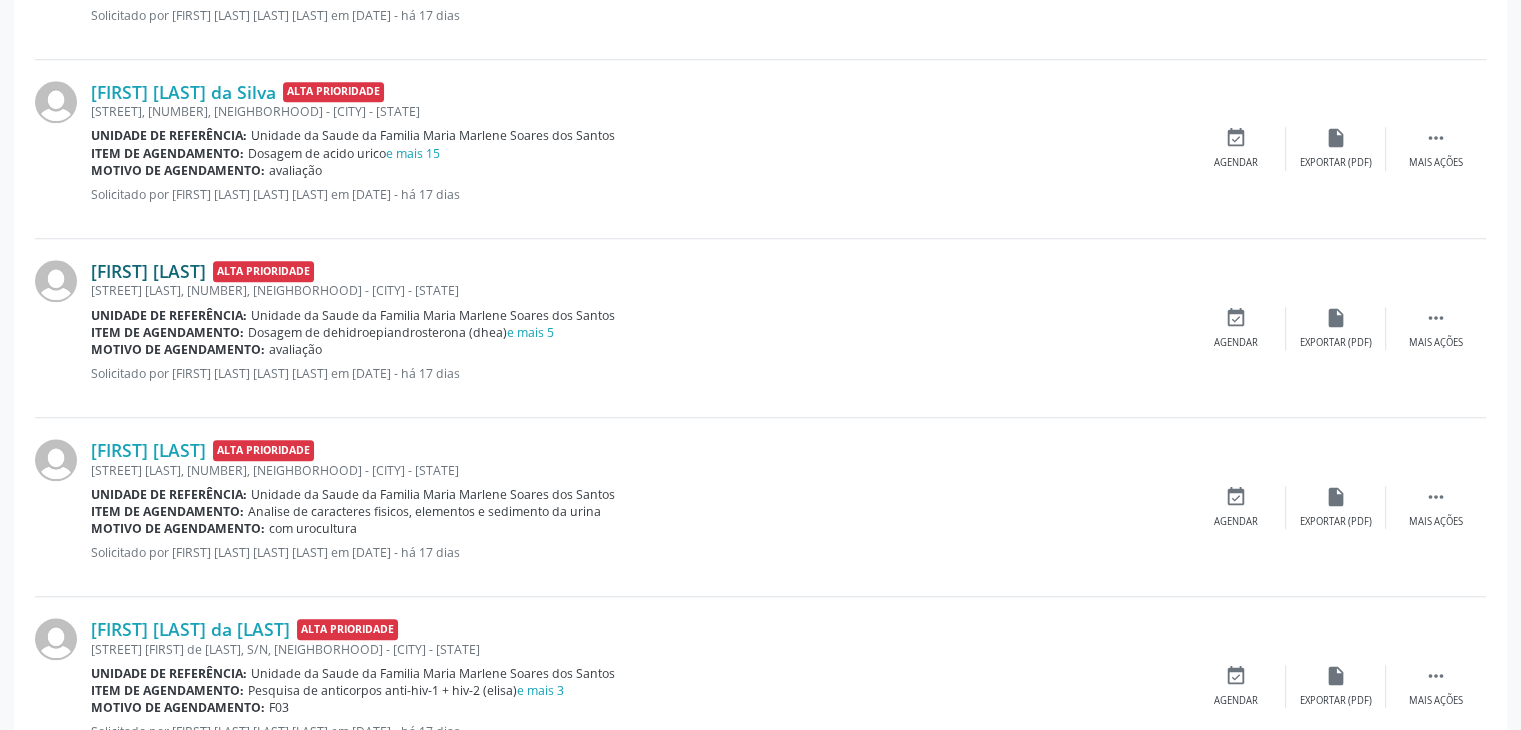click on "Marilene Gomes da Silva" at bounding box center (148, 271) 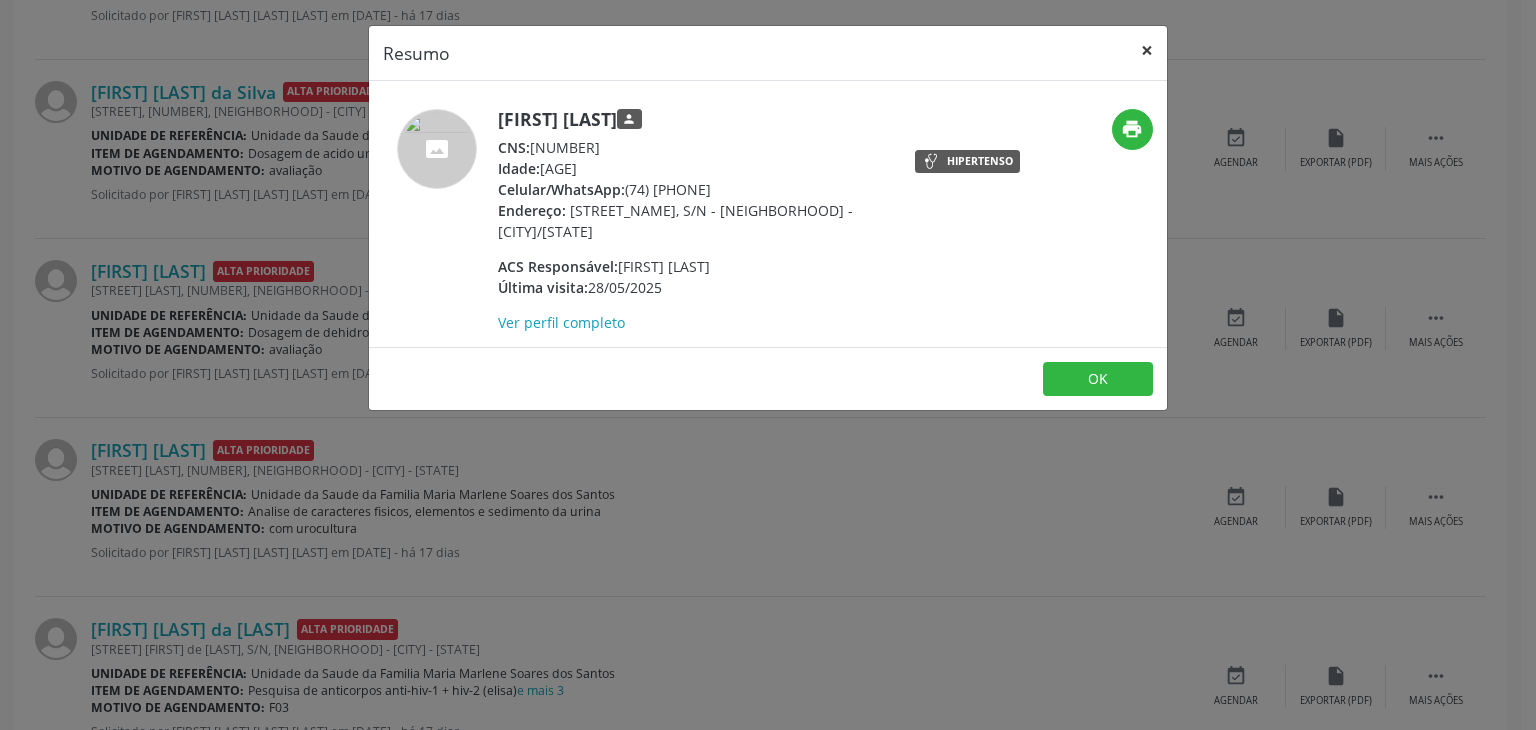 click on "×" at bounding box center (1147, 50) 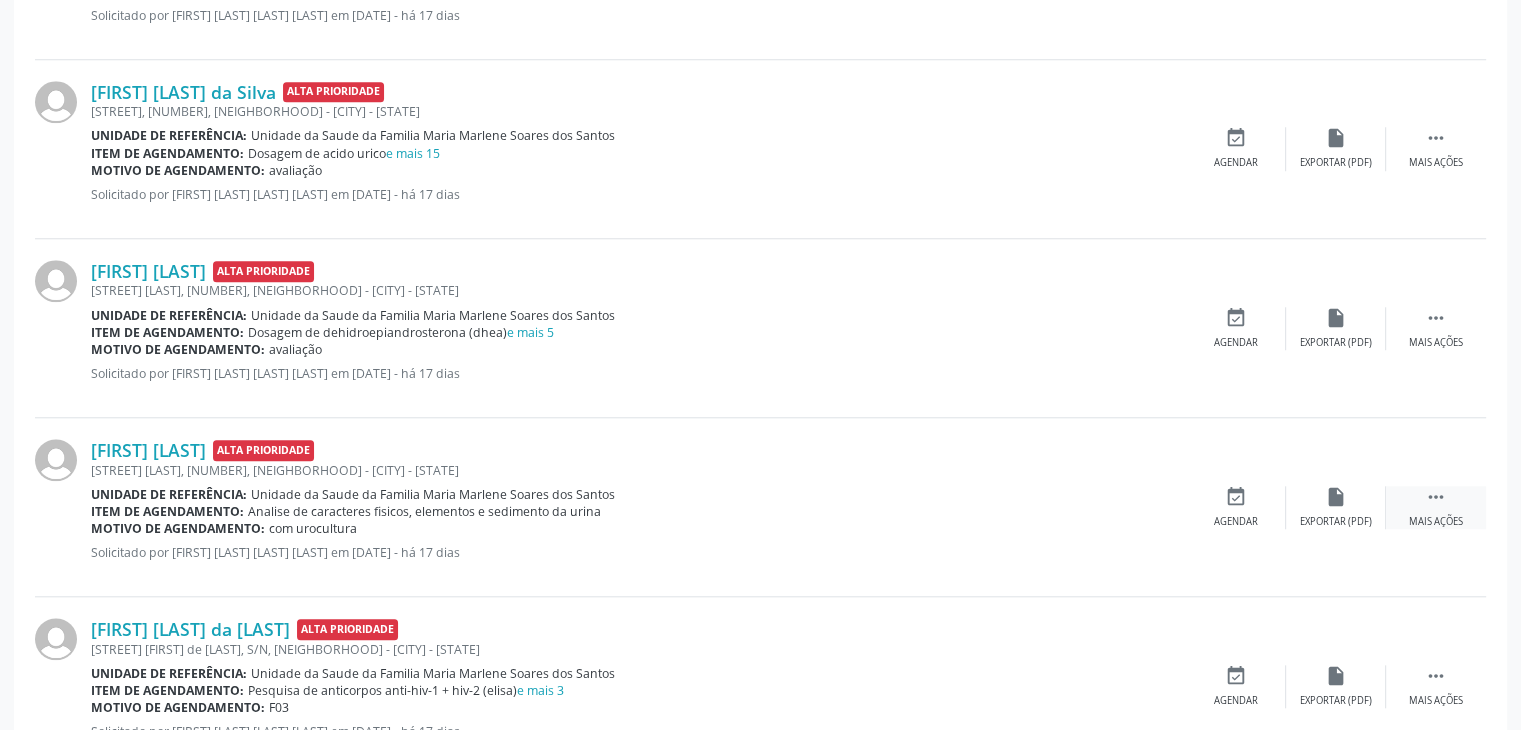click on "
Mais ações" at bounding box center [1436, 507] 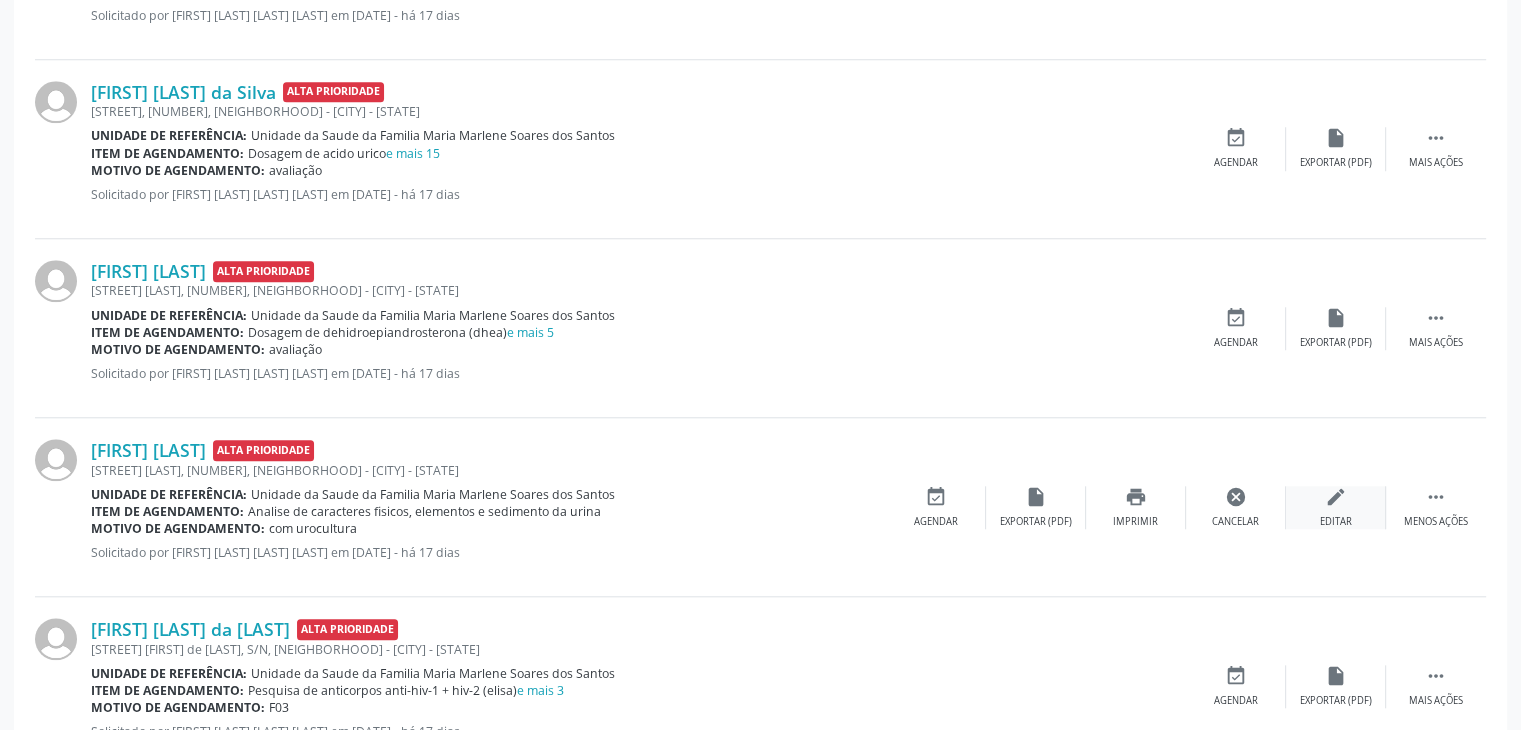 click on "edit
Editar" at bounding box center [1336, 507] 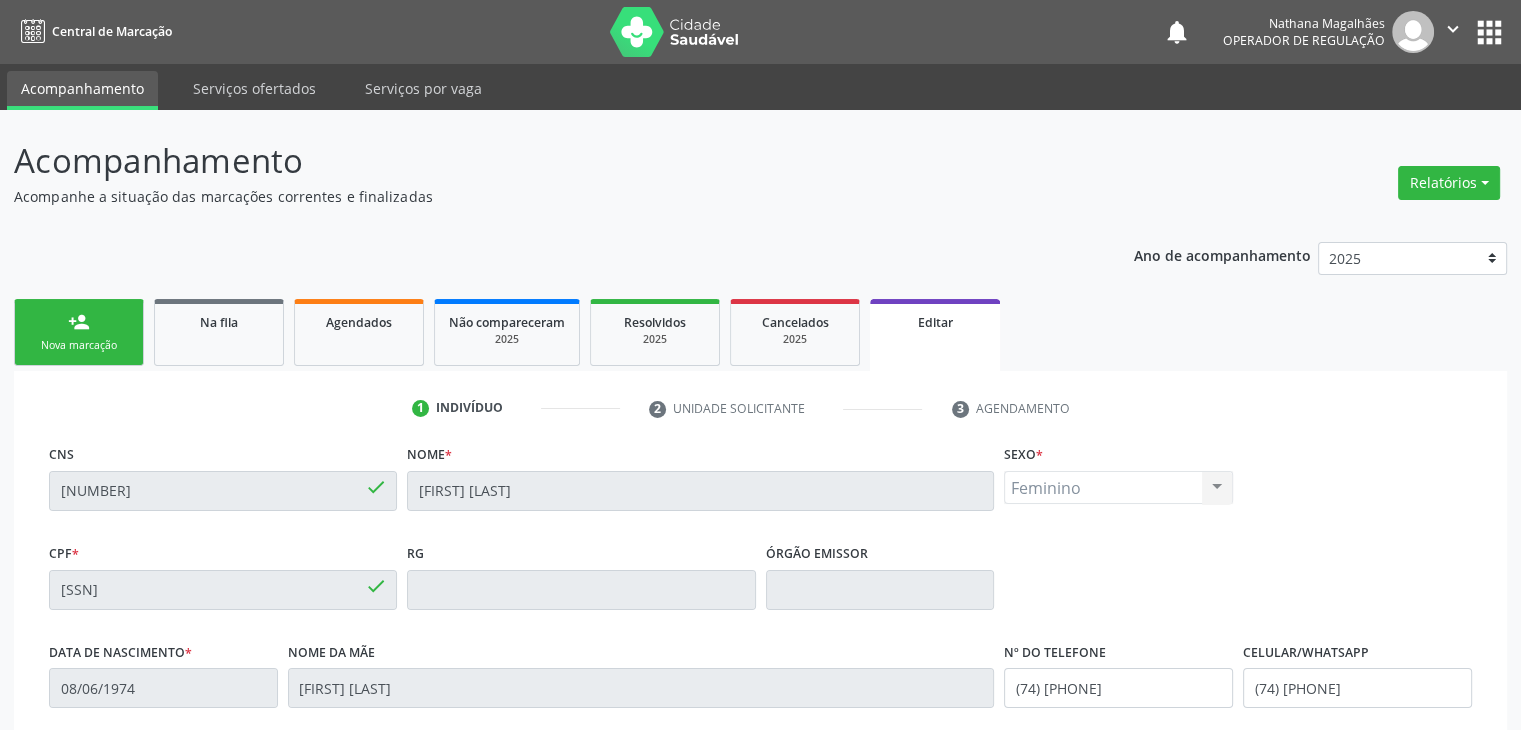 scroll, scrollTop: 380, scrollLeft: 0, axis: vertical 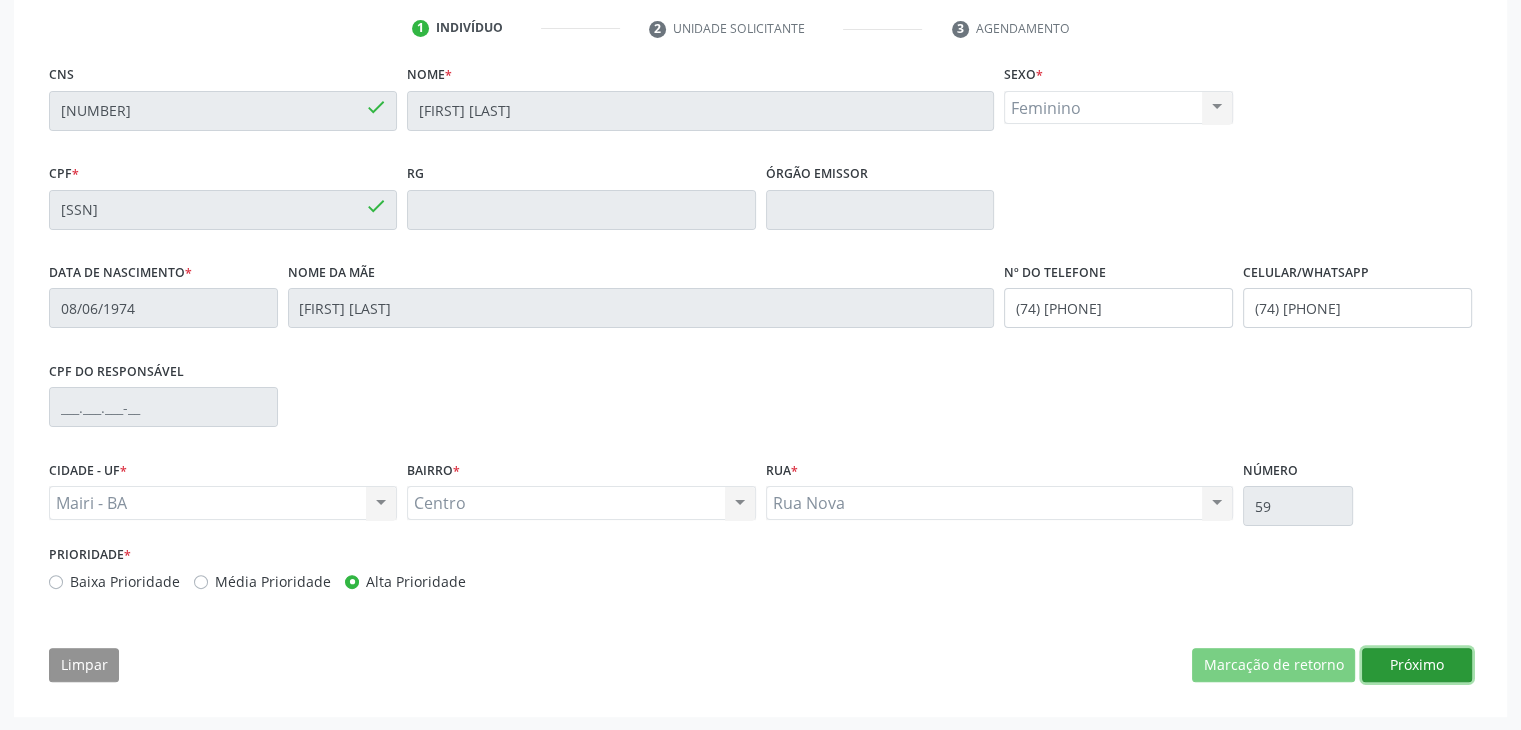 click on "Próximo" at bounding box center (1417, 665) 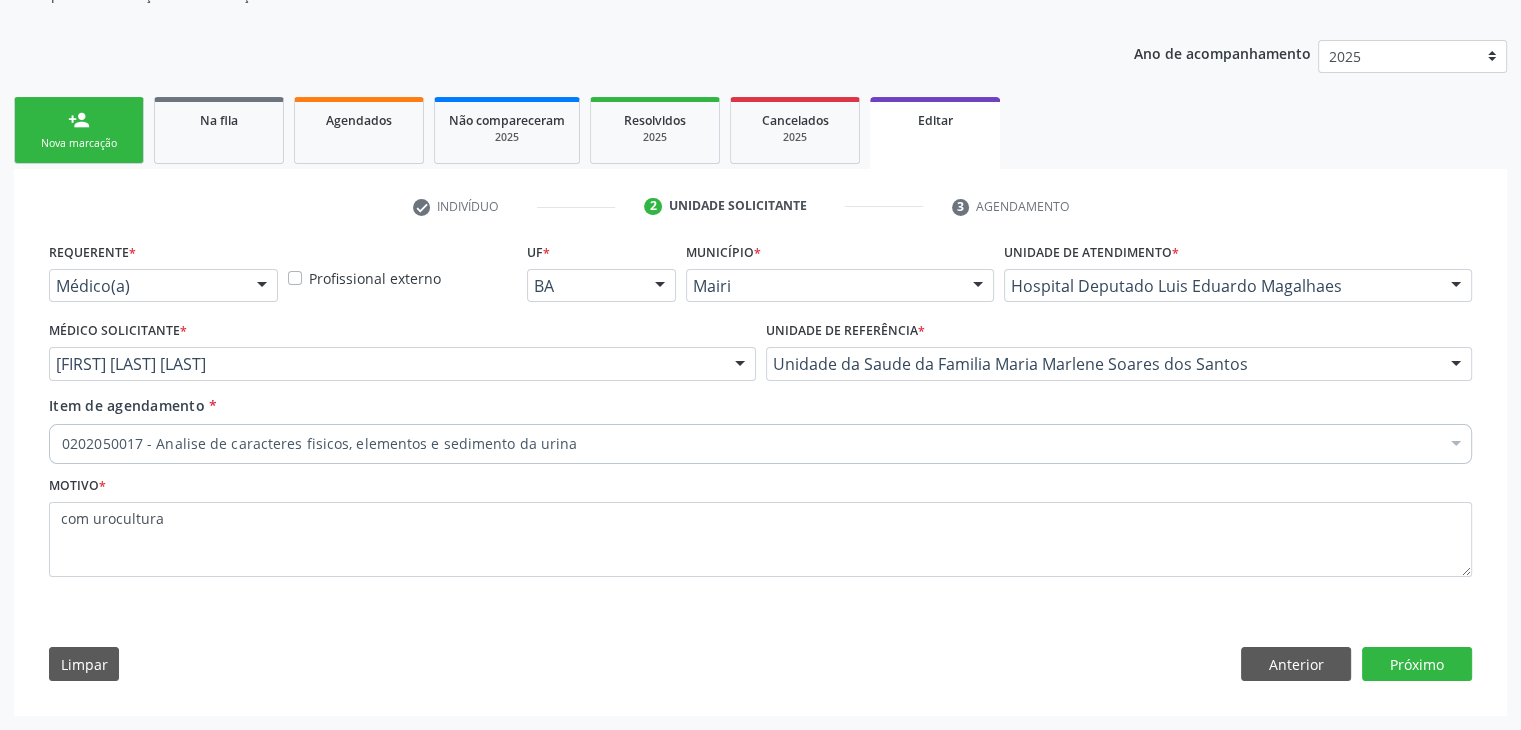 scroll, scrollTop: 200, scrollLeft: 0, axis: vertical 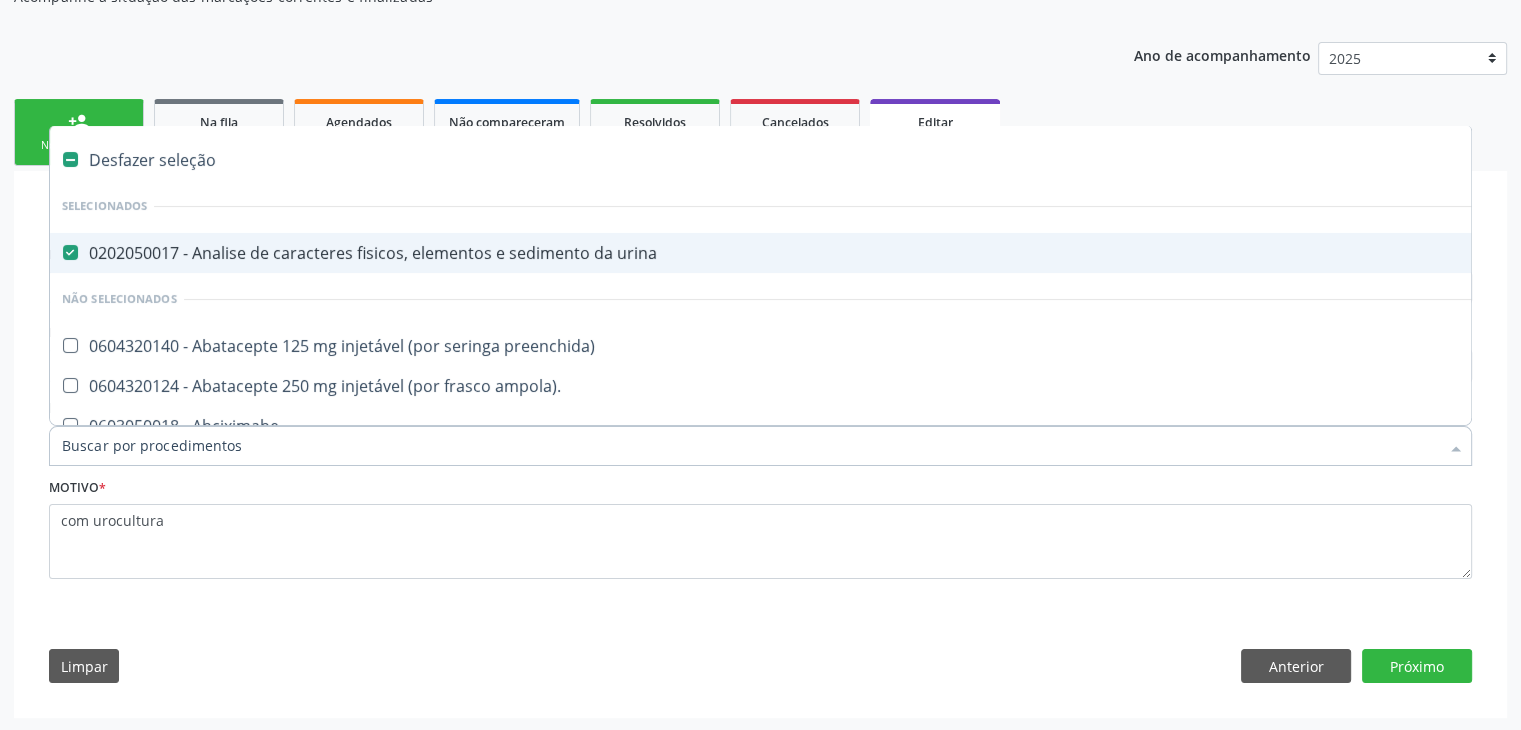 click on "0202050017 - Analise de caracteres fisicos, elementos e sedimento da urina" at bounding box center [831, 253] 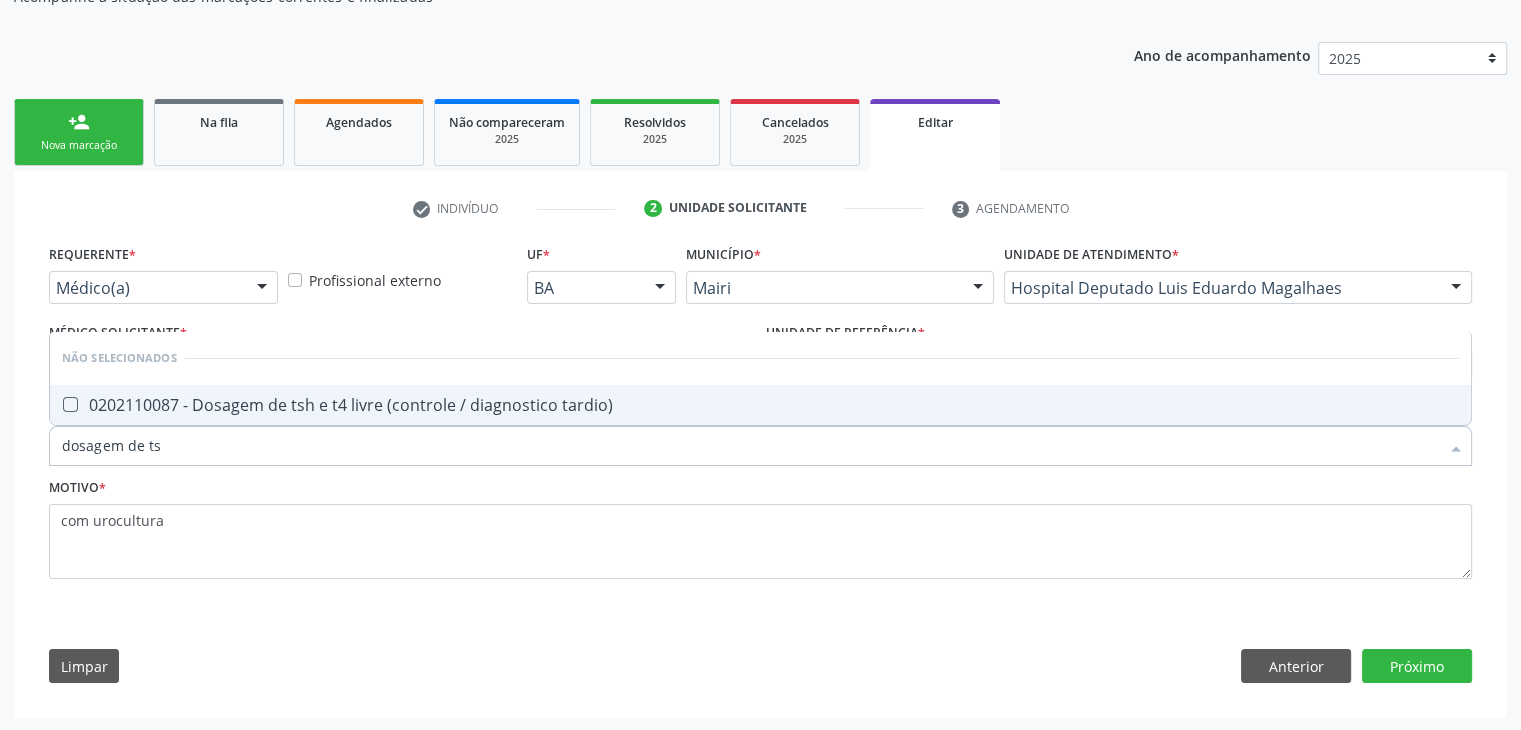 click on "0202110087 - Dosagem de tsh e t4 livre (controle / diagnostico tardio)" at bounding box center (760, 405) 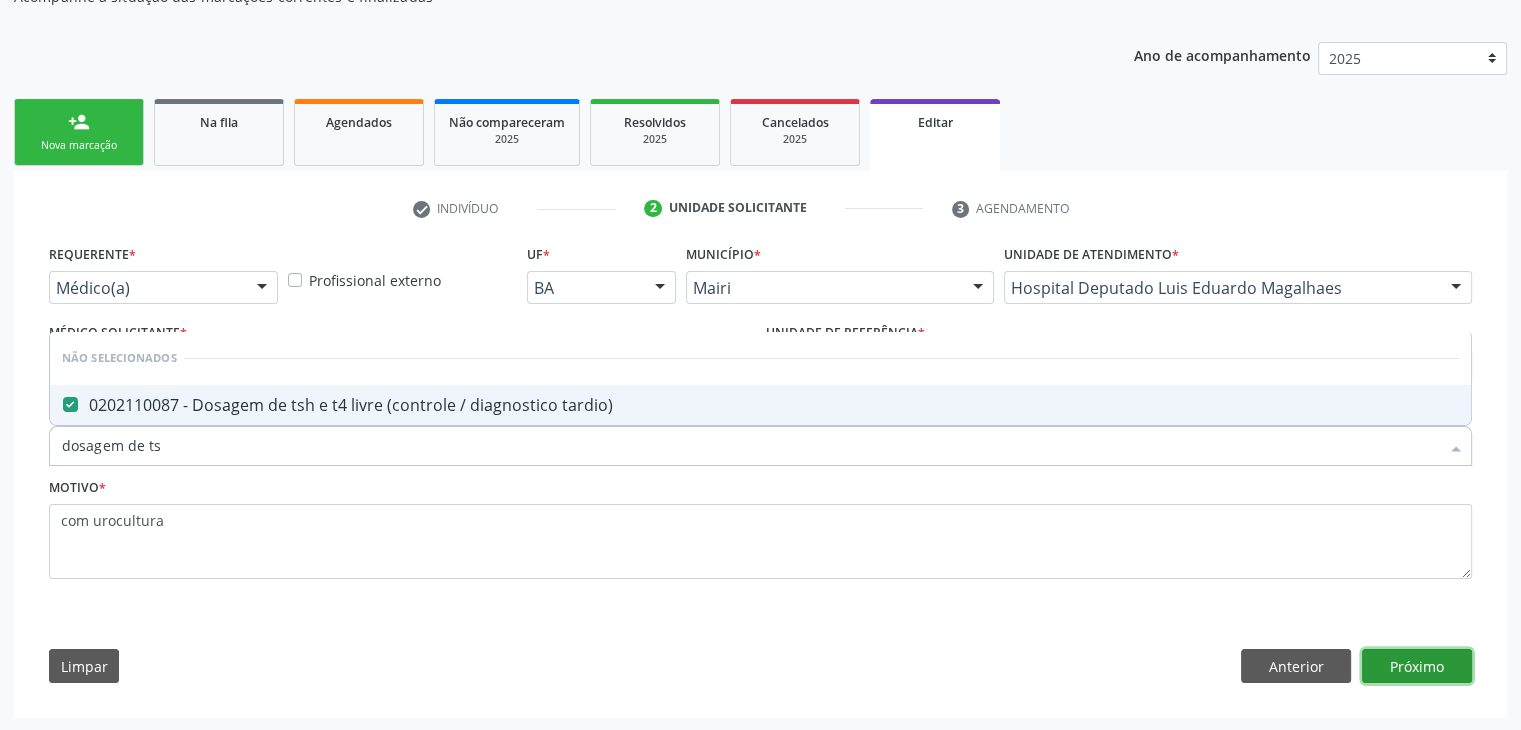 click on "Próximo" at bounding box center [1417, 666] 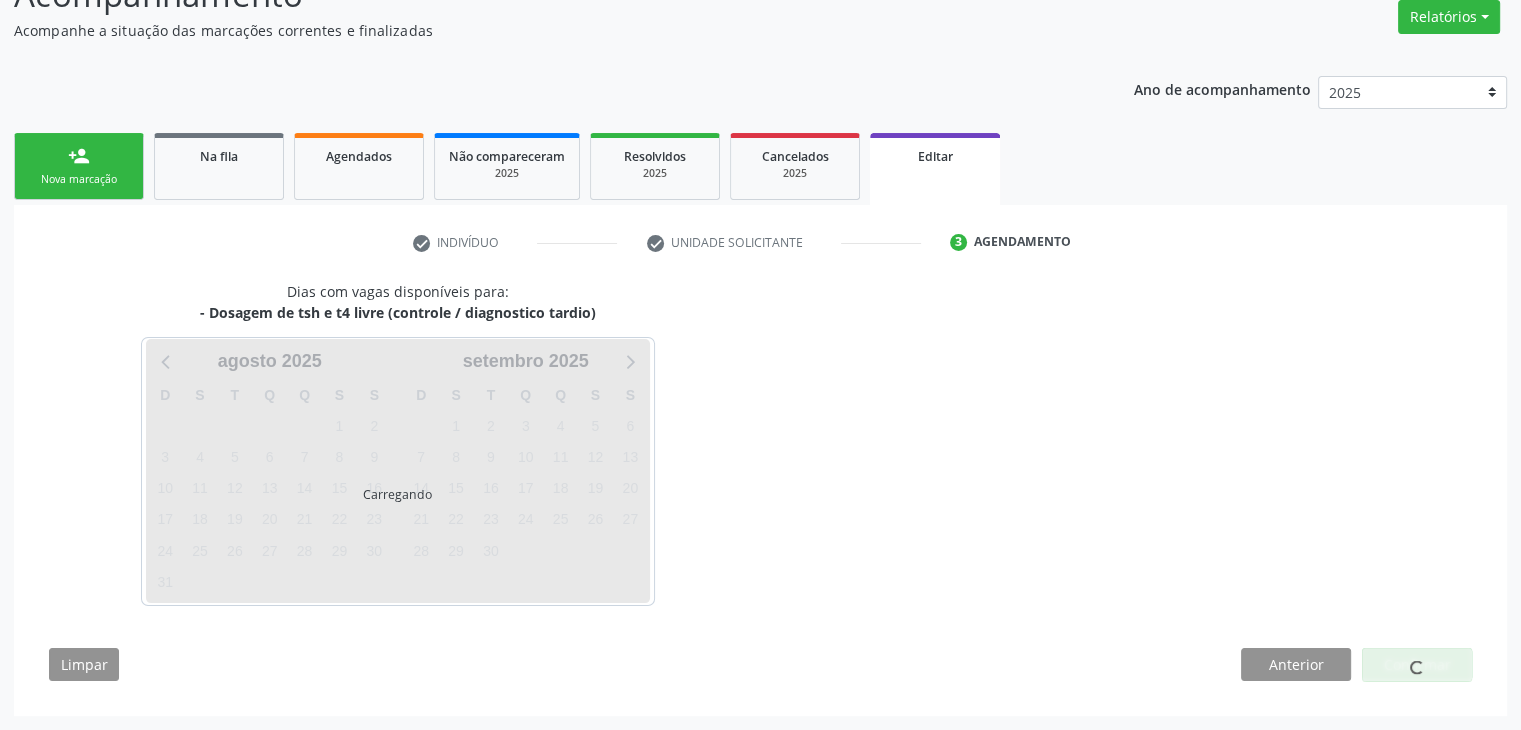 scroll, scrollTop: 165, scrollLeft: 0, axis: vertical 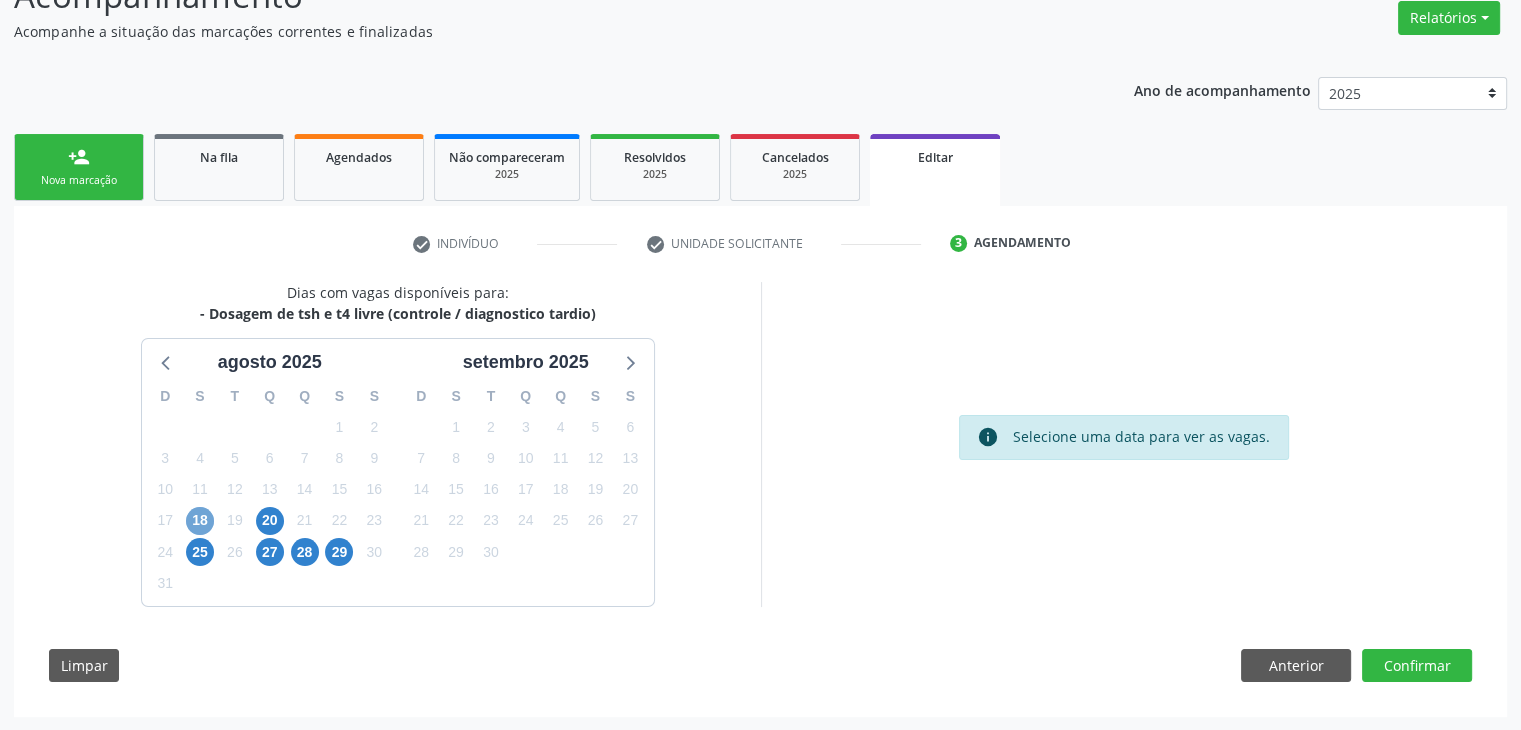 click on "18" at bounding box center [200, 521] 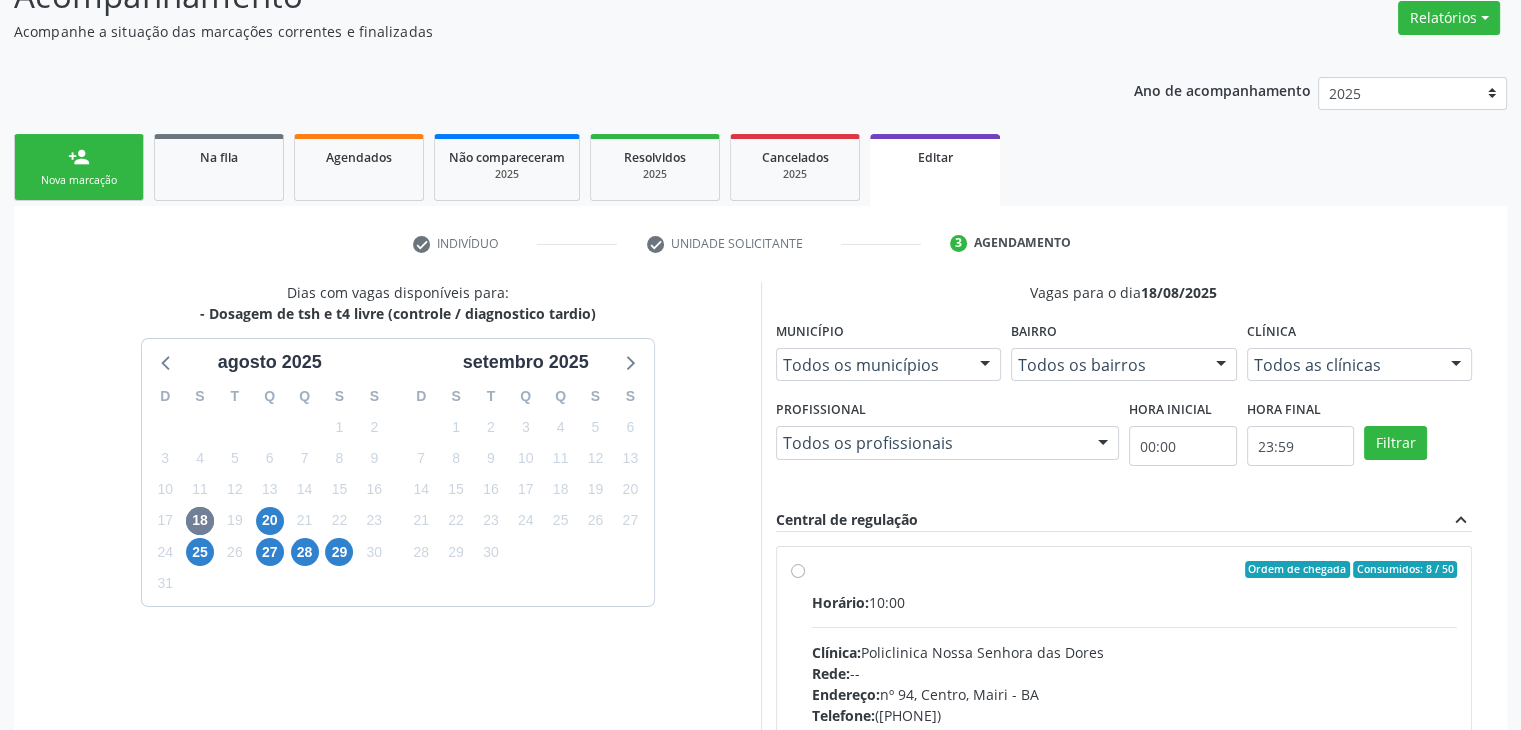 click on "Clínica:  Policlinica Nossa Senhora das Dores" at bounding box center [1135, 652] 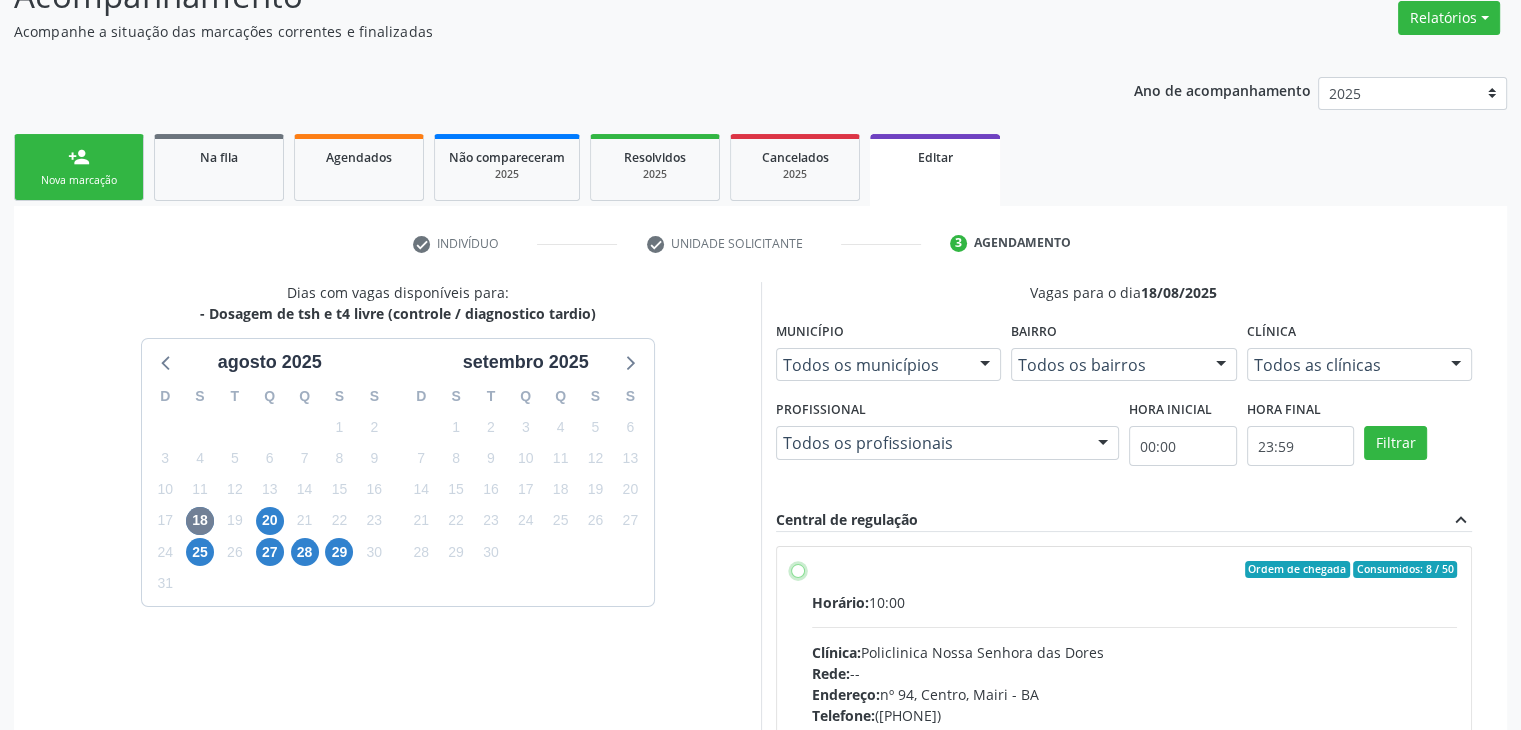 click on "Ordem de chegada
Consumidos: 8 / 50
Horário:   10:00
Clínica:  Policlinica Nossa Senhora das Dores
Rede:
--
Endereço:   nº 94, Centro, Mairi - BA
Telefone:   (74) 36322104
Profissional:
--
Informações adicionais sobre o atendimento
Idade de atendimento:
Sem restrição
Gênero(s) atendido(s):
Sem restrição
Informações adicionais:
--" at bounding box center [798, 570] 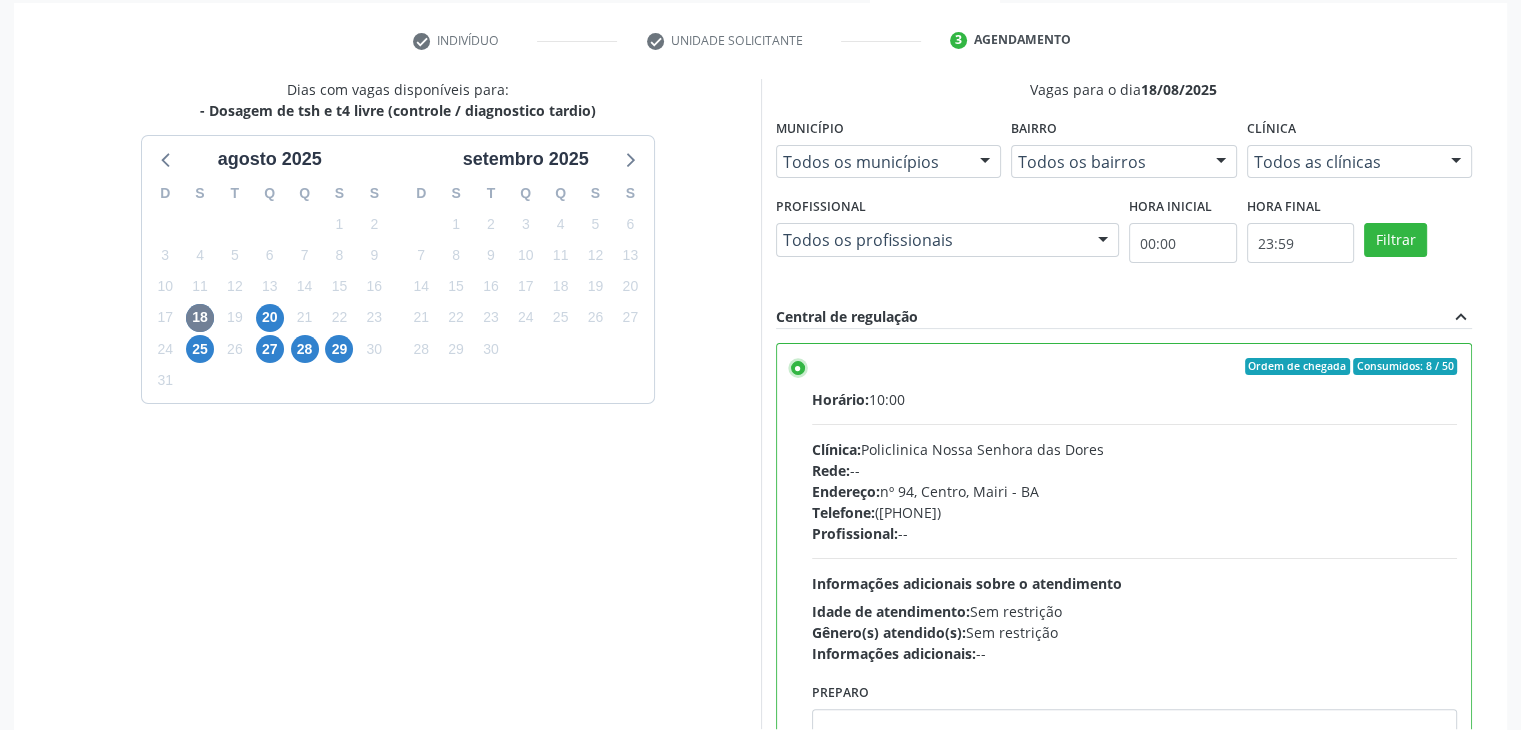 scroll, scrollTop: 490, scrollLeft: 0, axis: vertical 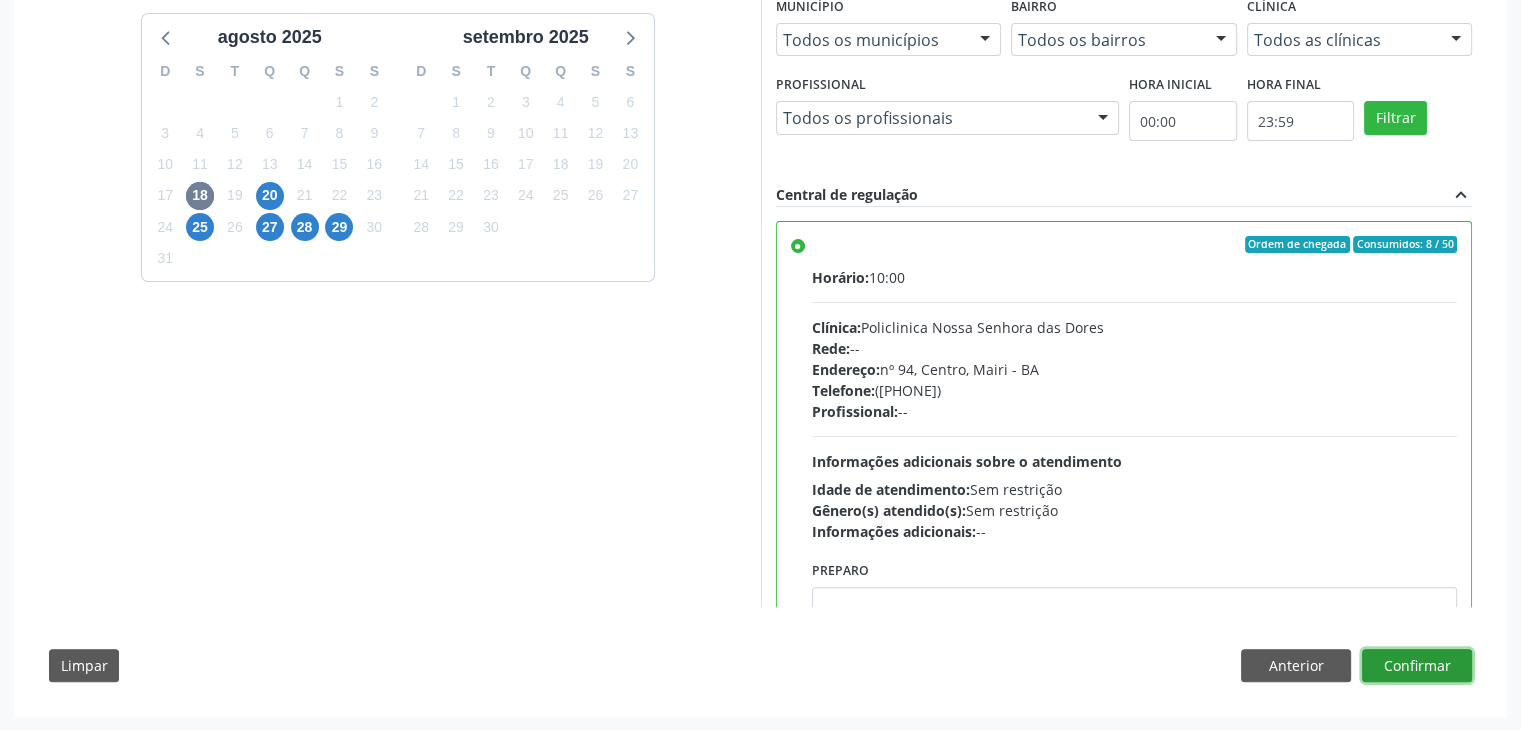 click on "Confirmar" at bounding box center (1417, 666) 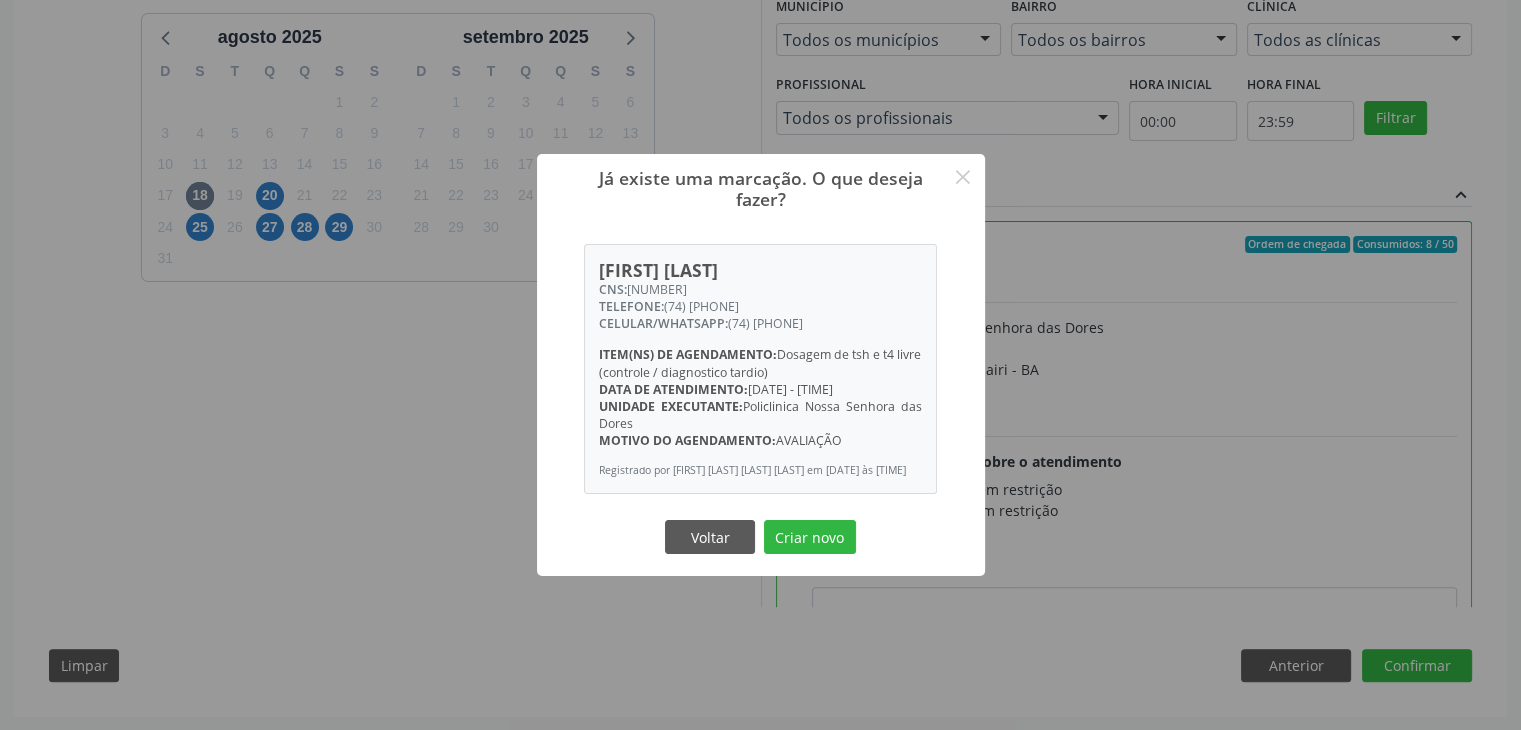 drag, startPoint x: 783, startPoint y: 533, endPoint x: 819, endPoint y: 588, distance: 65.734314 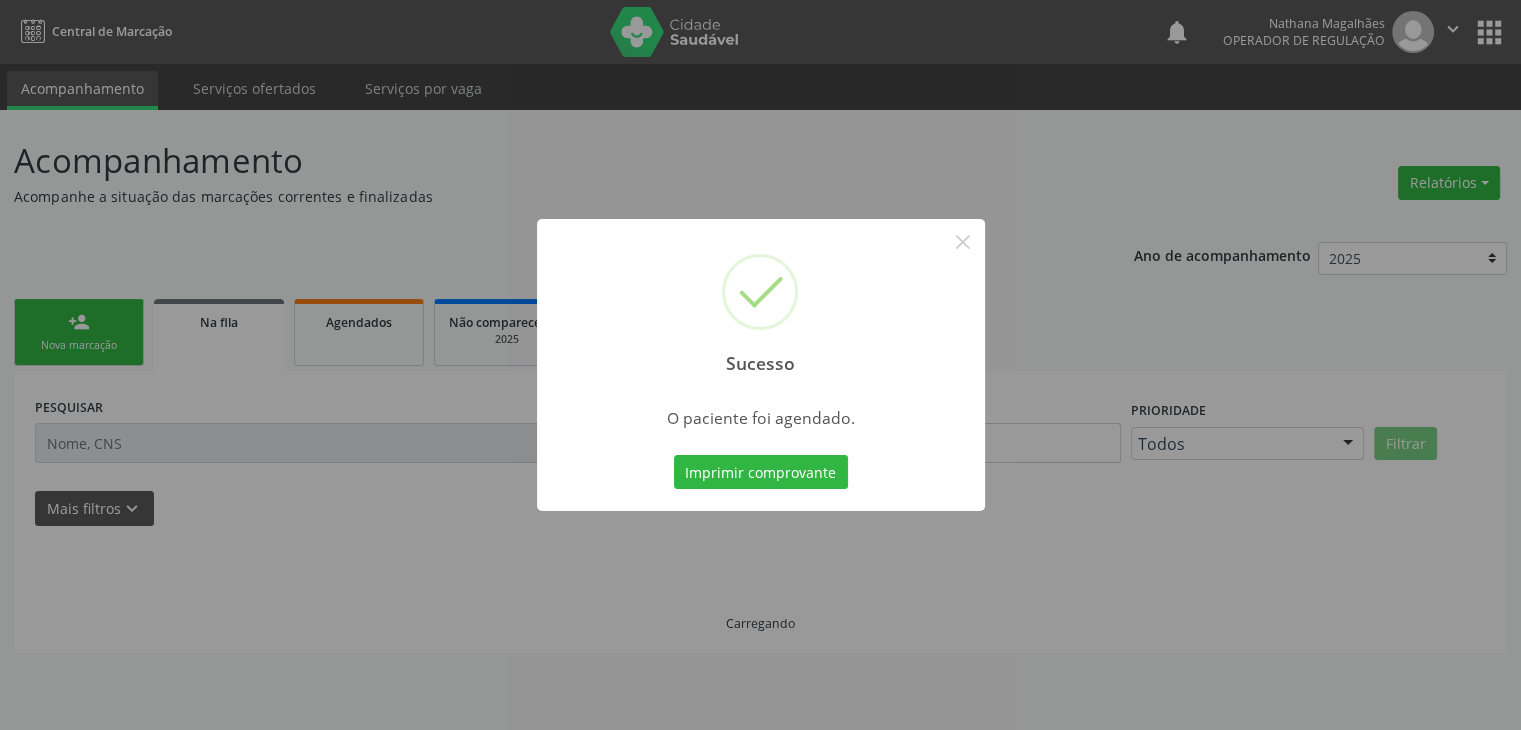 scroll, scrollTop: 0, scrollLeft: 0, axis: both 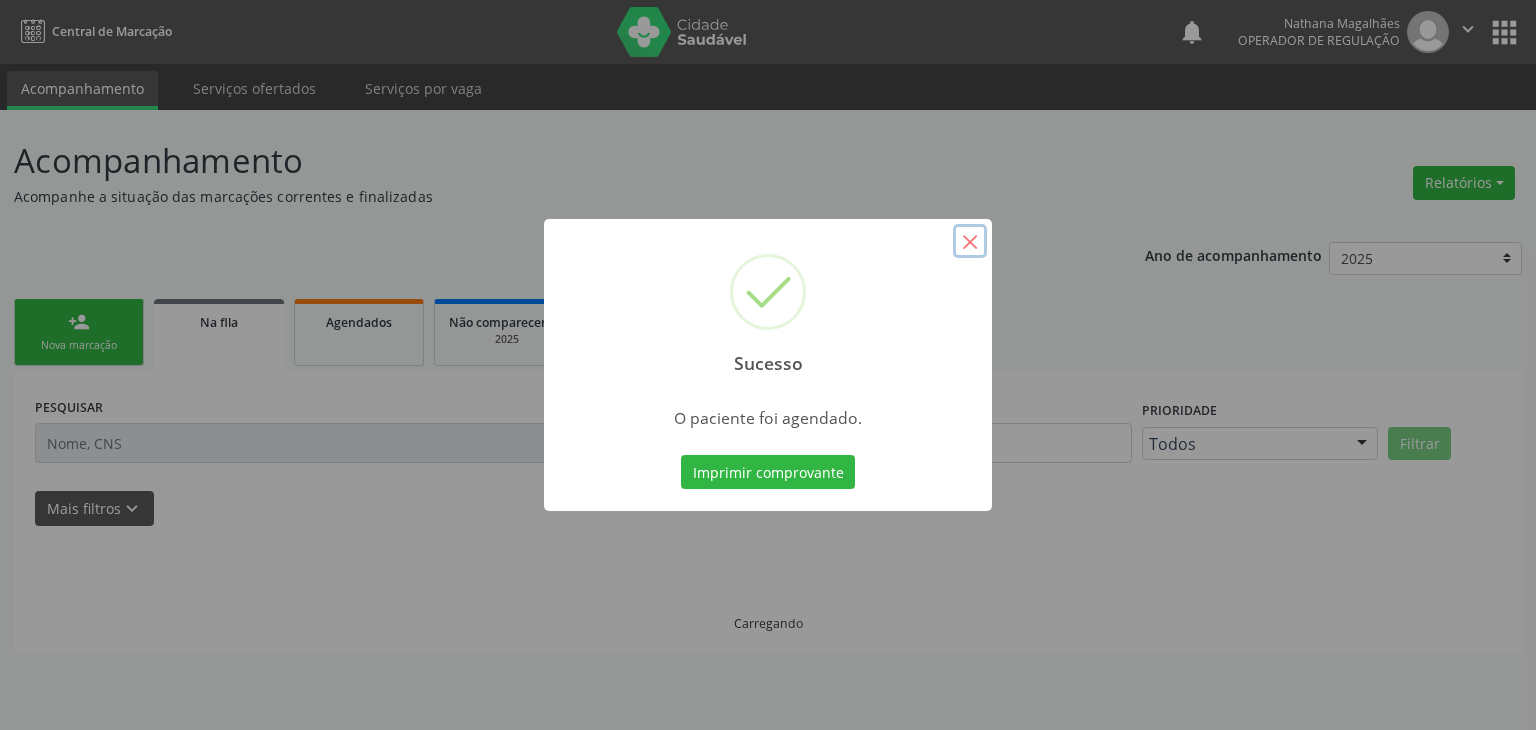 click on "×" at bounding box center (970, 241) 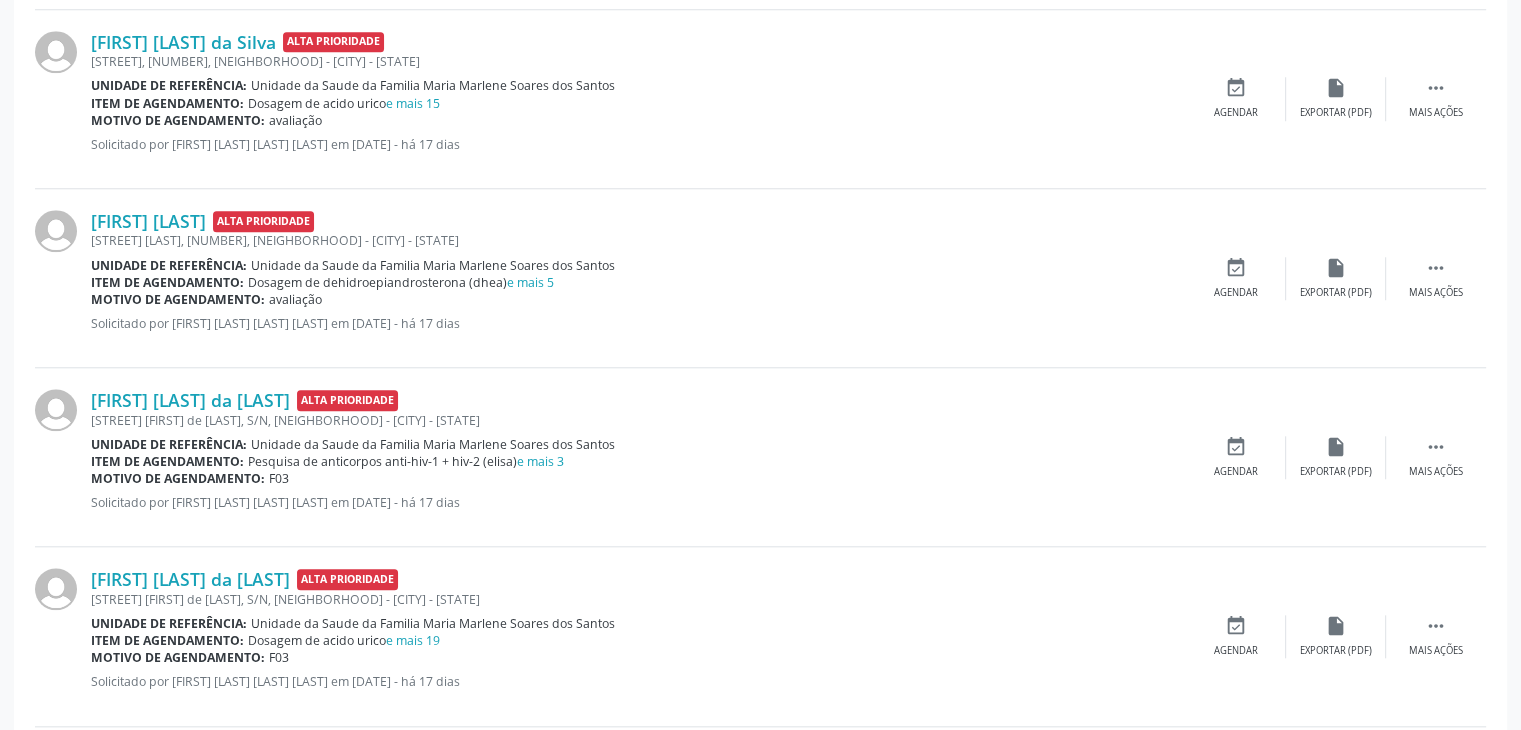 scroll, scrollTop: 1750, scrollLeft: 0, axis: vertical 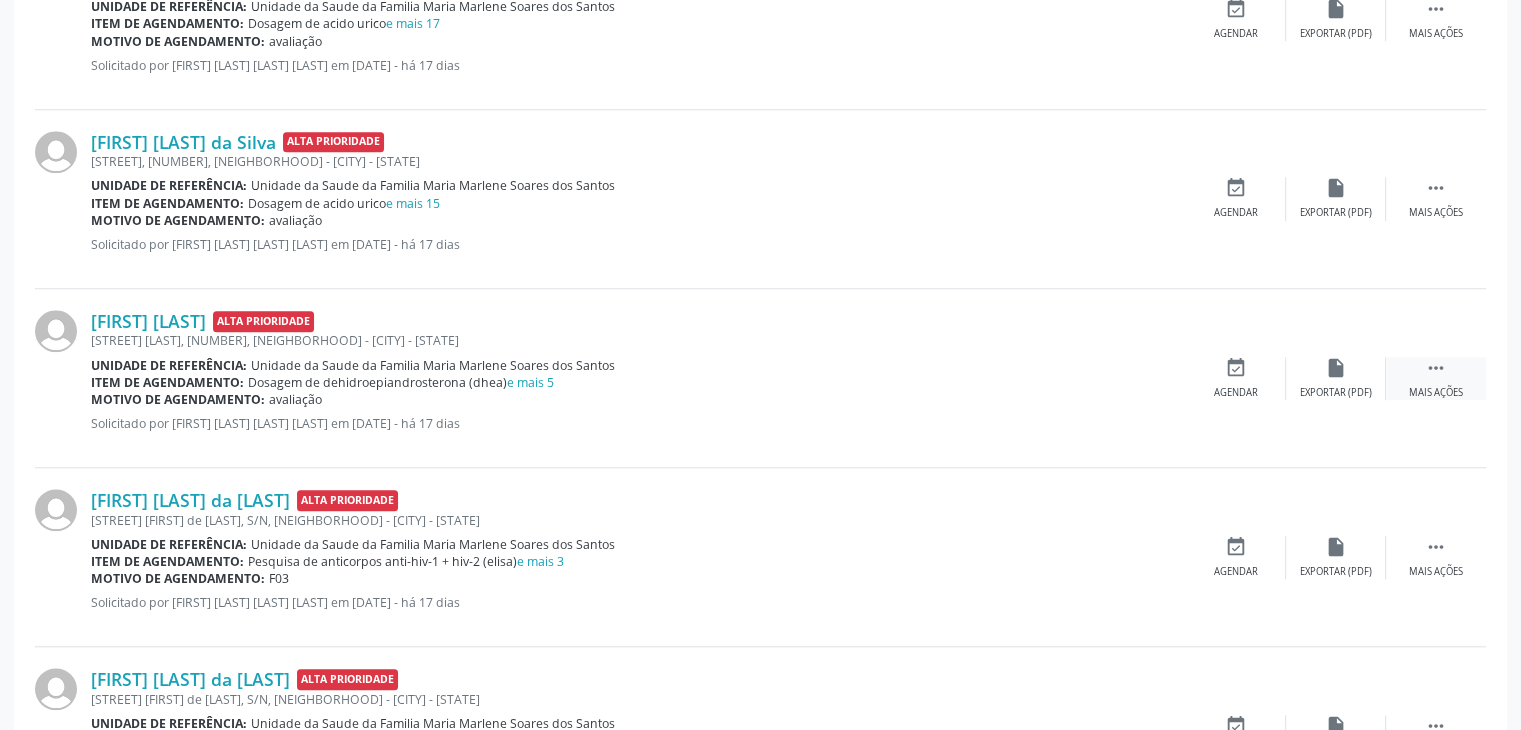 click on "" at bounding box center (1436, 368) 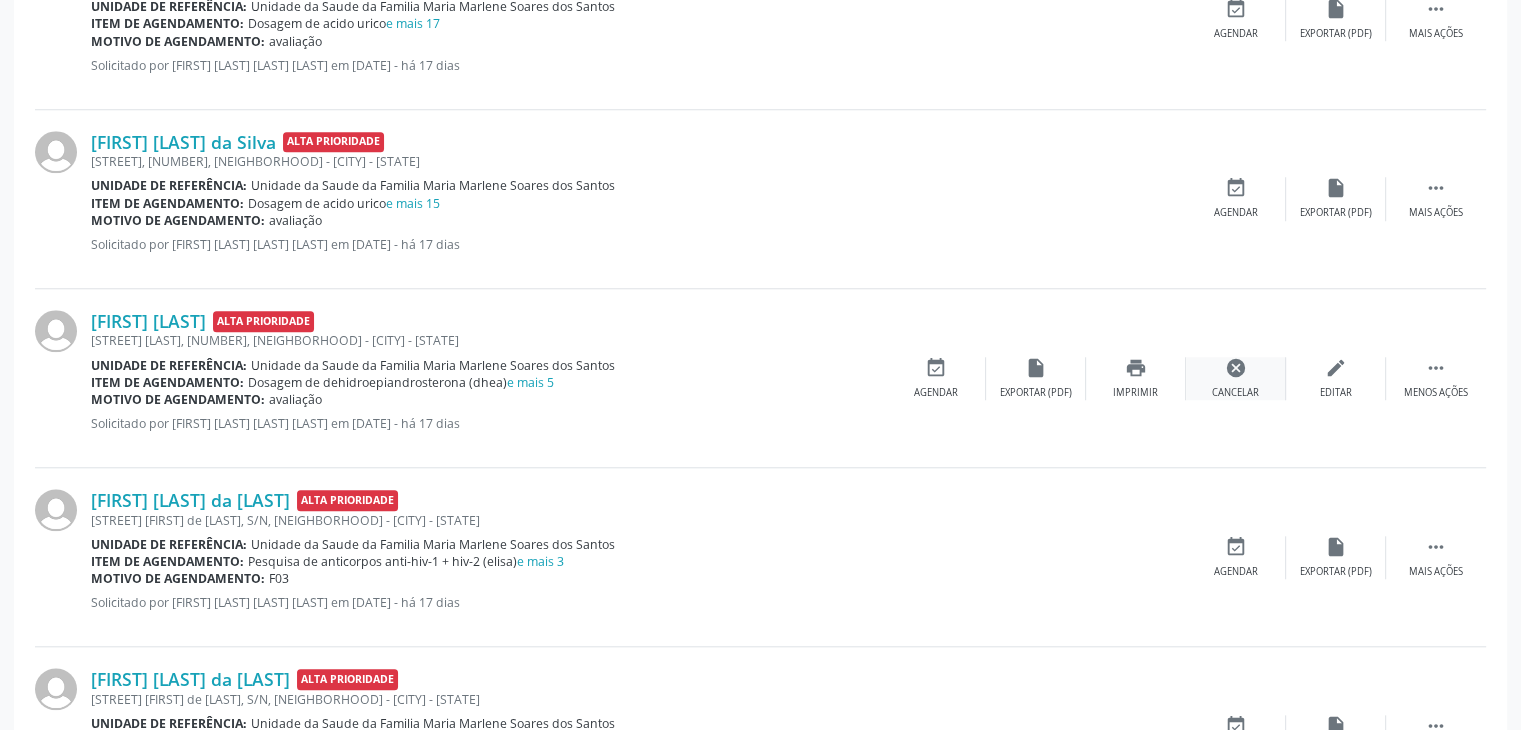 click on "cancel
Cancelar" at bounding box center (1236, 378) 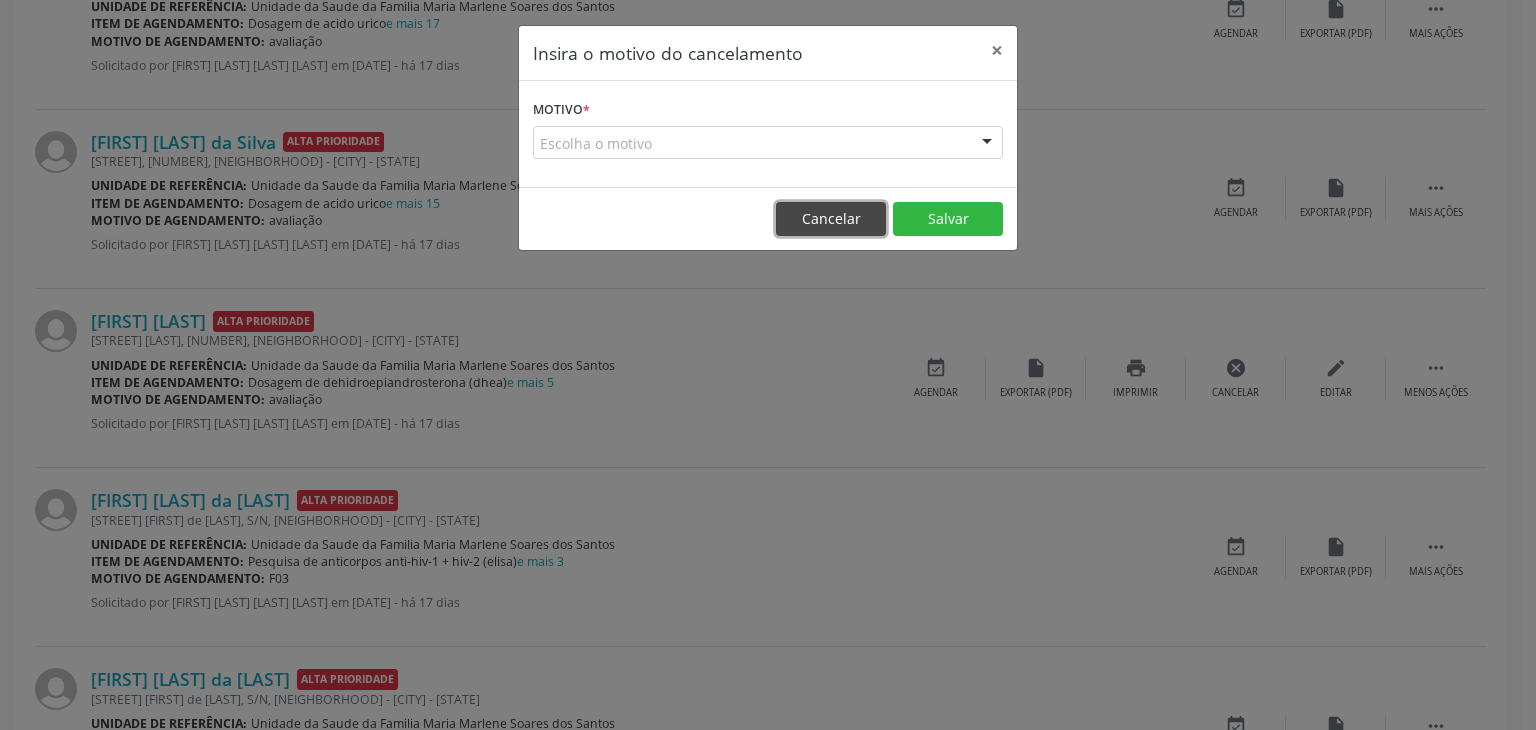 click on "Cancelar" at bounding box center (831, 219) 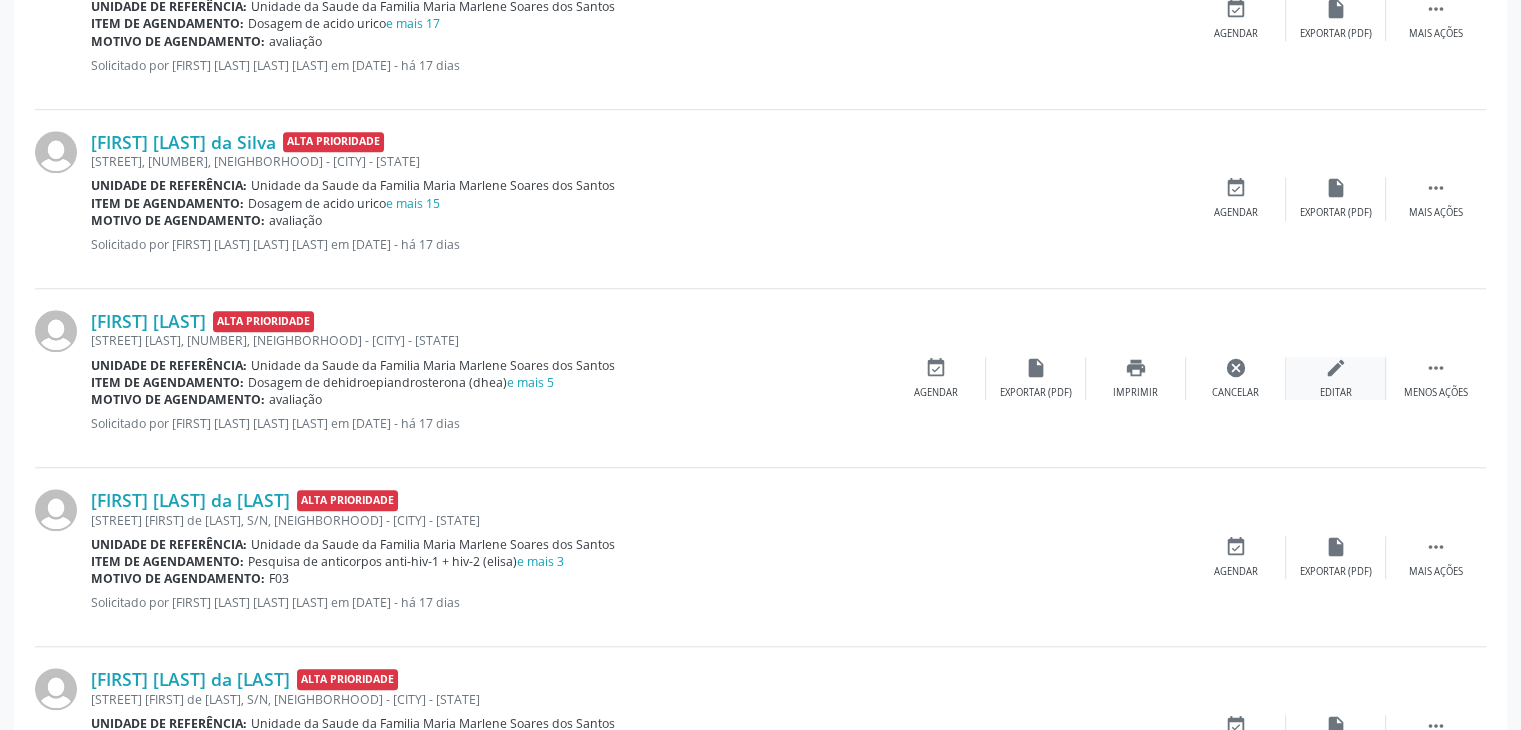 click on "edit
Editar" at bounding box center (1336, 378) 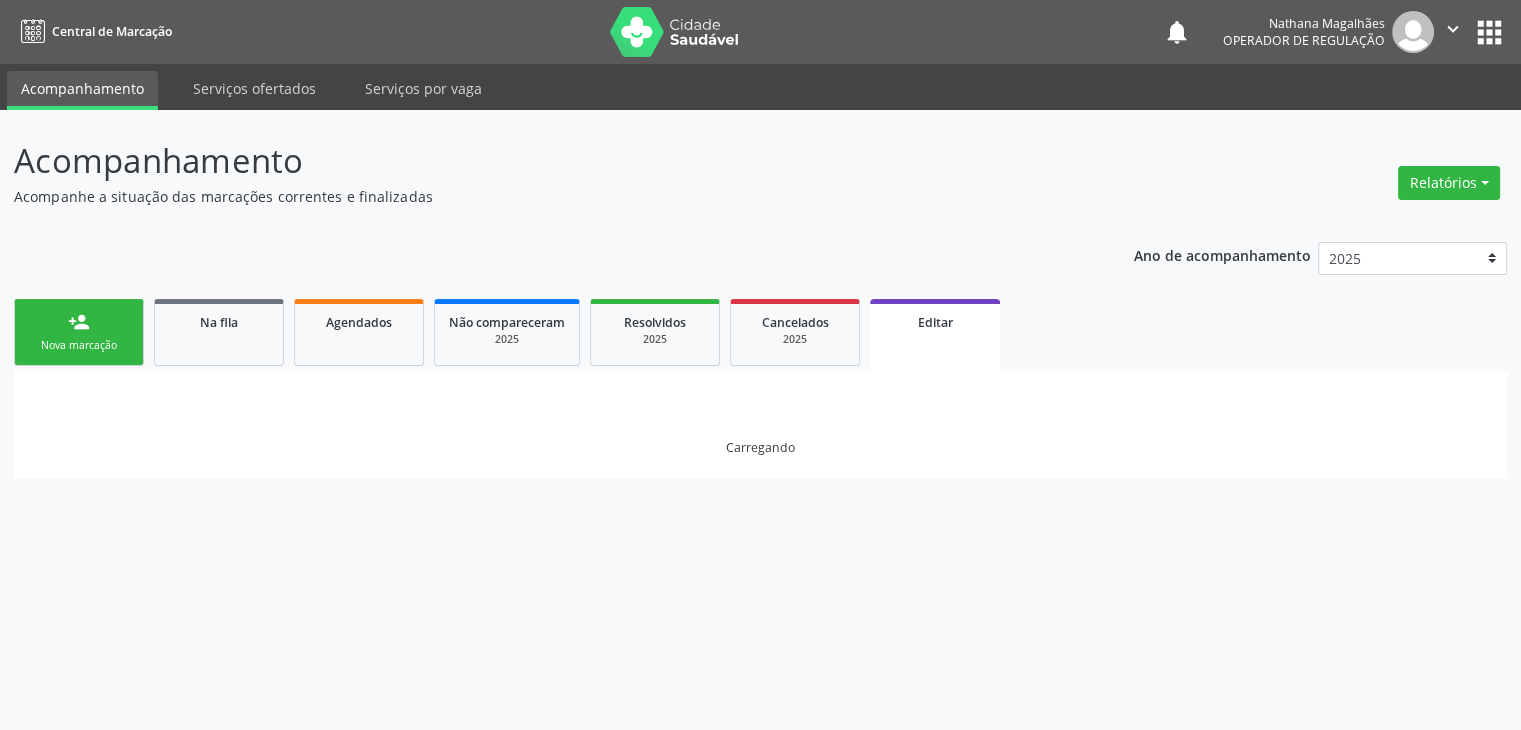 scroll, scrollTop: 0, scrollLeft: 0, axis: both 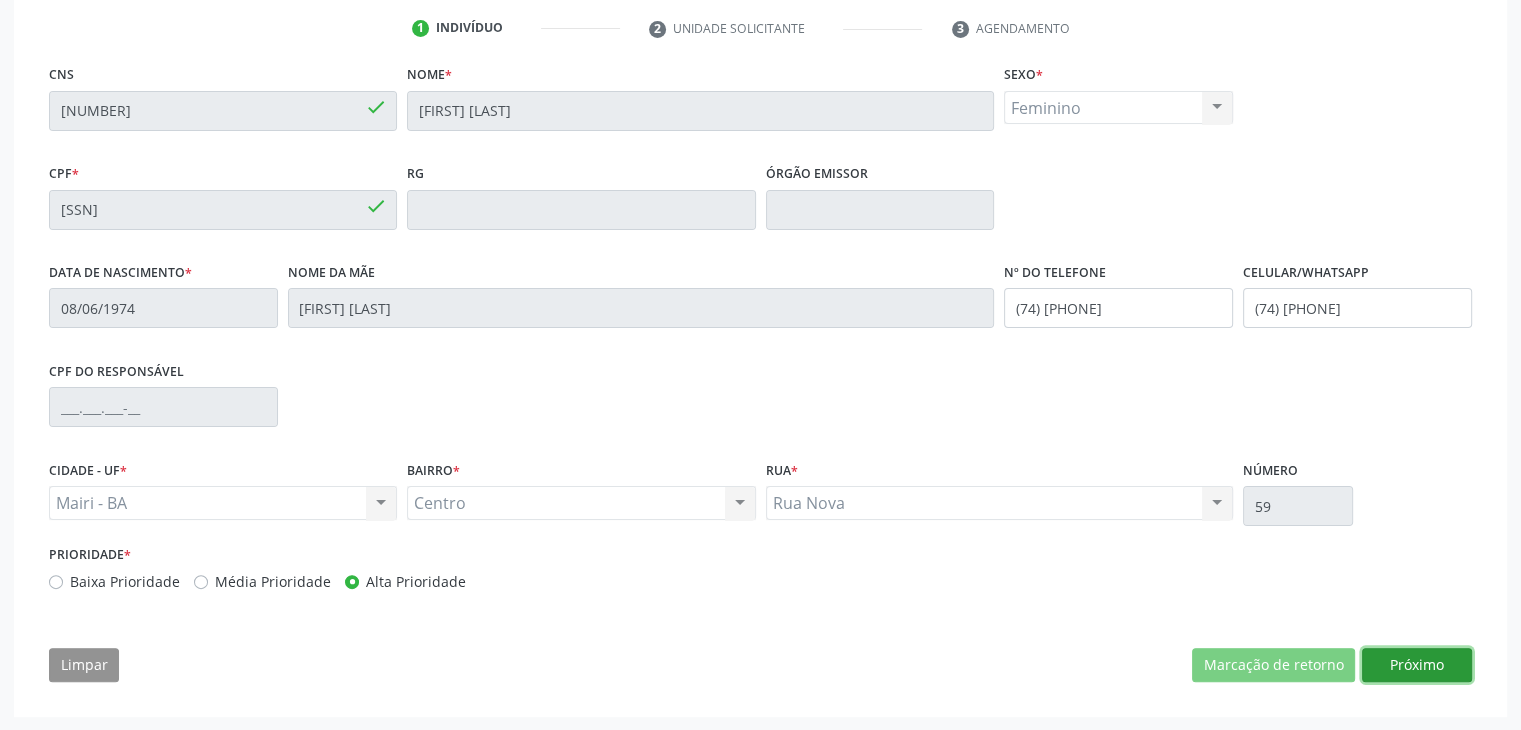 click on "Próximo" at bounding box center (1417, 665) 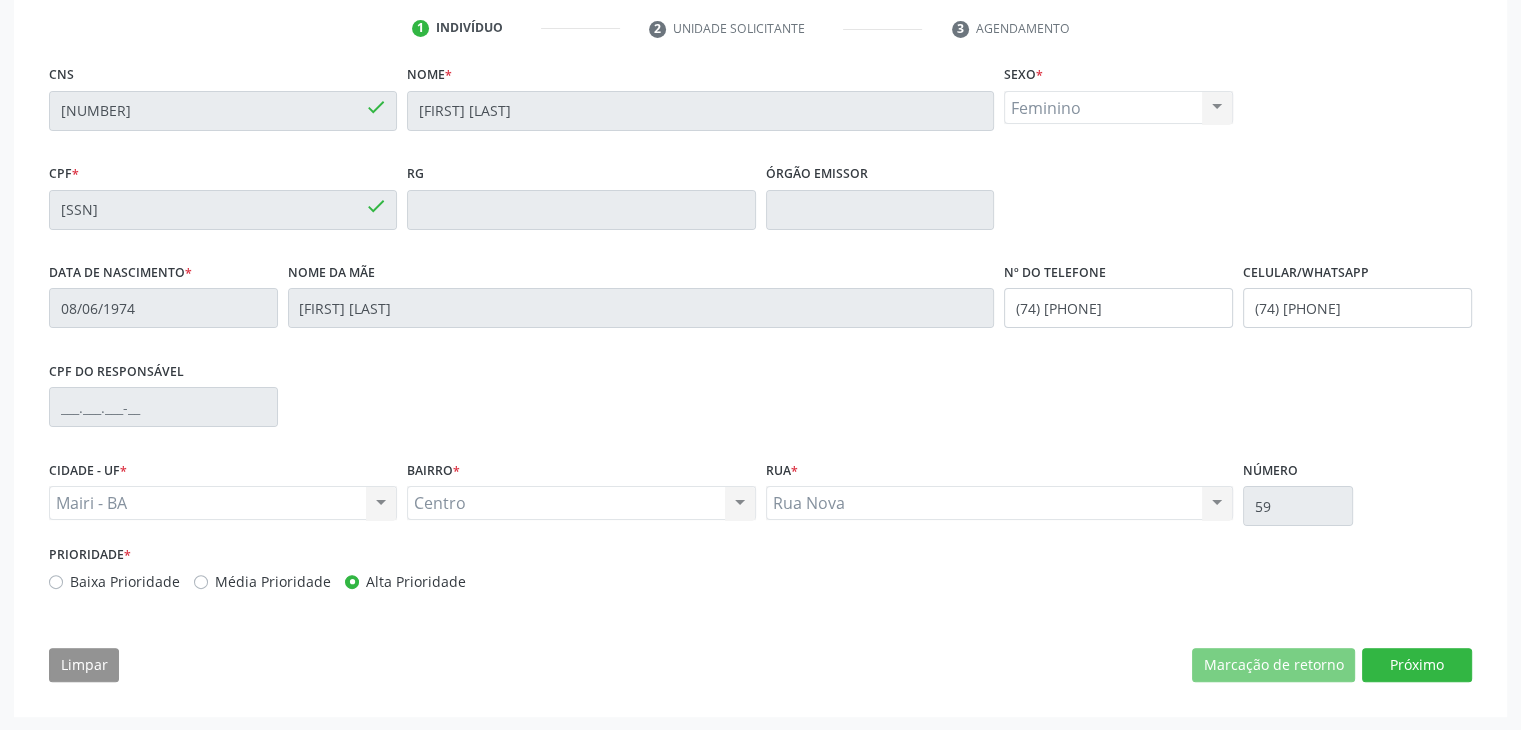 scroll, scrollTop: 200, scrollLeft: 0, axis: vertical 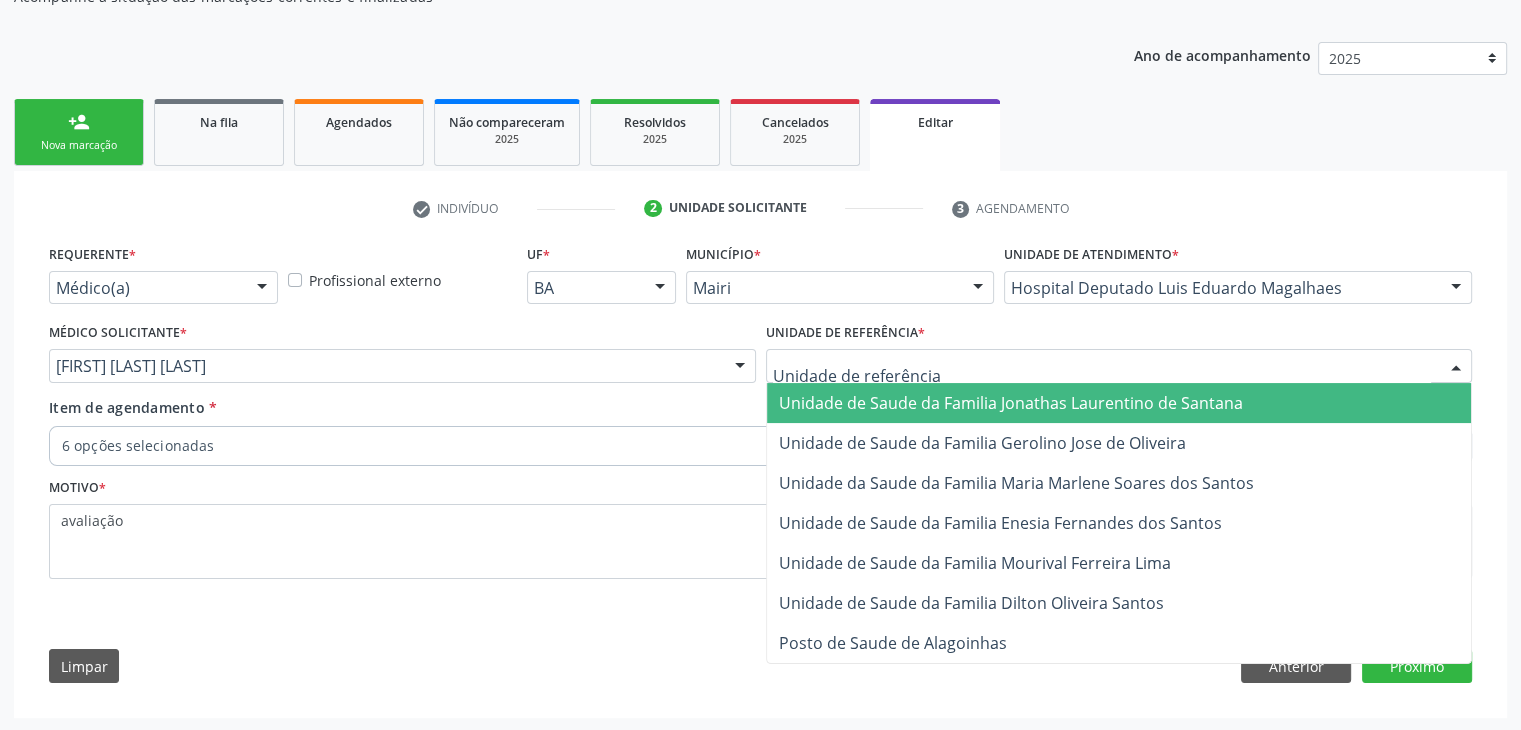 click on "Unidade de Saude da Familia Jonathas Laurentino de Santana   Unidade de Saude da Familia Gerolino Jose de Oliveira   Unidade da Saude da Familia Maria Marlene Soares dos Santos   Unidade de Saude da Familia Enesia Fernandes dos Santos   Unidade de Saude da Familia Mourival Ferreira Lima   Unidade de Saude da Familia Dilton Oliveira Santos   Posto de Saude de Alagoinhas
Nenhum resultado encontrado para: "   "
Não há nenhuma opção para ser exibida." at bounding box center (1119, 366) 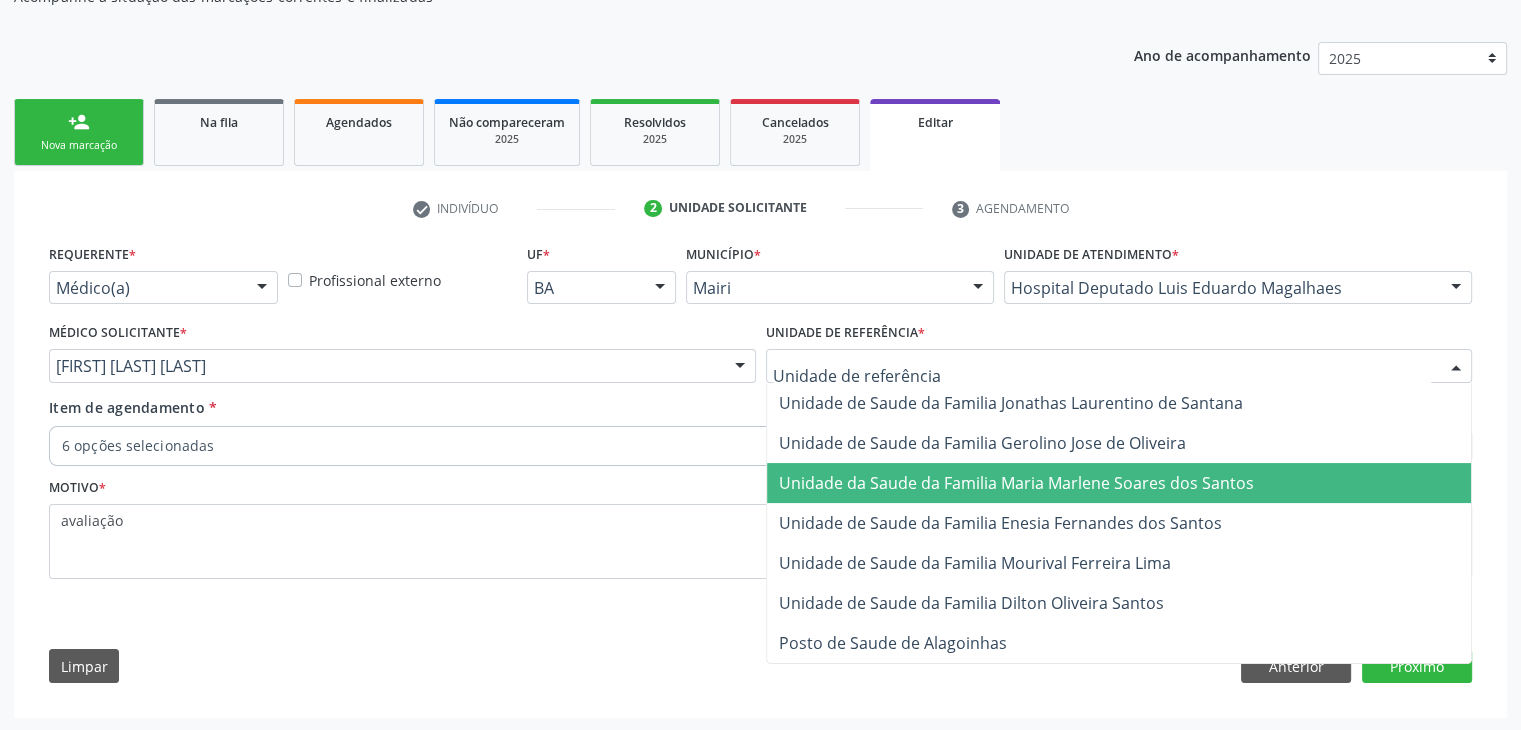 click on "Unidade da Saude da Familia Maria Marlene Soares dos Santos" at bounding box center [1016, 483] 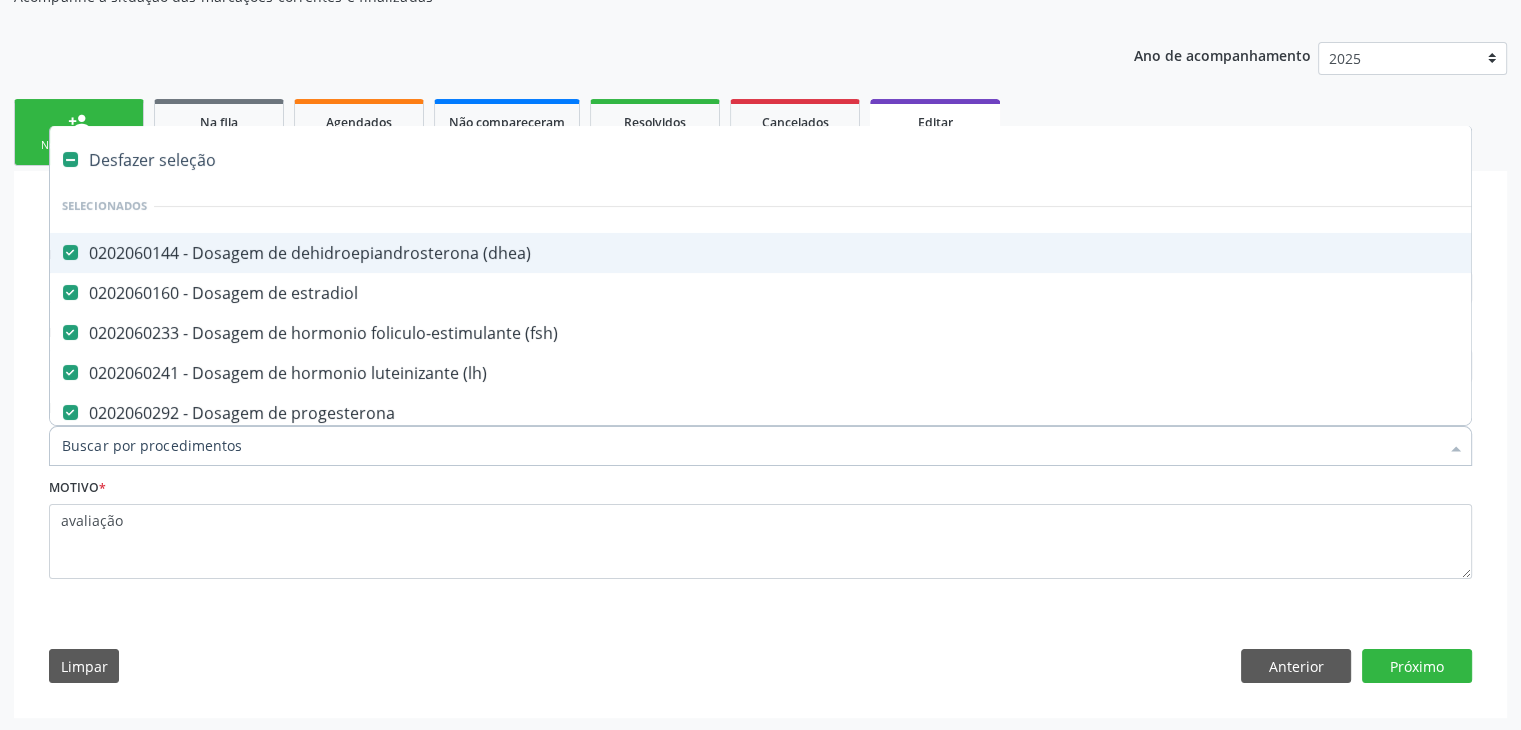 click on "Desfazer seleção" at bounding box center [831, 160] 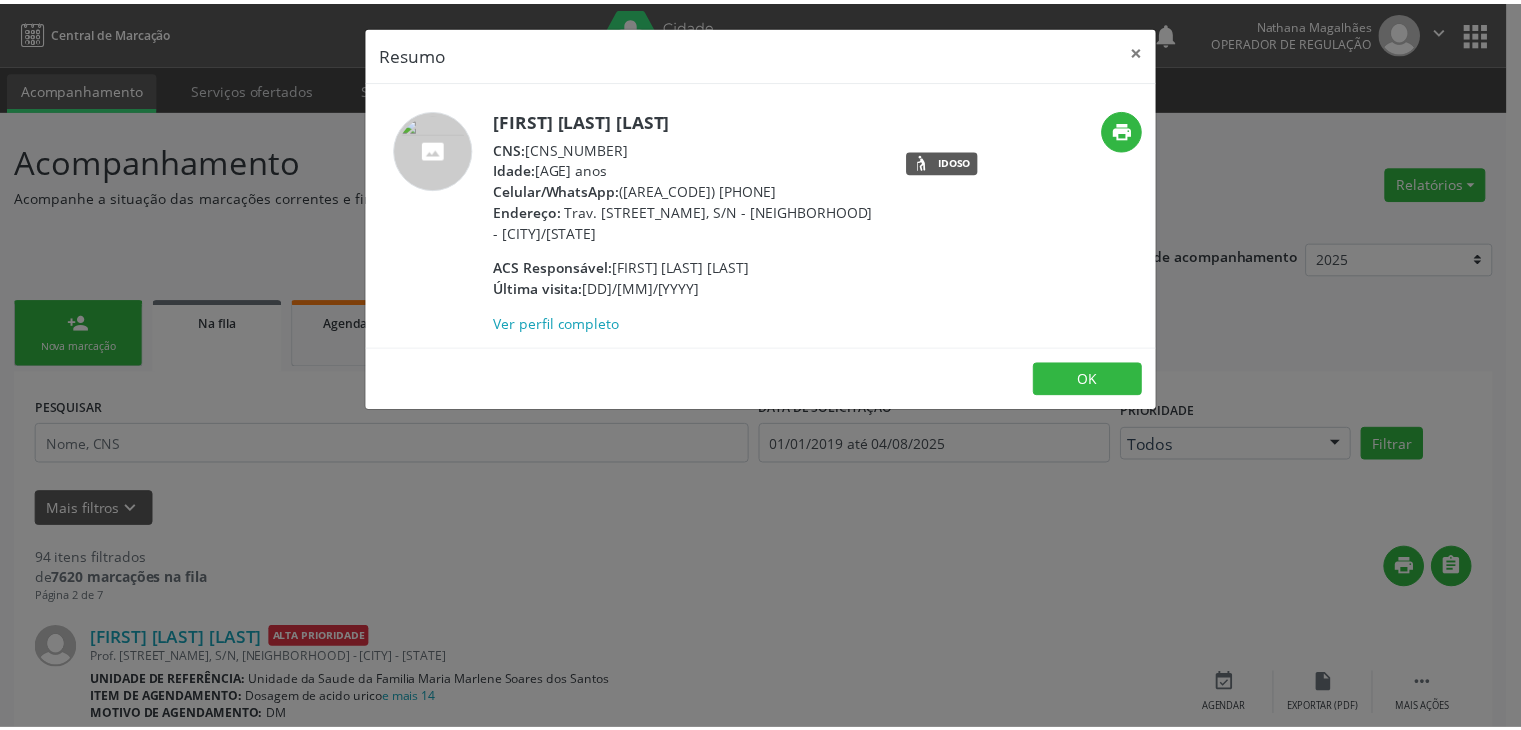 scroll, scrollTop: 1700, scrollLeft: 0, axis: vertical 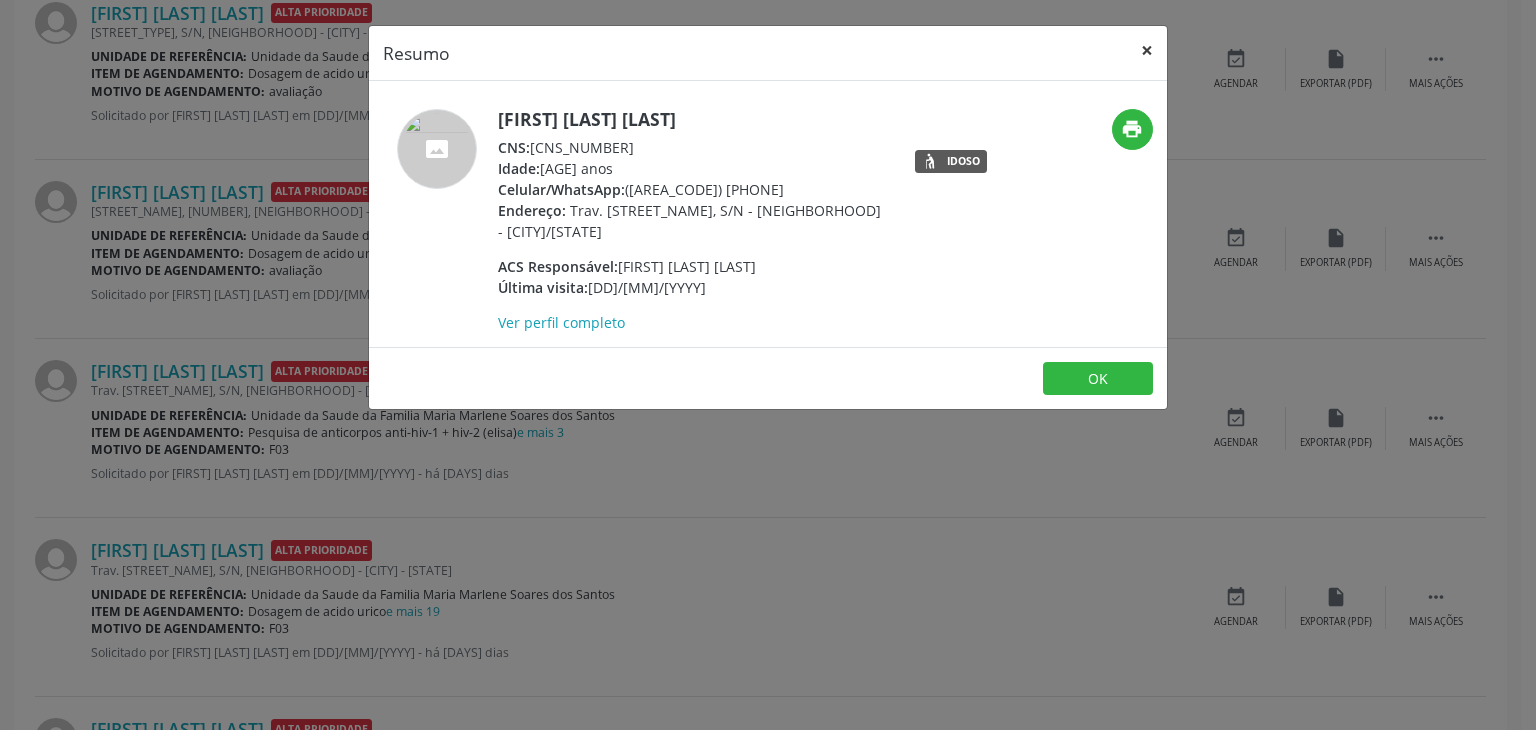 click on "×" at bounding box center [1147, 50] 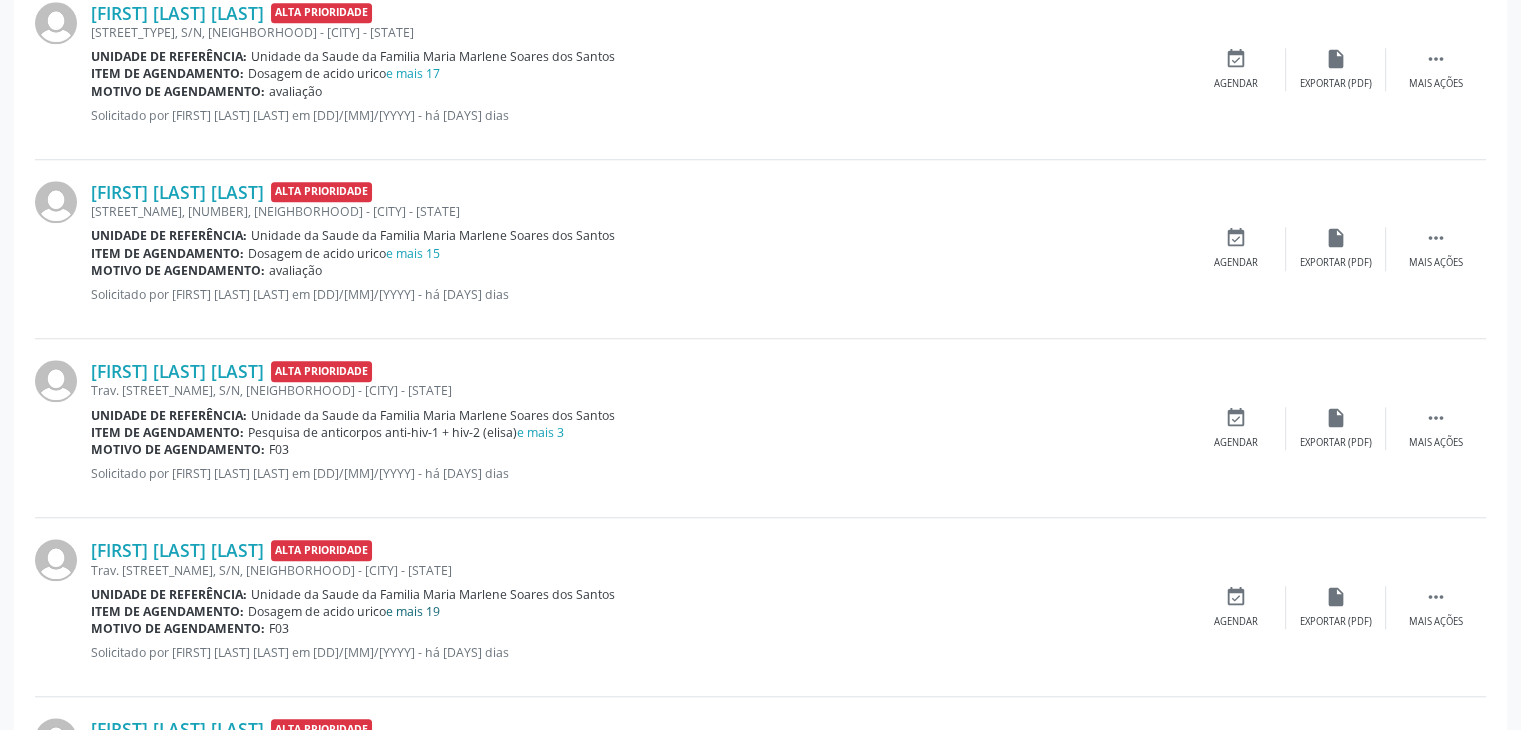 click on "e mais 19" at bounding box center [413, 611] 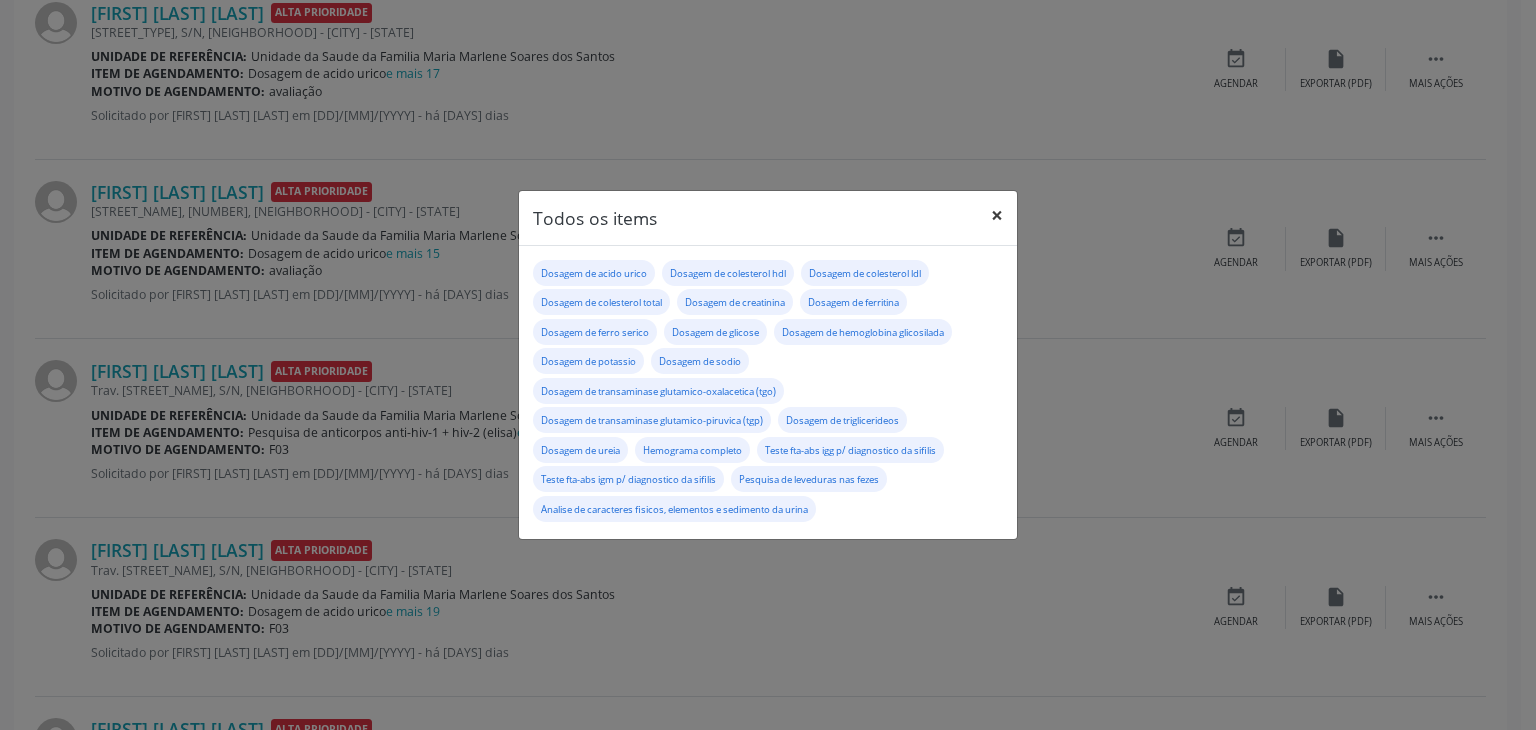 click on "×" at bounding box center [997, 215] 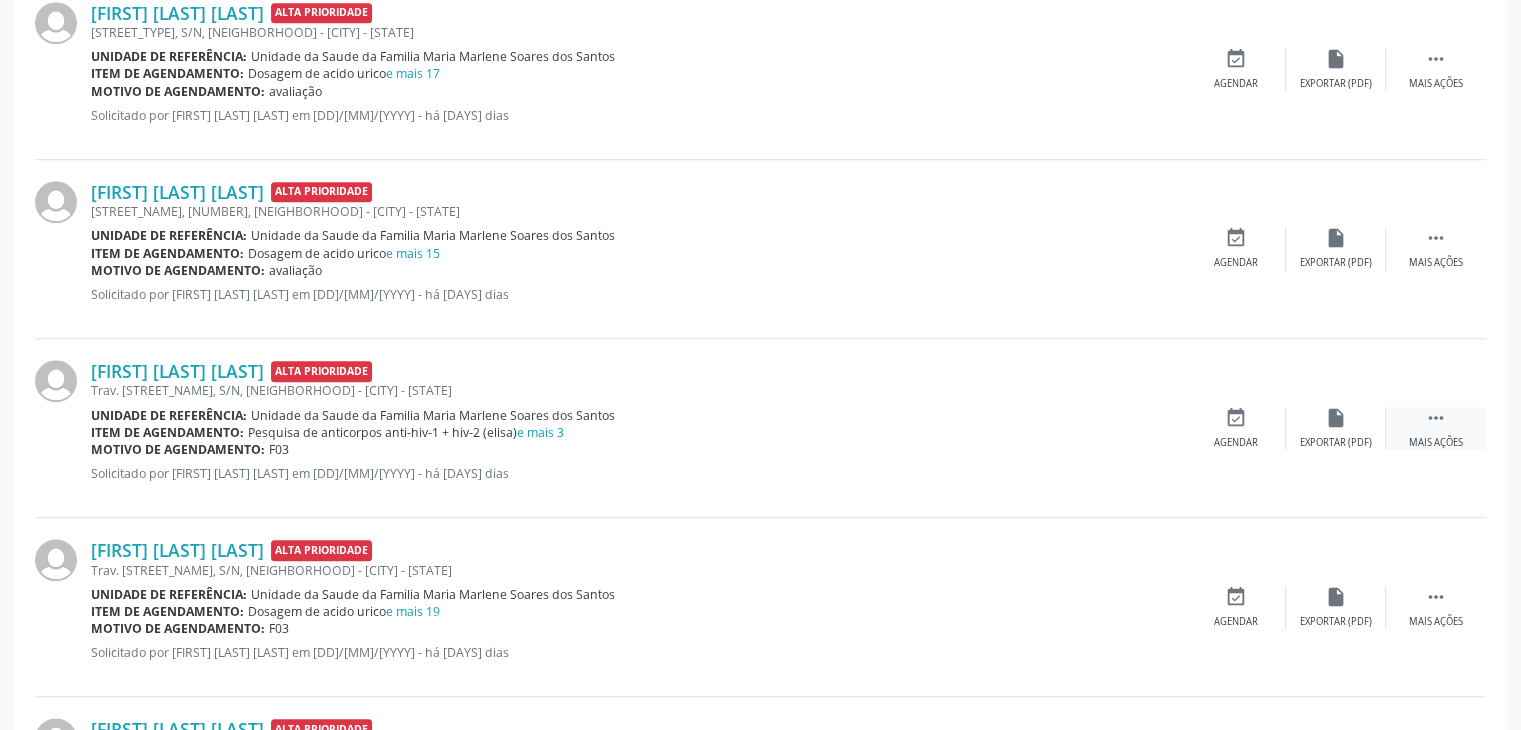 click on "
Mais ações" at bounding box center (1436, 428) 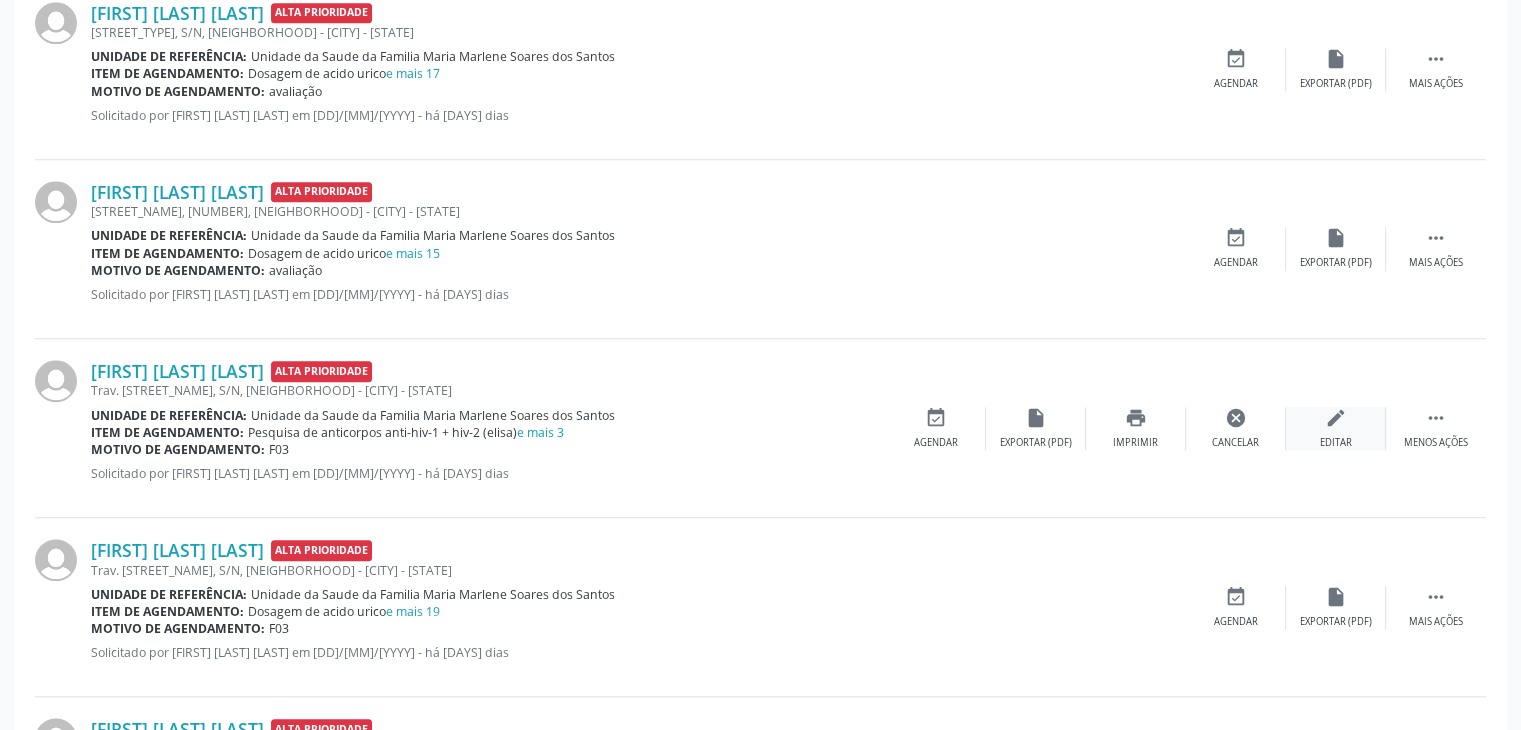 click on "edit" at bounding box center (1336, 418) 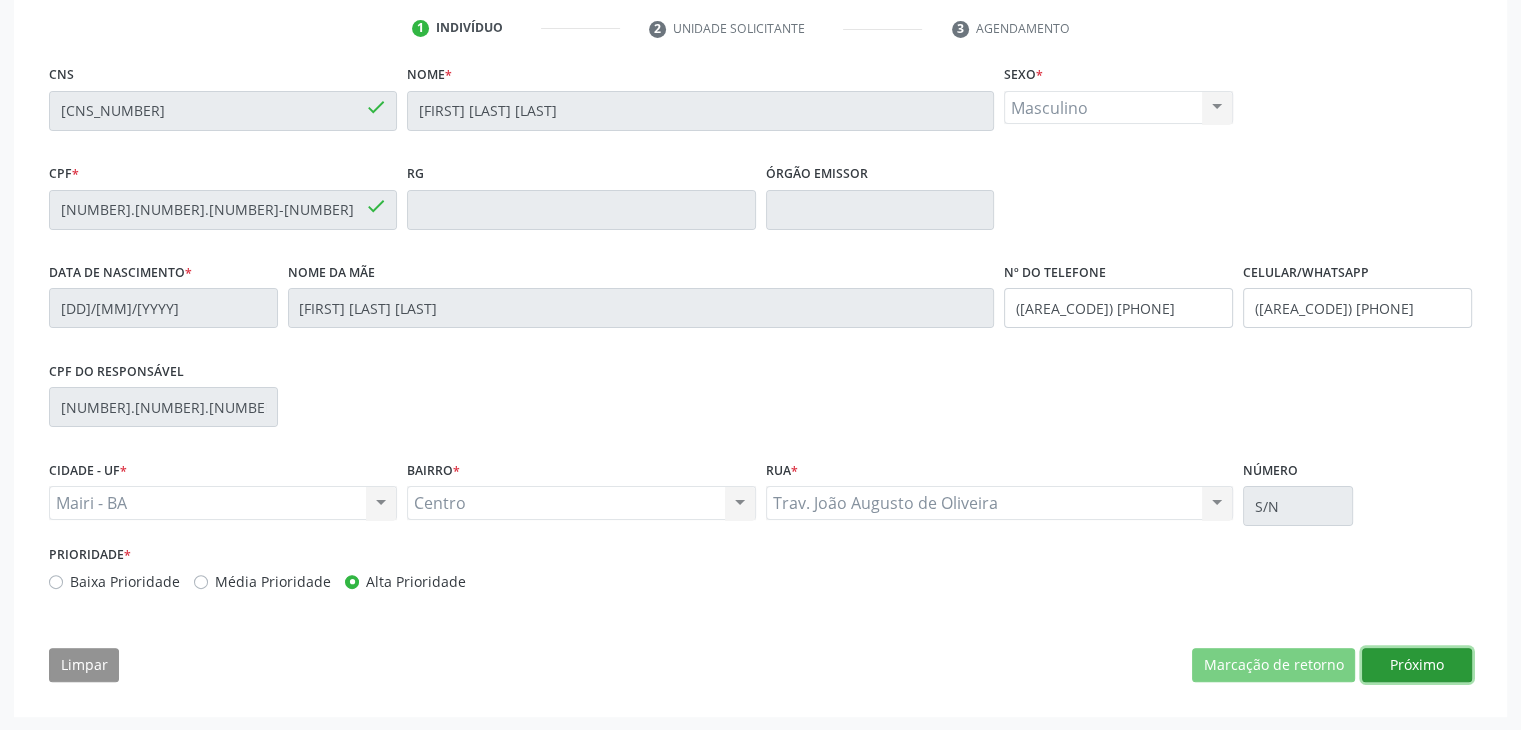 click on "Próximo" at bounding box center [1417, 665] 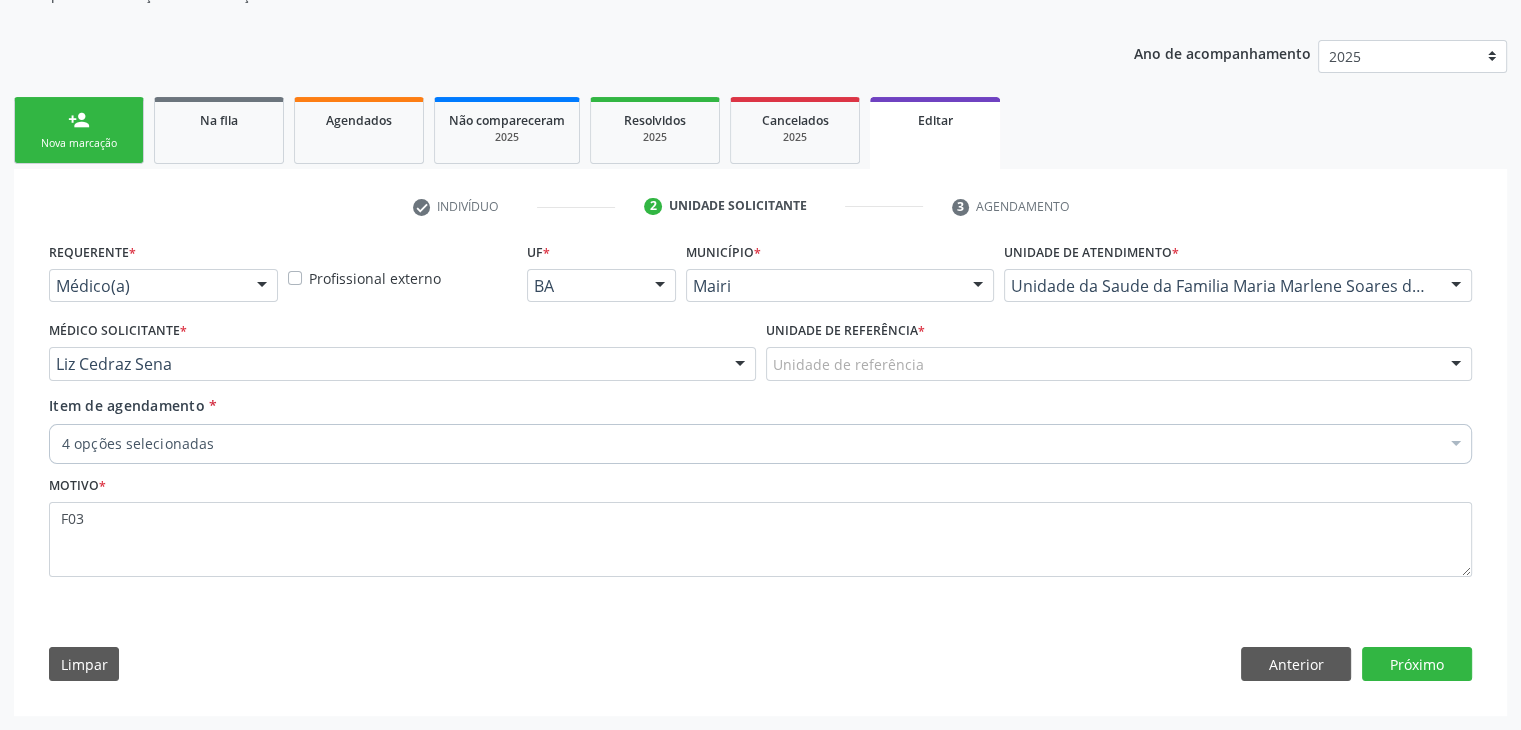 scroll, scrollTop: 200, scrollLeft: 0, axis: vertical 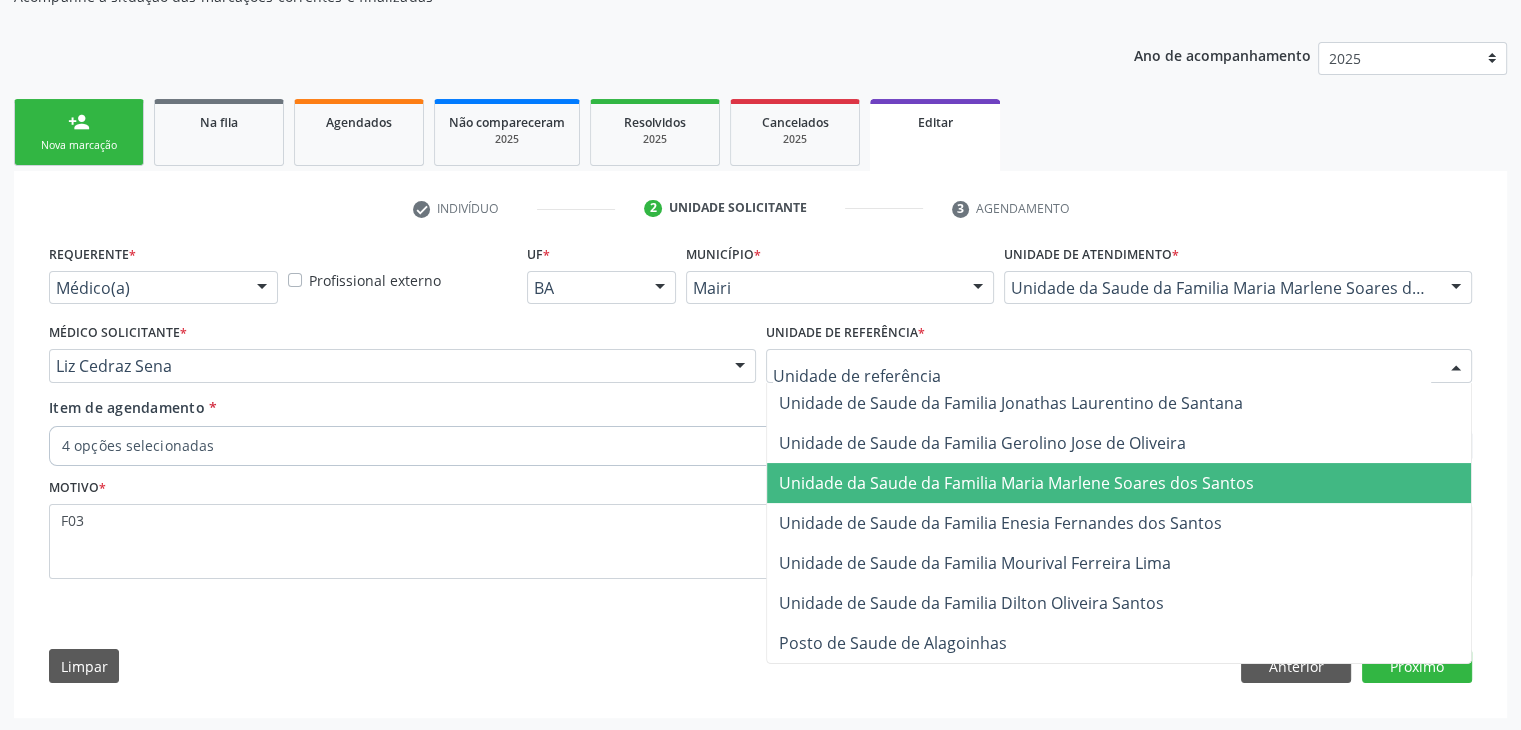 click on "Unidade da Saude da Familia Maria Marlene Soares dos Santos" at bounding box center (1119, 483) 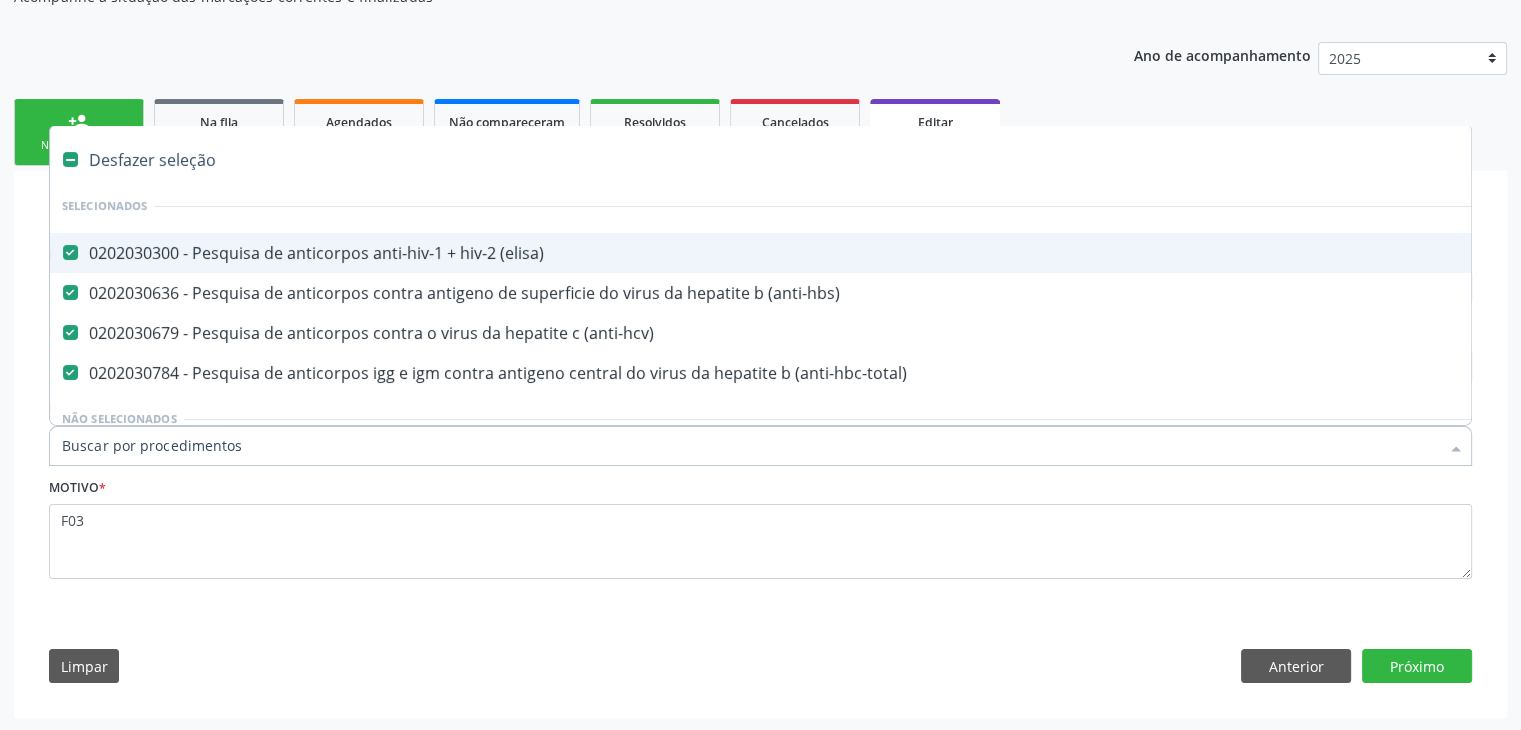 click on "Desfazer seleção" at bounding box center (831, 160) 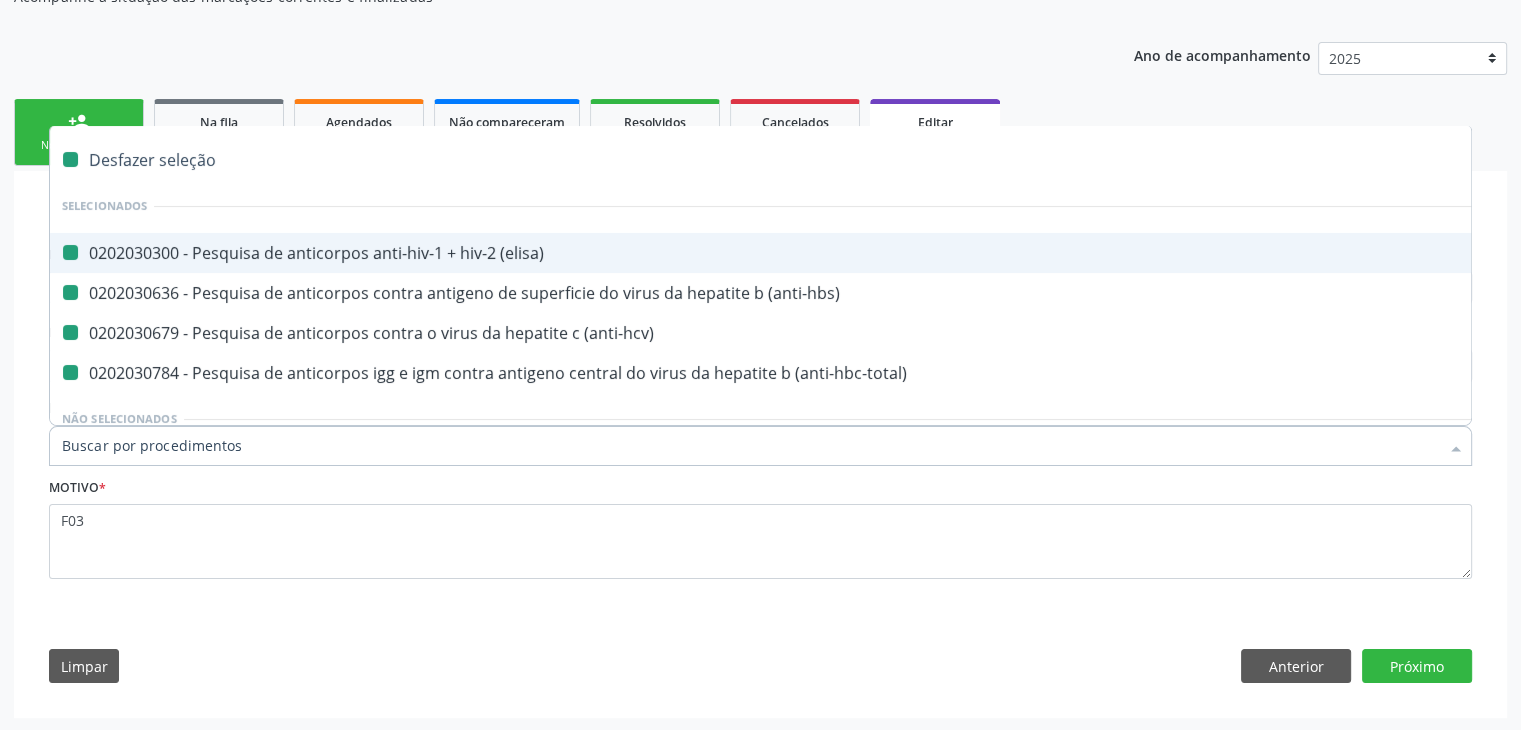 checkbox on "false" 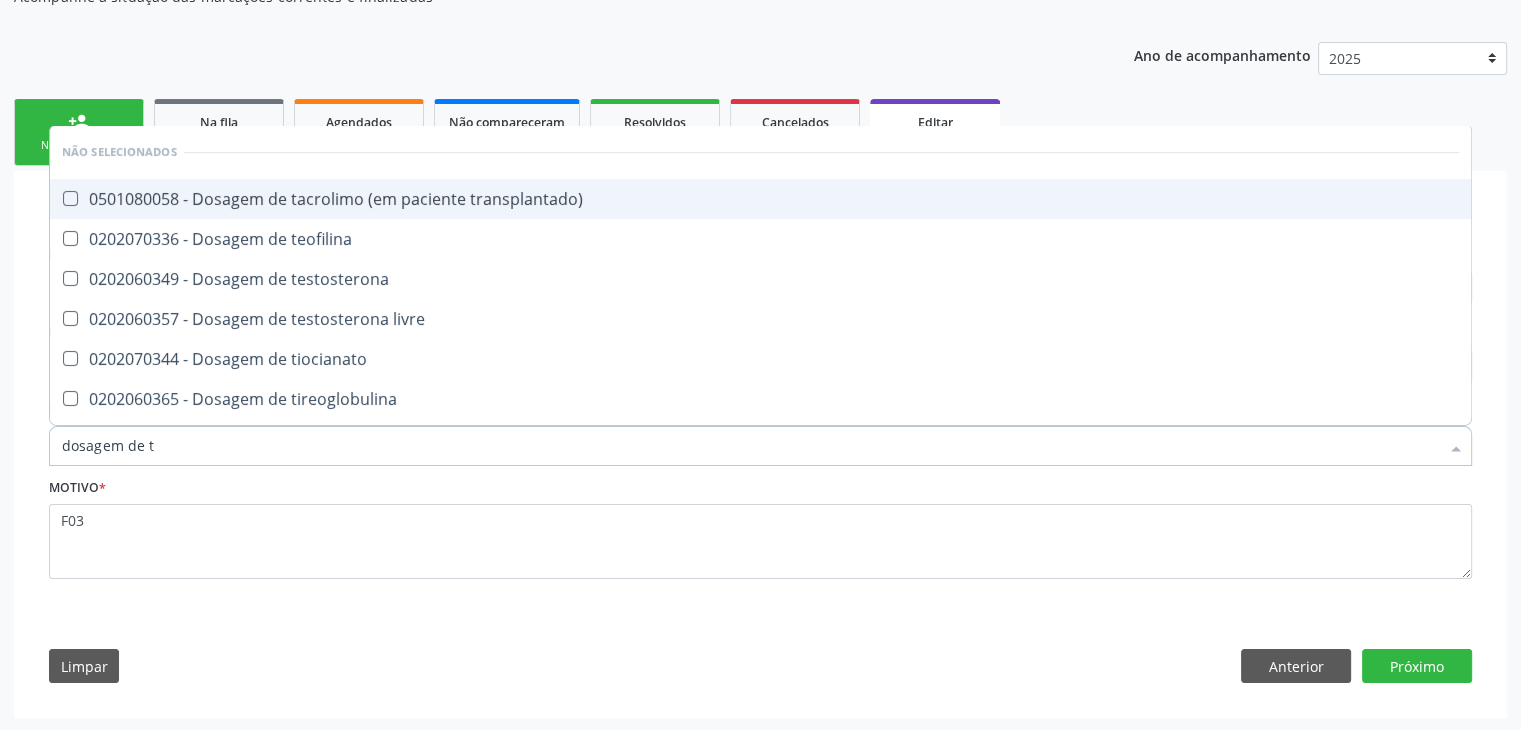 type on "dosagem de ts" 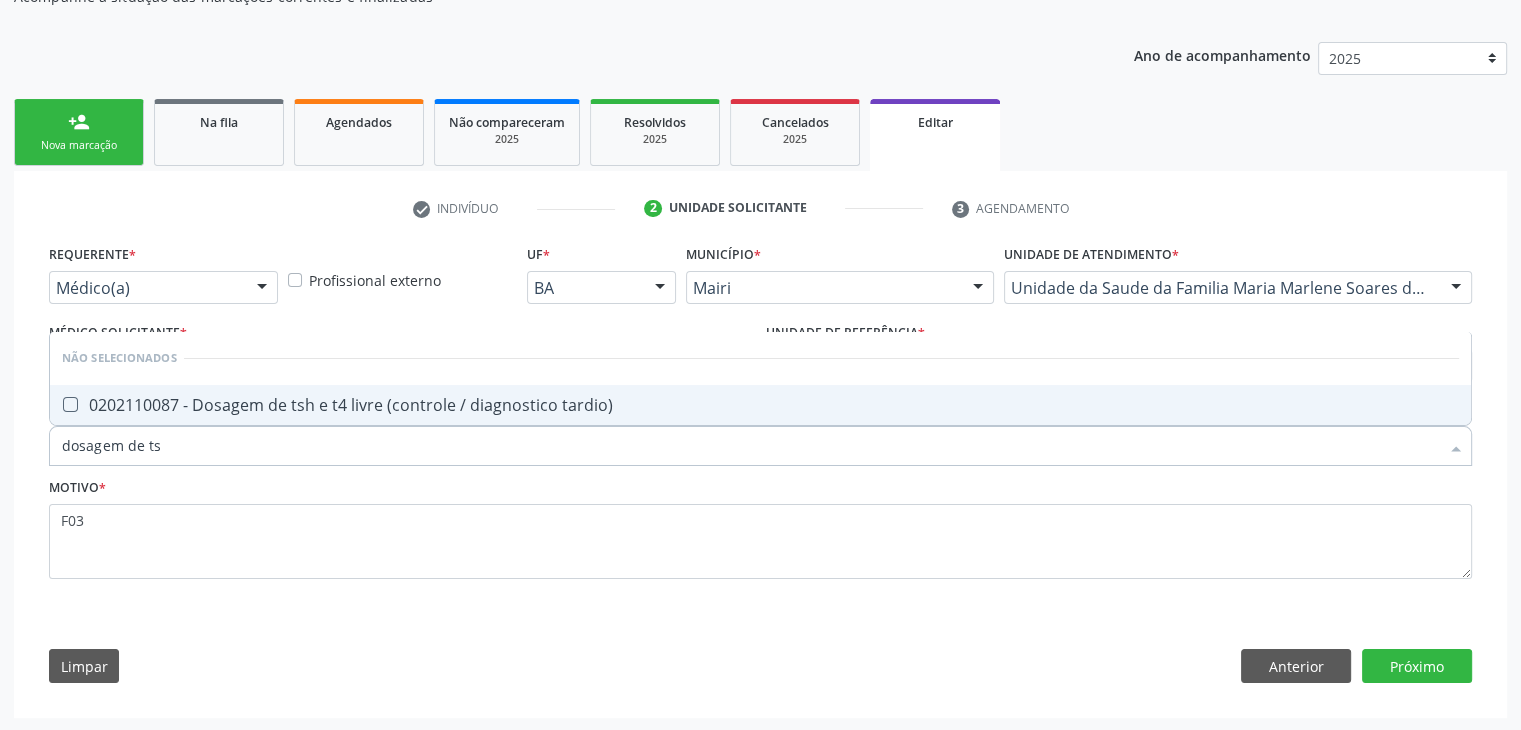 click on "0202110087 - Dosagem de tsh e t4 livre (controle / diagnostico tardio)" at bounding box center [760, 405] 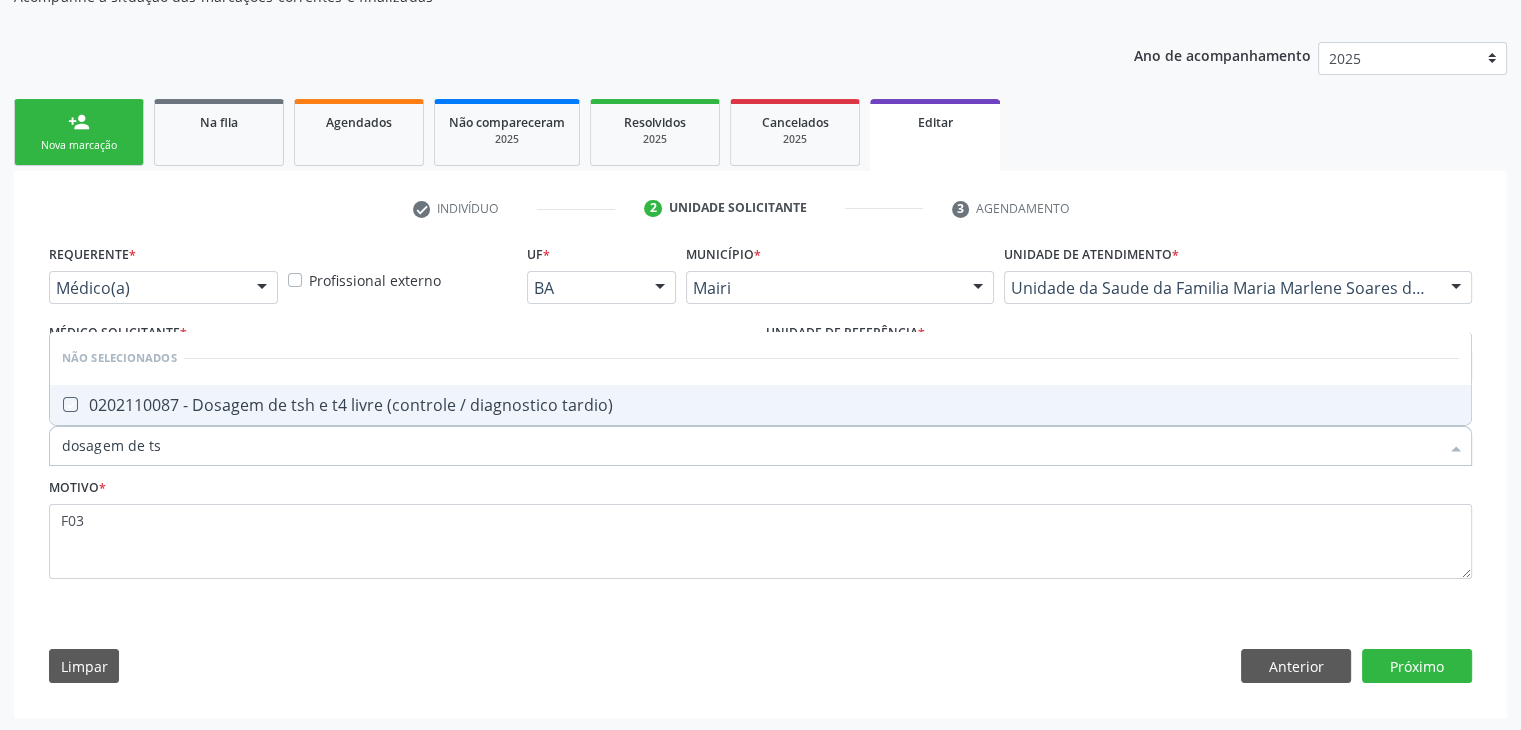 checkbox on "true" 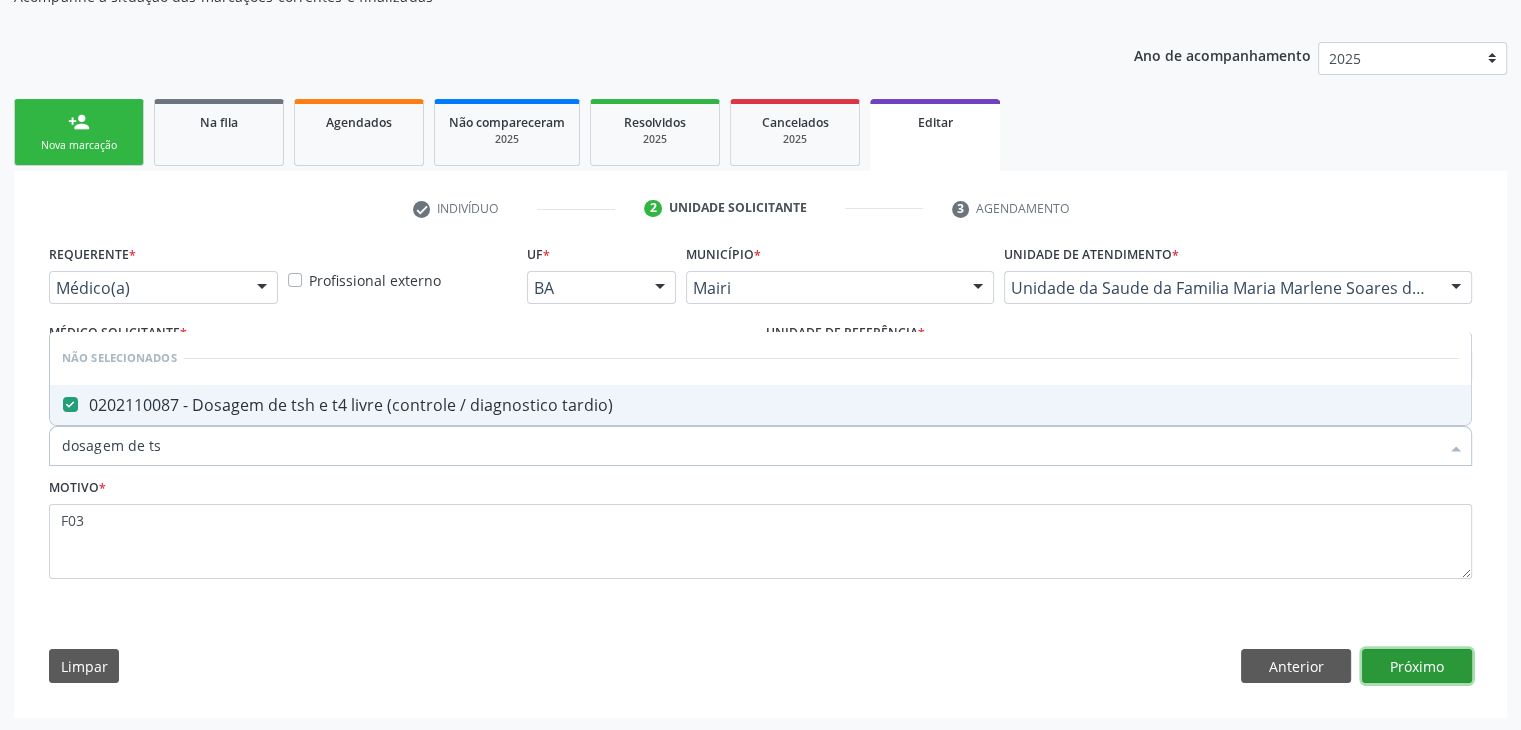 click on "Próximo" at bounding box center [1417, 666] 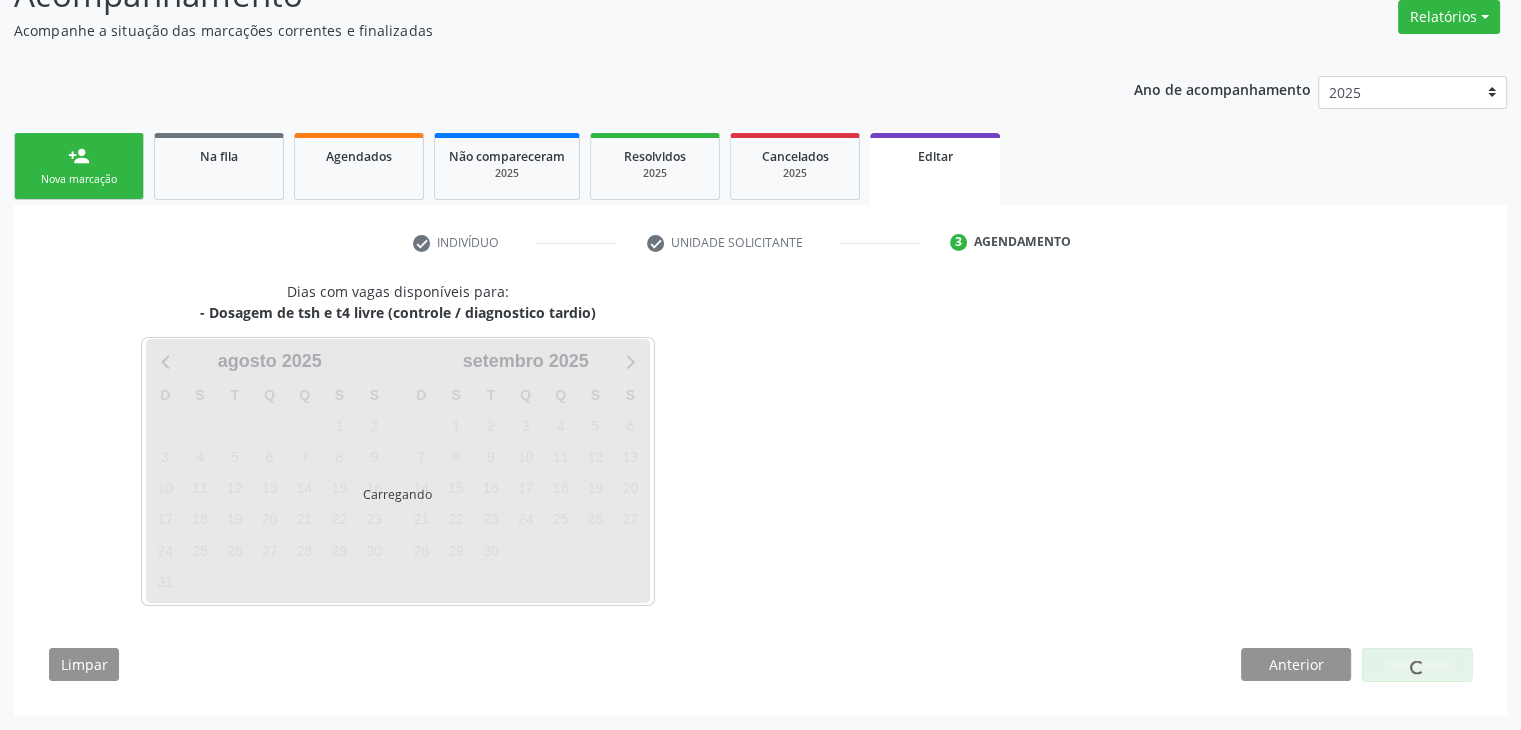 scroll, scrollTop: 165, scrollLeft: 0, axis: vertical 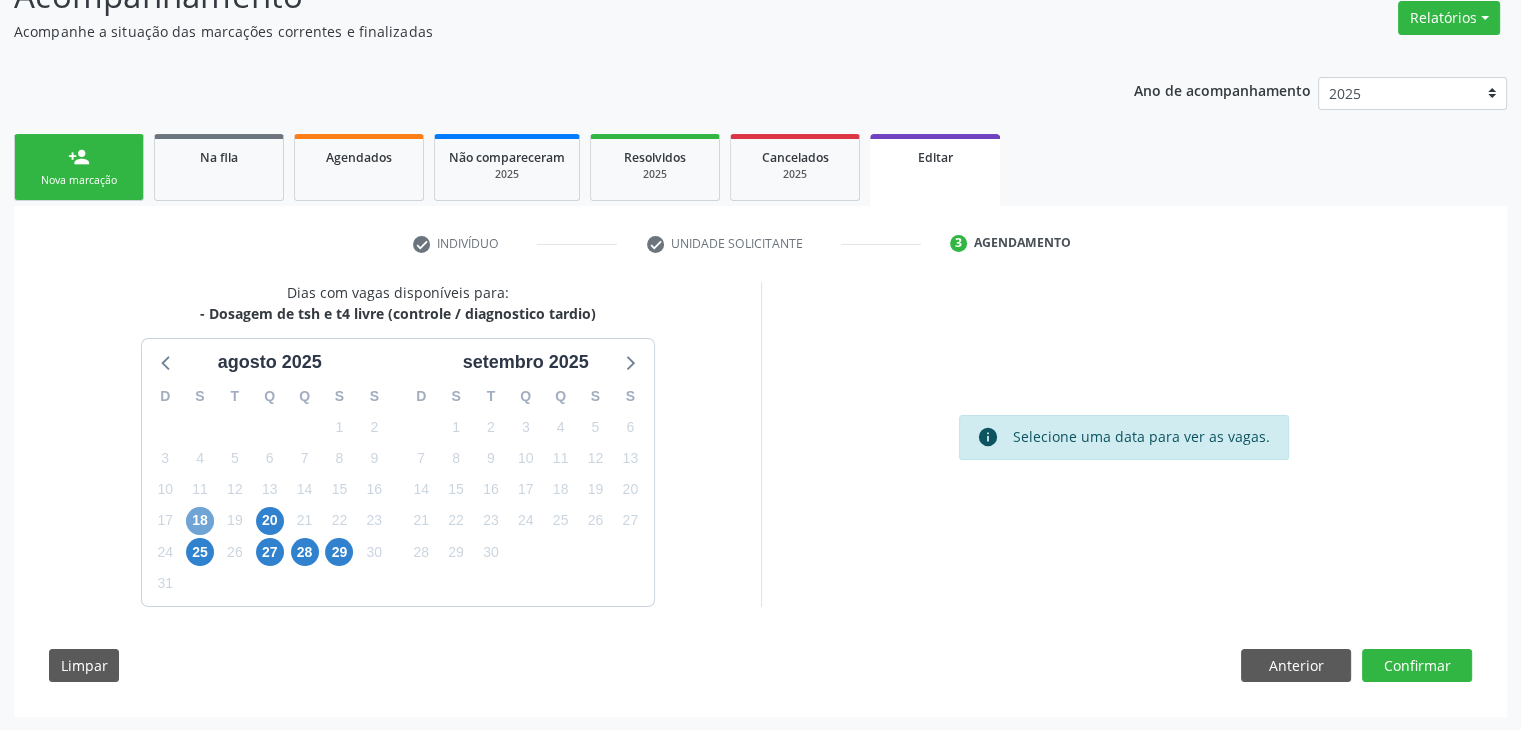 click on "18" at bounding box center (200, 521) 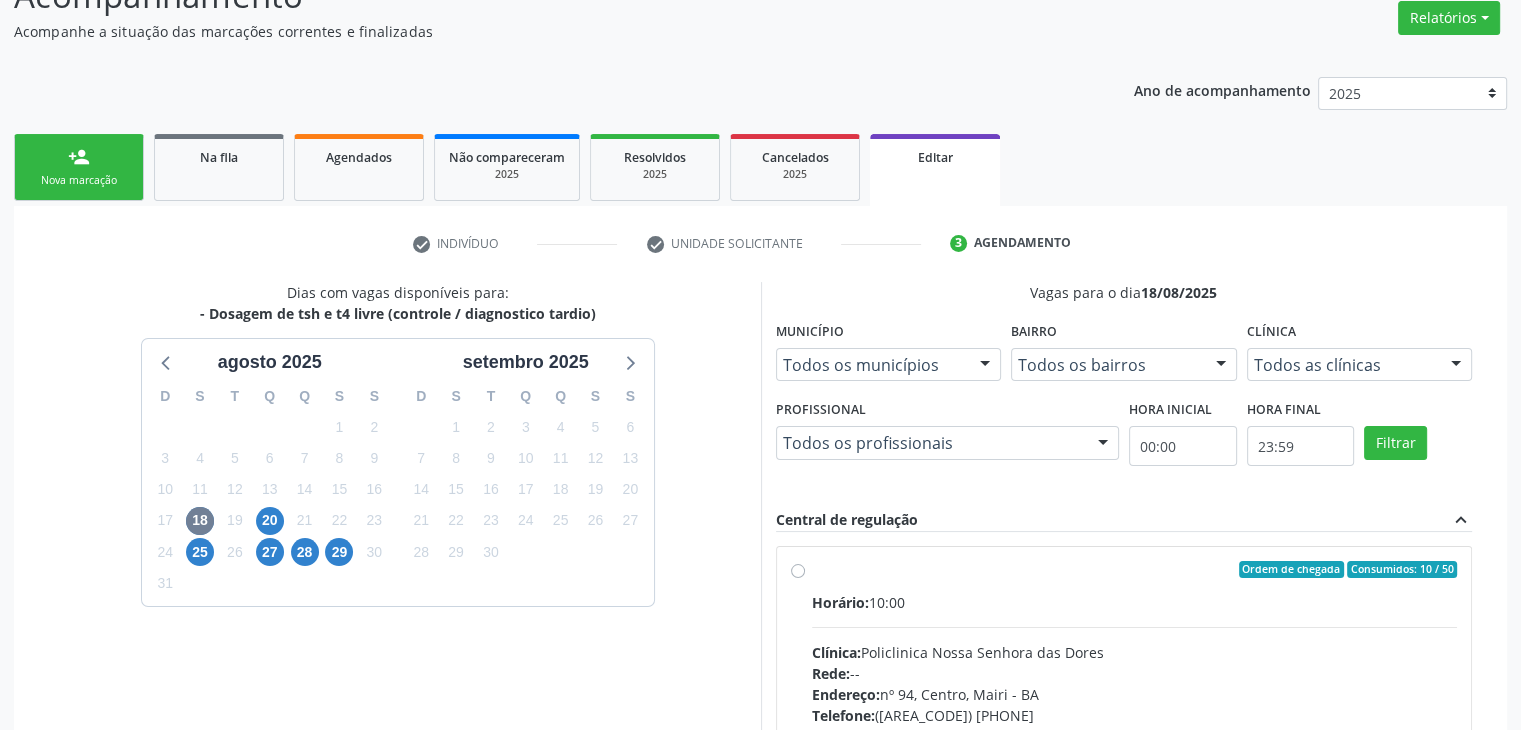 click on "Horário:   10:00" at bounding box center [1135, 602] 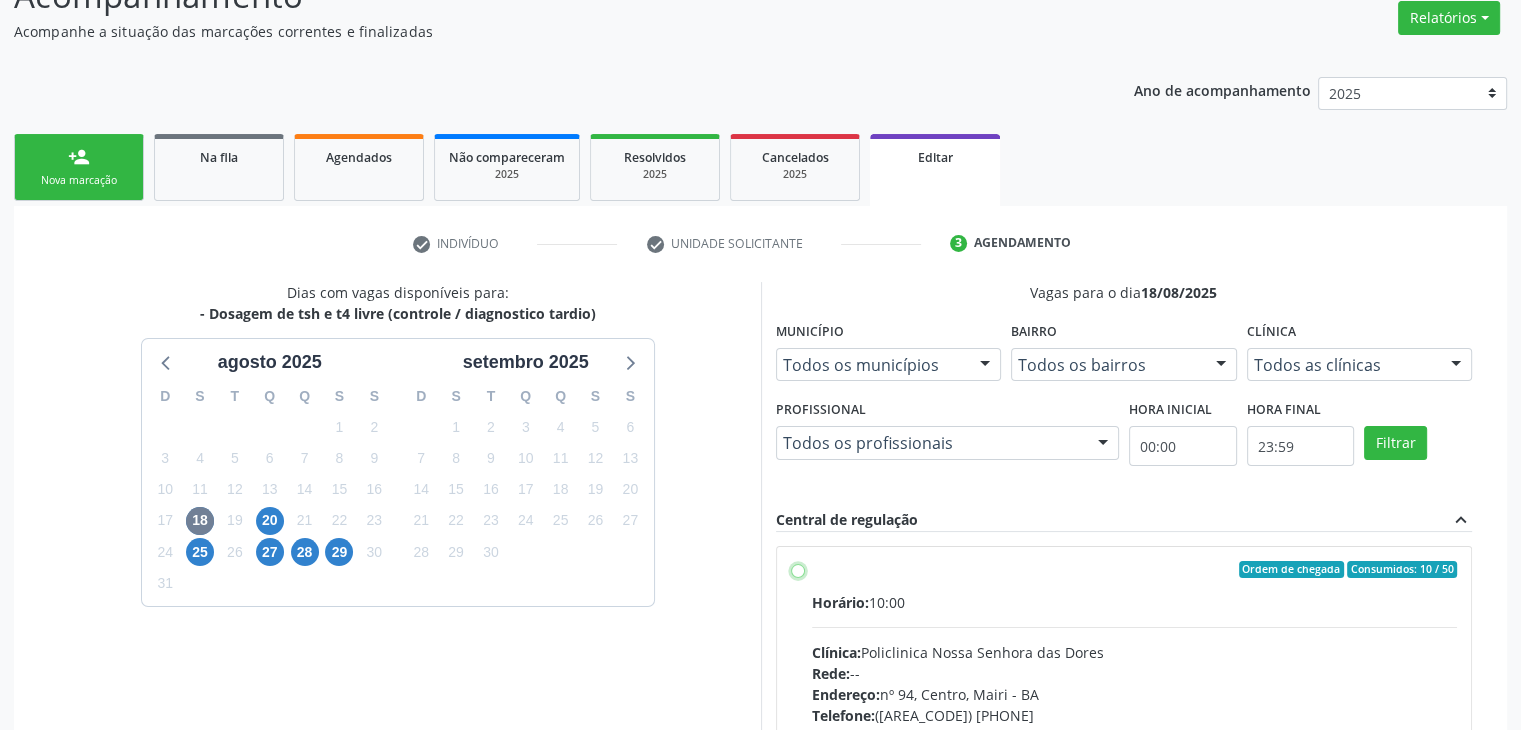 radio on "true" 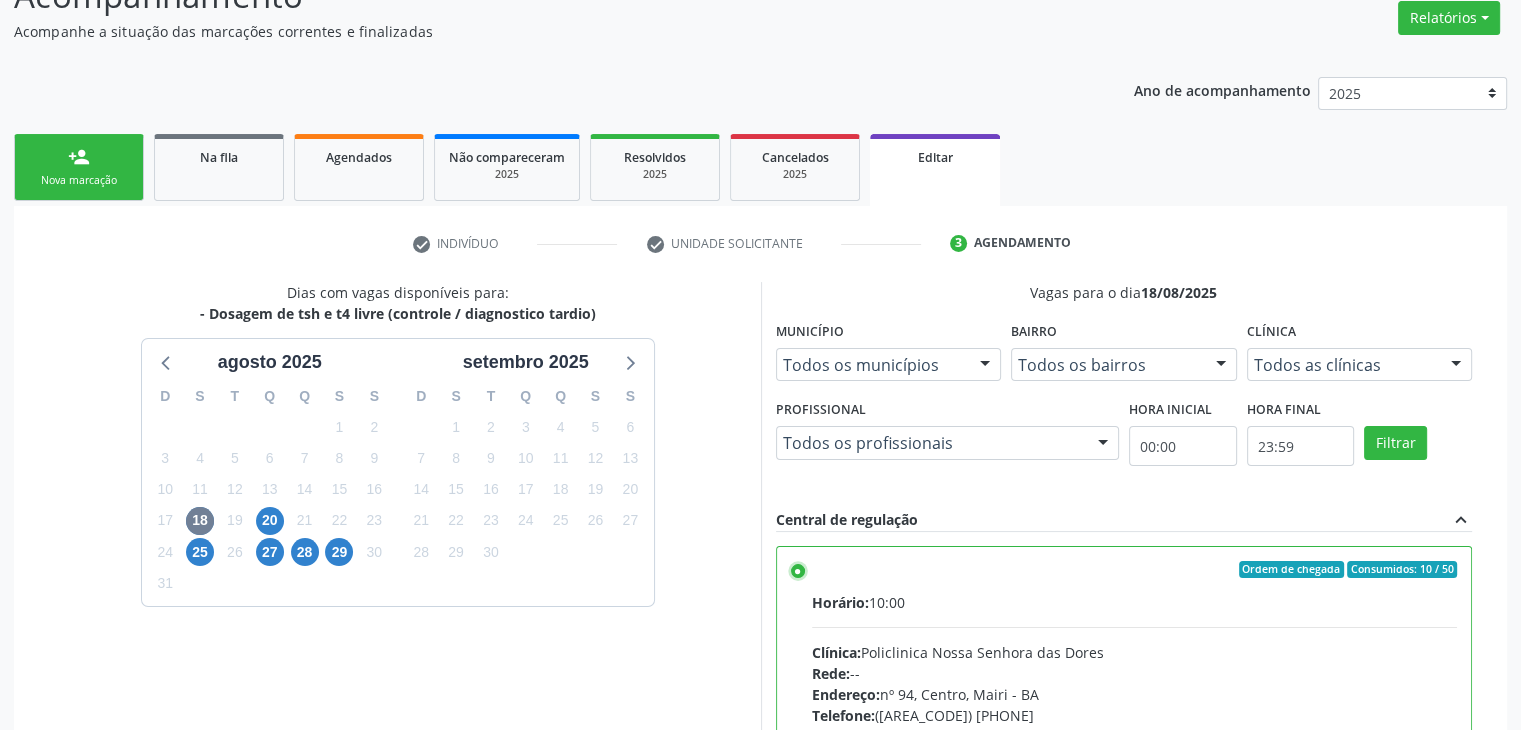 scroll, scrollTop: 490, scrollLeft: 0, axis: vertical 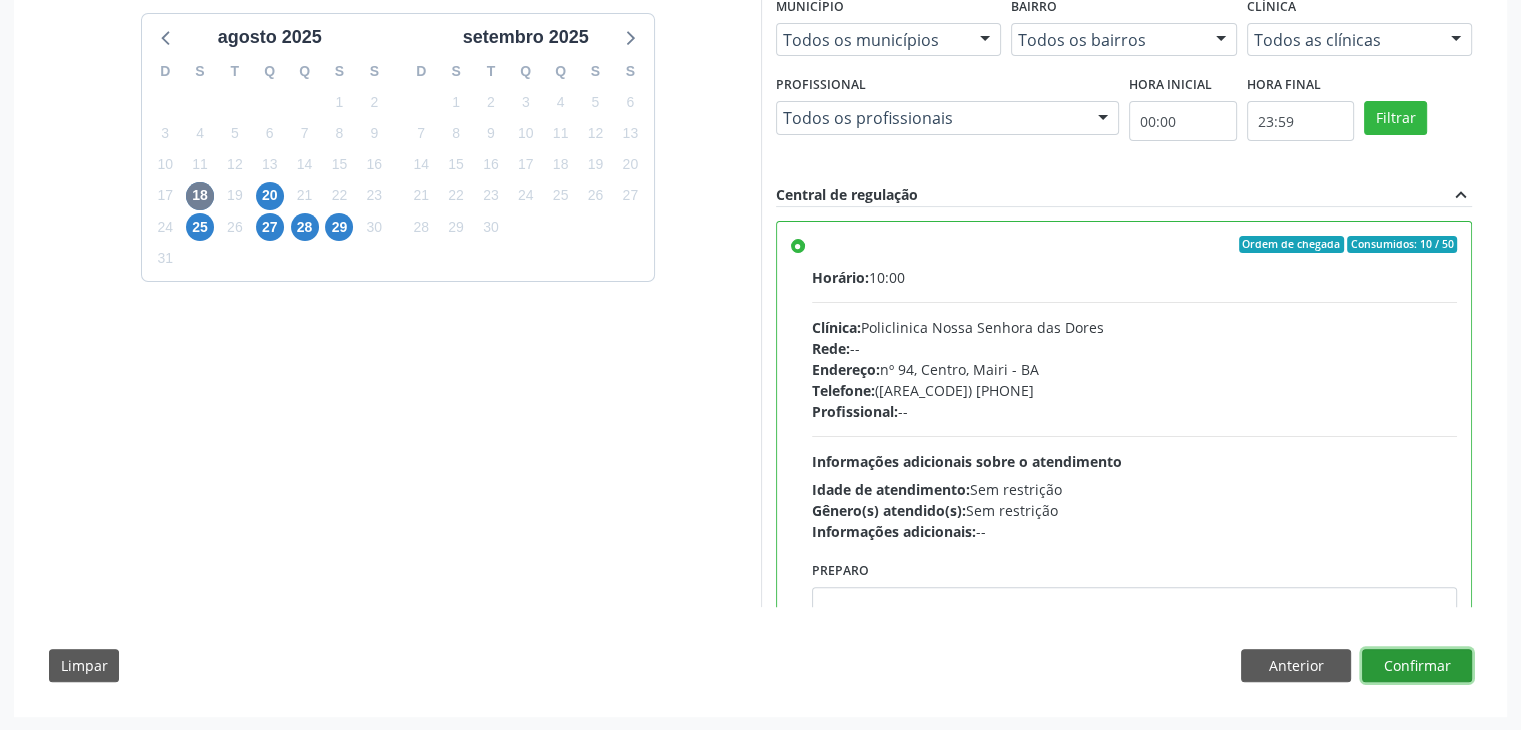click on "Confirmar" at bounding box center [1417, 666] 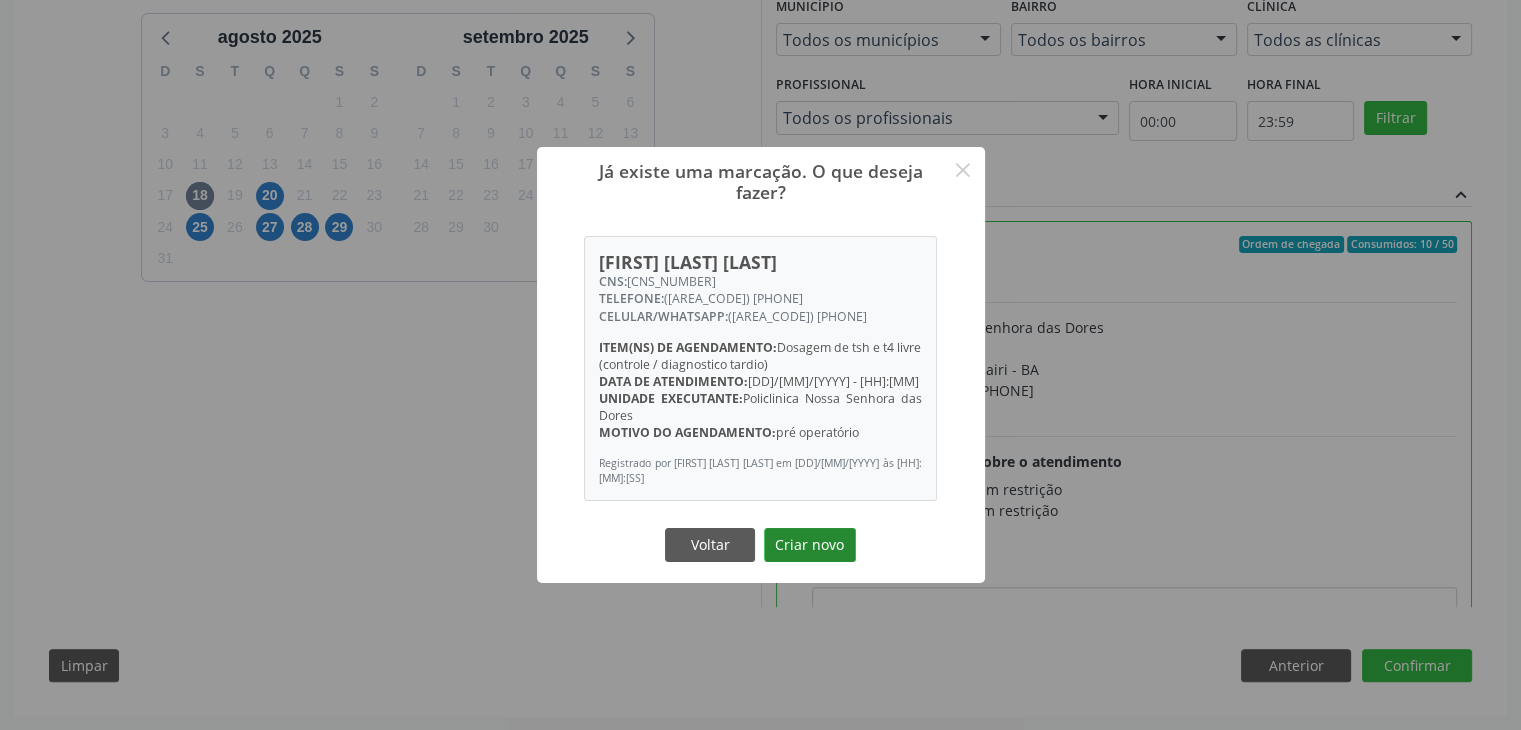 click on "Criar novo" at bounding box center (810, 545) 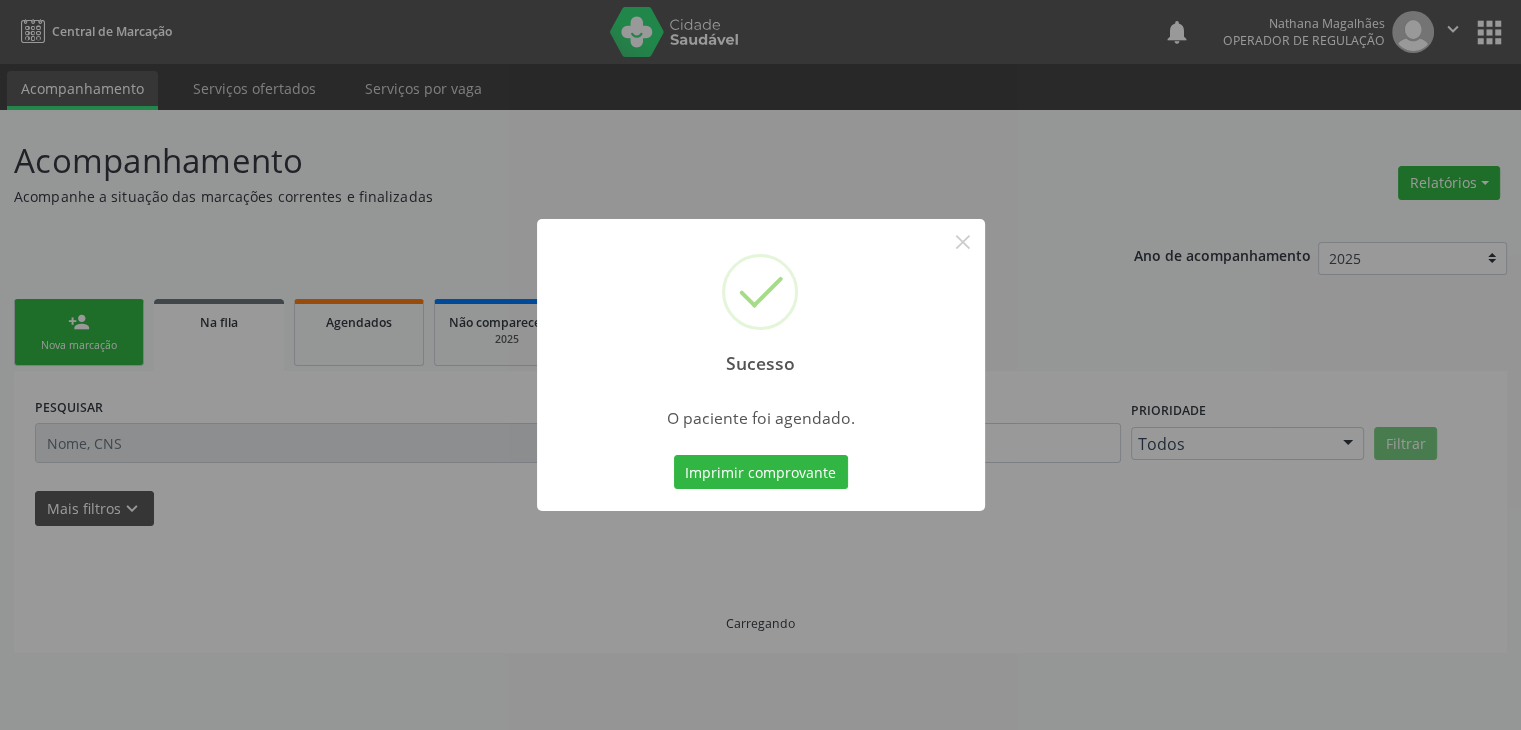 scroll, scrollTop: 0, scrollLeft: 0, axis: both 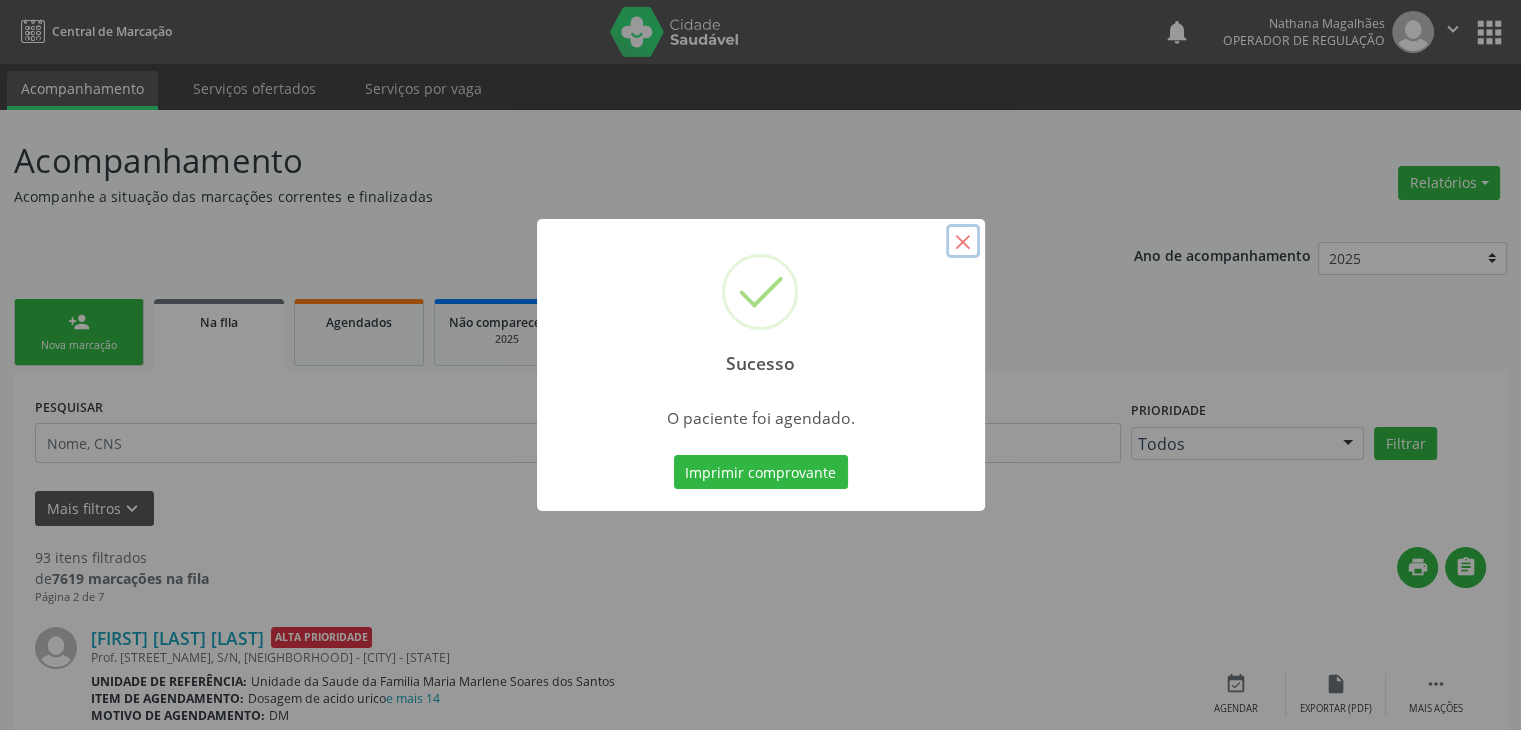 click on "×" at bounding box center (963, 241) 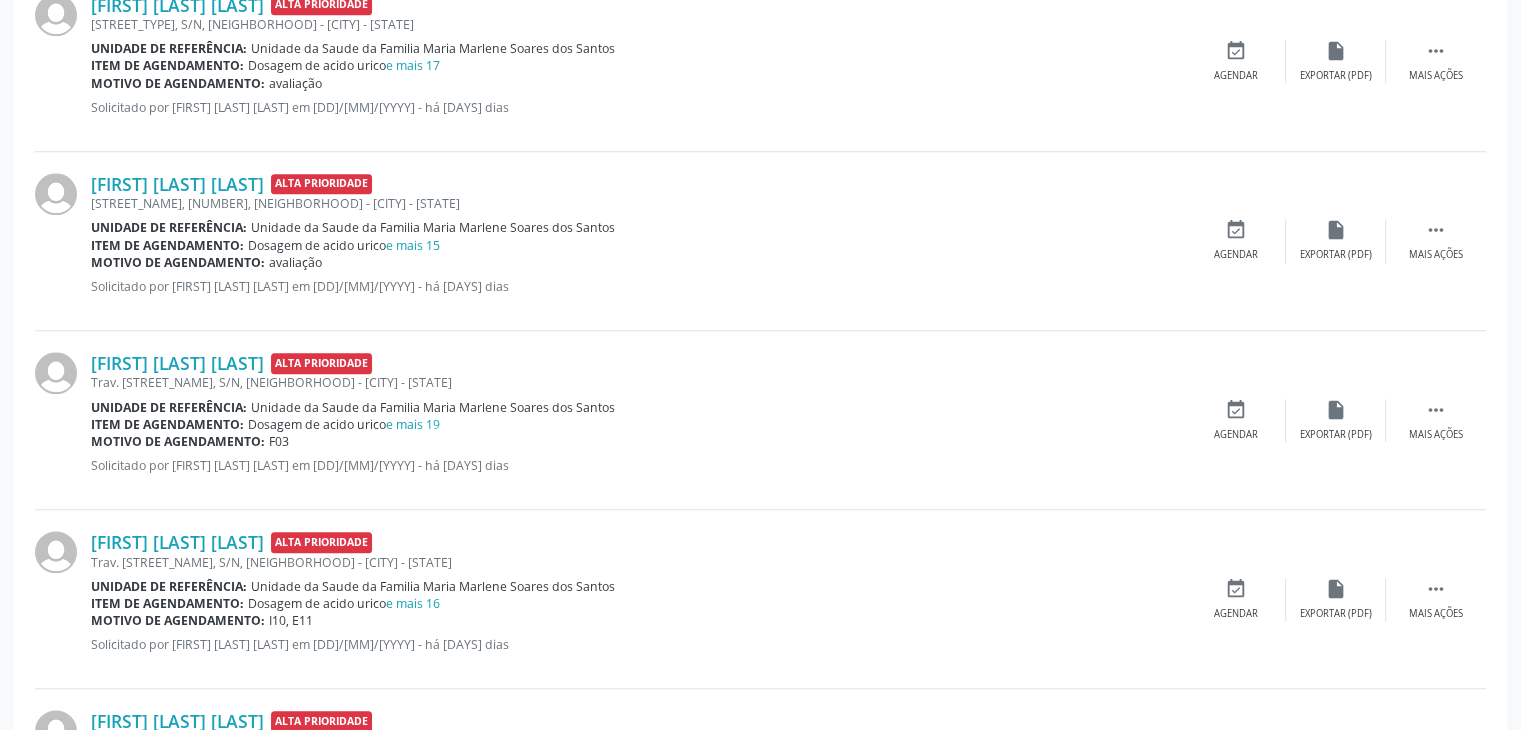 scroll, scrollTop: 1600, scrollLeft: 0, axis: vertical 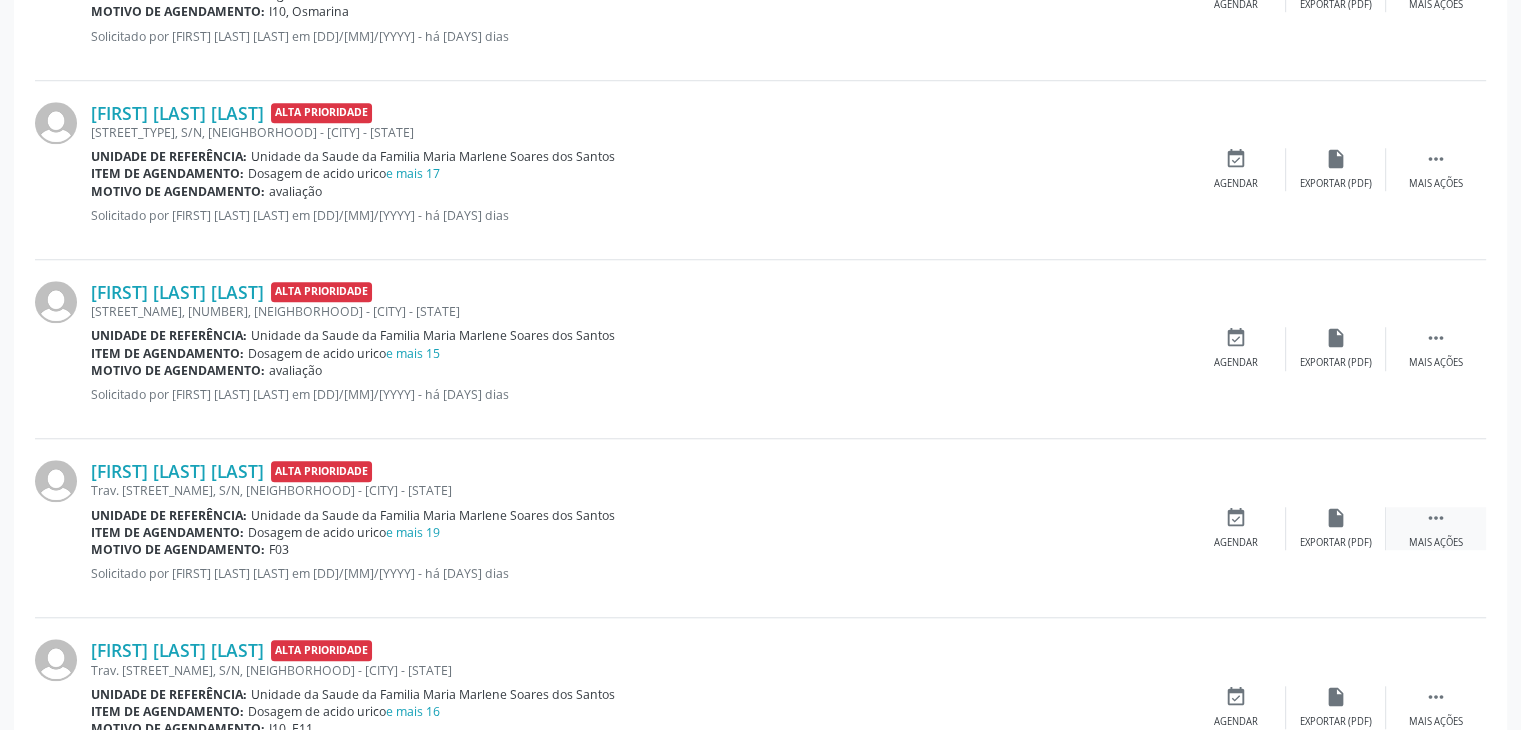 click on "
Mais ações" at bounding box center (1436, 528) 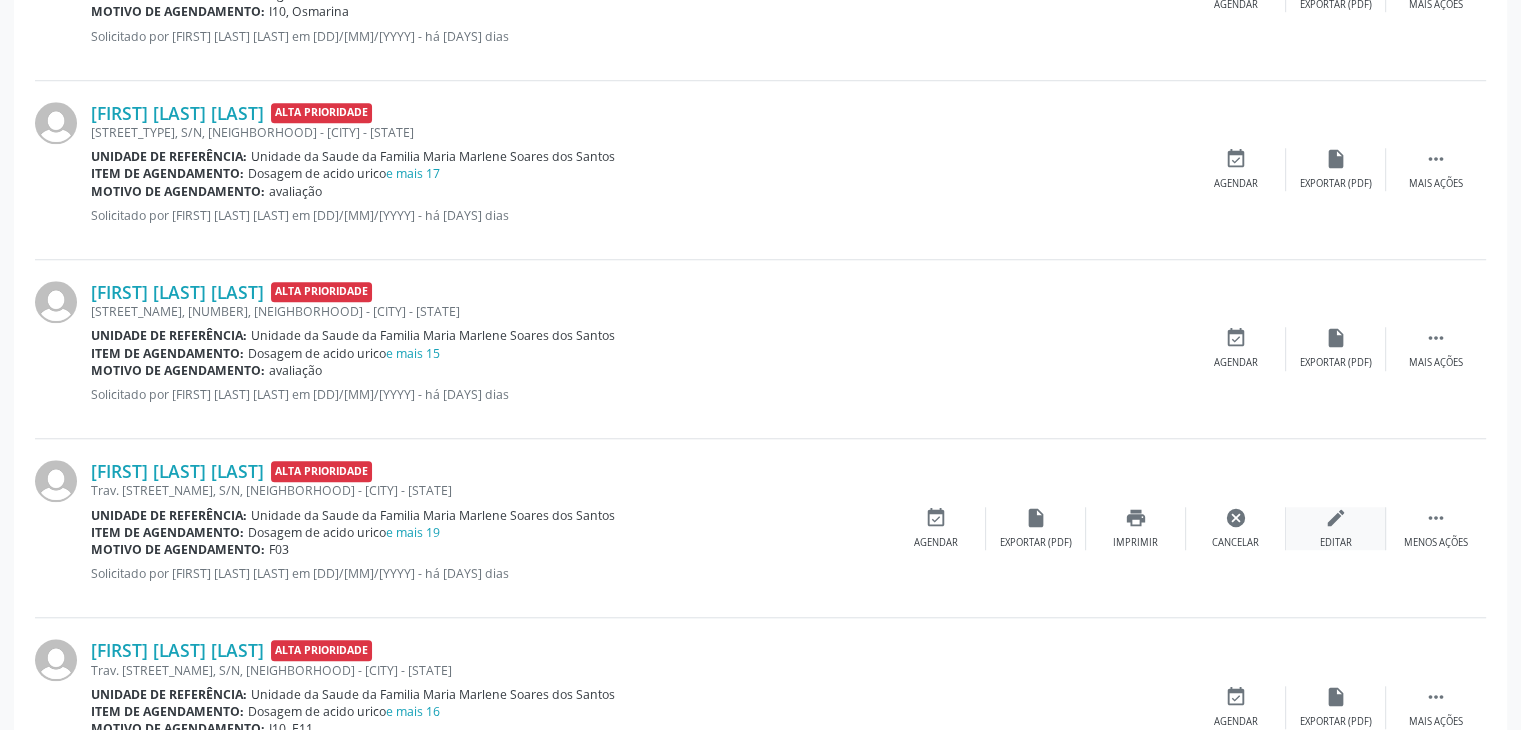 click on "edit
Editar" at bounding box center (1336, 528) 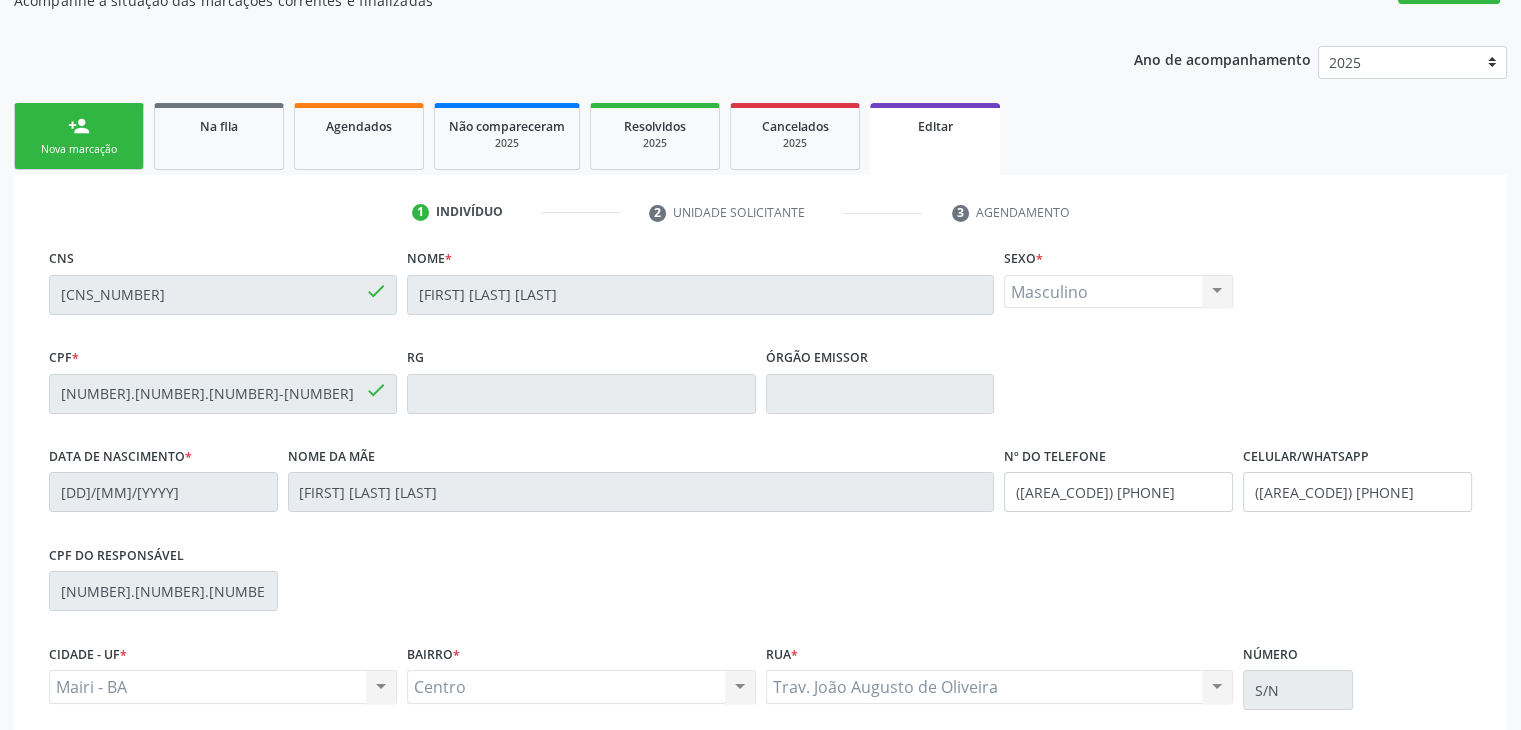 scroll, scrollTop: 380, scrollLeft: 0, axis: vertical 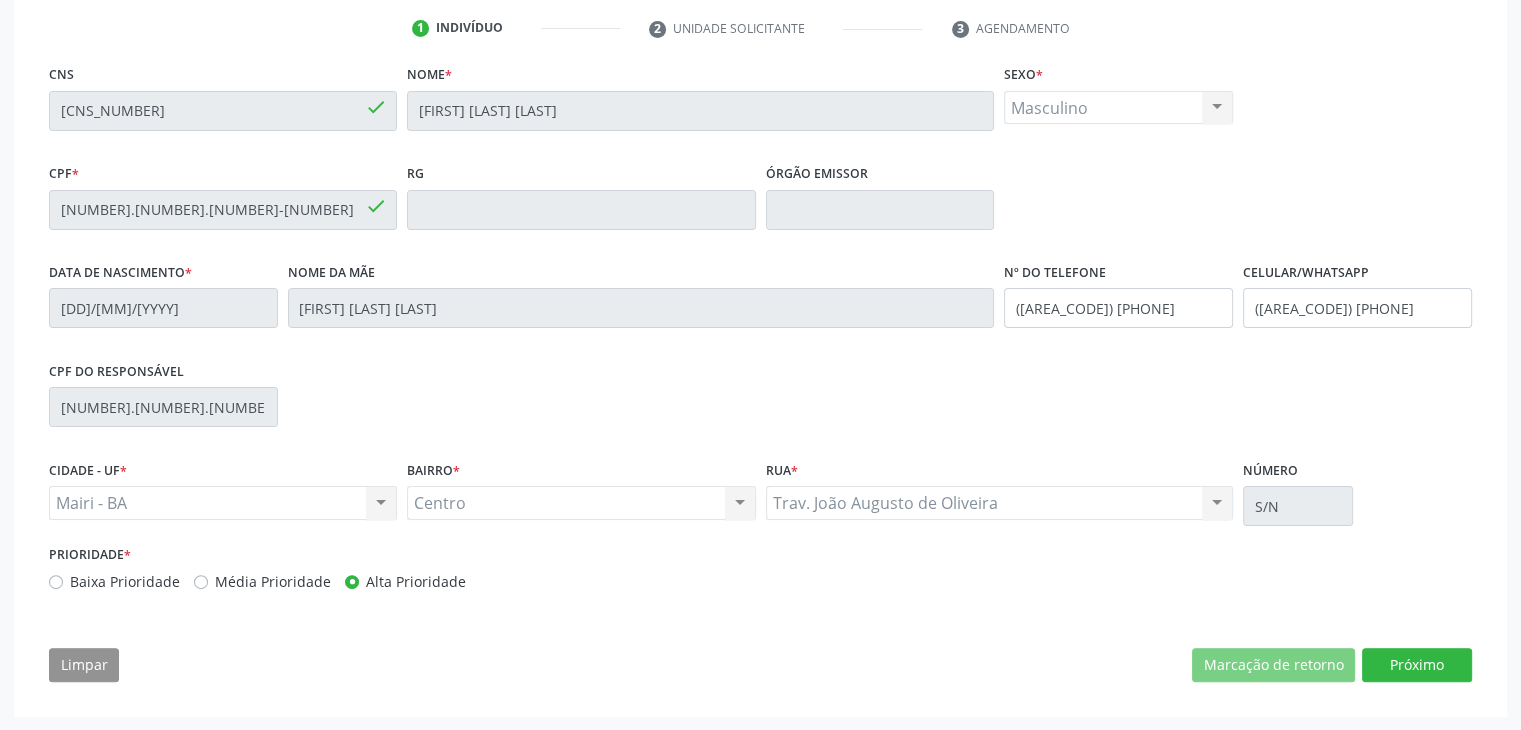 click on "[CNS_NUMBER]       done
Nome
*
[FIRST] [LAST] [LAST]
Sexo
*
Masculino         Masculino   Feminino
Nenhum resultado encontrado para: "   "
Não há nenhuma opção para ser exibida.
CPF
*
[CPF_NUMBER]       done
RG
Órgão emissor
Data de nascimento
*
[DD]/[MM]/[YYYY]
Nome da mãe
[FIRST] [LAST] [LAST]
Nº do Telefone
([AREA_CODE]) [PHONE]
Celular/WhatsApp
([AREA_CODE]) [PHONE]
CPF do responsável
[CPF_NUMBER]
CIDADE - UF
*
[CITY] - [STATE]         [CITY] - [STATE]
Nenhum resultado encontrado para: "   "
Não há nenhuma opção para ser exibida.
BAIRRO
*
[NEIGHBORHOOD]         [NEIGHBORHOOD]
Nenhum resultado encontrado para: "   "
Rua
*" at bounding box center [760, 378] 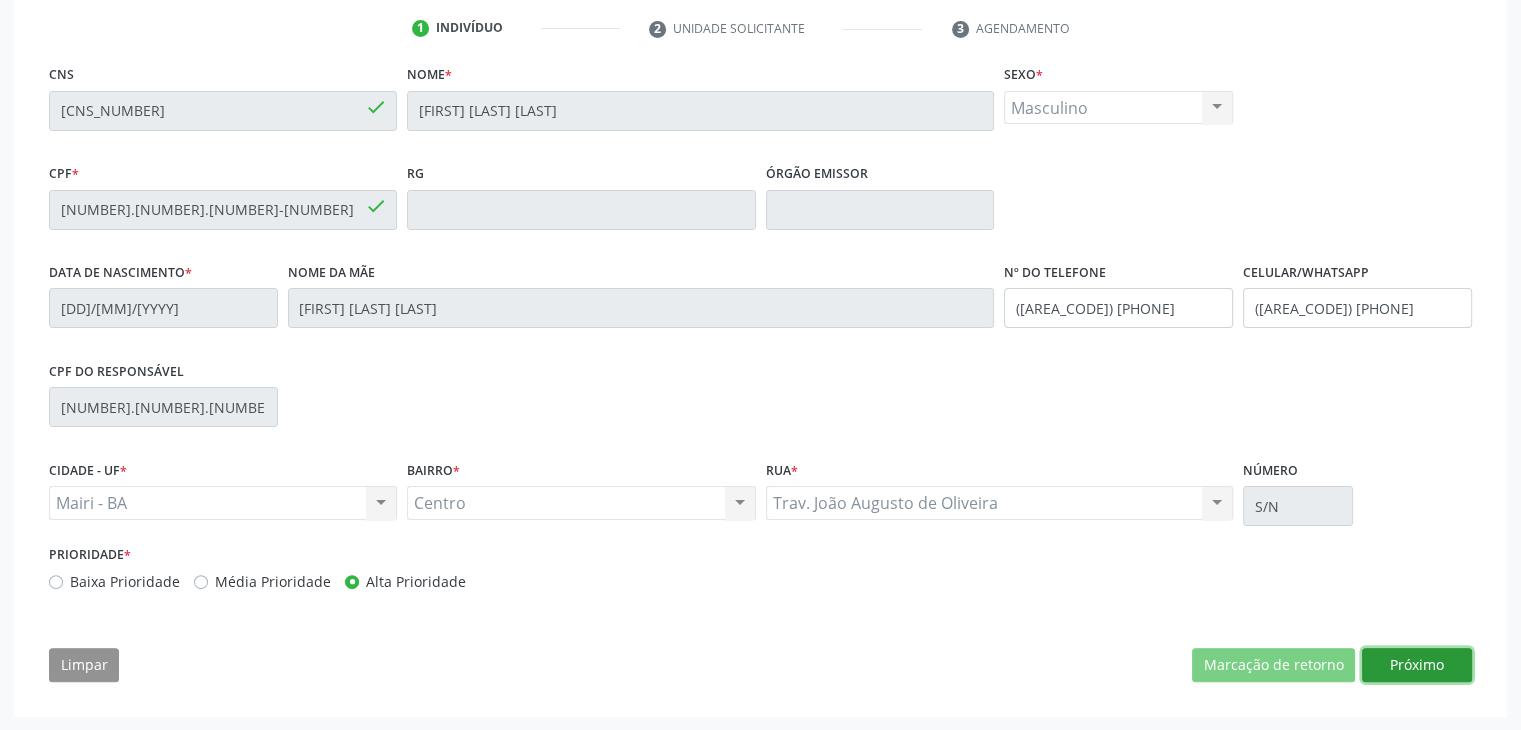 click on "Próximo" at bounding box center (1417, 665) 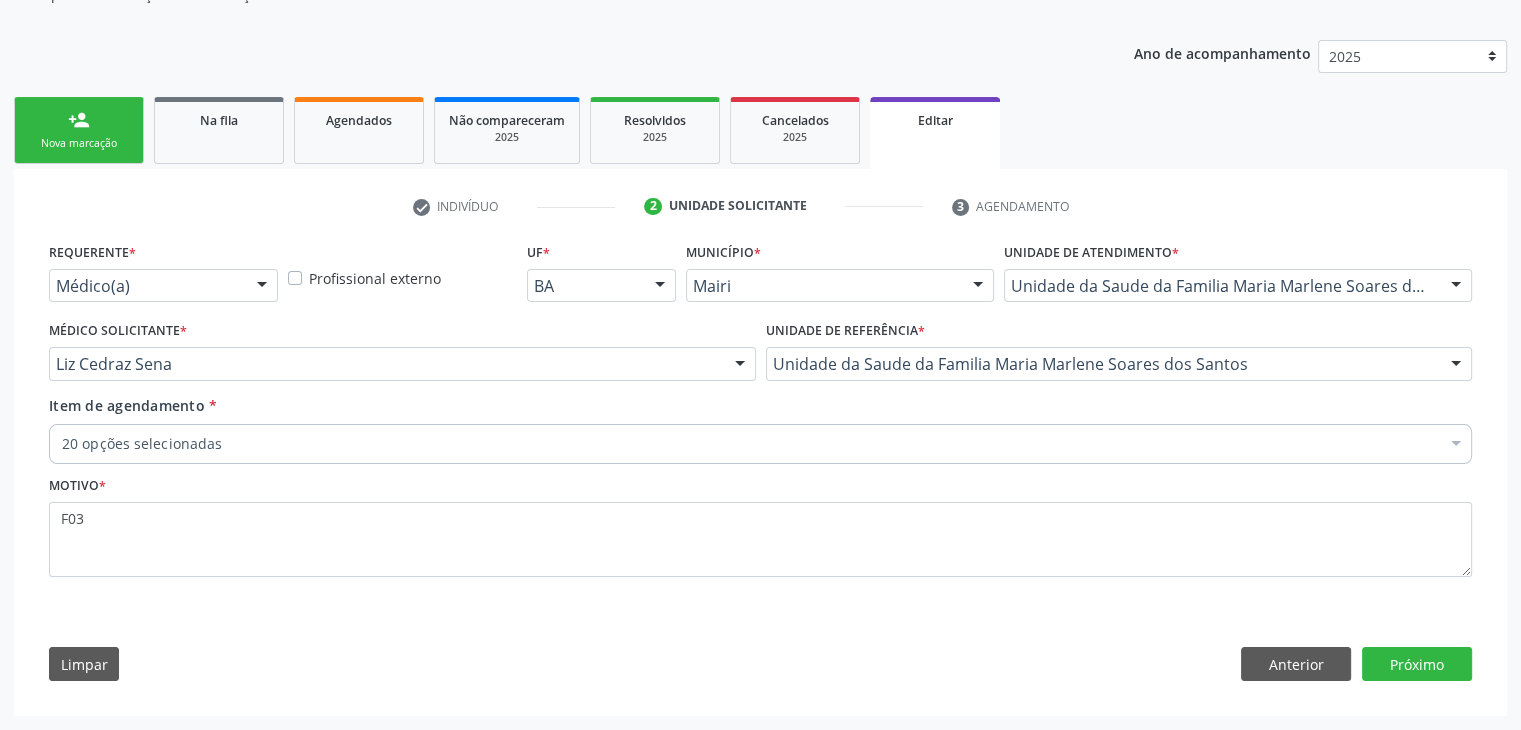 scroll, scrollTop: 200, scrollLeft: 0, axis: vertical 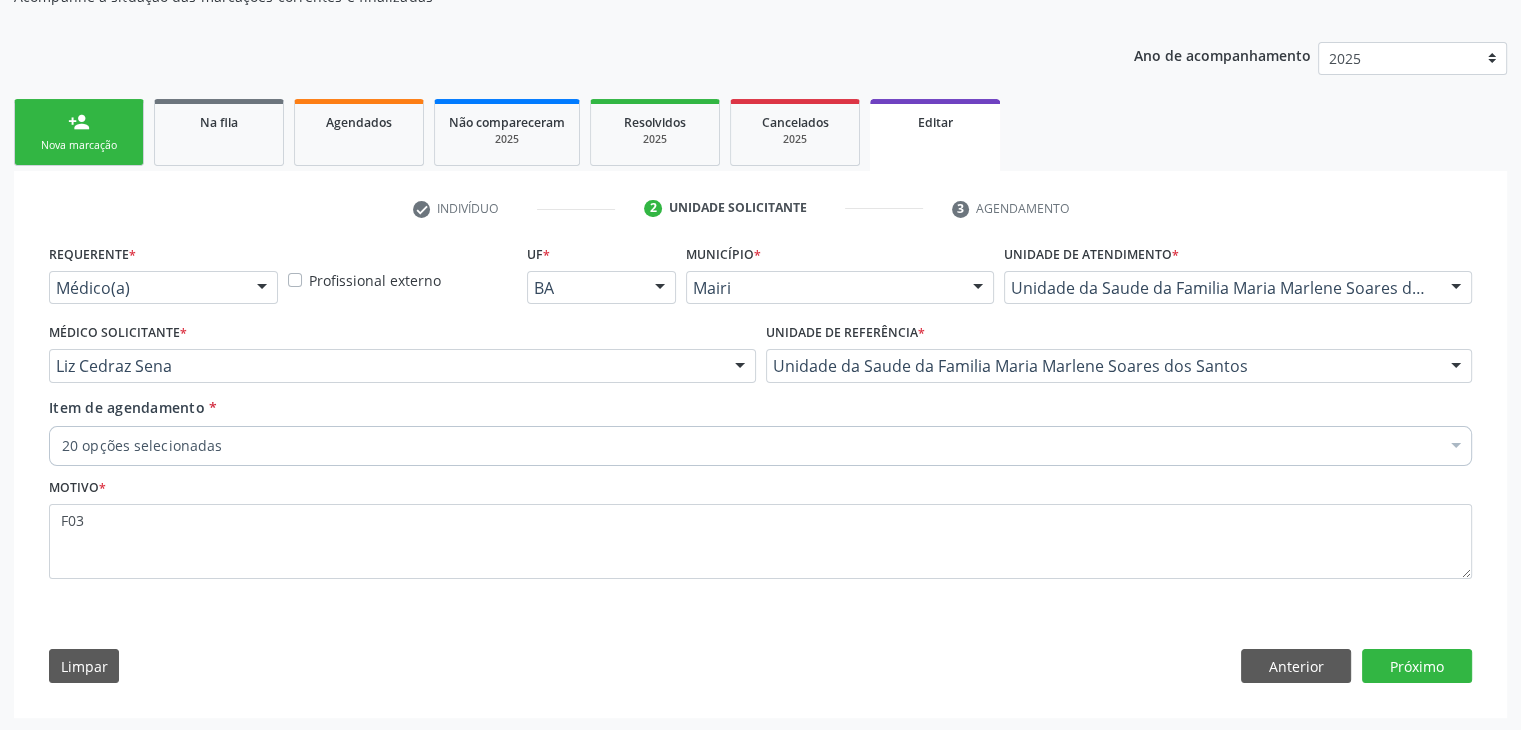 click on "Item de agendamento
*
20 opções selecionadas
Desfazer seleção
Selecionados
0202050017 - Analise de caracteres fisicos, elementos e sedimento da urina
0202010120 - Dosagem de acido urico
0202010279 - Dosagem de colesterol hdl
0202010287 - Dosagem de colesterol ldl
0202010295 - Dosagem de colesterol total
0202010317 - Dosagem de creatinina
0202010384 - Dosagem de ferritina
0202010392 - Dosagem de ferro serico
0202010473 - Dosagem de glicose
0202010503 - Dosagem de hemoglobina glicosilada
0202010600 - Dosagem de potassio
0202010635 - Dosagem de sodio
0202010643 - Dosagem de transaminase glutamico-oxalacetica (tgo)
0202010651 - Dosagem de transaminase glutamico-piruvica (tgp)
0202010678 - Dosagem de triglicerideos" at bounding box center (760, 435) 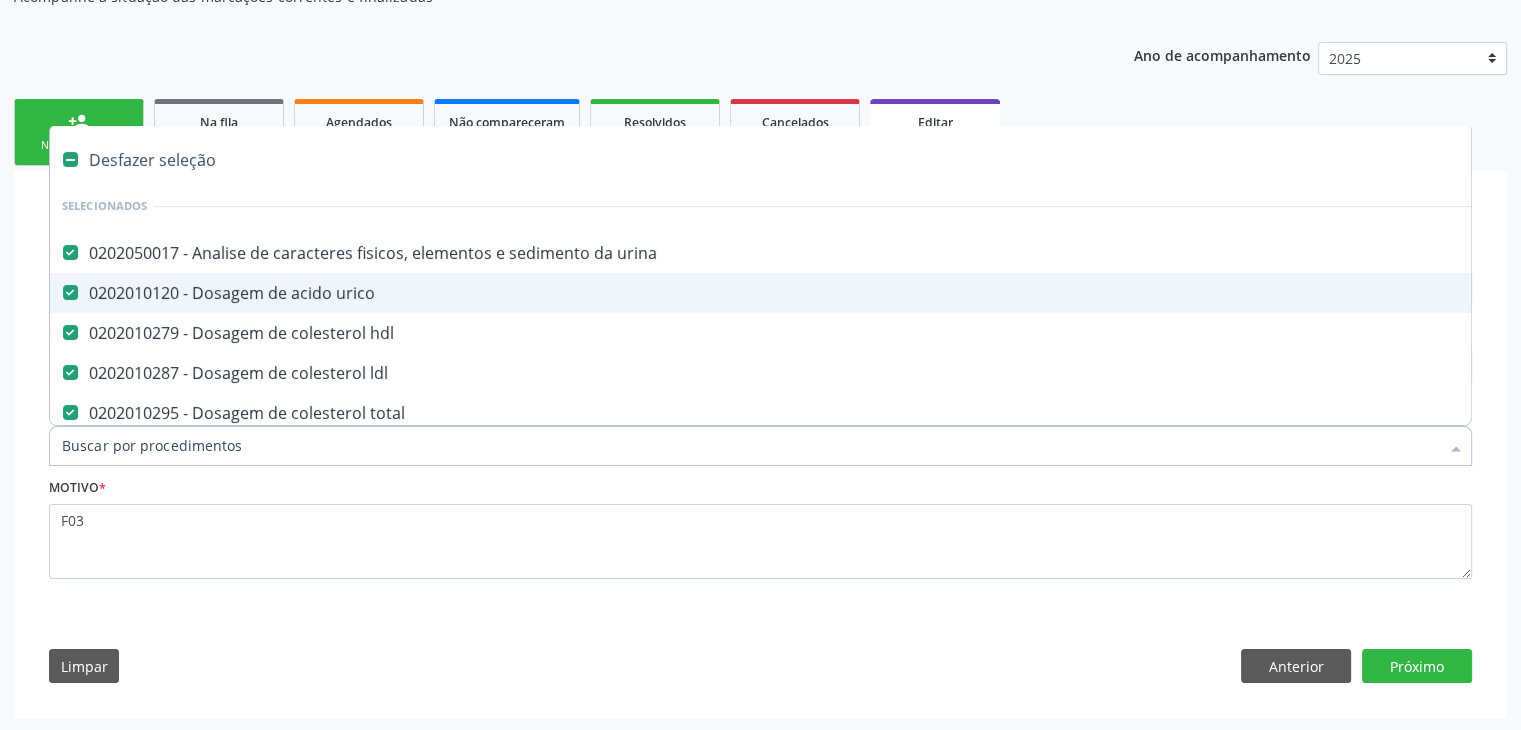 click on "Desfazer seleção" at bounding box center [831, 160] 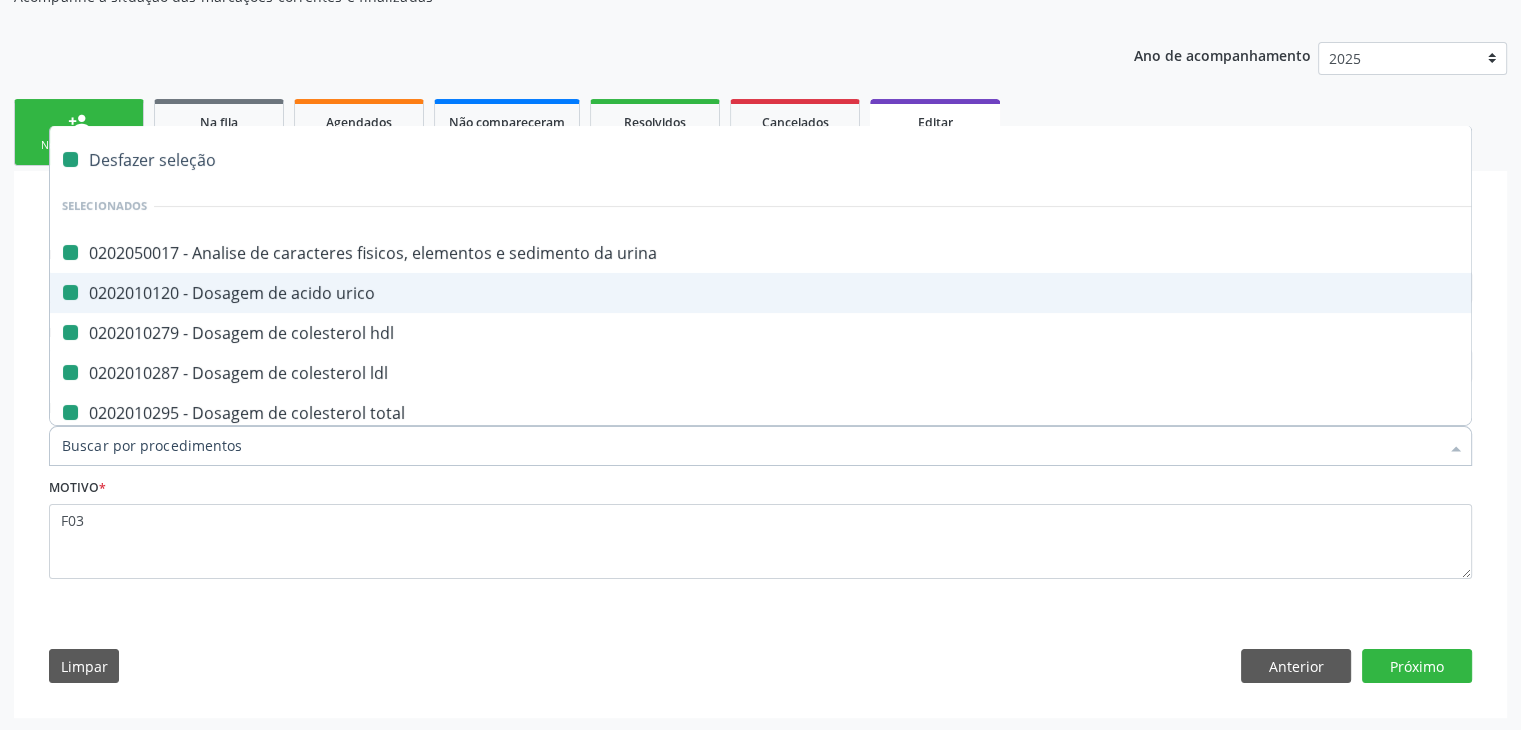 checkbox on "false" 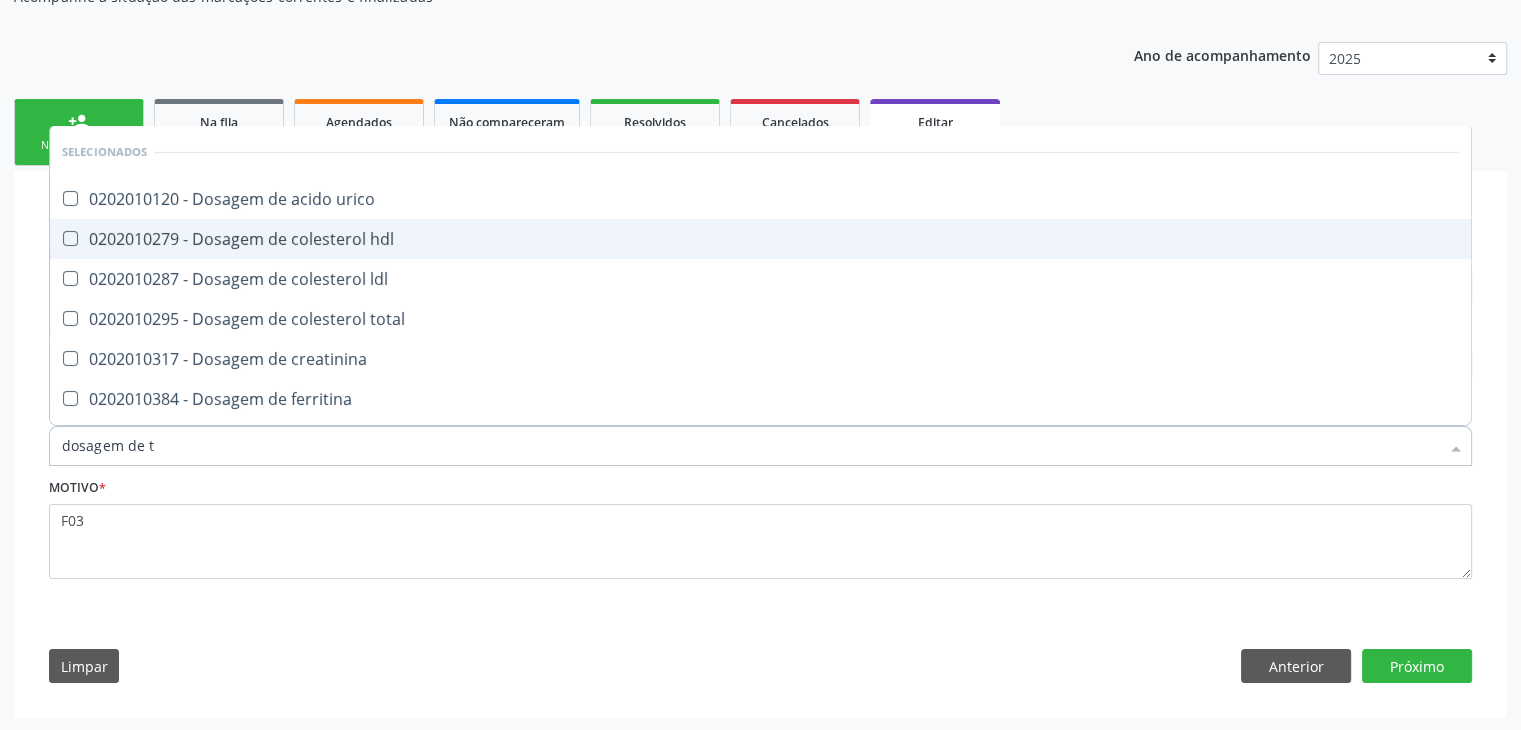 type on "dosagem de ts" 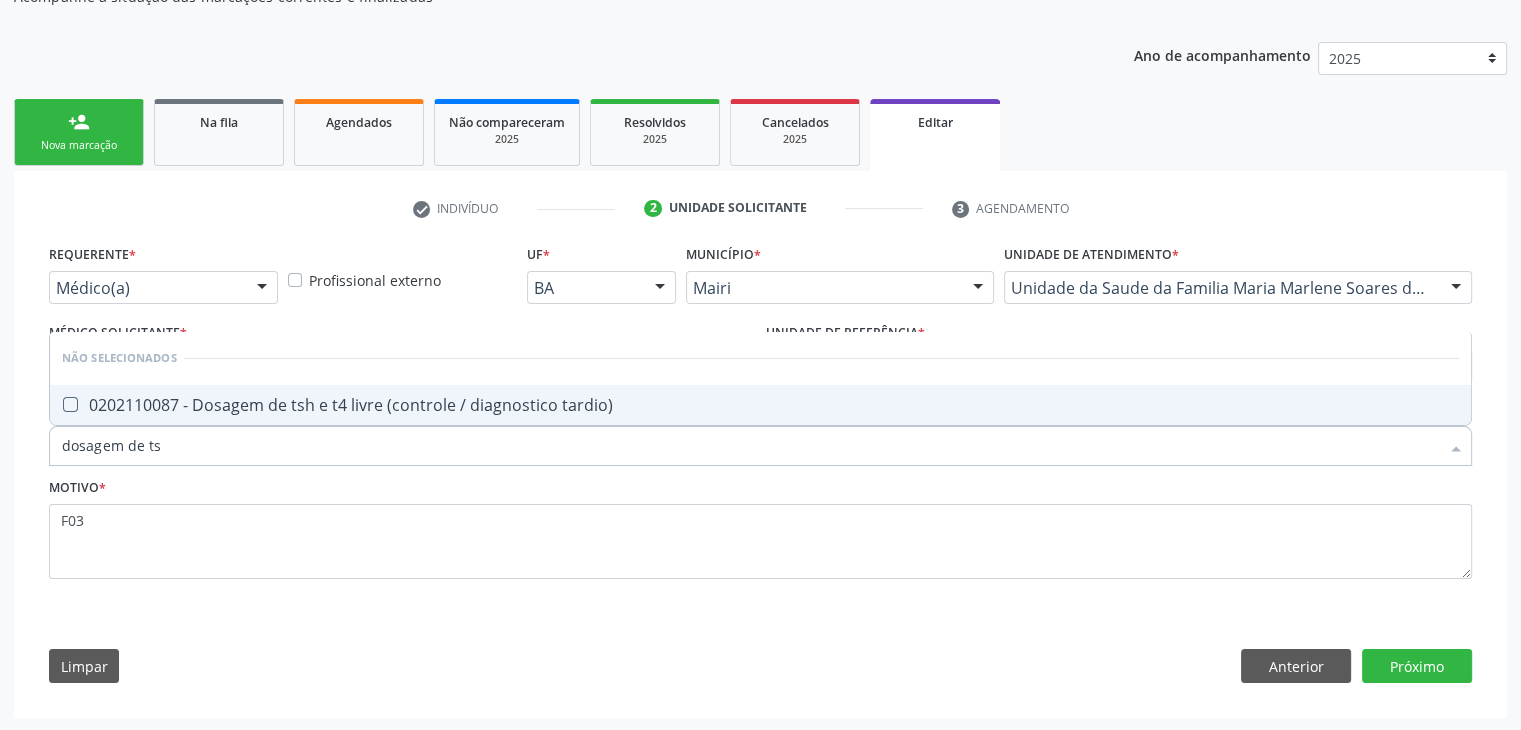 click on "0202110087 - Dosagem de tsh e t4 livre (controle / diagnostico tardio)" at bounding box center [760, 405] 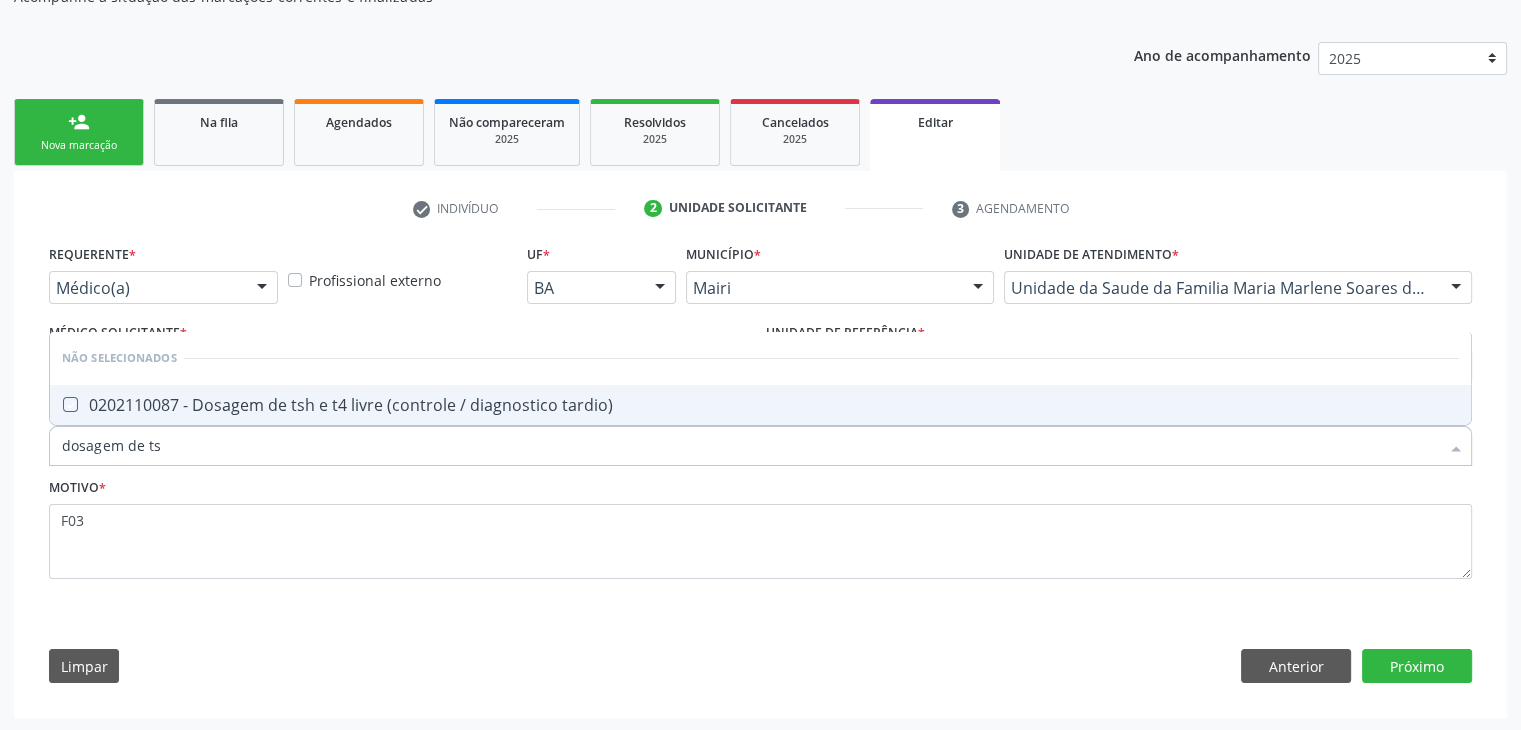 checkbox on "true" 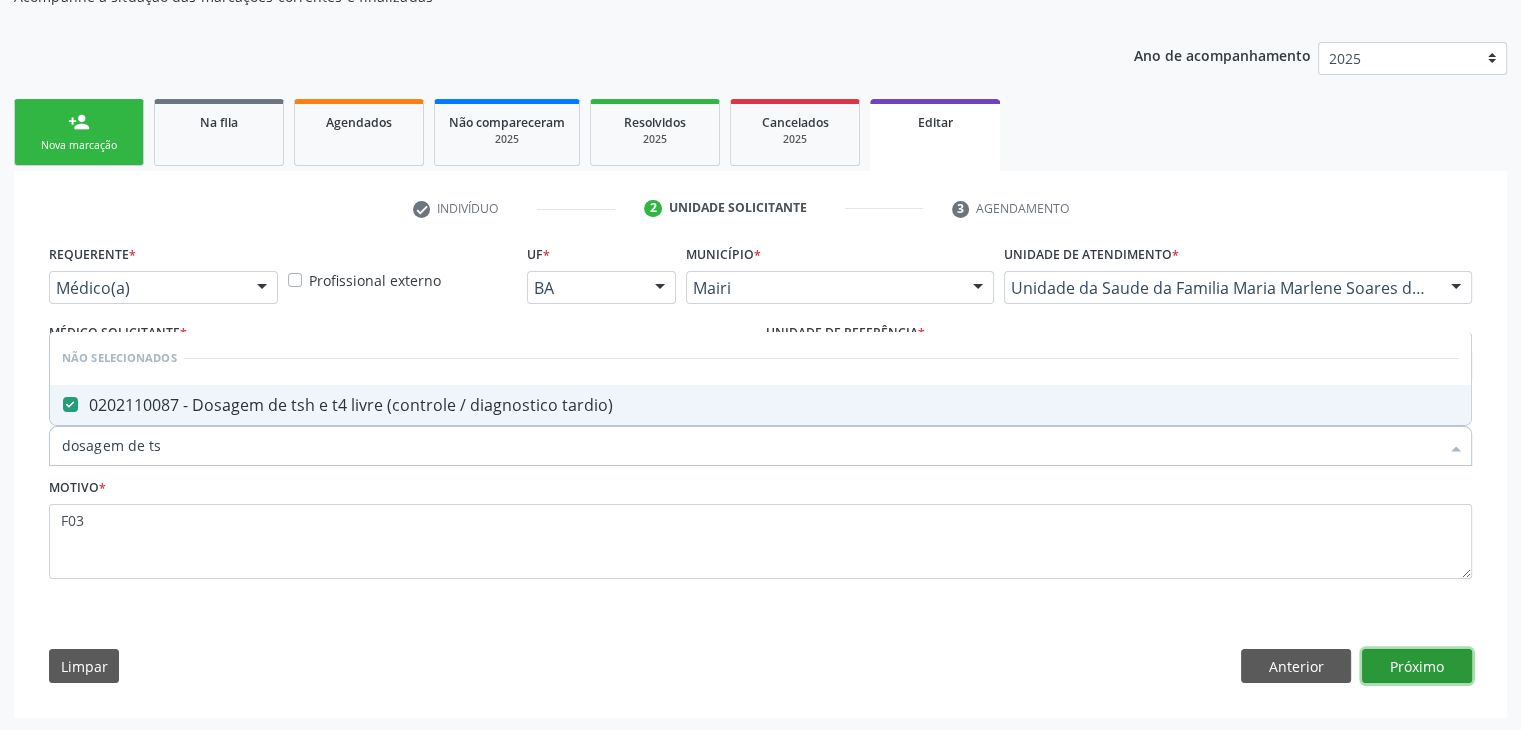 click on "Próximo" at bounding box center [1417, 666] 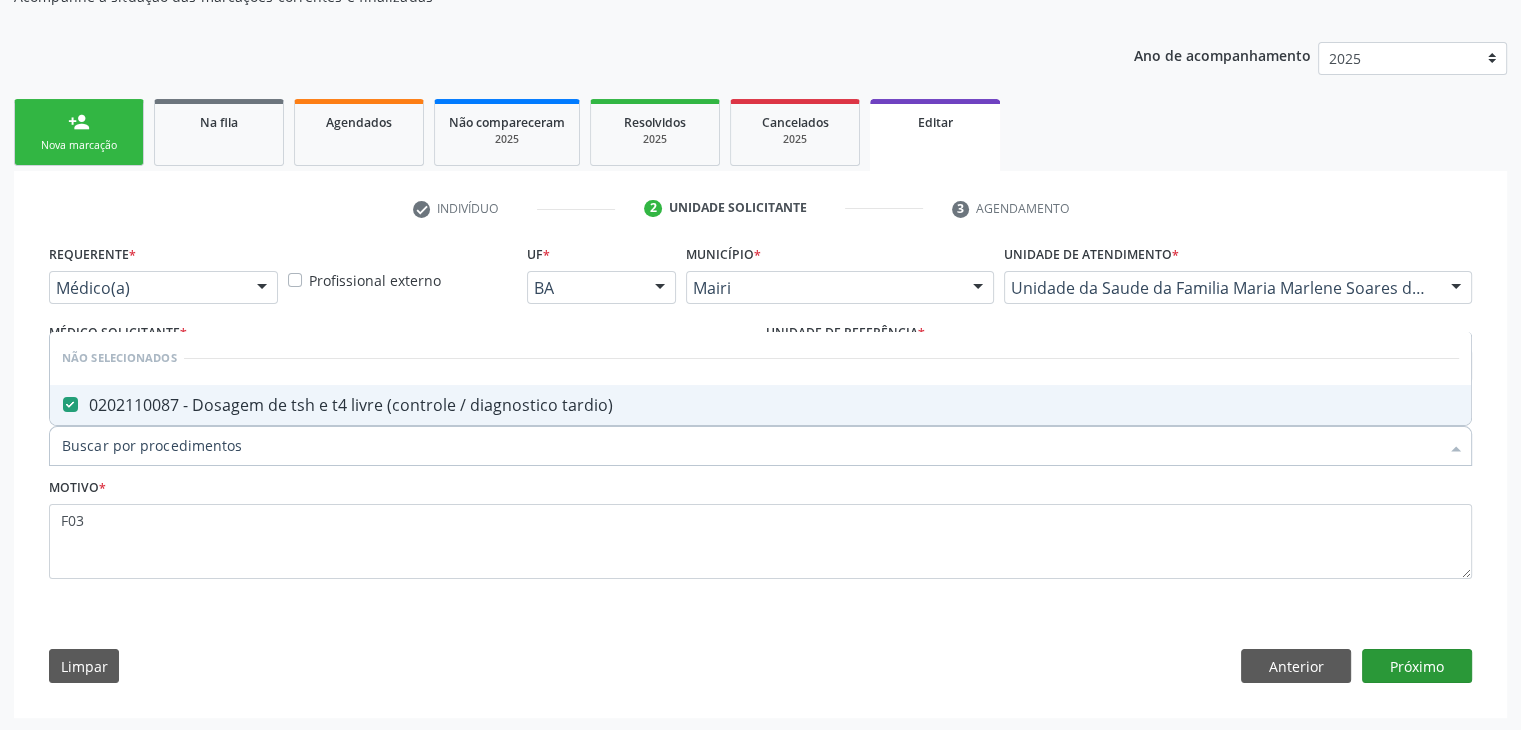scroll, scrollTop: 165, scrollLeft: 0, axis: vertical 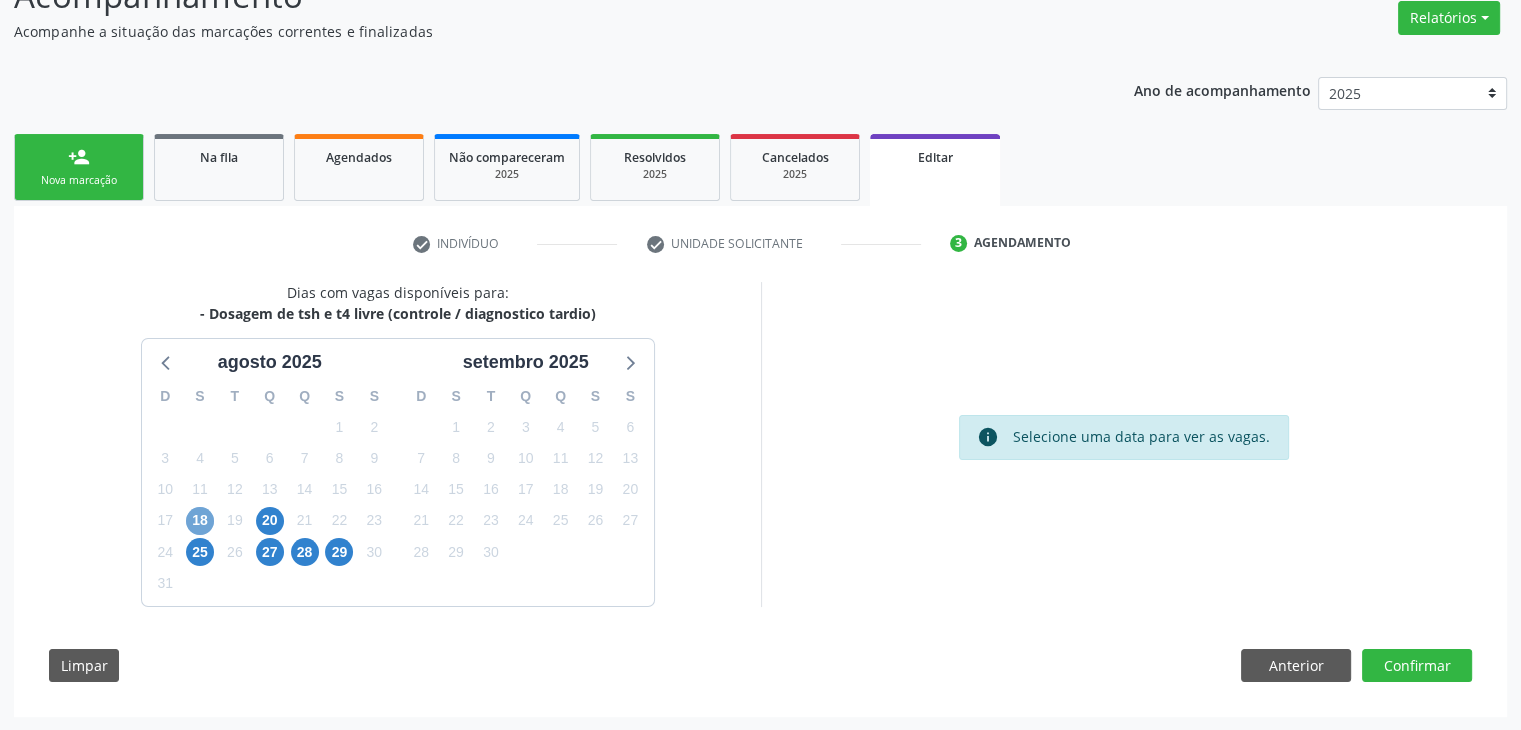 click on "18" at bounding box center (200, 521) 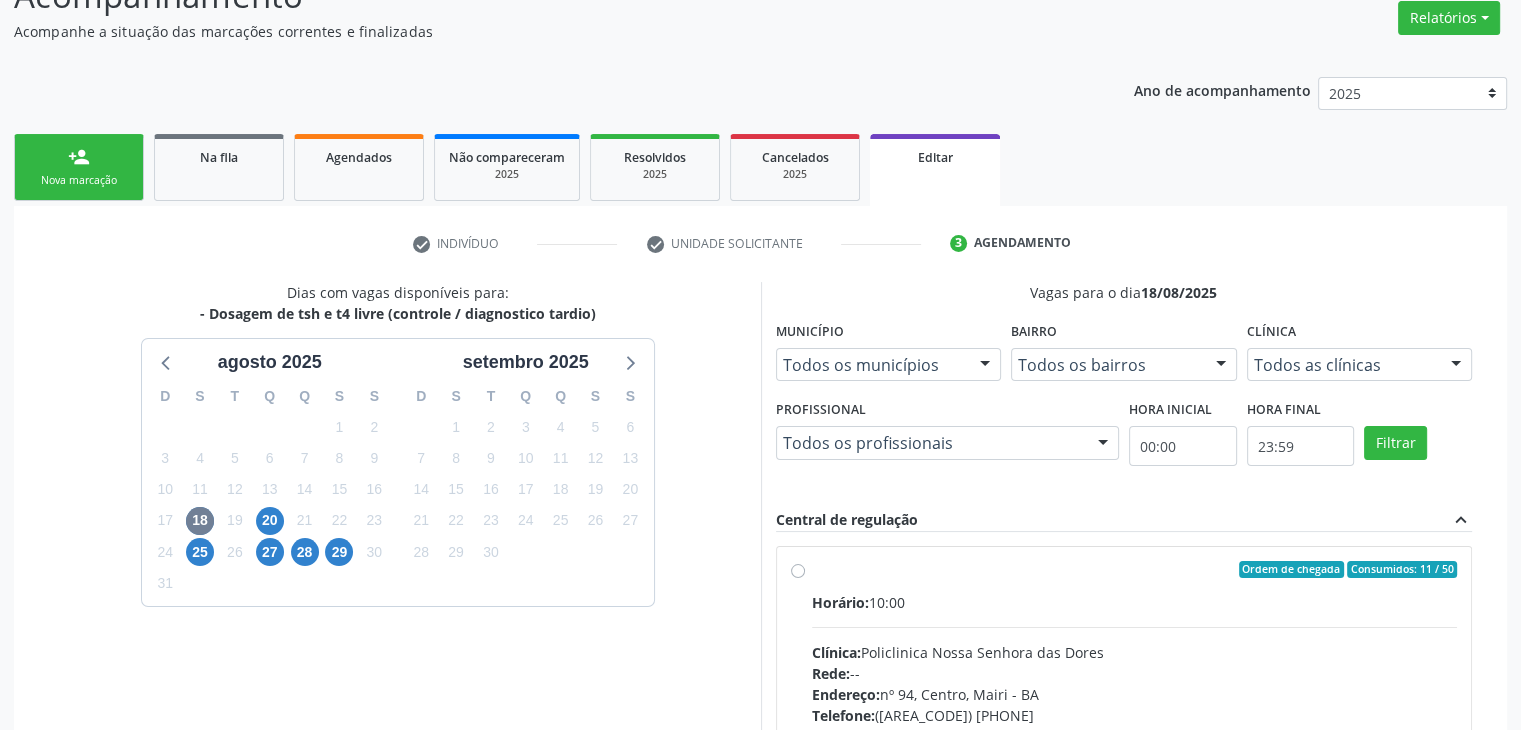 click on "Horário:   10:00" at bounding box center [1135, 602] 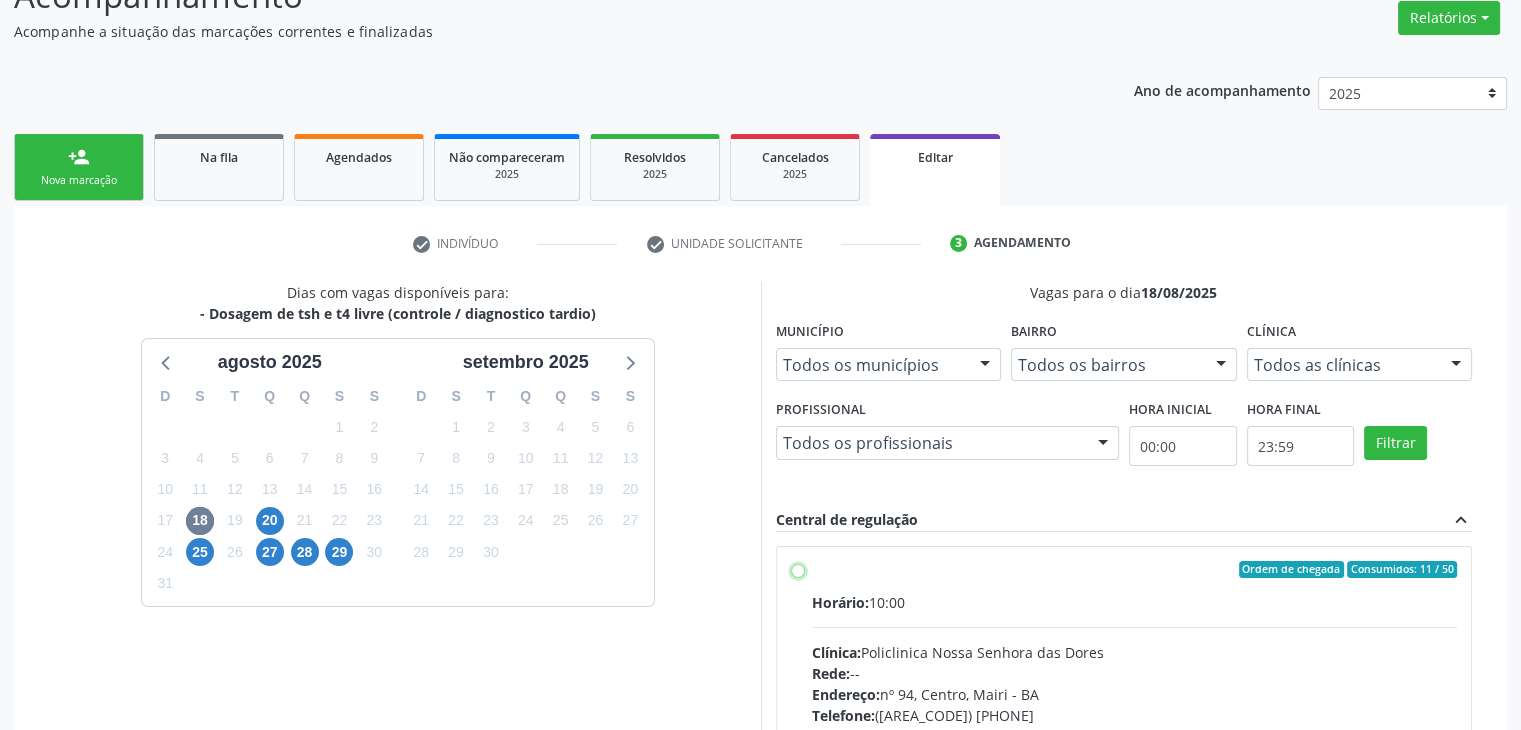 radio on "true" 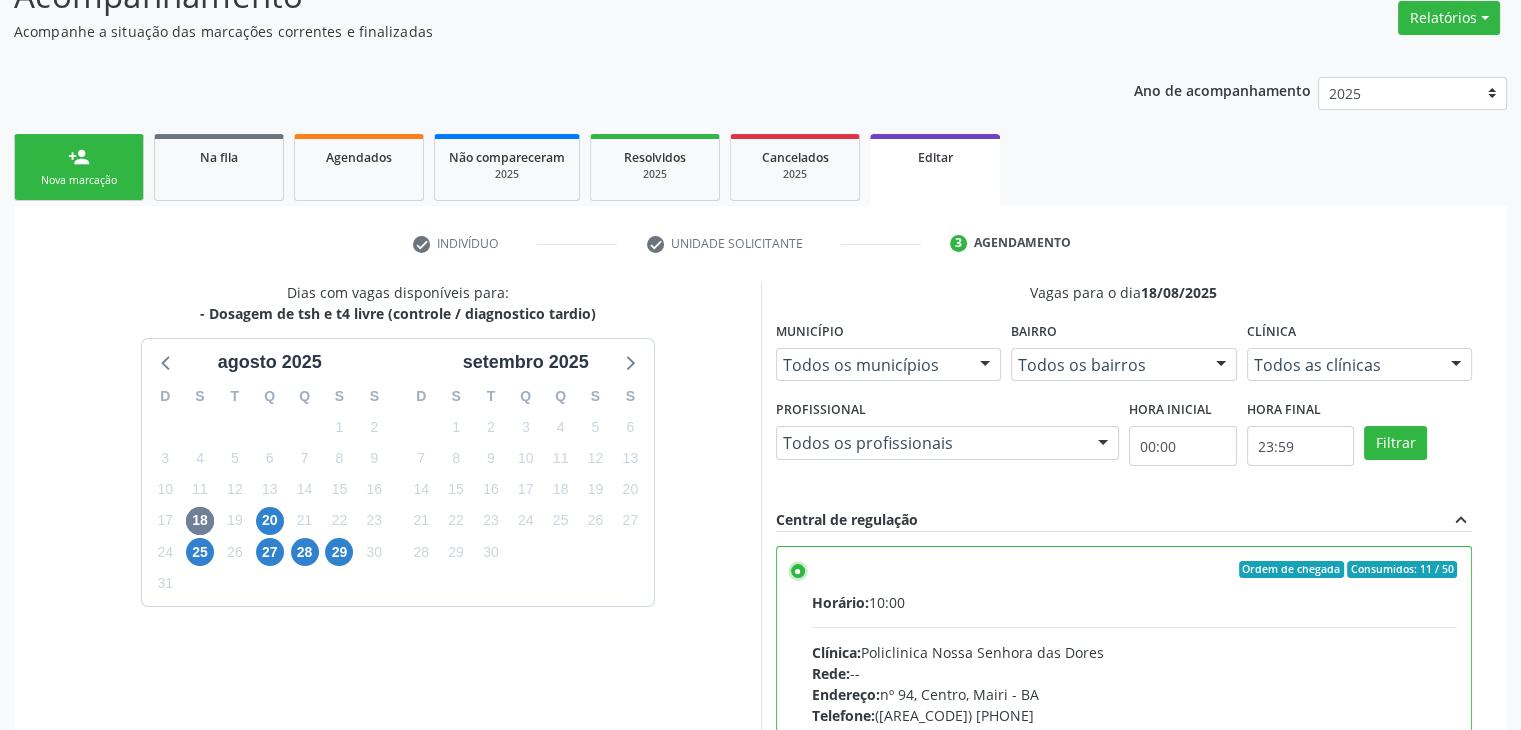 scroll, scrollTop: 490, scrollLeft: 0, axis: vertical 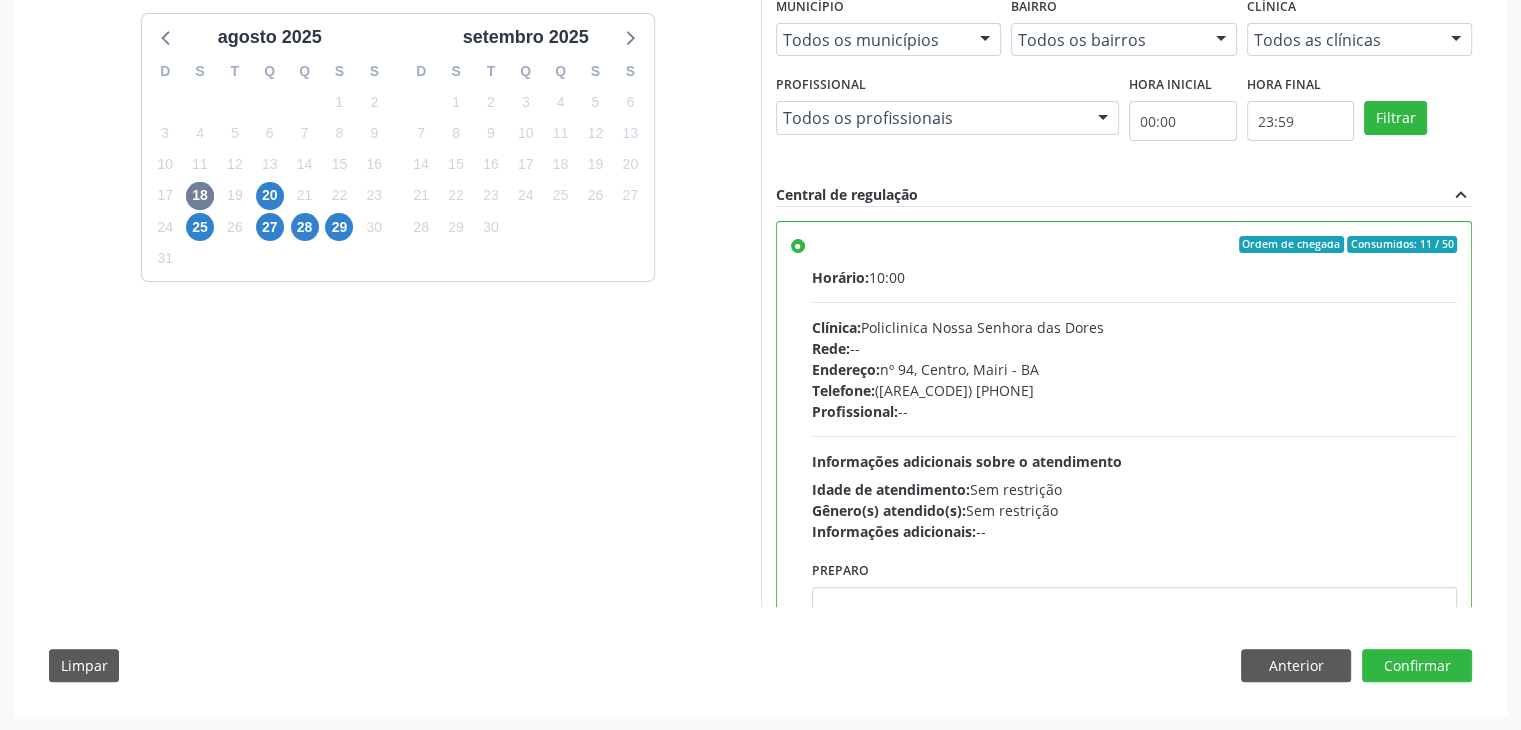 click on "Dias com vagas disponíveis para:
- Dosagem de tsh e t4 livre (controle / diagnostico tardio)
[MONTH] [YEAR] D S T Q Q S S 27 28 29 30 31 1 2 3 4 5 6 7 8 9 10 11 12 13 14 15 16 17 18 19 20 21 22 23 24 25 26 27 28 29 30 31 1 2 3 4 5 6 [MONTH] [YEAR] D S T Q Q S S 31 1 2 3 4 5 6 7 8 9 10 11 12 13 14 15 16 17 18 19 20 21 22 23 24 25 26 27 28 29 30 1 2 3 4 5 6 7 8 9 10 11
Vagas para o dia
[DD]/[MM]/[YYYY]
Município
Todos os municípios         Todos os municípios   [CITY] - [STATE]
Nenhum resultado encontrado para: "   "
Não há nenhuma opção para ser exibida.
Bairro
Todos os bairros         Todos os bairros   [NEIGHBORHOOD]
Nenhum resultado encontrado para: "   "
Não há nenhuma opção para ser exibida.
Clínica
Todos as clínicas         Todos as clínicas   [CLINIC_NAME]
Nenhum resultado encontrado para: "   "" at bounding box center (760, 326) 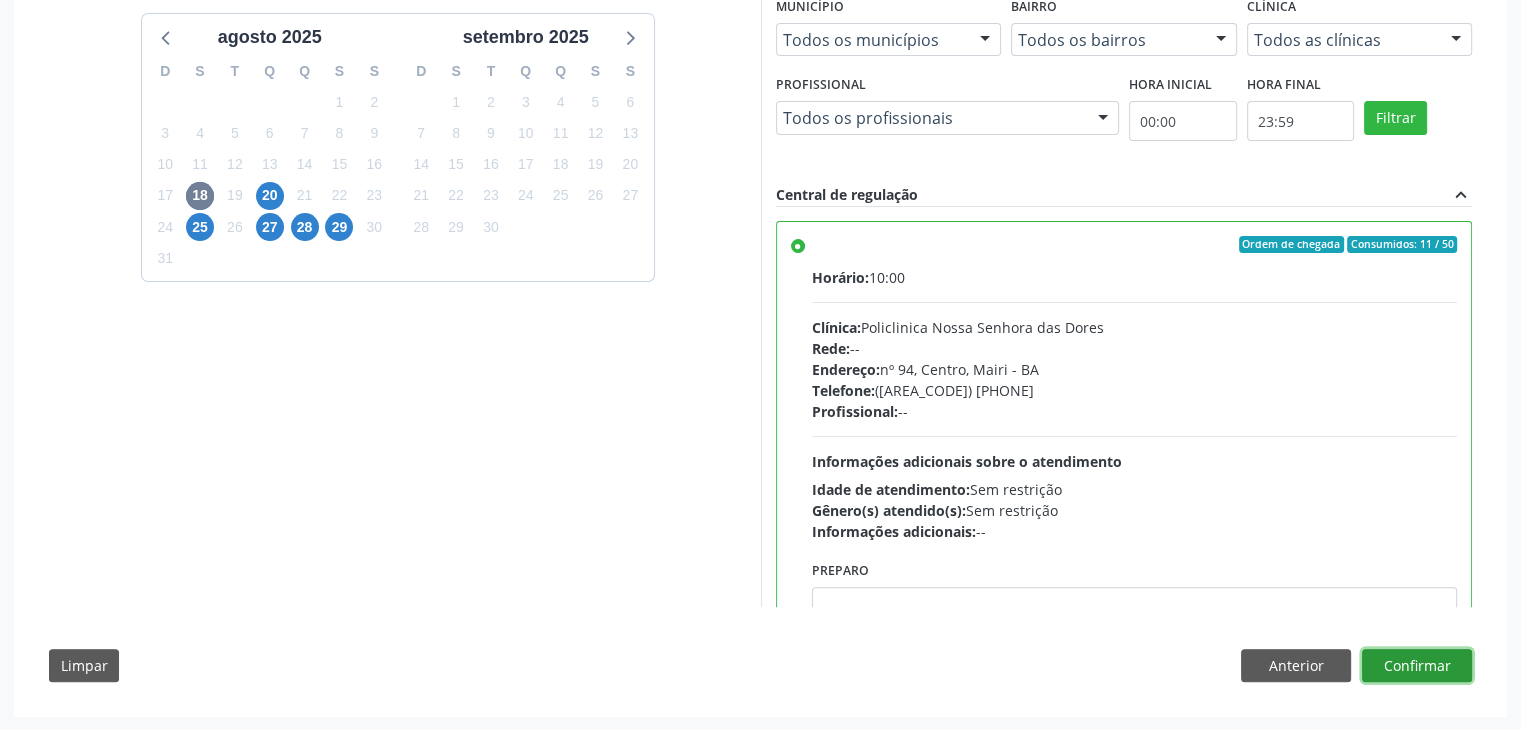 click on "Confirmar" at bounding box center (1417, 666) 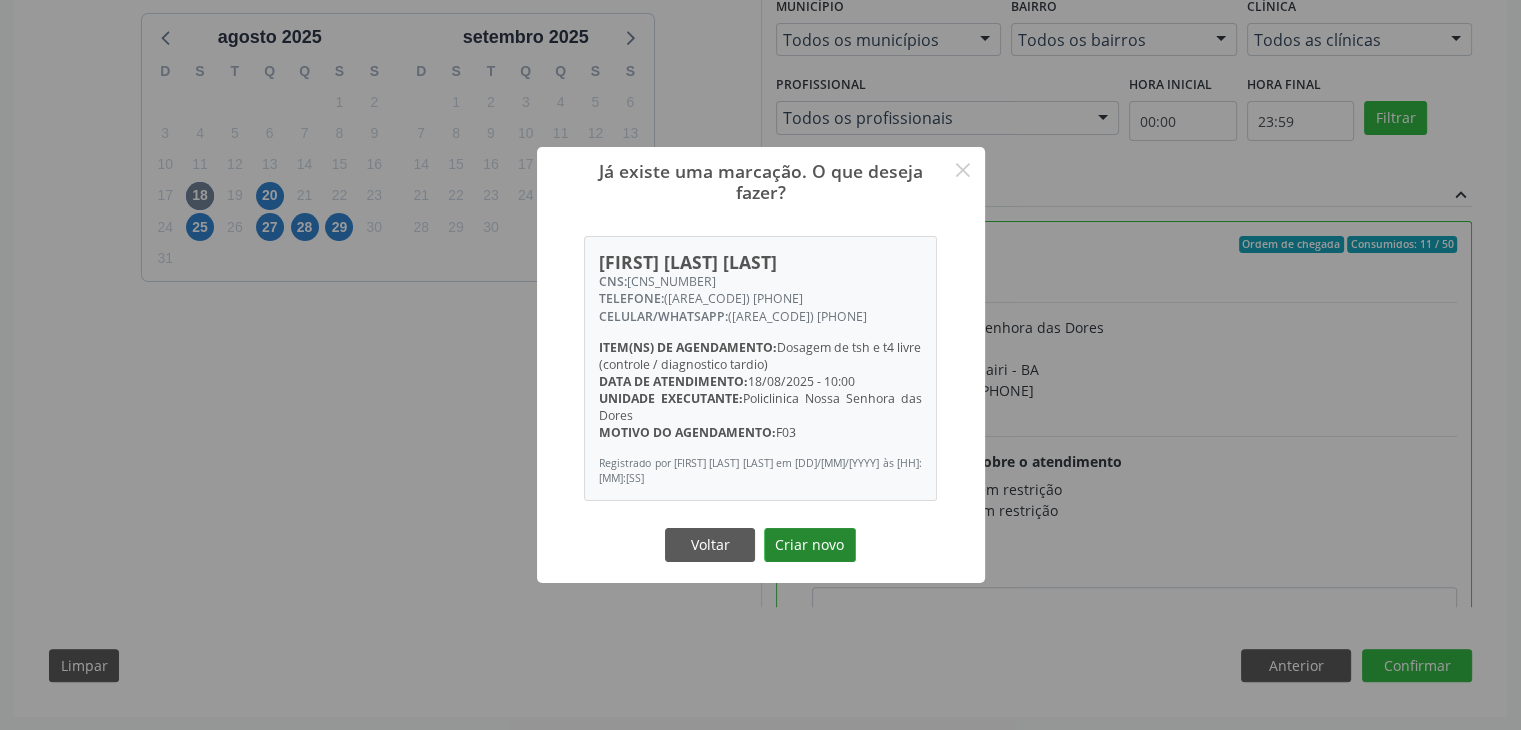 click on "Criar novo" at bounding box center (810, 545) 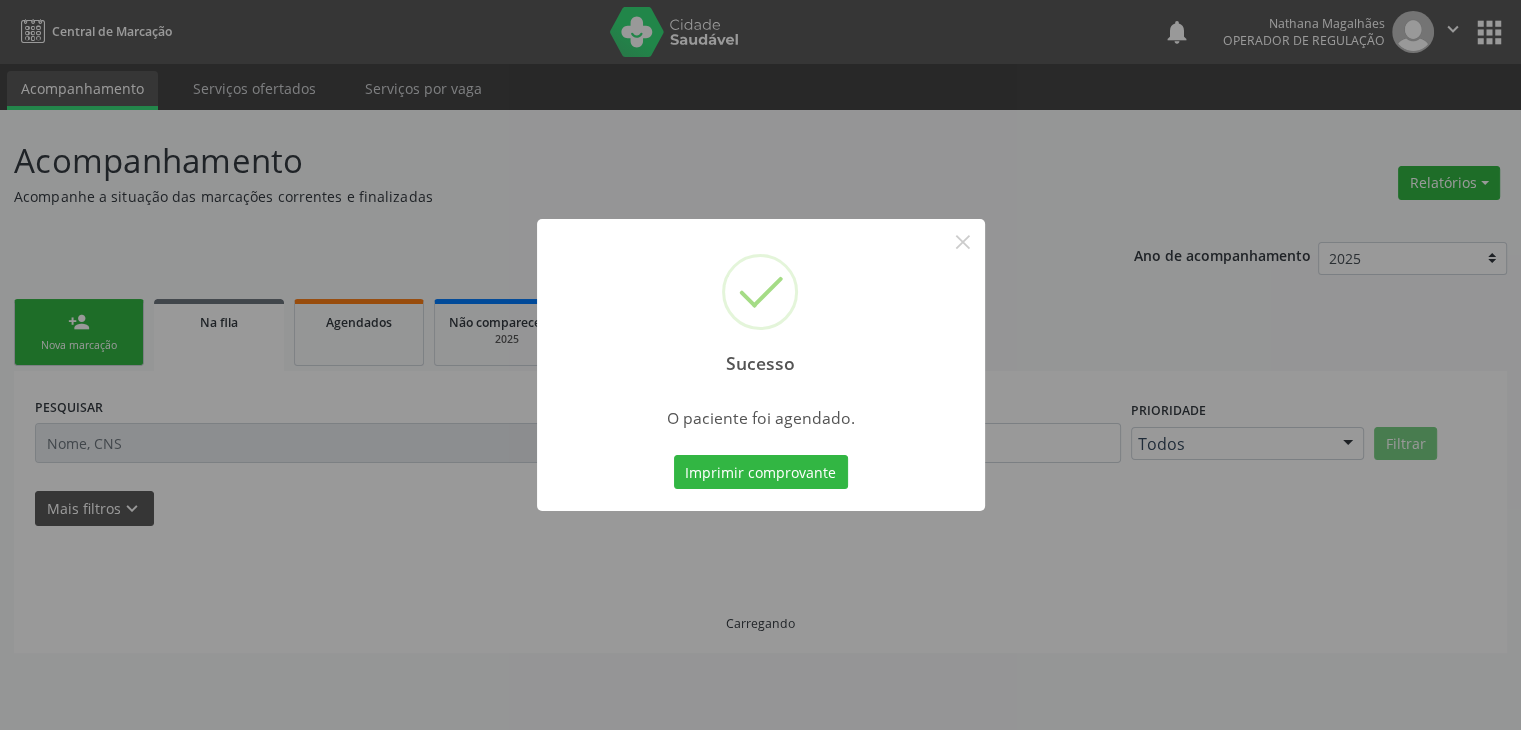 scroll, scrollTop: 0, scrollLeft: 0, axis: both 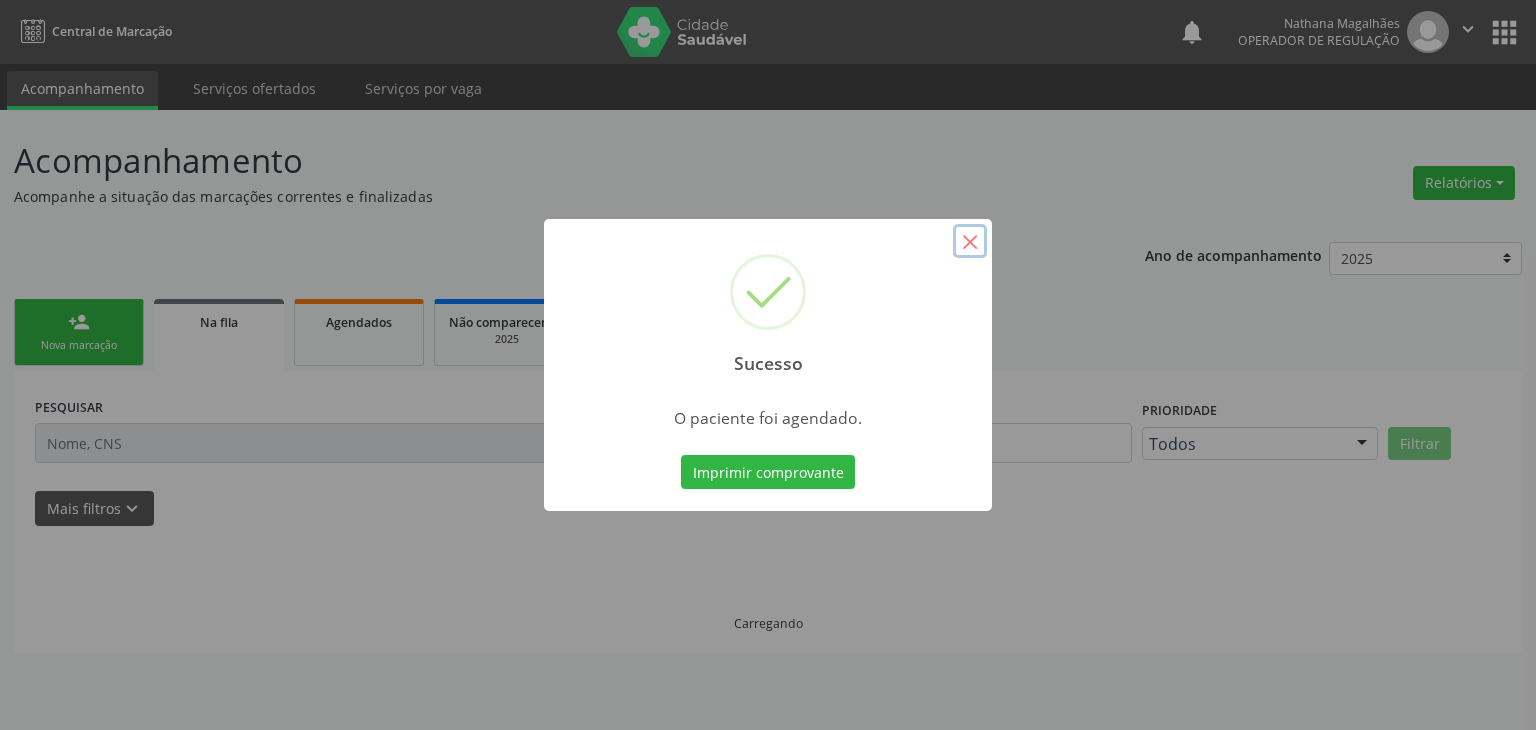 click on "×" at bounding box center (970, 241) 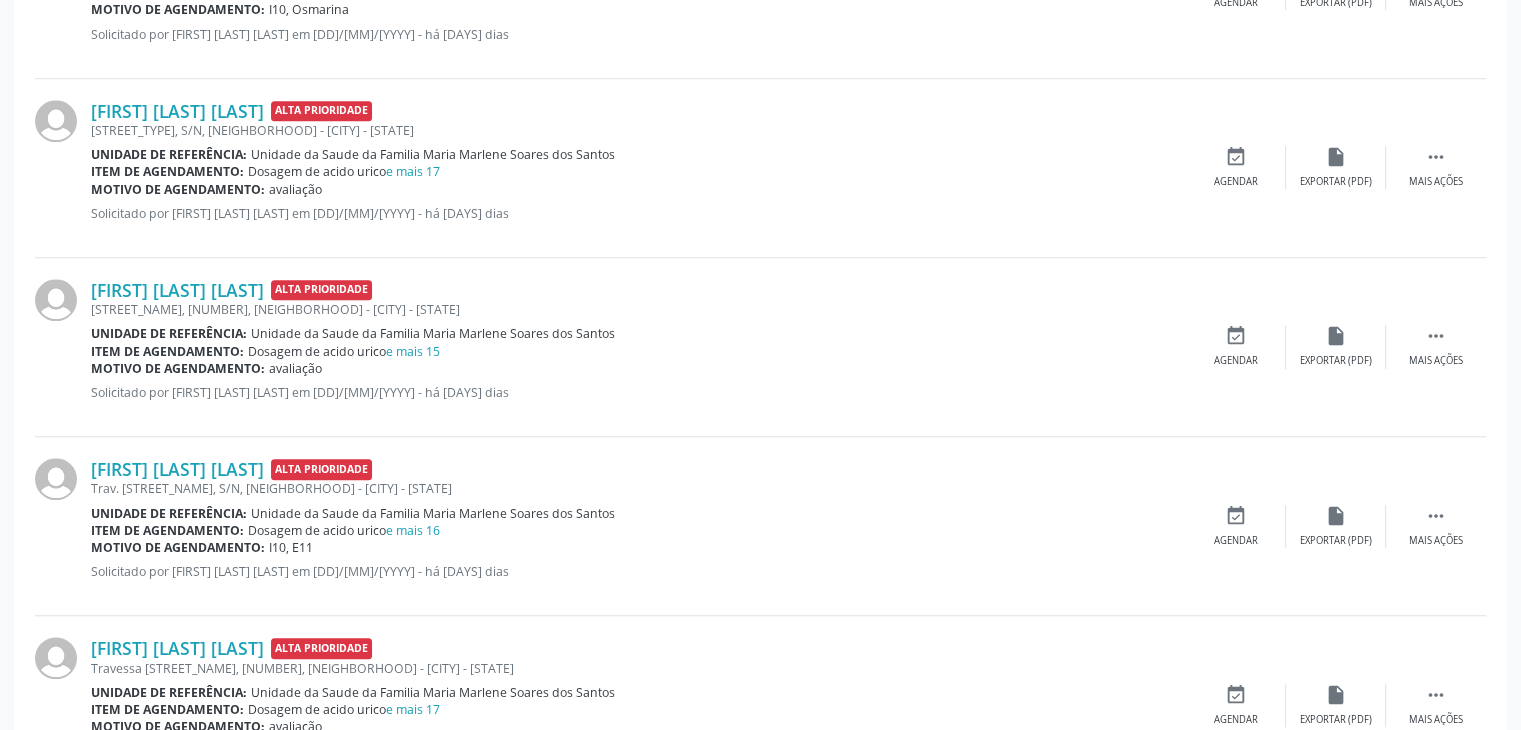 scroll, scrollTop: 1700, scrollLeft: 0, axis: vertical 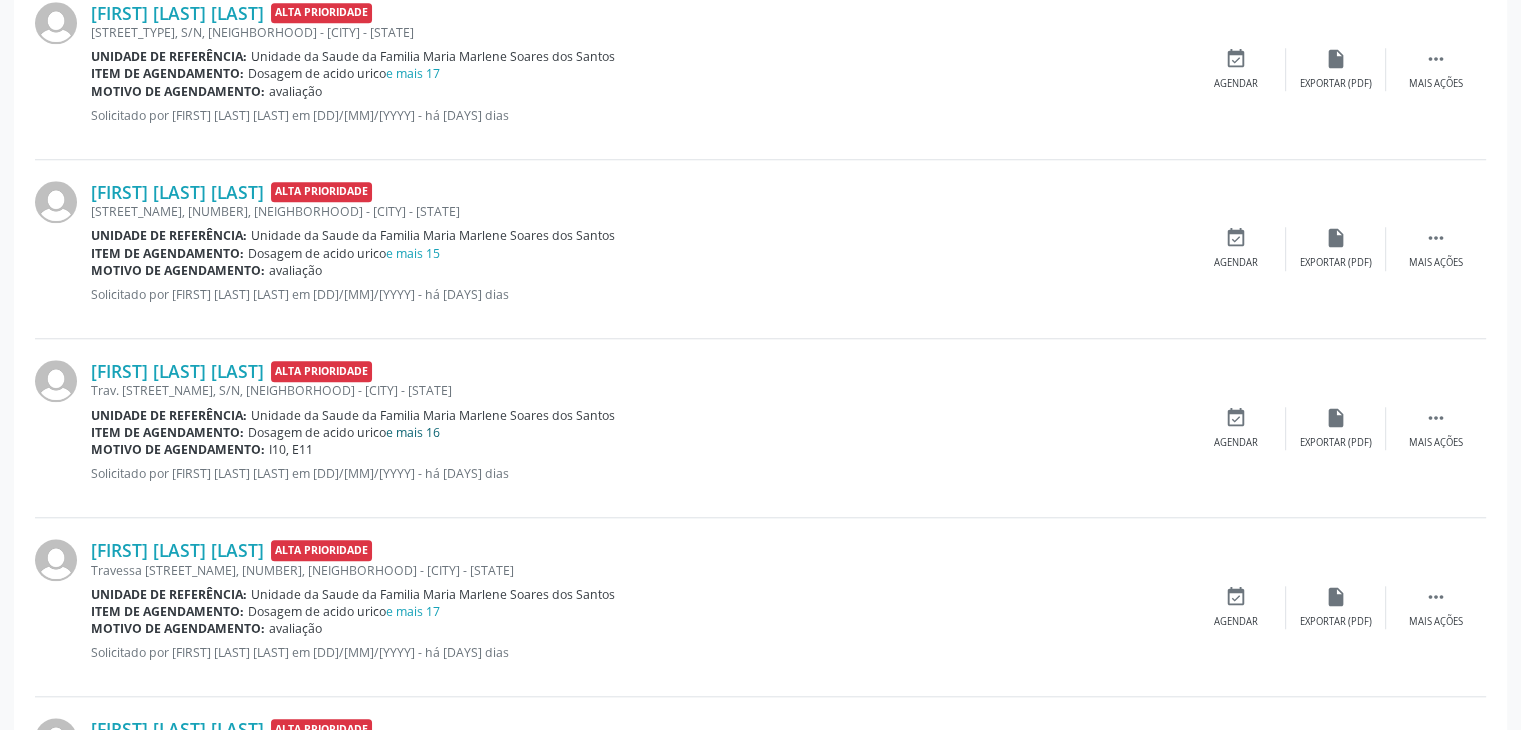 click on "e mais 16" at bounding box center (413, 432) 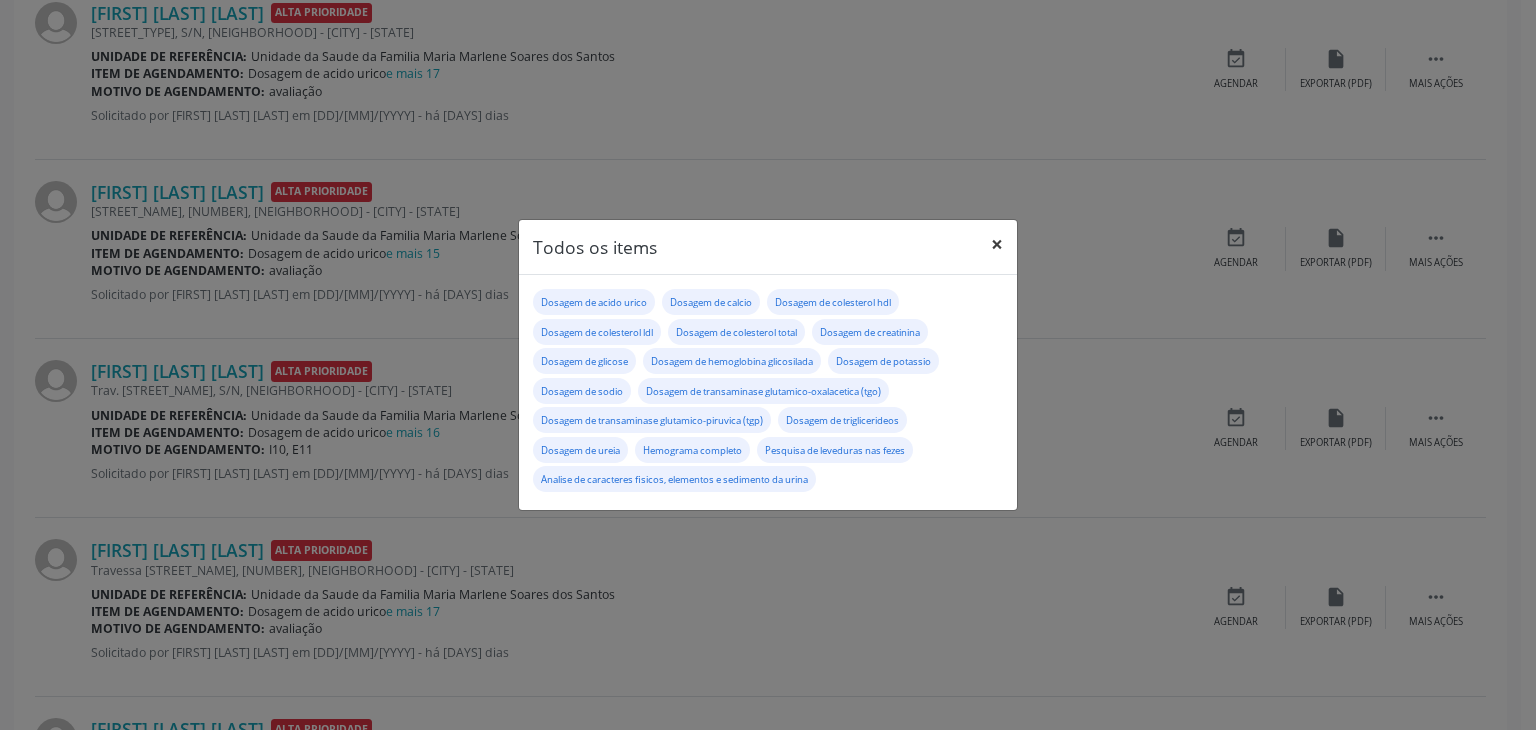 click on "×" at bounding box center [997, 244] 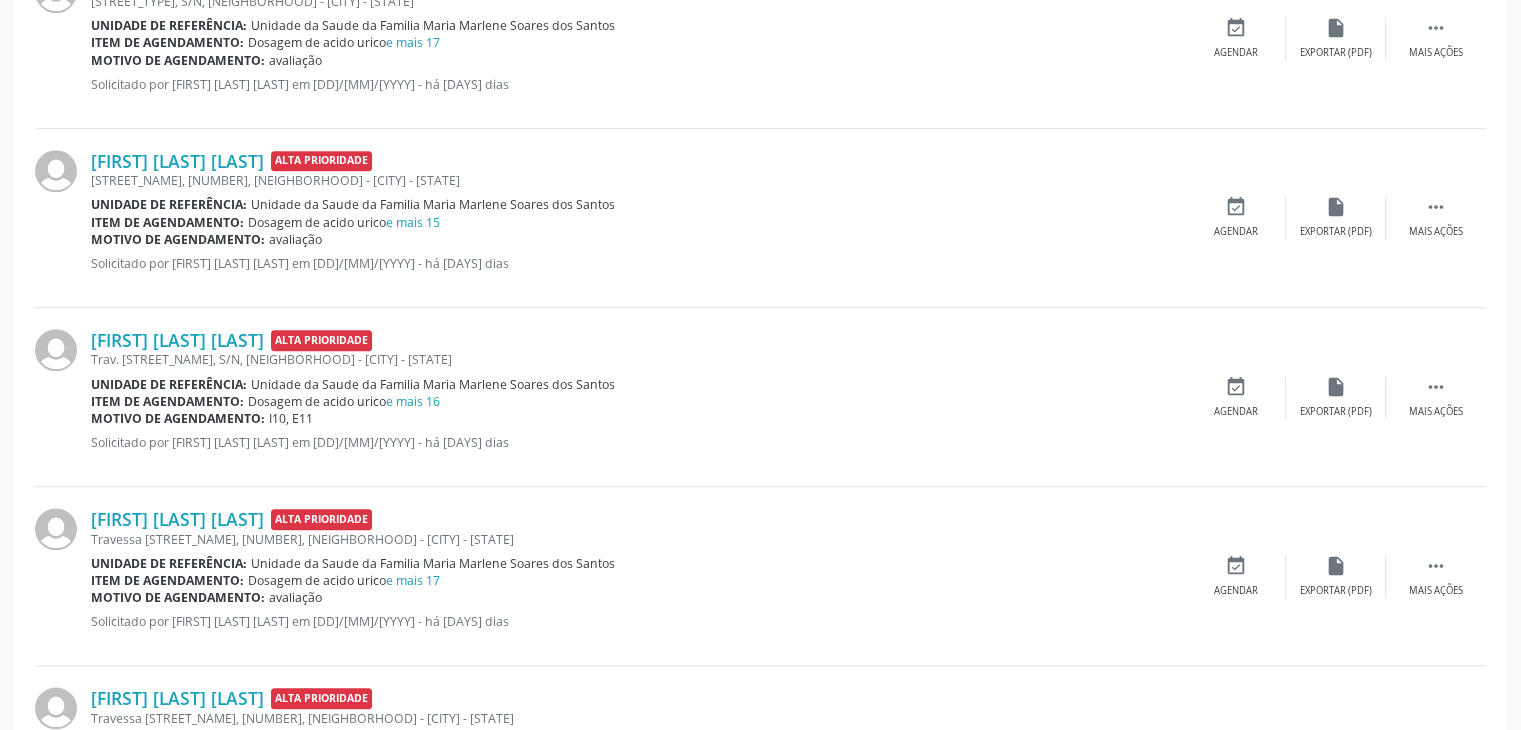 scroll, scrollTop: 2000, scrollLeft: 0, axis: vertical 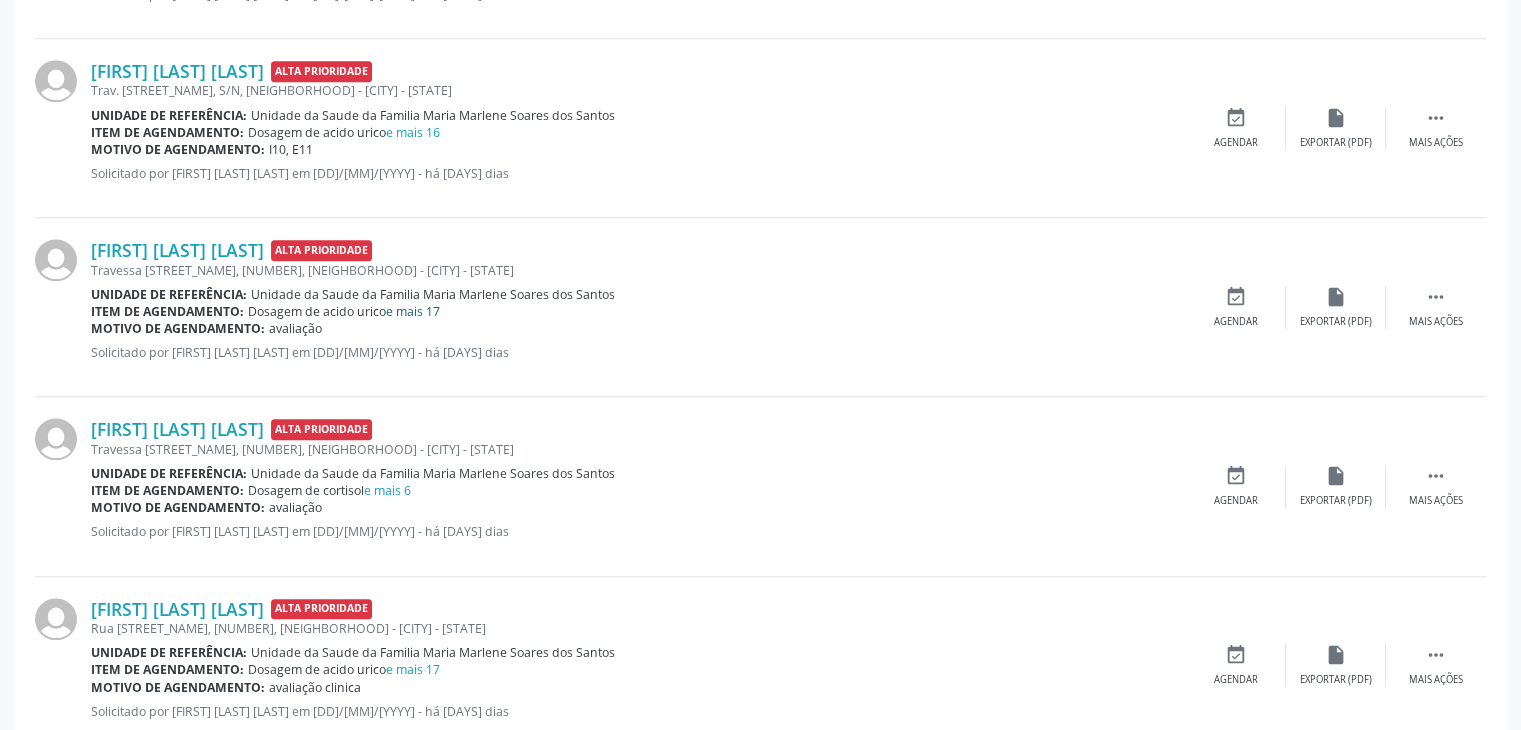 click on "e mais 17" at bounding box center [413, 311] 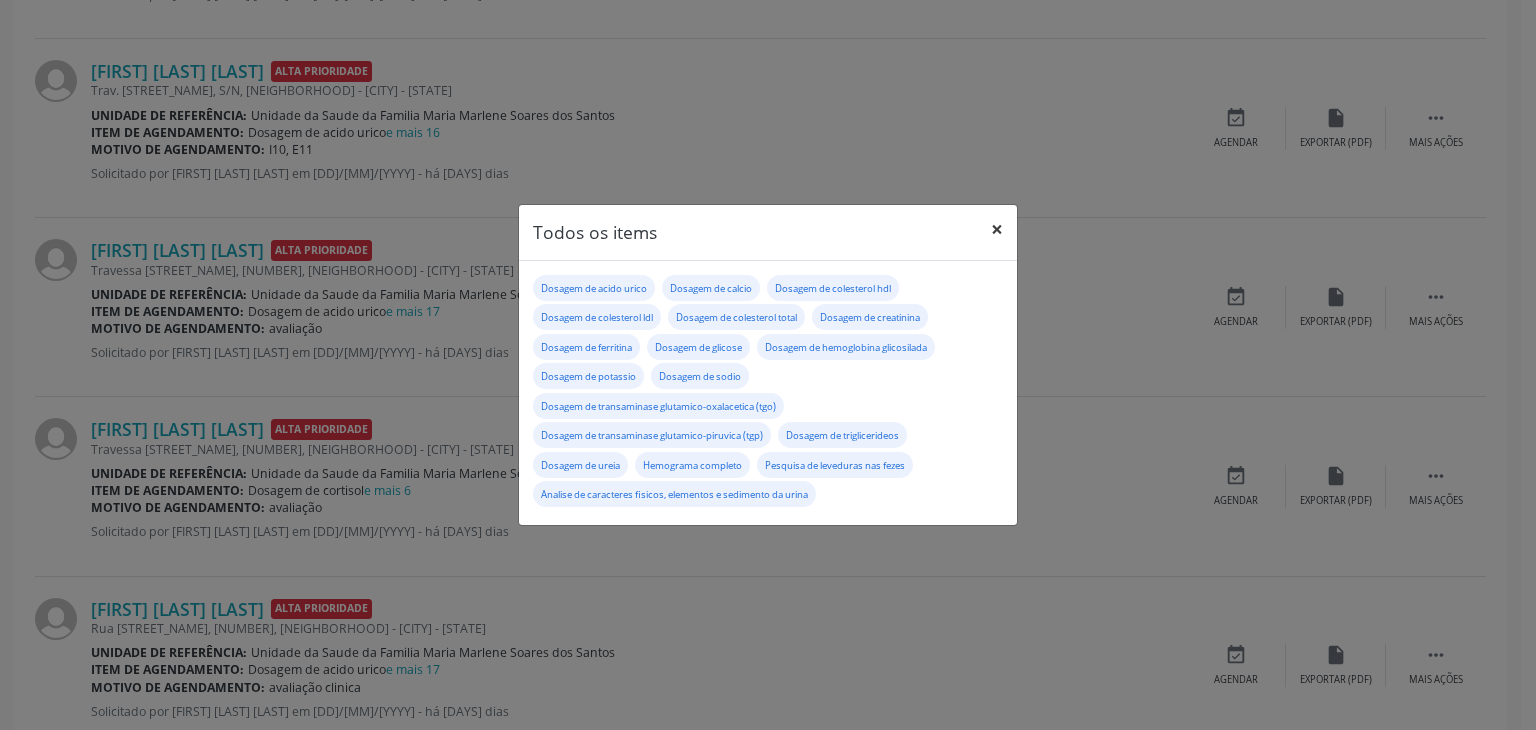 click on "×" at bounding box center [997, 229] 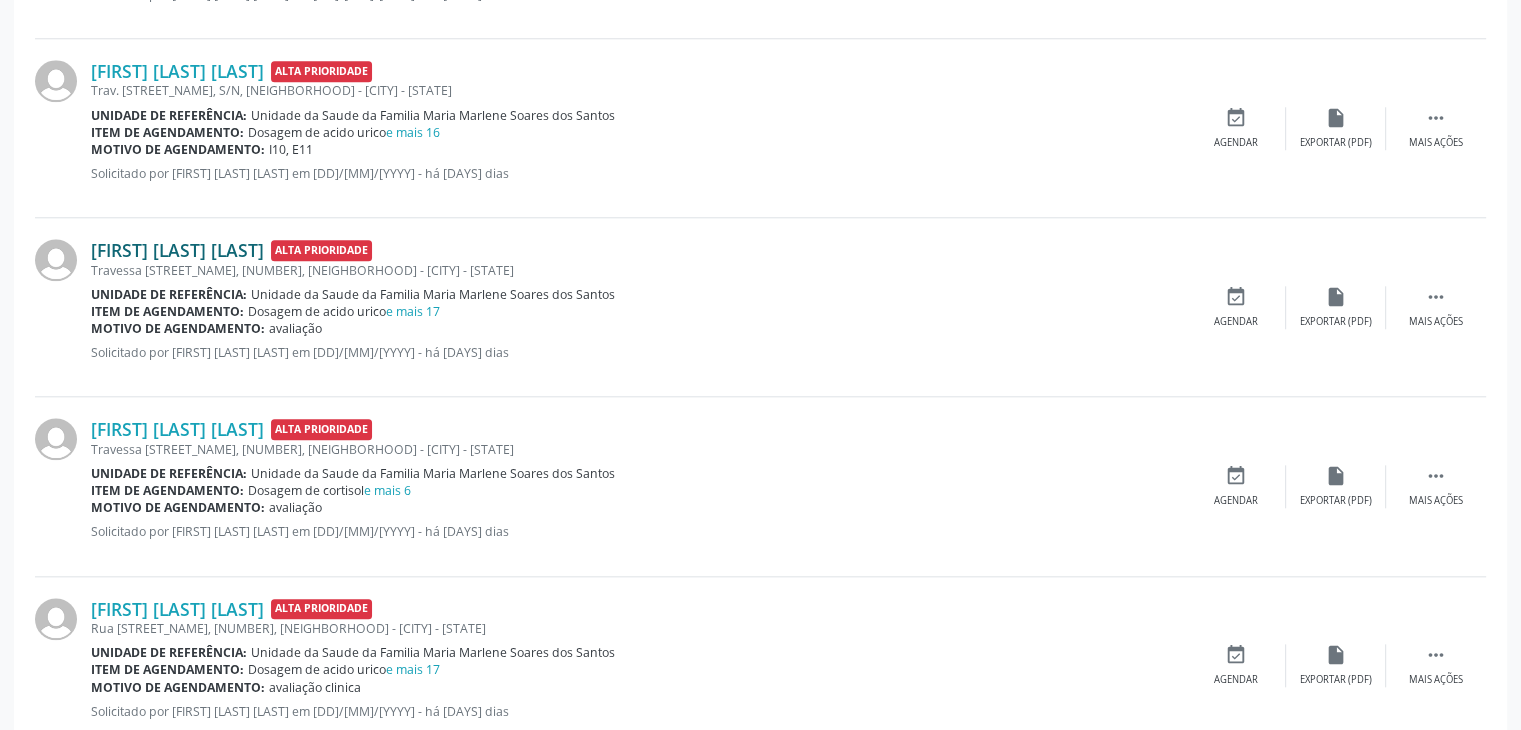 click on "[FIRST] [LAST] [LAST]" at bounding box center (177, 250) 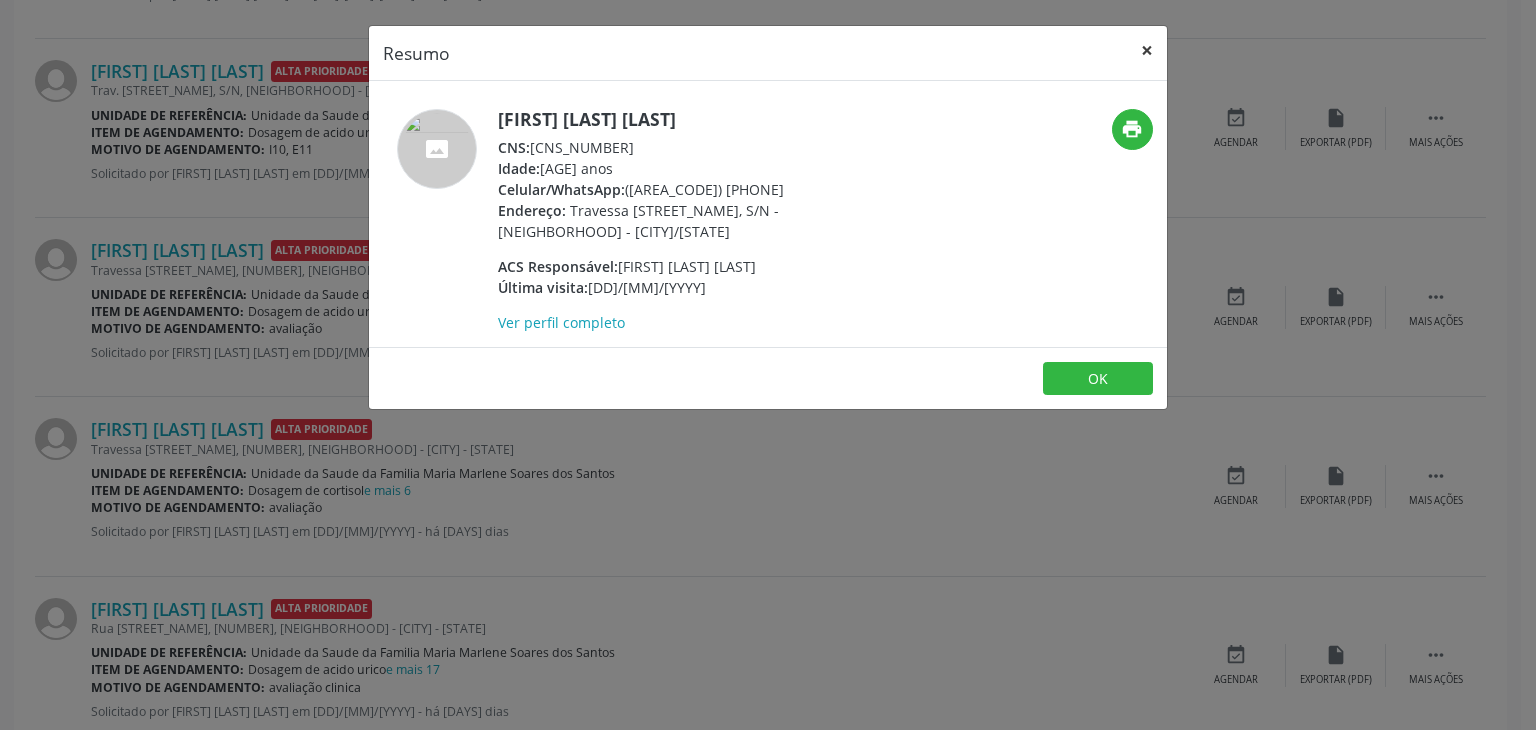 click on "×" at bounding box center [1147, 50] 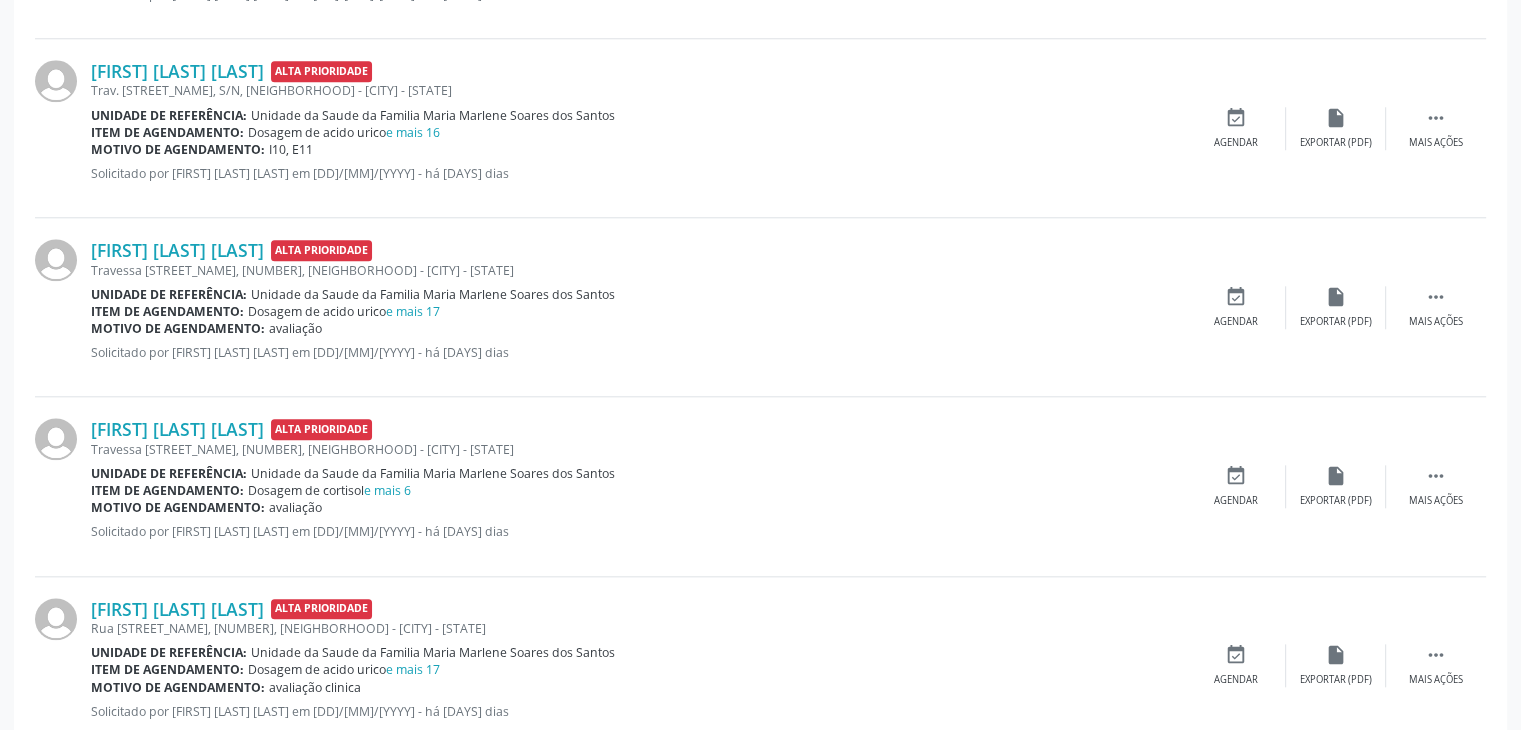 click on "Unidade da Saude da Familia Maria Marlene Soares dos Santos" at bounding box center [433, 294] 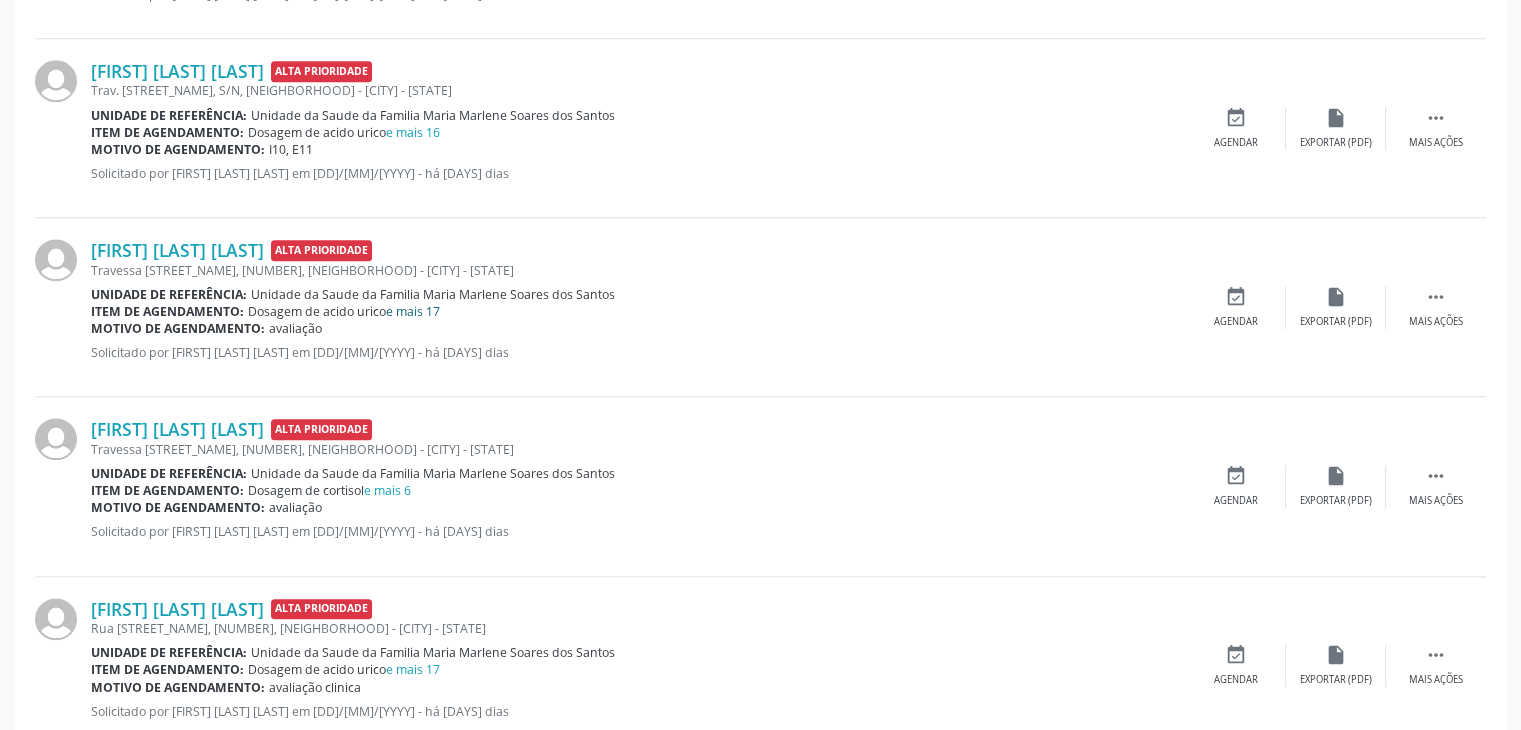 click on "e mais 17" at bounding box center (413, 311) 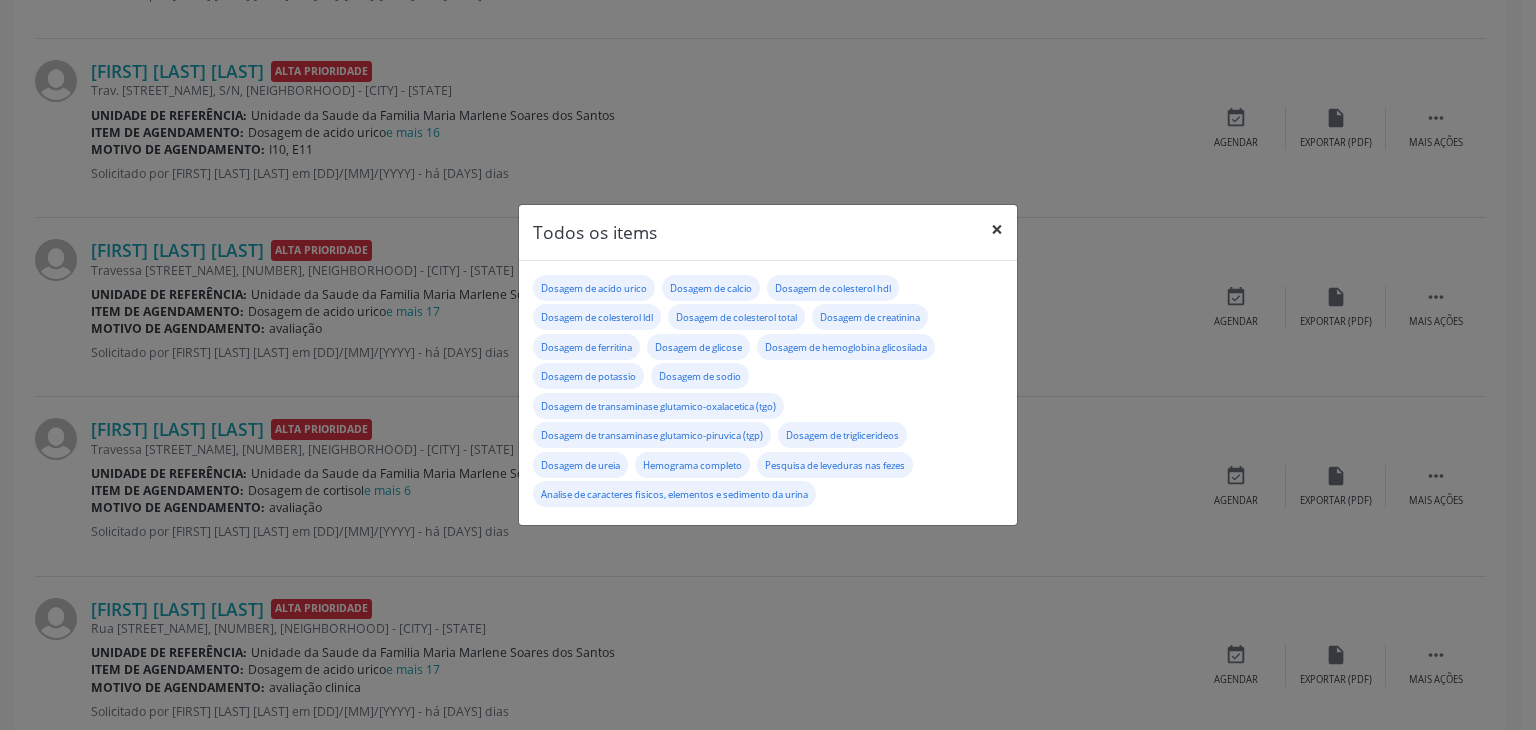 click on "×" at bounding box center [997, 229] 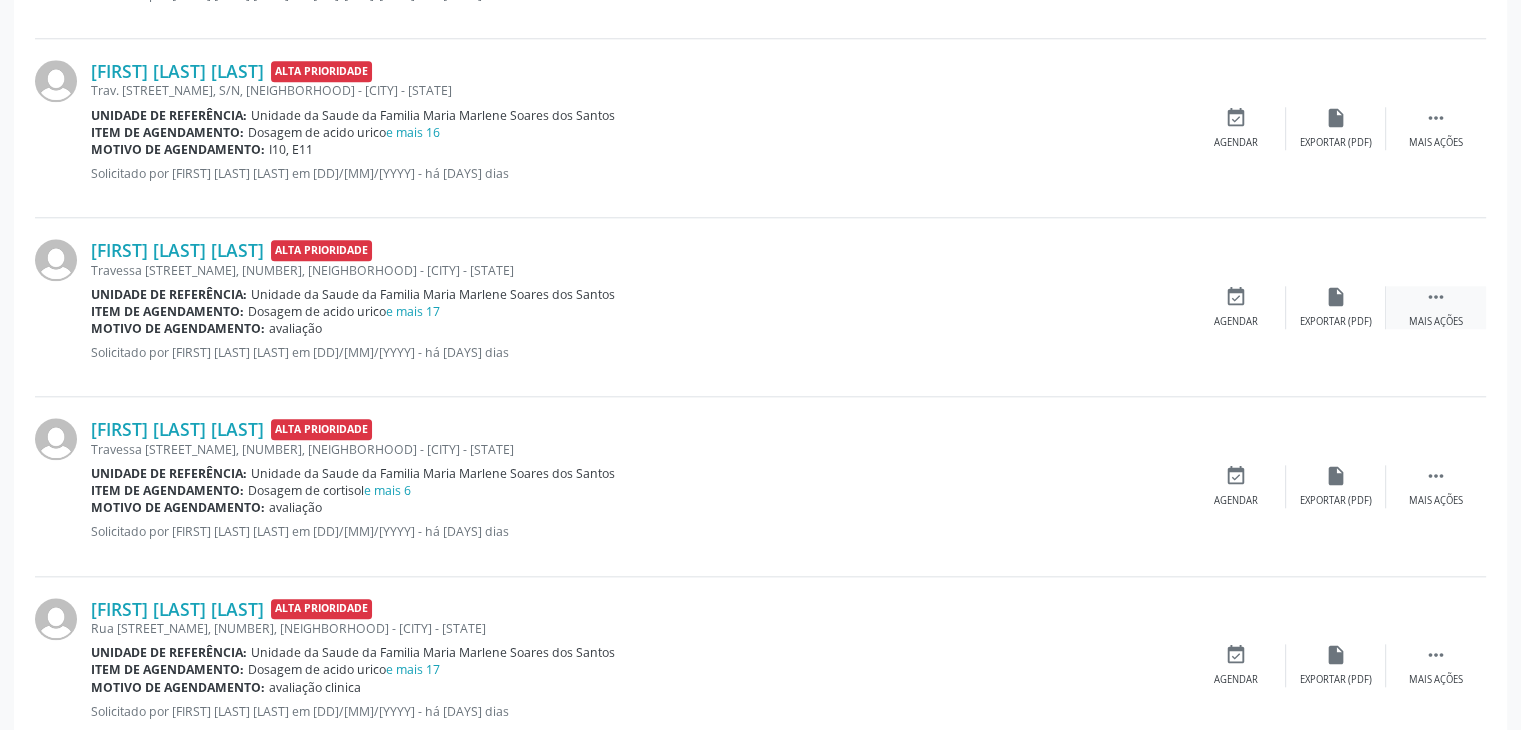 click on "
Mais ações" at bounding box center [1436, 307] 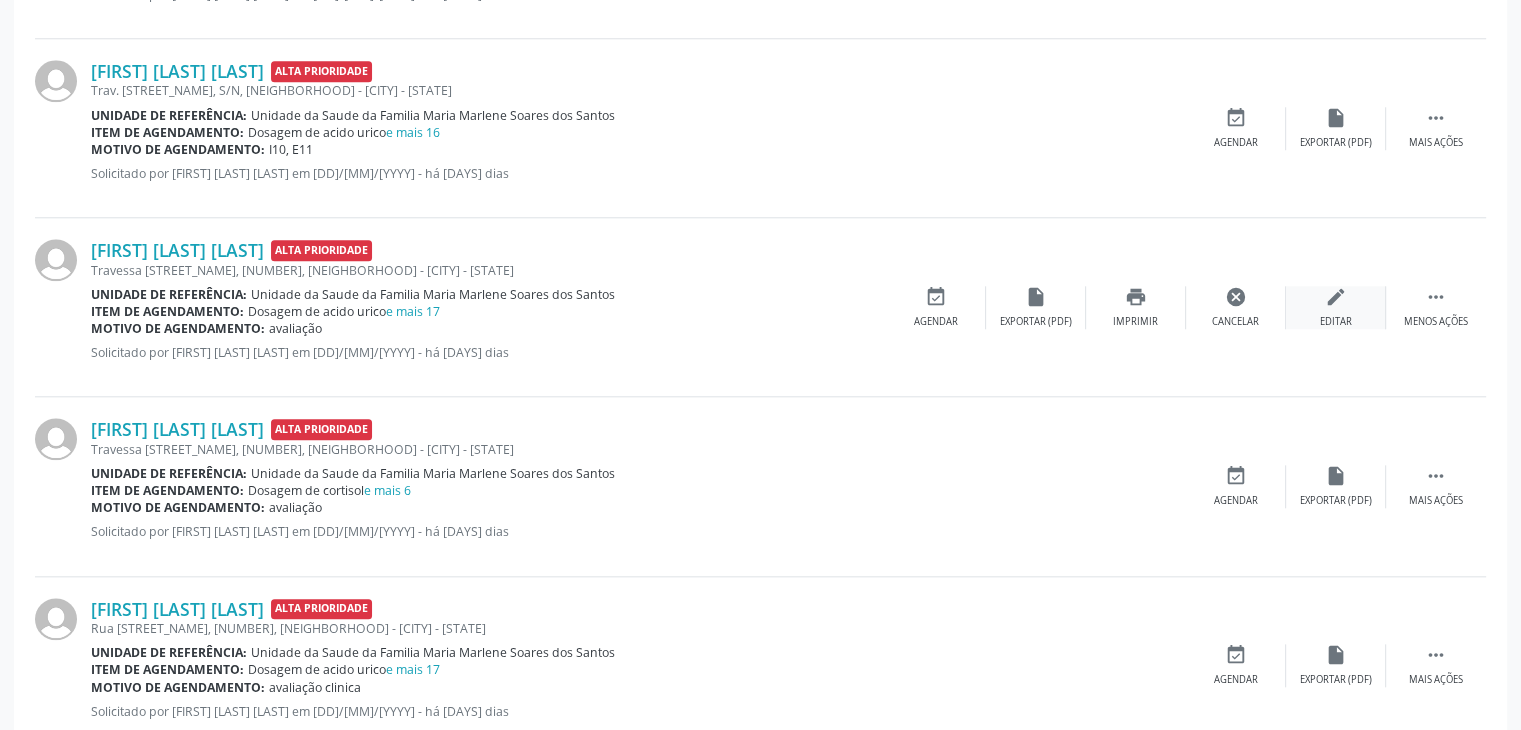 click on "edit
Editar" at bounding box center [1336, 307] 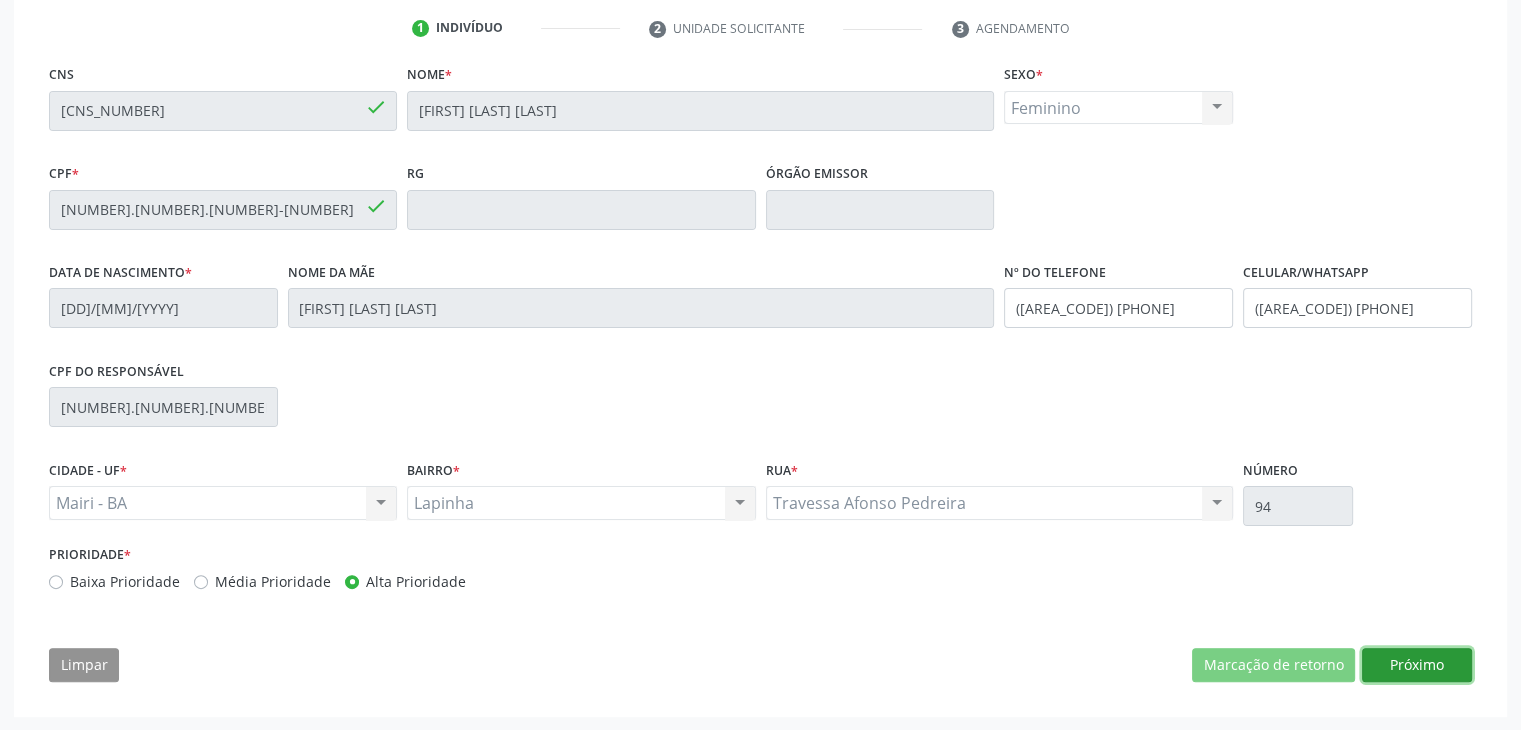 click on "Próximo" at bounding box center (1417, 665) 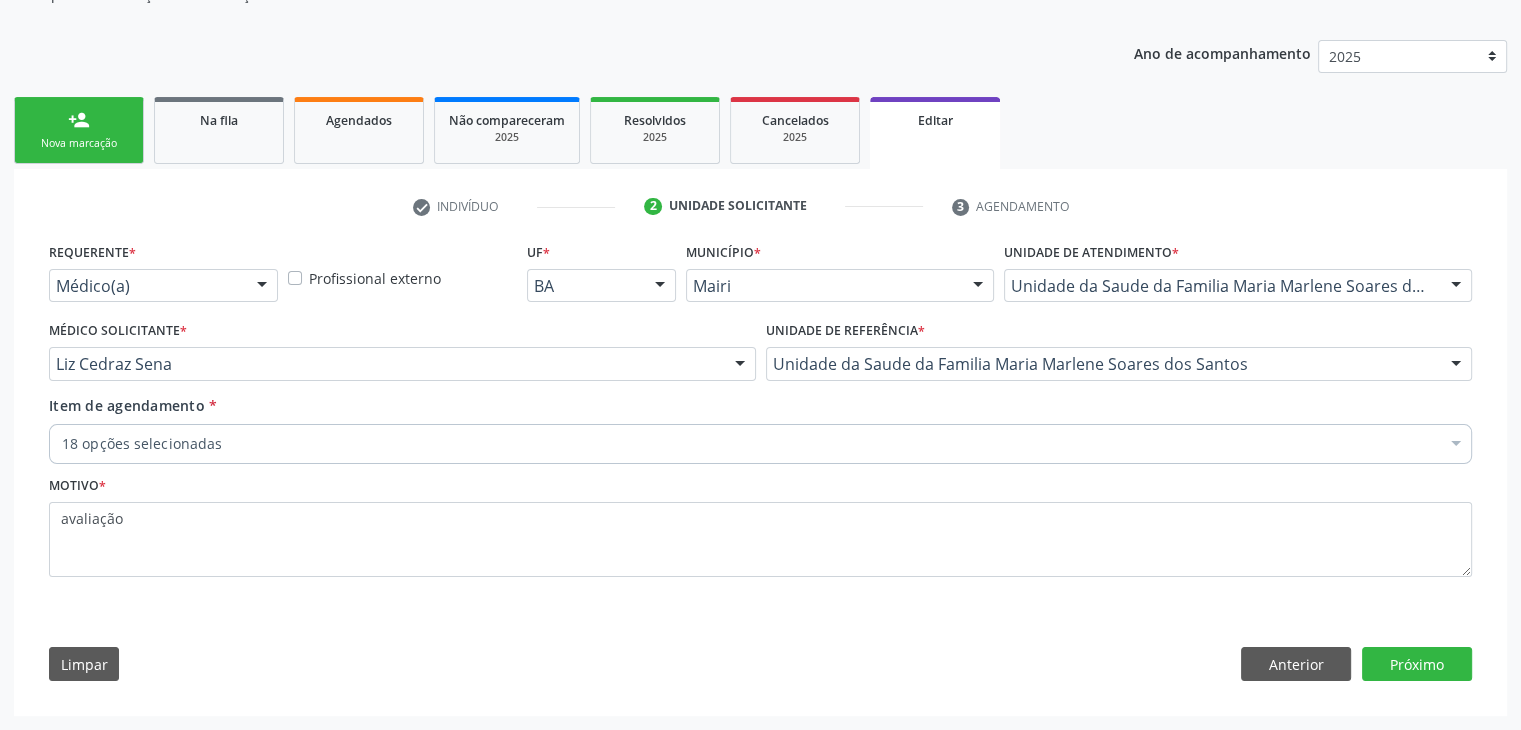 scroll, scrollTop: 200, scrollLeft: 0, axis: vertical 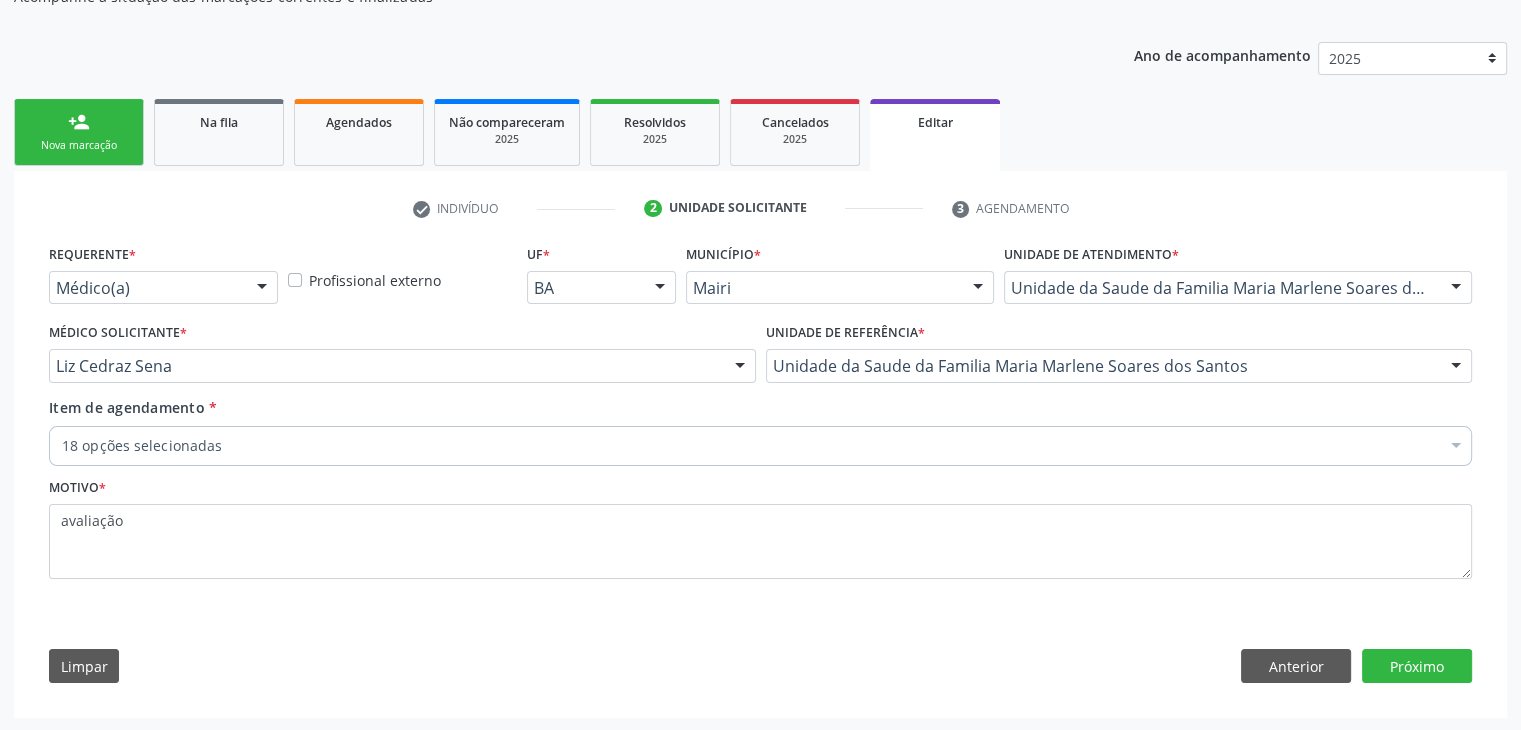 click on "18 opções selecionadas" at bounding box center [760, 446] 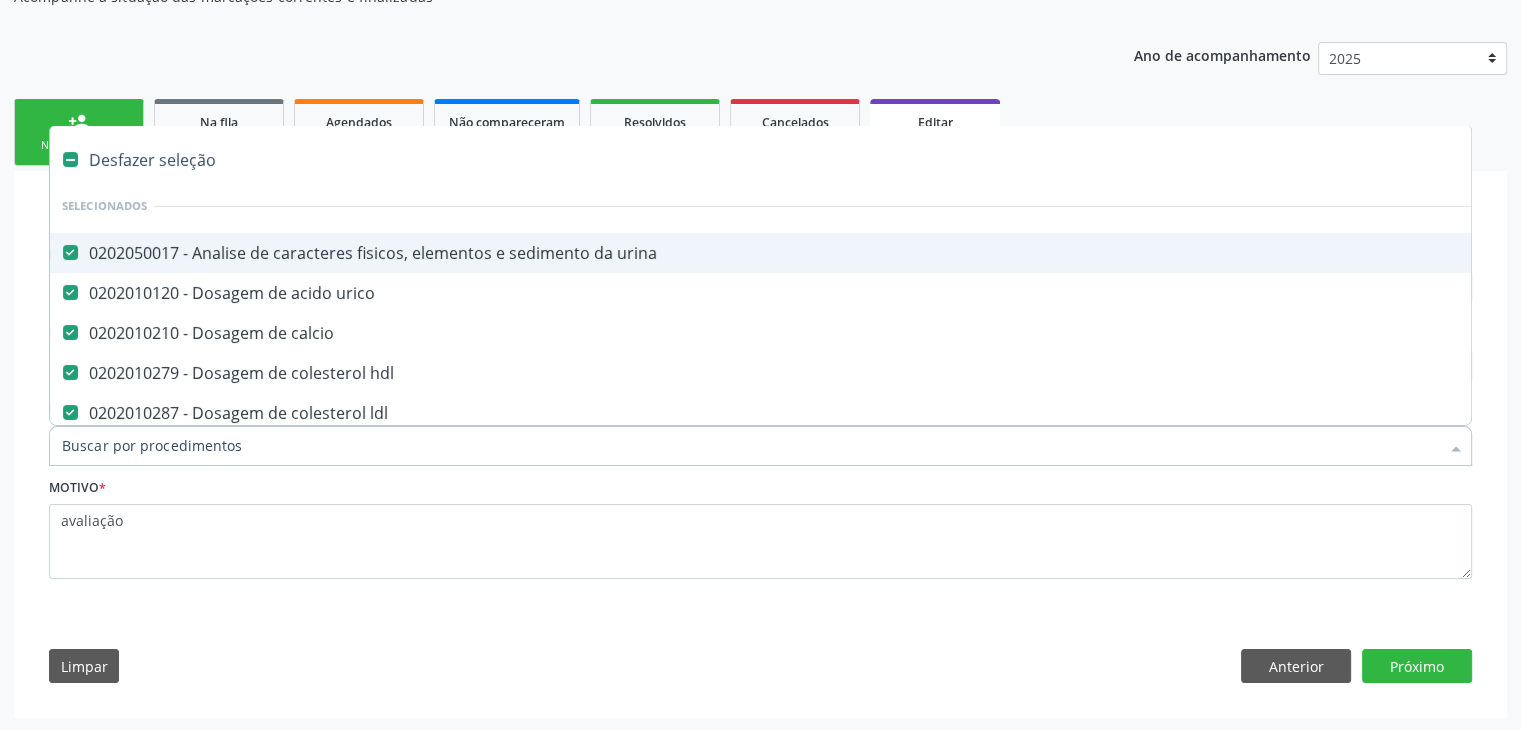 click on "Desfazer seleção" at bounding box center [831, 160] 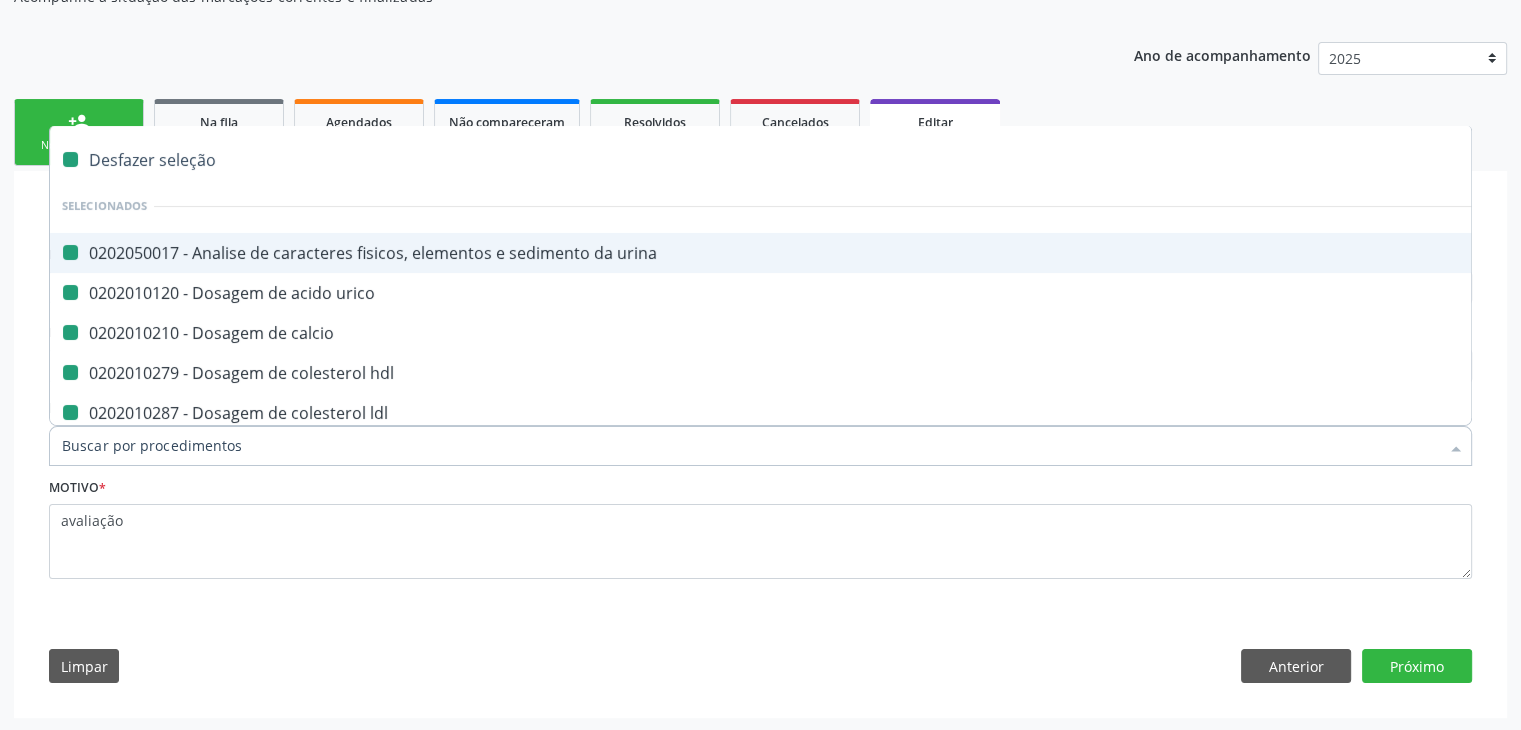 checkbox on "false" 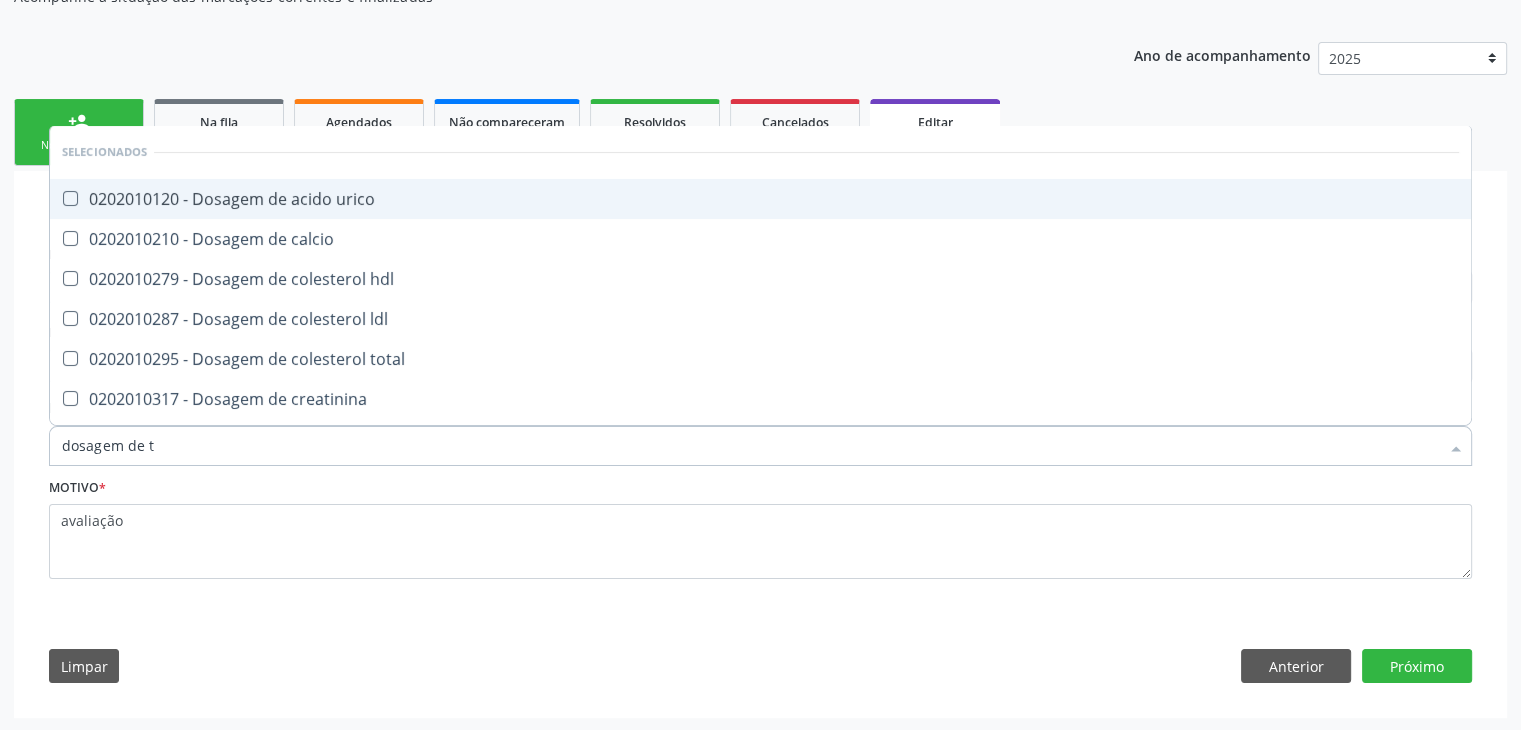 type on "dosagem de ts" 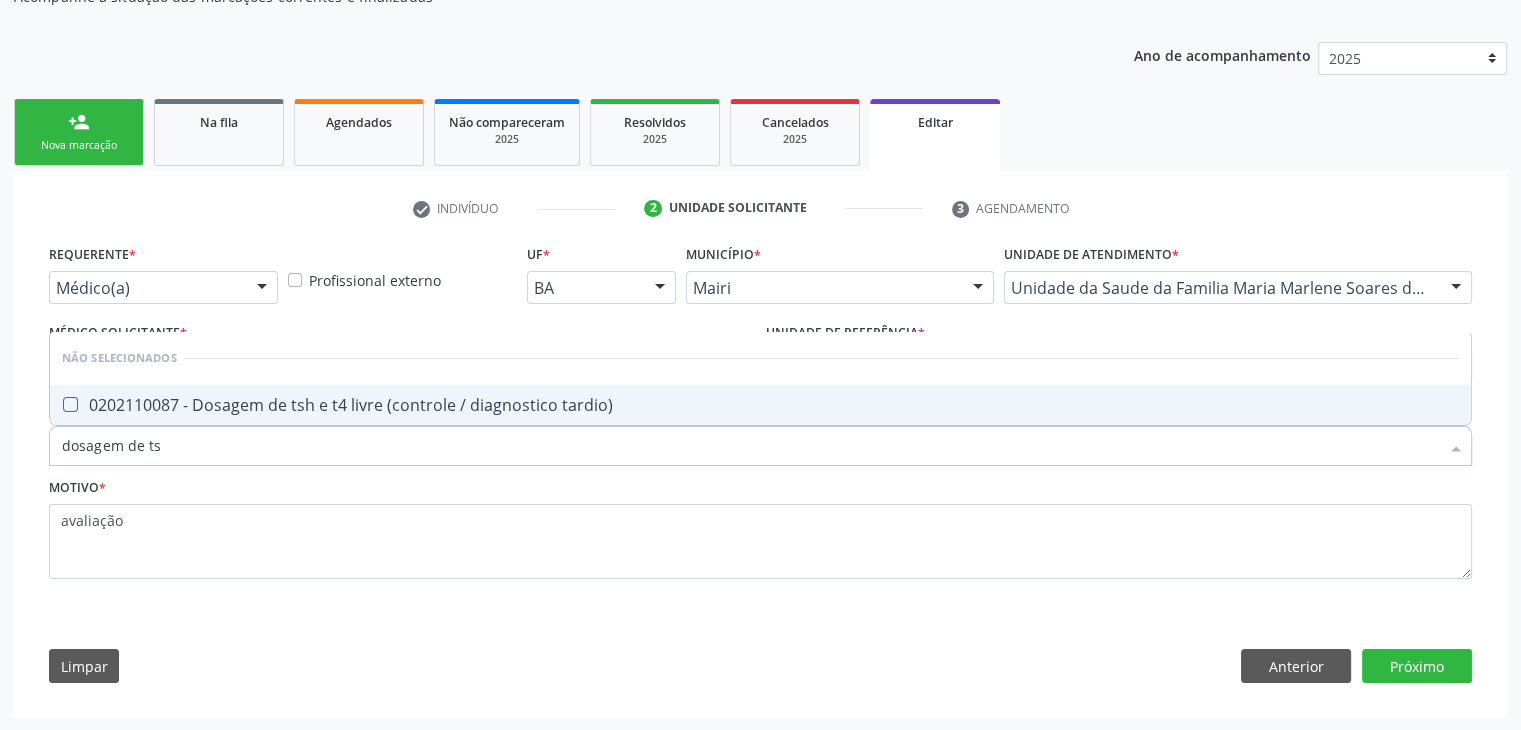 click on "0202110087 - Dosagem de tsh e t4 livre (controle / diagnostico tardio)" at bounding box center [760, 405] 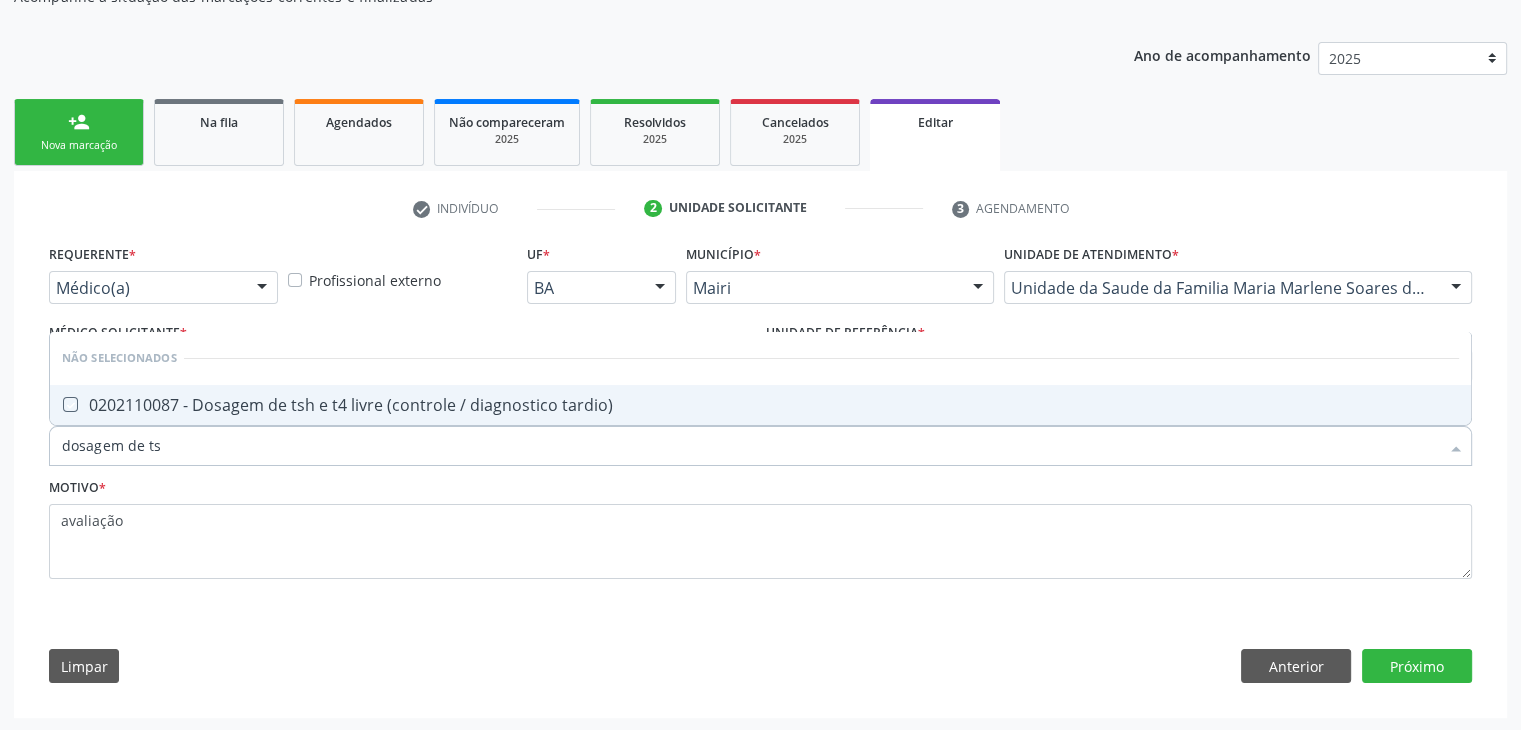 checkbox on "true" 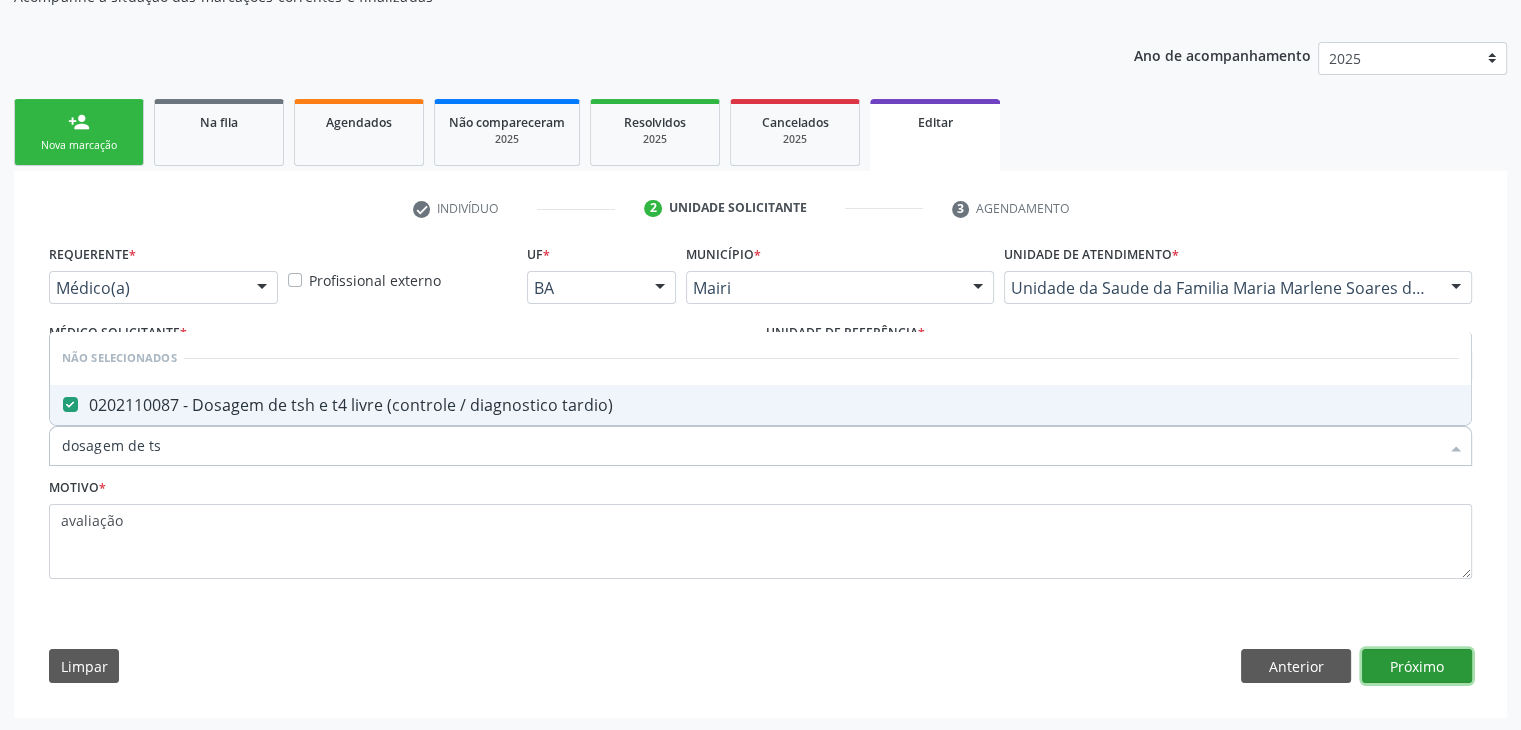 click on "Próximo" at bounding box center [1417, 666] 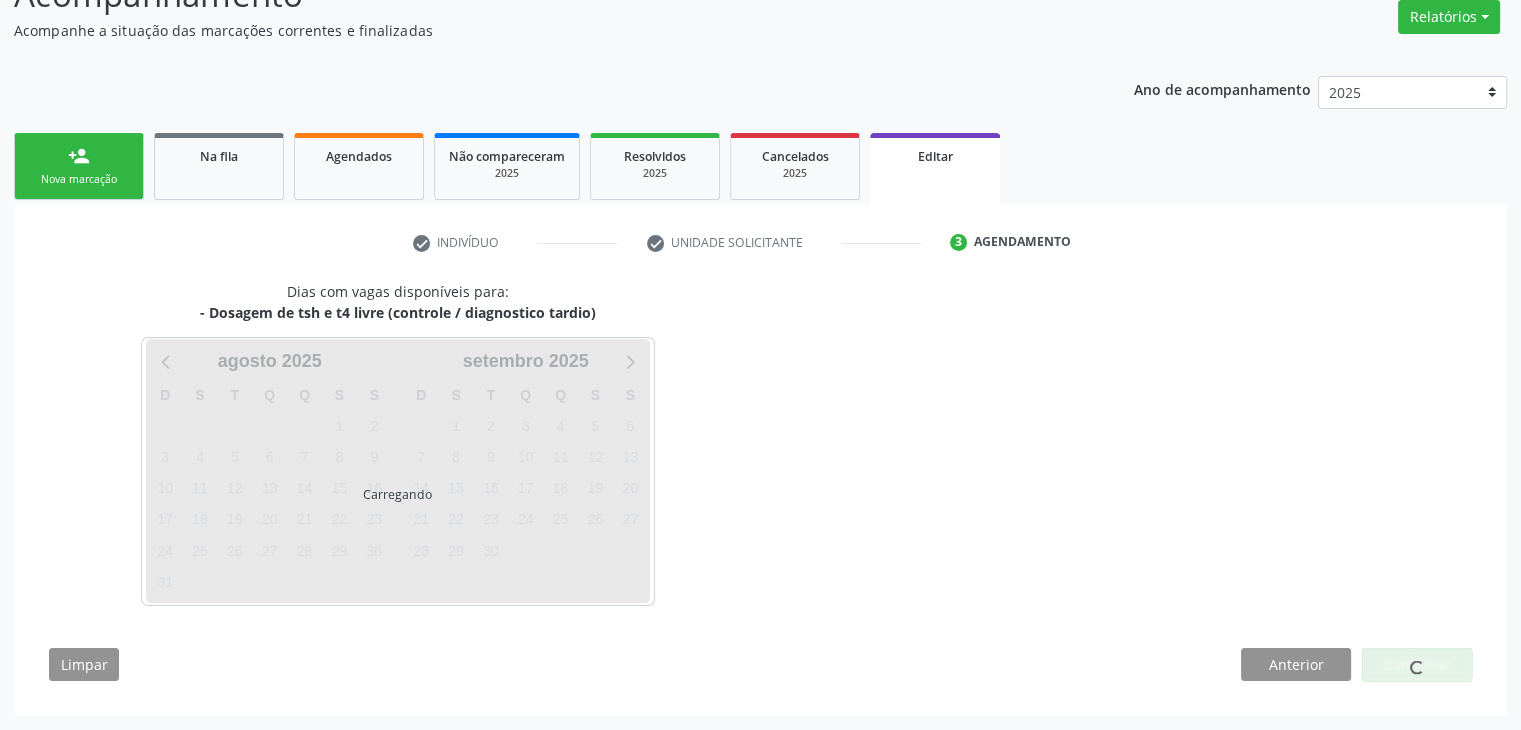 scroll, scrollTop: 165, scrollLeft: 0, axis: vertical 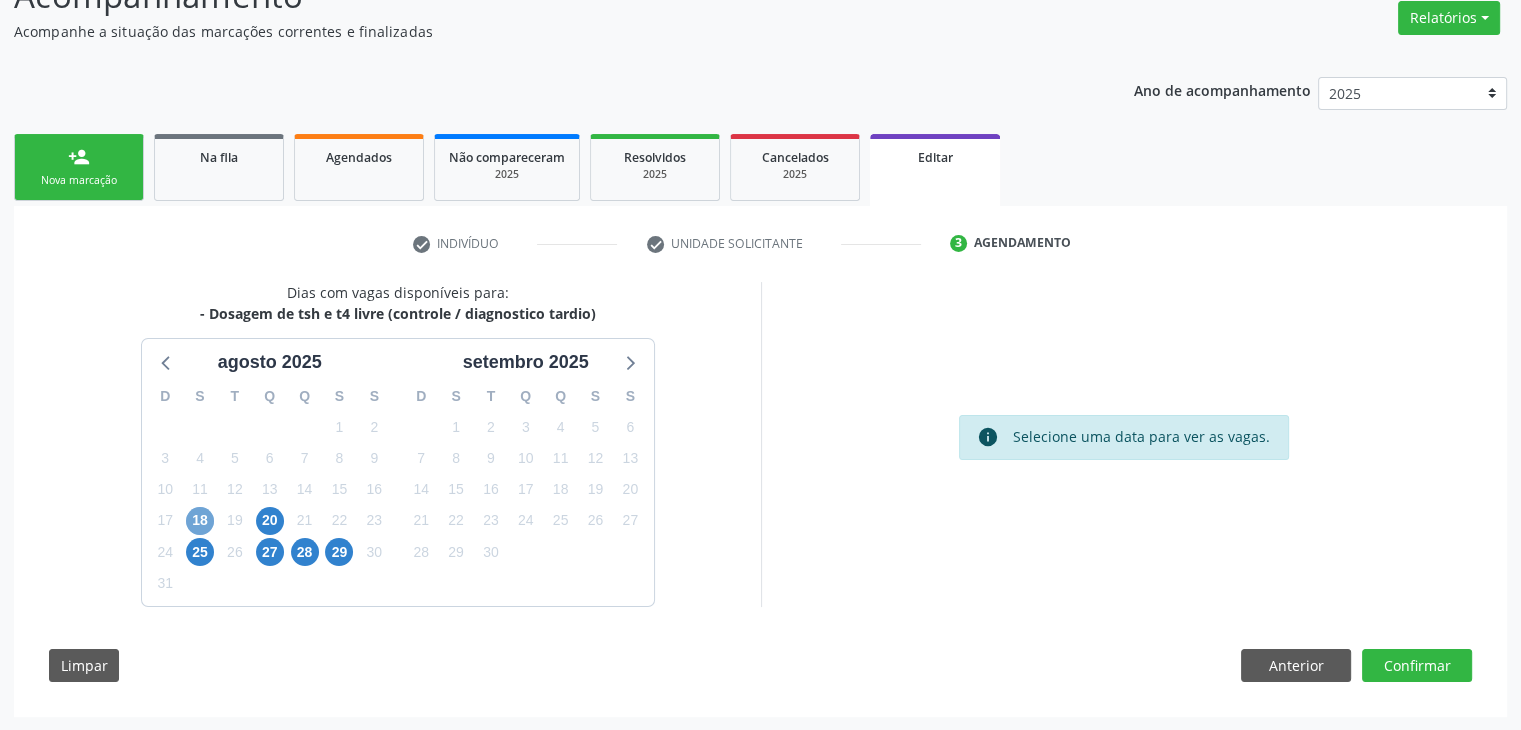 click on "18" at bounding box center [200, 521] 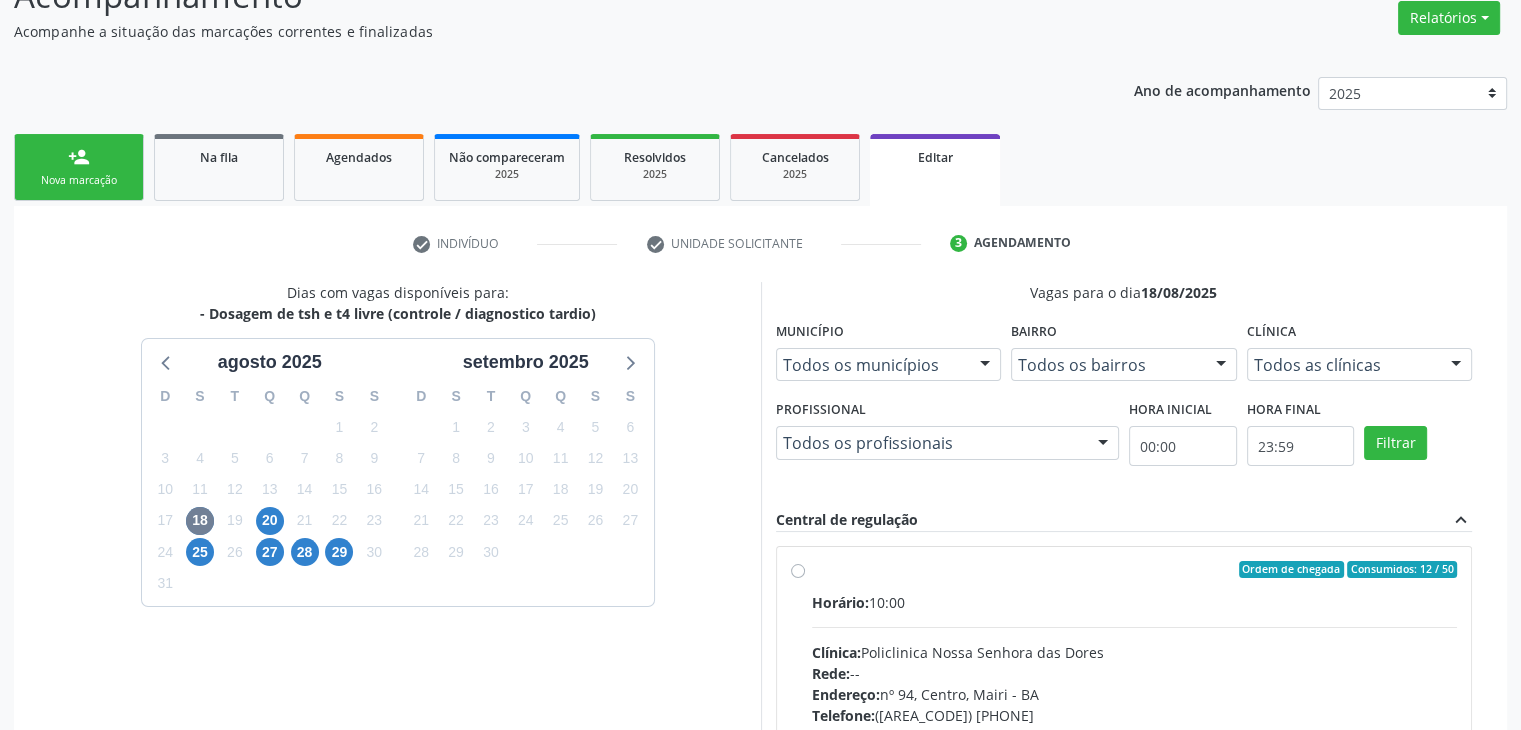 click on "Ordem de chegada
Consumidos: 12 / 50
Horário:   10:00
Clínica:  [CLINIC_NAME]
Rede:
--
Endereço:   nº 94, [NEIGHBORHOOD], [CITY] - [STATE]
Telefone:   ([AREA_CODE]) [PHONE]
Profissional:
--
Informações adicionais sobre o atendimento
Idade de atendimento:
Sem restrição
Gênero(s) atendido(s):
Sem restrição
Informações adicionais:
--" at bounding box center (1135, 714) 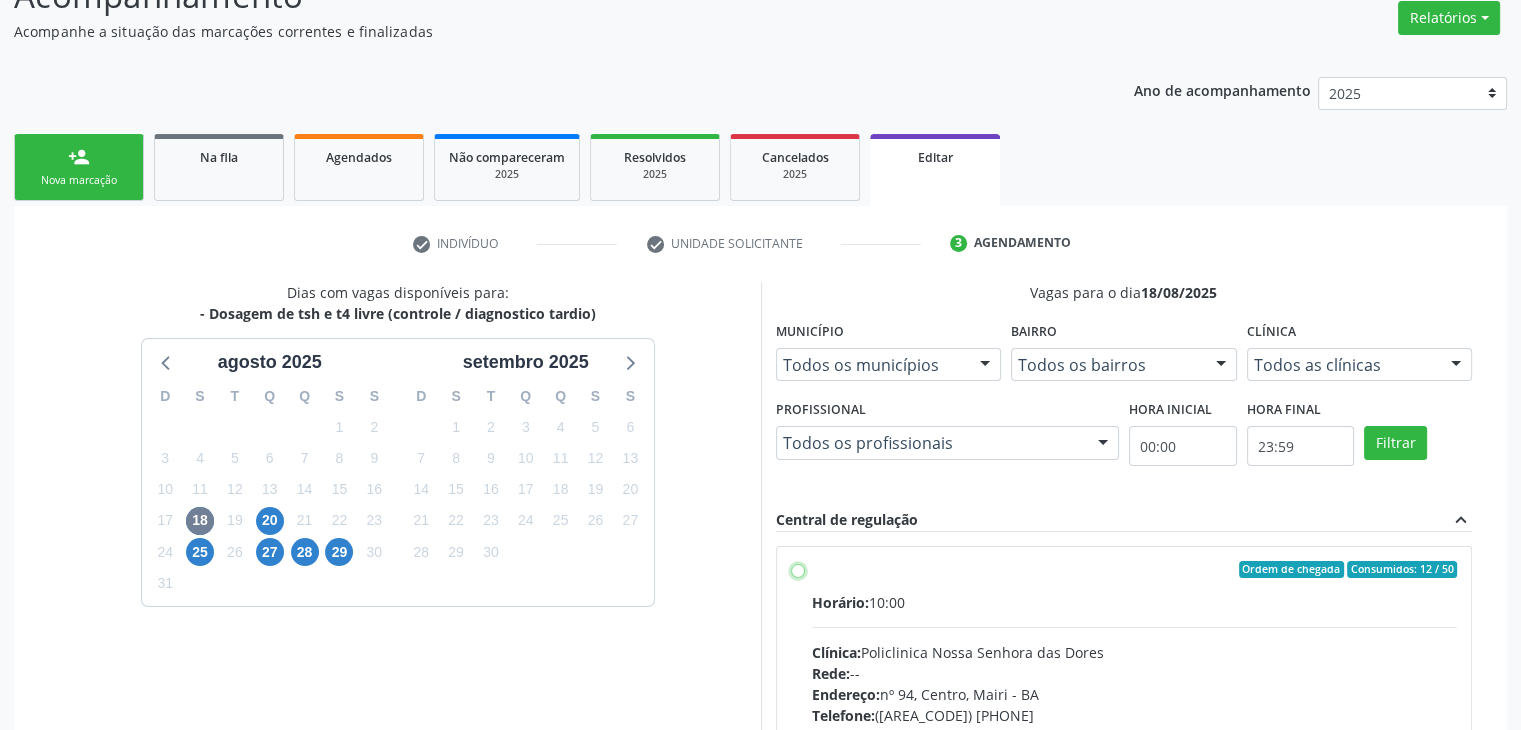 radio on "true" 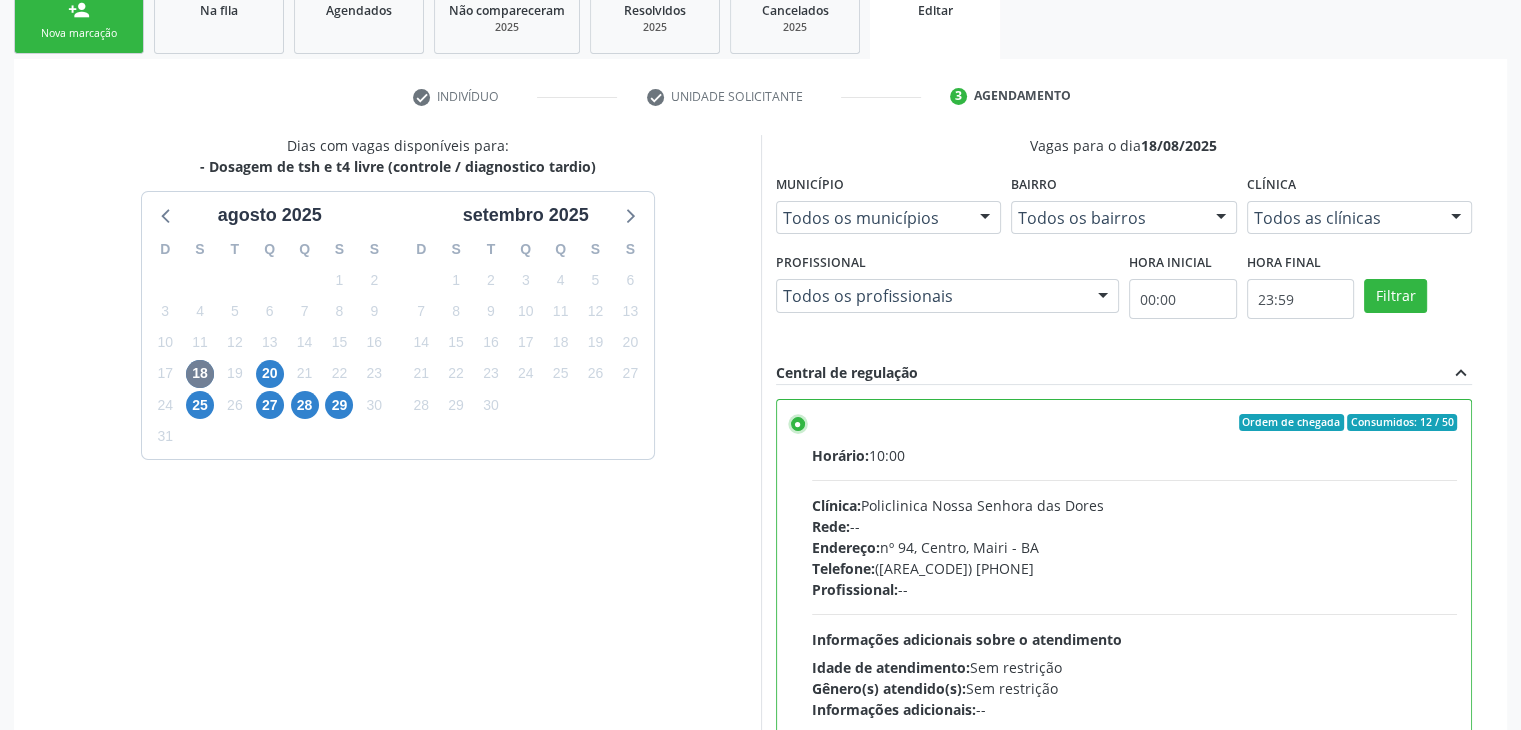 scroll, scrollTop: 490, scrollLeft: 0, axis: vertical 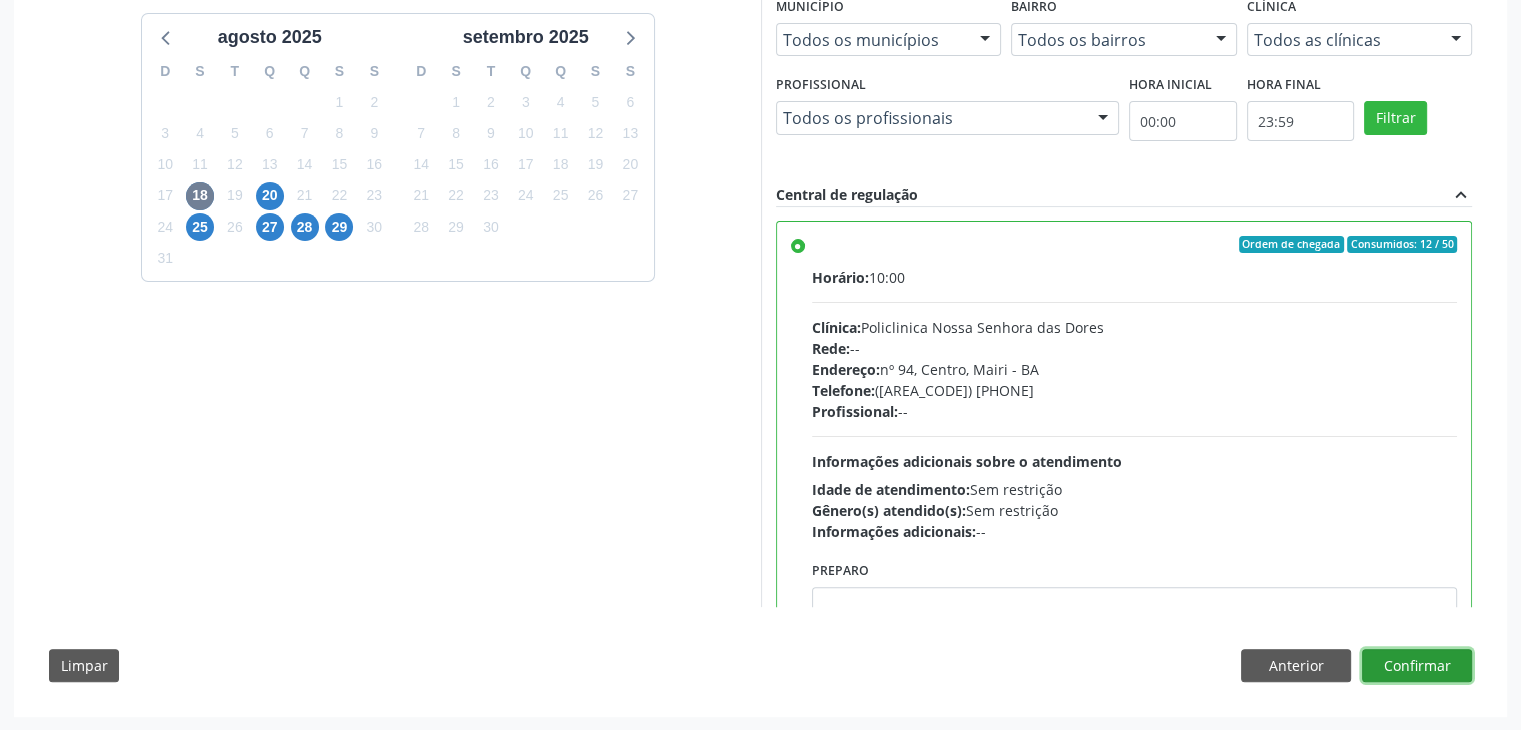 click on "Confirmar" at bounding box center (1417, 666) 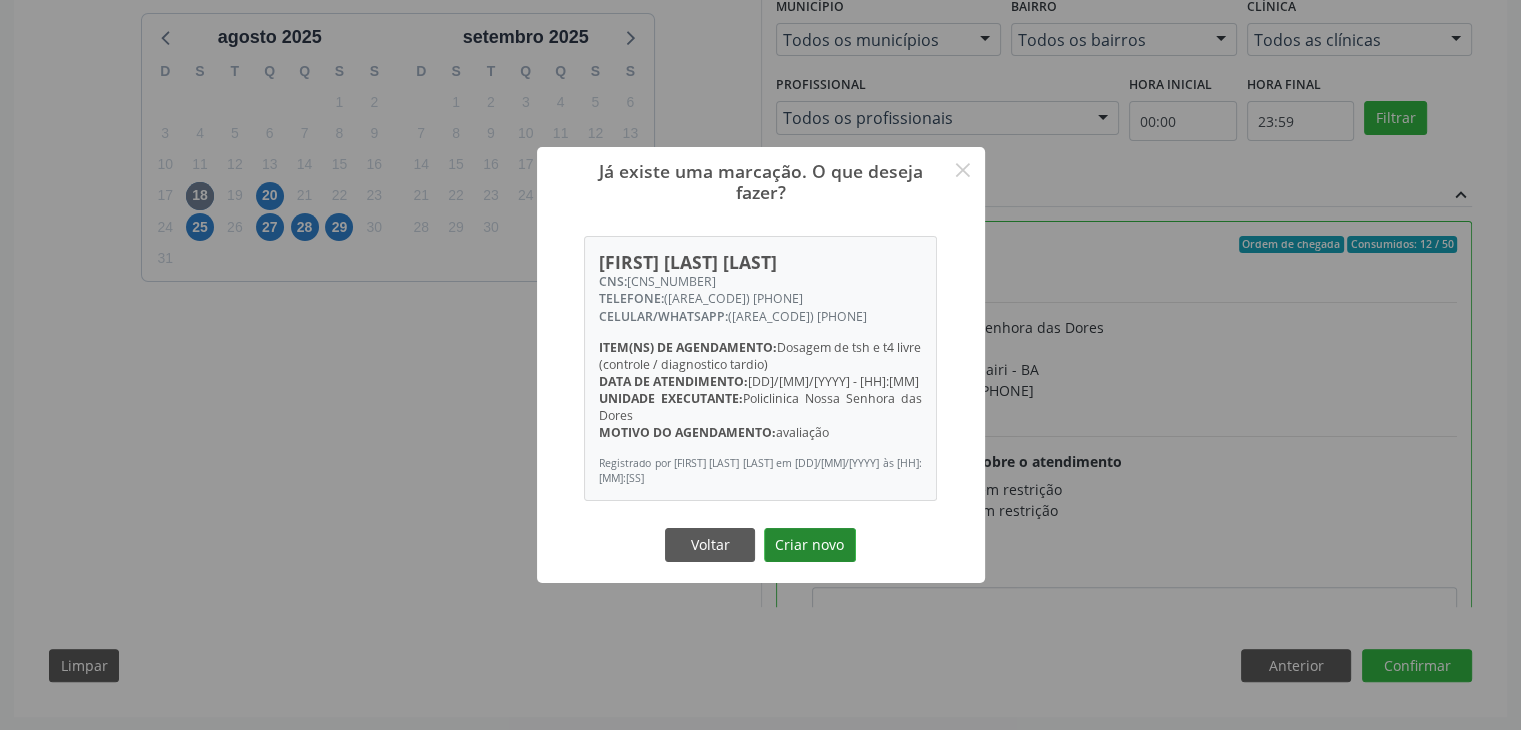 click on "Criar novo" at bounding box center (810, 545) 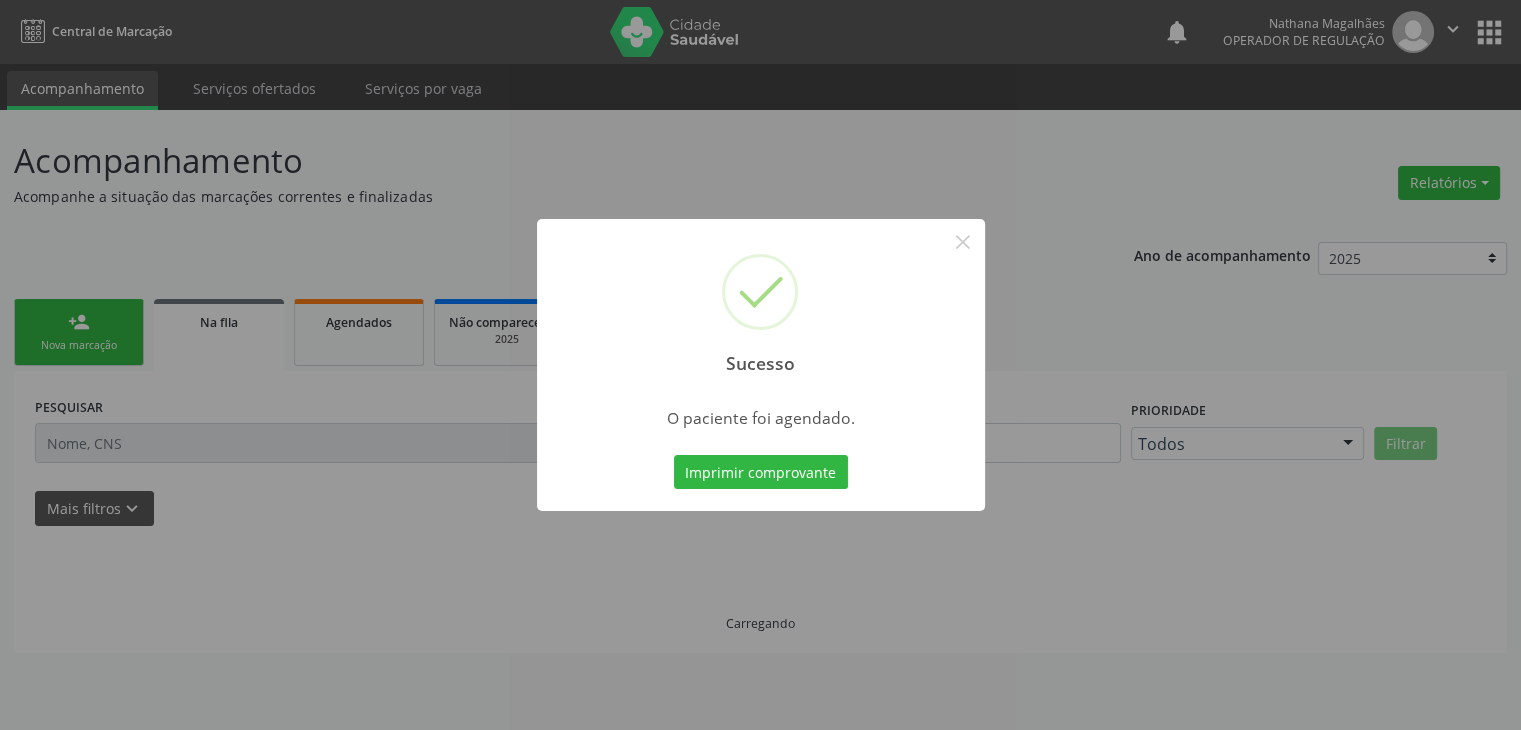scroll, scrollTop: 0, scrollLeft: 0, axis: both 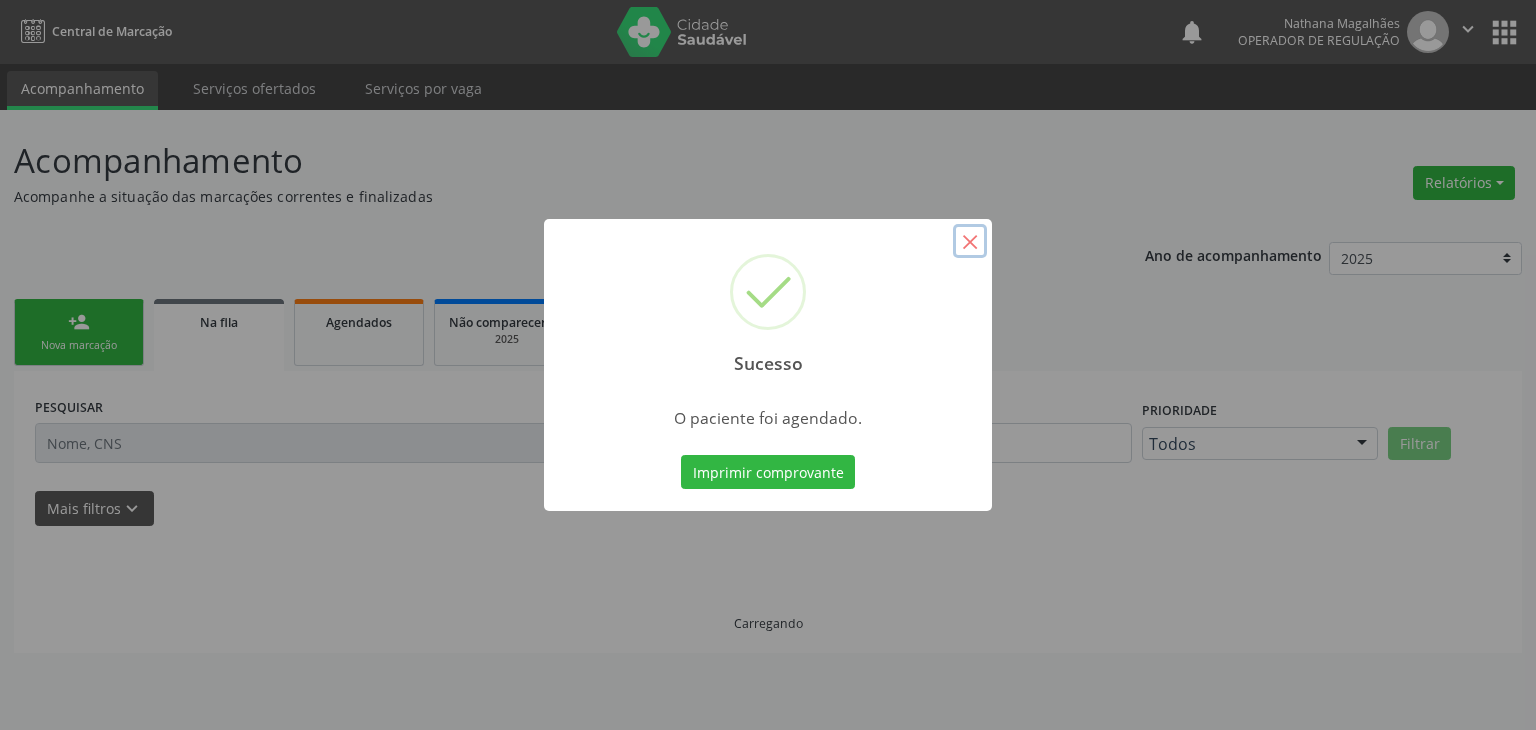 click on "×" at bounding box center (970, 241) 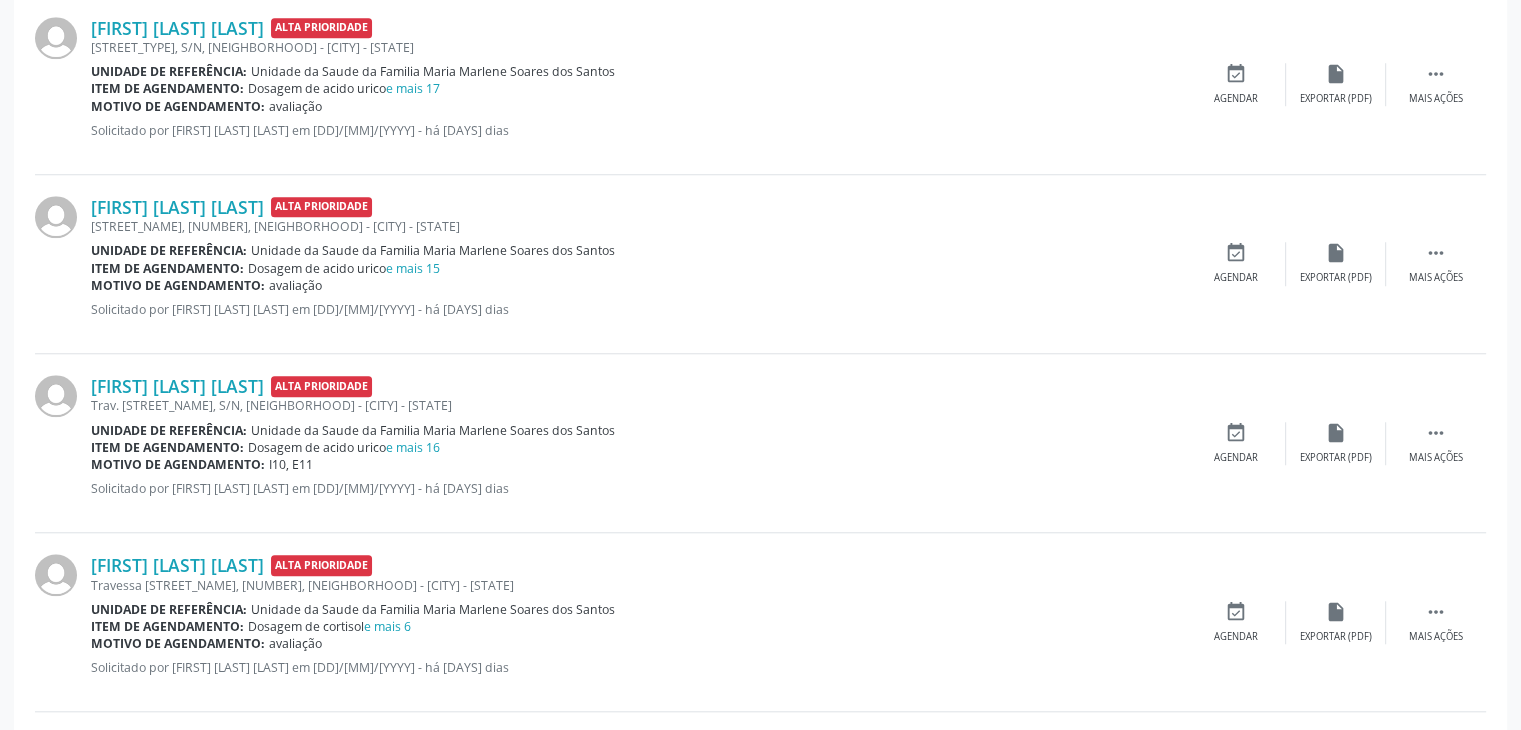 scroll, scrollTop: 1900, scrollLeft: 0, axis: vertical 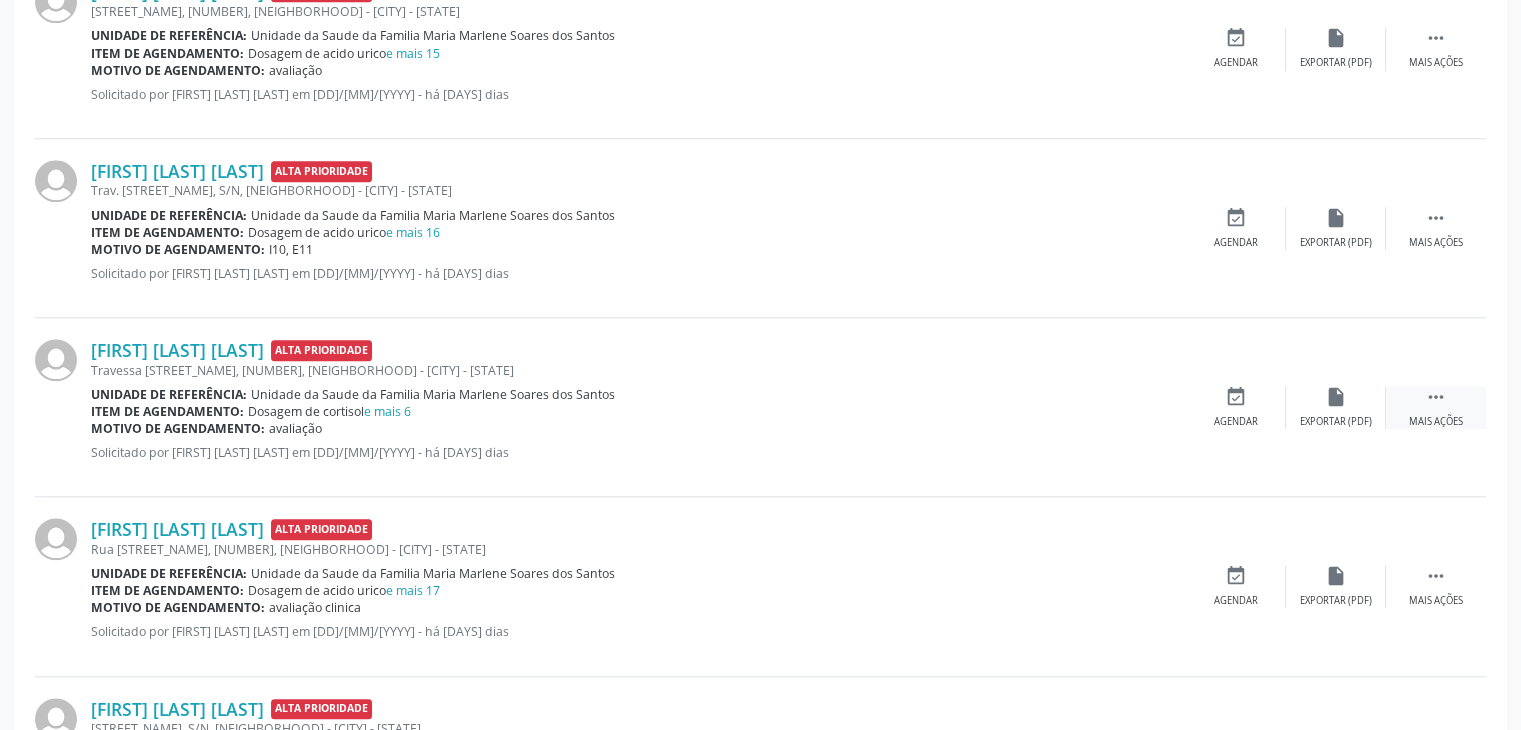 click on "" at bounding box center [1436, 397] 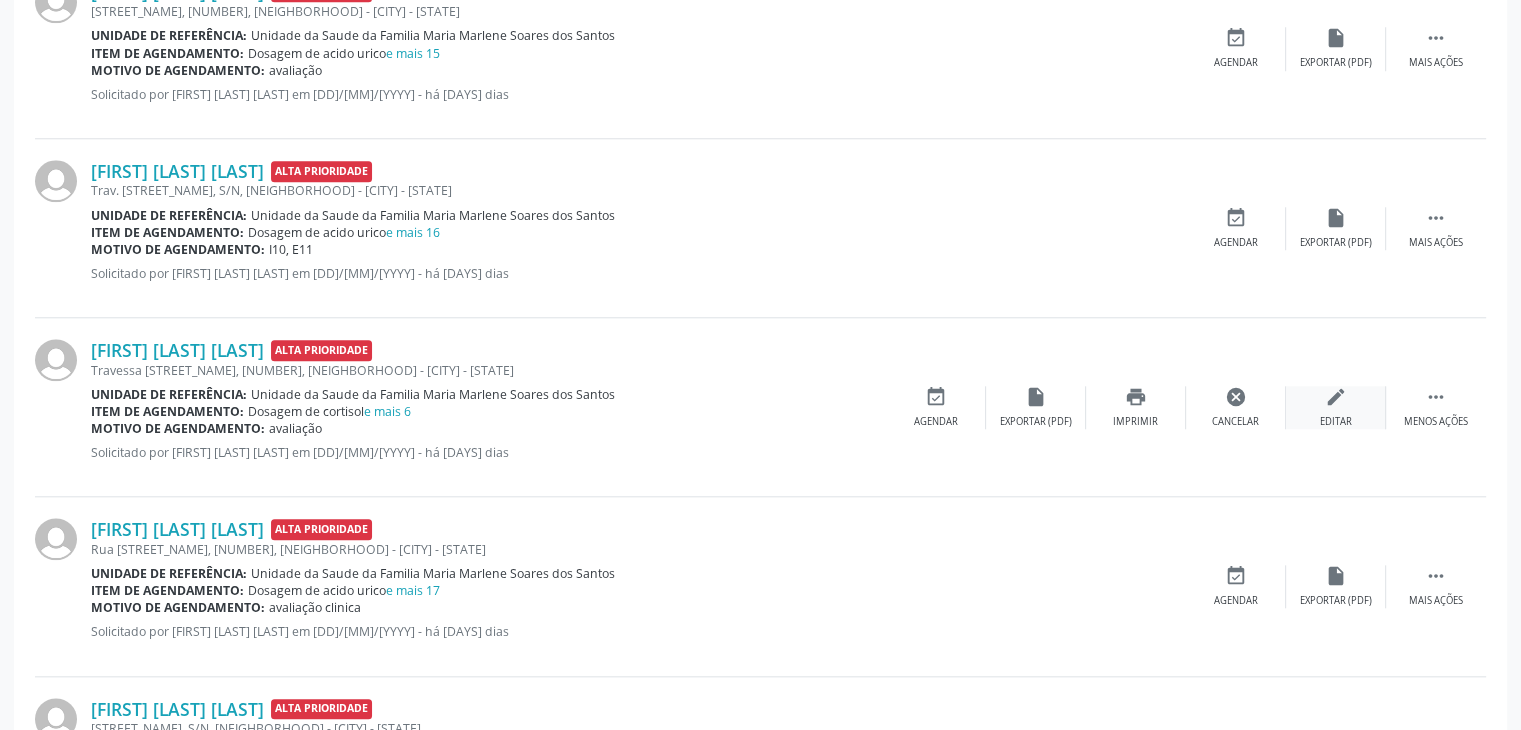 click on "edit
Editar" at bounding box center (1336, 407) 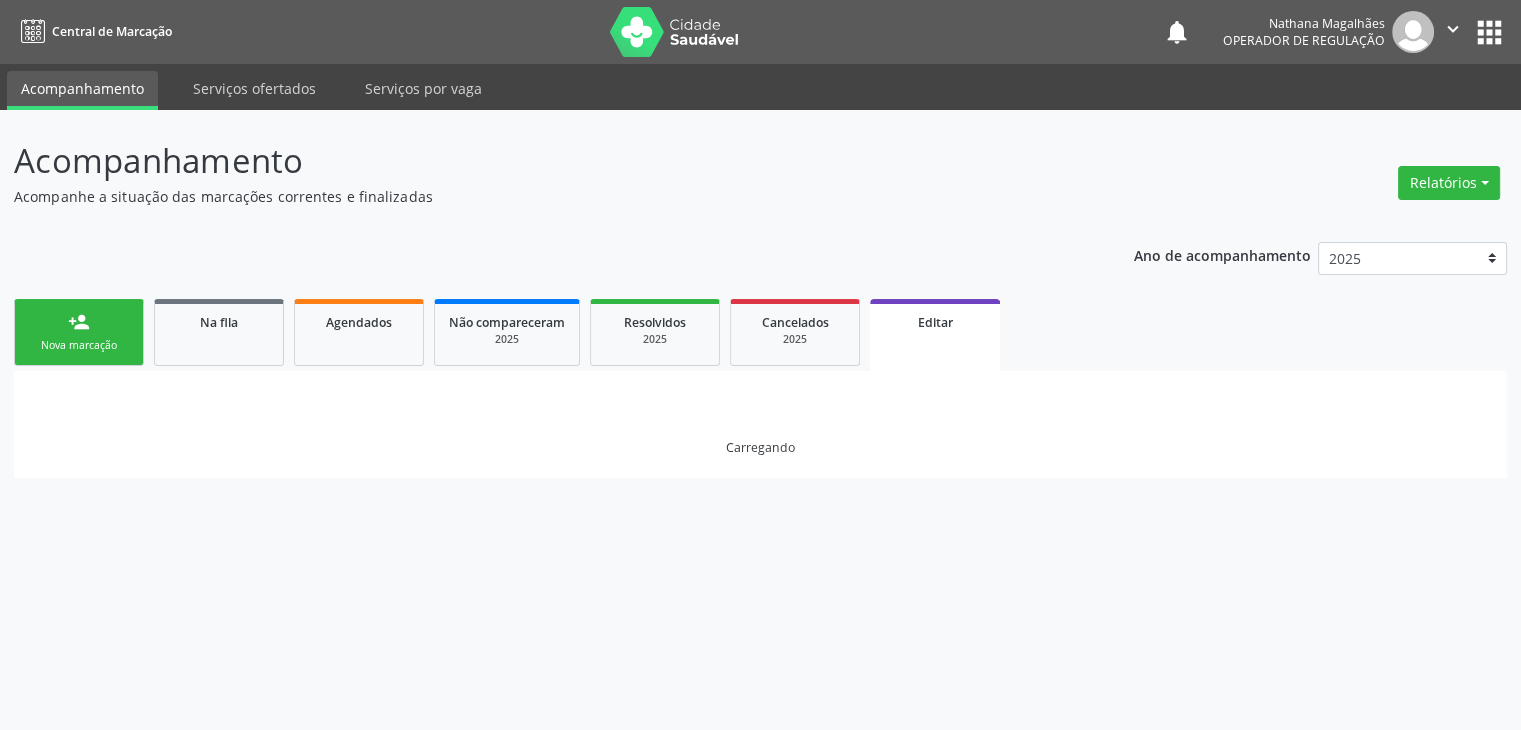 scroll, scrollTop: 0, scrollLeft: 0, axis: both 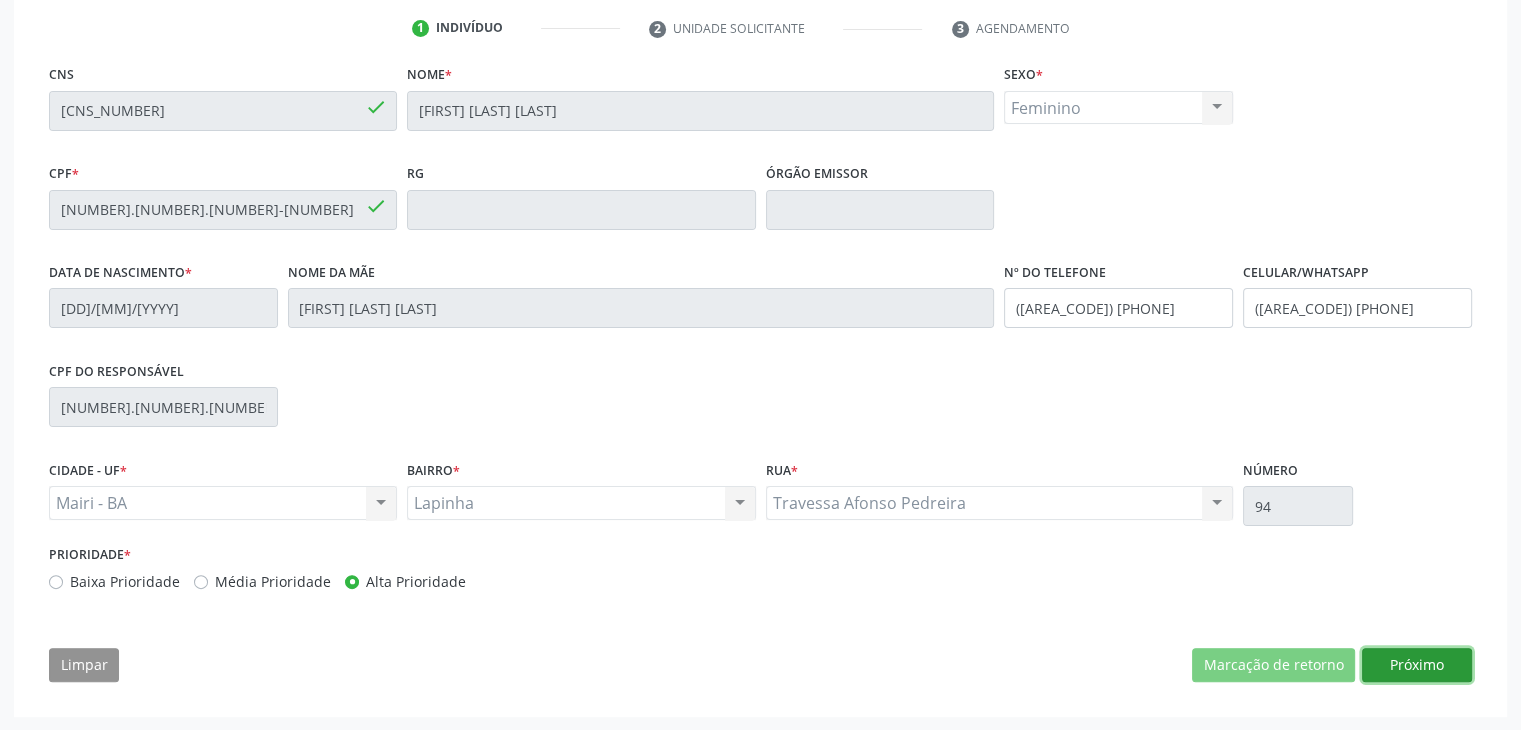 click on "Próximo" at bounding box center [1417, 665] 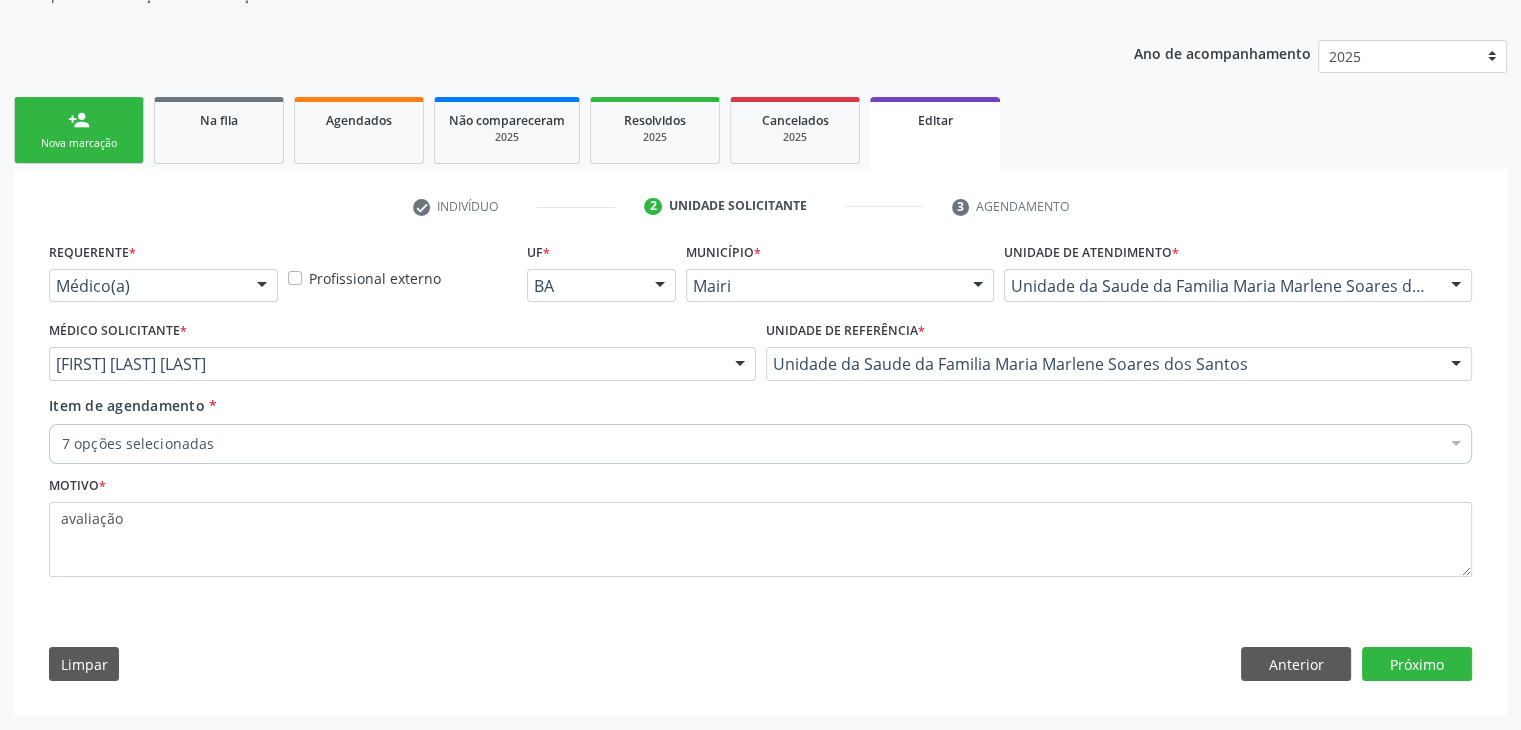 scroll, scrollTop: 200, scrollLeft: 0, axis: vertical 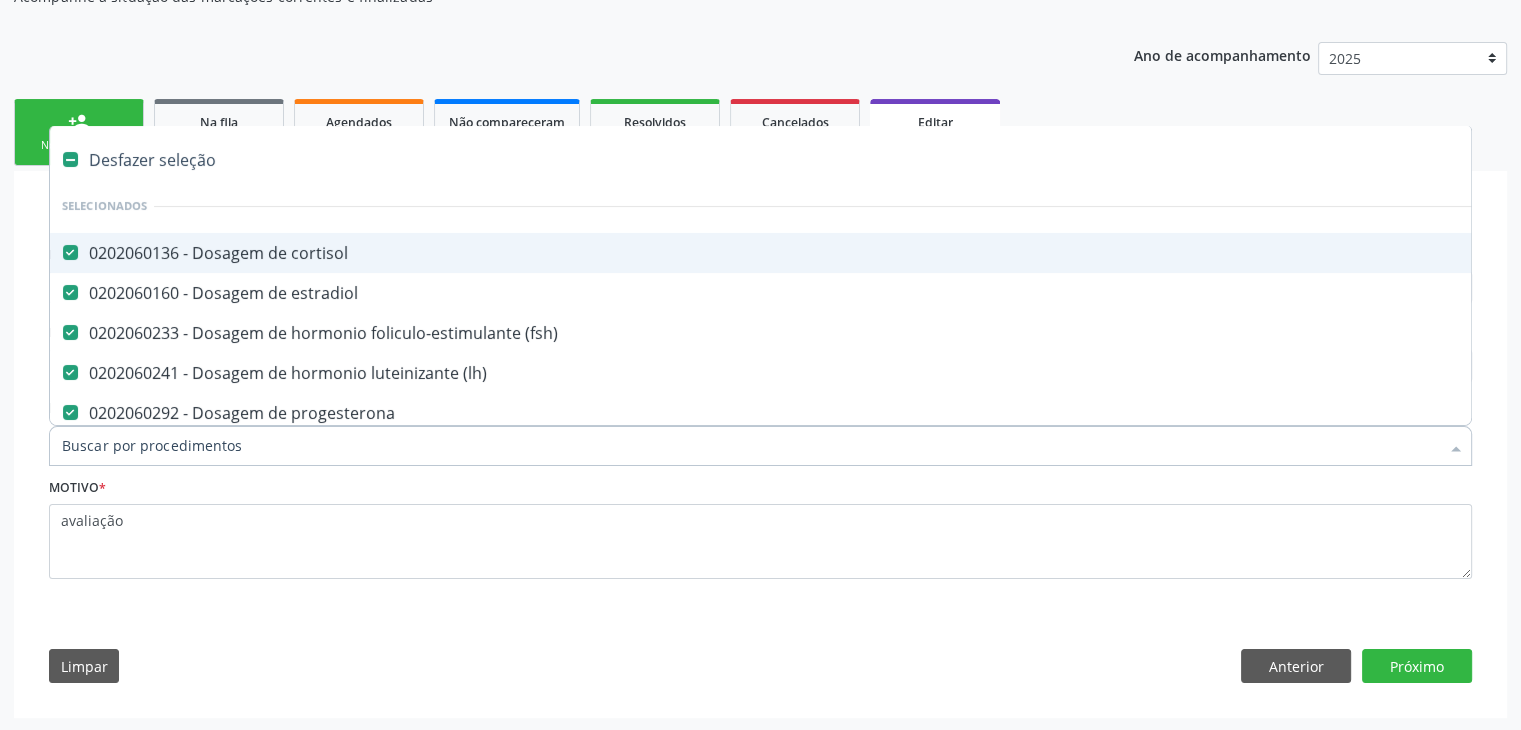 click on "Desfazer seleção" at bounding box center (831, 160) 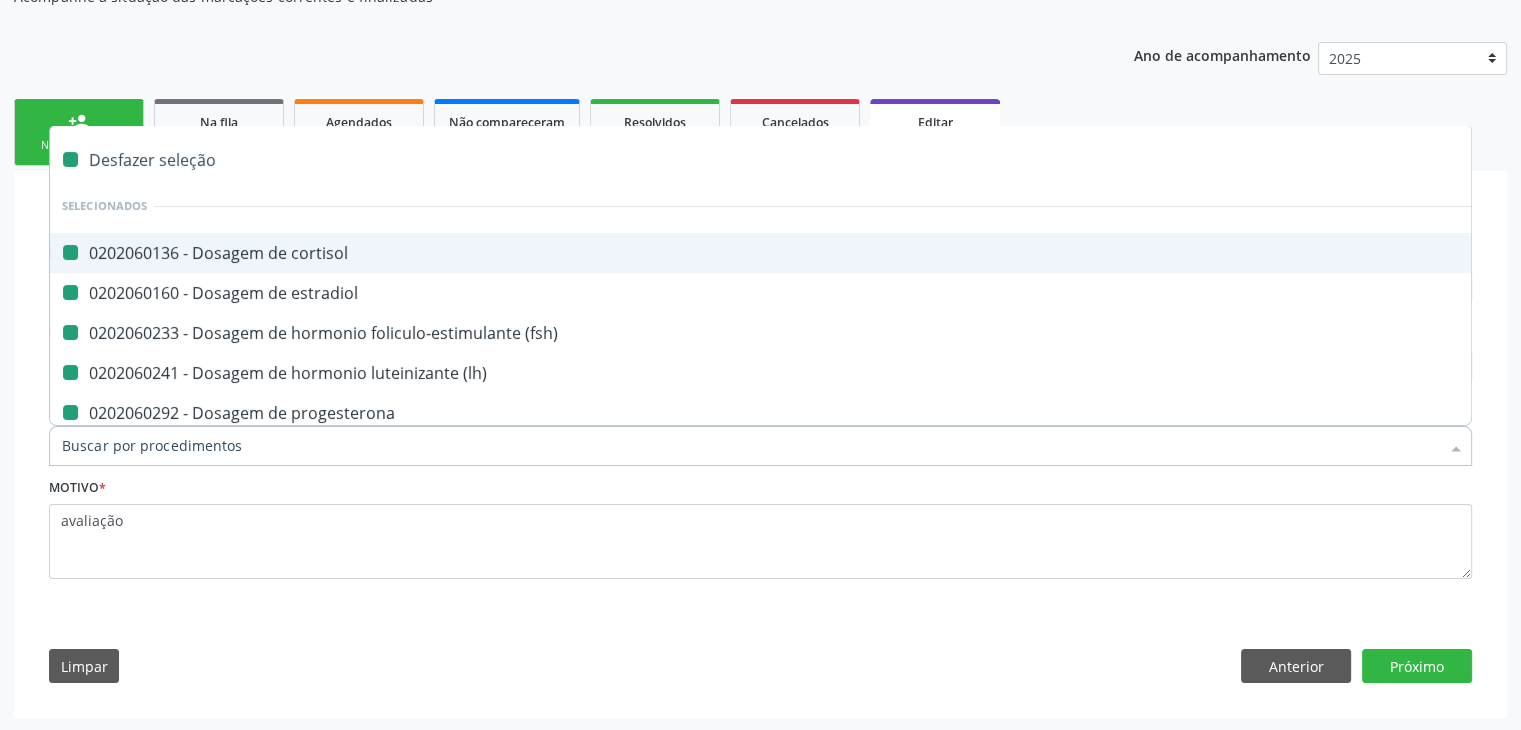 checkbox on "false" 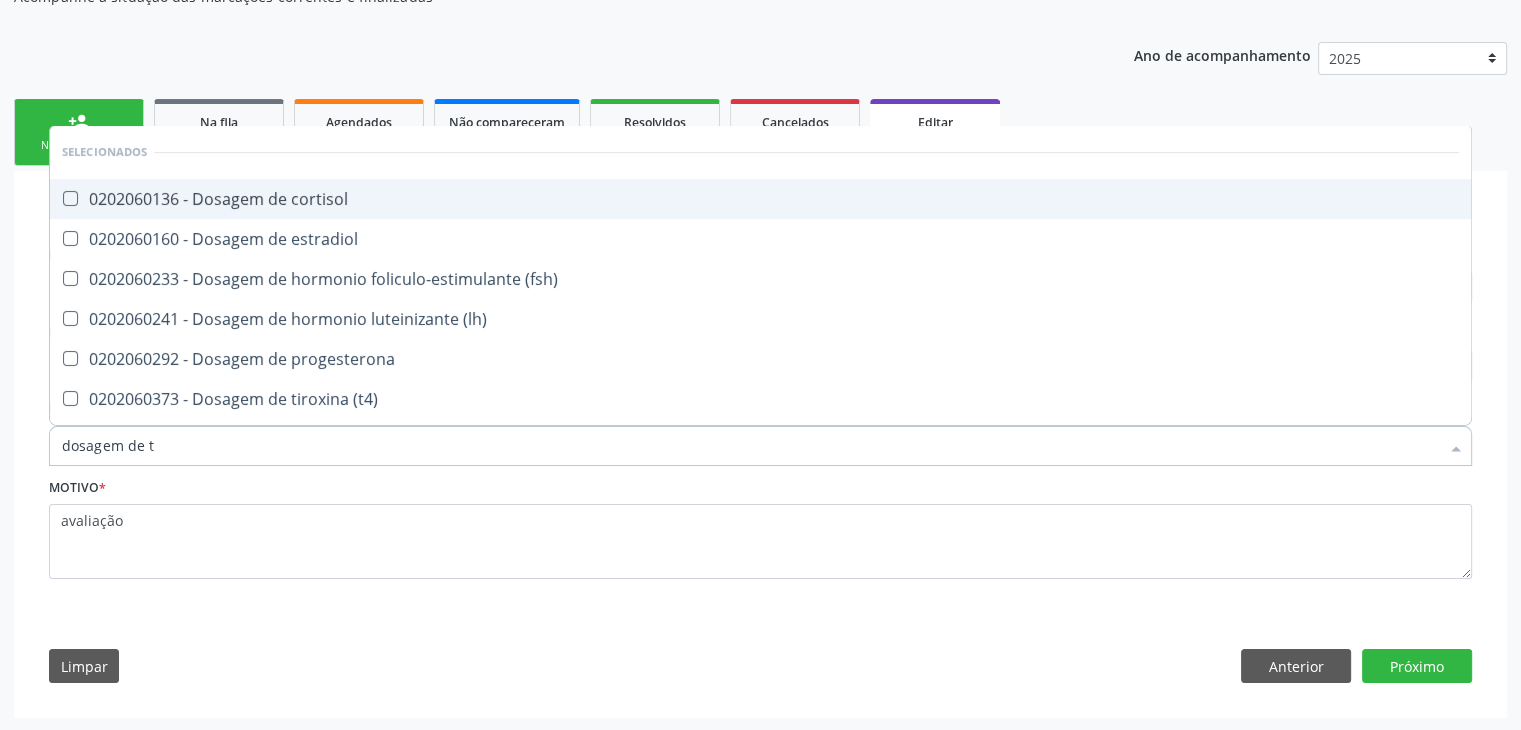 type on "dosagem de ts" 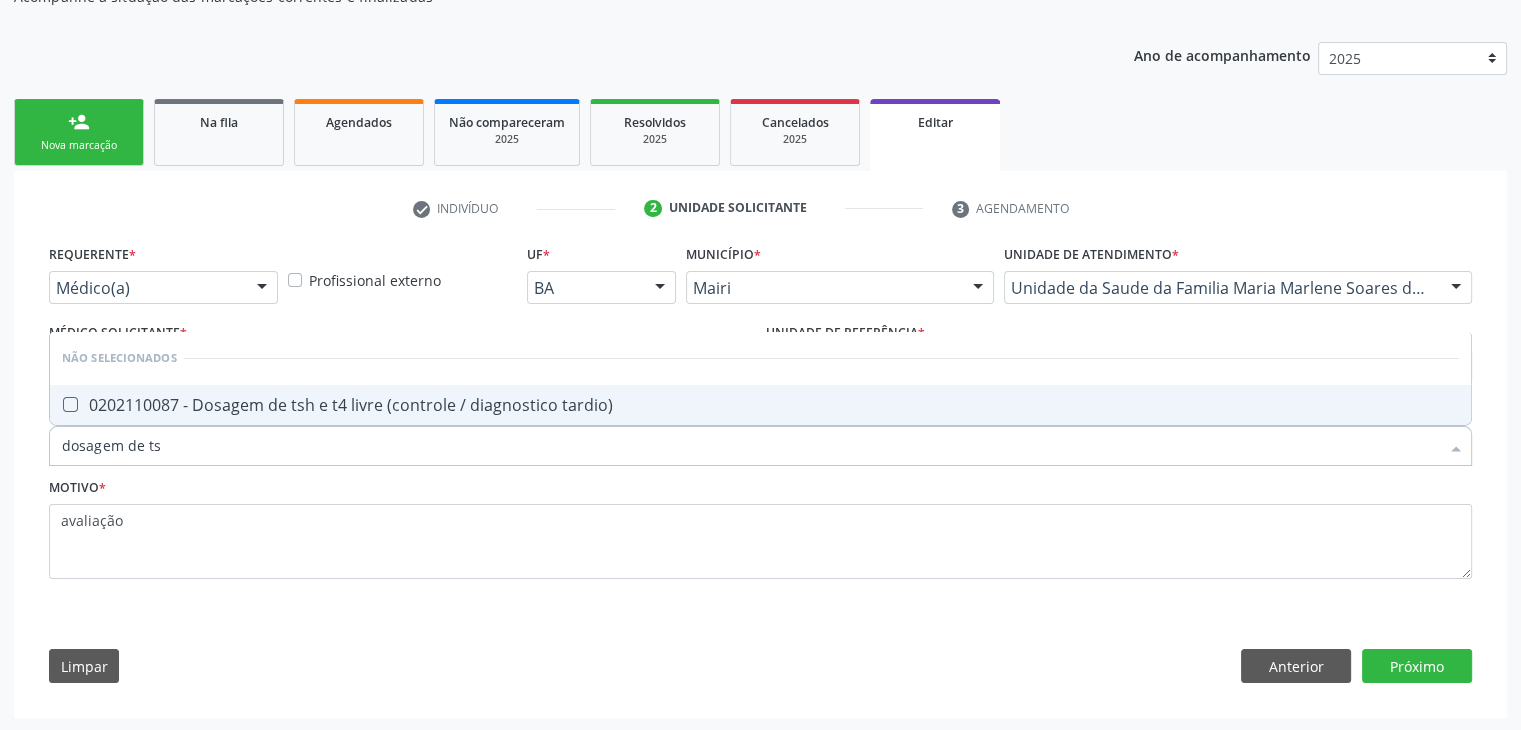 click on "0202110087 - Dosagem de tsh e t4 livre (controle / diagnostico tardio)" at bounding box center (760, 405) 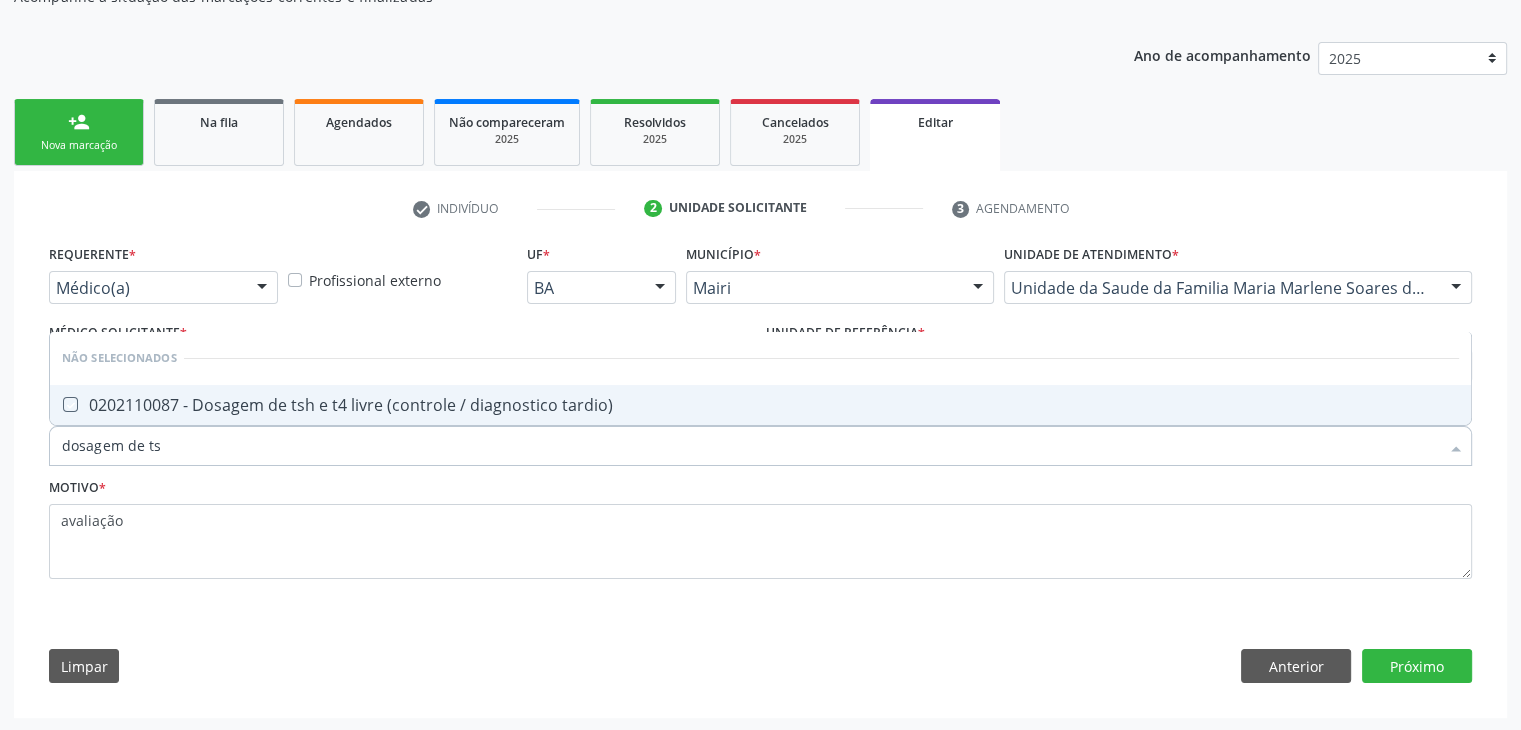 checkbox on "true" 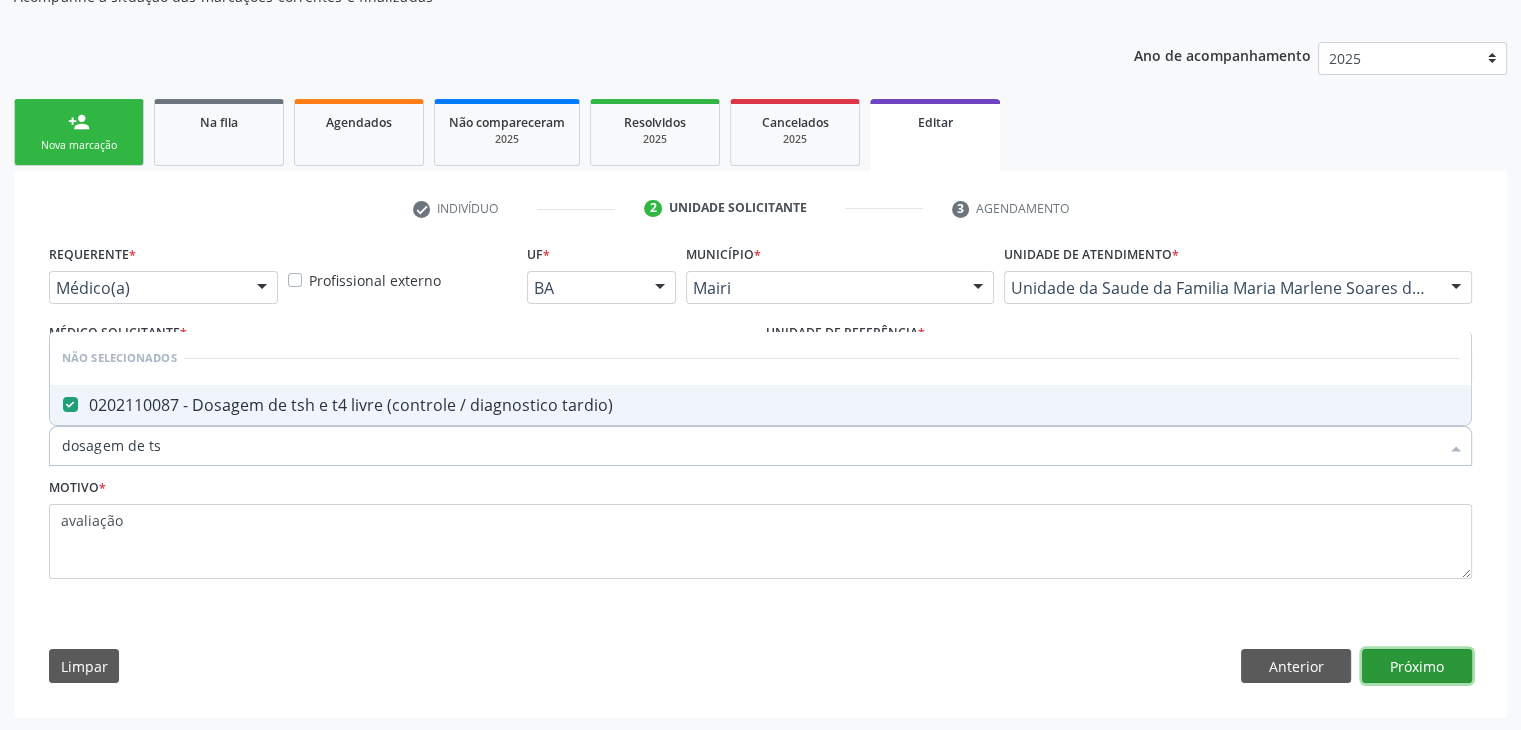 click on "Próximo" at bounding box center [1417, 666] 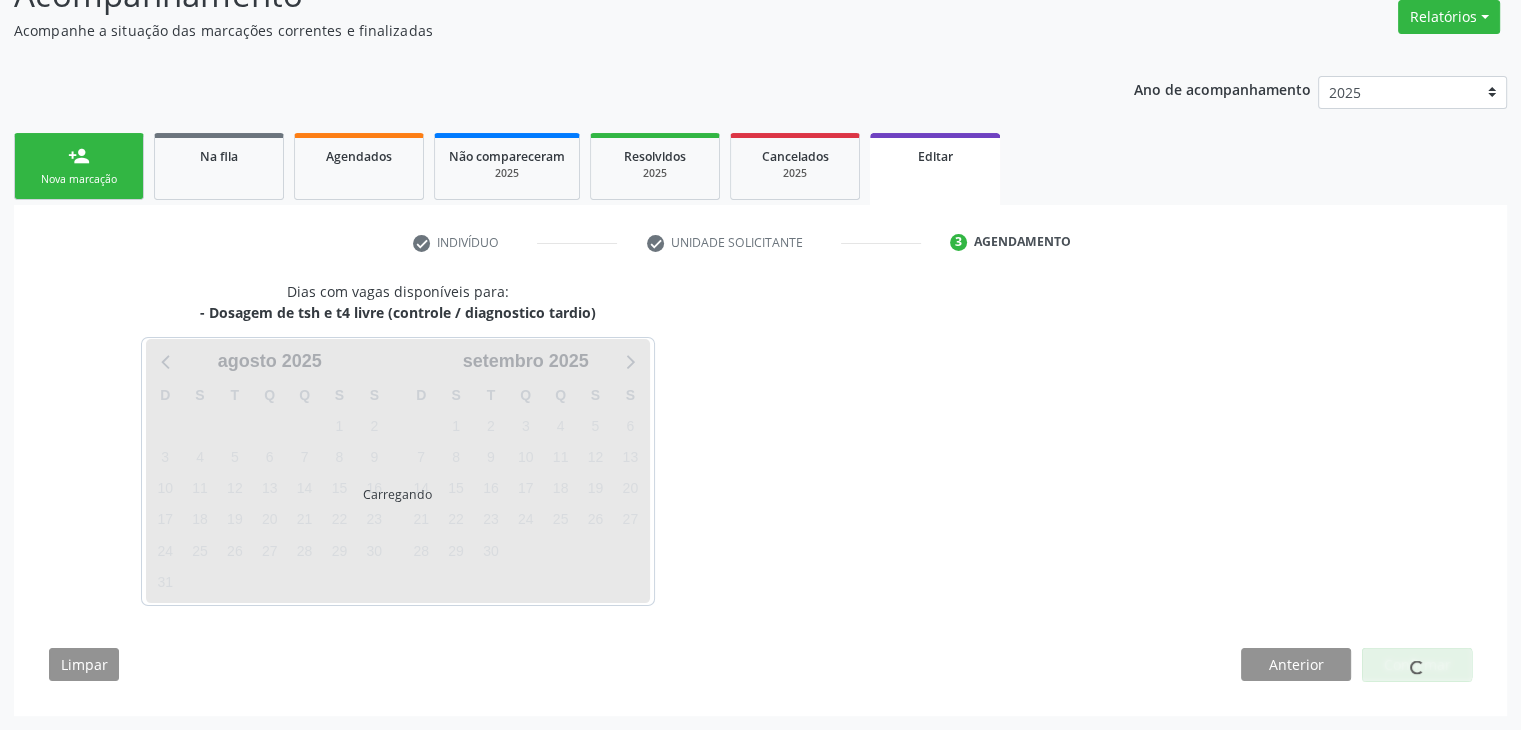 scroll, scrollTop: 165, scrollLeft: 0, axis: vertical 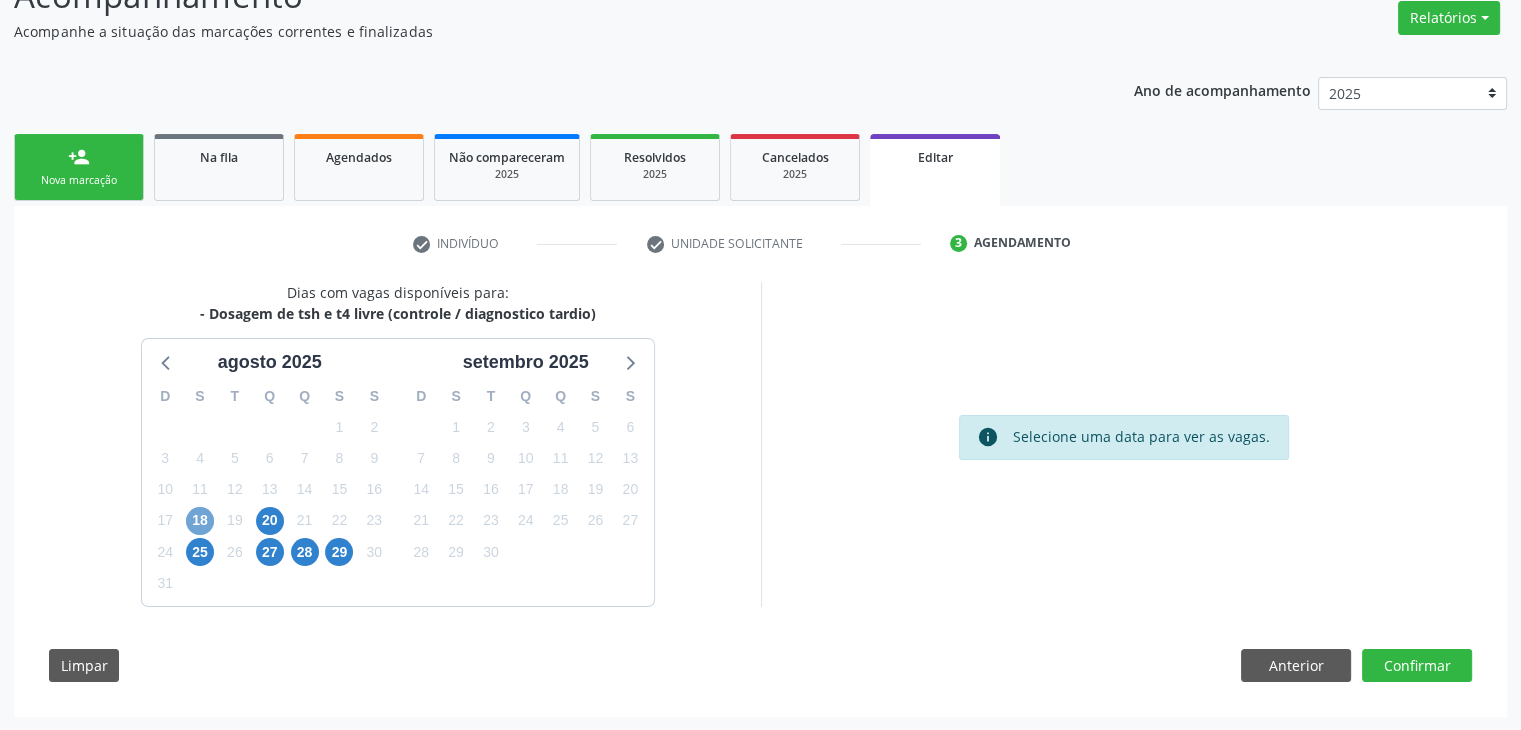 click on "18" at bounding box center (200, 521) 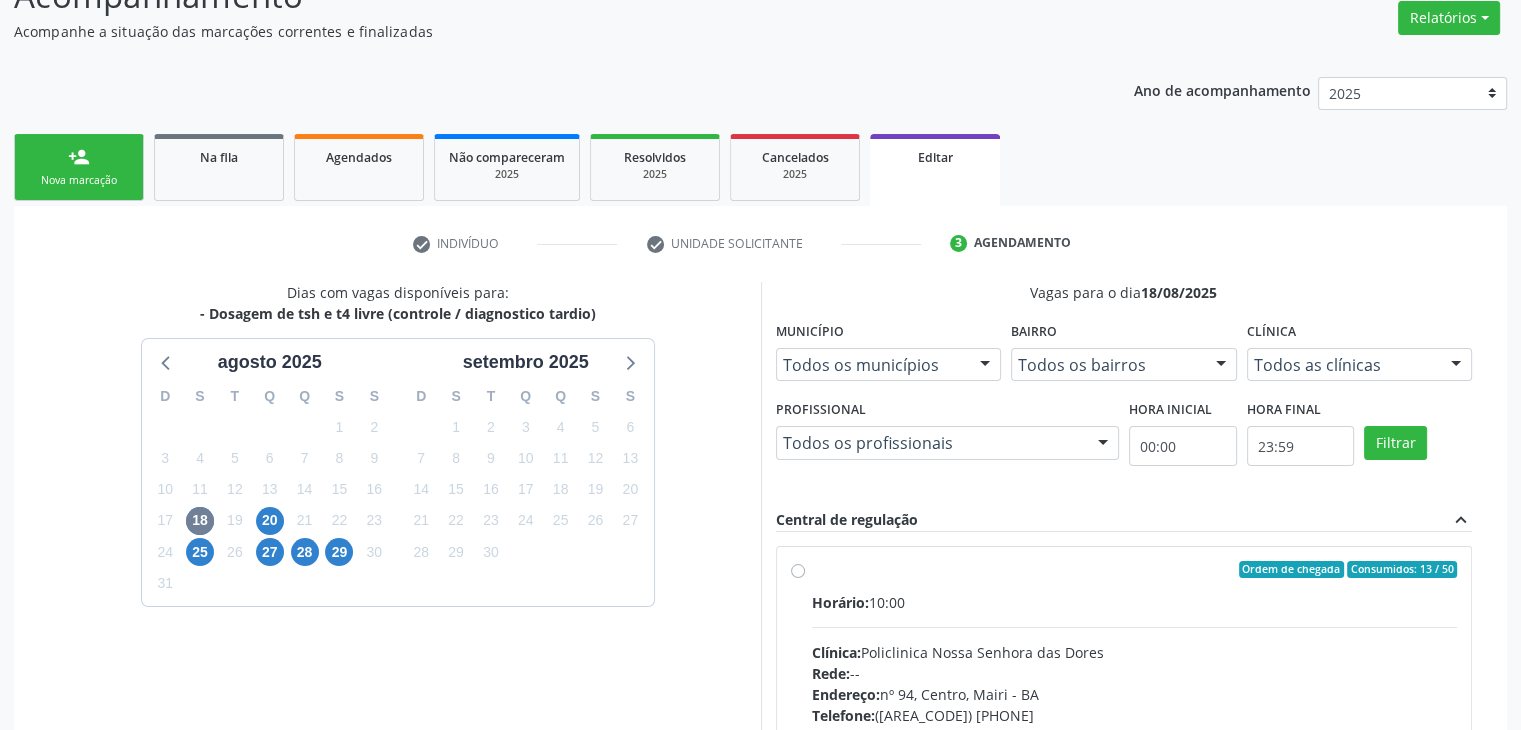 click on "Horário:   10:00" at bounding box center [1135, 602] 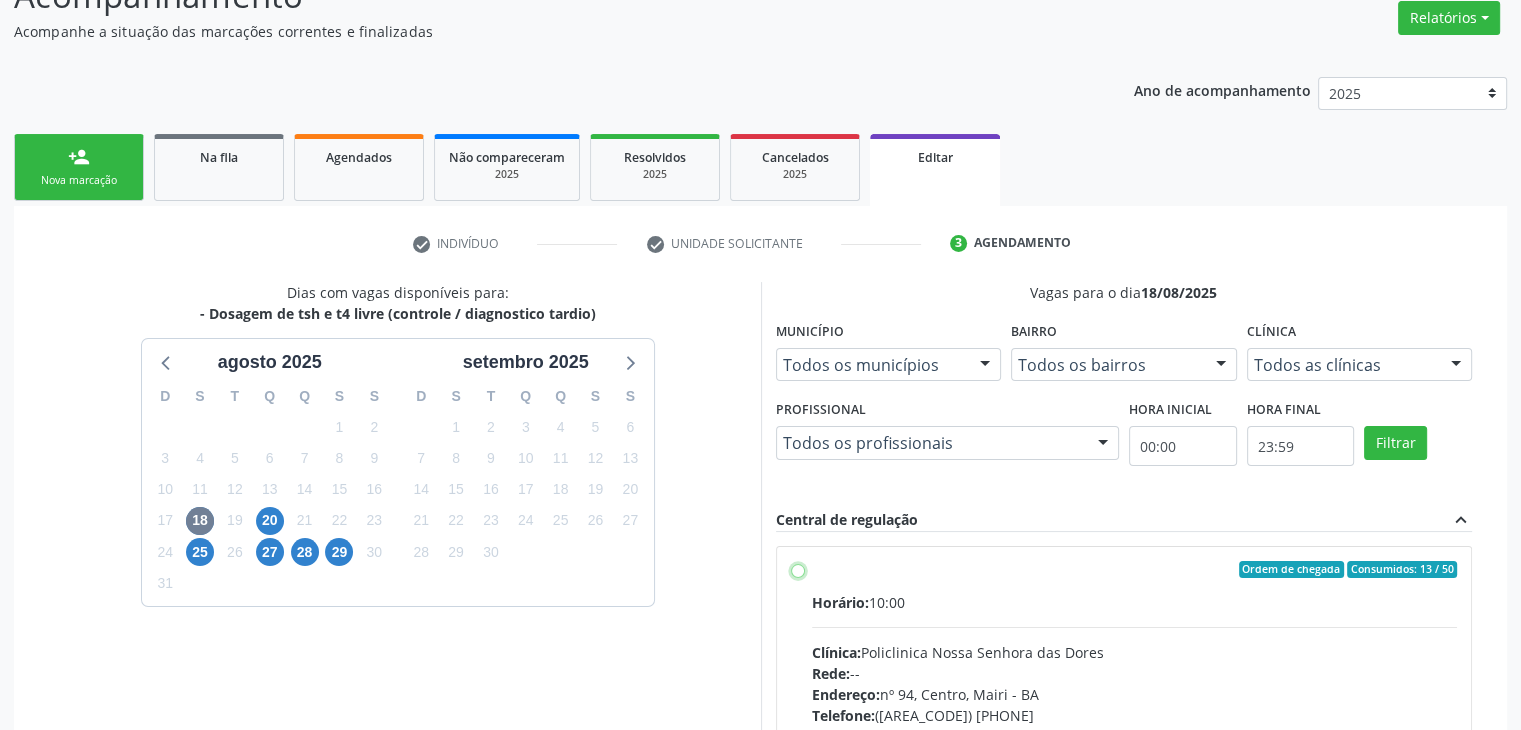 click on "Ordem de chegada
Consumidos: 13 / 50
Horário:   10:00
Clínica:  [CLINIC_NAME]
Rede:
--
Endereço:   nº 94, [NEIGHBORHOOD], [CITY] - [STATE]
Telefone:   ([AREA_CODE]) [PHONE]
Profissional:
--
Informações adicionais sobre o atendimento
Idade de atendimento:
Sem restrição
Gênero(s) atendido(s):
Sem restrição
Informações adicionais:
--" at bounding box center (798, 570) 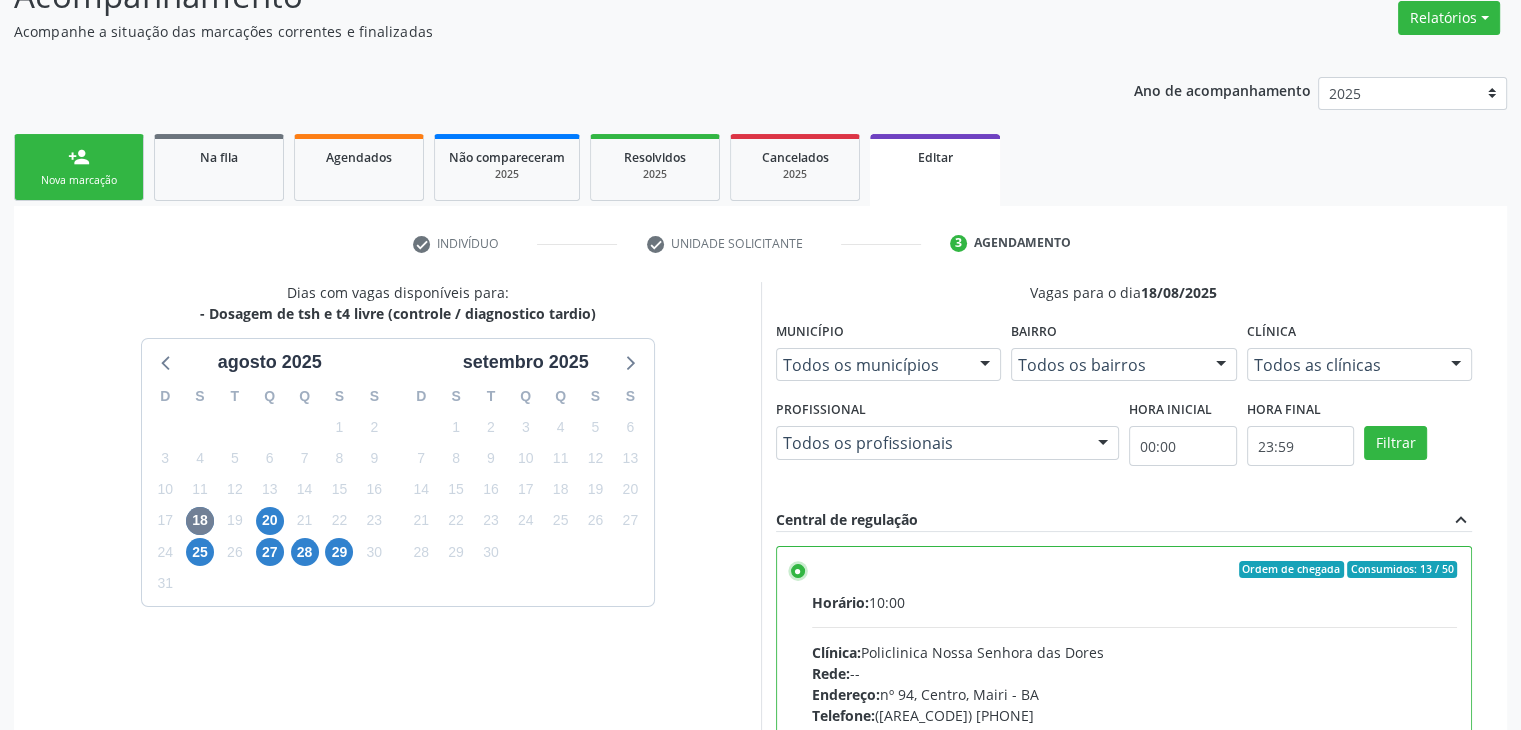 scroll, scrollTop: 490, scrollLeft: 0, axis: vertical 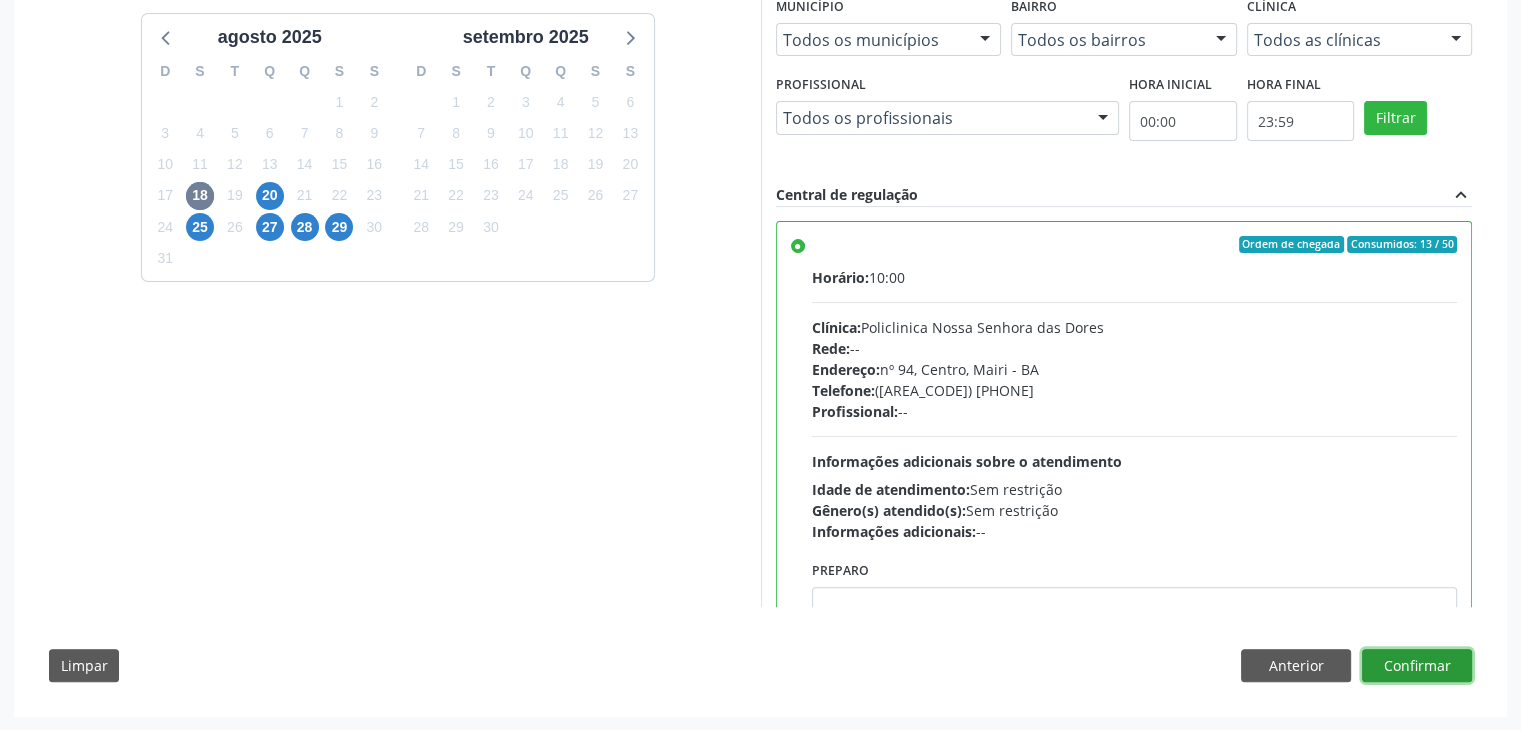 click on "Confirmar" at bounding box center [1417, 666] 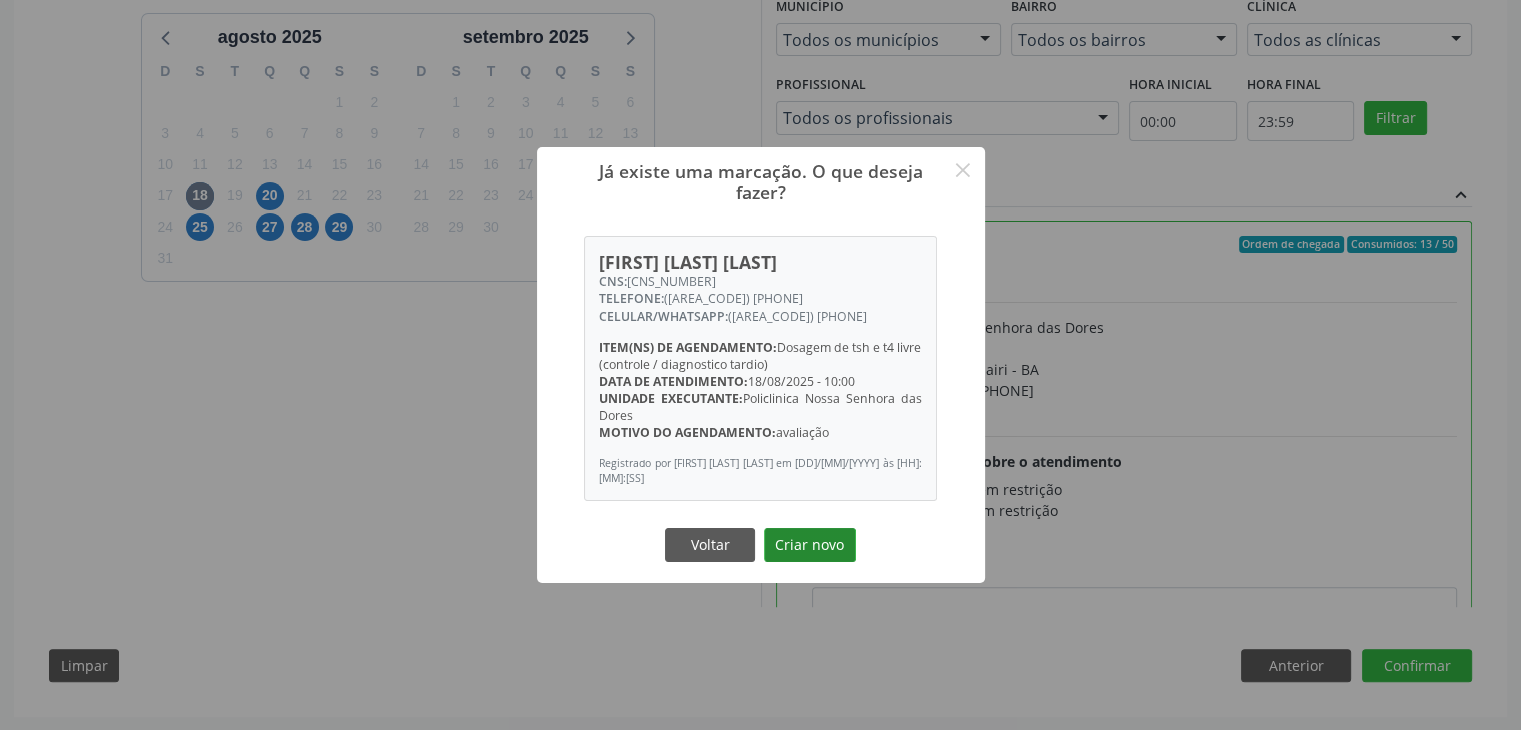 click on "Criar novo" at bounding box center (810, 545) 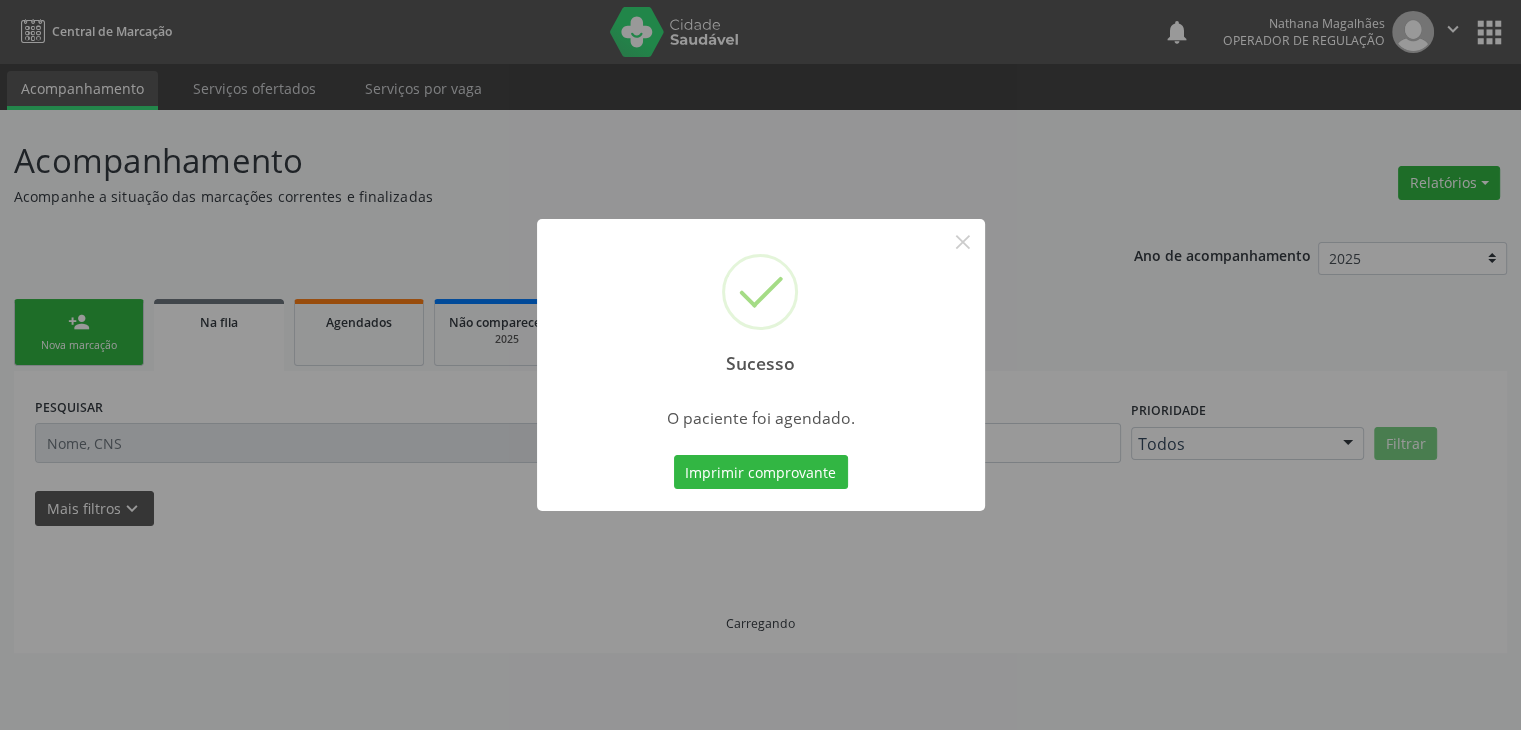 scroll, scrollTop: 0, scrollLeft: 0, axis: both 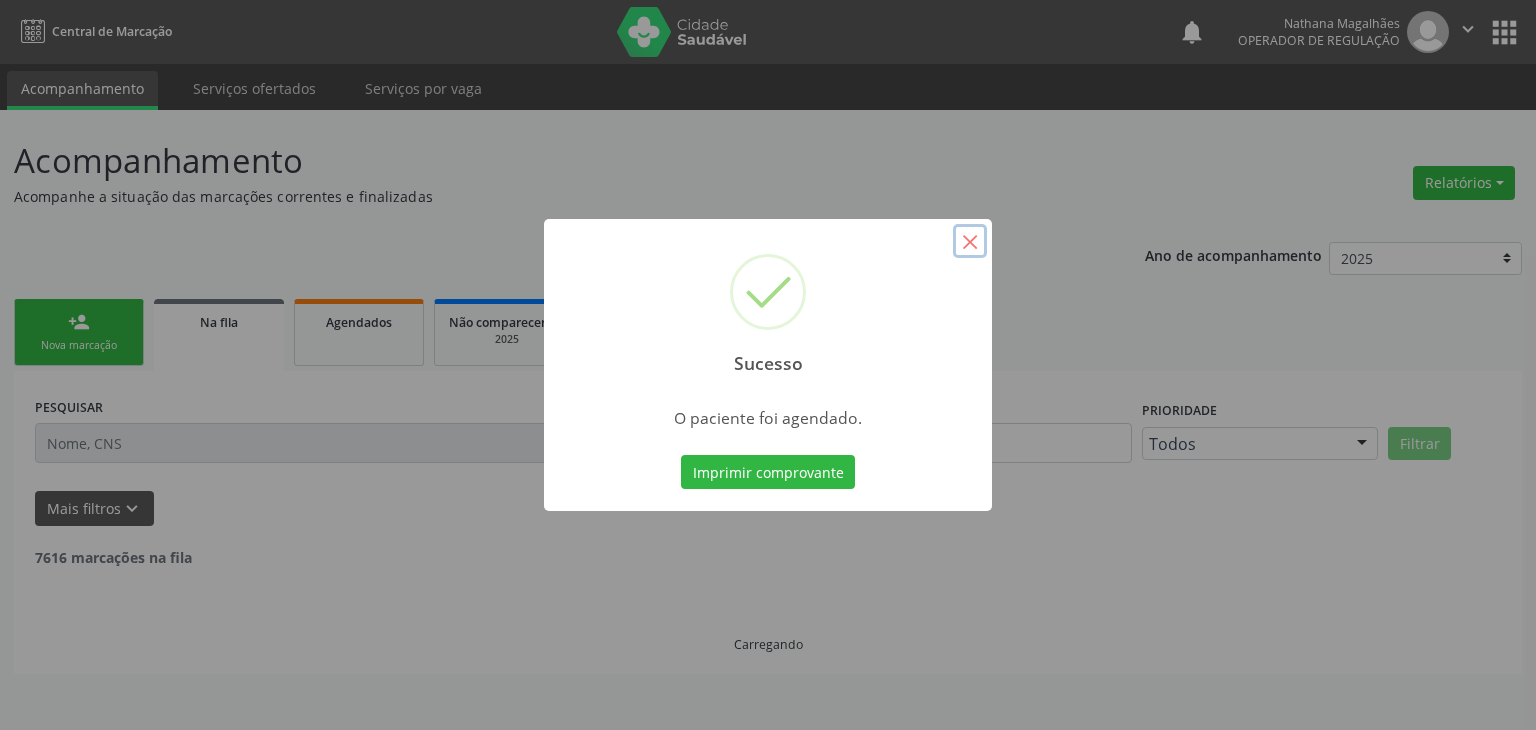 click on "×" at bounding box center (970, 241) 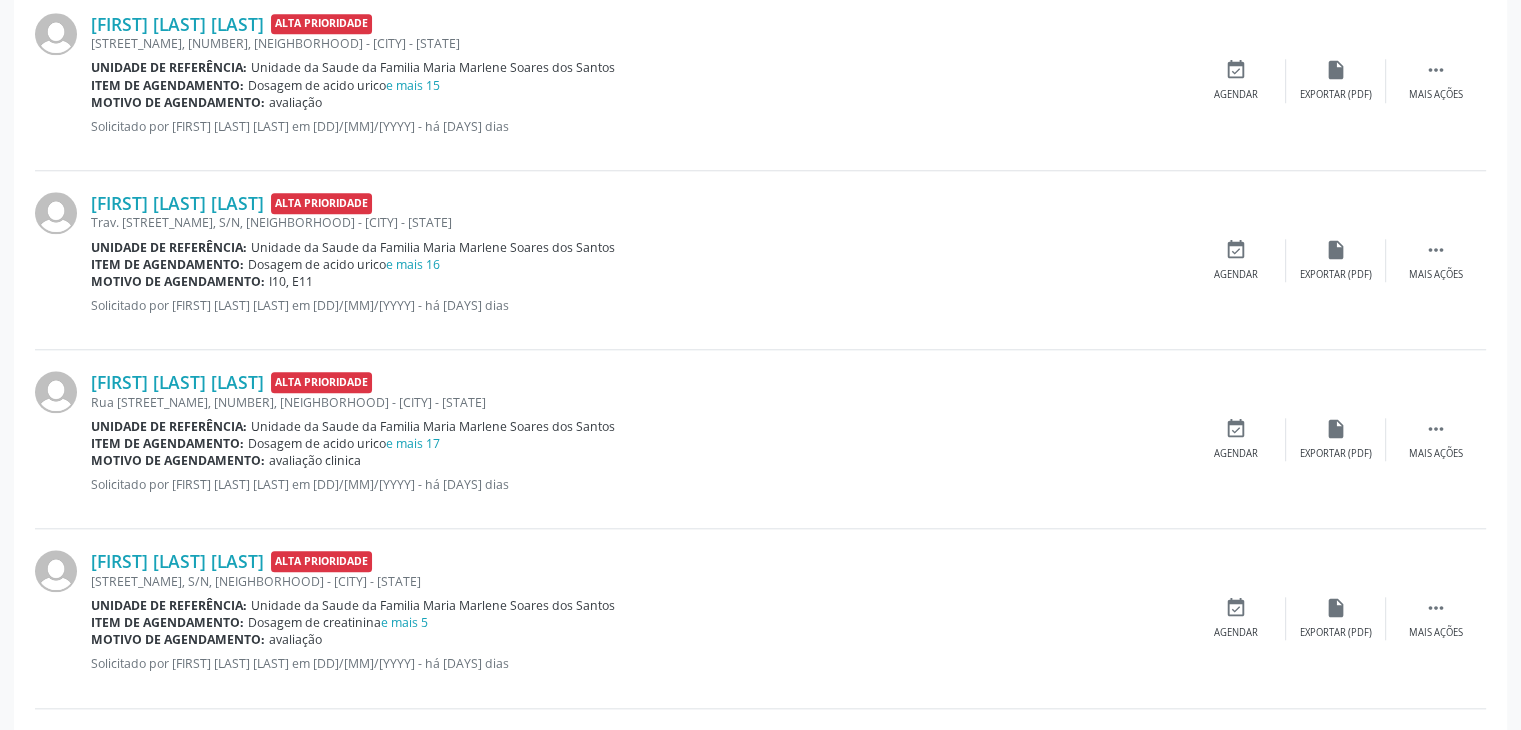 scroll, scrollTop: 1900, scrollLeft: 0, axis: vertical 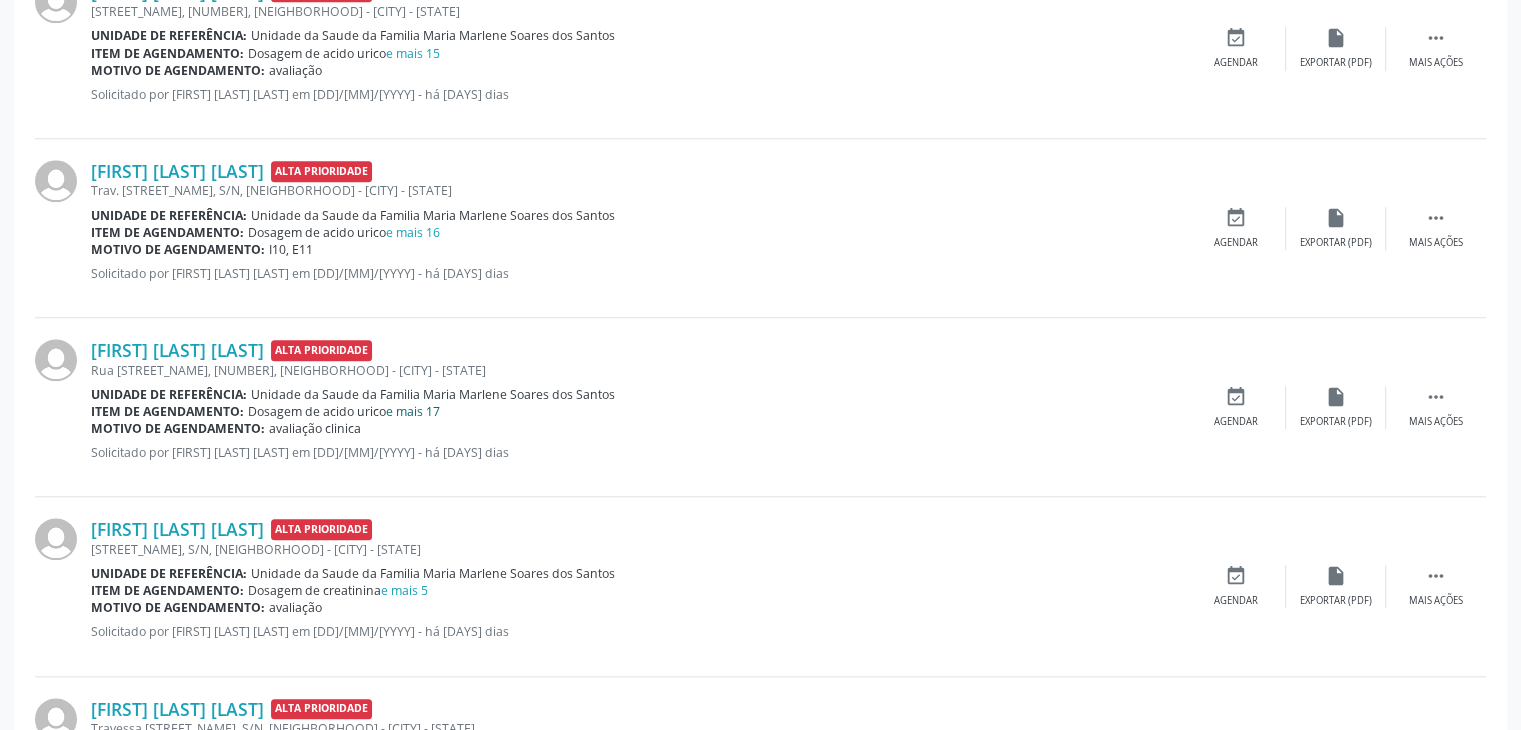 click on "e mais 17" at bounding box center (413, 411) 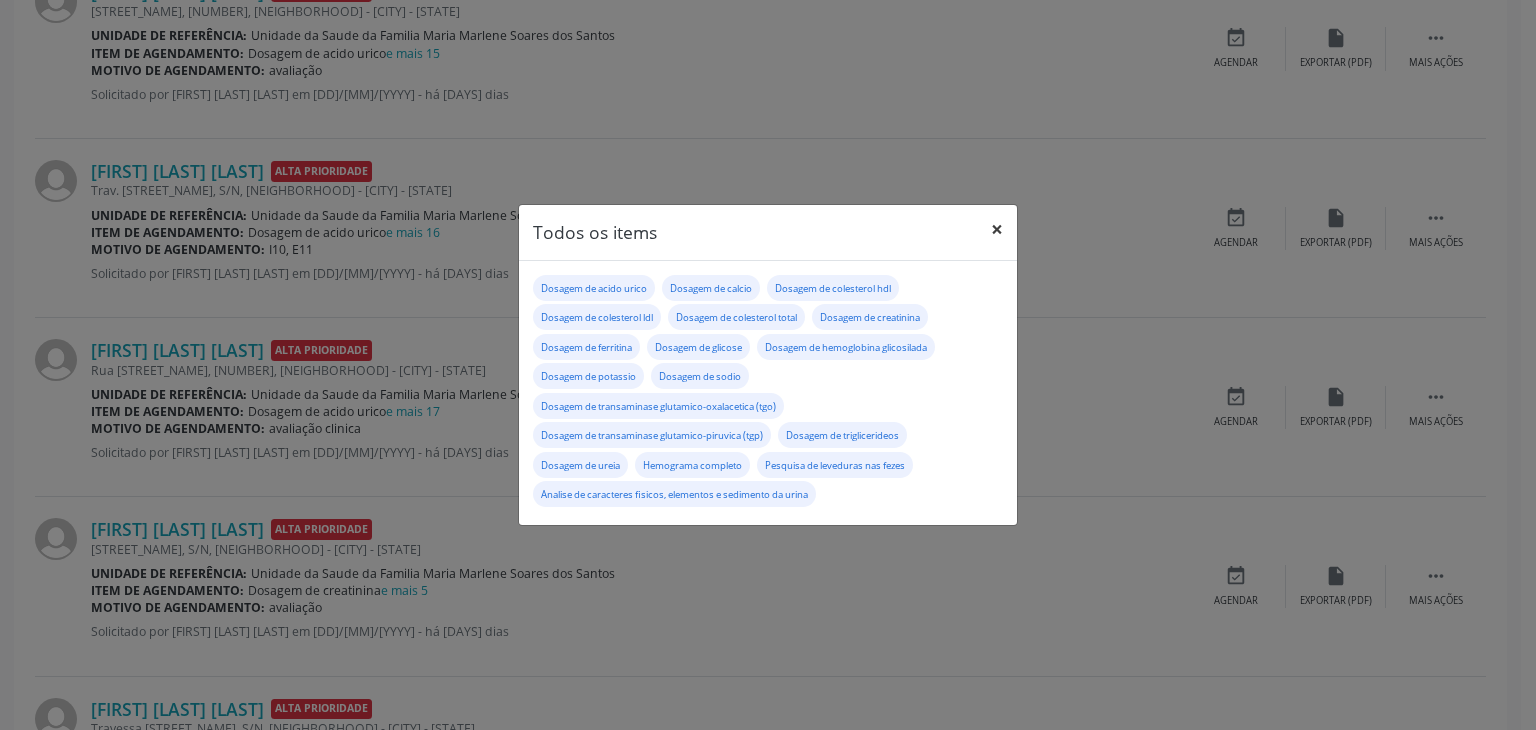 click on "×" at bounding box center (997, 229) 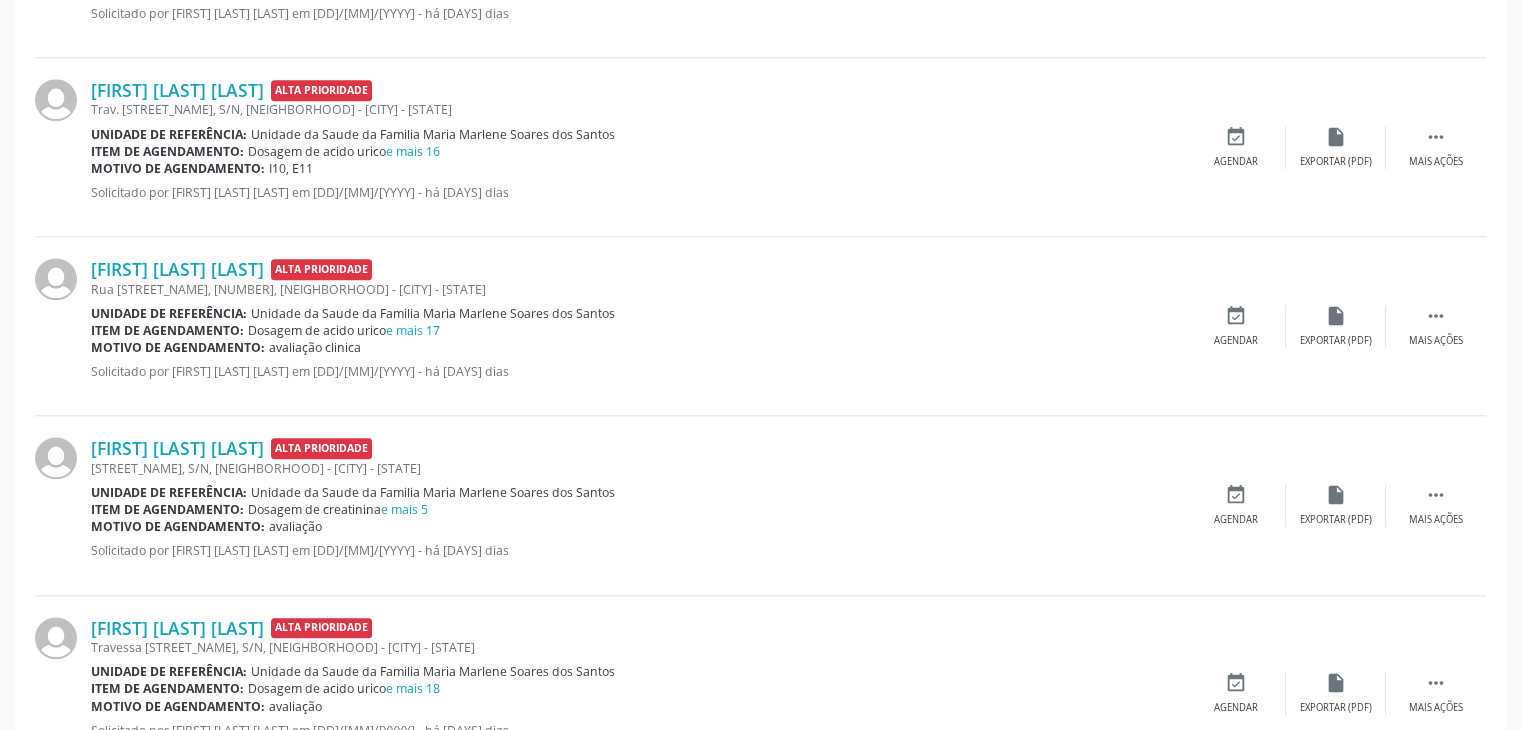 scroll, scrollTop: 2100, scrollLeft: 0, axis: vertical 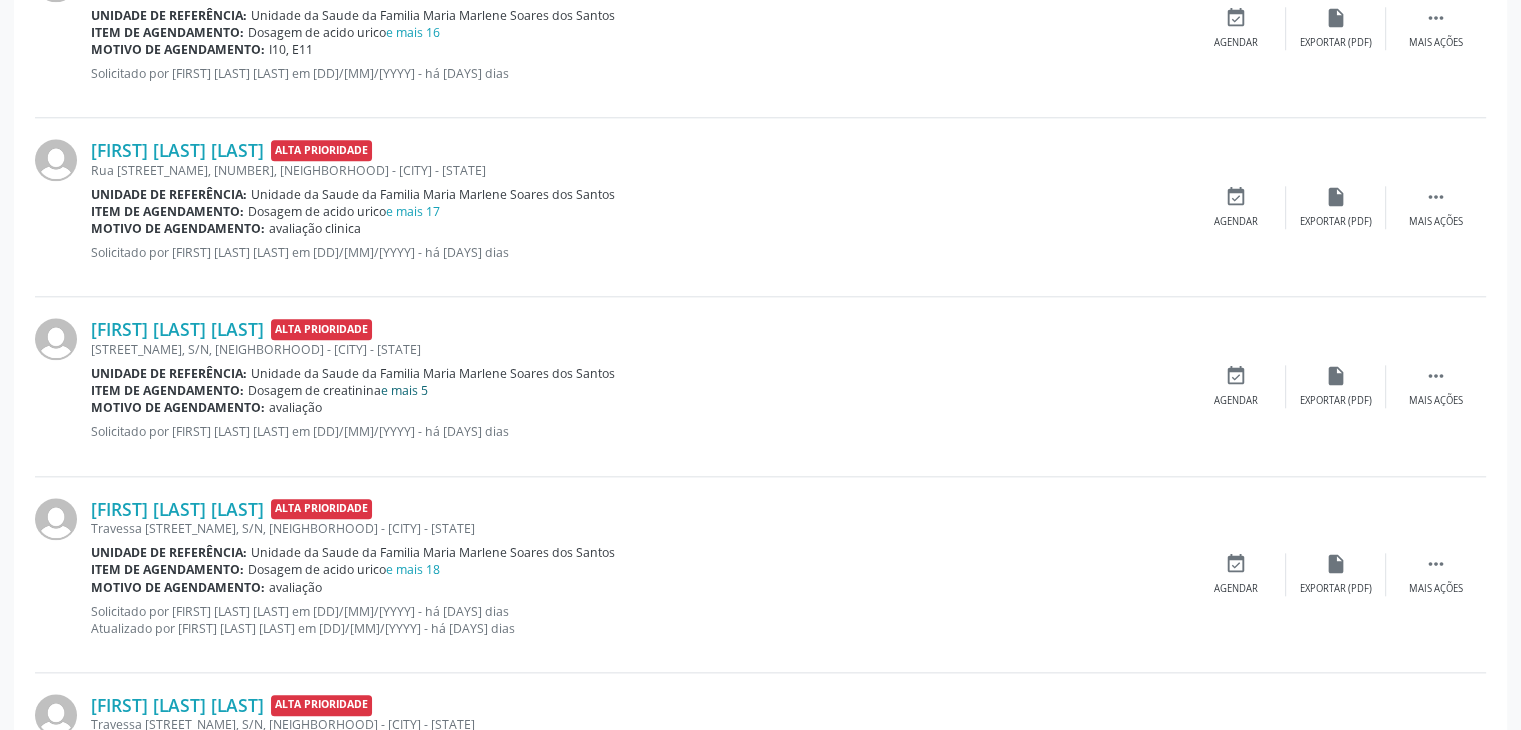 click on "e mais 5" at bounding box center [404, 390] 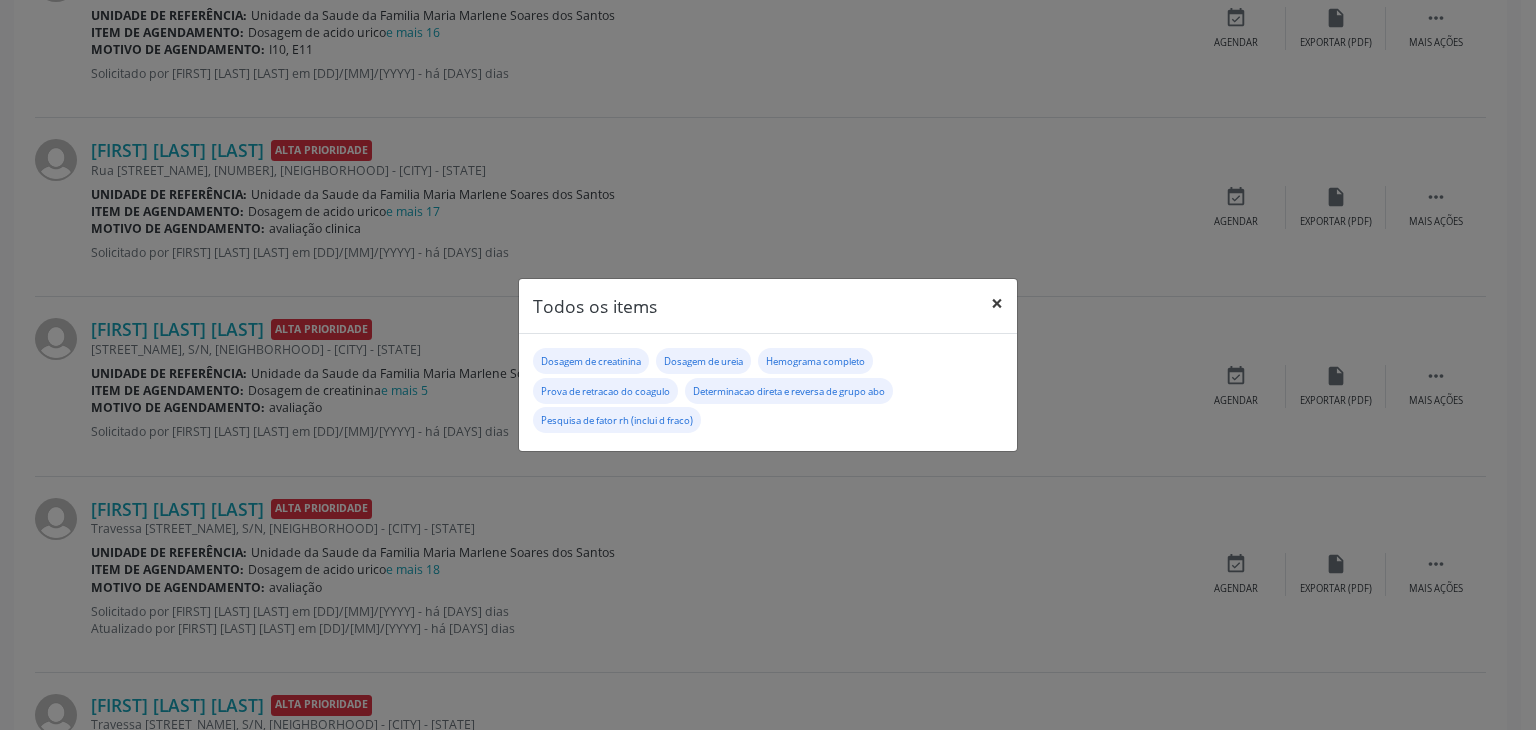 click on "×" at bounding box center (997, 303) 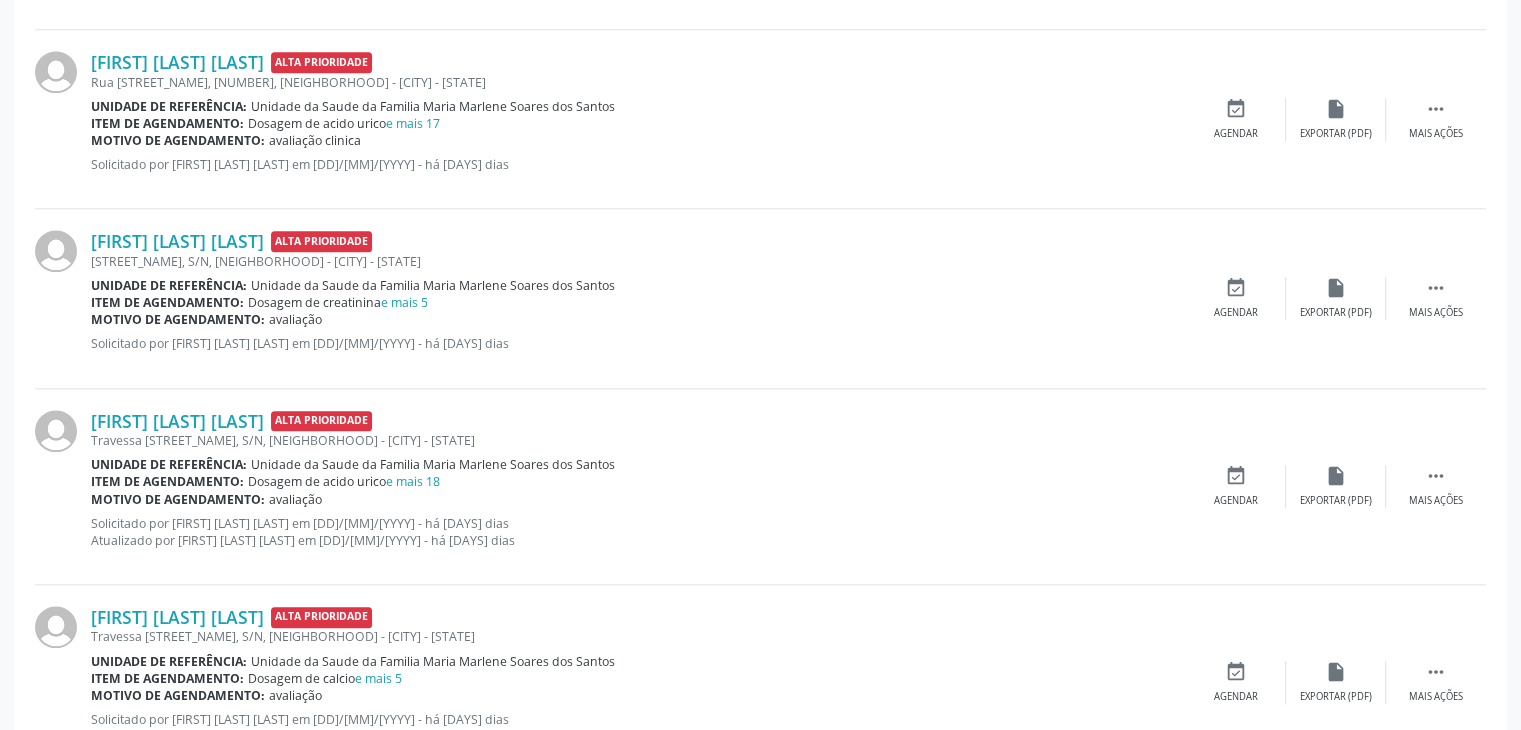 scroll, scrollTop: 2200, scrollLeft: 0, axis: vertical 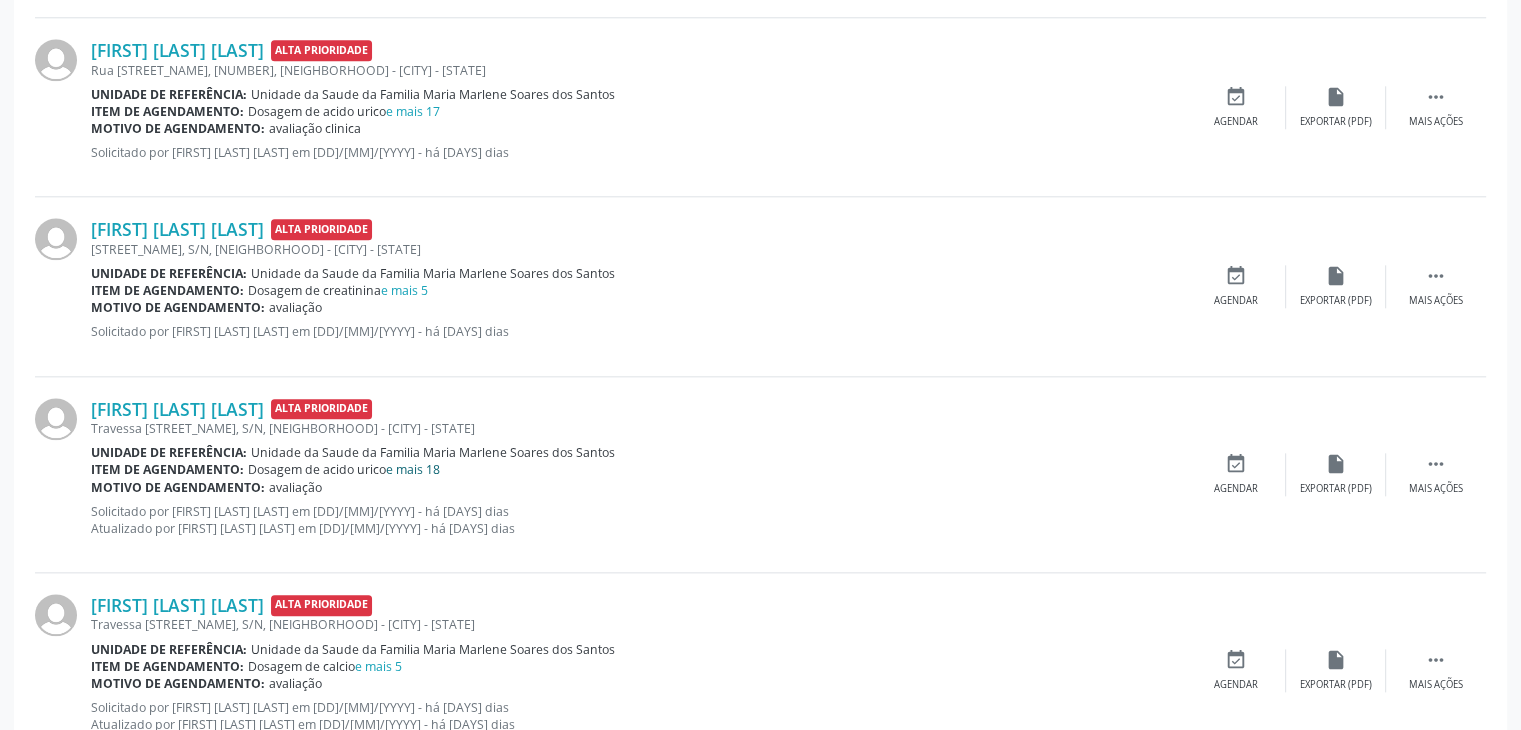 click on "e mais 18" at bounding box center [413, 469] 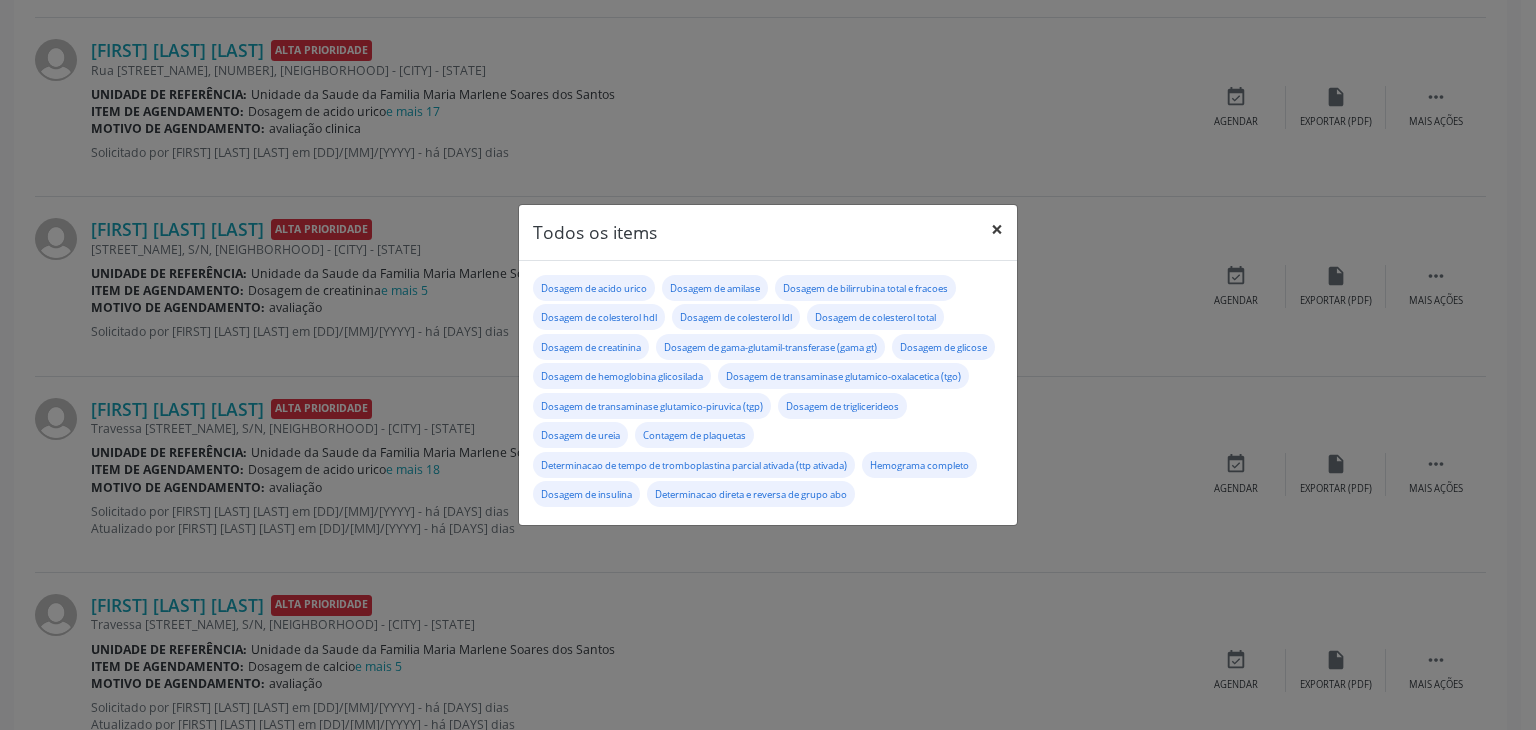 click on "×" at bounding box center [997, 229] 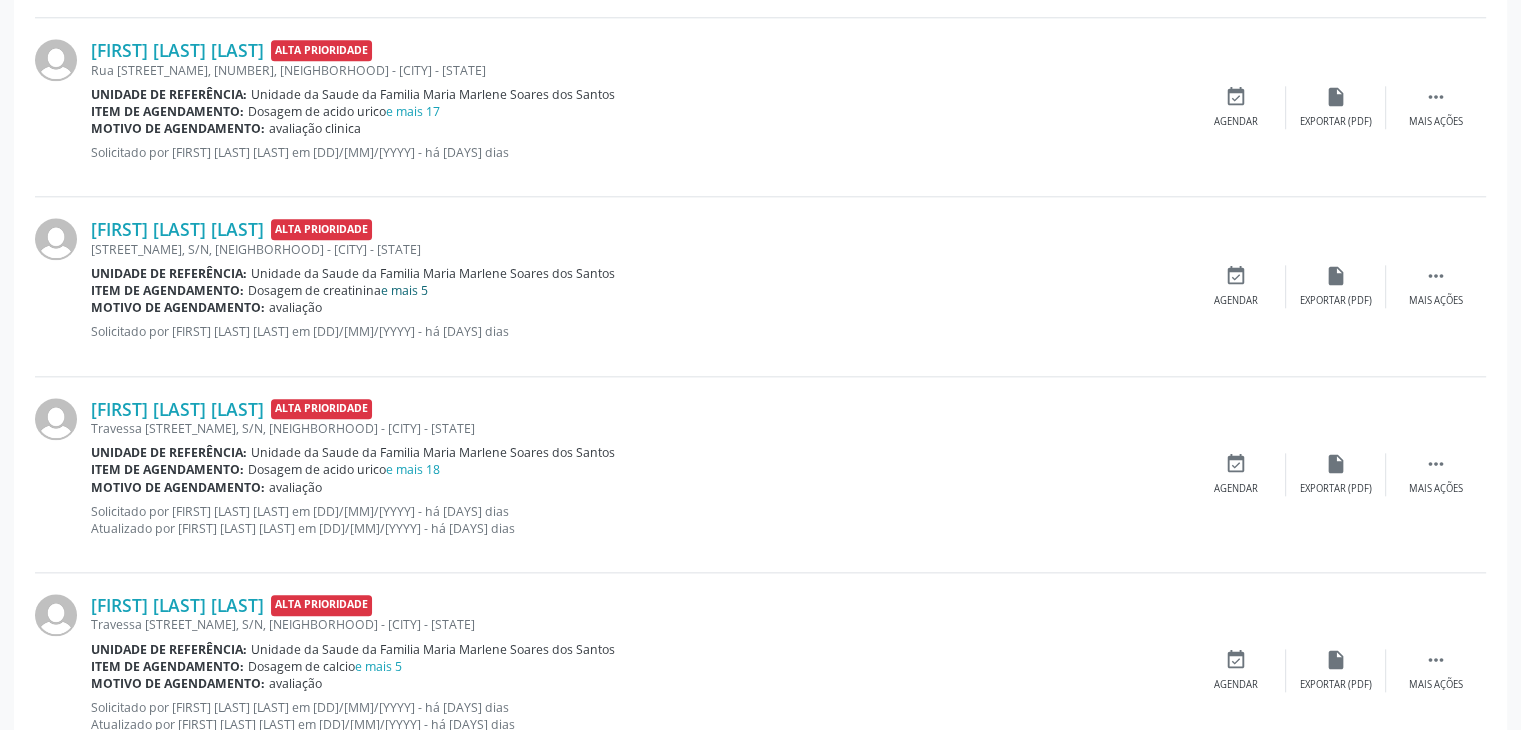 click on "e mais 5" at bounding box center [404, 290] 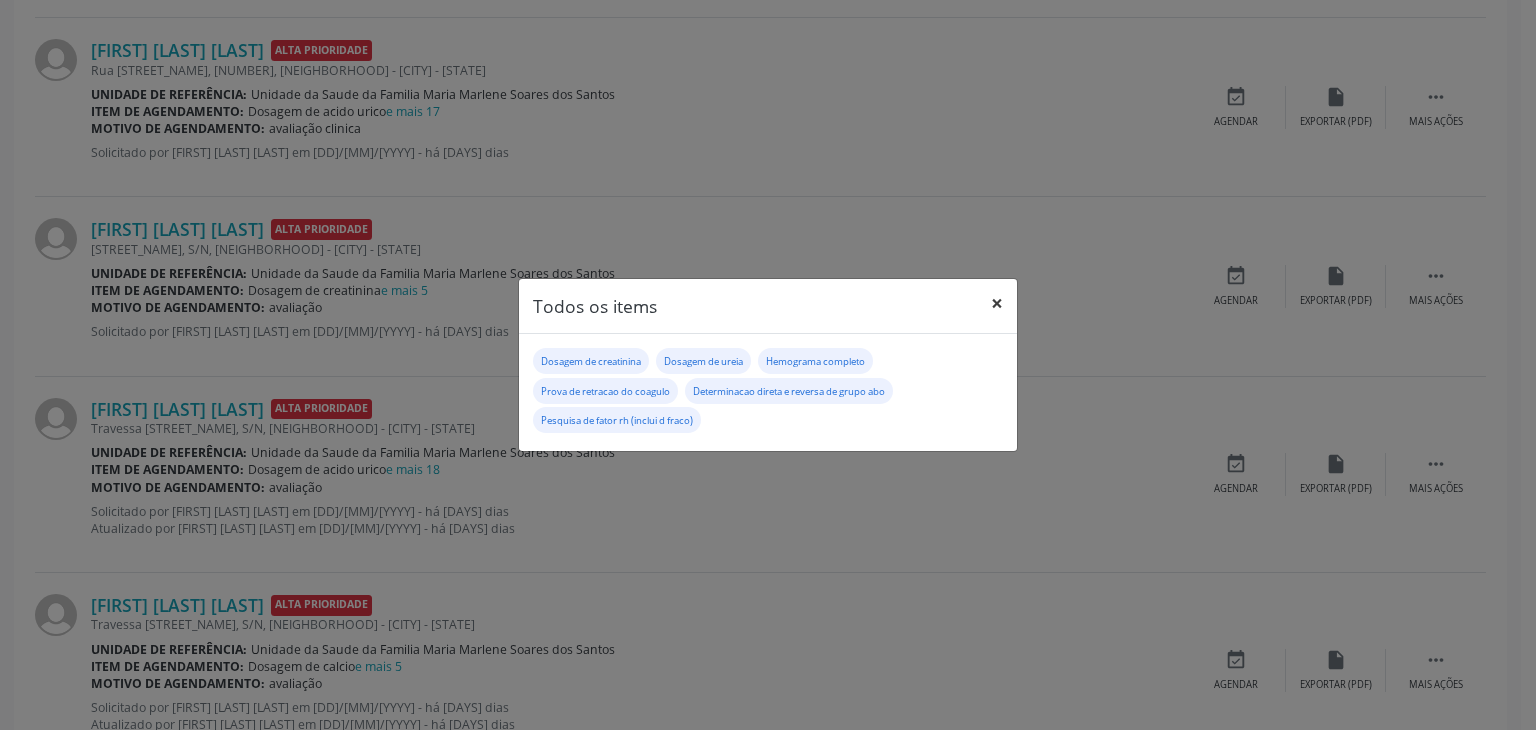 click on "×" at bounding box center [997, 303] 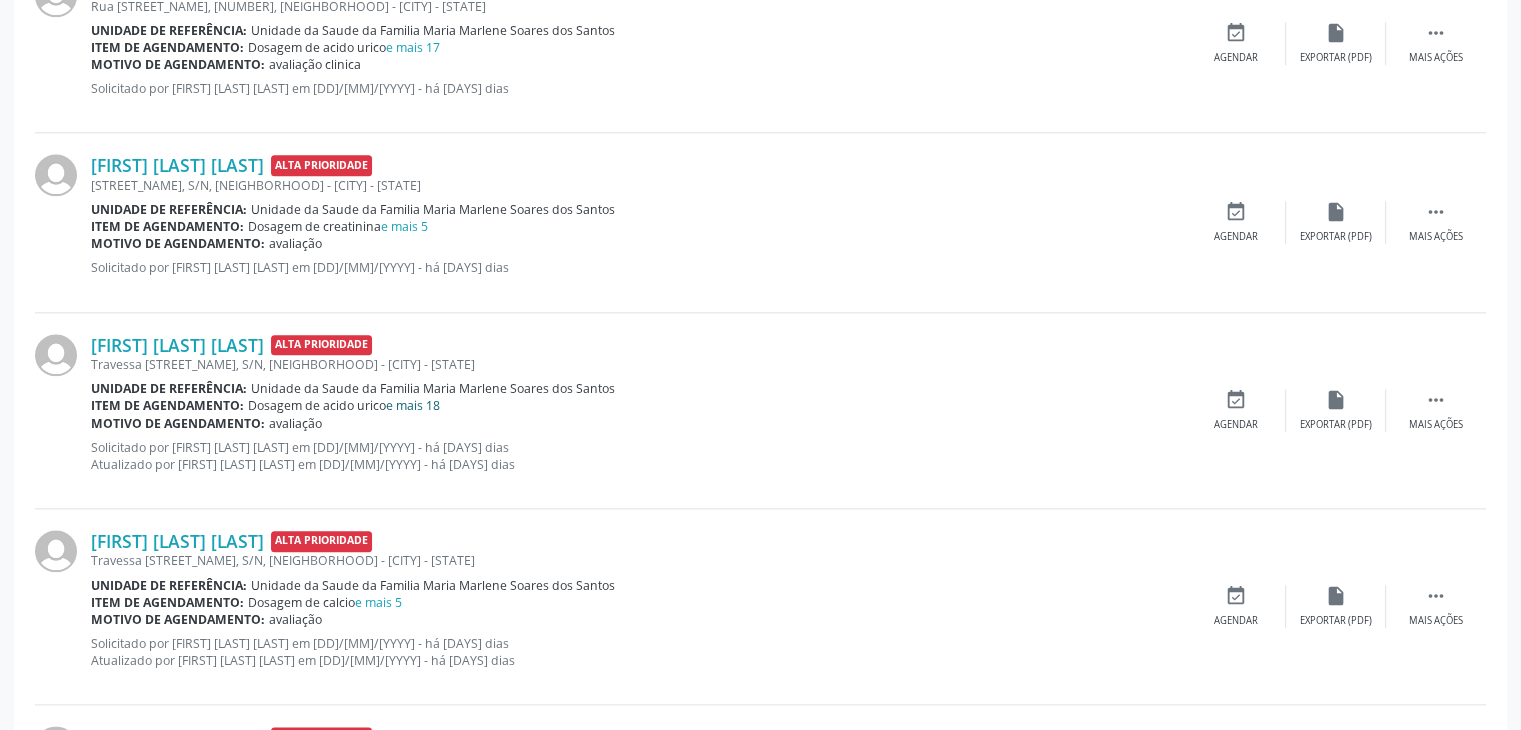 scroll, scrollTop: 2300, scrollLeft: 0, axis: vertical 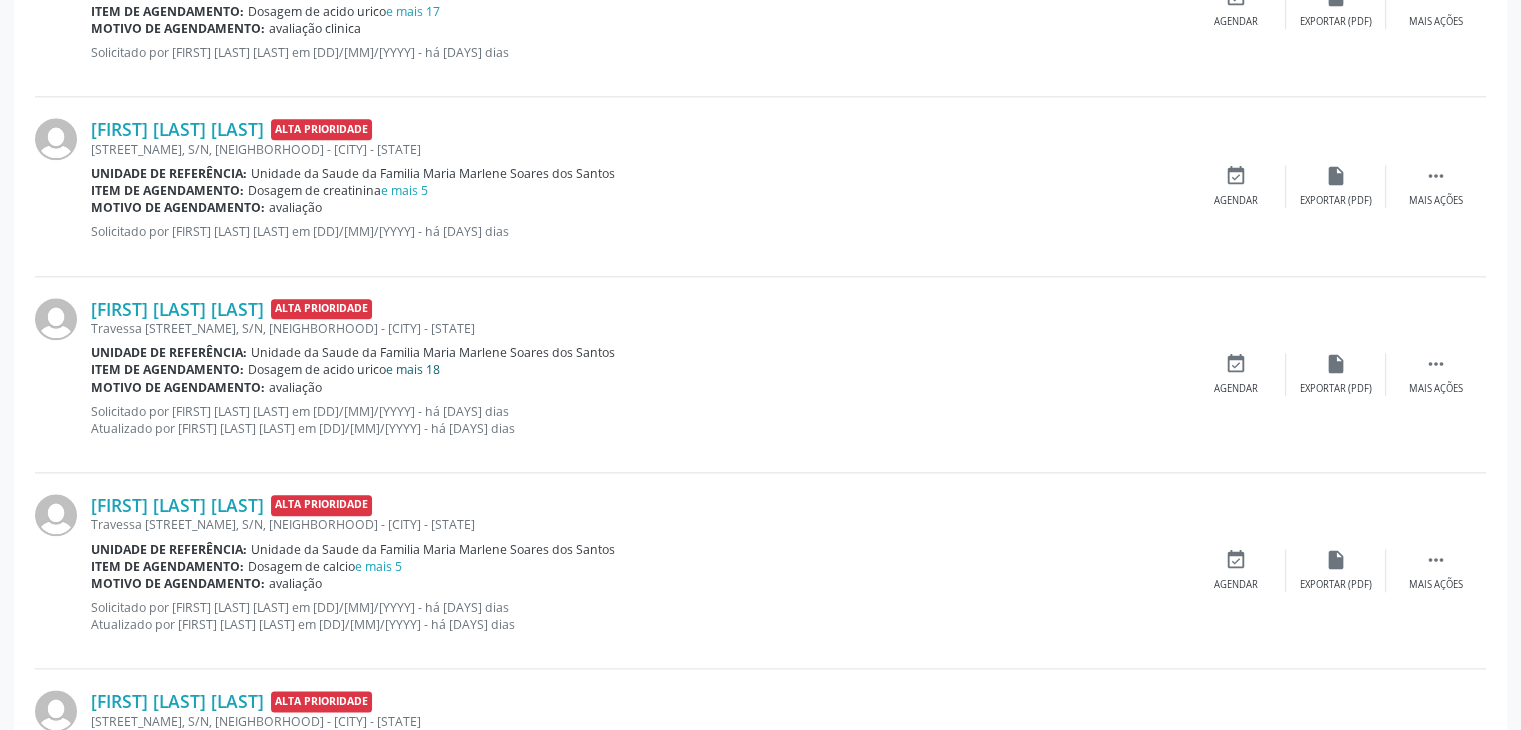 click on "e mais 18" at bounding box center [413, 369] 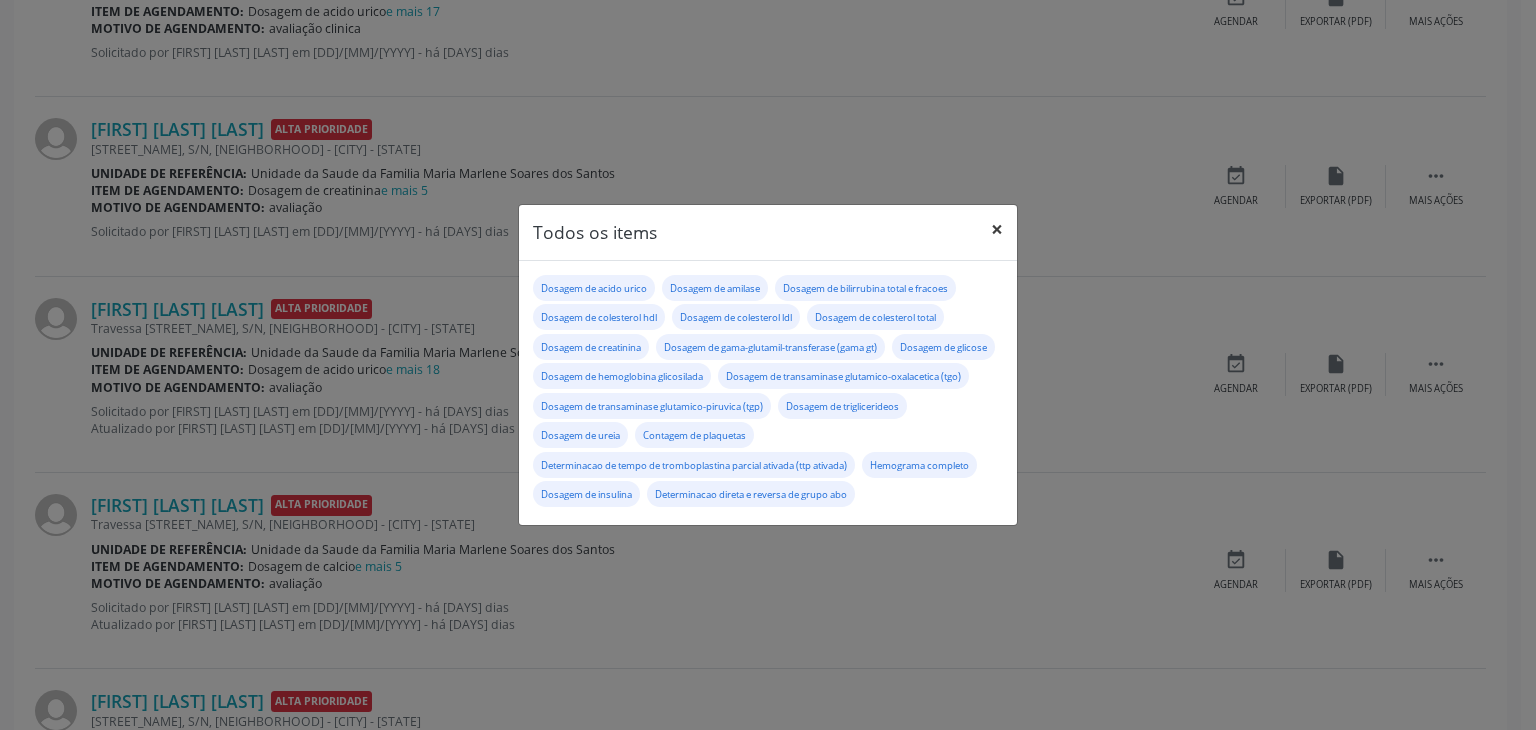 click on "×" at bounding box center [997, 229] 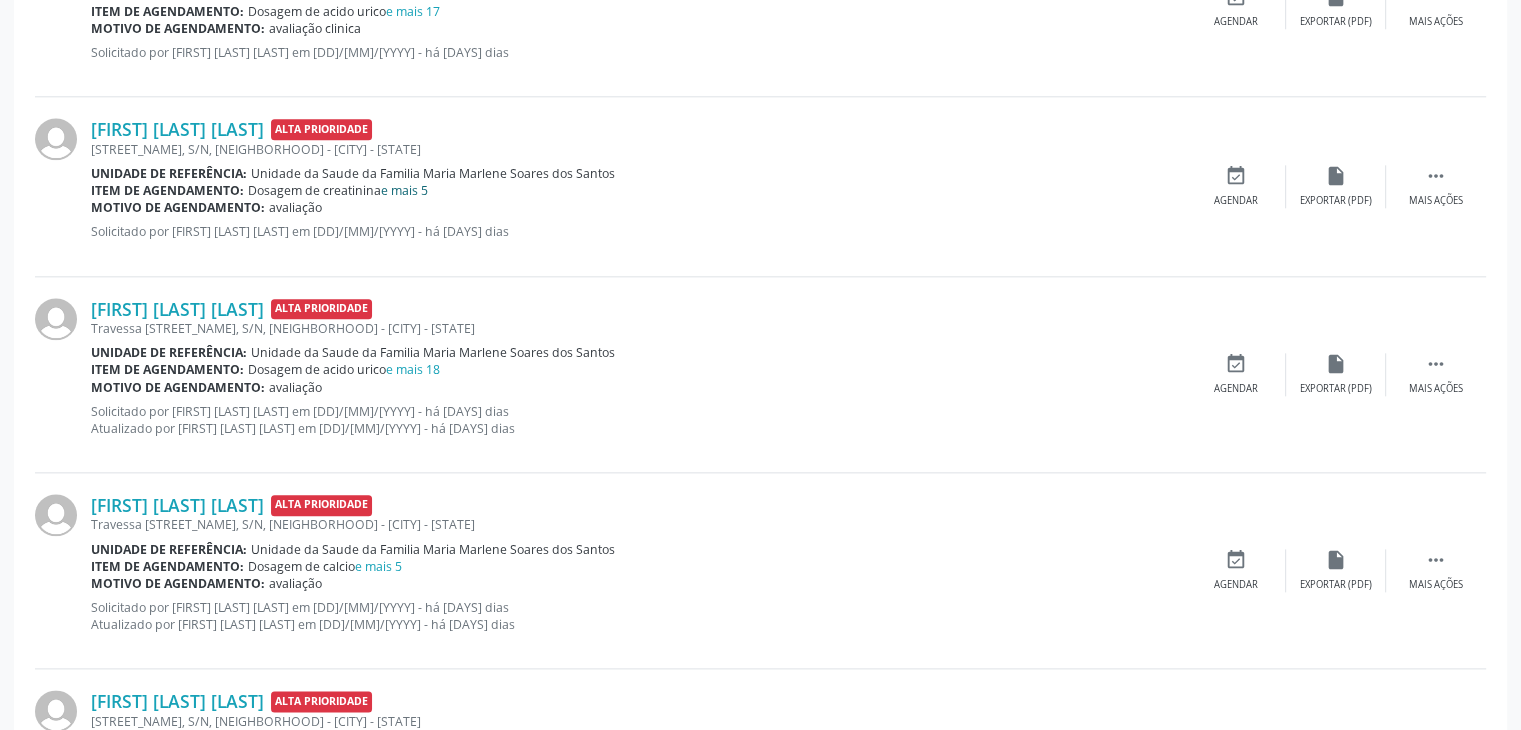 click on "e mais 5" at bounding box center [404, 190] 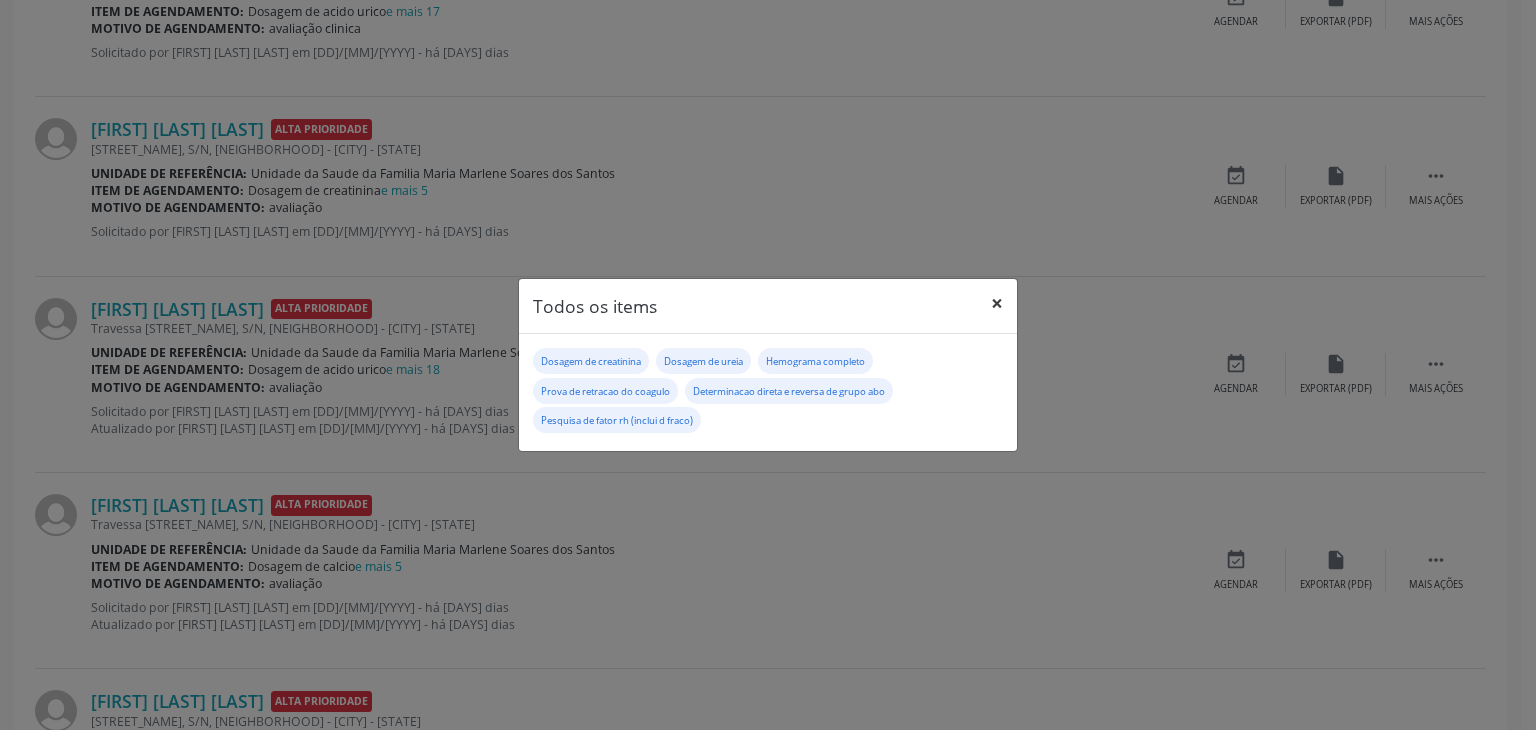 click on "×" at bounding box center (997, 303) 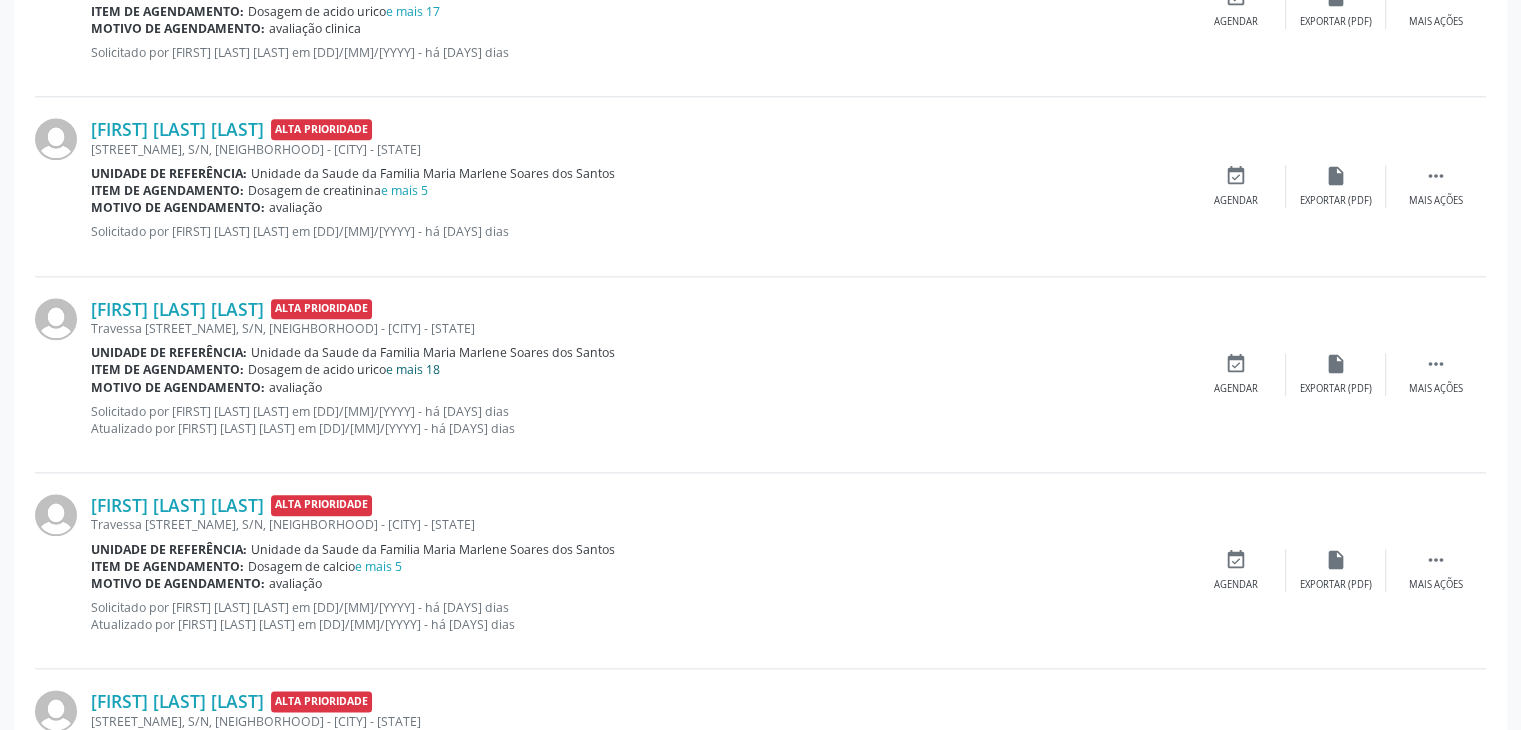 click on "e mais 18" at bounding box center [413, 369] 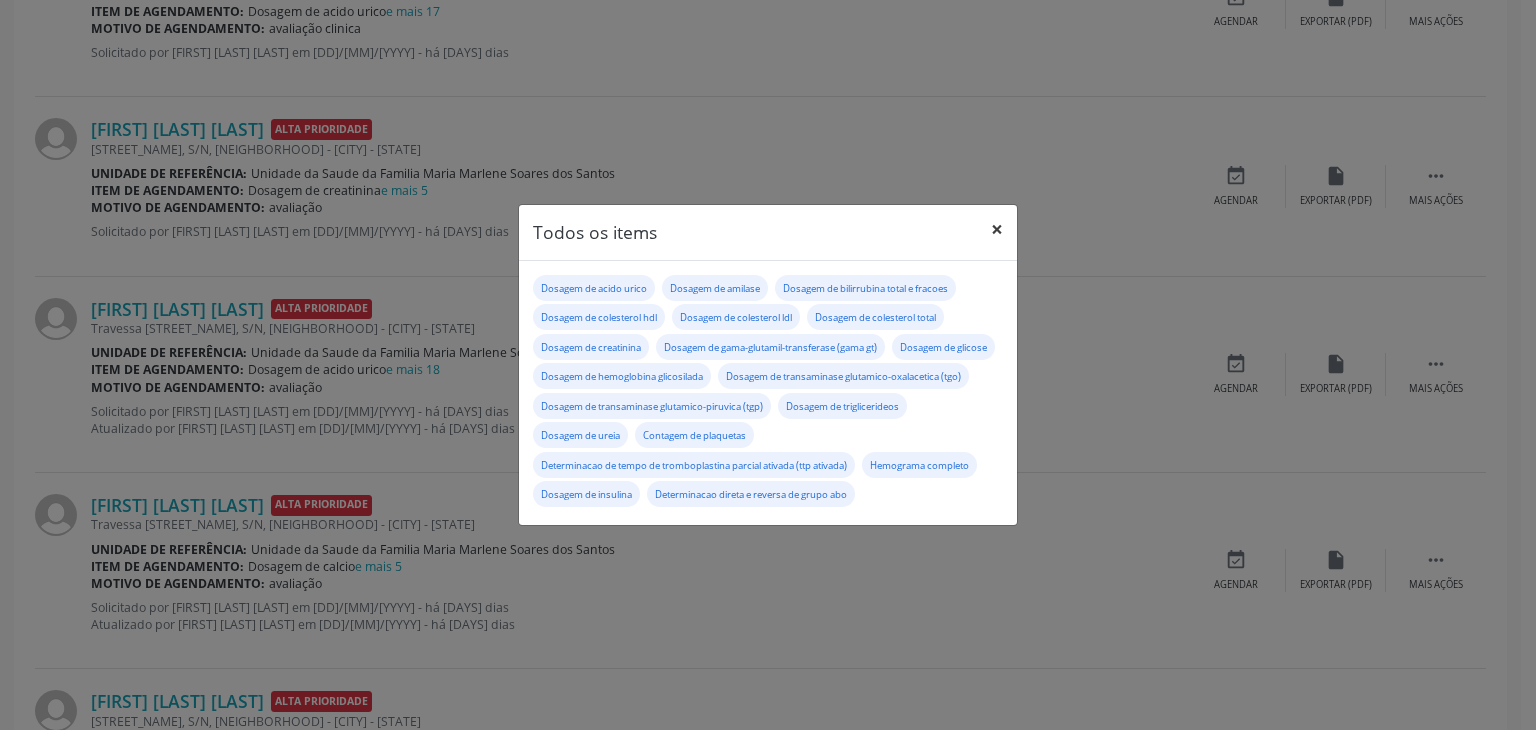 click on "×" at bounding box center [997, 229] 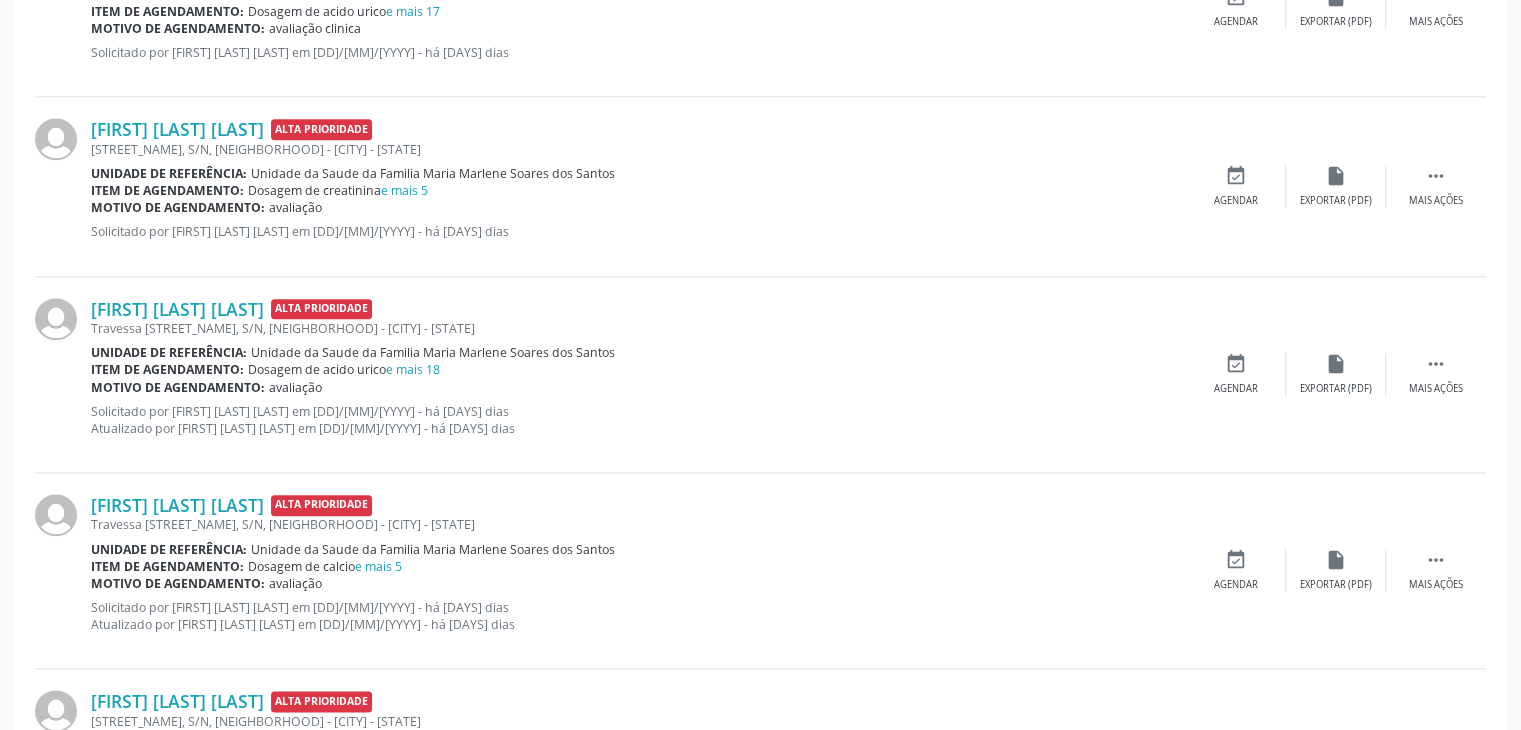 scroll, scrollTop: 2500, scrollLeft: 0, axis: vertical 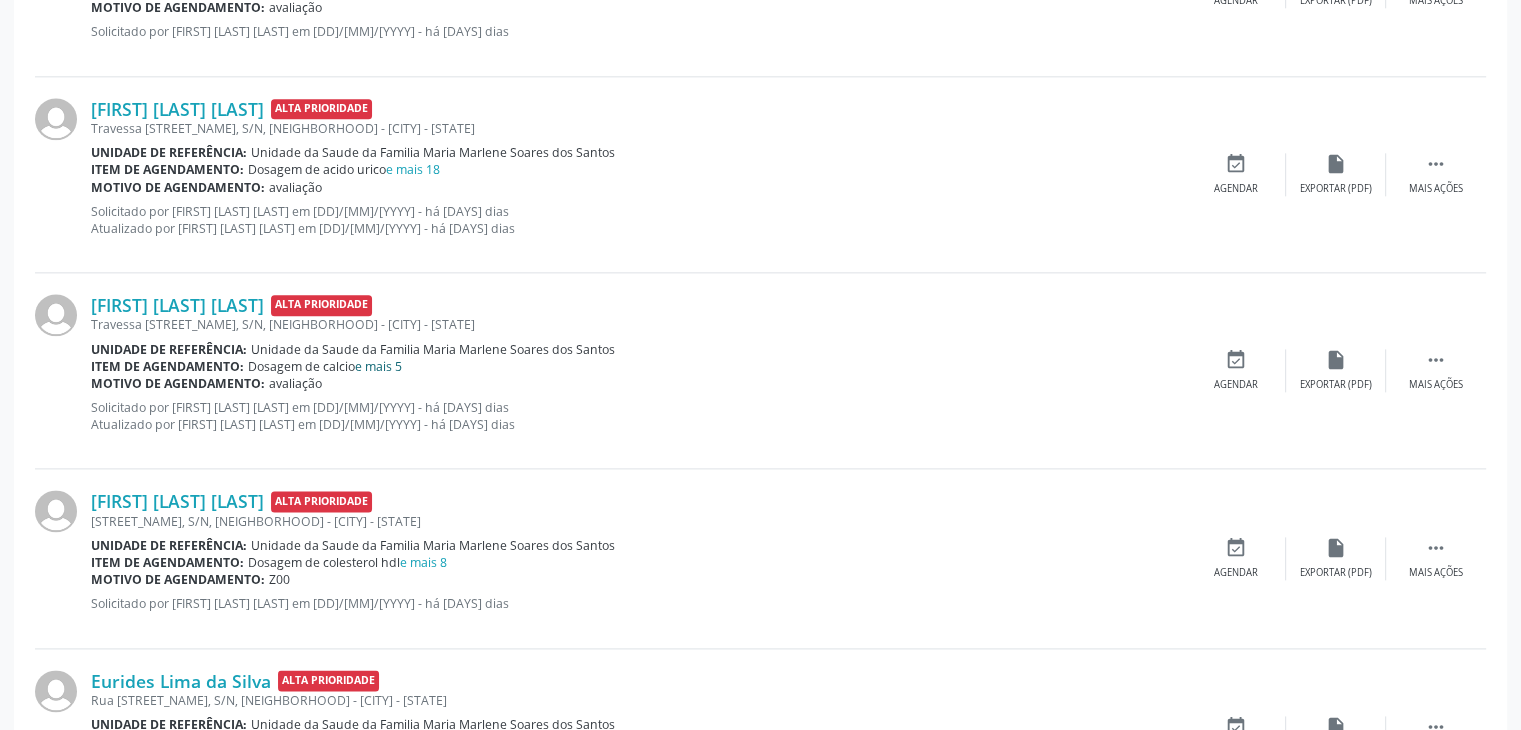 click on "e mais 5" at bounding box center [378, 366] 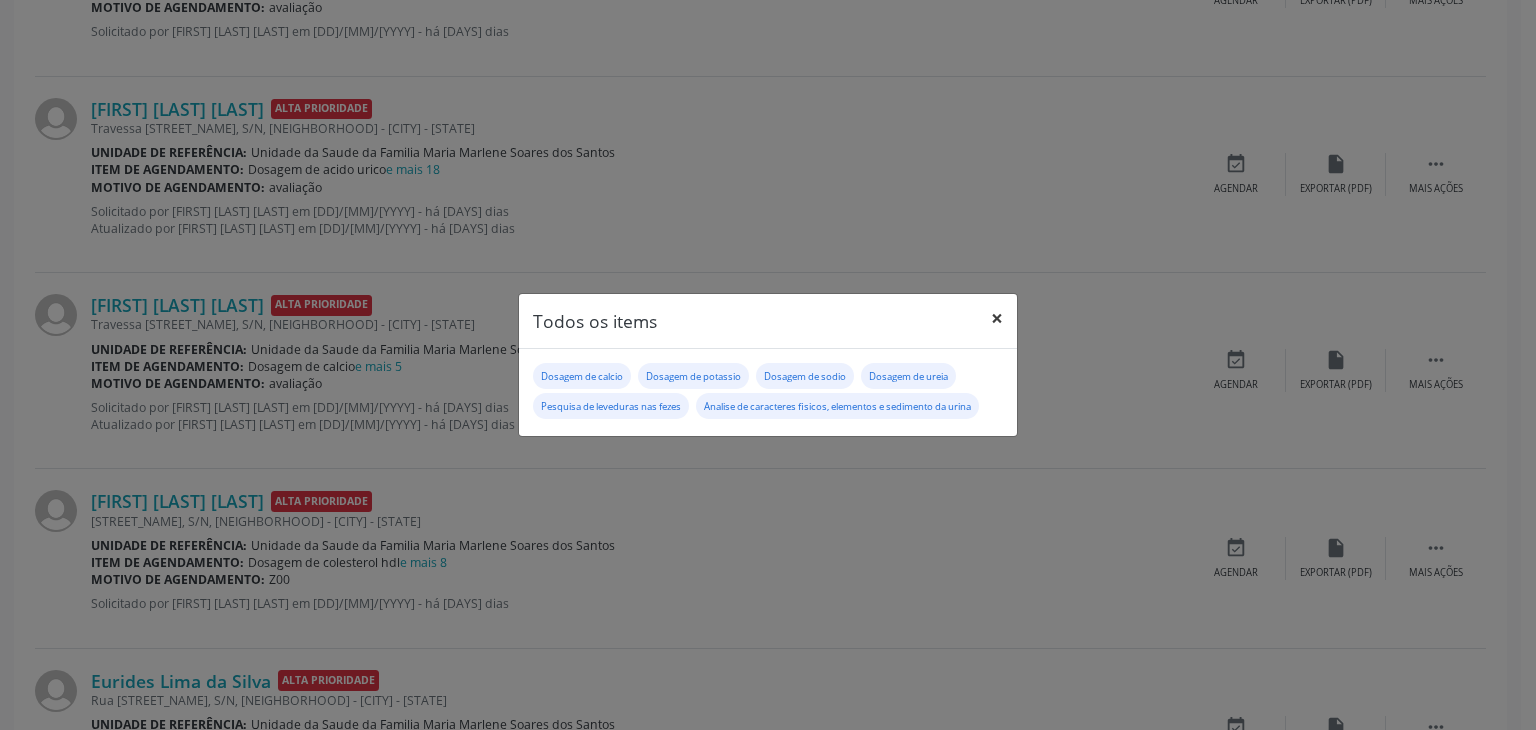 click on "×" at bounding box center [997, 318] 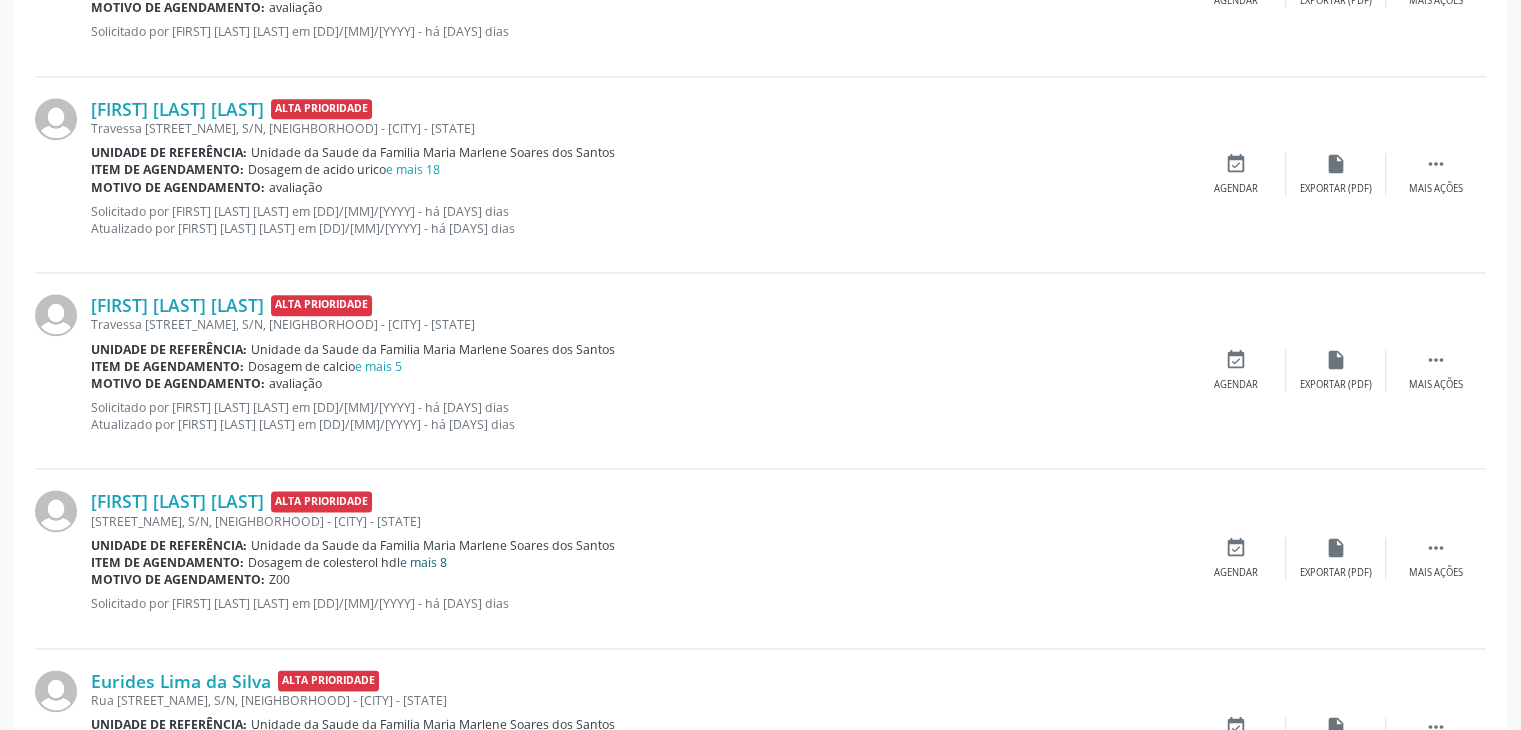 click on "e mais 8" at bounding box center [423, 562] 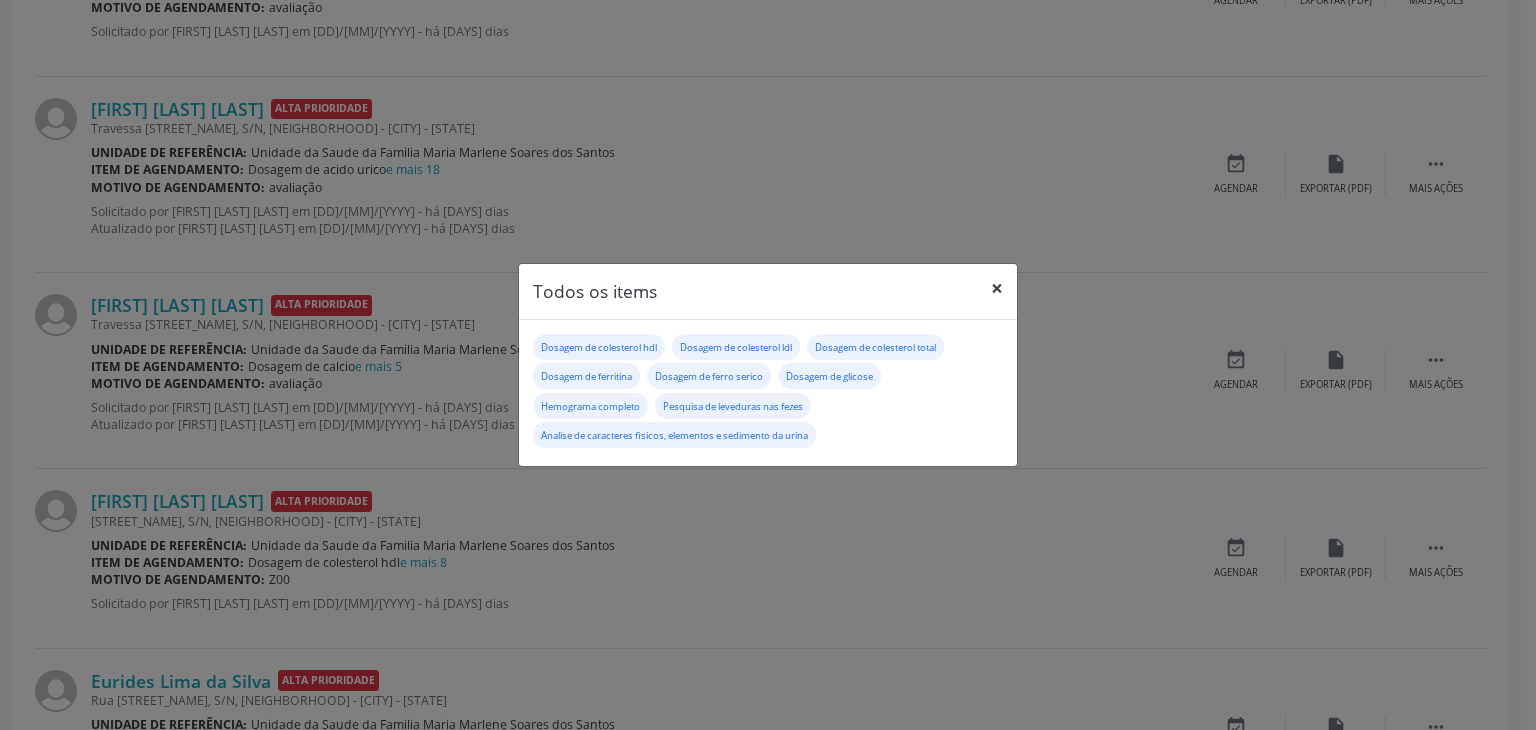click on "×" at bounding box center [997, 288] 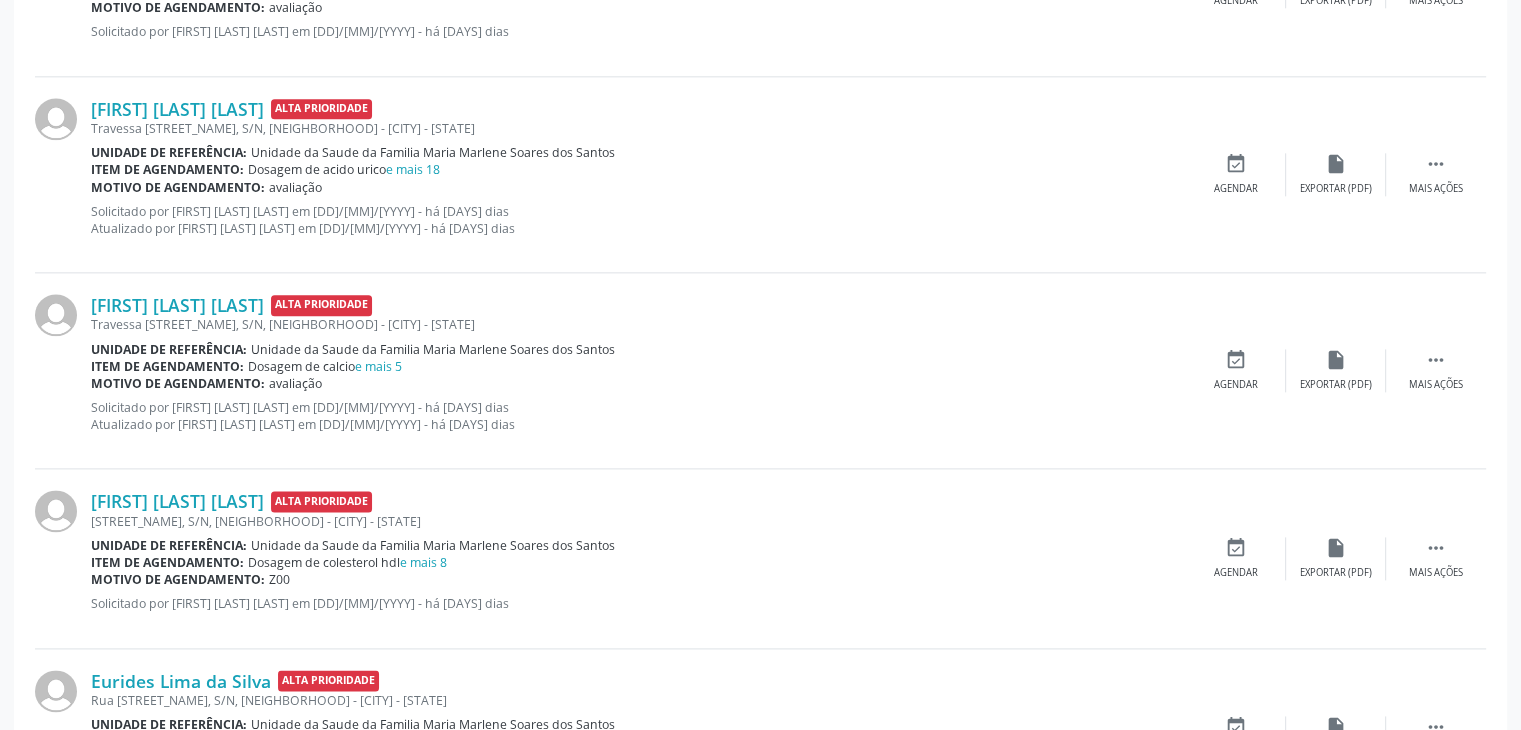 scroll, scrollTop: 2684, scrollLeft: 0, axis: vertical 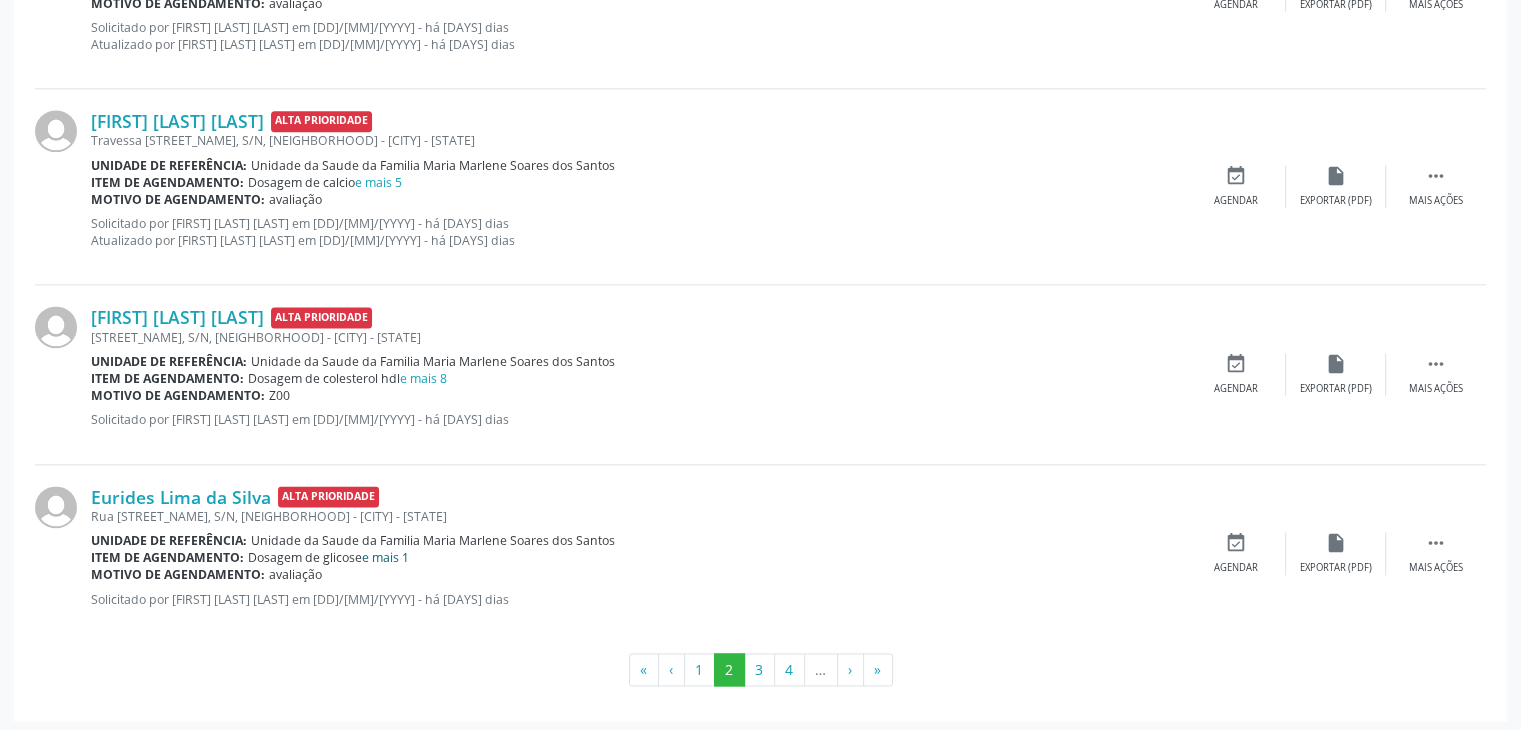 click on "e mais 1" at bounding box center (385, 557) 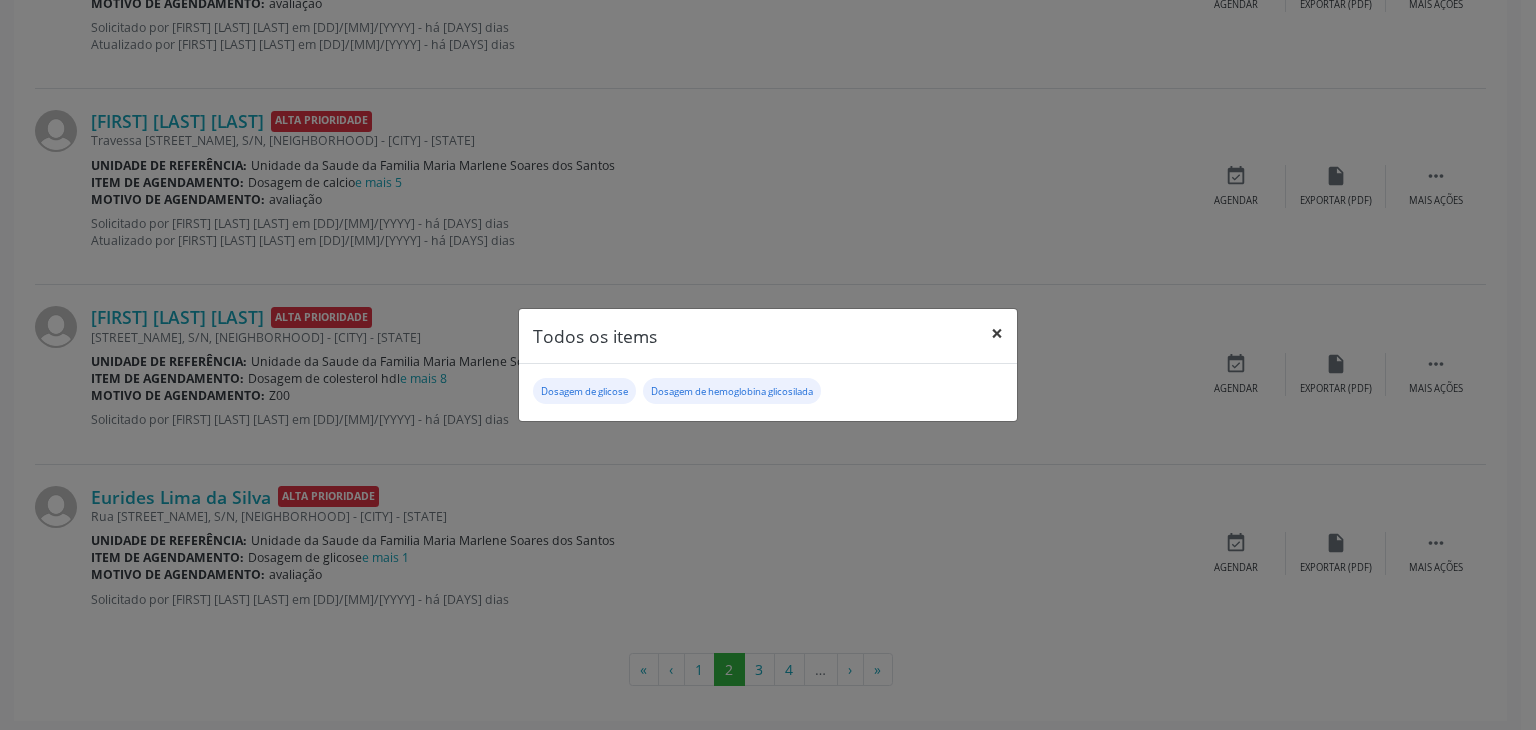 click on "×" at bounding box center [997, 333] 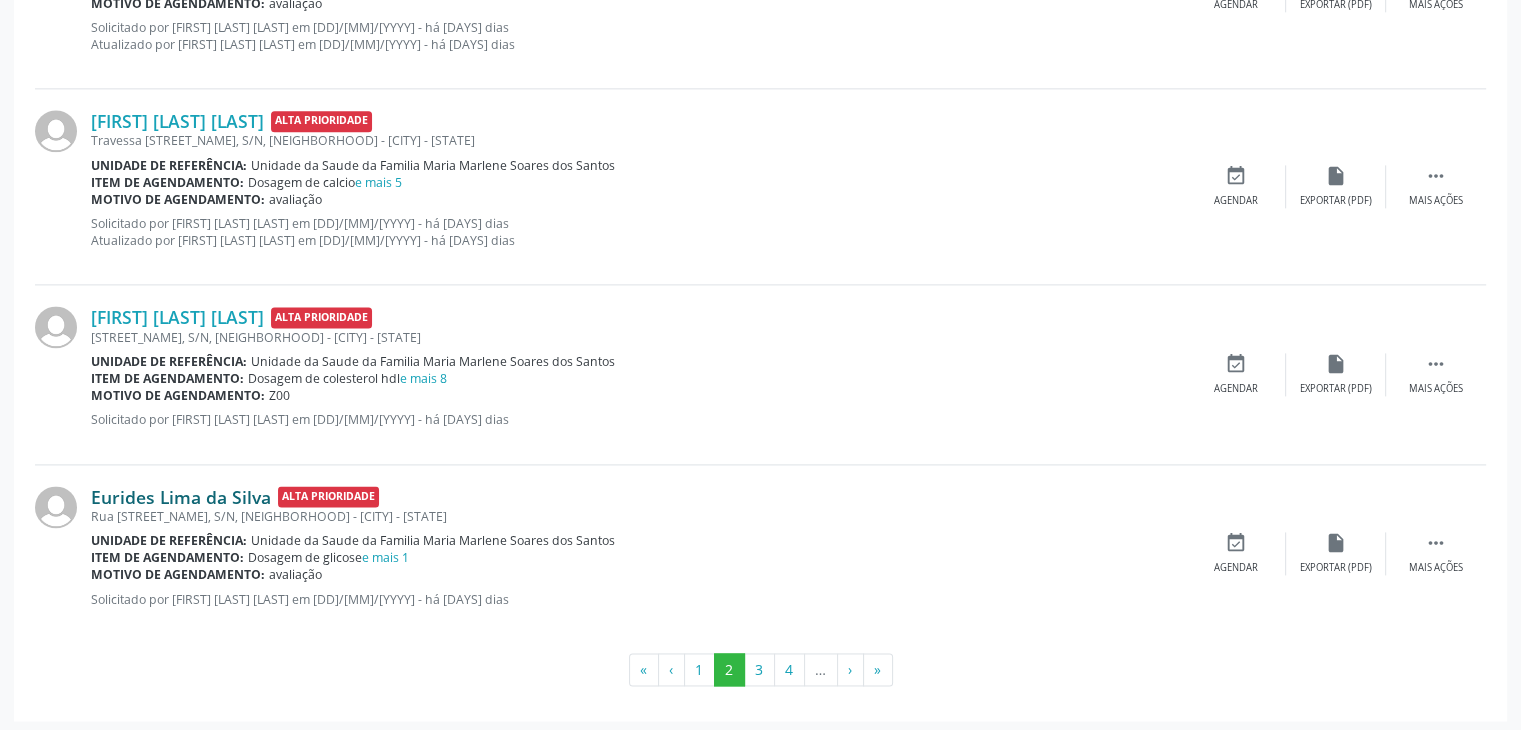 click on "Eurides Lima da Silva" at bounding box center (181, 497) 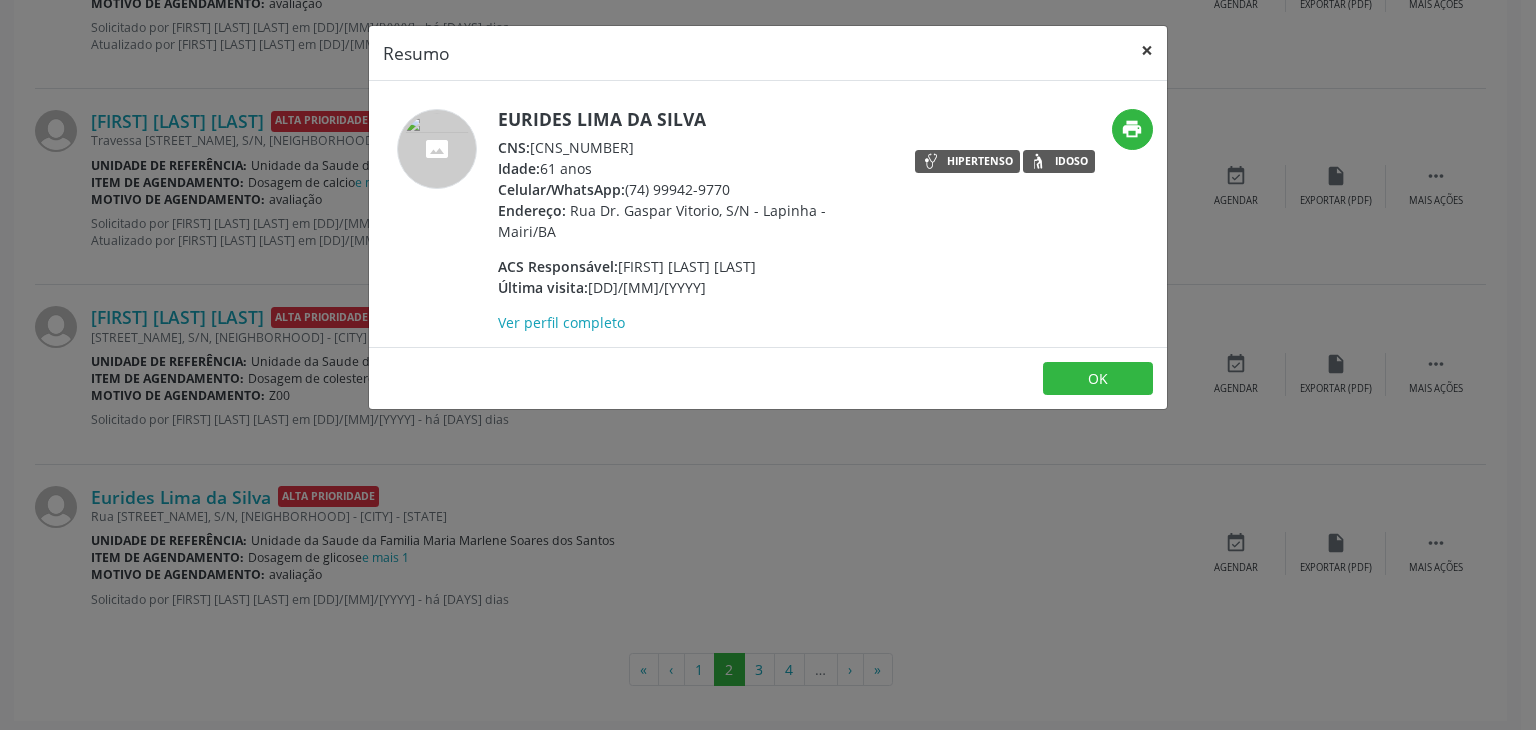 click on "×" at bounding box center (1147, 50) 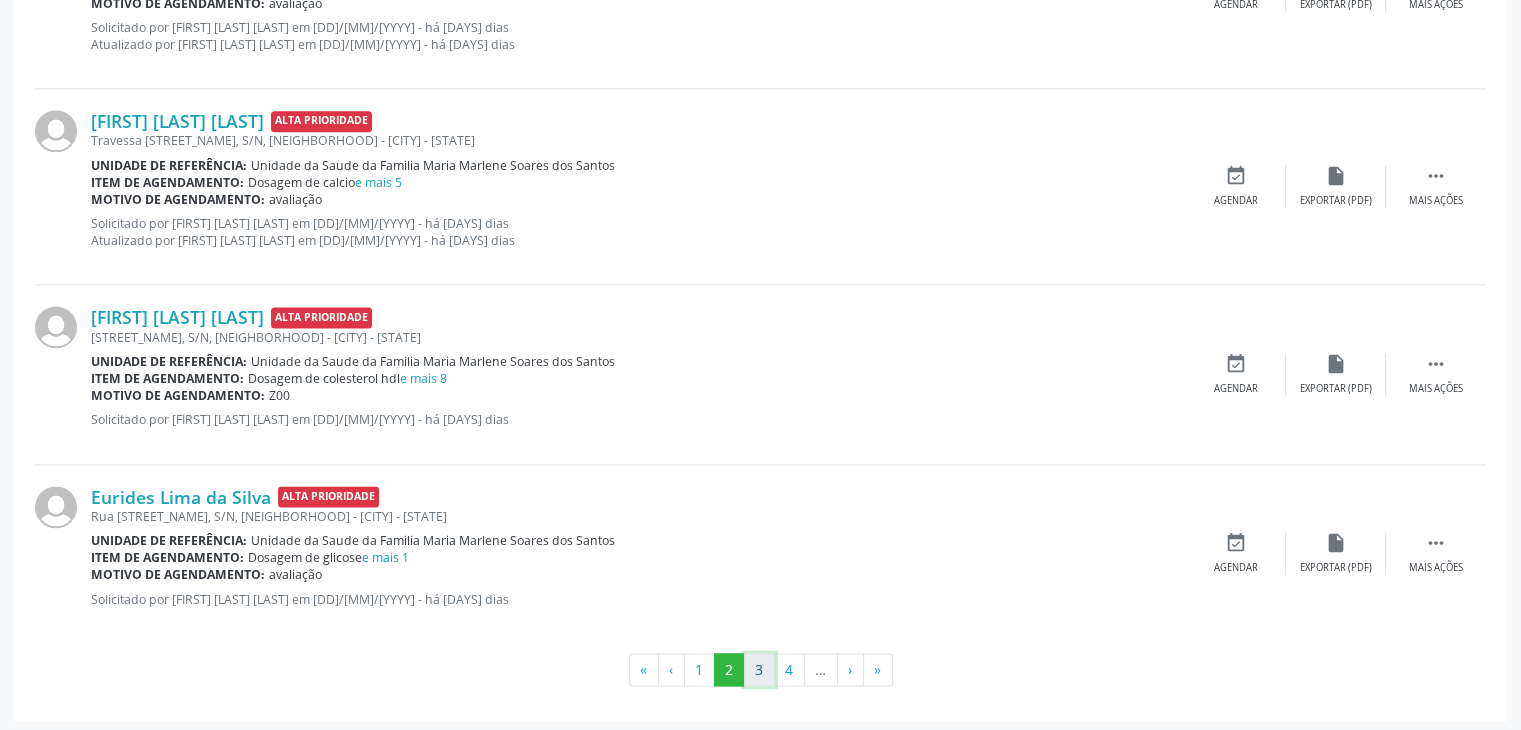 click on "3" at bounding box center [759, 670] 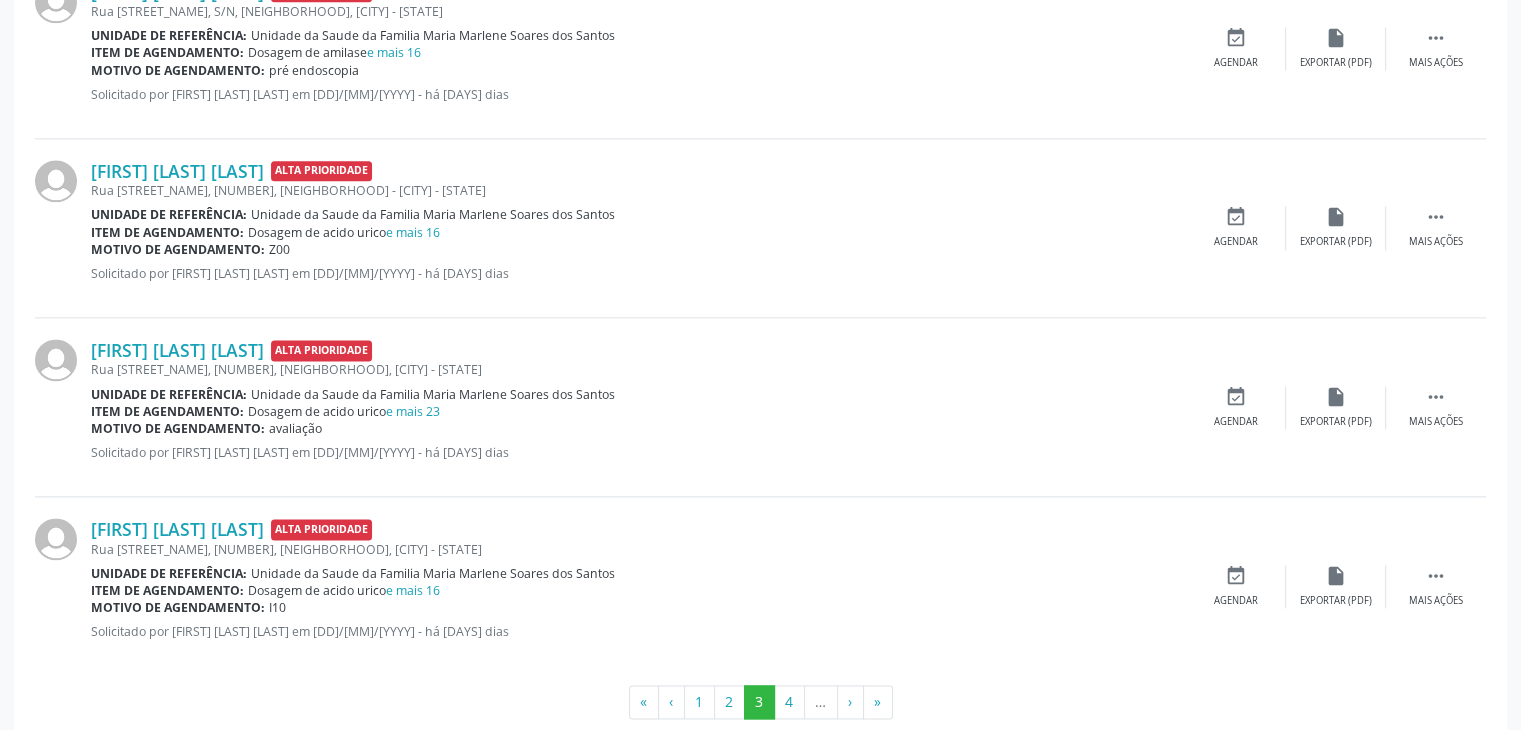 scroll, scrollTop: 2650, scrollLeft: 0, axis: vertical 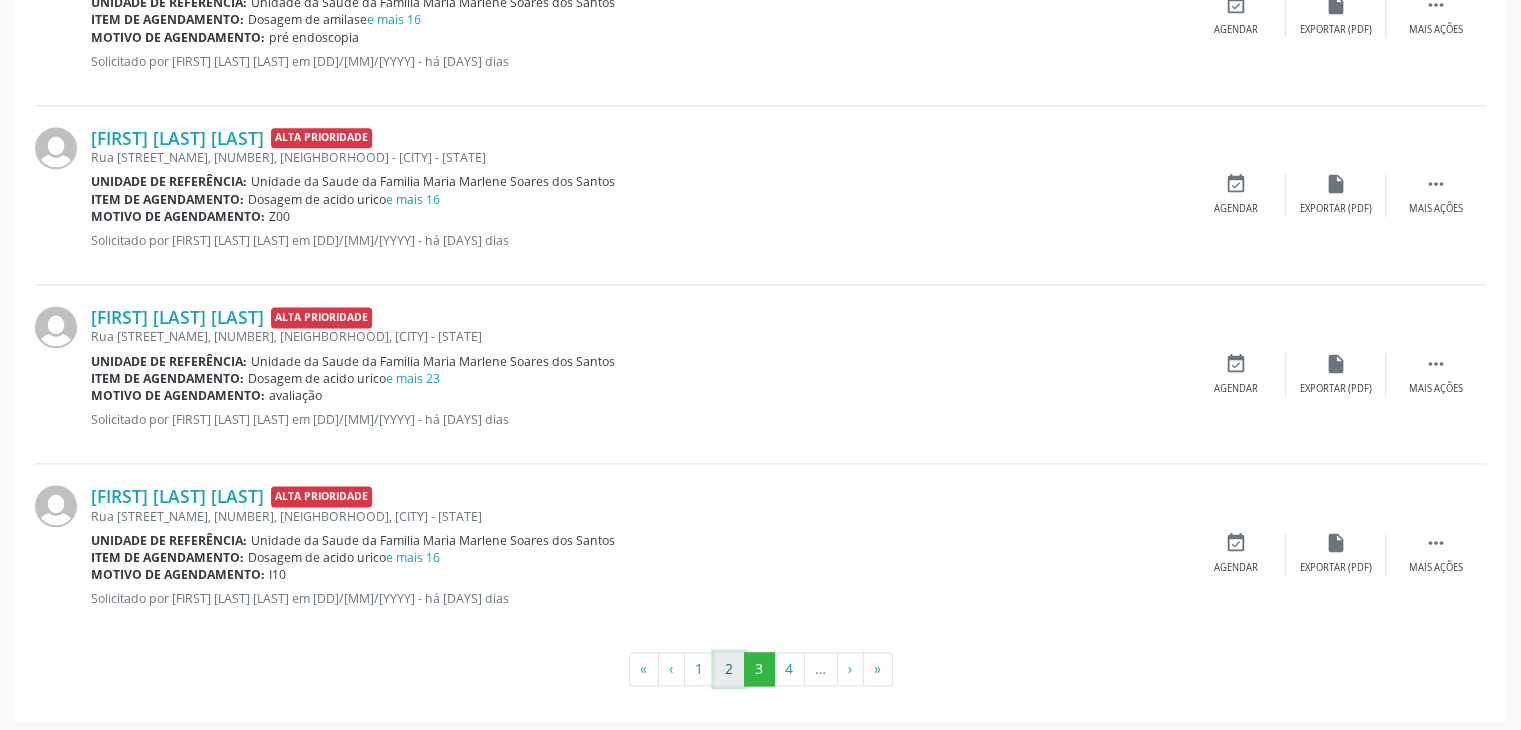 click on "2" at bounding box center (729, 669) 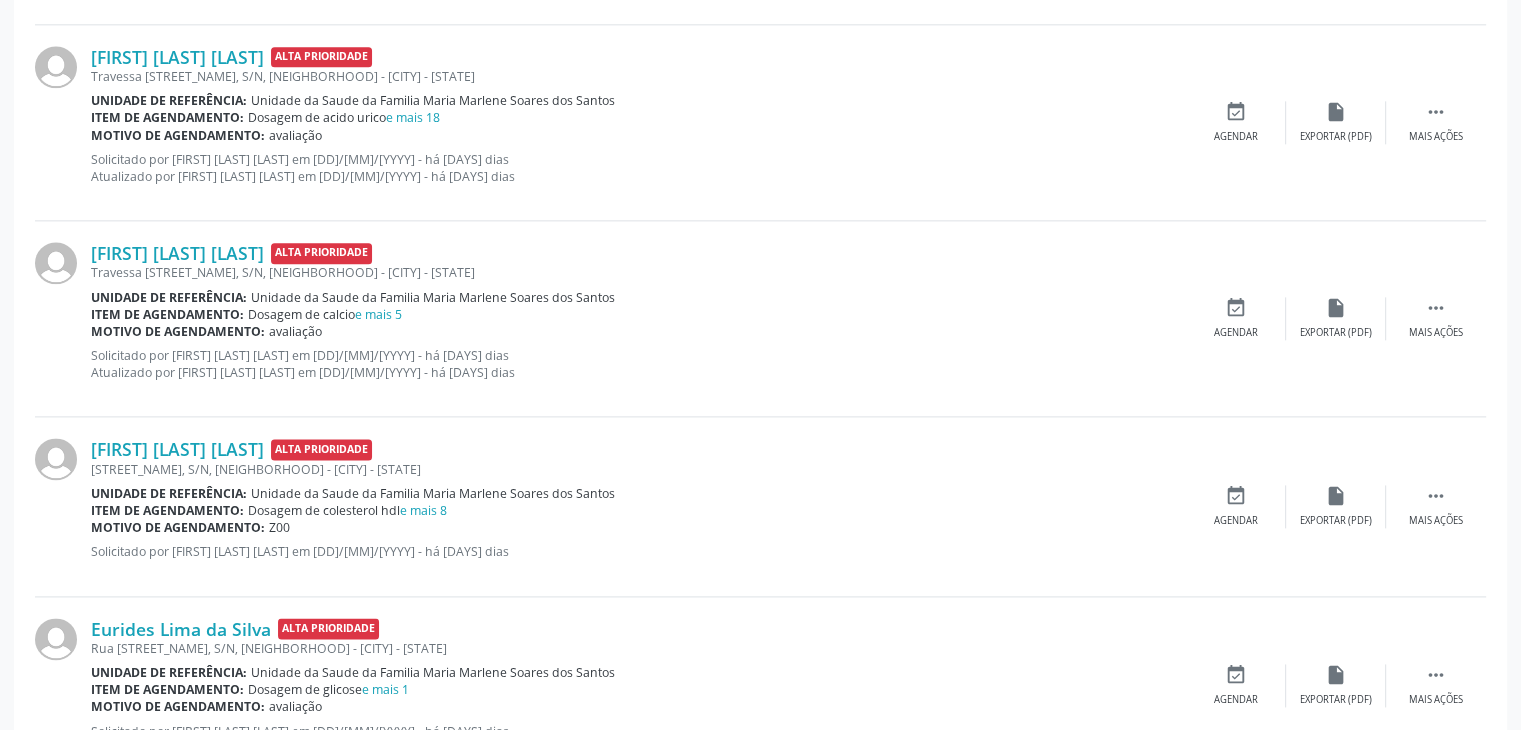scroll, scrollTop: 2684, scrollLeft: 0, axis: vertical 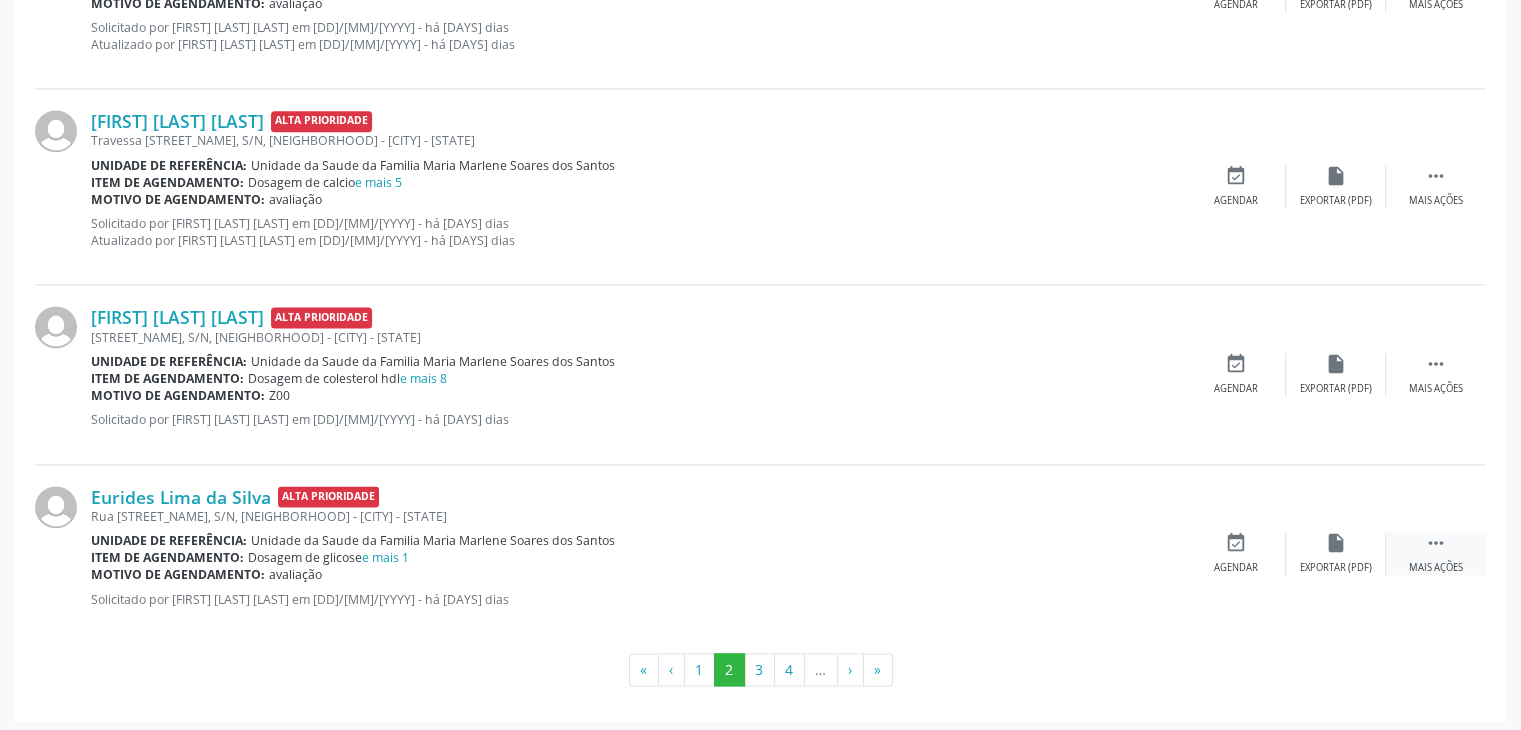 click on "" at bounding box center [1436, 543] 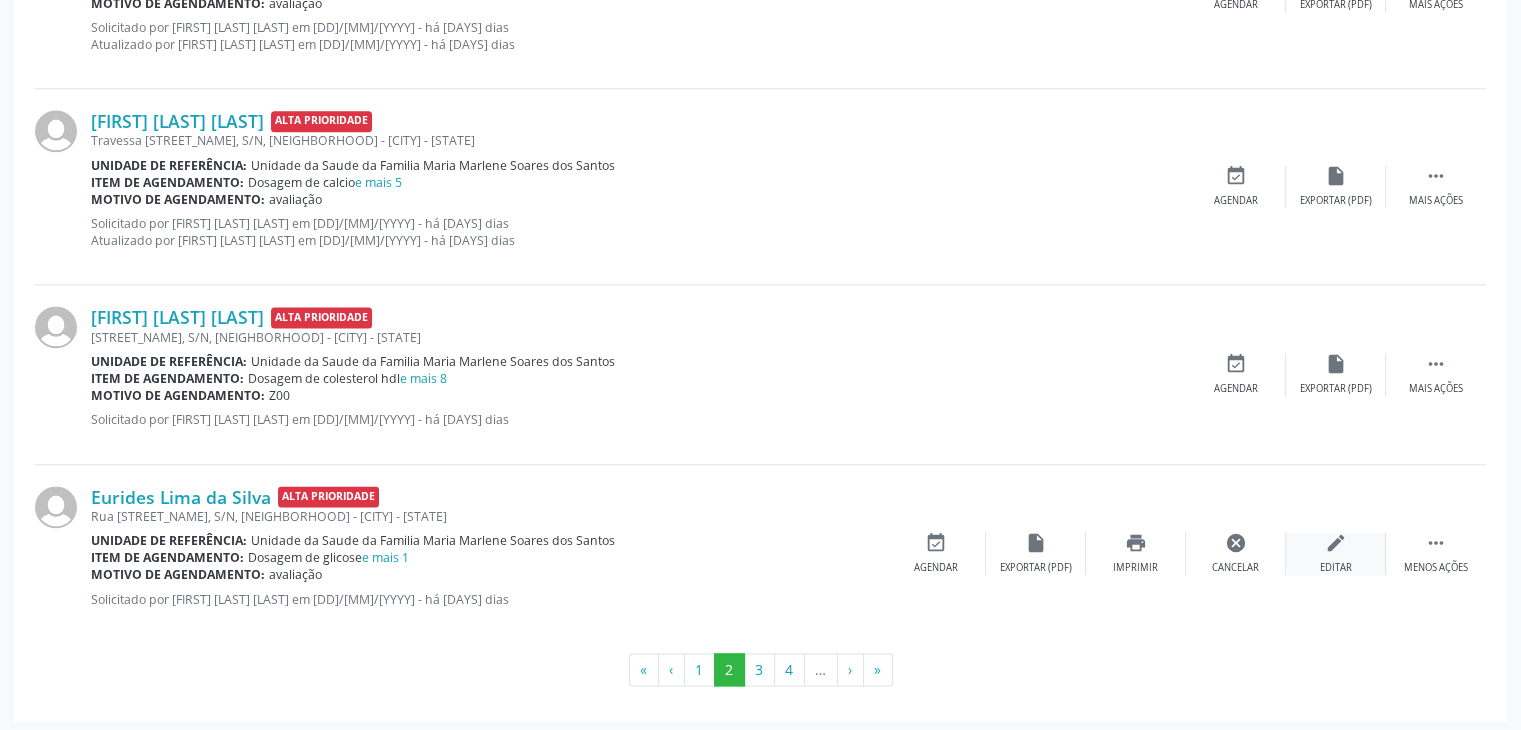 click on "Editar" at bounding box center (1336, 568) 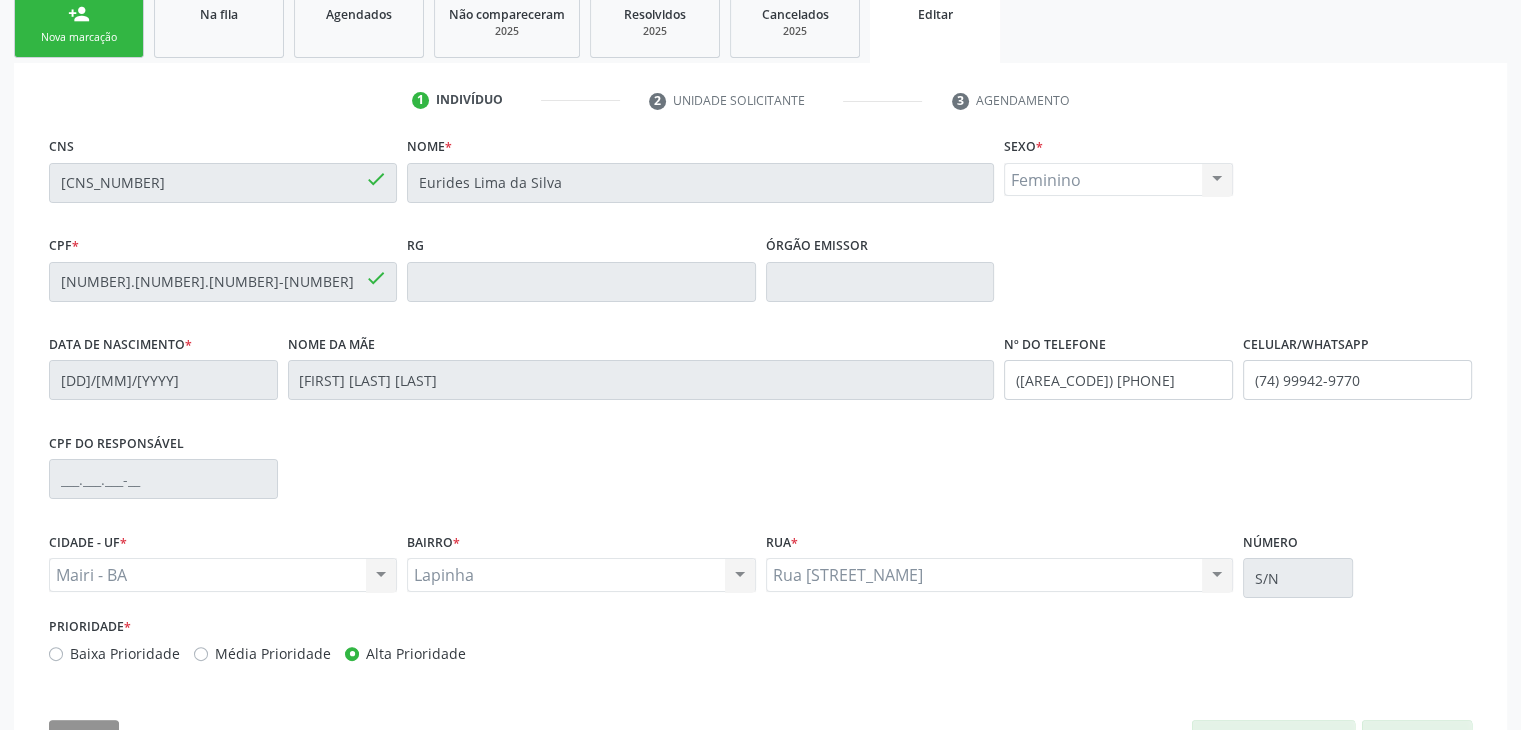 scroll, scrollTop: 380, scrollLeft: 0, axis: vertical 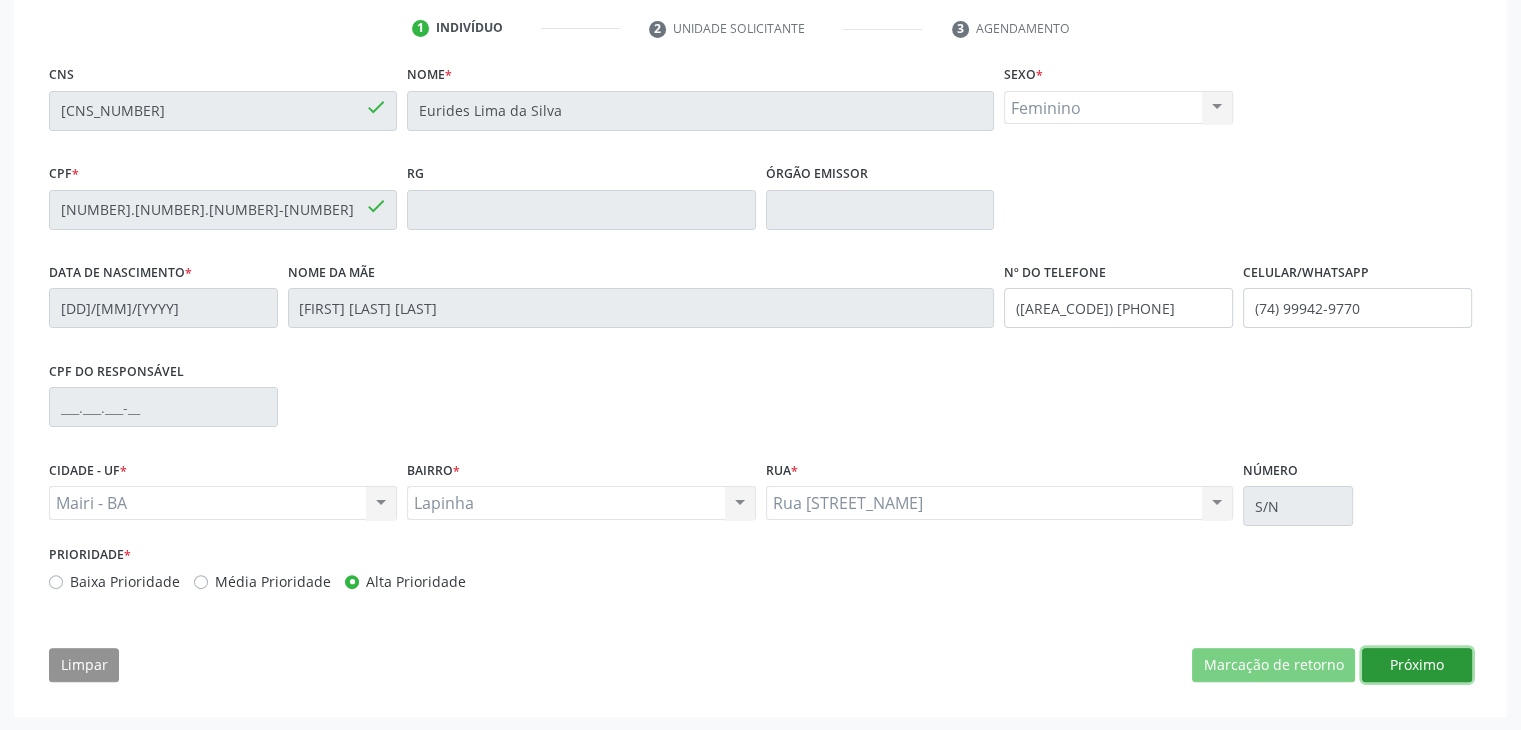 click on "Próximo" at bounding box center (1417, 665) 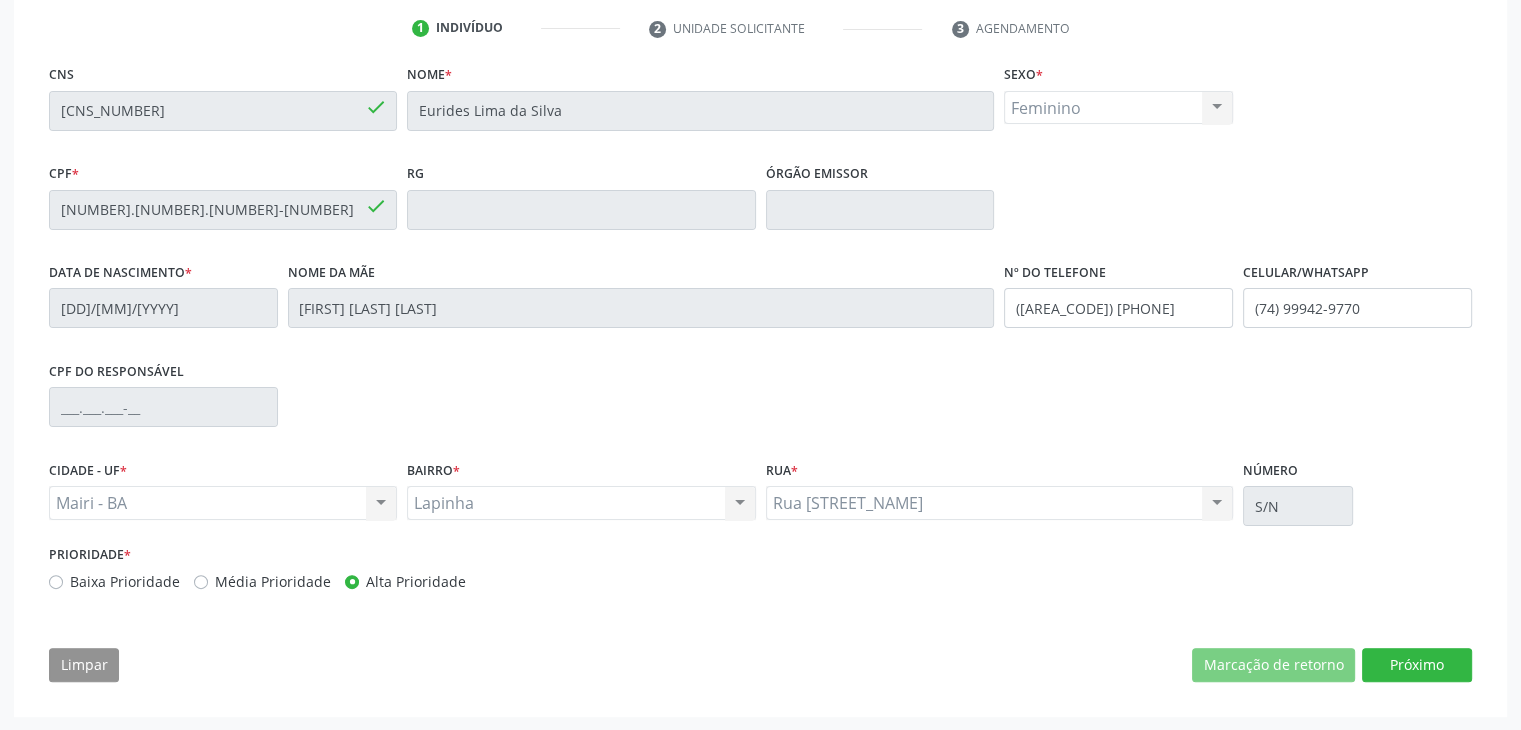scroll, scrollTop: 200, scrollLeft: 0, axis: vertical 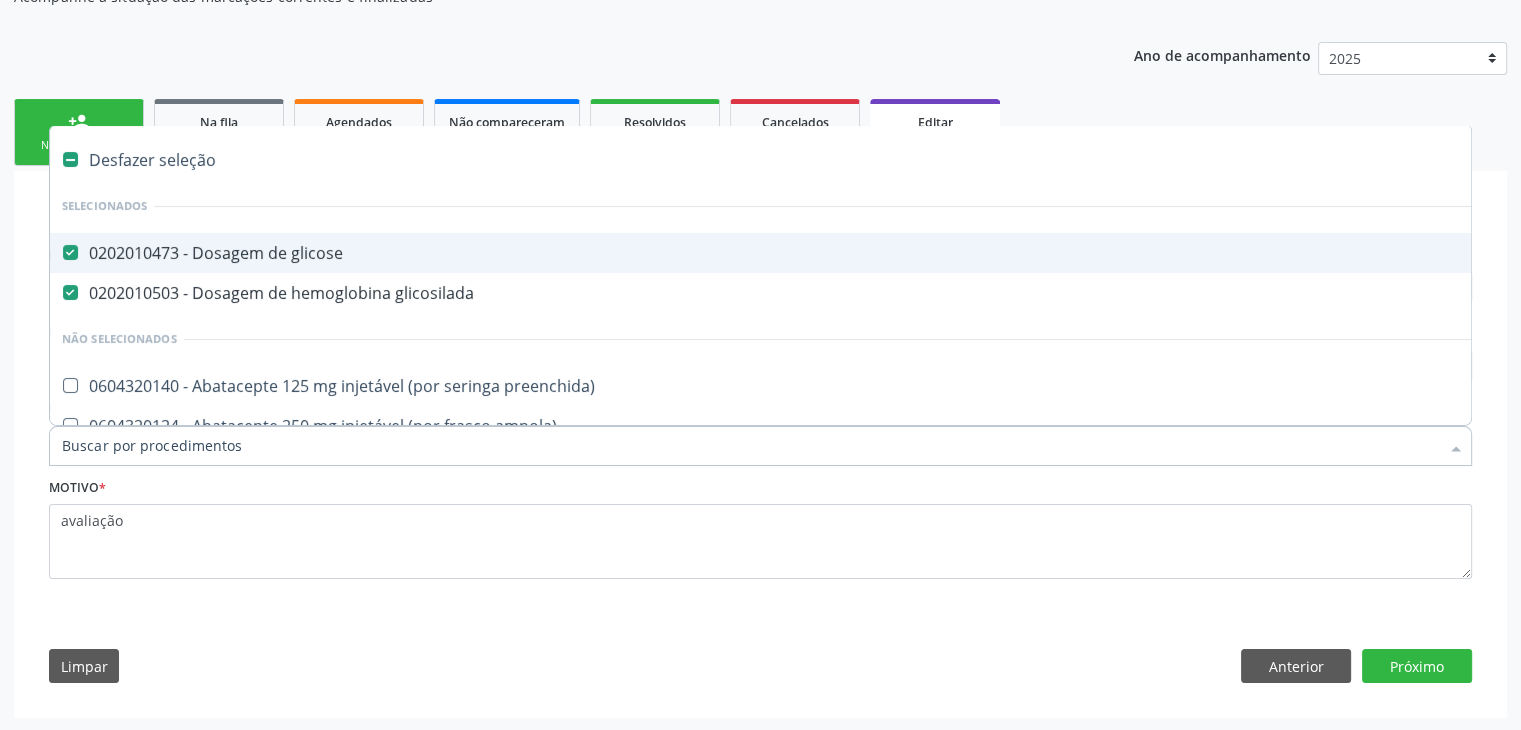 click on "Desfazer seleção" at bounding box center (831, 160) 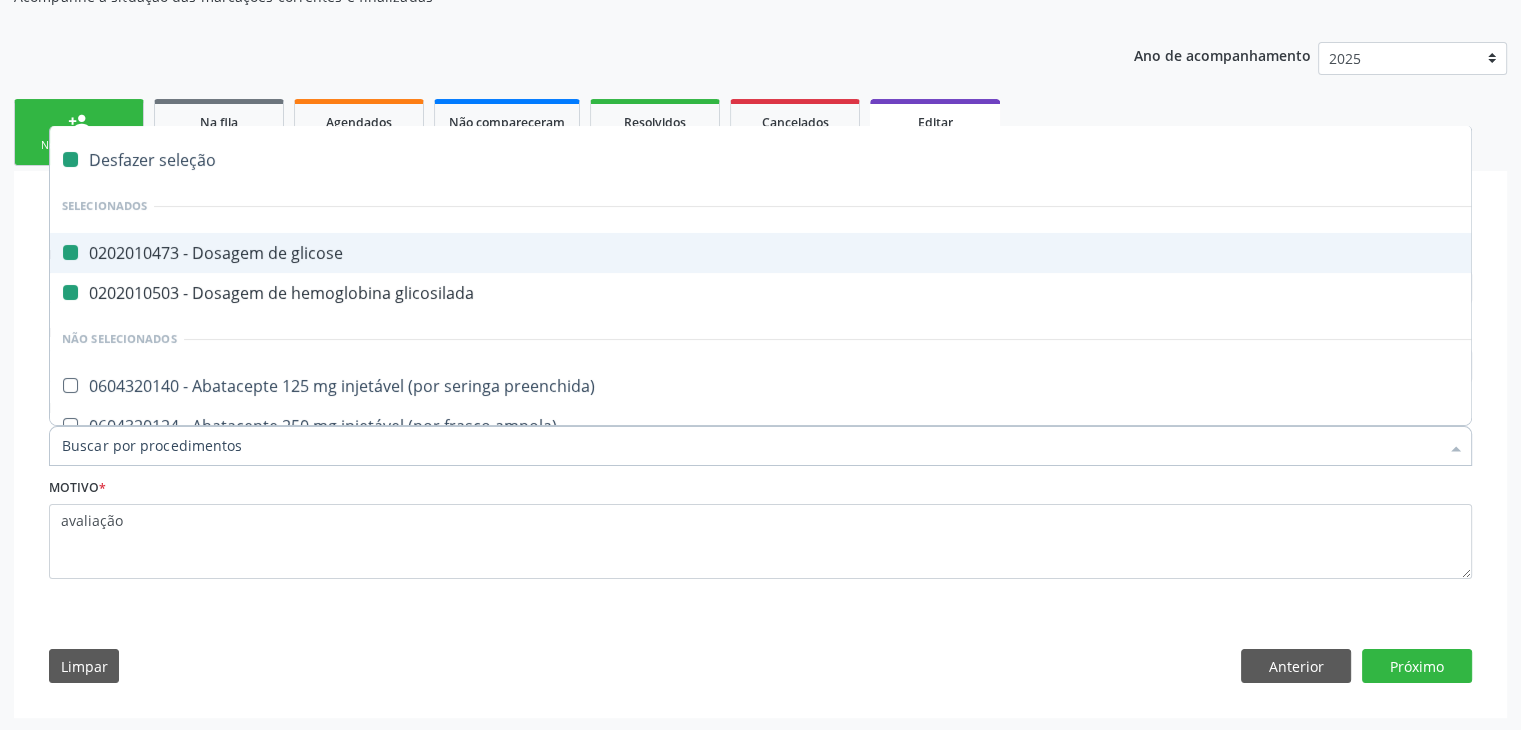 checkbox on "false" 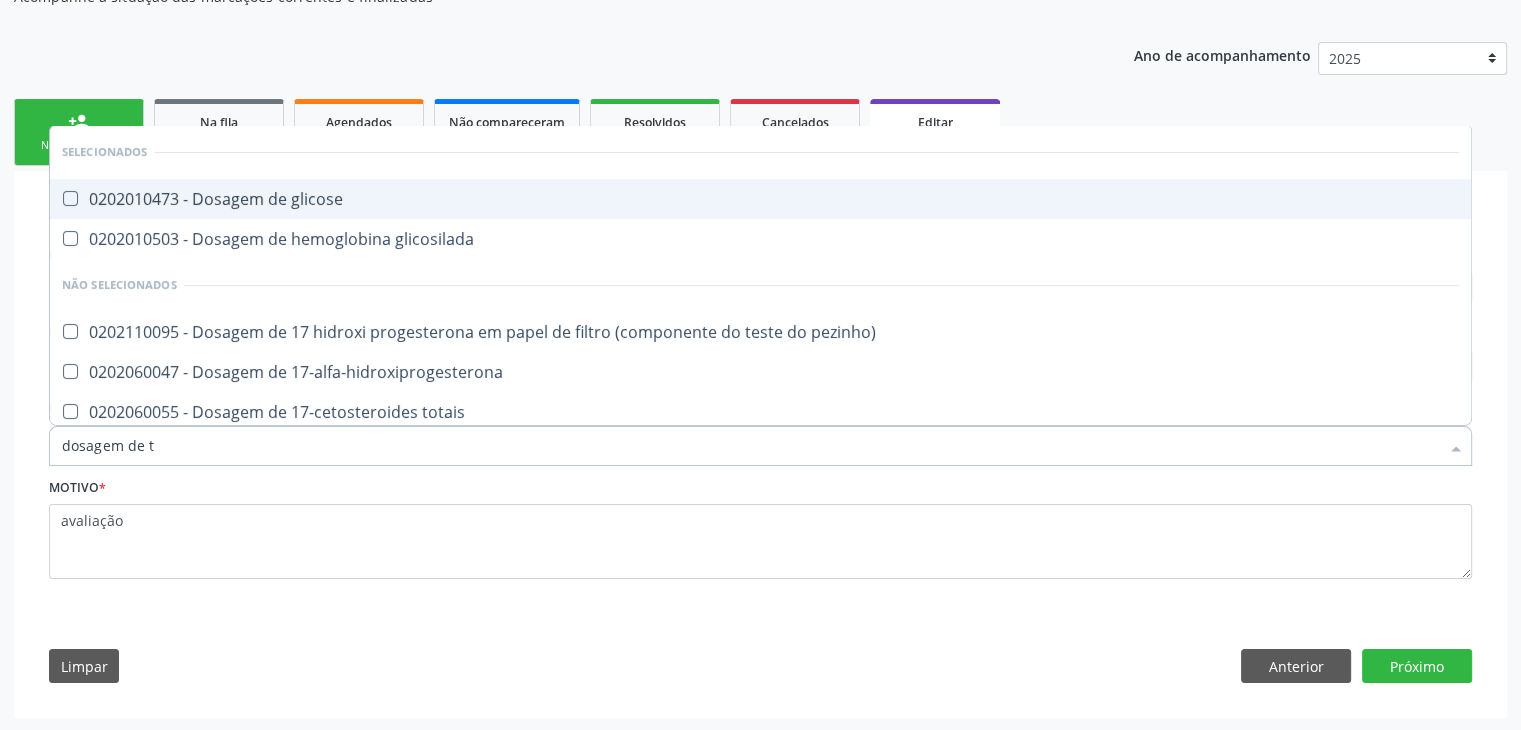 type on "dosagem de ts" 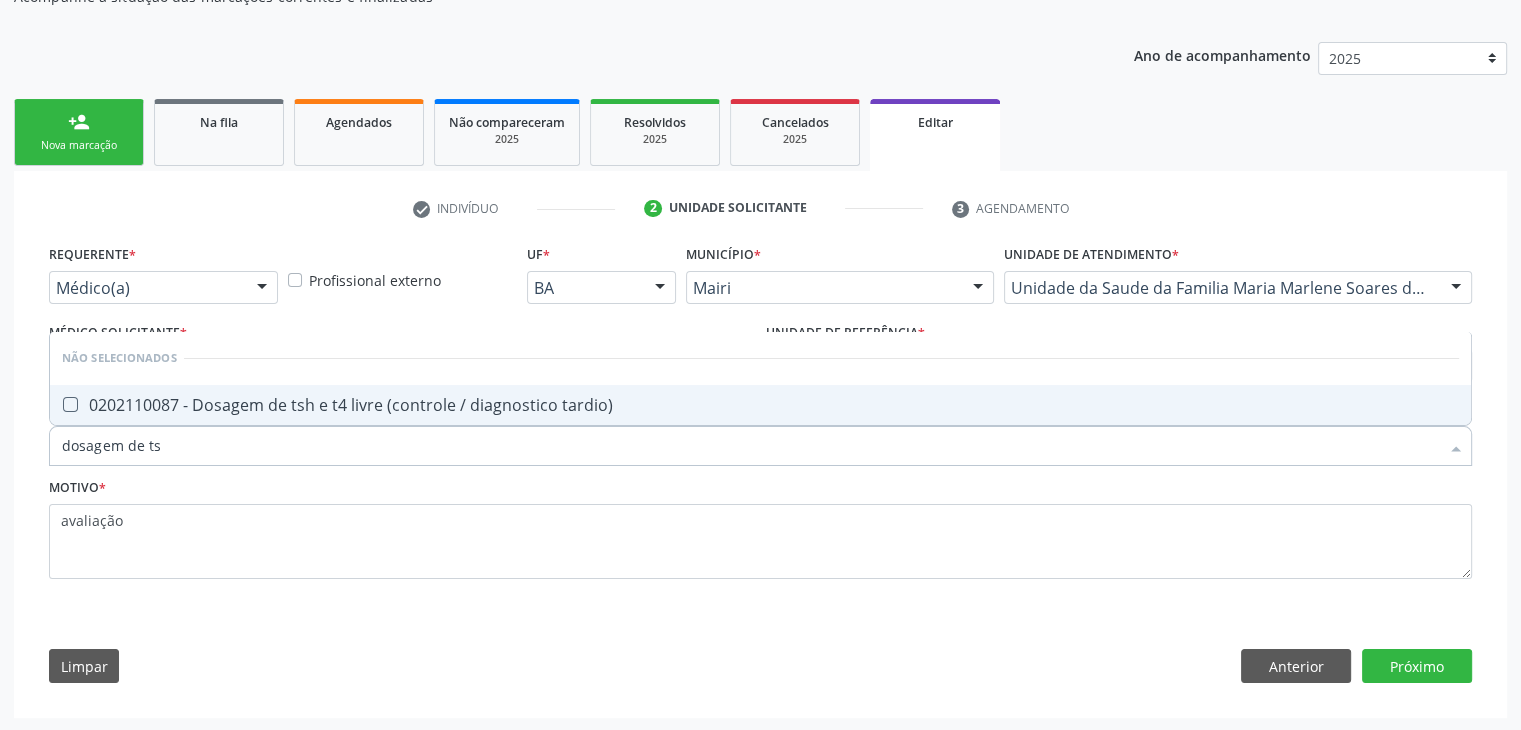 click on "0202110087 - Dosagem de tsh e t4 livre (controle / diagnostico tardio)" at bounding box center (760, 405) 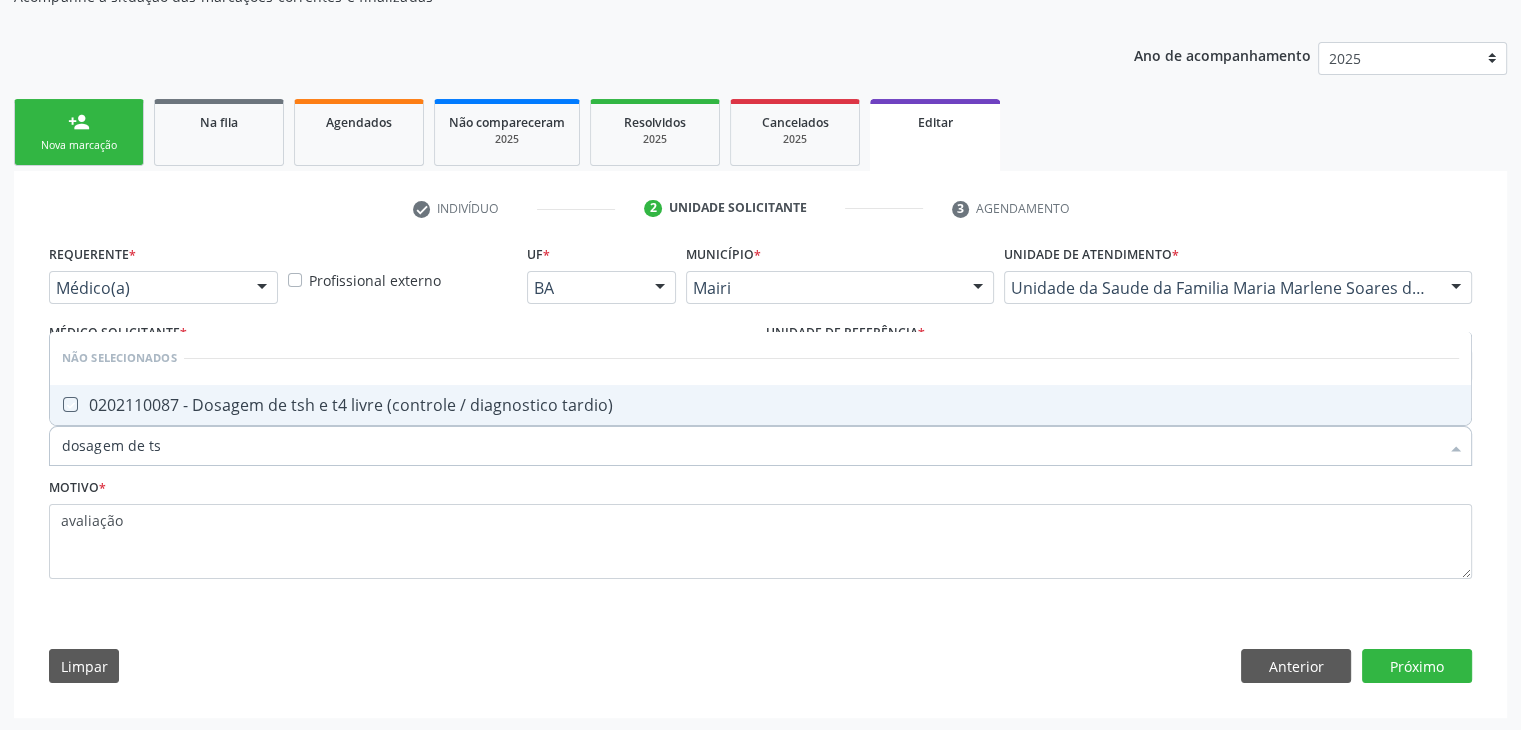 checkbox on "true" 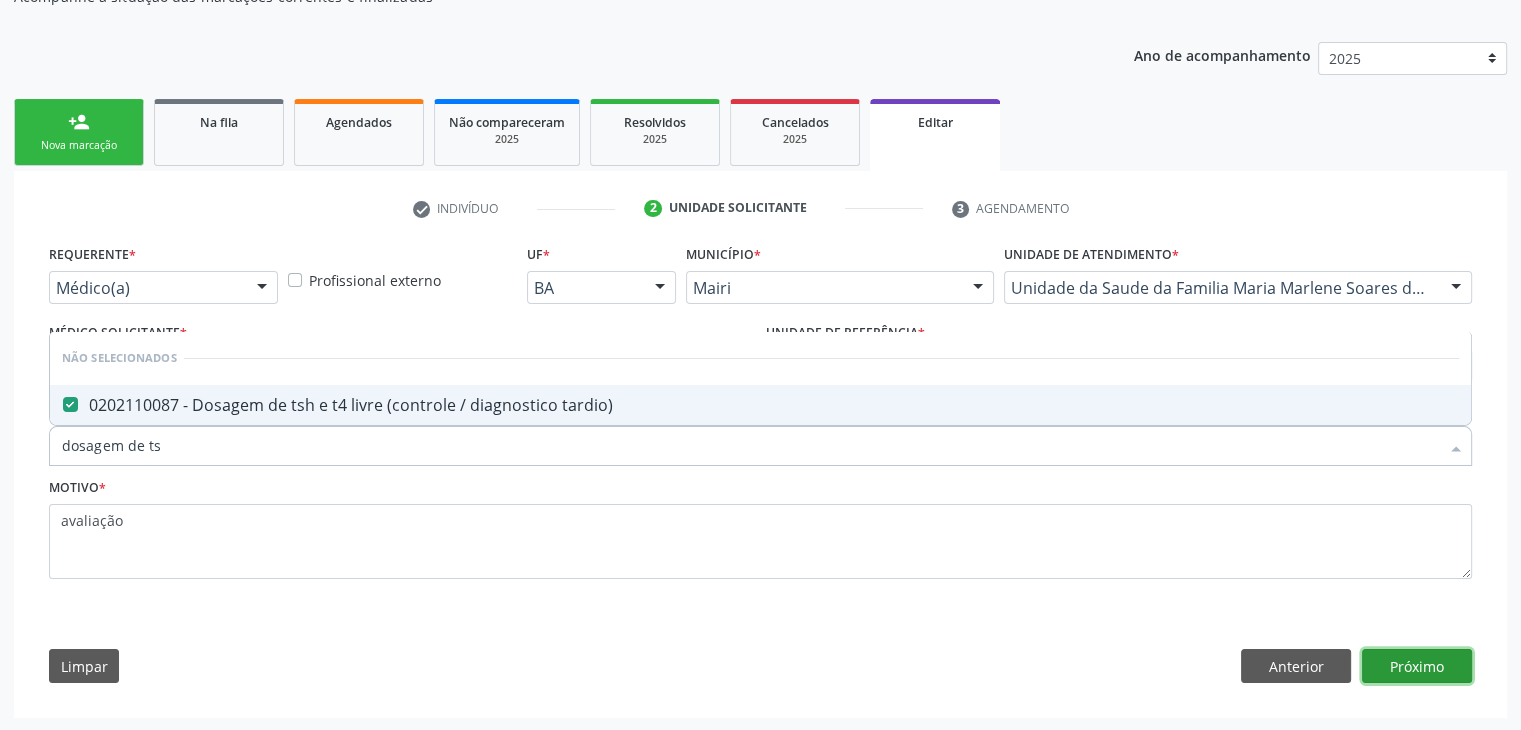 click on "Próximo" at bounding box center (1417, 666) 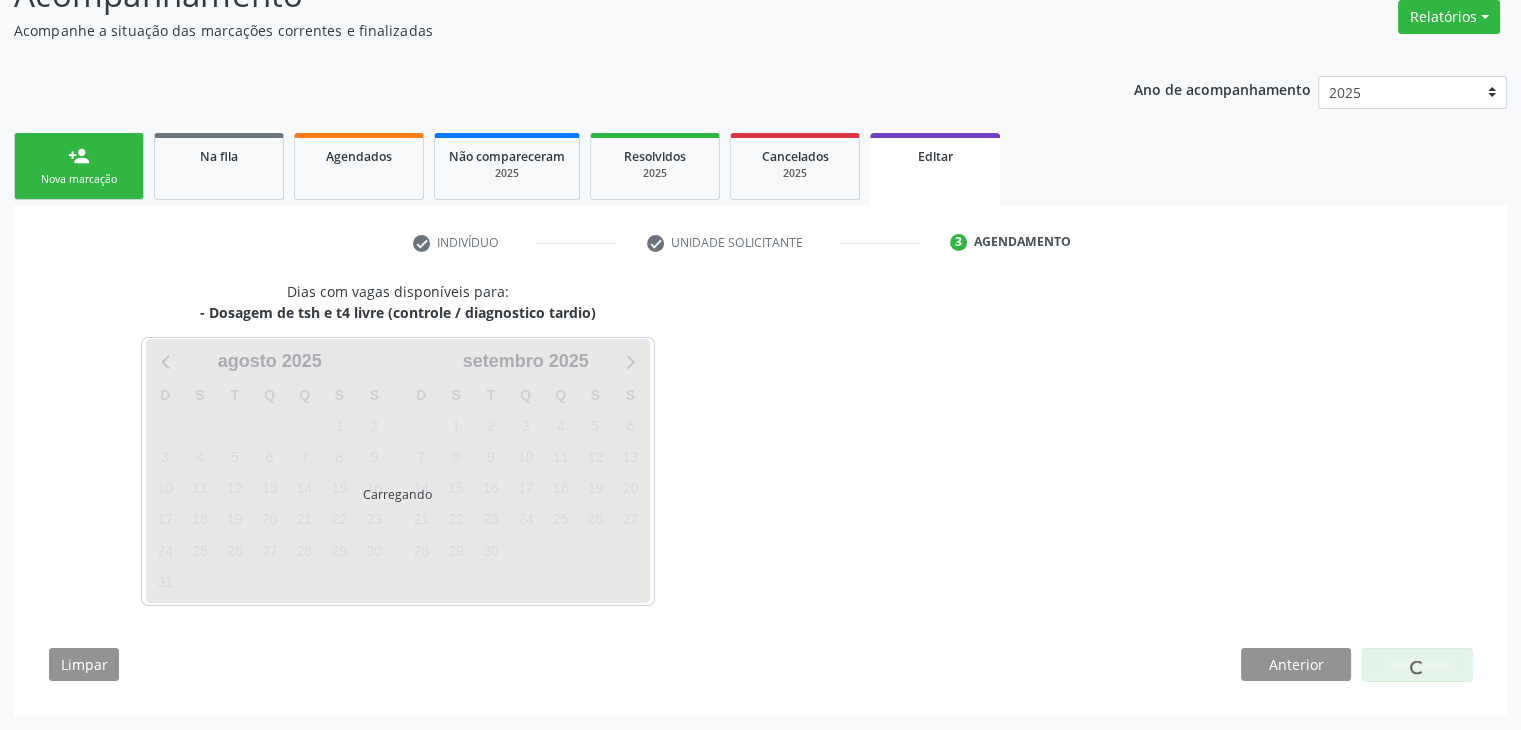 scroll, scrollTop: 165, scrollLeft: 0, axis: vertical 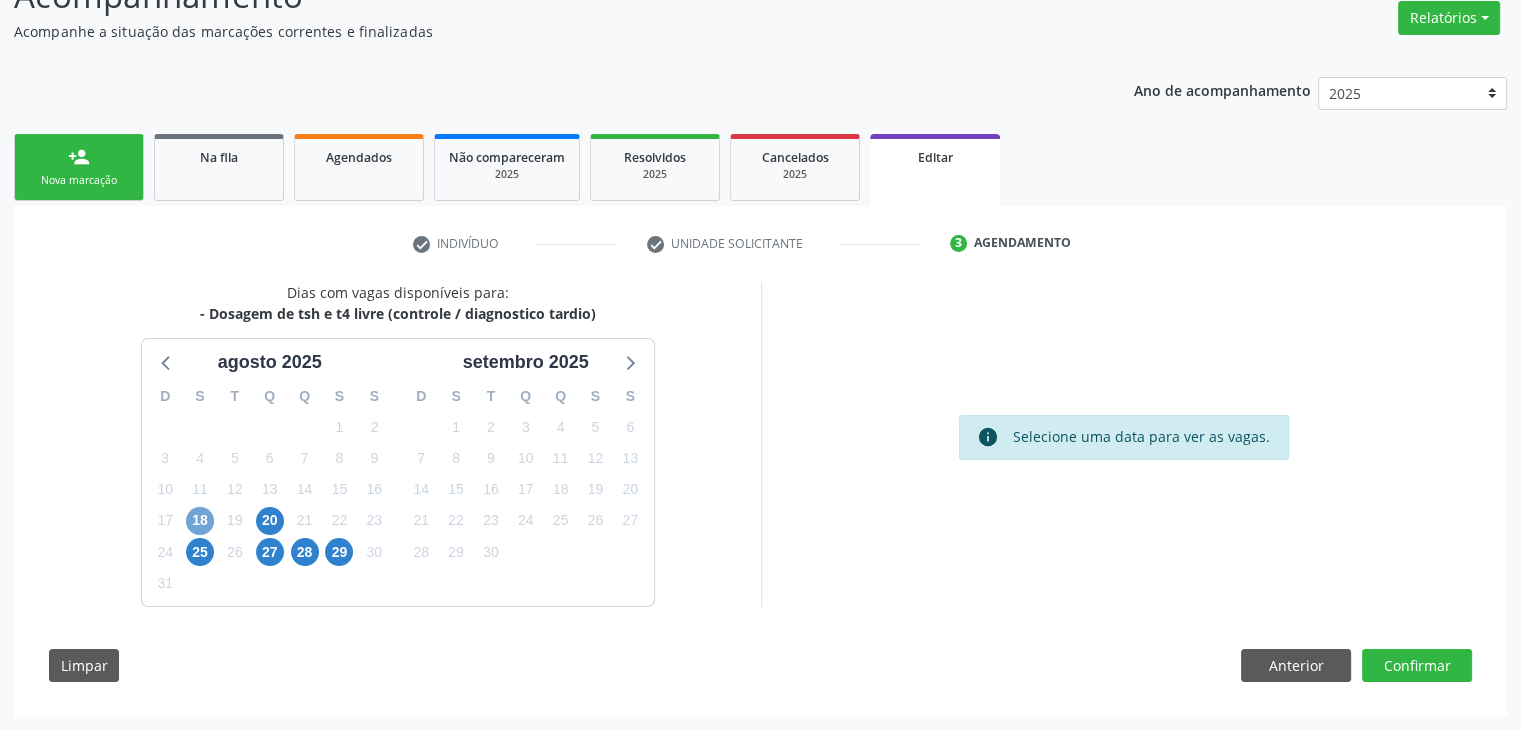 click on "18" at bounding box center (200, 521) 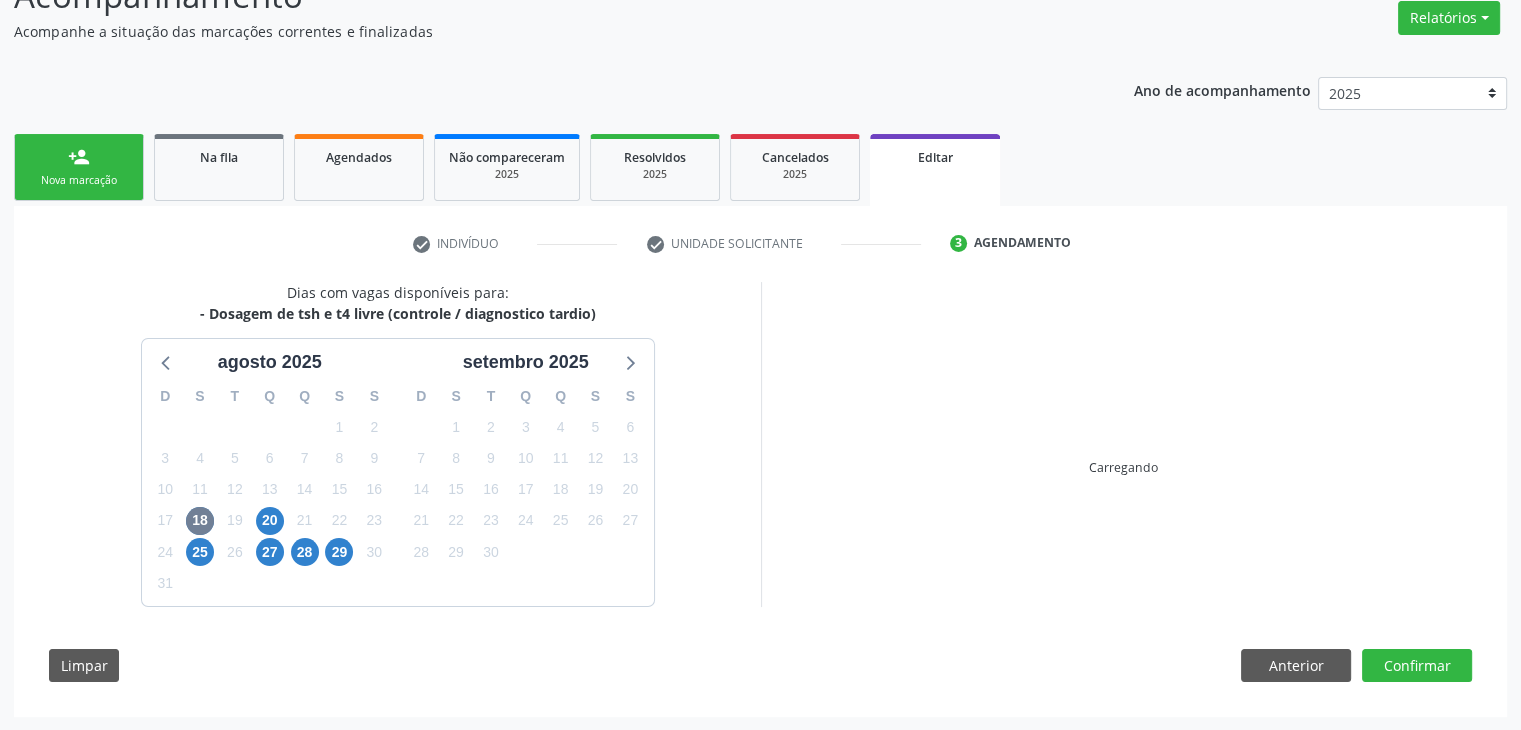 click on "Dias com vagas disponíveis para:
- Dosagem de tsh e t4 livre (controle / diagnostico tardio)
agosto 2025 D S T Q Q S S 27 28 29 30 31 1 2 3 4 5 6 7 8 9 10 11 12 13 14 15 16 17 18 19 20 21 22 23 24 25 26 27 28 29 30 31 1 2 3 4 5 6 setembro 2025 D S T Q Q S S 31 1 2 3 4 5 6 7 8 9 10 11 12 13 14 15 16 17 18 19 20 21 22 23 24 25 26 27 28 29 30 1 2 3 4 5 6 7 8 9 10 11
Carregando
Limpar
Anterior
Confirmar" at bounding box center (760, 489) 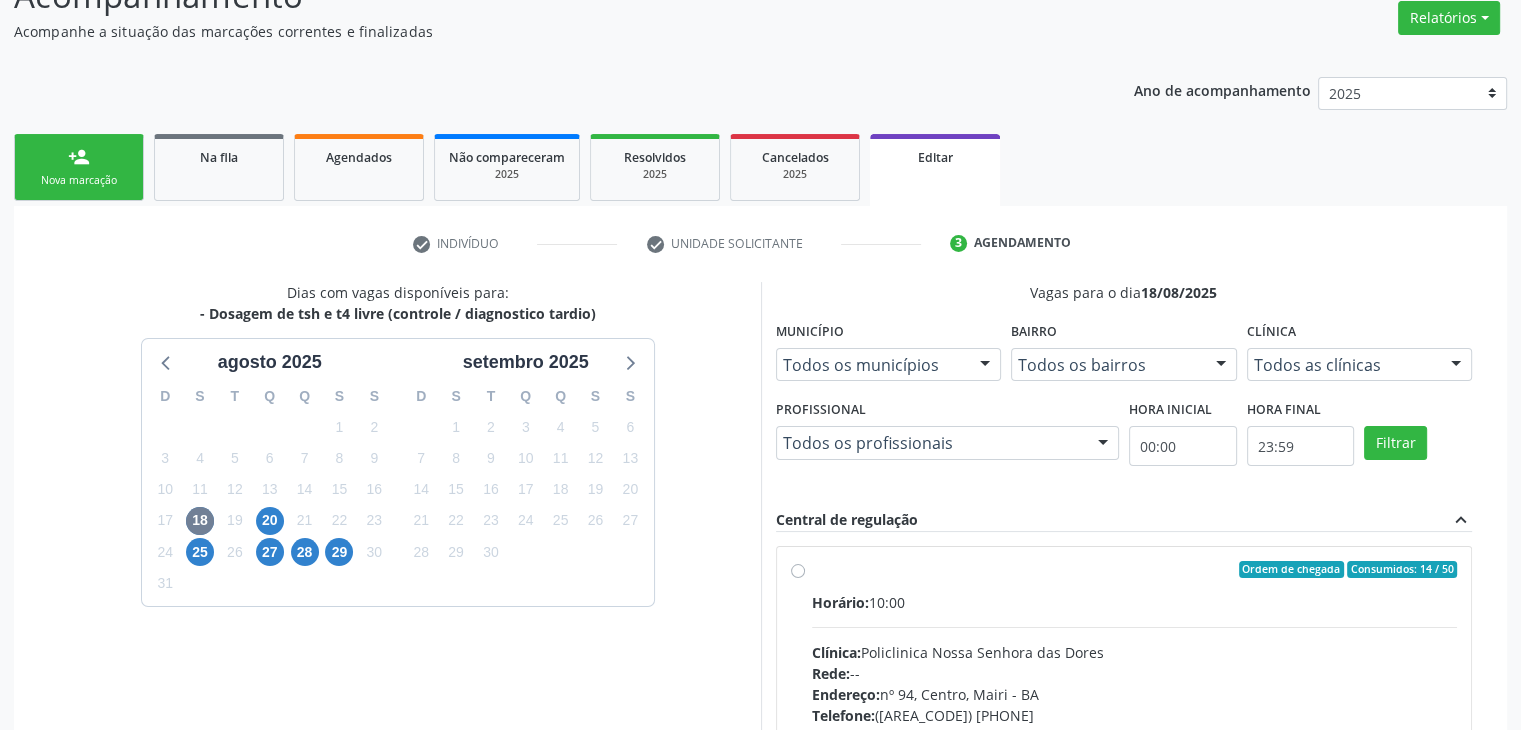 click on "Clínica:  Policlinica Nossa Senhora das Dores" at bounding box center [1135, 652] 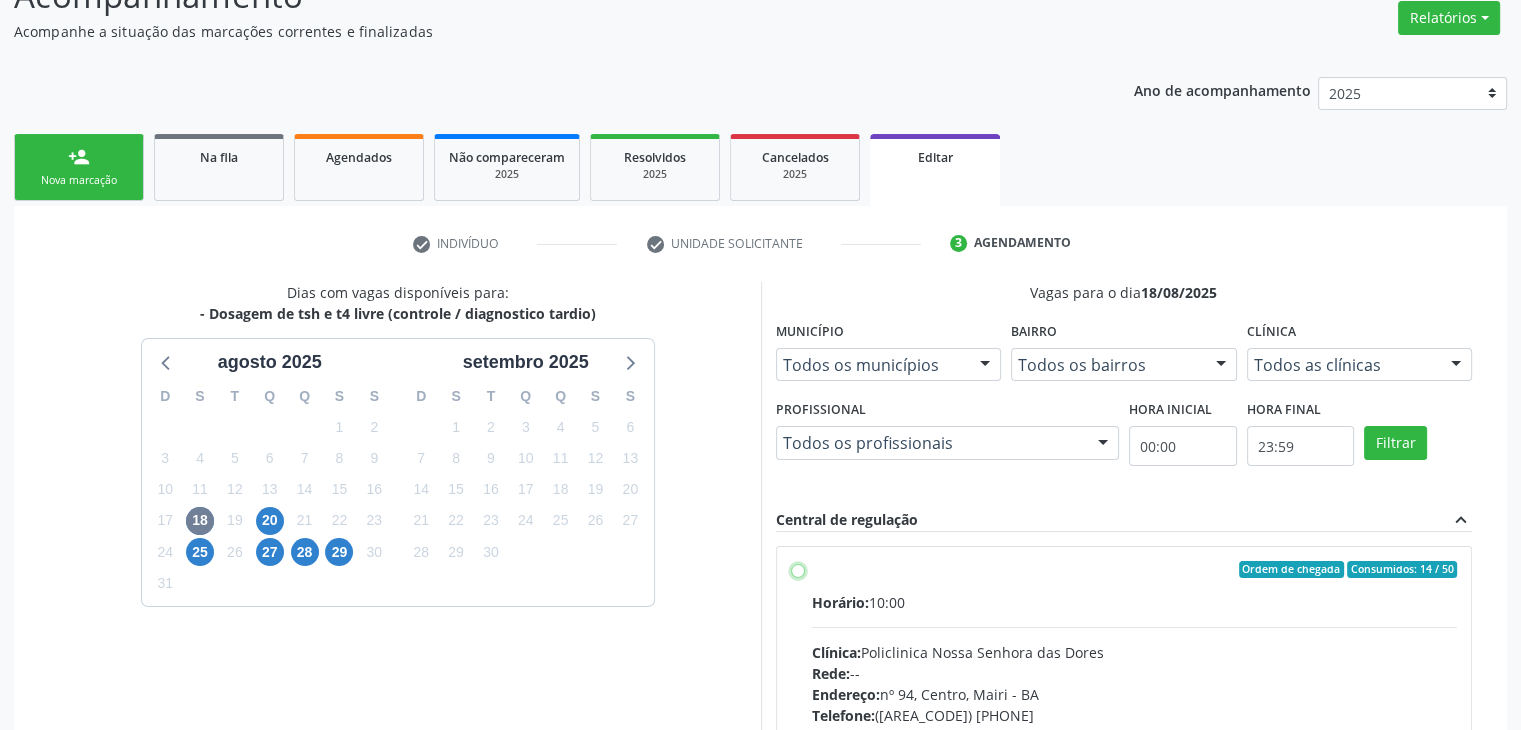 click on "Ordem de chegada
Consumidos: 14 / 50
Horário:   10:00
Clínica:  [CLINIC_NAME]
Rede:
--
Endereço:   nº 94, [NEIGHBORHOOD], [CITY] - [STATE]
Telefone:   ([AREA_CODE]) [PHONE]
Profissional:
--
Informações adicionais sobre o atendimento
Idade de atendimento:
Sem restrição
Gênero(s) atendido(s):
Sem restrição
Informações adicionais:
--" at bounding box center [798, 570] 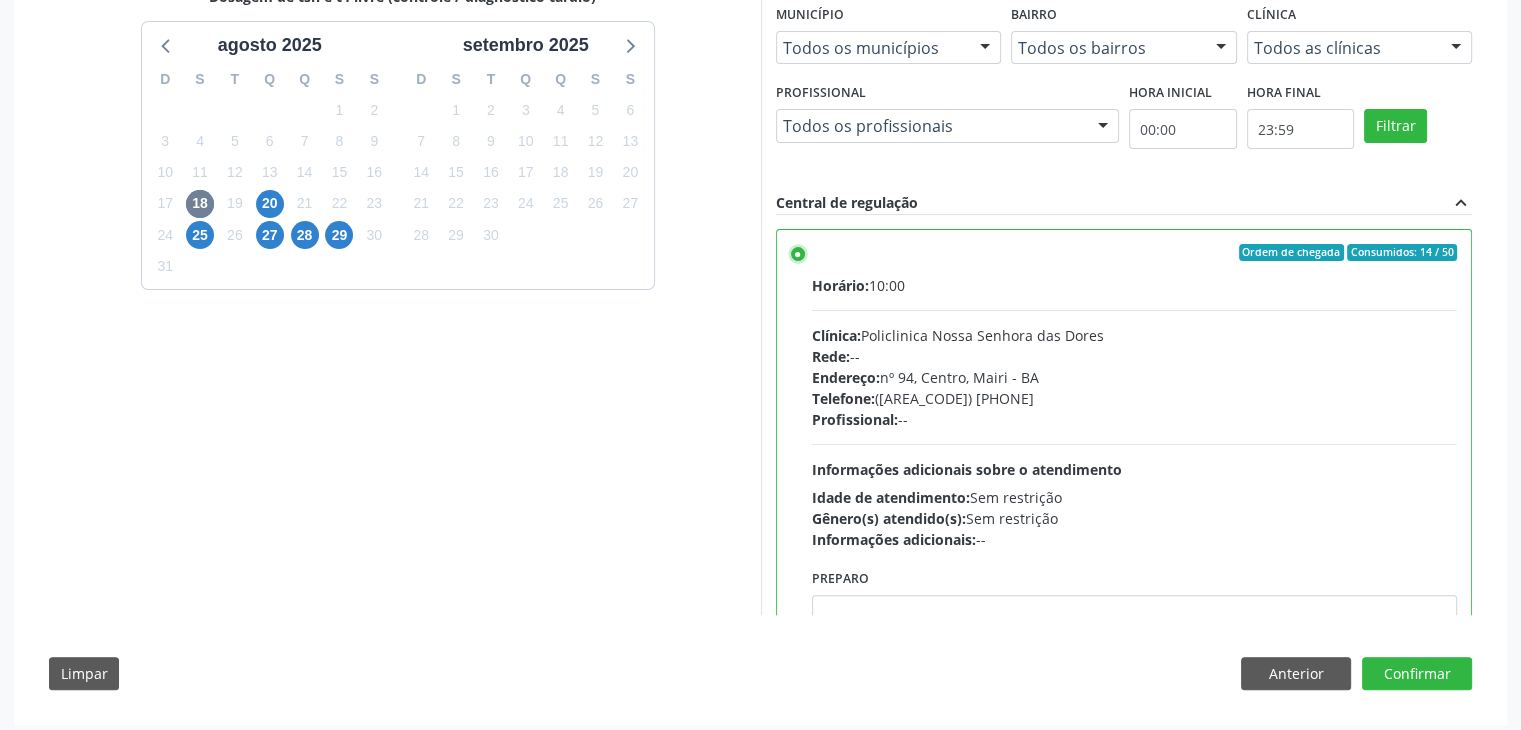 scroll, scrollTop: 490, scrollLeft: 0, axis: vertical 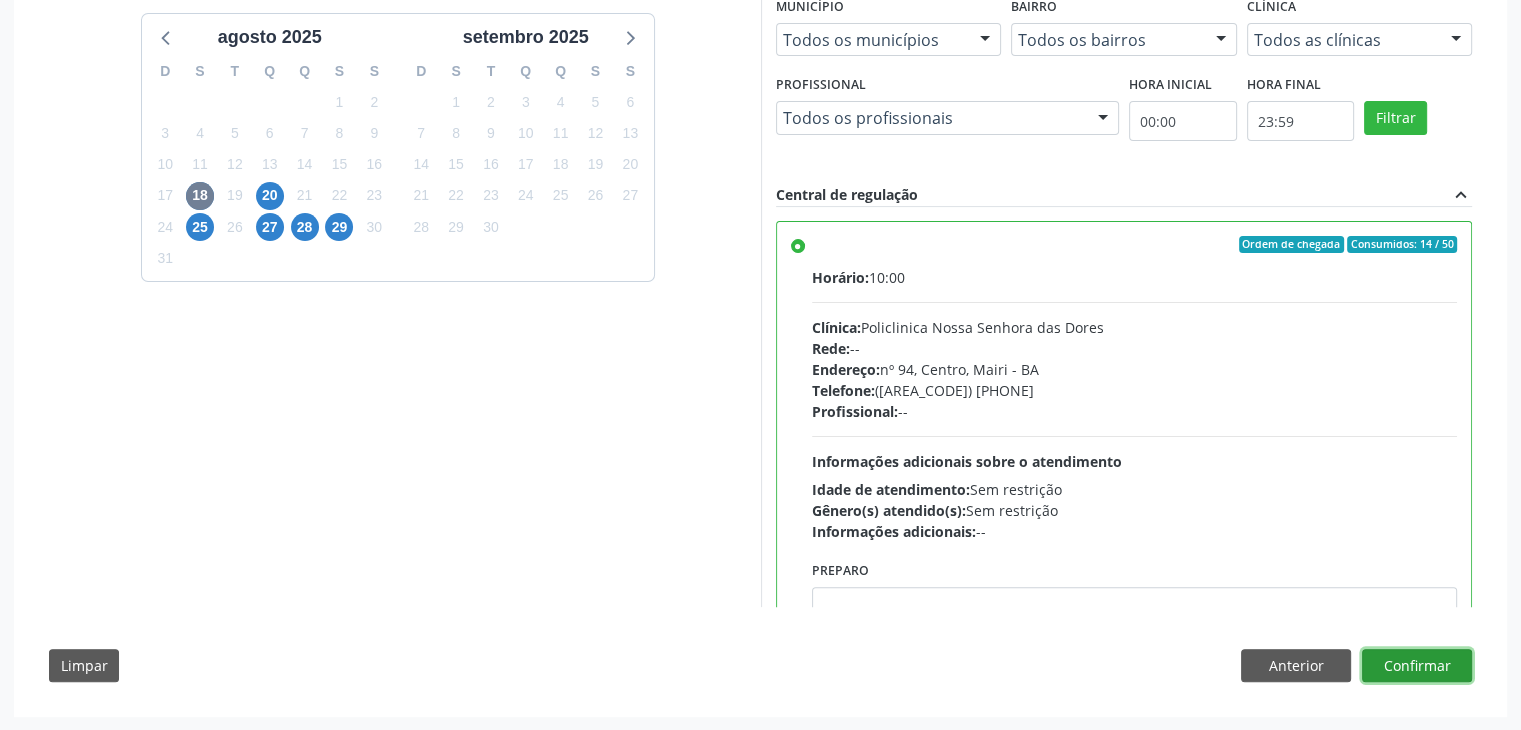 click on "Confirmar" at bounding box center [1417, 666] 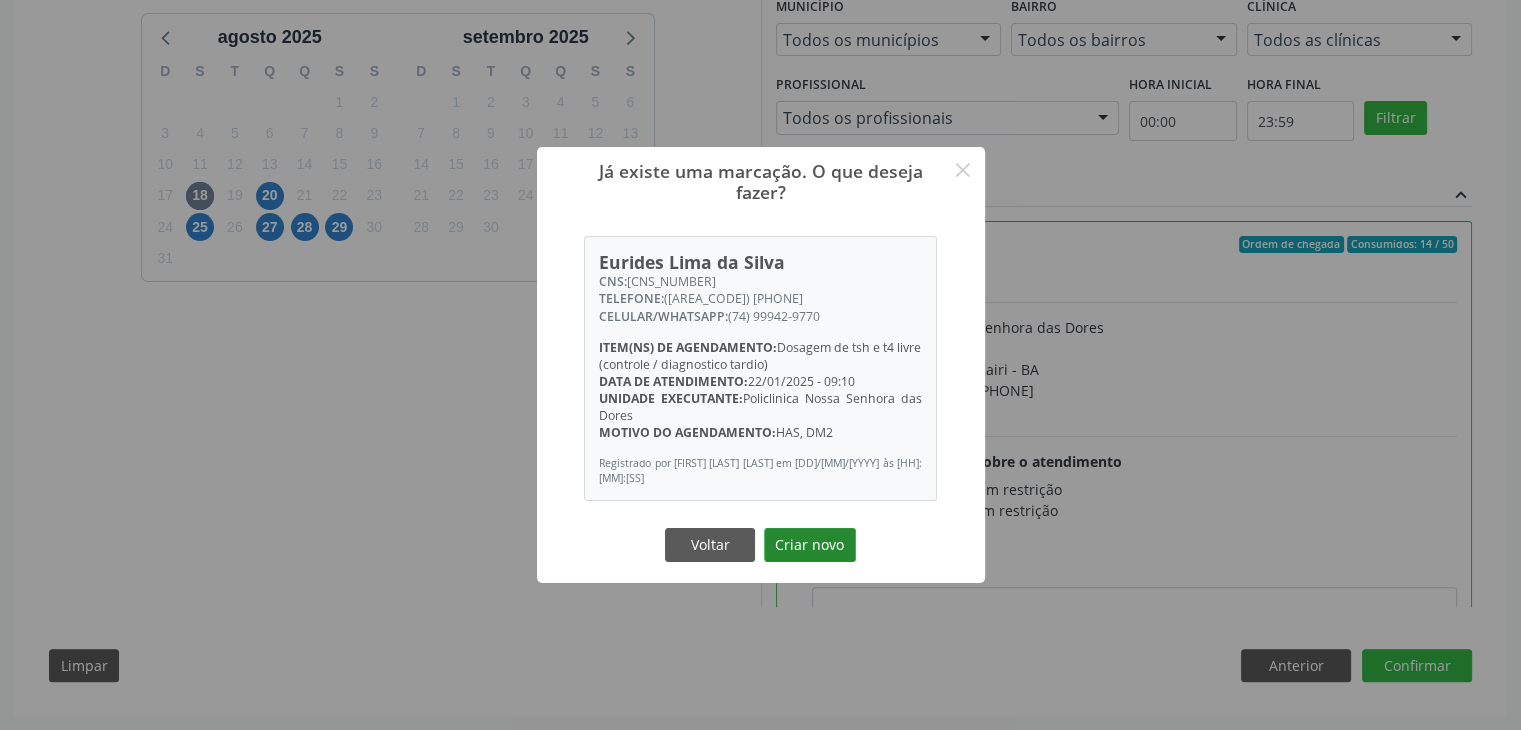 click on "Criar novo" at bounding box center [810, 545] 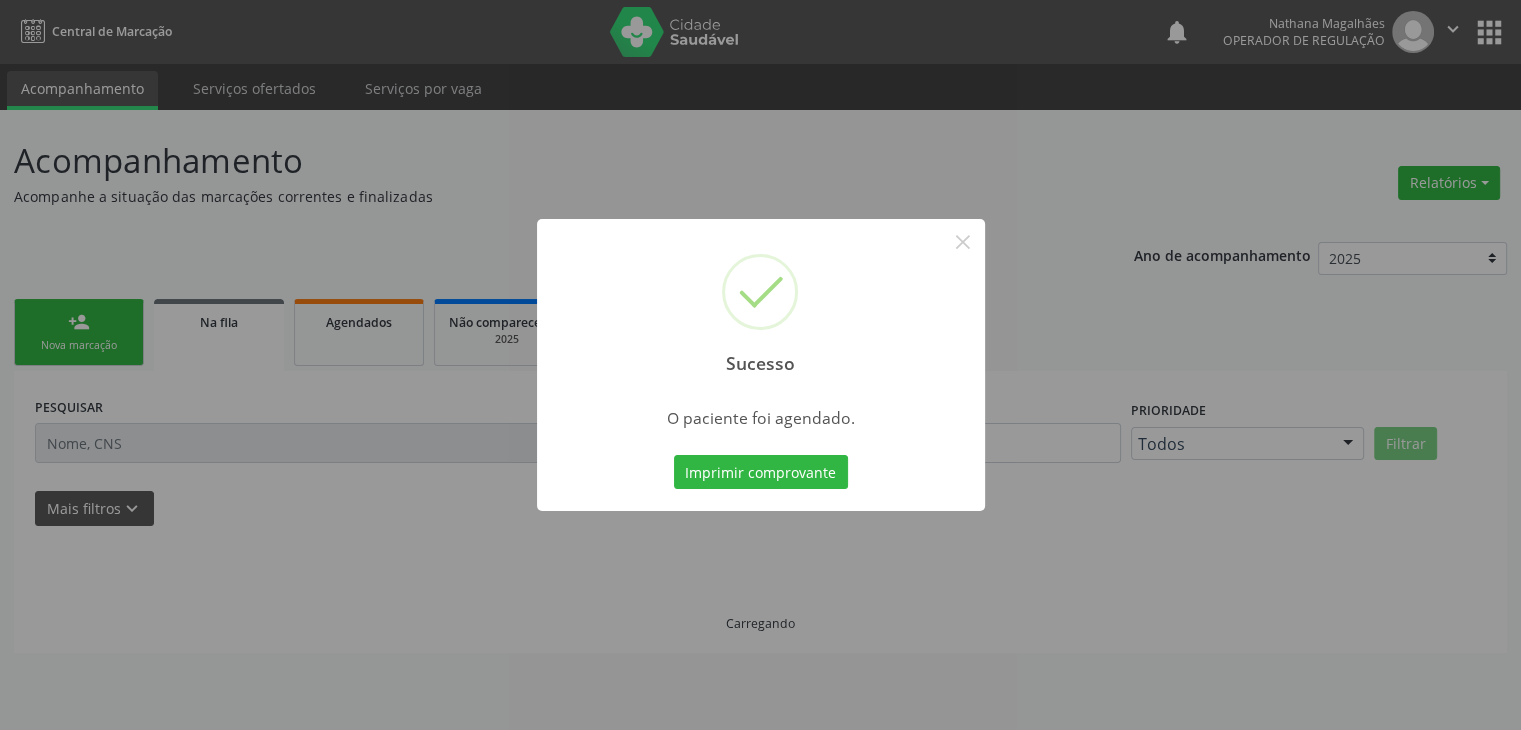 scroll, scrollTop: 0, scrollLeft: 0, axis: both 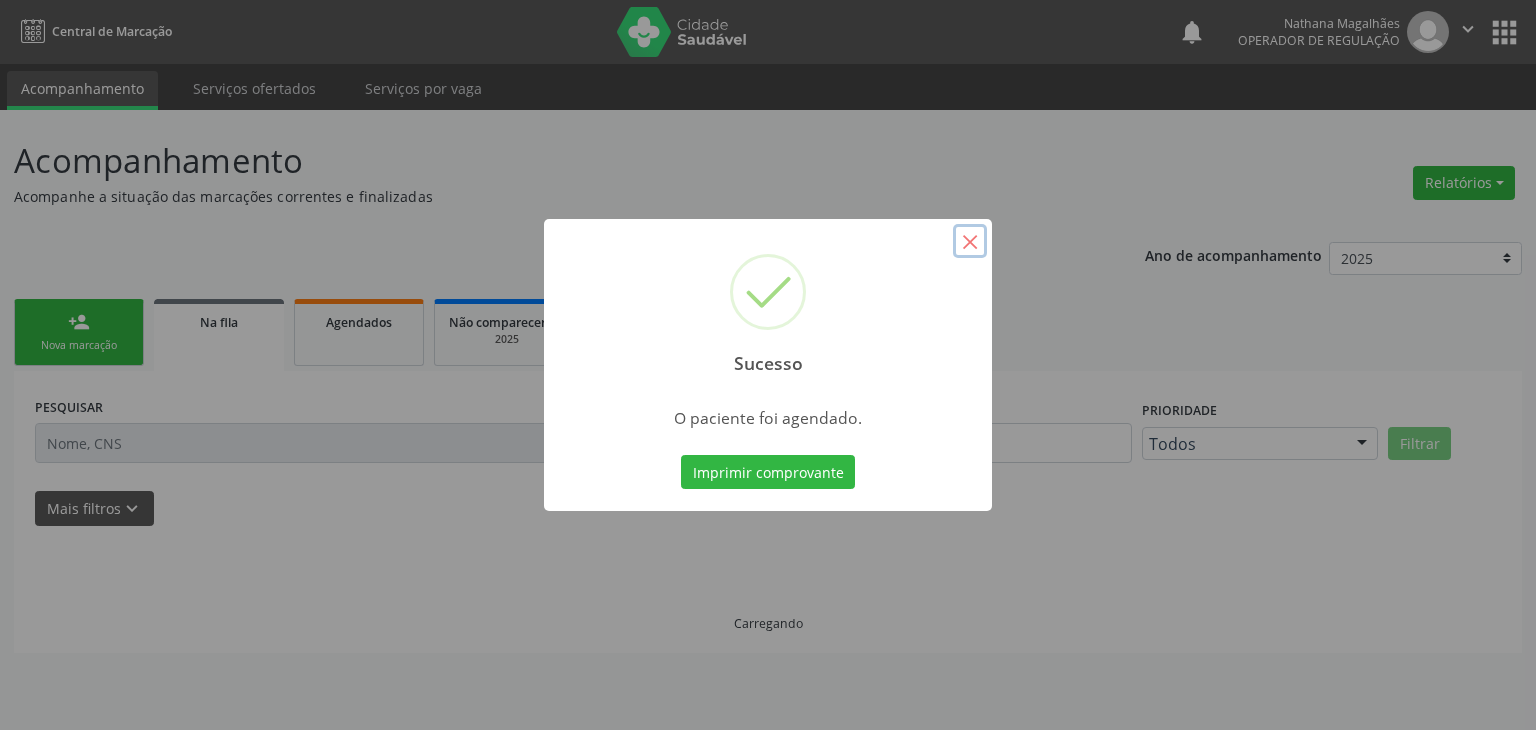 click on "×" at bounding box center [970, 241] 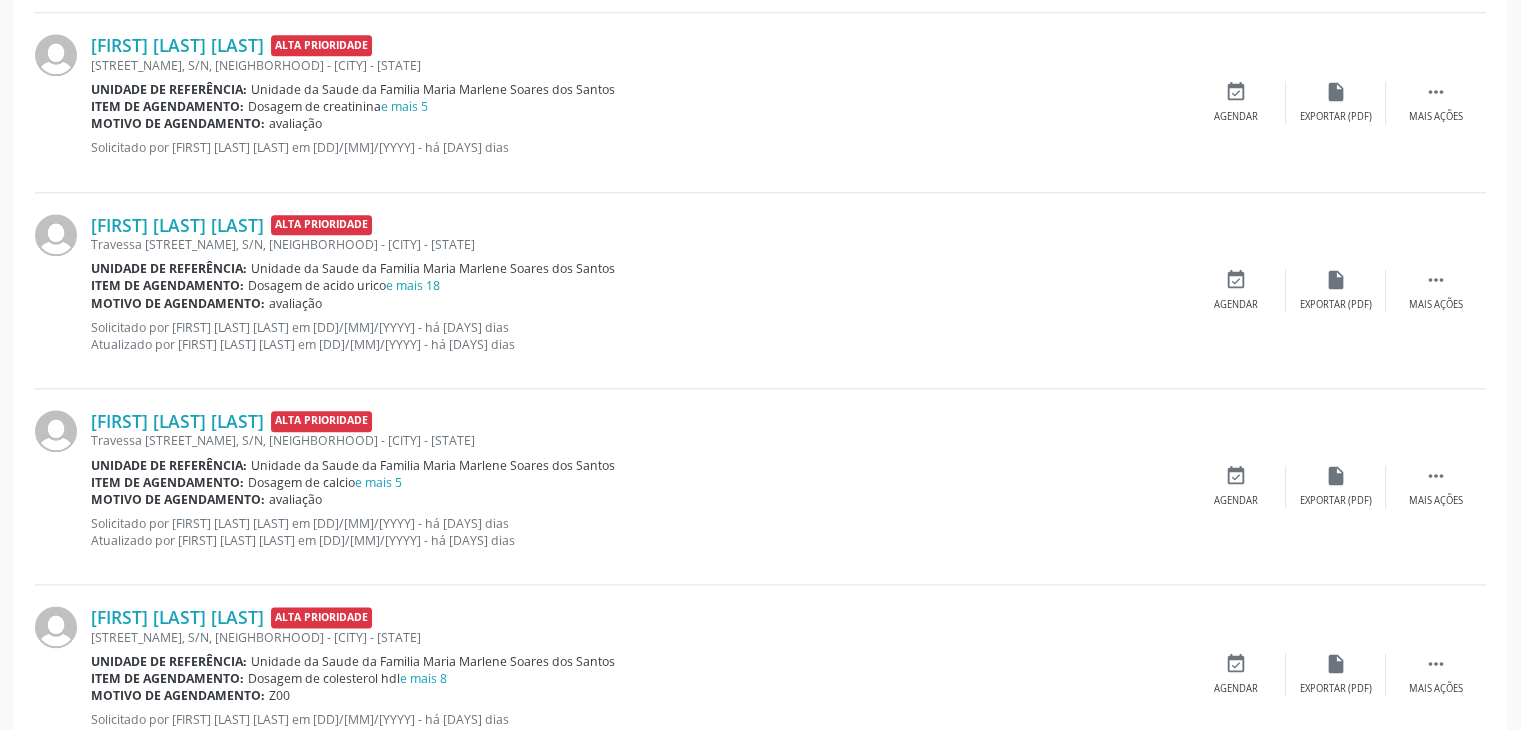 scroll, scrollTop: 2684, scrollLeft: 0, axis: vertical 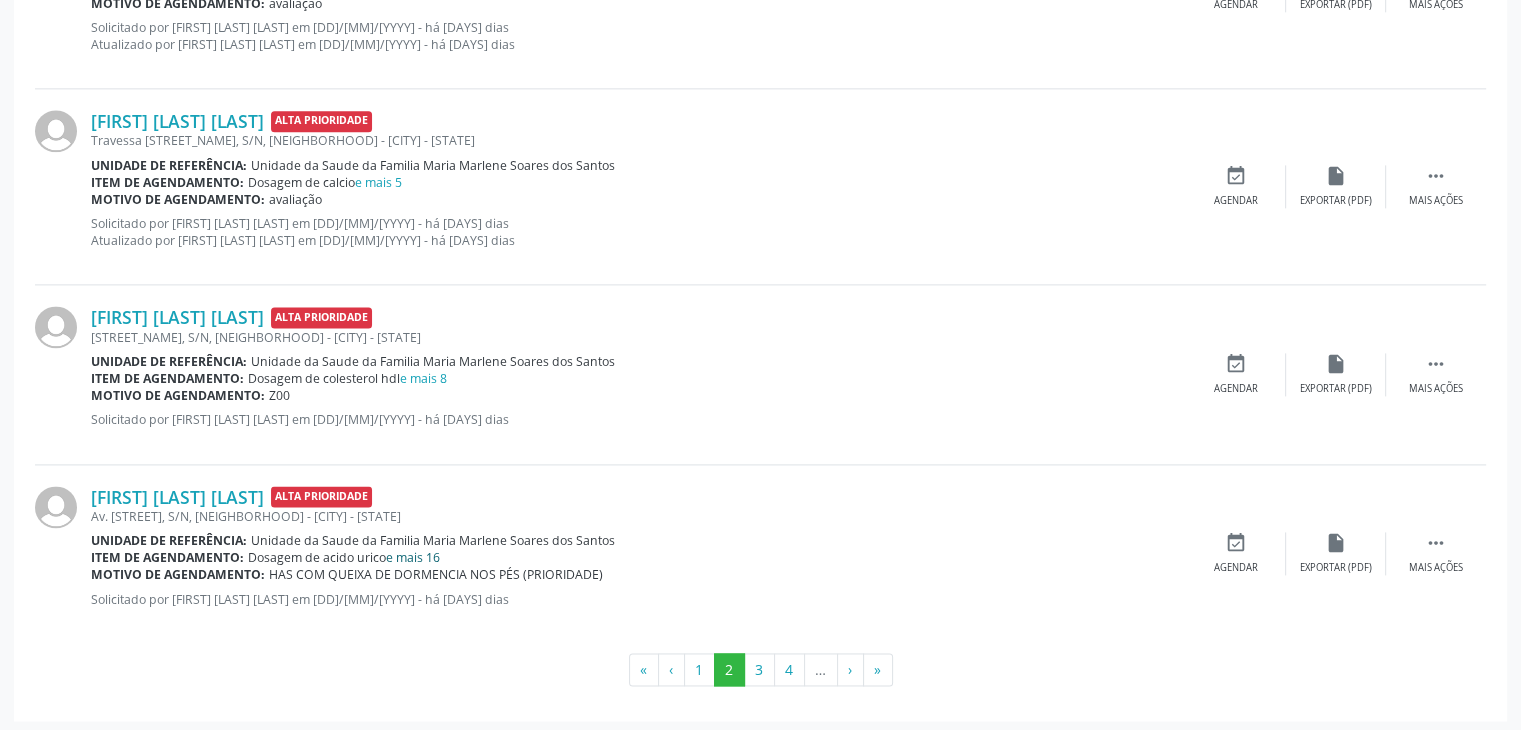 click on "e mais 16" at bounding box center (413, 557) 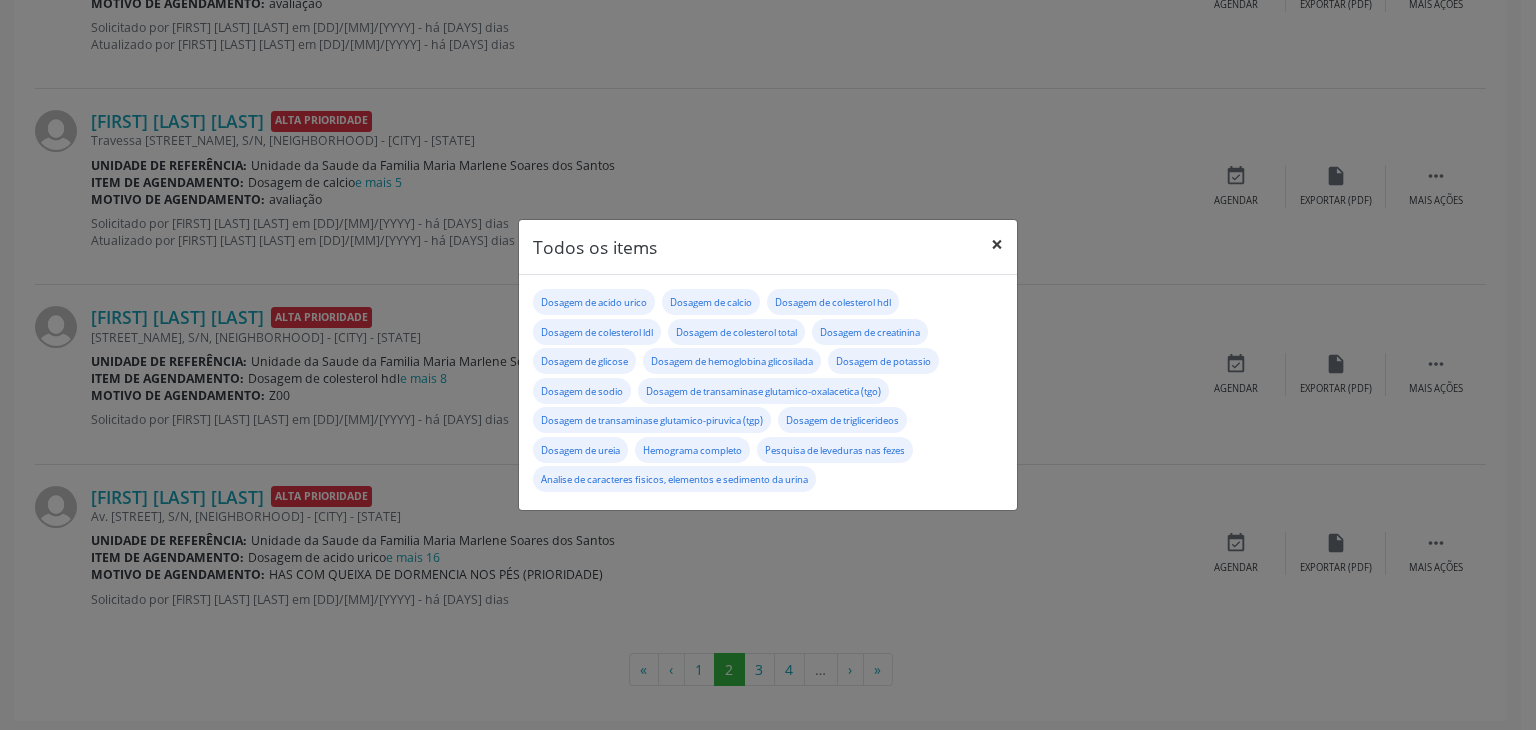 click on "×" at bounding box center [997, 244] 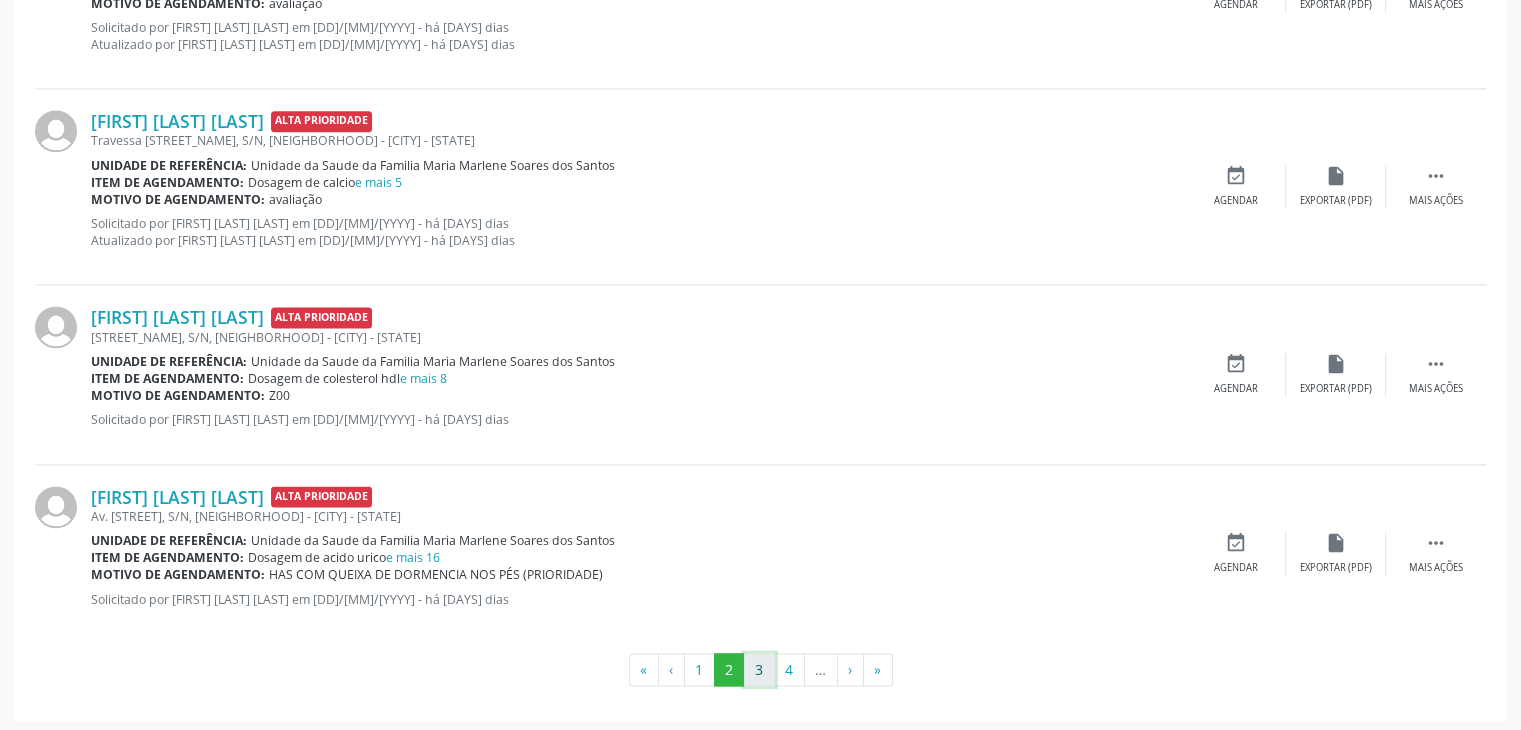 click on "3" at bounding box center (759, 670) 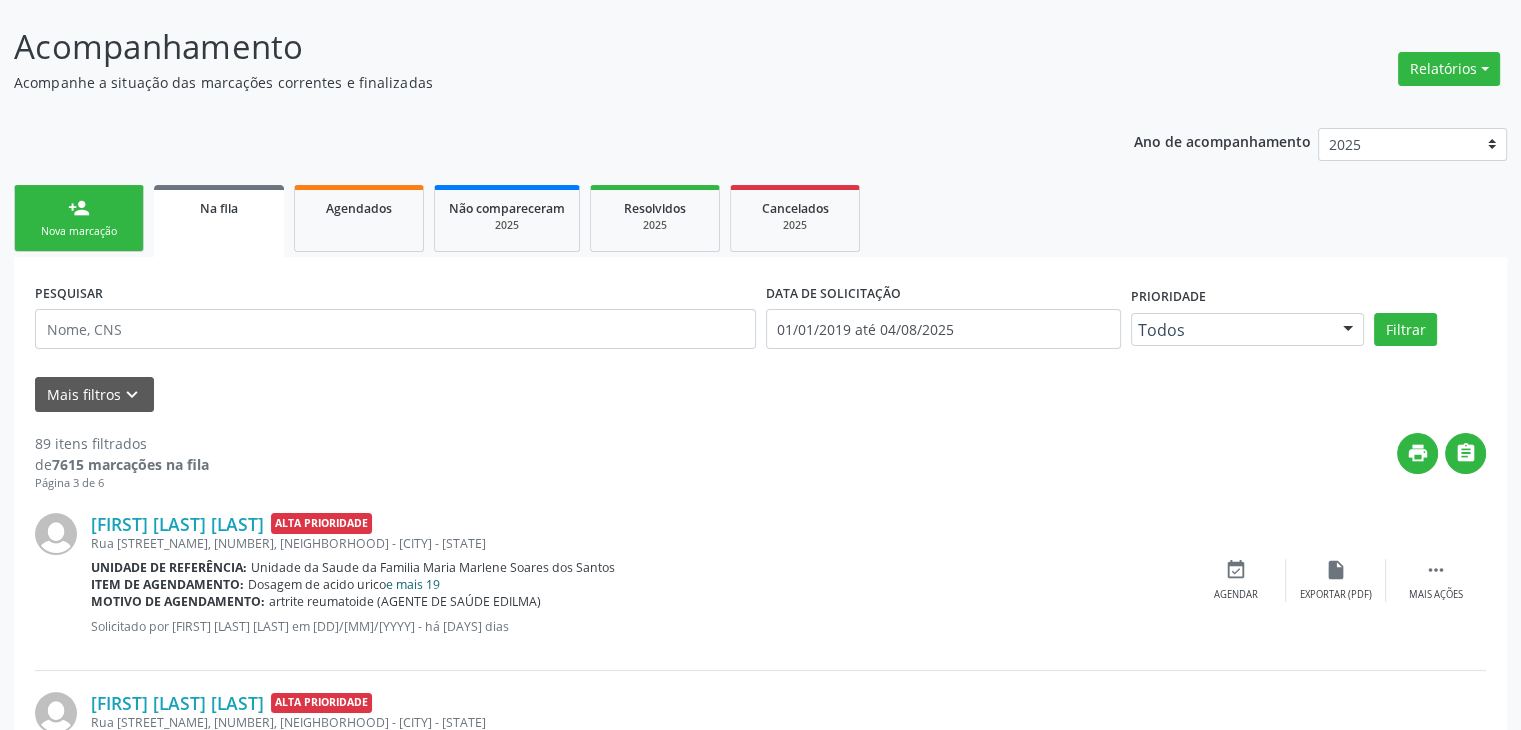 scroll, scrollTop: 200, scrollLeft: 0, axis: vertical 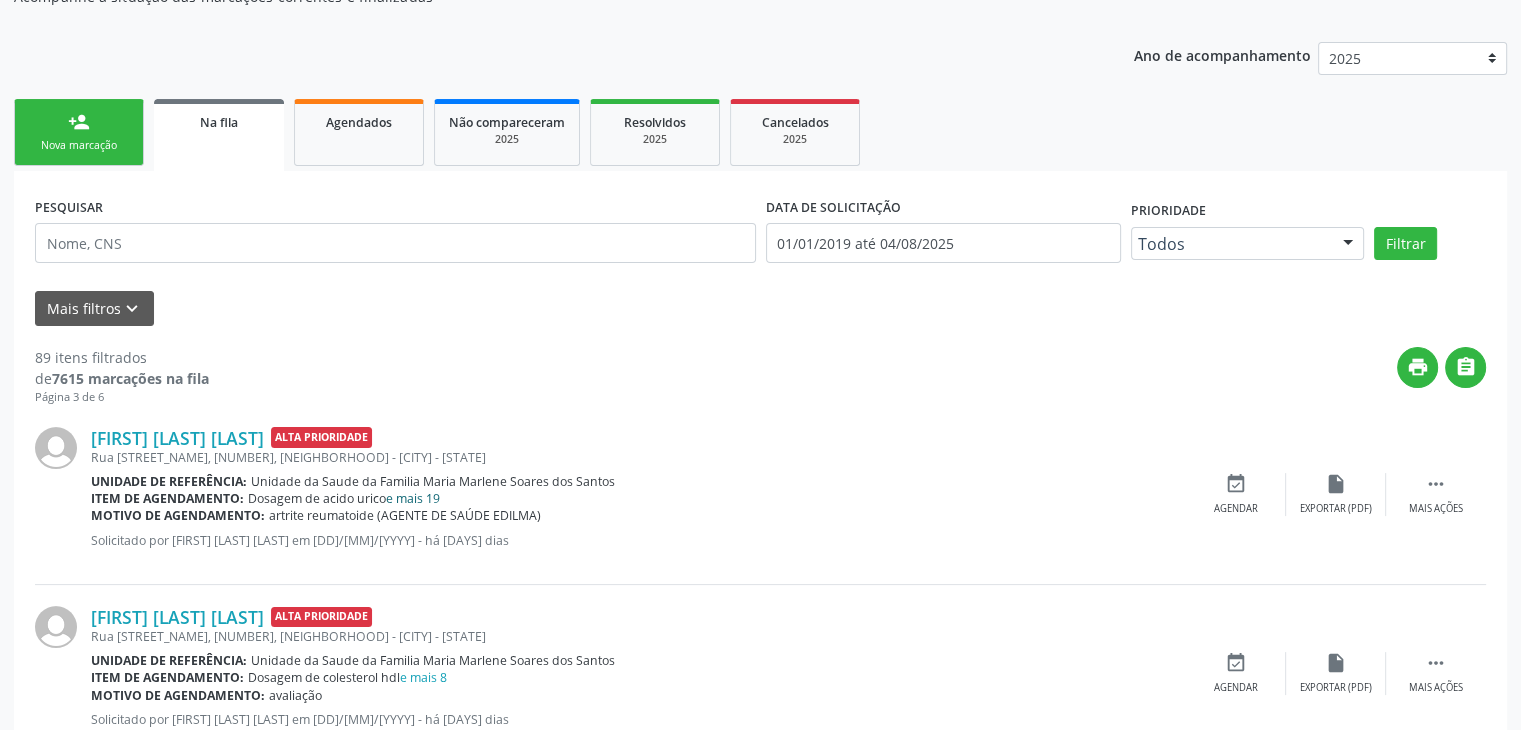 click on "e mais 19" at bounding box center [413, 498] 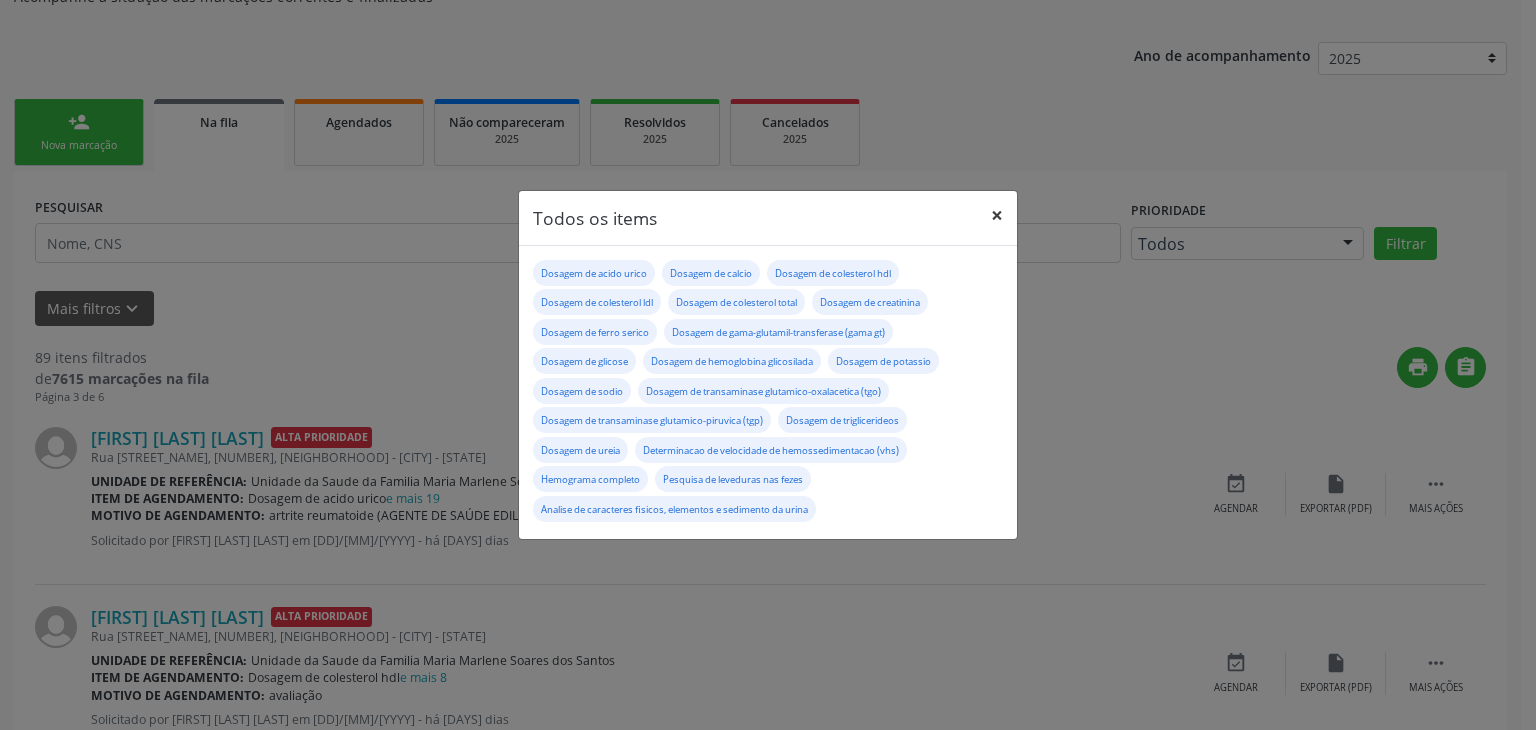 click on "×" at bounding box center [997, 215] 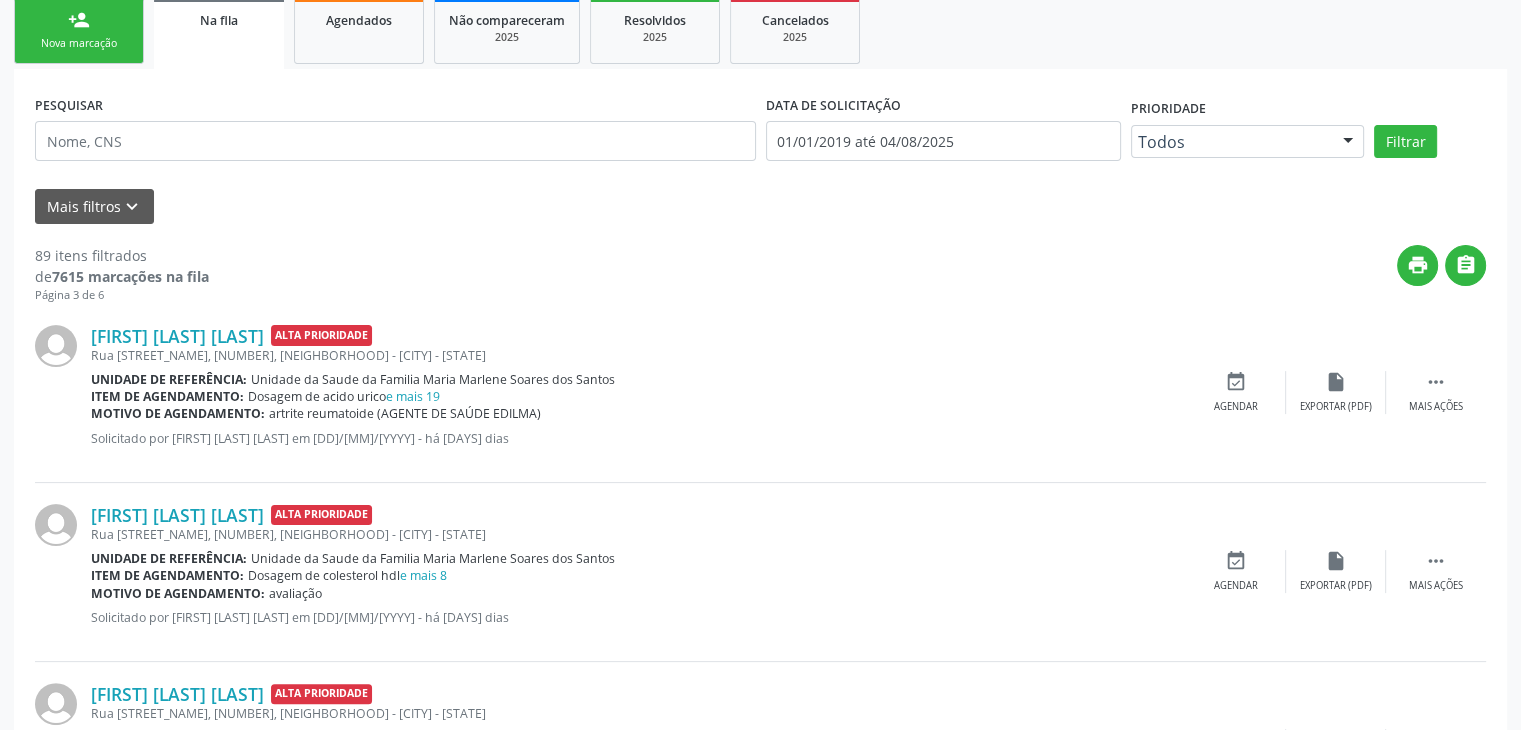 scroll, scrollTop: 400, scrollLeft: 0, axis: vertical 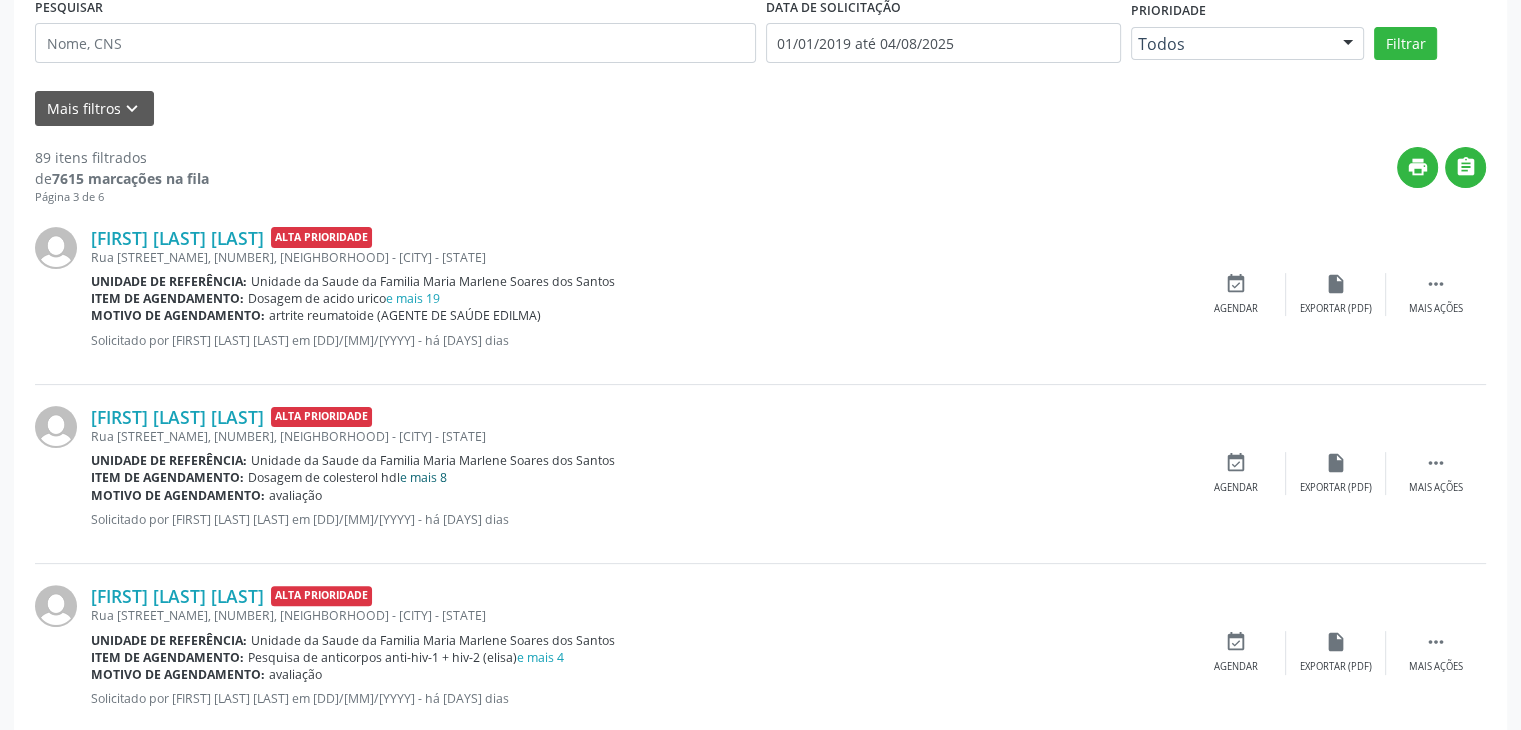 click on "e mais 8" at bounding box center (423, 477) 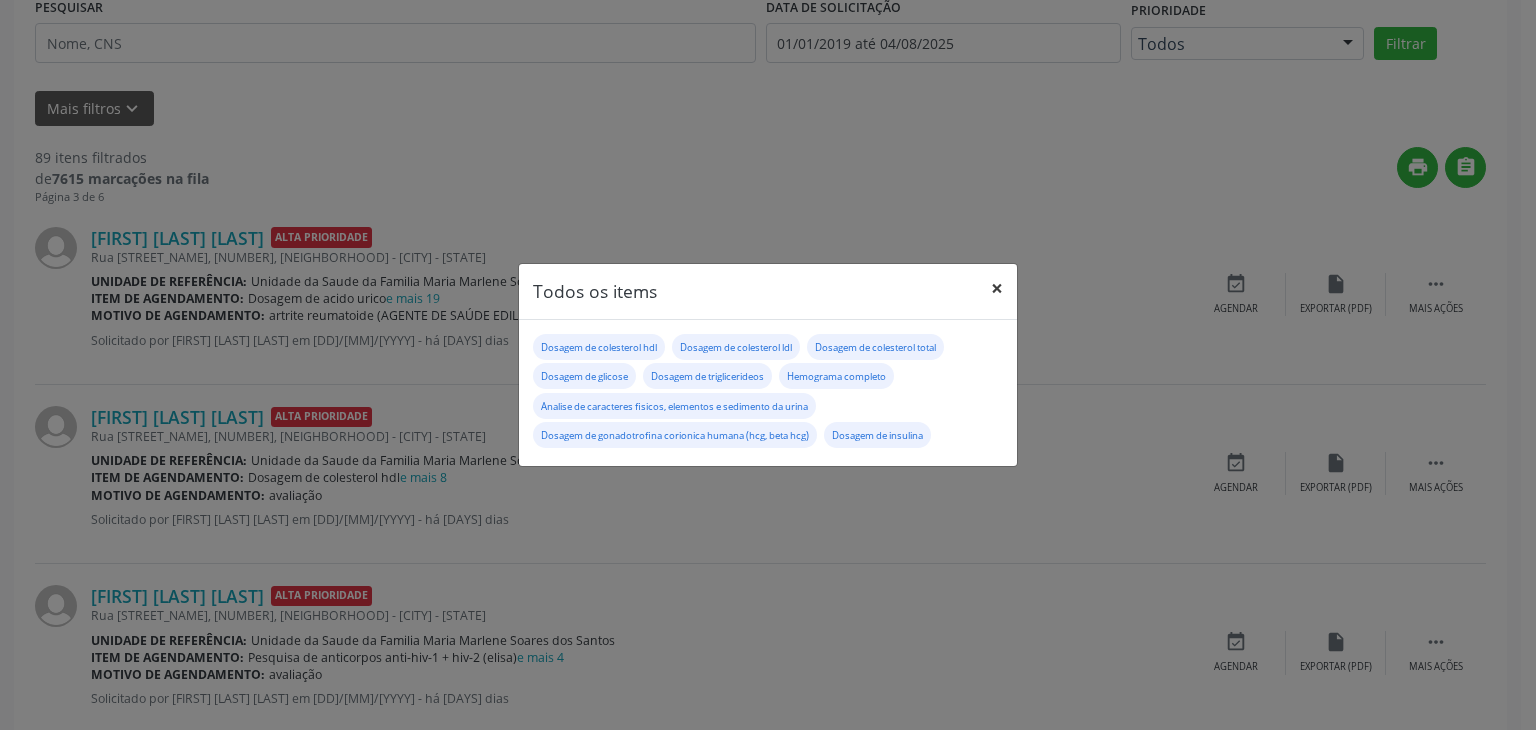click on "×" at bounding box center (997, 288) 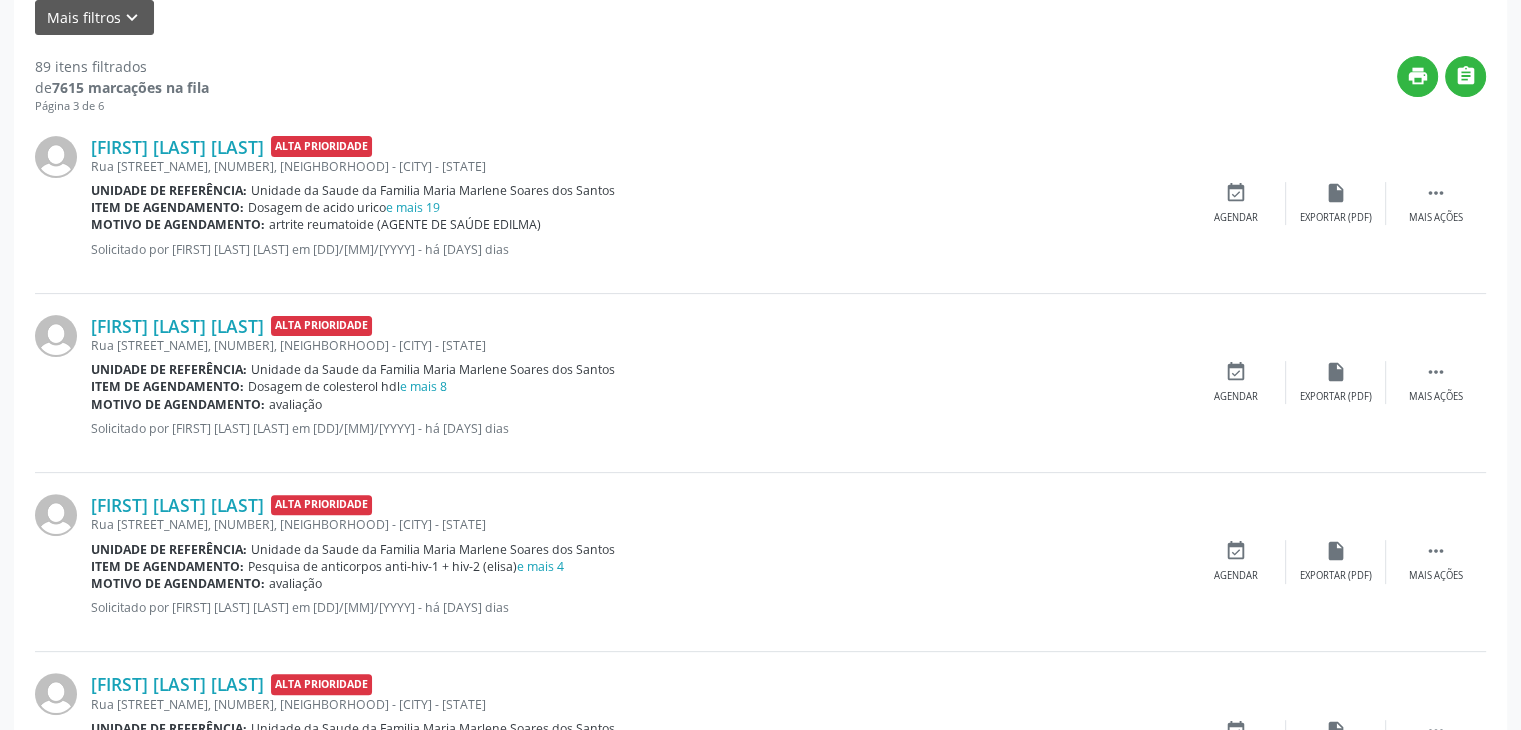scroll, scrollTop: 600, scrollLeft: 0, axis: vertical 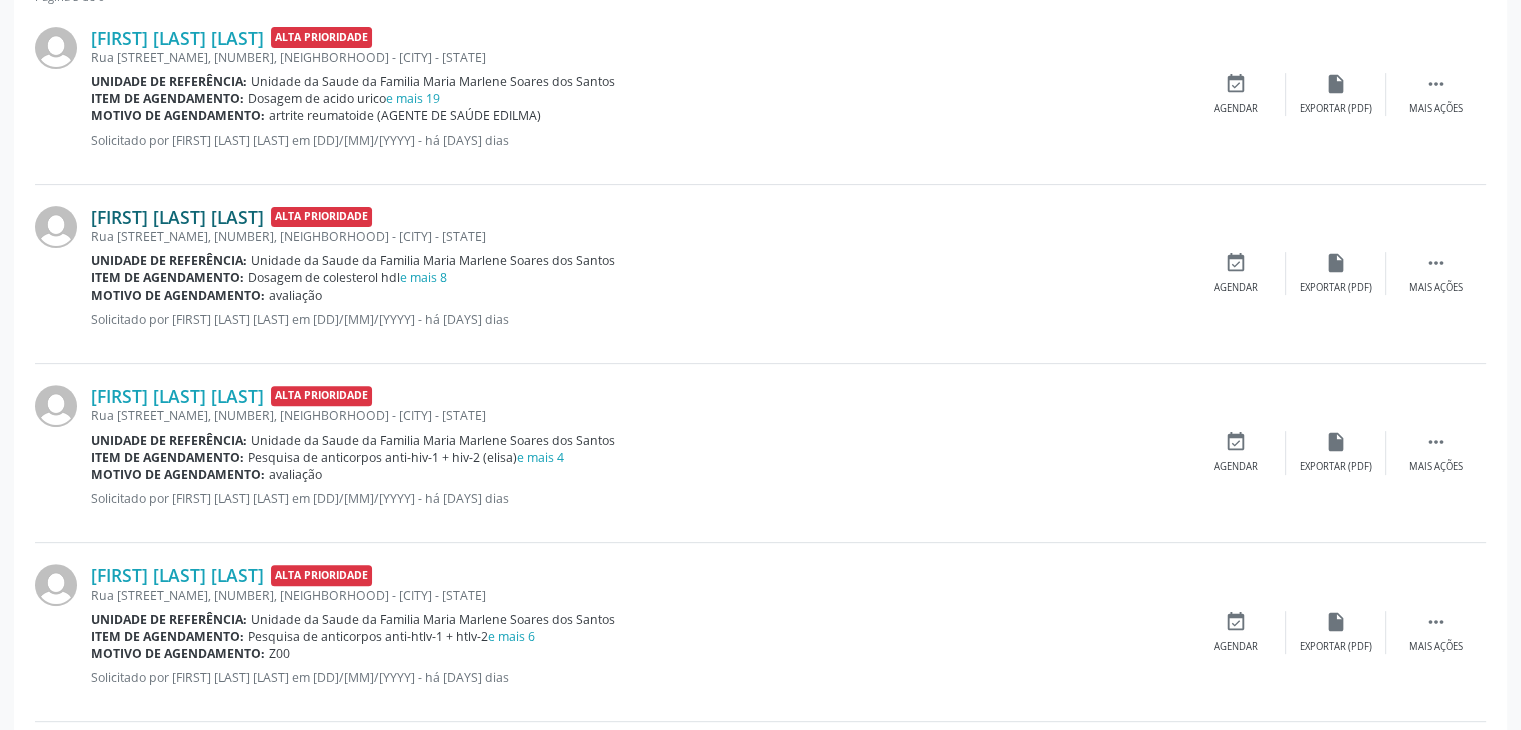 click on "[FIRST] [LAST] [LAST]" at bounding box center (177, 217) 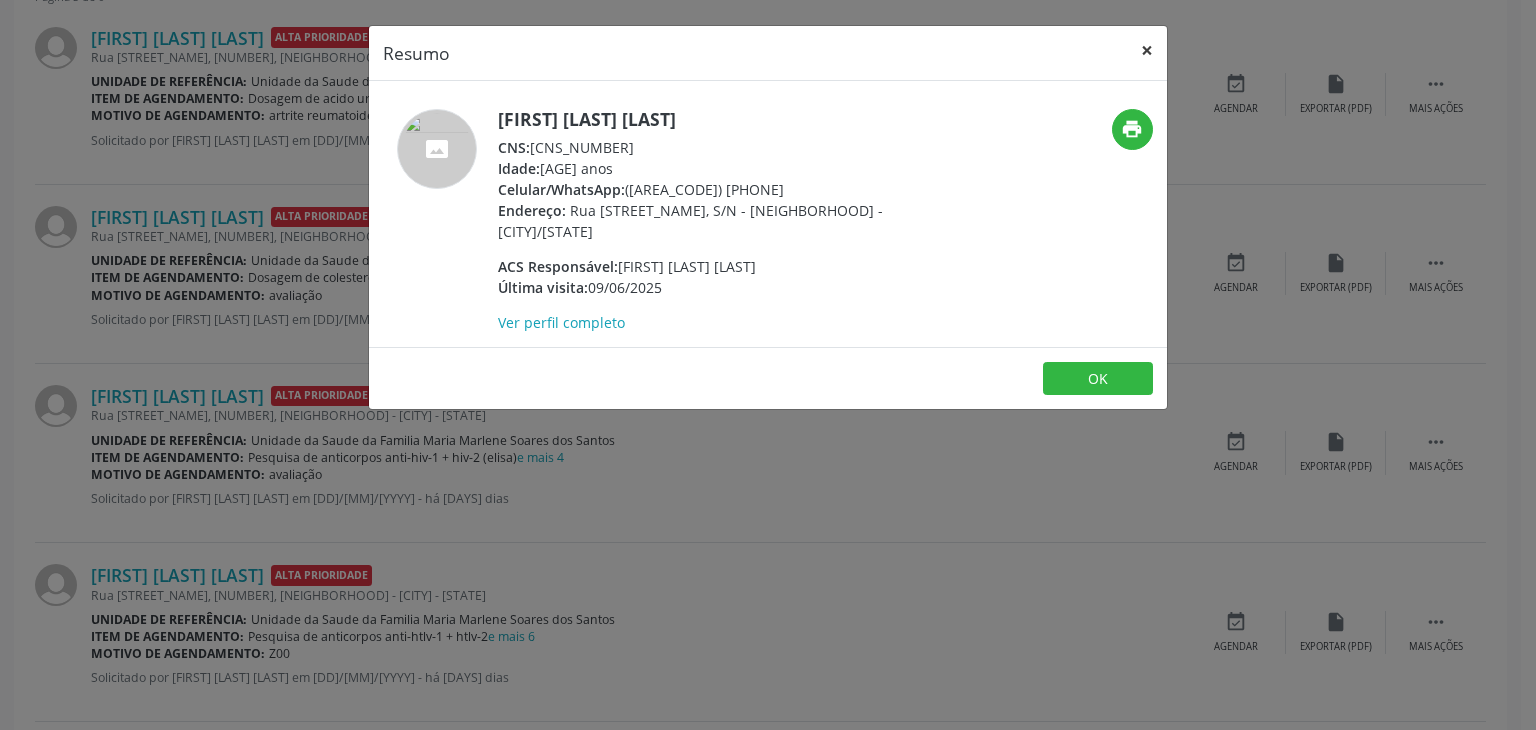 click on "×" at bounding box center [1147, 50] 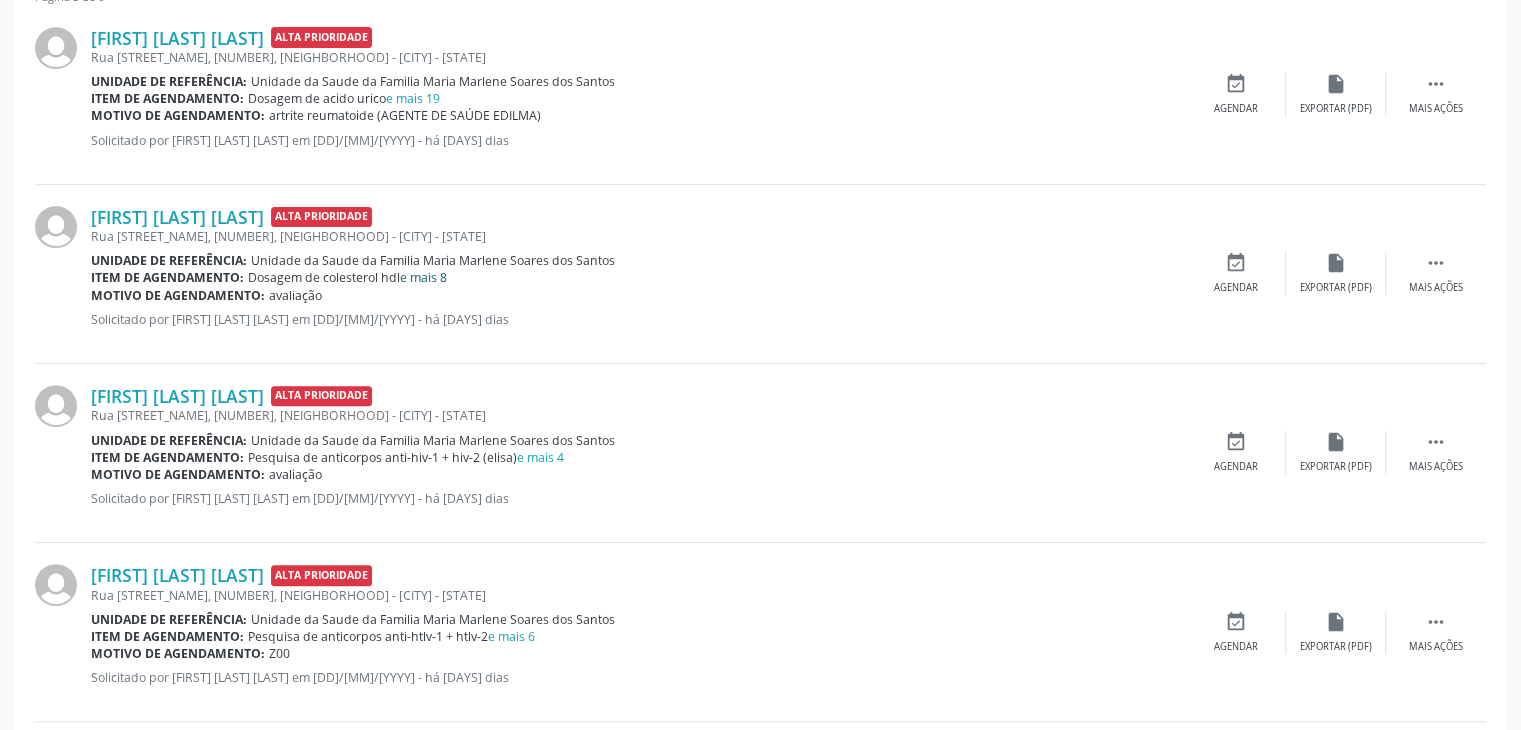 click on "e mais 8" at bounding box center [423, 277] 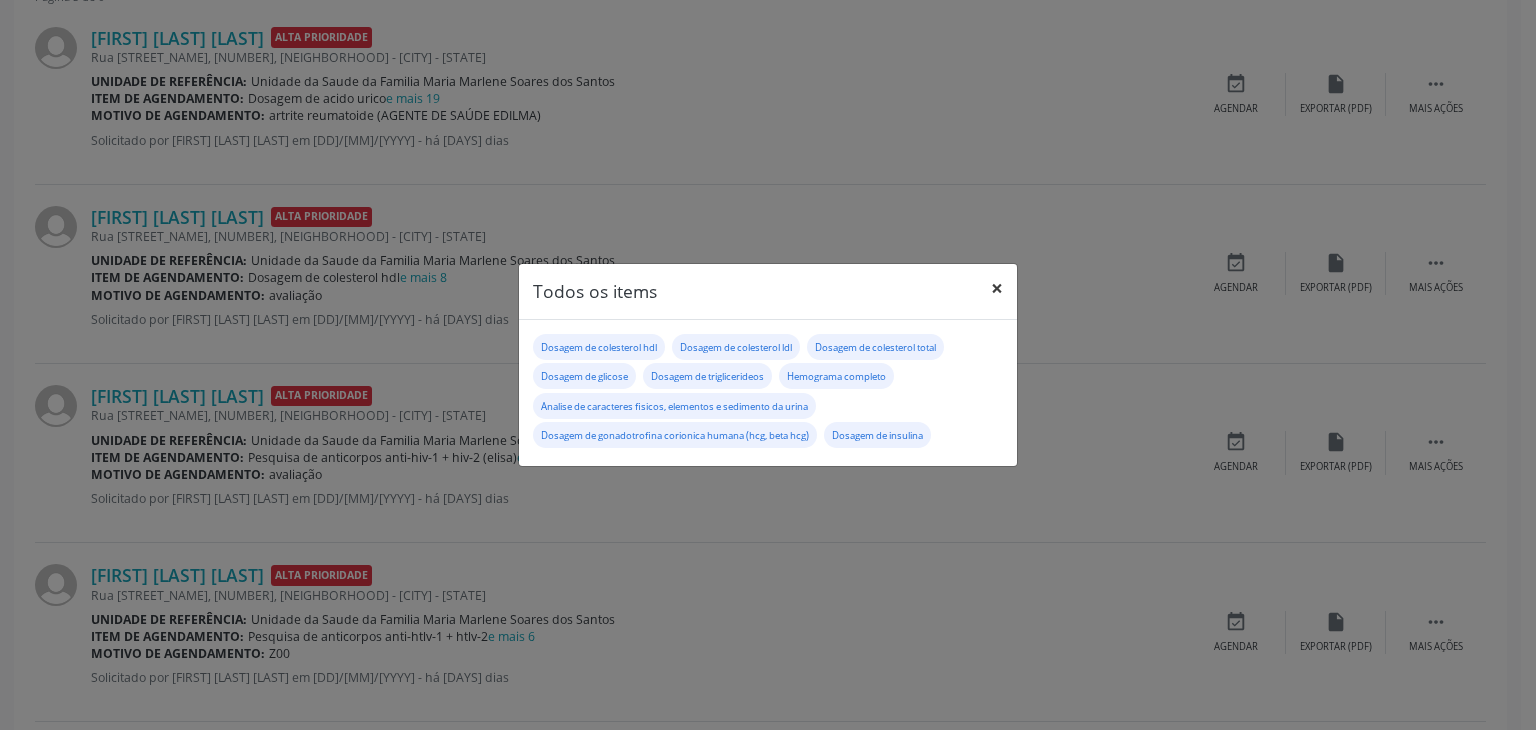 click on "×" at bounding box center (997, 288) 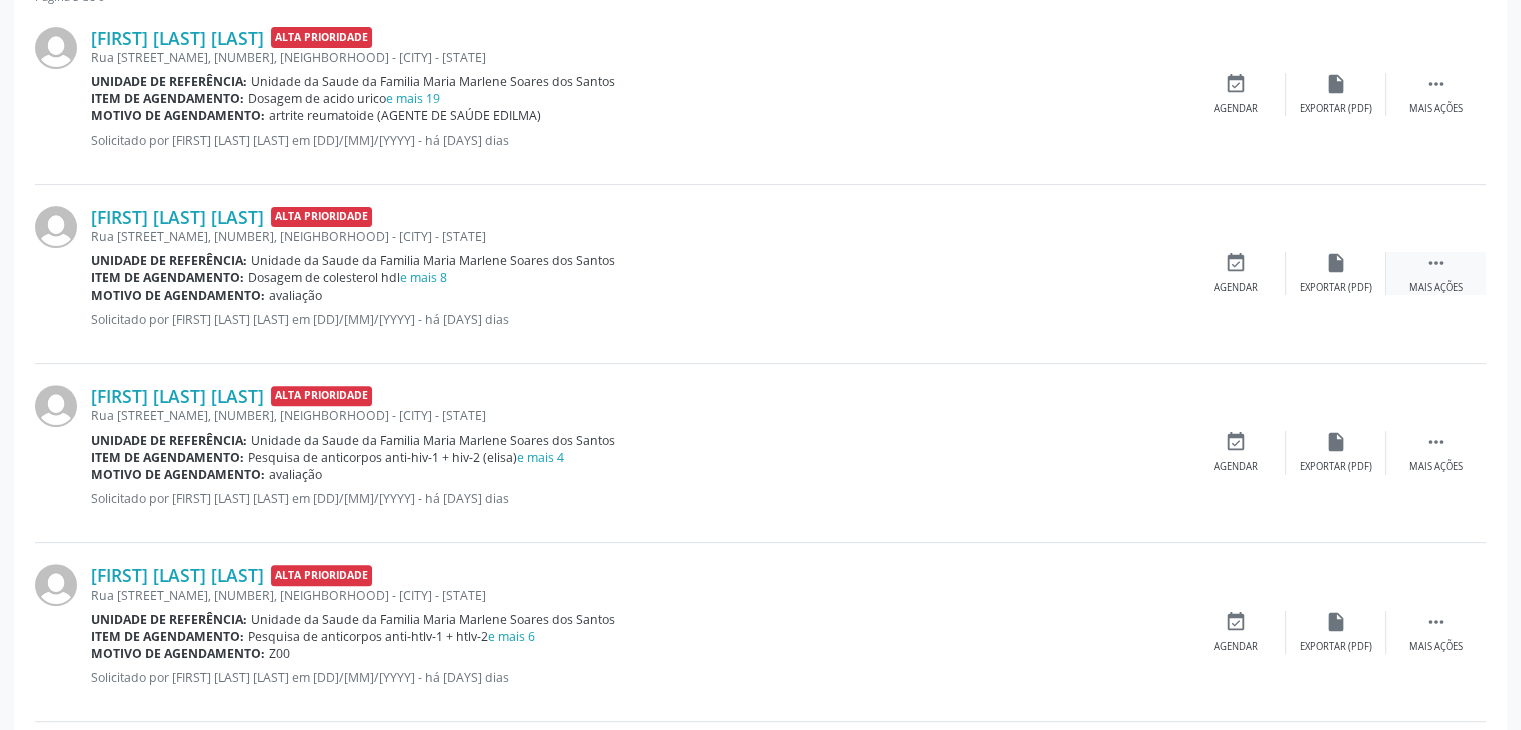 click on "
Mais ações" at bounding box center [1436, 273] 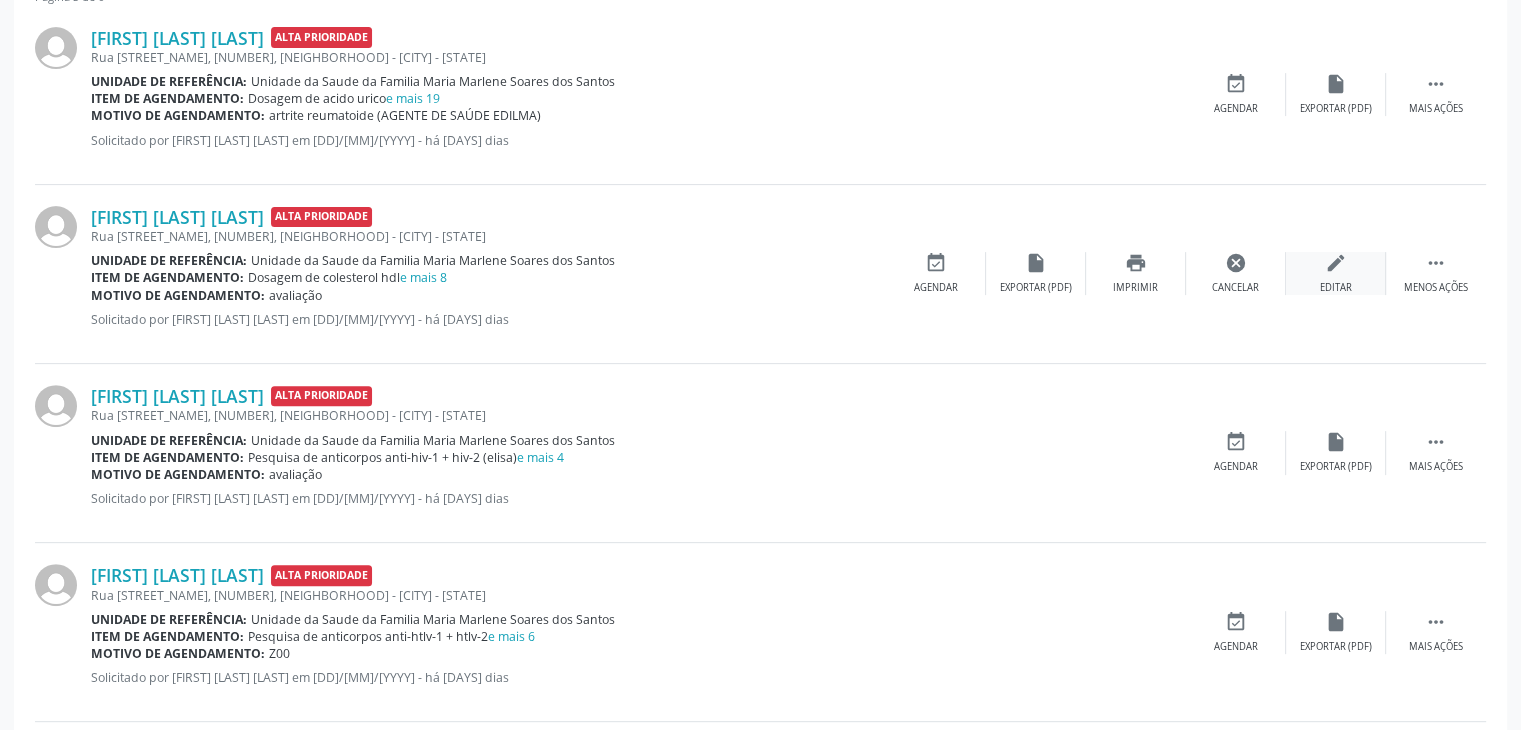 click on "edit
Editar" at bounding box center [1336, 273] 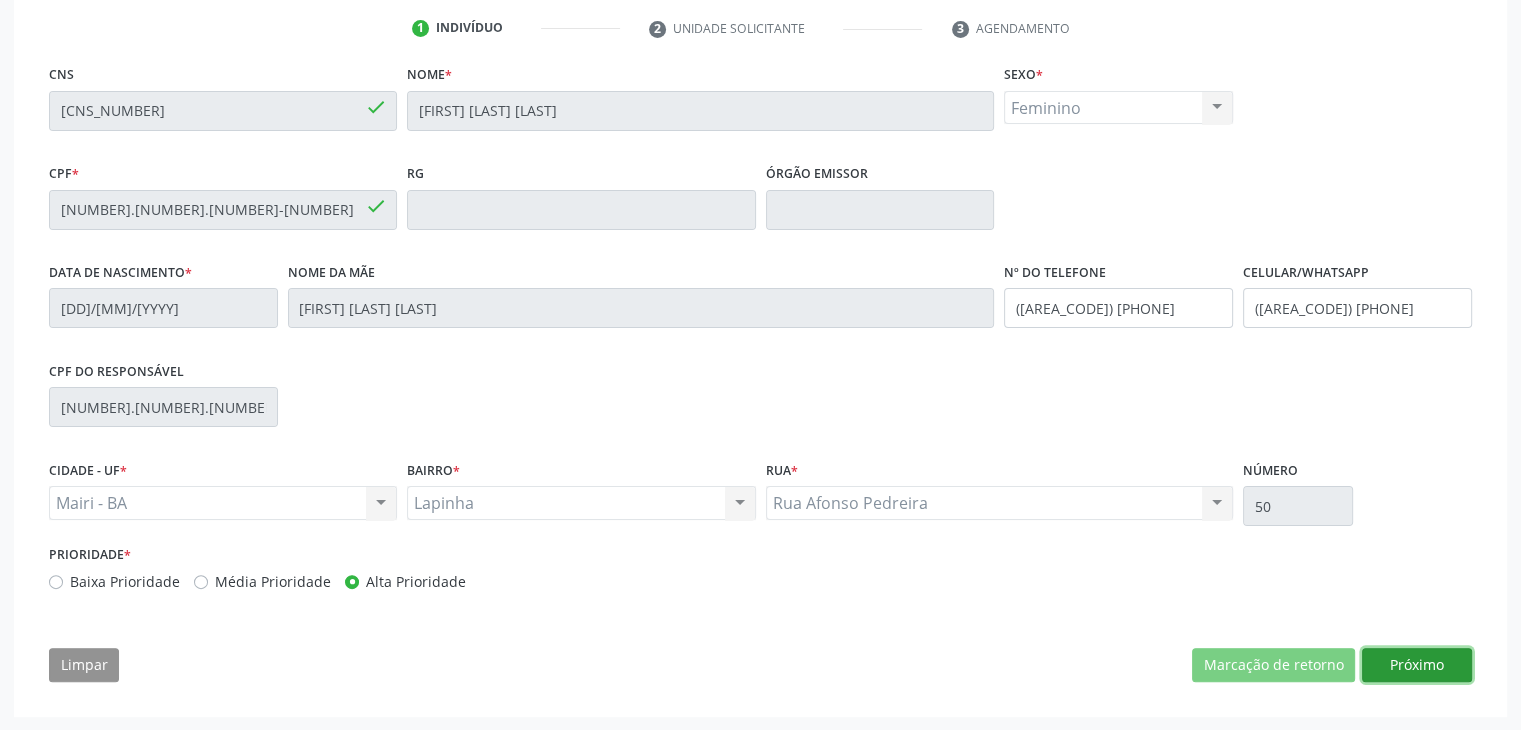 click on "Próximo" at bounding box center [1417, 665] 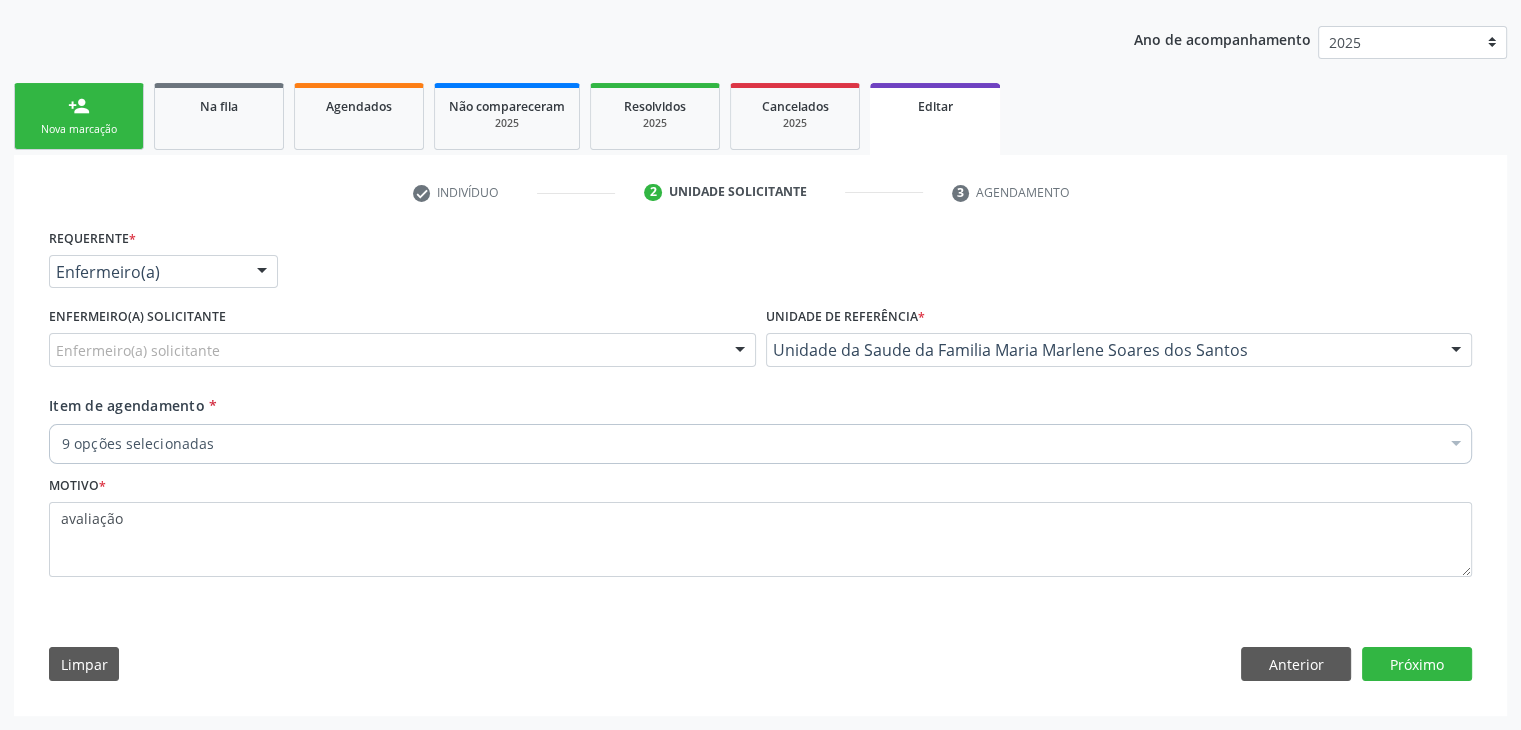 scroll, scrollTop: 214, scrollLeft: 0, axis: vertical 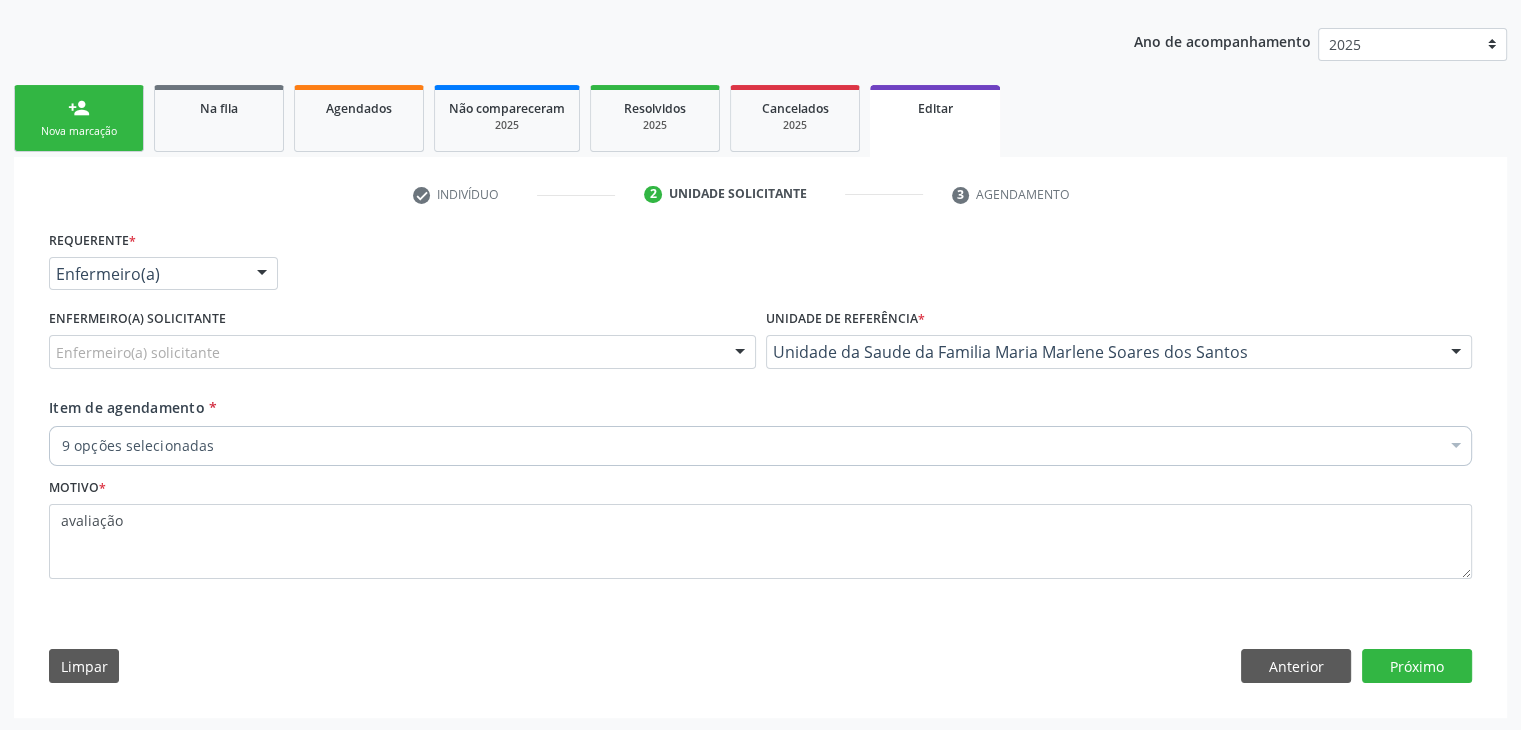 click on "9 opções selecionadas" at bounding box center [760, 446] 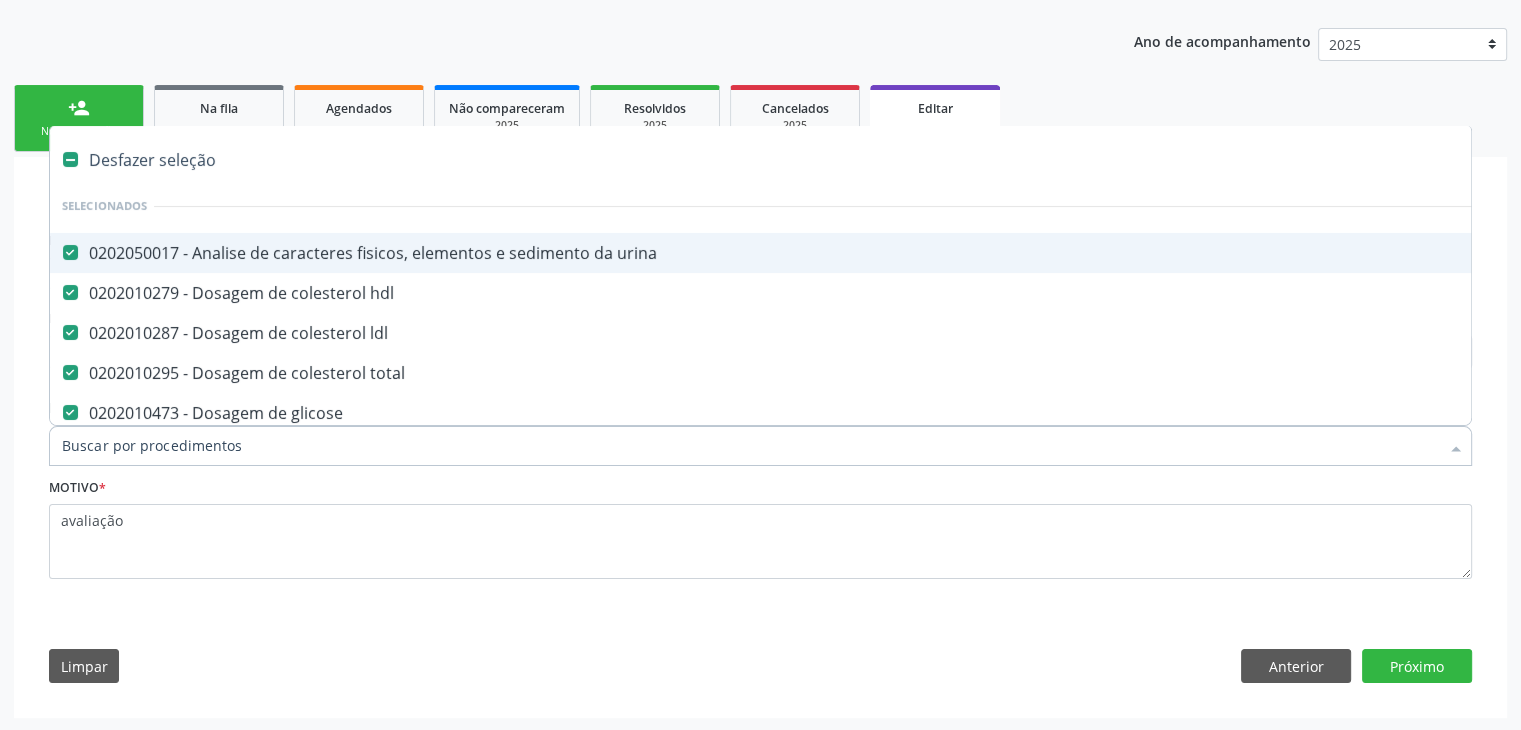 click on "Desfazer seleção" at bounding box center [831, 160] 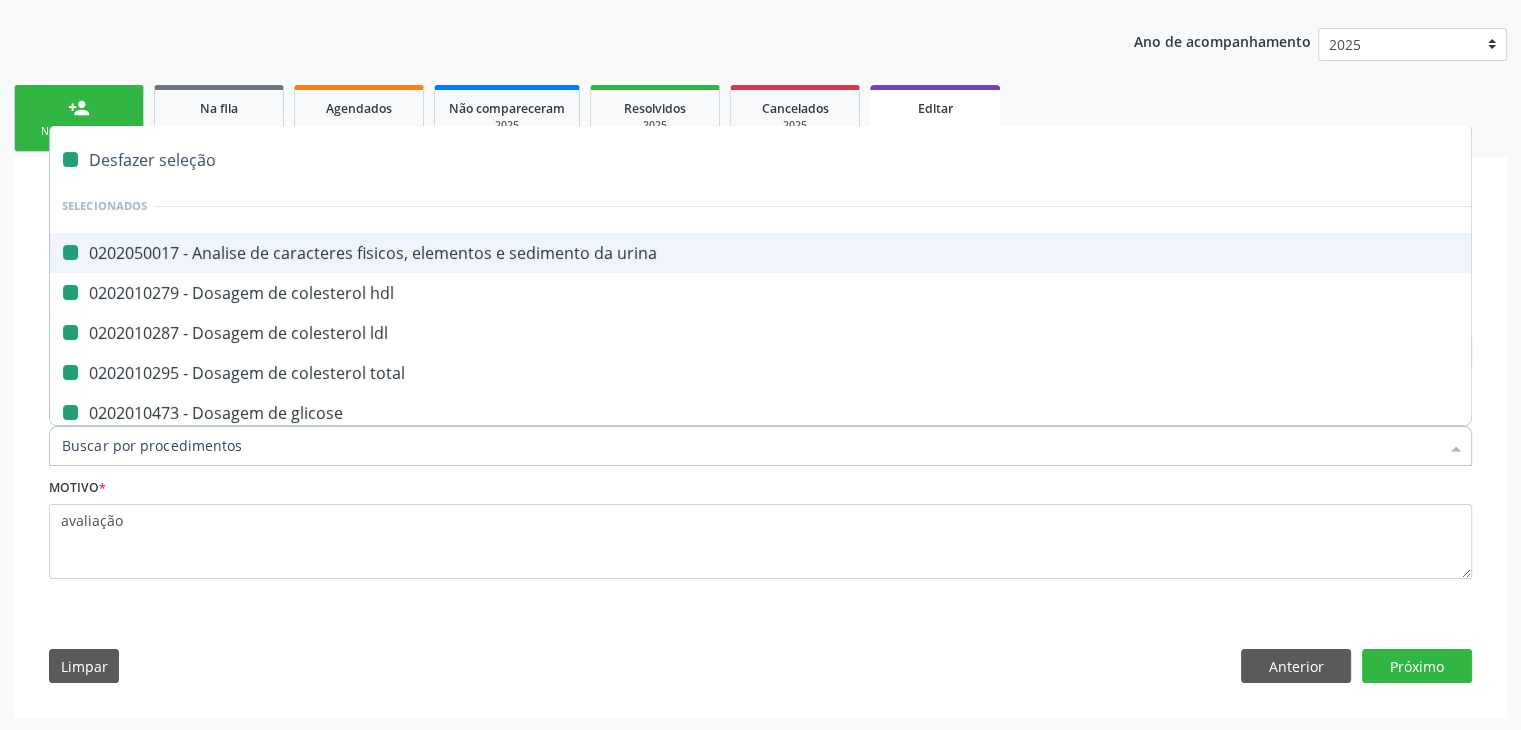 checkbox on "false" 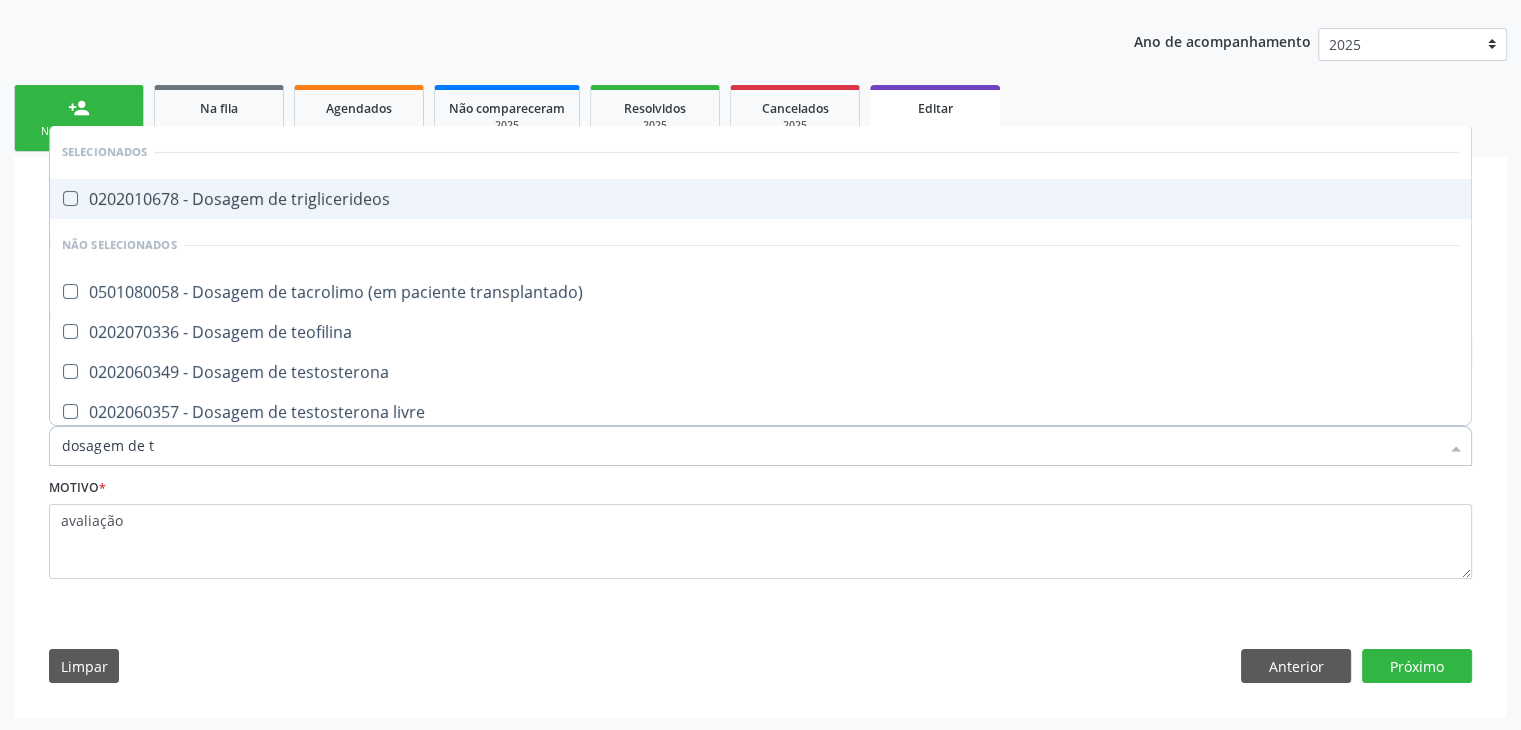 type on "dosagem de ts" 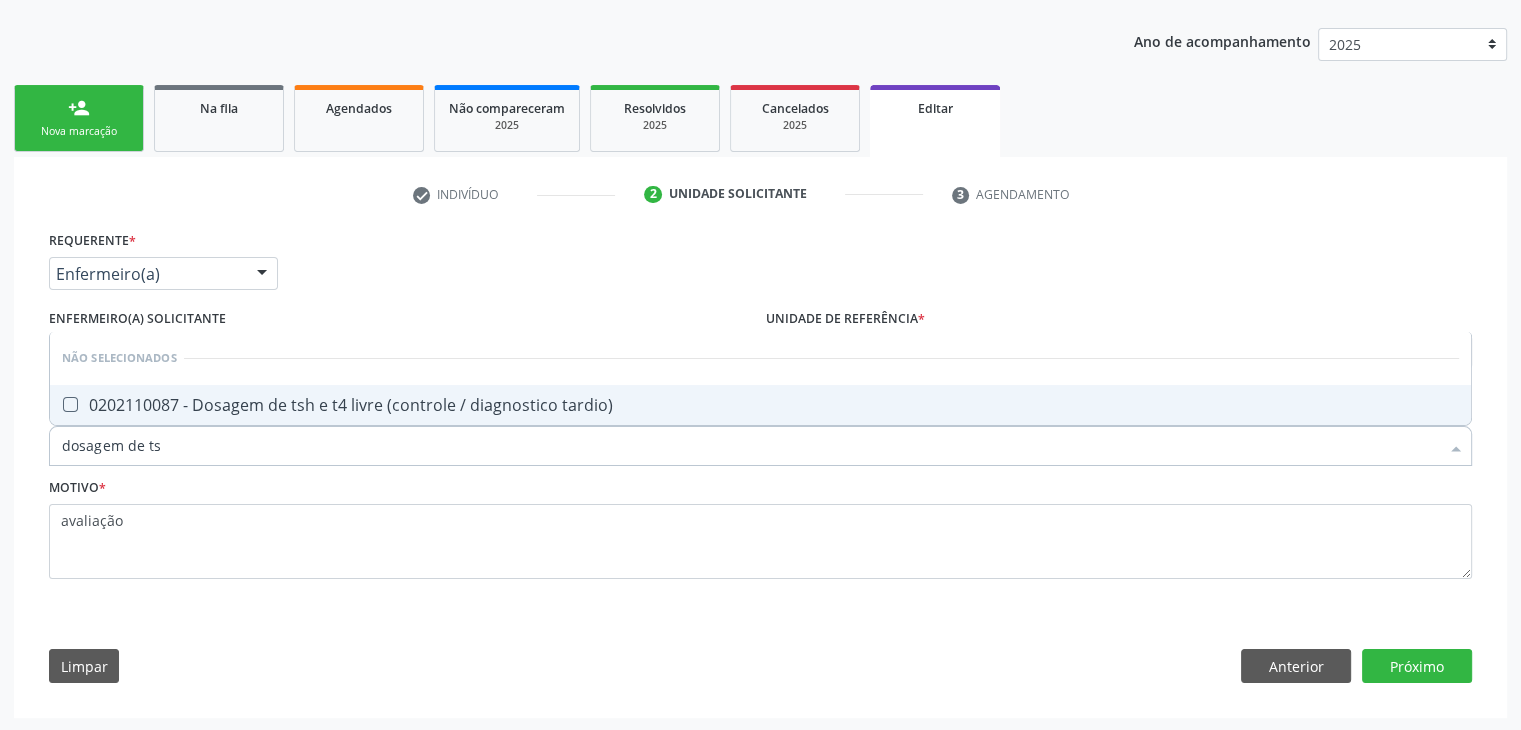 click on "0202110087 - Dosagem de tsh e t4 livre (controle / diagnostico tardio)" at bounding box center [760, 405] 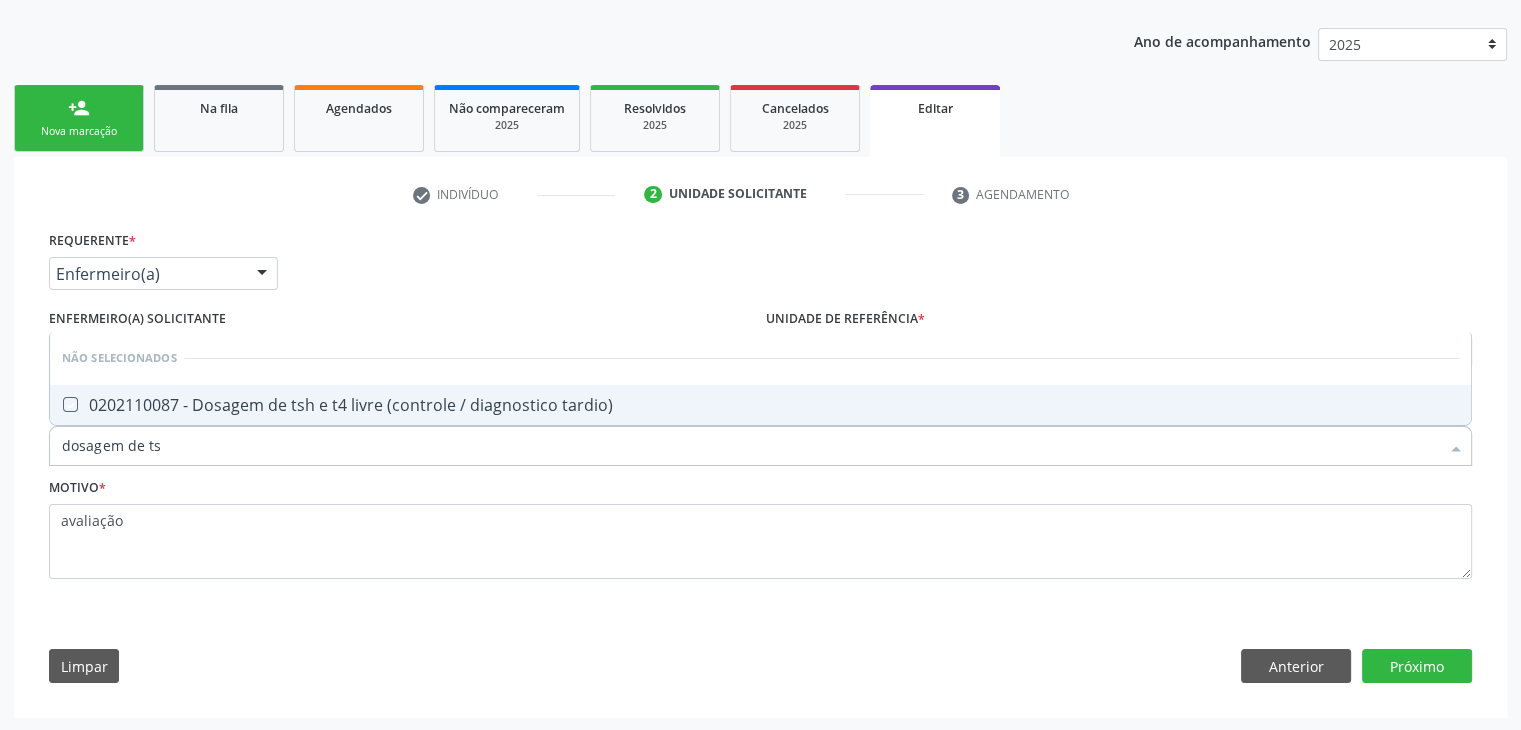 checkbox on "true" 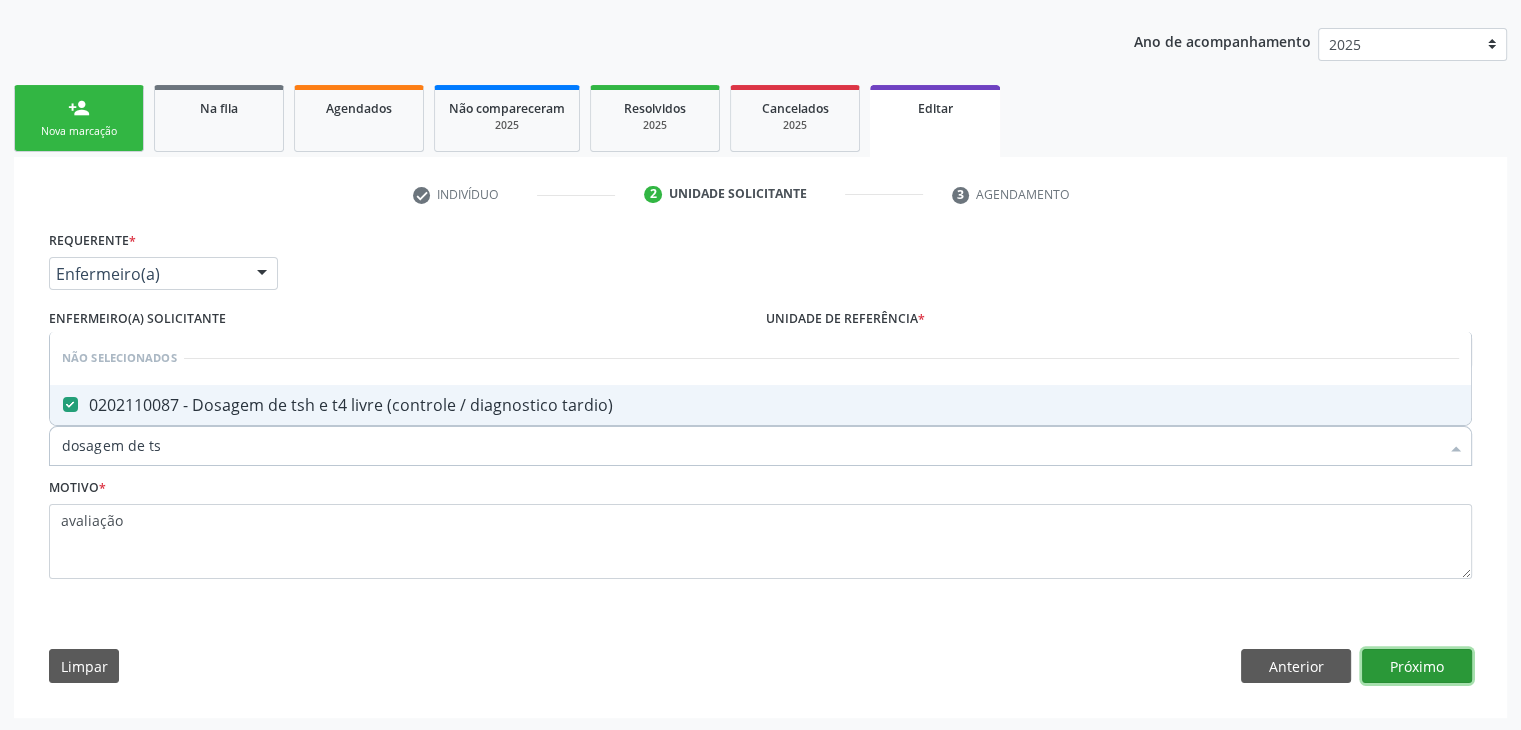 click on "Próximo" at bounding box center (1417, 666) 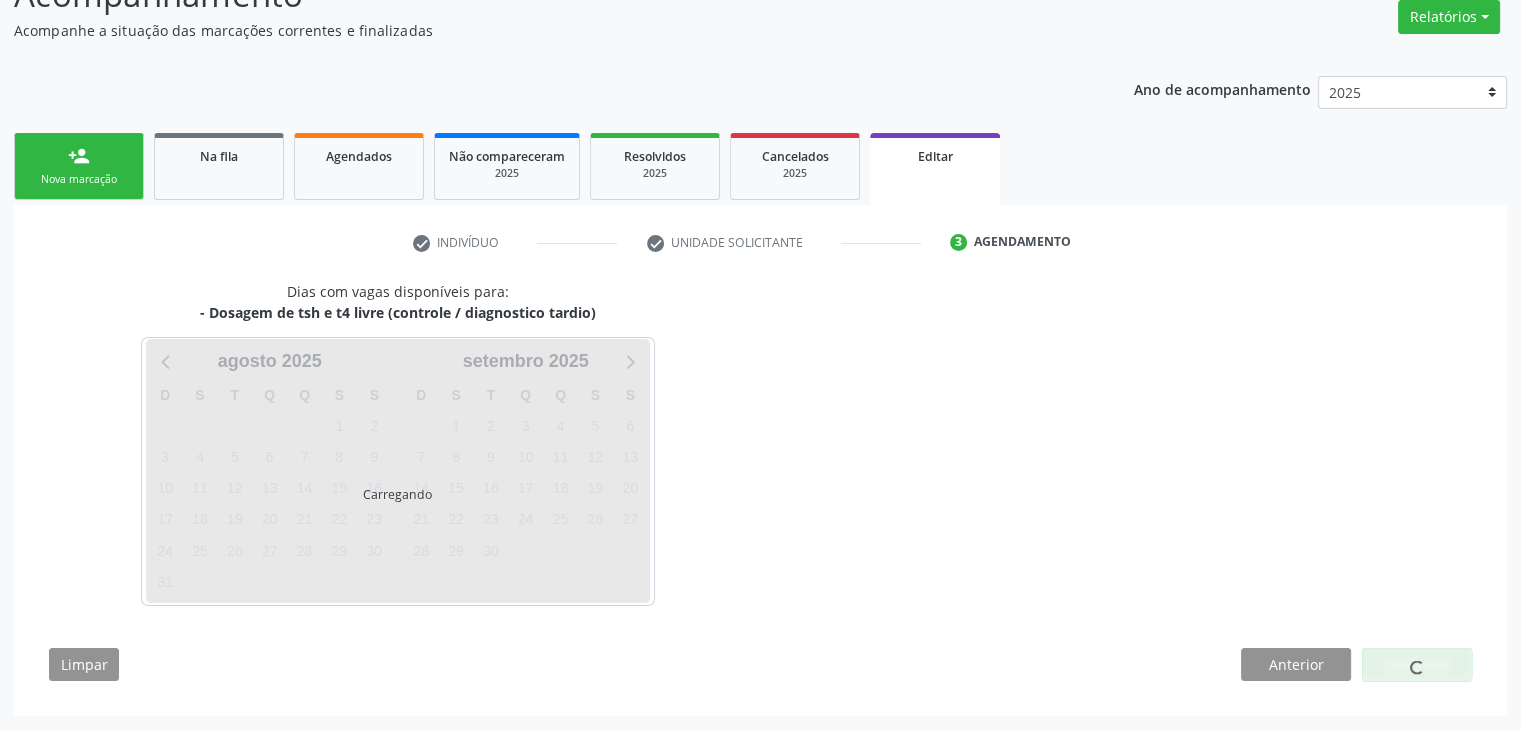 scroll, scrollTop: 165, scrollLeft: 0, axis: vertical 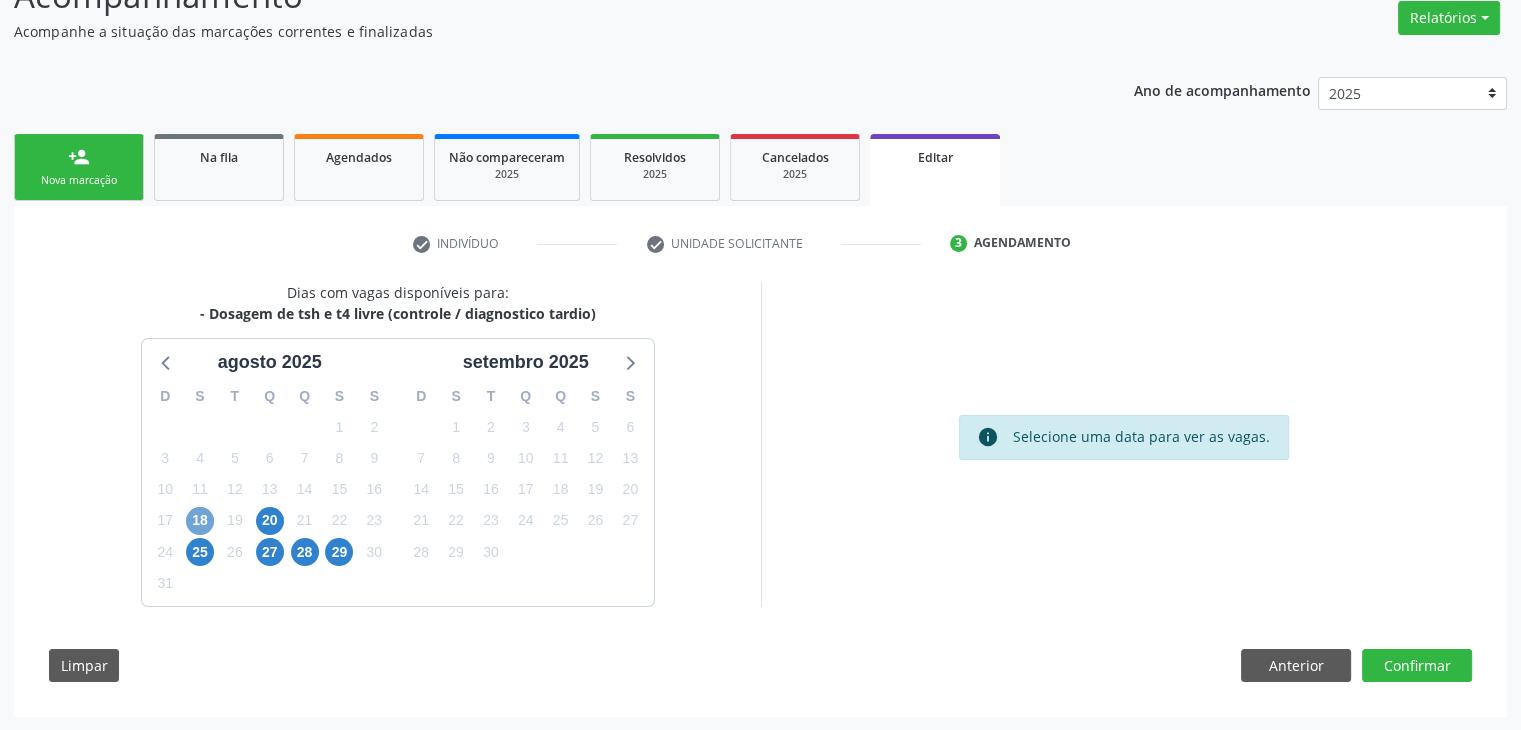 click on "18" at bounding box center (200, 521) 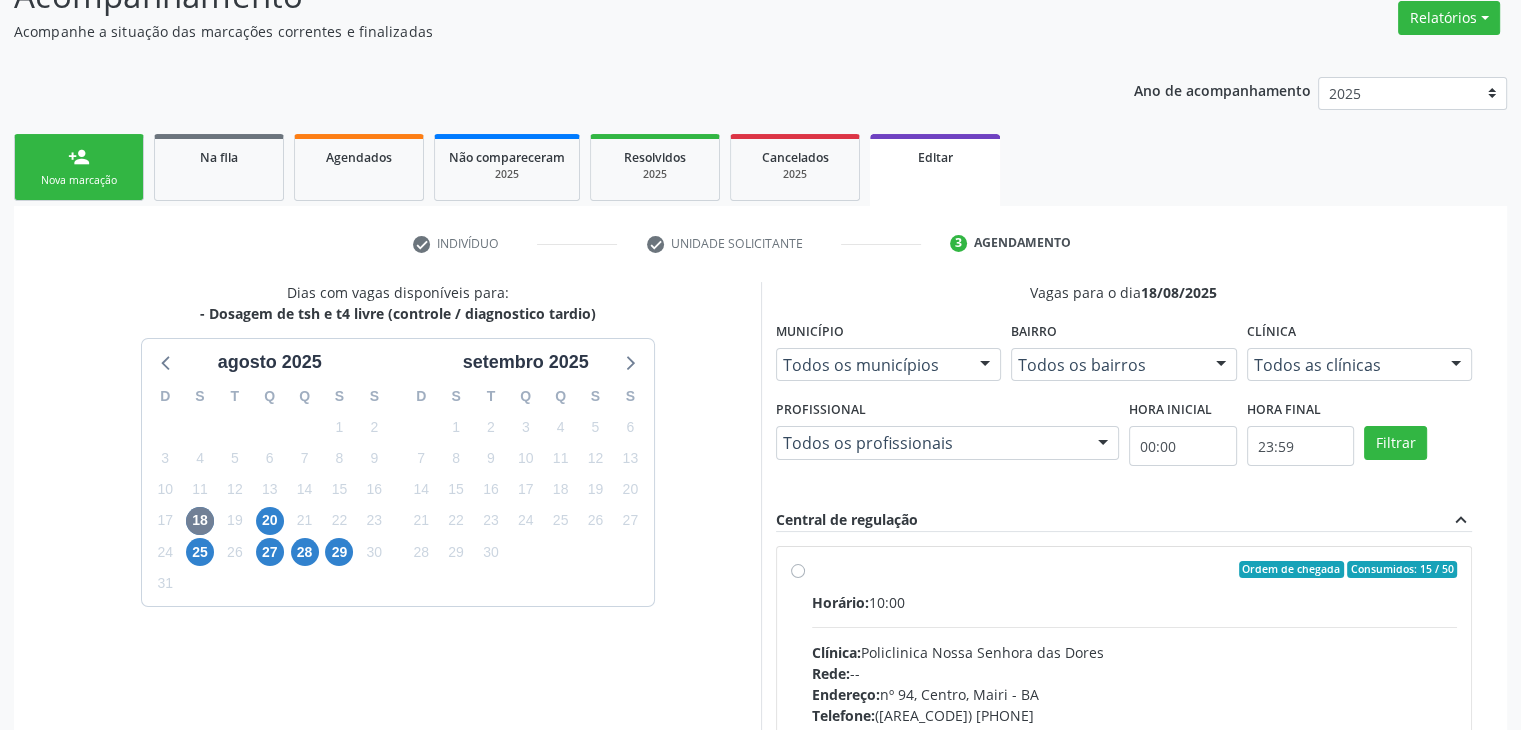 click on "Horário:   10:00" at bounding box center [1135, 602] 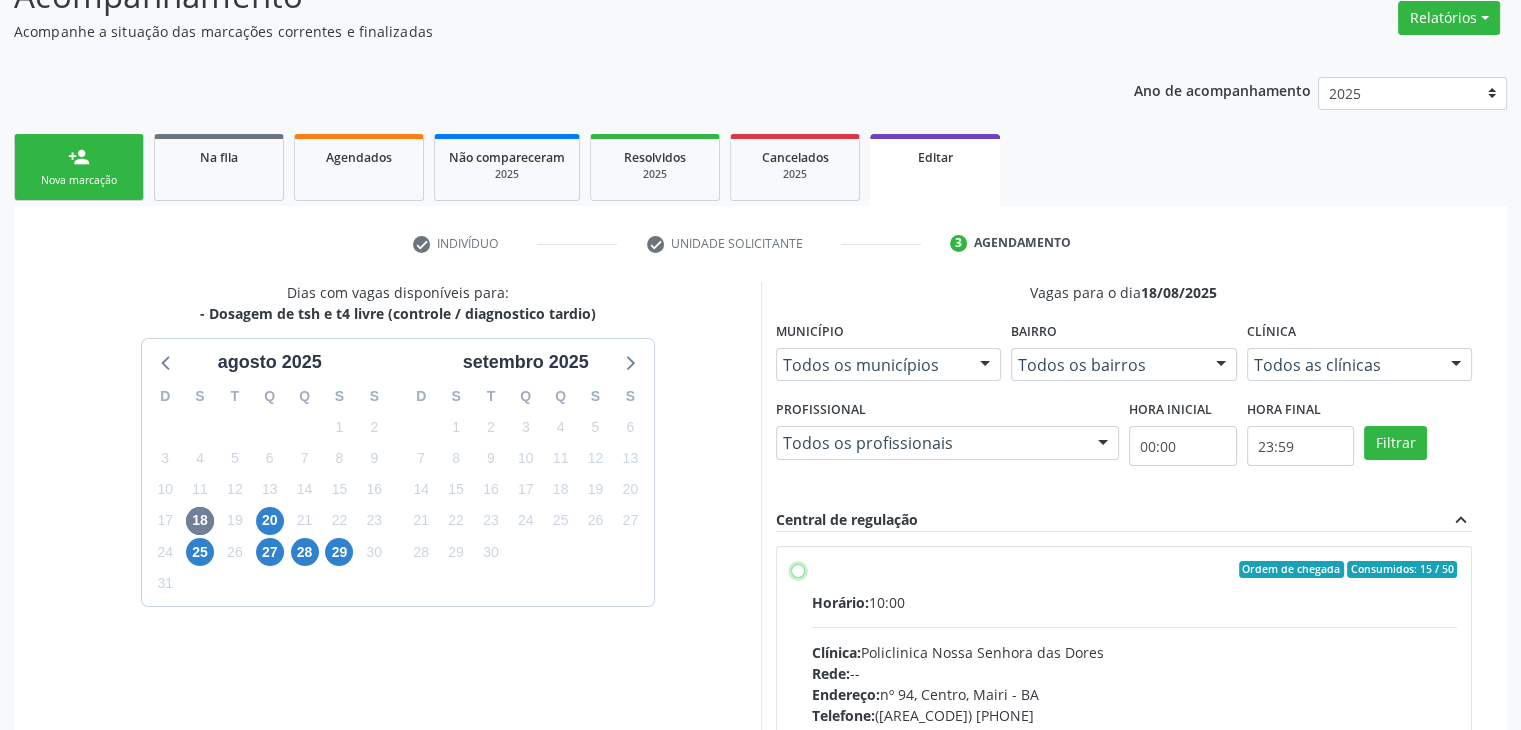 click on "Ordem de chegada
Consumidos: 15 / 50
Horário:   10:00
Clínica:  [CLINIC_NAME]
Rede:
--
Endereço:   nº 94, [NEIGHBORHOOD], [CITY] - [STATE]
Telefone:   ([AREA_CODE]) [PHONE]
Profissional:
--
Informações adicionais sobre o atendimento
Idade de atendimento:
Sem restrição
Gênero(s) atendido(s):
Sem restrição
Informações adicionais:
--" at bounding box center (798, 570) 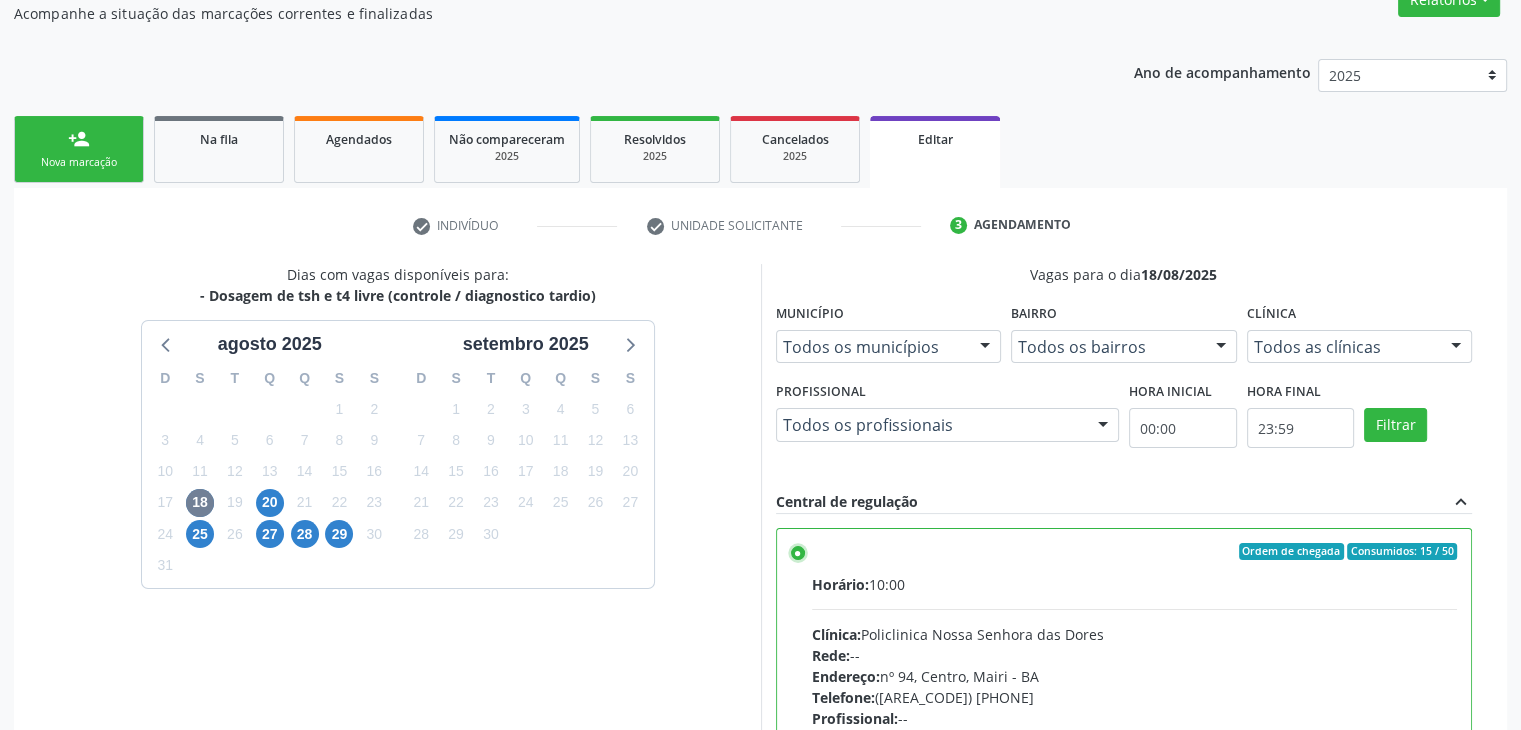 scroll, scrollTop: 490, scrollLeft: 0, axis: vertical 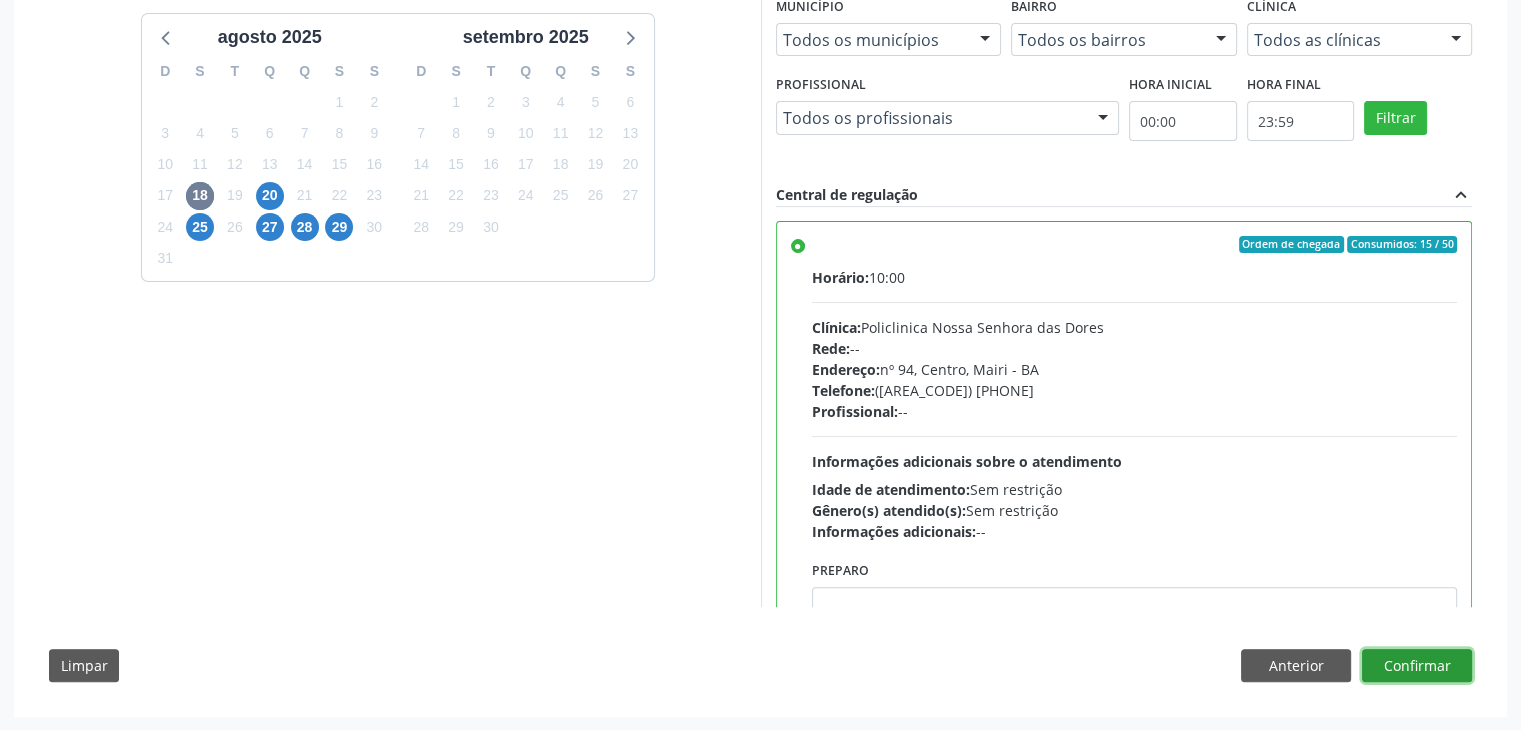 click on "Confirmar" at bounding box center [1417, 666] 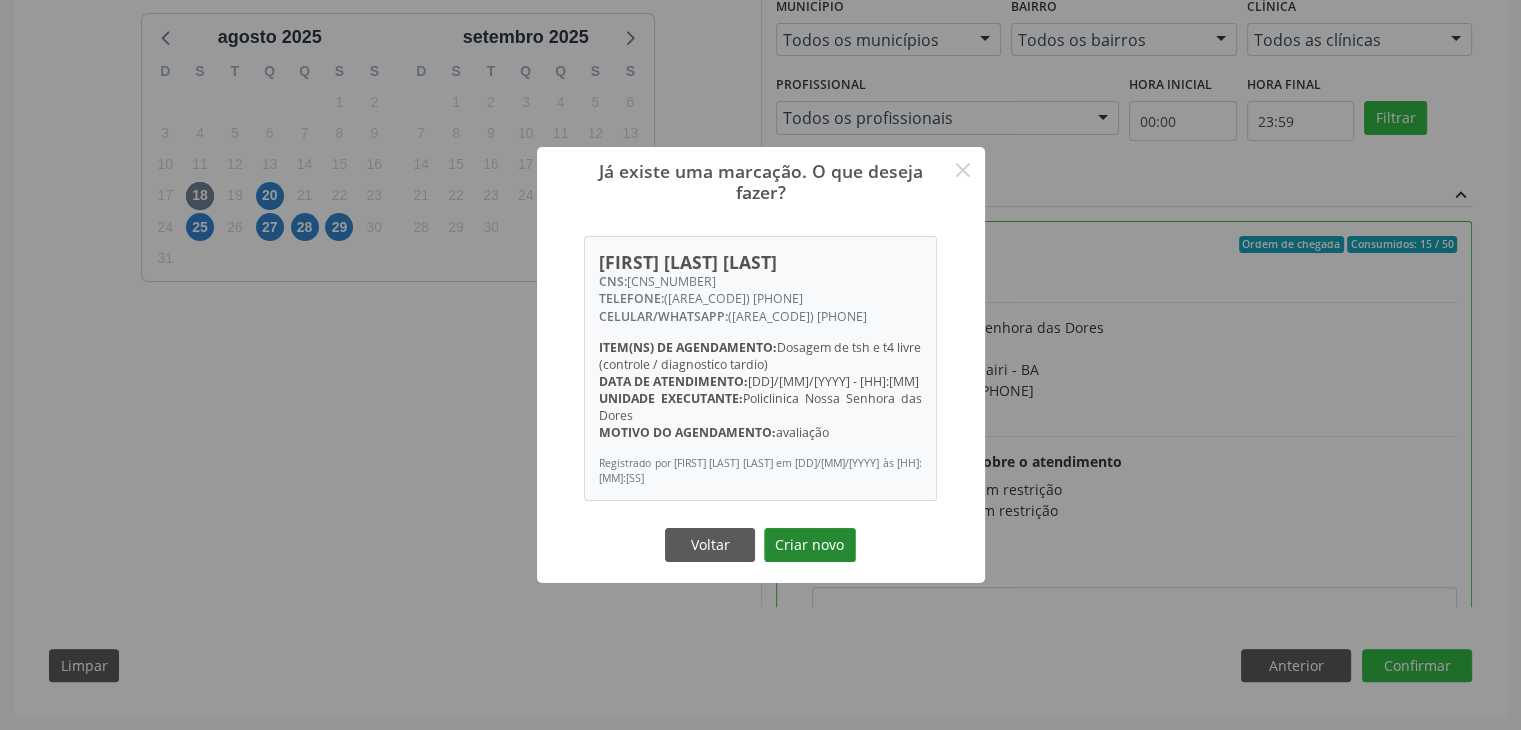 click on "Criar novo" at bounding box center [810, 545] 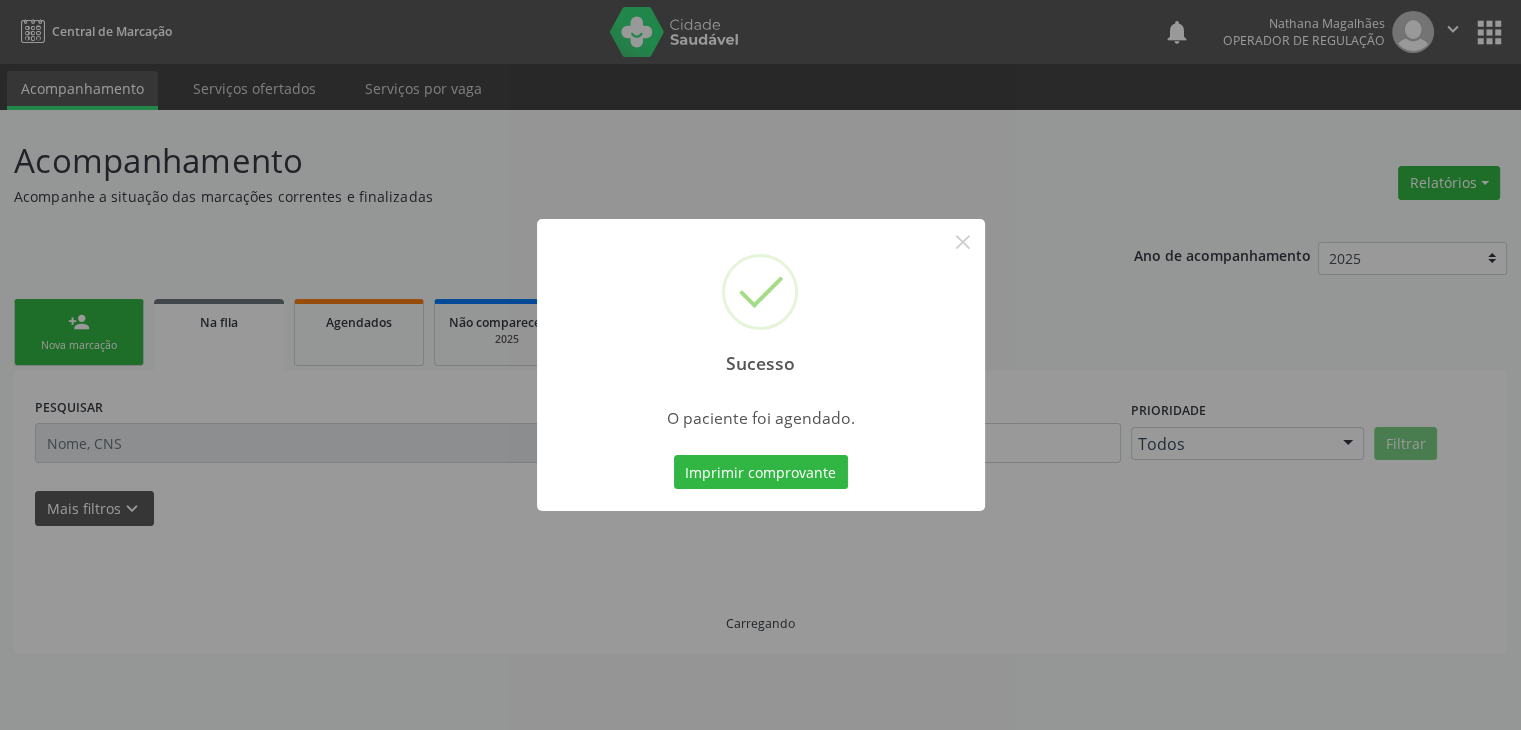 scroll, scrollTop: 0, scrollLeft: 0, axis: both 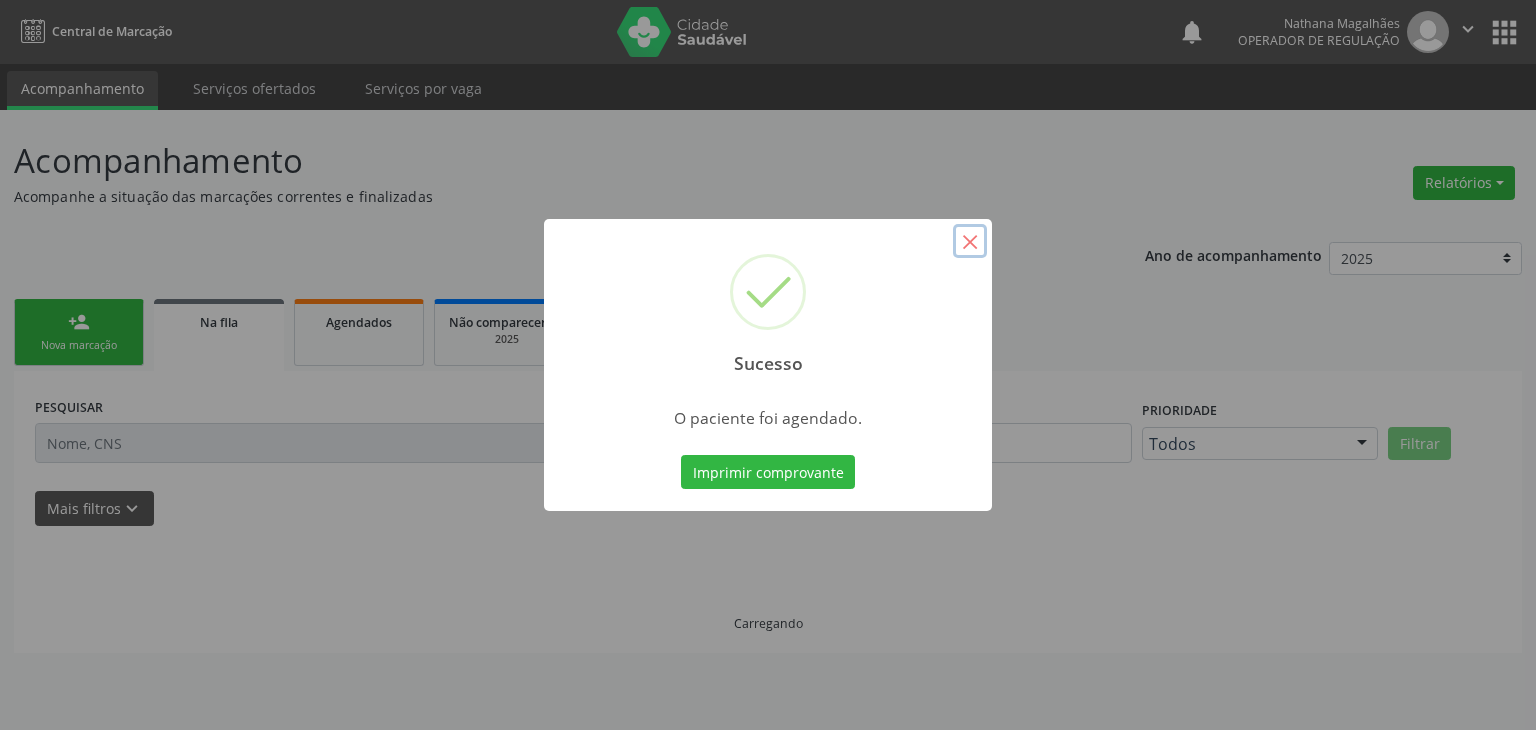 click on "×" at bounding box center [970, 241] 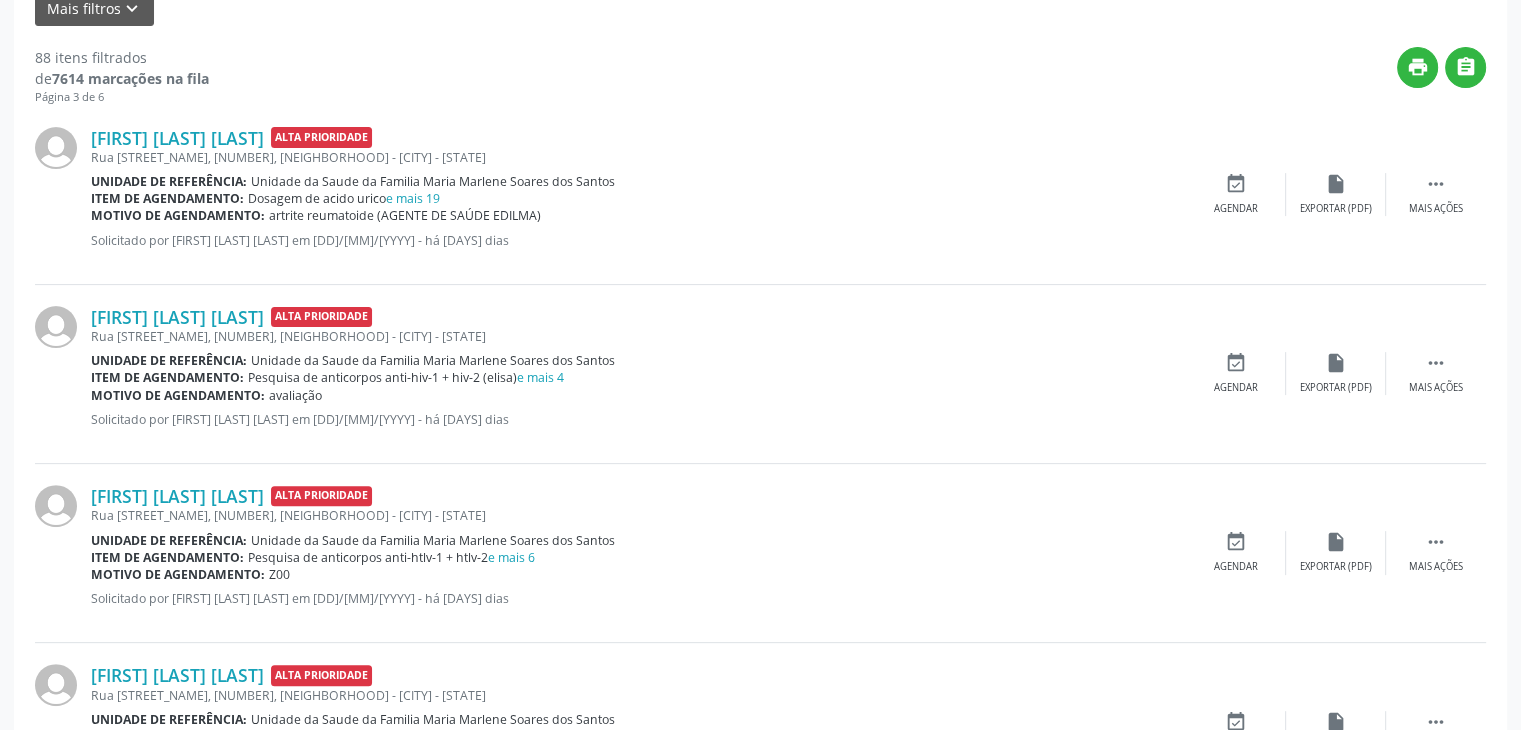 scroll, scrollTop: 740, scrollLeft: 0, axis: vertical 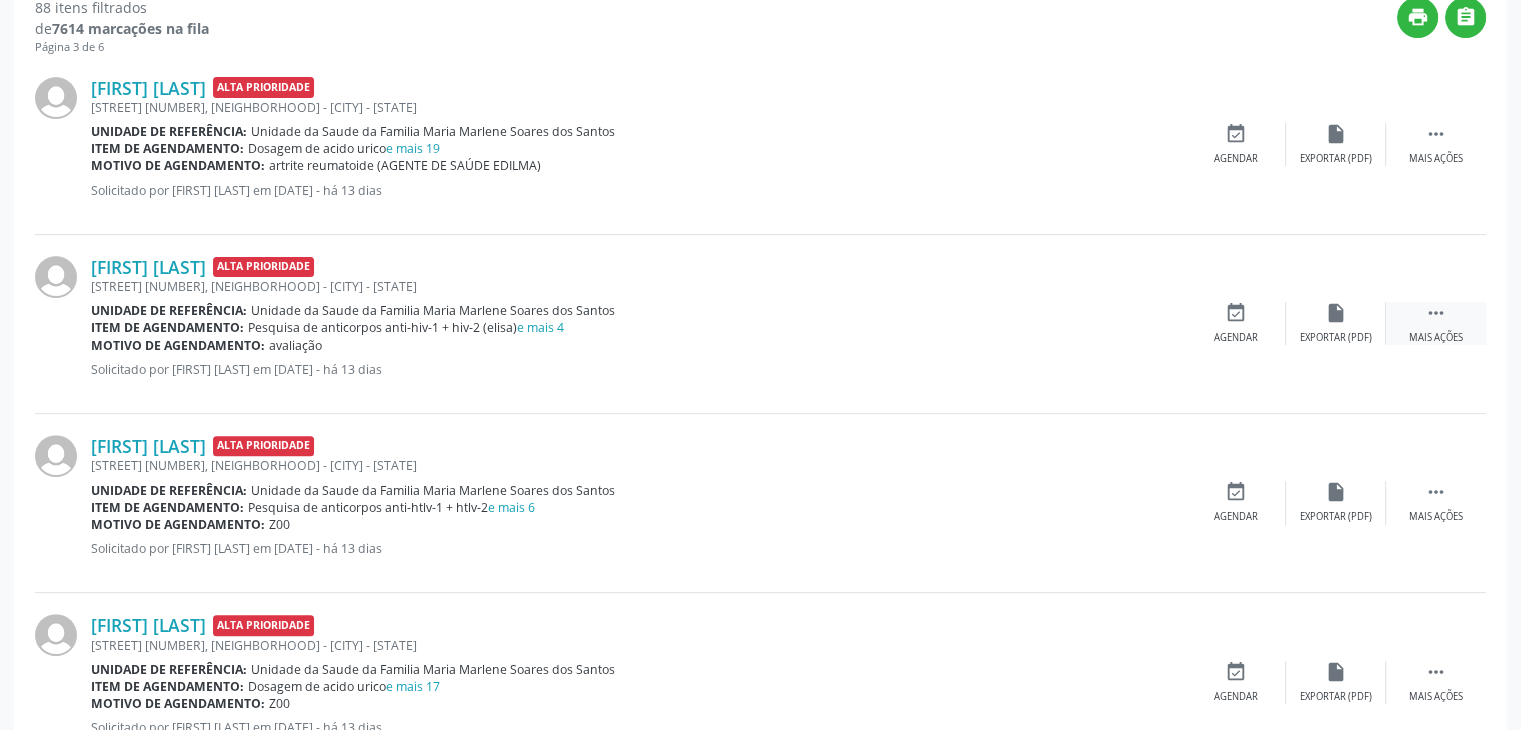 click on "
Mais ações" at bounding box center [1436, 323] 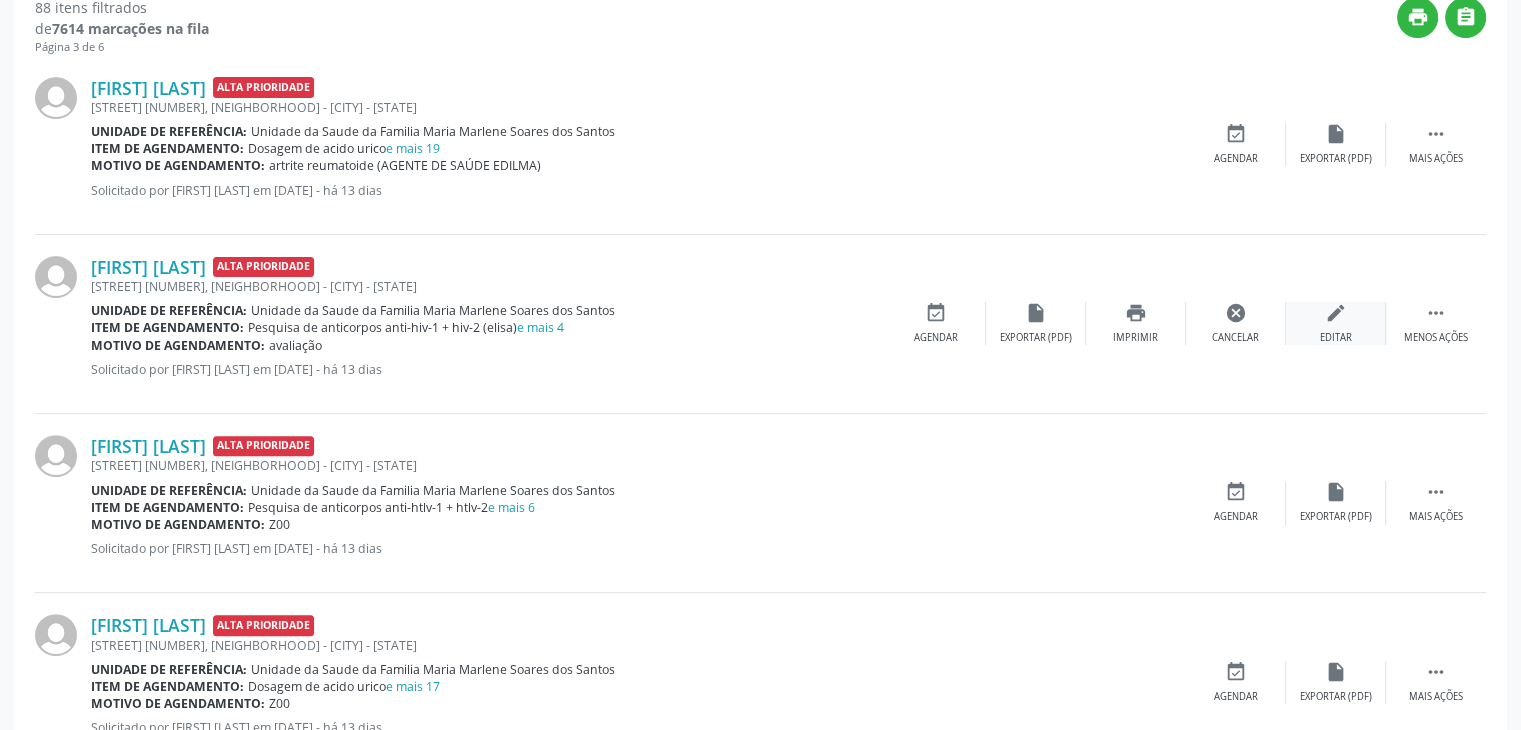 click on "edit
Editar" at bounding box center (1336, 323) 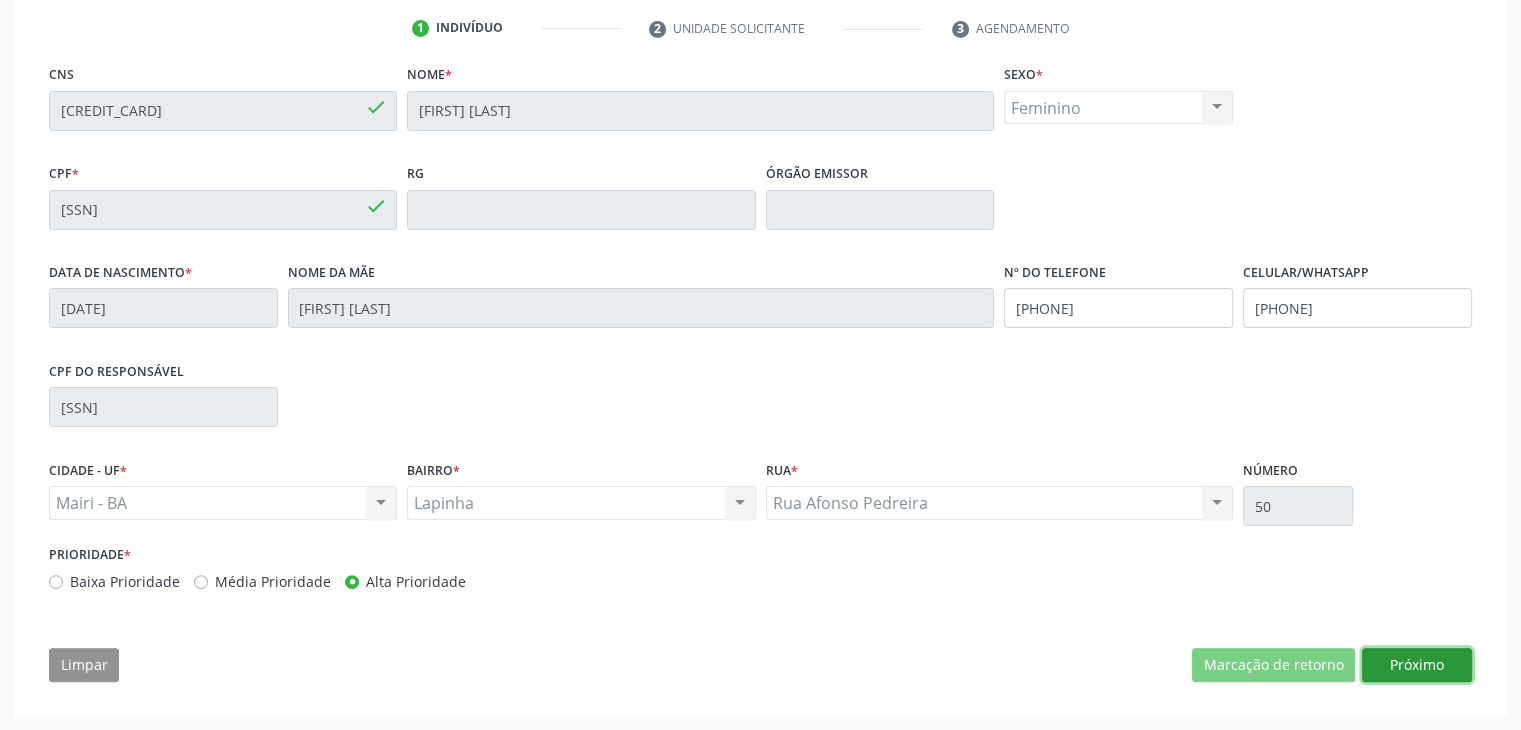 click on "Próximo" at bounding box center [1417, 665] 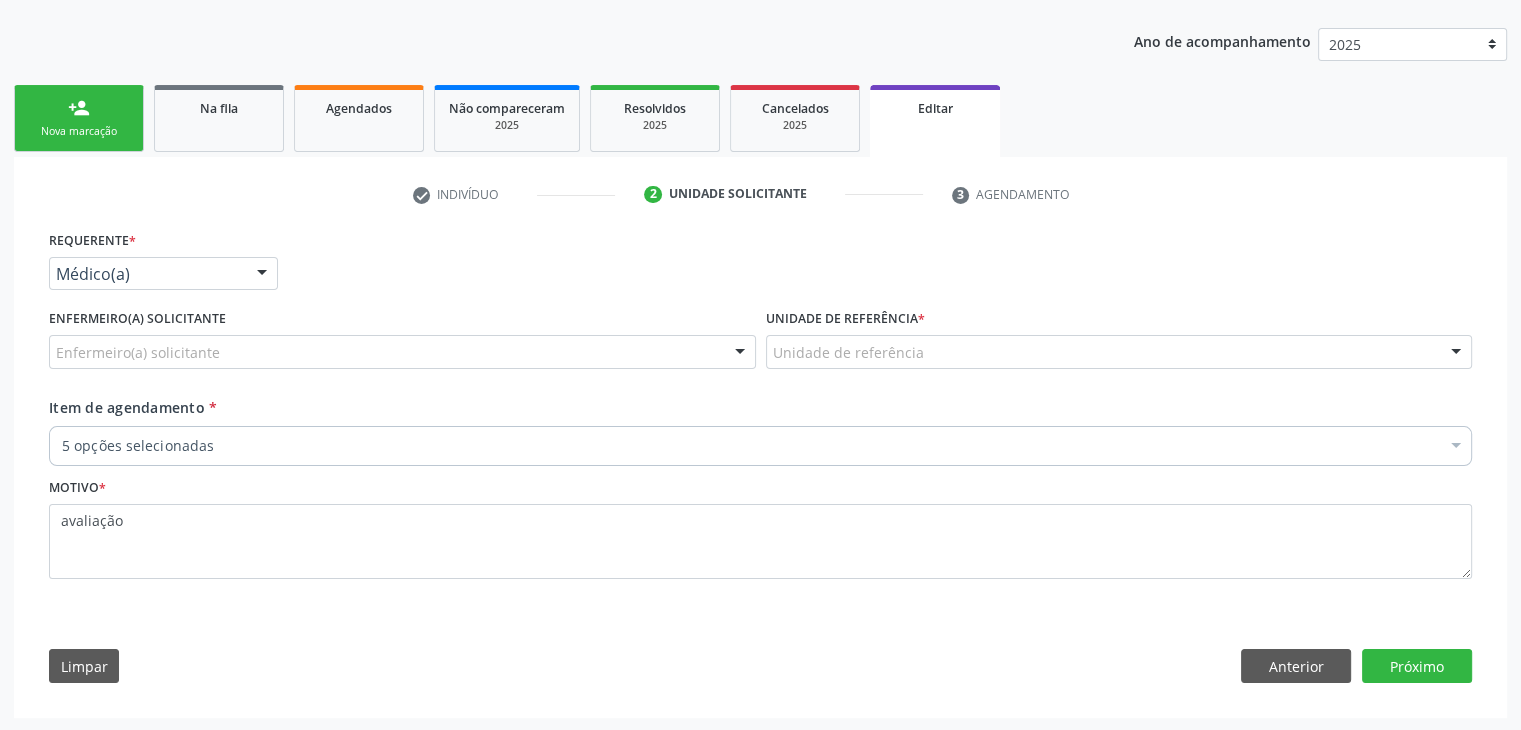 click on "Enfermeiro(a) solicitante" at bounding box center [402, 352] 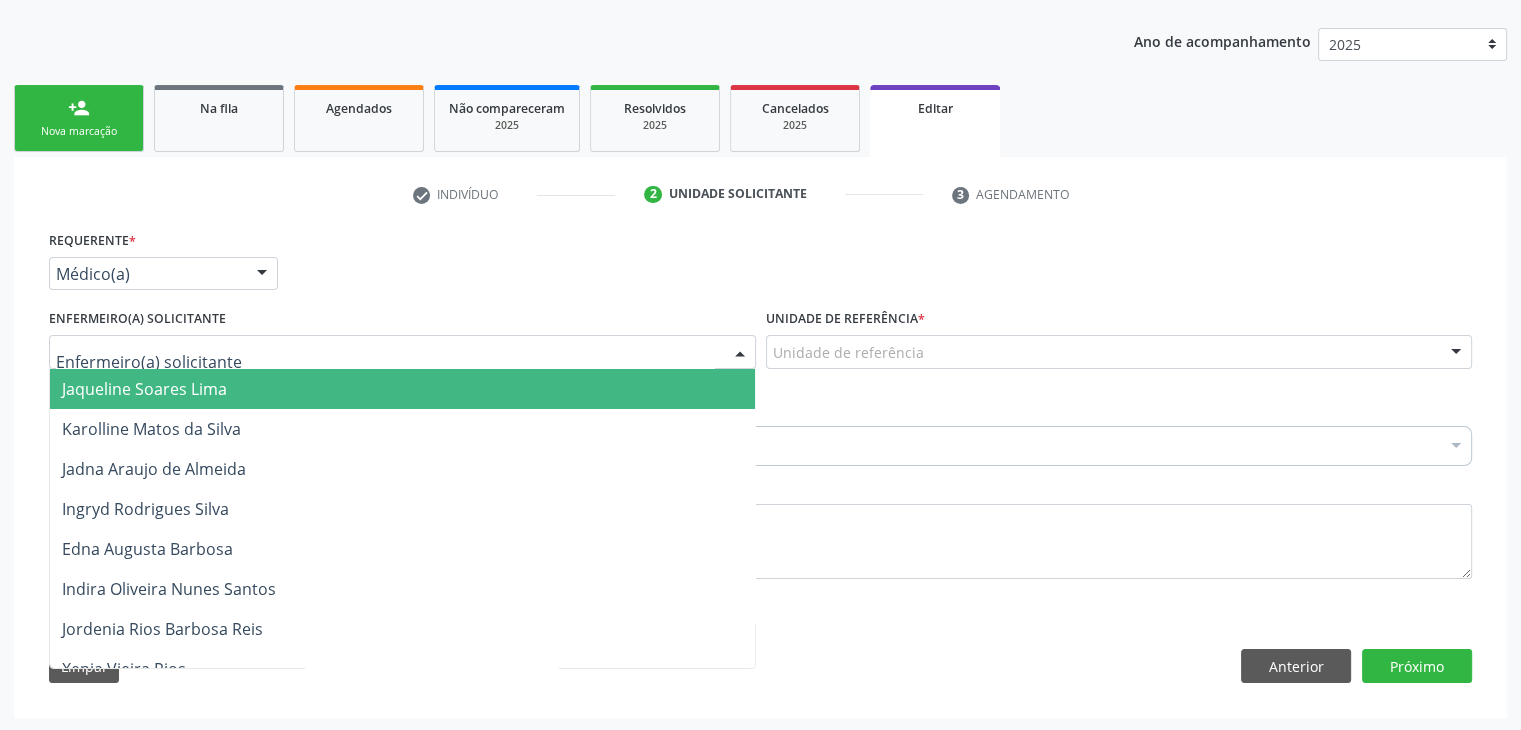 click on "Unidade de referência" at bounding box center [1119, 352] 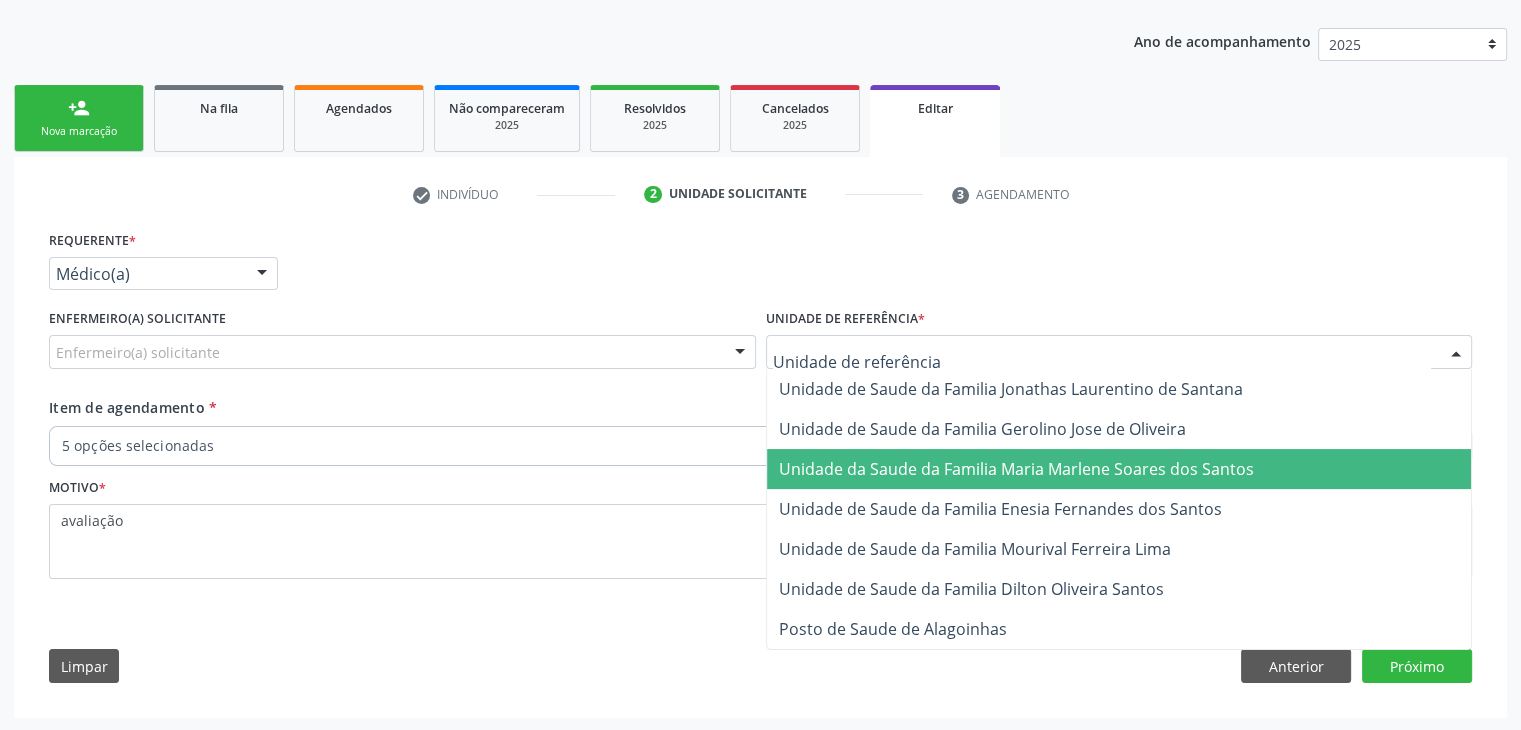 click on "Unidade da Saude da Familia Maria Marlene Soares dos Santos" at bounding box center (1016, 469) 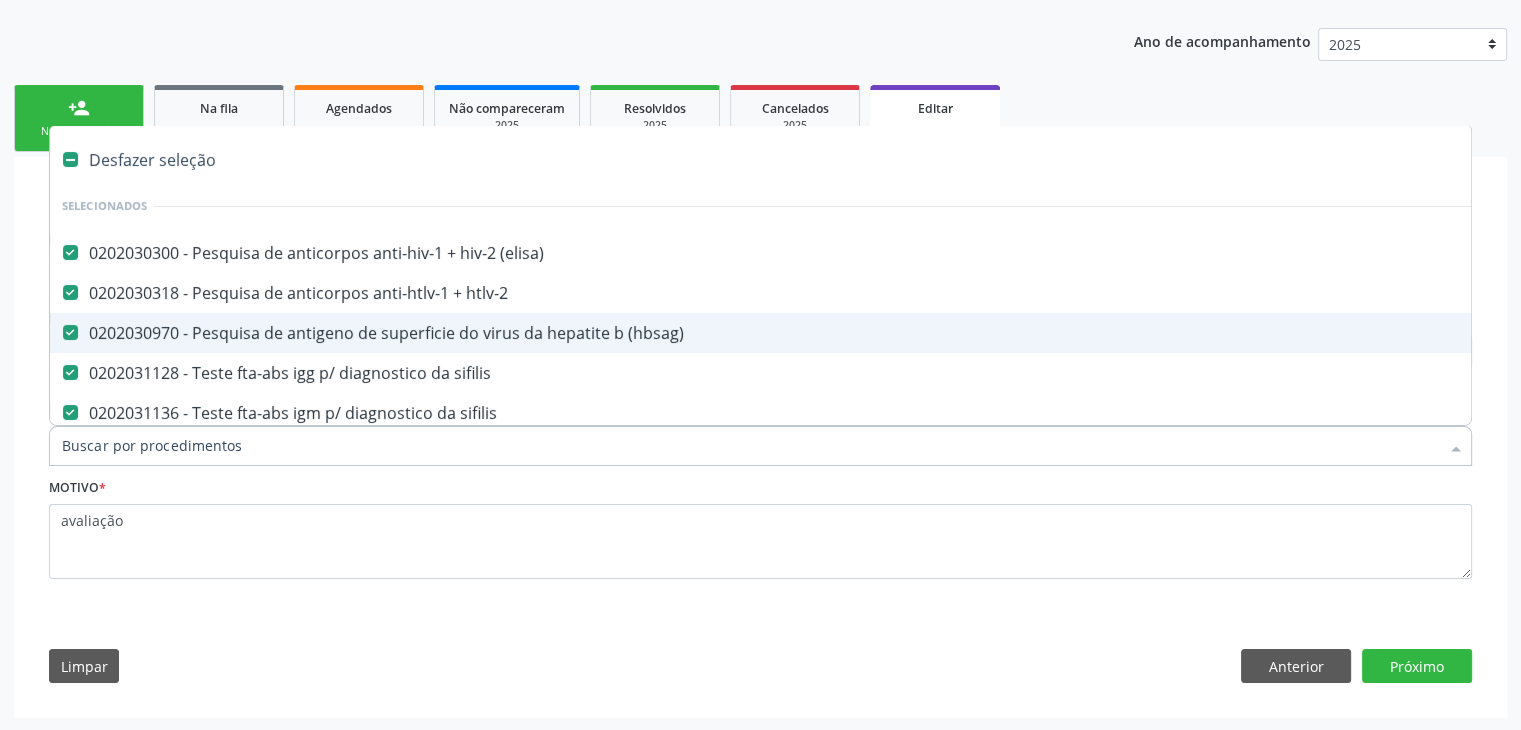 click on "Desfazer seleção" at bounding box center [831, 160] 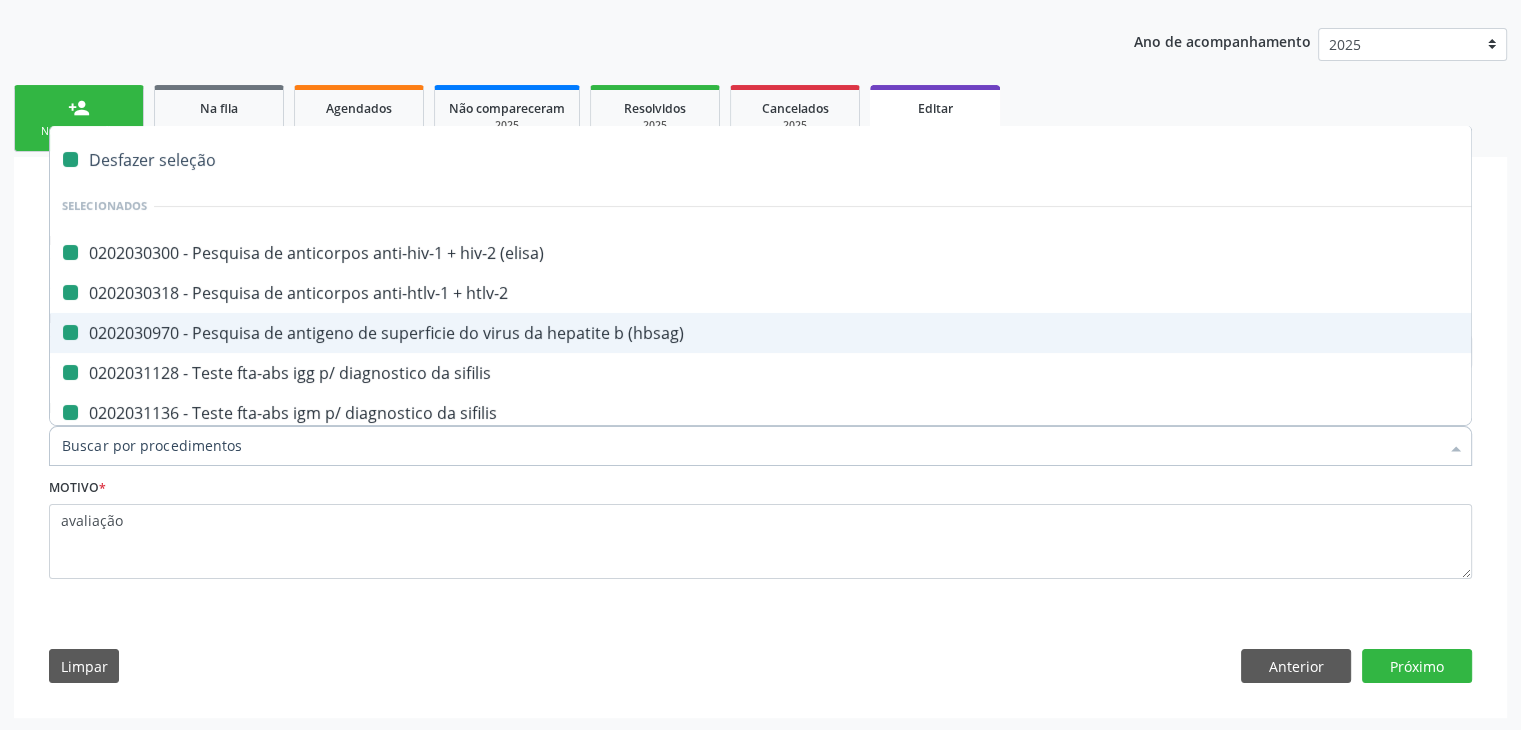 checkbox on "false" 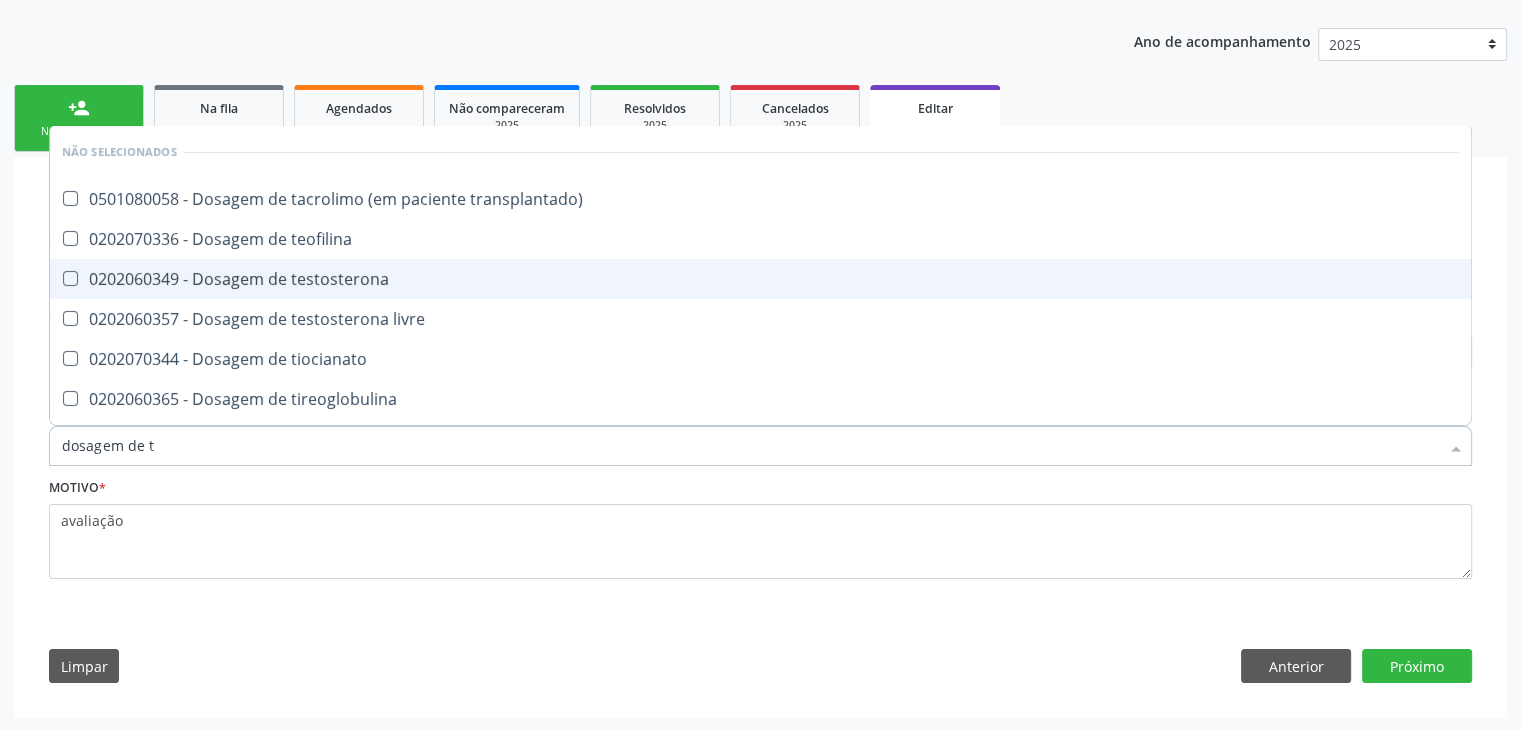 type on "dosagem de ts" 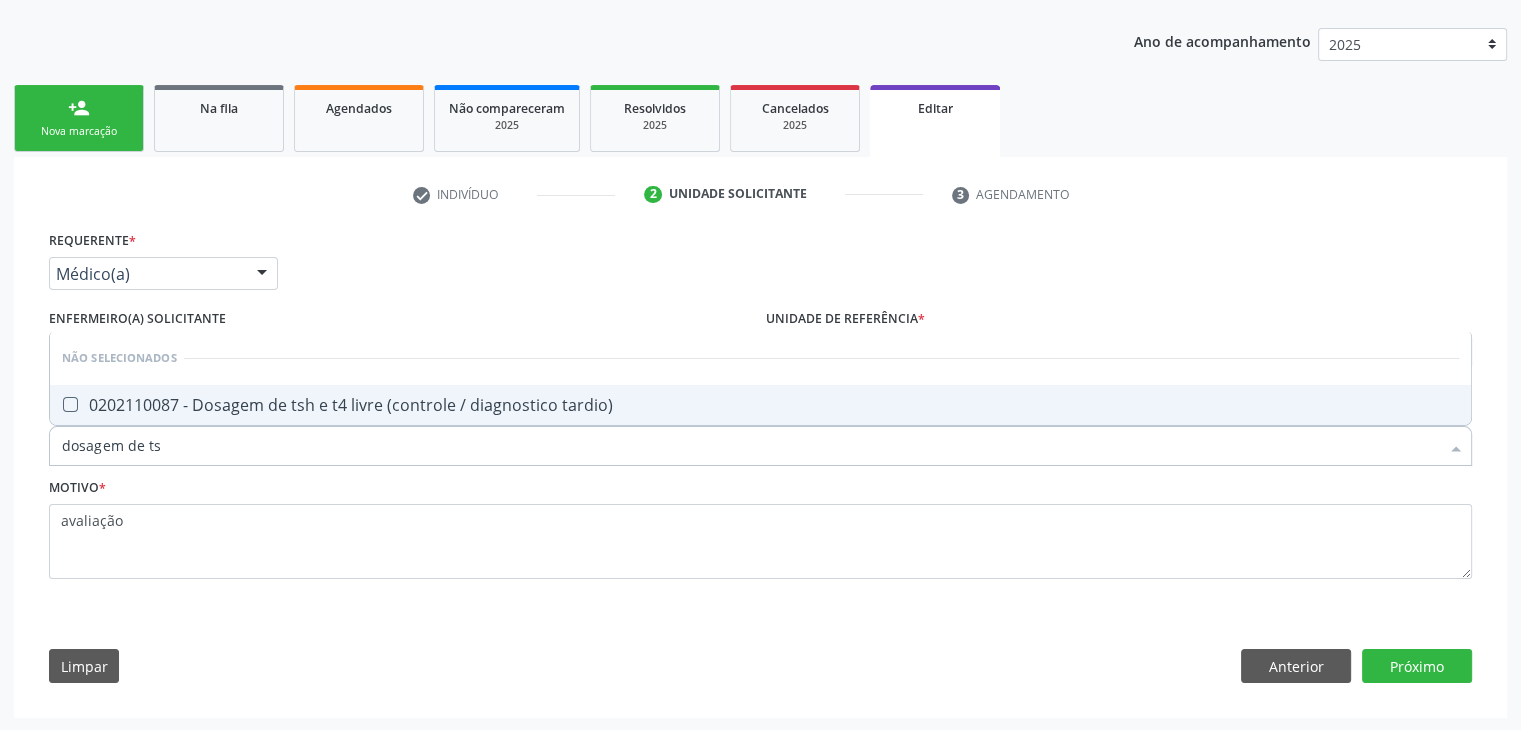 click on "0202110087 - Dosagem de tsh e t4 livre (controle / diagnostico tardio)" at bounding box center (760, 405) 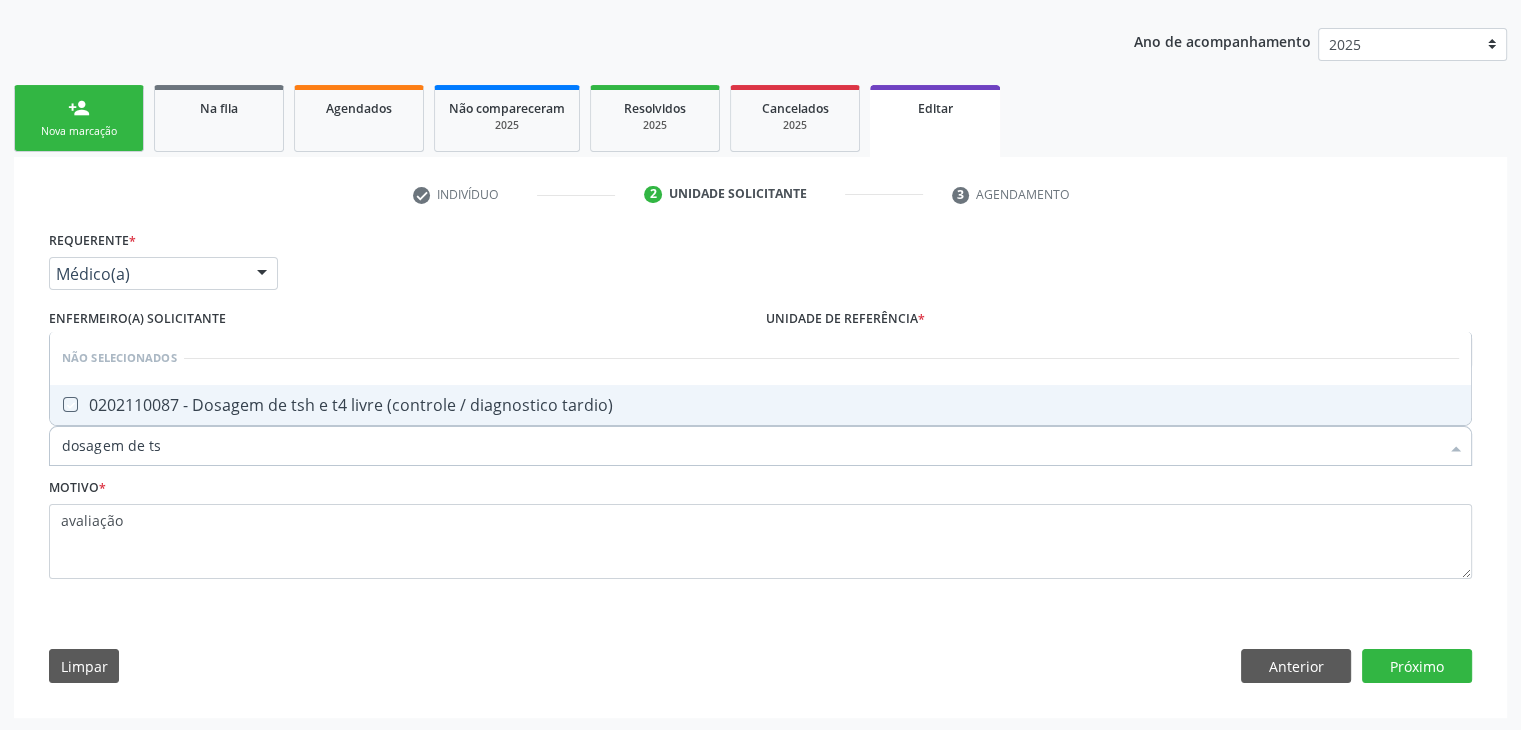 checkbox on "true" 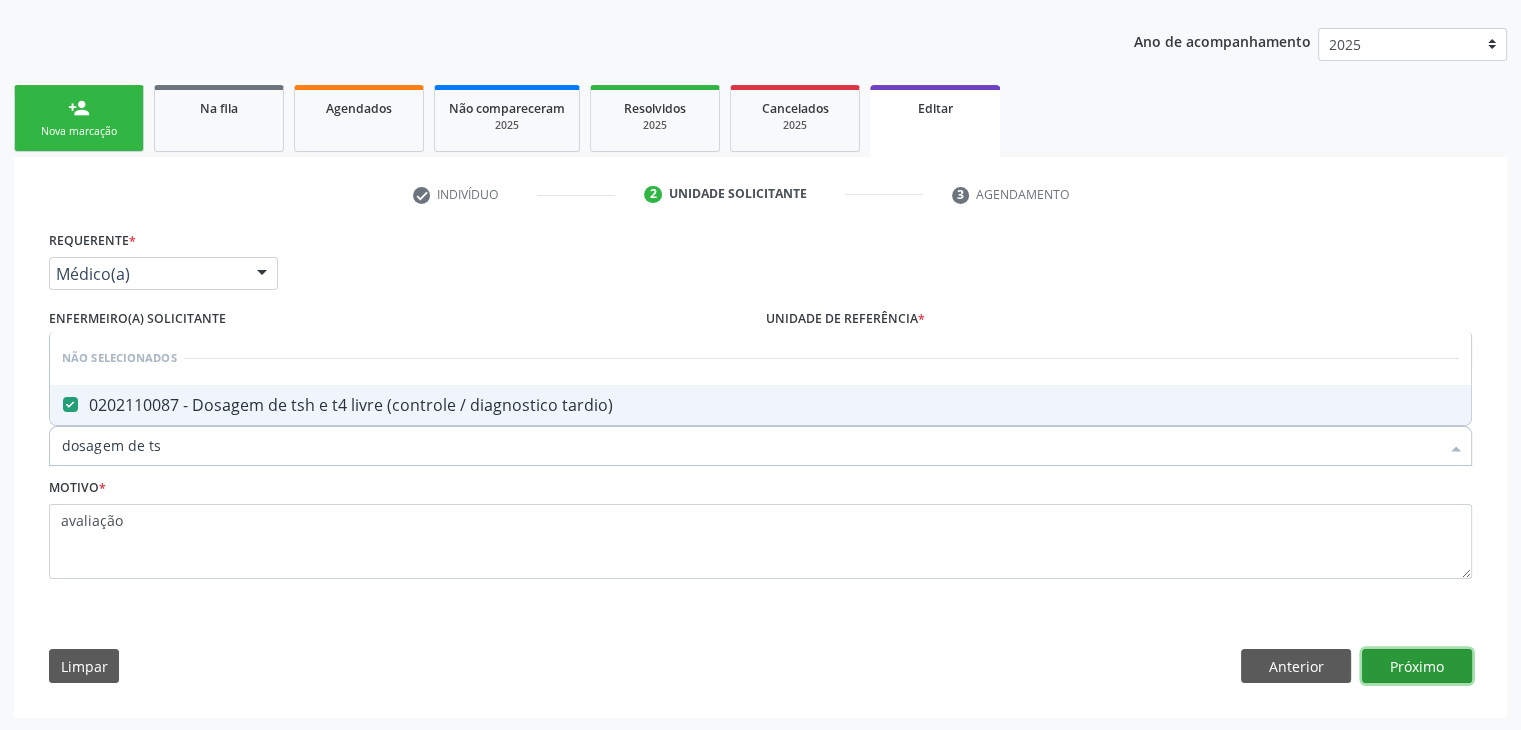 click on "Próximo" at bounding box center (1417, 666) 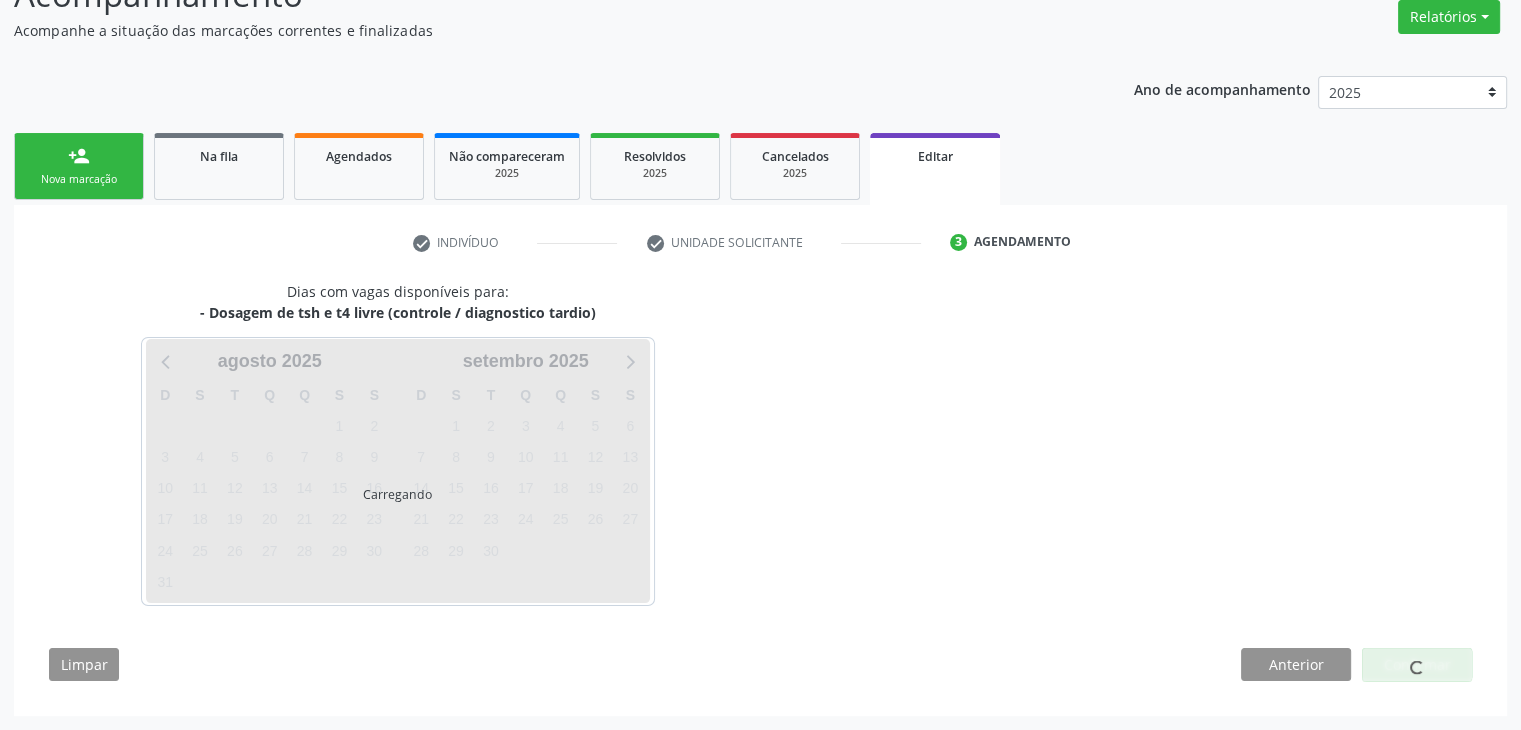 scroll, scrollTop: 165, scrollLeft: 0, axis: vertical 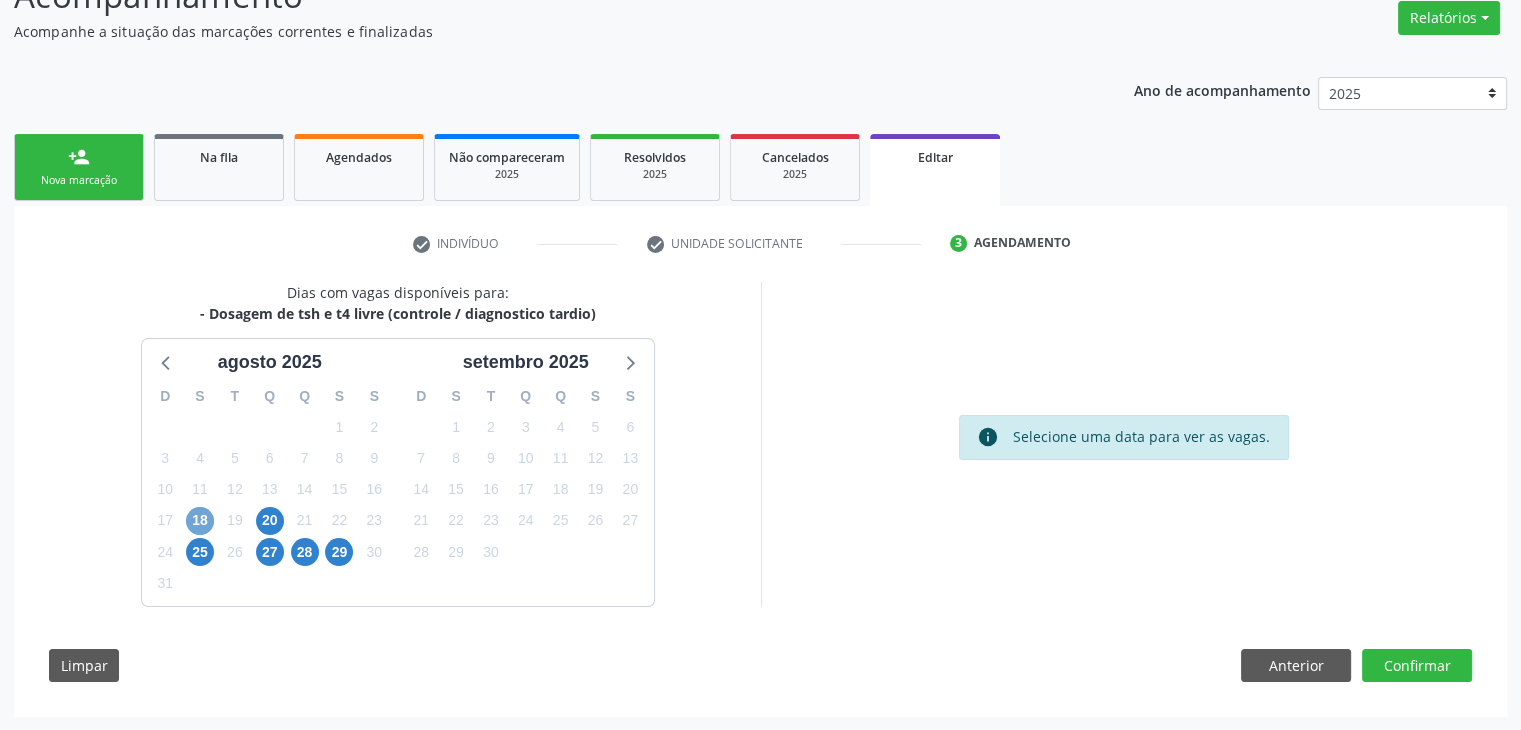 click on "18" at bounding box center [200, 521] 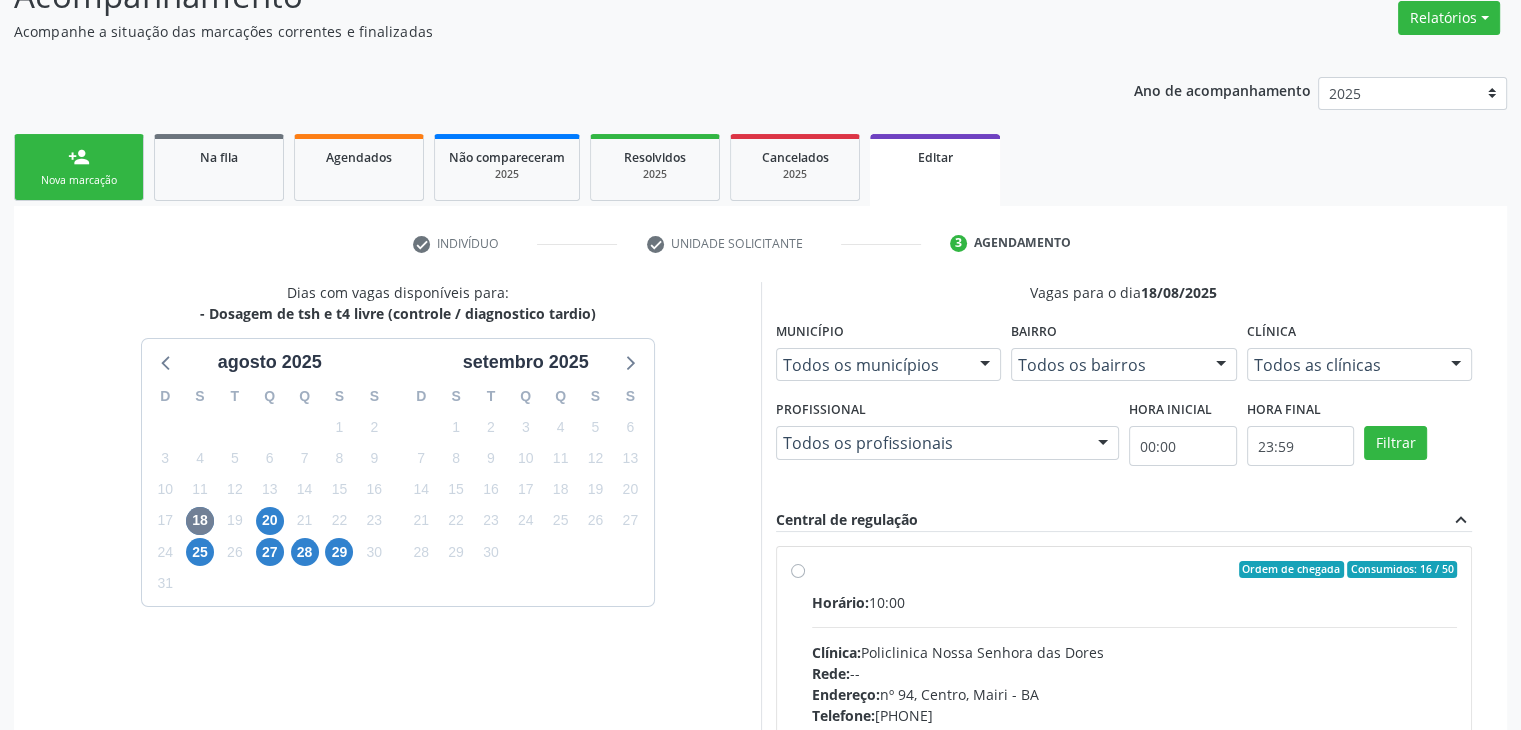 click on "Rede:
--" at bounding box center [1135, 673] 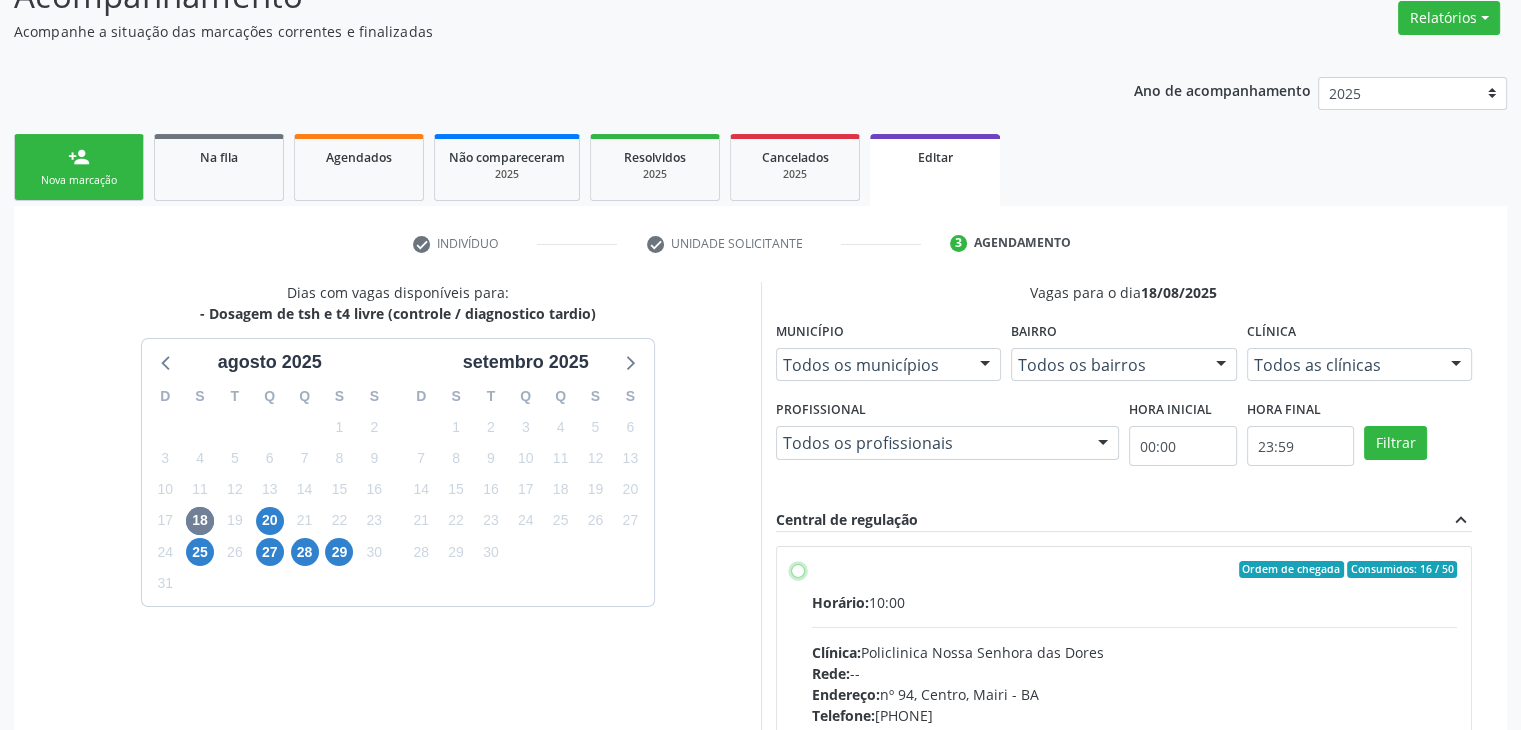 click on "Ordem de chegada
Consumidos: 16 / 50
Horário:   10:00
Clínica:  Policlinica Nossa Senhora das Dores
Rede:
--
Endereço:   nº 94, Centro, Mairi - BA
Telefone:   (74) 36322104
Profissional:
--
Informações adicionais sobre o atendimento
Idade de atendimento:
Sem restrição
Gênero(s) atendido(s):
Sem restrição
Informações adicionais:
--" at bounding box center (798, 570) 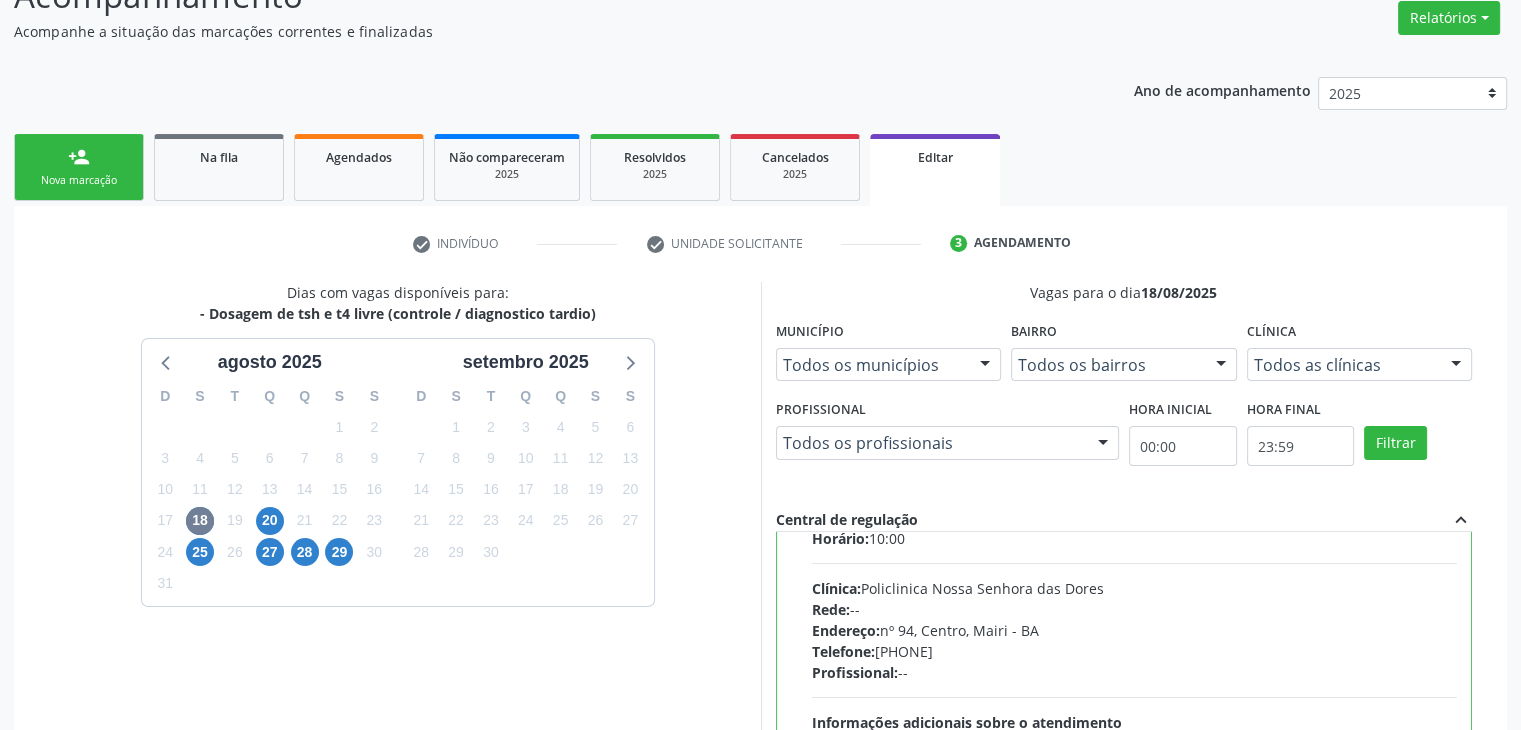 scroll, scrollTop: 98, scrollLeft: 0, axis: vertical 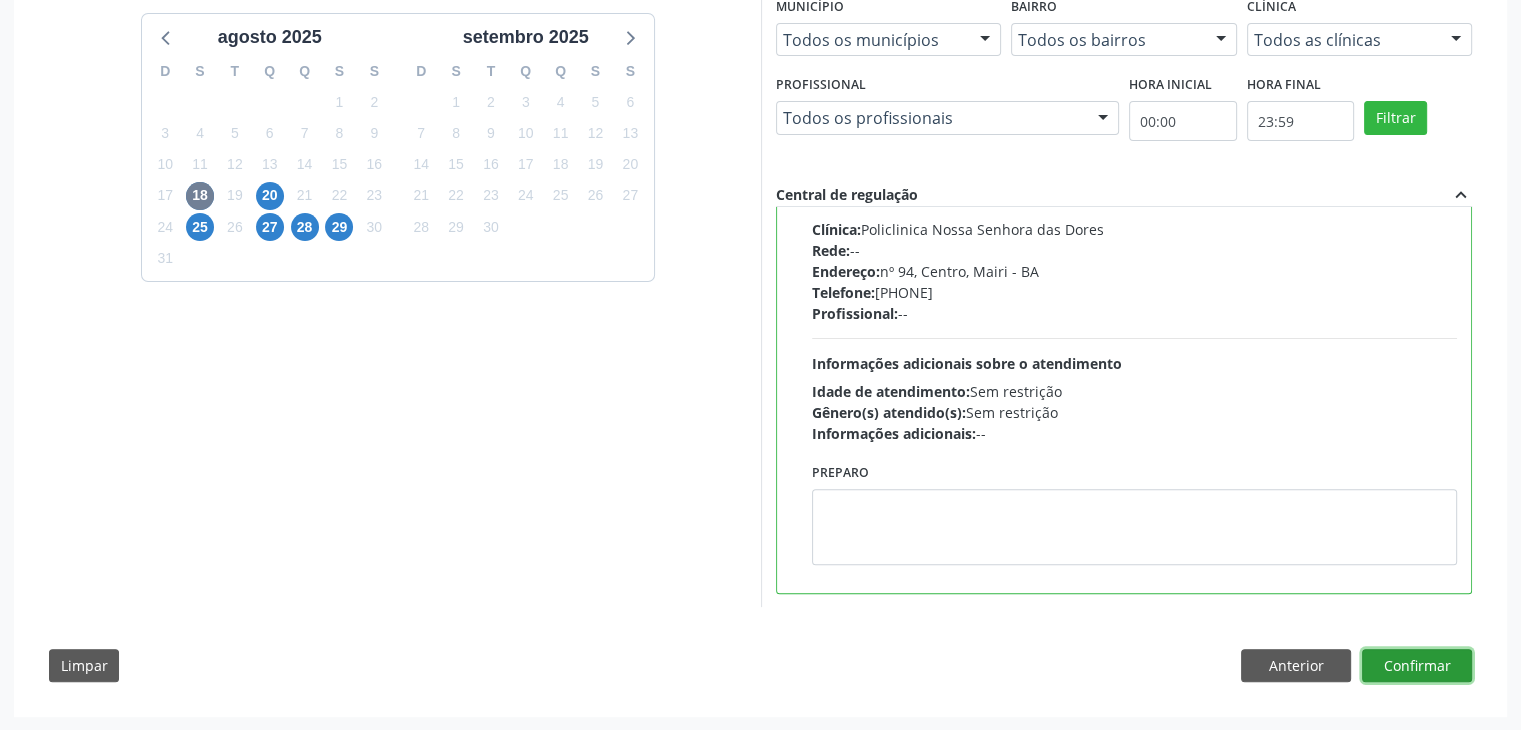 click on "Confirmar" at bounding box center [1417, 666] 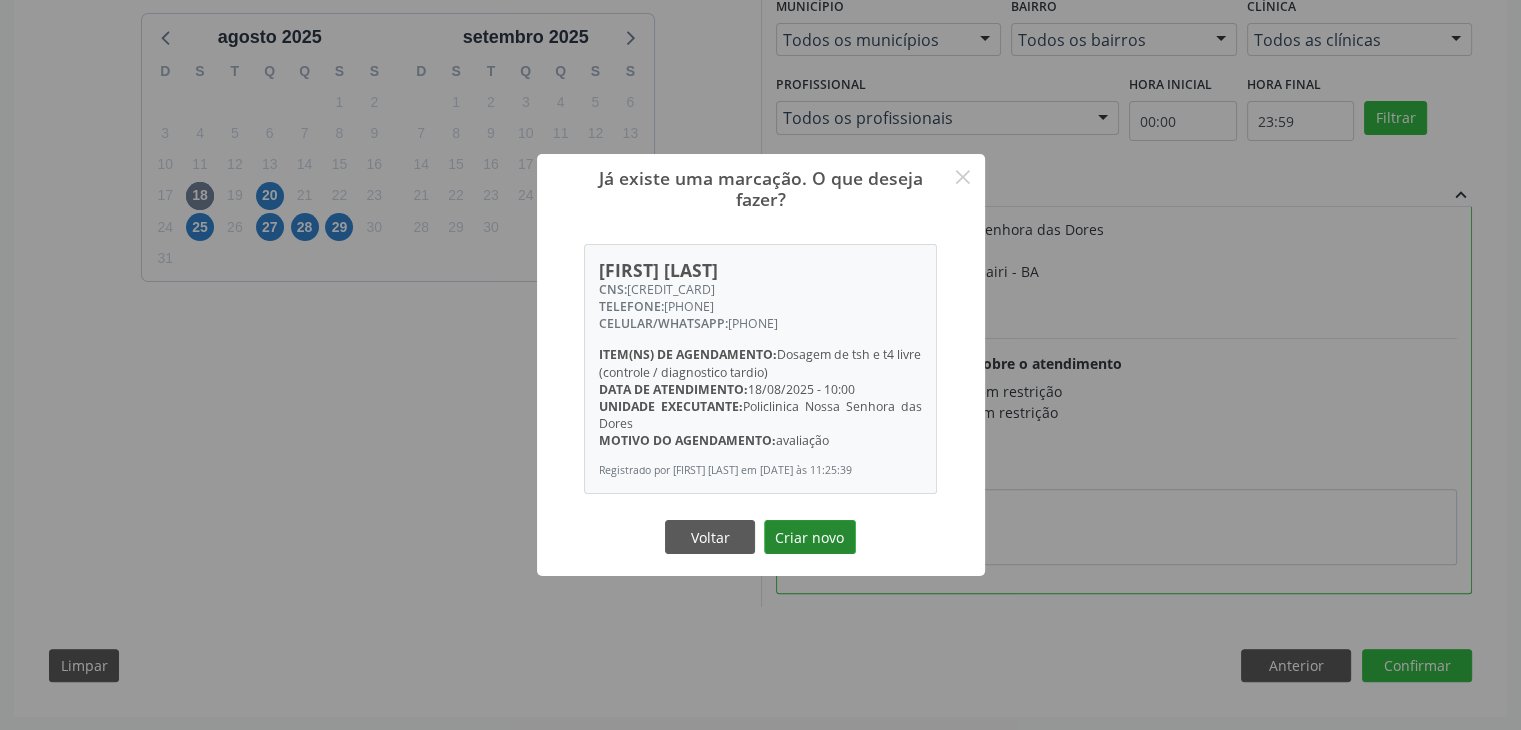 click on "Criar novo" at bounding box center (810, 537) 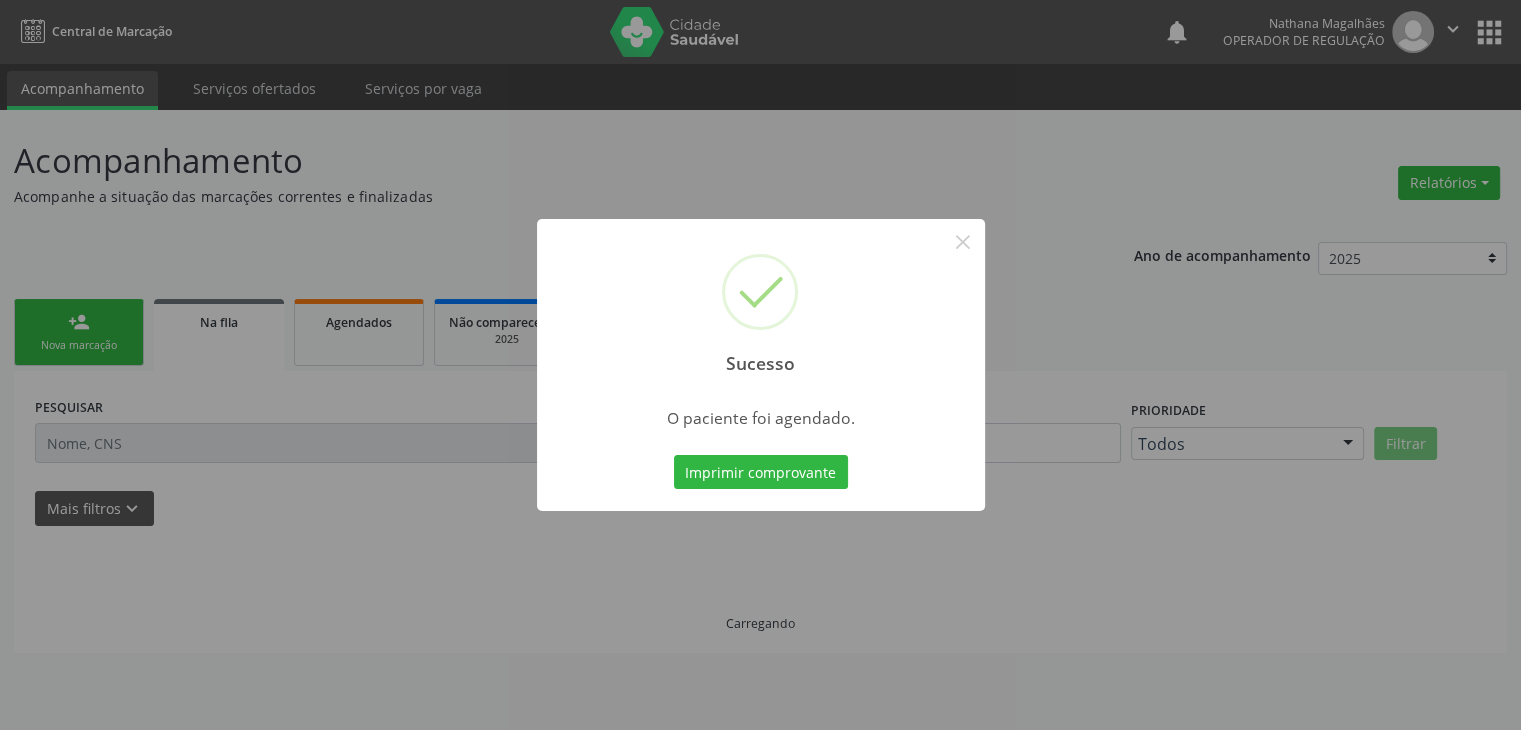 scroll, scrollTop: 0, scrollLeft: 0, axis: both 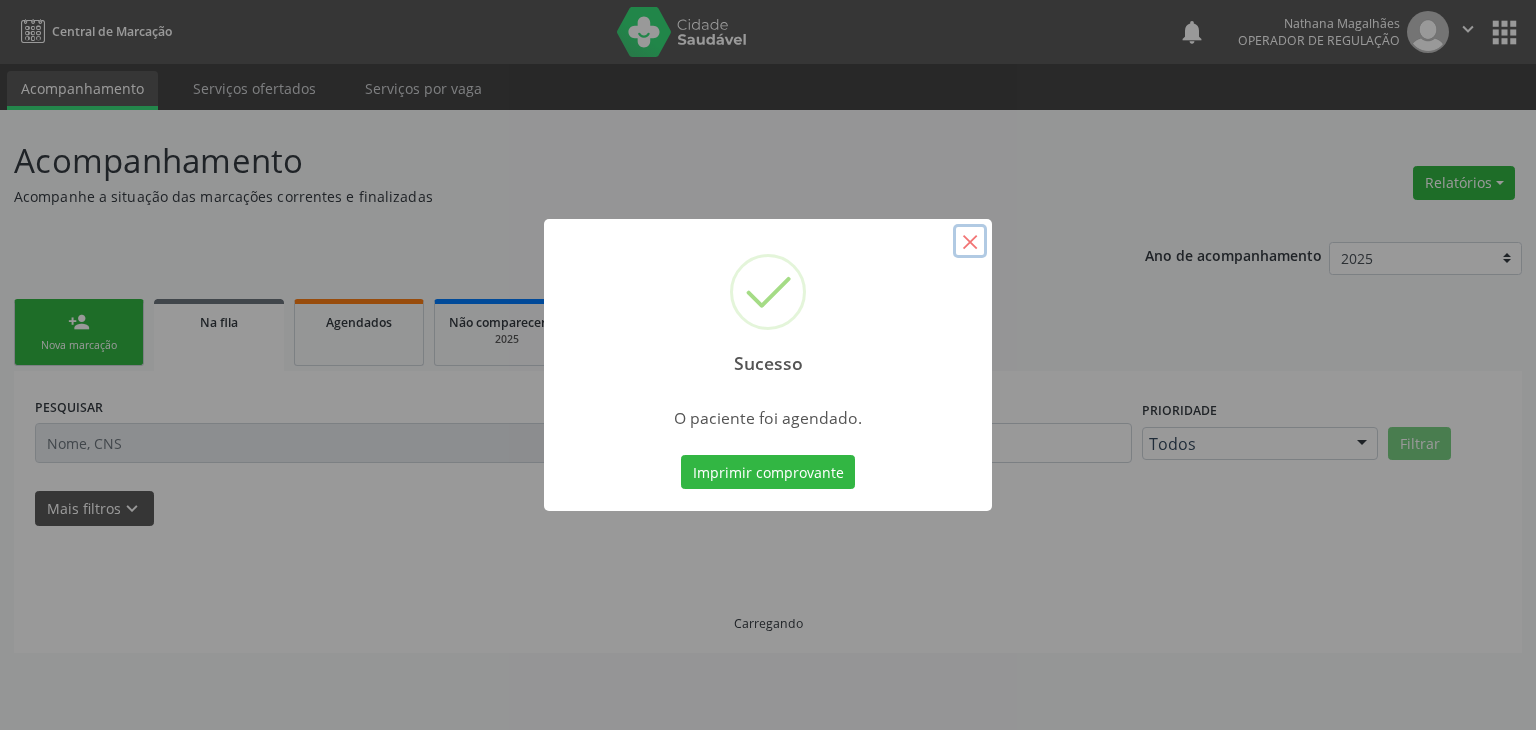 click on "×" at bounding box center [970, 241] 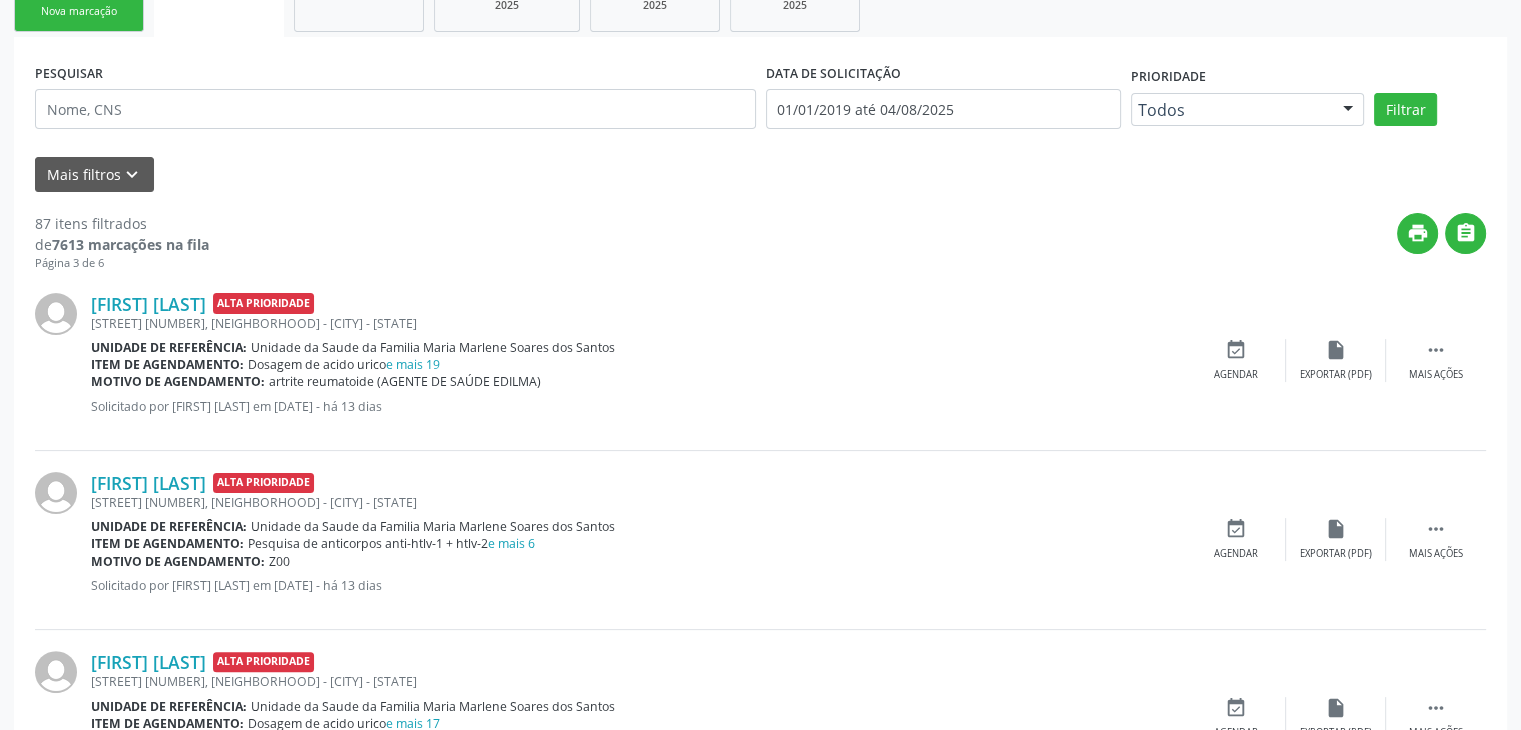 scroll, scrollTop: 600, scrollLeft: 0, axis: vertical 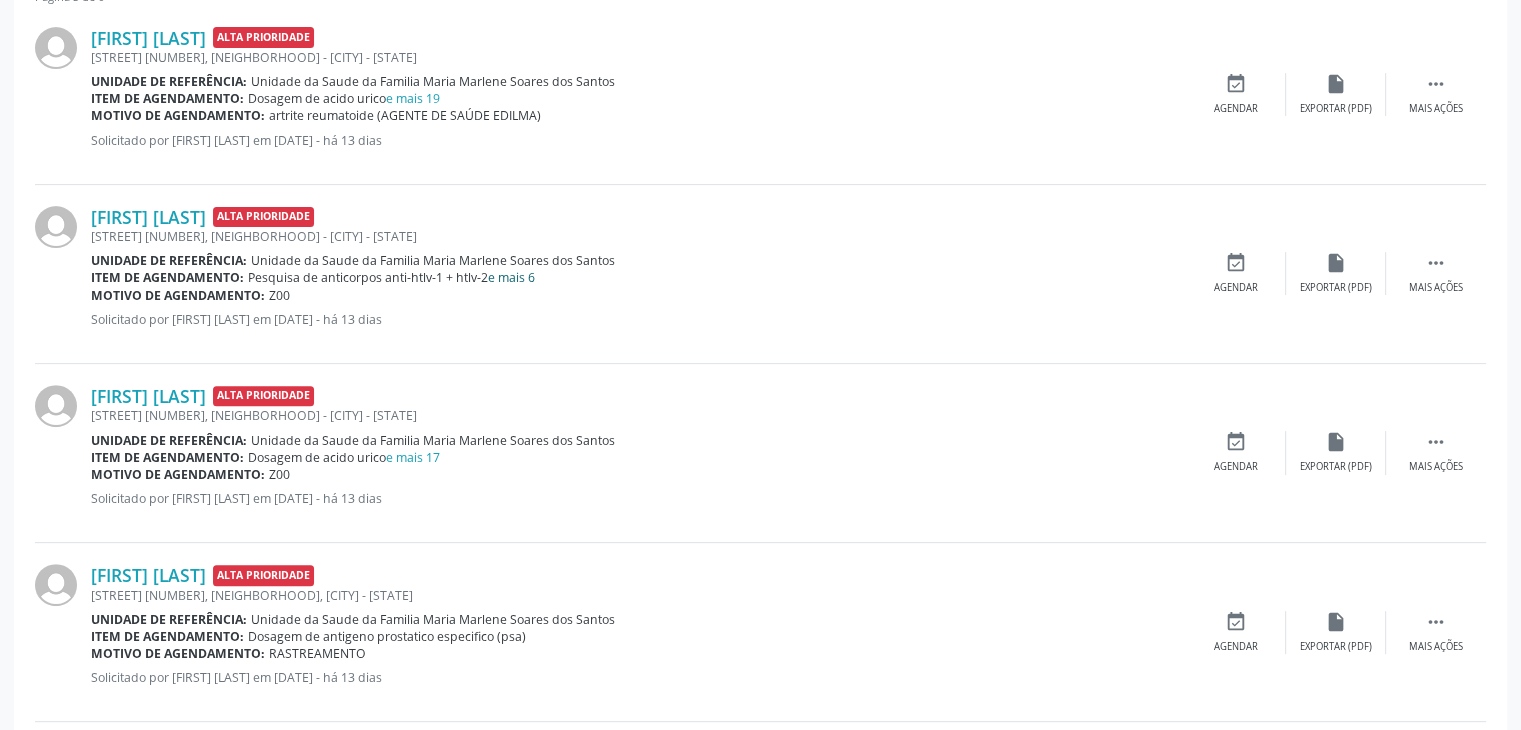 click on "e mais 6" at bounding box center (511, 277) 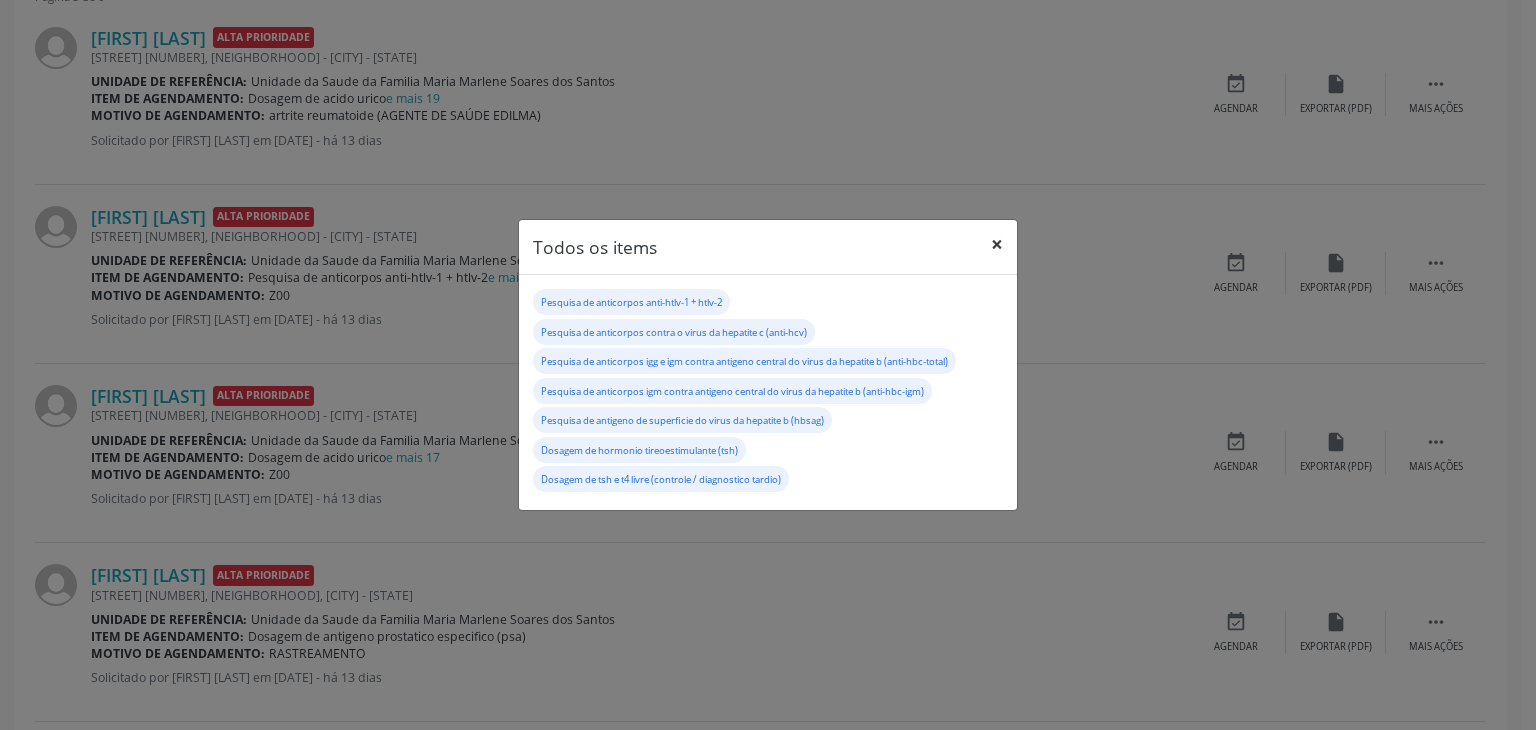 click on "×" at bounding box center (997, 244) 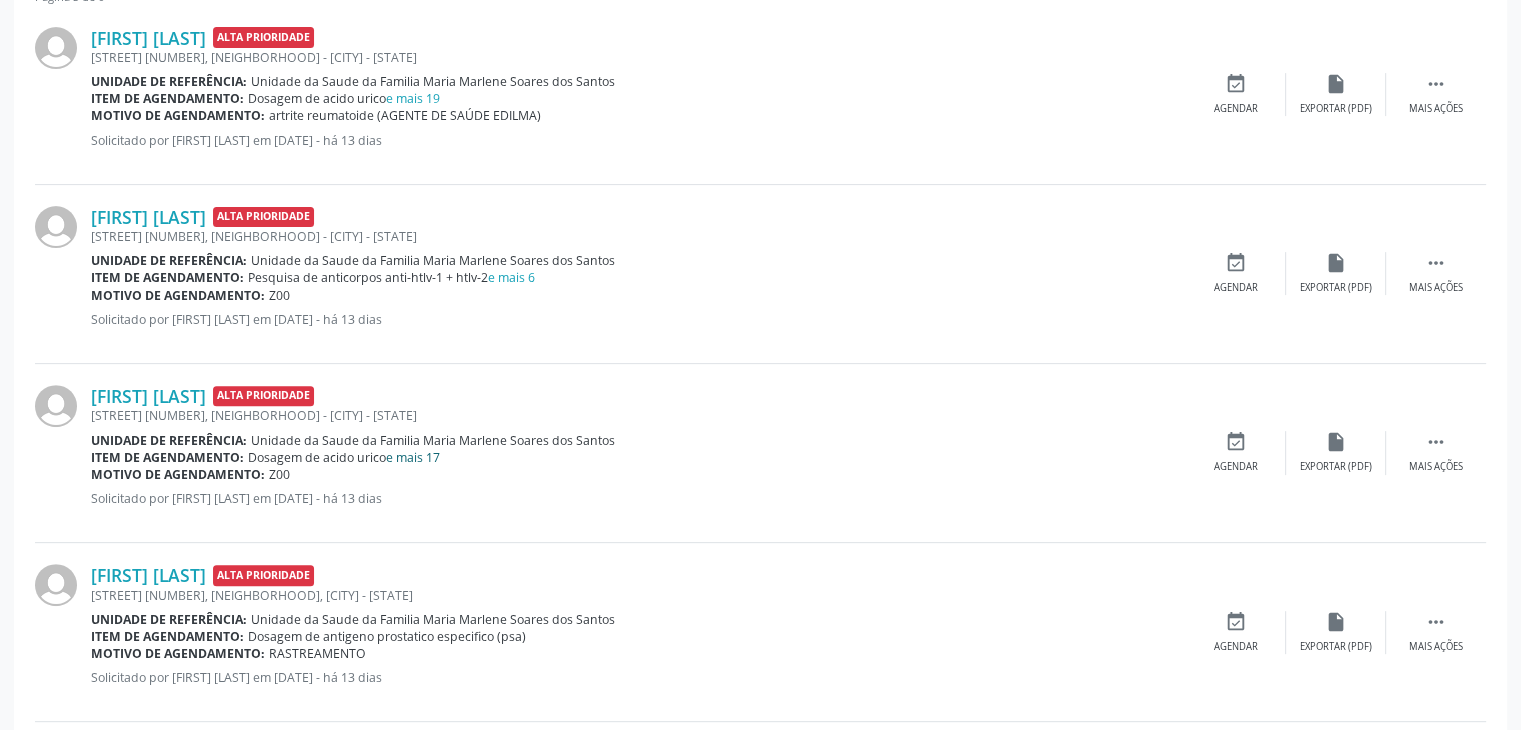 click on "e mais 17" at bounding box center (413, 457) 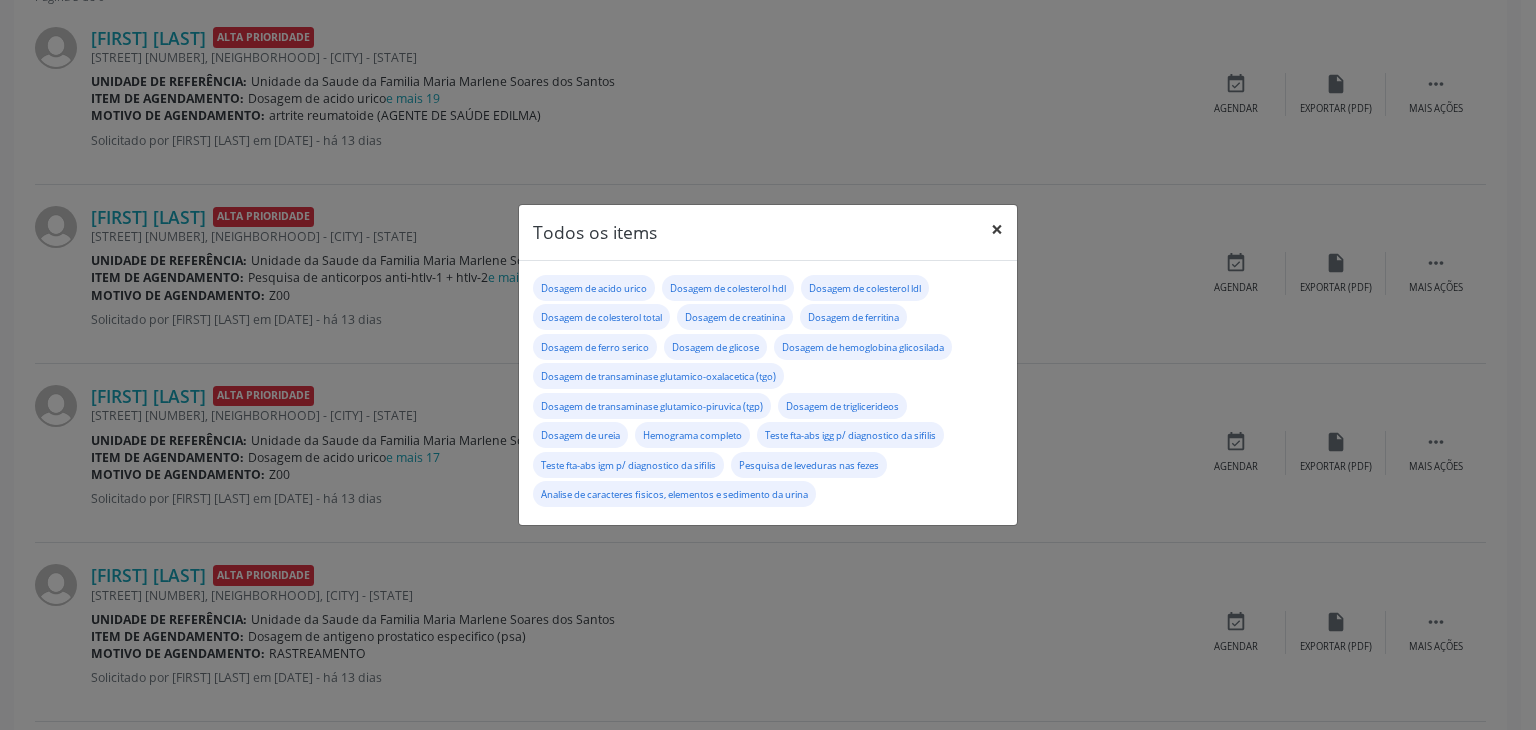 click on "×" at bounding box center [997, 229] 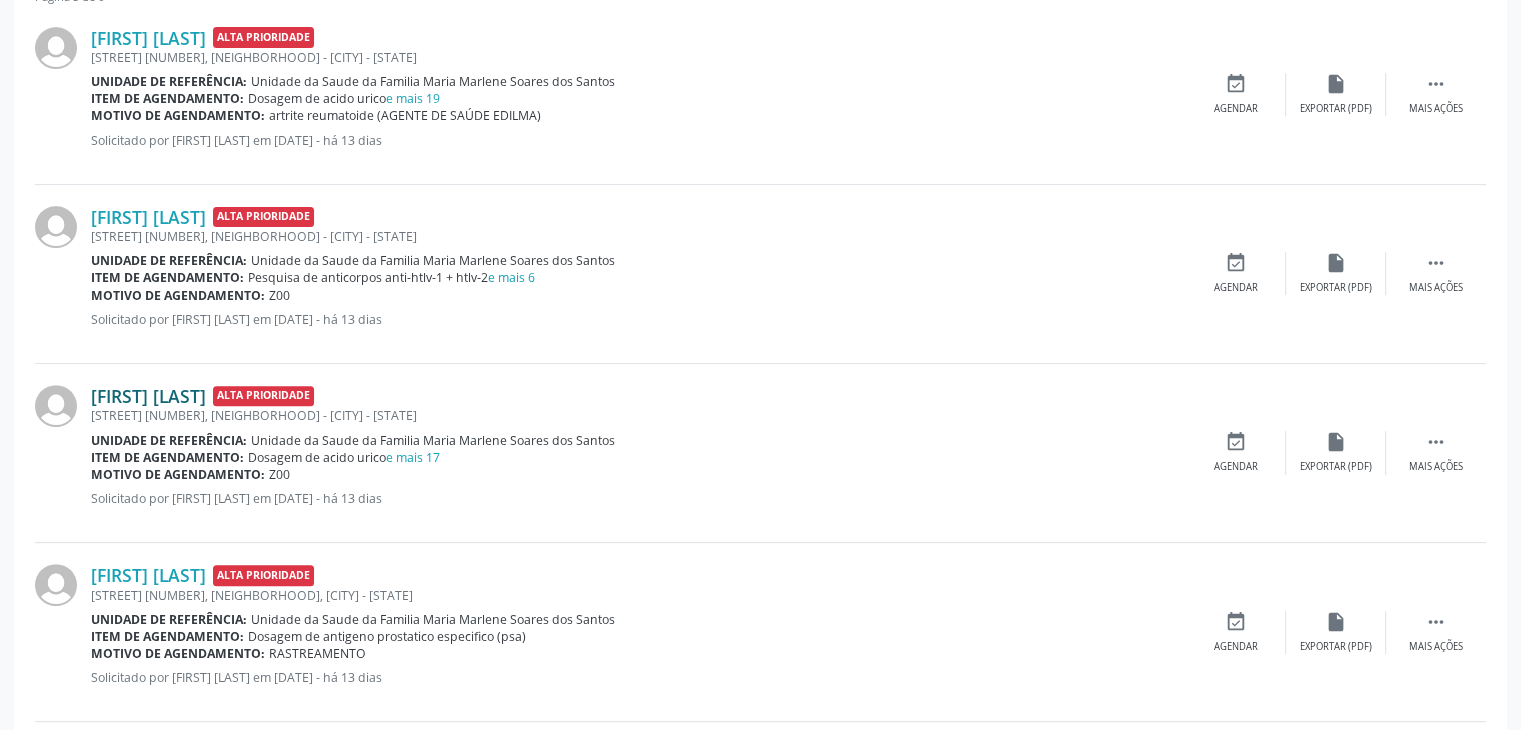 click on "[FIRST] [LAST] [LAST]" at bounding box center (148, 396) 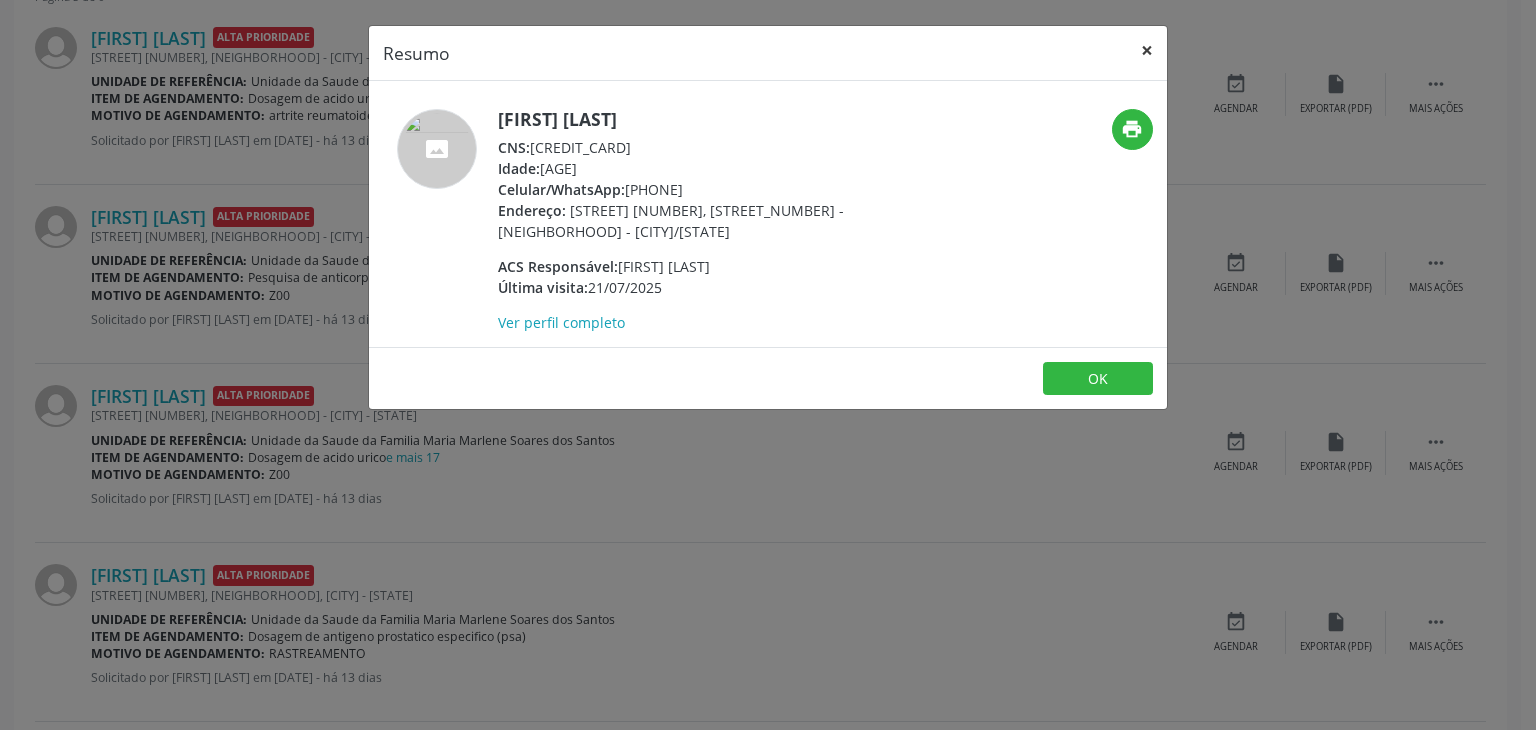 click on "×" at bounding box center (1147, 50) 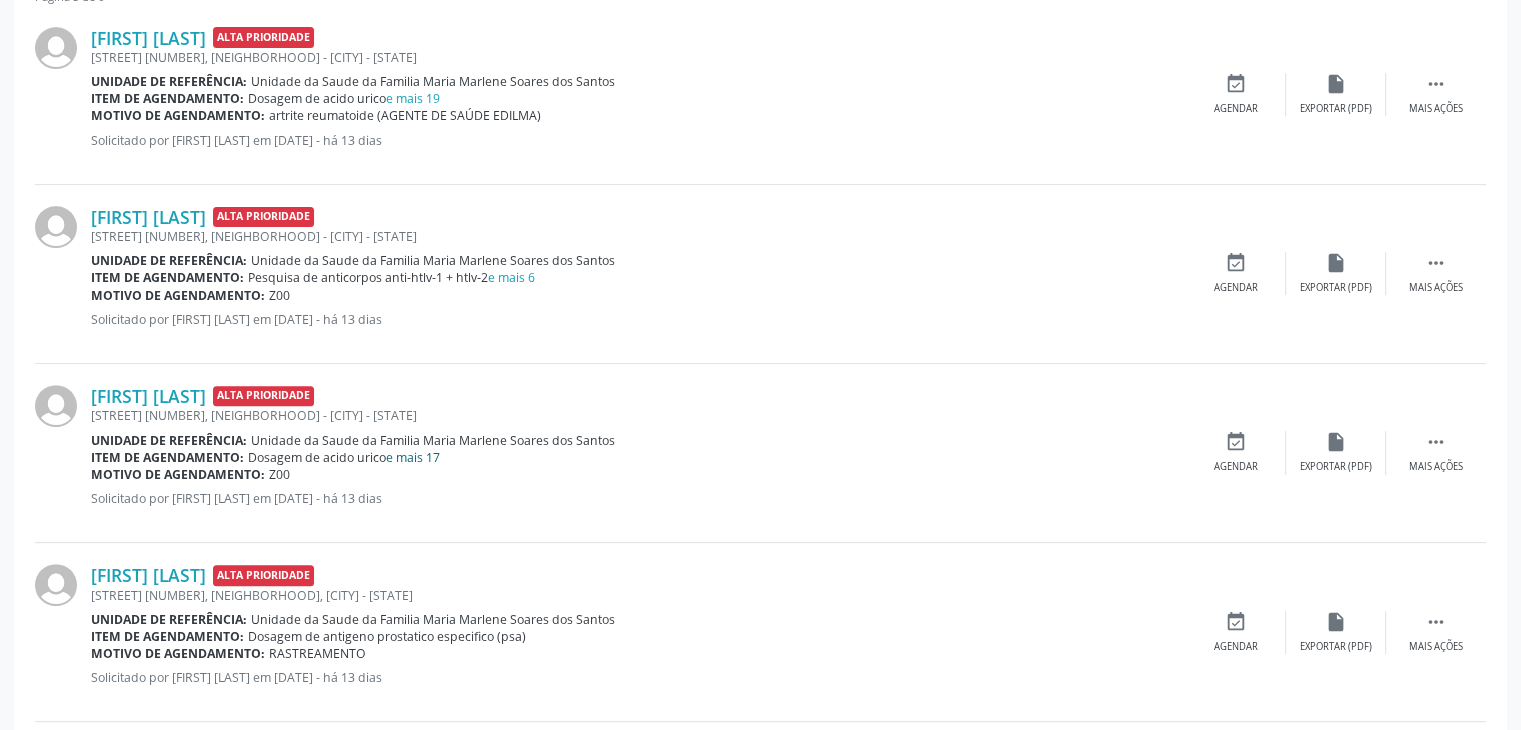 click on "e mais 17" at bounding box center (413, 457) 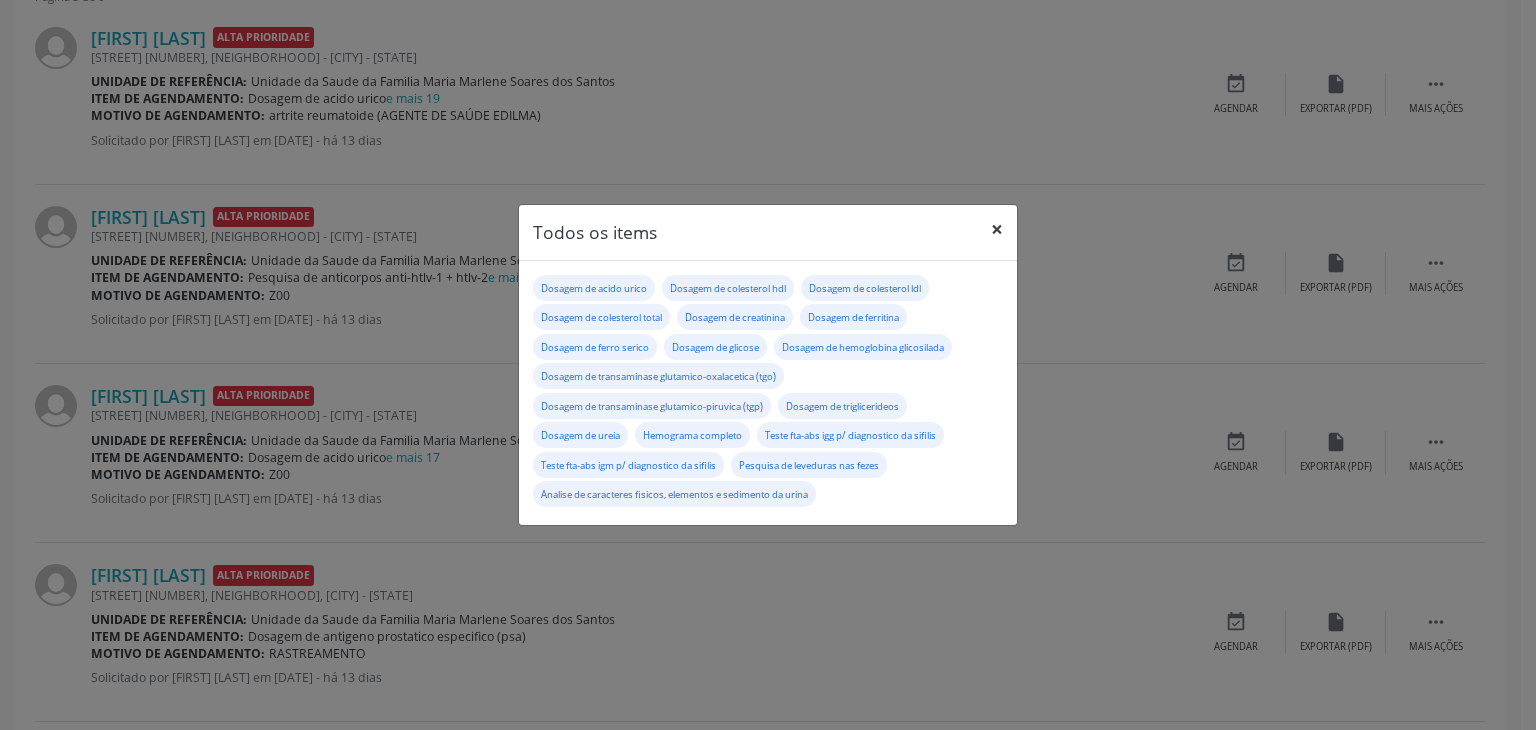 click on "×" at bounding box center [997, 229] 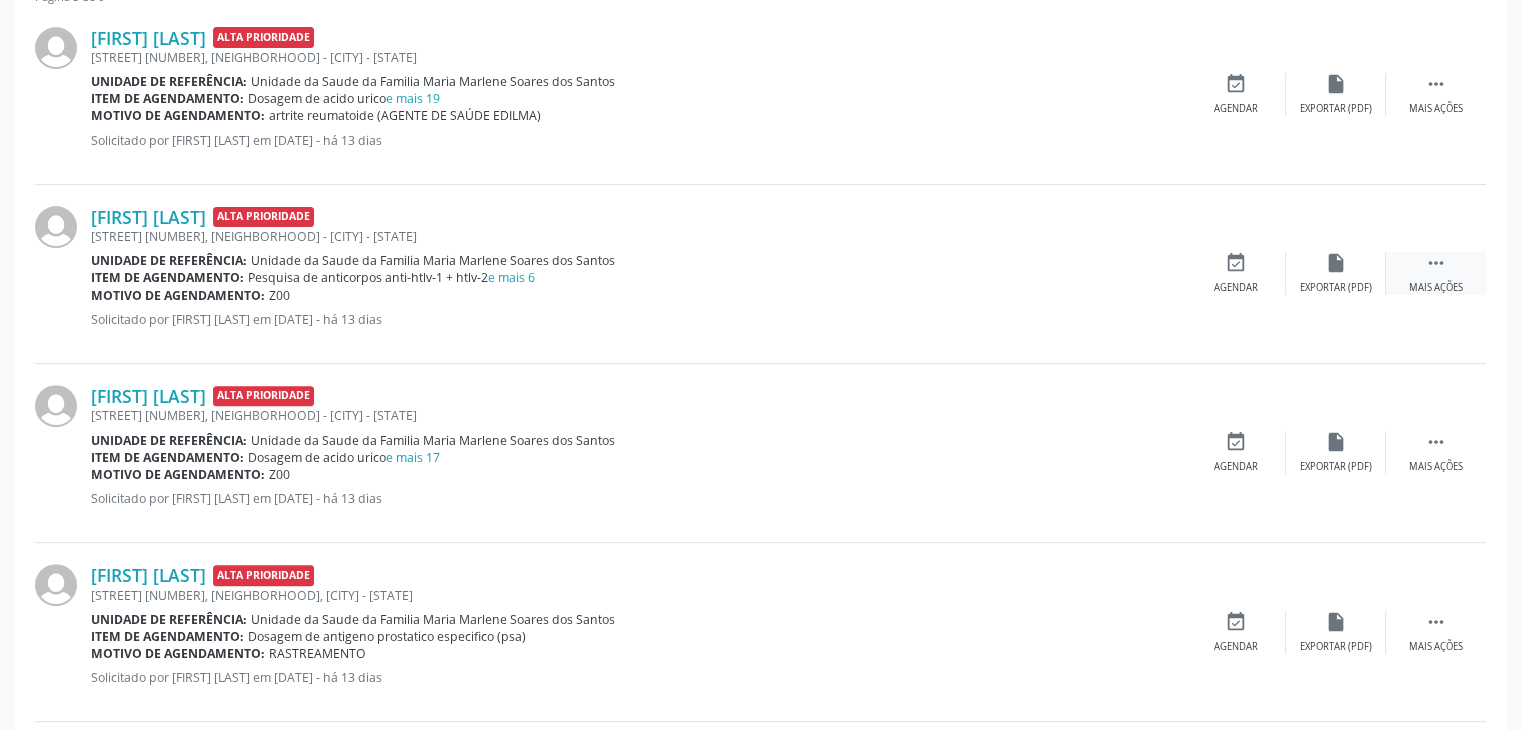 click on "
Mais ações" at bounding box center (1436, 273) 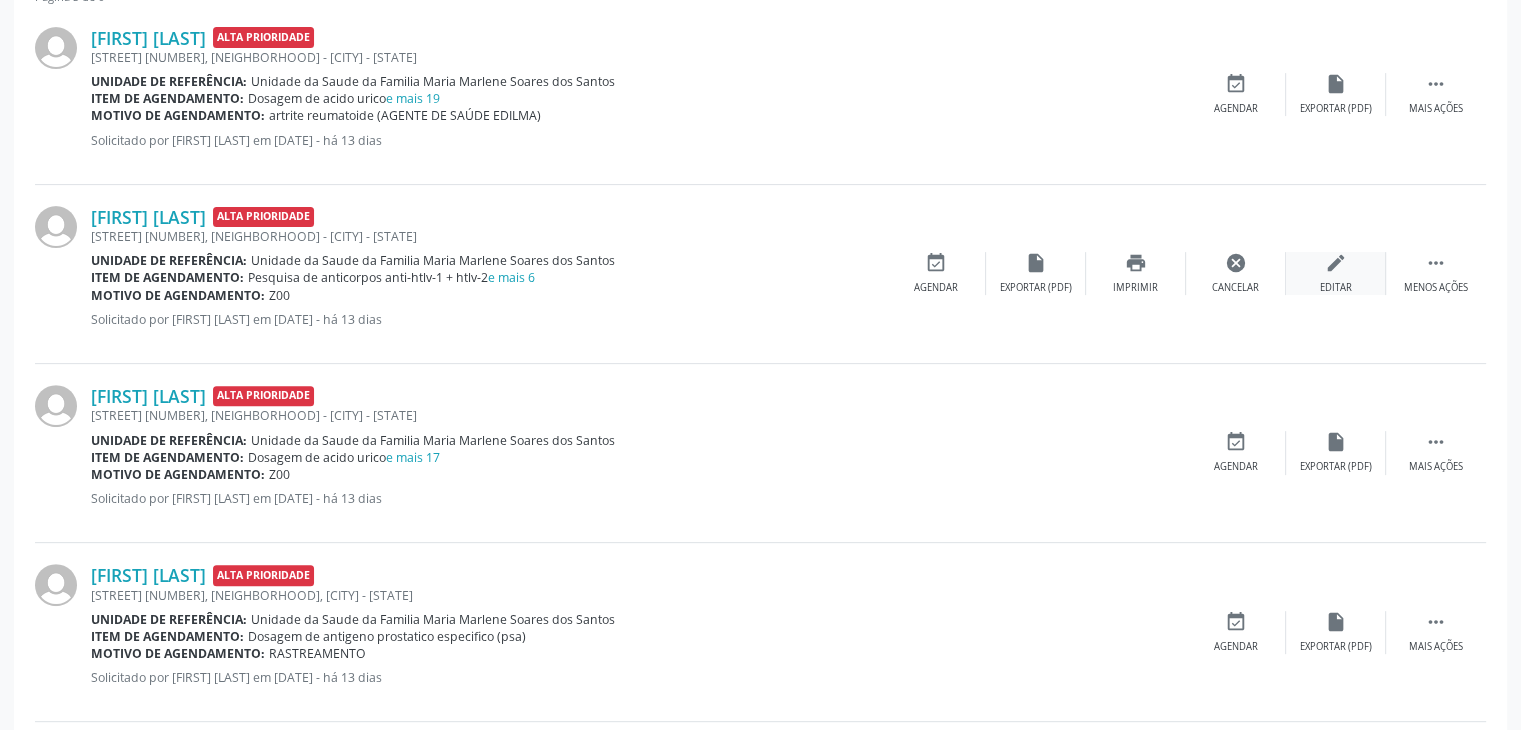 click on "edit
Editar" at bounding box center [1336, 273] 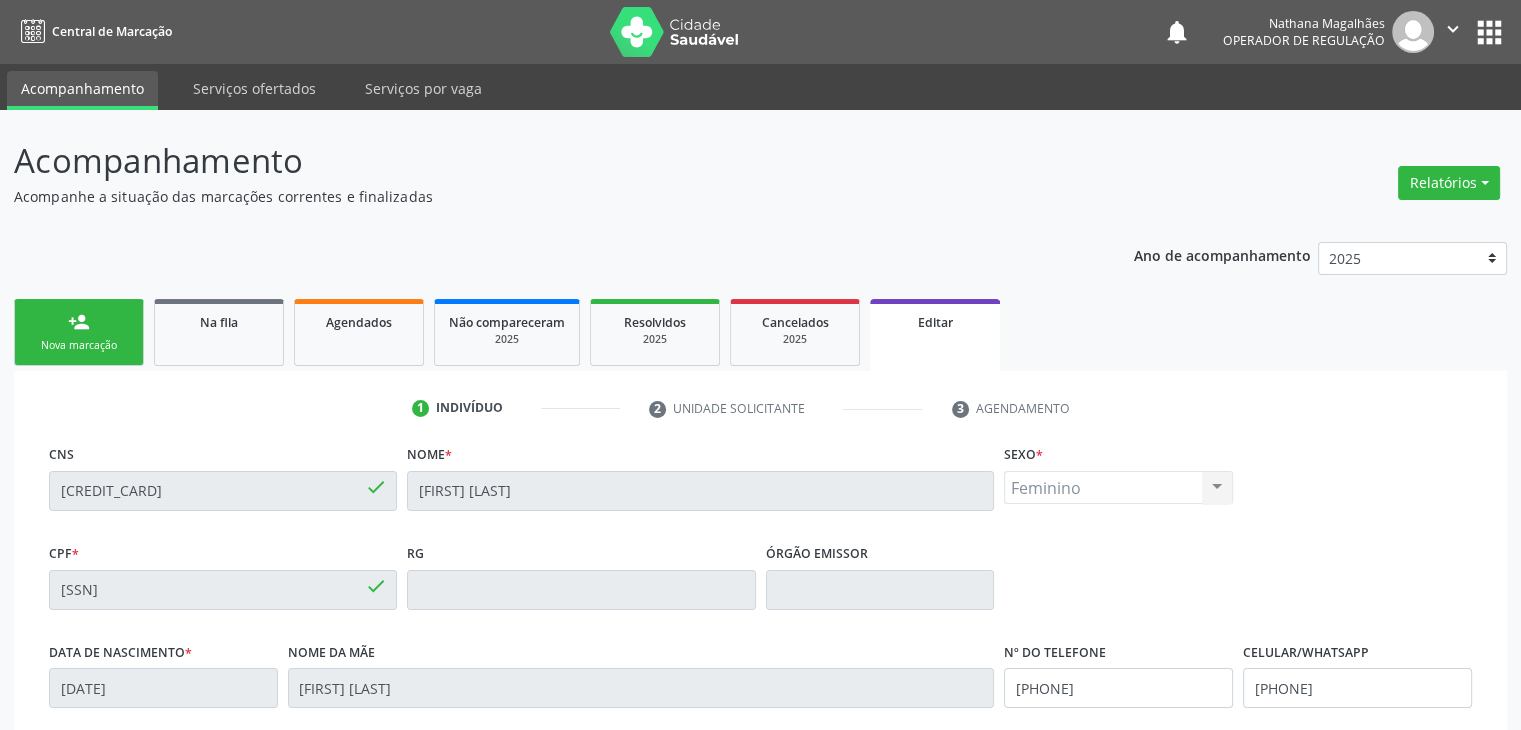 scroll, scrollTop: 380, scrollLeft: 0, axis: vertical 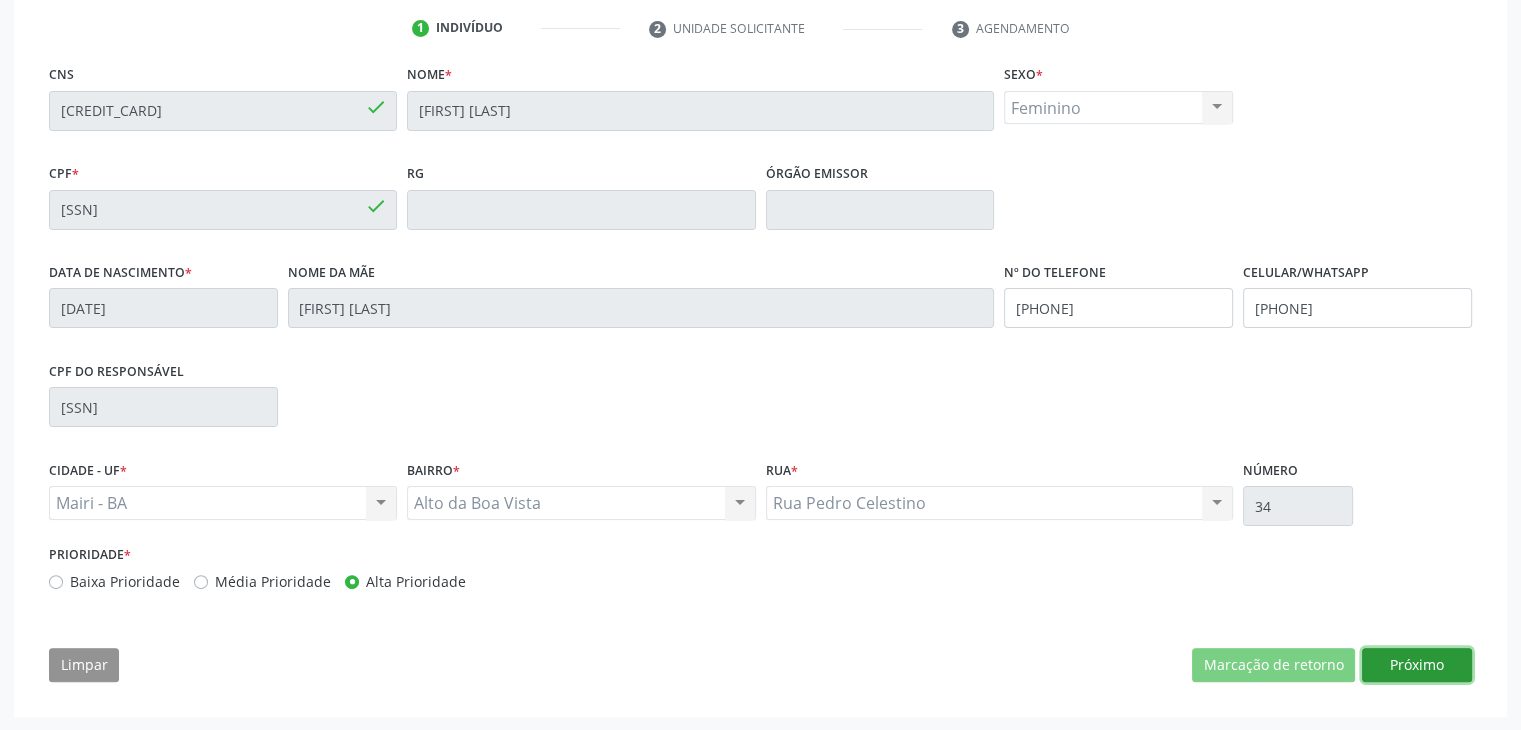click on "Próximo" at bounding box center (1417, 665) 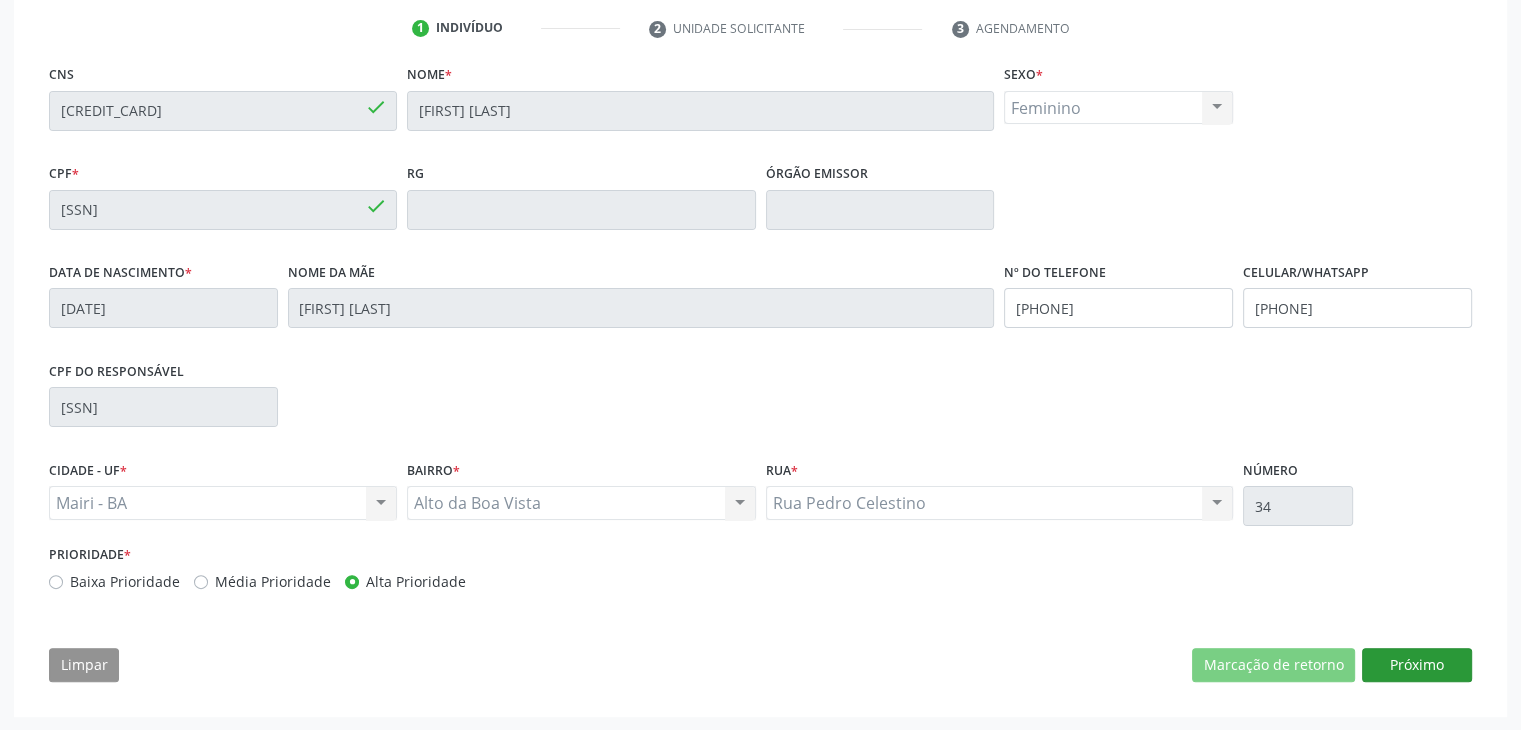 scroll, scrollTop: 200, scrollLeft: 0, axis: vertical 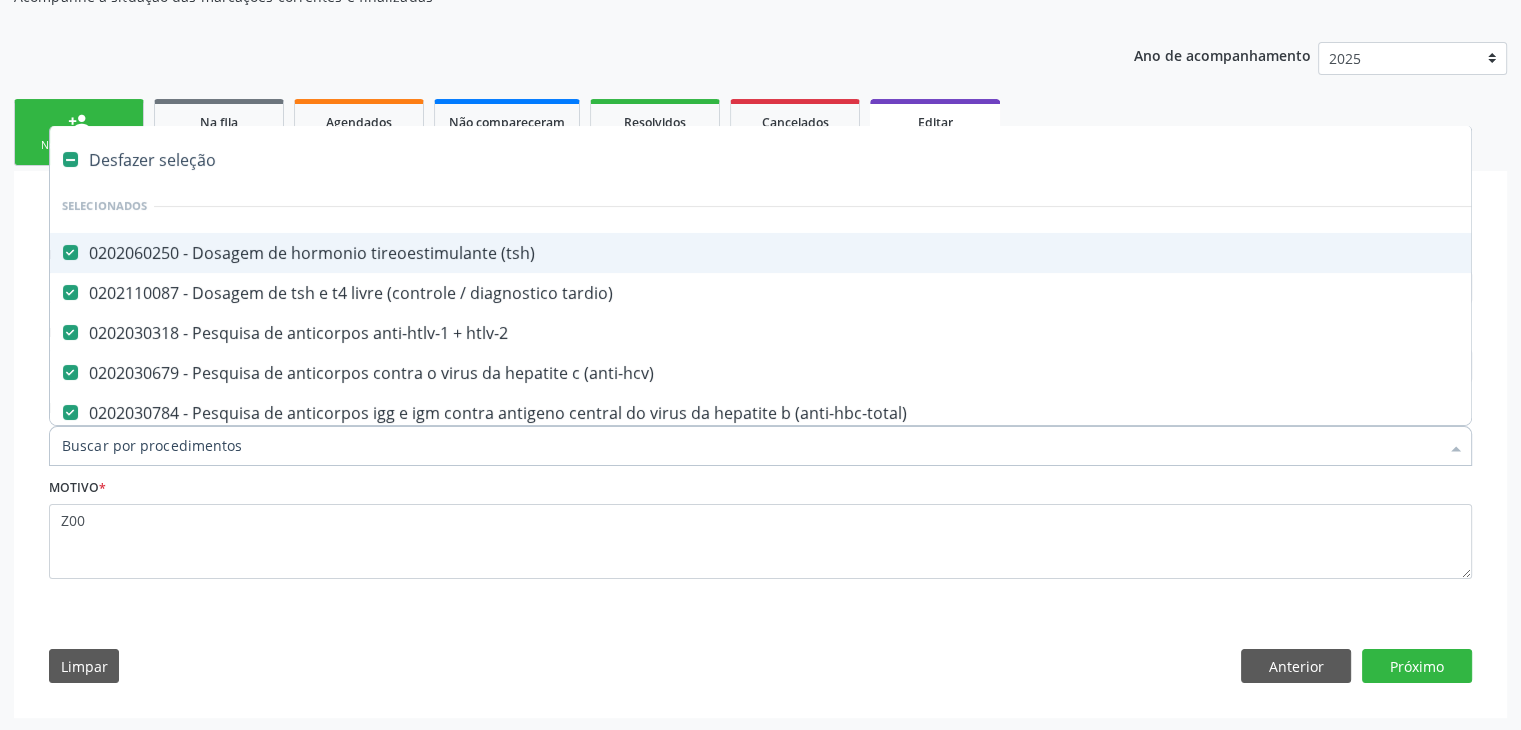 click on "Desfazer seleção" at bounding box center (831, 160) 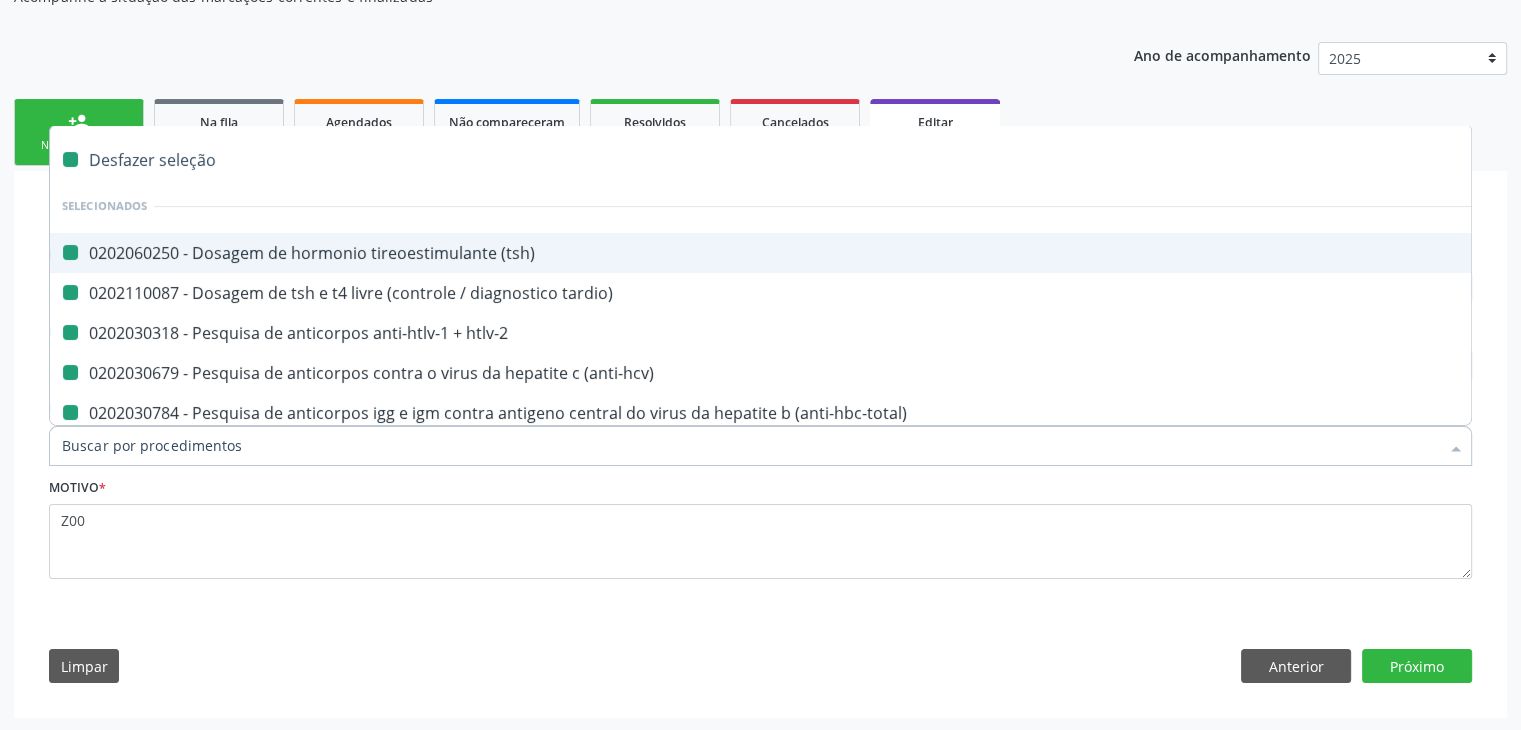checkbox on "false" 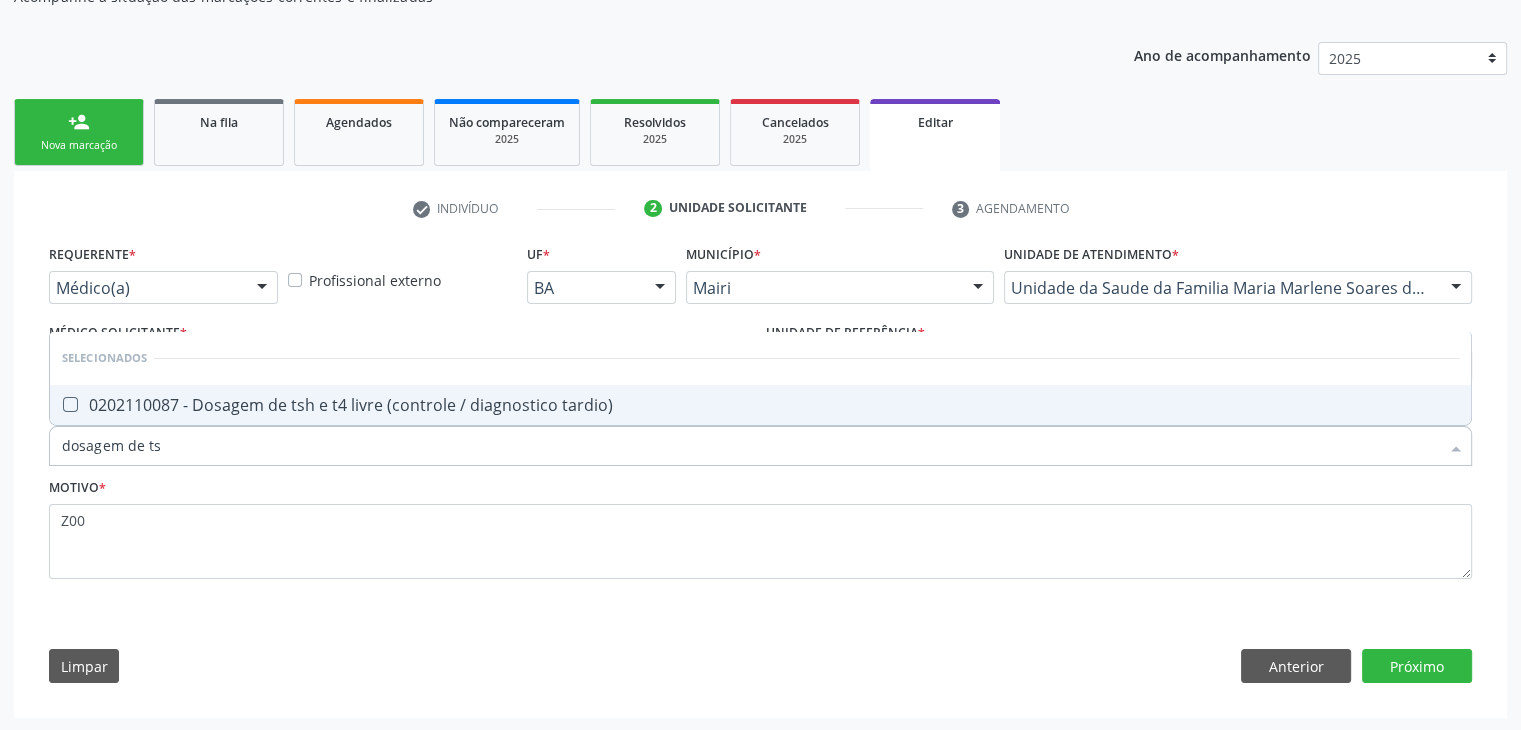 type on "dosagem de tsh" 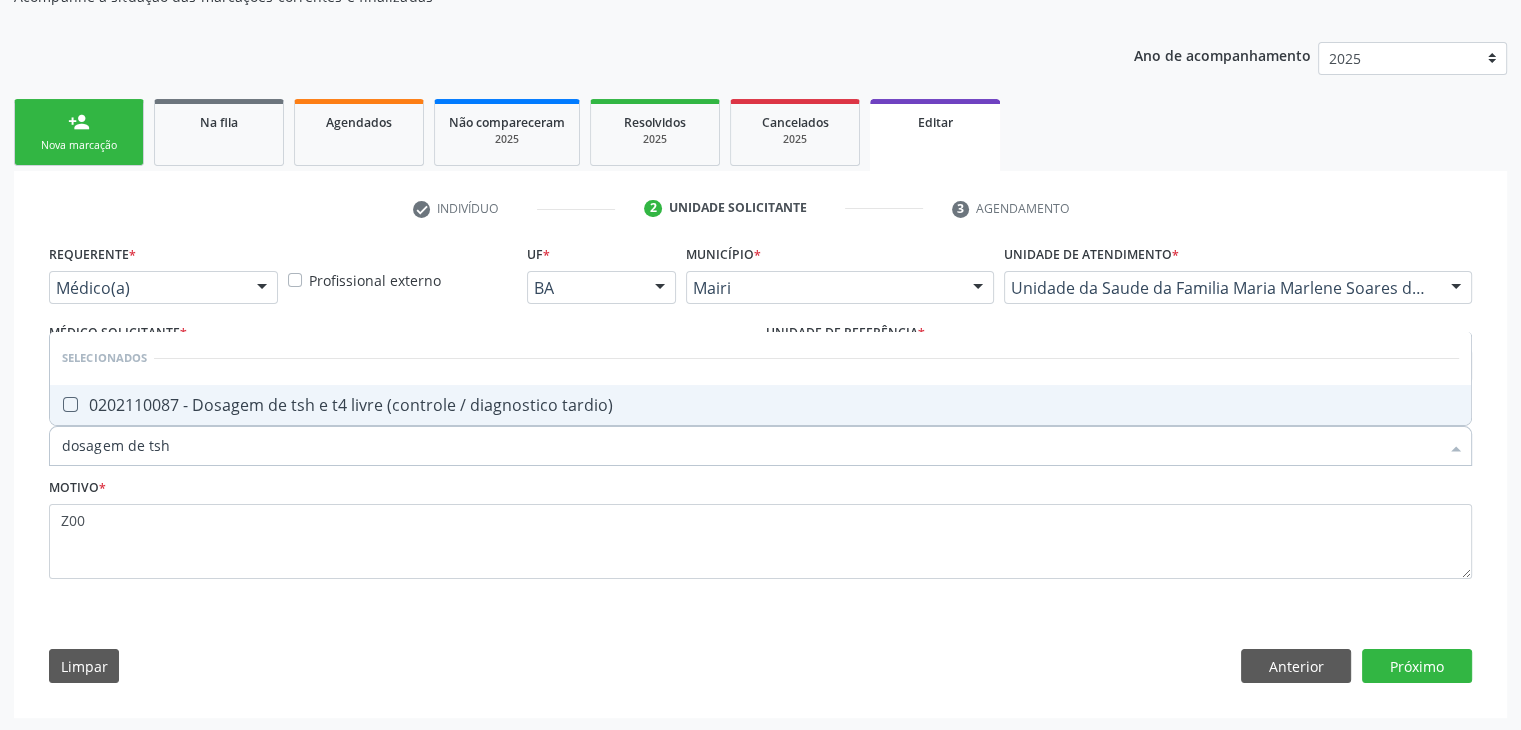 click on "0202110087 - Dosagem de tsh e t4 livre (controle / diagnostico tardio)" at bounding box center (760, 405) 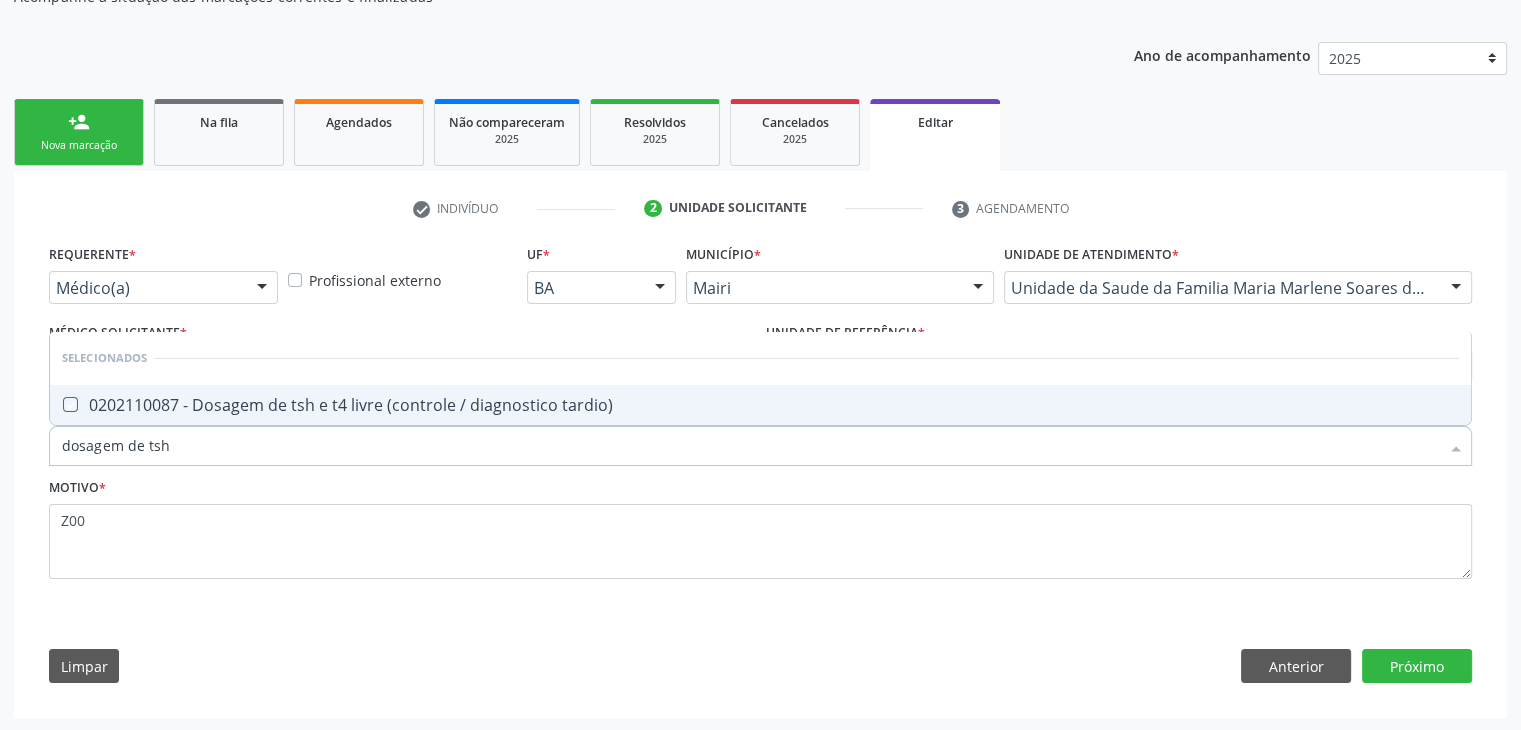 checkbox on "true" 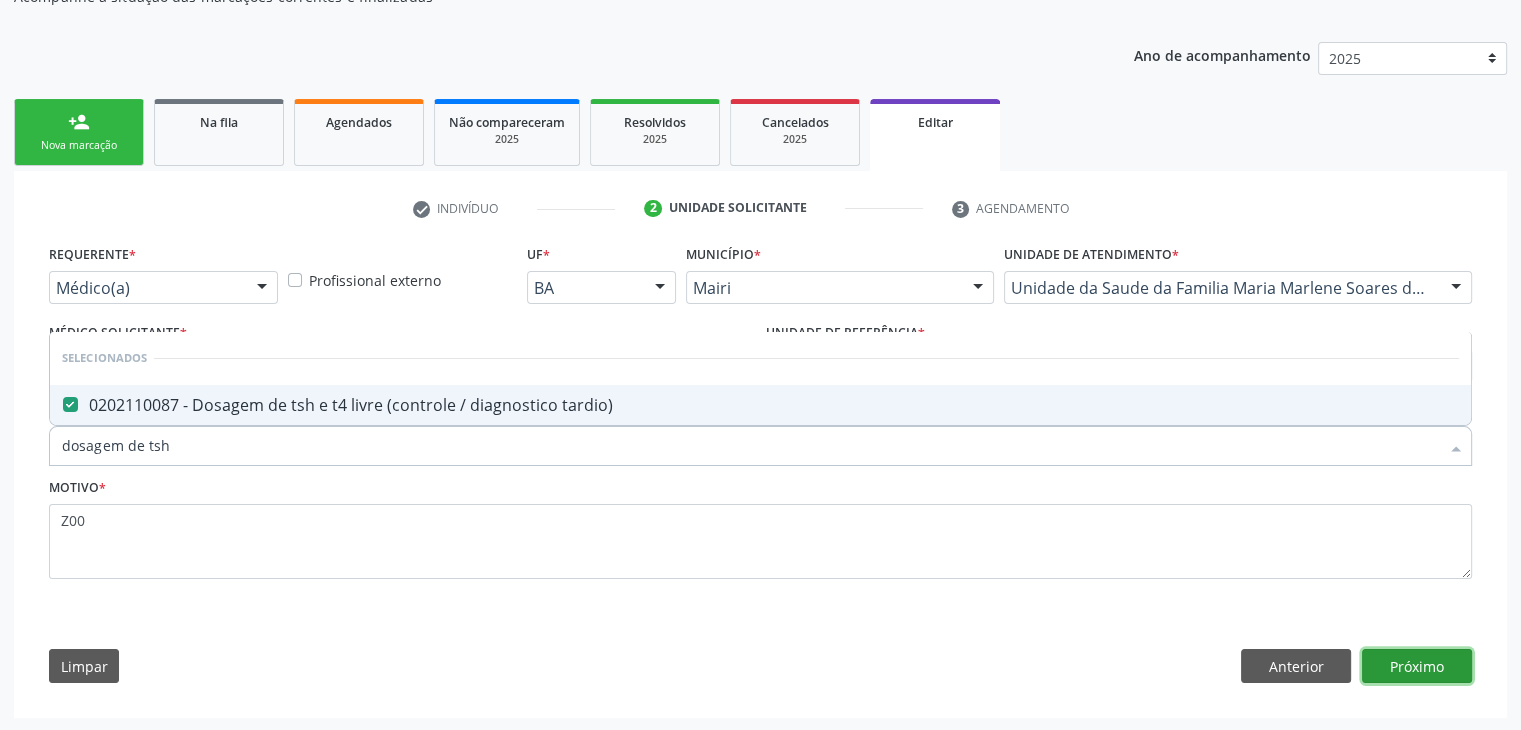 click on "Próximo" at bounding box center [1417, 666] 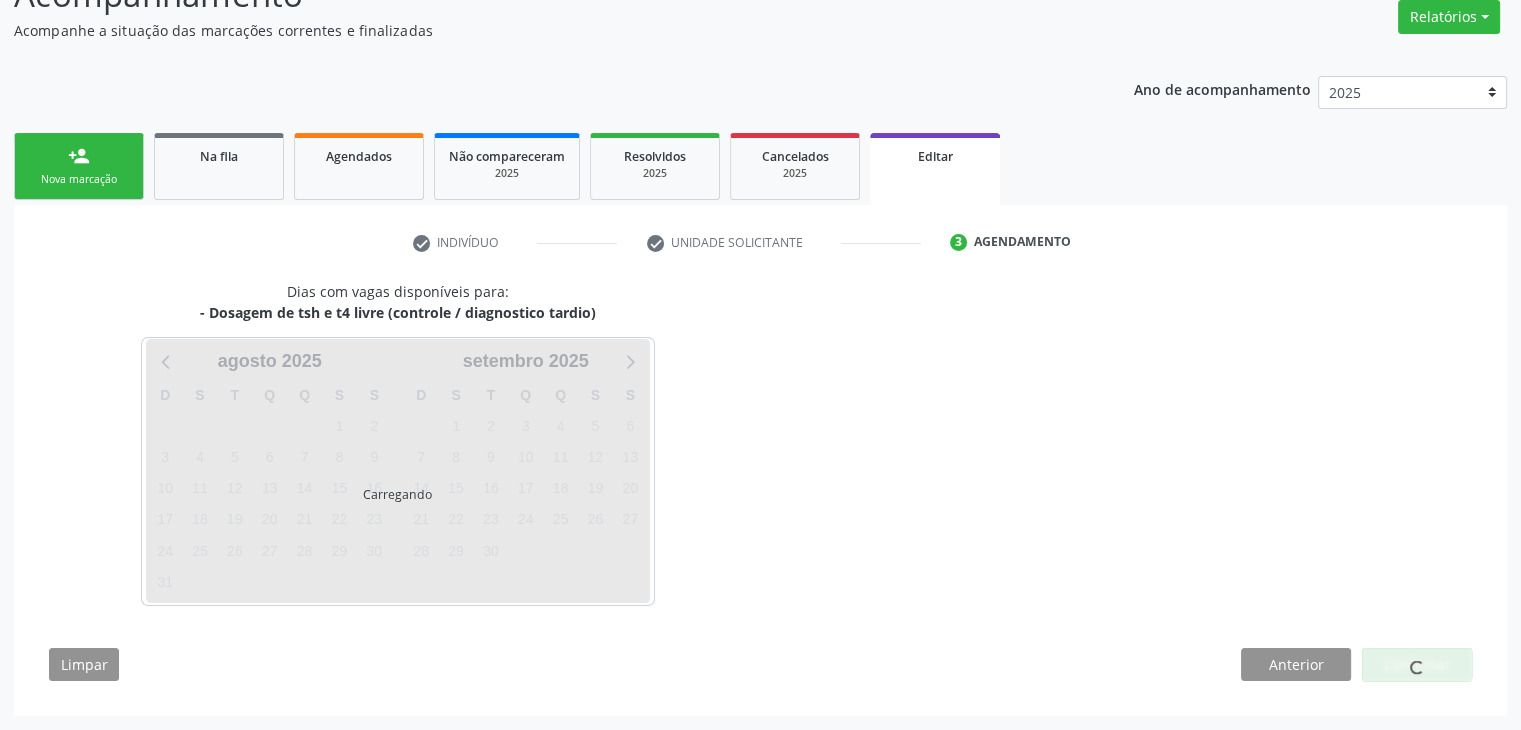 scroll, scrollTop: 165, scrollLeft: 0, axis: vertical 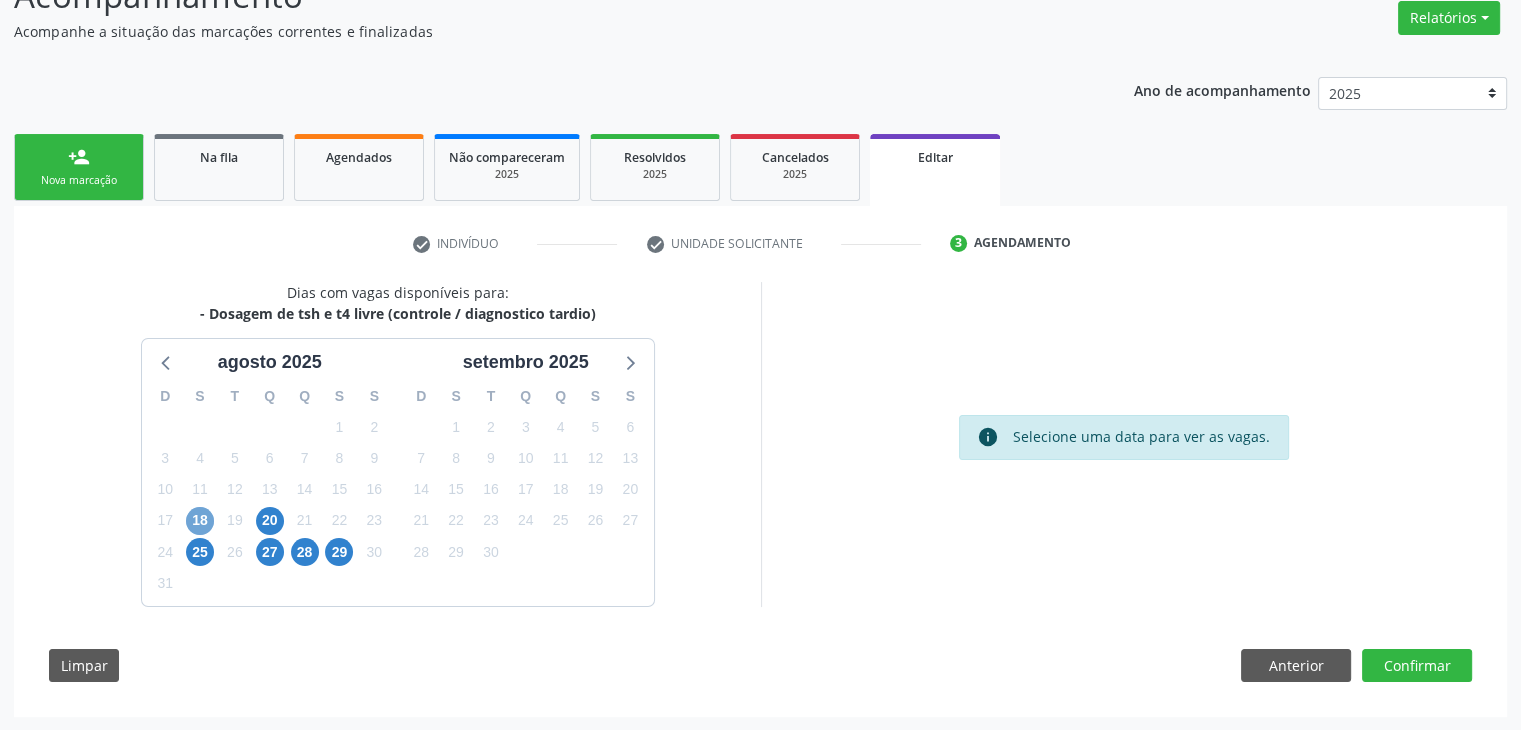 click on "18" at bounding box center (200, 521) 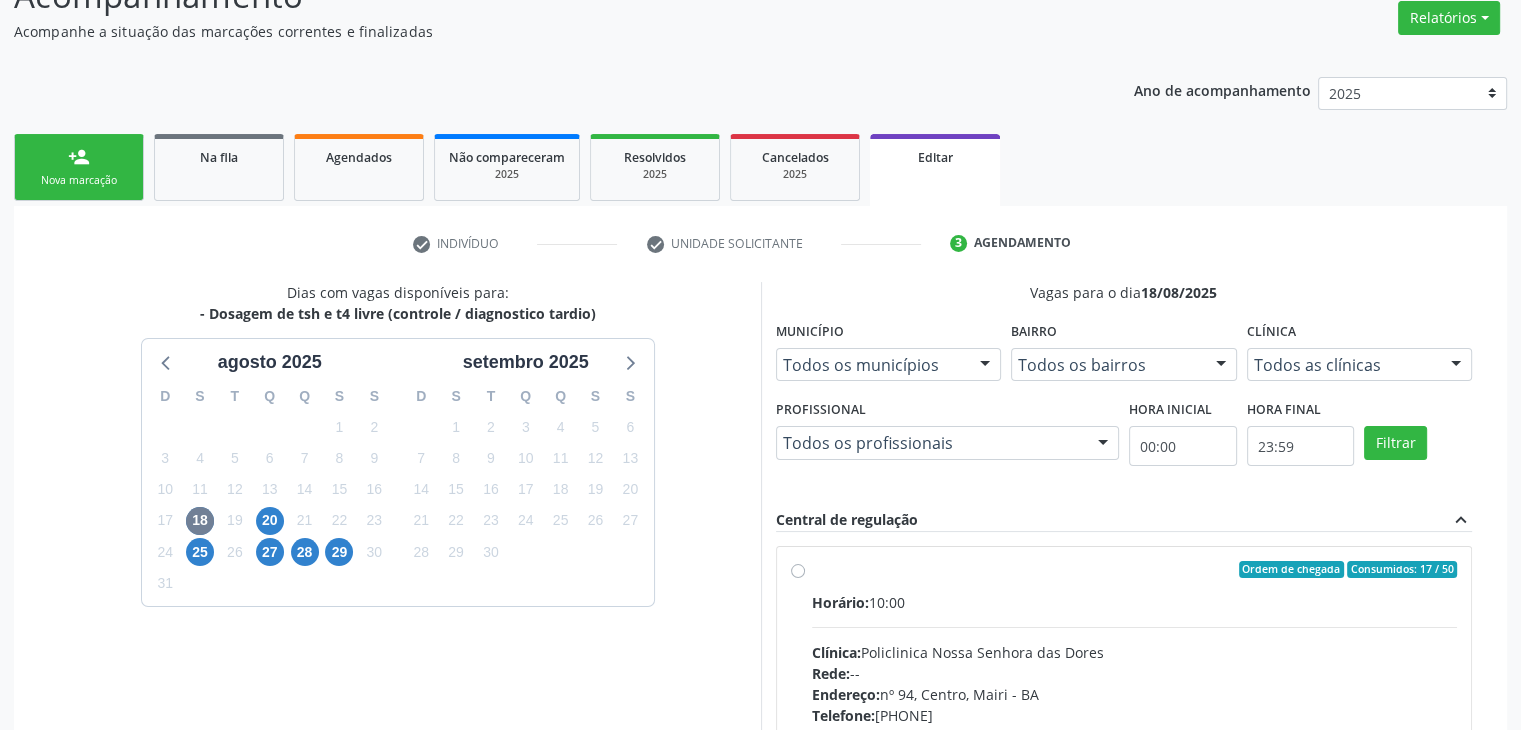 click on "Horário:   10:00" at bounding box center (1135, 602) 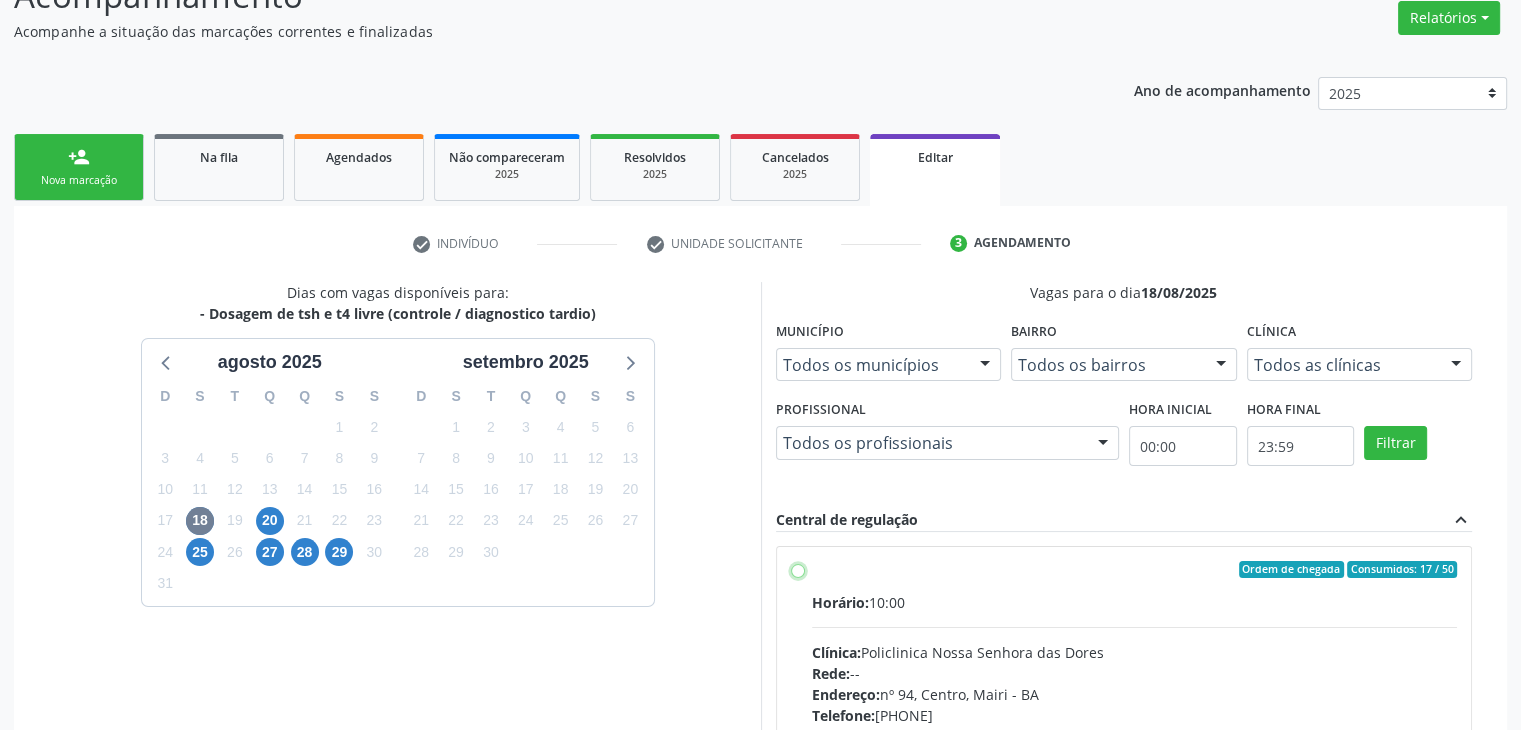 click on "Ordem de chegada
Consumidos: 17 / 50
Horário:   10:00
Clínica:  Policlinica Nossa Senhora das Dores
Rede:
--
Endereço:   nº 94, Centro, Mairi - BA
Telefone:   (74) 36322104
Profissional:
--
Informações adicionais sobre o atendimento
Idade de atendimento:
Sem restrição
Gênero(s) atendido(s):
Sem restrição
Informações adicionais:
--" at bounding box center [798, 570] 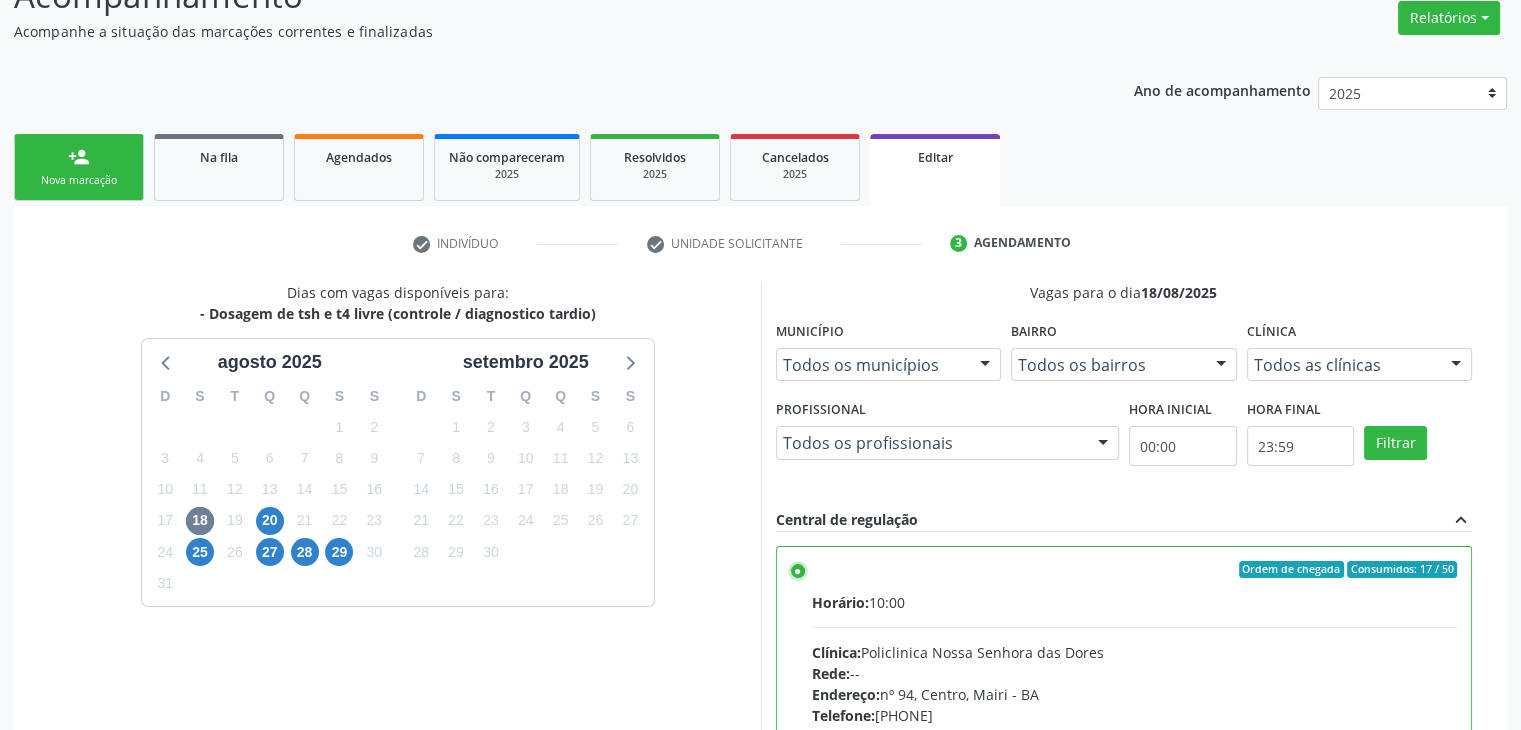 scroll, scrollTop: 490, scrollLeft: 0, axis: vertical 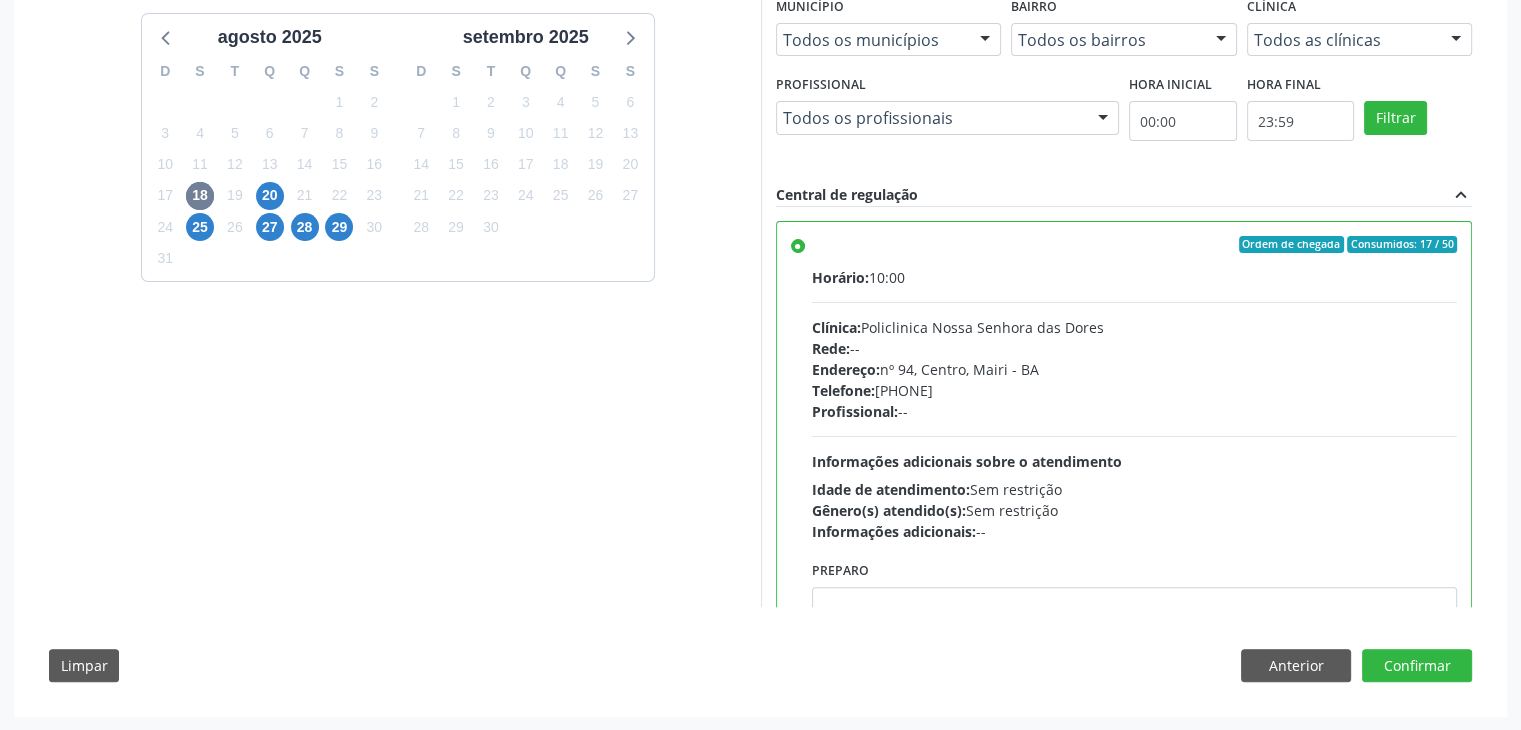 click on "Dias com vagas disponíveis para:
- Dosagem de tsh e t4 livre (controle / diagnostico tardio)
[MONTH] [YEAR] D S T Q Q S S 27 28 29 30 31 1 2 3 4 5 6 7 8 9 10 11 12 13 14 15 16 17 18 19 20 21 22 23 24 25 26 27 28 29 30 31 1 2 3 4 5 6 [MONTH] [YEAR] D S T Q Q S S 31 1 2 3 4 5 6 7 8 9 10 11 12 13 14 15 16 17 18 19 20 21 22 23 24 25 26 27 28 29 30 1 2 3 4 5 6 7 8 9 10 11
Vagas para o dia
[DD]/[MM]/[YYYY]
Município
Todos os municípios         Todos os municípios   [CITY] - [STATE]
Nenhum resultado encontrado para: "   "
Não há nenhuma opção para ser exibida.
Bairro
Todos os bairros         Todos os bairros   [NEIGHBORHOOD]
Nenhum resultado encontrado para: "   "
Não há nenhuma opção para ser exibida.
Clínica
Todos as clínicas         Todos as clínicas   [CLINIC_NAME]
Nenhum resultado encontrado para: "   "" at bounding box center (760, 326) 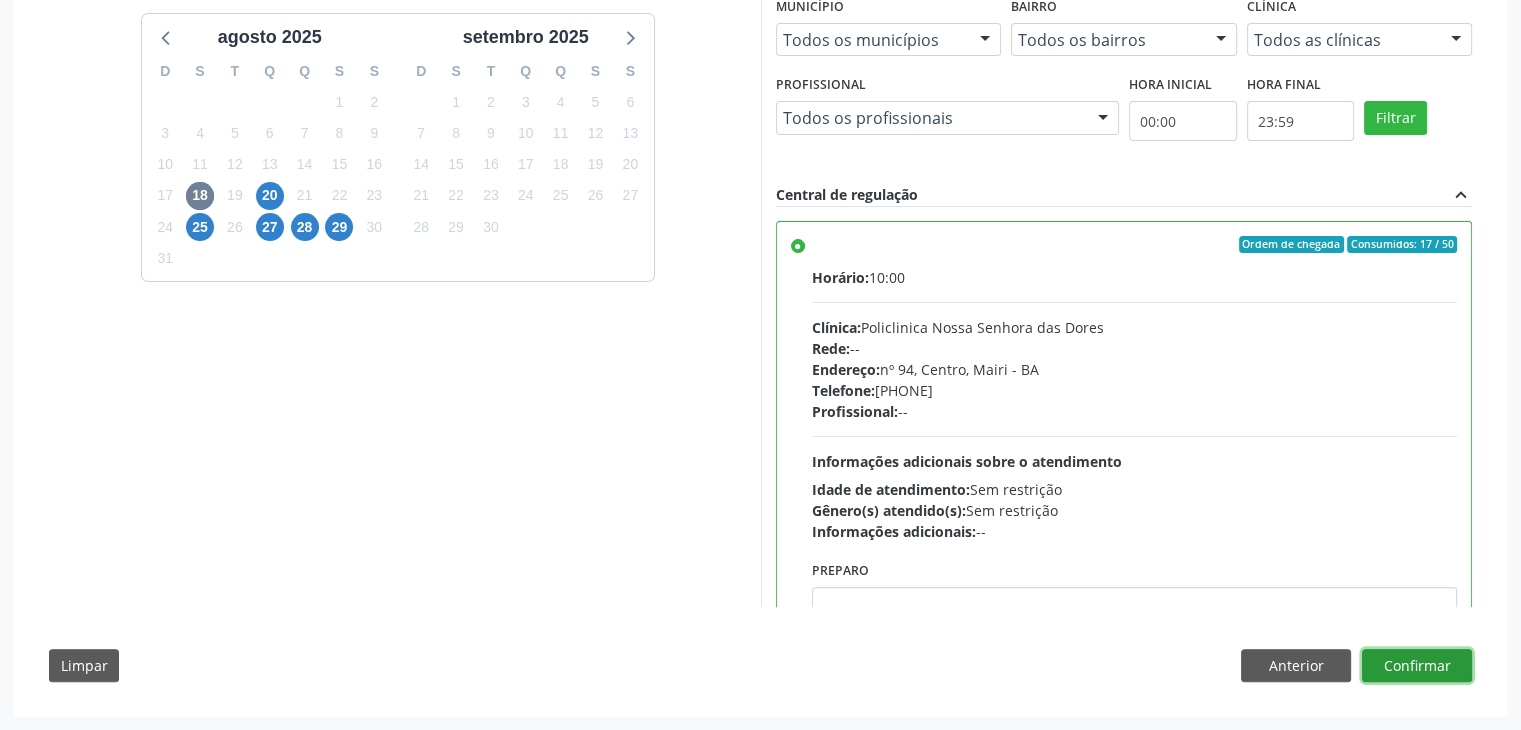 click on "Confirmar" at bounding box center (1417, 666) 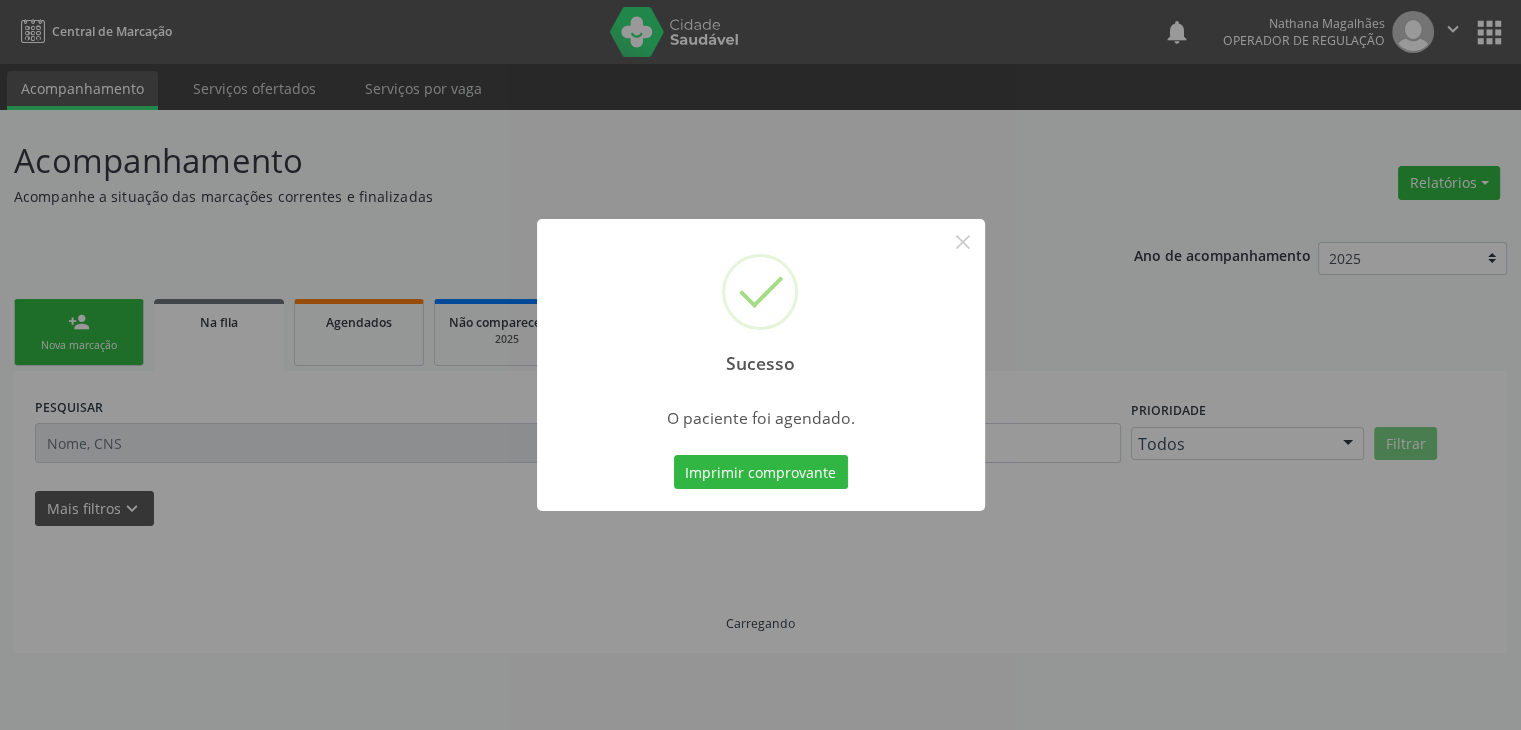 scroll, scrollTop: 0, scrollLeft: 0, axis: both 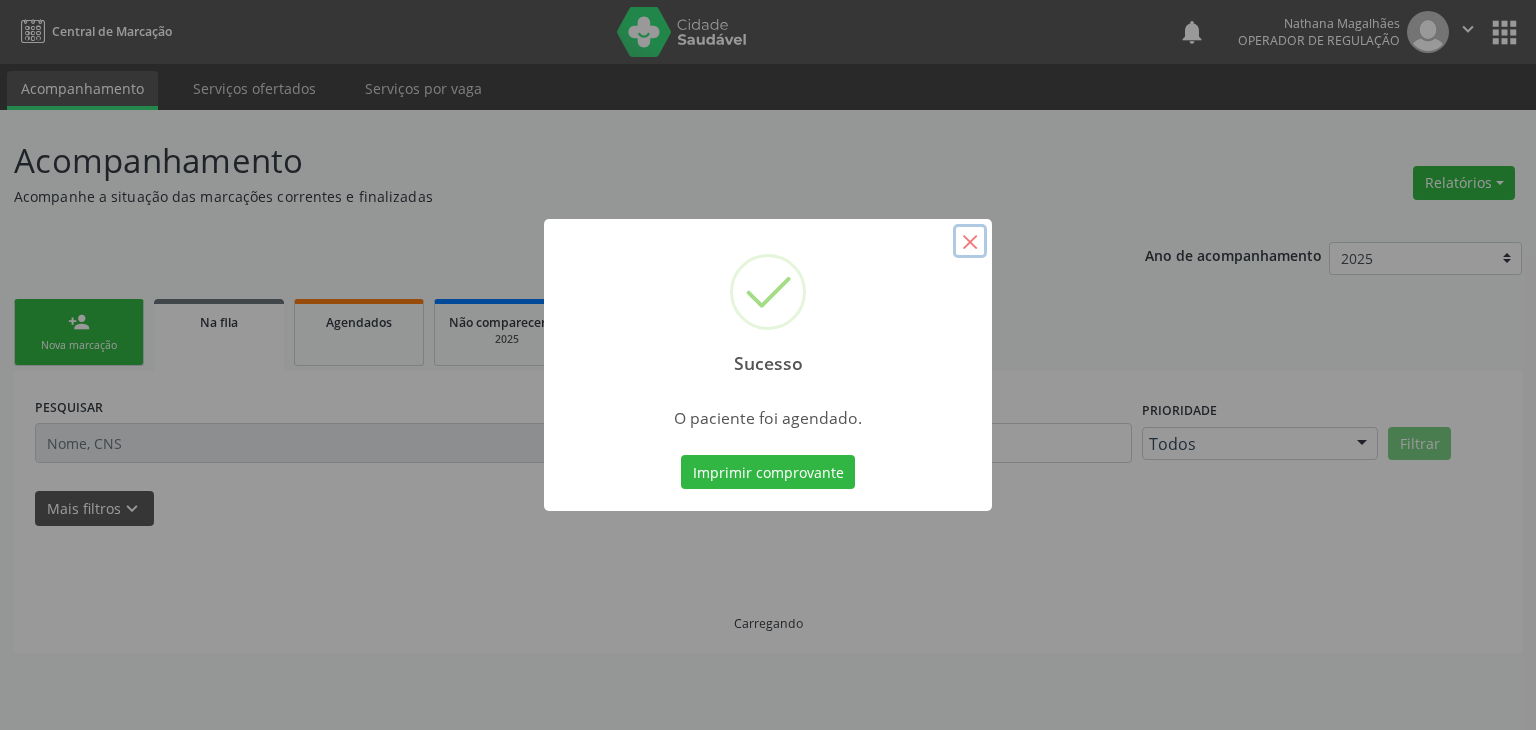 click on "×" at bounding box center (970, 241) 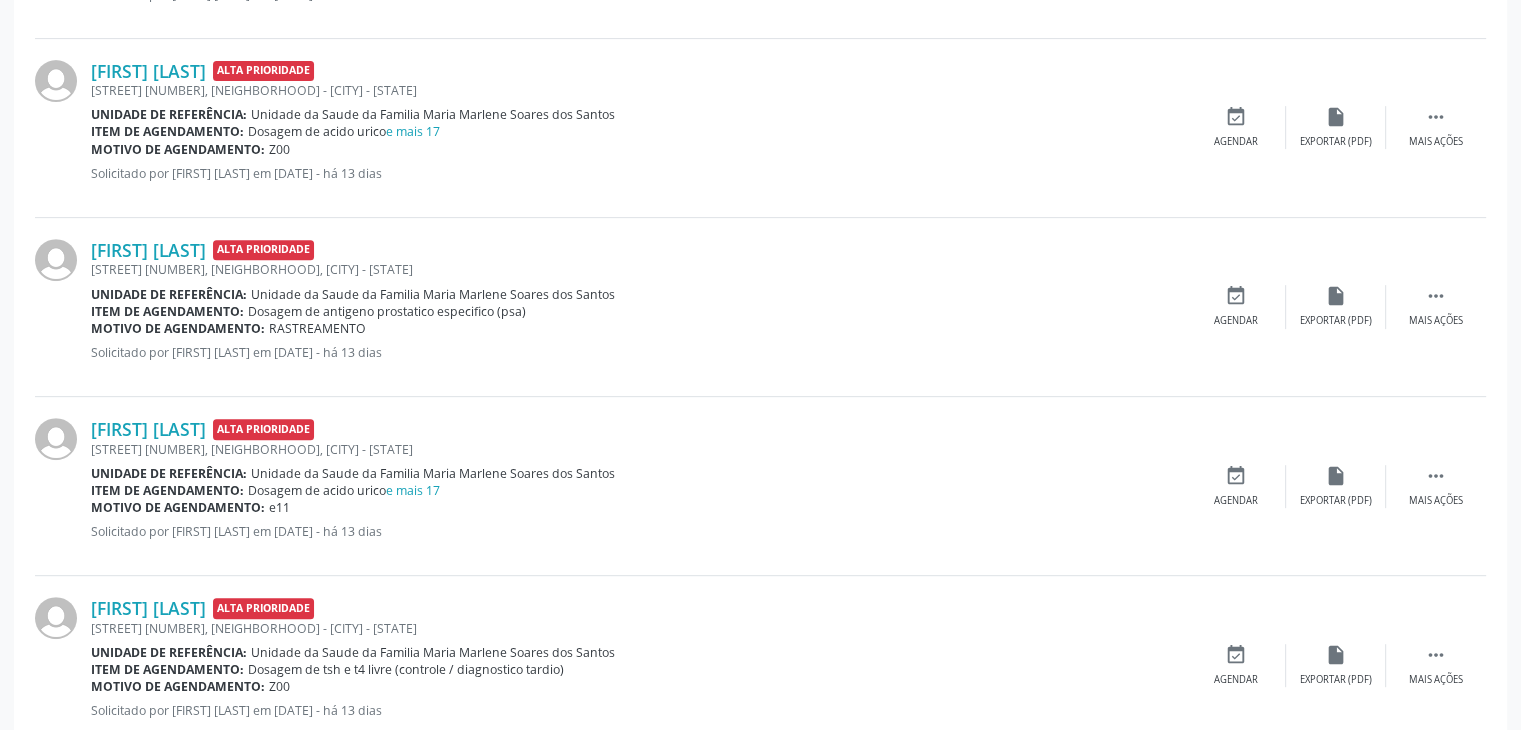 scroll, scrollTop: 700, scrollLeft: 0, axis: vertical 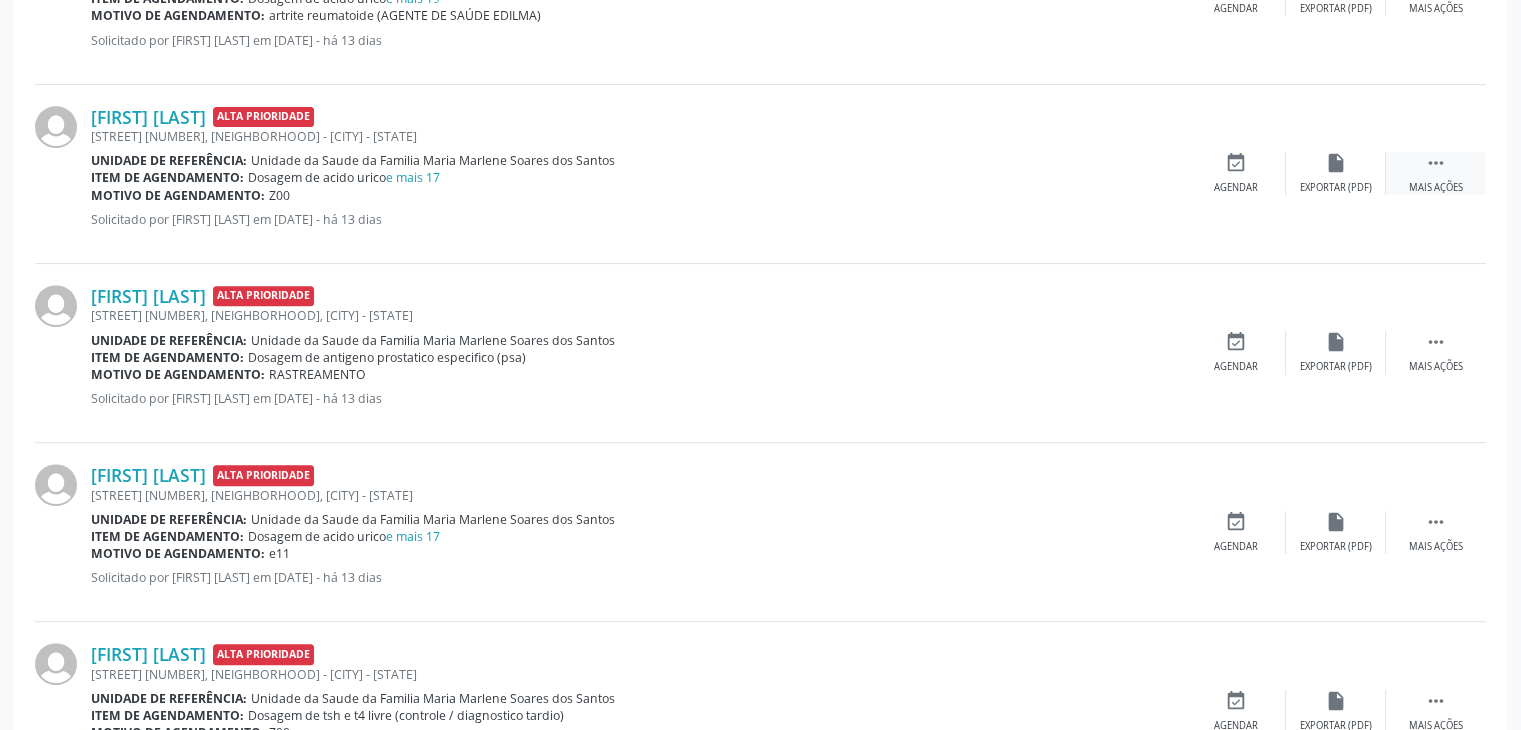 click on "
Mais ações" at bounding box center [1436, 173] 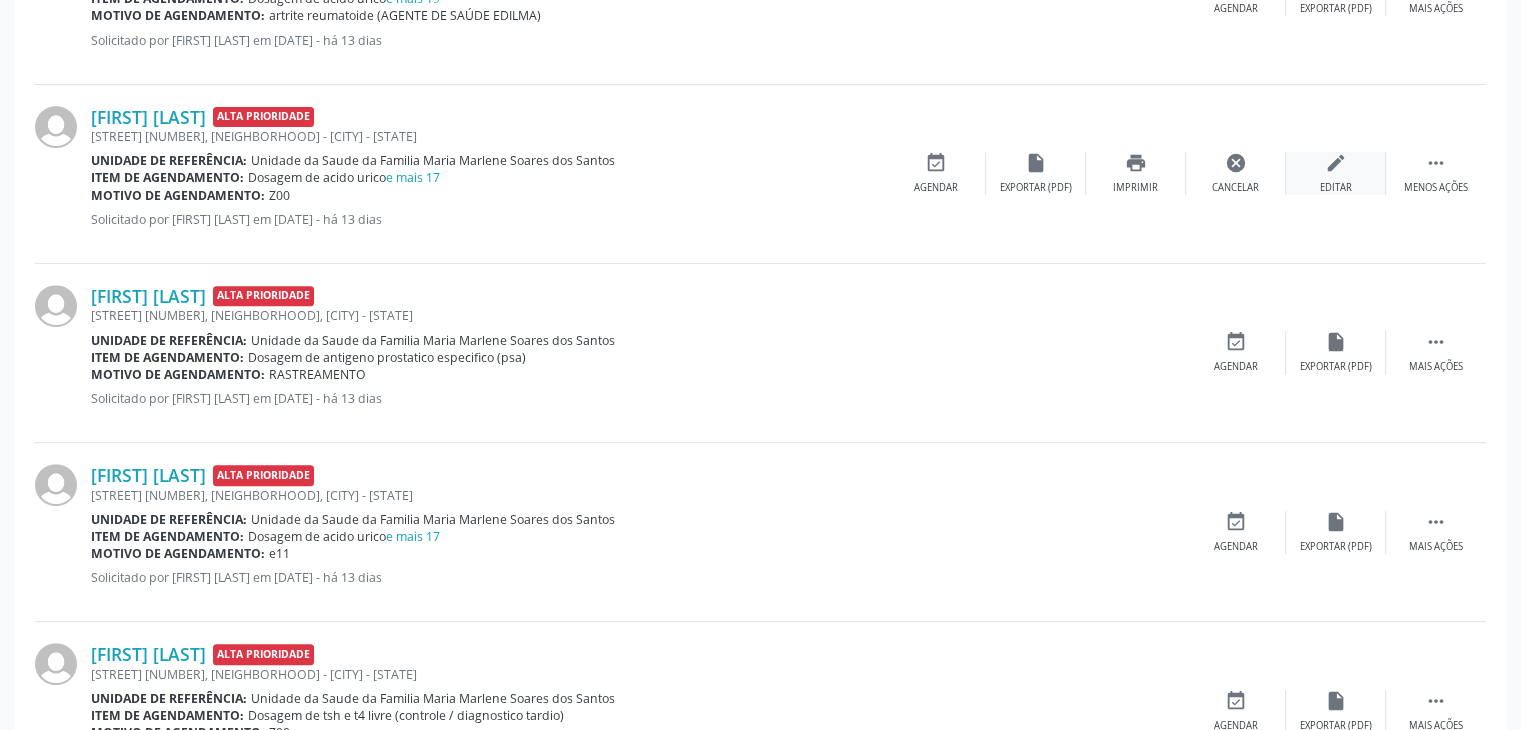 click on "edit" at bounding box center (1336, 163) 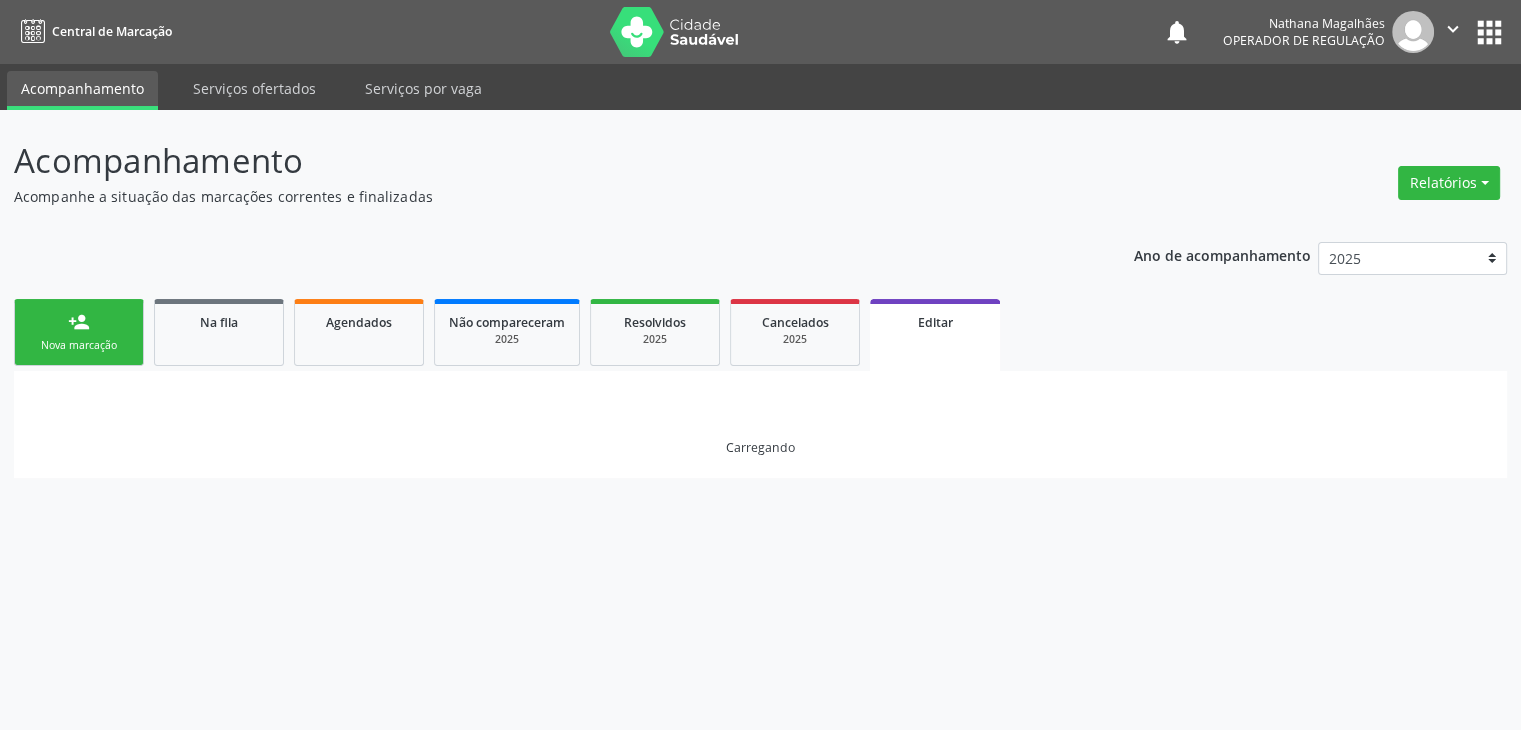scroll, scrollTop: 0, scrollLeft: 0, axis: both 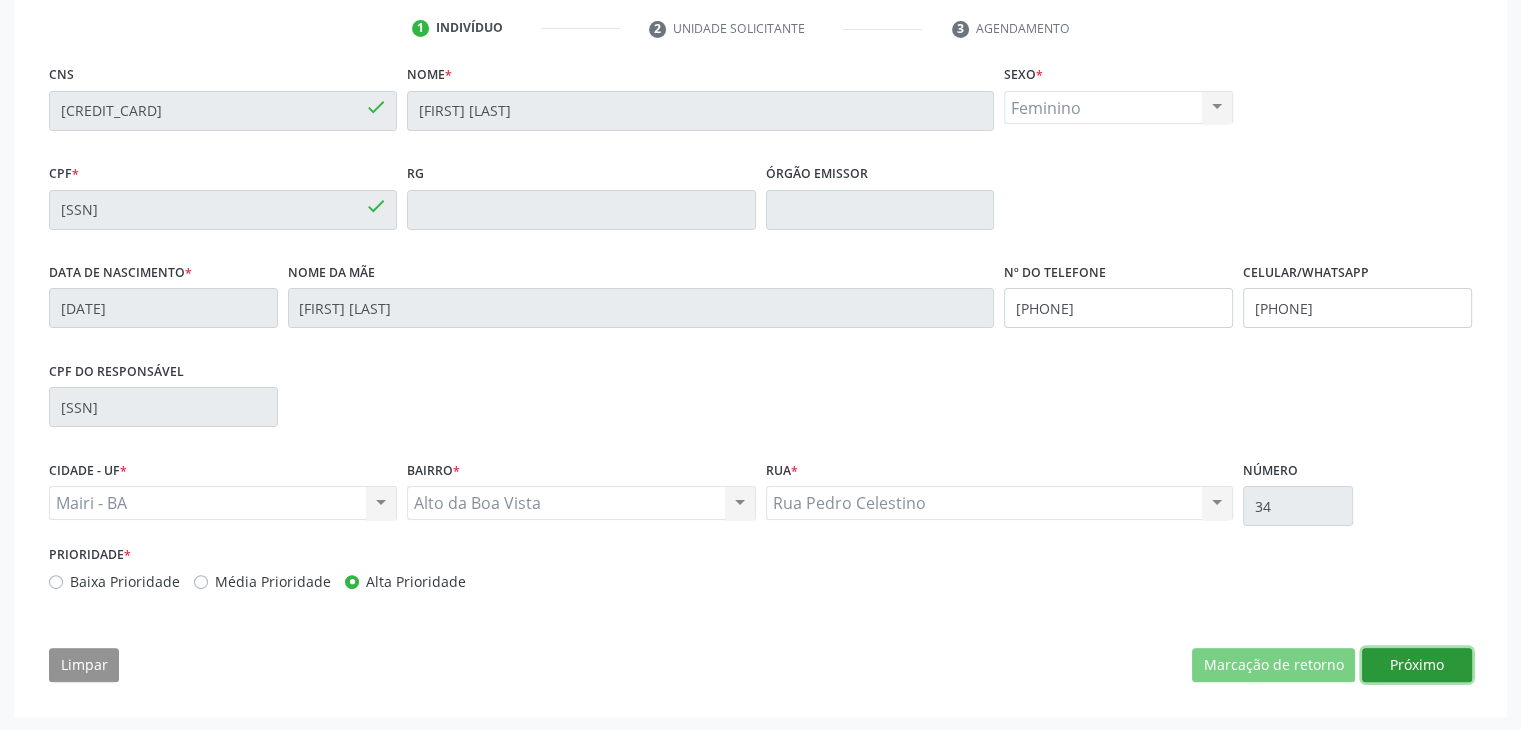 click on "Próximo" at bounding box center [1417, 665] 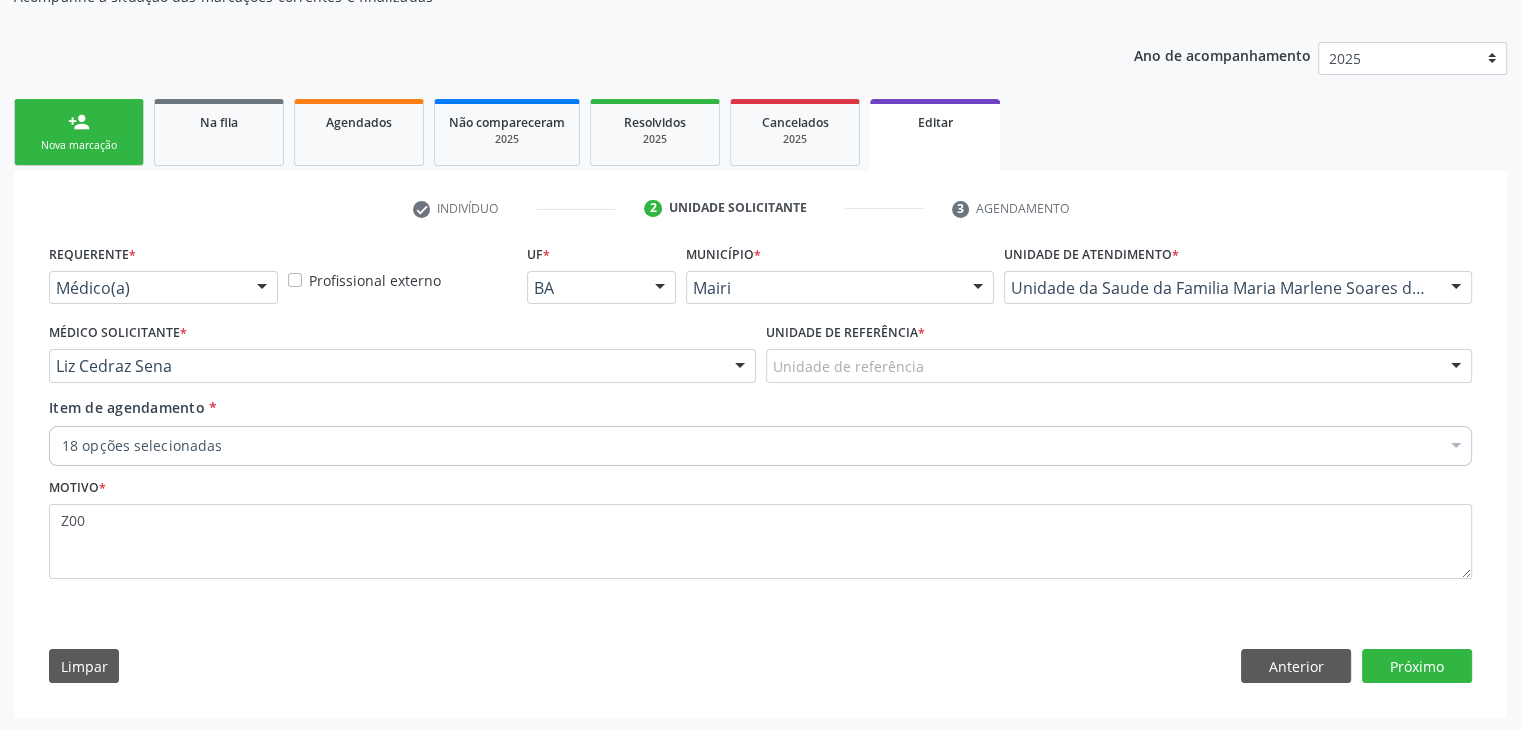 click on "Unidade de referência
*
Unidade de referência
Unidade de Saude da Familia Jonathas Laurentino de Santana   Unidade de Saude da Familia Gerolino Jose de Oliveira   Unidade da Saude da Familia Maria Marlene Soares dos Santos   Unidade de Saude da Familia Enesia Fernandes dos Santos   Unidade de Saude da Familia Mourival Ferreira Lima   Unidade de Saude da Familia Dilton Oliveira Santos   Posto de Saude de Alagoinhas
Nenhum resultado encontrado para: "   "
Não há nenhuma opção para ser exibida." at bounding box center [1119, 357] 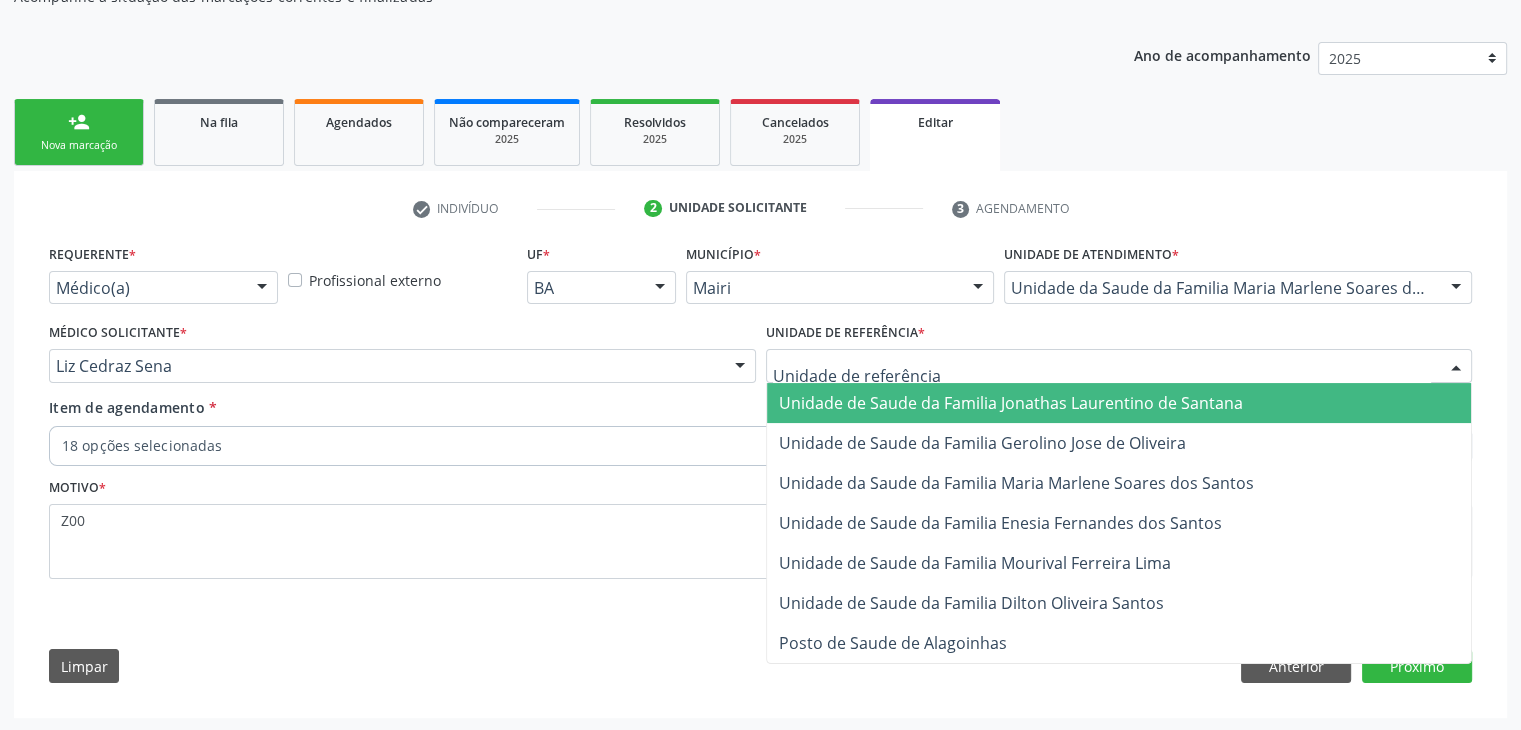 click at bounding box center (1119, 366) 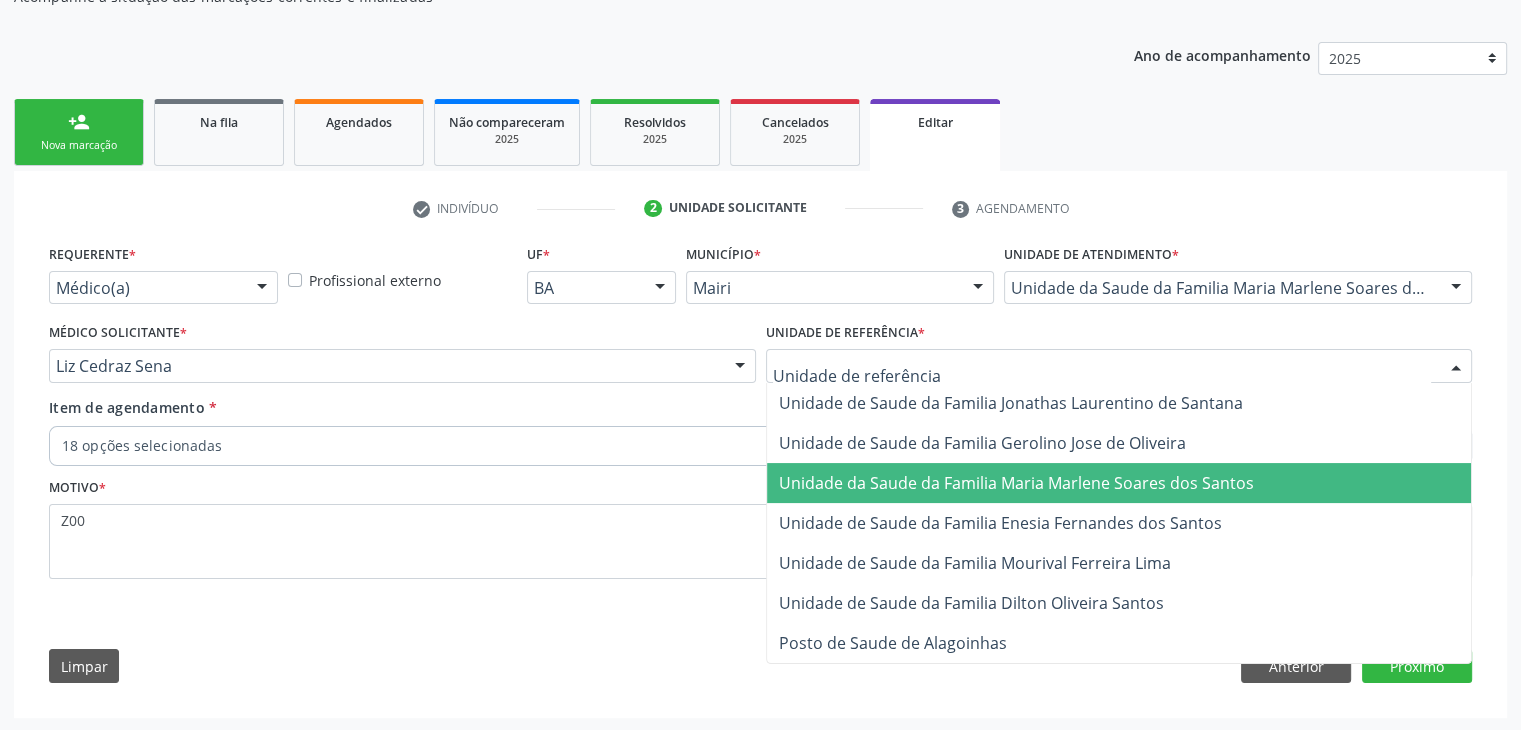click on "Unidade da Saude da Familia Maria Marlene Soares dos Santos" at bounding box center (1016, 483) 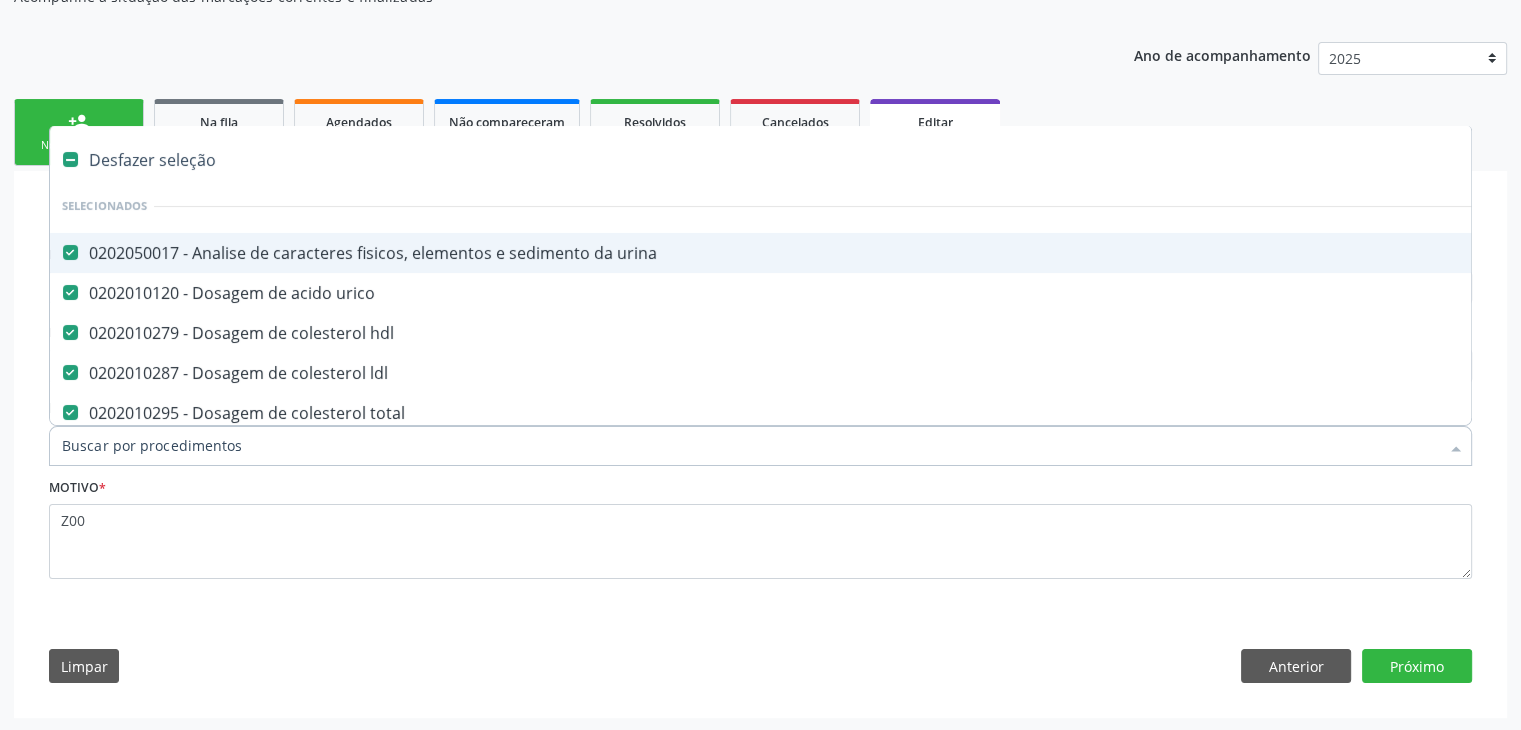 click on "Desfazer seleção" at bounding box center [831, 160] 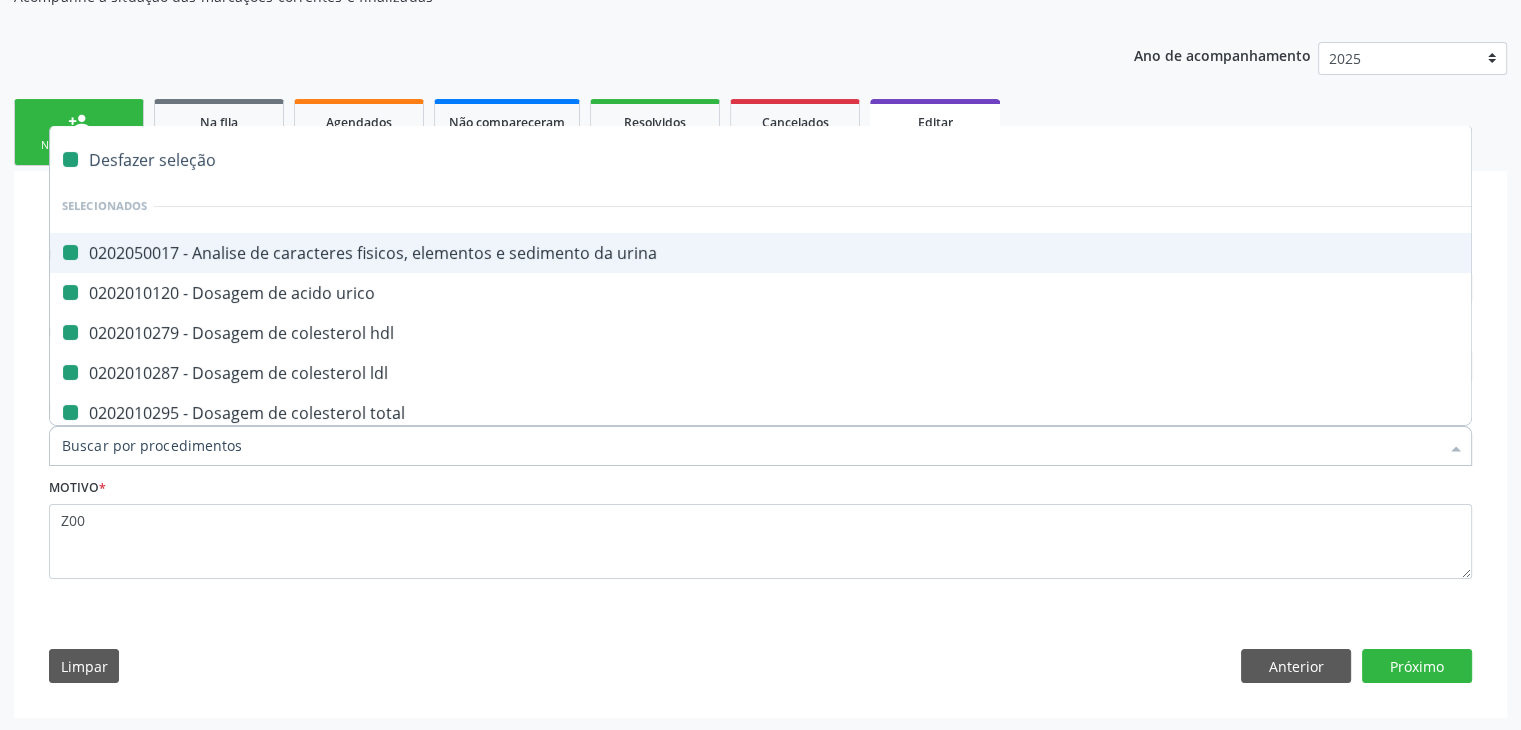 checkbox on "false" 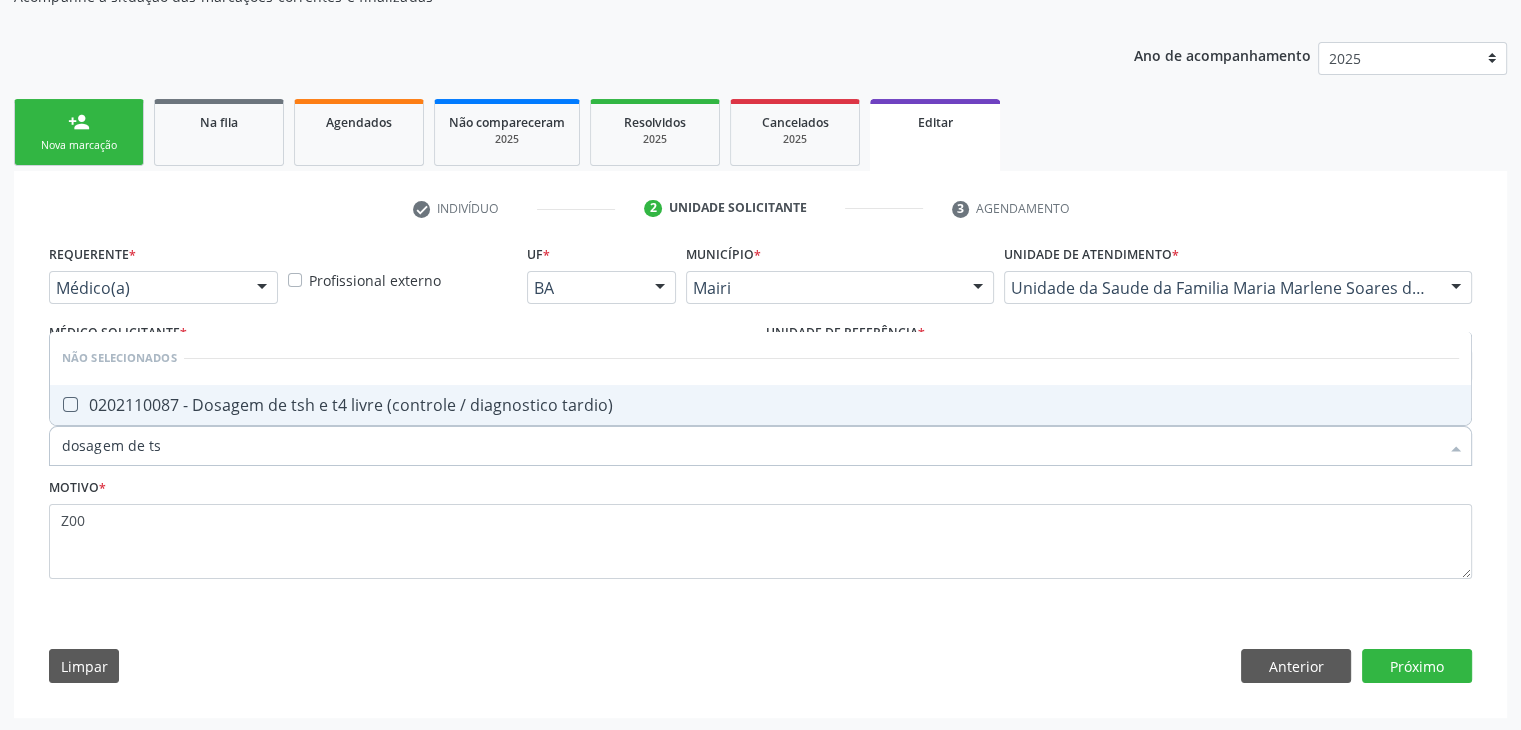 type on "dosagem de tsh" 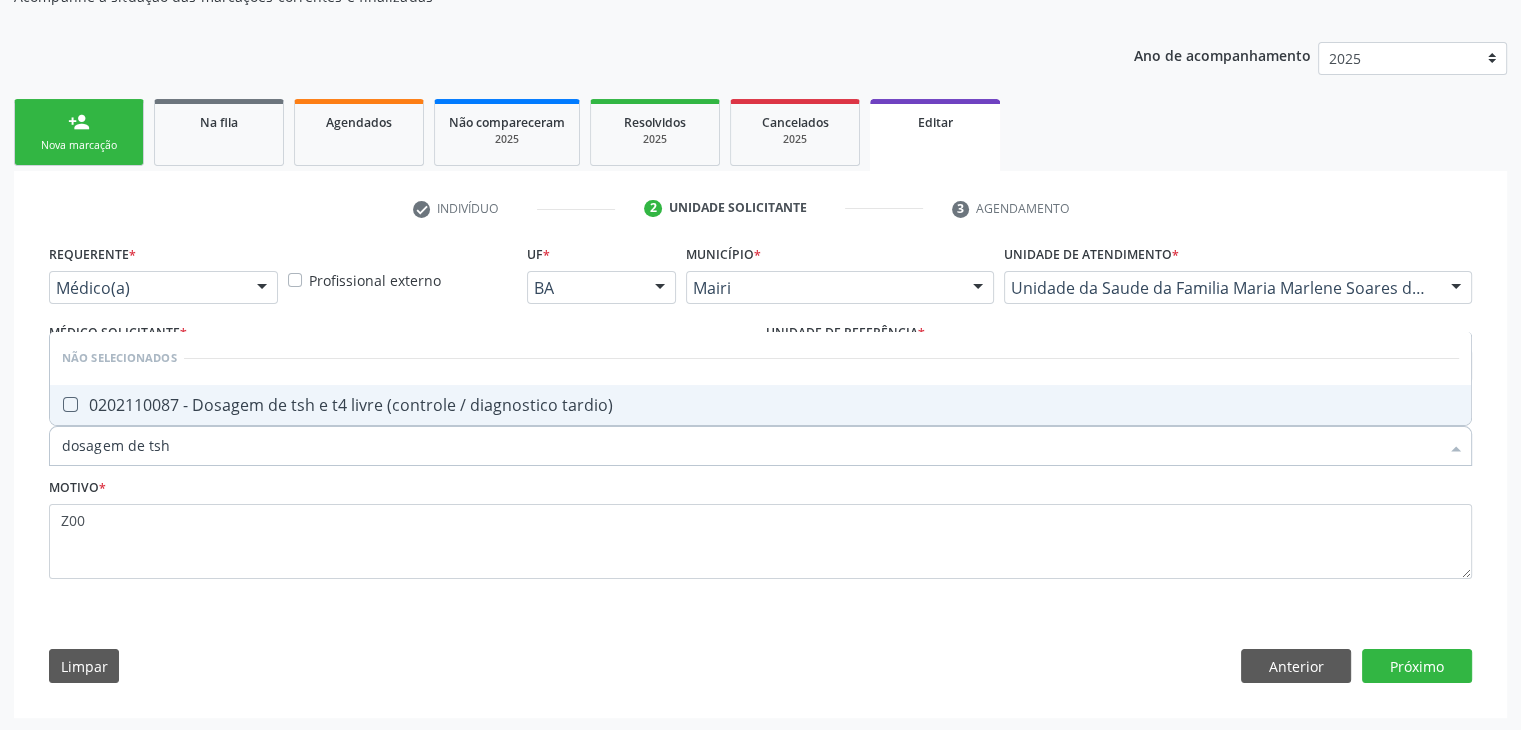 click on "0202110087 - Dosagem de tsh e t4 livre (controle / diagnostico tardio)" at bounding box center [760, 405] 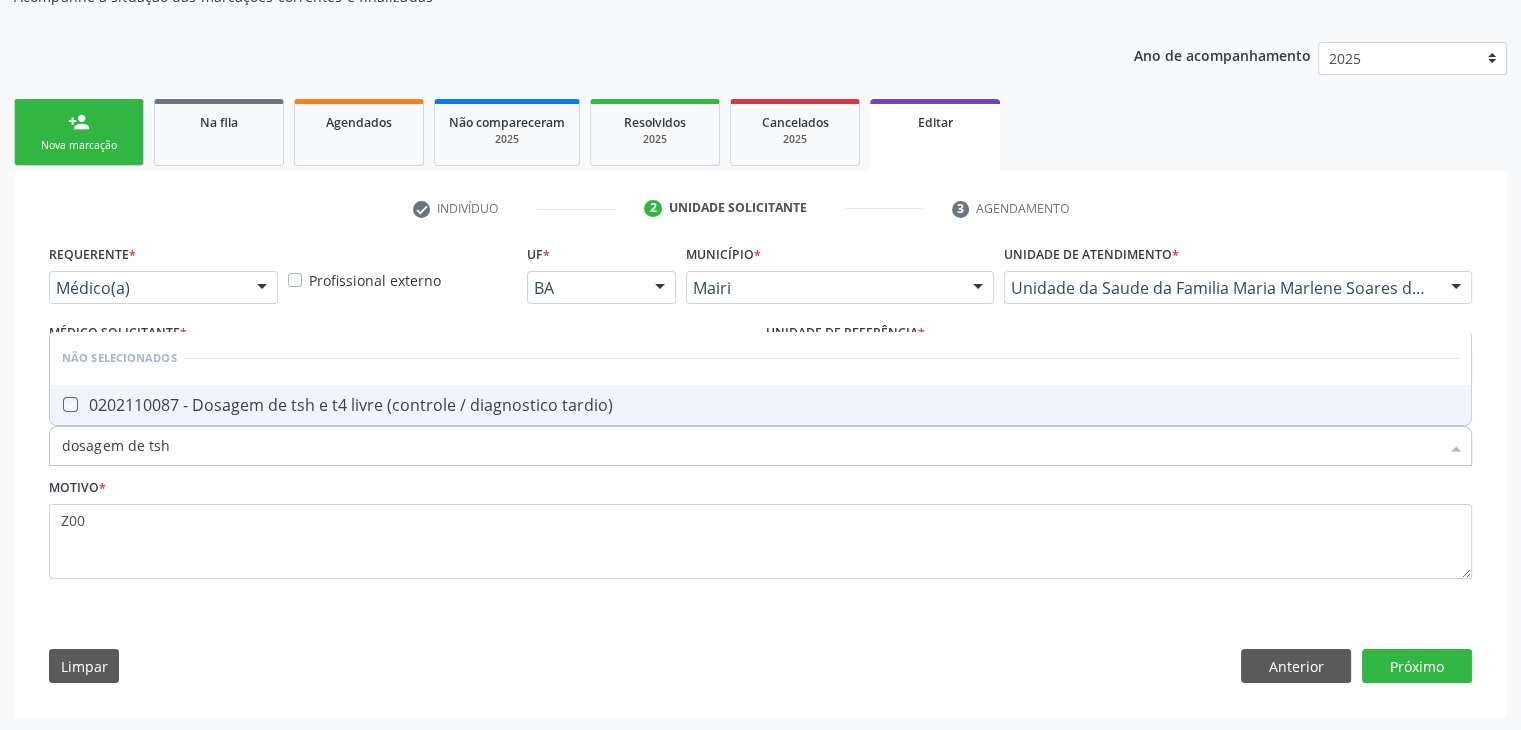 checkbox on "true" 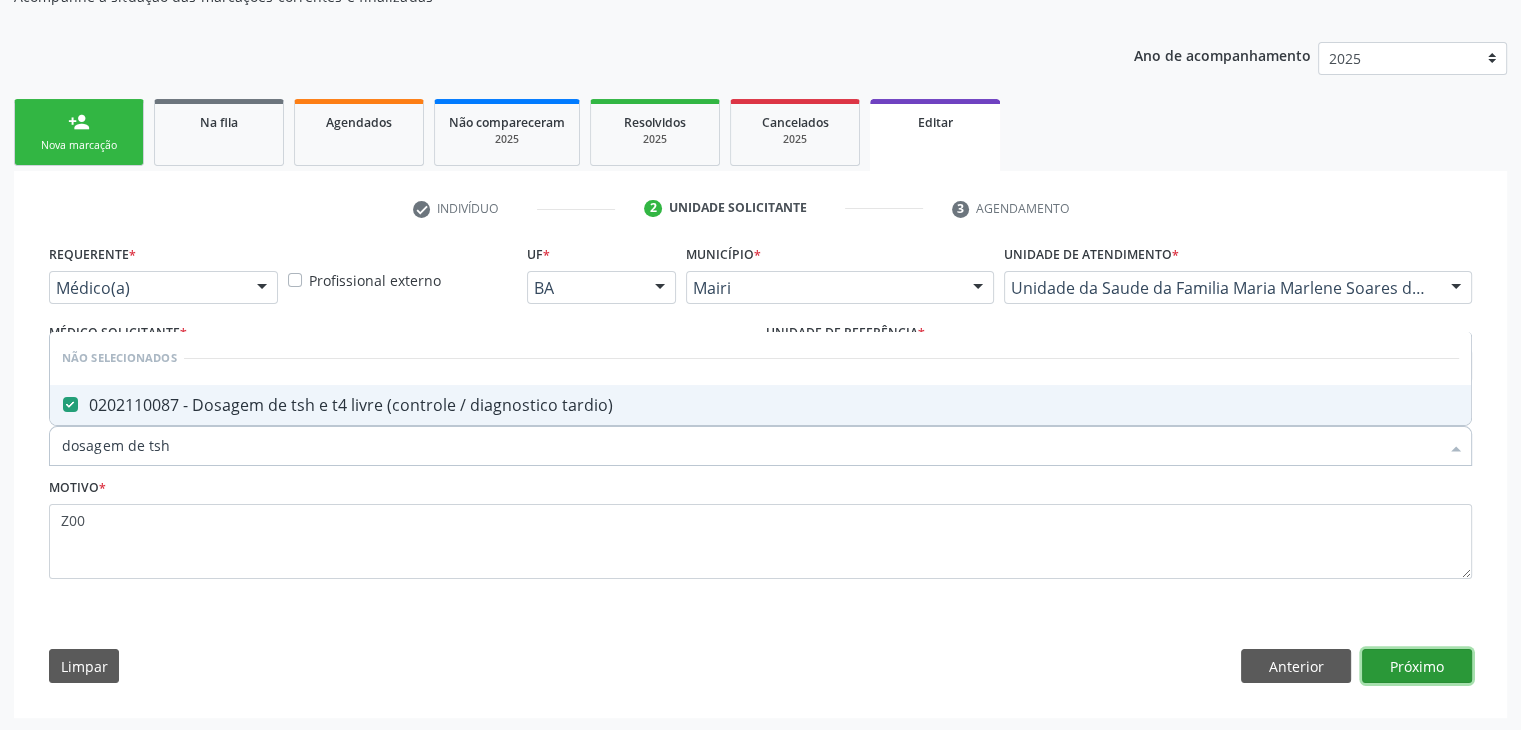 click on "Próximo" at bounding box center (1417, 666) 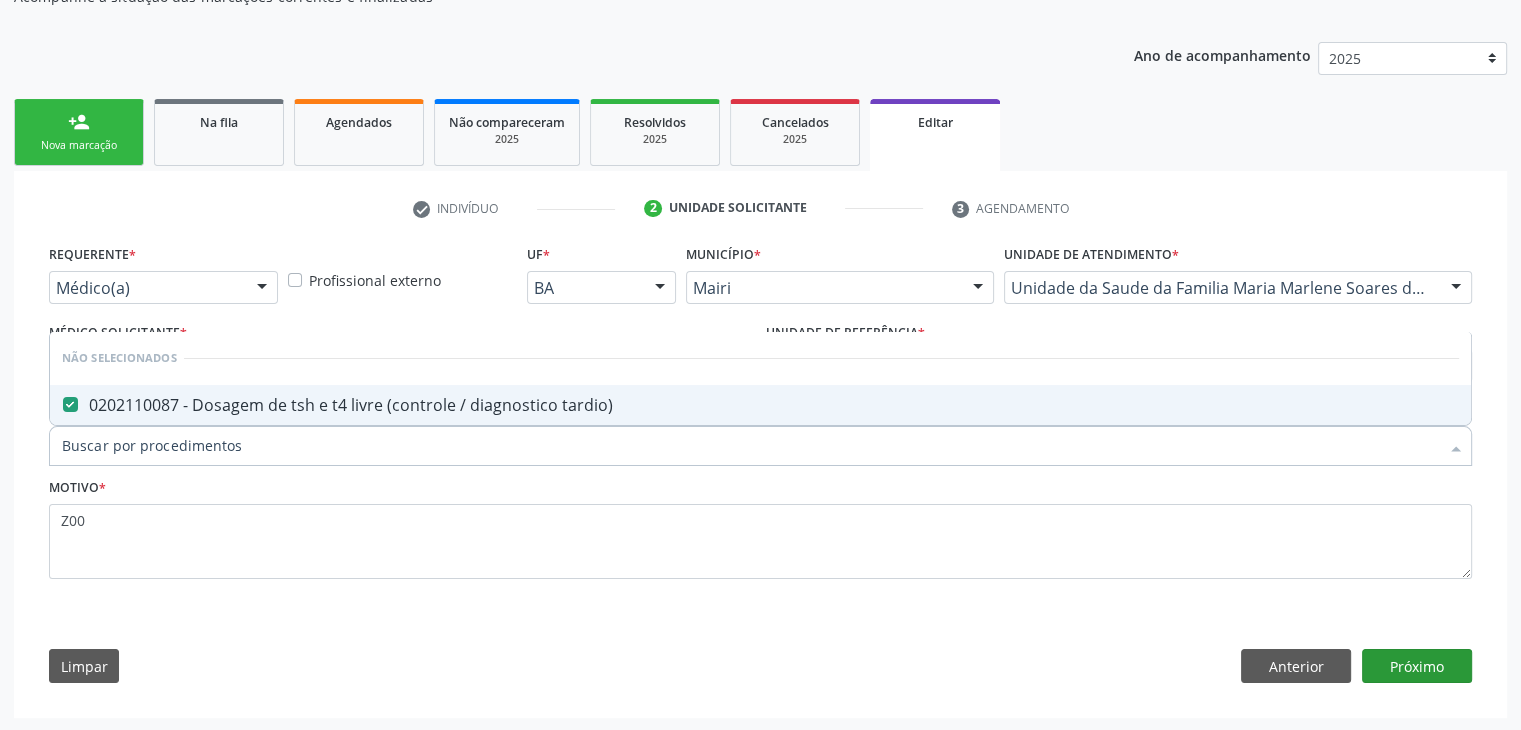 scroll, scrollTop: 165, scrollLeft: 0, axis: vertical 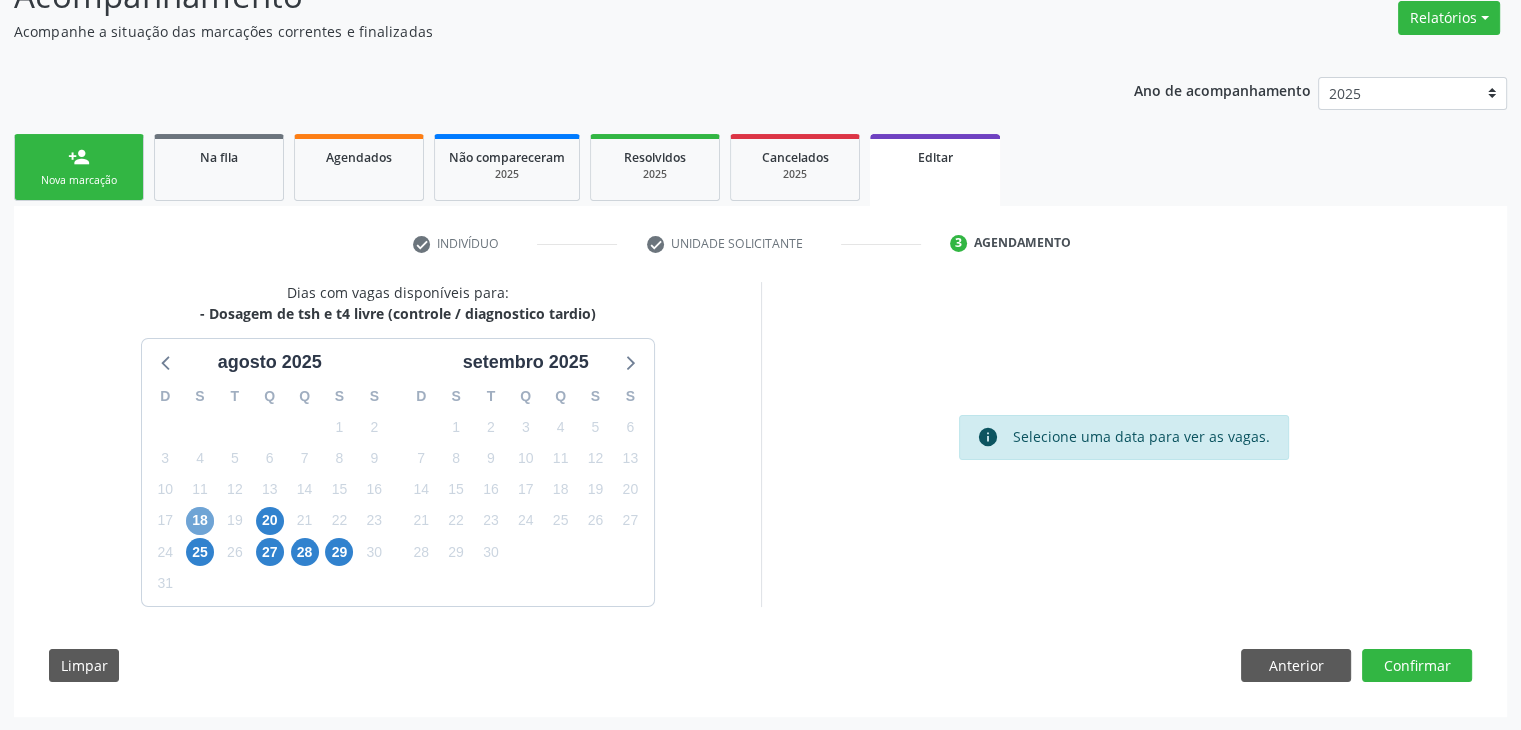 click on "18" at bounding box center (200, 521) 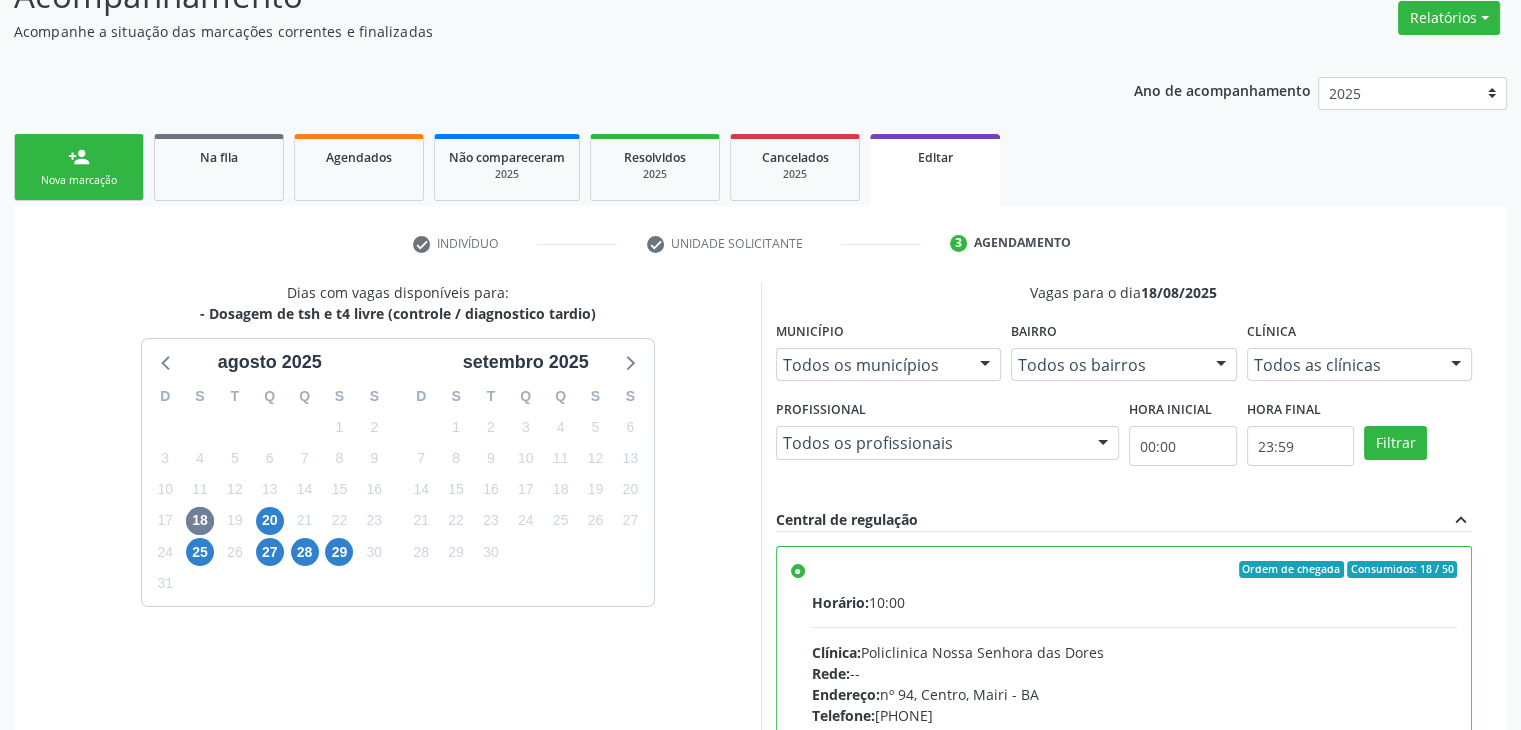 scroll, scrollTop: 490, scrollLeft: 0, axis: vertical 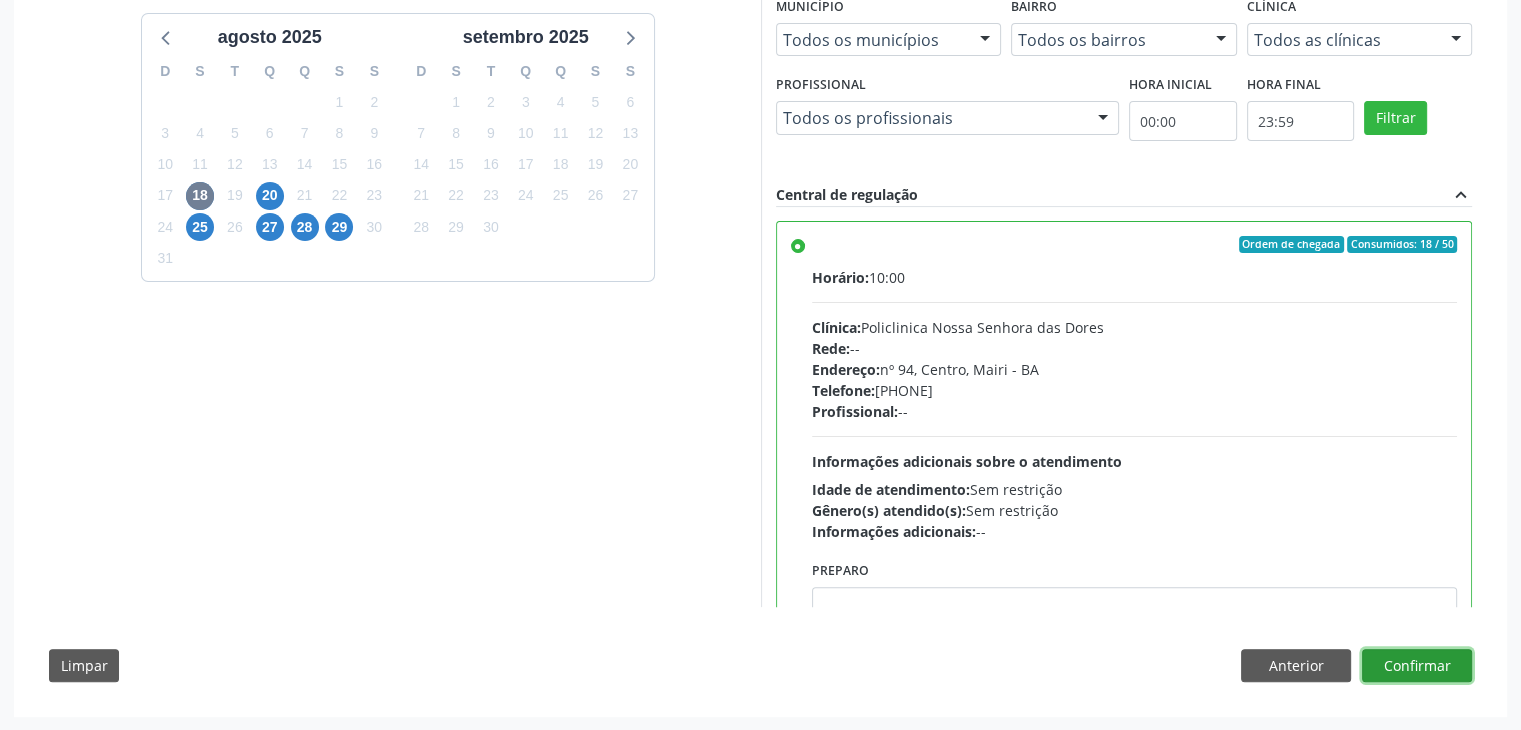 click on "Confirmar" at bounding box center [1417, 666] 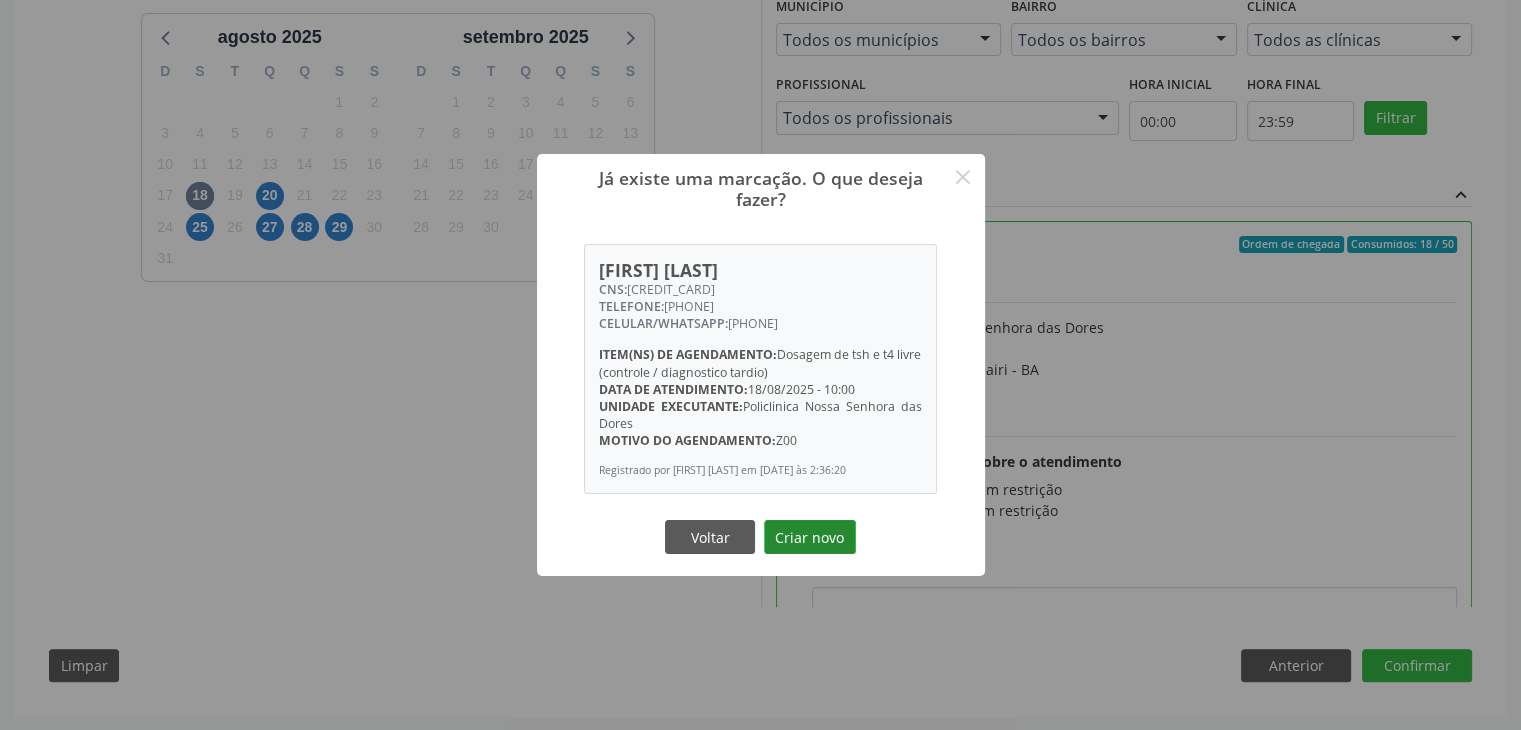 click on "Criar novo" at bounding box center (810, 537) 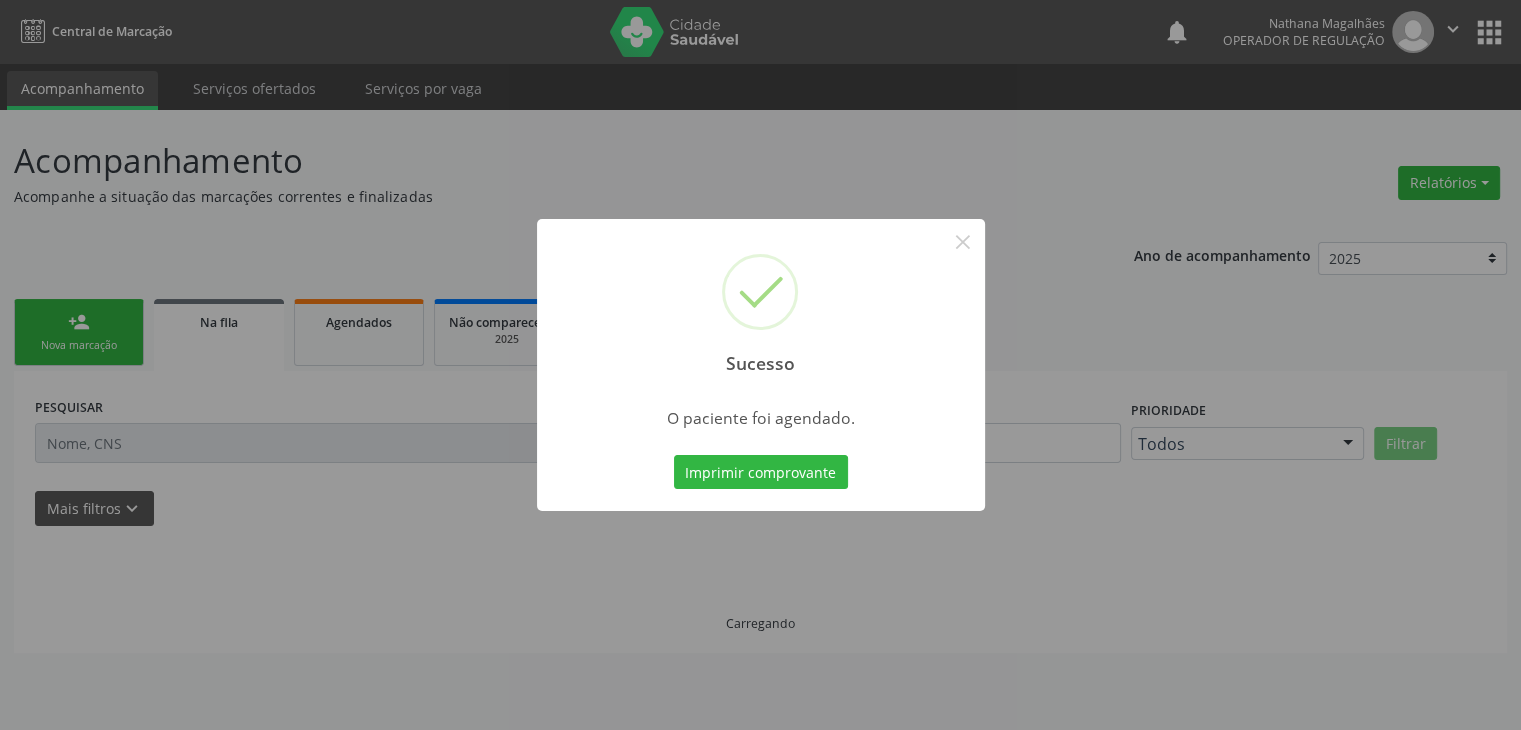 scroll, scrollTop: 0, scrollLeft: 0, axis: both 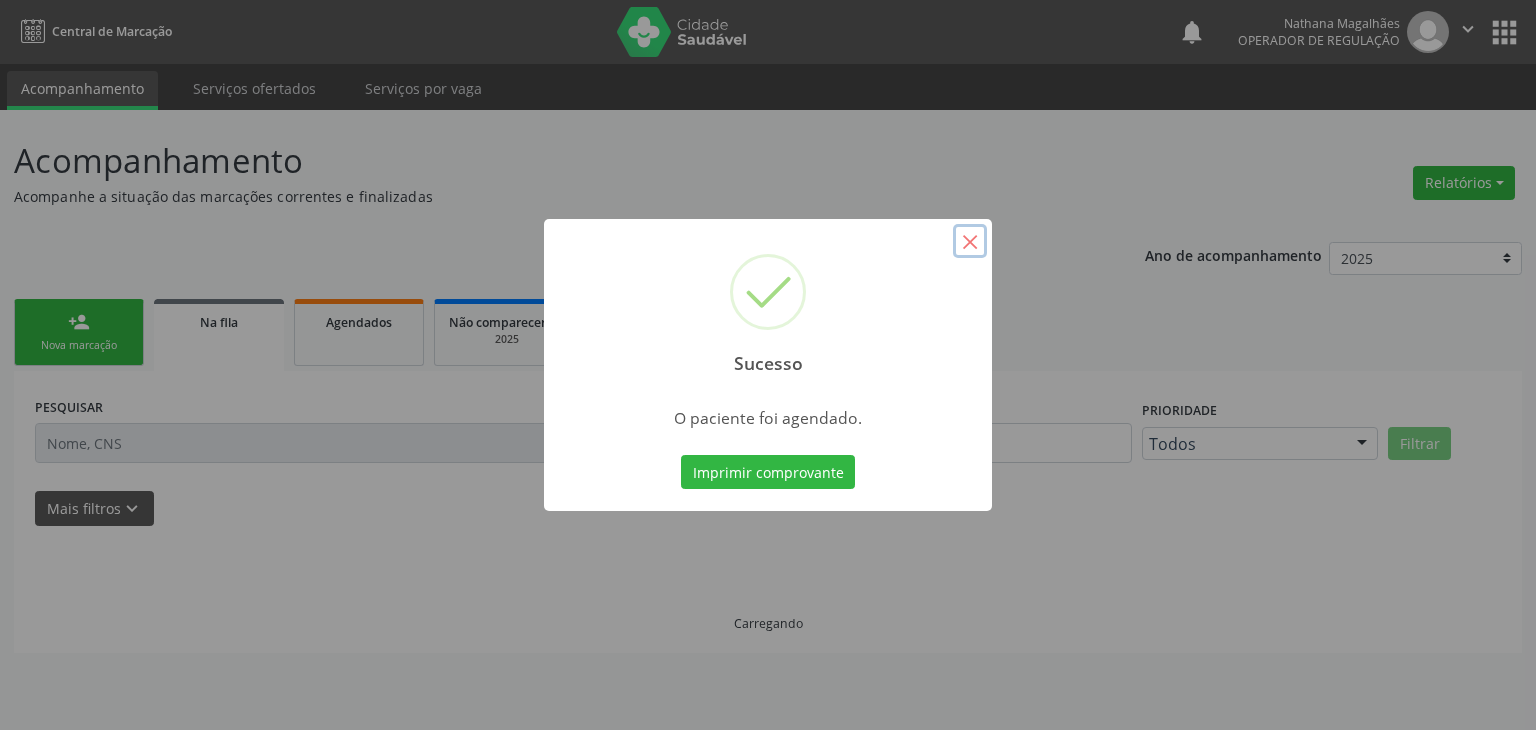 click on "×" at bounding box center [970, 241] 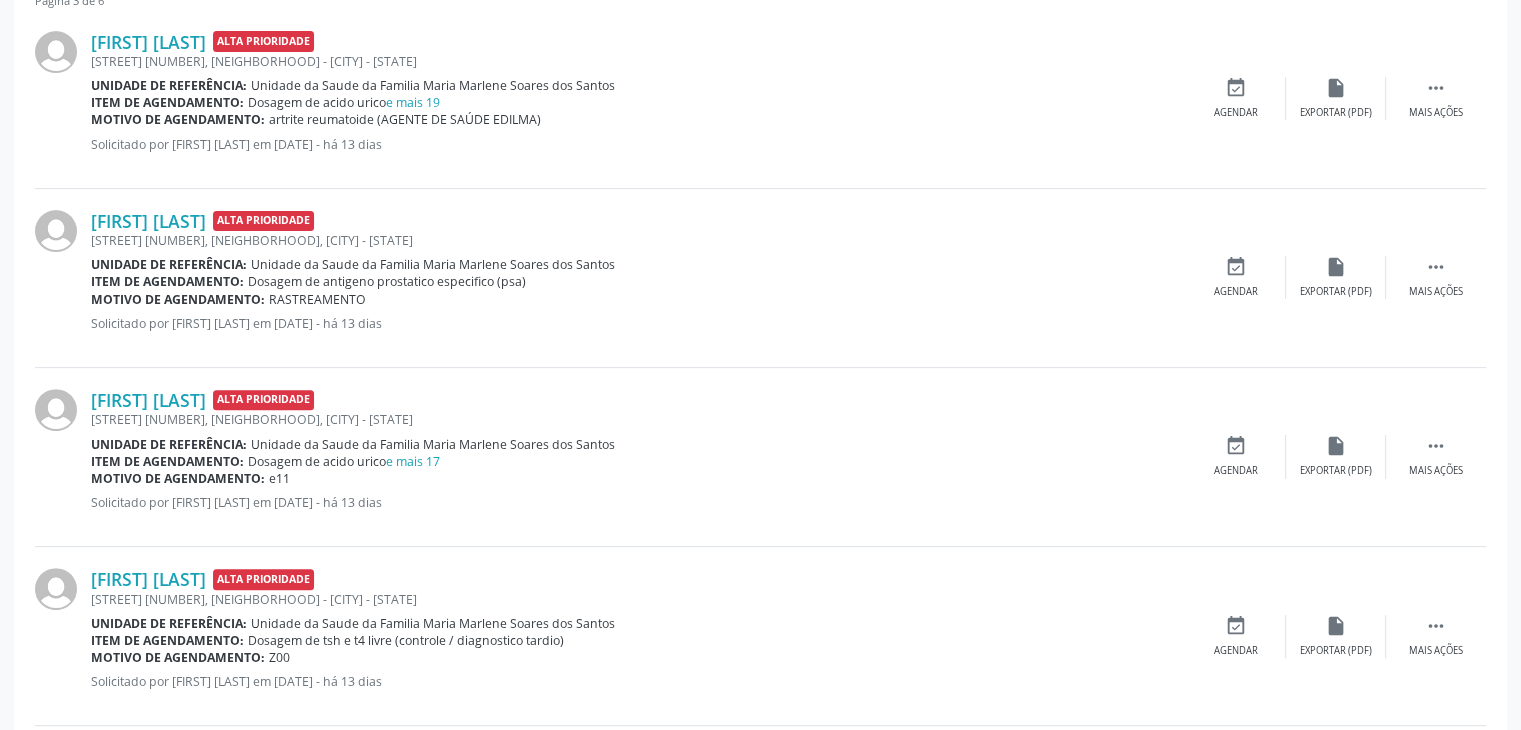 scroll, scrollTop: 600, scrollLeft: 0, axis: vertical 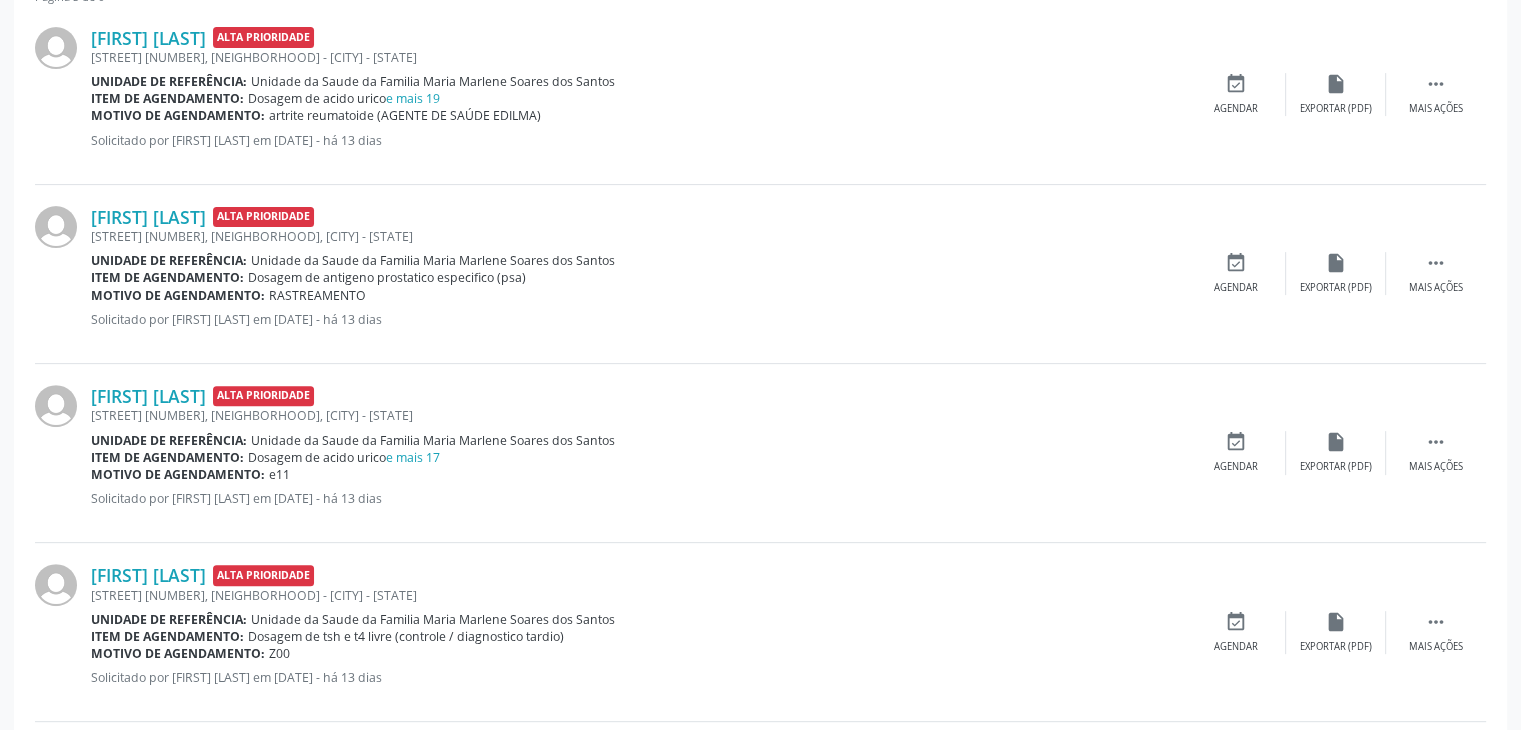 click on "Unidade da Saude da Familia Maria Marlene Soares dos Santos" at bounding box center [433, 440] 